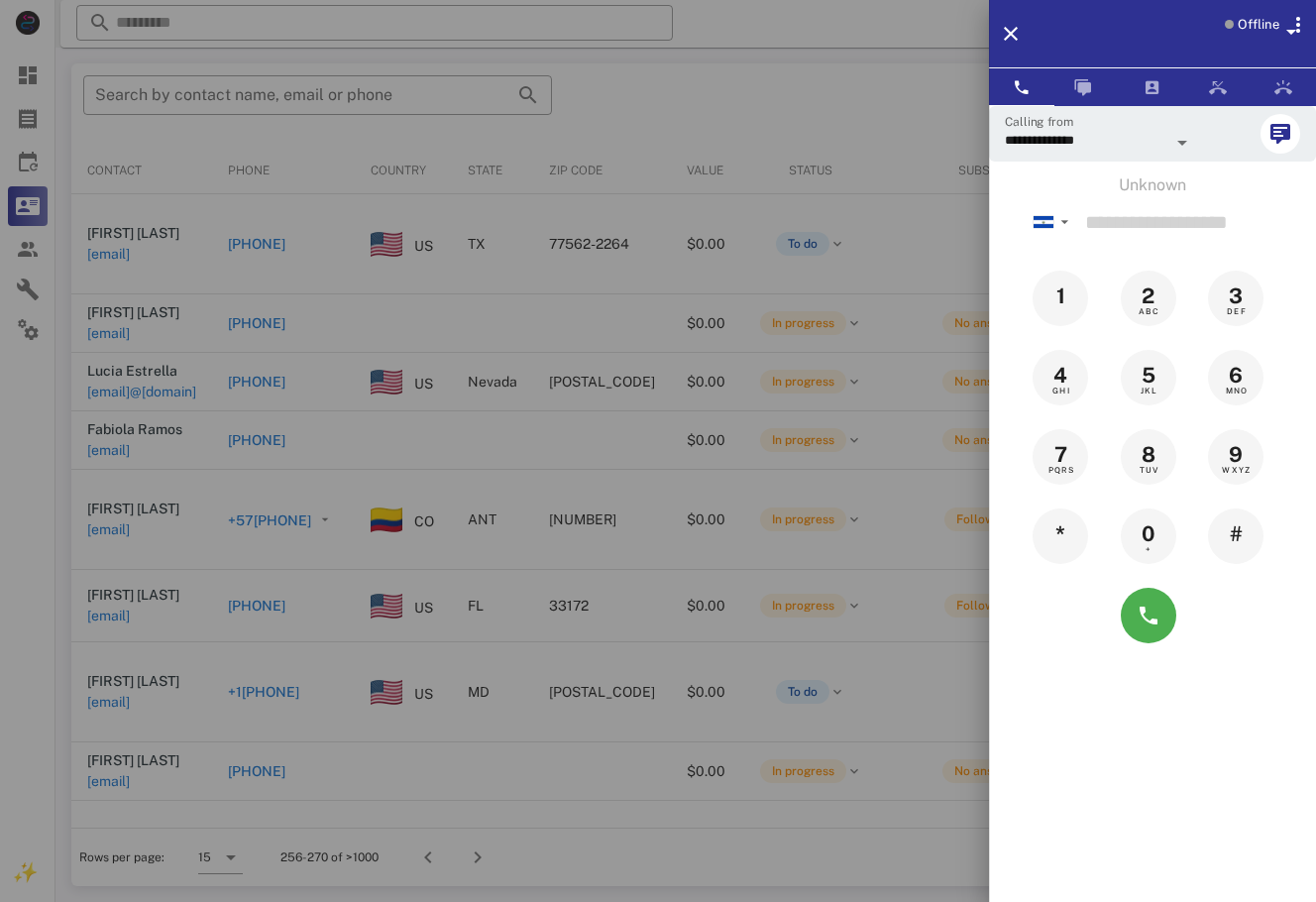 scroll, scrollTop: 0, scrollLeft: 0, axis: both 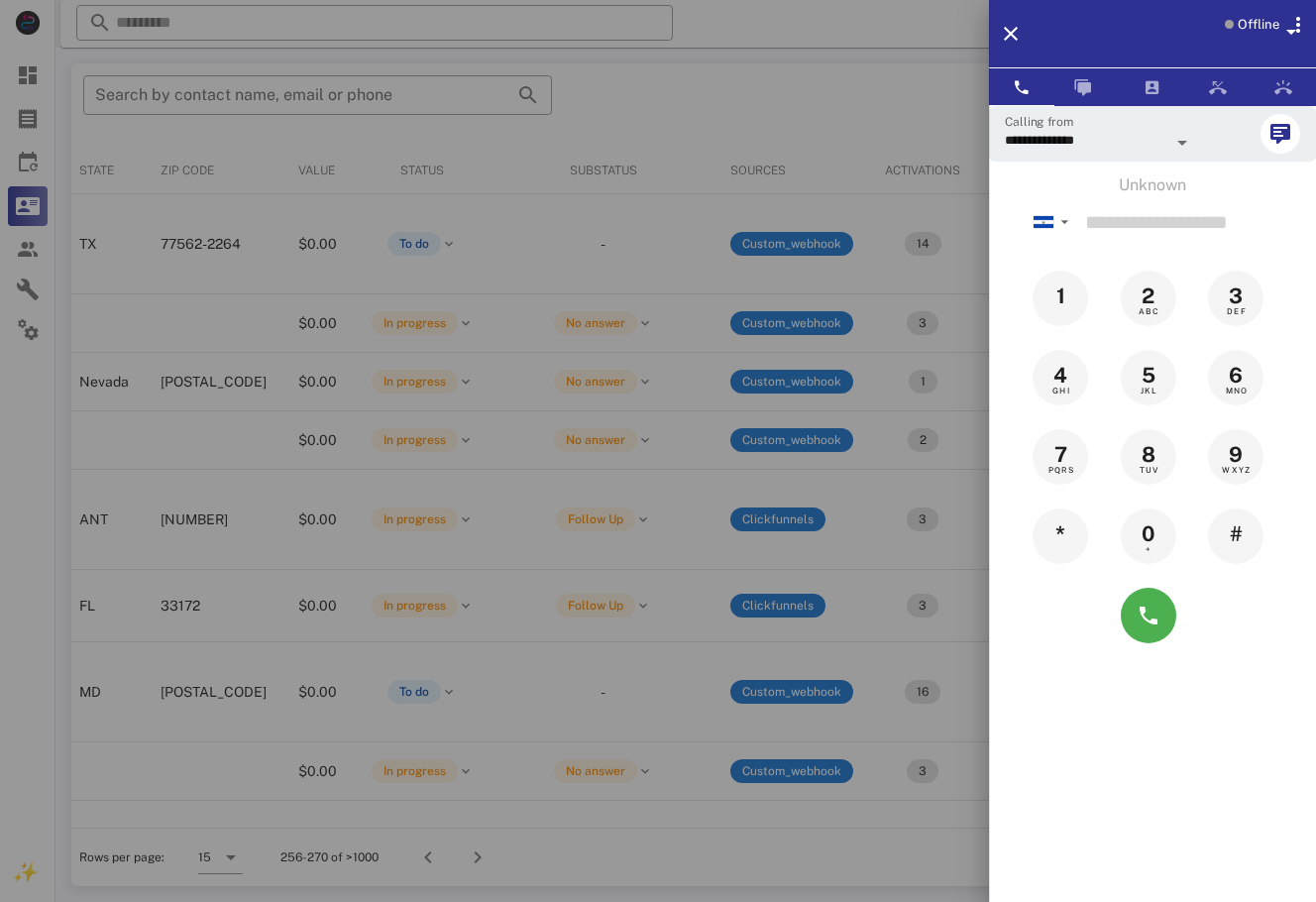 click at bounding box center (658, 451) 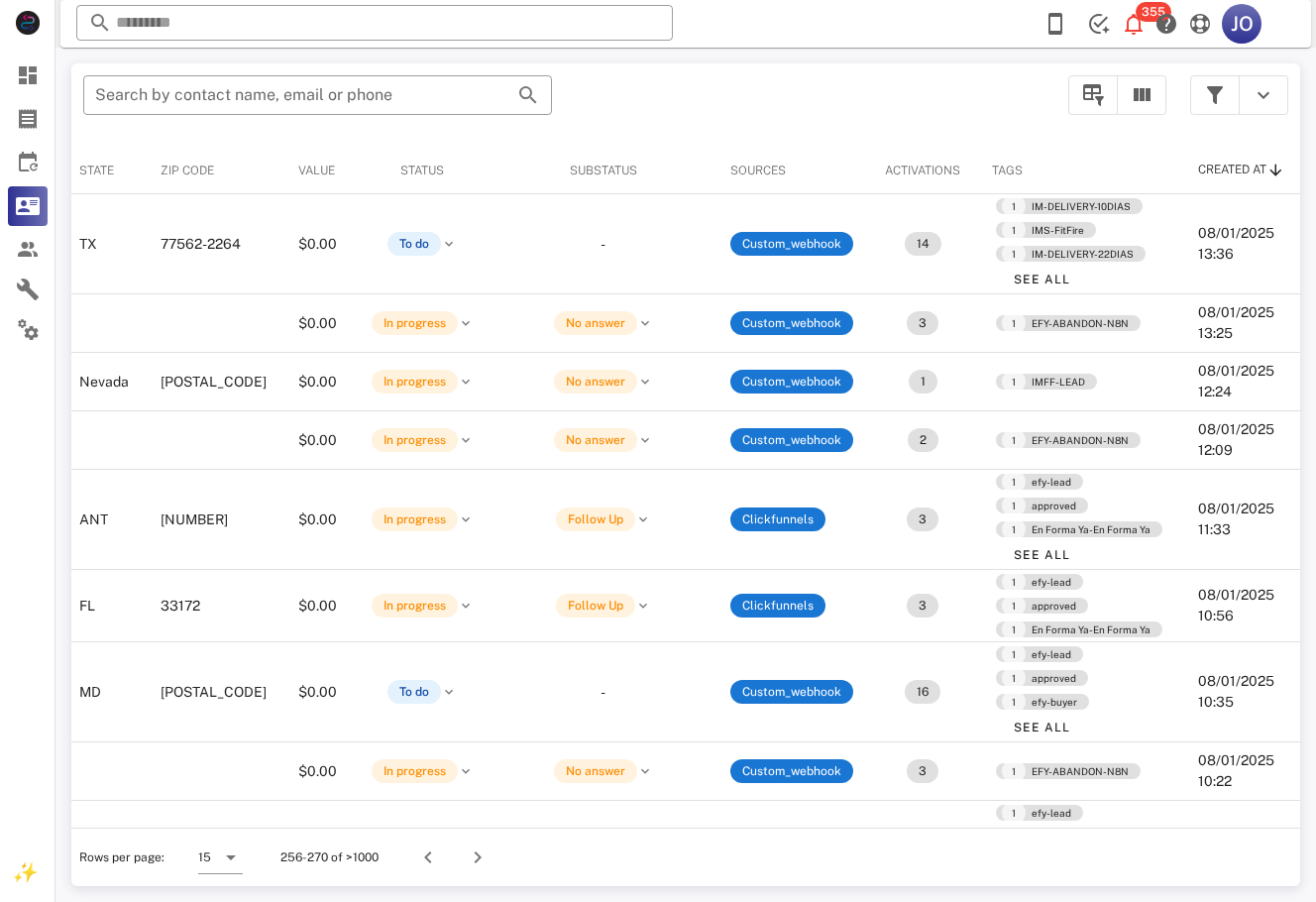 click on "​ Search by contact name, email or phone" at bounding box center [564, 105] 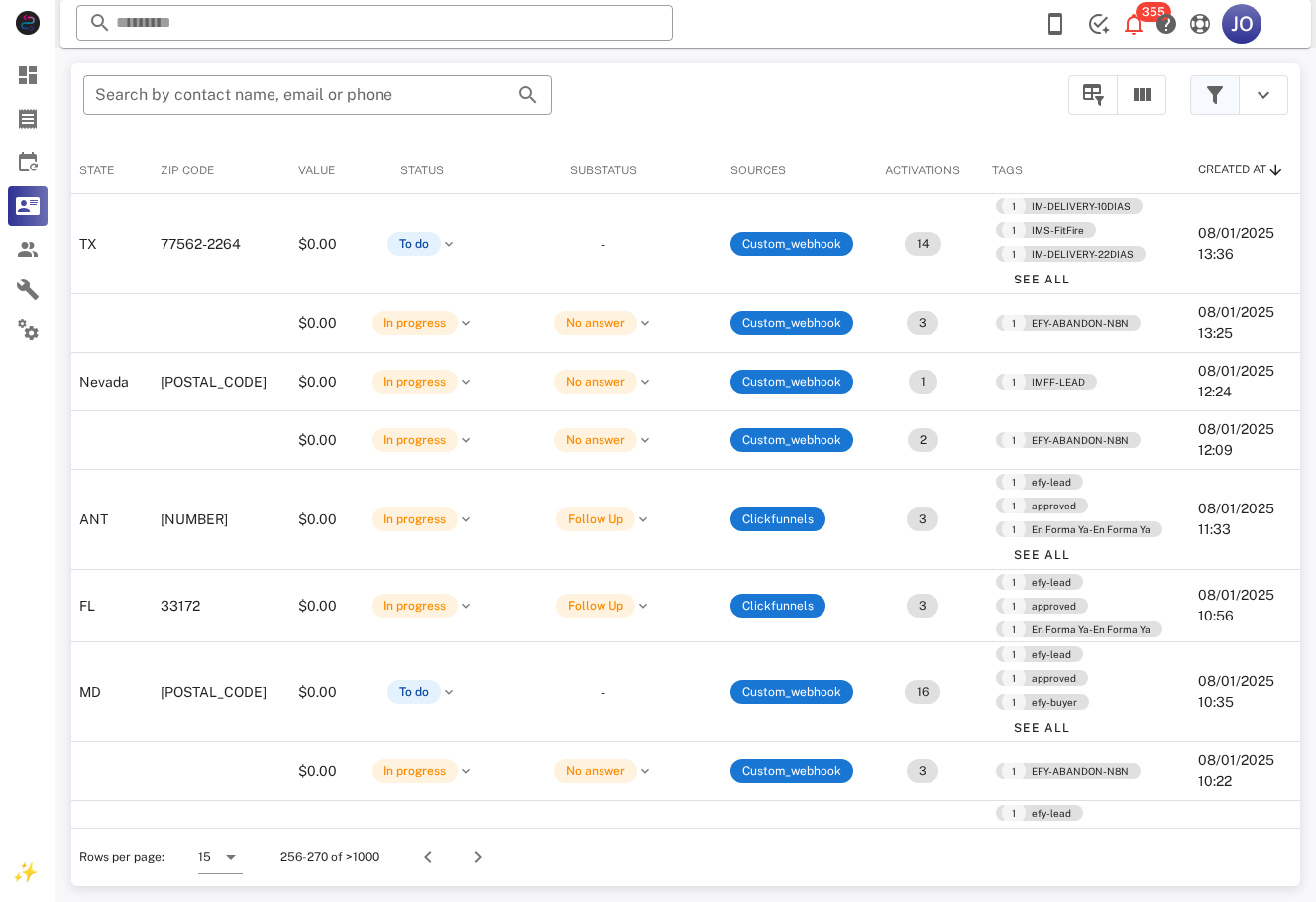 click at bounding box center [1215, 95] 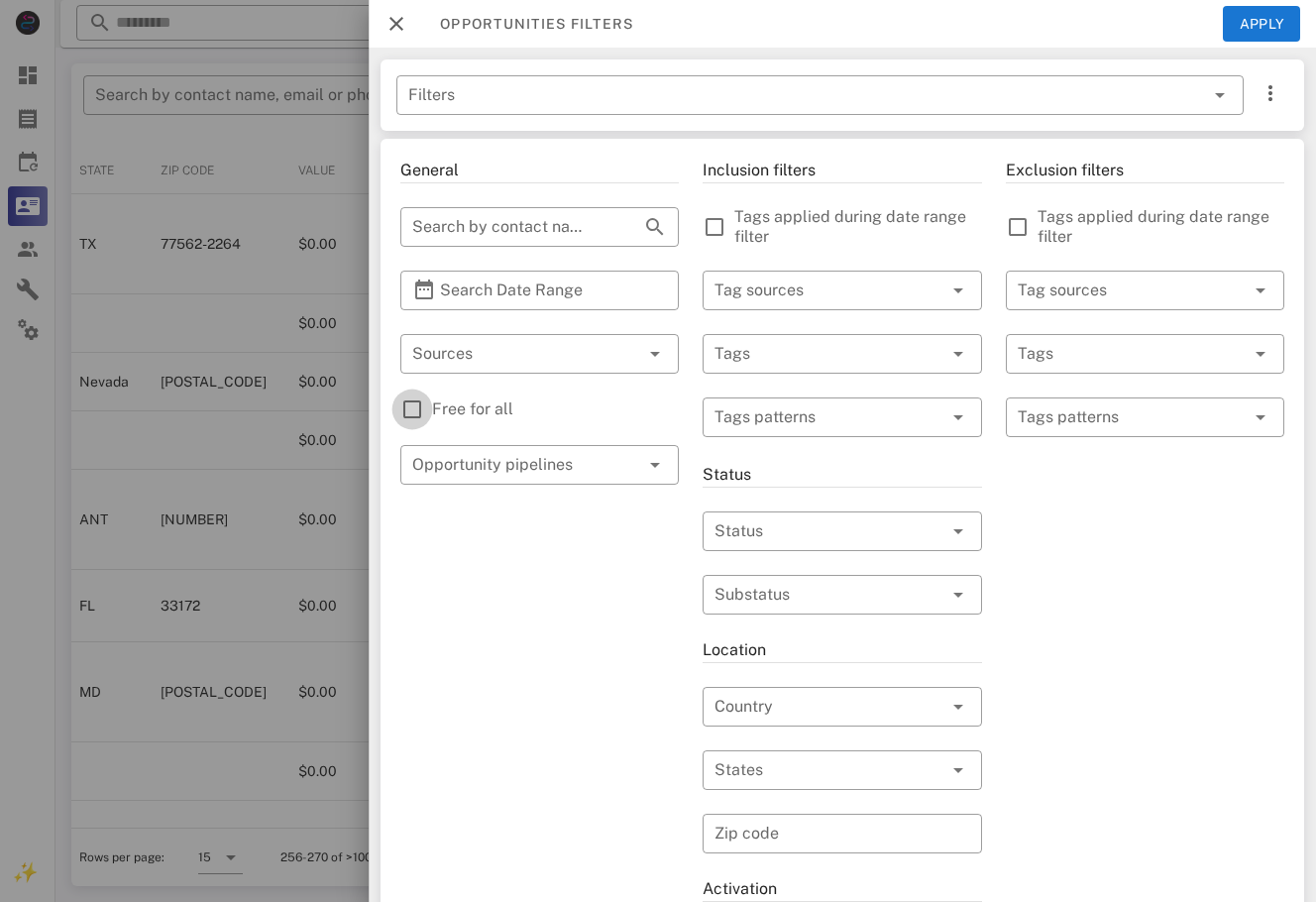 click at bounding box center [412, 409] 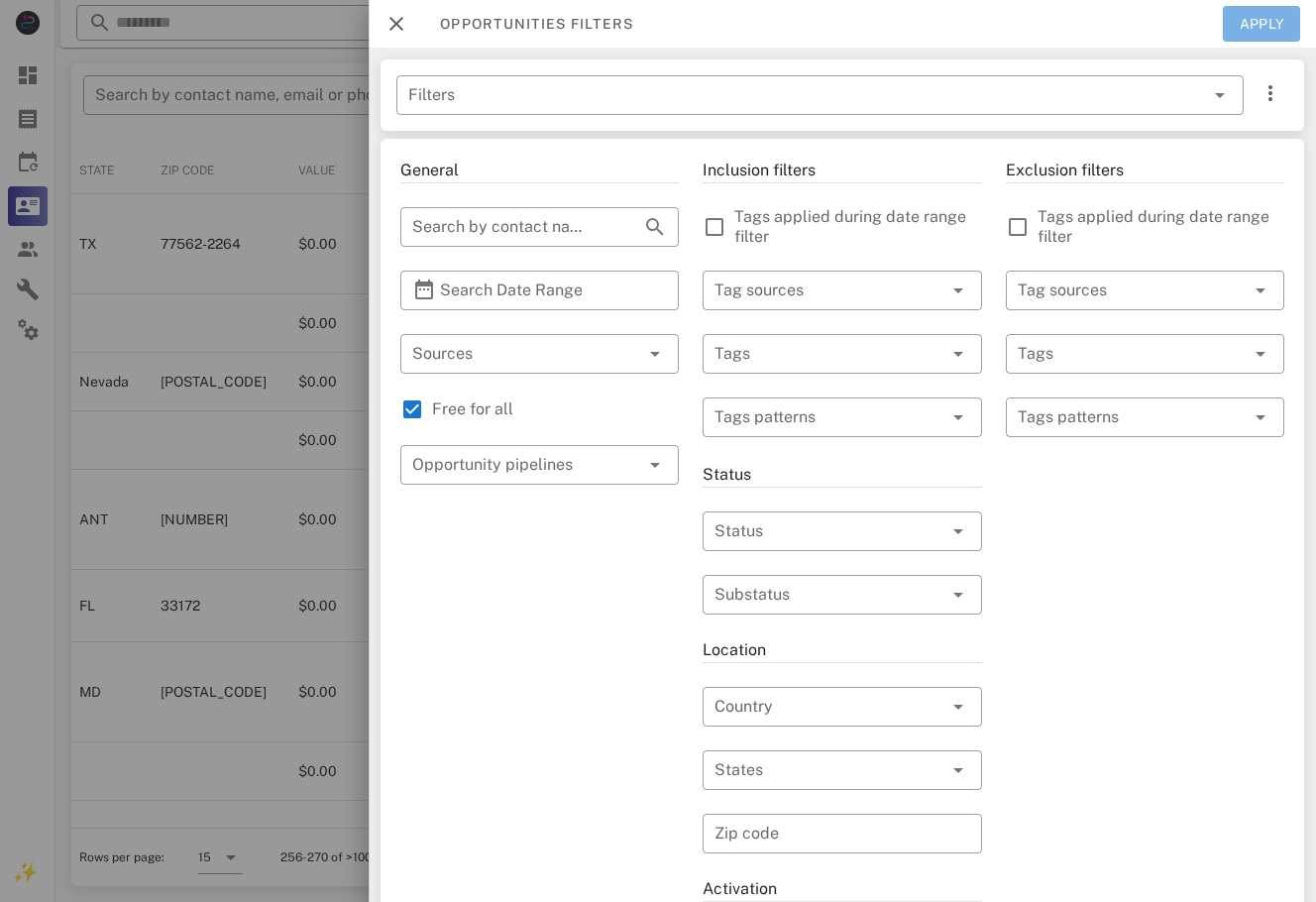click on "Apply" at bounding box center (1261, 24) 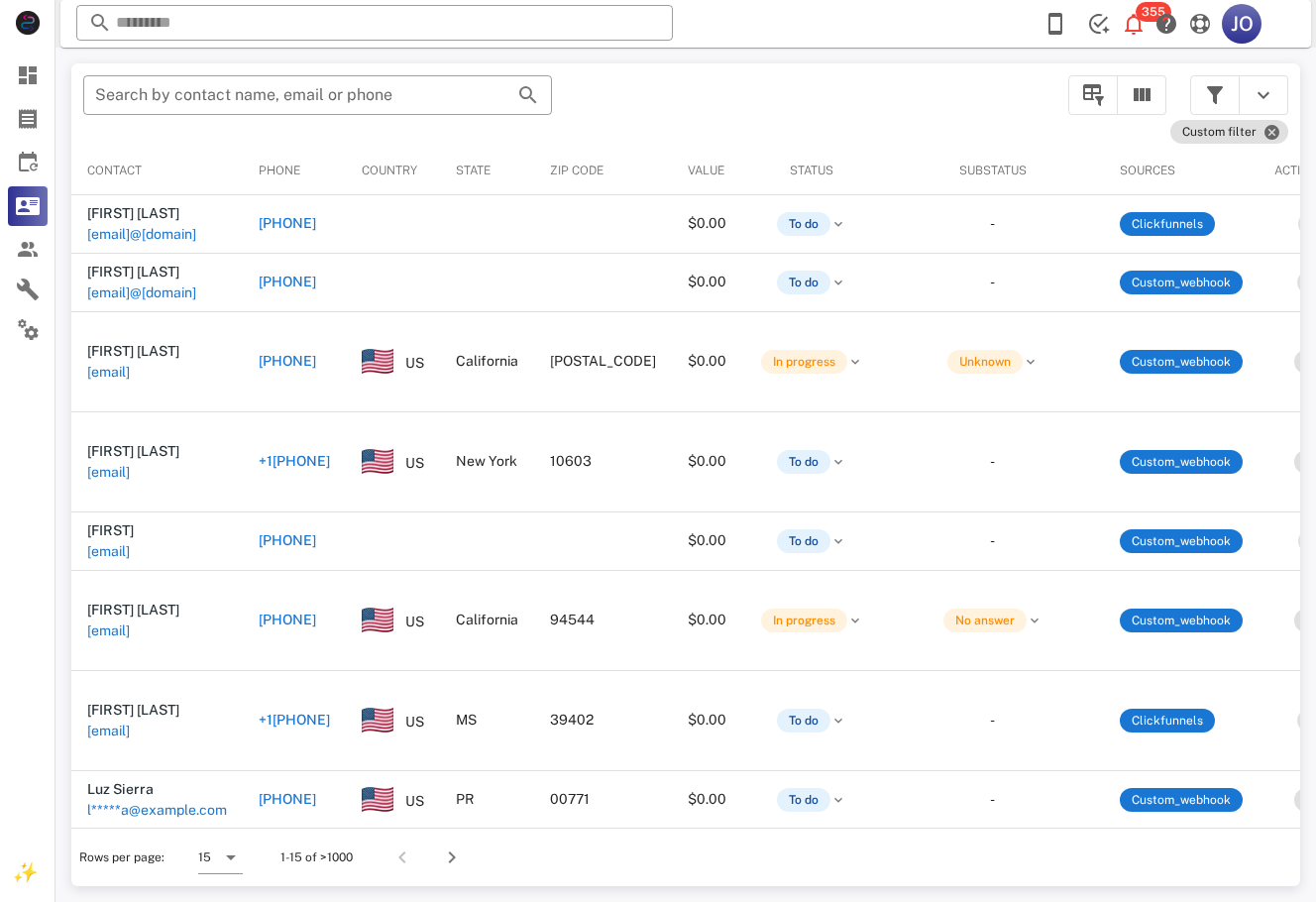 scroll, scrollTop: 0, scrollLeft: 420, axis: horizontal 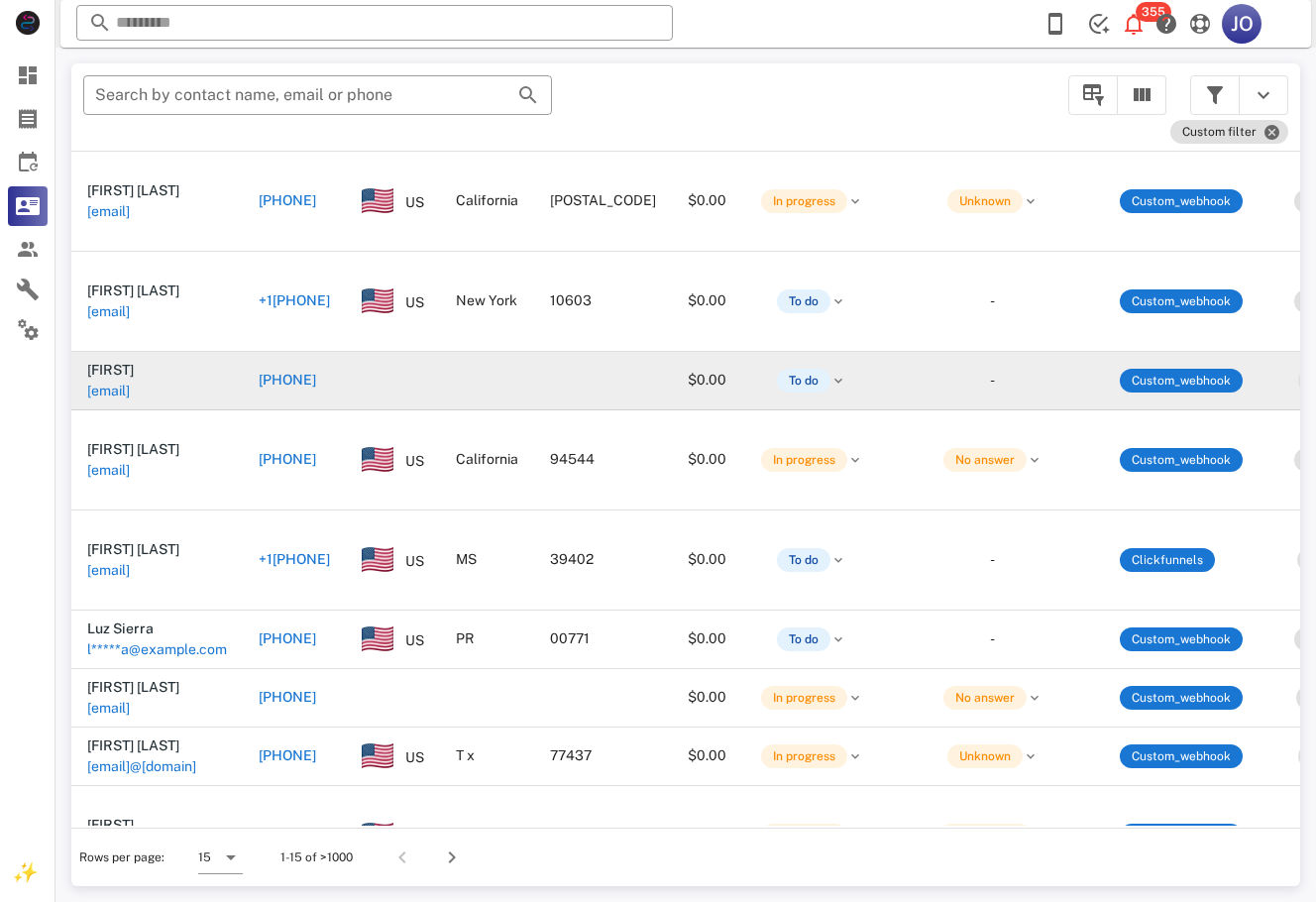 click on "babymatheoi@cloud.com" at bounding box center (108, 391) 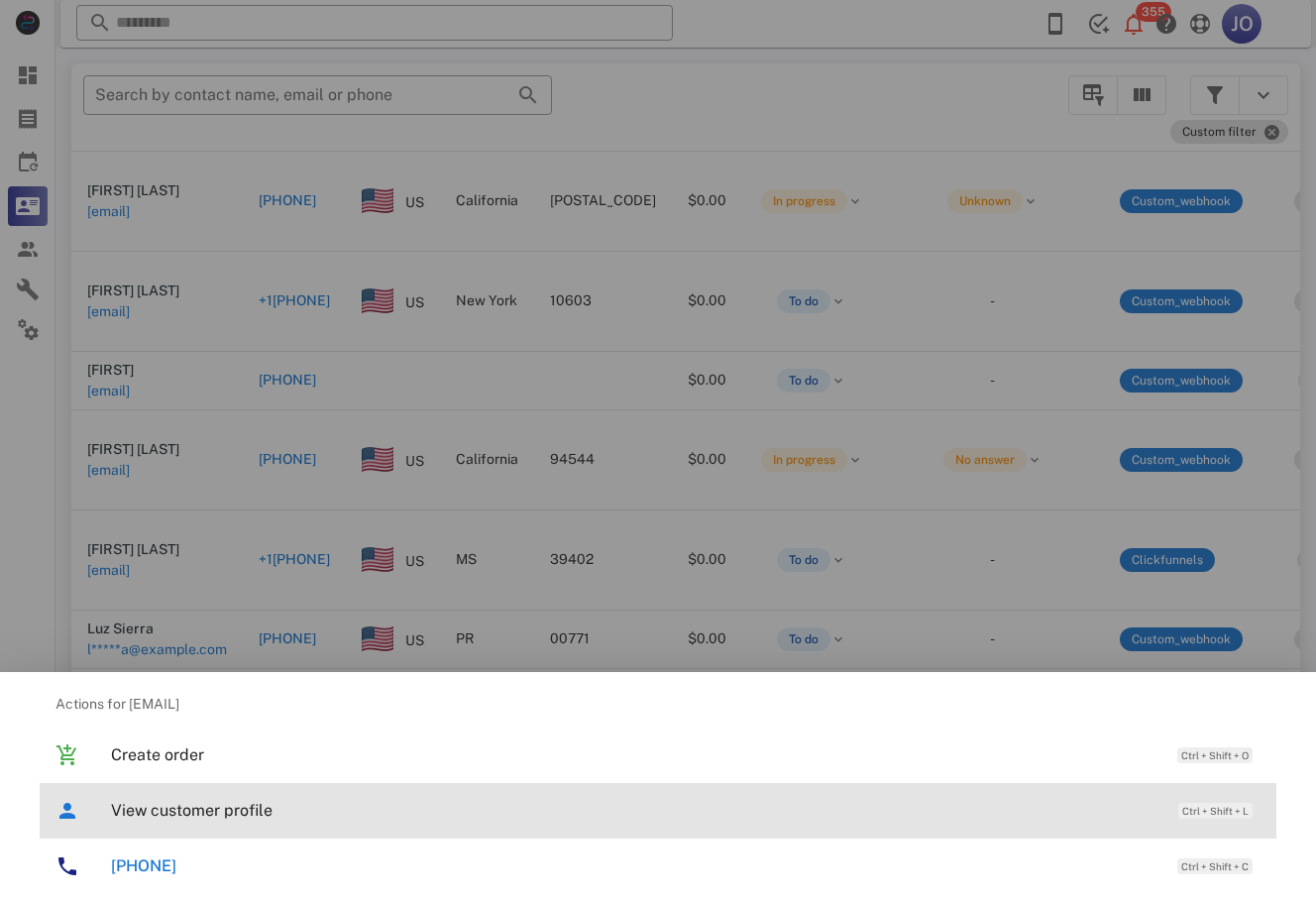 click on "View customer profile" at bounding box center [634, 810] 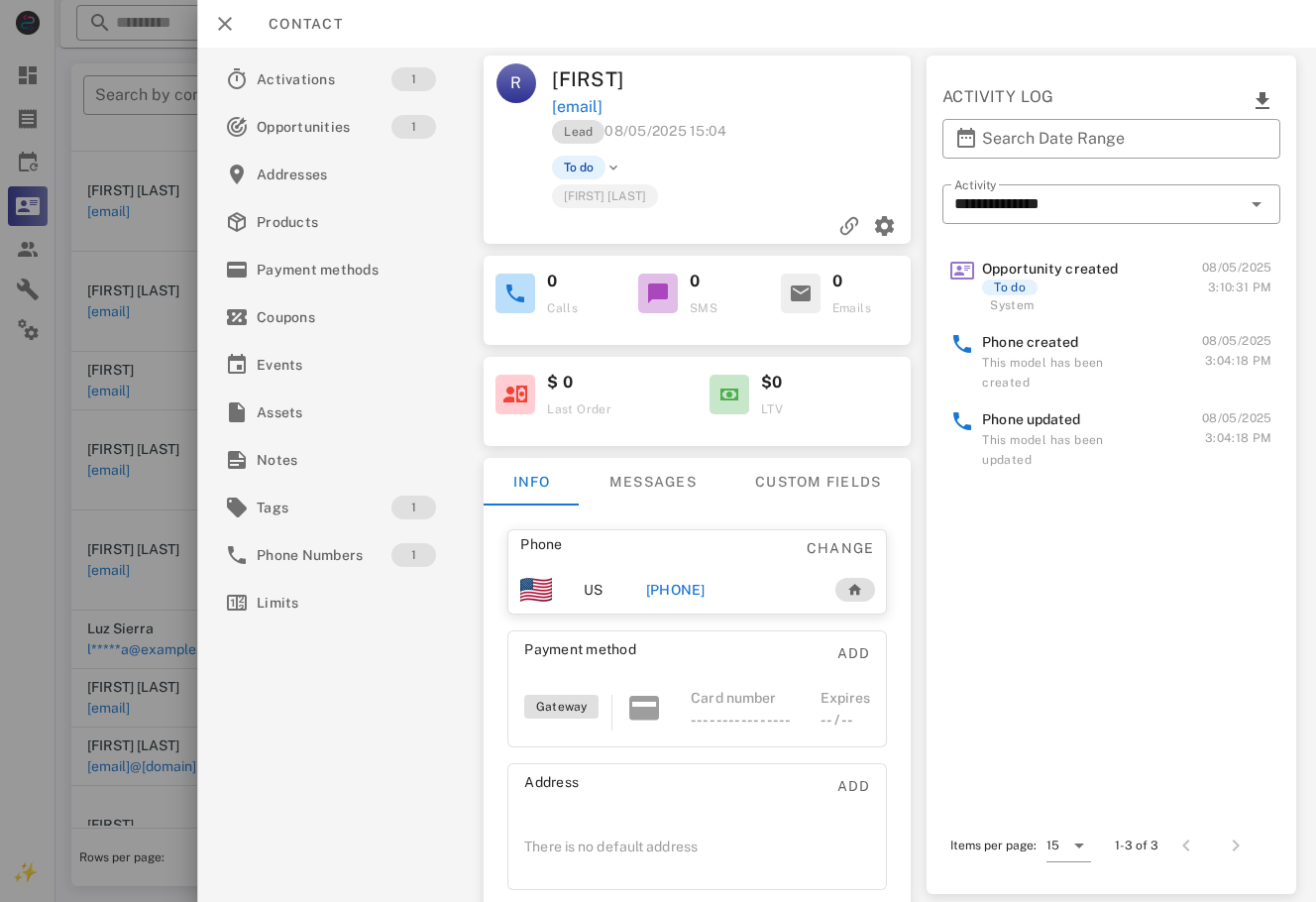 click on "[PHONE]" at bounding box center (676, 590) 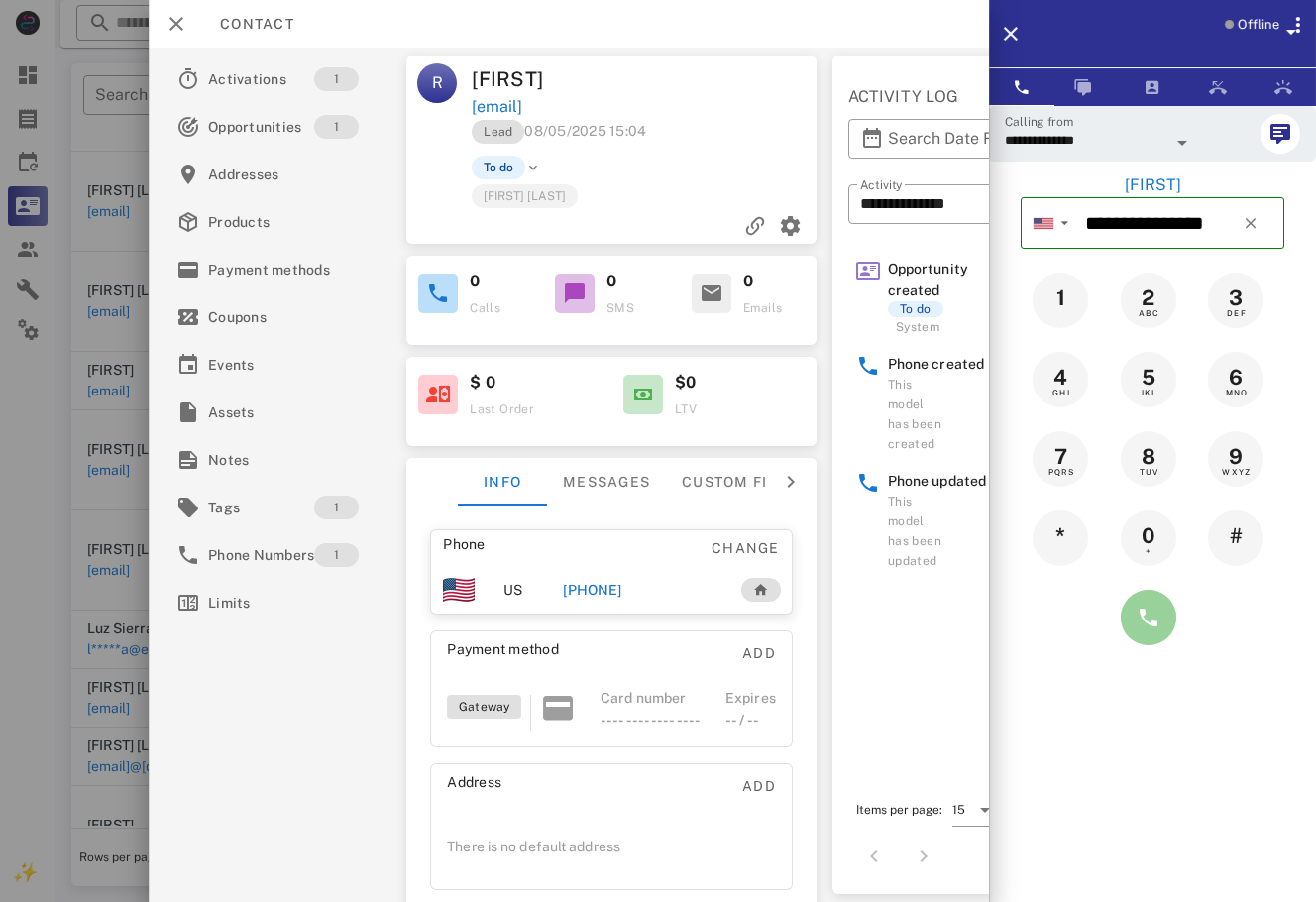 click at bounding box center [1149, 618] 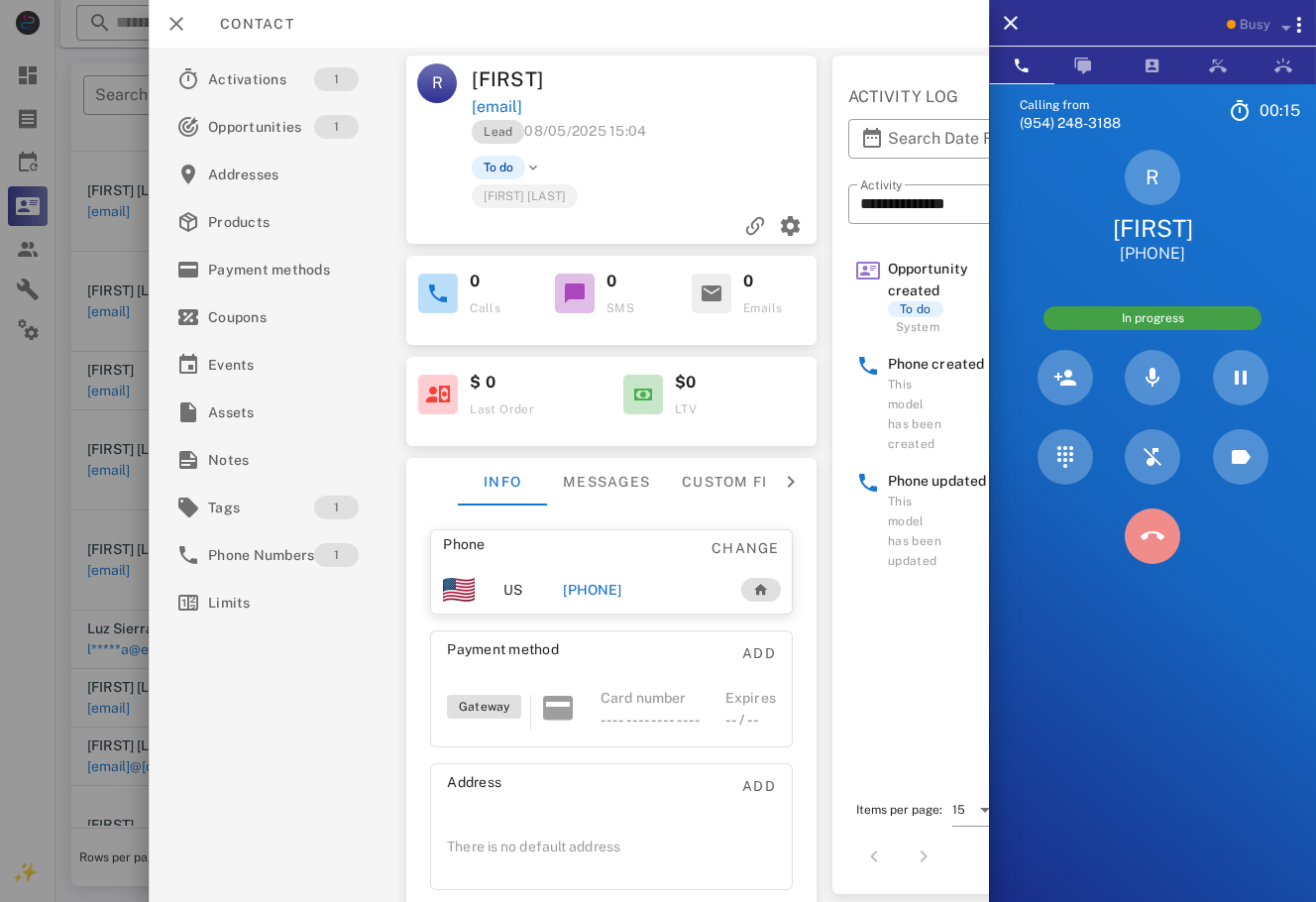 click at bounding box center (1152, 536) 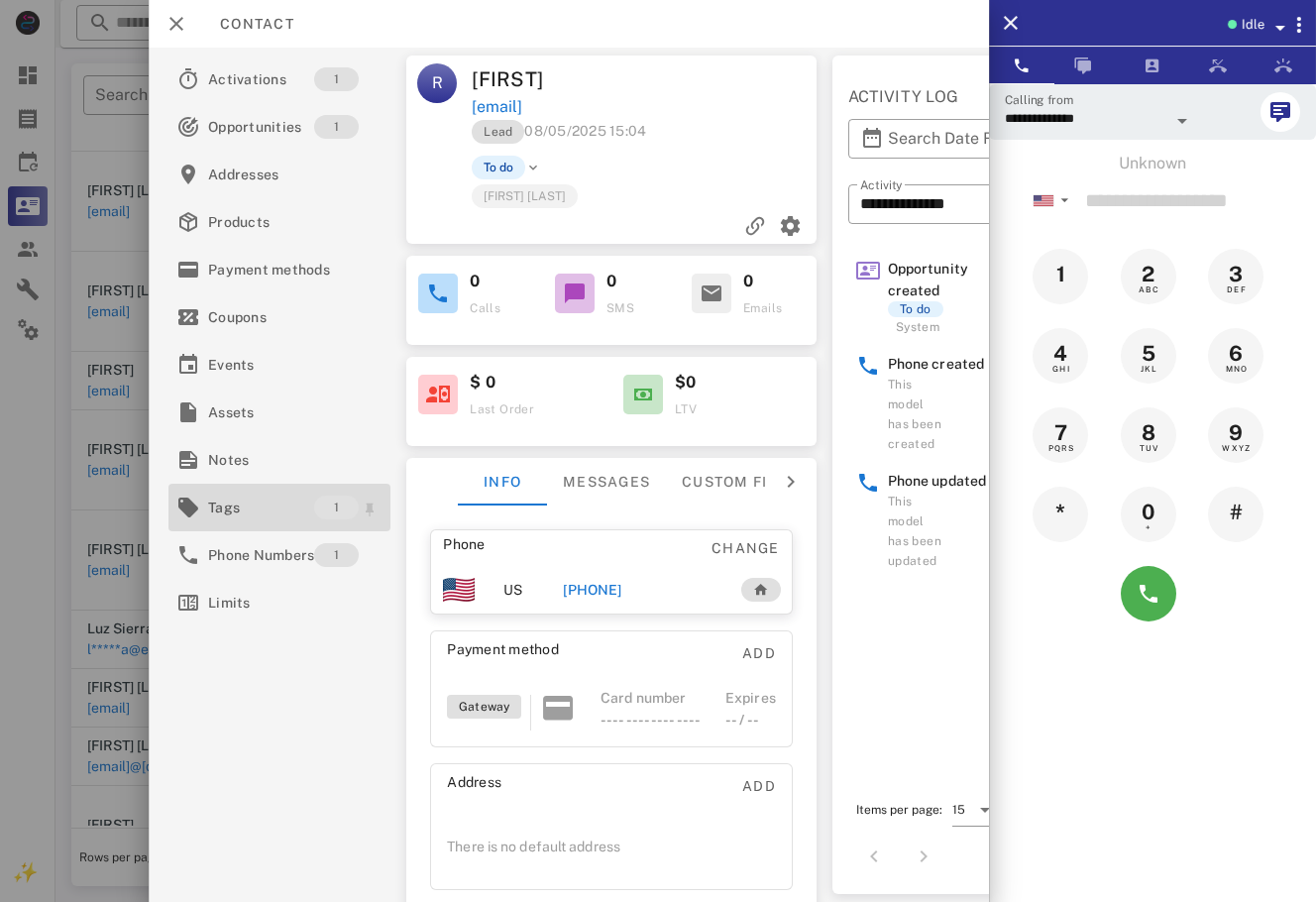 click on "Tags" at bounding box center [261, 507] 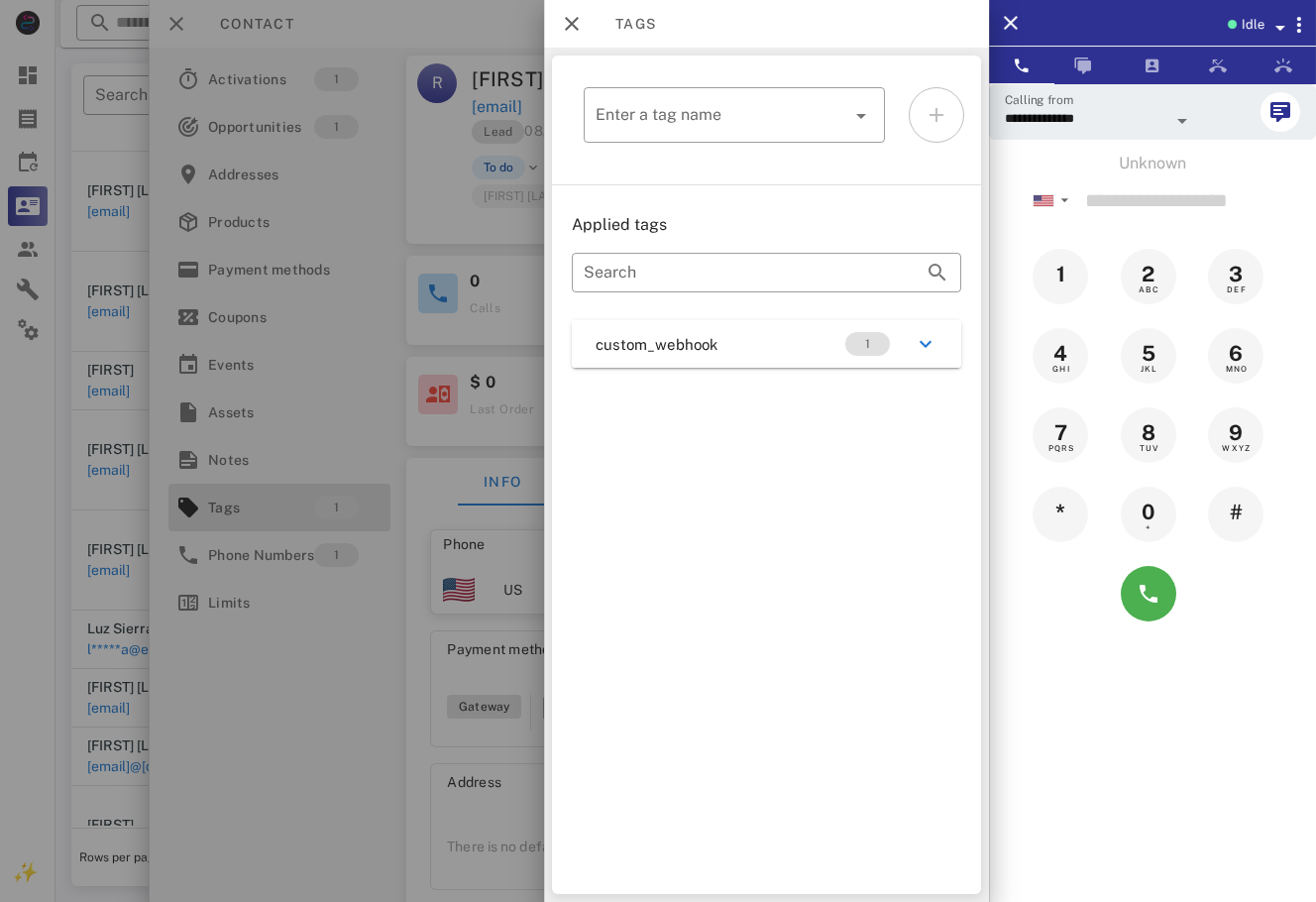 click on "custom_webhook  1" at bounding box center (766, 344) 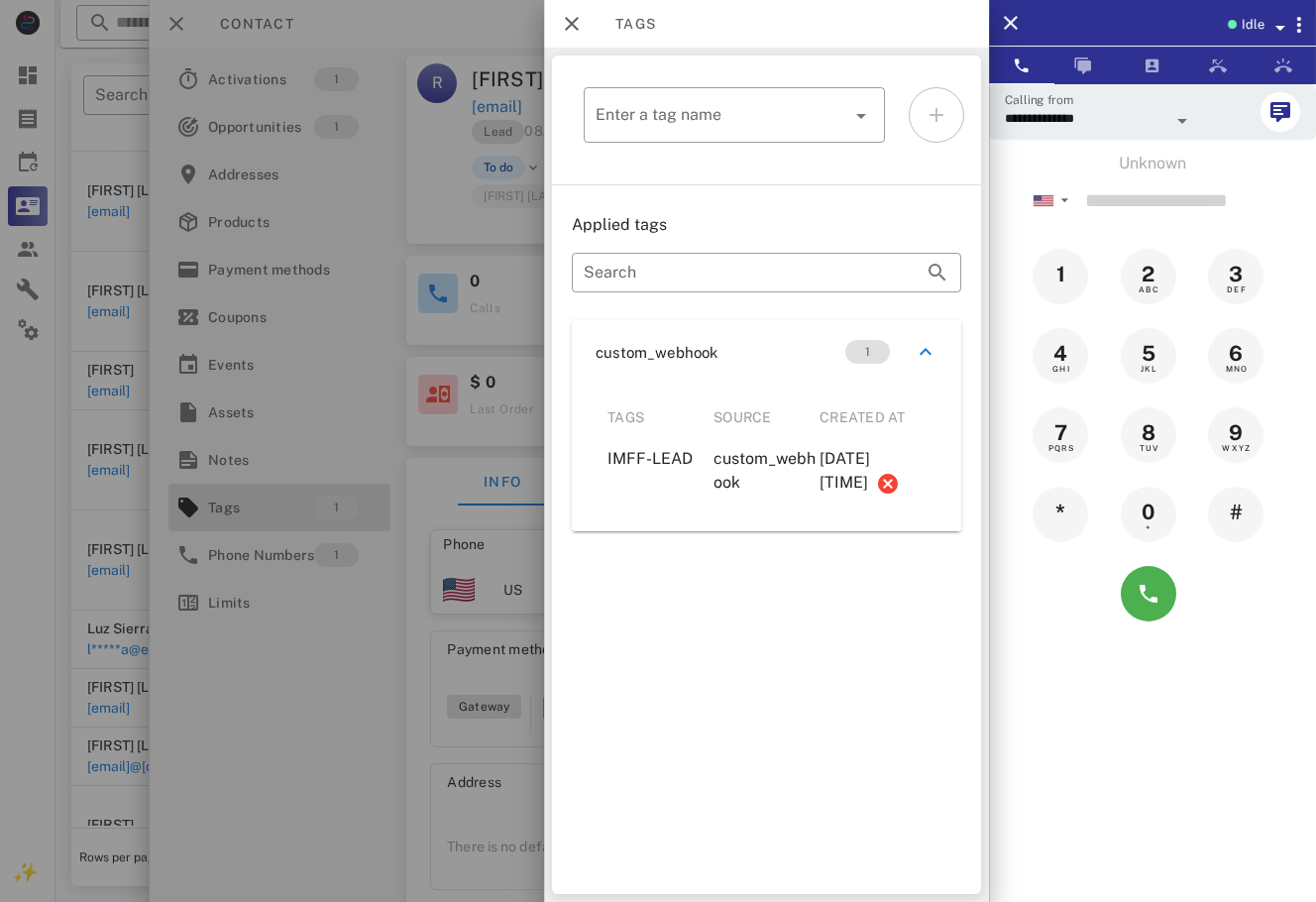 click at bounding box center [658, 451] 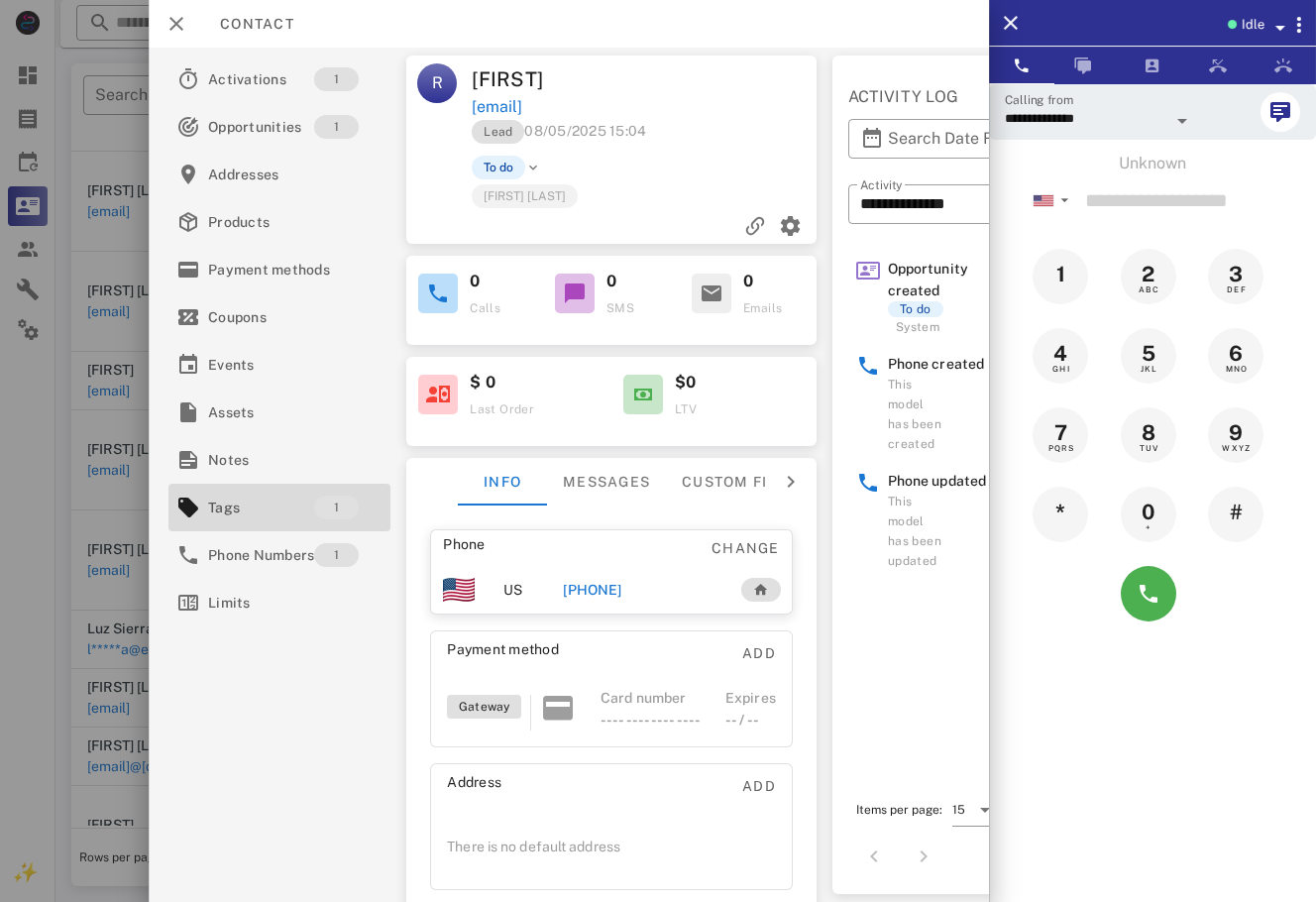 click on "Contact" at bounding box center (247, 24) 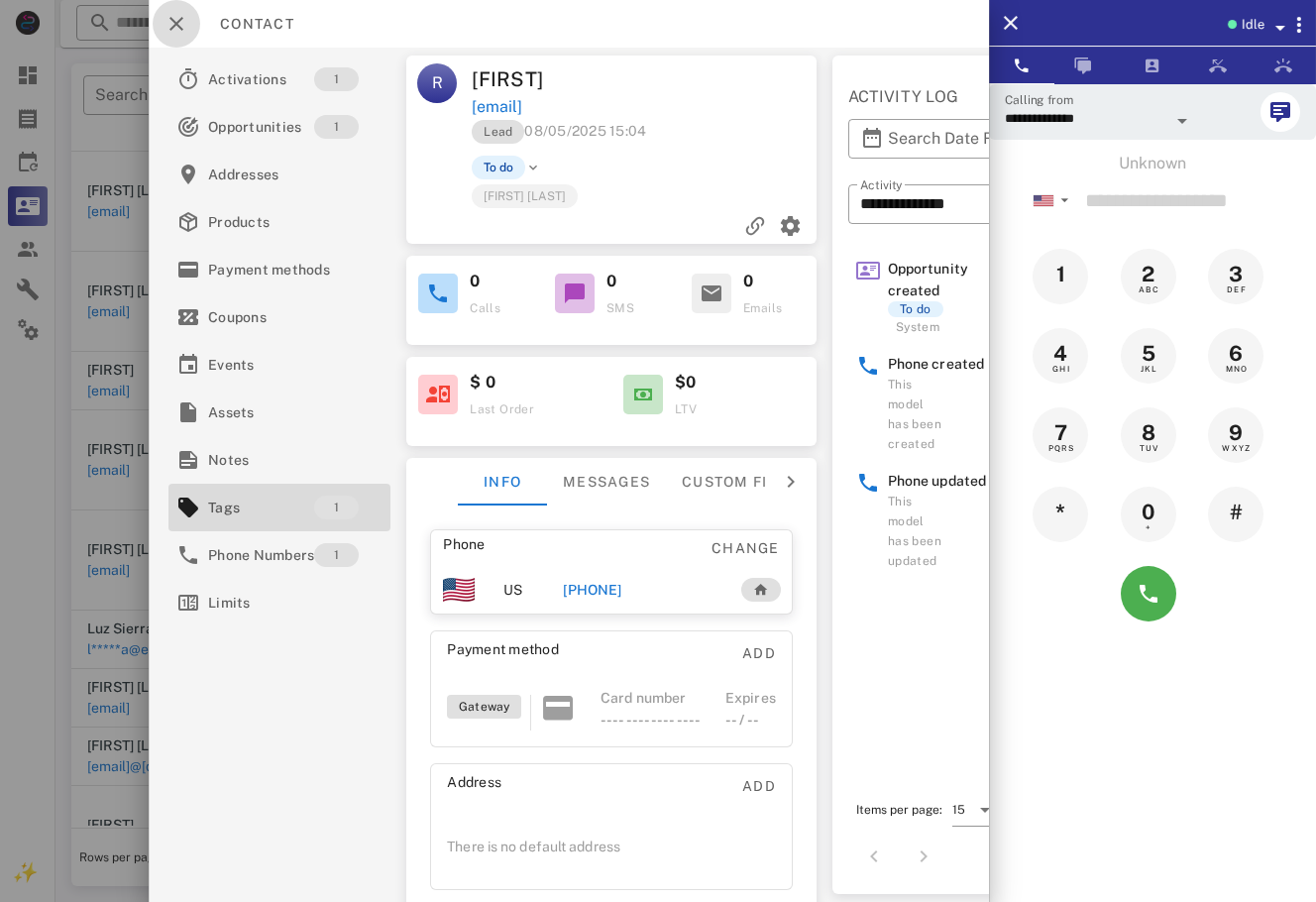 click at bounding box center [176, 24] 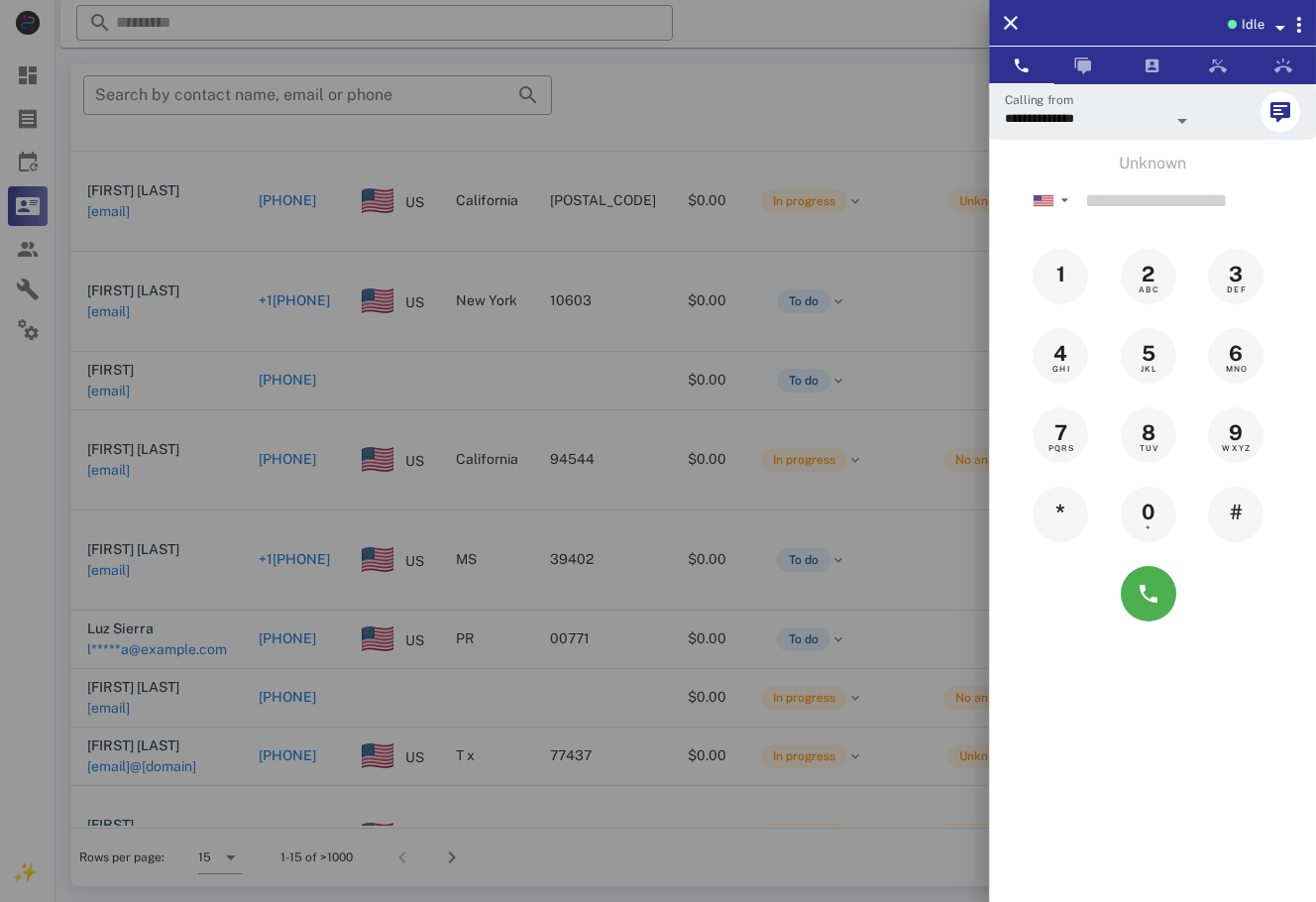 click at bounding box center [658, 451] 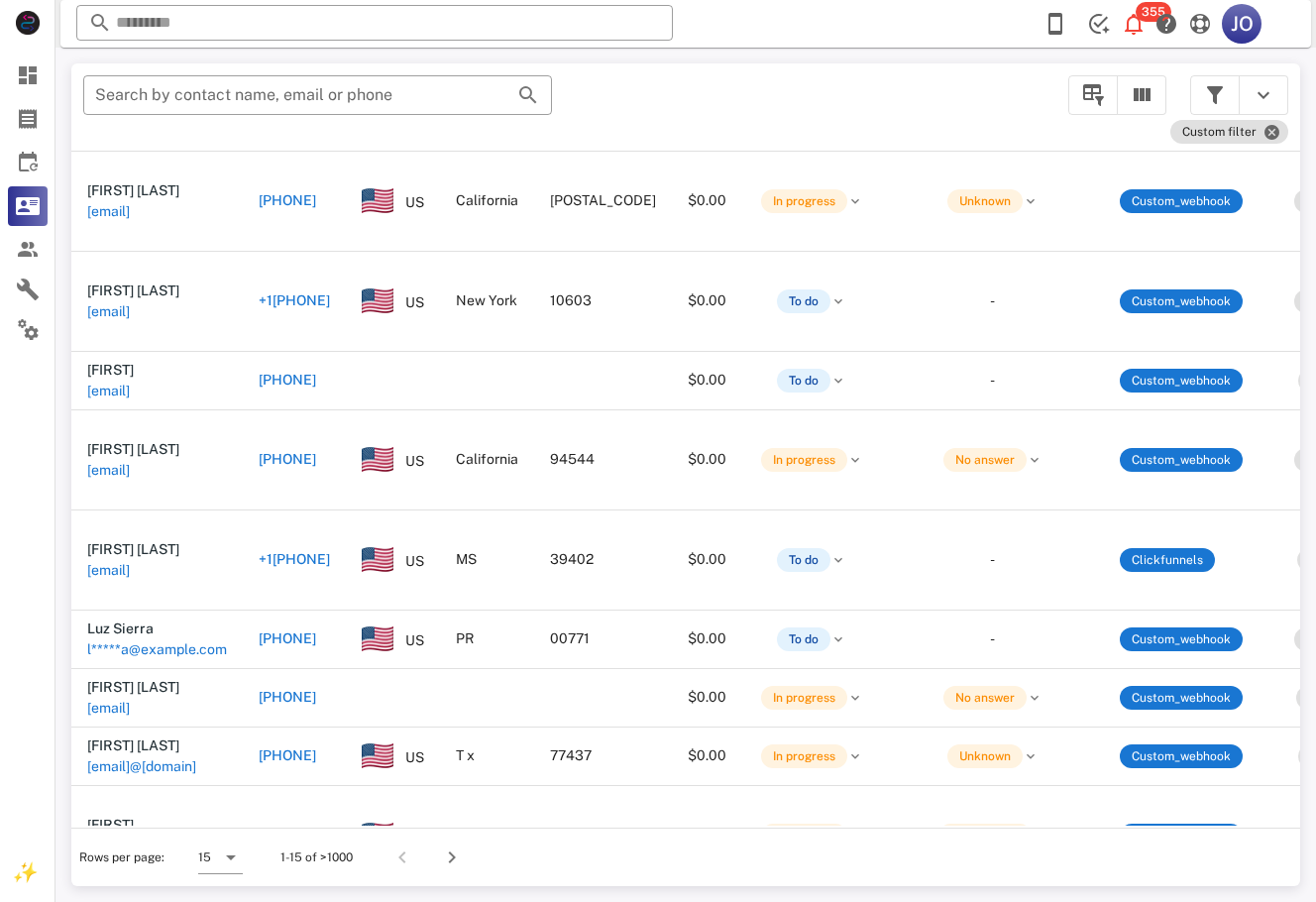 click at bounding box center (375, 23) 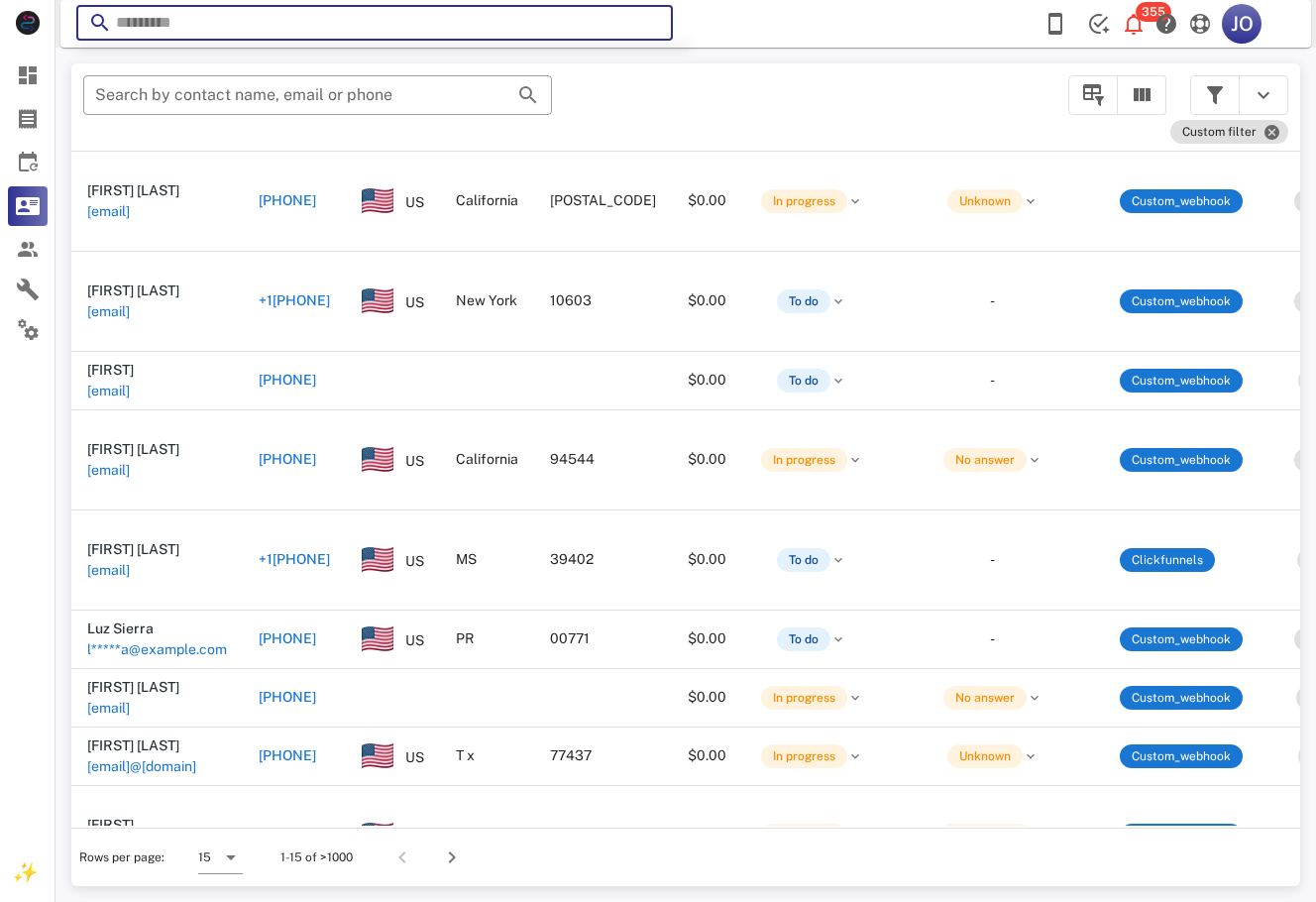 paste on "**********" 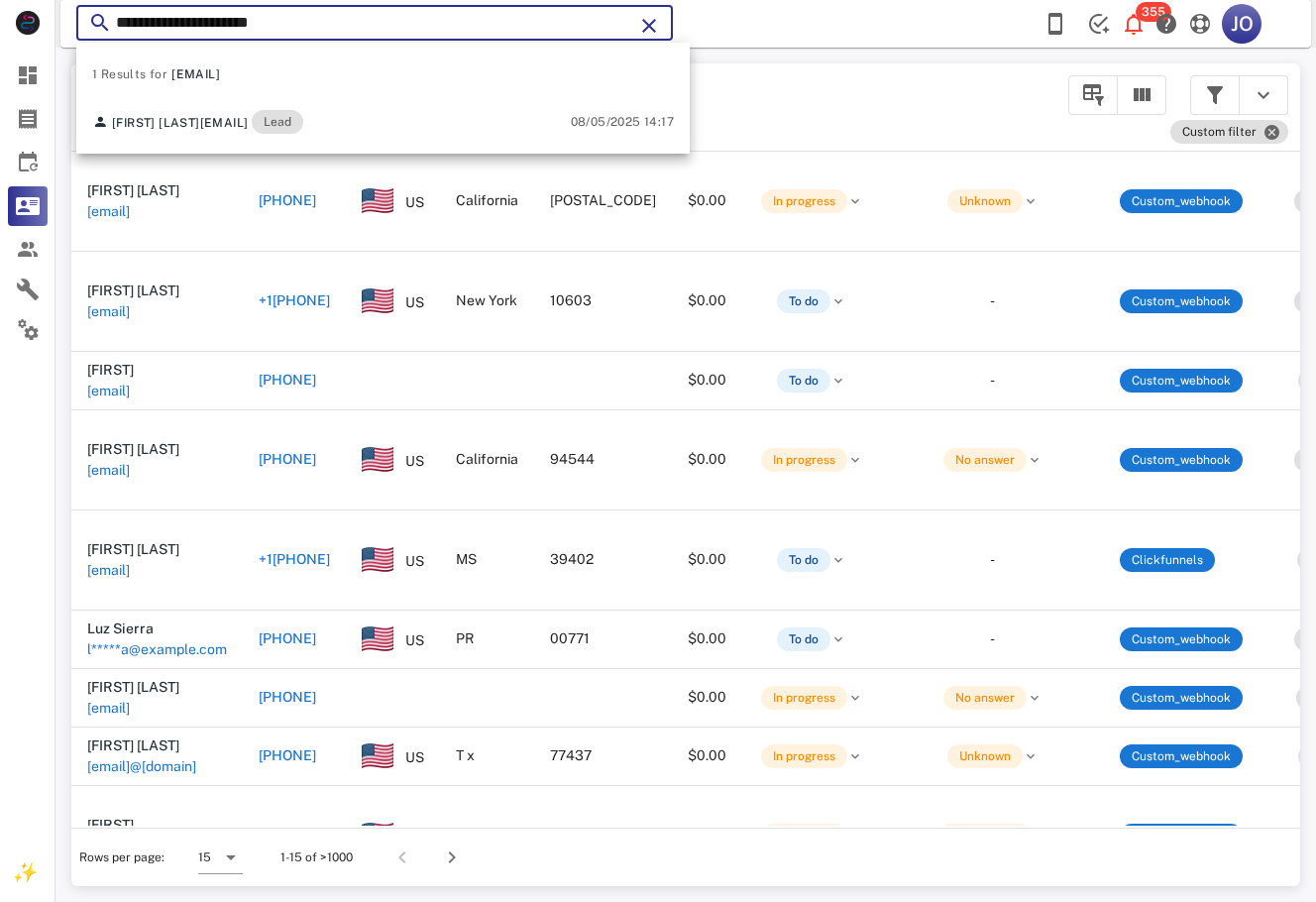 type on "**********" 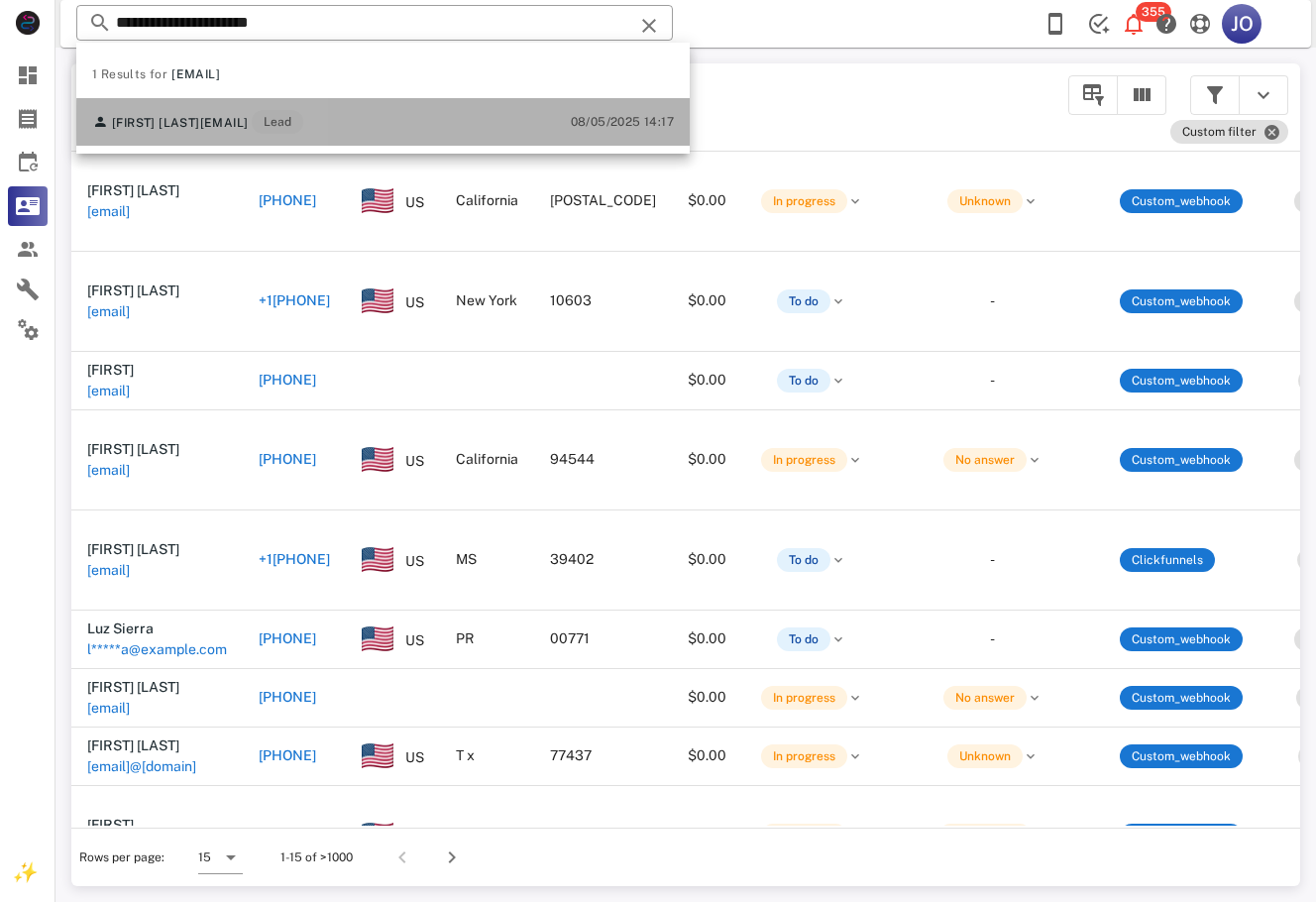click on "Angelica Mejia   angiemlina@hotmail.com   Lead" at bounding box center (197, 122) 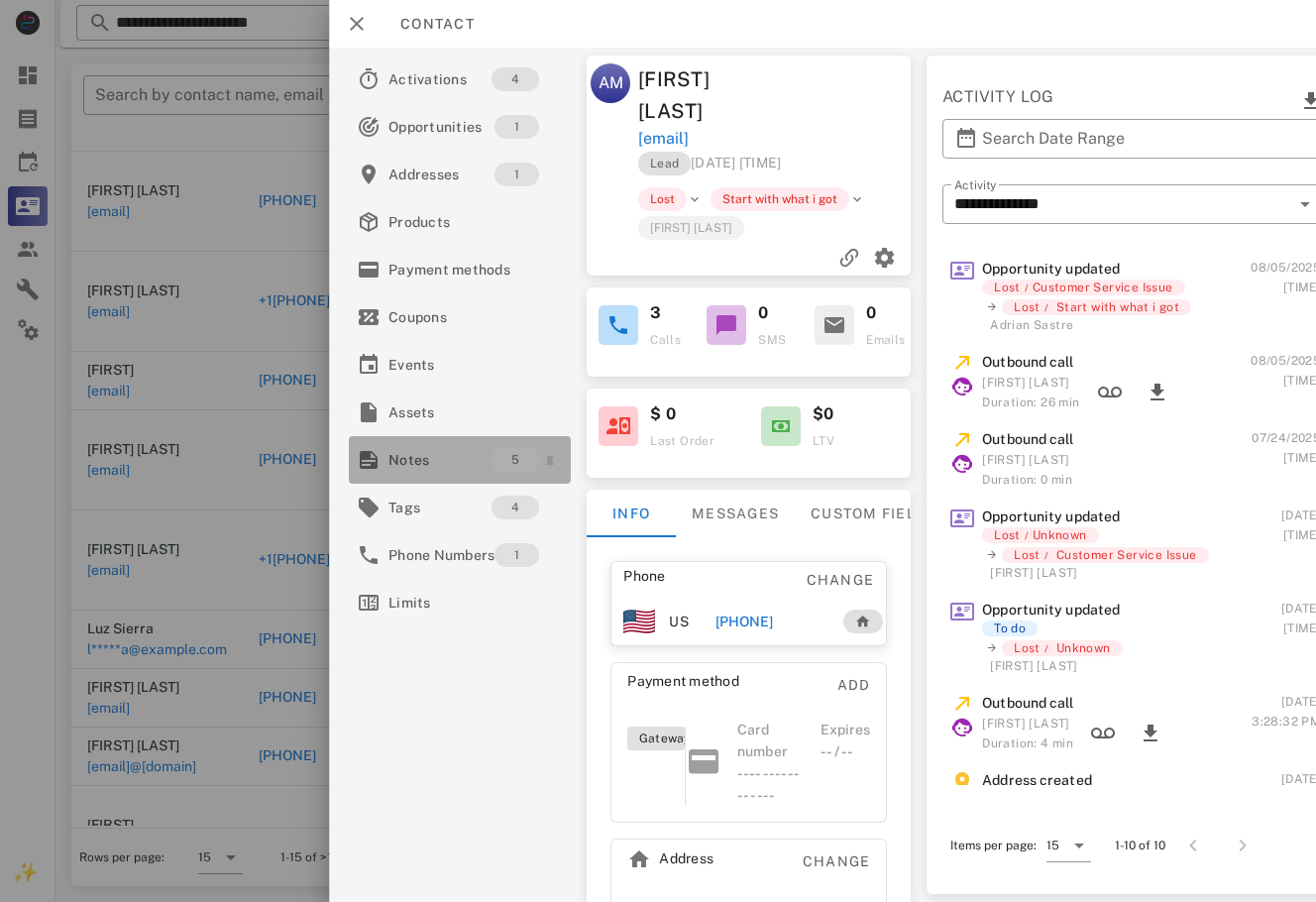 click on "Notes" at bounding box center [440, 460] 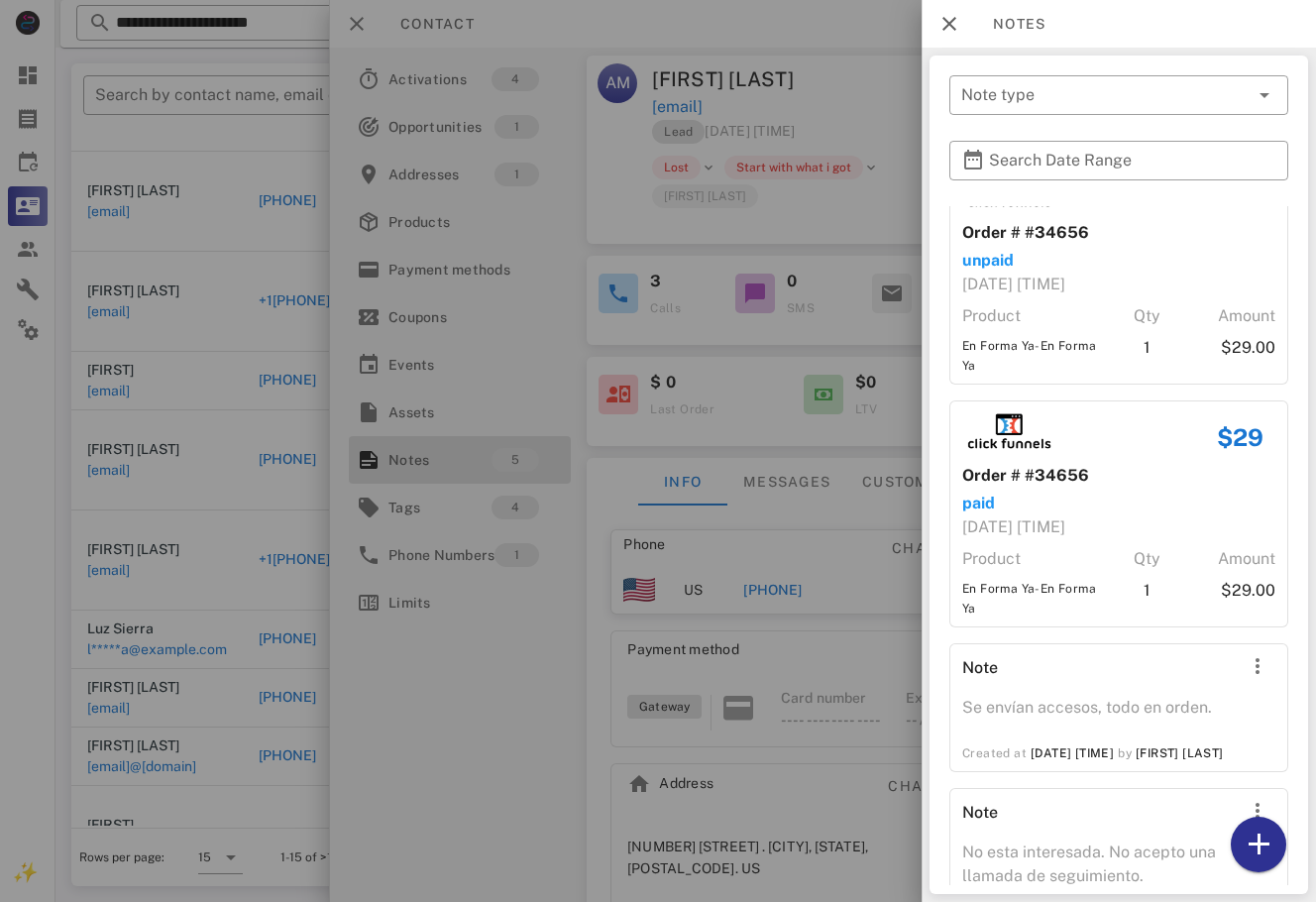 scroll, scrollTop: 370, scrollLeft: 0, axis: vertical 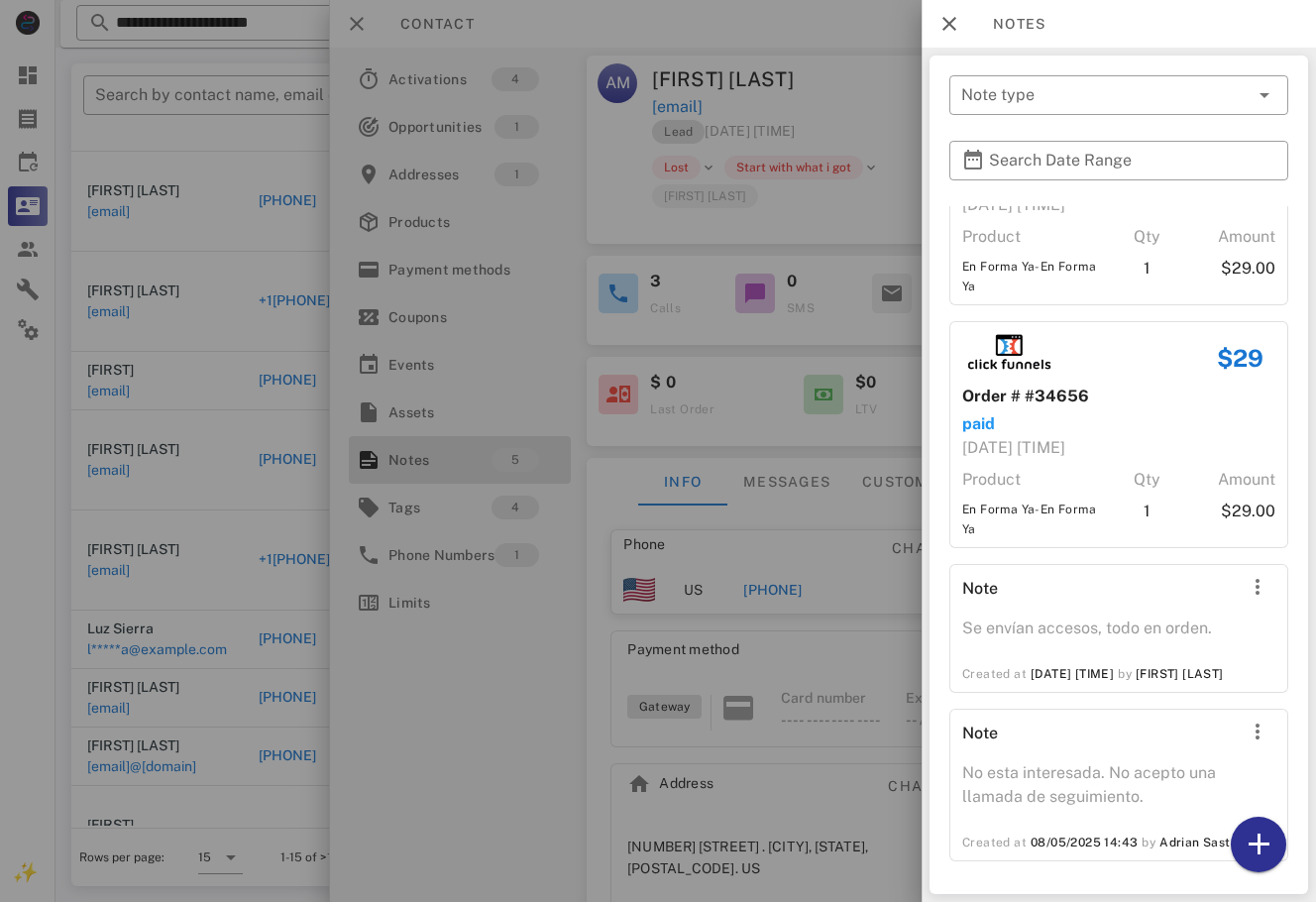 click at bounding box center [658, 451] 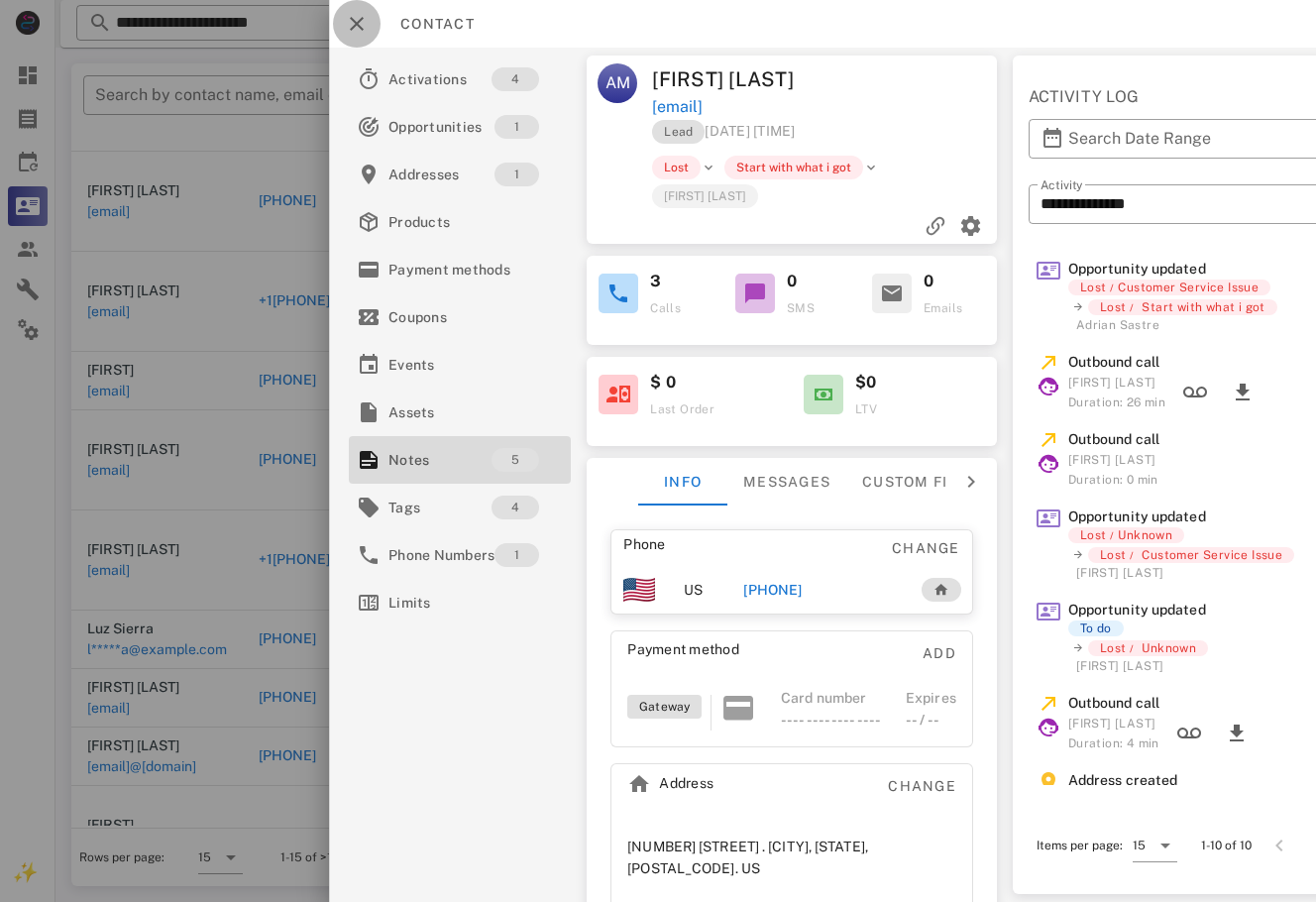 click at bounding box center (357, 24) 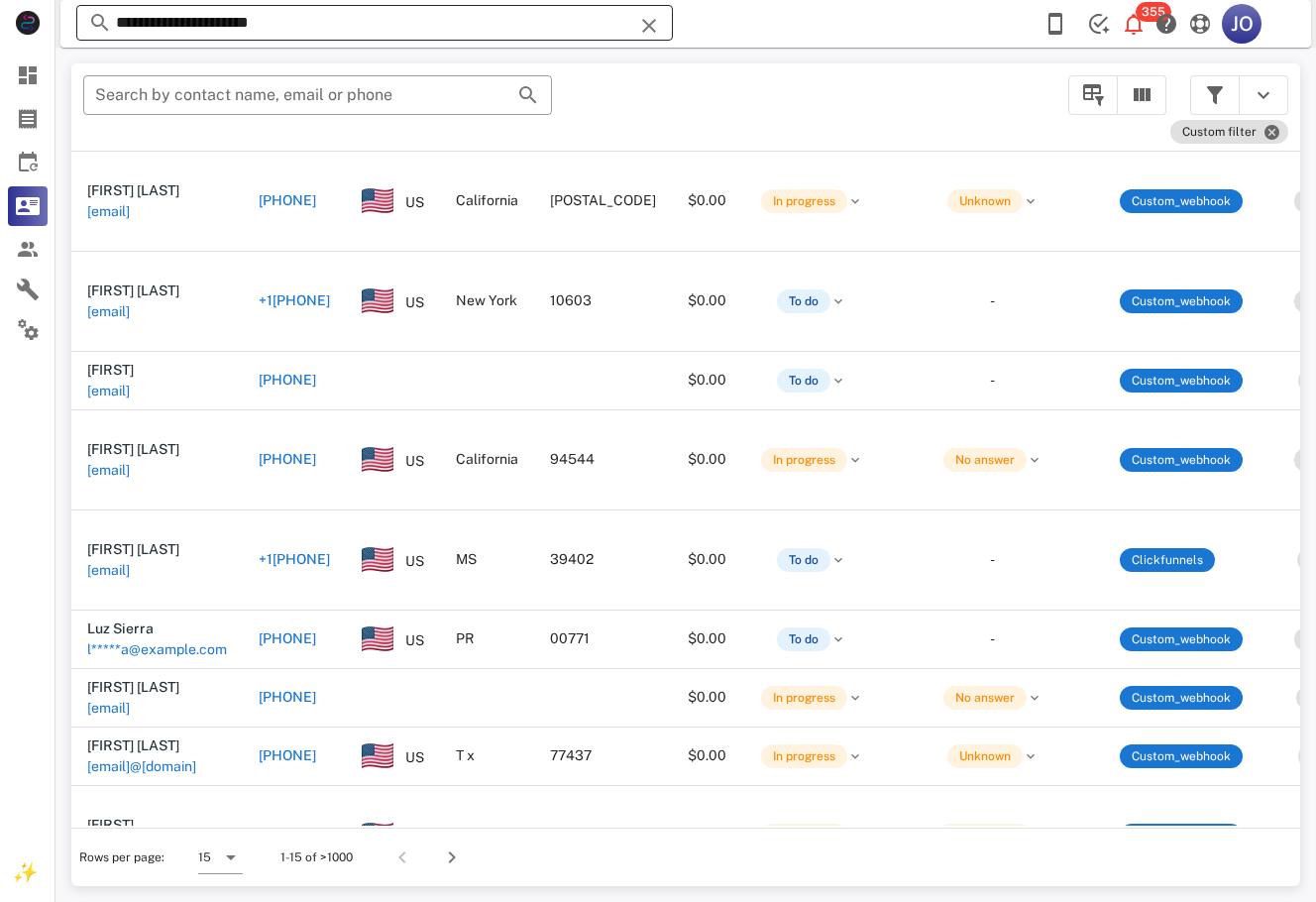 click on "**********" at bounding box center [375, 23] 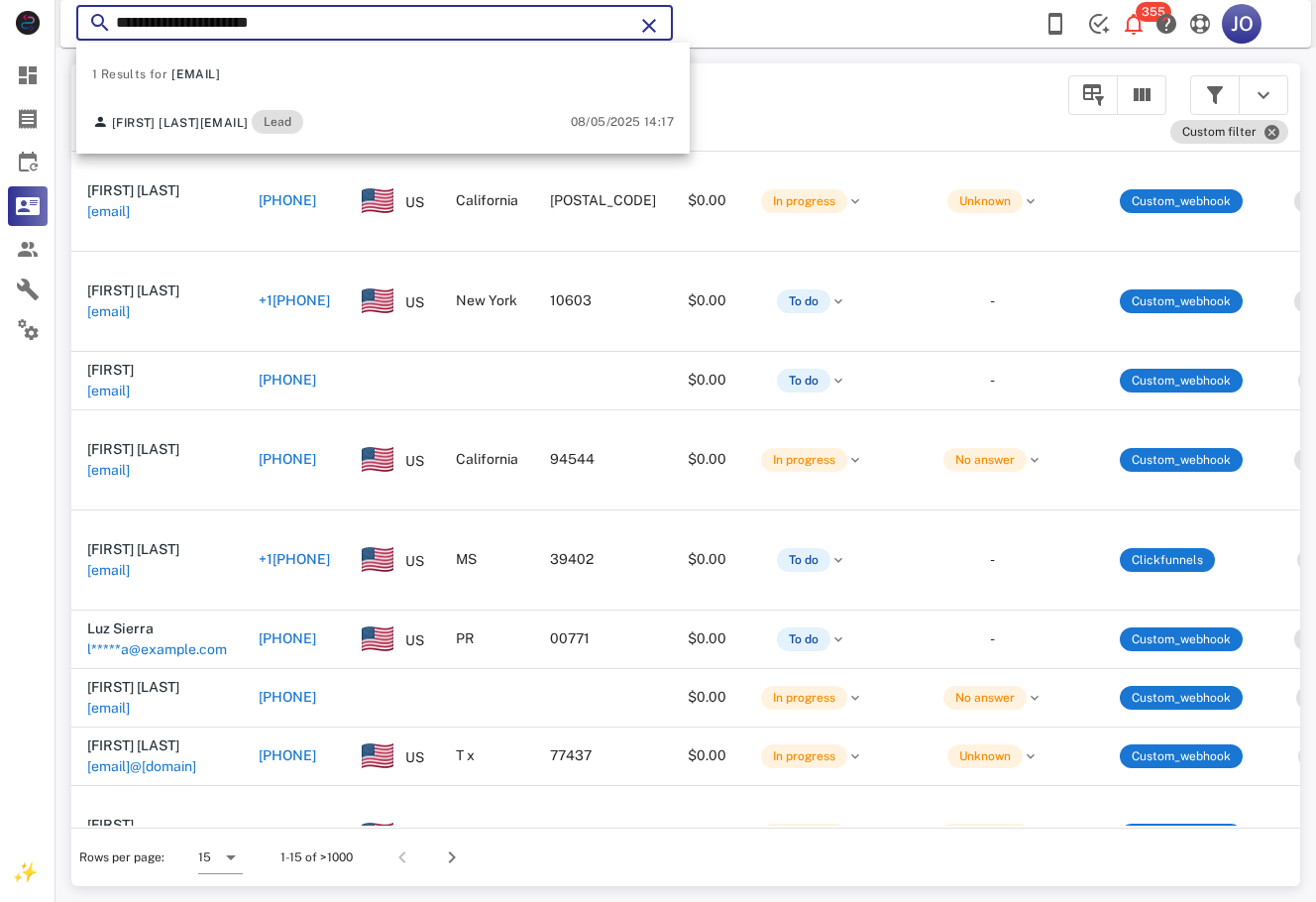 click on "**********" at bounding box center [375, 23] 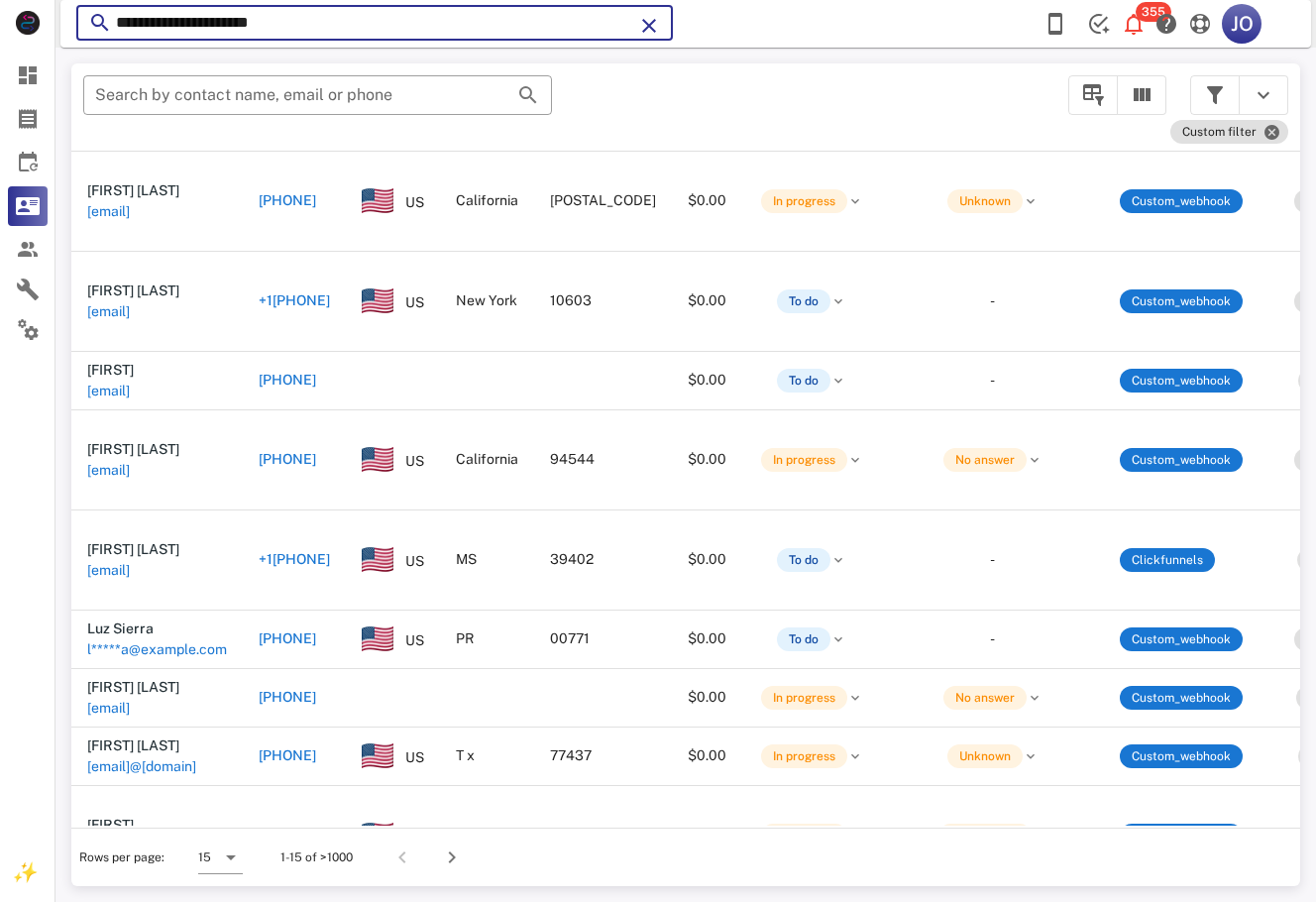 drag, startPoint x: 343, startPoint y: 18, endPoint x: 105, endPoint y: 32, distance: 238.41141 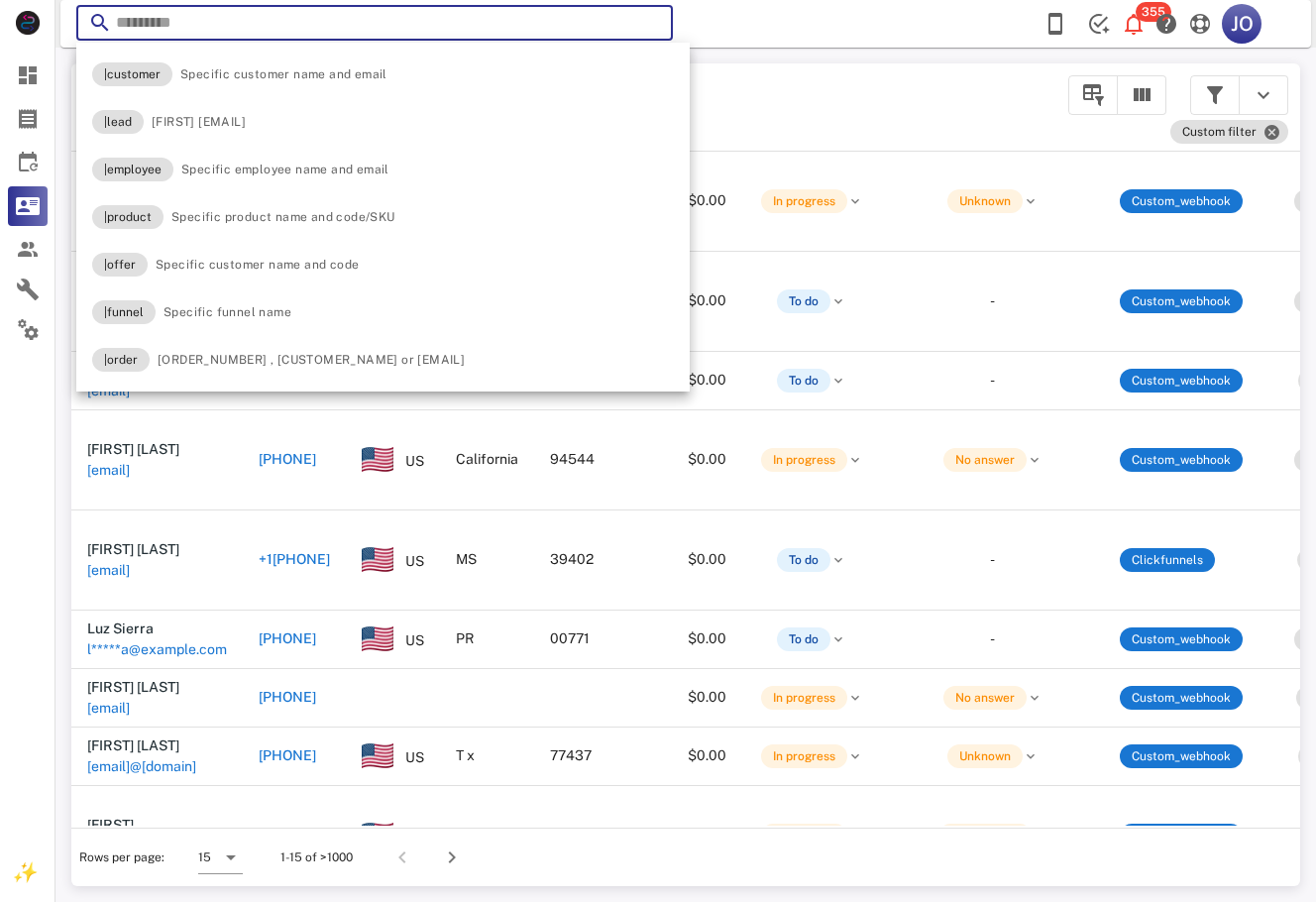 paste on "**********" 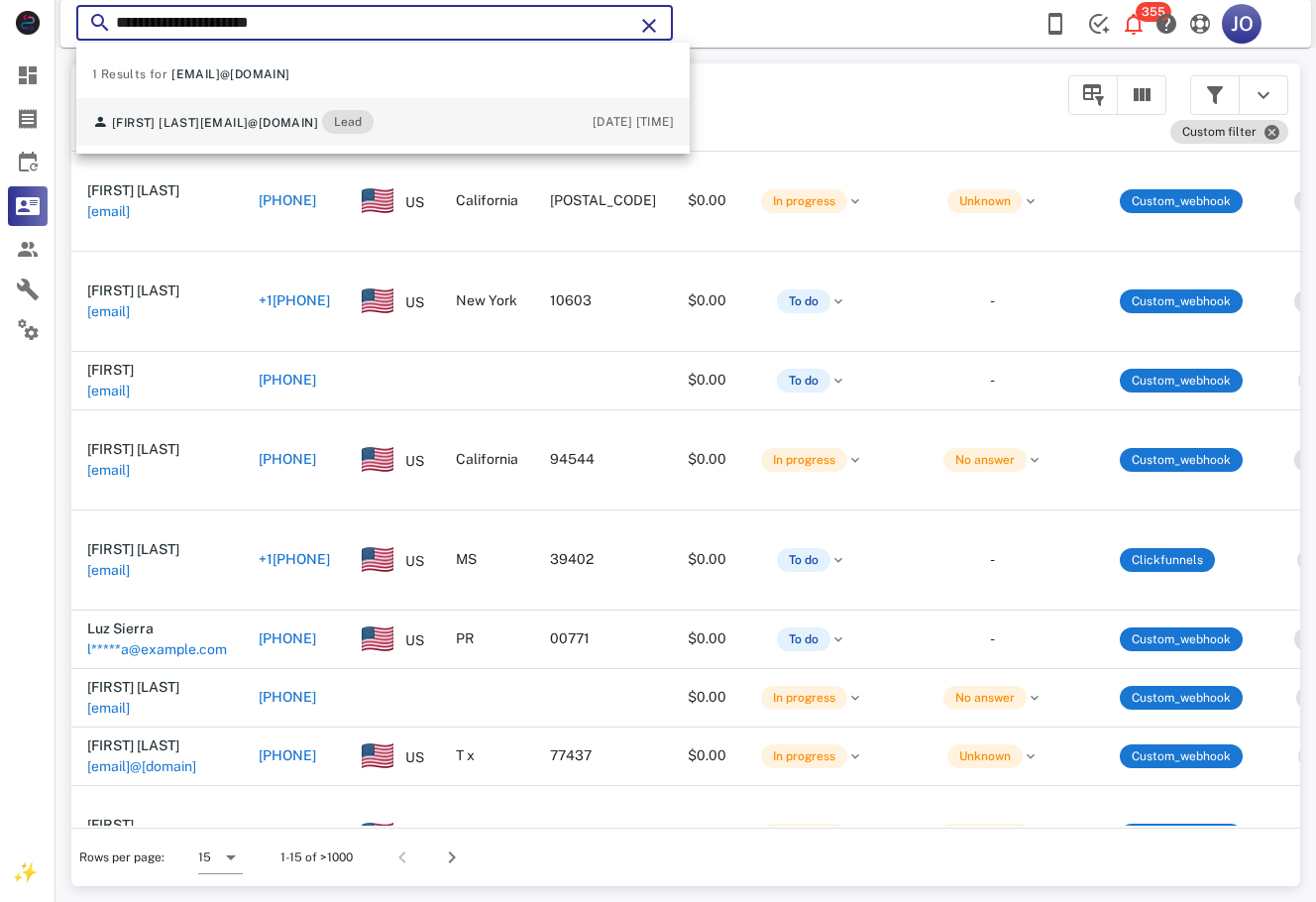 type on "**********" 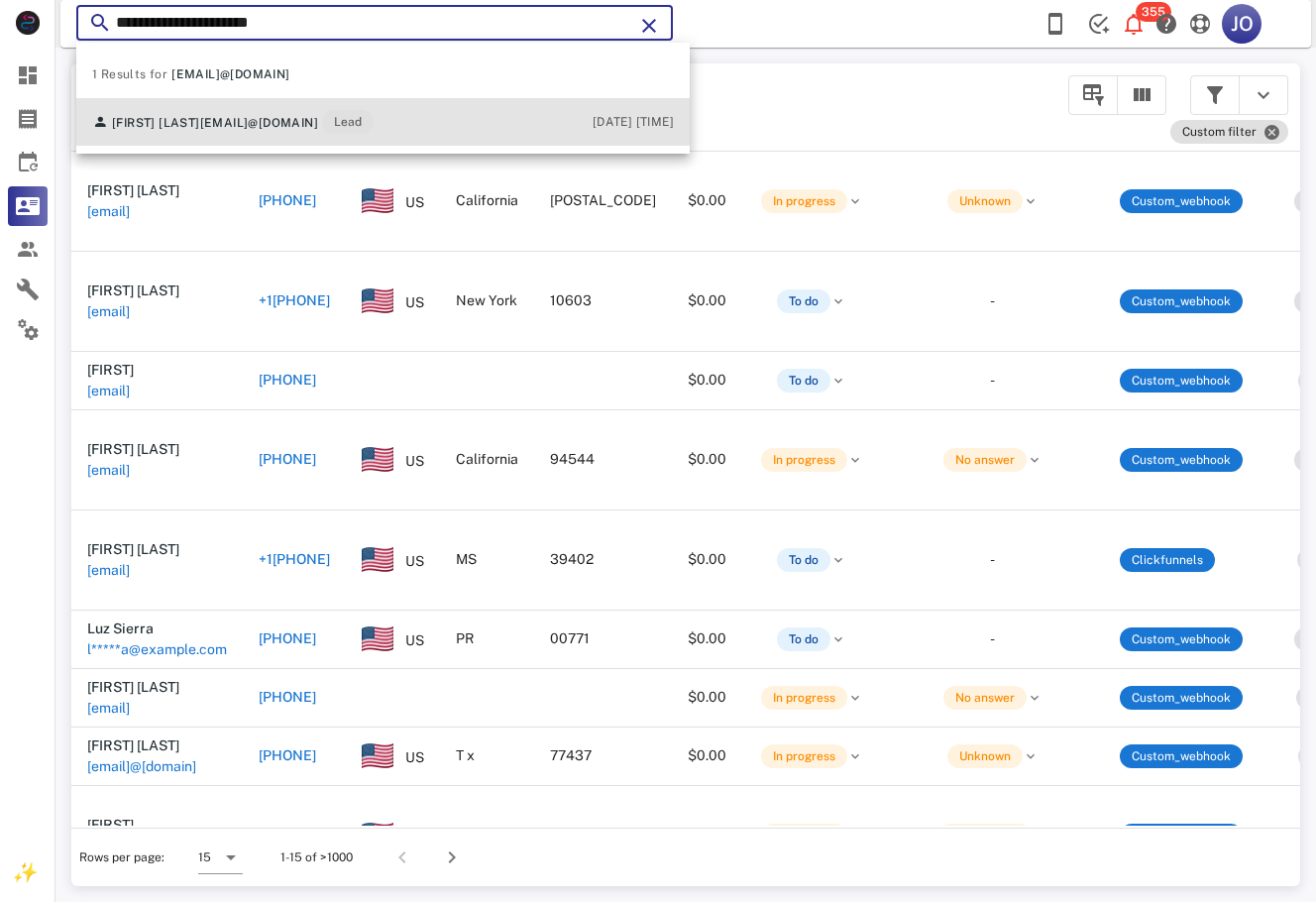 click on "Mildred Mendez   ileana1100@hotmail.com   Lead" at bounding box center (233, 122) 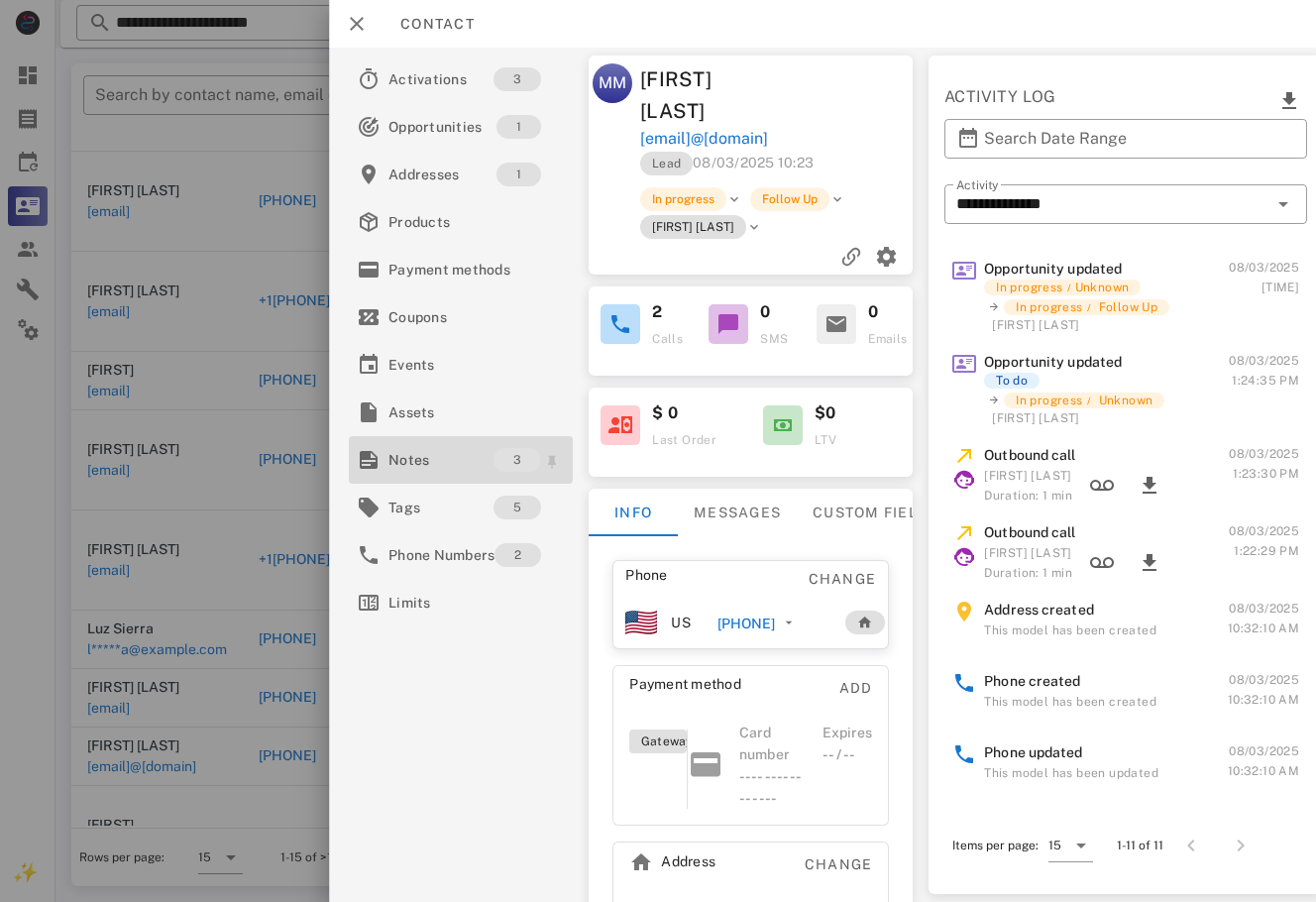click on "Notes" at bounding box center (441, 460) 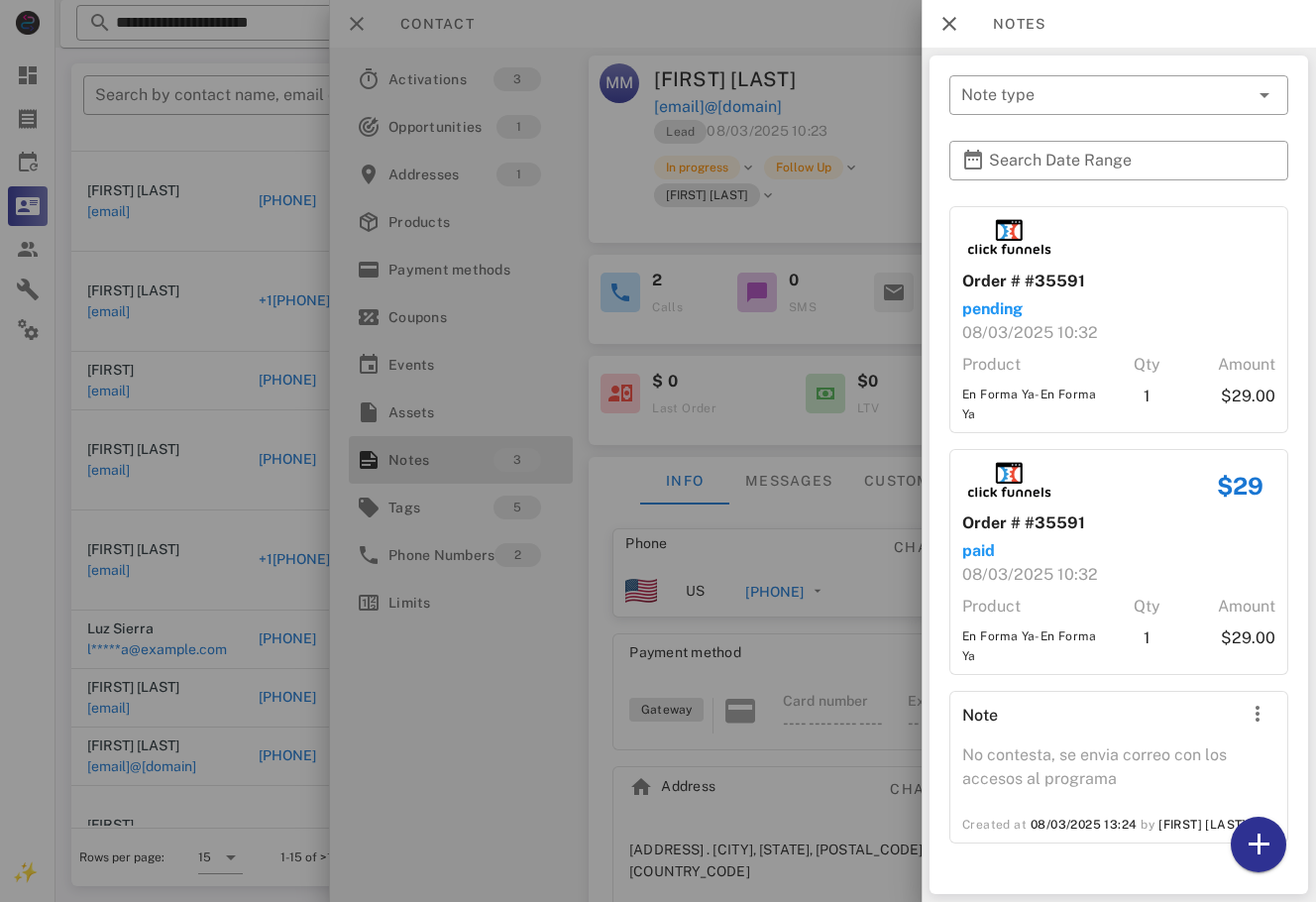 click at bounding box center (658, 451) 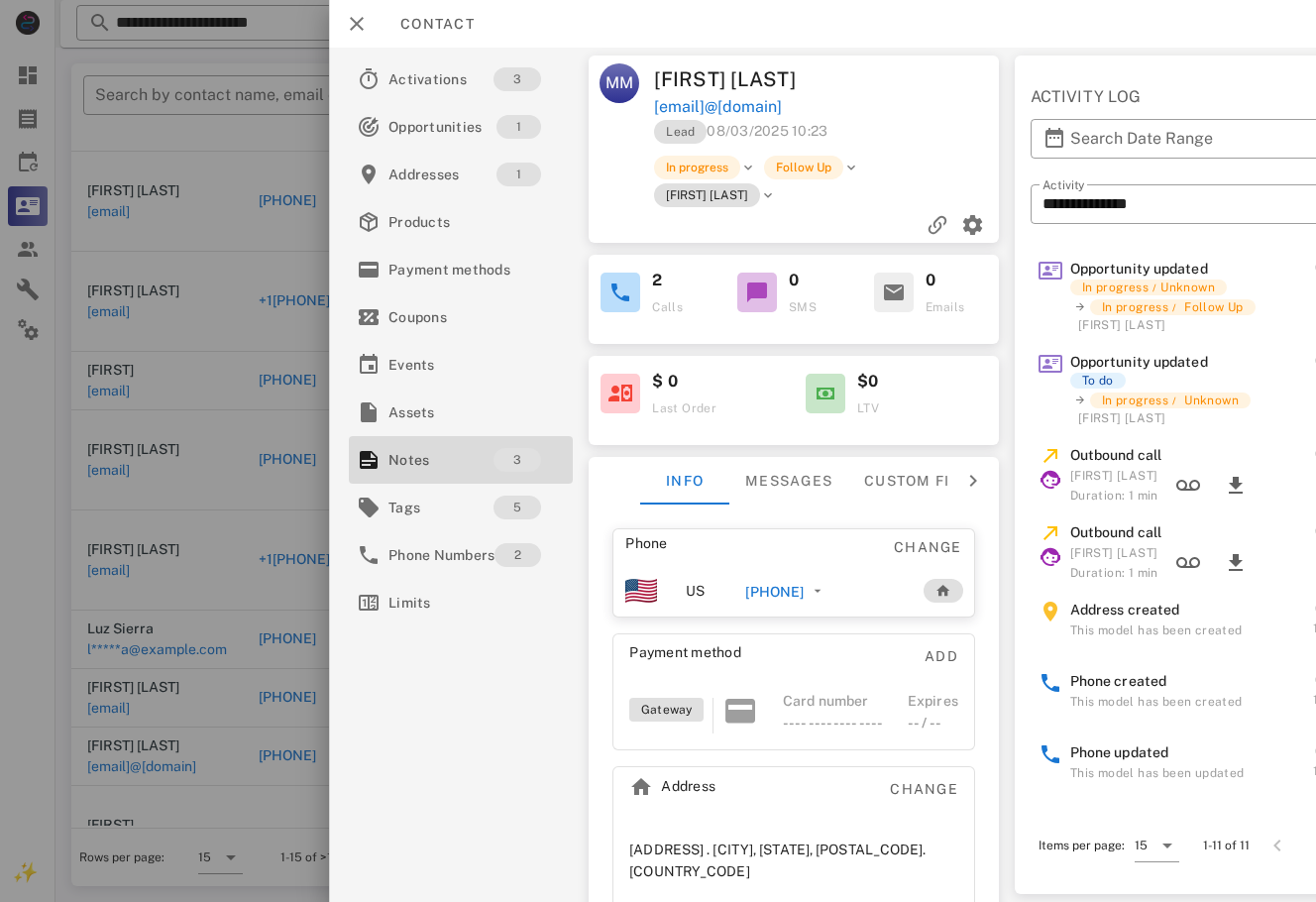 click on "[PHONE]" at bounding box center (774, 592) 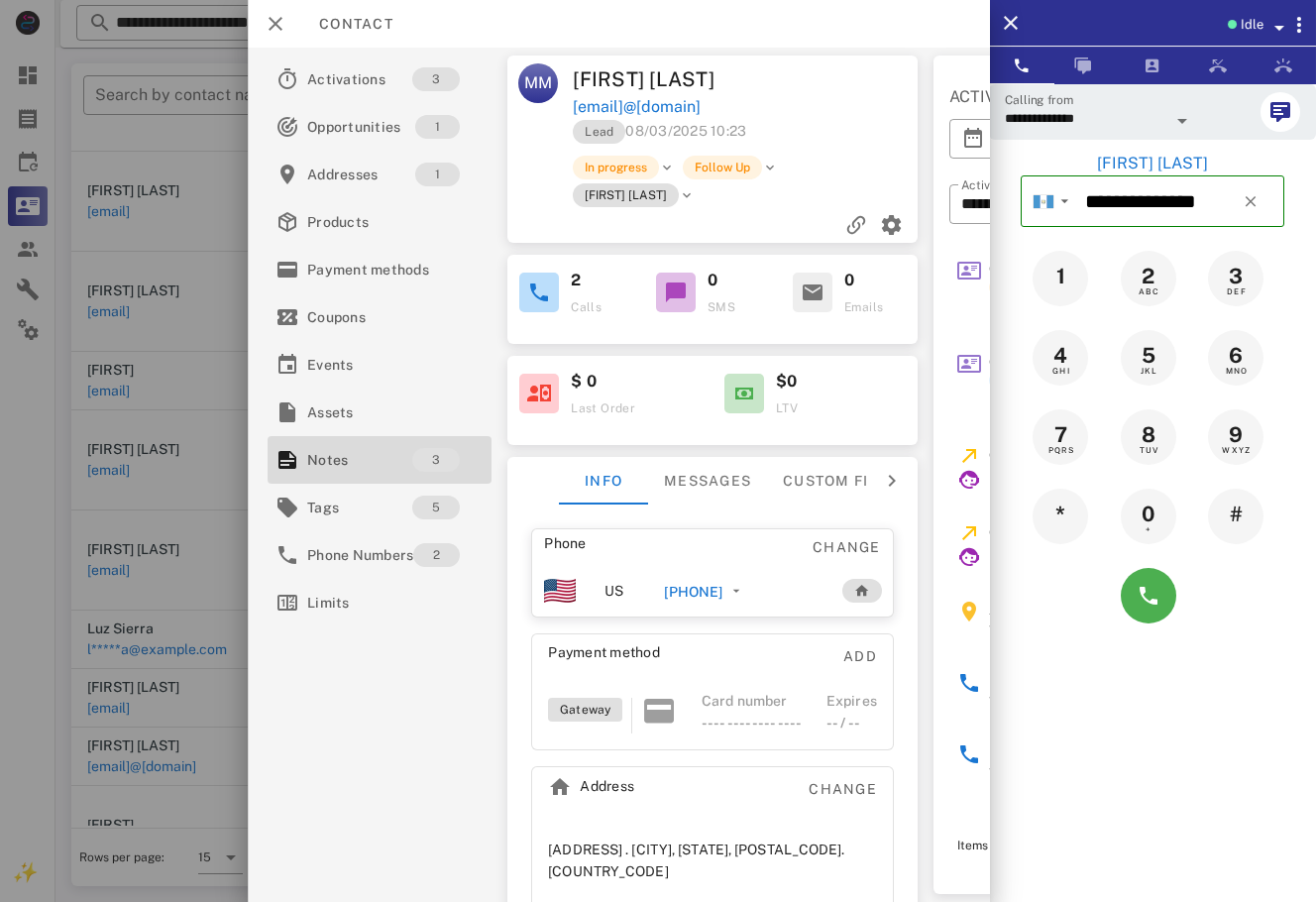 click on "**********" at bounding box center (1152, 534) 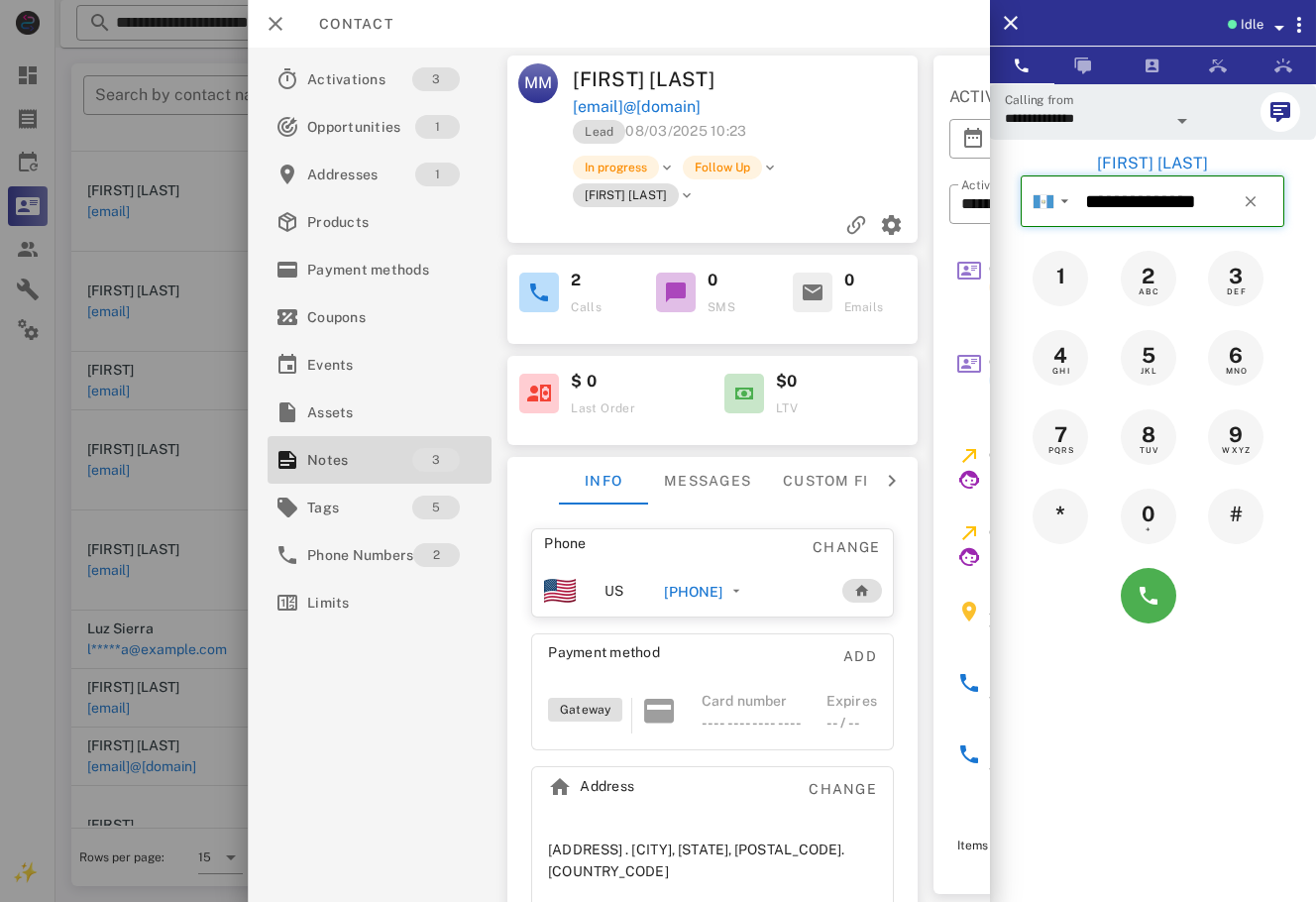 drag, startPoint x: 1220, startPoint y: 198, endPoint x: 1005, endPoint y: 197, distance: 215.0023 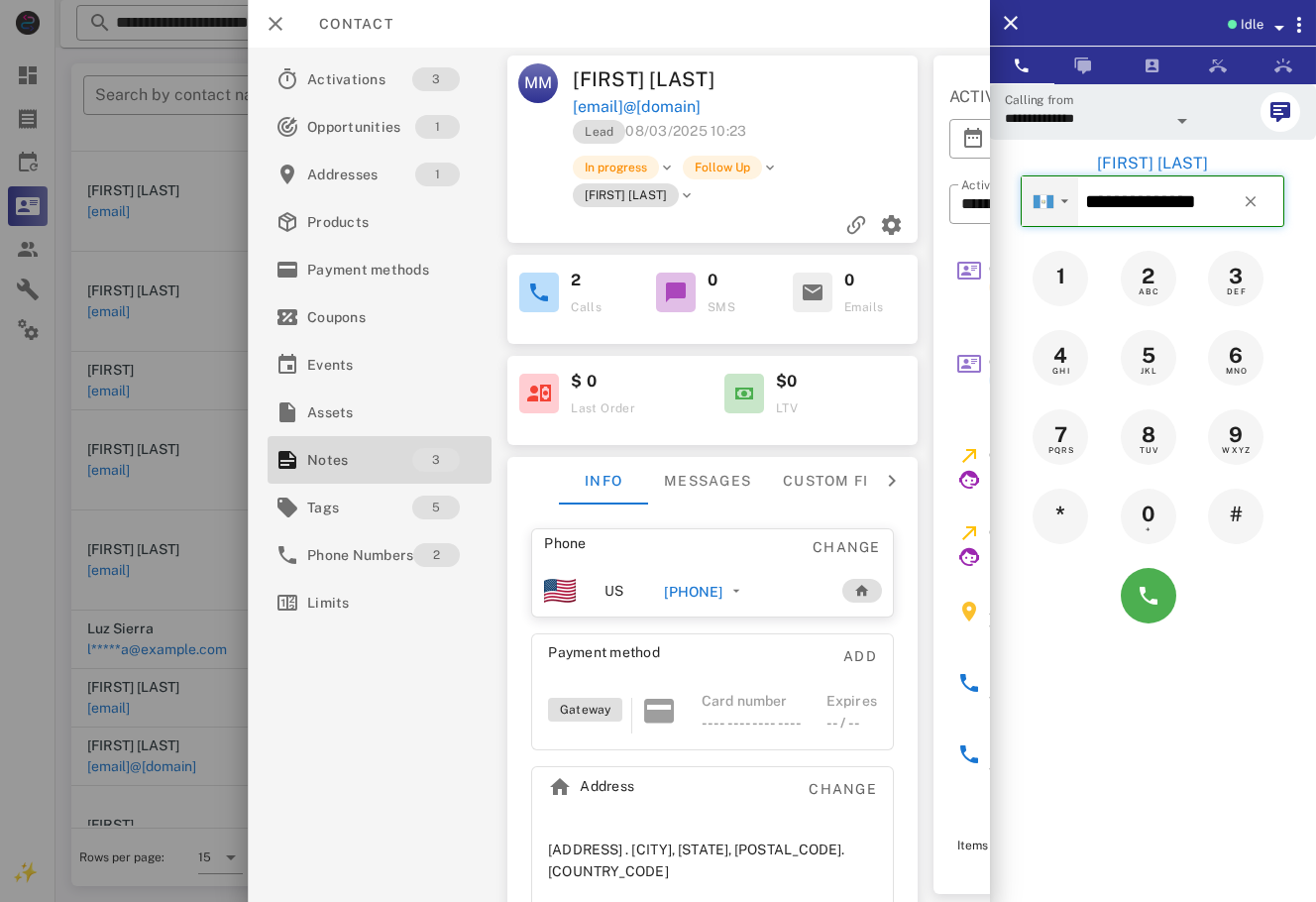 paste on "*" 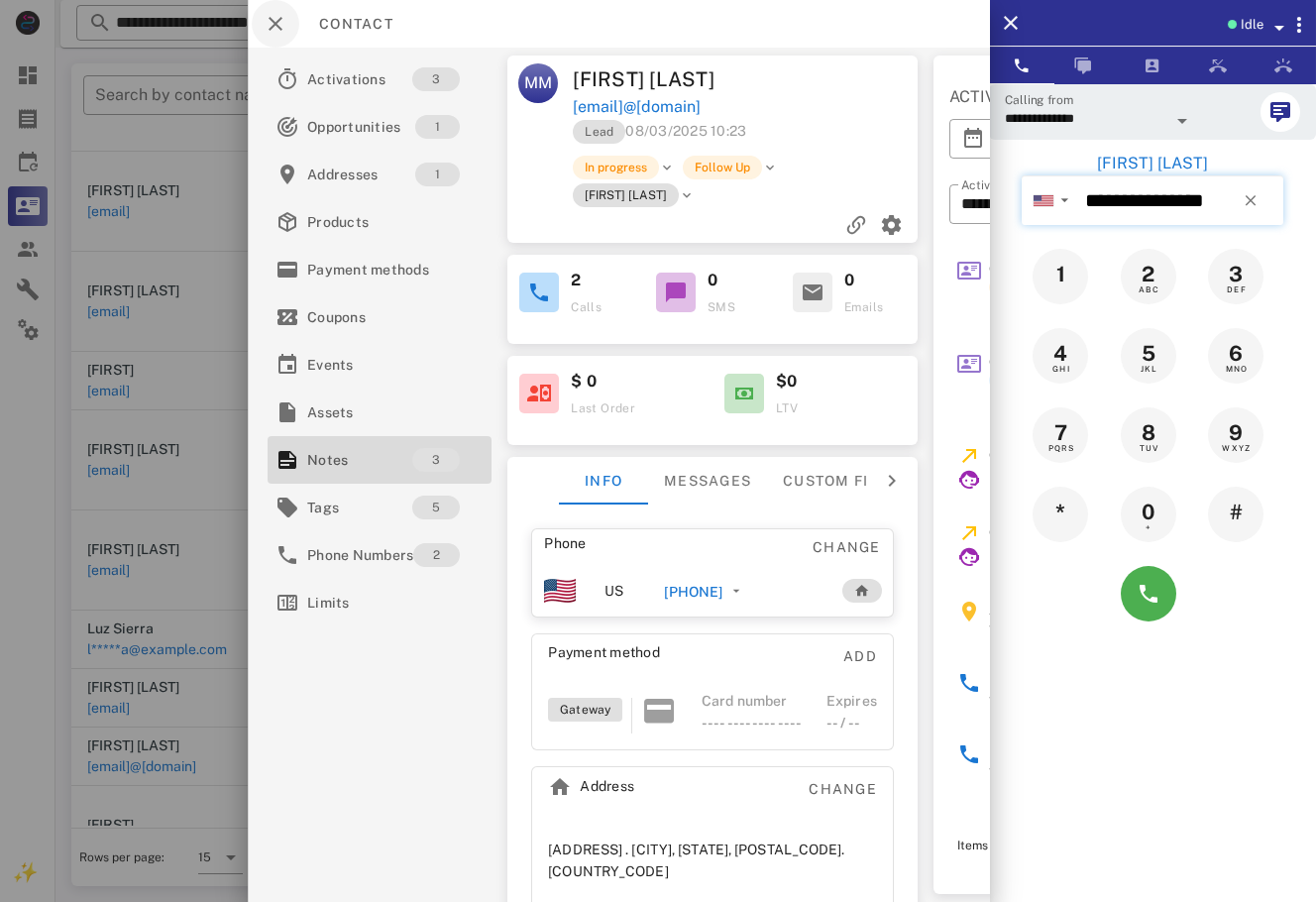type on "**********" 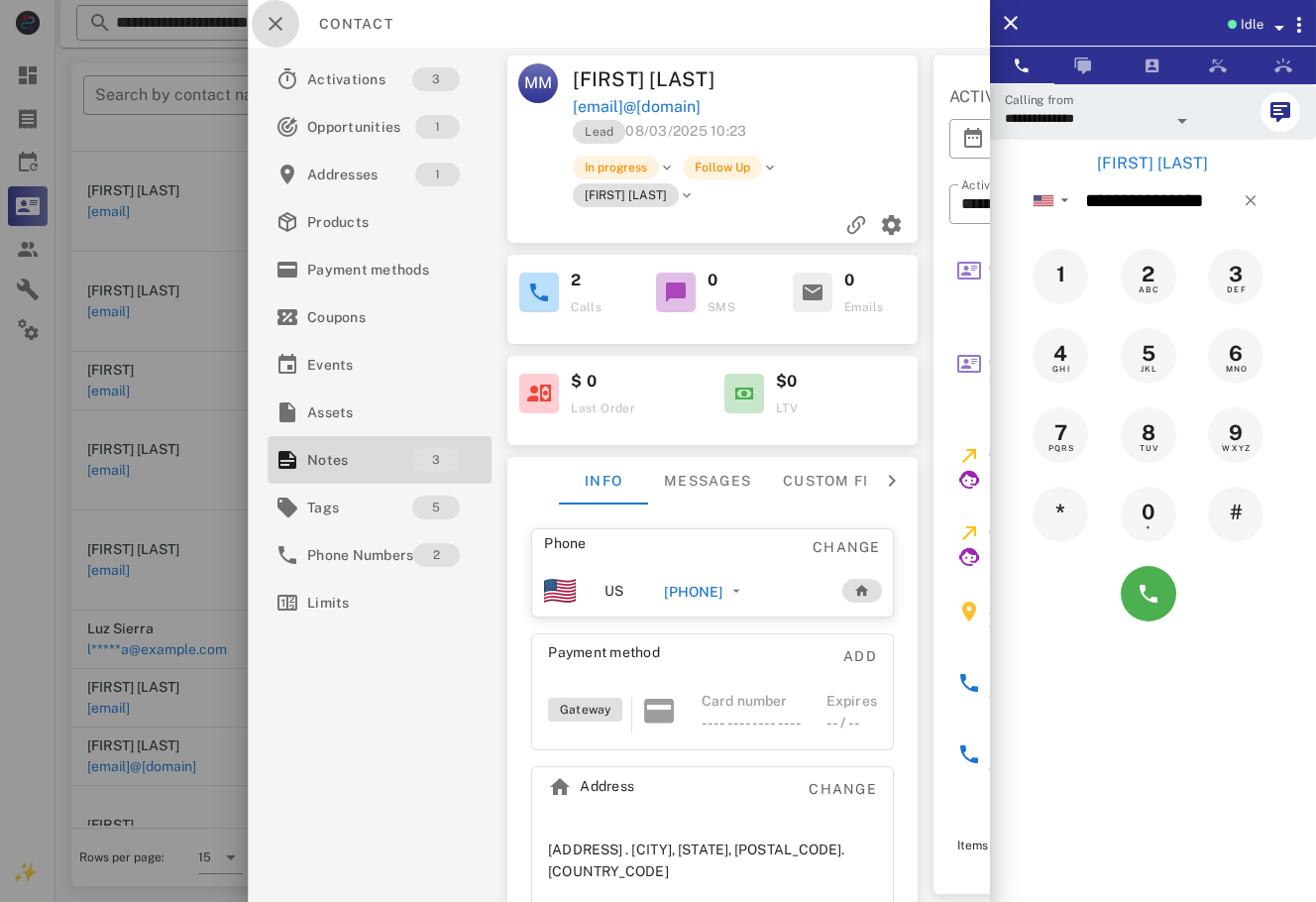 click at bounding box center (275, 24) 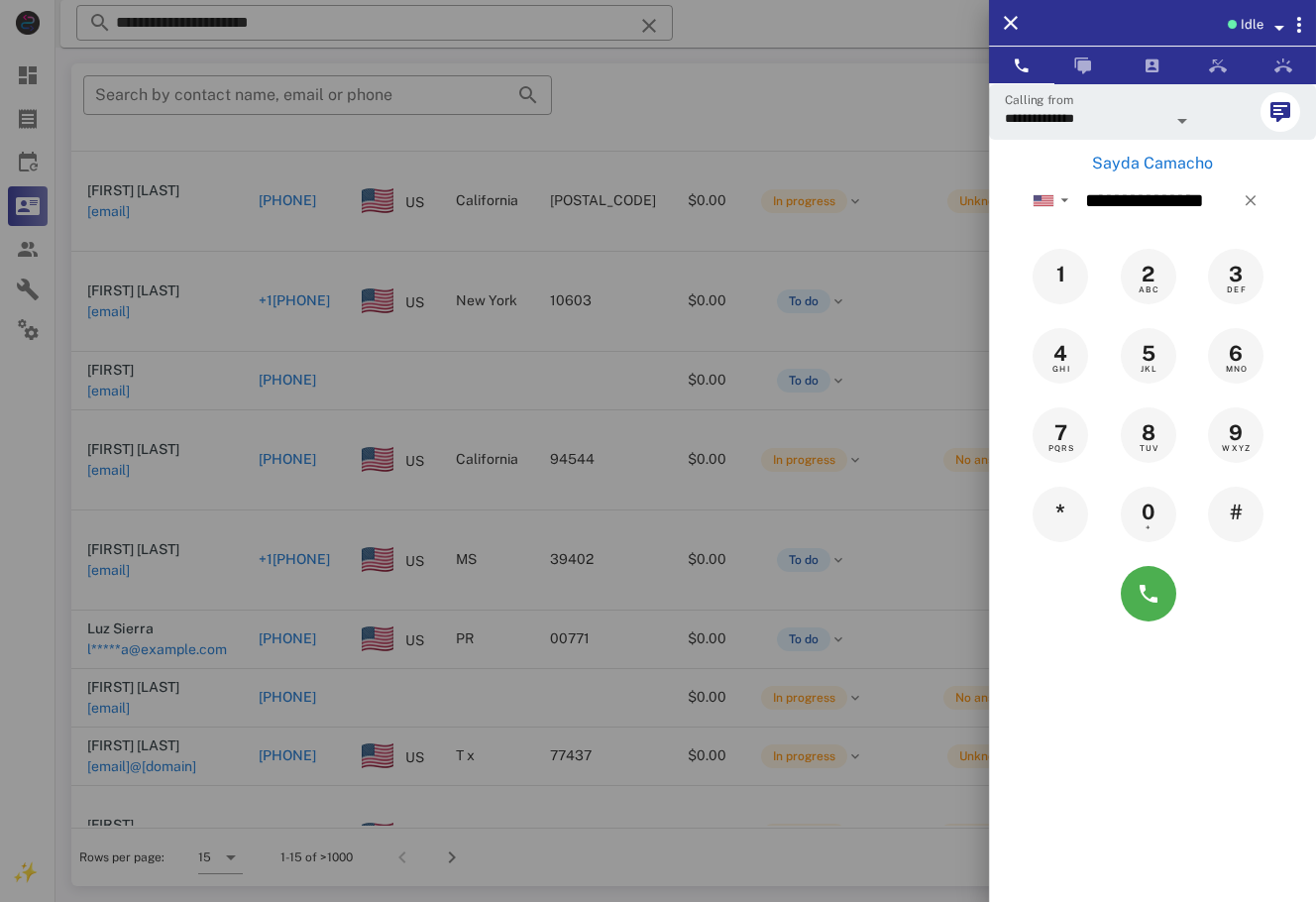 click on "Sayda Camacho" at bounding box center (1152, 164) 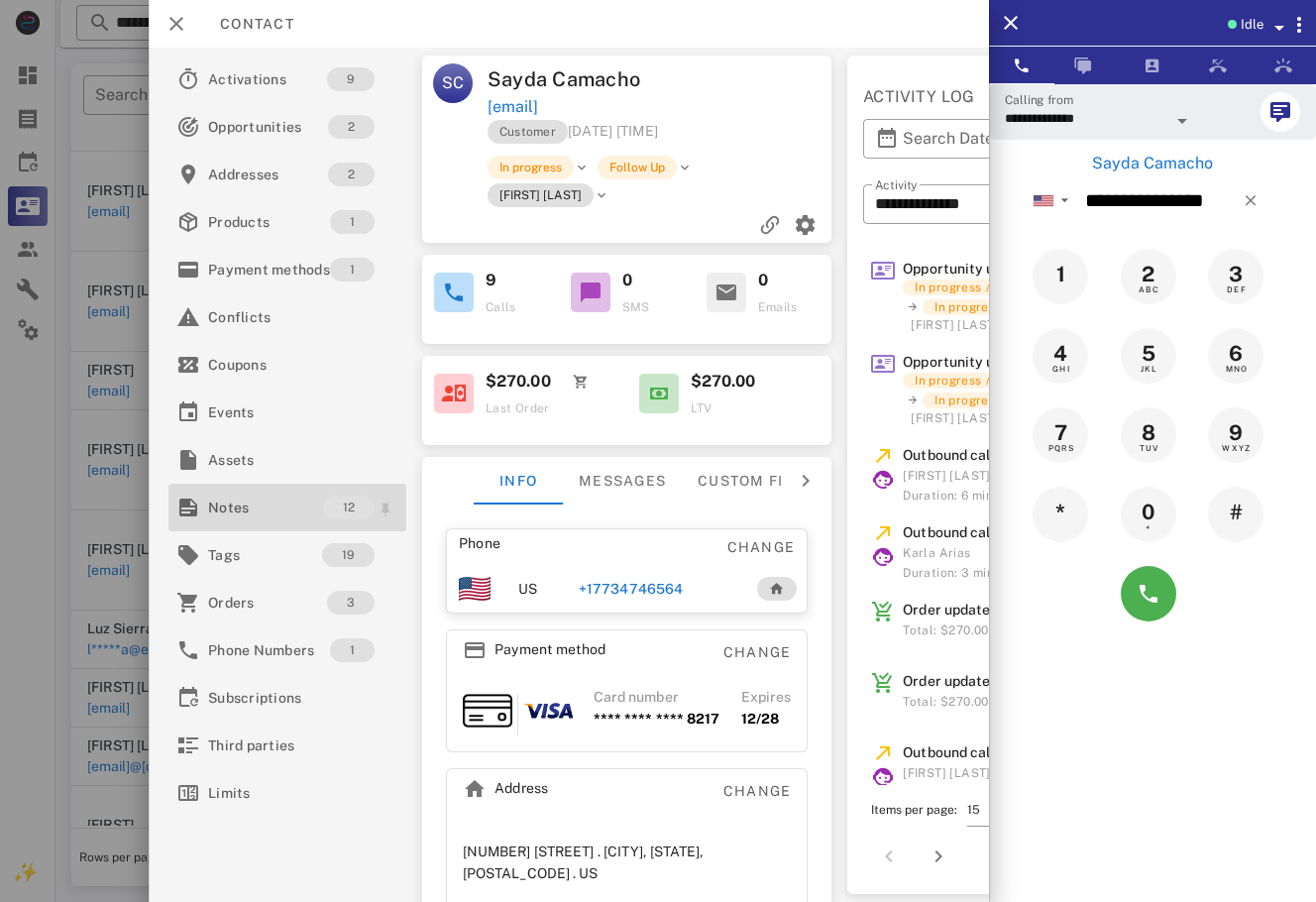 click on "Notes" at bounding box center [266, 507] 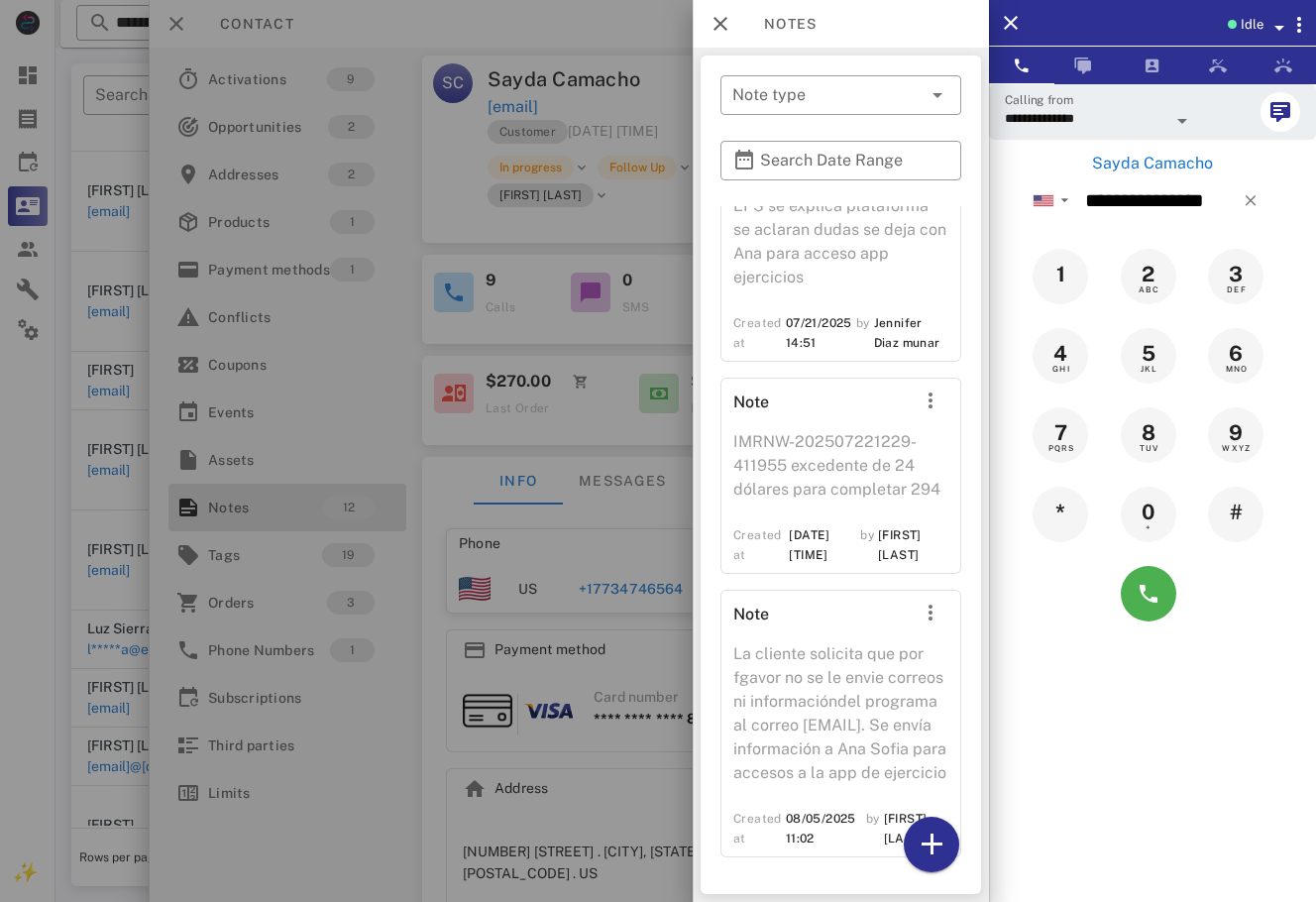 scroll, scrollTop: 3282, scrollLeft: 0, axis: vertical 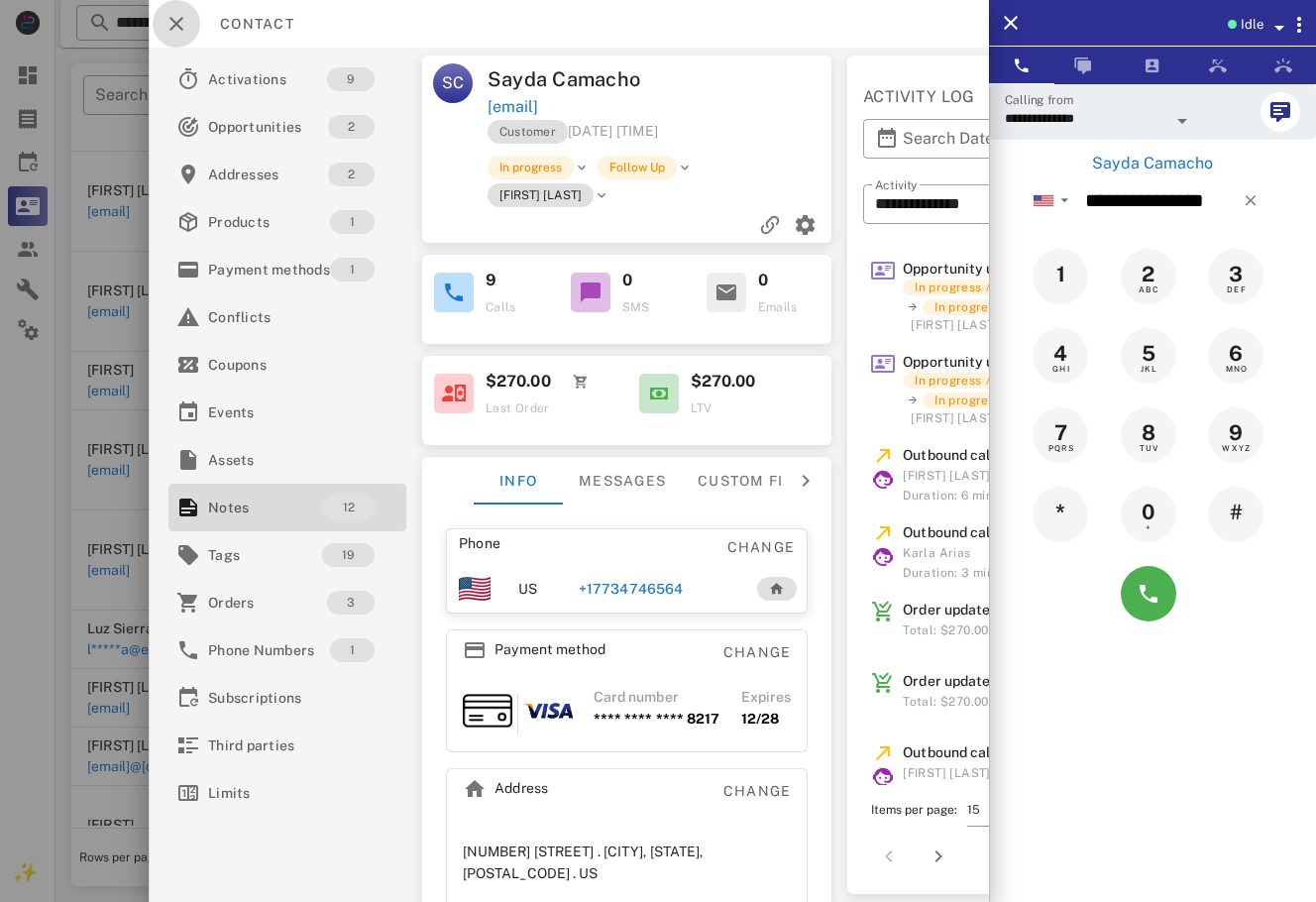 click at bounding box center (176, 24) 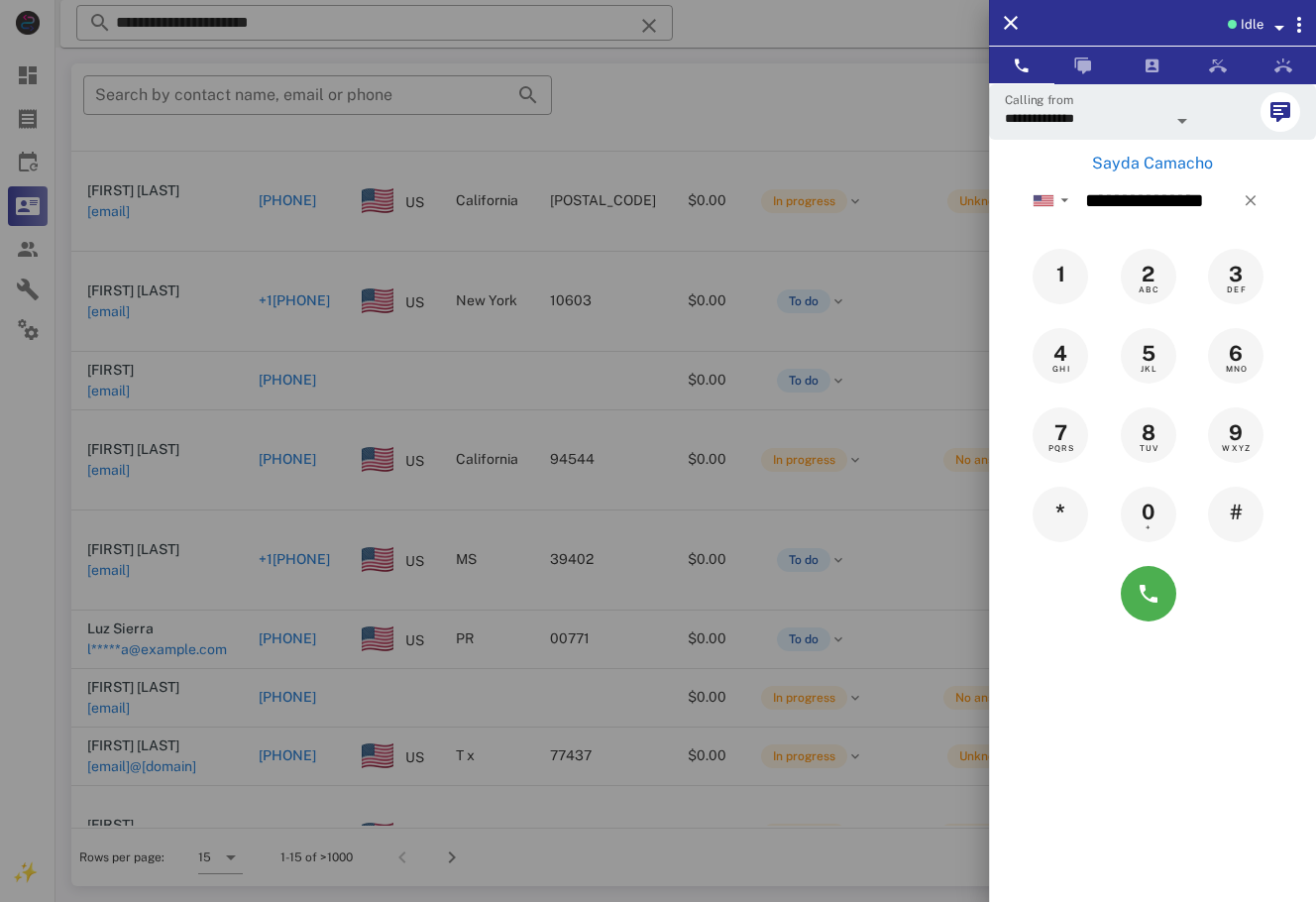 click at bounding box center [658, 451] 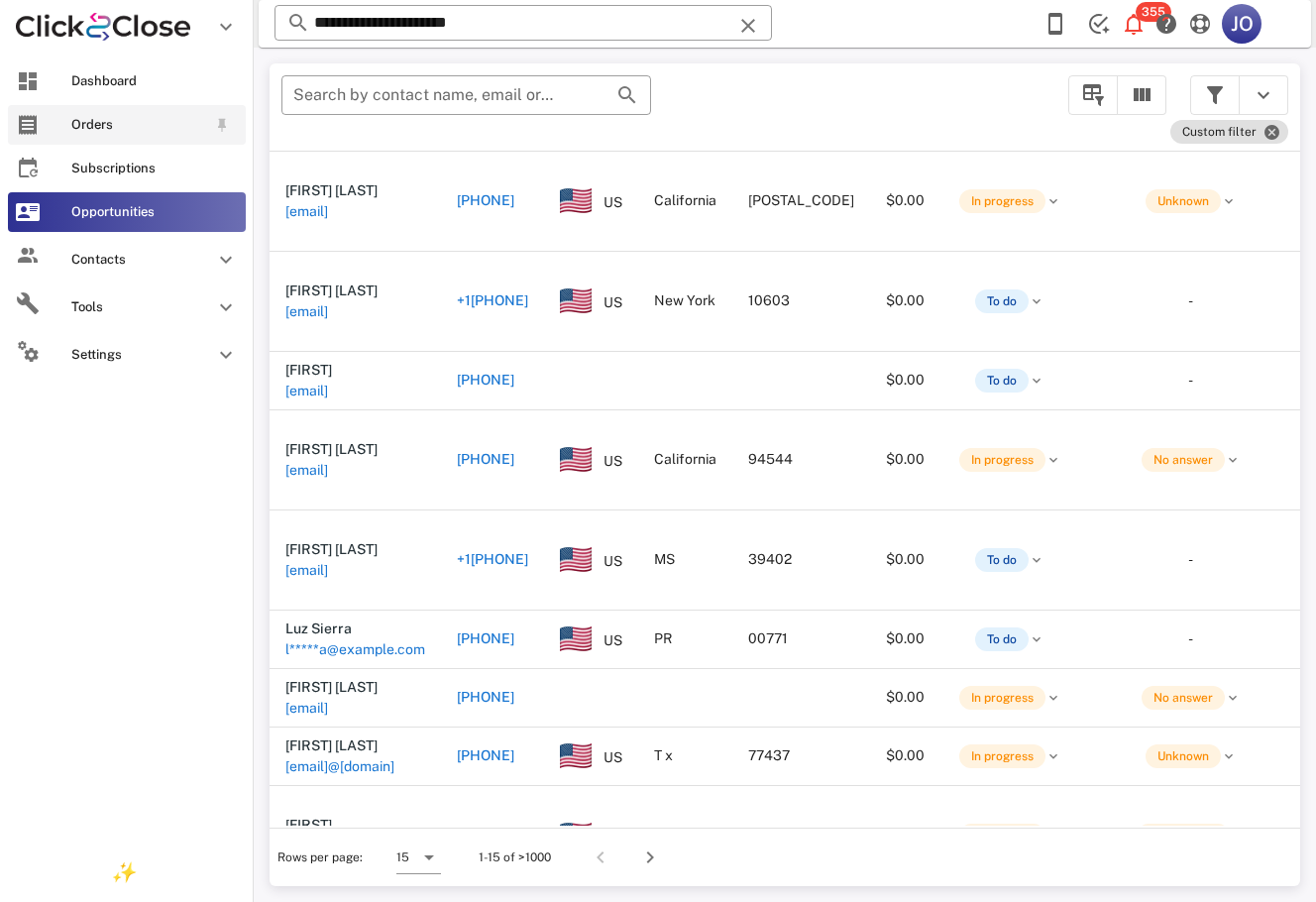 click at bounding box center [28, 125] 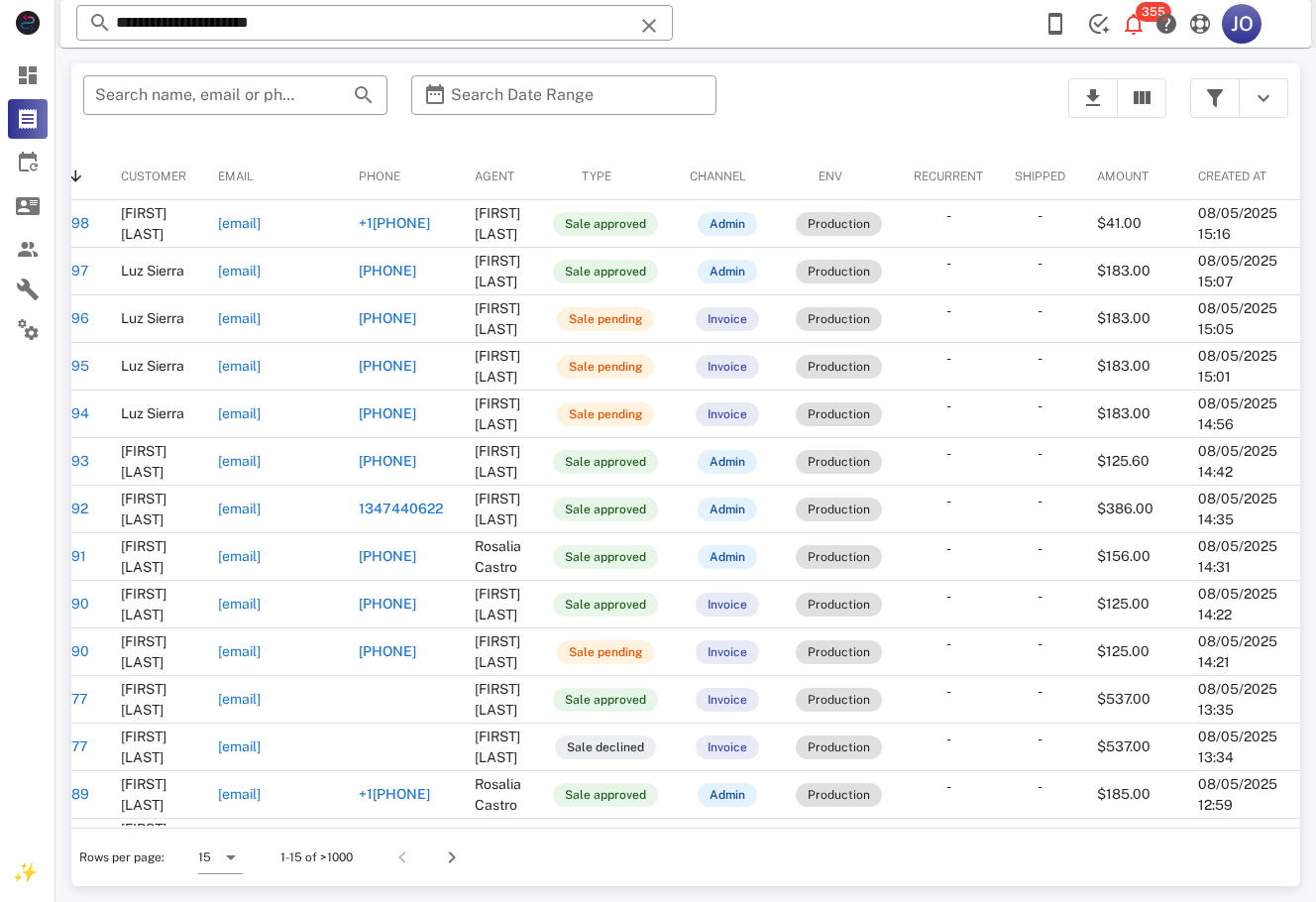 scroll, scrollTop: 0, scrollLeft: 0, axis: both 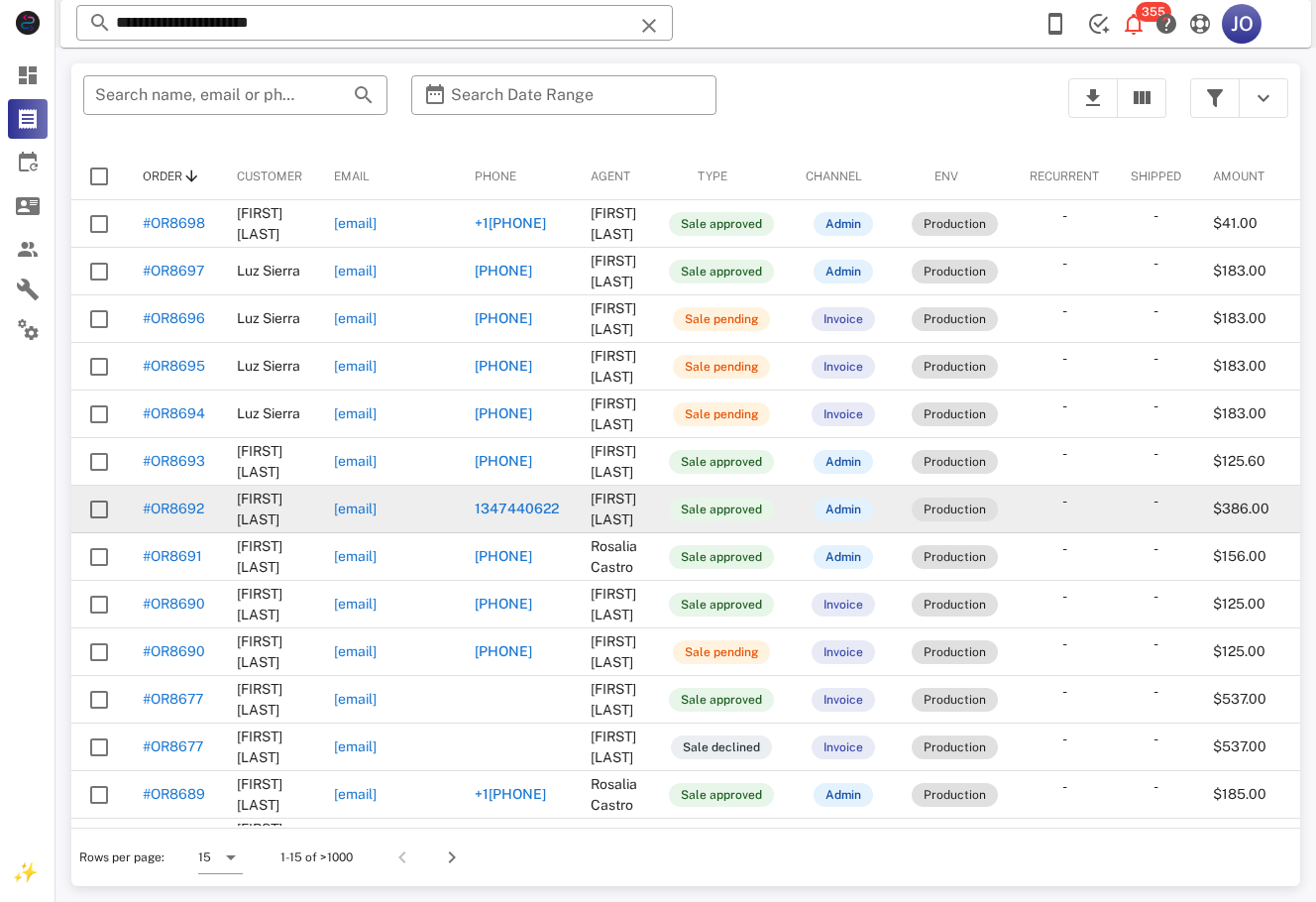 click on "1123@hotmail.com" at bounding box center [355, 508] 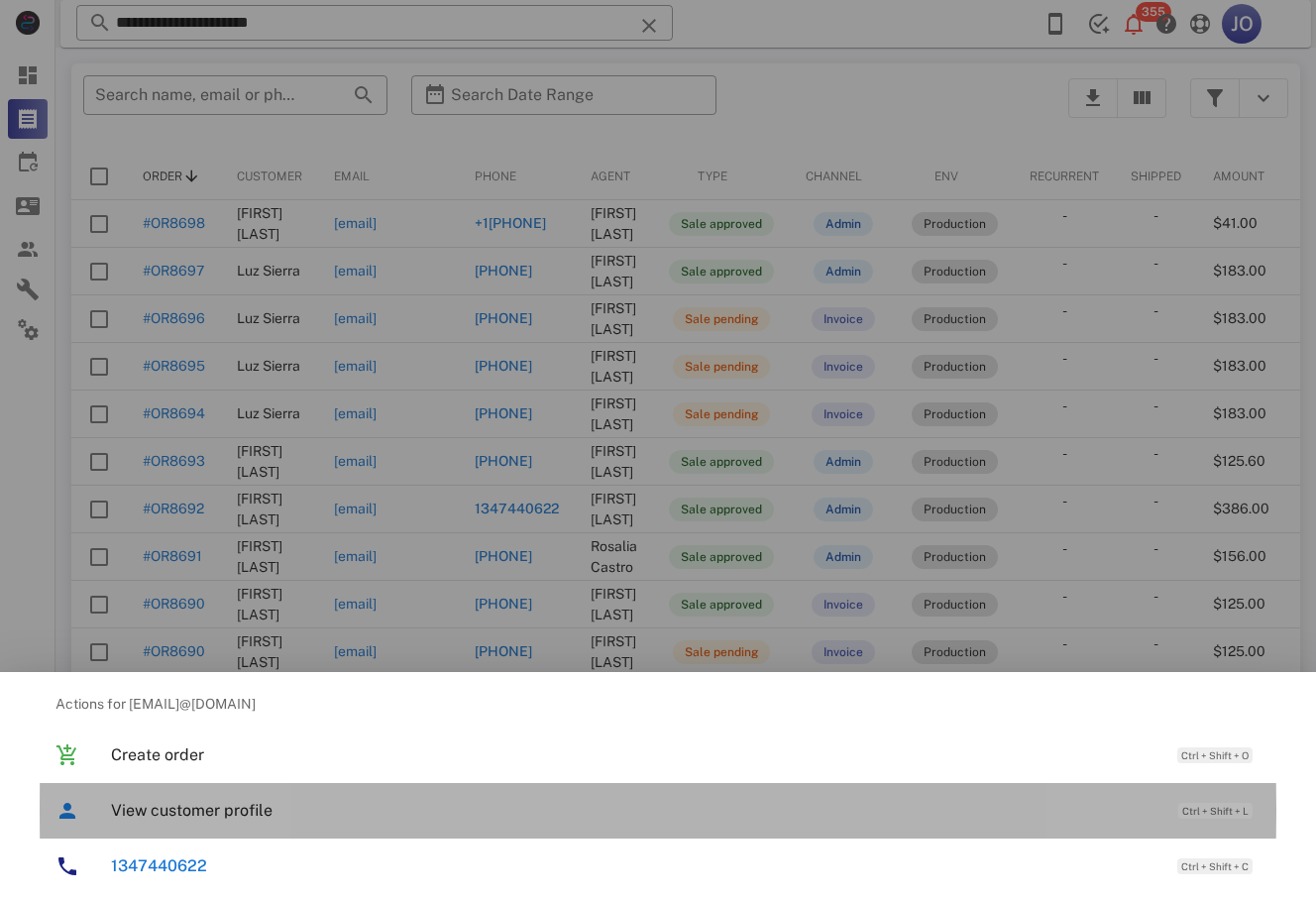 click on "View customer profile Ctrl + Shift + L" at bounding box center [686, 810] 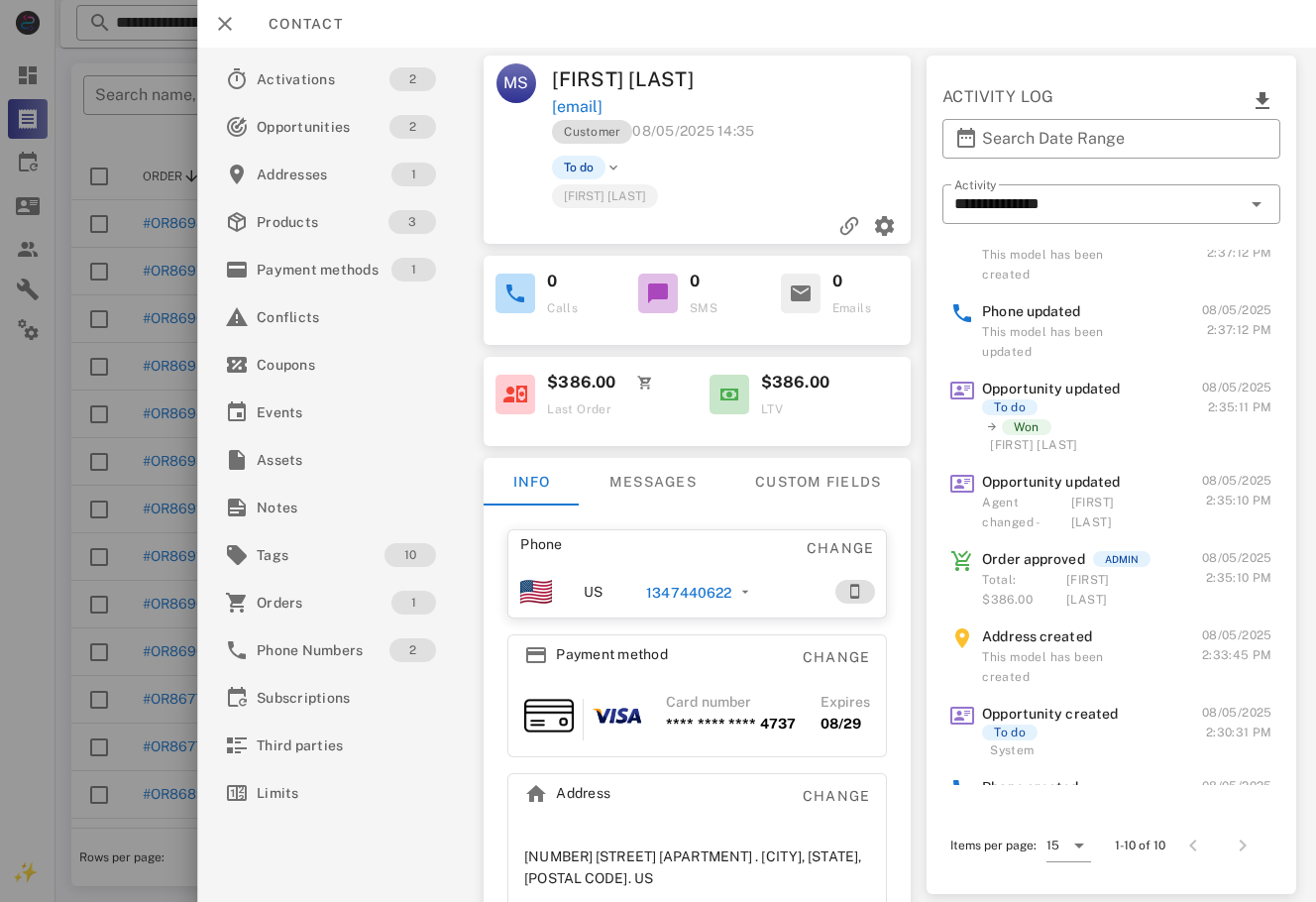 scroll, scrollTop: 246, scrollLeft: 0, axis: vertical 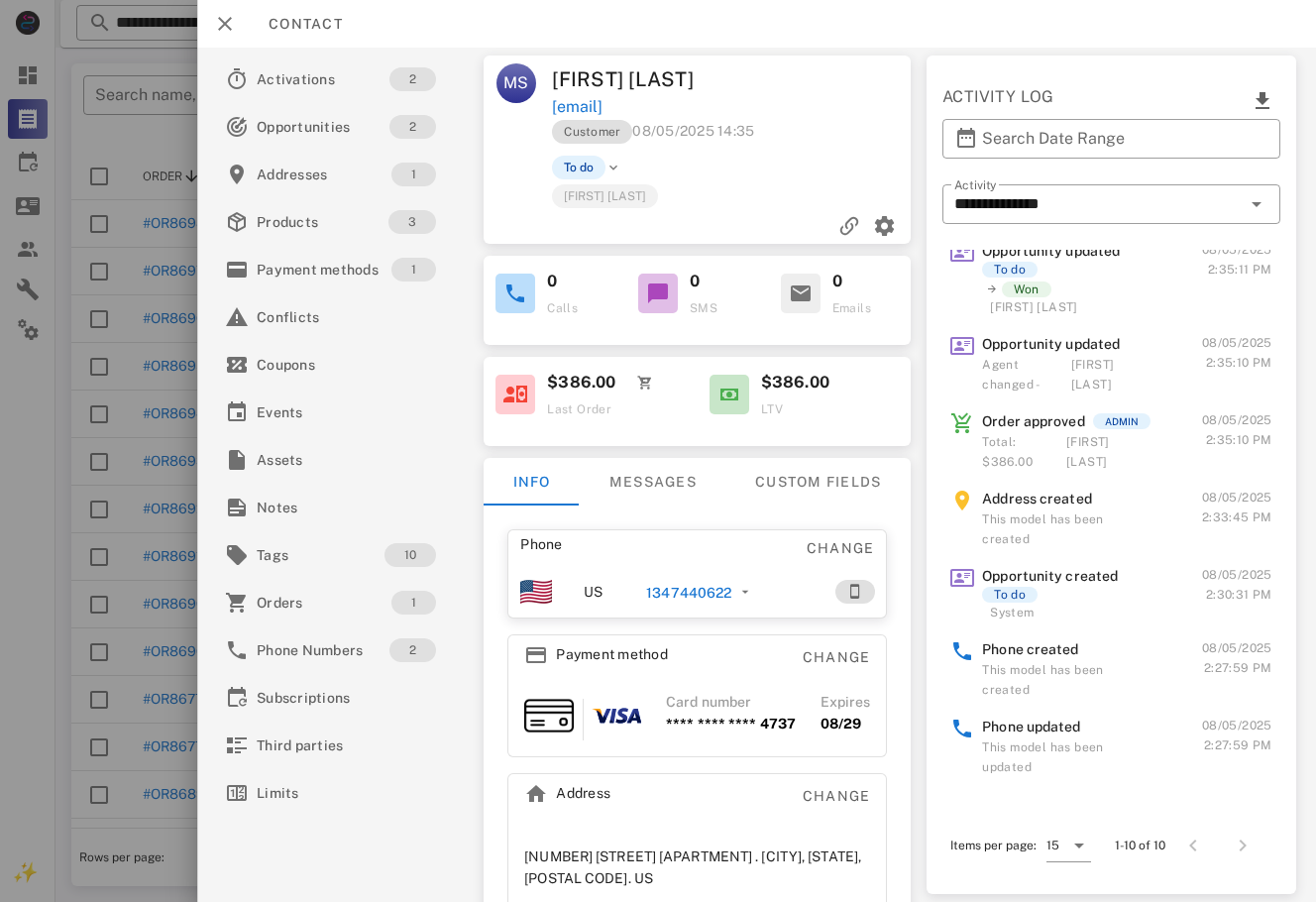 click at bounding box center (1240, 846) 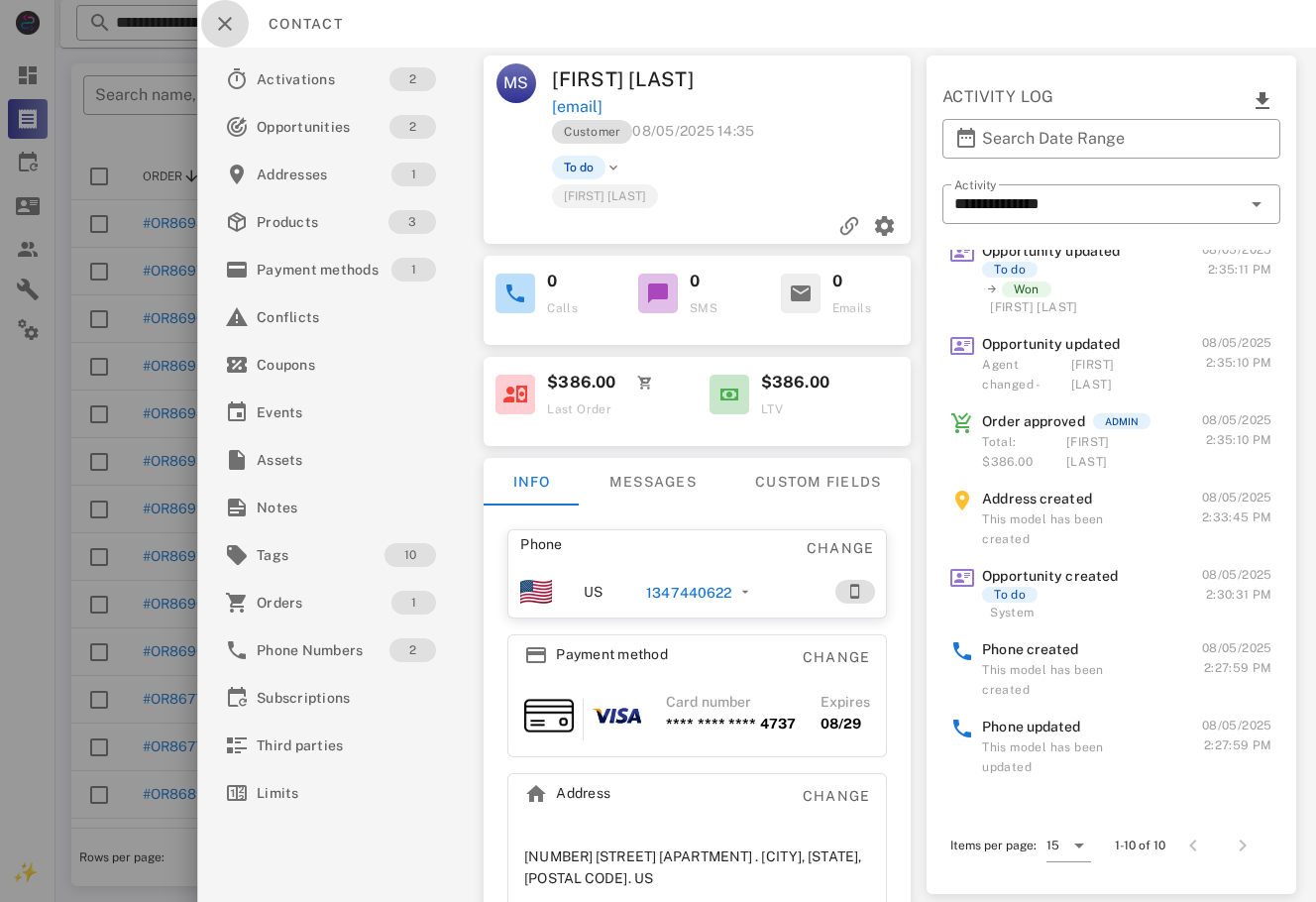 click at bounding box center (225, 24) 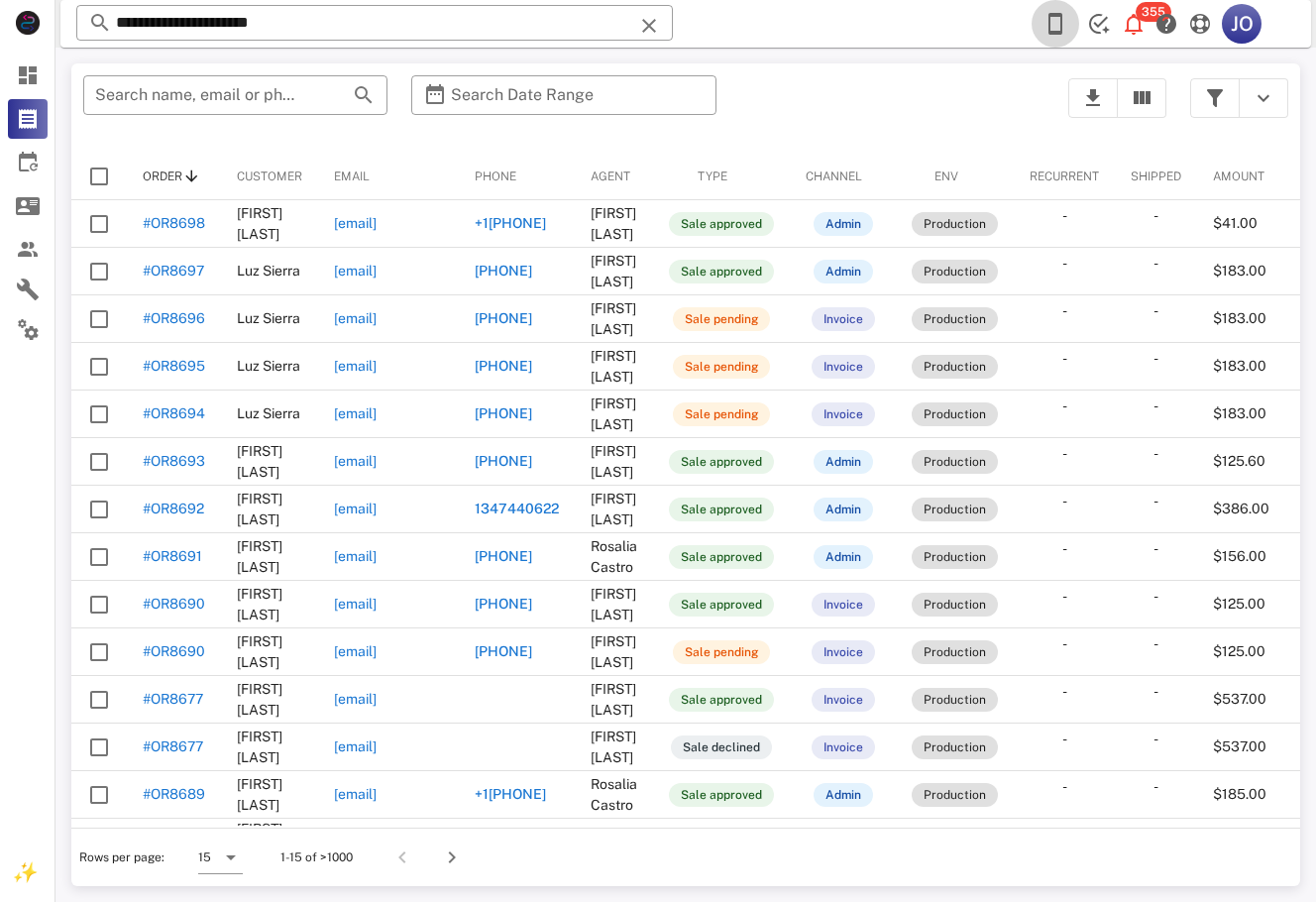 click at bounding box center [1055, 24] 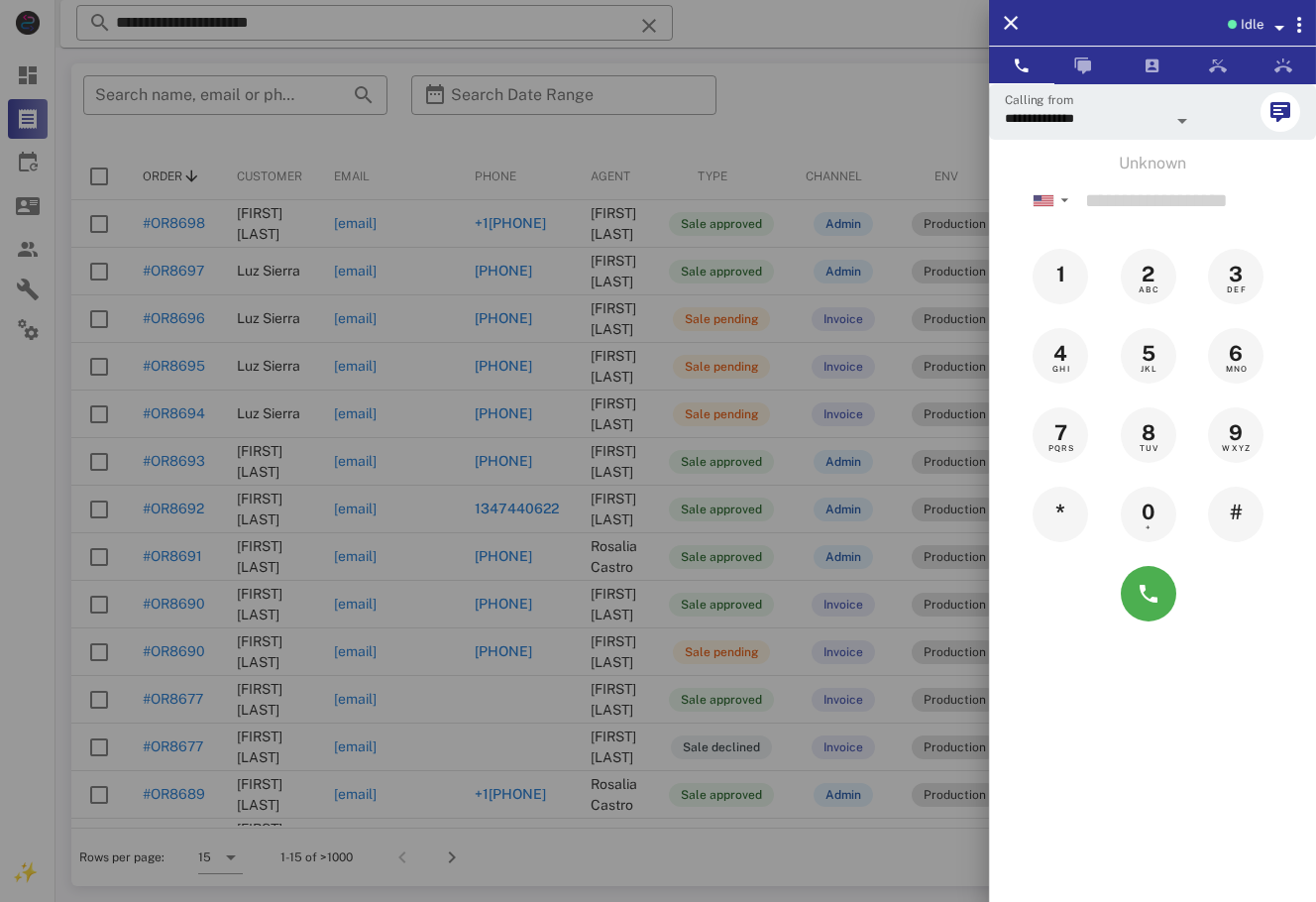 click on "Idle" at bounding box center [1182, 23] 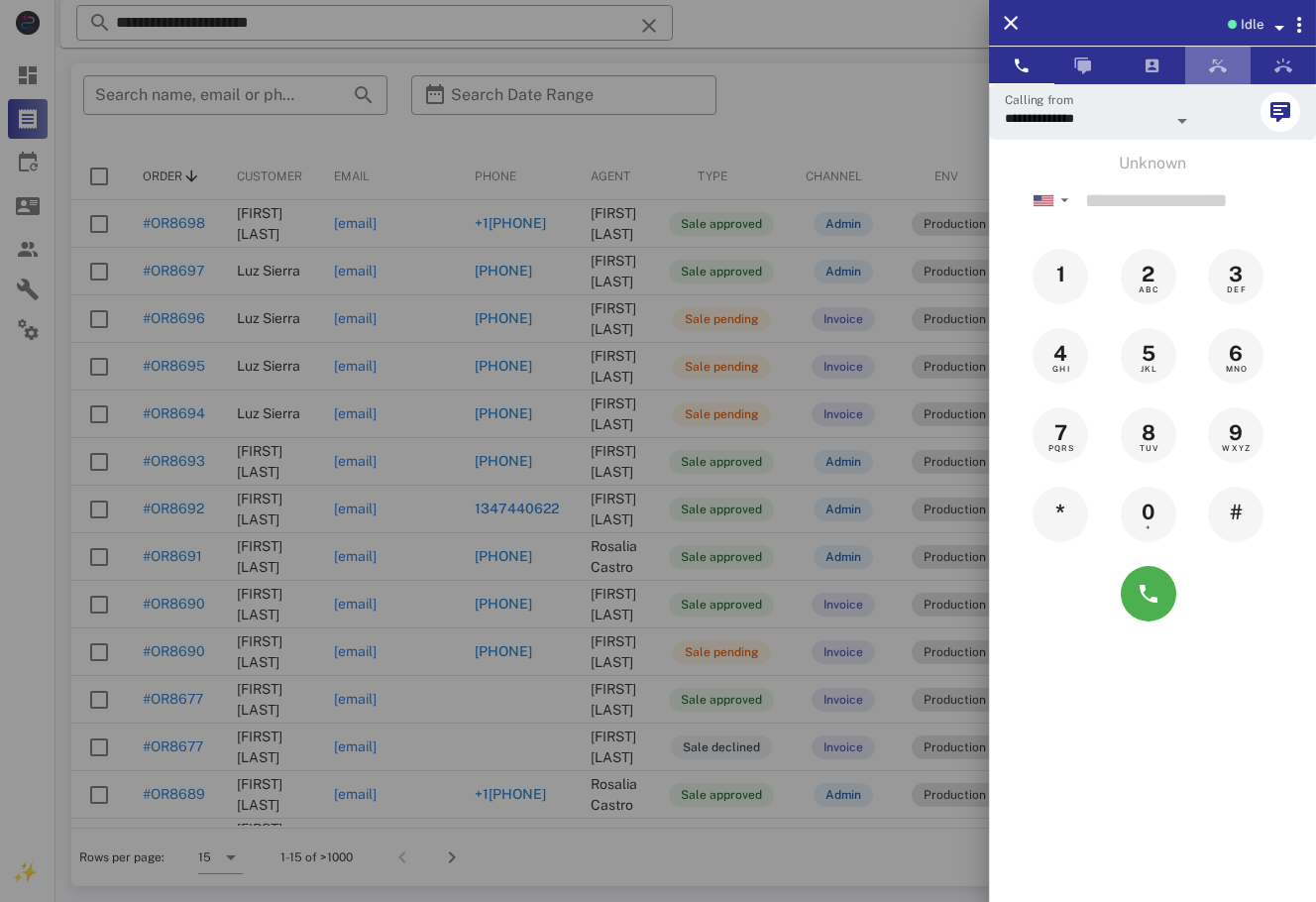 click at bounding box center (1218, 65) 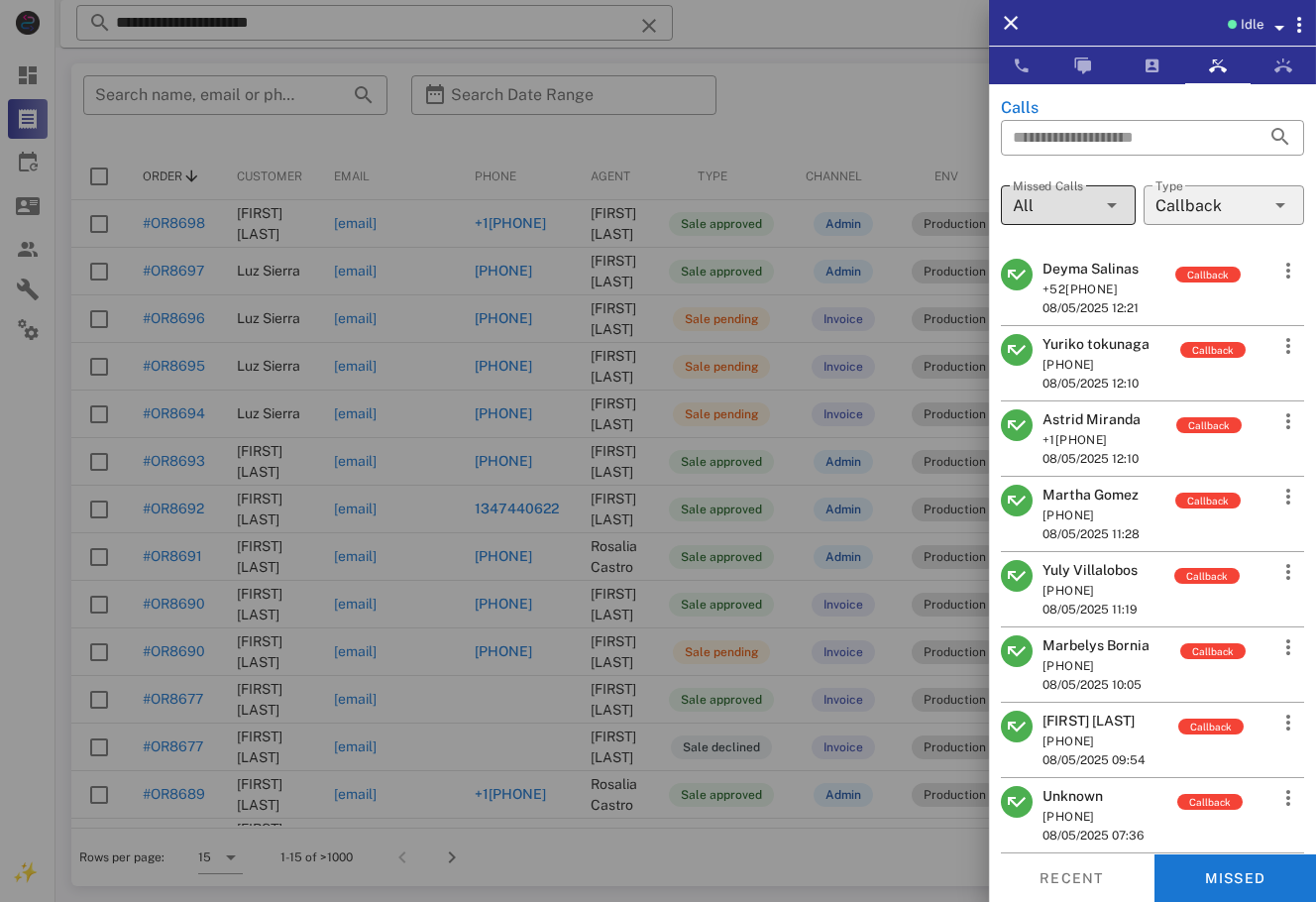 click at bounding box center (1110, 205) 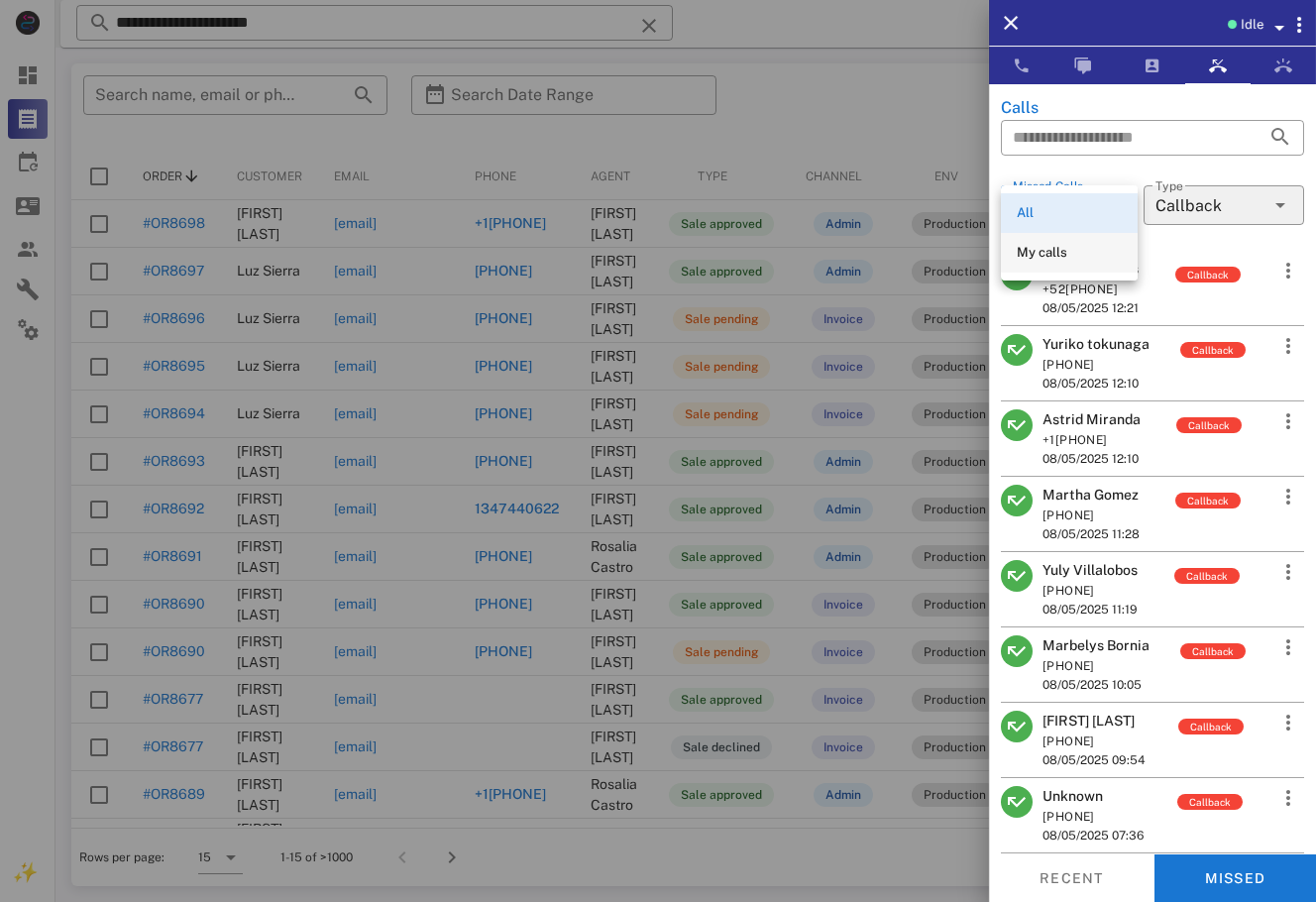 click on "My calls" at bounding box center (1069, 253) 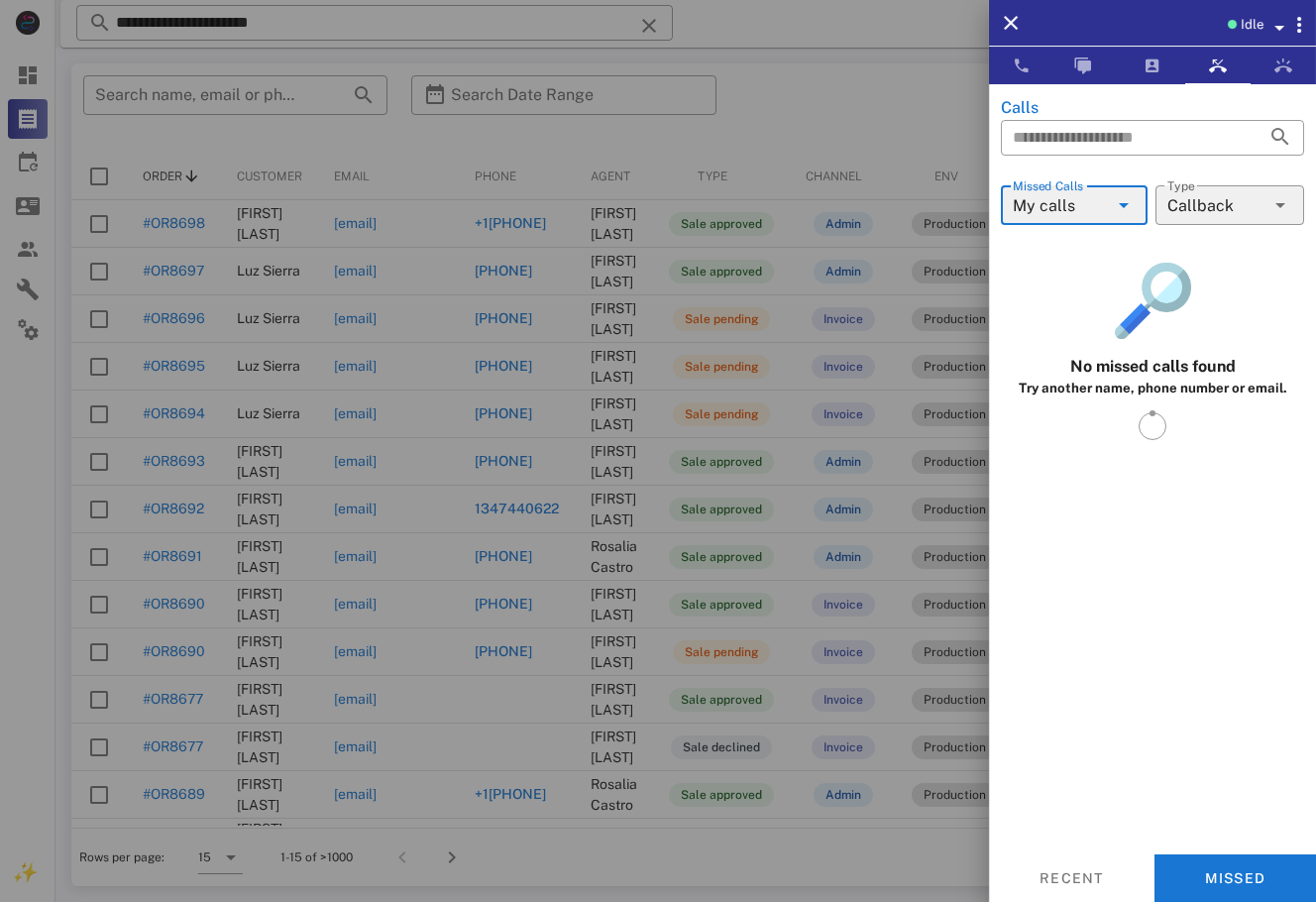 click on "My calls" at bounding box center (1060, 205) 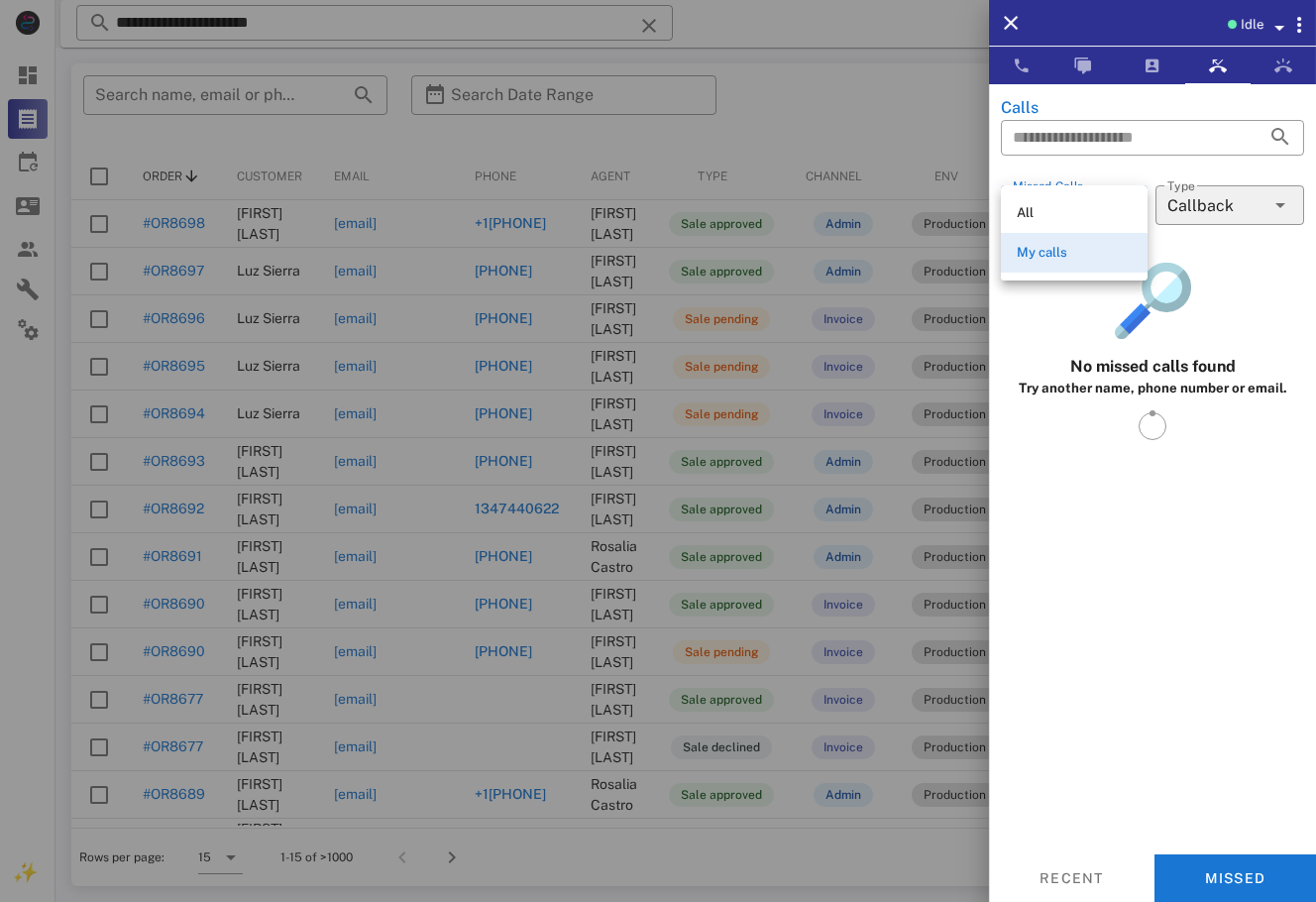 click on "All" at bounding box center (1074, 213) 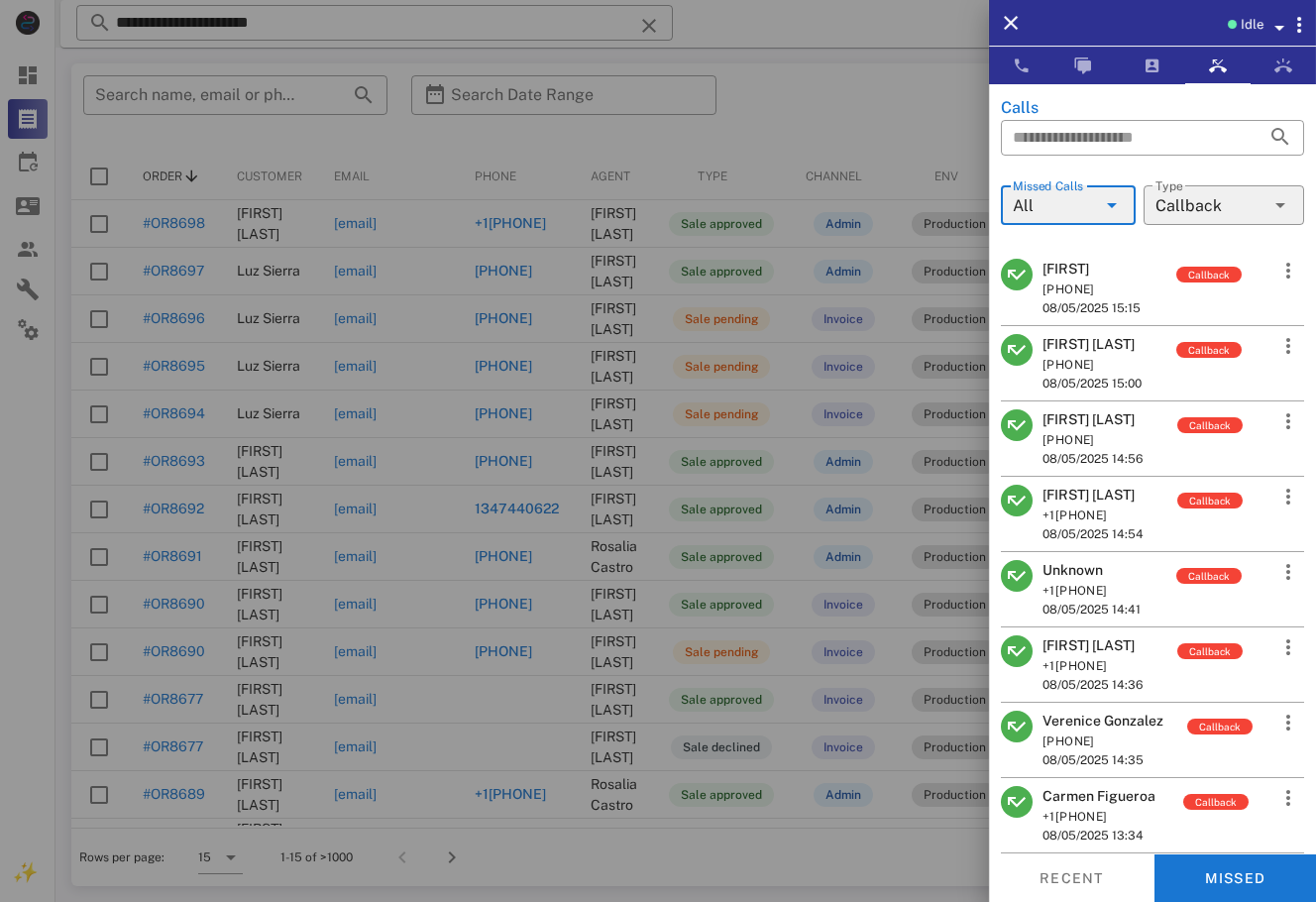 click on "[FIRST]" at bounding box center [1091, 269] 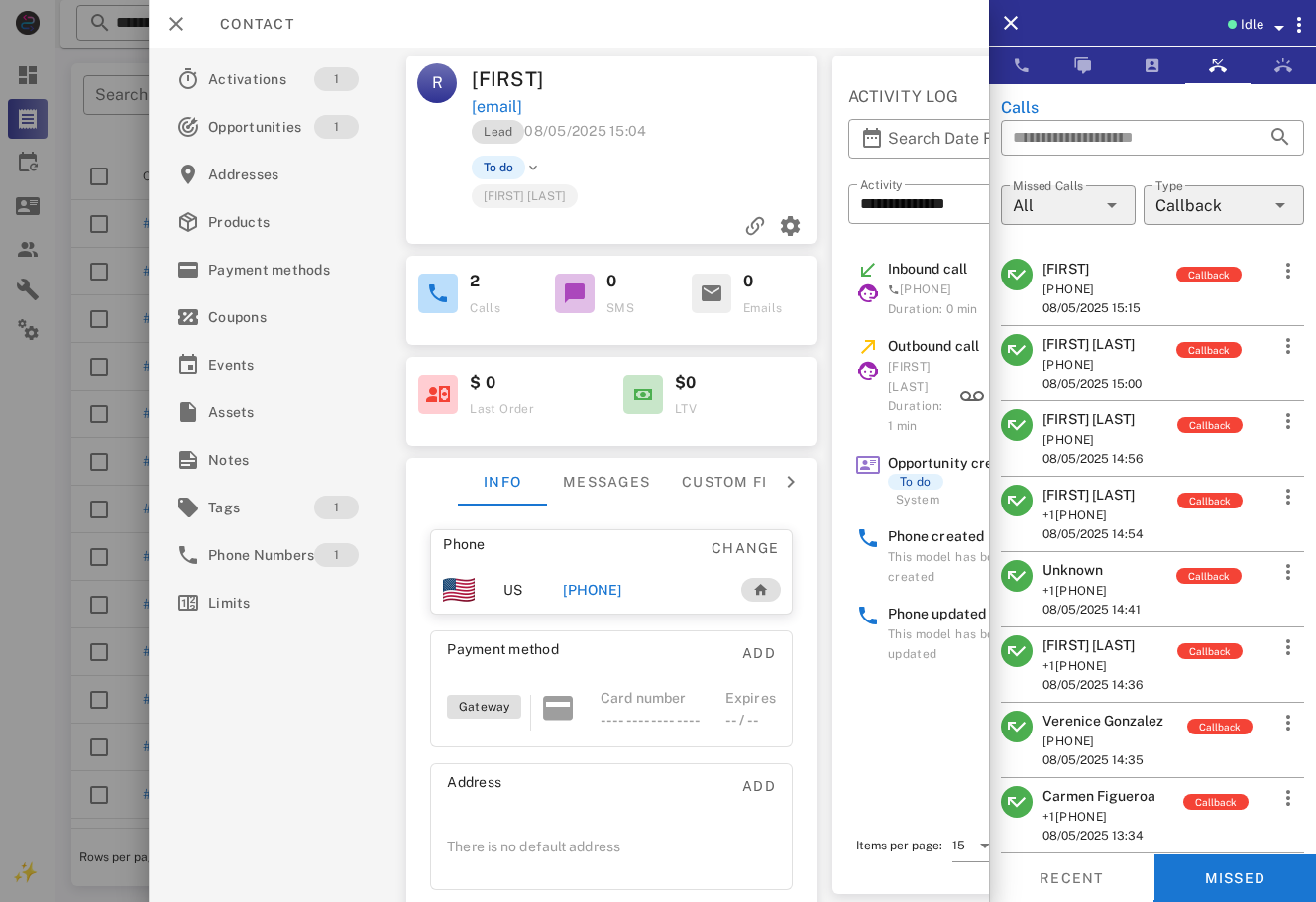 click on "[PHONE]" at bounding box center (592, 590) 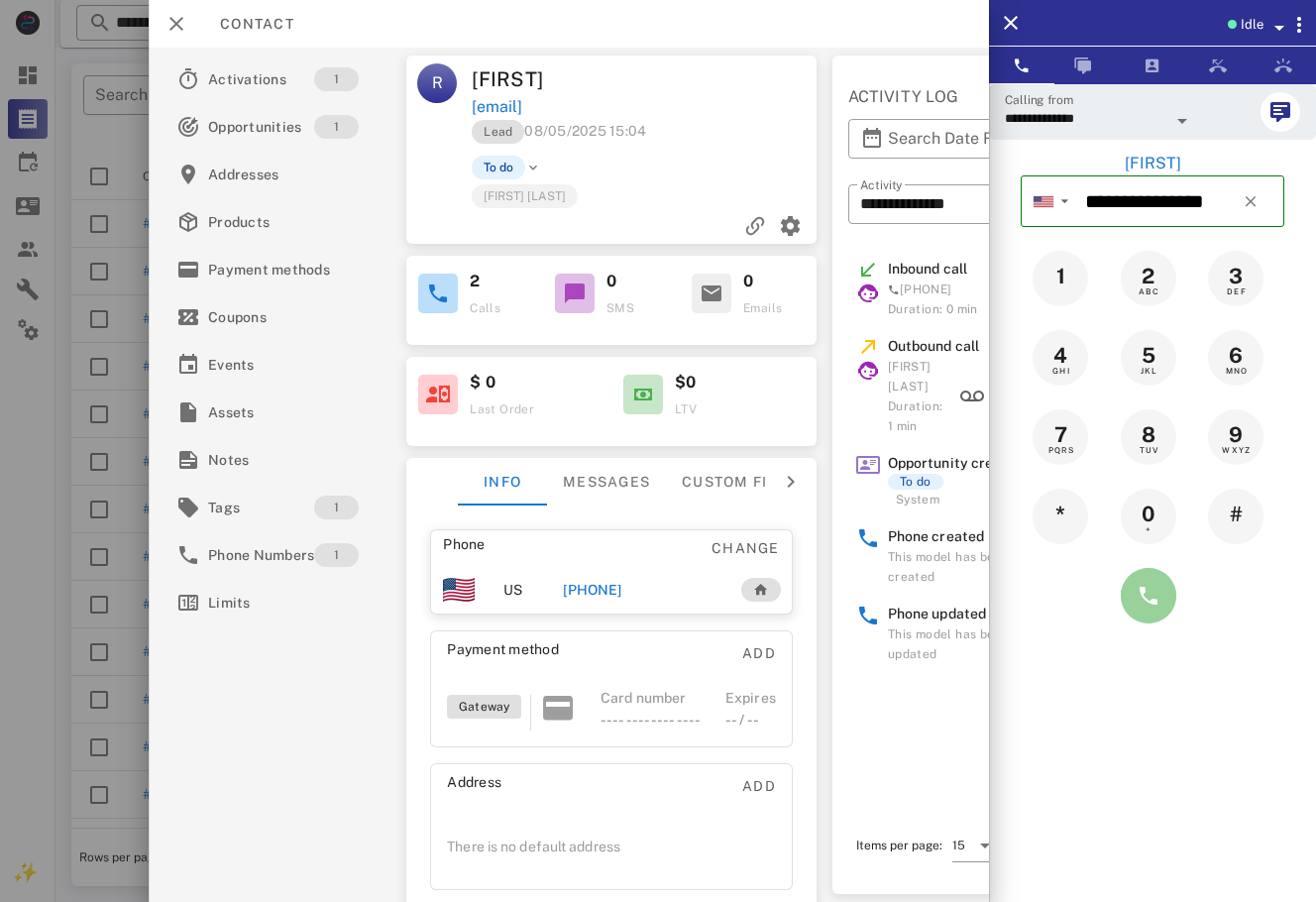 click at bounding box center (1149, 596) 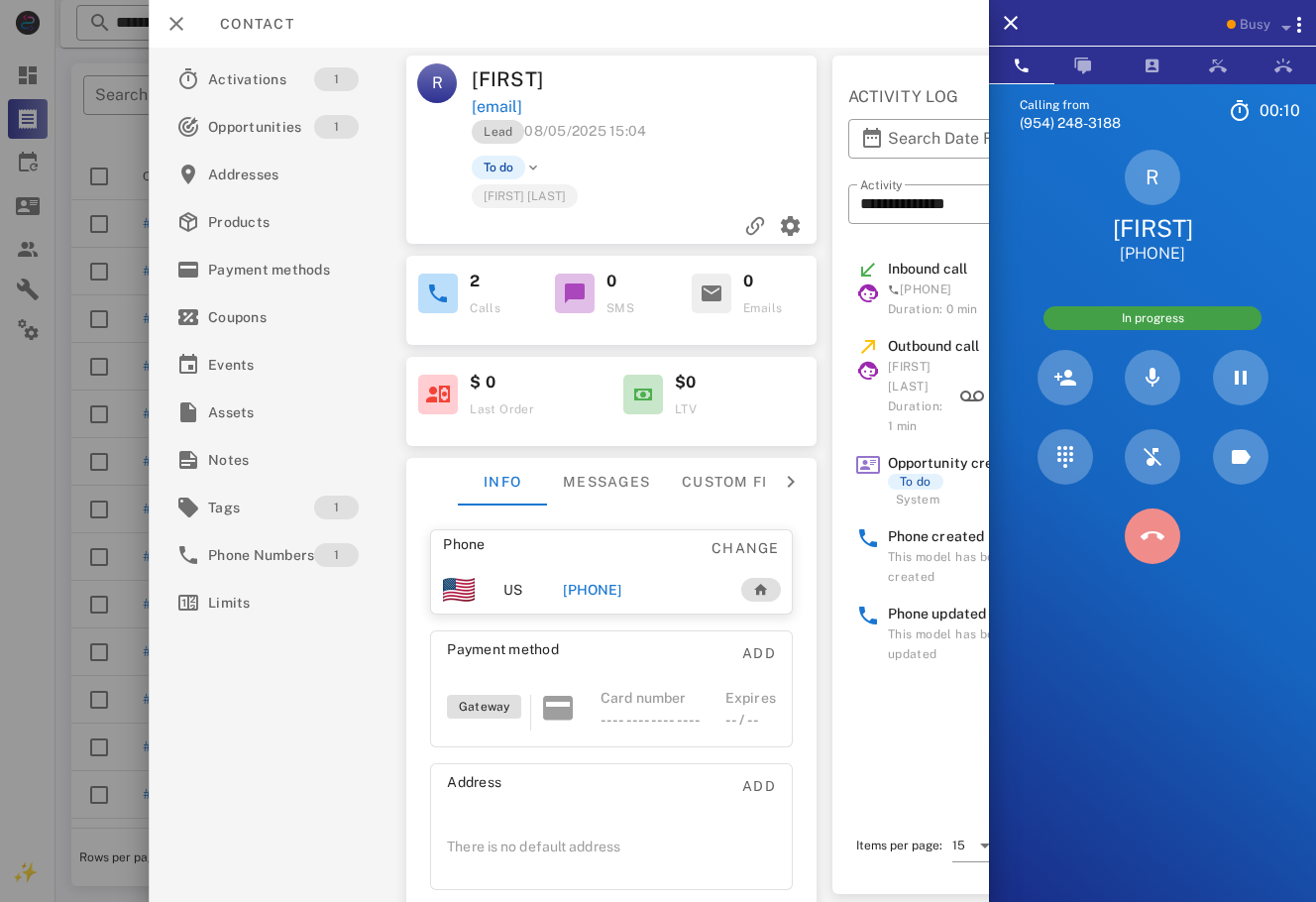 click at bounding box center (1152, 536) 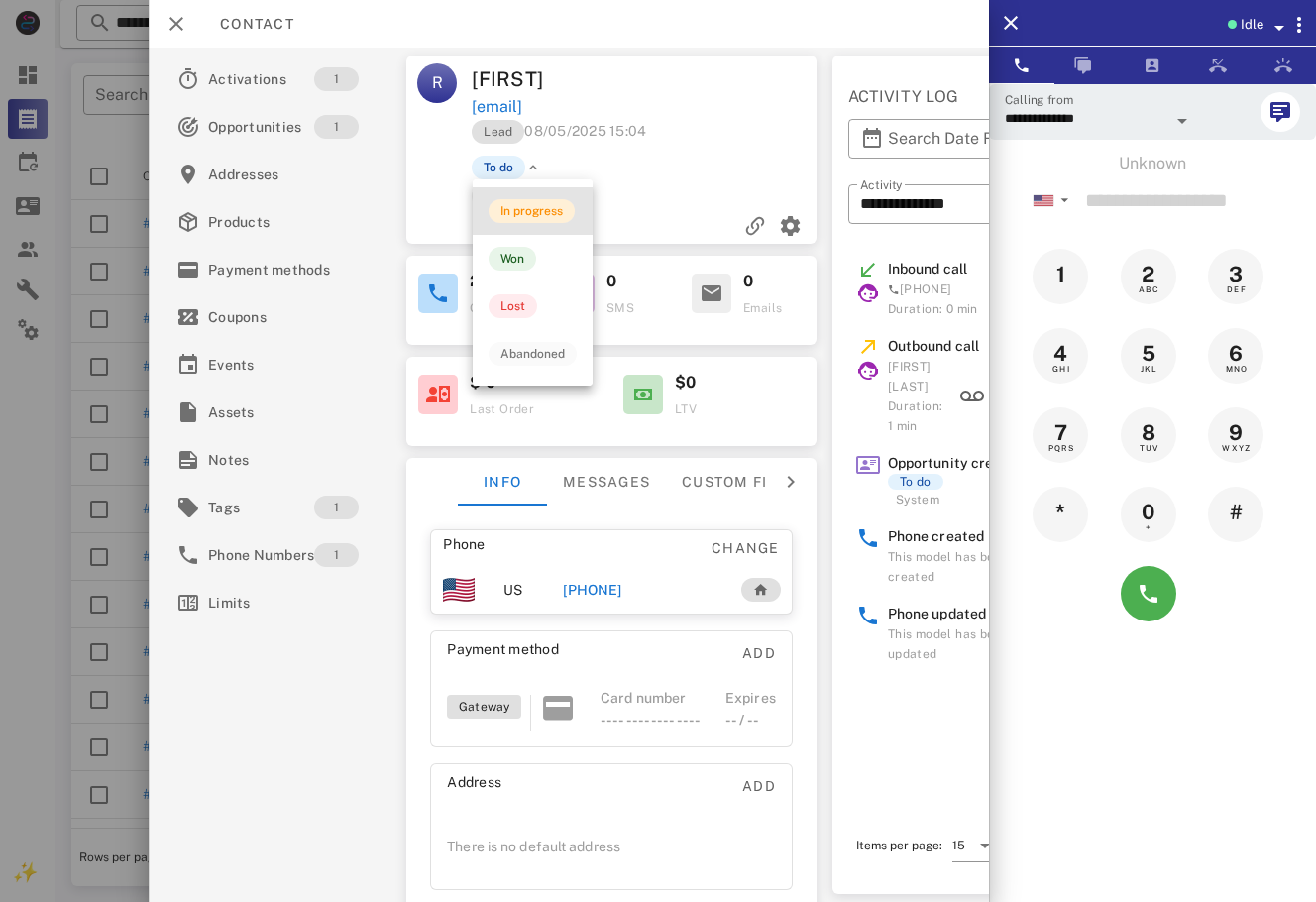 click on "In progress" at bounding box center [531, 211] 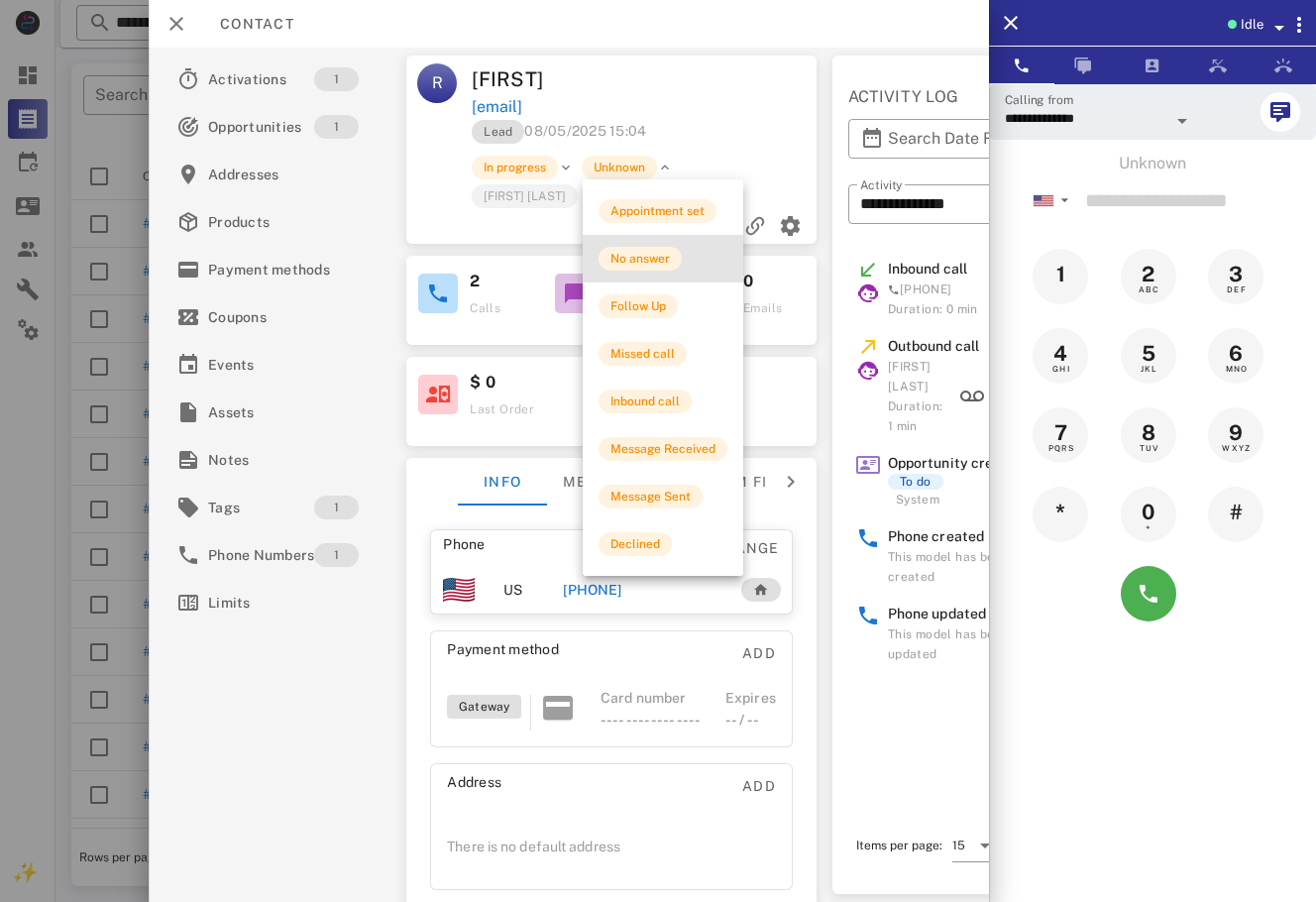 click on "No answer" at bounding box center (663, 259) 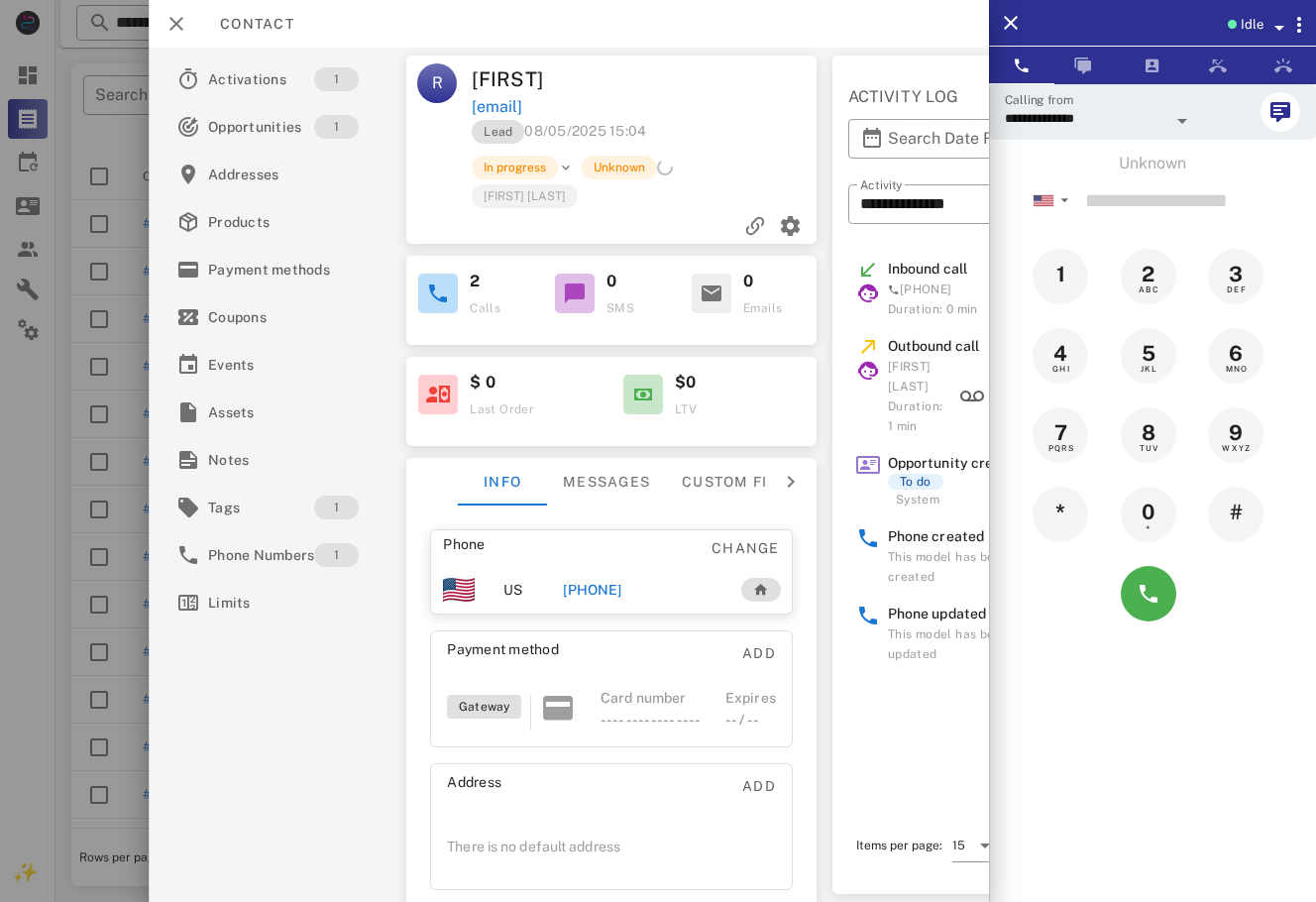 click at bounding box center (658, 451) 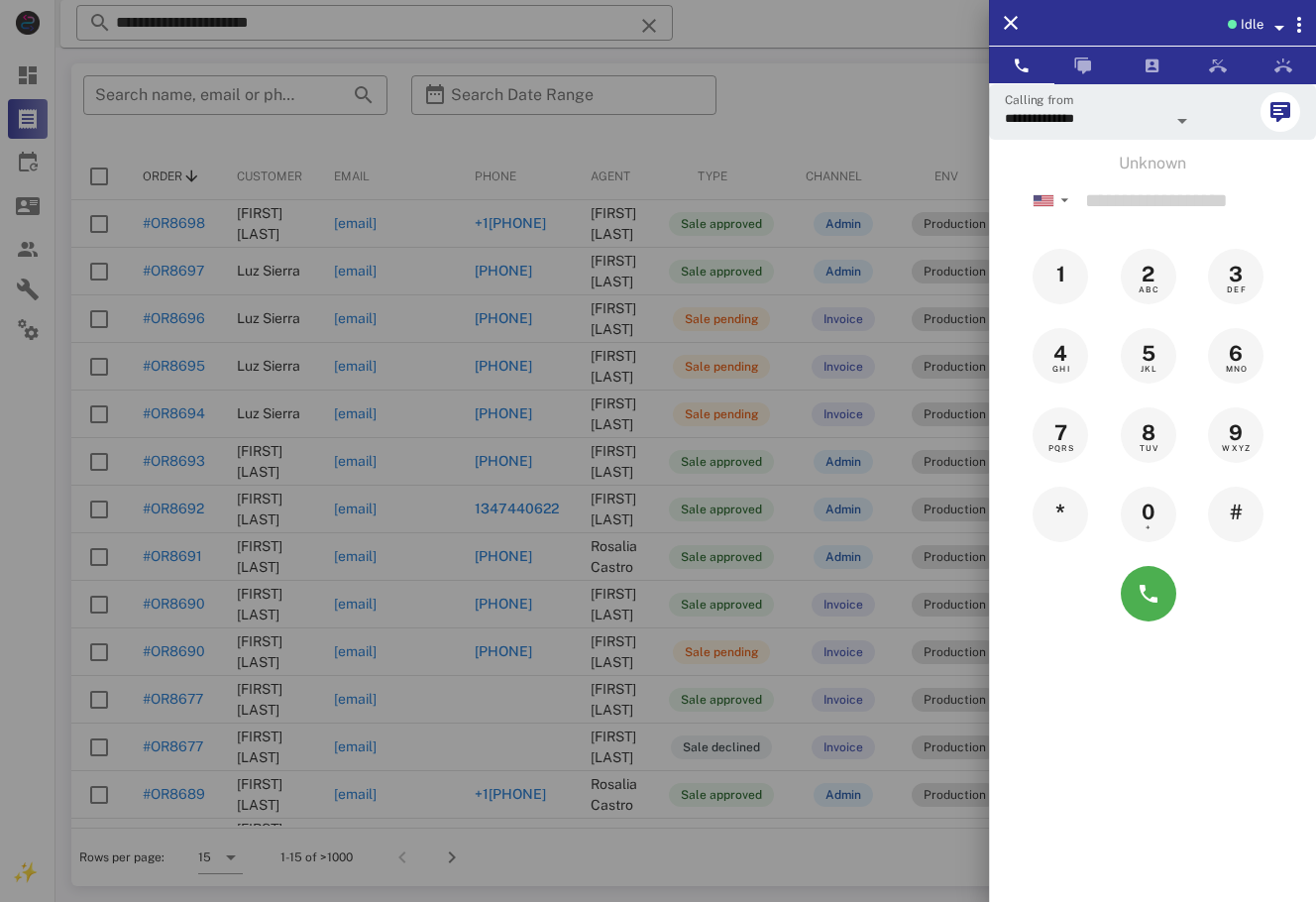 click at bounding box center (658, 451) 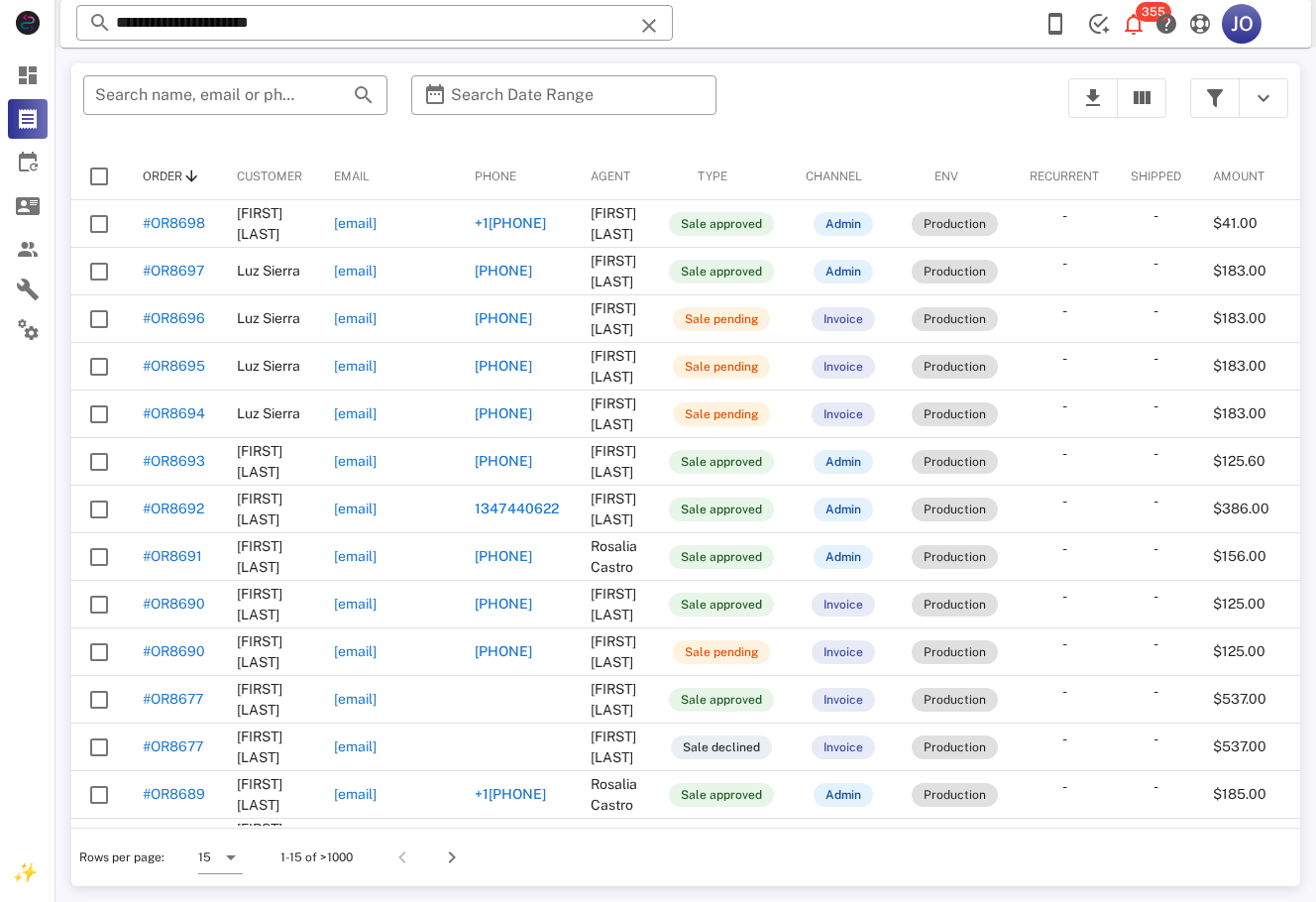 scroll, scrollTop: 0, scrollLeft: 274, axis: horizontal 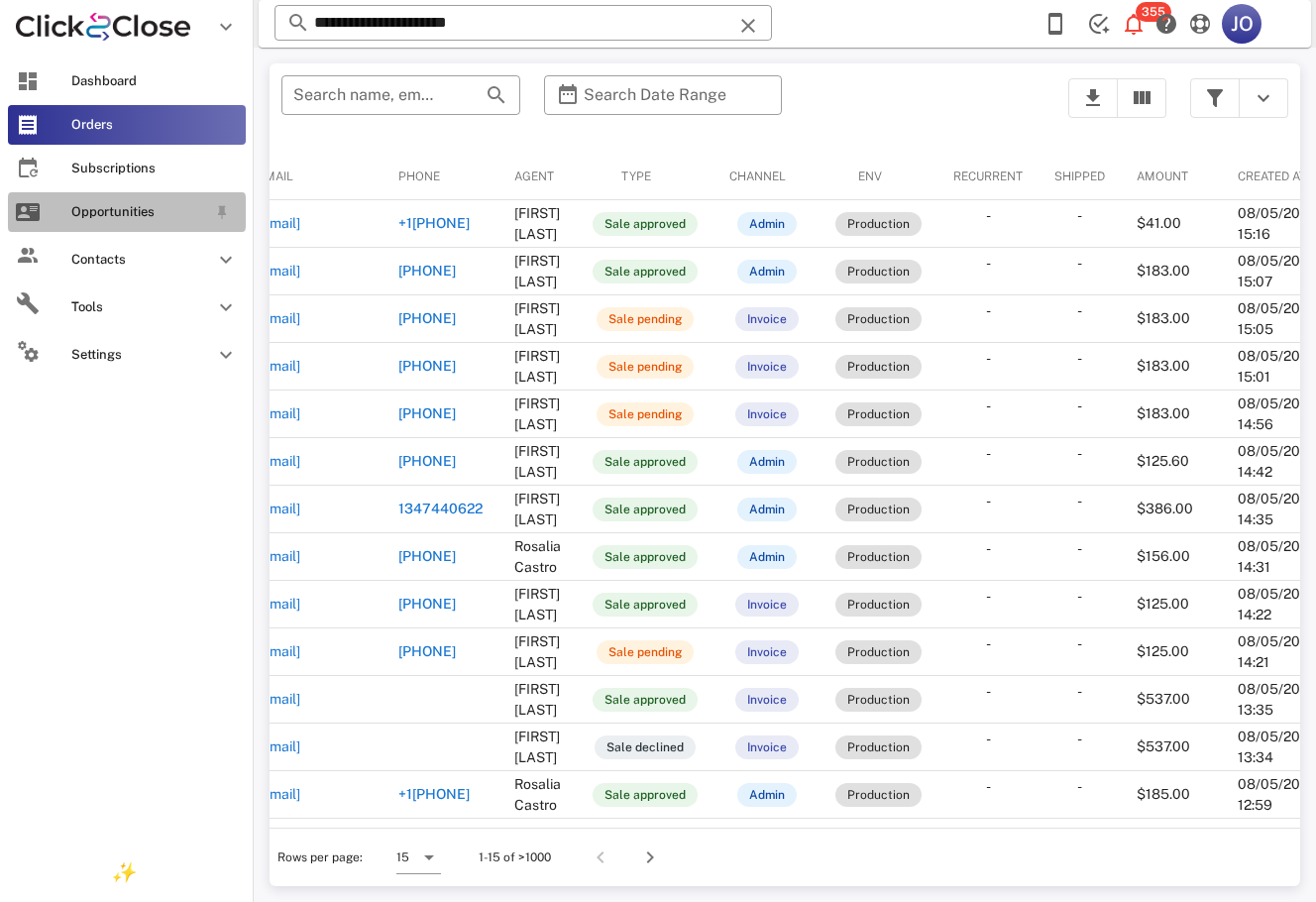 click on "Opportunities" at bounding box center [127, 212] 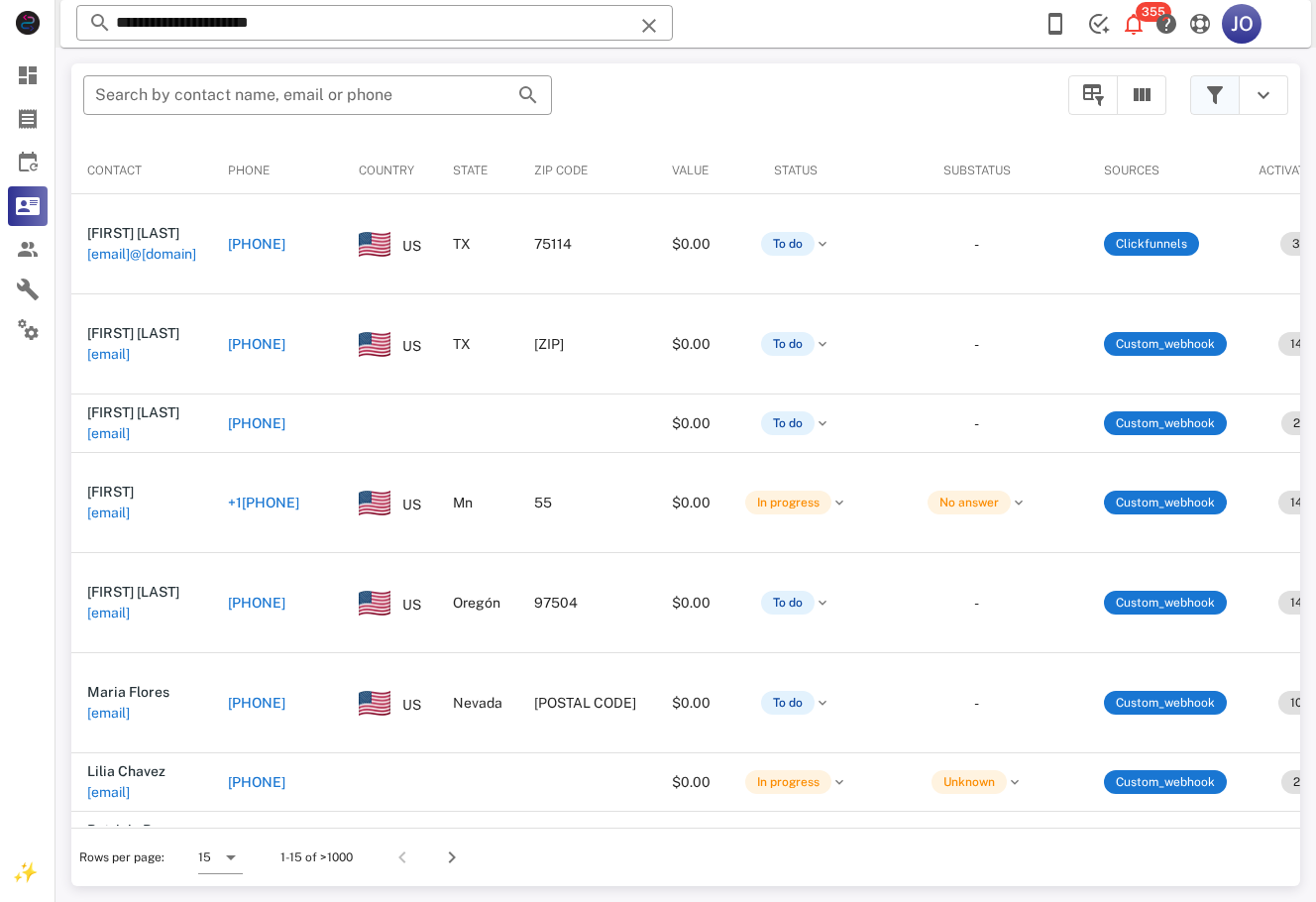 click at bounding box center [1215, 95] 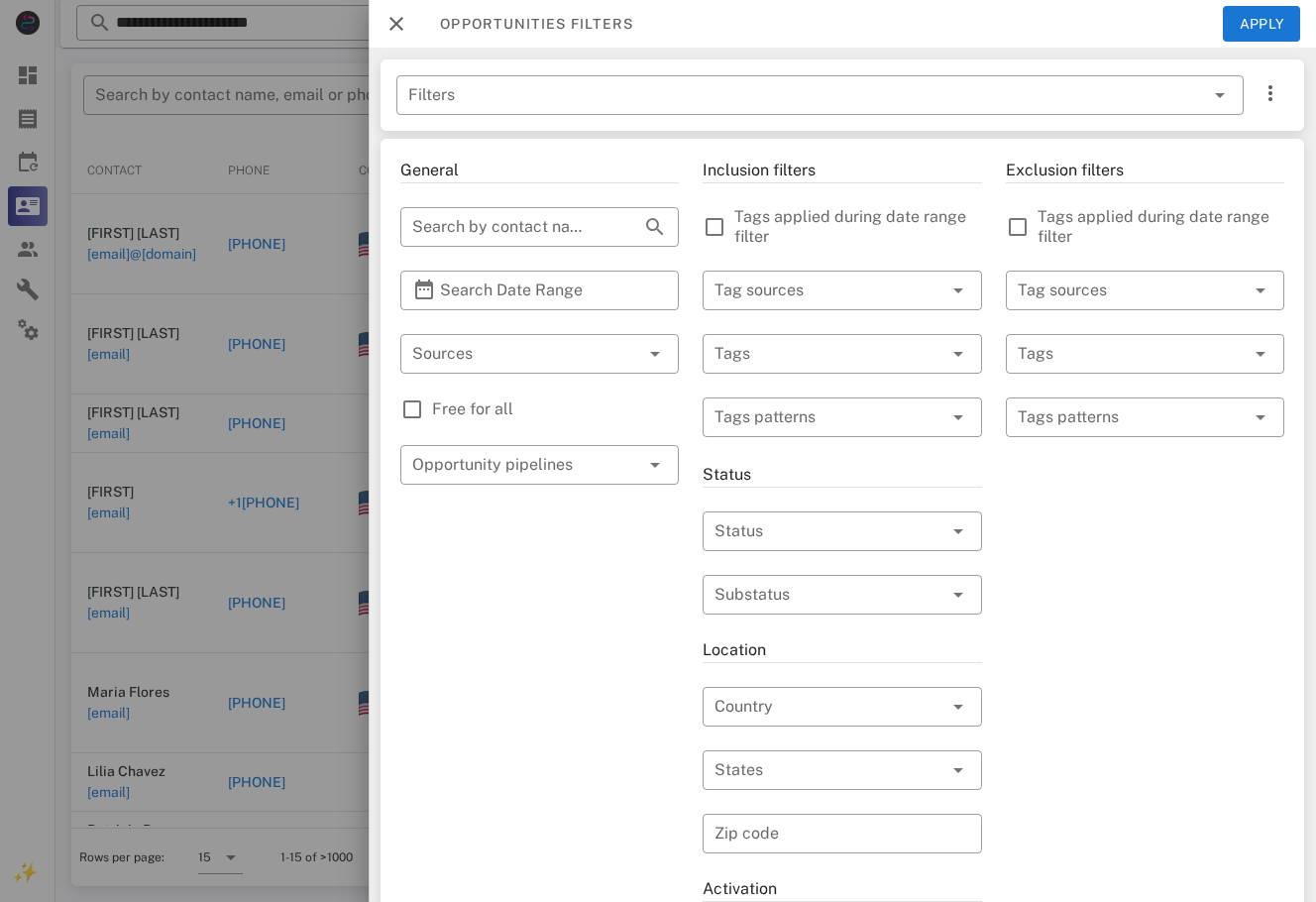 click on "General ​ Search by contact name, email or phone ​ Search Date Range ​ Sources Free for all ​ Opportunity pipelines" at bounding box center (539, 711) 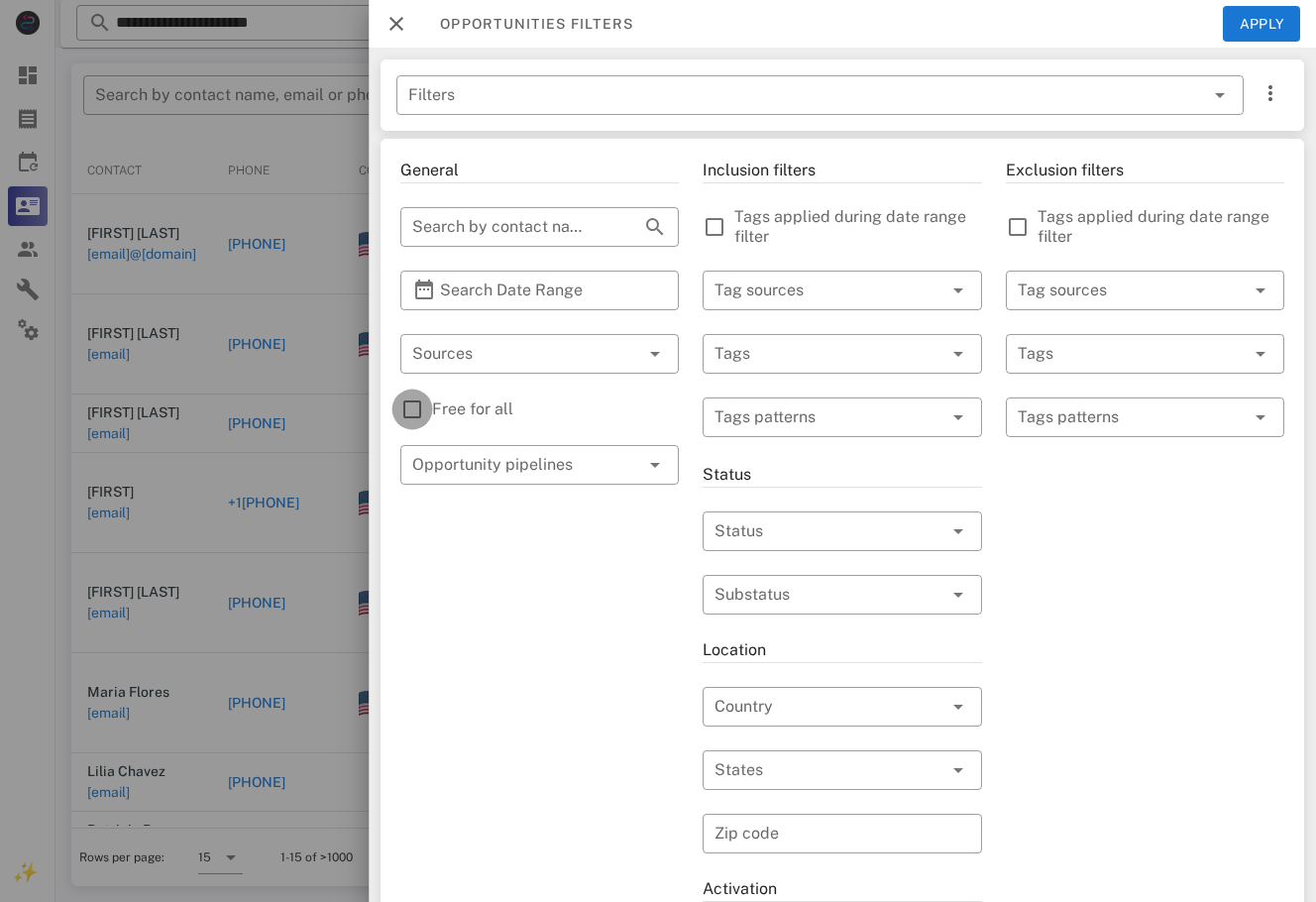 click at bounding box center [412, 409] 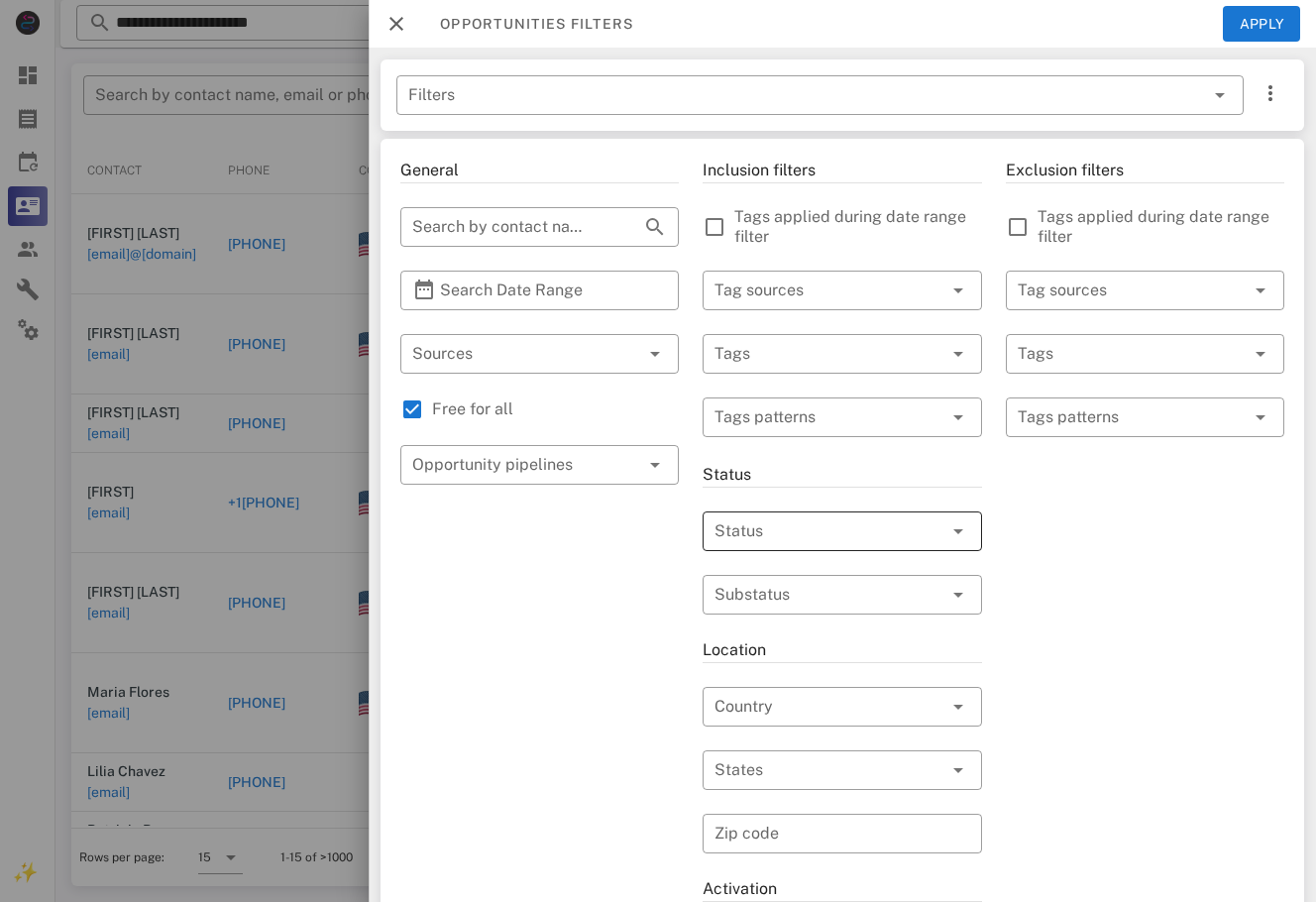 click at bounding box center (814, 531) 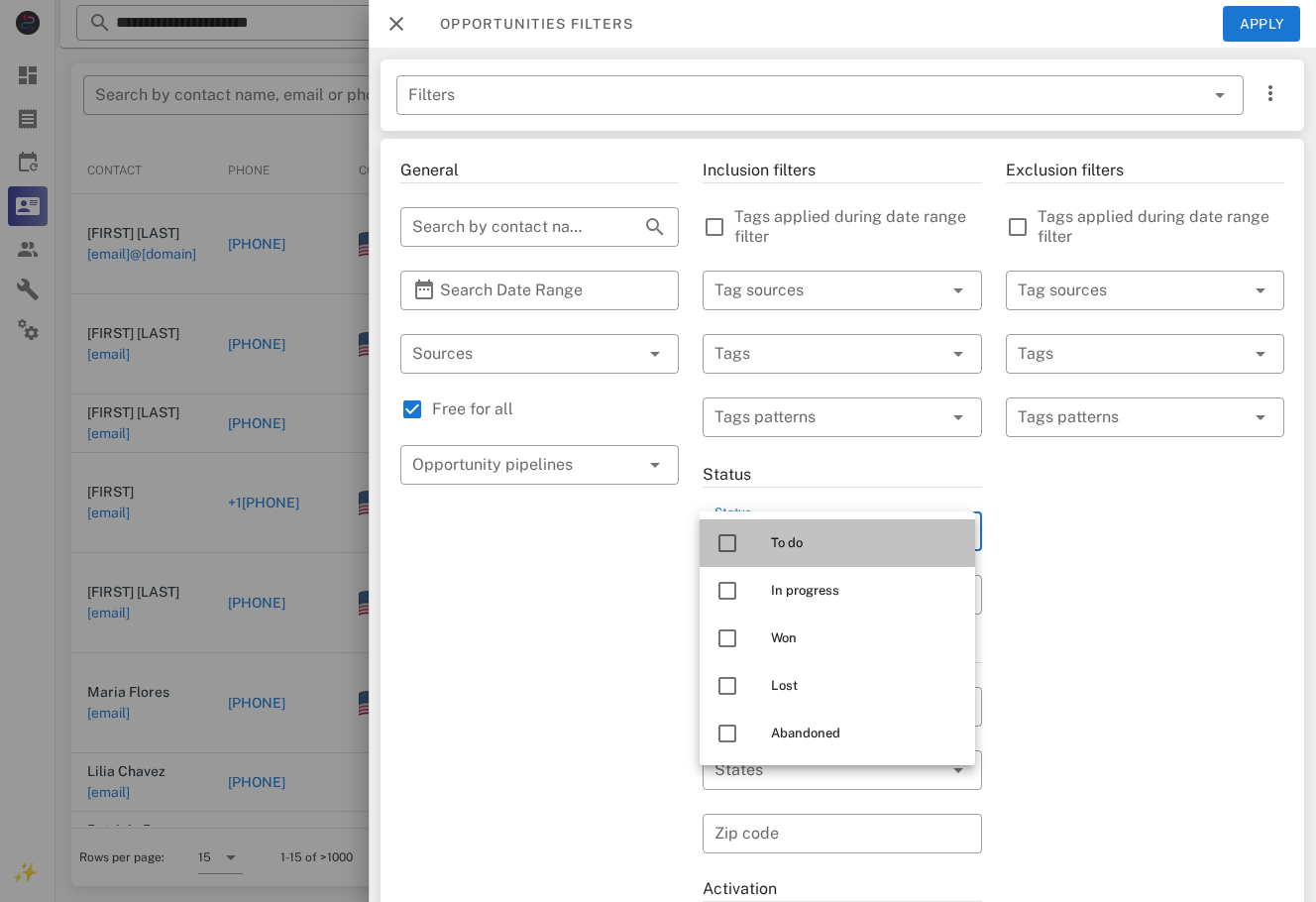 click on "To do" at bounding box center [837, 543] 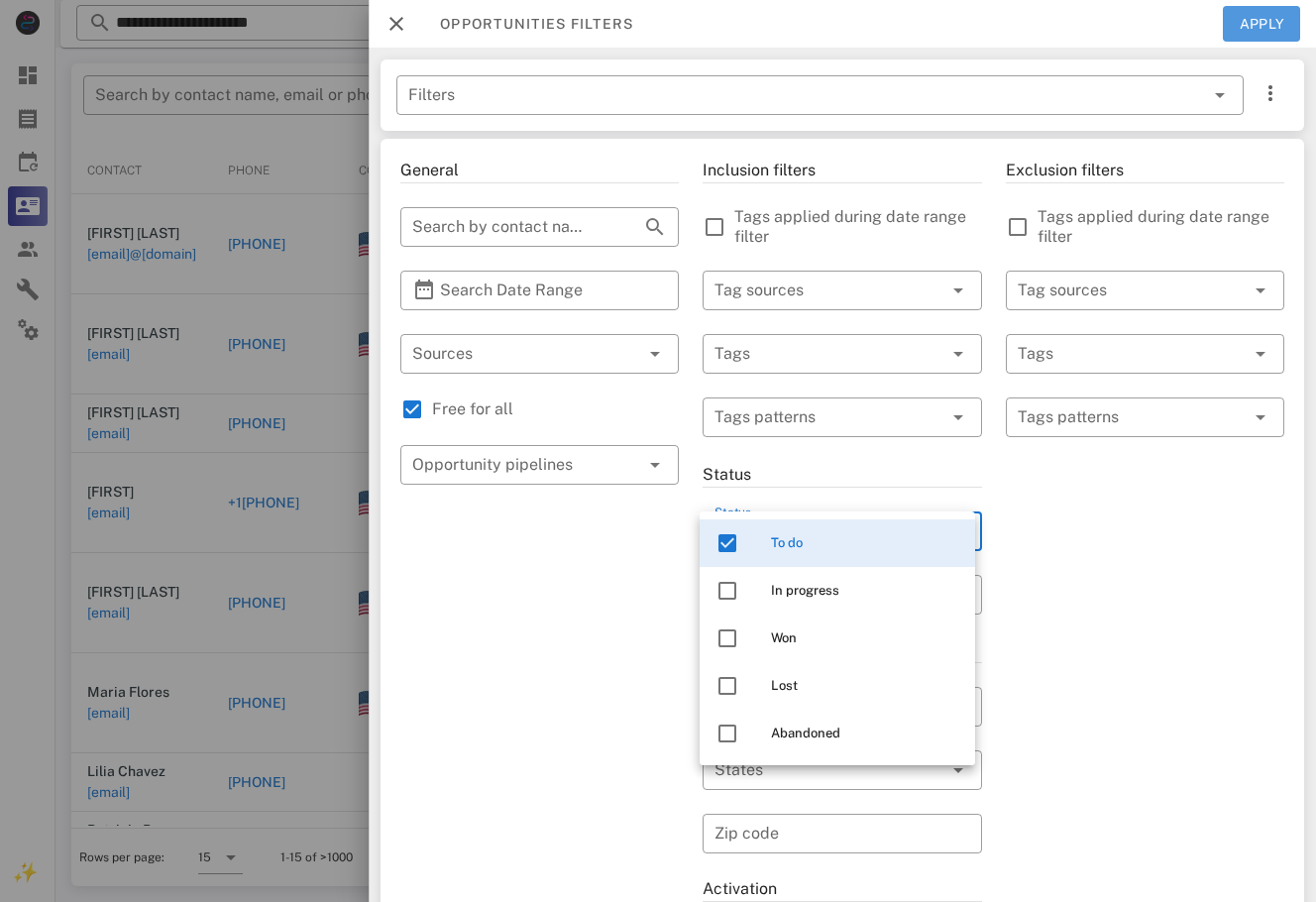 click on "Apply" at bounding box center (1261, 24) 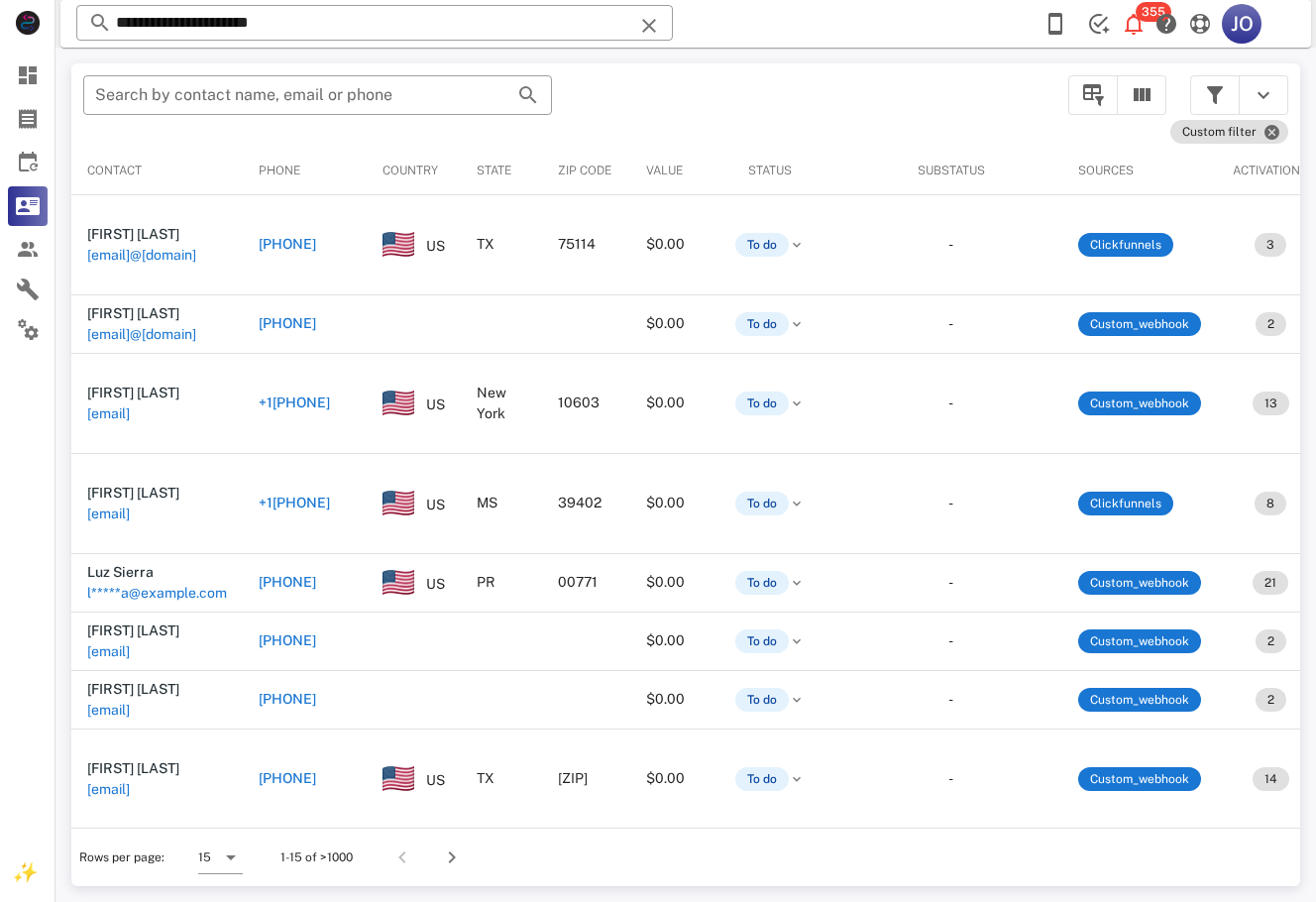 scroll, scrollTop: 0, scrollLeft: 440, axis: horizontal 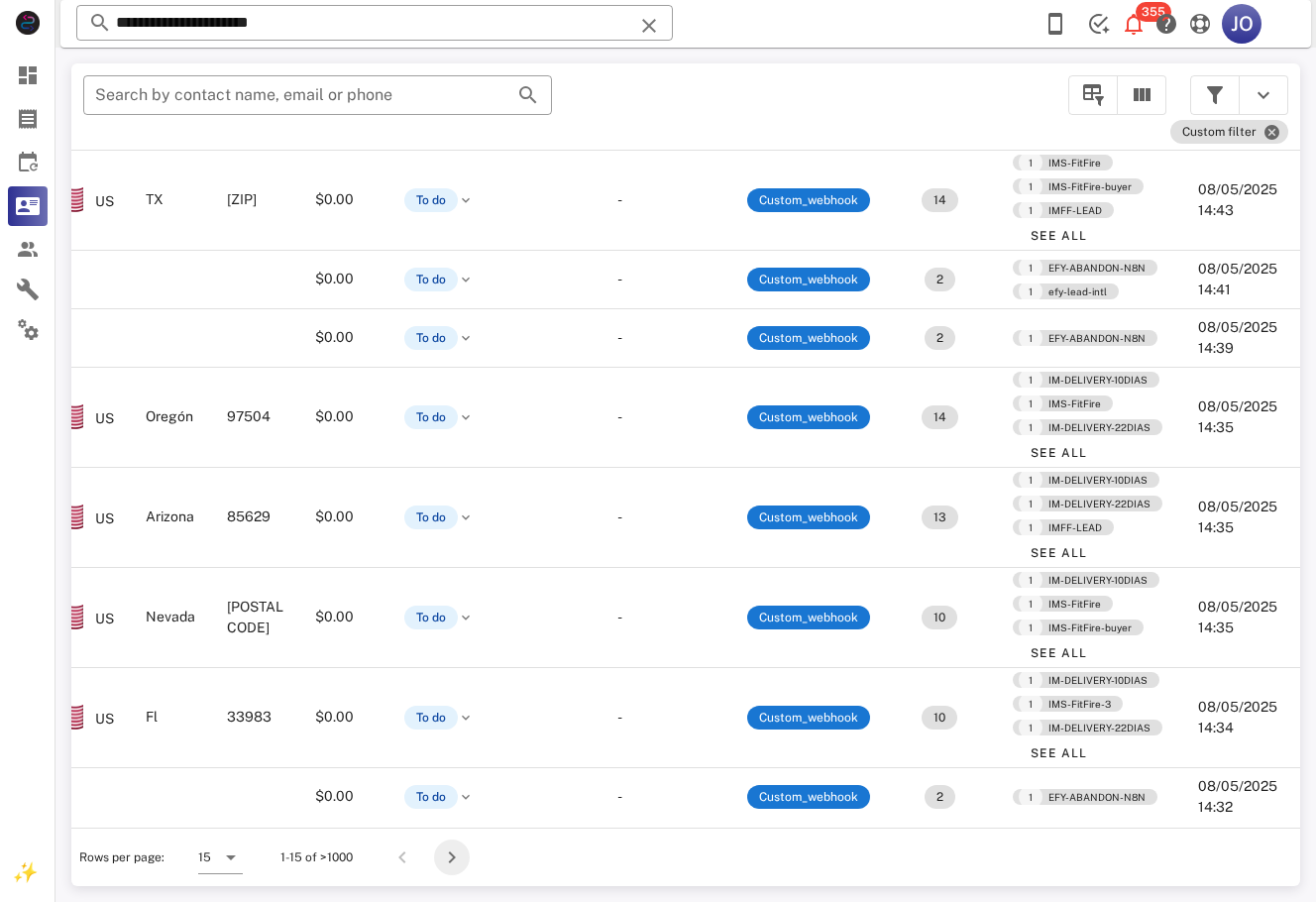 click at bounding box center (452, 857) 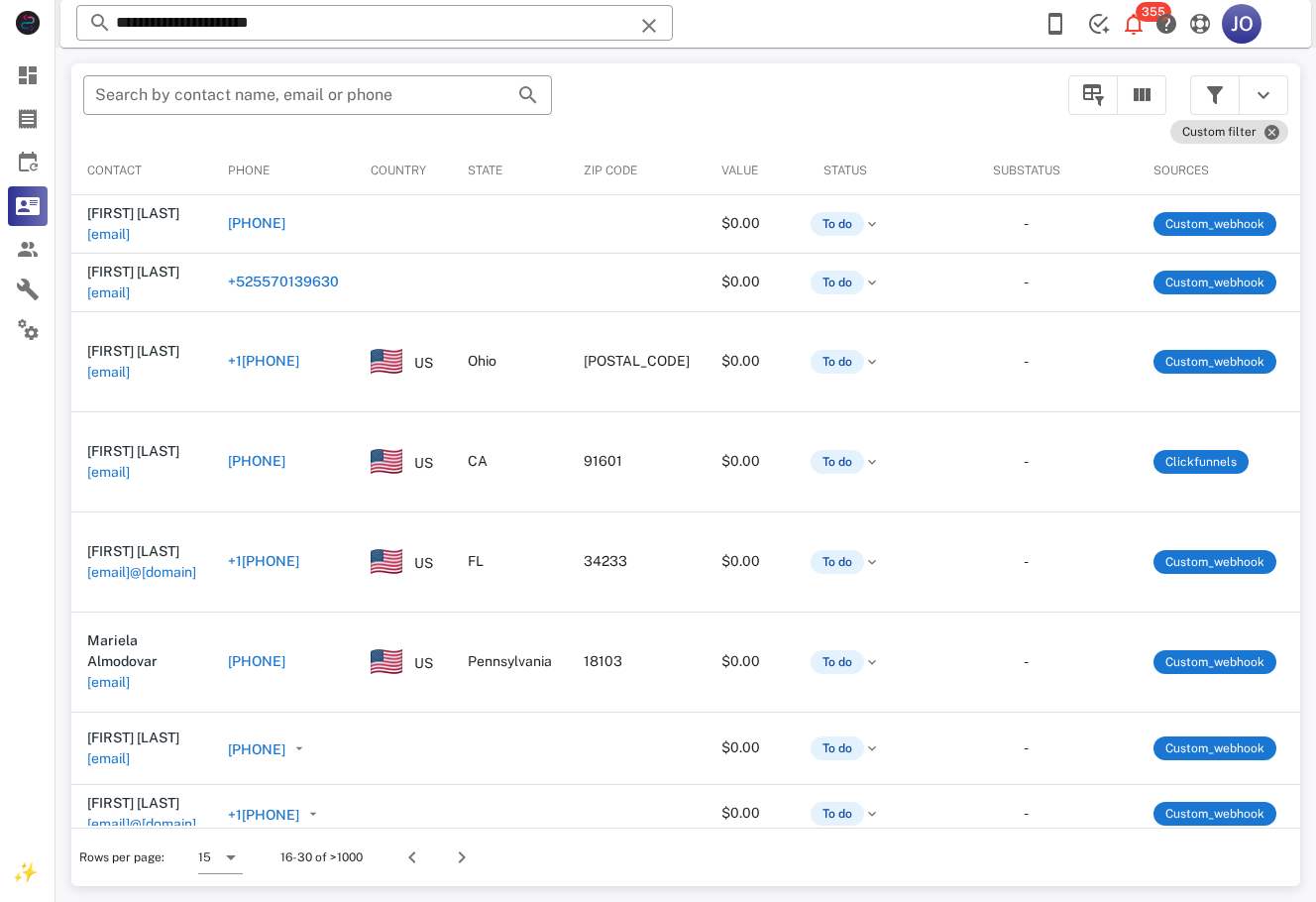 scroll, scrollTop: 0, scrollLeft: 490, axis: horizontal 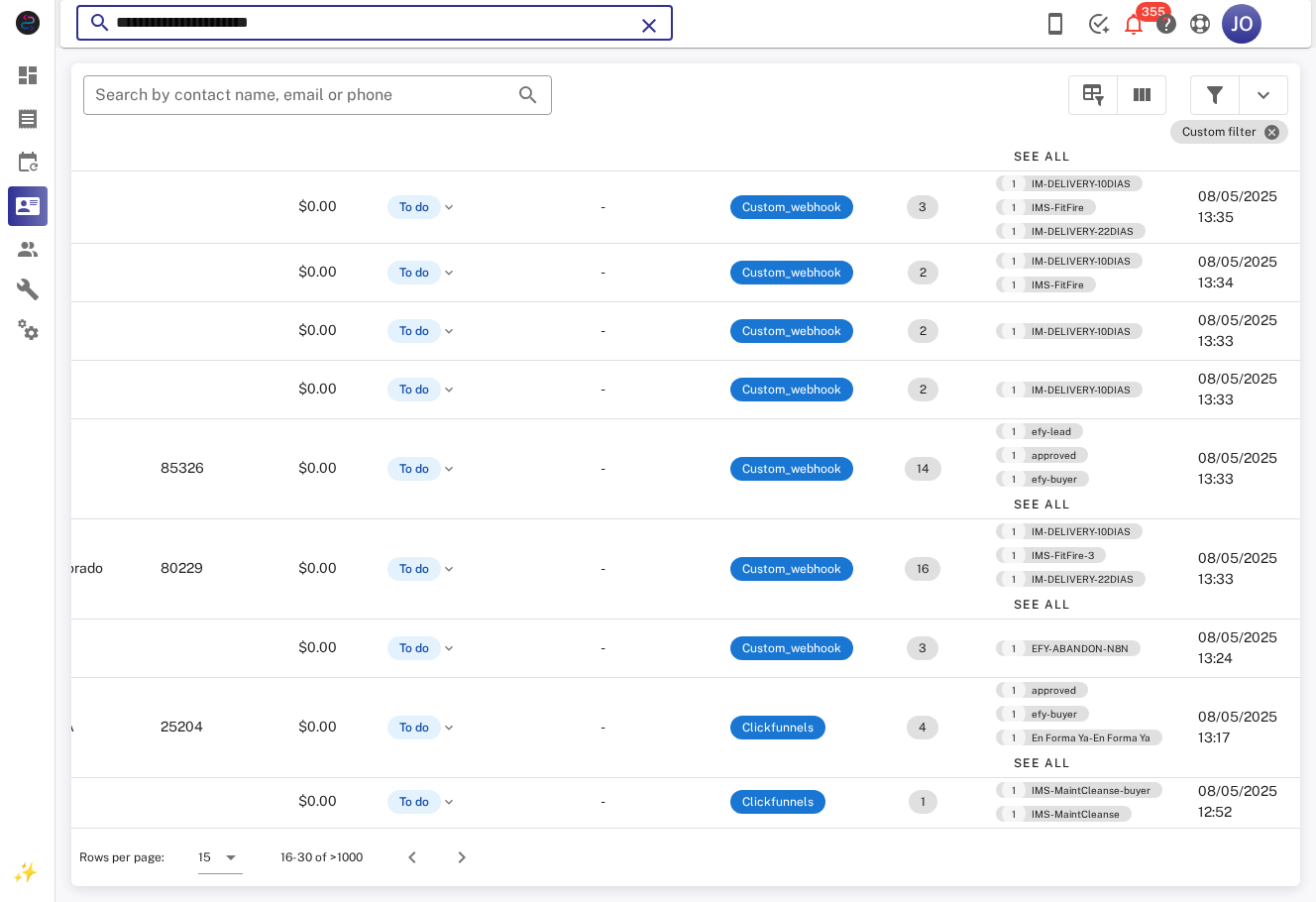 drag, startPoint x: 321, startPoint y: 34, endPoint x: 68, endPoint y: 40, distance: 253.07114 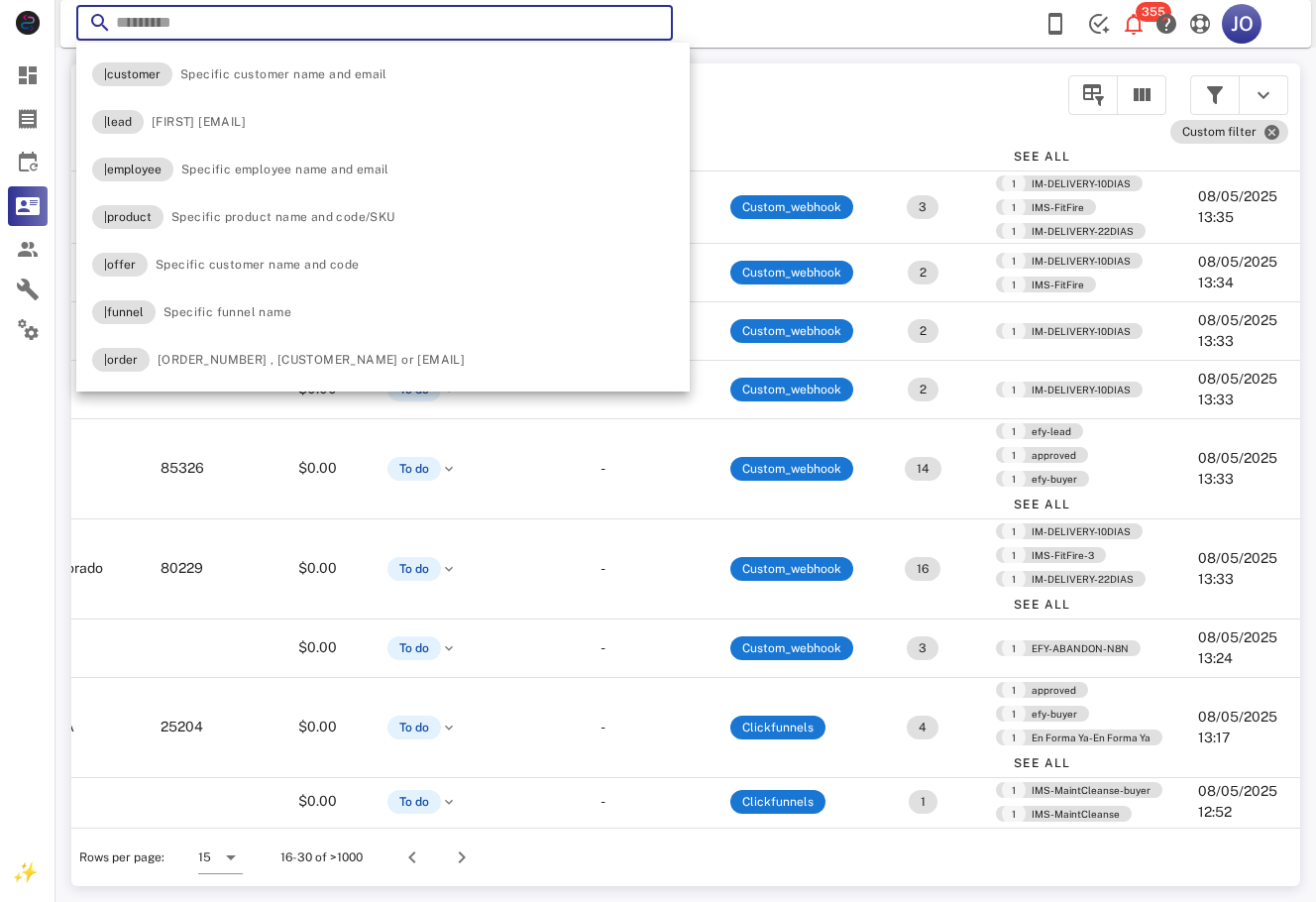 paste on "**********" 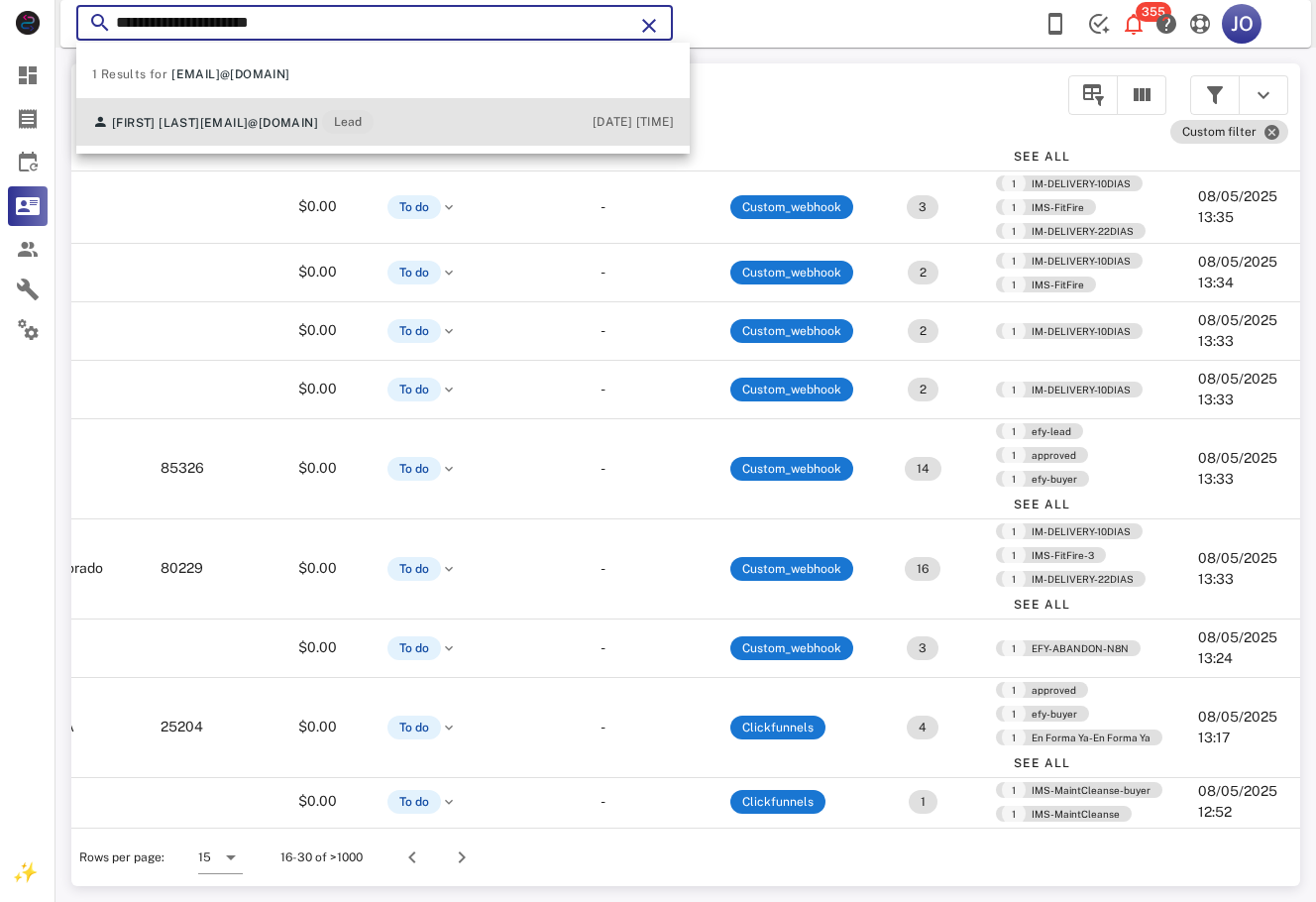 click on "ileana1100@hotmail.com" at bounding box center (259, 123) 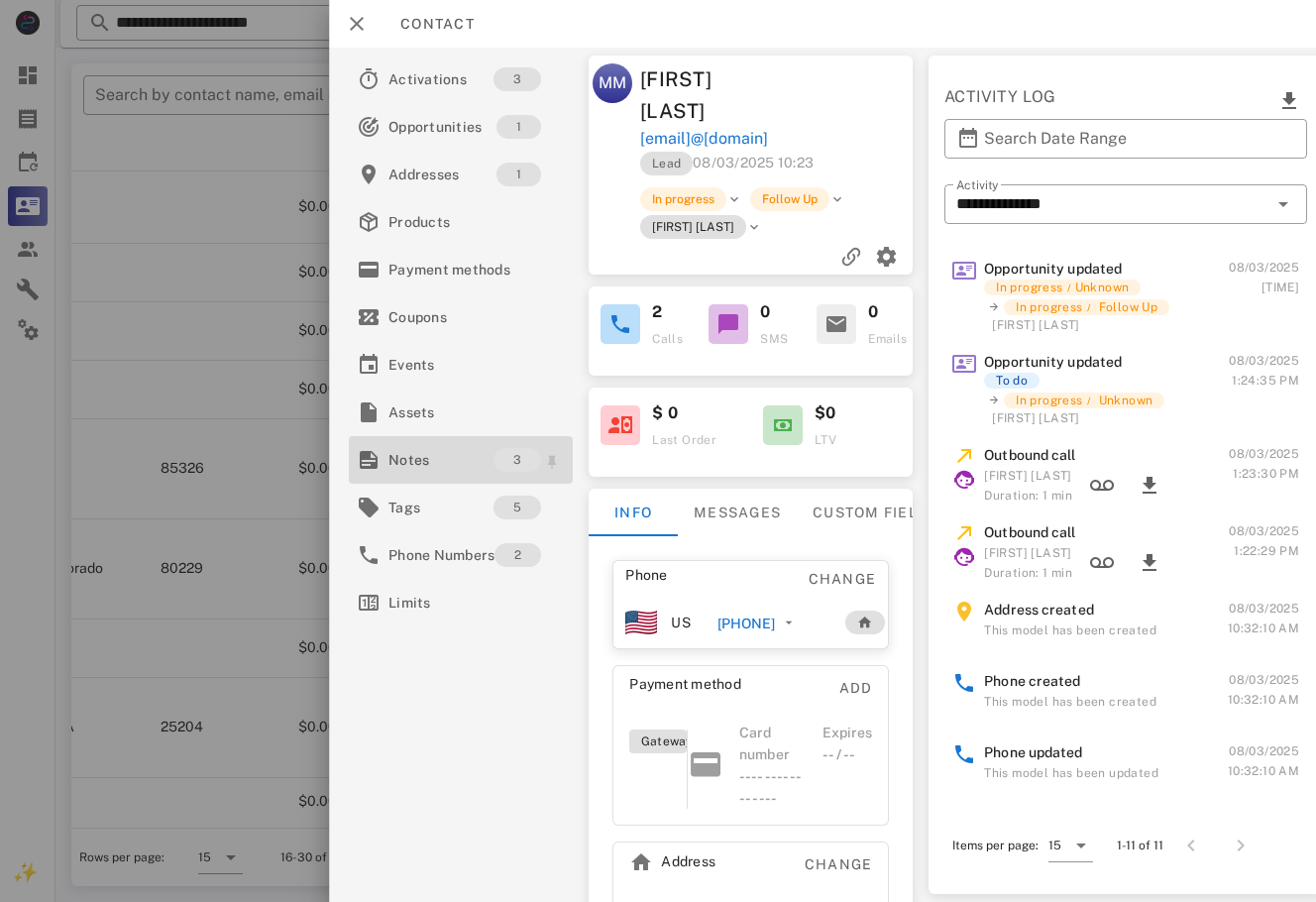 click on "Notes" at bounding box center (441, 460) 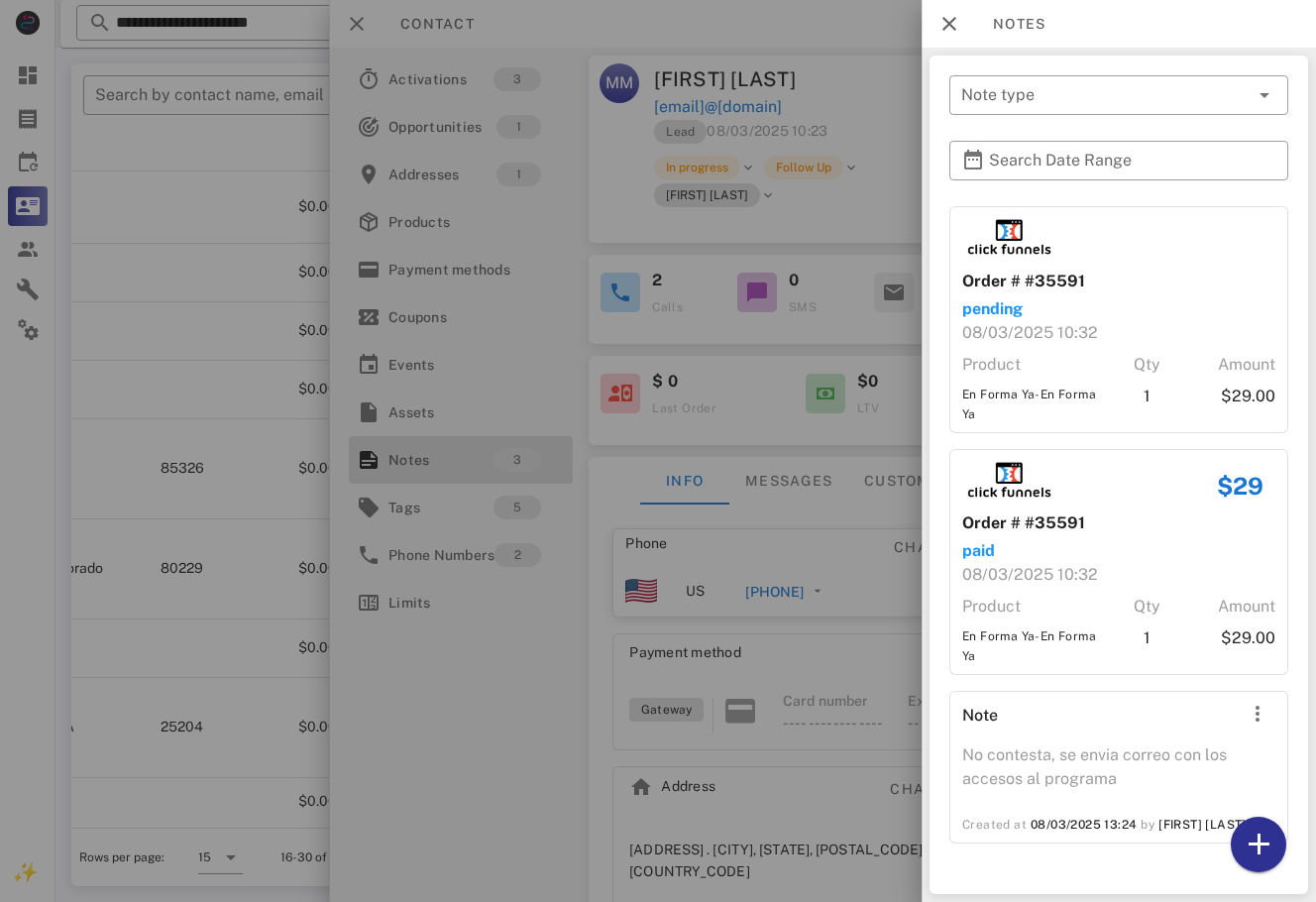 click at bounding box center (658, 451) 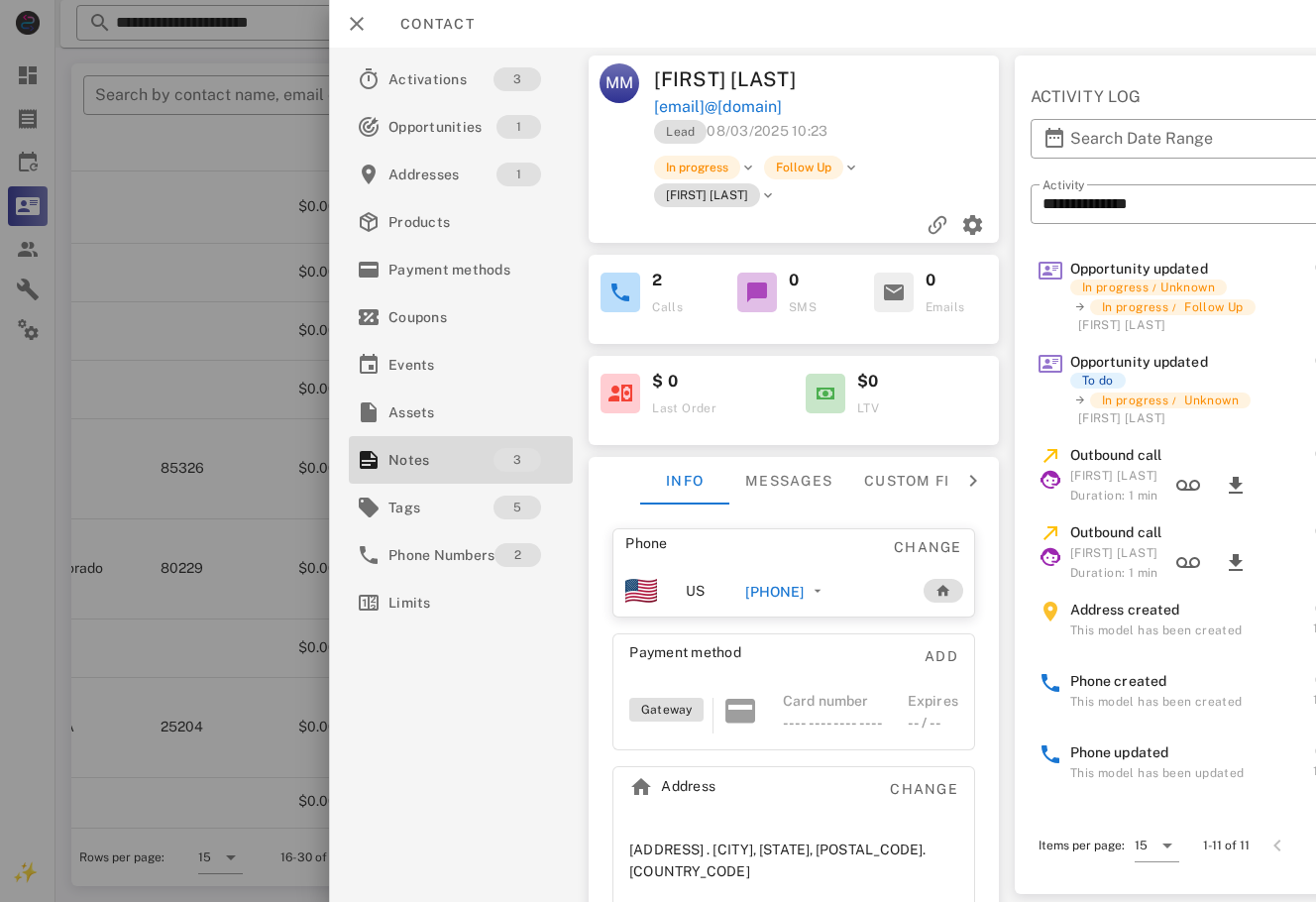 click on "[PHONE]" at bounding box center (774, 592) 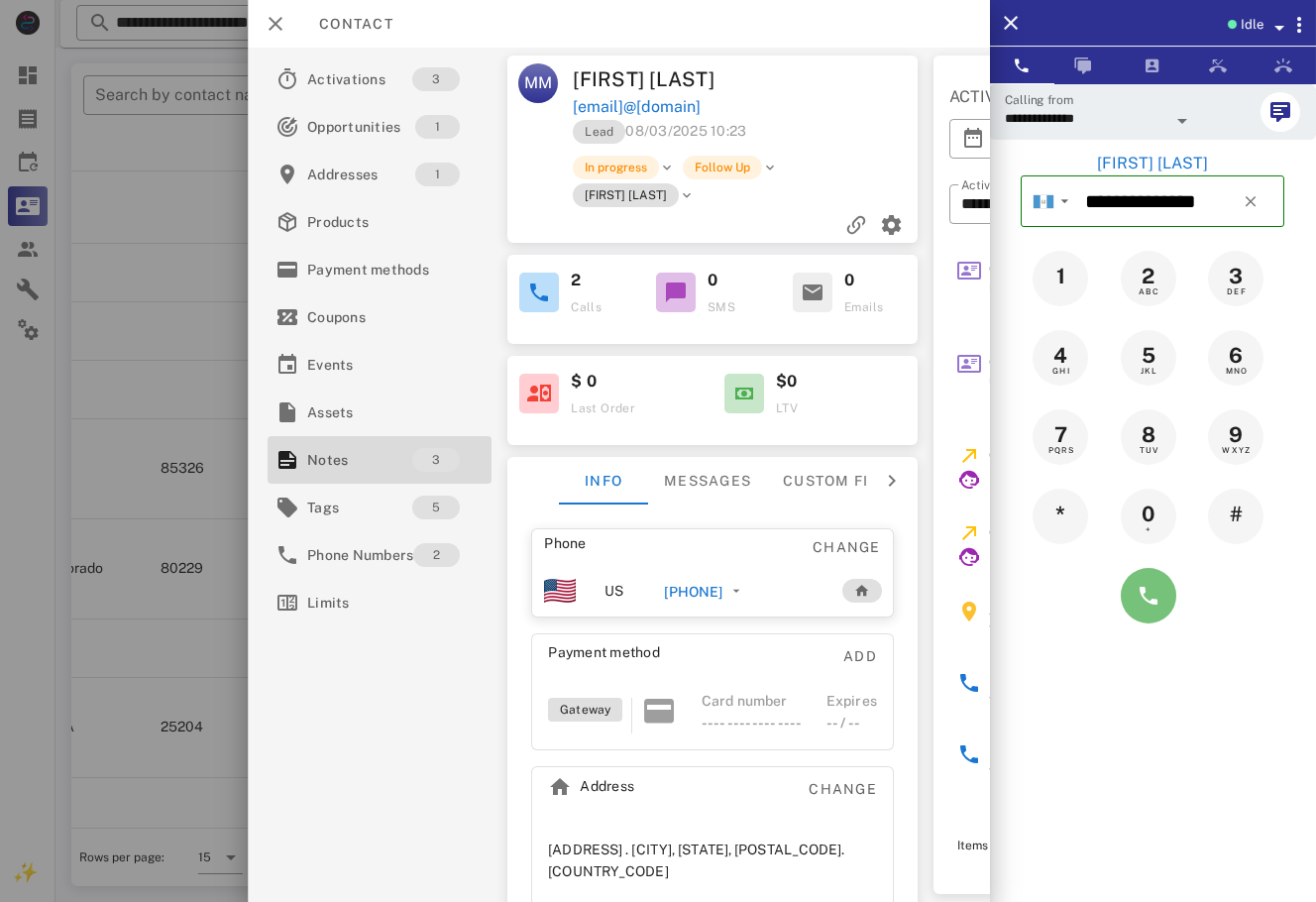 click at bounding box center (1149, 596) 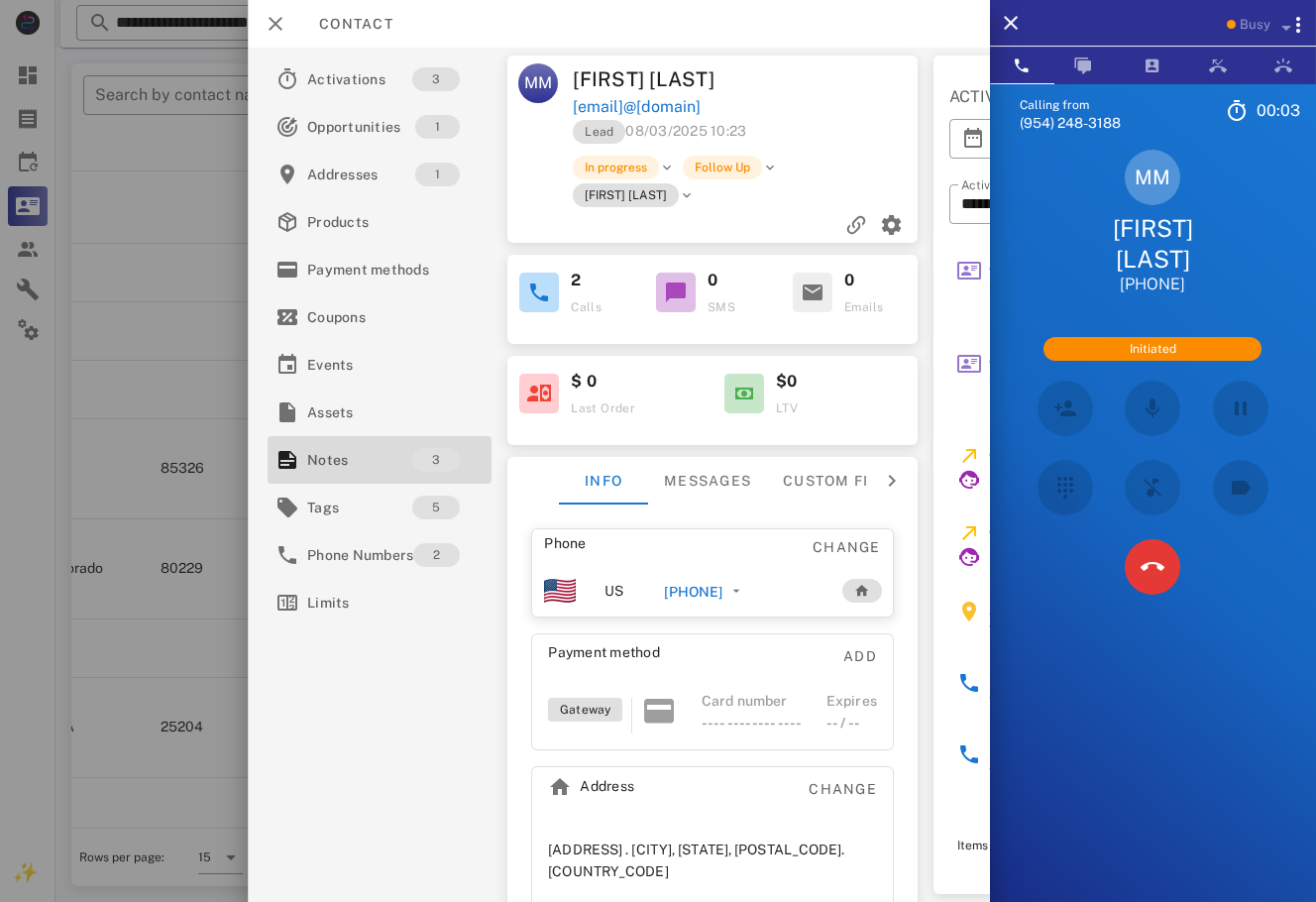 click on "Calling from (954) 248-3188 00: 03  Unknown      ▼     Andorra
+376
Argentina
+54
Aruba
+297
Australia
+61
Belgium (België)
+32
Bolivia
+591
Brazil (Brasil)
+55
Canada
+1
Chile
+56
Colombia
+57
Costa Rica
+506
Dominican Republic (República Dominicana)
+1
Ecuador
+593
El Salvador
+503
France
+33
Germany (Deutschland)
+49
Guadeloupe
+590
Guatemala
+502
Honduras
+504
Iceland (Ísland)
+354
India (भारत)
+91
Israel (‫ישראל‬‎)
+972
Italy (Italia)
+39" at bounding box center (1152, 534) 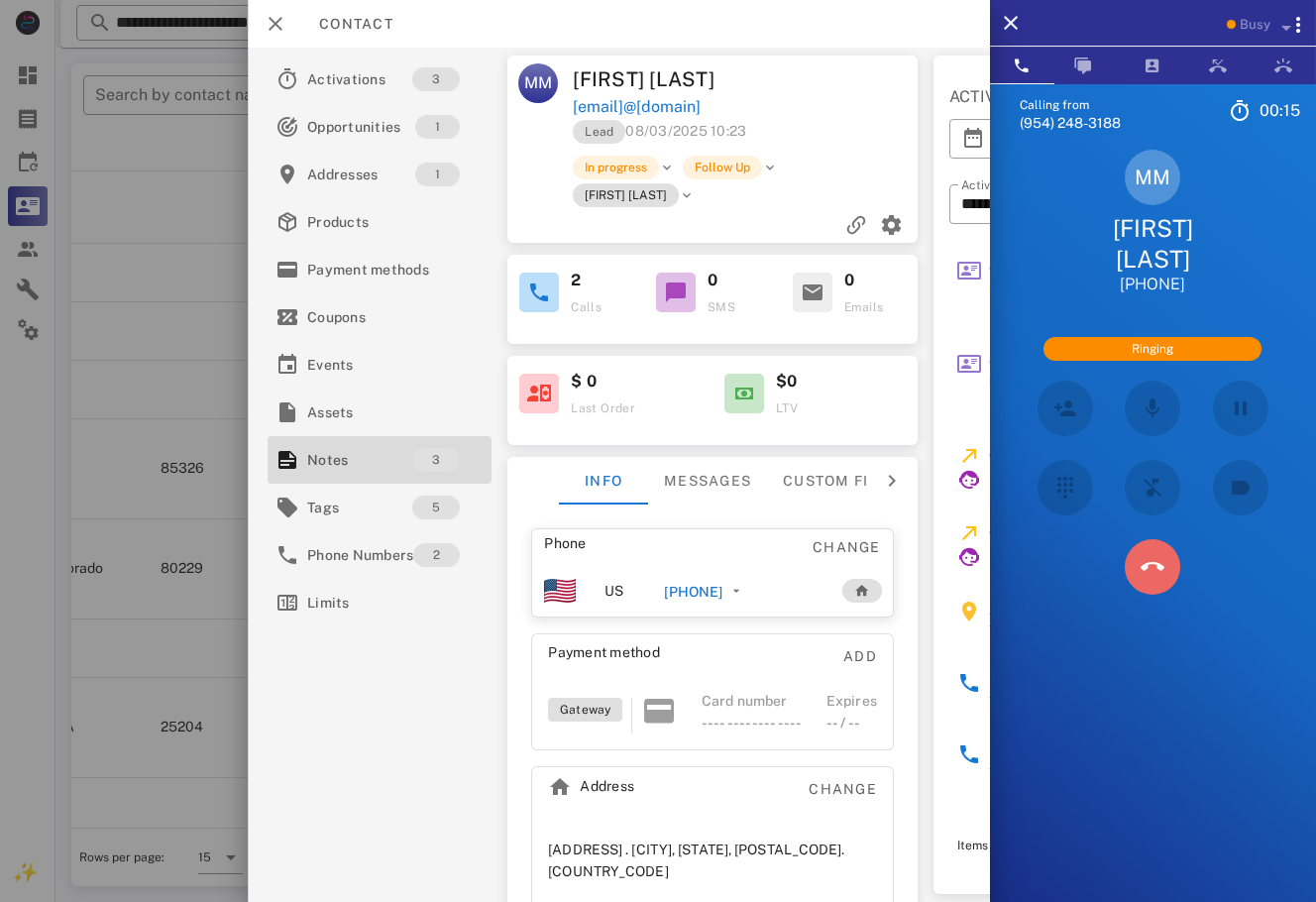 click at bounding box center [1152, 567] 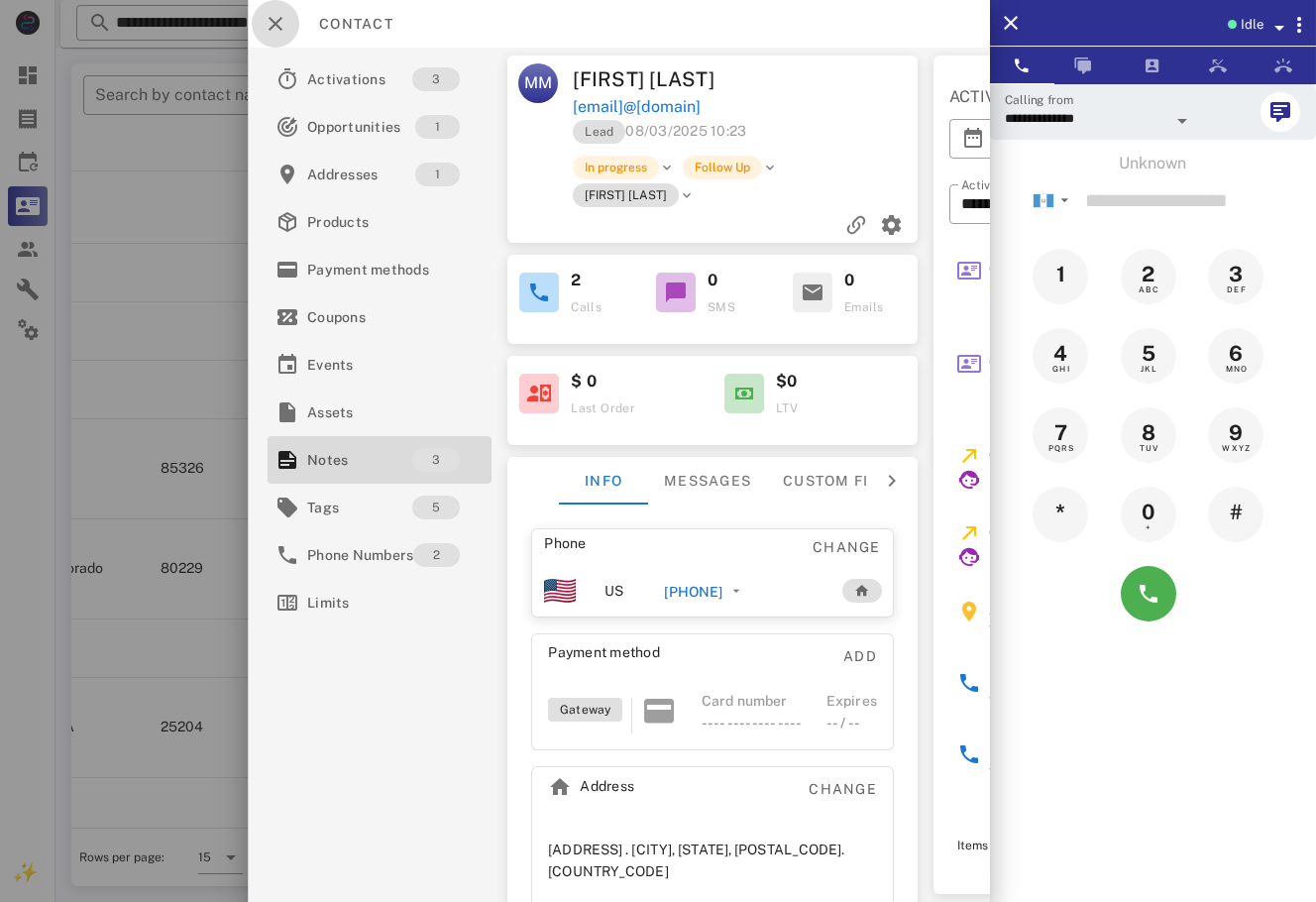click at bounding box center (275, 24) 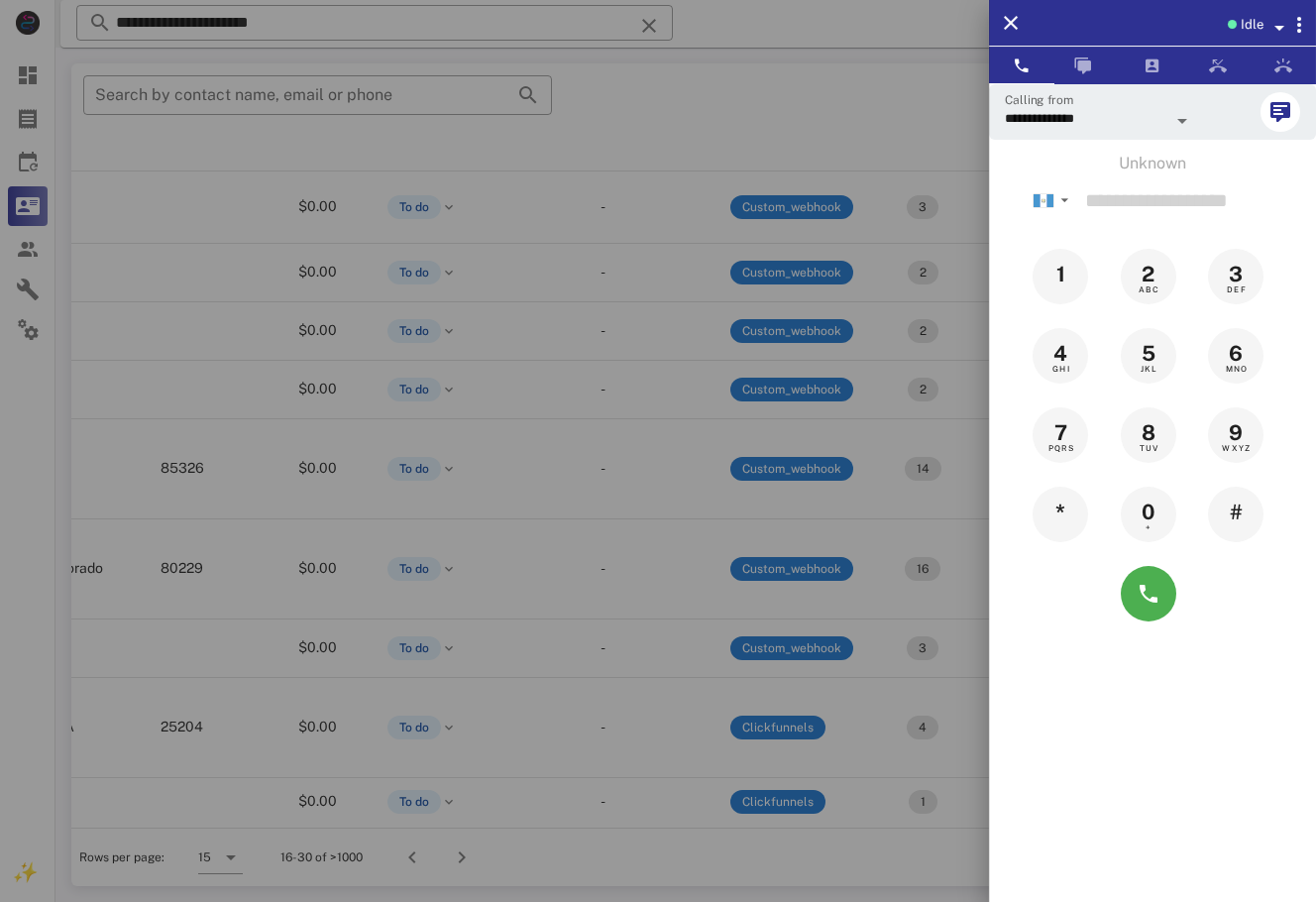 click at bounding box center [658, 451] 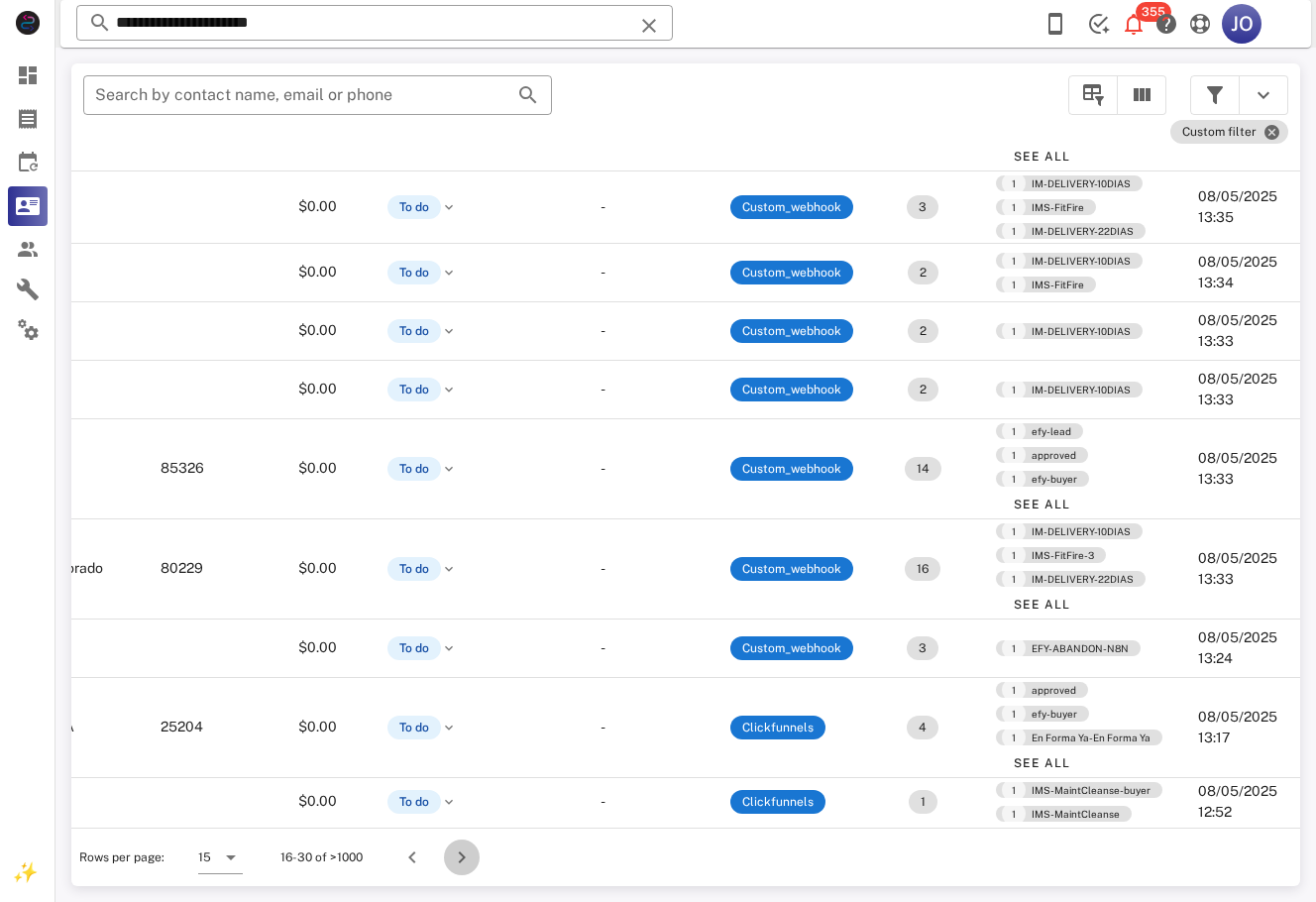 click at bounding box center (462, 857) 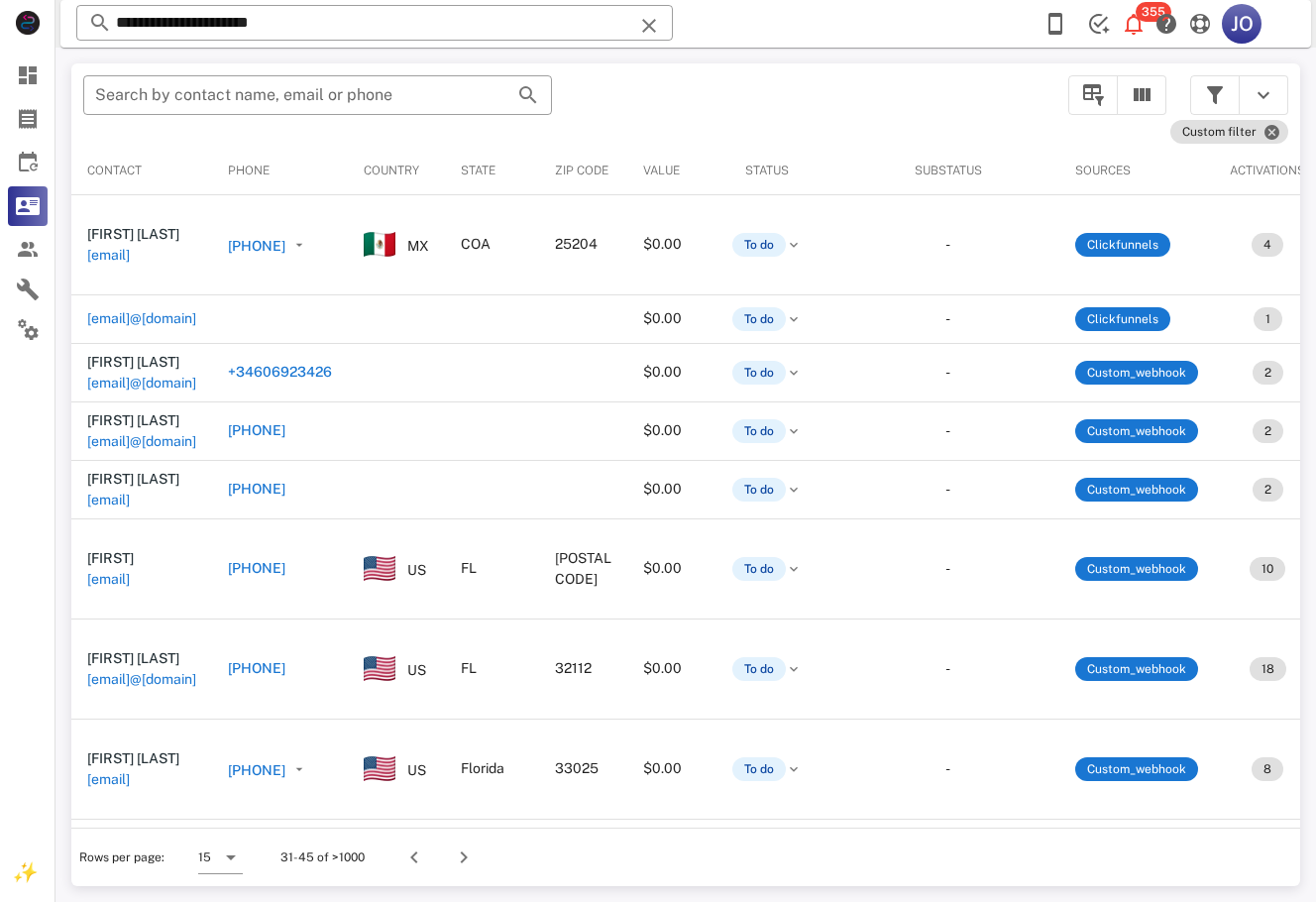 scroll, scrollTop: 0, scrollLeft: 556, axis: horizontal 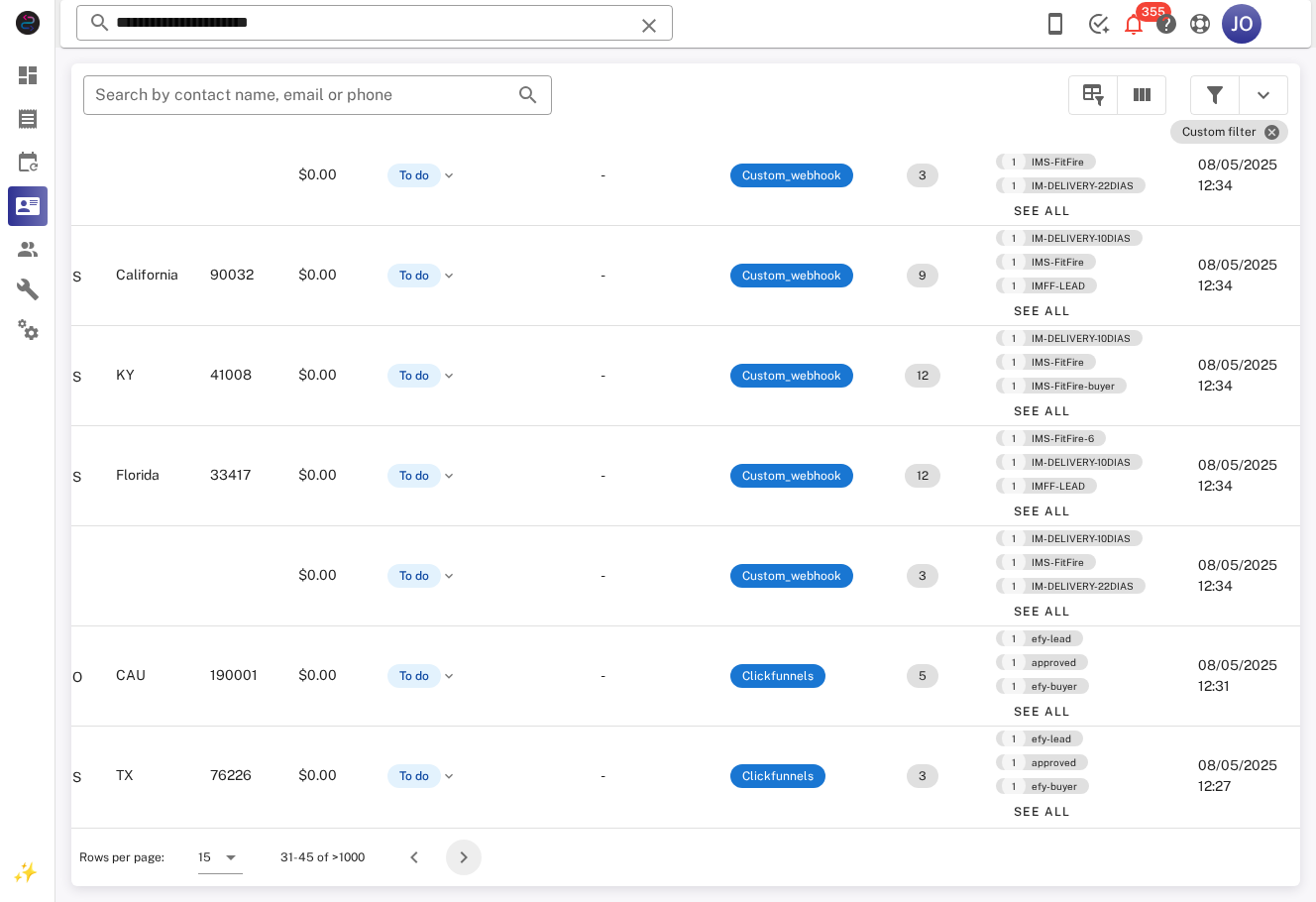 click at bounding box center (464, 857) 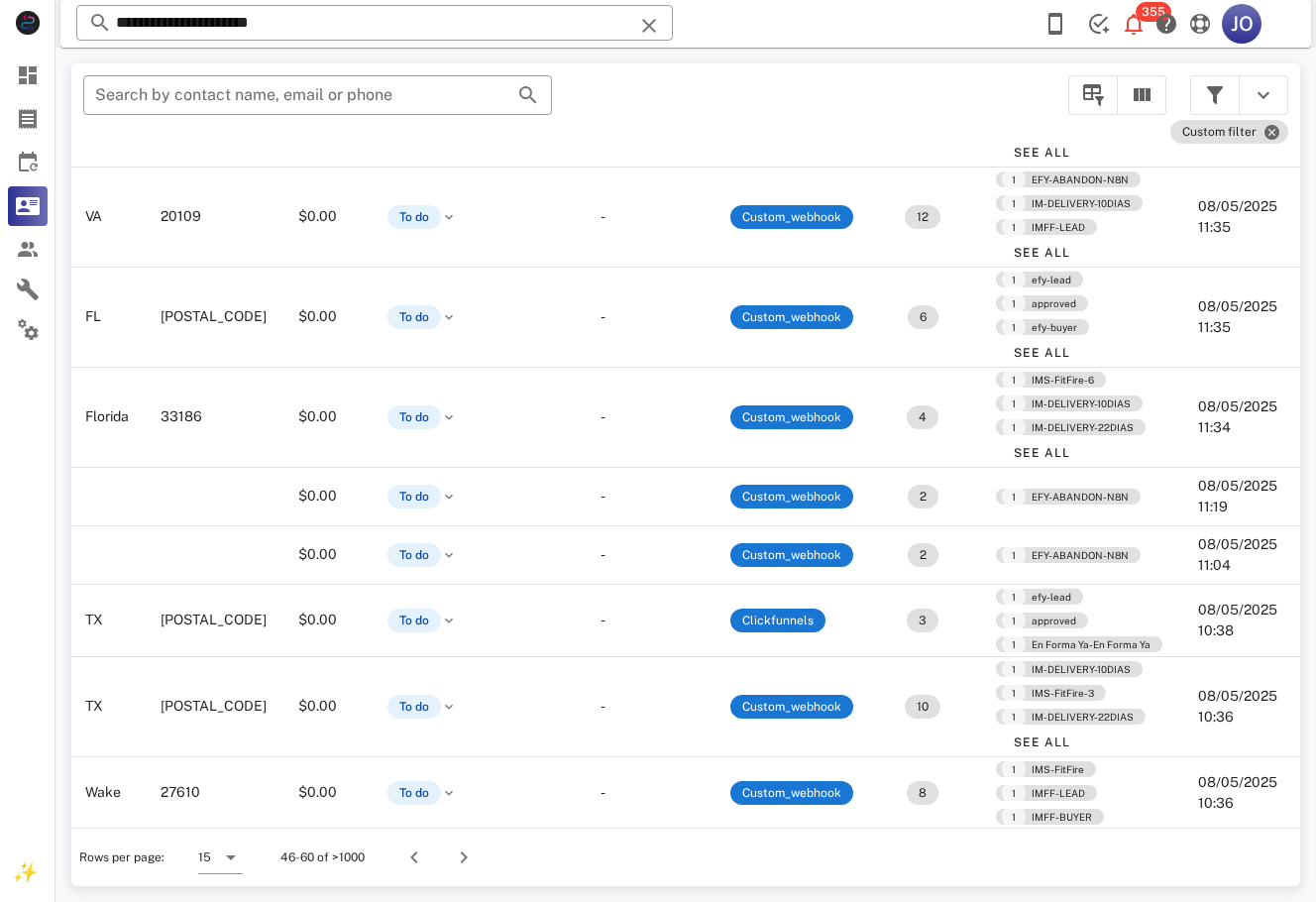 scroll, scrollTop: 589, scrollLeft: 447, axis: both 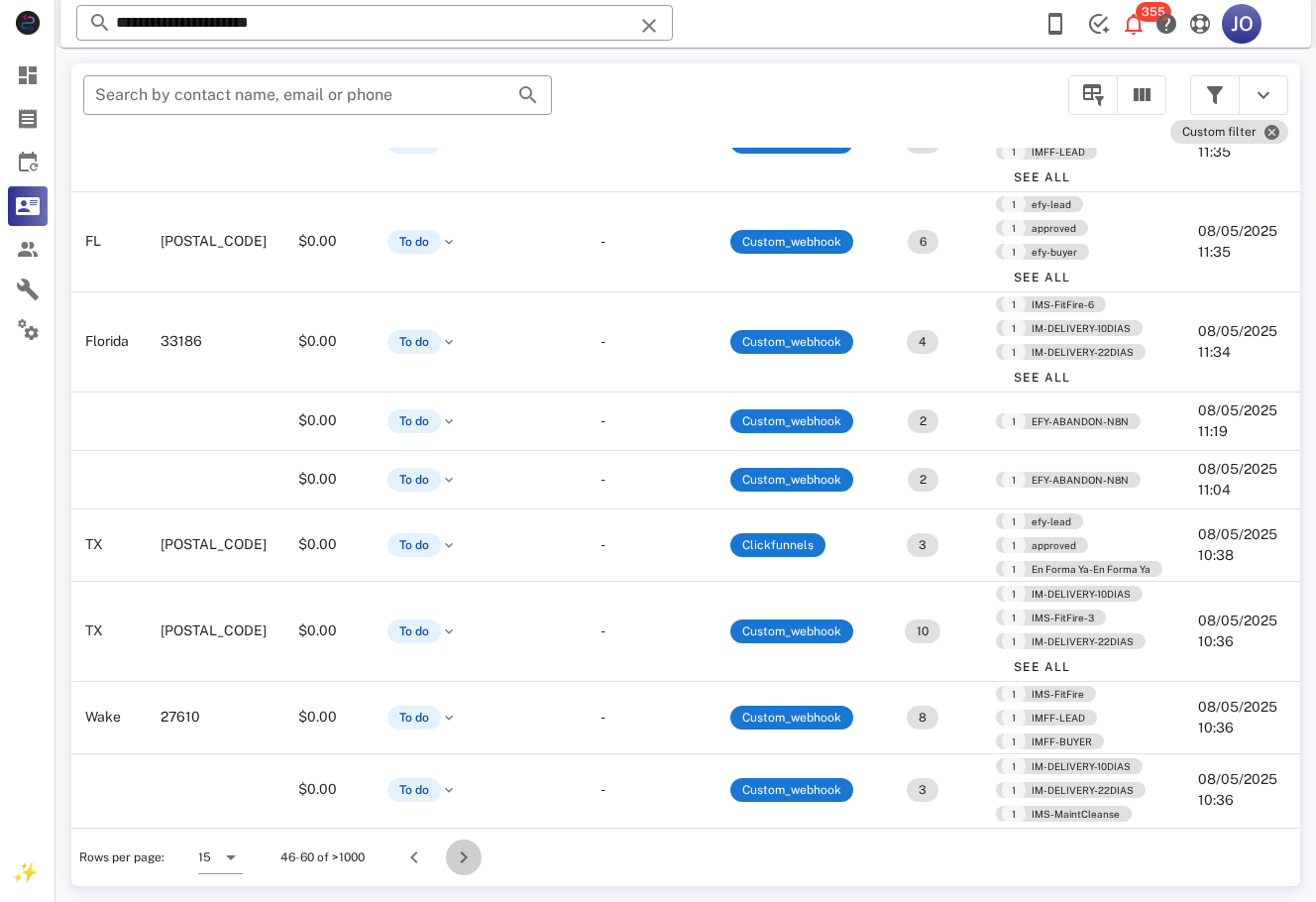 click at bounding box center (464, 857) 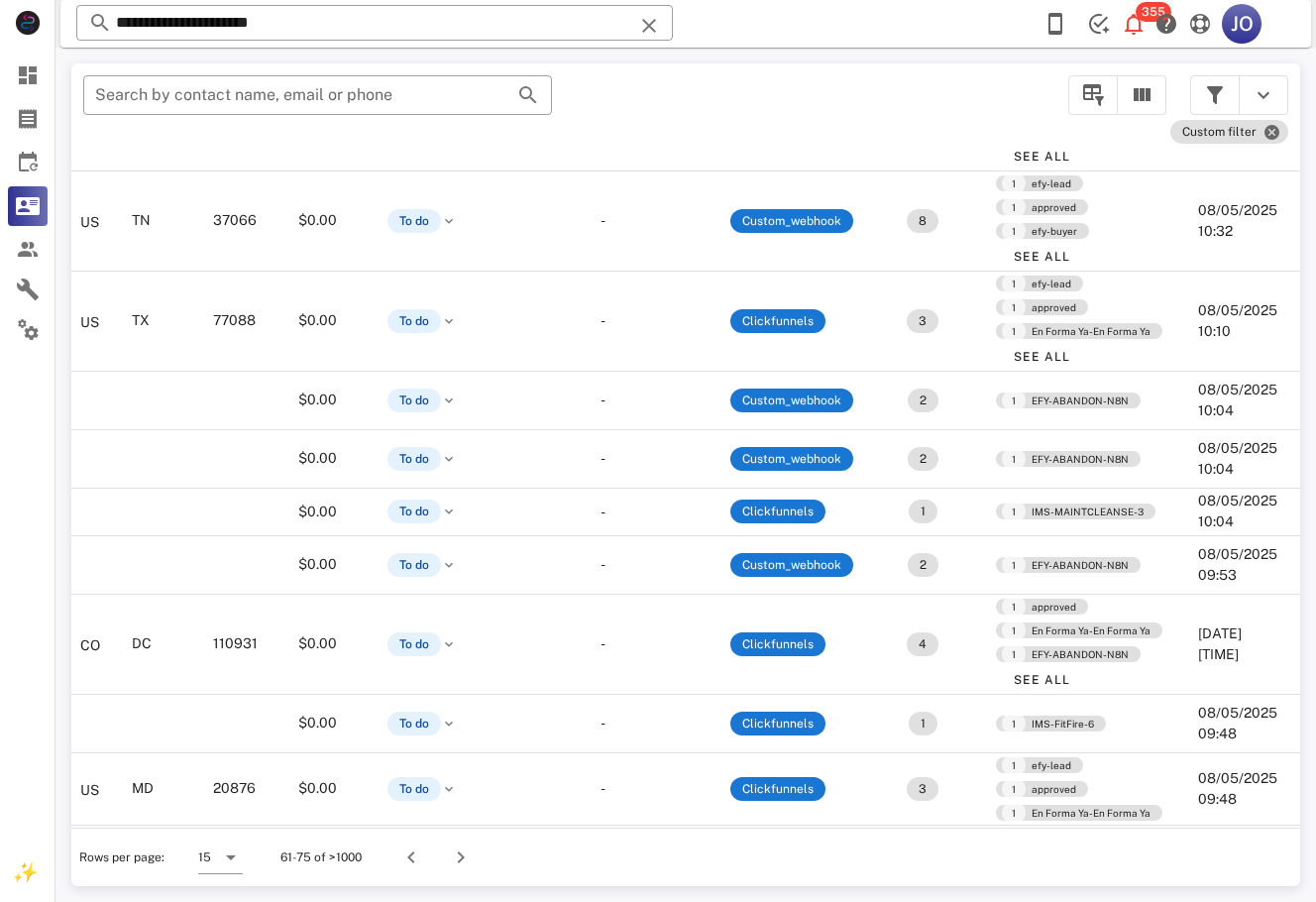 scroll, scrollTop: 606, scrollLeft: 464, axis: both 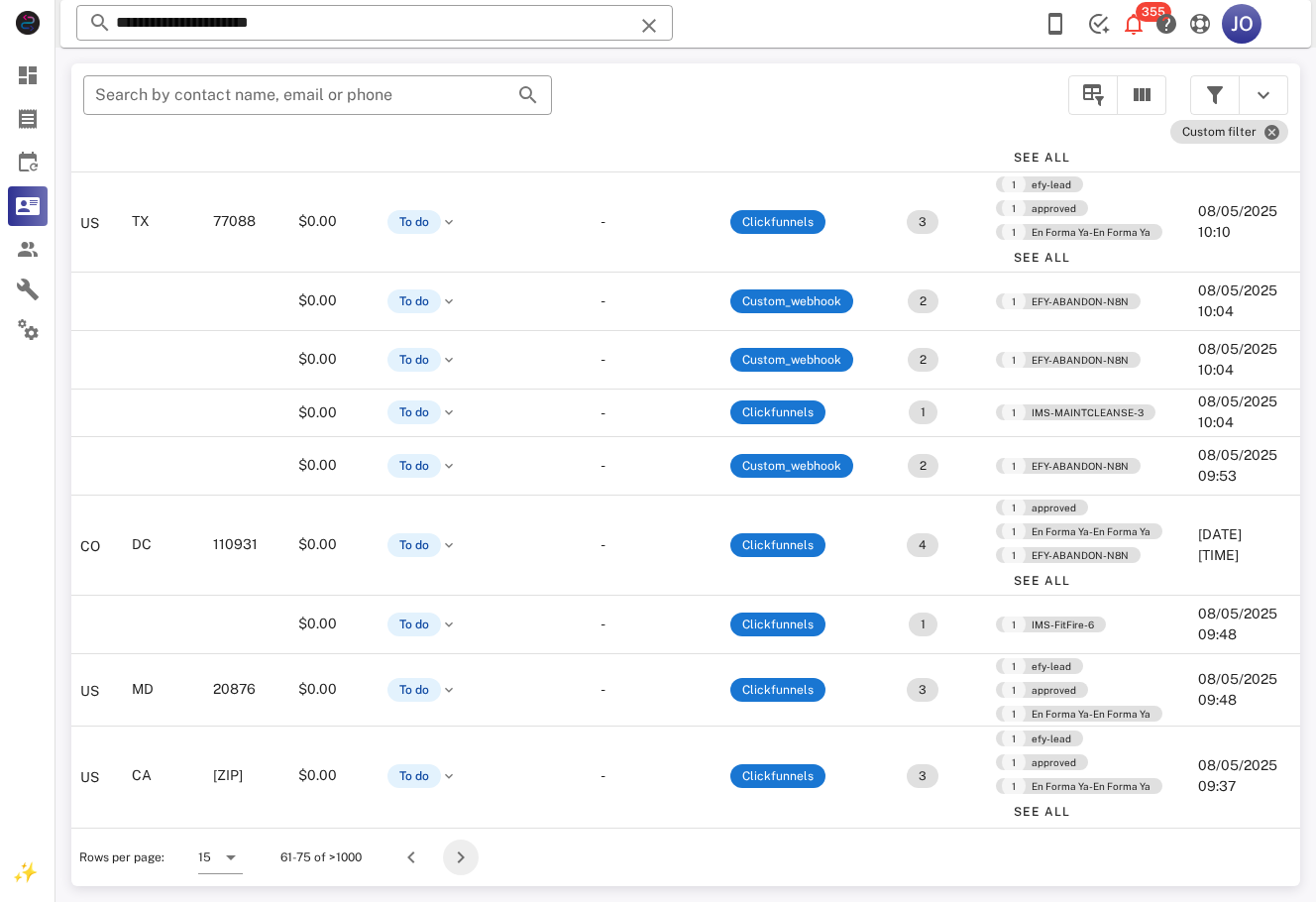 click at bounding box center [461, 857] 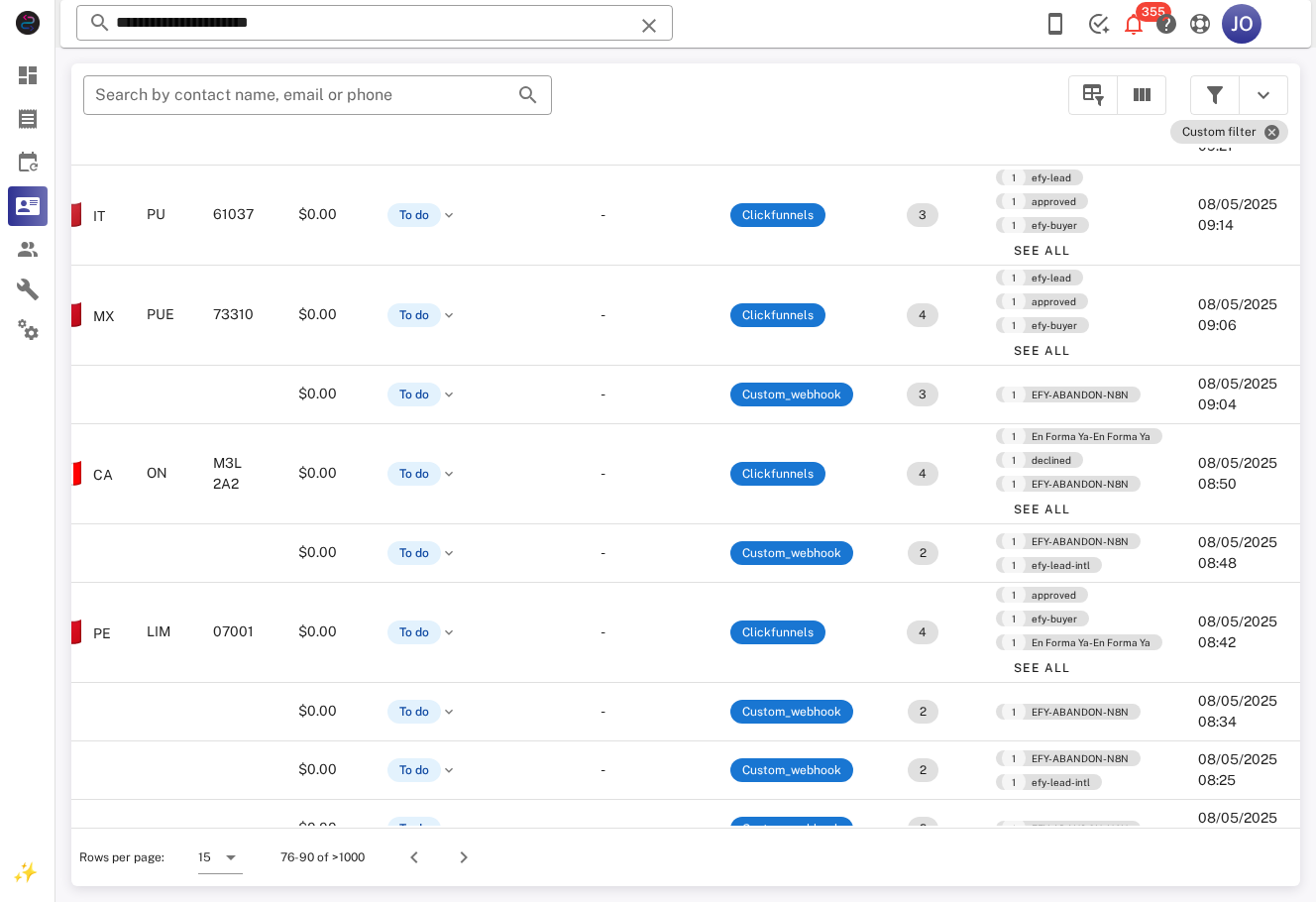 scroll, scrollTop: 478, scrollLeft: 449, axis: both 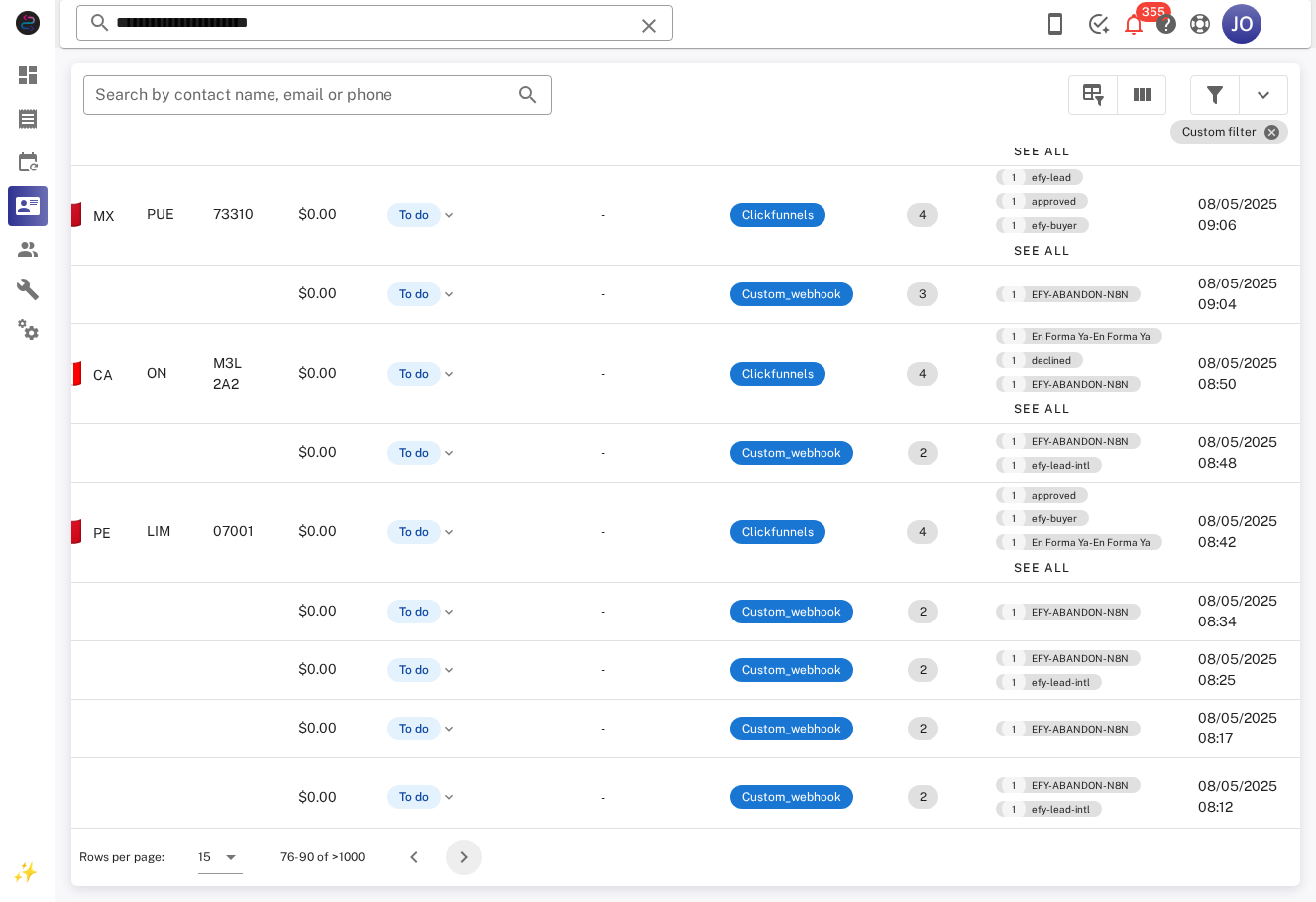 click at bounding box center [464, 857] 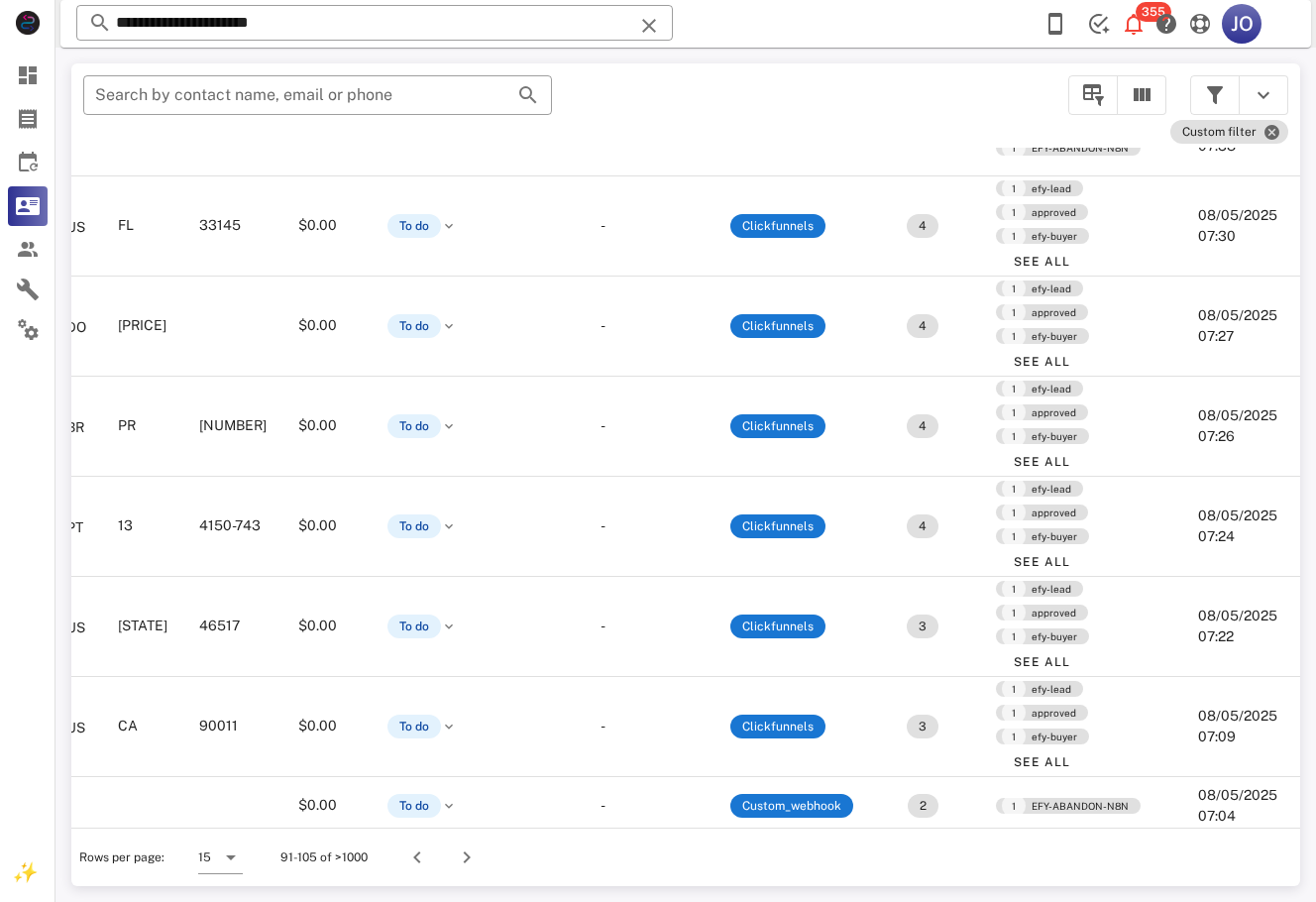 scroll, scrollTop: 589, scrollLeft: 555, axis: both 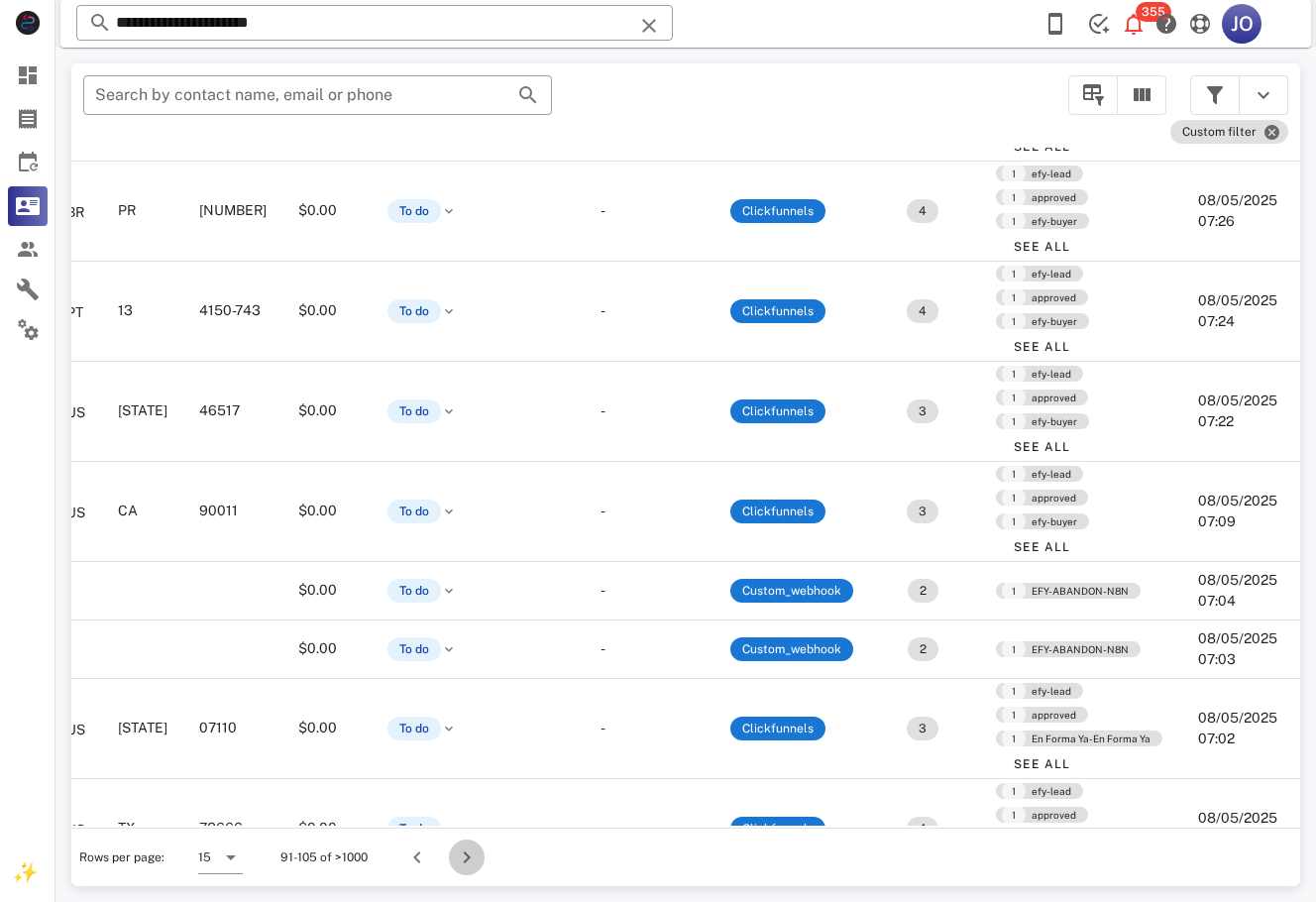 click at bounding box center [467, 857] 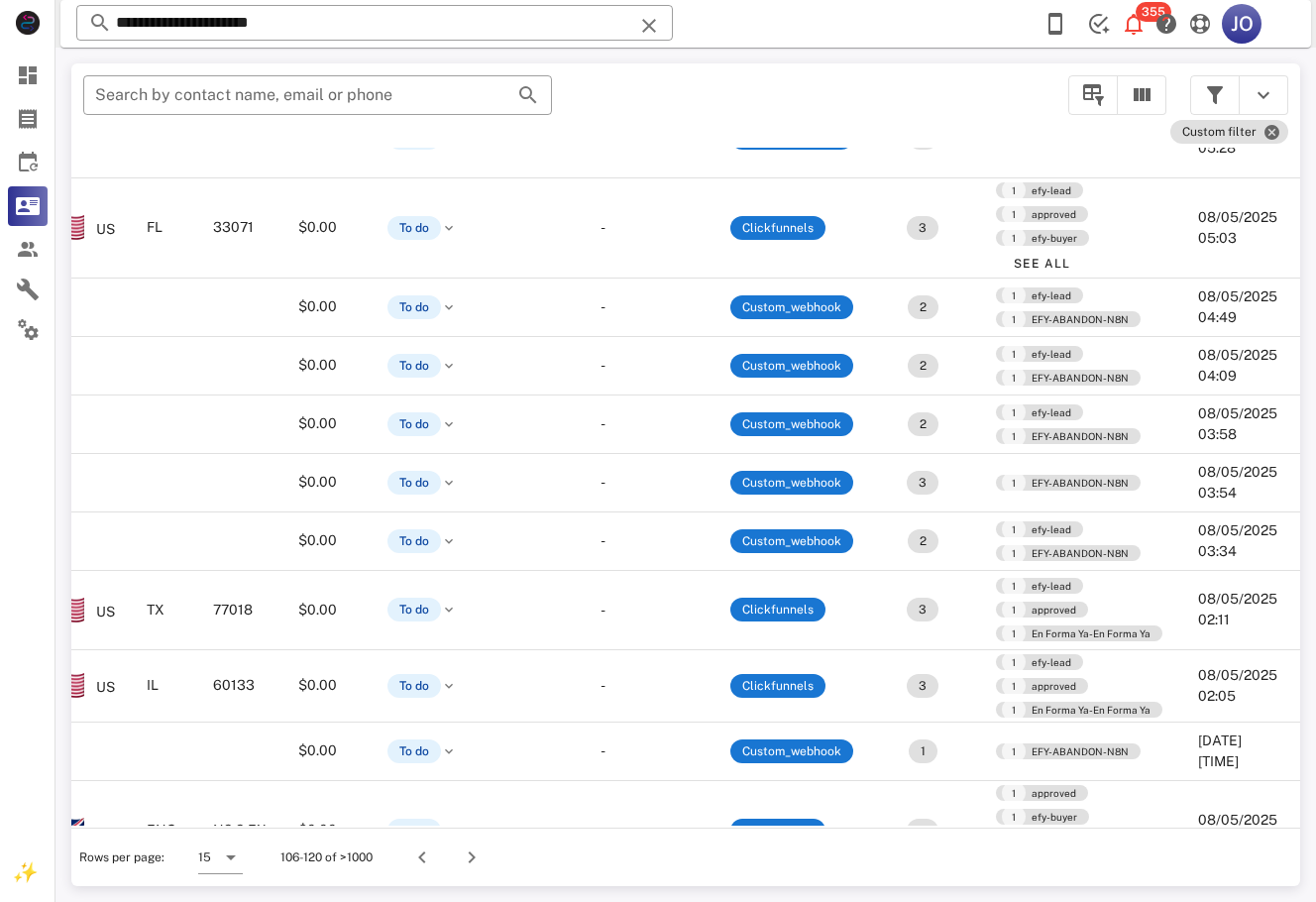 scroll, scrollTop: 367, scrollLeft: 470, axis: both 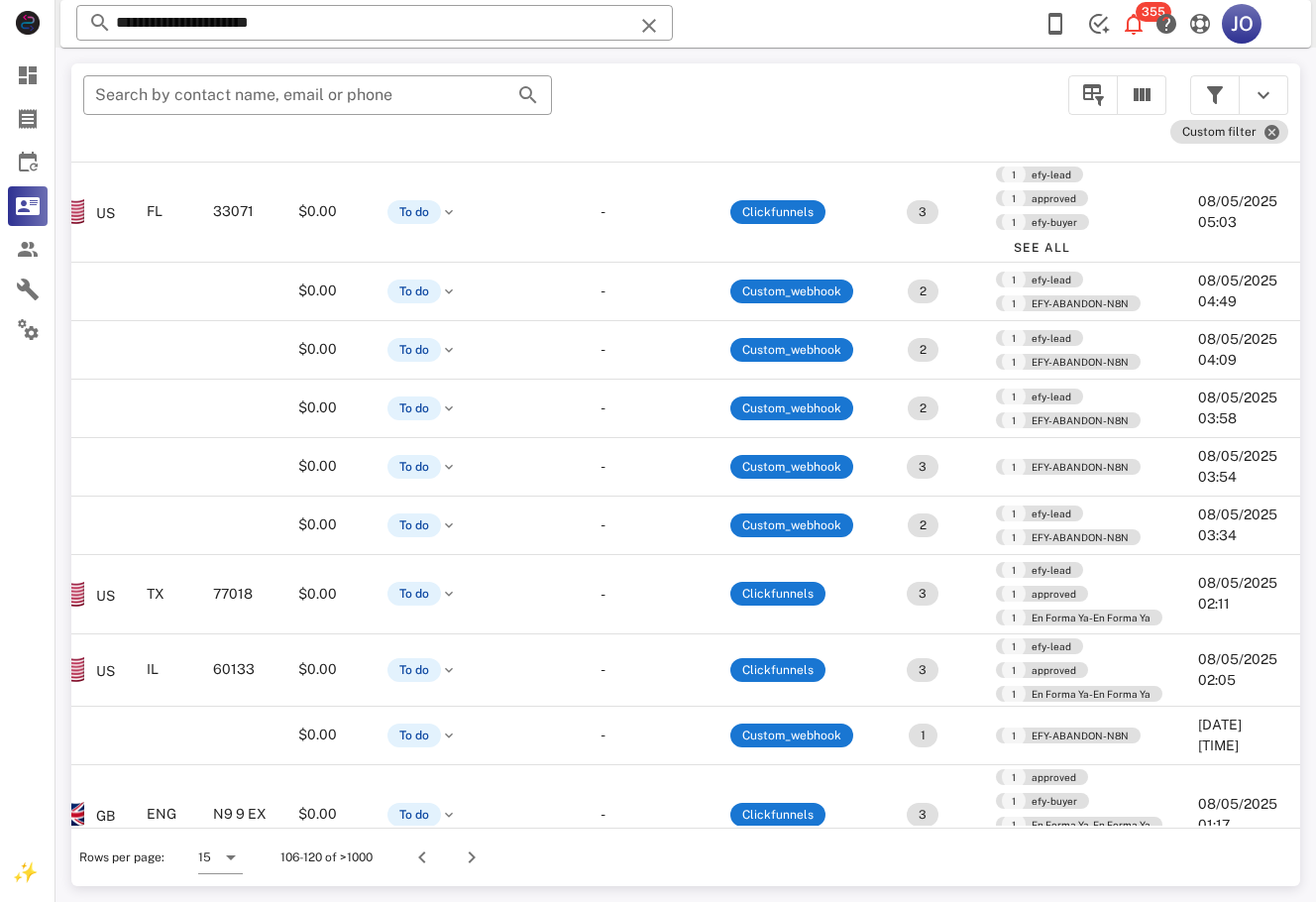 click at bounding box center (468, 857) 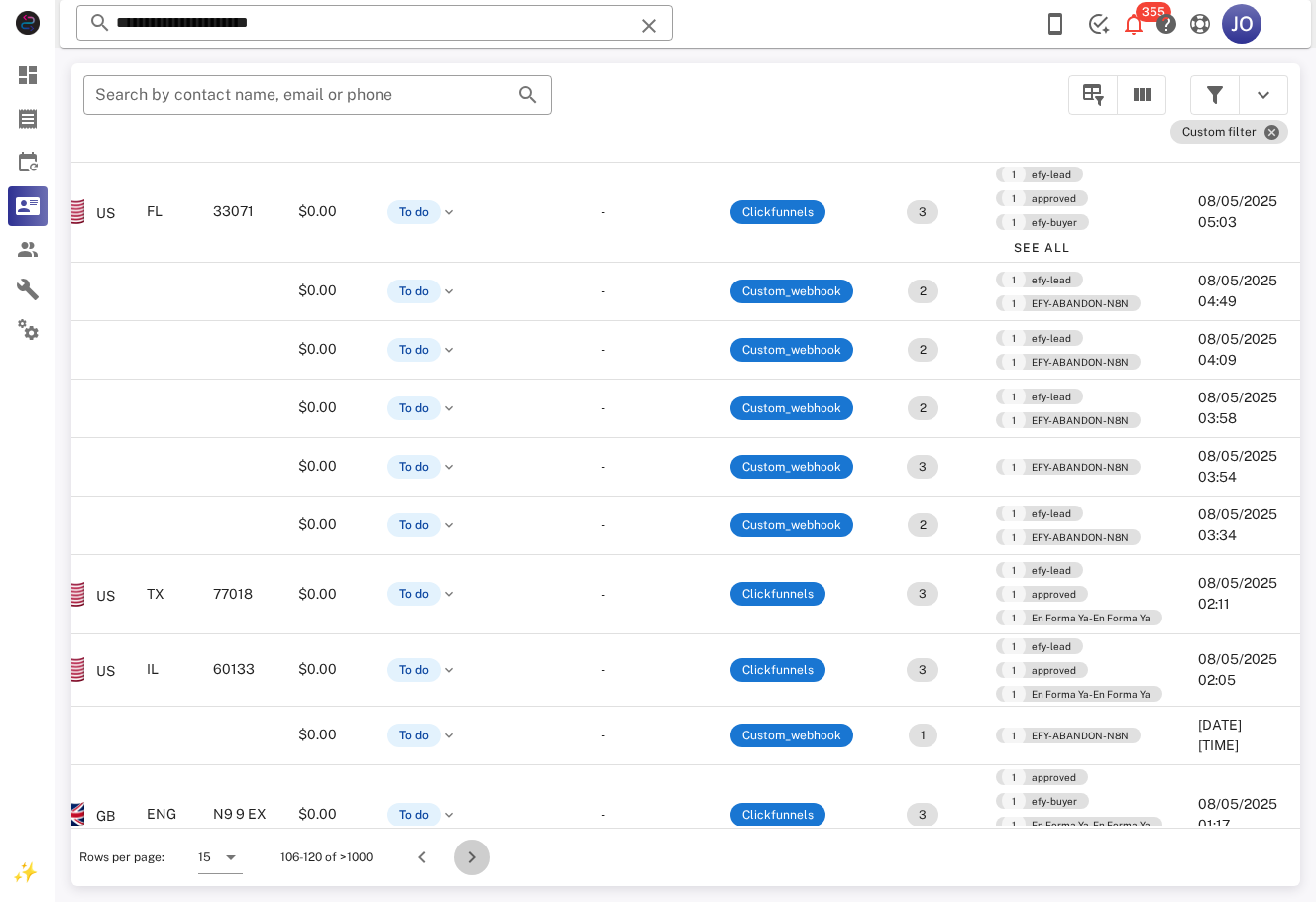 click at bounding box center (472, 857) 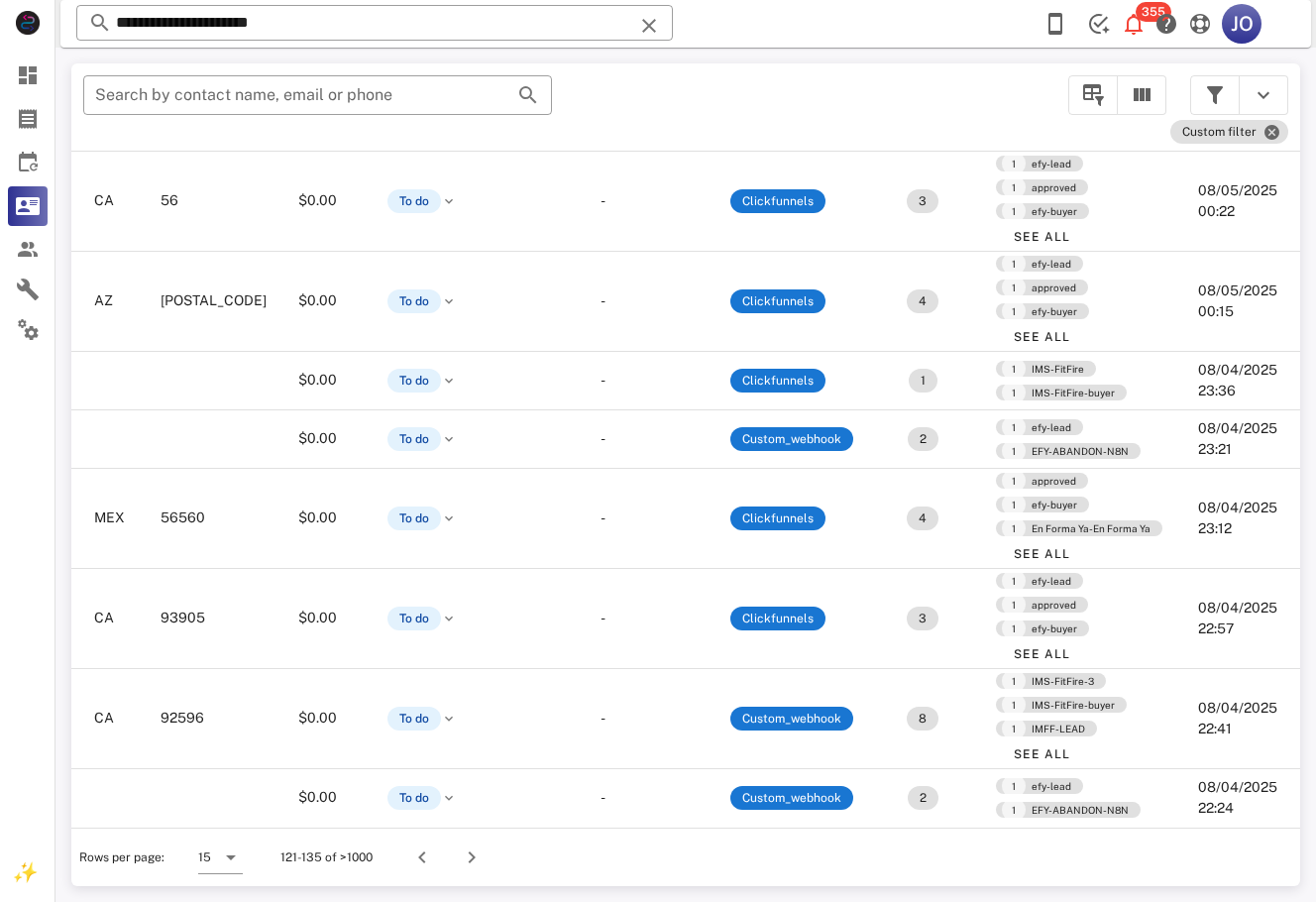 scroll, scrollTop: 547, scrollLeft: 481, axis: both 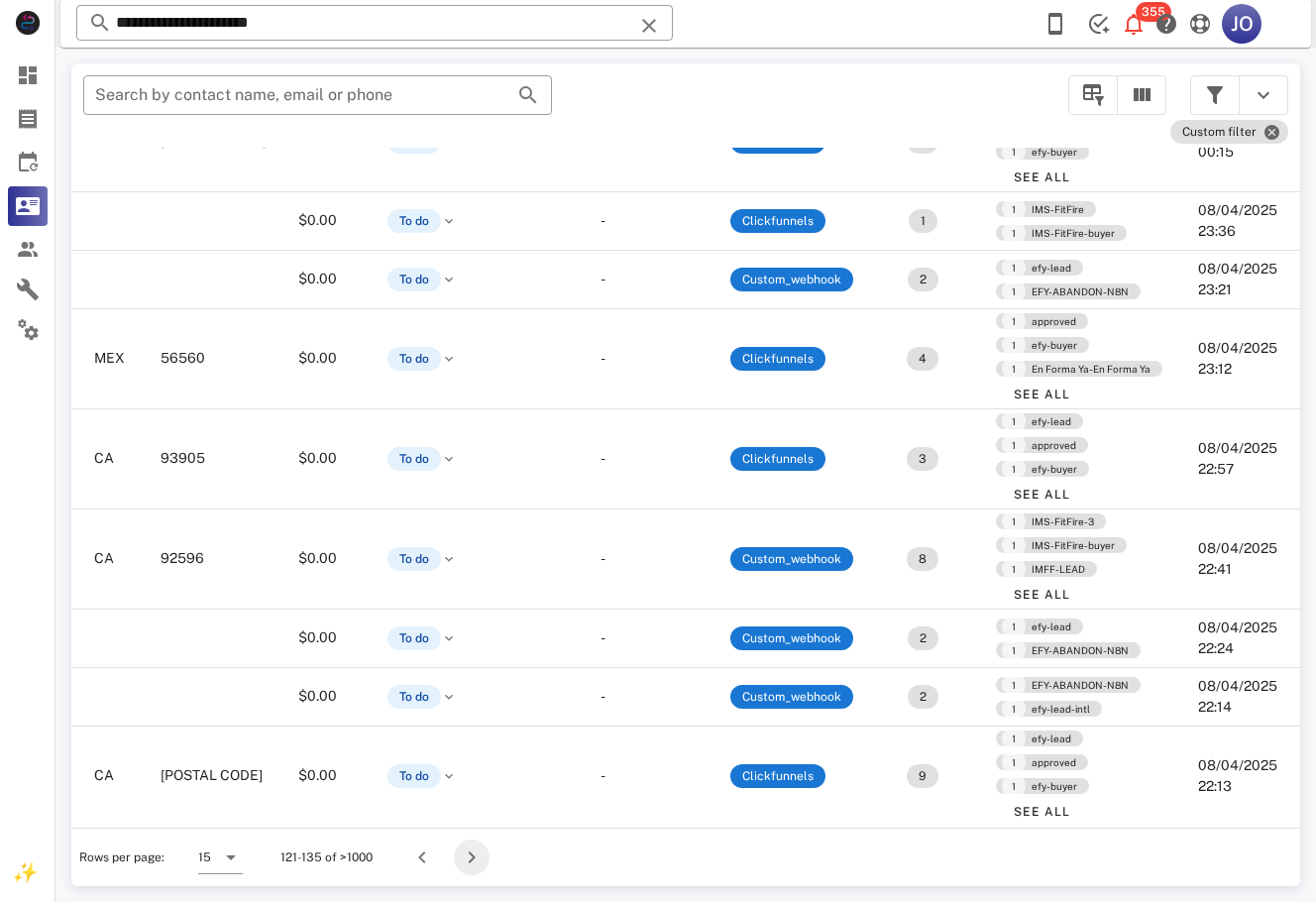 click at bounding box center [472, 857] 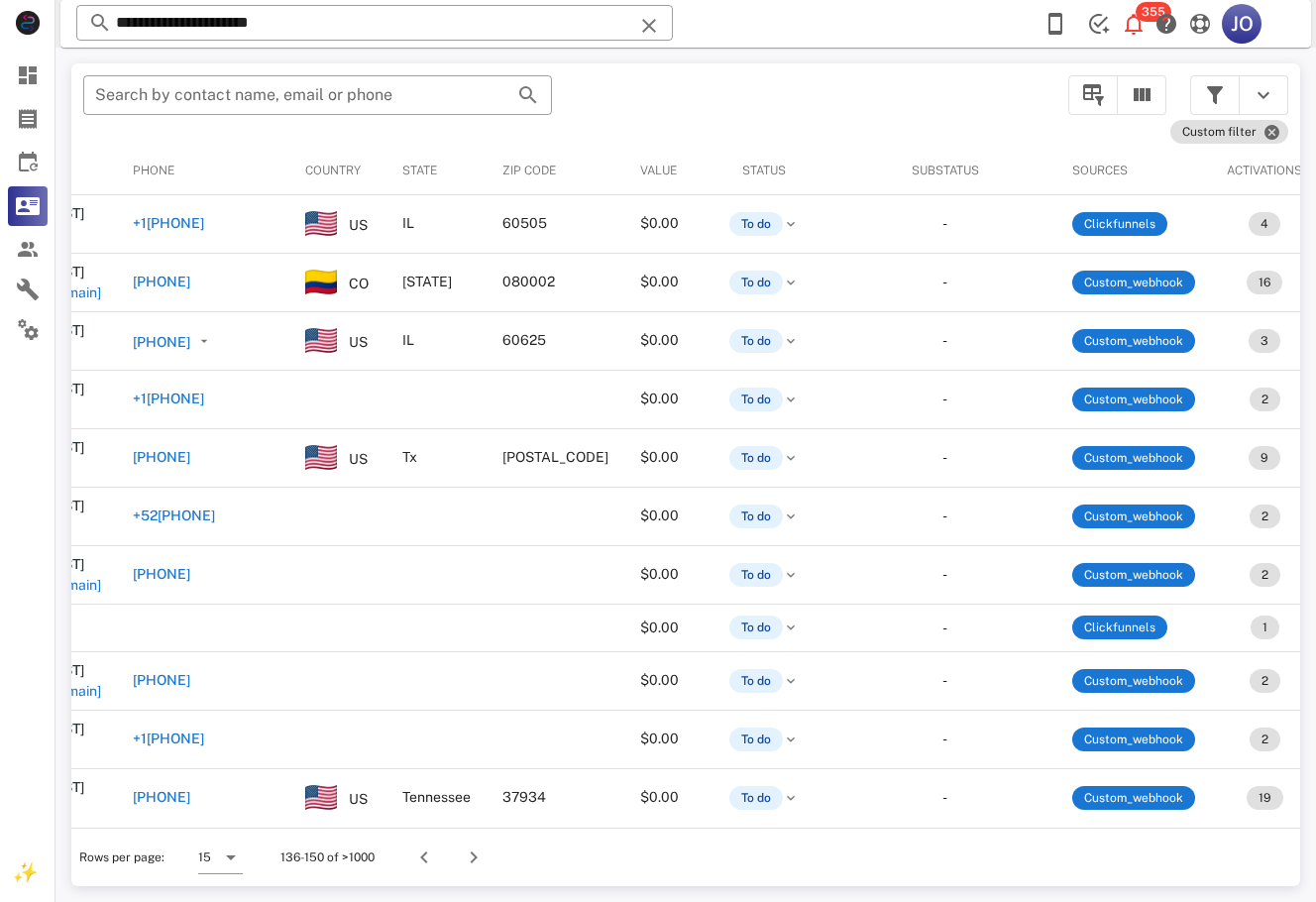scroll, scrollTop: 0, scrollLeft: 0, axis: both 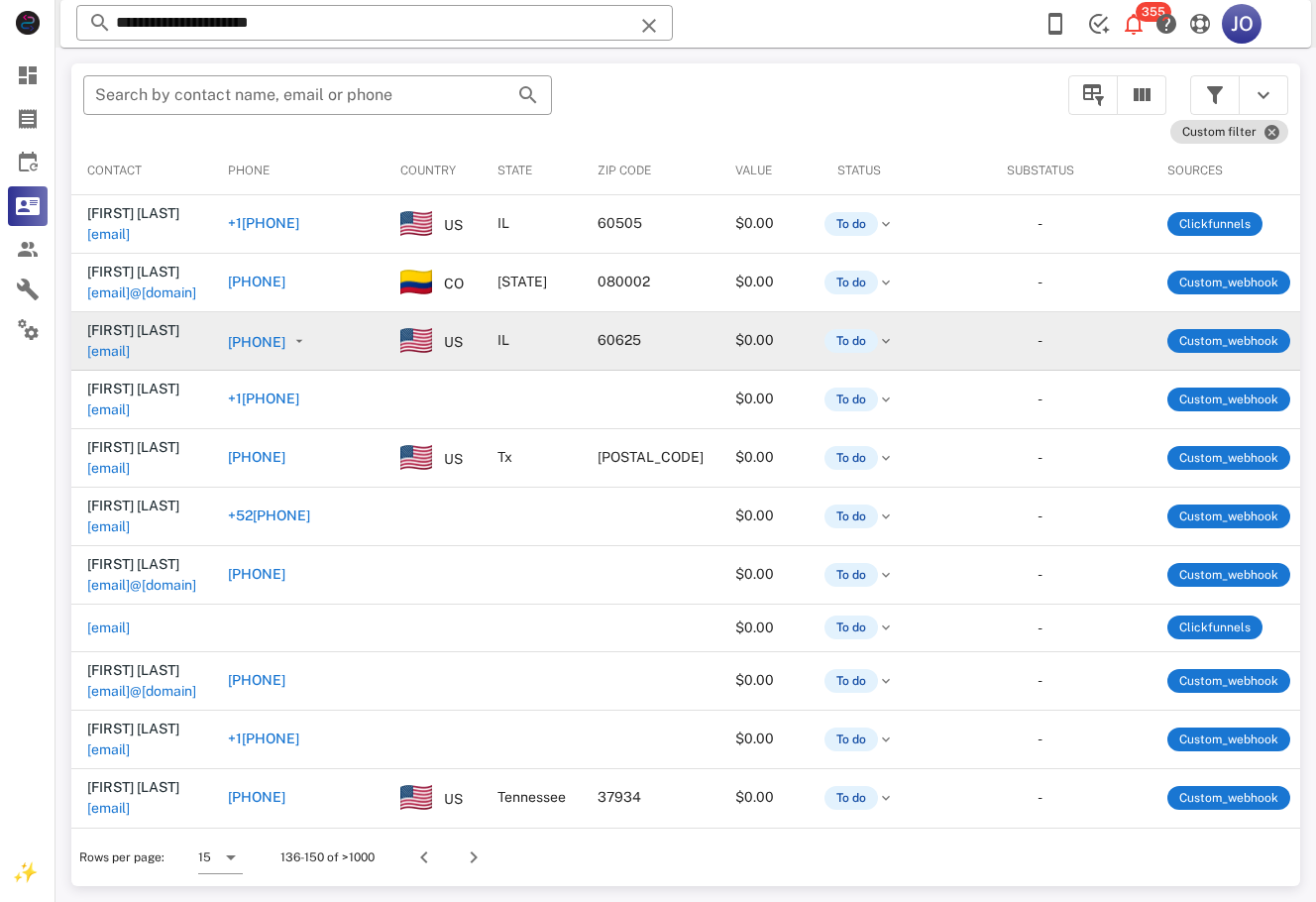 click on "[EMAIL]" at bounding box center [108, 351] 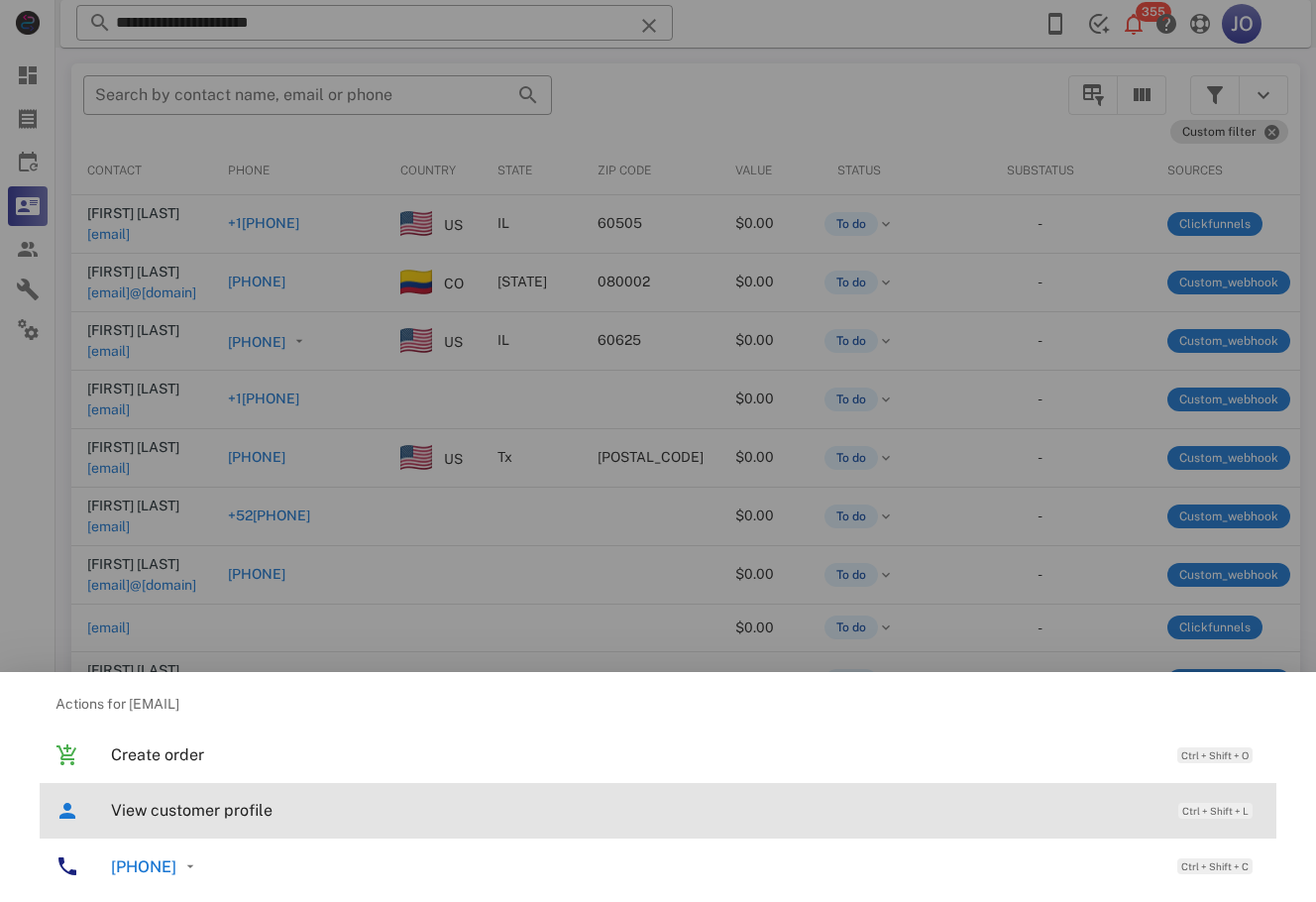 click on "View customer profile Ctrl + Shift + L" at bounding box center (686, 810) 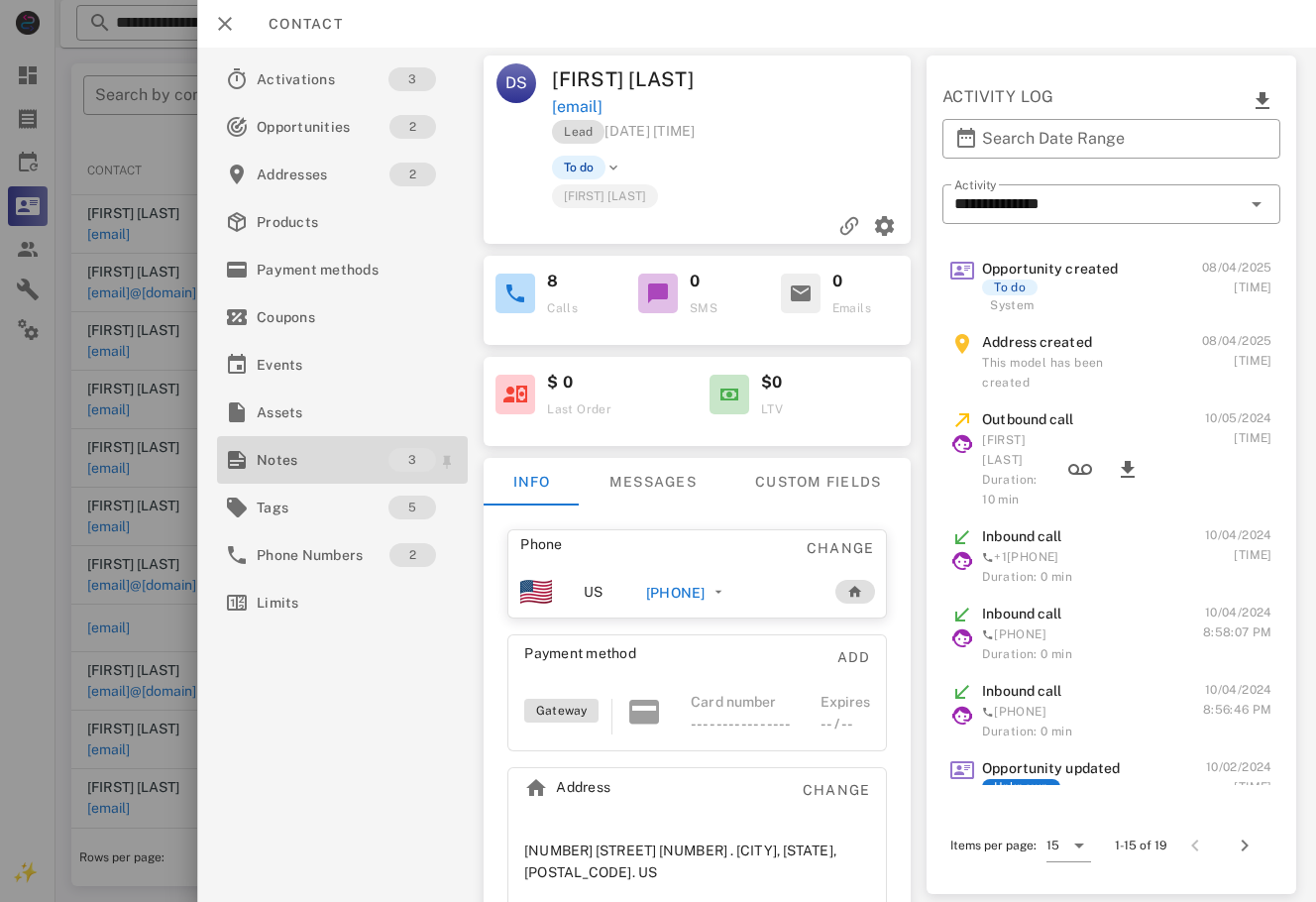 click on "Notes" at bounding box center [322, 460] 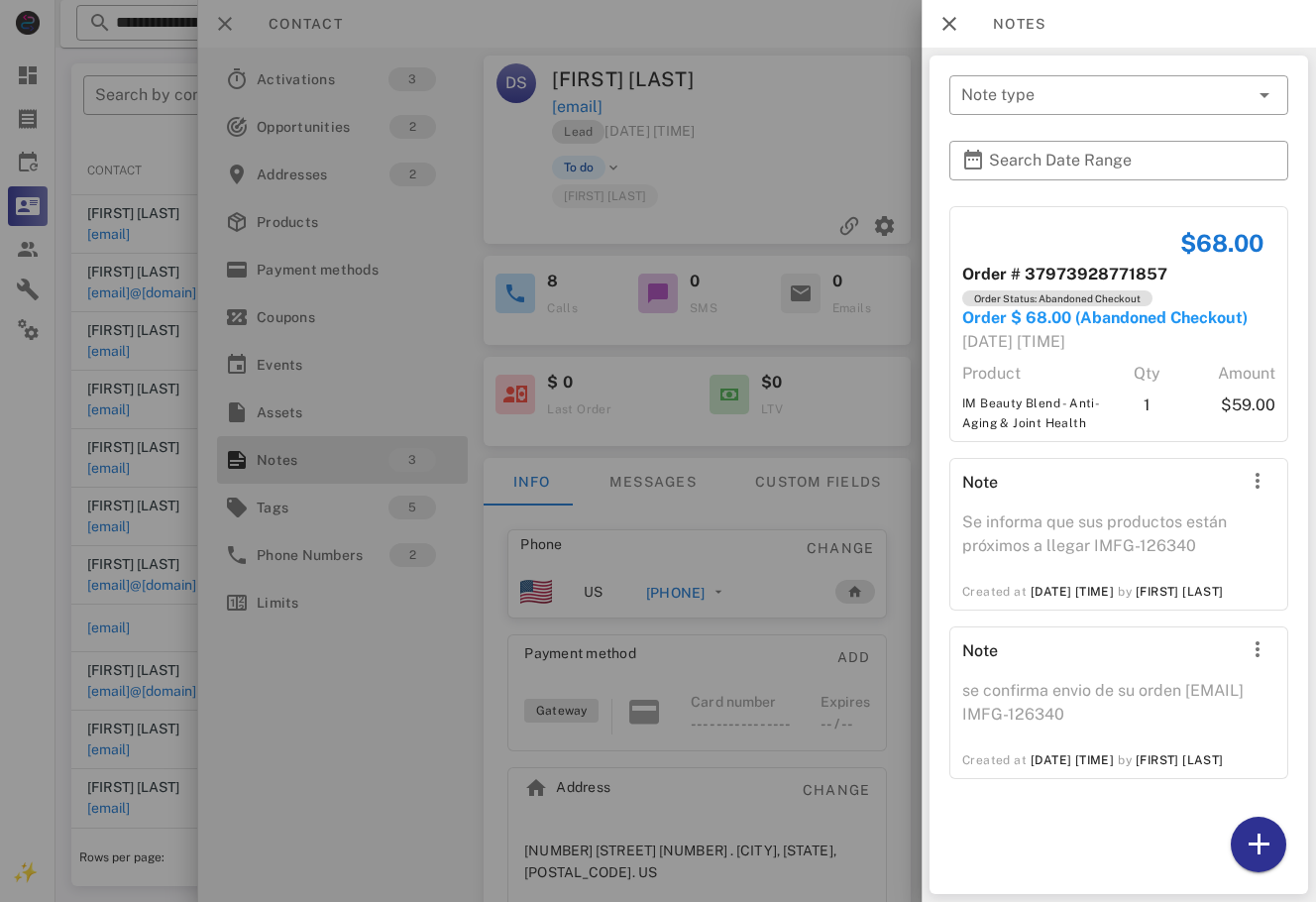 click at bounding box center (658, 451) 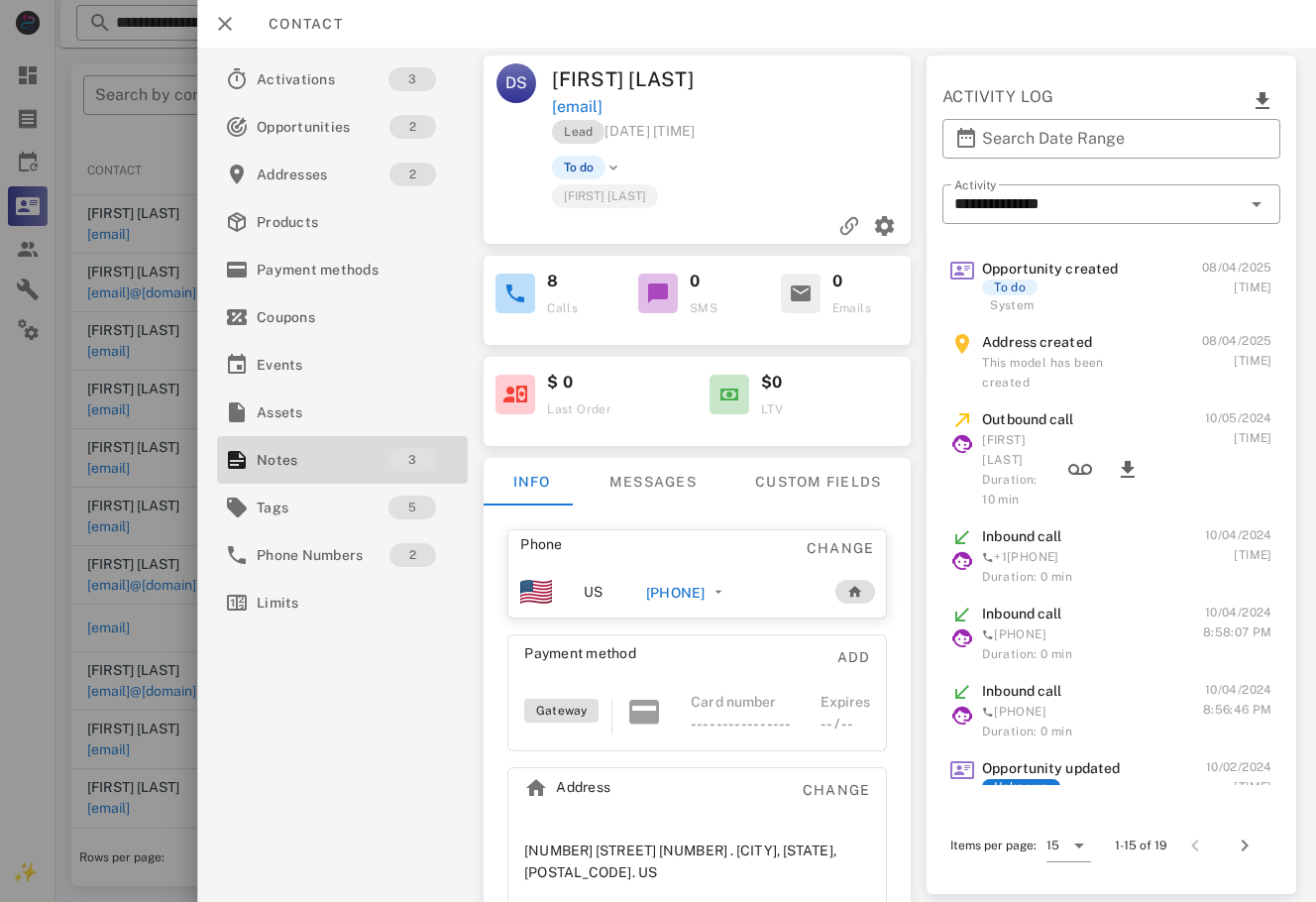 click at bounding box center (658, 451) 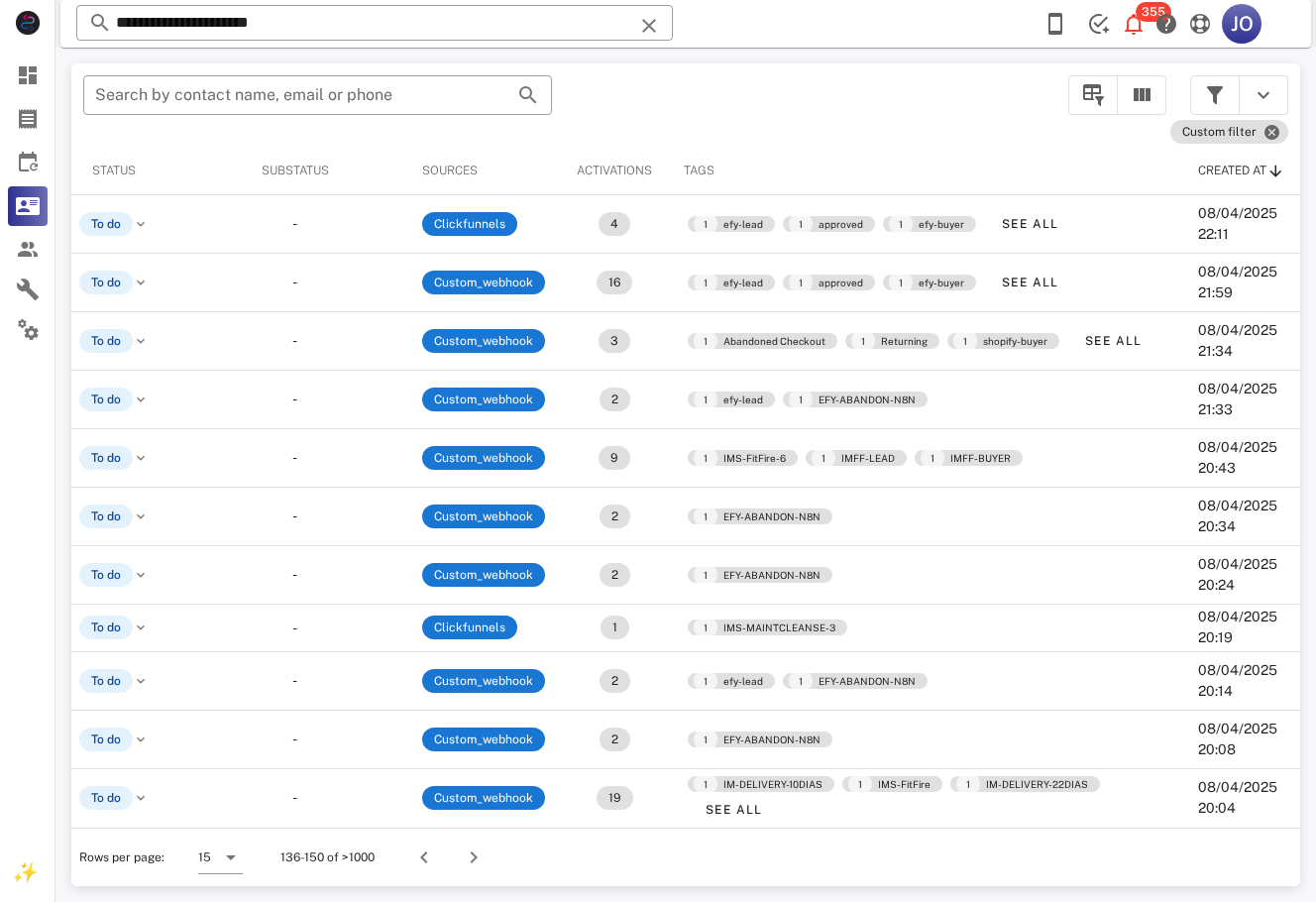 scroll, scrollTop: 253, scrollLeft: 837, axis: both 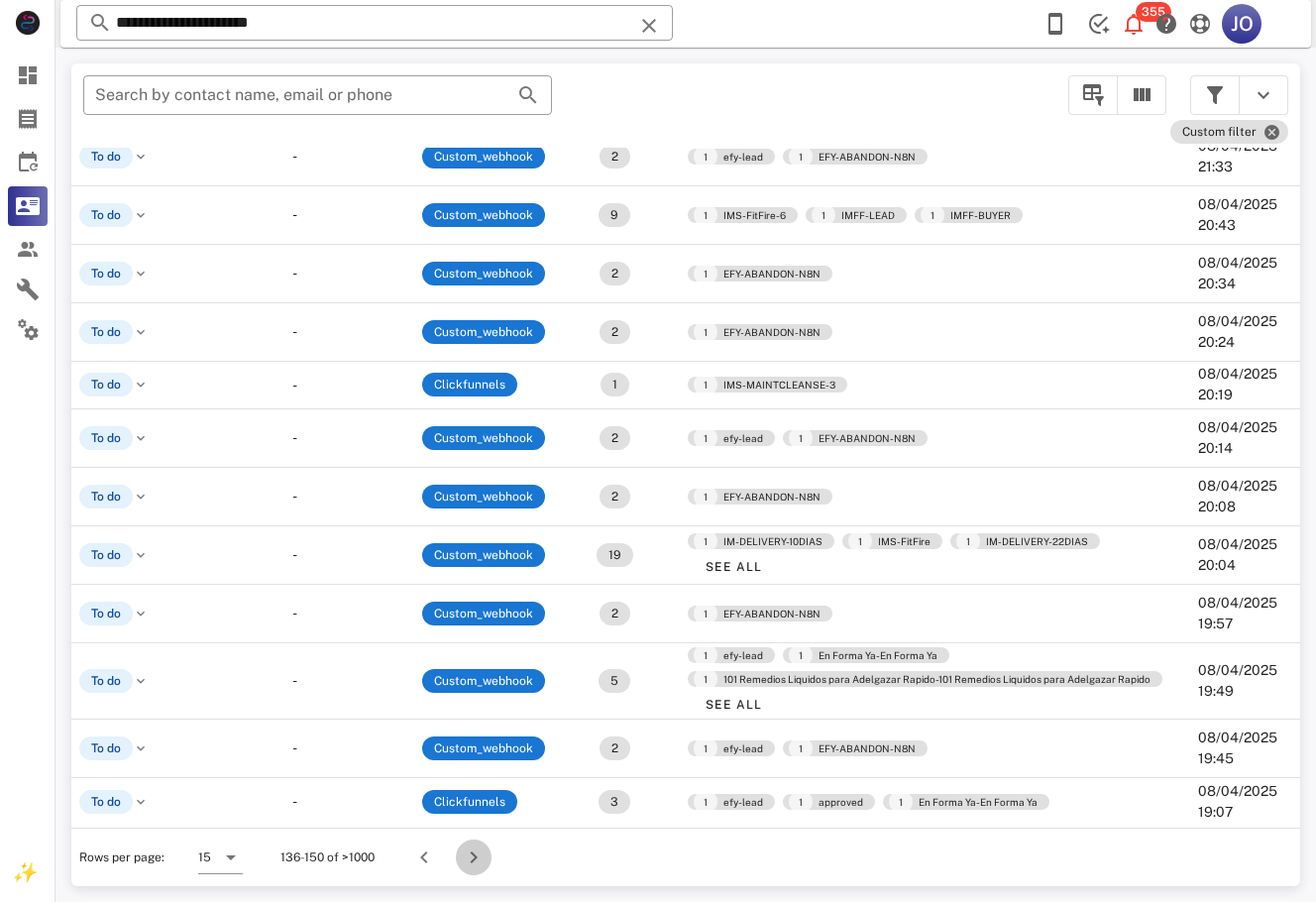click at bounding box center (474, 857) 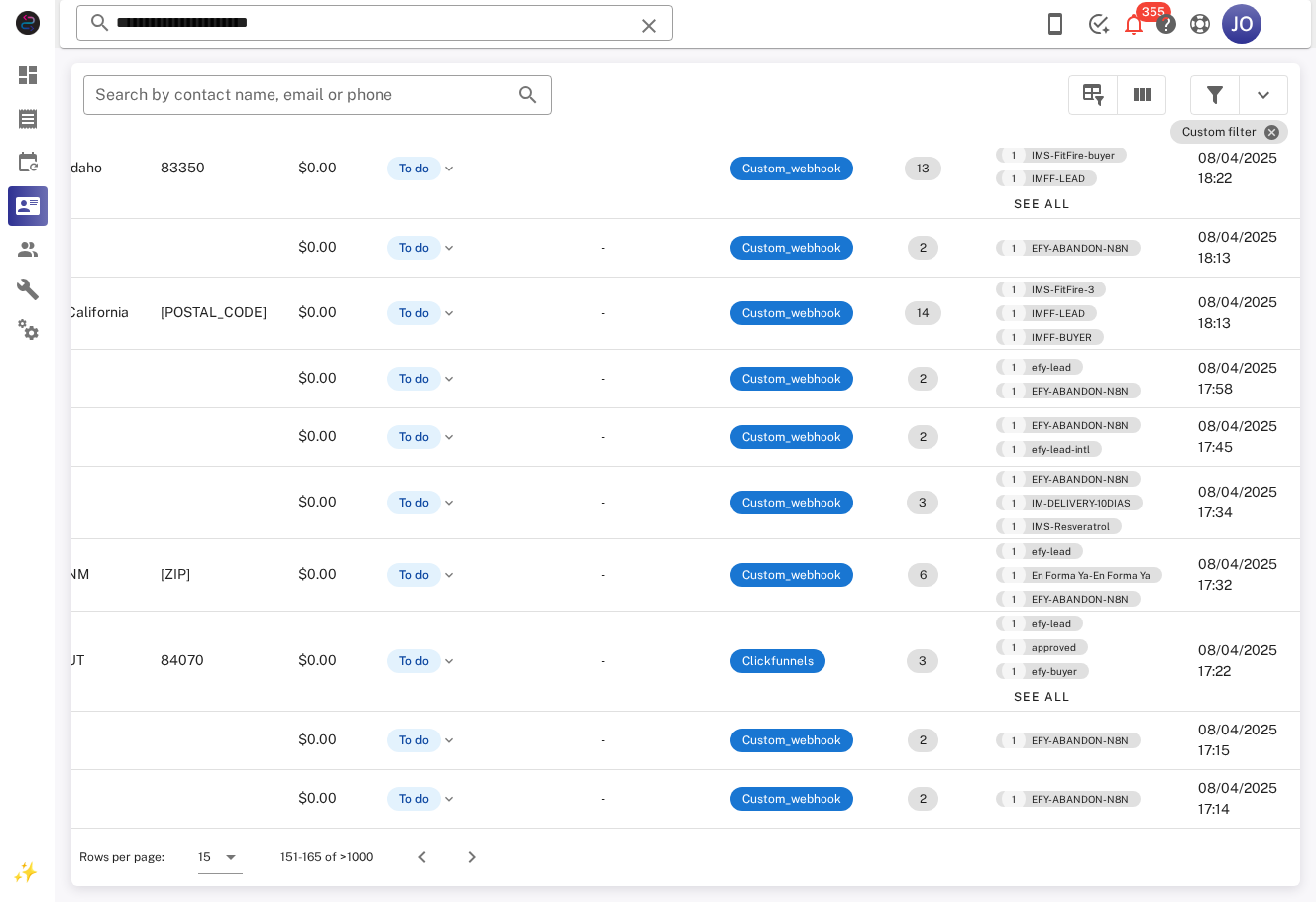 scroll, scrollTop: 408, scrollLeft: 480, axis: both 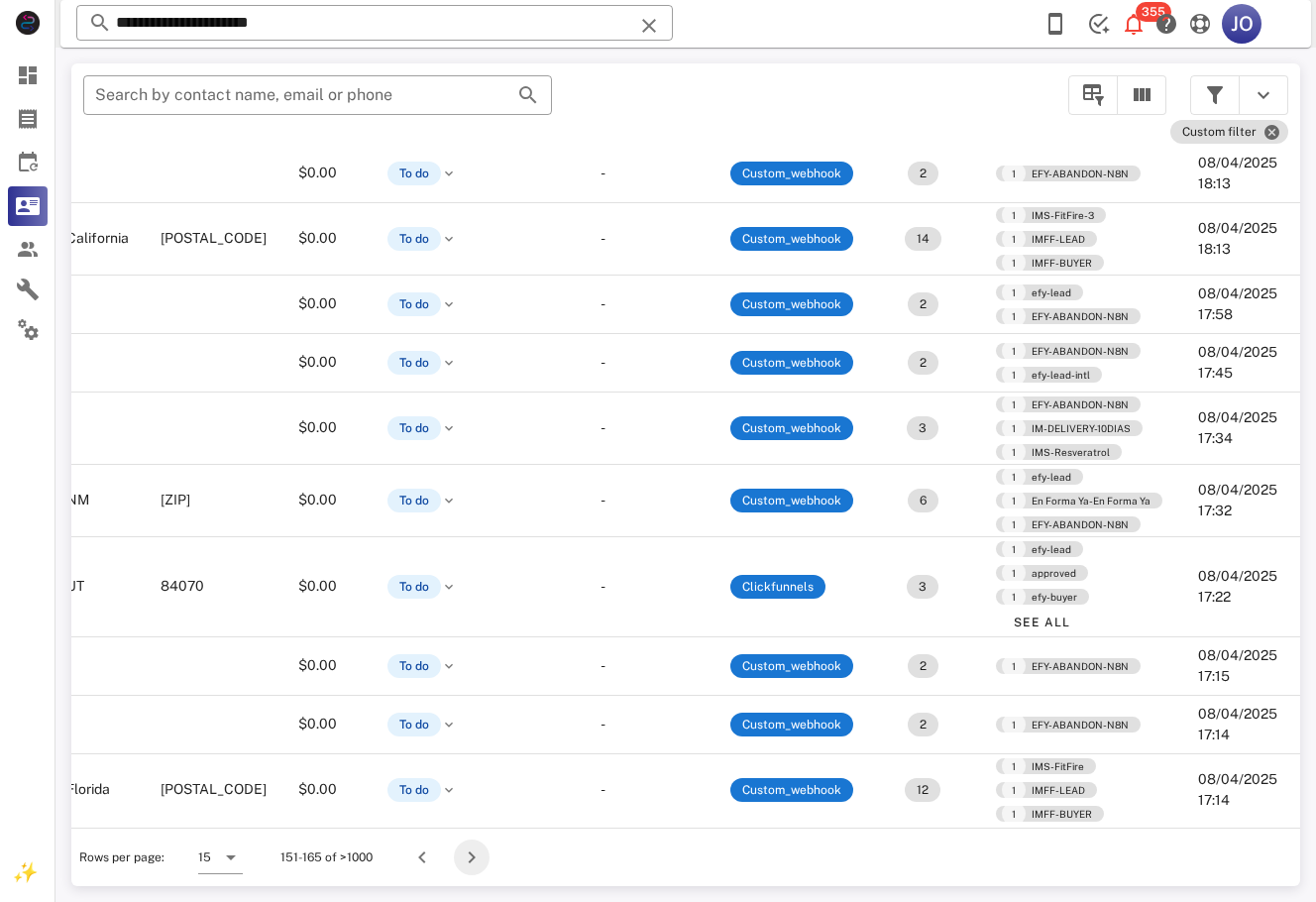 click at bounding box center [472, 857] 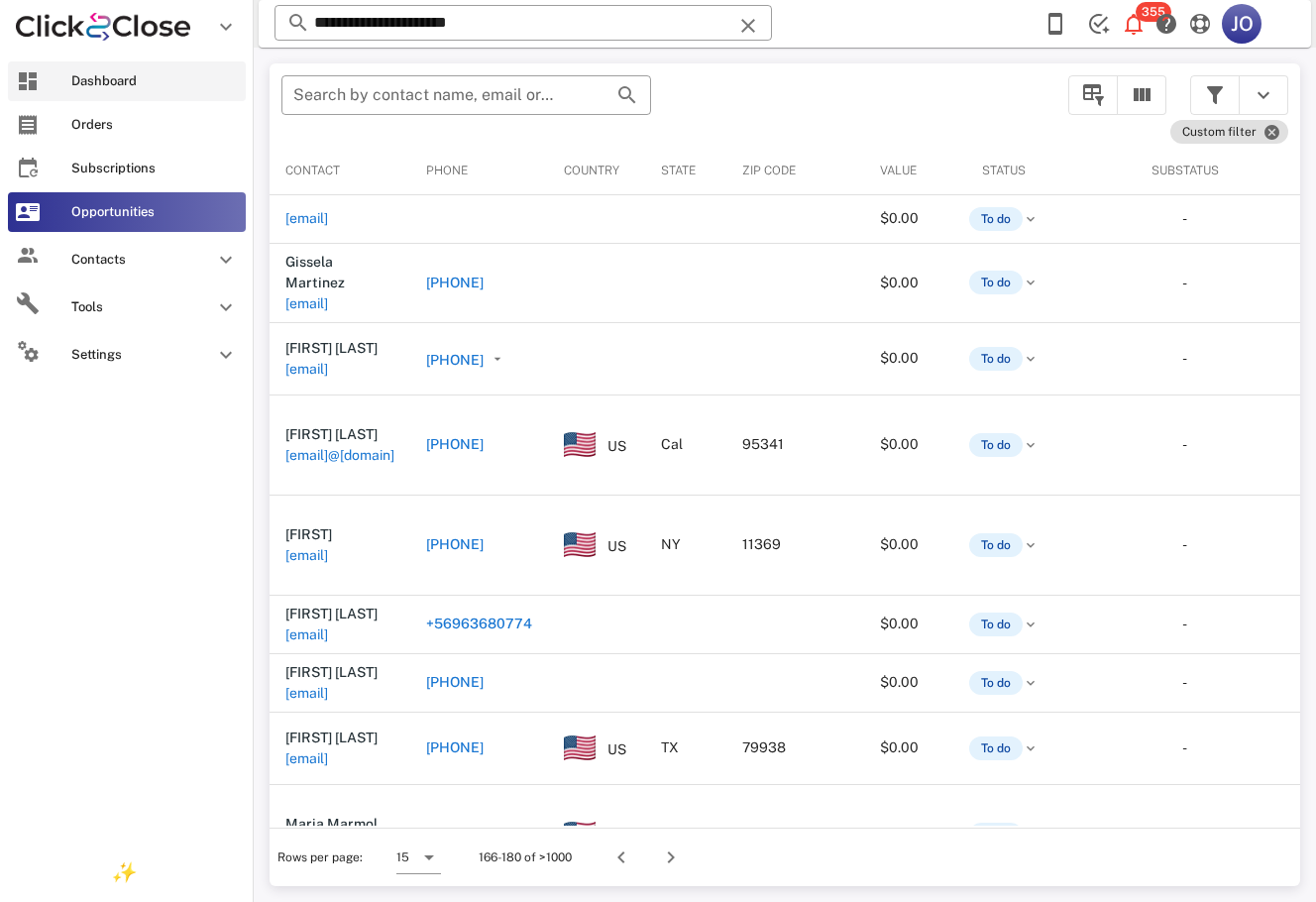 click on "Dashboard" at bounding box center [127, 81] 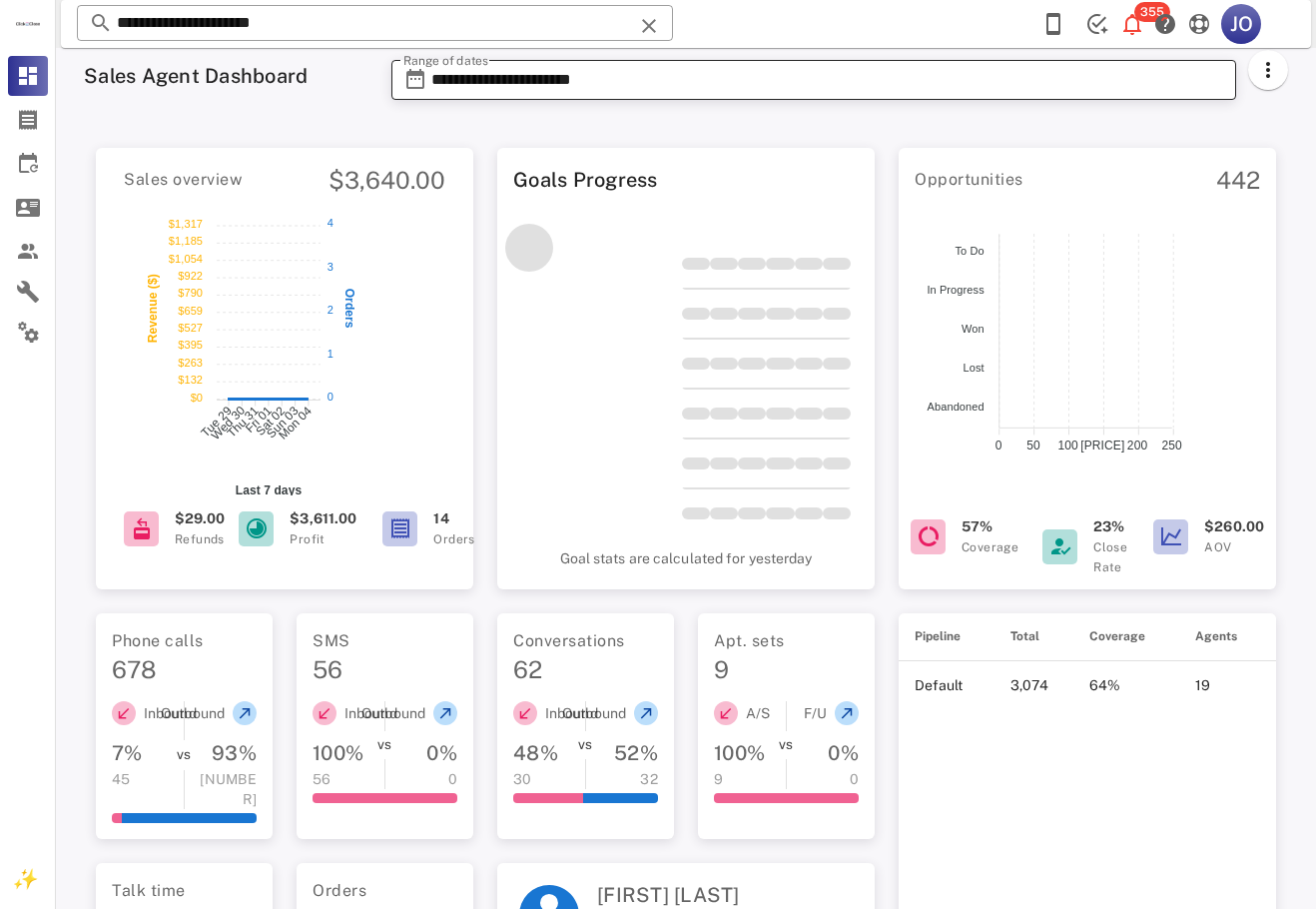 click on "**********" at bounding box center (828, 80) 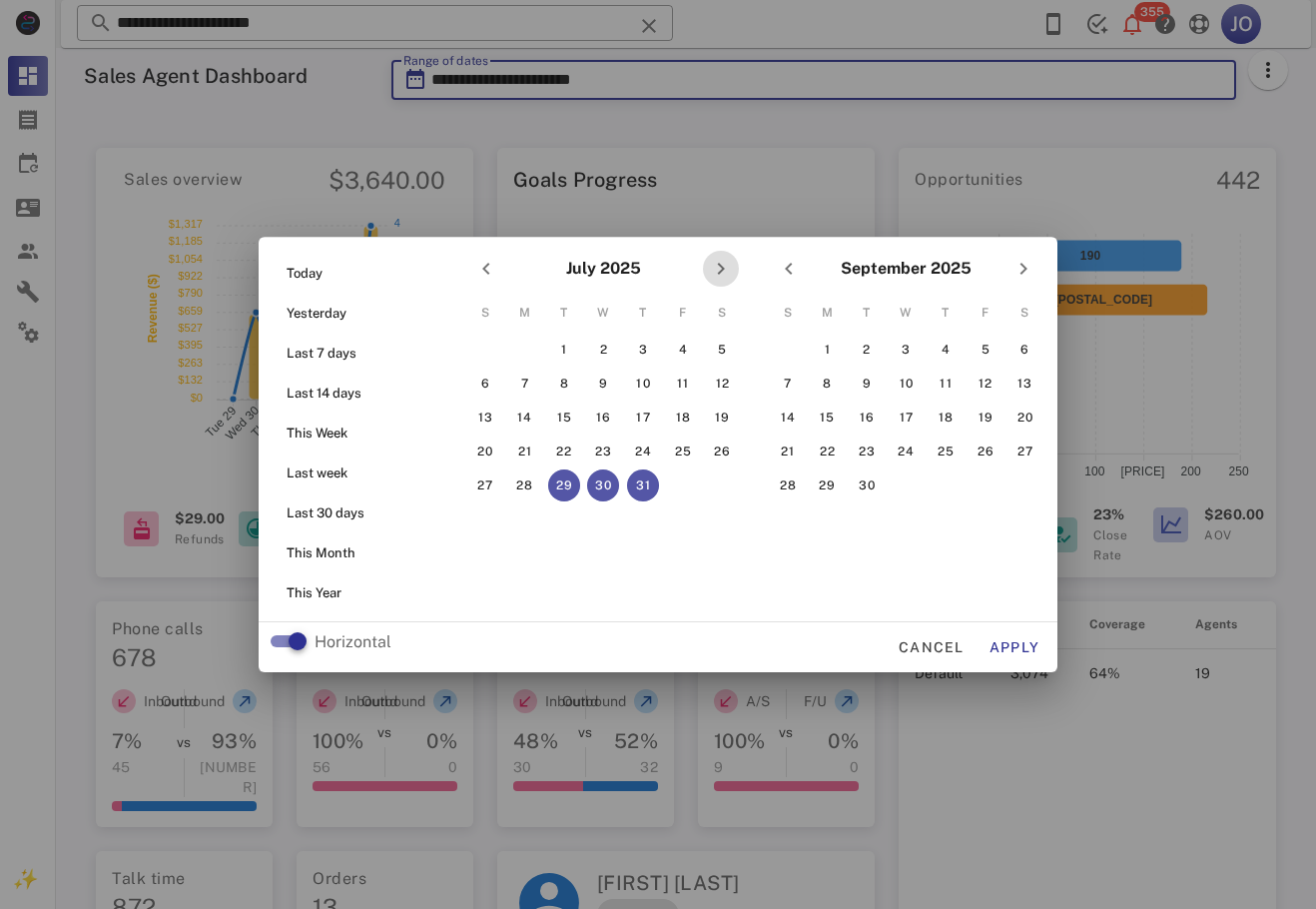 click at bounding box center [721, 269] 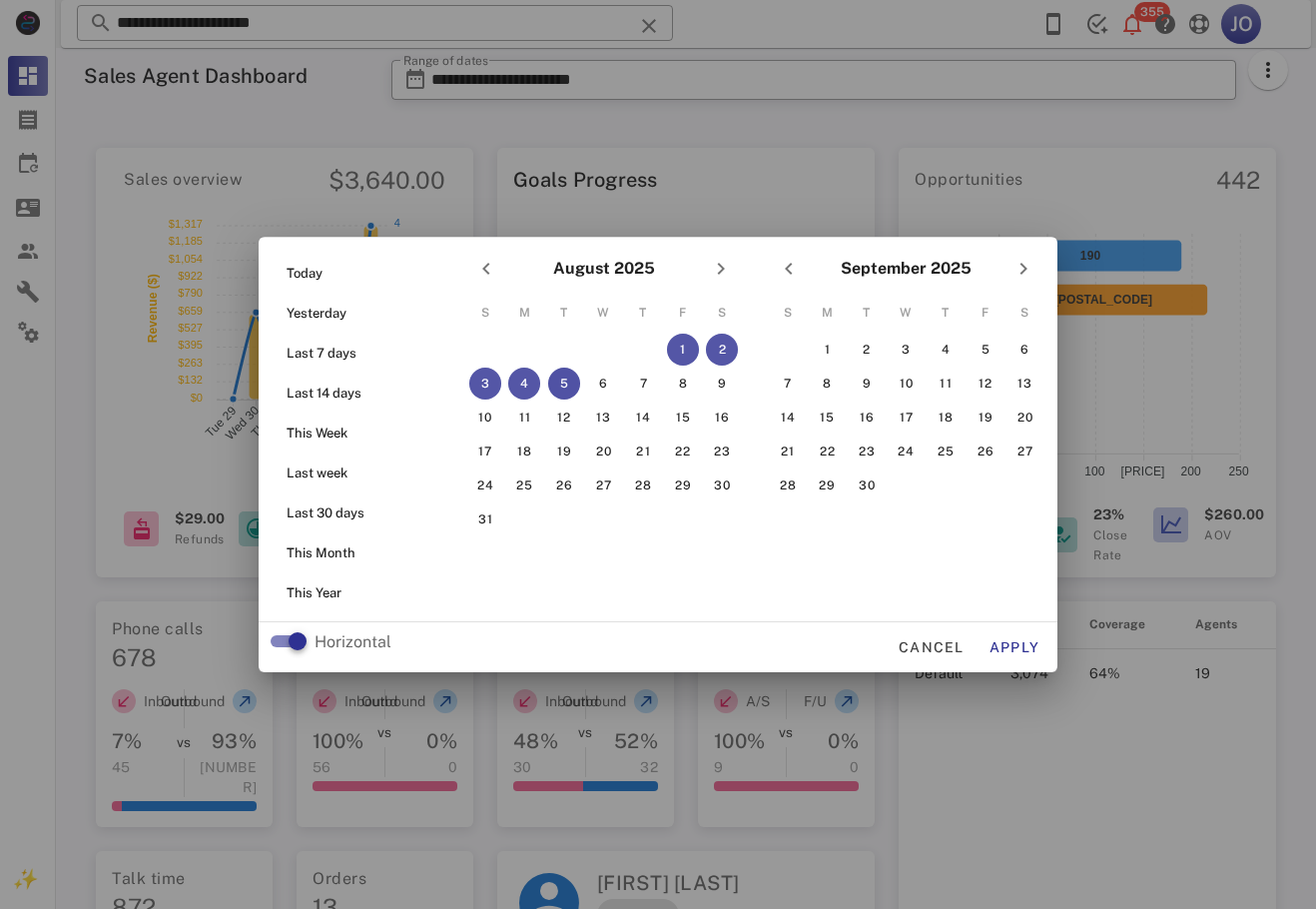 click on "5" at bounding box center [564, 384] 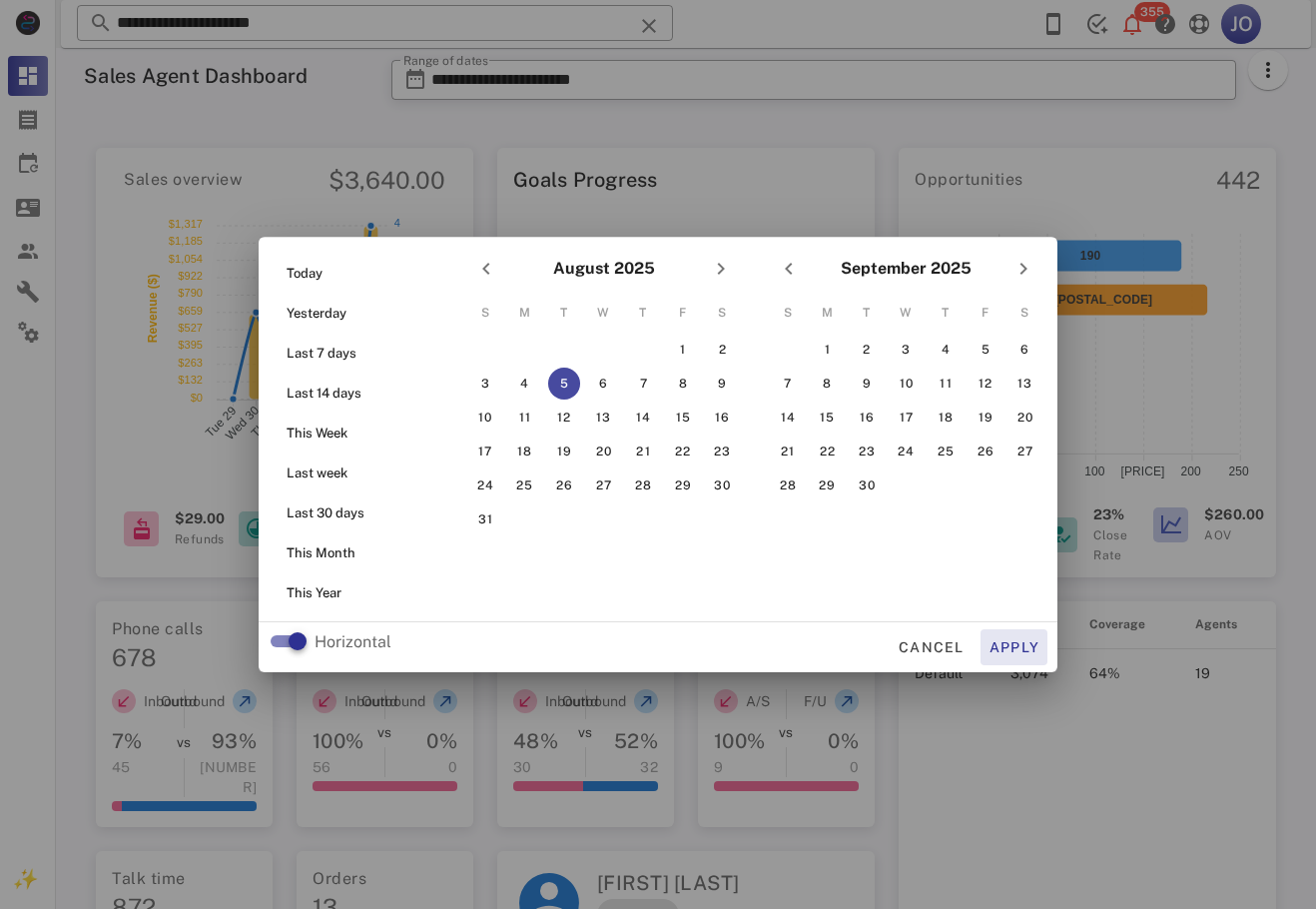 click on "Apply" at bounding box center [1014, 647] 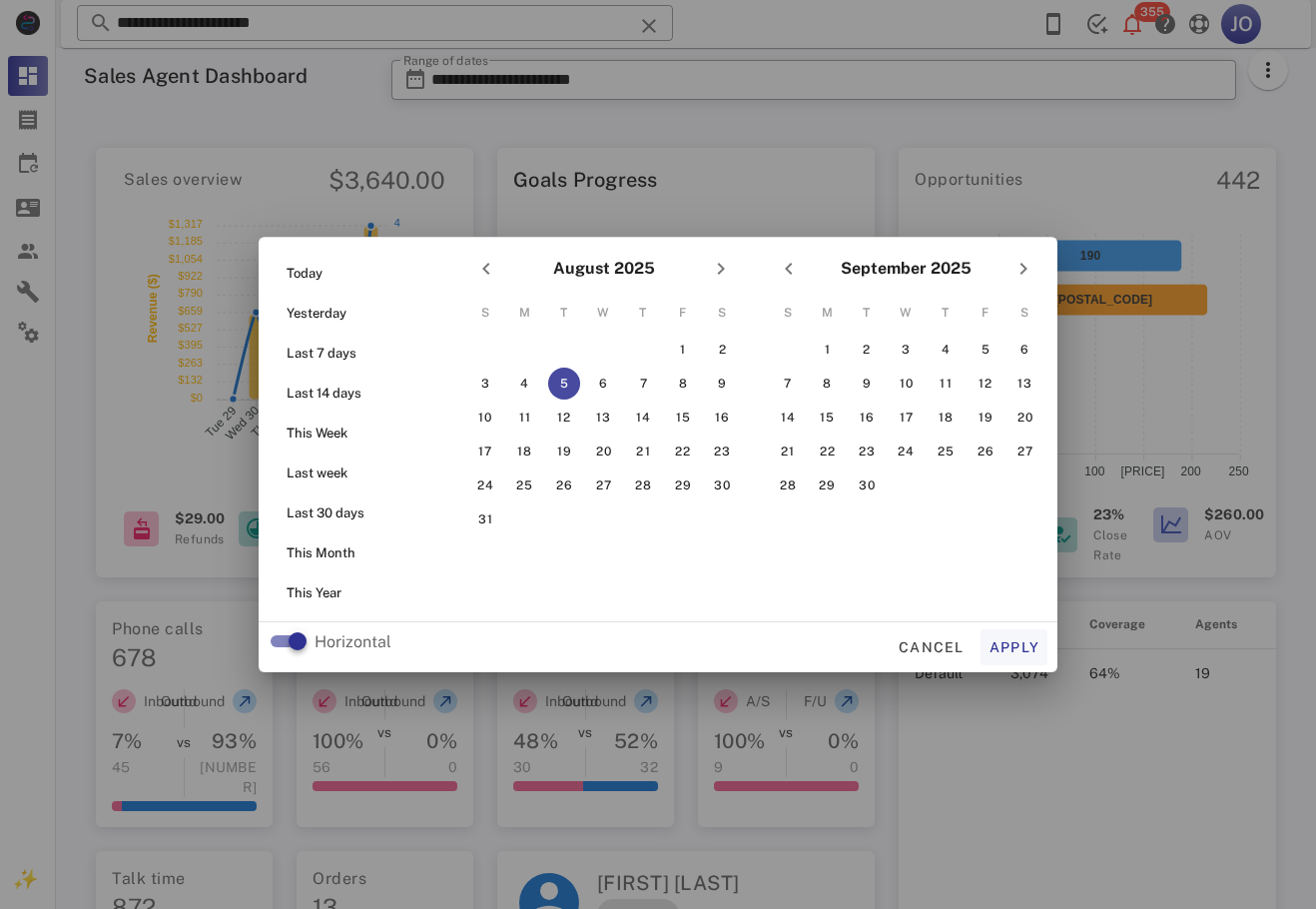 type on "**********" 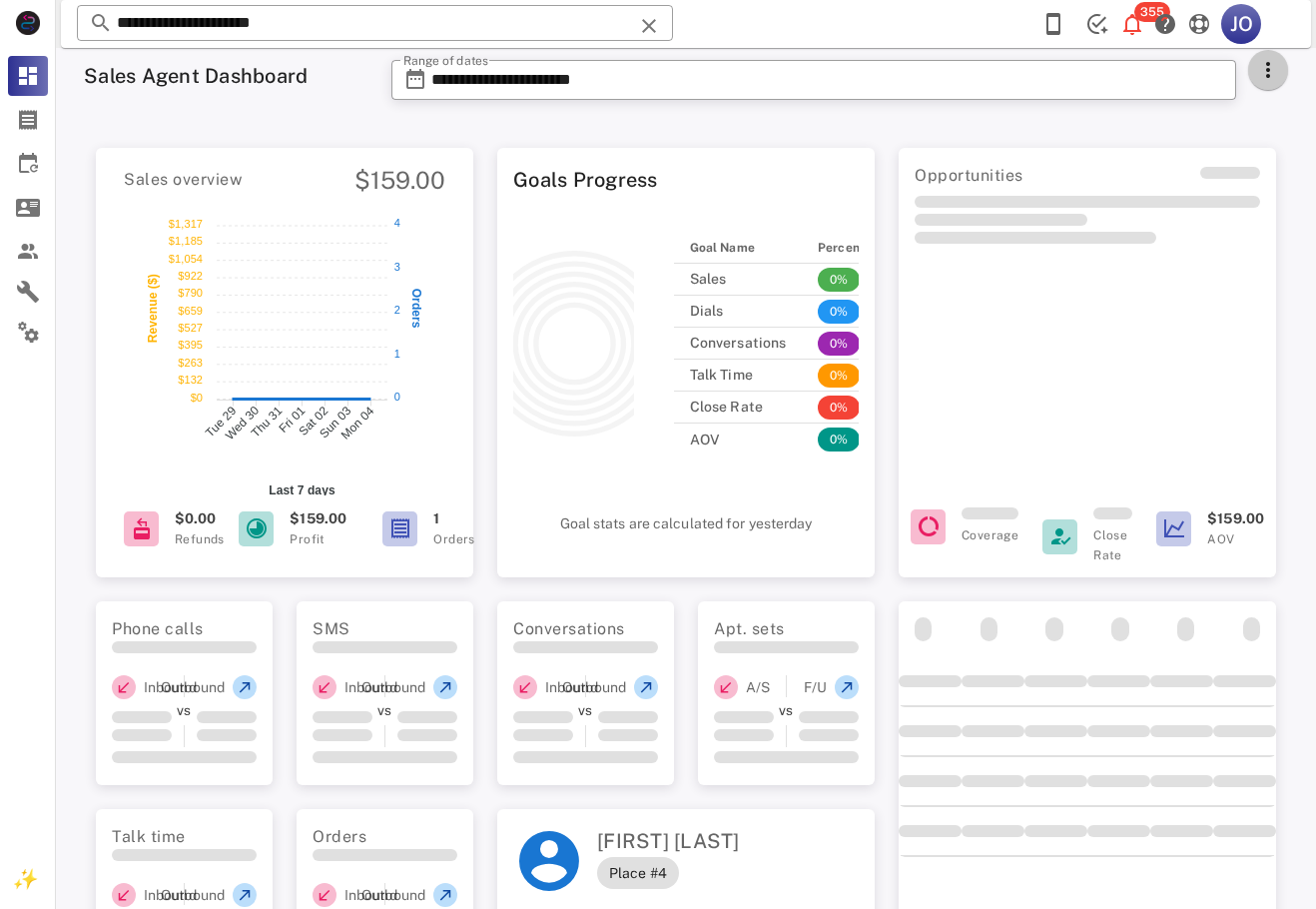 click at bounding box center (1268, 70) 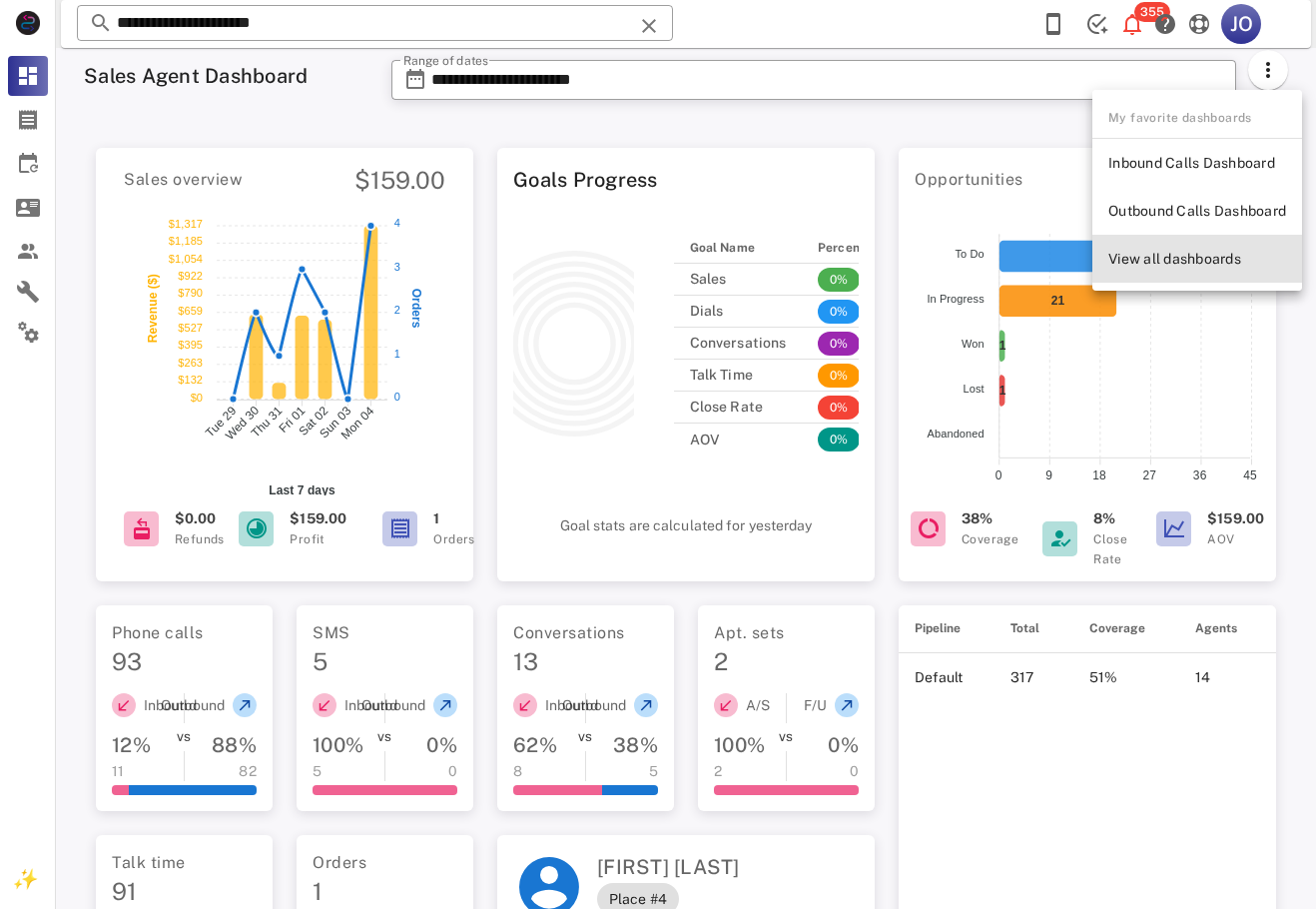 click on "View all dashboards" at bounding box center [1197, 259] 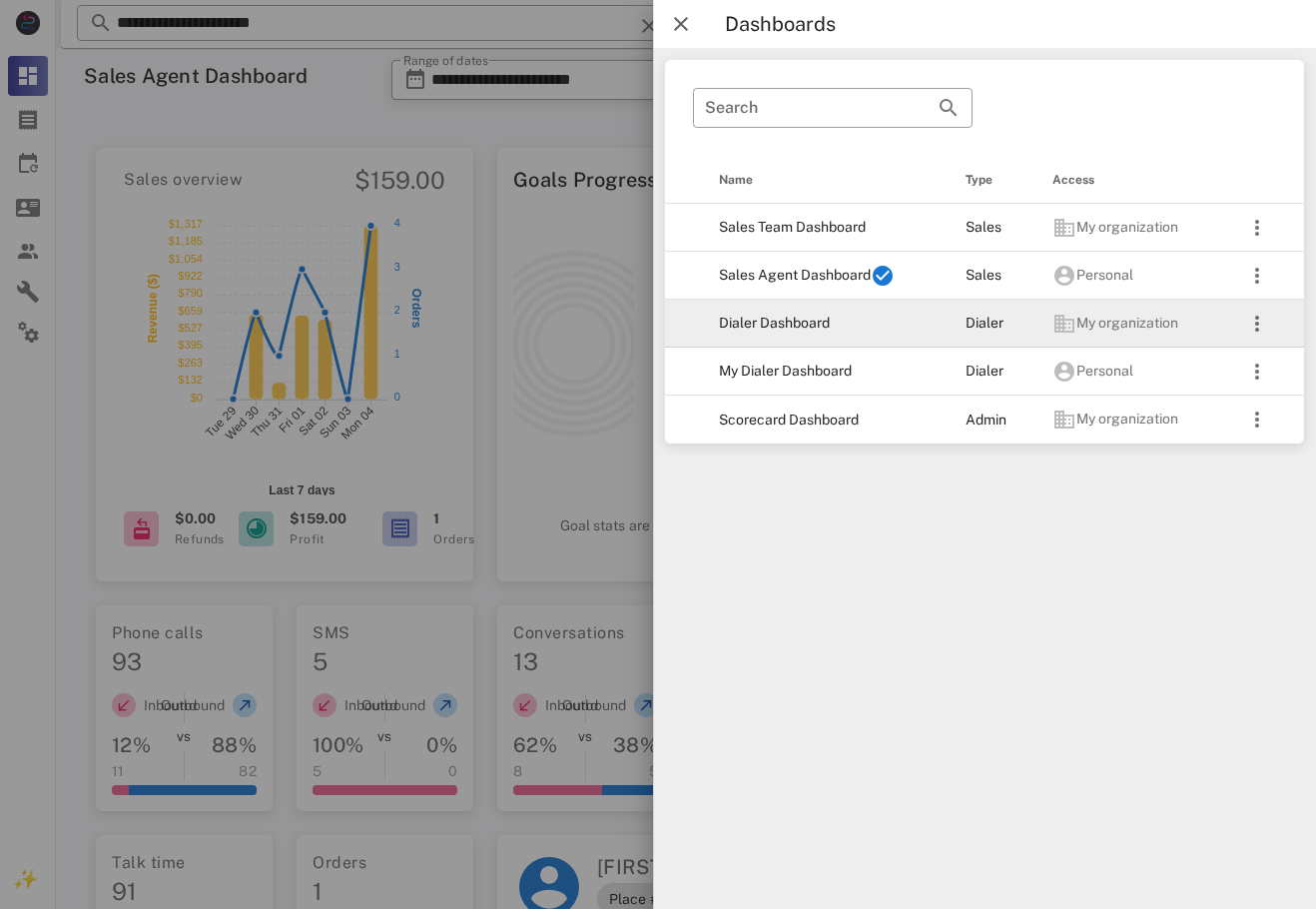 click on "Dialer Dashboard" at bounding box center (826, 324) 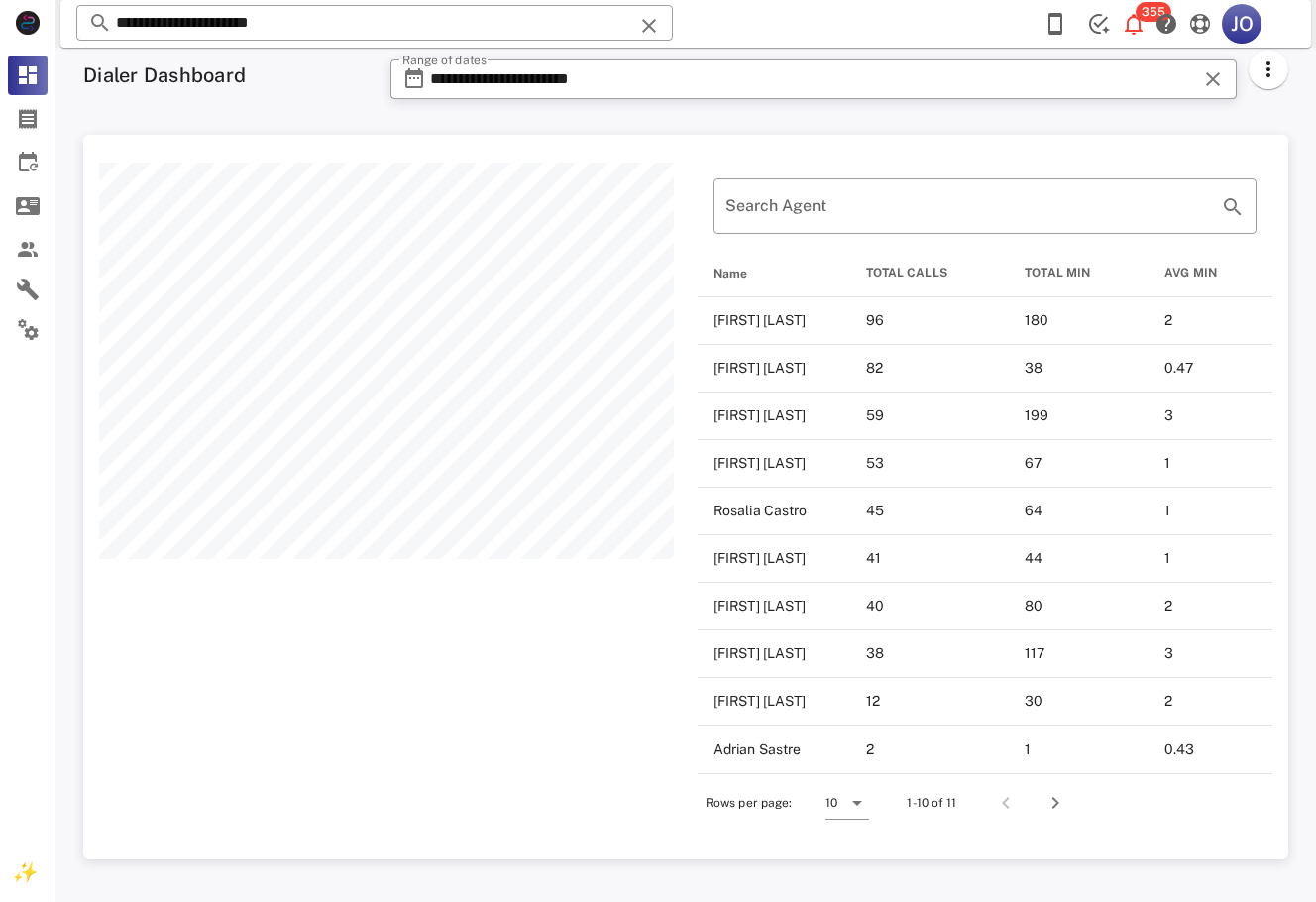 scroll, scrollTop: 990484, scrollLeft: 989759, axis: both 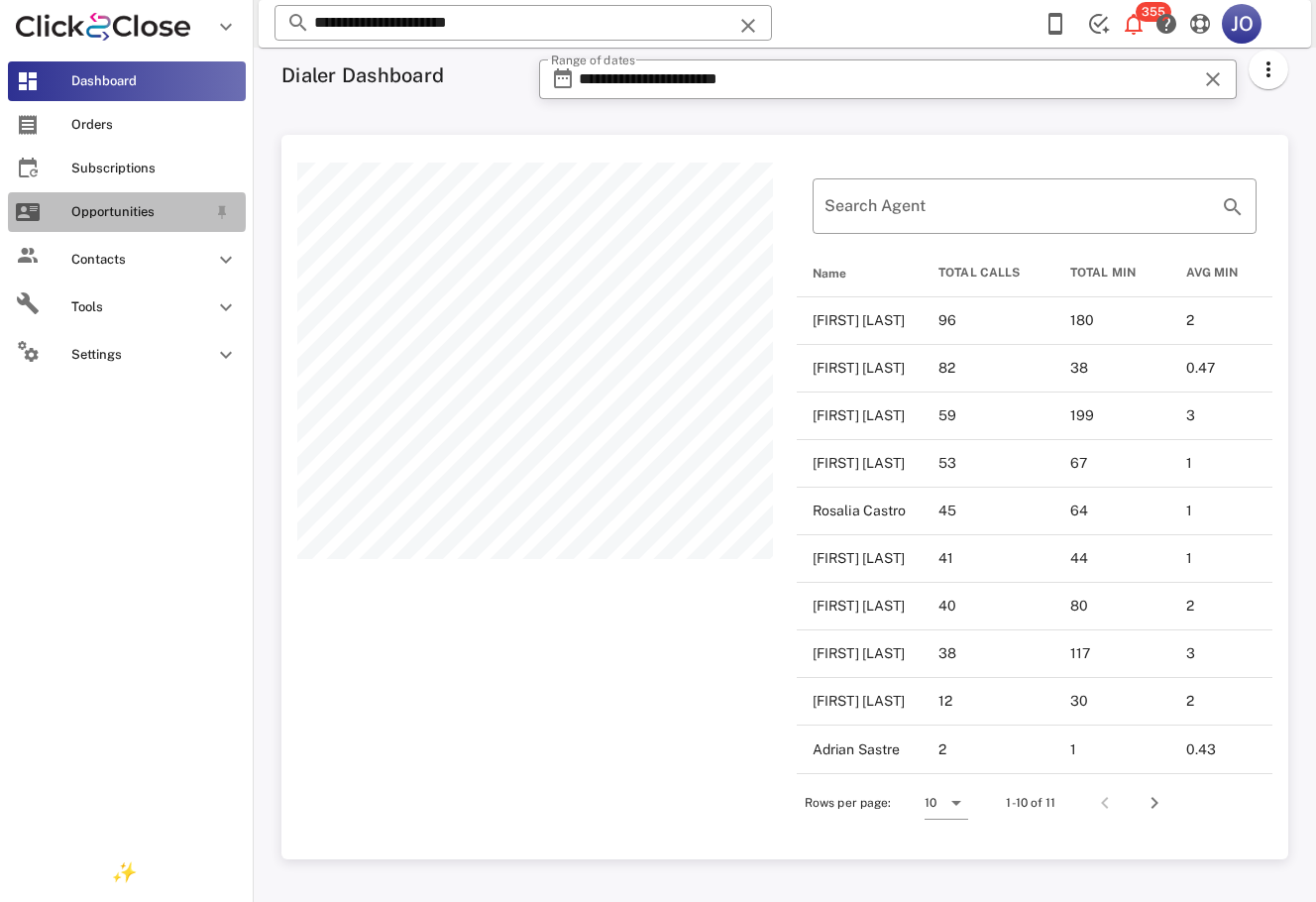 click on "Opportunities" at bounding box center (139, 212) 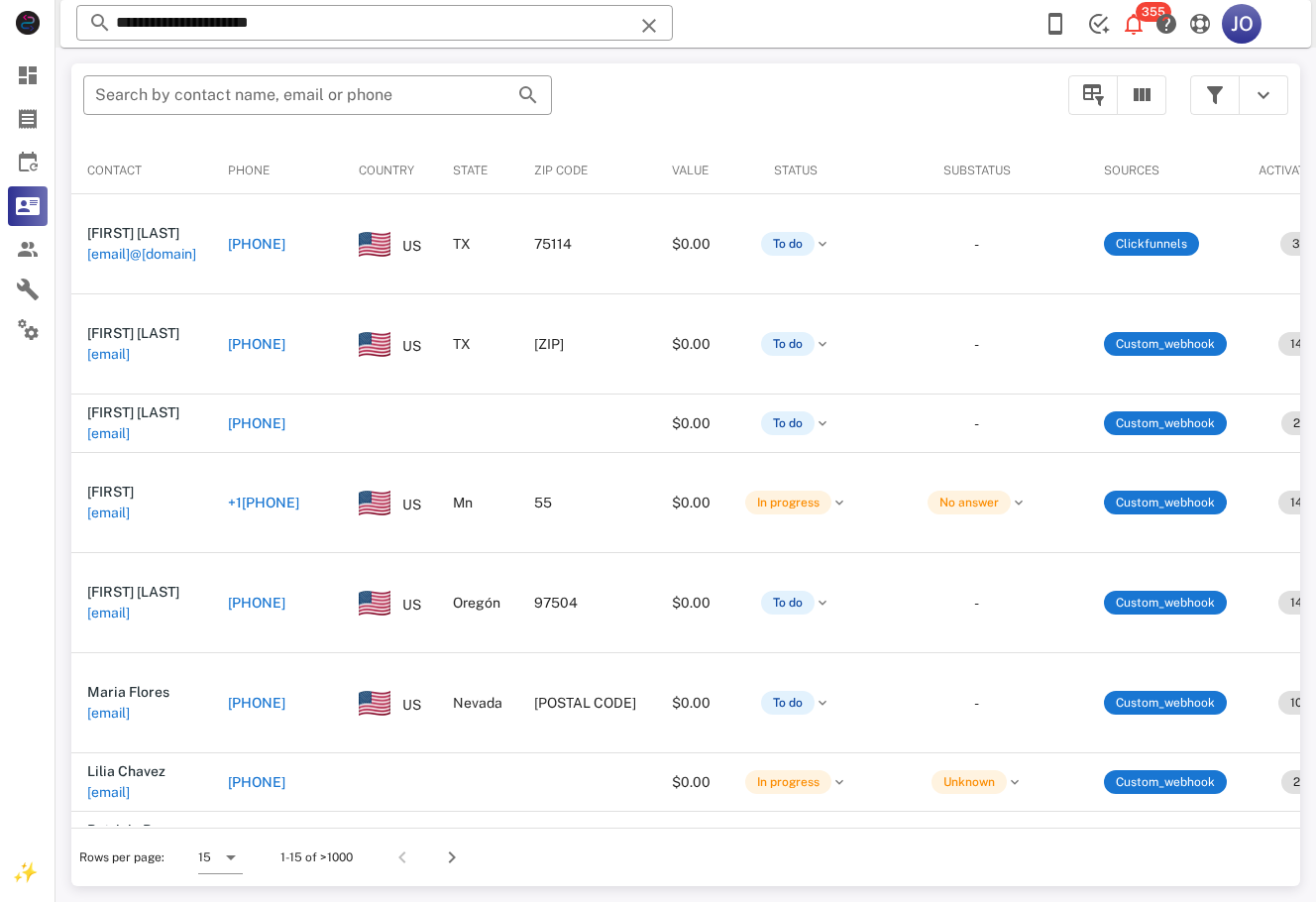 scroll, scrollTop: 0, scrollLeft: 452, axis: horizontal 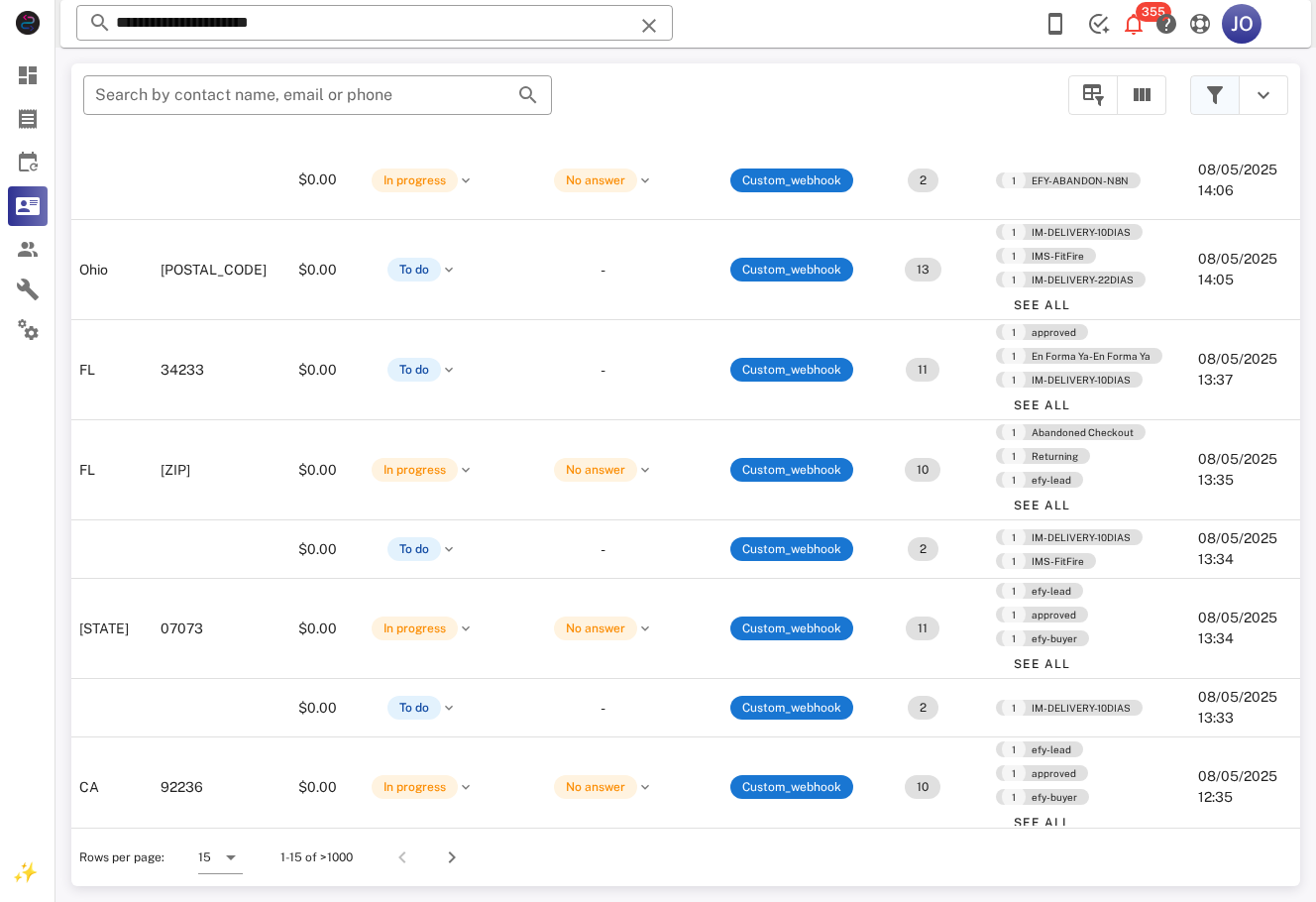 click at bounding box center (1215, 95) 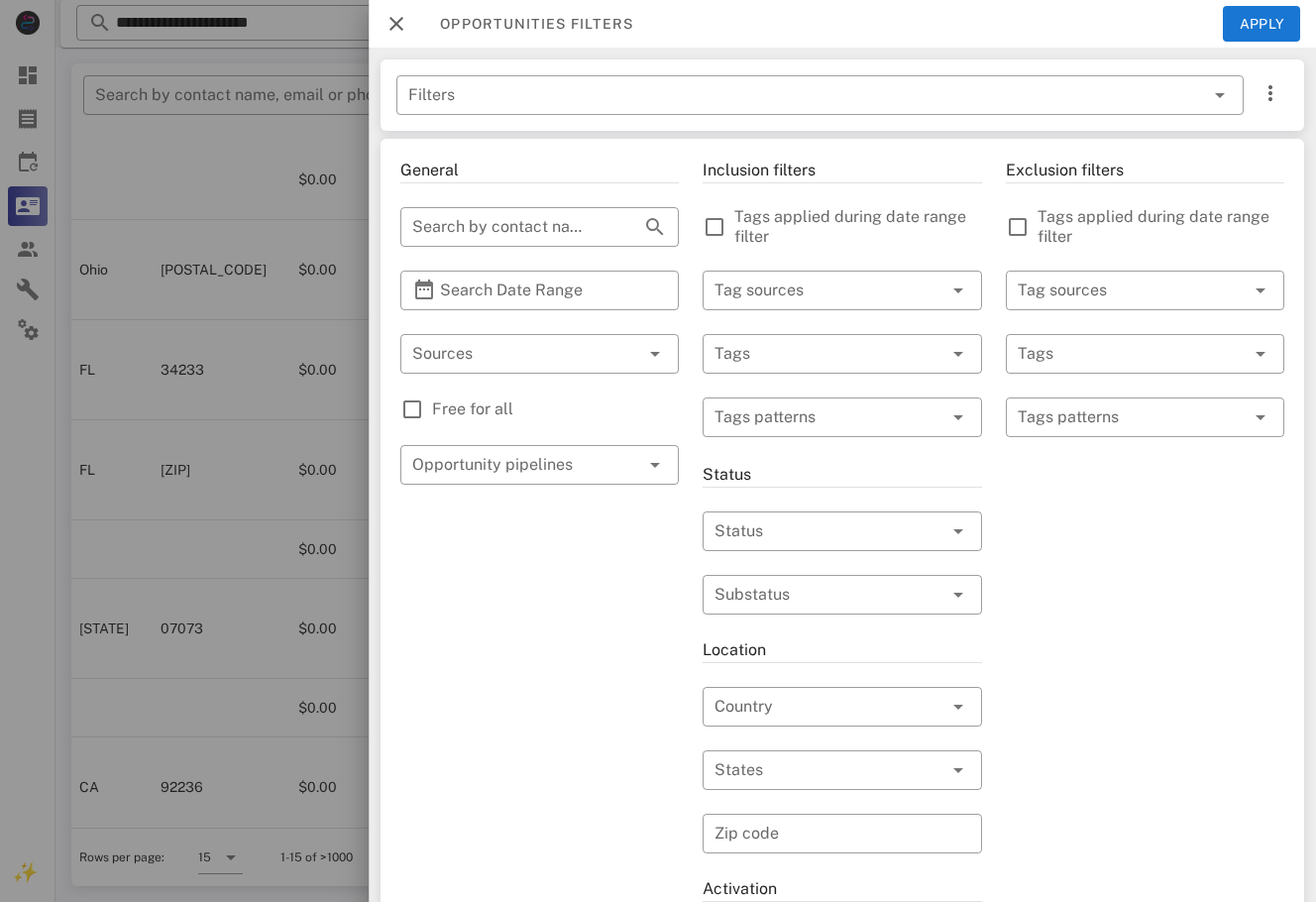click on "Free for all" at bounding box center [555, 409] 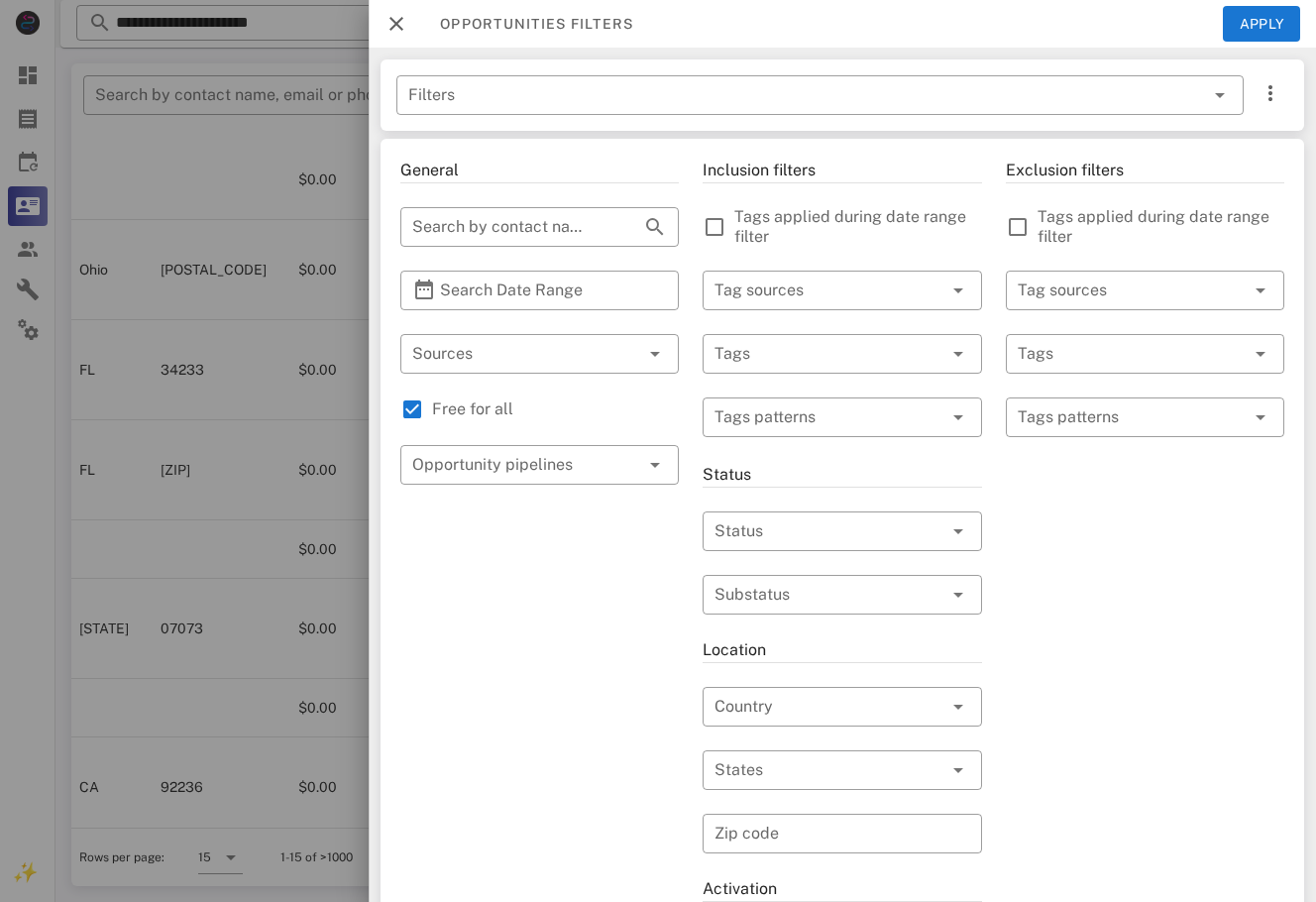 click on "Opportunities filters Apply" at bounding box center [842, 24] 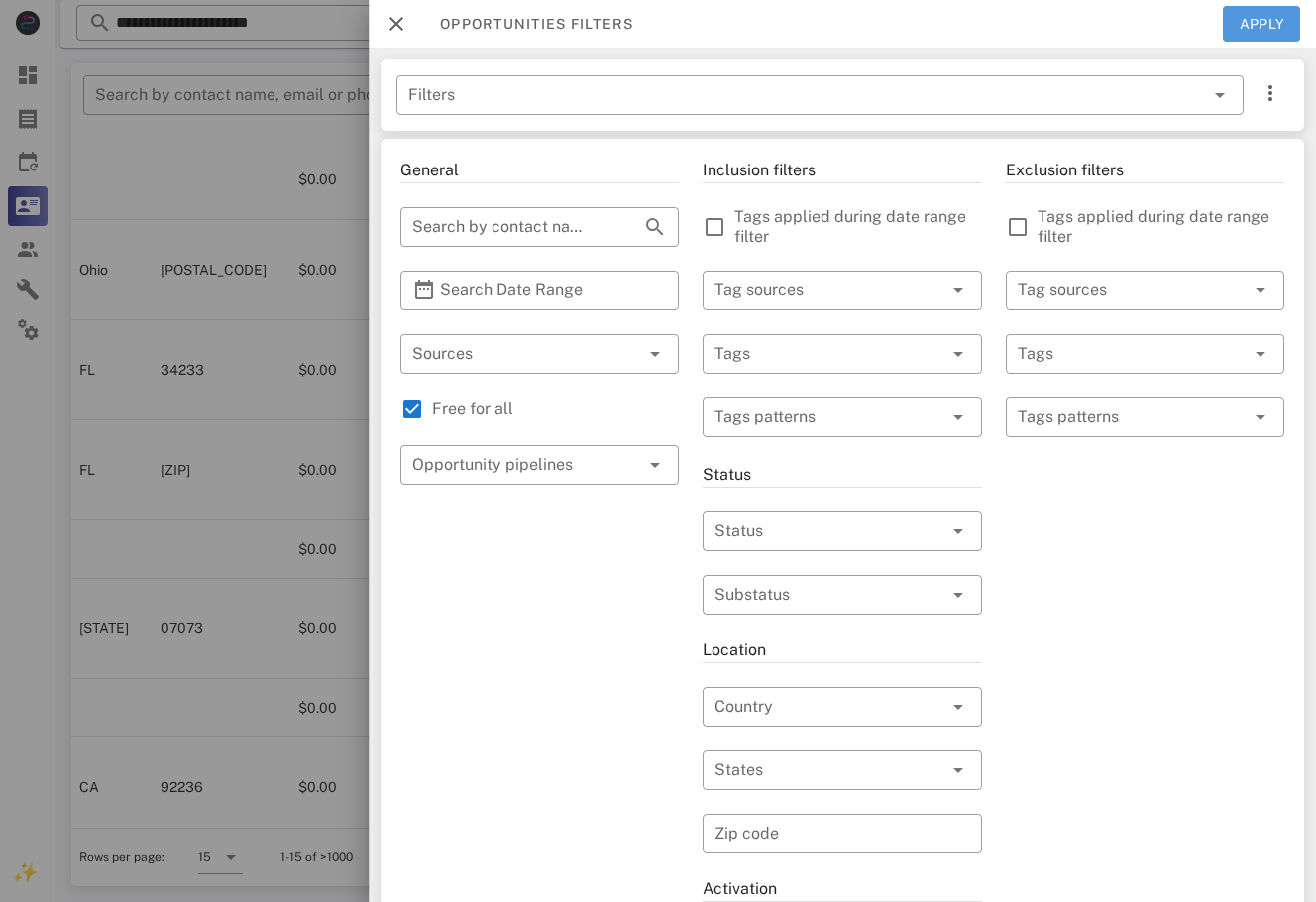 click on "Apply" at bounding box center (1261, 24) 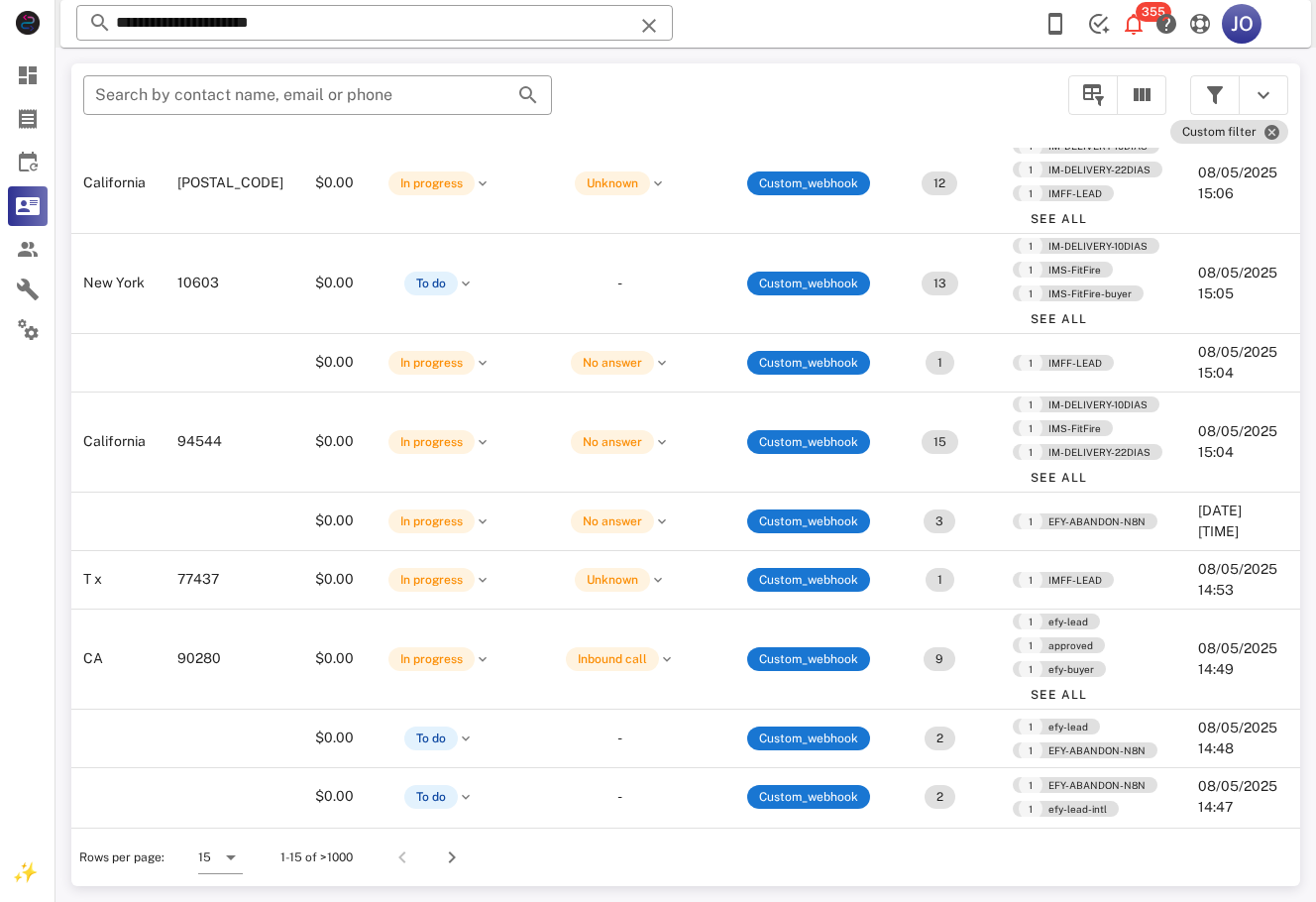 scroll, scrollTop: 547, scrollLeft: 0, axis: vertical 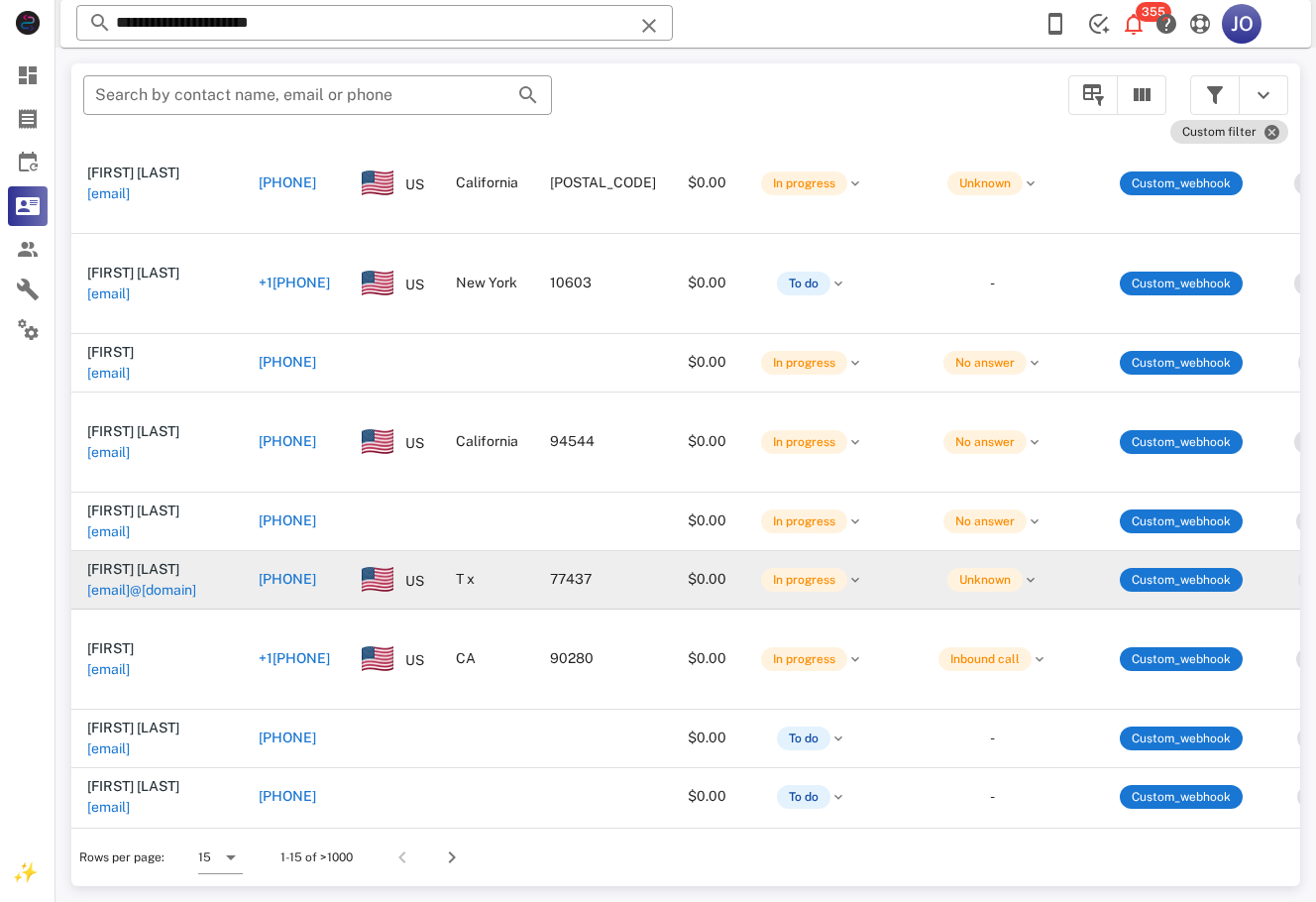 click on "lupe.tellez@icloud.com" at bounding box center (142, 590) 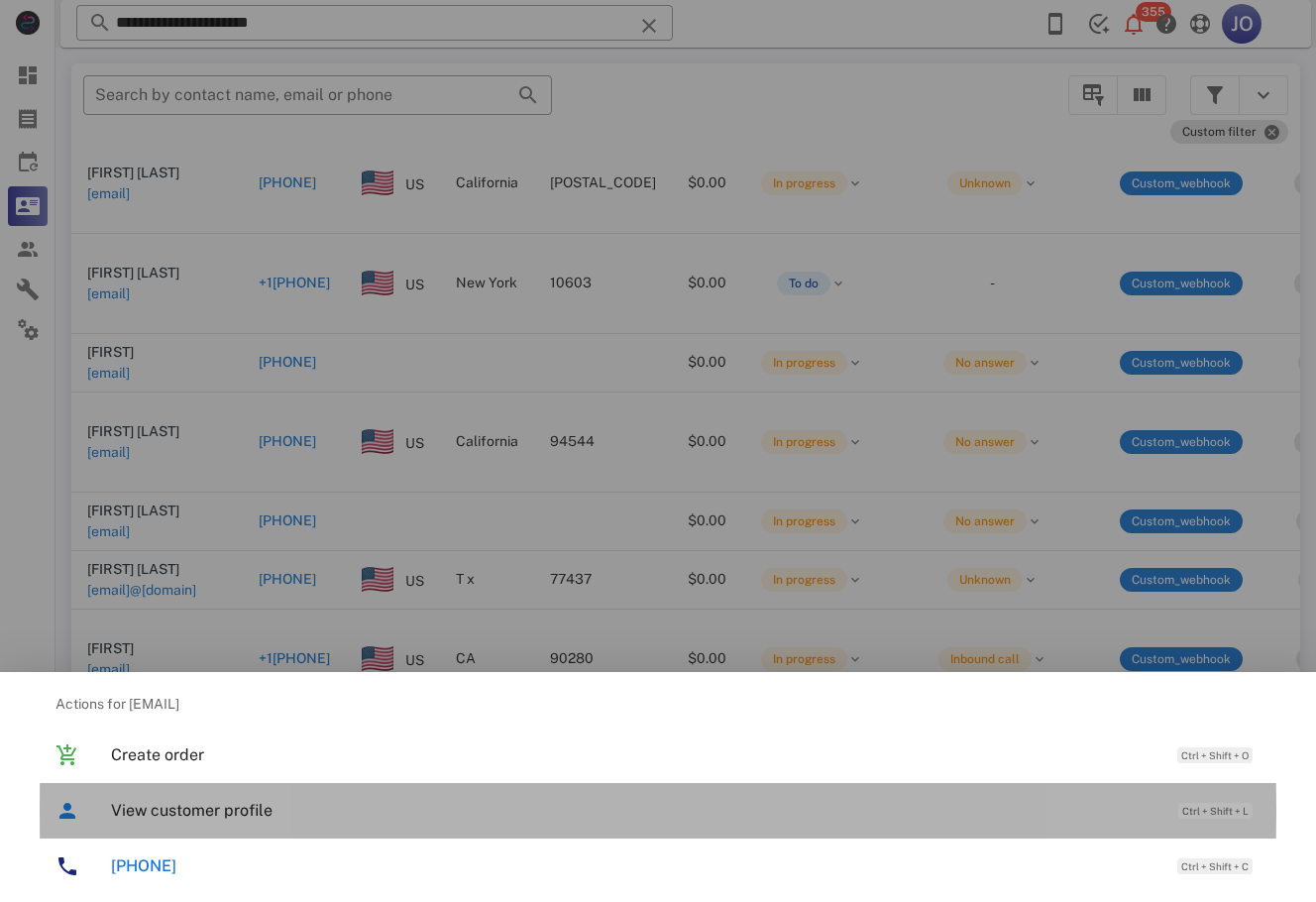 click on "View customer profile" at bounding box center [634, 810] 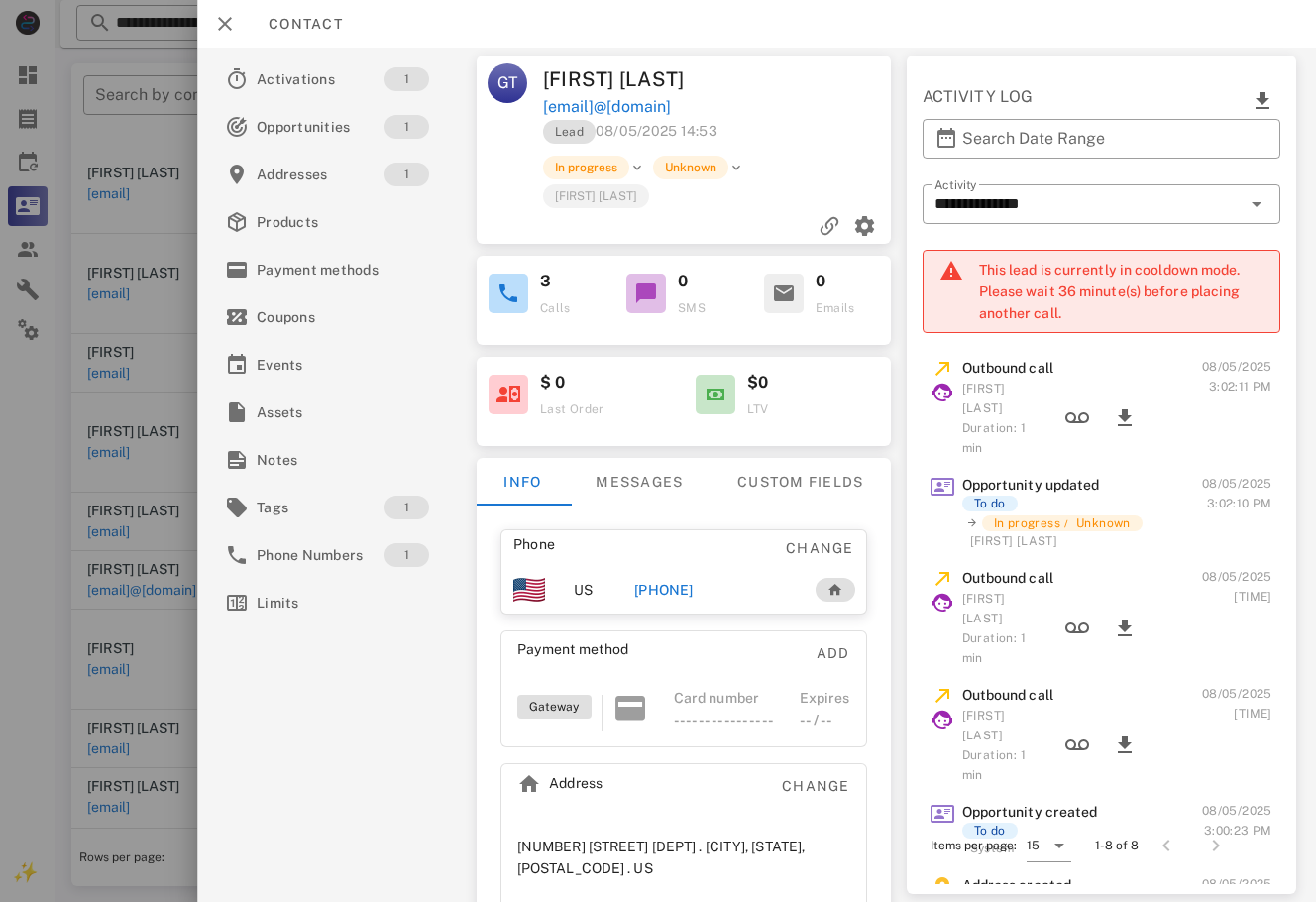 click on "[PHONE]" at bounding box center (664, 590) 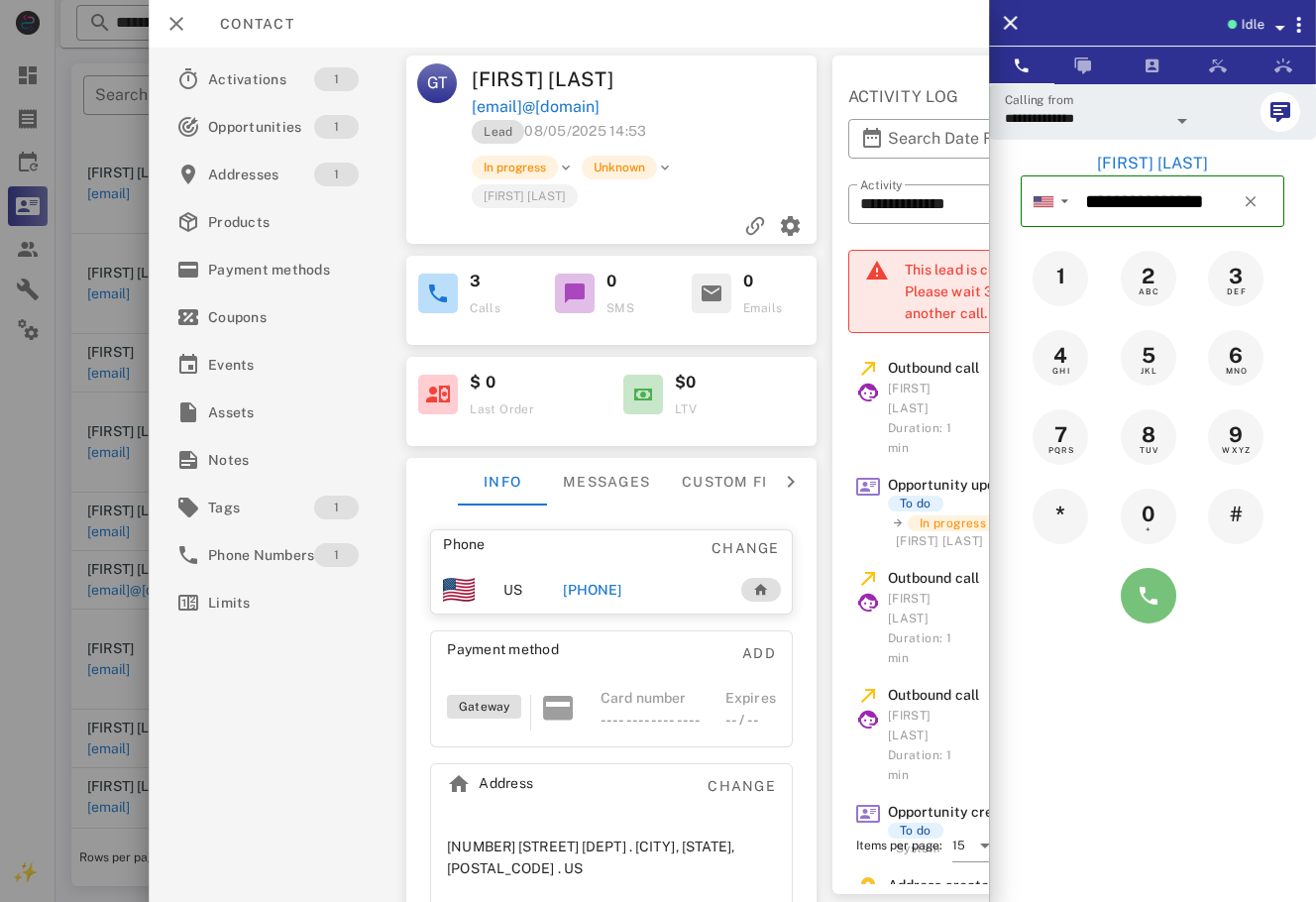 click at bounding box center [1149, 596] 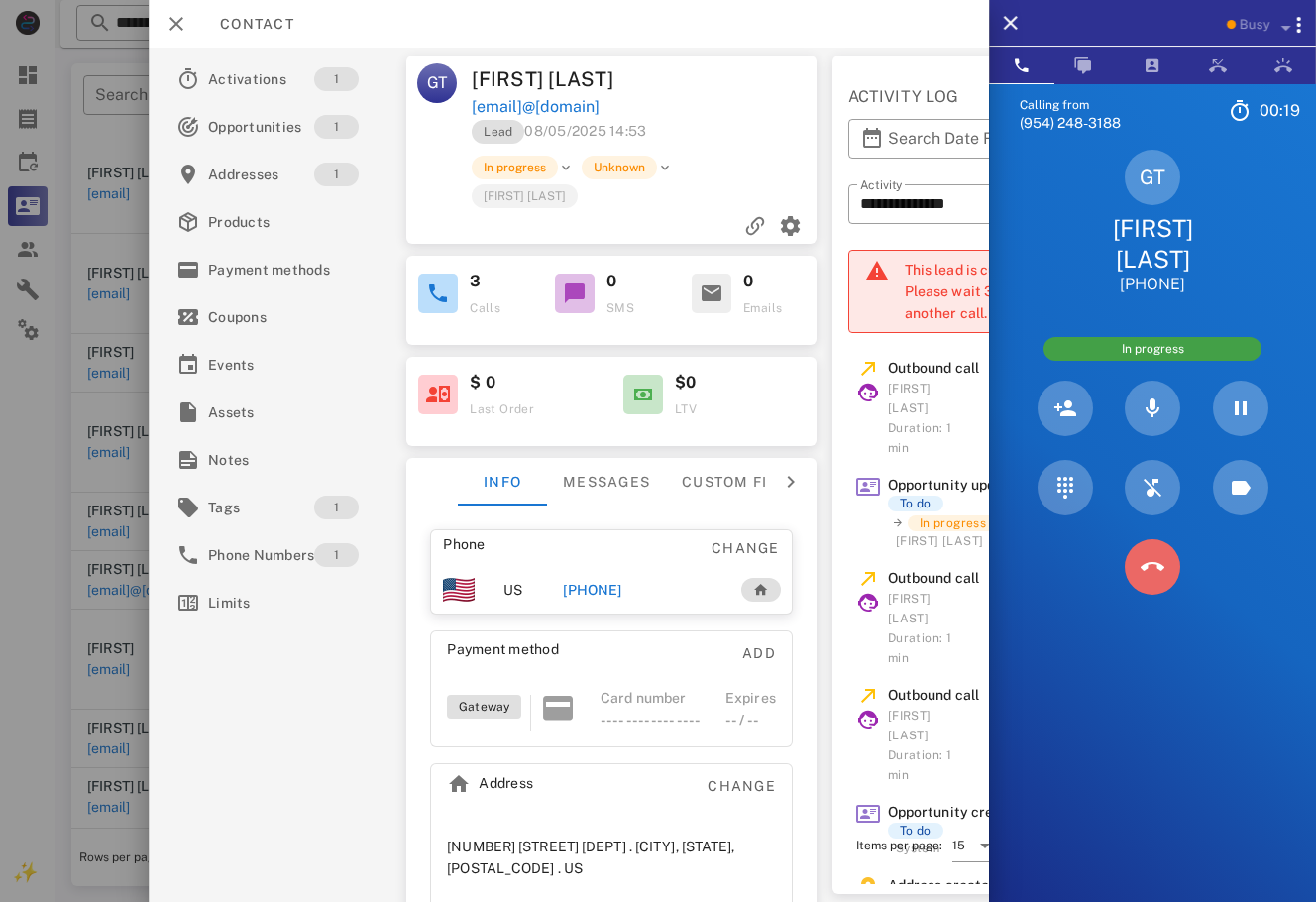 click at bounding box center [1152, 567] 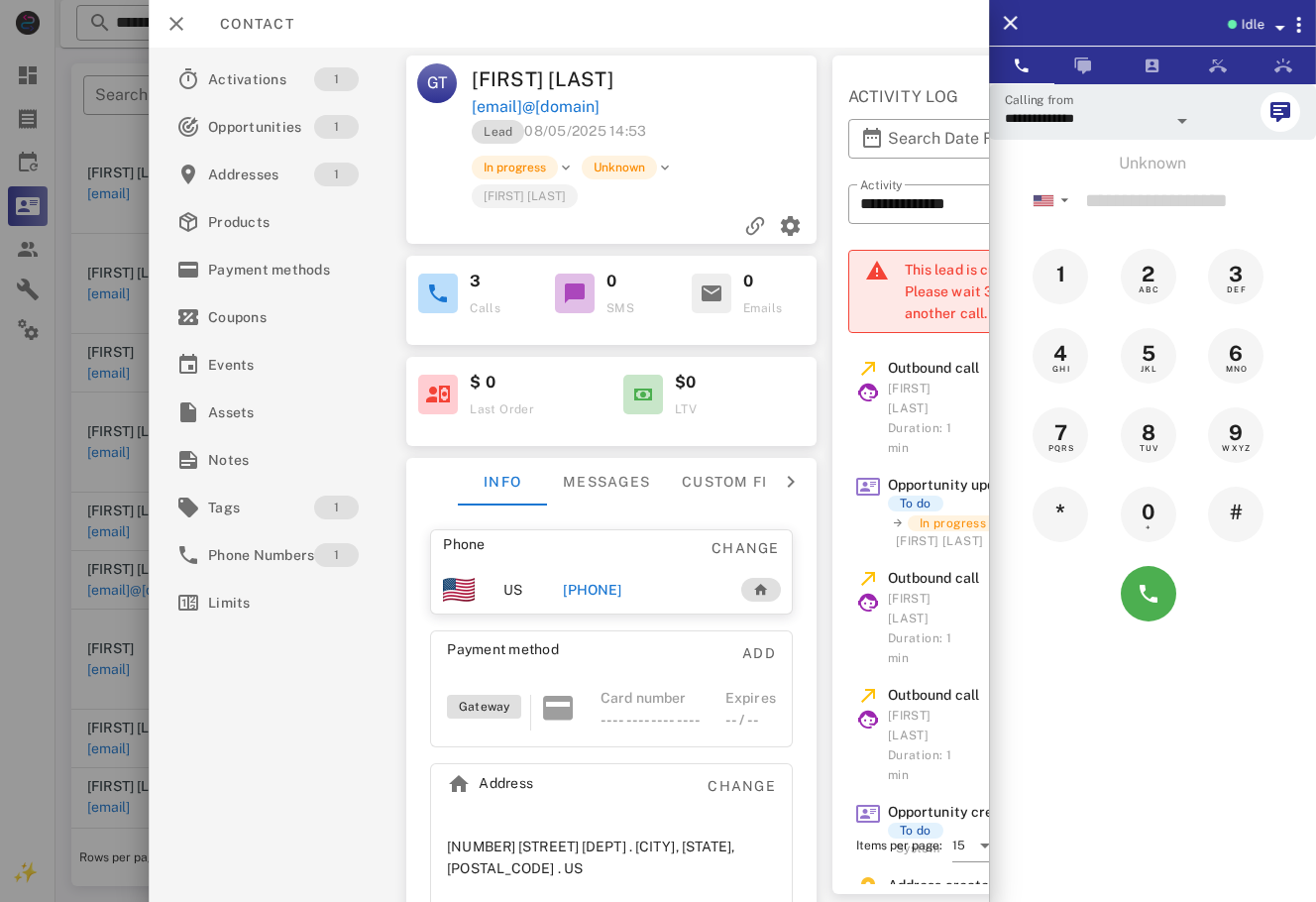 click on "[PHONE]" at bounding box center (592, 590) 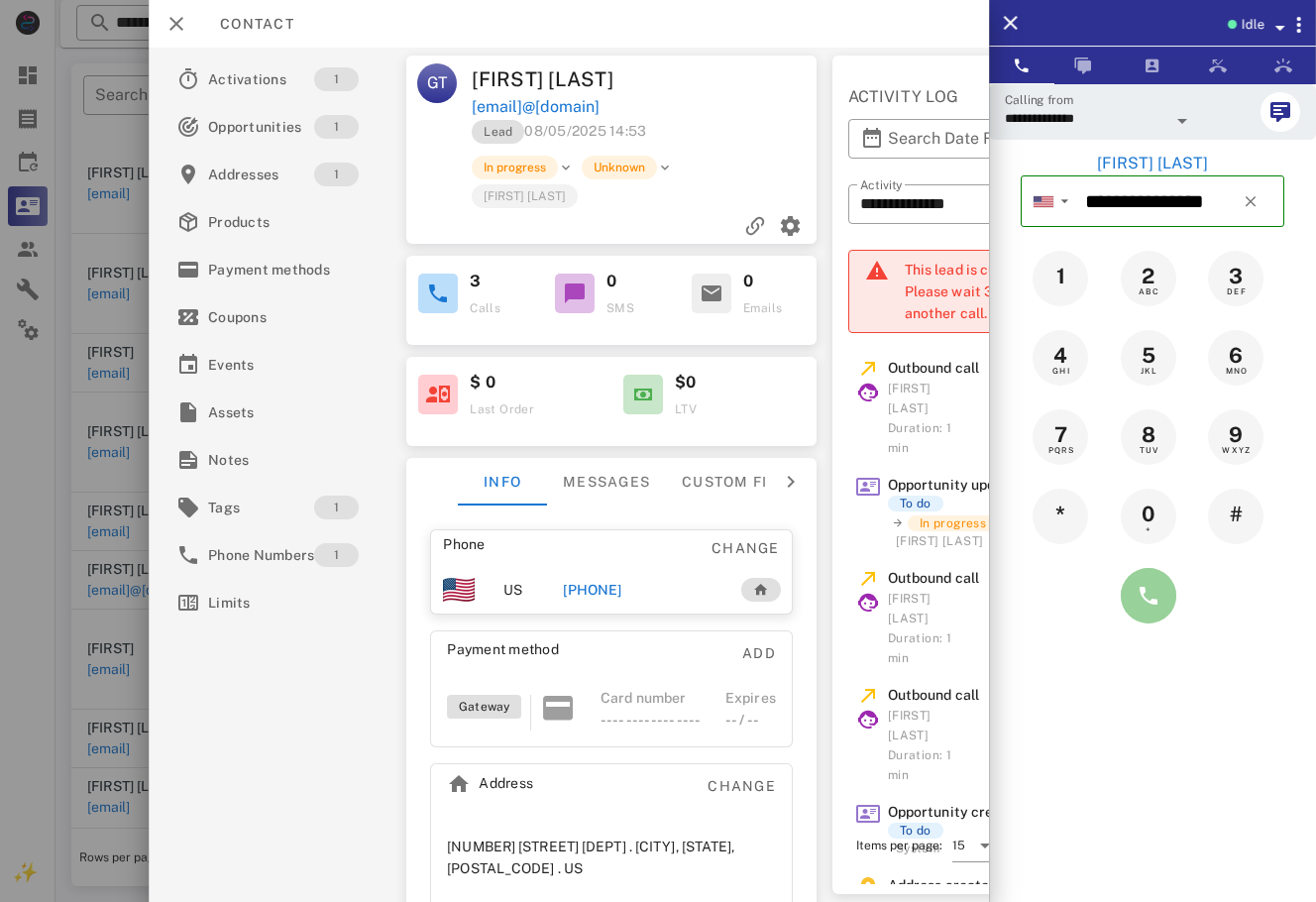 click at bounding box center (1149, 596) 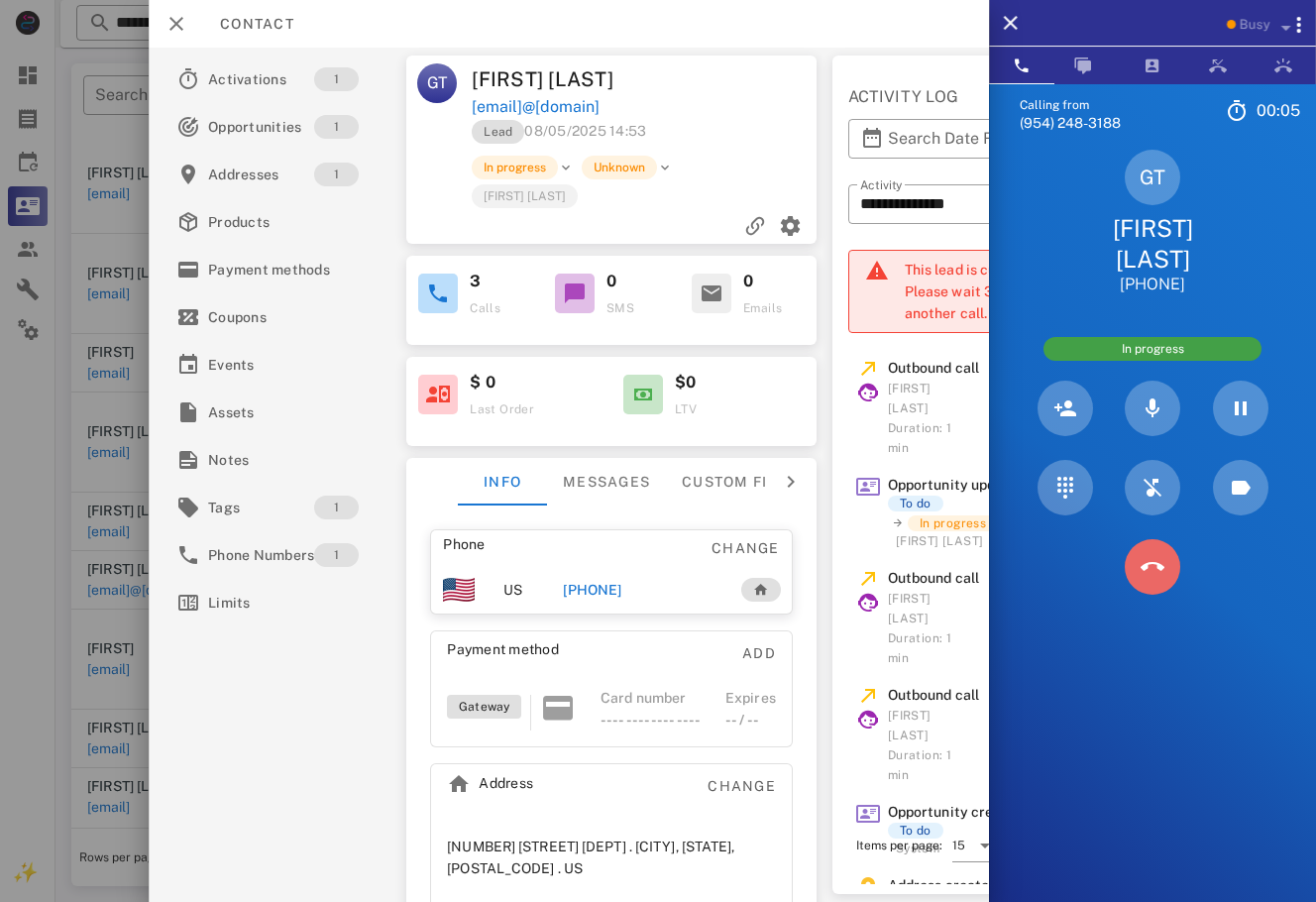 click at bounding box center [1152, 567] 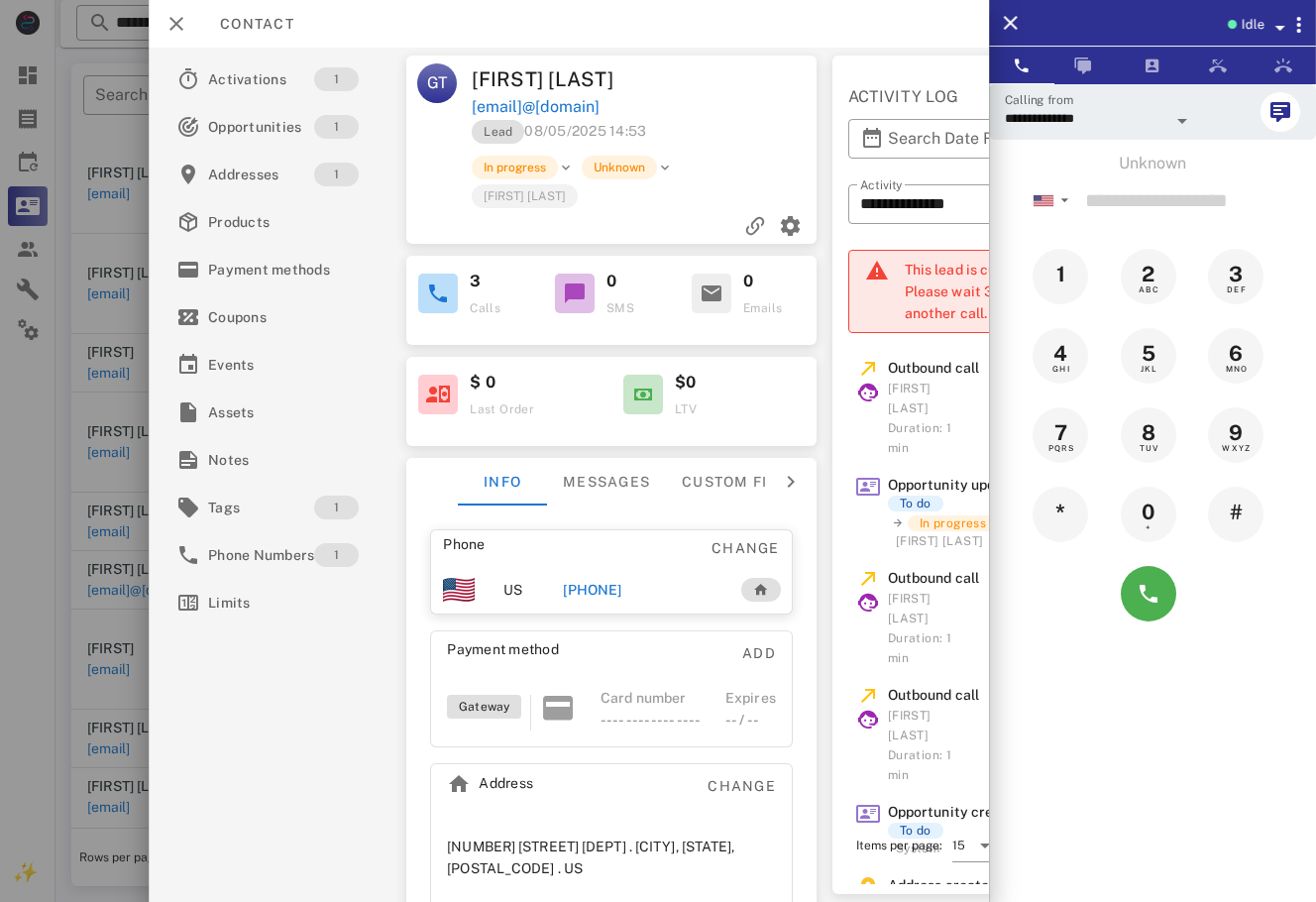click at bounding box center [733, 79] 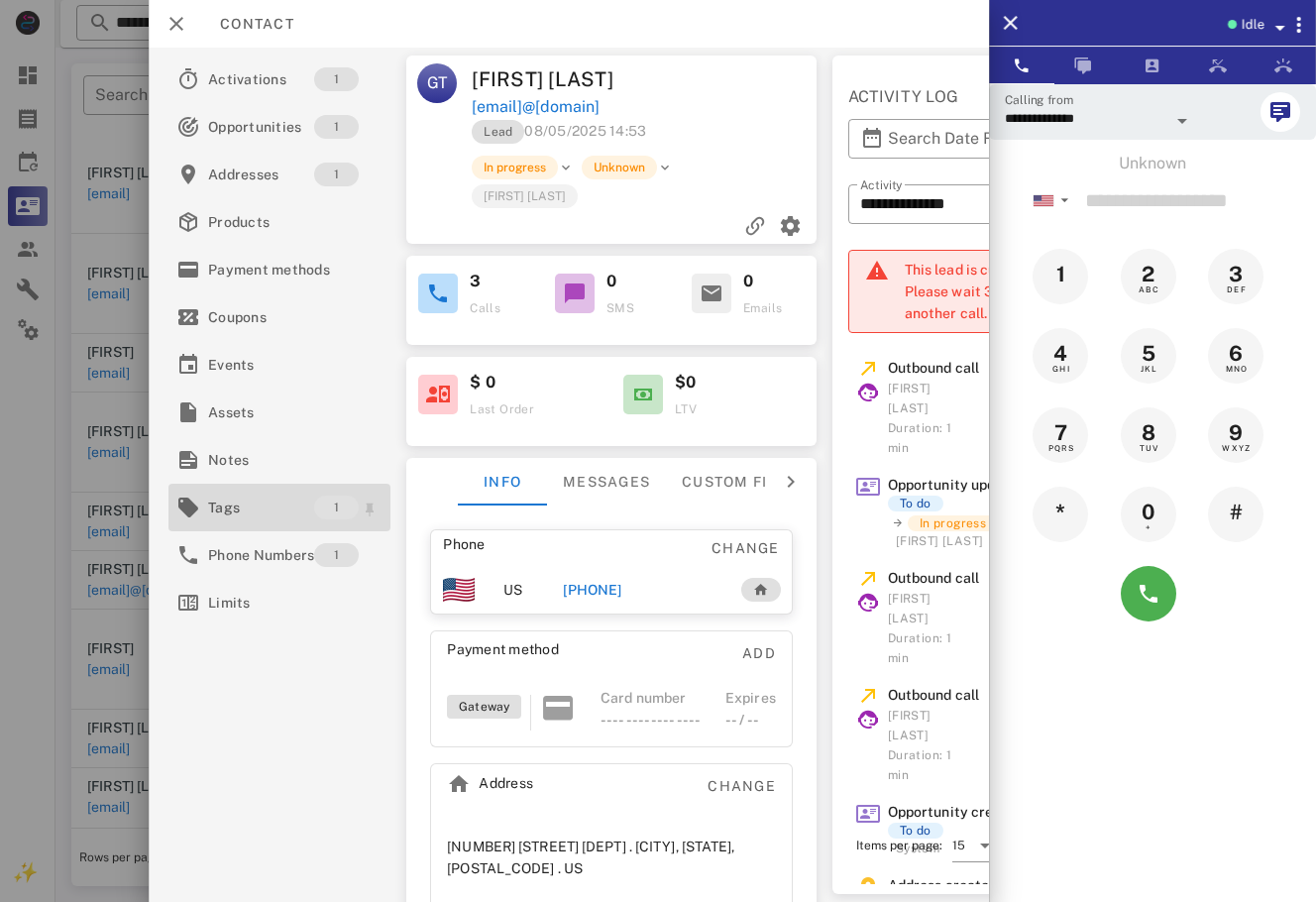 click on "Tags" at bounding box center [261, 507] 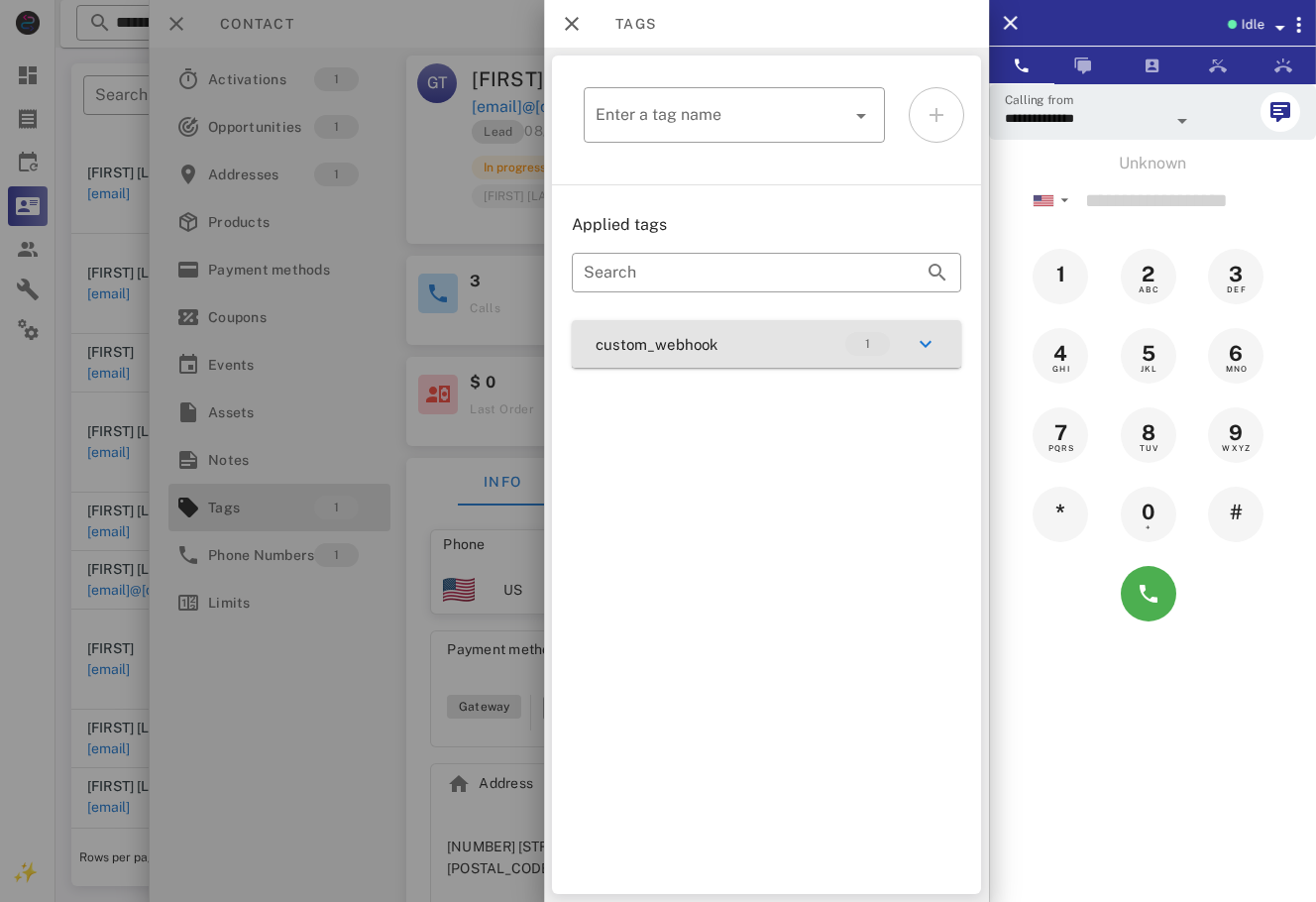 click on "custom_webhook  1" at bounding box center (766, 344) 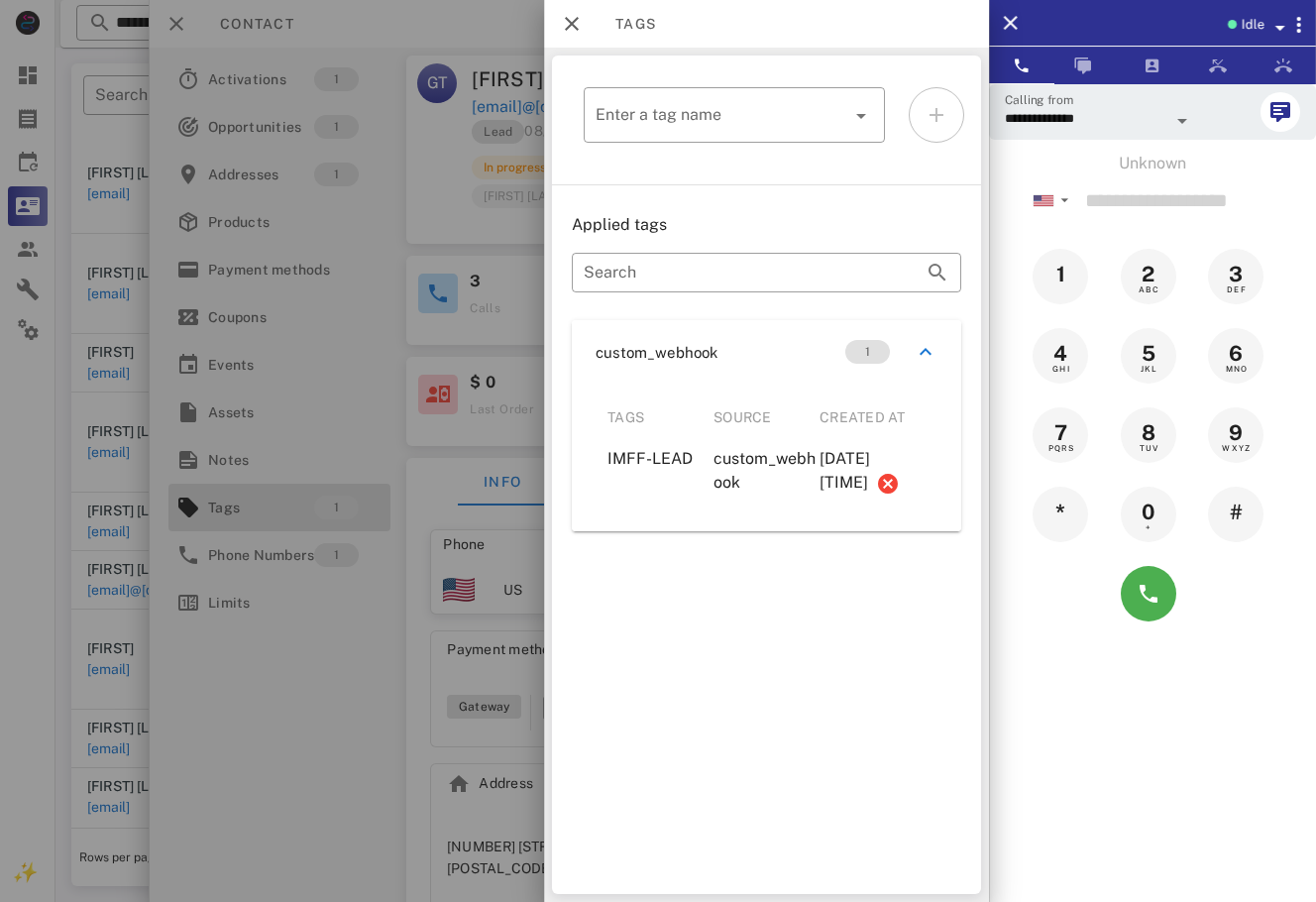 click on "​ Enter a tag name Applied tags ​ Search  custom_webhook  1  Tags   Source   Created at   IMFF-LEAD  custom_webhook   2025-08-05 14:53:21" at bounding box center [766, 475] 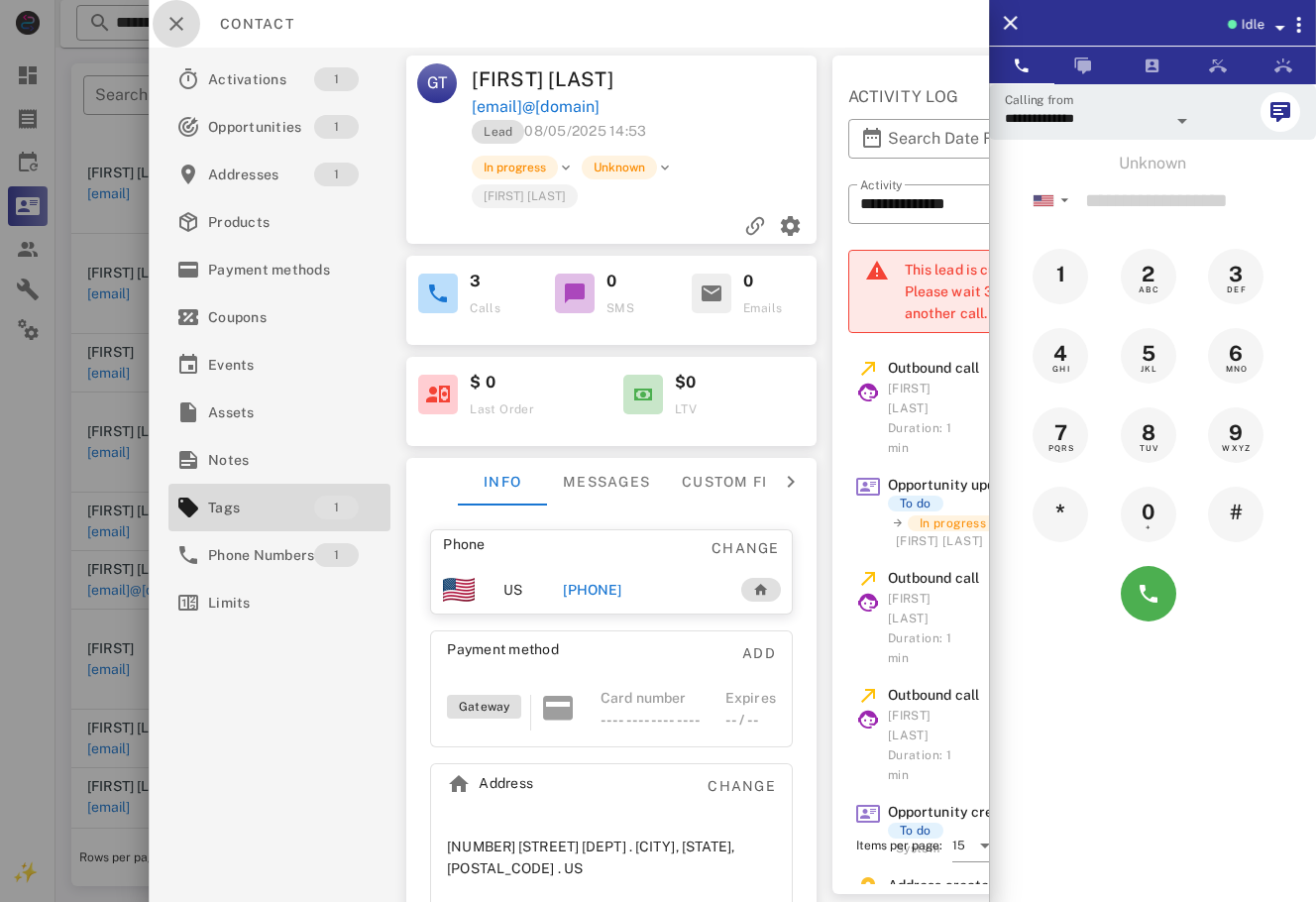 click at bounding box center [176, 24] 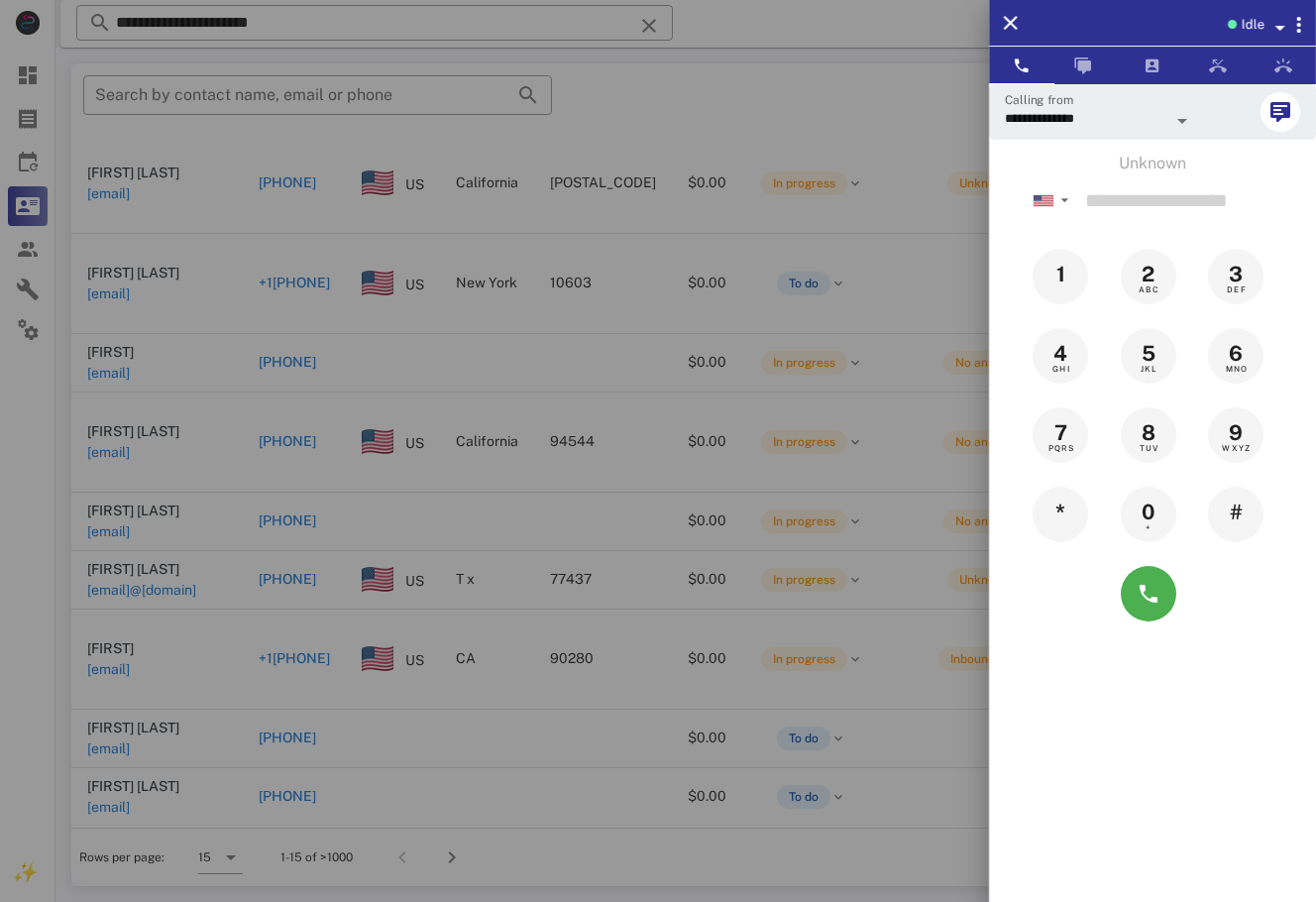 click at bounding box center [658, 451] 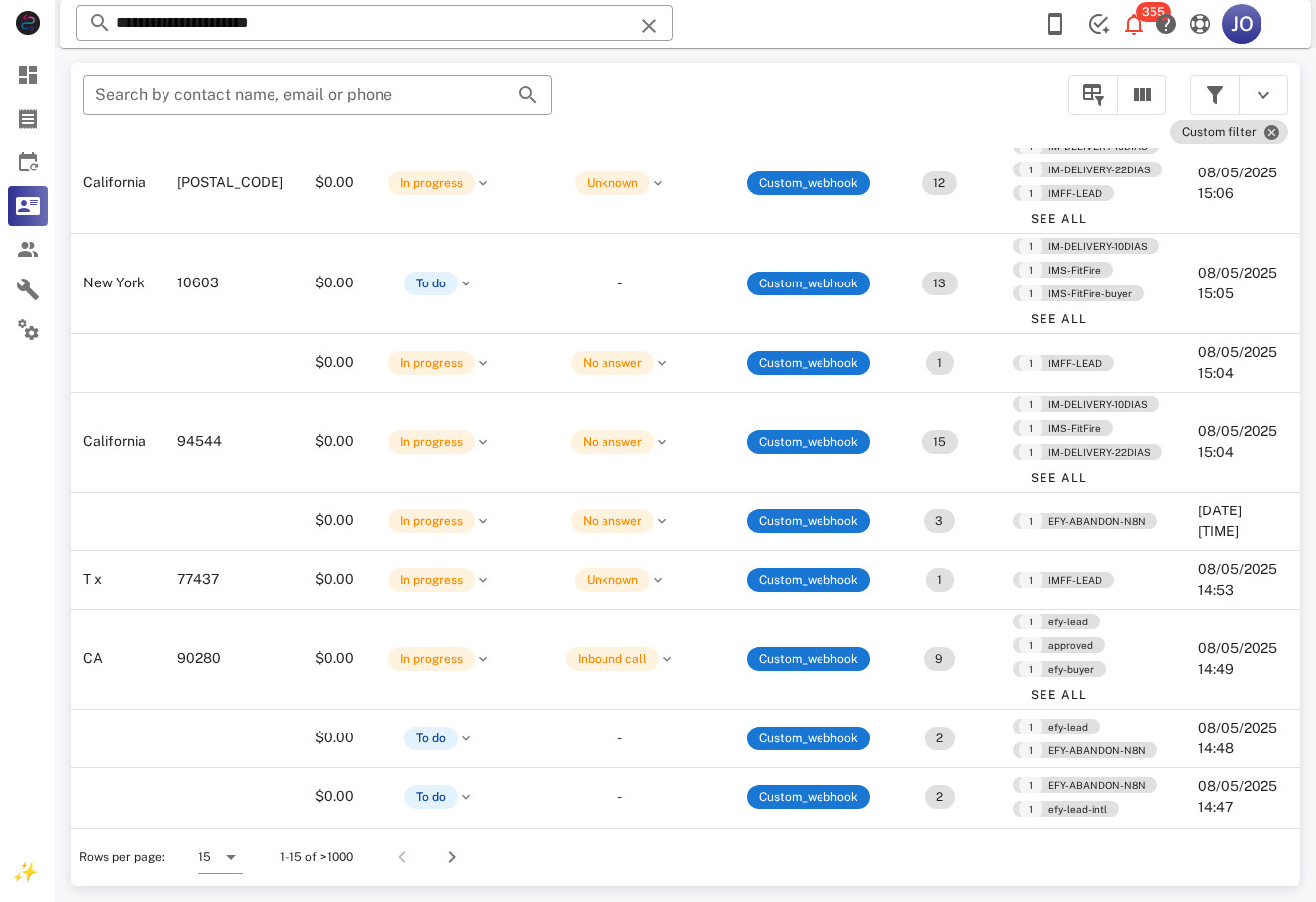 scroll, scrollTop: 547, scrollLeft: 0, axis: vertical 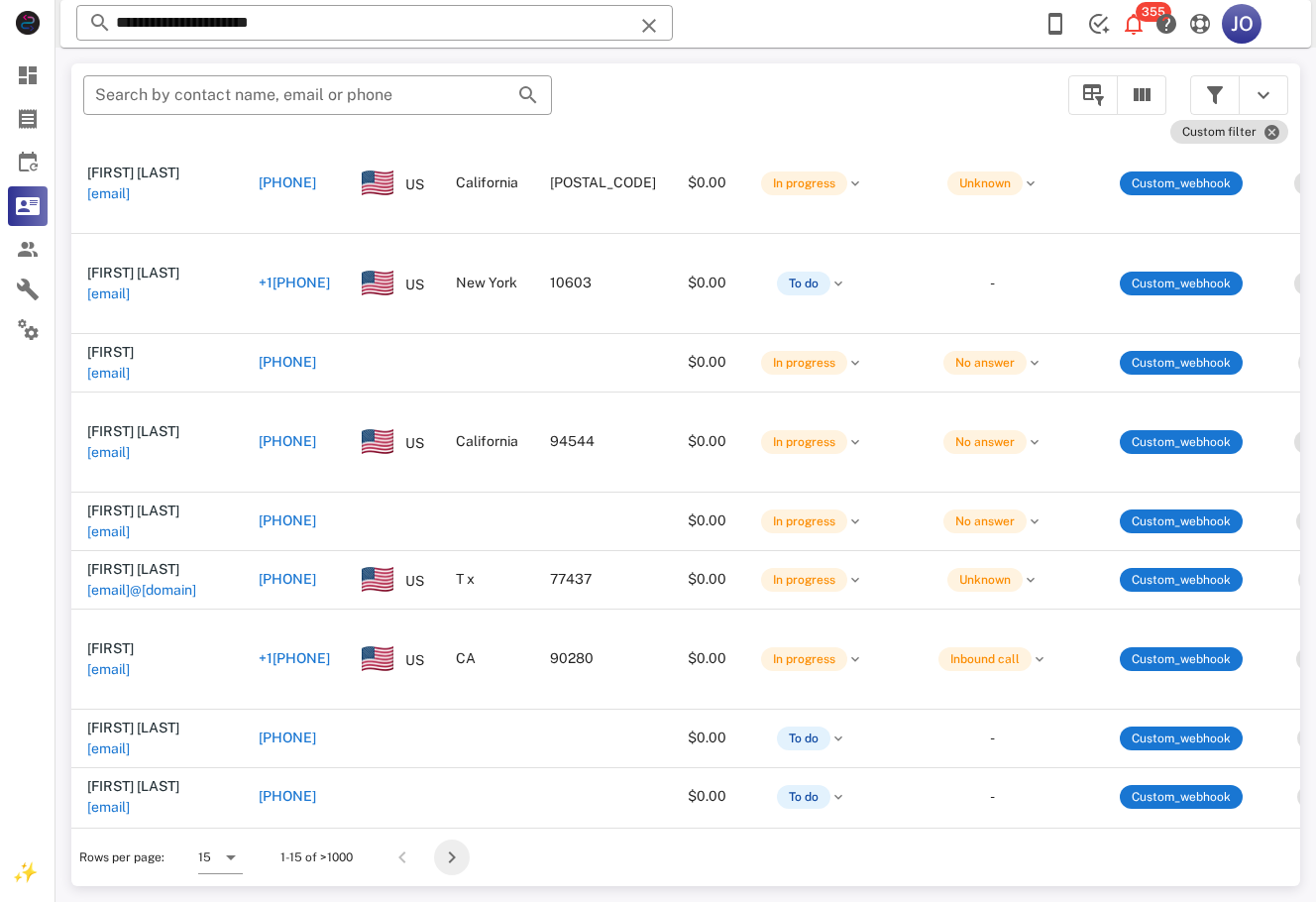 click at bounding box center (452, 857) 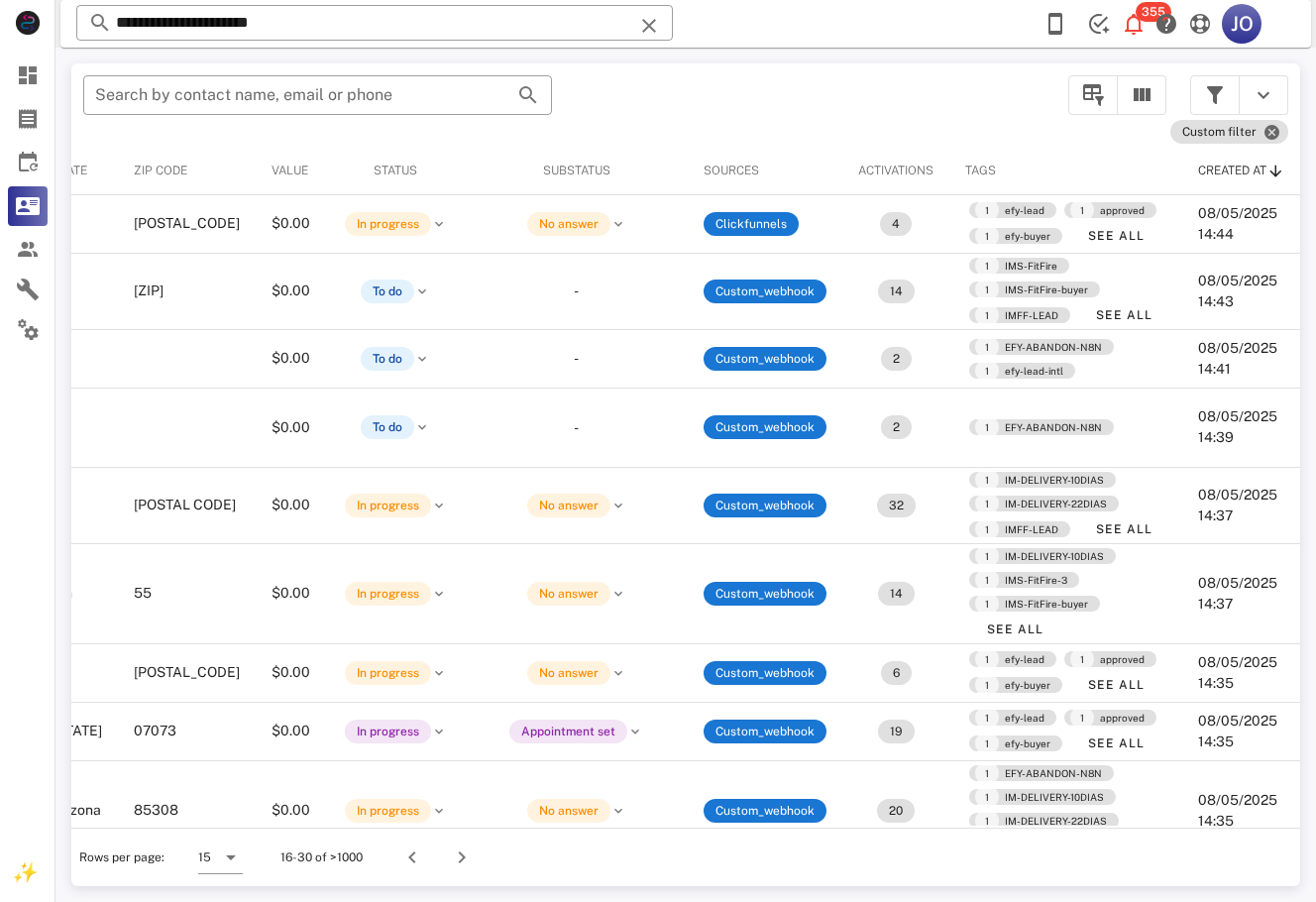 scroll, scrollTop: 0, scrollLeft: 0, axis: both 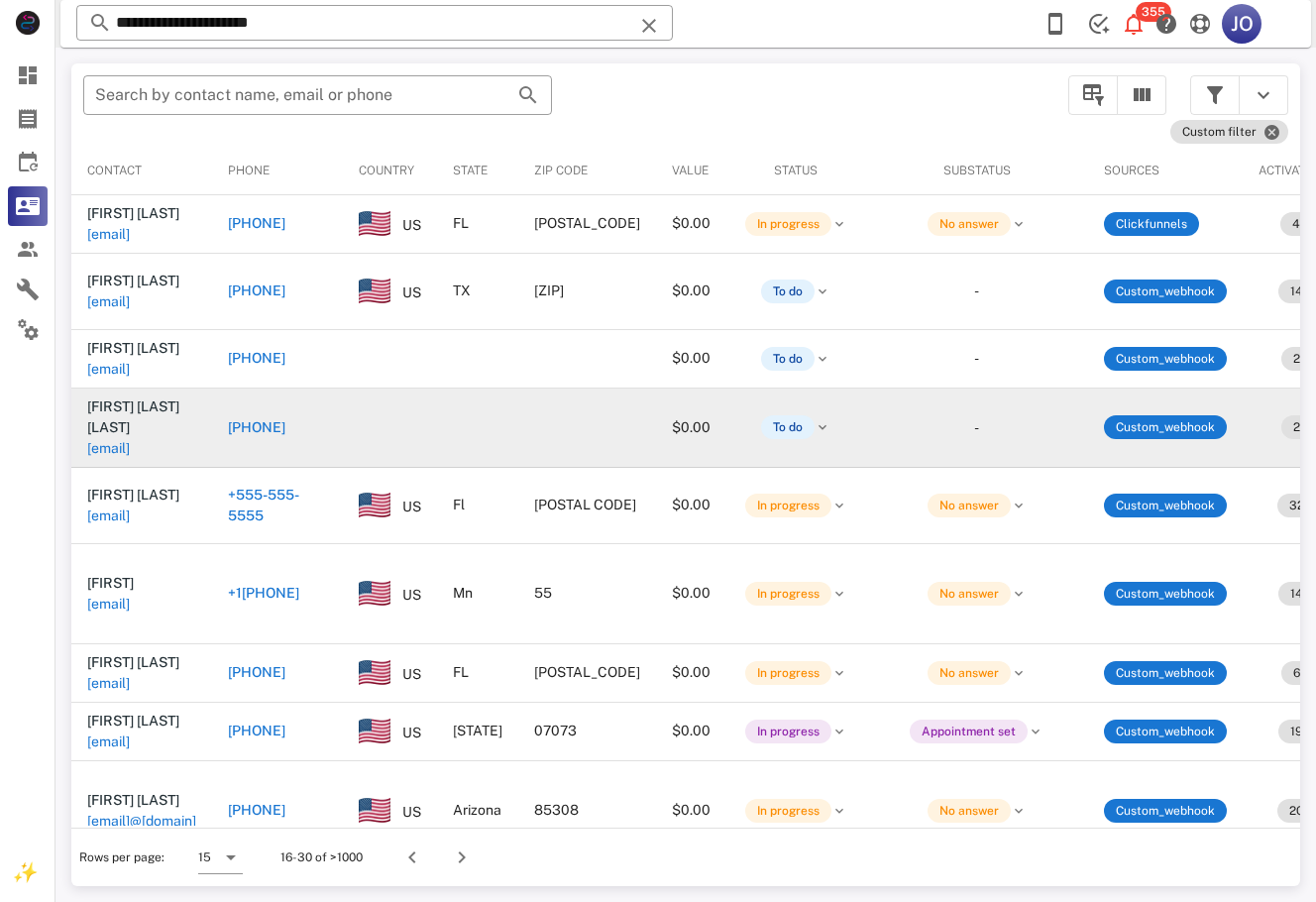 click on "Dolores Etelvina GARCIA NAVEJAR  doloresgarciadegarcia@gmail.com" at bounding box center (142, 427) 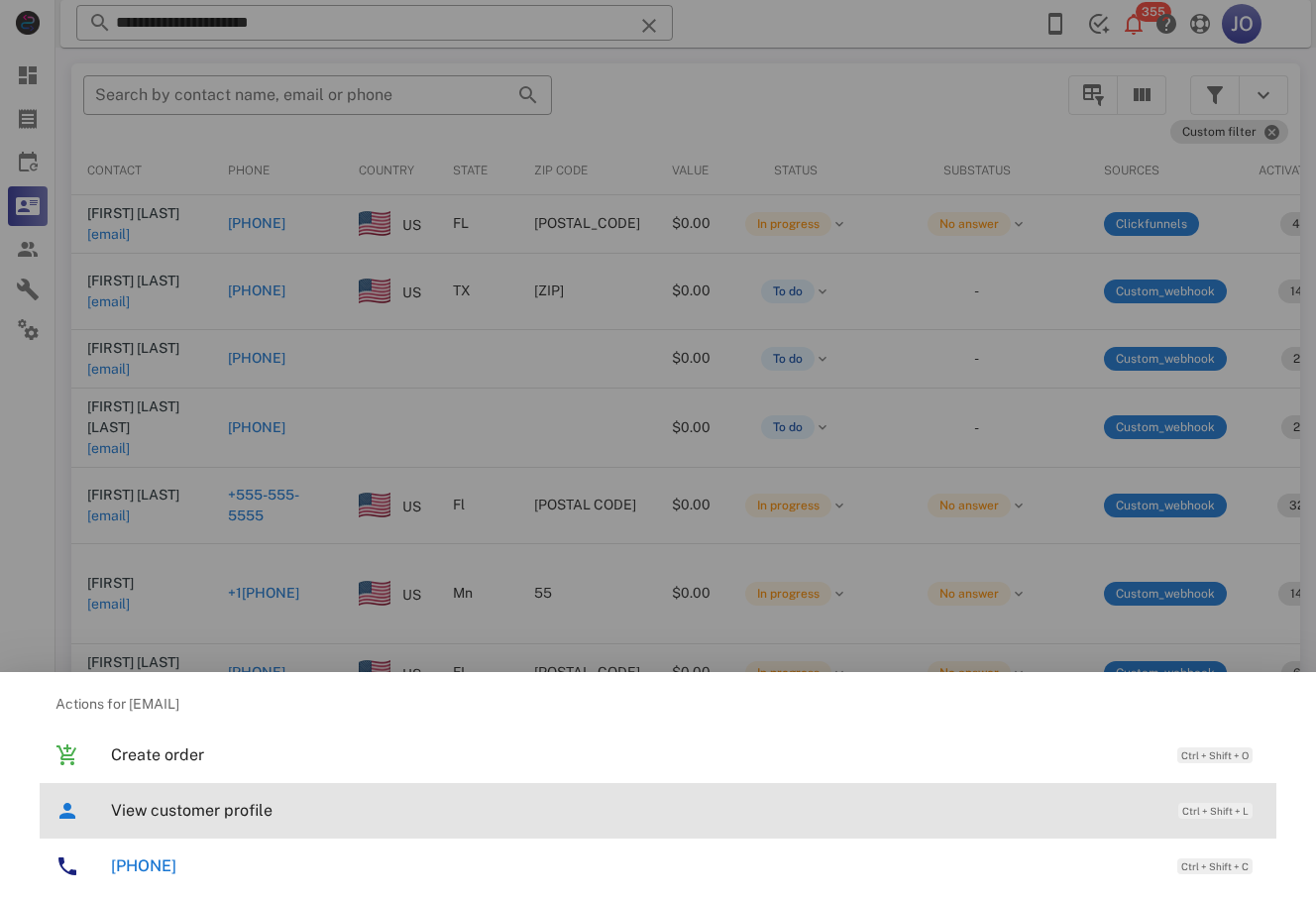 click on "View customer profile" at bounding box center [634, 810] 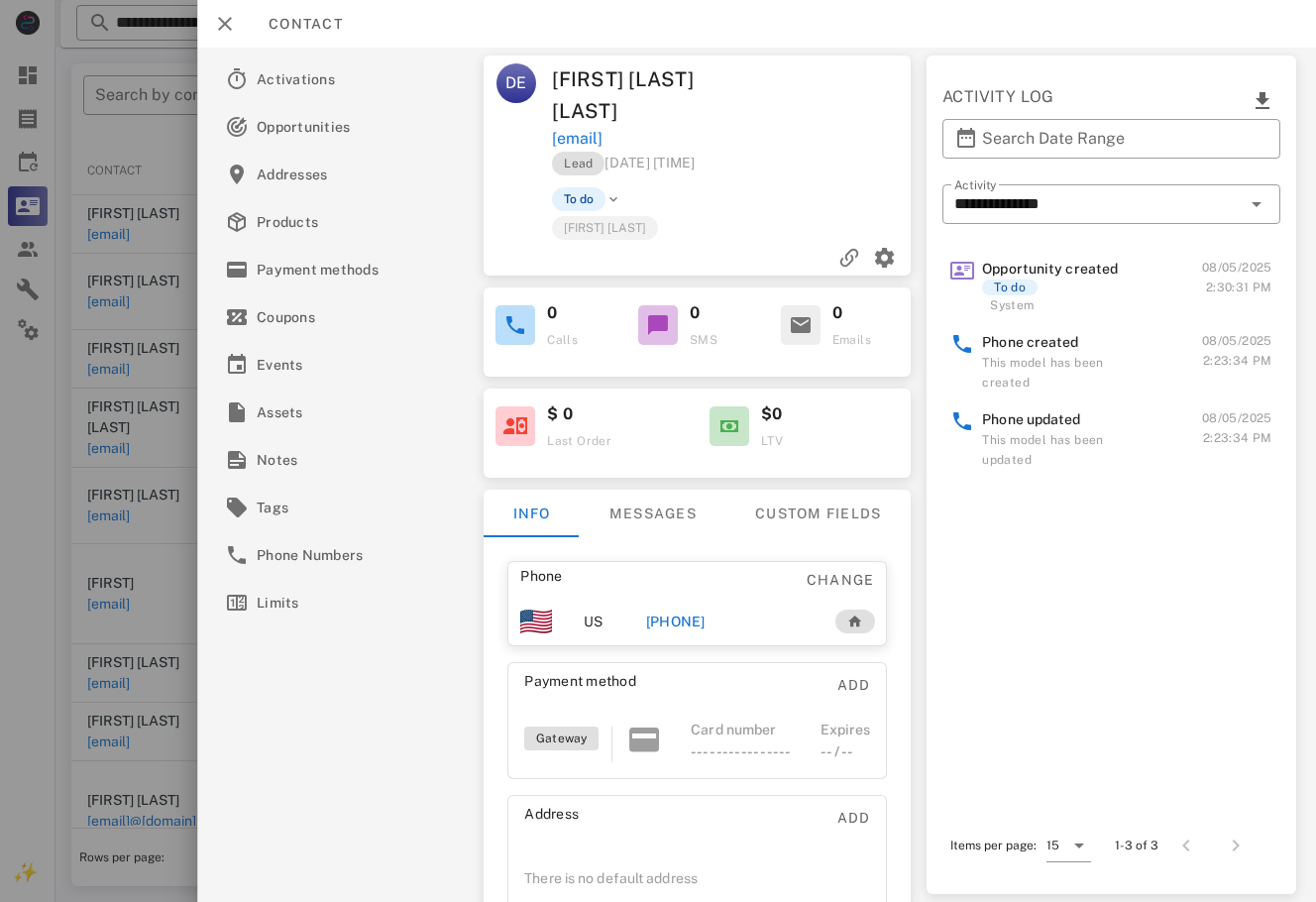 click on "[PHONE]" at bounding box center (676, 621) 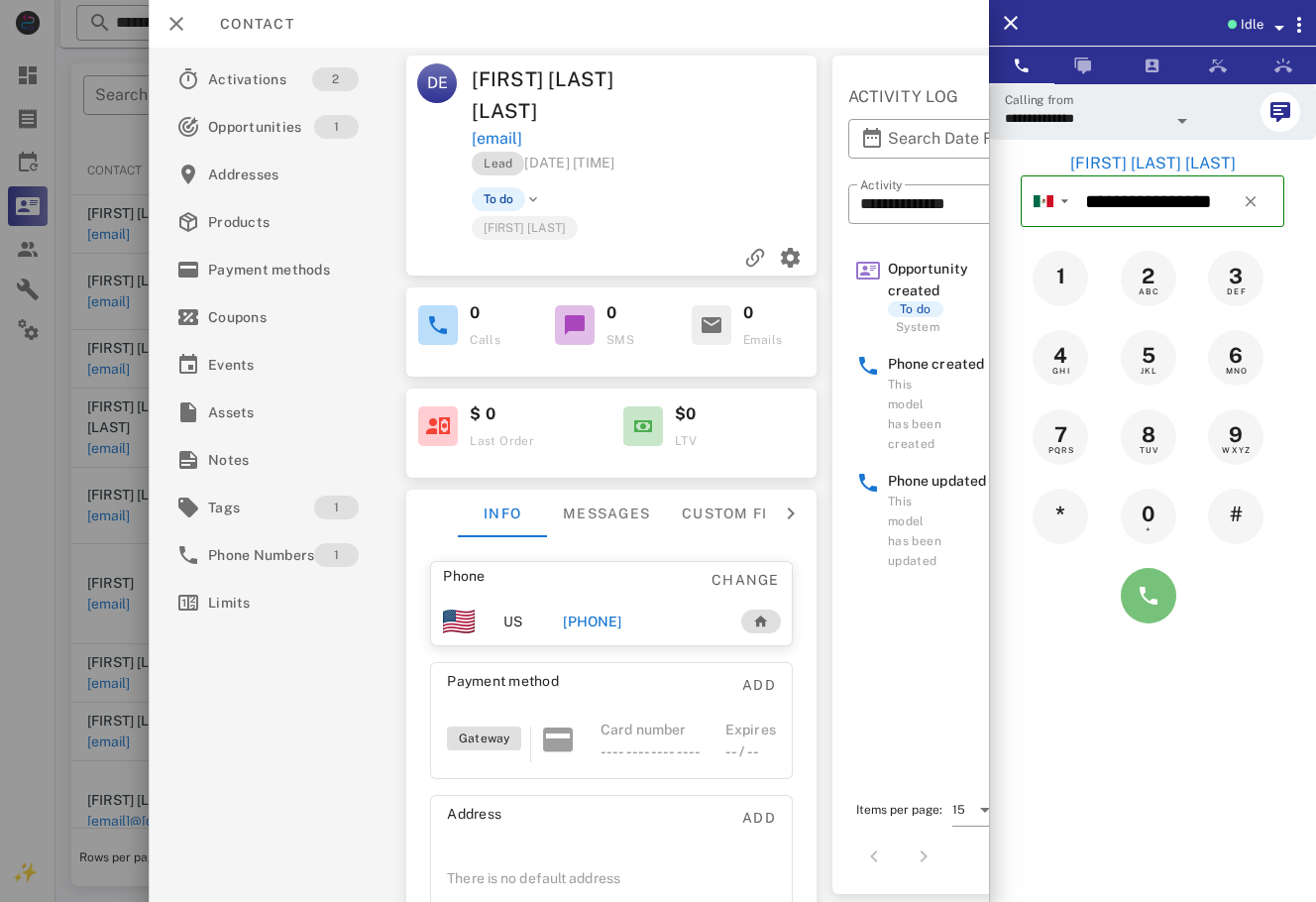 click at bounding box center (1149, 596) 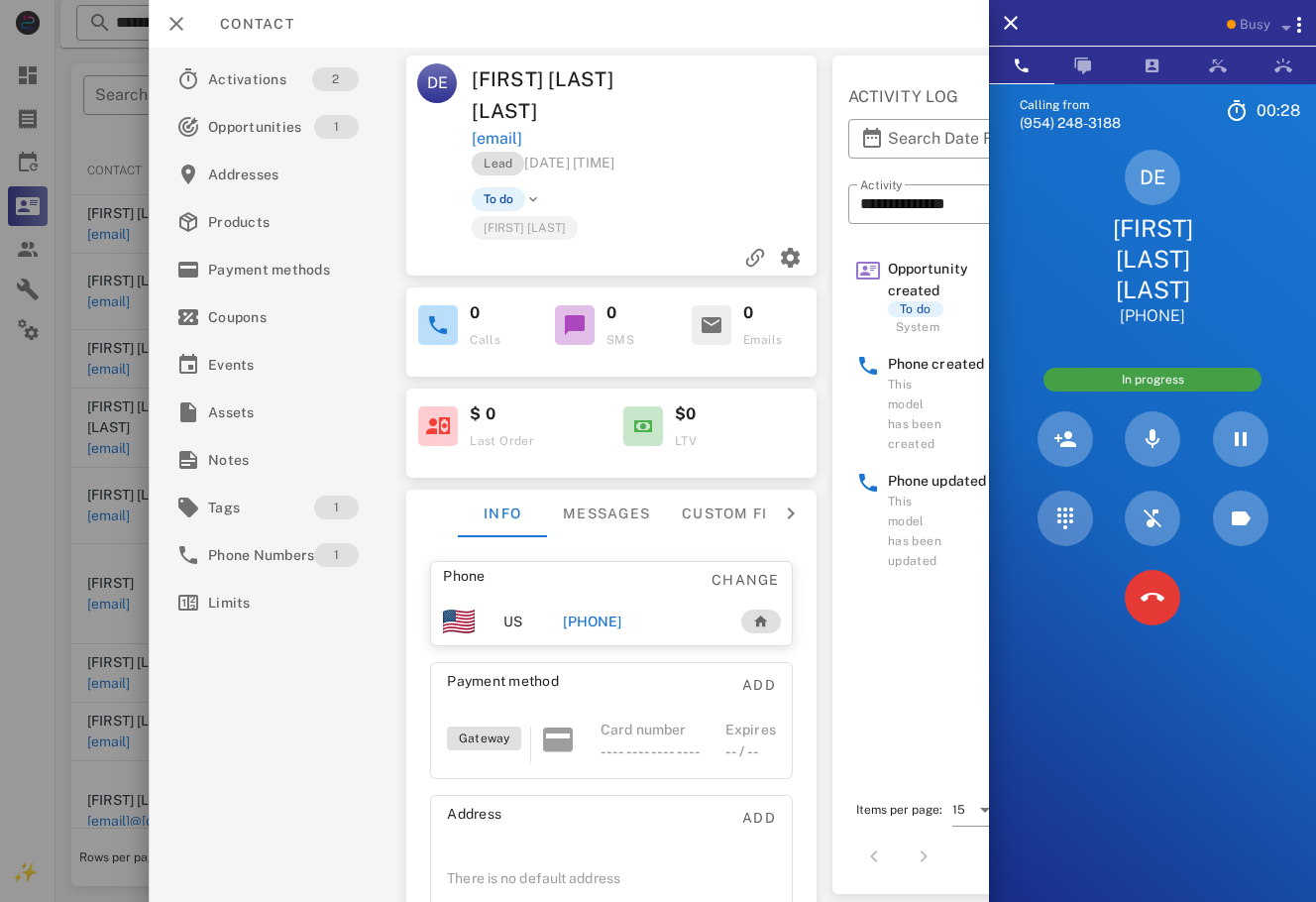 click on "DE   Dolores Etelvina GARCIA NAVEJAR  +528113866704" at bounding box center [1152, 238] 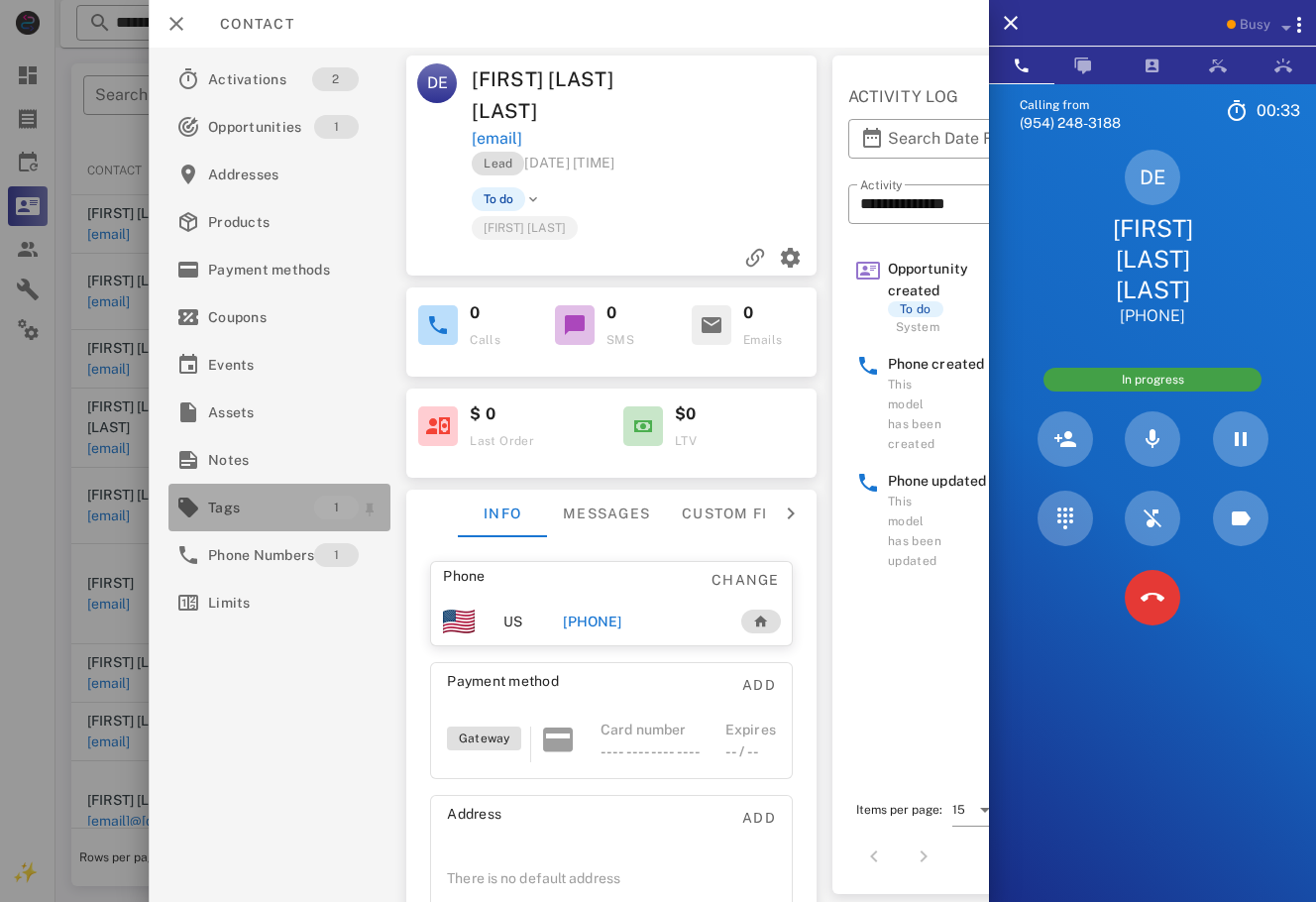 click on "Tags" at bounding box center (261, 507) 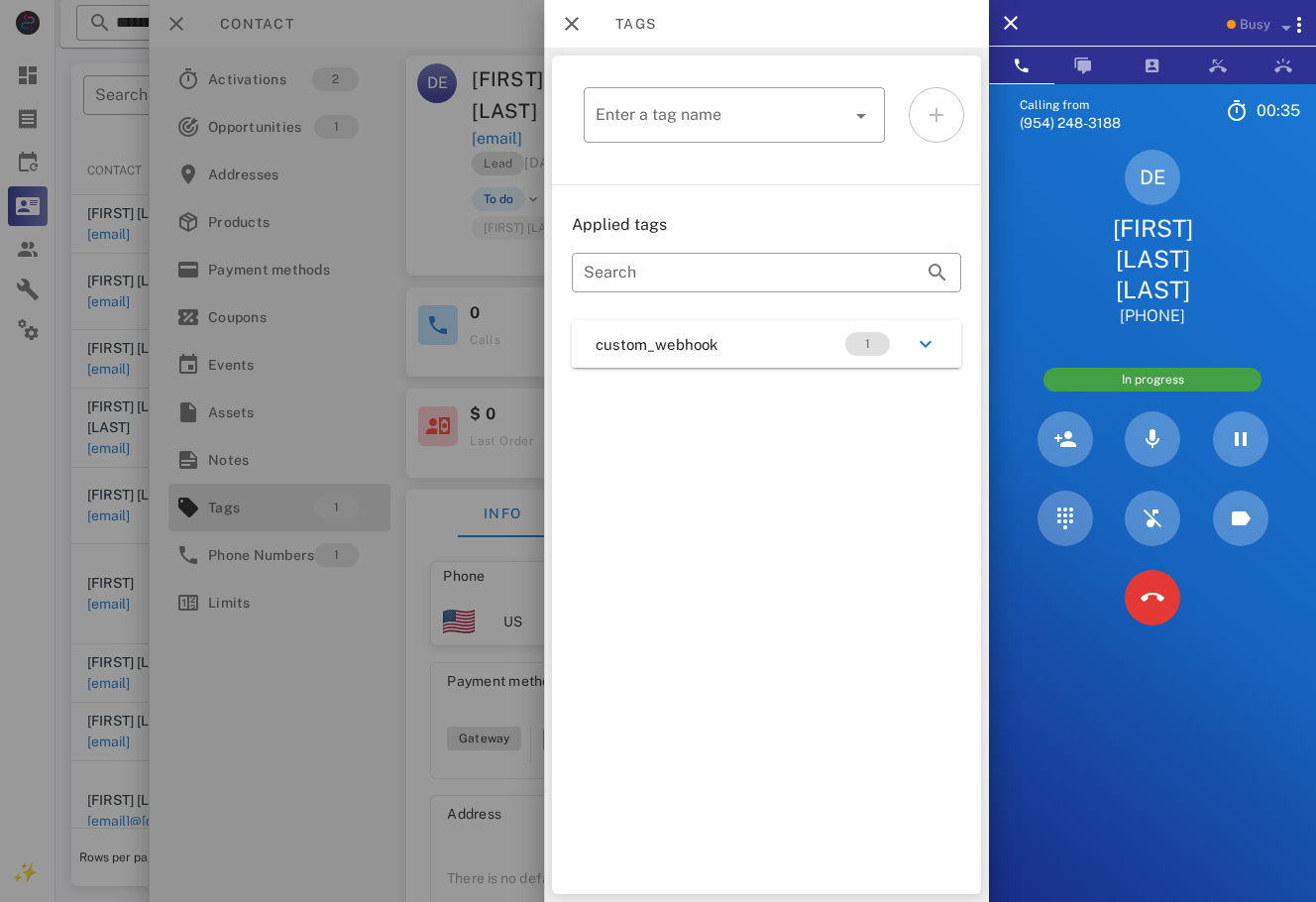 click on "custom_webhook  1" at bounding box center (766, 344) 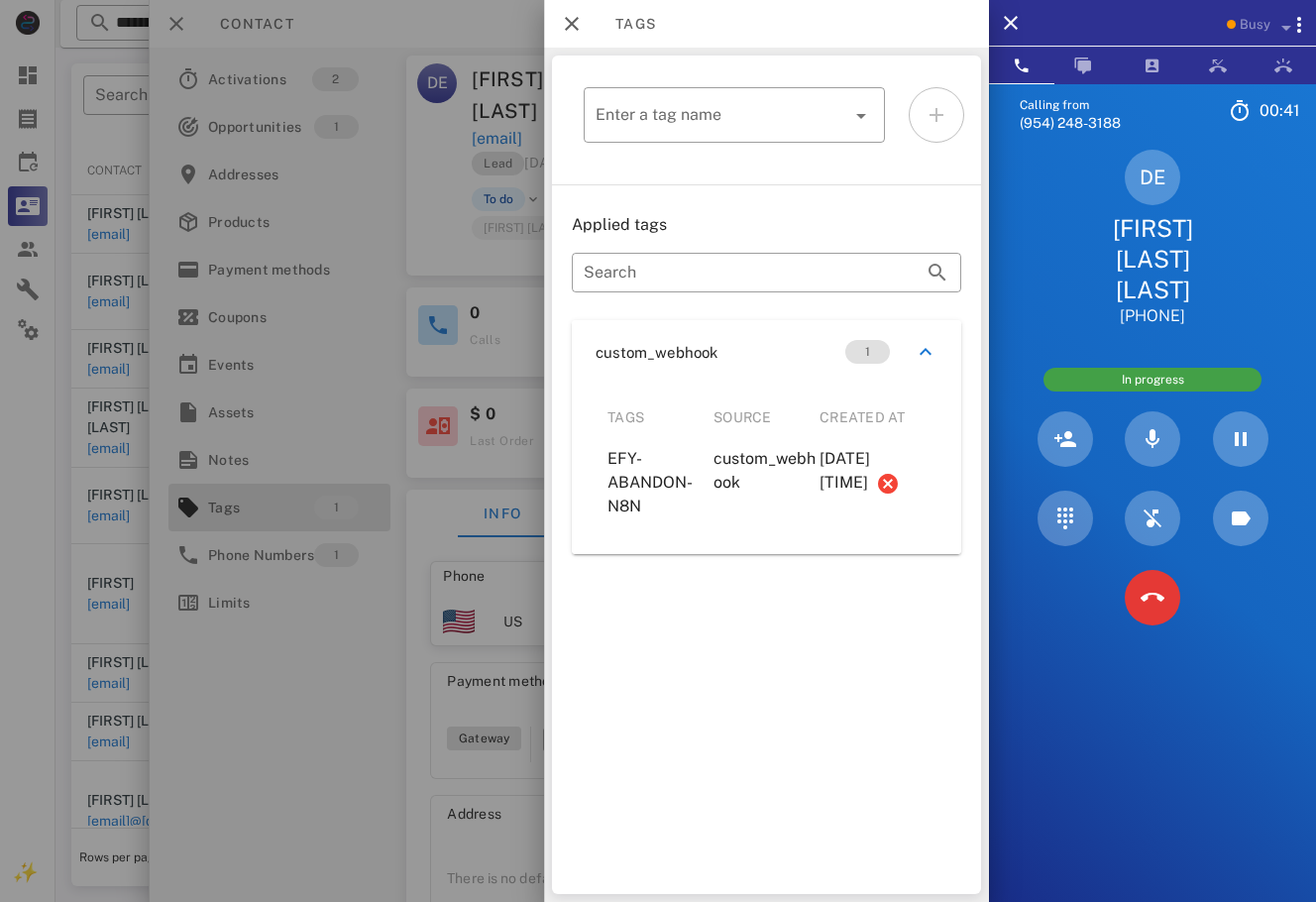 drag, startPoint x: 646, startPoint y: 500, endPoint x: 953, endPoint y: 527, distance: 308.18501 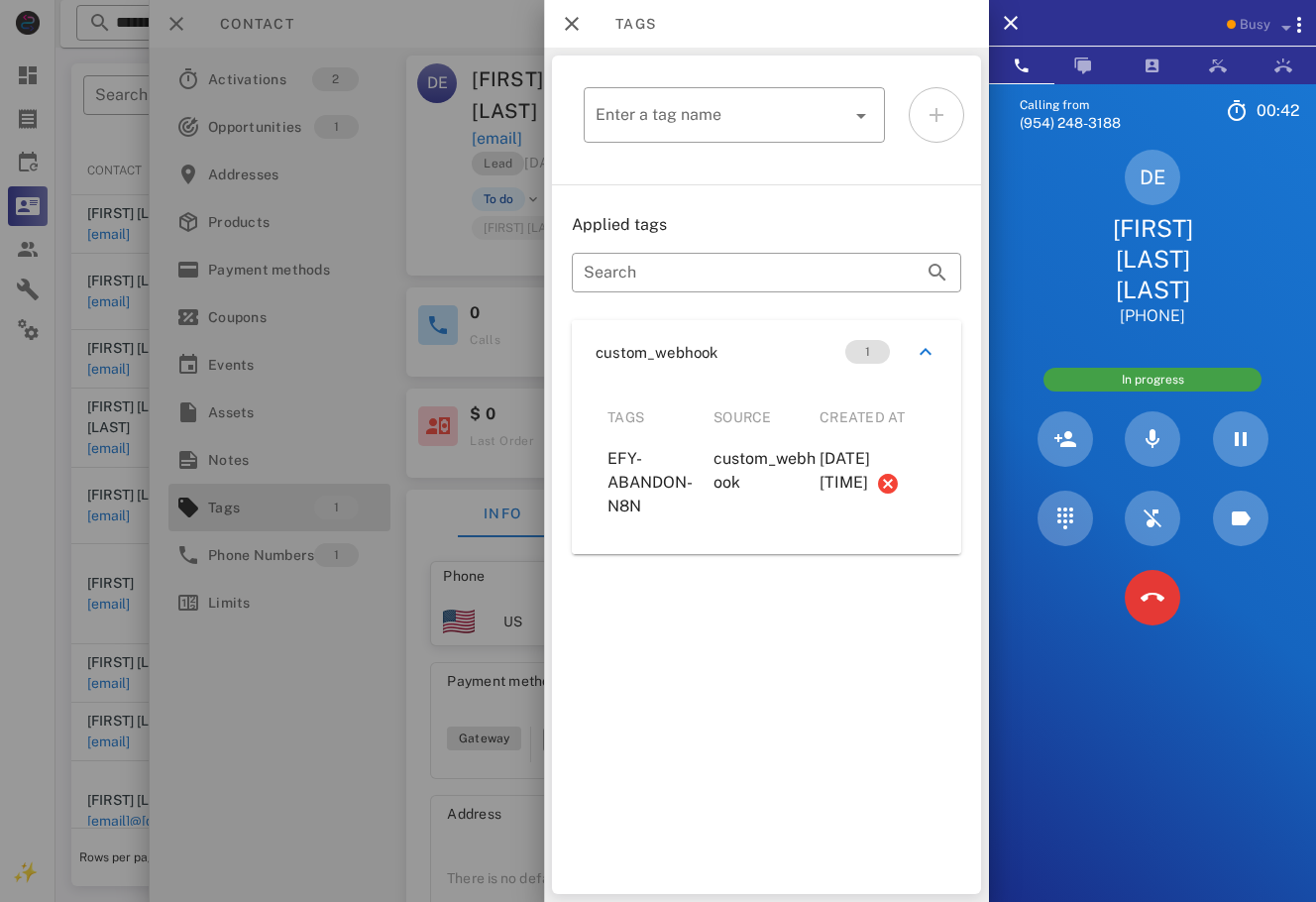 click at bounding box center (658, 451) 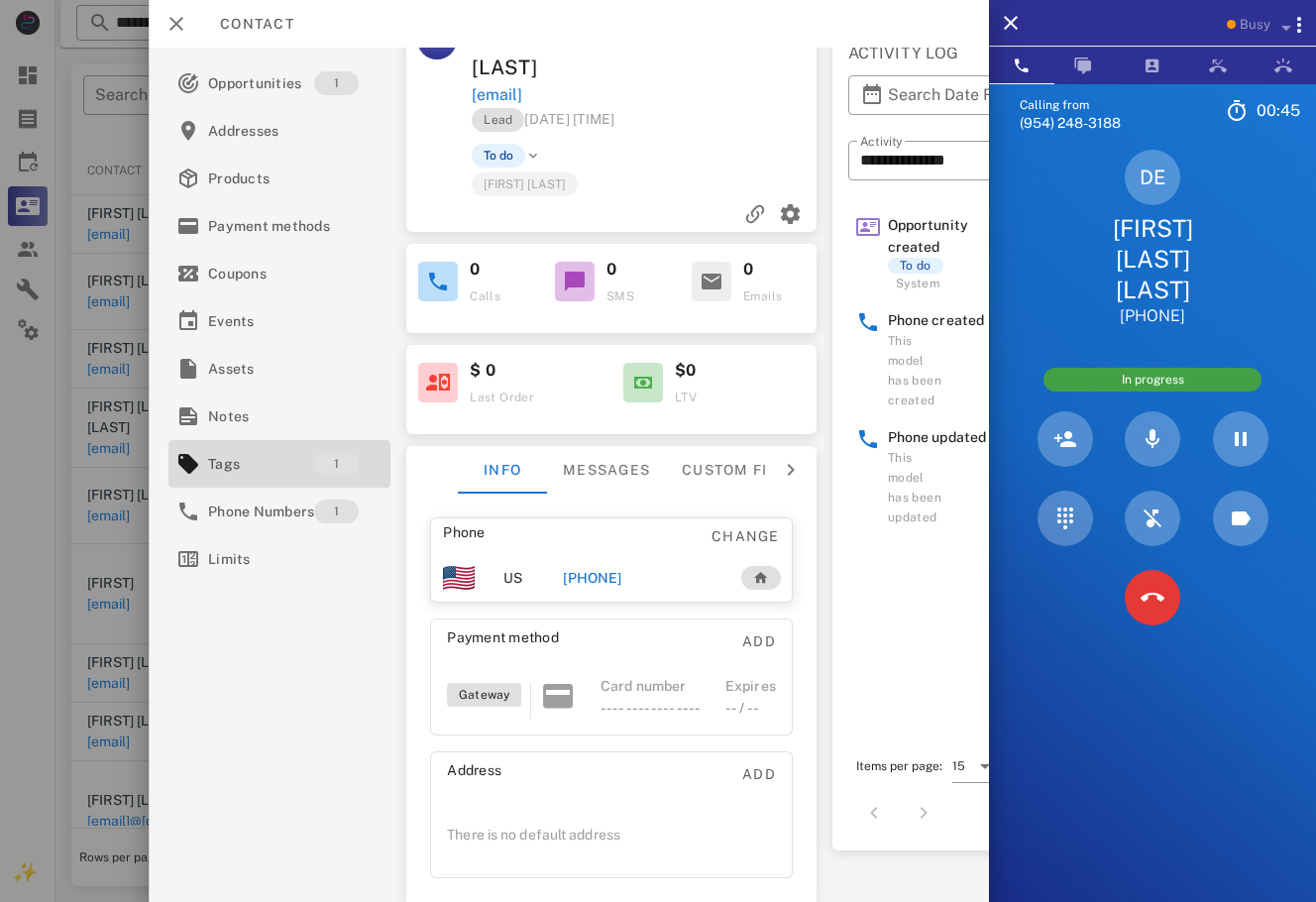 scroll, scrollTop: 0, scrollLeft: 0, axis: both 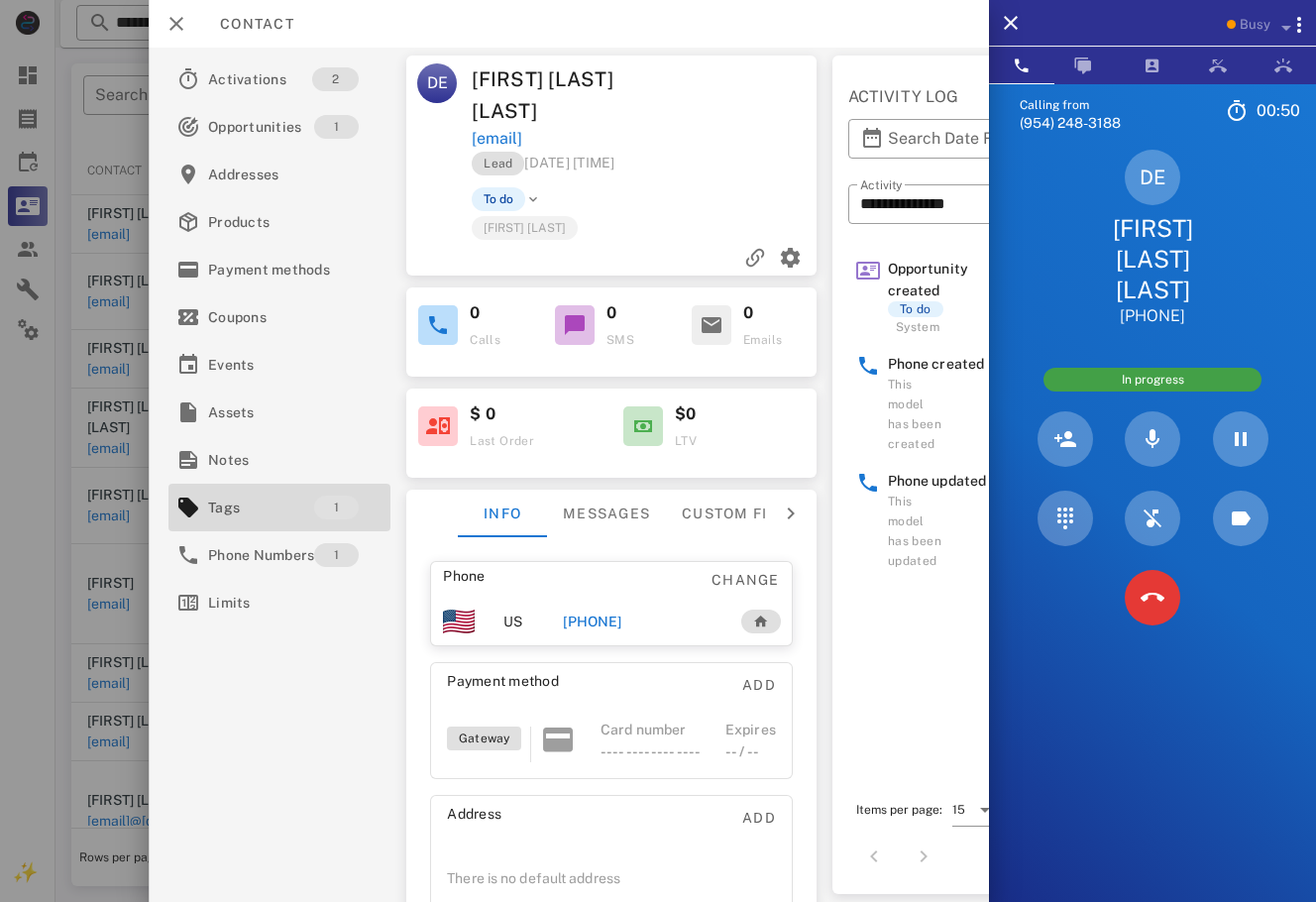 click on "DE   Dolores Etelvina GARCIA NAVEJAR  +528113866704" at bounding box center (1152, 238) 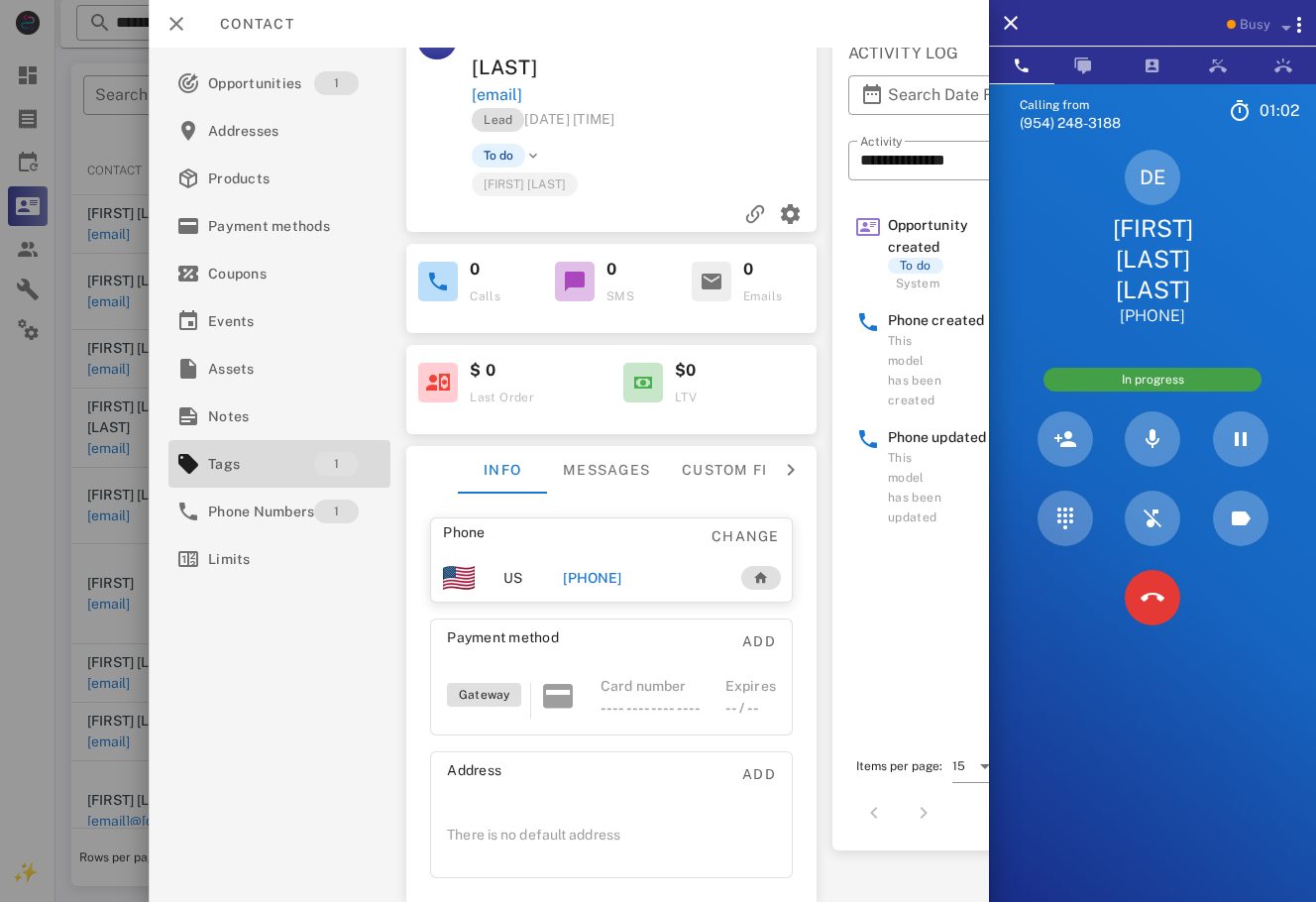 scroll, scrollTop: 0, scrollLeft: 0, axis: both 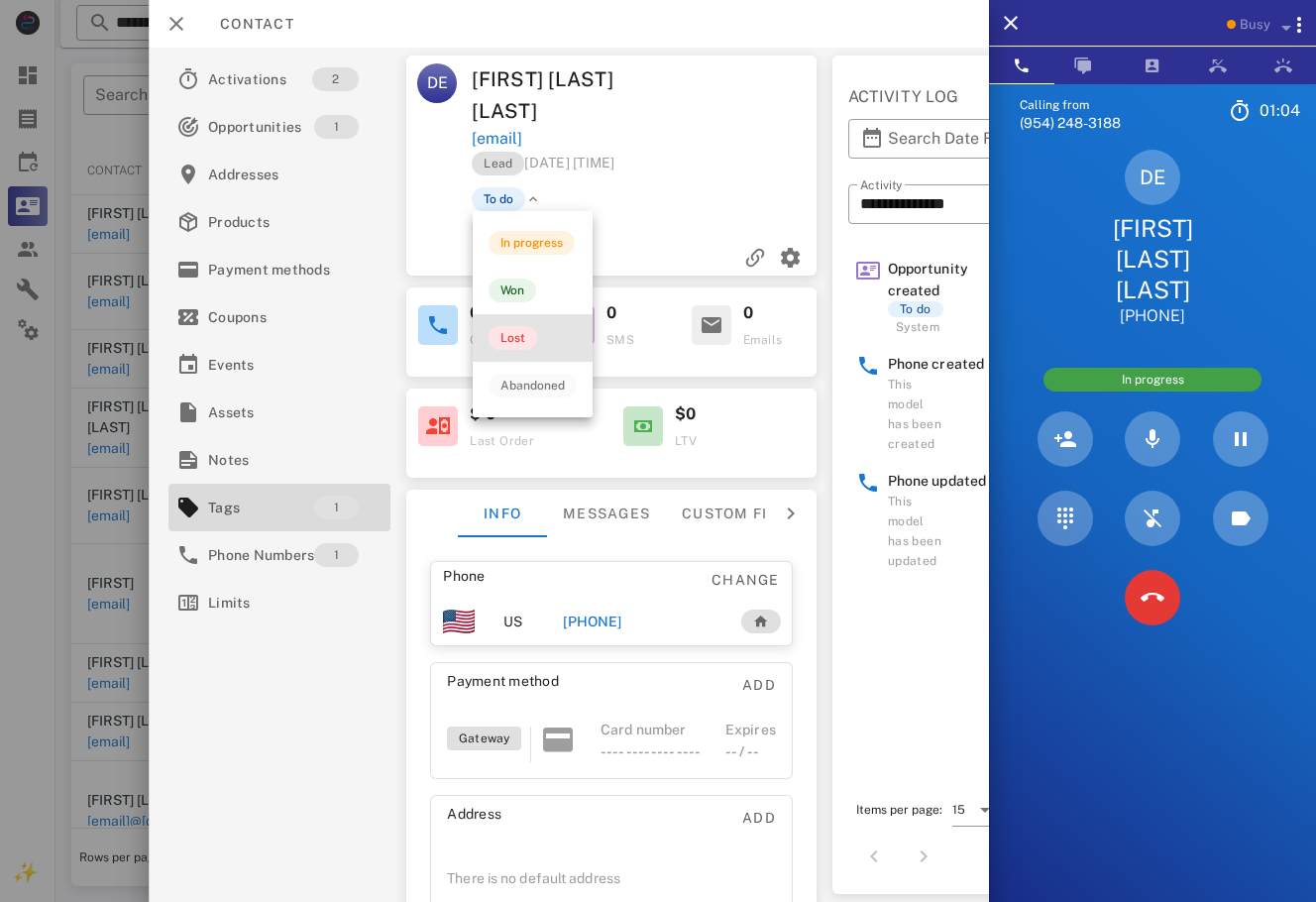 click on "Lost" at bounding box center [512, 338] 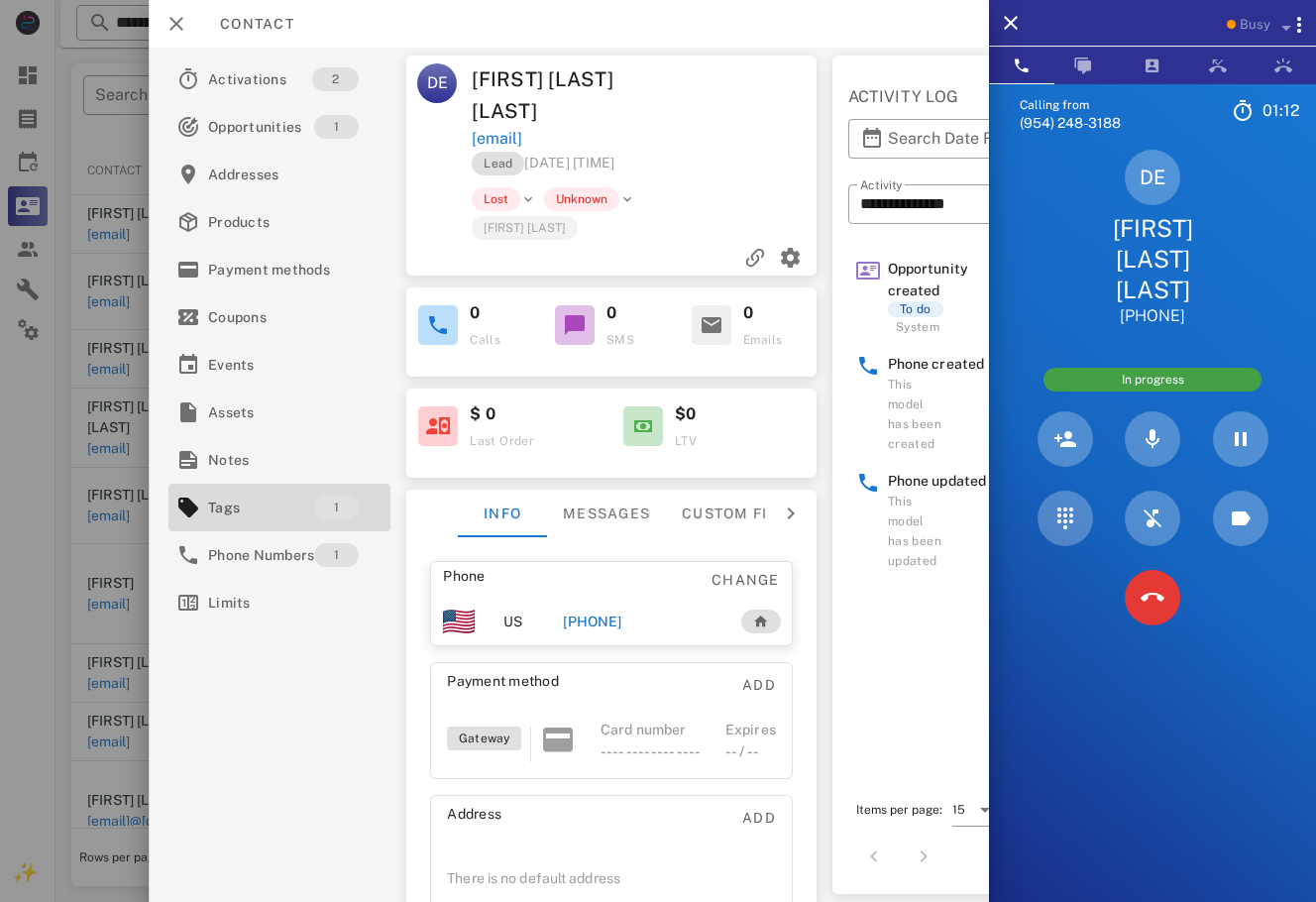 click on "DE   Dolores Etelvina GARCIA NAVEJAR  +528113866704" at bounding box center [1152, 238] 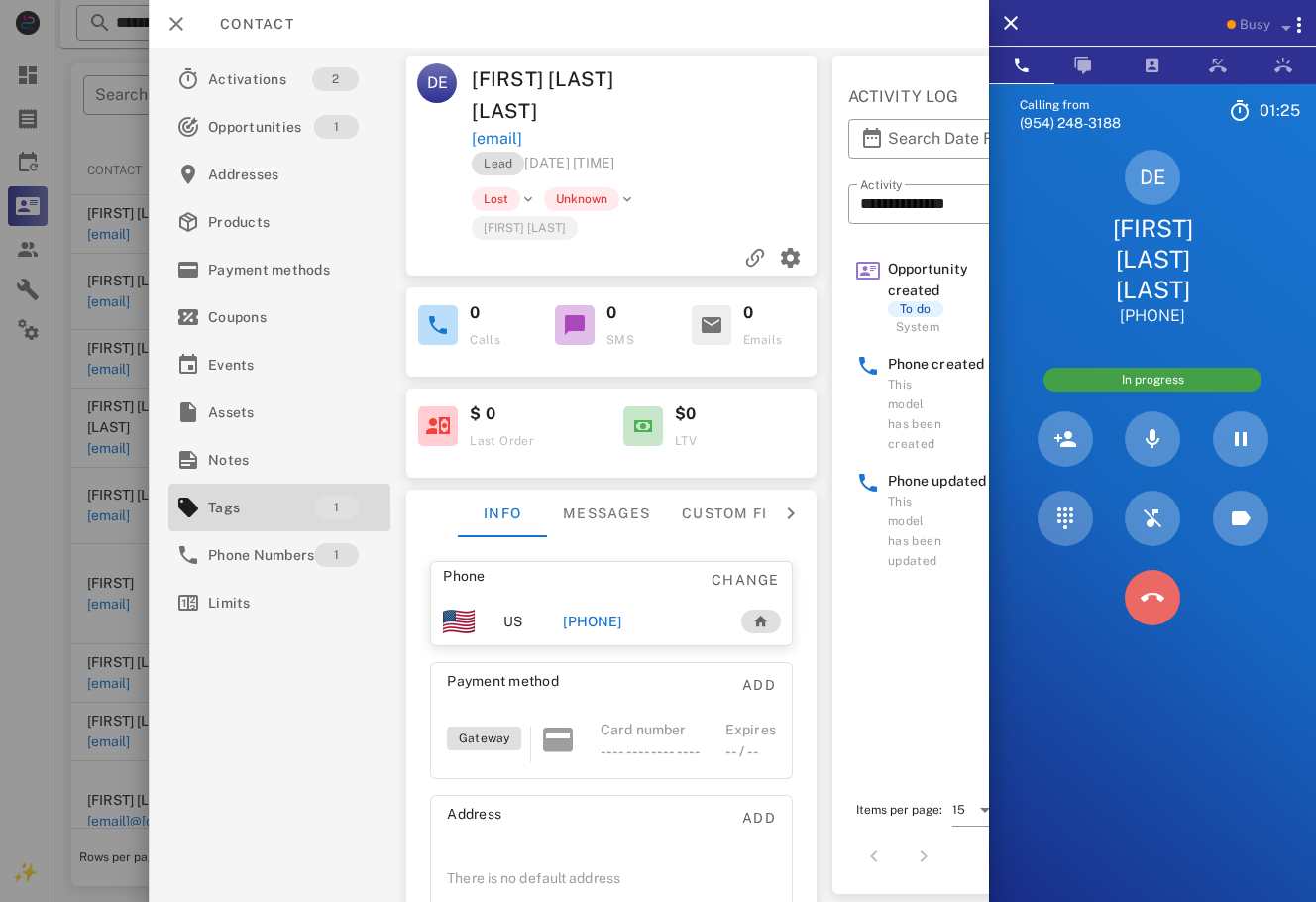 click at bounding box center [1152, 598] 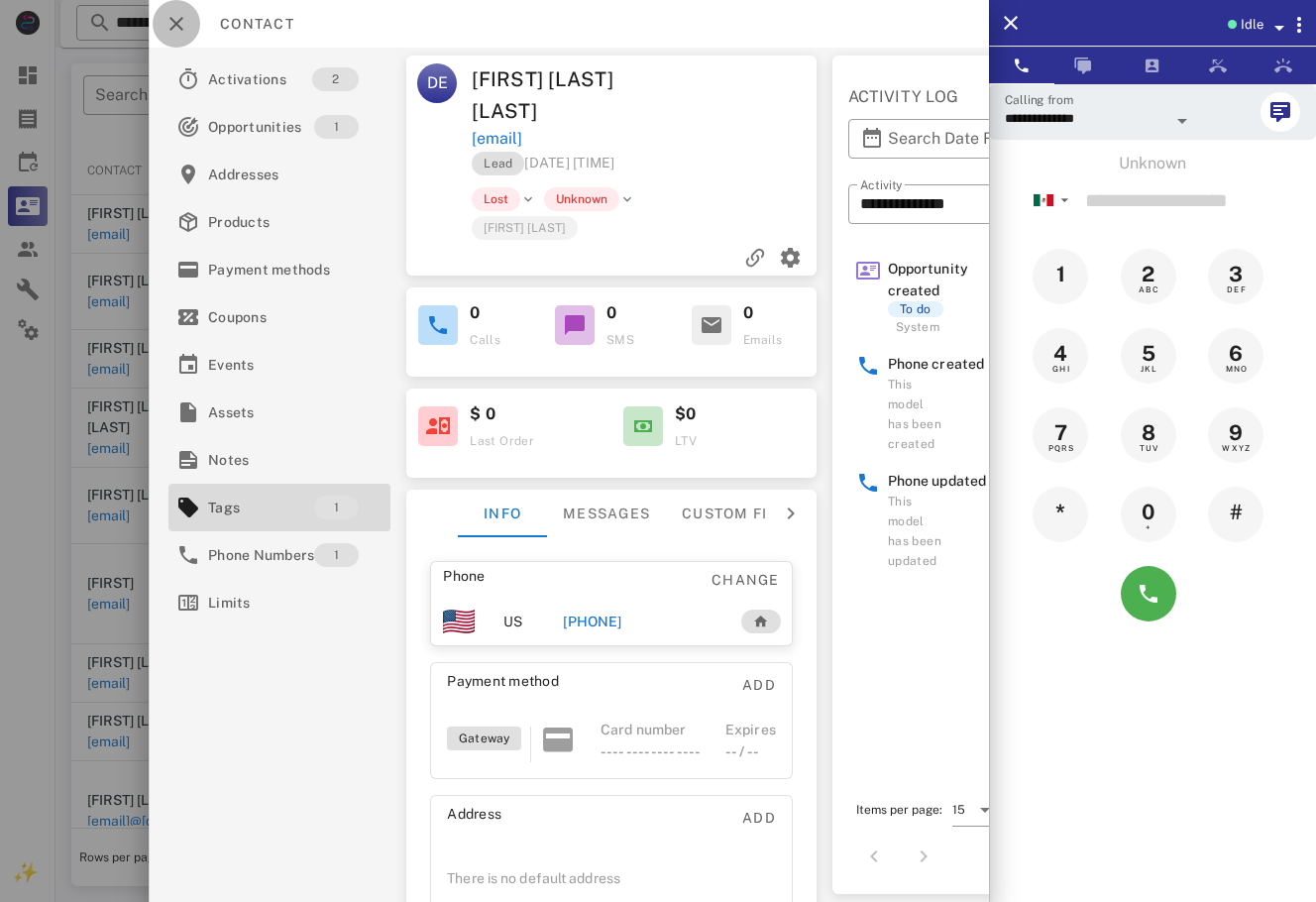click at bounding box center (176, 24) 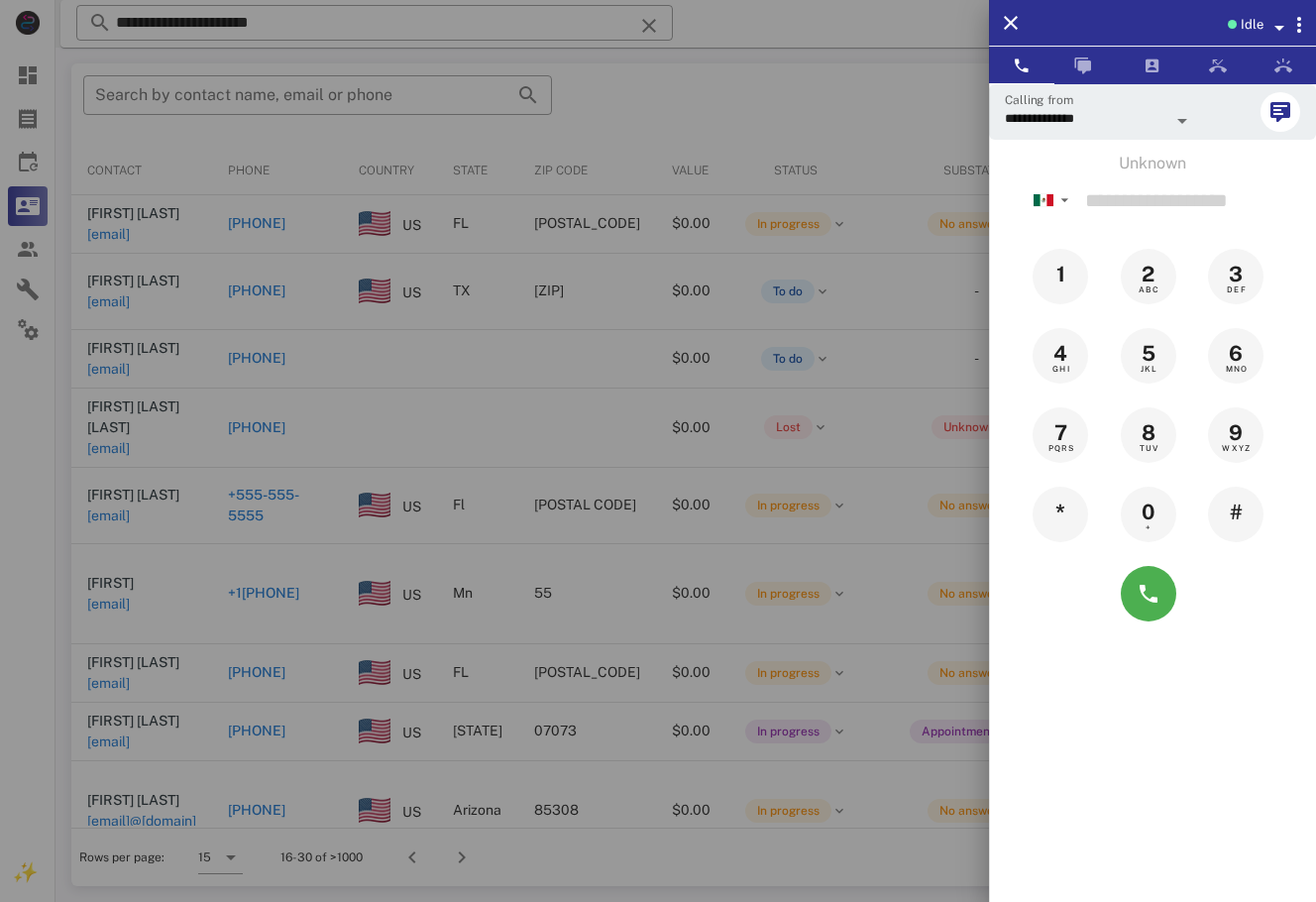 click at bounding box center (658, 451) 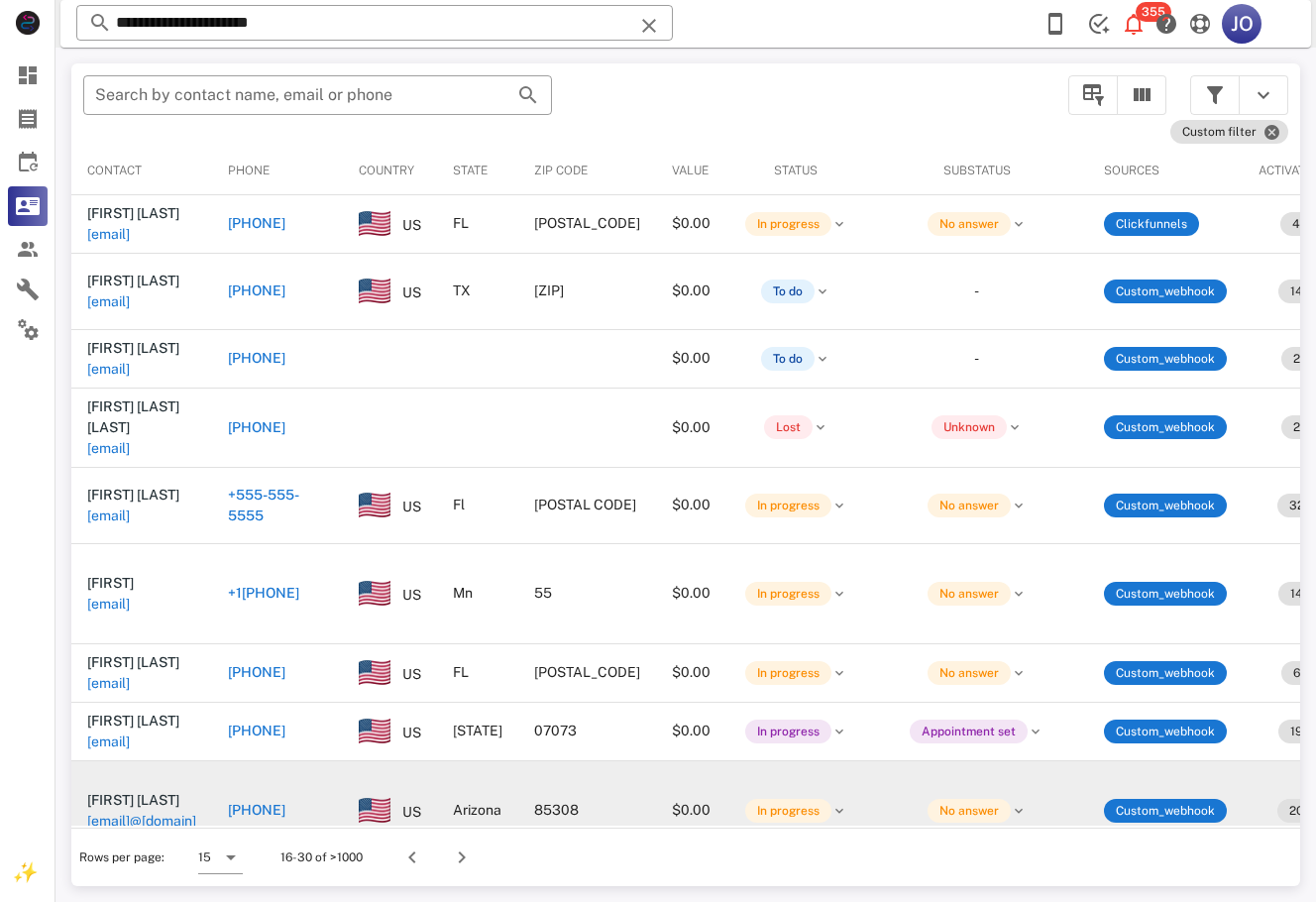 click on "Arizona" at bounding box center (478, 811) 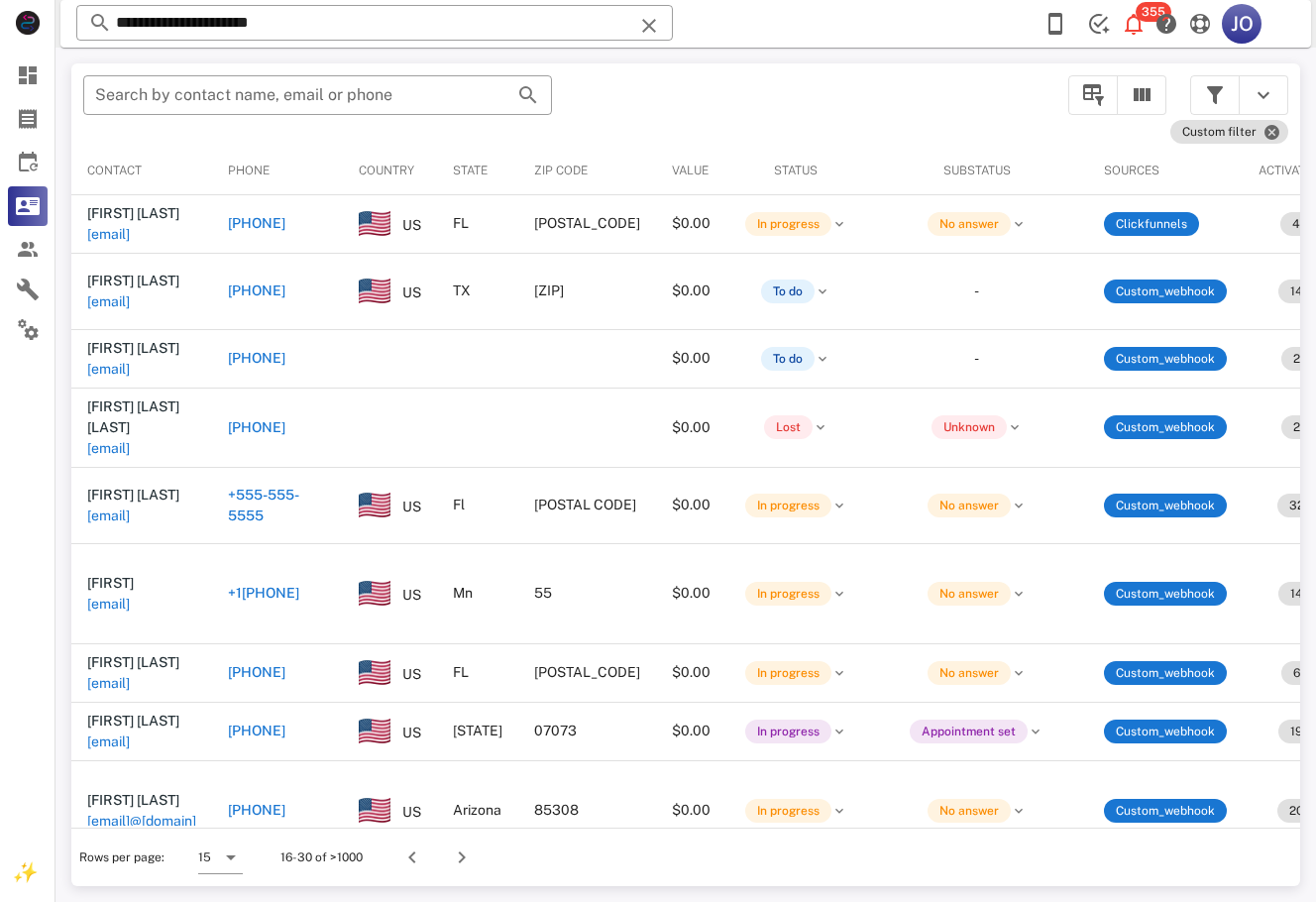 scroll, scrollTop: 0, scrollLeft: 495, axis: horizontal 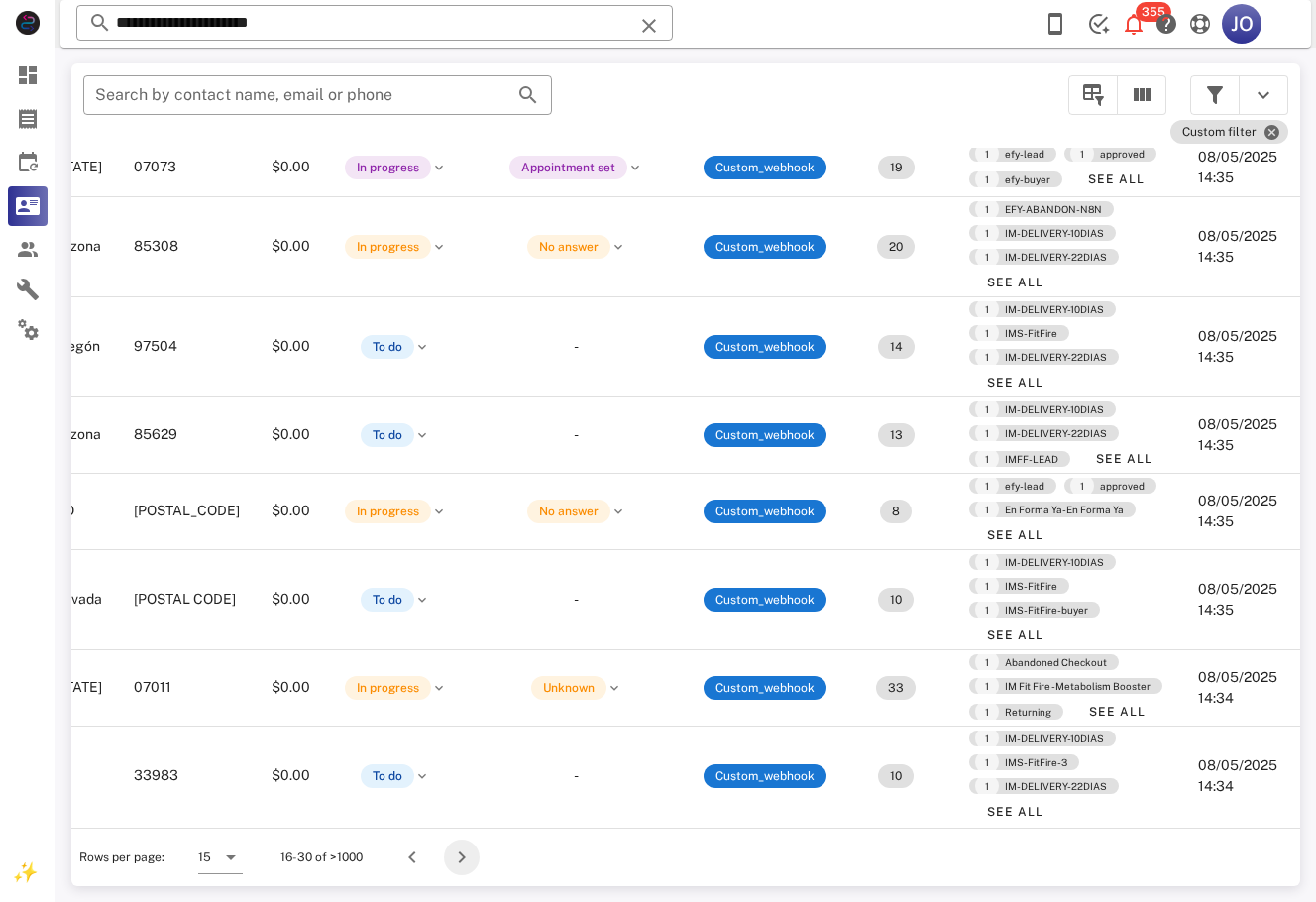 click at bounding box center [462, 857] 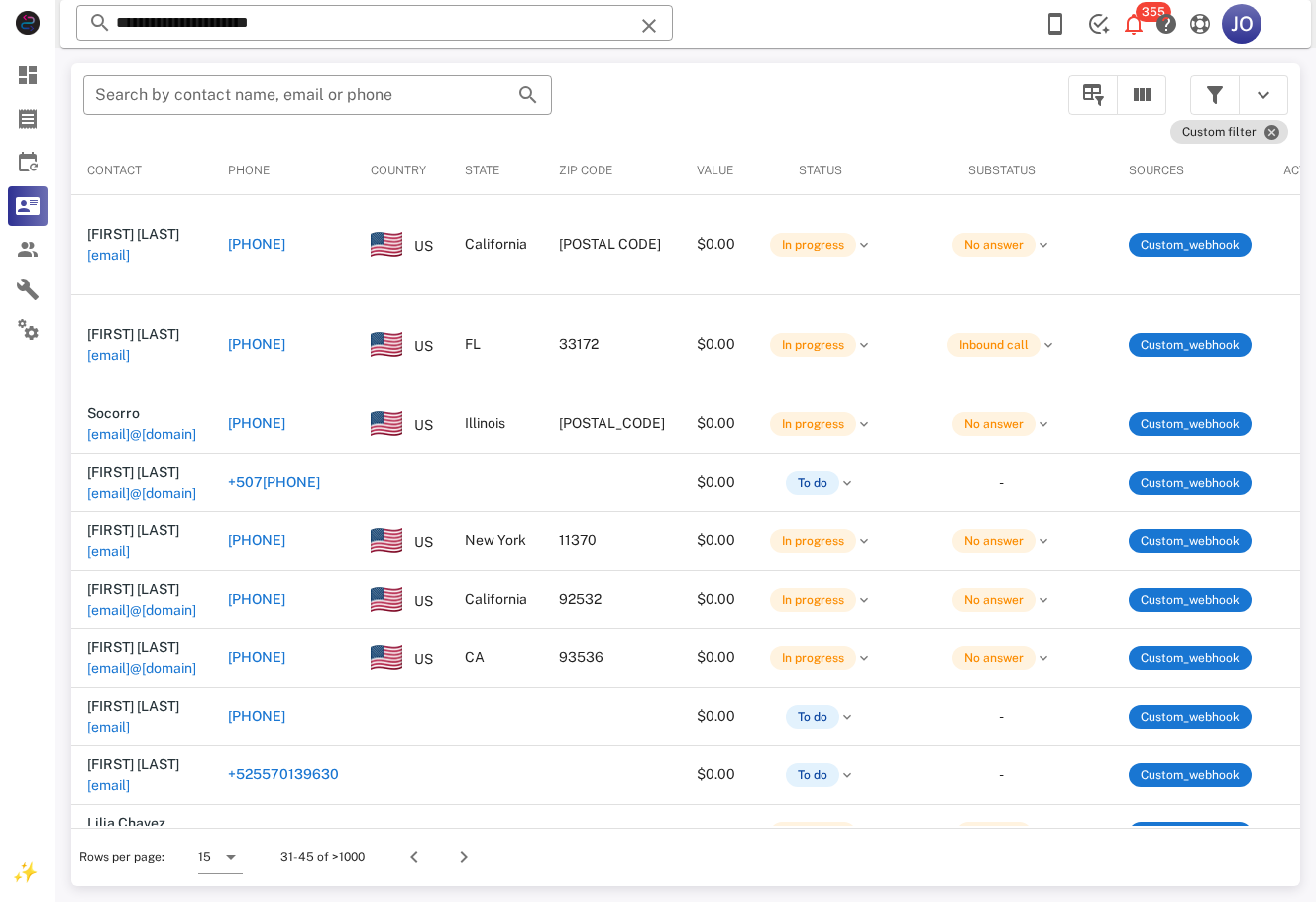 scroll, scrollTop: 0, scrollLeft: 507, axis: horizontal 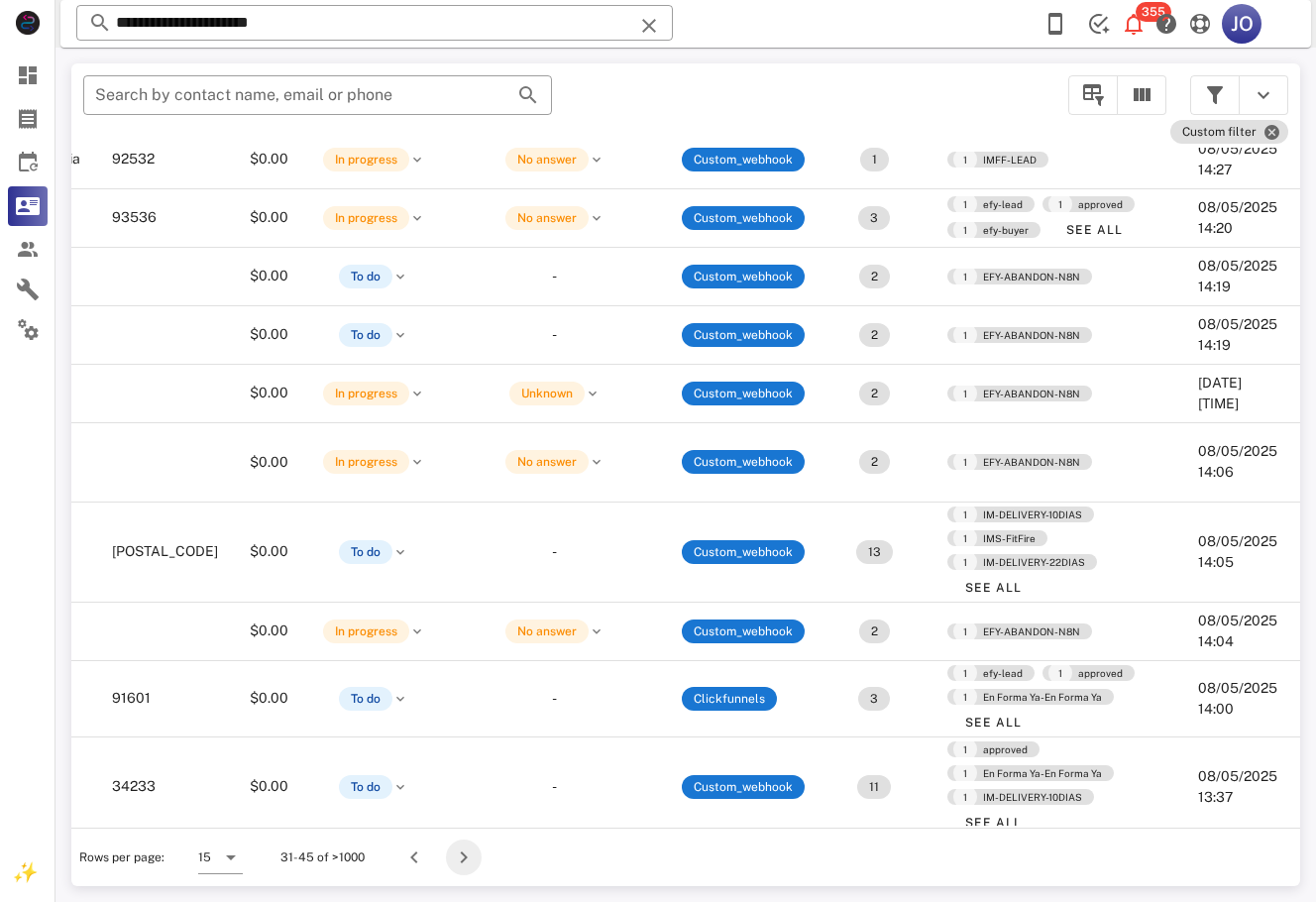 click at bounding box center (464, 857) 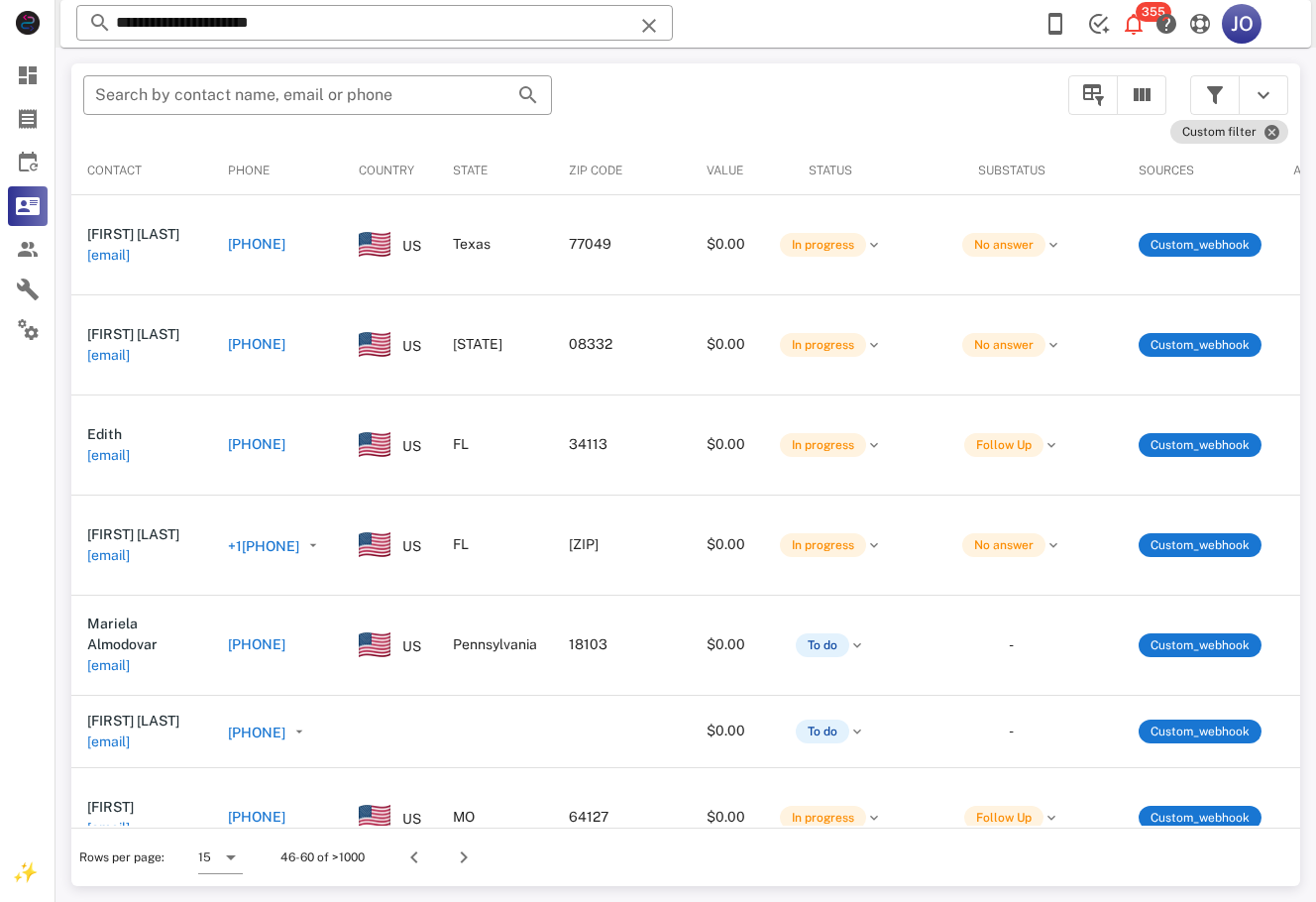 scroll, scrollTop: 0, scrollLeft: 514, axis: horizontal 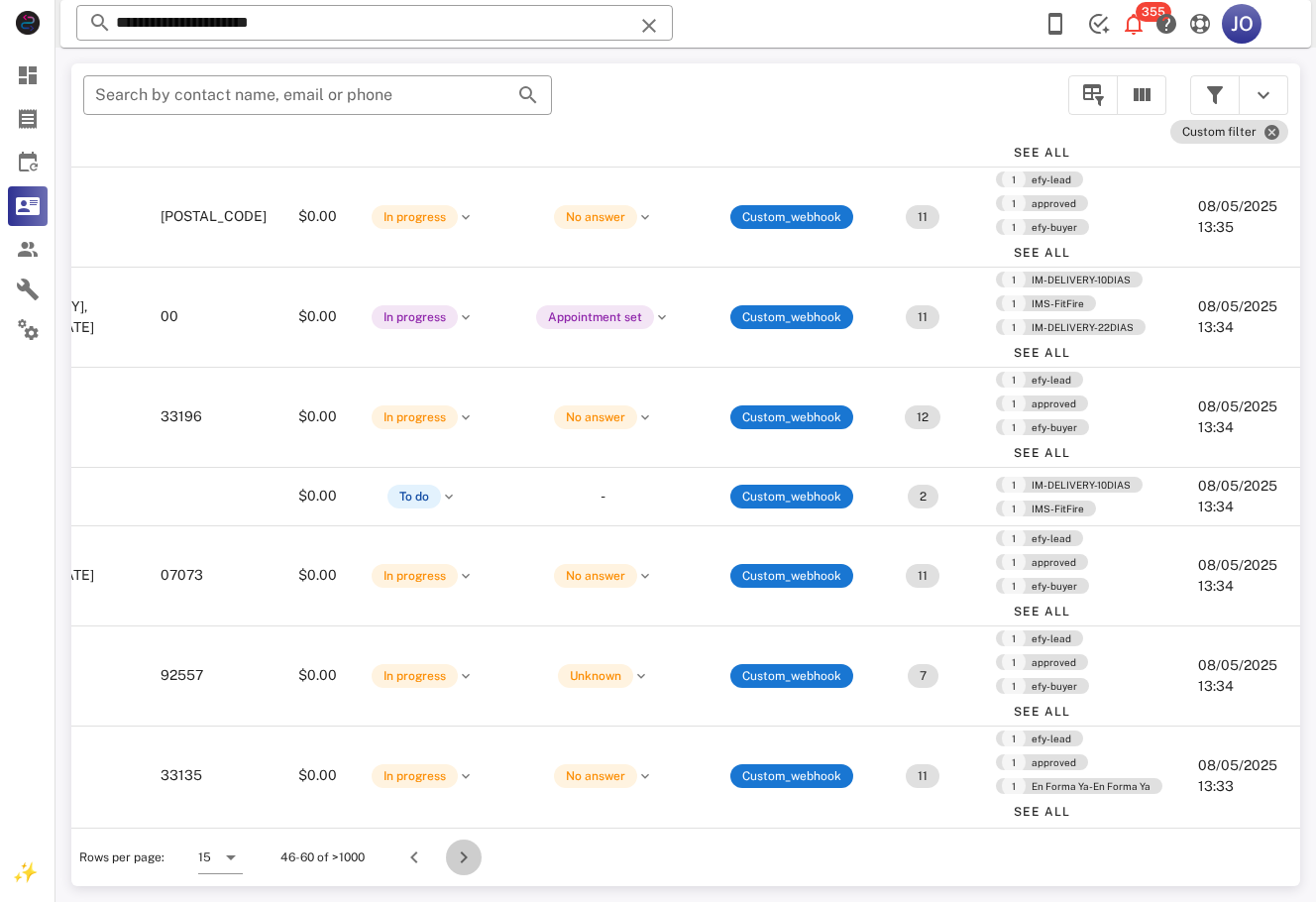 click at bounding box center (464, 857) 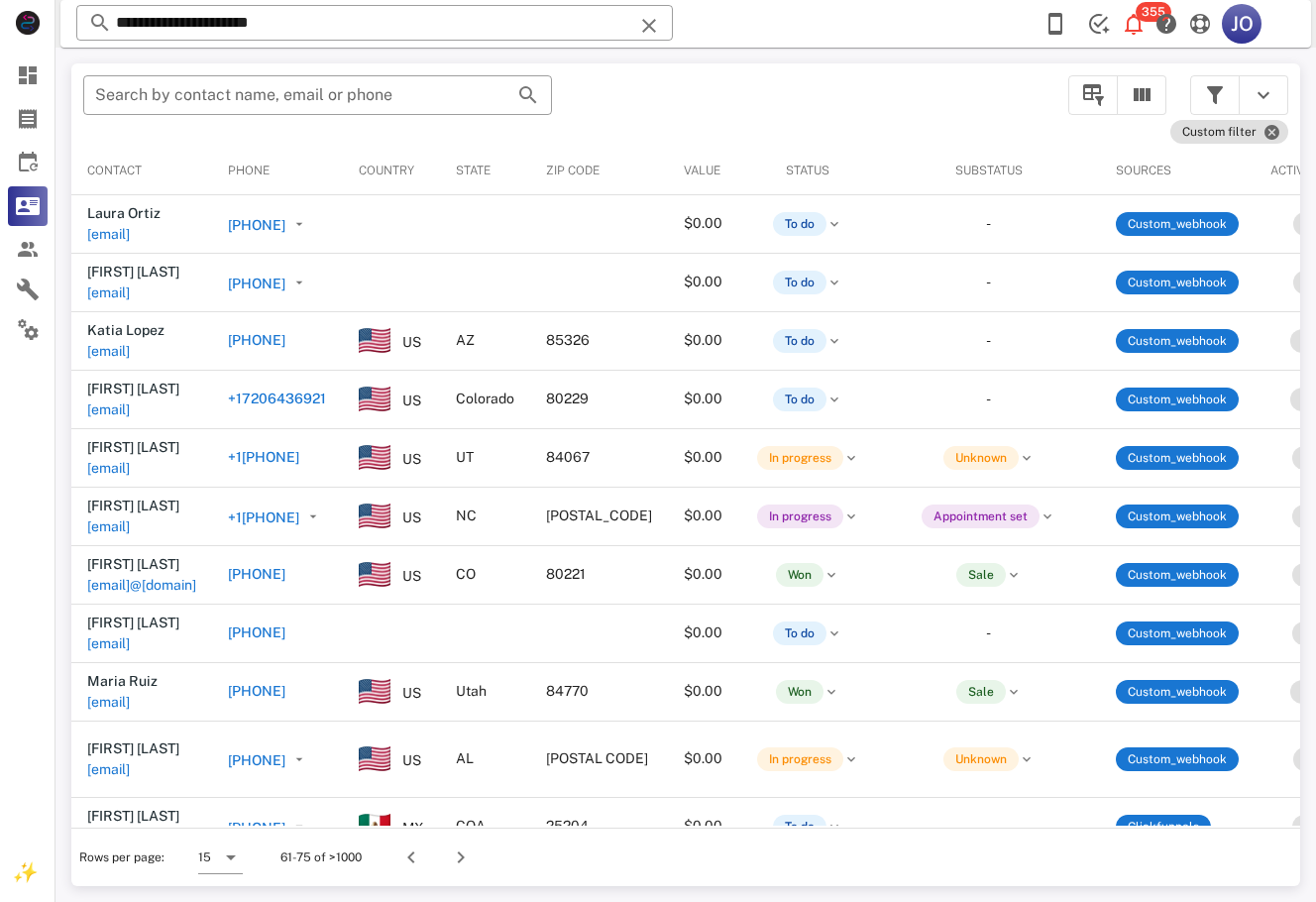 scroll, scrollTop: 0, scrollLeft: 707, axis: horizontal 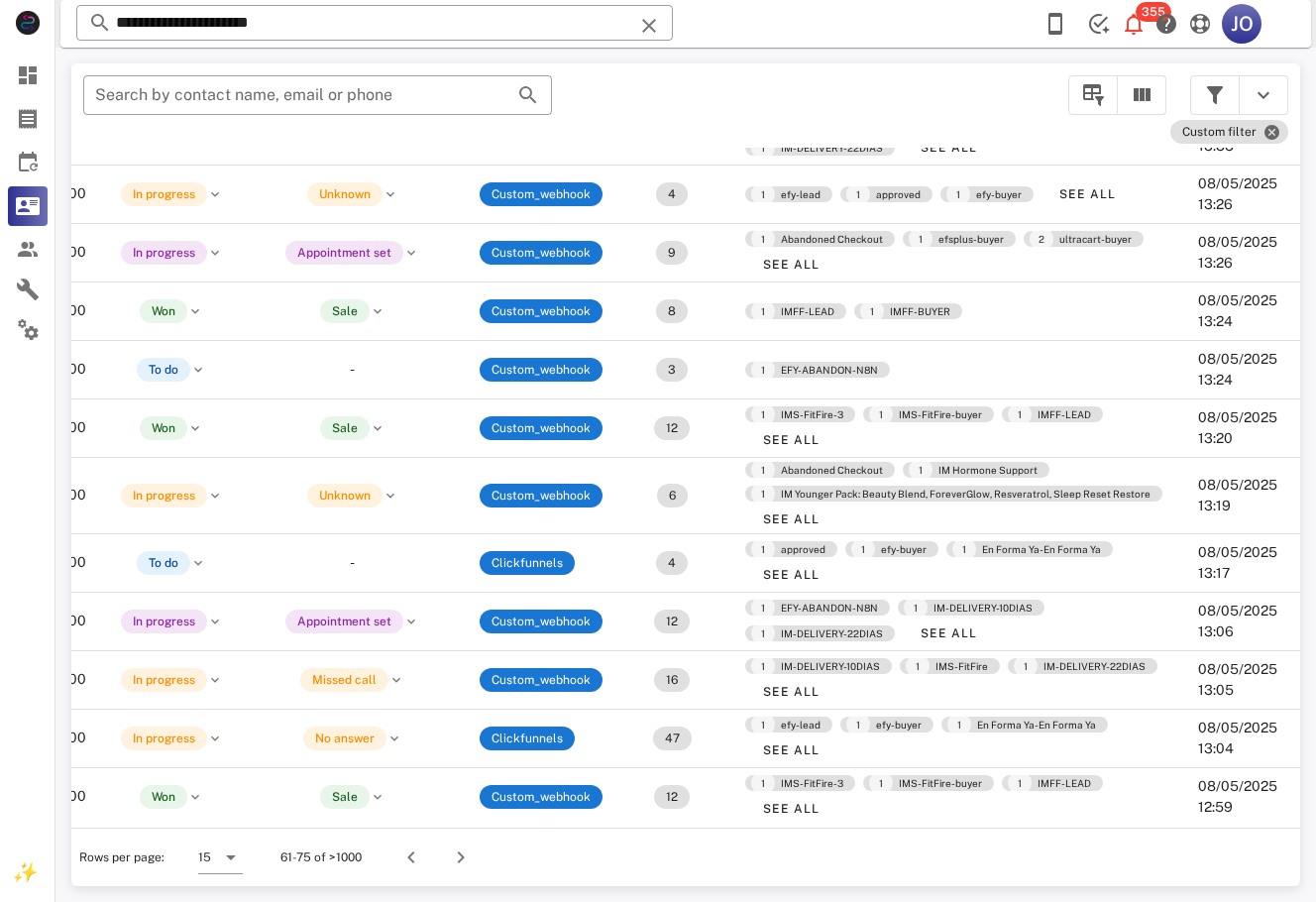 drag, startPoint x: 1290, startPoint y: 571, endPoint x: 24, endPoint y: 13, distance: 1383.5173 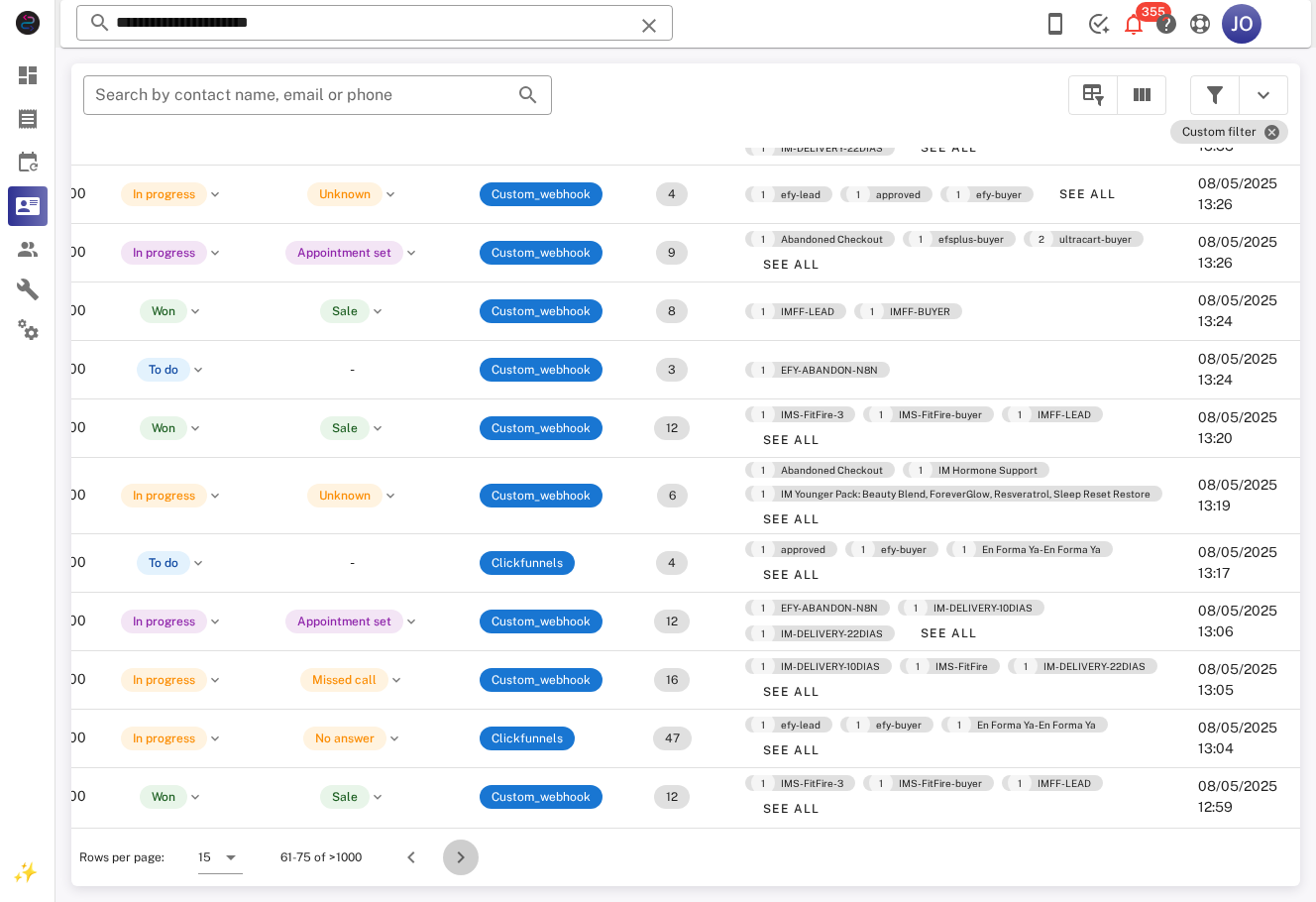 click at bounding box center [461, 857] 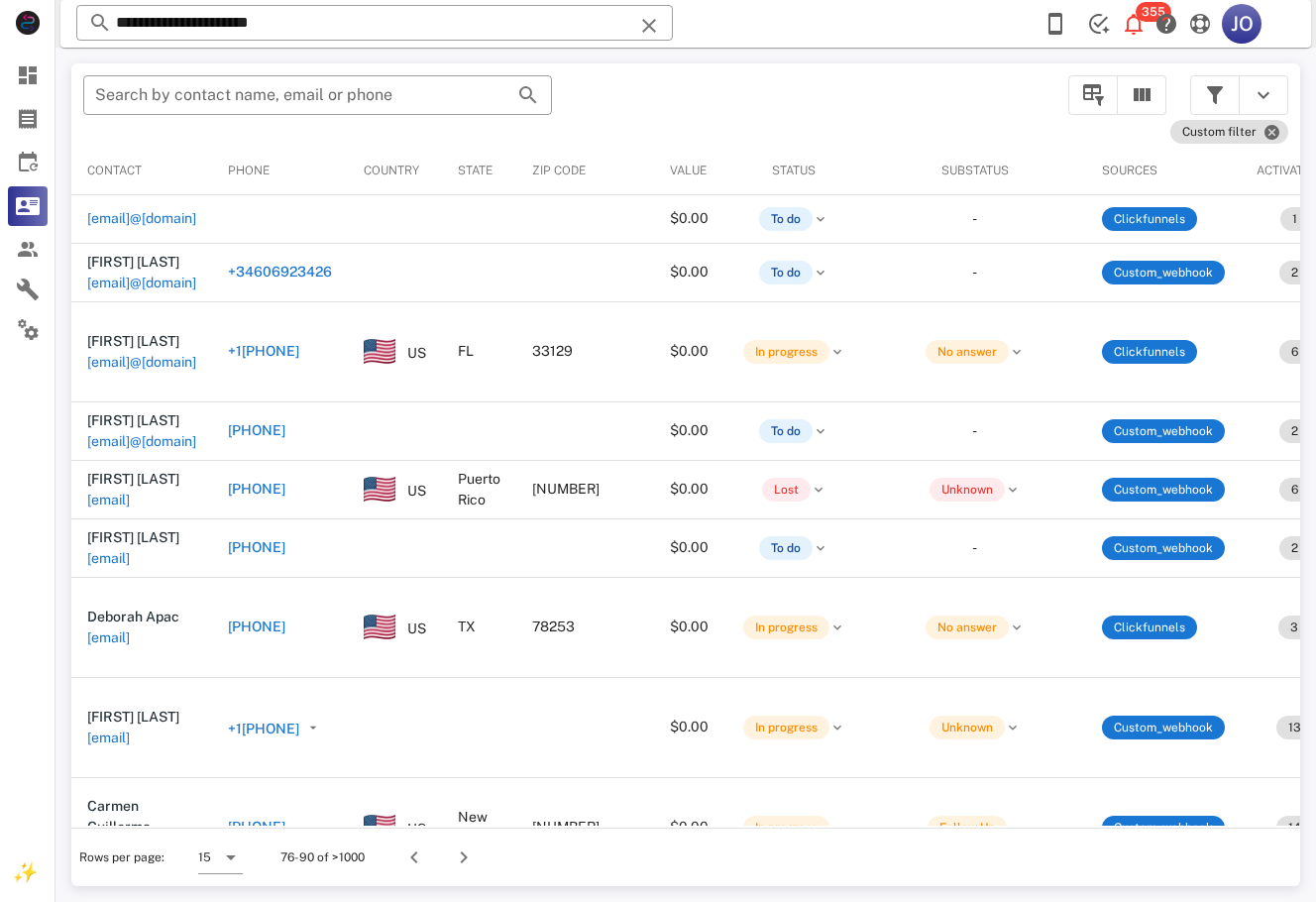 scroll, scrollTop: 0, scrollLeft: 443, axis: horizontal 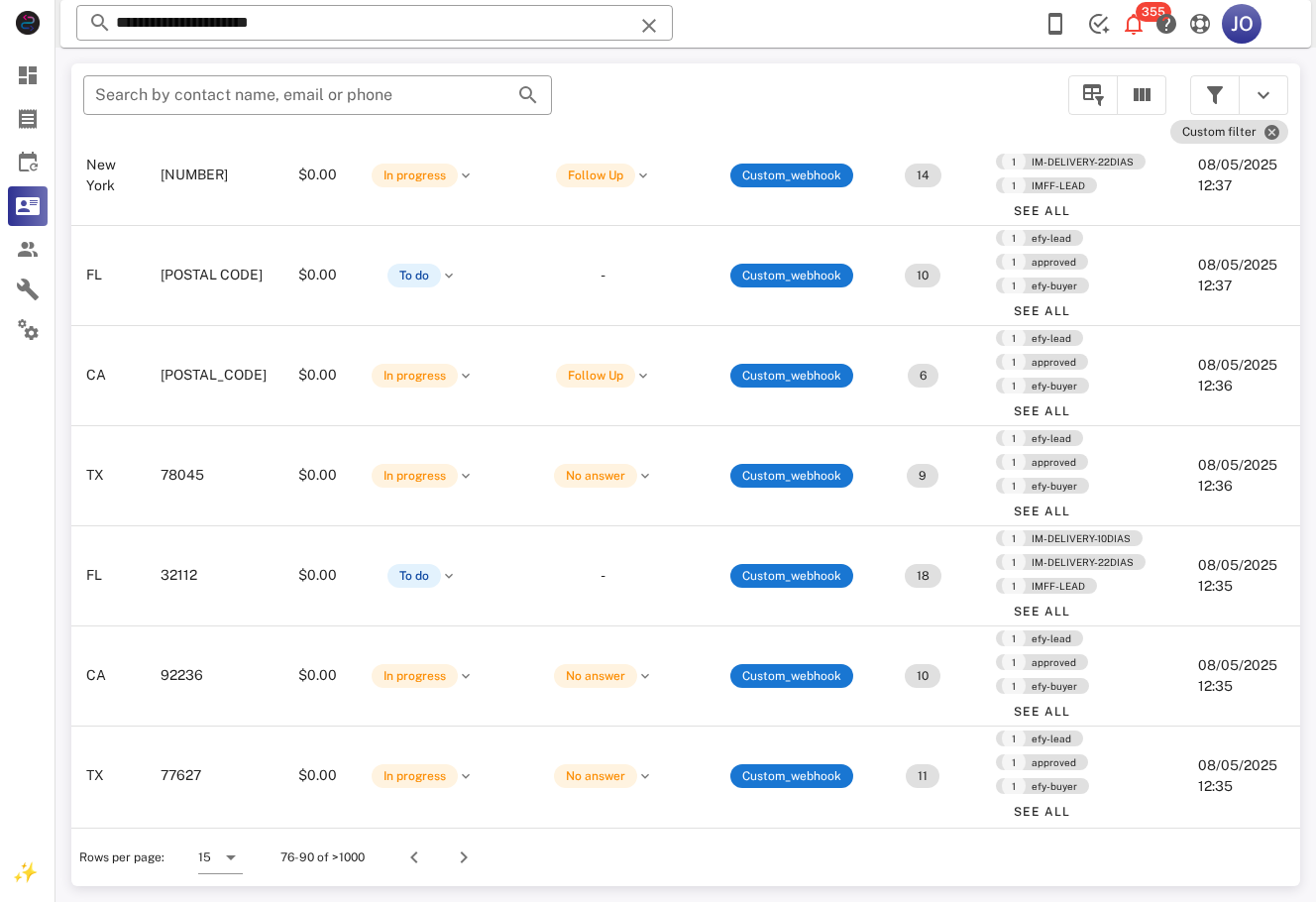 drag, startPoint x: 1297, startPoint y: 344, endPoint x: 10, endPoint y: 0, distance: 1332.1805 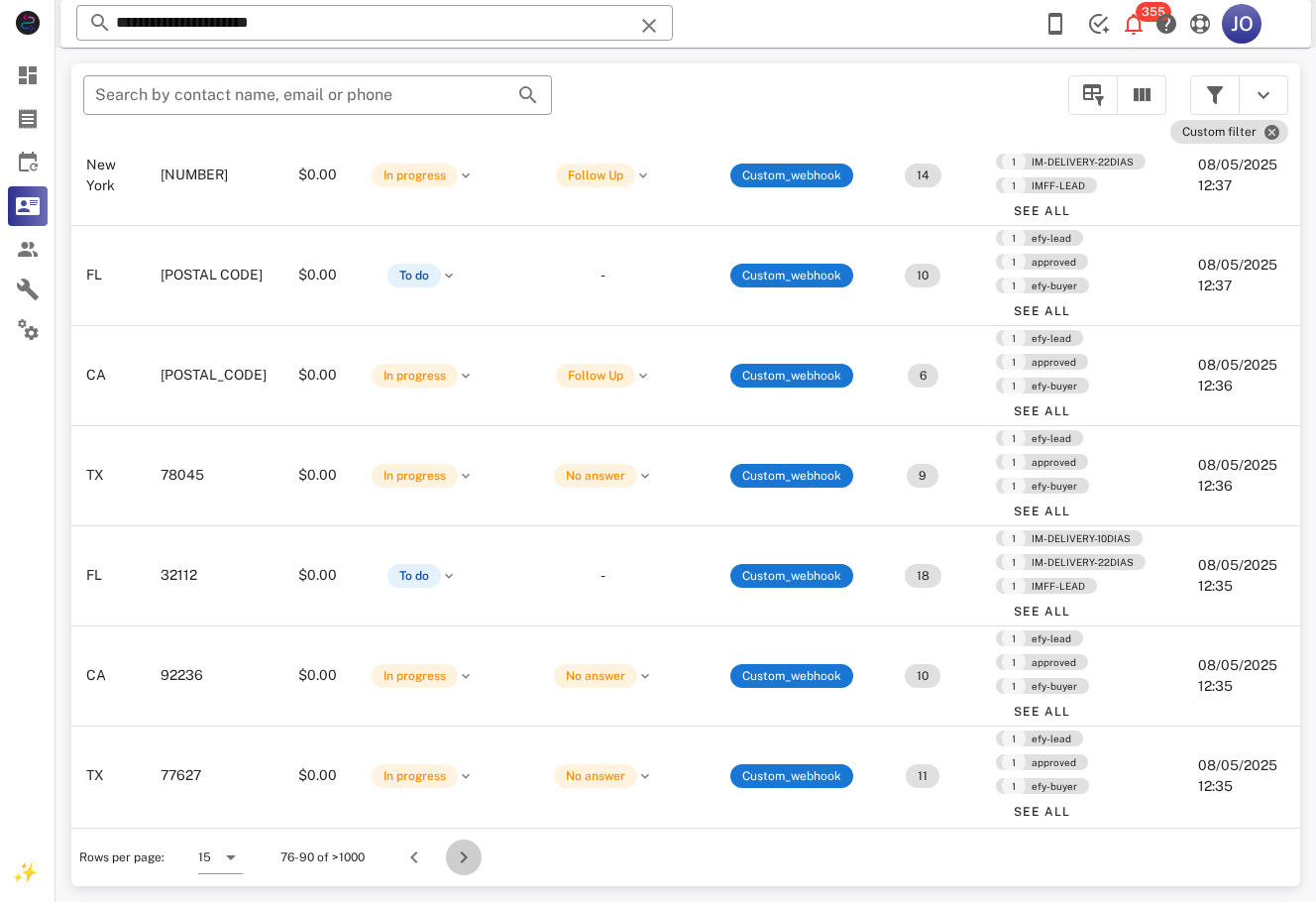 click at bounding box center (464, 857) 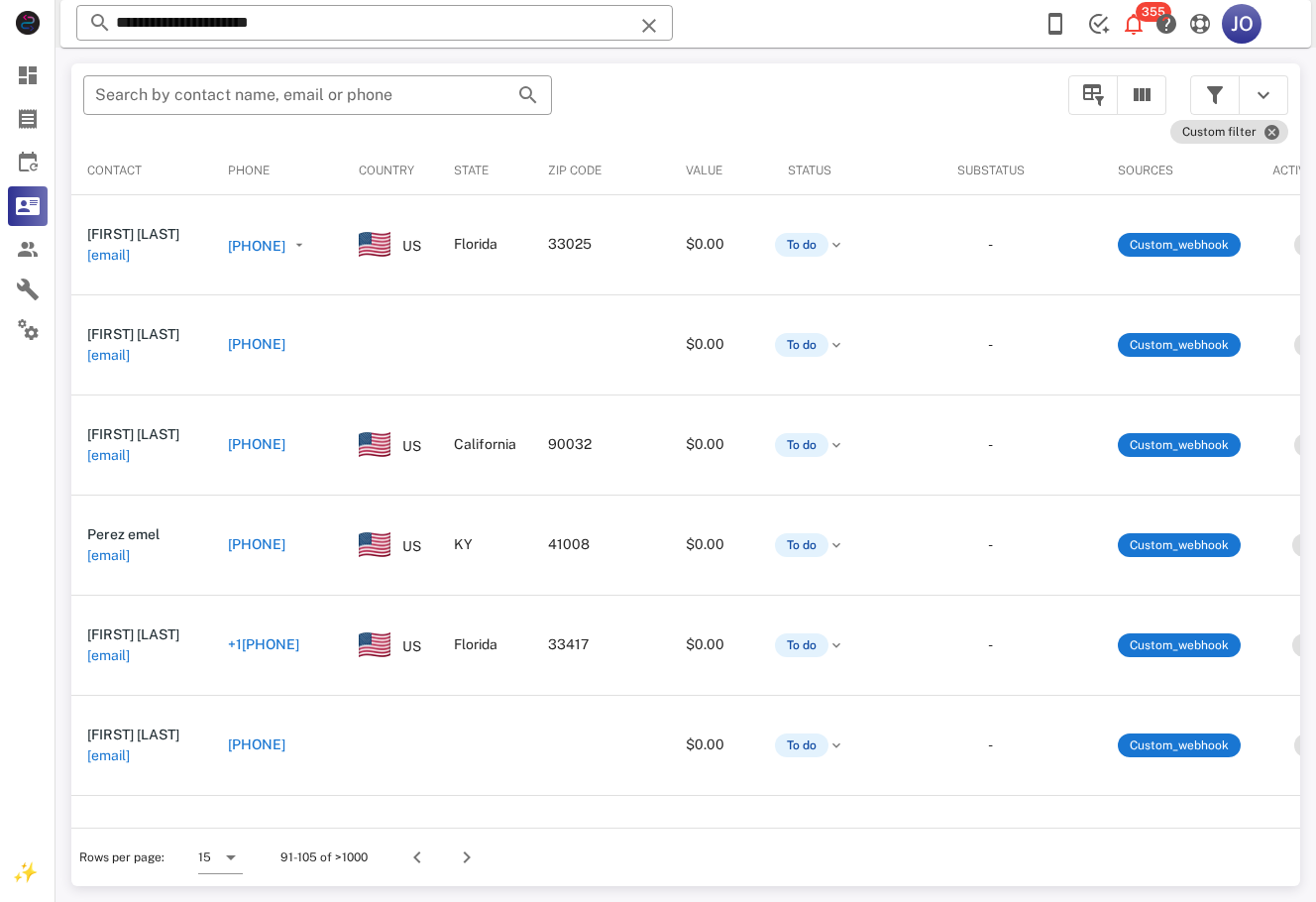 scroll, scrollTop: 0, scrollLeft: 550, axis: horizontal 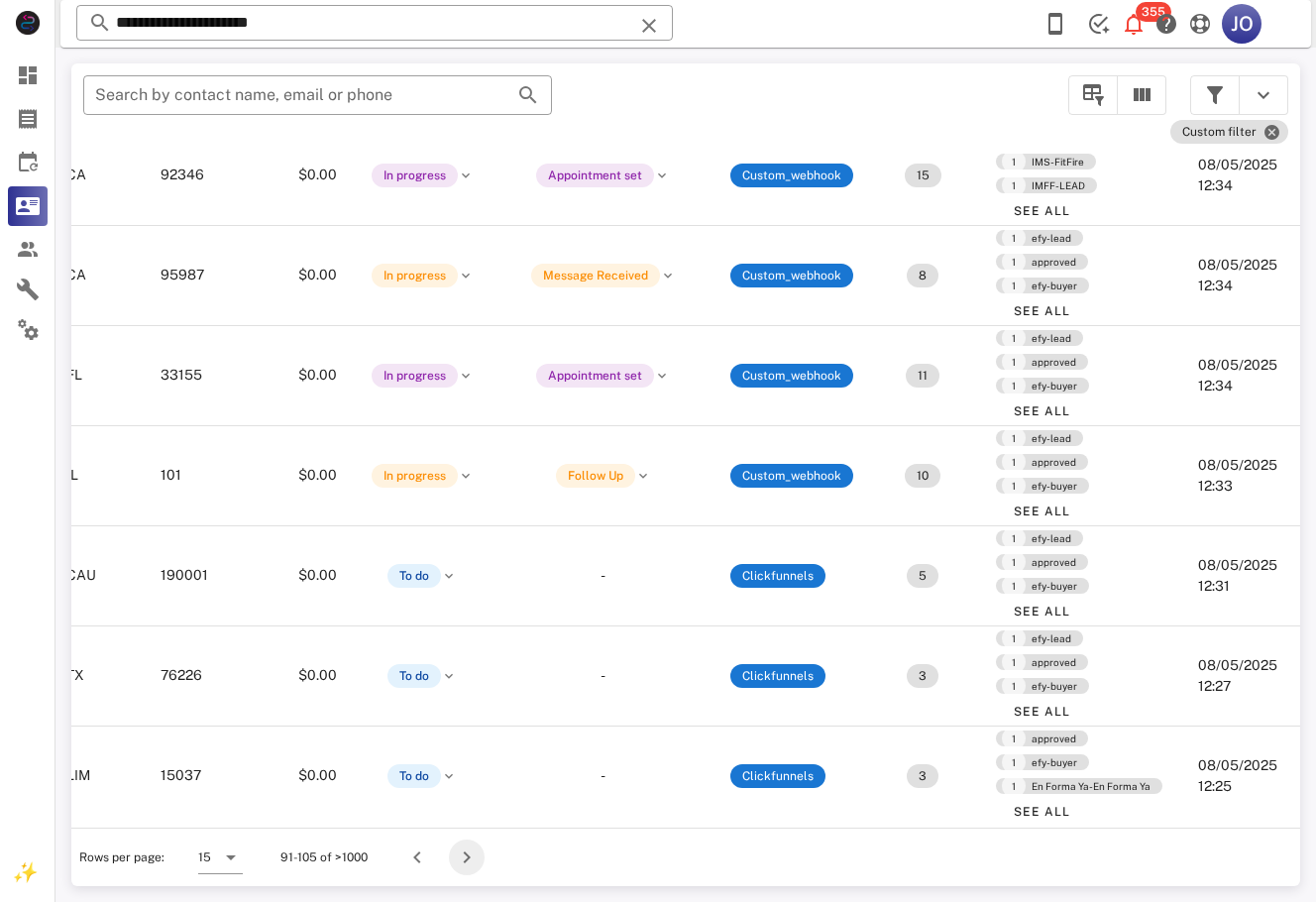 click at bounding box center (467, 857) 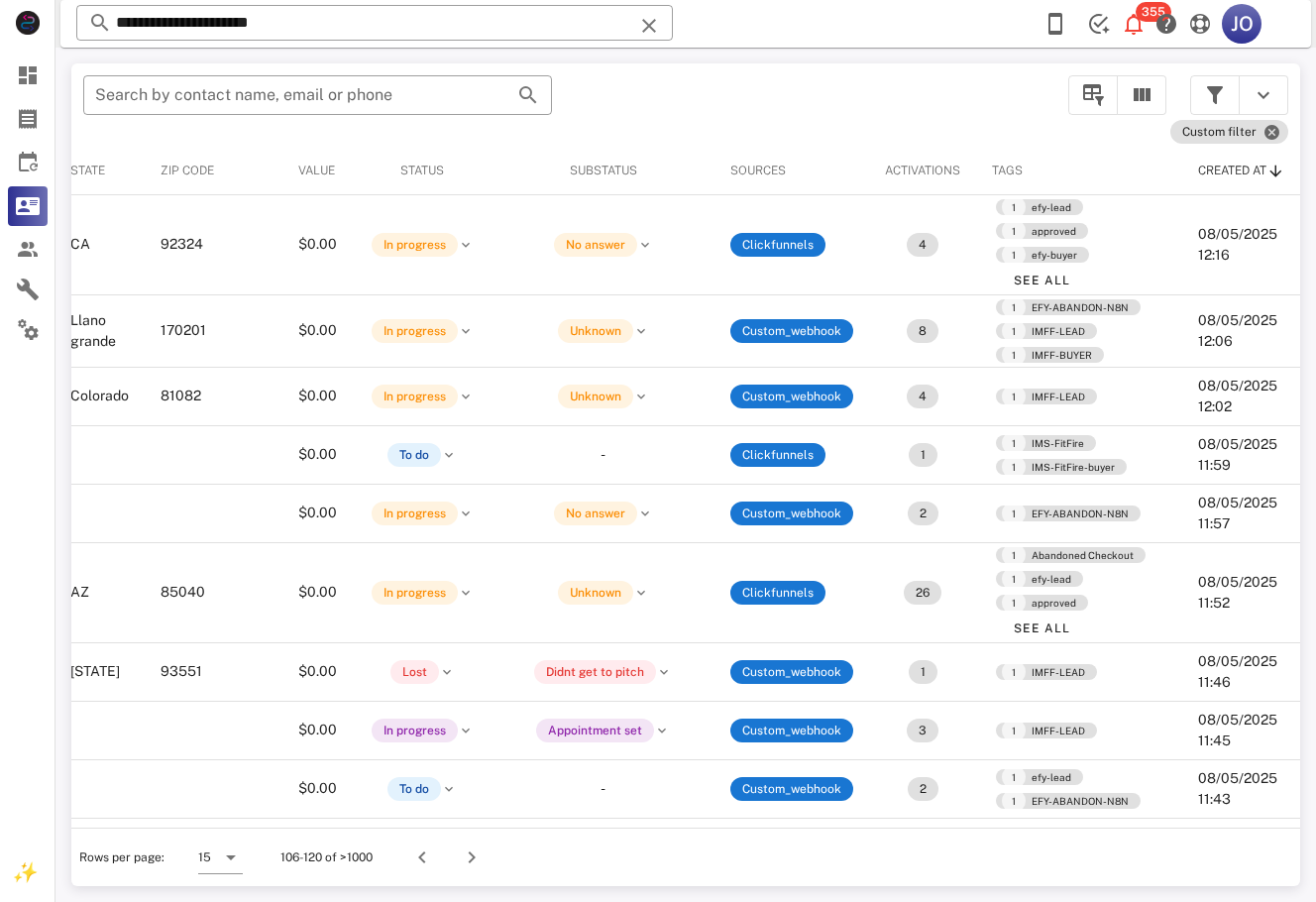 scroll, scrollTop: 0, scrollLeft: 471, axis: horizontal 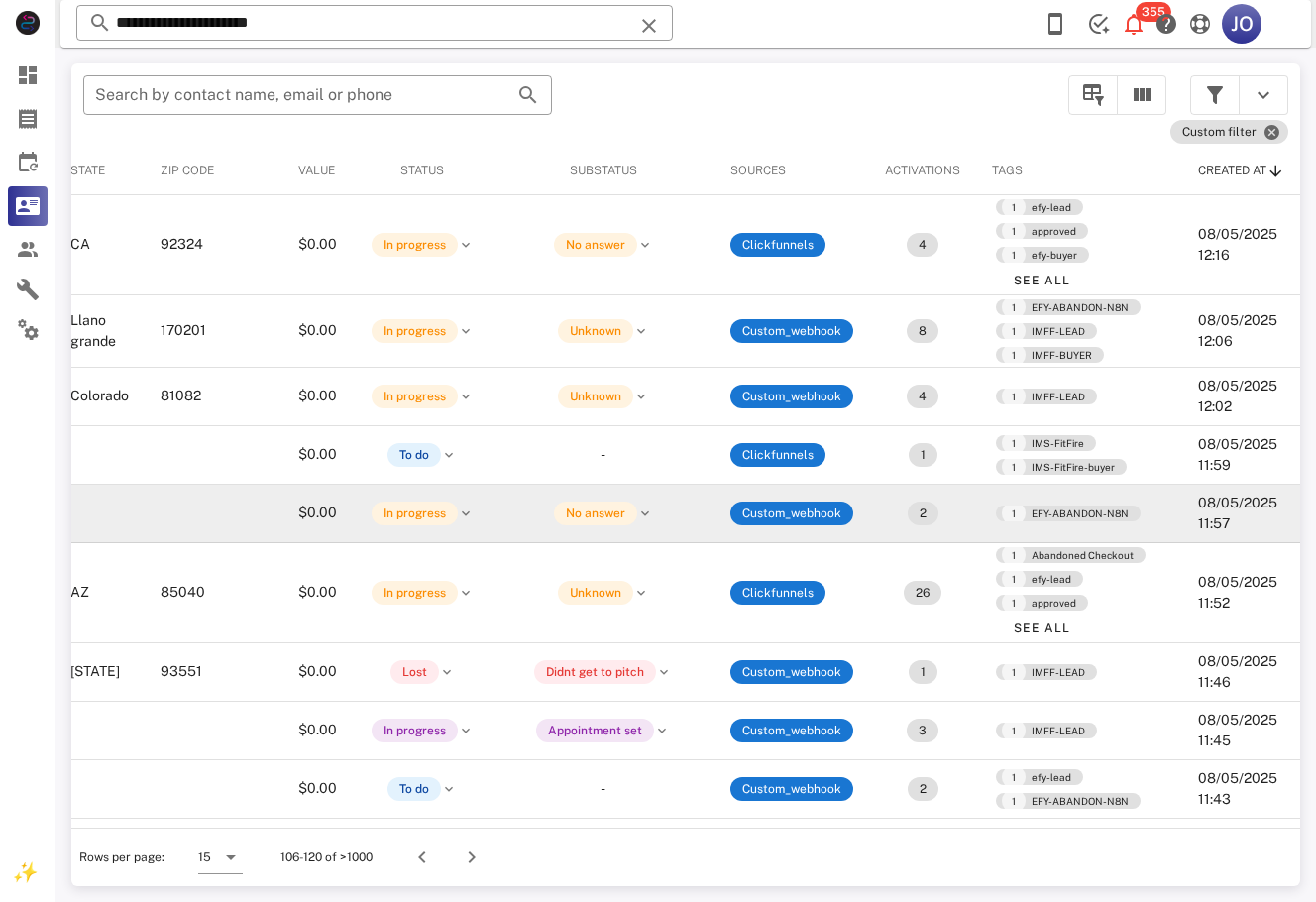 click on "08/05/2025 11:57" at bounding box center [1241, 513] 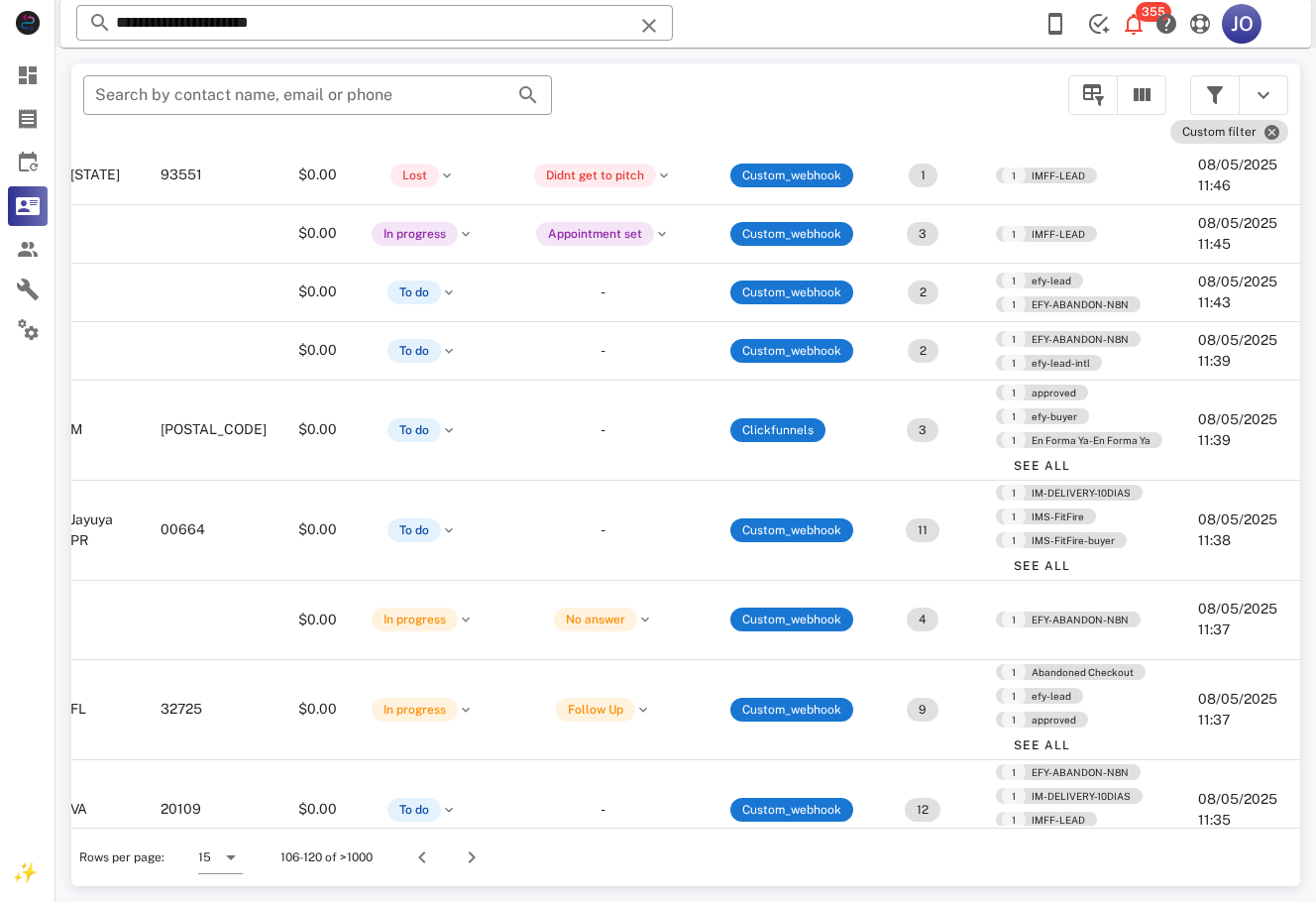 scroll, scrollTop: 519, scrollLeft: 471, axis: both 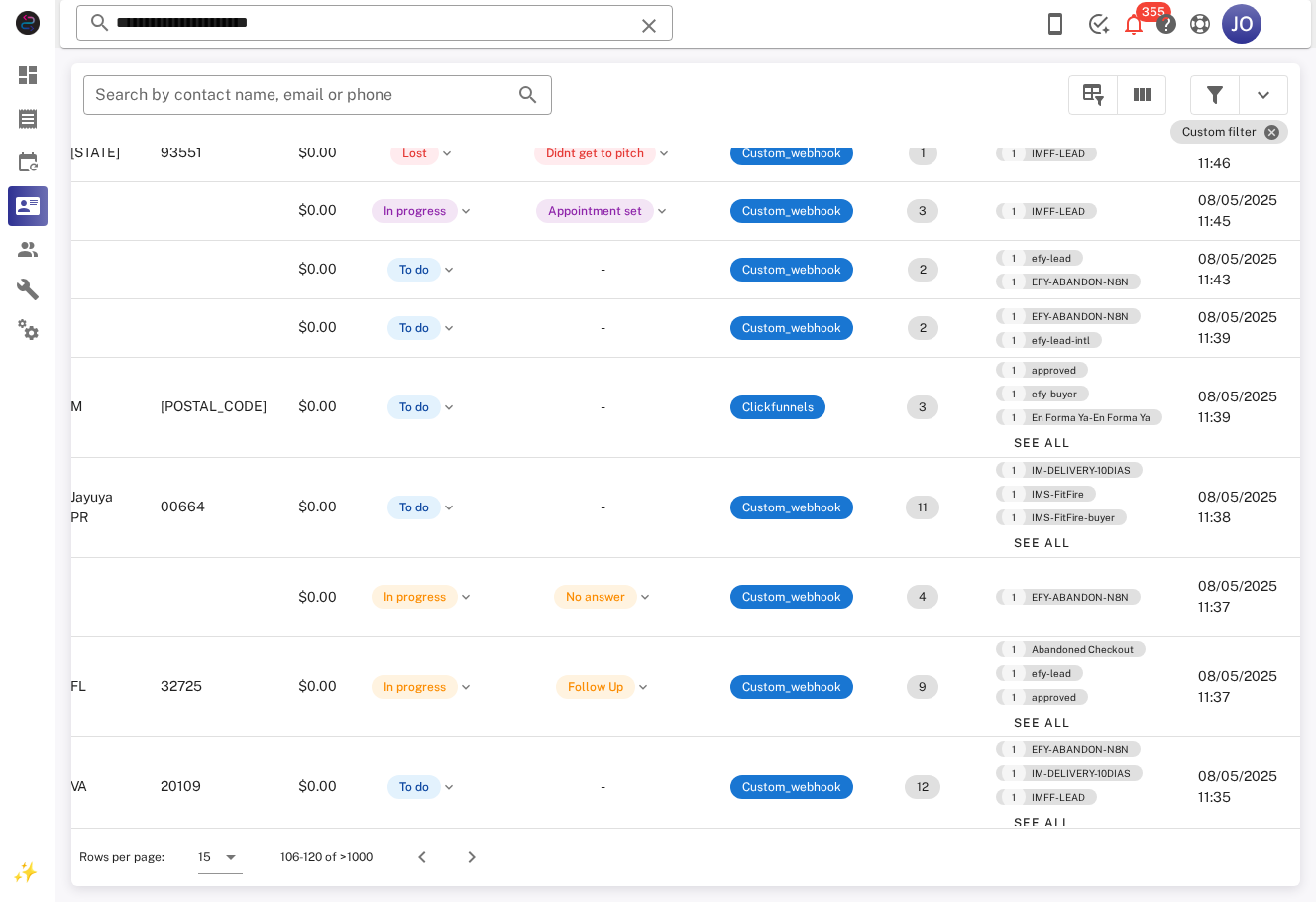drag, startPoint x: 1292, startPoint y: 486, endPoint x: 18, endPoint y: 23, distance: 1355.5239 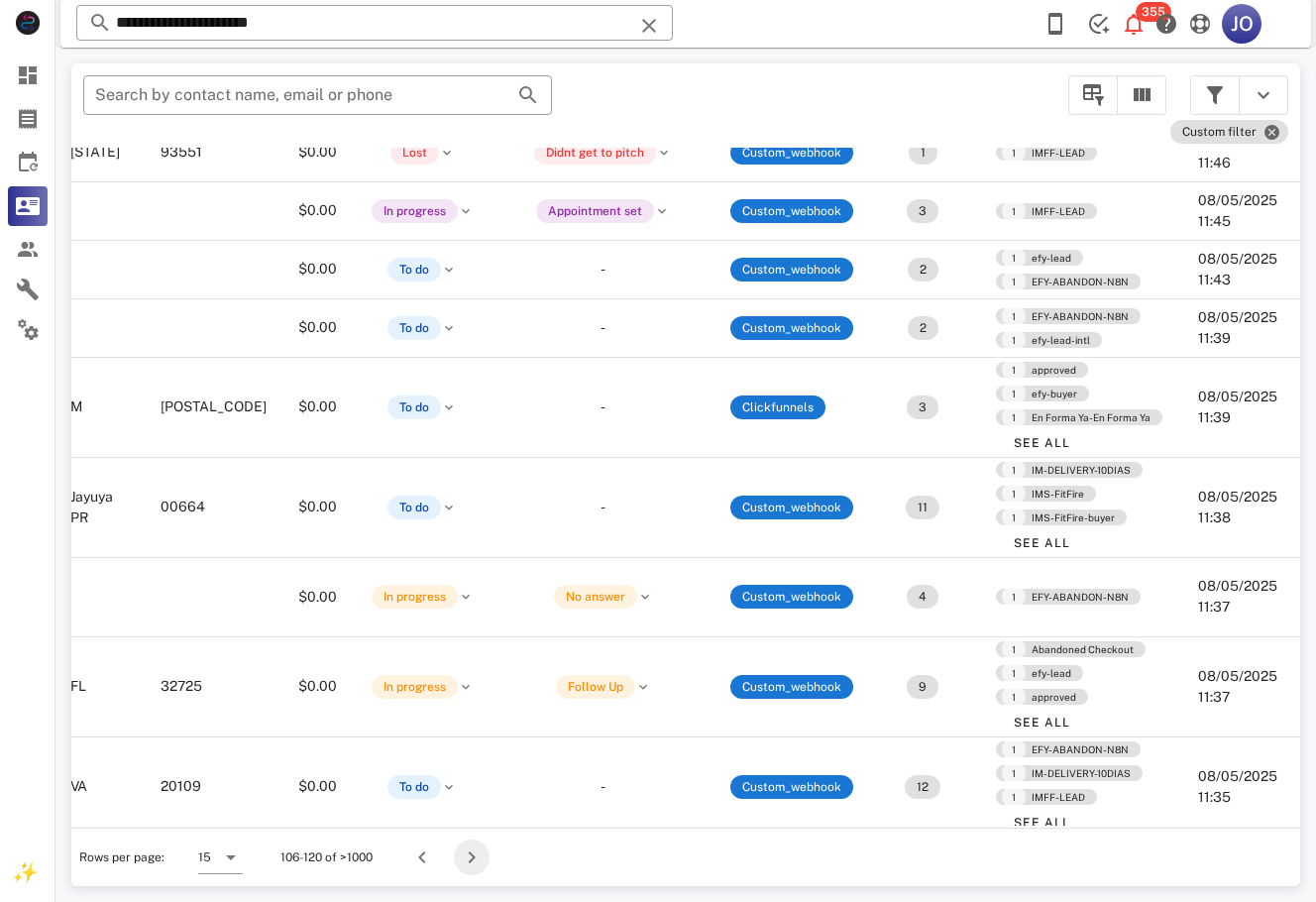 click at bounding box center [472, 857] 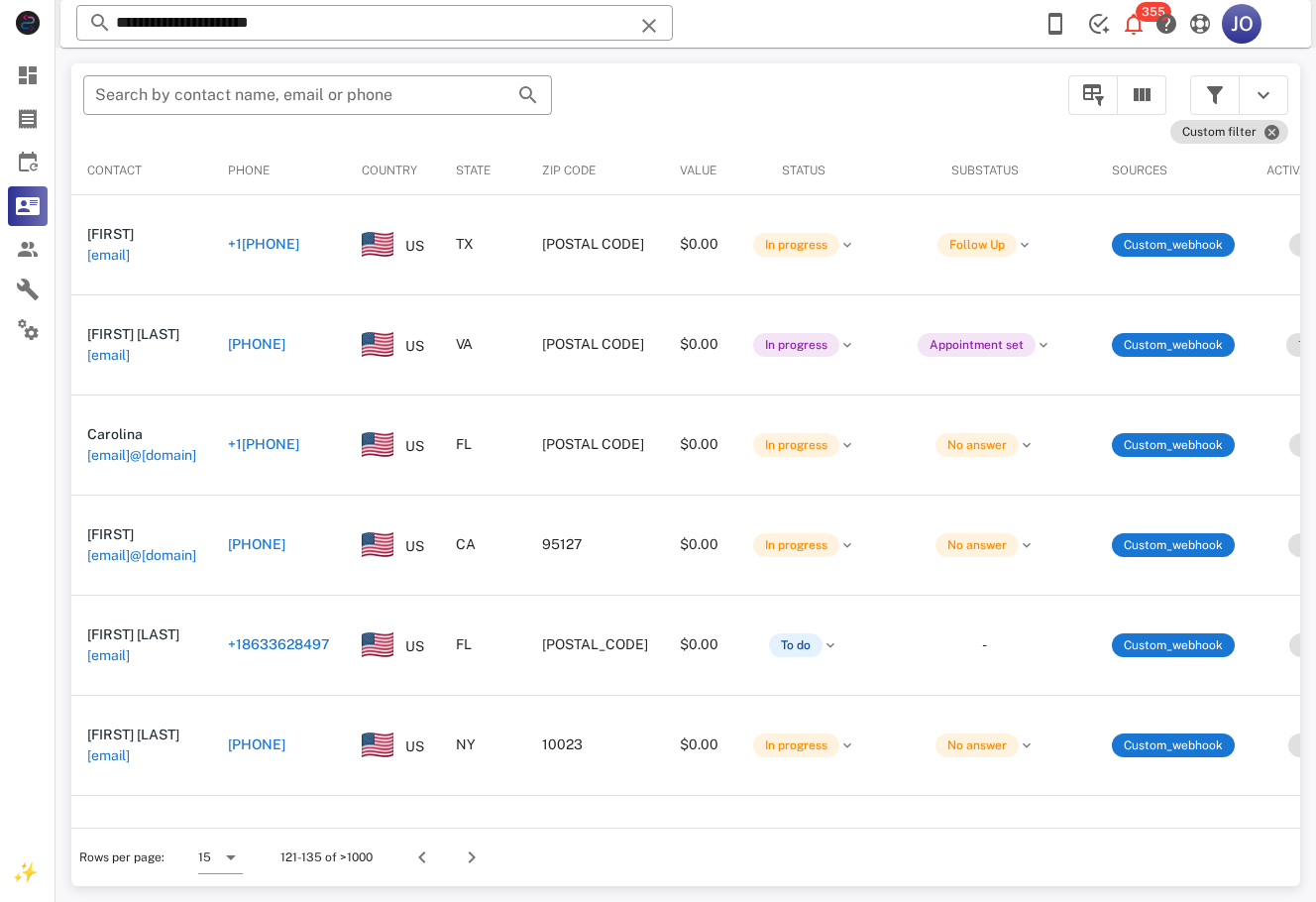 scroll, scrollTop: 0, scrollLeft: 436, axis: horizontal 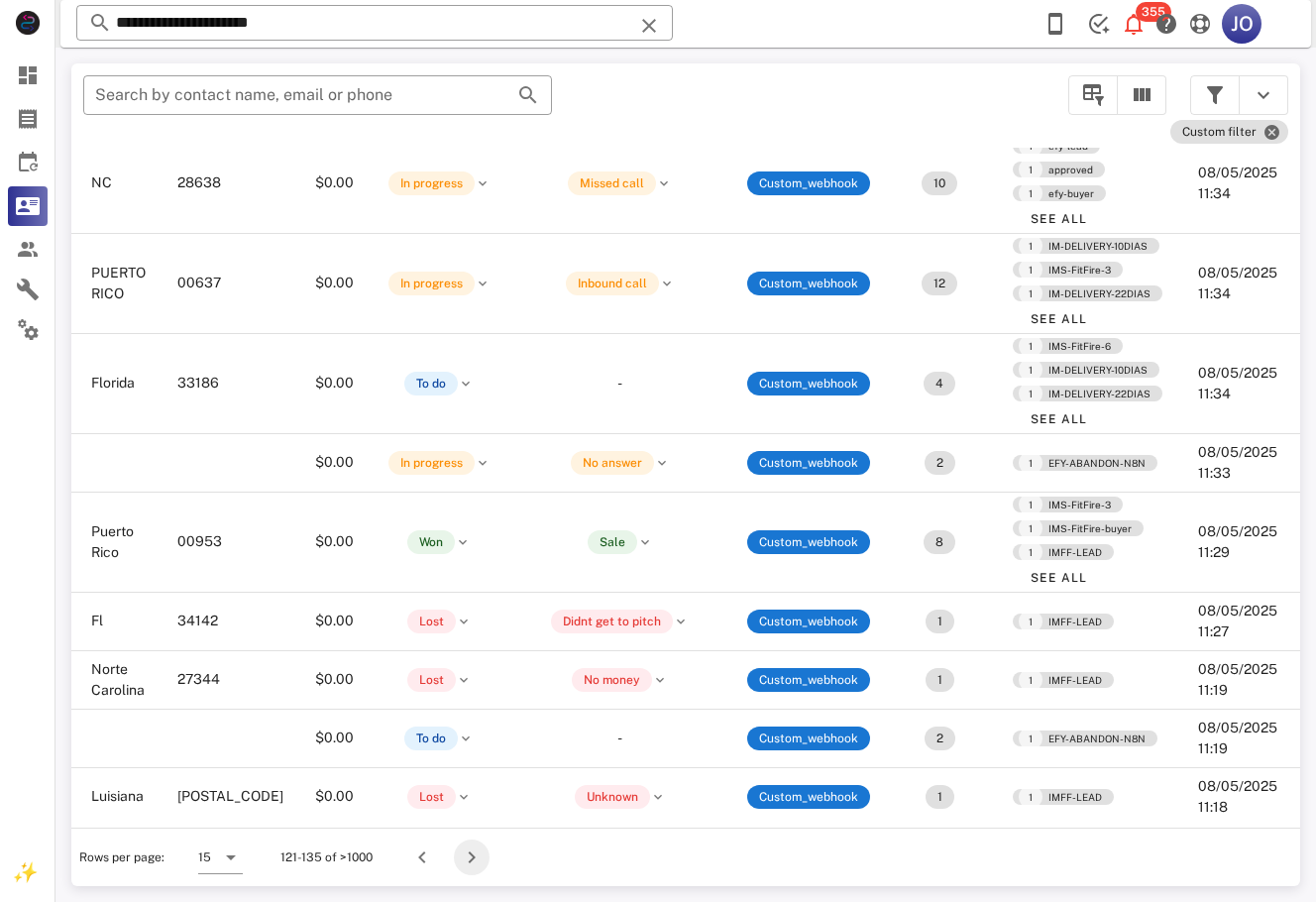 click at bounding box center (472, 857) 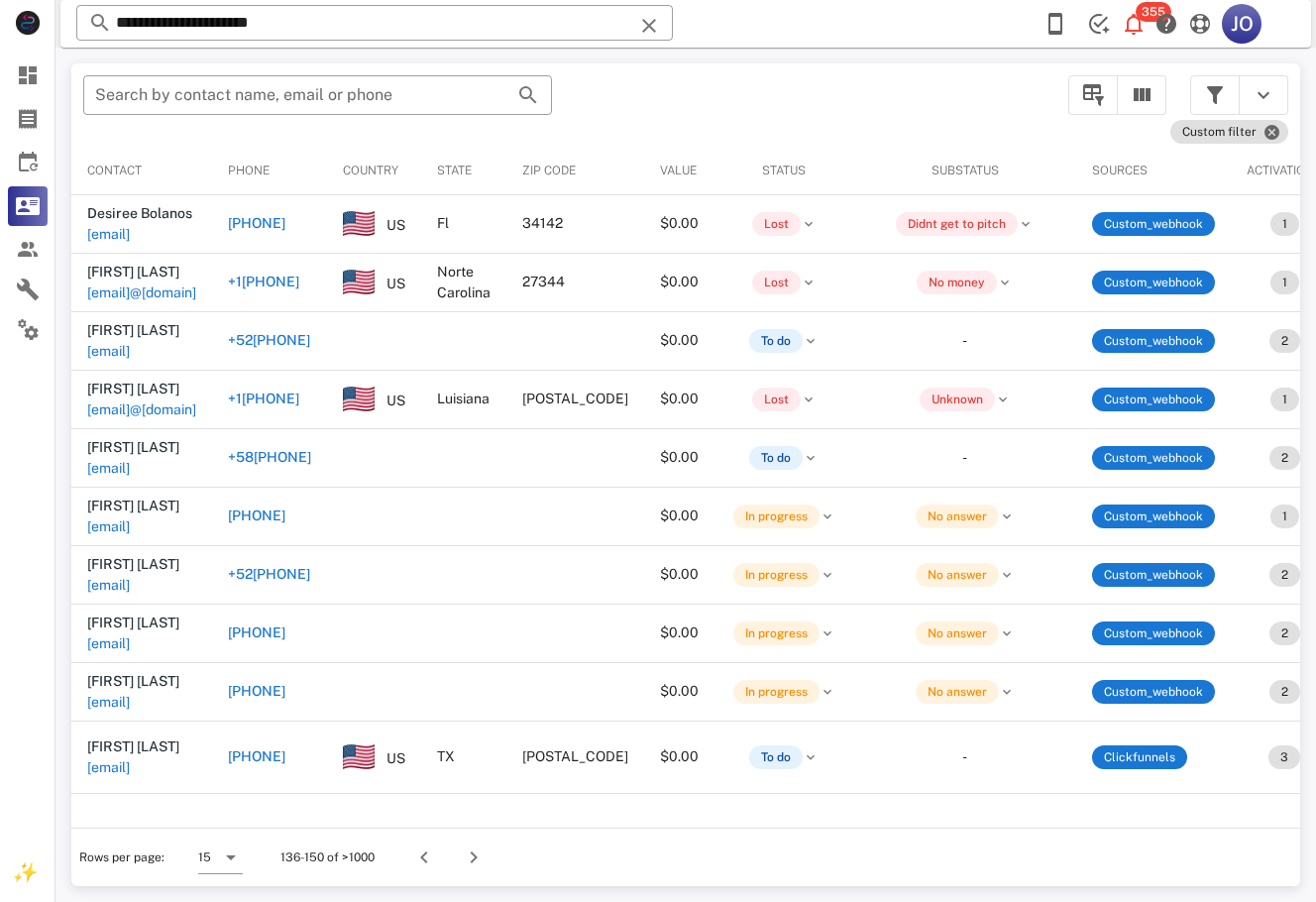 scroll, scrollTop: 0, scrollLeft: 456, axis: horizontal 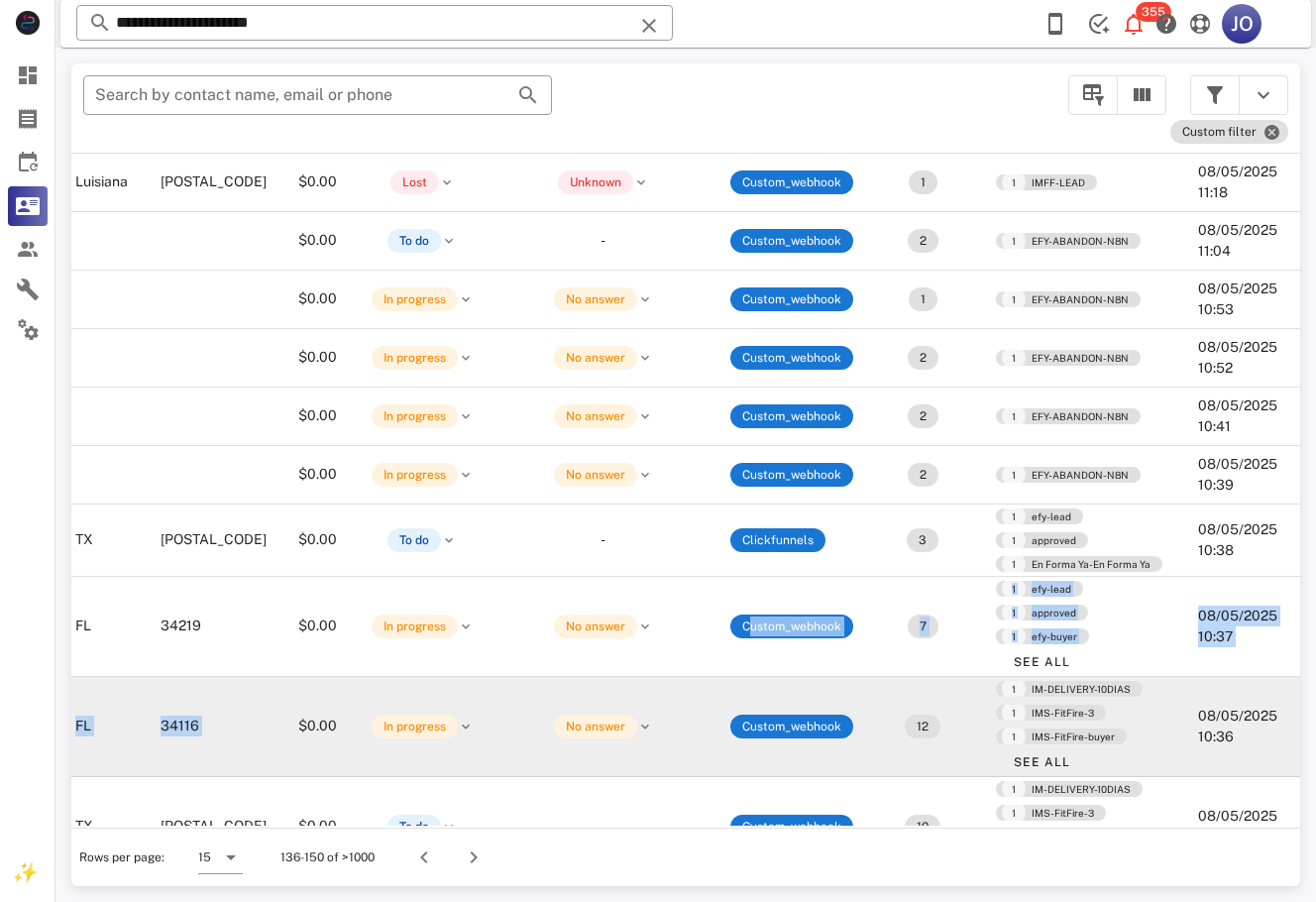 drag, startPoint x: 683, startPoint y: 815, endPoint x: 282, endPoint y: 812, distance: 401.01122 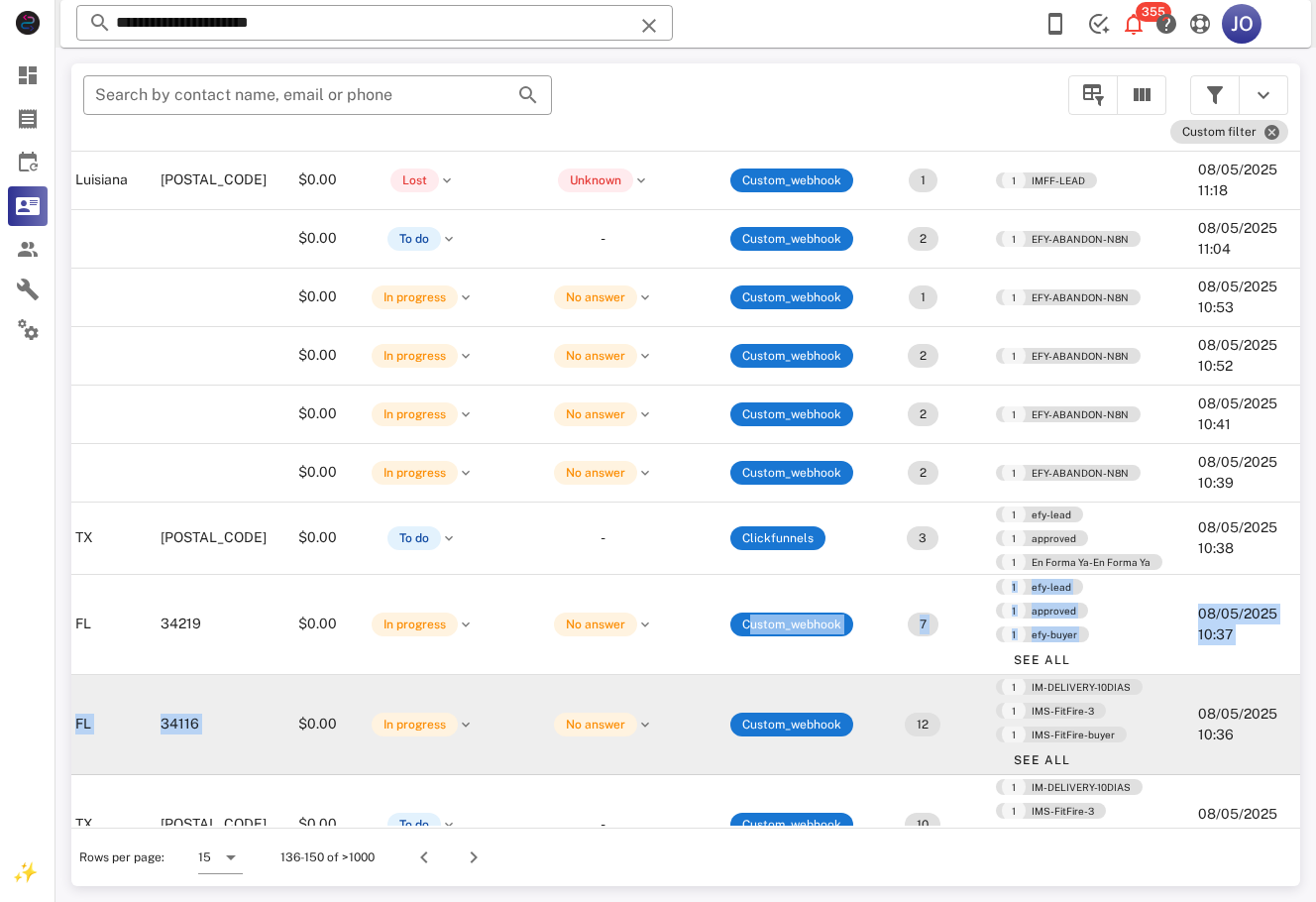 click on "Desiree Bolanos  desibolanos@gmail.com   +13055860533   US Fl 34142  $0.00   Lost   Didnt get to pitch   Custom_webhook  1 1  IMFF-LEAD   08/05/2025 11:27  Osmar Herrera  jnalandscaping27344@gmail.com   +19192001307   US Norte Carolina 27344  $0.00   Lost   No money   Custom_webhook  1 1  IMFF-LEAD   08/05/2025 11:19  Gema Terán Martínez  angeldelamor84@live.com.mx   +526181327956   $0.00   To do  -  Custom_webhook  2 1  EFY-ABANDON-N8N   08/05/2025 11:19  Fatima Guzman  fatimagarcia542@gmail.com   +19857145058   US Luisiana 70359  $0.00   Lost   Unknown   Custom_webhook  1 1  IMFF-LEAD   08/05/2025 11:18  Luz Herrarte  luzherr2@gmail.com   +584249180988   $0.00   To do  -  Custom_webhook  2 1  EFY-ABANDON-N8N   08/05/2025 11:04  Milagros Perdomo  milagrosfeliciano@yahoo.com   +12163159820   $0.00   In progress   No answer   Custom_webhook  1 1  EFY-ABANDON-N8N   08/05/2025 10:53  Edith Guerrero Ramirez  flakizguerreroaguado@gmail.com   +524181092307   $0.00   In progress   No answer   Custom_webhook  2 1 2" at bounding box center (504, 498) 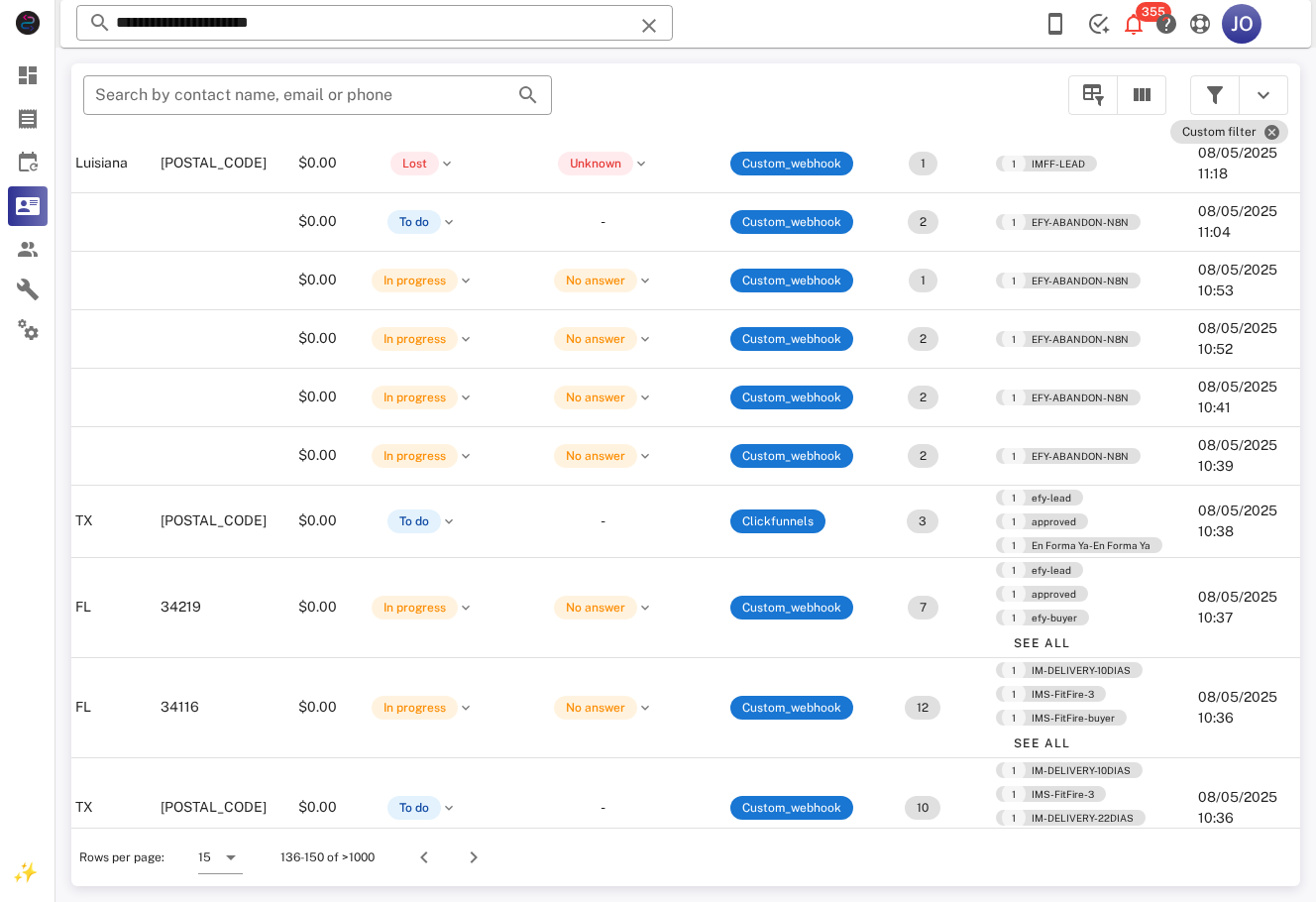 click on "Rows per page: 15  136-150 of >1000" at bounding box center [686, 856] 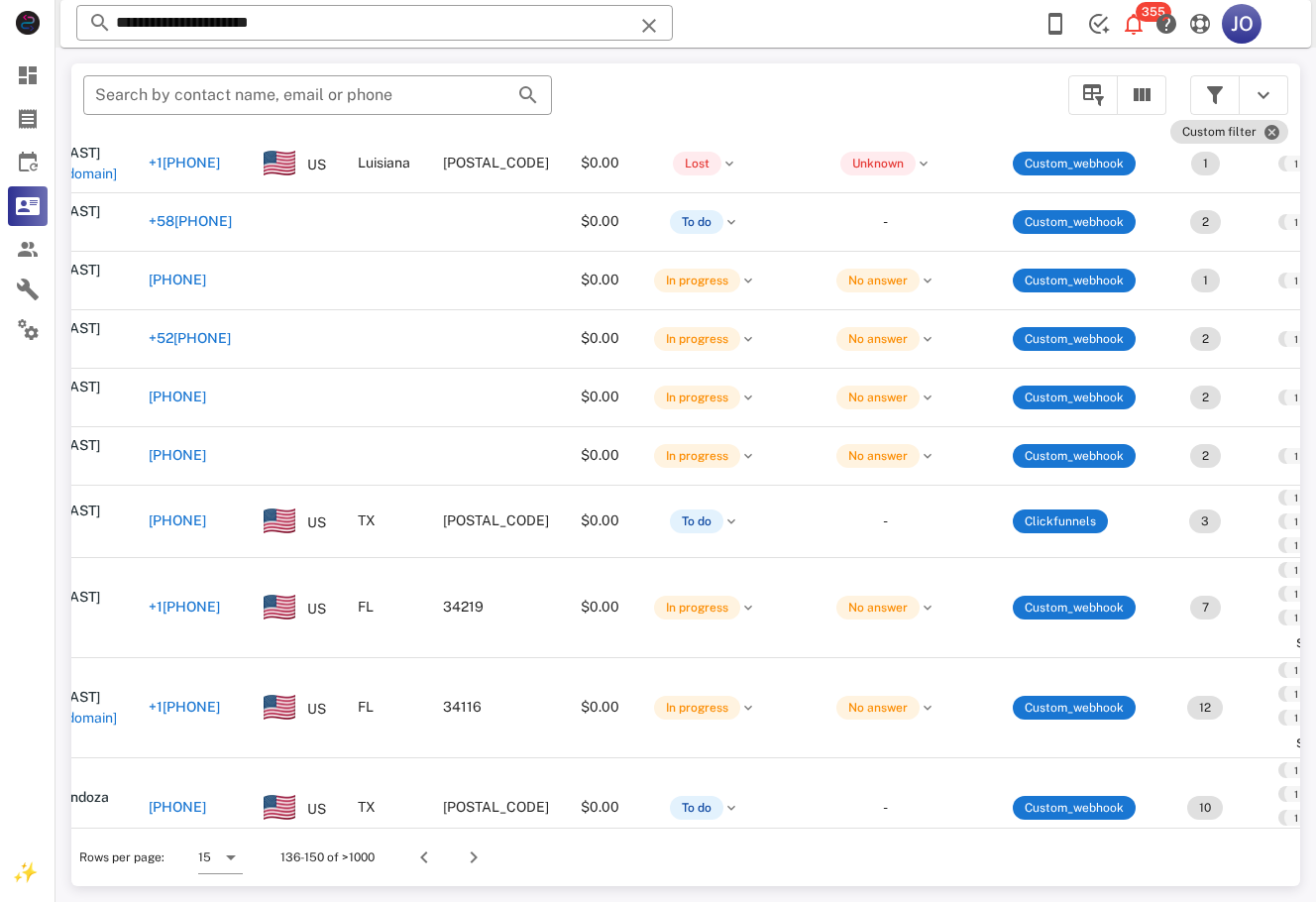 scroll, scrollTop: 236, scrollLeft: 0, axis: vertical 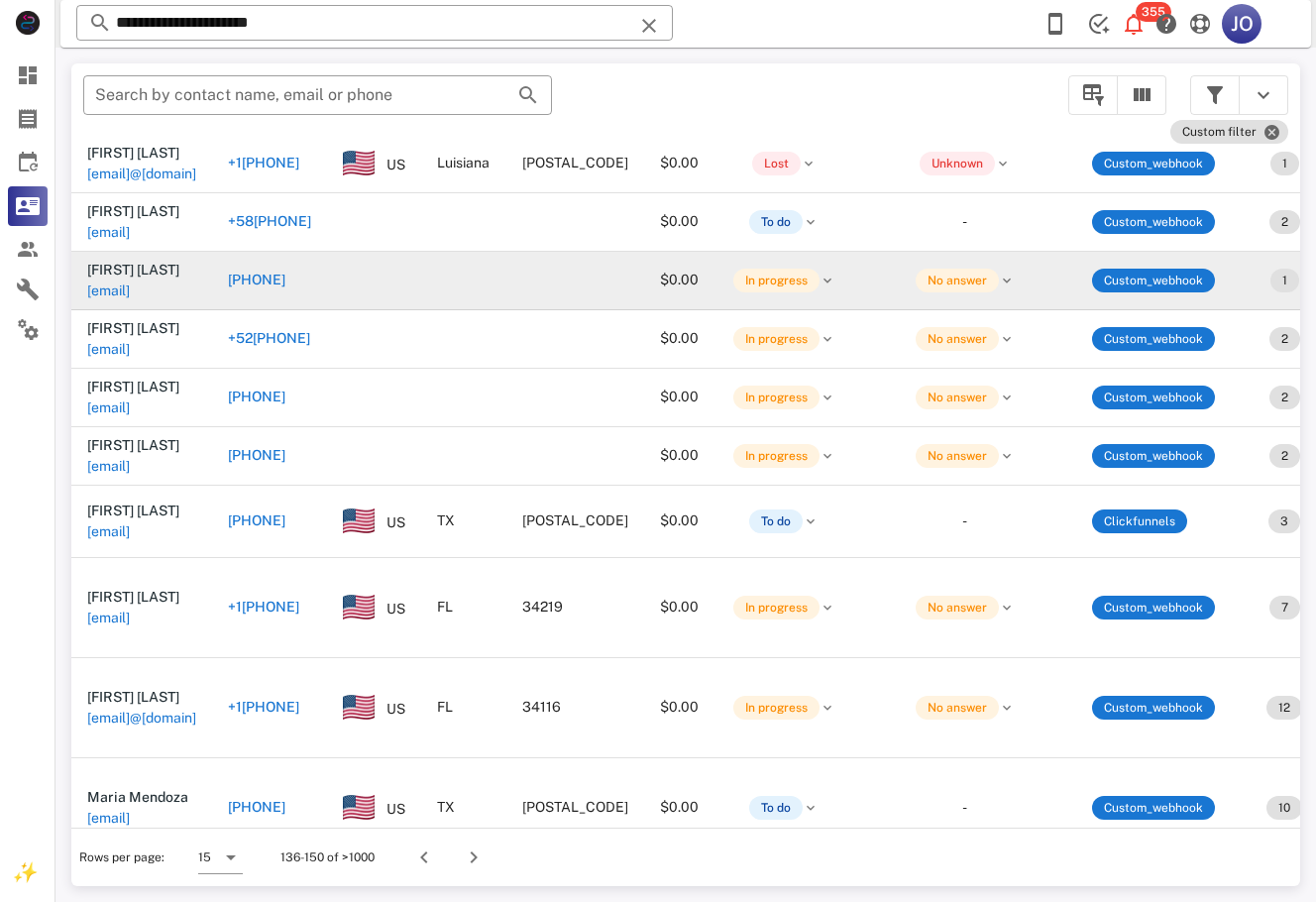 click on "milagrosfeliciano@yahoo.com" at bounding box center [108, 290] 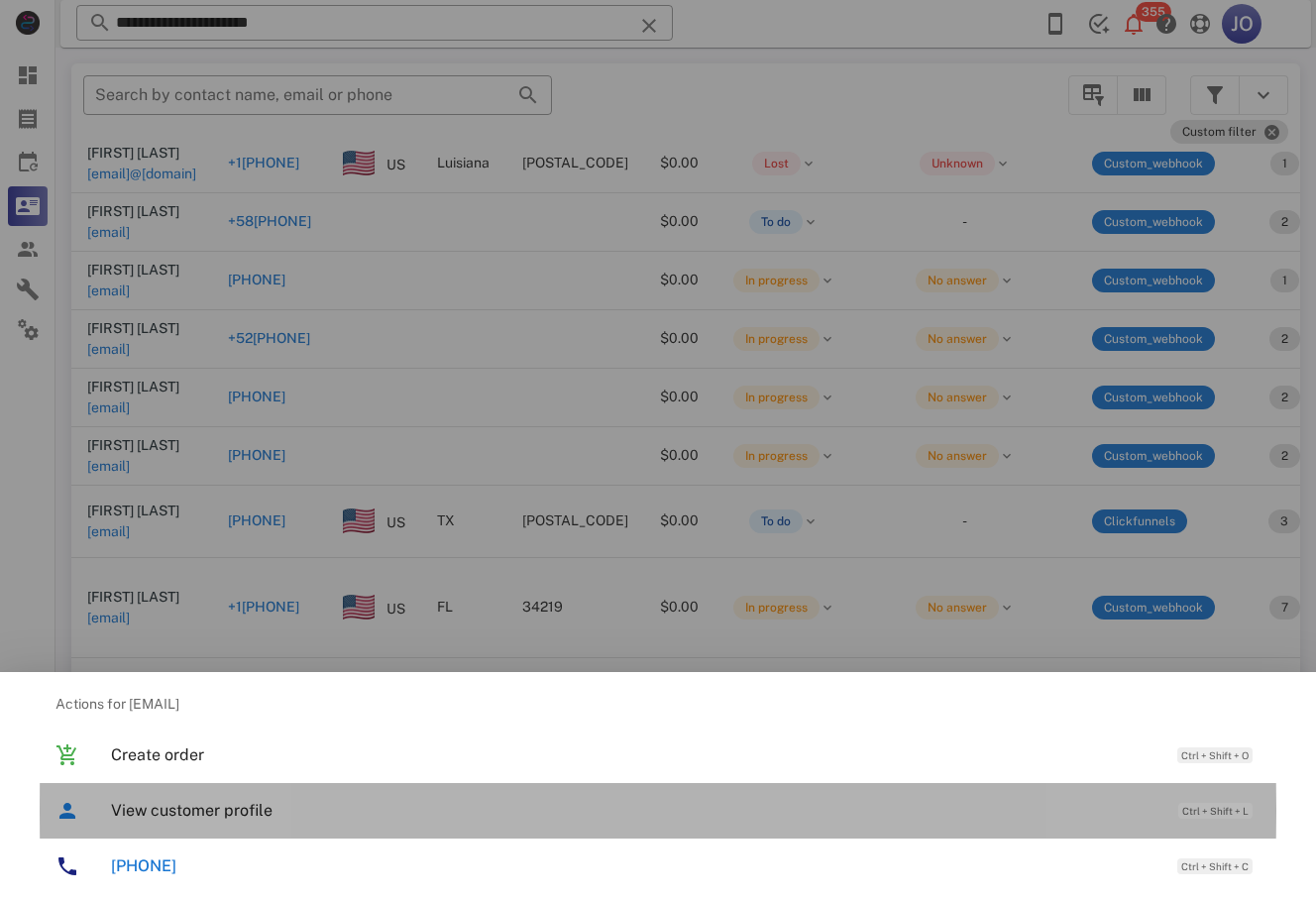 click on "View customer profile Ctrl + Shift + L" at bounding box center (686, 810) 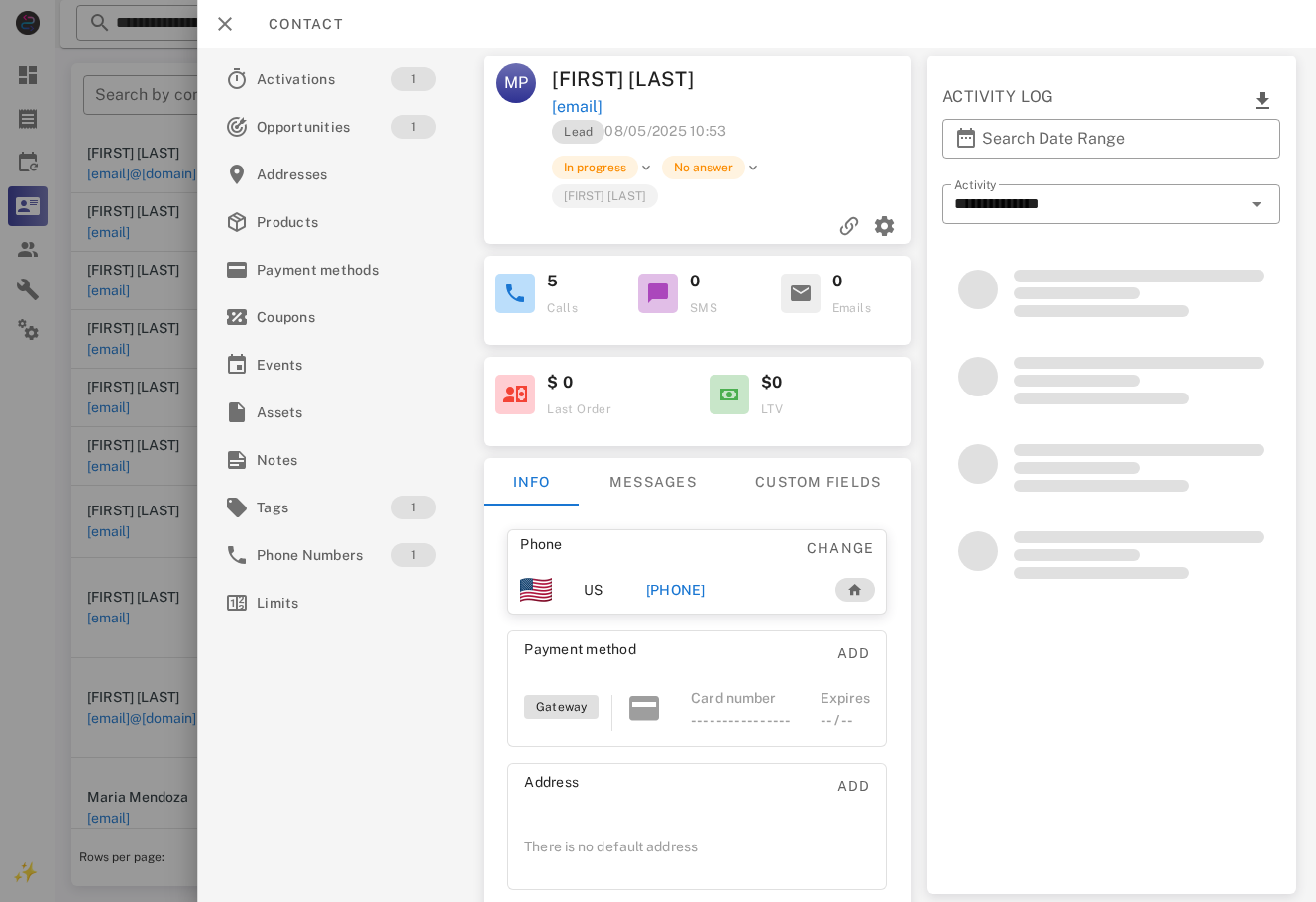 click on "+1[PHONE]" at bounding box center (676, 590) 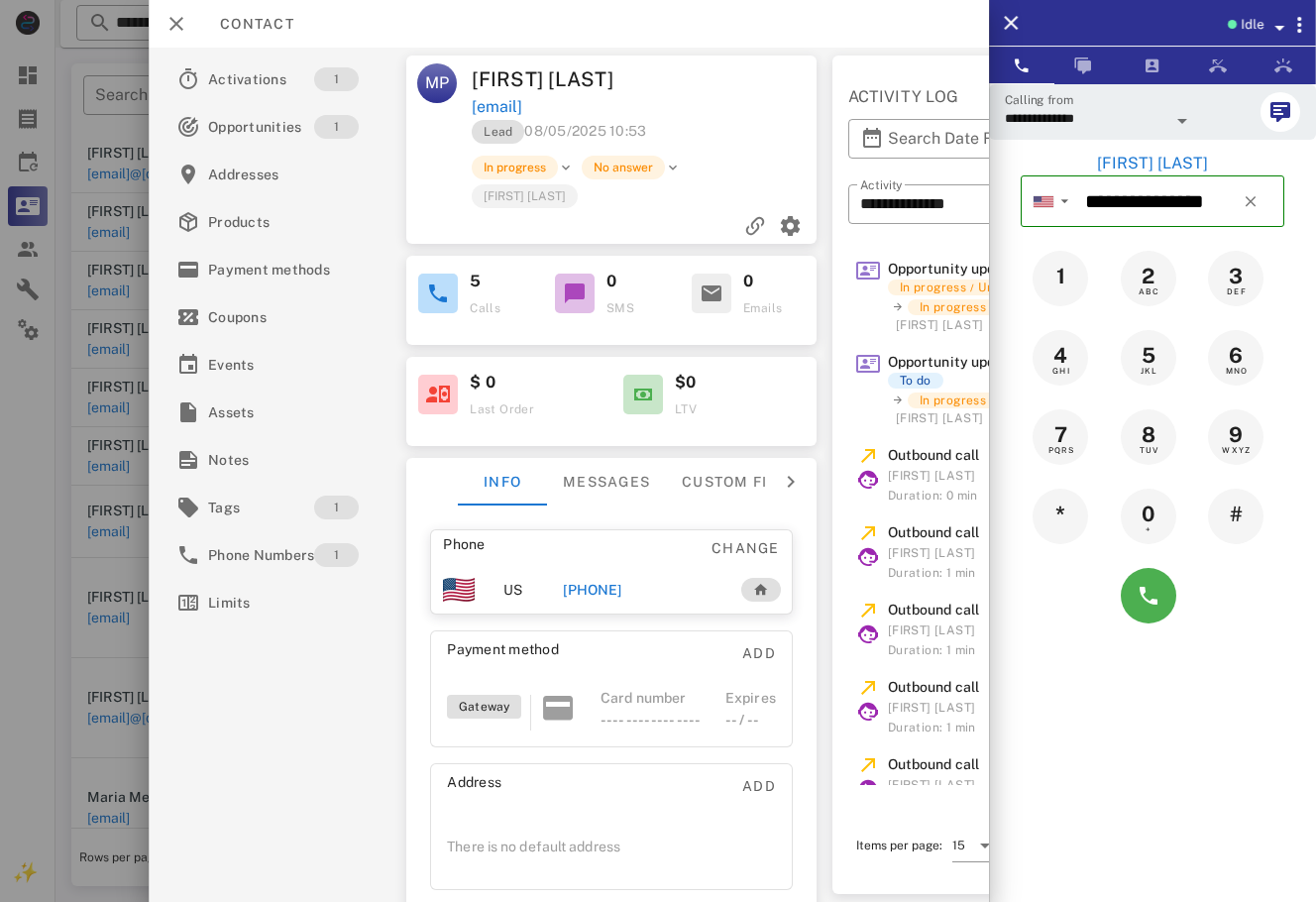 click at bounding box center (1152, 596) 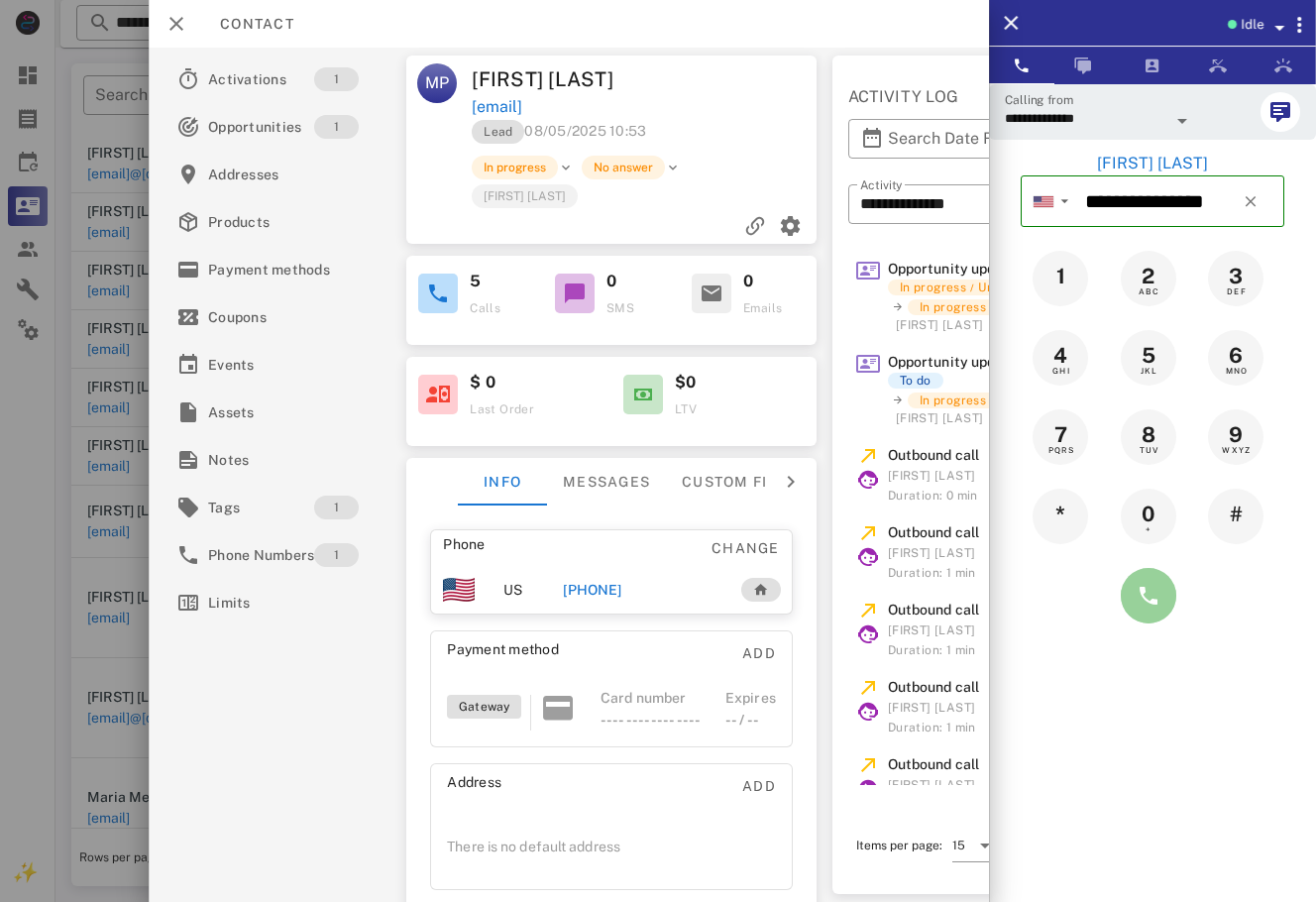 click at bounding box center [1149, 596] 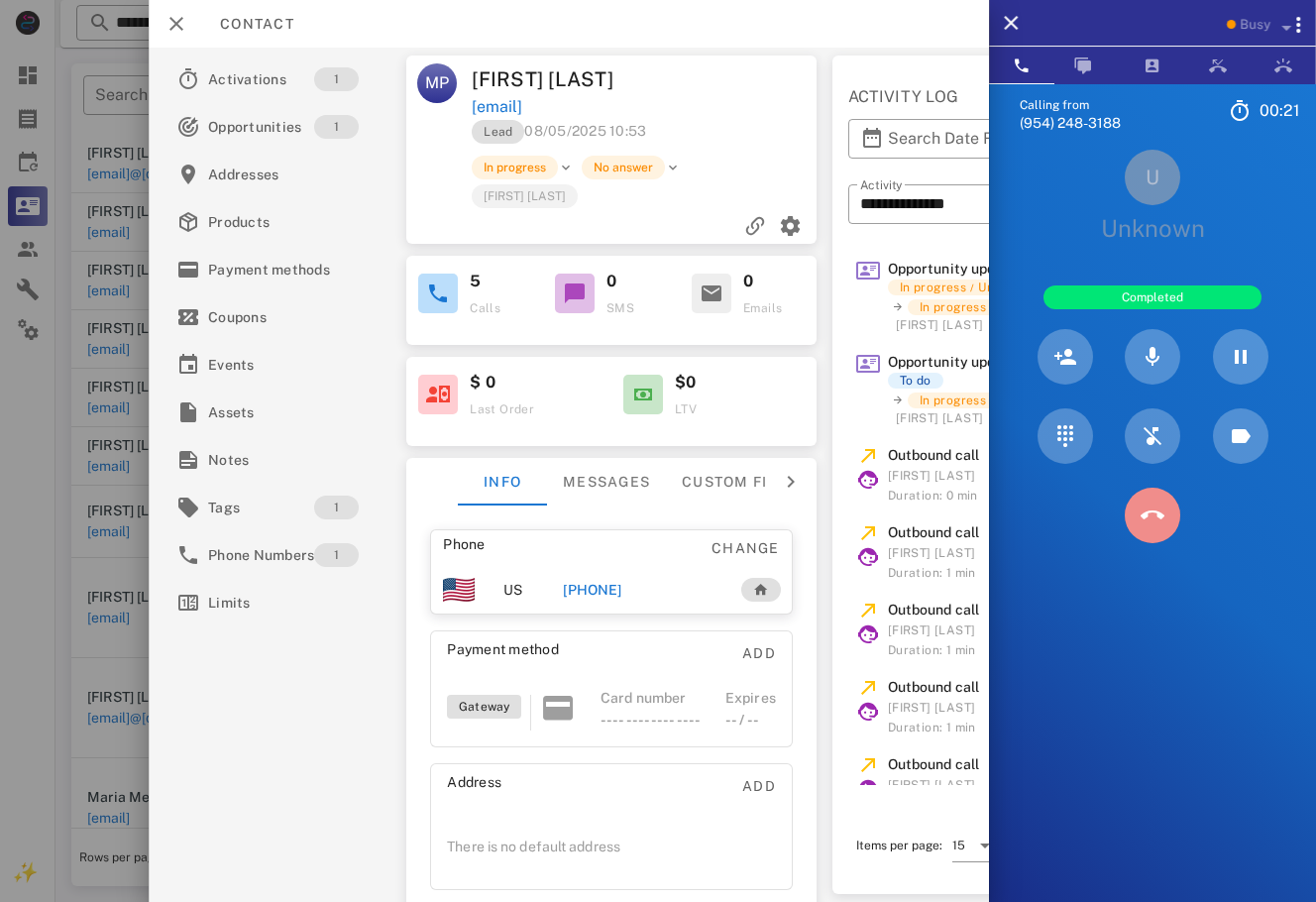 click at bounding box center (1152, 515) 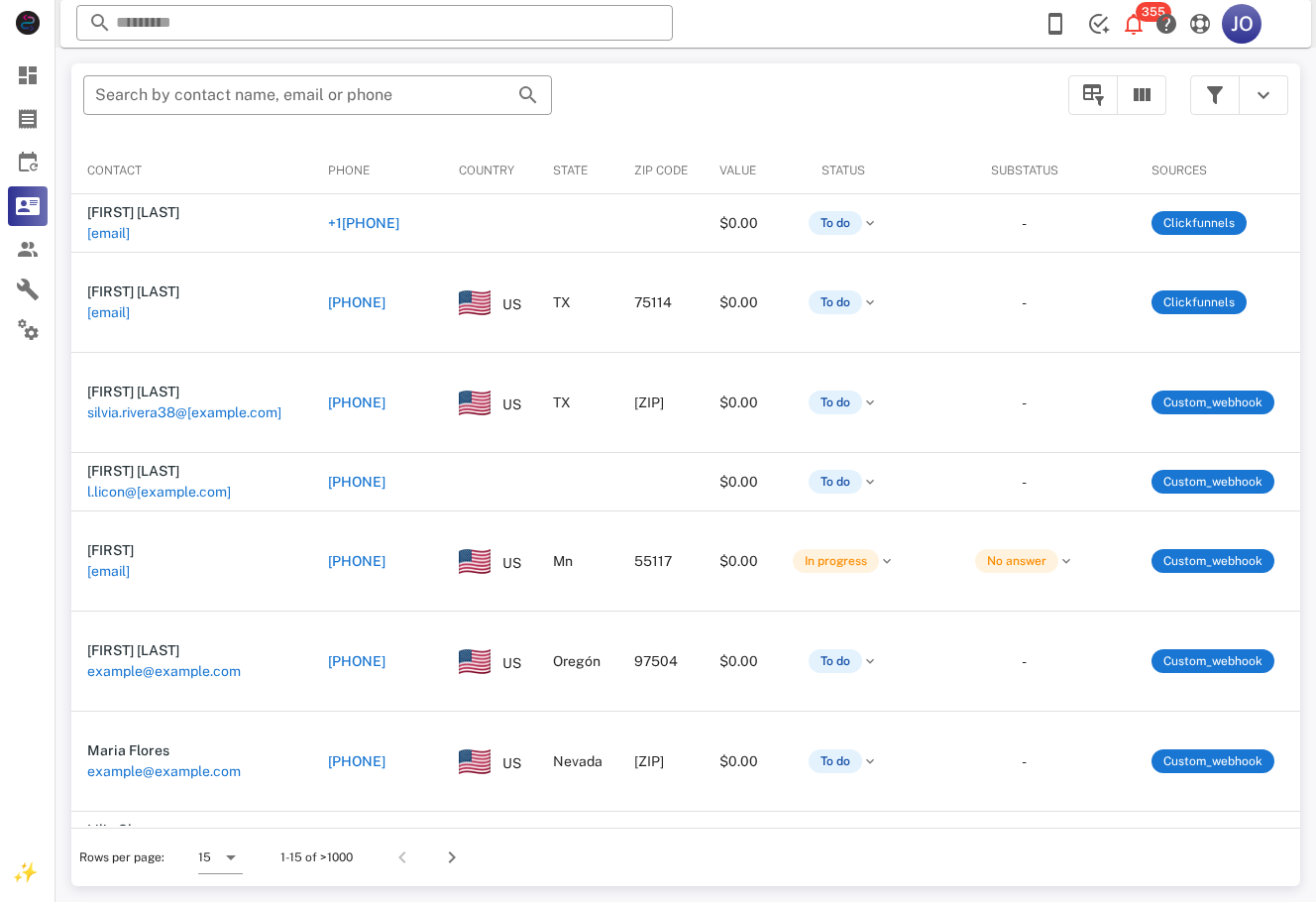 scroll, scrollTop: 0, scrollLeft: 0, axis: both 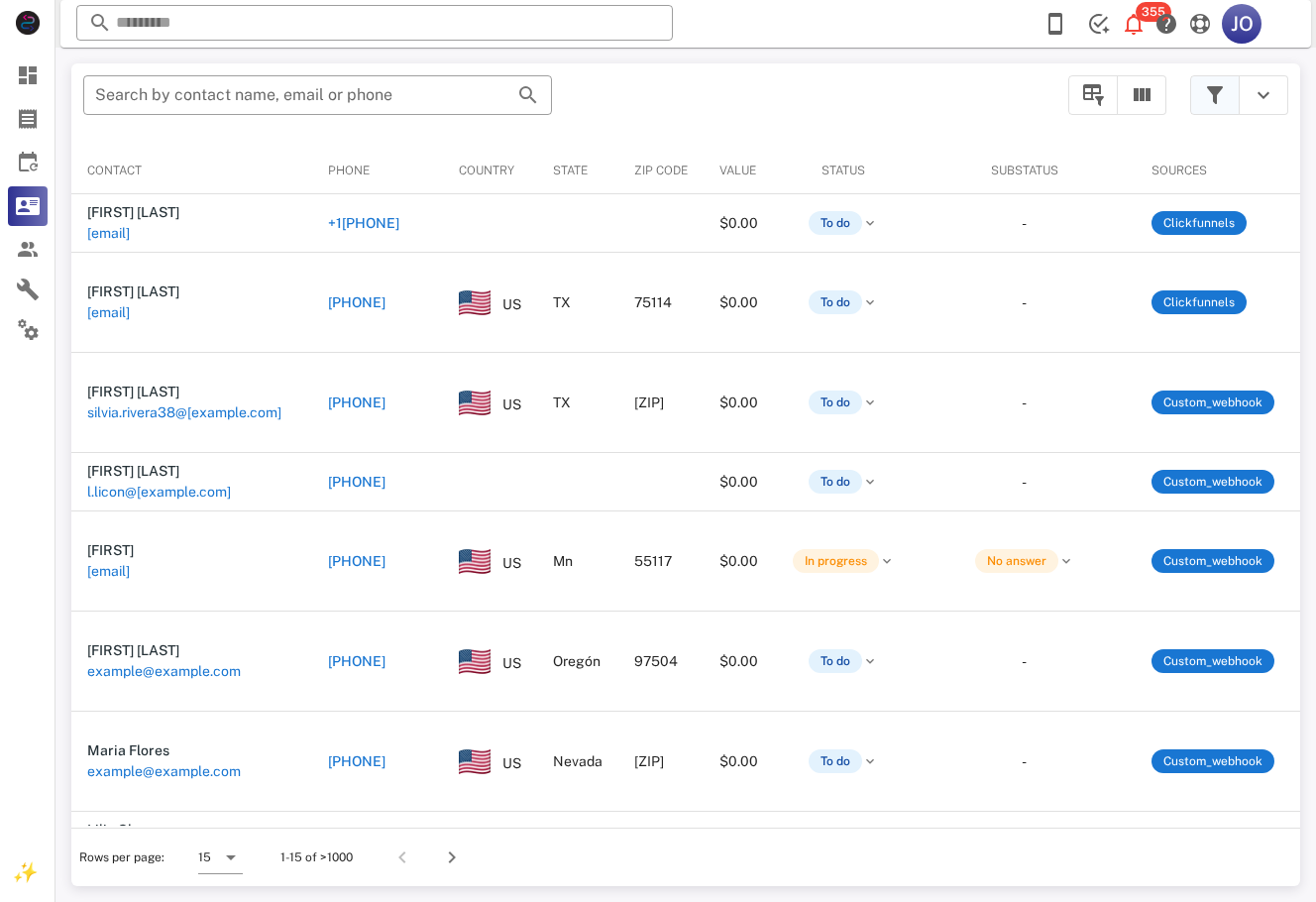 click at bounding box center [1215, 95] 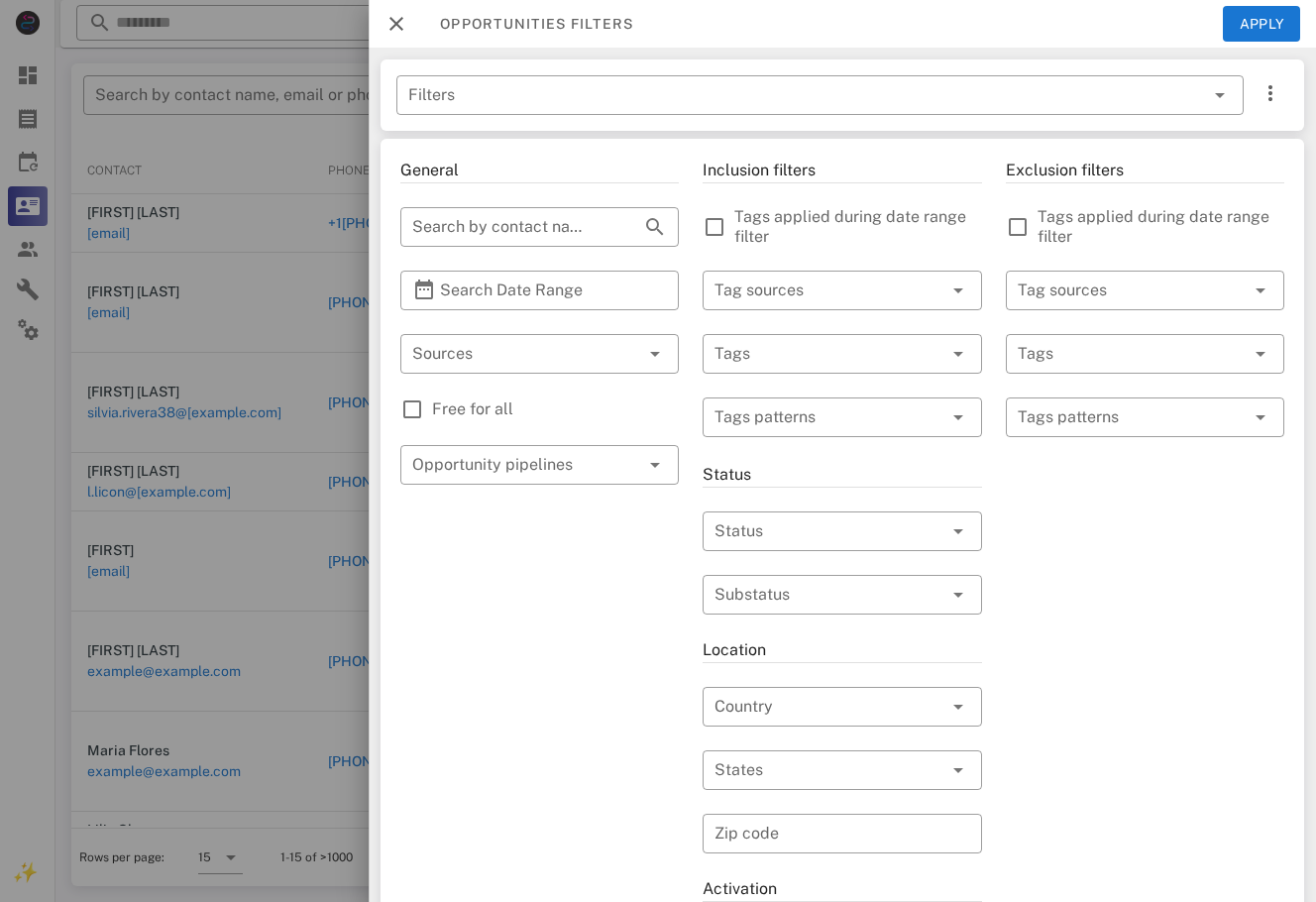 click on "Free for all" at bounding box center (555, 409) 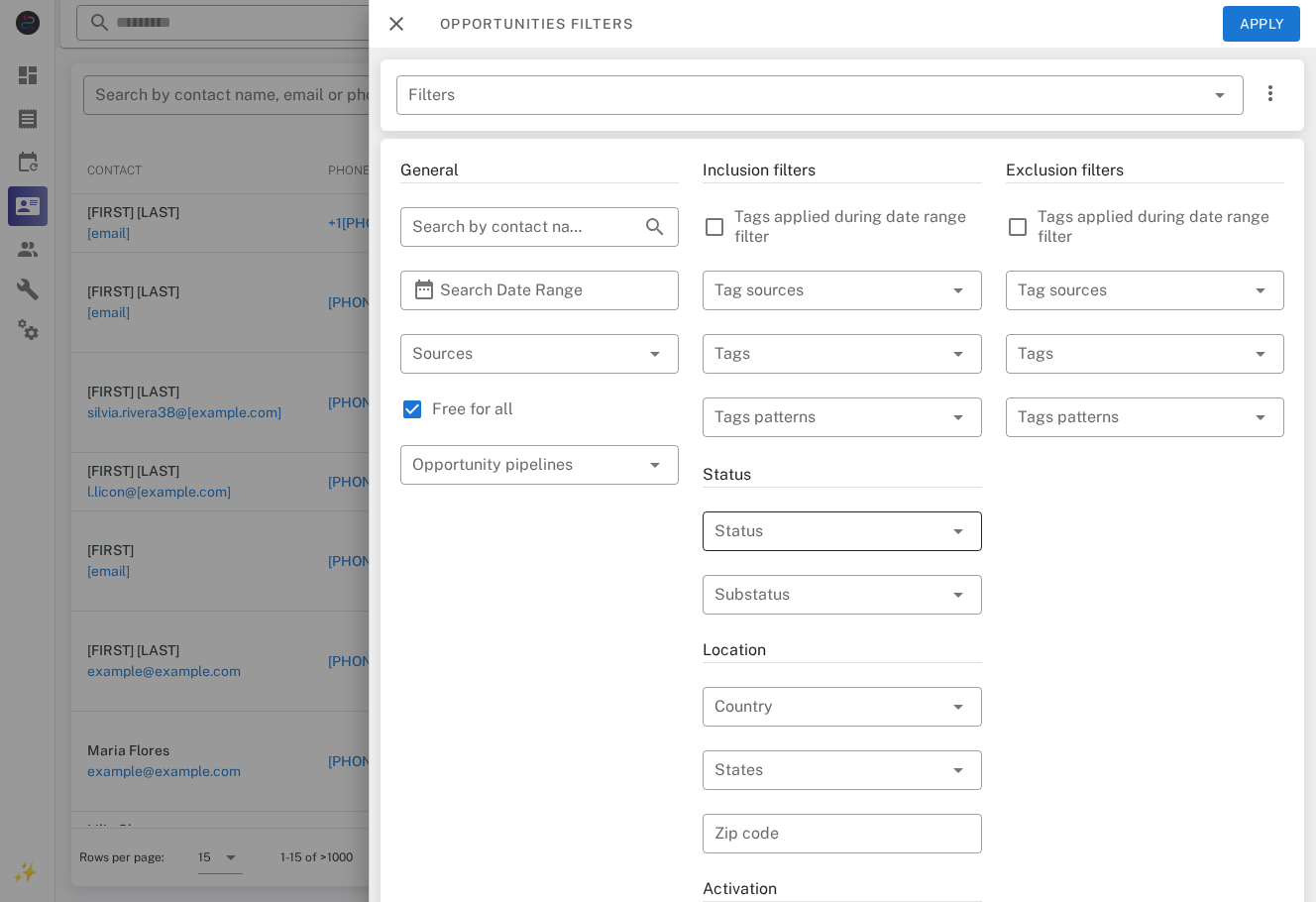 click at bounding box center [814, 531] 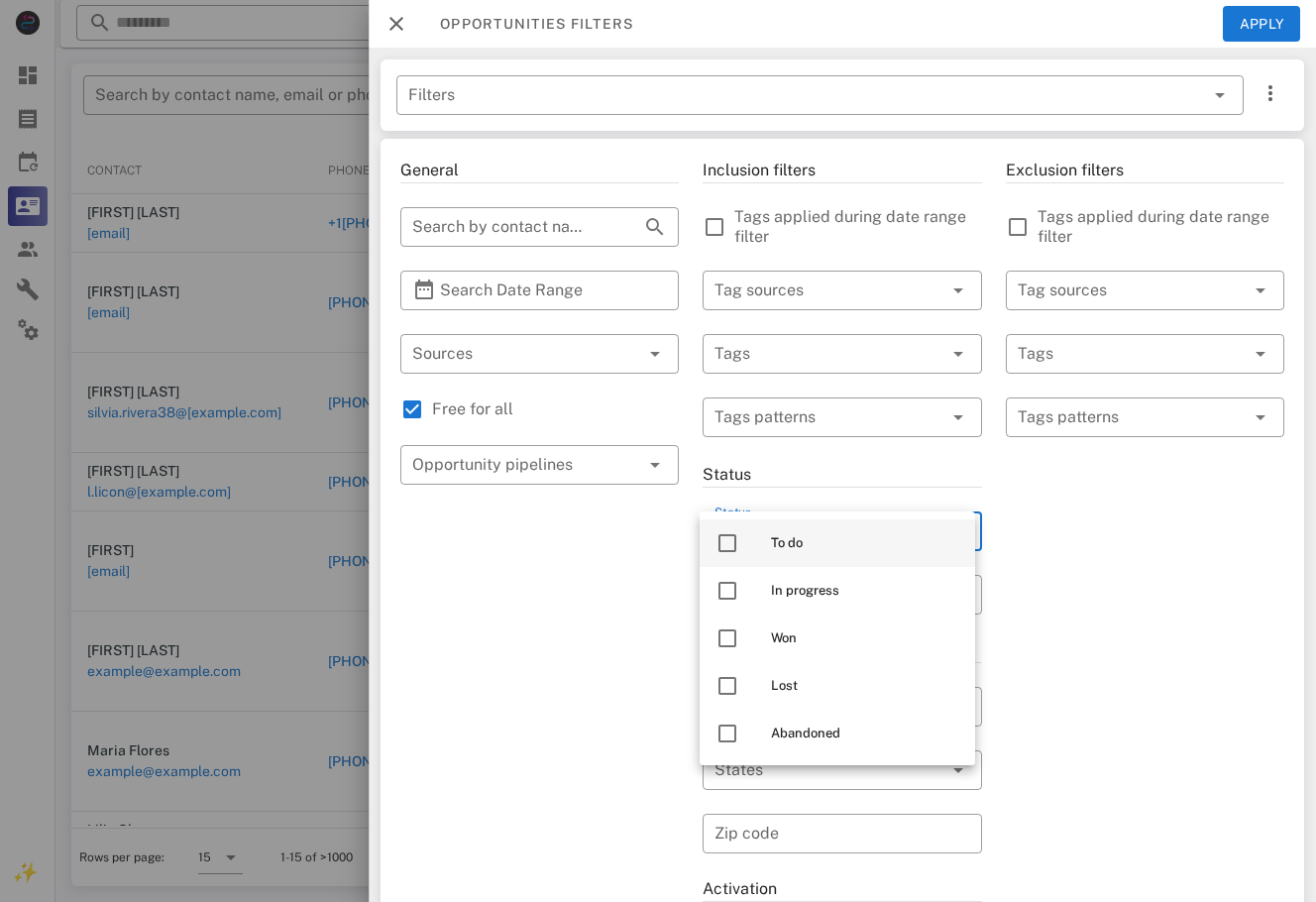 click on "To do" at bounding box center [865, 543] 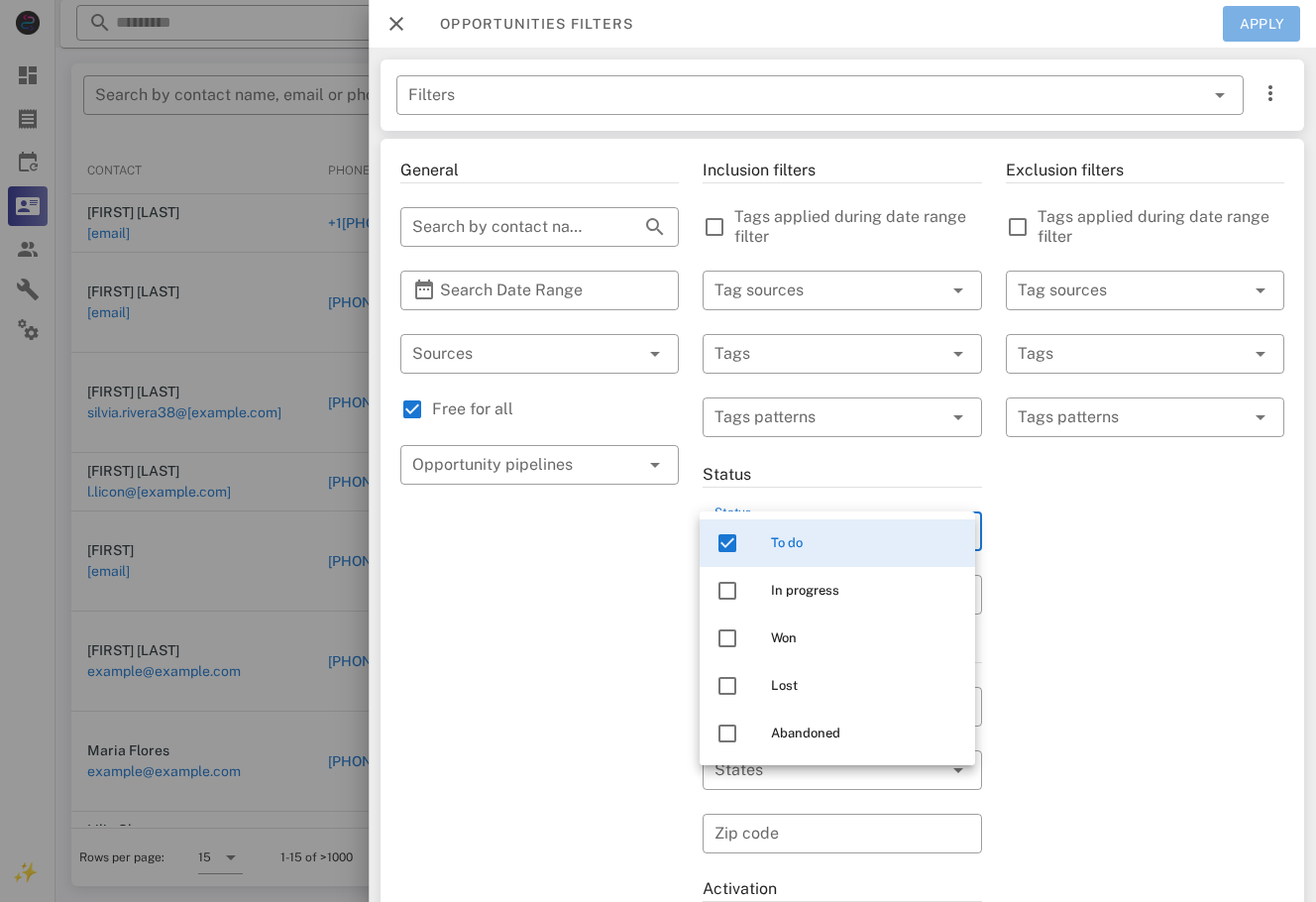 click on "Apply" at bounding box center [1261, 24] 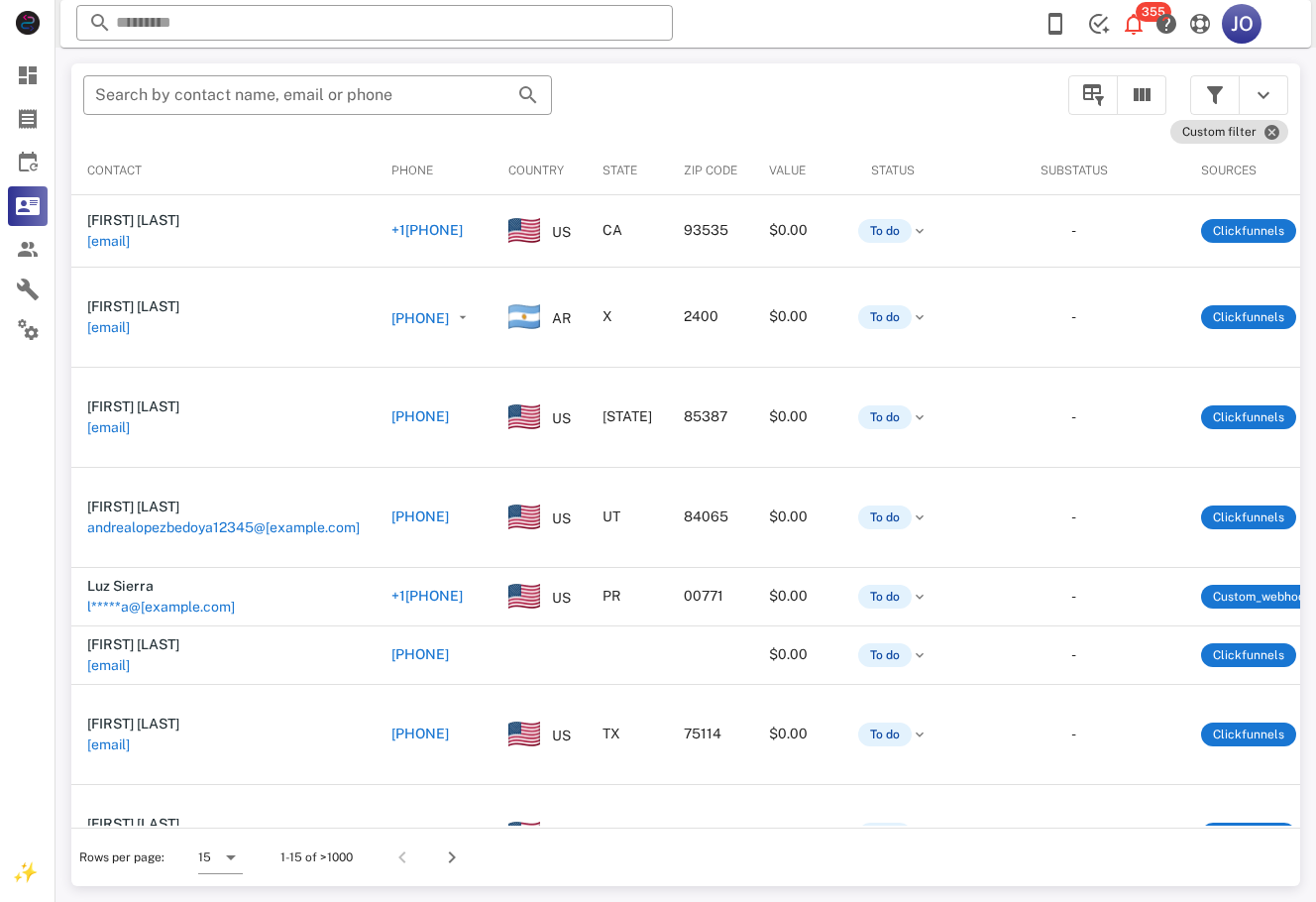 scroll, scrollTop: 0, scrollLeft: 502, axis: horizontal 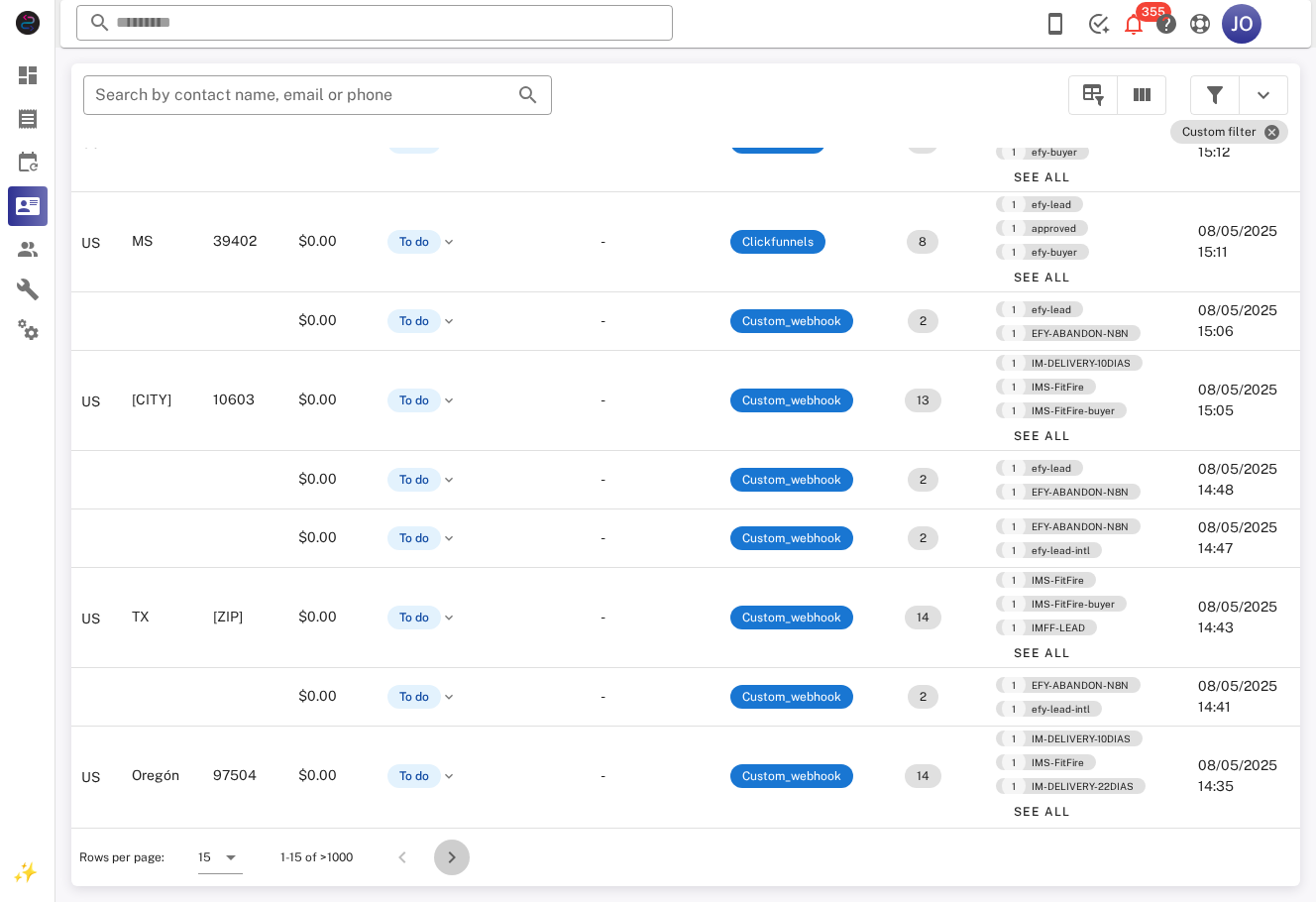 click at bounding box center [452, 857] 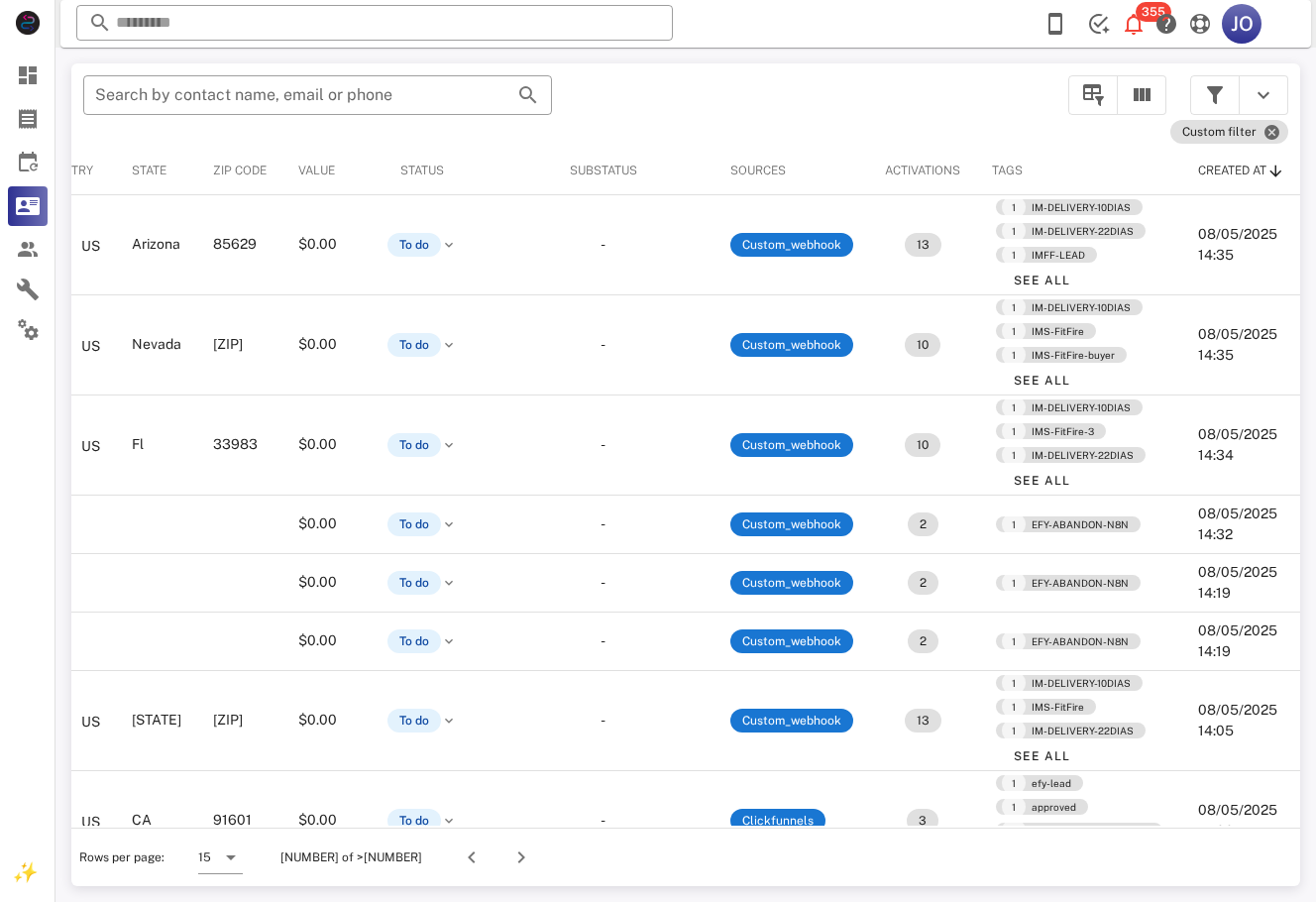 scroll, scrollTop: 0, scrollLeft: 0, axis: both 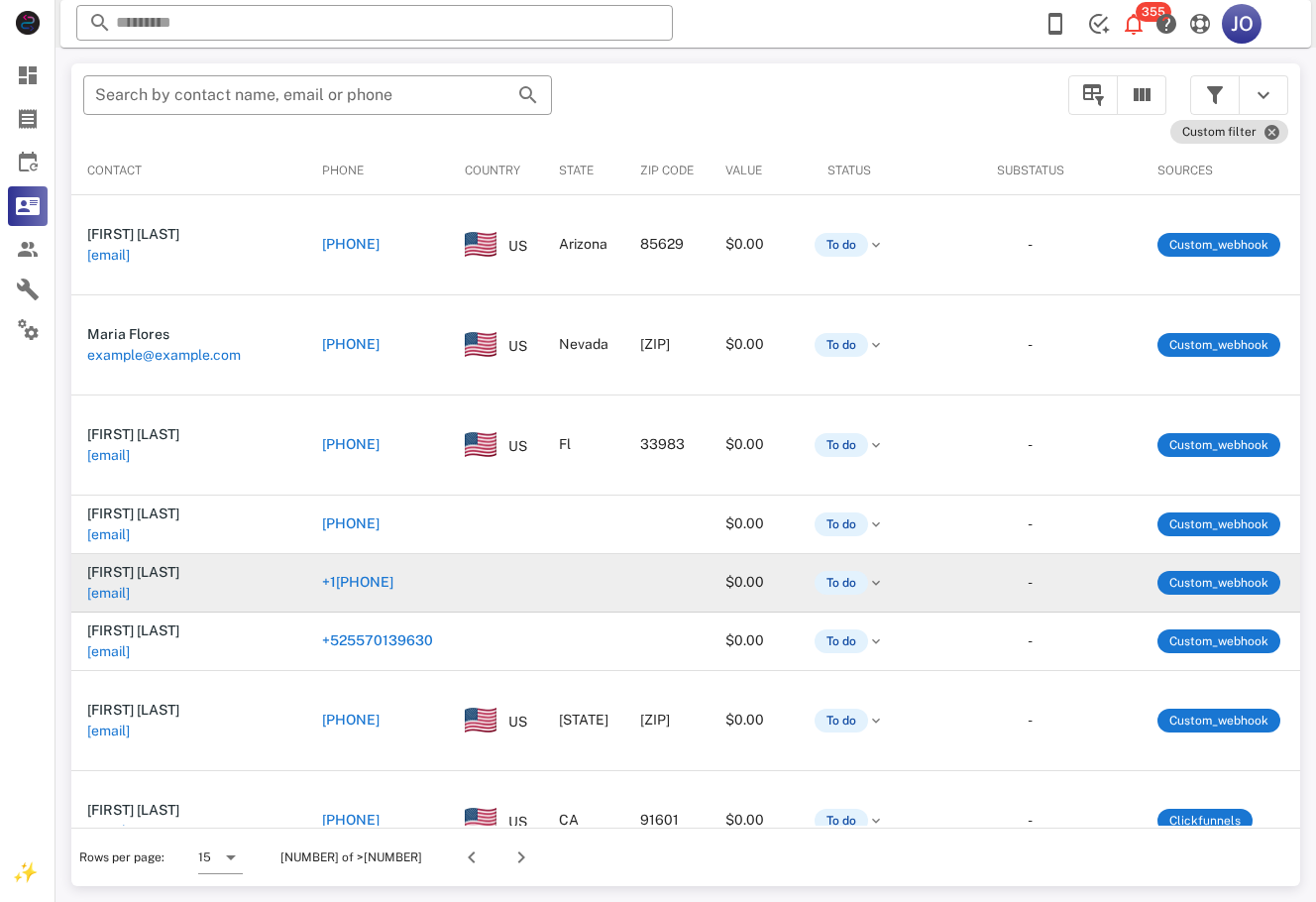 click on "[EMAIL]" at bounding box center (108, 593) 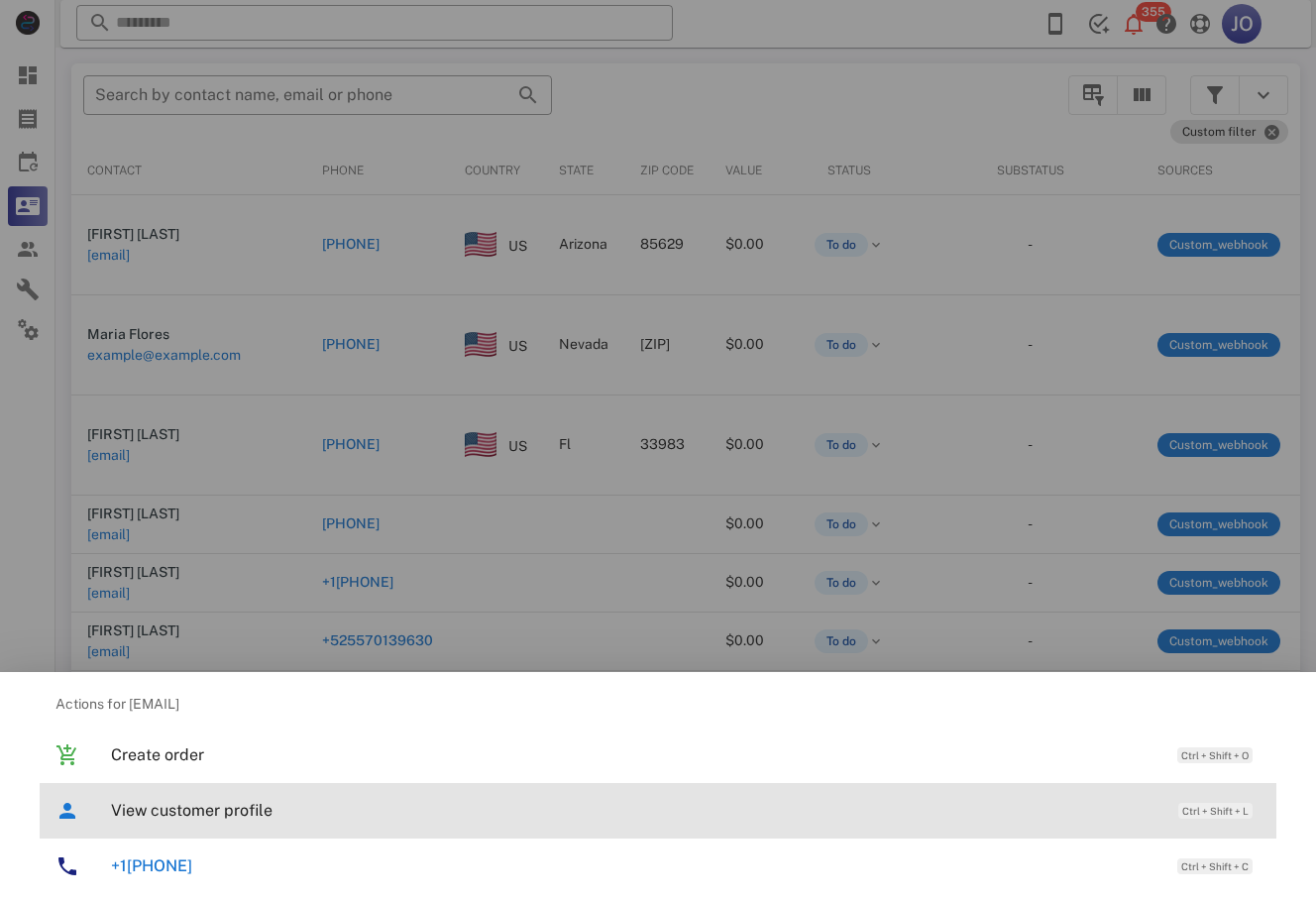 click on "View customer profile Ctrl + Shift + L" at bounding box center [686, 810] 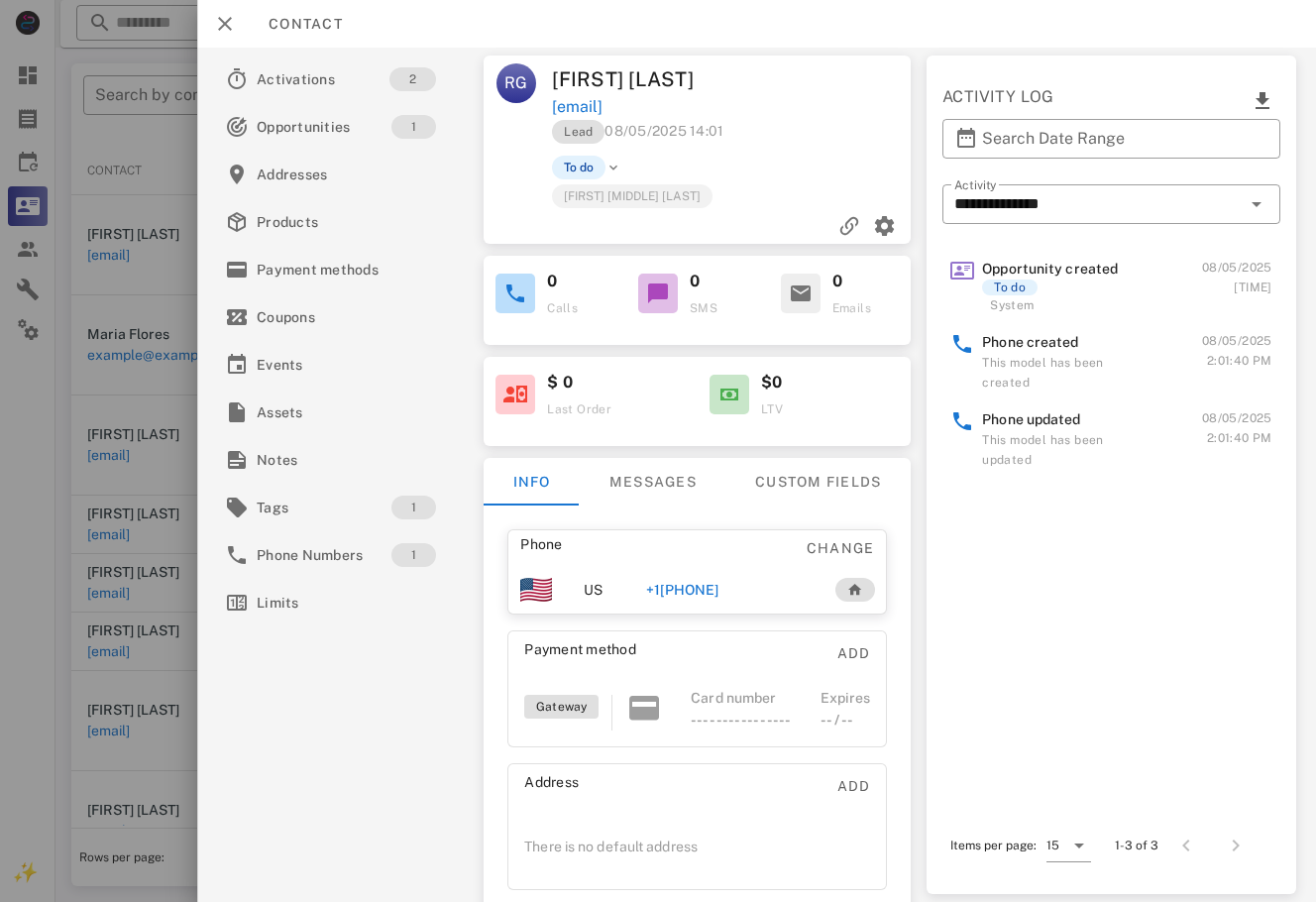 click on "+1[PHONE]" at bounding box center [683, 590] 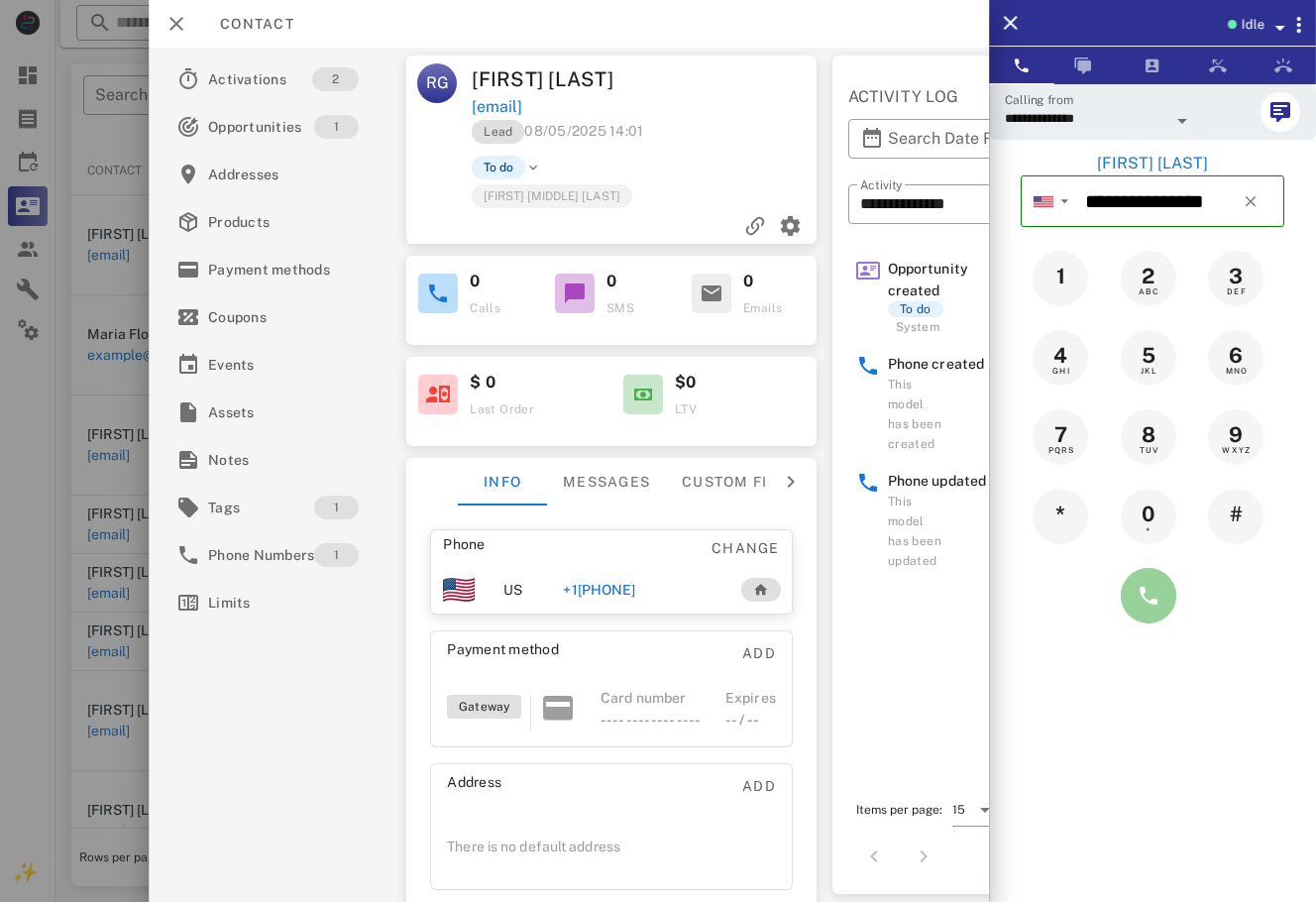 click at bounding box center (1149, 596) 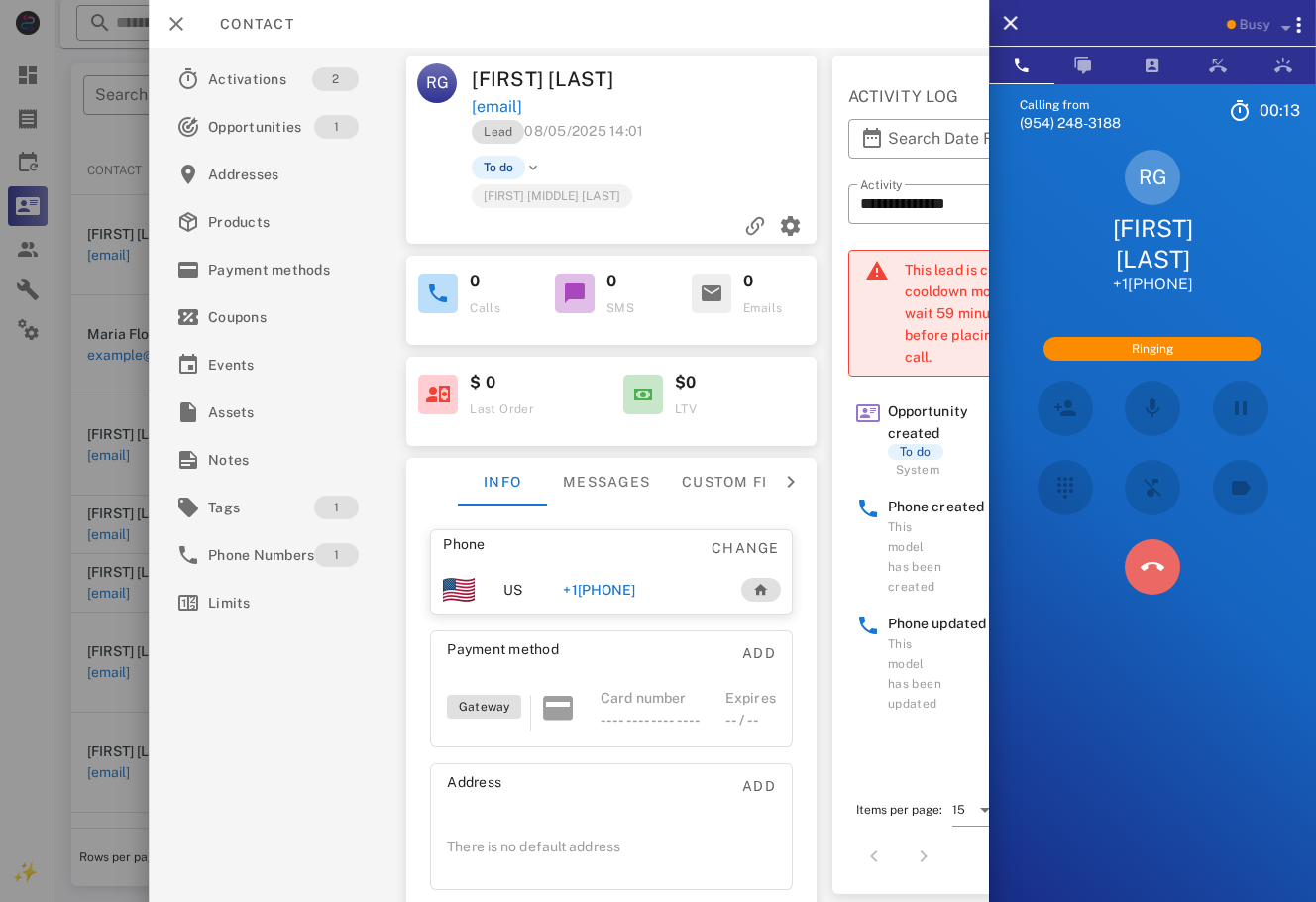 click at bounding box center [1152, 567] 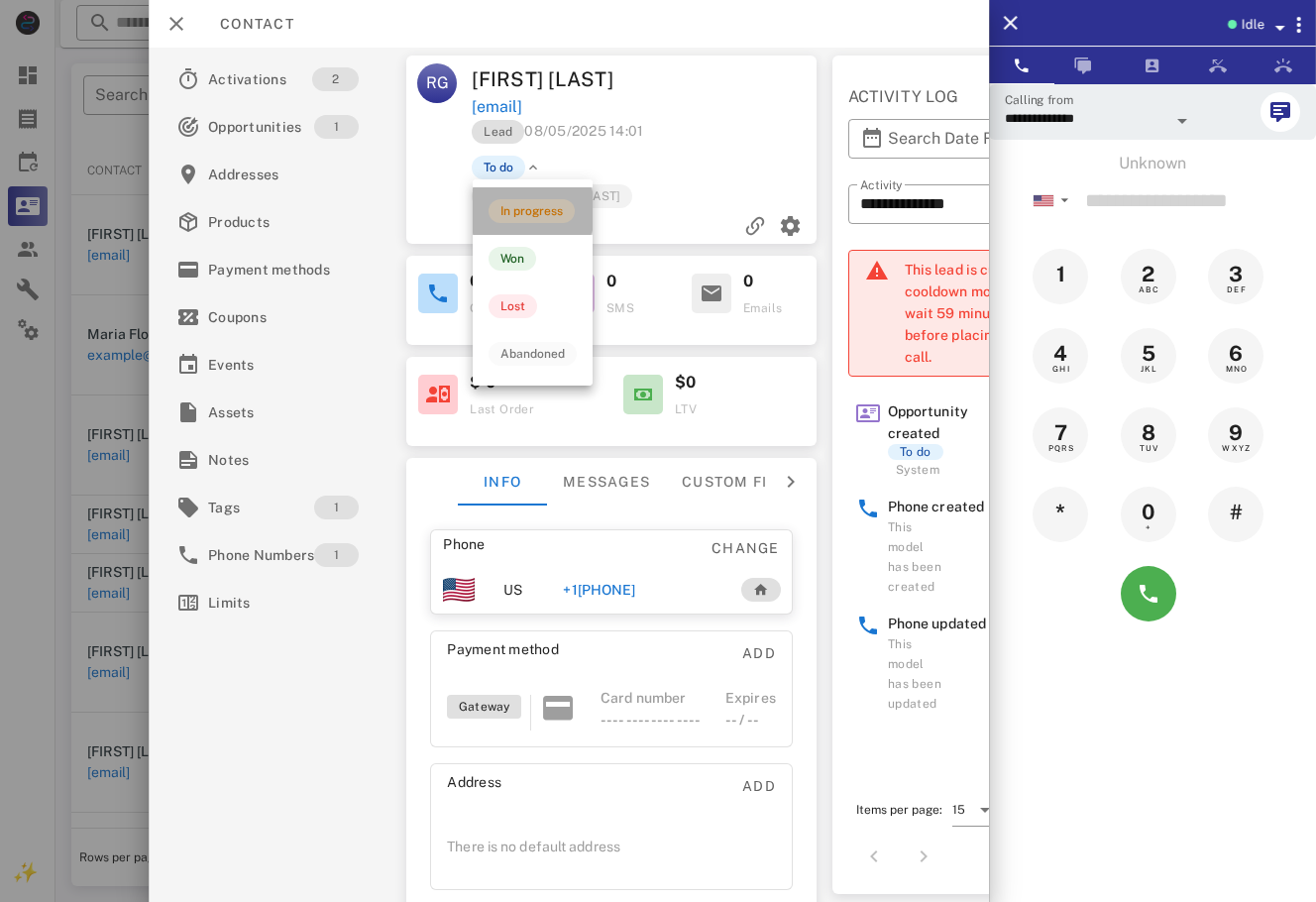 click on "In progress" at bounding box center (532, 211) 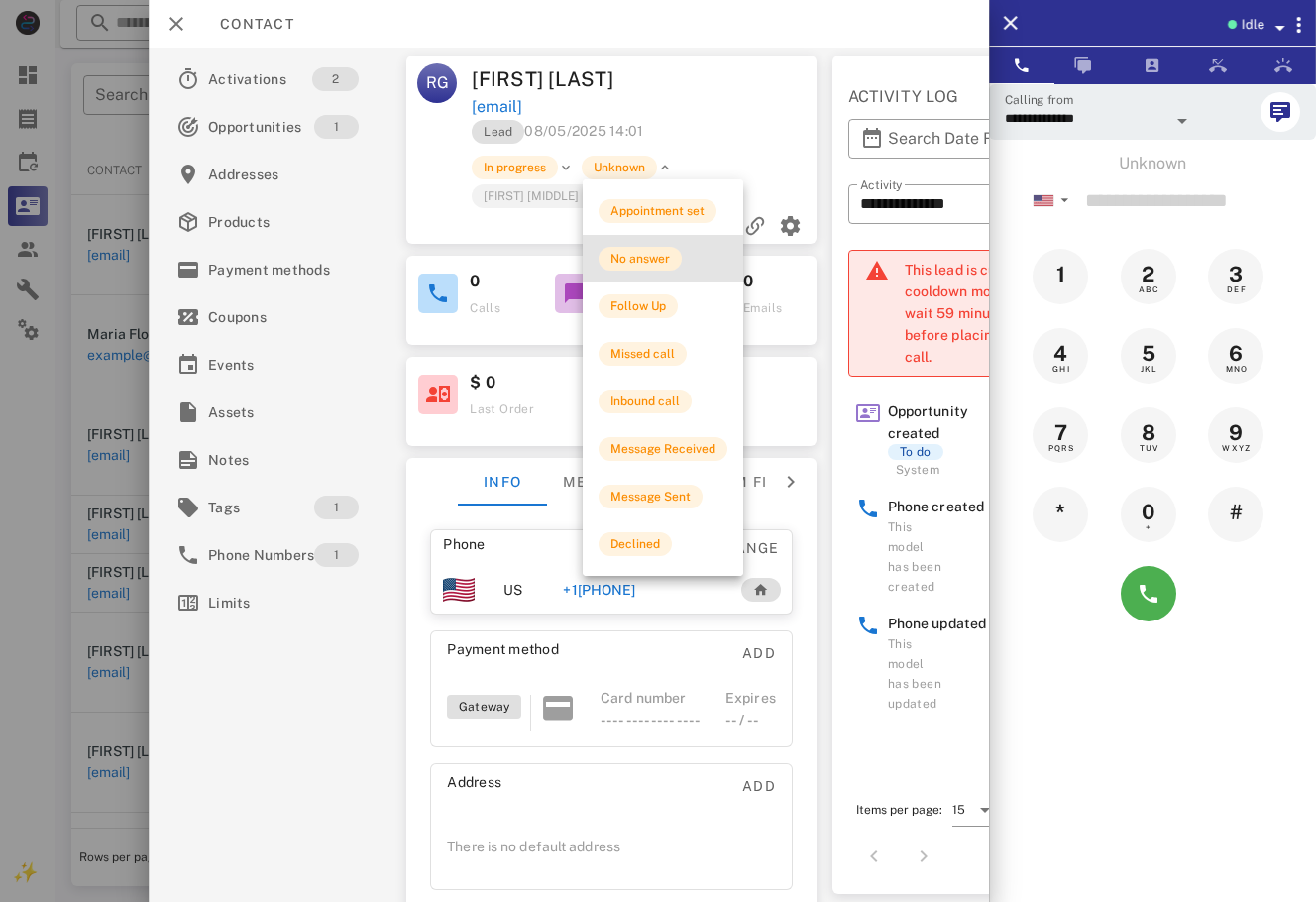 click on "No answer" at bounding box center [640, 259] 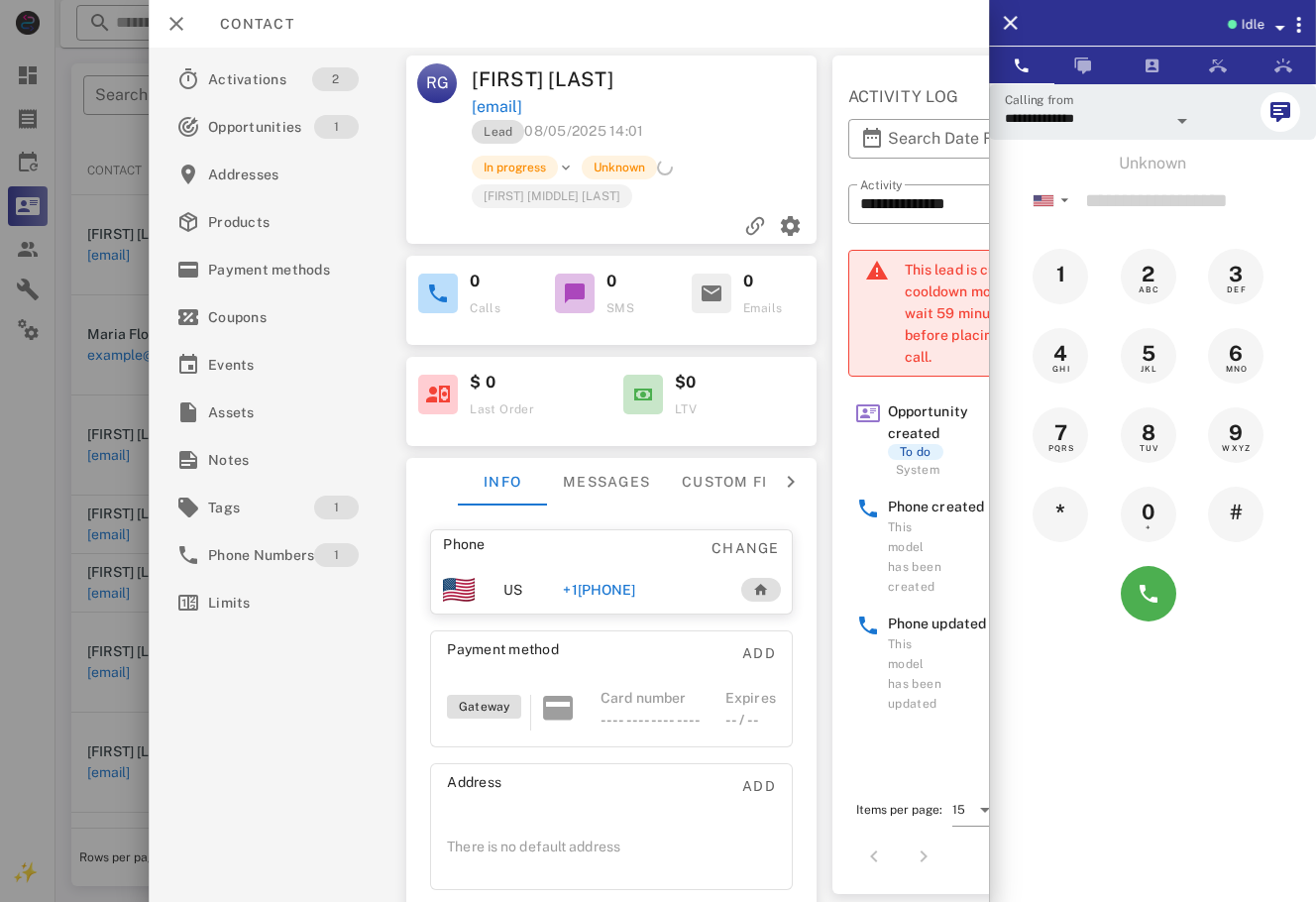 click at bounding box center [658, 451] 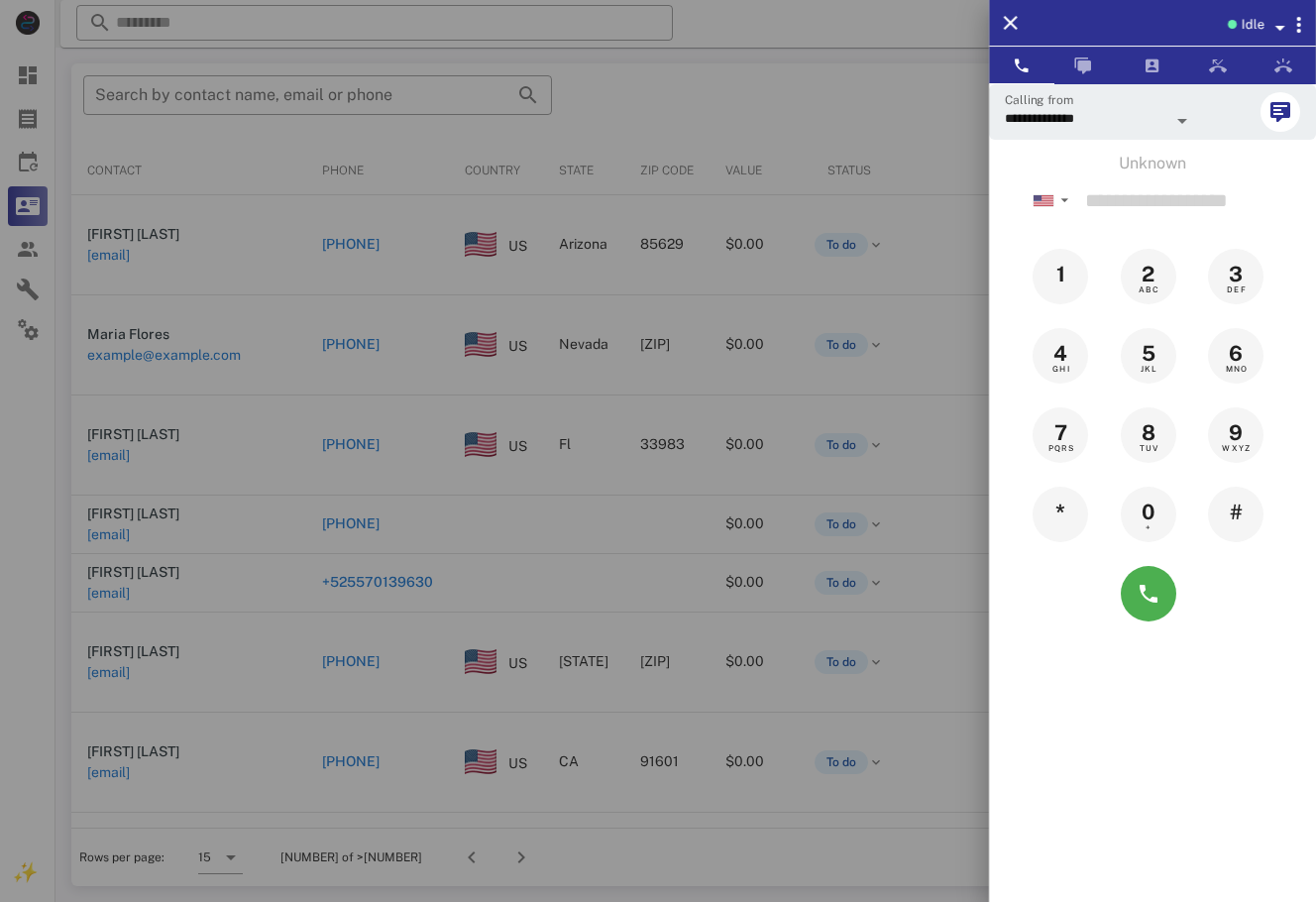 drag, startPoint x: 263, startPoint y: 809, endPoint x: 268, endPoint y: 826, distance: 17.720045 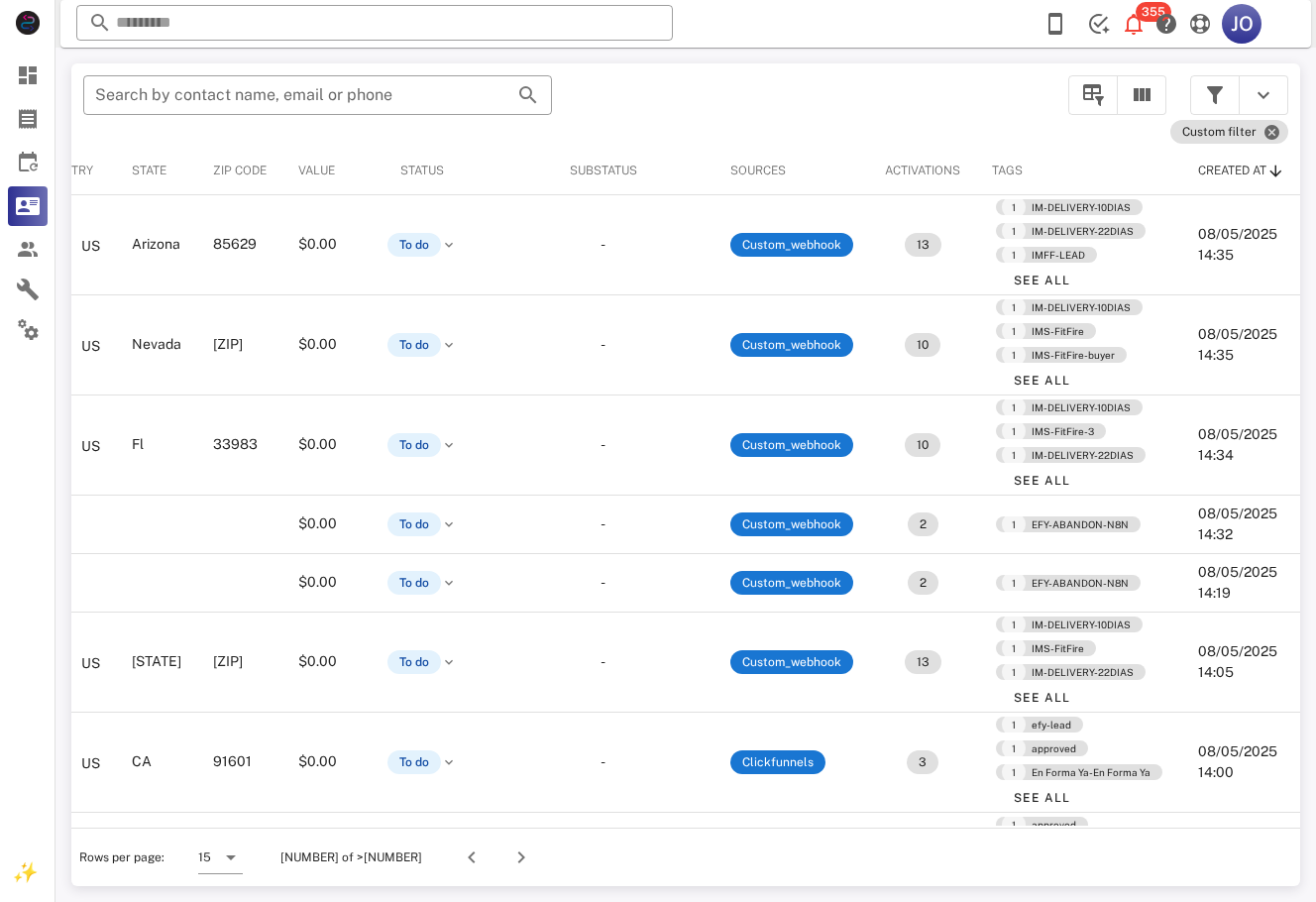 scroll, scrollTop: 0, scrollLeft: 0, axis: both 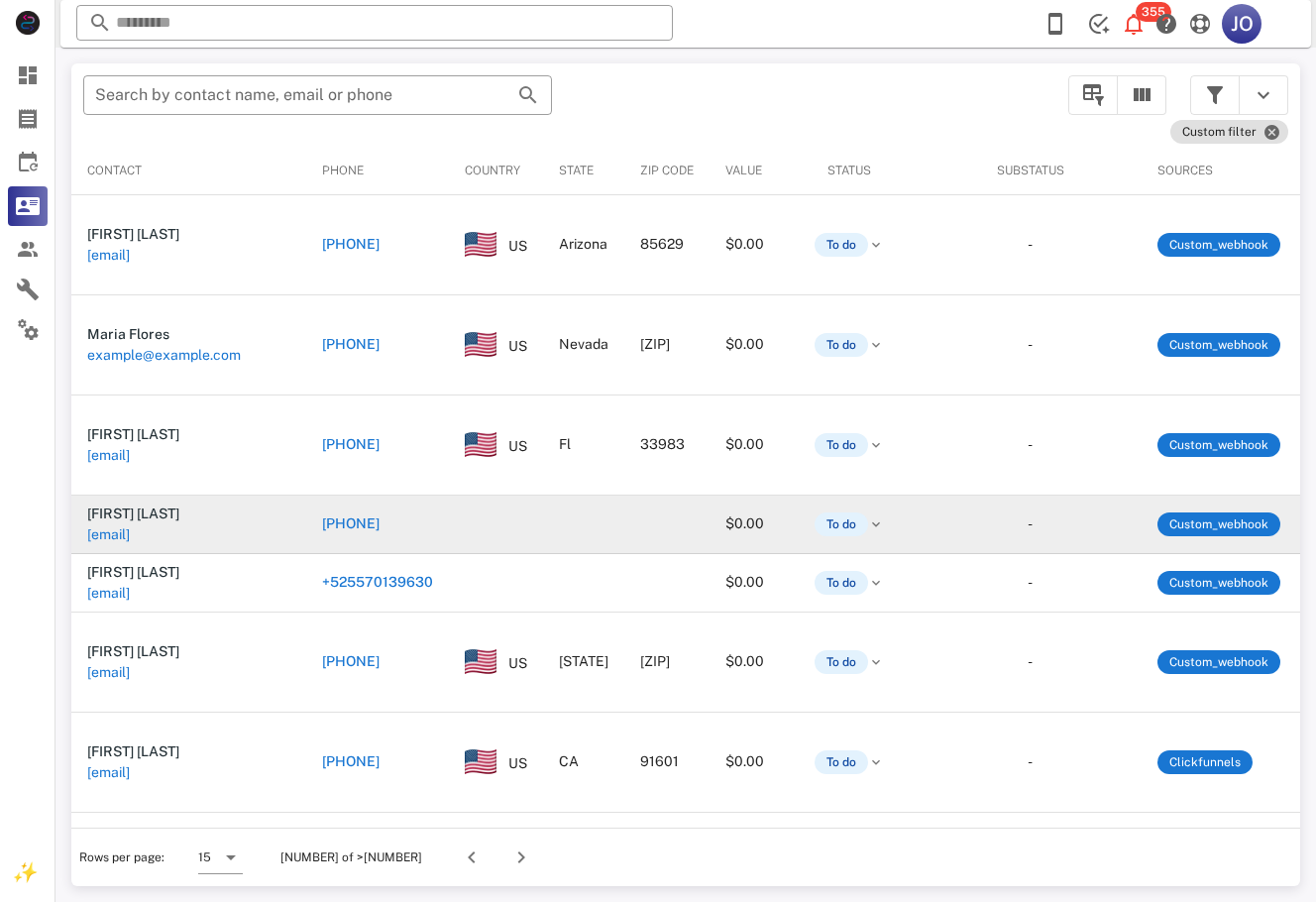 click on "[EMAIL]" at bounding box center [108, 534] 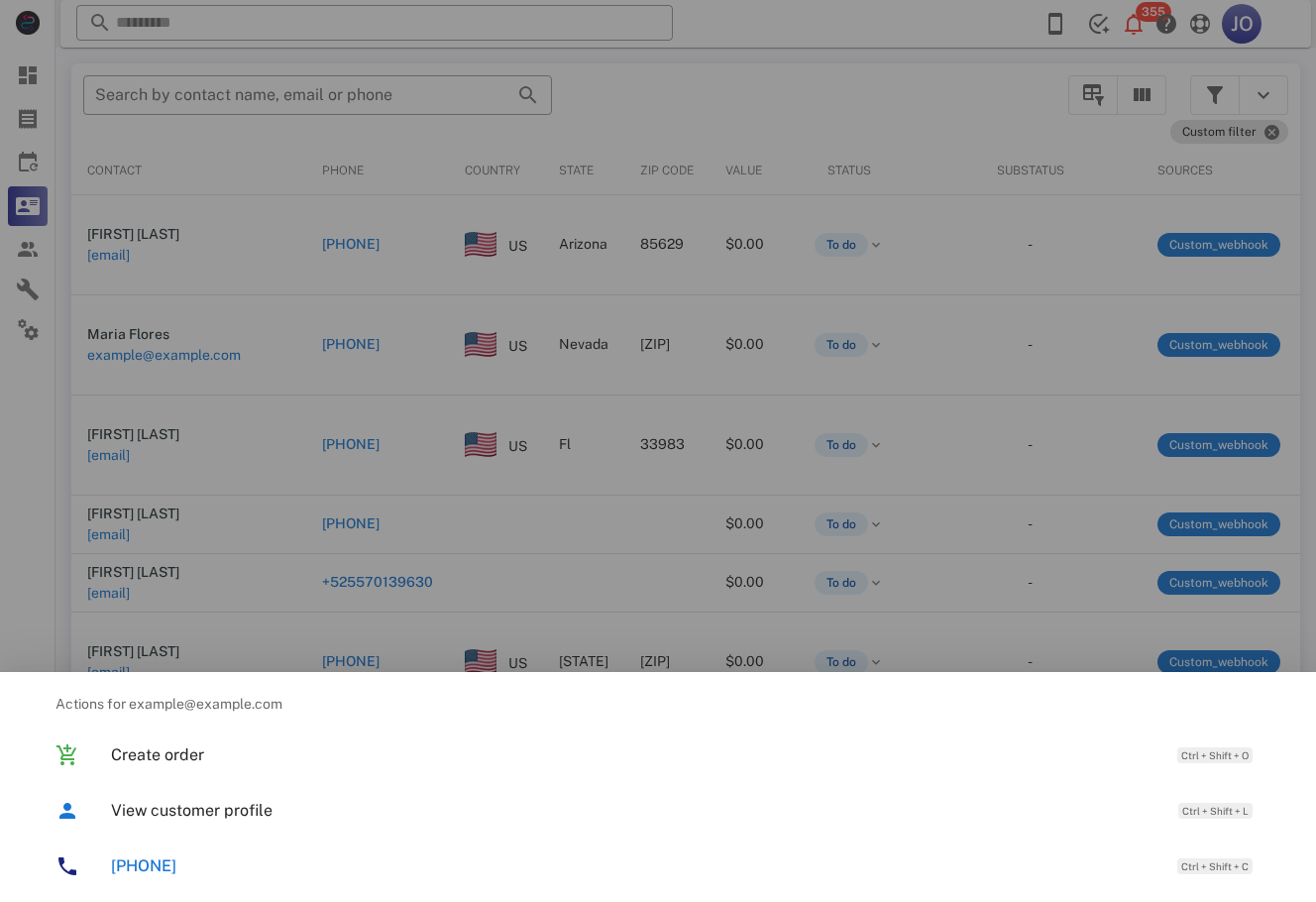 click at bounding box center (658, 451) 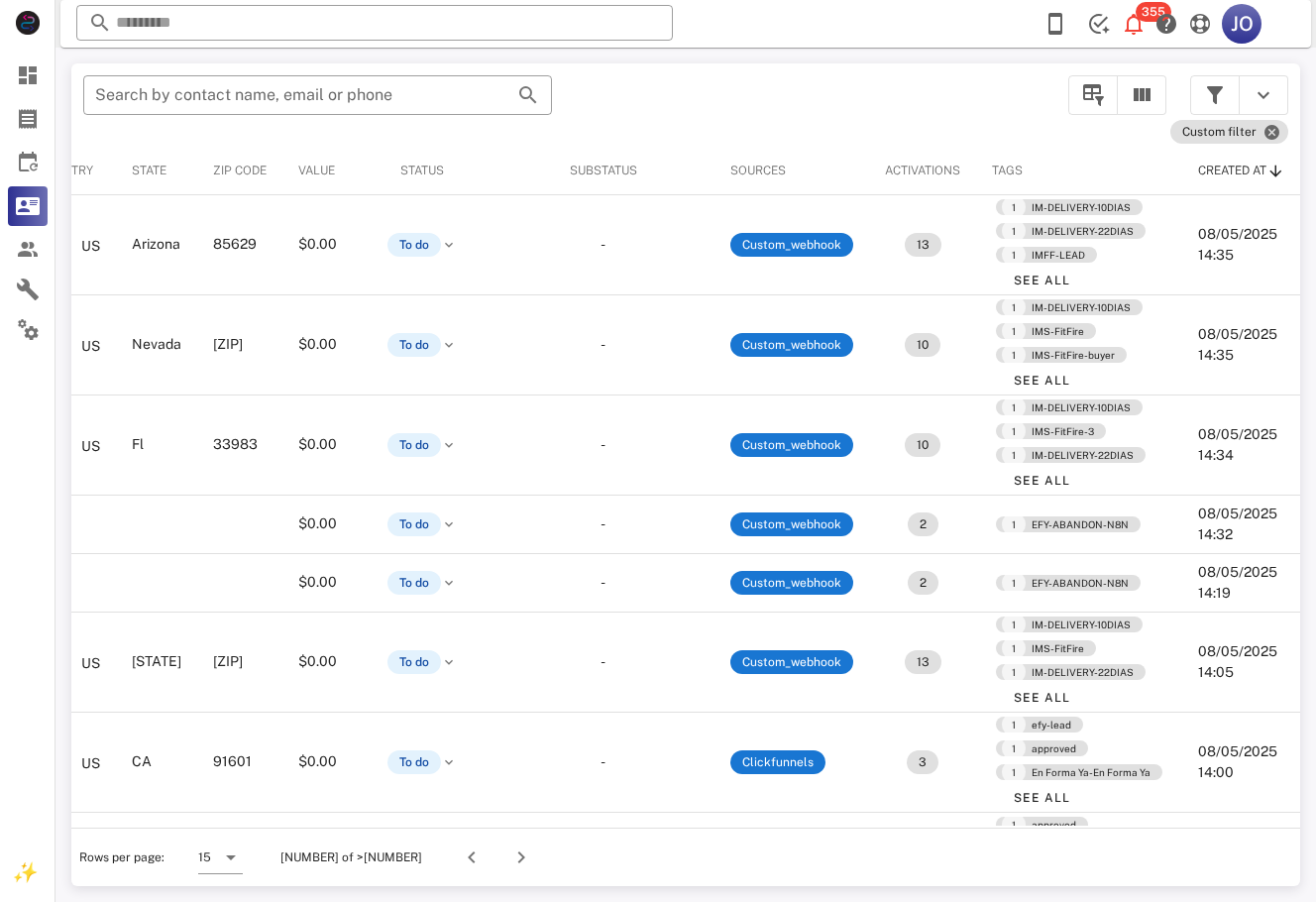 scroll, scrollTop: 0, scrollLeft: 0, axis: both 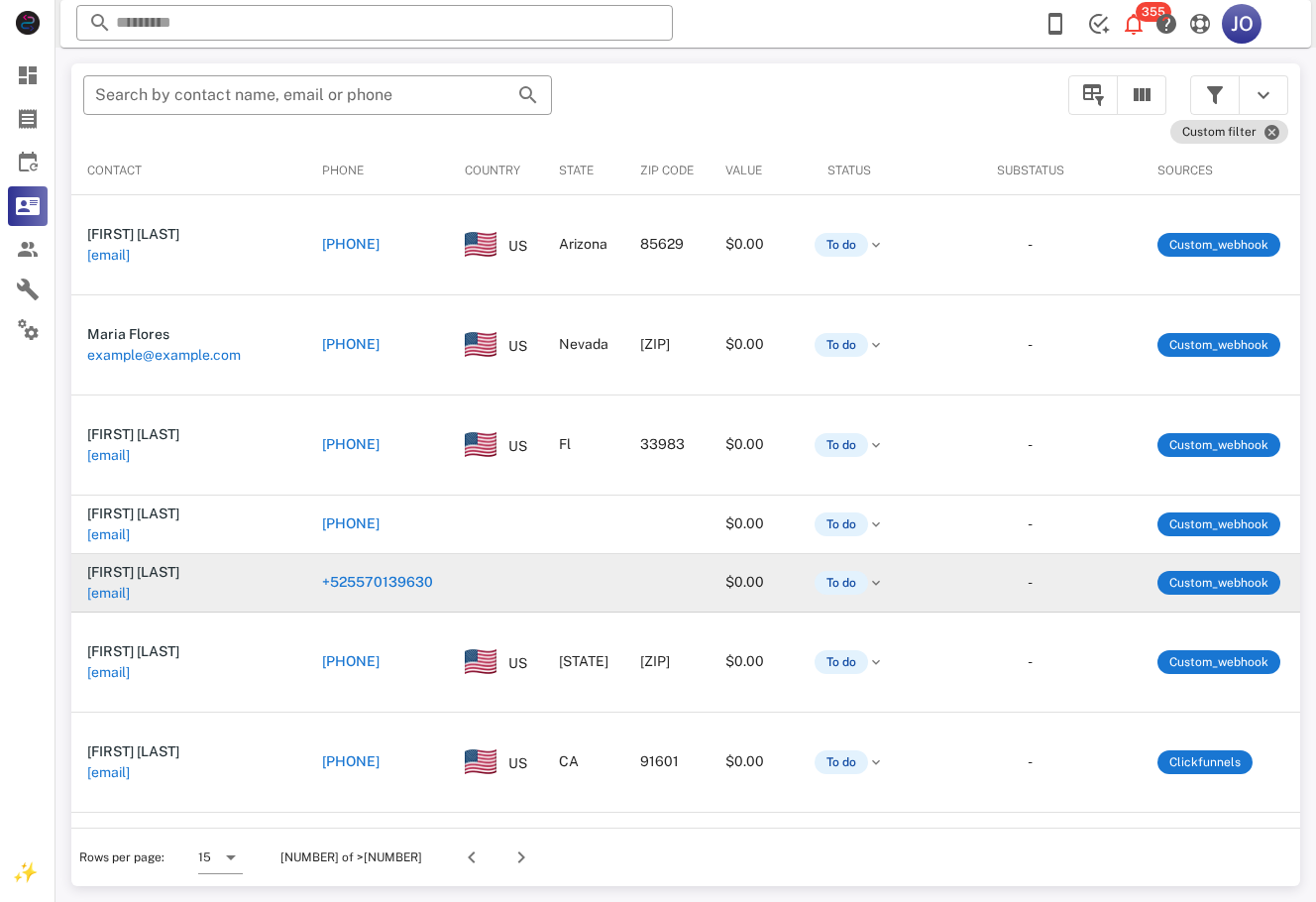 click on "[EMAIL]" at bounding box center (108, 593) 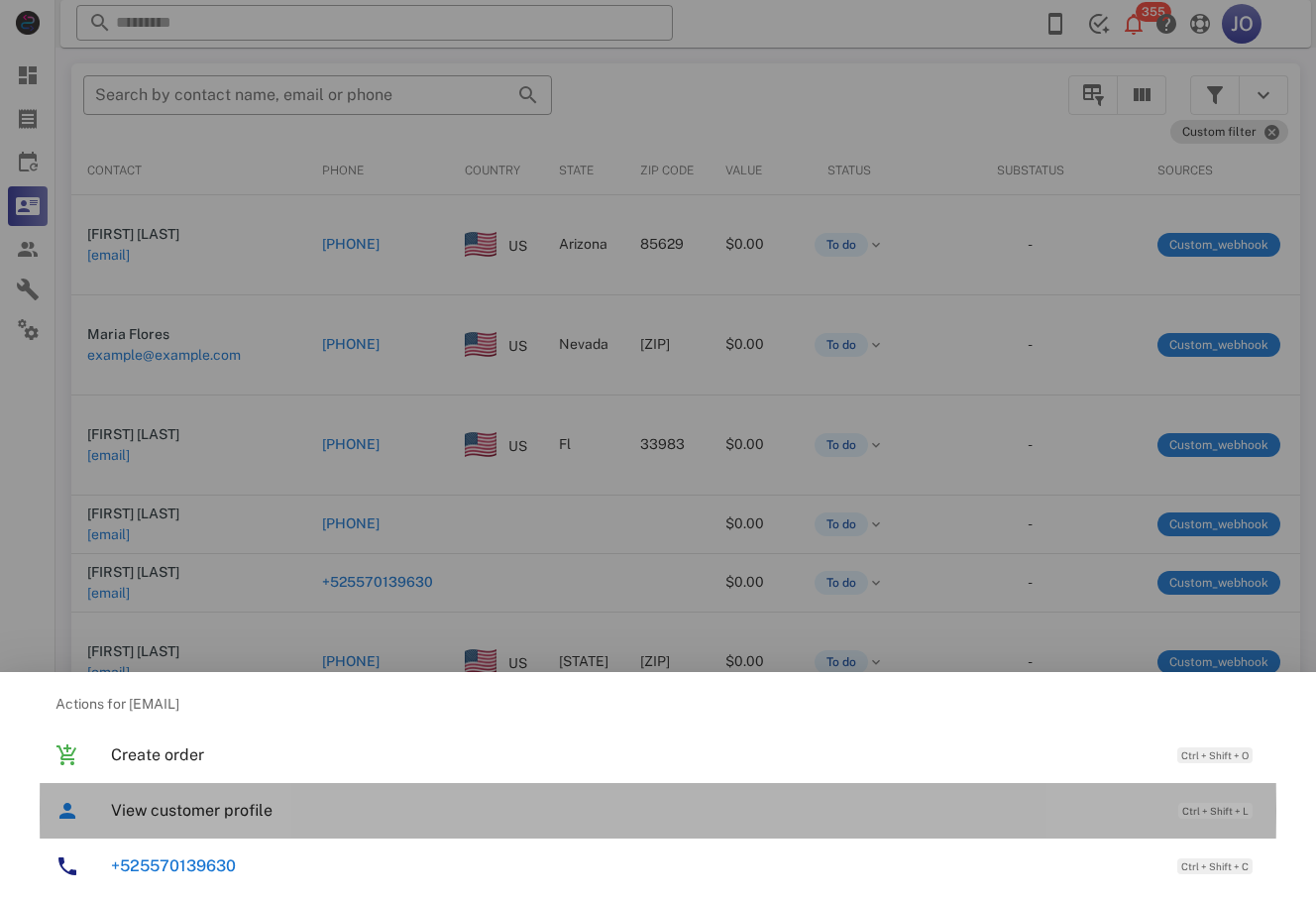 click on "View customer profile" at bounding box center [634, 810] 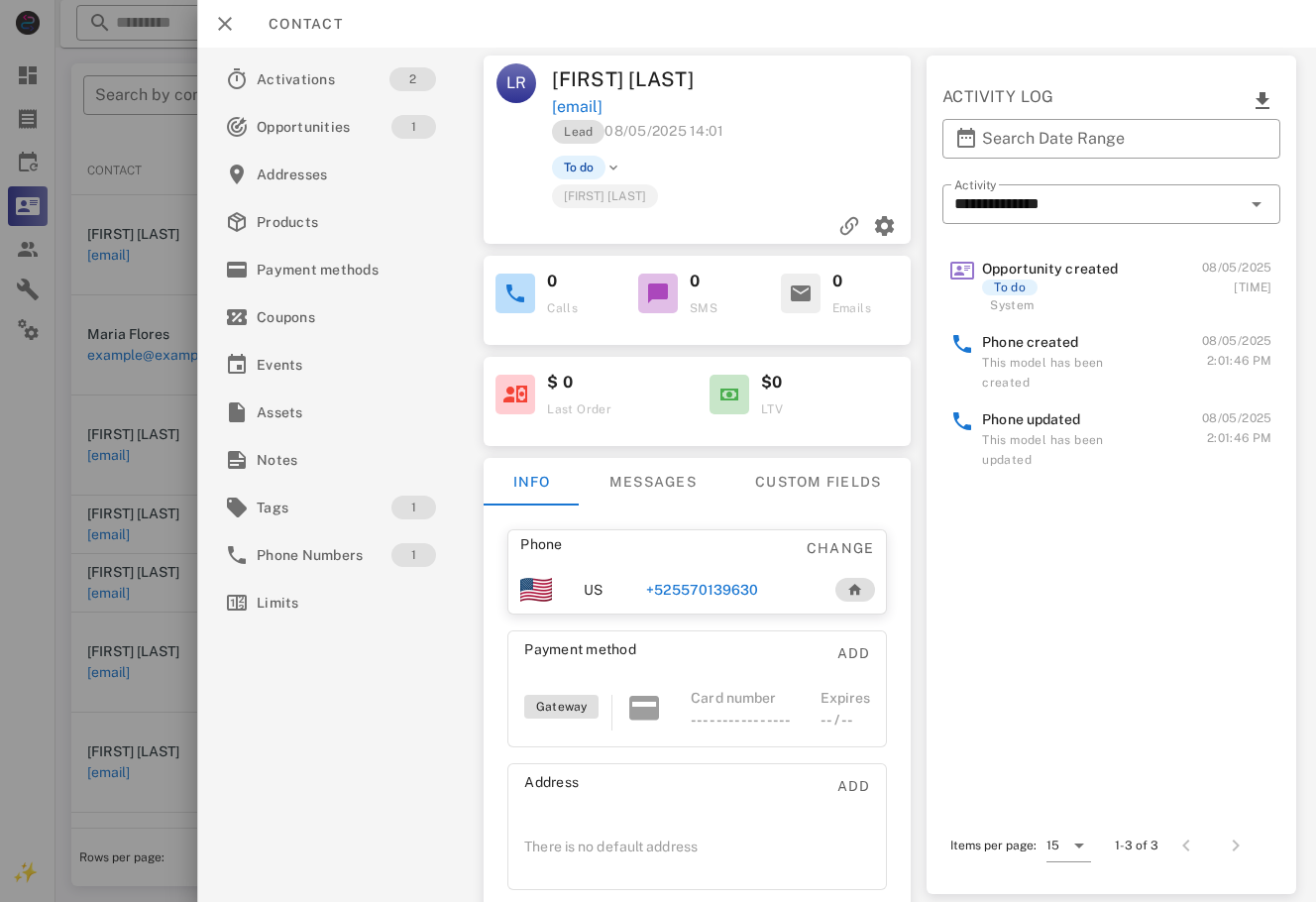 click on "+525570139630" at bounding box center (703, 590) 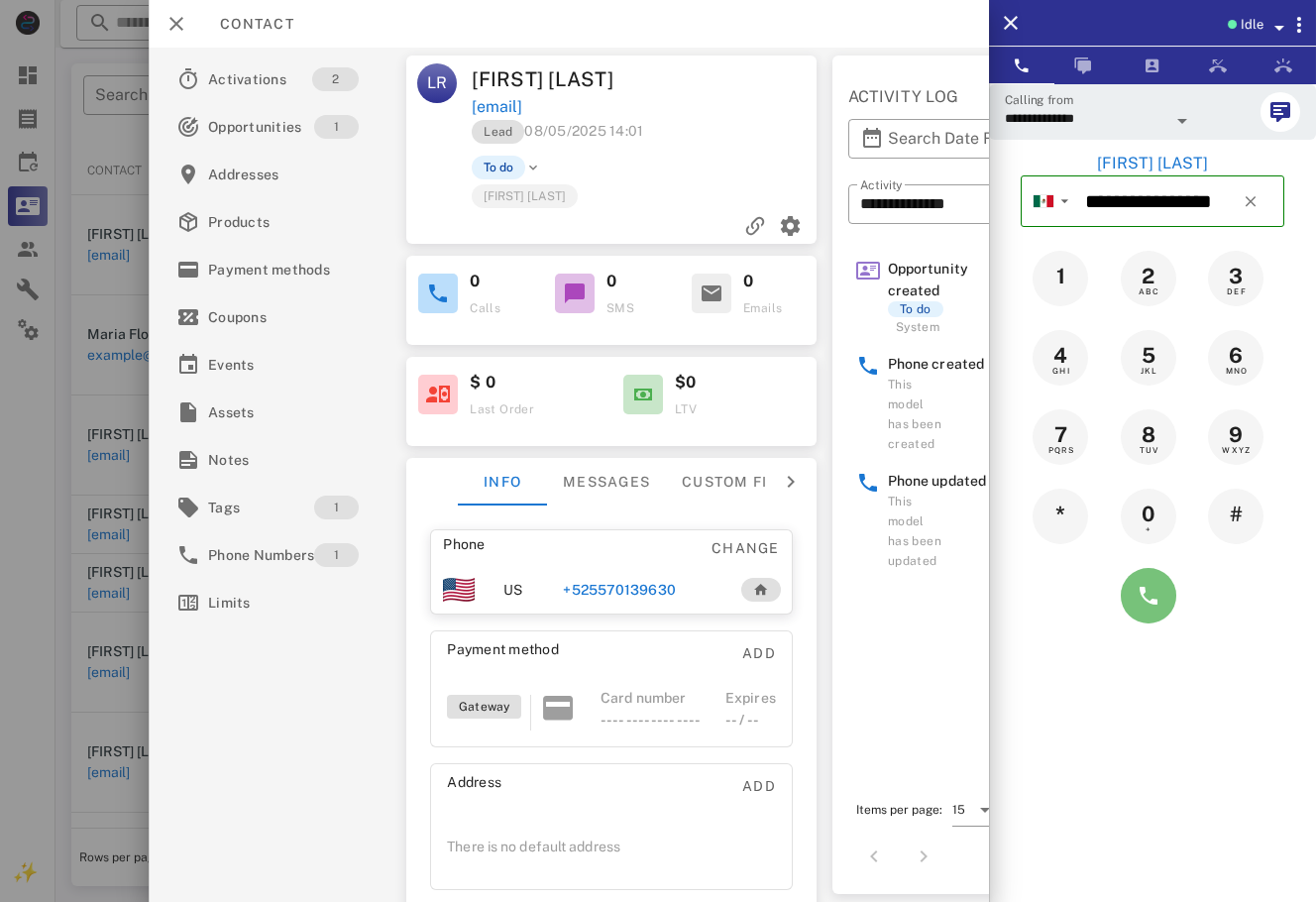 click at bounding box center [1149, 596] 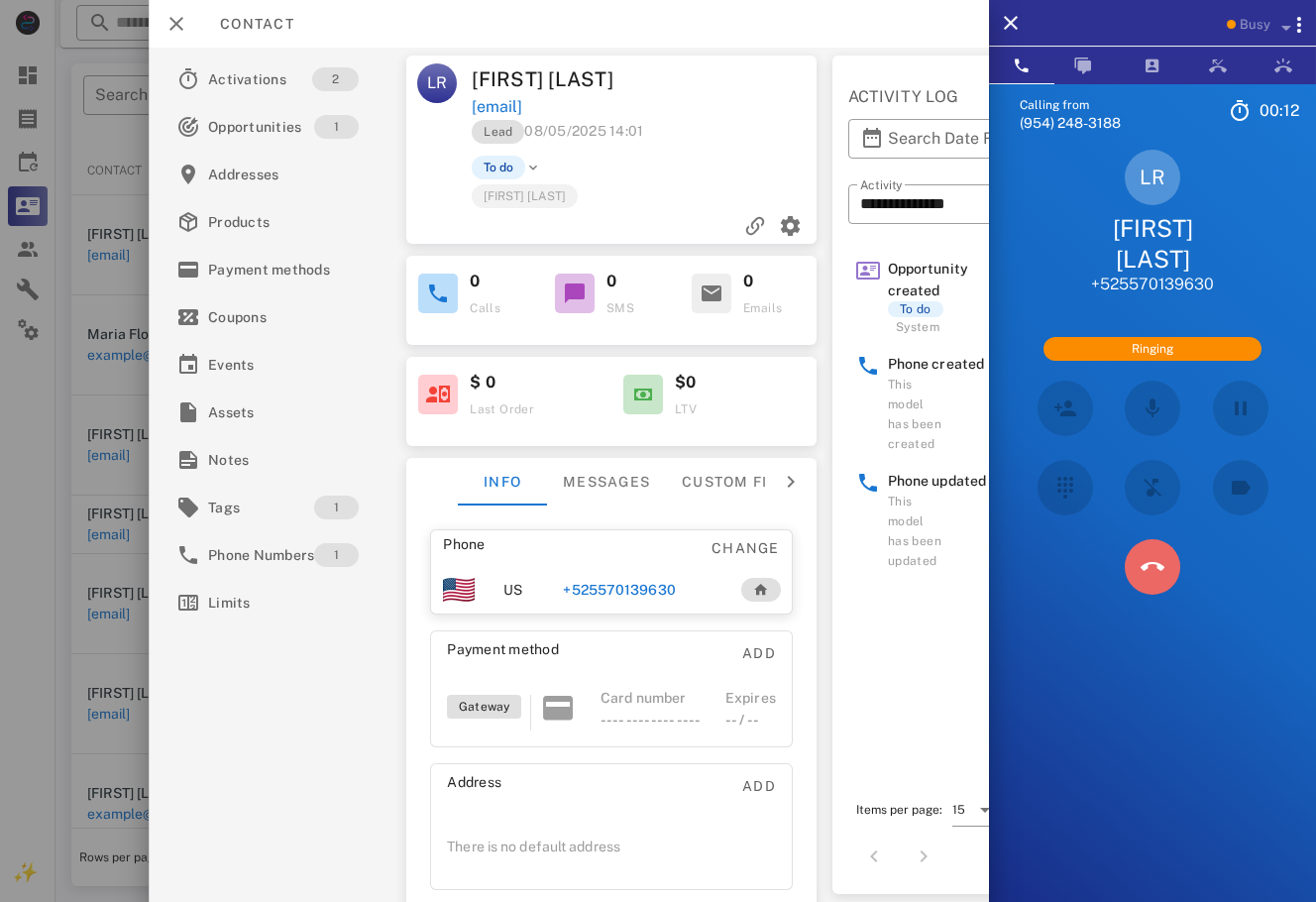 click at bounding box center (1152, 567) 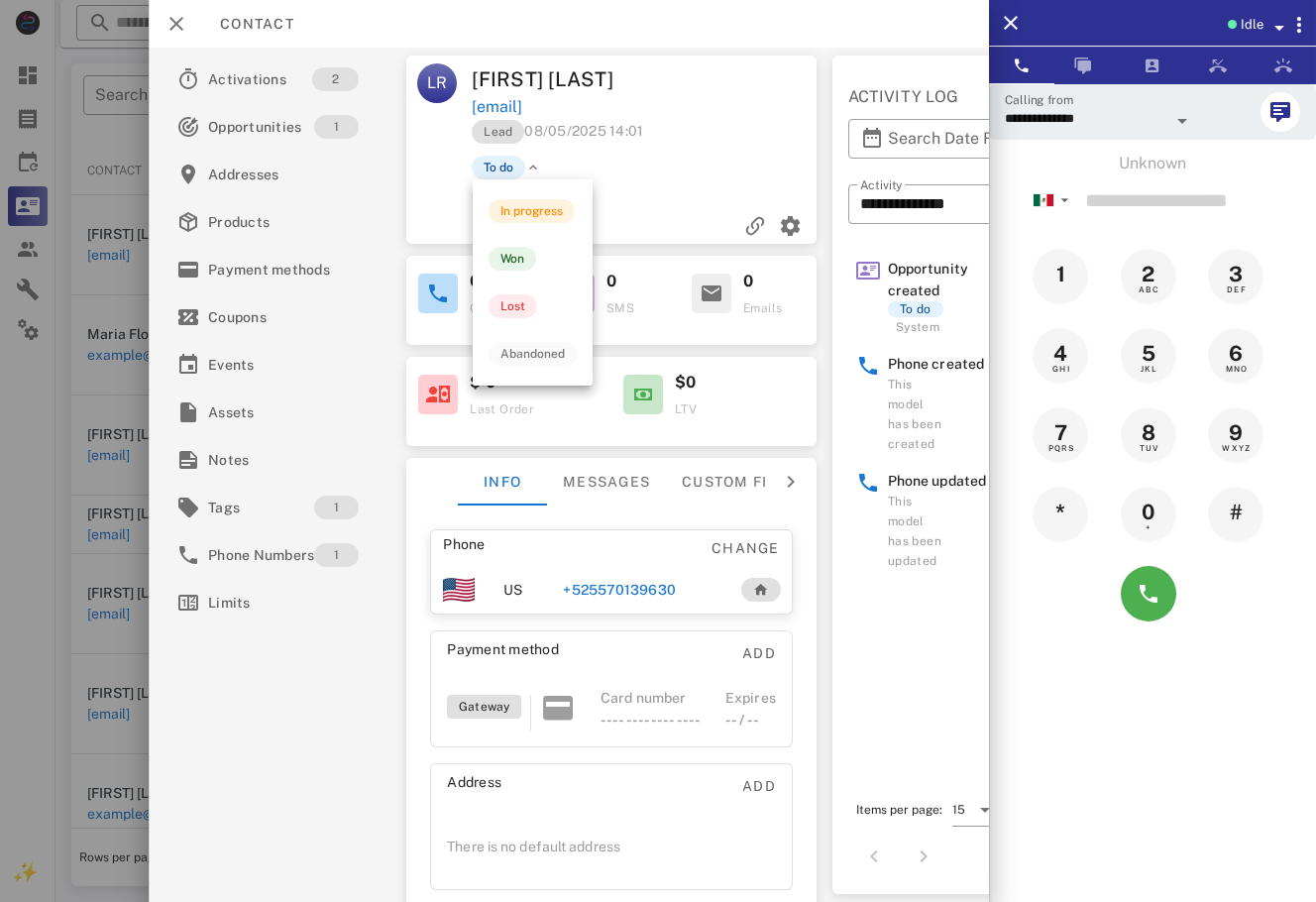 click on "To do" at bounding box center (506, 168) 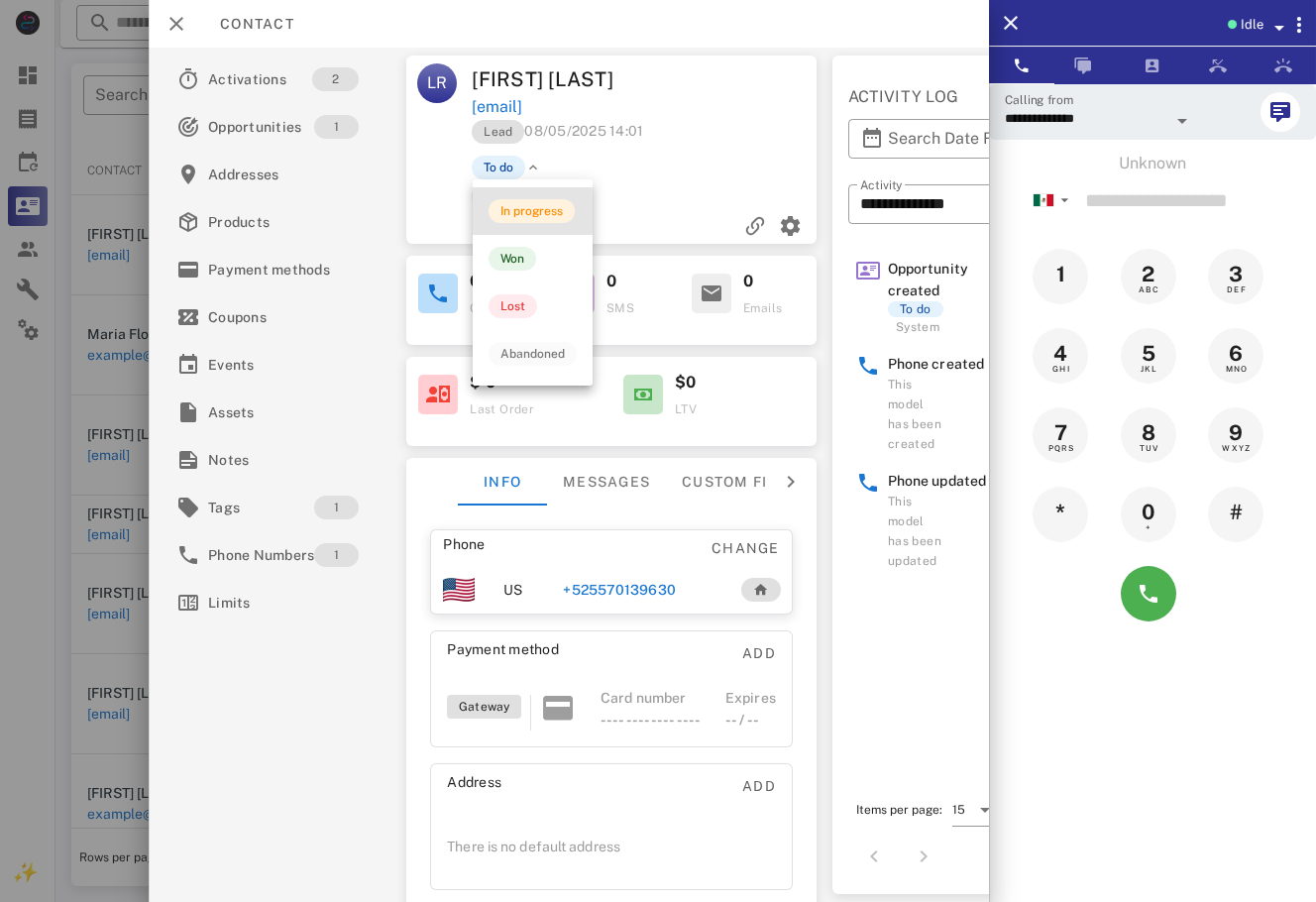 click on "In progress" at bounding box center (532, 211) 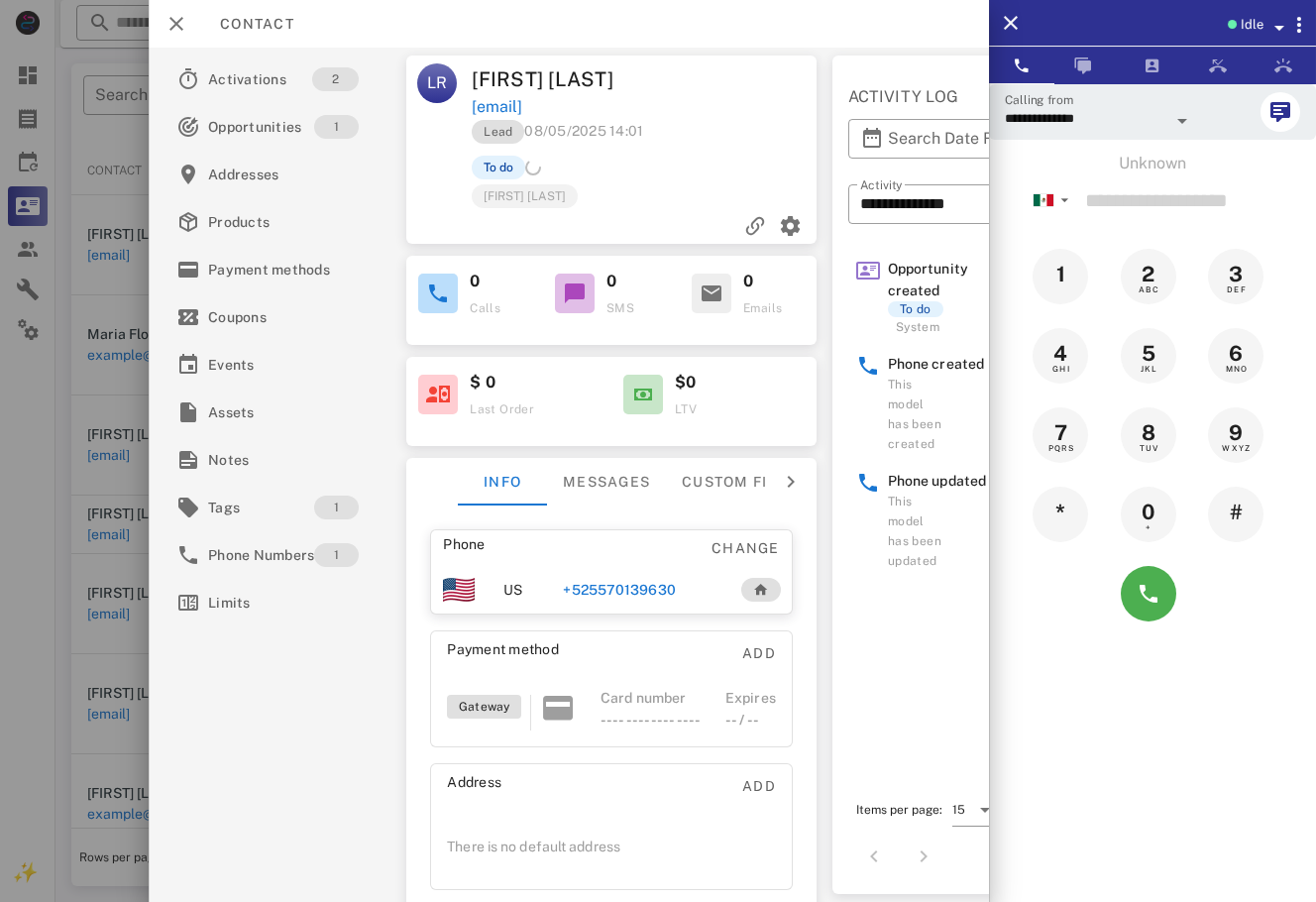 click at bounding box center (658, 451) 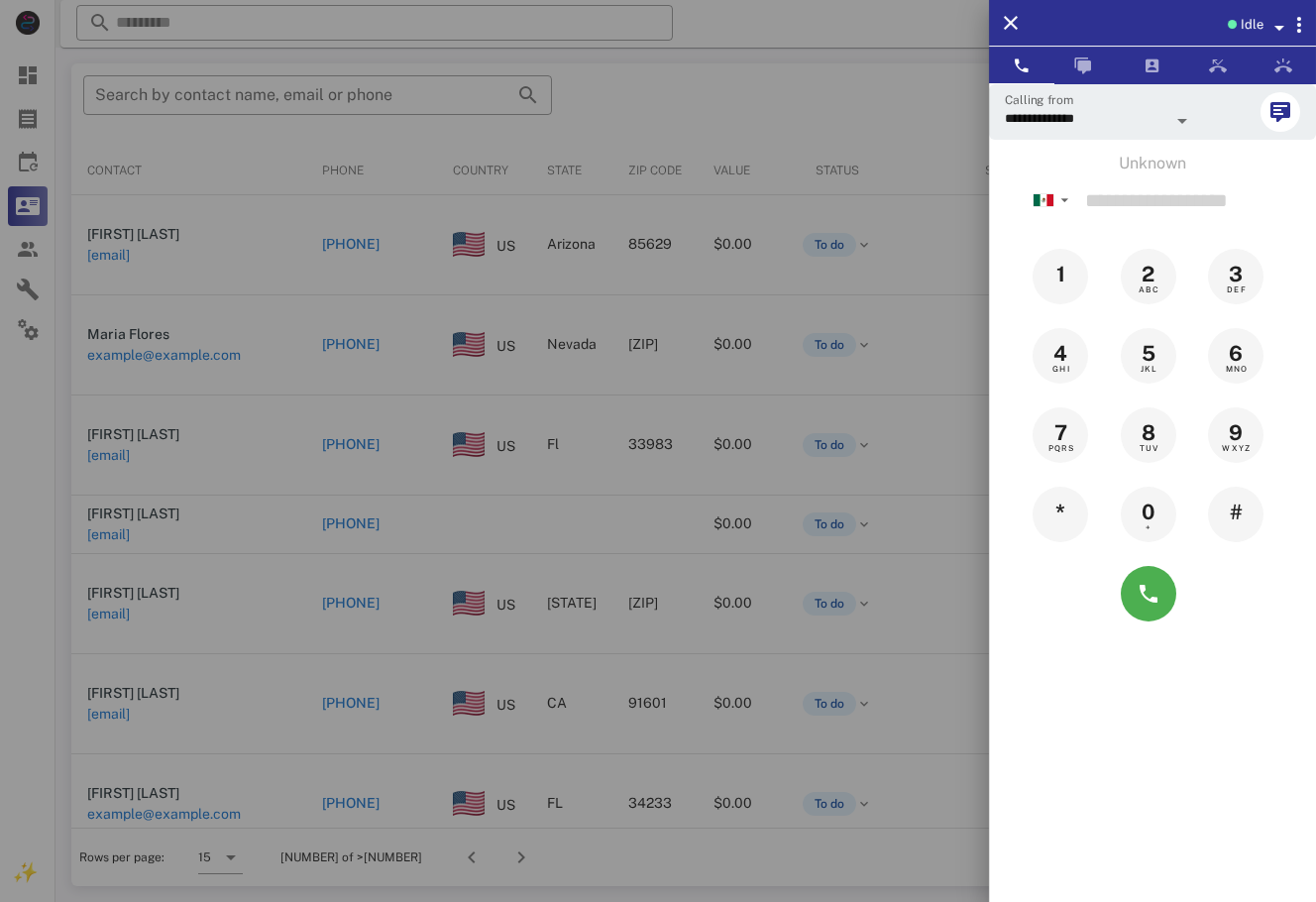 click at bounding box center [658, 451] 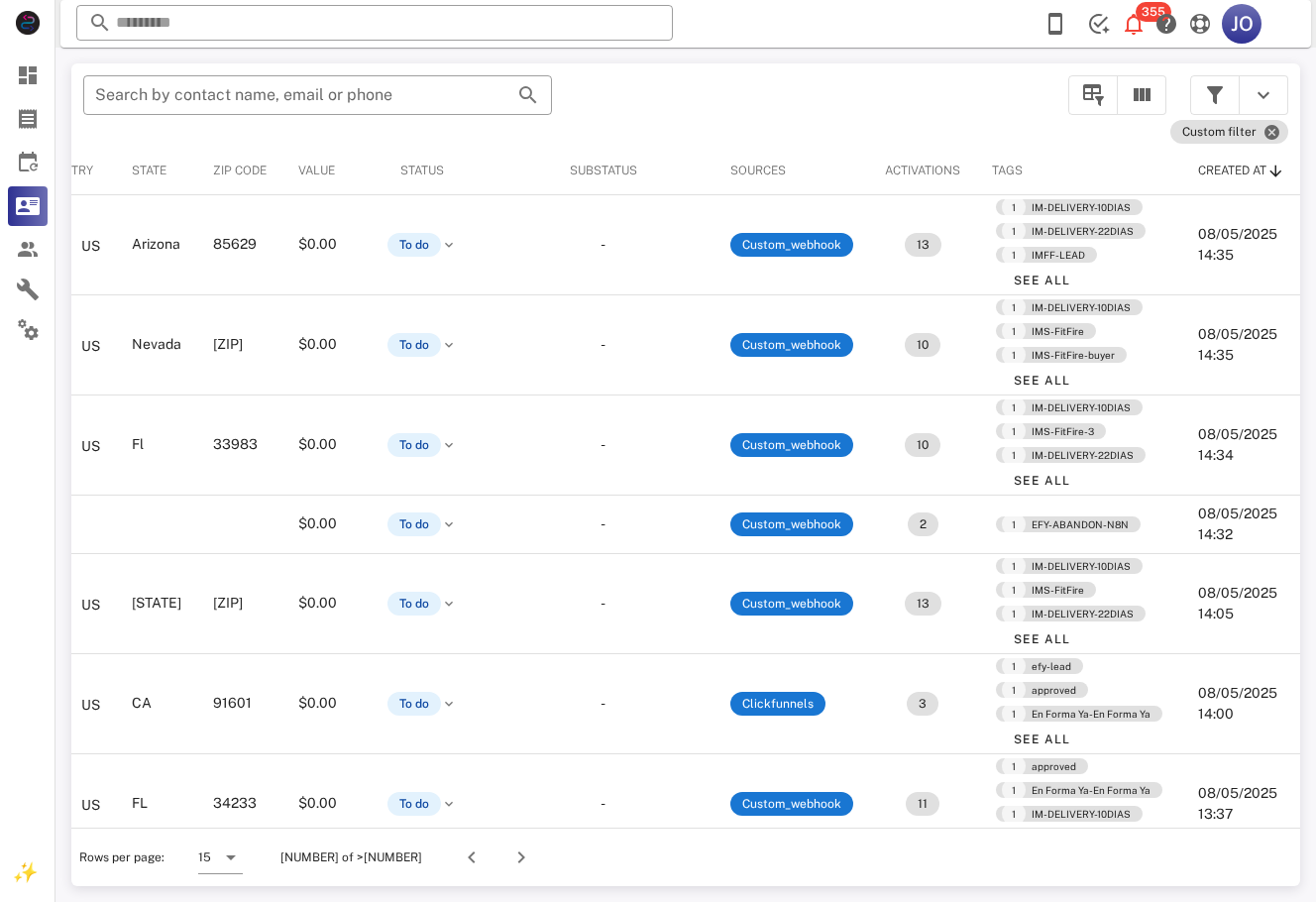 scroll, scrollTop: 486, scrollLeft: 464, axis: both 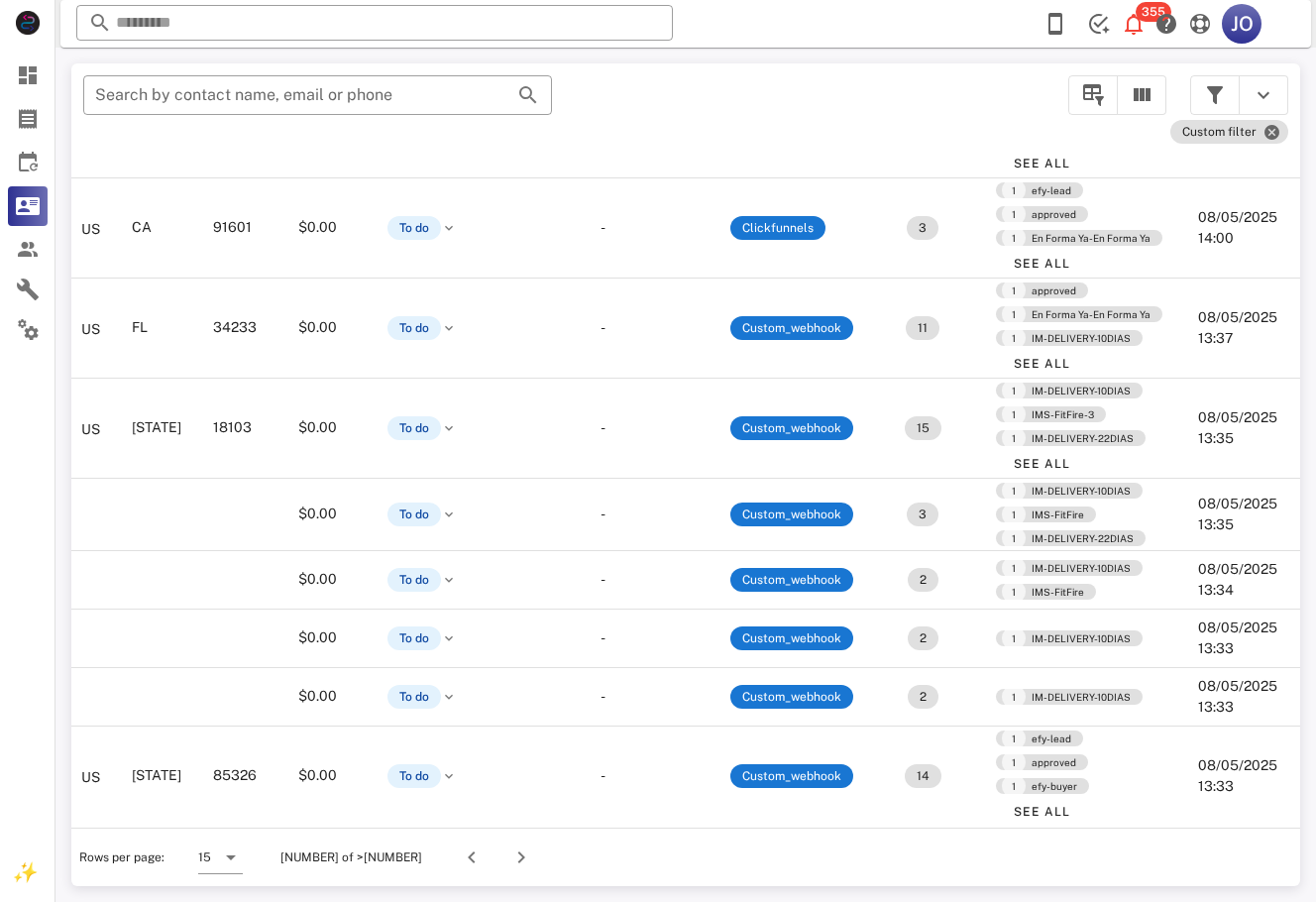 drag, startPoint x: 1293, startPoint y: 373, endPoint x: 20, endPoint y: 0, distance: 1326.521 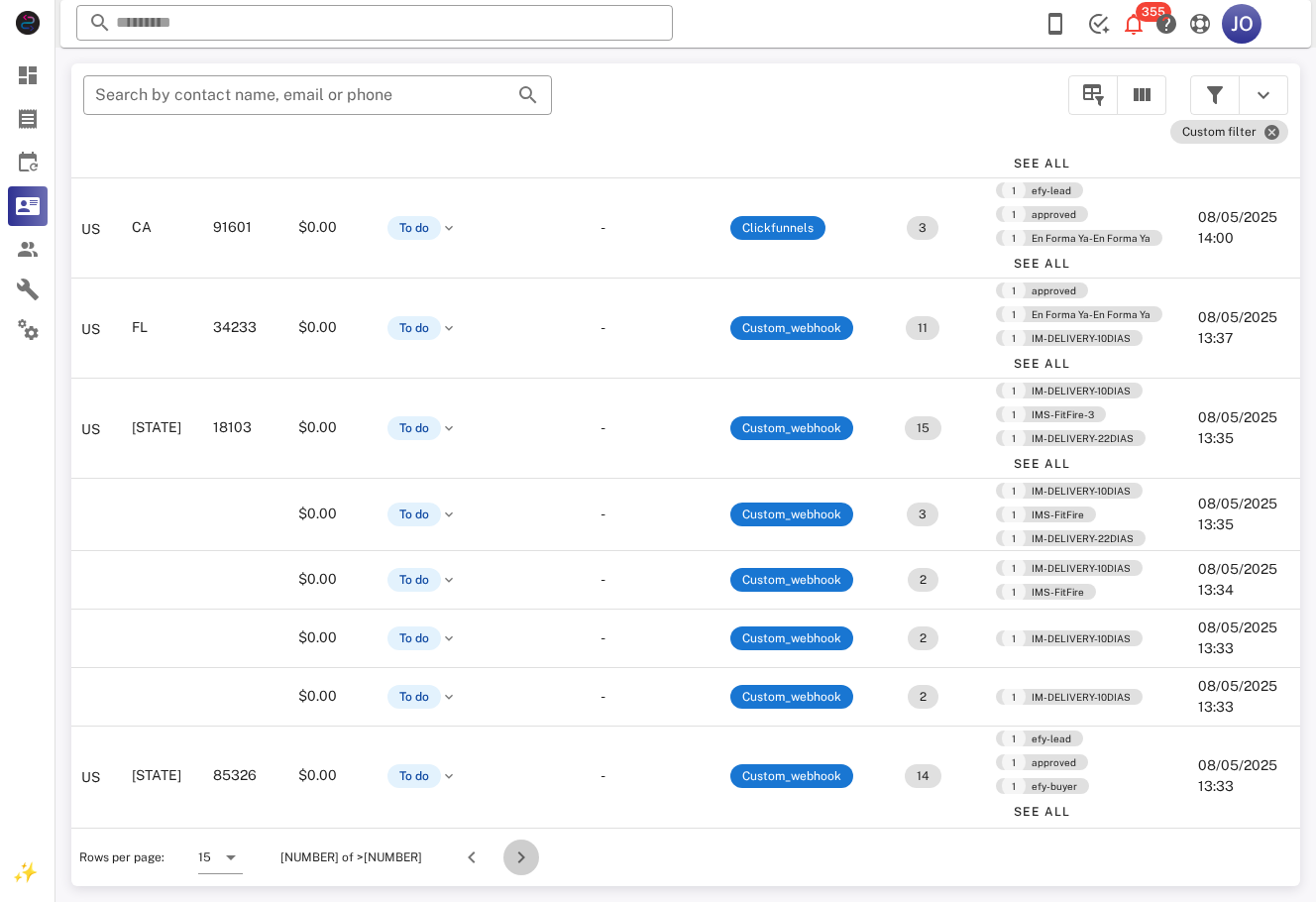 click at bounding box center (521, 857) 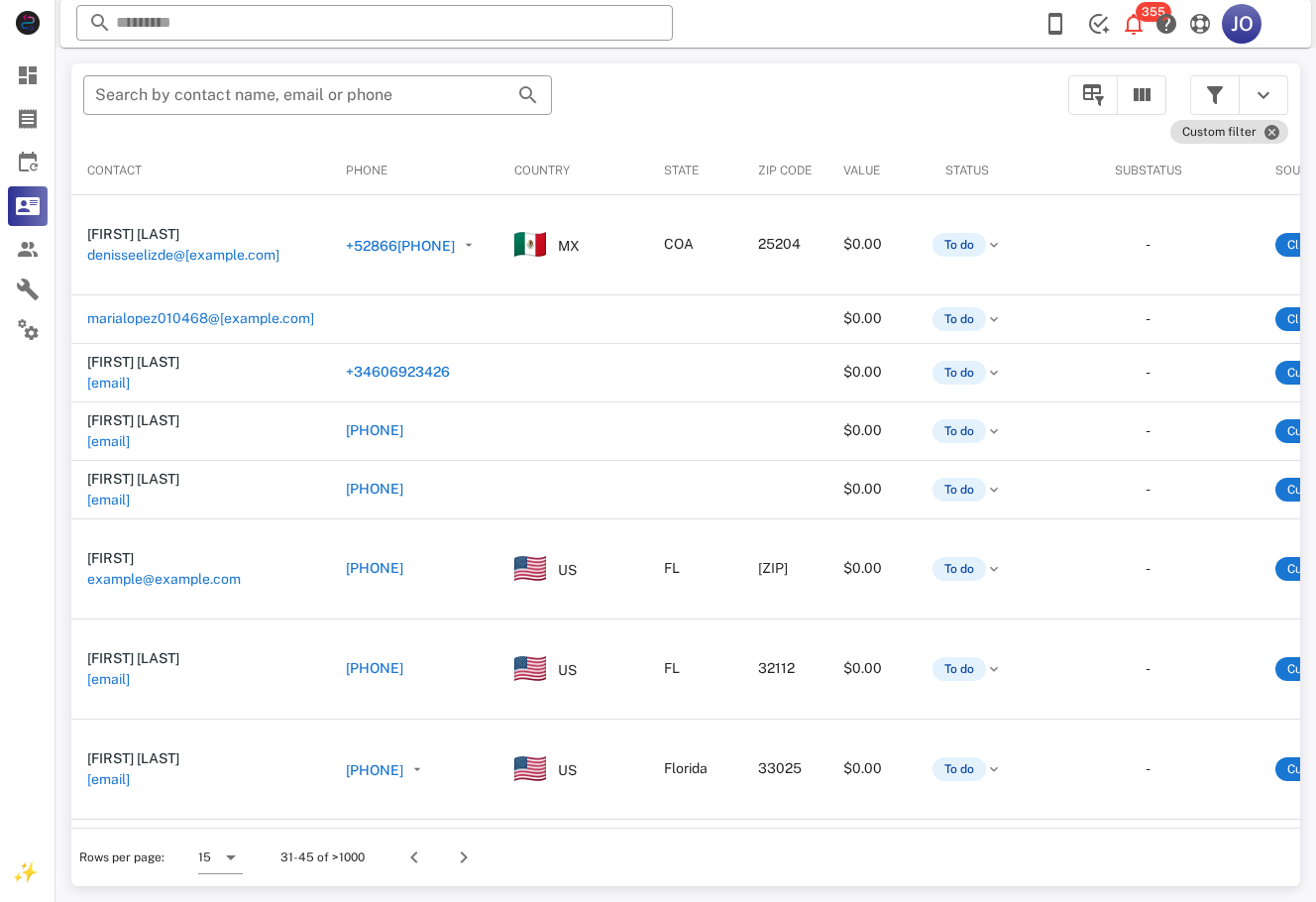 scroll, scrollTop: 0, scrollLeft: 556, axis: horizontal 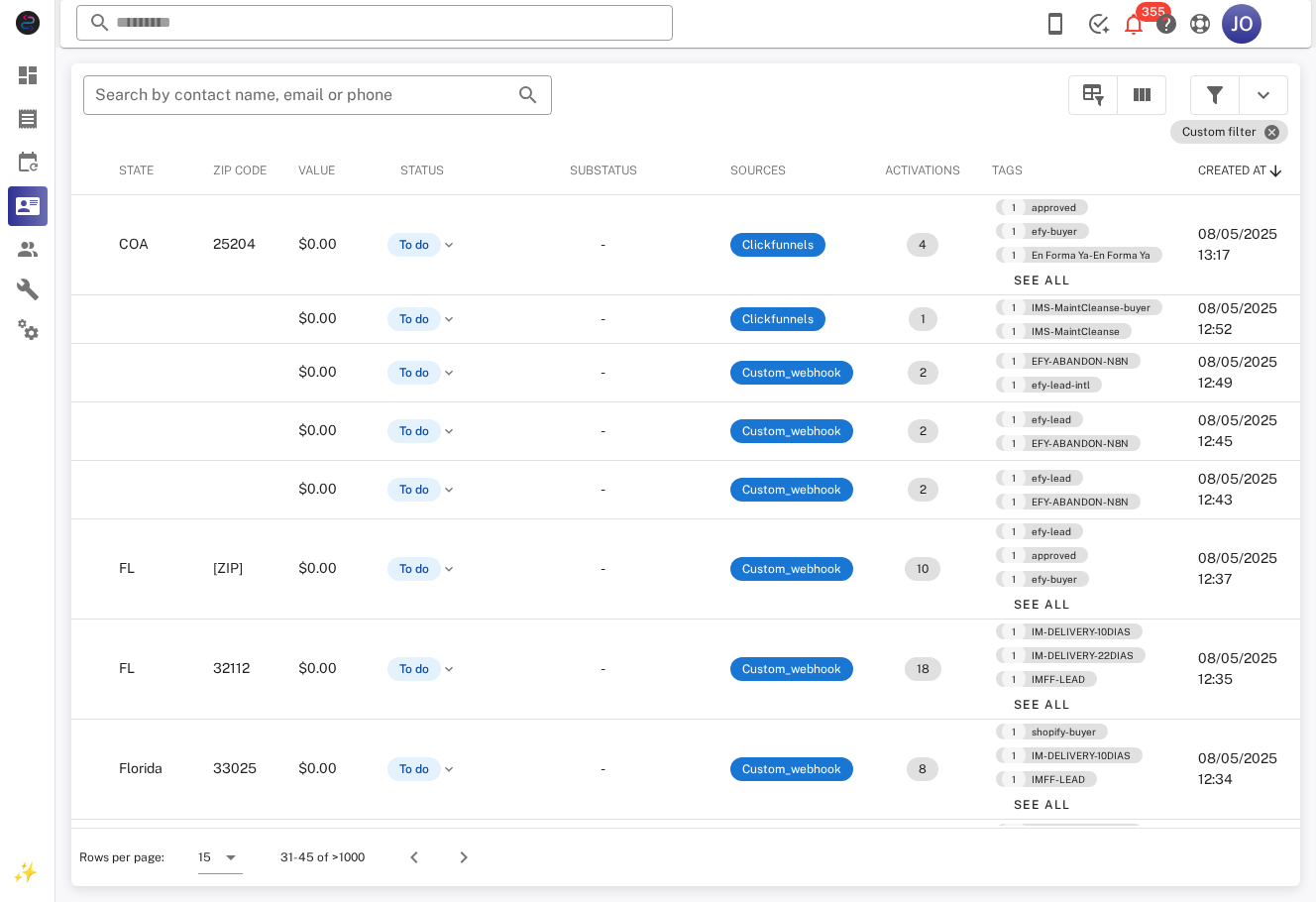 click on "Search by contact name, email or phone Custom filter Contact Phone Country State Zip code Value Status Substatus Sources Activations Tags Created at [FIRST] [LAST] example@example.com [PHONE] MX COA [POSTAL_CODE] $0.00 To do - Clickfunnels 4 1 approved 1 efy-buyer 1 En Forma Ya-En Forma Ya See All 08/05/2025 13:17 example@example.com $0.00 To do - Clickfunnels 1 1 IMS-MaintCleanse-buyer 1 IMS-MaintCleanse 08/05/2025 12:52 [FIRST] [LAST] example@example.com [PHONE] $0.00 To do - Custom_webhook 2 1 EFY-ABANDON-N8N 1 efy-lead-intl 08/05/2025 12:49 [FIRST] [LAST] example@example.com [PHONE] $0.00 To do - Custom_webhook 2 1 efy-lead 1 EFY-ABANDON-N8N 08/05/2025 12:45 [FIRST] [LAST] example@example.com [PHONE] $0.00 To do - Custom_webhook 2 1 efy-lead 1 EFY-ABANDON-N8N 08/05/2025 12:43 [FIRST] example@example.com [PHONE] US FL [POSTAL_CODE] $0.00 To do - Custom_webhook 10 1 efy-lead 1 1 -" at bounding box center [686, 475] 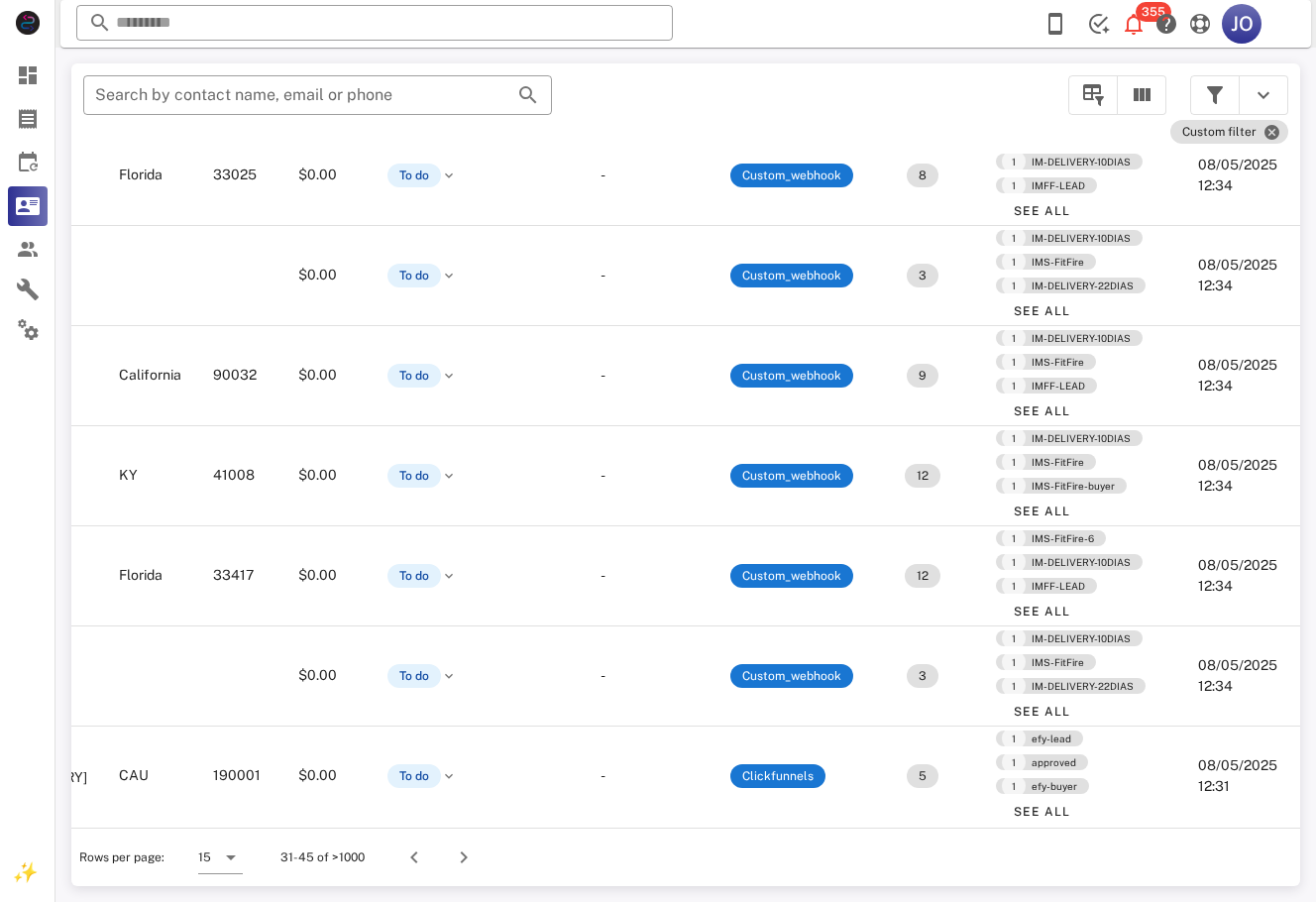 scroll, scrollTop: 704, scrollLeft: 556, axis: both 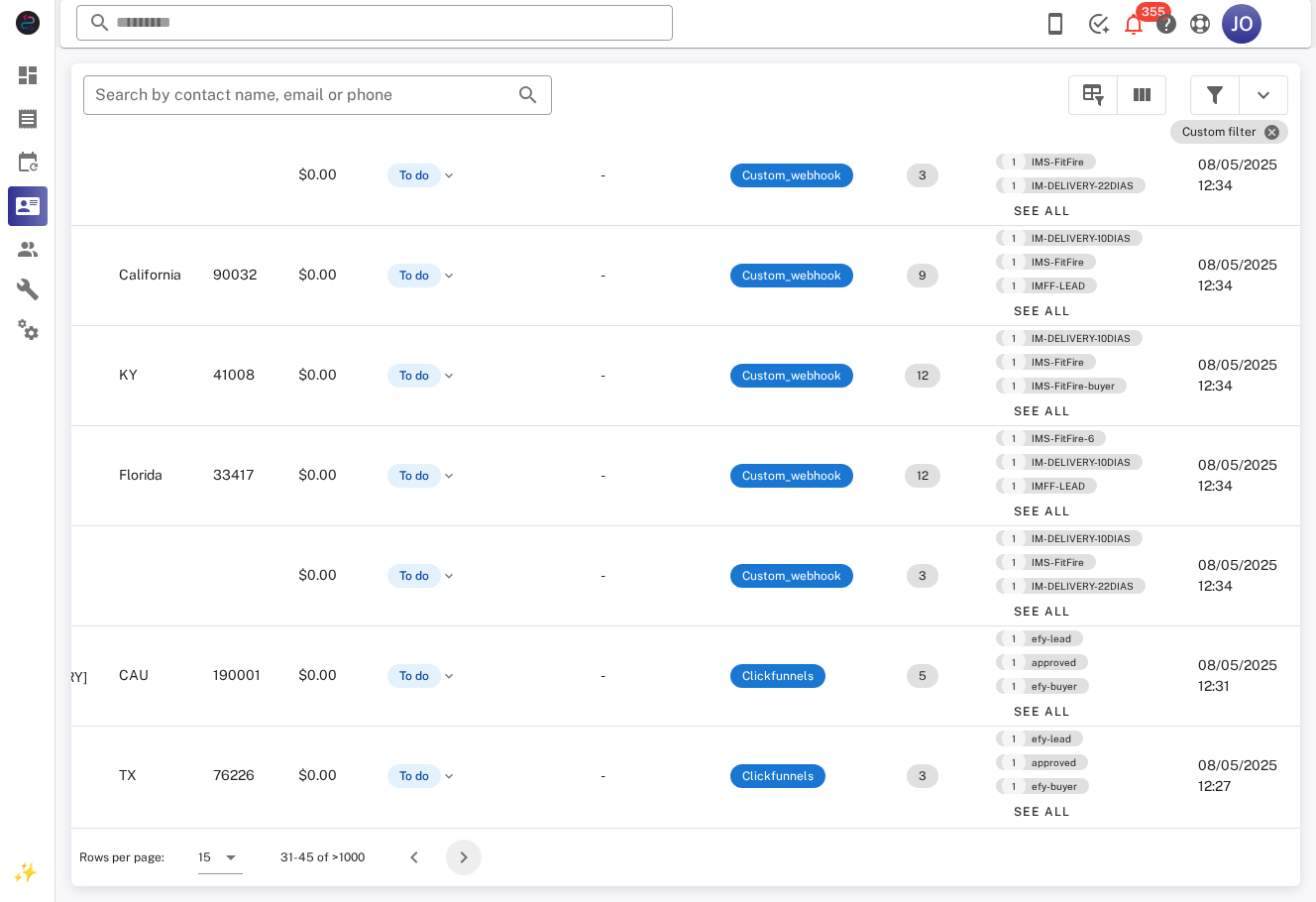 click at bounding box center [464, 857] 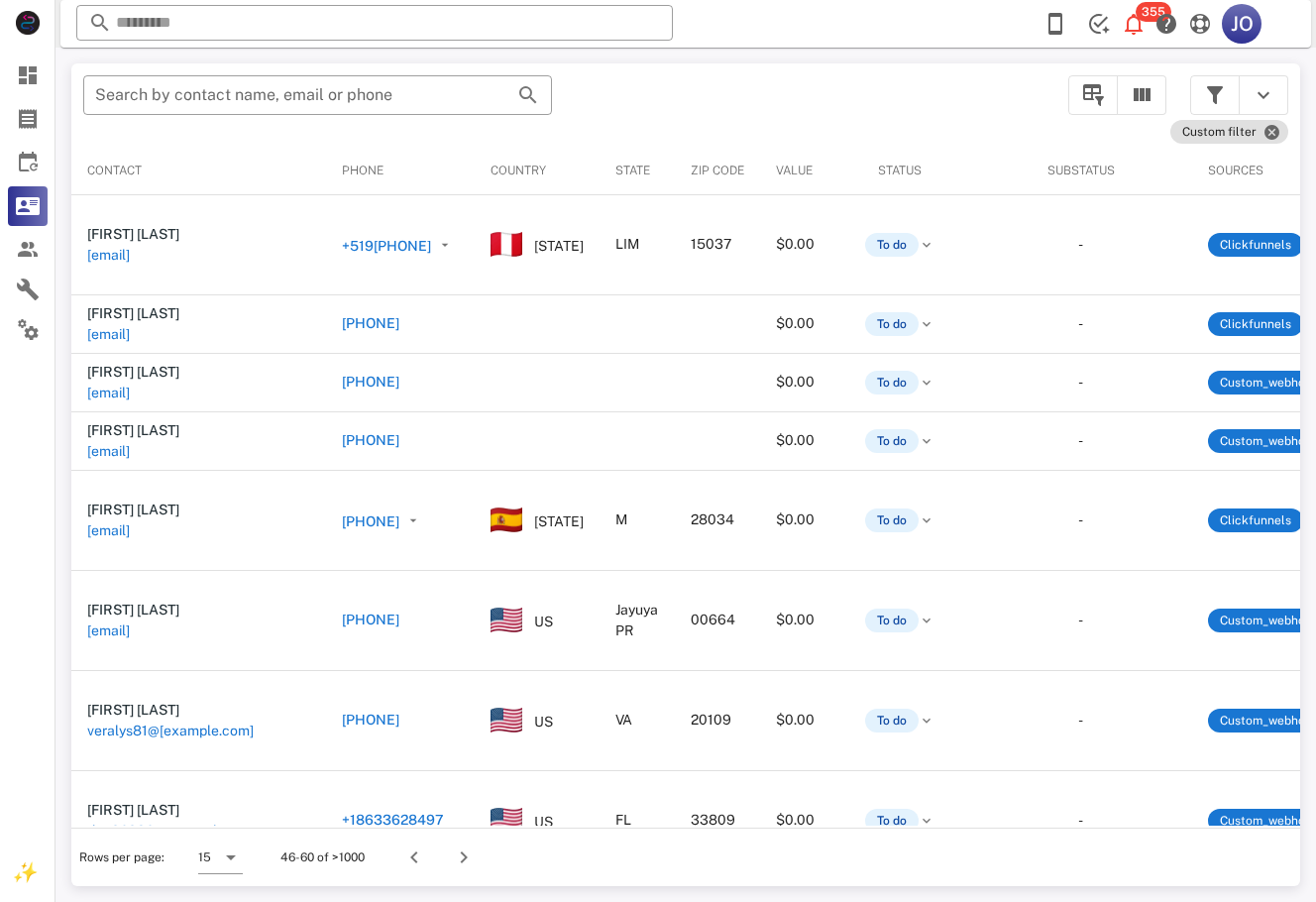 scroll, scrollTop: 0, scrollLeft: 447, axis: horizontal 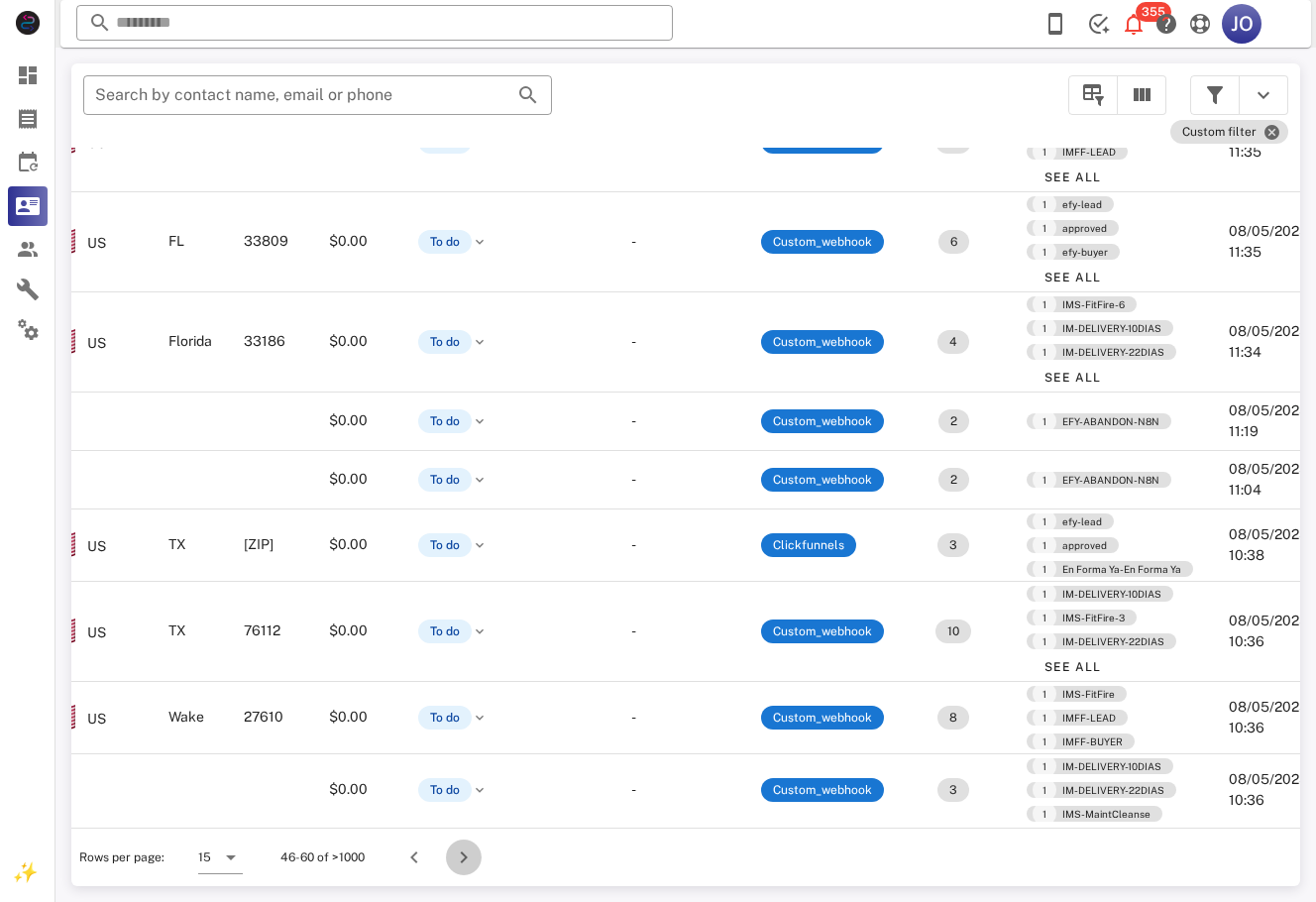 click at bounding box center [464, 857] 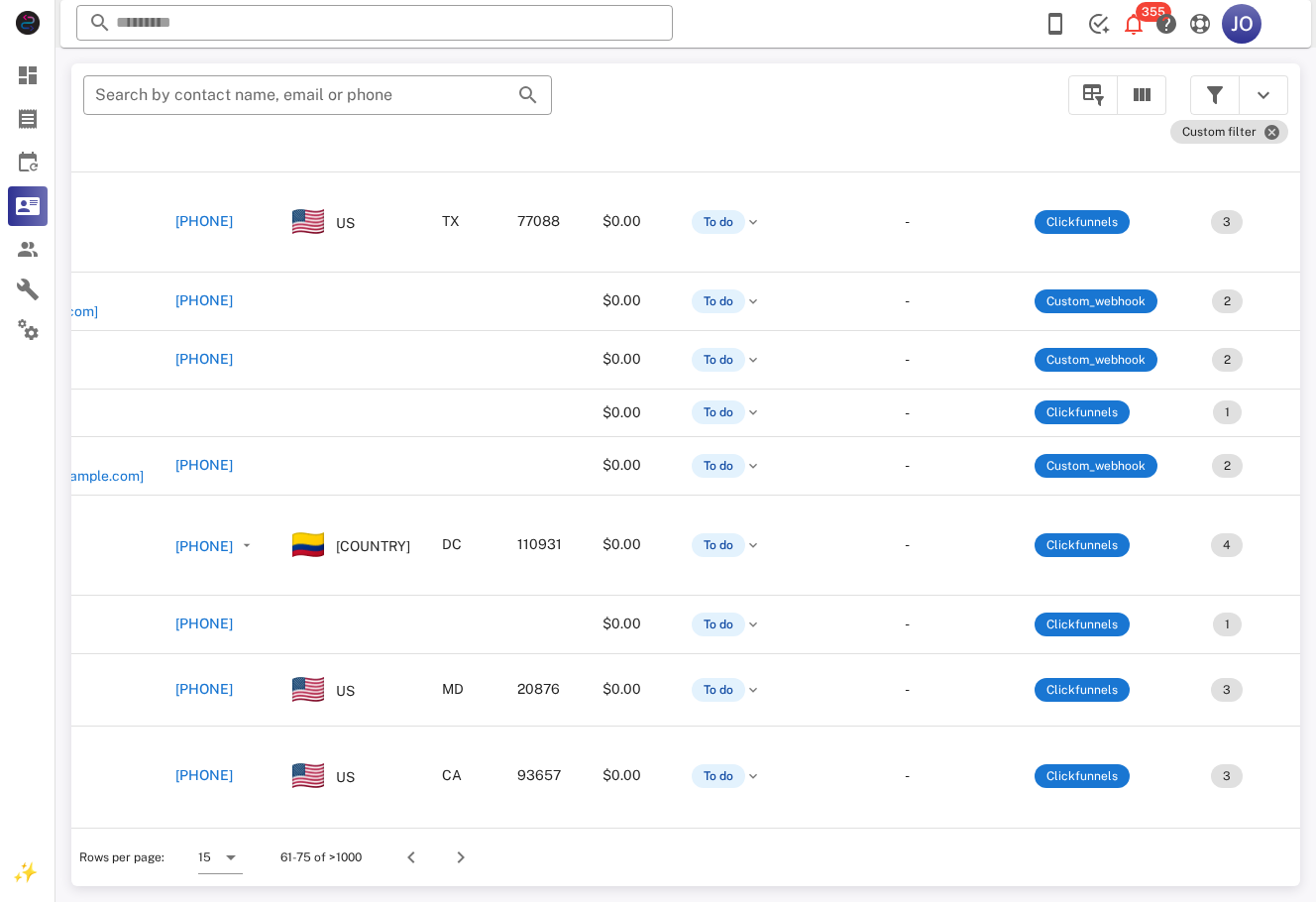 scroll, scrollTop: 606, scrollLeft: 0, axis: vertical 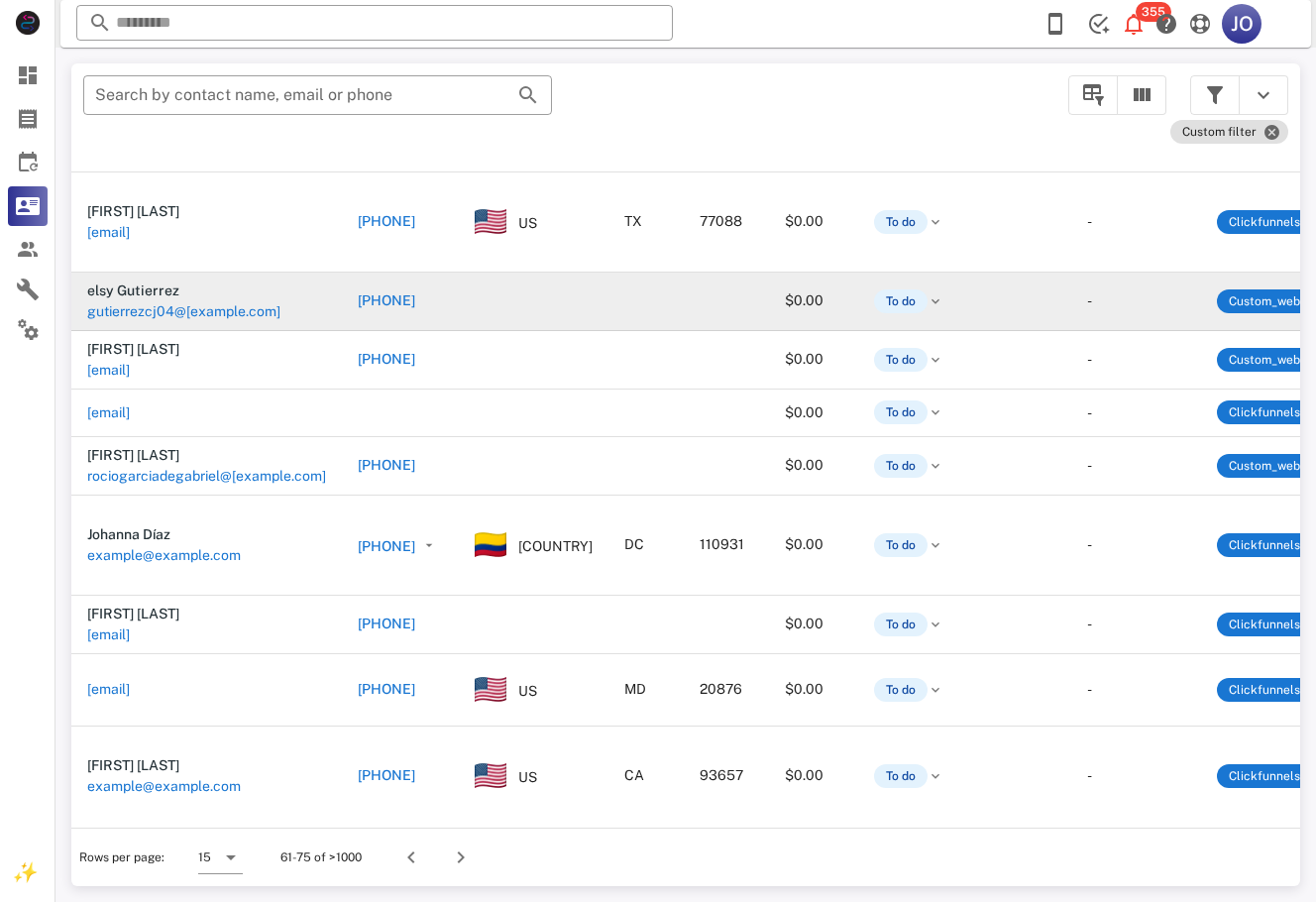 click on "gutierrezcj04@[example.com]" at bounding box center (183, 311) 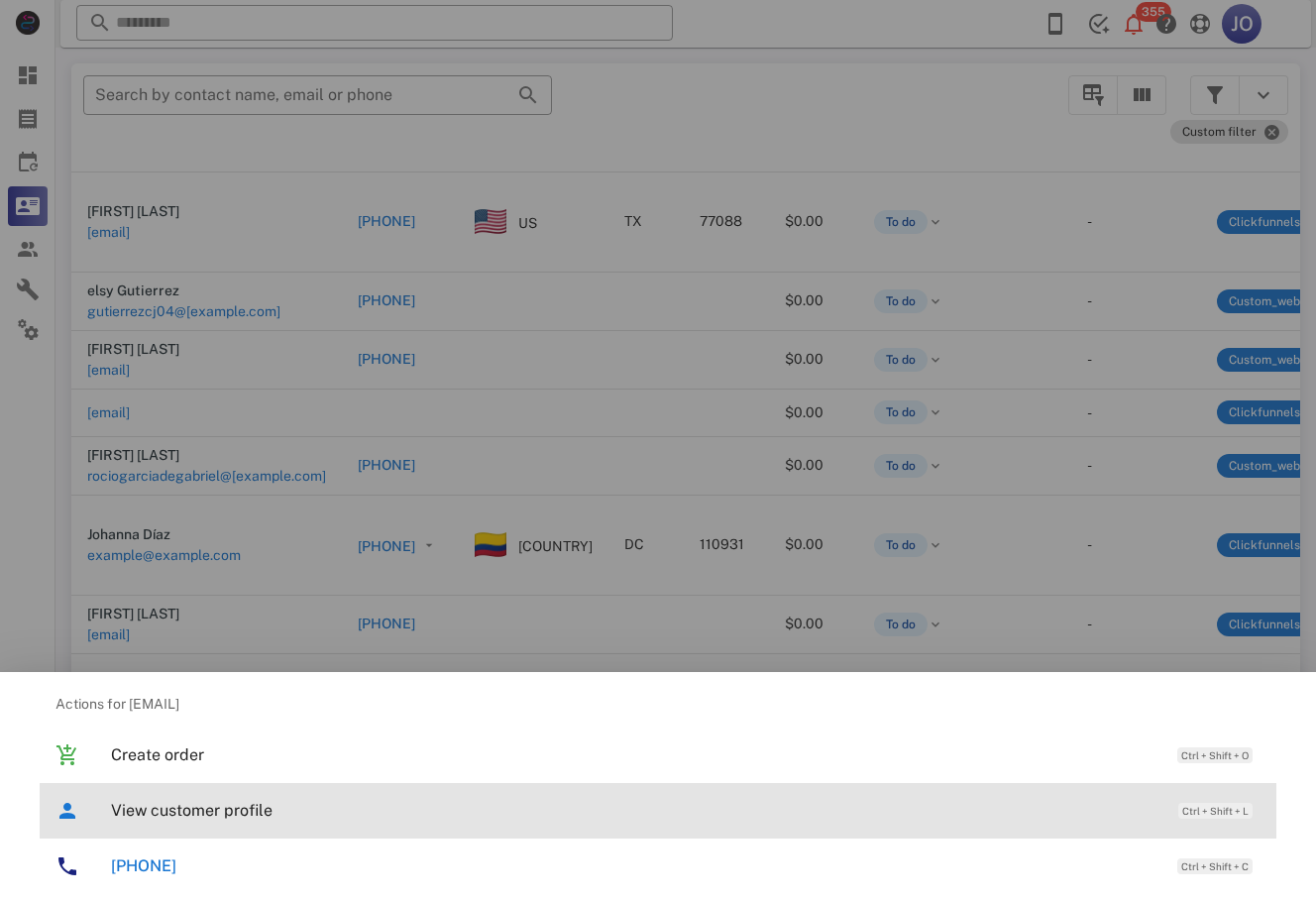 click on "View customer profile" at bounding box center [634, 810] 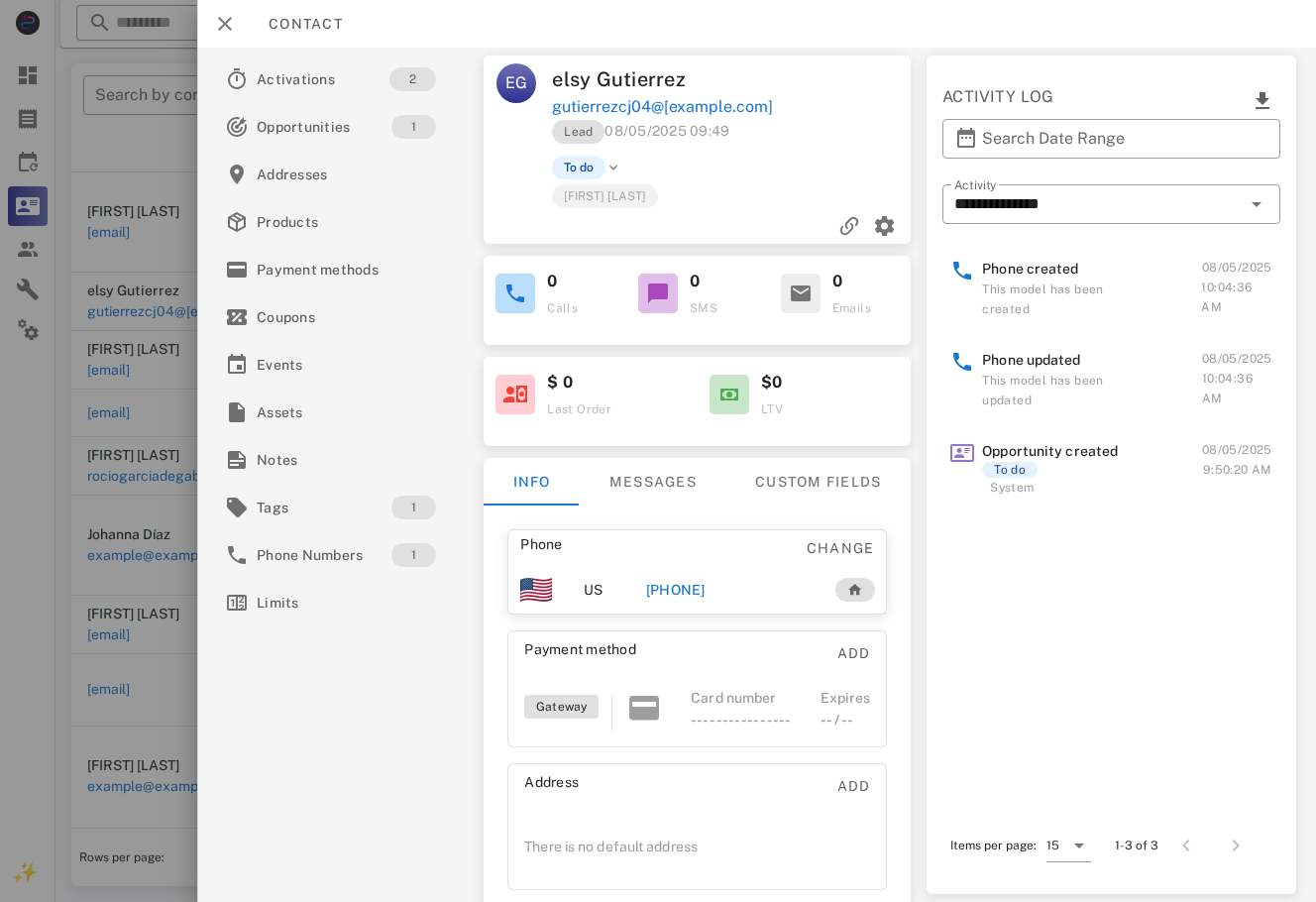 click on "[PHONE]" at bounding box center [676, 590] 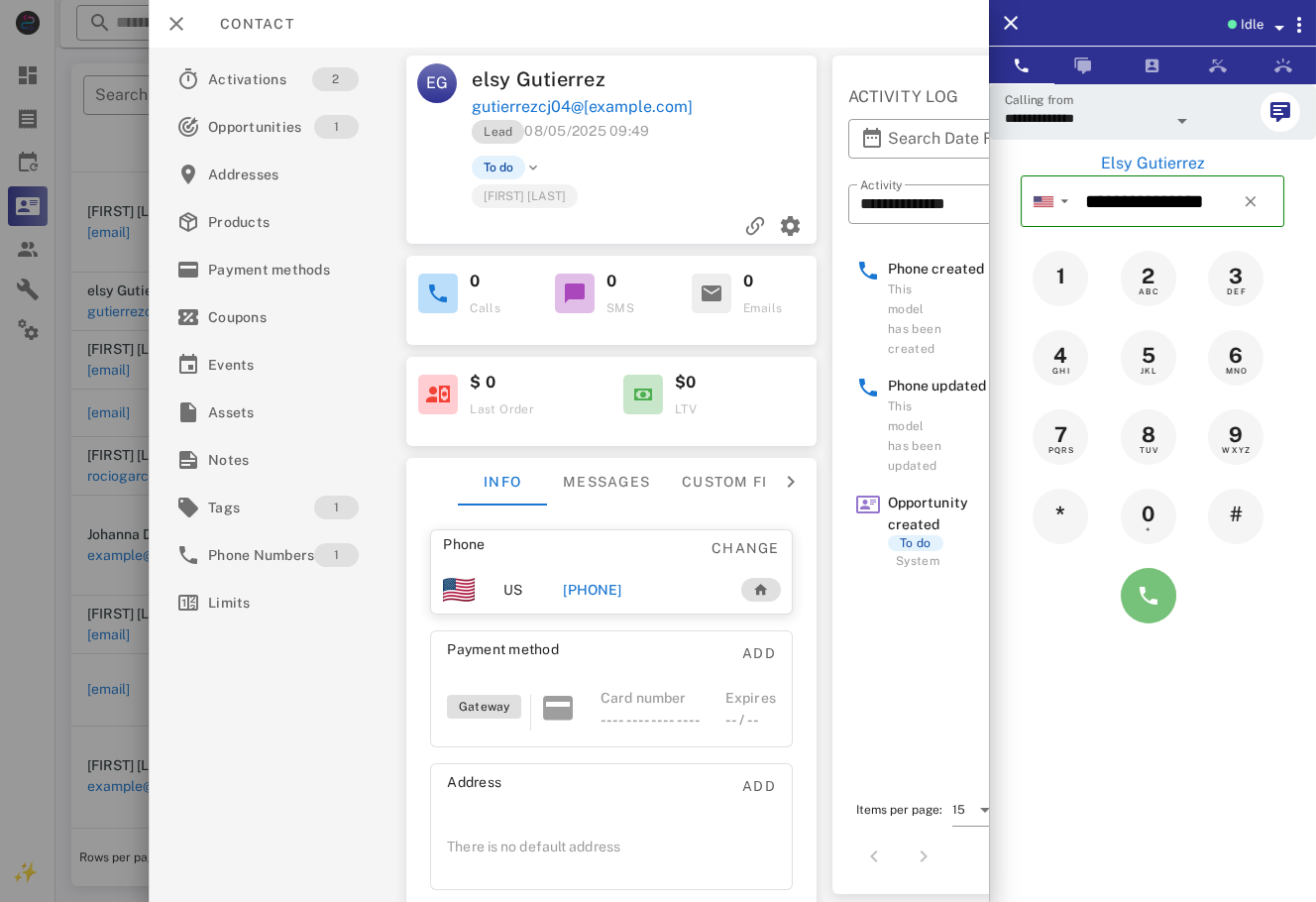 click at bounding box center (1149, 596) 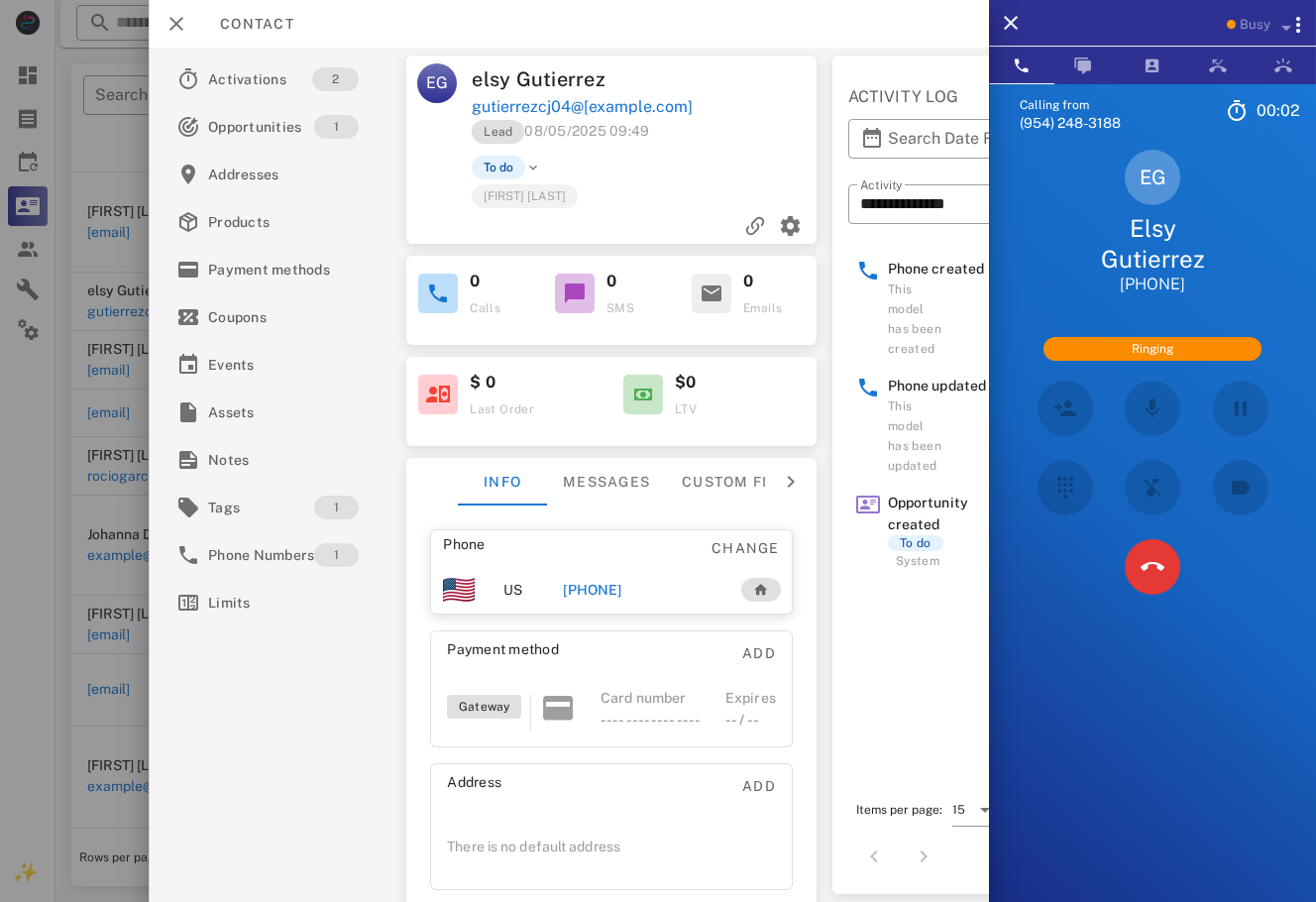 scroll, scrollTop: 547, scrollLeft: 0, axis: vertical 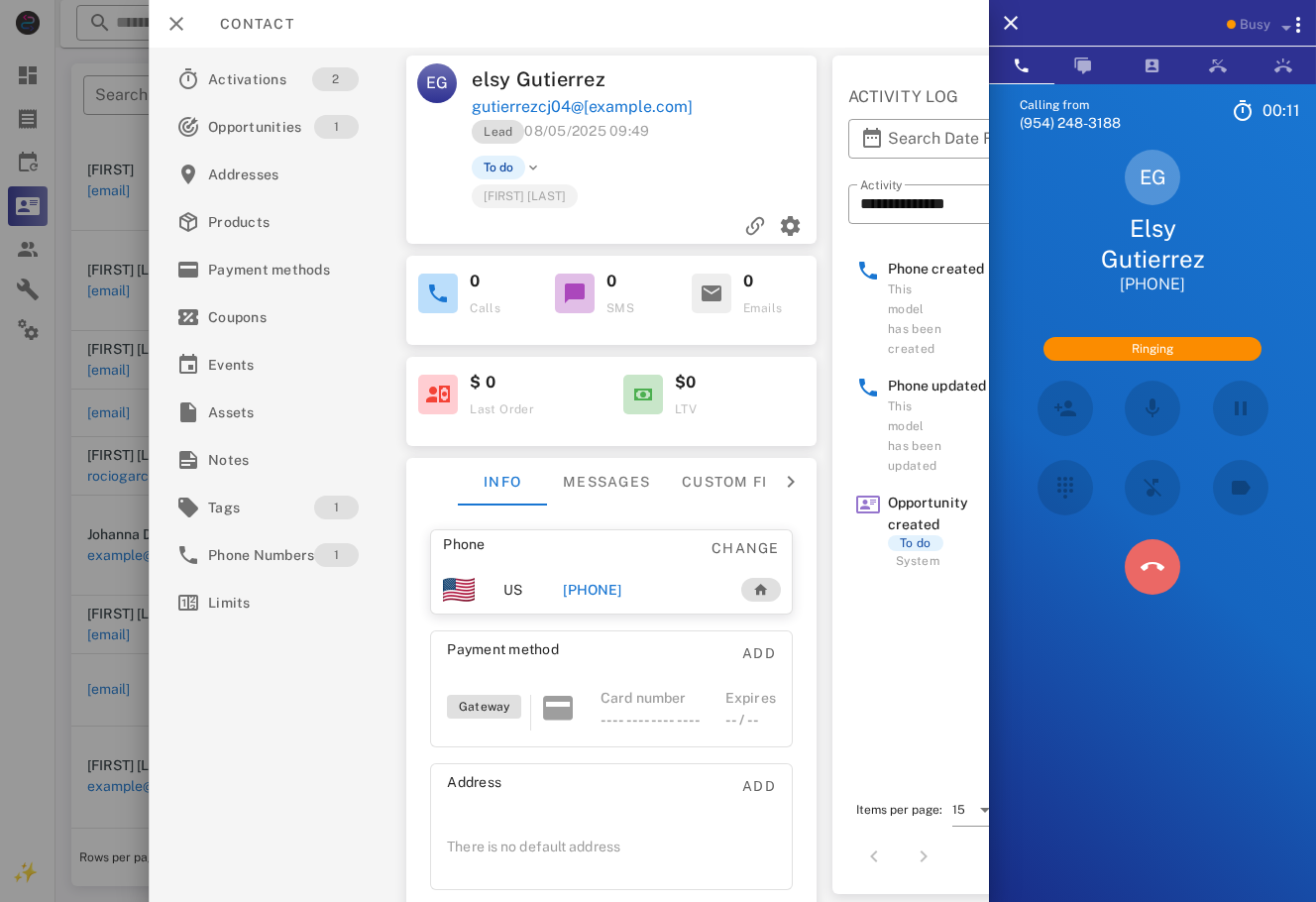 click at bounding box center [1152, 567] 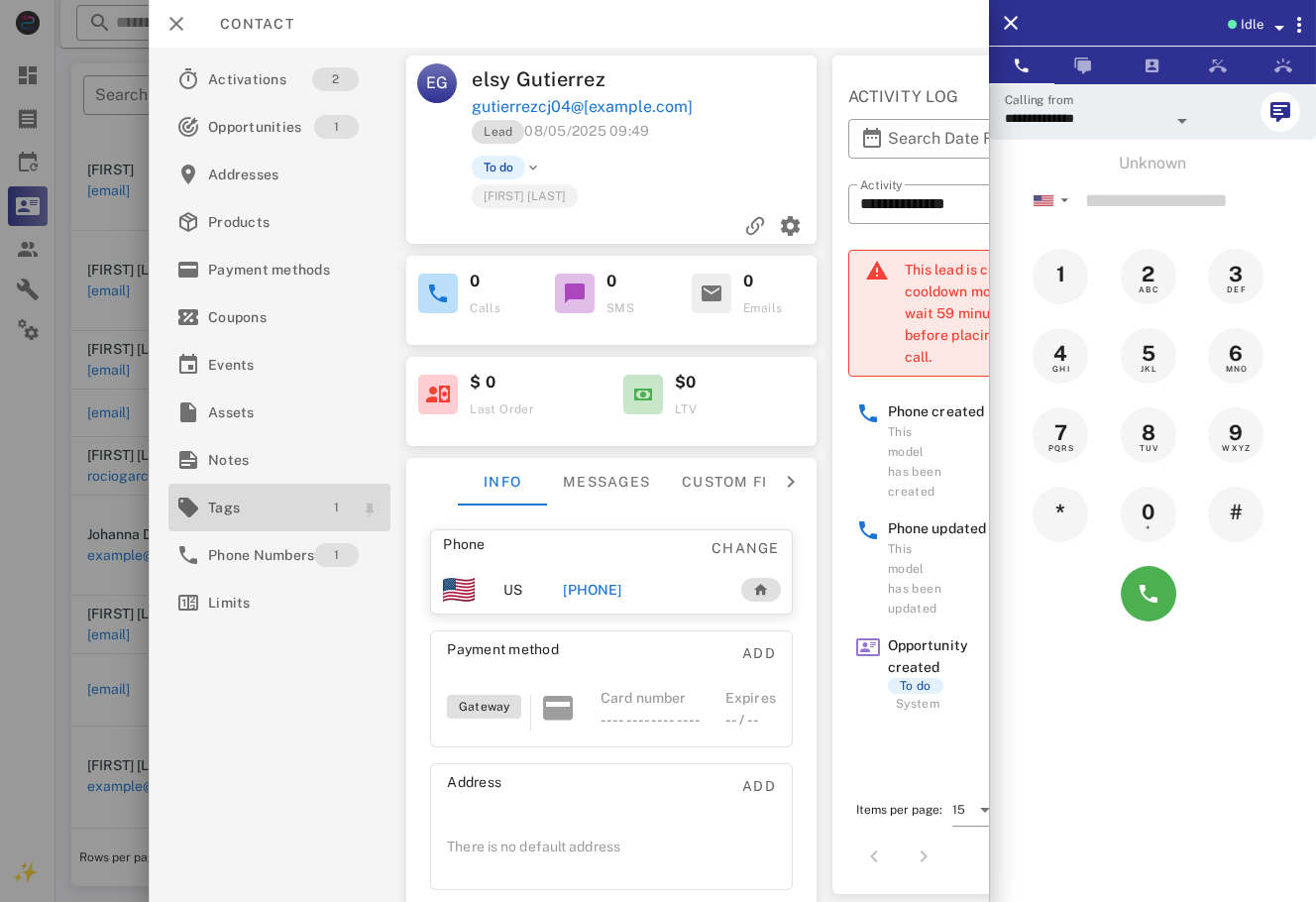 click on "1" at bounding box center [336, 507] 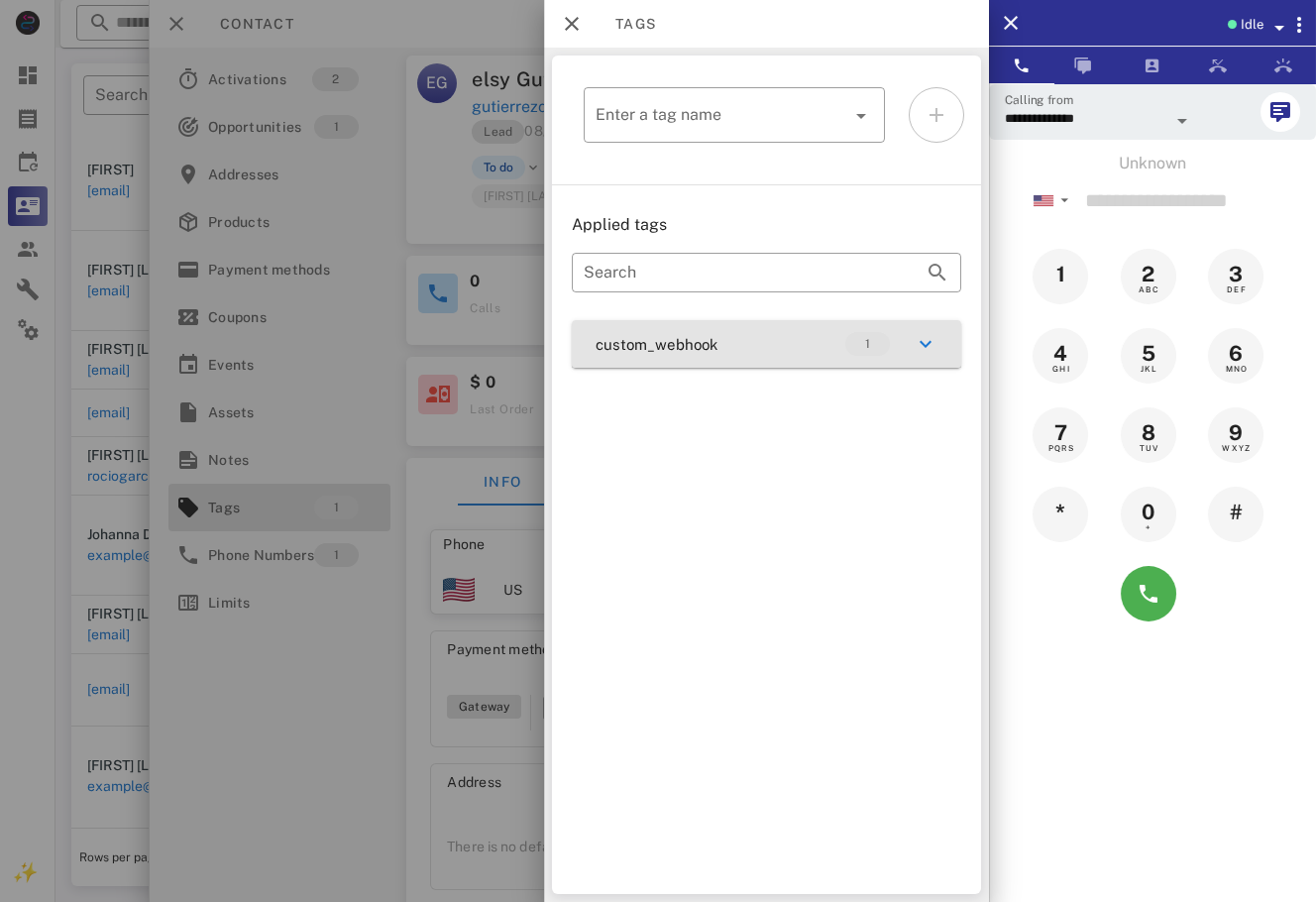 click on "custom_webhook  1" at bounding box center (766, 344) 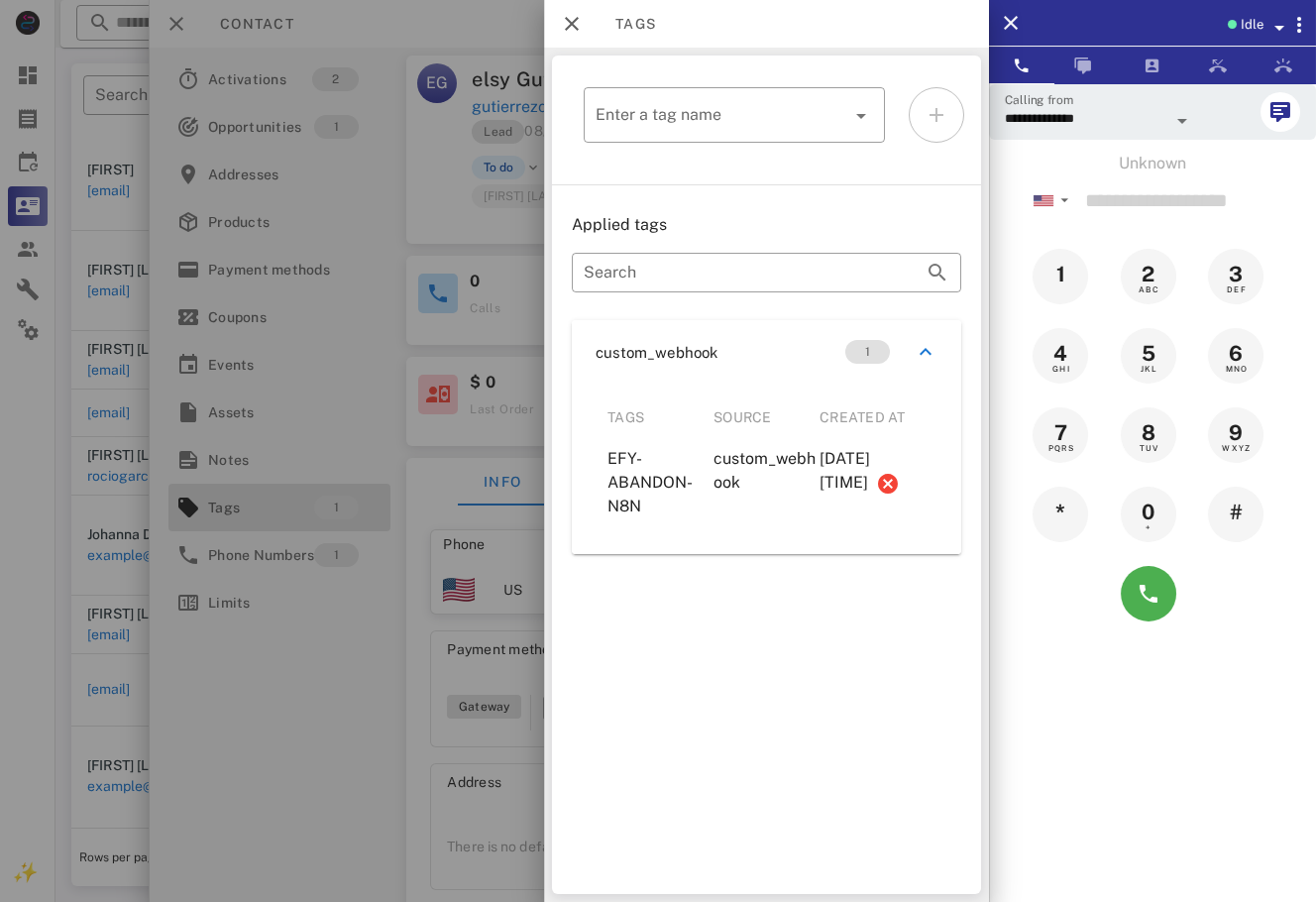 click at bounding box center (658, 451) 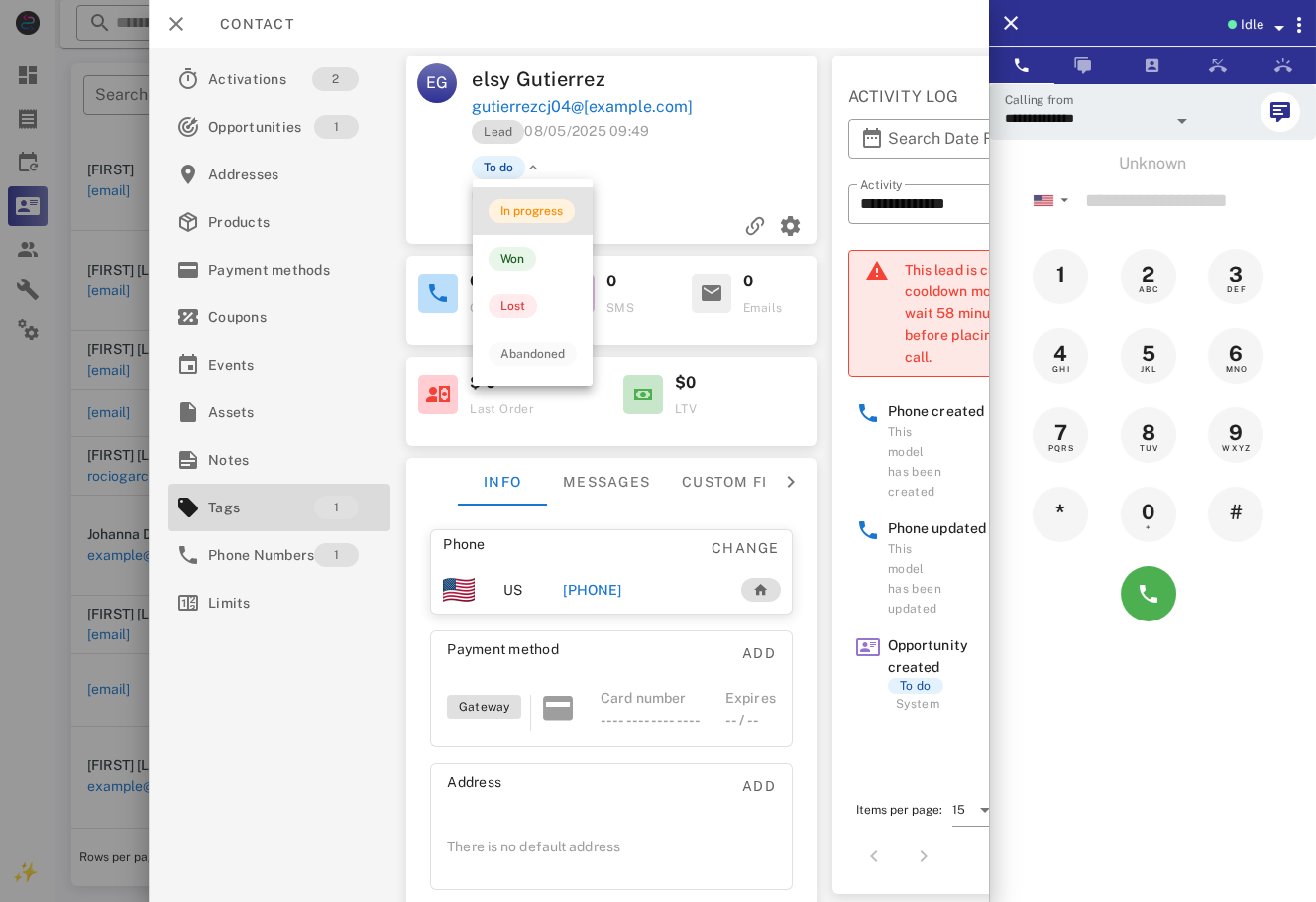 click on "In progress" at bounding box center [532, 211] 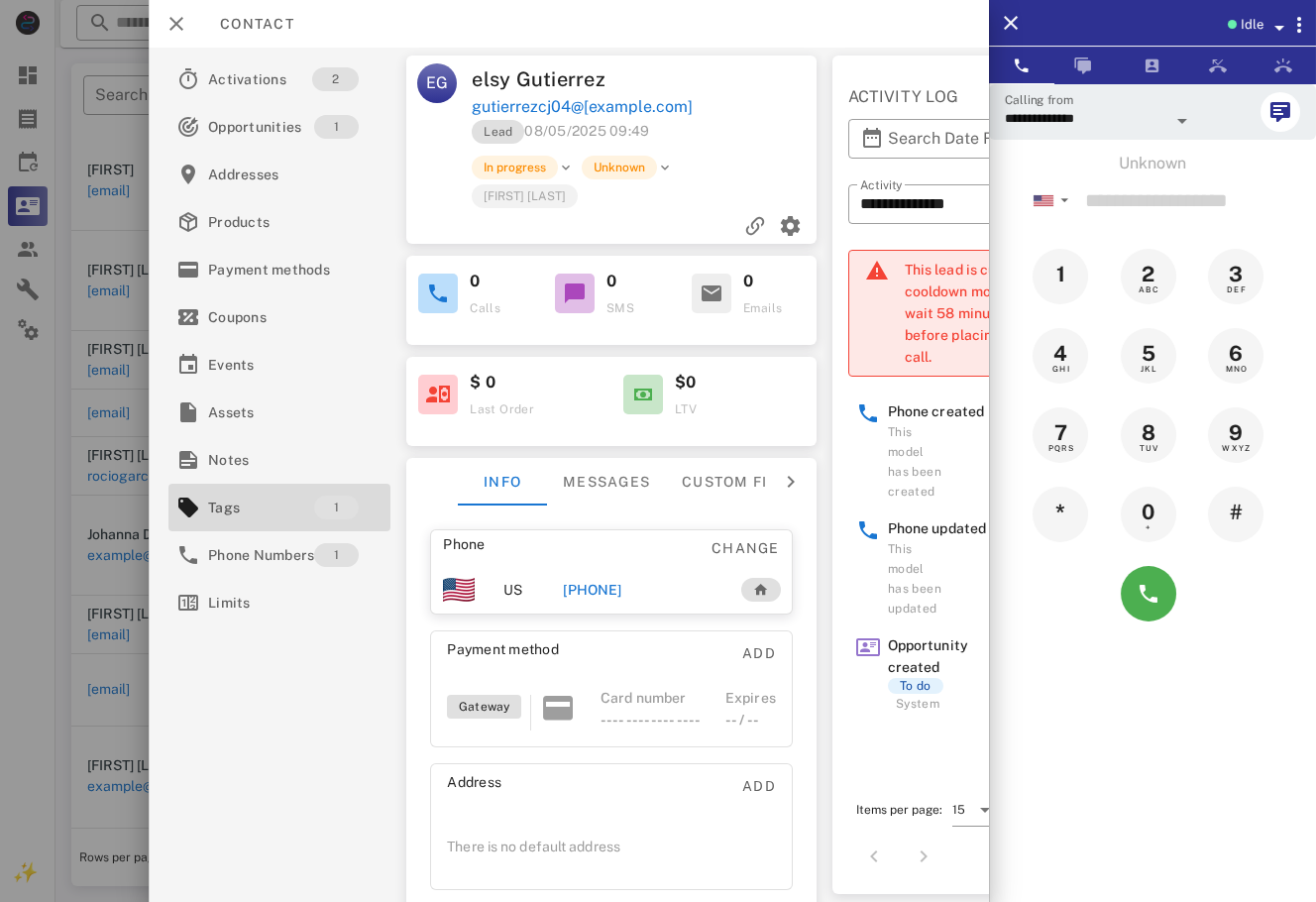 click at bounding box center [658, 451] 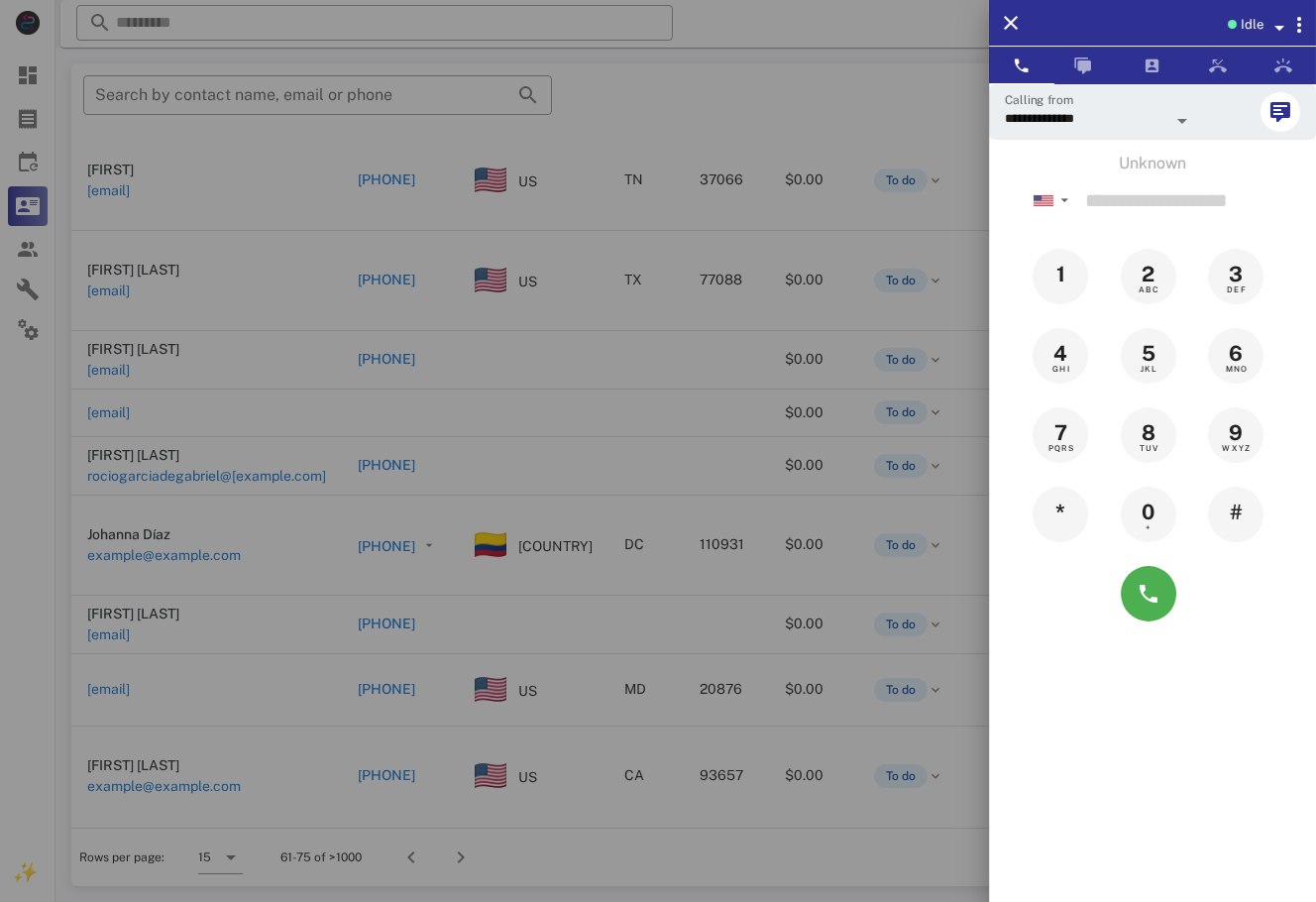 click at bounding box center [658, 451] 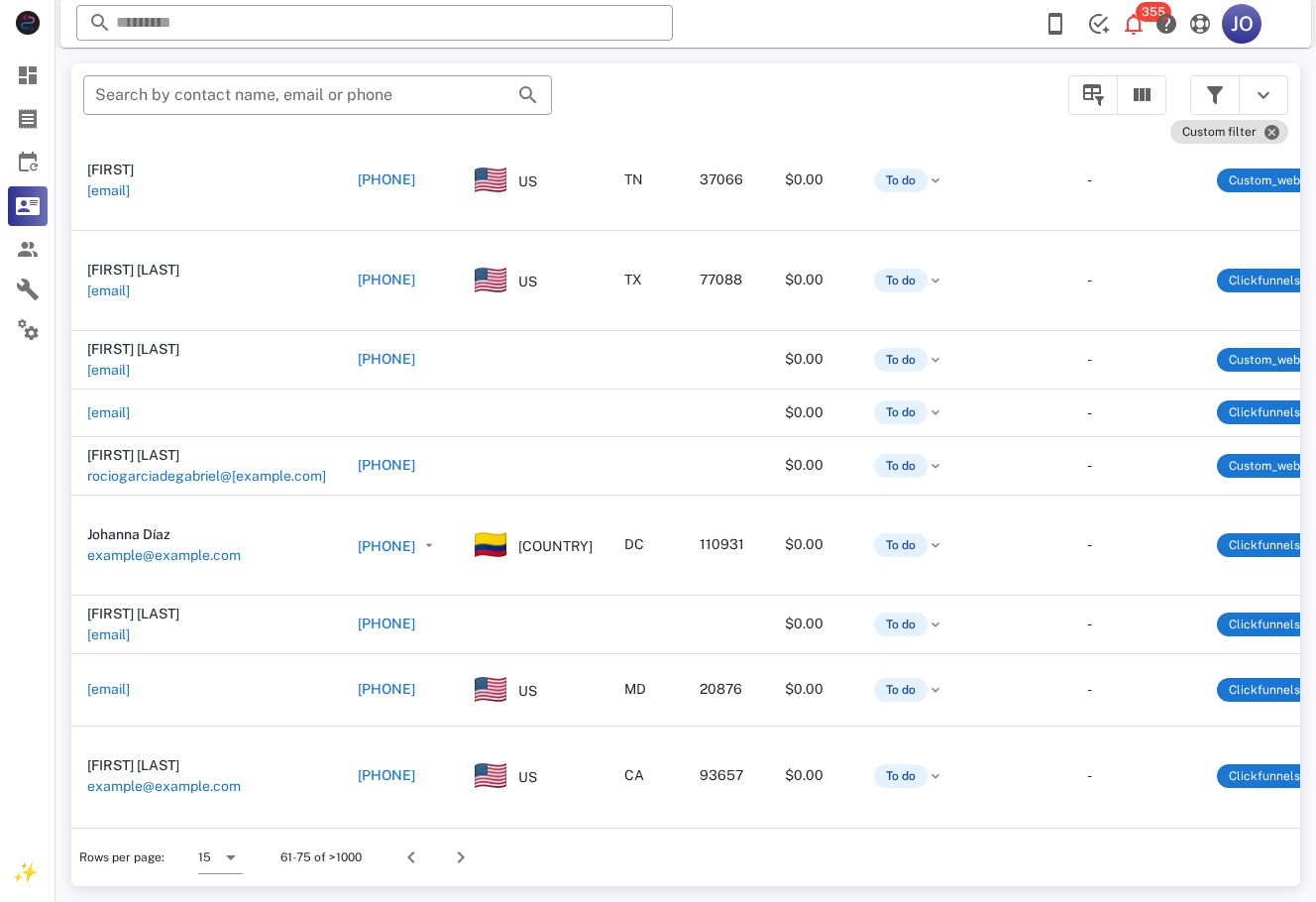 scroll, scrollTop: 547, scrollLeft: 464, axis: both 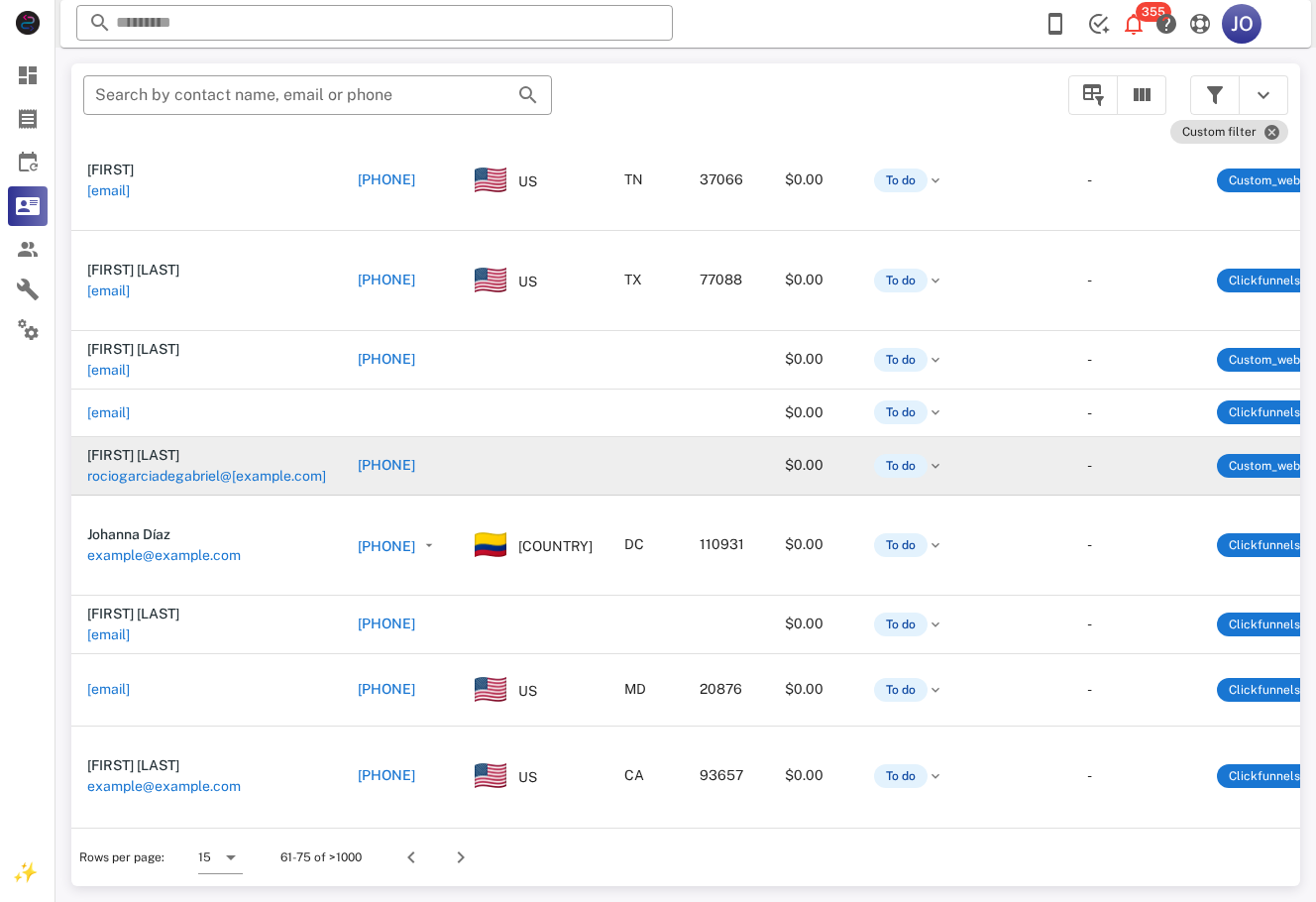 click on "rociogarciadegabriel@[example.com]" at bounding box center (206, 476) 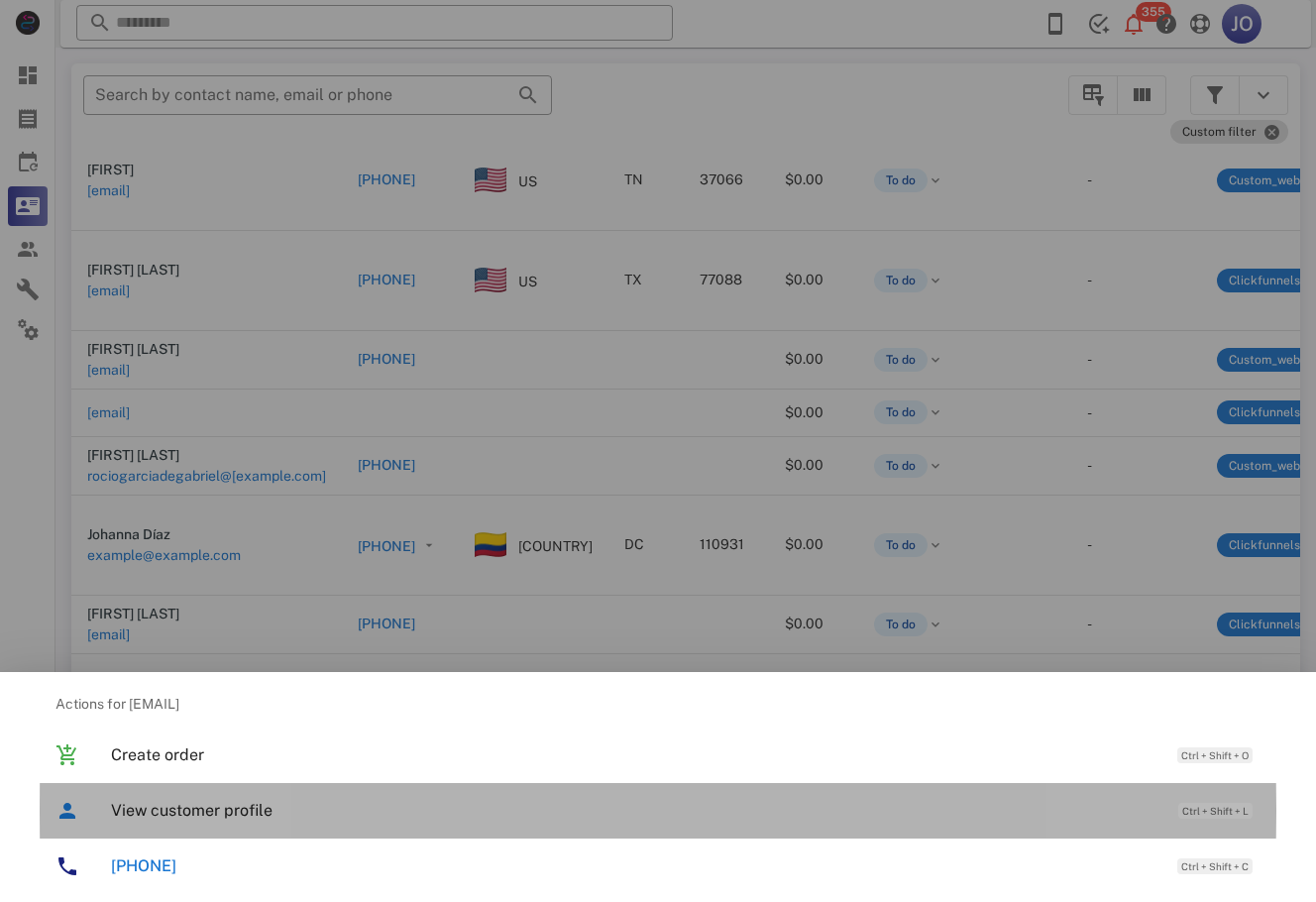 click on "View customer profile" at bounding box center (634, 810) 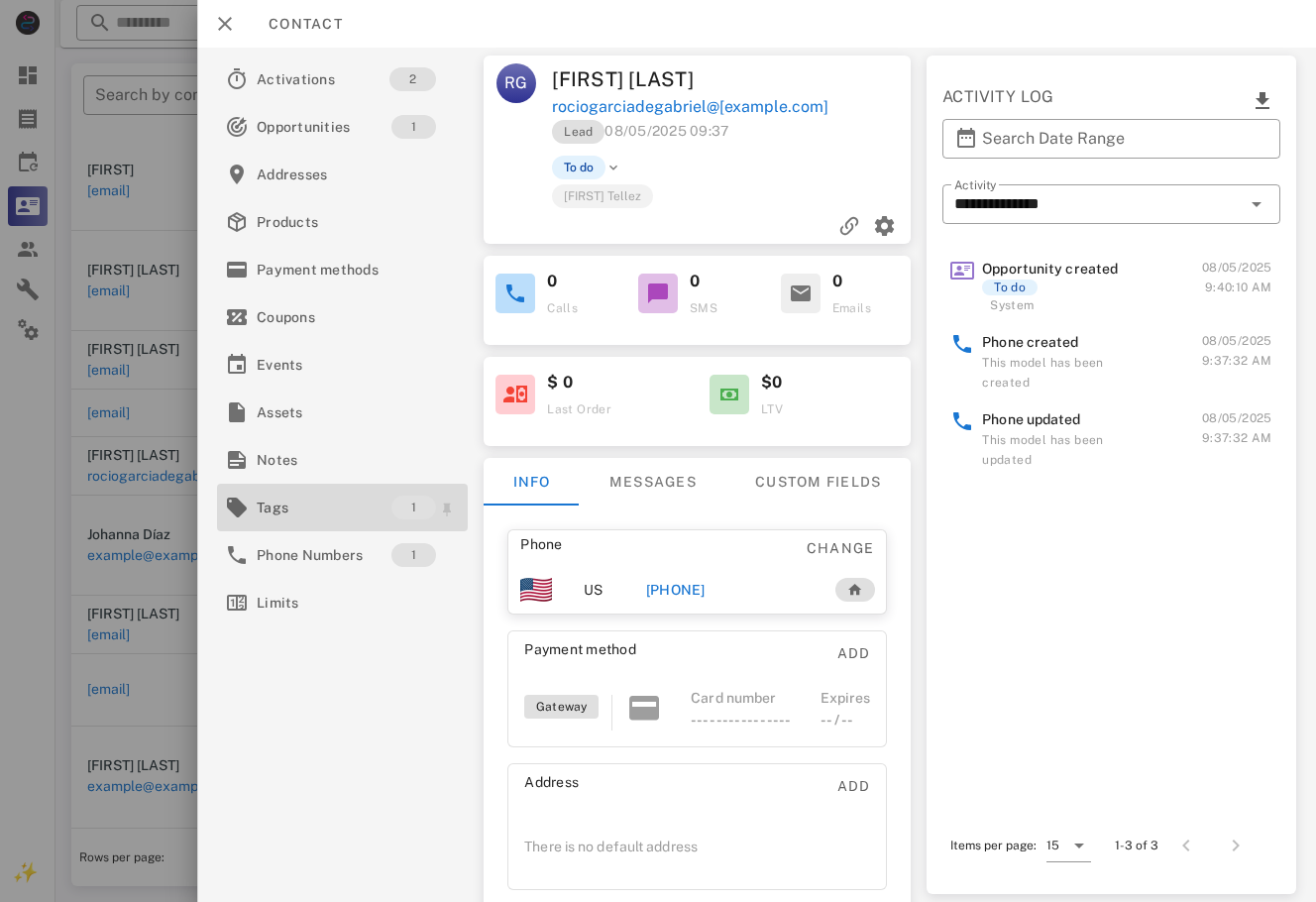 click on "Tags" at bounding box center (324, 507) 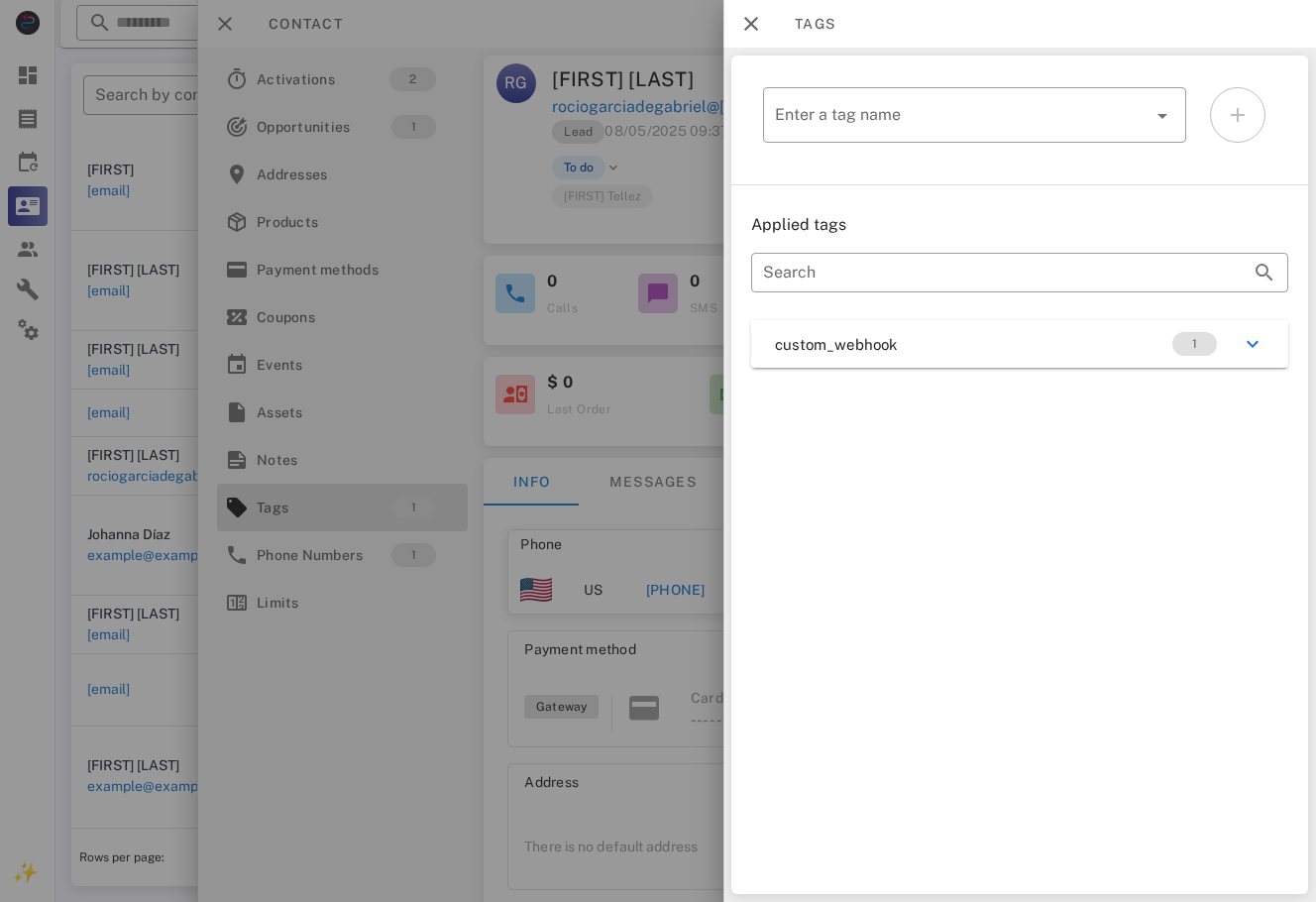 click on "custom_webhook  1" at bounding box center (1020, 344) 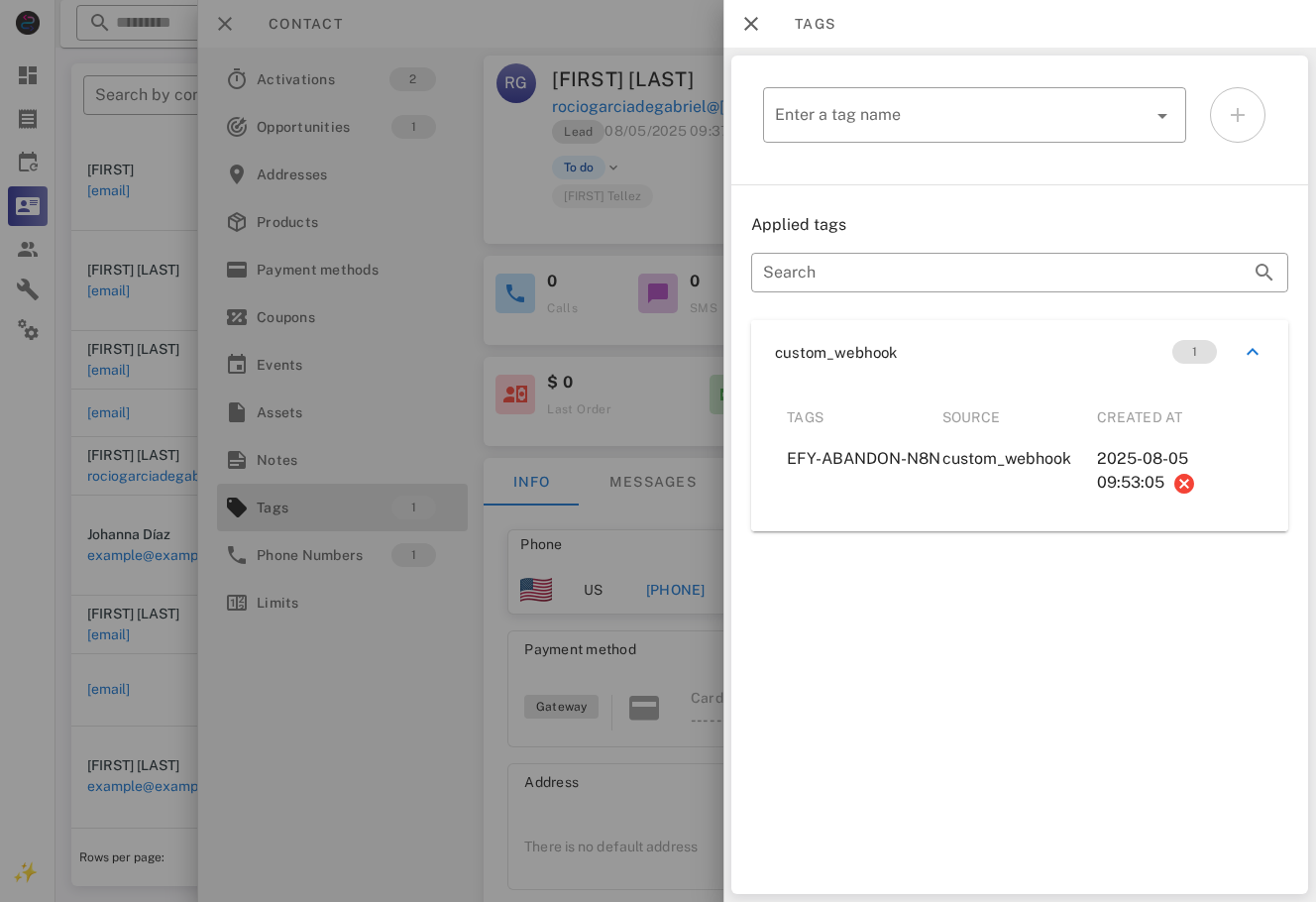 click at bounding box center (658, 451) 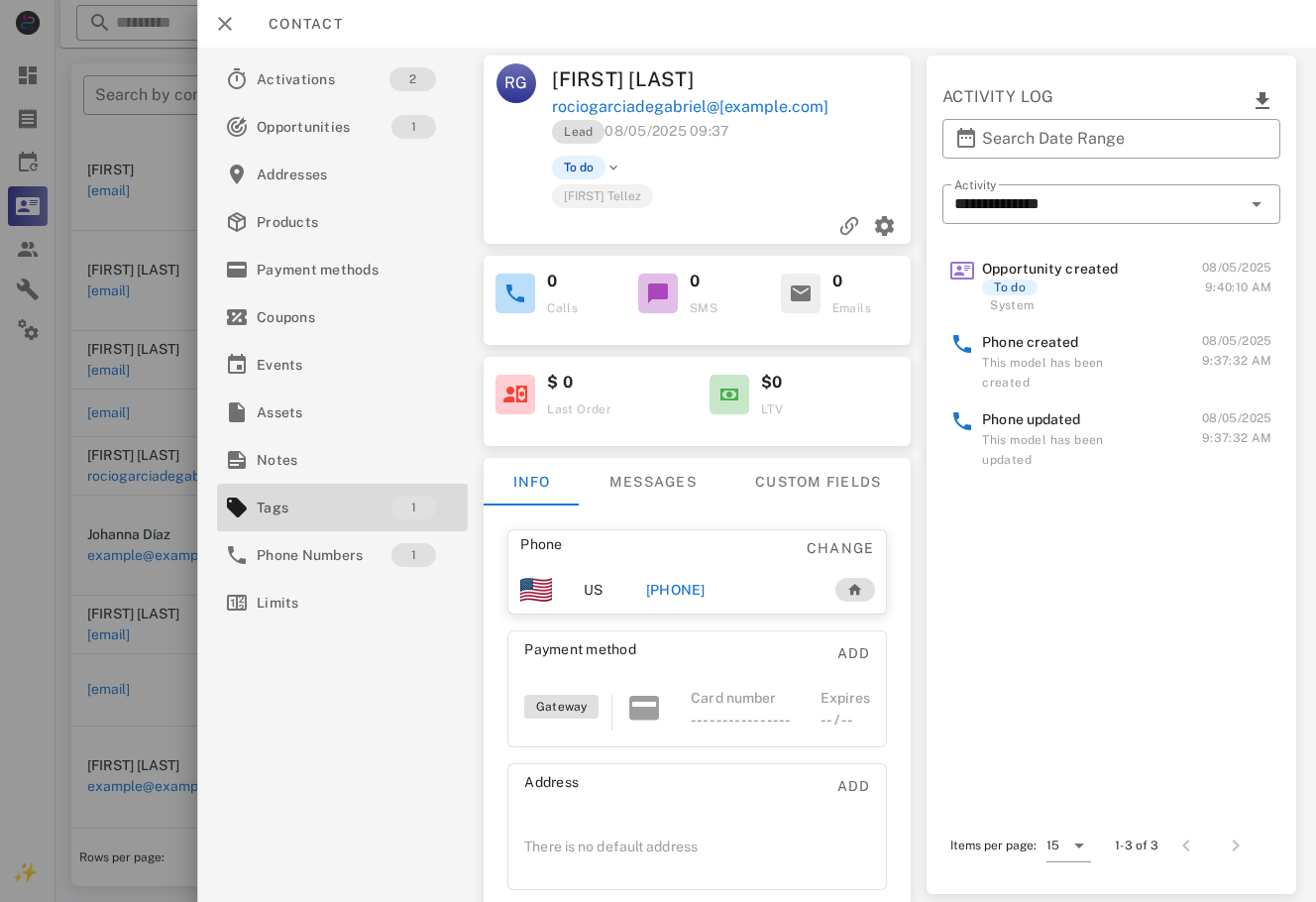 click on "[PHONE]" at bounding box center (676, 590) 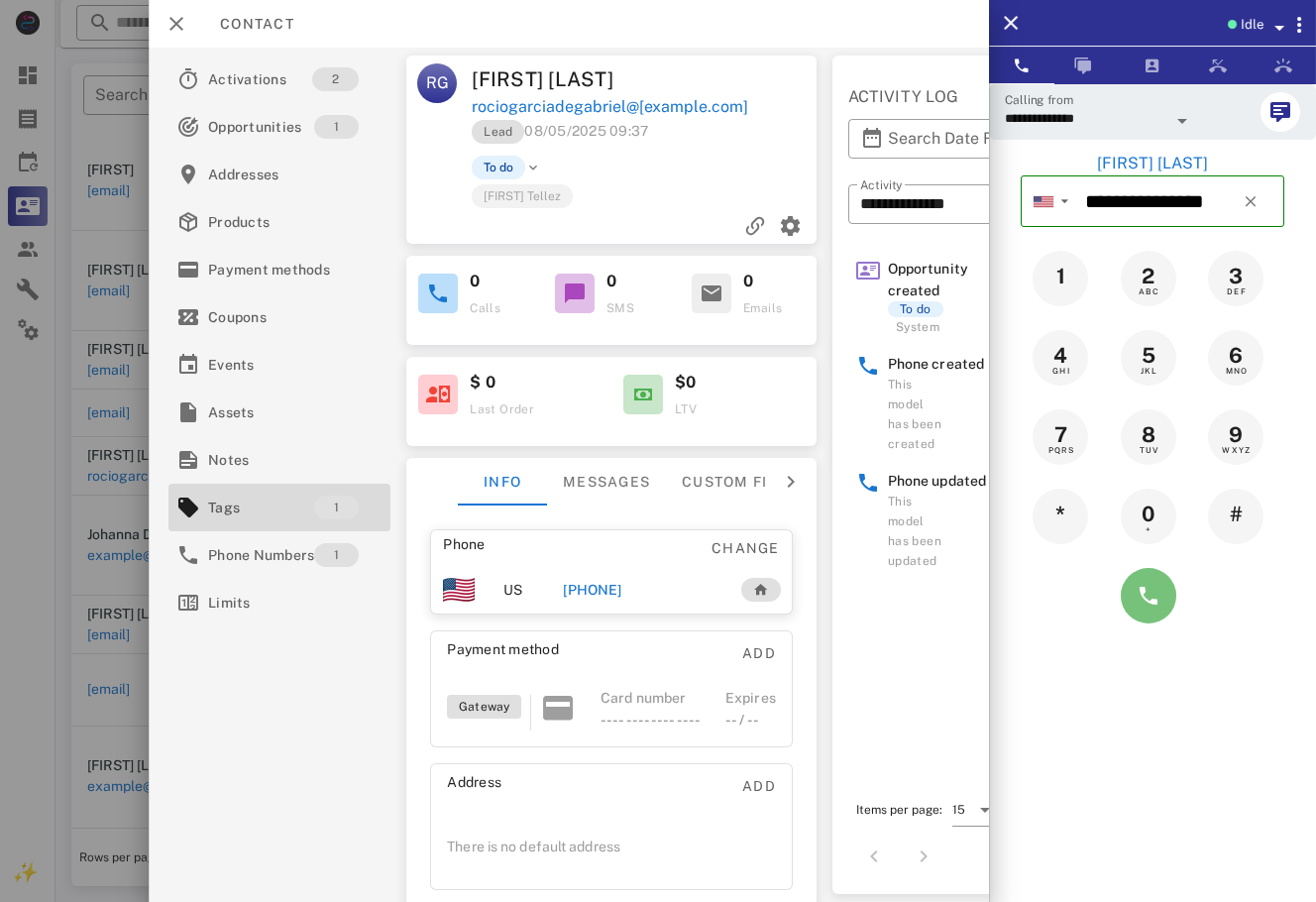 click at bounding box center (1149, 596) 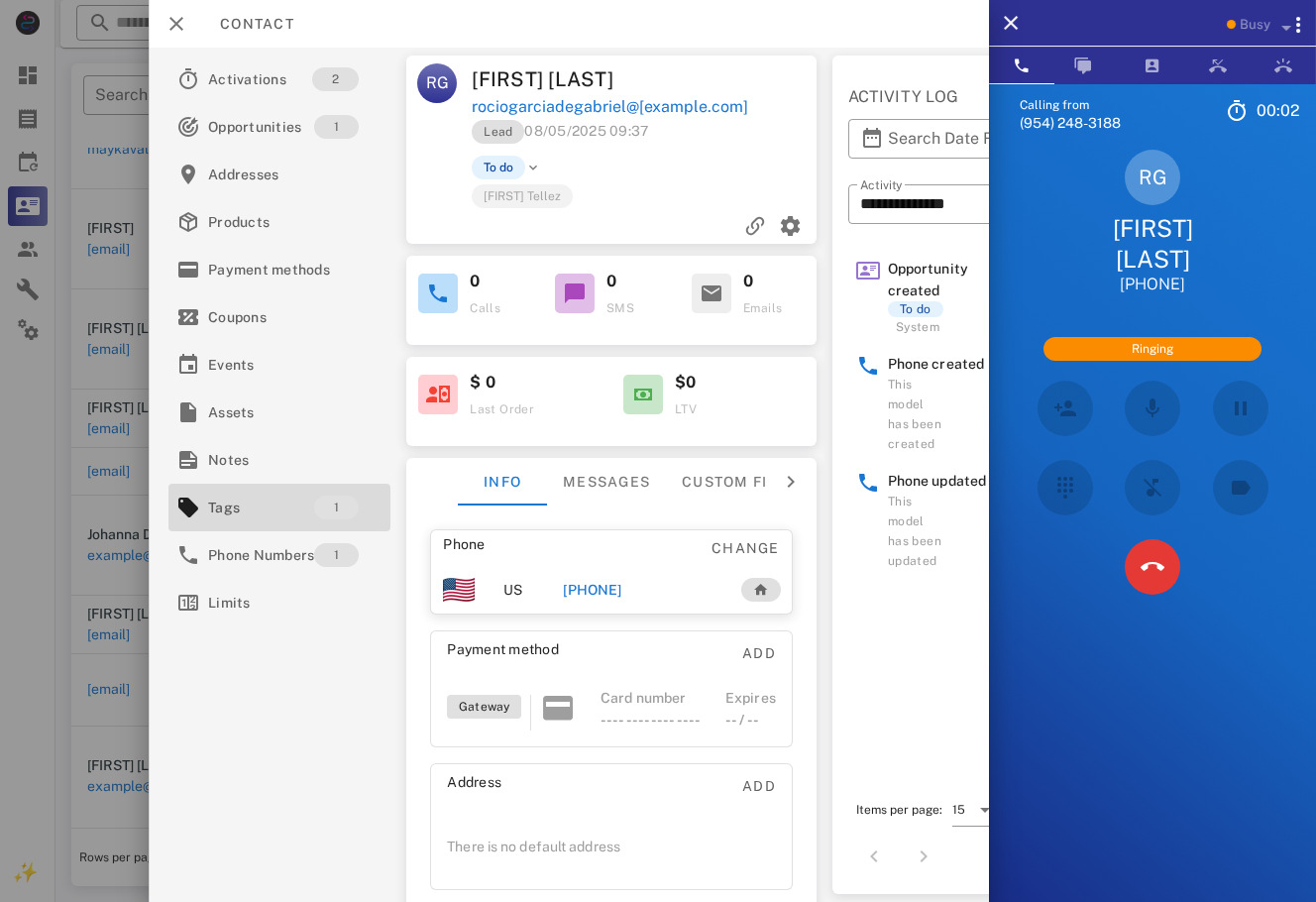scroll, scrollTop: 489, scrollLeft: 0, axis: vertical 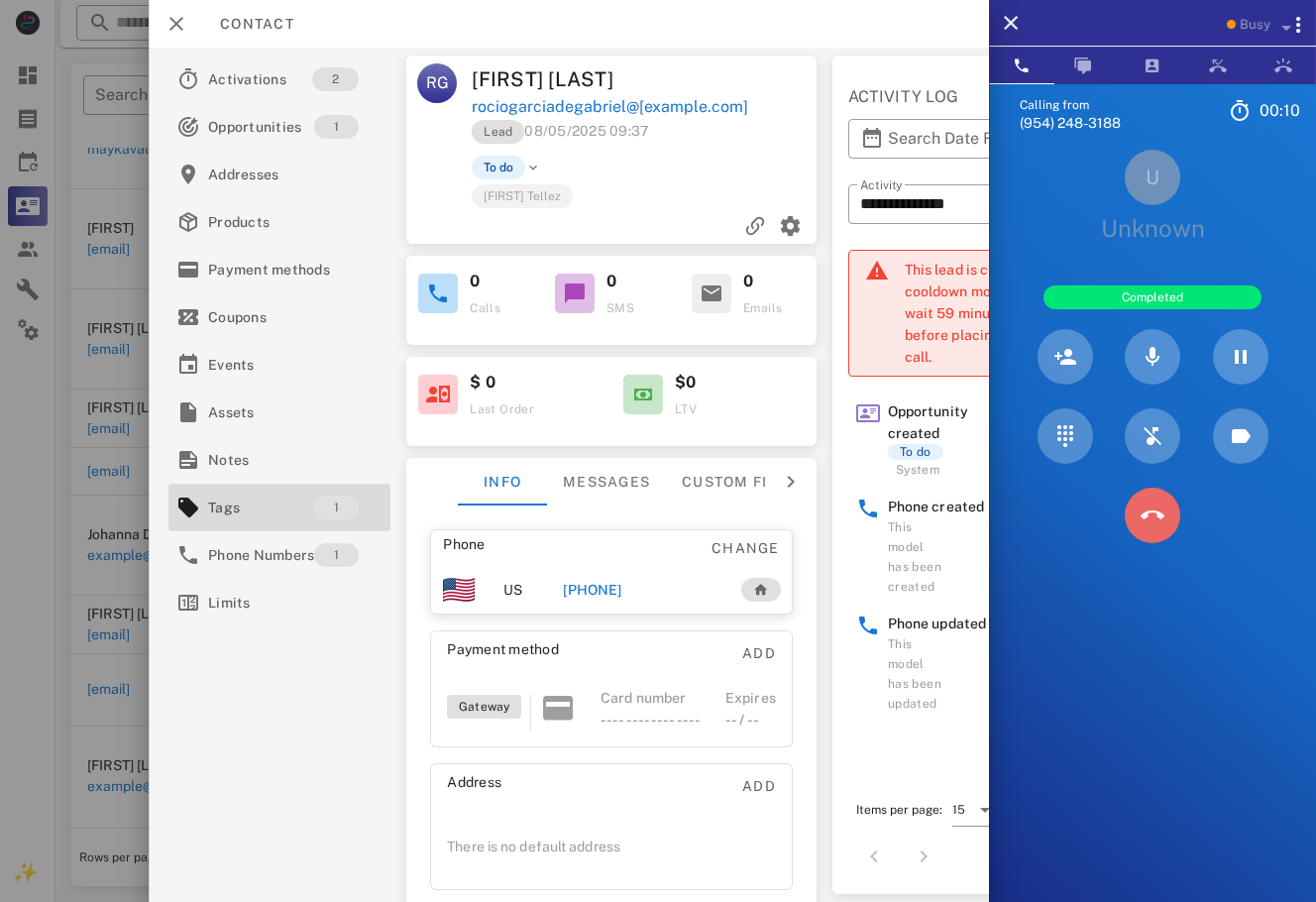 click at bounding box center (1152, 515) 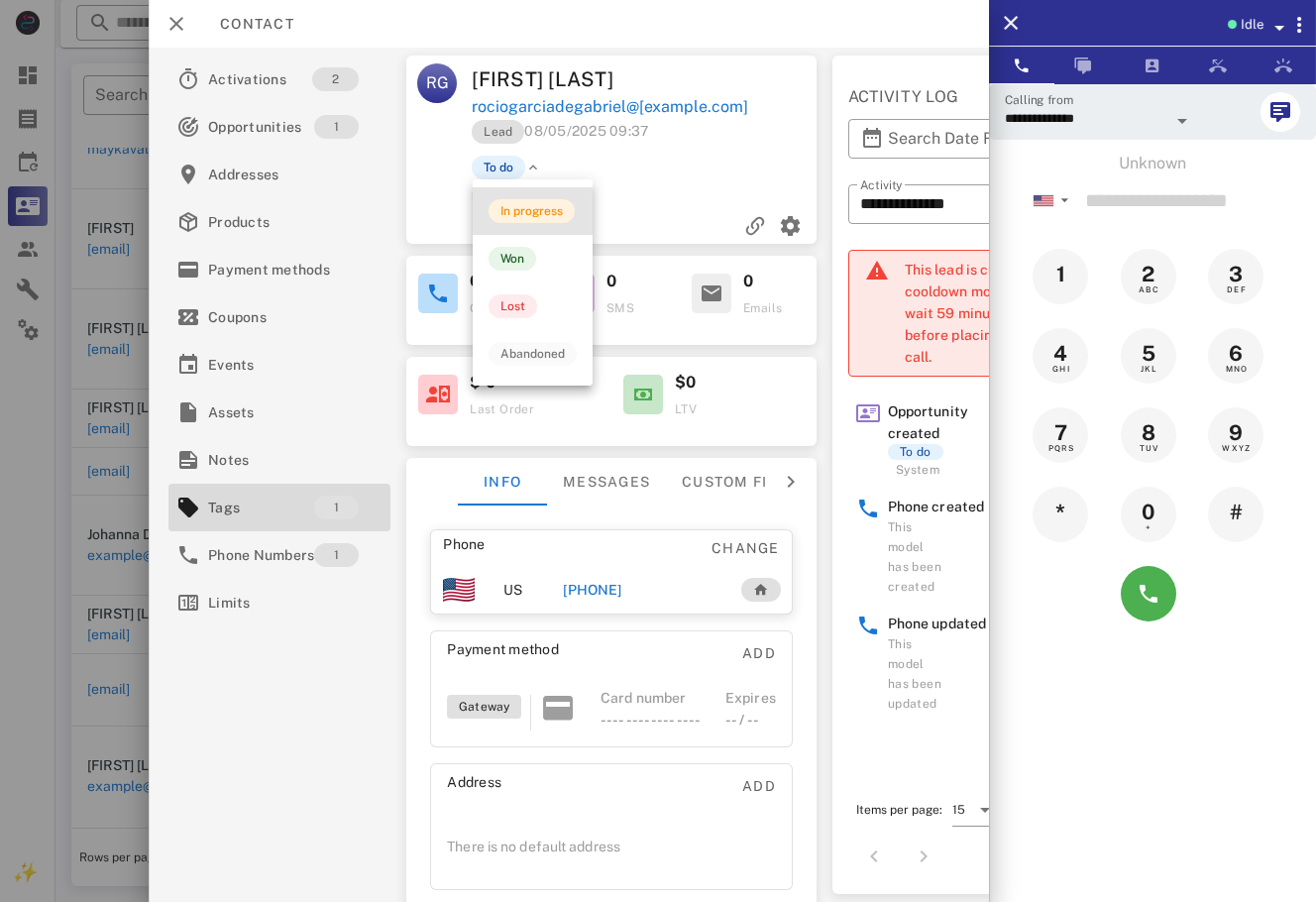 click on "In progress" at bounding box center [532, 211] 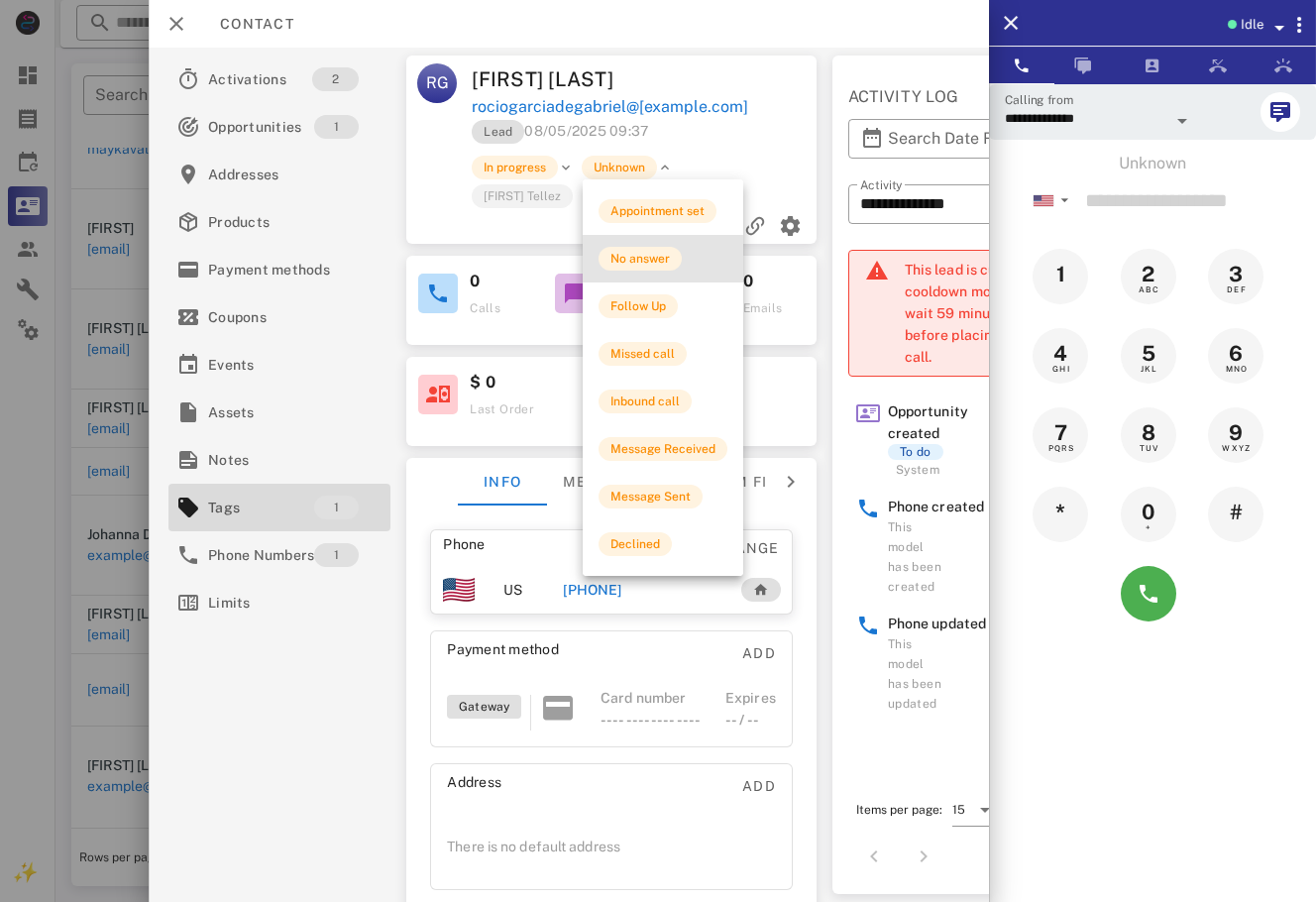 click on "No answer" at bounding box center [663, 259] 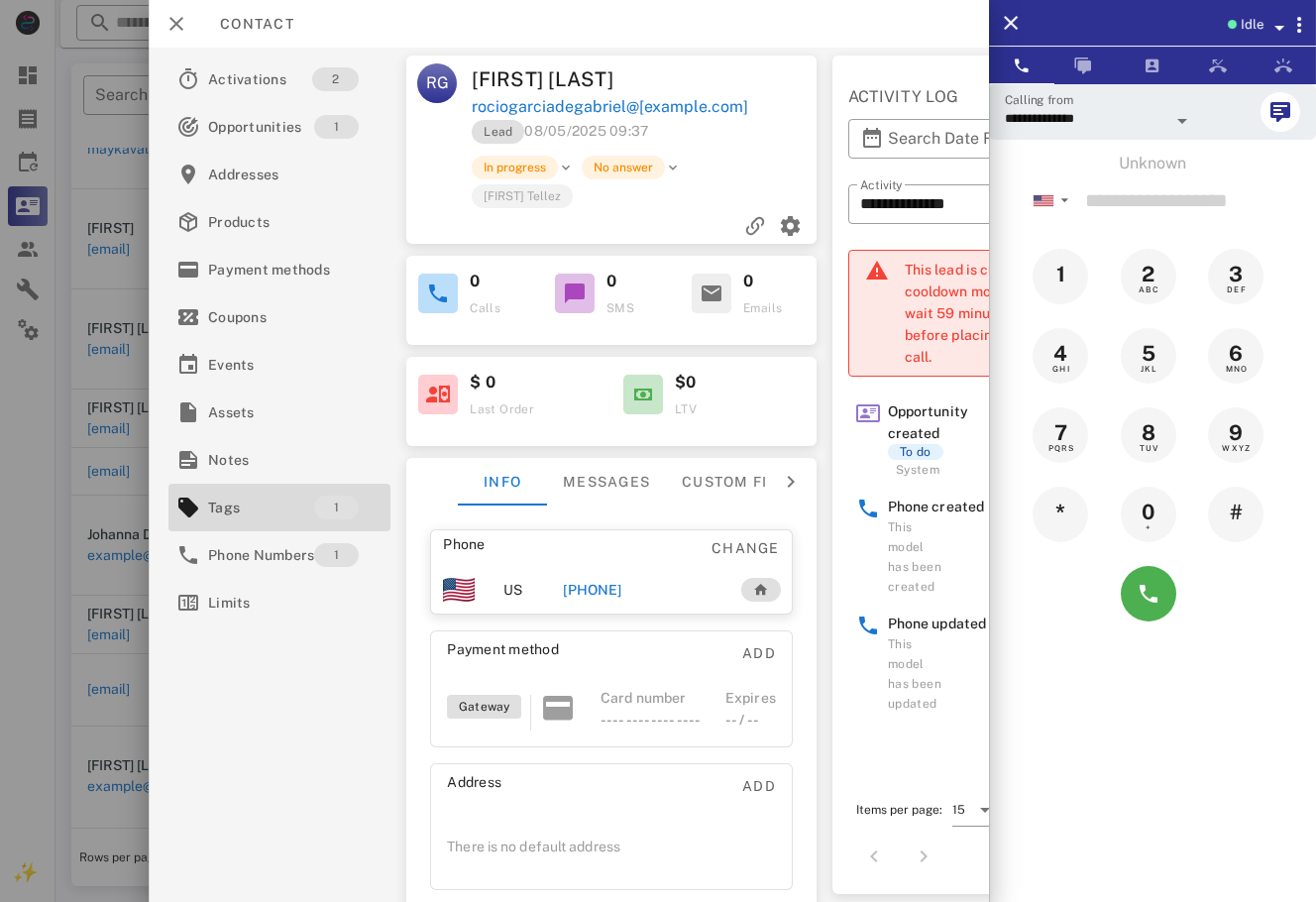 click at bounding box center [658, 451] 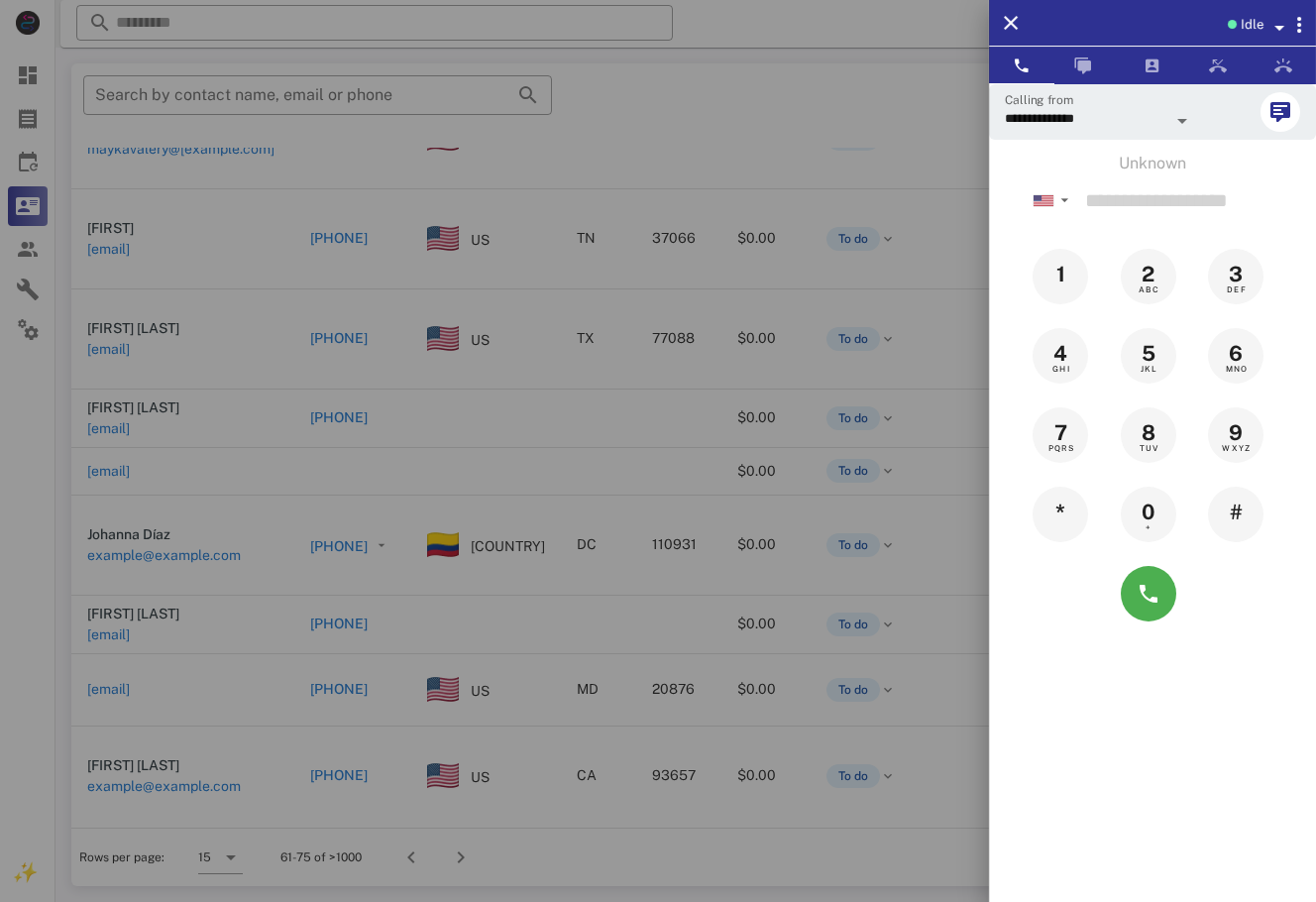 click at bounding box center (658, 451) 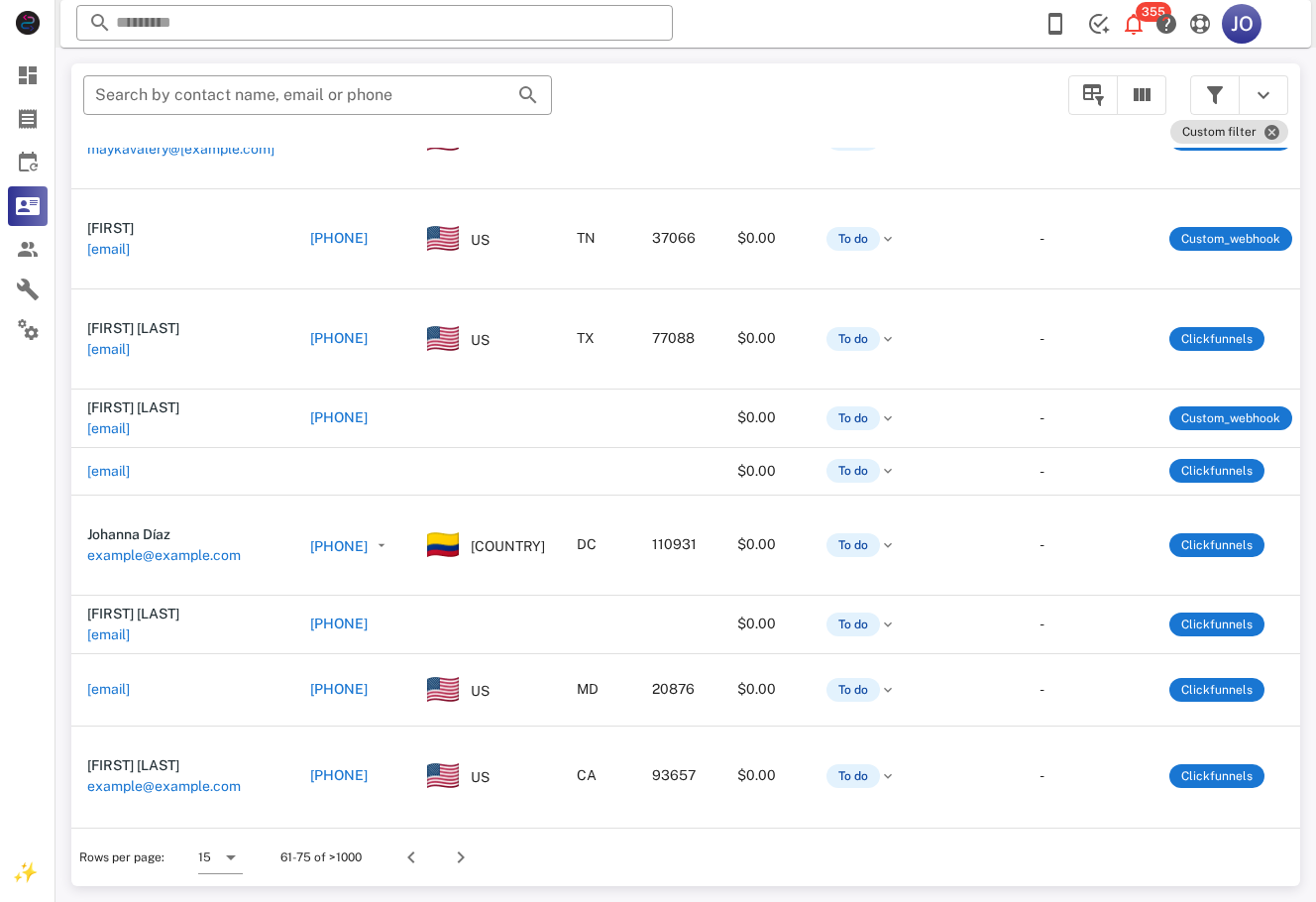 scroll, scrollTop: 489, scrollLeft: 441, axis: both 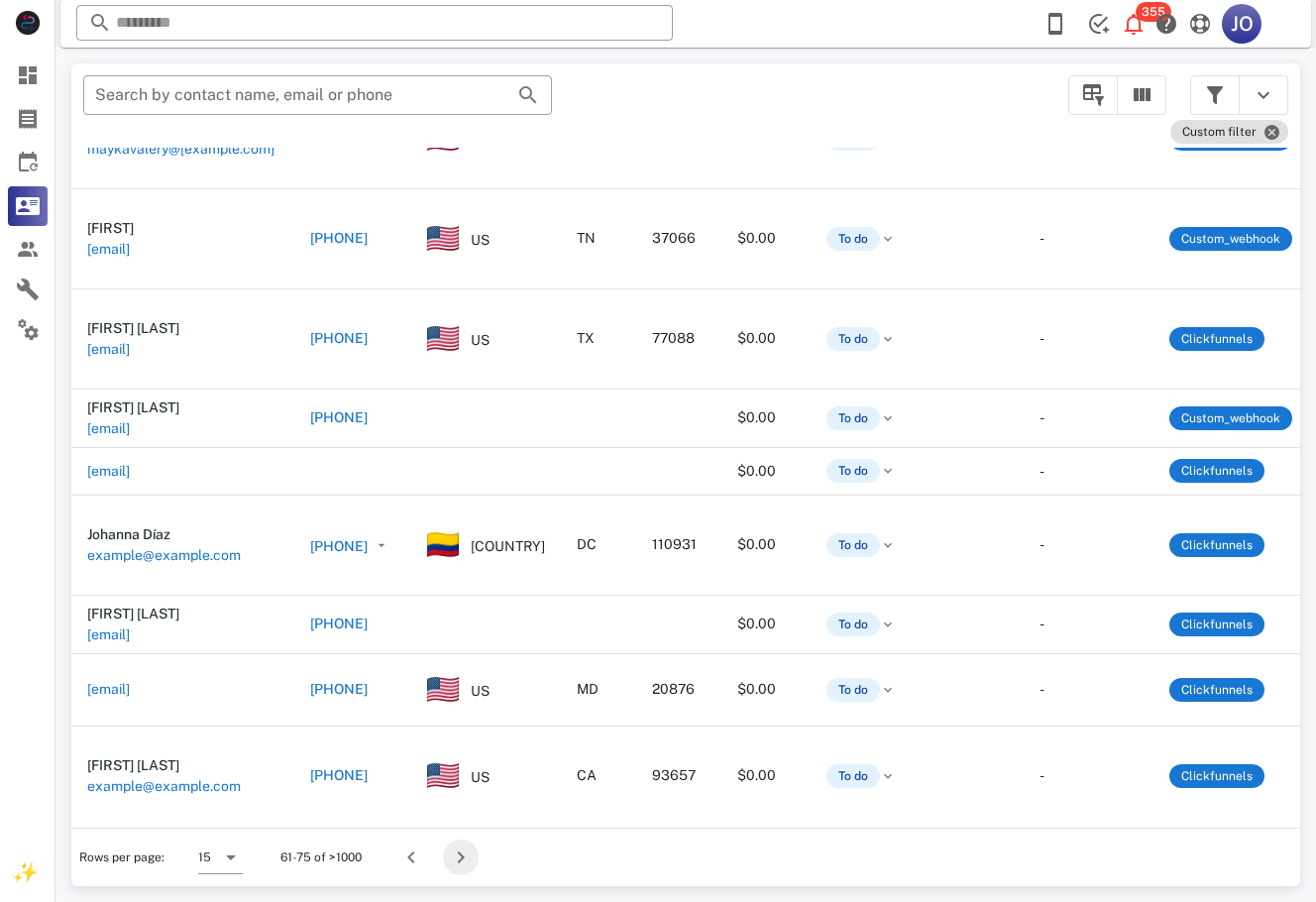 click at bounding box center [461, 857] 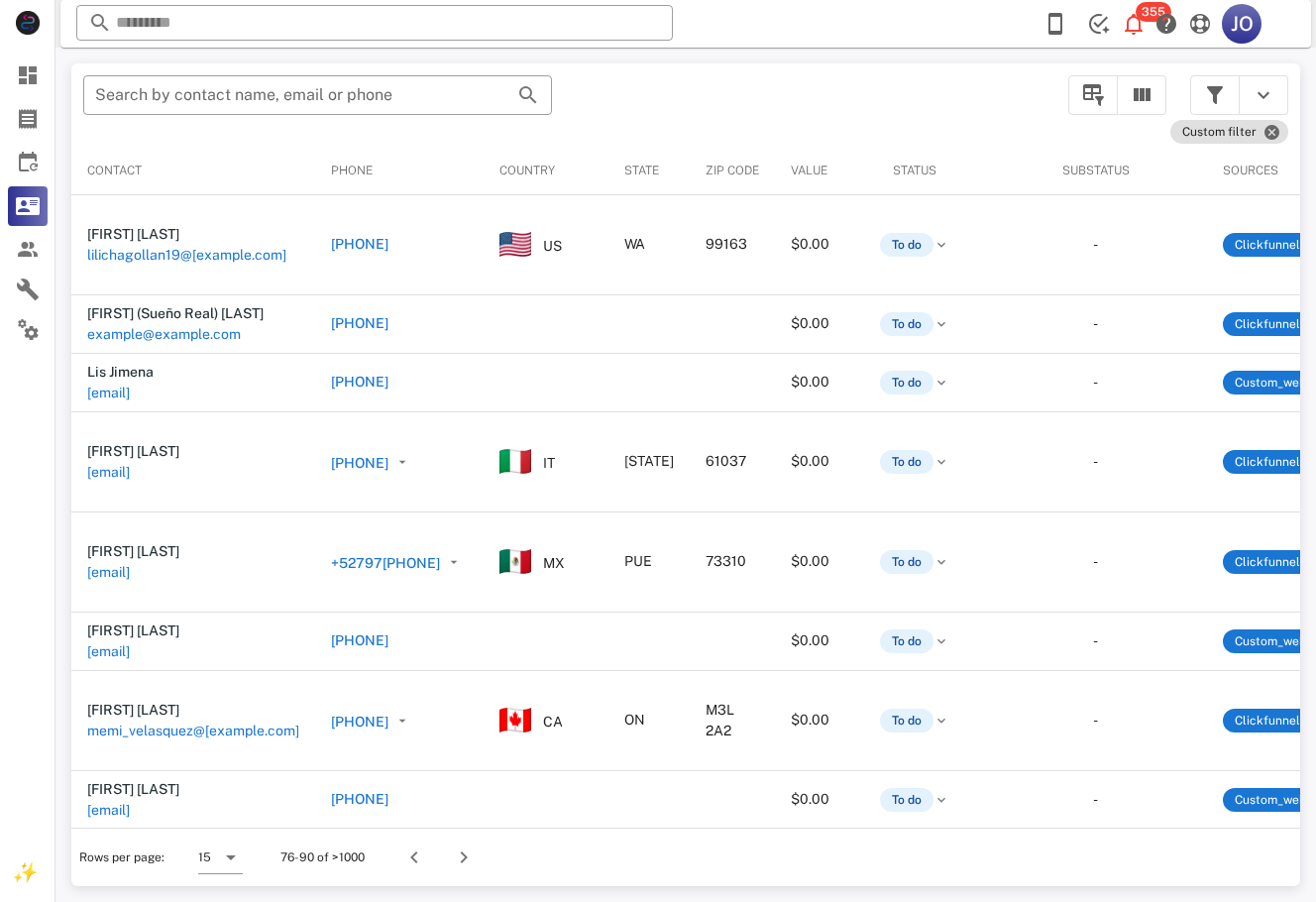 scroll, scrollTop: 0, scrollLeft: 531, axis: horizontal 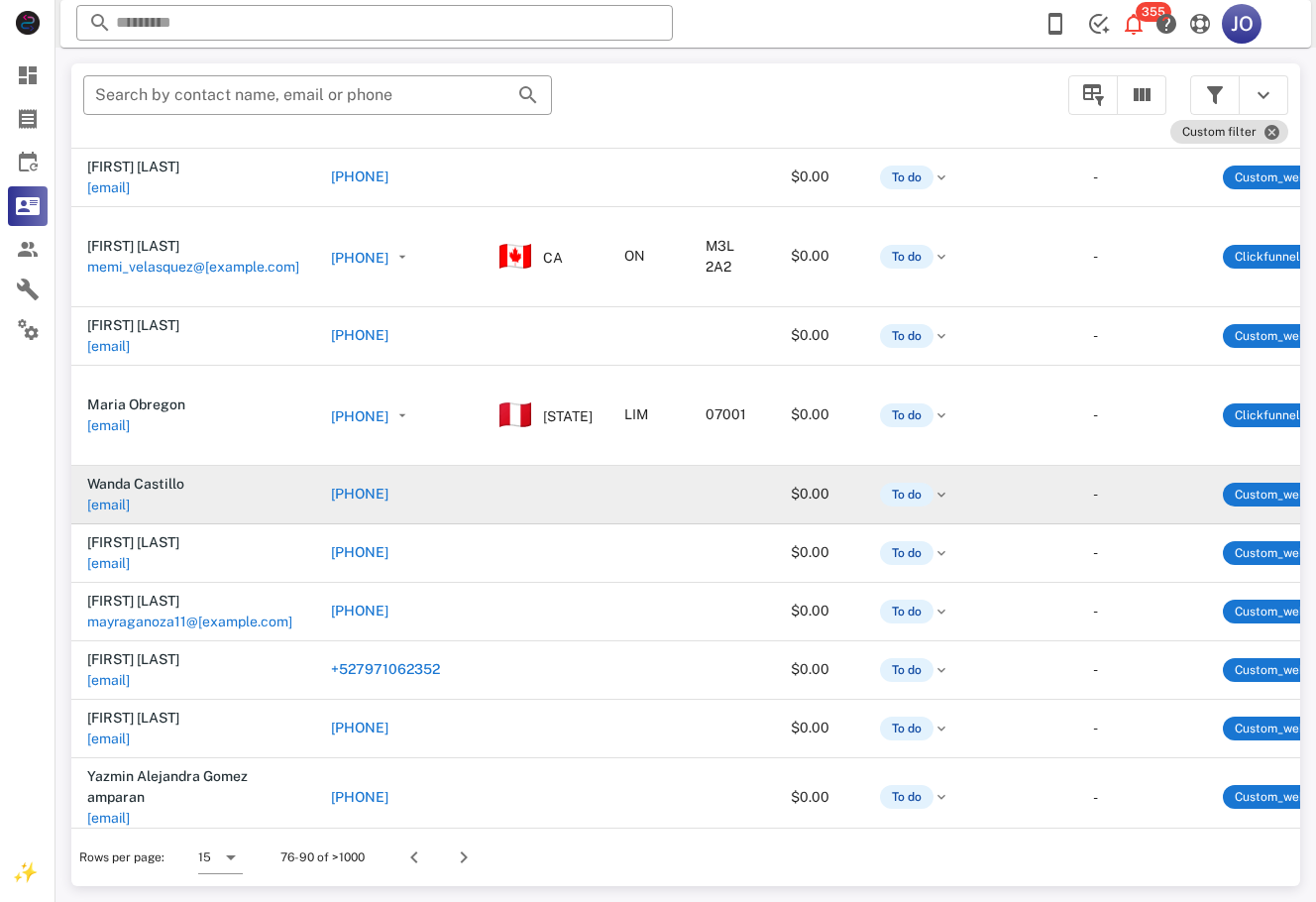 click on "[EMAIL]" at bounding box center [108, 505] 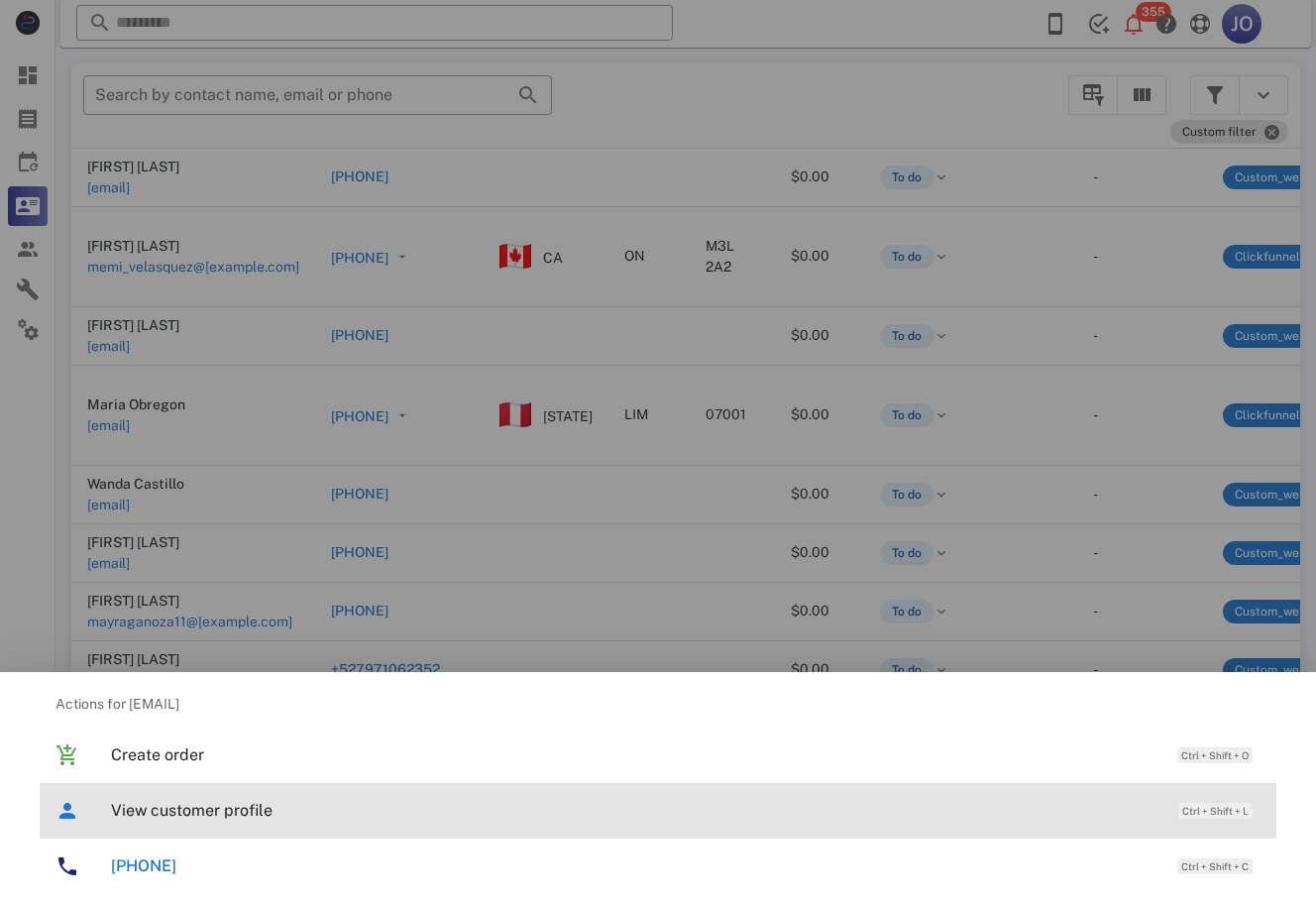 click on "View customer profile" at bounding box center [634, 810] 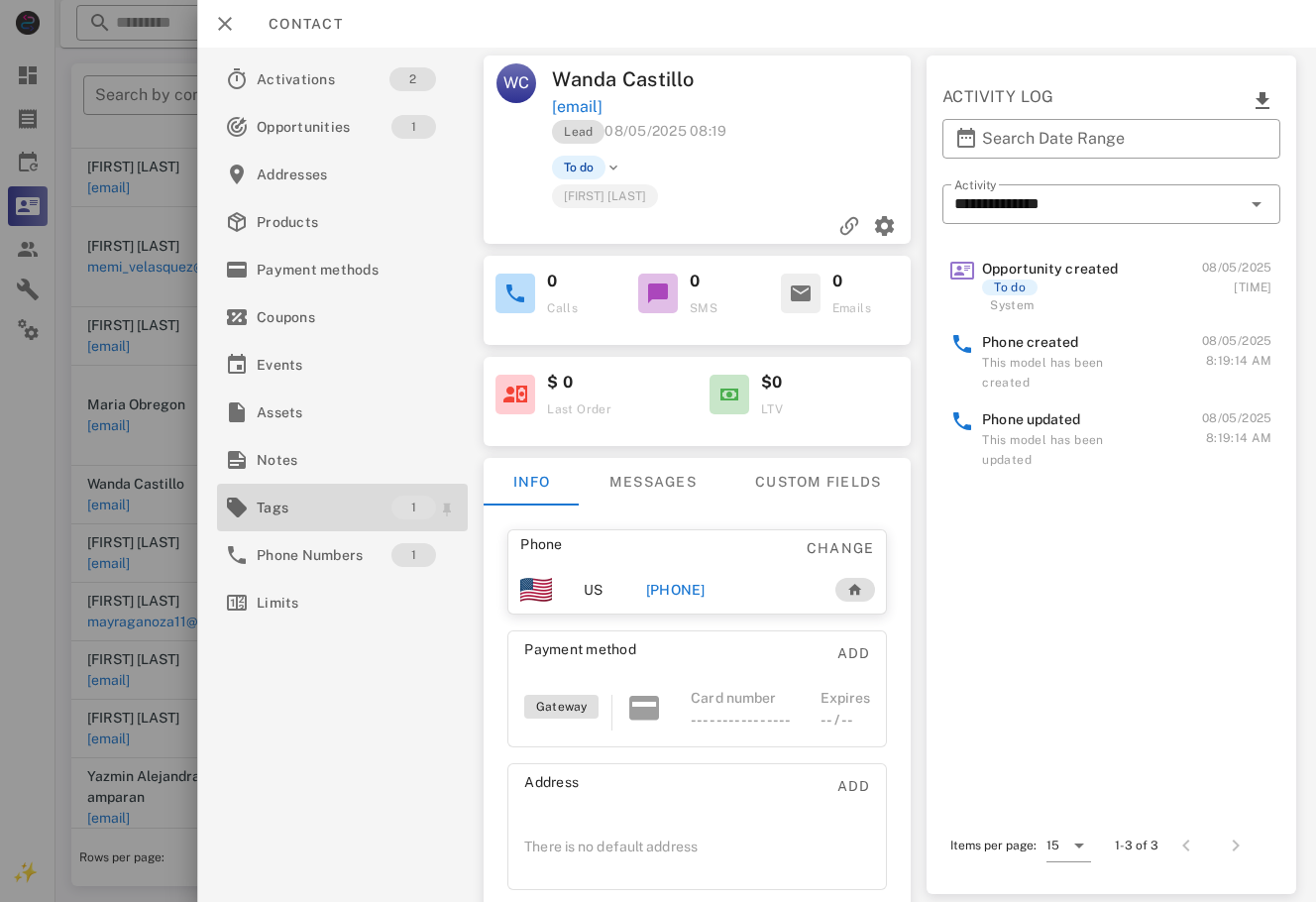click on "Tags" at bounding box center [324, 507] 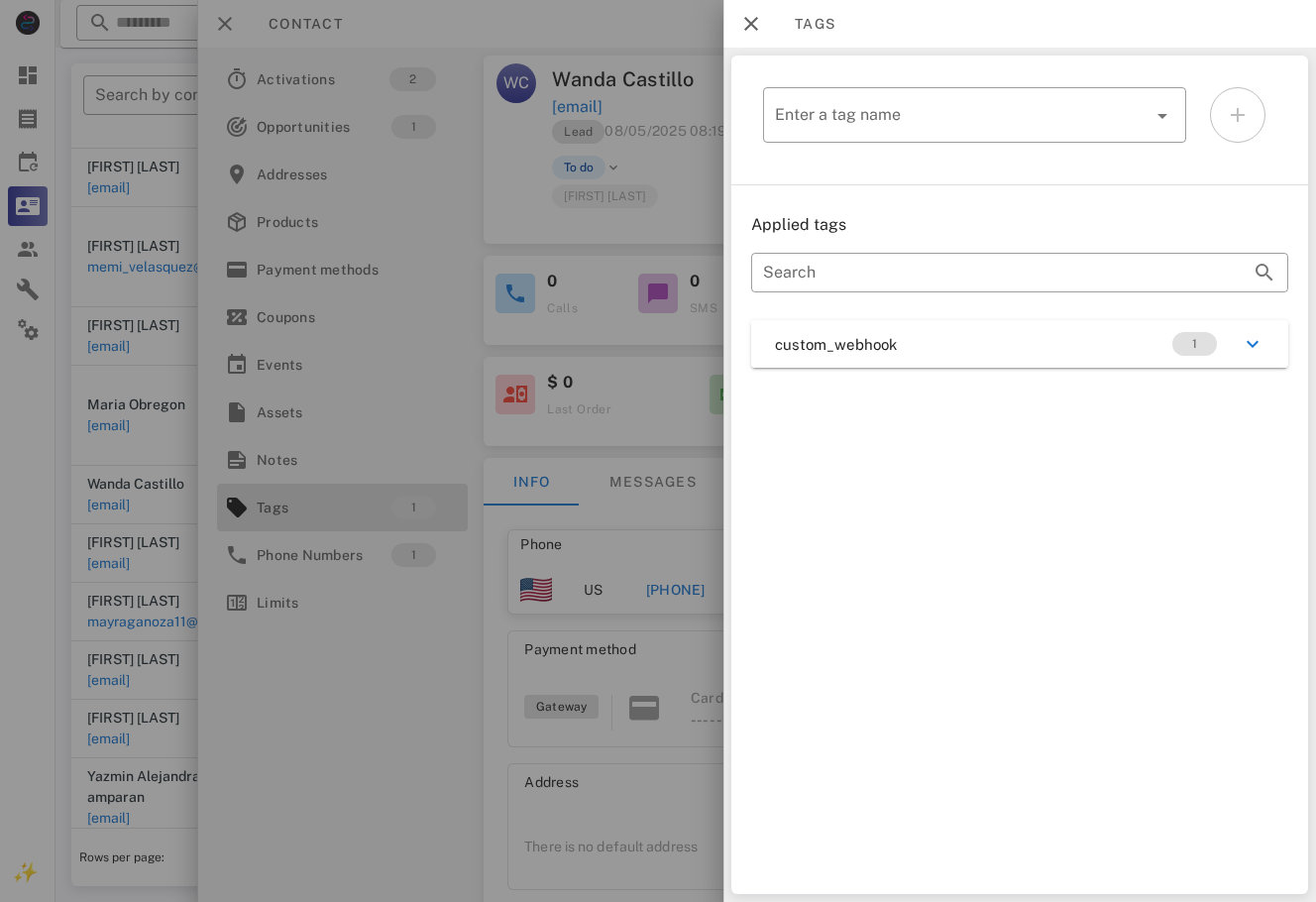 click on "custom_webhook  1" at bounding box center [1020, 344] 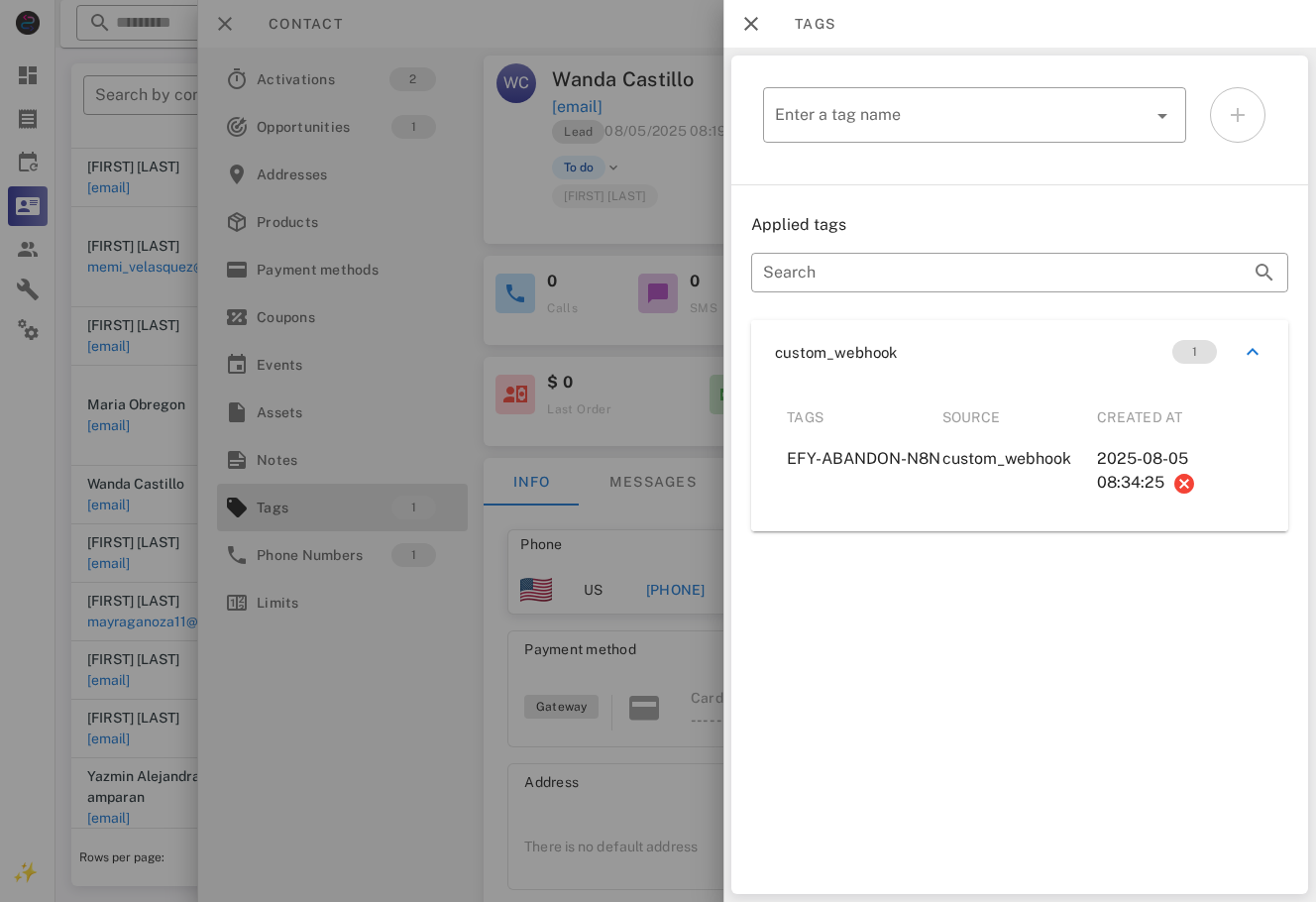 click on "​ Enter a tag name Applied tags ​ Search  custom_webhook  1  Tags   Source   Created at   EFY-ABANDON-N8N  custom_webhook   2025-08-05 08:34:25" at bounding box center (1020, 475) 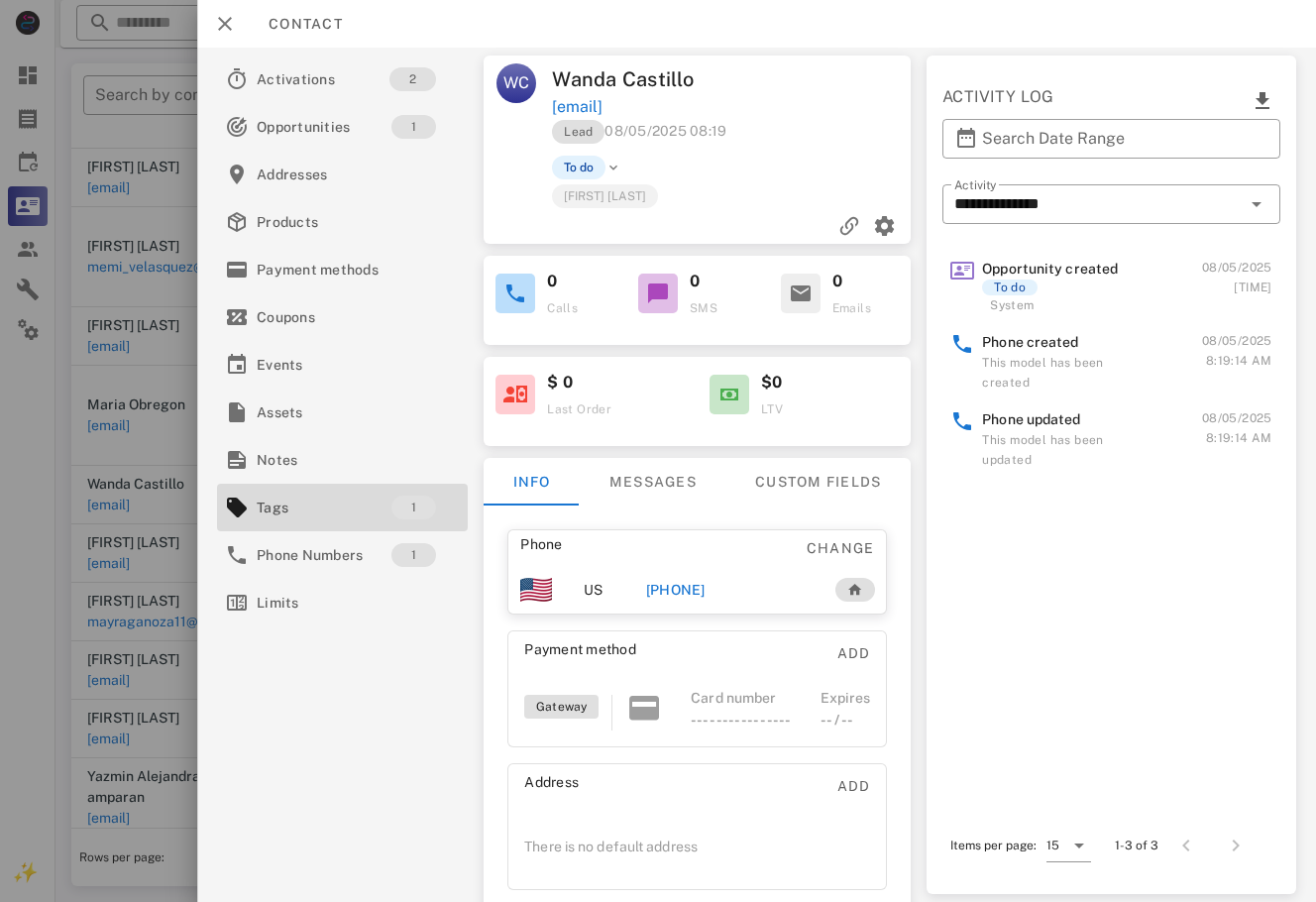 click on "[PHONE]" at bounding box center (676, 590) 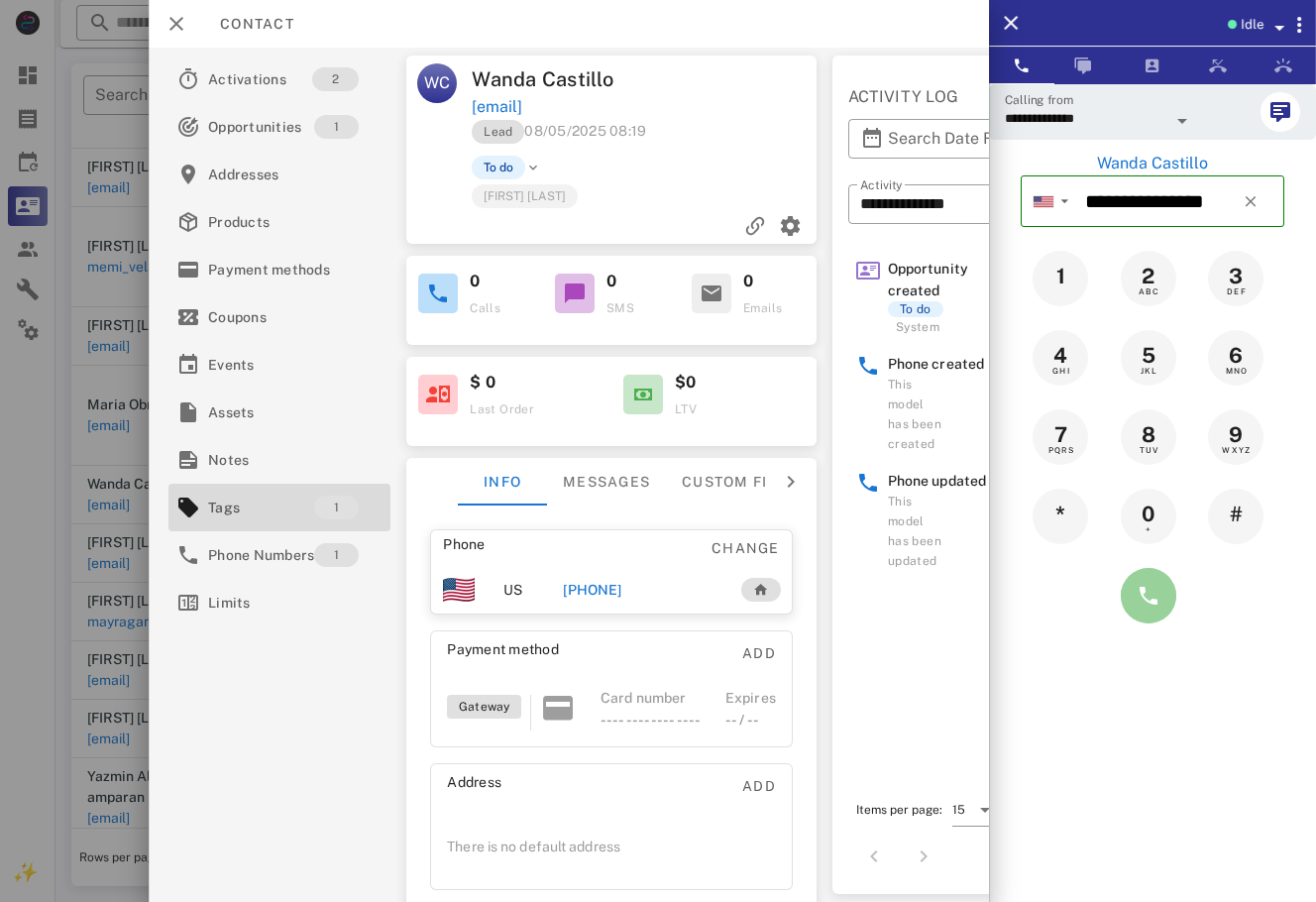 click at bounding box center [1149, 596] 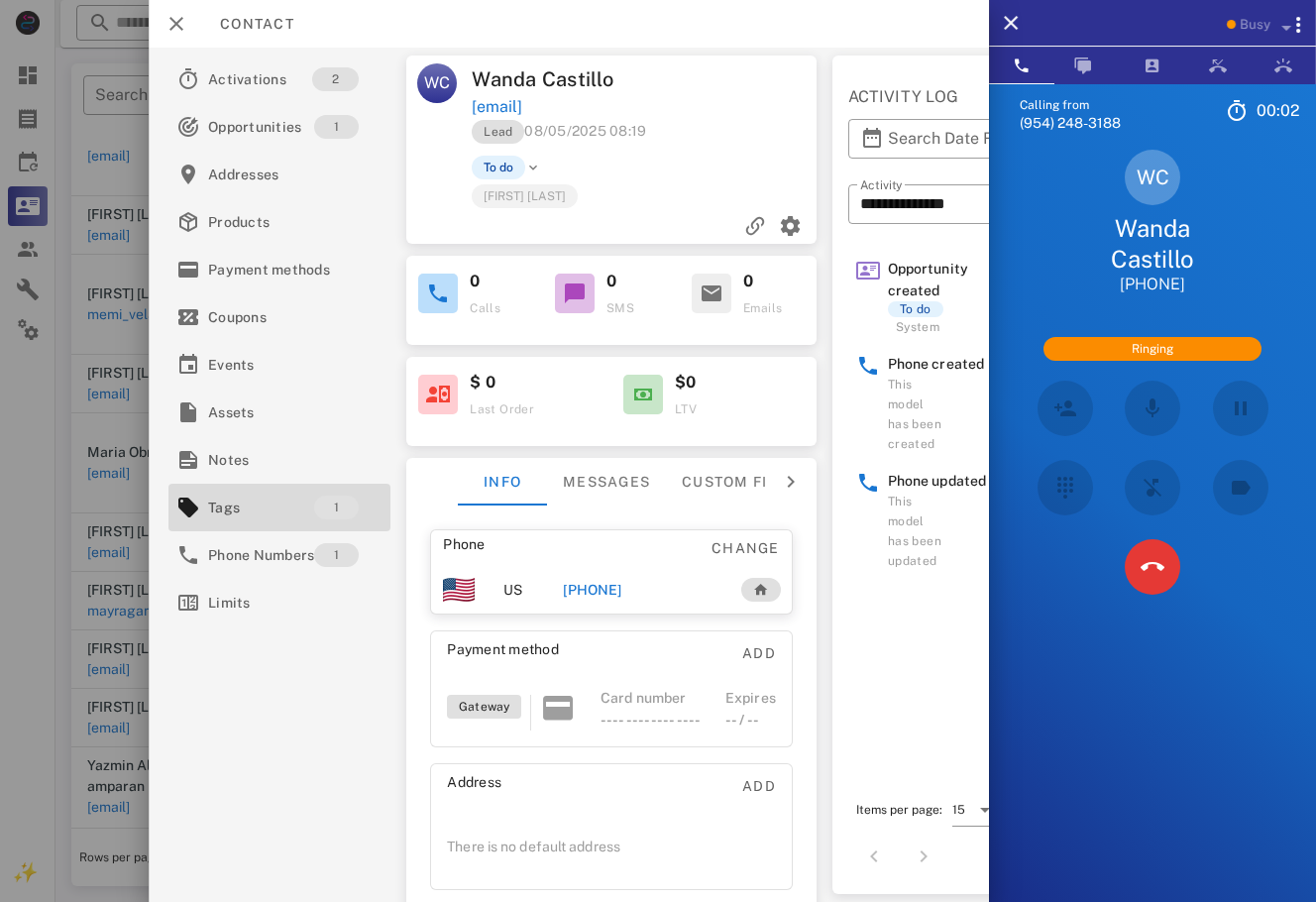 scroll, scrollTop: 405, scrollLeft: 0, axis: vertical 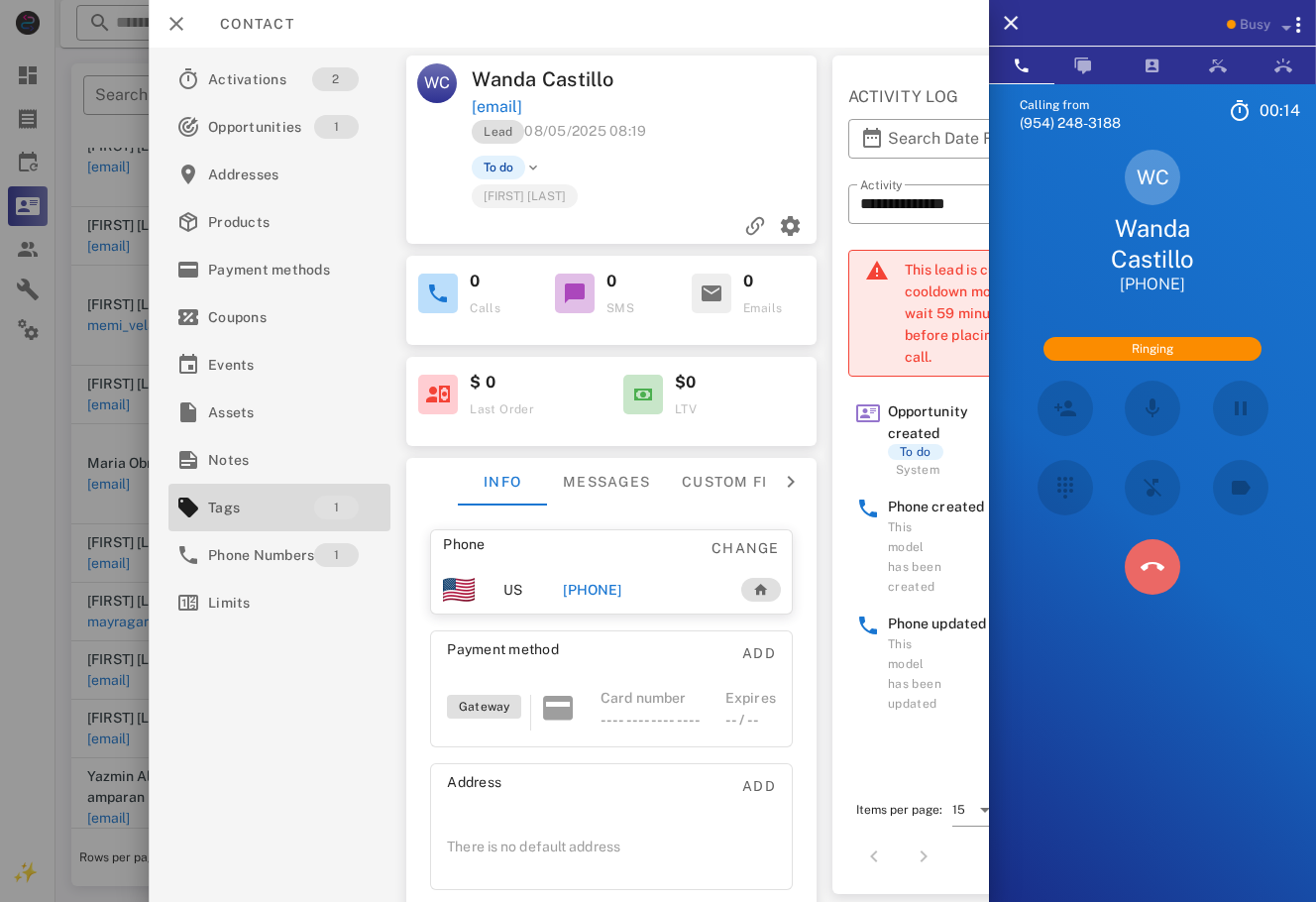 click at bounding box center (1152, 567) 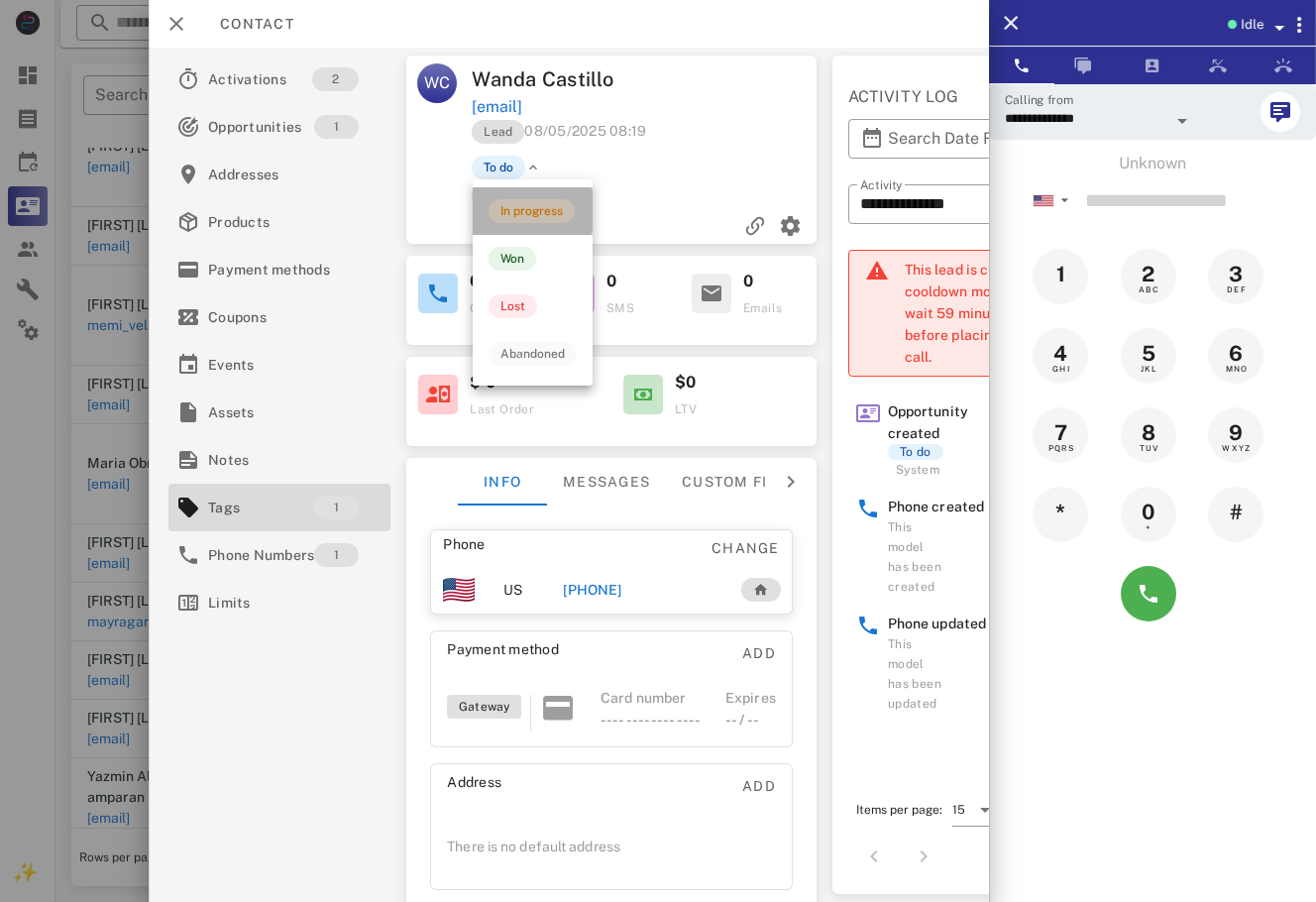 click on "In progress" at bounding box center [532, 211] 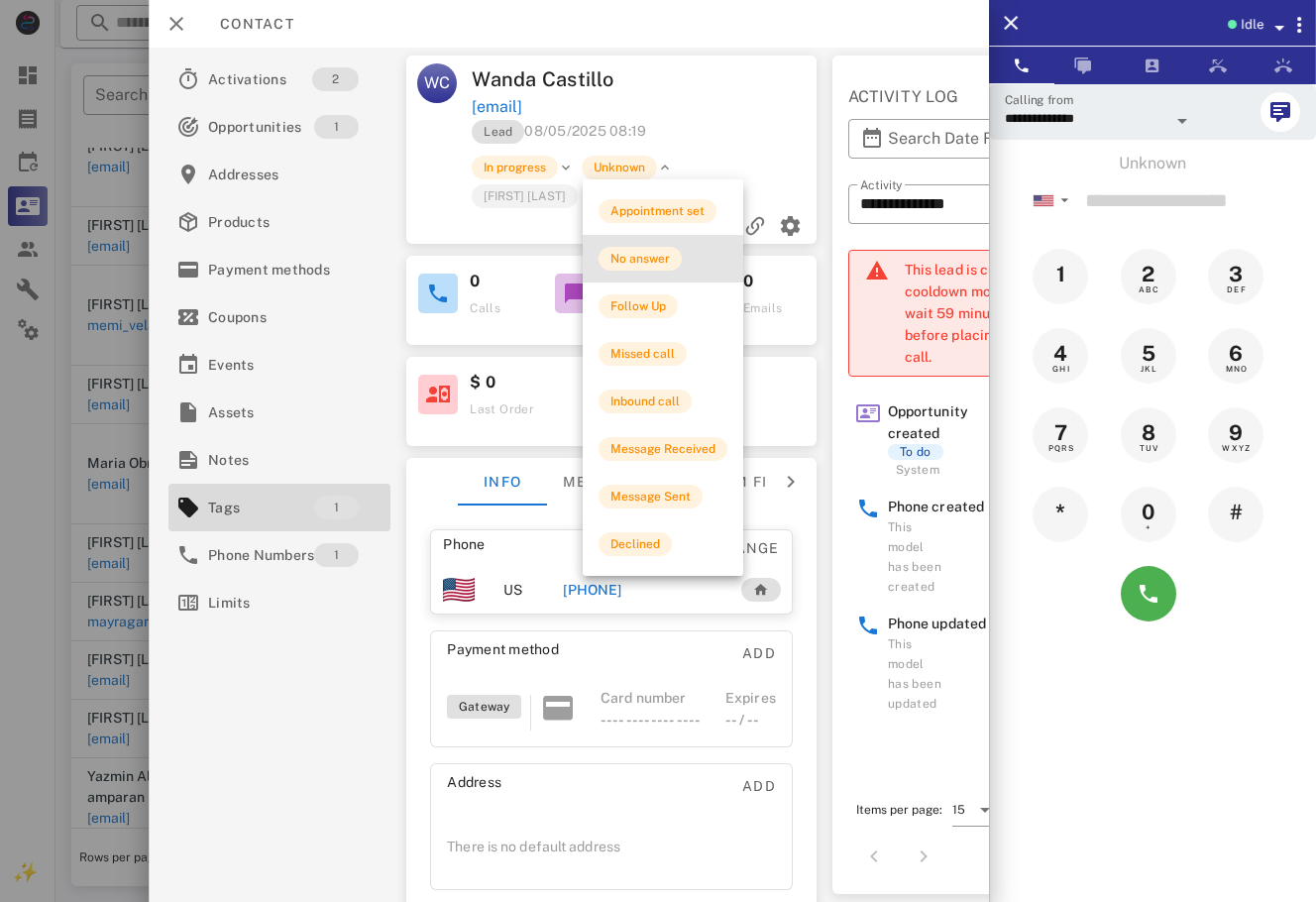 click on "No answer" at bounding box center [663, 259] 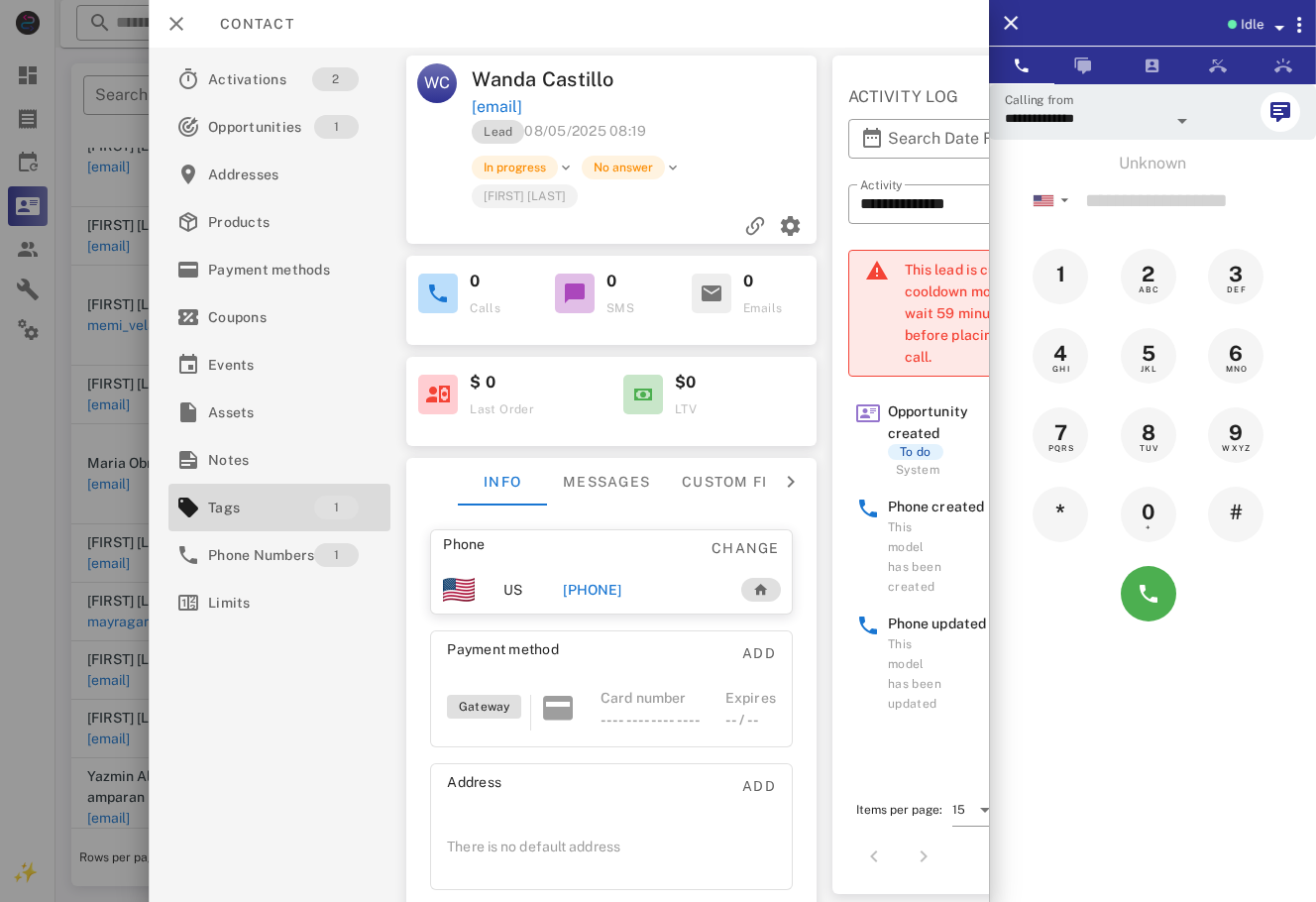 click at bounding box center [658, 451] 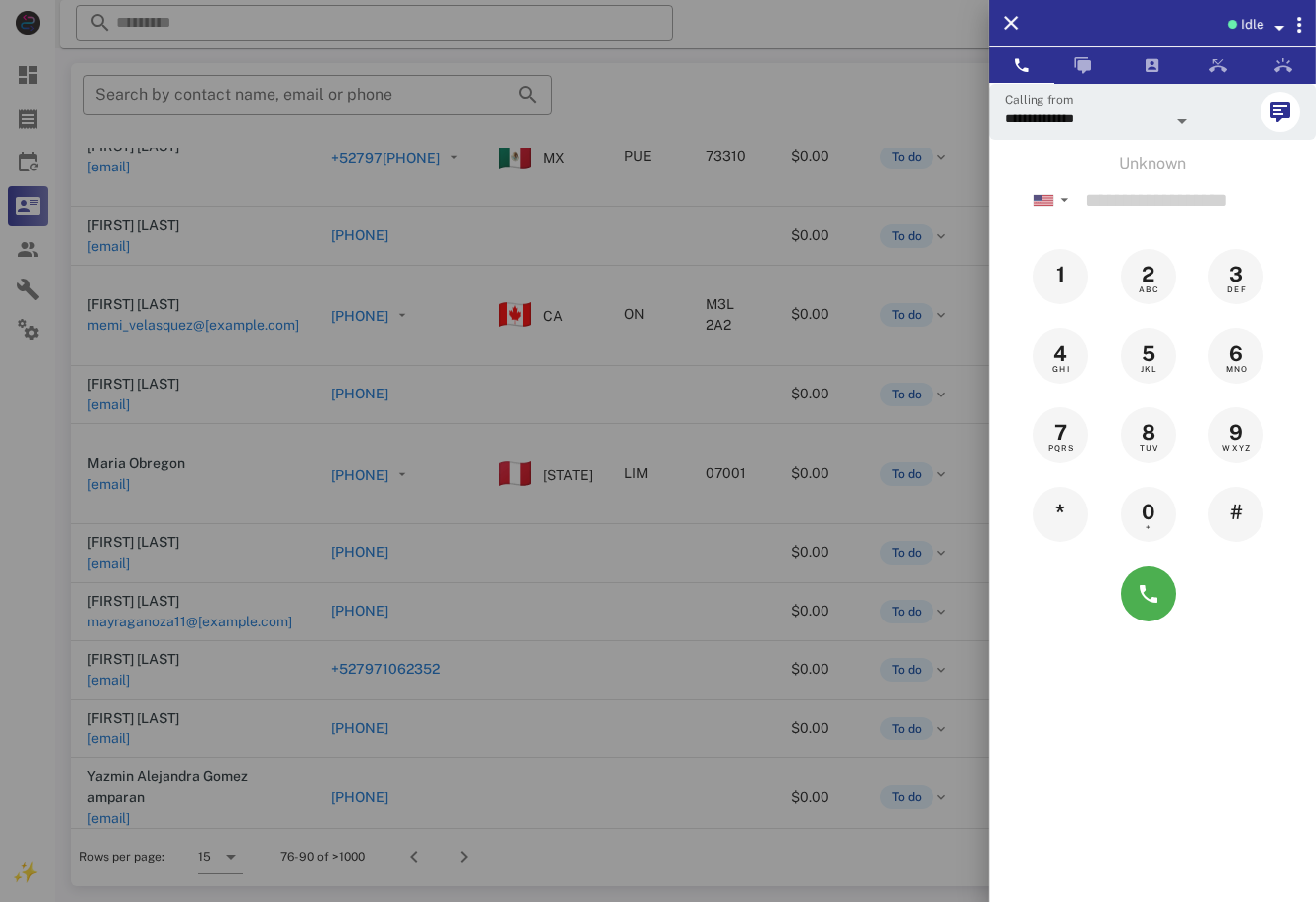 click at bounding box center [658, 451] 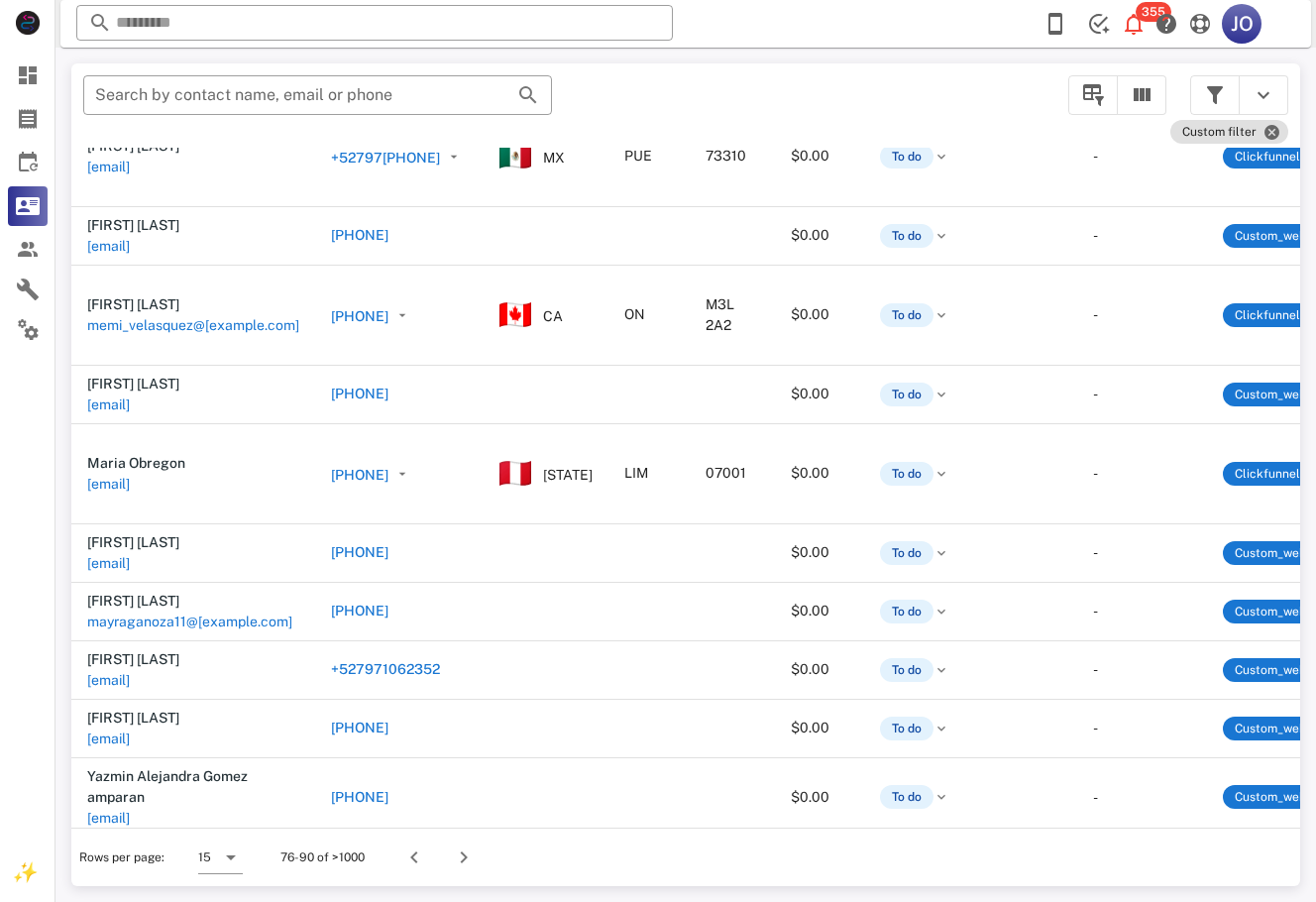 scroll, scrollTop: 405, scrollLeft: 531, axis: both 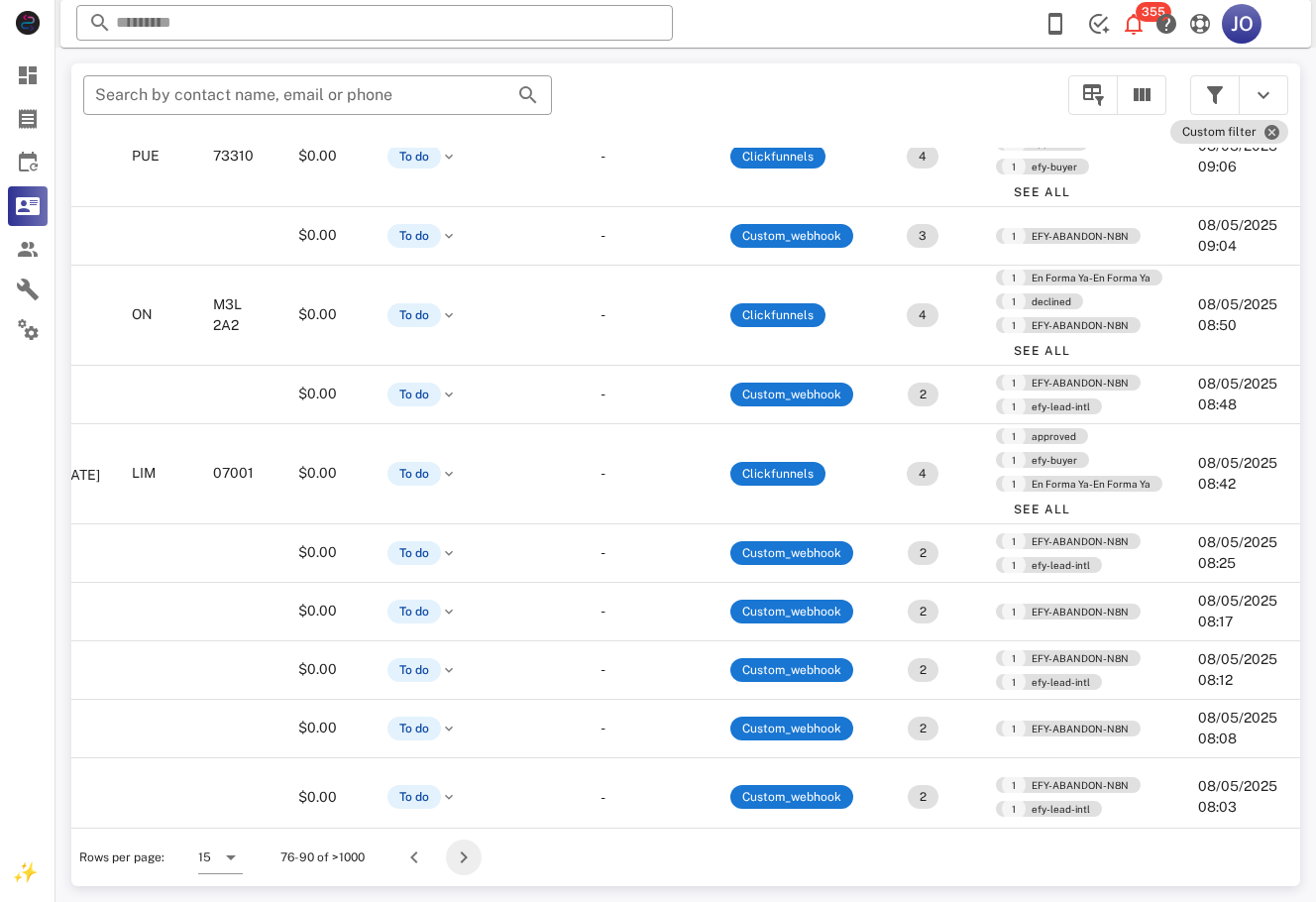 click at bounding box center [464, 857] 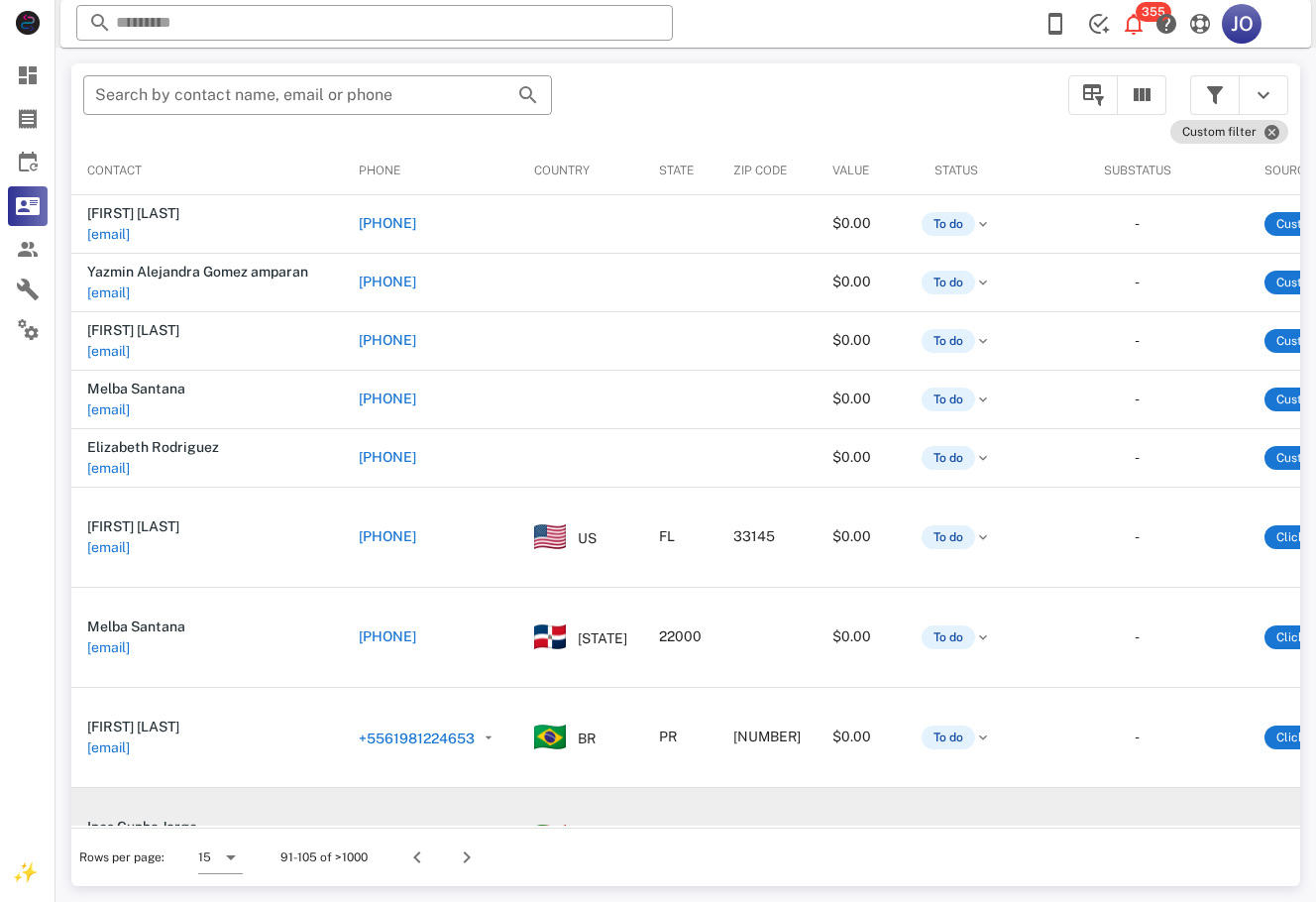 click on "+351919359480" at bounding box center [430, 838] 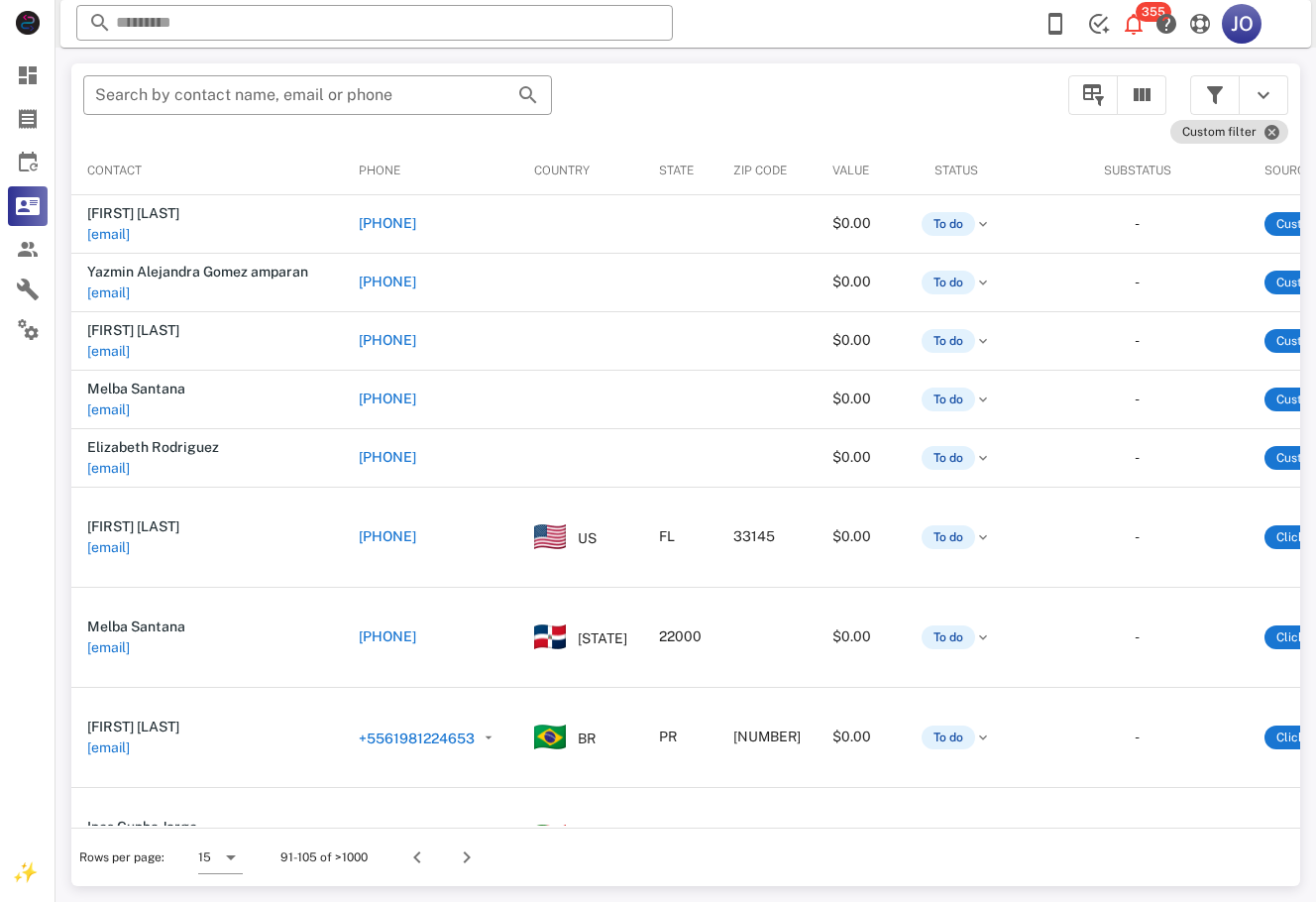 scroll, scrollTop: 0, scrollLeft: 555, axis: horizontal 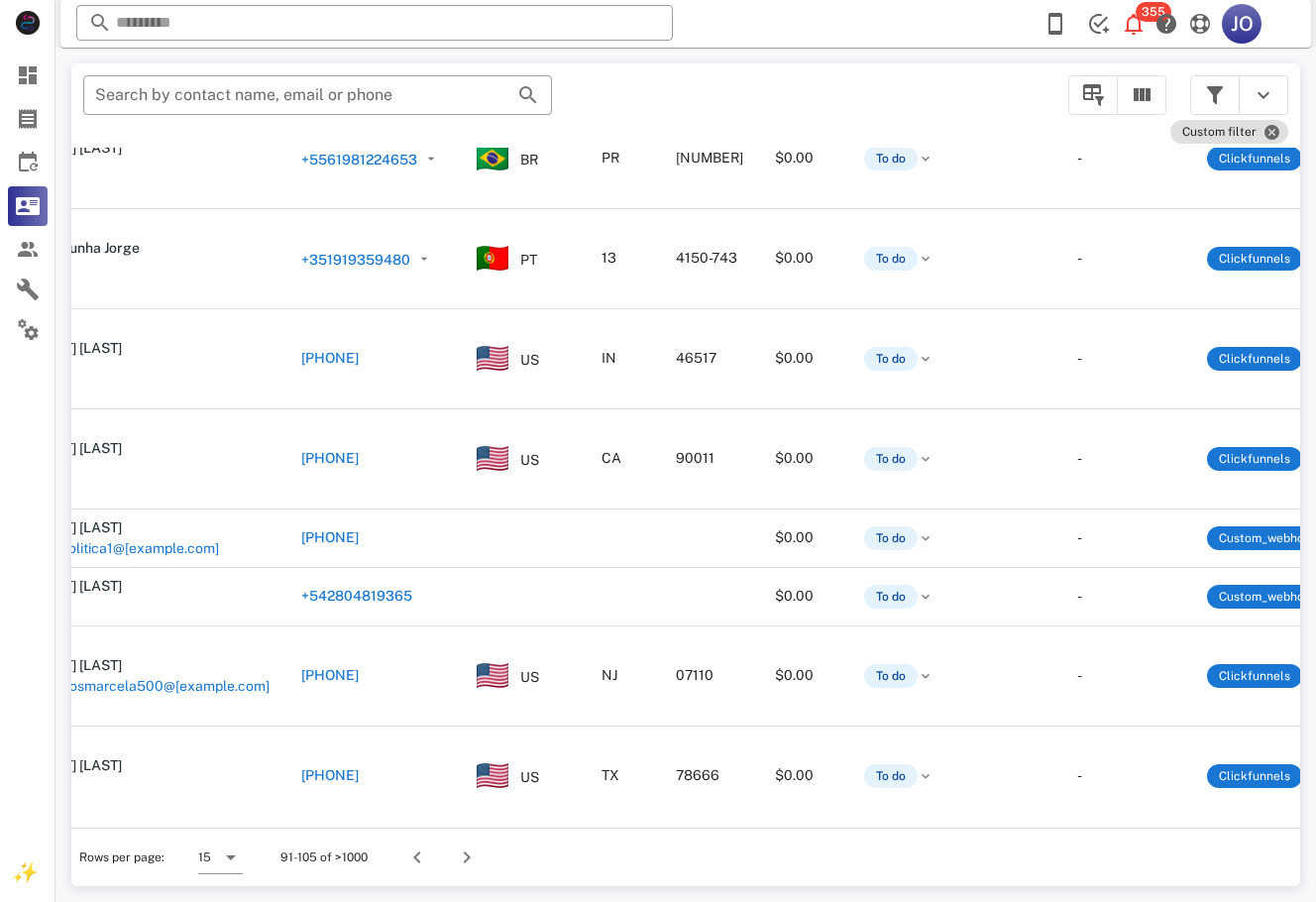 drag, startPoint x: 345, startPoint y: 826, endPoint x: 403, endPoint y: 824, distance: 58.03447 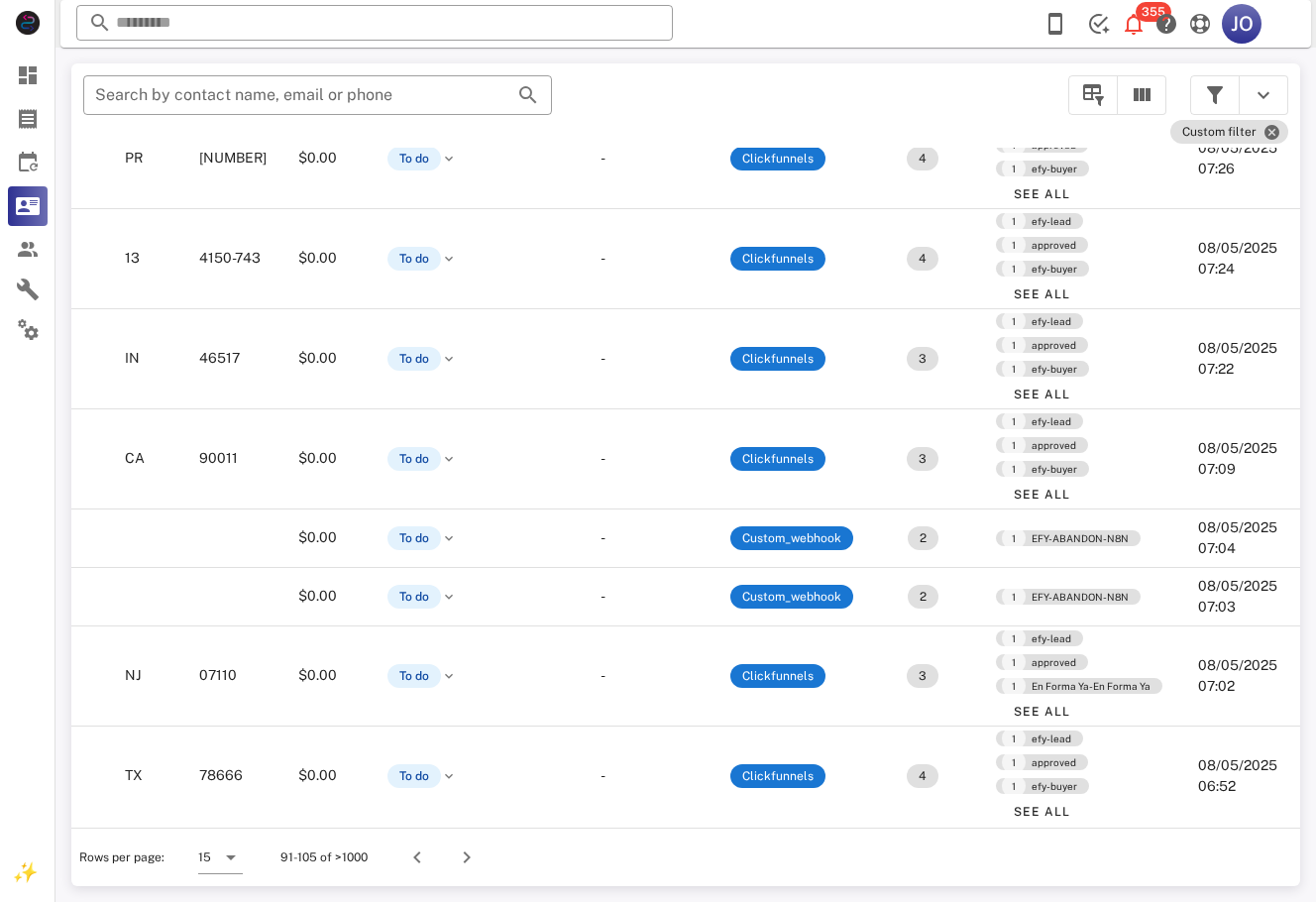 scroll, scrollTop: 589, scrollLeft: 0, axis: vertical 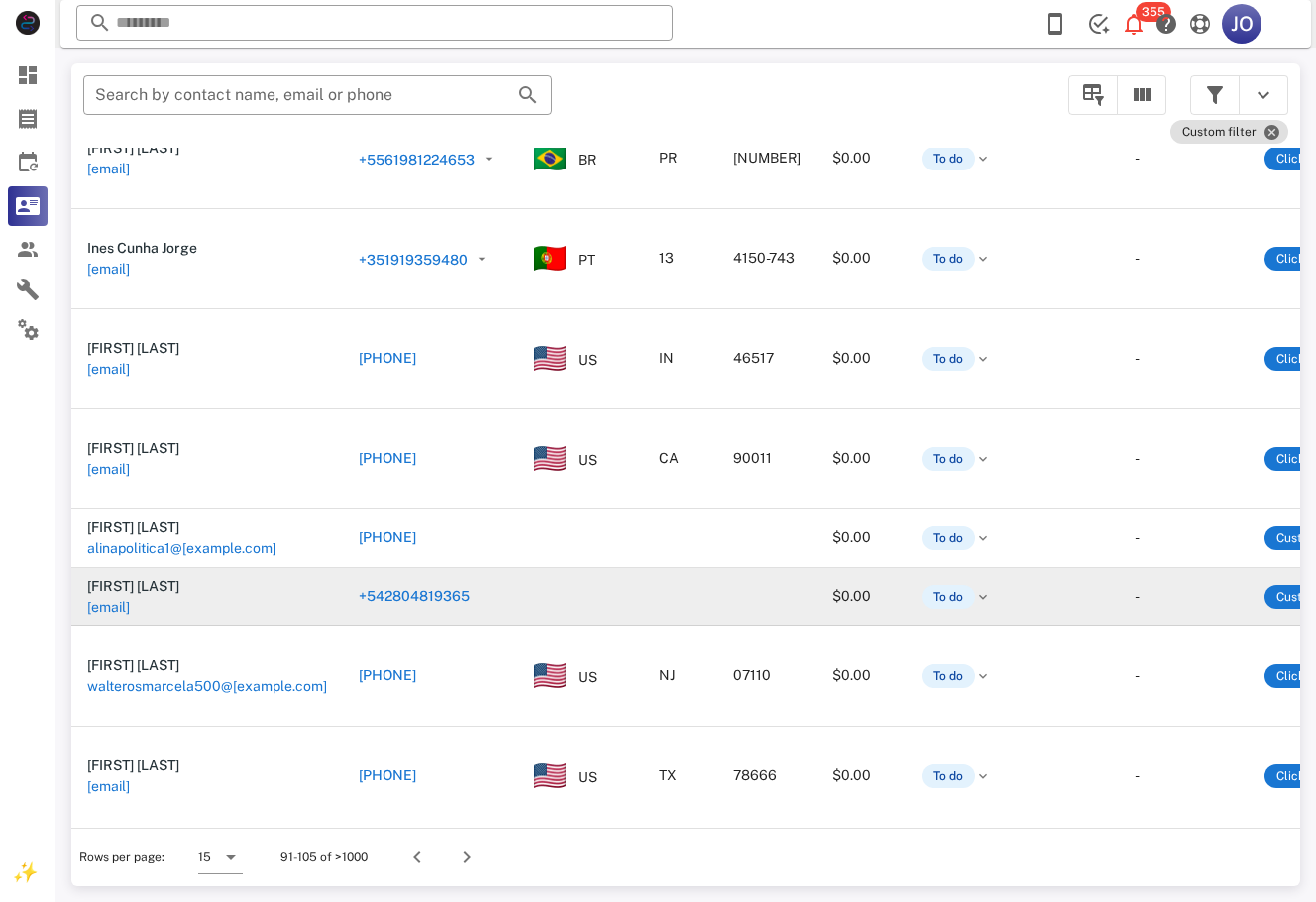click on "[EMAIL]" at bounding box center (108, 607) 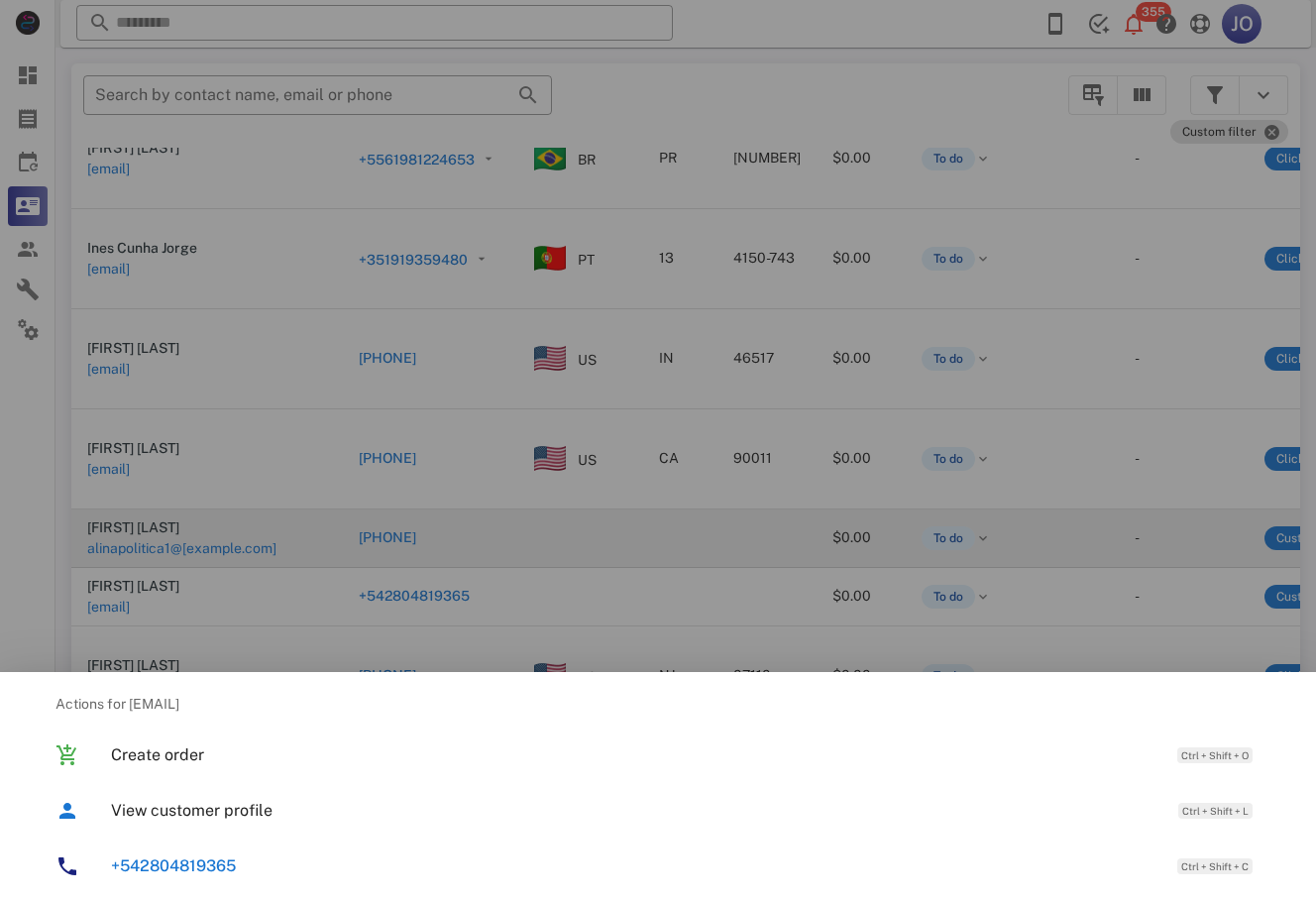 drag, startPoint x: 295, startPoint y: 580, endPoint x: 183, endPoint y: 502, distance: 136.48443 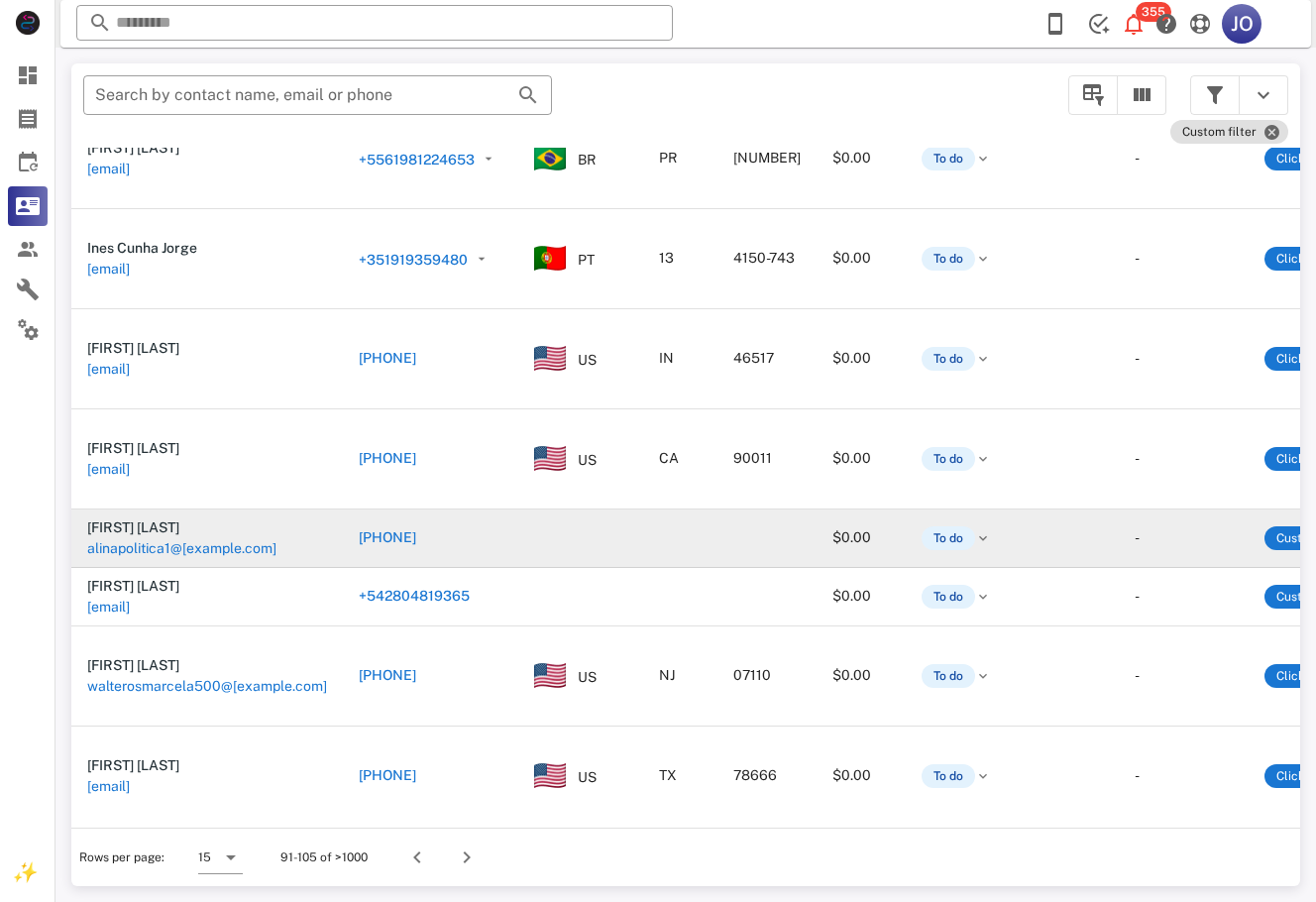 click on "alinapolitica1@[example.com]" at bounding box center (181, 548) 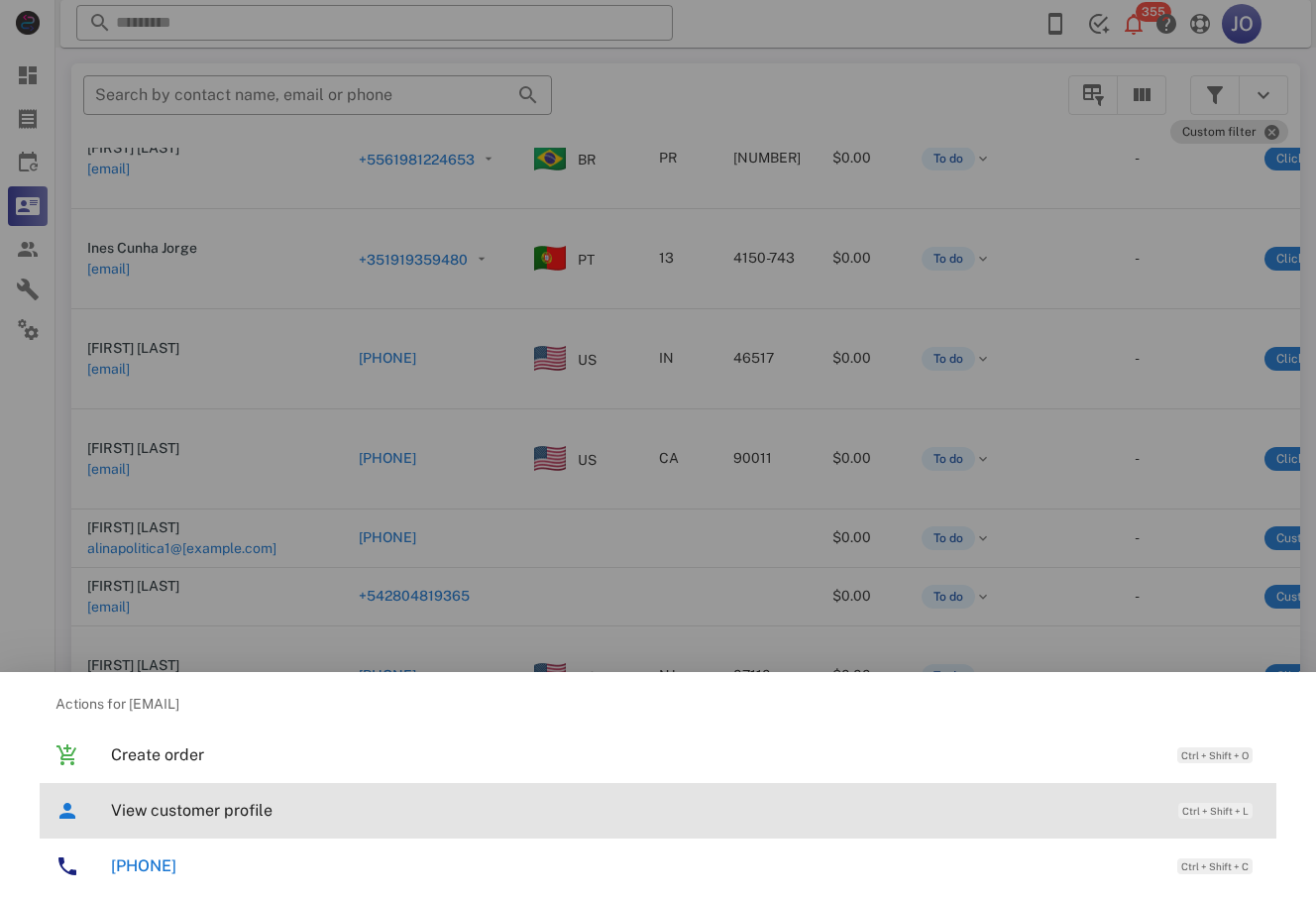 click on "View customer profile Ctrl + Shift + L" at bounding box center (686, 810) 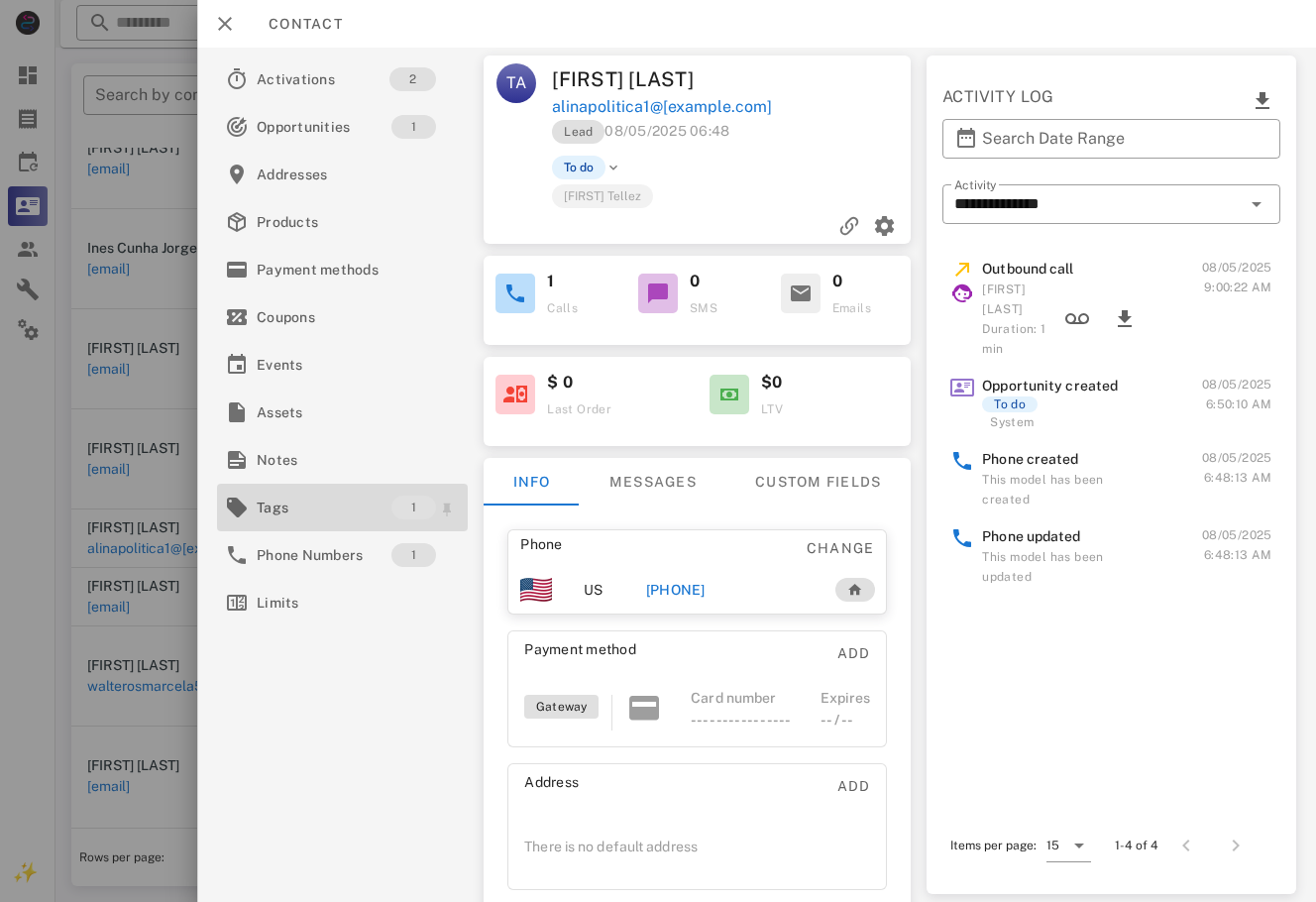 click on "Tags  1" at bounding box center (342, 507) 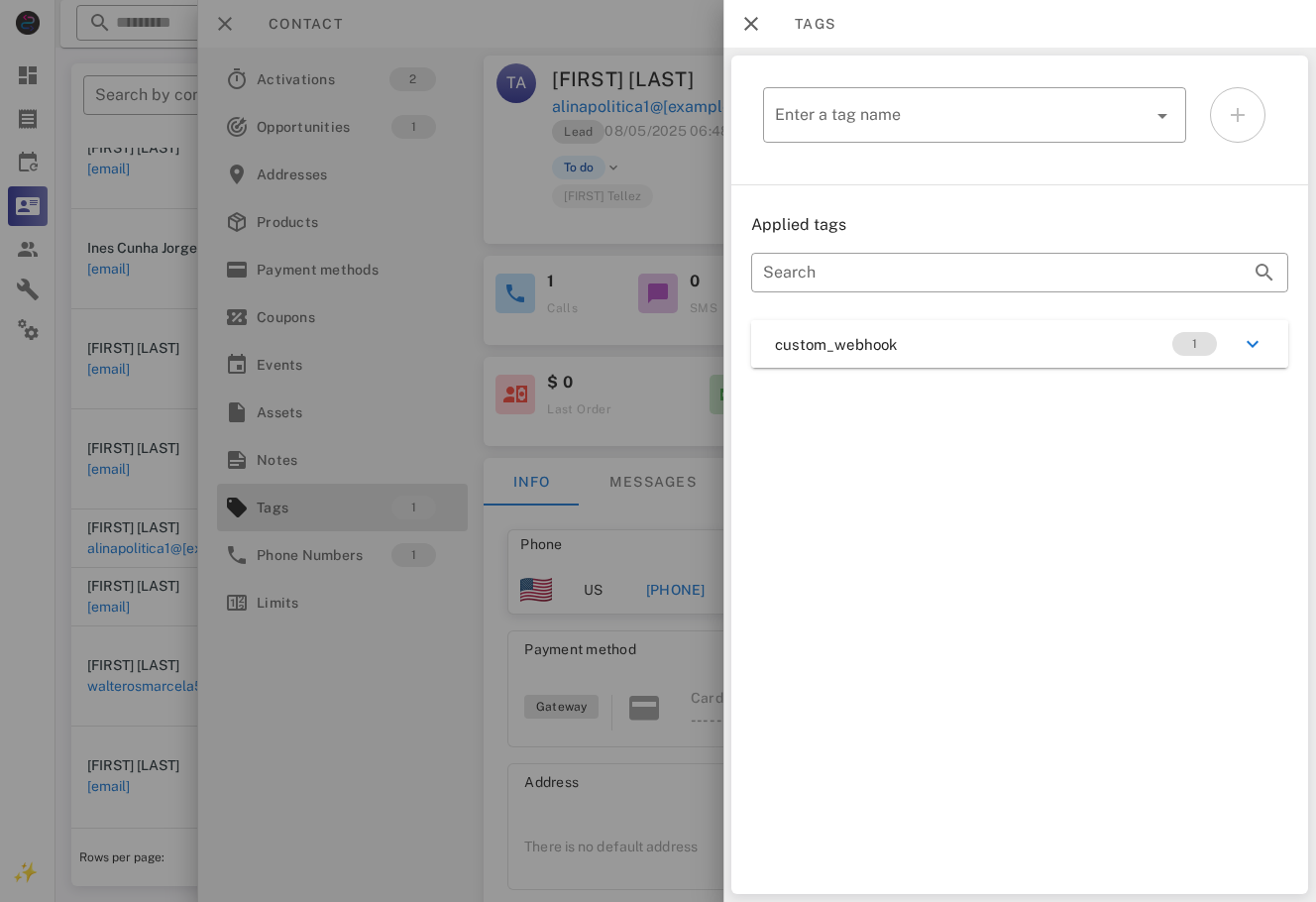 click on "custom_webhook  1" at bounding box center (1020, 344) 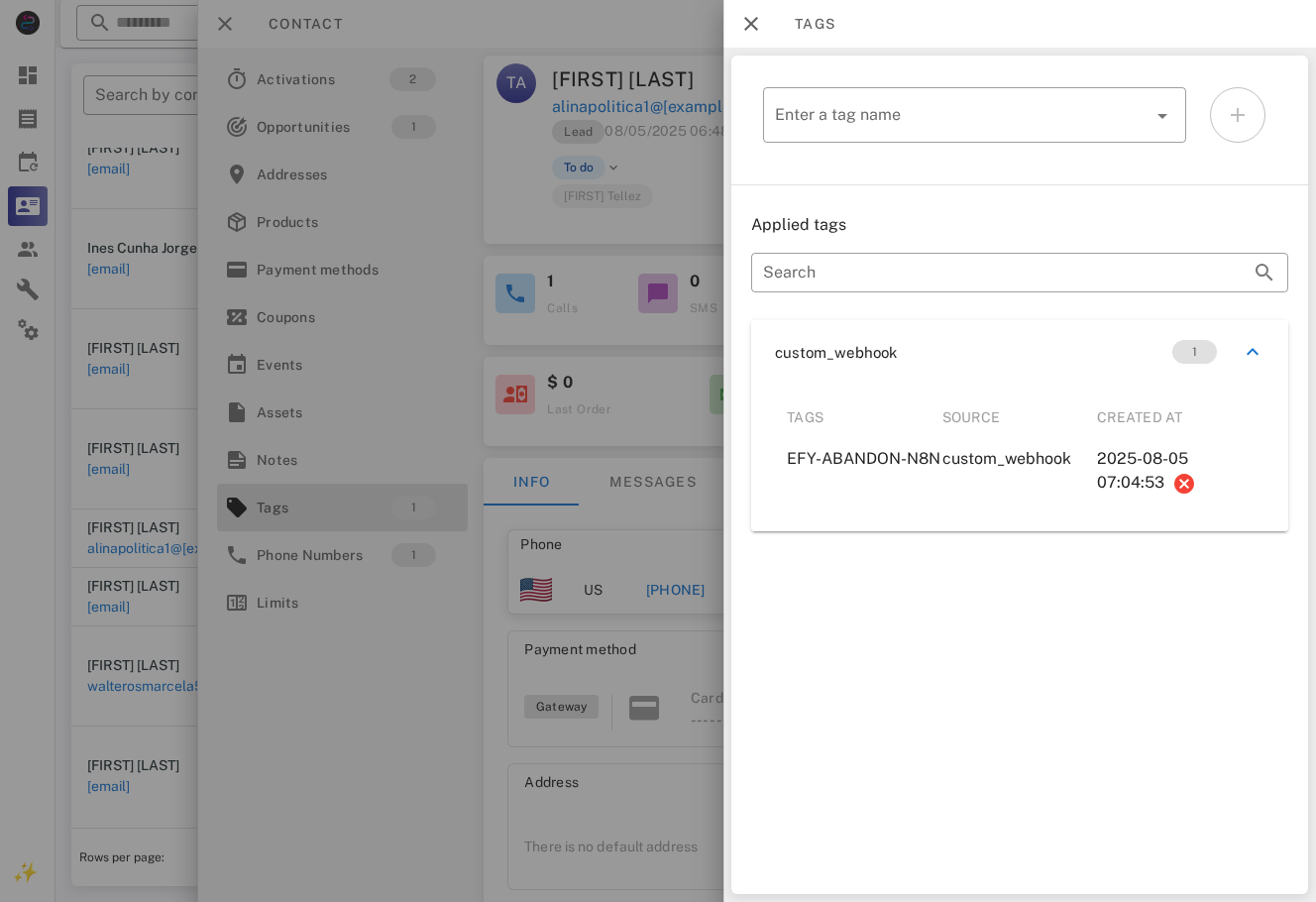 click at bounding box center (658, 451) 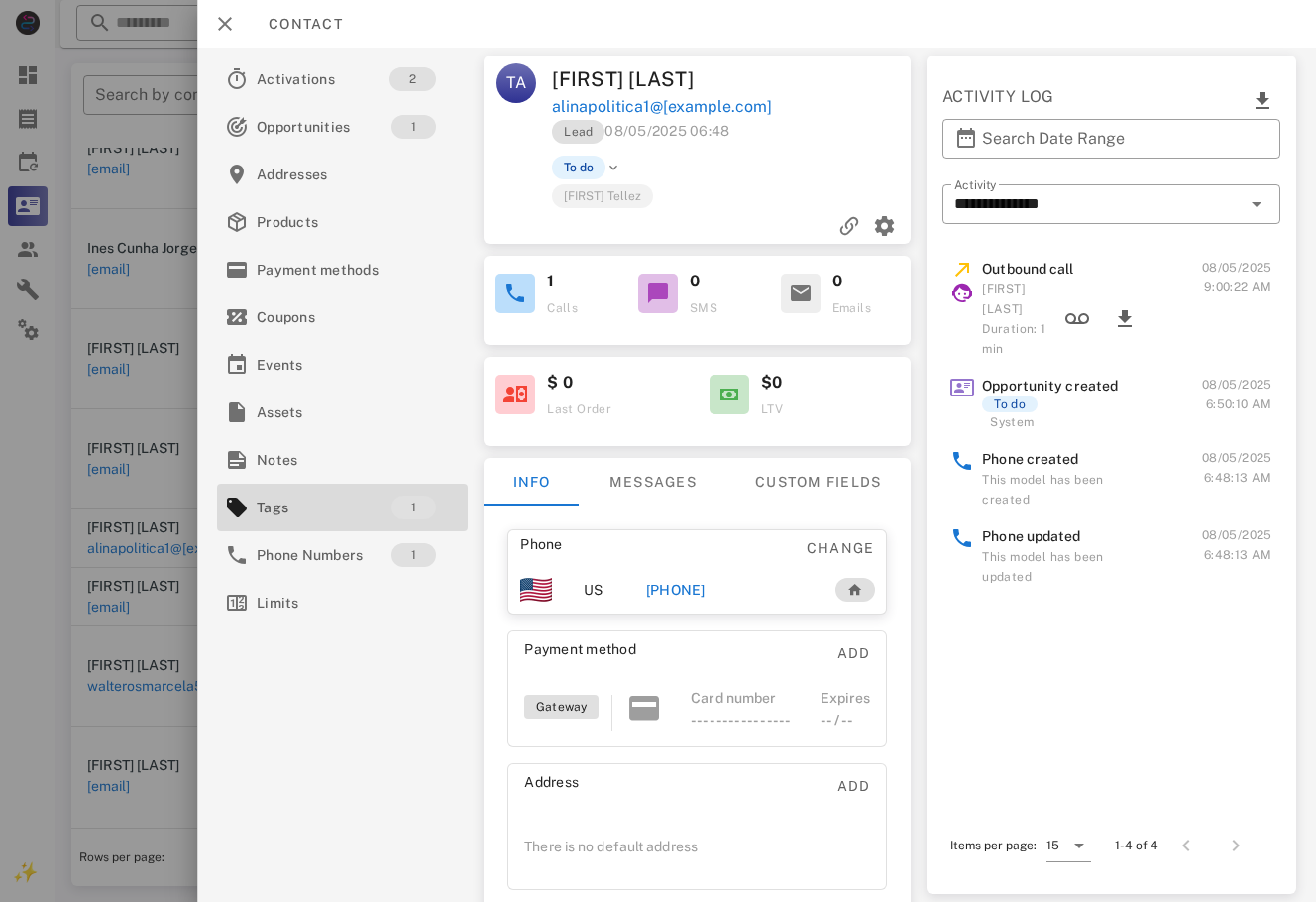 click on "[PHONE]" at bounding box center [676, 590] 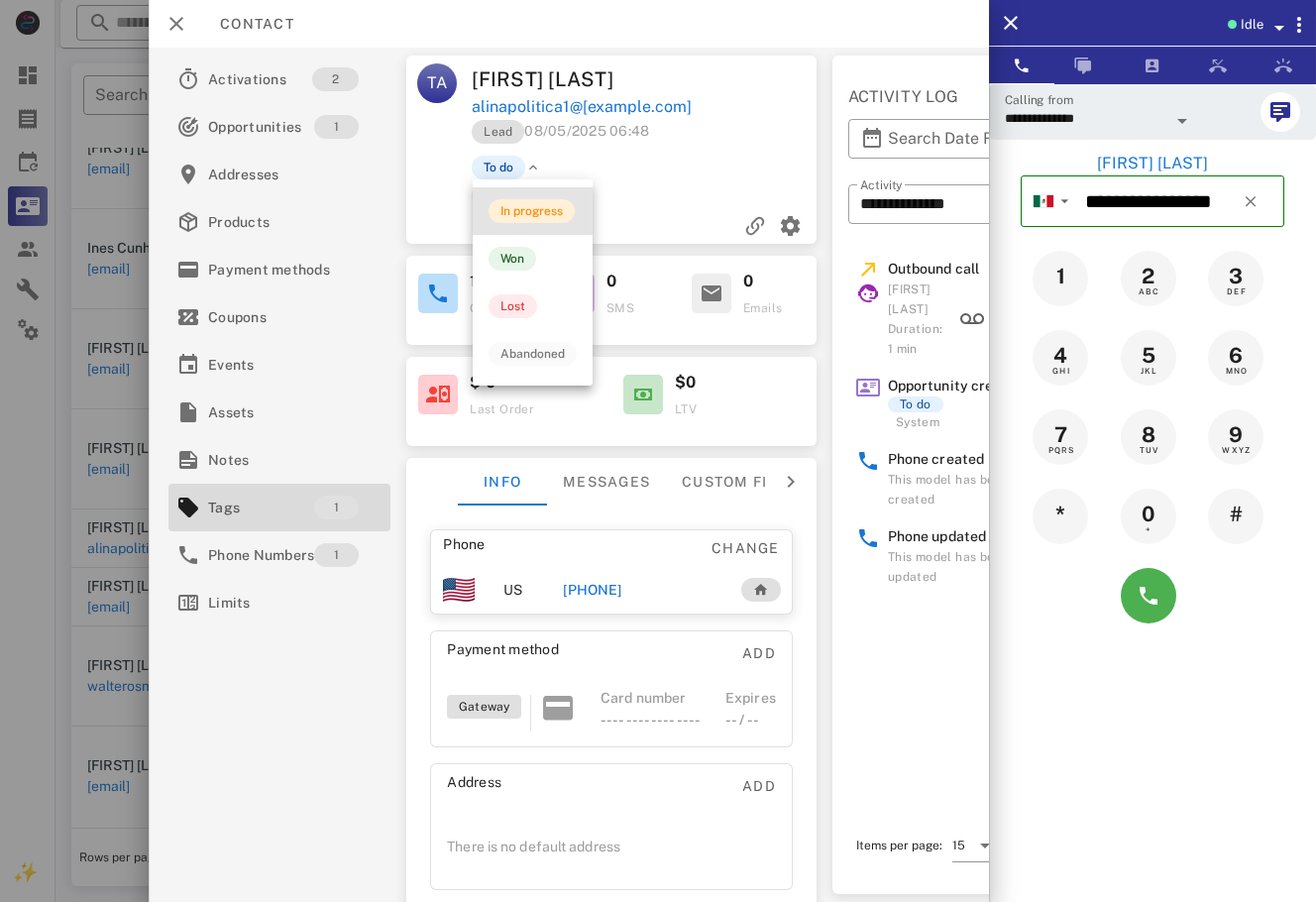 click on "In progress" at bounding box center [531, 211] 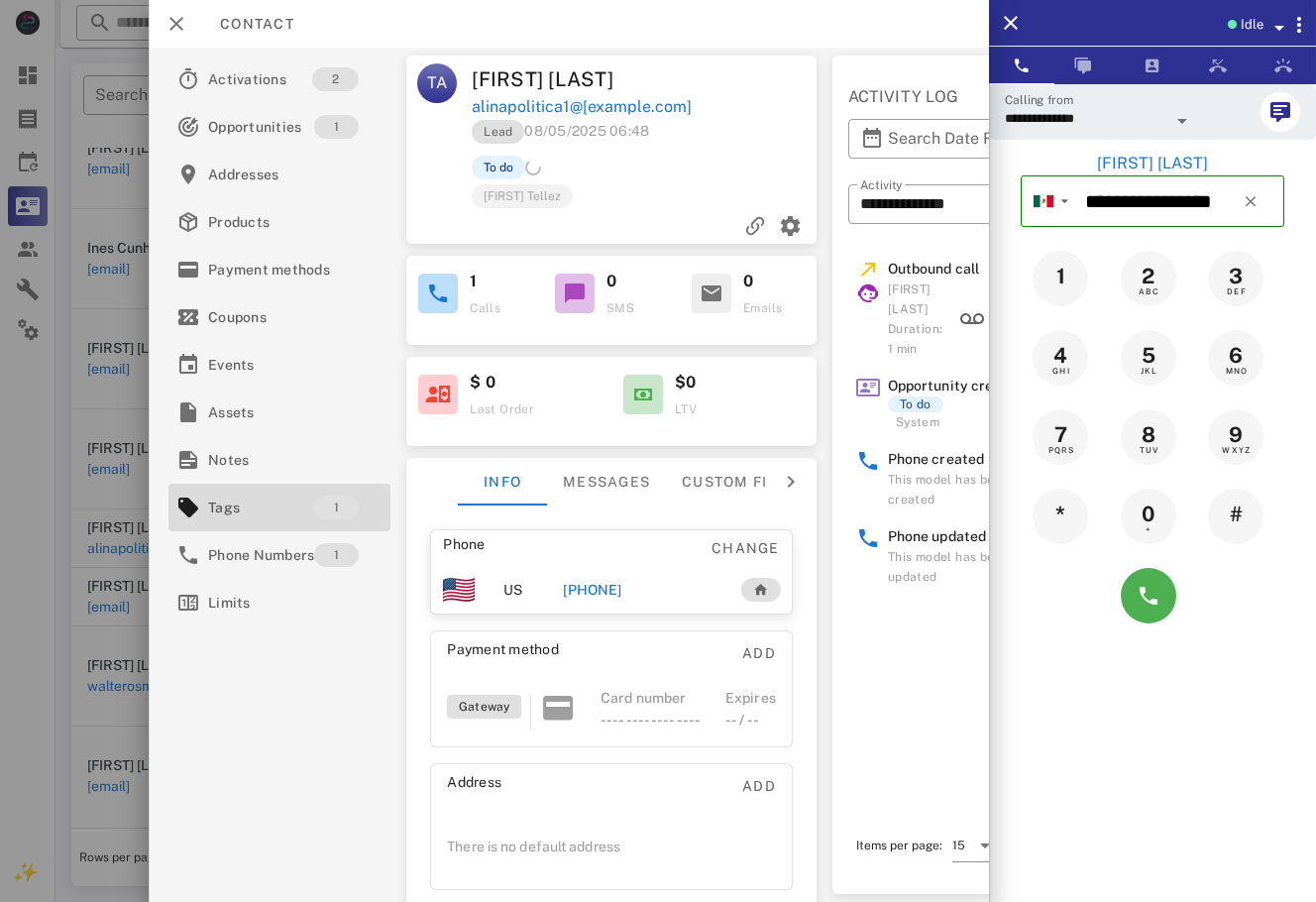 click at bounding box center [658, 451] 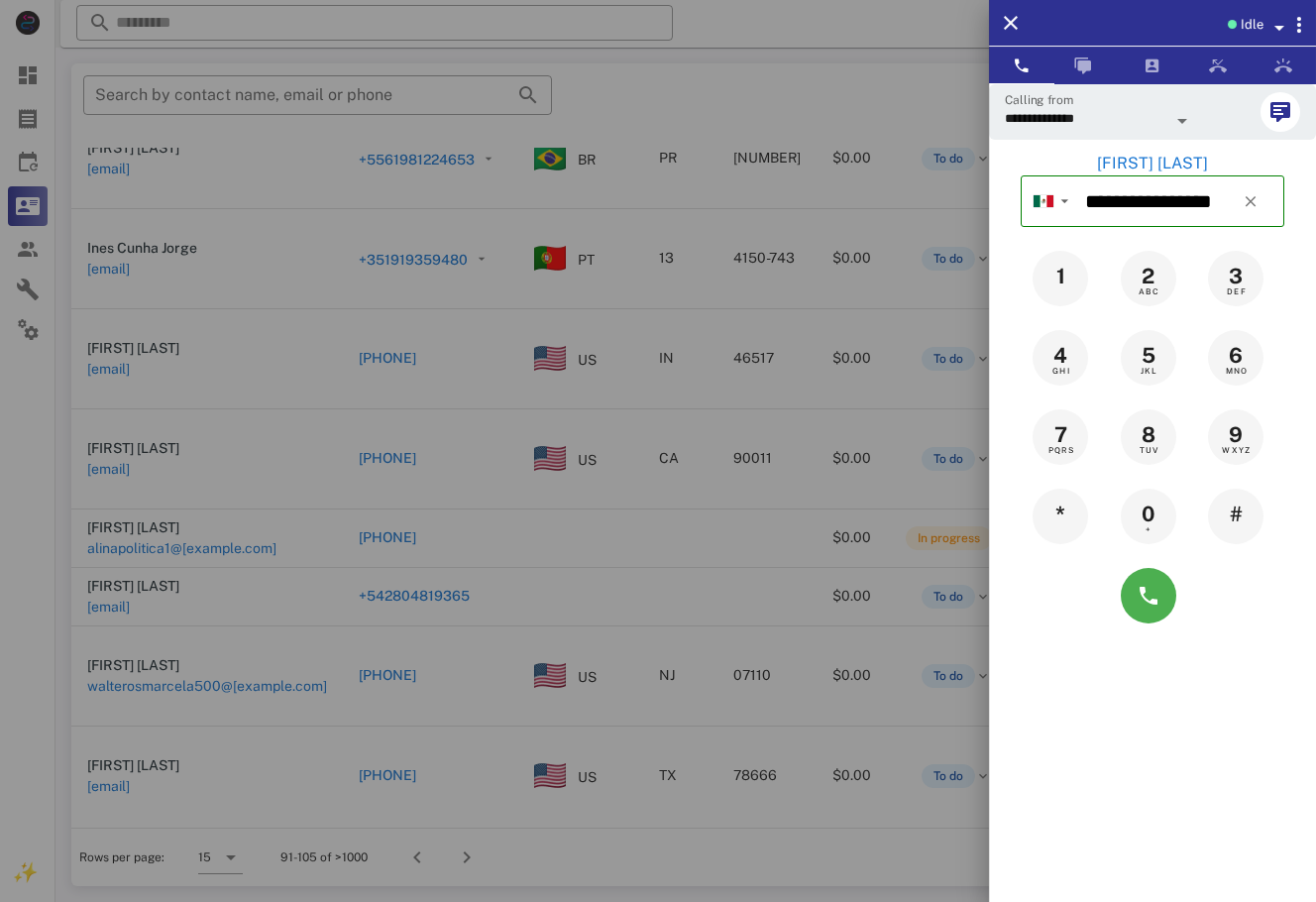click at bounding box center [658, 451] 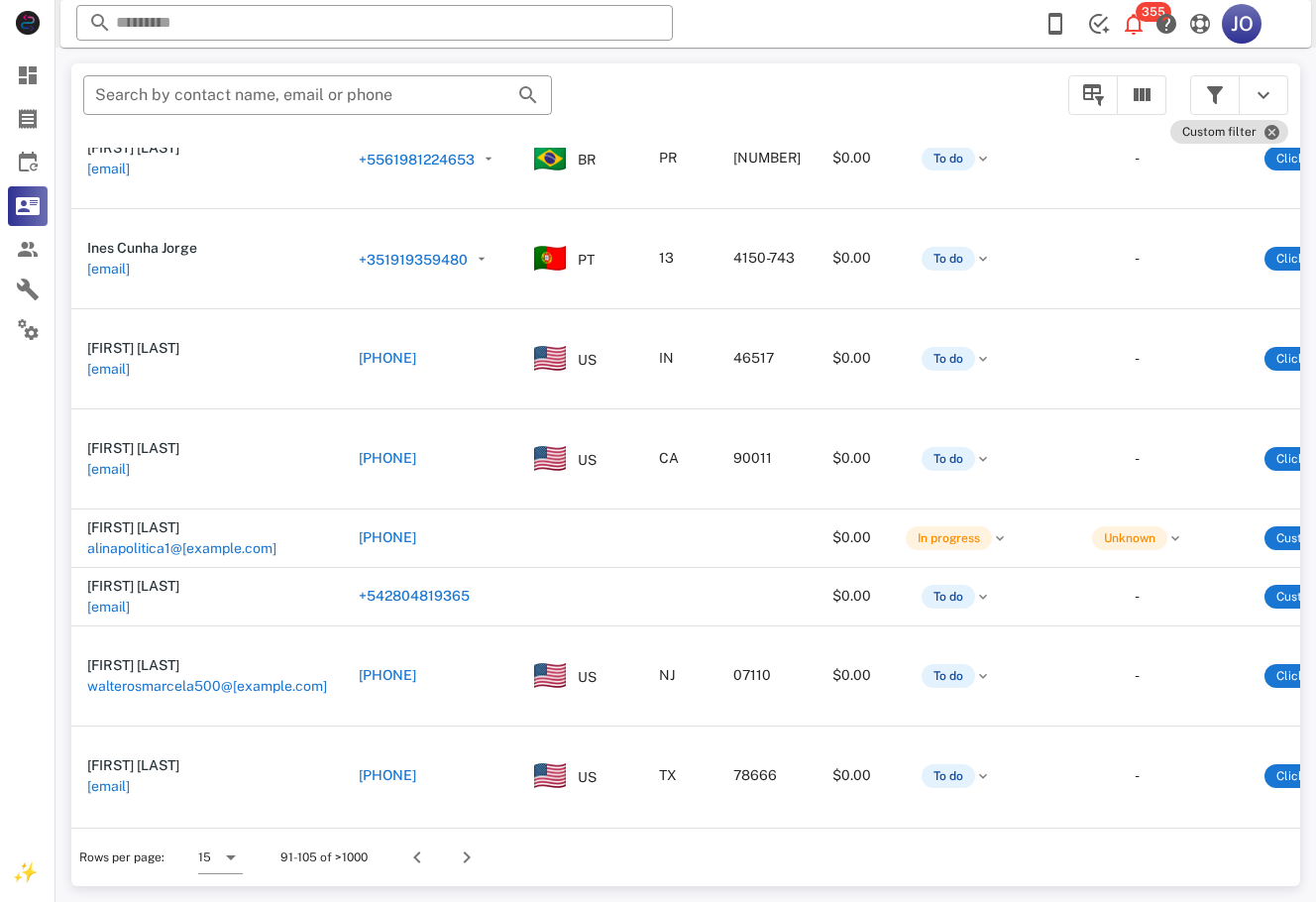 scroll, scrollTop: 589, scrollLeft: 555, axis: both 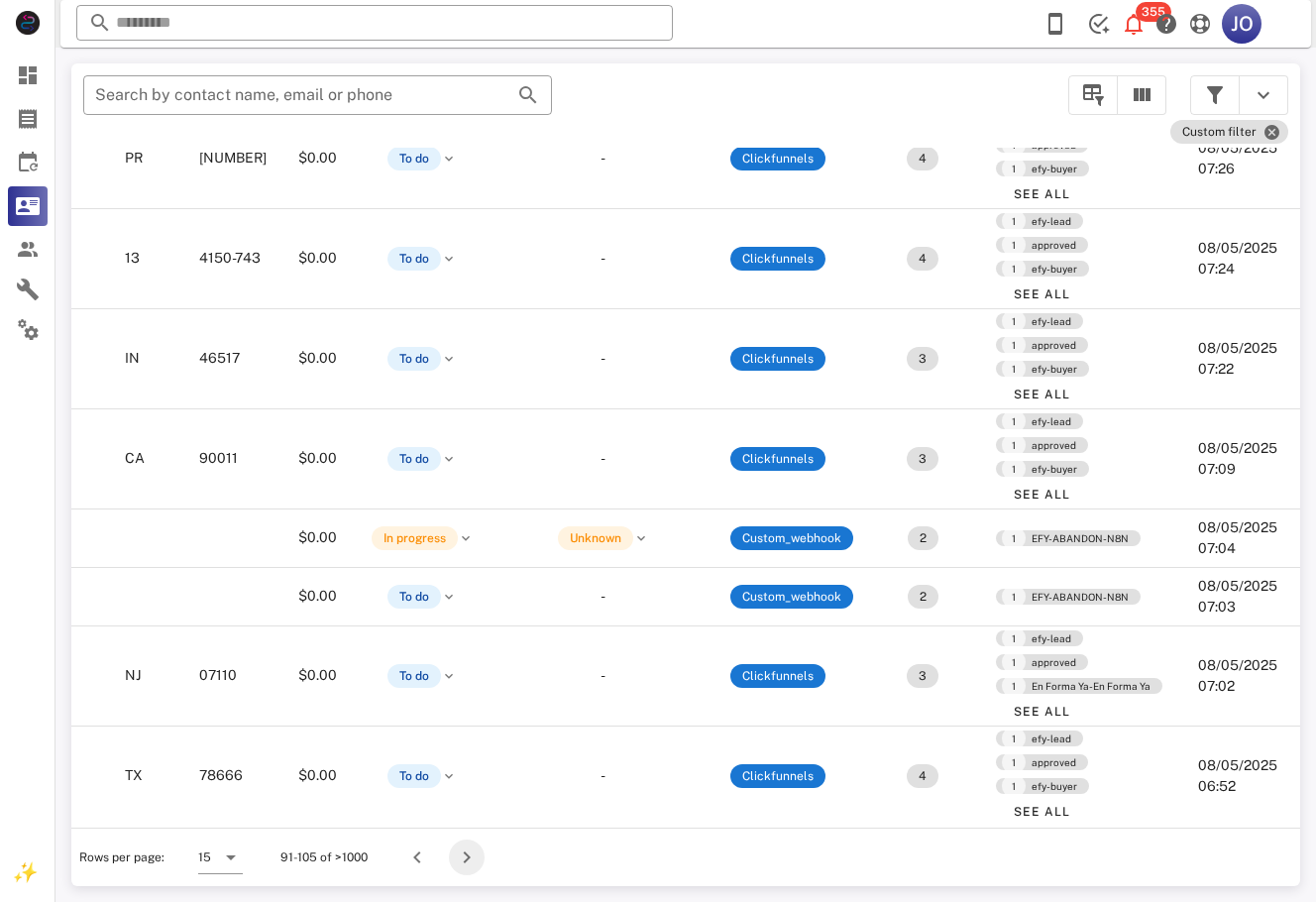 click at bounding box center (467, 857) 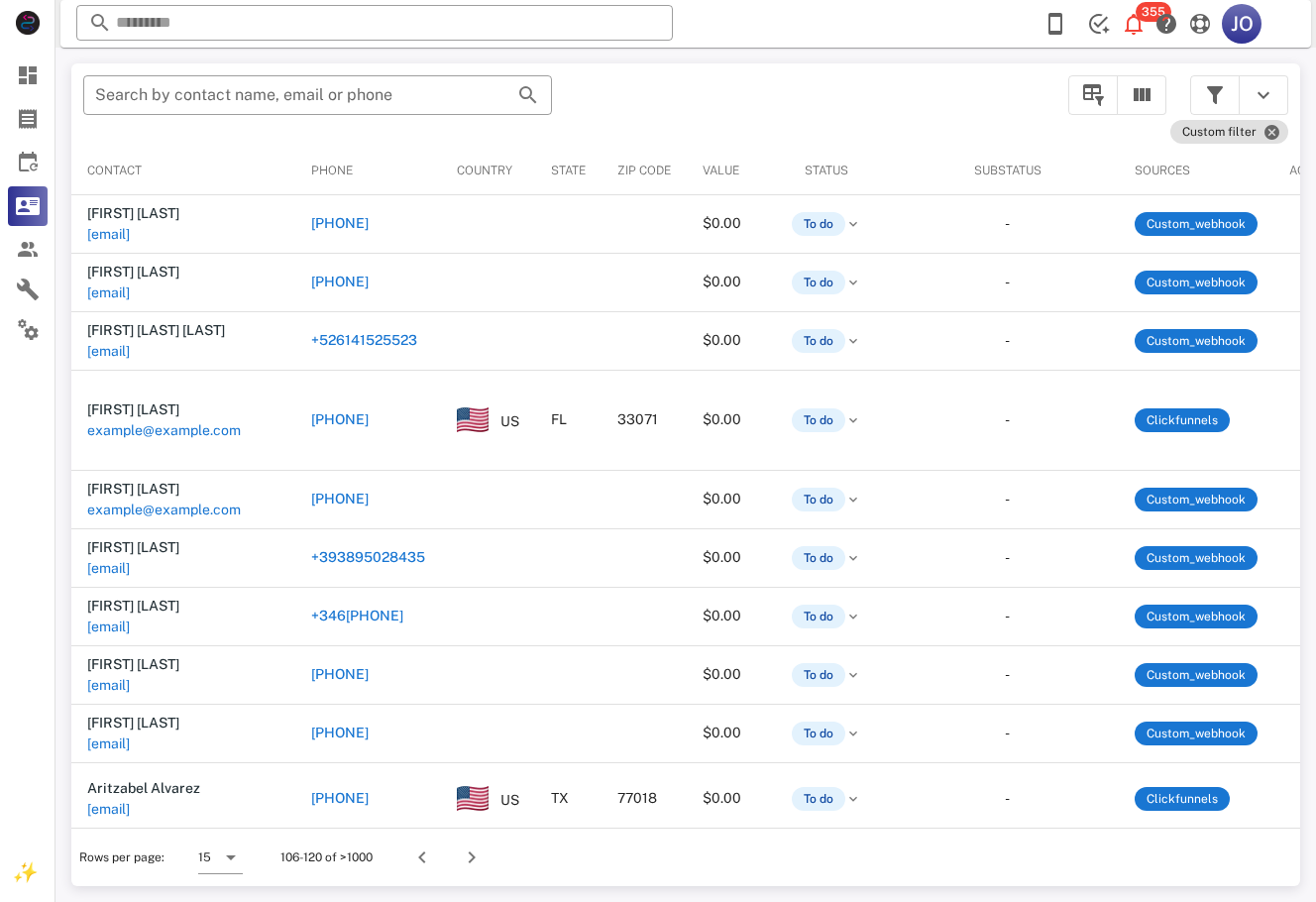 click on "Search by contact name, email or phone Custom filter Contact Phone Country State Zip code Value Status Substatus Sources Activations Tags Created at [FIRST] [LAST]  [EMAIL]   [PHONE]   $0.00   To do  -  Custom_webhook  2 1  EFY-ABANDON-N8N   [DATE] [TIME]  [FIRST] [LAST]  [EMAIL]   [PHONE]   $0.00   To do  -  Custom_webhook  3 1  efy-lead  1  EFY-ABANDON-N8N   [DATE] [TIME]  [FIRST] [LAST] [LAST]  [EMAIL]   [PHONE]   $0.00   To do  -  Custom_webhook  2 1  EFY-ABANDON-N8N   [DATE] [TIME]  [FIRST] [LAST]  [EMAIL]   [PHONE]   US [STATE] 33071  $0.00   To do  -  Clickfunnels  3 1  efy-lead  1  approved  1  efy-buyer   See All   [DATE] [TIME]  [FIRST] [LAST]  [EMAIL]   [PHONE]   $0.00   To do  -  Custom_webhook  2 1  efy-lead  1  EFY-ABANDON-N8N   [DATE] [TIME]  [FIRST] [LAST]  [EMAIL]   [PHONE]   $0.00   To do  -  Custom_webhook  2 1  efy-lead  1  EFY-ABANDON-N8N   $0.00" at bounding box center [686, 475] 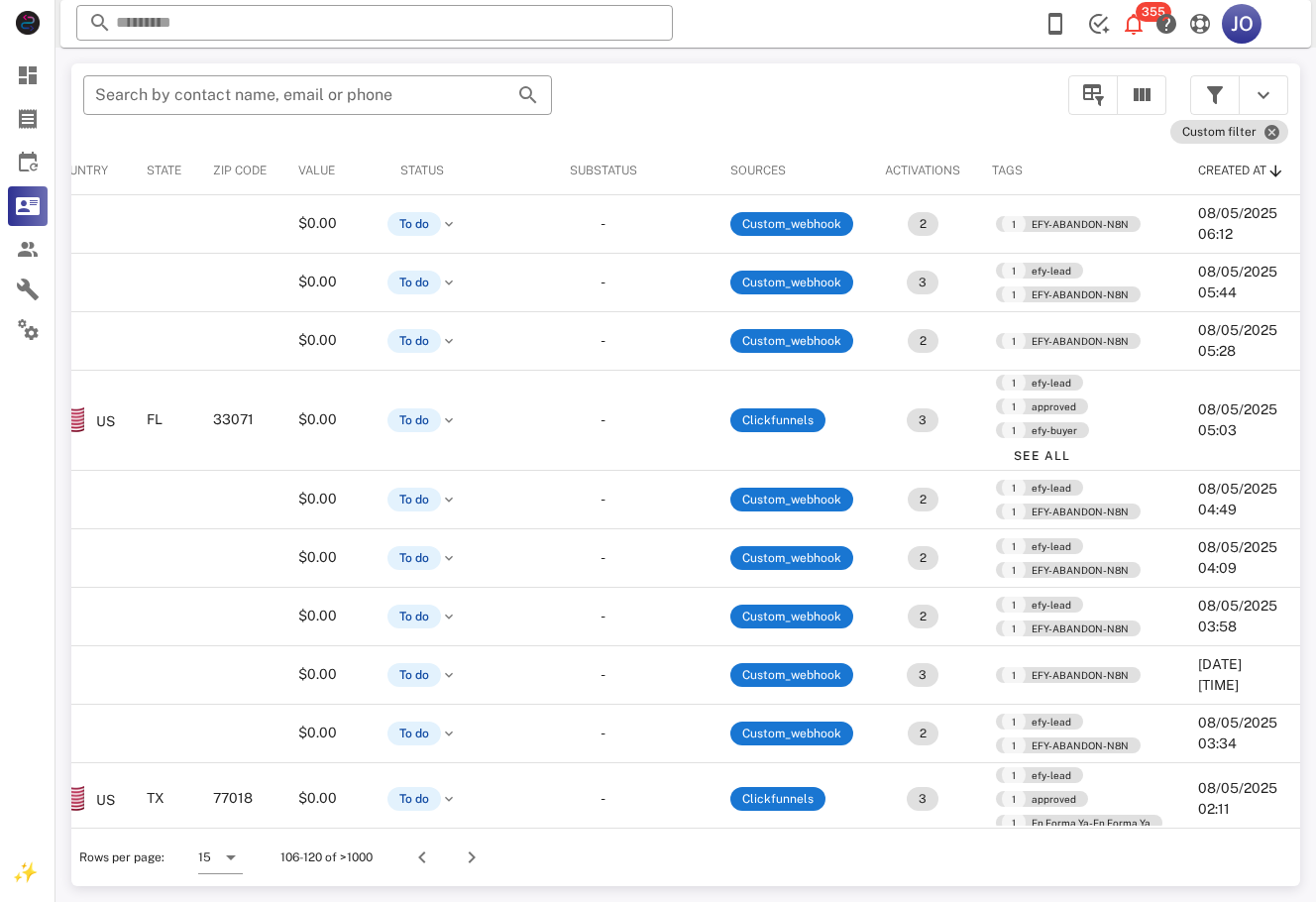 scroll, scrollTop: 367, scrollLeft: 470, axis: both 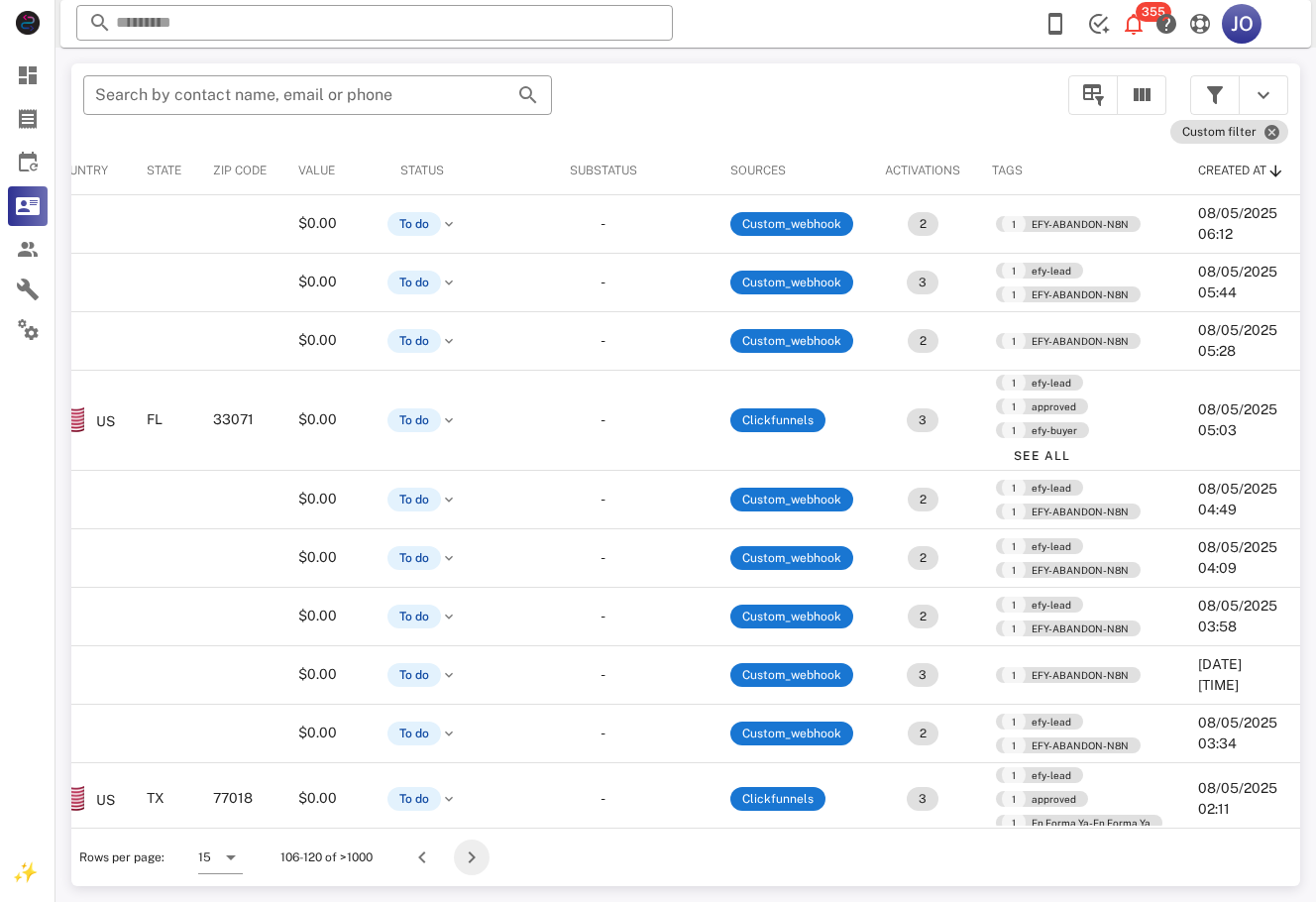 click at bounding box center [472, 857] 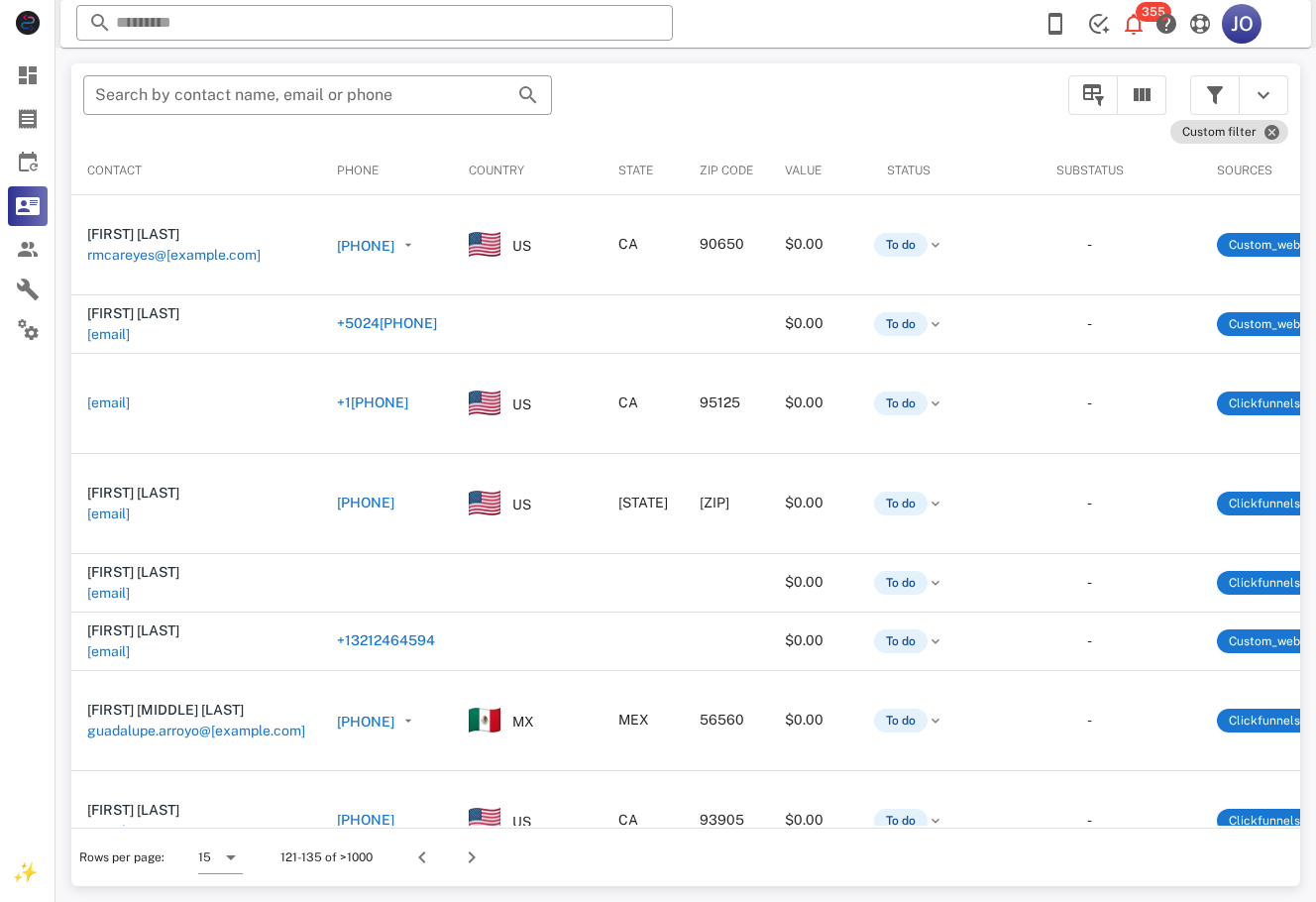 scroll, scrollTop: 0, scrollLeft: 477, axis: horizontal 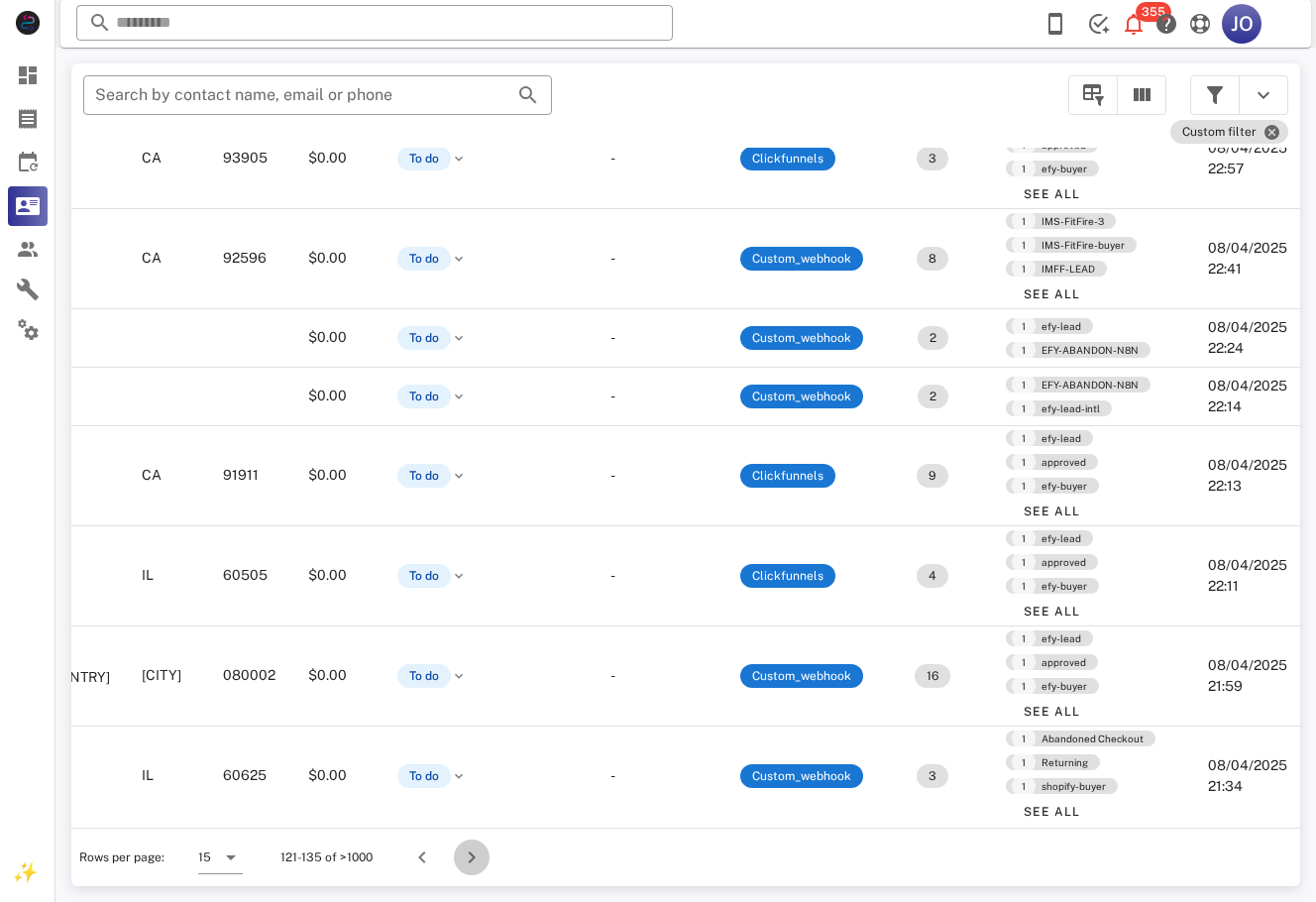 click at bounding box center [472, 857] 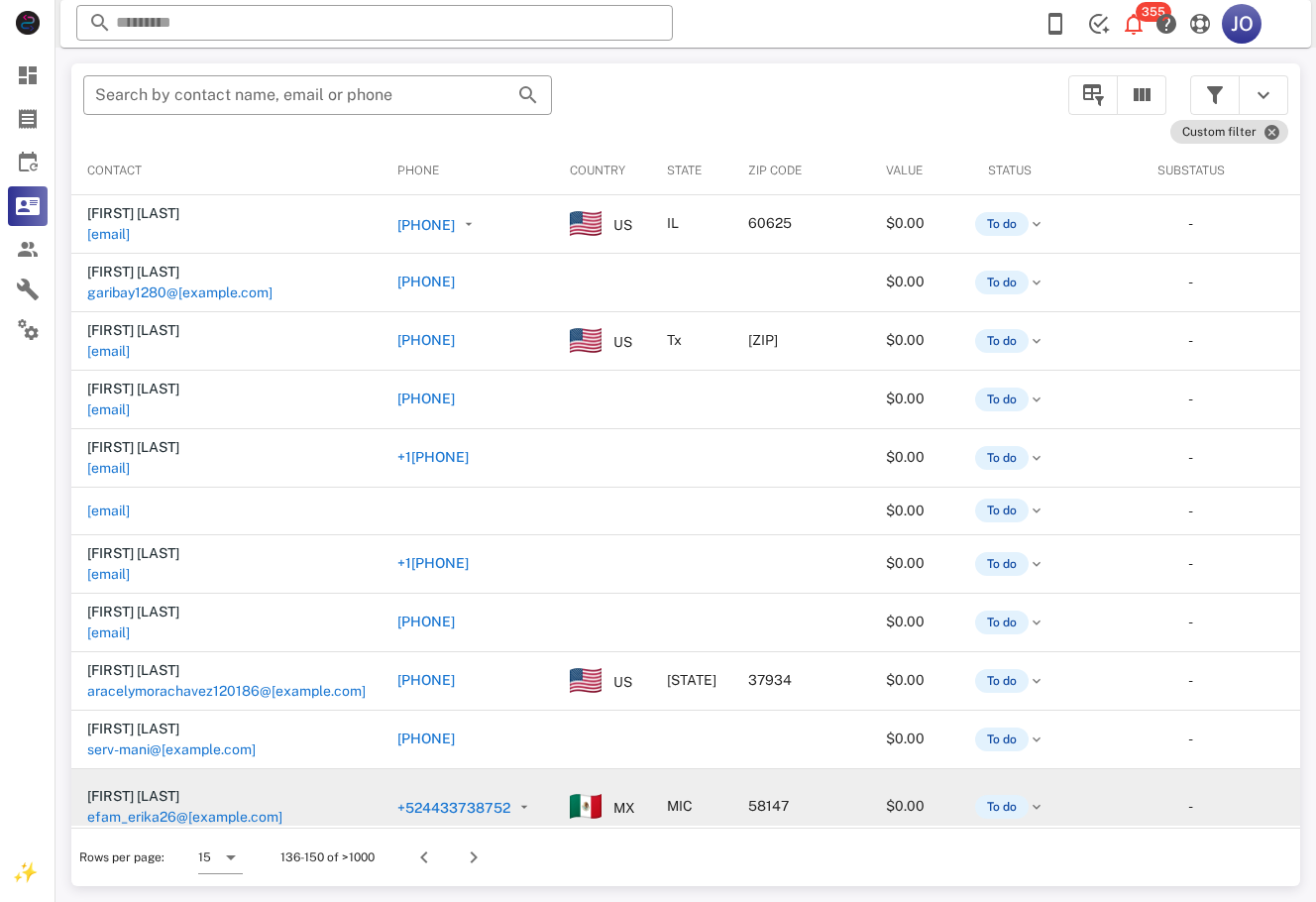 click on "MX" at bounding box center (603, 806) 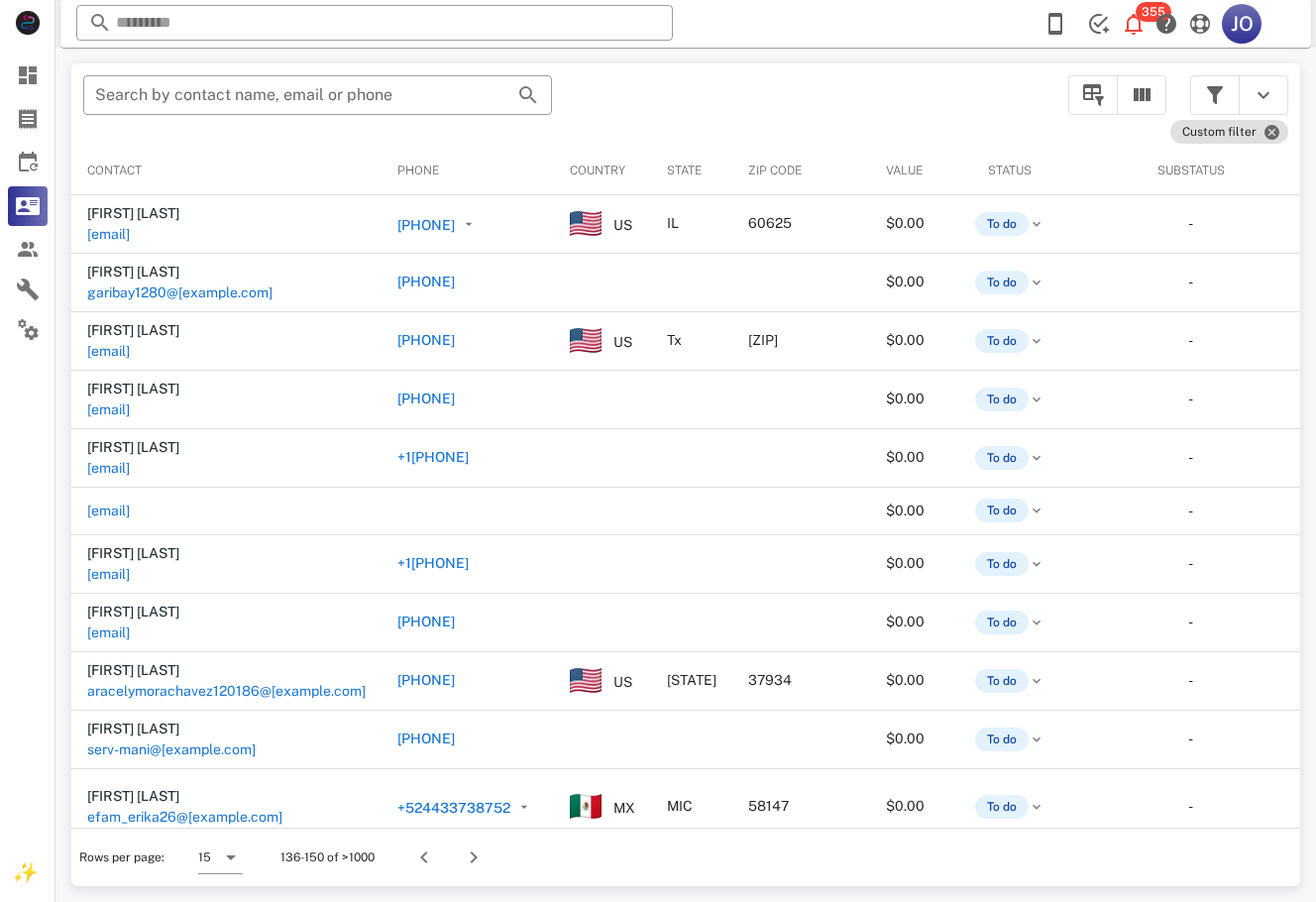 scroll, scrollTop: 0, scrollLeft: 838, axis: horizontal 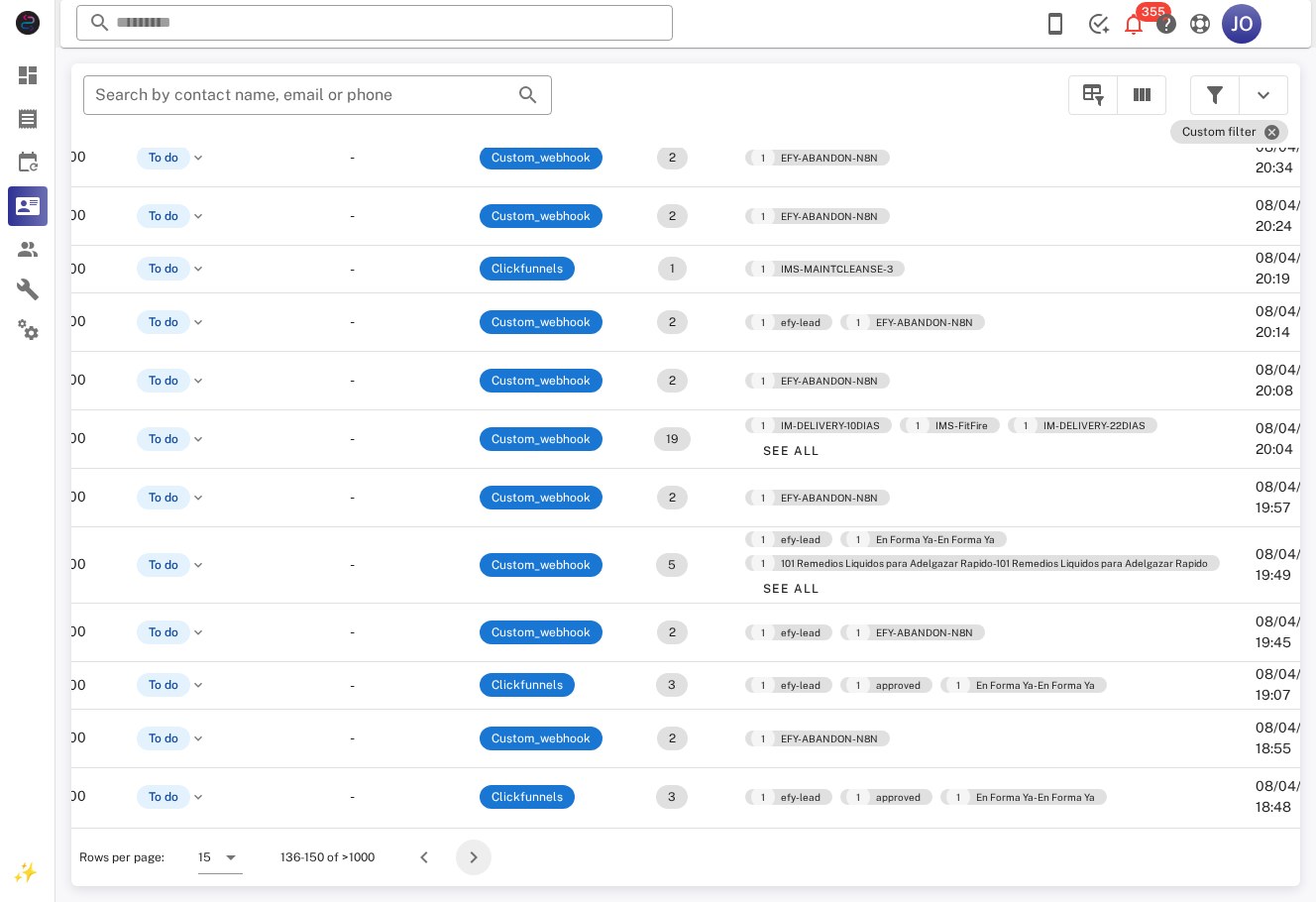 click at bounding box center (474, 857) 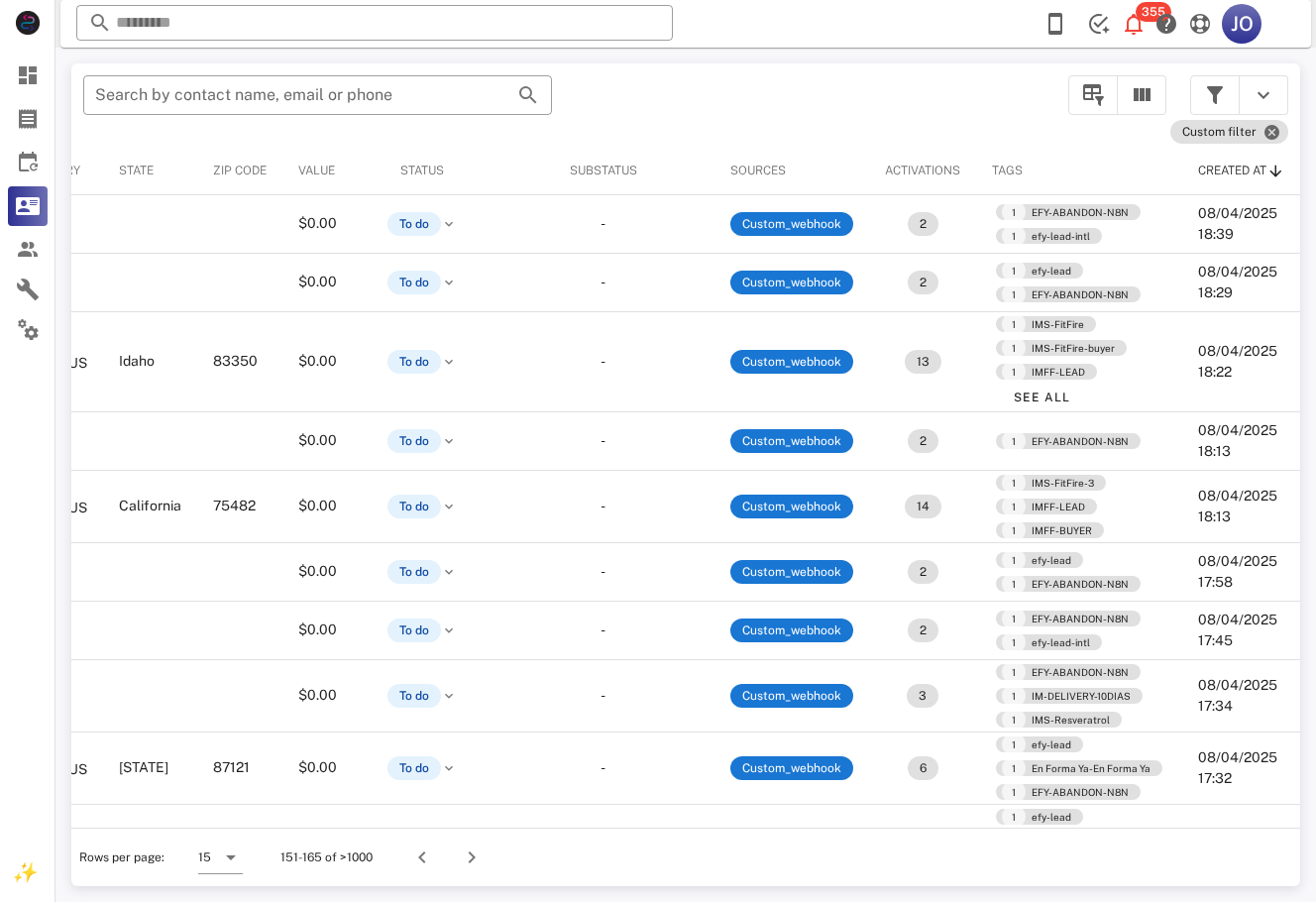 scroll, scrollTop: 0, scrollLeft: 0, axis: both 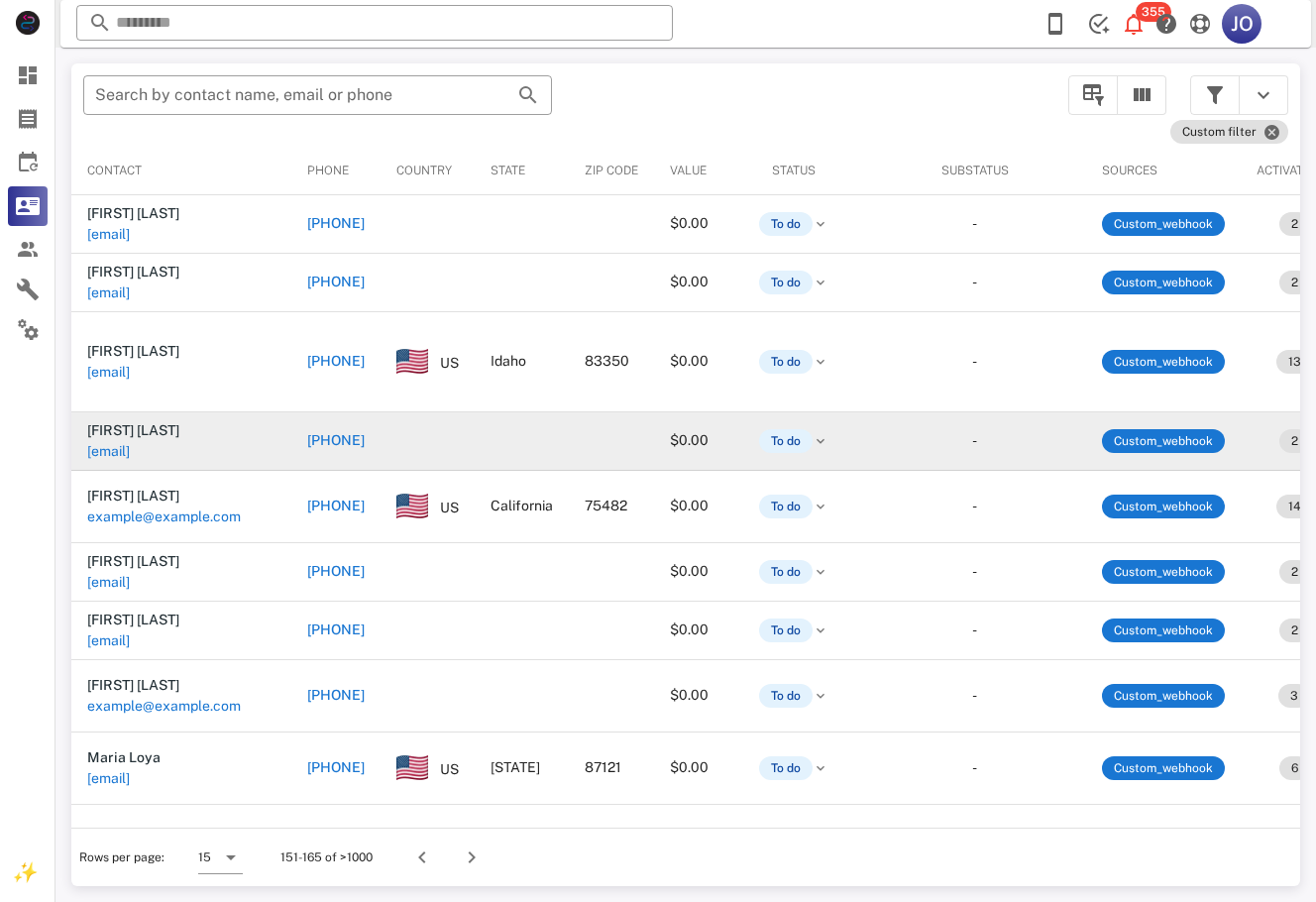 click on "[EMAIL]" at bounding box center (108, 451) 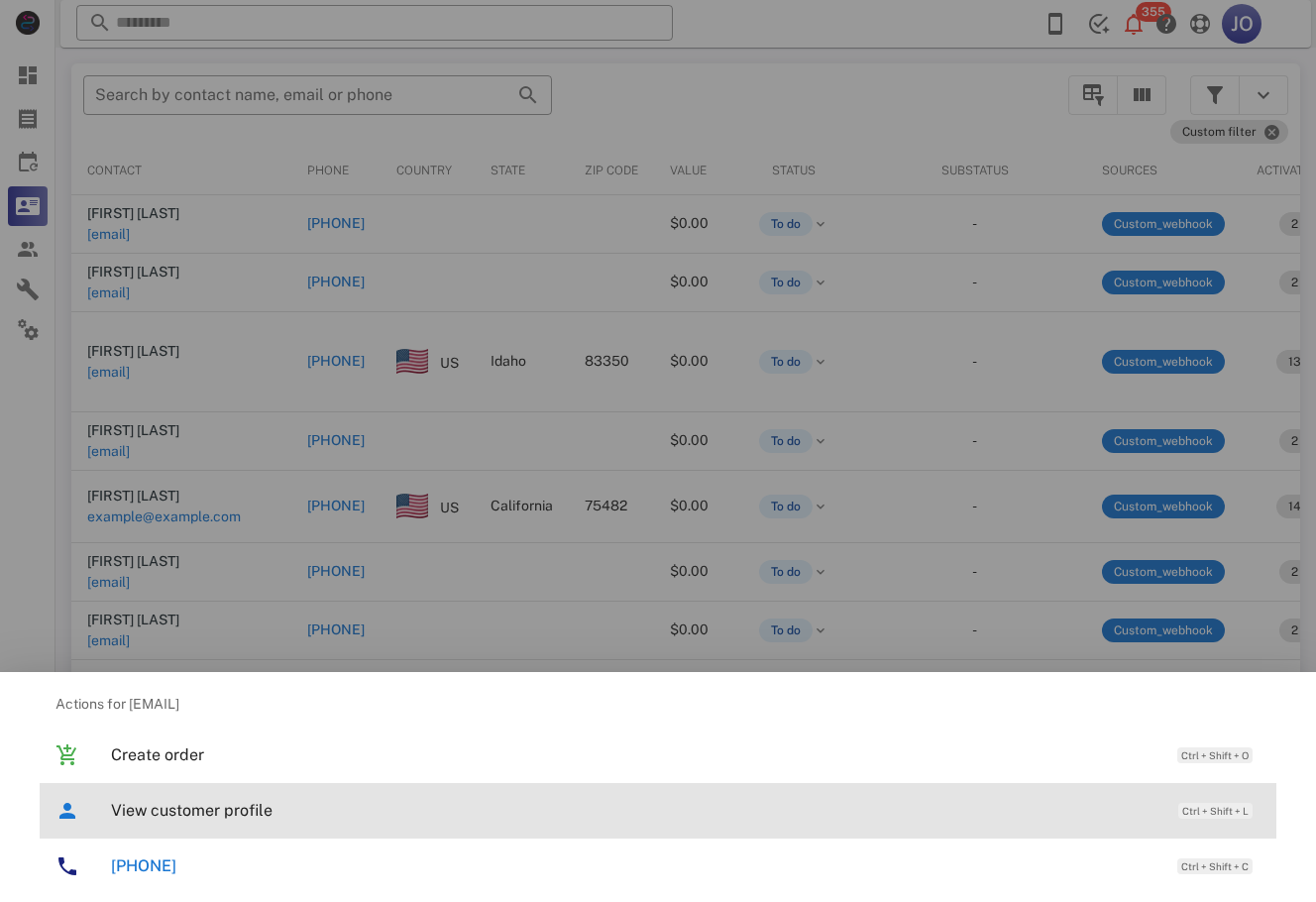 click on "View customer profile Ctrl + Shift + L" at bounding box center [686, 810] 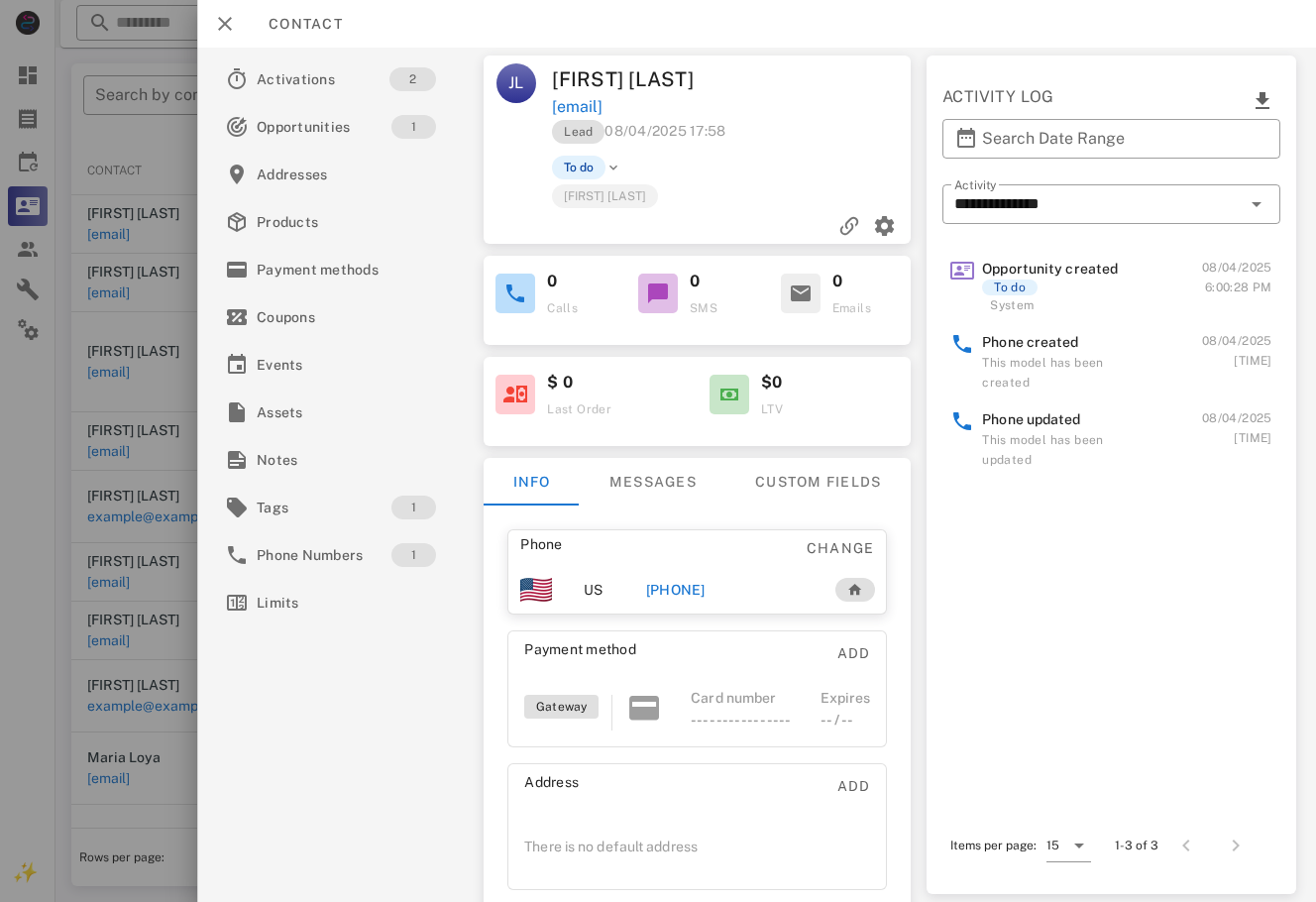 click at bounding box center (658, 451) 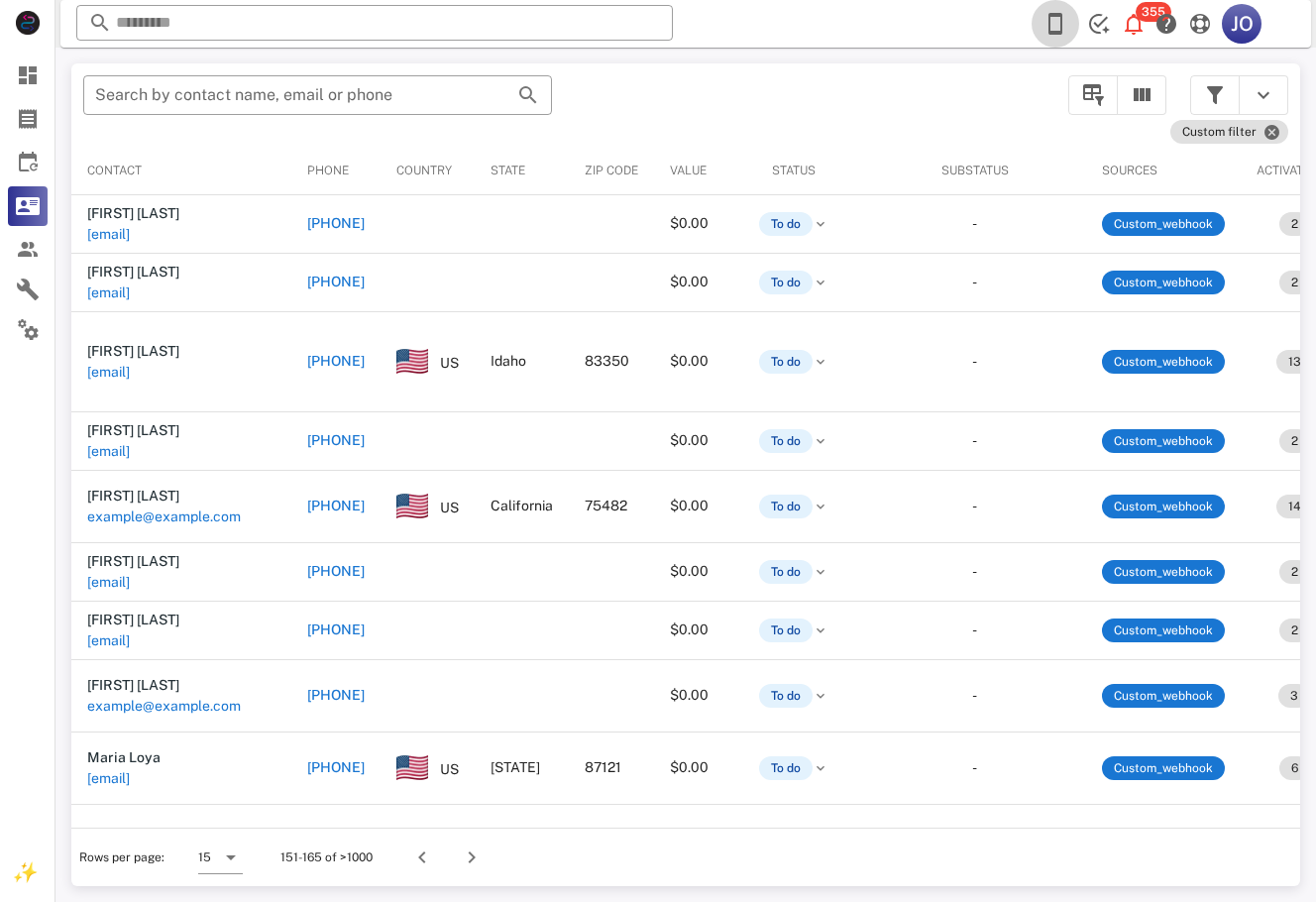 click at bounding box center (1055, 24) 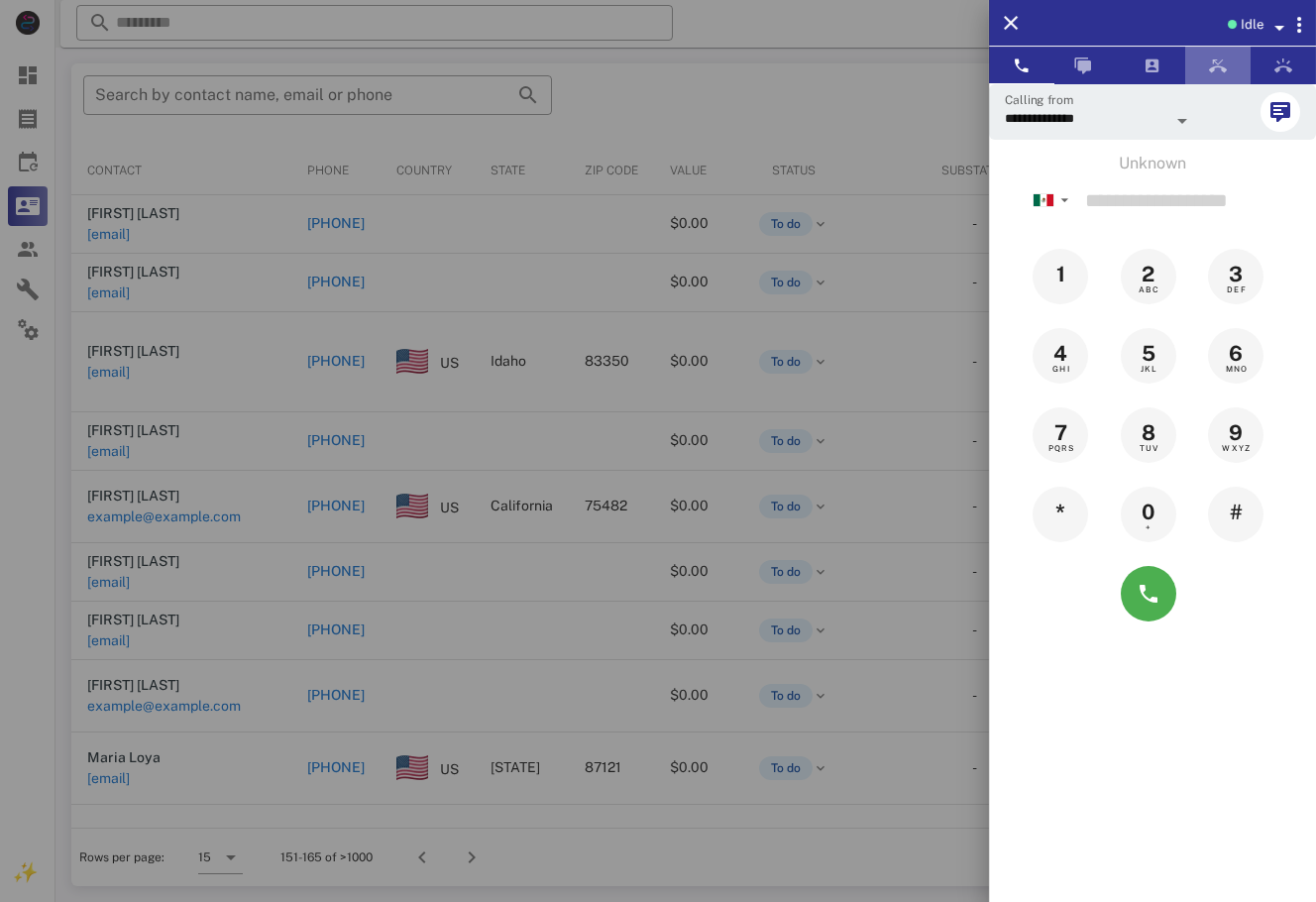 click at bounding box center [1218, 65] 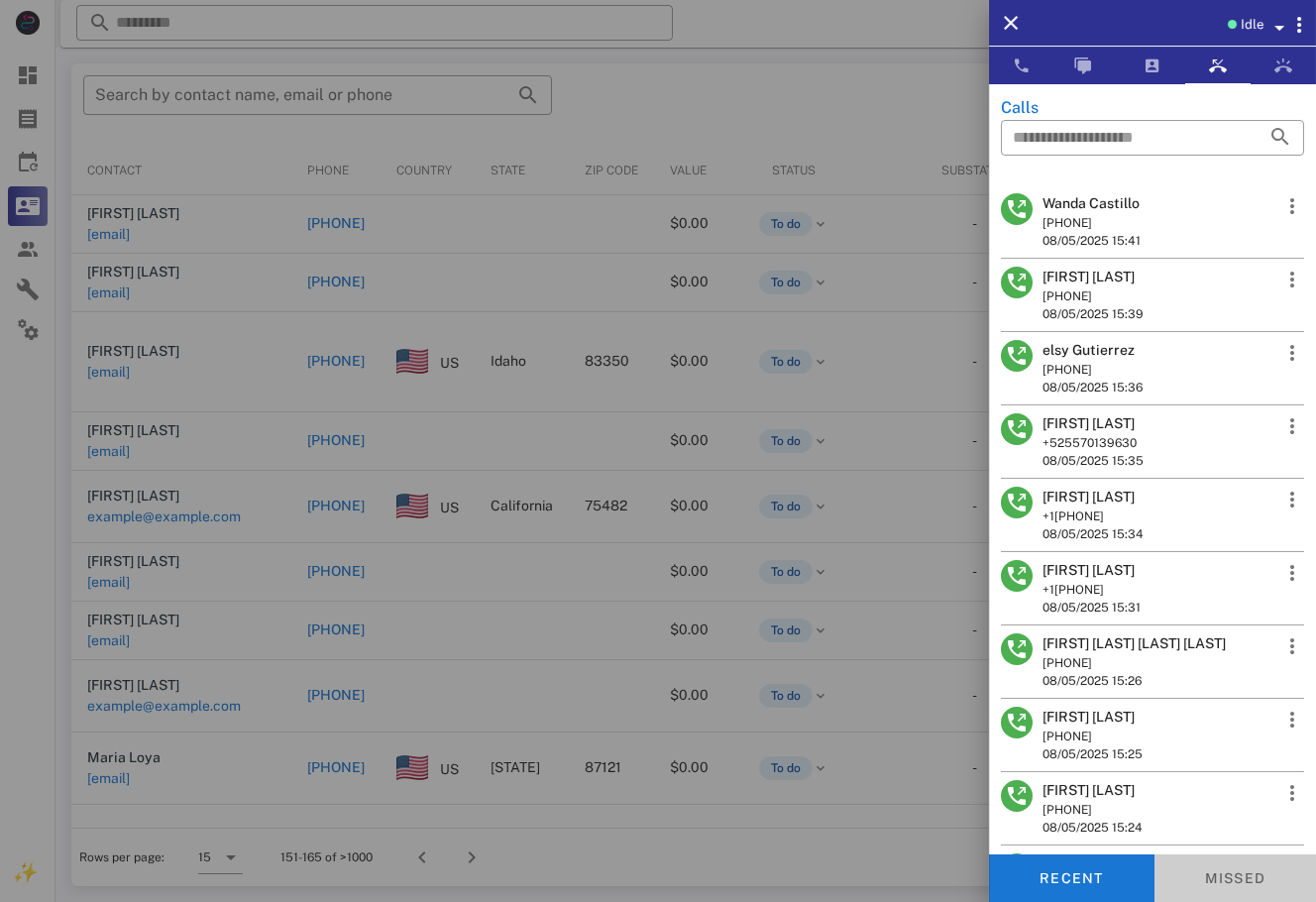 click on "Missed" at bounding box center (1236, 878) 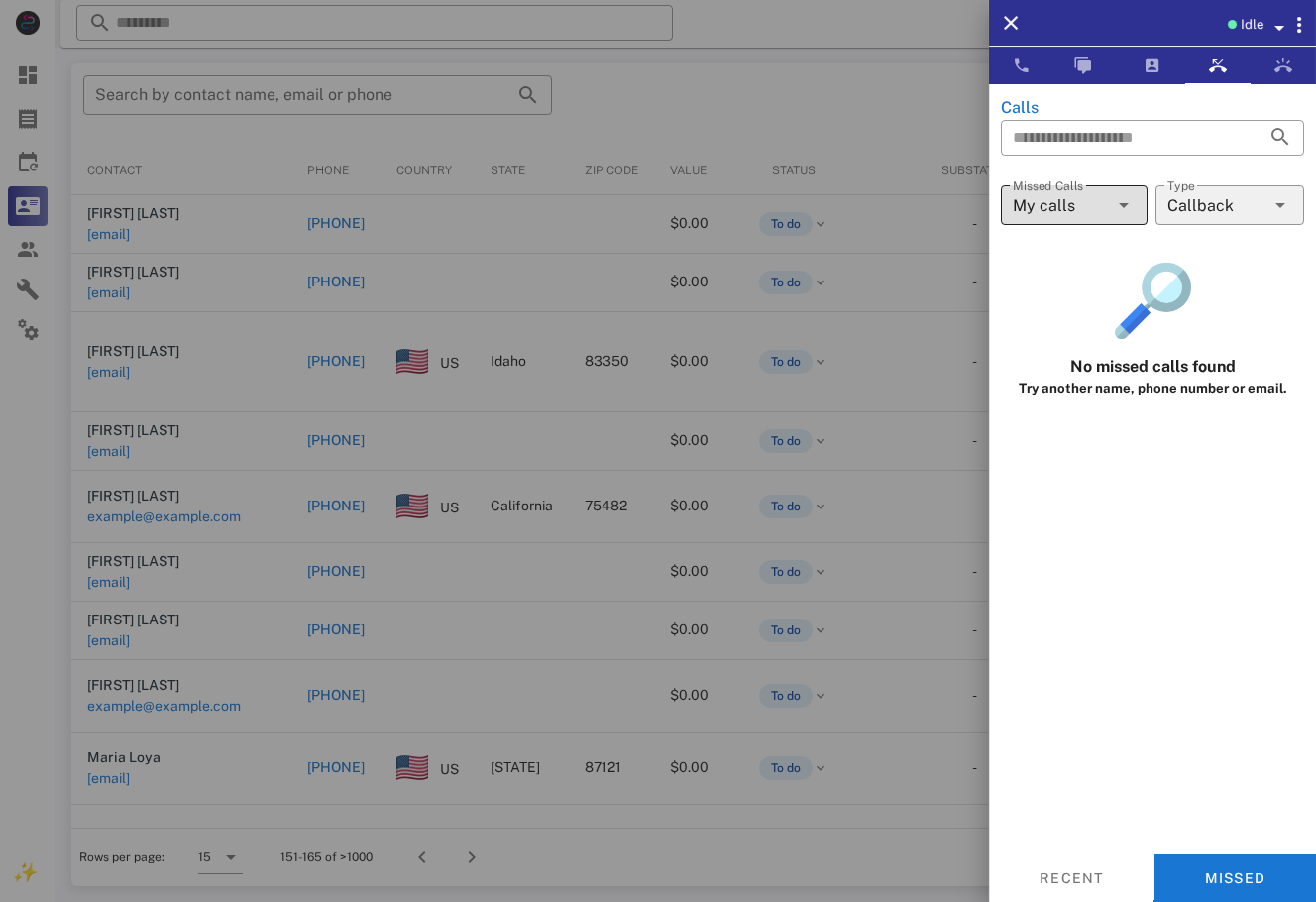 click on "My calls" at bounding box center (1060, 205) 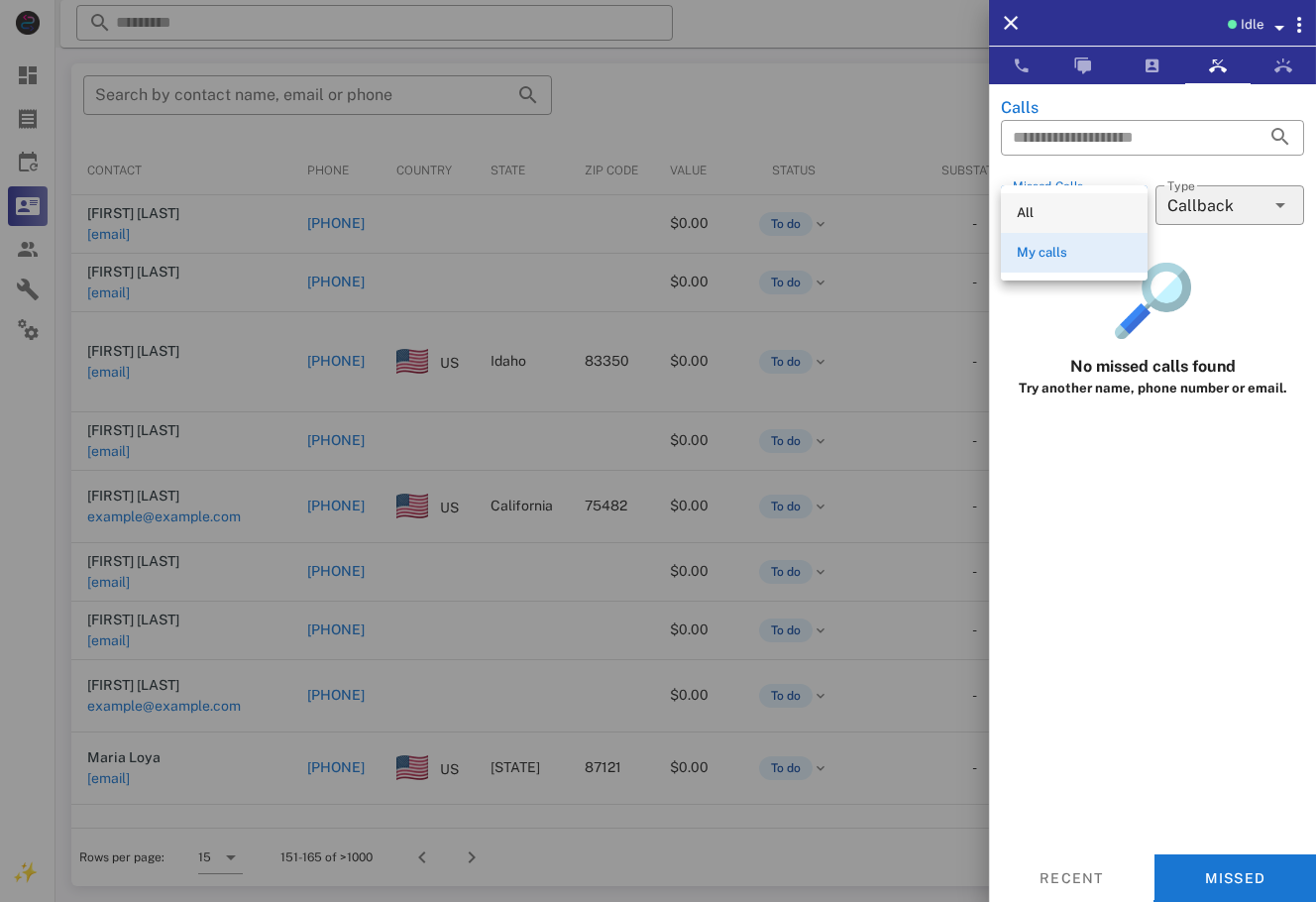 click on "All" at bounding box center [1074, 213] 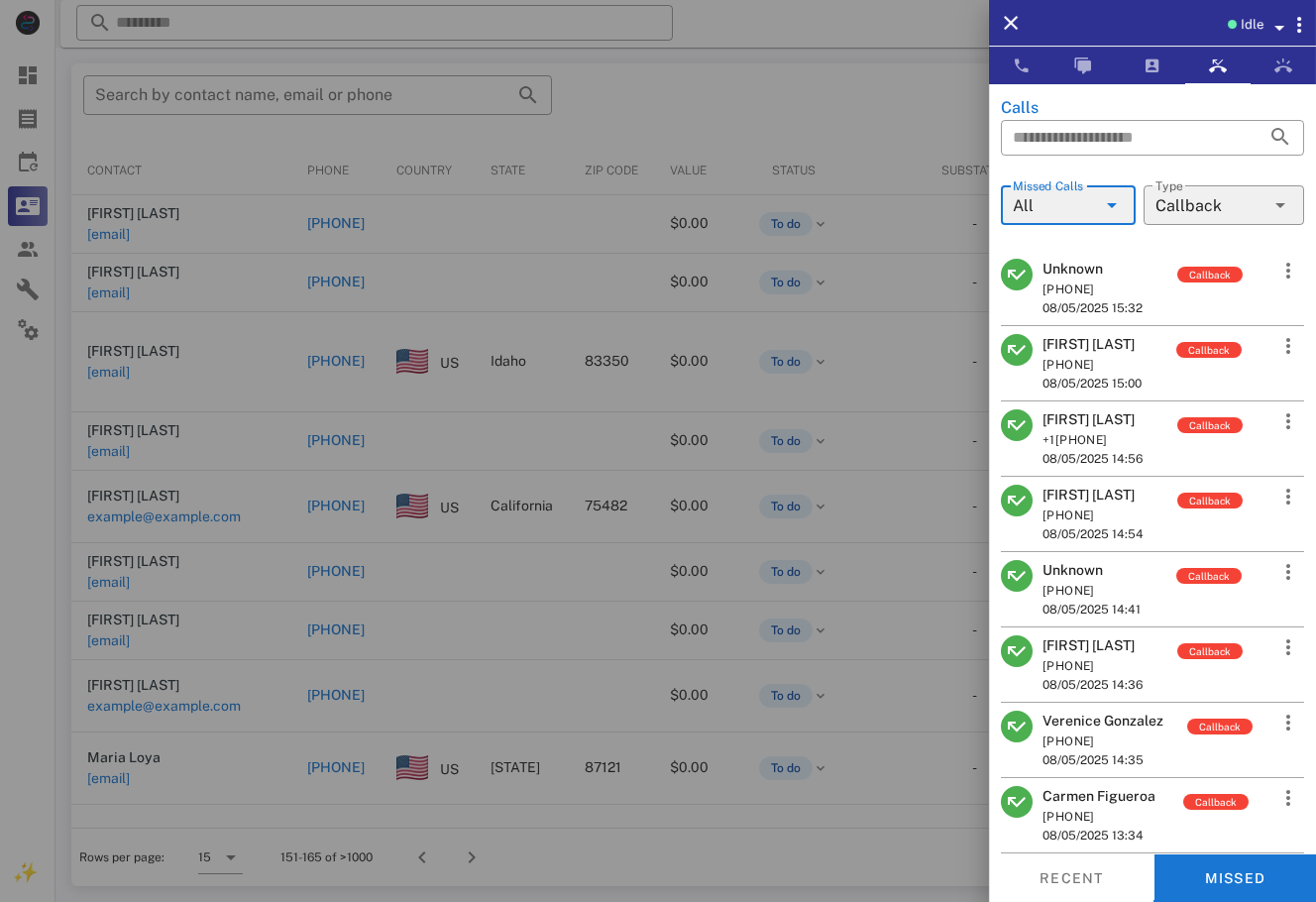 click on "All" at bounding box center (1054, 205) 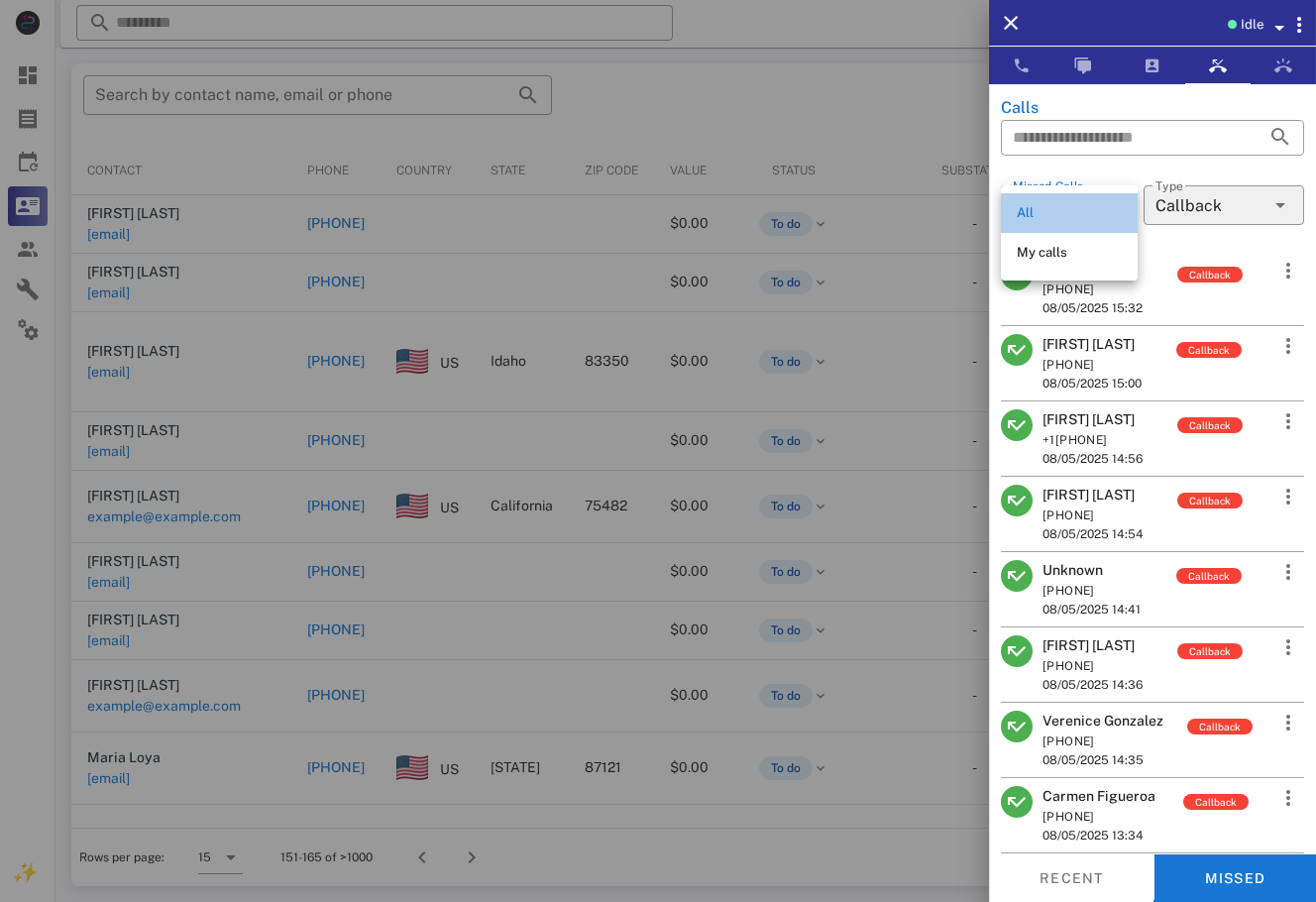 click on "All" at bounding box center (1069, 213) 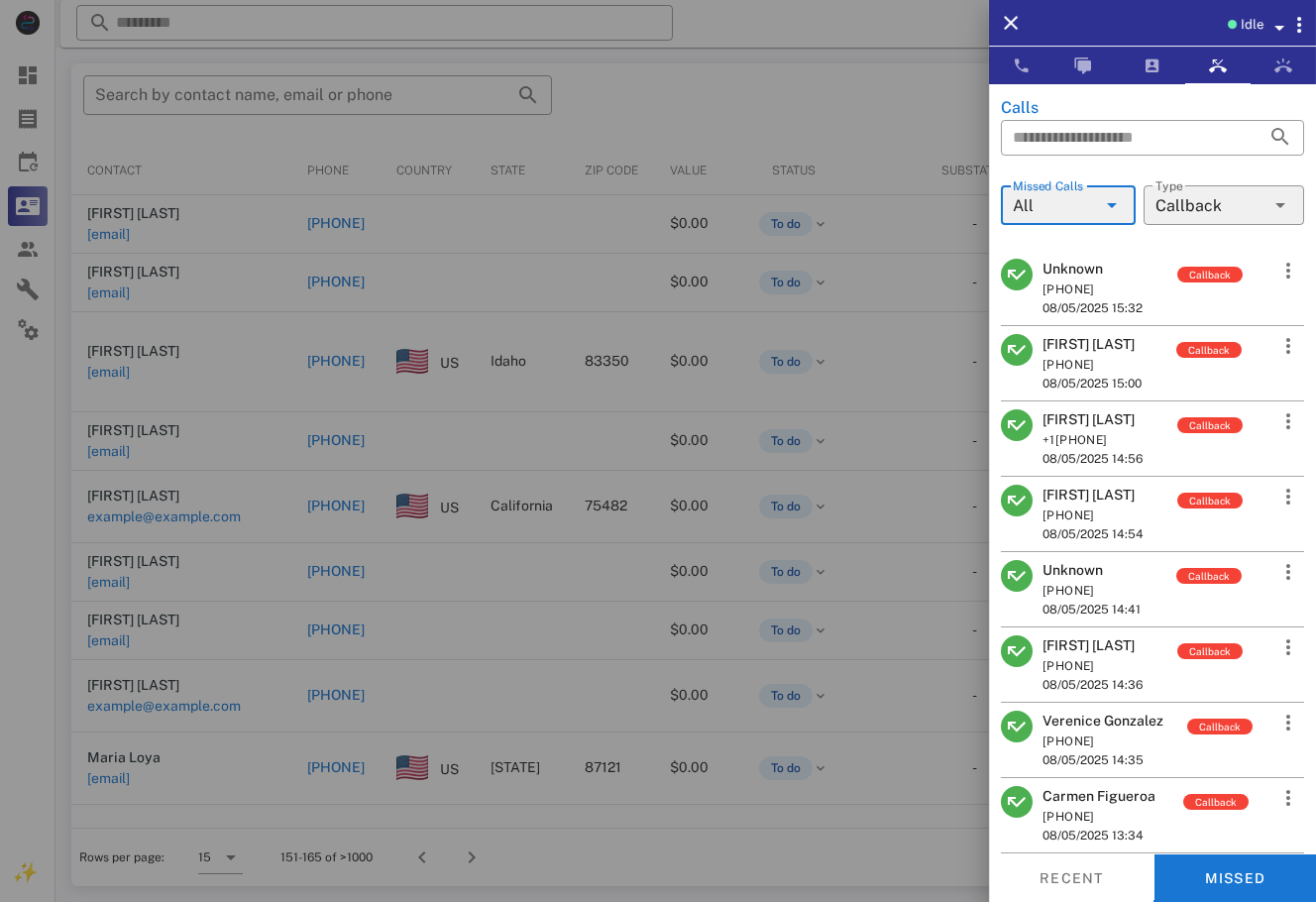 click at bounding box center (658, 451) 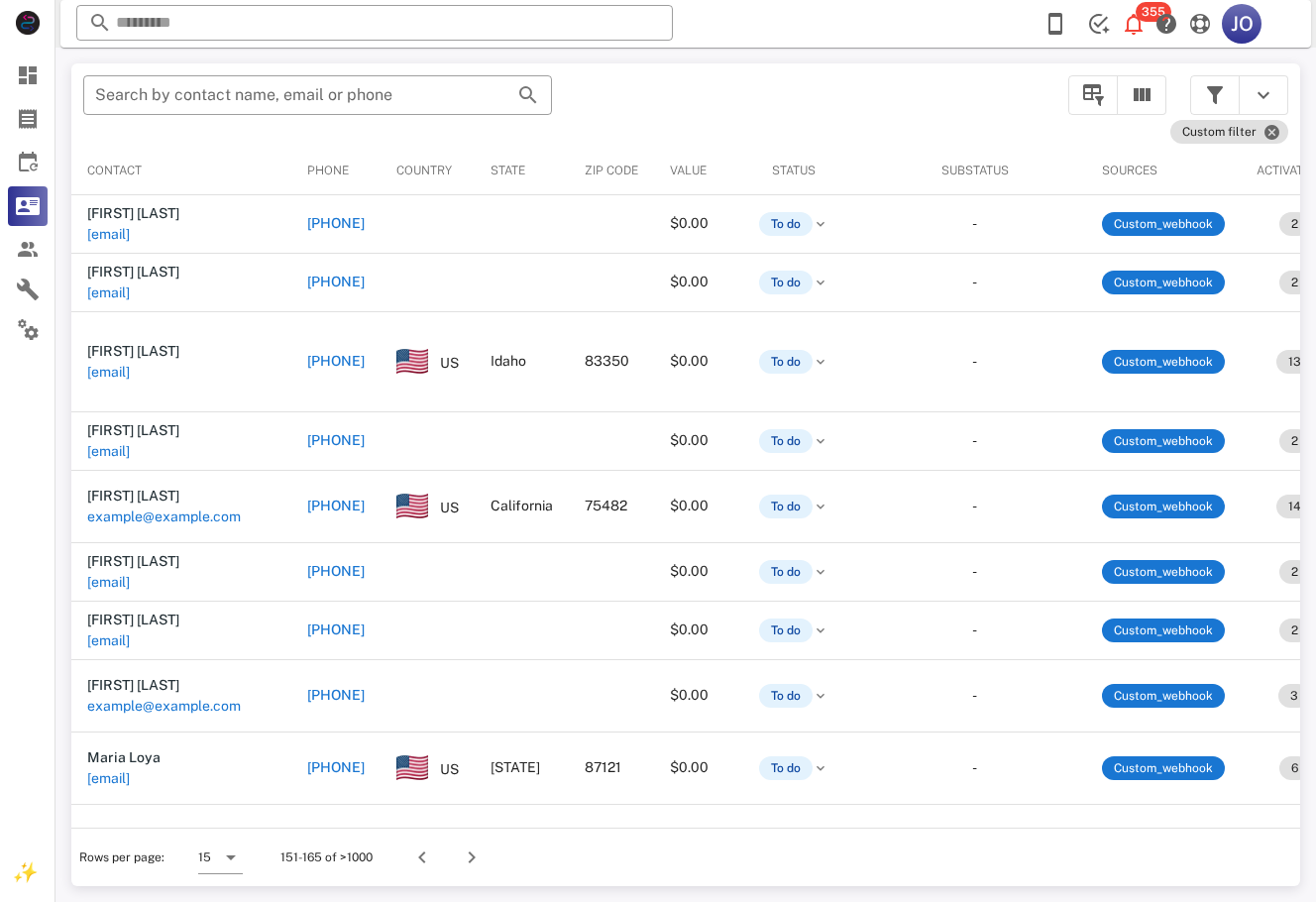 scroll, scrollTop: 0, scrollLeft: 458, axis: horizontal 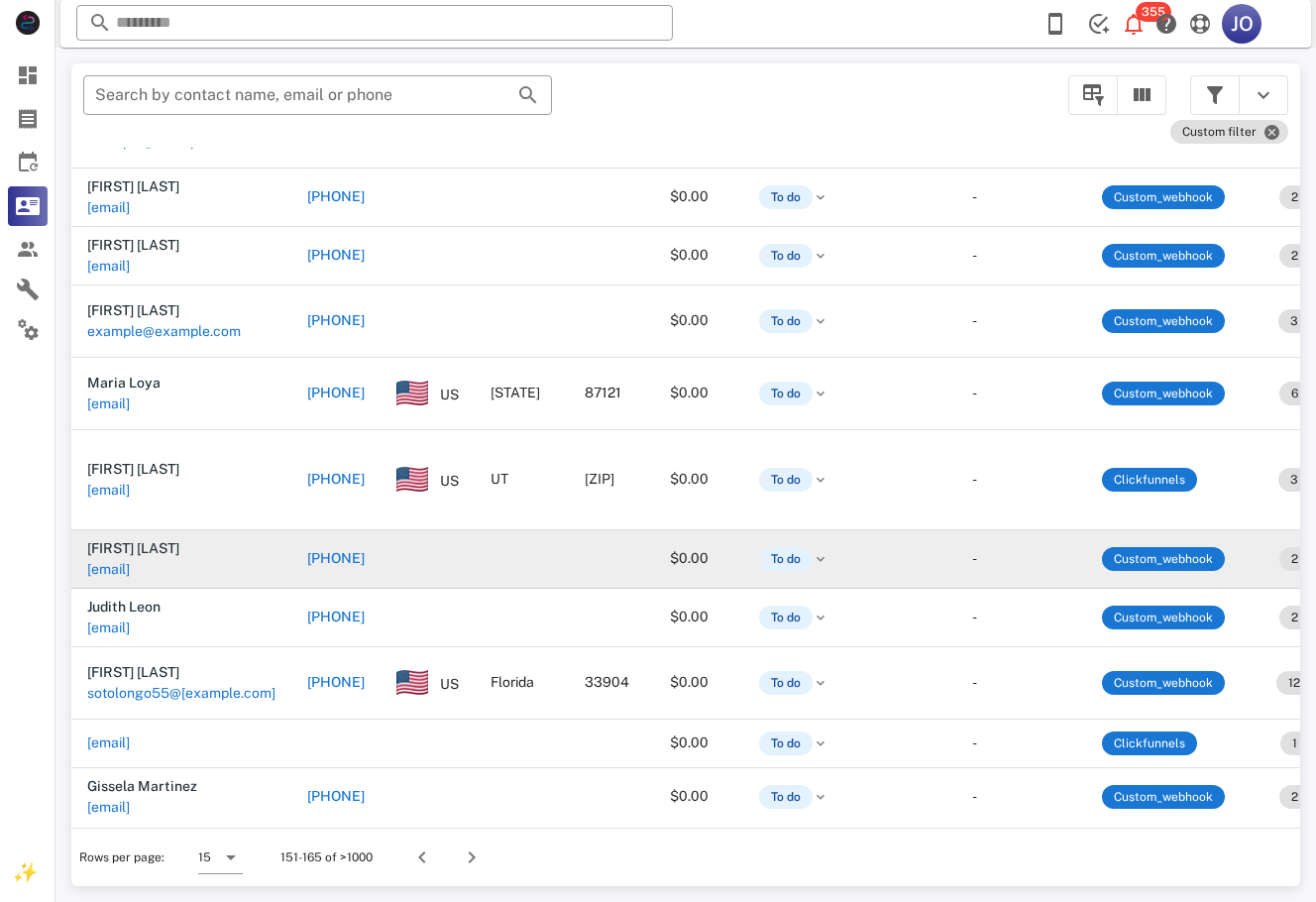 click on "[EMAIL]" at bounding box center (108, 569) 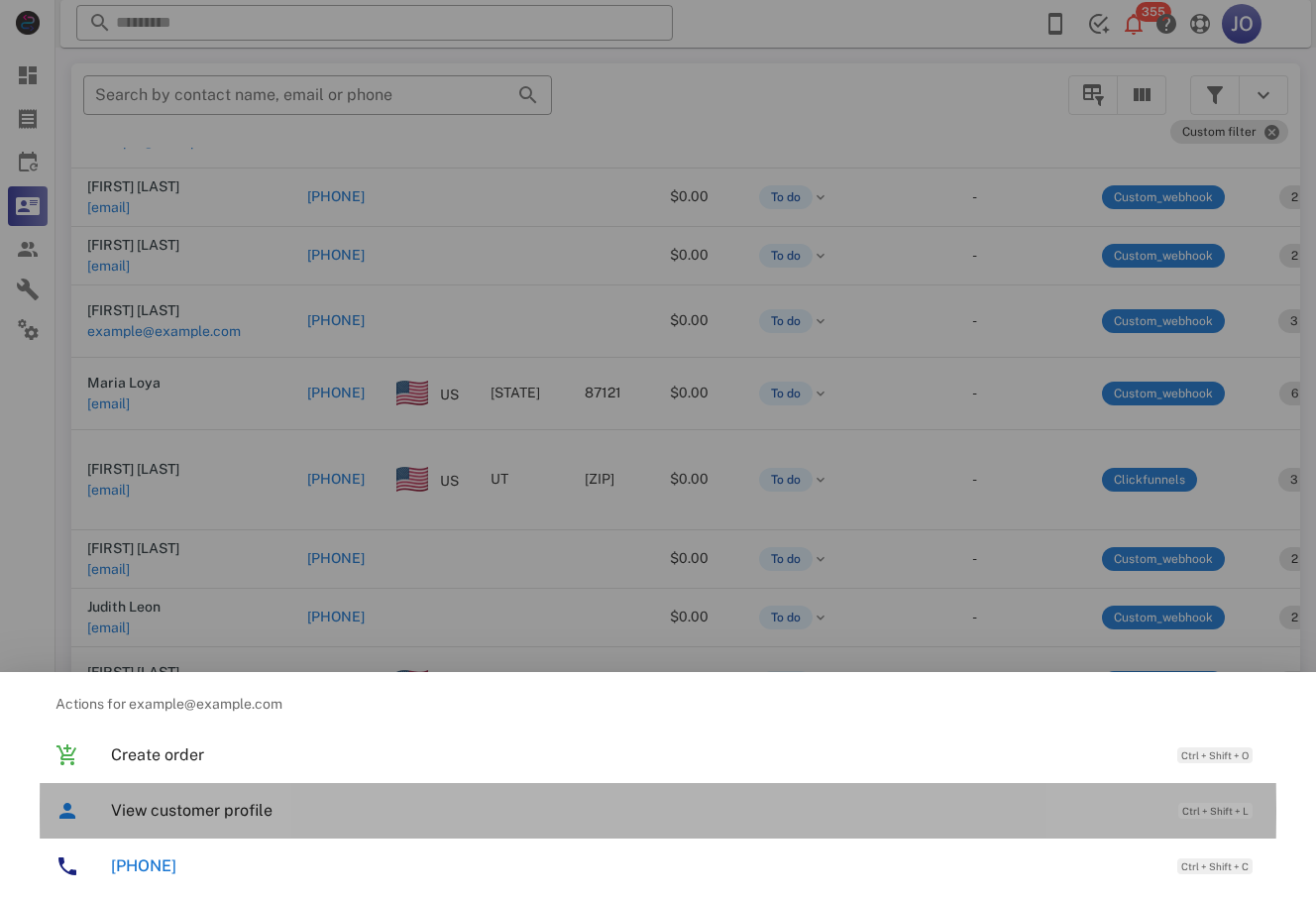 click on "View customer profile Ctrl + Shift + L" at bounding box center [686, 810] 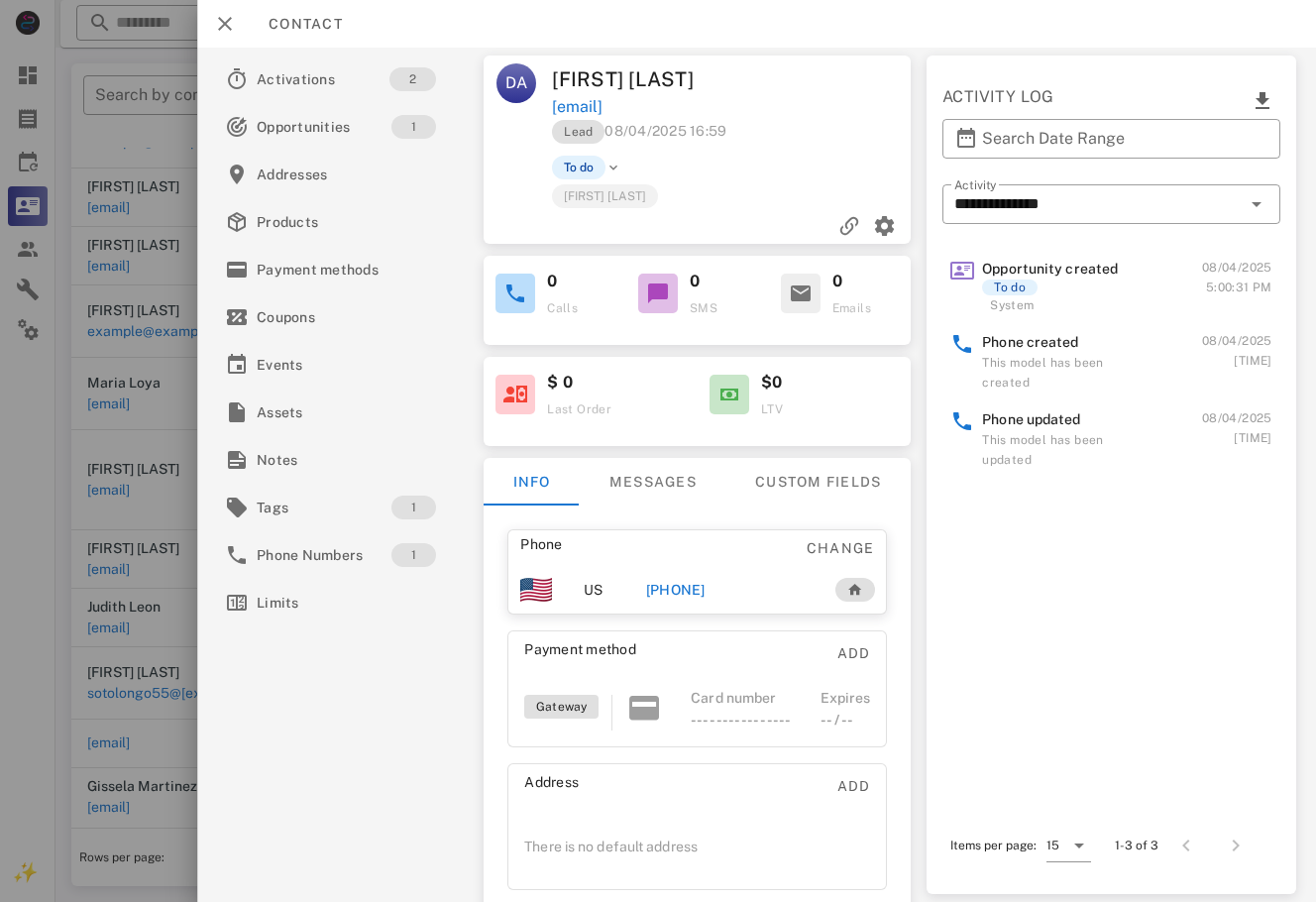 click on "[PHONE]" at bounding box center (676, 590) 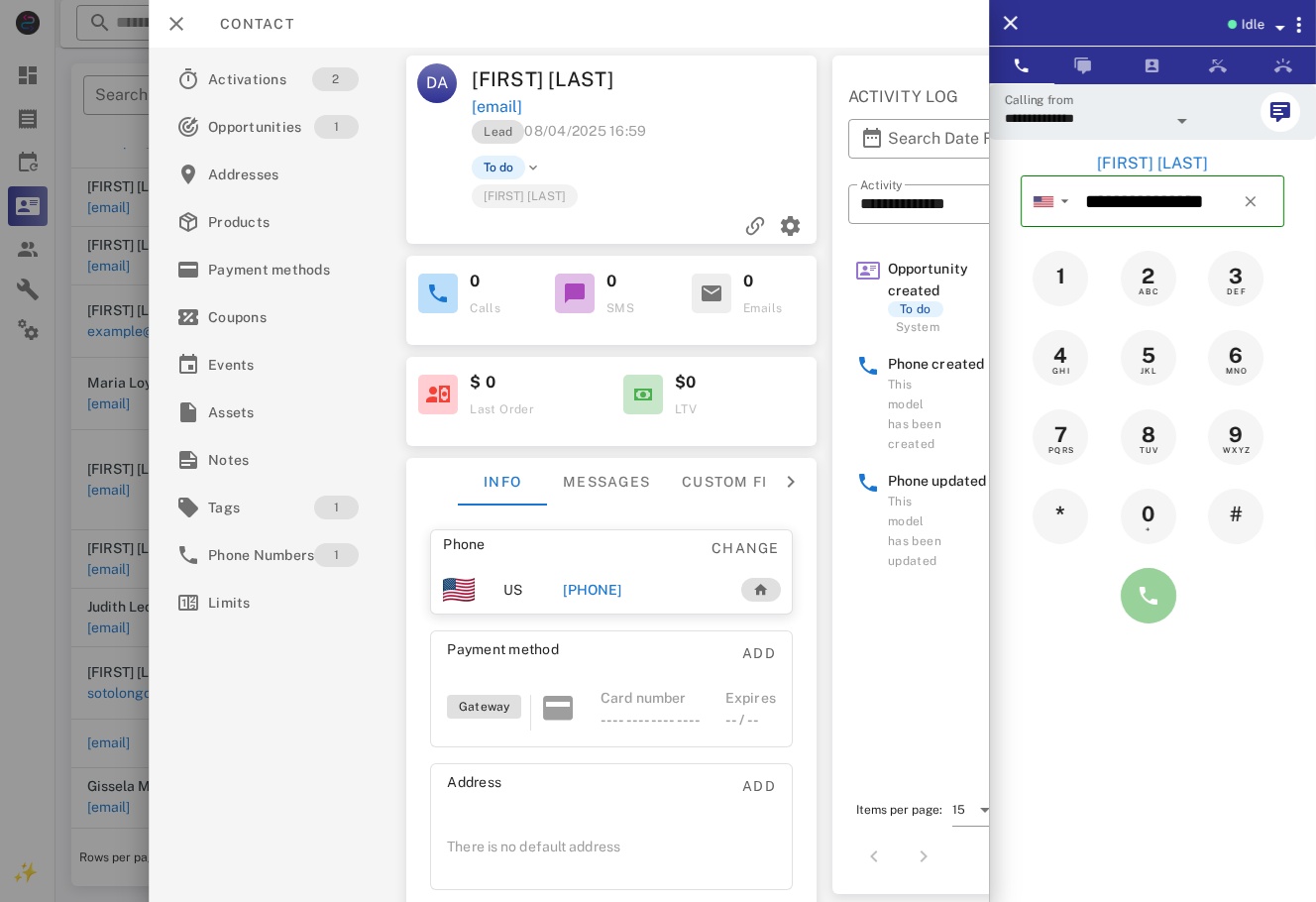 click at bounding box center [1149, 596] 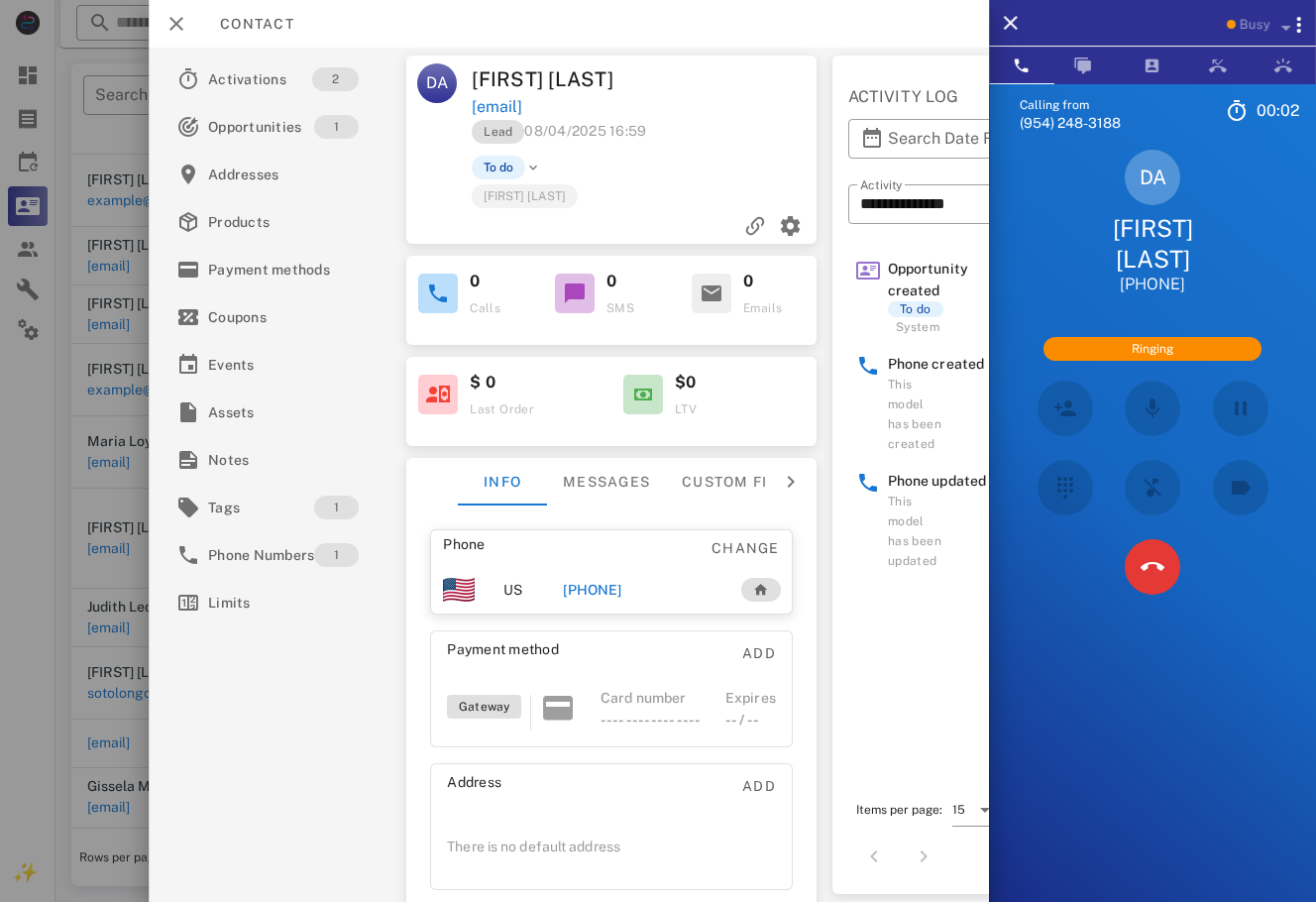 scroll, scrollTop: 326, scrollLeft: 0, axis: vertical 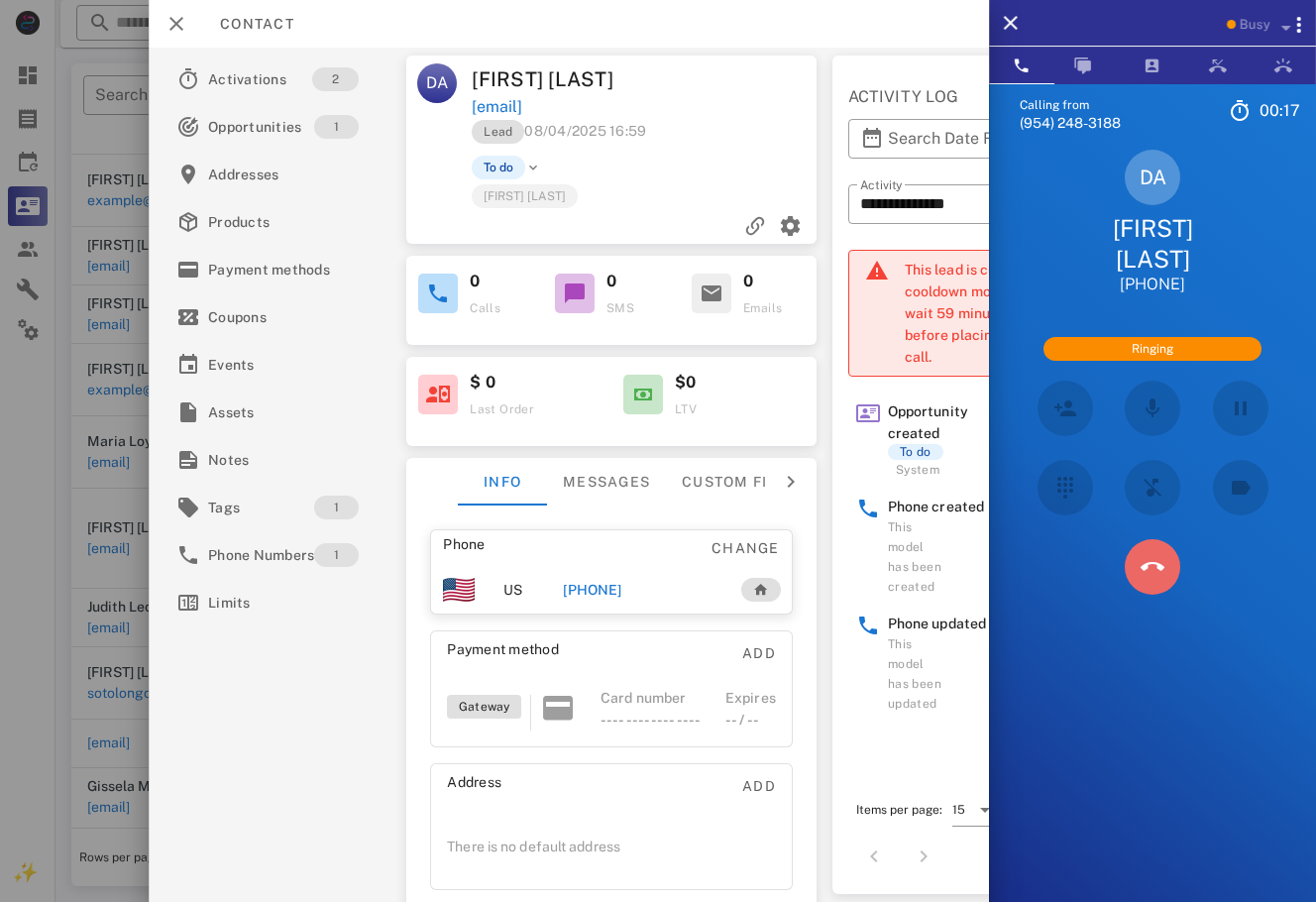 click at bounding box center (1152, 567) 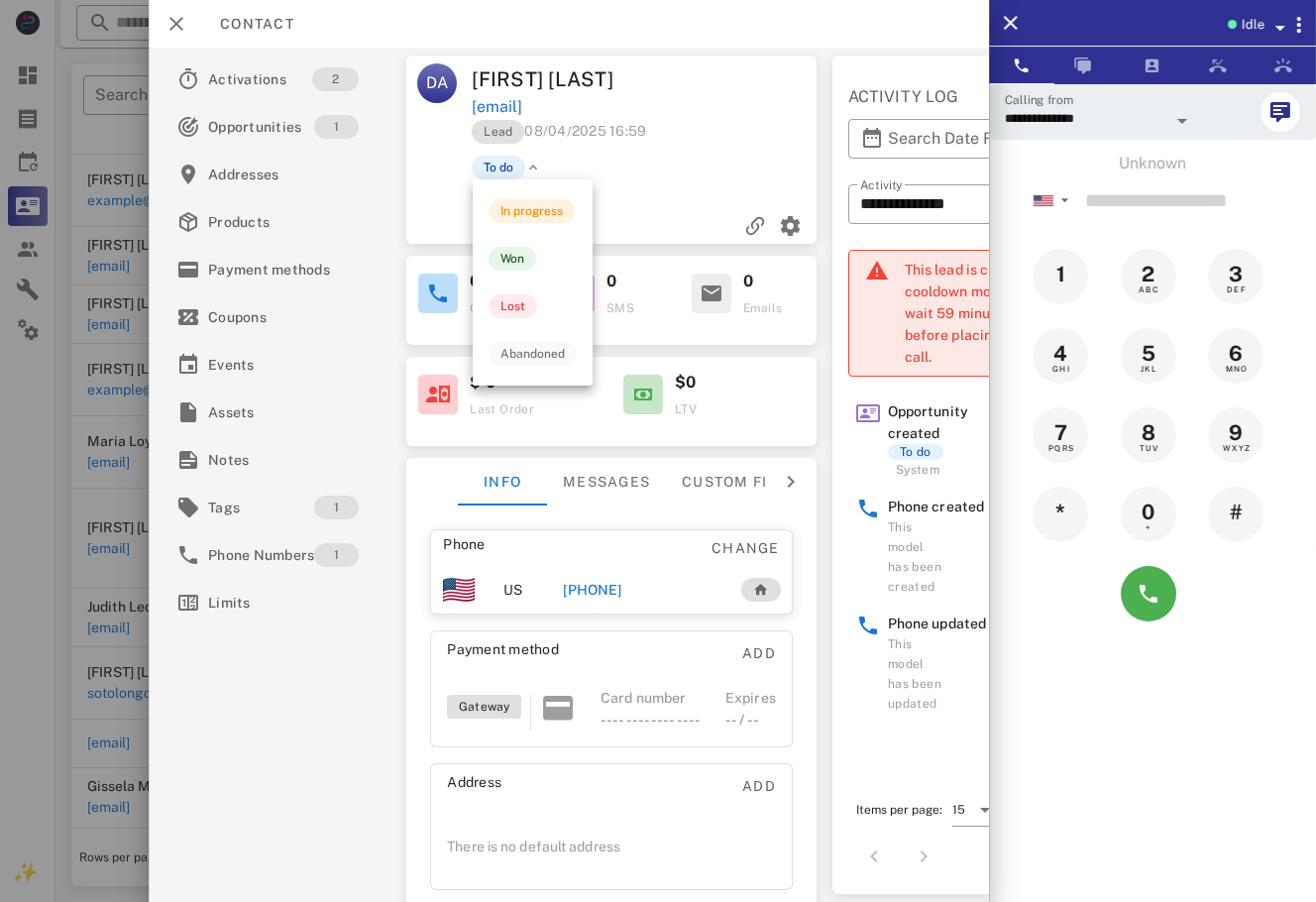 click on "In progress   Won   Lost   Abandoned" at bounding box center (532, 282) 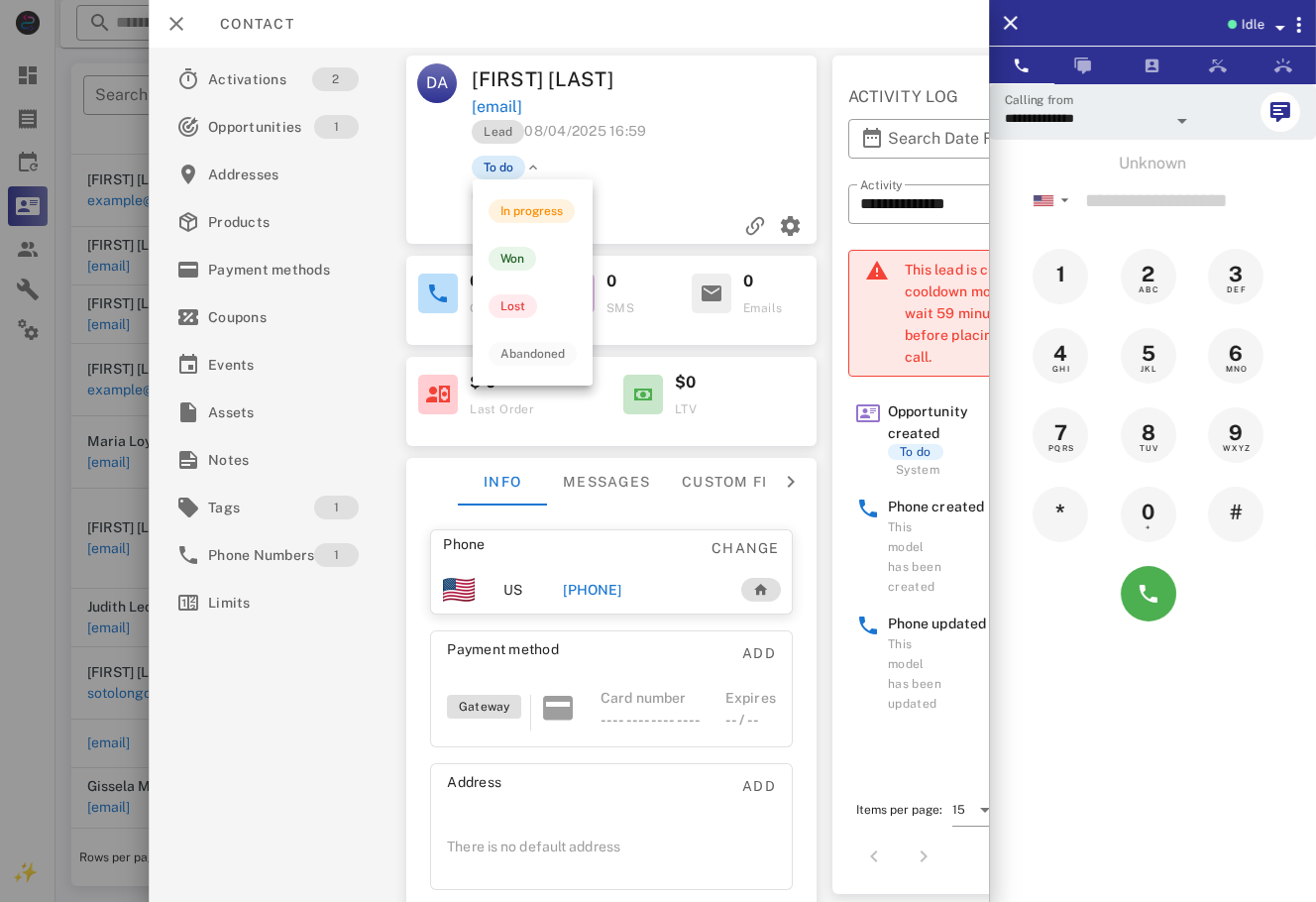 click on "To do" at bounding box center [498, 168] 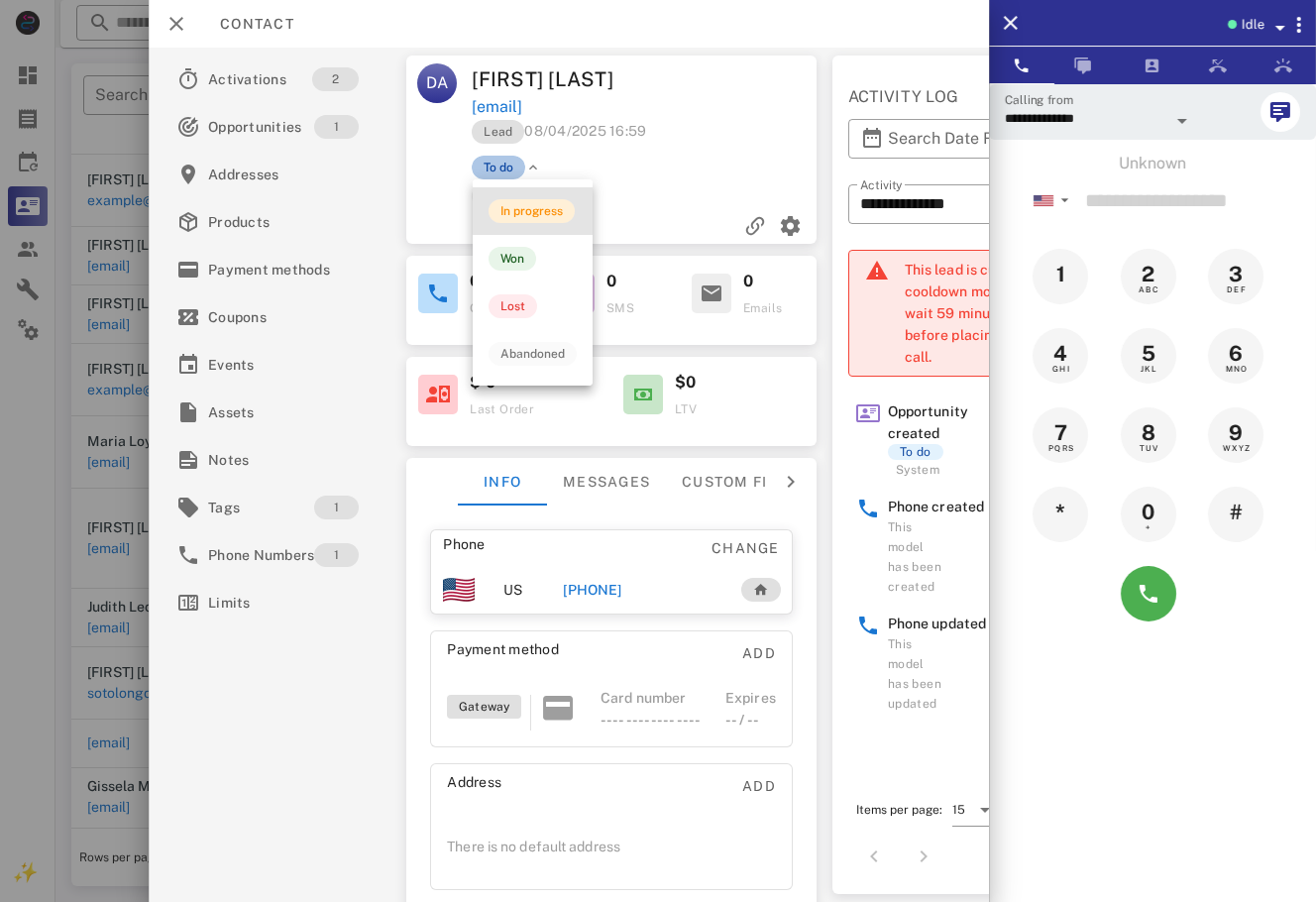 click on "In progress" at bounding box center (531, 211) 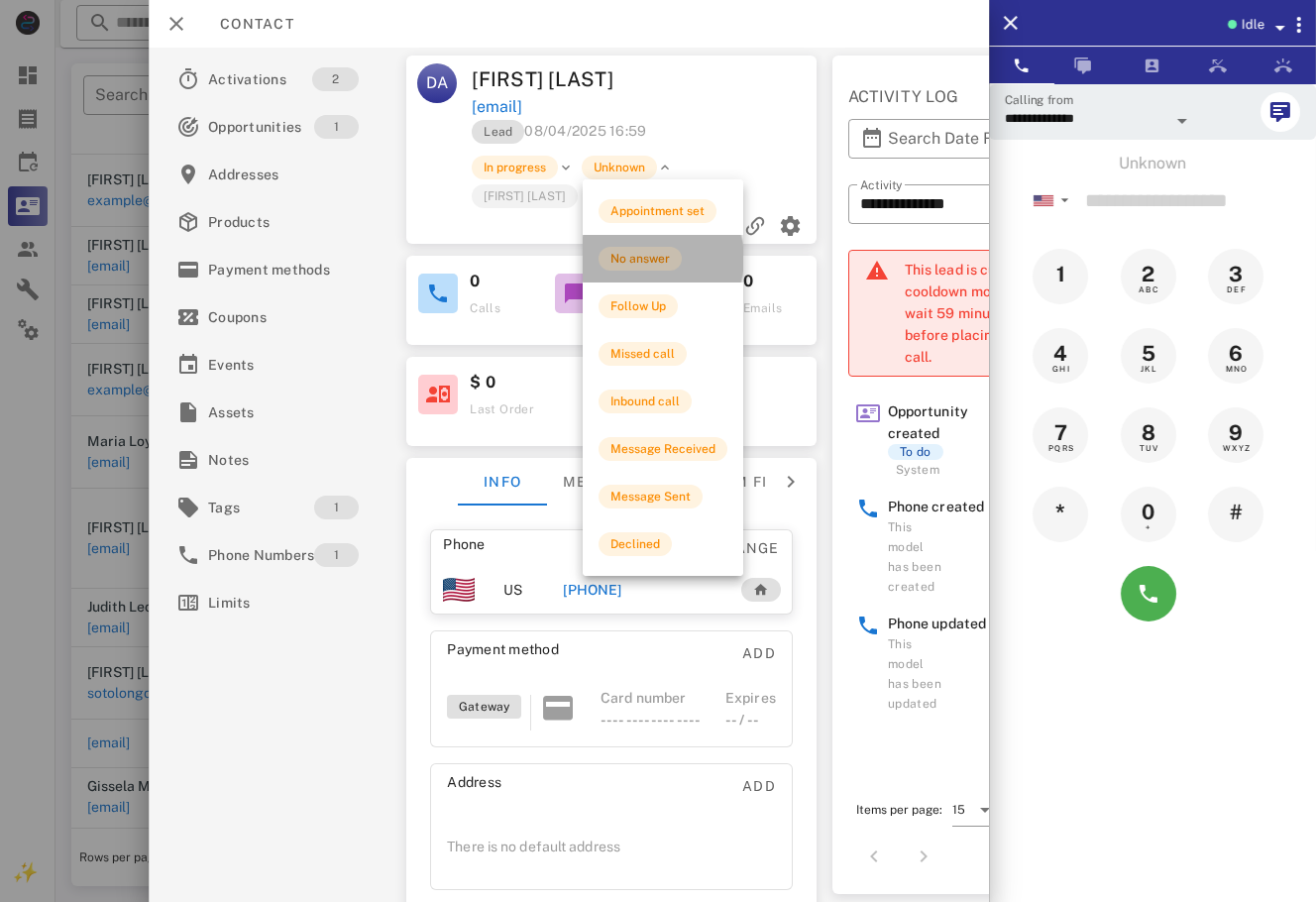 click on "No answer" at bounding box center [663, 259] 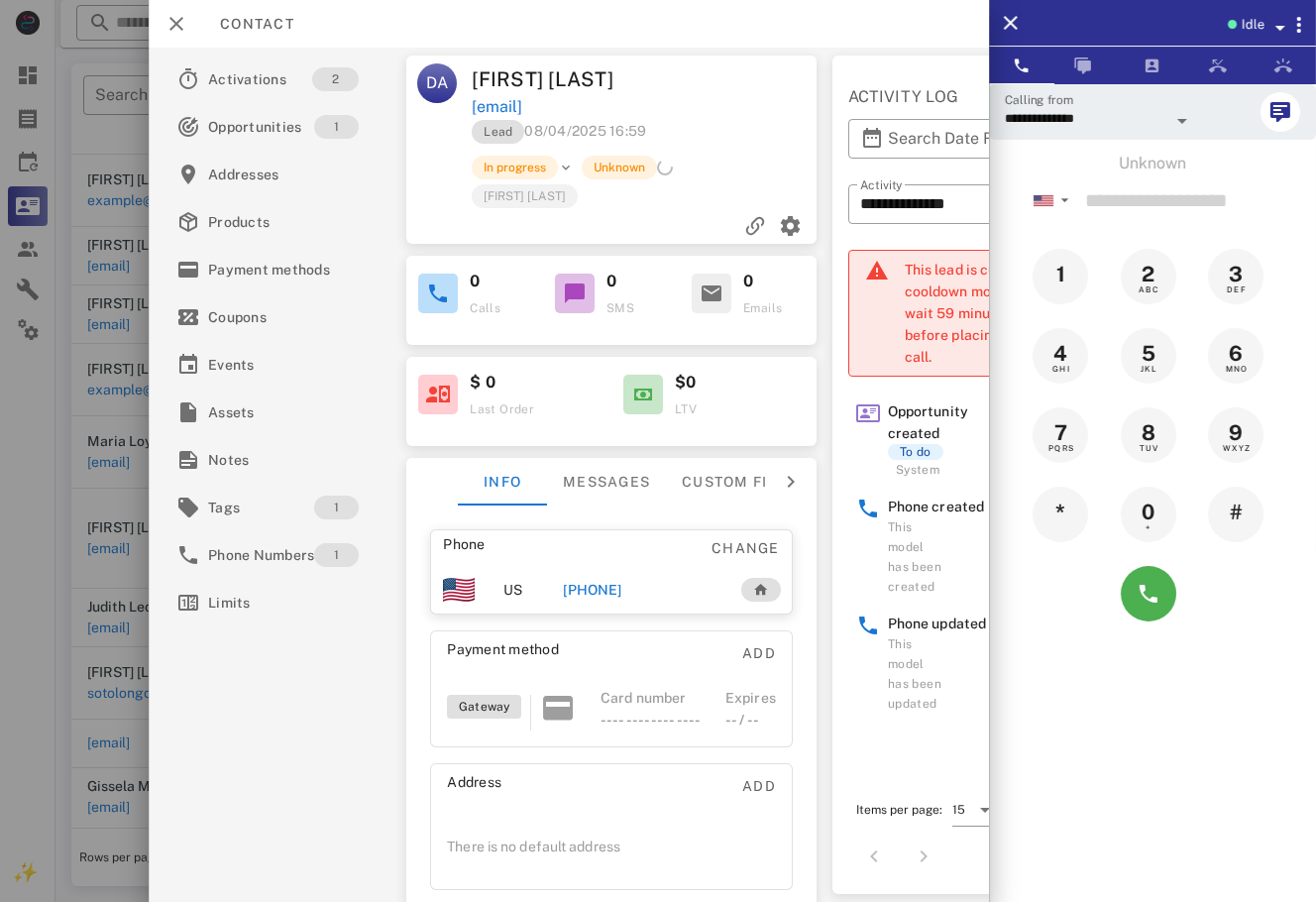click at bounding box center (658, 451) 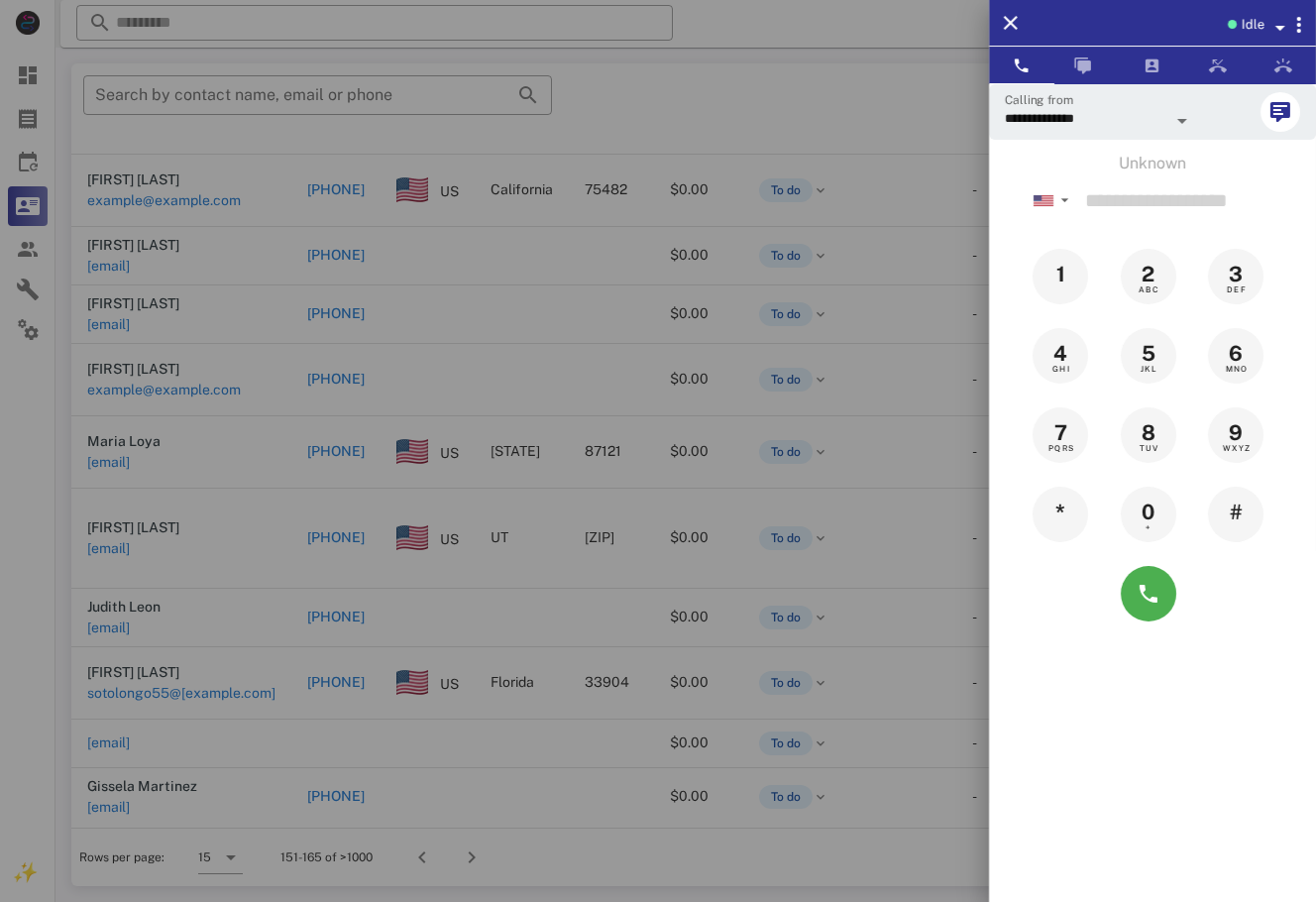 click at bounding box center (658, 451) 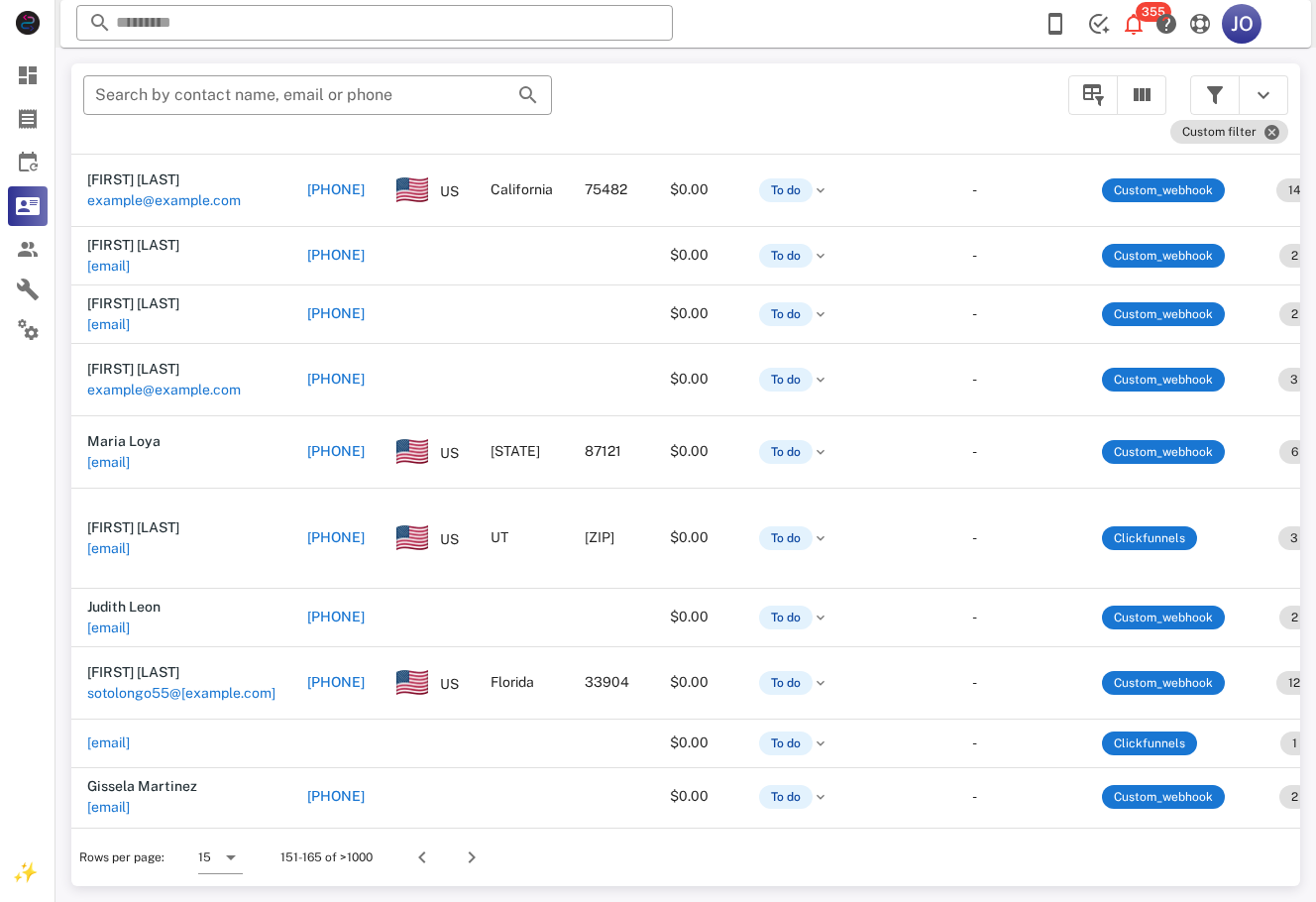 scroll, scrollTop: 326, scrollLeft: 458, axis: both 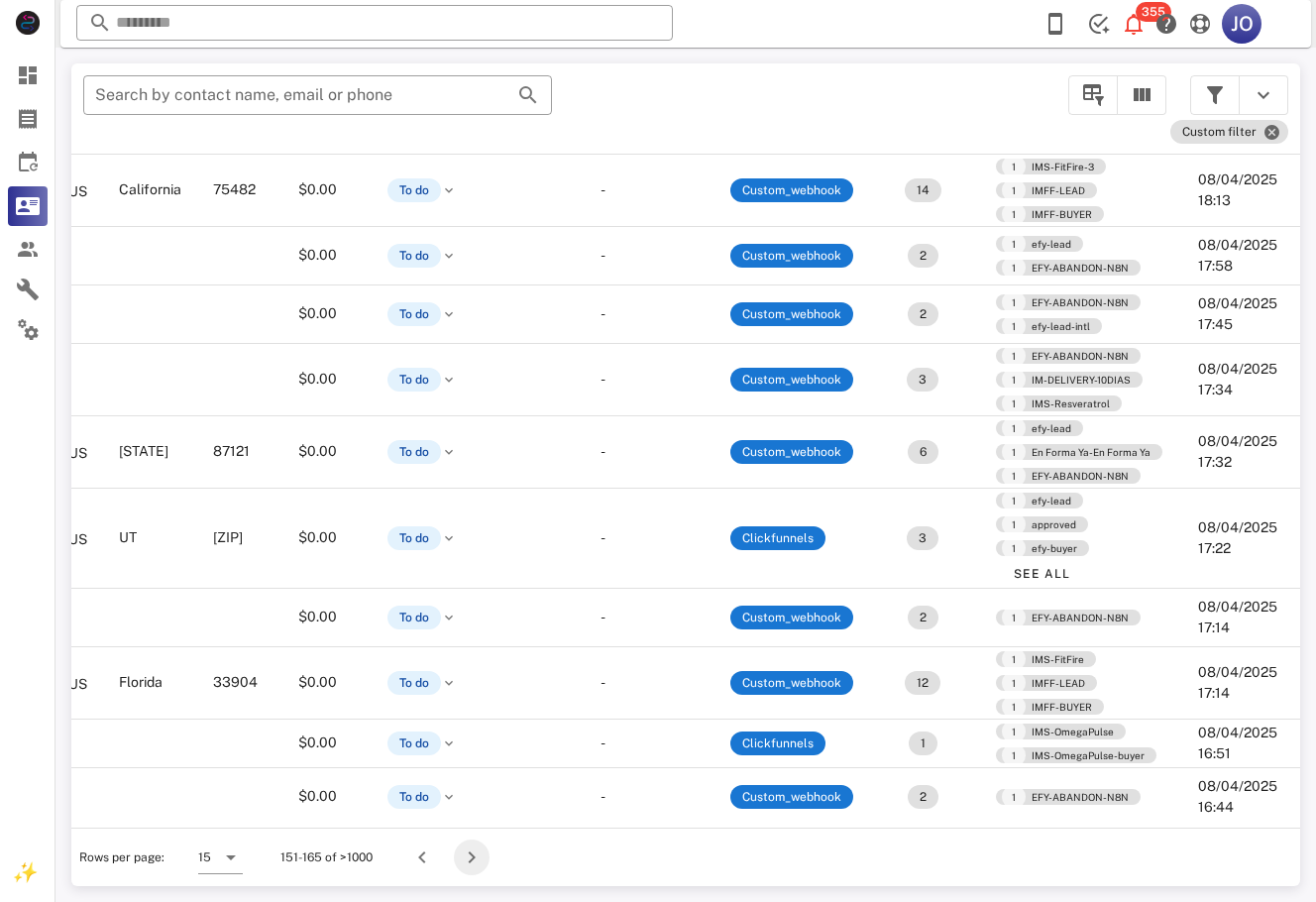 click at bounding box center [472, 857] 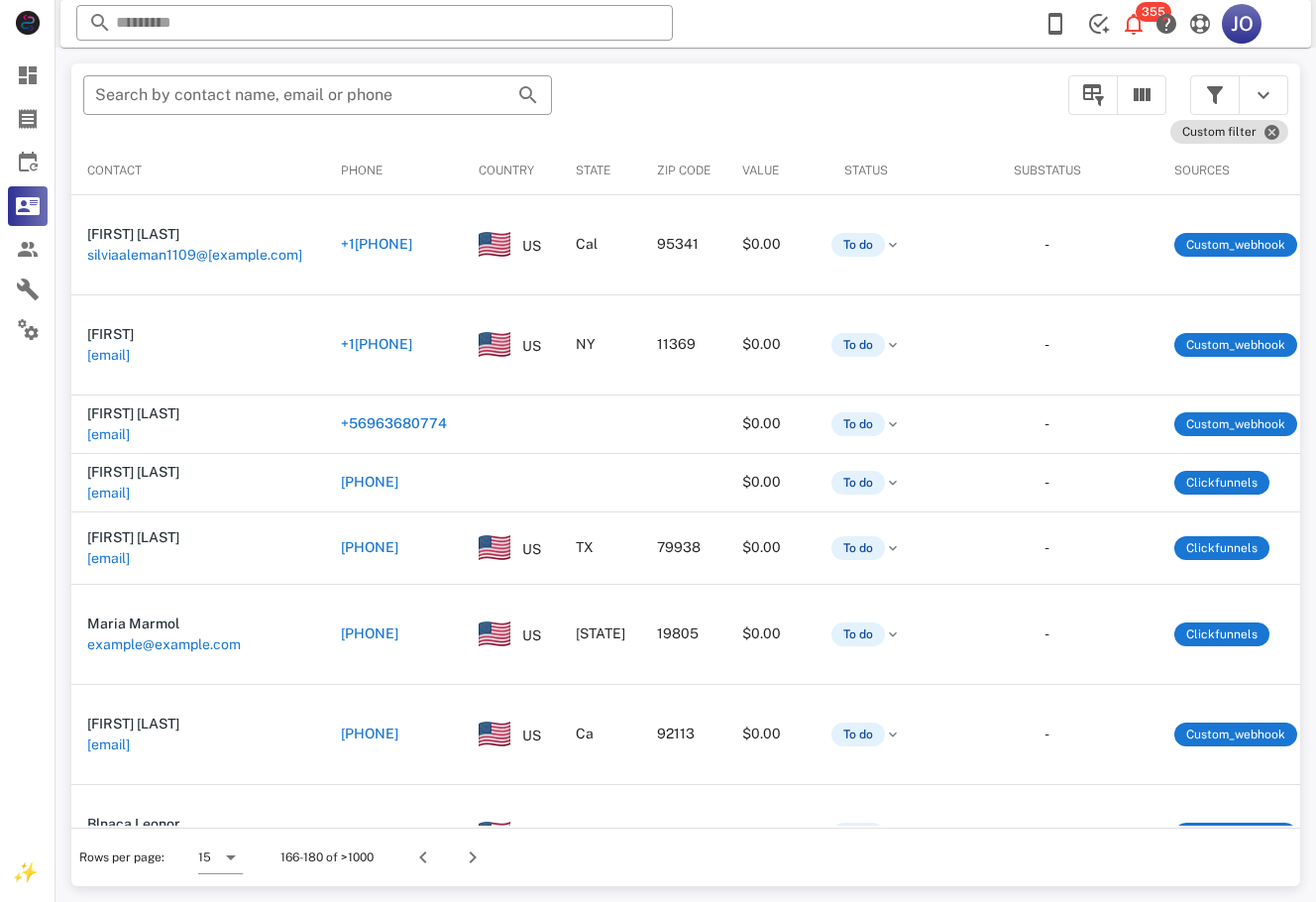 scroll, scrollTop: 0, scrollLeft: 468, axis: horizontal 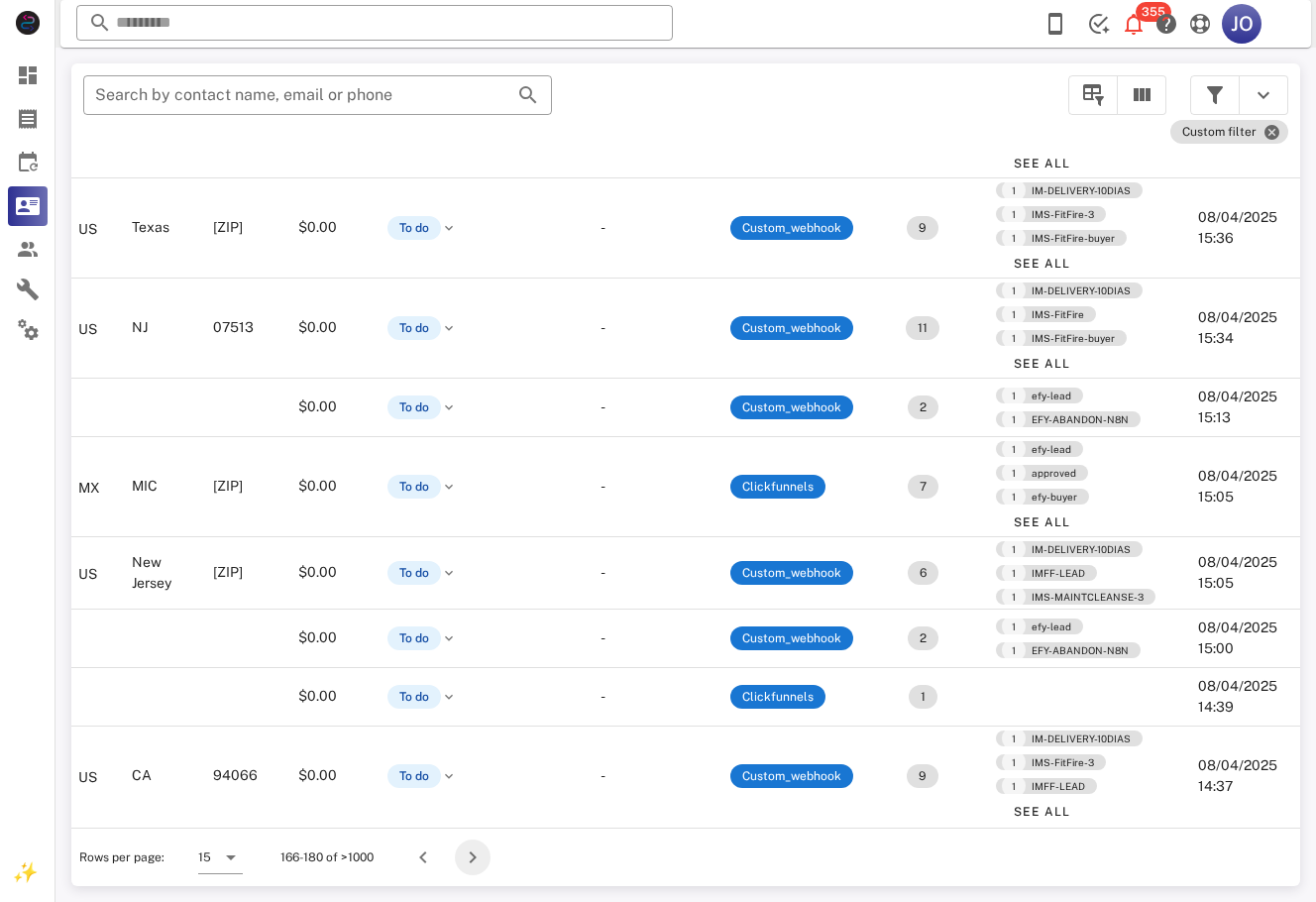 click at bounding box center (473, 857) 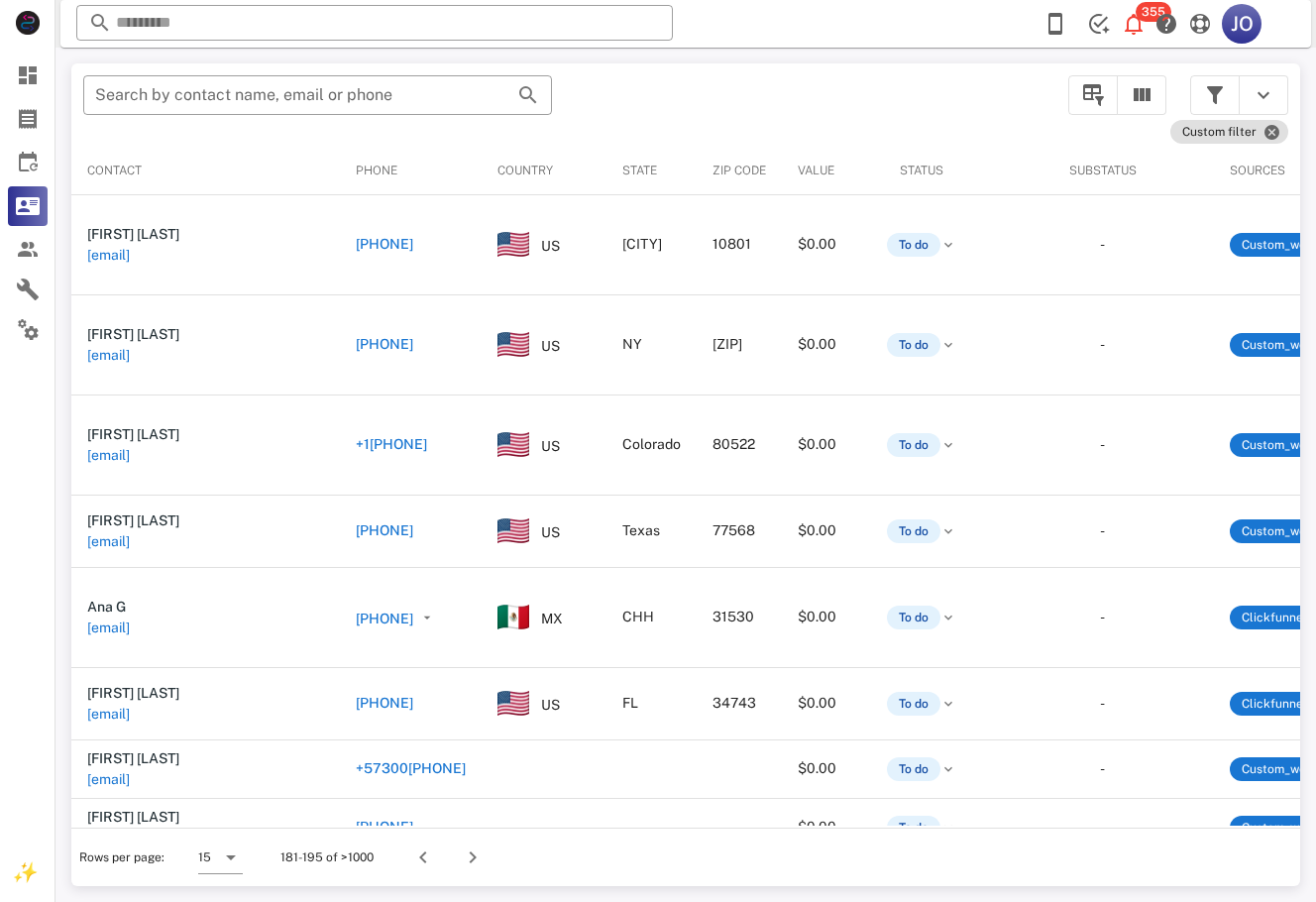 scroll, scrollTop: 0, scrollLeft: 485, axis: horizontal 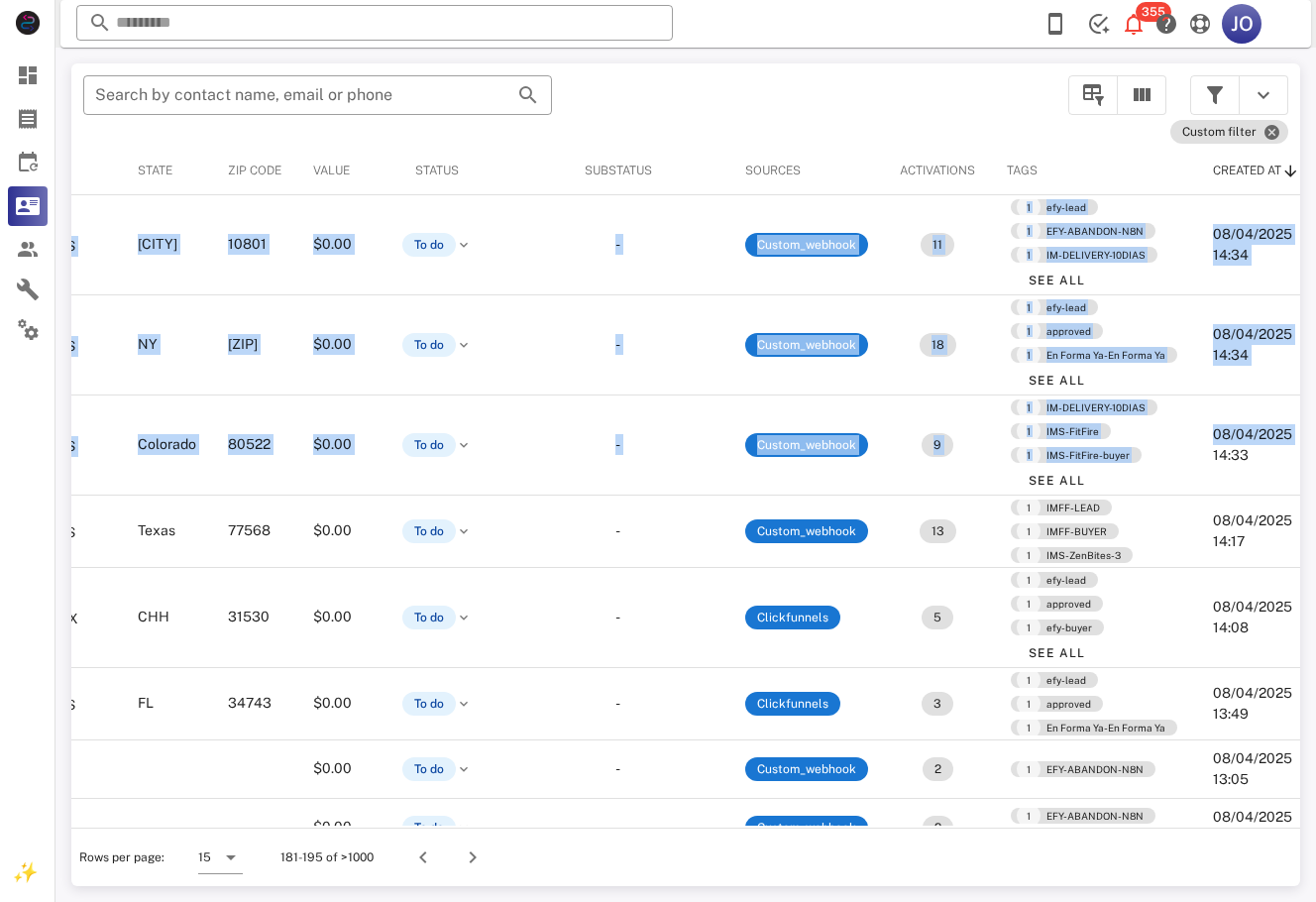 drag, startPoint x: 1289, startPoint y: 422, endPoint x: 1312, endPoint y: 721, distance: 299.88331 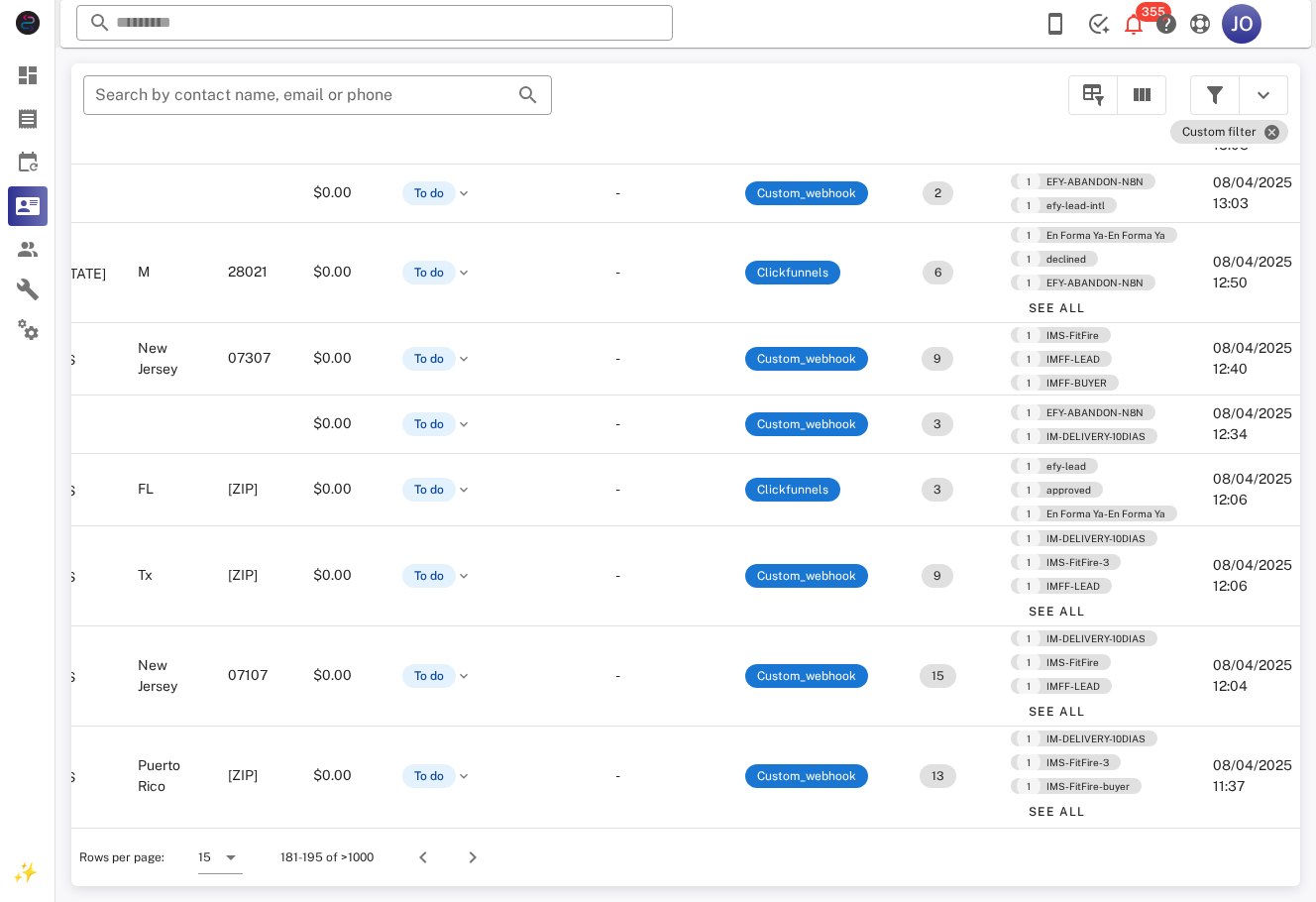 drag, startPoint x: 890, startPoint y: 861, endPoint x: 495, endPoint y: 858, distance: 395.0114 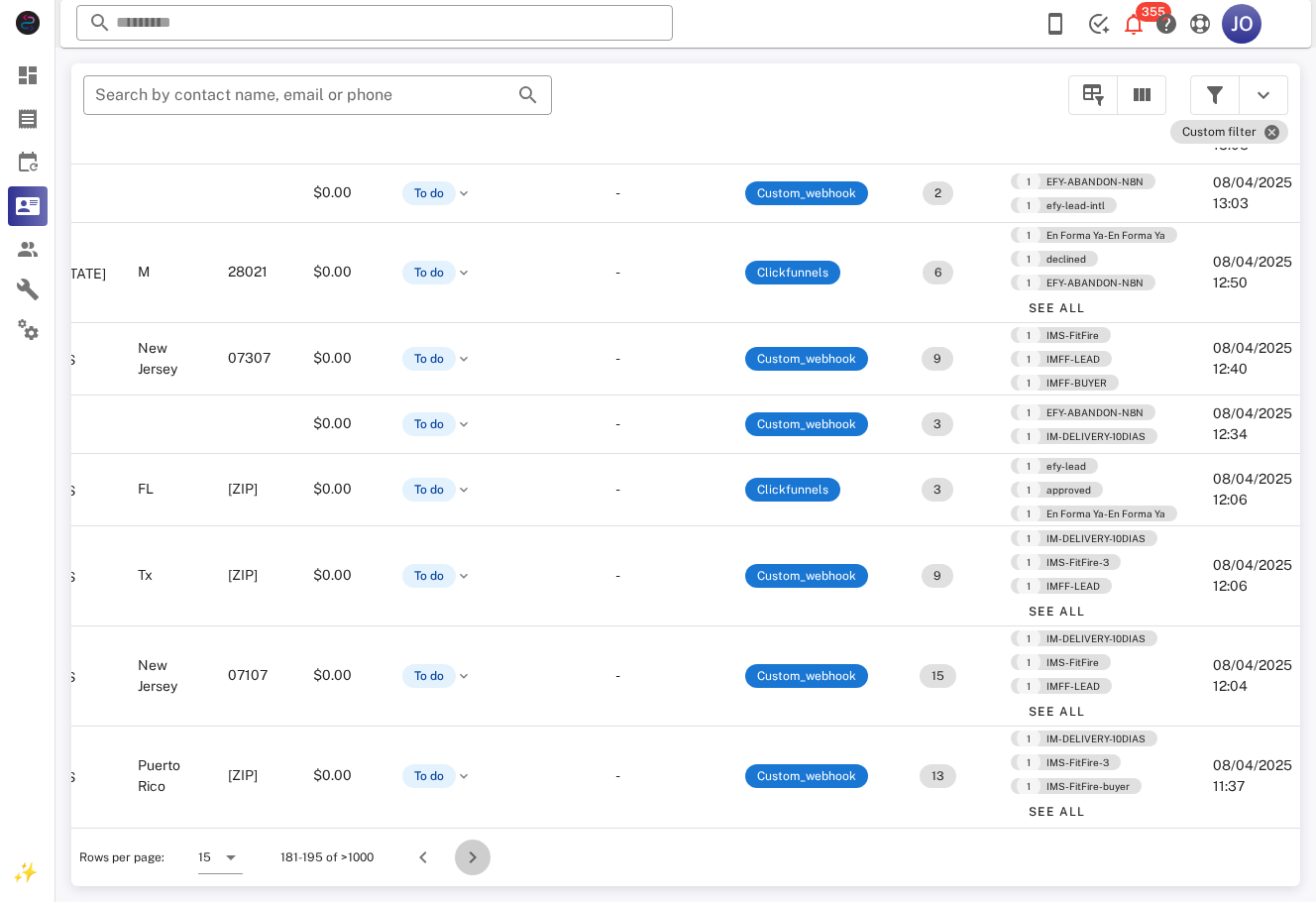 click at bounding box center (473, 857) 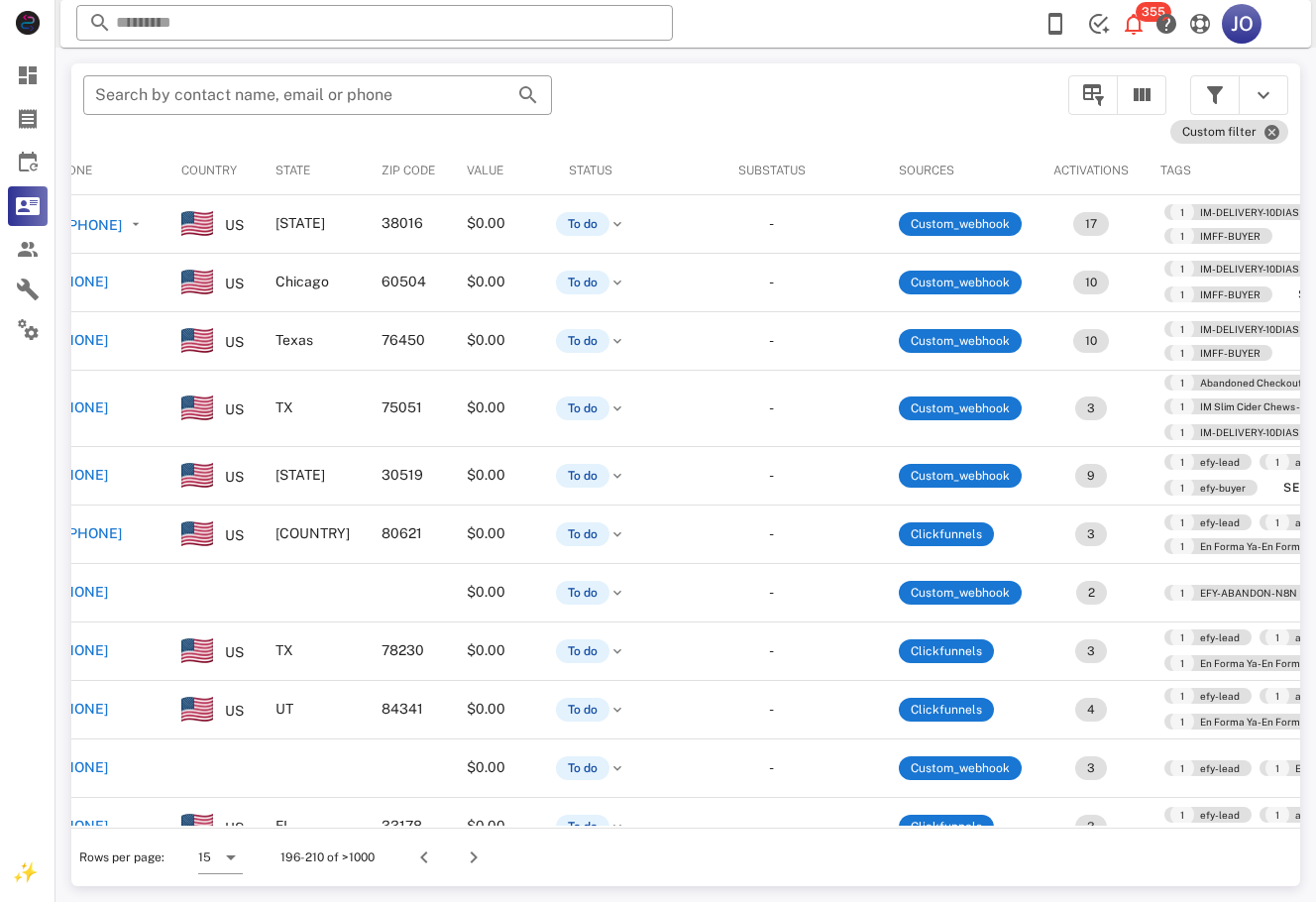scroll, scrollTop: 0, scrollLeft: 606, axis: horizontal 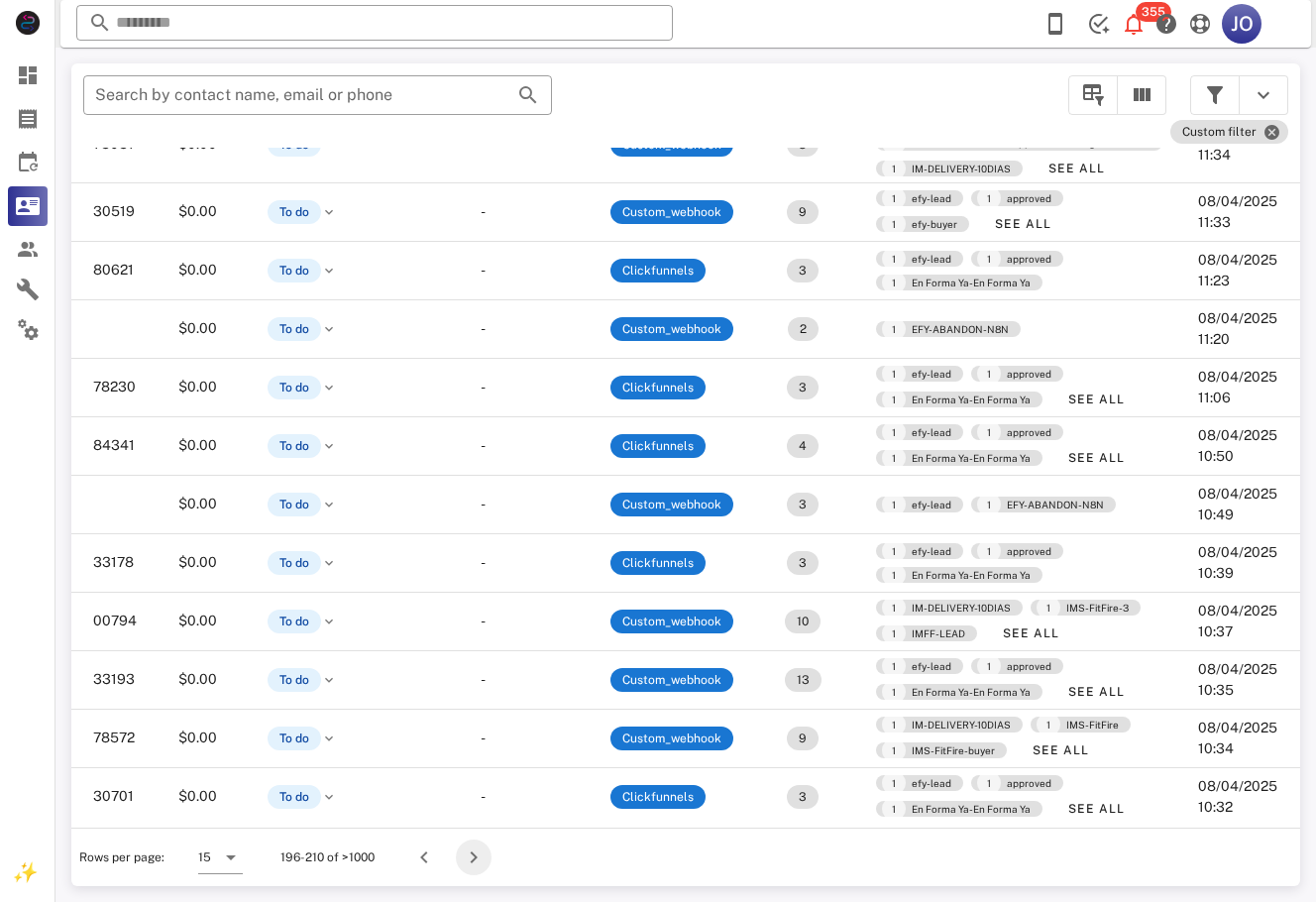 click at bounding box center (474, 857) 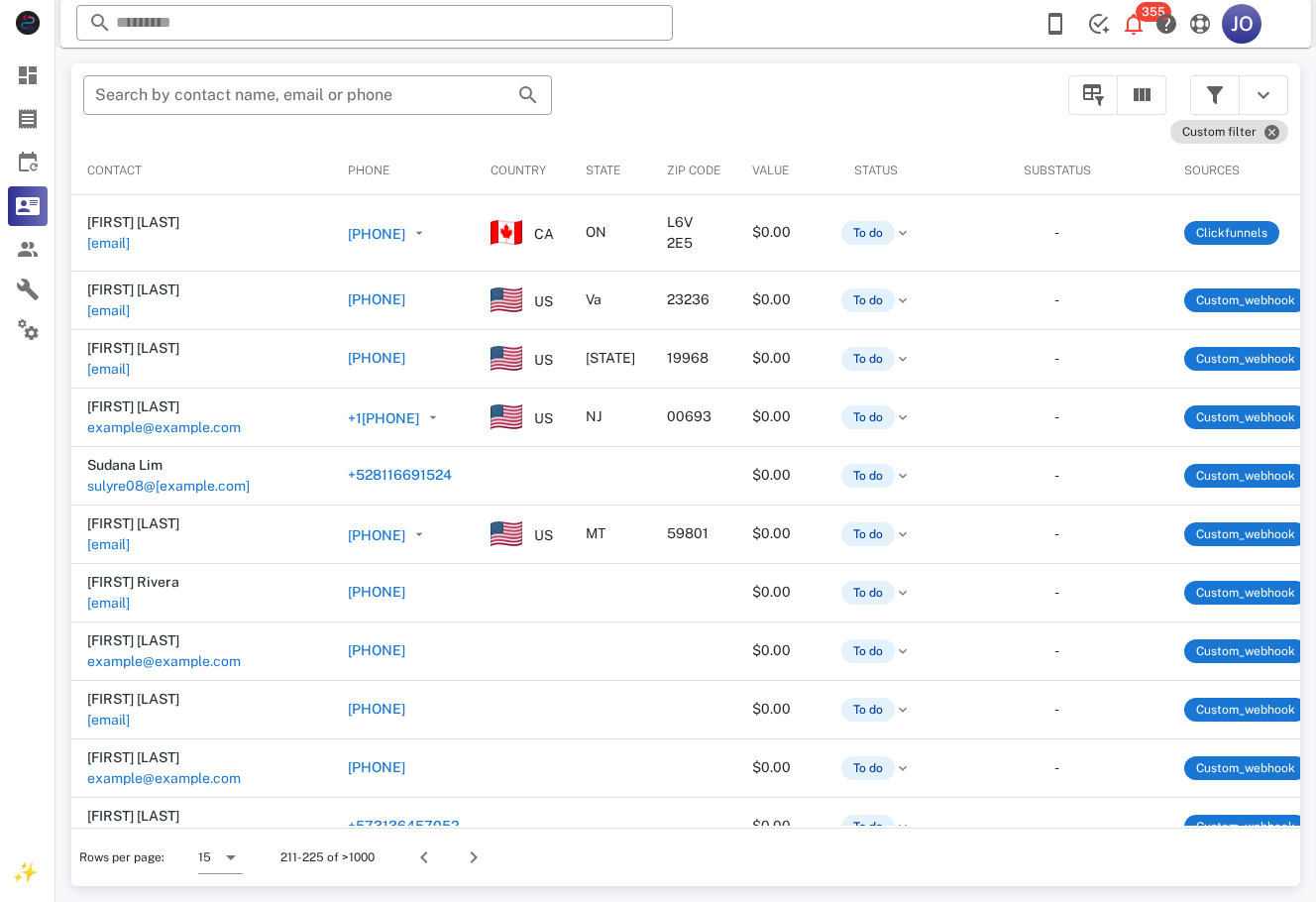 scroll, scrollTop: 0, scrollLeft: 798, axis: horizontal 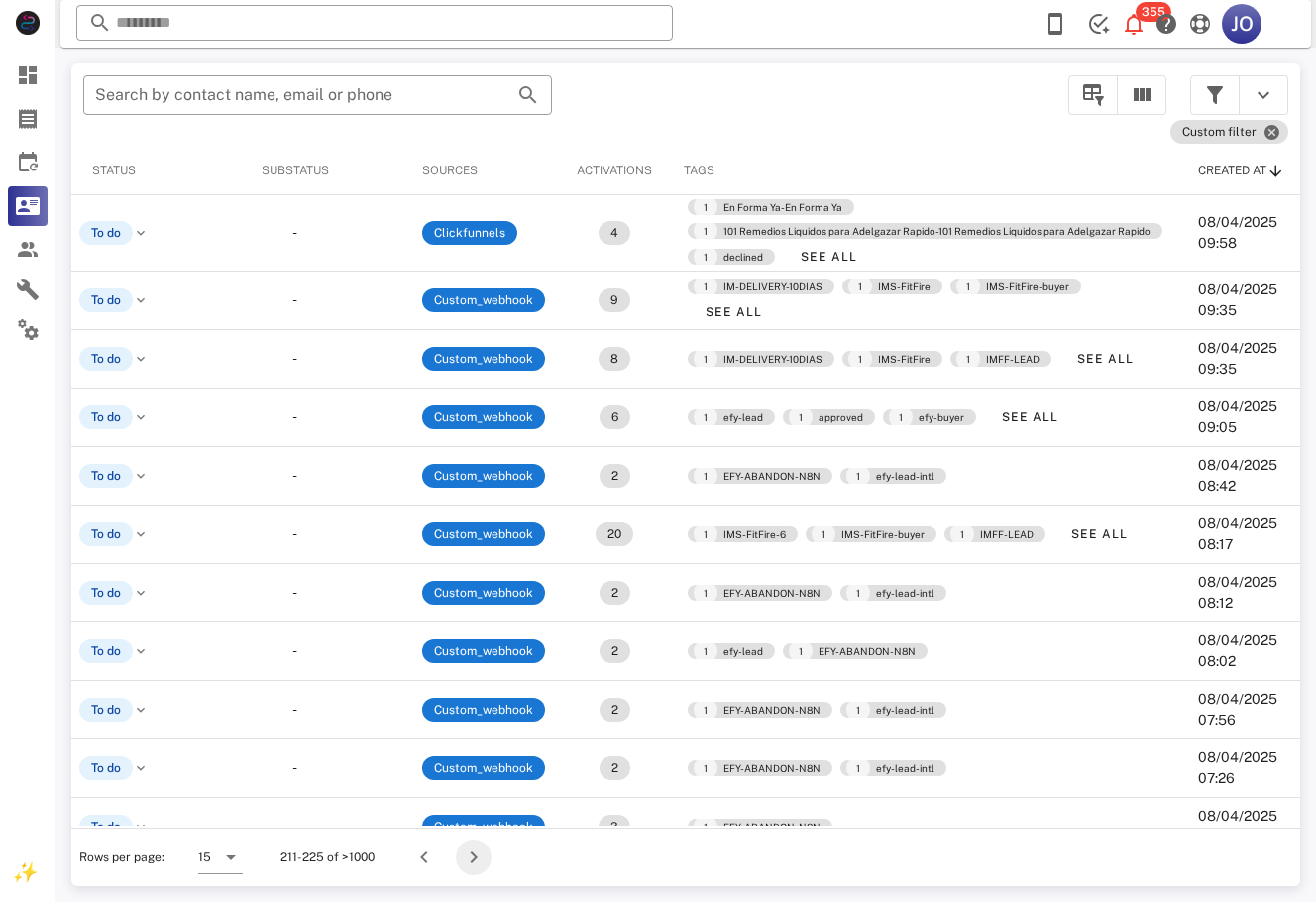 click at bounding box center (474, 857) 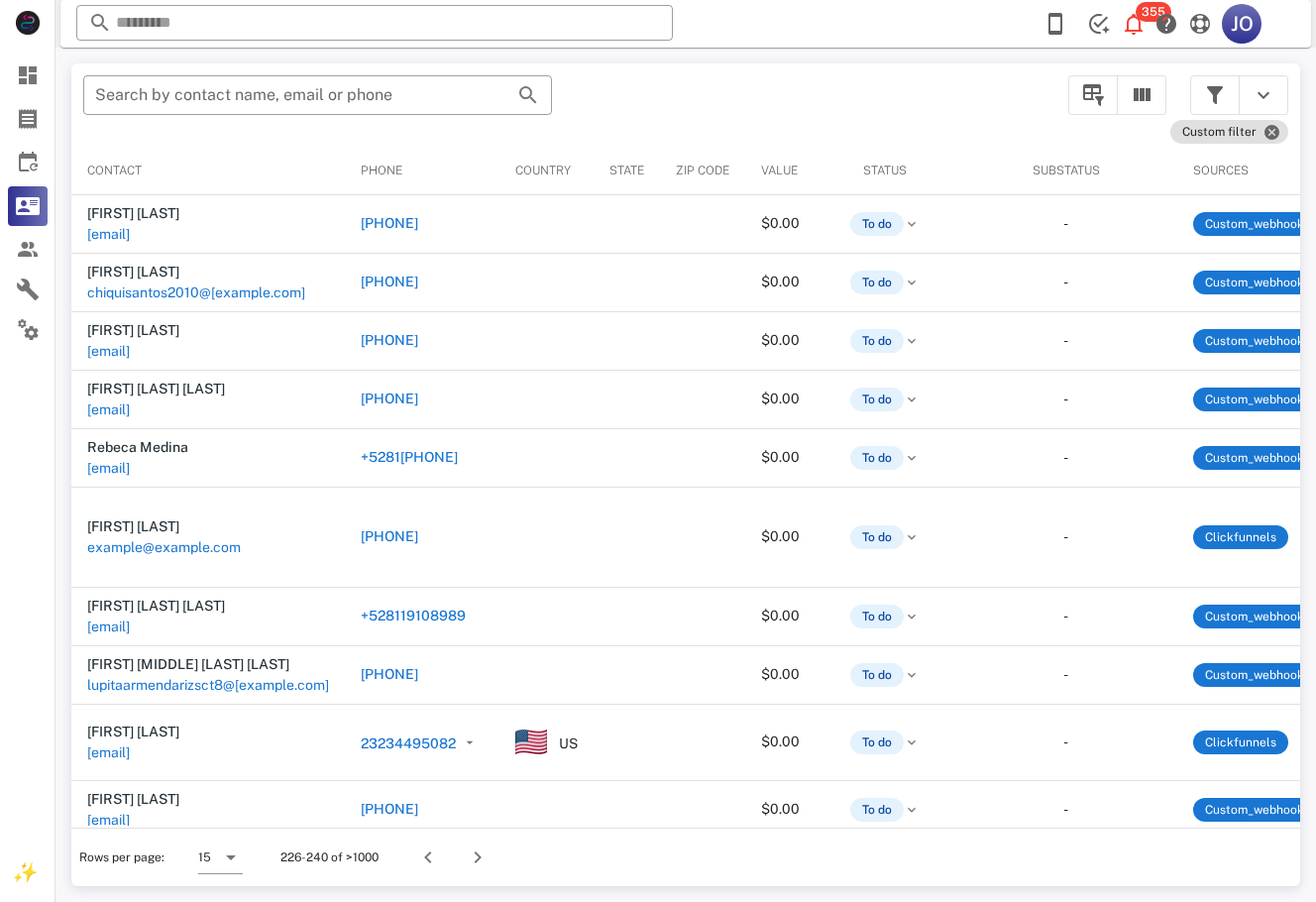 drag, startPoint x: 453, startPoint y: 826, endPoint x: 856, endPoint y: 823, distance: 403.01117 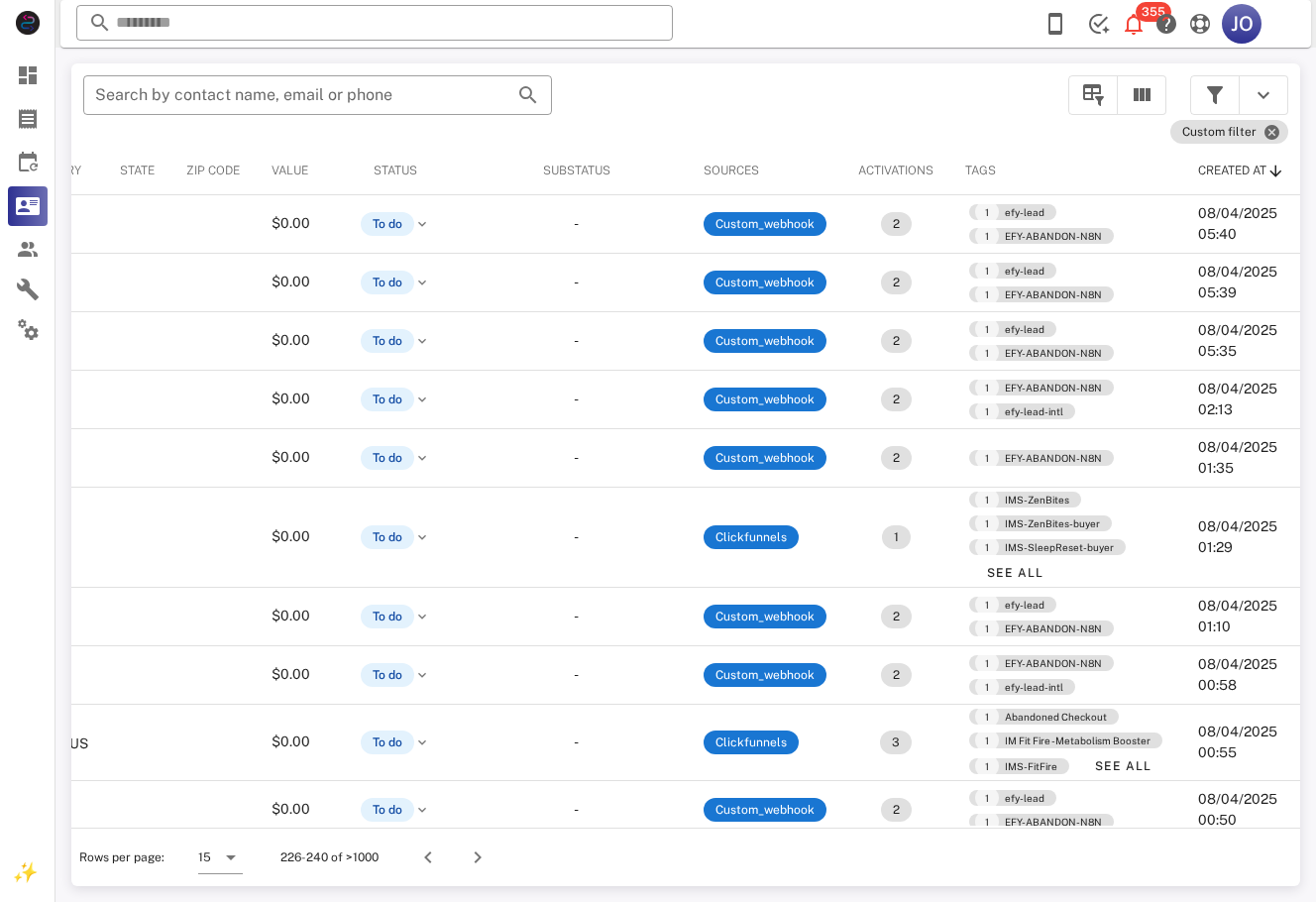 scroll, scrollTop: 0, scrollLeft: 500, axis: horizontal 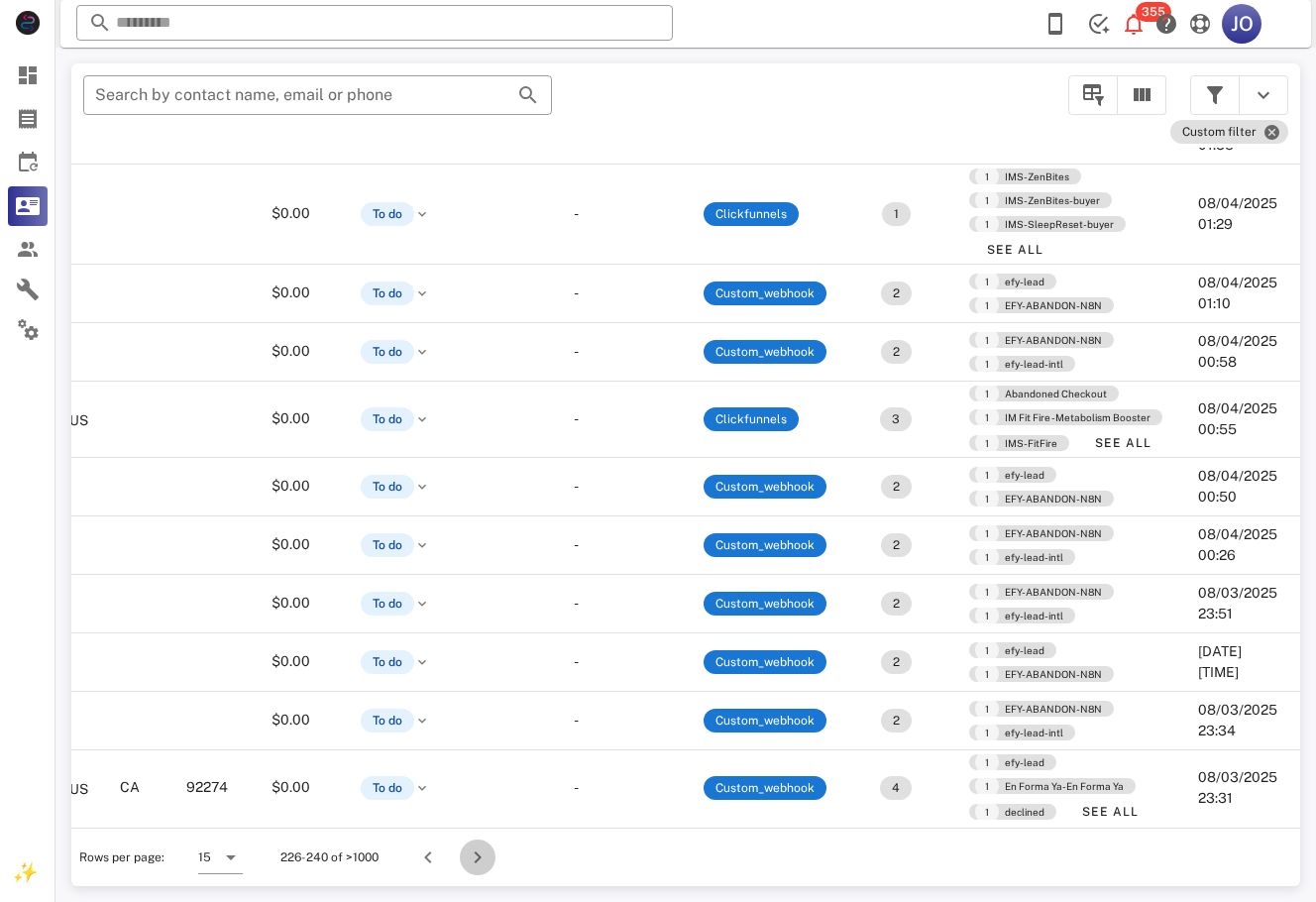 click at bounding box center (478, 857) 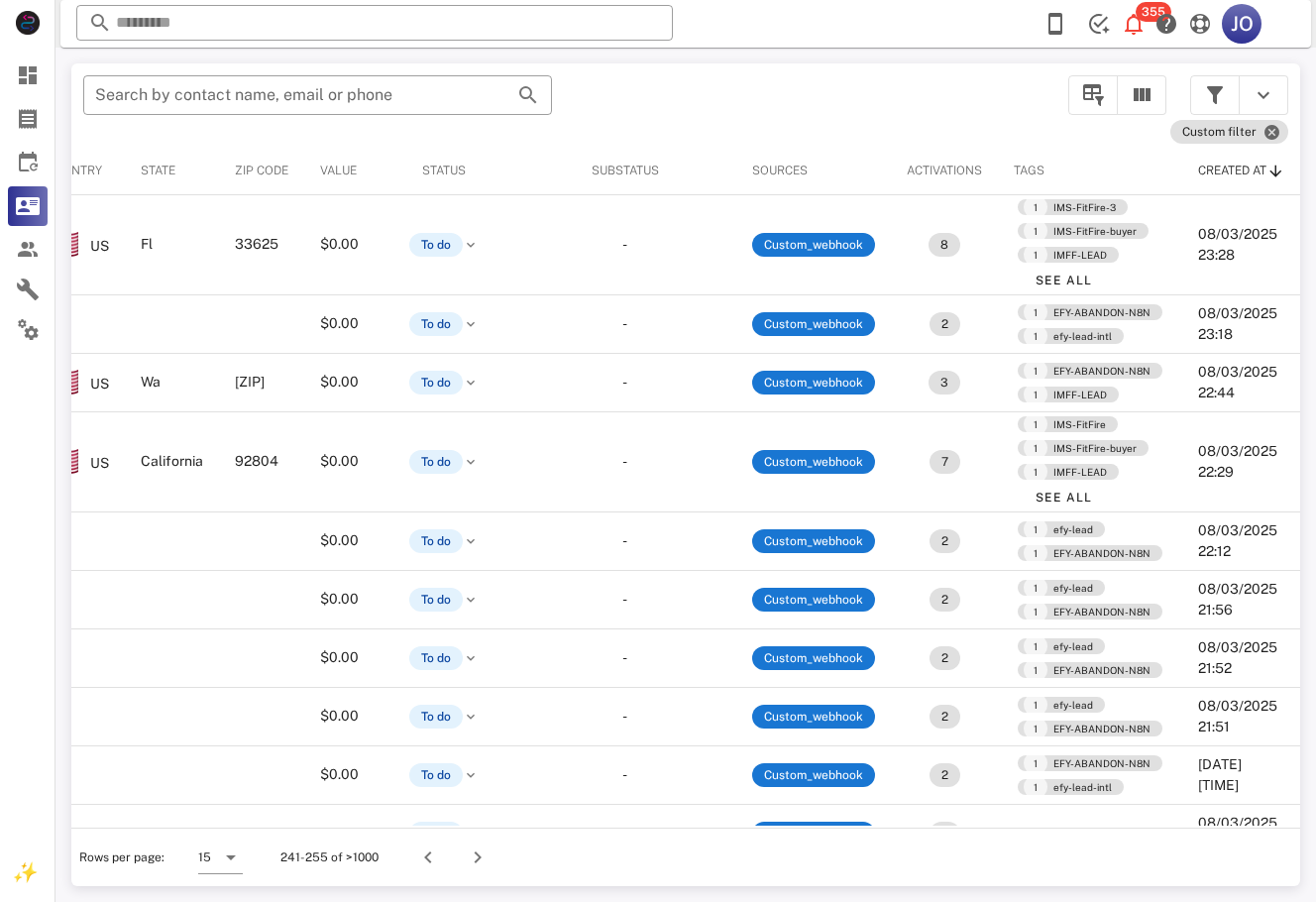 scroll, scrollTop: 0, scrollLeft: 0, axis: both 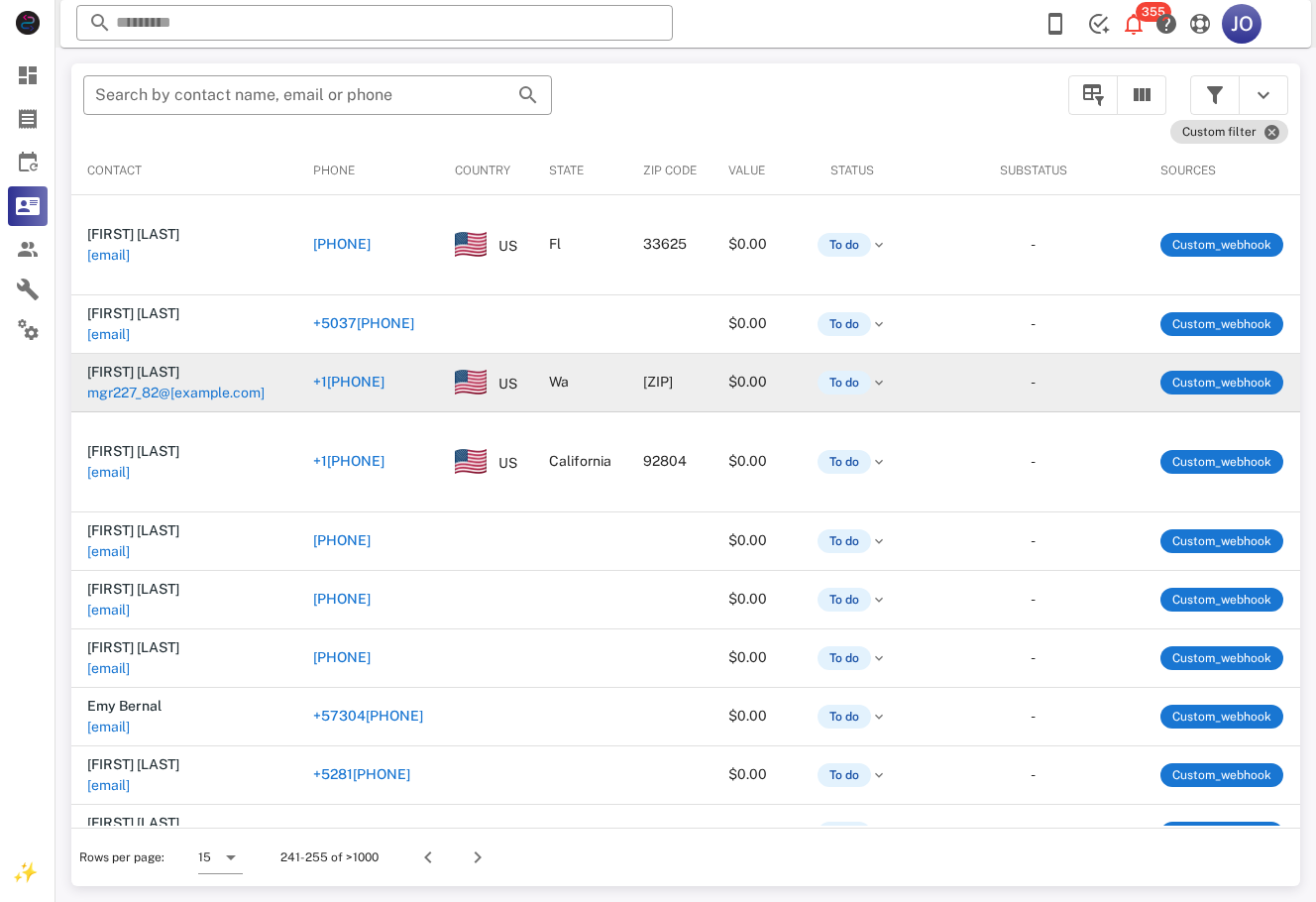 click on "mgr227_82@[example.com]" at bounding box center [175, 393] 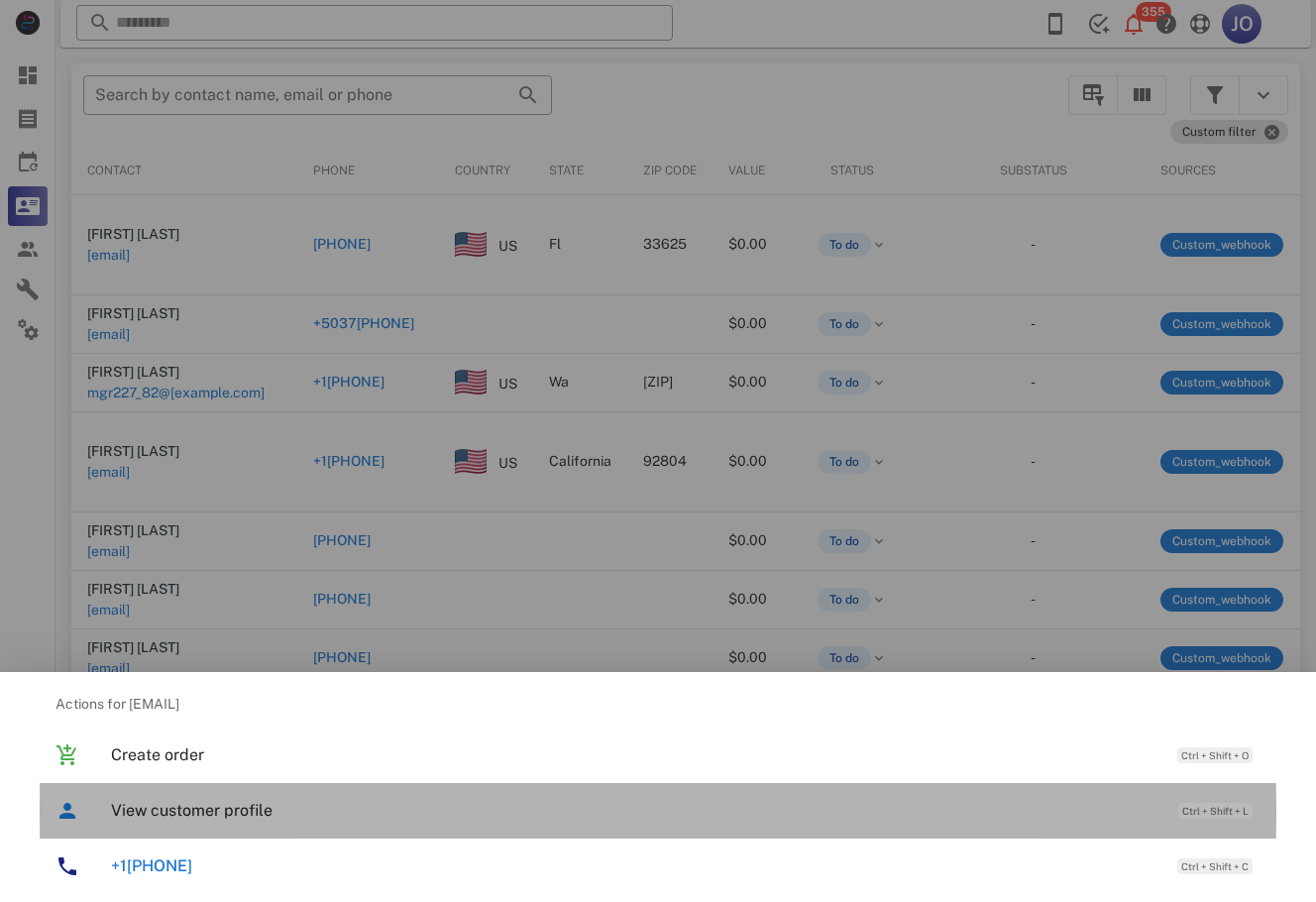 click on "View customer profile" at bounding box center [634, 810] 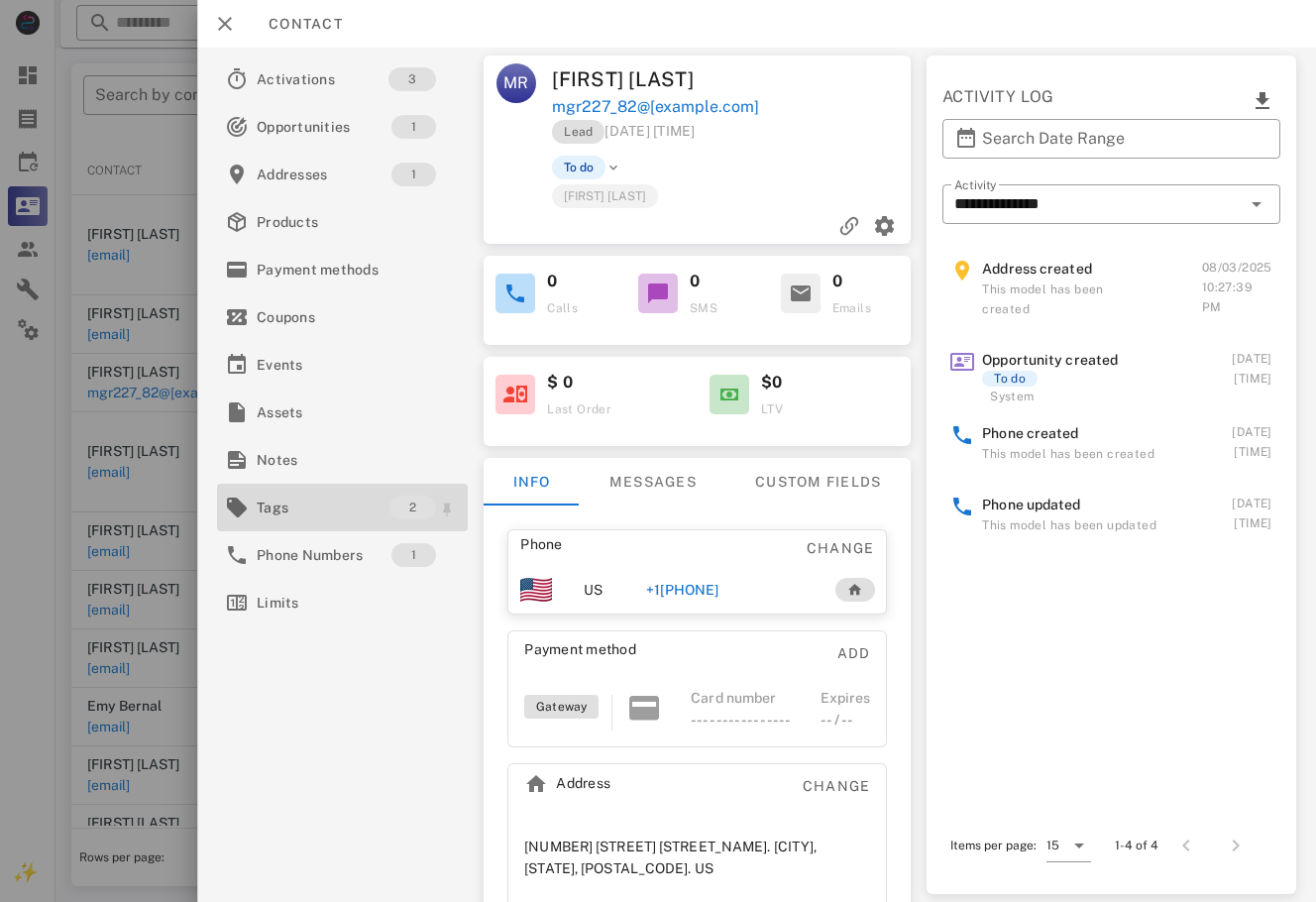 click on "Tags" at bounding box center (323, 507) 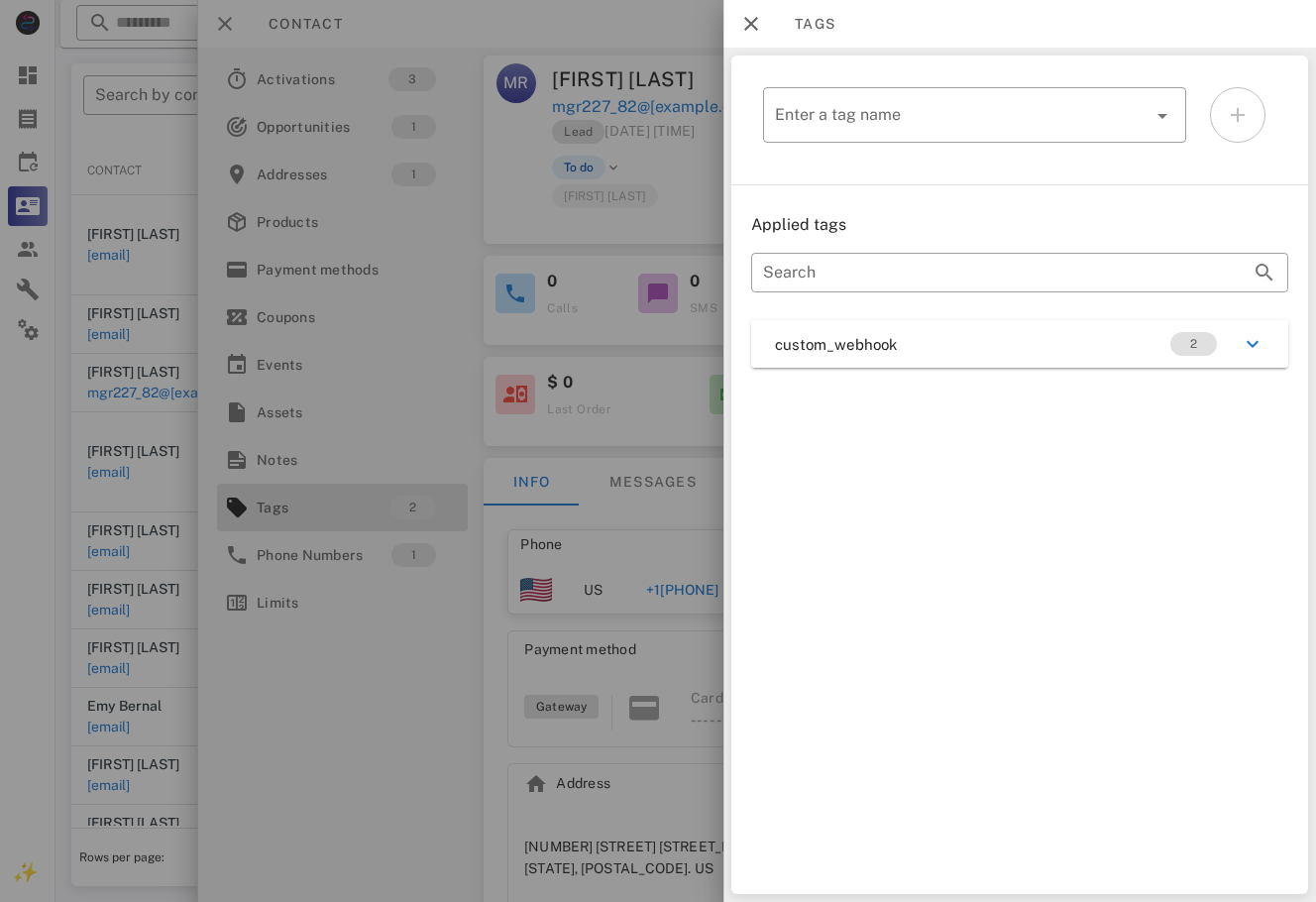 click on "​ Enter a tag name Applied tags ​ Search  custom_webhook  2" at bounding box center [1020, 475] 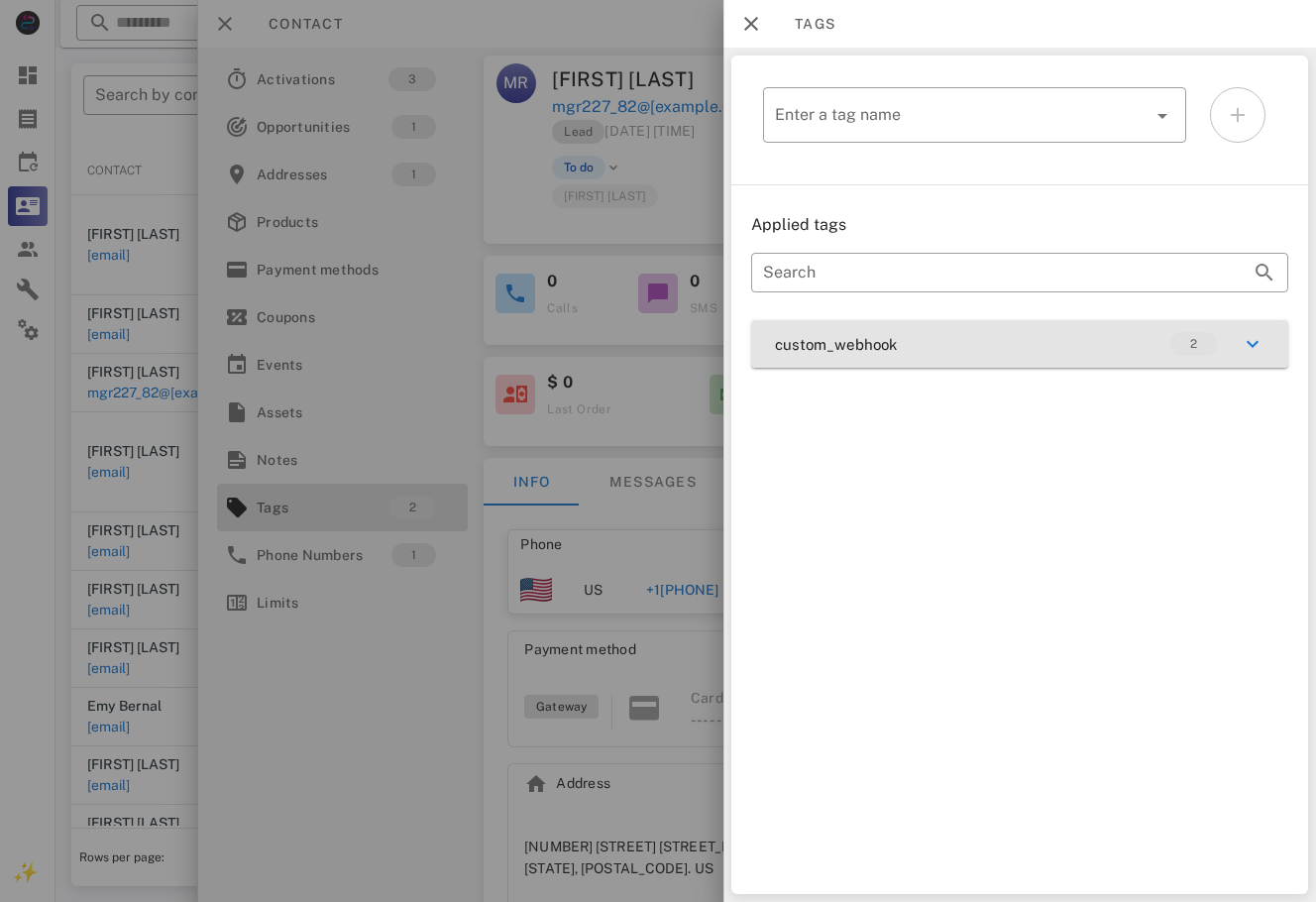 click on "custom_webhook  2" at bounding box center (1020, 344) 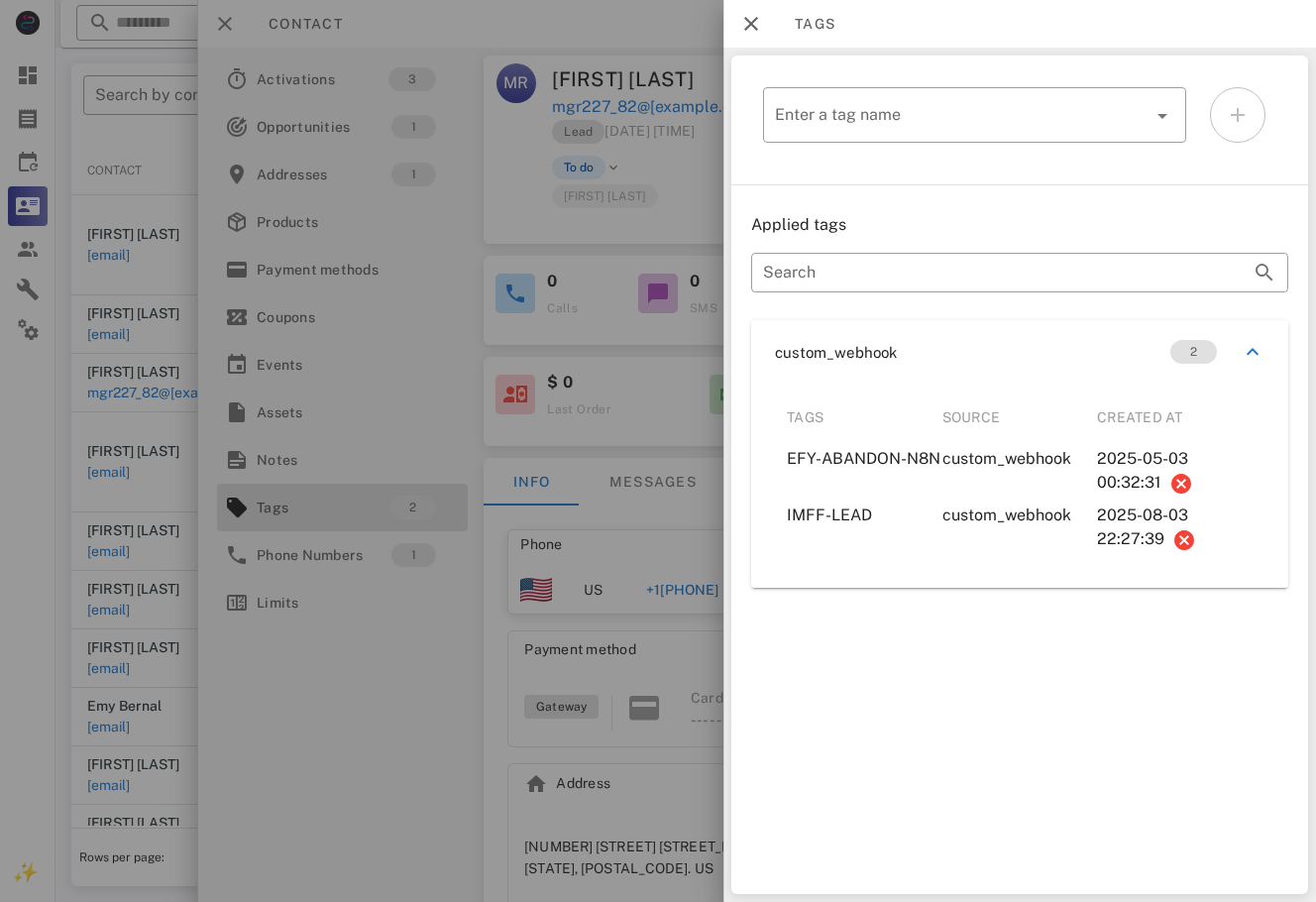 click at bounding box center (658, 451) 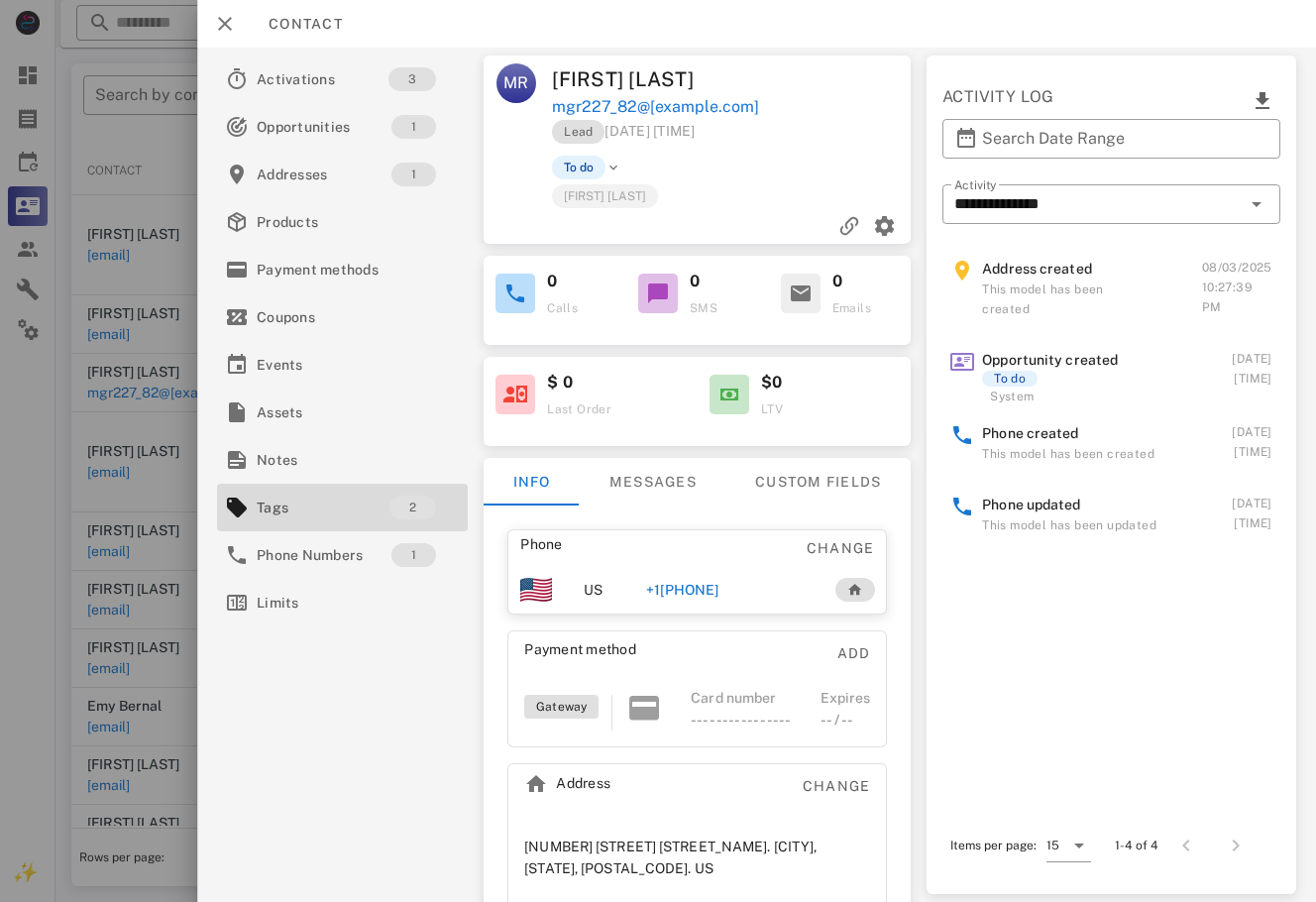 click on "+1[PHONE]" at bounding box center [683, 590] 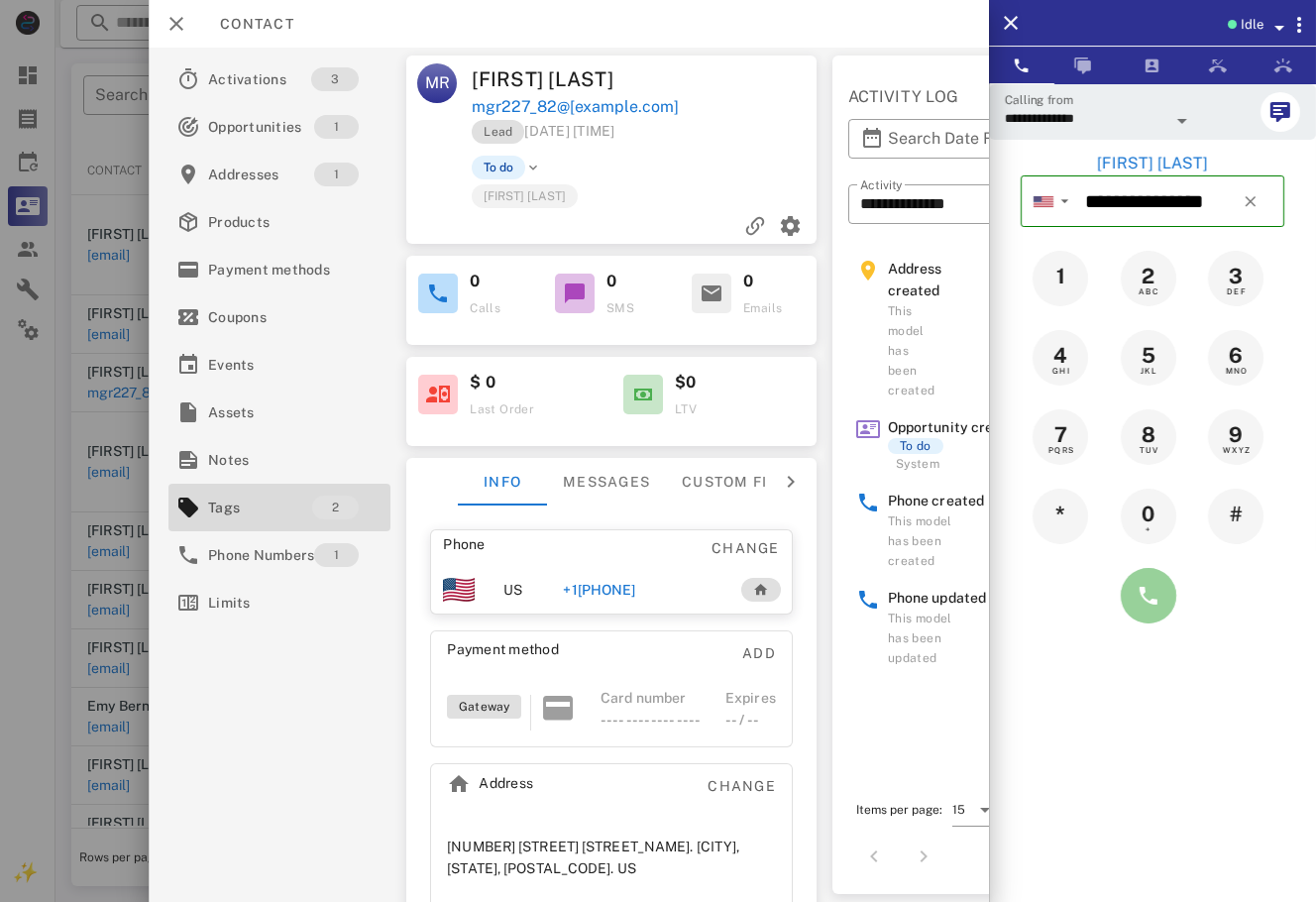 click at bounding box center (1149, 596) 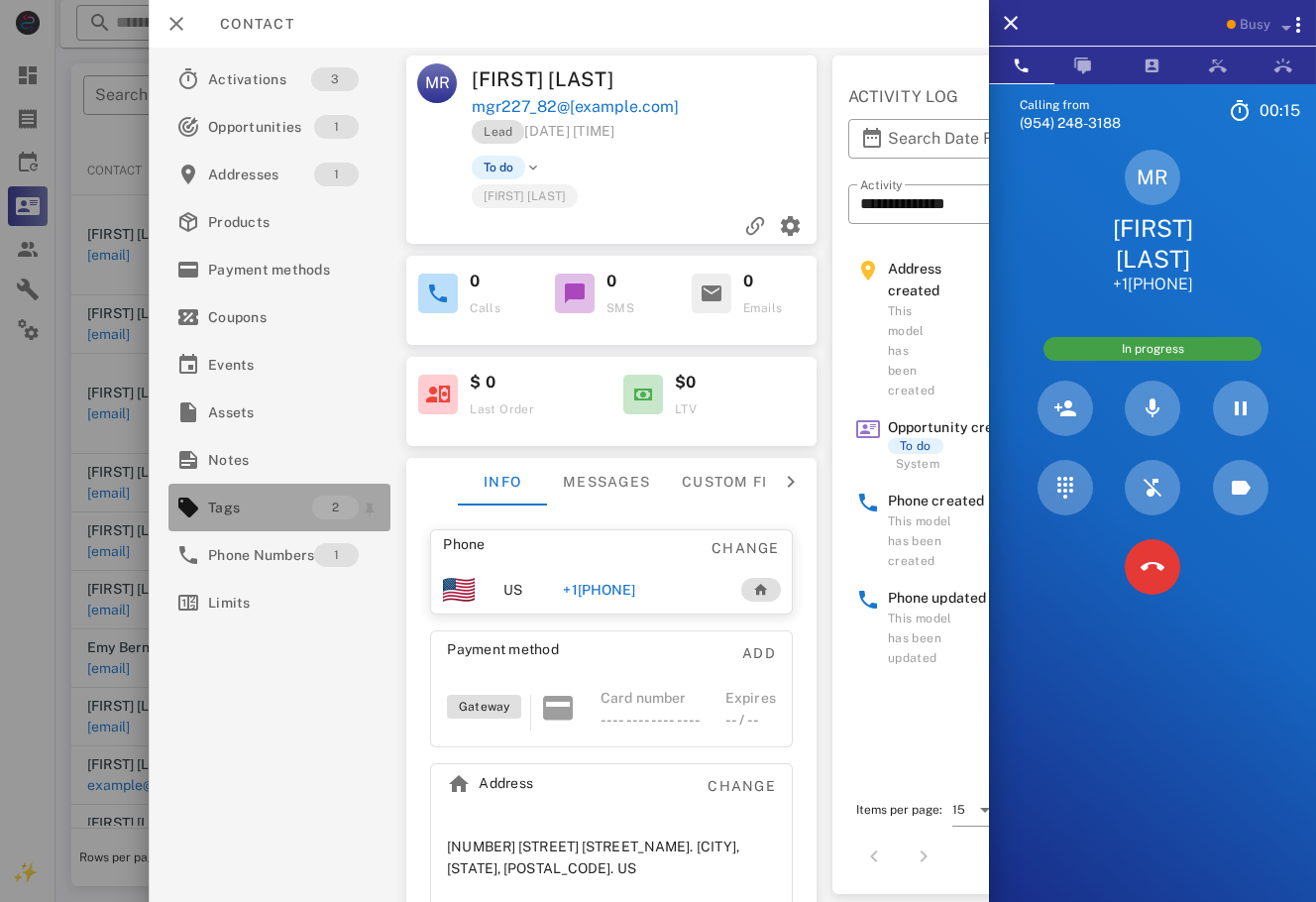 click on "Tags  2" at bounding box center [279, 507] 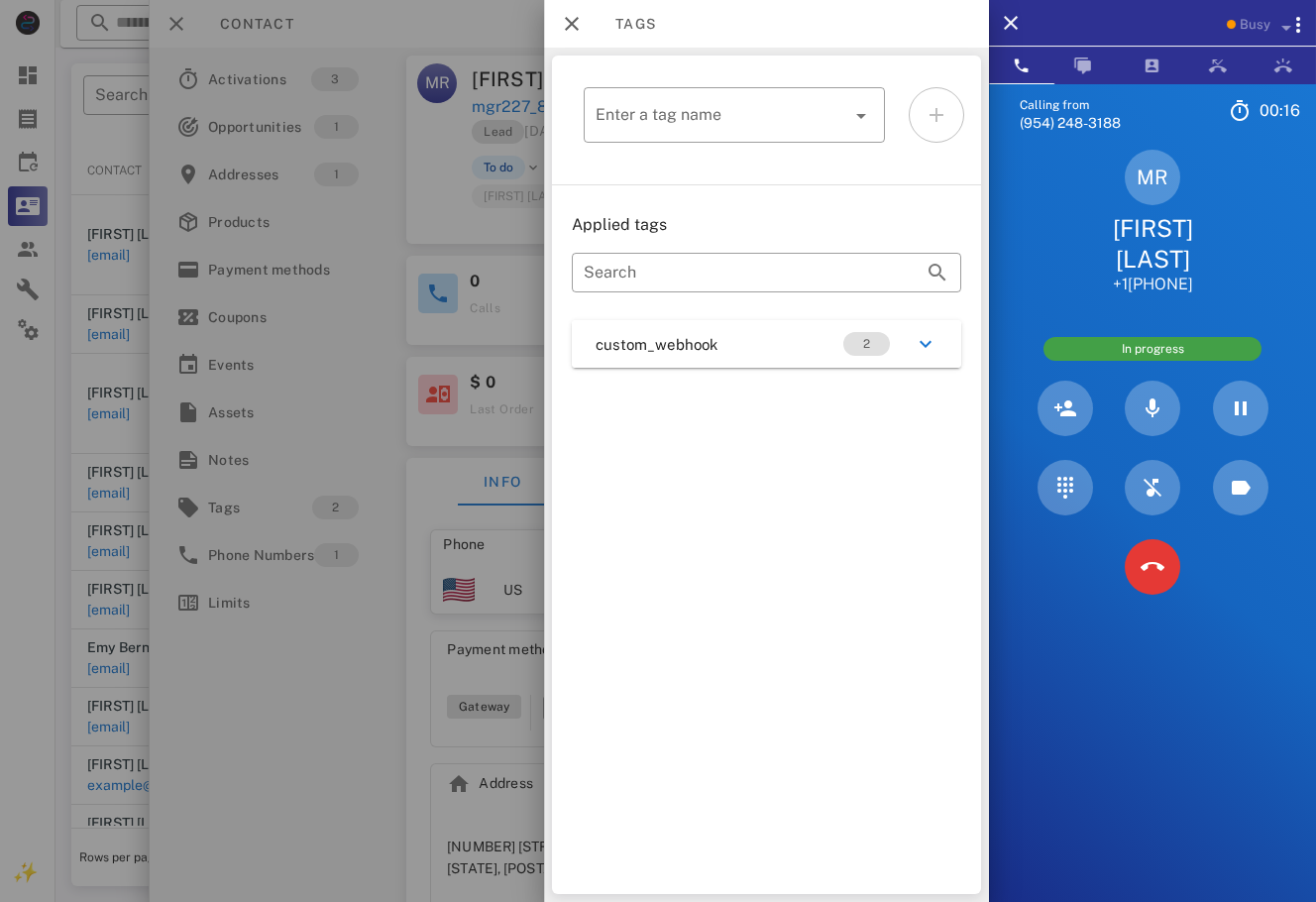 click on "custom_webhook  2" at bounding box center [766, 344] 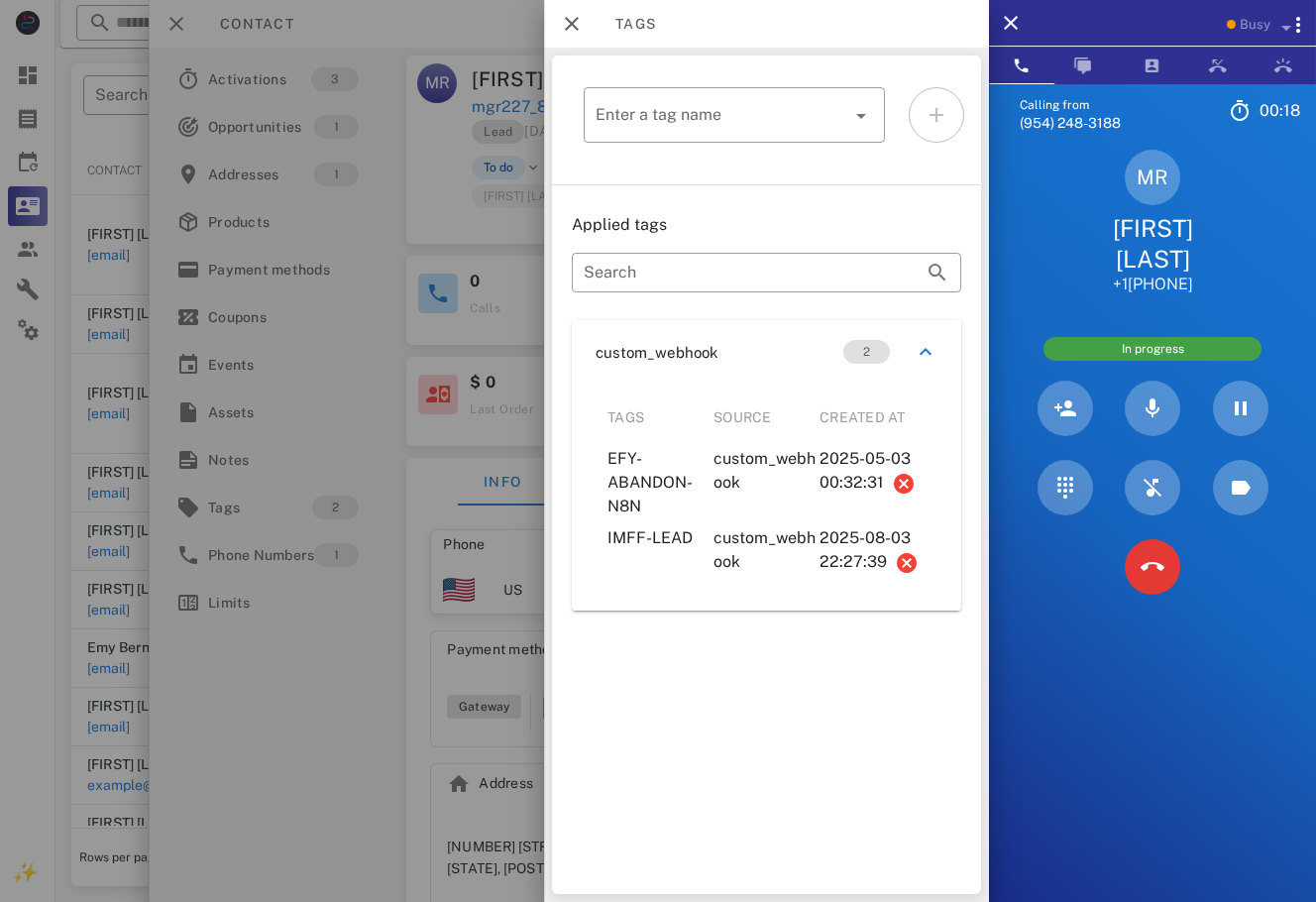 click at bounding box center (658, 451) 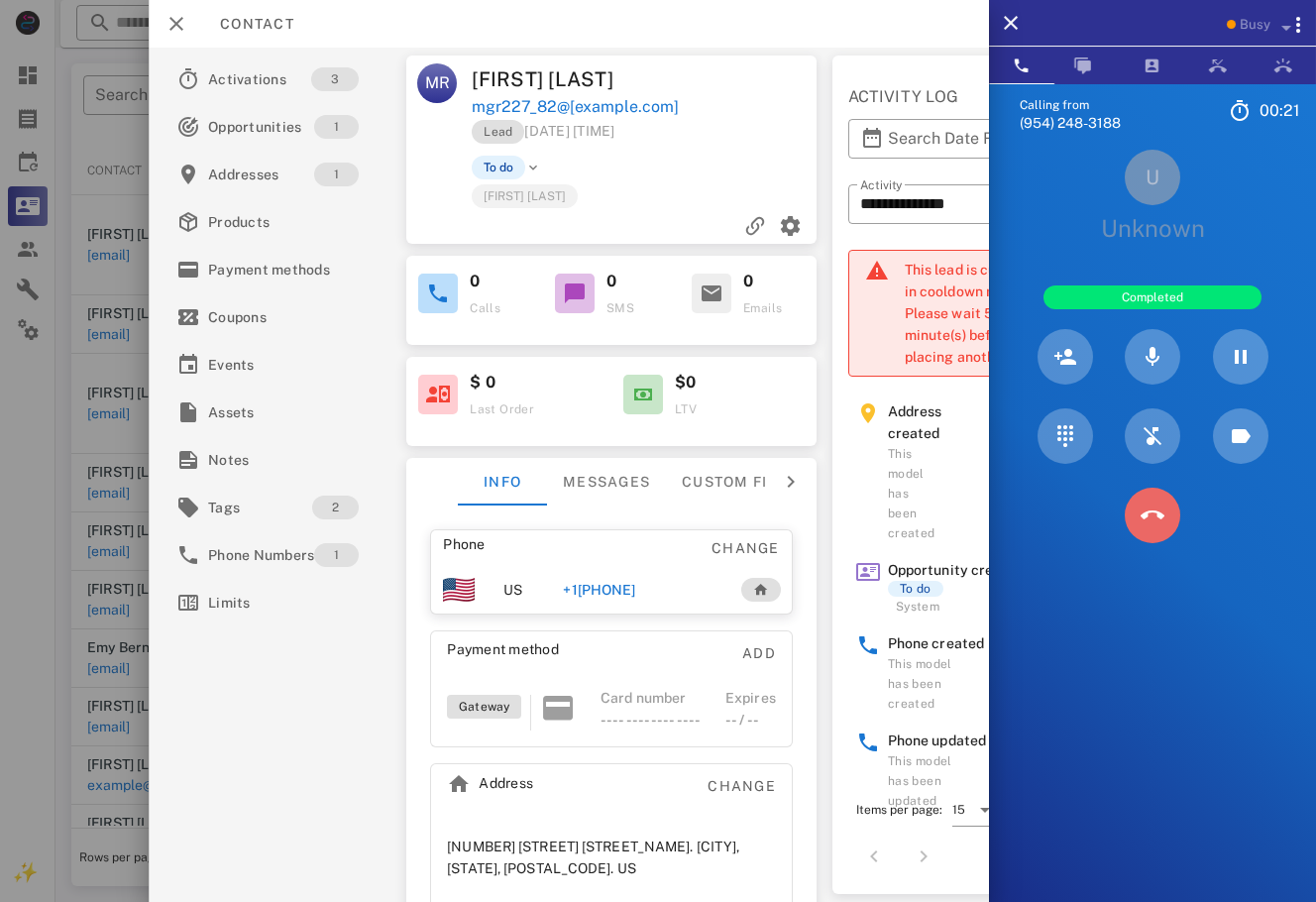 click at bounding box center [1152, 515] 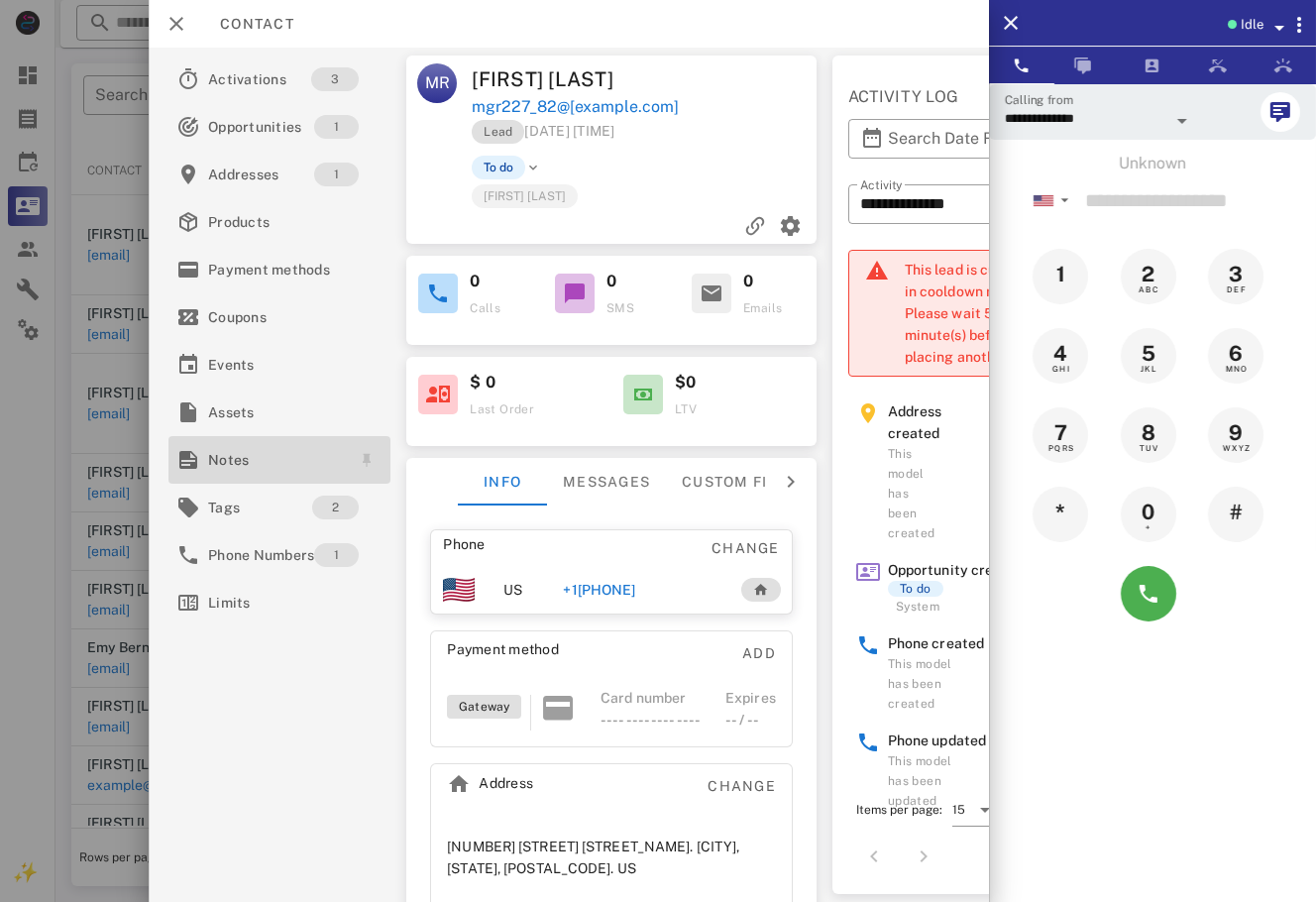 click on "Notes" at bounding box center (279, 460) 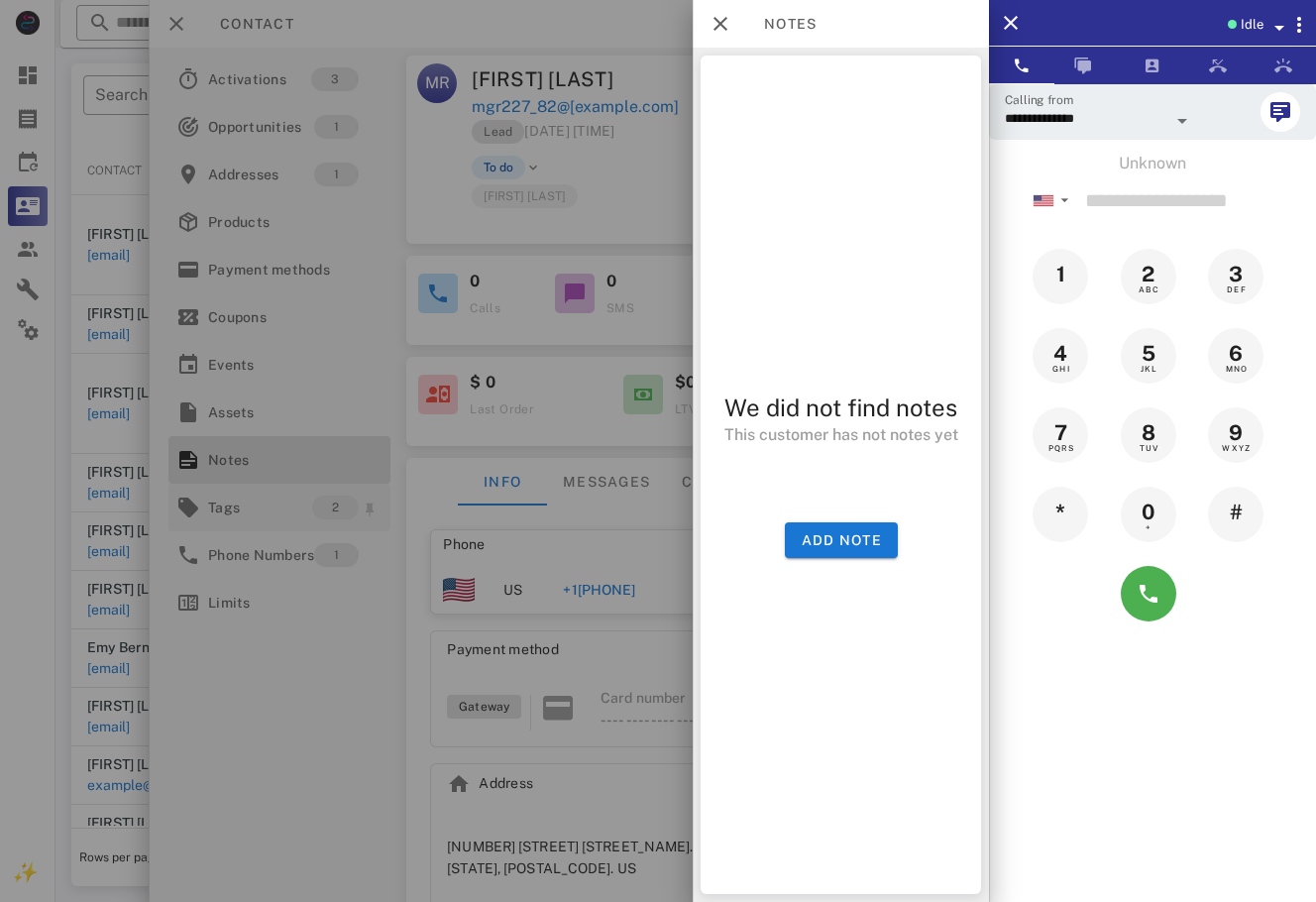 click at bounding box center (658, 451) 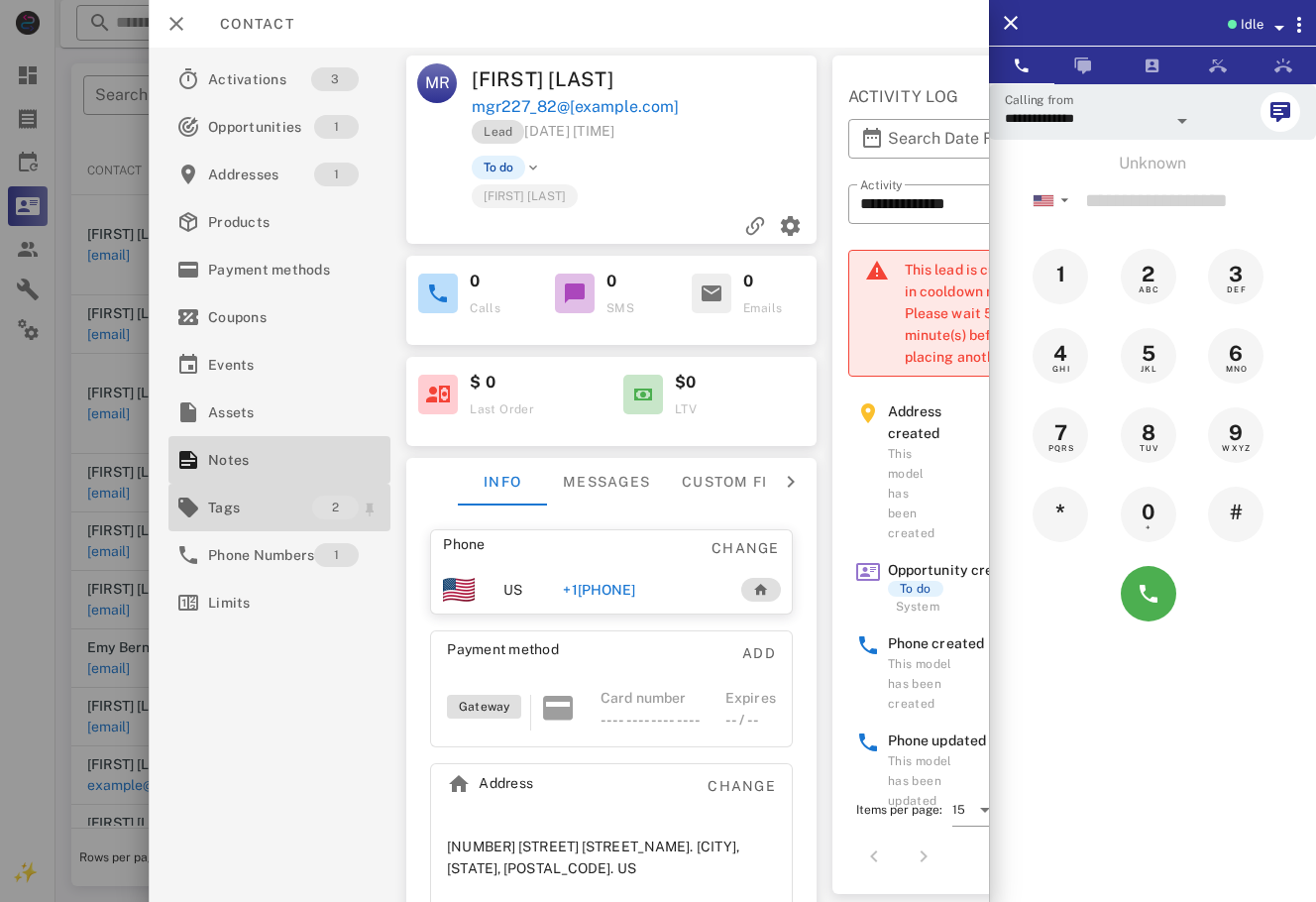 click on "Tags  2" at bounding box center (279, 507) 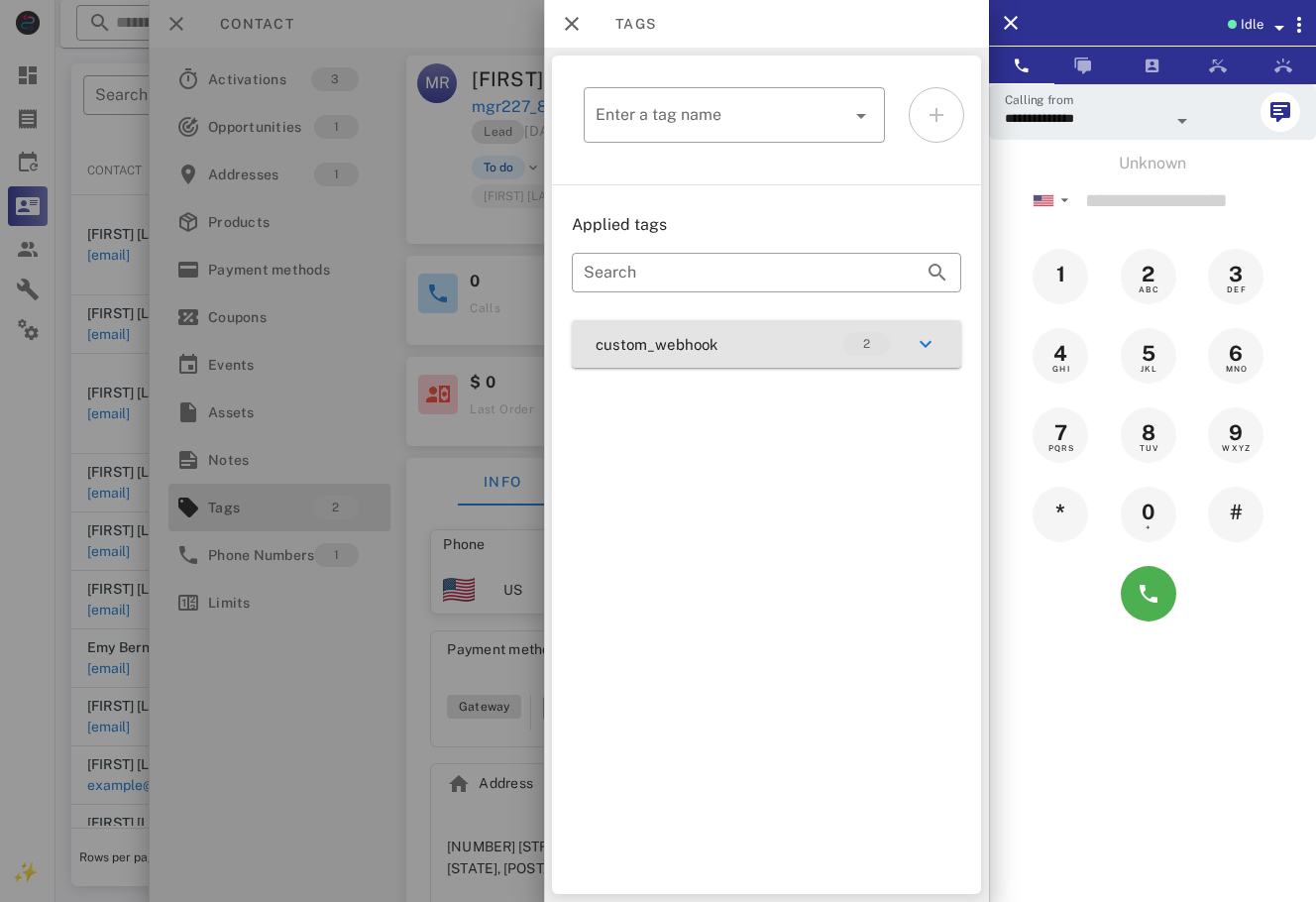 click on "custom_webhook  2" at bounding box center [766, 344] 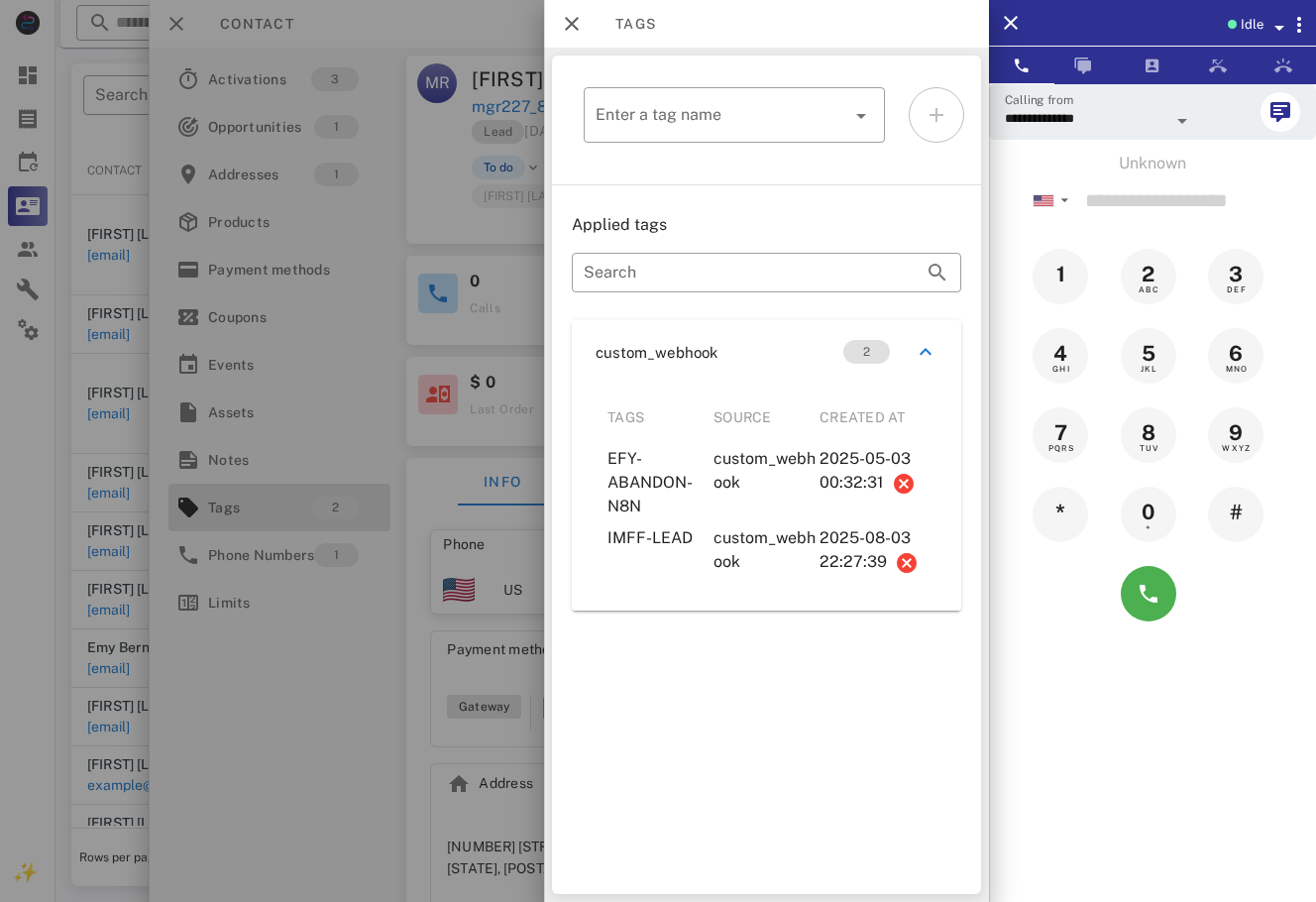 click at bounding box center (658, 451) 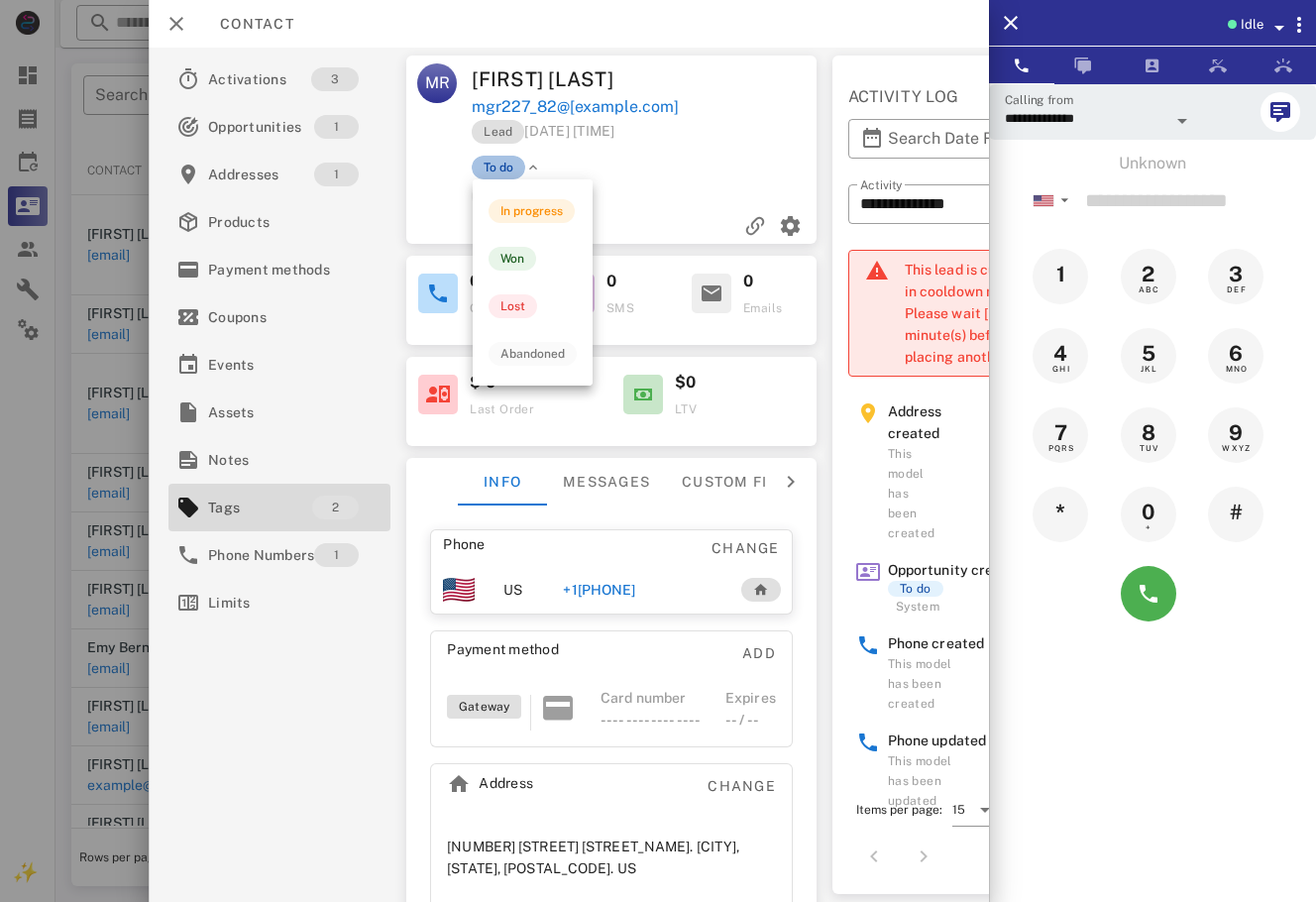 click on "To do" at bounding box center [498, 168] 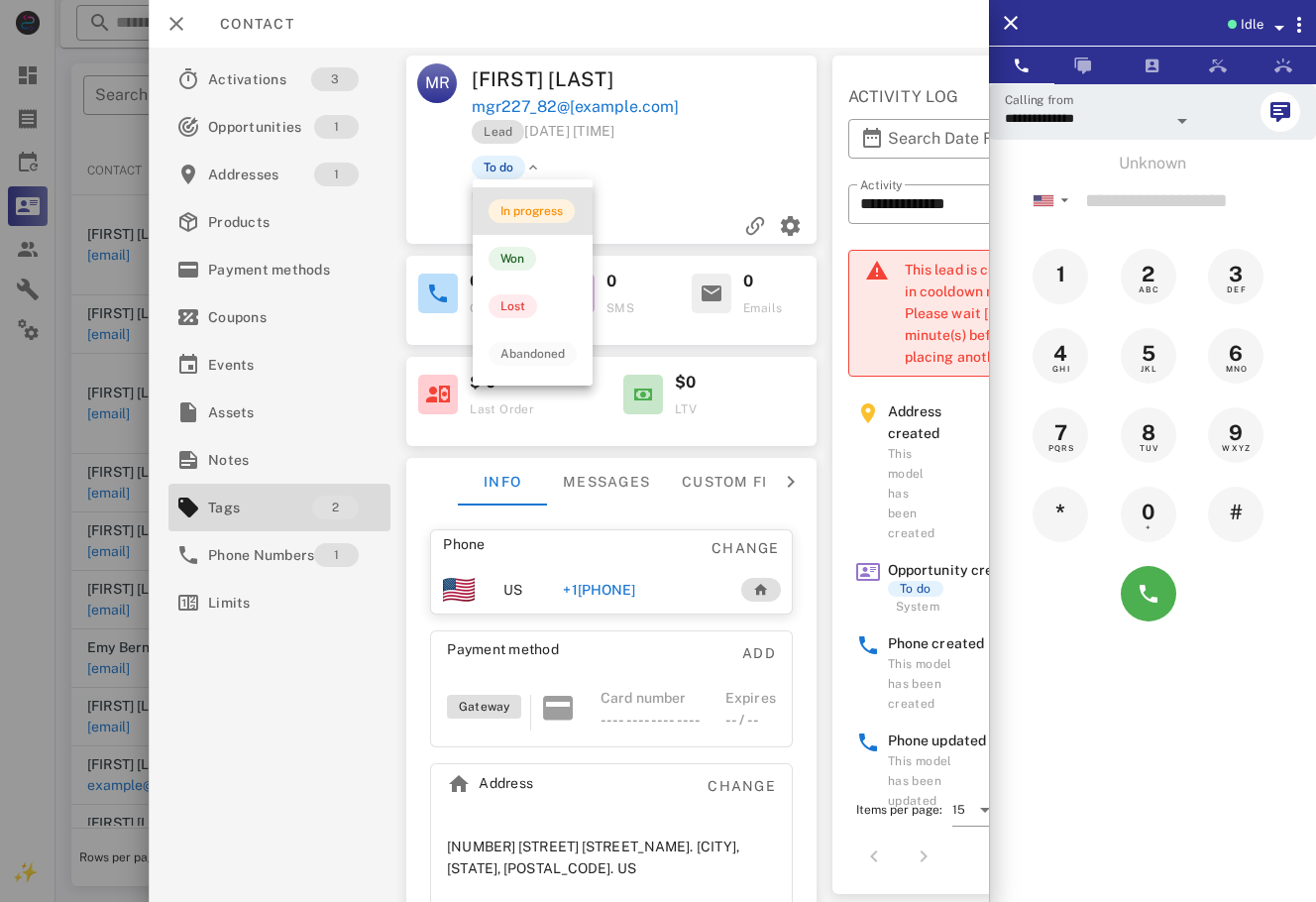 drag, startPoint x: 529, startPoint y: 211, endPoint x: 515, endPoint y: 218, distance: 15.652476 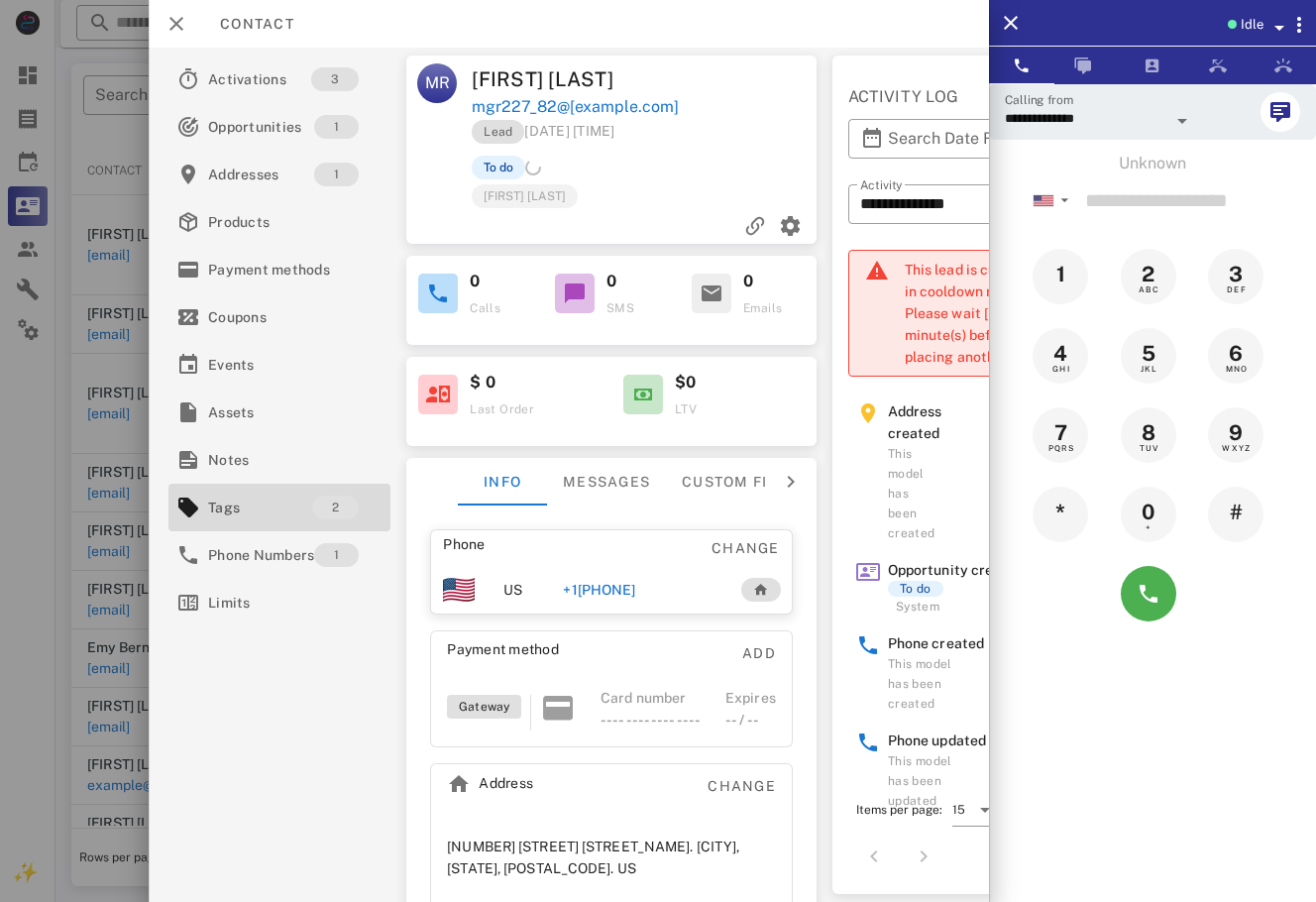 click on "Activations  3  Opportunities  1  Addresses  1  Products Payment methods Coupons Events Assets Notes Tags  2  Phone Numbers  1  Limits" at bounding box center [279, 475] 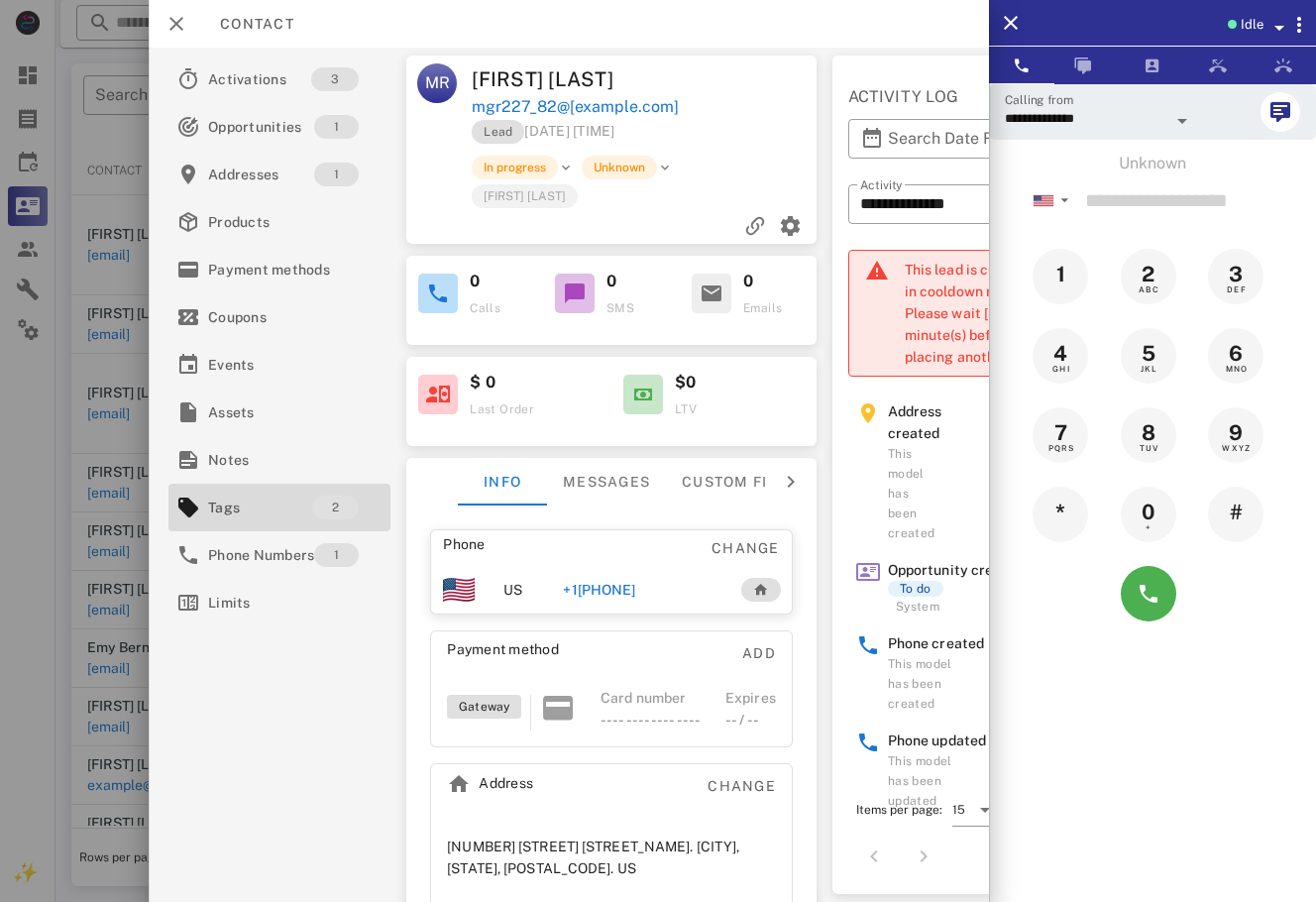 click at bounding box center (658, 451) 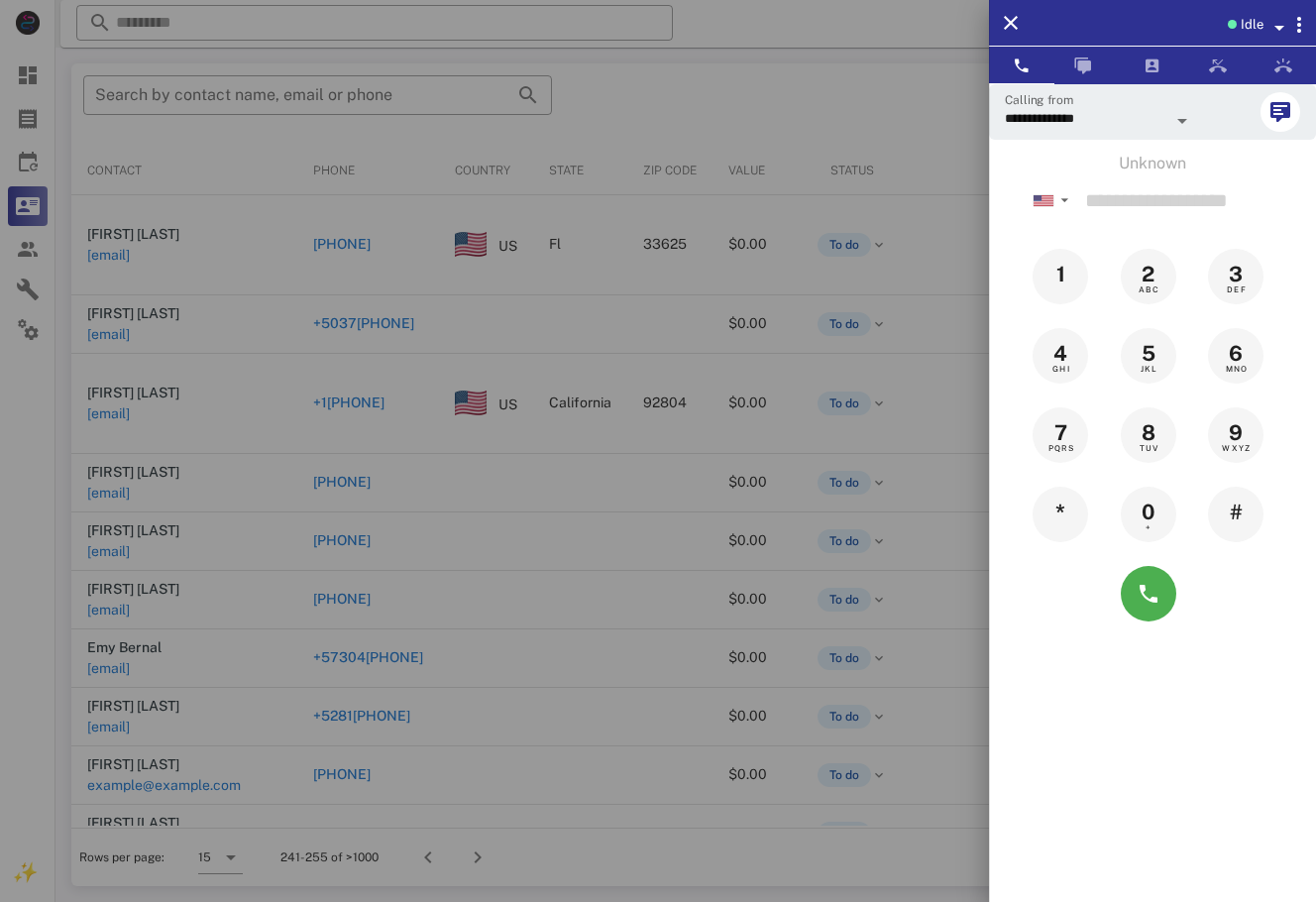 drag, startPoint x: 142, startPoint y: 846, endPoint x: 112, endPoint y: 833, distance: 32.695565 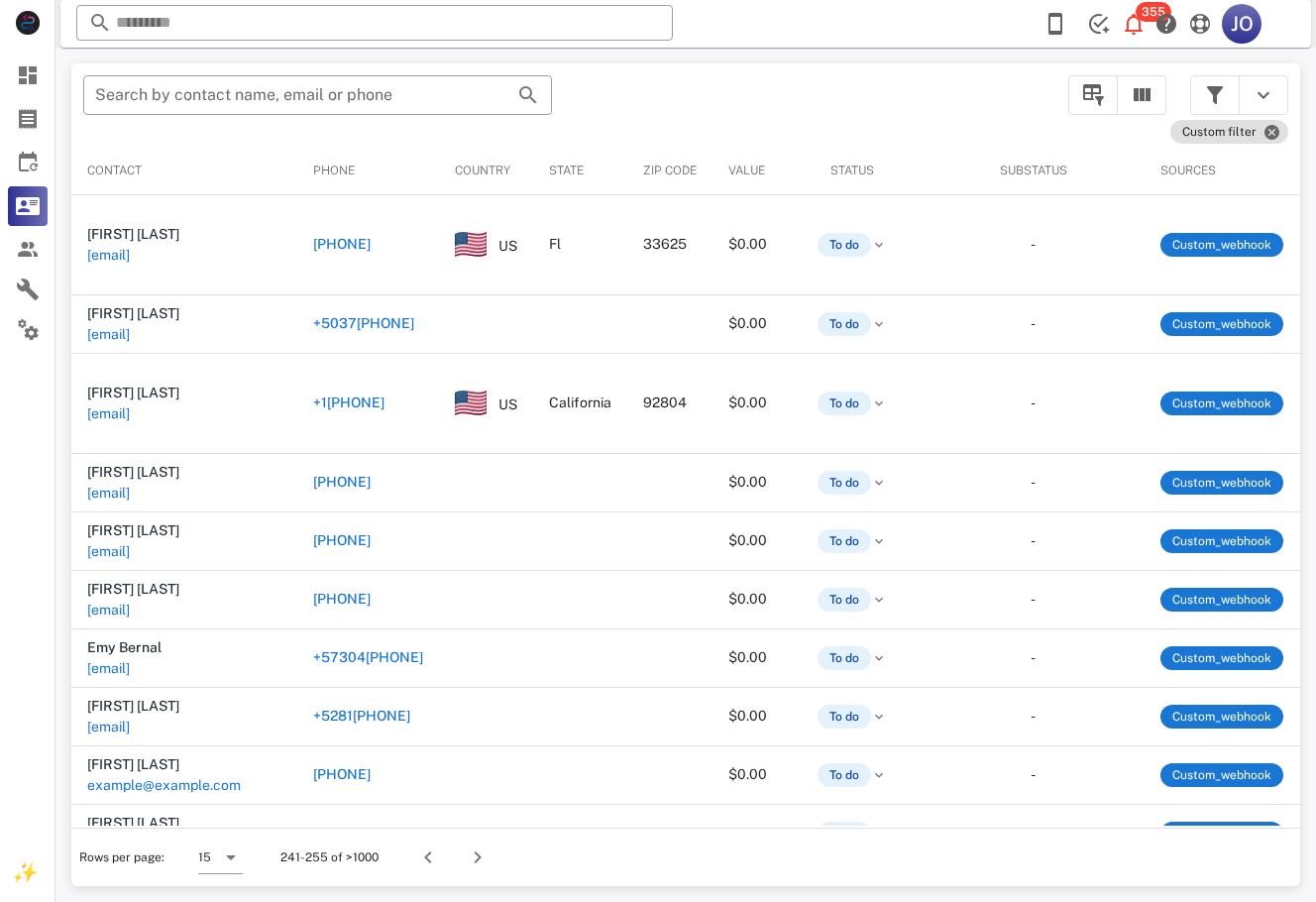 scroll, scrollTop: 0, scrollLeft: 427, axis: horizontal 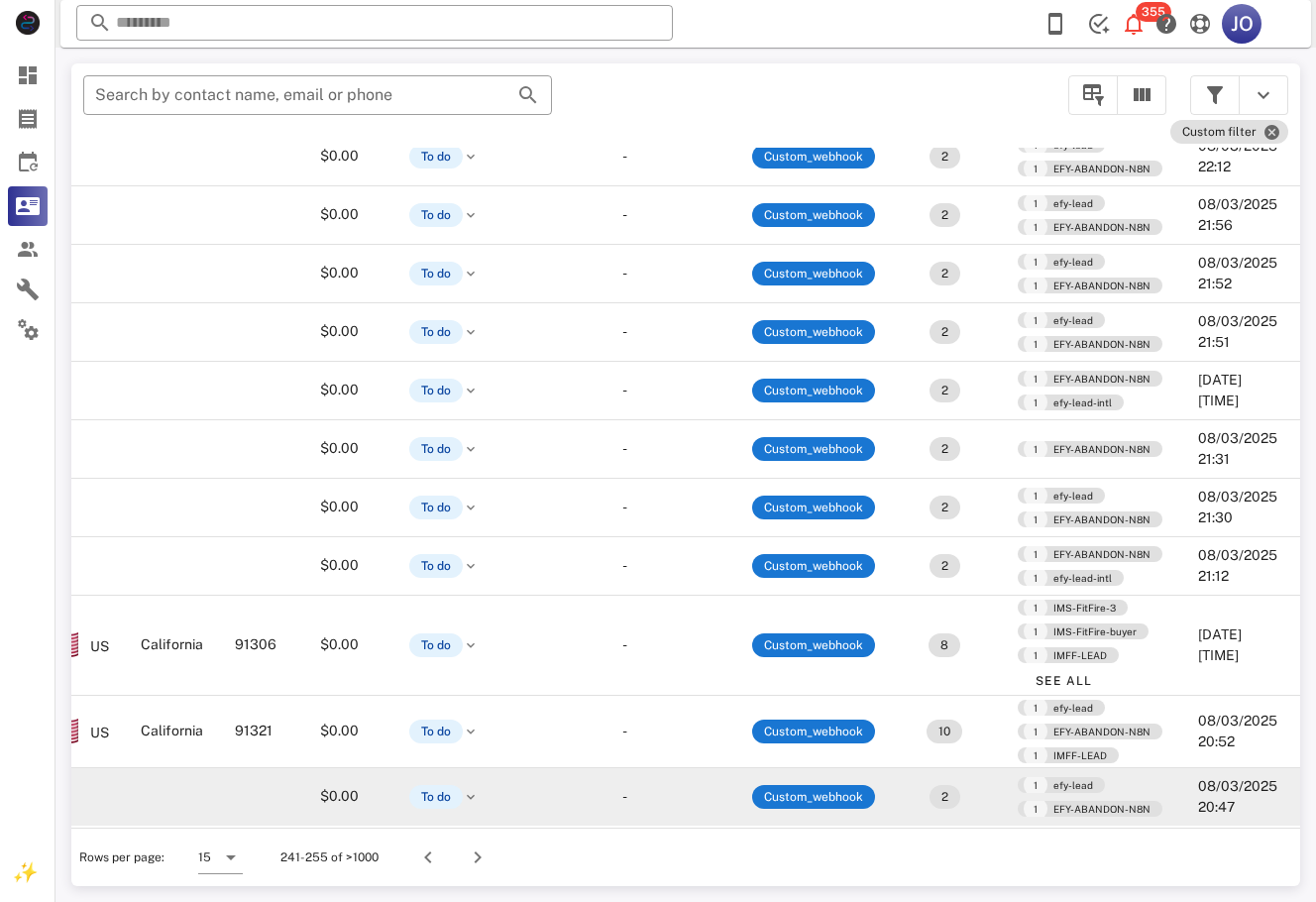 click on "Custom_webhook" at bounding box center (814, 797) 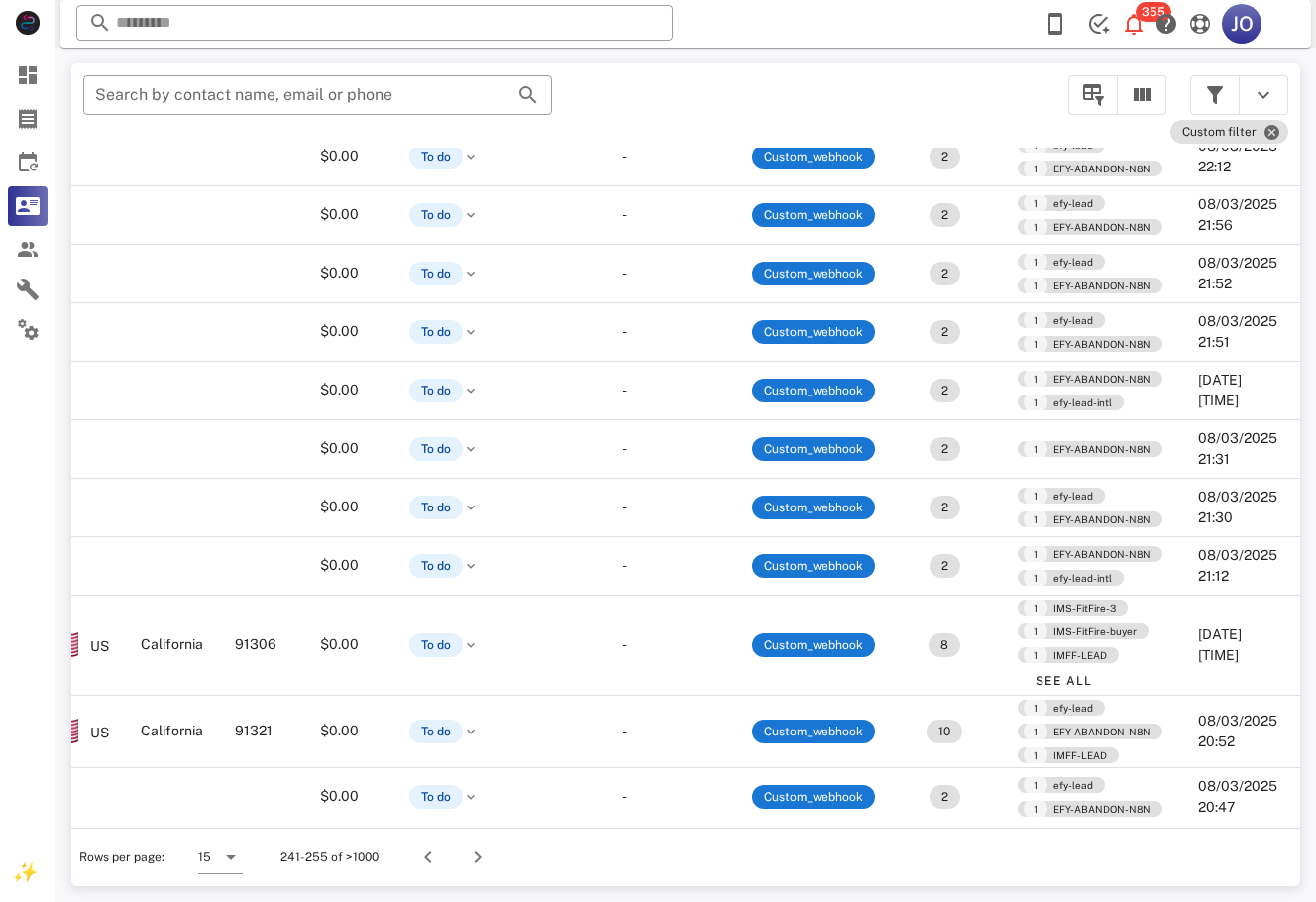 scroll, scrollTop: 336, scrollLeft: 0, axis: vertical 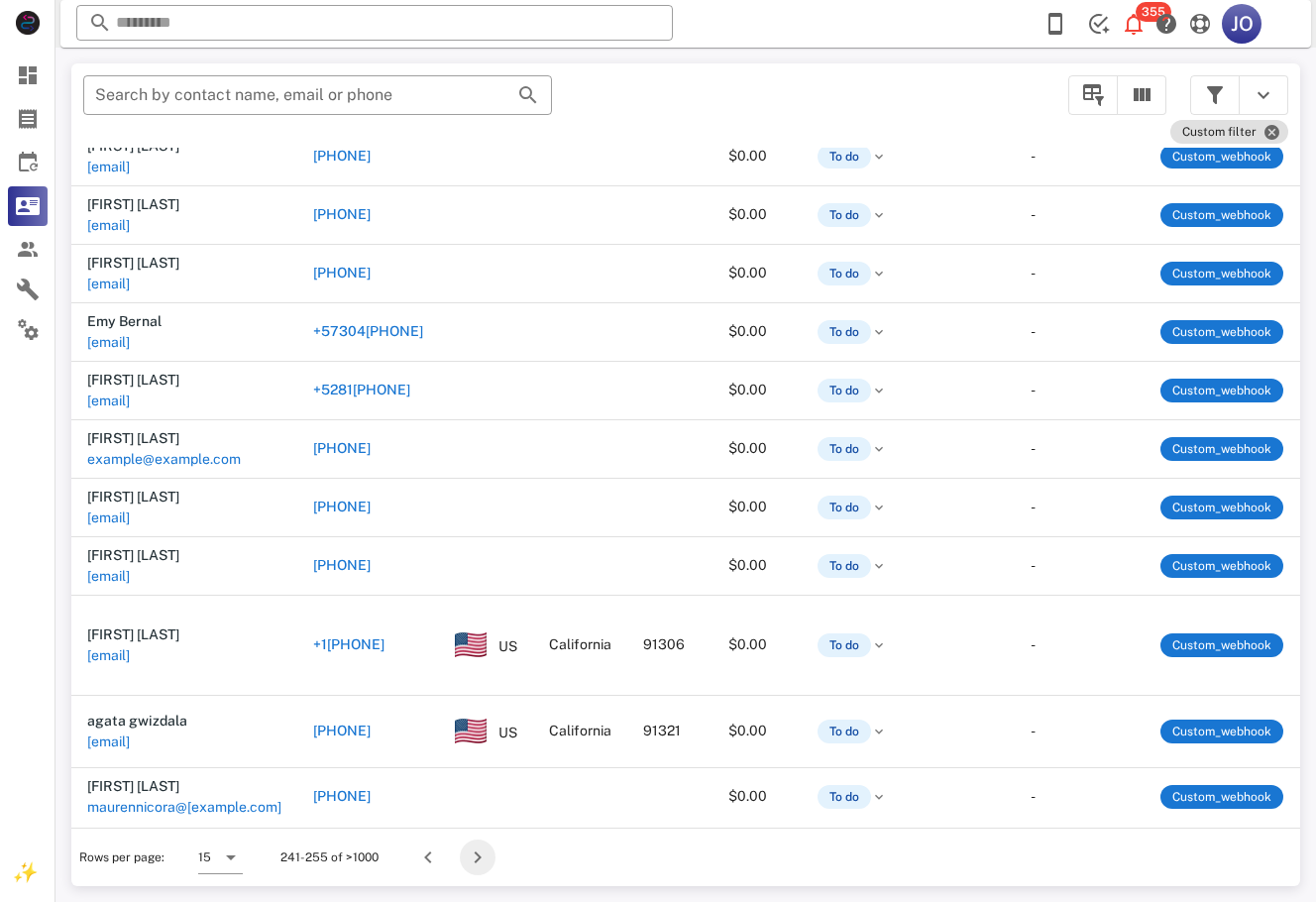 click at bounding box center (478, 857) 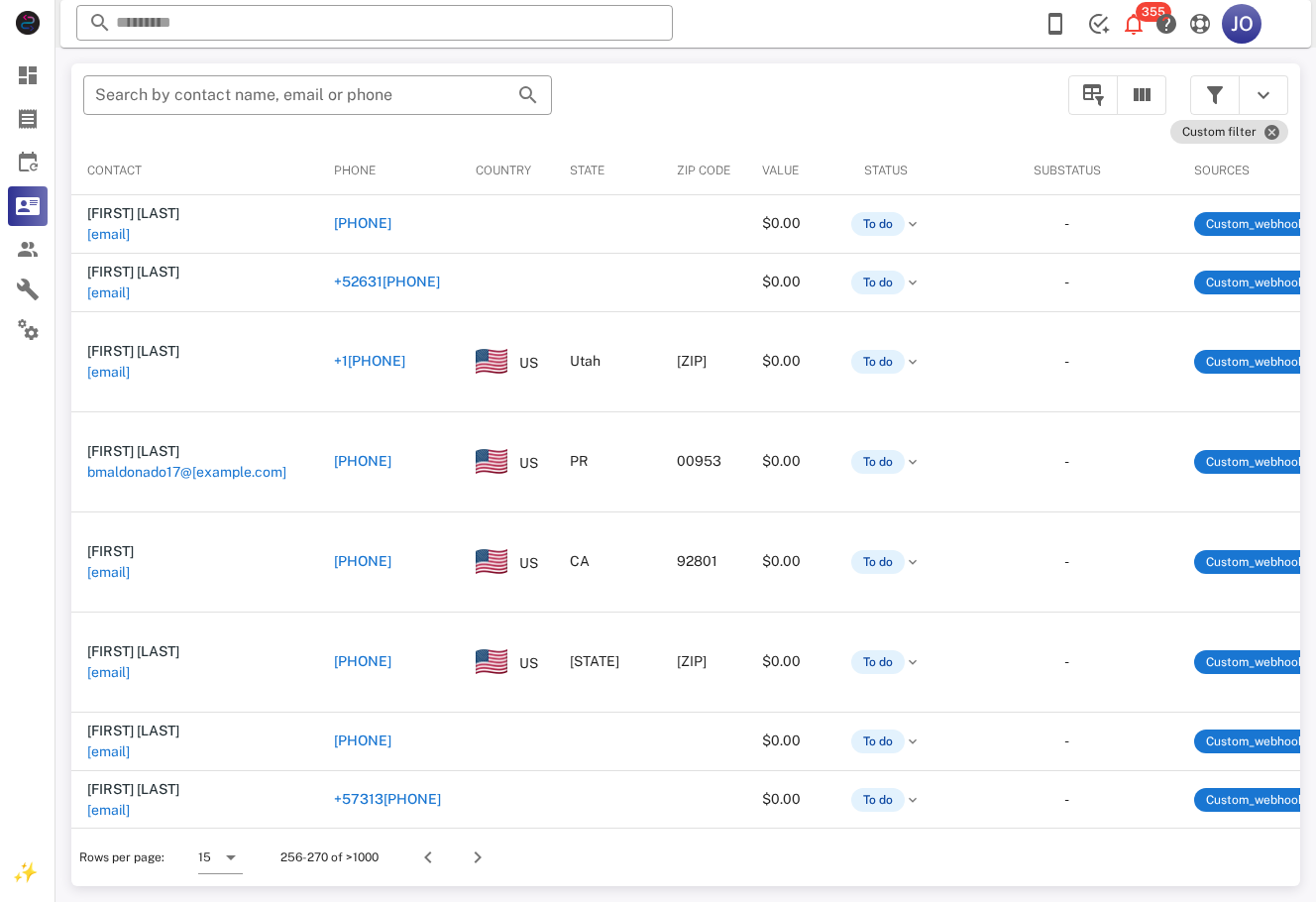 scroll, scrollTop: 0, scrollLeft: 461, axis: horizontal 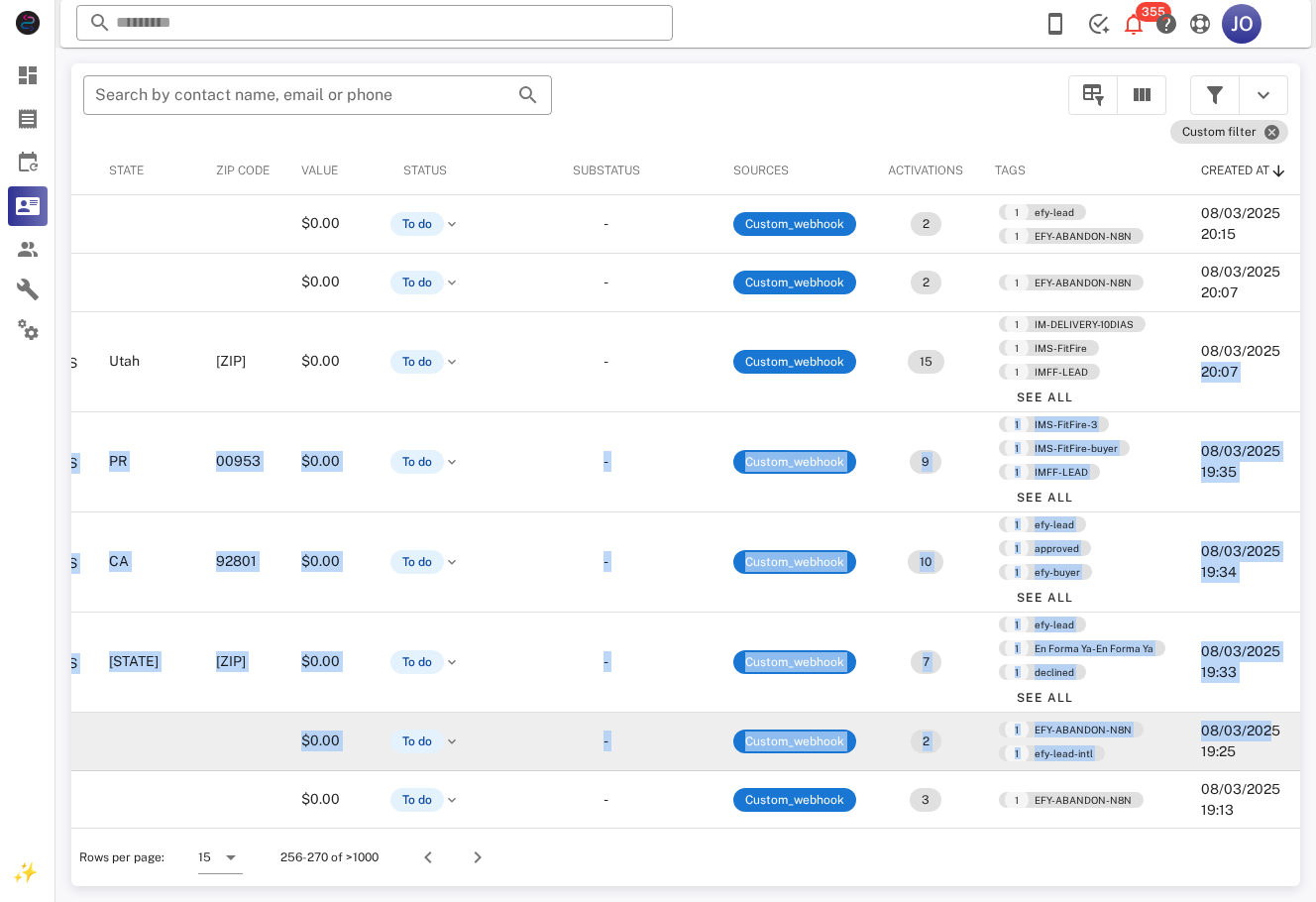 drag, startPoint x: 1289, startPoint y: 330, endPoint x: 1245, endPoint y: 724, distance: 396.44924 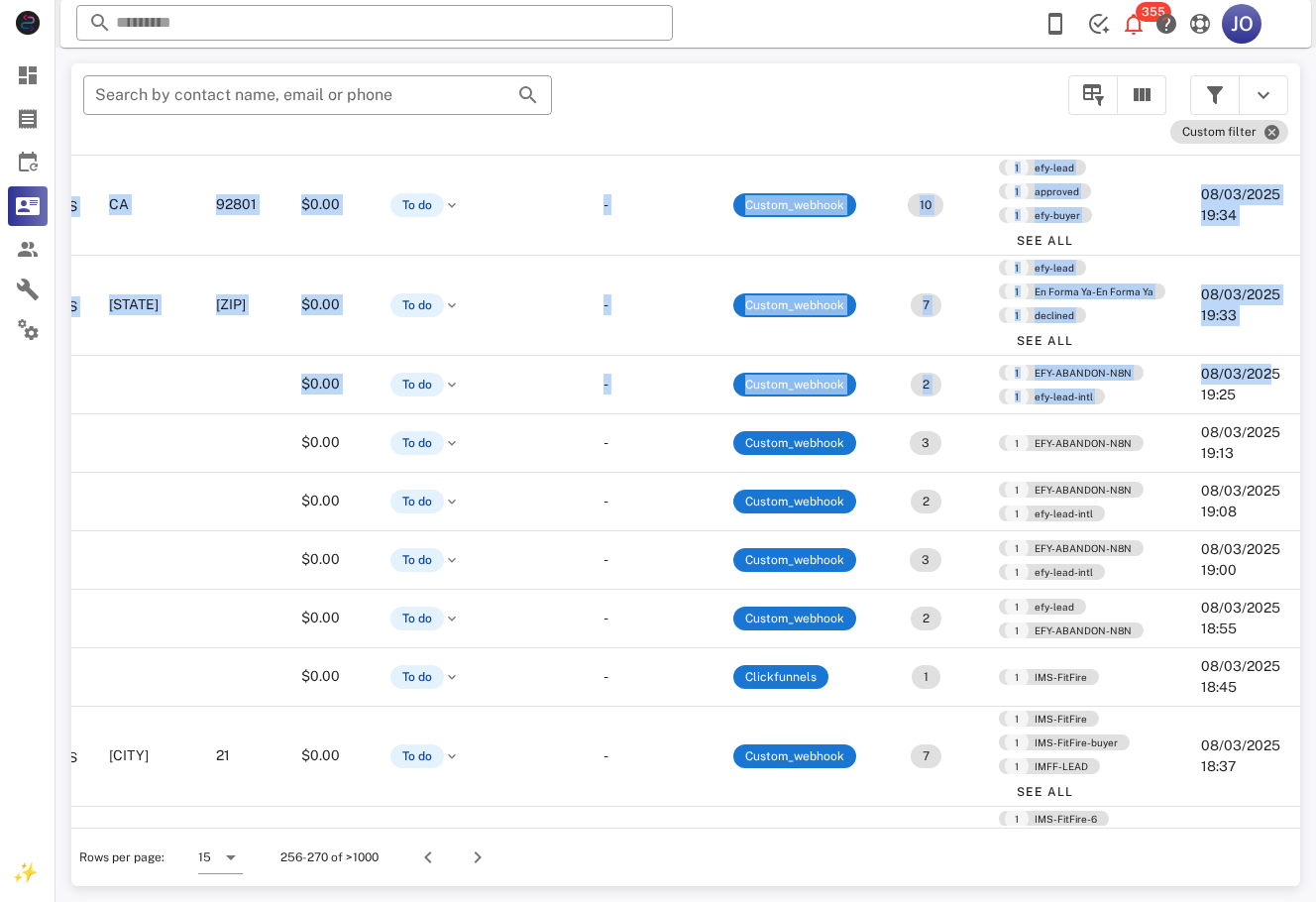 scroll, scrollTop: 547, scrollLeft: 461, axis: both 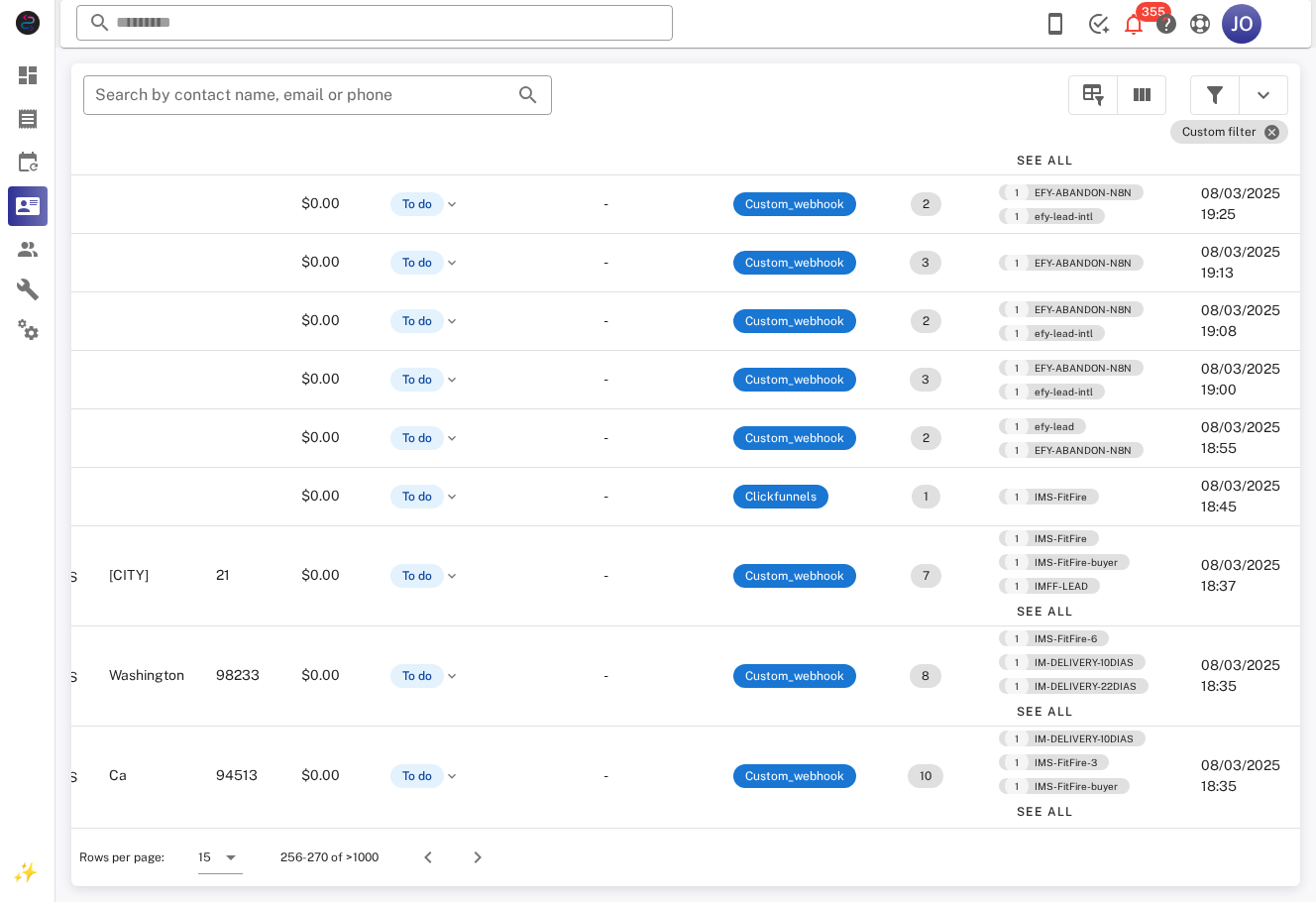 click on "Rows per page: 15  256-270 of >1000" at bounding box center [686, 856] 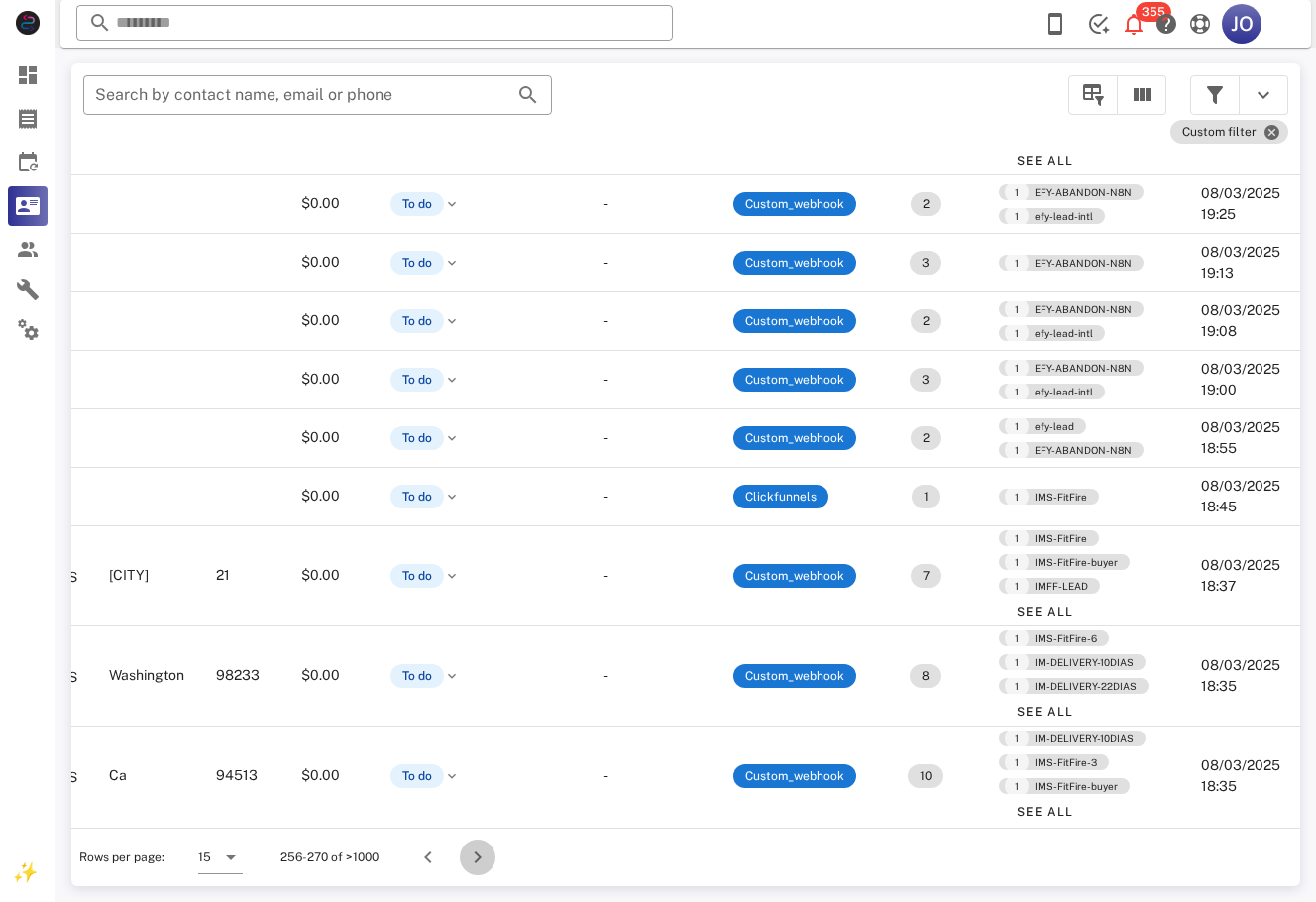 click at bounding box center [478, 857] 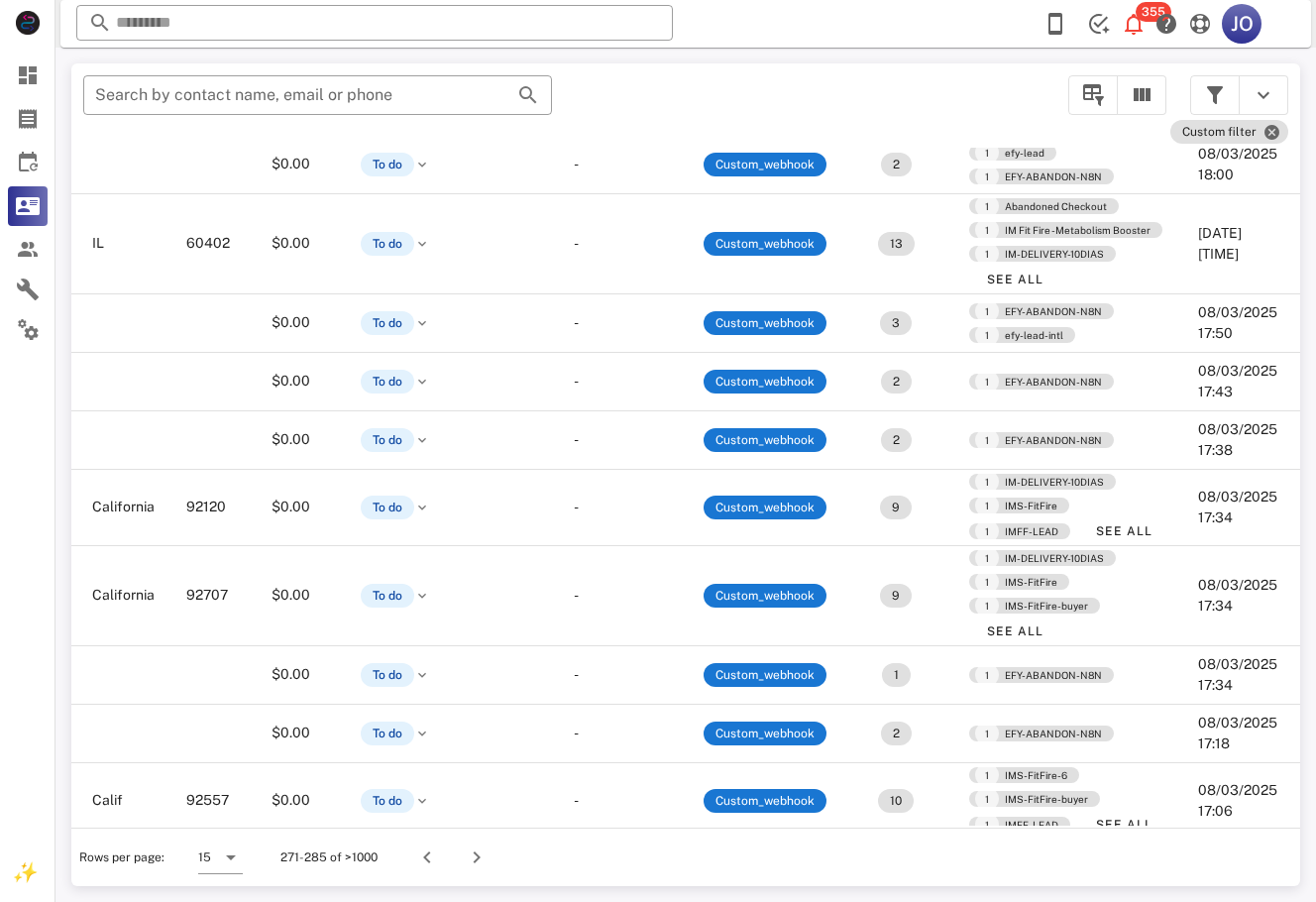scroll, scrollTop: 458, scrollLeft: 477, axis: both 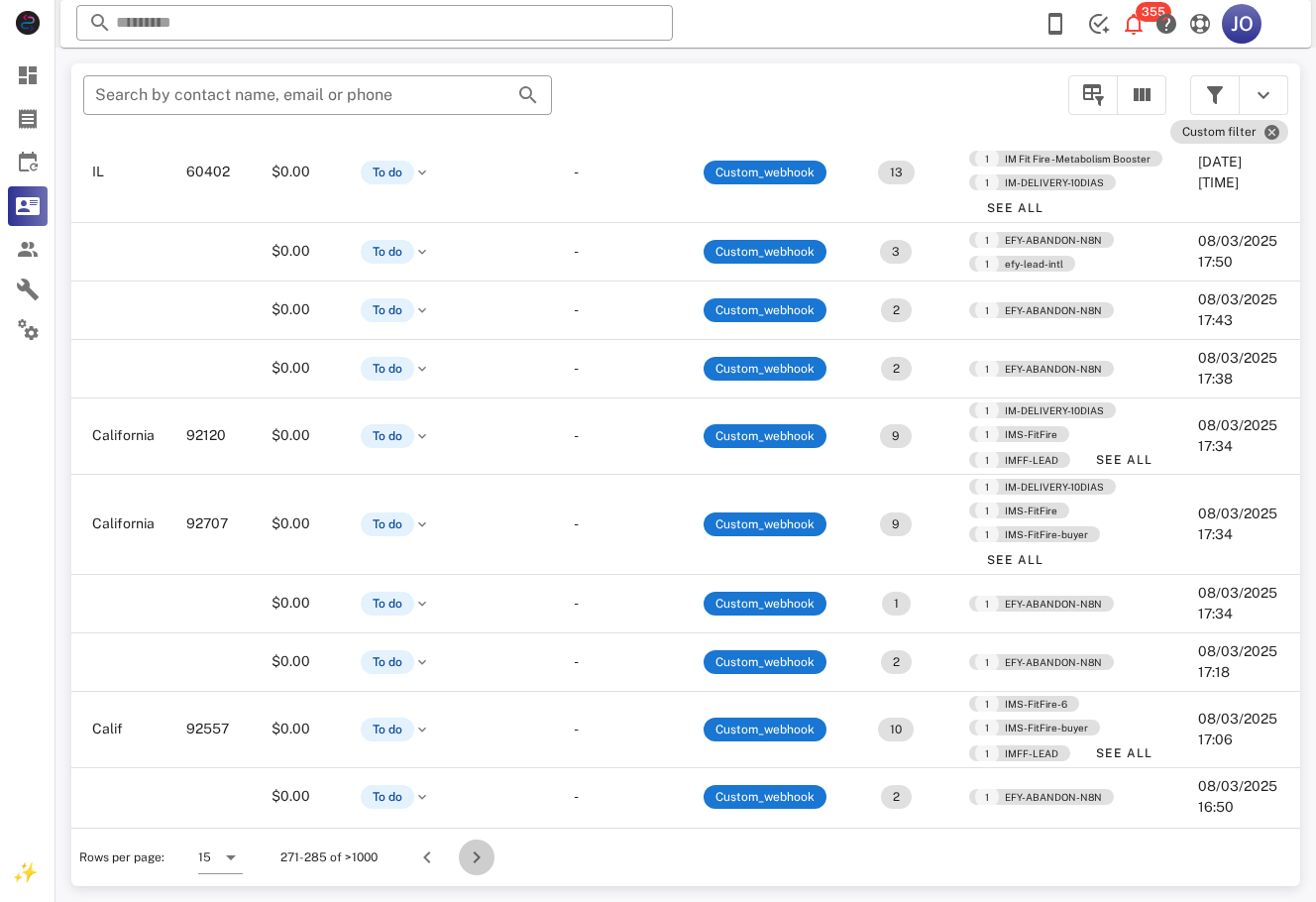click at bounding box center [477, 857] 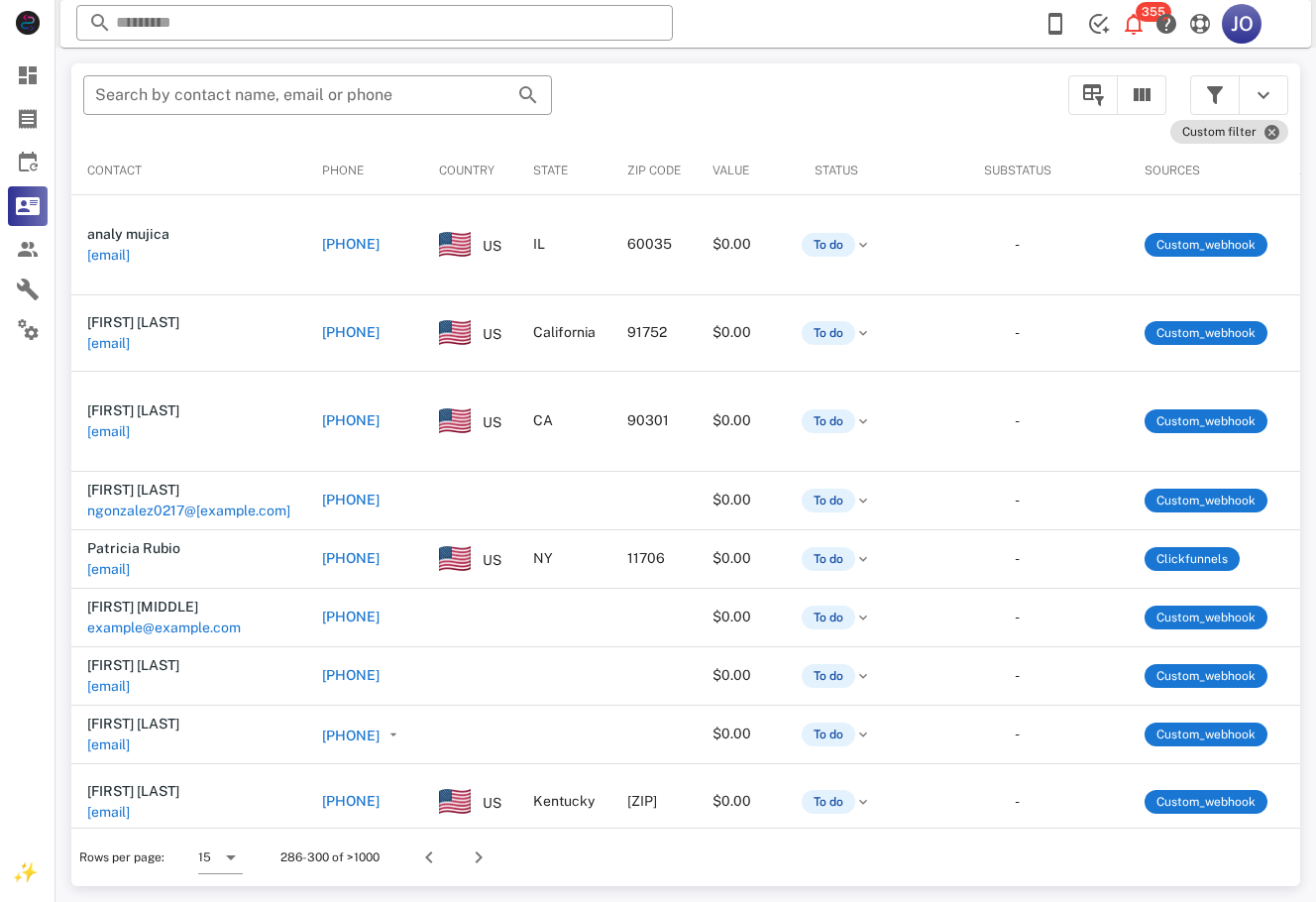 scroll, scrollTop: 0, scrollLeft: 494, axis: horizontal 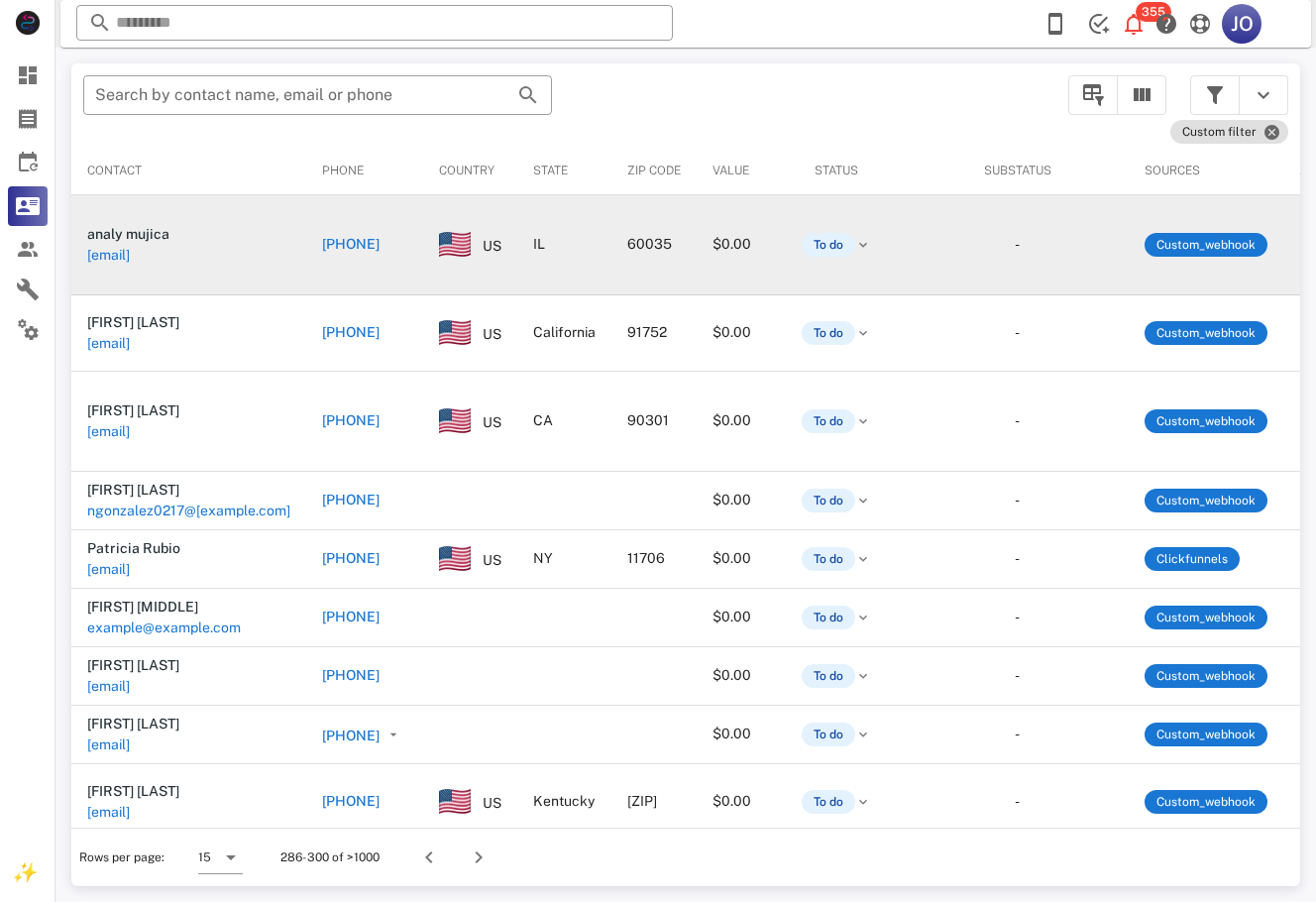 click on "[EMAIL]" at bounding box center [108, 255] 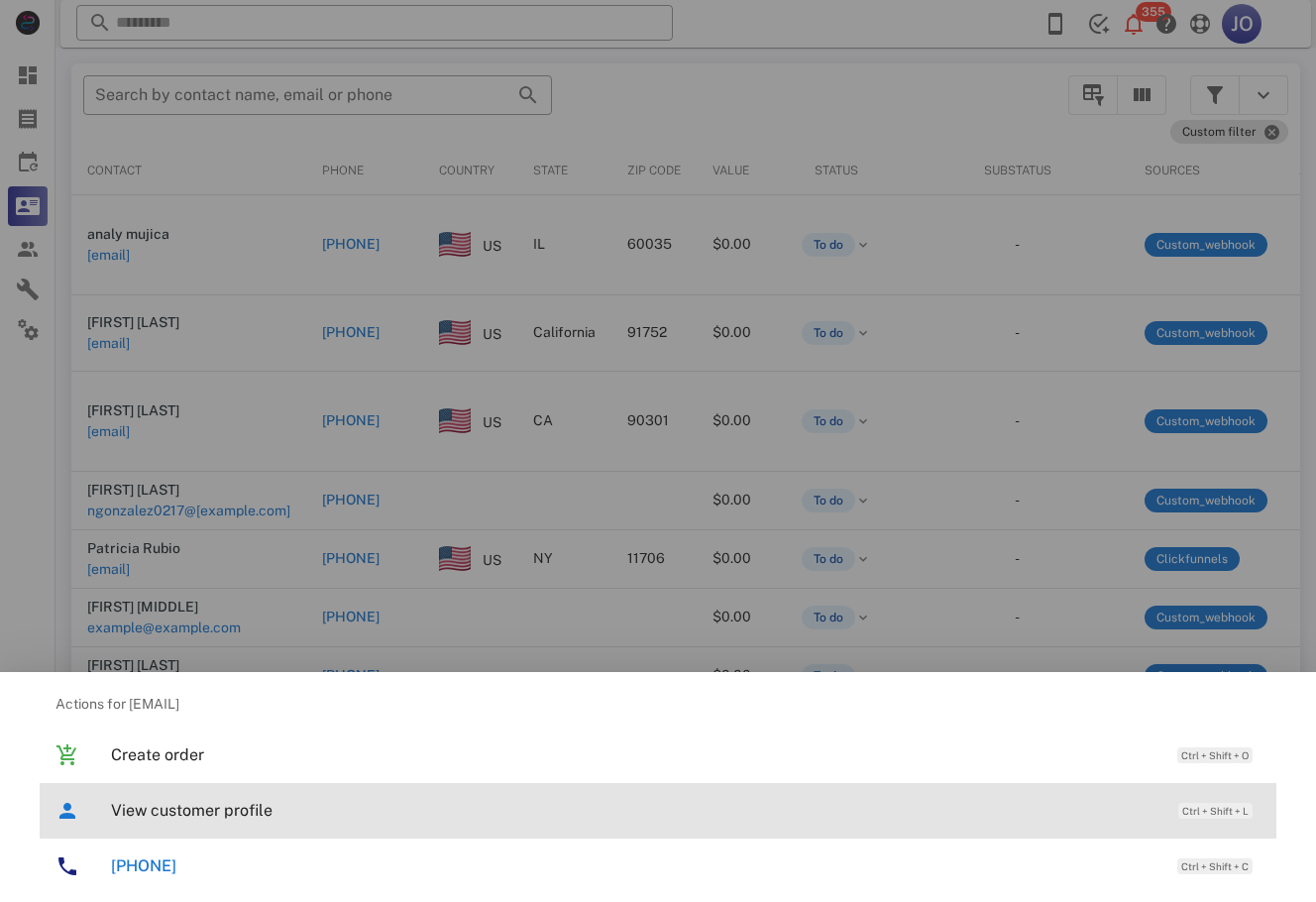 click on "View customer profile Ctrl + Shift + L" at bounding box center [686, 810] 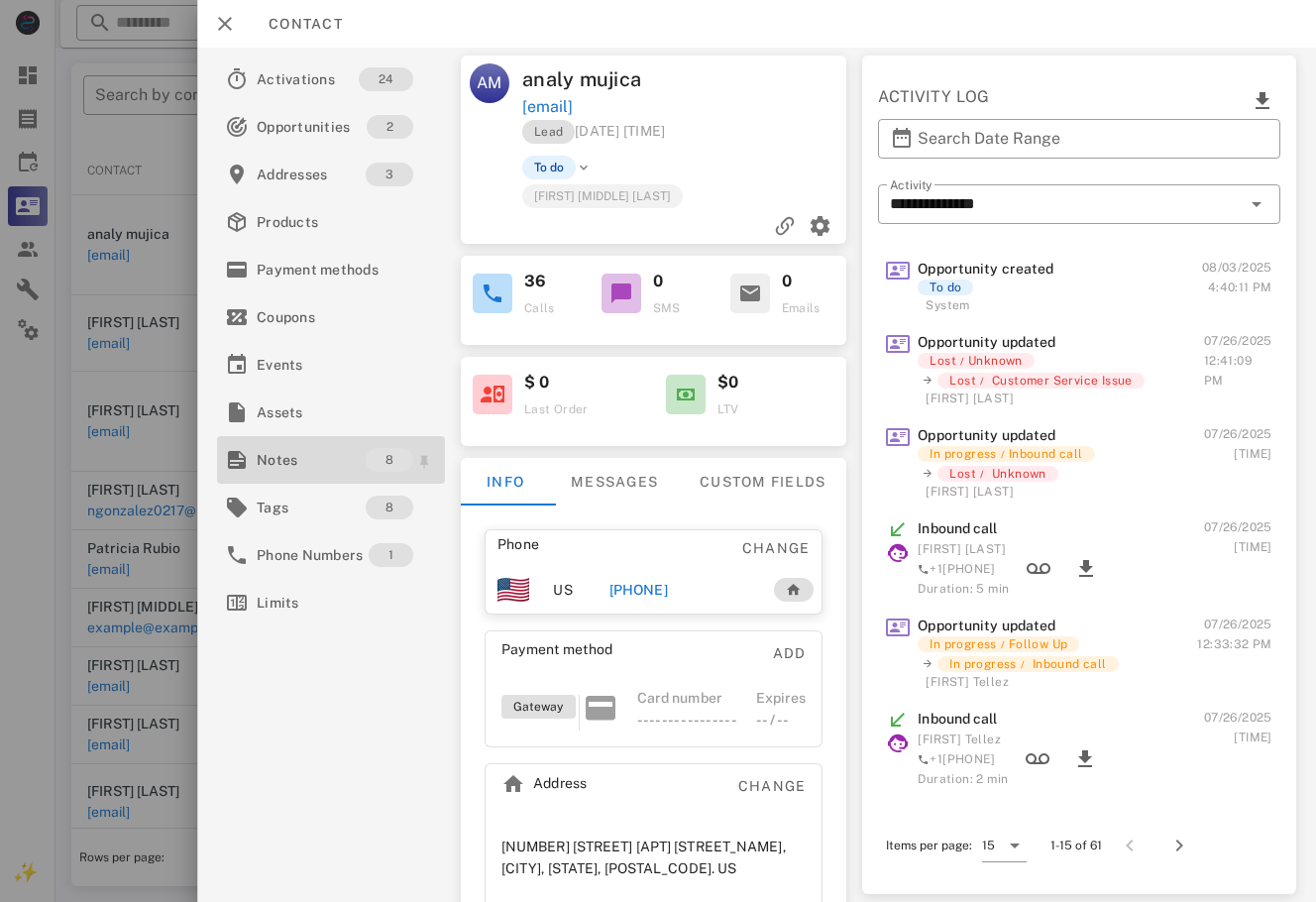 click on "Notes" at bounding box center (311, 460) 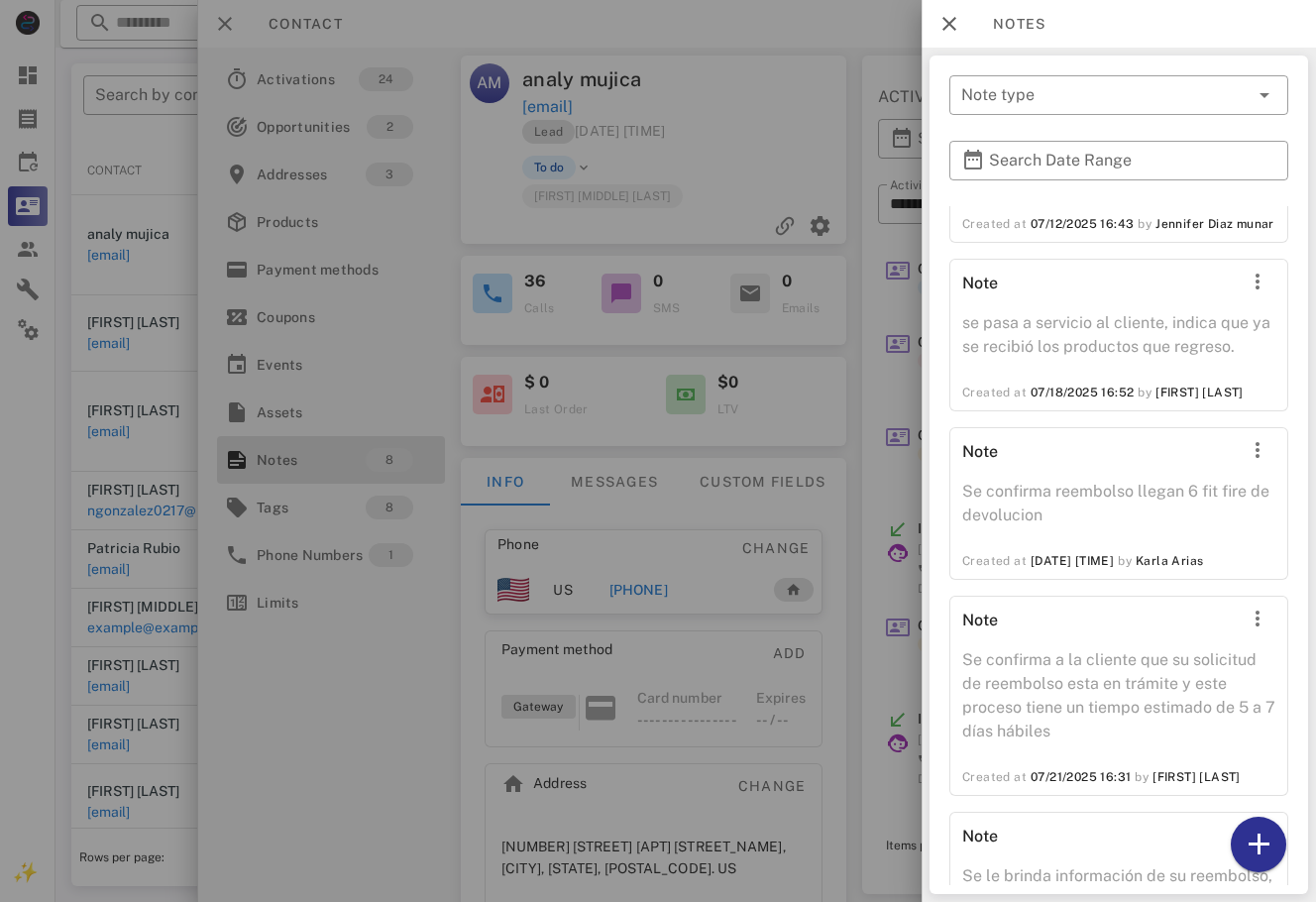 scroll, scrollTop: 994, scrollLeft: 0, axis: vertical 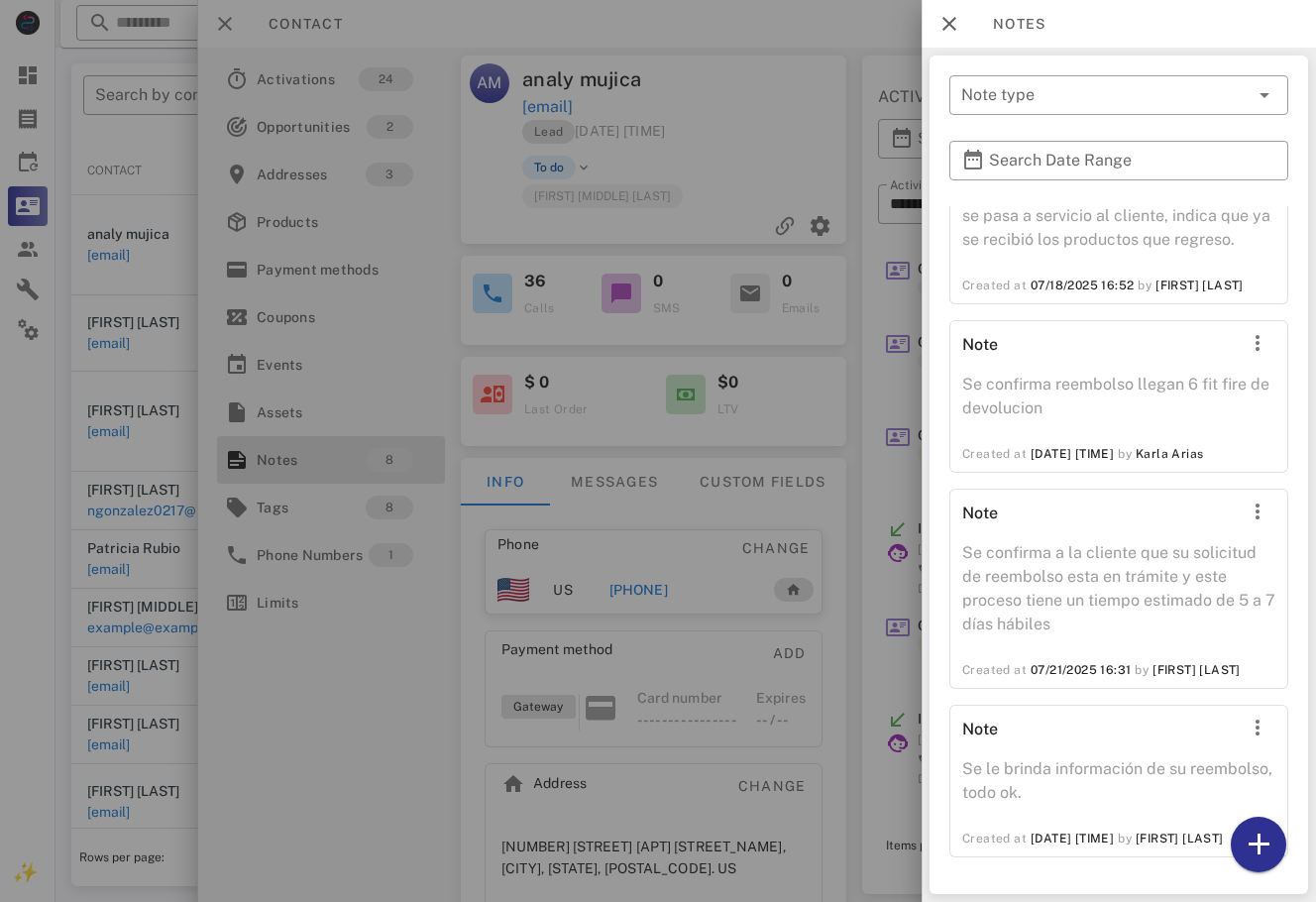 click at bounding box center [658, 451] 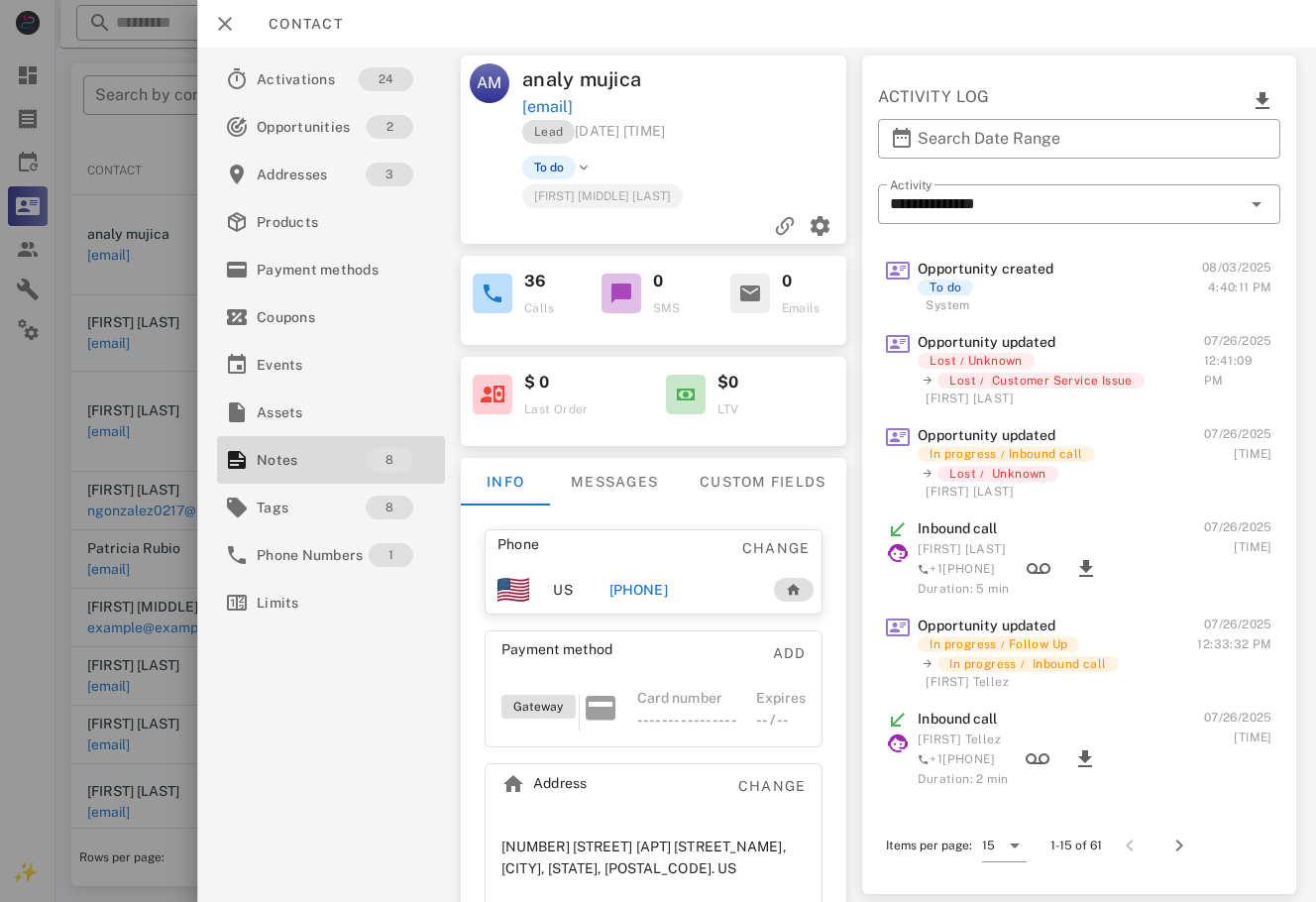 click at bounding box center [658, 451] 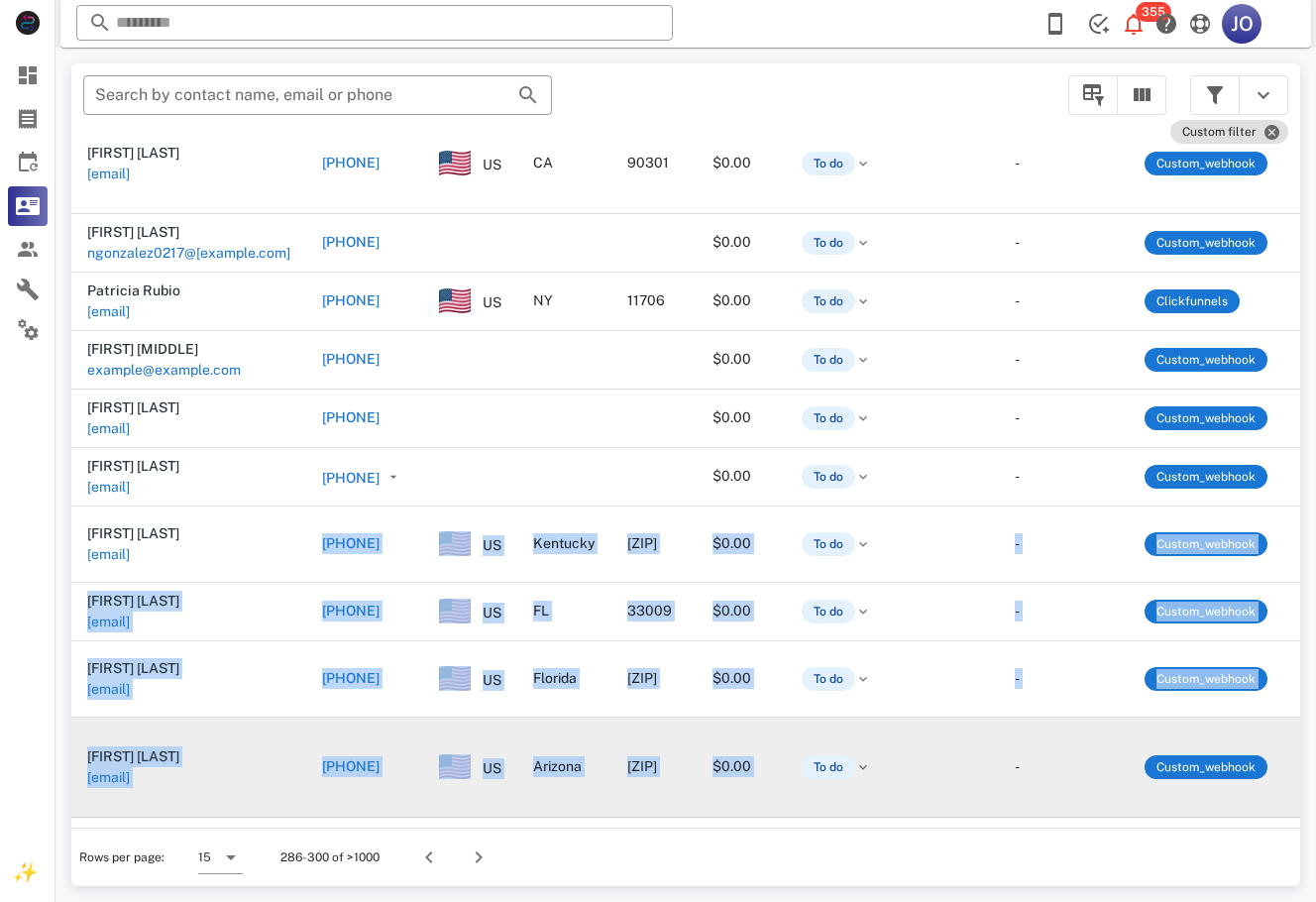 click on "**********" at bounding box center (658, 451) 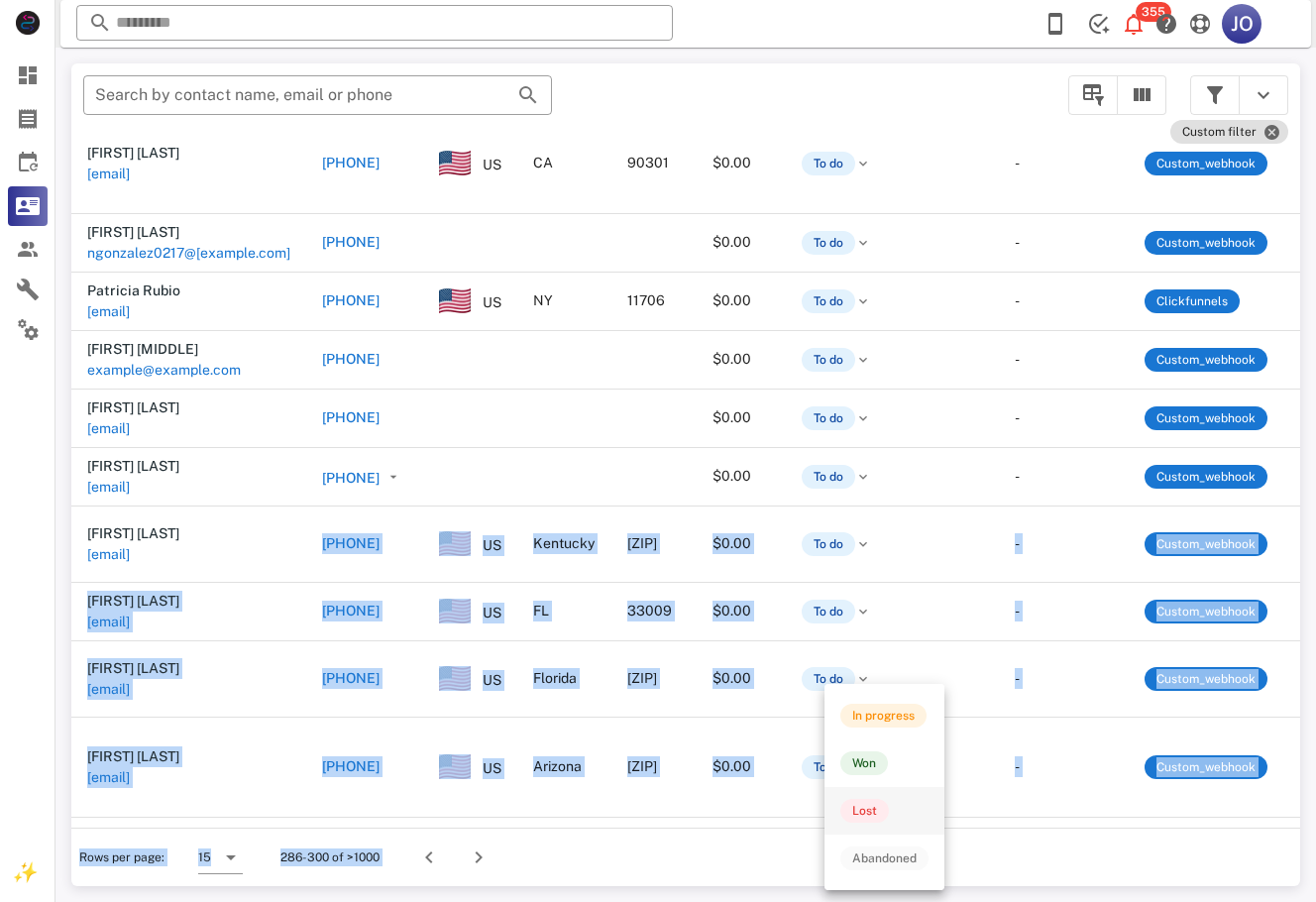 scroll, scrollTop: 278, scrollLeft: 0, axis: vertical 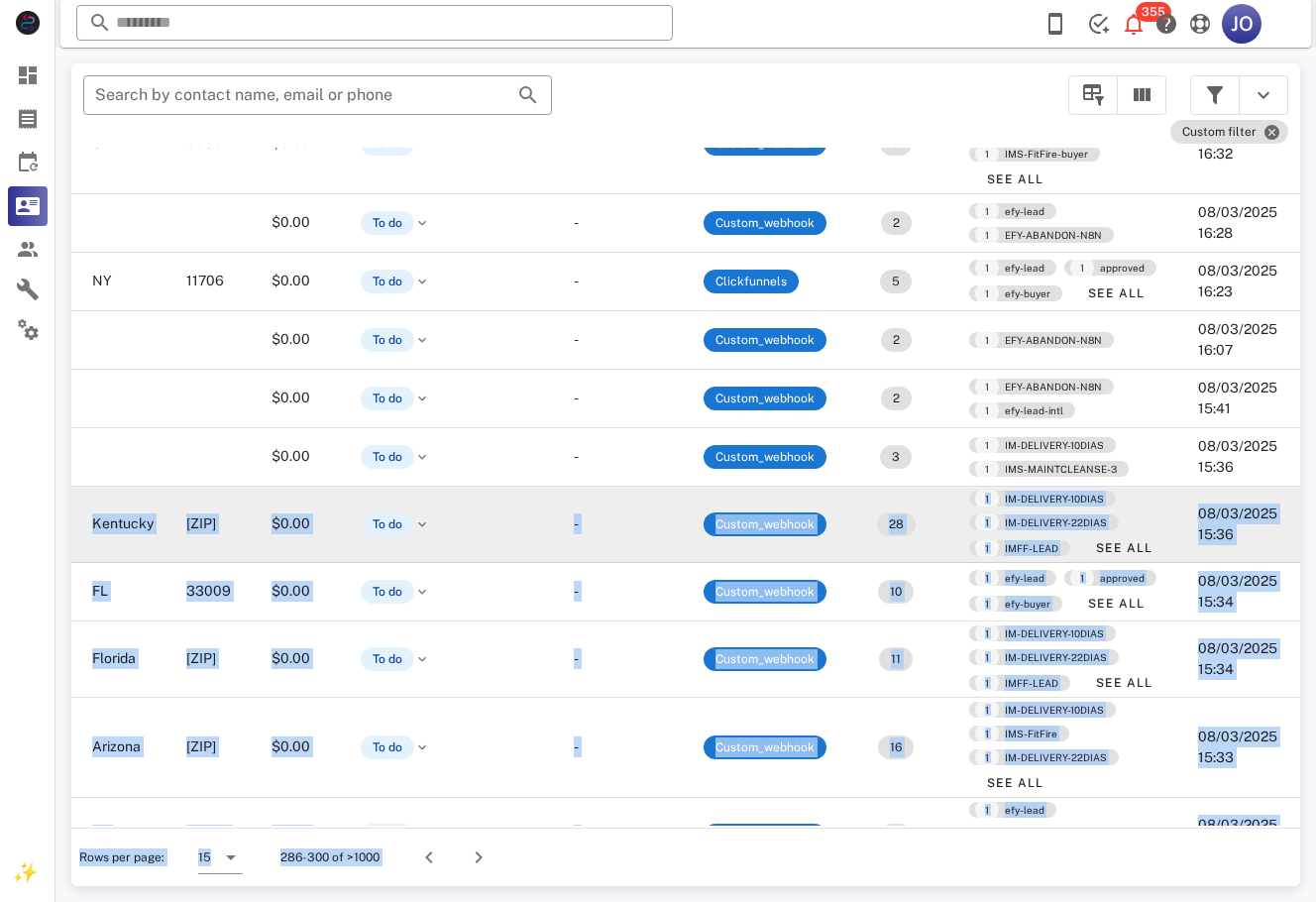 click on "08/03/2025 15:36" at bounding box center [1241, 524] 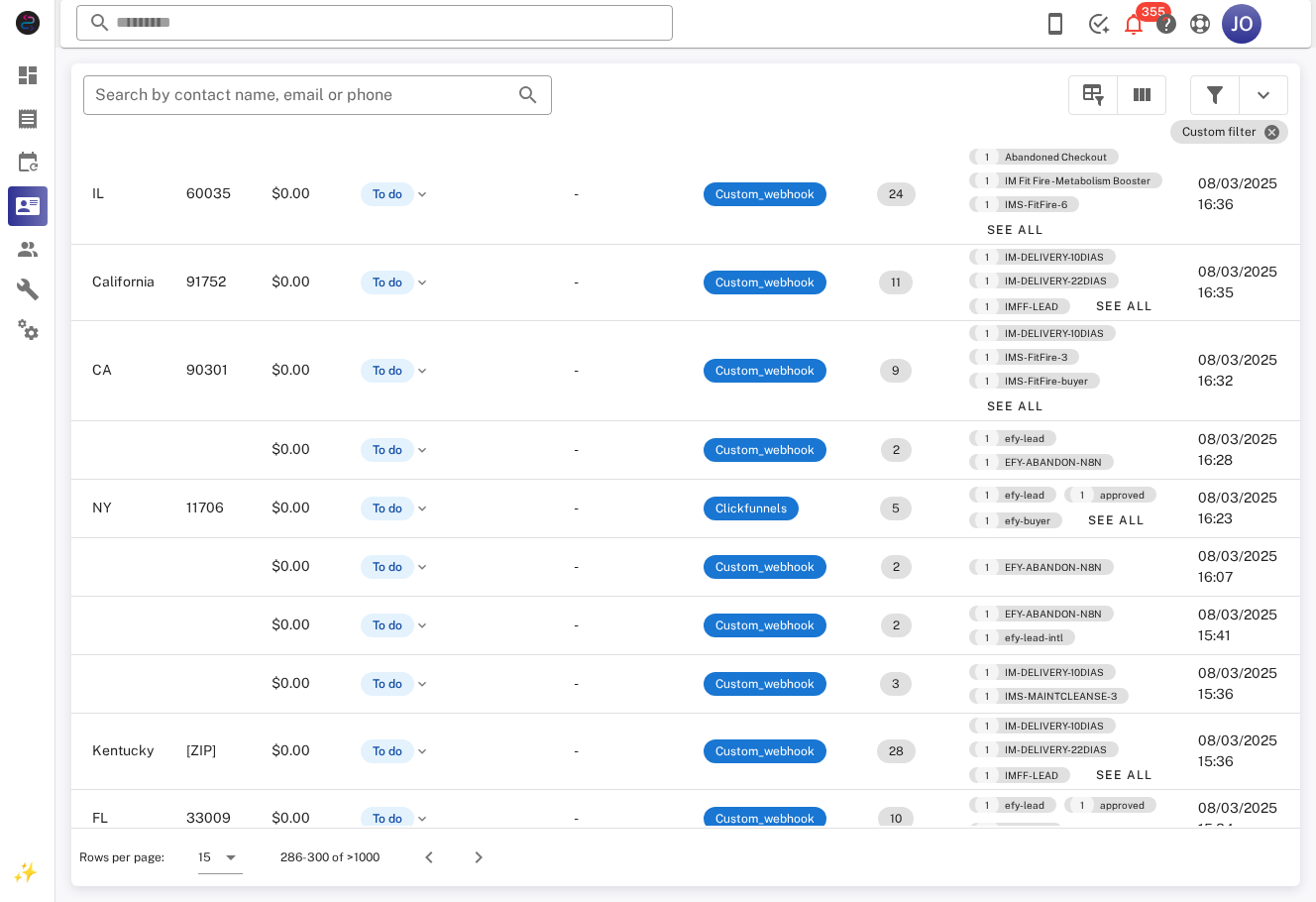 scroll, scrollTop: 0, scrollLeft: 494, axis: horizontal 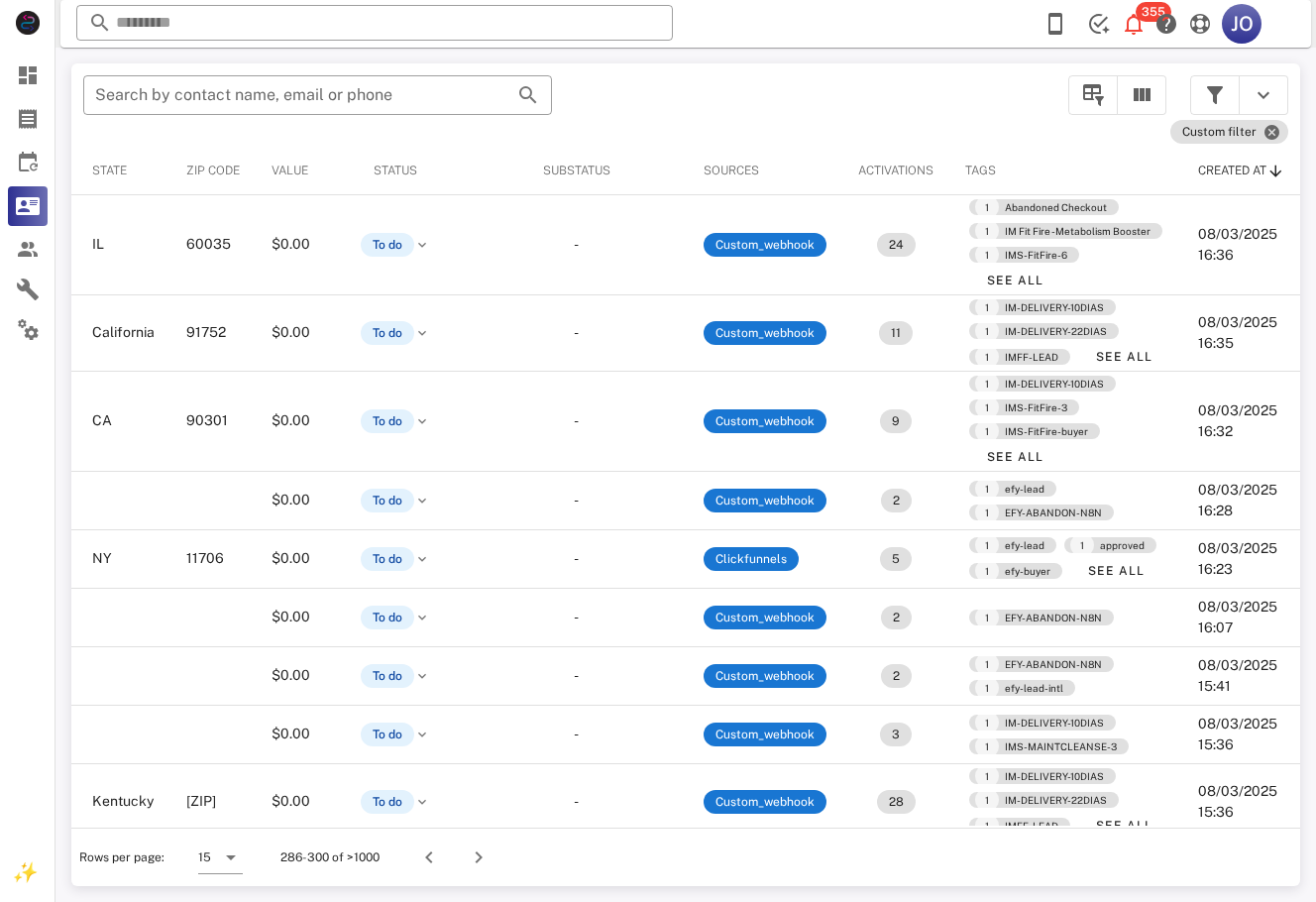 click on "Rows per page: 15  286-300 of >1000" at bounding box center [686, 856] 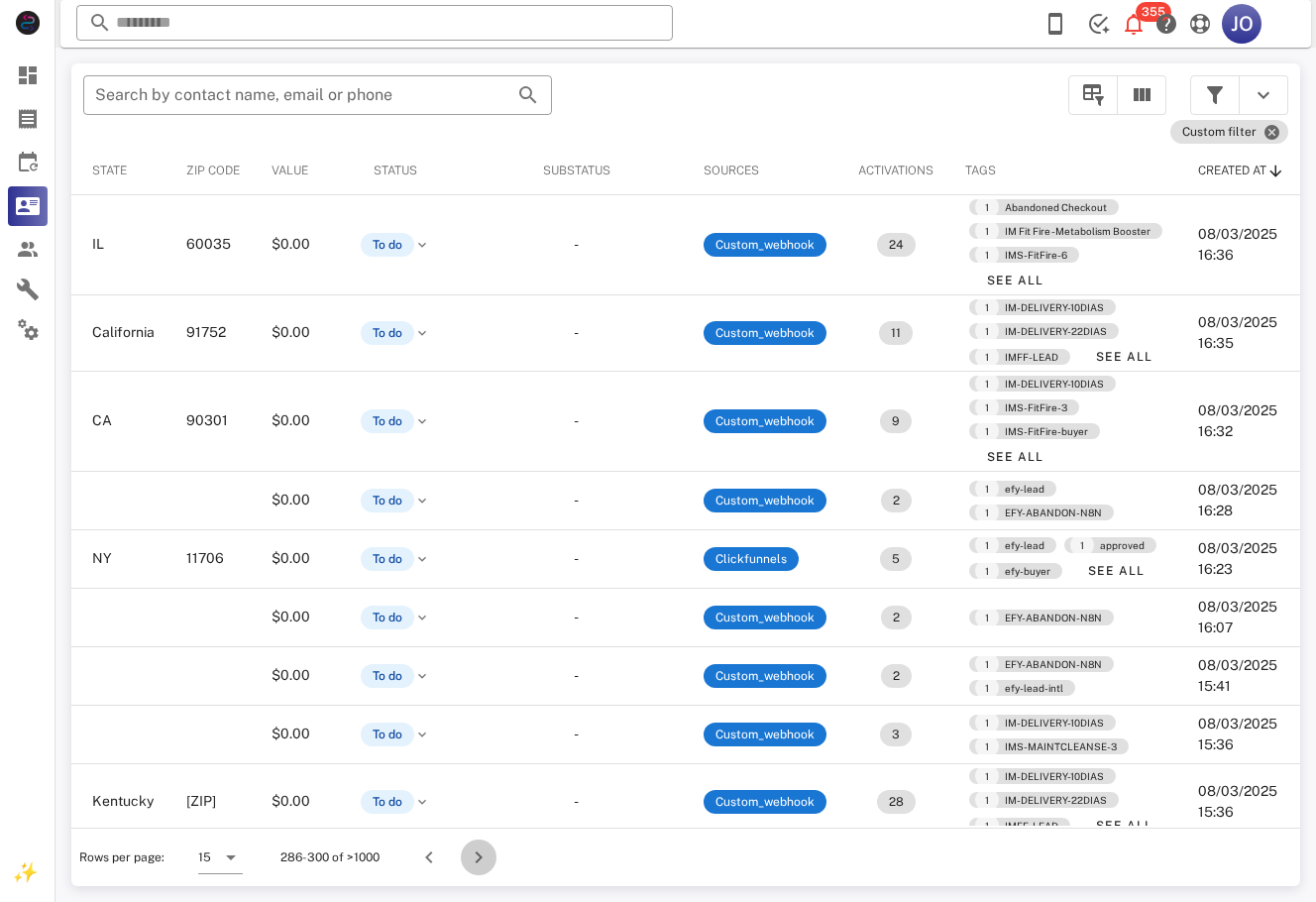 click at bounding box center [479, 857] 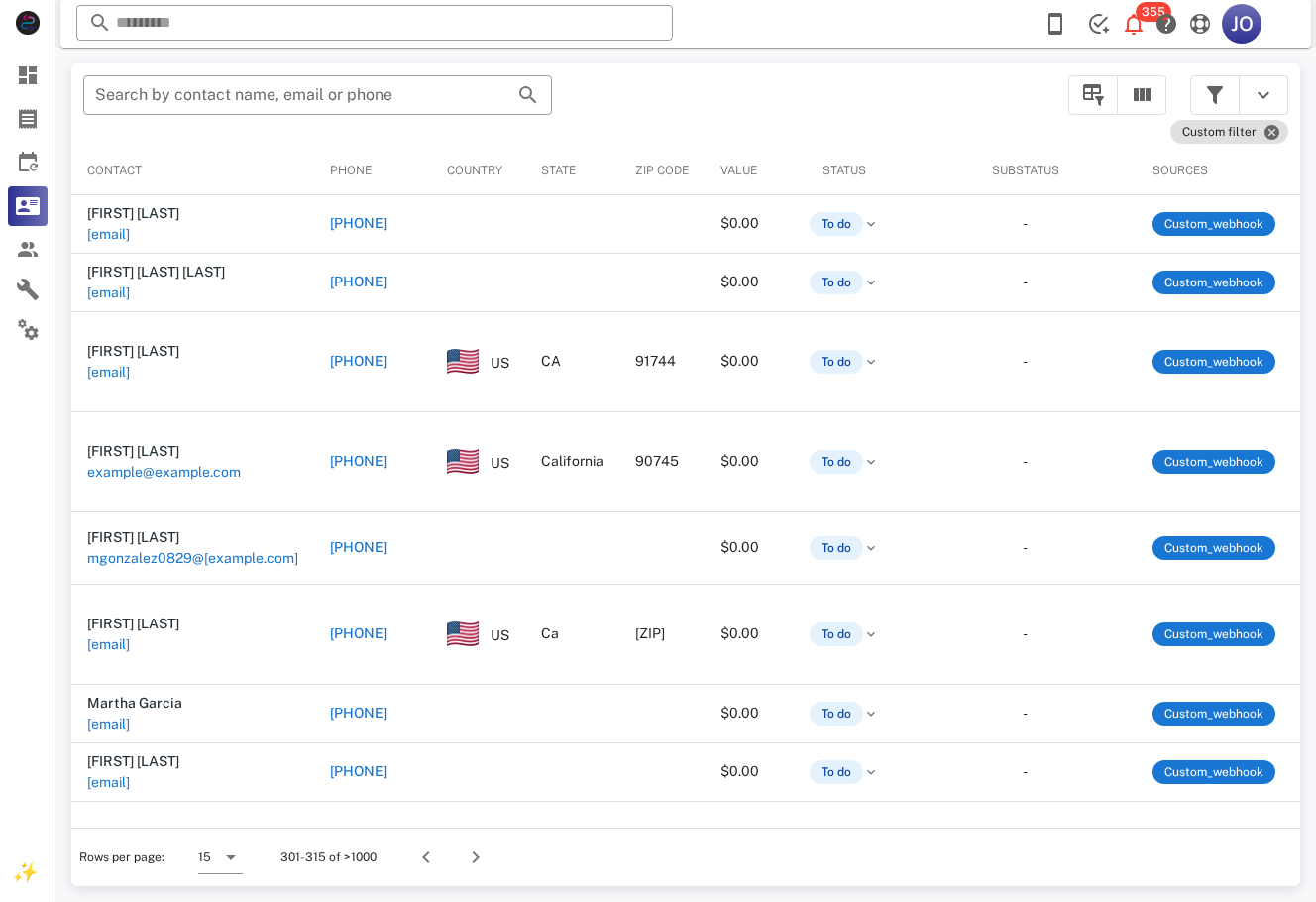 click on "[ZIP]" at bounding box center (662, 851) 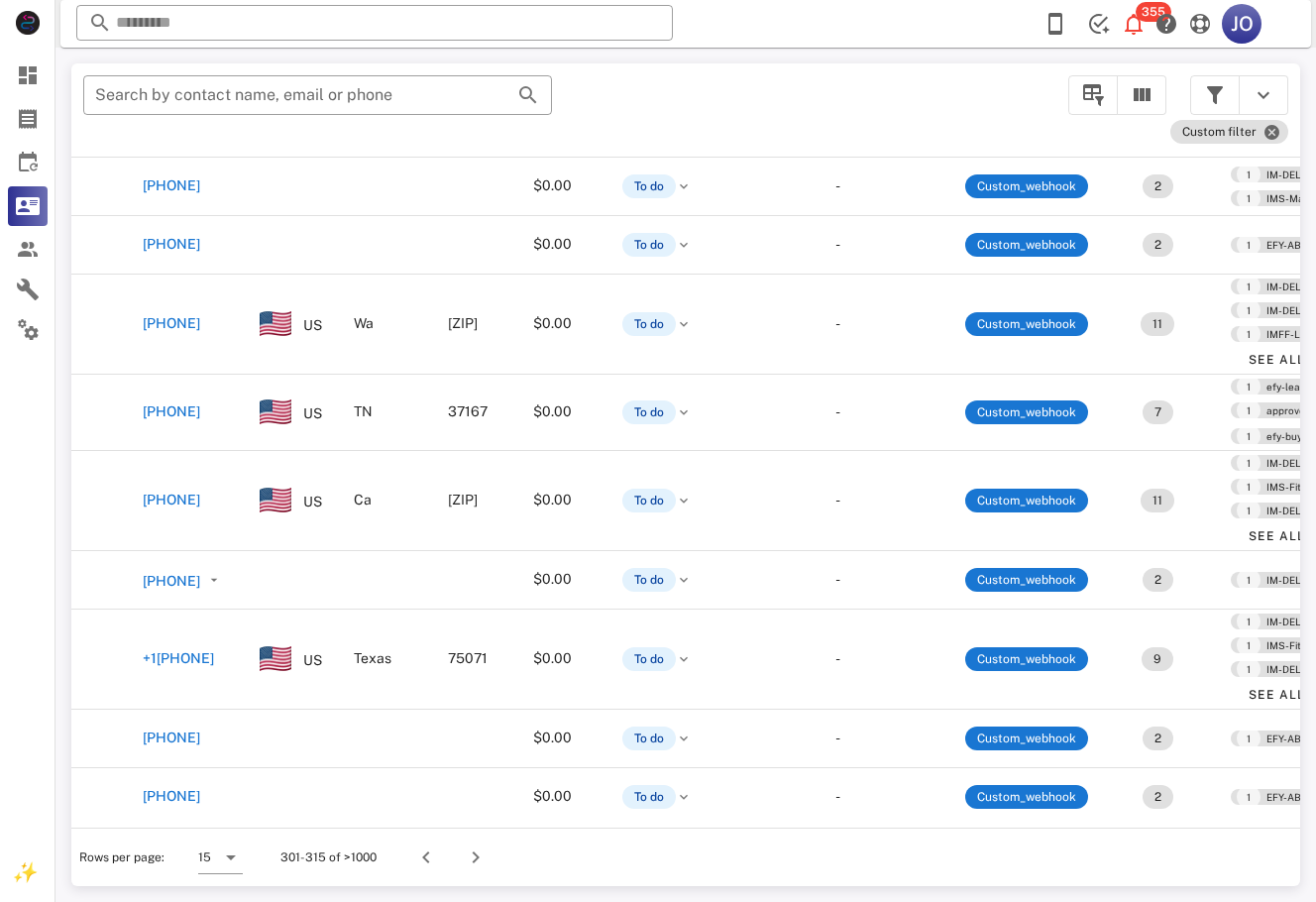 scroll, scrollTop: 561, scrollLeft: 0, axis: vertical 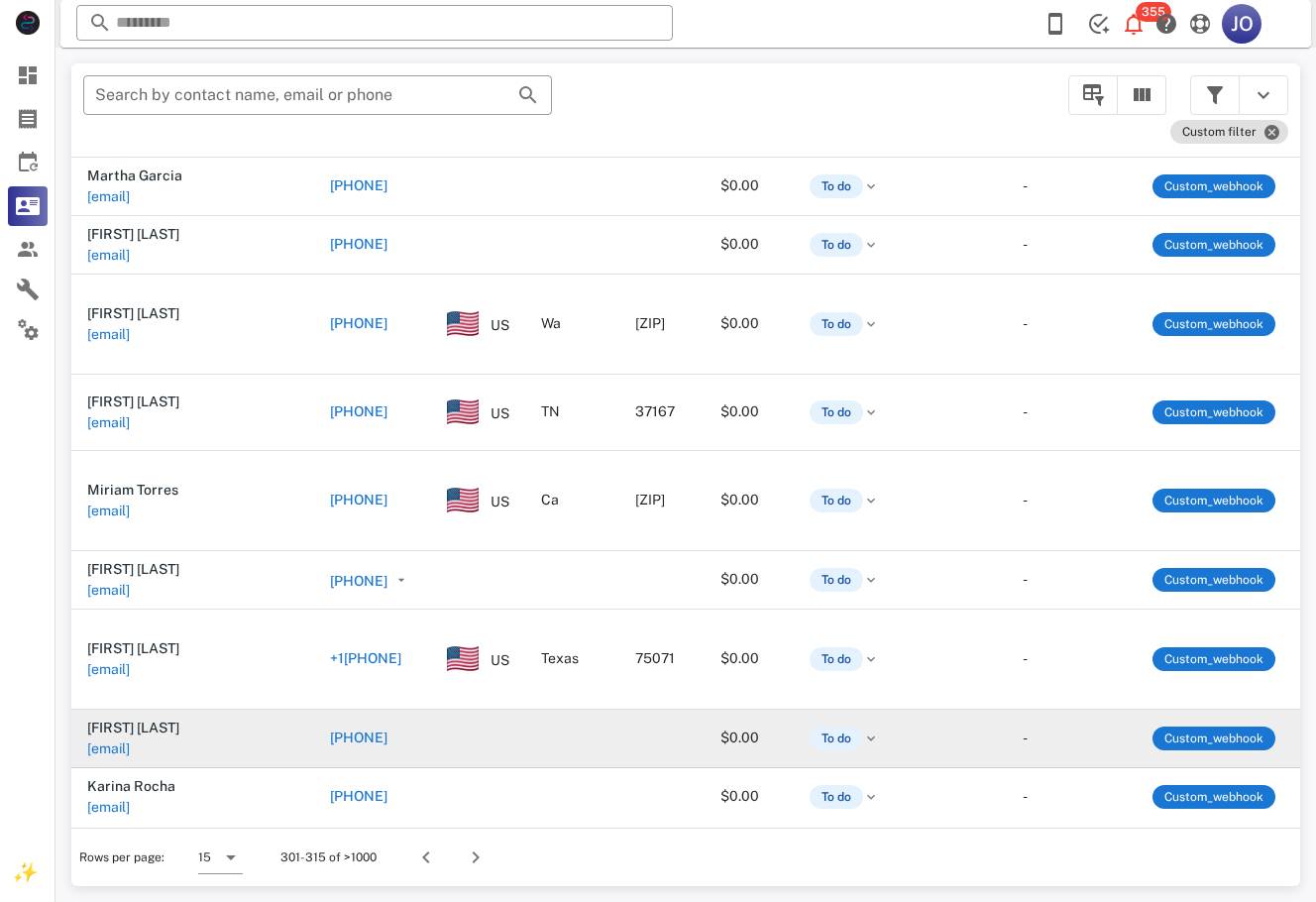 click on "[EMAIL]" at bounding box center [108, 748] 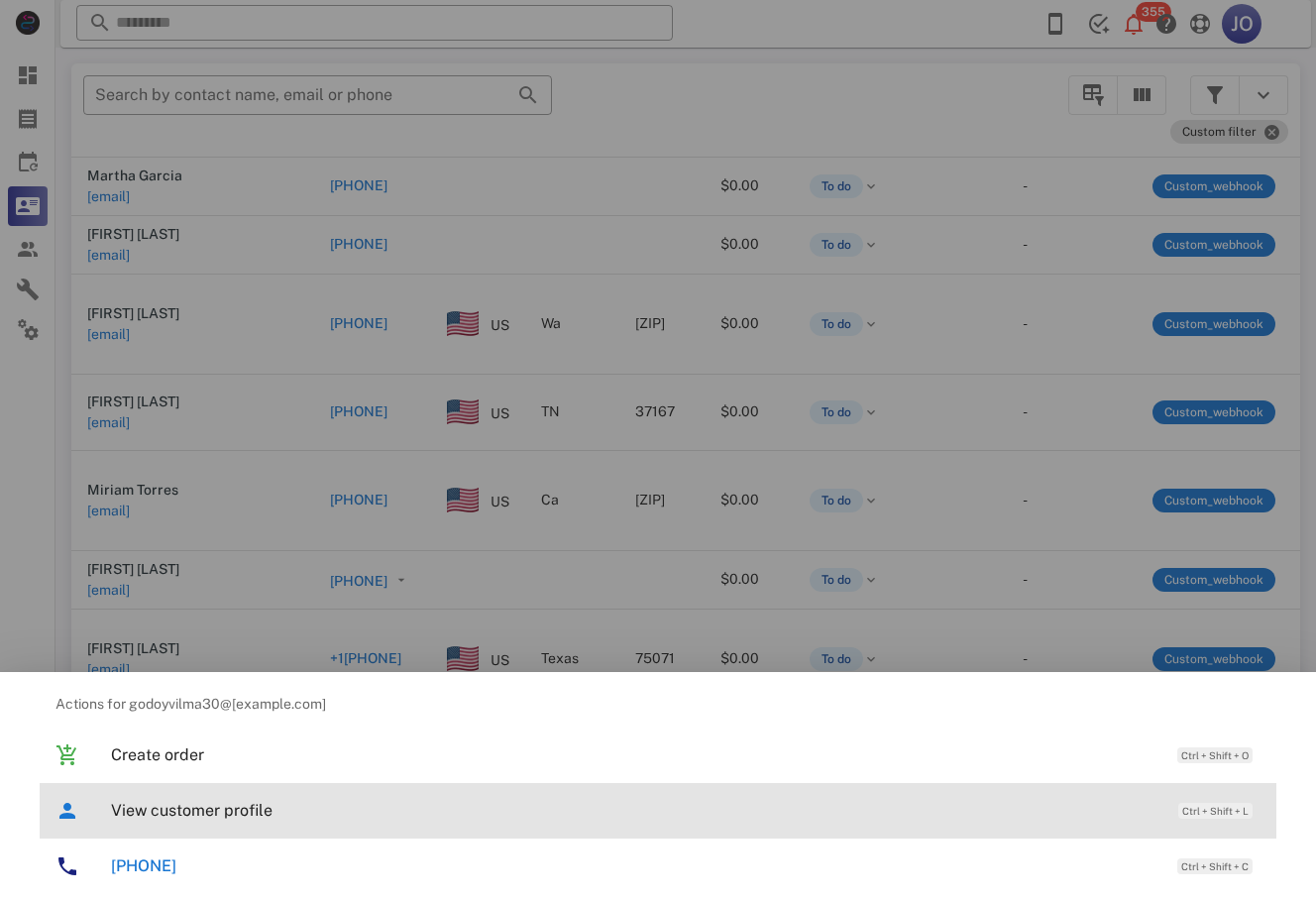 click on "View customer profile Ctrl + Shift + L" at bounding box center [686, 810] 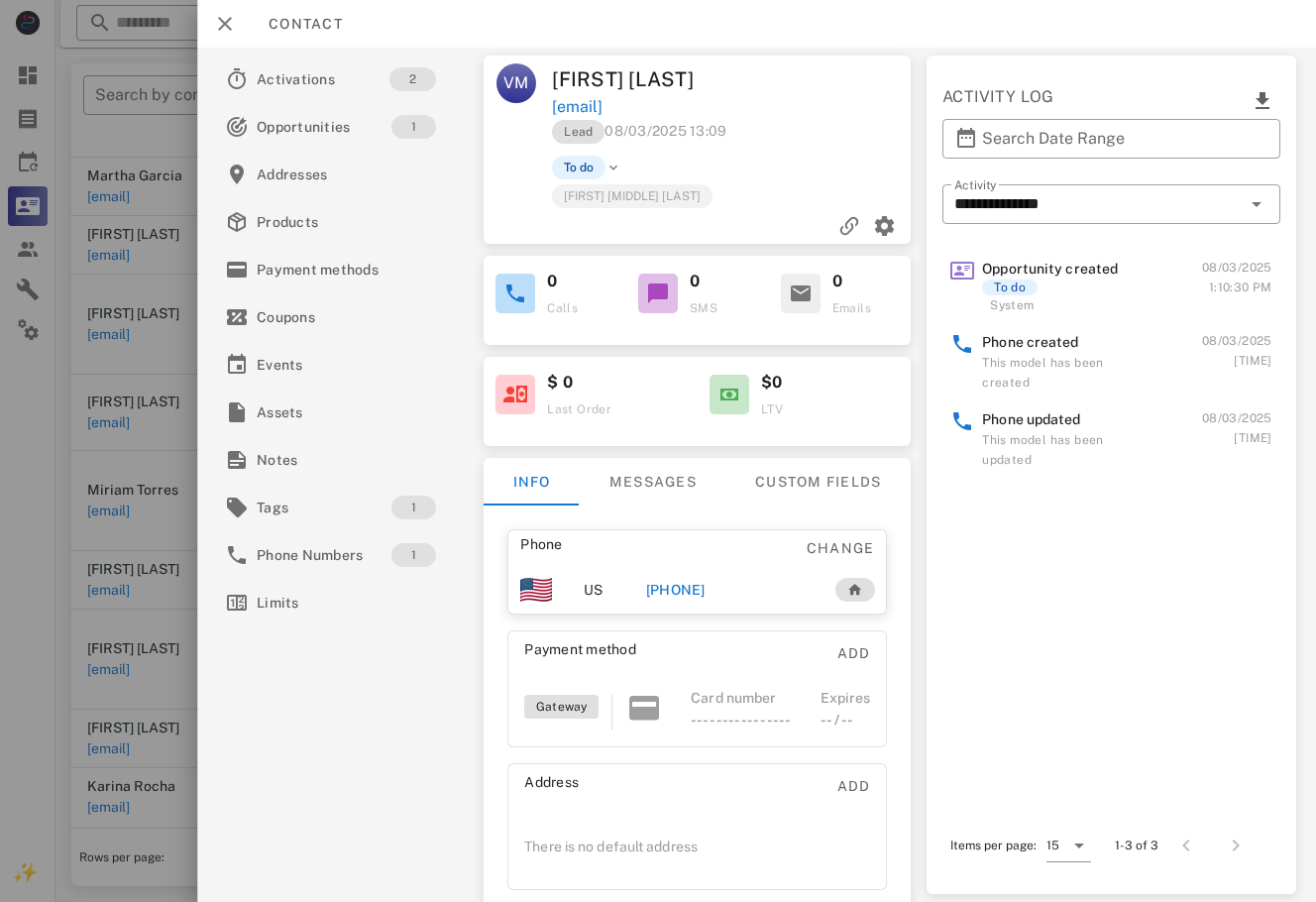 click on "[PHONE]" at bounding box center (676, 590) 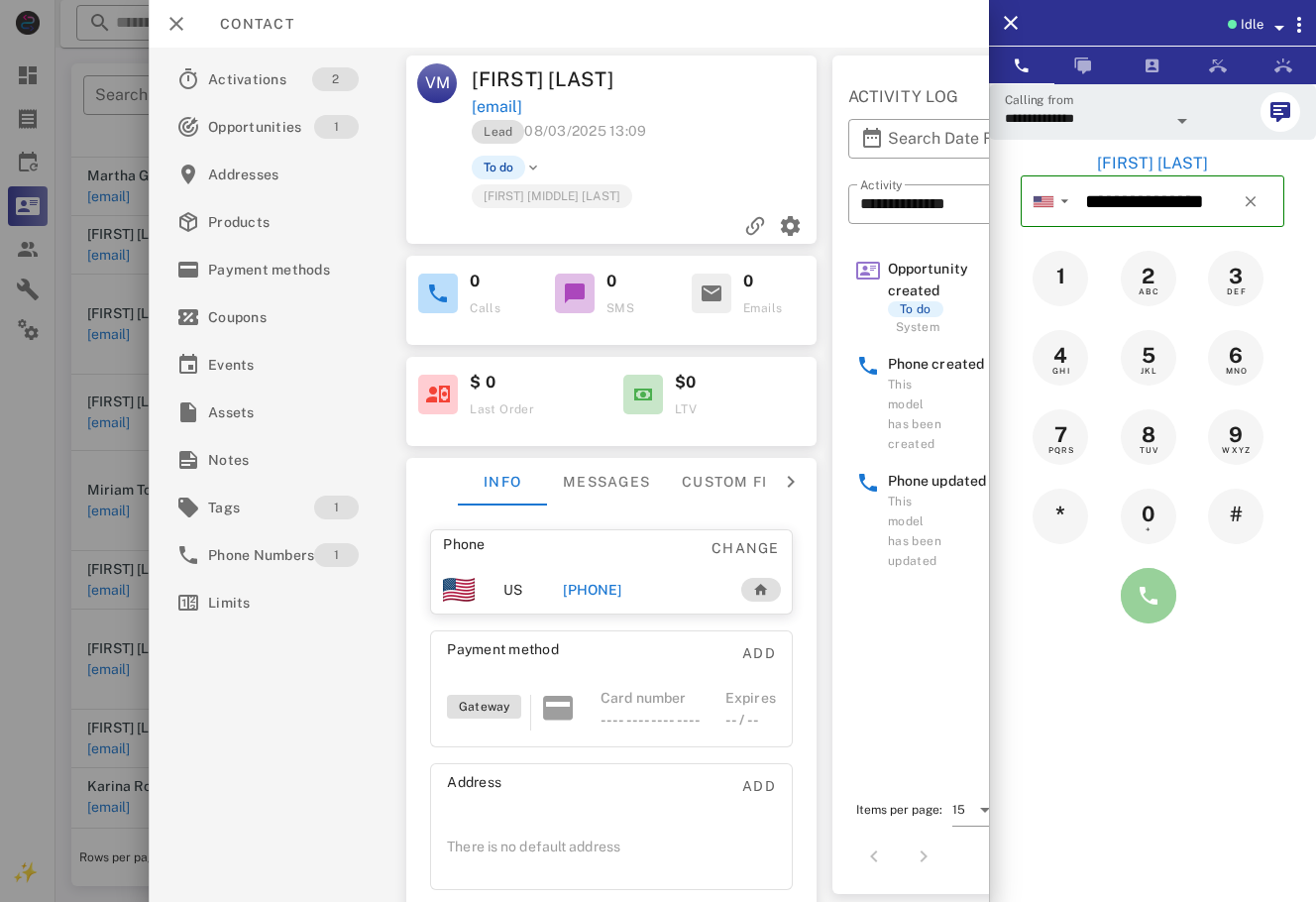 click at bounding box center [1149, 596] 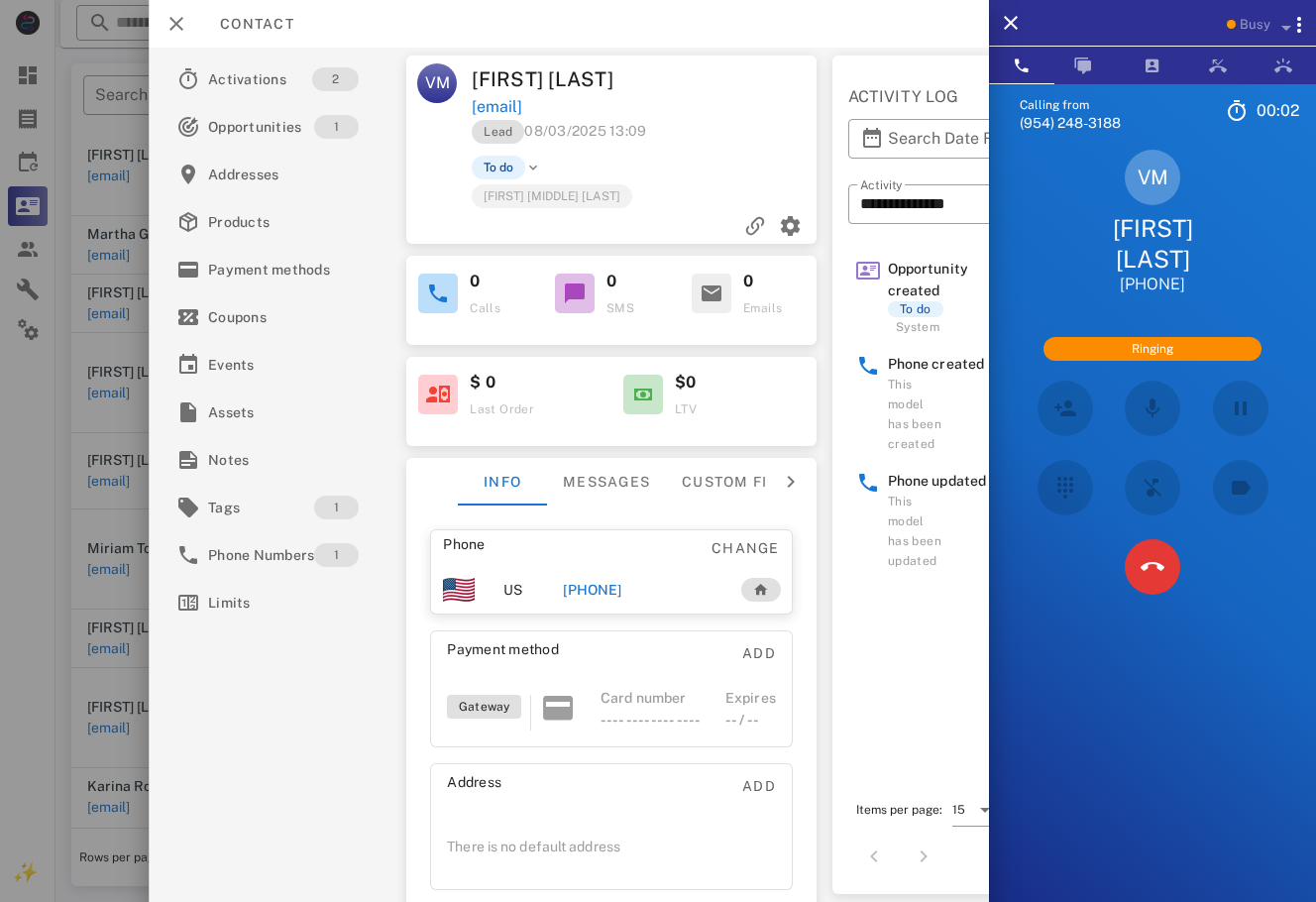 scroll, scrollTop: 503, scrollLeft: 0, axis: vertical 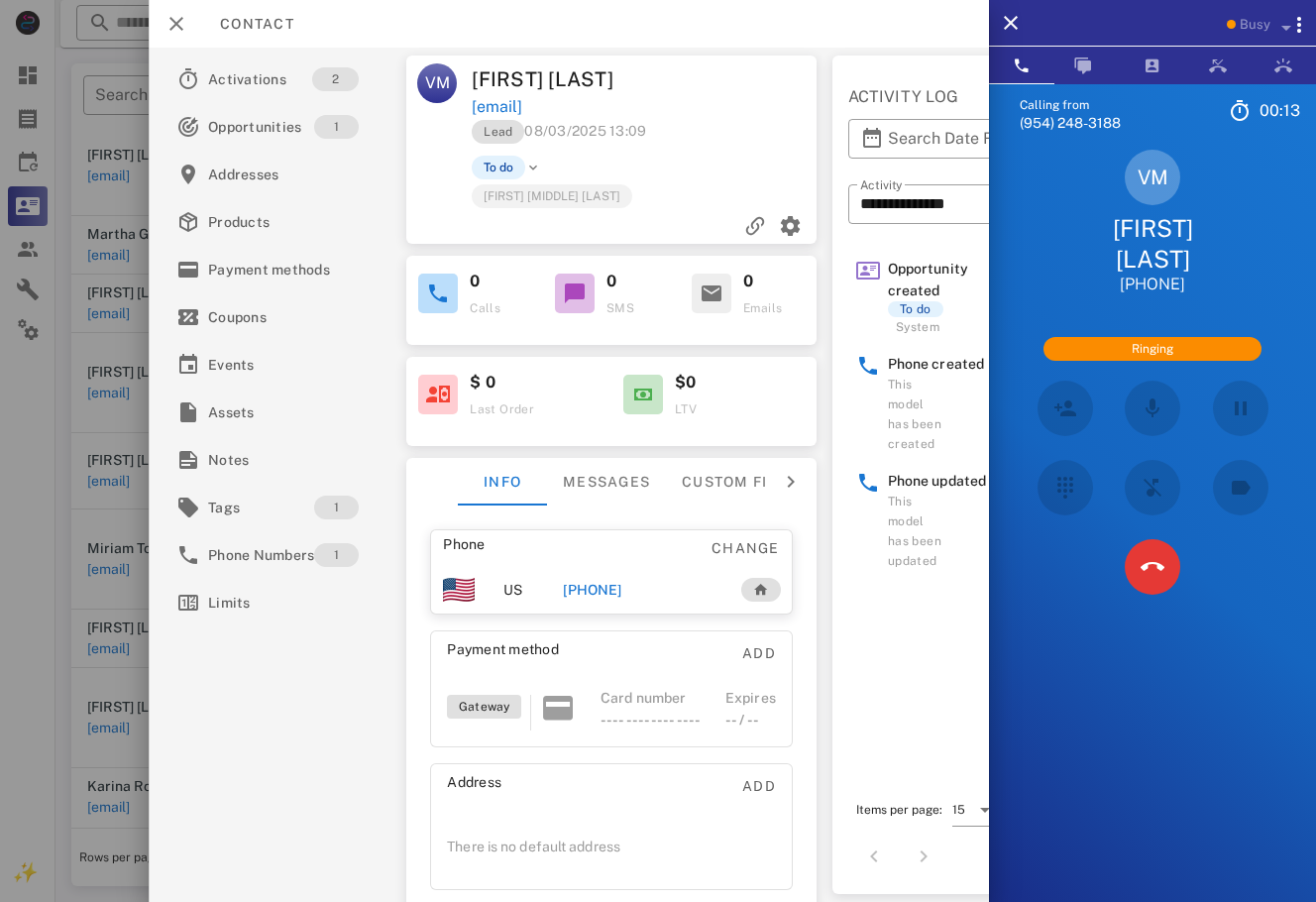 click on "[STATE] [FIRST] [LAST] [PHONE]" at bounding box center (1152, 222) 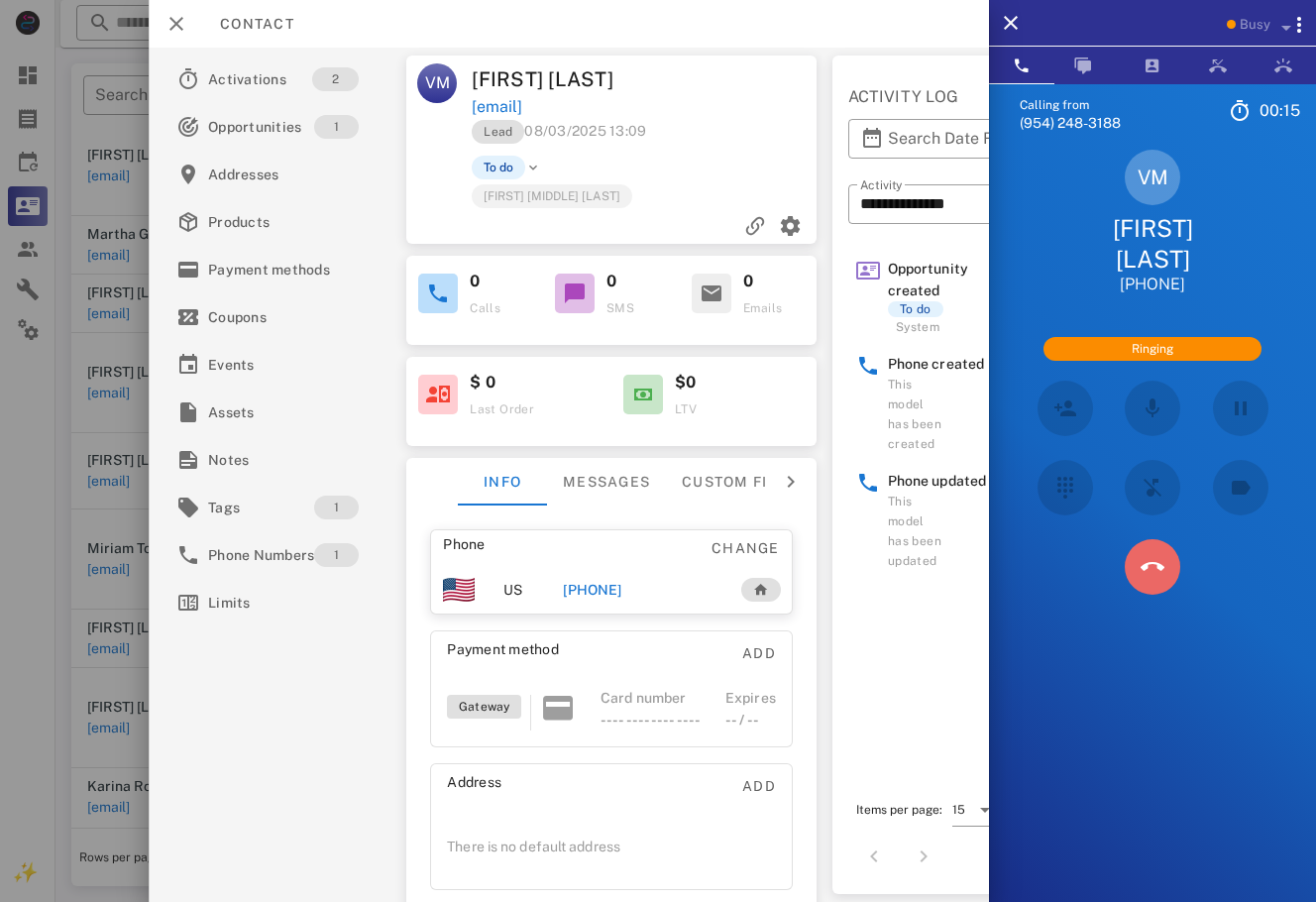 click at bounding box center [1152, 567] 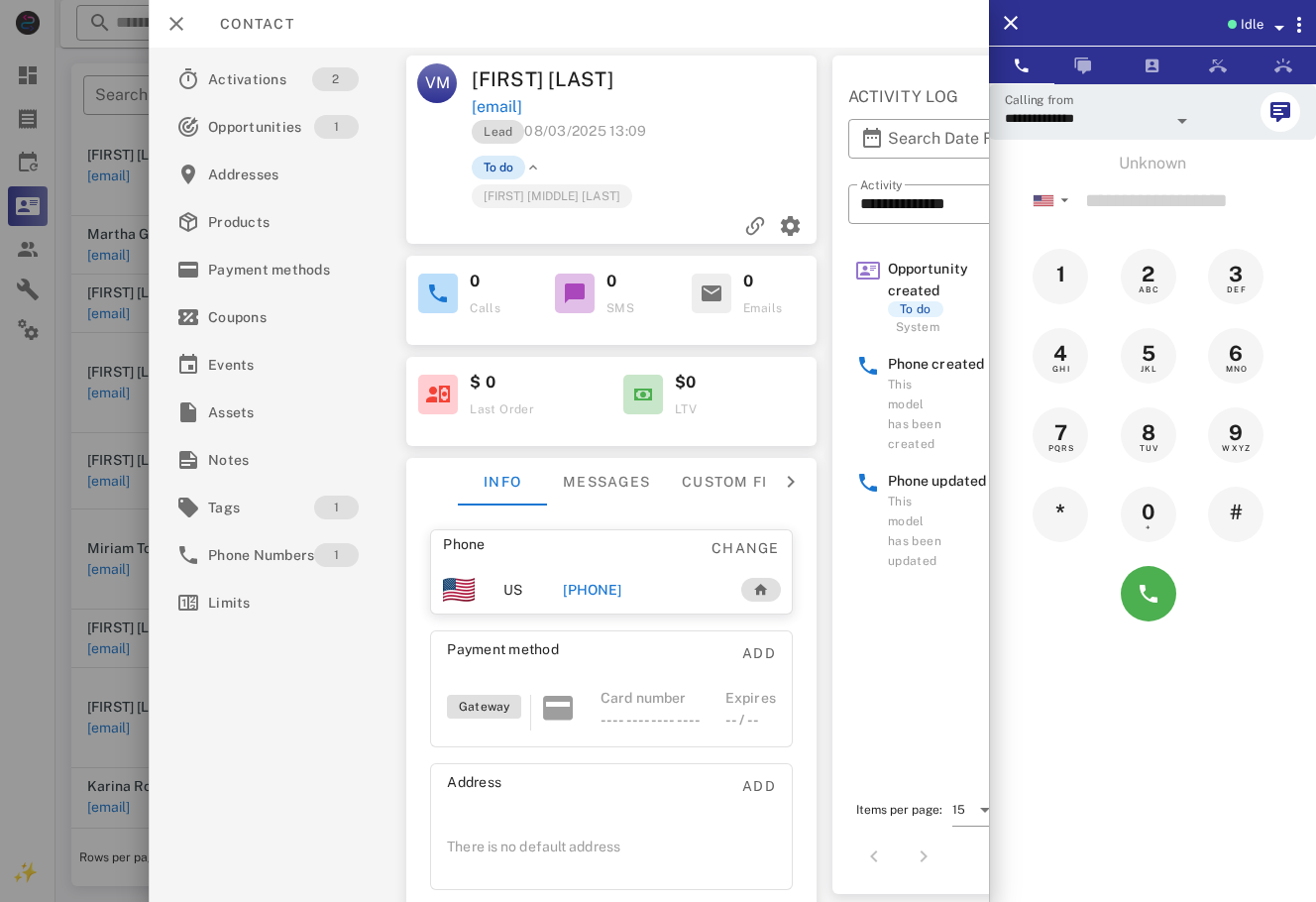 click on "To do" at bounding box center (498, 168) 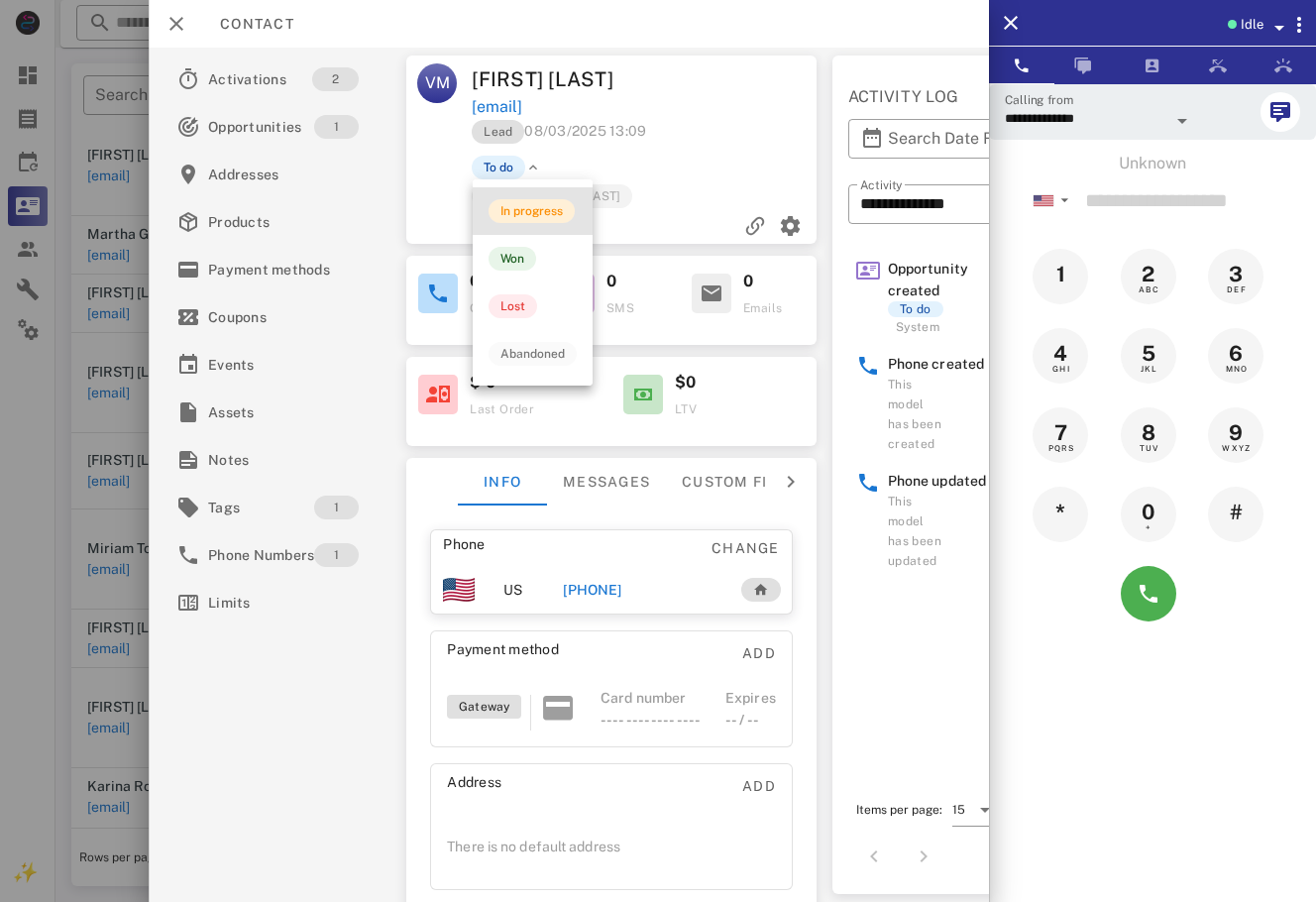 click on "In progress" at bounding box center [531, 211] 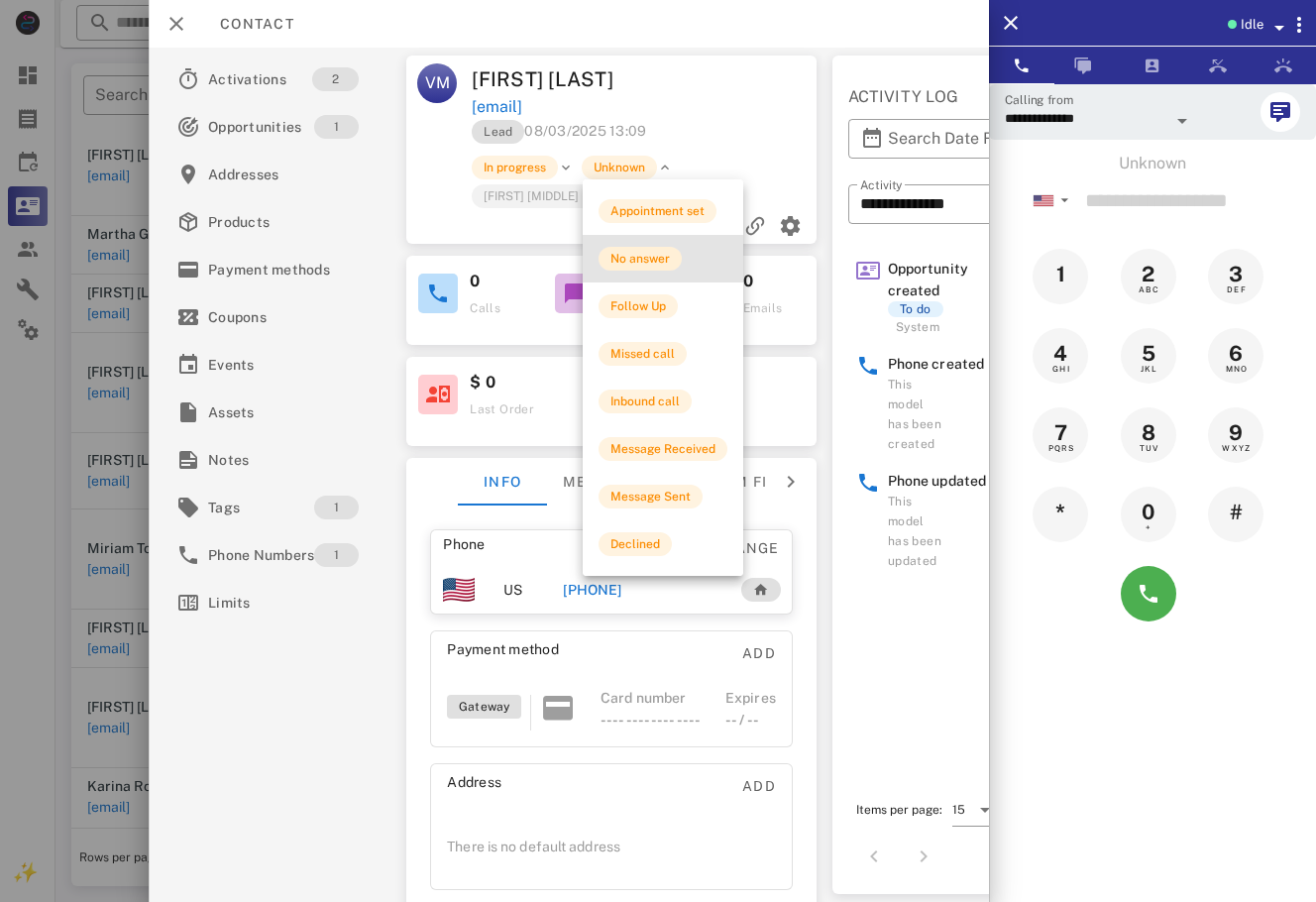 click on "No answer" at bounding box center (640, 259) 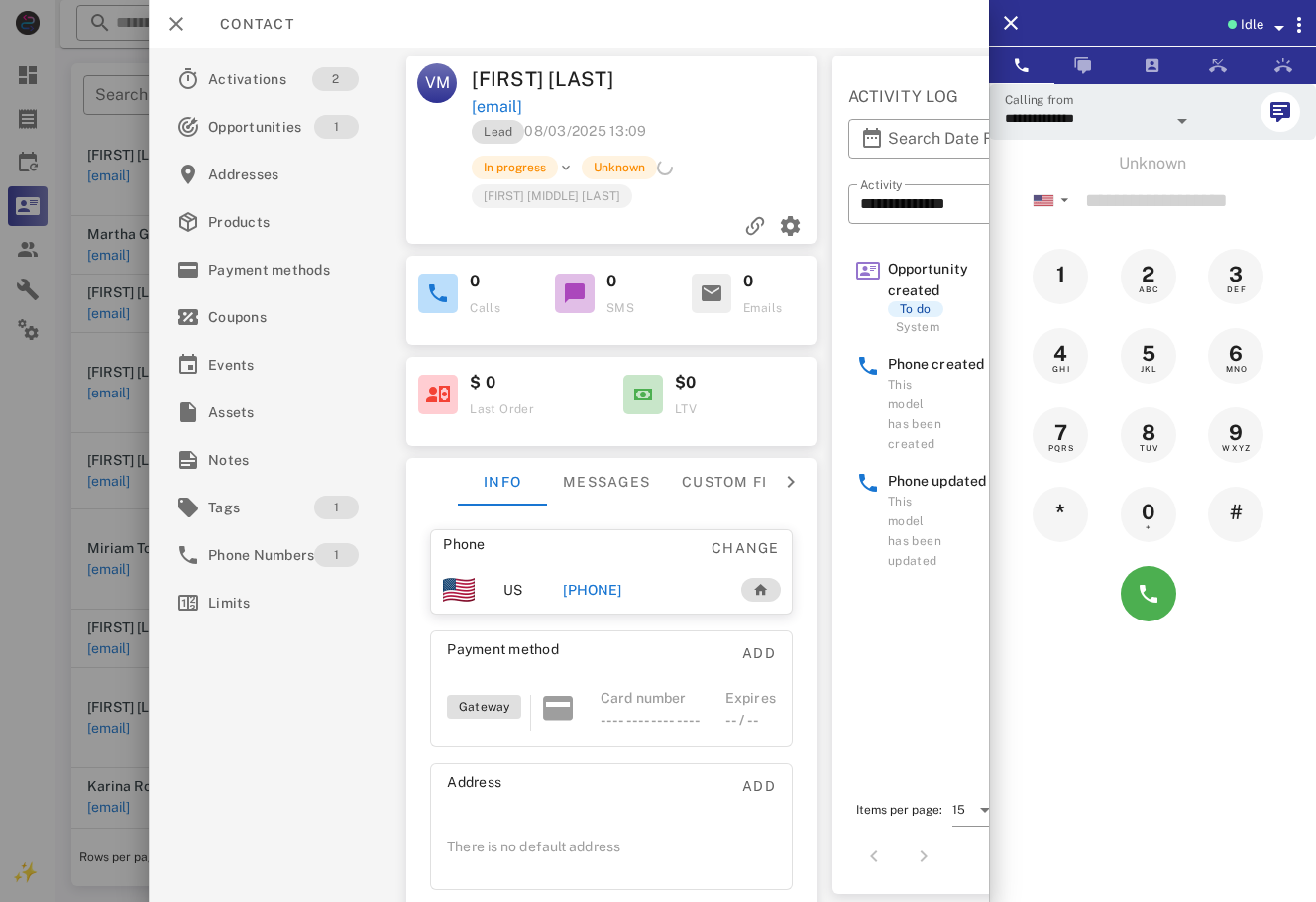 click at bounding box center (658, 451) 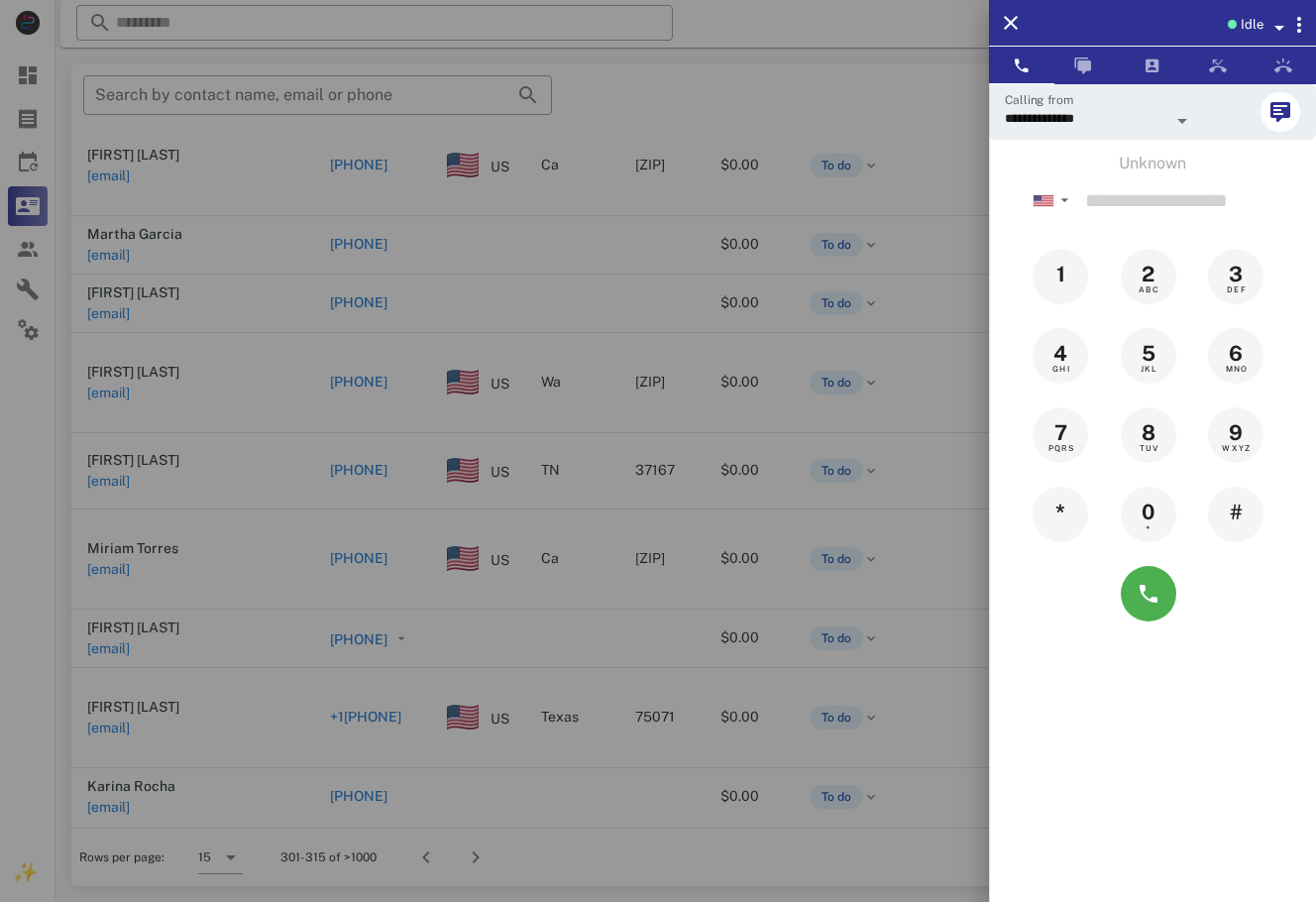 click at bounding box center (658, 451) 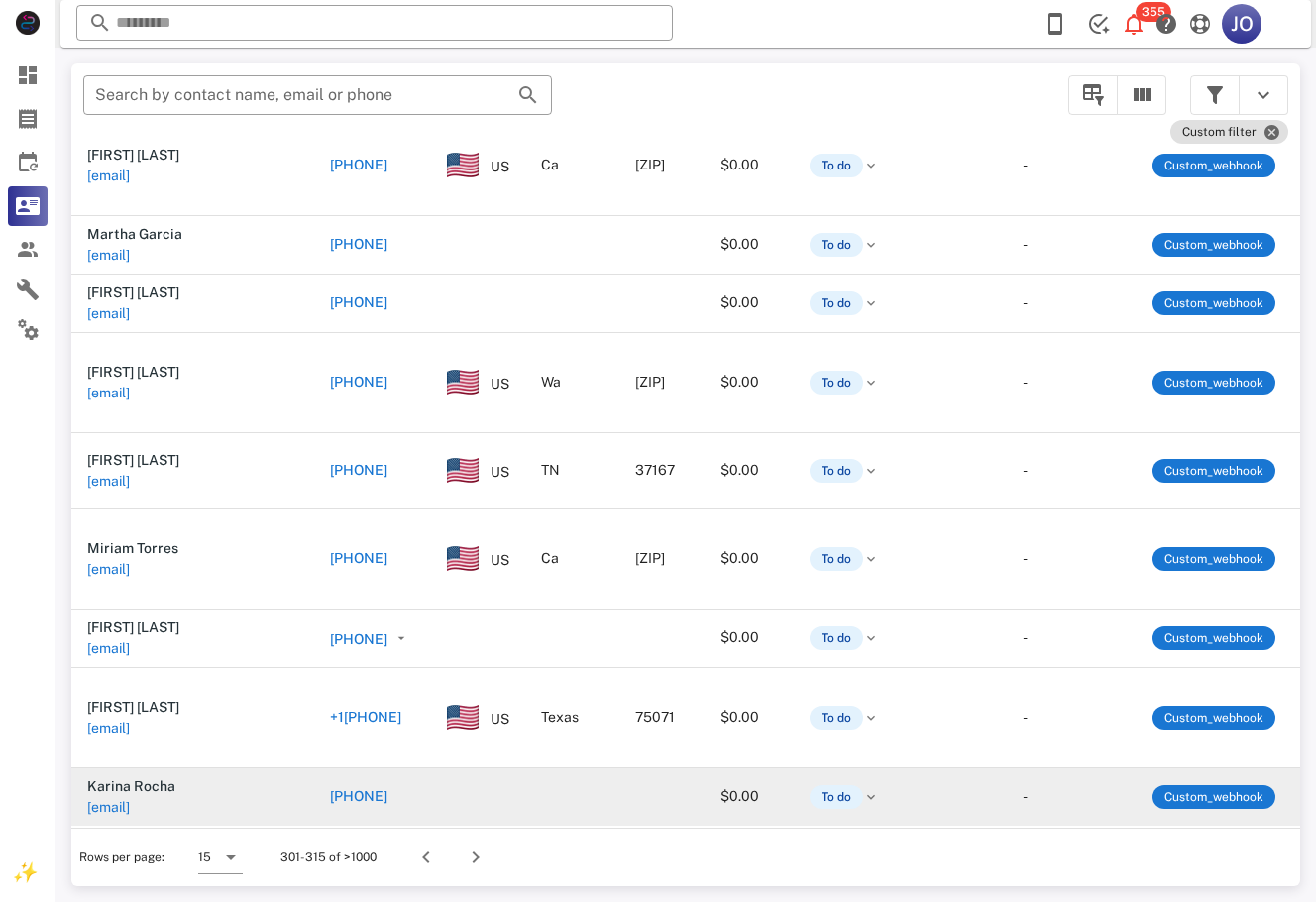 click on "[FIRST] [LAST] [EMAIL]" at bounding box center [192, 797] 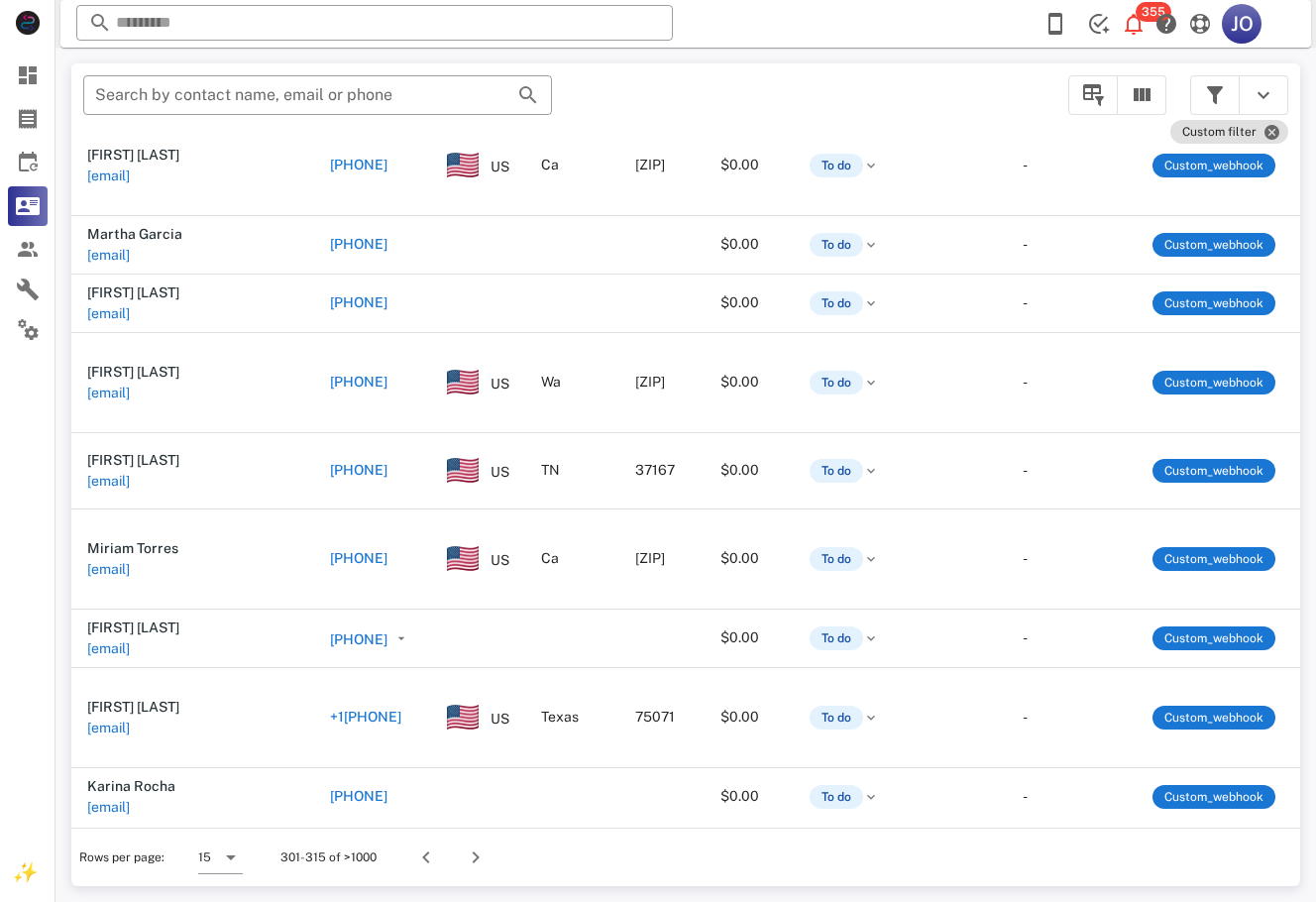 scroll, scrollTop: 503, scrollLeft: 485, axis: both 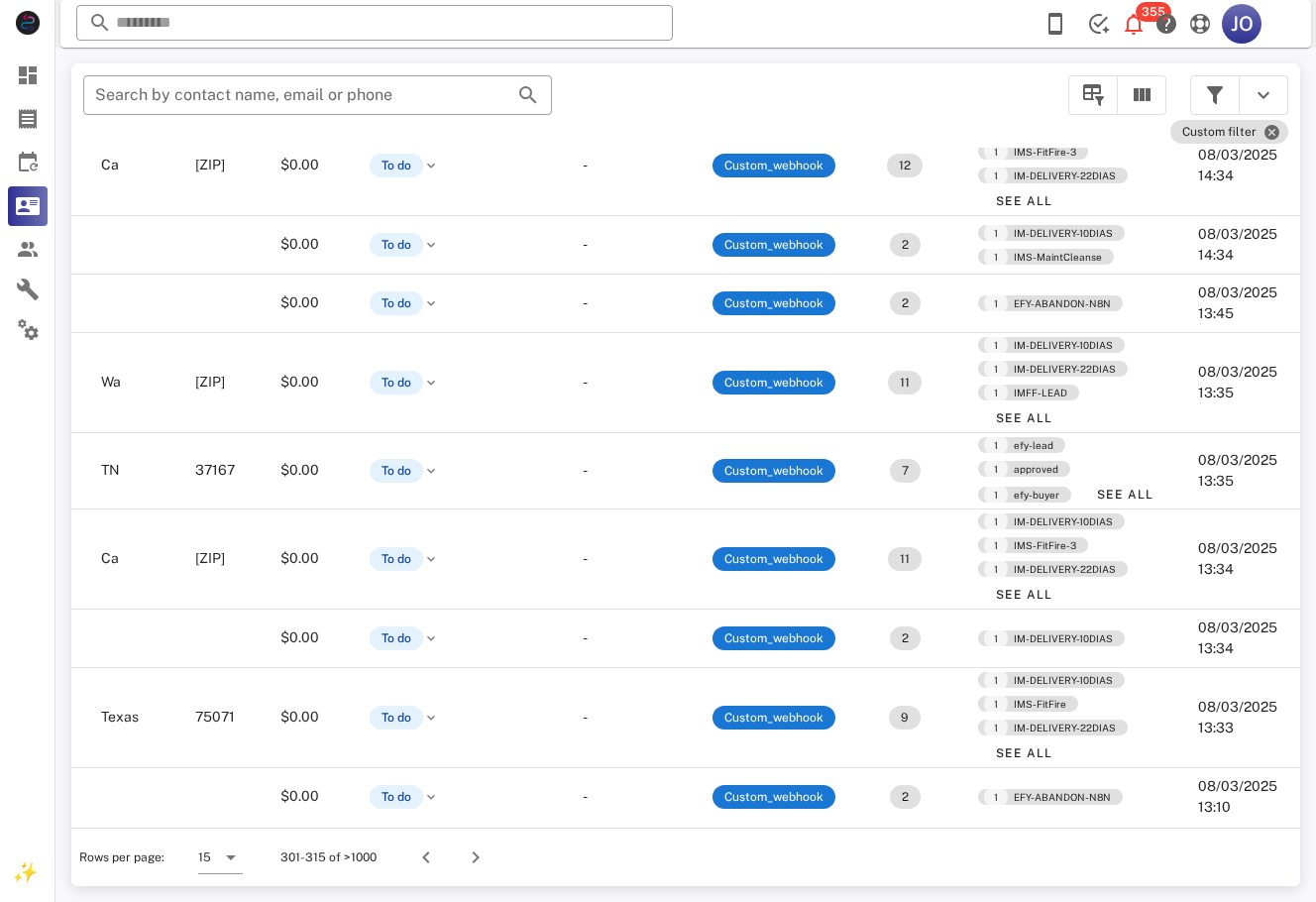 click at bounding box center (472, 857) 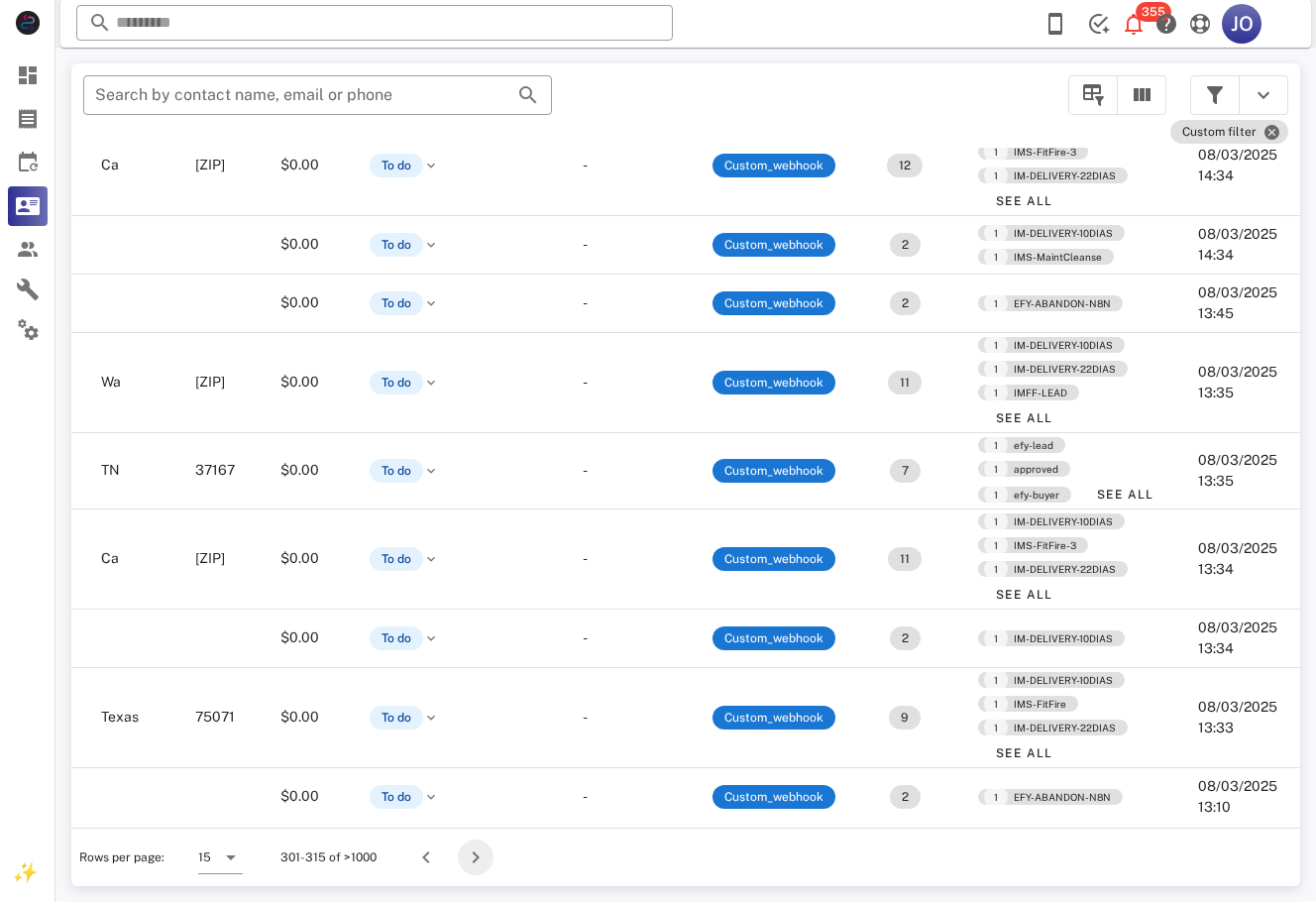click at bounding box center (476, 857) 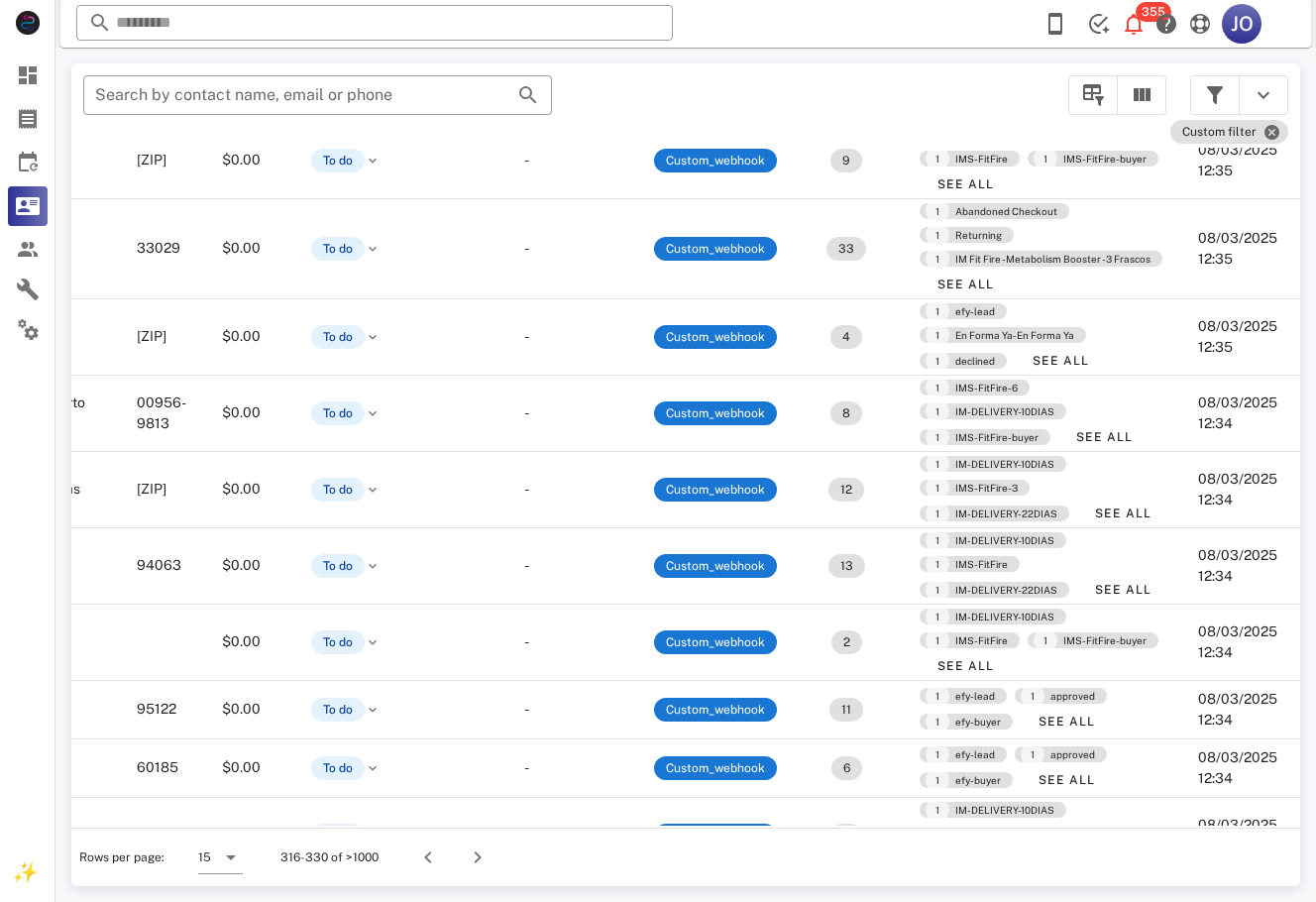 scroll, scrollTop: 422, scrollLeft: 568, axis: both 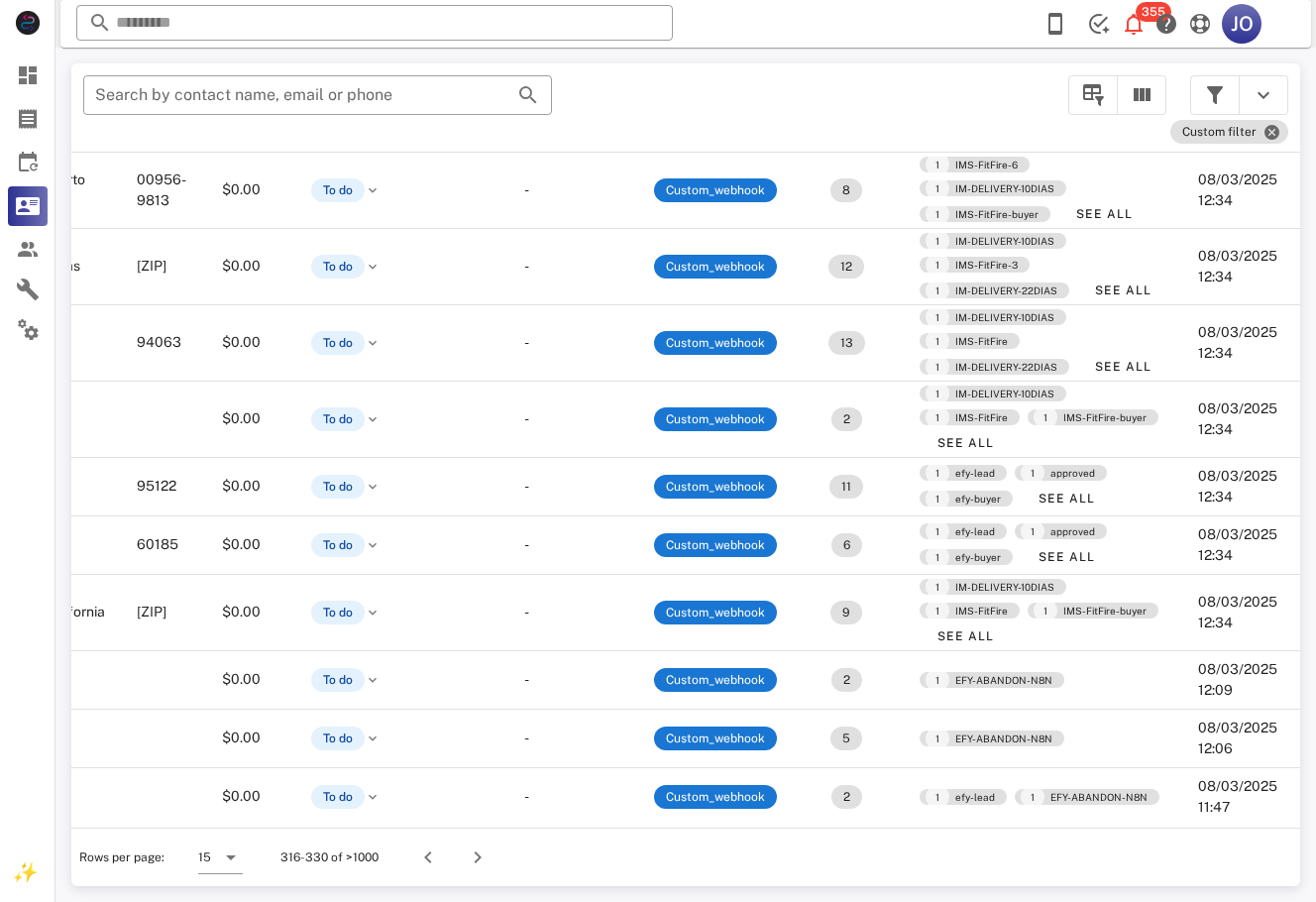 drag, startPoint x: 1293, startPoint y: 486, endPoint x: 4, endPoint y: 15, distance: 1372.3564 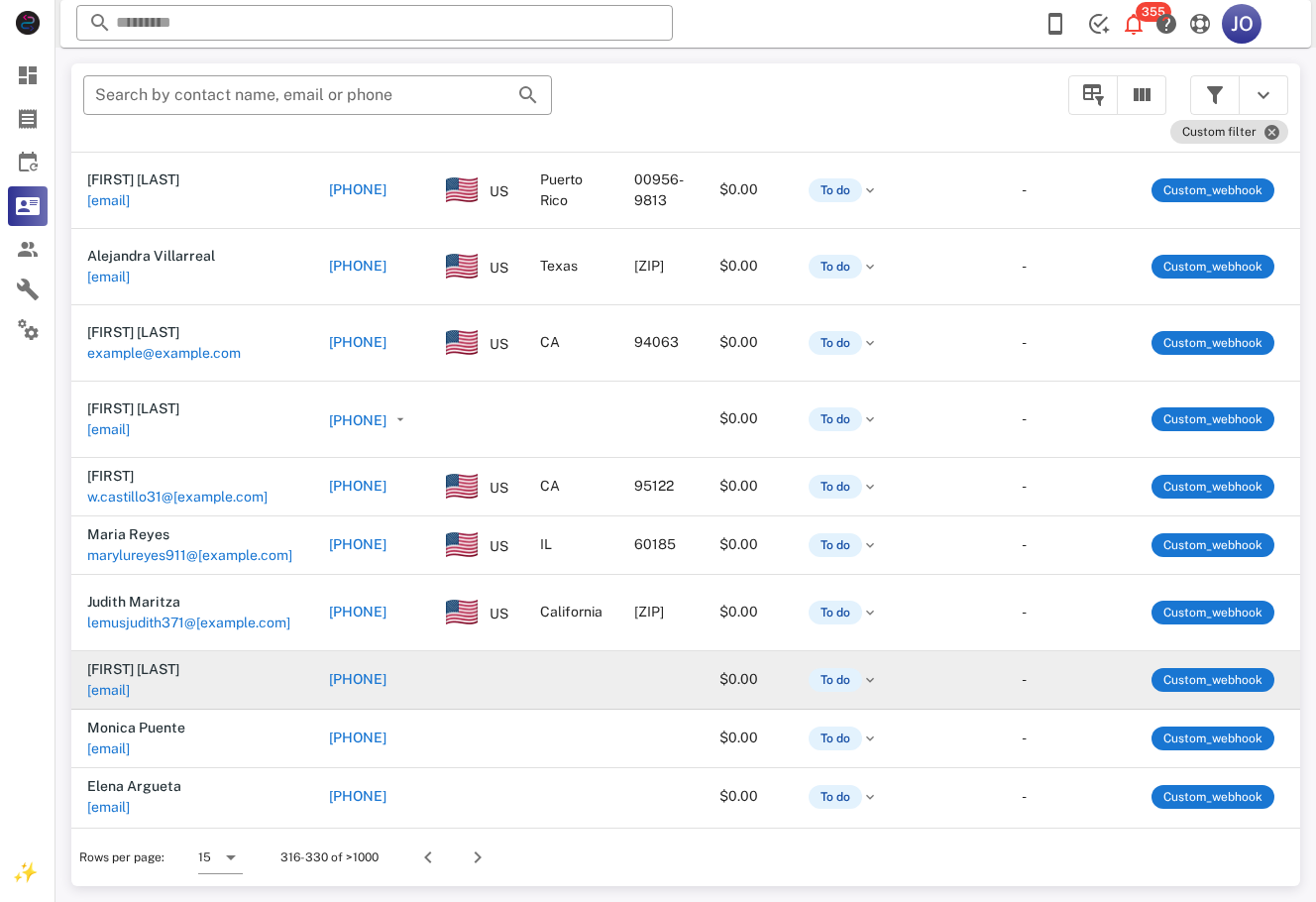 click on "[EMAIL]" at bounding box center [108, 690] 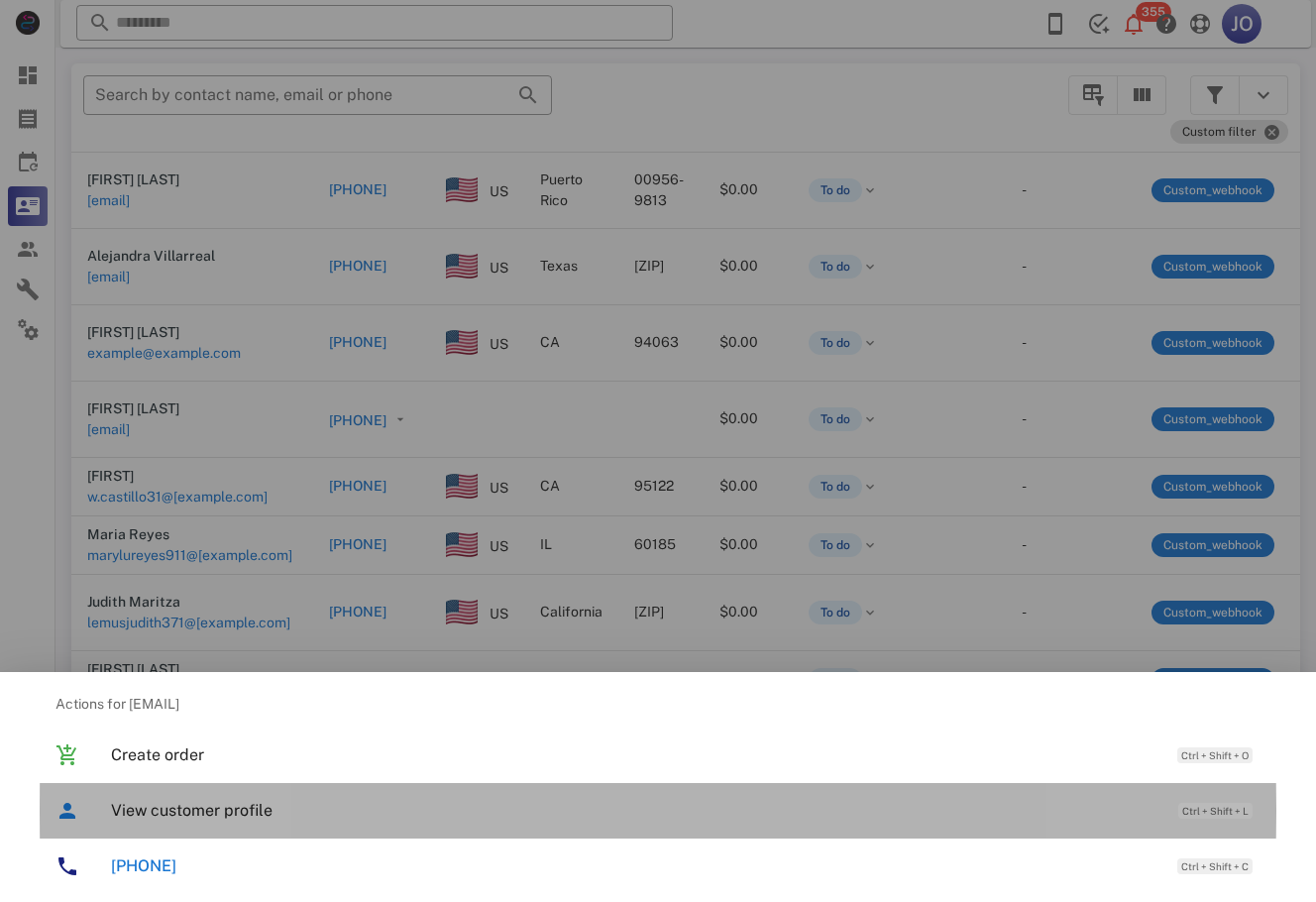 click on "View customer profile Ctrl + Shift + L" at bounding box center [686, 810] 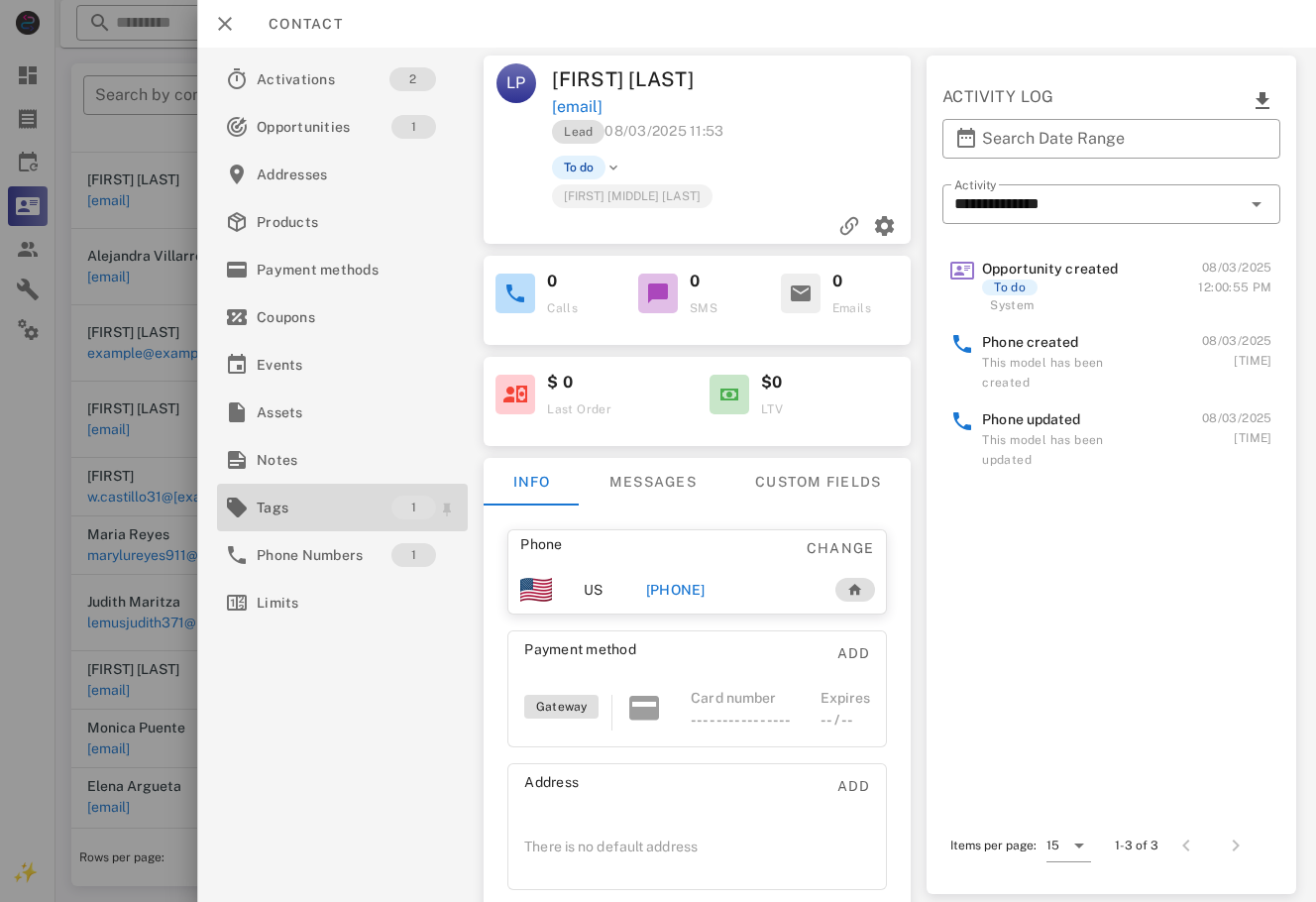 click on "Tags" at bounding box center (324, 507) 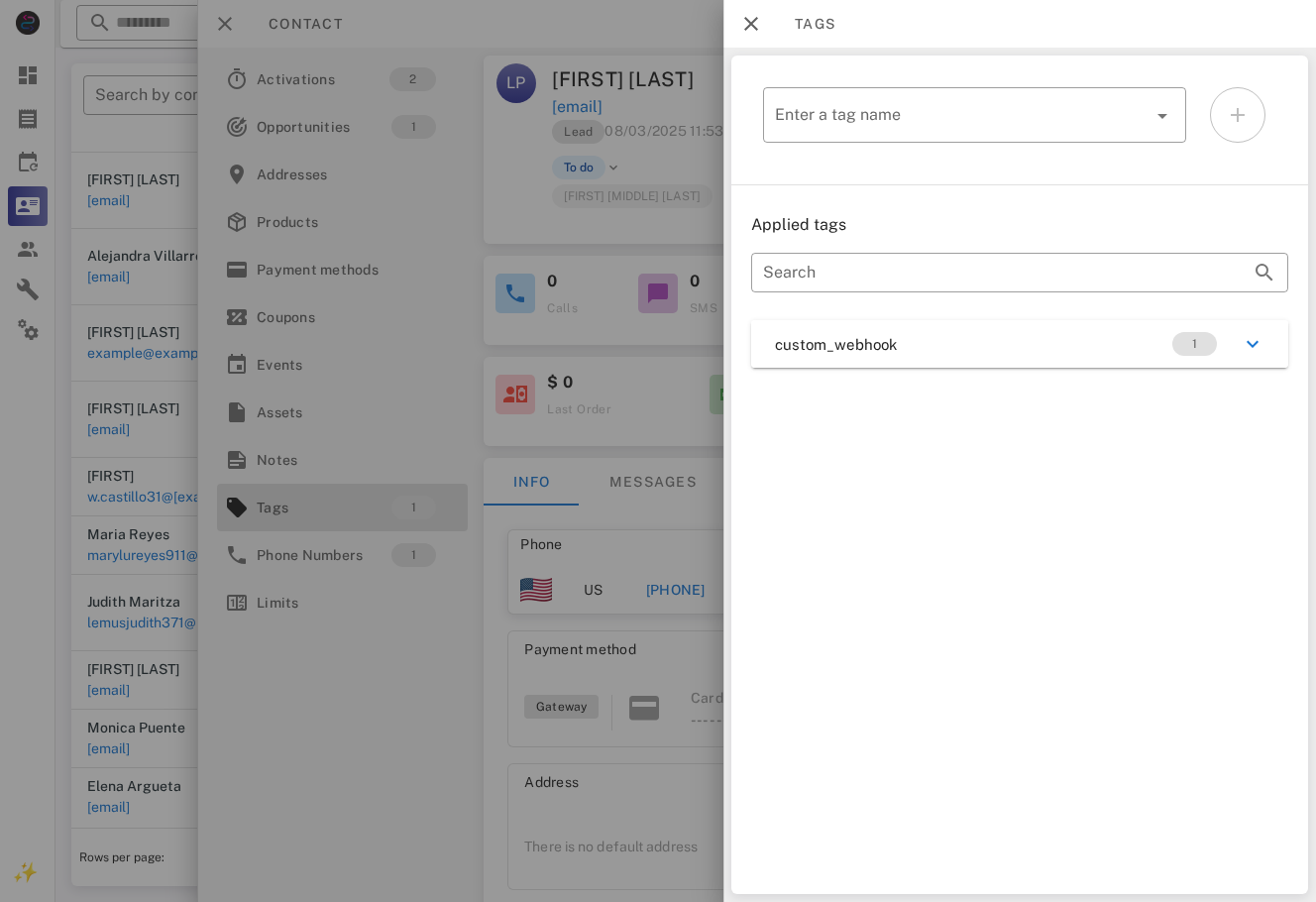 click on "custom_webhook  1" at bounding box center (1020, 344) 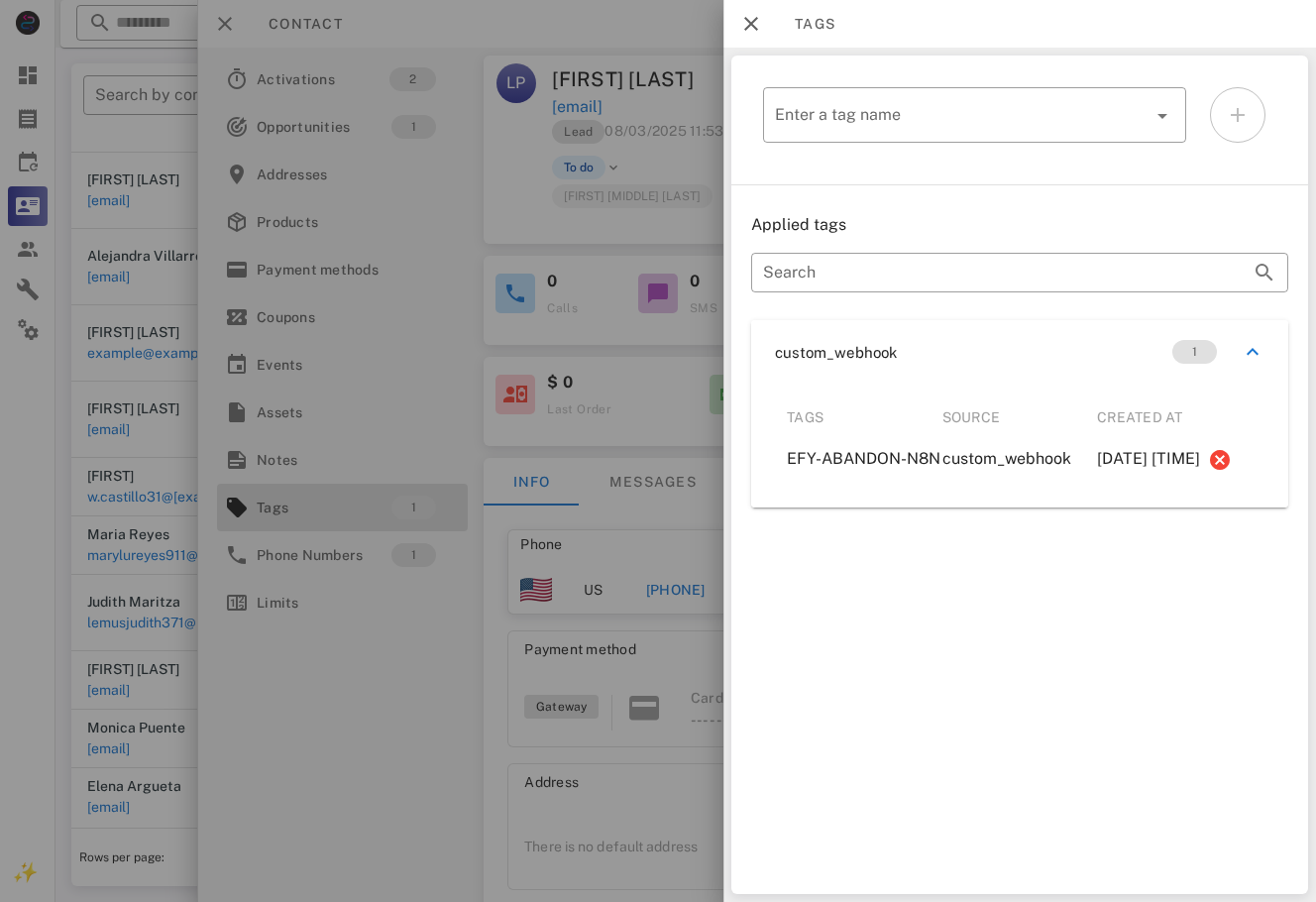 drag, startPoint x: 784, startPoint y: 457, endPoint x: 1171, endPoint y: 494, distance: 388.76471 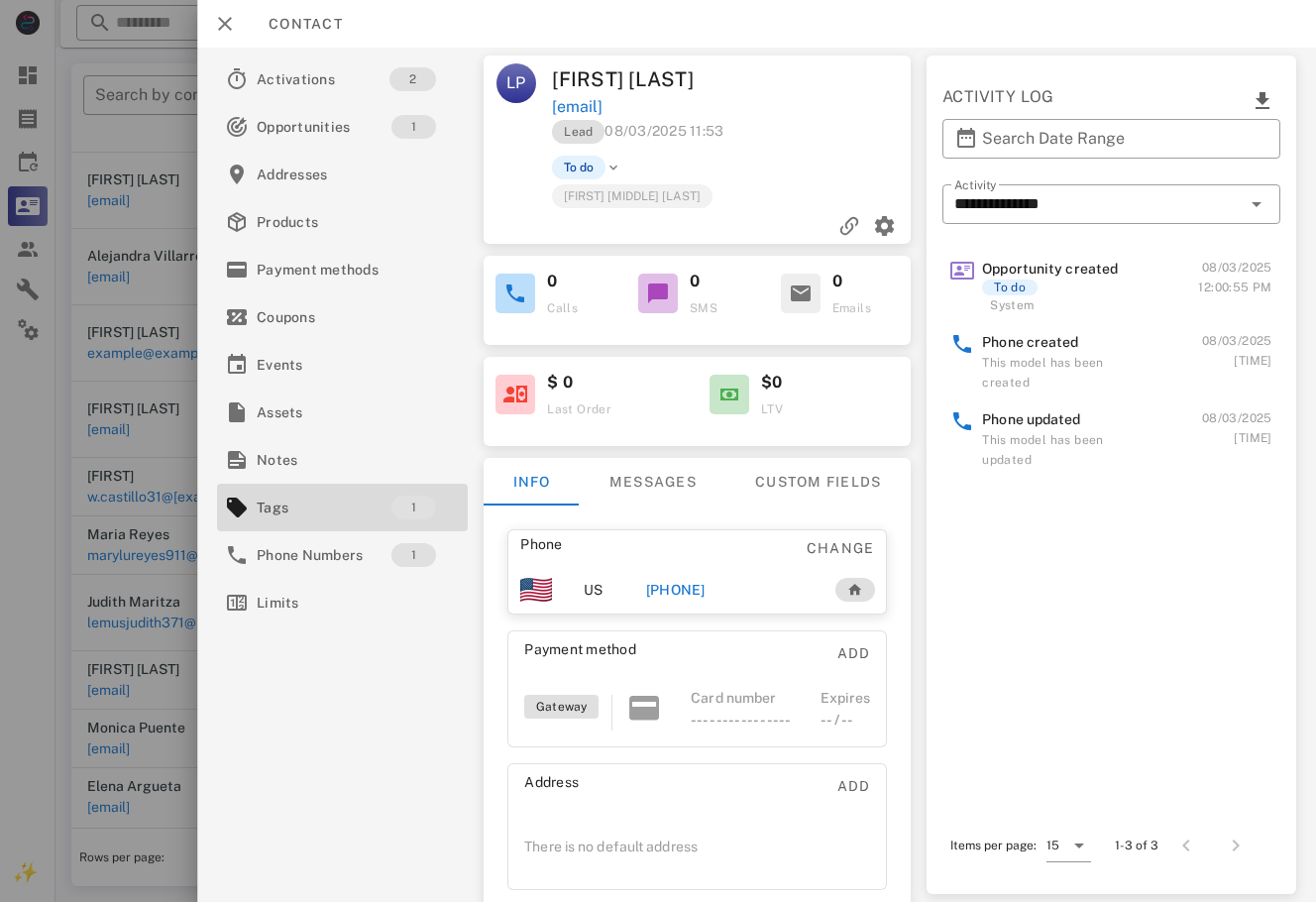 click on "[PHONE]" at bounding box center [676, 590] 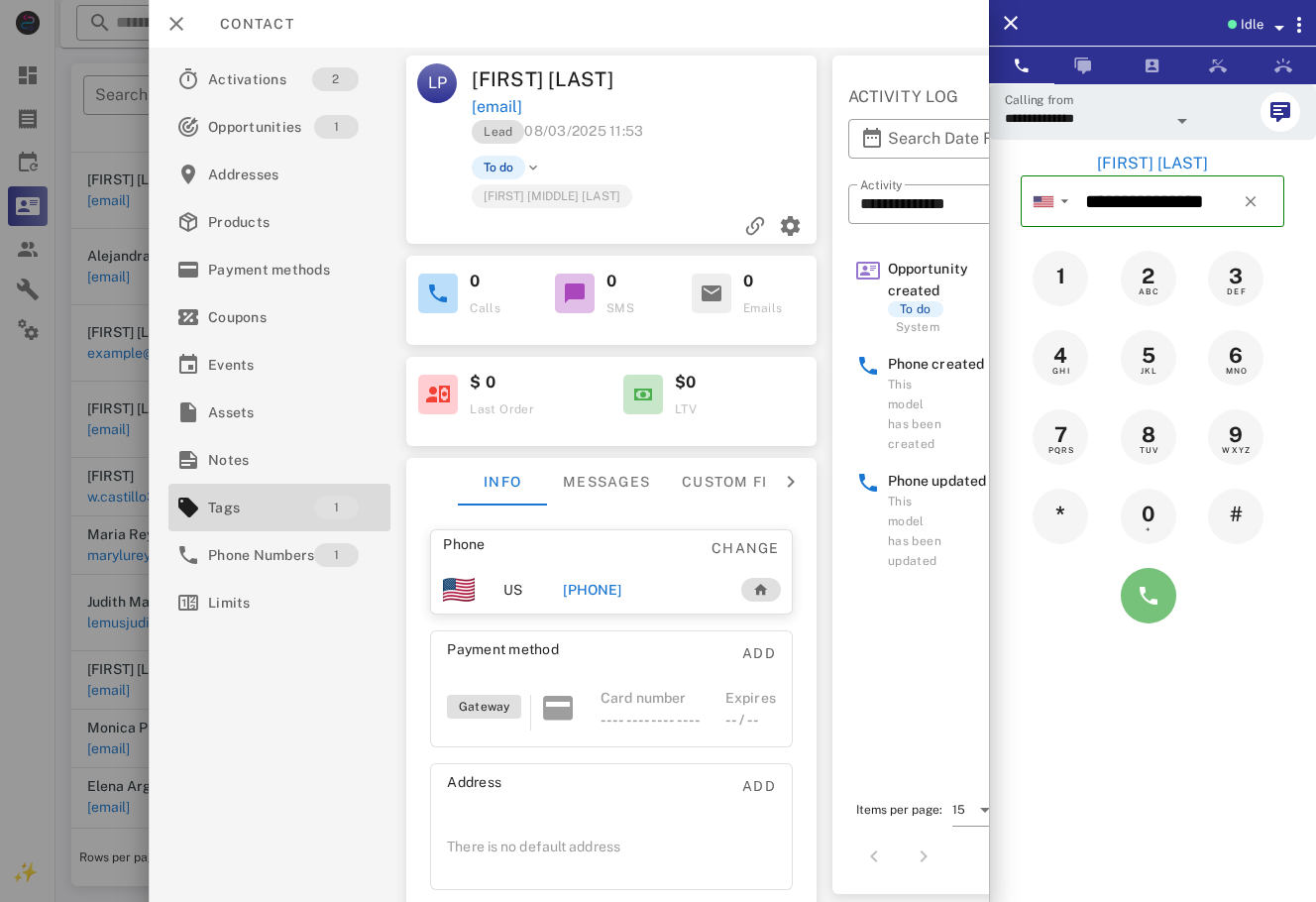 click at bounding box center (1149, 596) 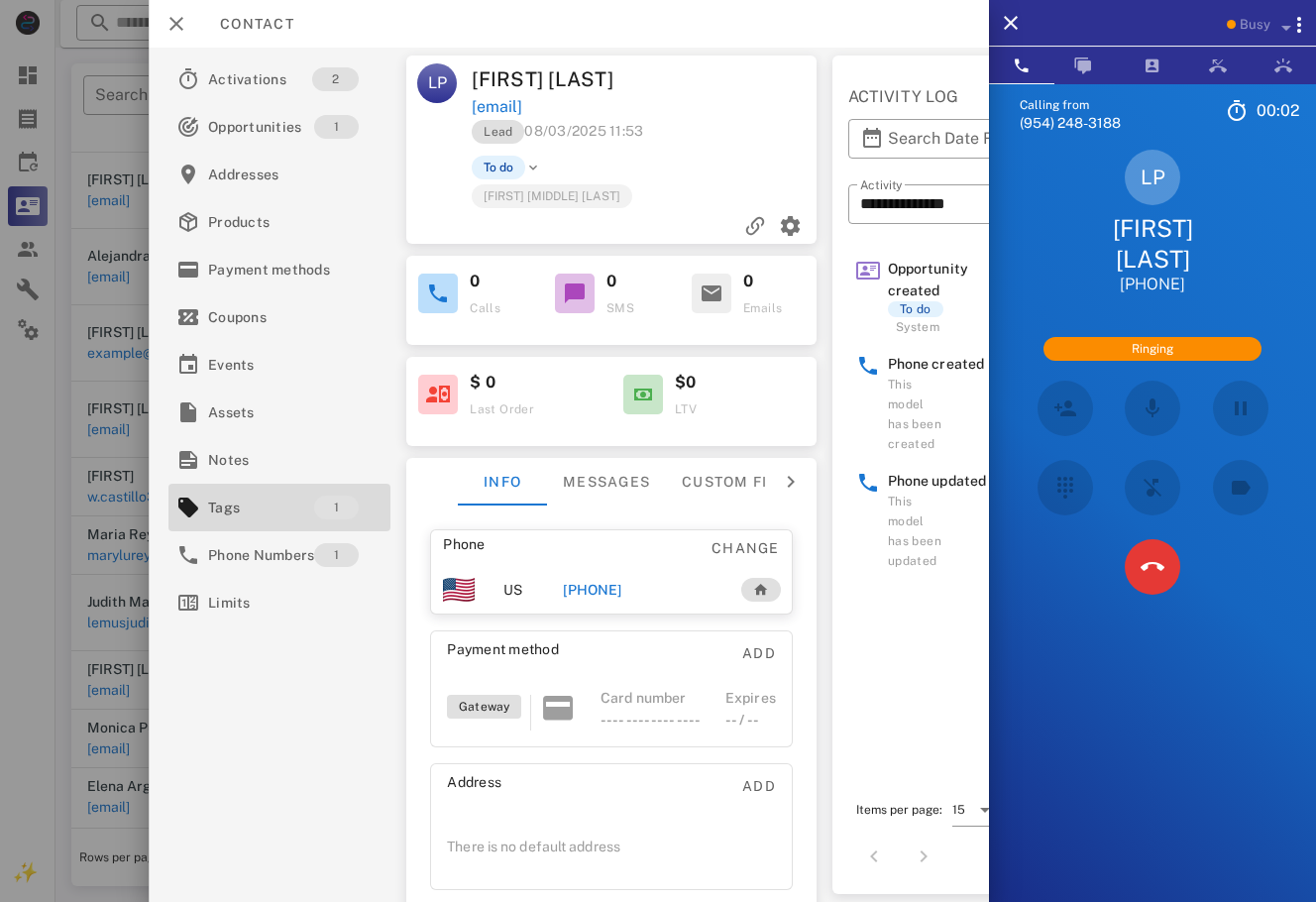 scroll, scrollTop: 364, scrollLeft: 0, axis: vertical 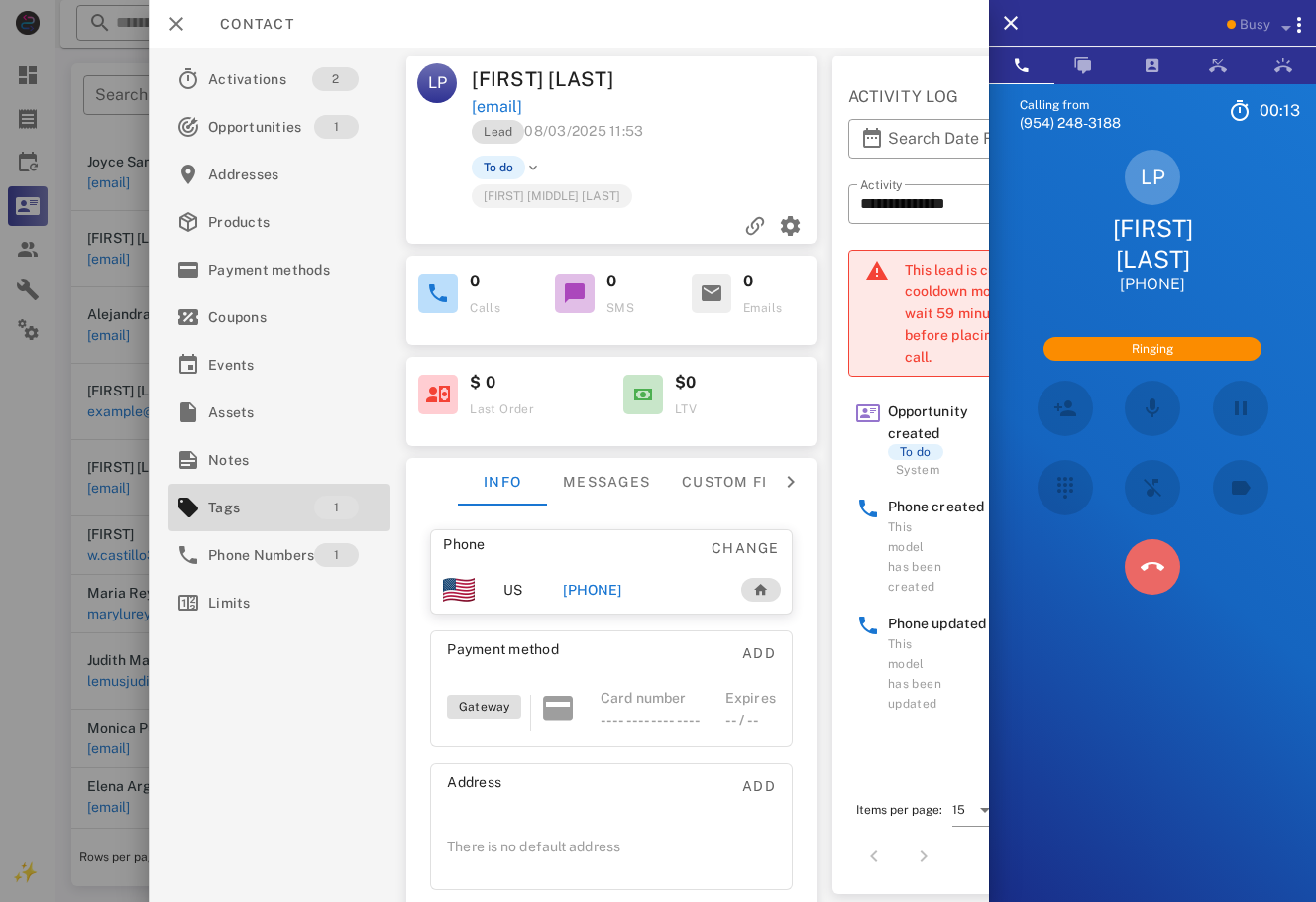 click at bounding box center (1152, 567) 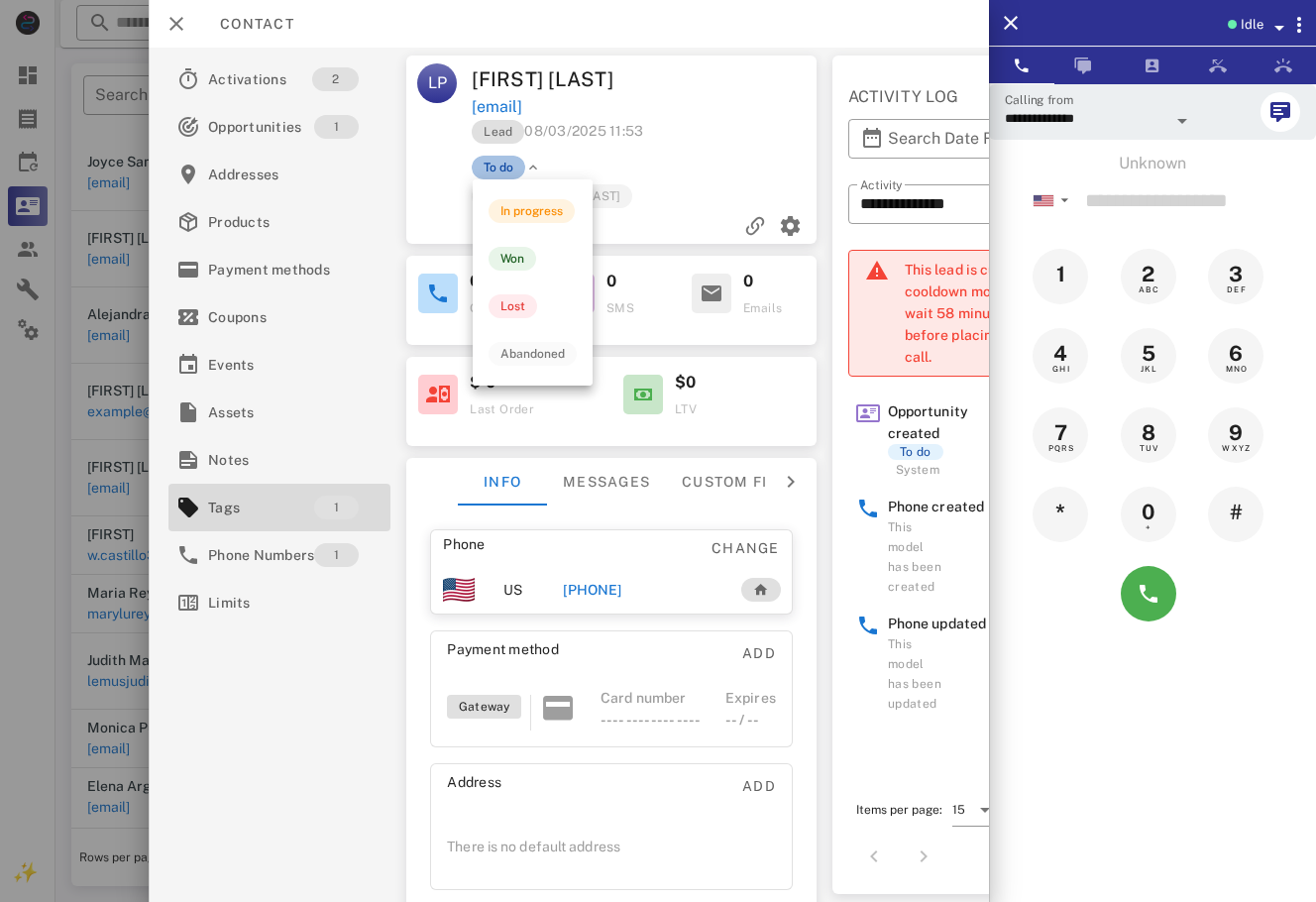 click on "To do" at bounding box center [498, 168] 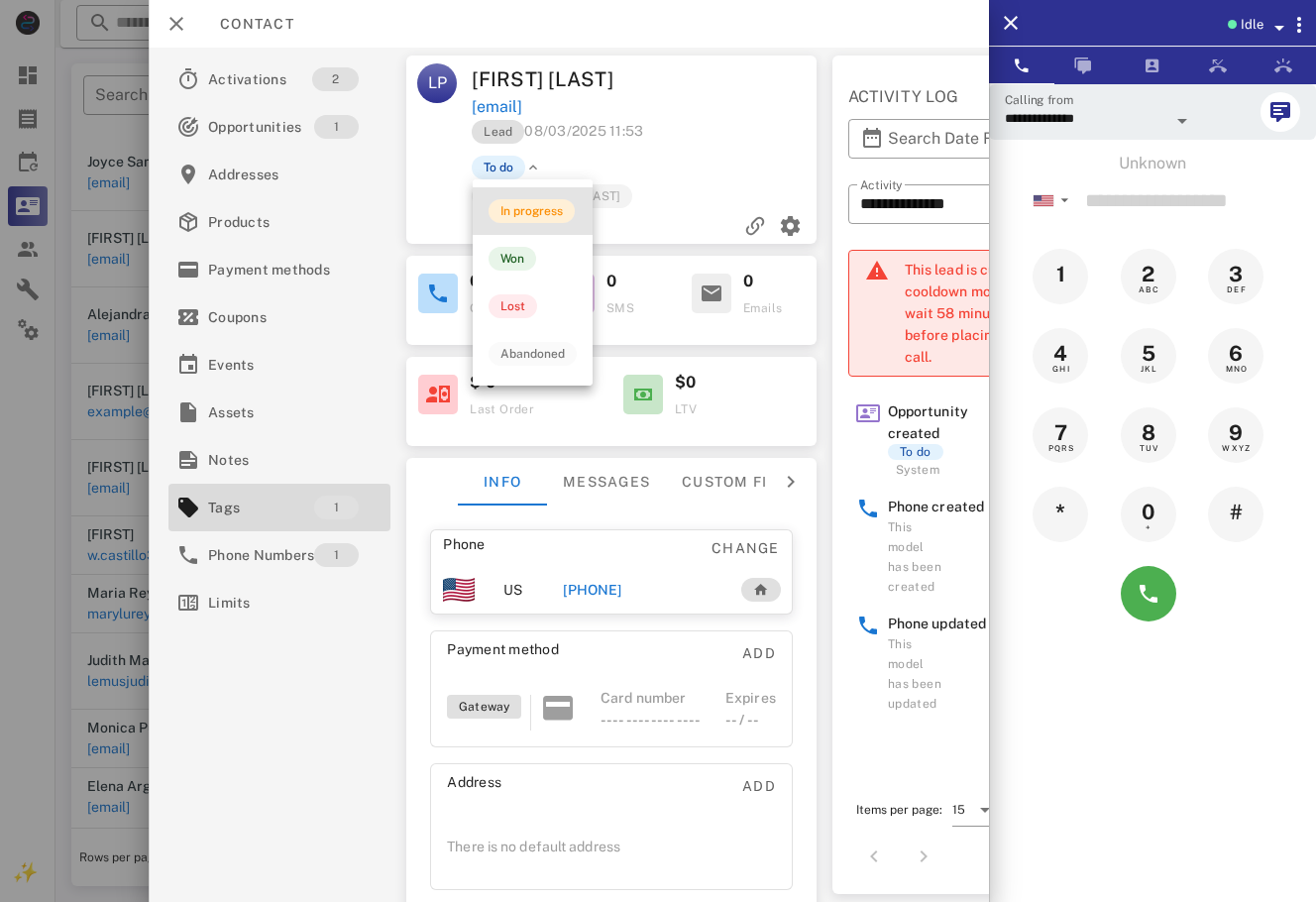 click on "In progress" at bounding box center (531, 211) 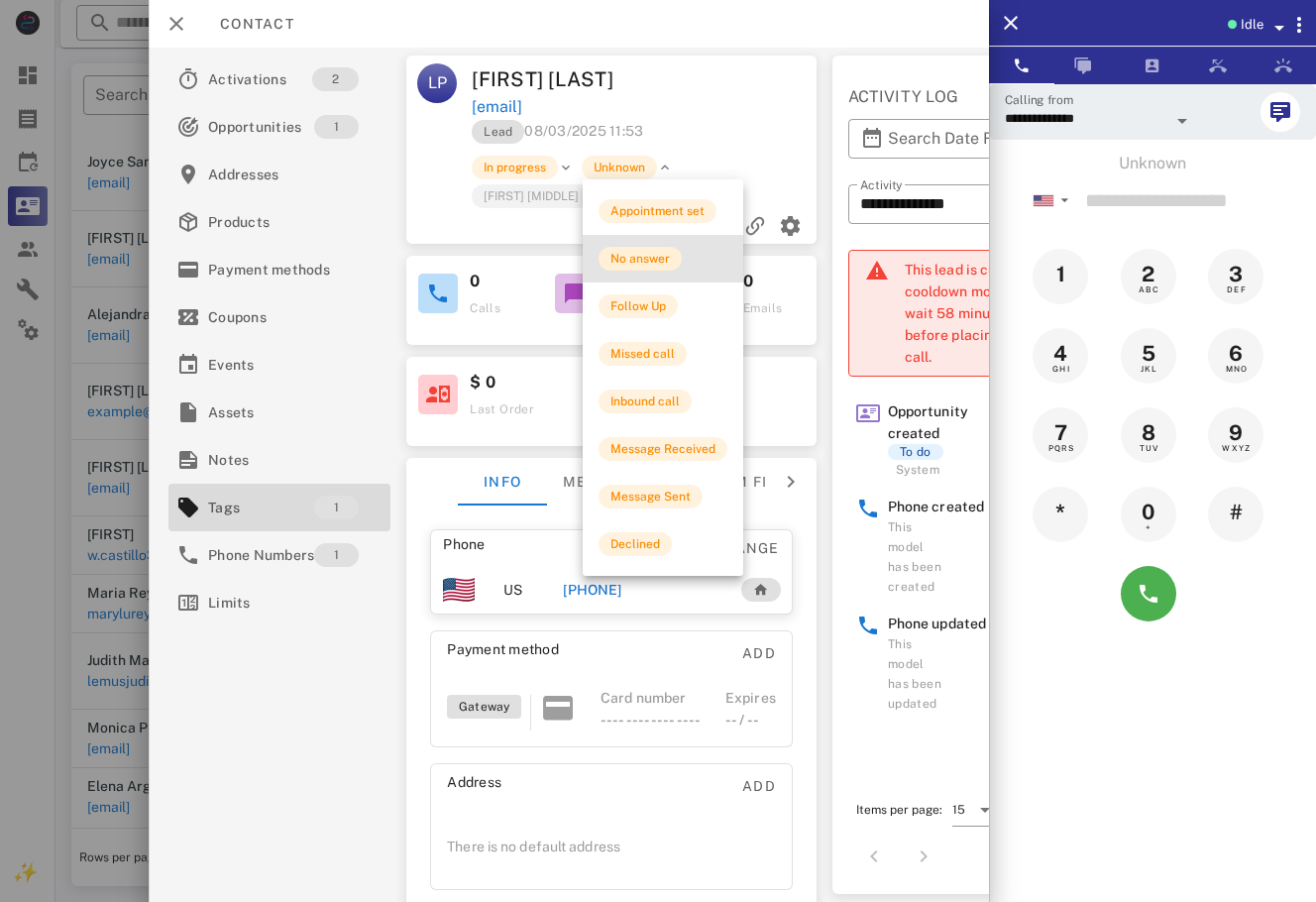 click on "No answer" at bounding box center [640, 259] 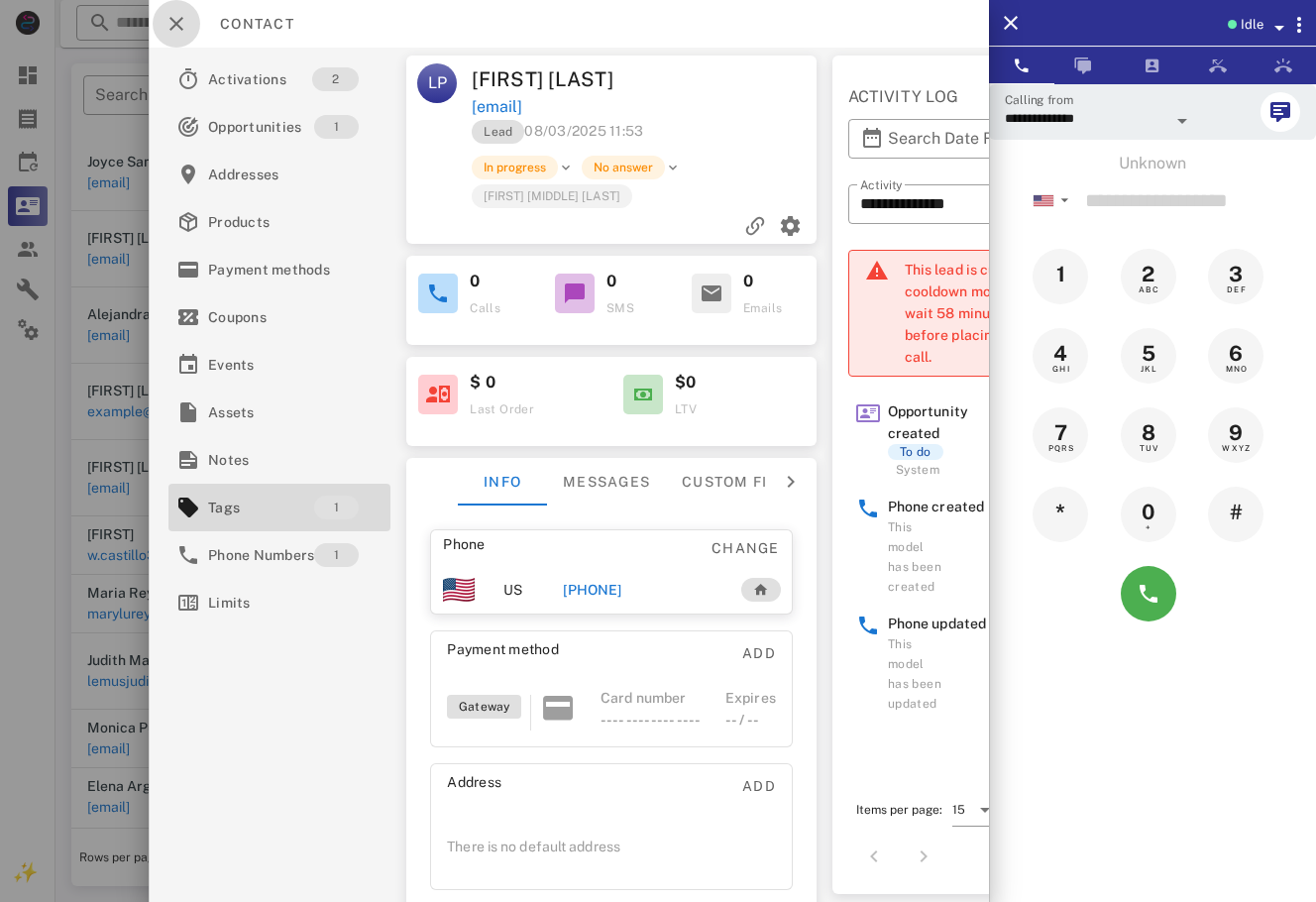 click at bounding box center (176, 24) 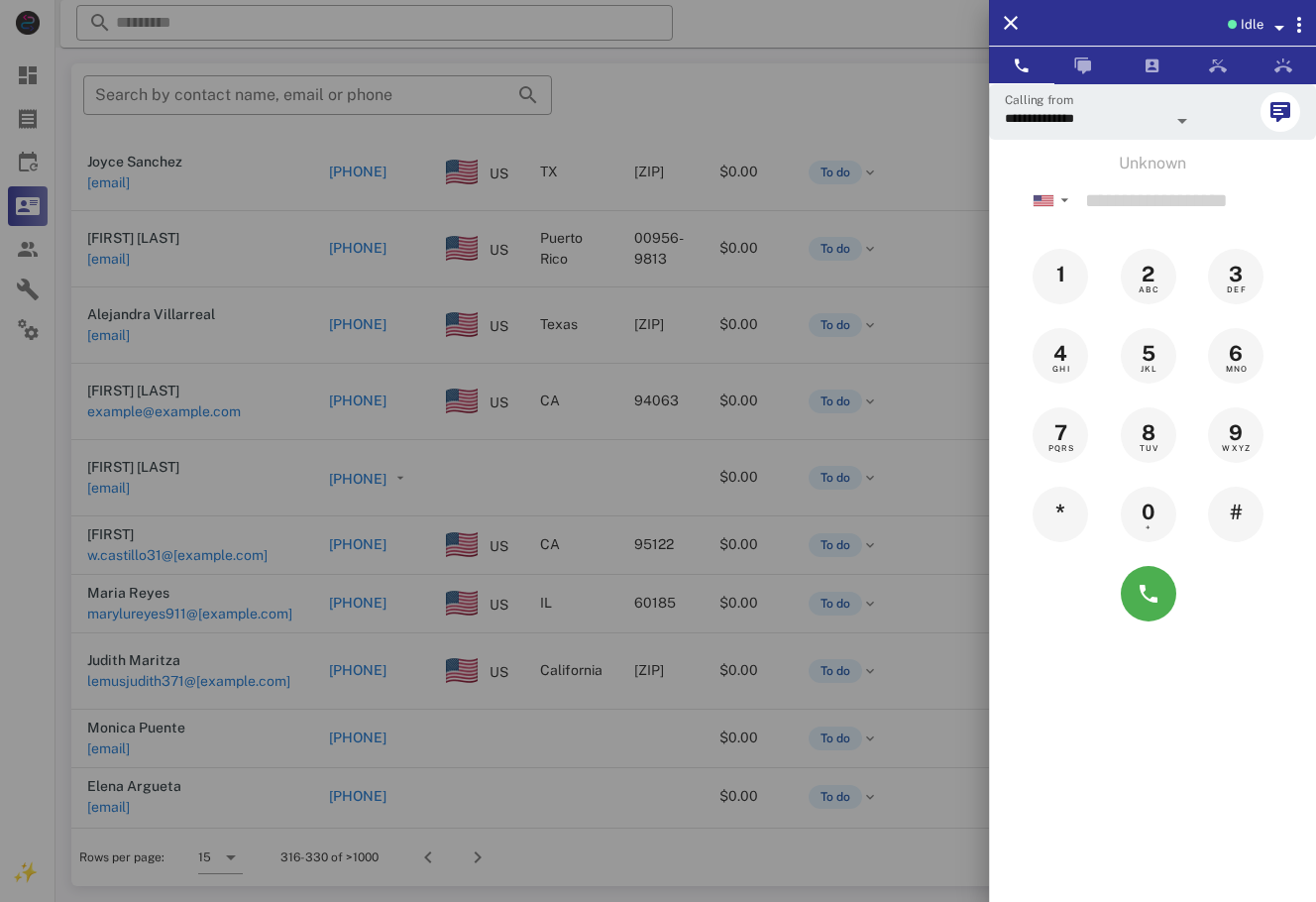click at bounding box center [658, 451] 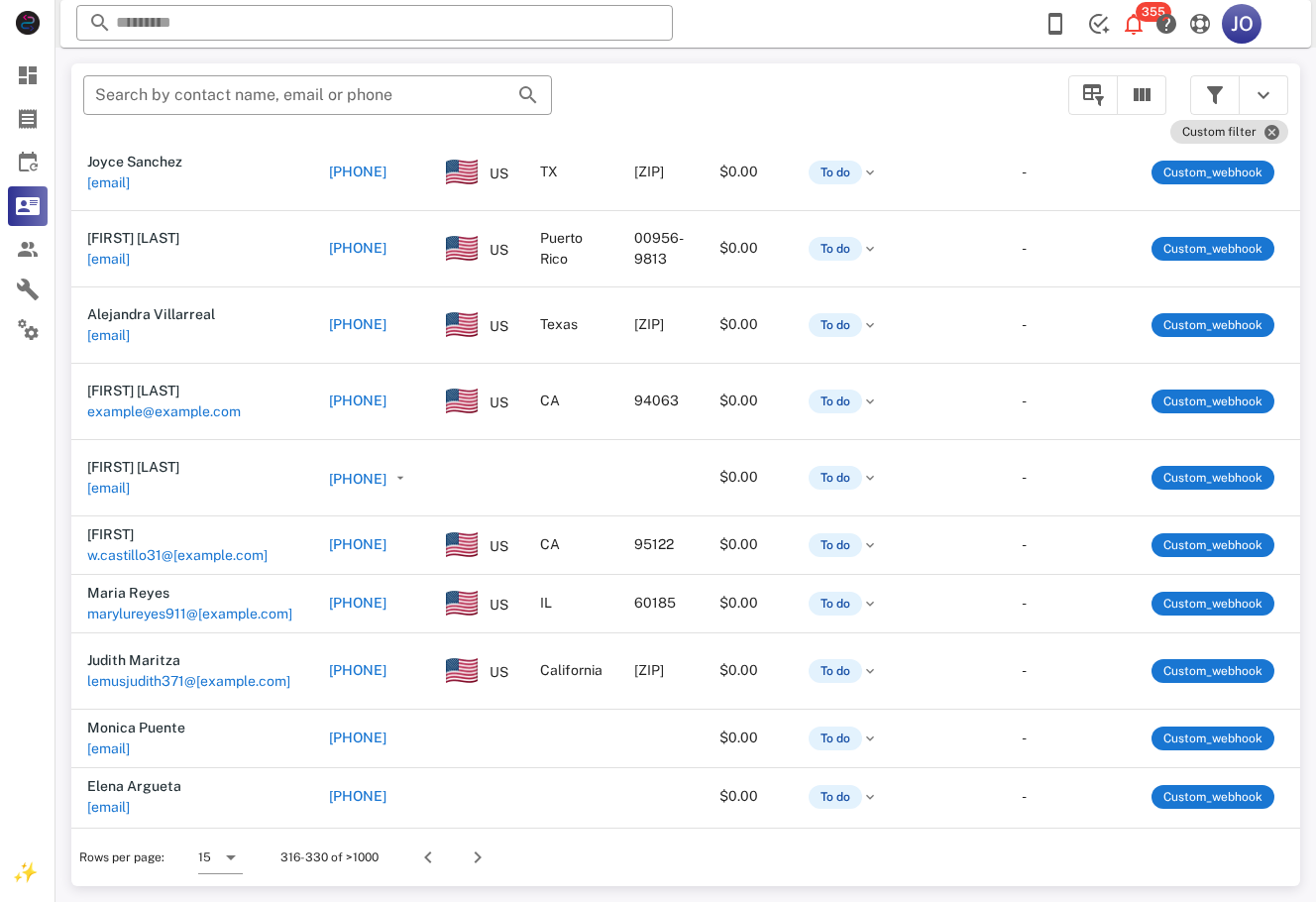 scroll, scrollTop: 364, scrollLeft: 568, axis: both 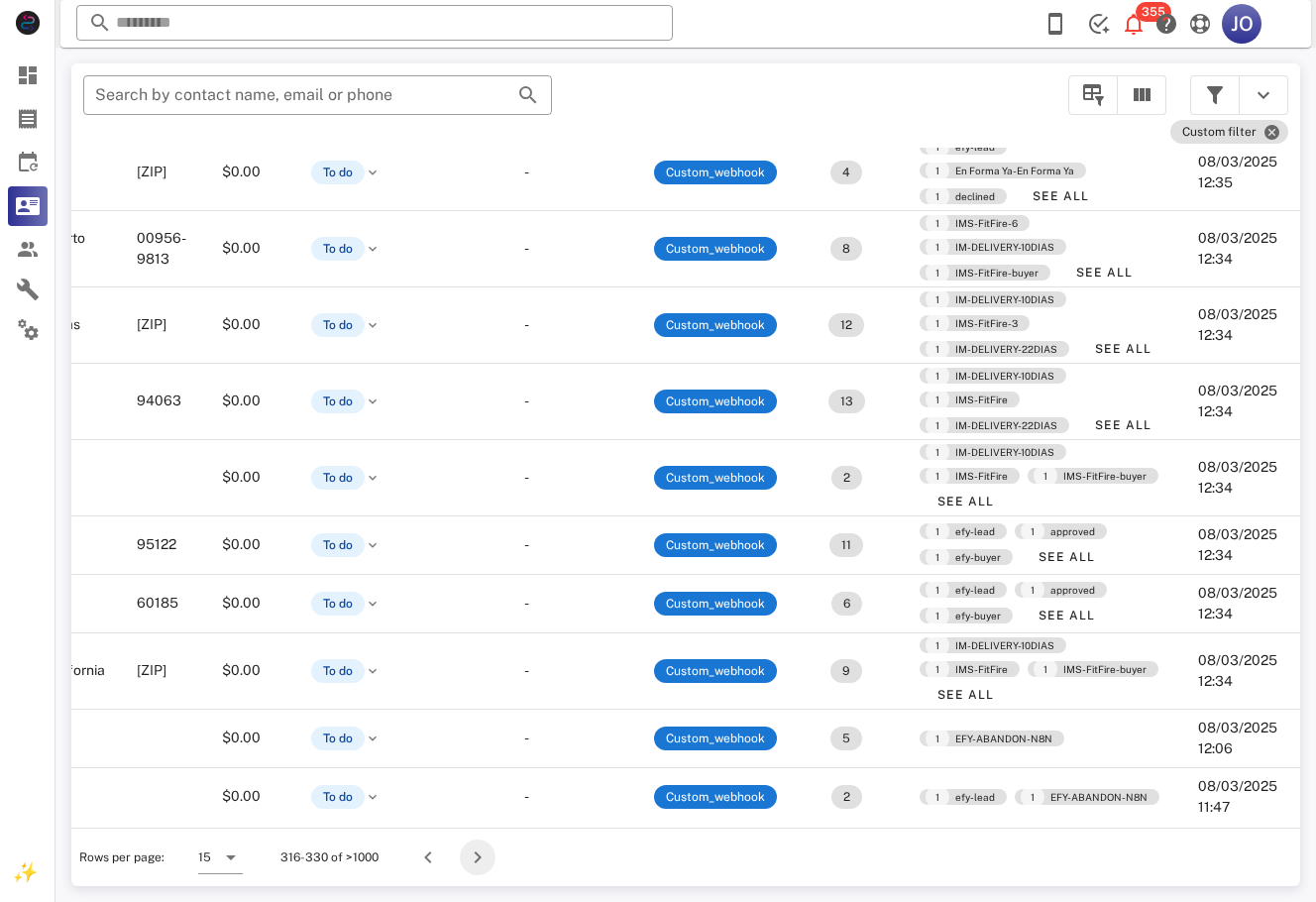 click at bounding box center (478, 857) 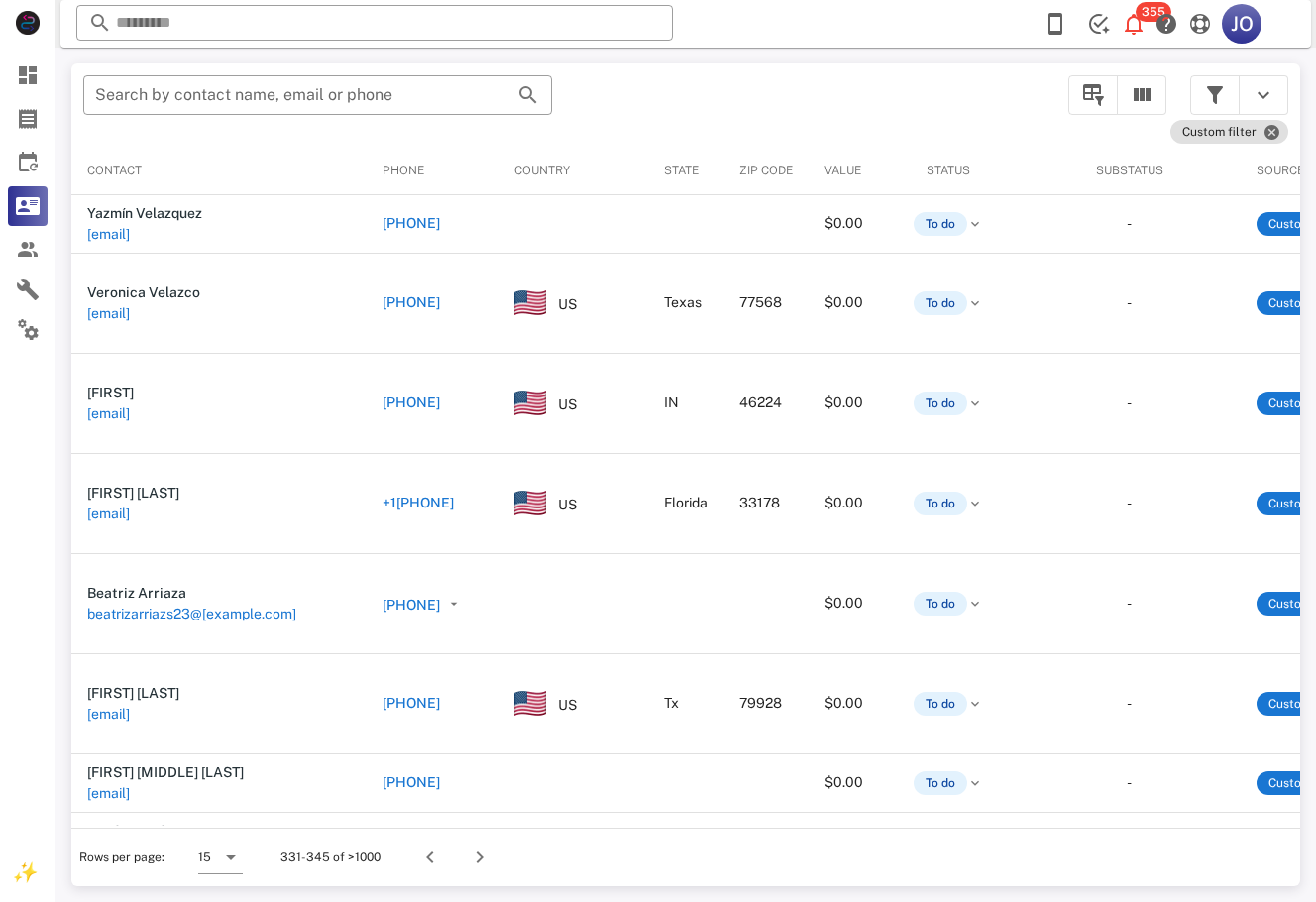 scroll, scrollTop: 0, scrollLeft: 491, axis: horizontal 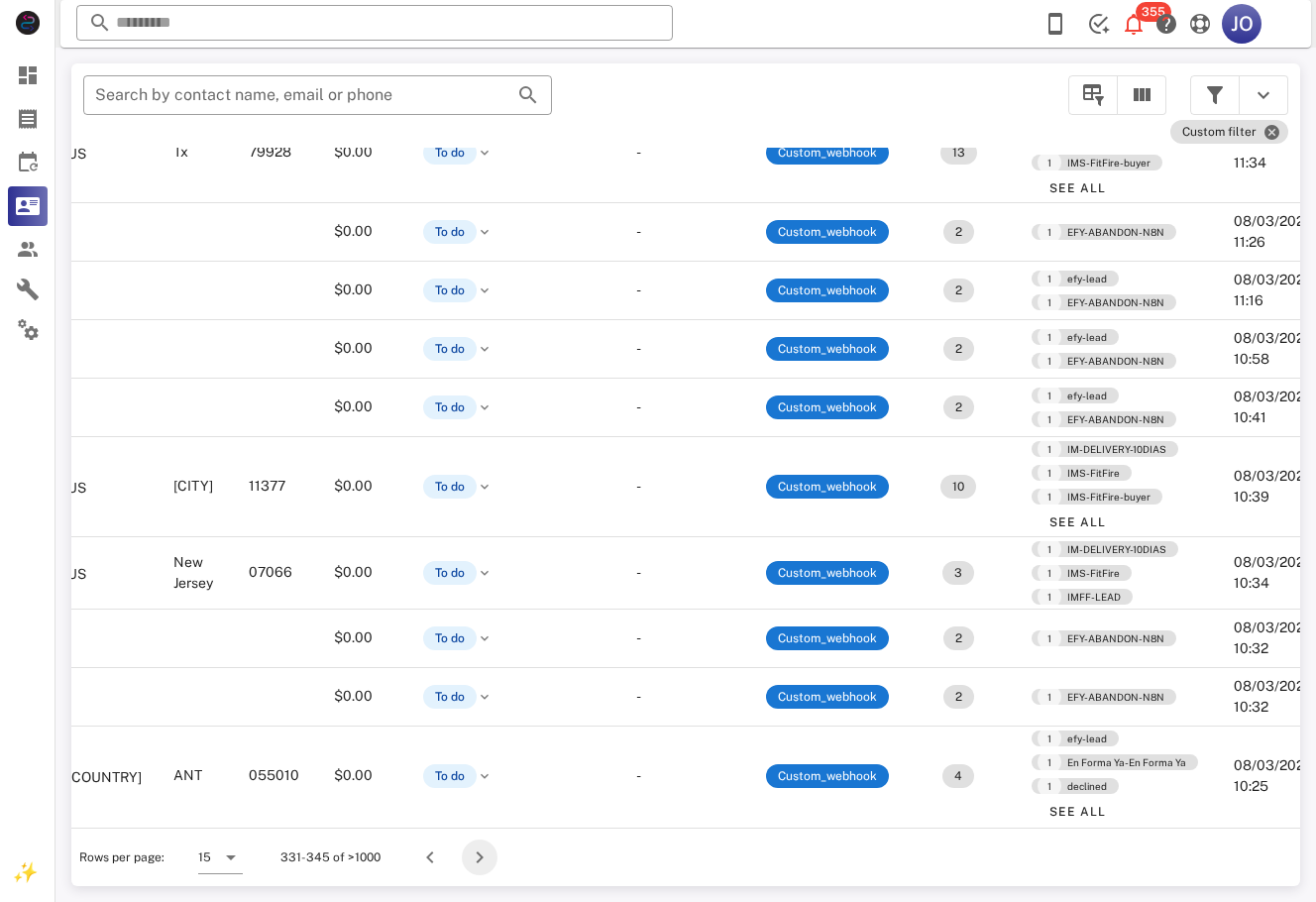 click at bounding box center [480, 857] 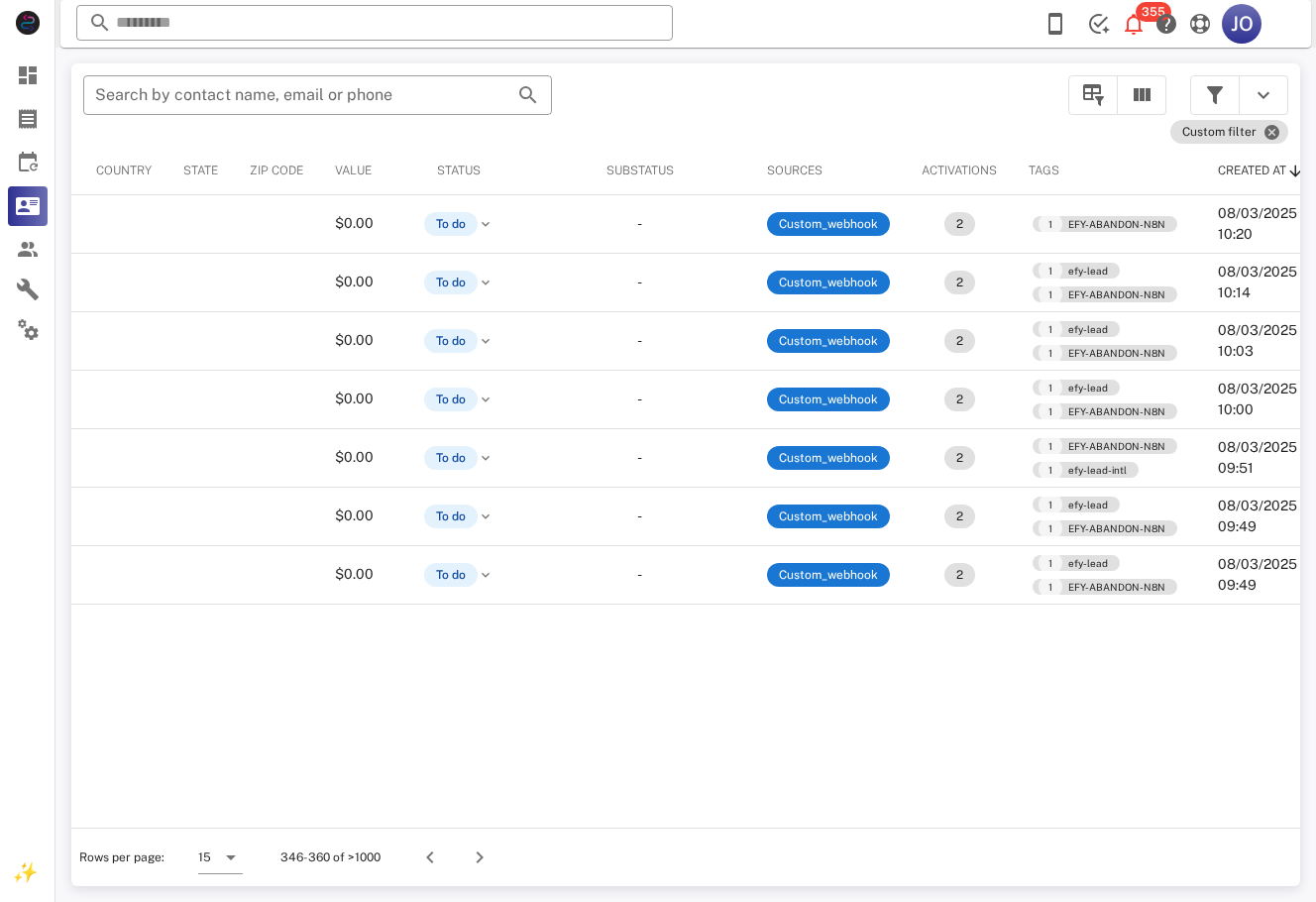 scroll, scrollTop: 0, scrollLeft: 0, axis: both 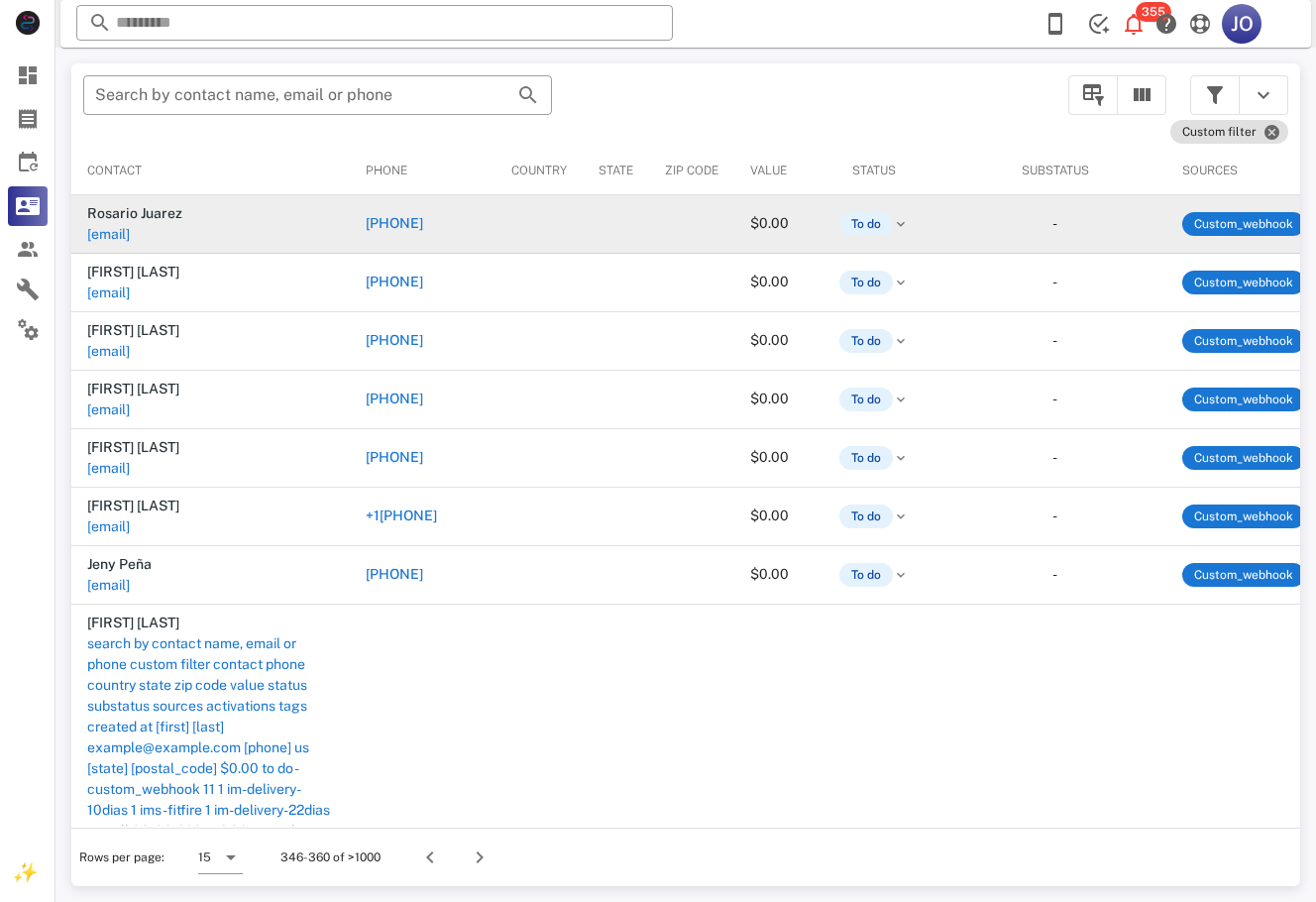 click on "[EMAIL]" at bounding box center (108, 234) 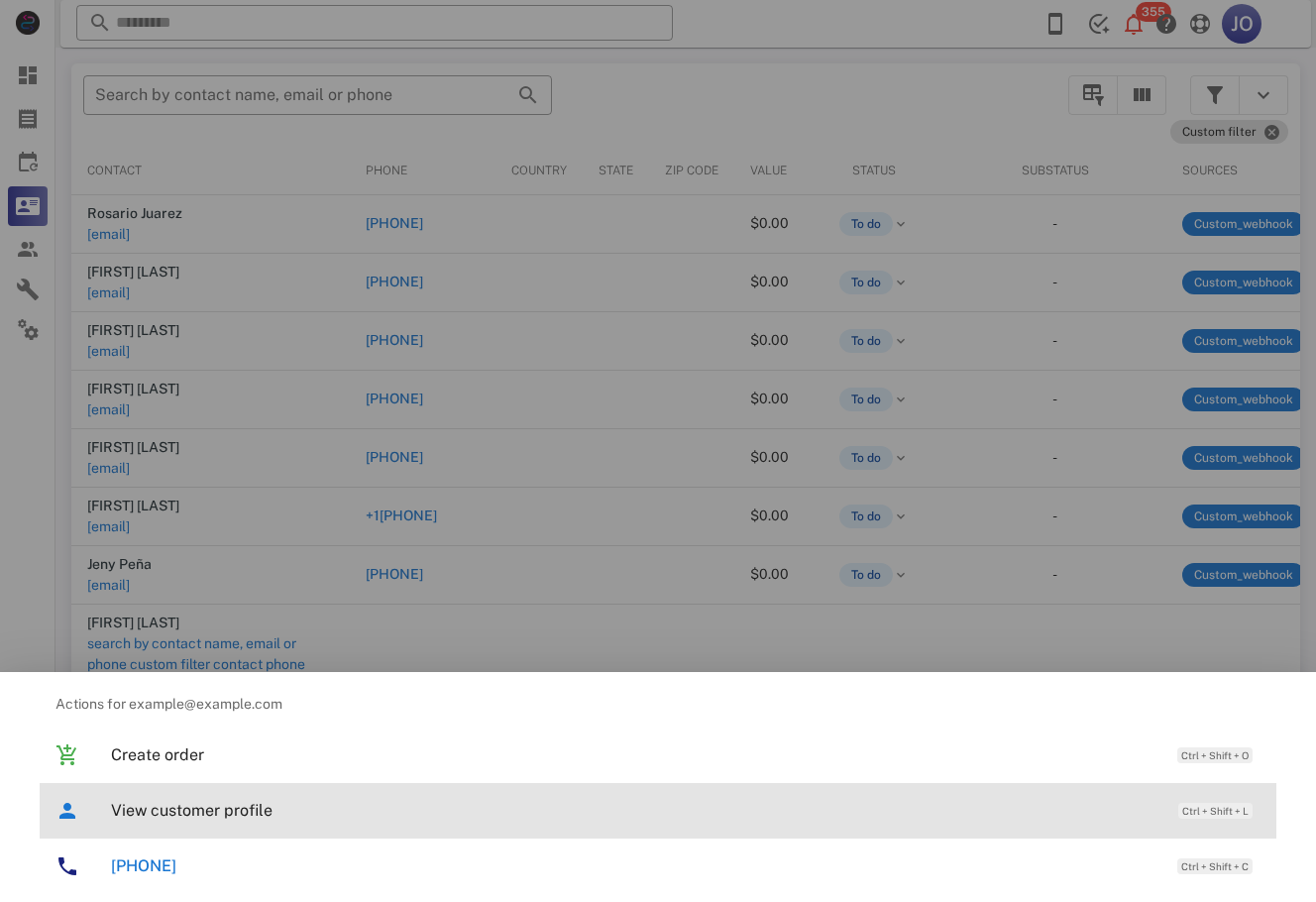 click on "View customer profile" at bounding box center (634, 810) 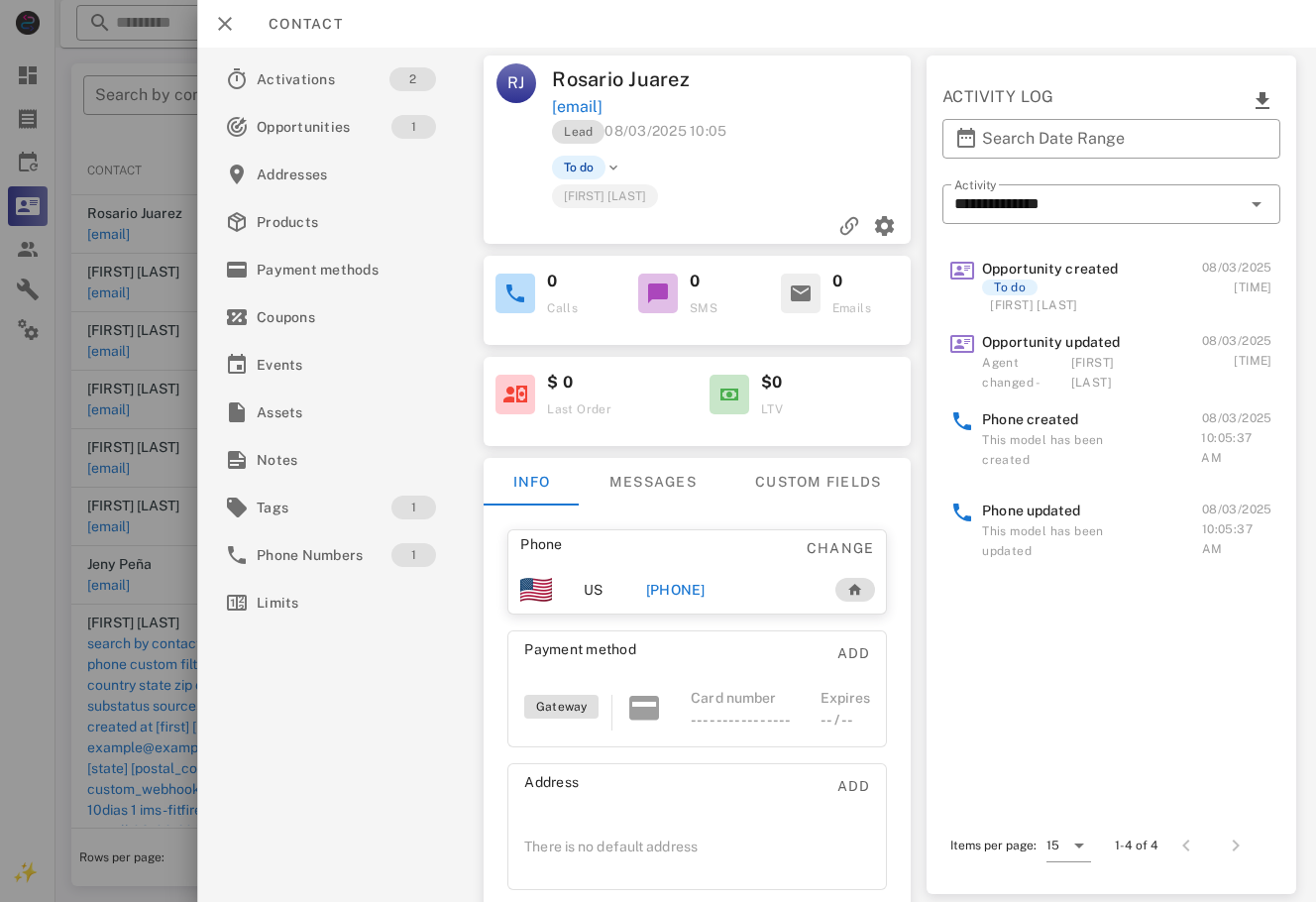 click on "[PHONE]" at bounding box center [676, 590] 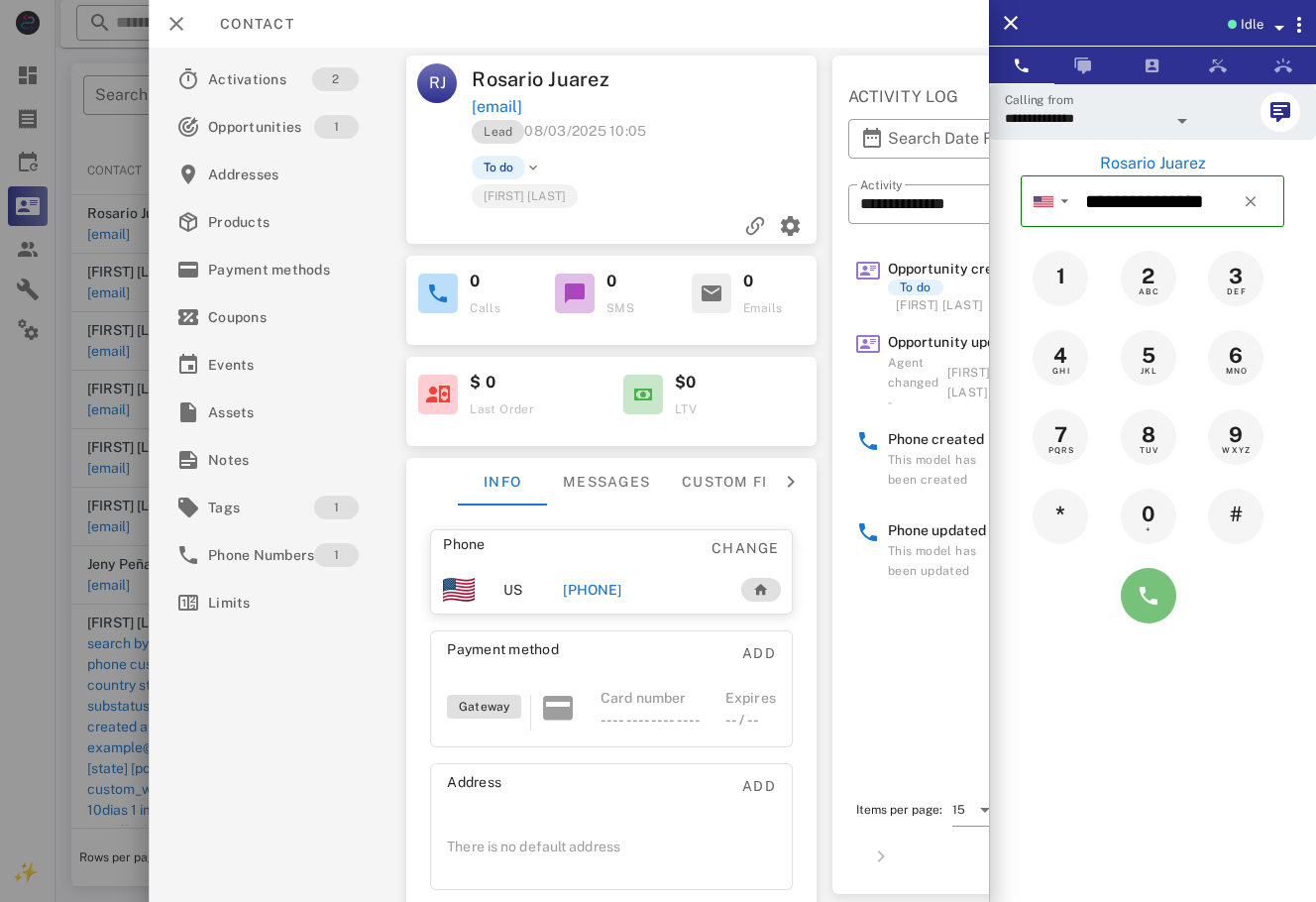 click at bounding box center [1149, 596] 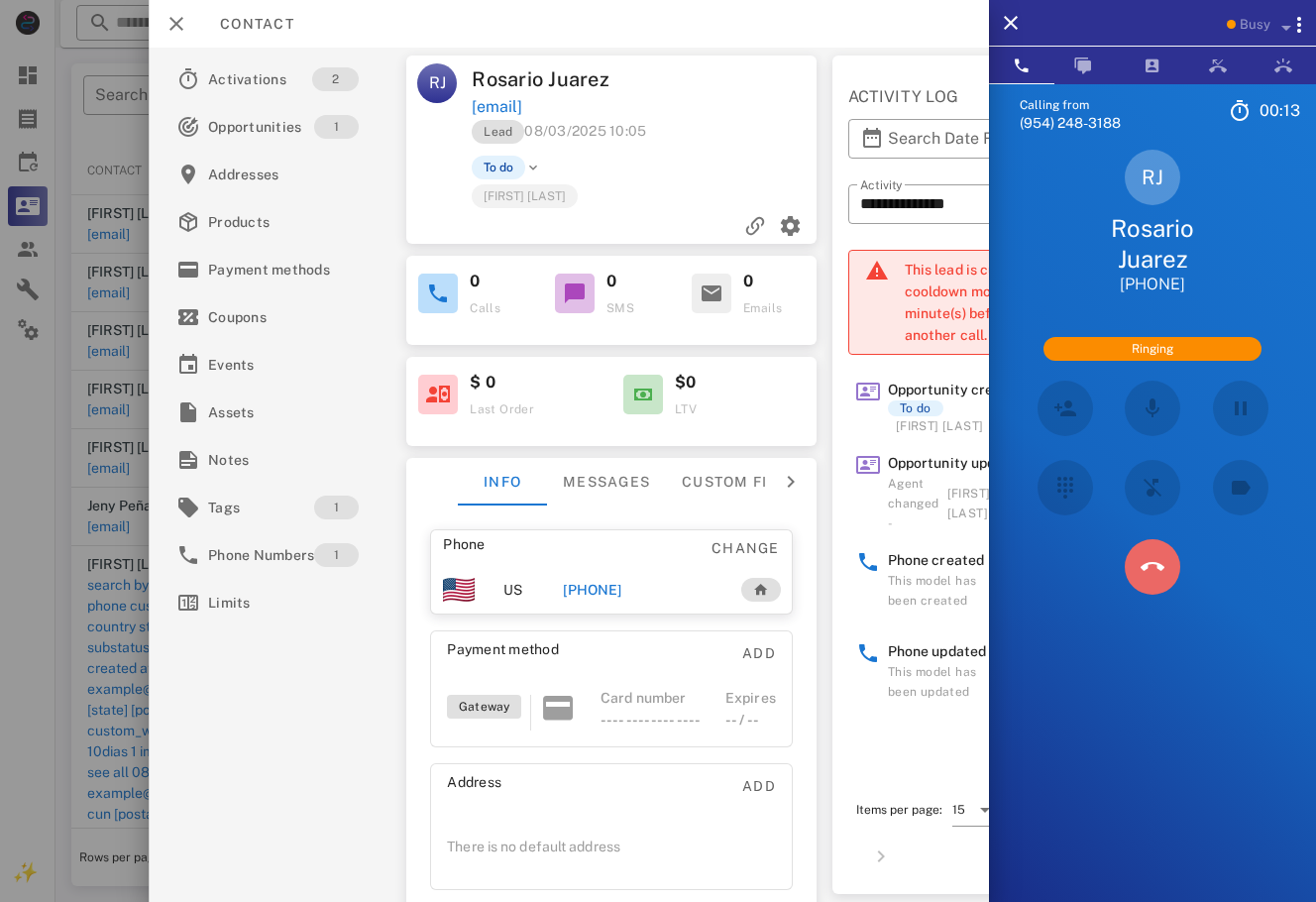 click at bounding box center [1152, 567] 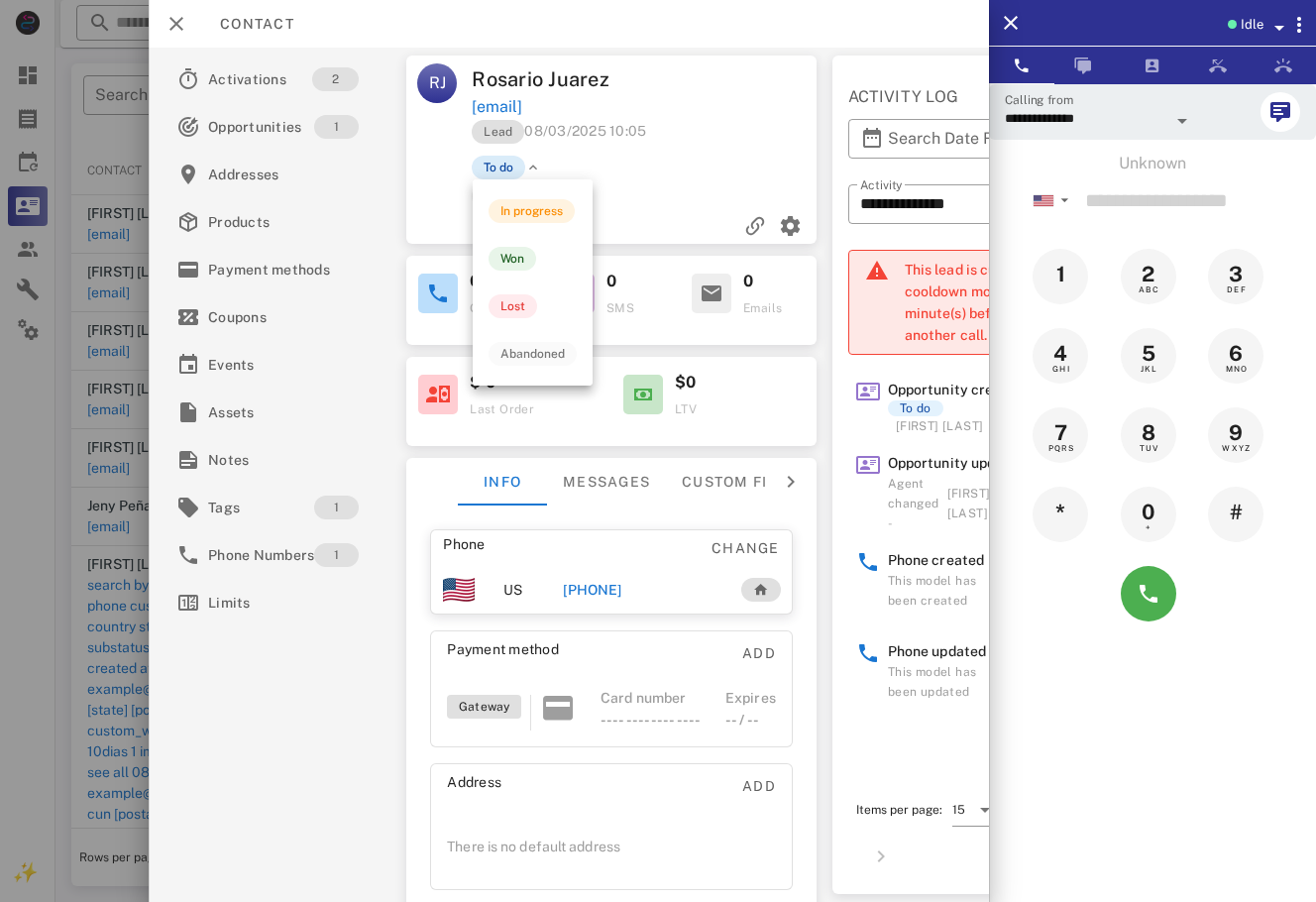 click on "To do" at bounding box center [498, 168] 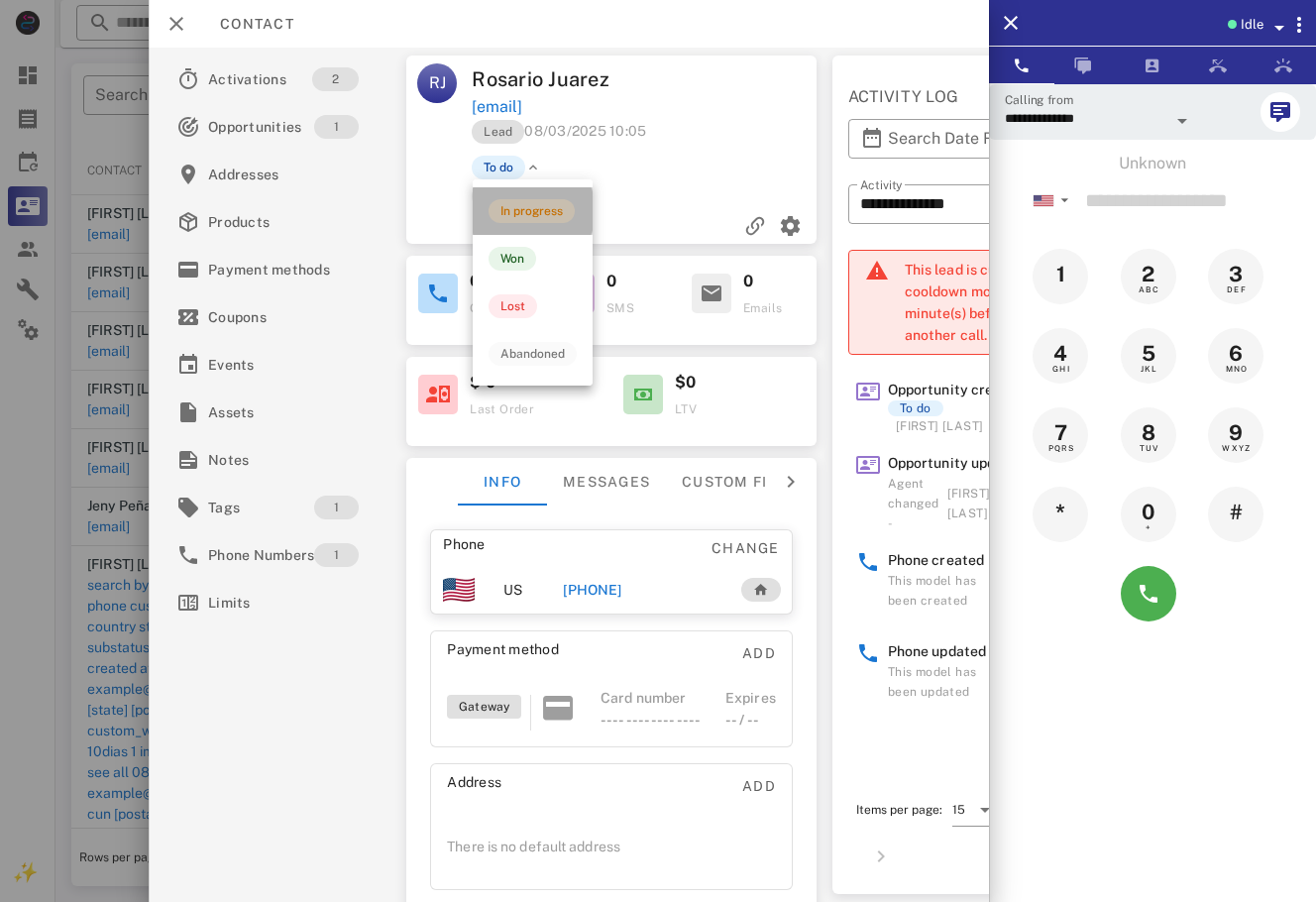 click on "In progress" at bounding box center (532, 211) 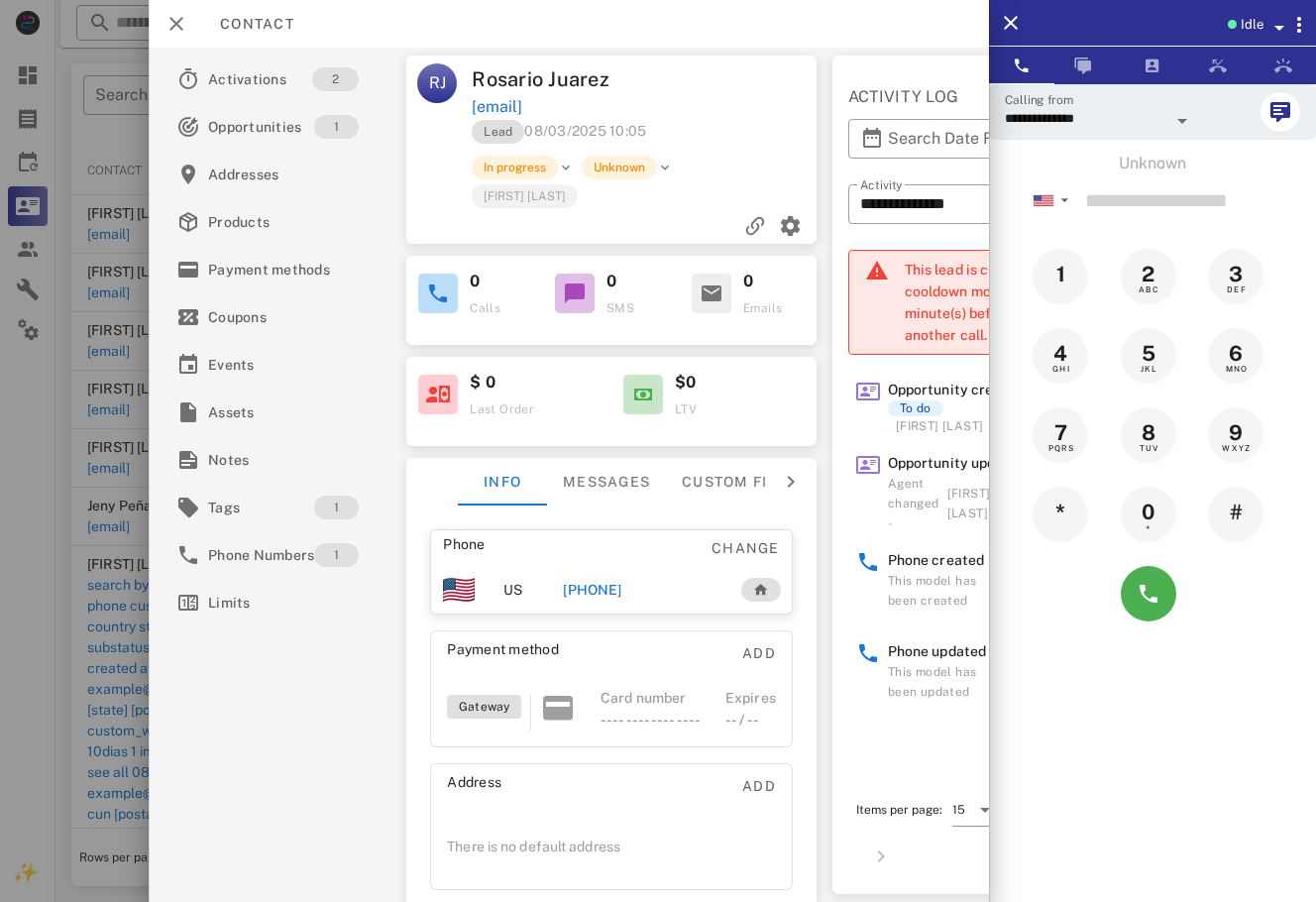click at bounding box center (658, 451) 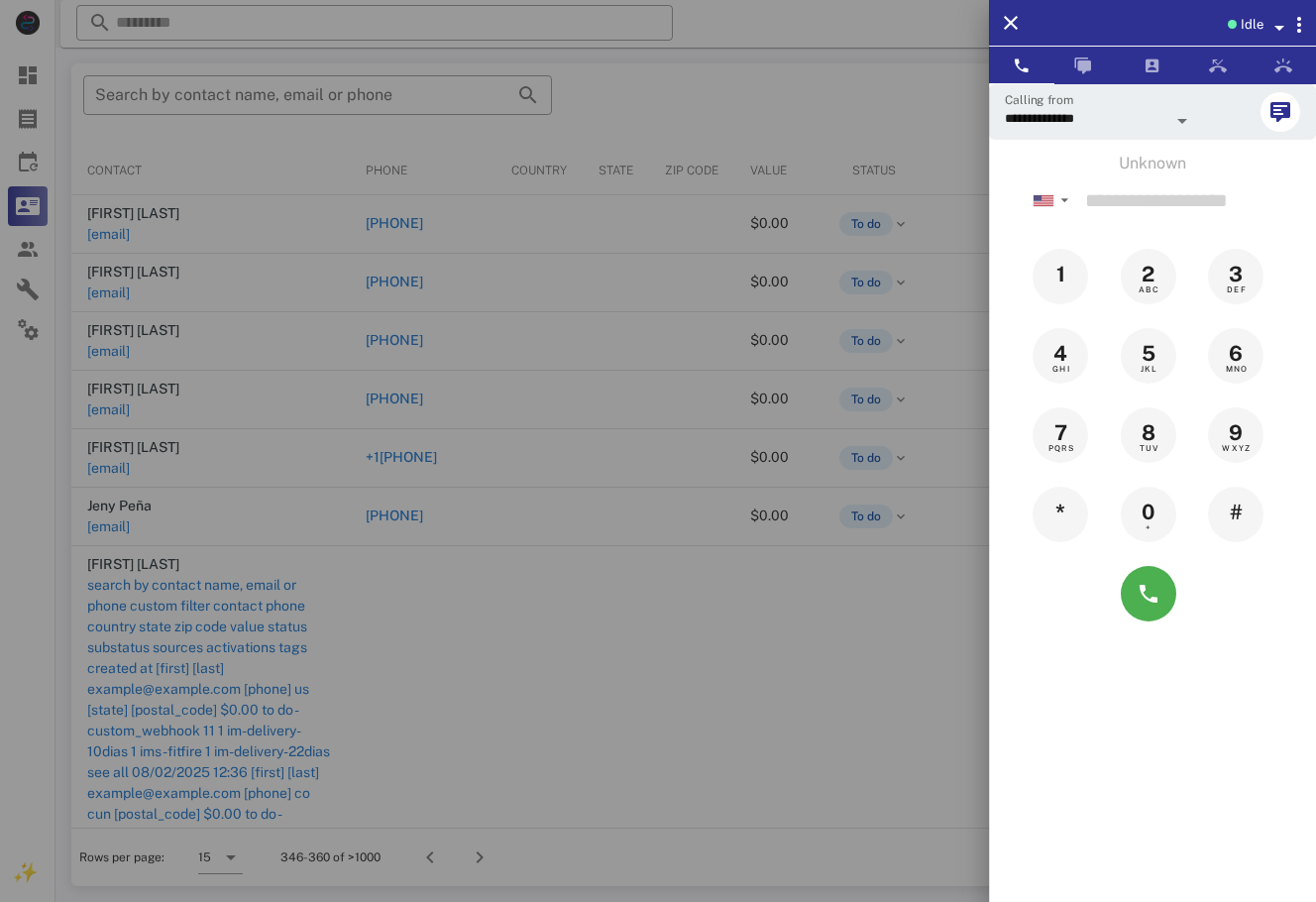 click at bounding box center [658, 451] 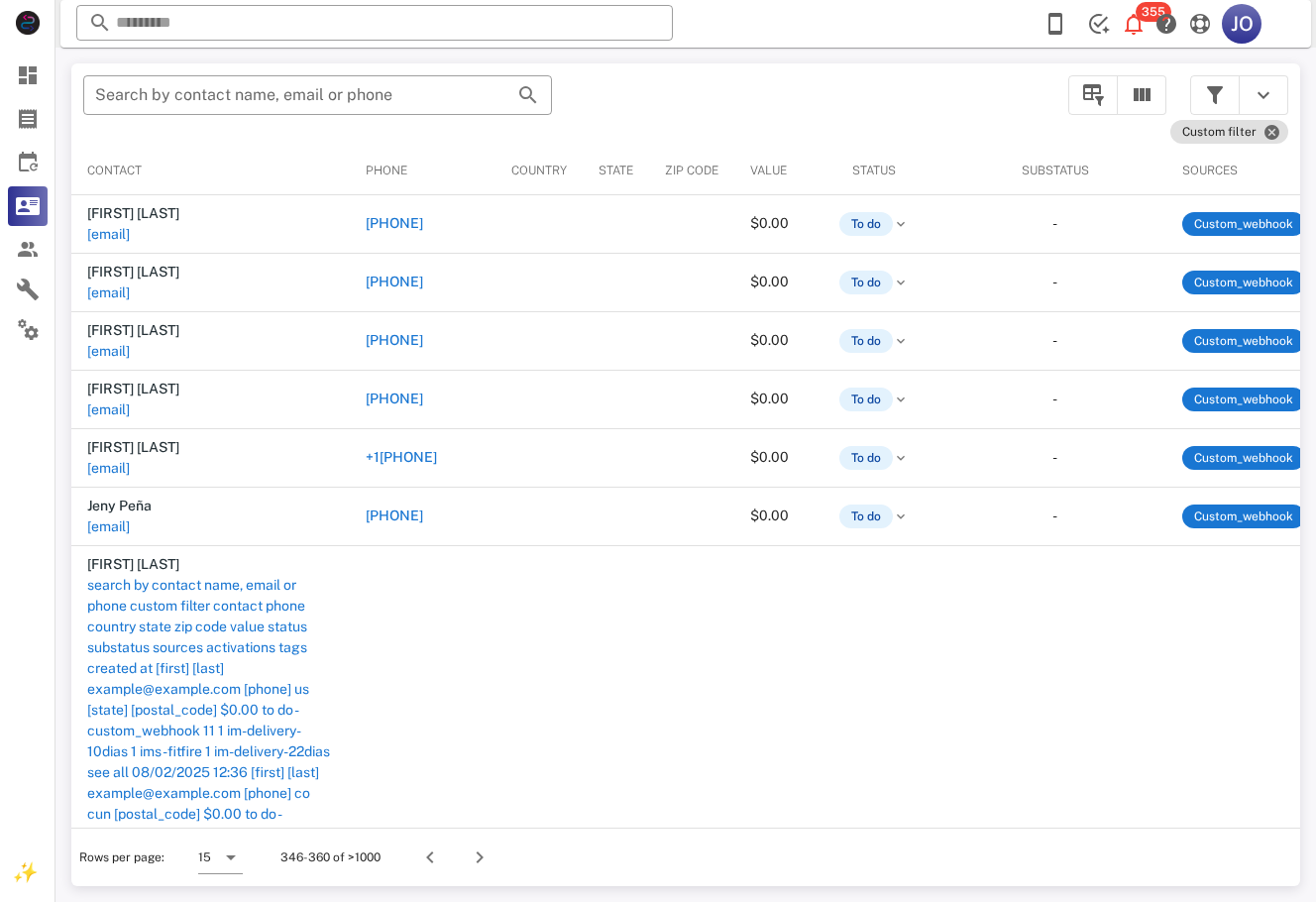 scroll, scrollTop: 0, scrollLeft: 415, axis: horizontal 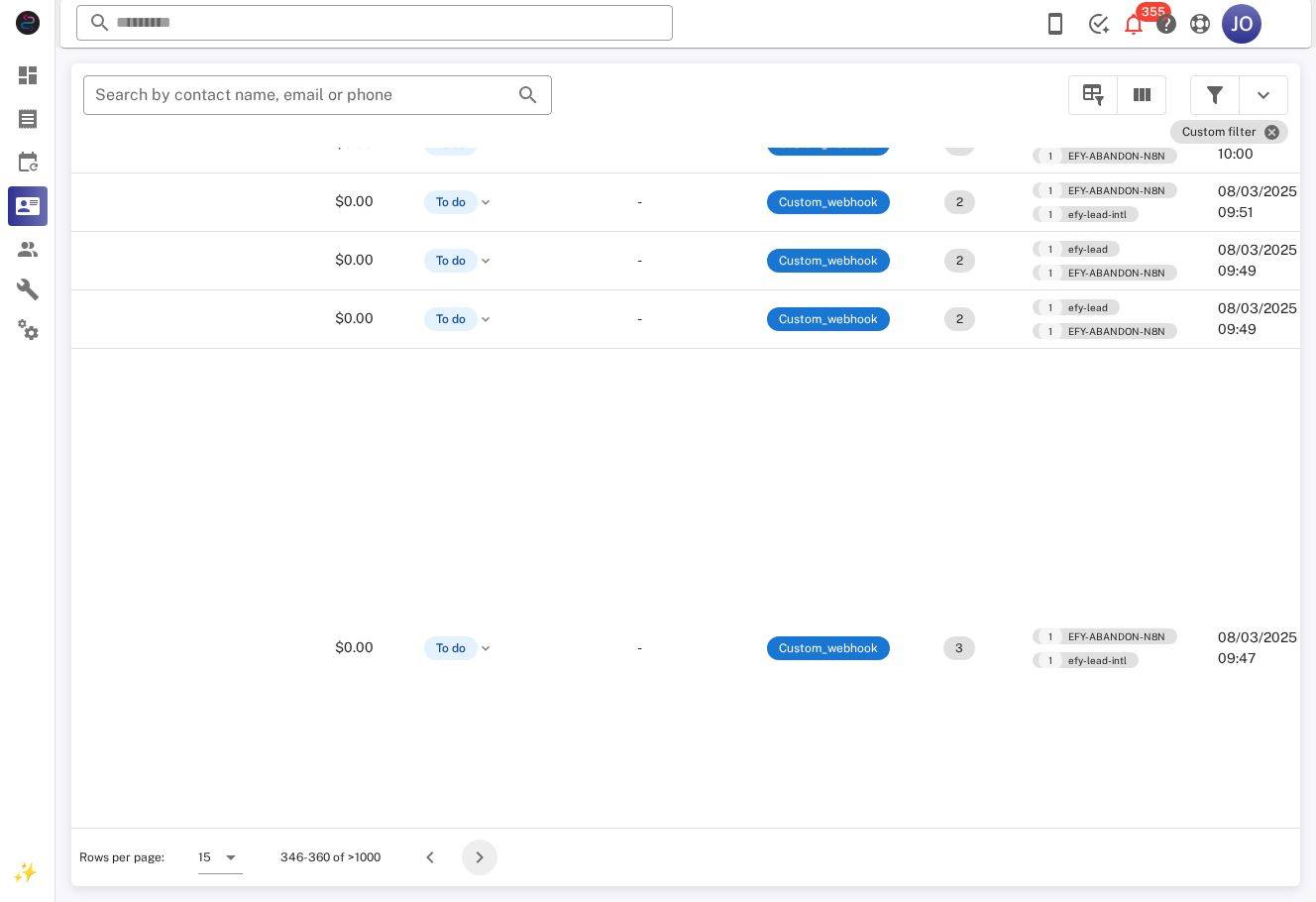 click at bounding box center [480, 857] 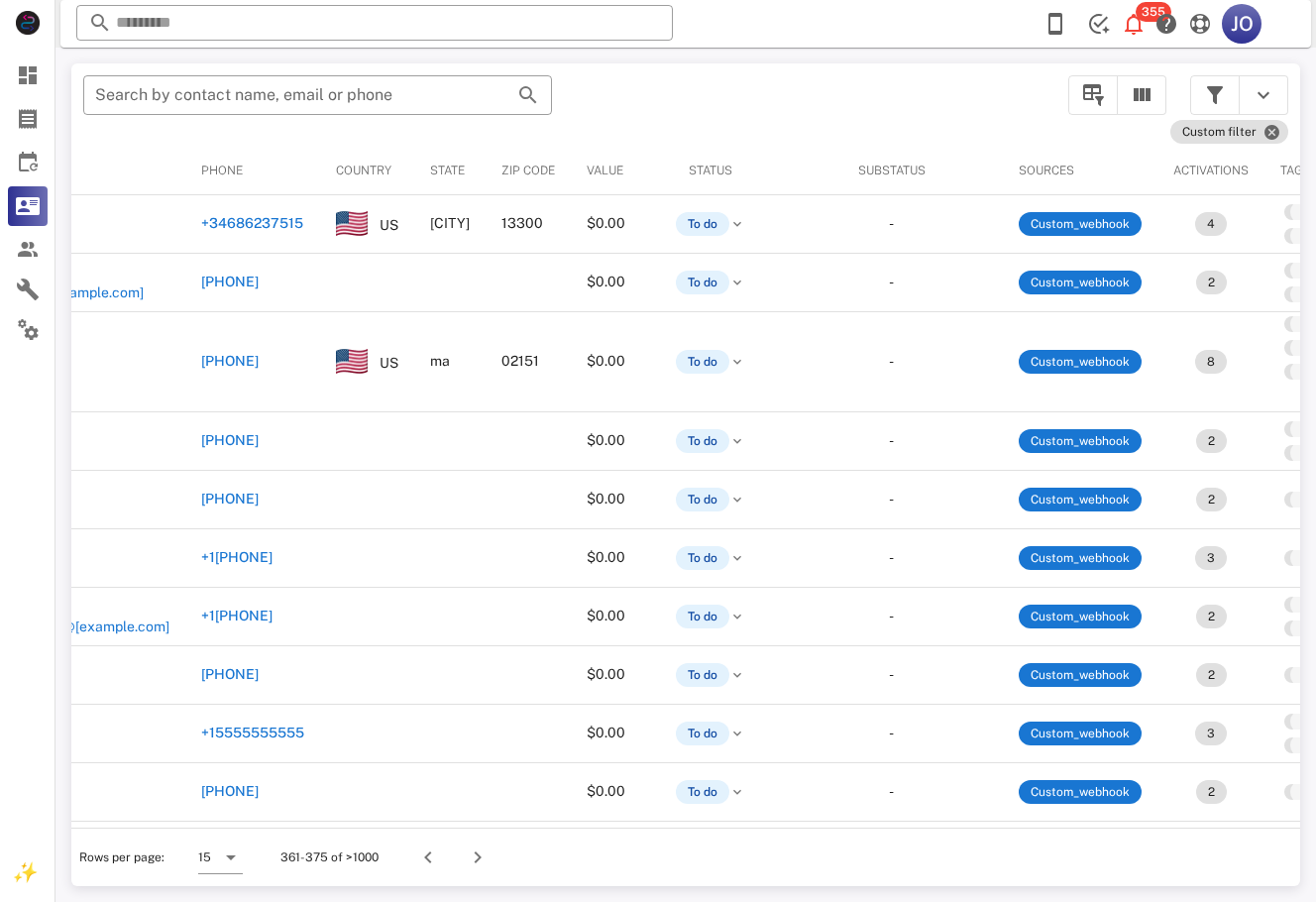 scroll, scrollTop: 0, scrollLeft: 468, axis: horizontal 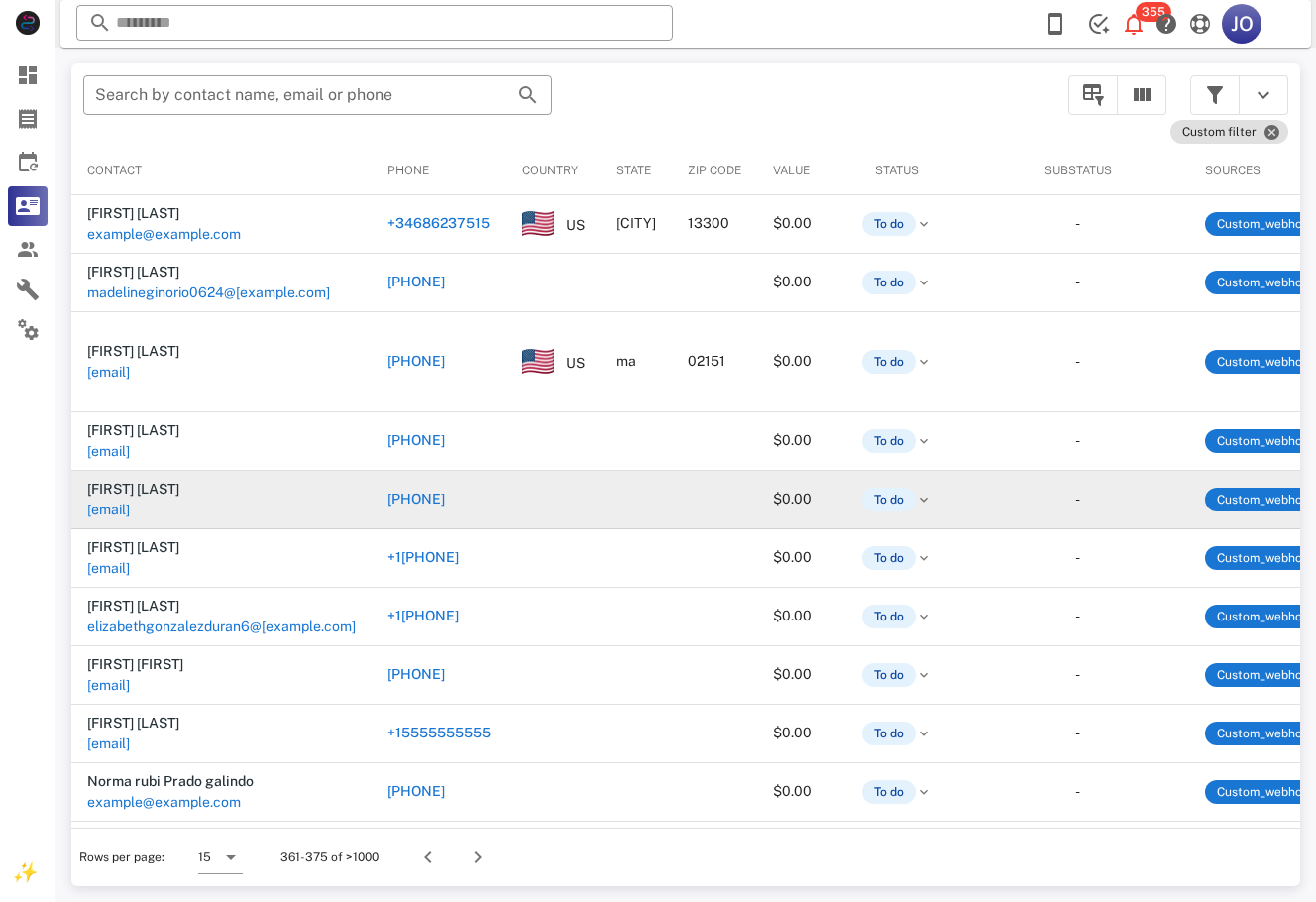 click on "[EMAIL]" at bounding box center (108, 509) 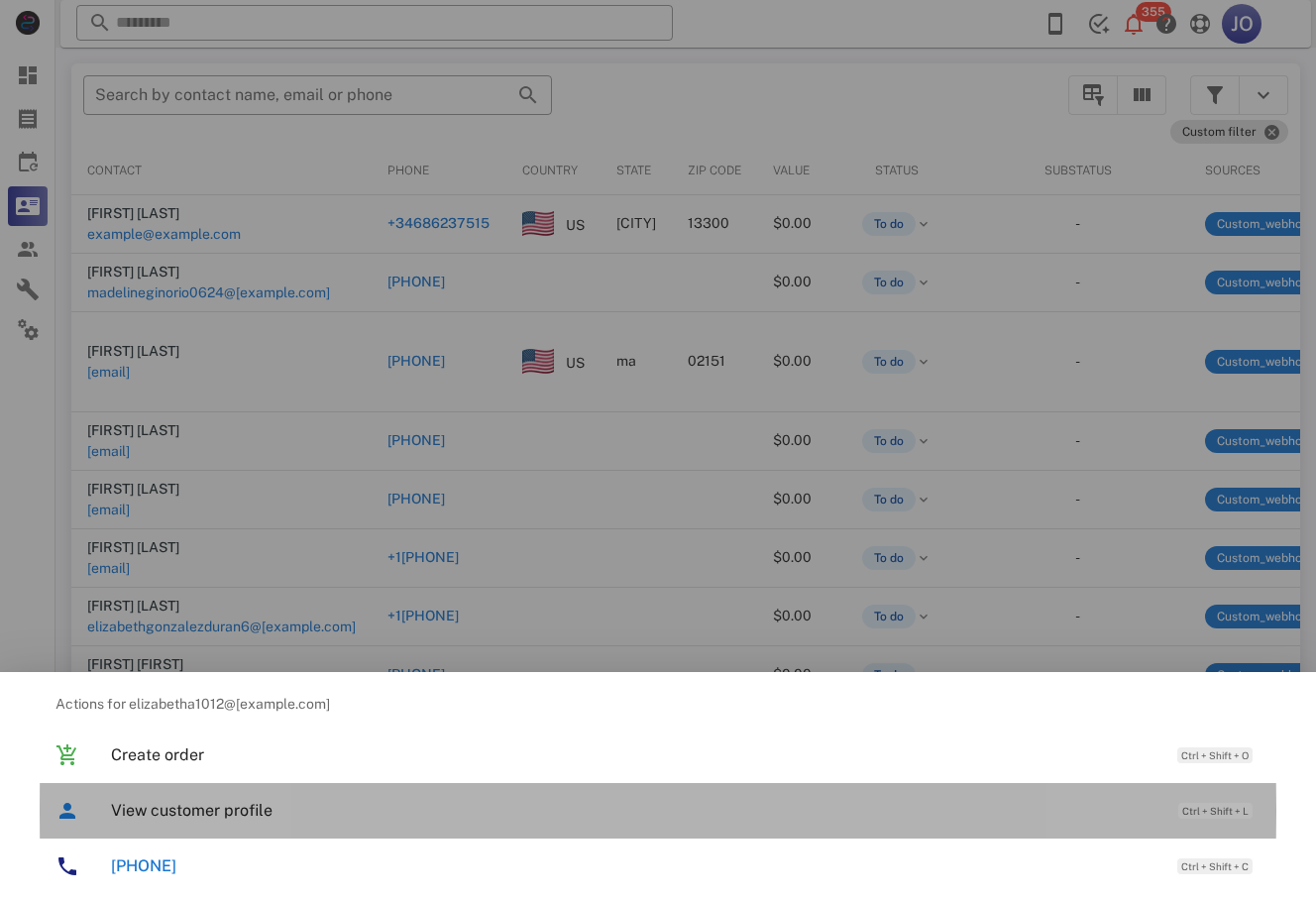 click on "View customer profile" at bounding box center (634, 810) 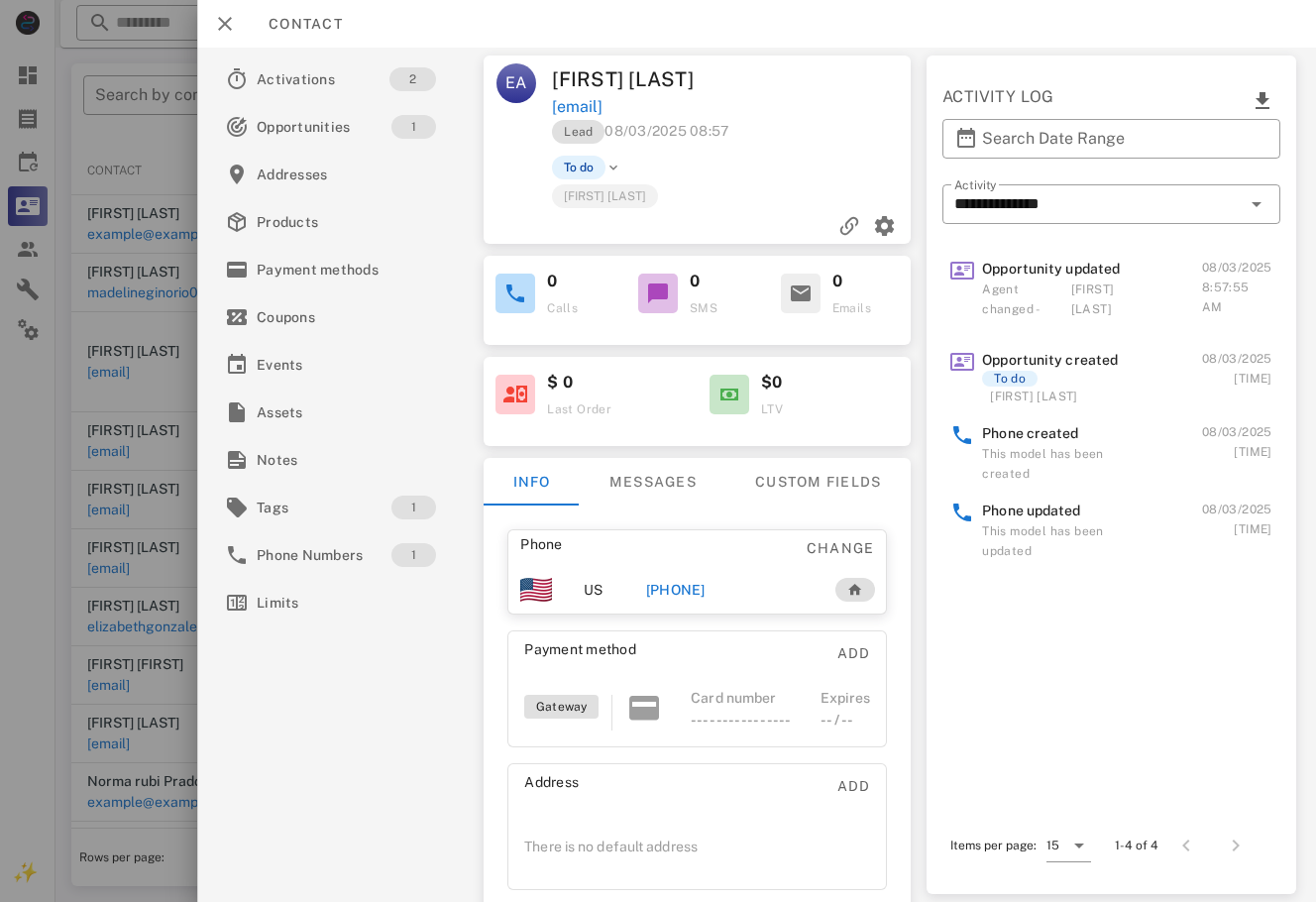 click on "[PHONE]" at bounding box center [676, 590] 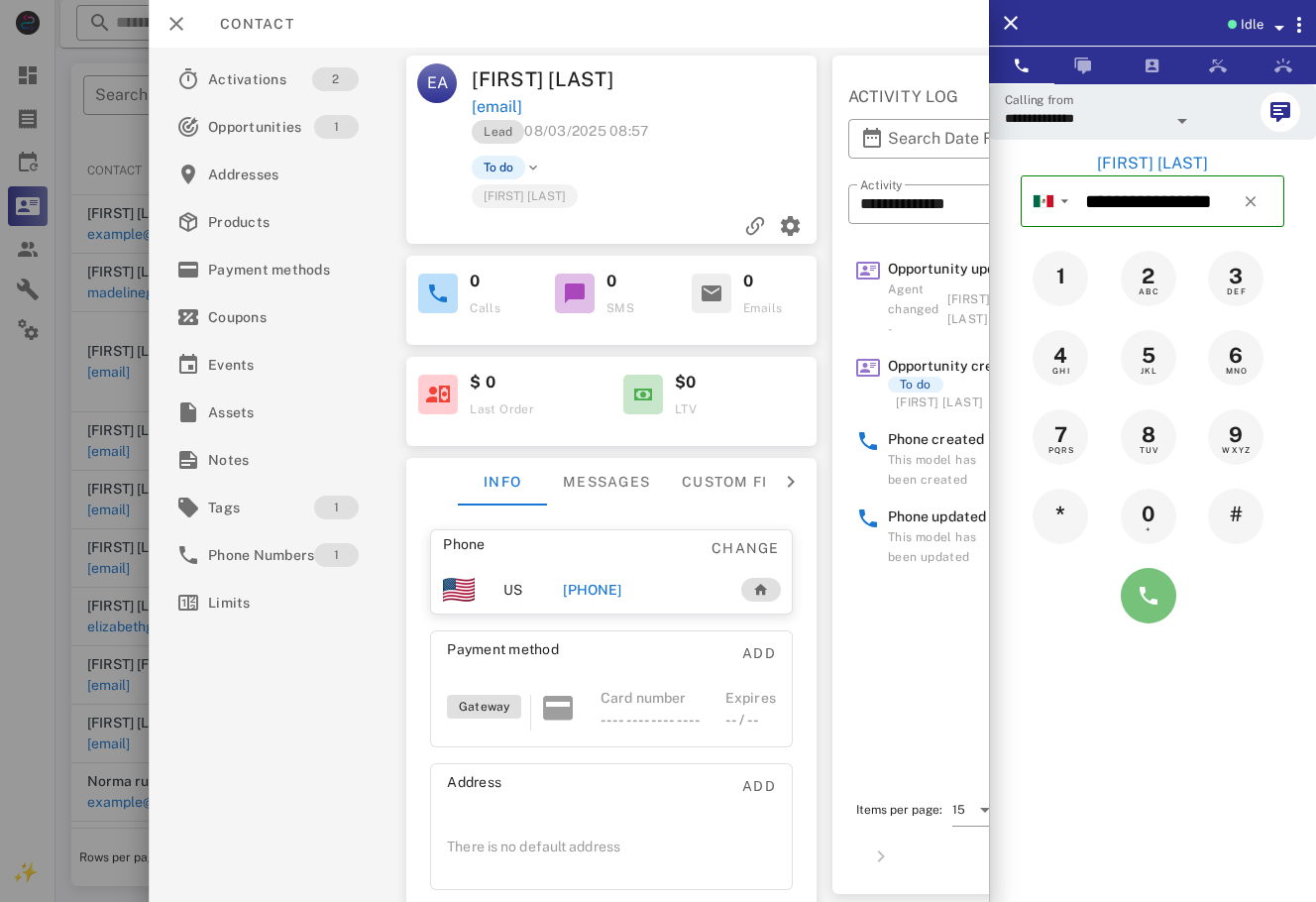 click at bounding box center [1149, 596] 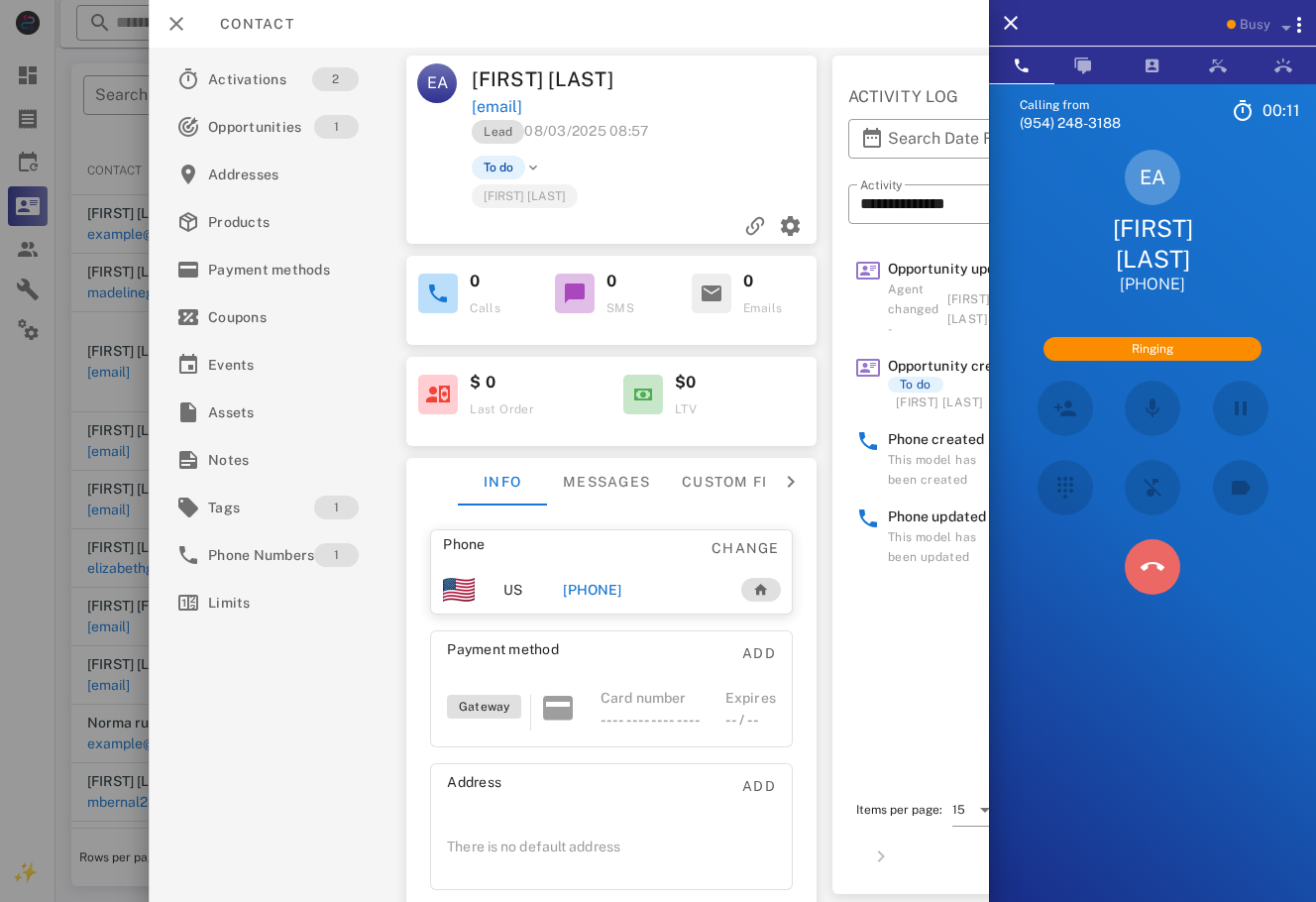 click at bounding box center (1152, 567) 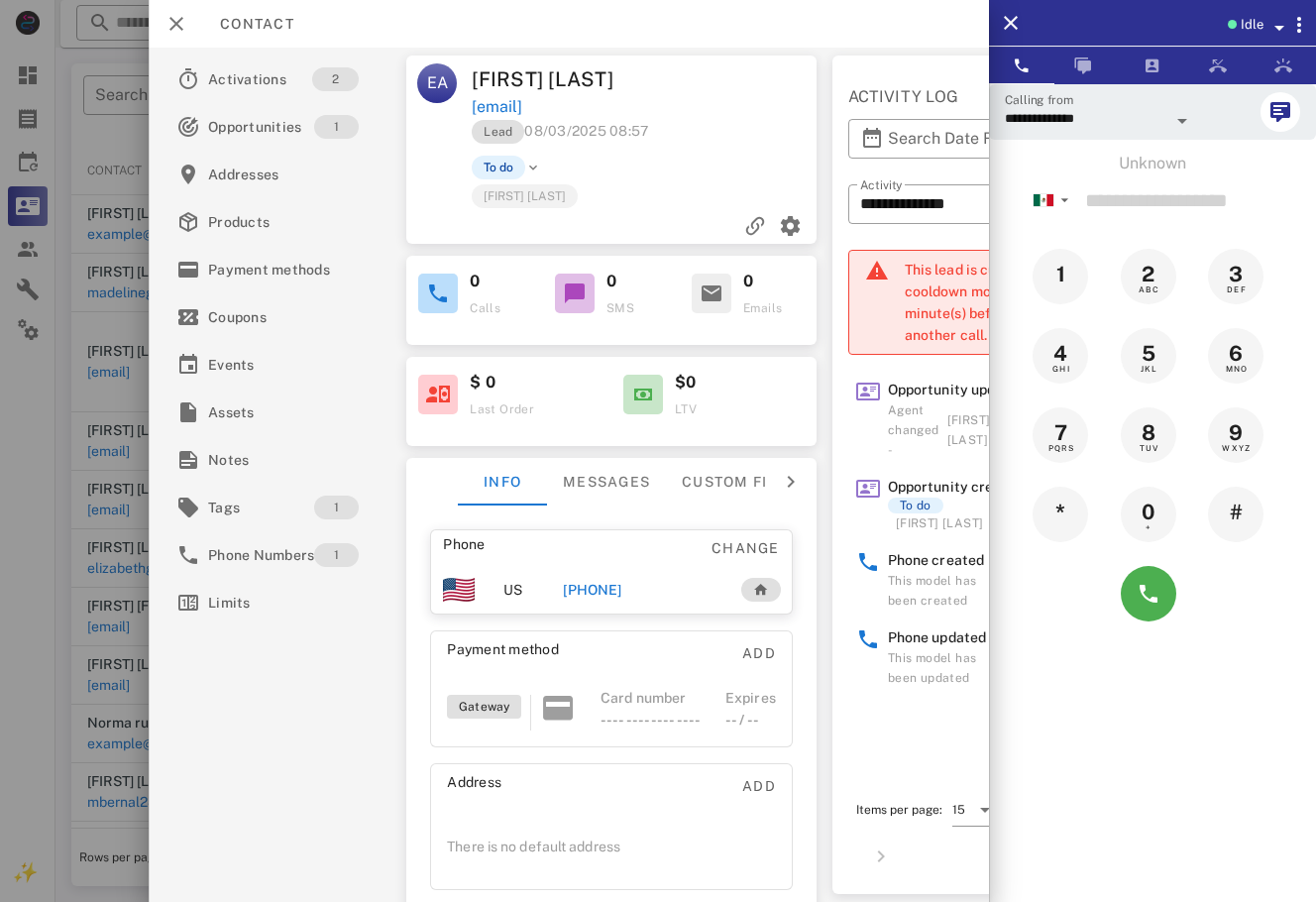click at bounding box center [733, 79] 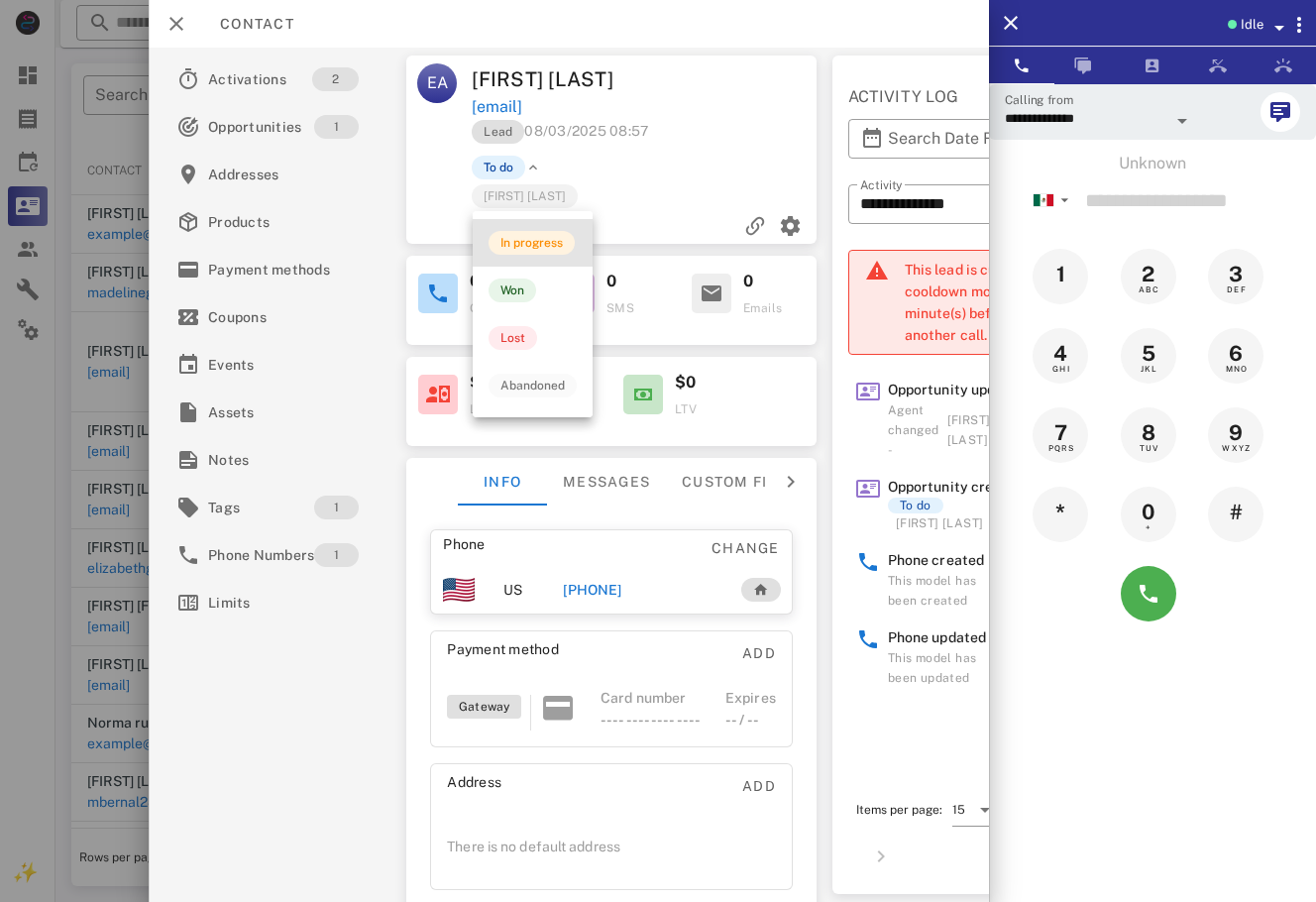 click on "In progress" at bounding box center [532, 243] 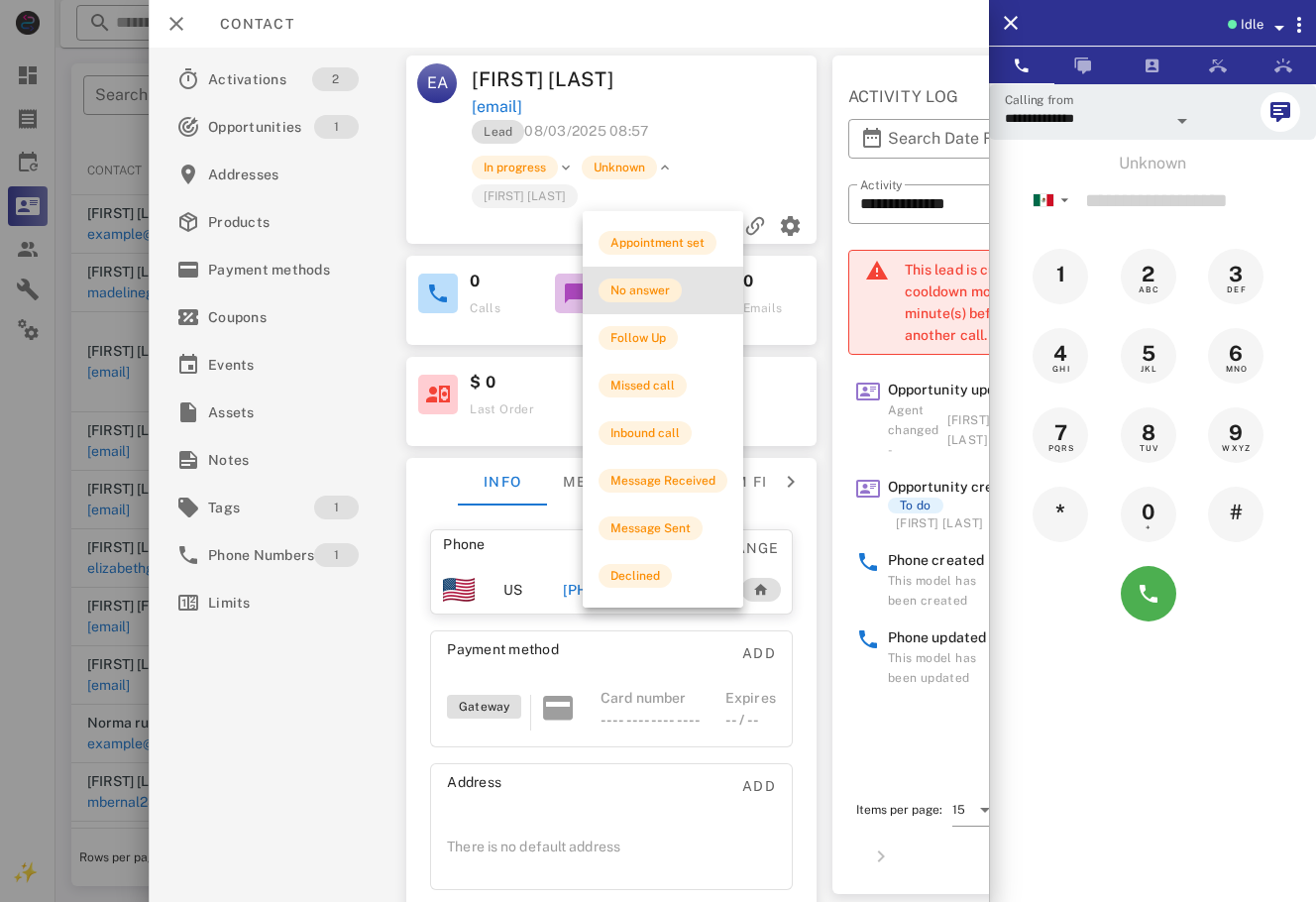click on "No answer" at bounding box center [640, 290] 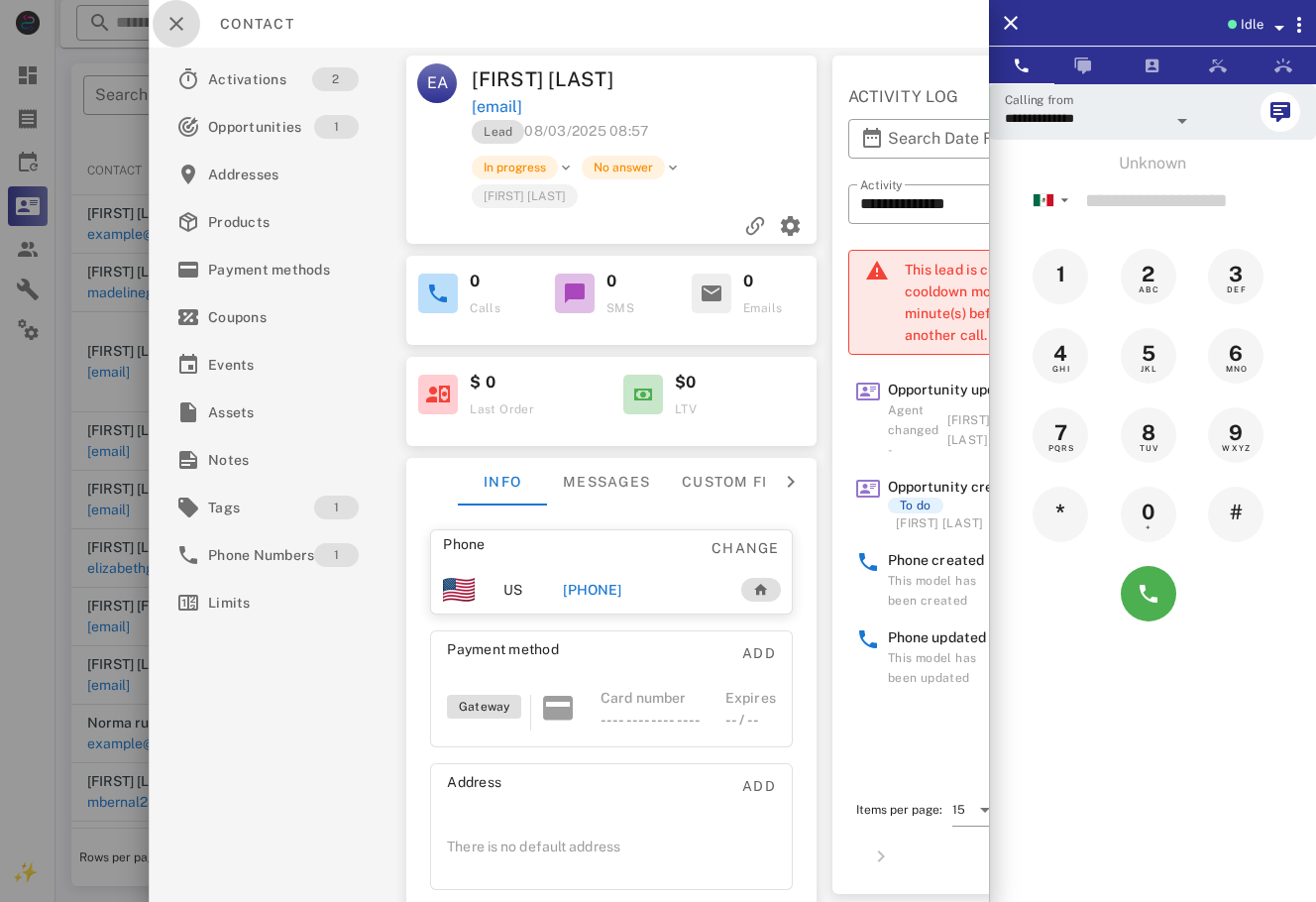 click at bounding box center [176, 24] 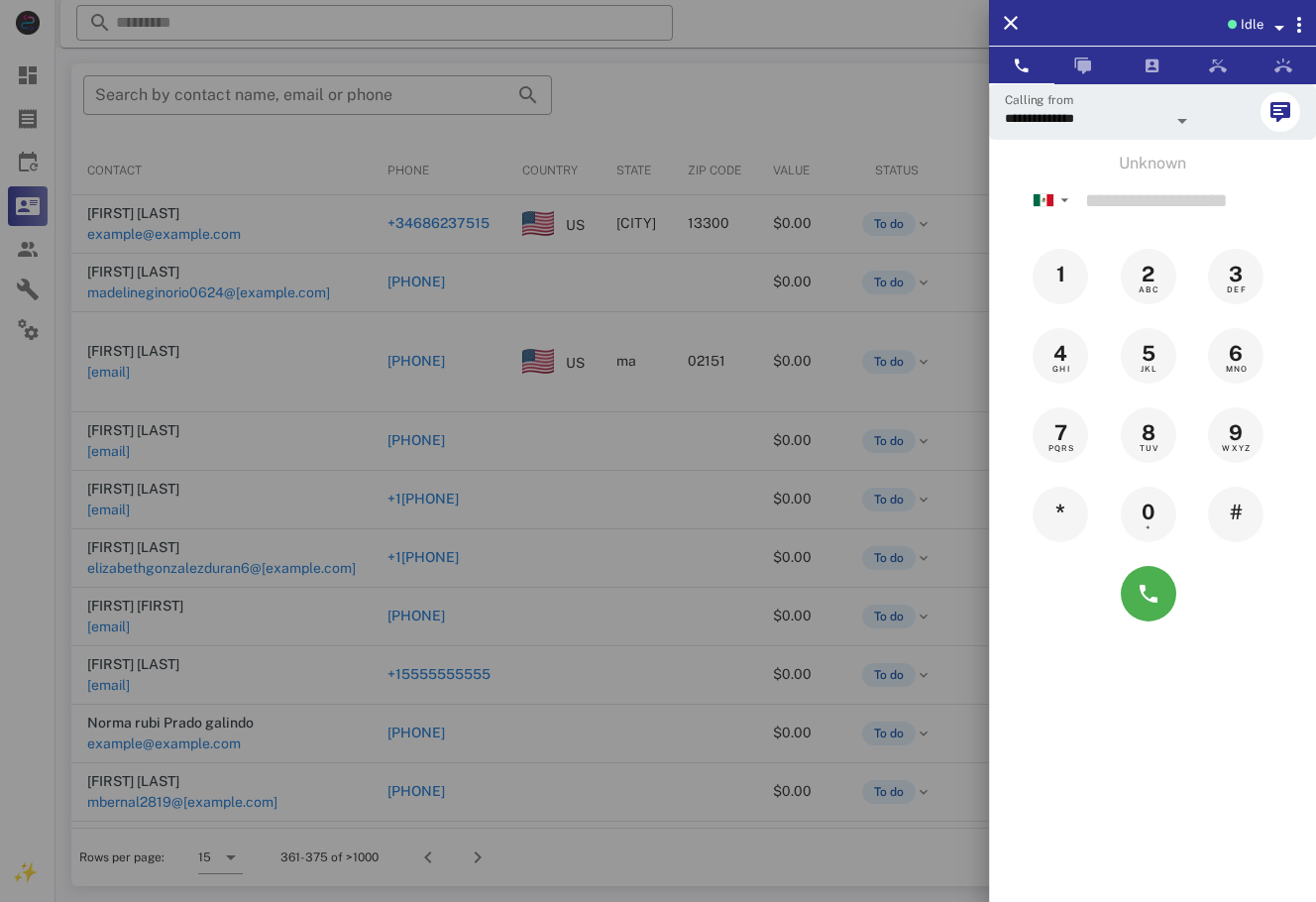 click at bounding box center [658, 451] 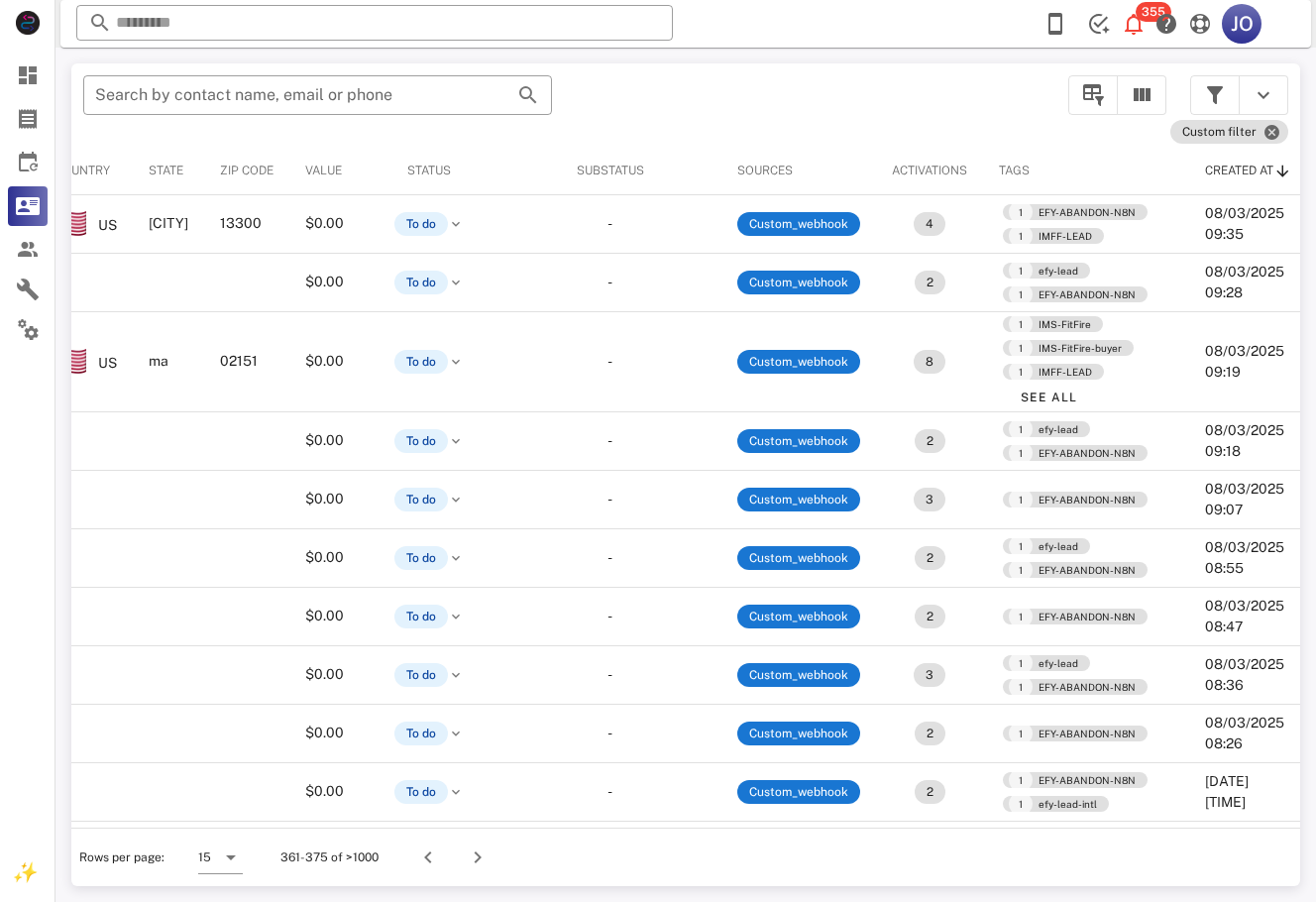 scroll, scrollTop: 0, scrollLeft: 0, axis: both 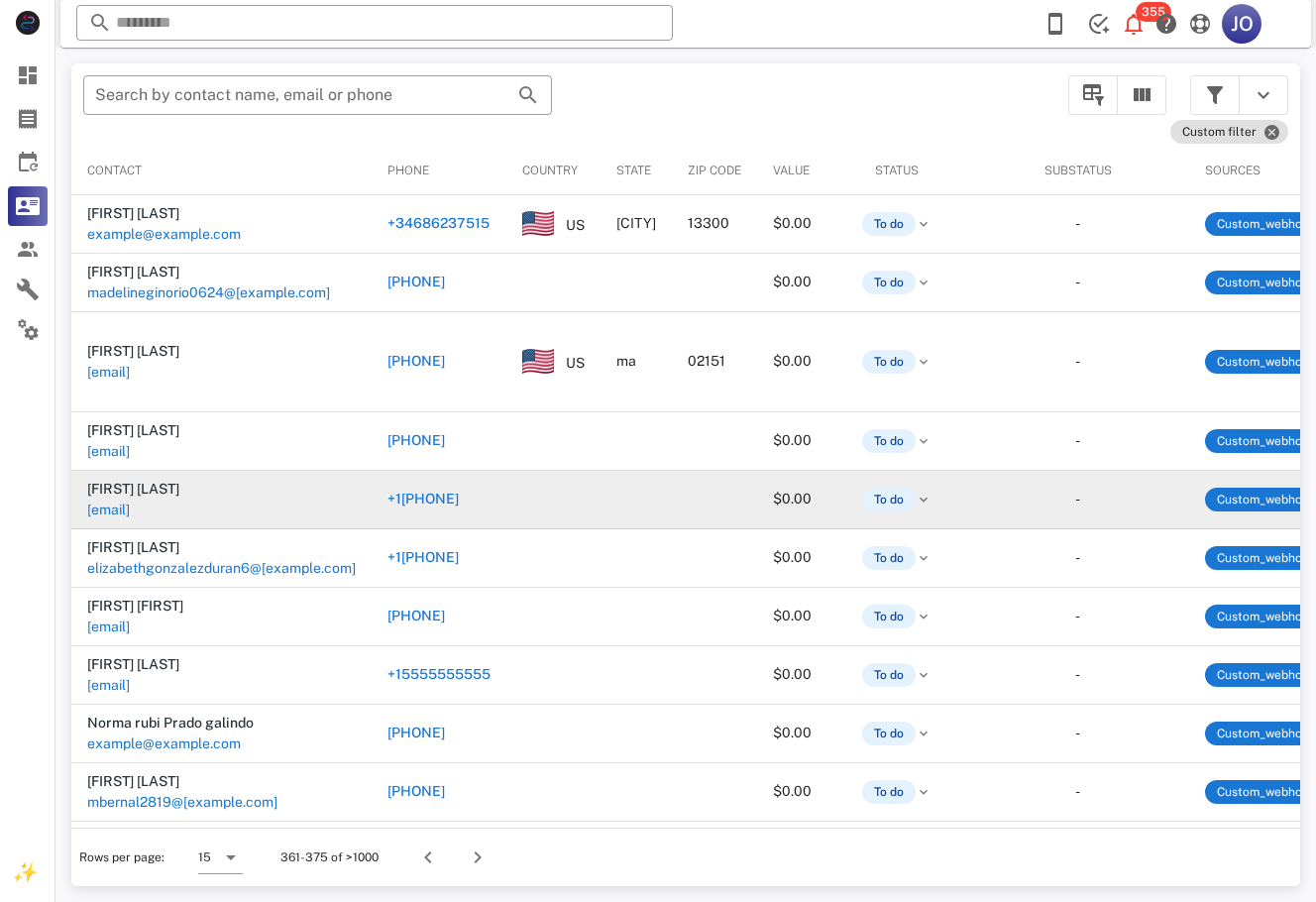 click on "[EMAIL]" at bounding box center [108, 509] 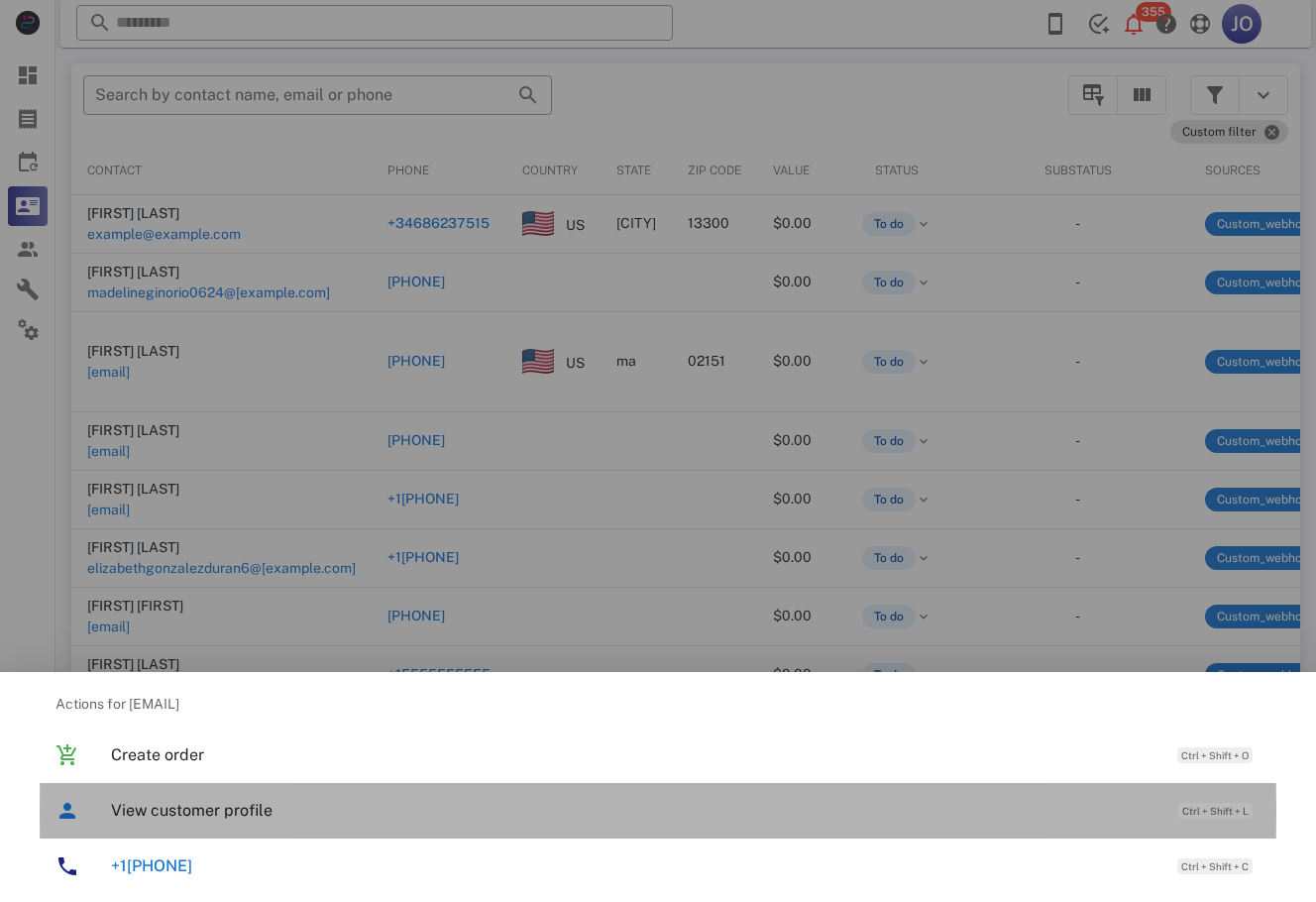 click on "View customer profile" at bounding box center (634, 810) 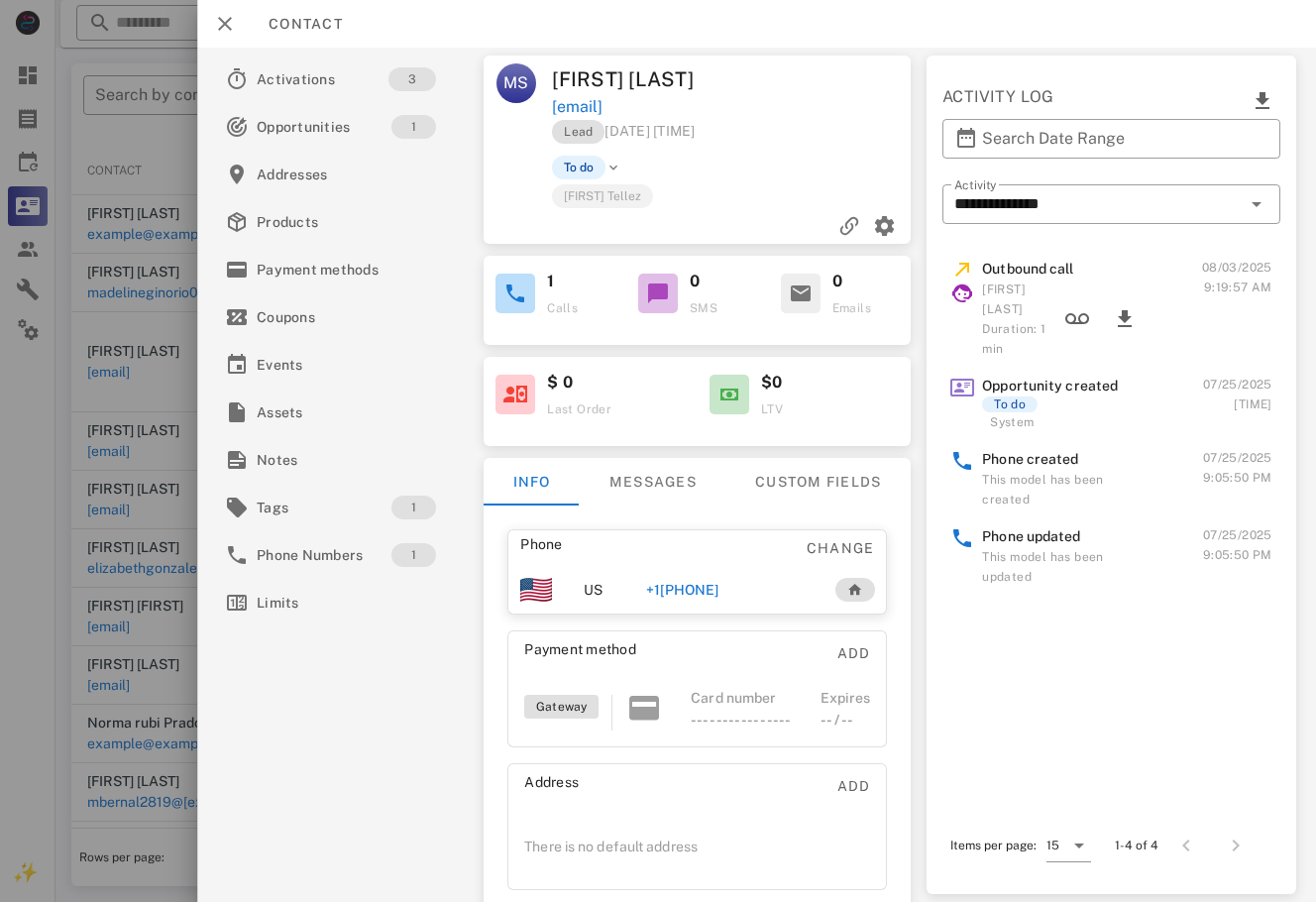 click on "+1[PHONE]" at bounding box center [683, 590] 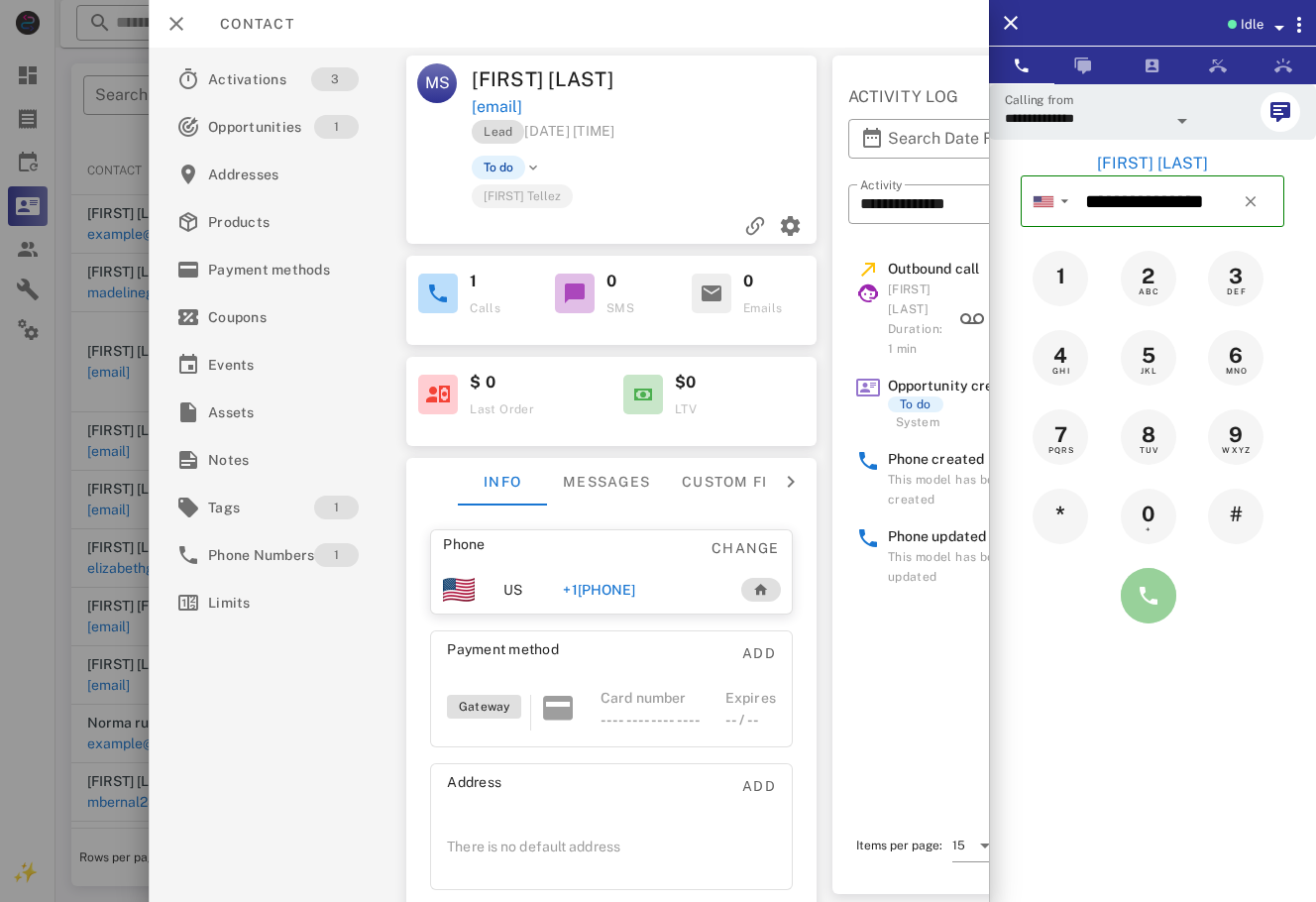 click at bounding box center (1149, 596) 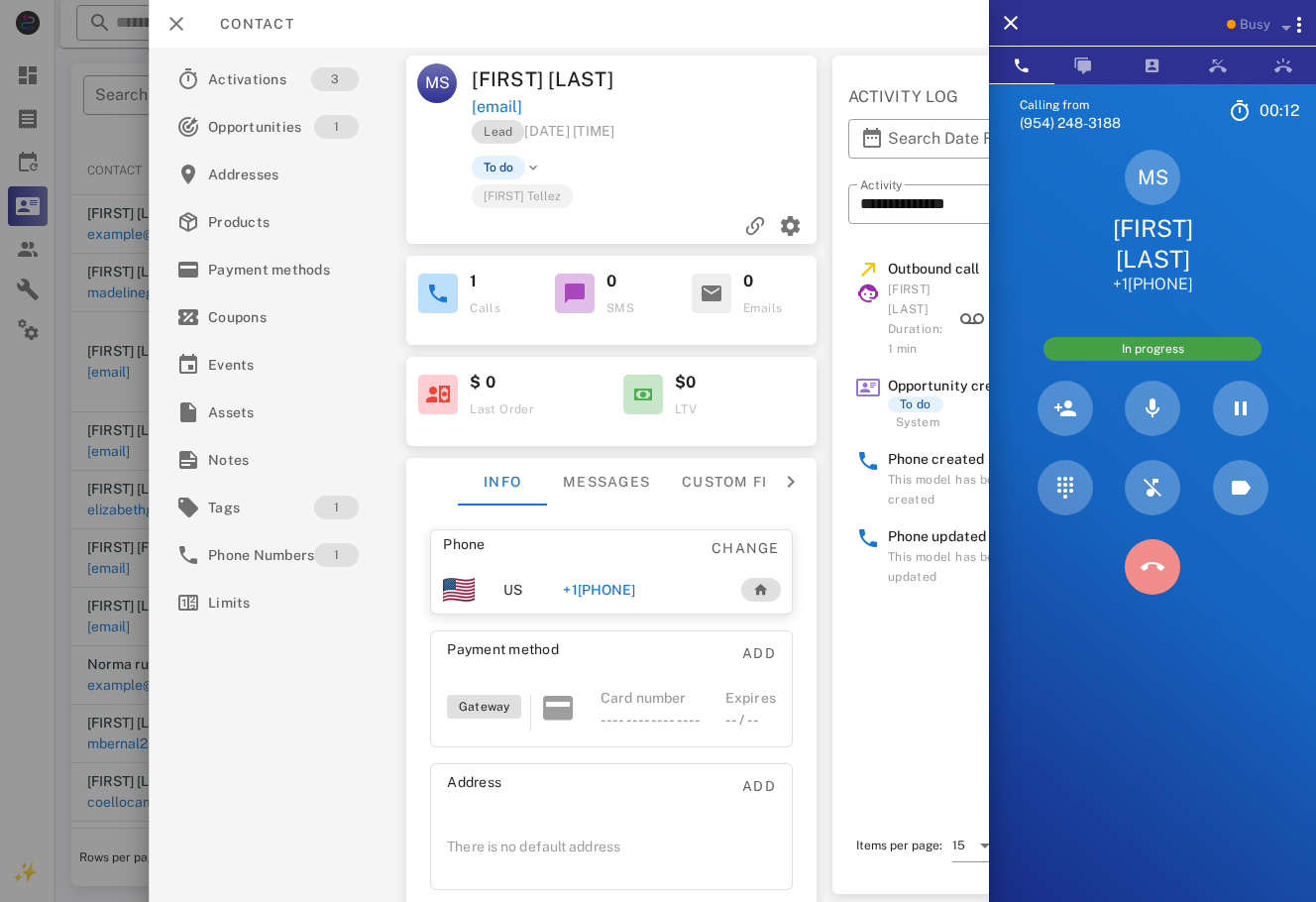 click at bounding box center (1152, 567) 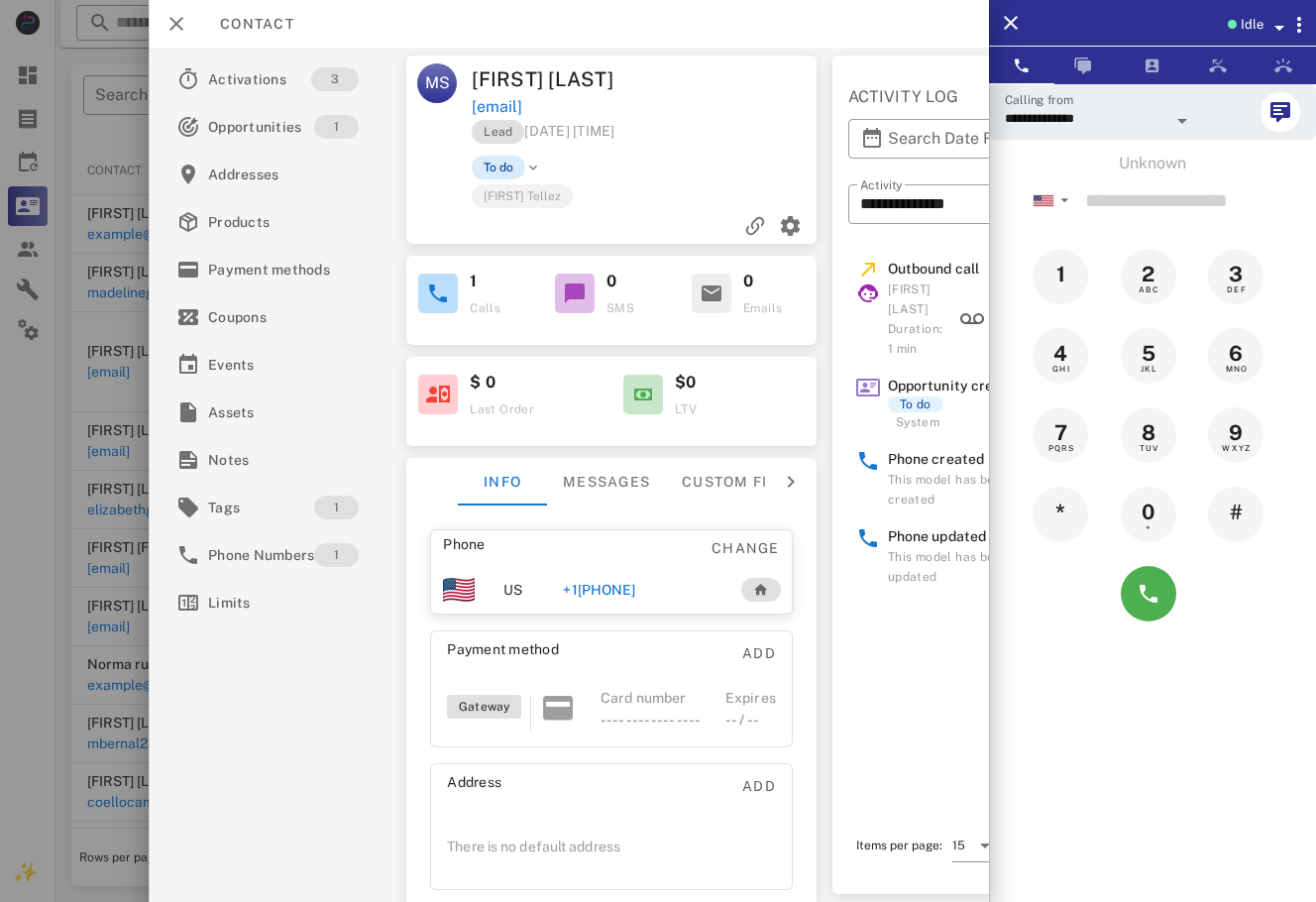 click on "To do" at bounding box center [498, 168] 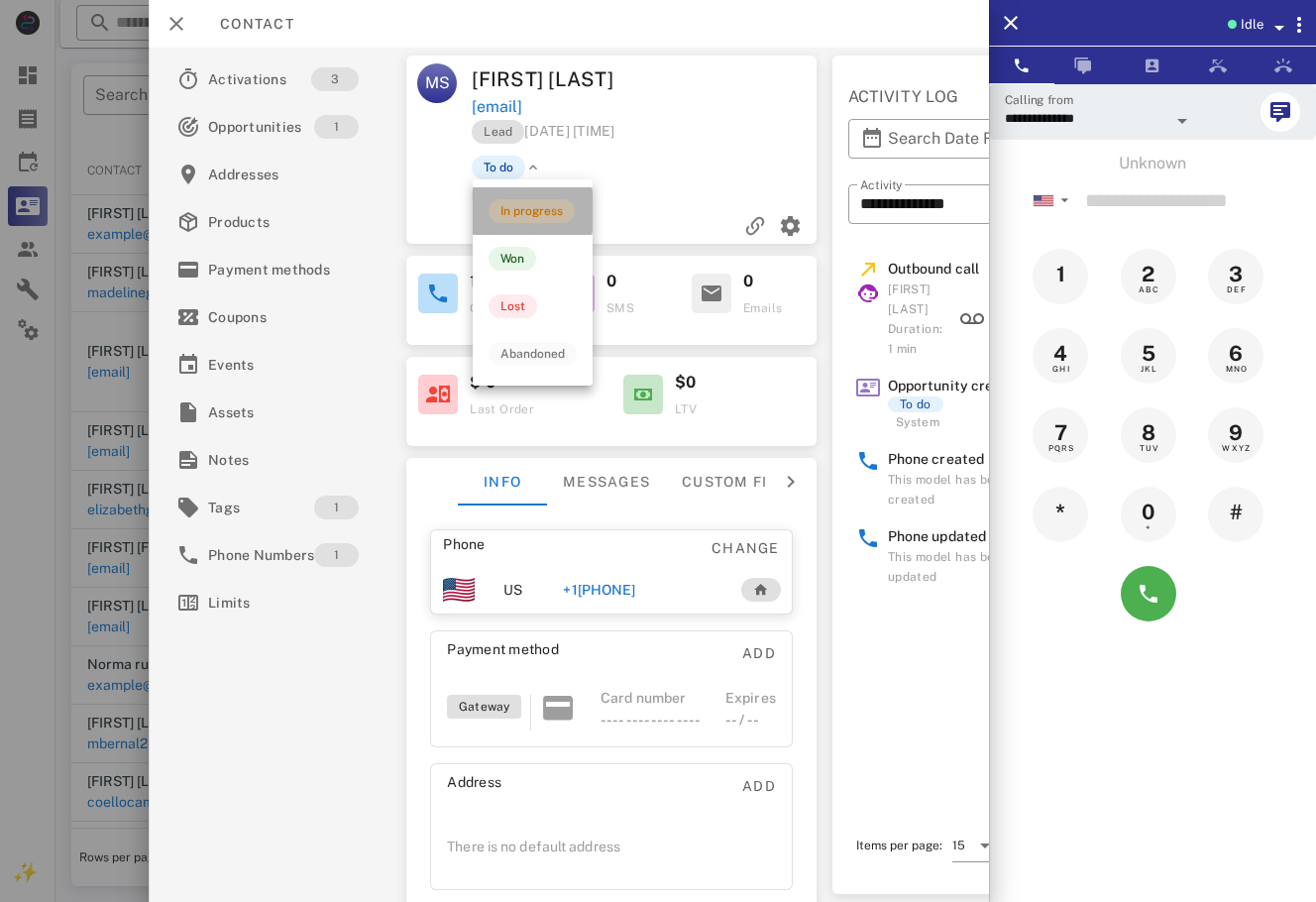 click on "In progress" at bounding box center (531, 211) 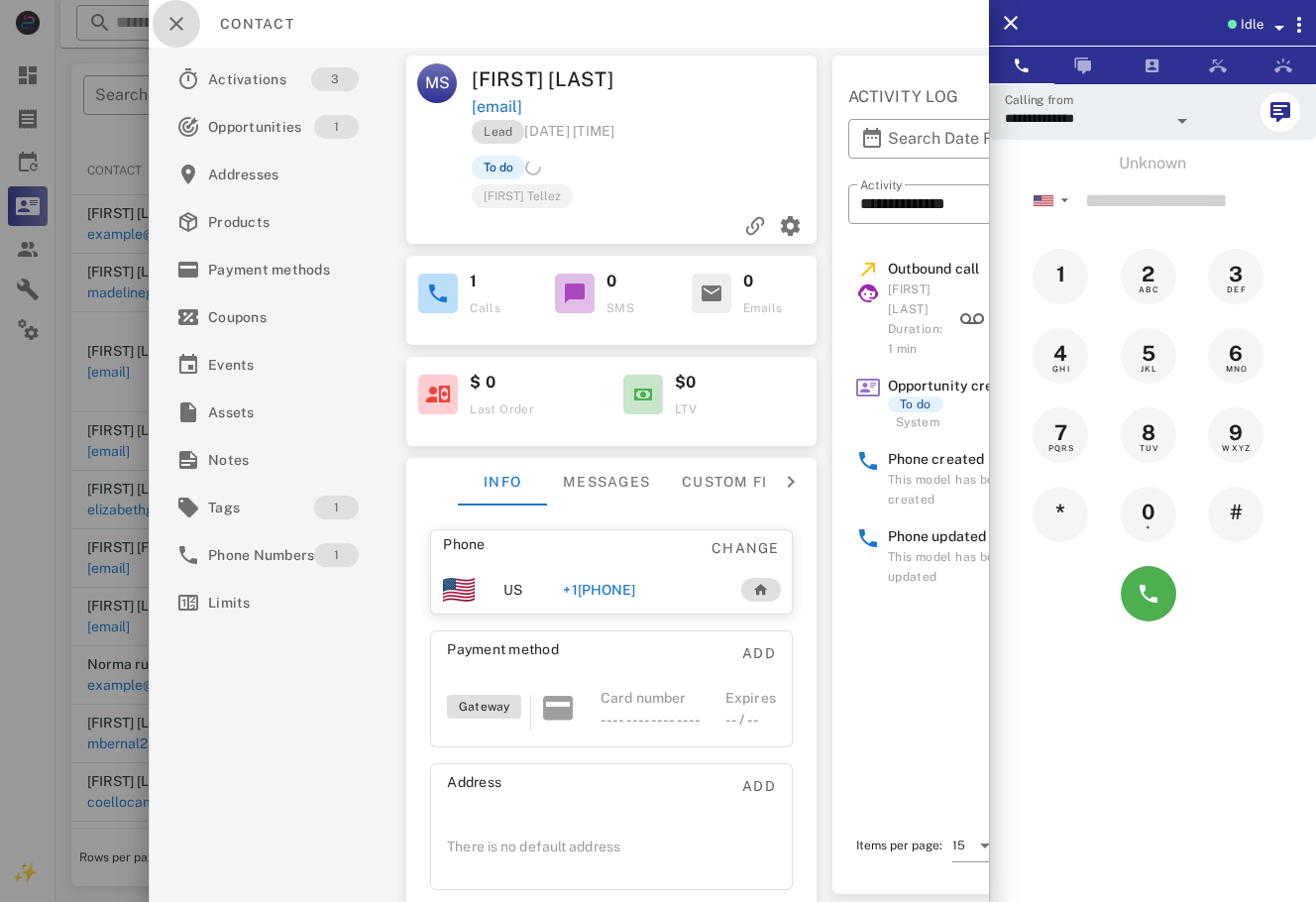 drag, startPoint x: 180, startPoint y: 21, endPoint x: 175, endPoint y: 31, distance: 11.18034 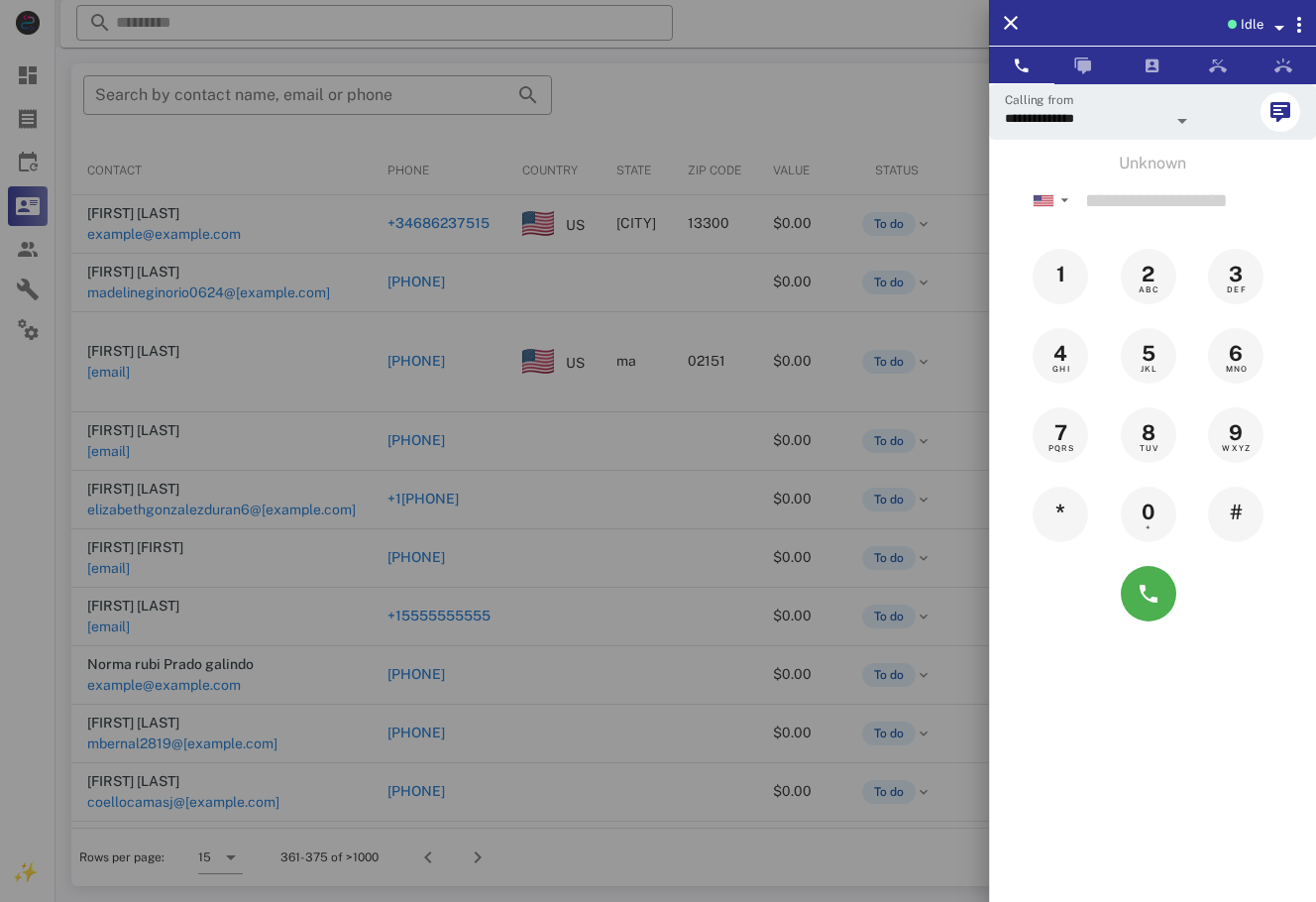 click at bounding box center (658, 451) 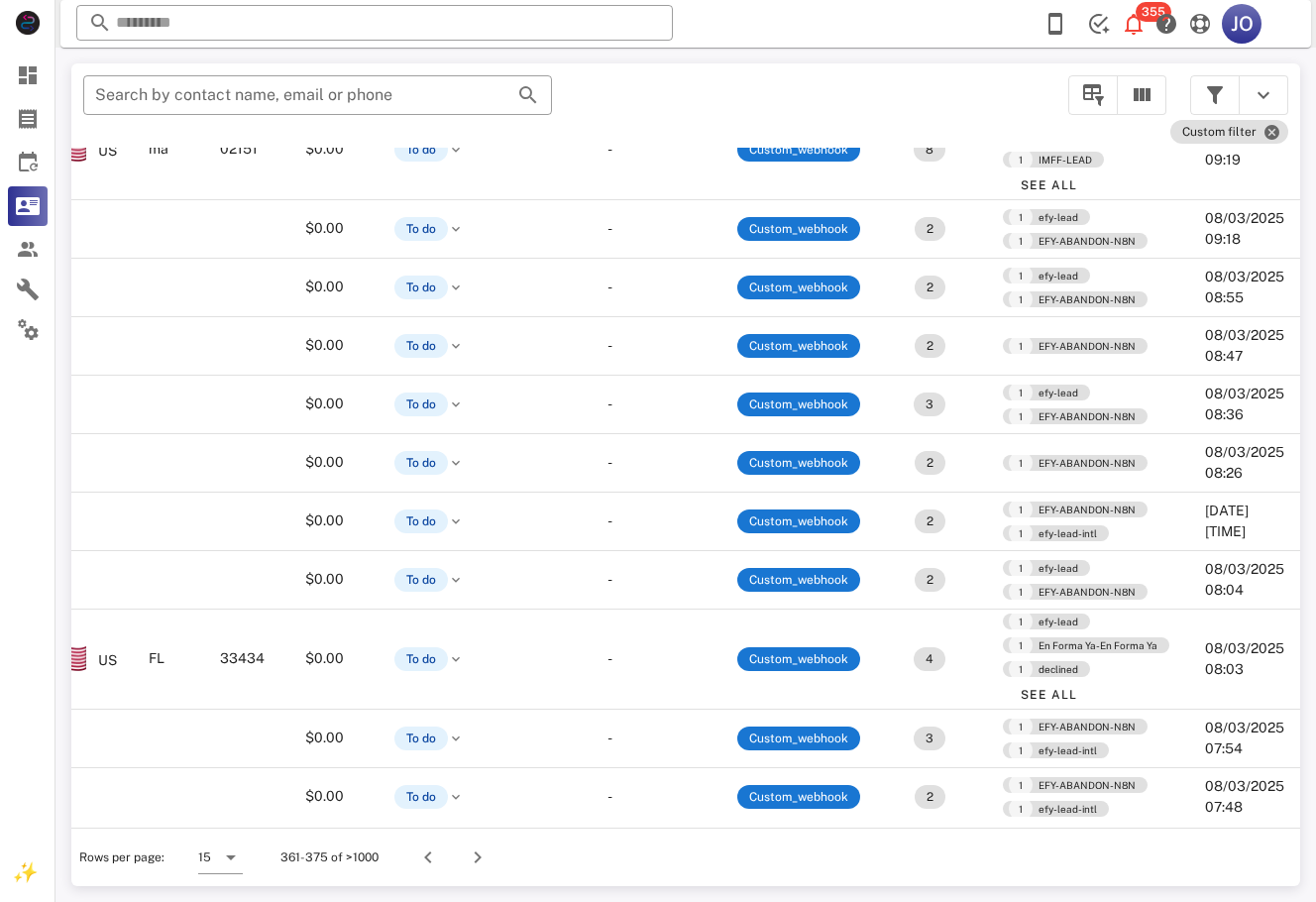scroll, scrollTop: 222, scrollLeft: 0, axis: vertical 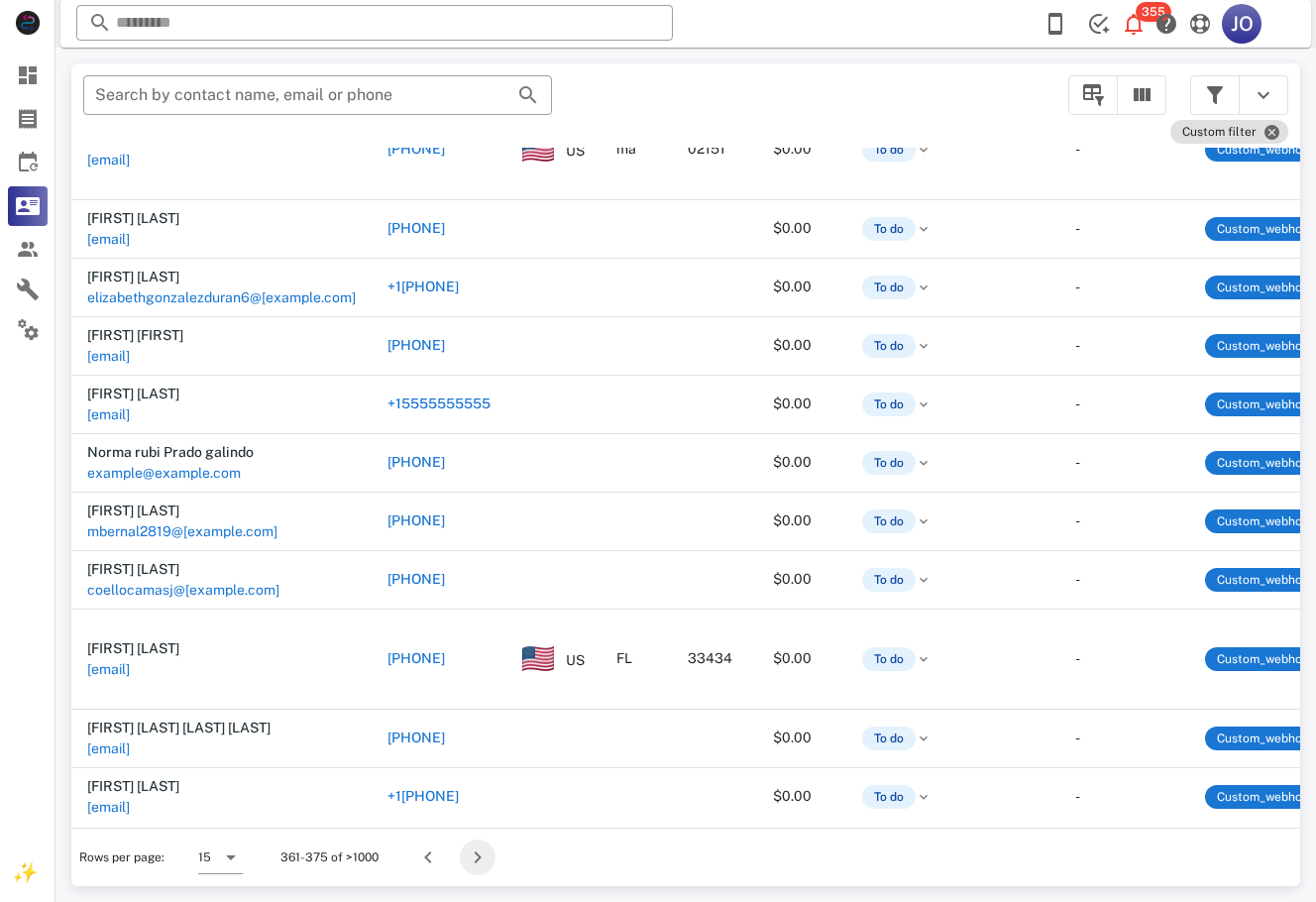 click at bounding box center (478, 857) 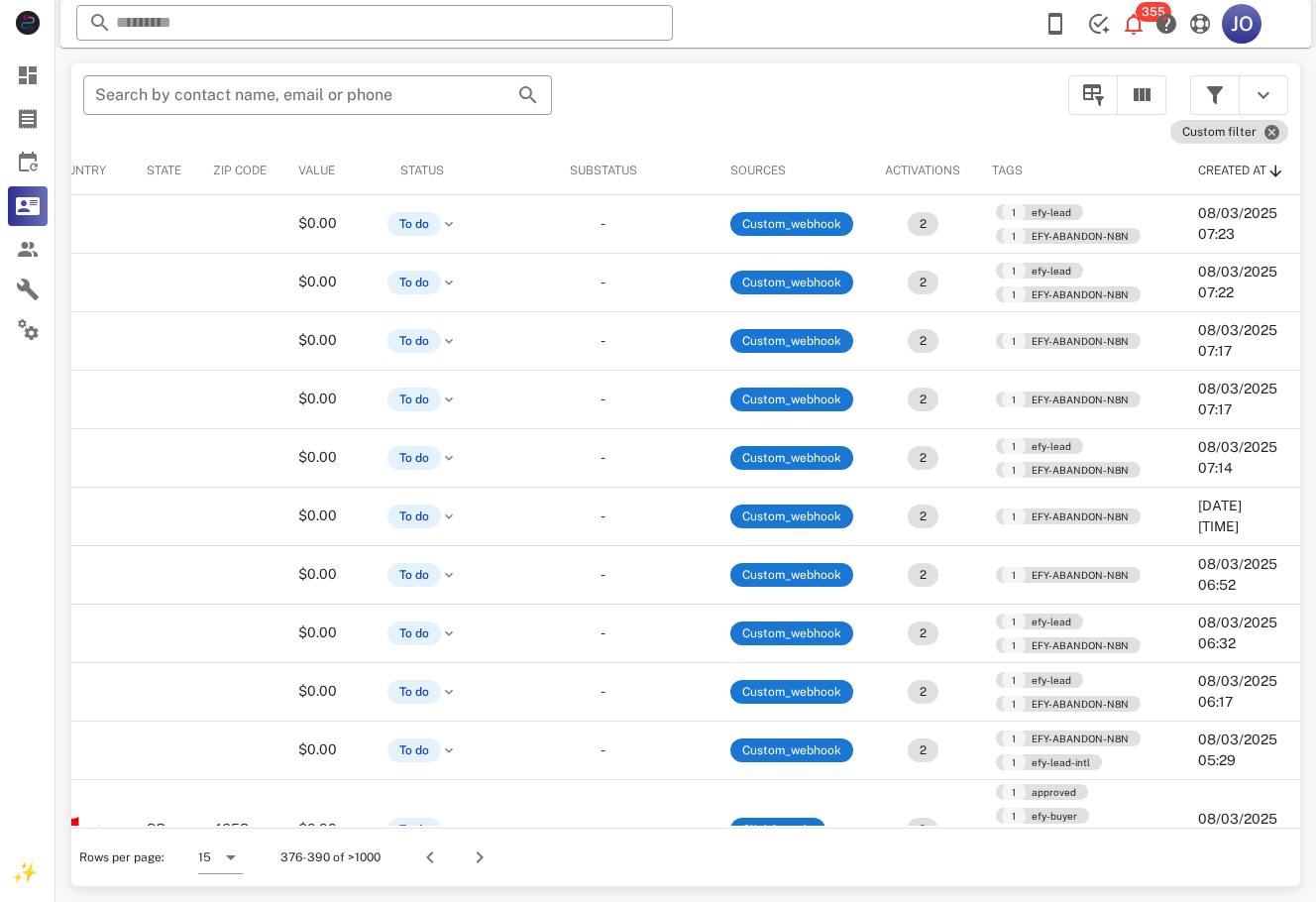 scroll, scrollTop: 0, scrollLeft: 0, axis: both 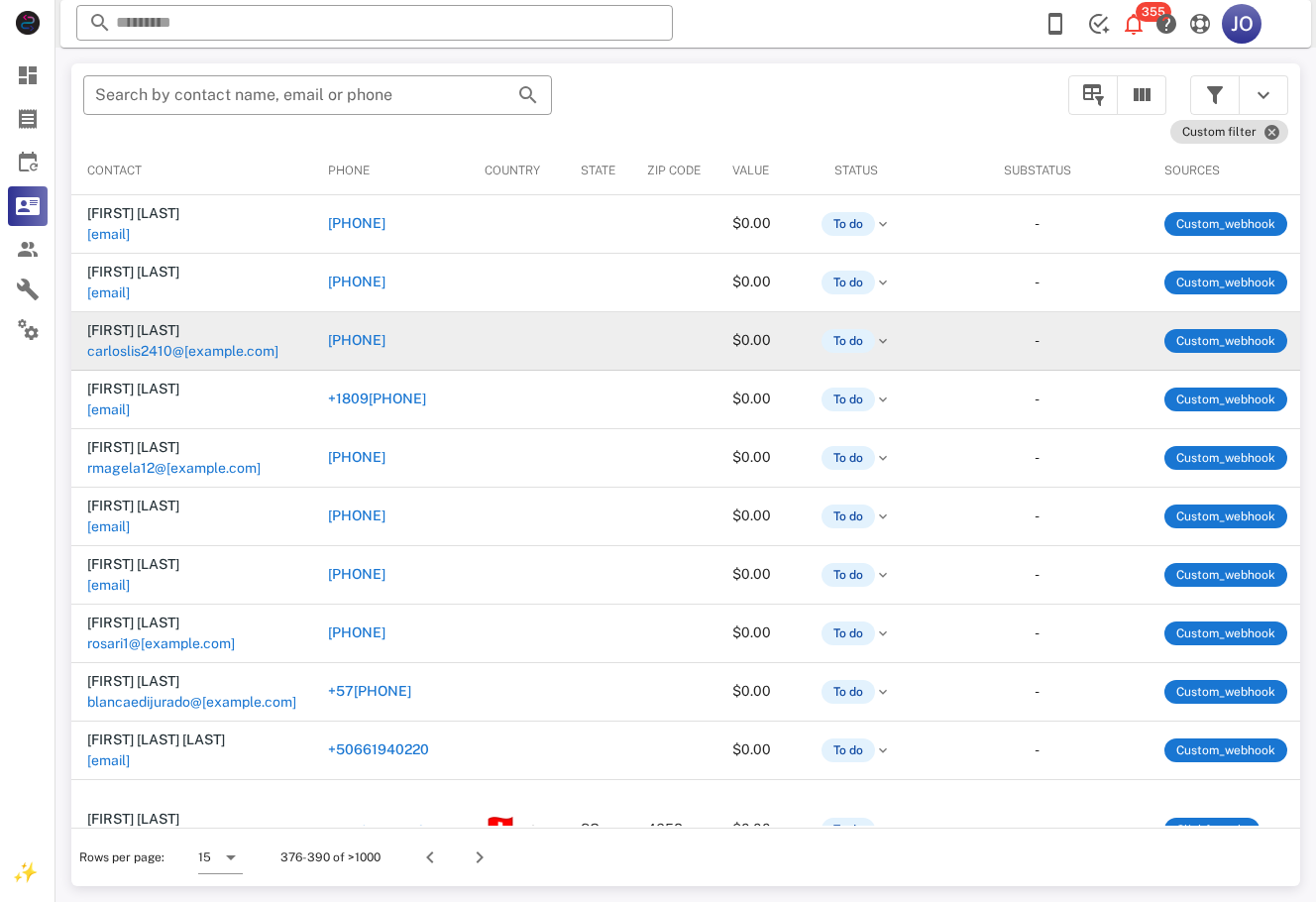 click on "carloslis2410@[example.com]" at bounding box center [182, 351] 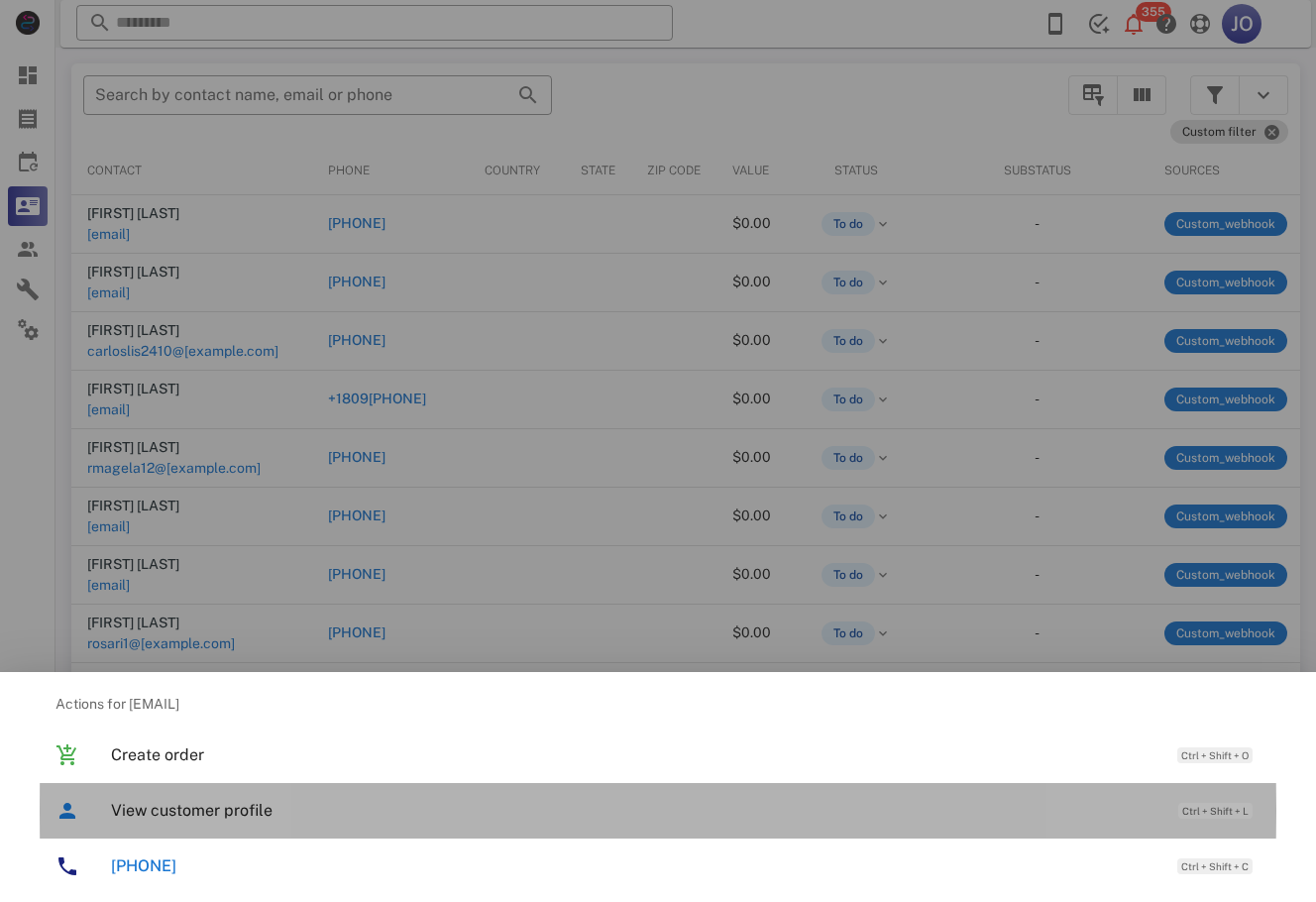 click on "View customer profile Ctrl + Shift + L" at bounding box center (686, 810) 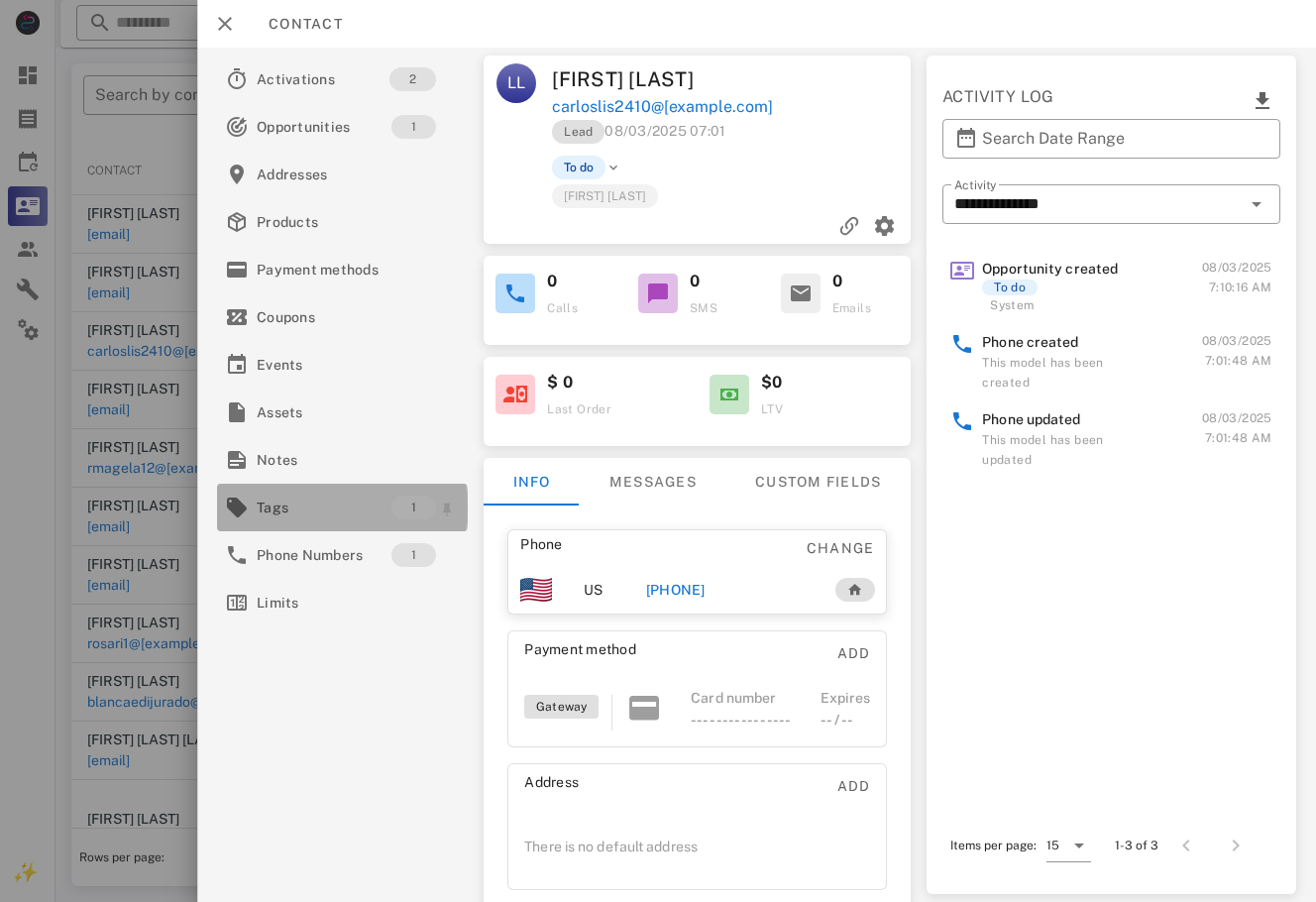 click on "Tags" at bounding box center (324, 507) 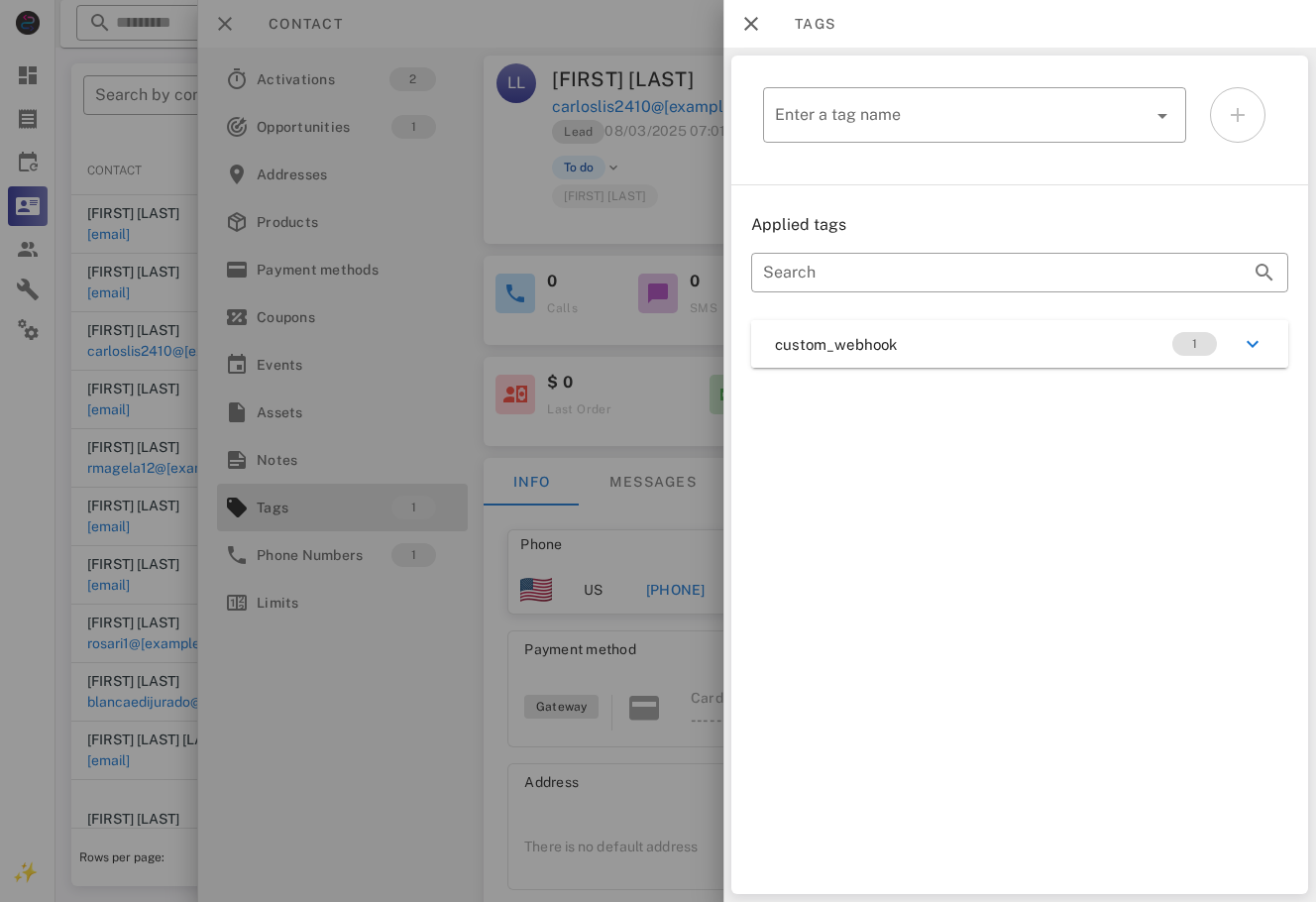 click on "​ Enter a tag name Applied tags ​ Search  custom_webhook  1" at bounding box center (1020, 475) 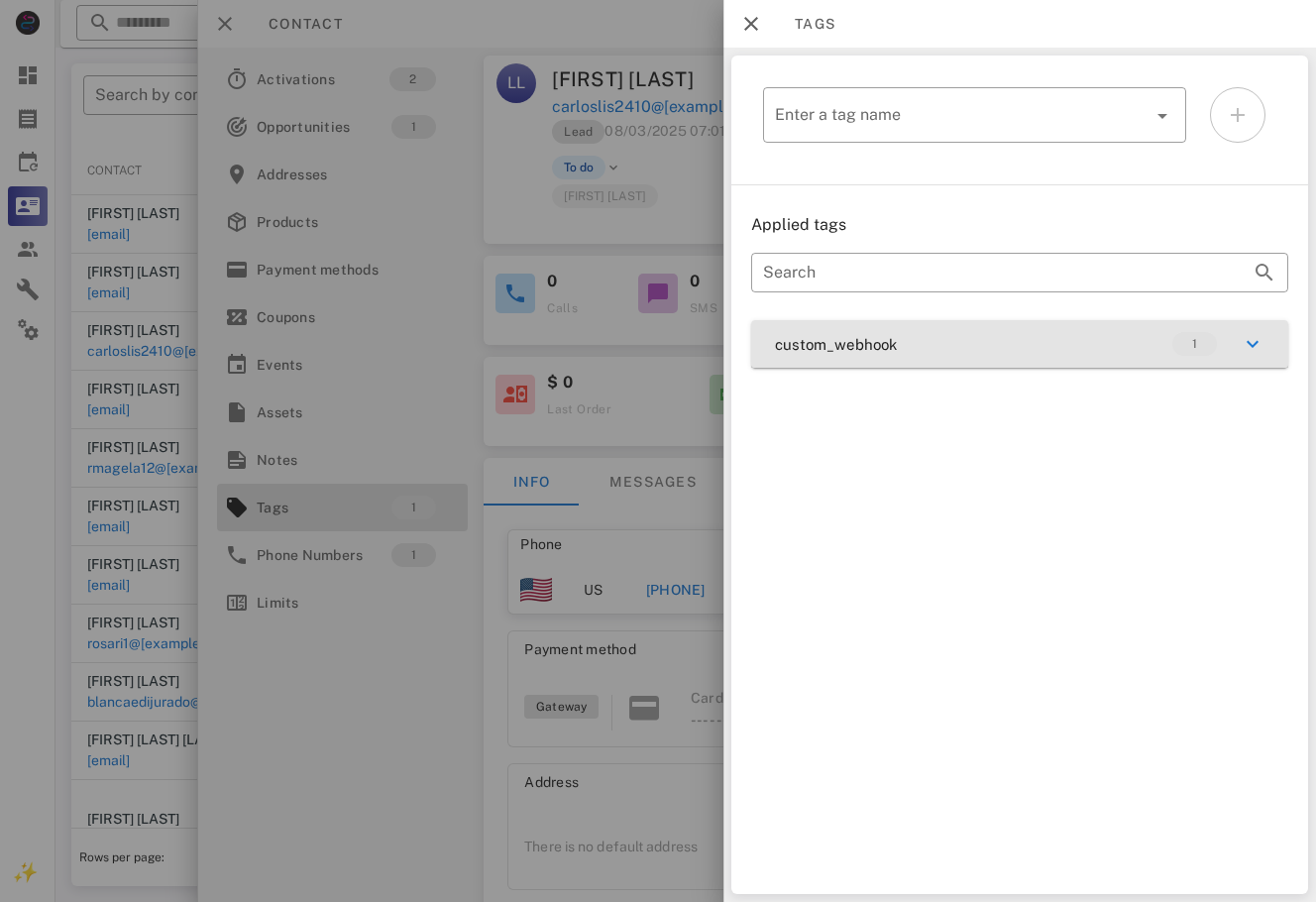 click on "custom_webhook  1" at bounding box center [1020, 344] 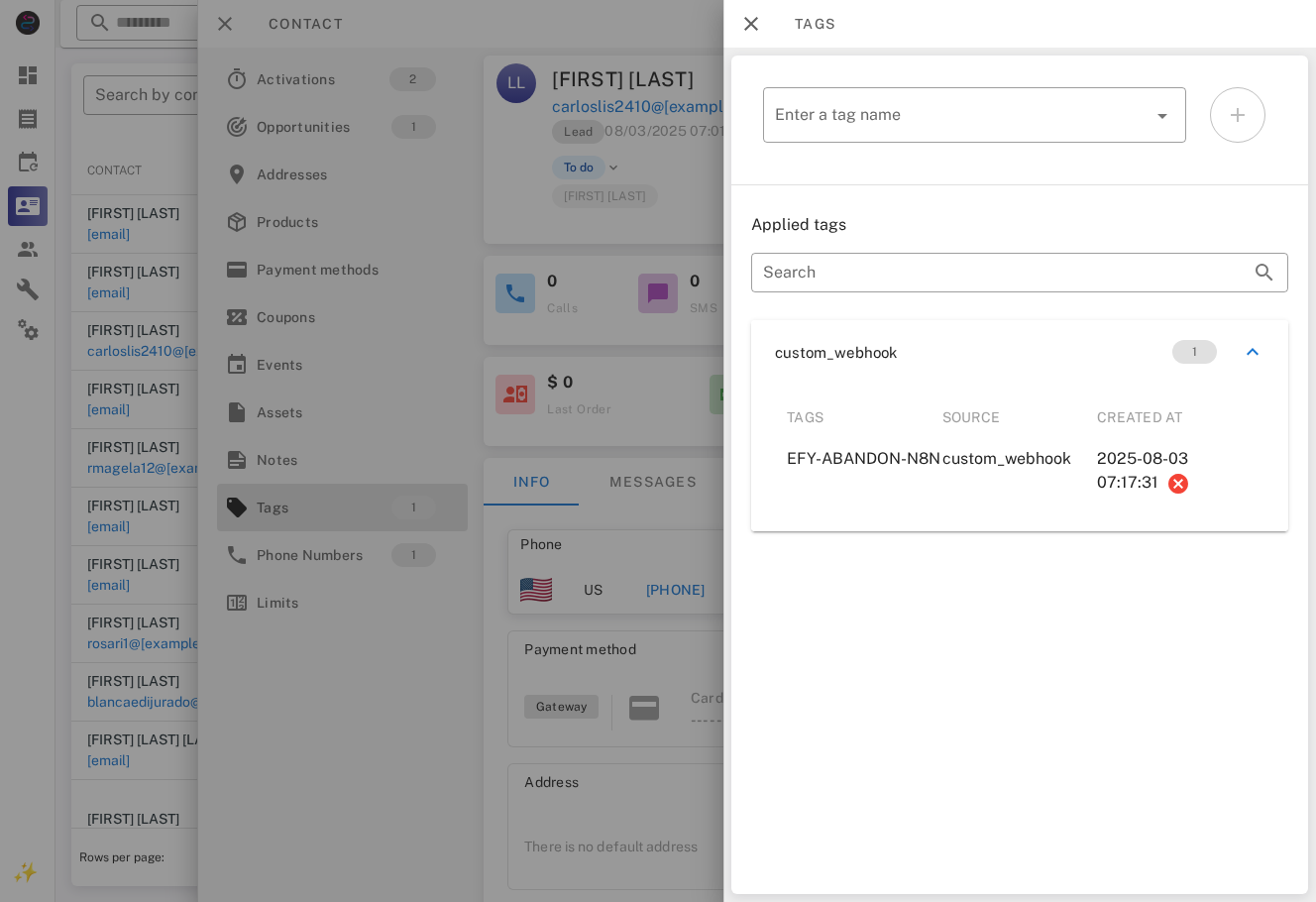 click at bounding box center [658, 451] 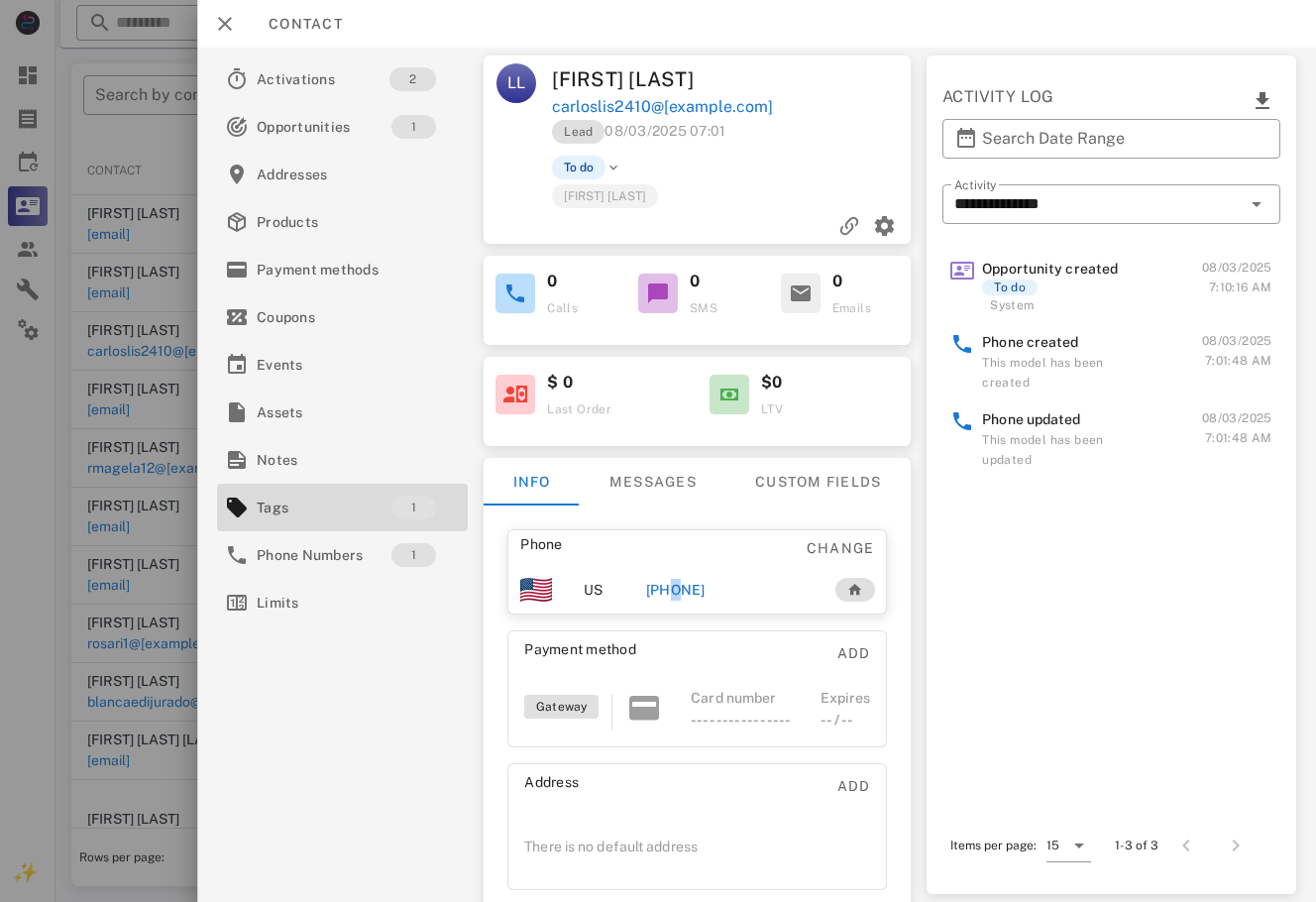 click on "[PHONE]" at bounding box center [676, 590] 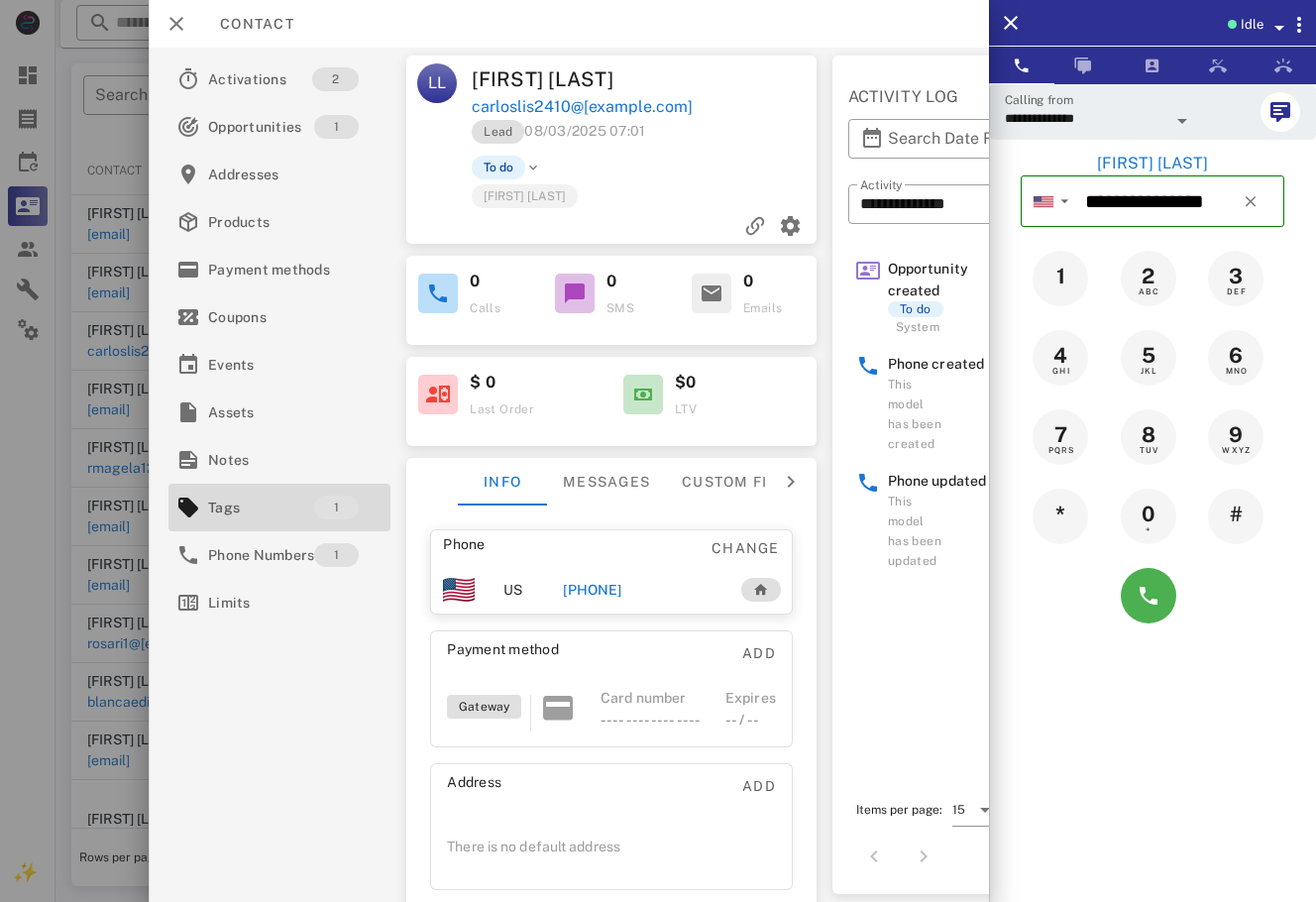 click on "Opportunity created To do System  08/03/2025   7:10:16 AM  Phone created  This model has been created   08/03/2025   7:01:48 AM  Phone updated  This model has been updated   08/03/2025   7:01:48 AM" at bounding box center [963, 517] 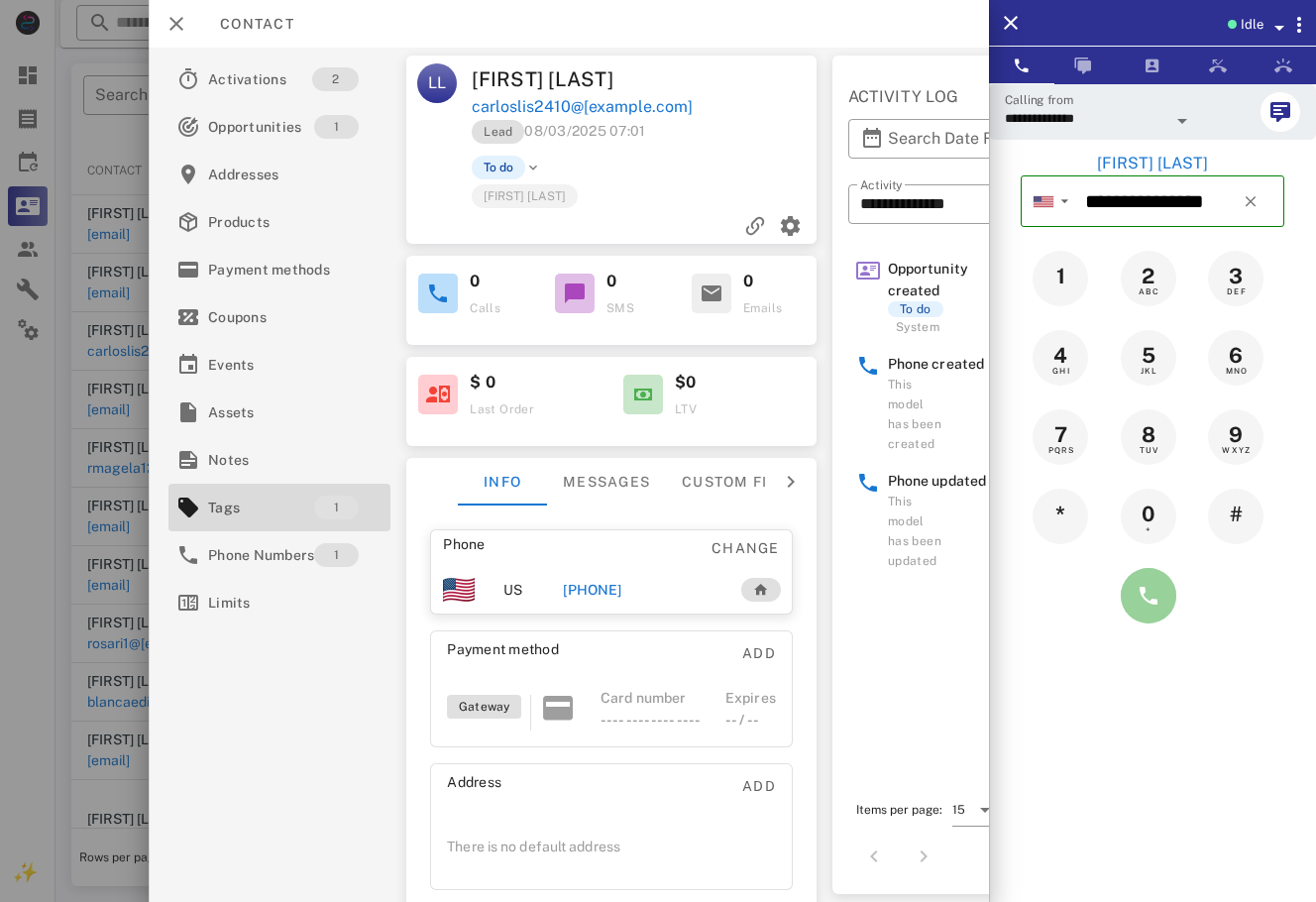 click at bounding box center (1149, 596) 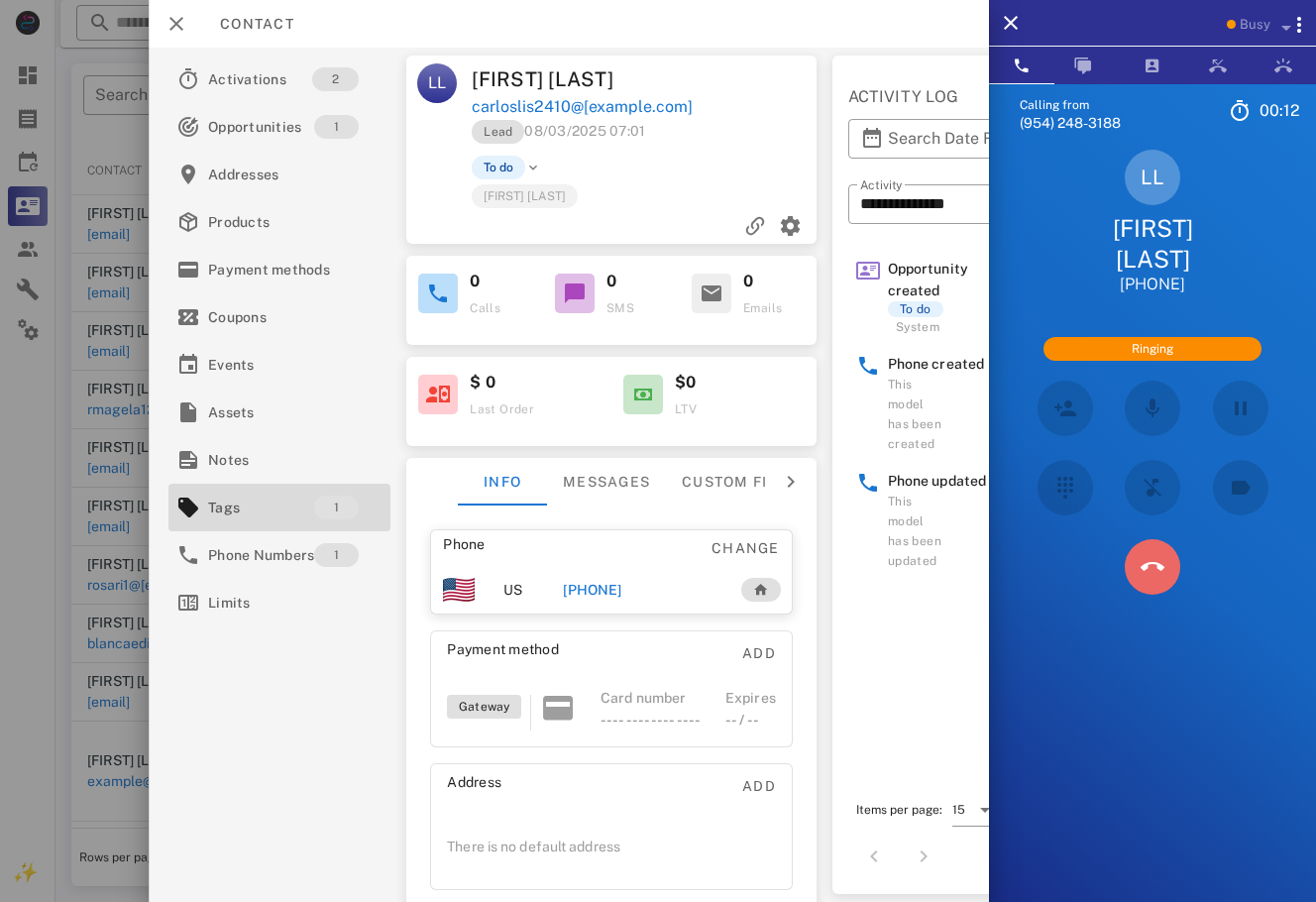 click at bounding box center [1152, 567] 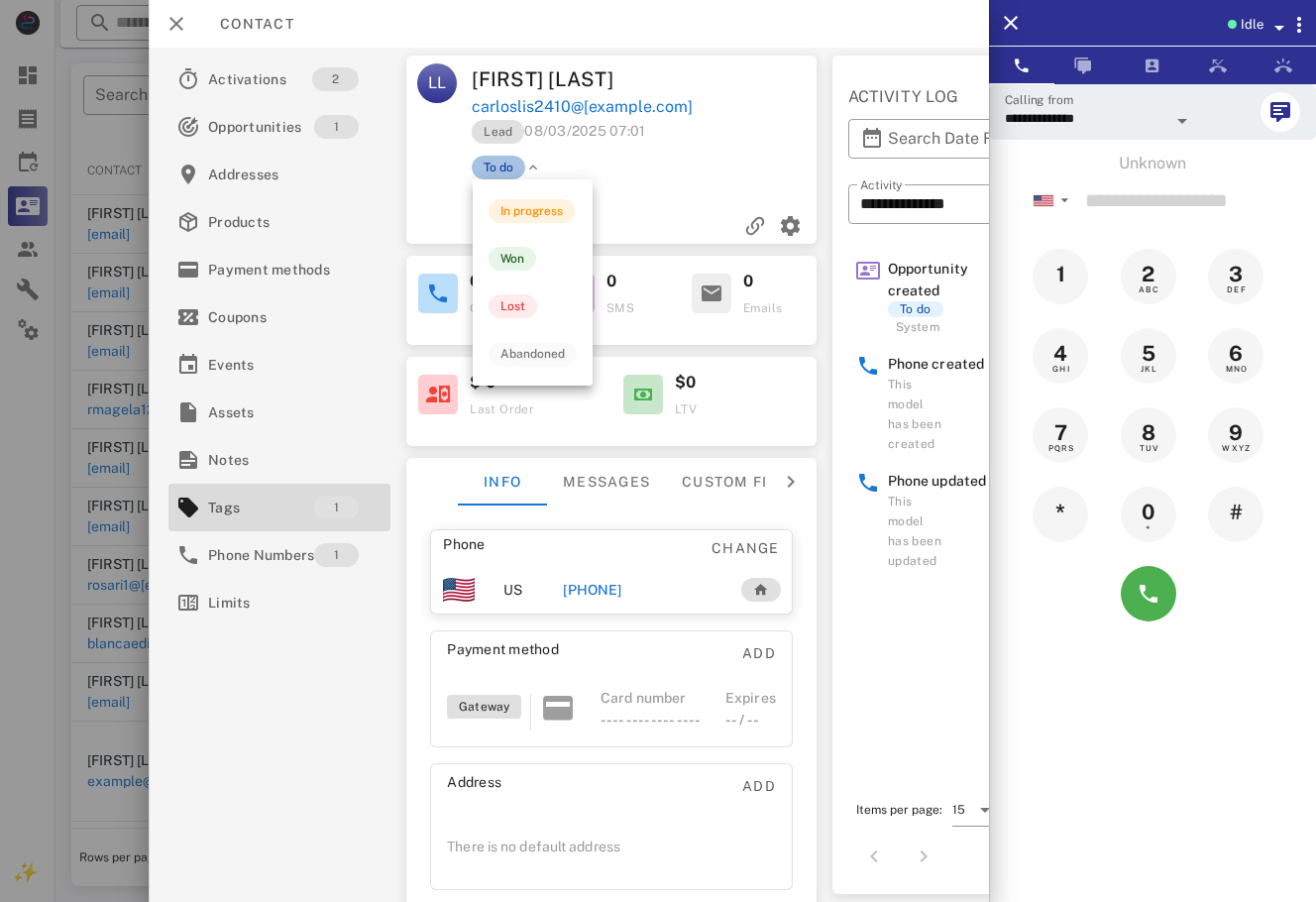 click on "To do" at bounding box center (498, 168) 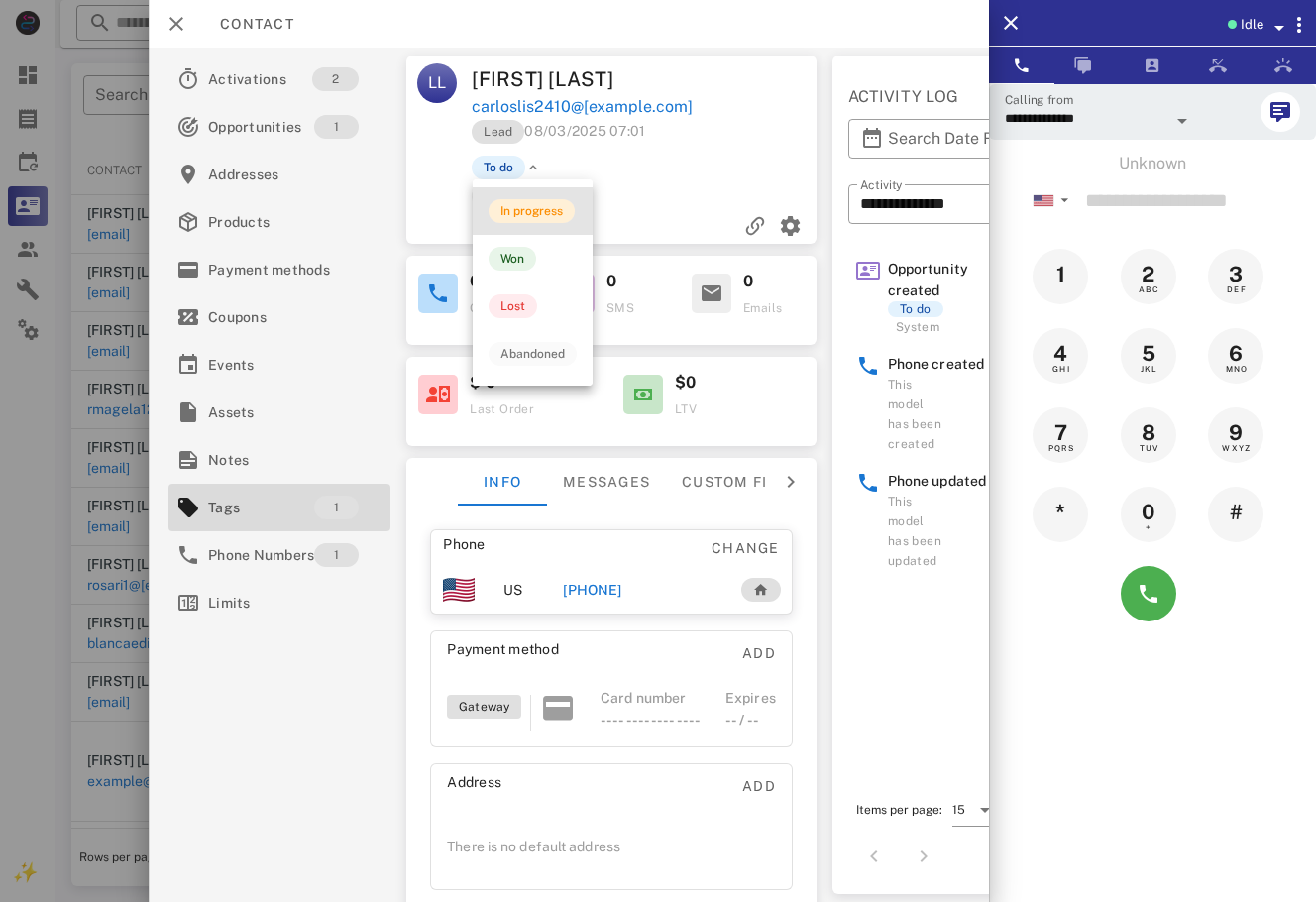 click on "In progress" at bounding box center [531, 211] 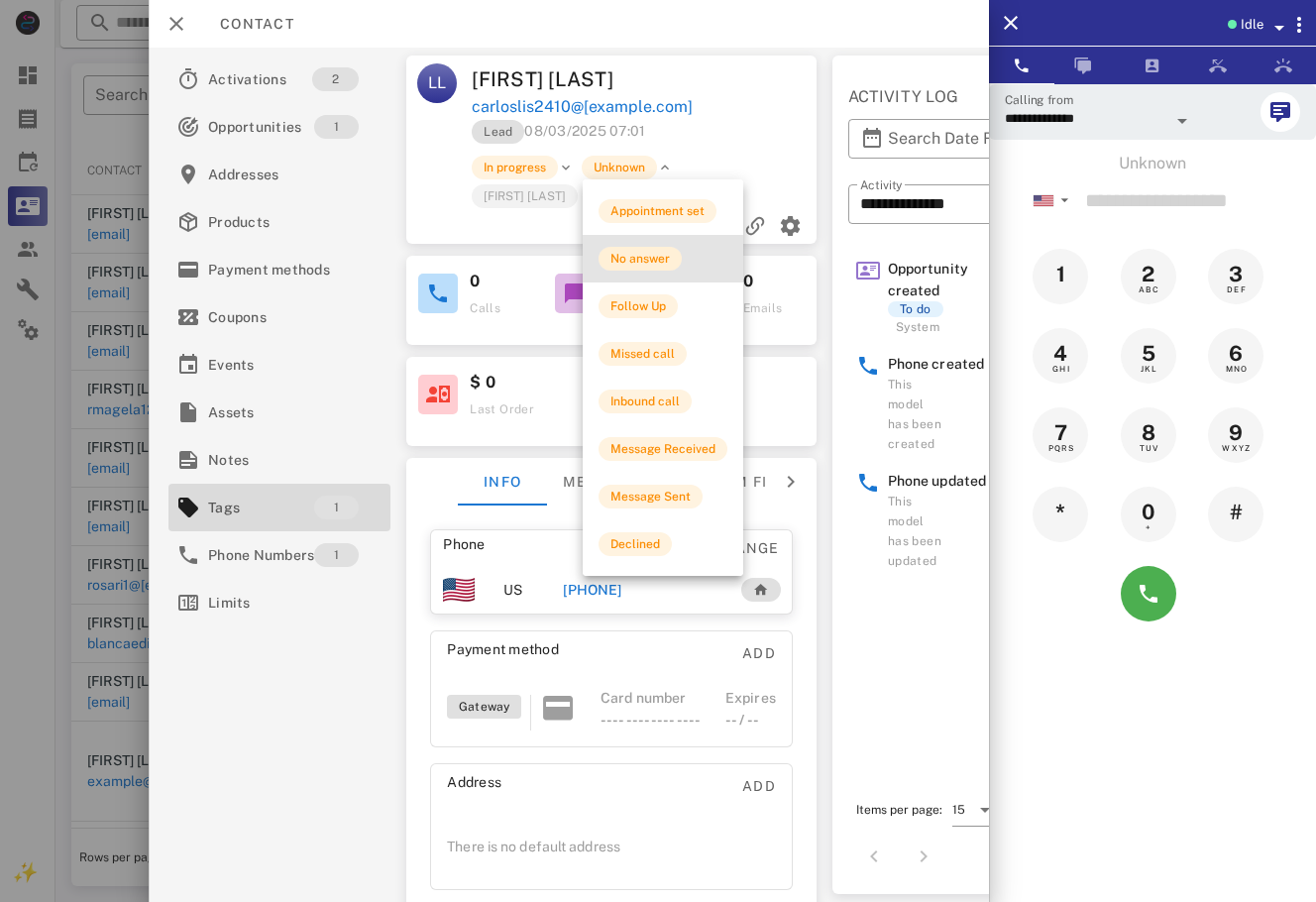 click on "No answer" at bounding box center (640, 259) 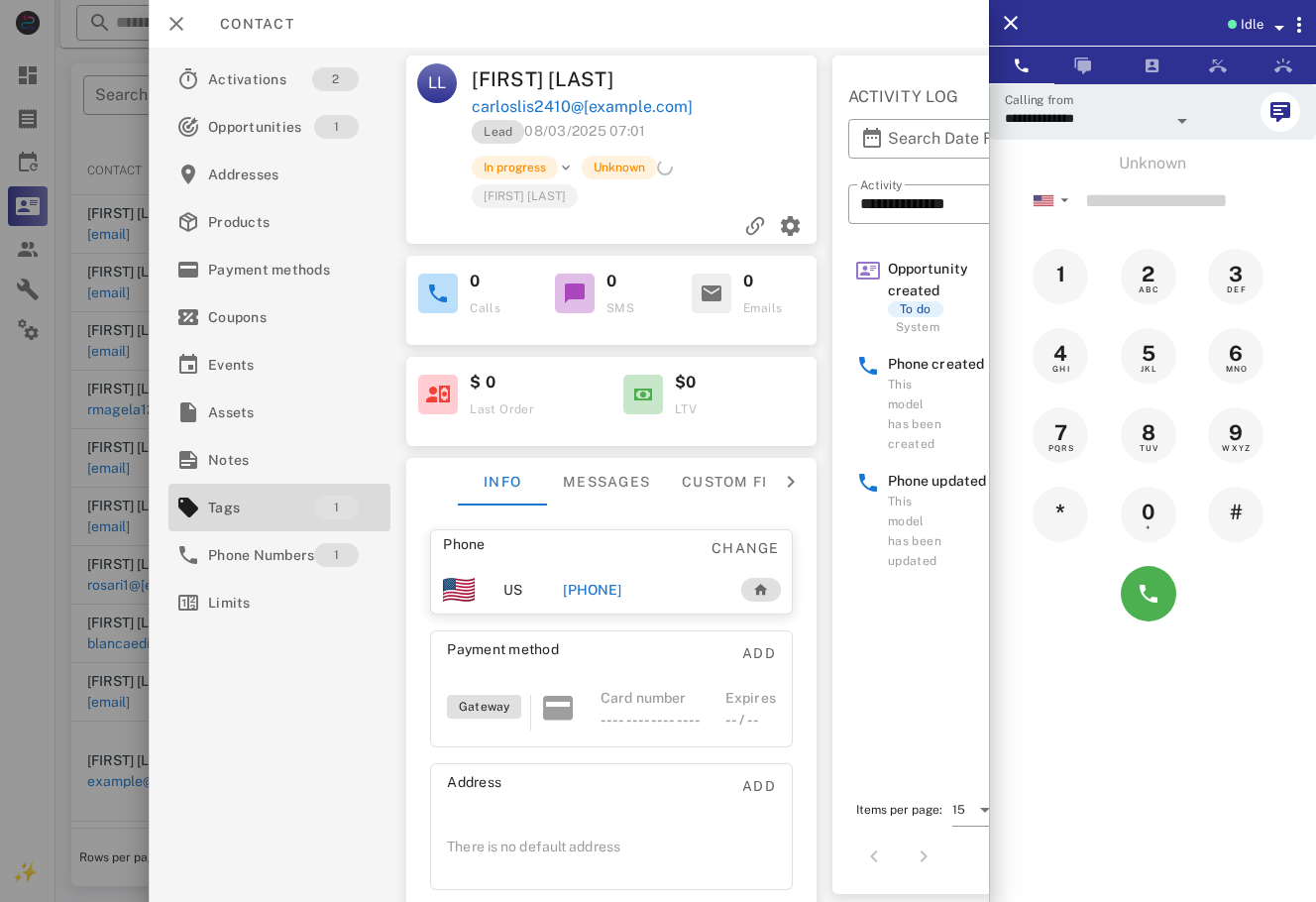 click at bounding box center (658, 451) 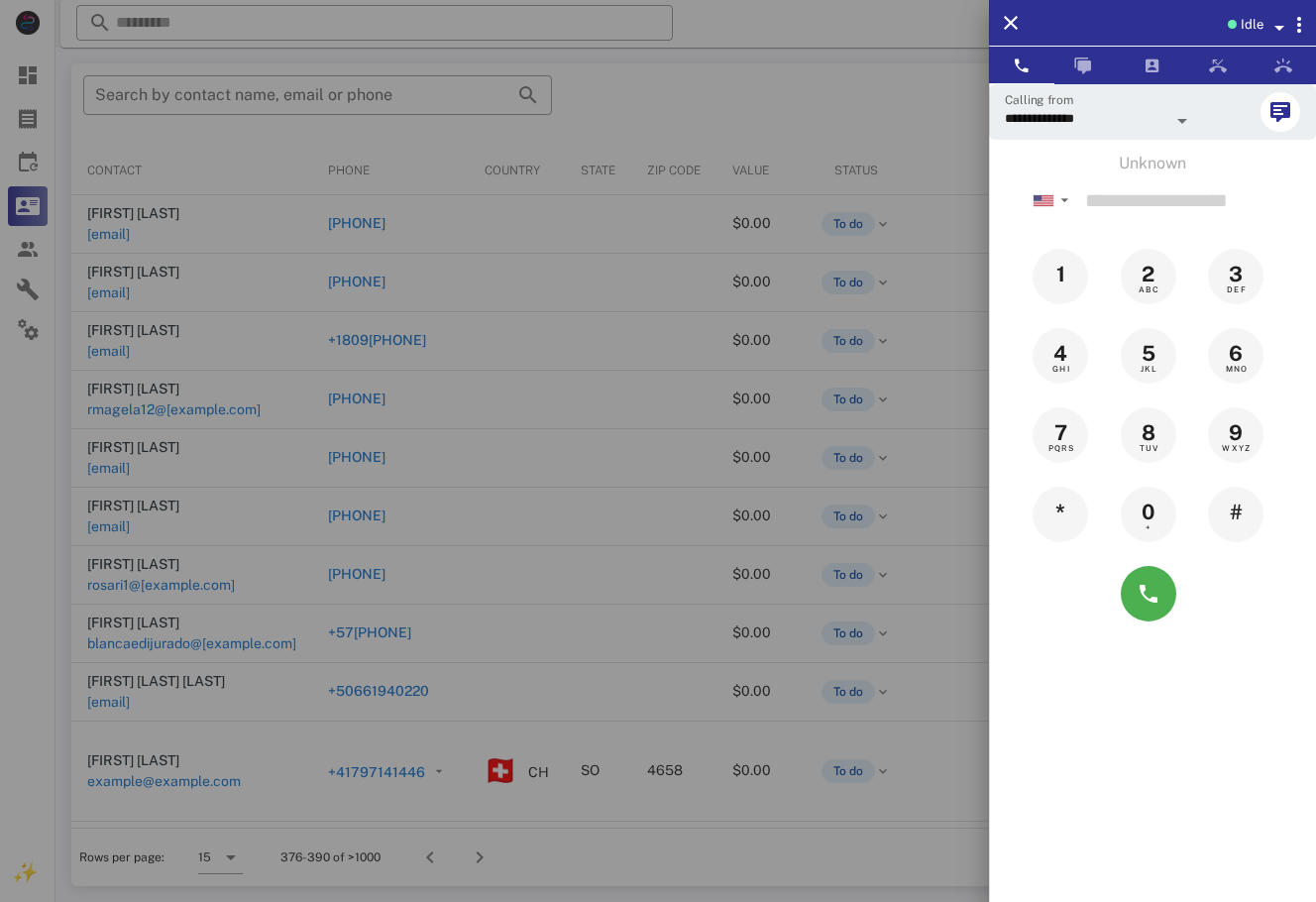 drag, startPoint x: 125, startPoint y: 819, endPoint x: 300, endPoint y: 834, distance: 175.64168 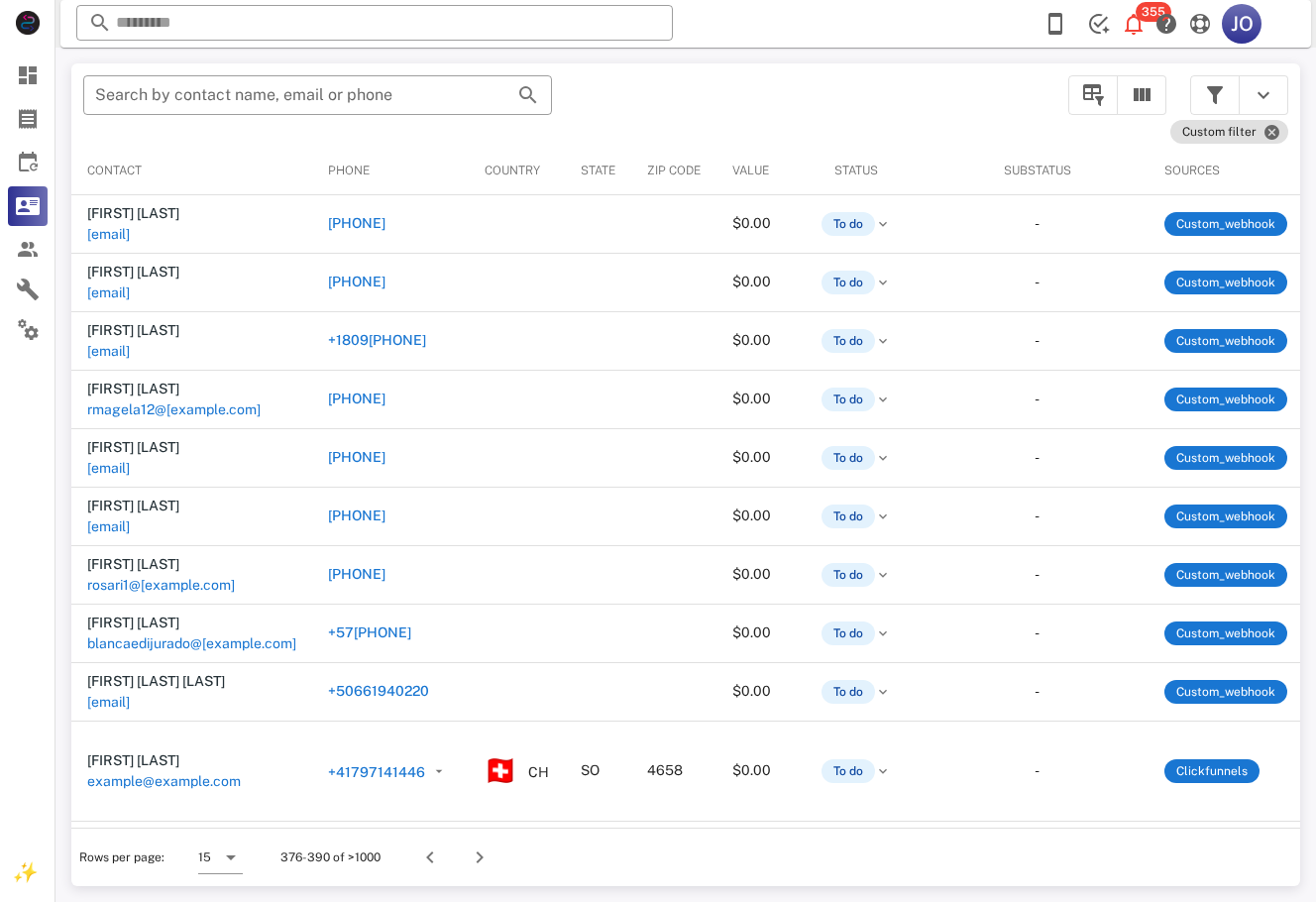 click on "Rows per page: 15  376-390 of >1000" at bounding box center [686, 856] 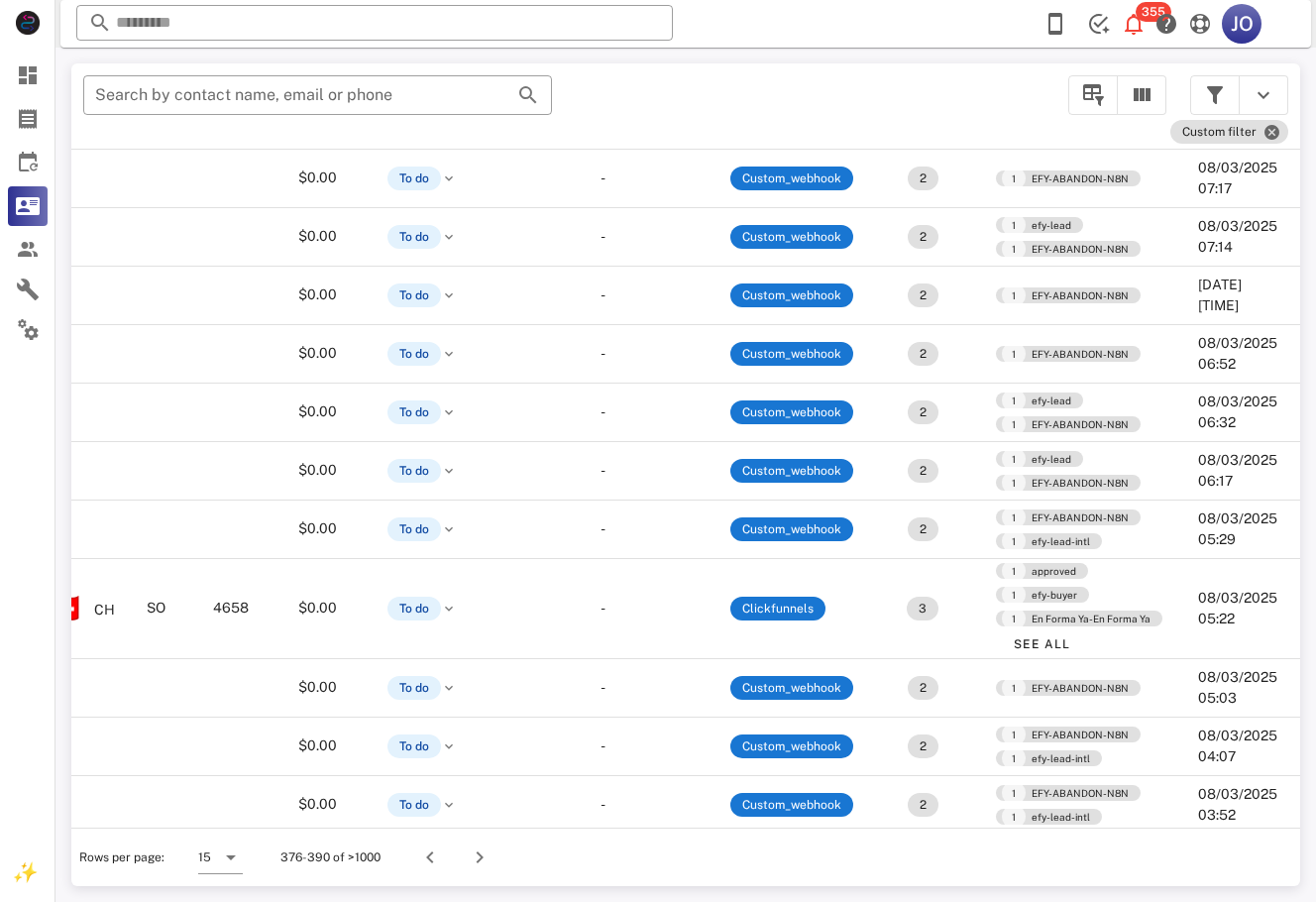 scroll, scrollTop: 239, scrollLeft: 464, axis: both 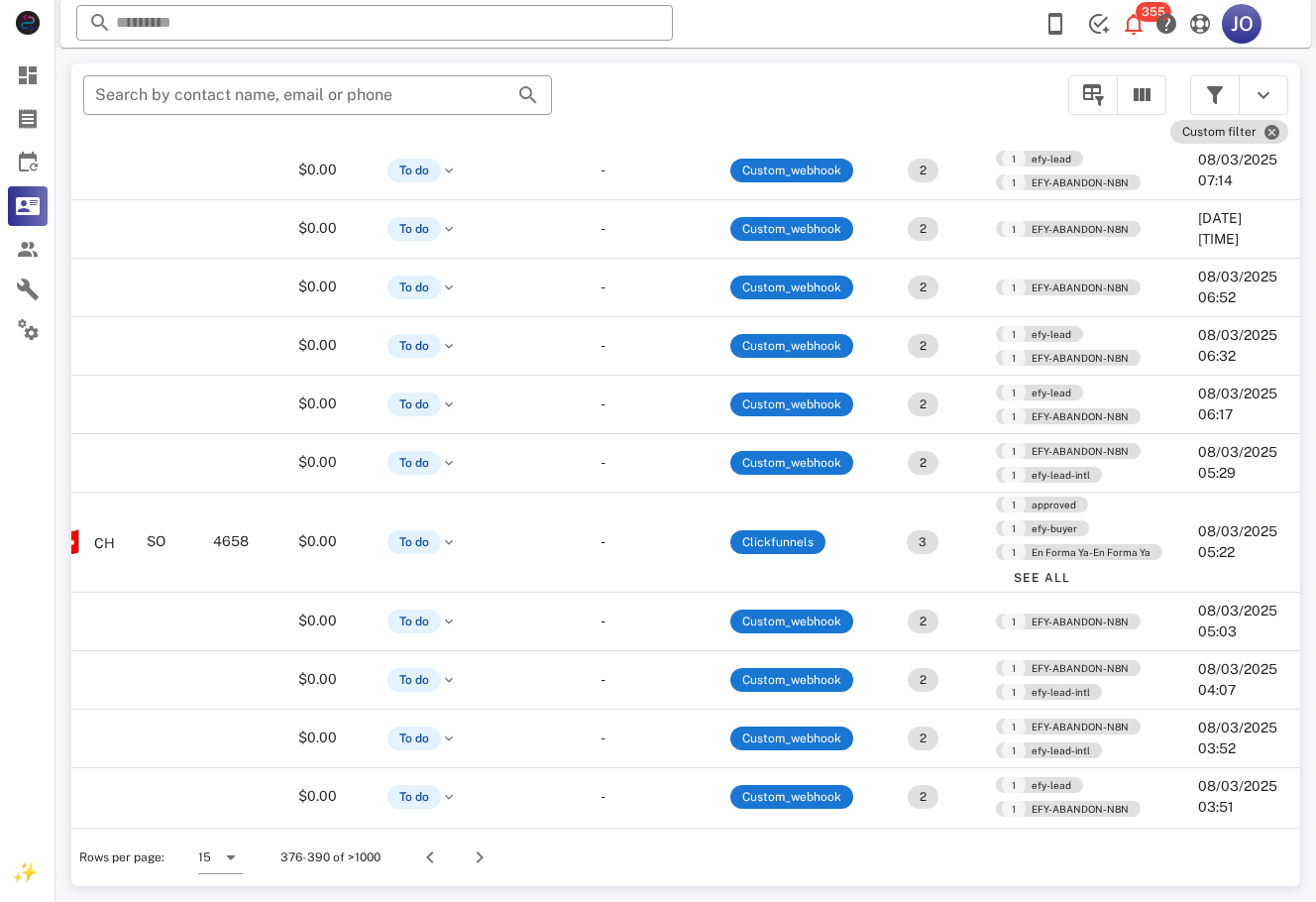 drag, startPoint x: 1297, startPoint y: 552, endPoint x: 3, endPoint y: 0, distance: 1406.8191 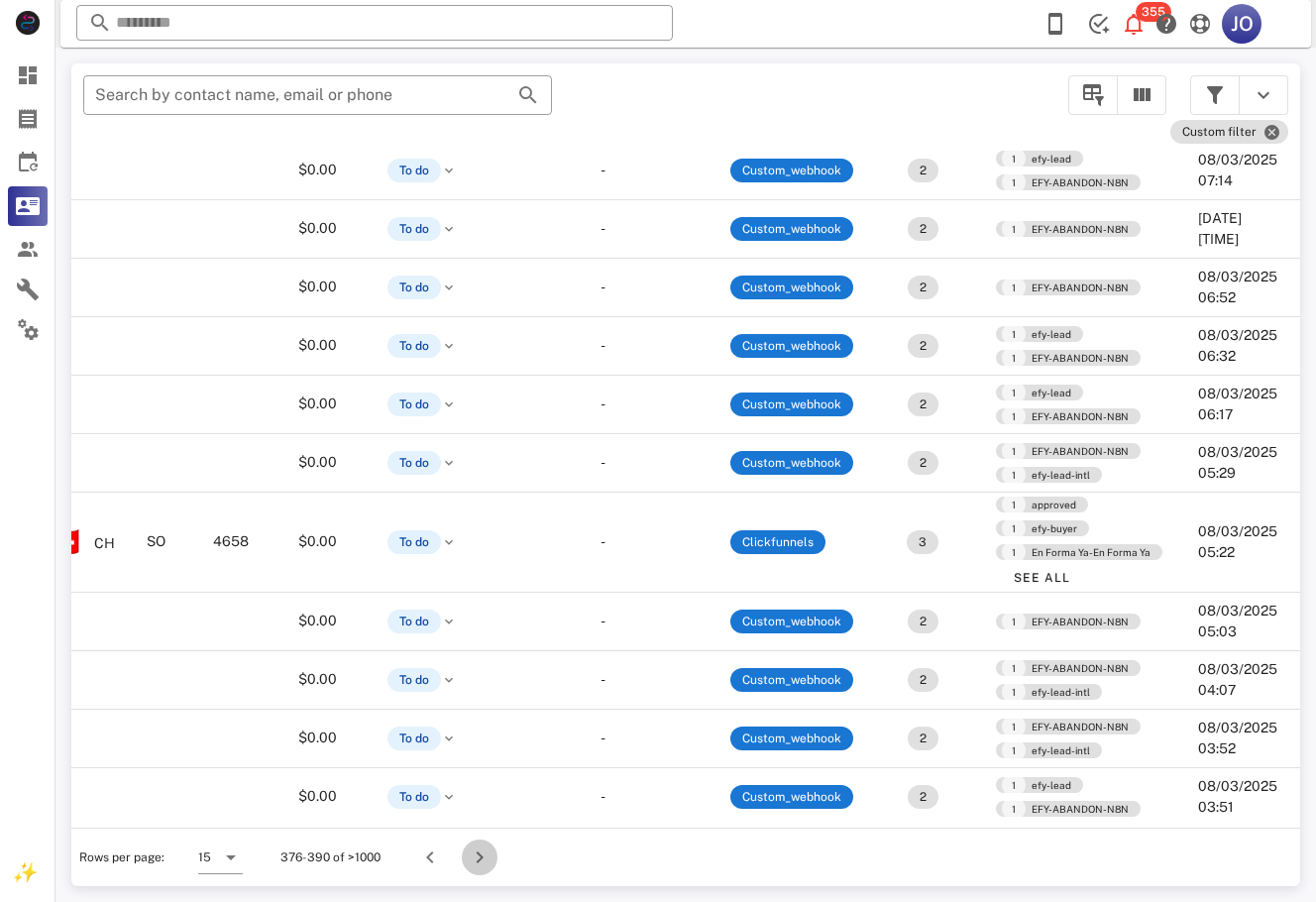 click at bounding box center [480, 857] 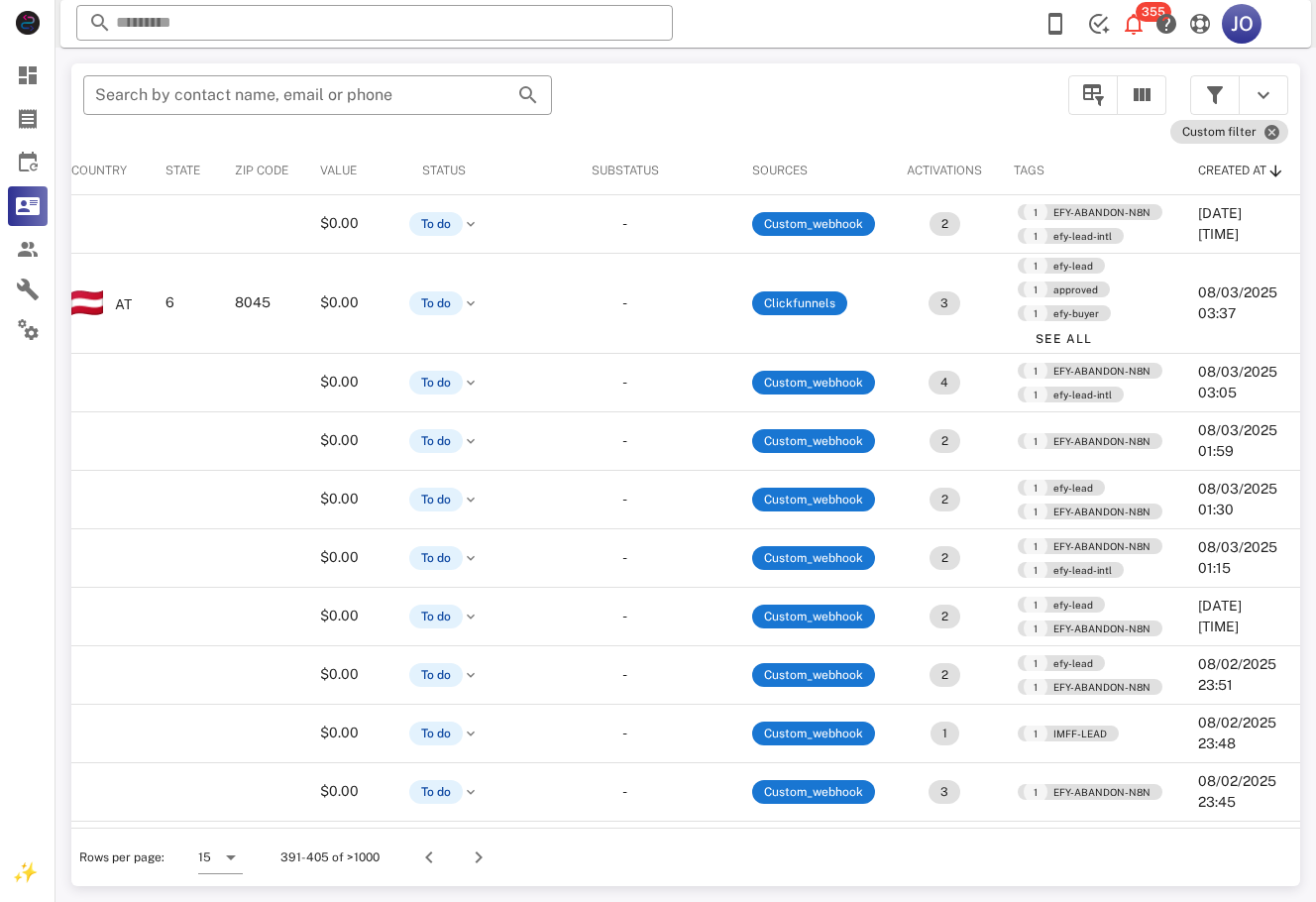 scroll, scrollTop: 0, scrollLeft: 0, axis: both 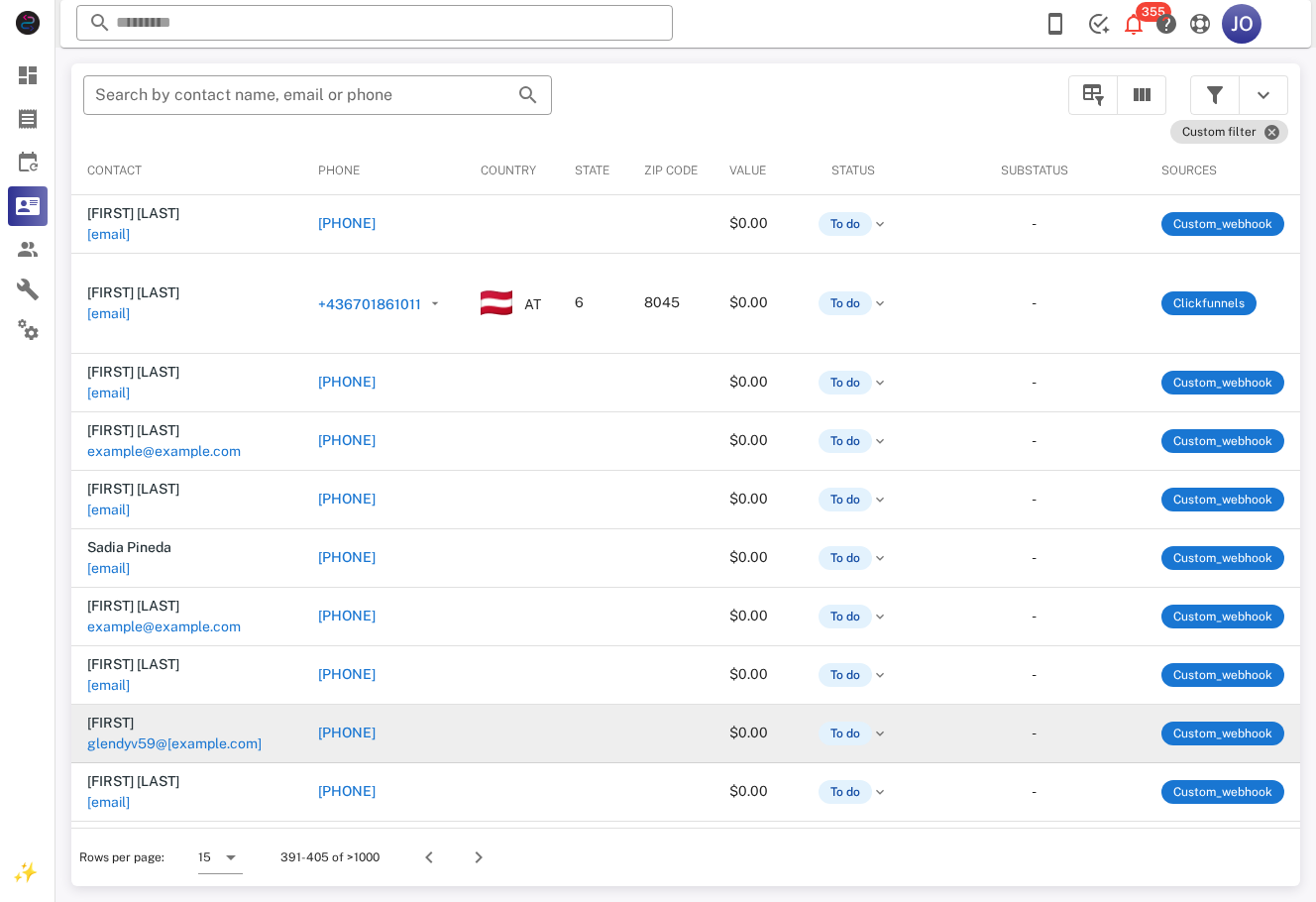 click on "glendyv59@[example.com]" at bounding box center (174, 743) 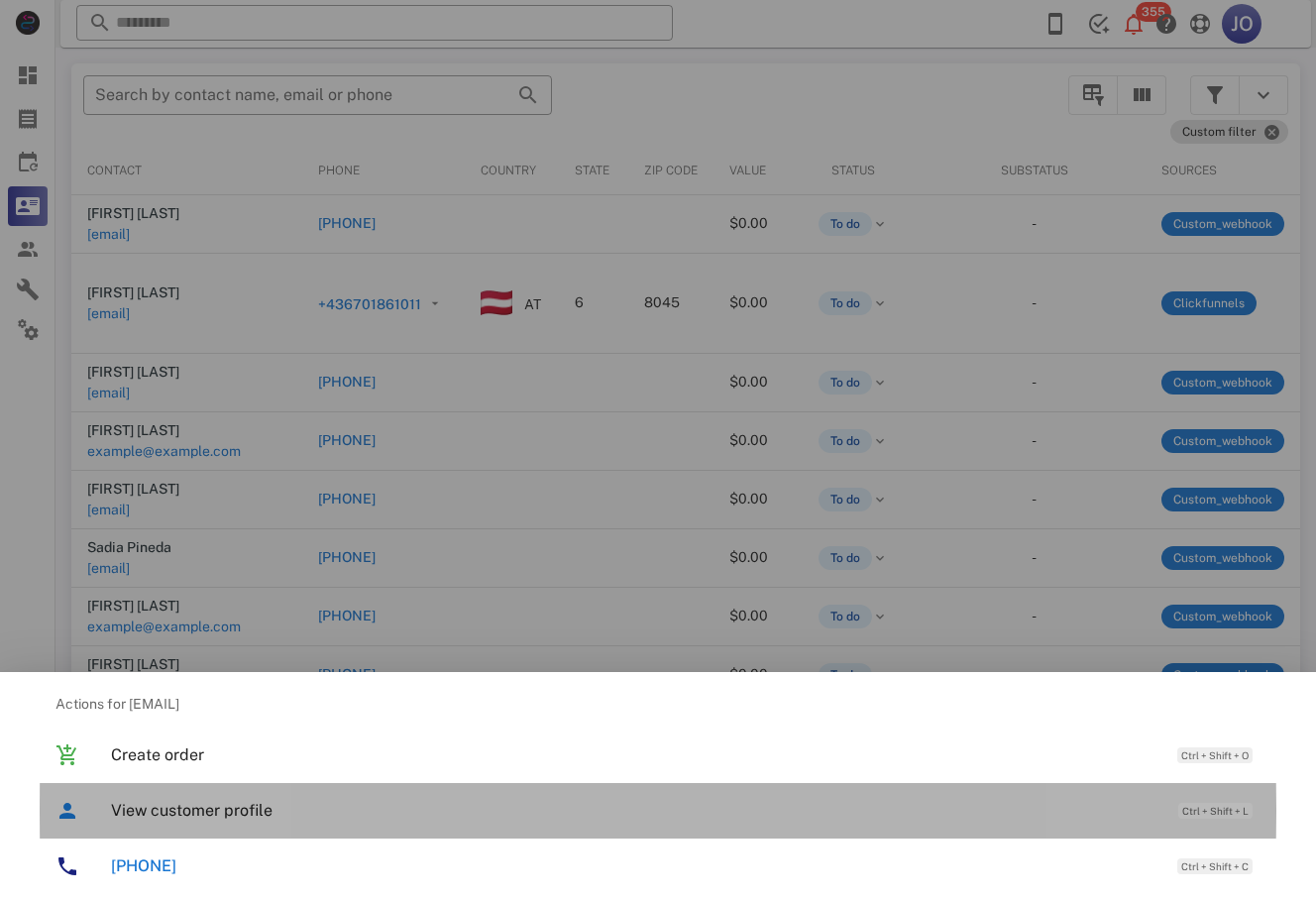 click on "View customer profile Ctrl + Shift + L" at bounding box center (686, 810) 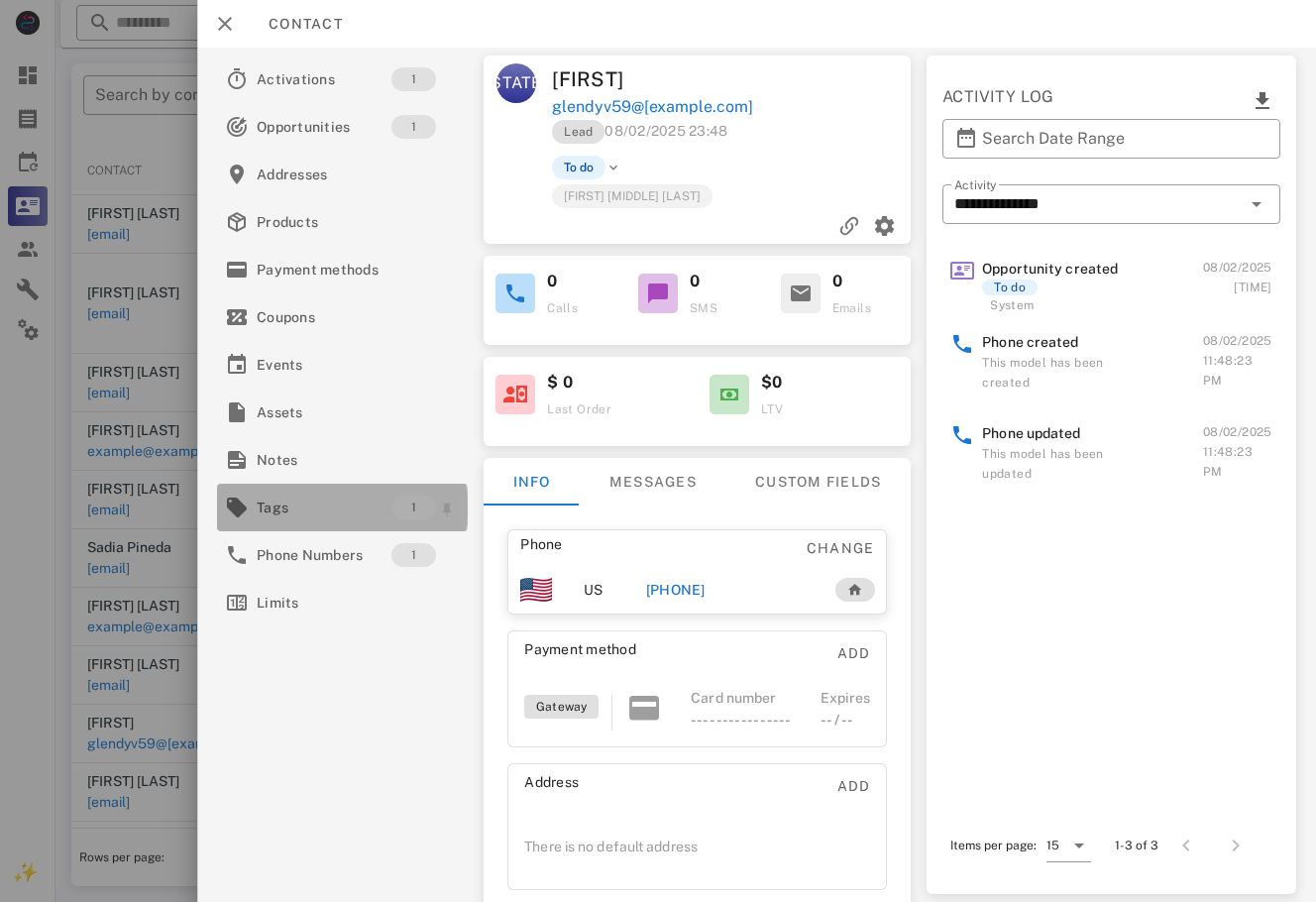 click on "Tags" at bounding box center [324, 507] 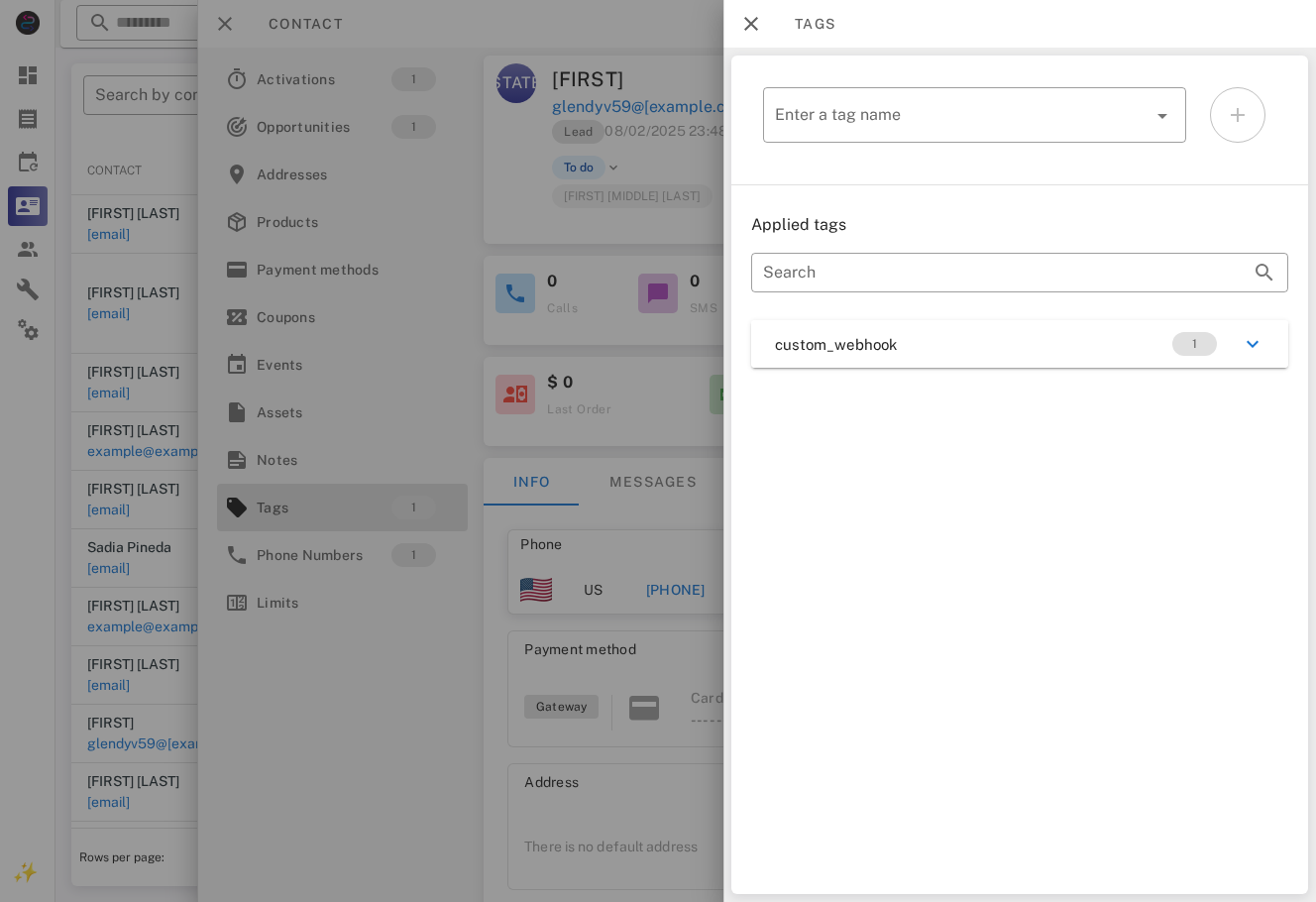 click on "Applied tags ​ Search  custom_webhook  1" at bounding box center [1020, 290] 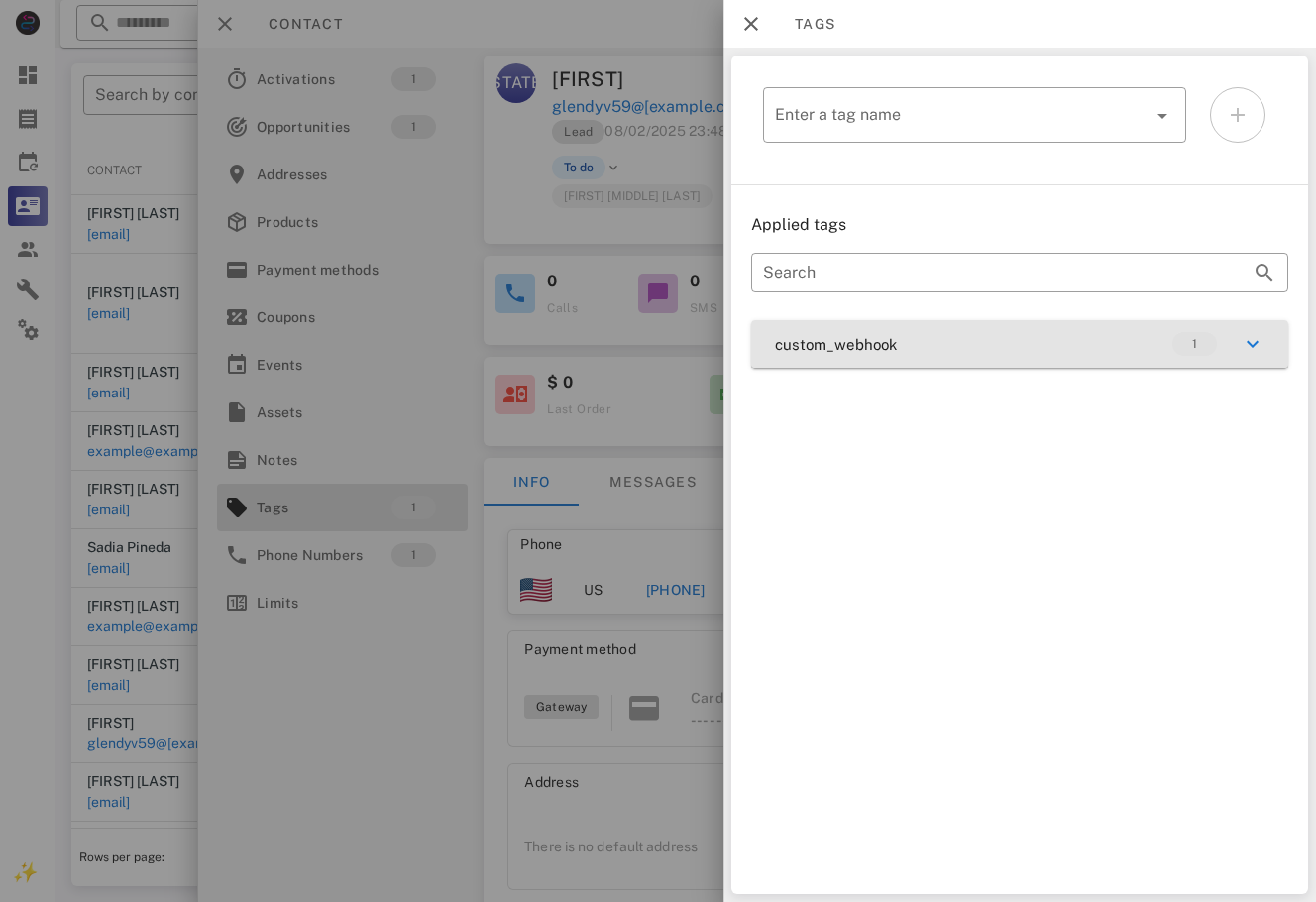 click on "custom_webhook  1" at bounding box center (1020, 344) 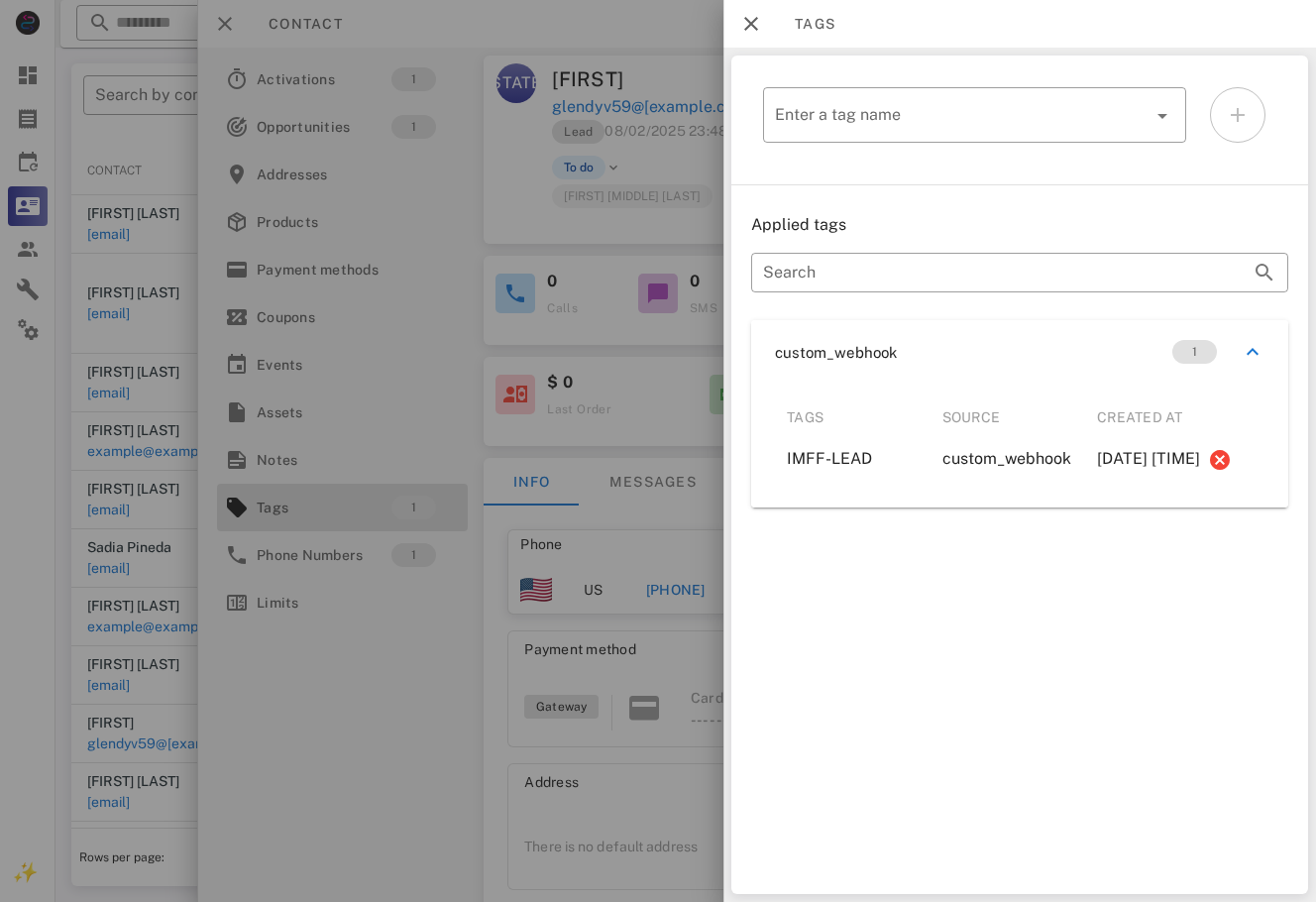 click at bounding box center (658, 451) 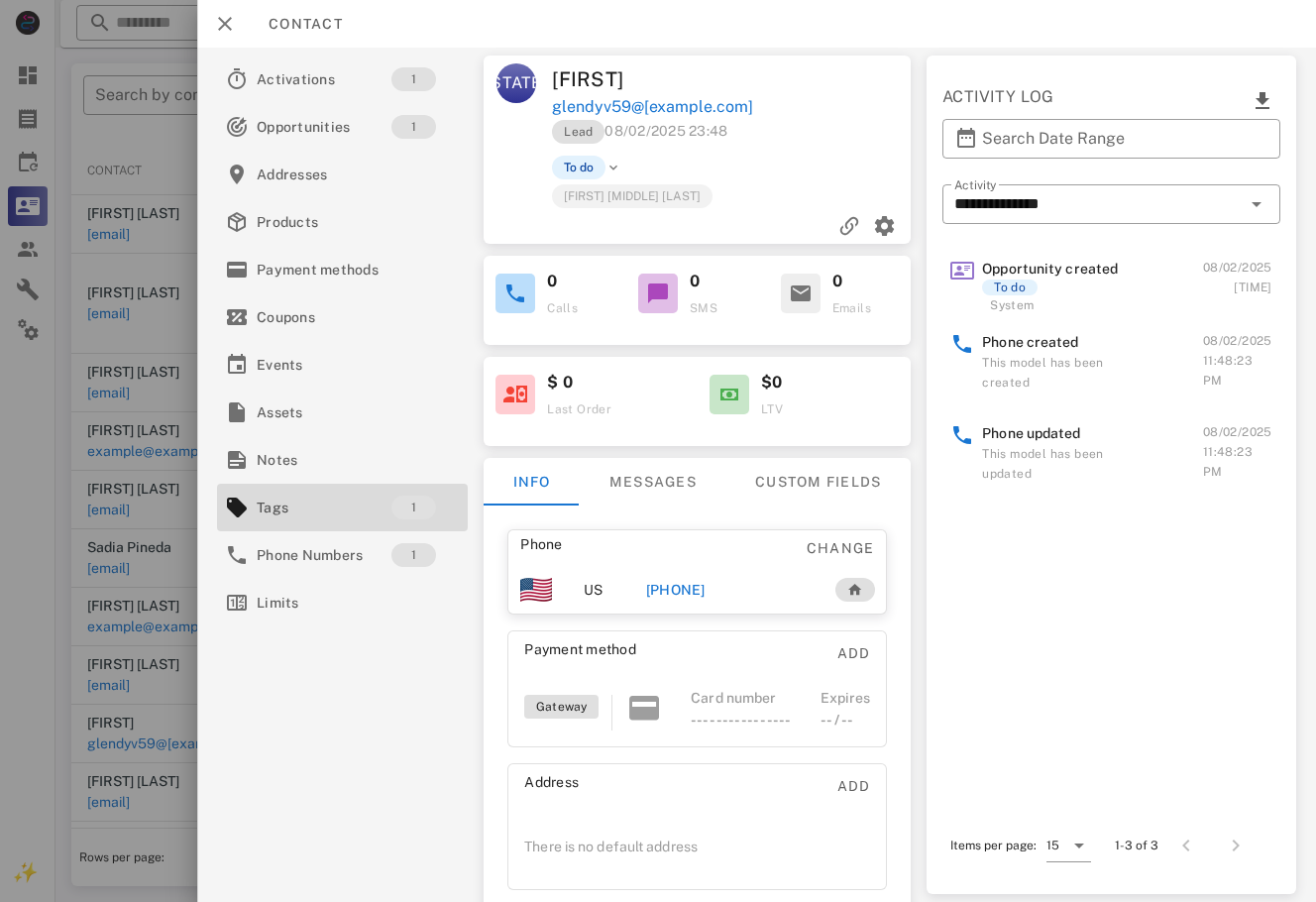 click on "[PHONE]" at bounding box center (729, 590) 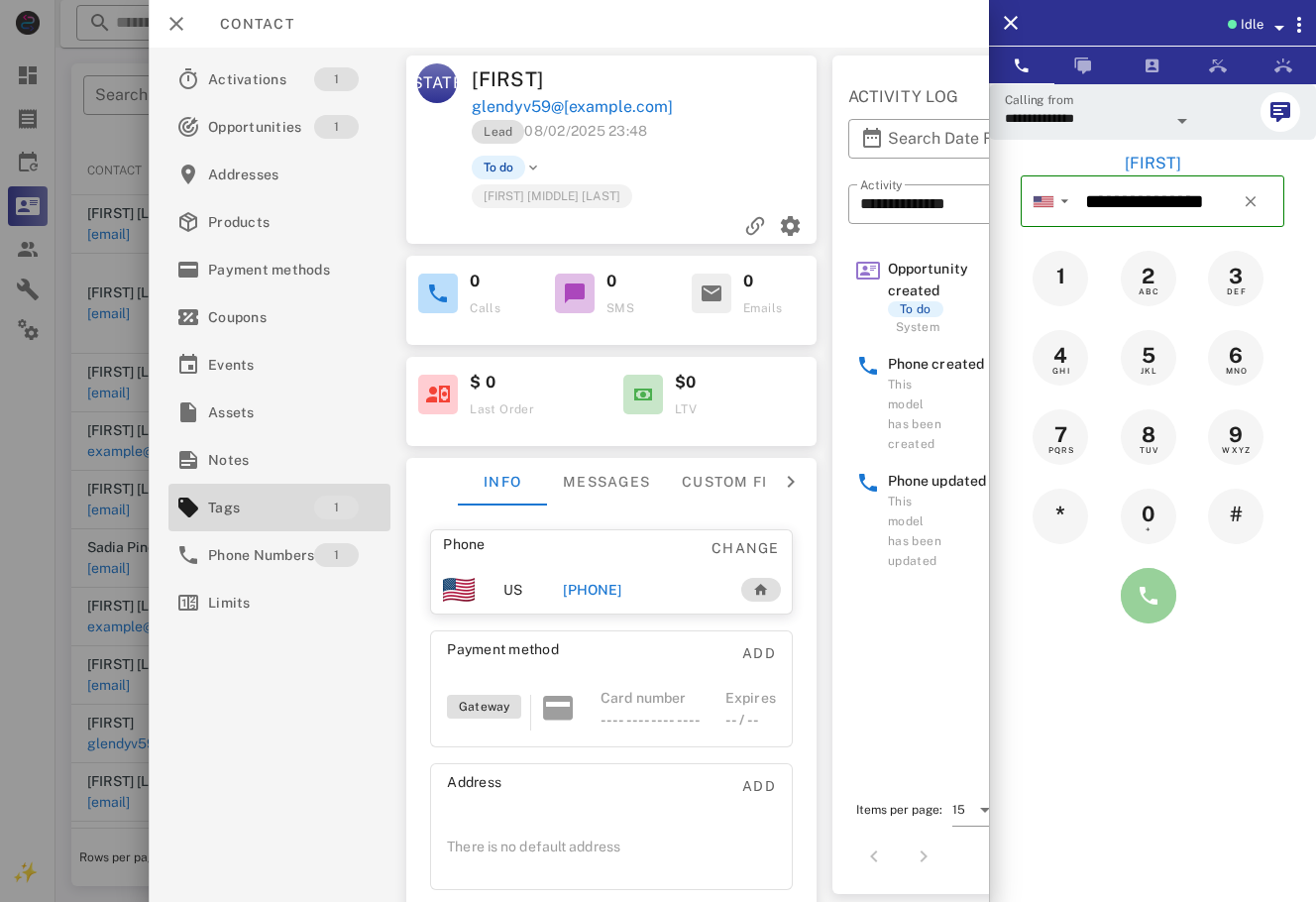 click at bounding box center (1149, 596) 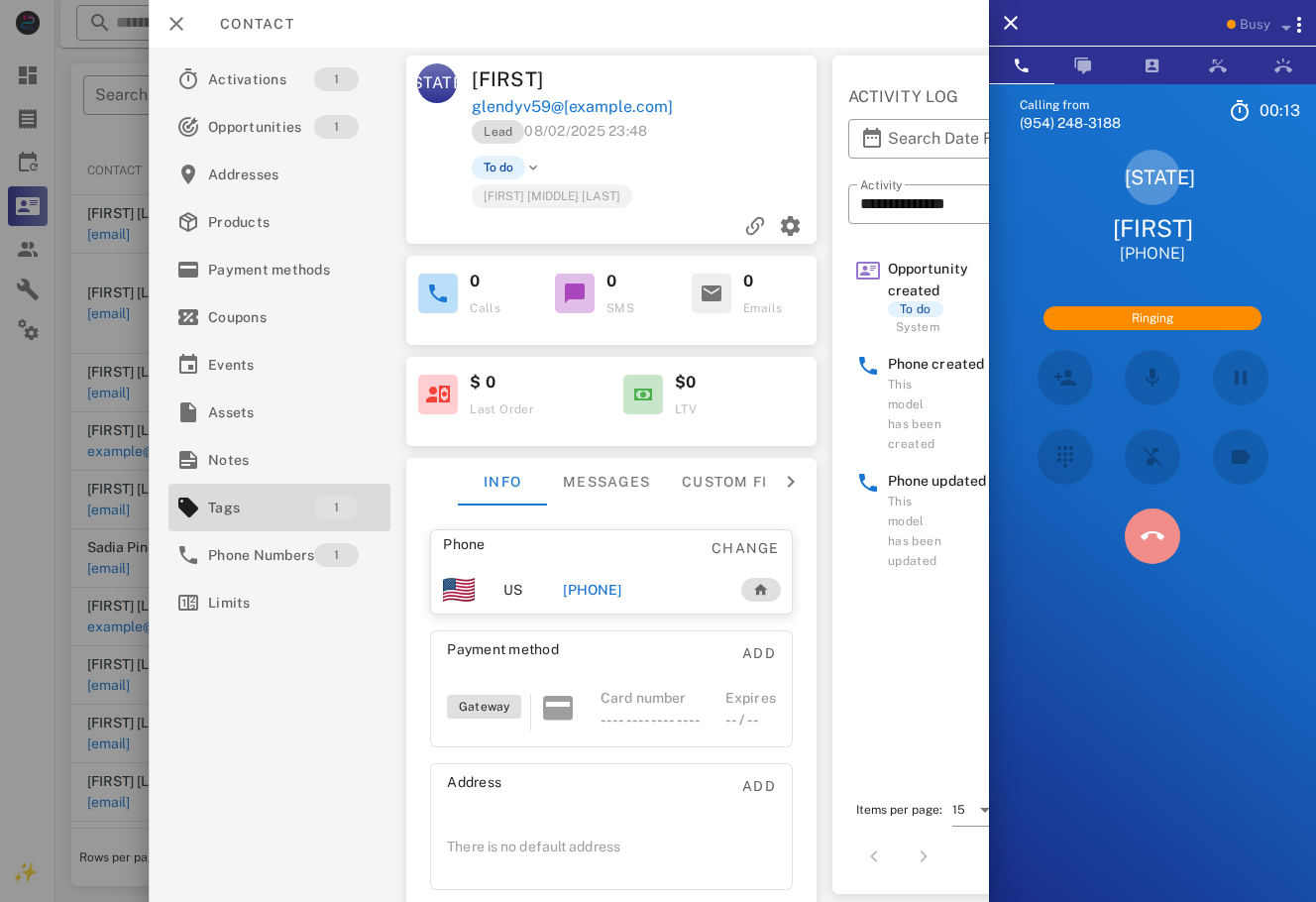 click at bounding box center [1152, 536] 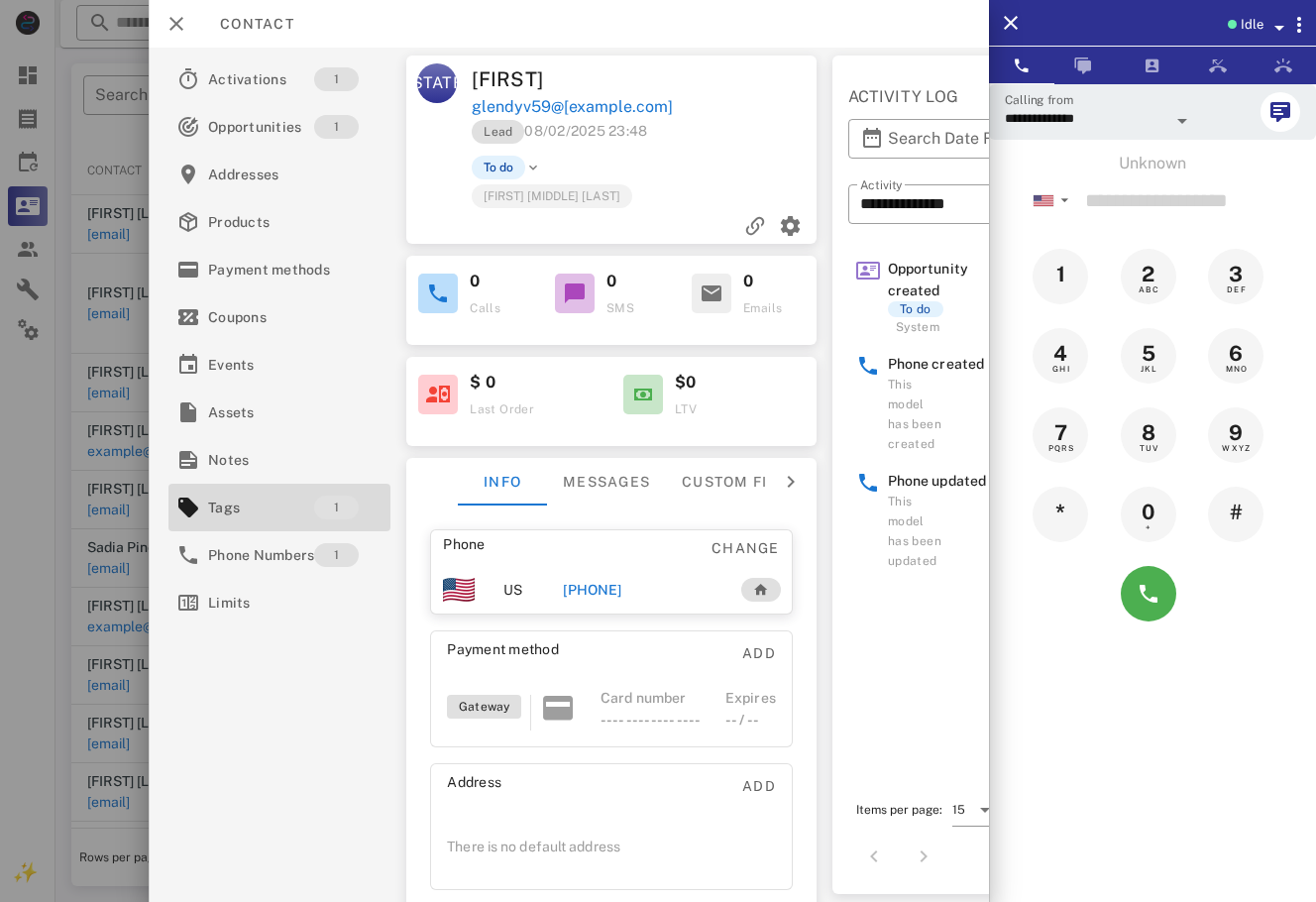 click on "[PHONE]" at bounding box center [592, 590] 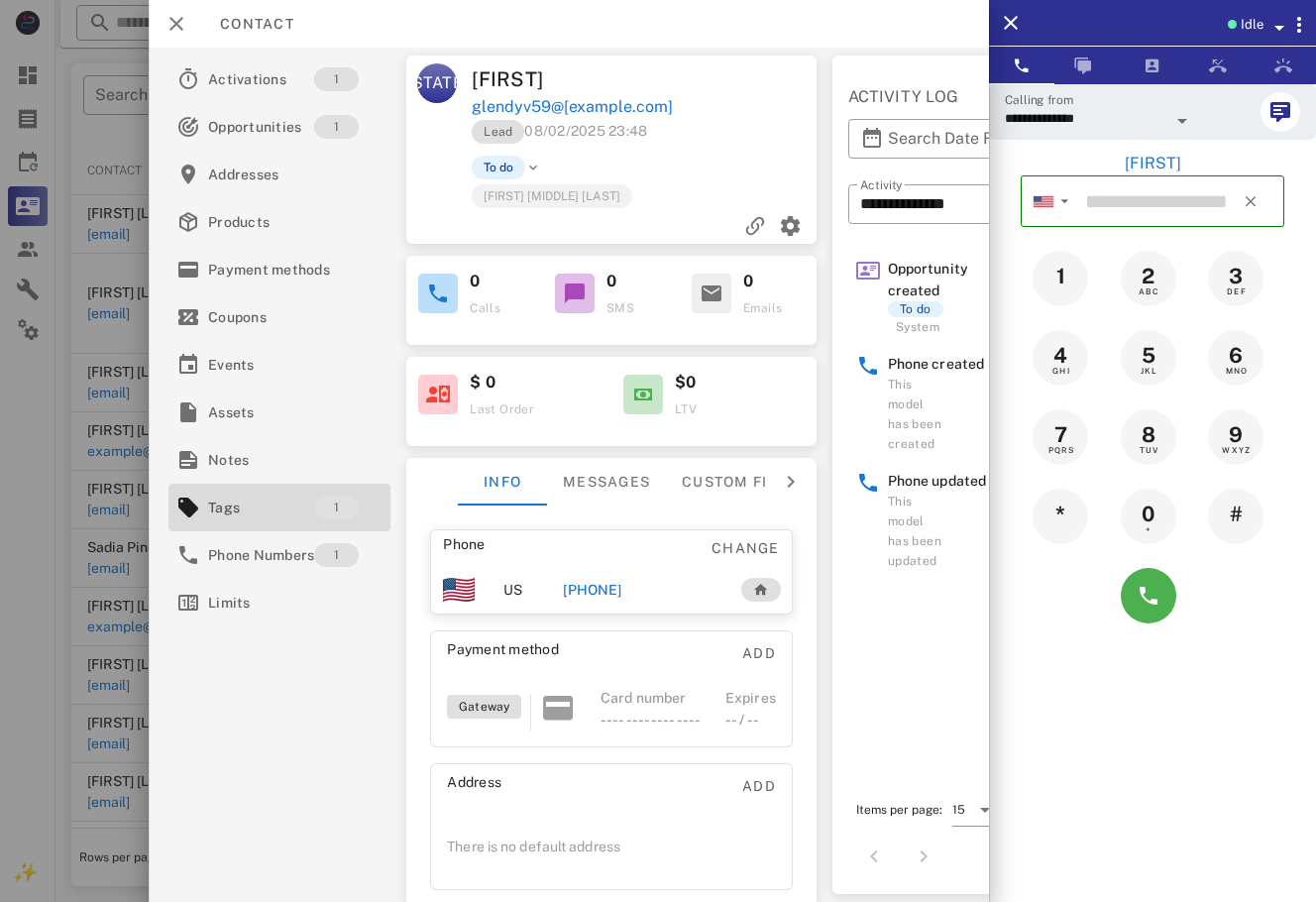 type on "**********" 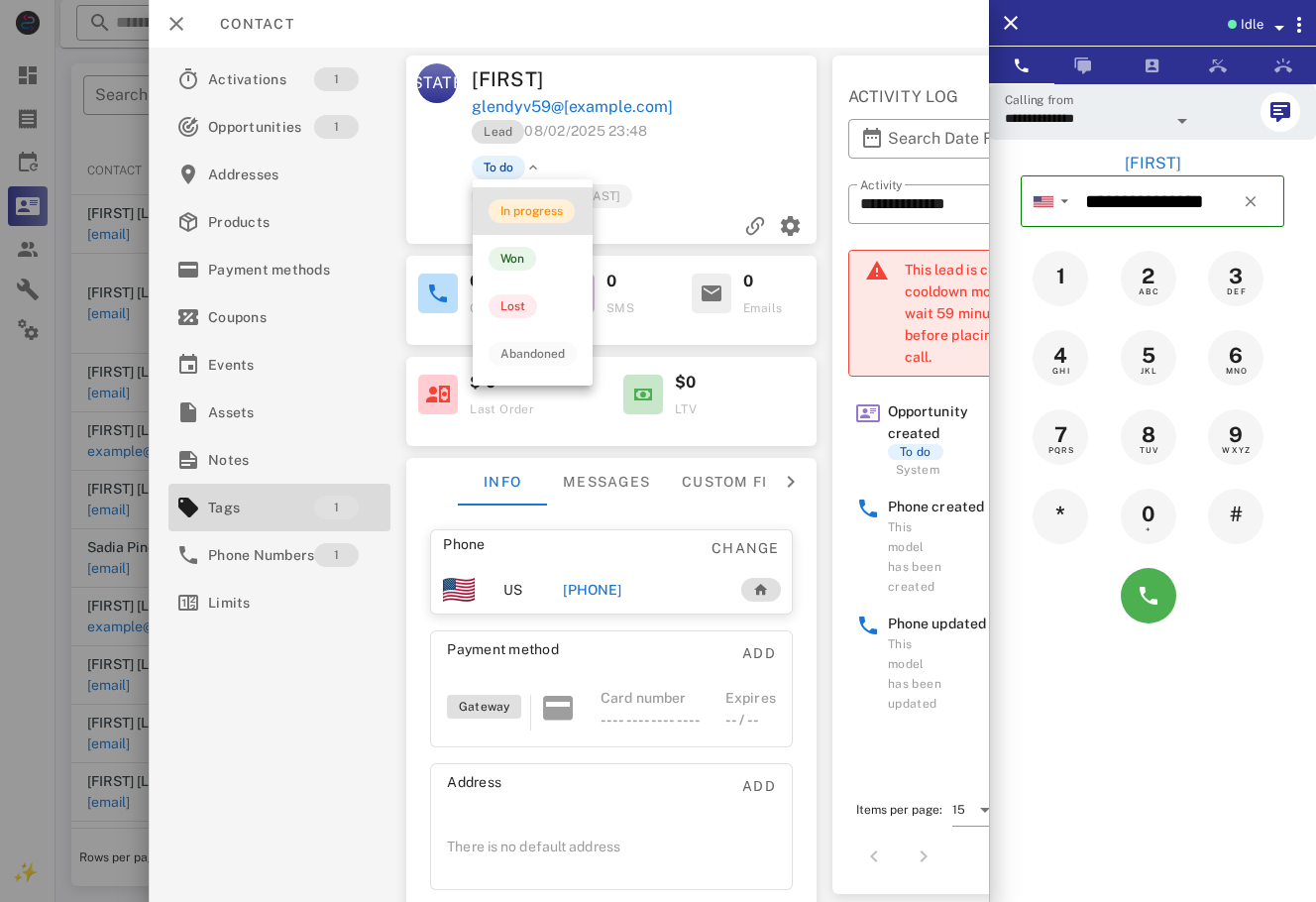 click on "In progress" at bounding box center (531, 211) 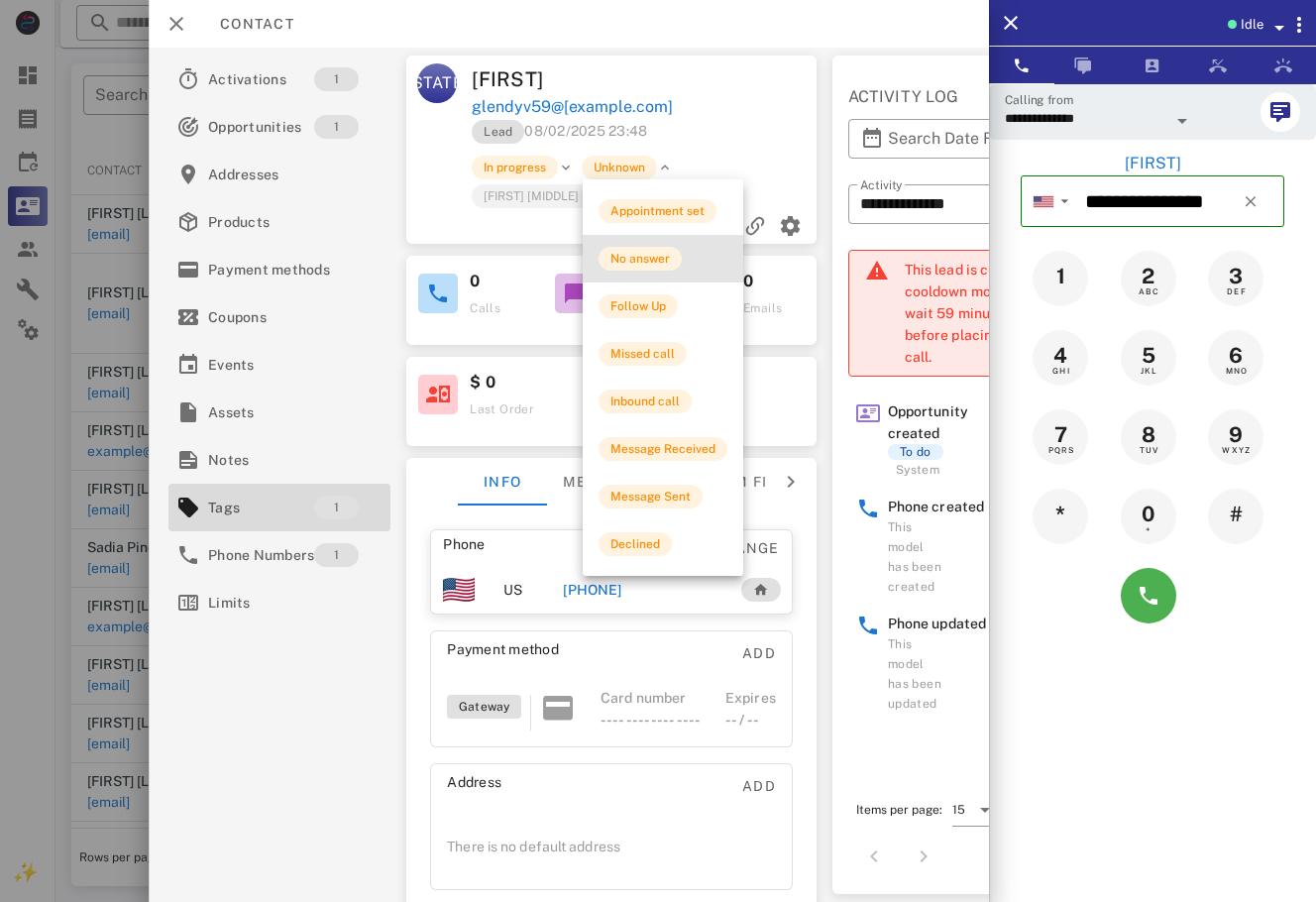 click on "No answer" at bounding box center (663, 259) 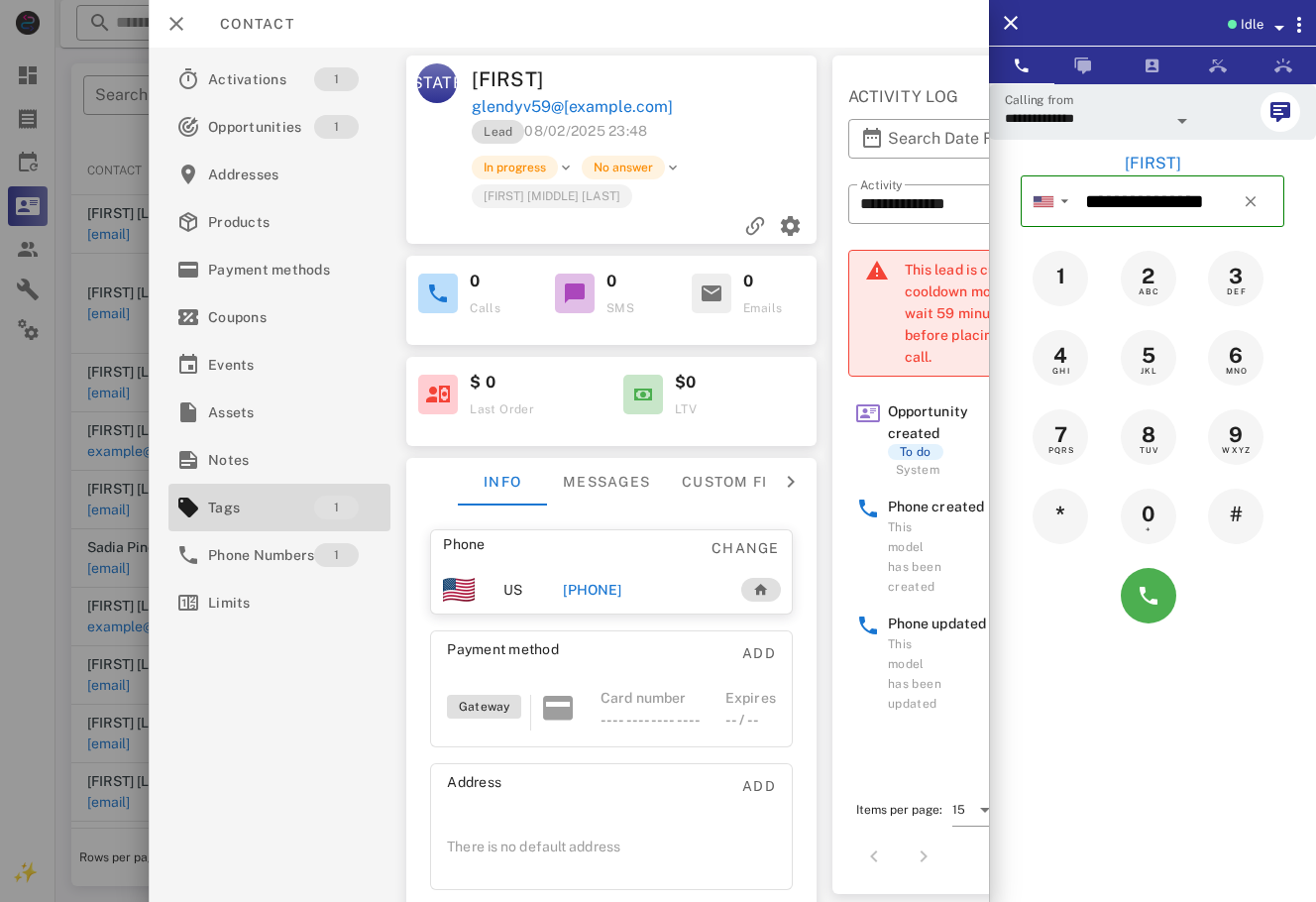 click at bounding box center [658, 451] 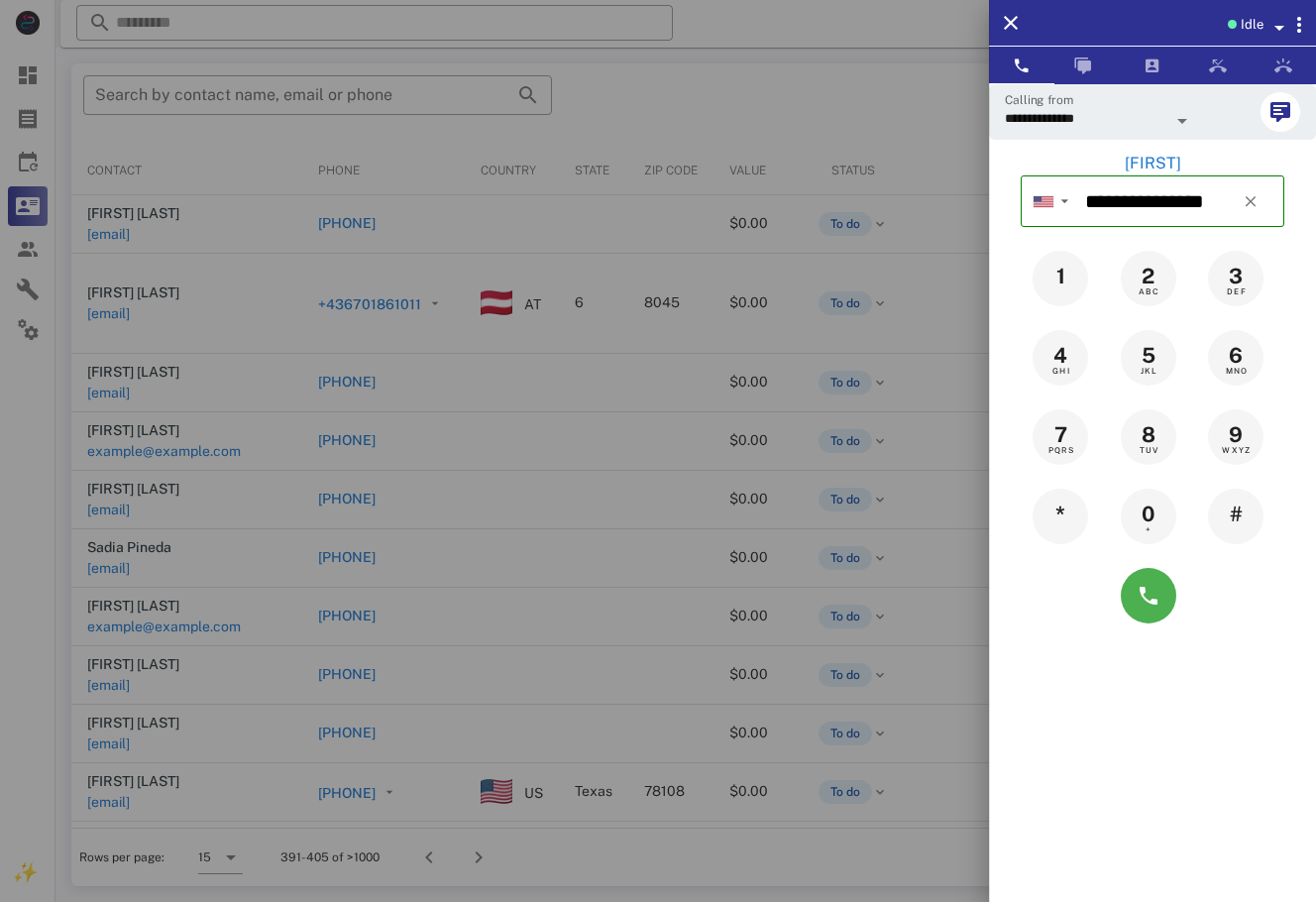 click at bounding box center (658, 451) 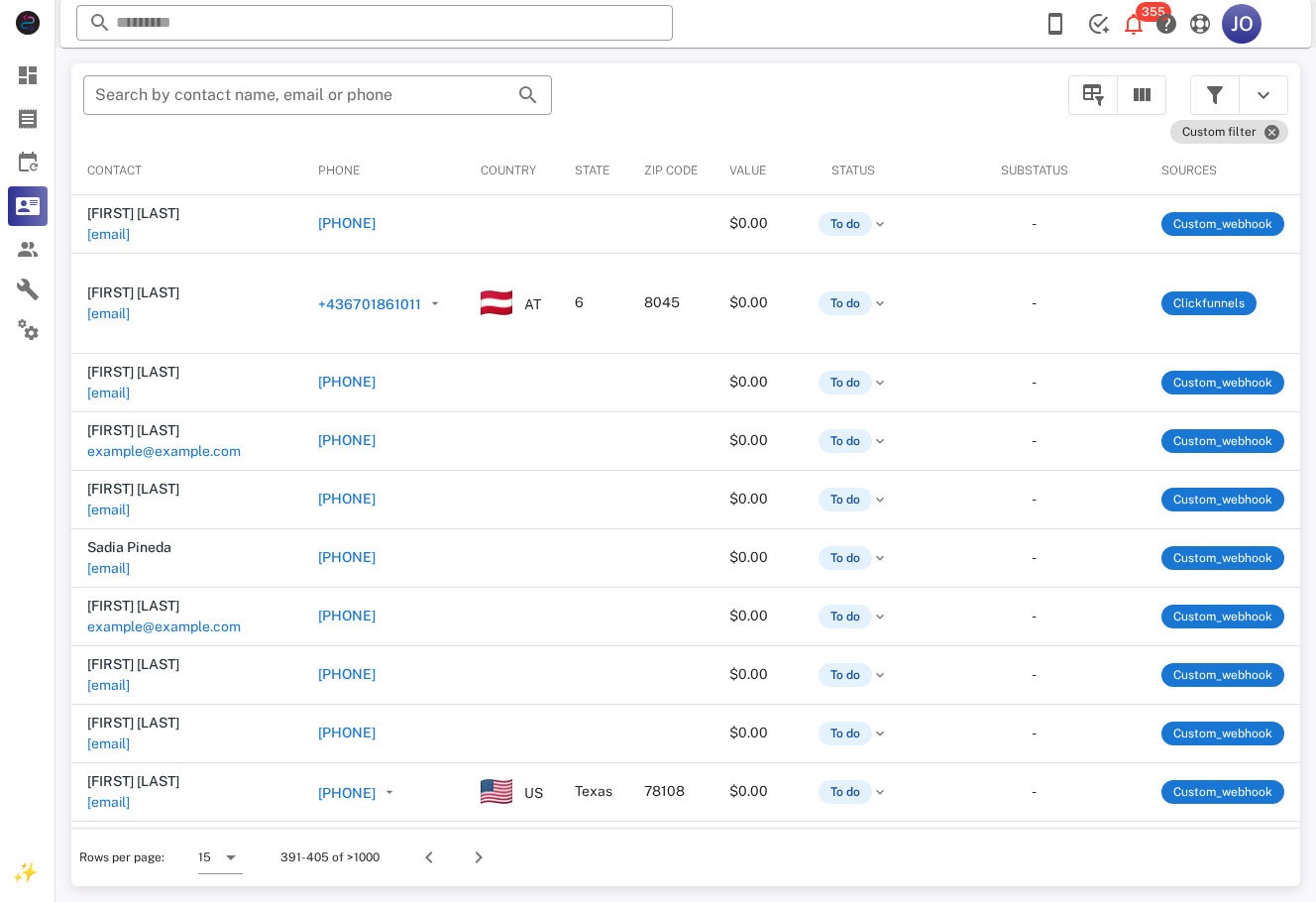 scroll, scrollTop: 0, scrollLeft: 426, axis: horizontal 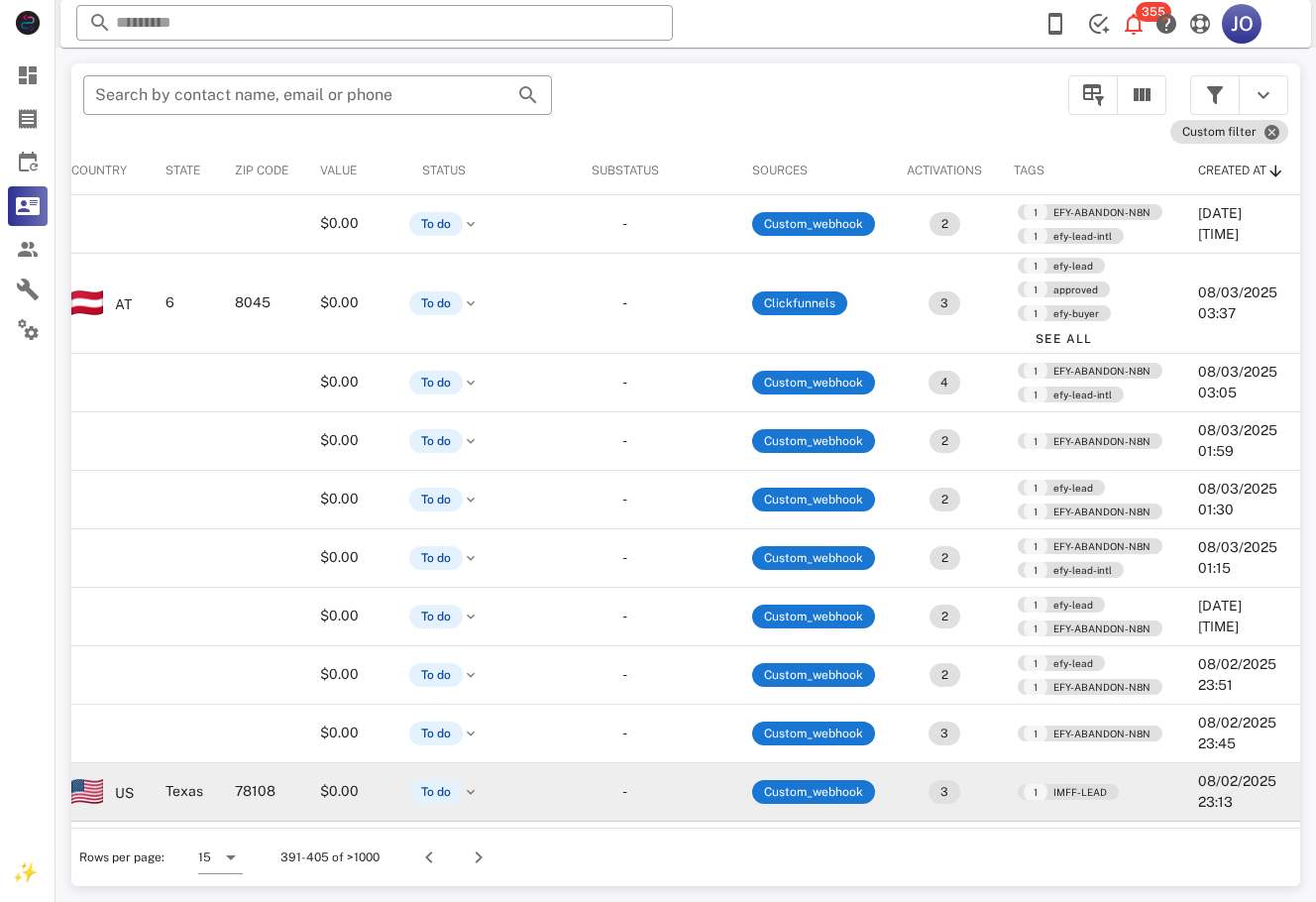 click on "[FIRST] [LAST] example@example.com [PHONE] $0.00 To do - Custom_webhook 2 1 EFY-ABANDON-N8N 1 efy-lead-intl 08/03/2025 03:40 [FIRST] [LAST] example@example.com [PHONE] AT 6 8045 $0.00 To do - Clickfunnels 3 1 efy-lead 1 approved 1 efy-buyer See All 08/03/2025 03:37 [FIRST] [LAST] example@example.com [PHONE] $0.00 To do - Custom_webhook 4 1 EFY-ABANDON-N8N 1 efy-lead-intl 08/03/2025 03:05 [FIRST] [LAST] example@example.com [PHONE] $0.00 To do - Custom_webhook 2 1 EFY-ABANDON-N8N 08/03/2025 01:59 [FIRST] [LAST] example@example.com [PHONE] $0.00 To do - Custom_webhook 2 1 efy-lead 1 EFY-ABANDON-N8N 08/03/2025 01:30 [FIRST] [LAST] example@example.com [PHONE] $0.00 To do - Custom_webhook 2 1 EFY-ABANDON-N8N 1 efy-lead-intl 08/03/2025 01:15 [FIRST] [LAST] example@example.com [PHONE] $0.00 To do - Custom_webhook 2 1 efy-lead 1 EFY-ABANDON-N8N -" at bounding box center (481, 624) 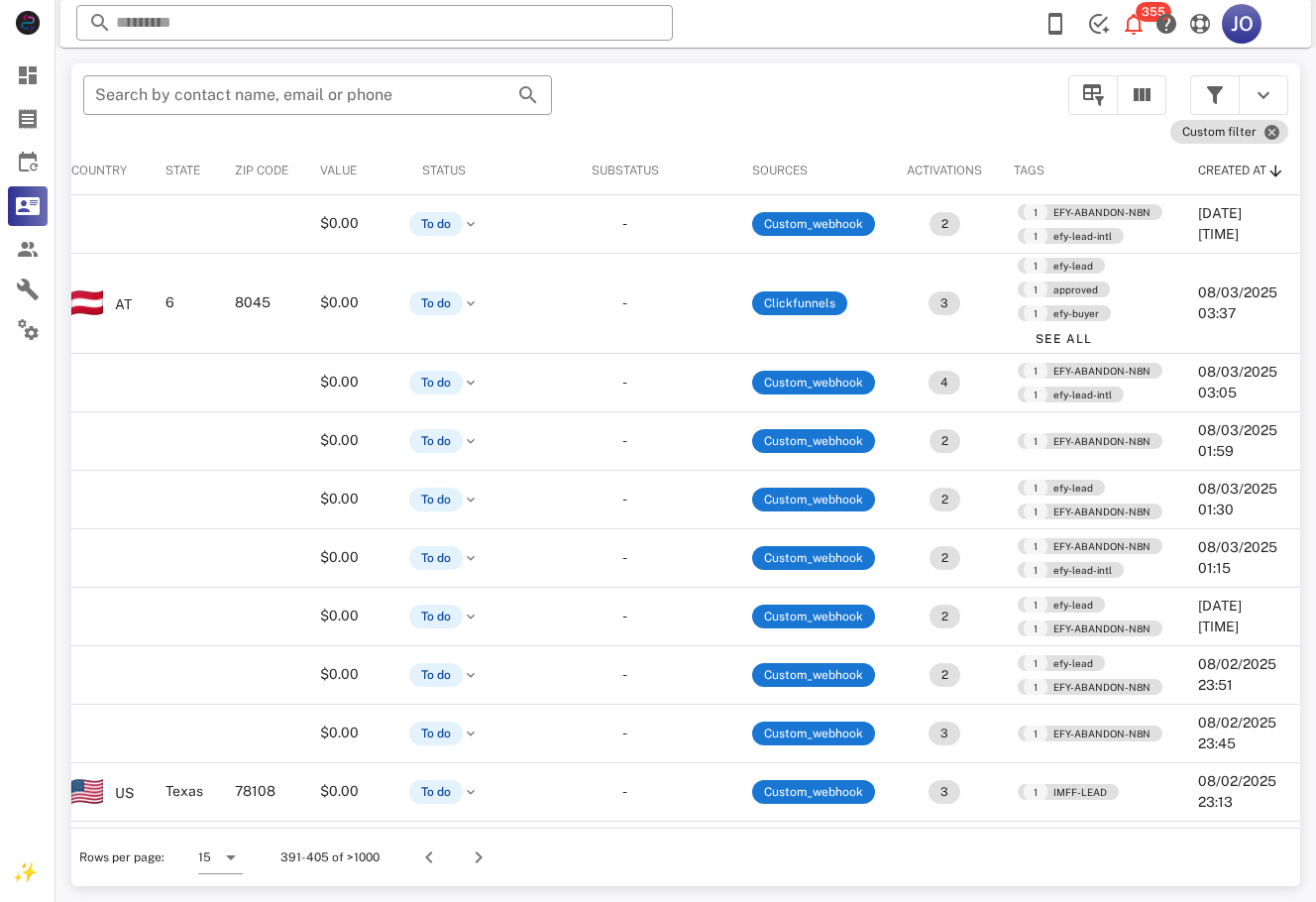 drag, startPoint x: 942, startPoint y: 846, endPoint x: 888, endPoint y: 835, distance: 55.108983 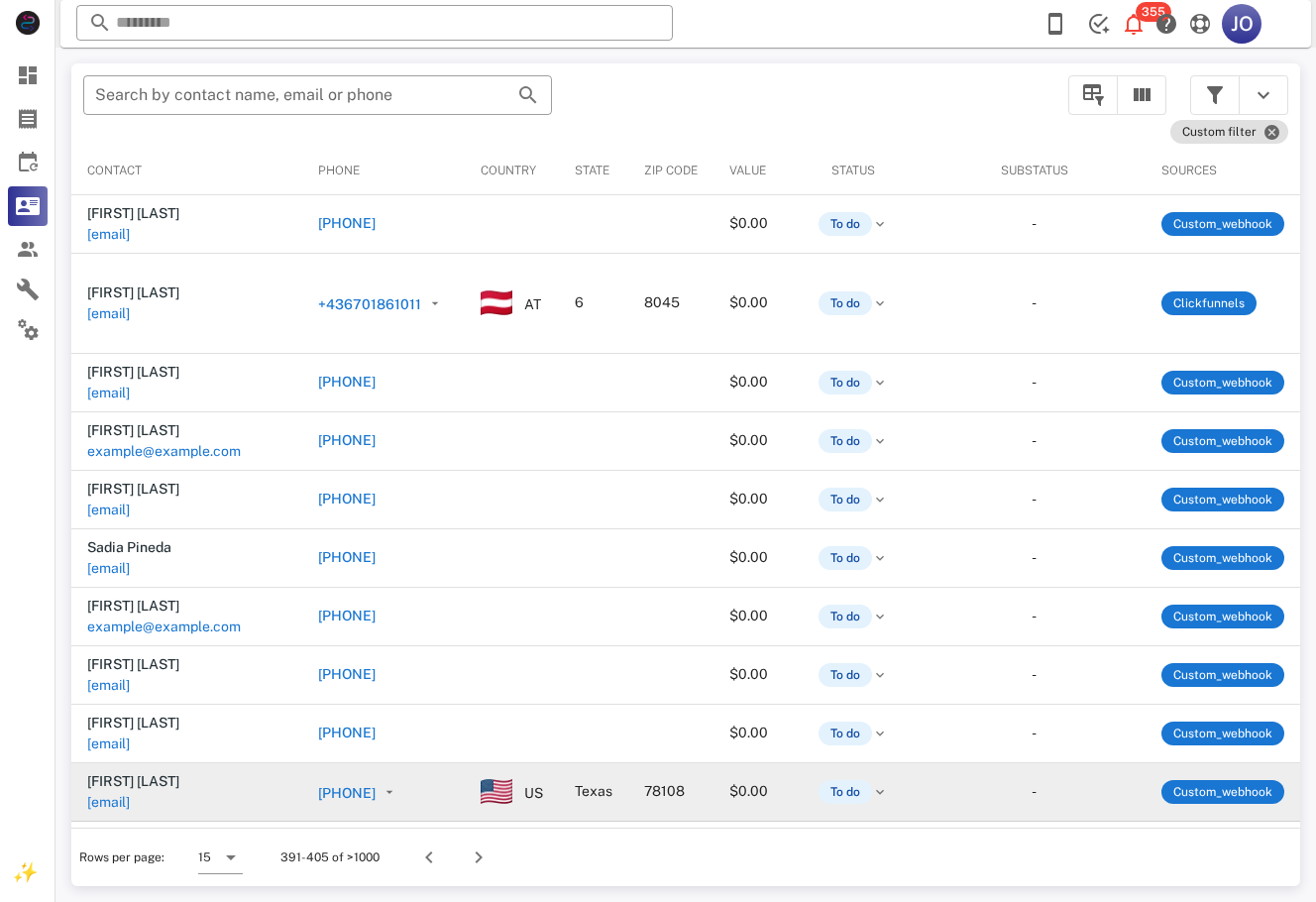 click on "[EMAIL]" at bounding box center [108, 802] 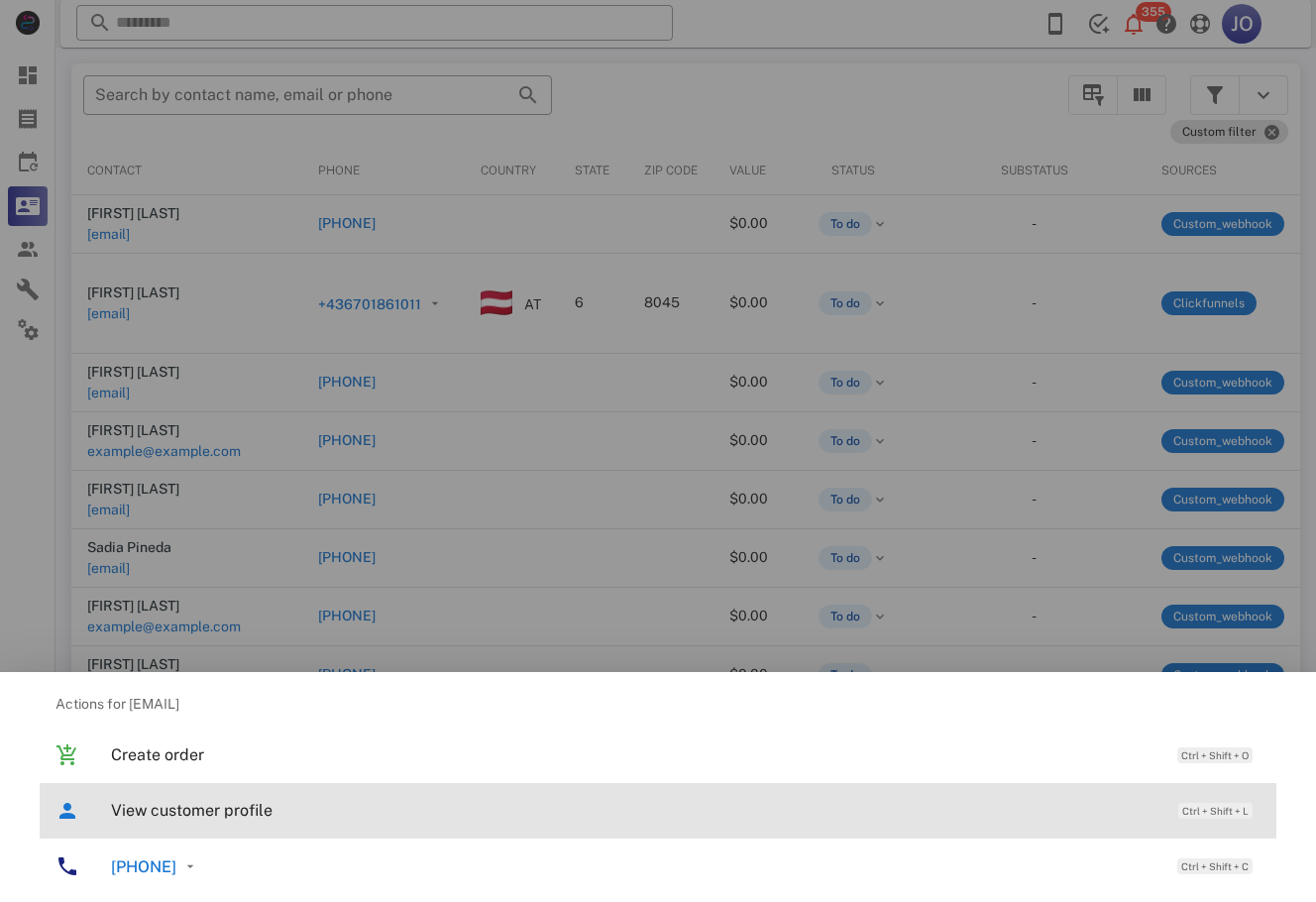 click on "View customer profile Ctrl + Shift + L" at bounding box center [686, 810] 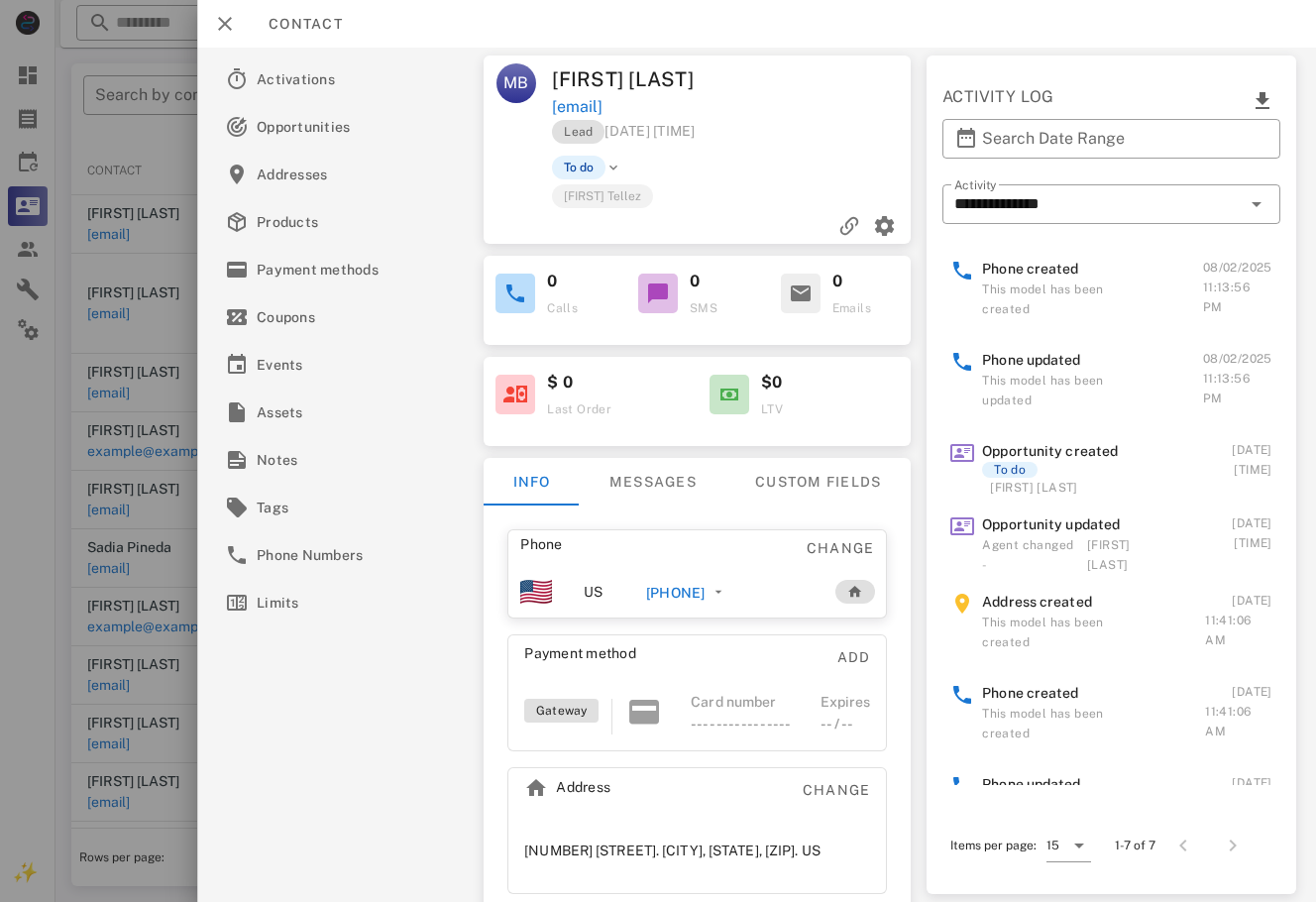 click on "[PHONE]" at bounding box center [676, 593] 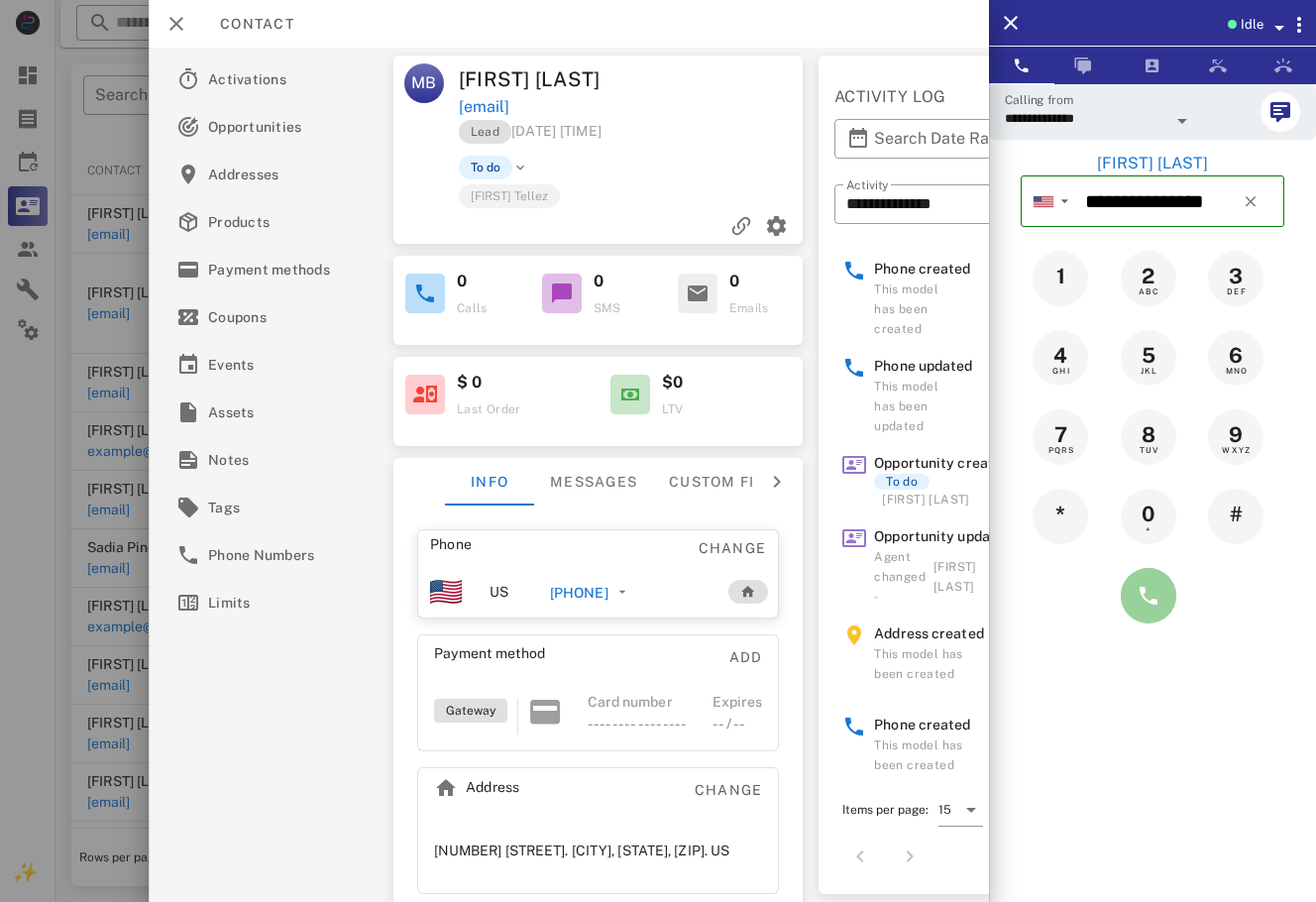 click at bounding box center (1149, 596) 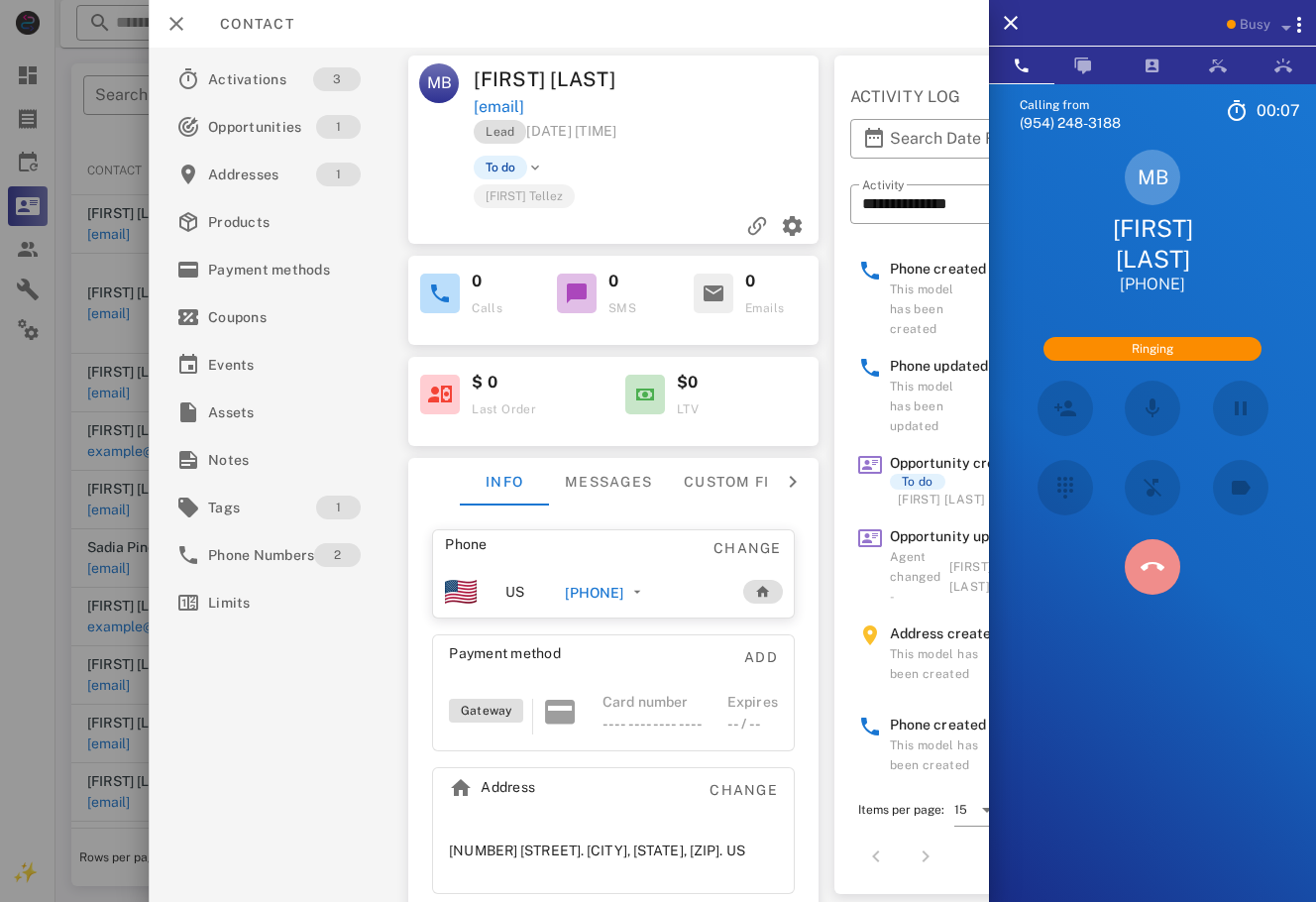 click at bounding box center [1152, 567] 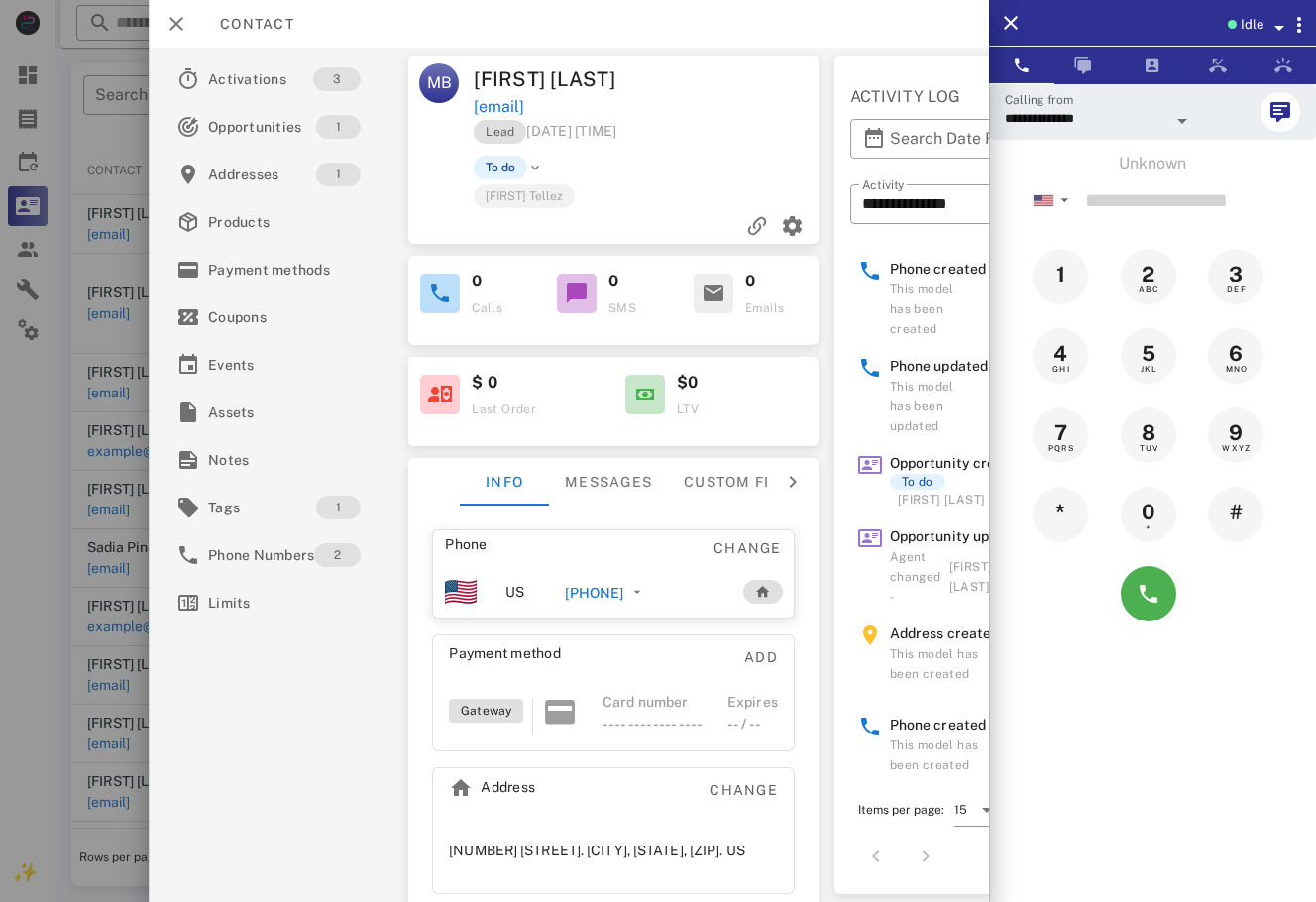 click on "[PHONE]" at bounding box center (594, 593) 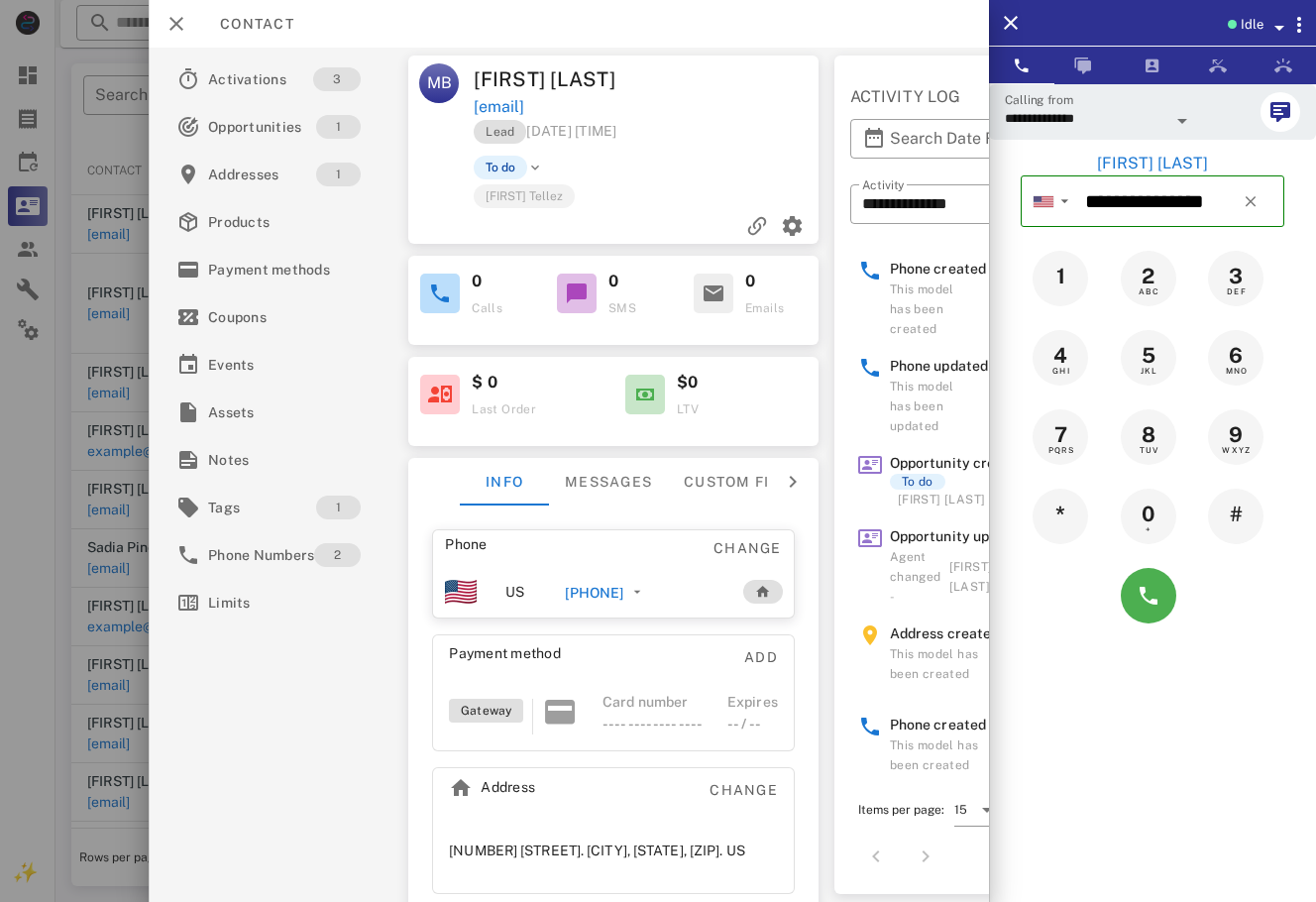 click on "[PHONE]" at bounding box center (594, 593) 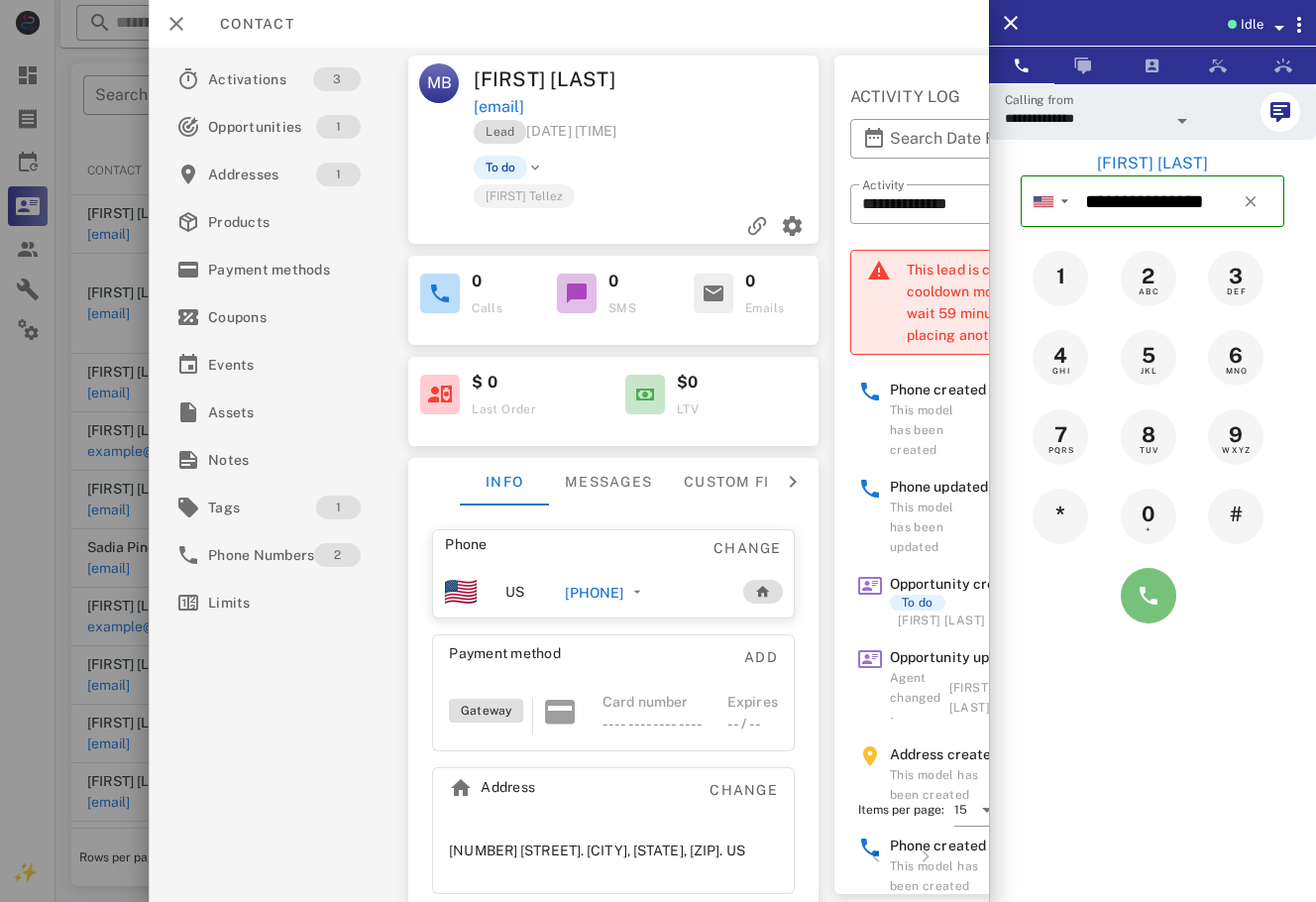 click at bounding box center [1149, 596] 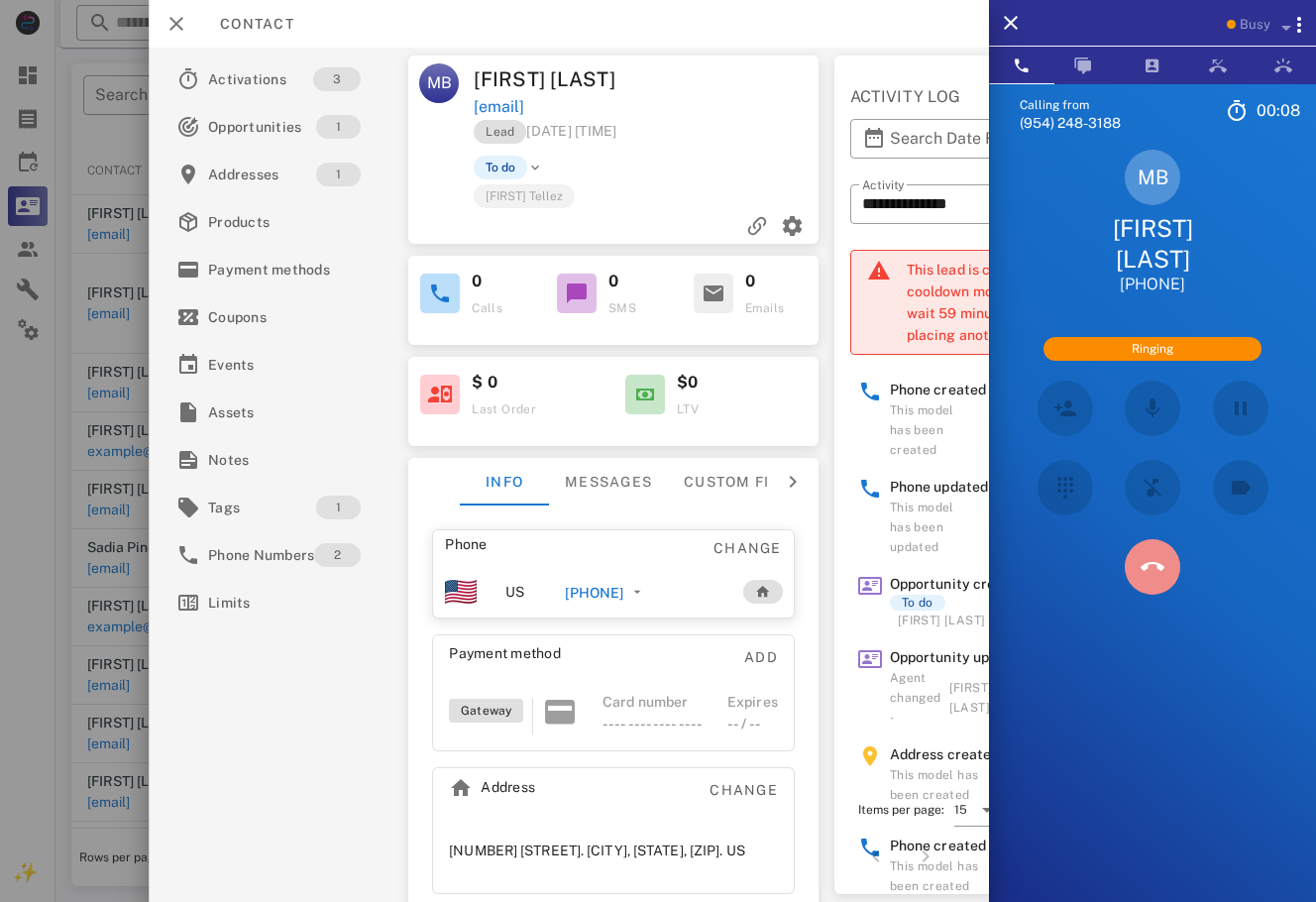 click at bounding box center [1152, 567] 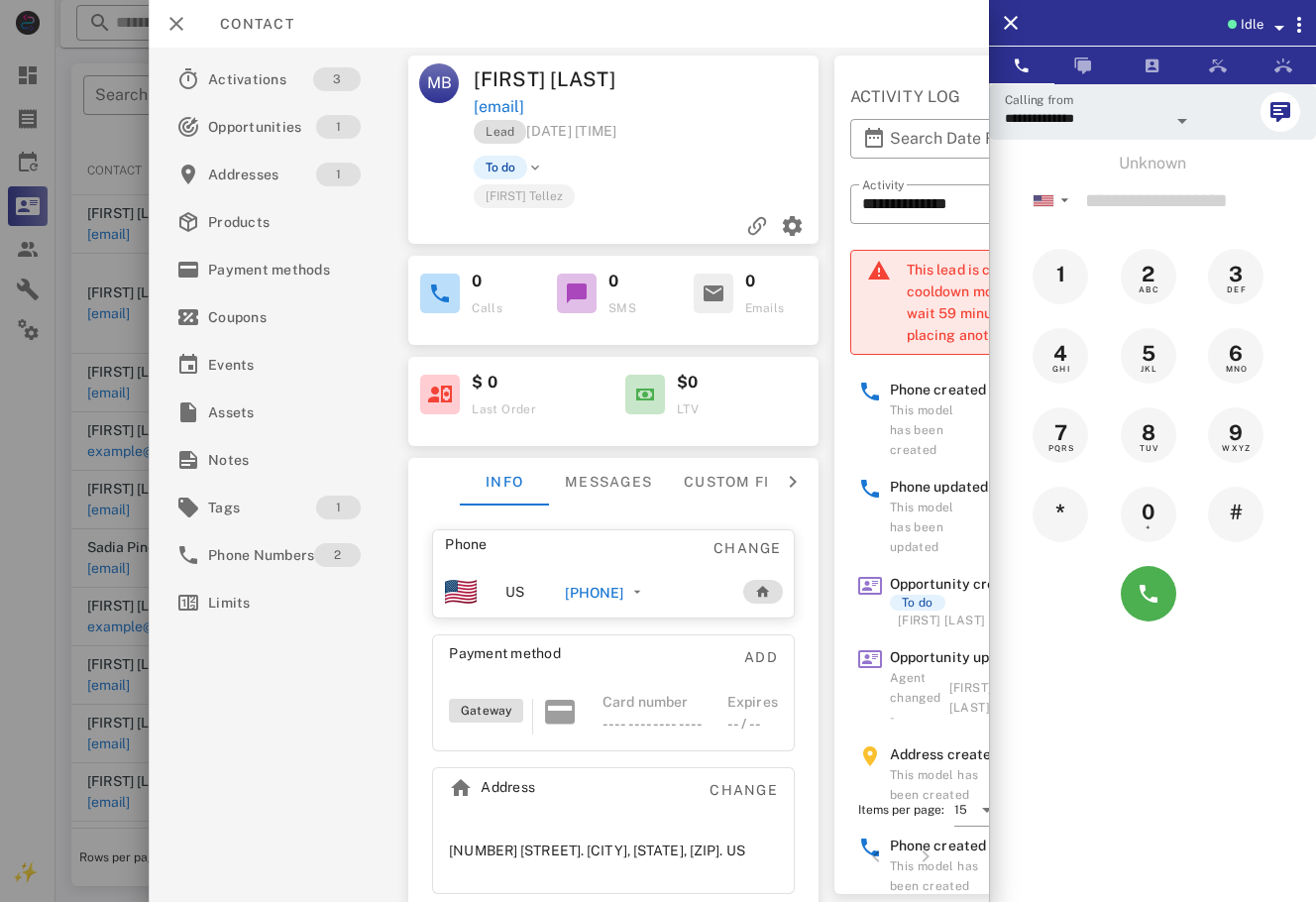 click on "[PHONE]" at bounding box center [594, 593] 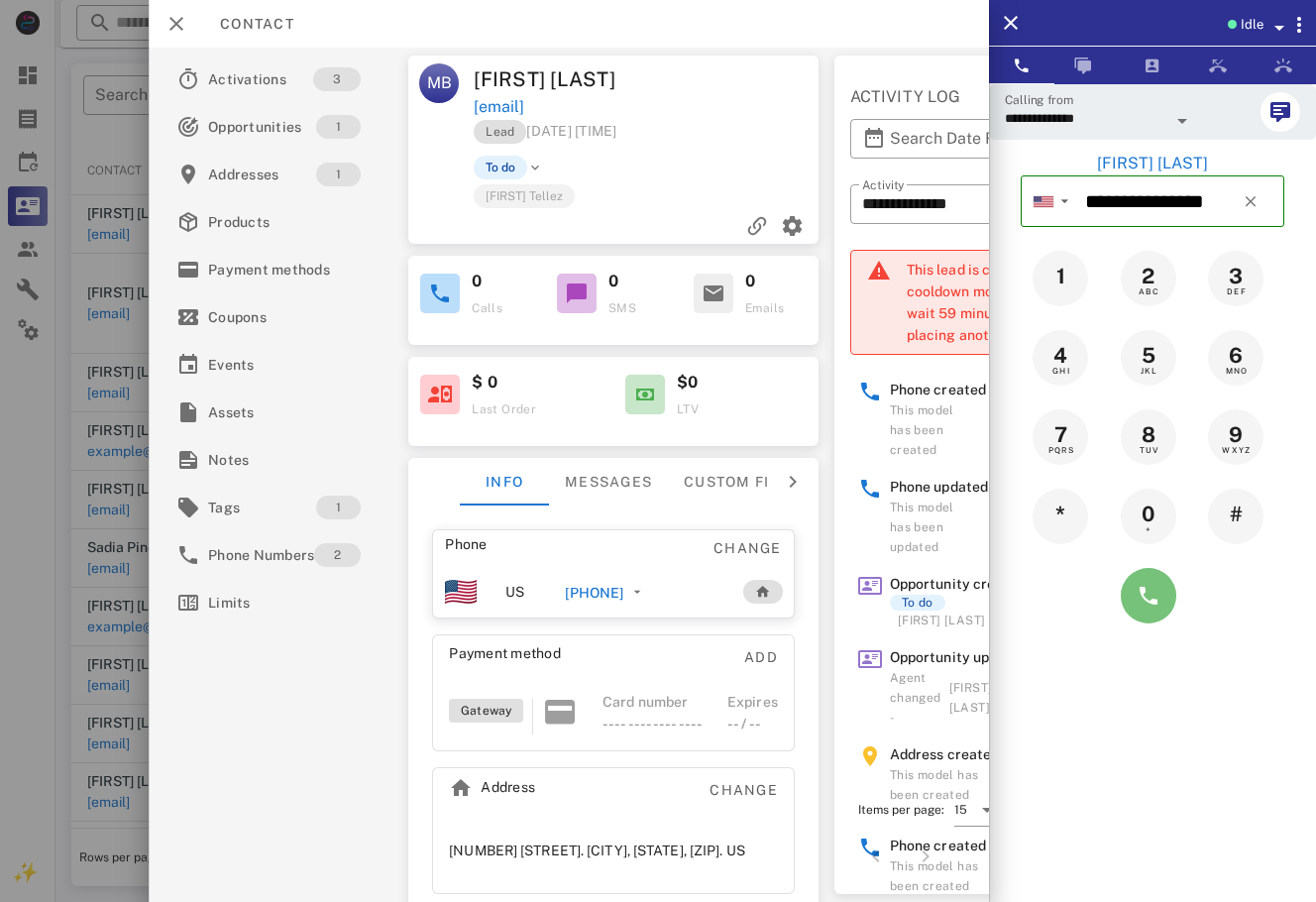 click at bounding box center (1149, 596) 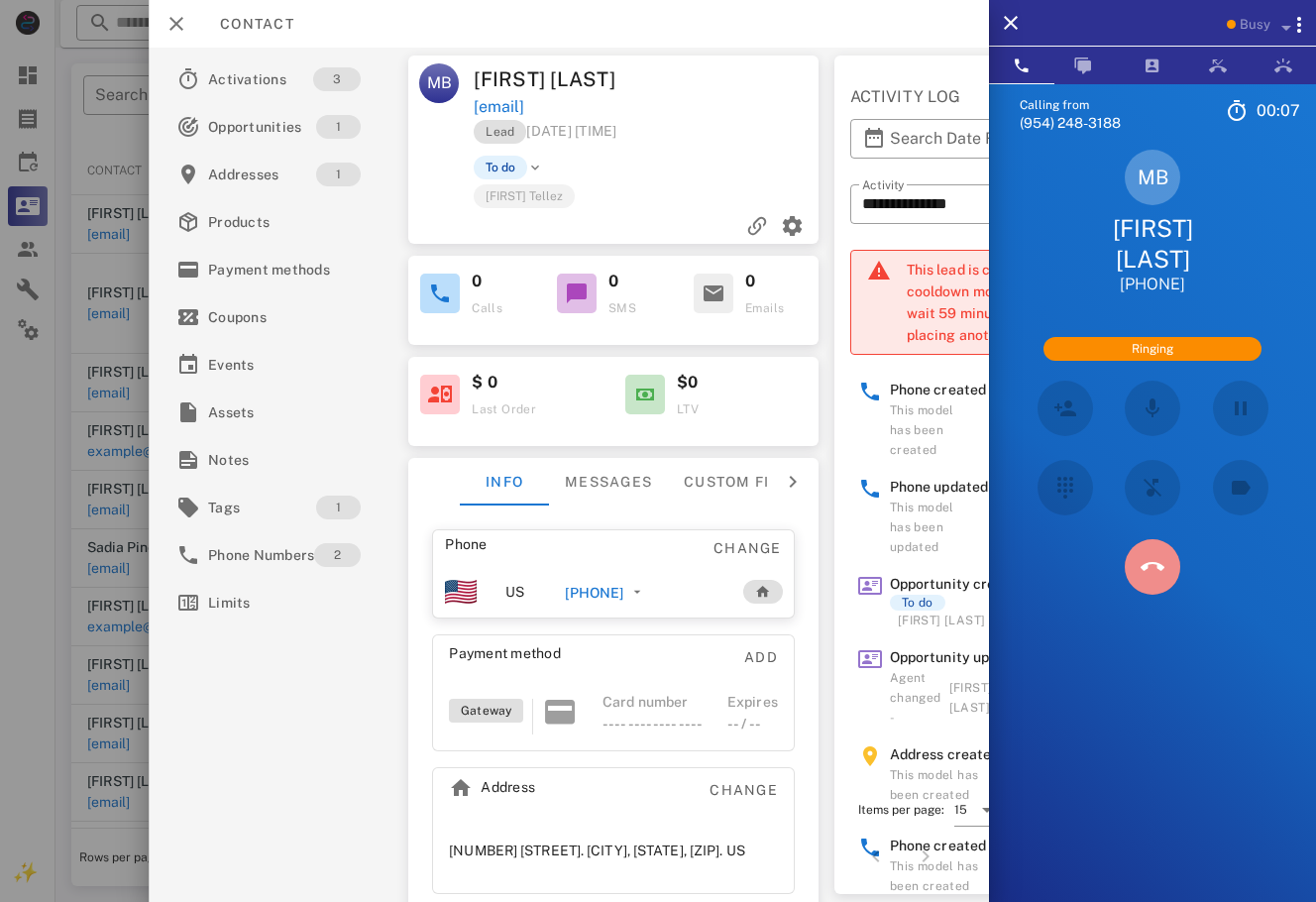 click at bounding box center [1152, 567] 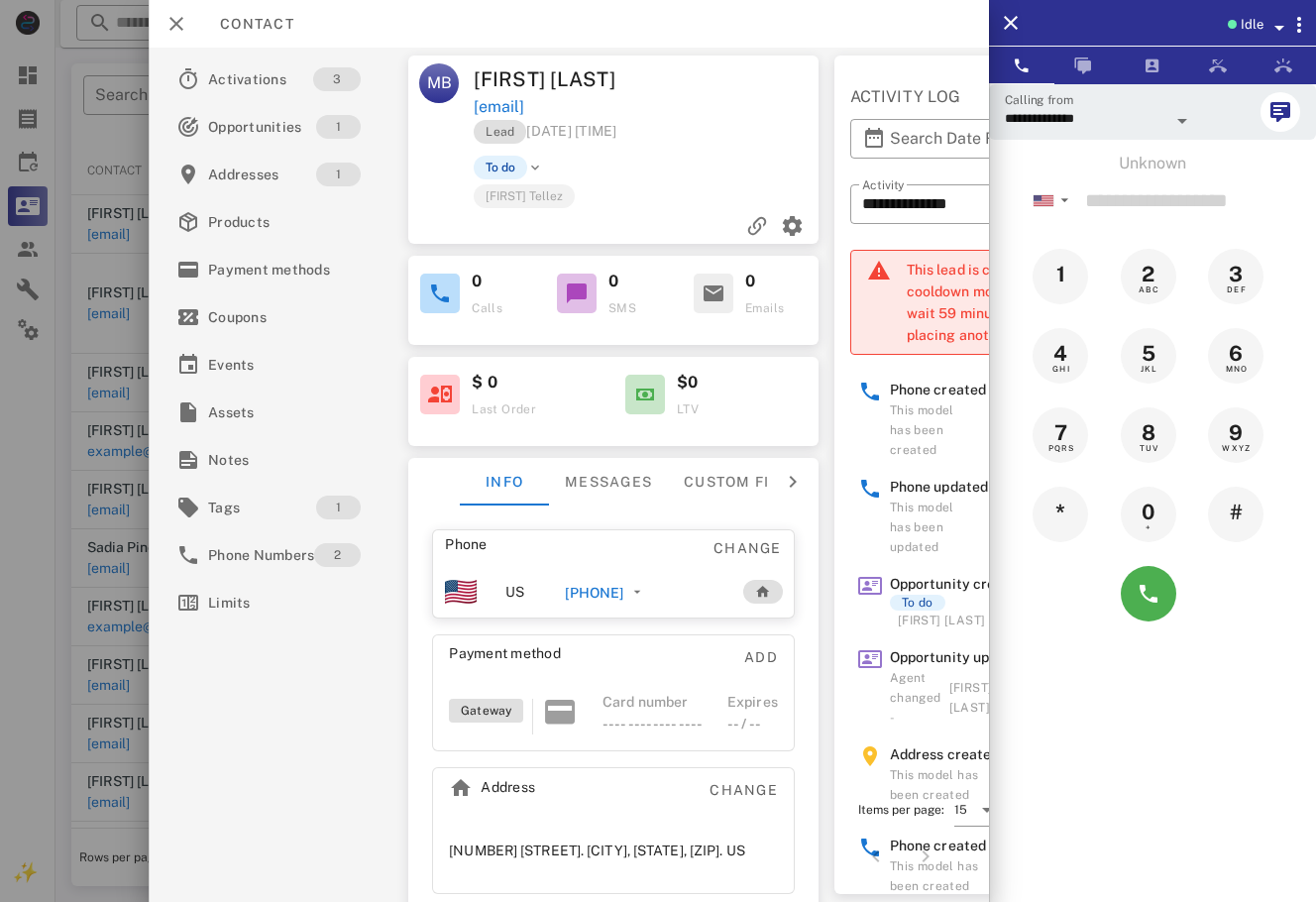 click at bounding box center (613, 226) 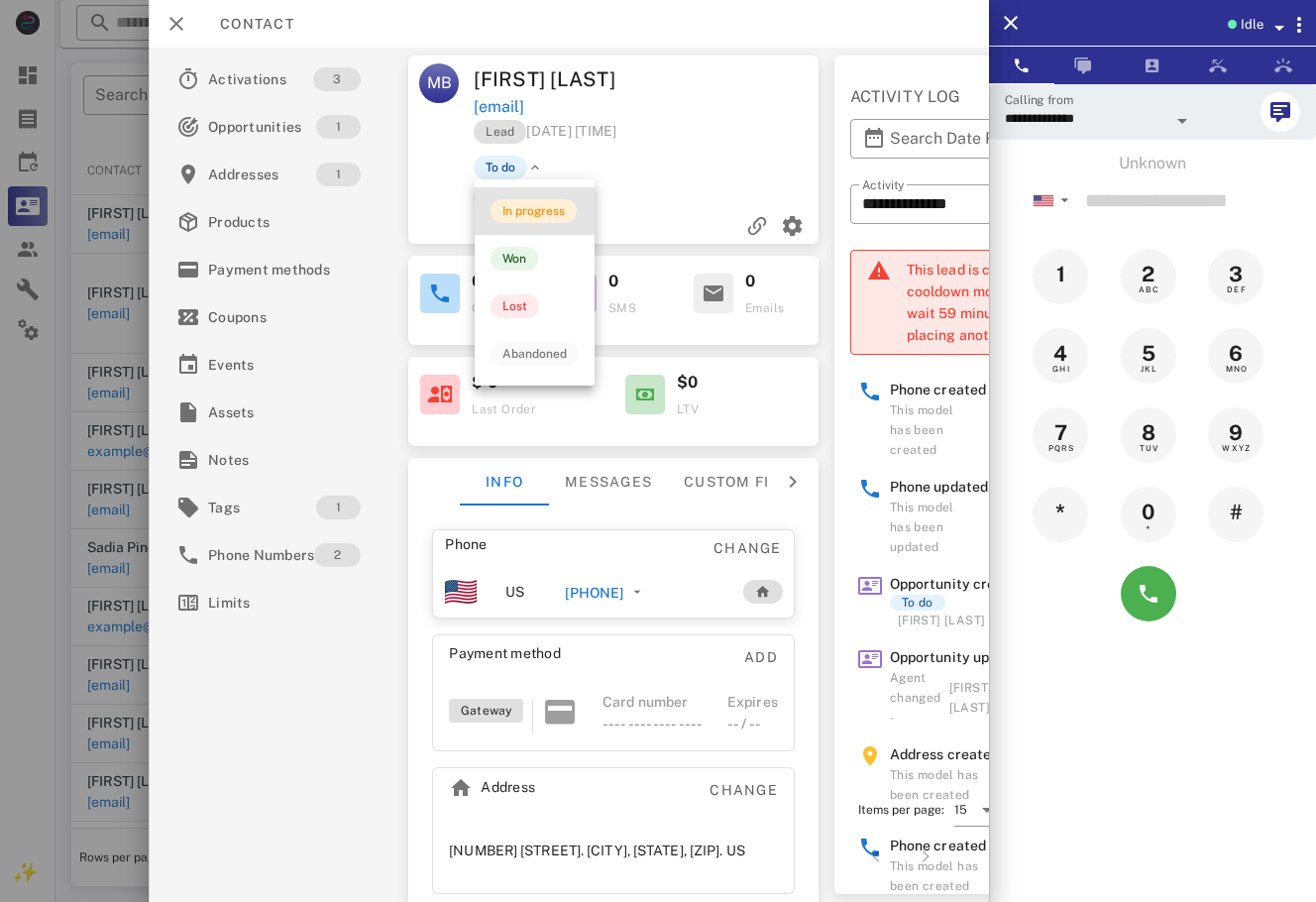 click on "In progress" at bounding box center (533, 211) 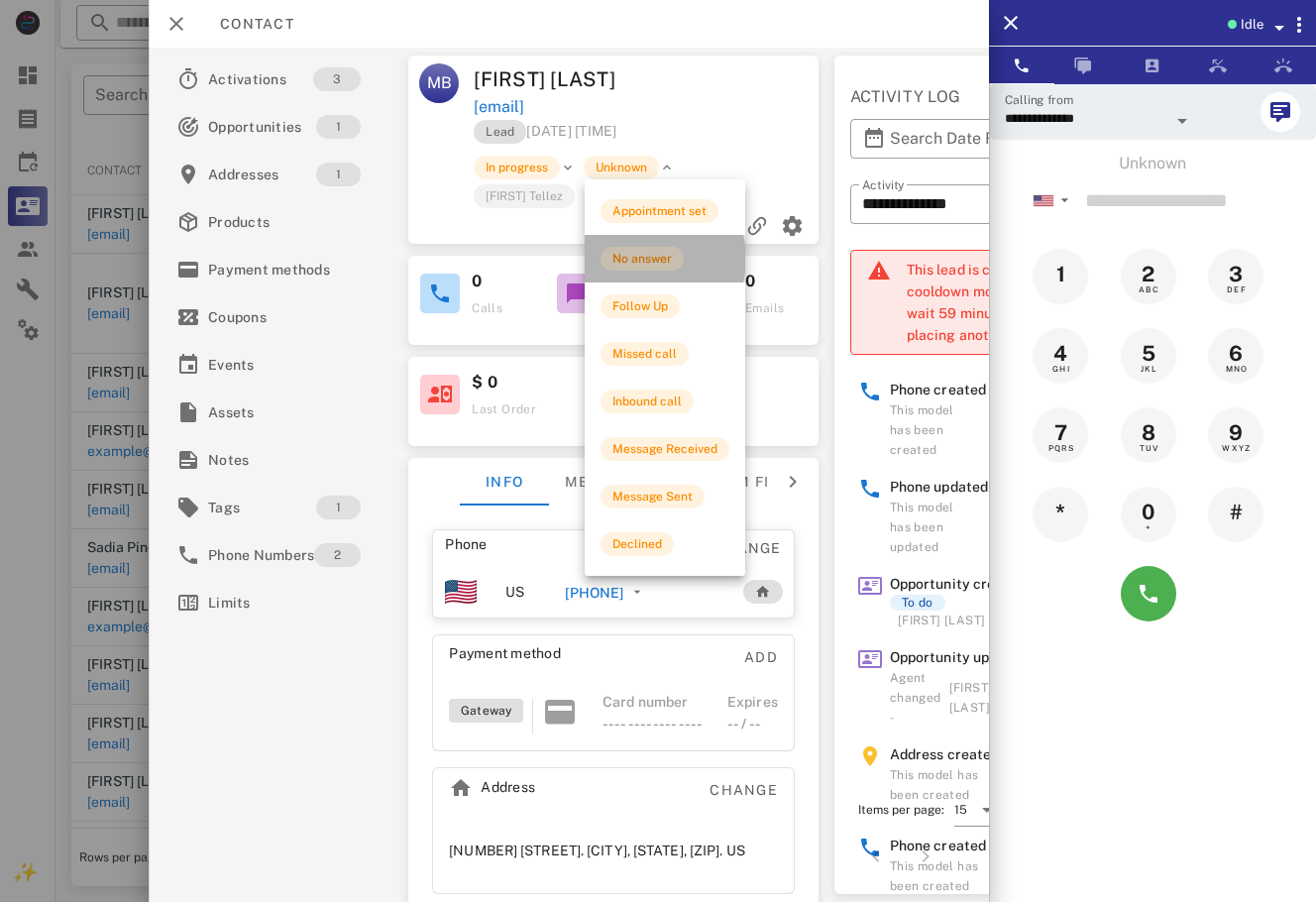 click on "No answer" at bounding box center [665, 259] 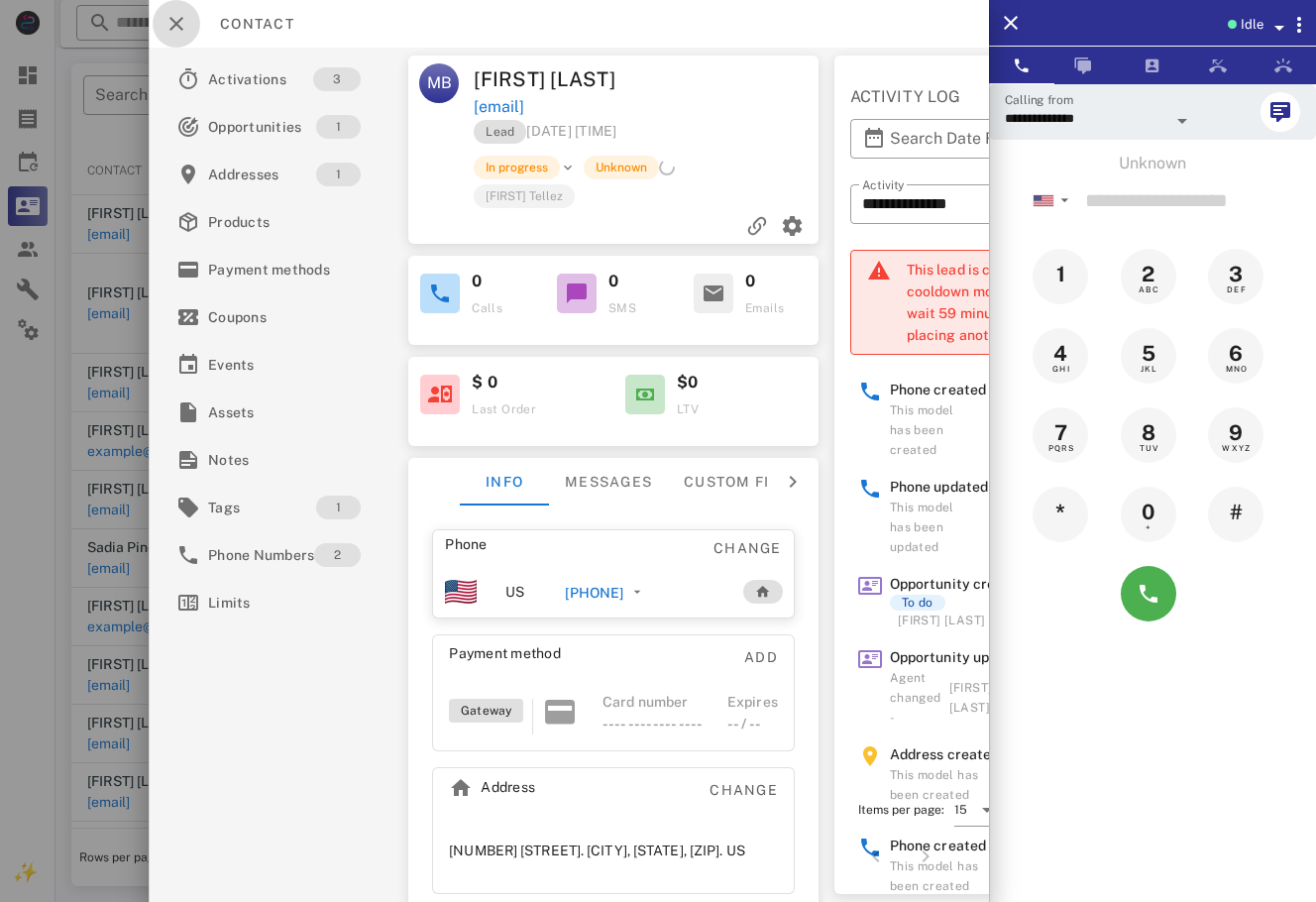 click at bounding box center (176, 24) 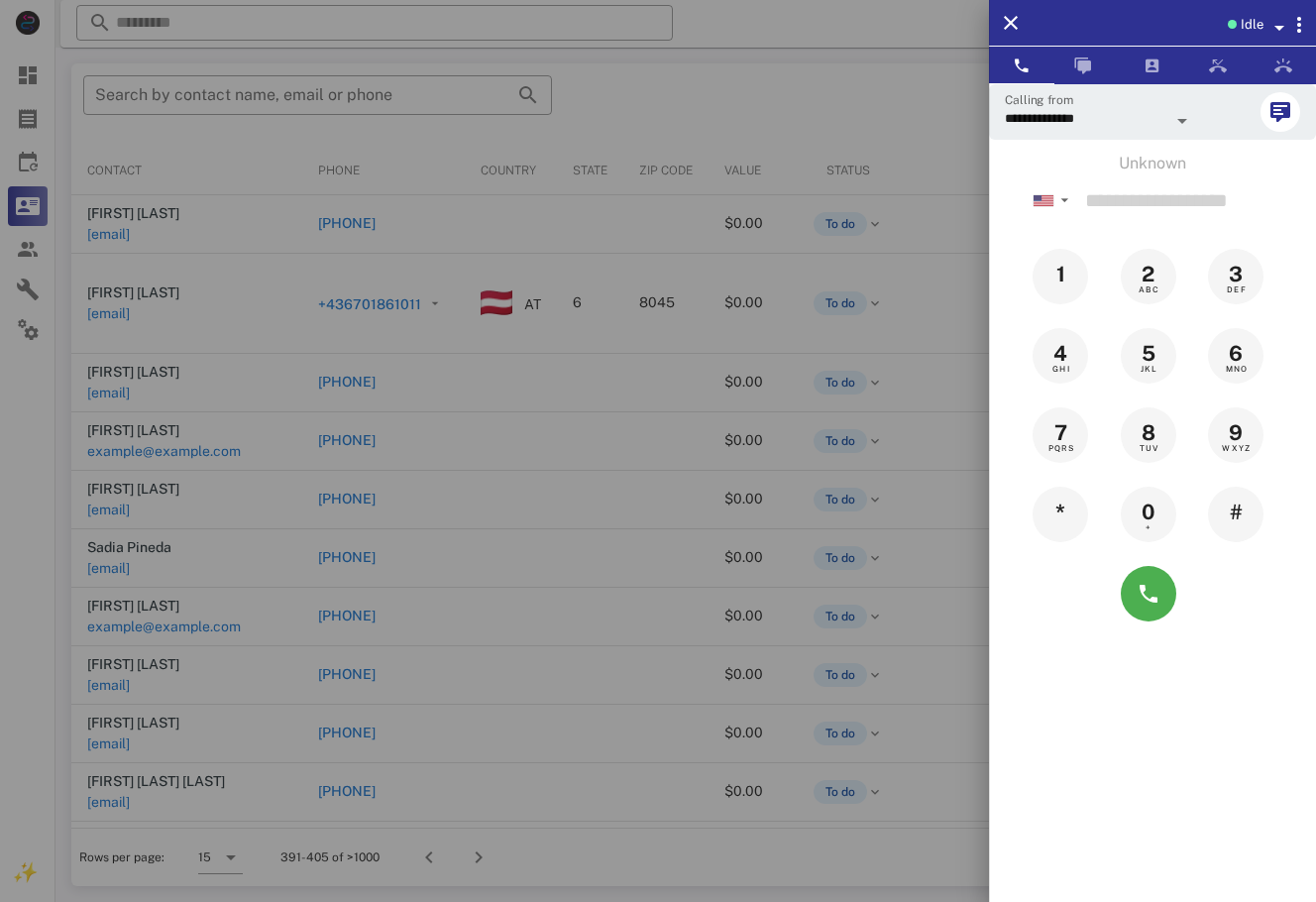 click at bounding box center (658, 451) 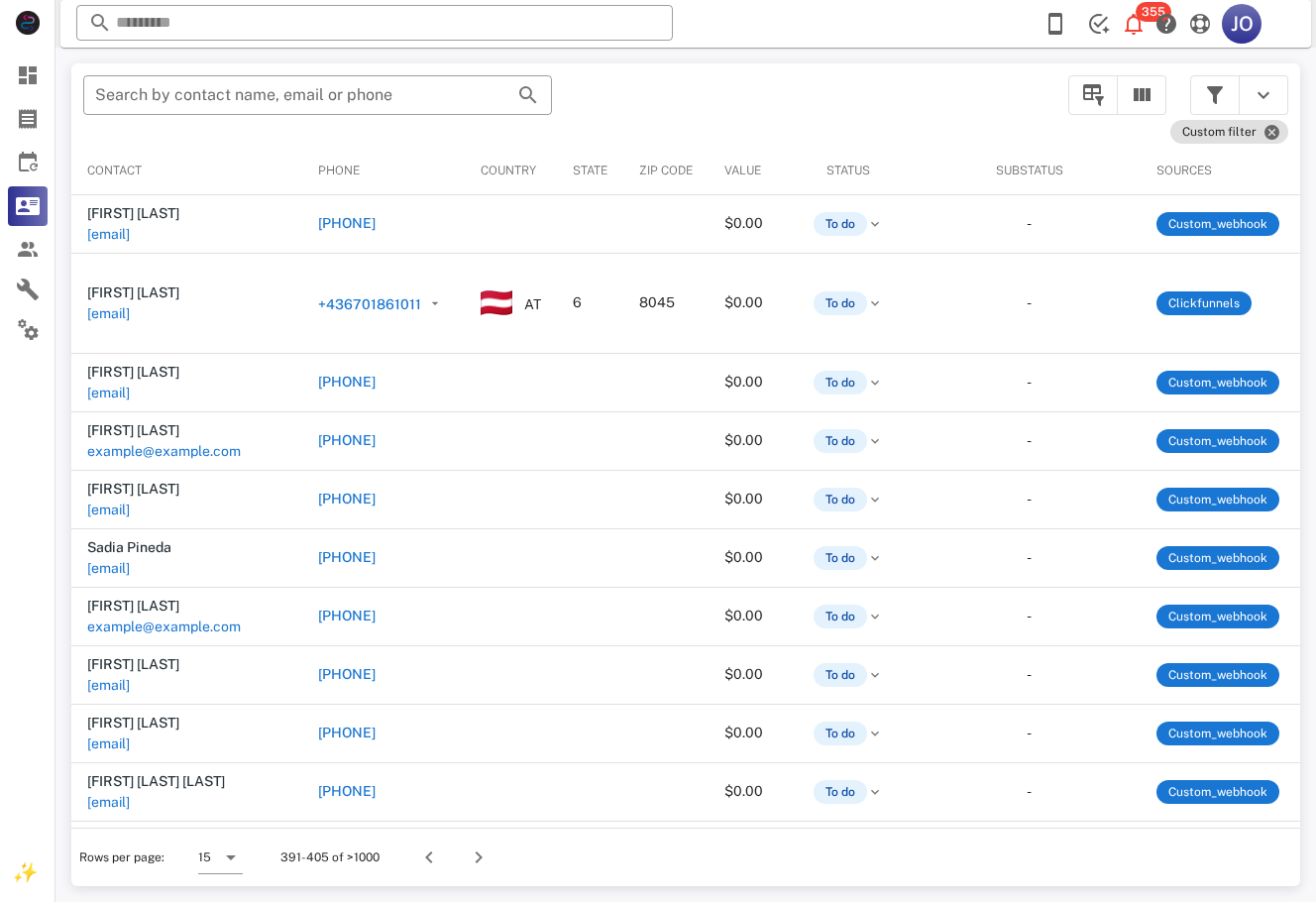 click on "Search by contact name, email or phone" at bounding box center [564, 105] 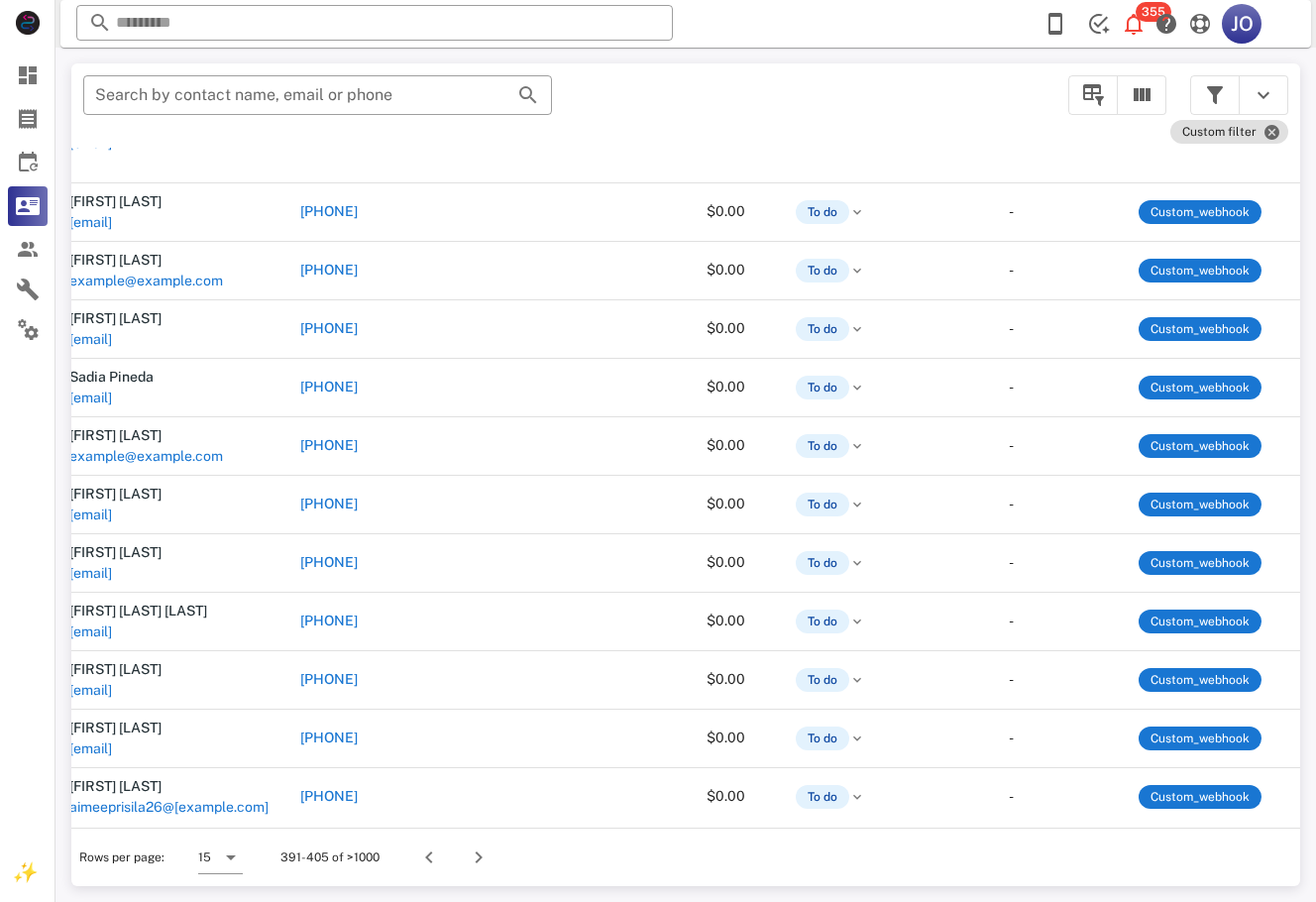 scroll, scrollTop: 201, scrollLeft: 0, axis: vertical 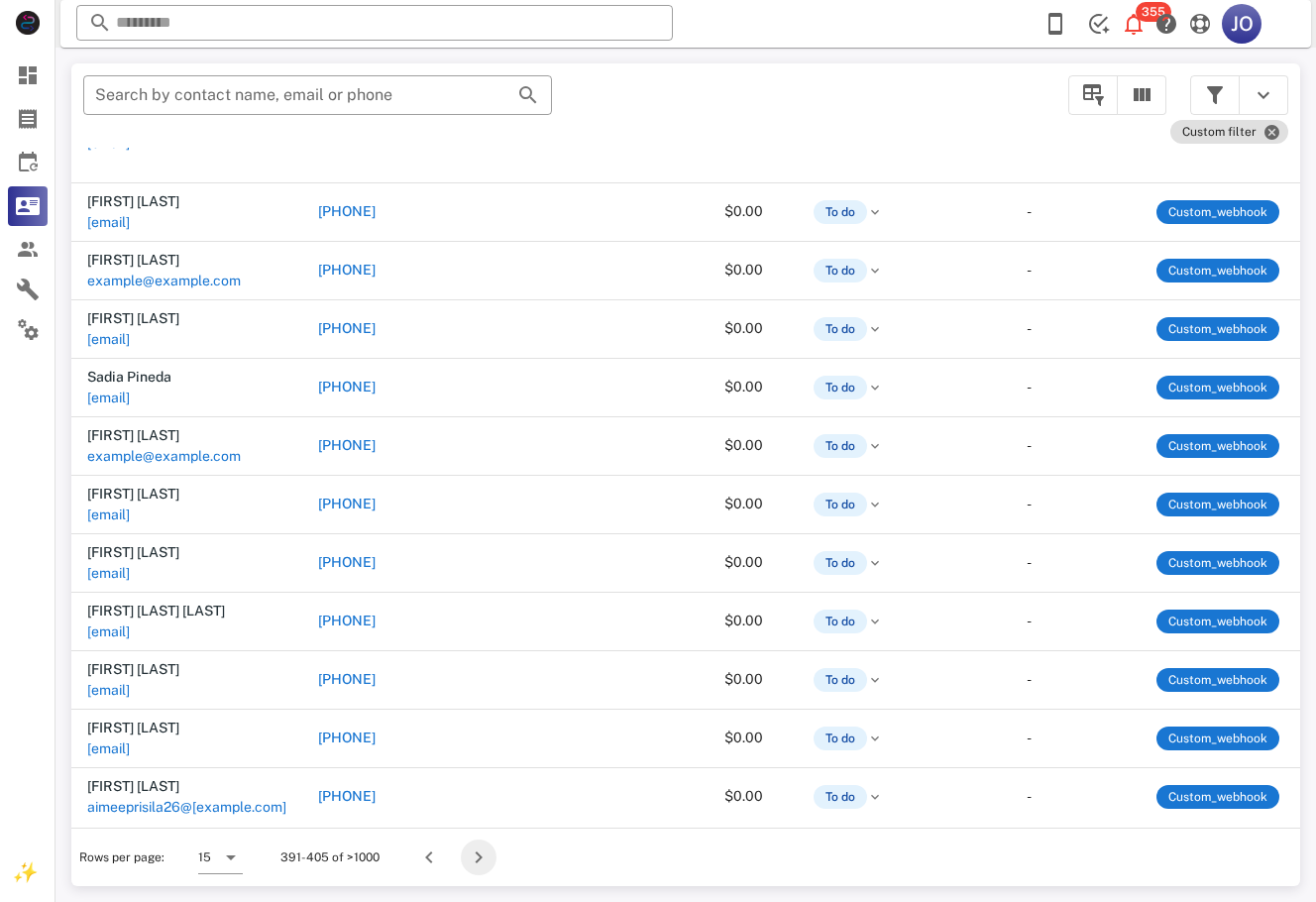 click at bounding box center (479, 857) 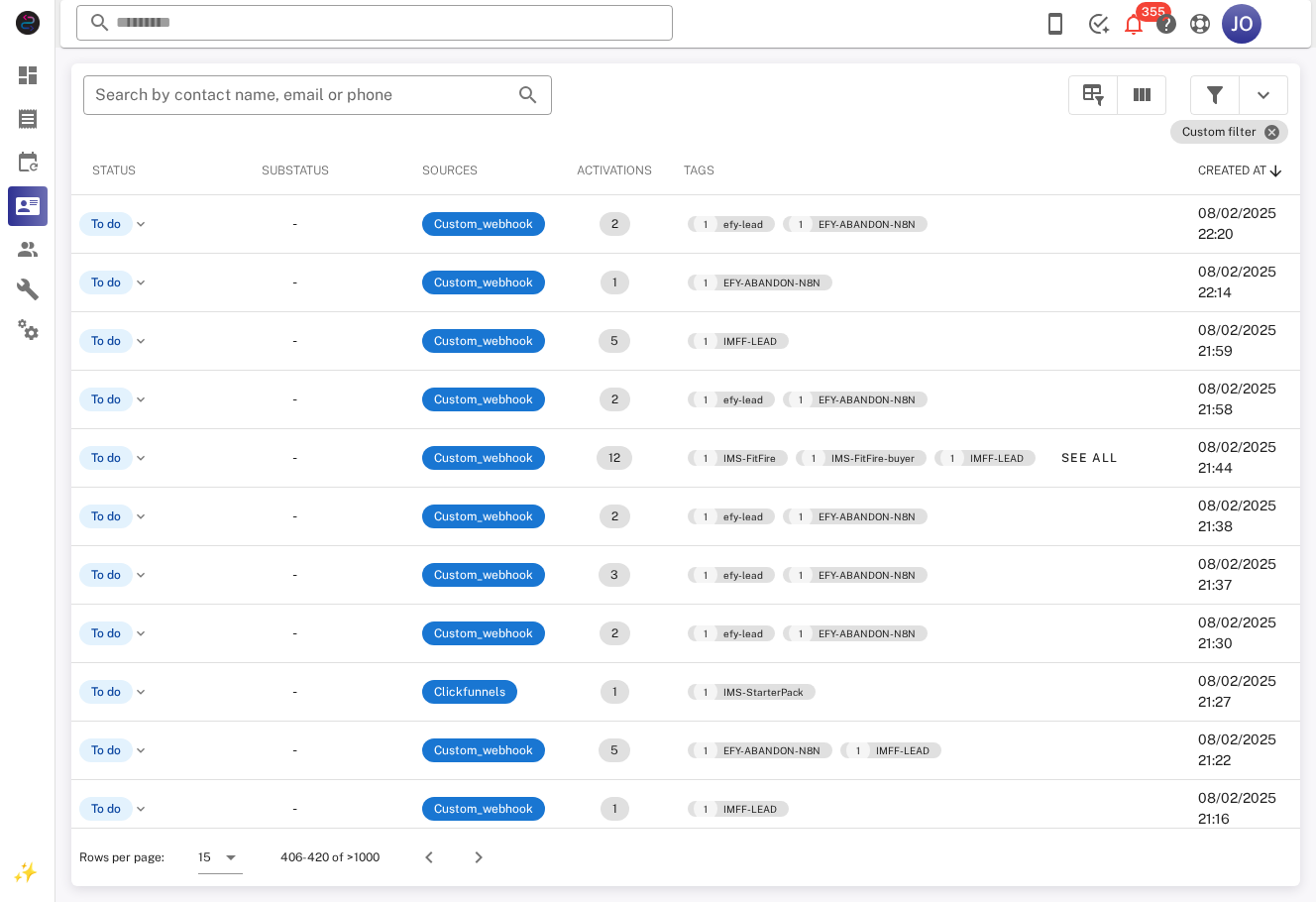 scroll, scrollTop: 0, scrollLeft: 0, axis: both 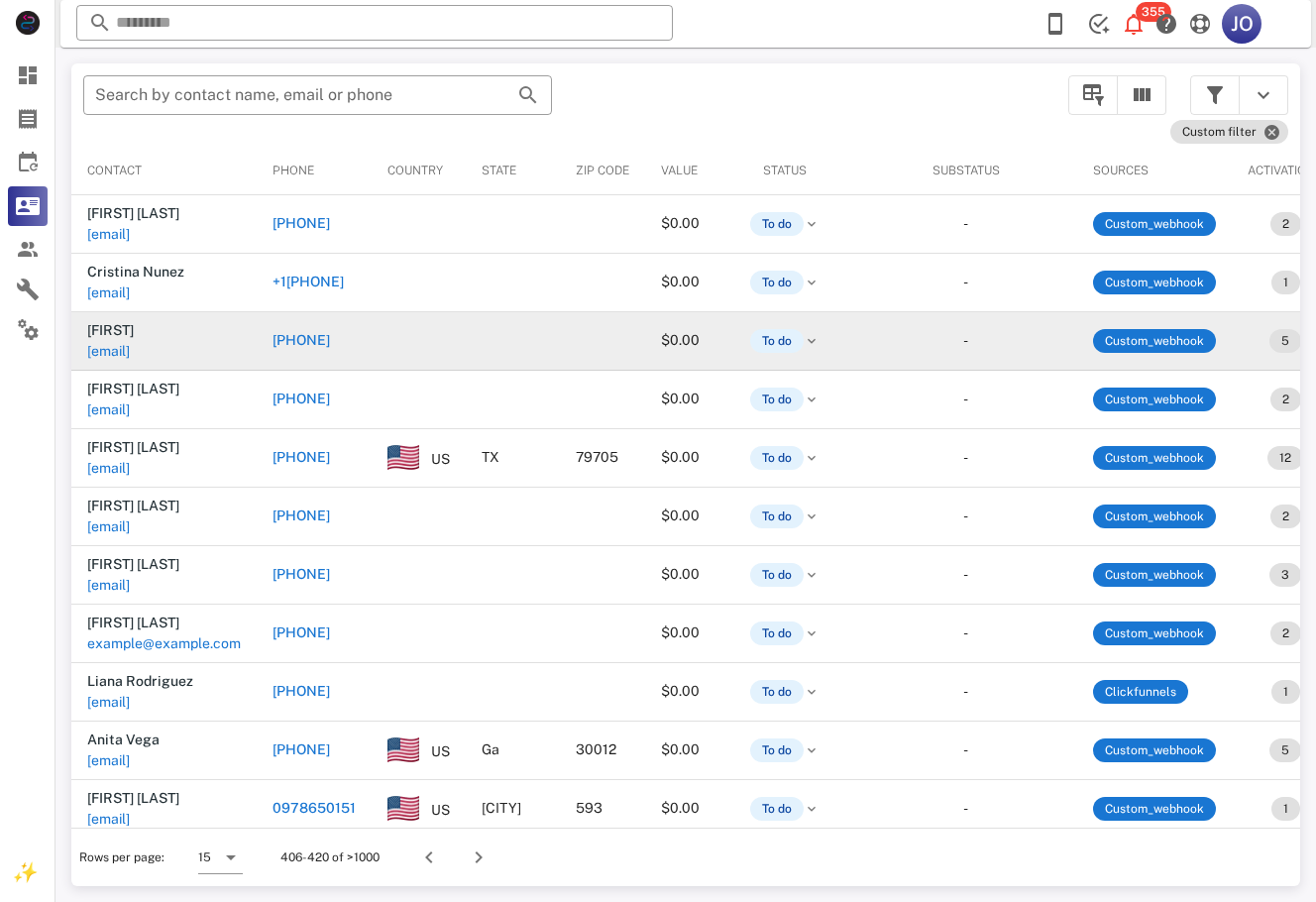click on "[FIRST] [EMAIL]" at bounding box center (164, 341) 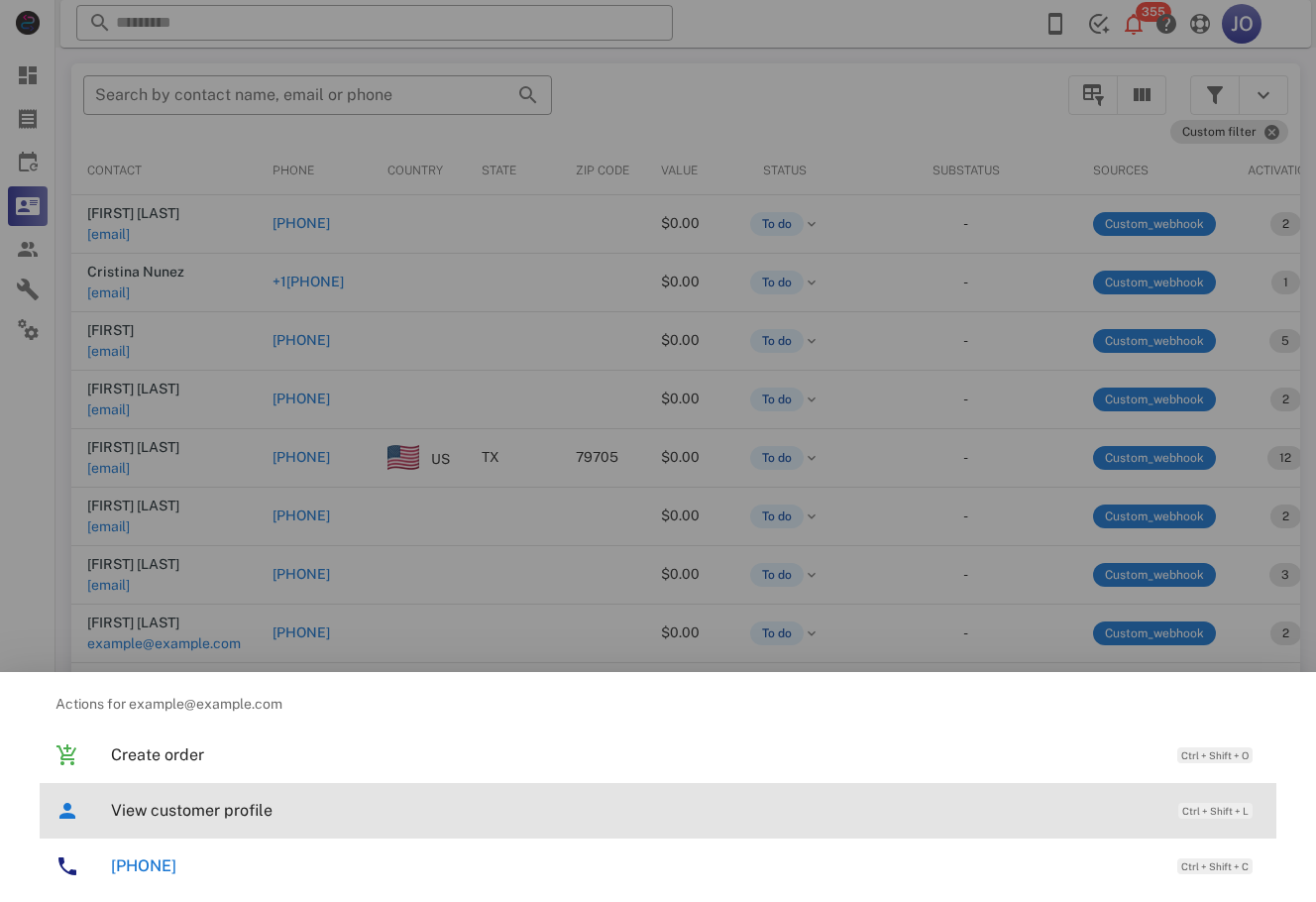 click on "View customer profile" at bounding box center [634, 810] 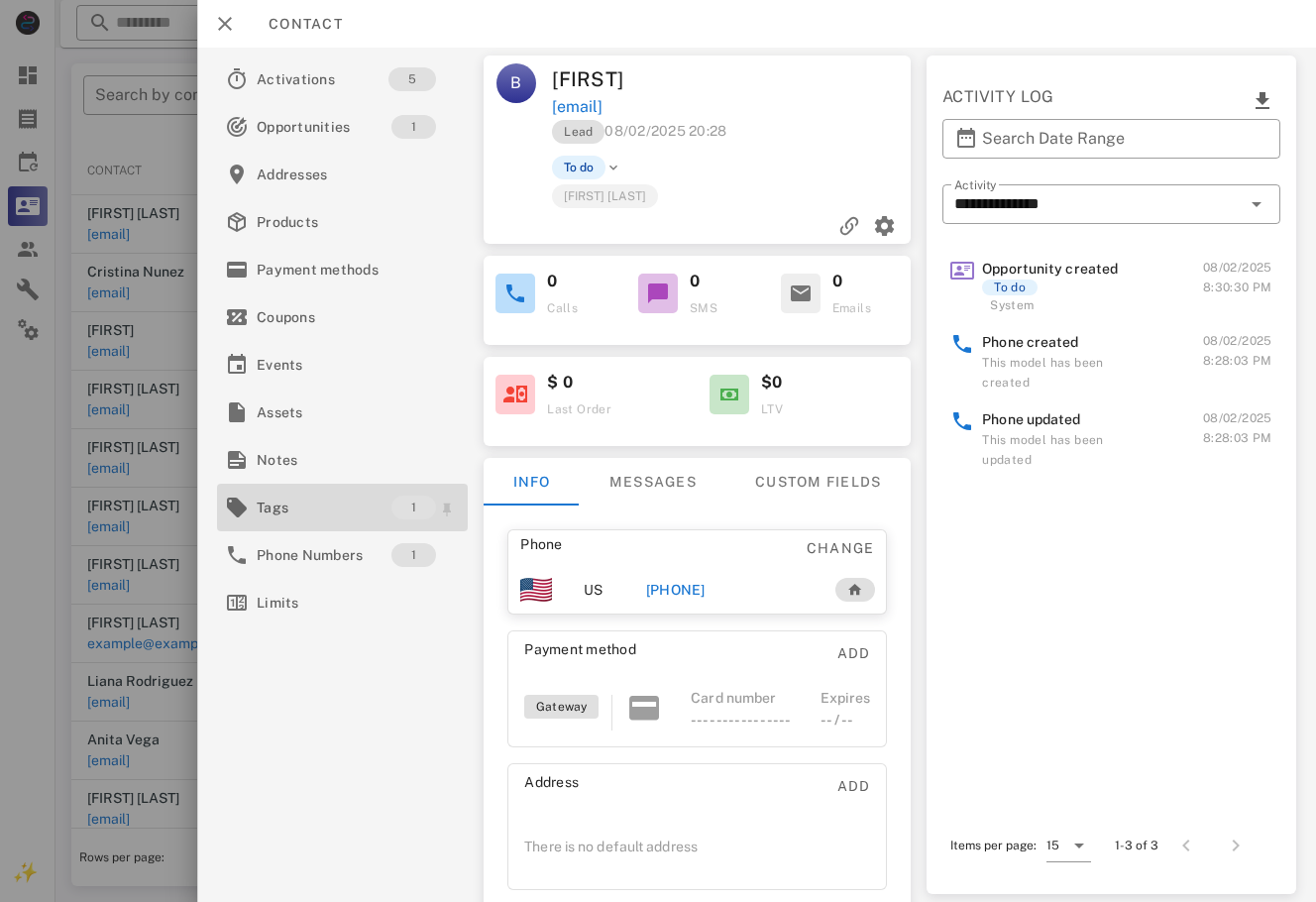 click at bounding box center (237, 507) 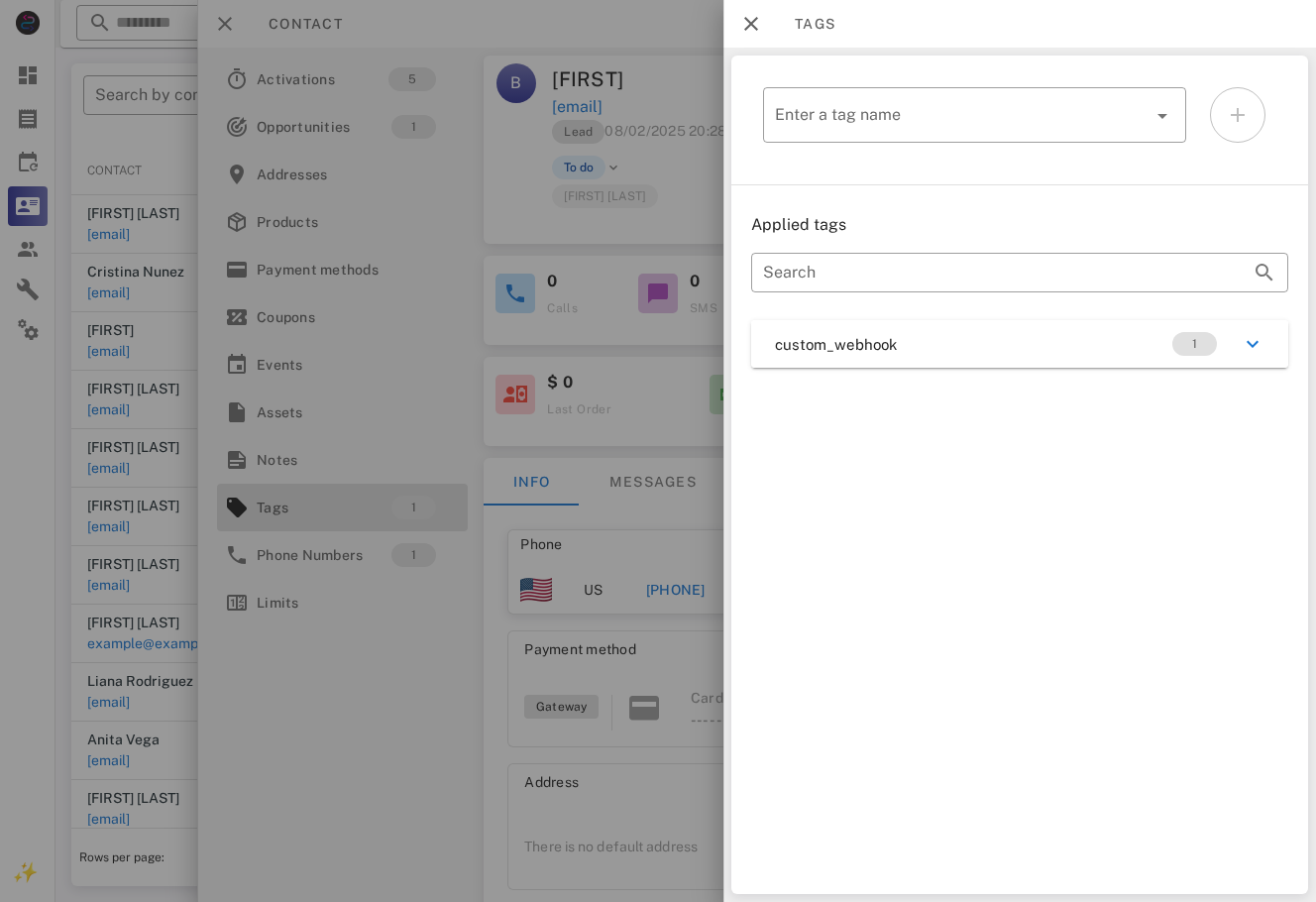 click on "custom_webhook  1" at bounding box center (1020, 344) 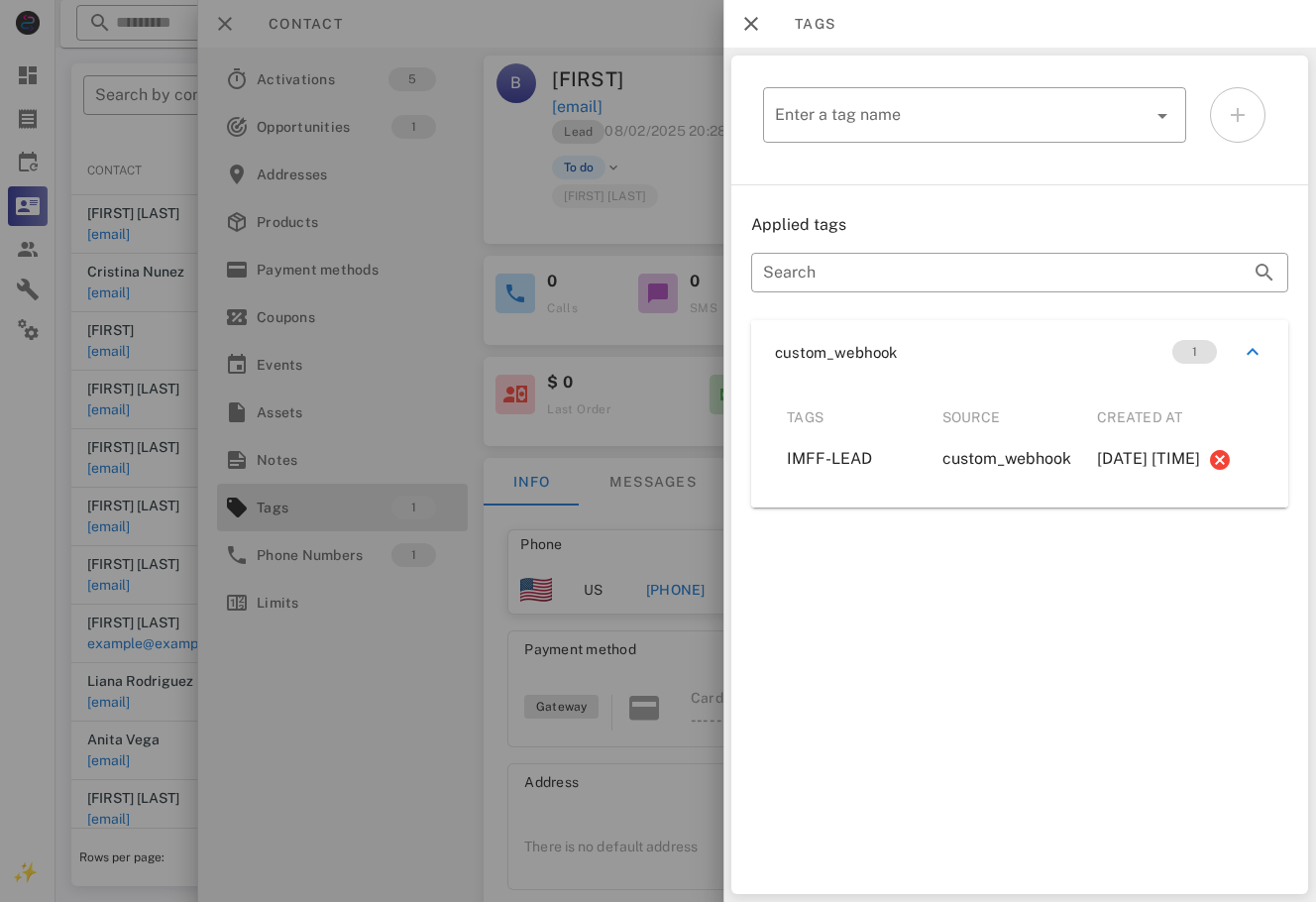 drag, startPoint x: 664, startPoint y: 709, endPoint x: 620, endPoint y: 636, distance: 85.23497 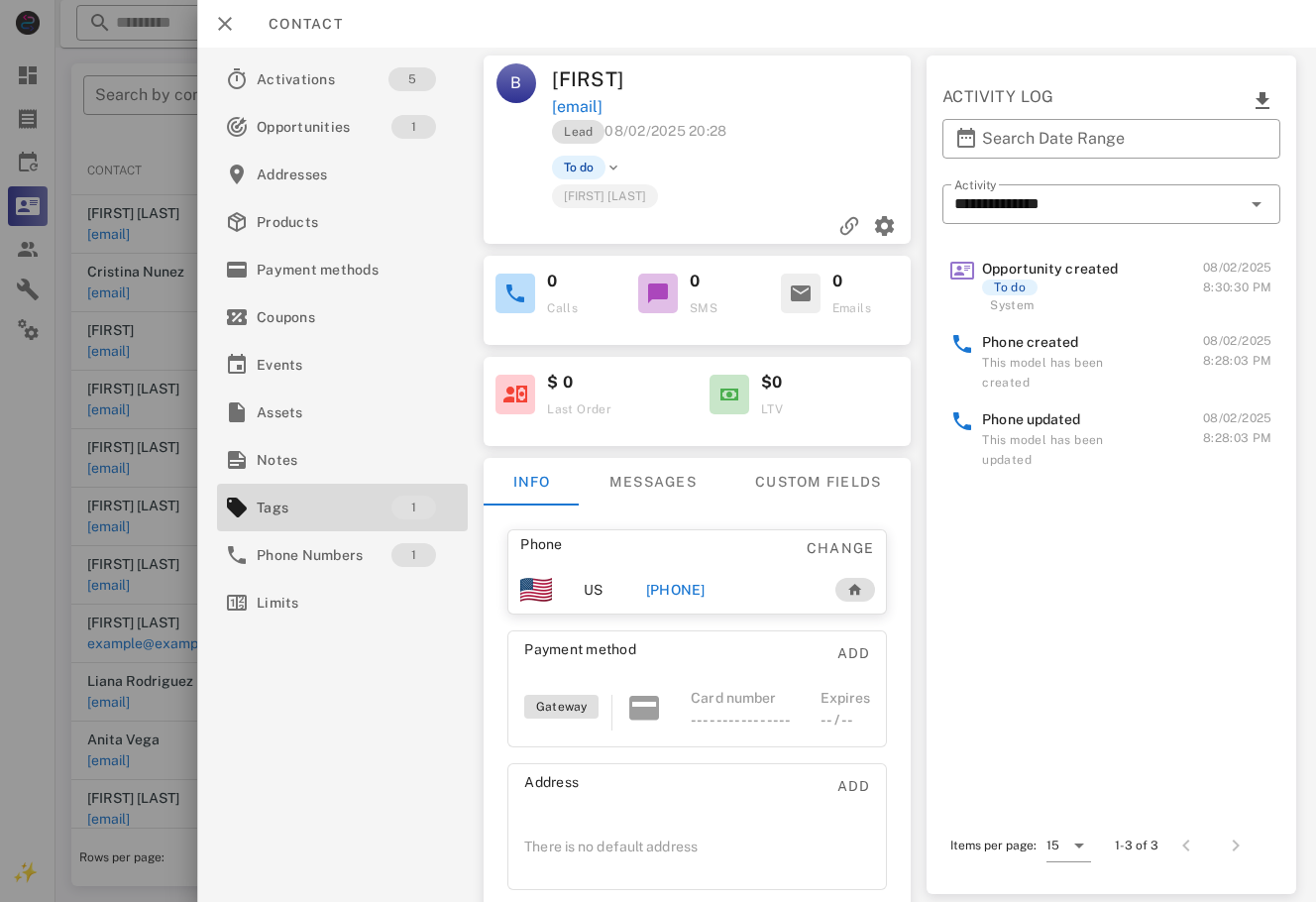 click on "[PHONE]" at bounding box center (729, 590) 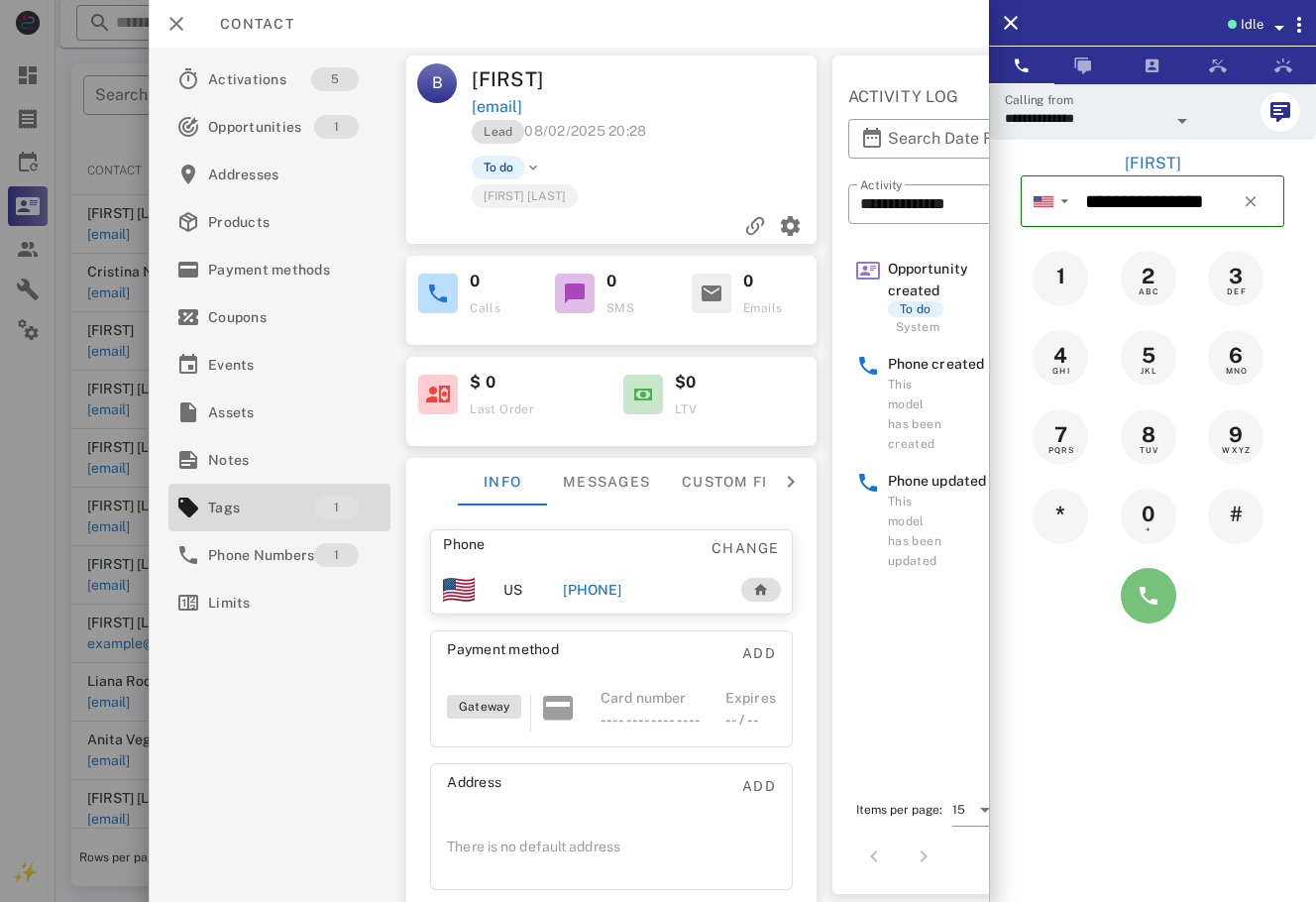 click at bounding box center [1149, 596] 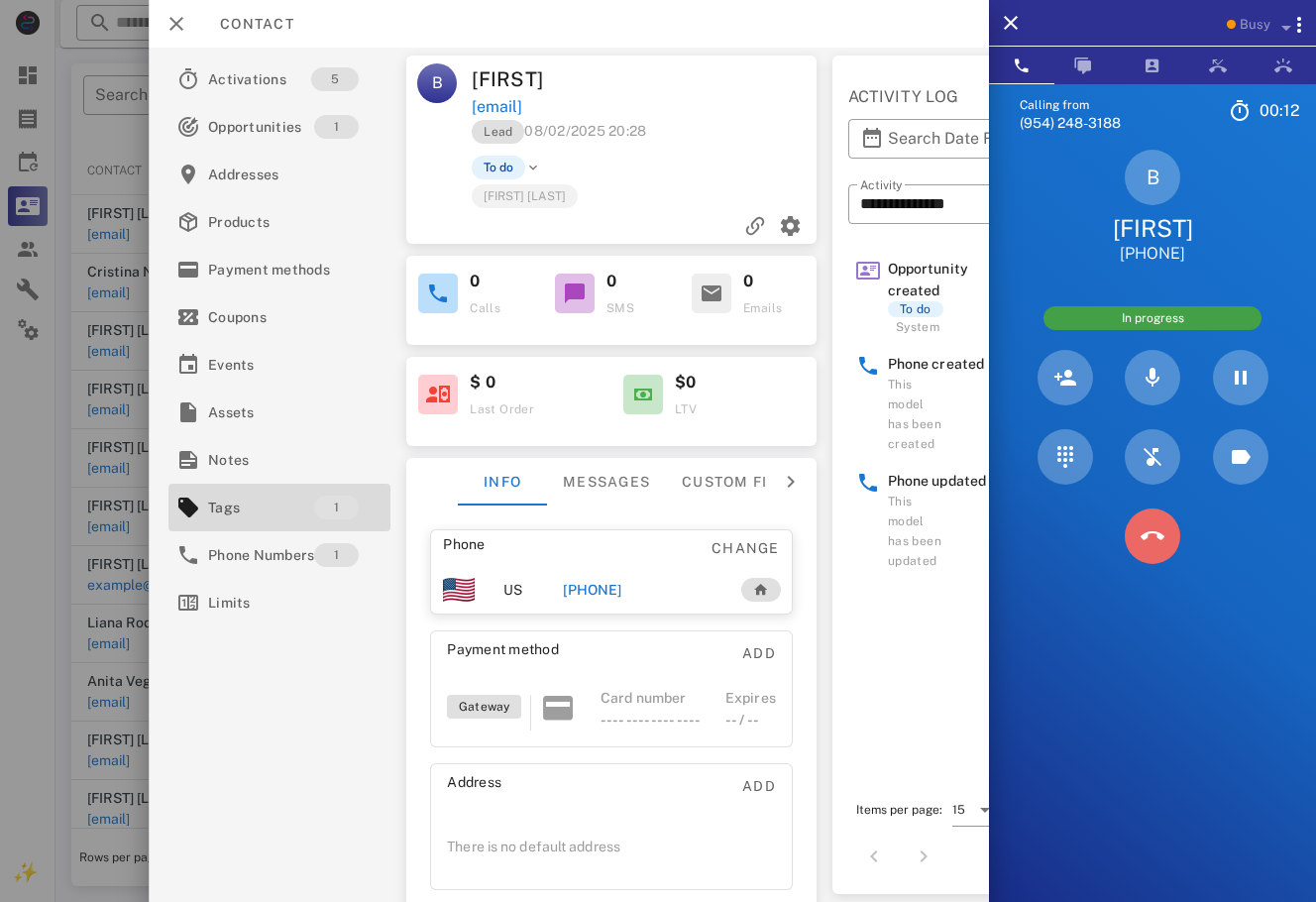 click at bounding box center (1152, 536) 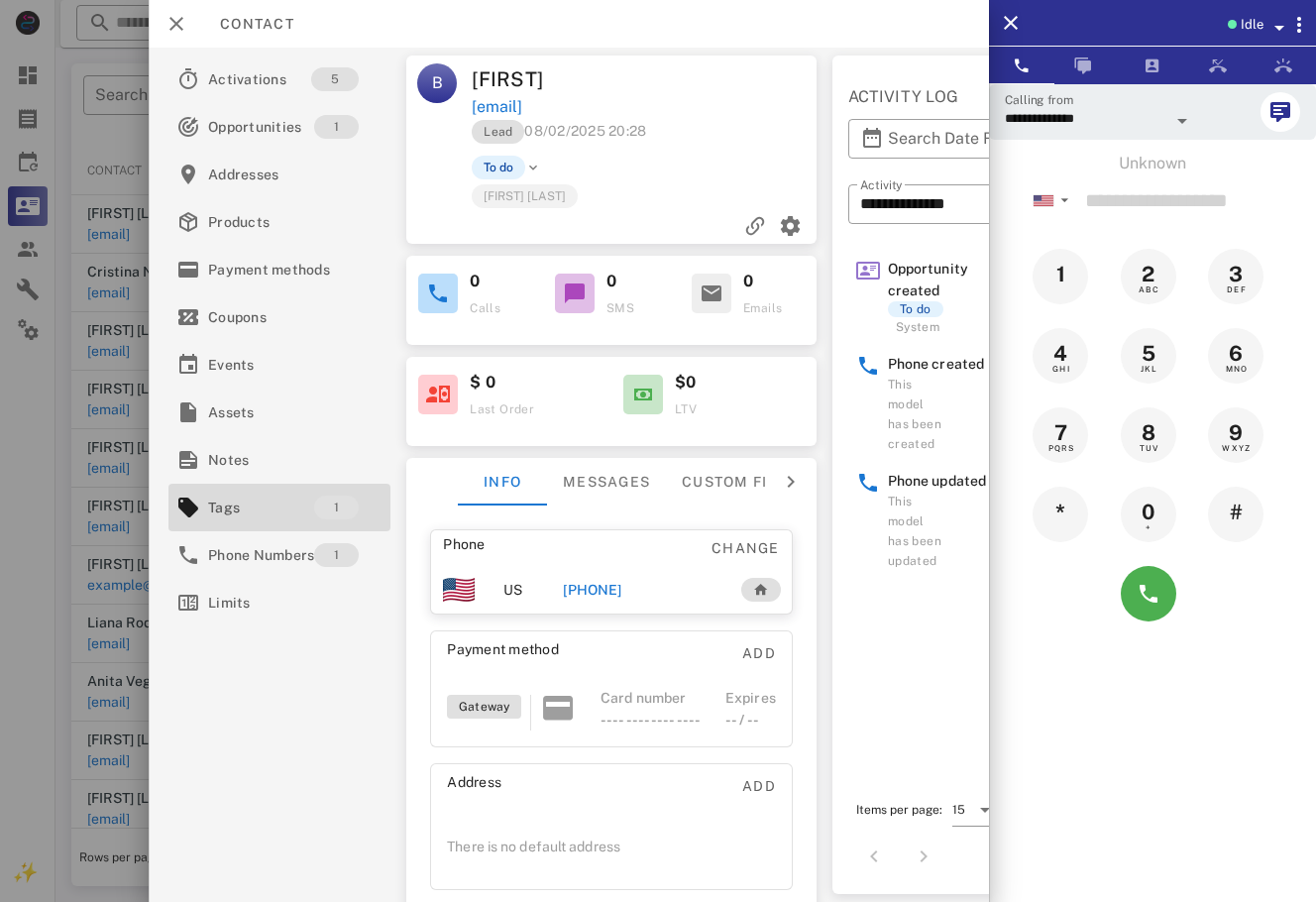 click on "[PHONE]" at bounding box center [592, 590] 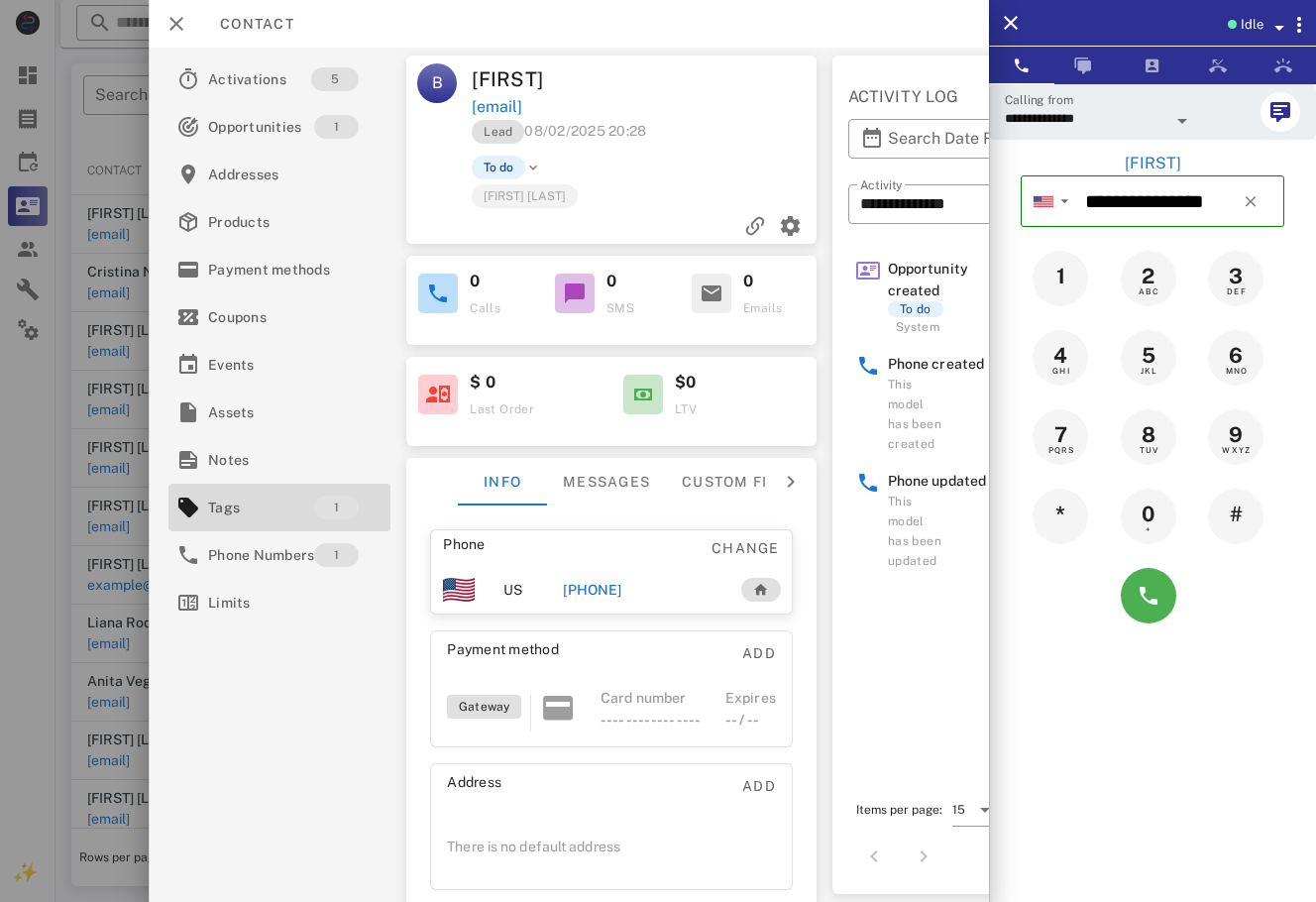 click on "[PHONE]" at bounding box center (592, 590) 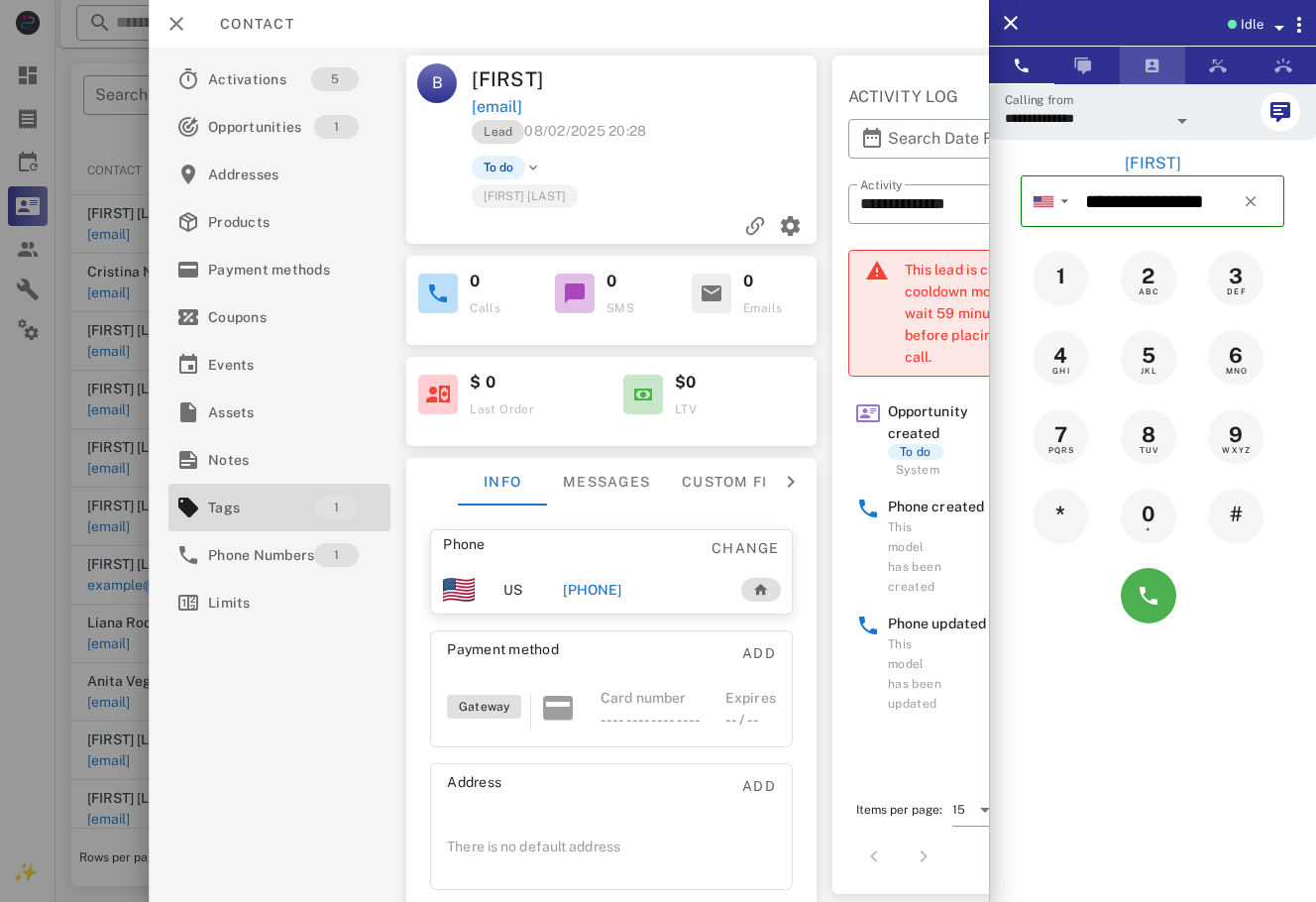 click at bounding box center [1152, 65] 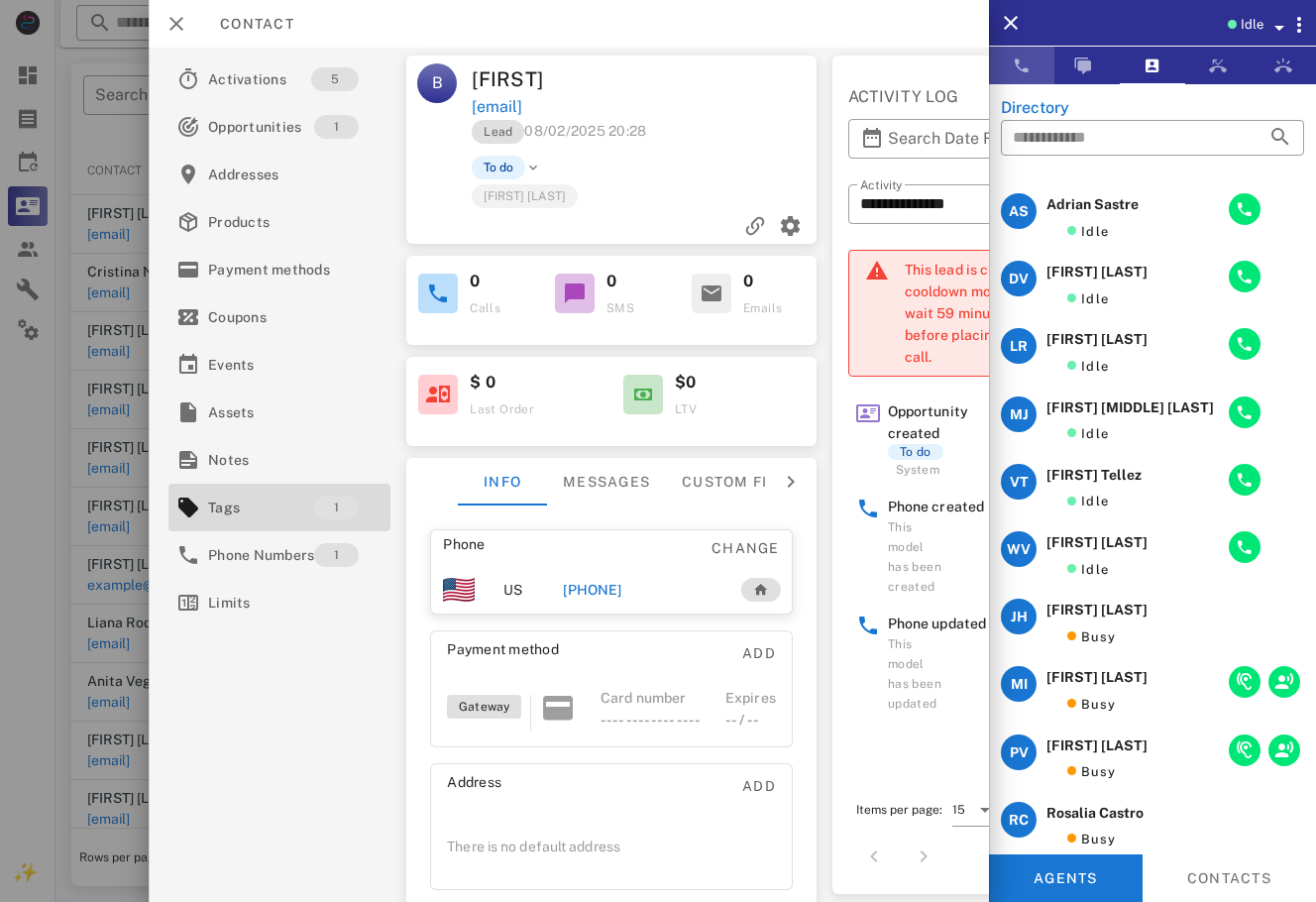 click at bounding box center (1022, 65) 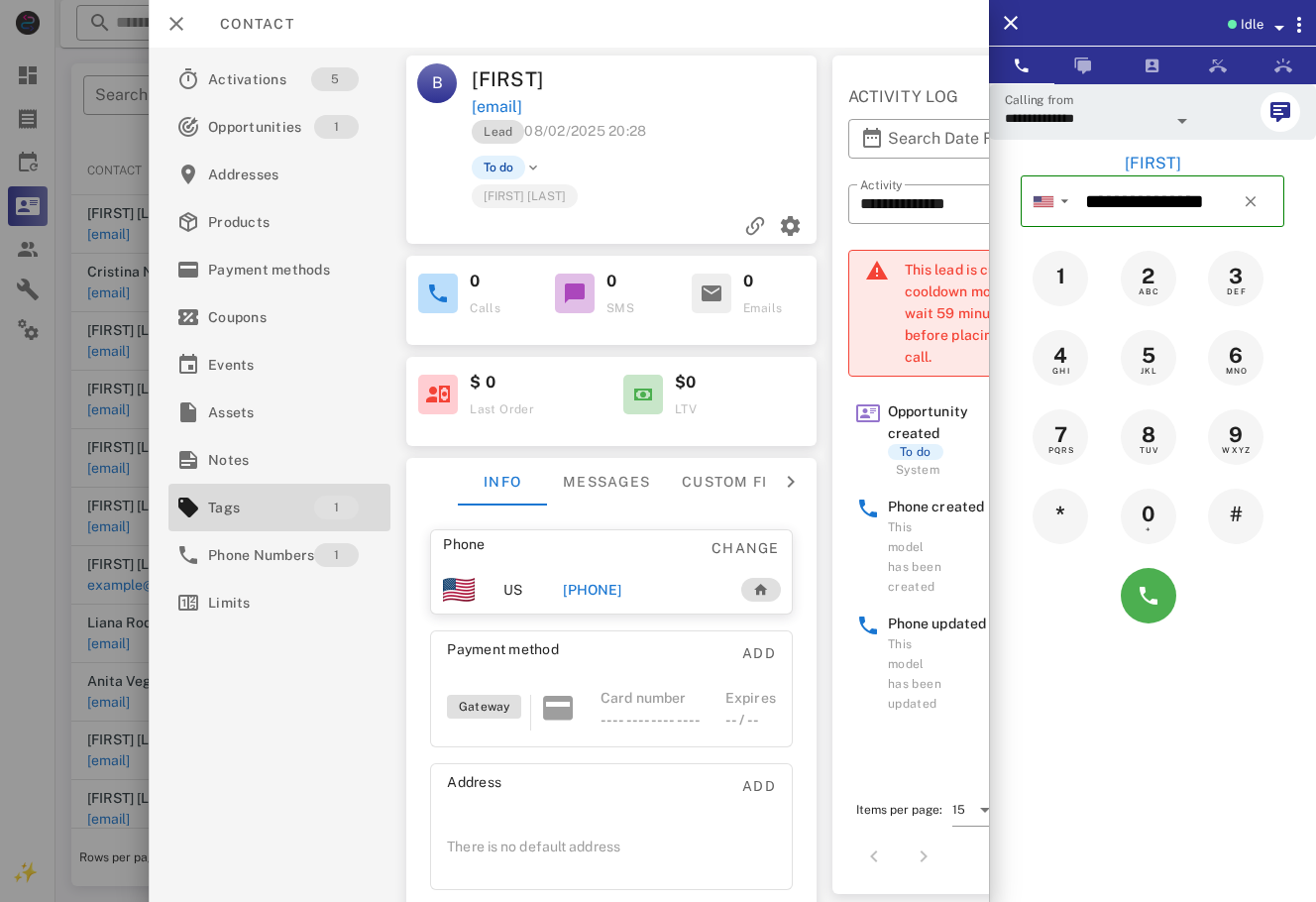 click on "[PHONE]" at bounding box center [592, 590] 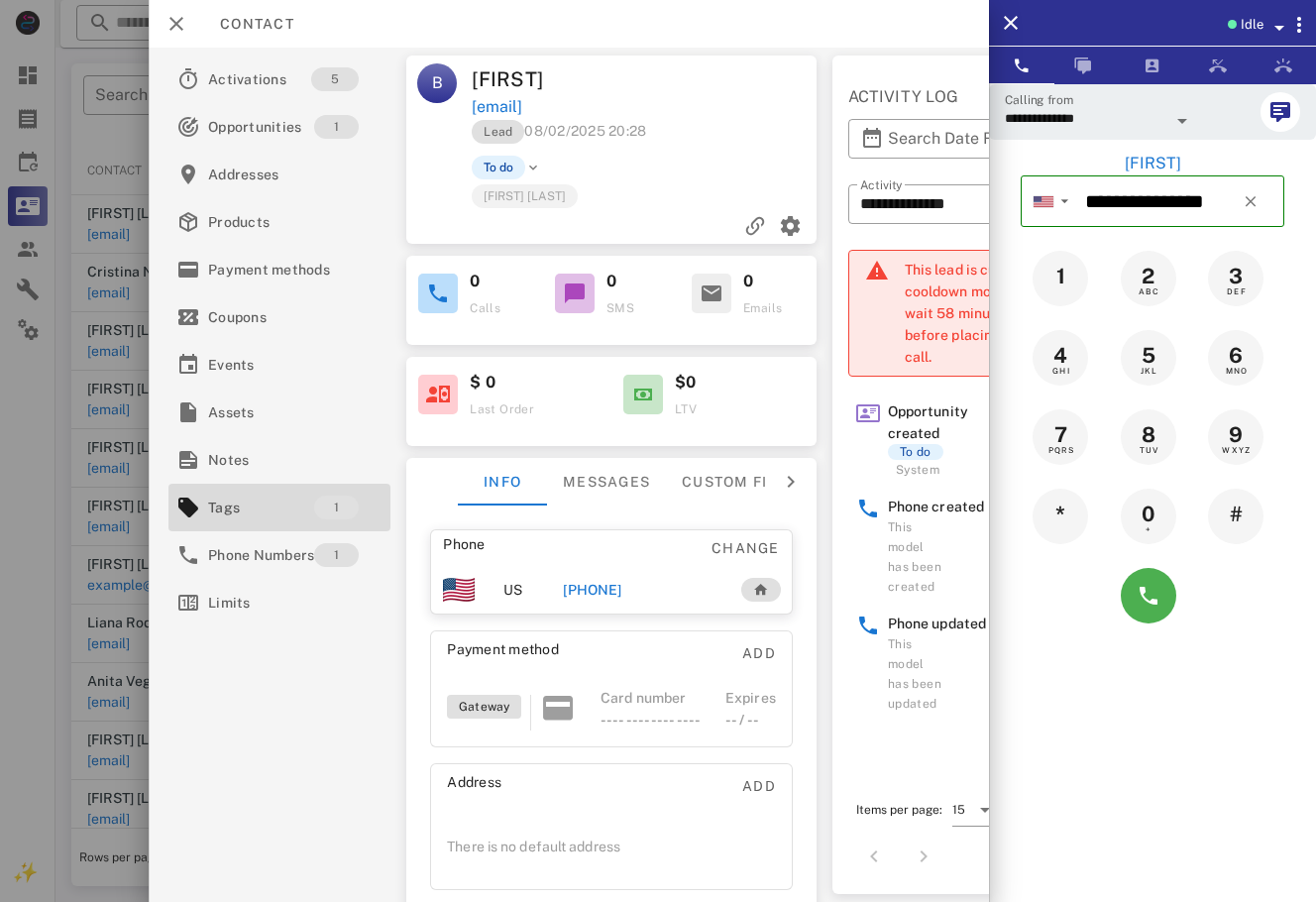 click on "[PHONE]" at bounding box center (592, 590) 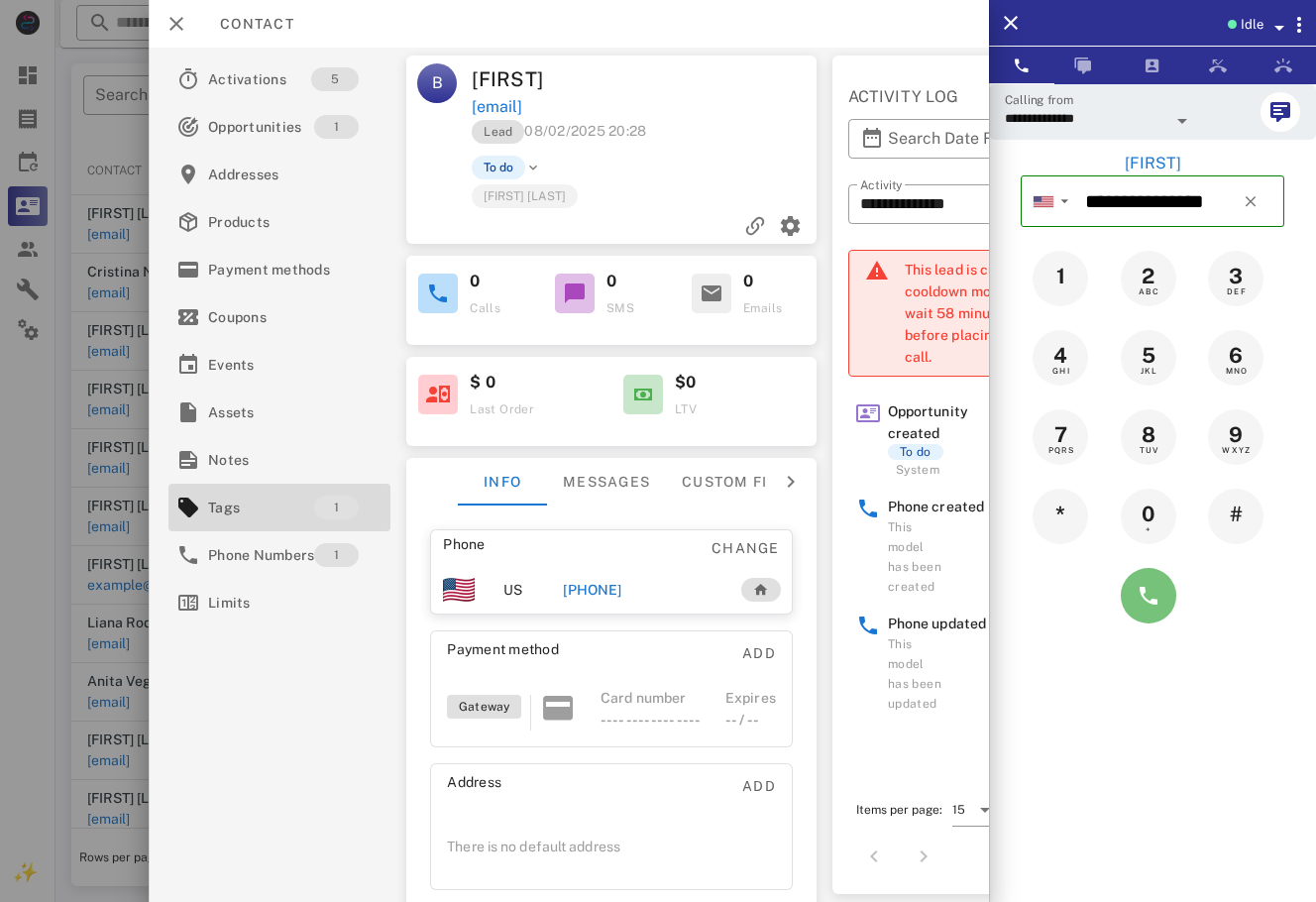click at bounding box center (1149, 596) 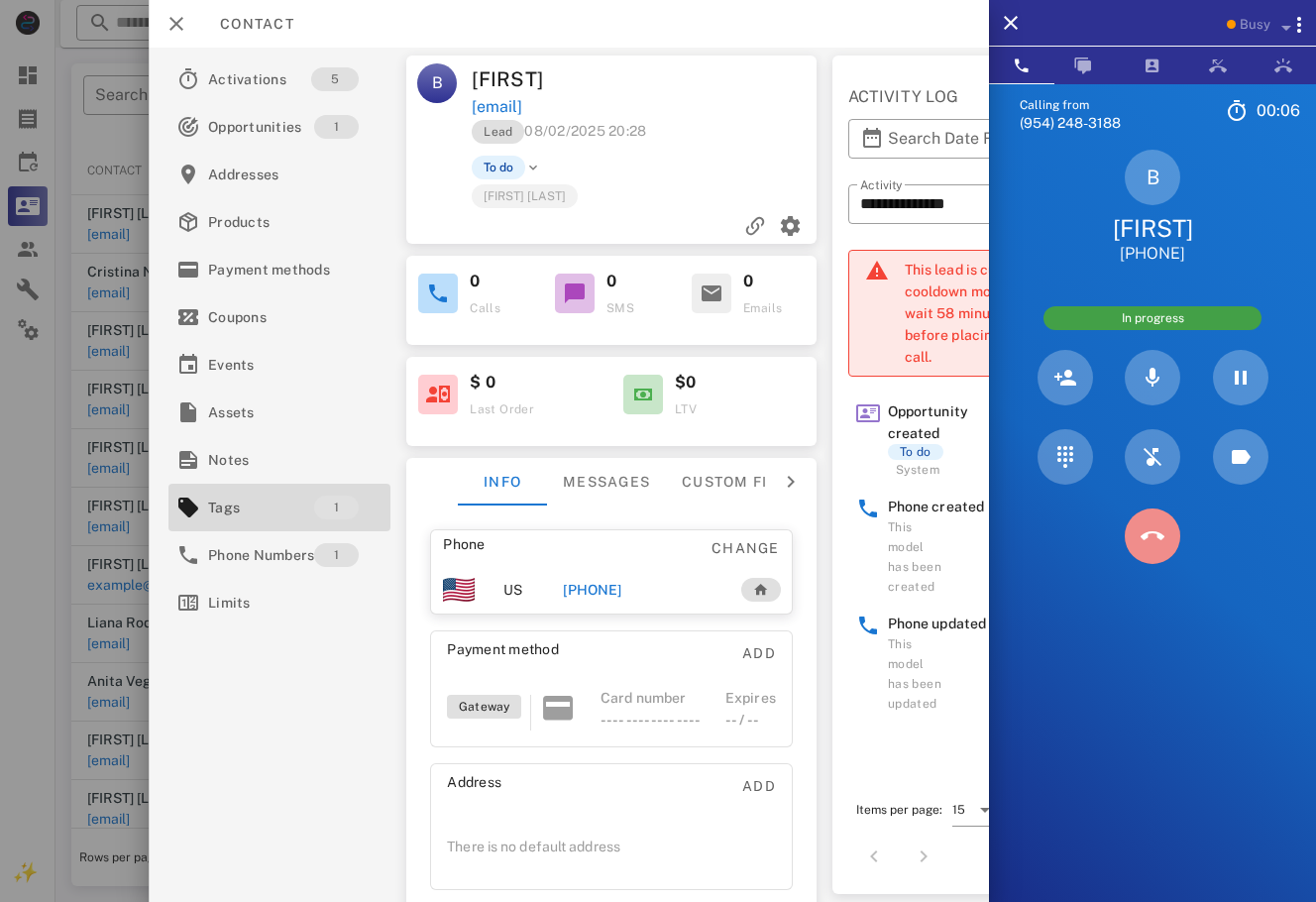 click at bounding box center (1152, 536) 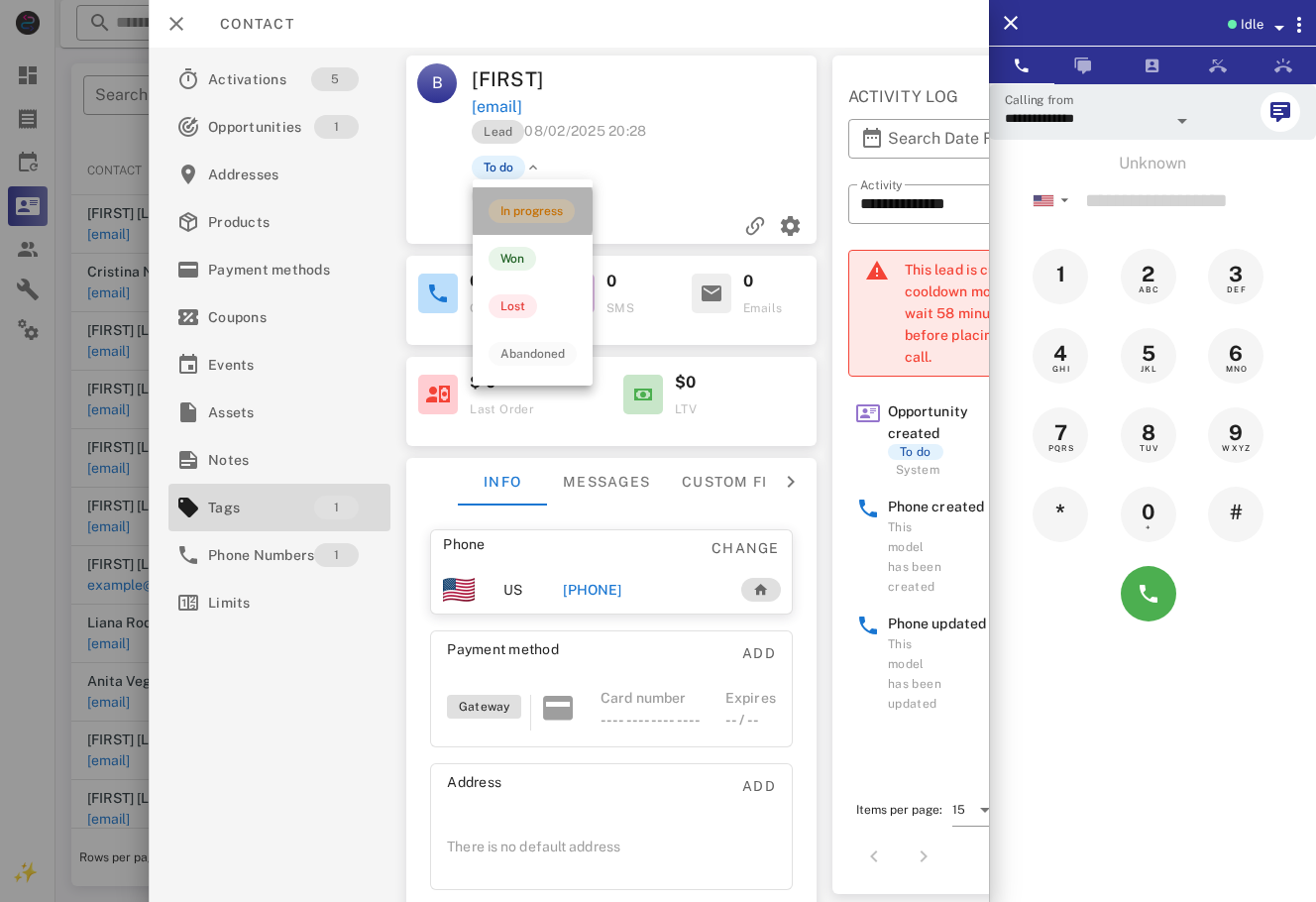 click on "In progress" at bounding box center [531, 211] 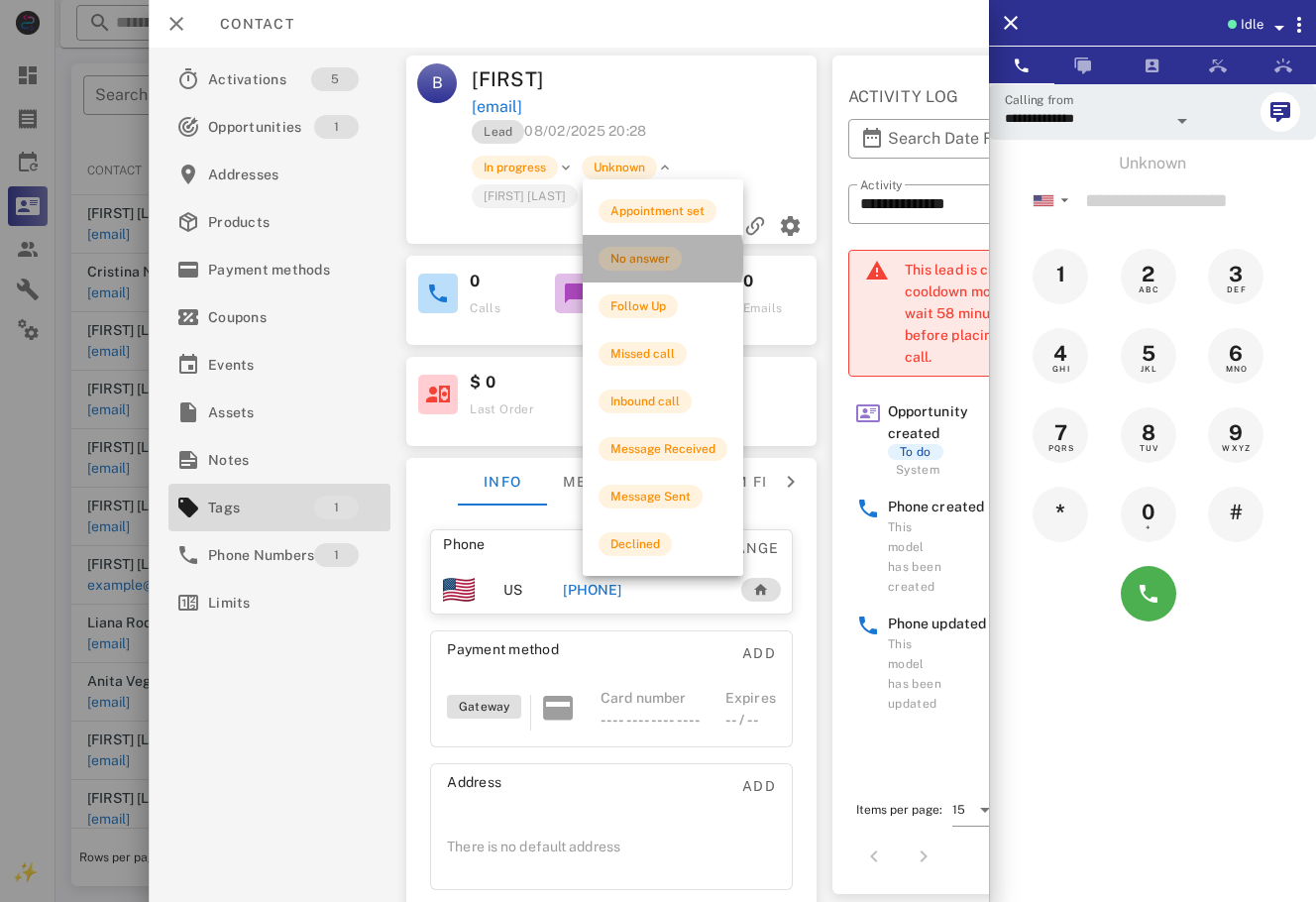 click on "No answer" at bounding box center (640, 259) 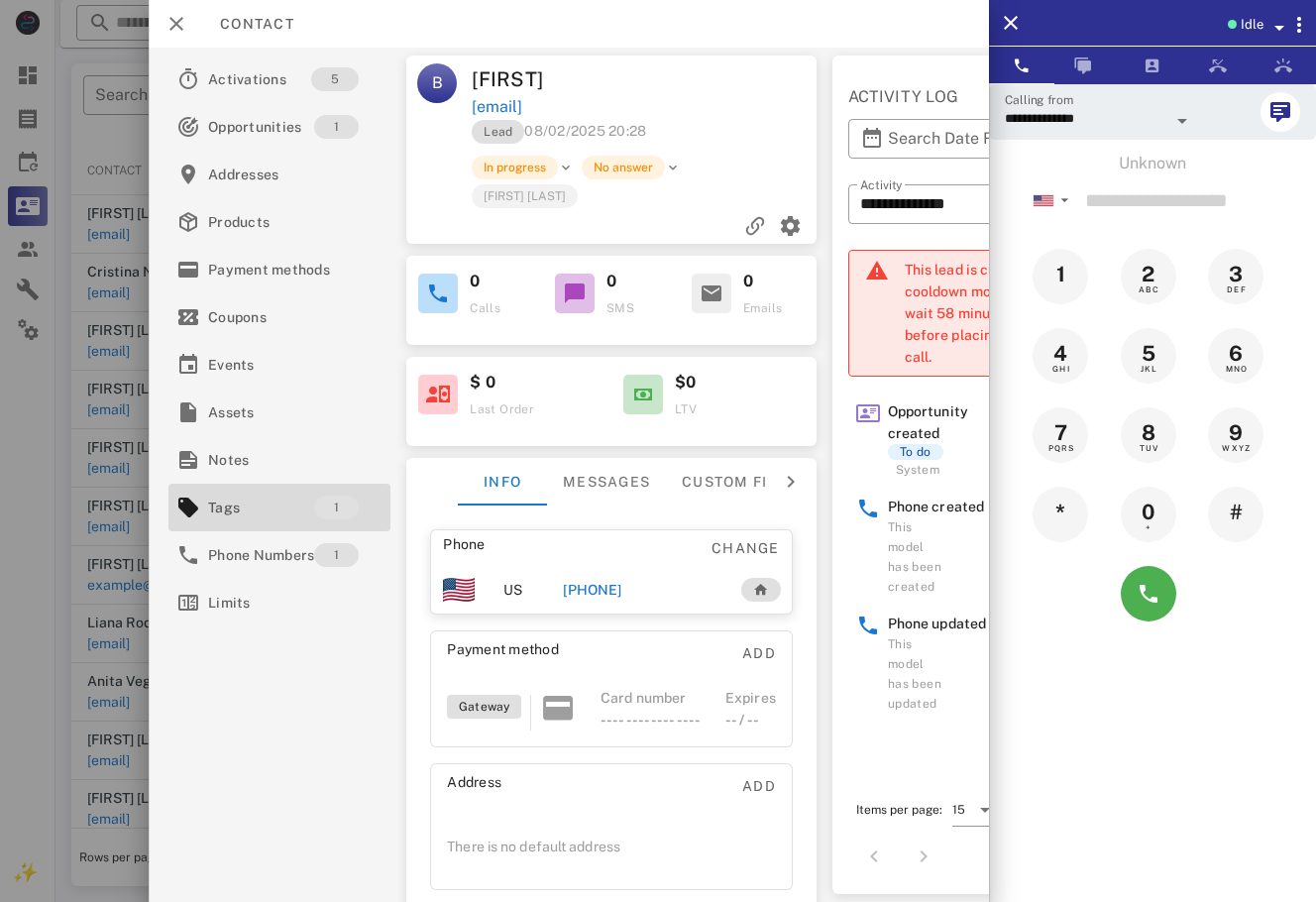 click at bounding box center (658, 451) 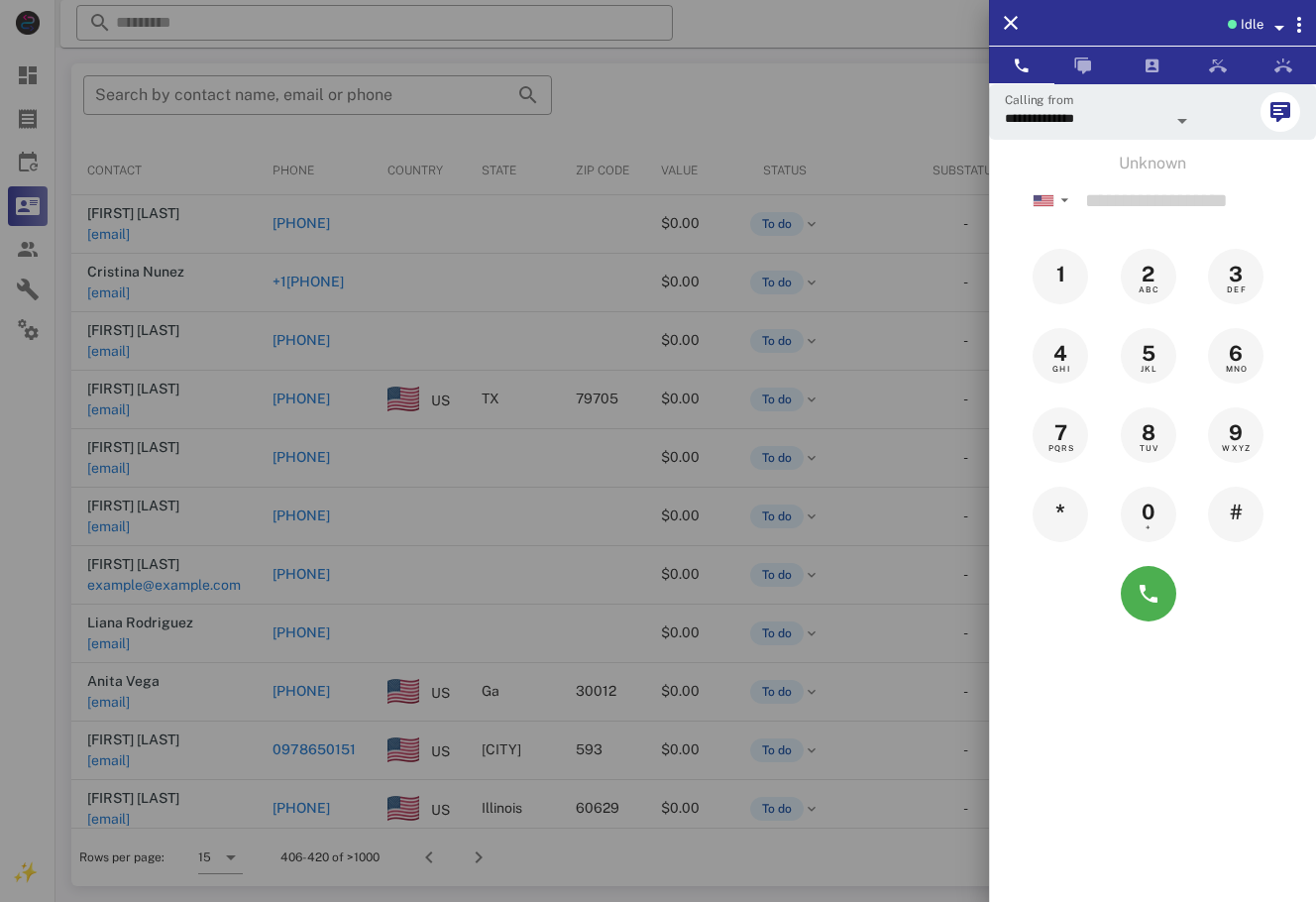 click at bounding box center (658, 451) 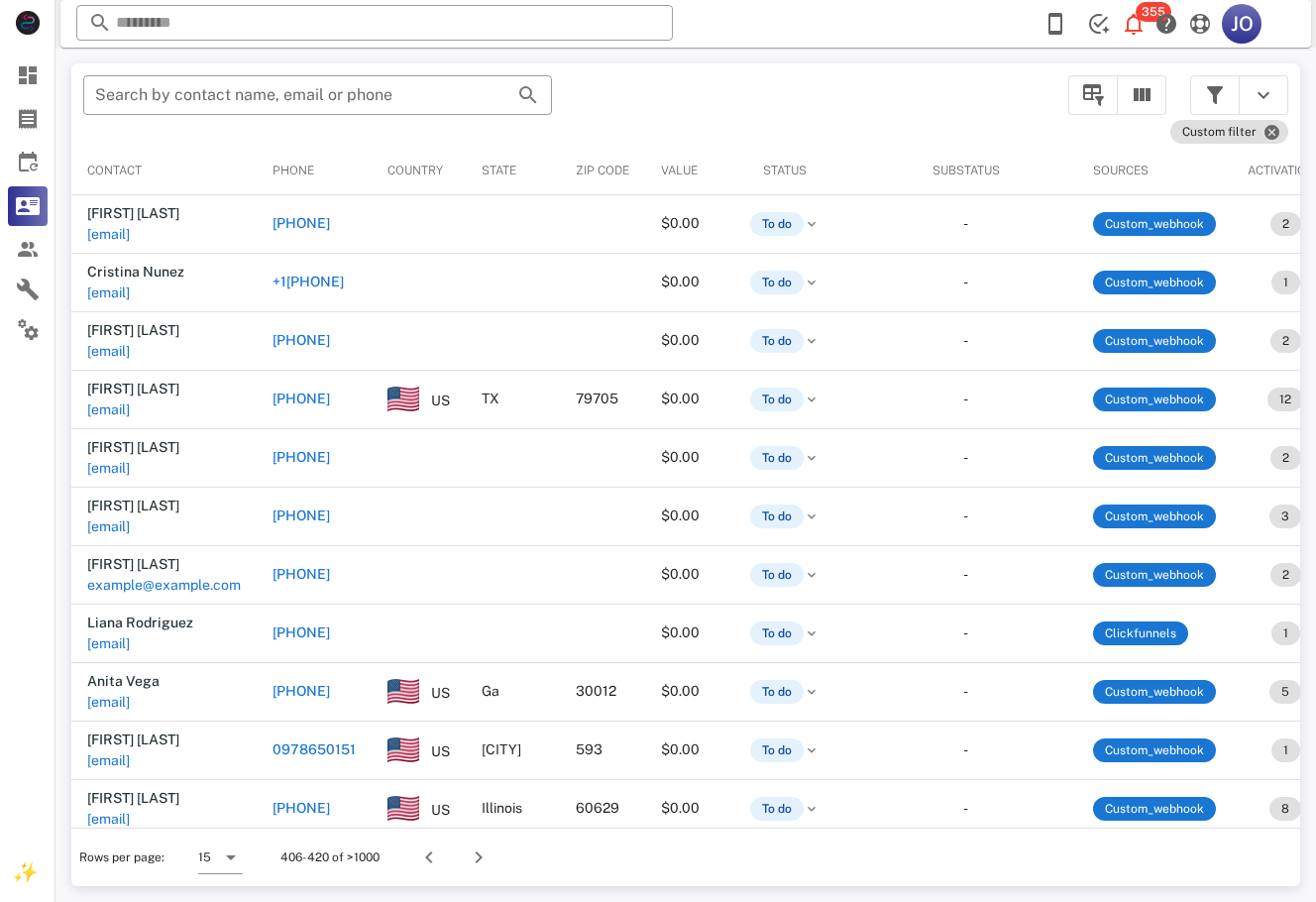 scroll, scrollTop: 0, scrollLeft: 793, axis: horizontal 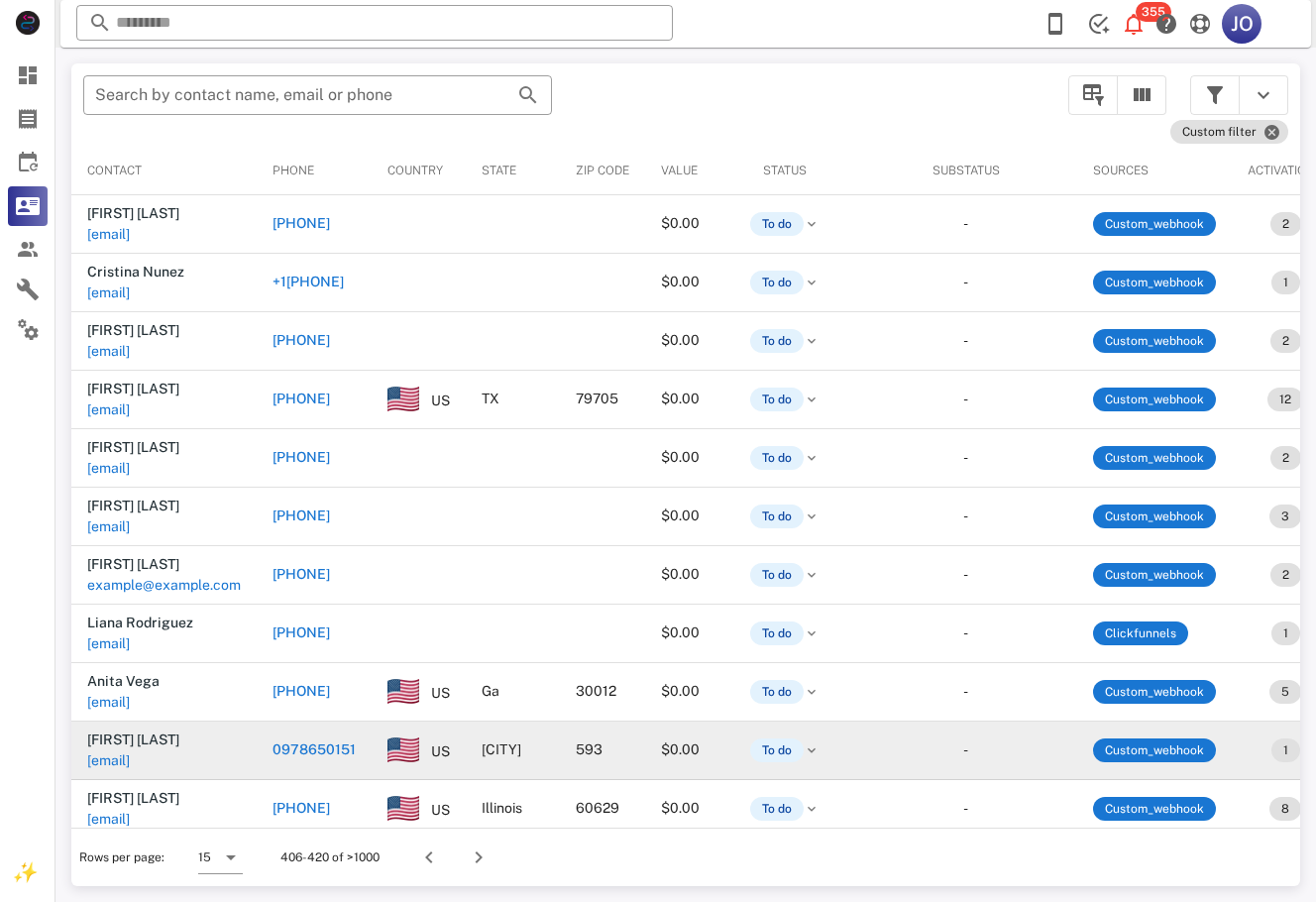 click on "[EMAIL]" at bounding box center (108, 760) 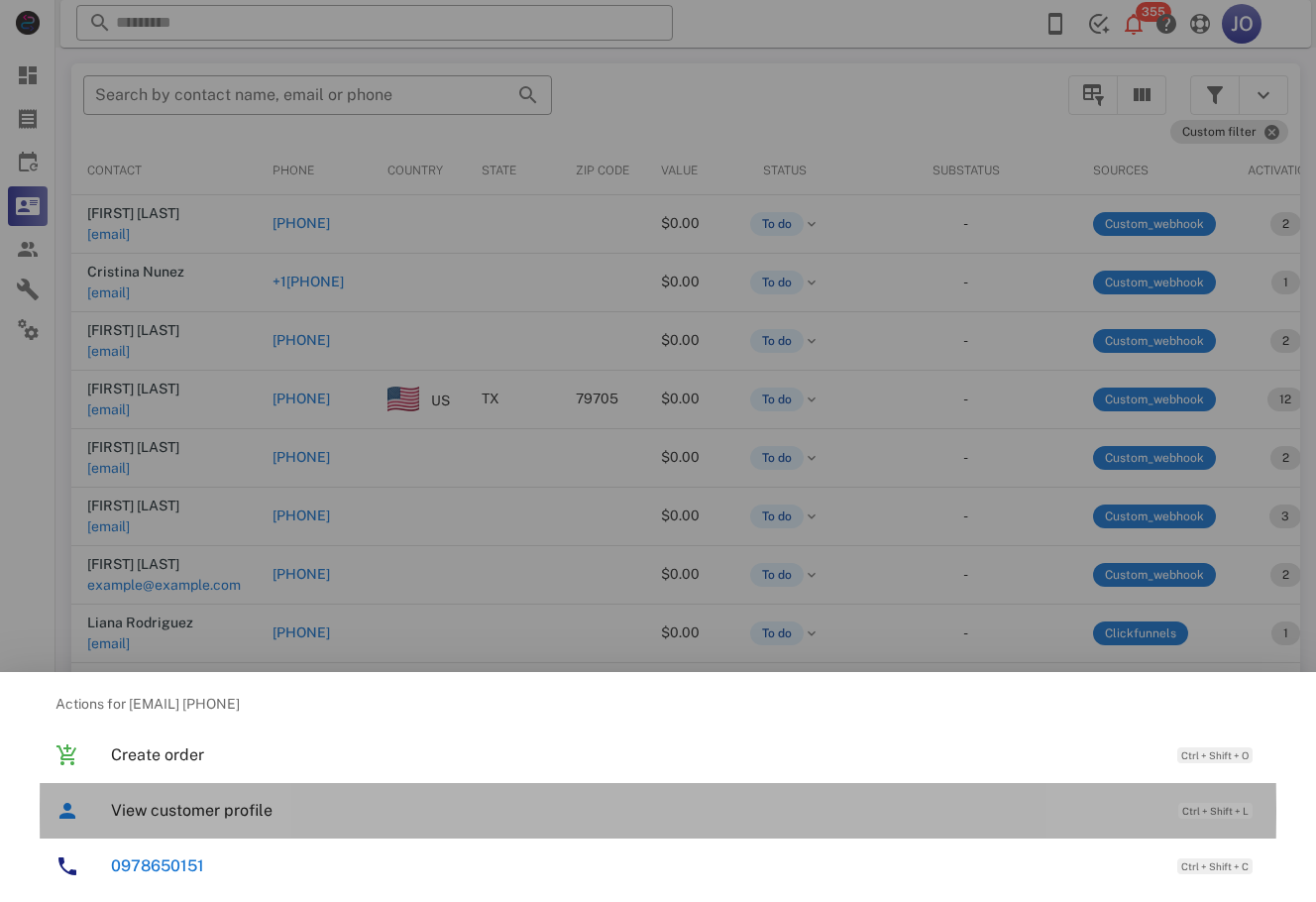 click on "View customer profile" at bounding box center (634, 810) 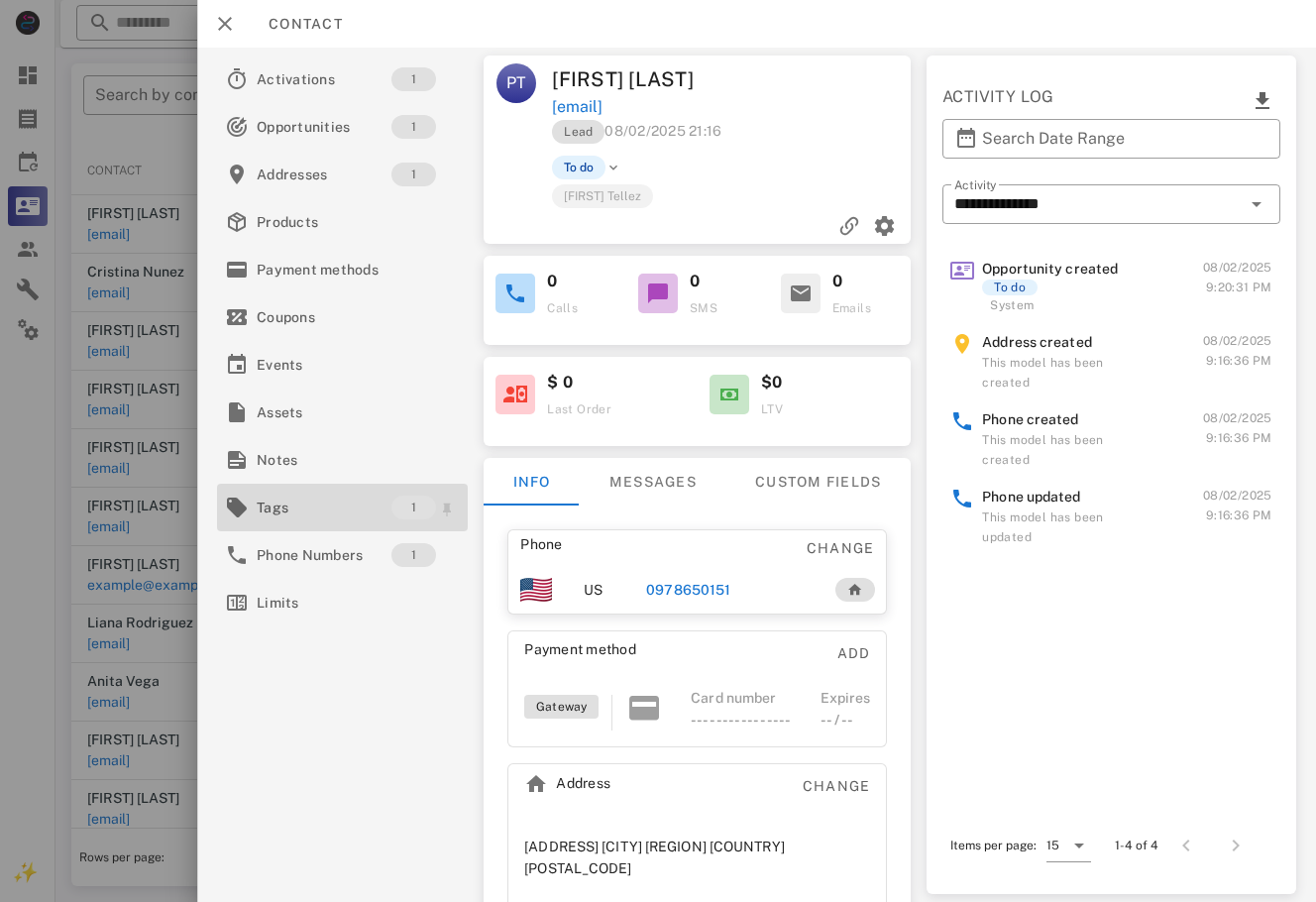 click on "Tags" at bounding box center [324, 507] 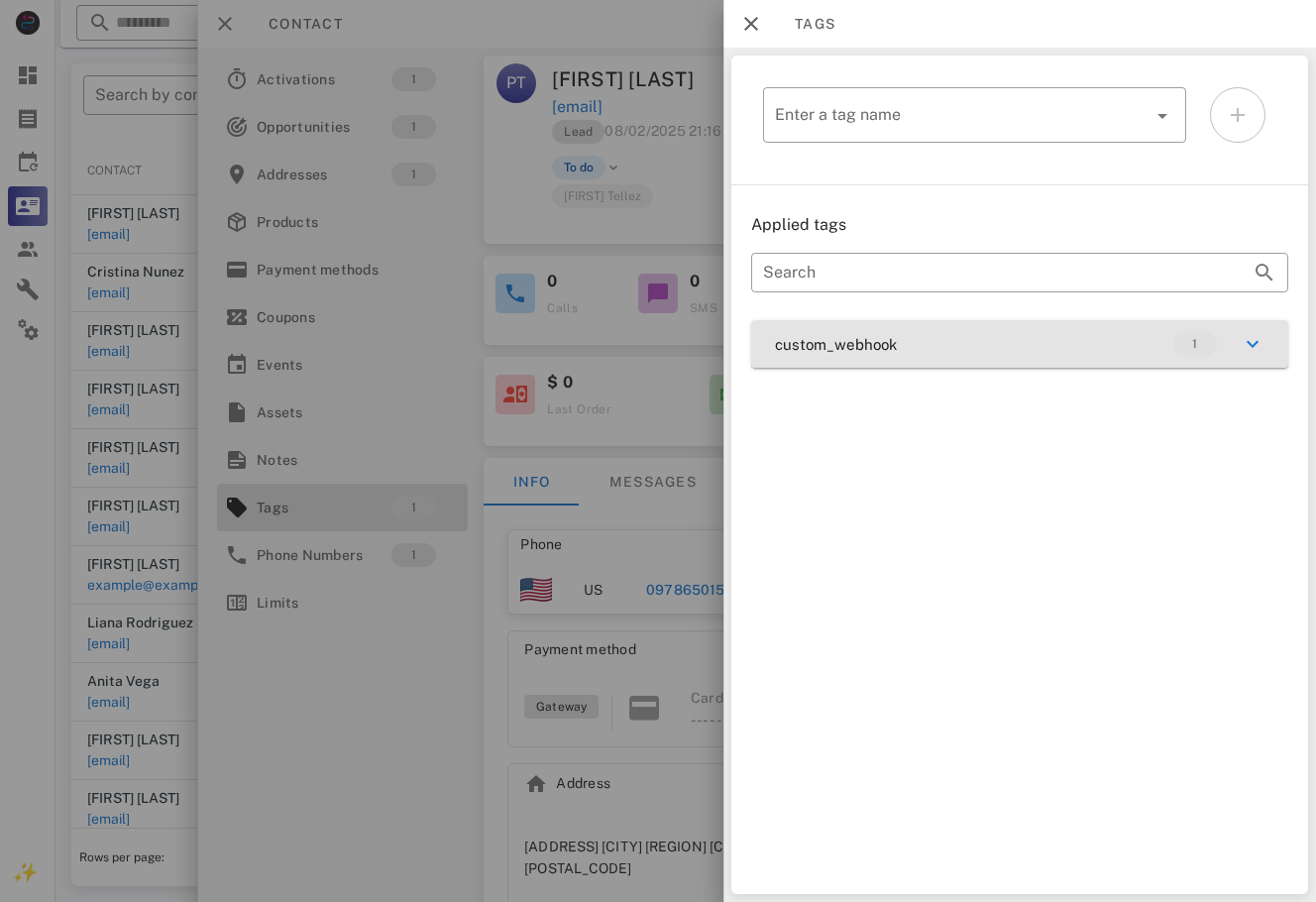 click on "custom_webhook  1" at bounding box center [1020, 344] 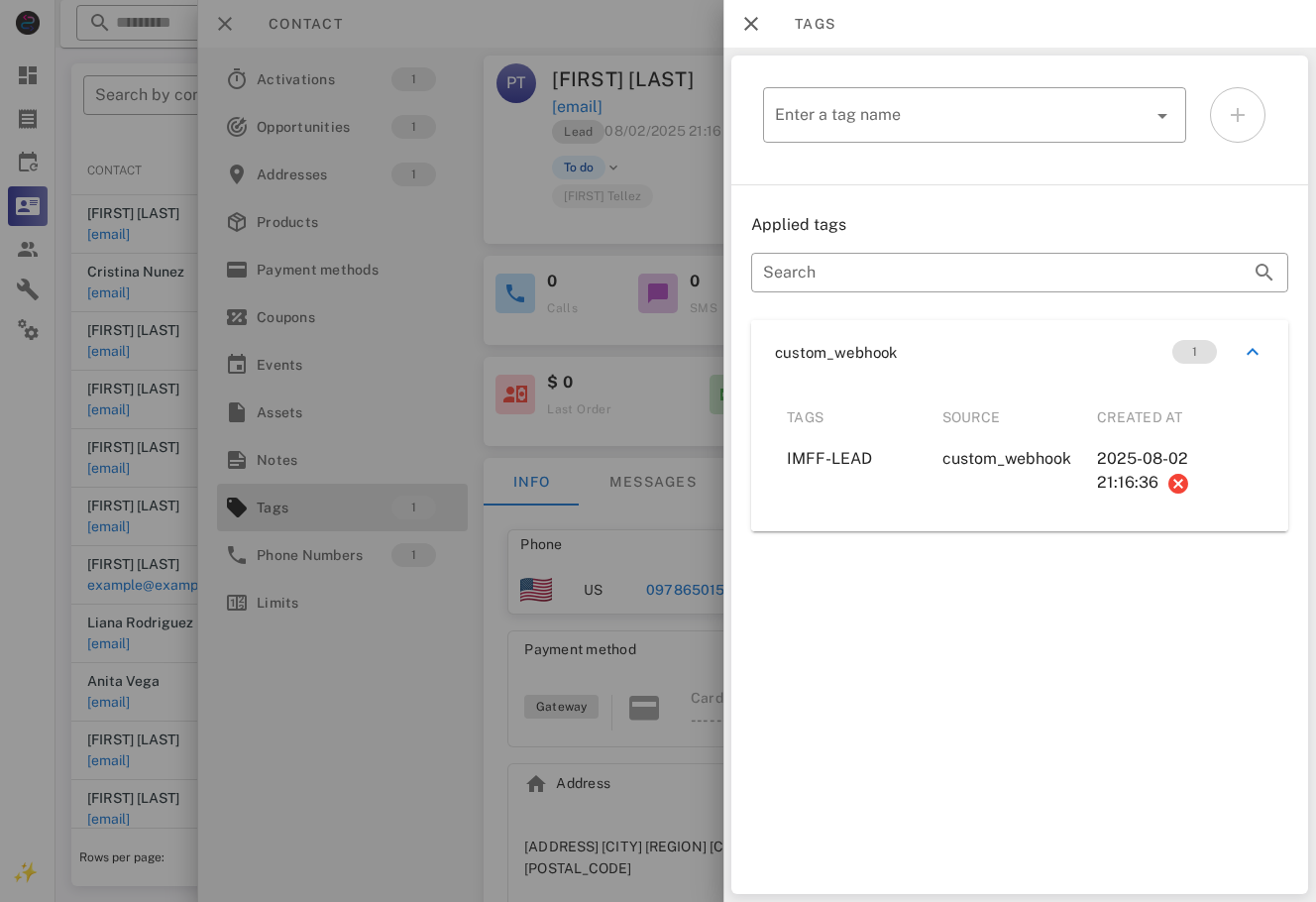 click at bounding box center [658, 451] 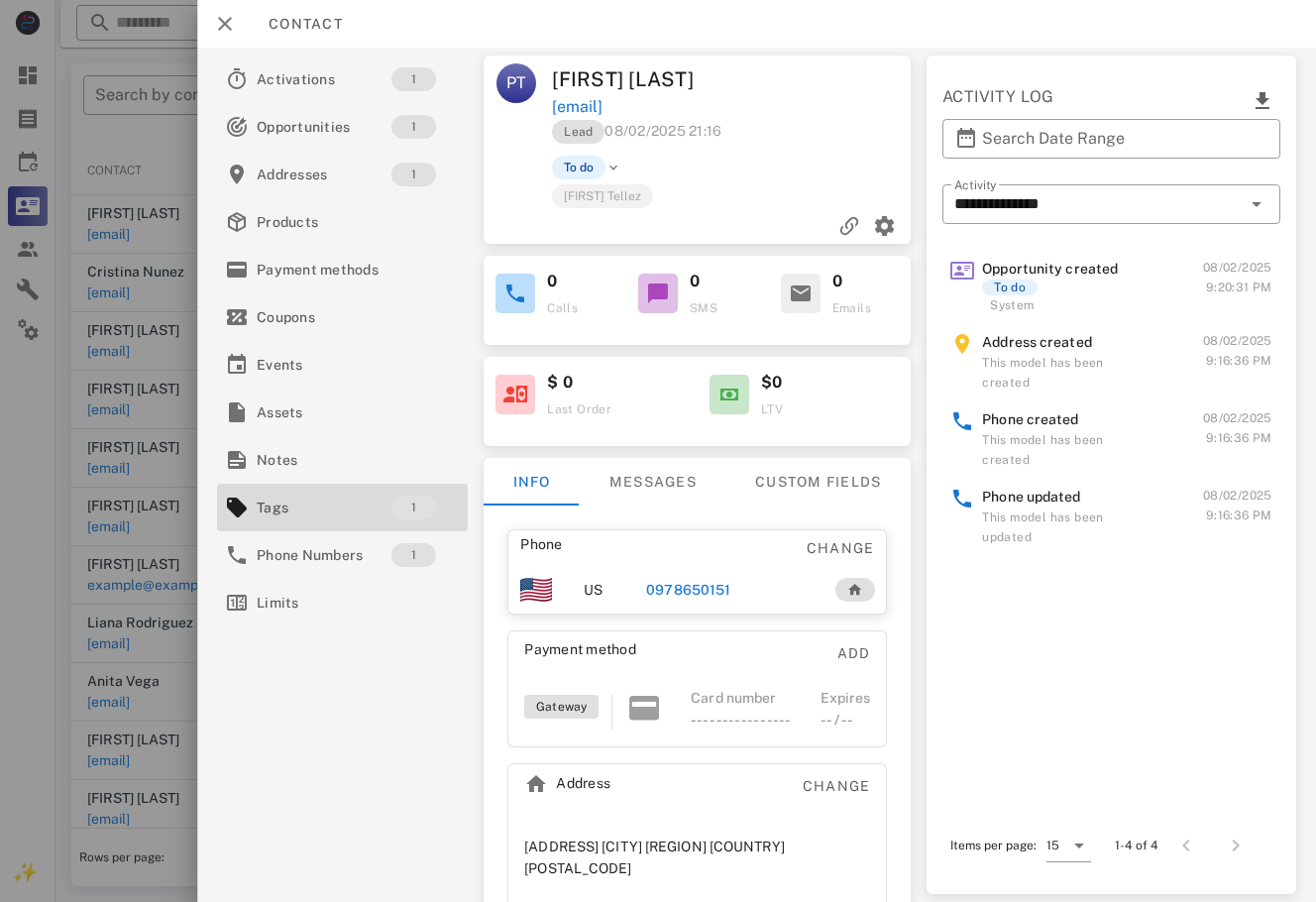 click on "0978650151" at bounding box center (689, 590) 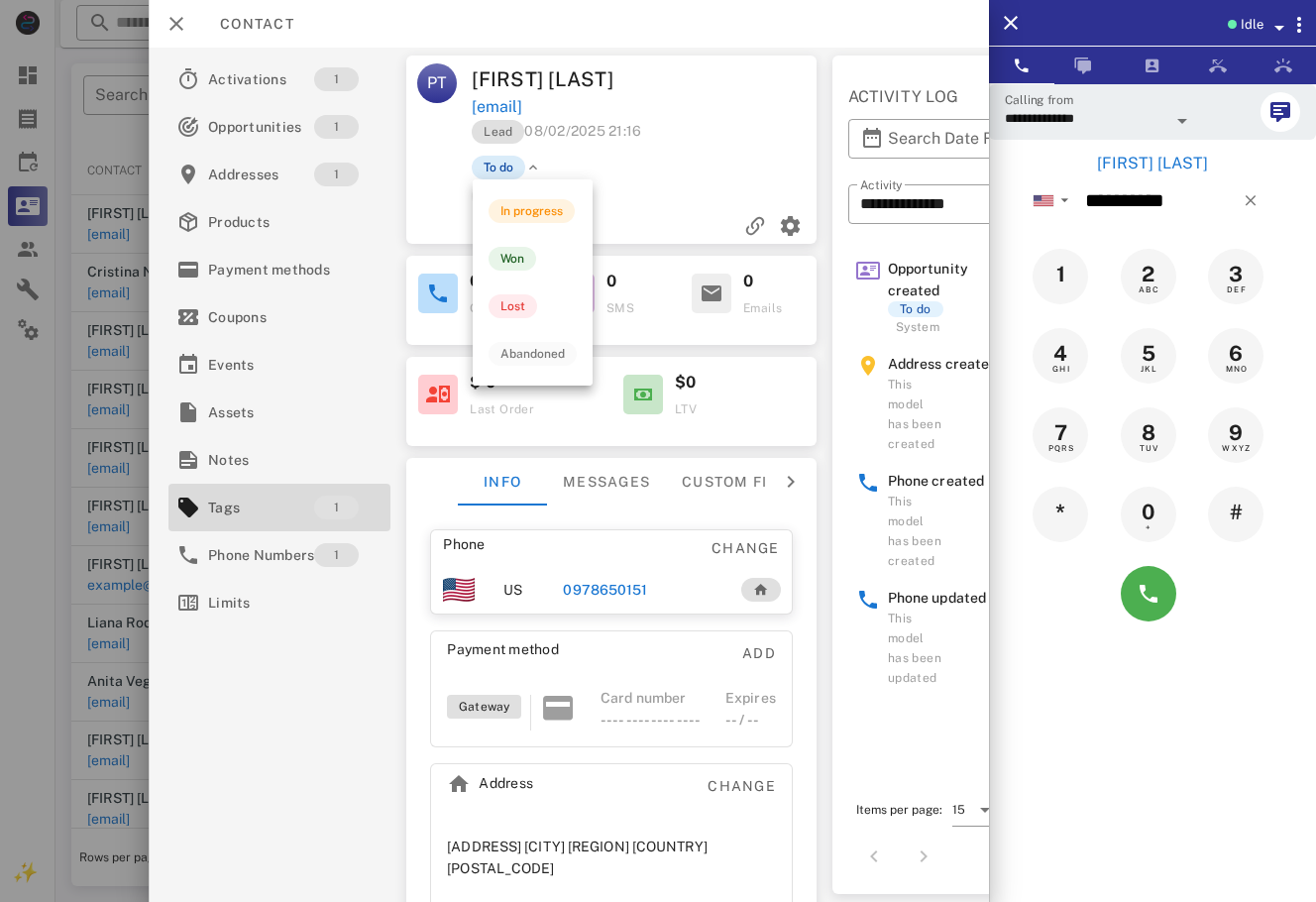click on "To do" at bounding box center (498, 168) 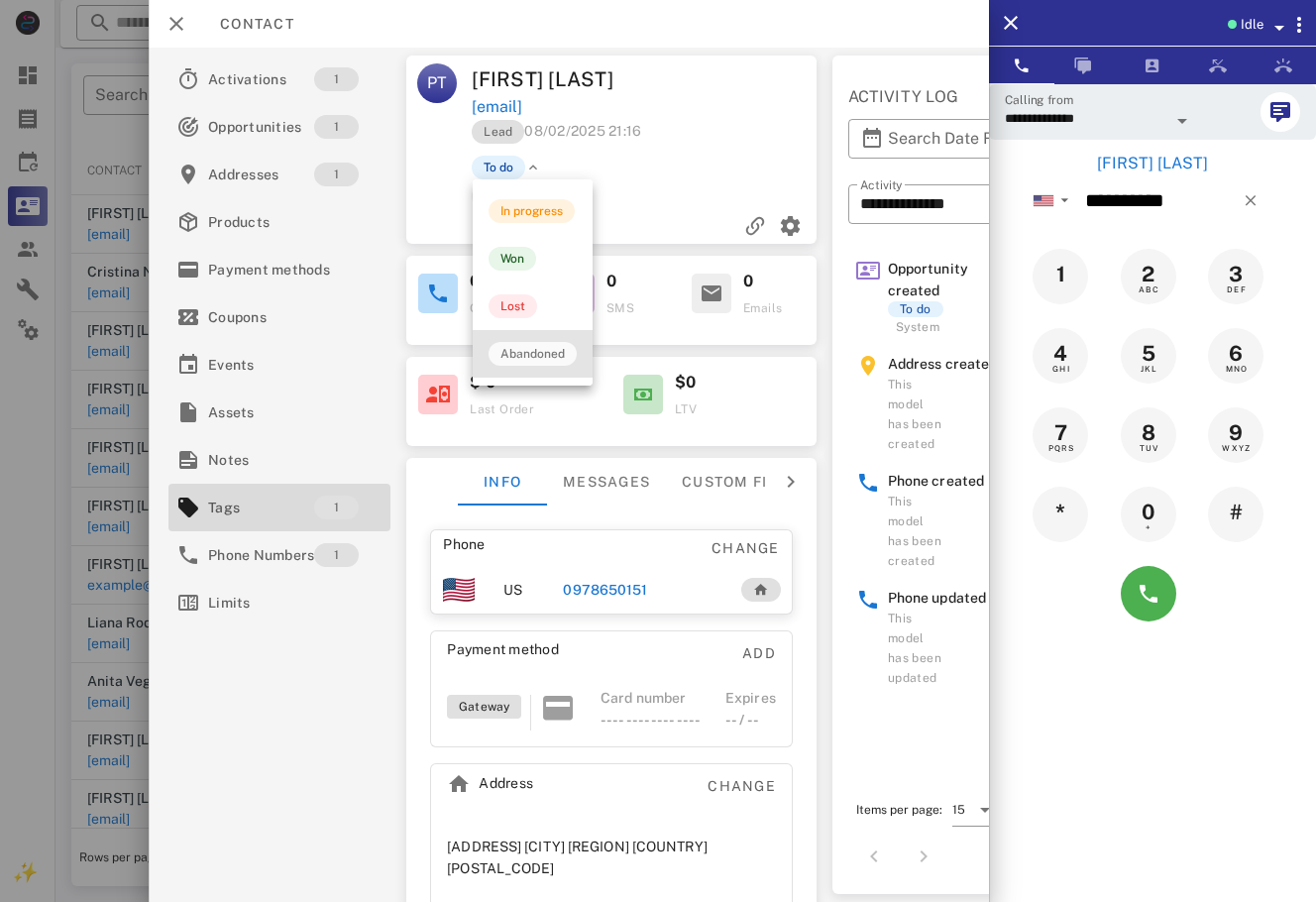 drag, startPoint x: 518, startPoint y: 362, endPoint x: 530, endPoint y: 362, distance: 12 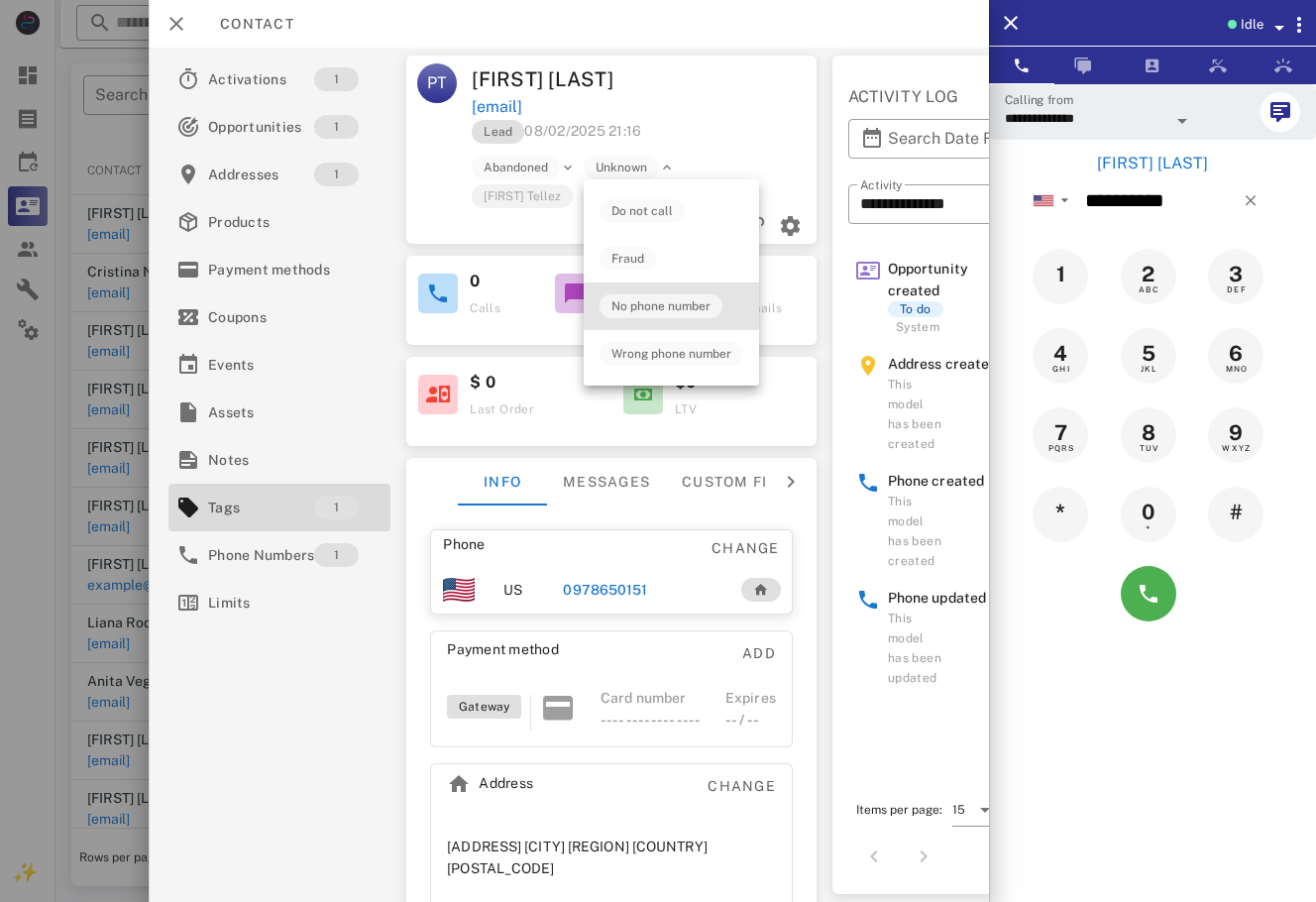 click on "No phone number" at bounding box center (661, 306) 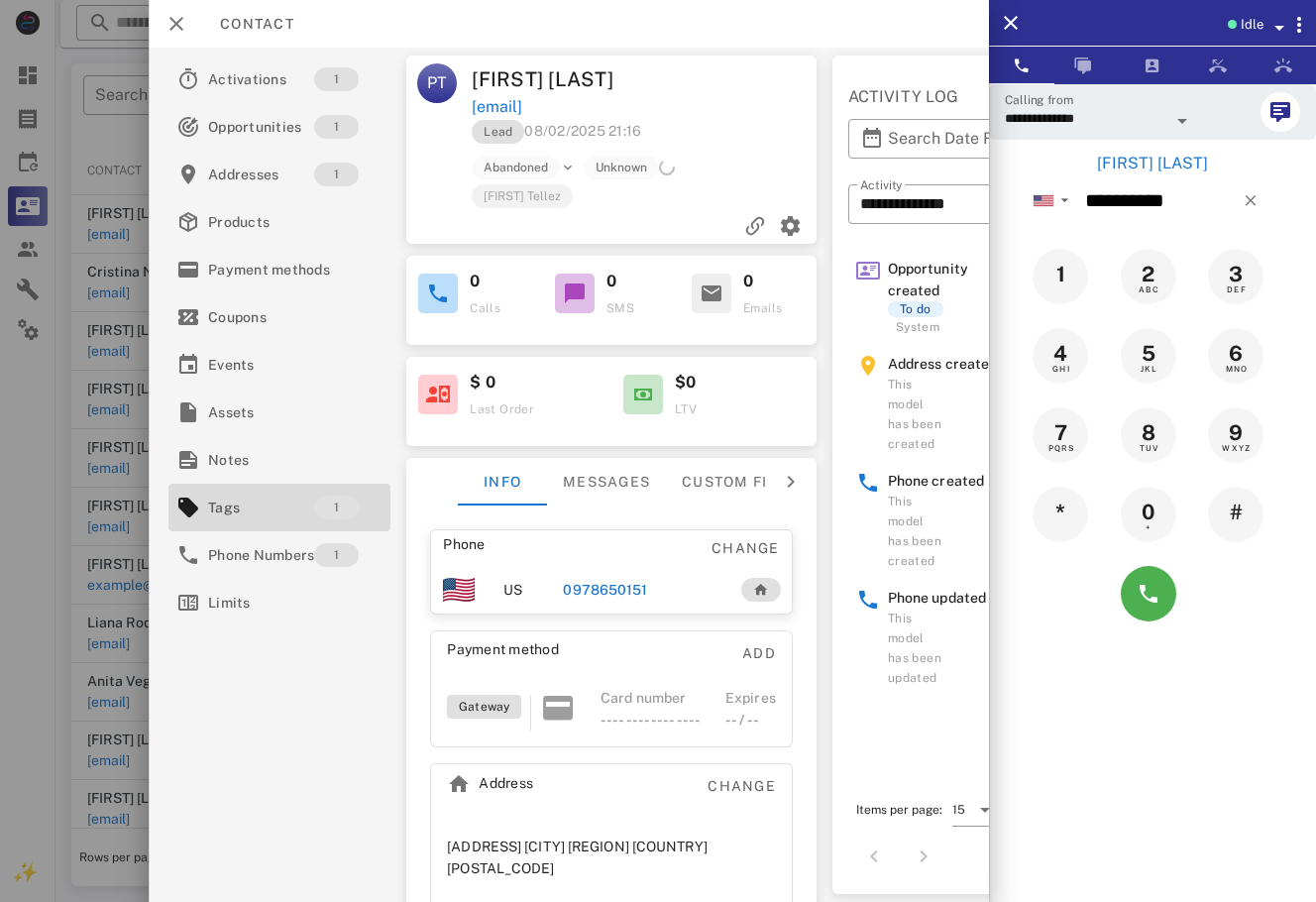 click on "**********" at bounding box center [569, 475] 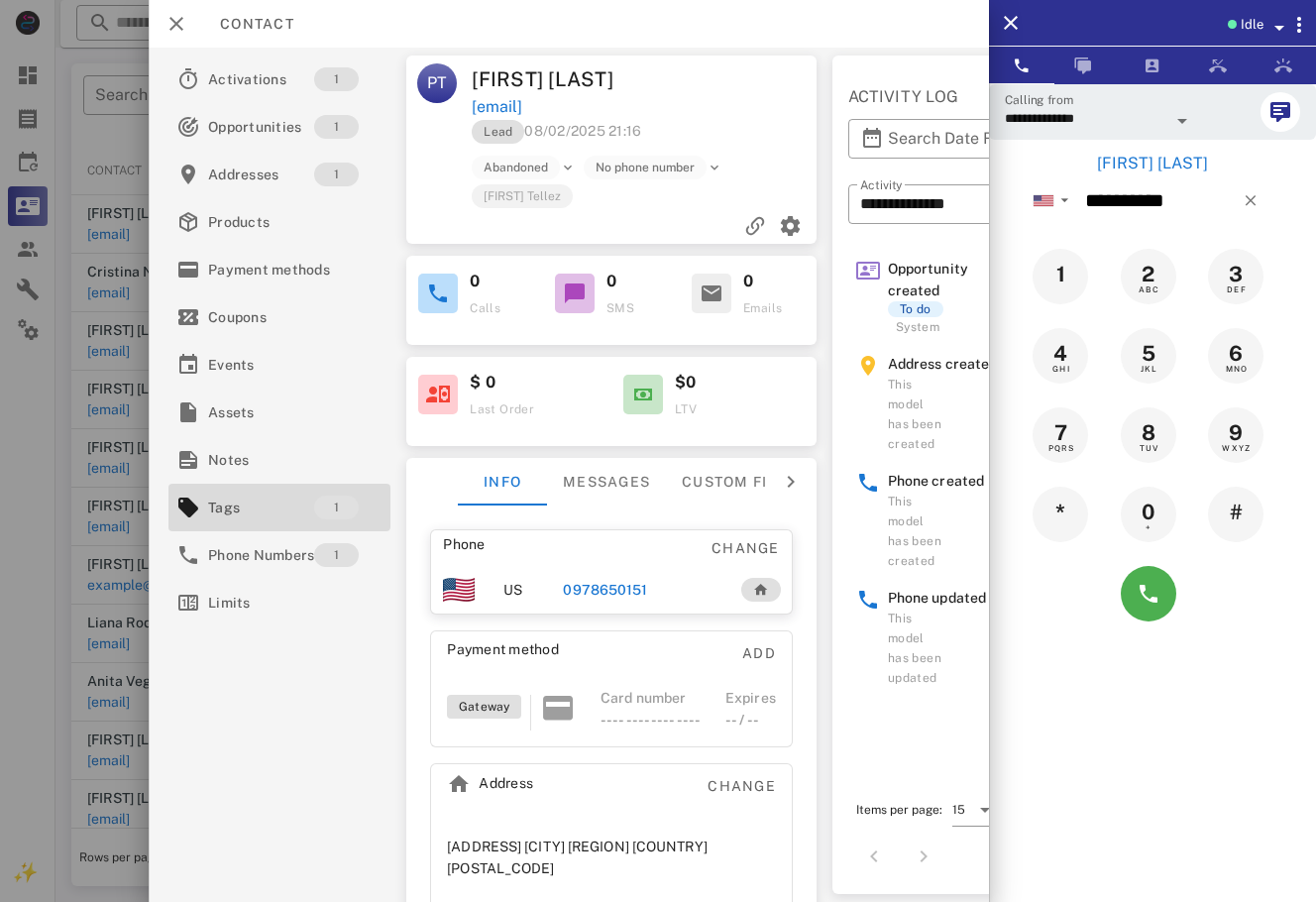 drag, startPoint x: 110, startPoint y: 806, endPoint x: 137, endPoint y: 822, distance: 31.38471 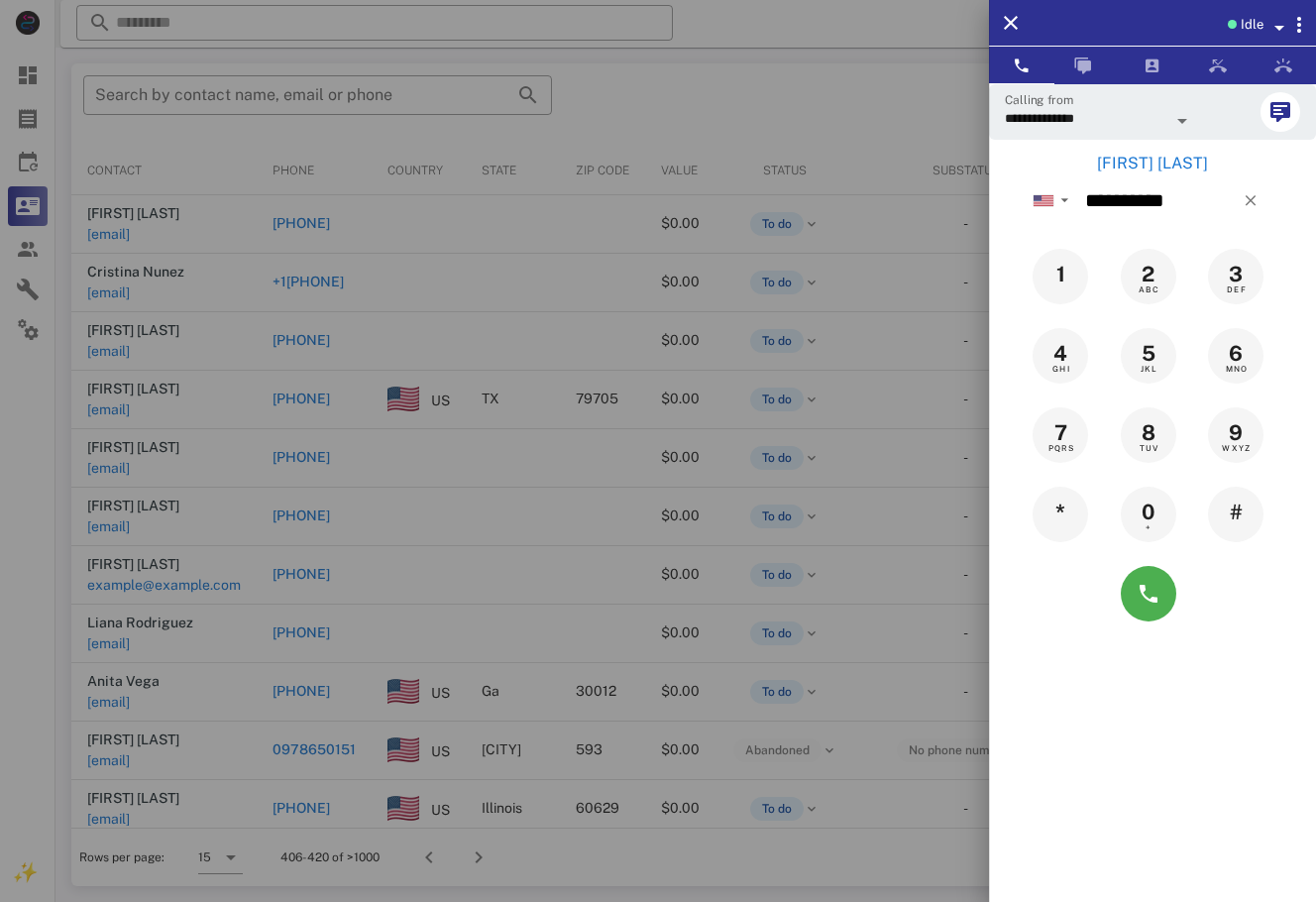 drag, startPoint x: 173, startPoint y: 831, endPoint x: 246, endPoint y: 822, distance: 73.552702 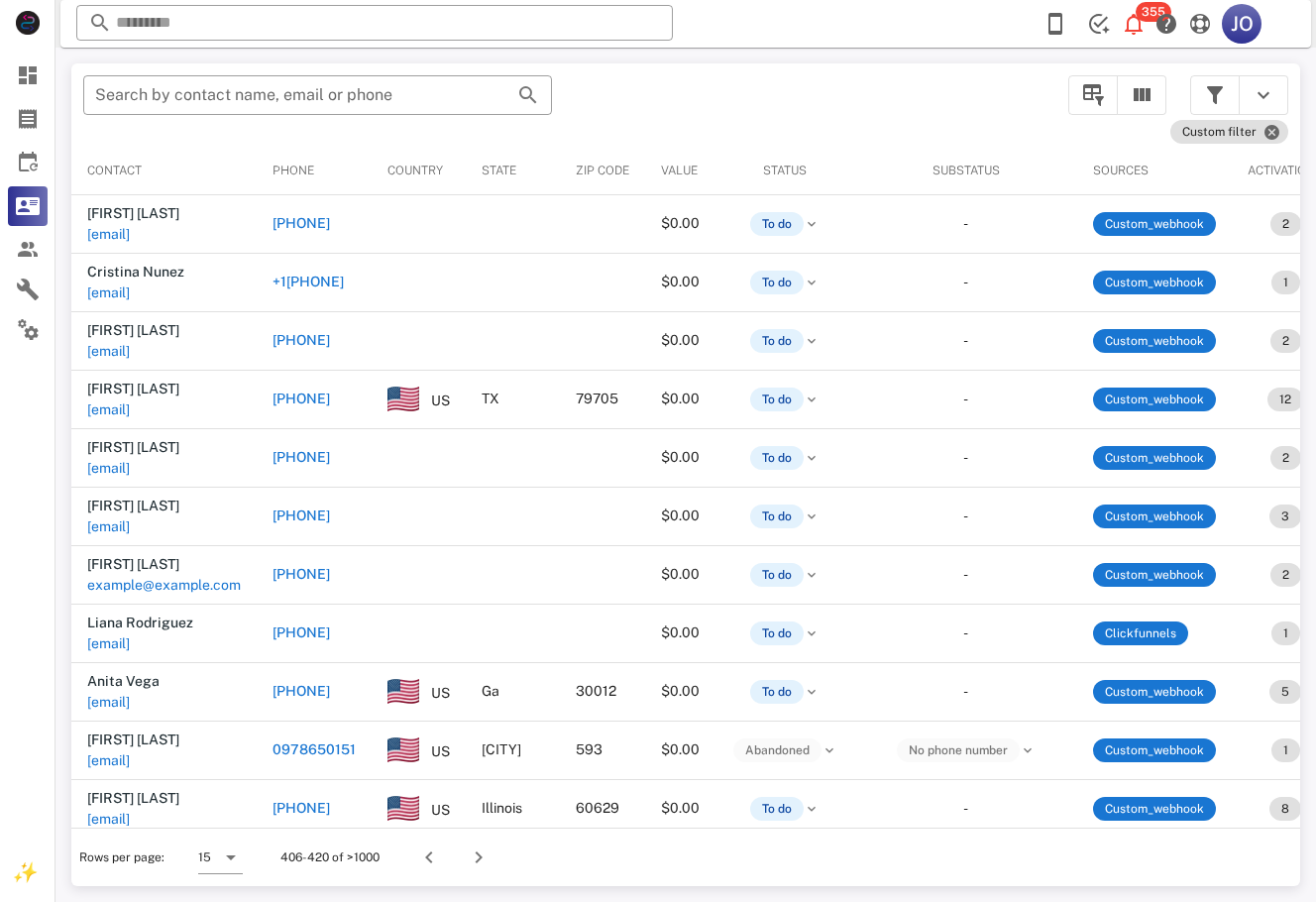 scroll, scrollTop: 215, scrollLeft: 0, axis: vertical 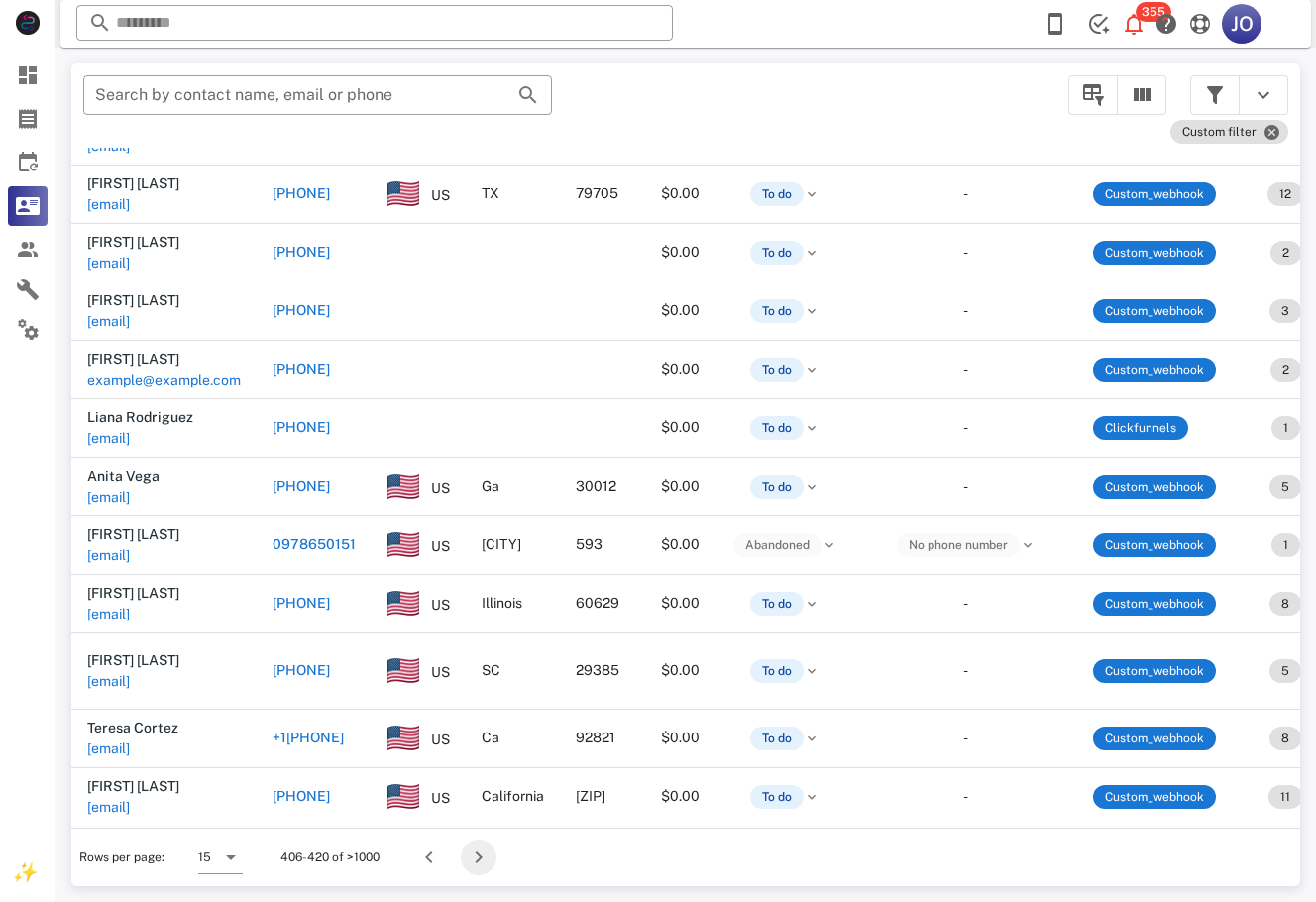 drag, startPoint x: 472, startPoint y: 852, endPoint x: 508, endPoint y: 866, distance: 38.62642 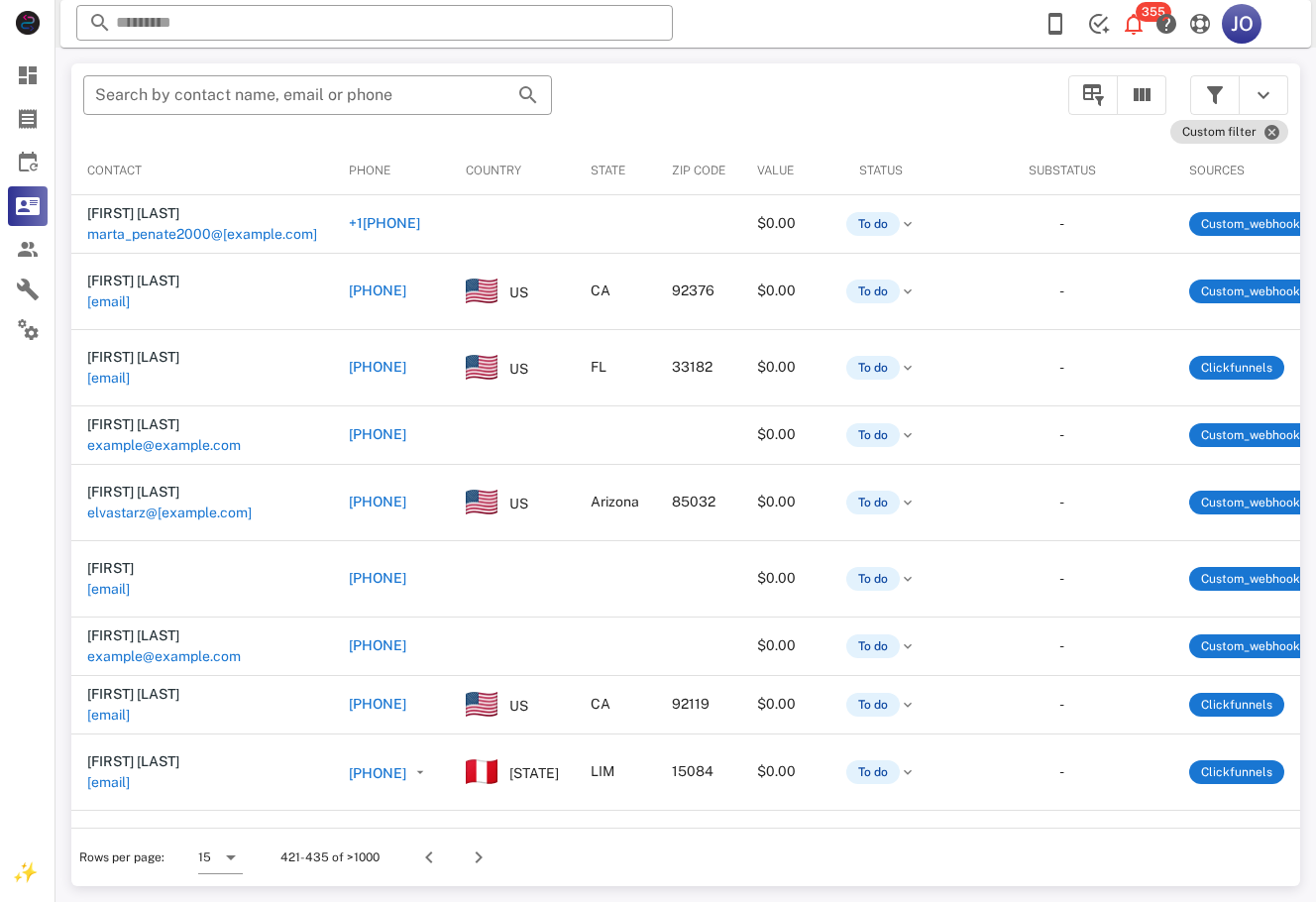 scroll, scrollTop: 0, scrollLeft: 482, axis: horizontal 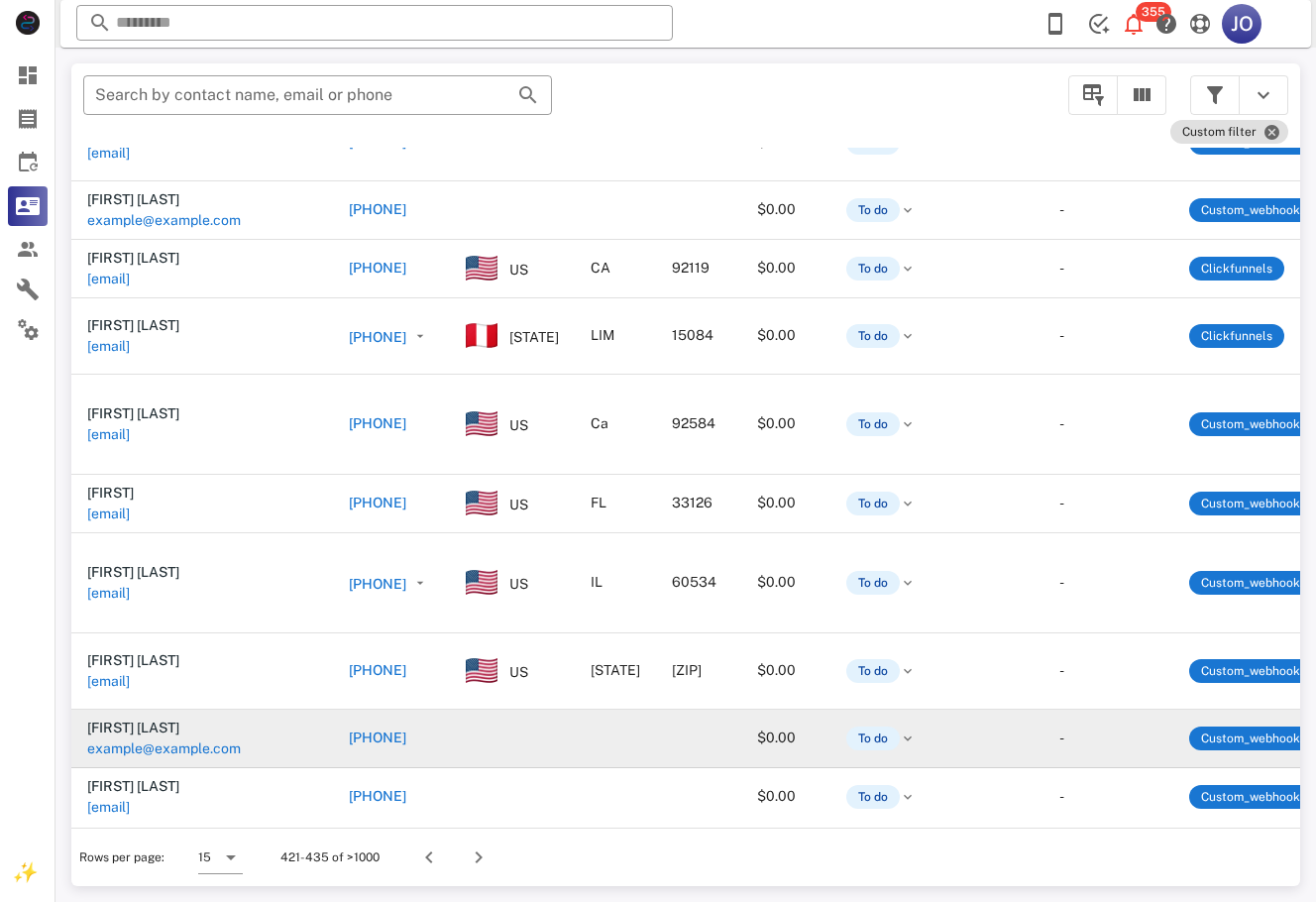 click on "example@example.com" at bounding box center (164, 748) 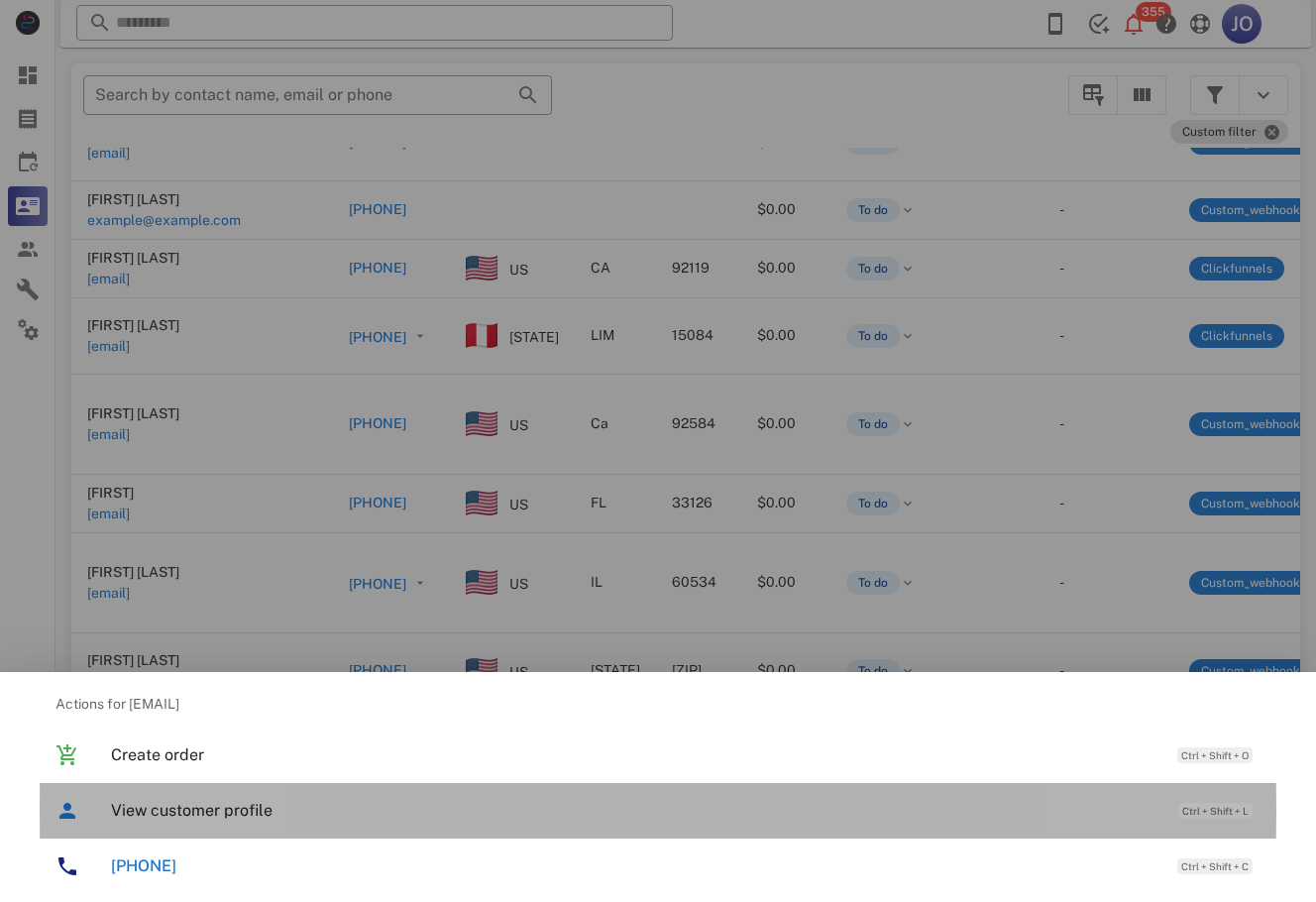 click on "View customer profile" at bounding box center (634, 810) 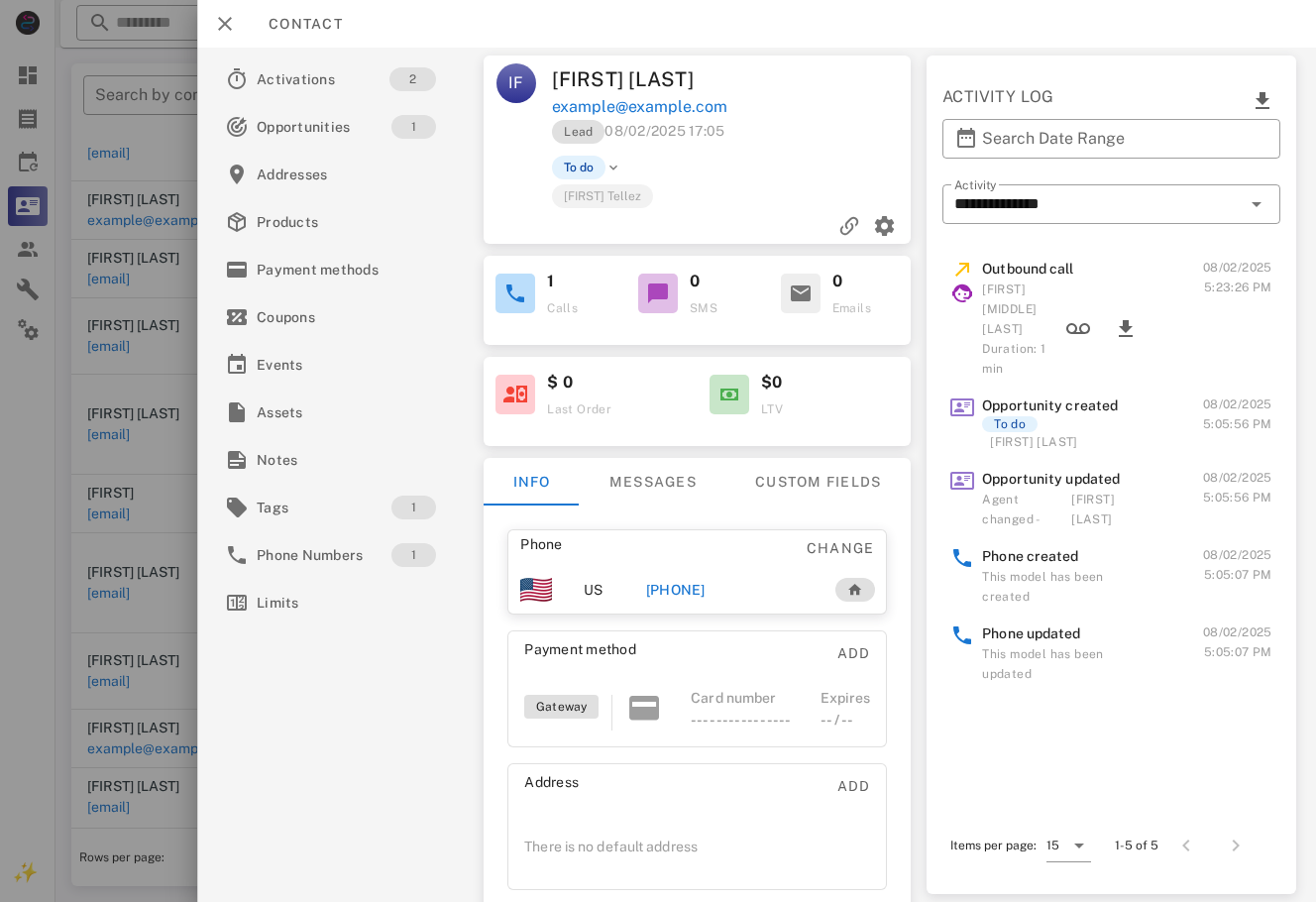 click on "[PHONE]" at bounding box center [676, 590] 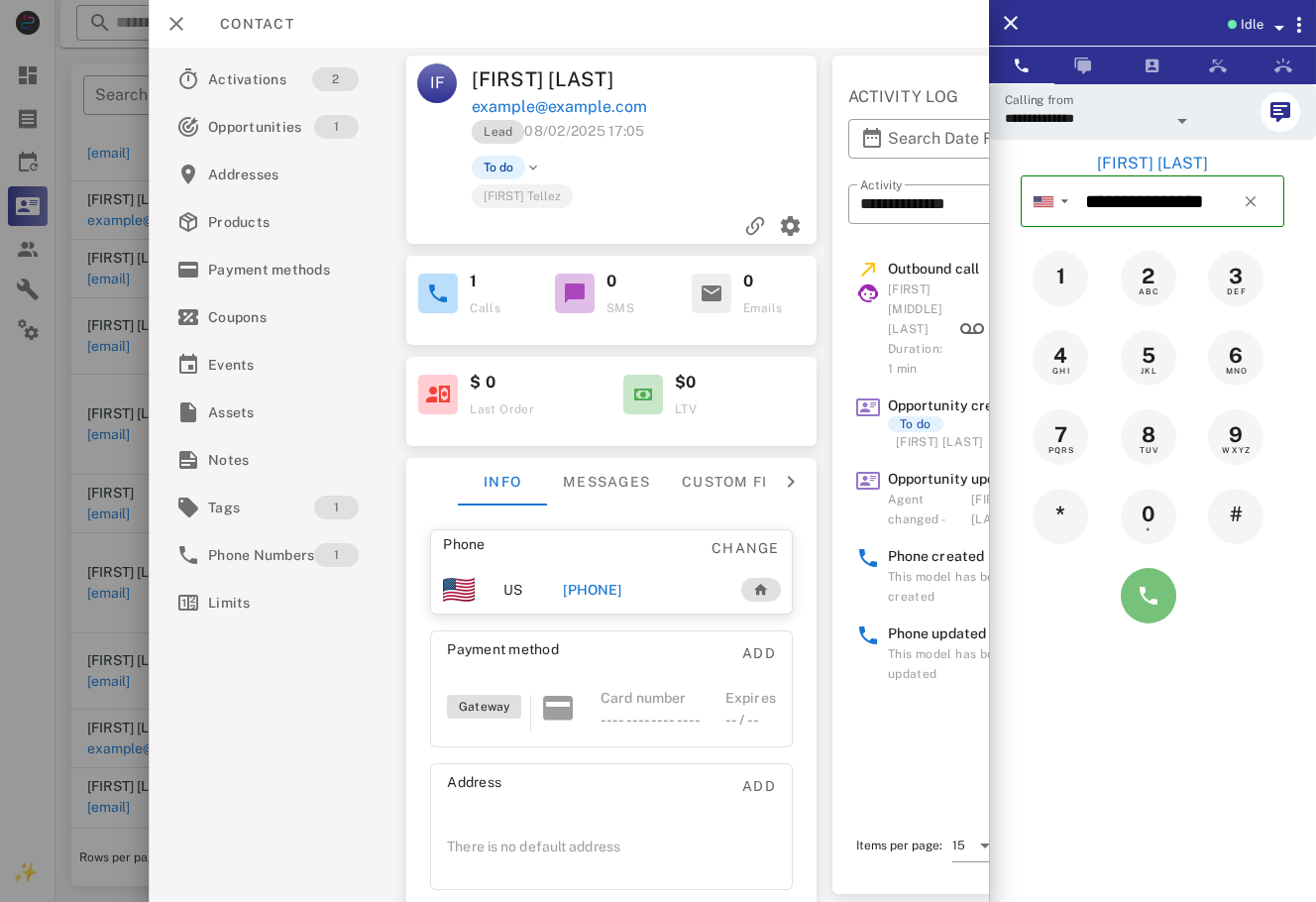 click at bounding box center (1149, 596) 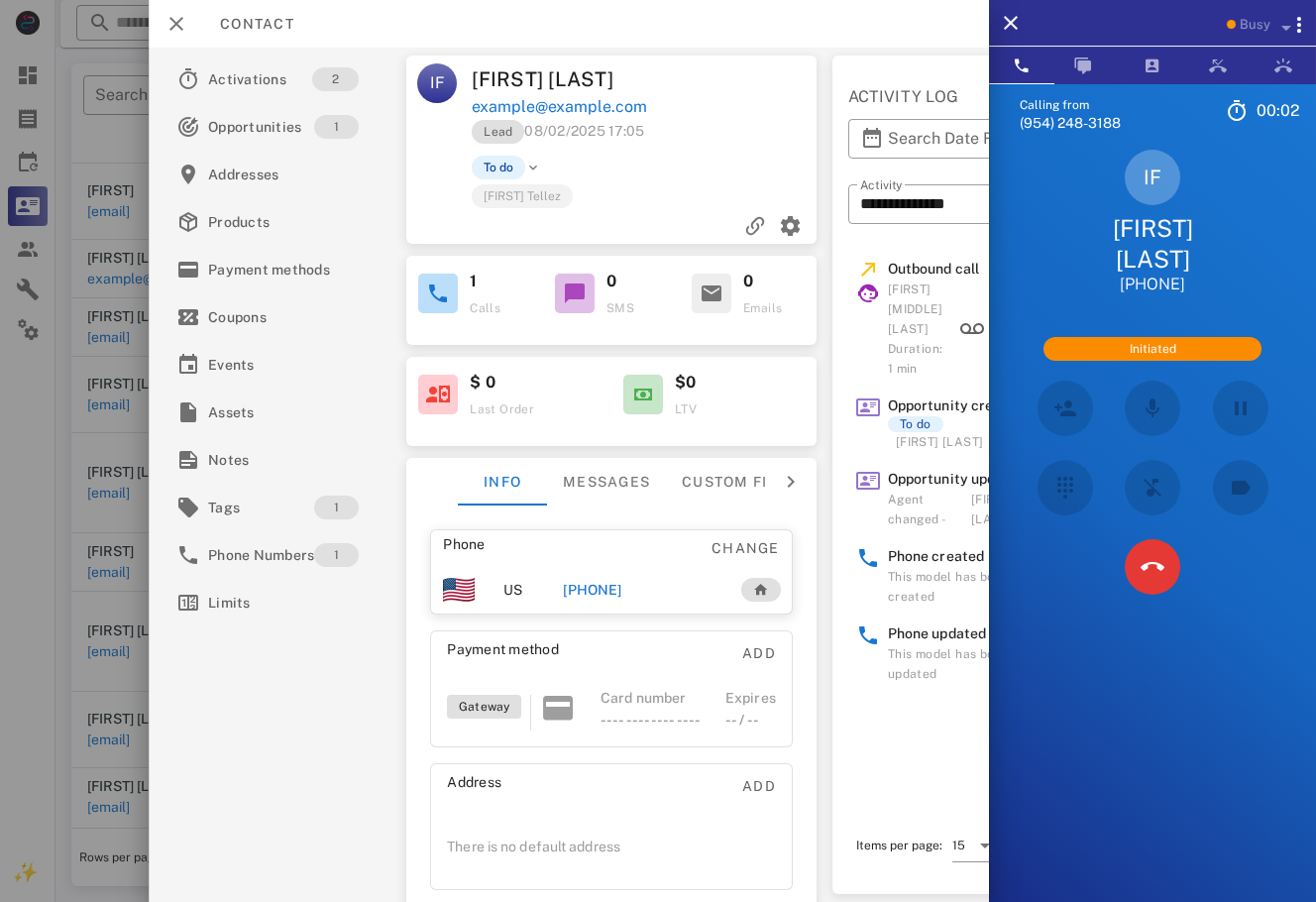 scroll, scrollTop: 388, scrollLeft: 0, axis: vertical 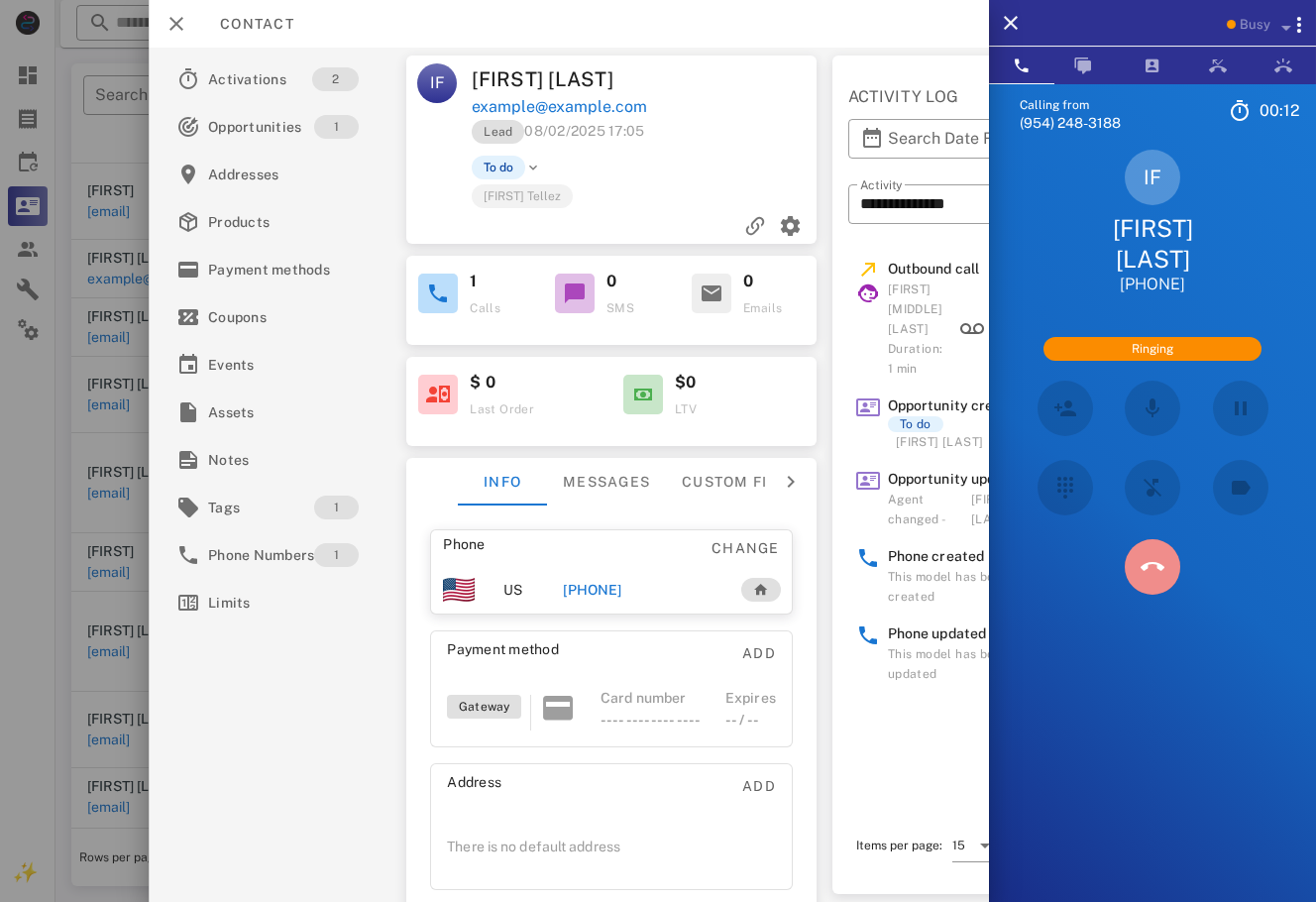 click at bounding box center [1152, 567] 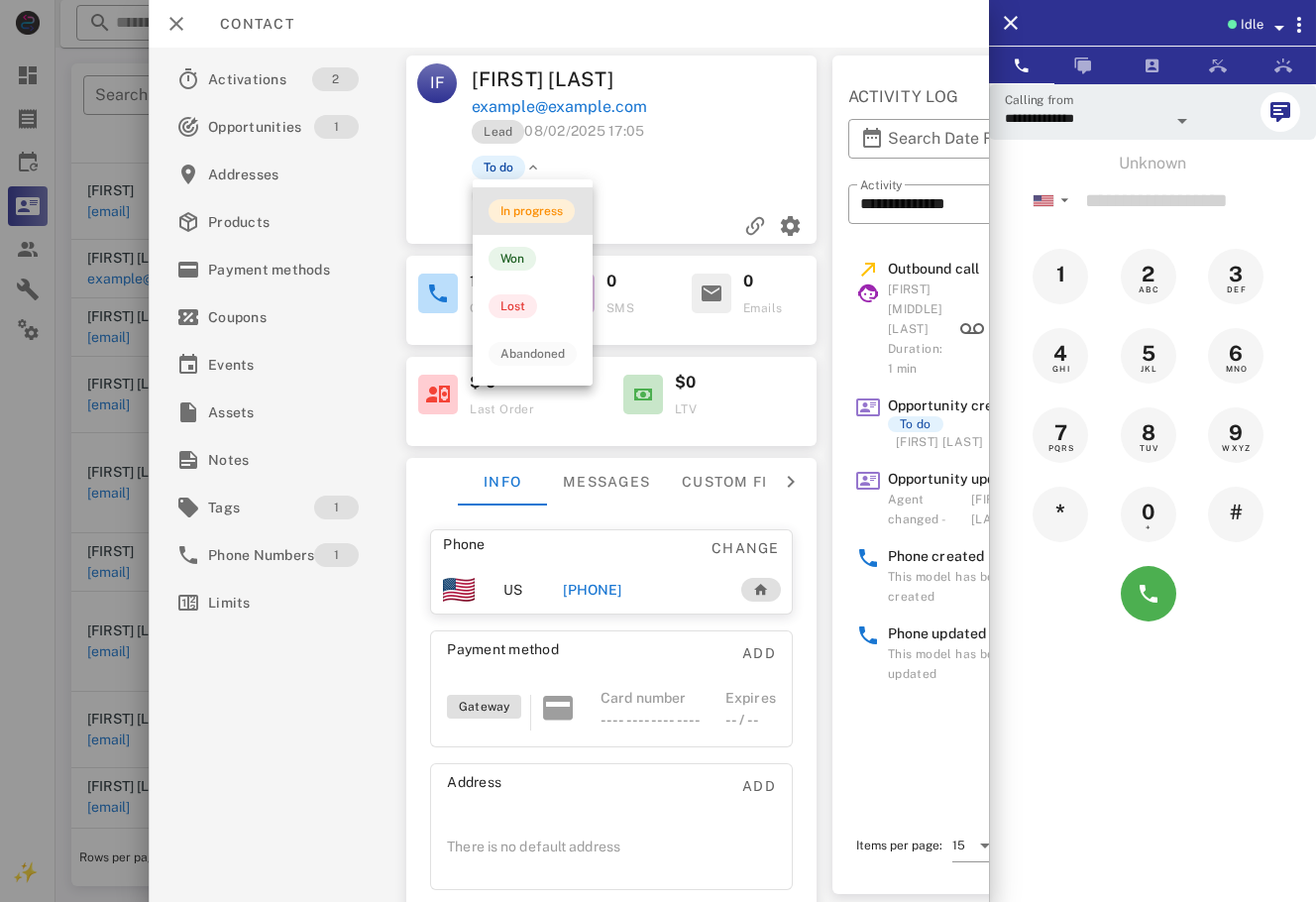 click on "In progress" at bounding box center (531, 211) 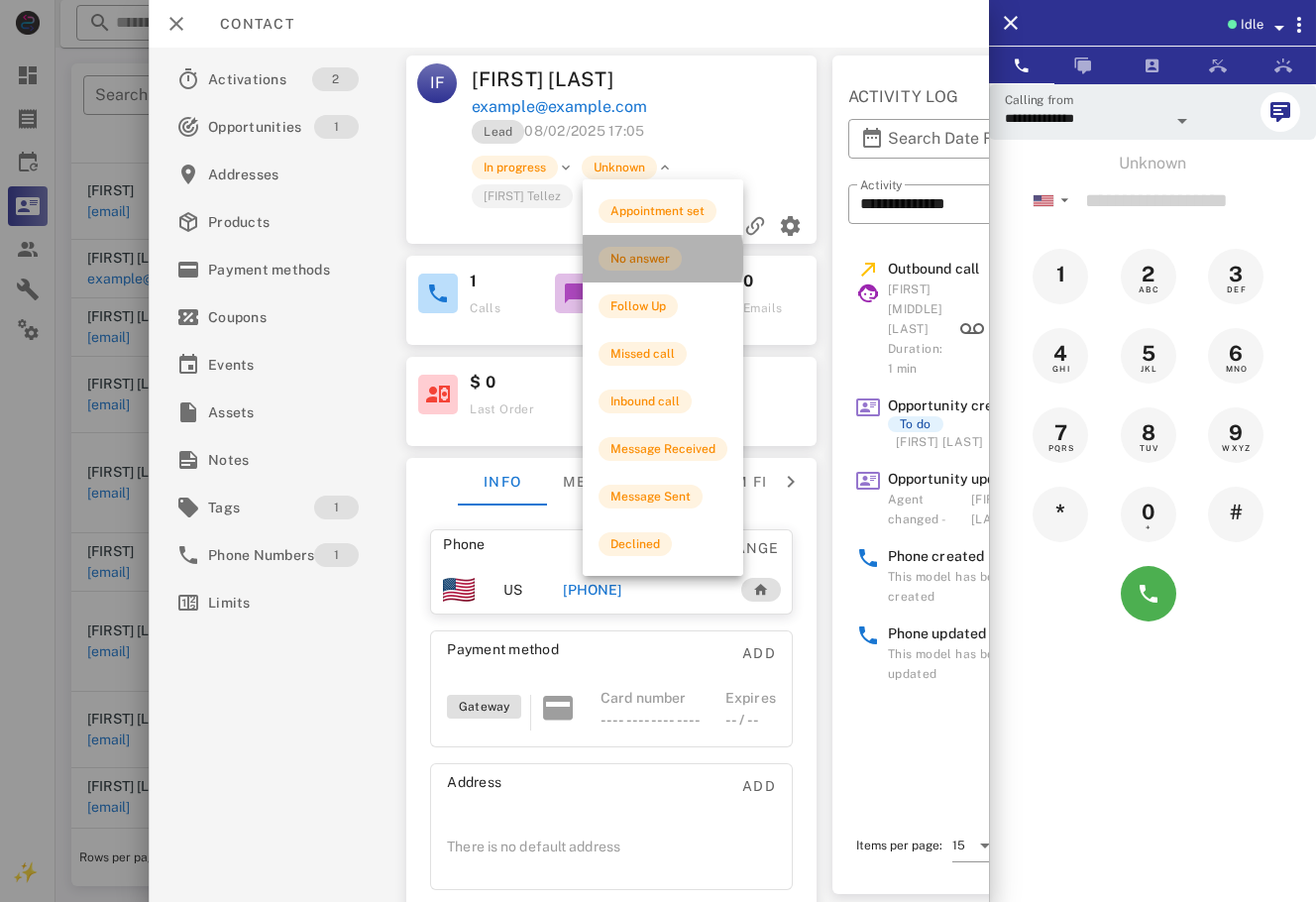 click on "No answer" at bounding box center [640, 259] 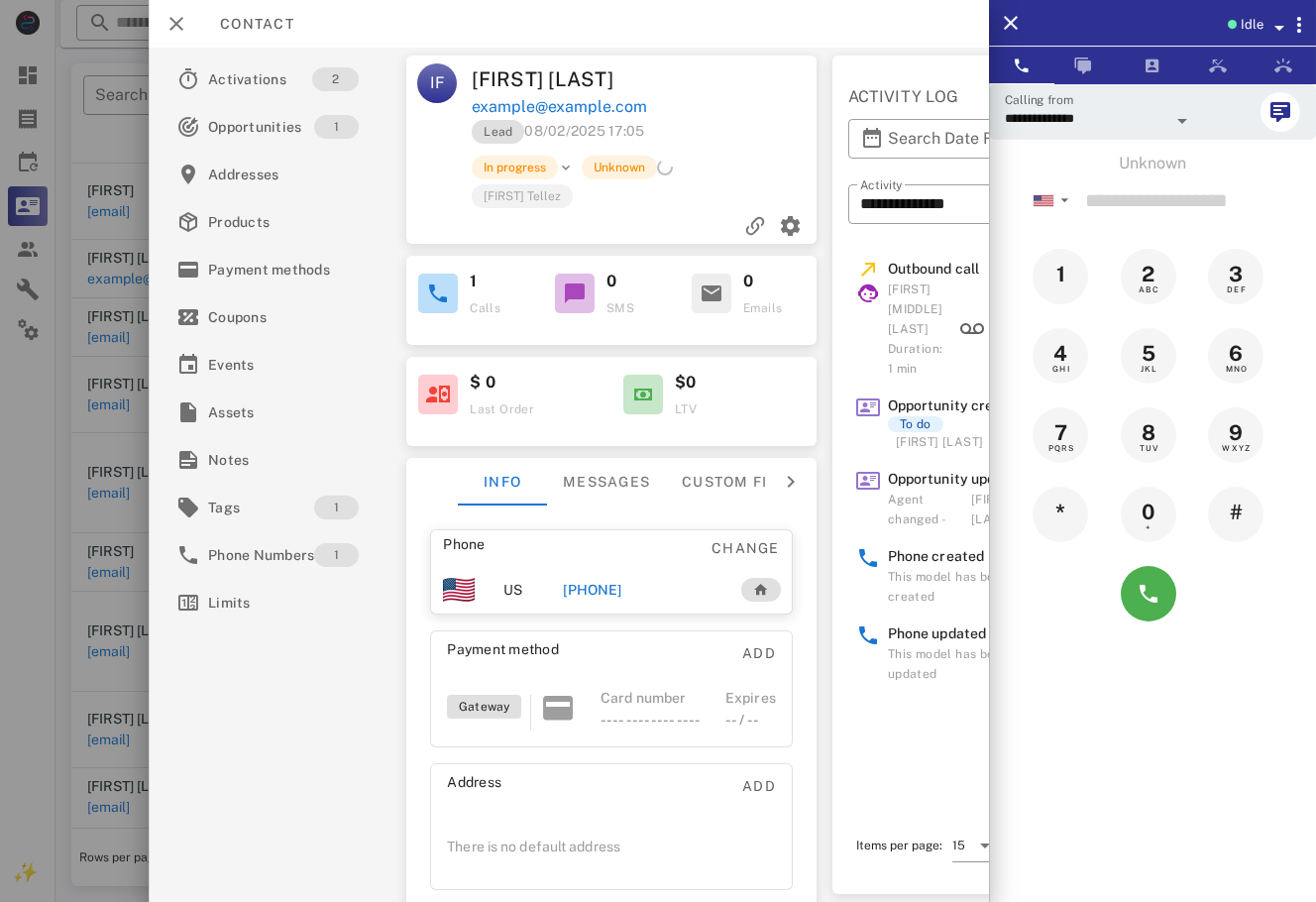 click at bounding box center [658, 451] 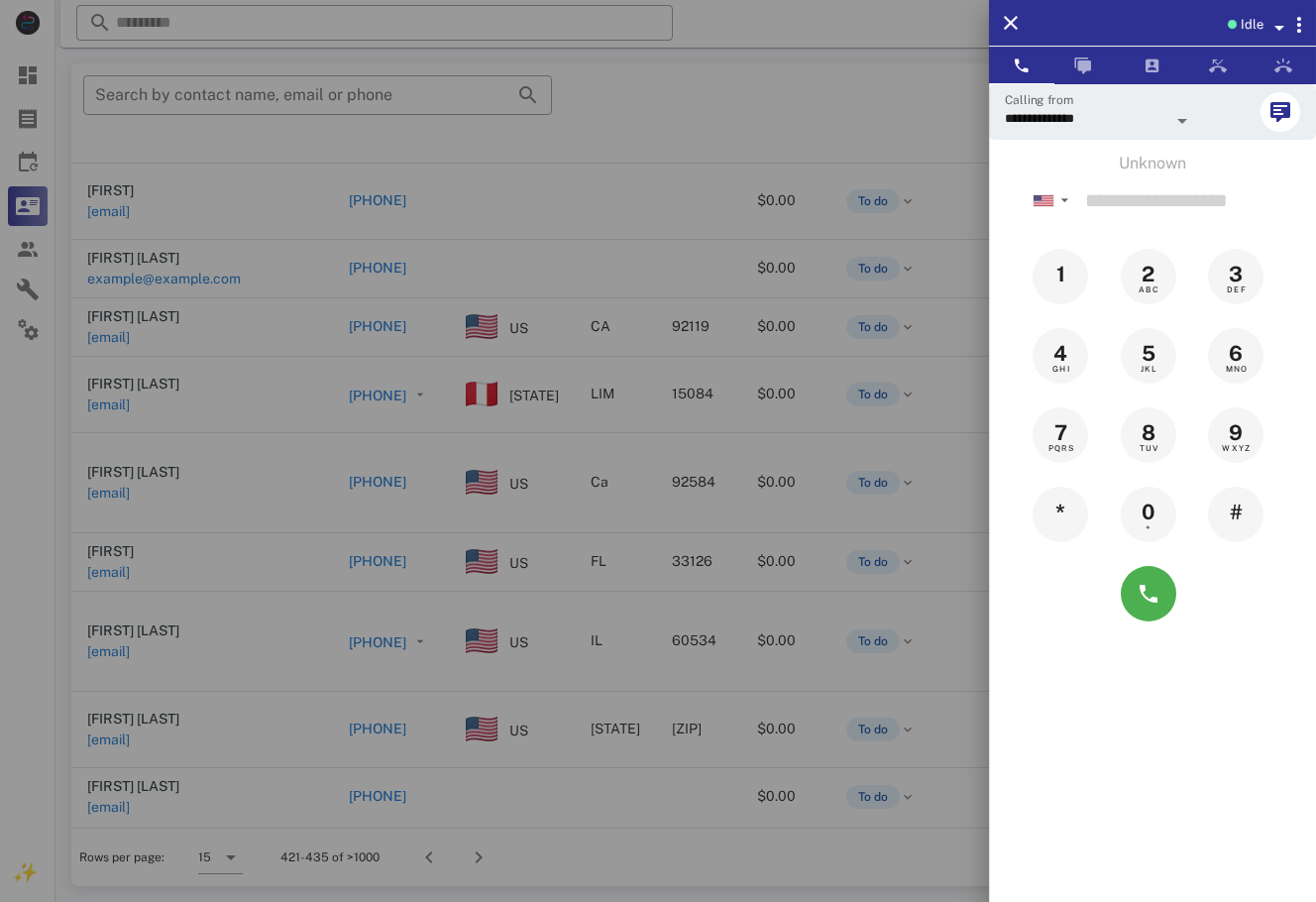 click at bounding box center [658, 451] 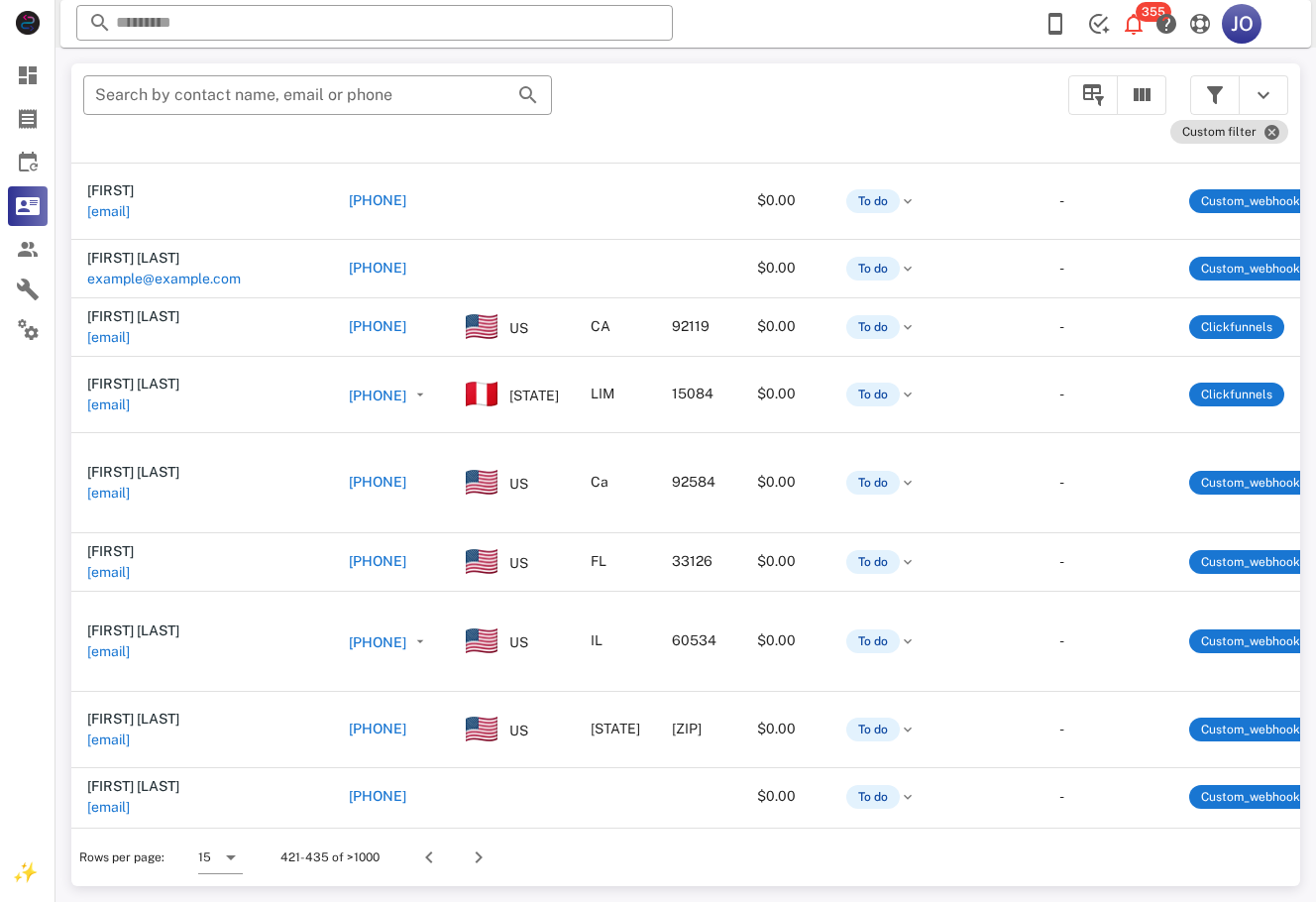 scroll, scrollTop: 388, scrollLeft: 482, axis: both 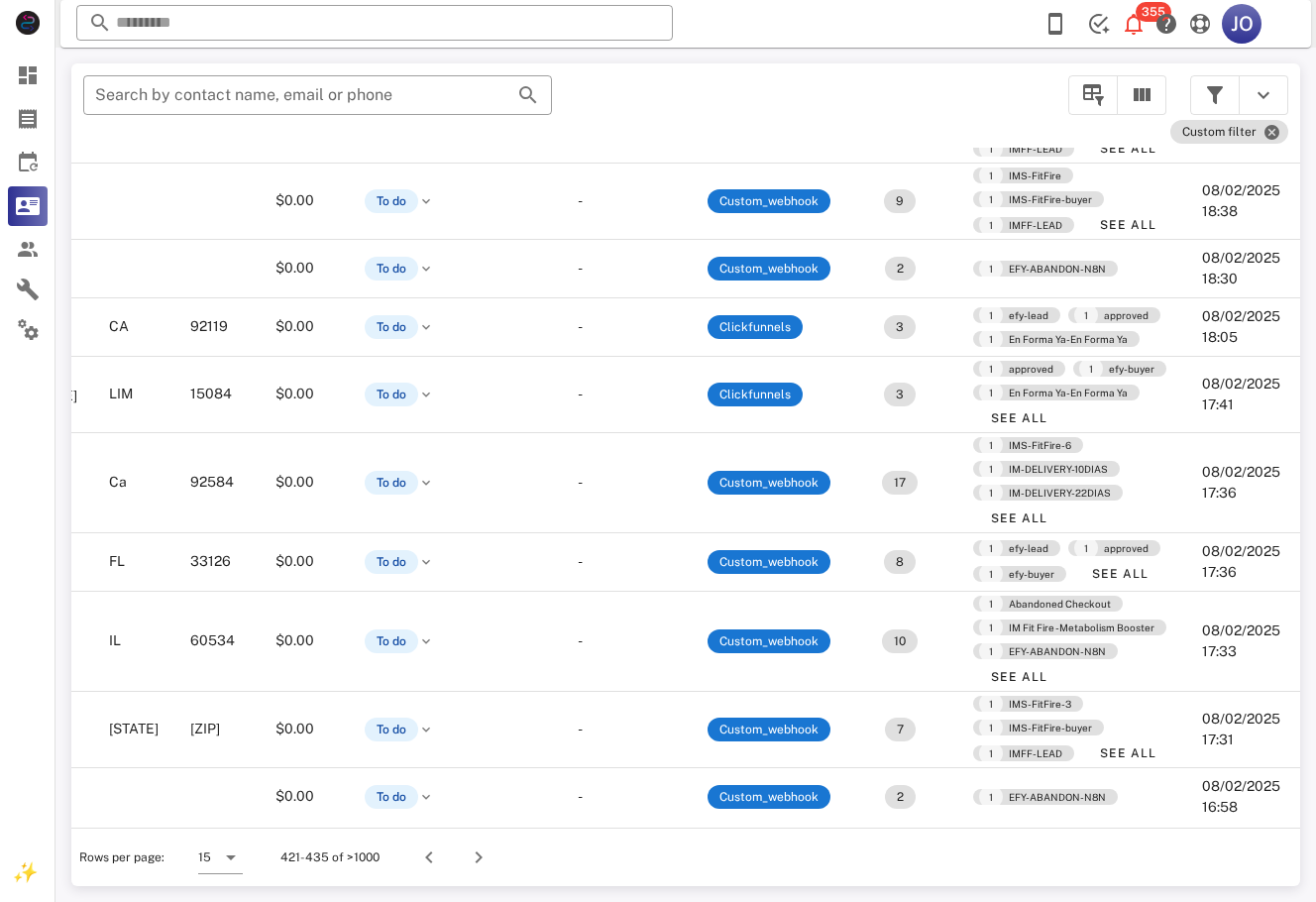 click at bounding box center [475, 857] 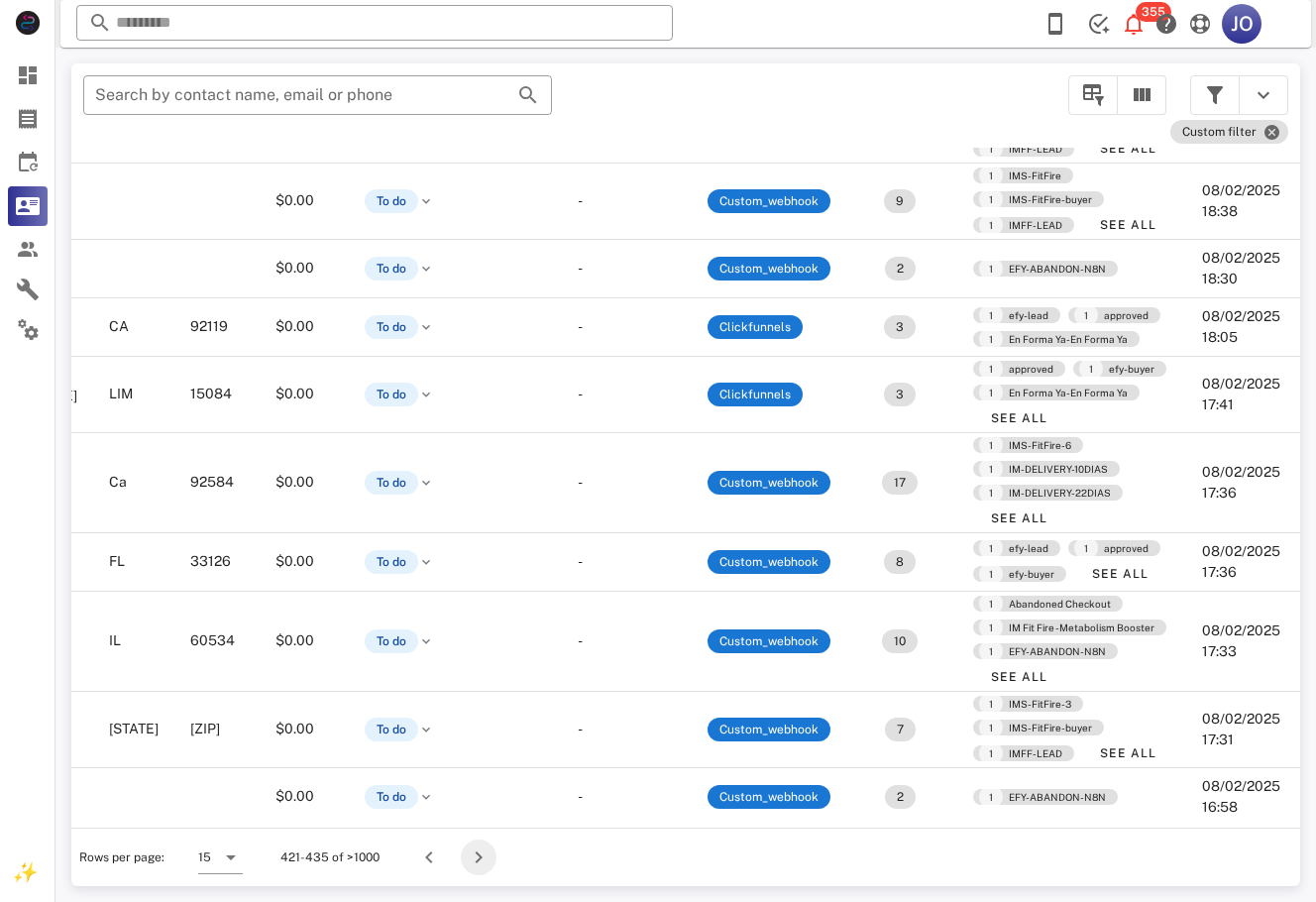 click at bounding box center (479, 857) 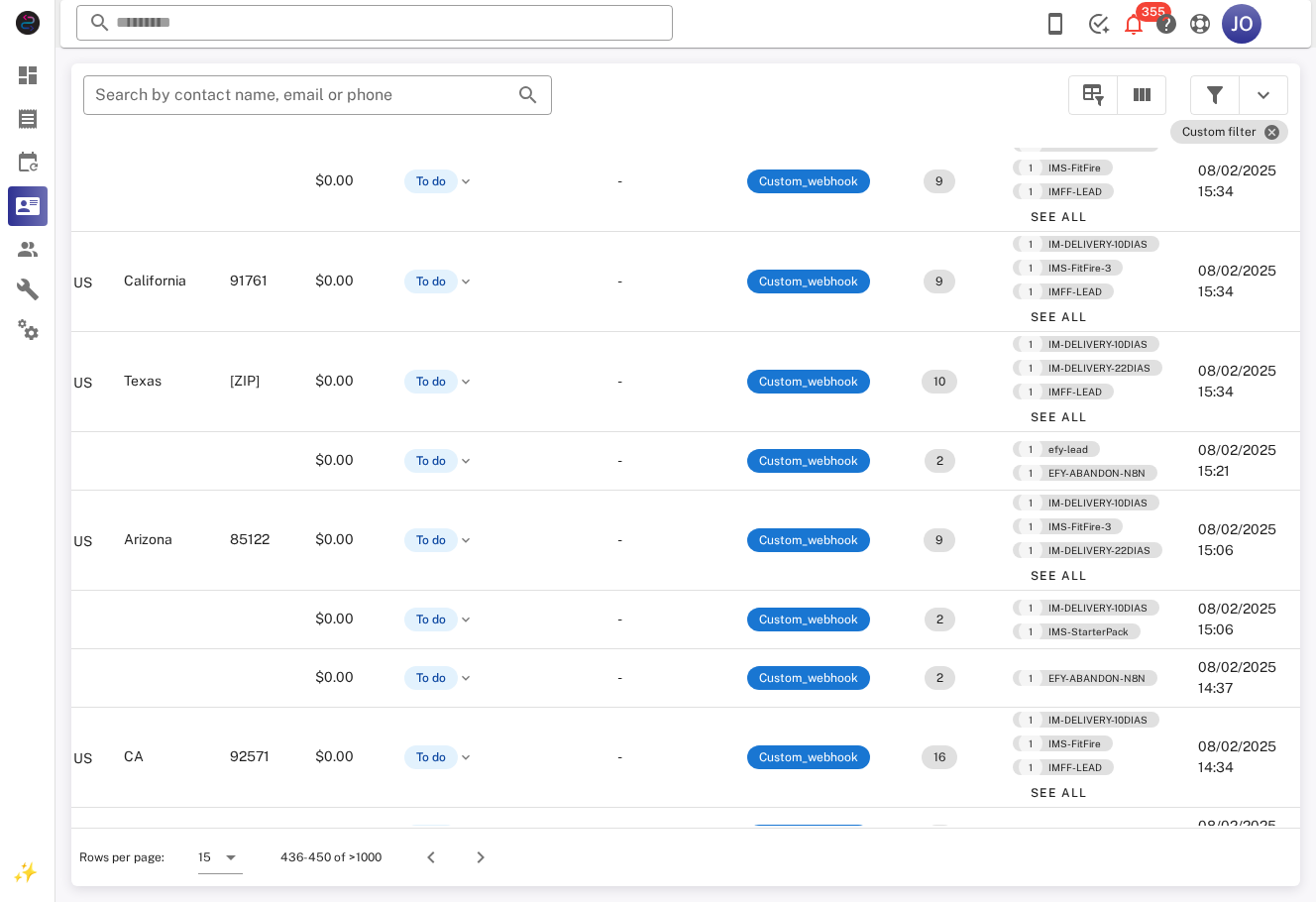 scroll, scrollTop: 547, scrollLeft: 495, axis: both 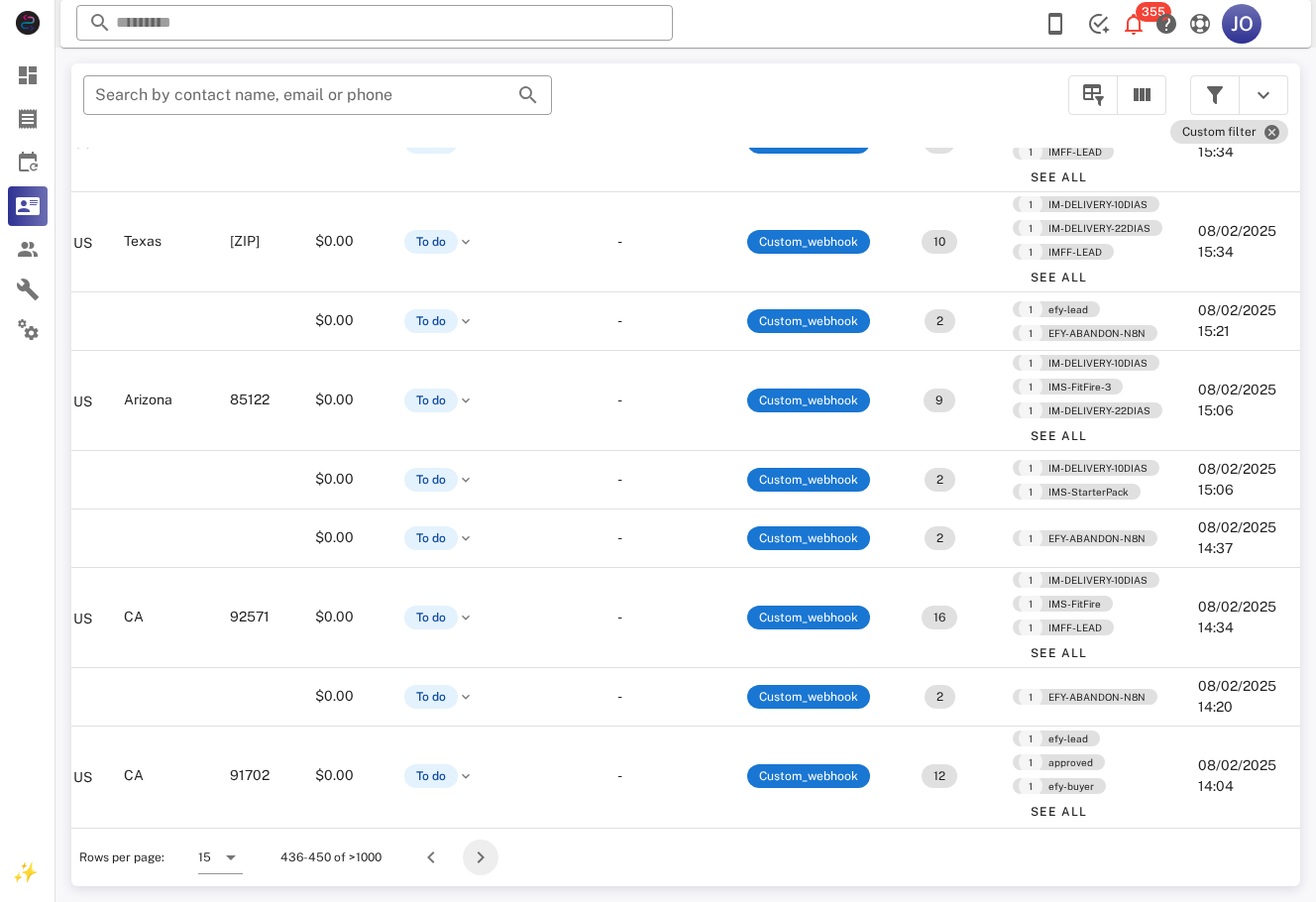click at bounding box center (481, 857) 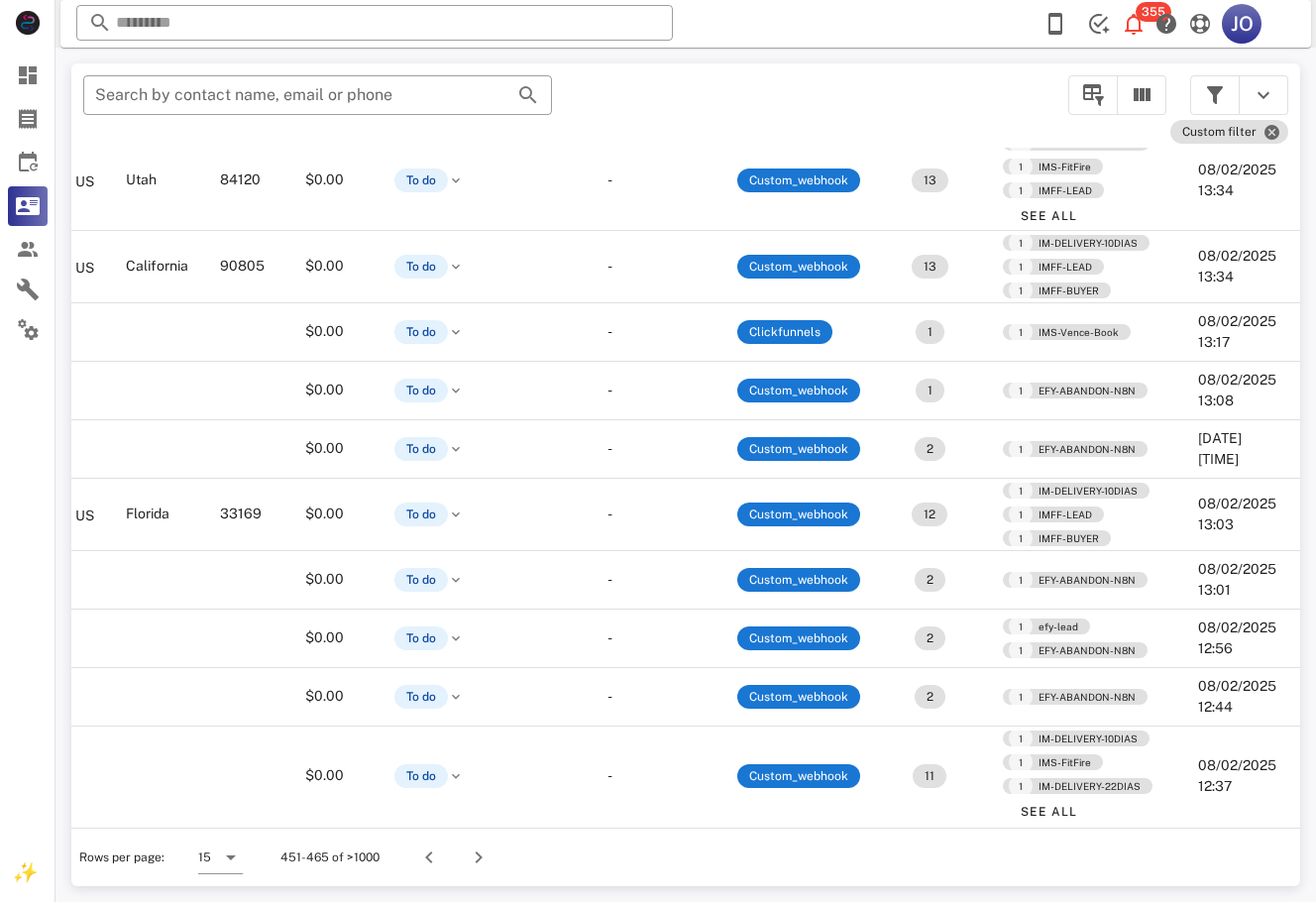 scroll, scrollTop: 450, scrollLeft: 0, axis: vertical 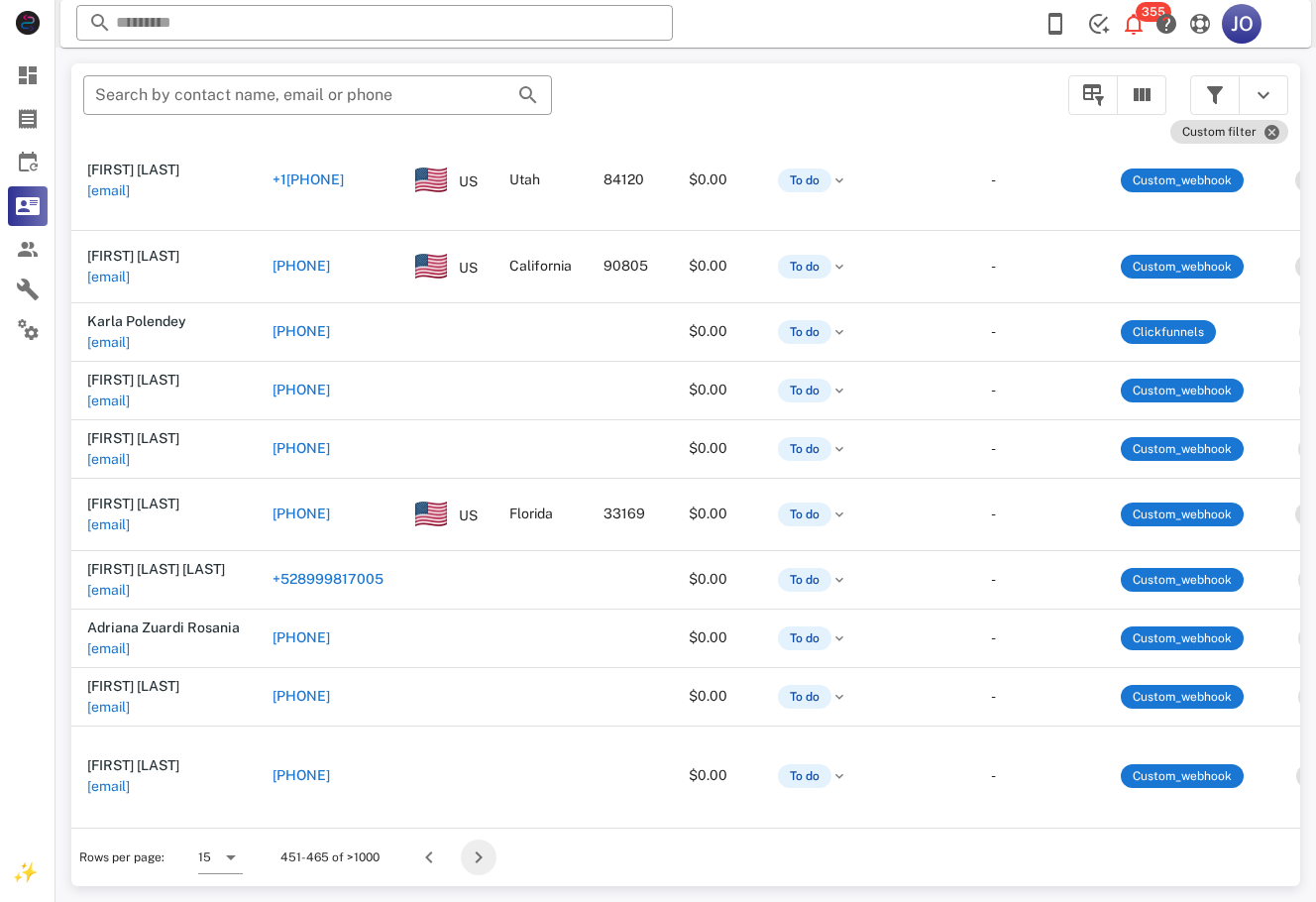 click at bounding box center (479, 857) 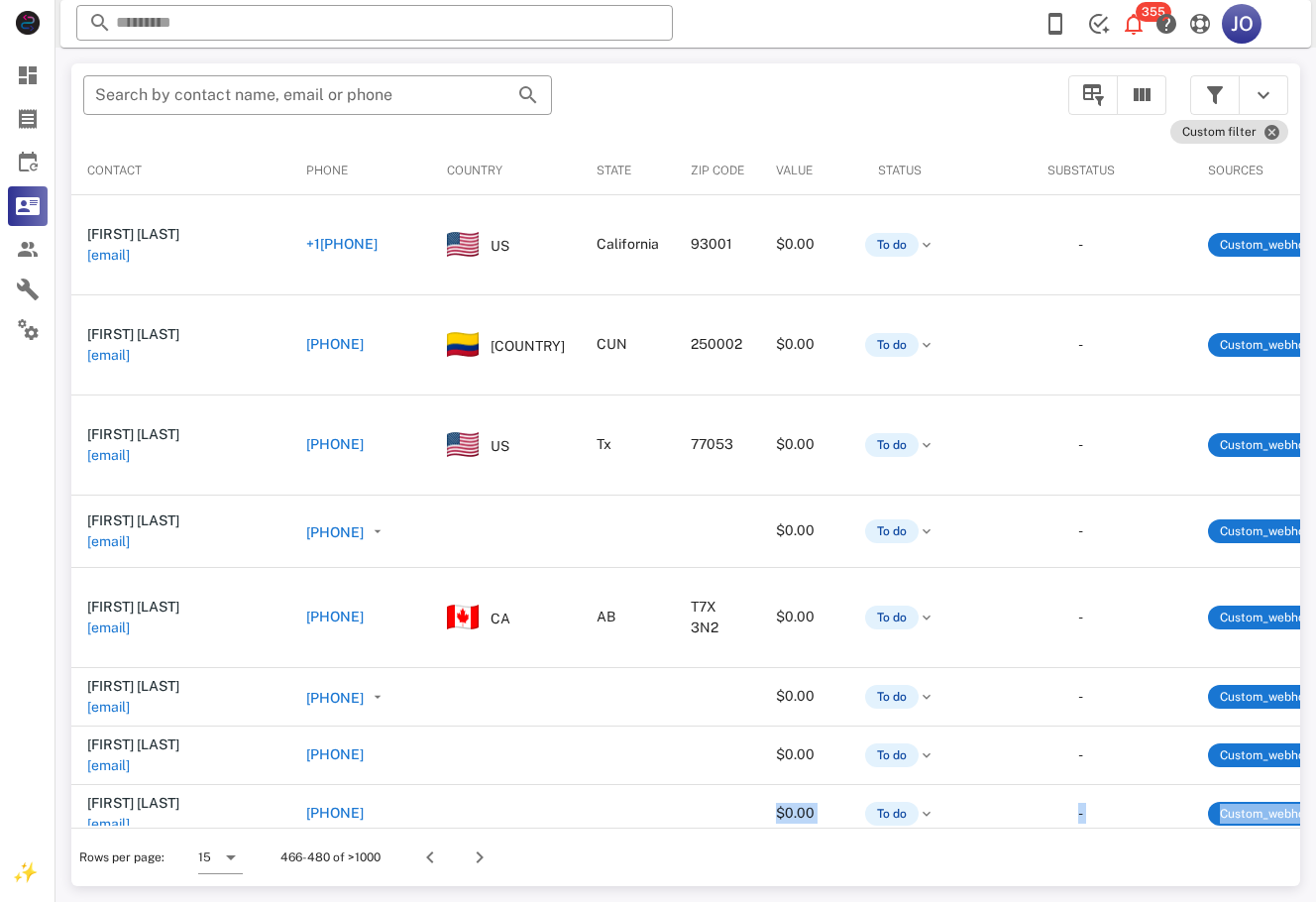 scroll, scrollTop: 258, scrollLeft: 0, axis: vertical 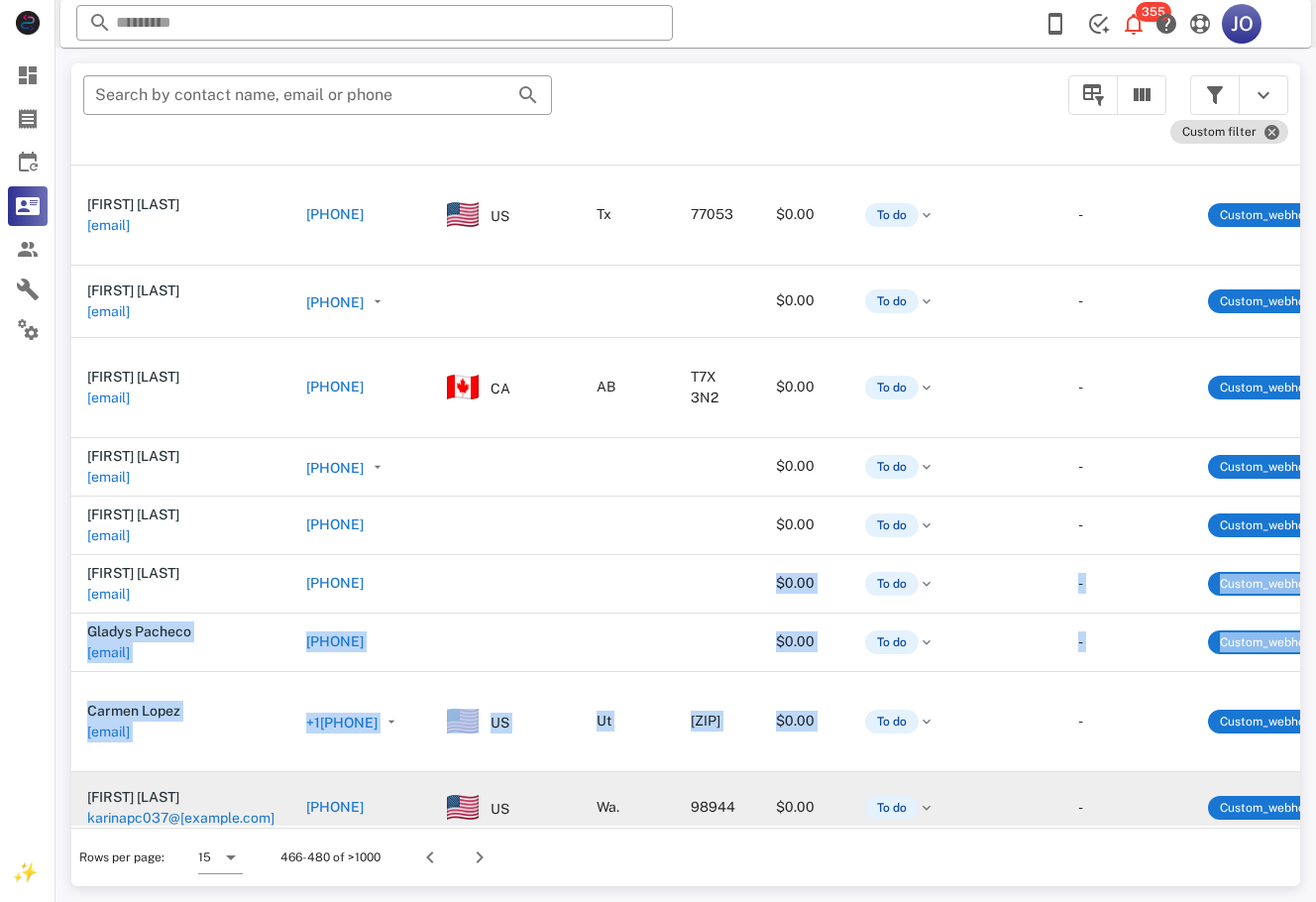 drag, startPoint x: 598, startPoint y: 815, endPoint x: 1023, endPoint y: 815, distance: 425 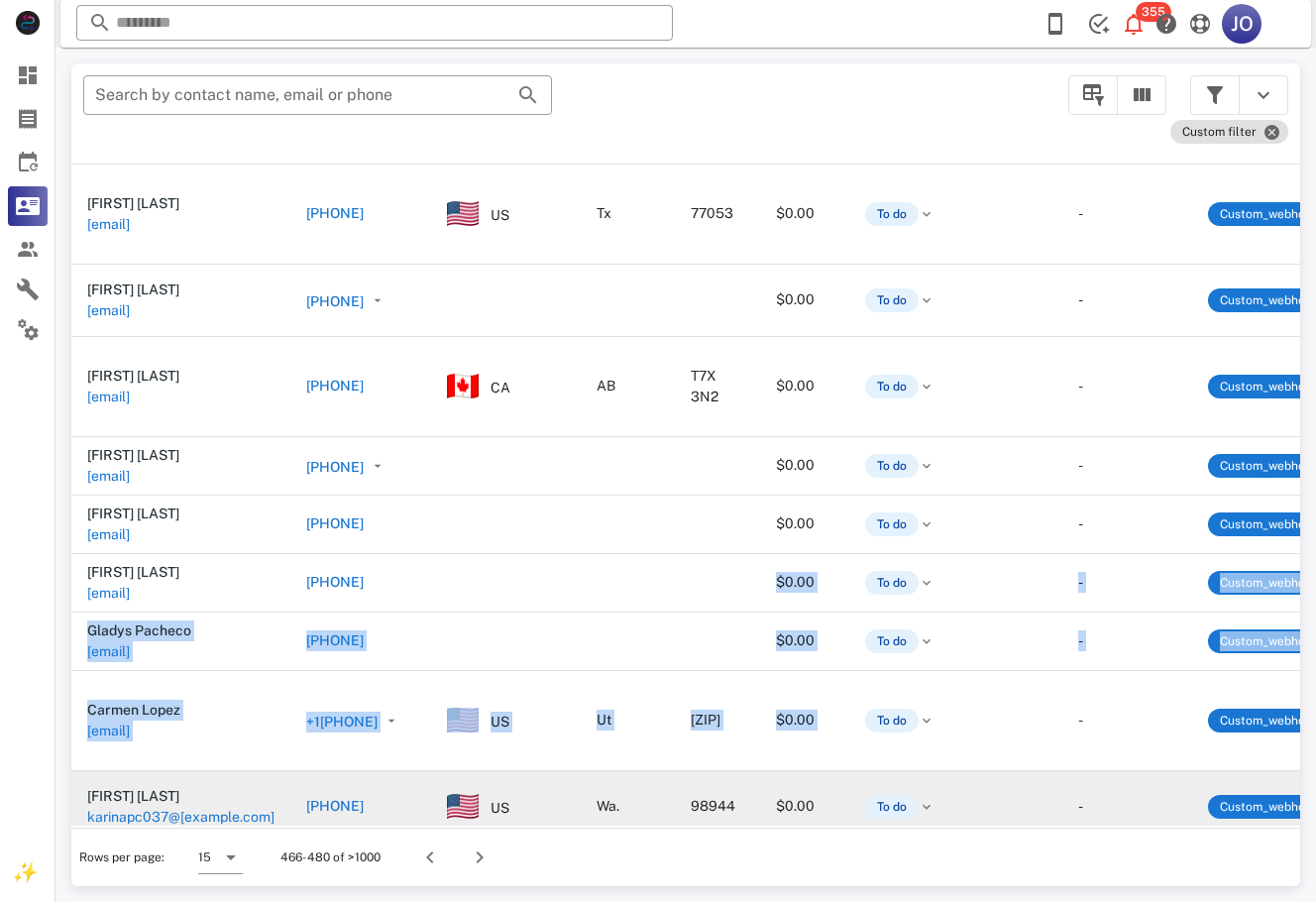 click on "[FIRST] [LAST] example@example.com [PHONE] US [STATE] [POSTAL_CODE] $0.00 To do - Custom_webhook 11 1 IM-DELIVERY-10DIAS 1 IMS-FitFire 1 IM-DELIVERY-22DIAS See All 08/02/2025 12:36 [FIRST] [LAST] example@example.com [PHONE] CO CUN [POSTAL_CODE] $0.00 To do - Custom_webhook 4 1 efy-lead 1 approved 1 efy-buyer See All 08/02/2025 12:35 [FIRST] [LAST] example@example.com [PHONE] US Tx [POSTAL_CODE] $0.00 To do - Custom_webhook 9 1 IM-DELIVERY-10DIAS 1 IMS-FitFire-3 1 IMFF-LEAD See All 08/02/2025 12:35 [FIRST] [LAST] example@example.com [PHONE] $0.00 To do - Custom_webhook 3 1 IM-DELIVERY-10DIAS 1 IM-DELIVERY-22DIAS 1 IMS-BeautyBlend 08/02/2025 12:34 [FIRST] [LAST] example@example.com [PHONE] CA AB T7X 3N2 $0.00 To do - Custom_webhook 3 1 1 declined 1 -" at bounding box center [925, 520] 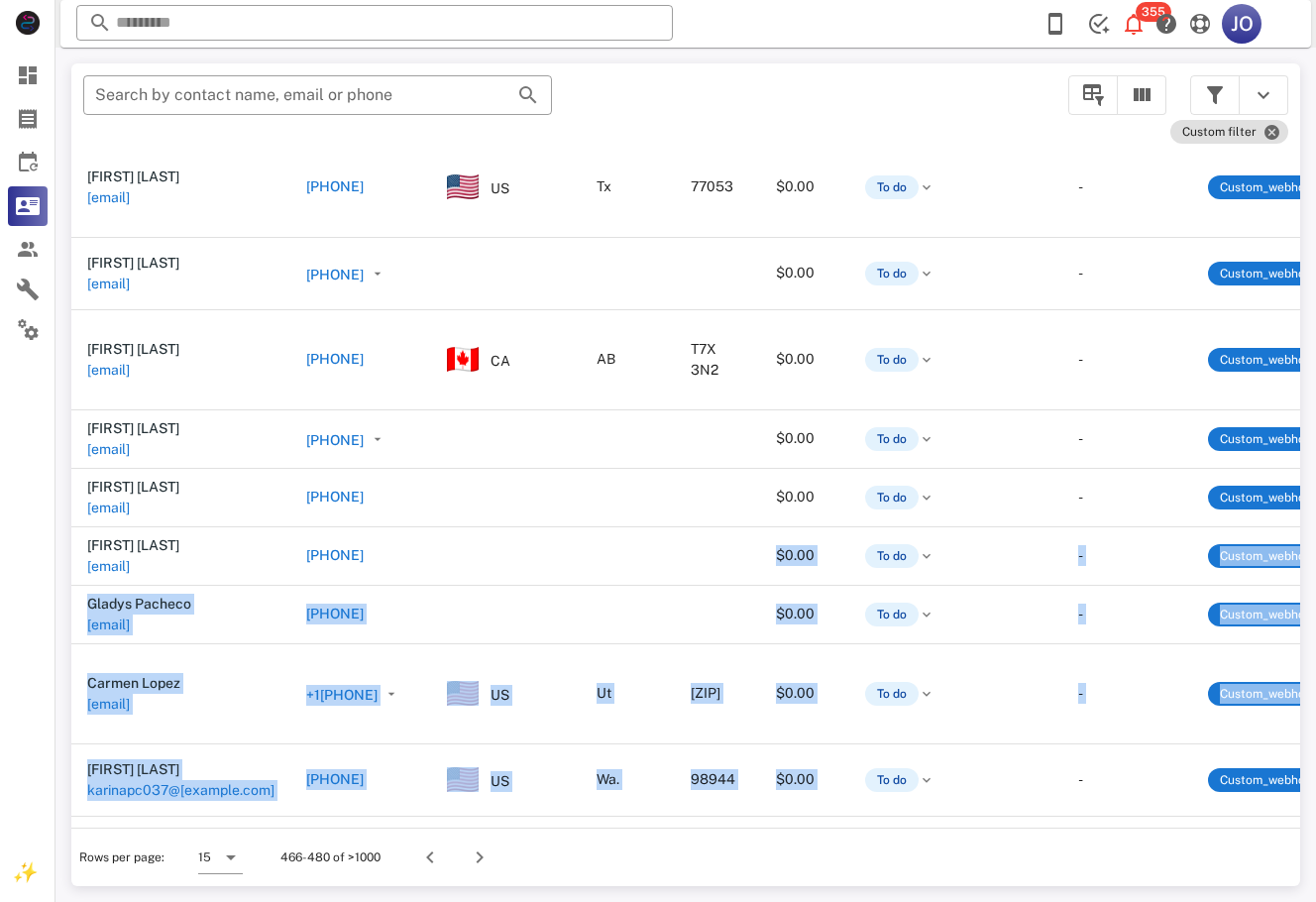 scroll, scrollTop: 0, scrollLeft: 0, axis: both 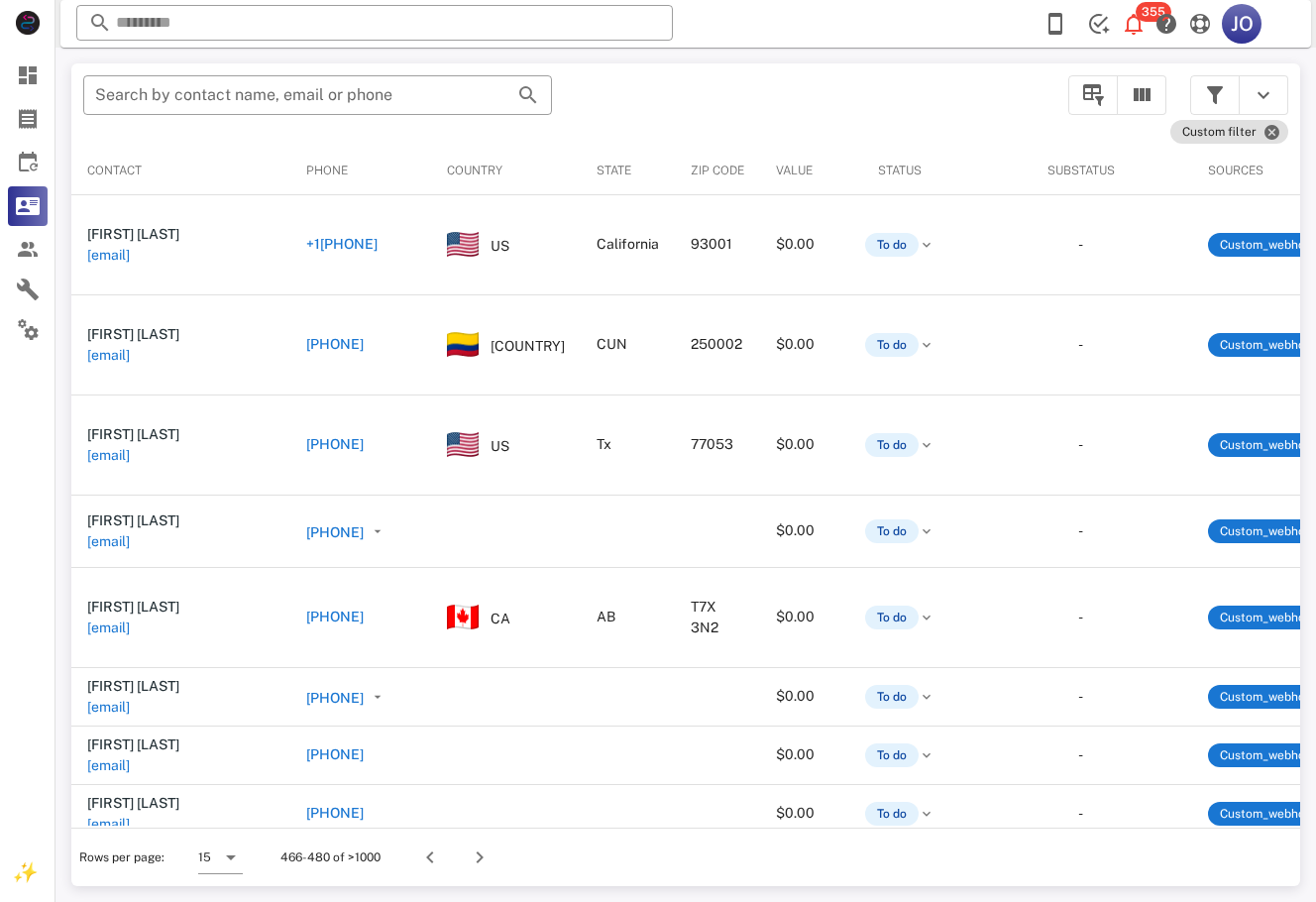 click on "Search by contact name, email or phone" at bounding box center (564, 105) 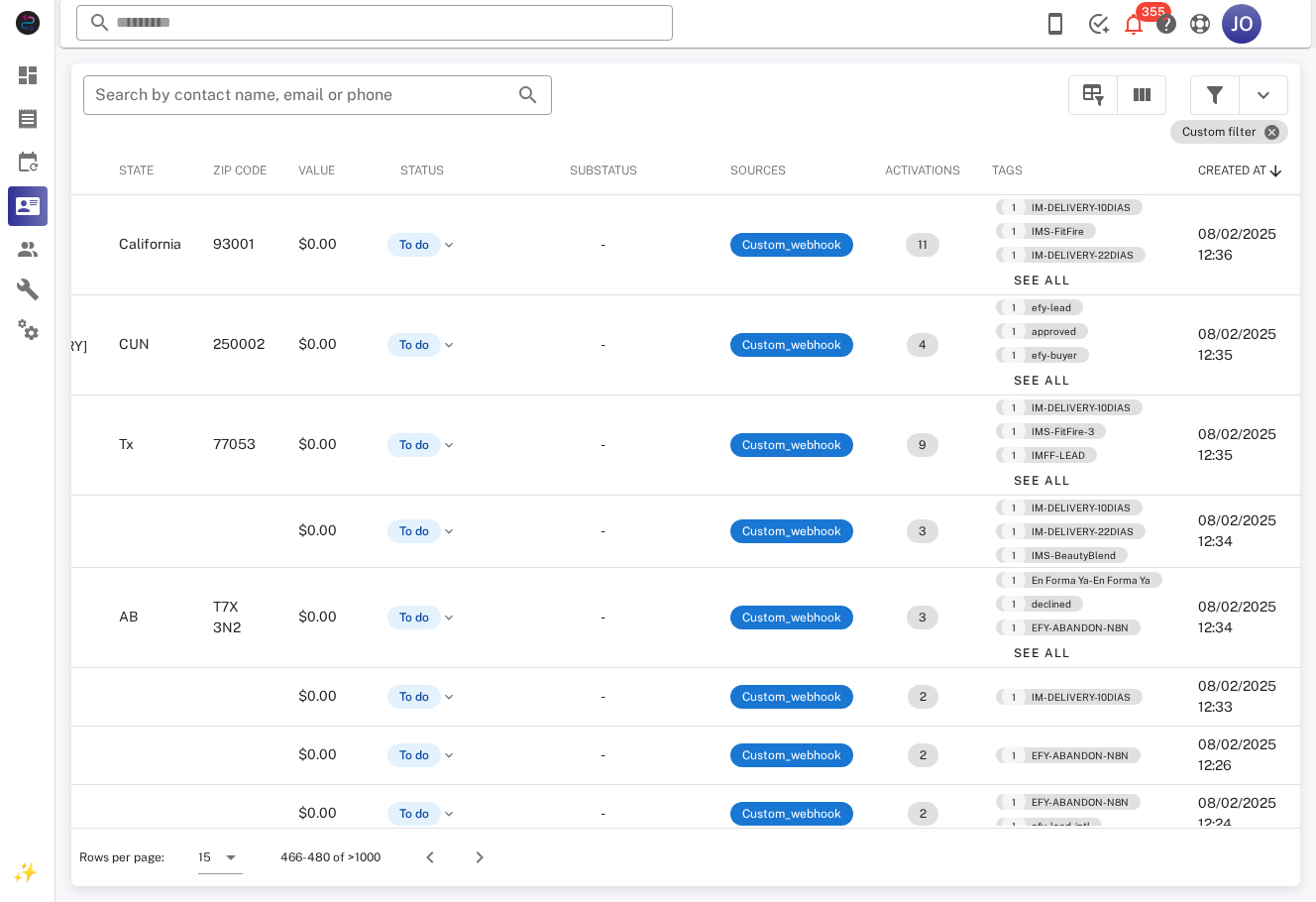 click on "Search by contact name, email or phone Custom filter Contact Phone Country State Zip code Value Status Substatus Sources Activations Tags Created at [FIRST] [LAST]  example@example.com   +555-218-5174   US [STATE] [POSTAL_CODE]  $0.00   To do  -  Custom_webhook  11 1  IM-DELIVERY-10DIAS  1  IMS-FitFire  1  IM-DELIVERY-22DIAS   See All   08/02/2025 12:36  [FIRST] [LAST]  example@example.com   +555-313-8158291   CO CUN [POSTAL_CODE]  $0.00   To do  -  Custom_webhook  4 1  efy-lead  1  approved  1  efy-buyer   See All   08/02/2025 12:35  [FIRST] [LAST]  example@example.com   +555-459-0394   US Tx [POSTAL_CODE]  $0.00   To do  -  Custom_webhook  9 1  IM-DELIVERY-10DIAS  1  IMS-FitFire-3  1  IMFF-LEAD   See All   08/02/2025 12:35  [FIRST] [LAST]  example@example.com   +555-282-3181   $0.00   To do  -  Custom_webhook  3 1  IM-DELIVERY-10DIAS  1  IM-DELIVERY-22DIAS  1  IMS-BeautyBlend   08/02/2025 12:34  [FIRST] [LAST]  example@example.com   +555-646-6656   CA AB T7X 3N2  $0.00   To do  -  Custom_webhook  3 1 1  declined  1 - 2" at bounding box center (686, 475) 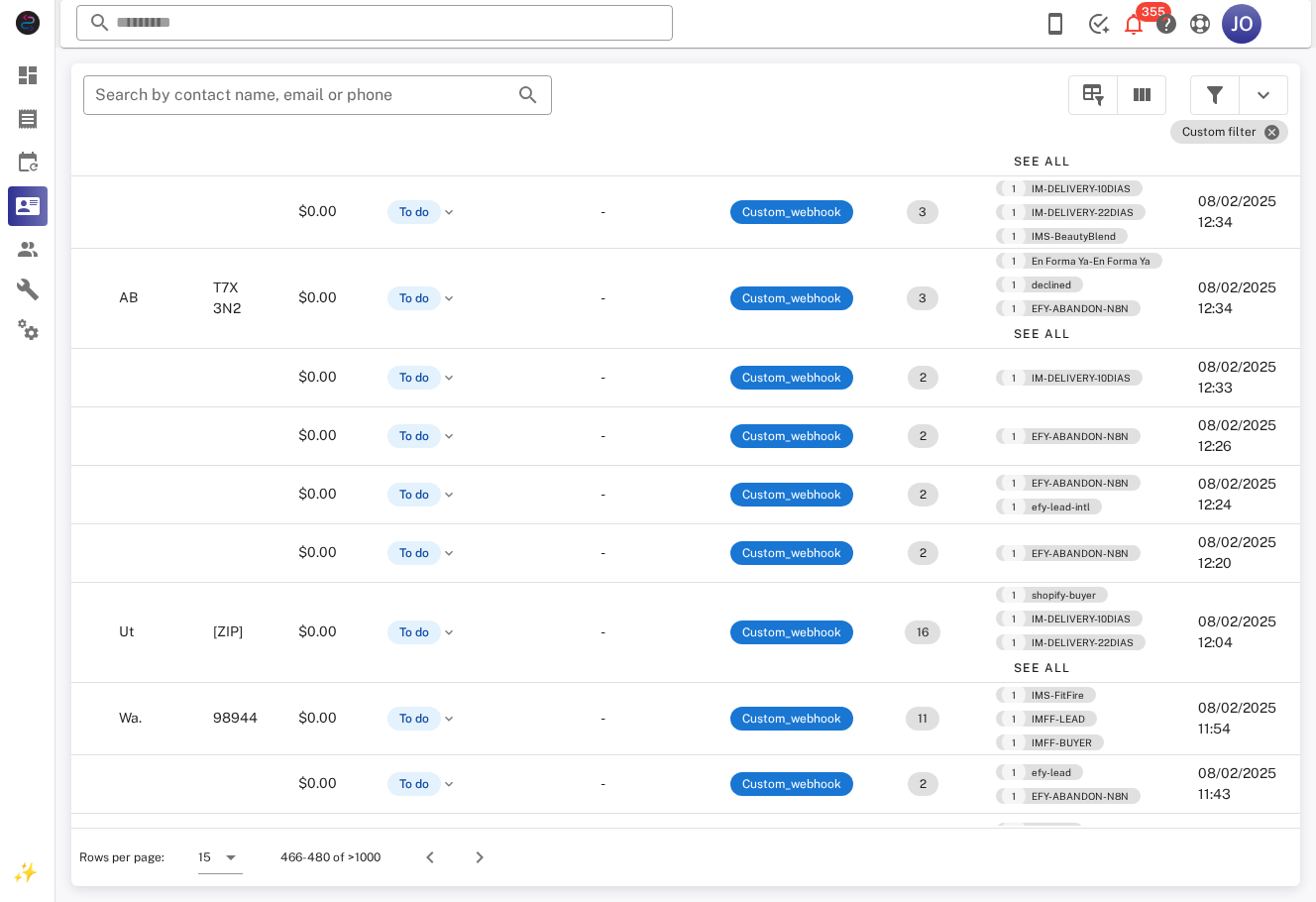 scroll, scrollTop: 319, scrollLeft: 0, axis: vertical 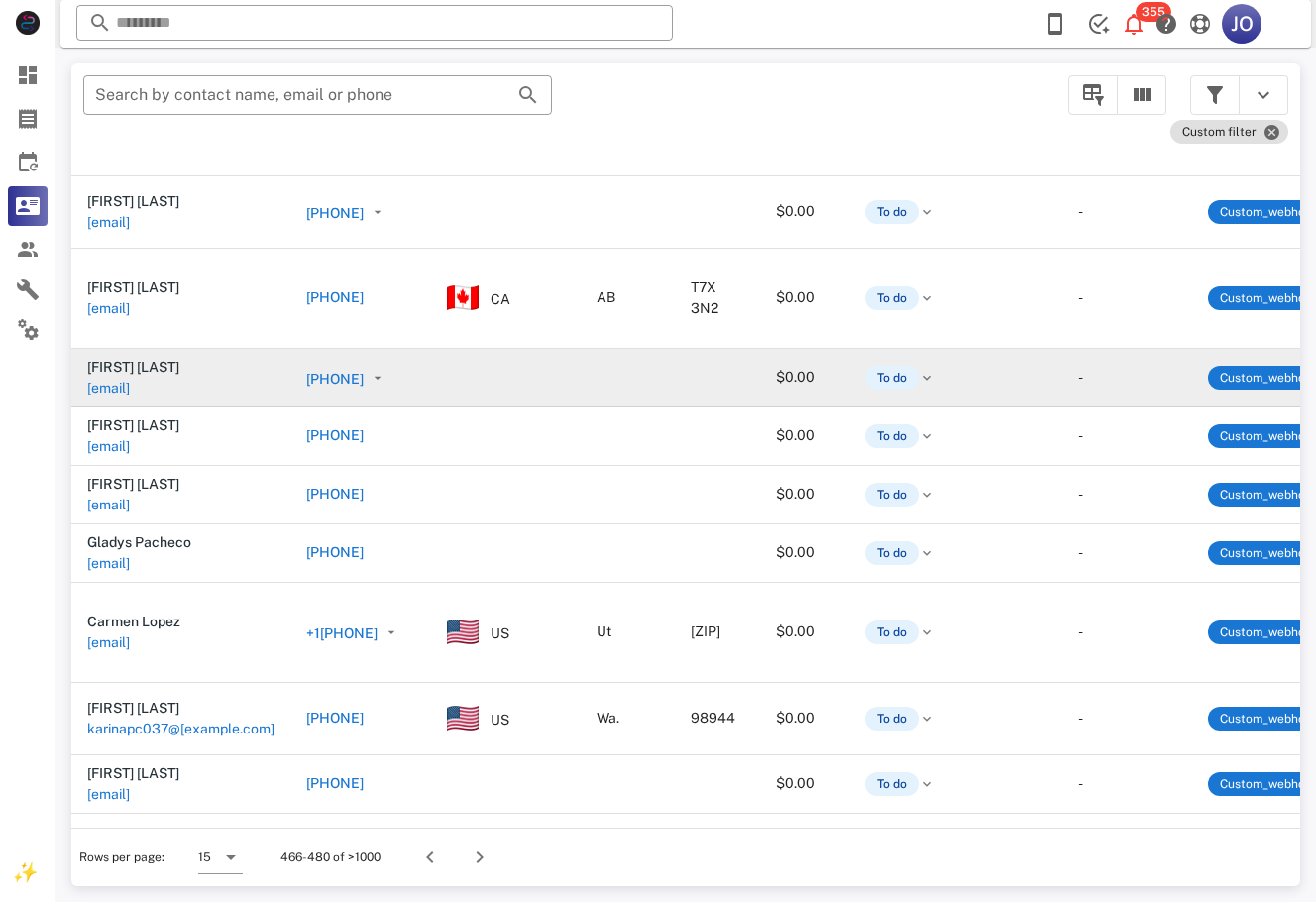 click on "[EMAIL]" at bounding box center [108, 388] 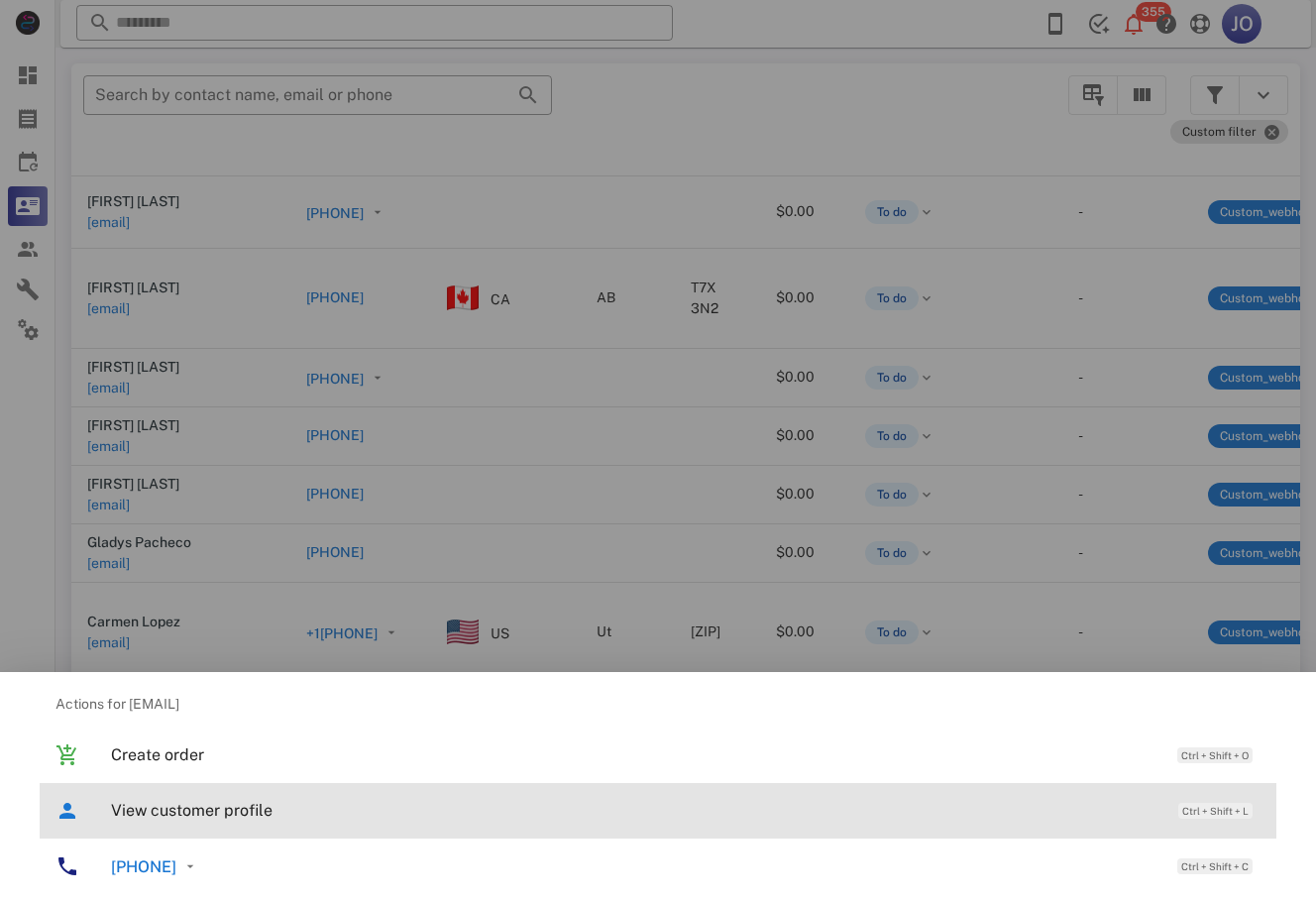 click on "View customer profile" at bounding box center [634, 810] 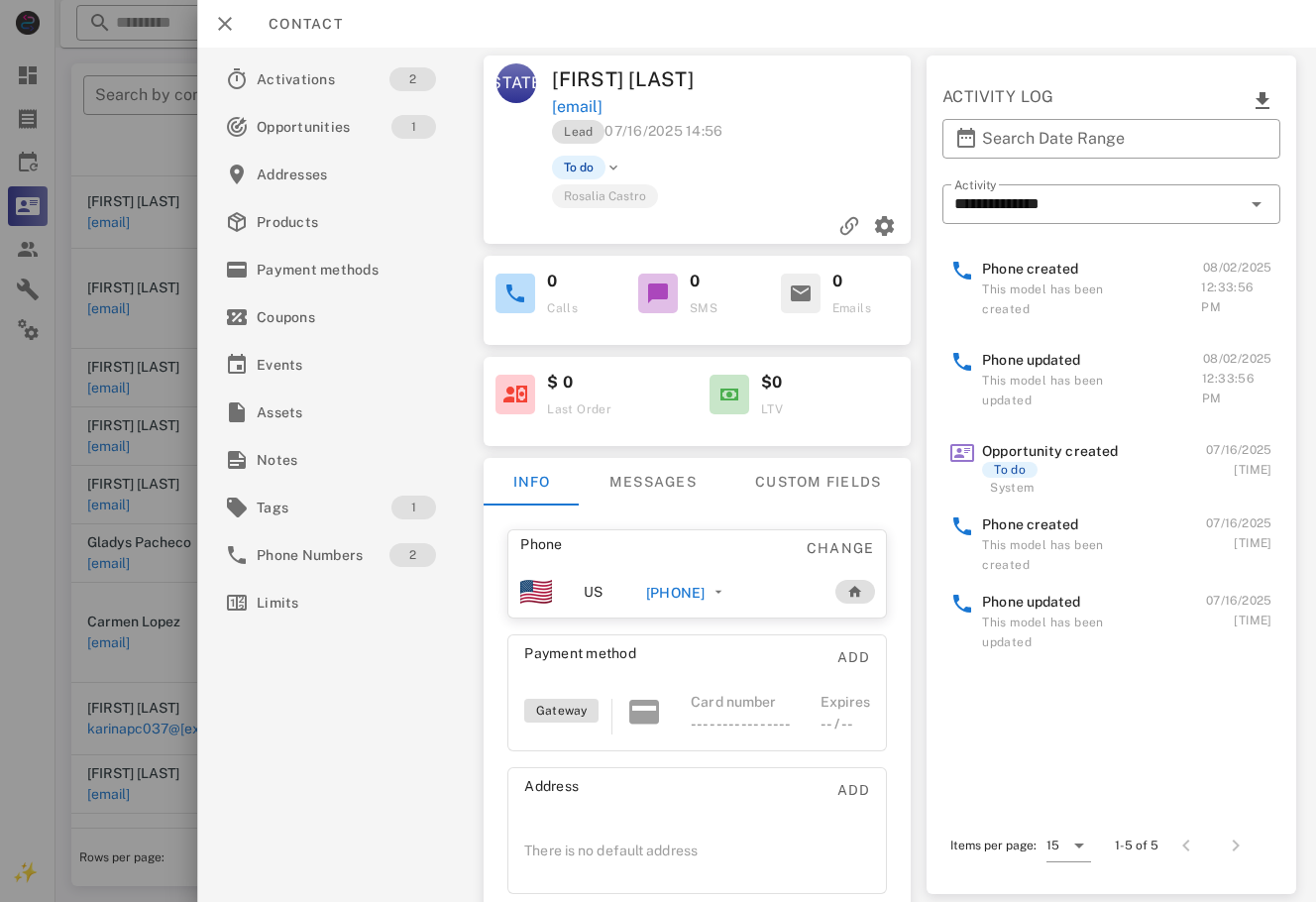click on "[PHONE]" at bounding box center (676, 593) 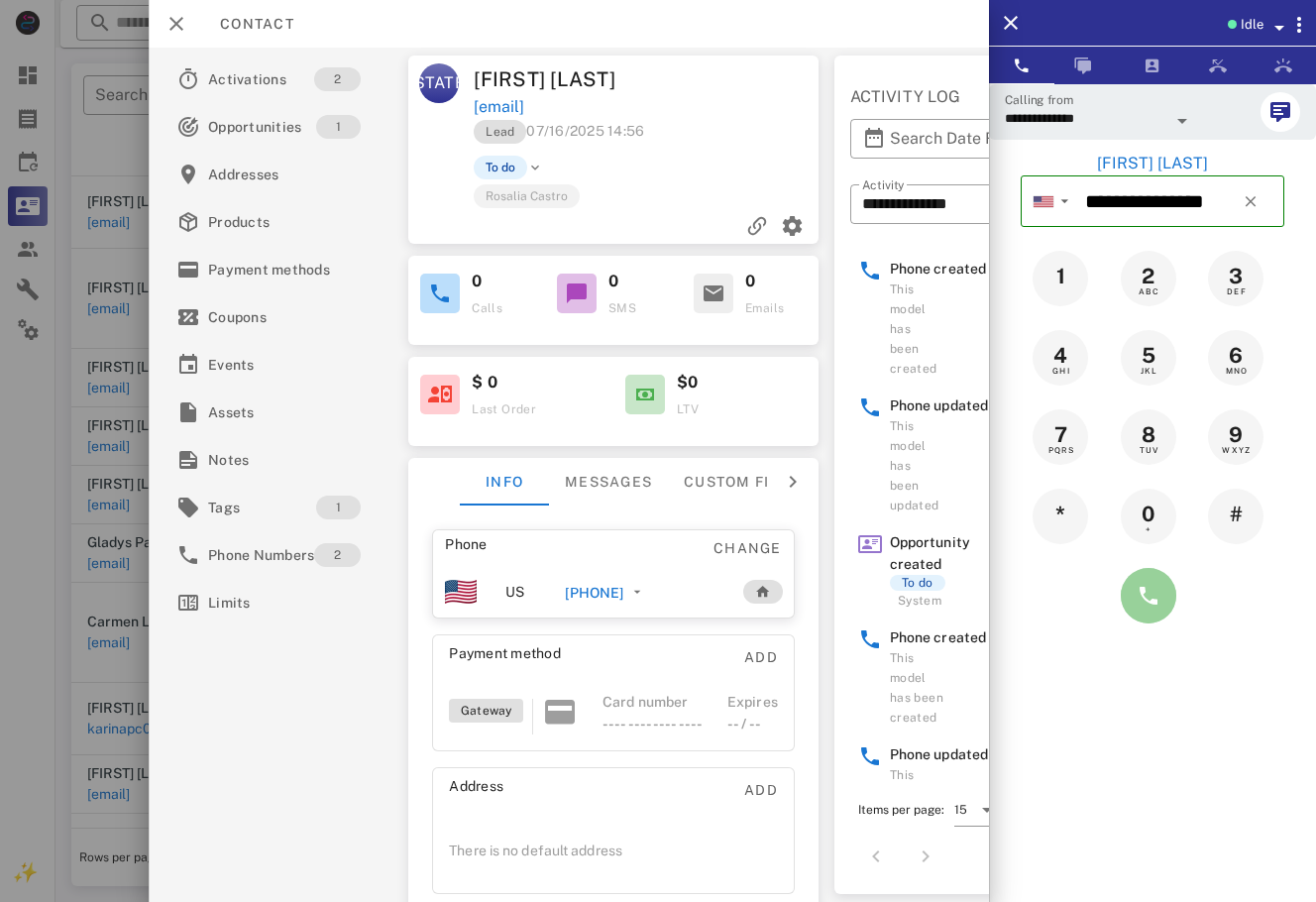 click at bounding box center [1149, 596] 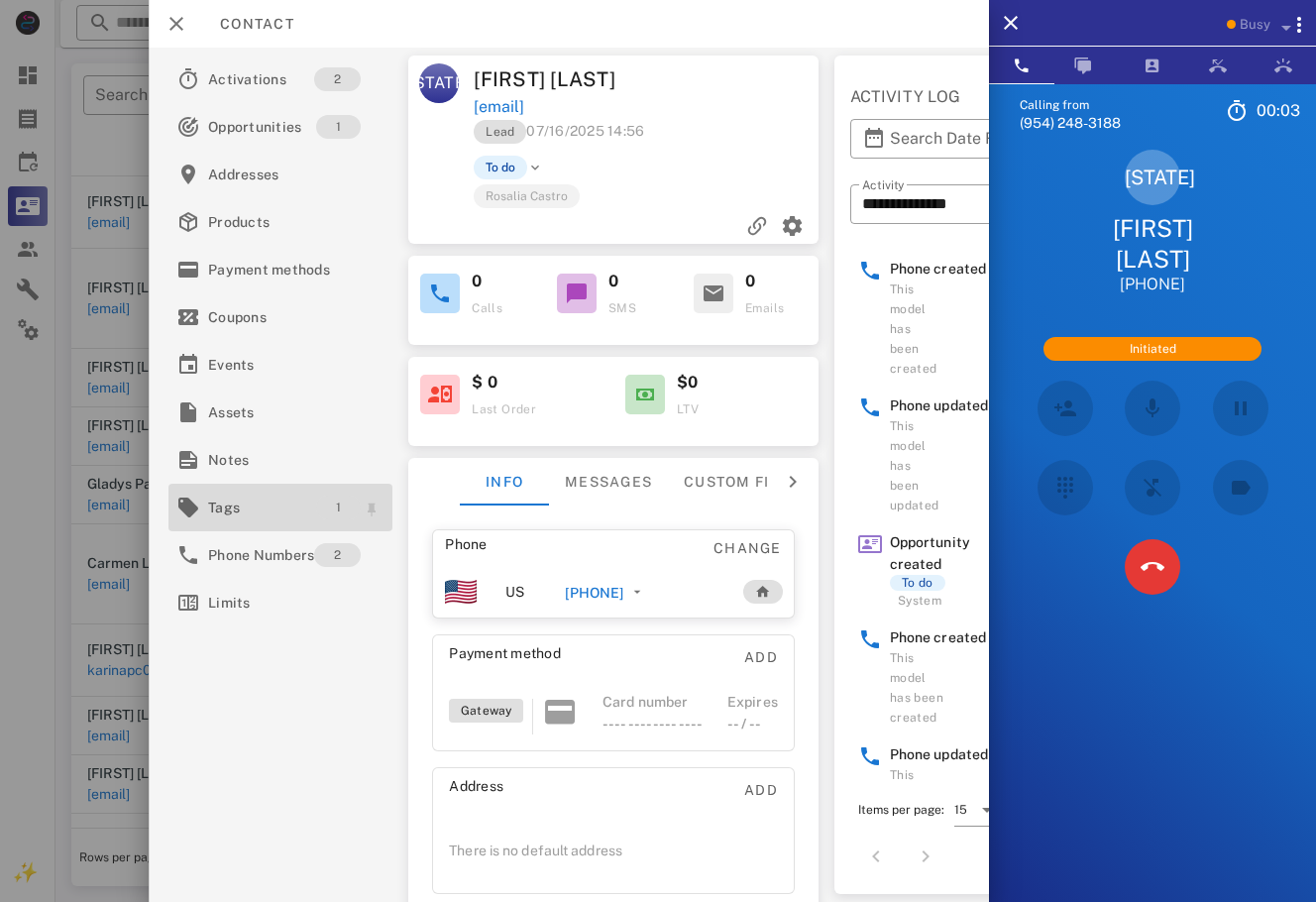 click on "1" at bounding box center (338, 507) 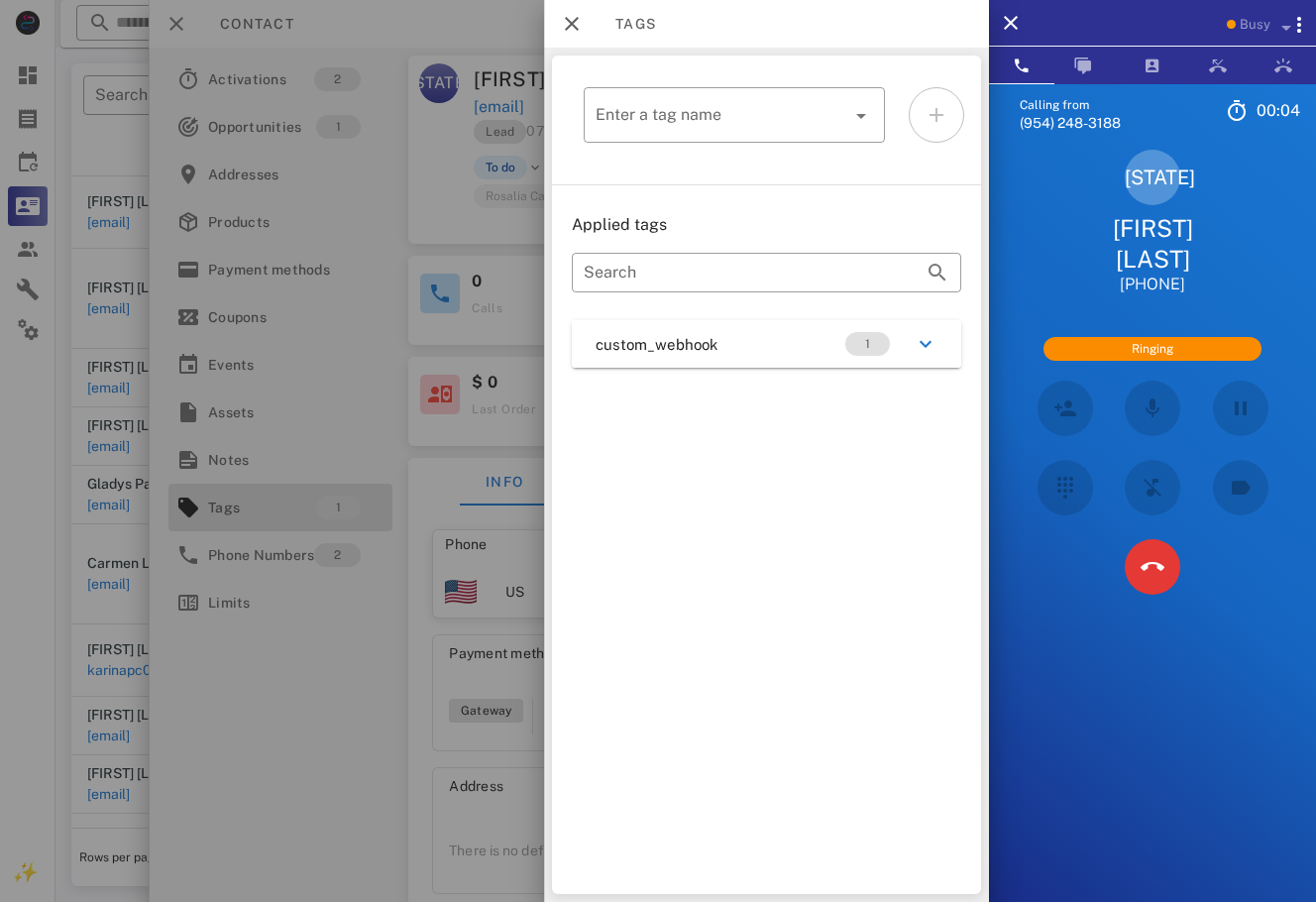 click on "custom_webhook  1" at bounding box center (766, 344) 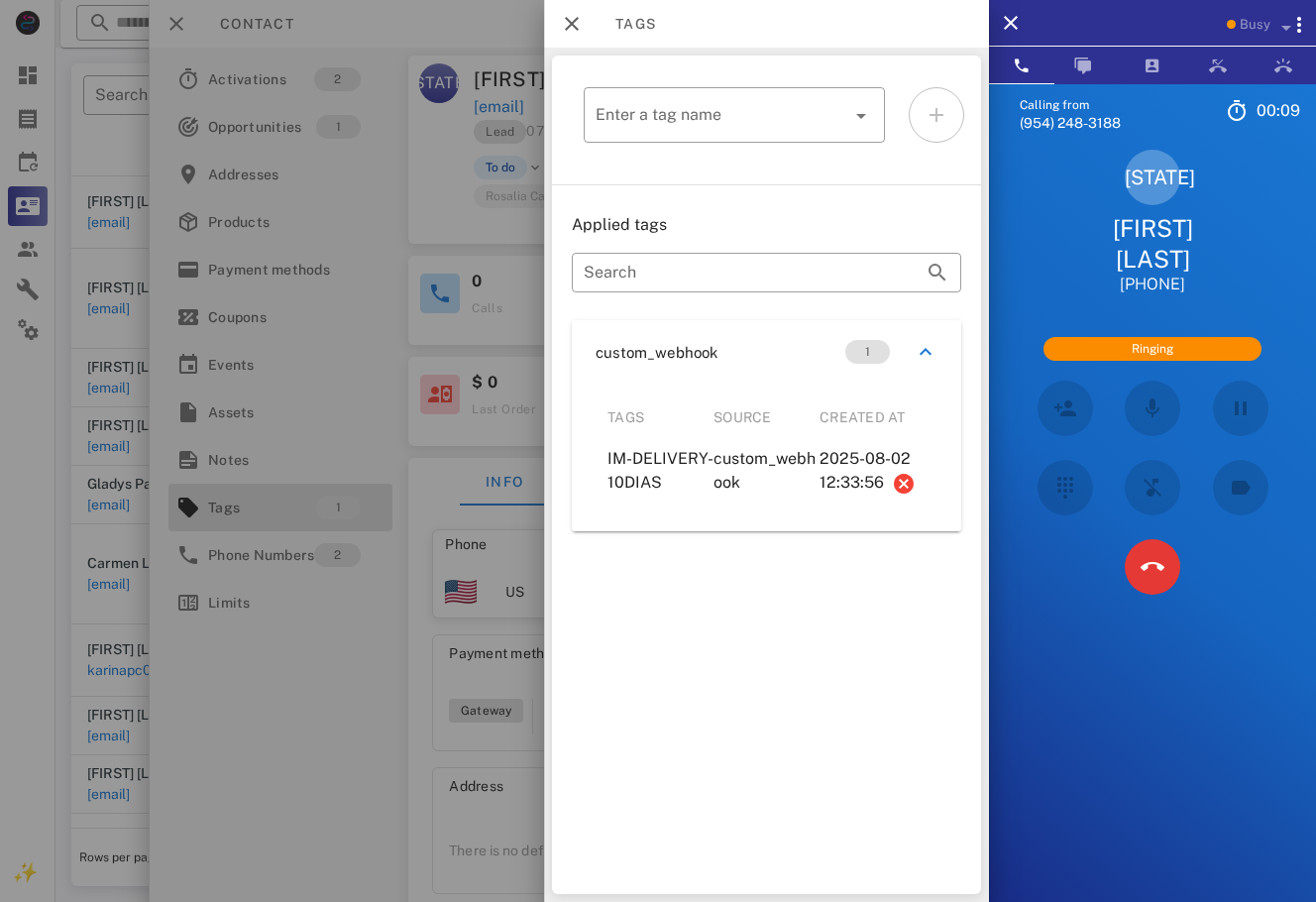 click at bounding box center [658, 451] 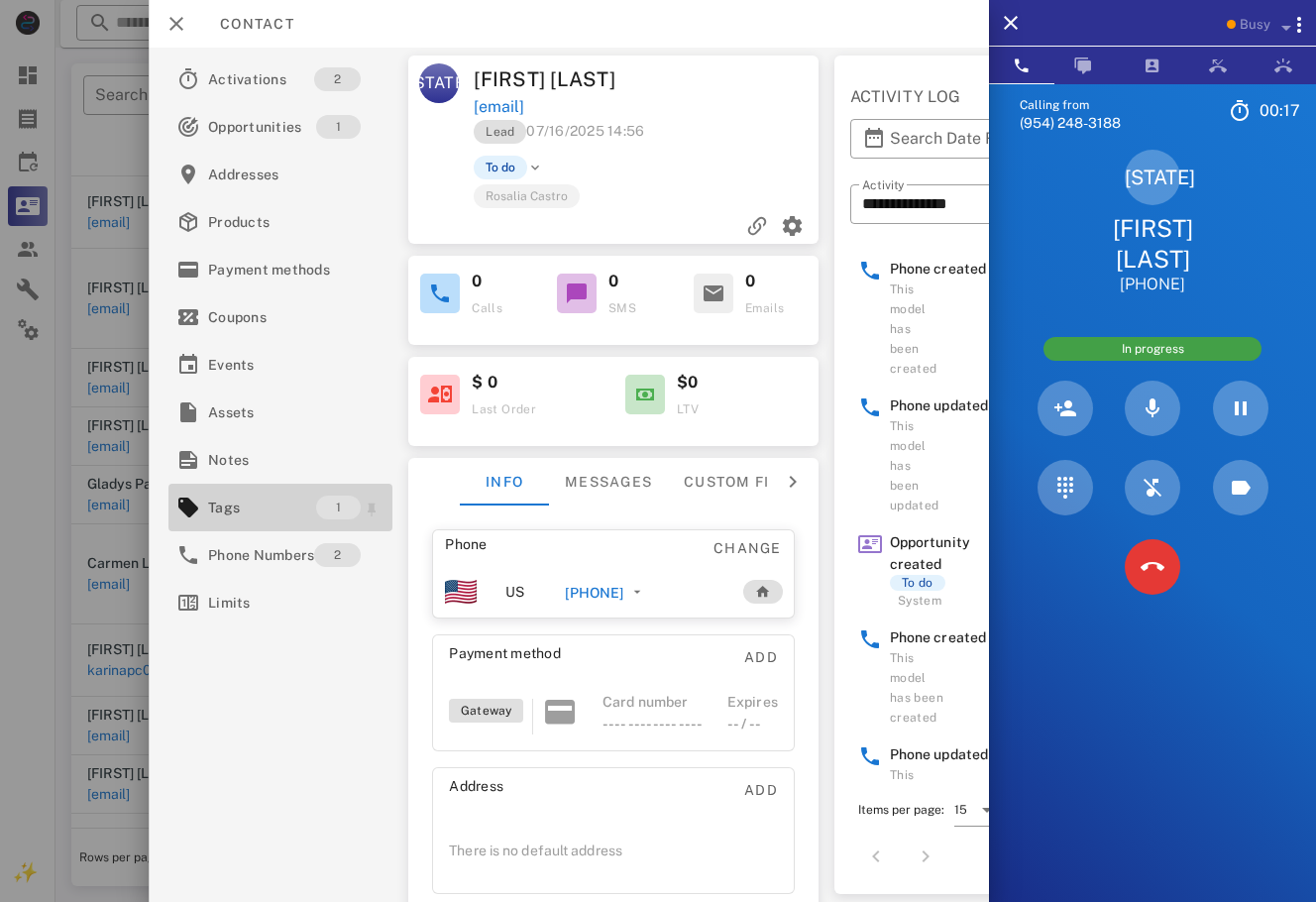 click on "Tags" at bounding box center [262, 507] 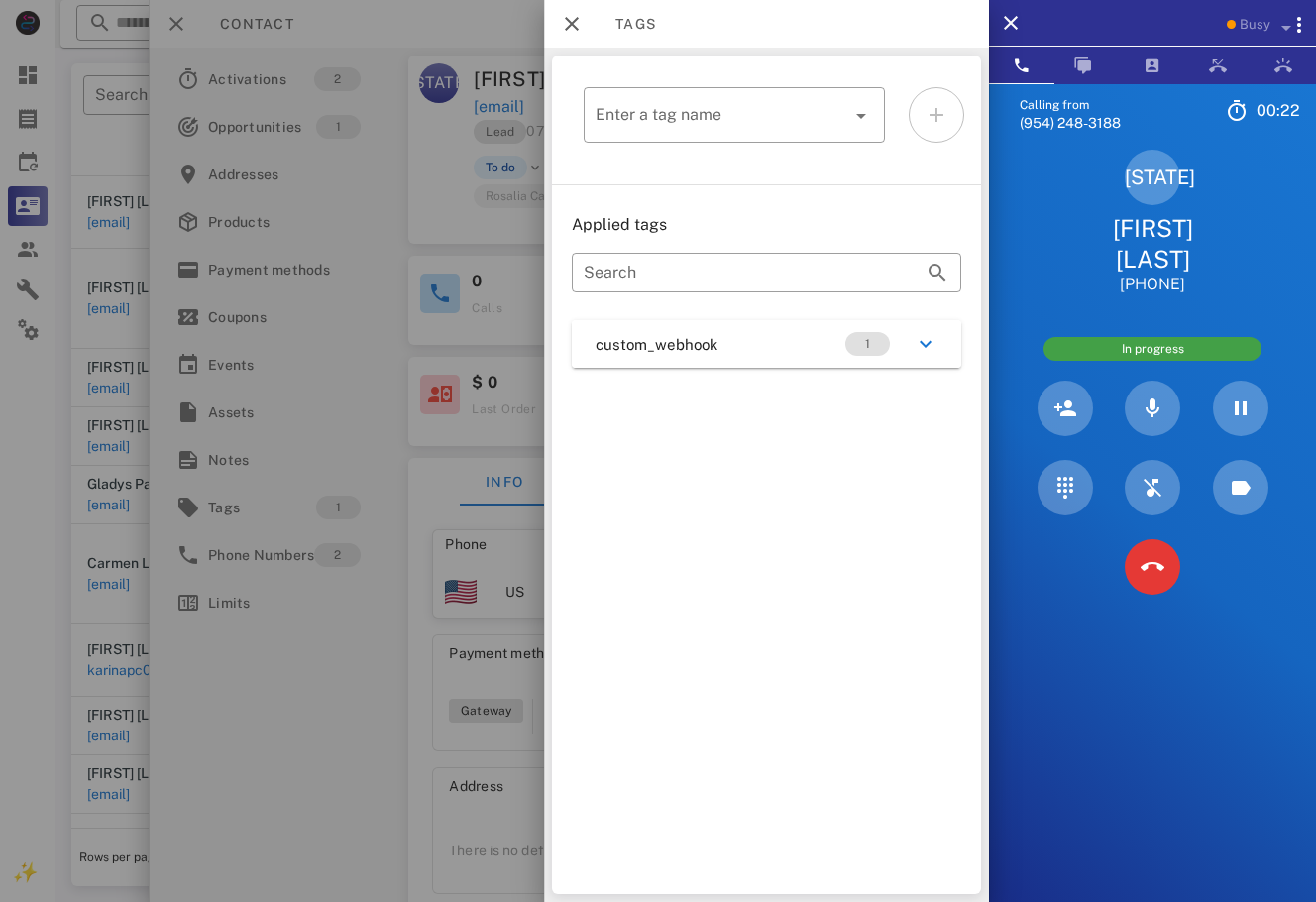 click on "custom_webhook  1" at bounding box center (766, 344) 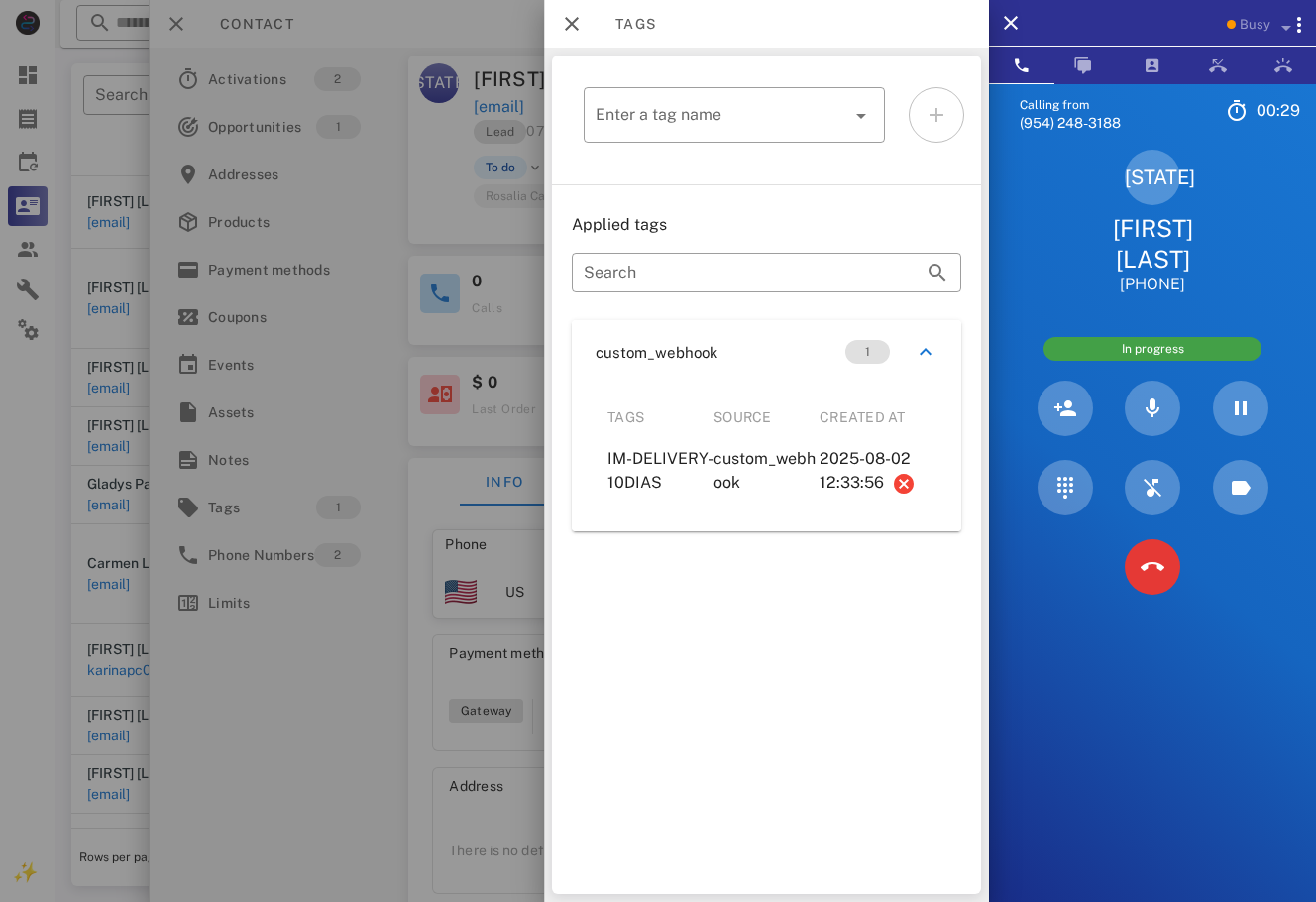 drag, startPoint x: 608, startPoint y: 454, endPoint x: 770, endPoint y: 479, distance: 163.91766 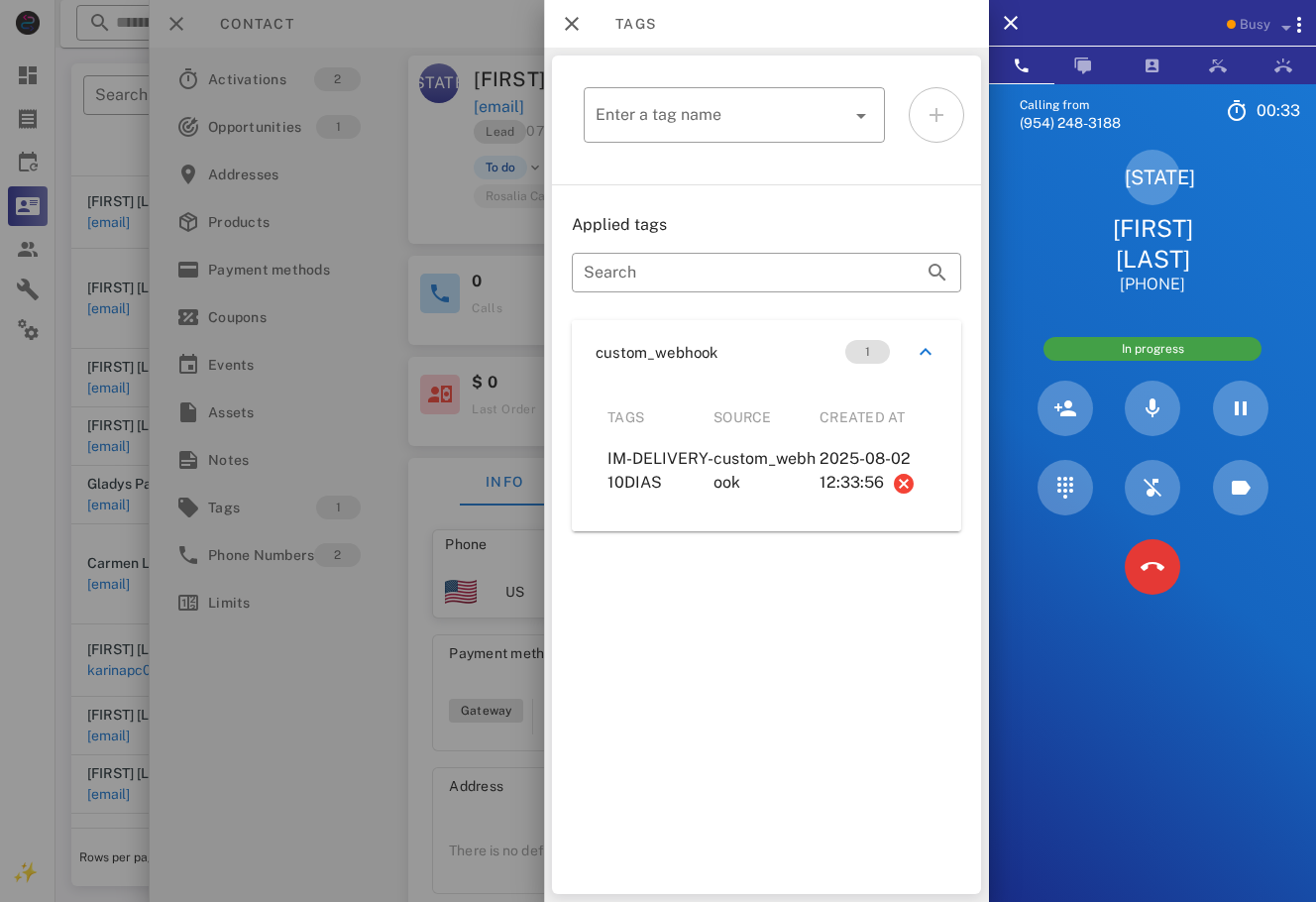 click at bounding box center [658, 451] 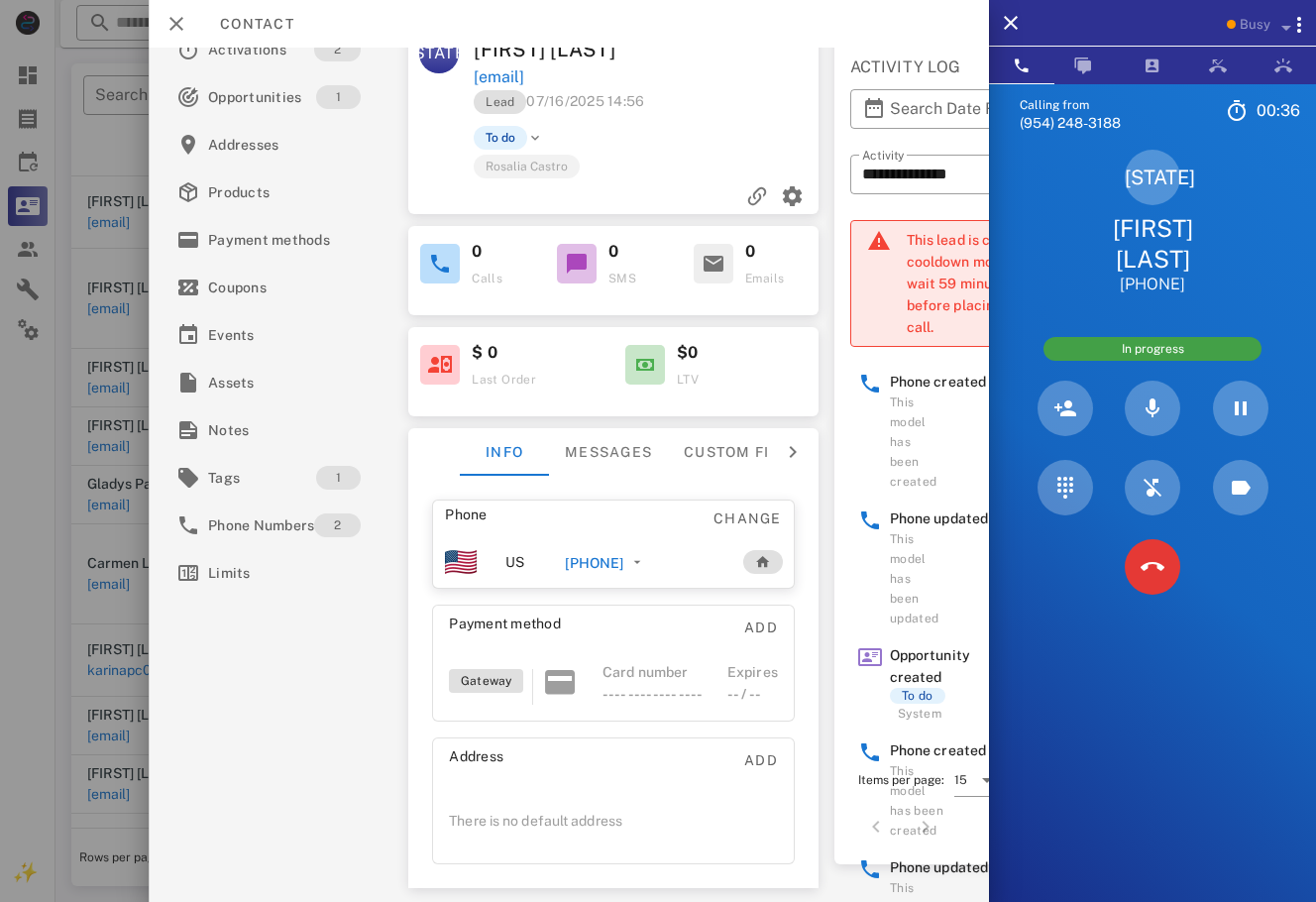 scroll, scrollTop: 0, scrollLeft: 0, axis: both 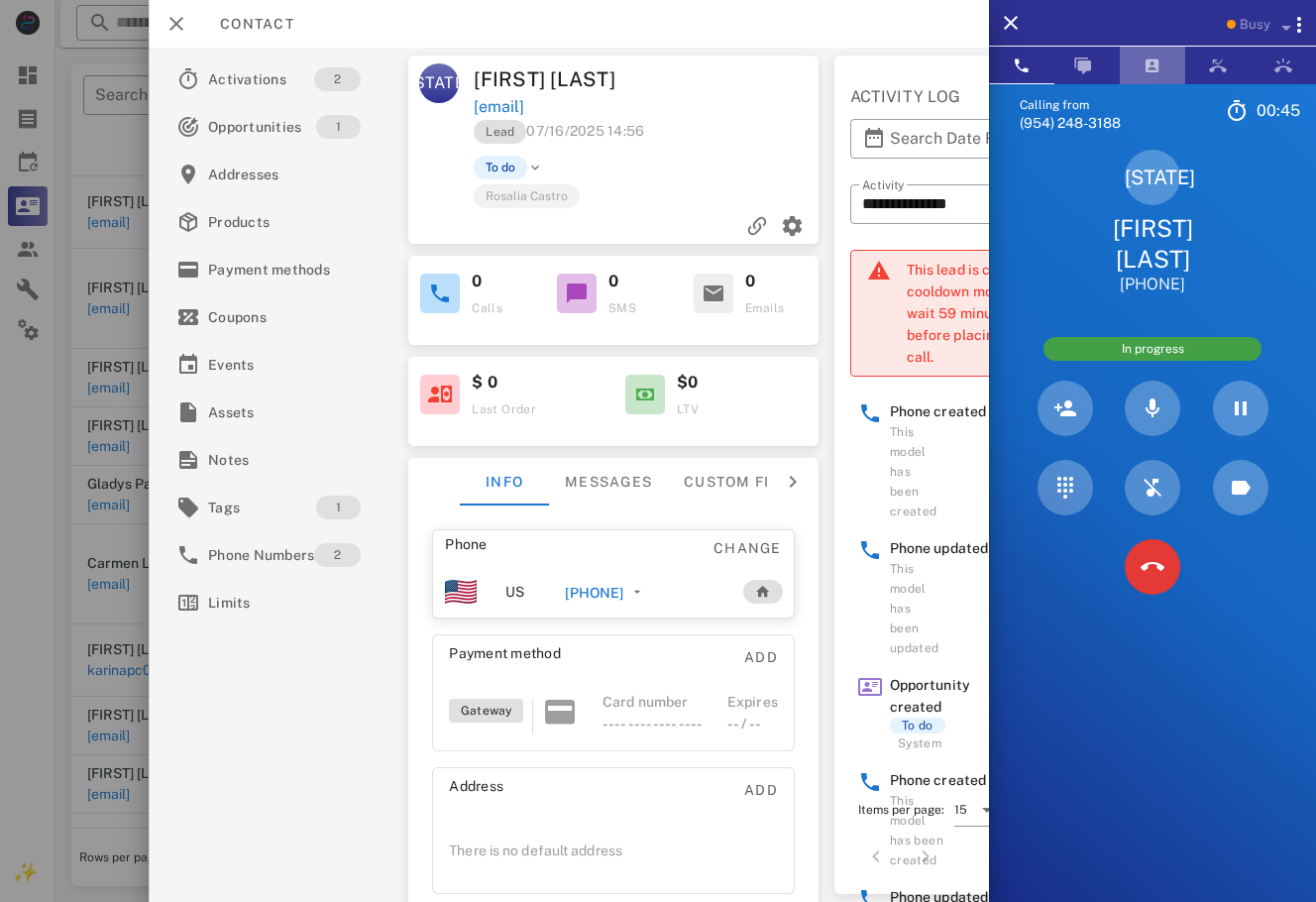 click at bounding box center (1152, 65) 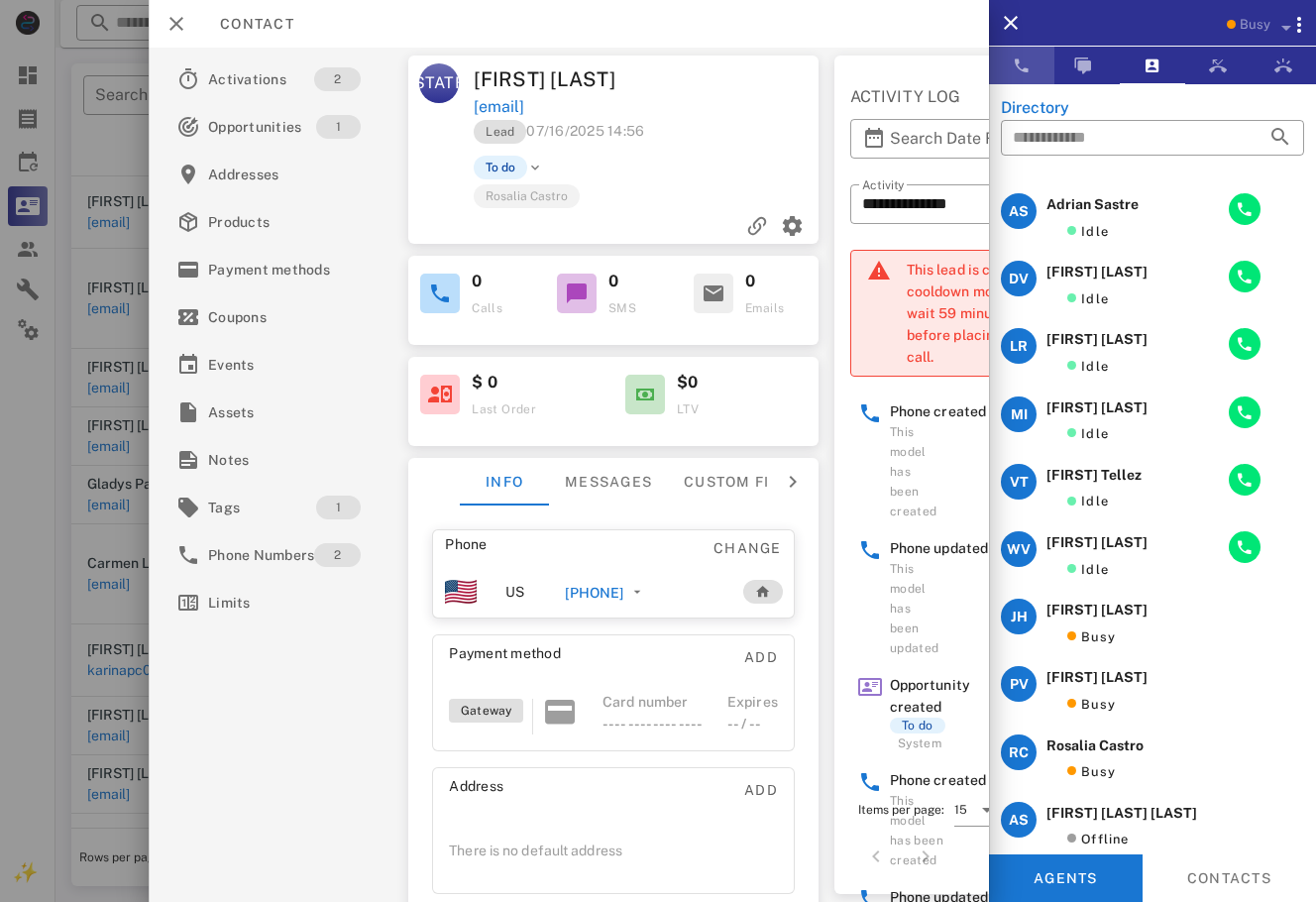 click at bounding box center (1022, 65) 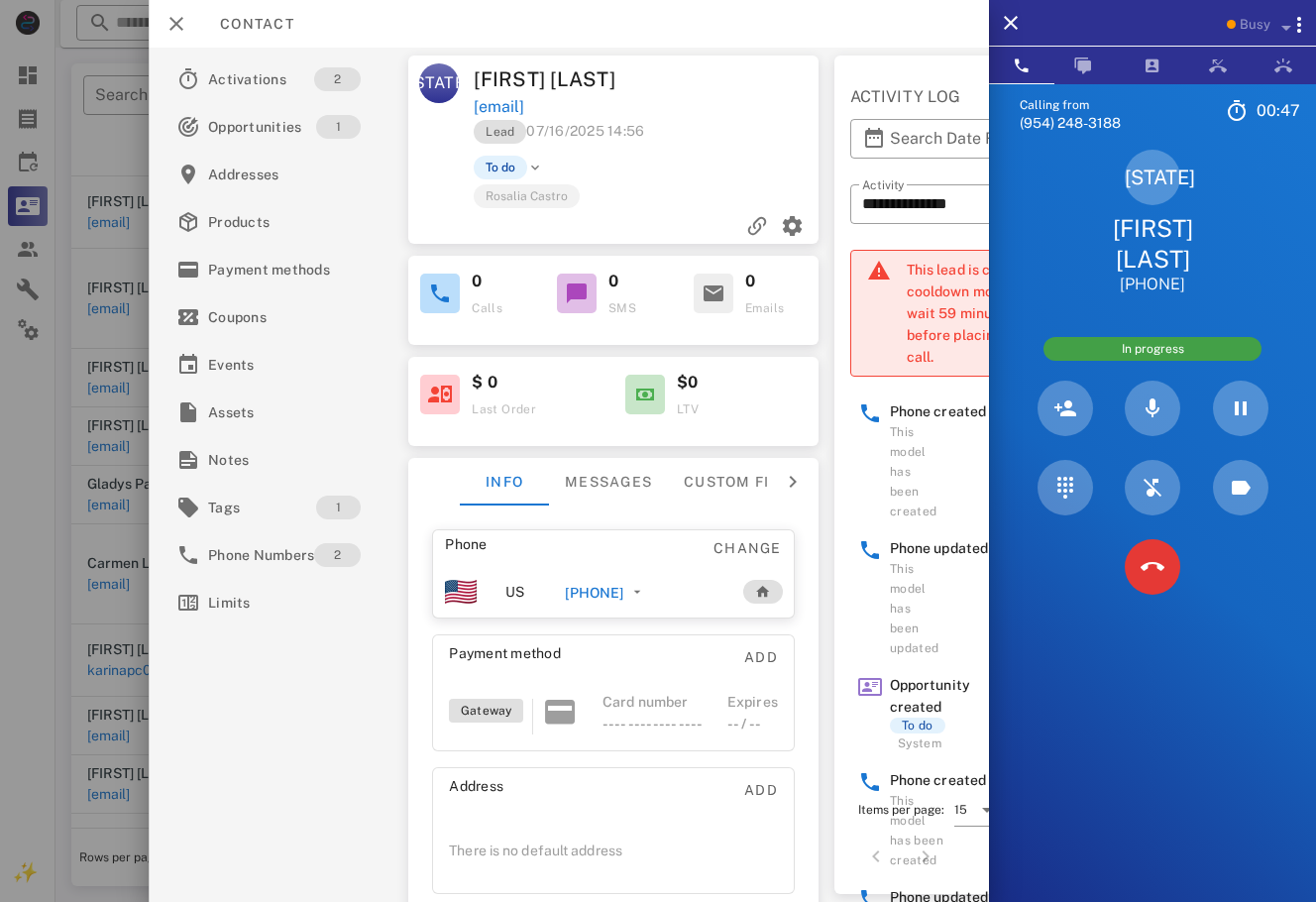 click at bounding box center (735, 79) 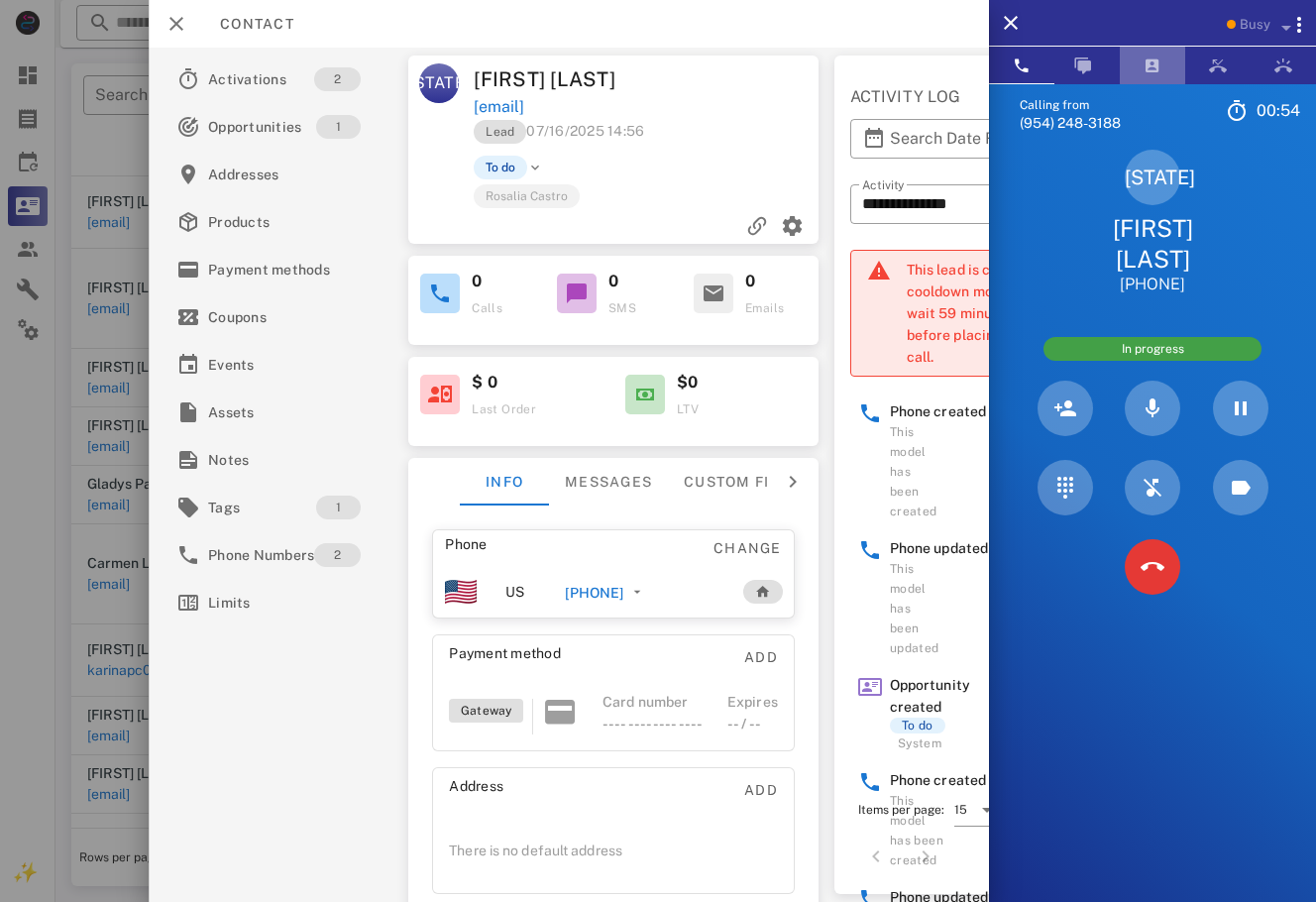 click at bounding box center (1152, 65) 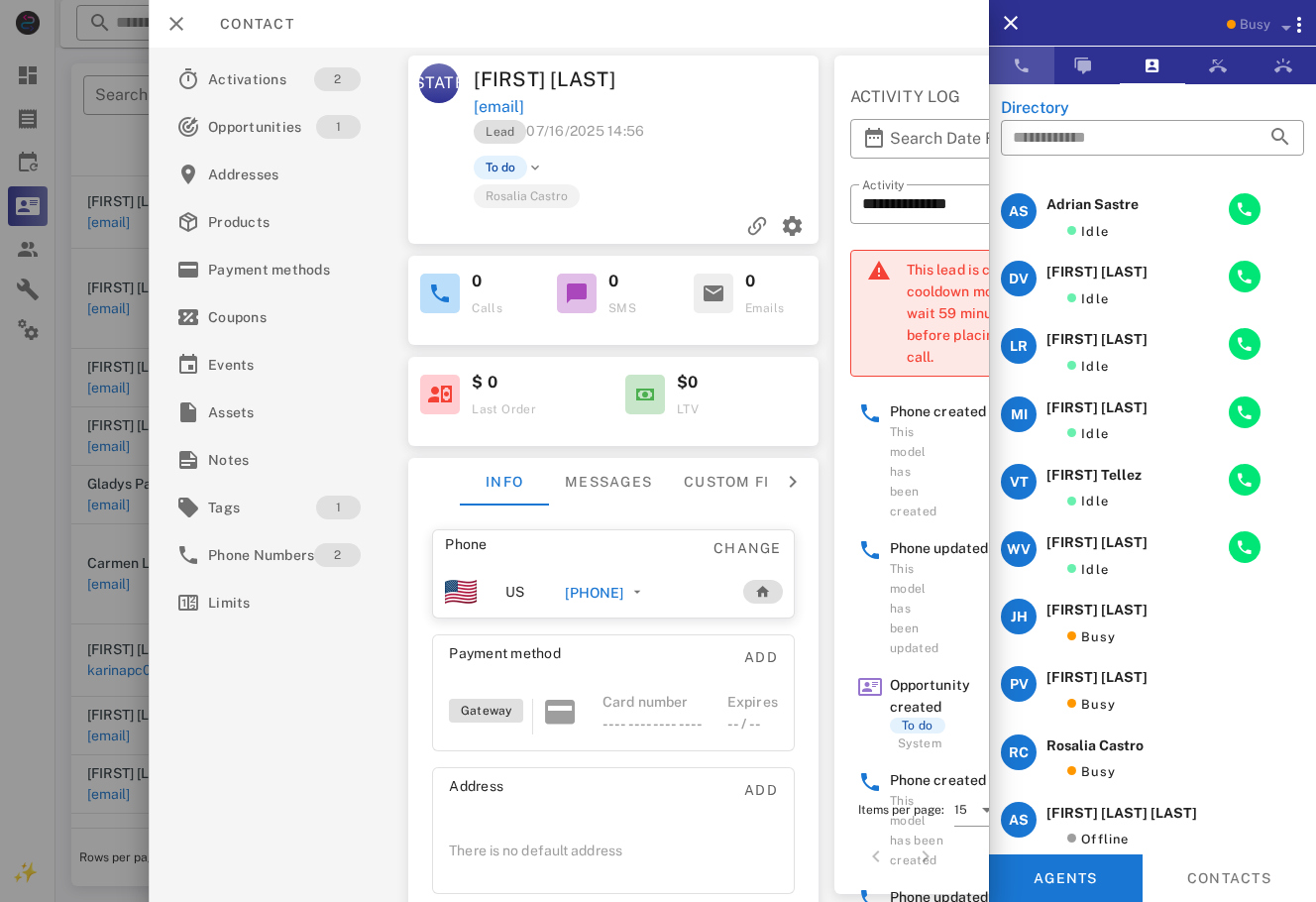 click at bounding box center [1022, 65] 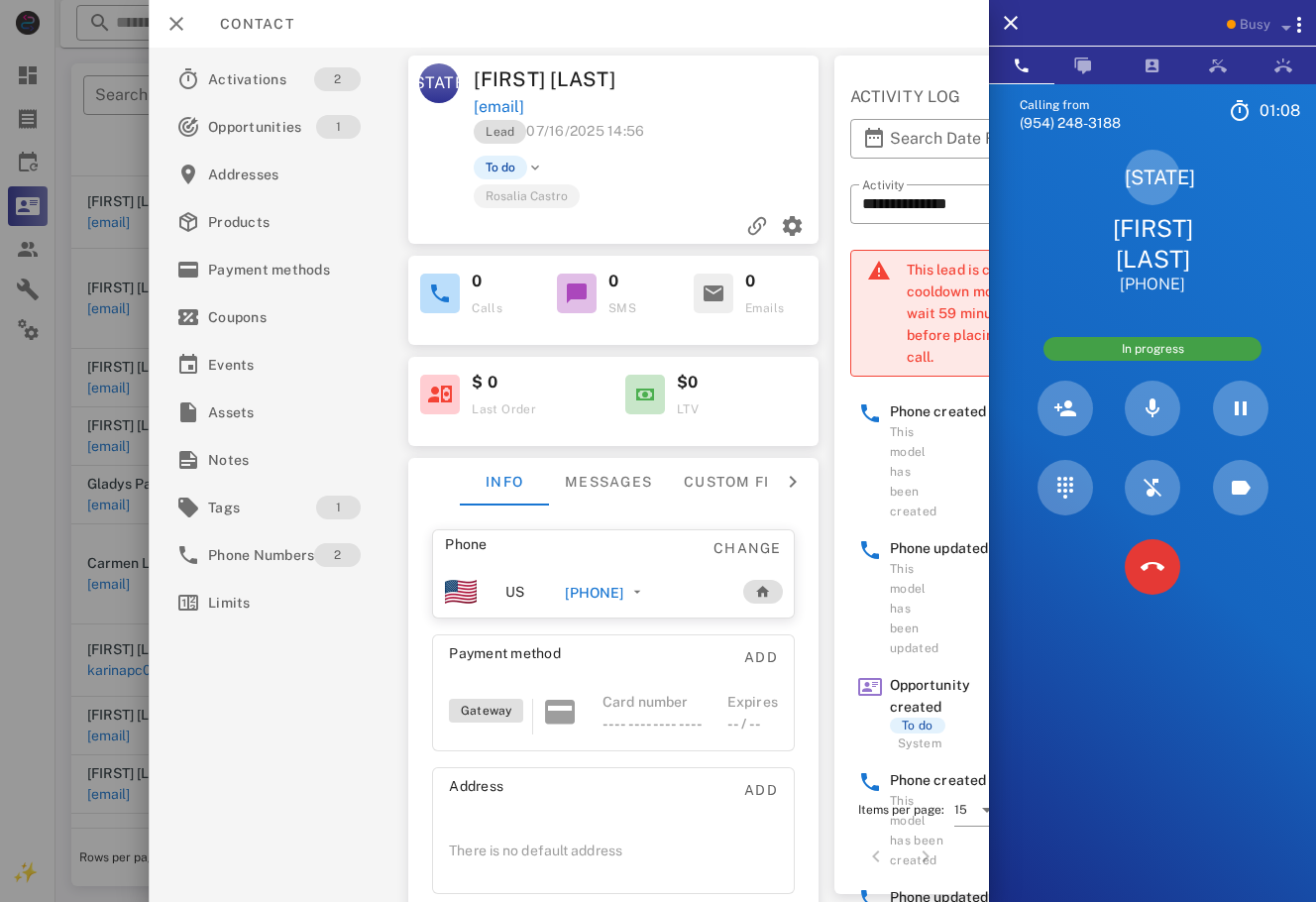 drag, startPoint x: 1238, startPoint y: 247, endPoint x: 1042, endPoint y: 219, distance: 197.99 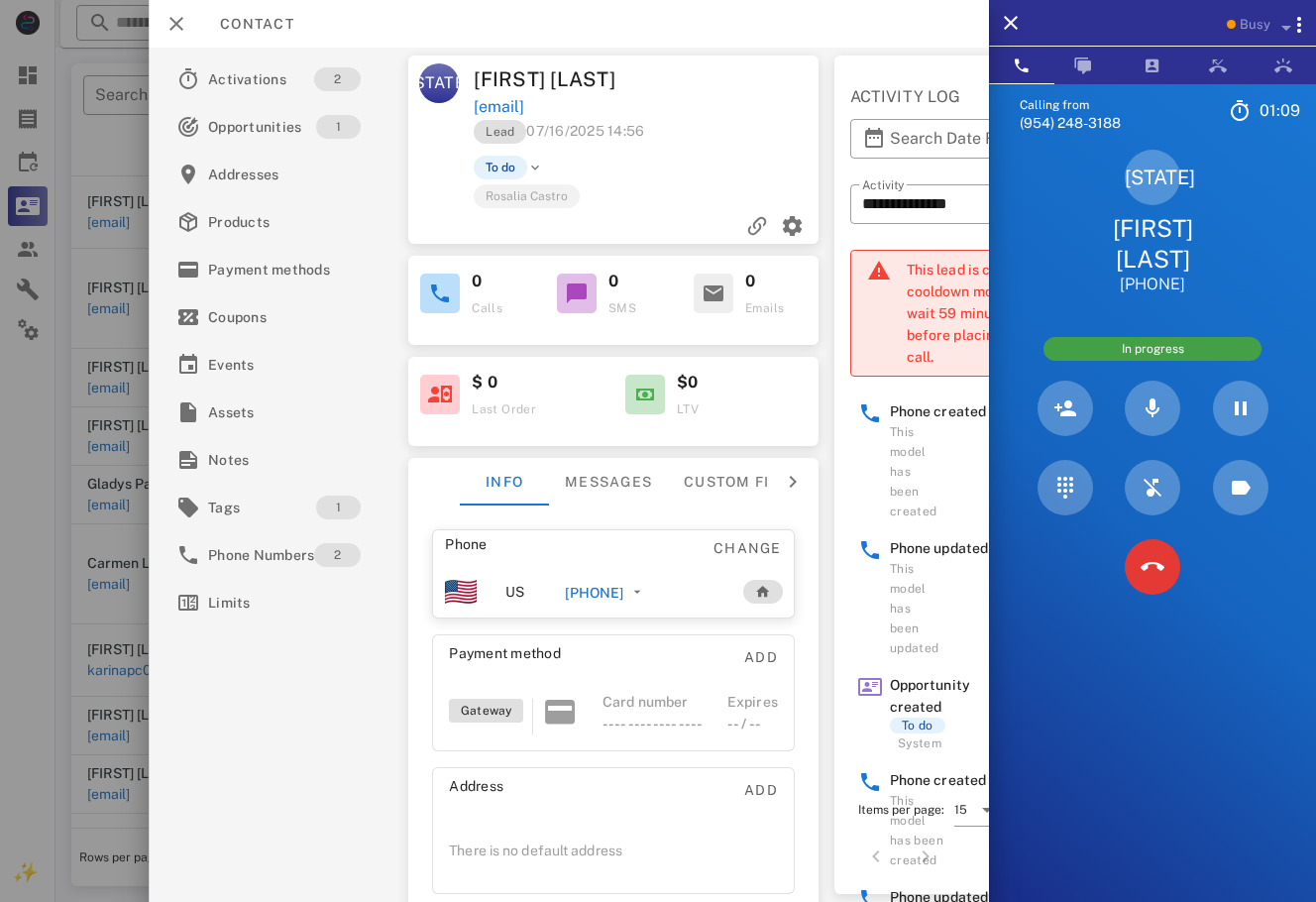 click on "[STATE] [FIRST] [LAST] [PHONE]" at bounding box center (1152, 222) 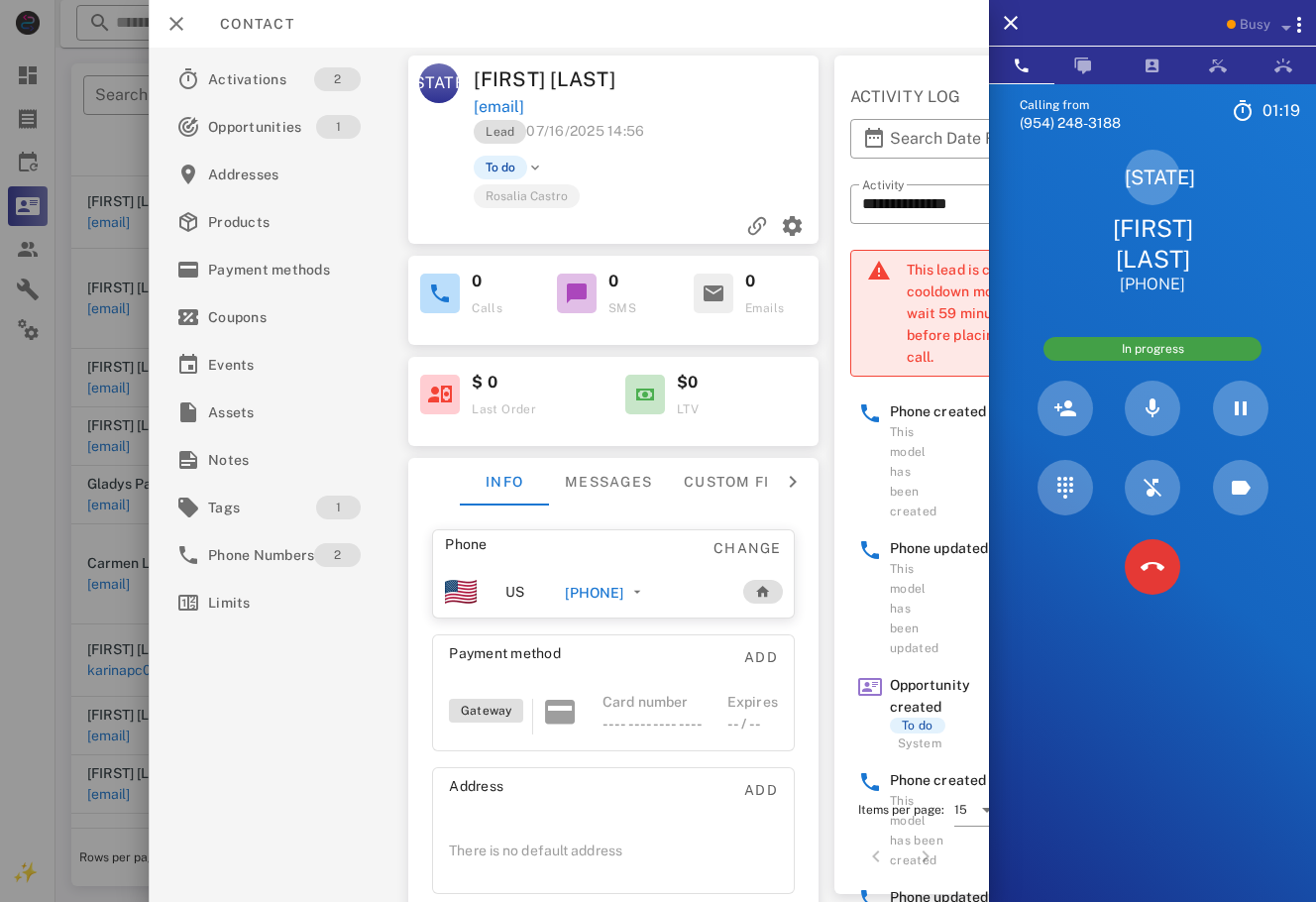 drag, startPoint x: 1240, startPoint y: 255, endPoint x: 1021, endPoint y: 238, distance: 219.65883 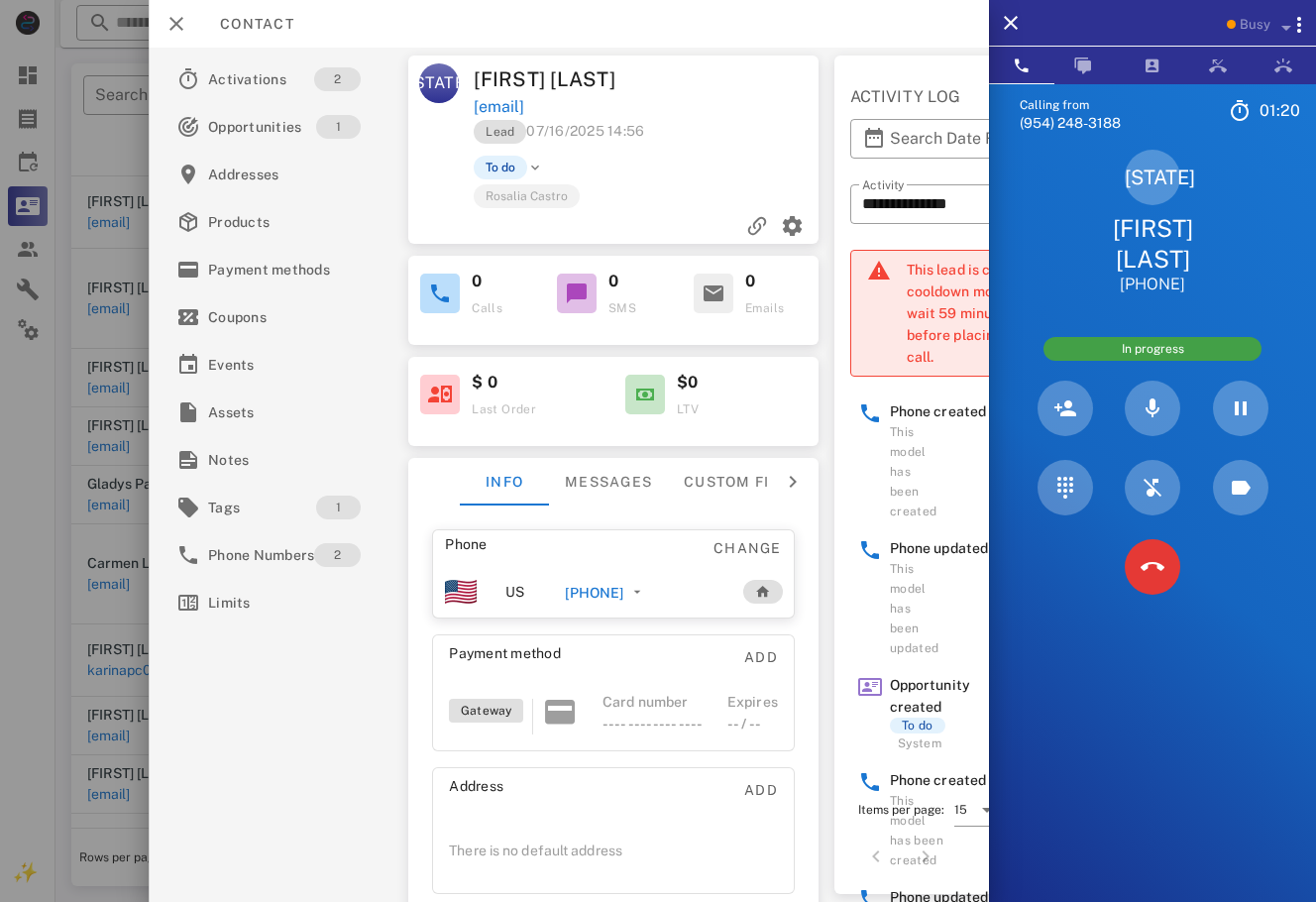 click on "[STATE] [FIRST] [LAST] [PHONE]" at bounding box center (1152, 222) 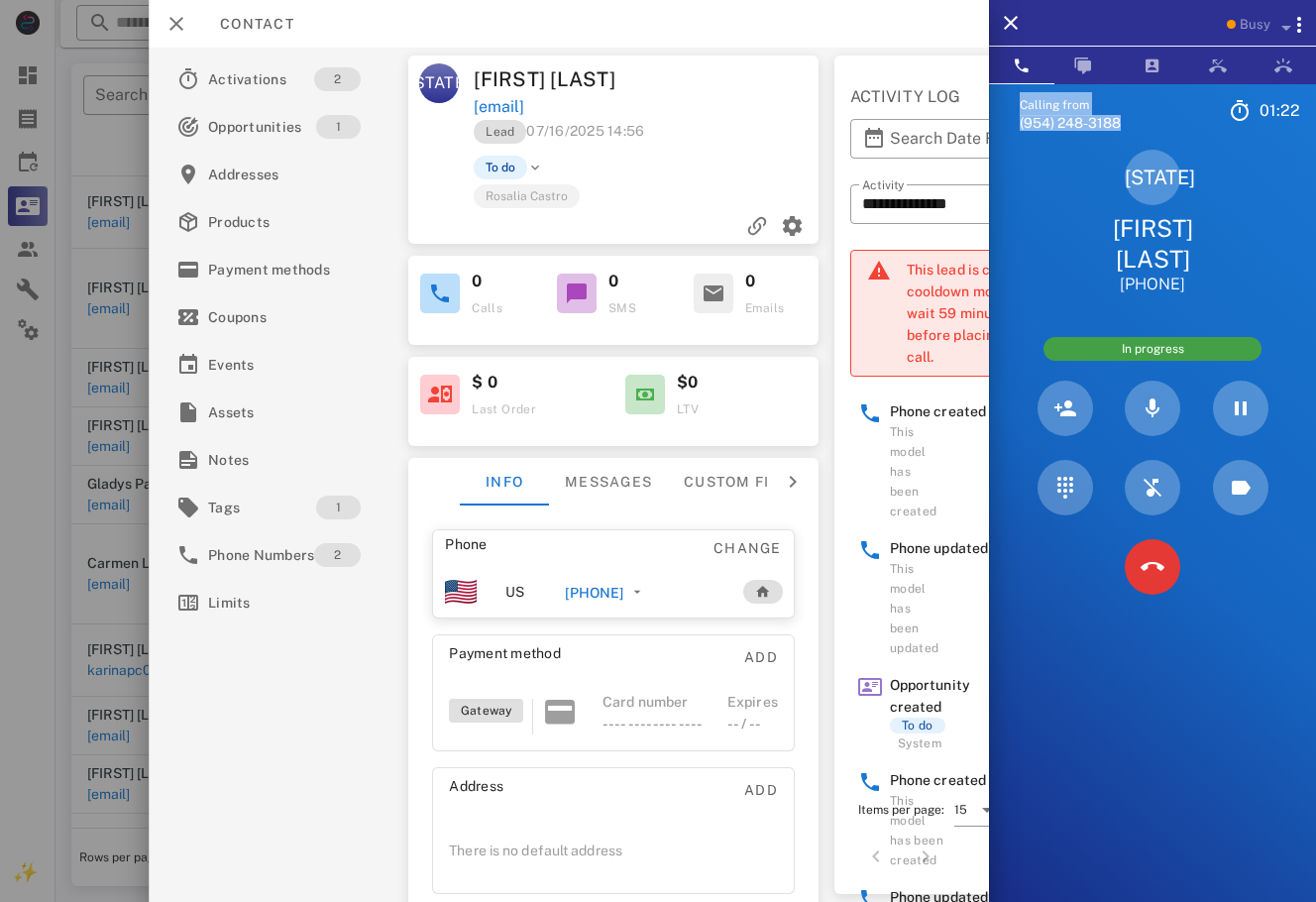 drag, startPoint x: 1149, startPoint y: 133, endPoint x: 1015, endPoint y: 108, distance: 136.3121 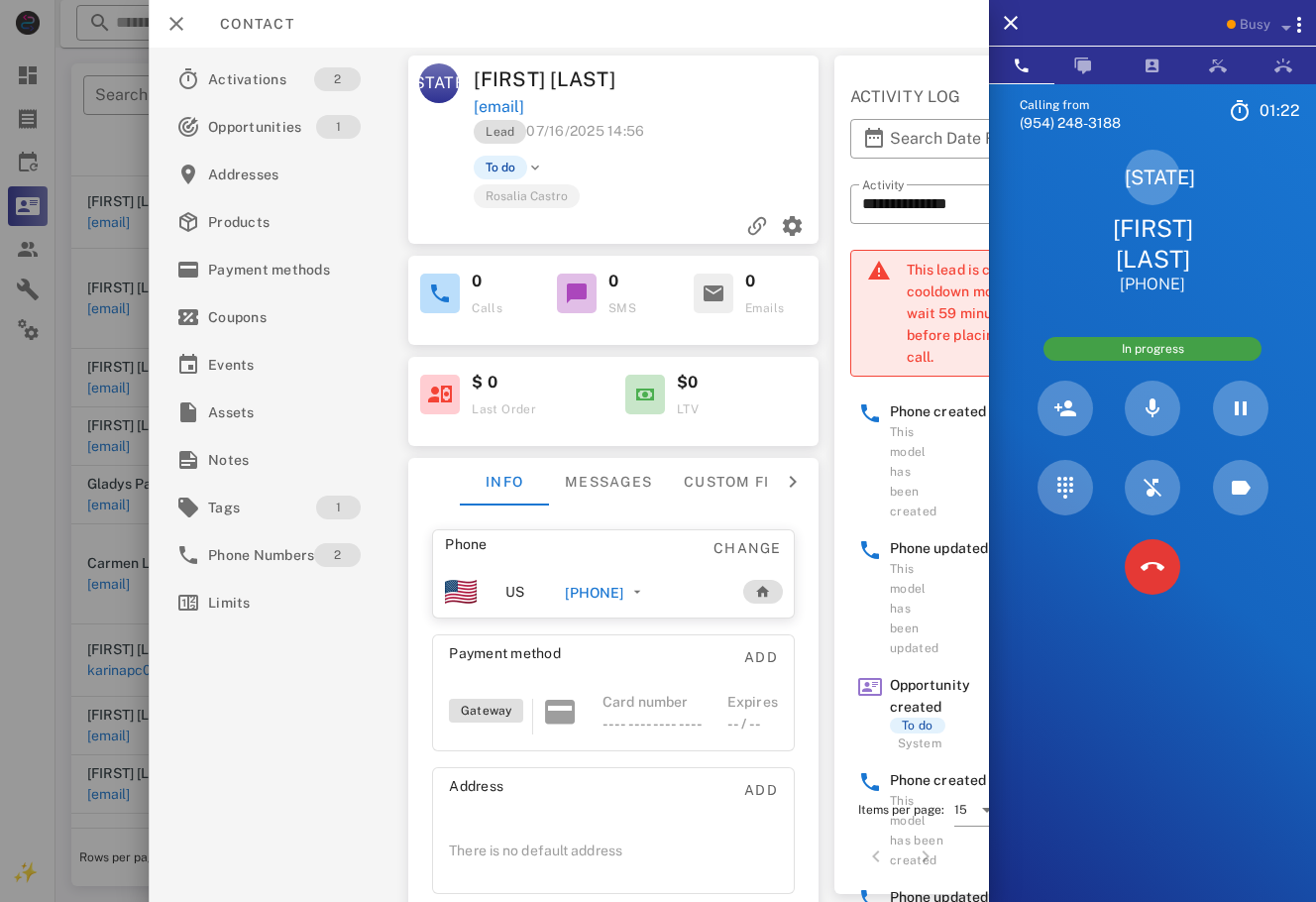 click on "[STATE] [FIRST] [LAST] [PHONE]" at bounding box center (1152, 222) 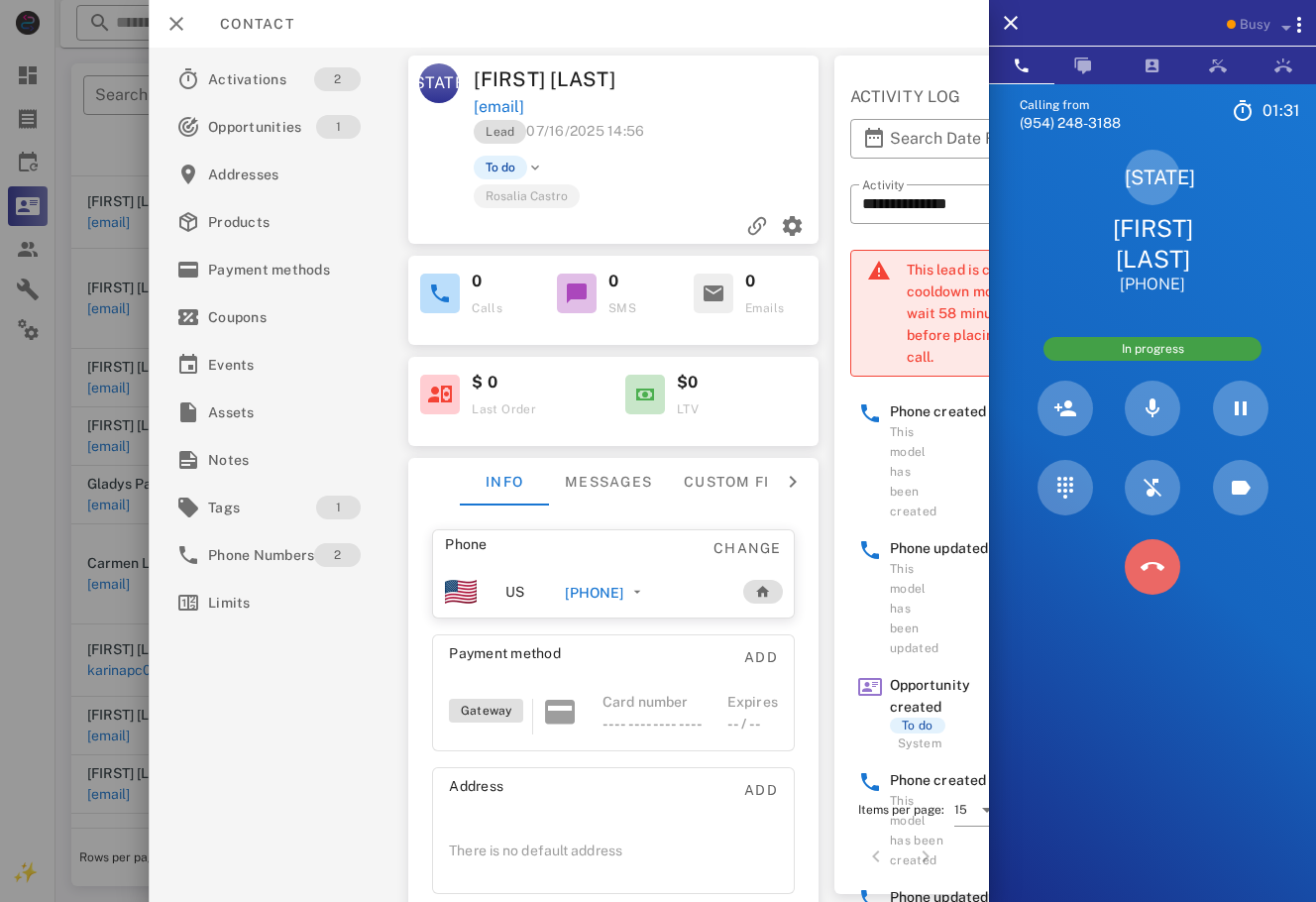 click at bounding box center [1152, 567] 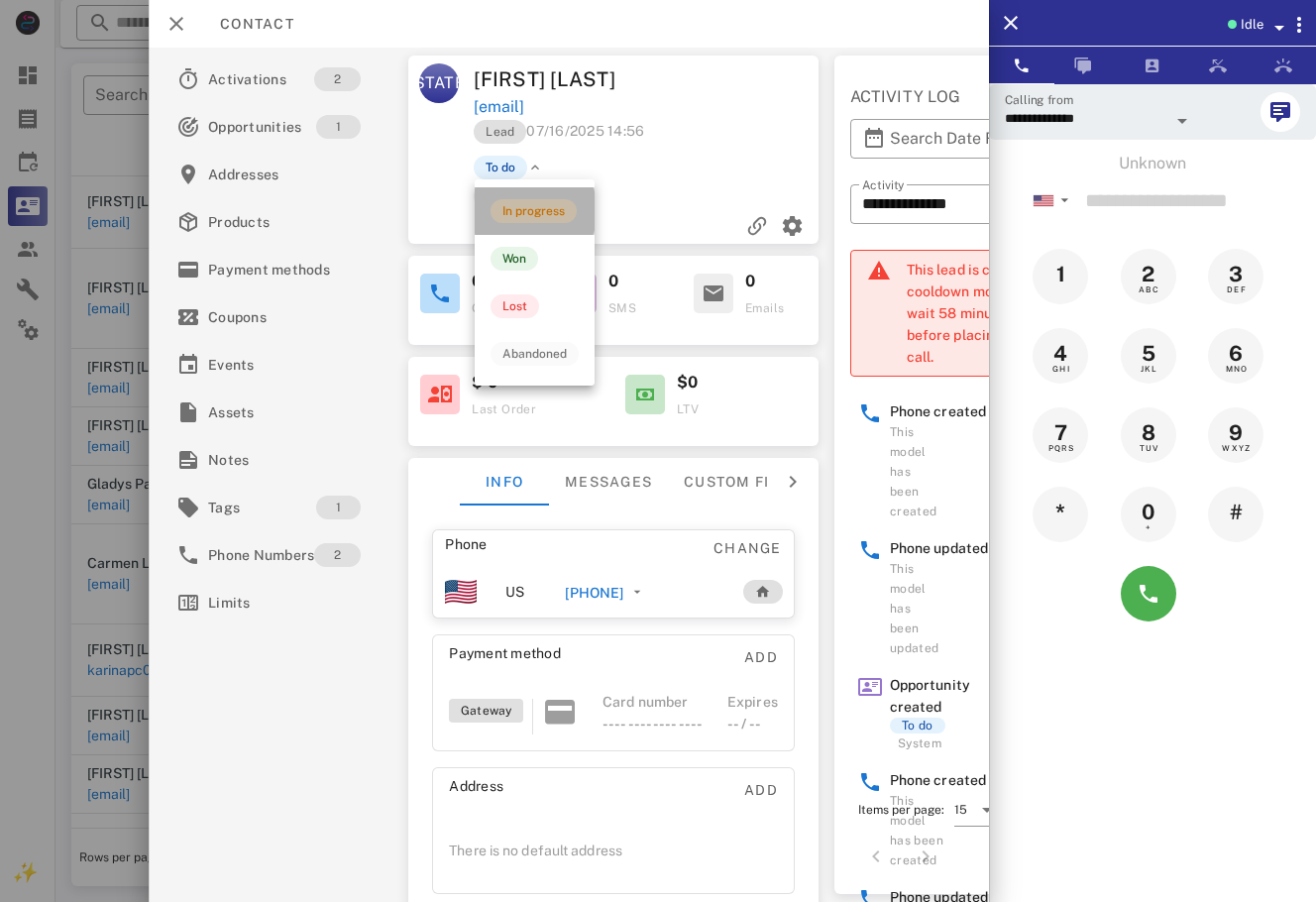 click on "In progress" at bounding box center (533, 211) 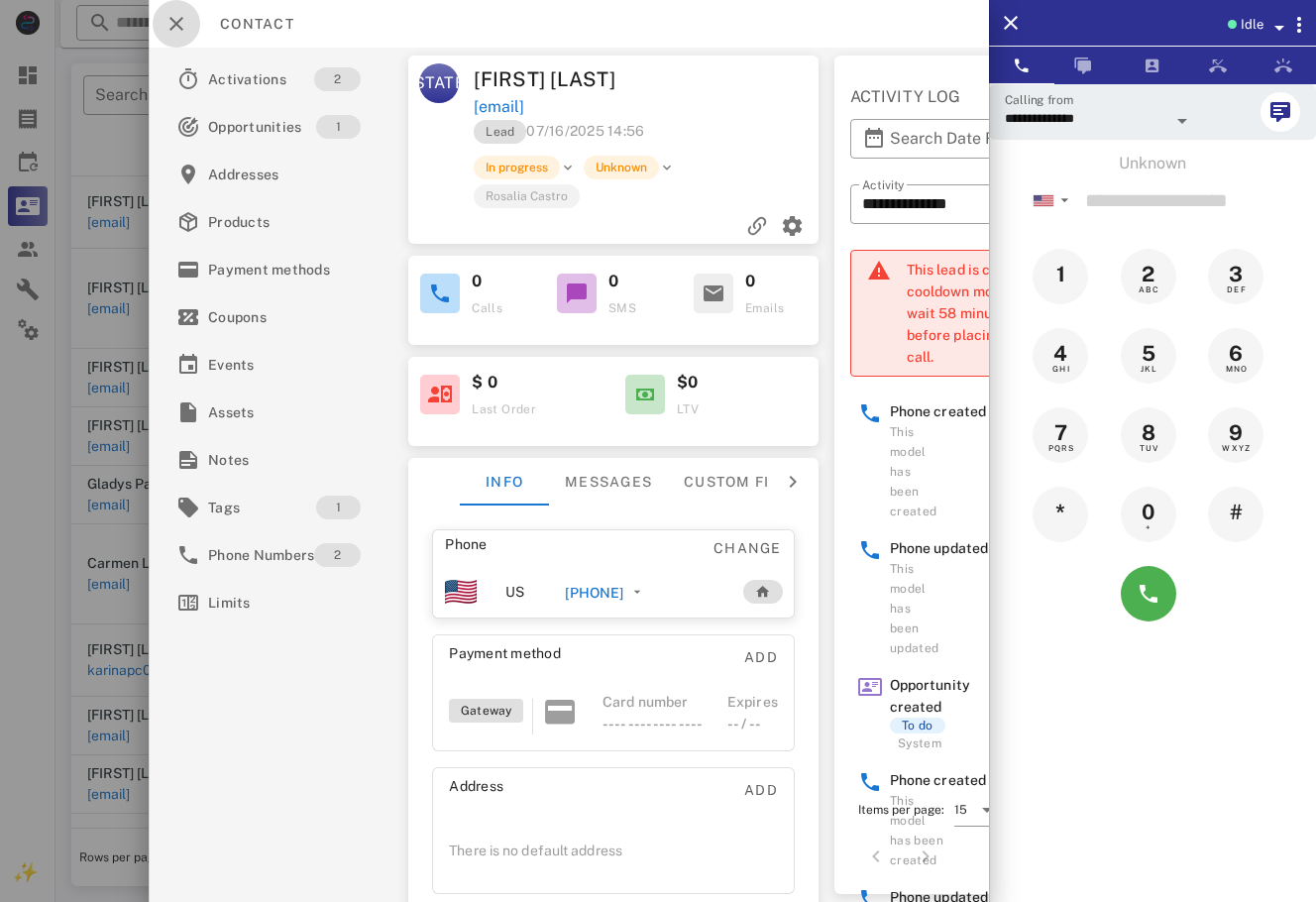 click at bounding box center [176, 24] 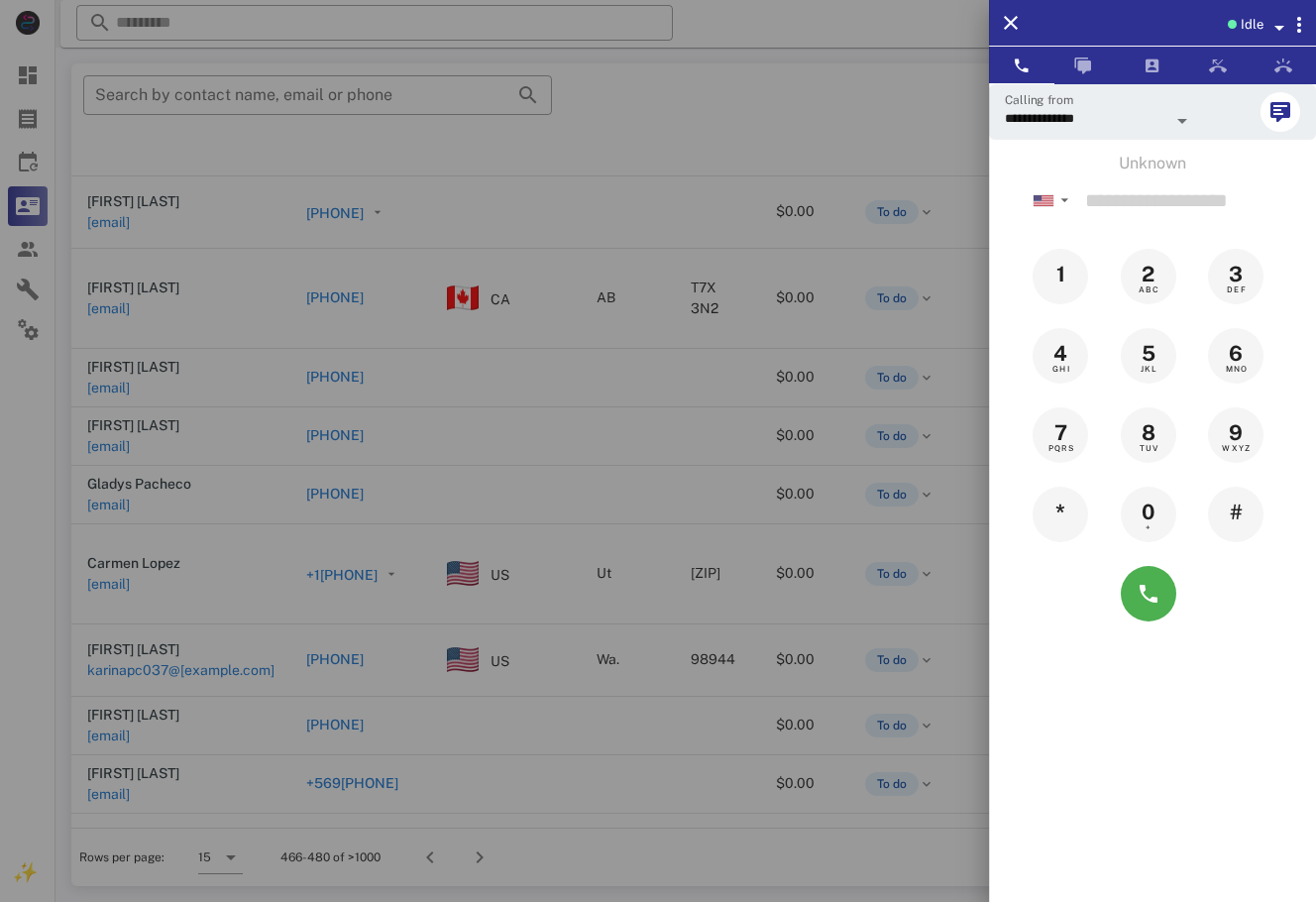 click at bounding box center (658, 451) 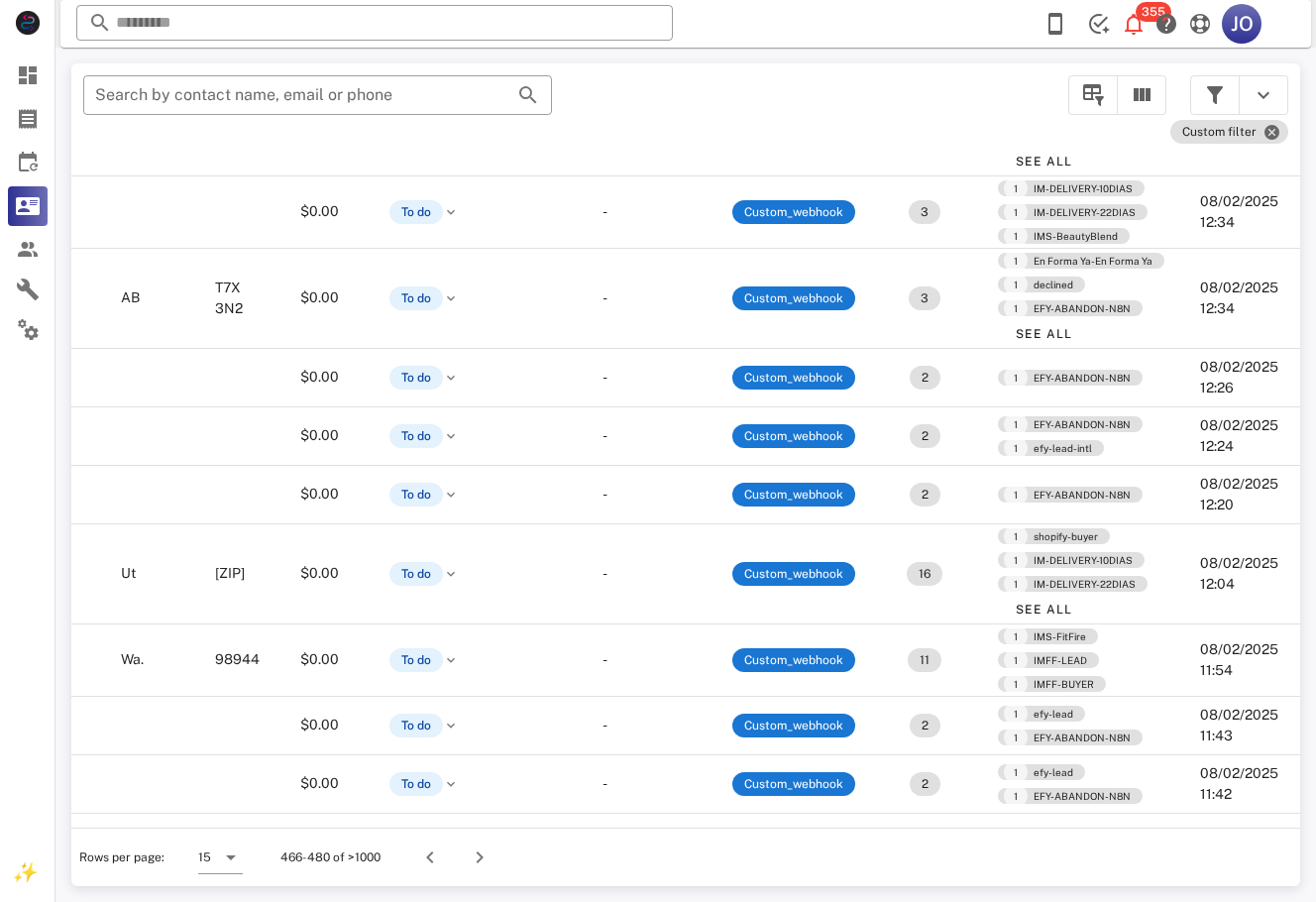 scroll, scrollTop: 433, scrollLeft: 476, axis: both 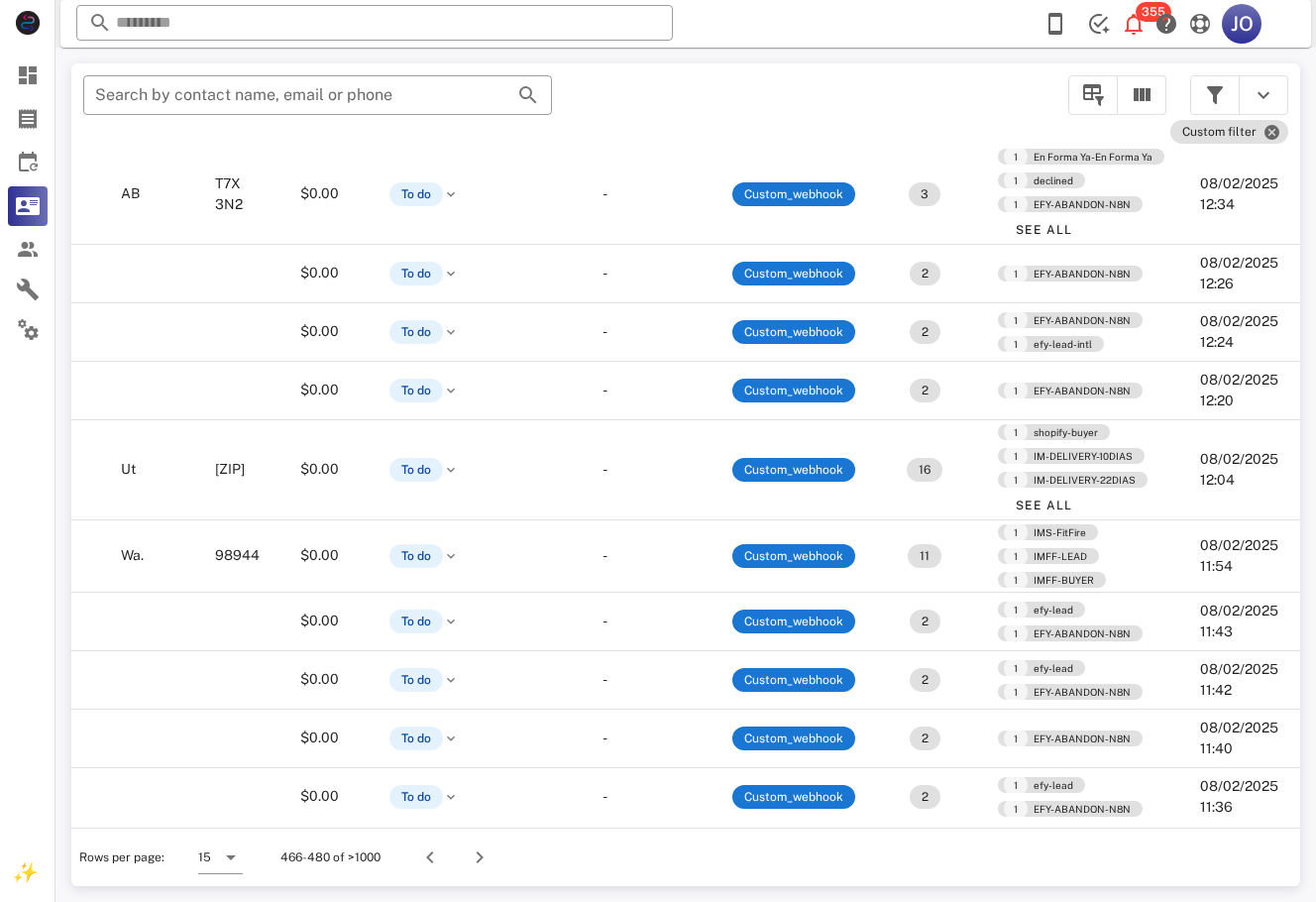 drag, startPoint x: 1291, startPoint y: 528, endPoint x: 25, endPoint y: 67, distance: 1347.3222 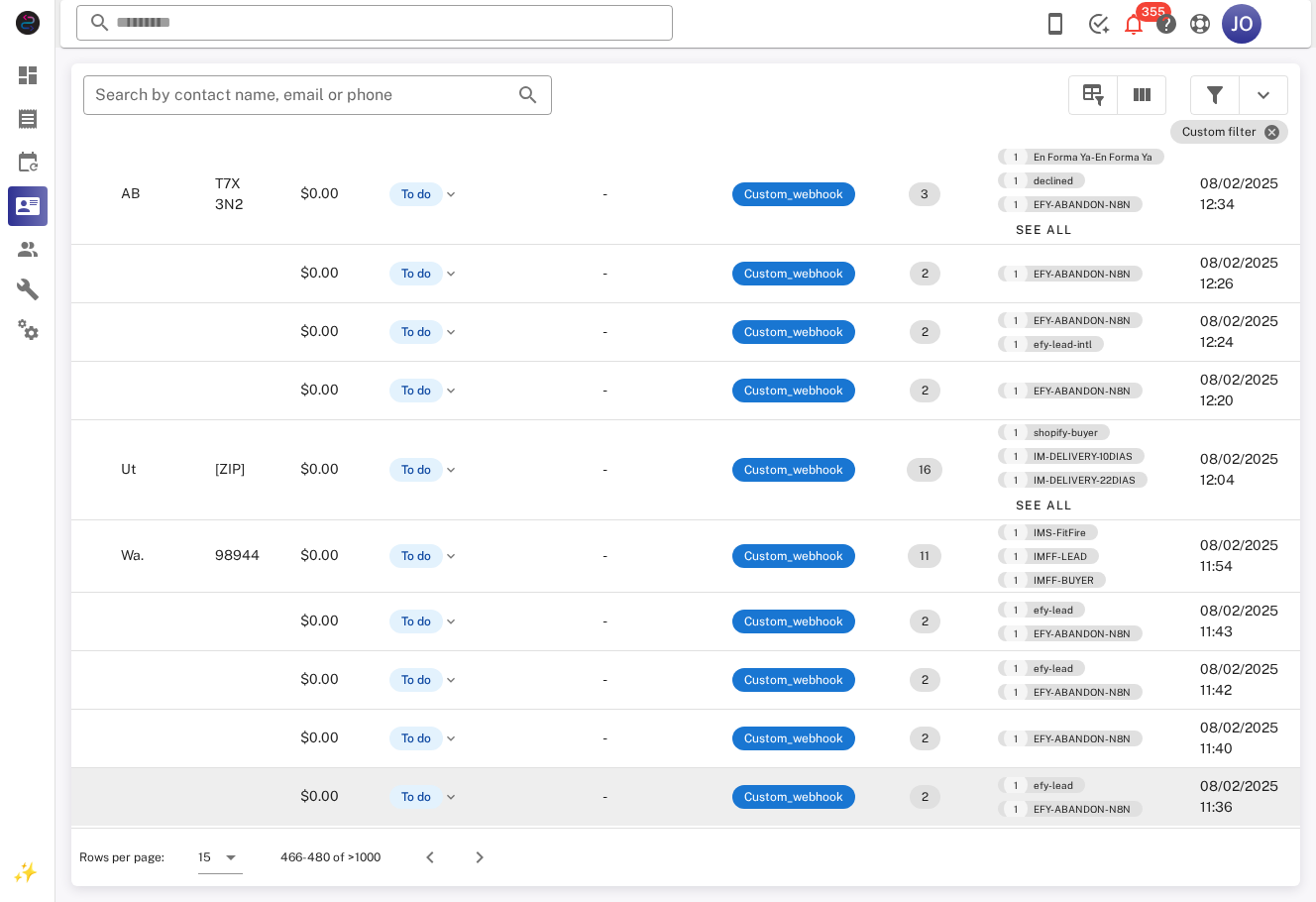 click on "-" at bounding box center [604, 797] 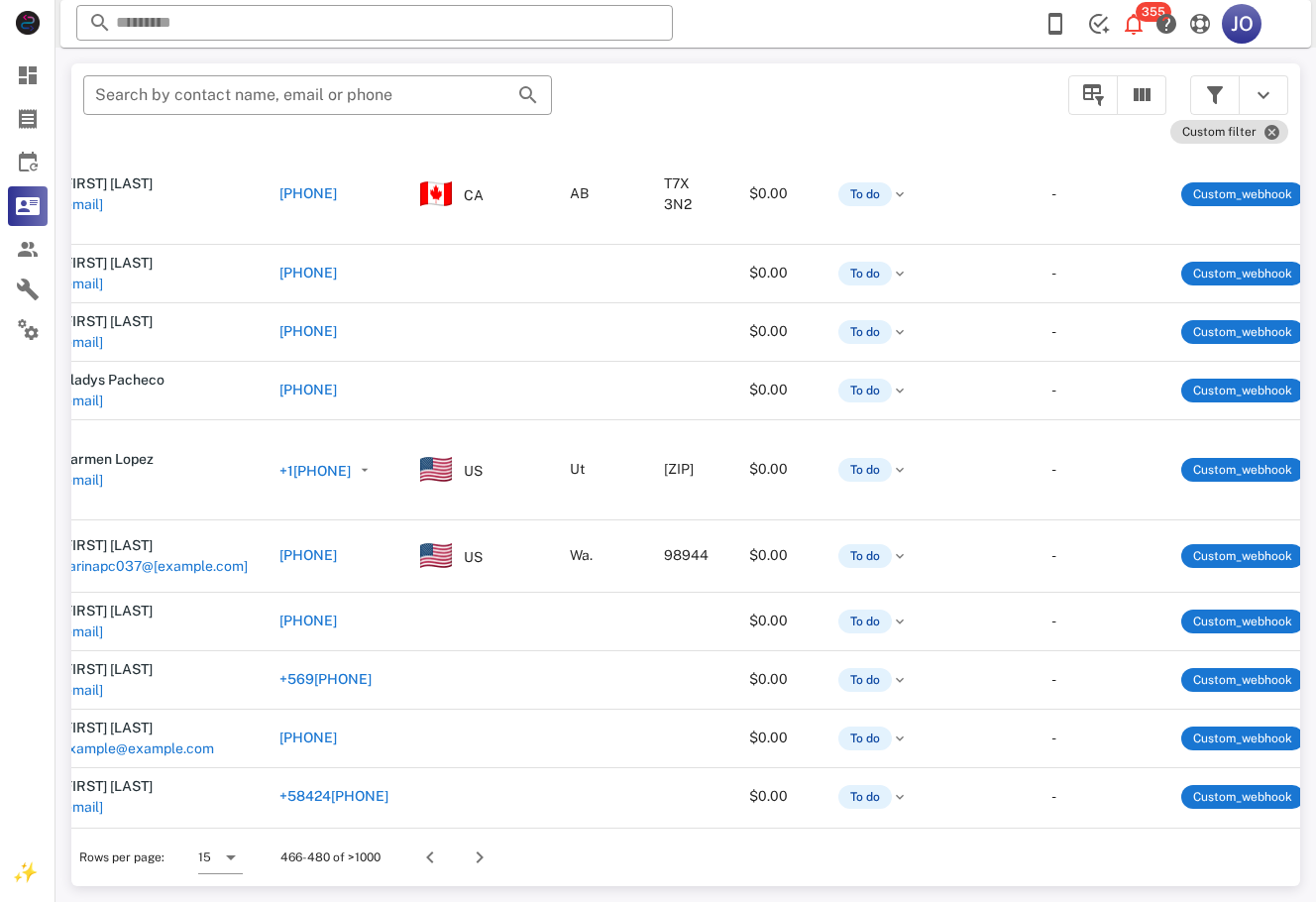 scroll, scrollTop: 433, scrollLeft: 0, axis: vertical 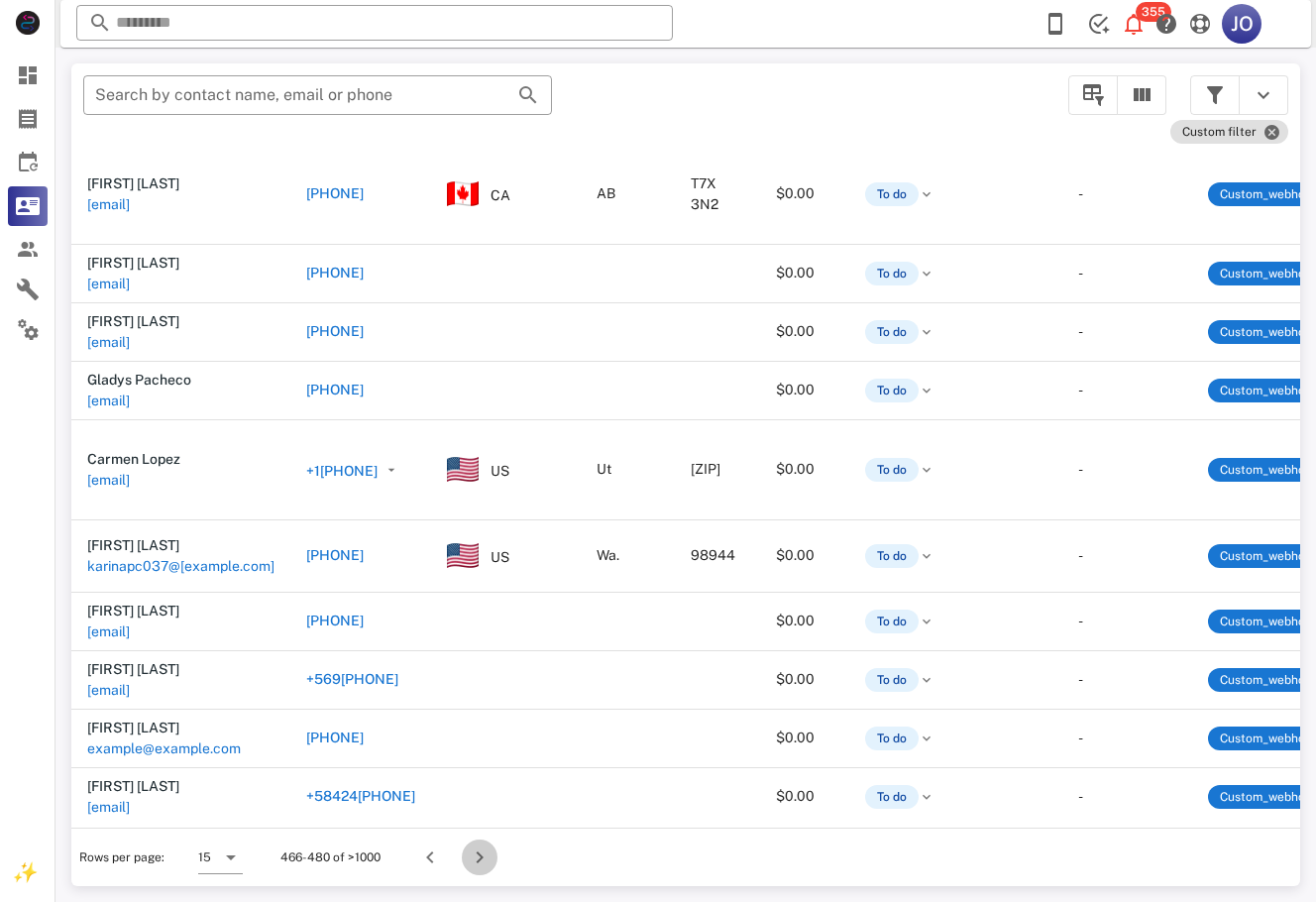 click at bounding box center (480, 857) 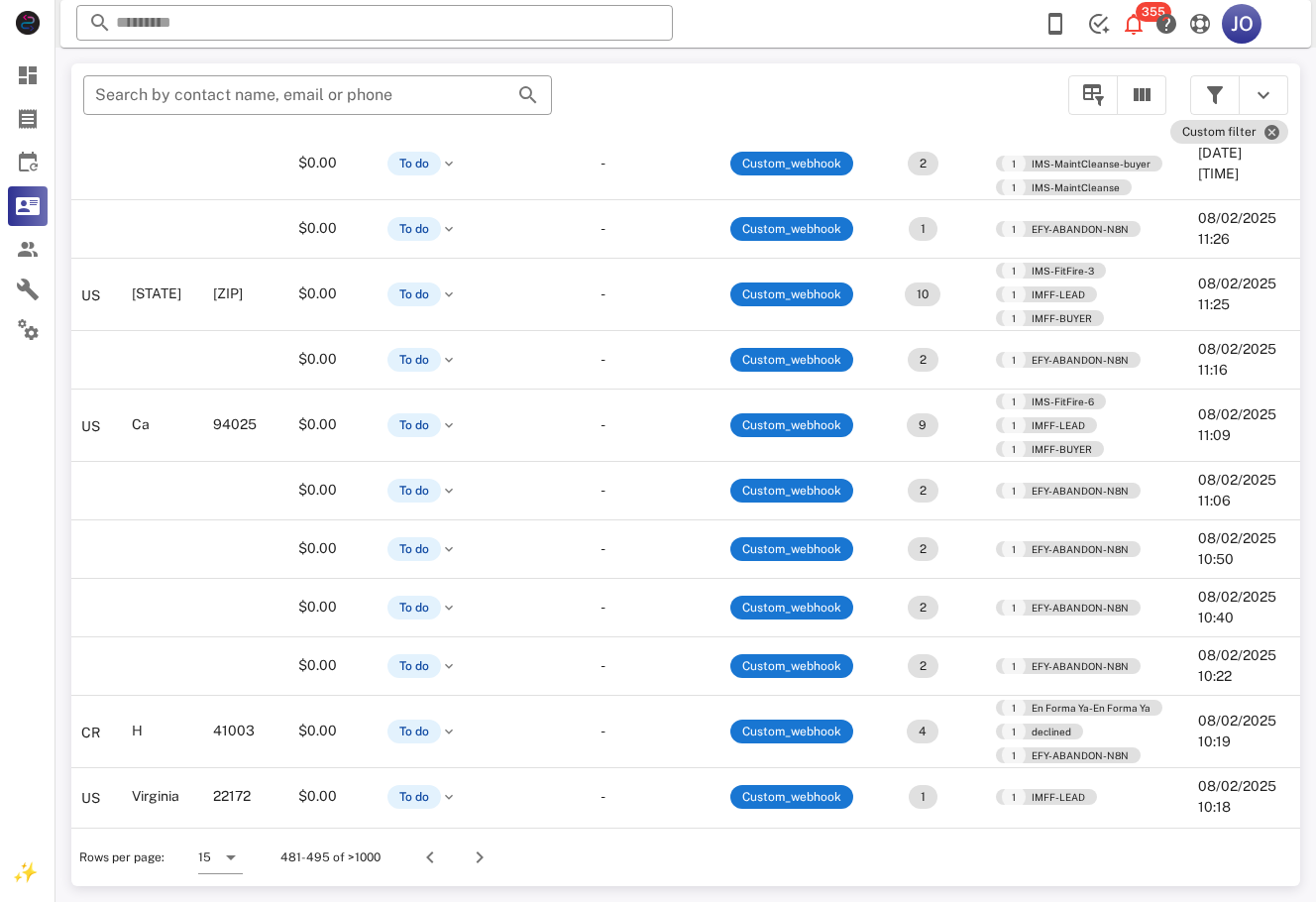 scroll, scrollTop: 422, scrollLeft: 0, axis: vertical 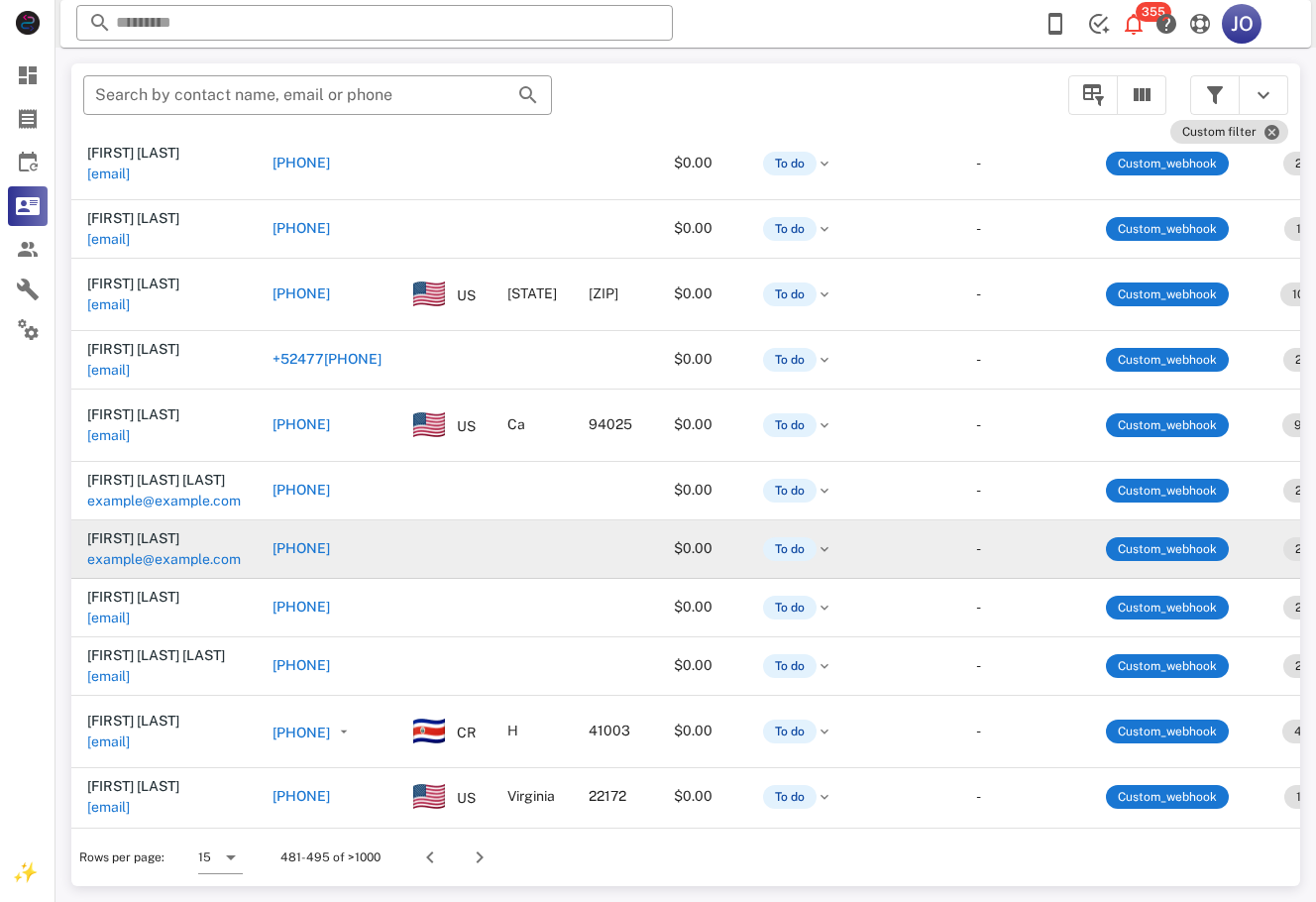click on "example@example.com" at bounding box center [164, 559] 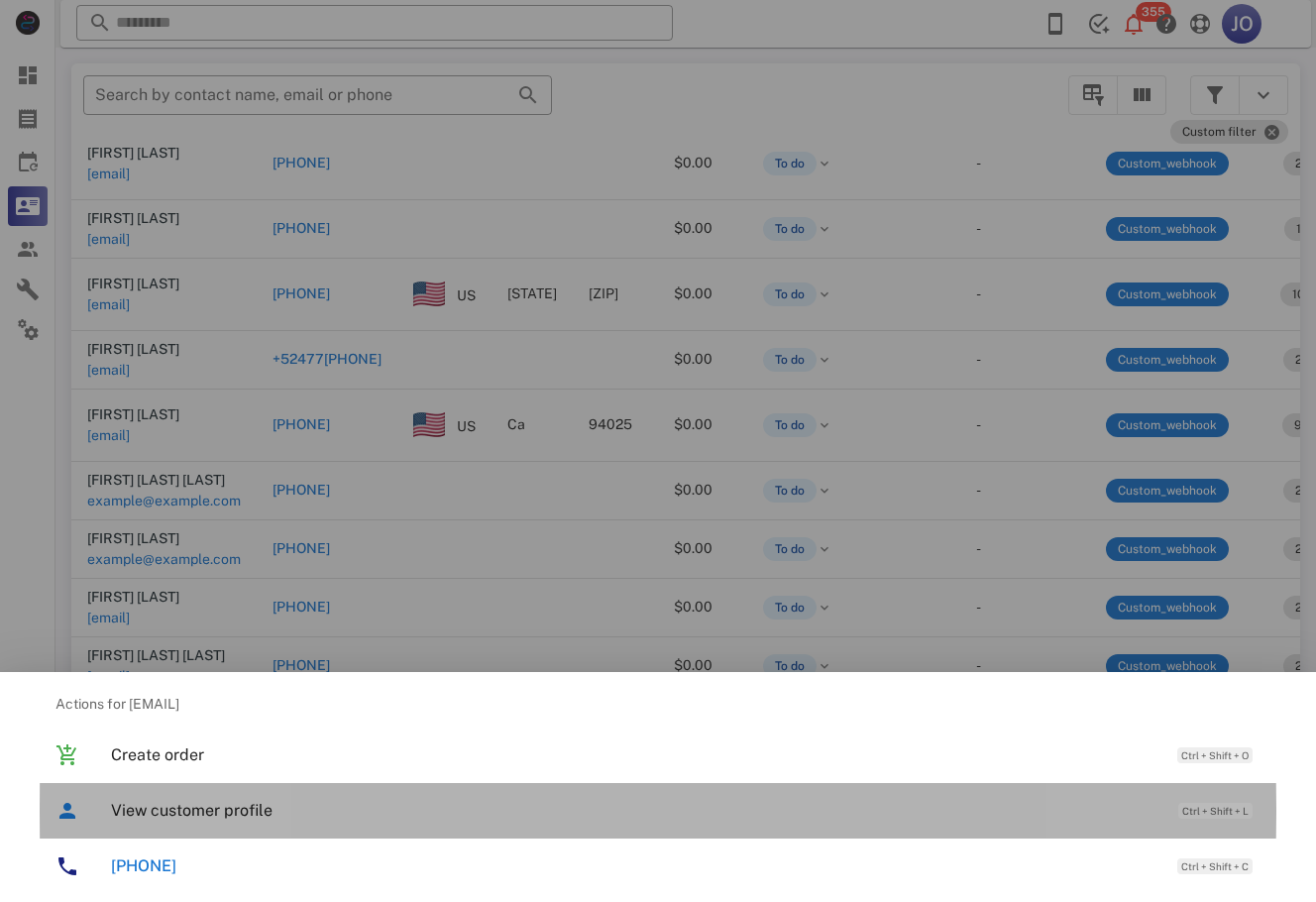 click on "View customer profile" at bounding box center (634, 810) 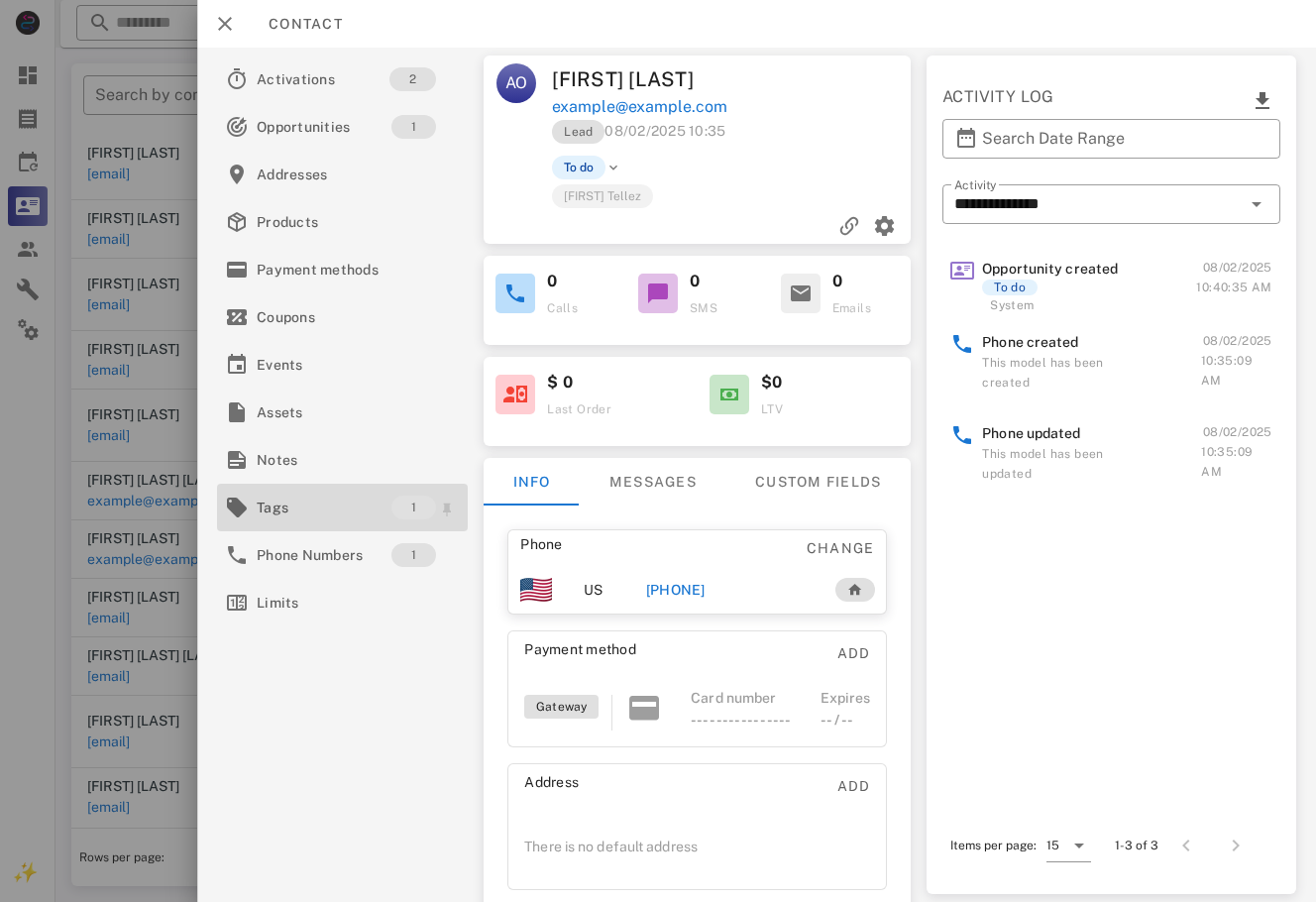click on "Tags" at bounding box center [324, 507] 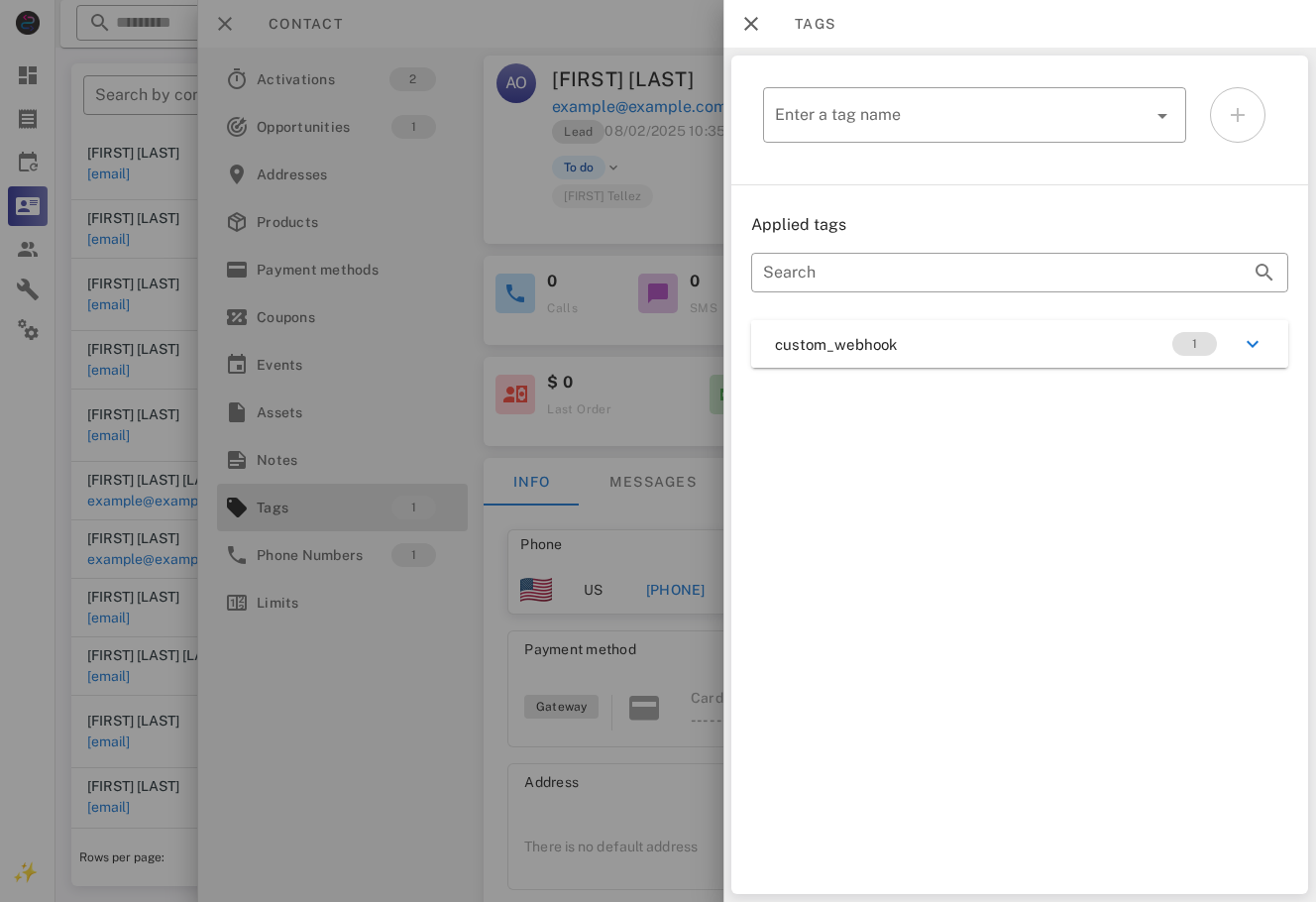 click on "​ Enter a tag name Applied tags ​ Search  custom_webhook  1" at bounding box center [1020, 475] 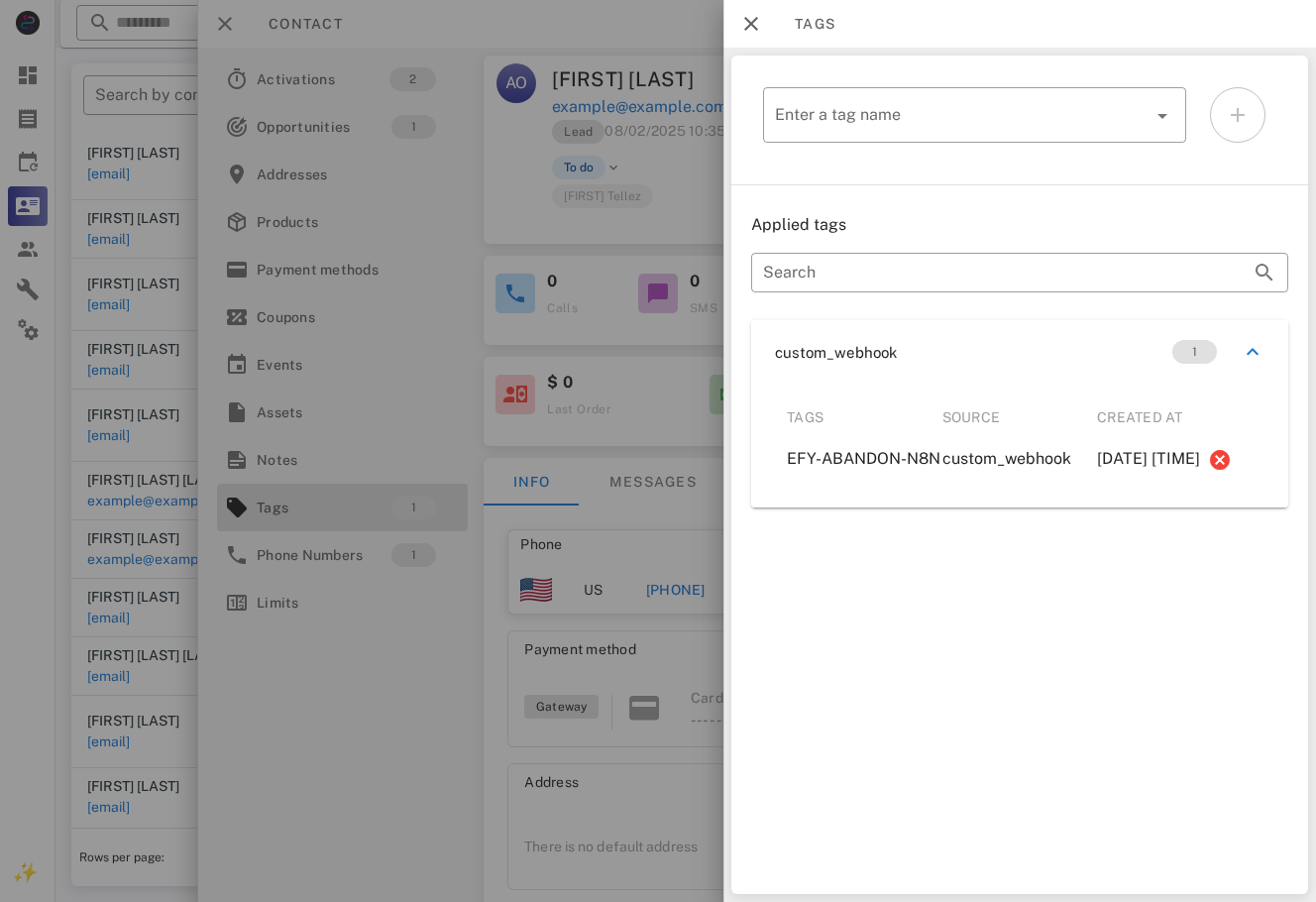 click at bounding box center [658, 451] 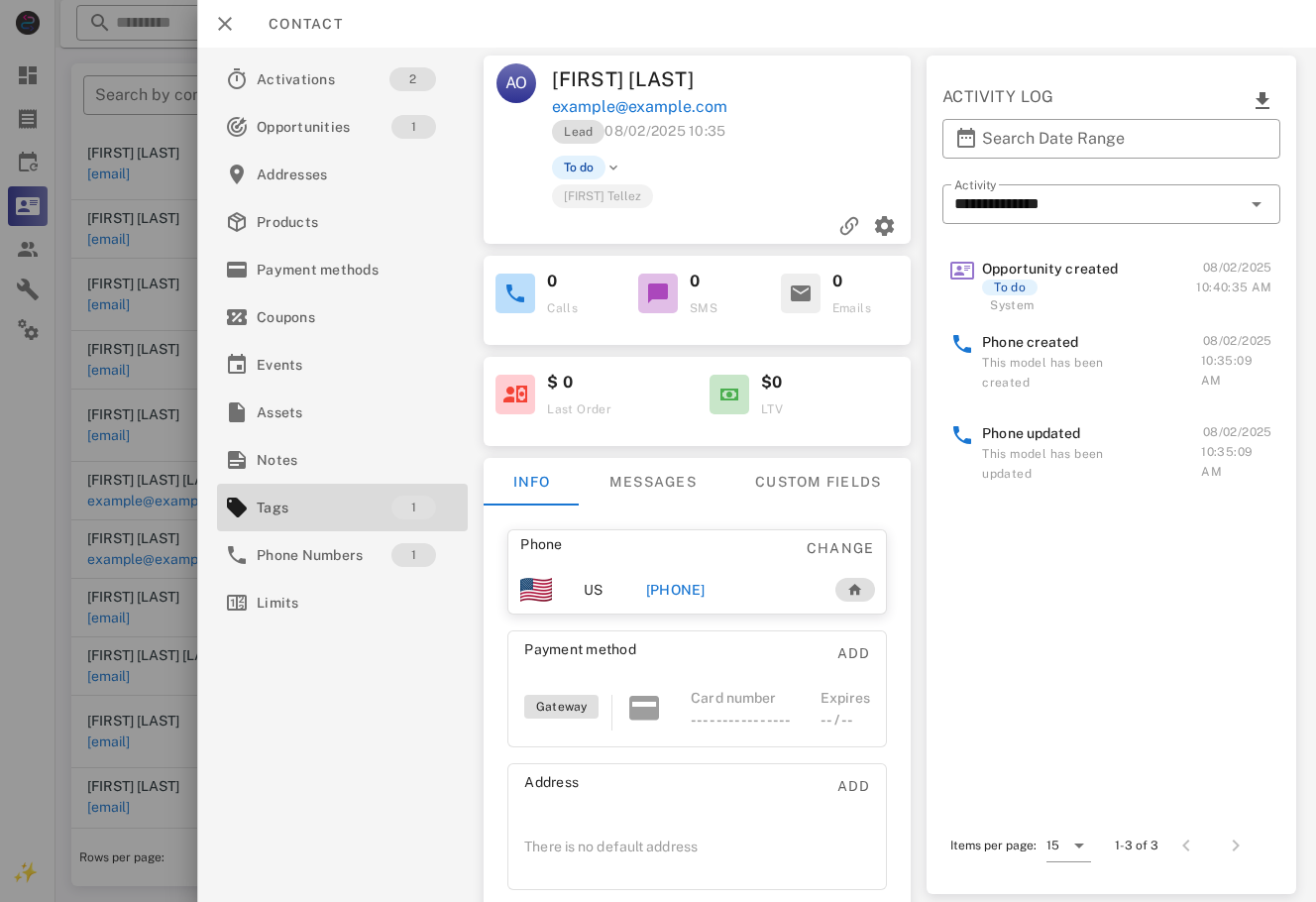 click on "[PHONE]" at bounding box center [676, 590] 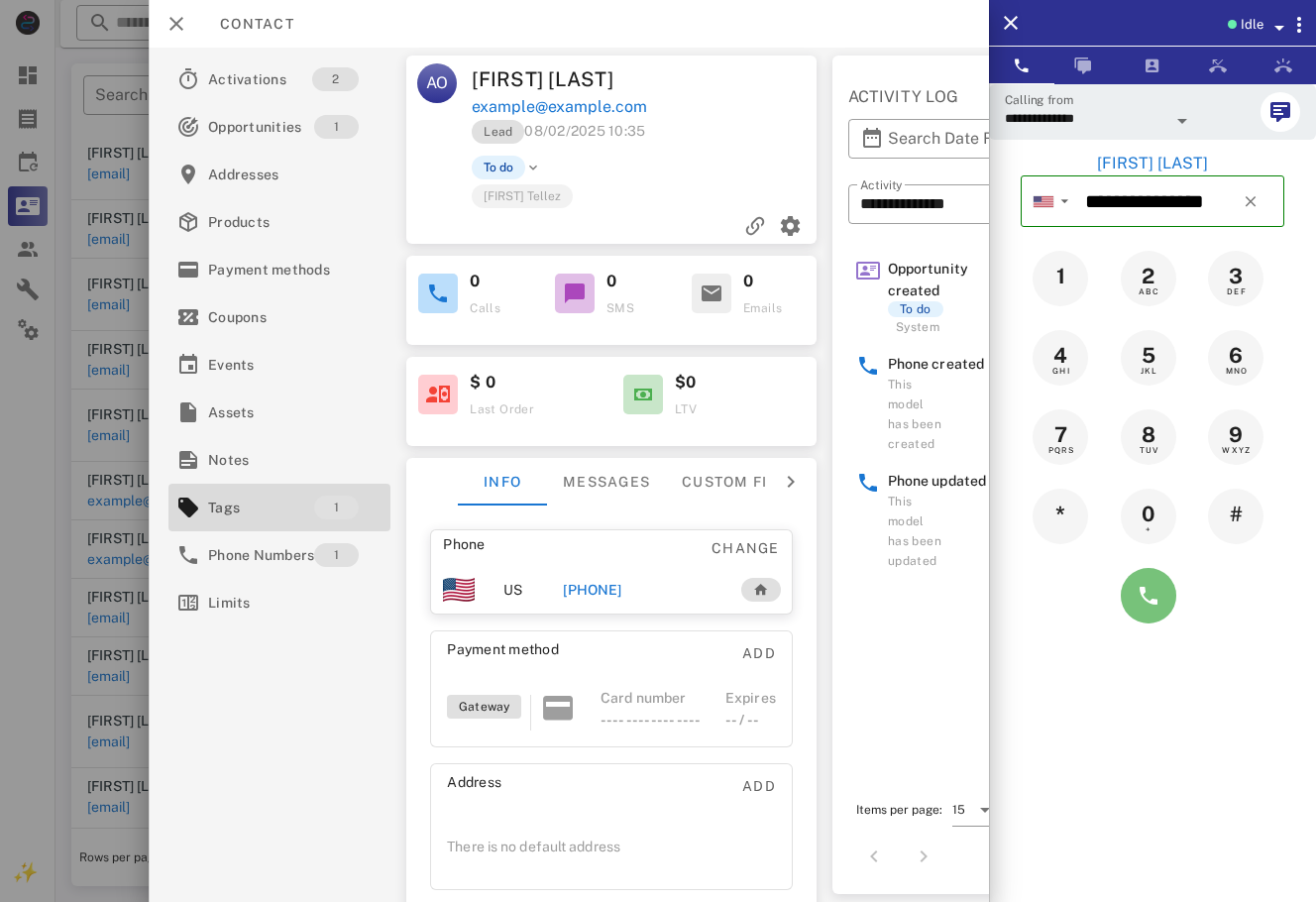 click at bounding box center [1149, 596] 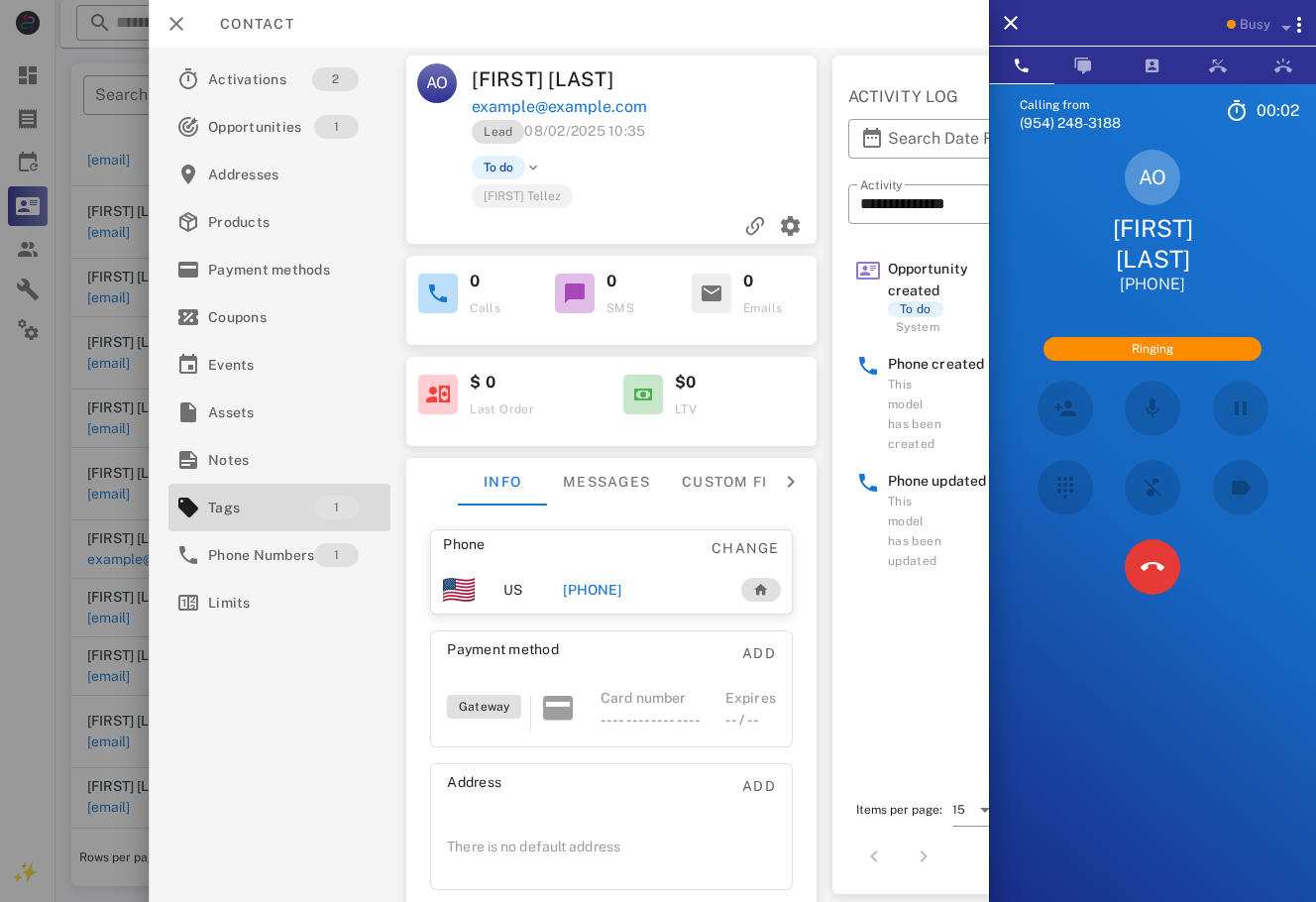 scroll, scrollTop: 364, scrollLeft: 0, axis: vertical 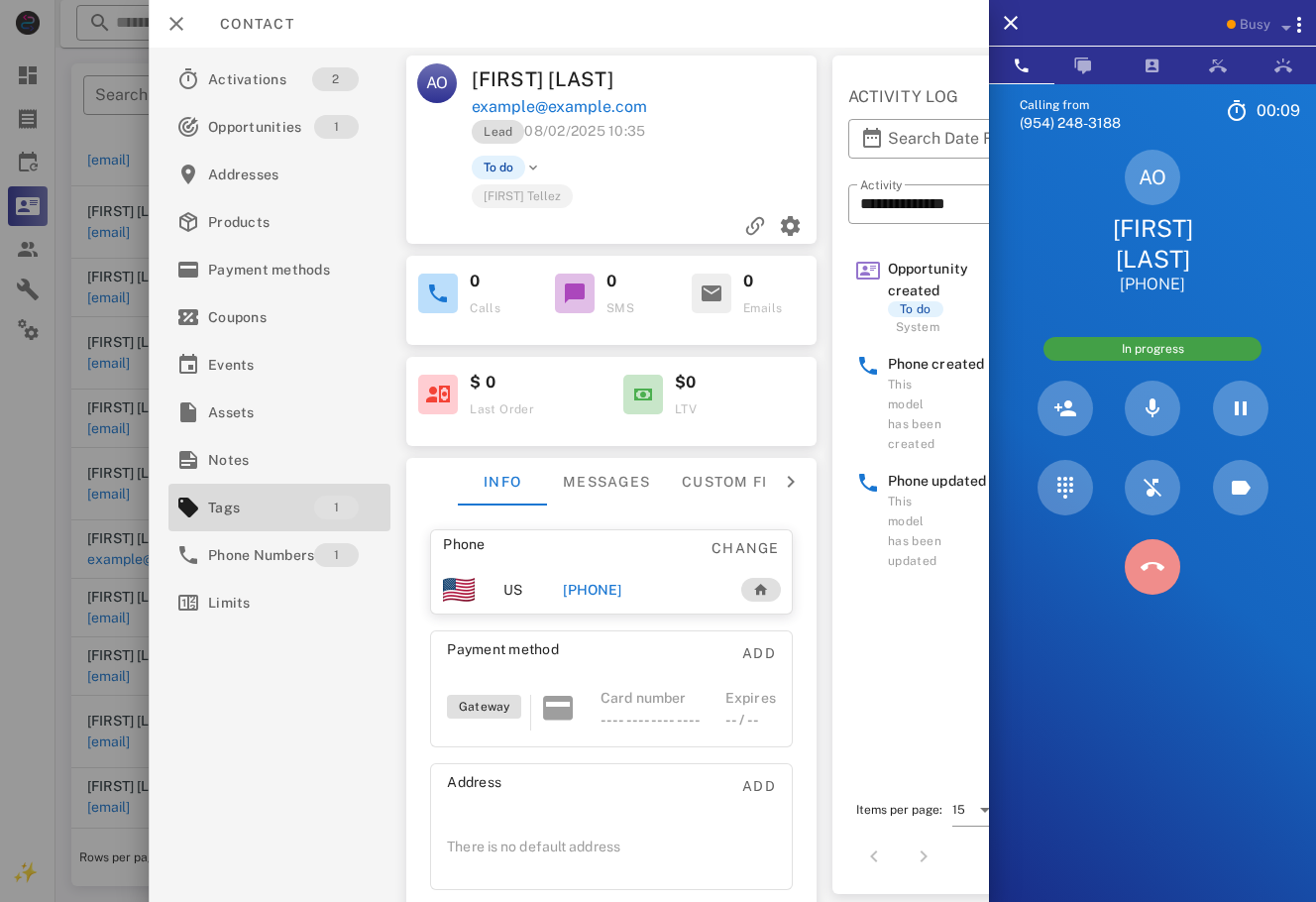 click at bounding box center [1152, 567] 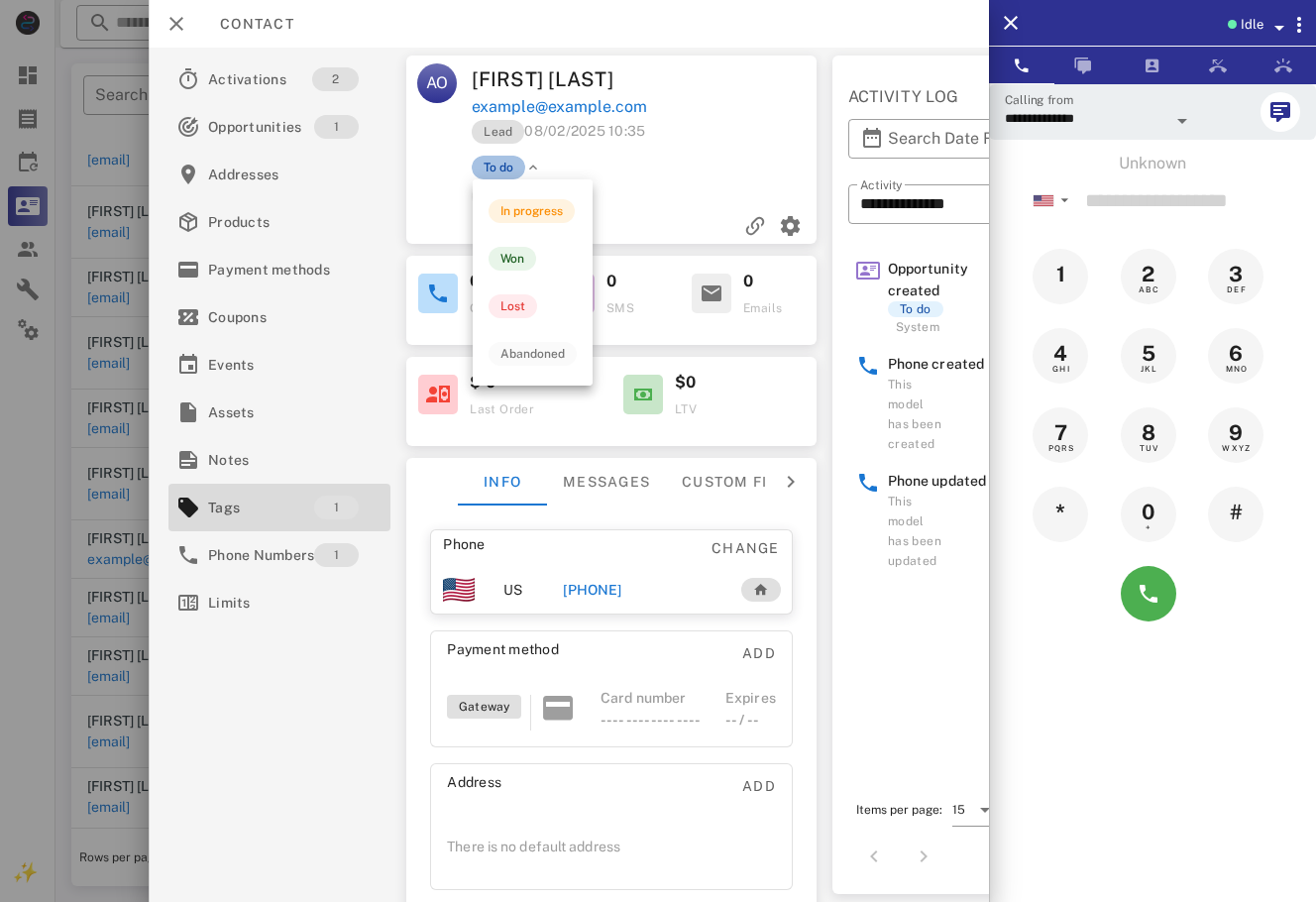 click on "To do" at bounding box center (498, 168) 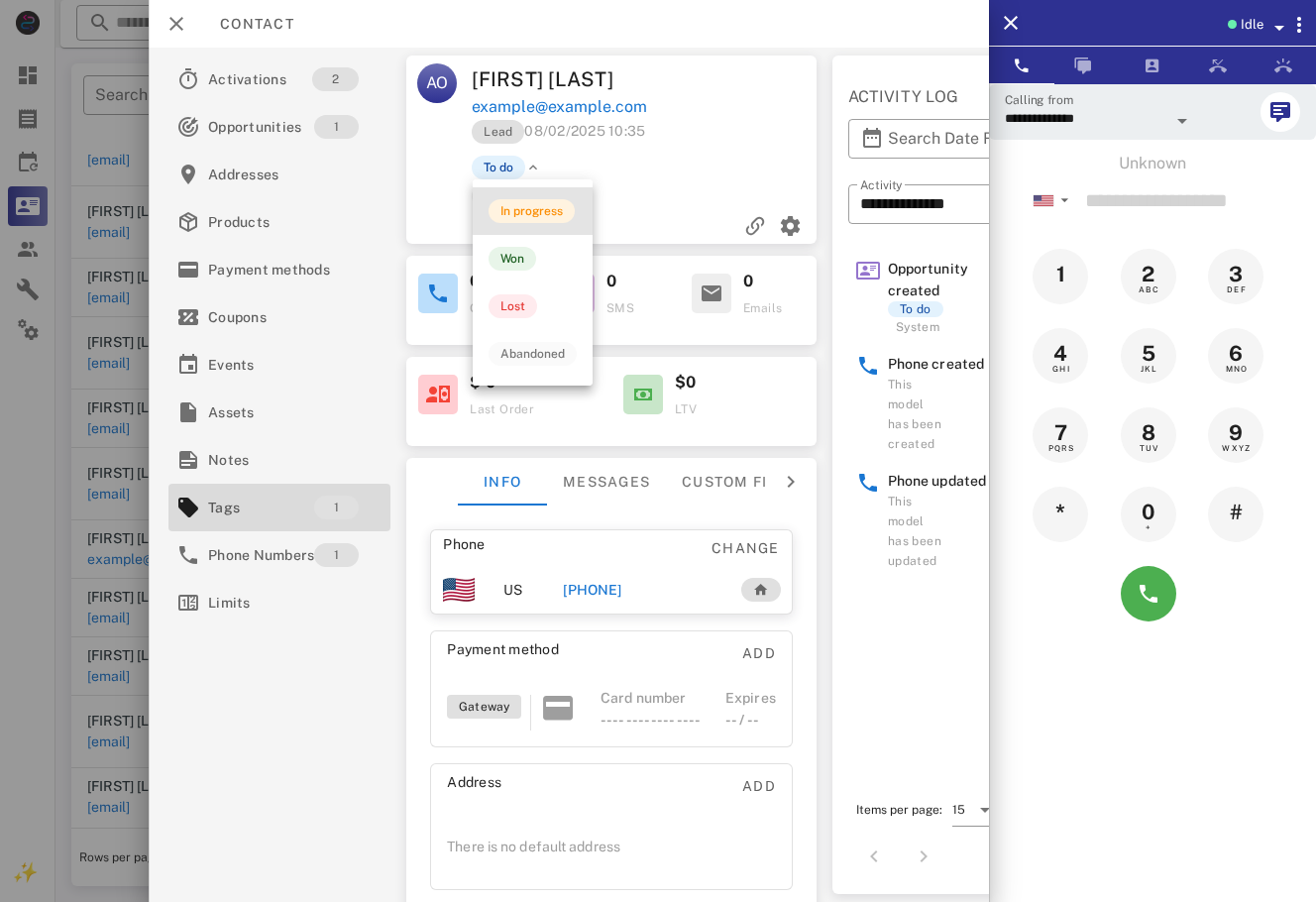 click on "In progress" at bounding box center [532, 211] 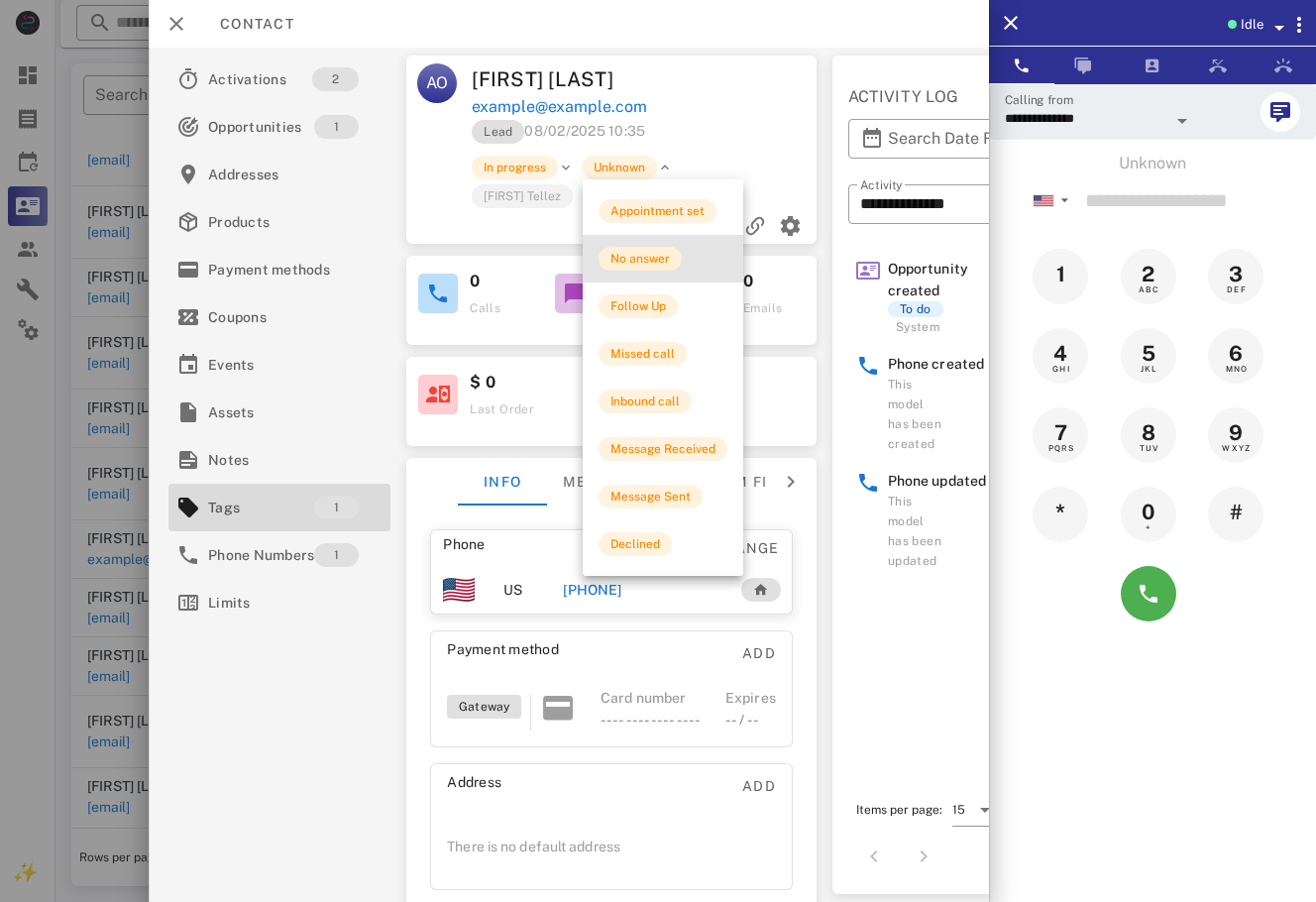click on "No answer" at bounding box center [640, 259] 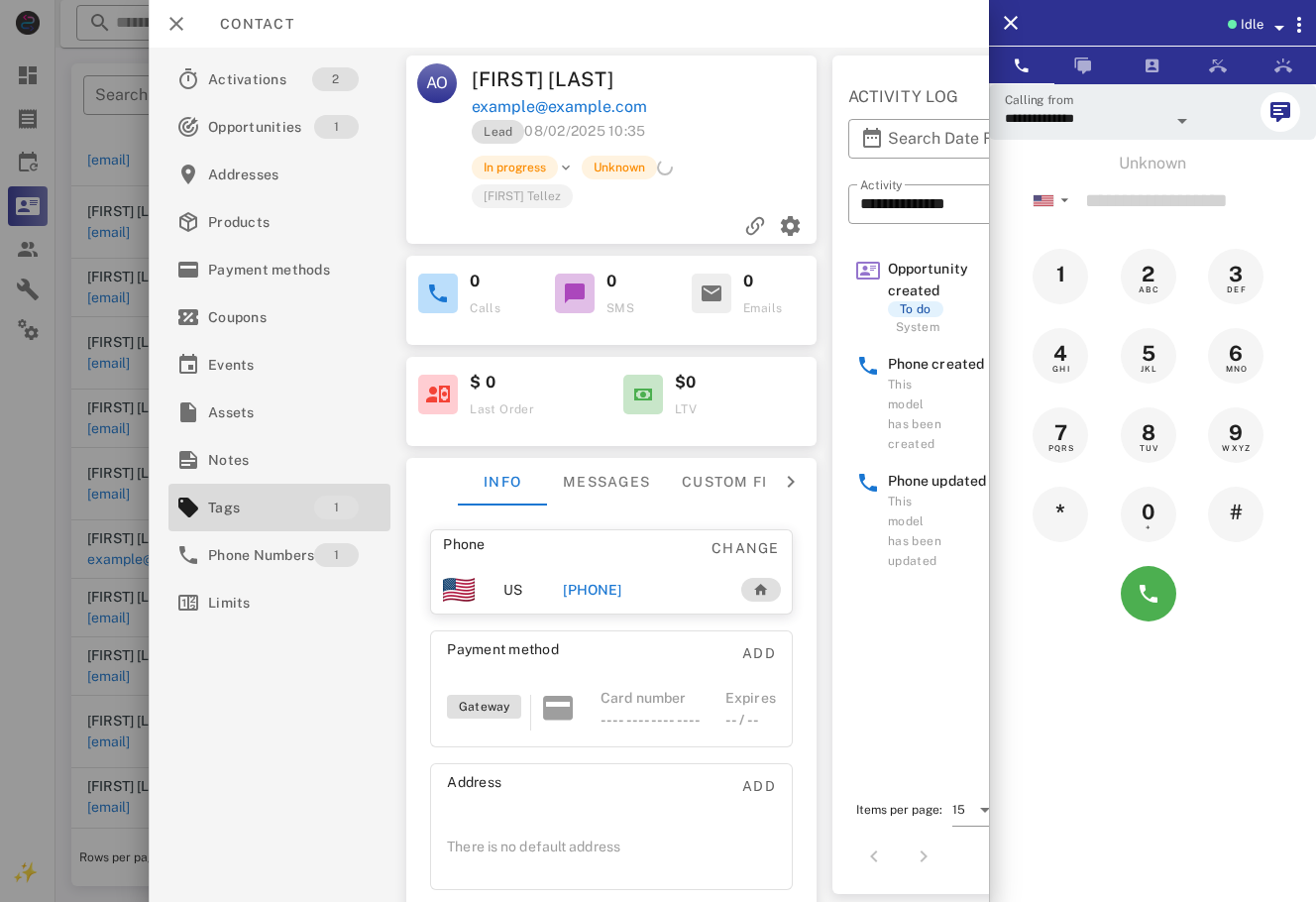 click at bounding box center (658, 451) 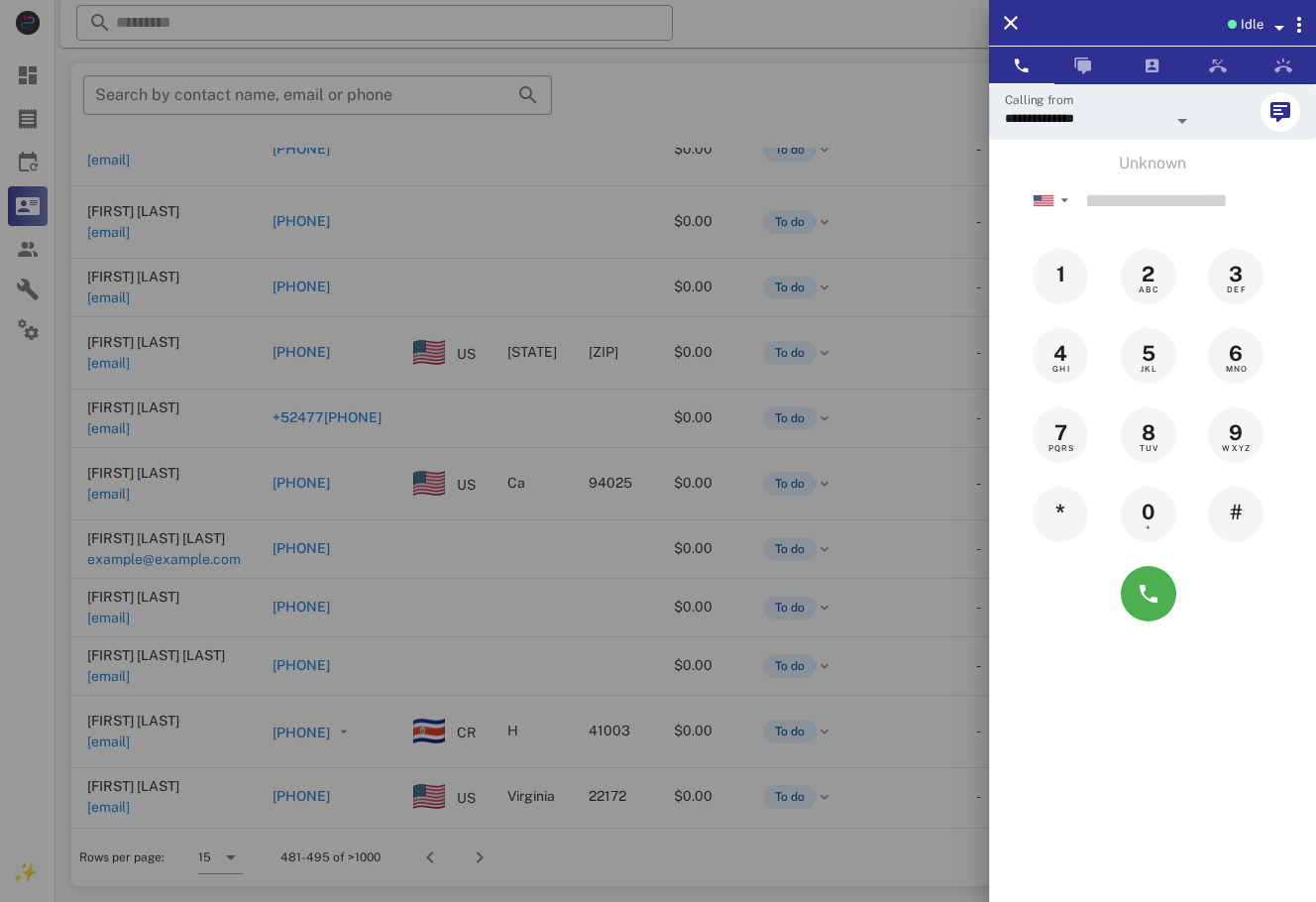 drag, startPoint x: 132, startPoint y: 772, endPoint x: 153, endPoint y: 808, distance: 41.677332 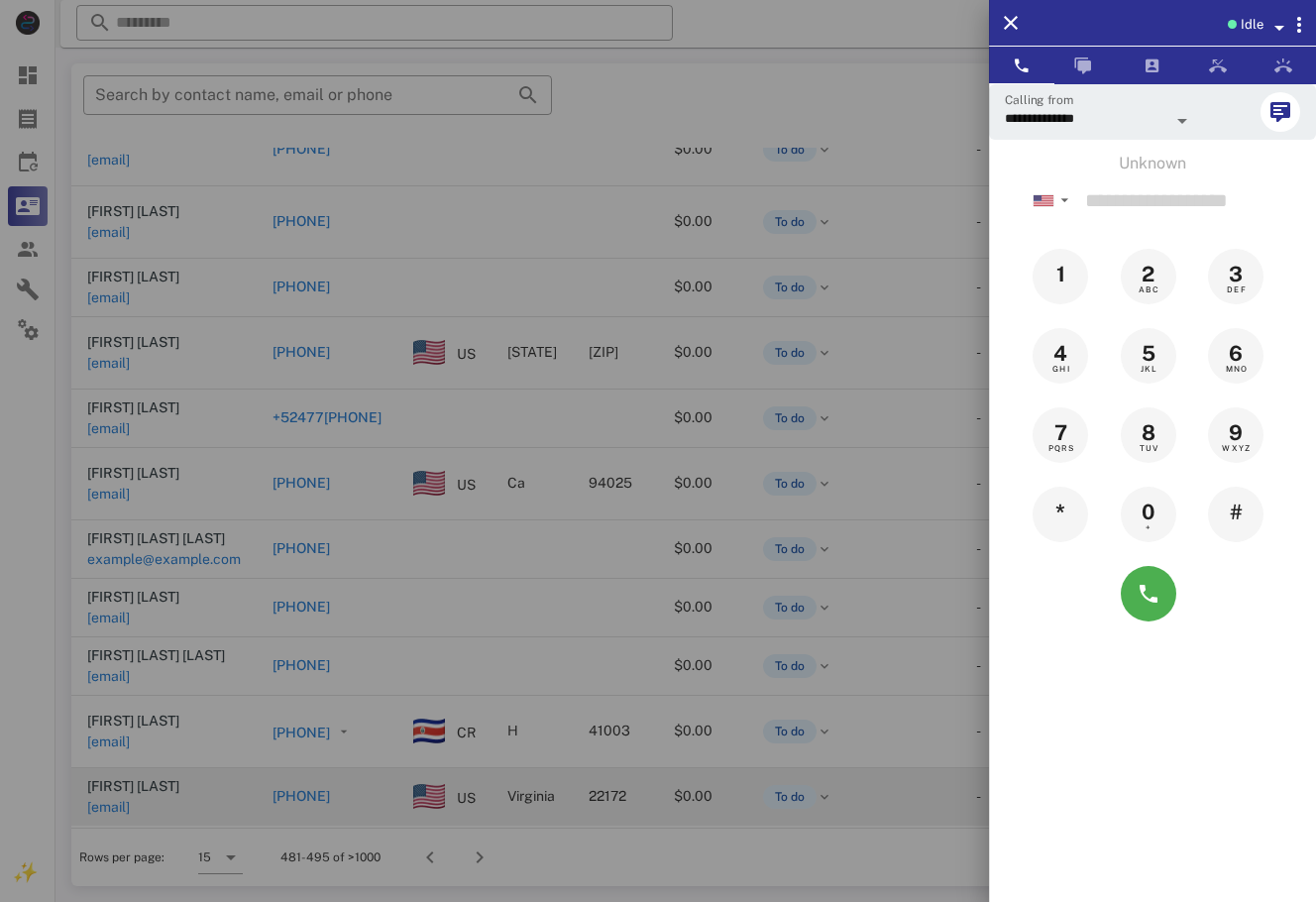 click at bounding box center [658, 451] 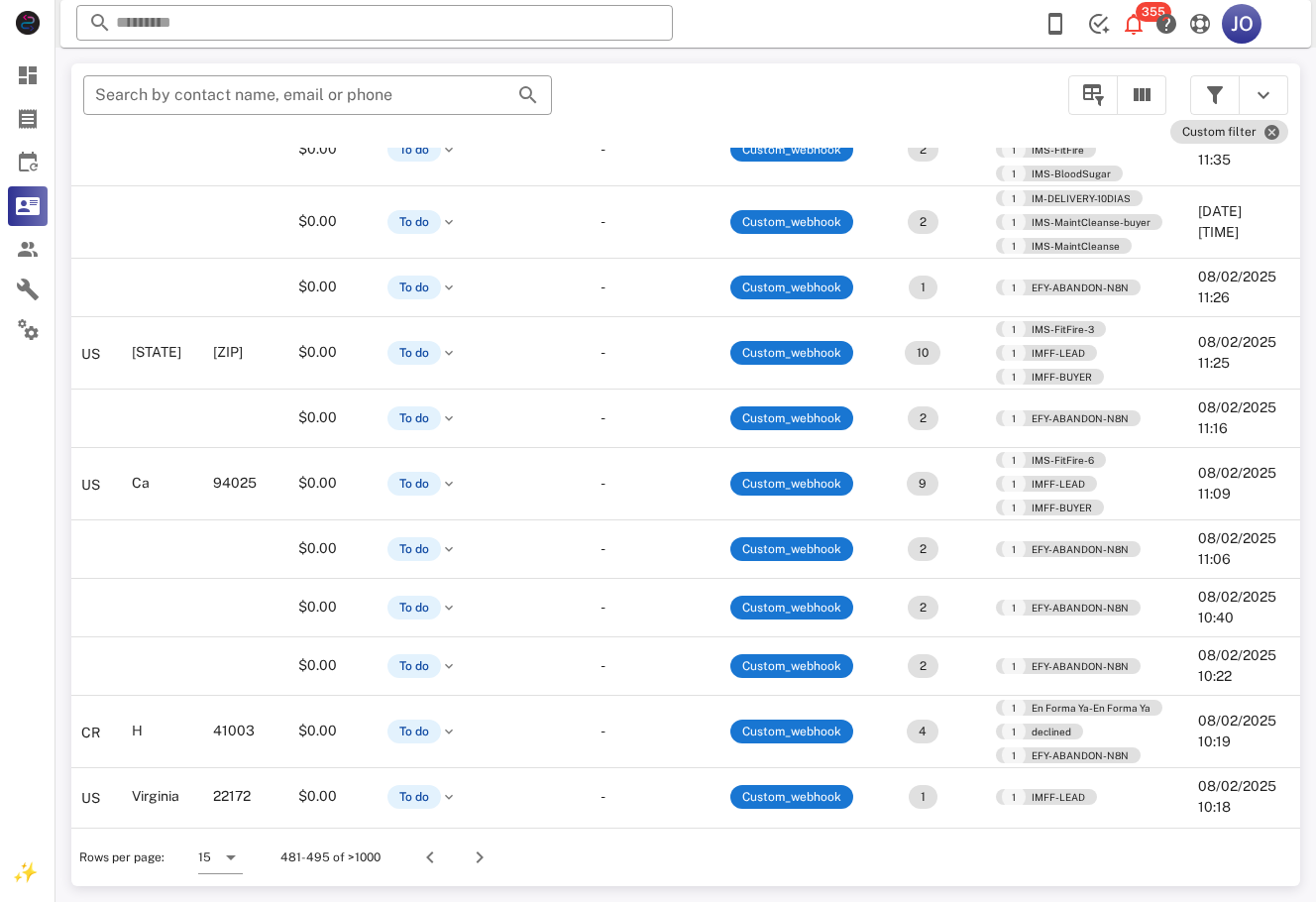 scroll, scrollTop: 364, scrollLeft: 85, axis: both 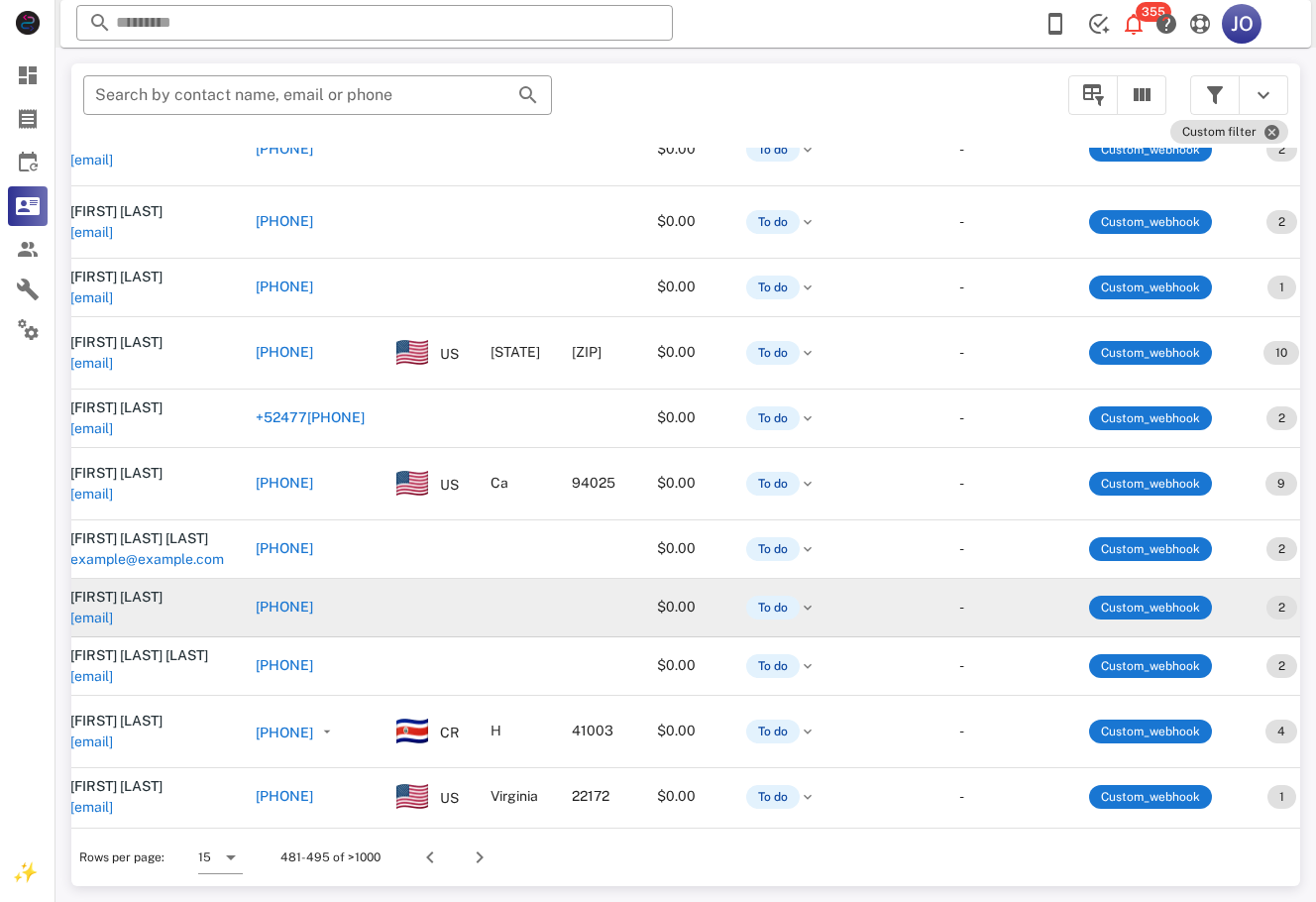 click on "[EMAIL]" at bounding box center [91, 618] 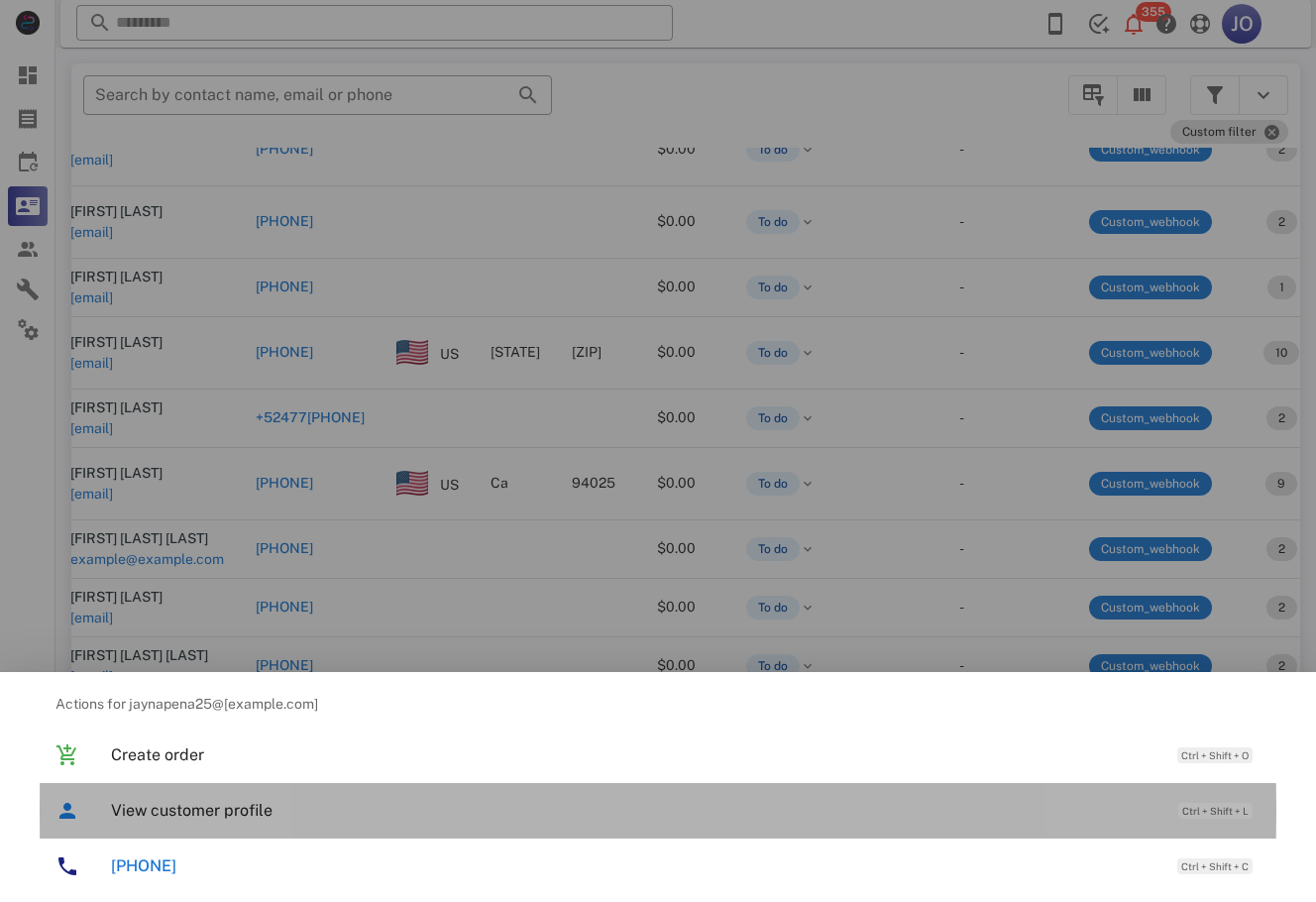 click on "View customer profile Ctrl + Shift + L" at bounding box center [686, 810] 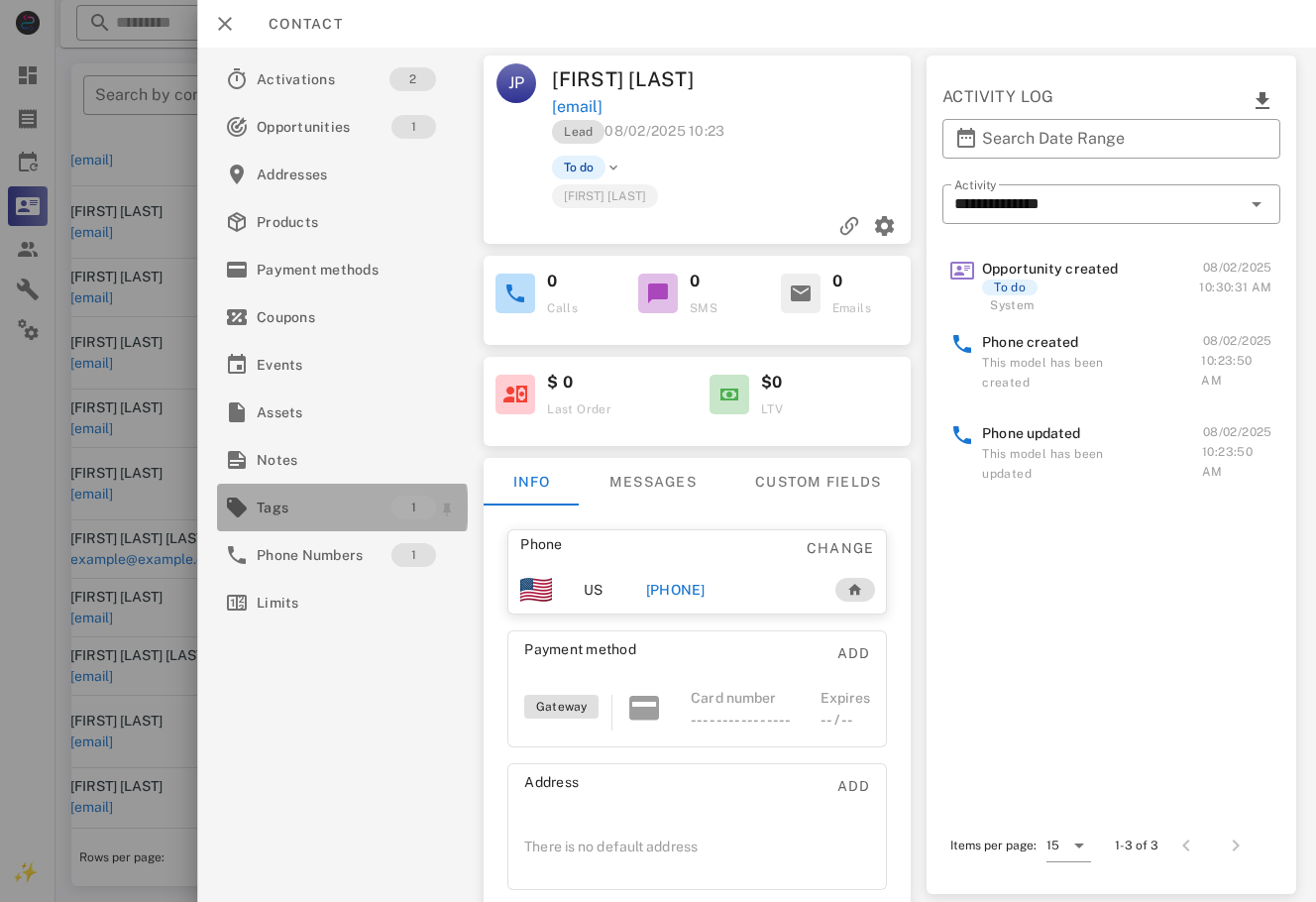 click on "Tags" at bounding box center [324, 507] 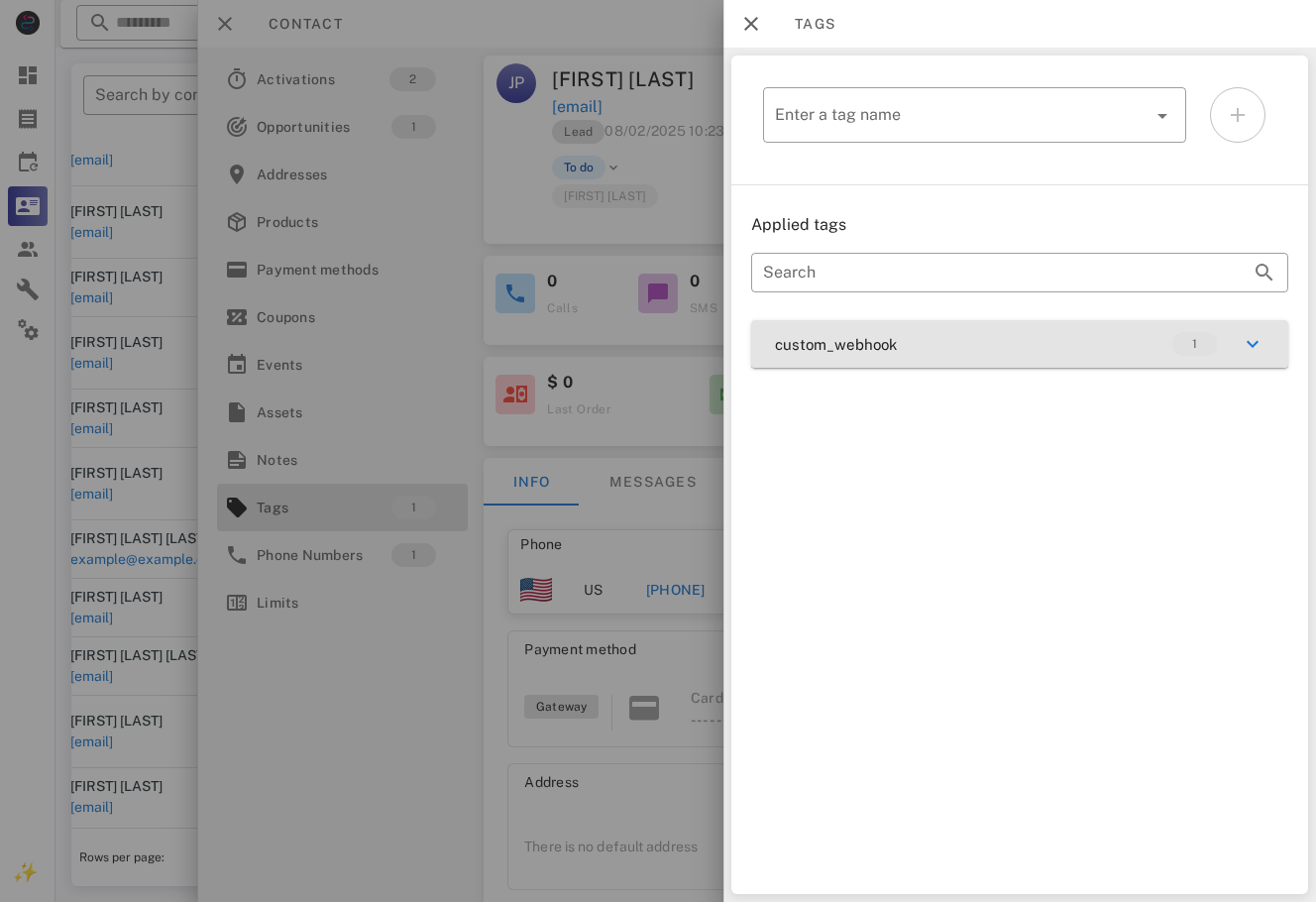 click on "custom_webhook  1" at bounding box center [1020, 344] 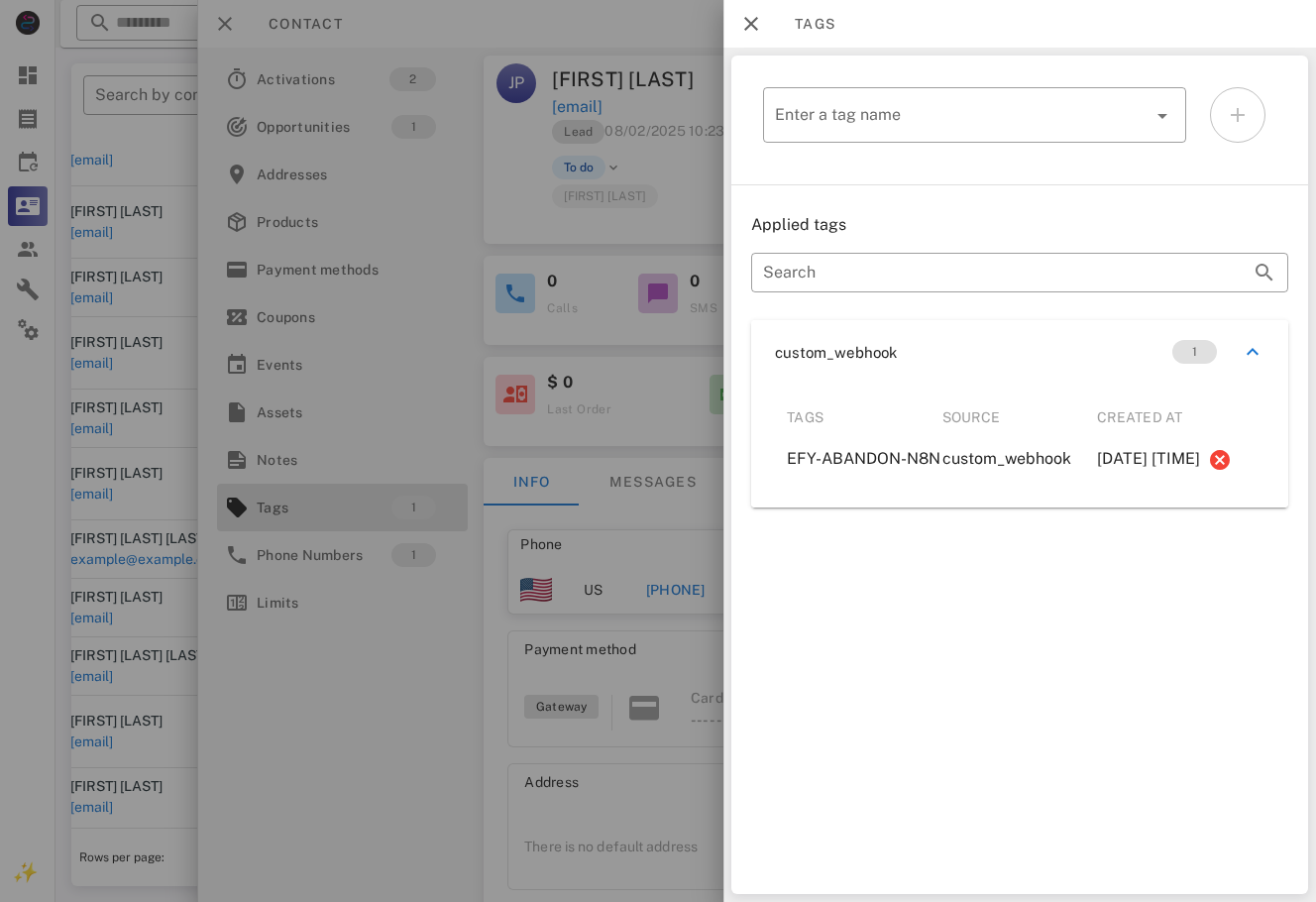 click at bounding box center (658, 451) 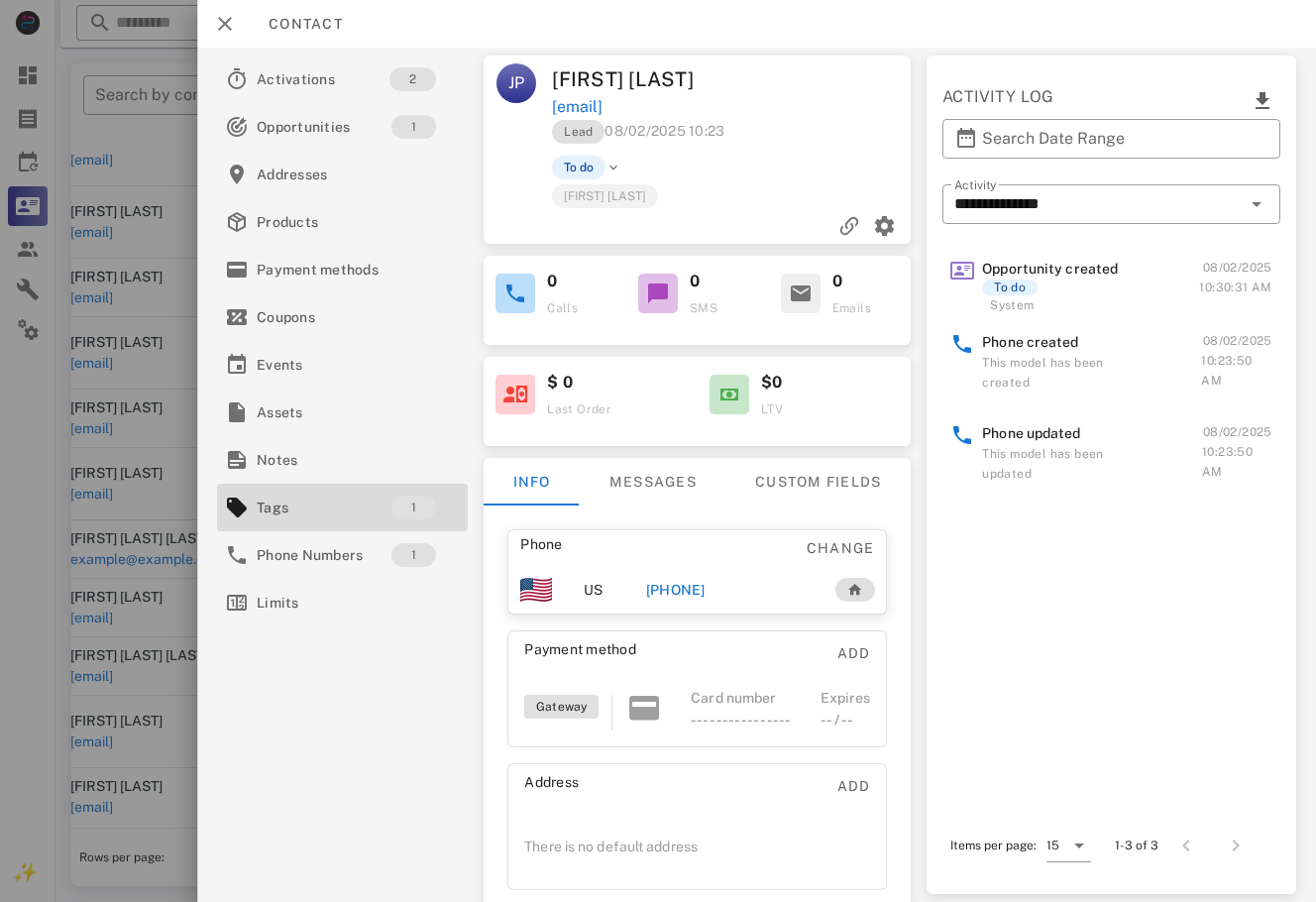 click on "[PHONE]" at bounding box center [676, 590] 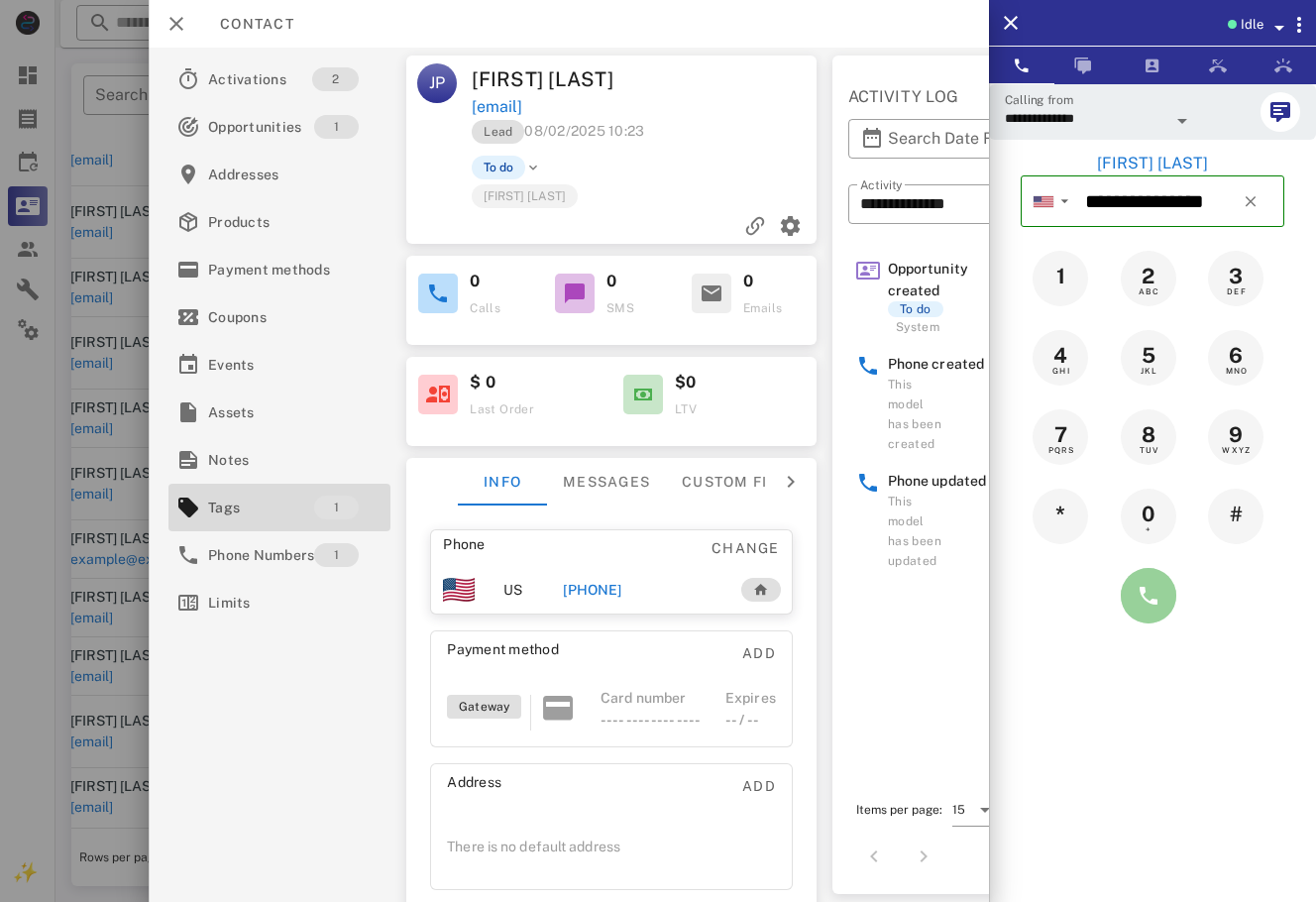 click at bounding box center (1149, 596) 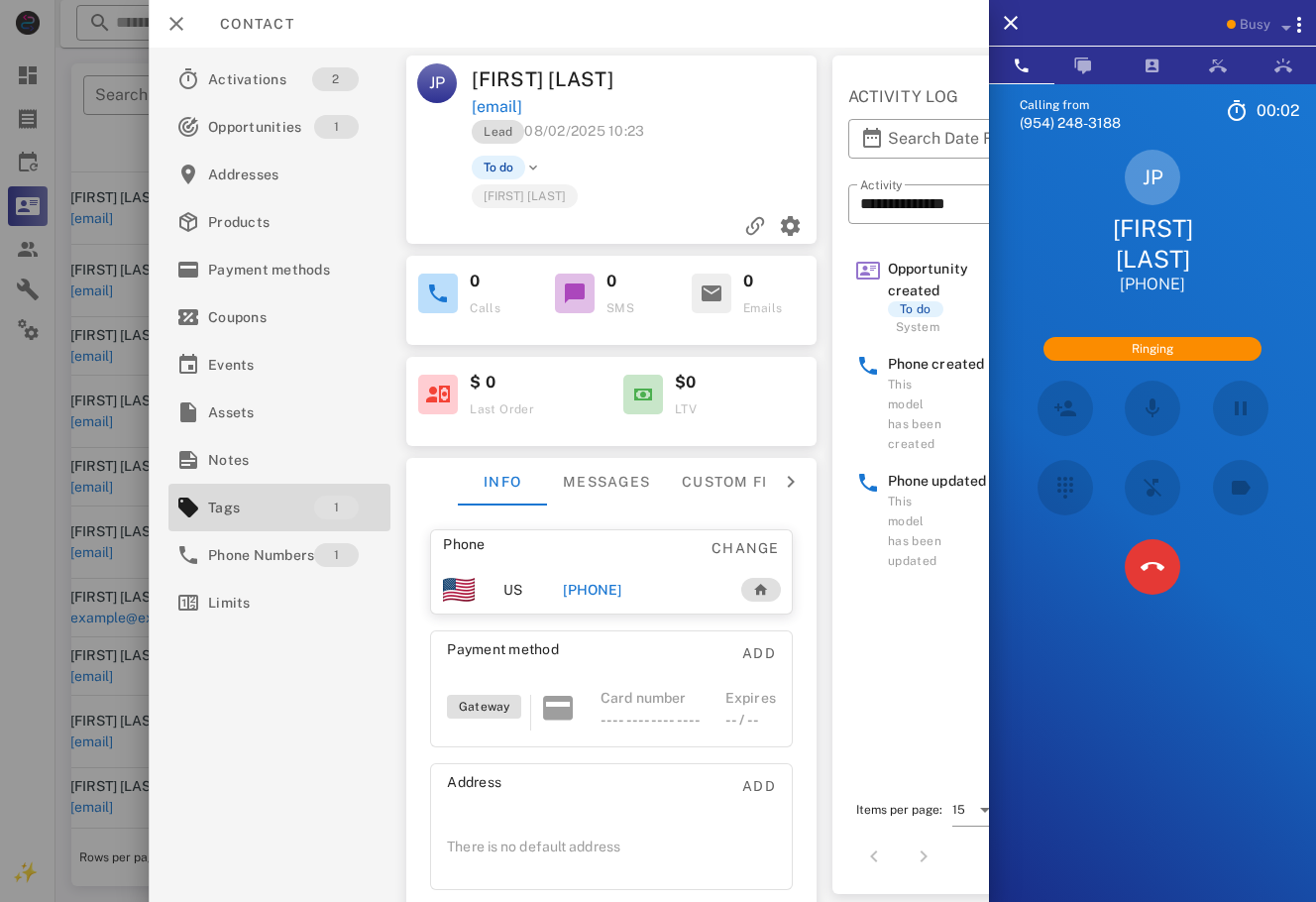 scroll, scrollTop: 305, scrollLeft: 17, axis: both 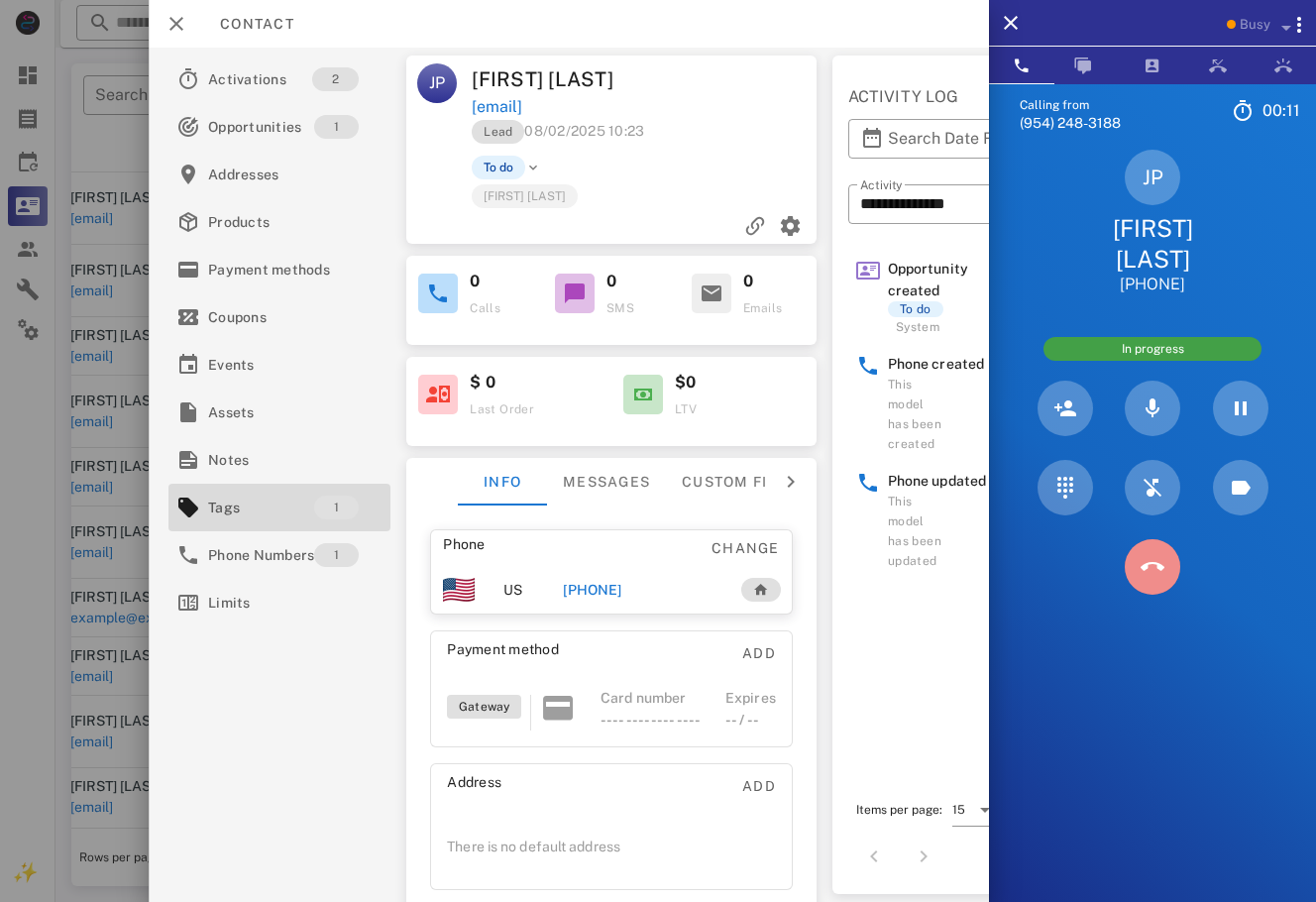 click at bounding box center [1152, 567] 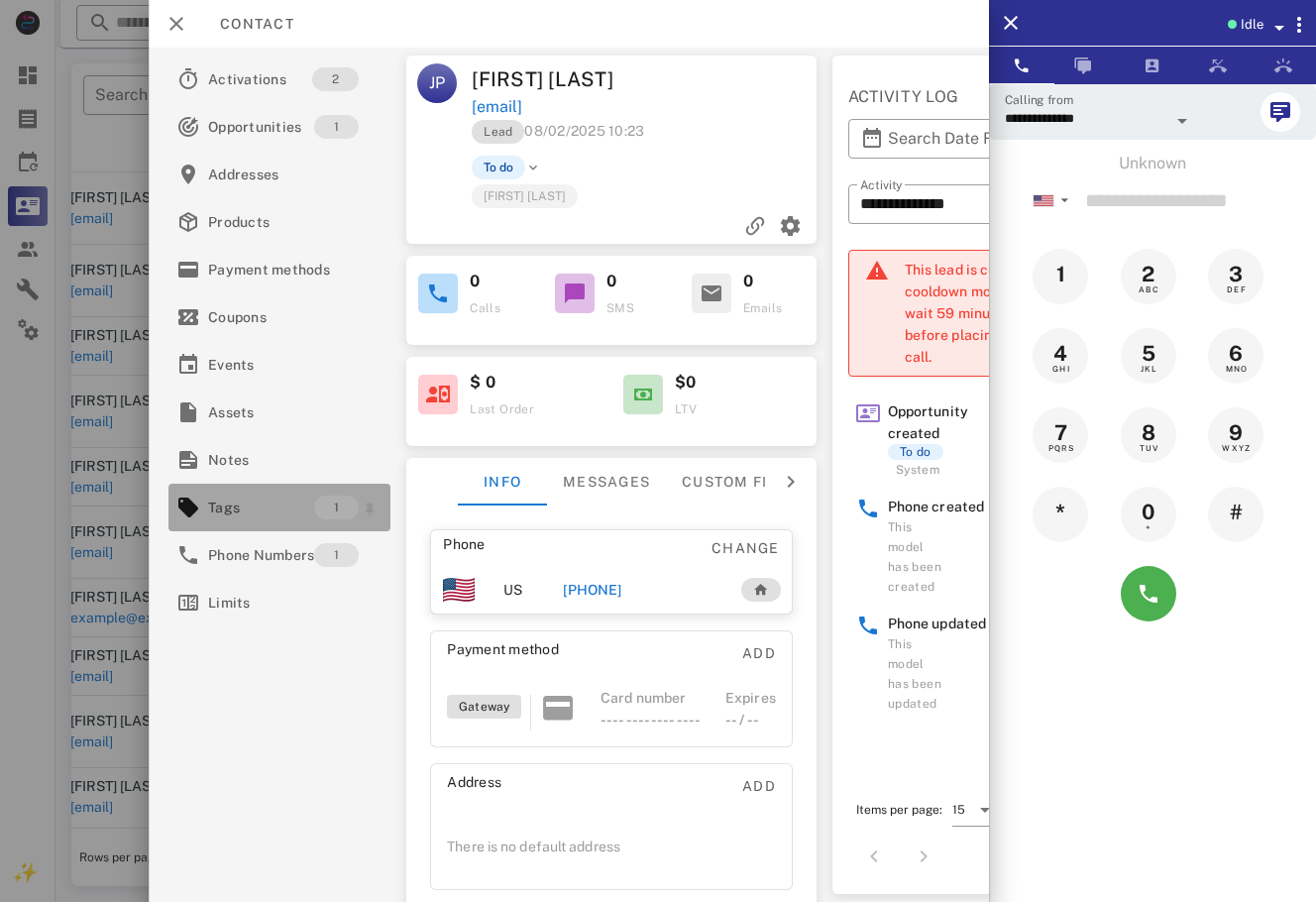 click on "Tags" at bounding box center [261, 507] 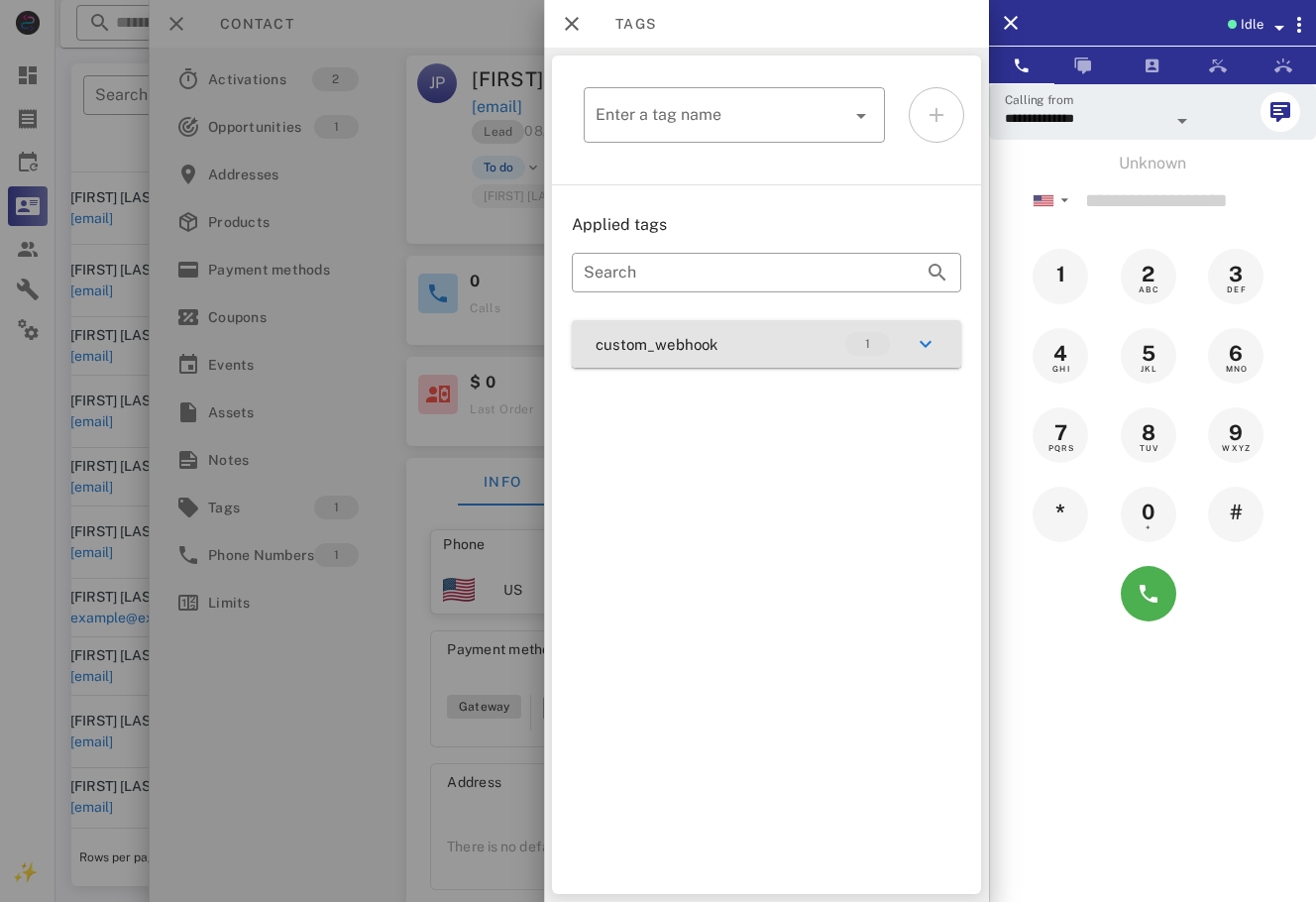 click on "custom_webhook  1" at bounding box center (766, 344) 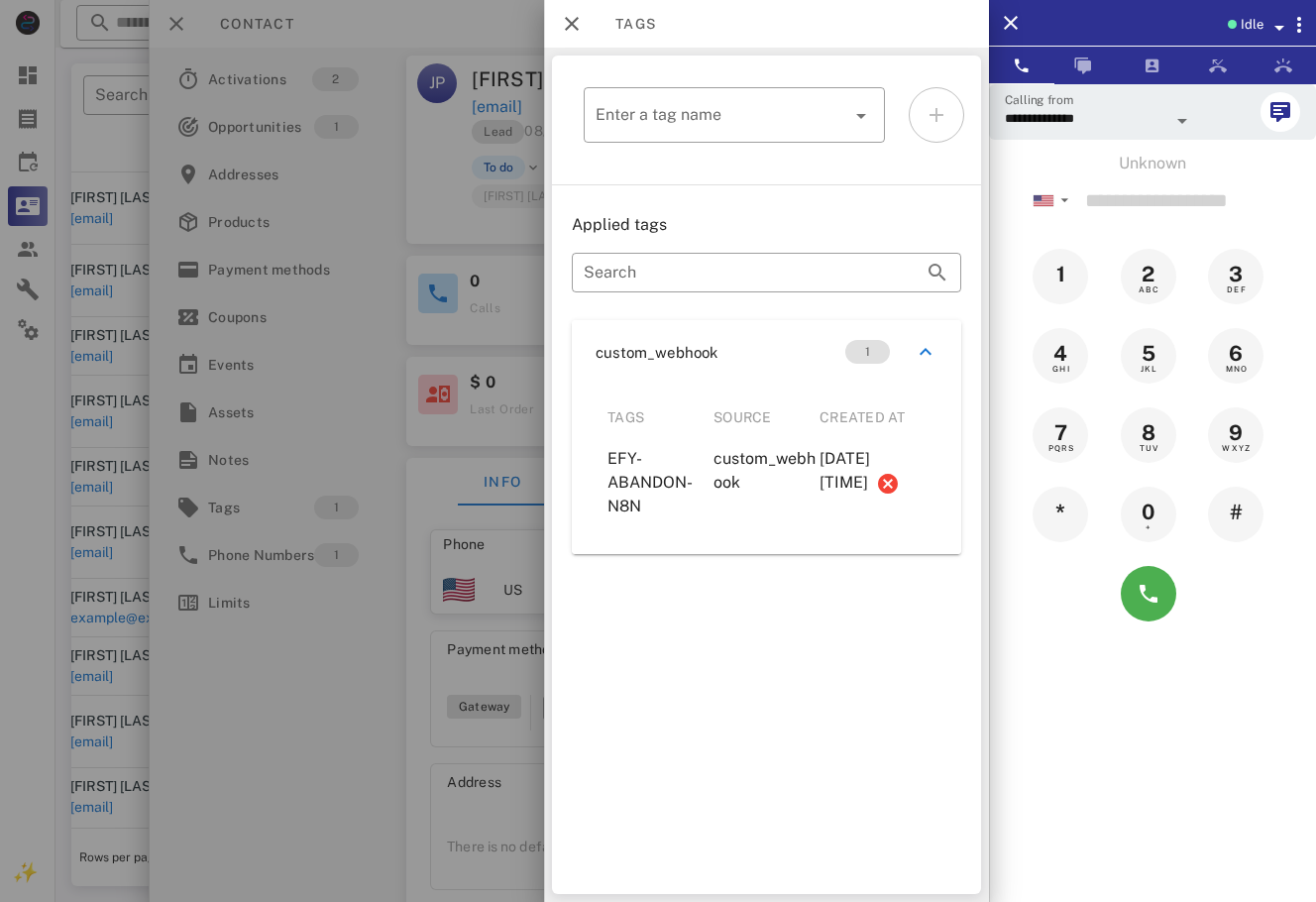 click on "Search [DATE] [TIME]" at bounding box center [766, 475] 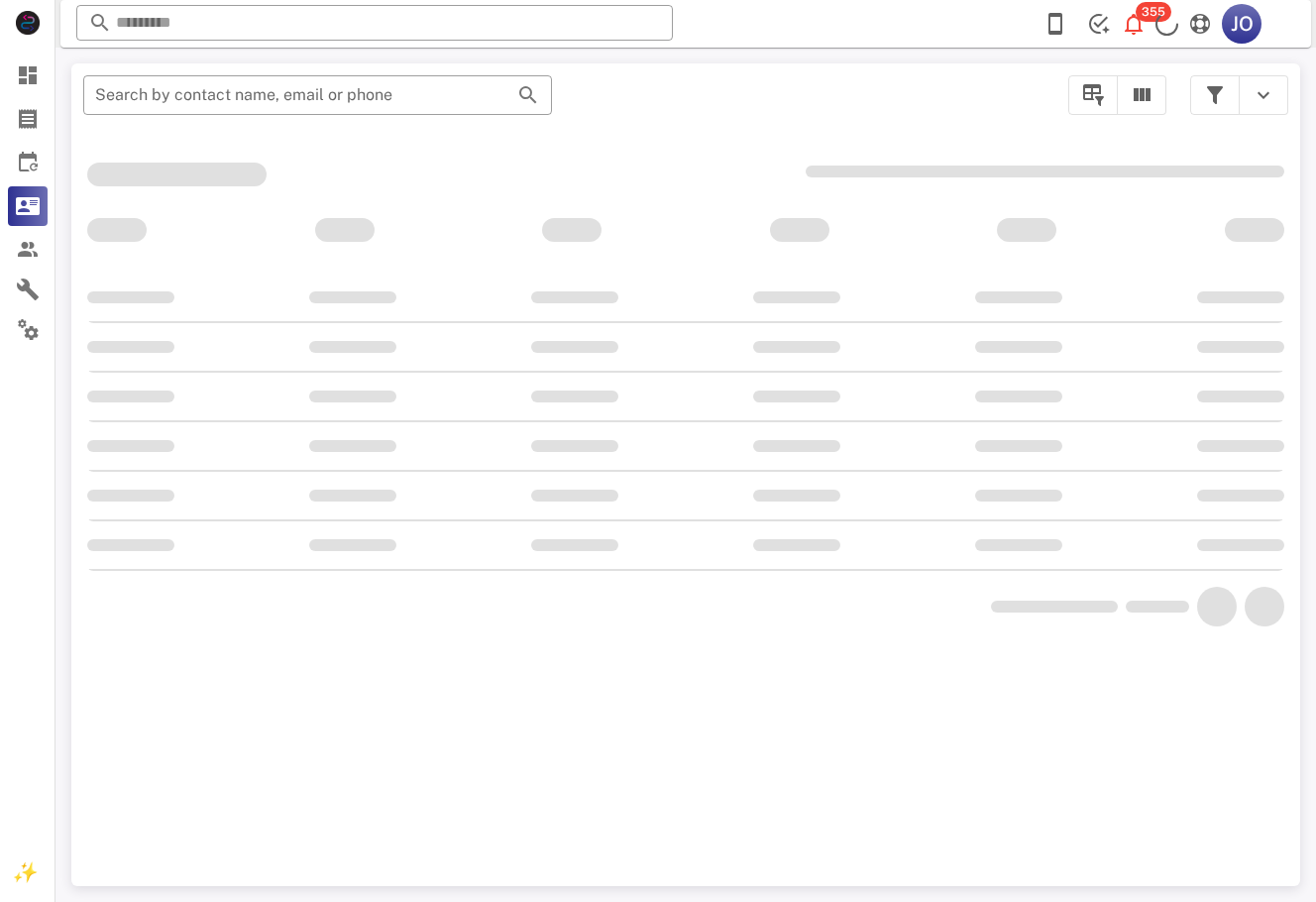 scroll, scrollTop: 0, scrollLeft: 0, axis: both 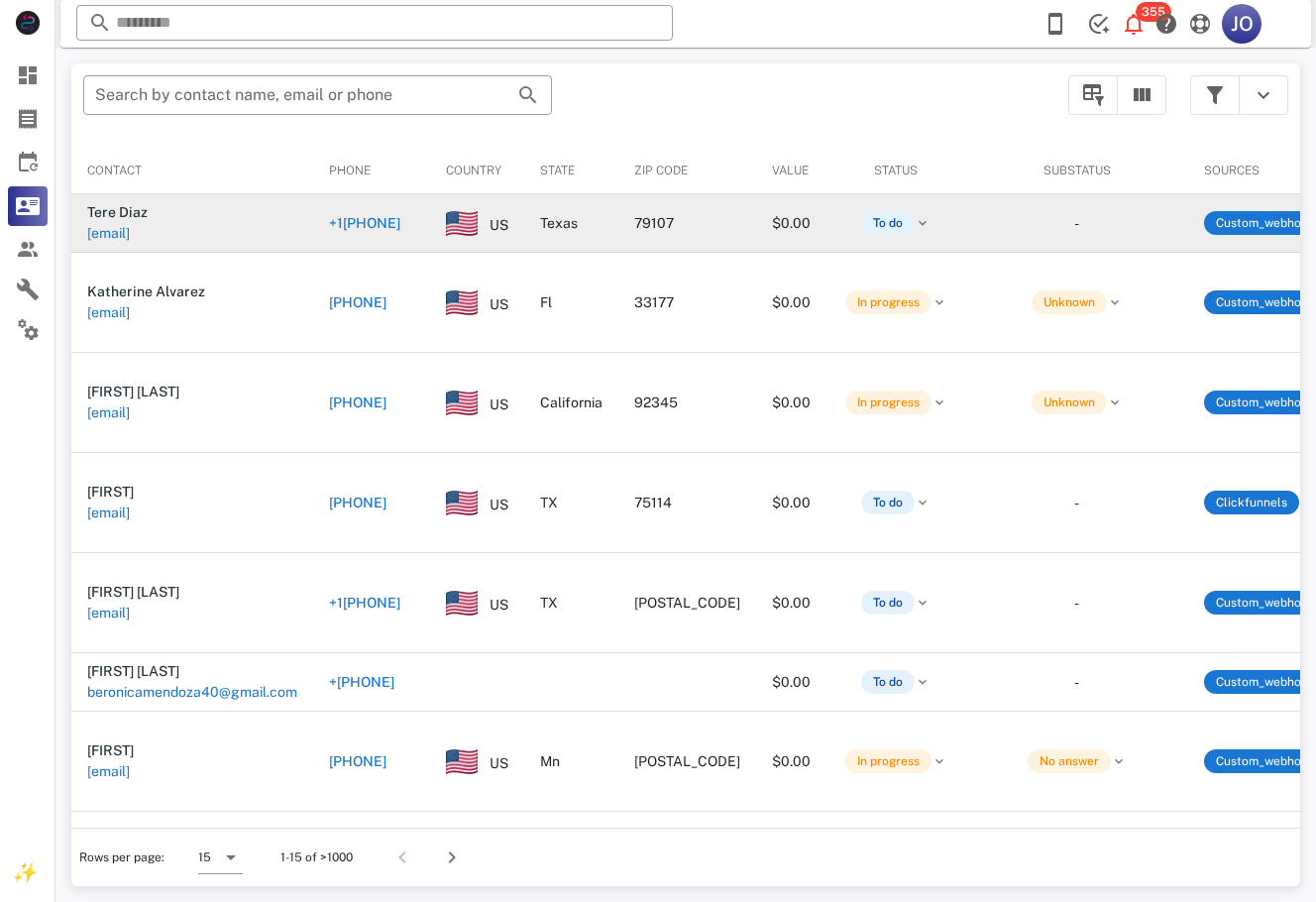 click on "[EMAIL]" at bounding box center [108, 233] 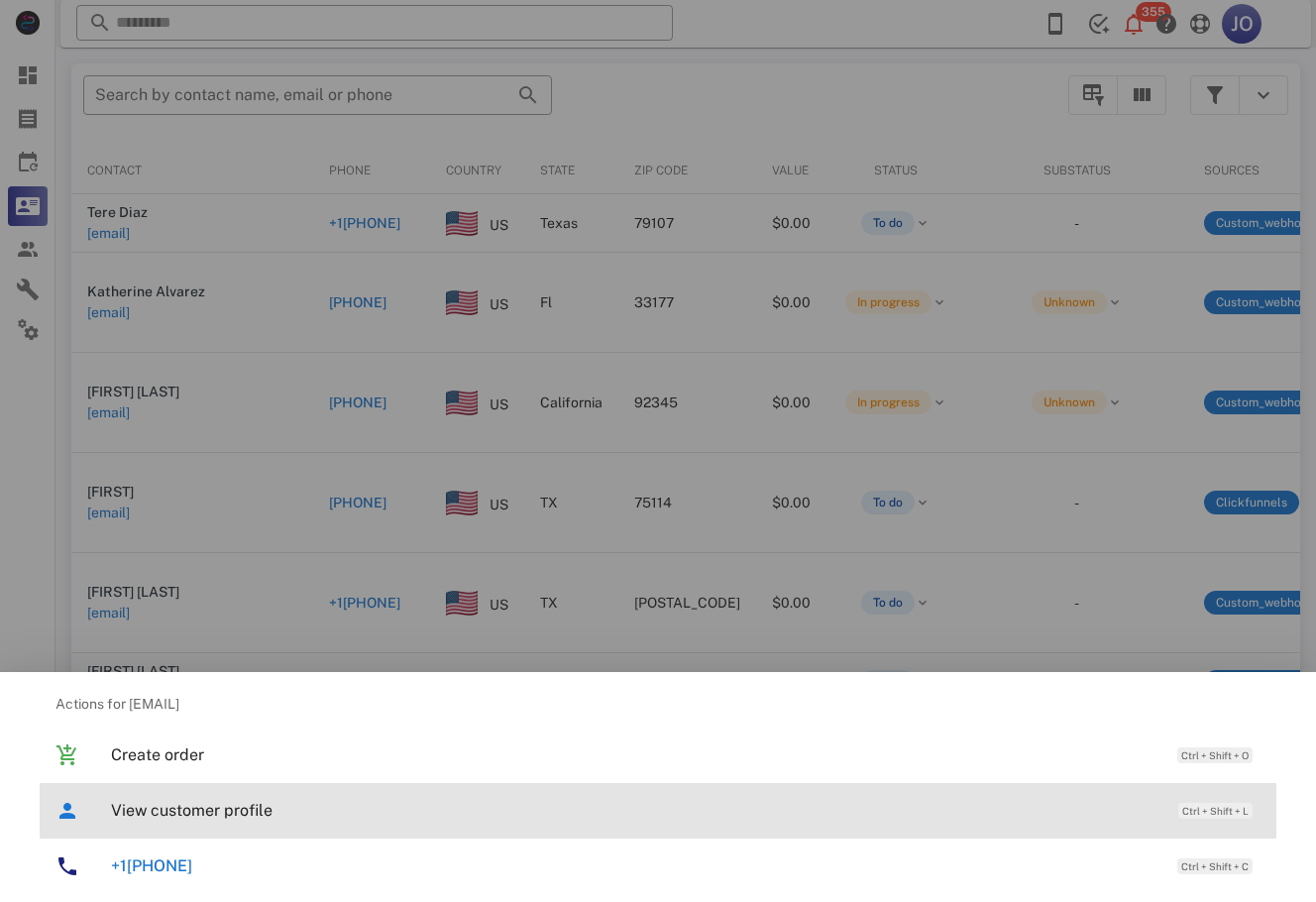 click on "View customer profile Ctrl + Shift + L" at bounding box center (686, 810) 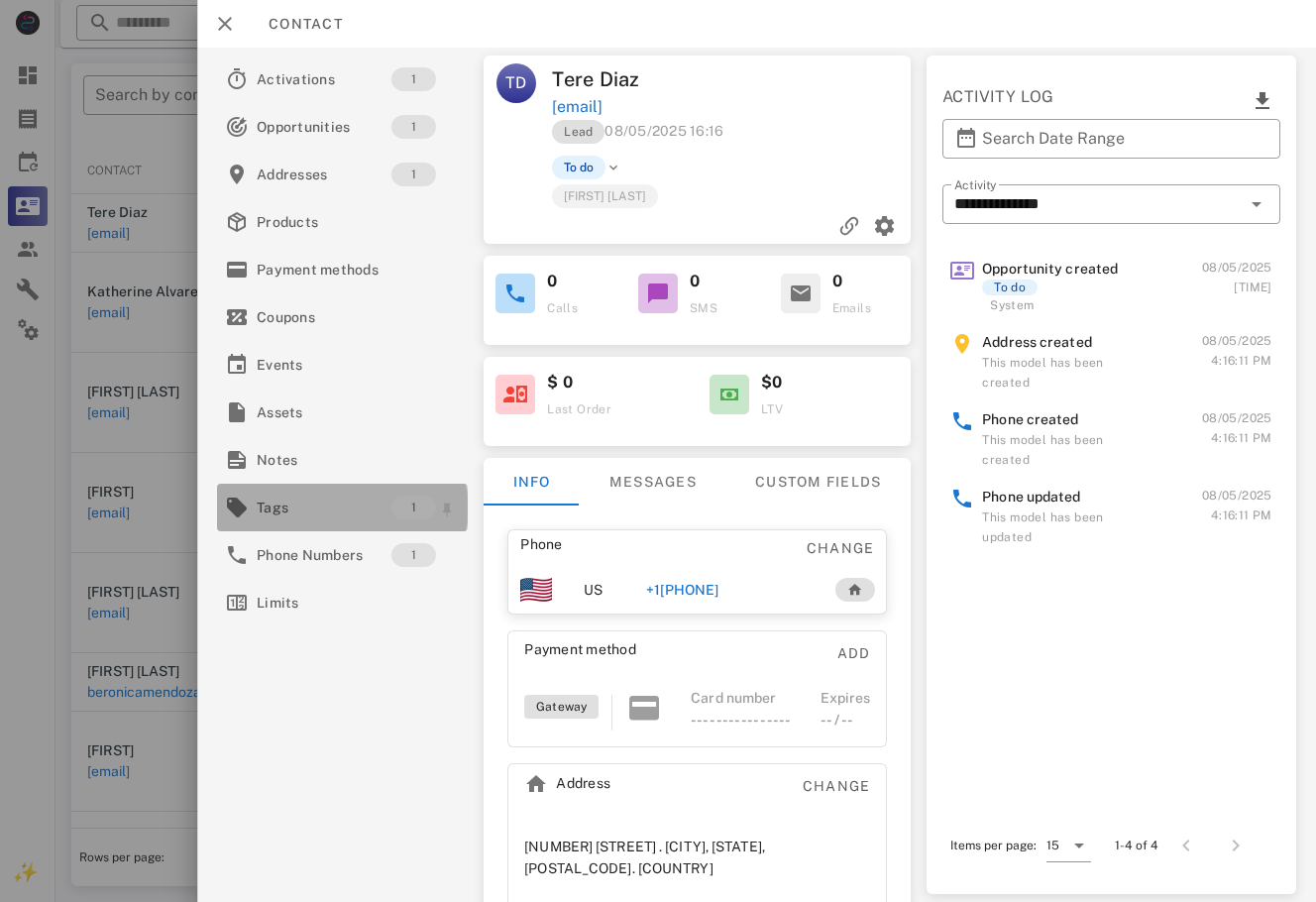 click on "Tags" at bounding box center (324, 507) 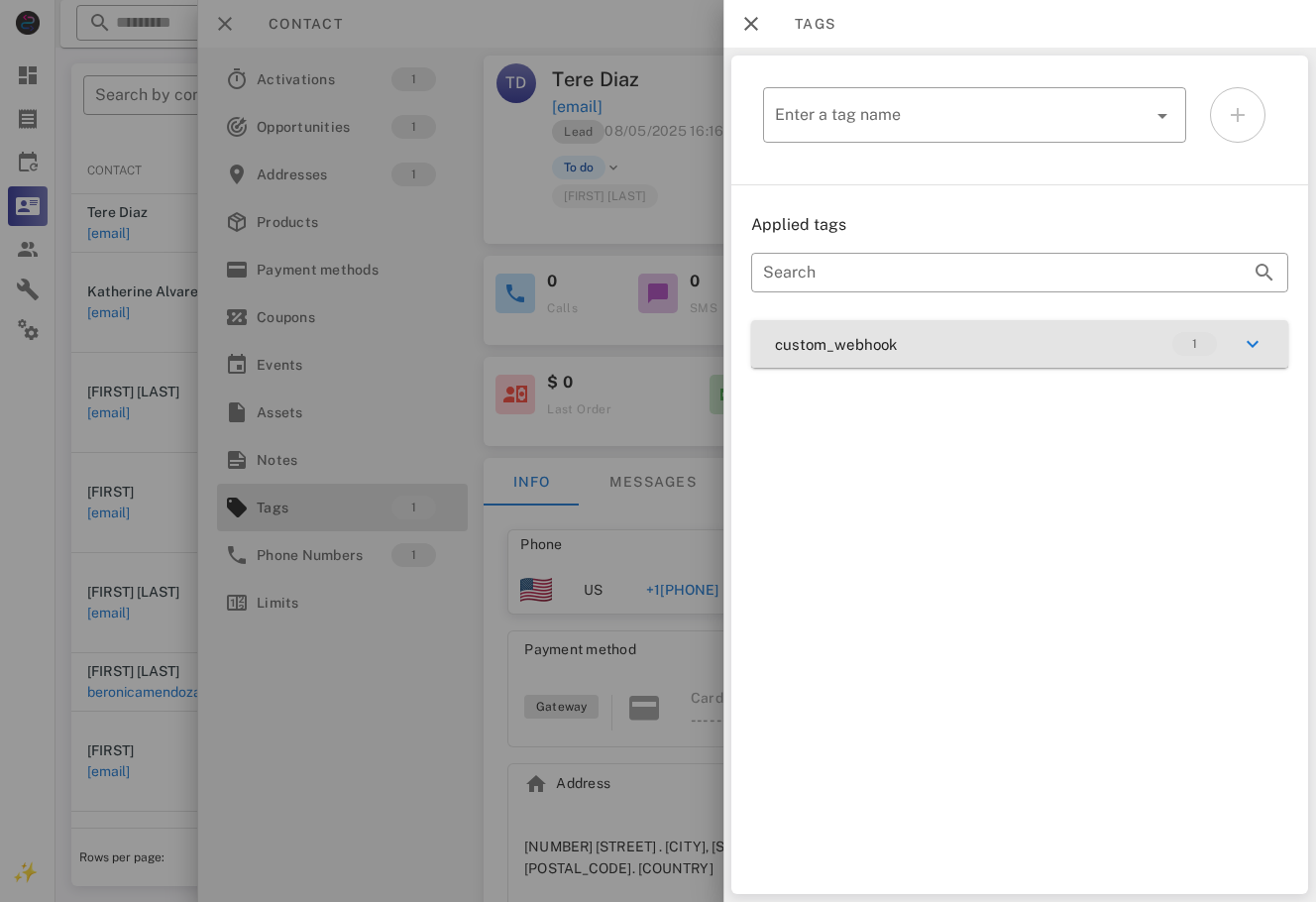 click on "custom_webhook  1" at bounding box center [1020, 344] 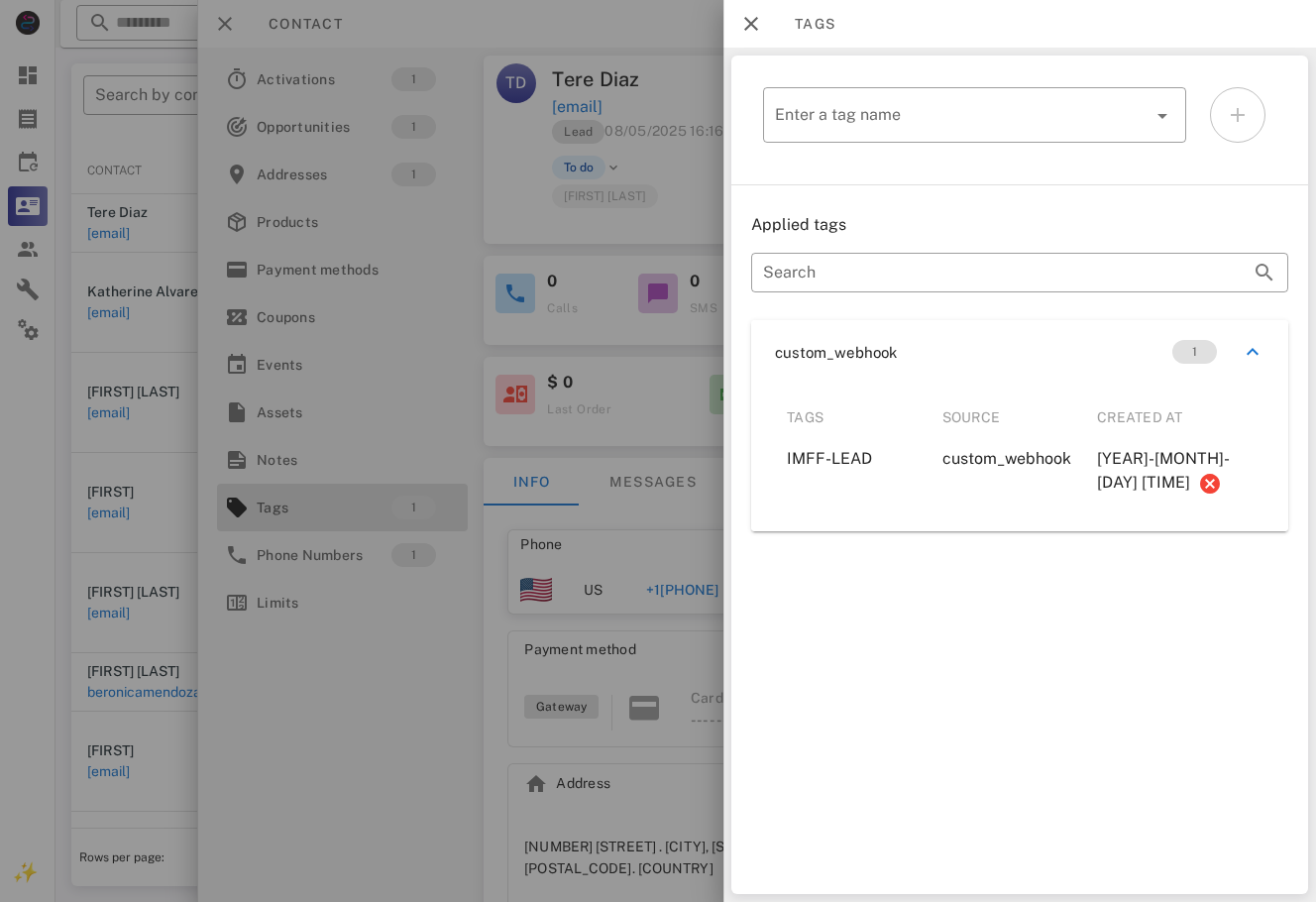 click at bounding box center [658, 451] 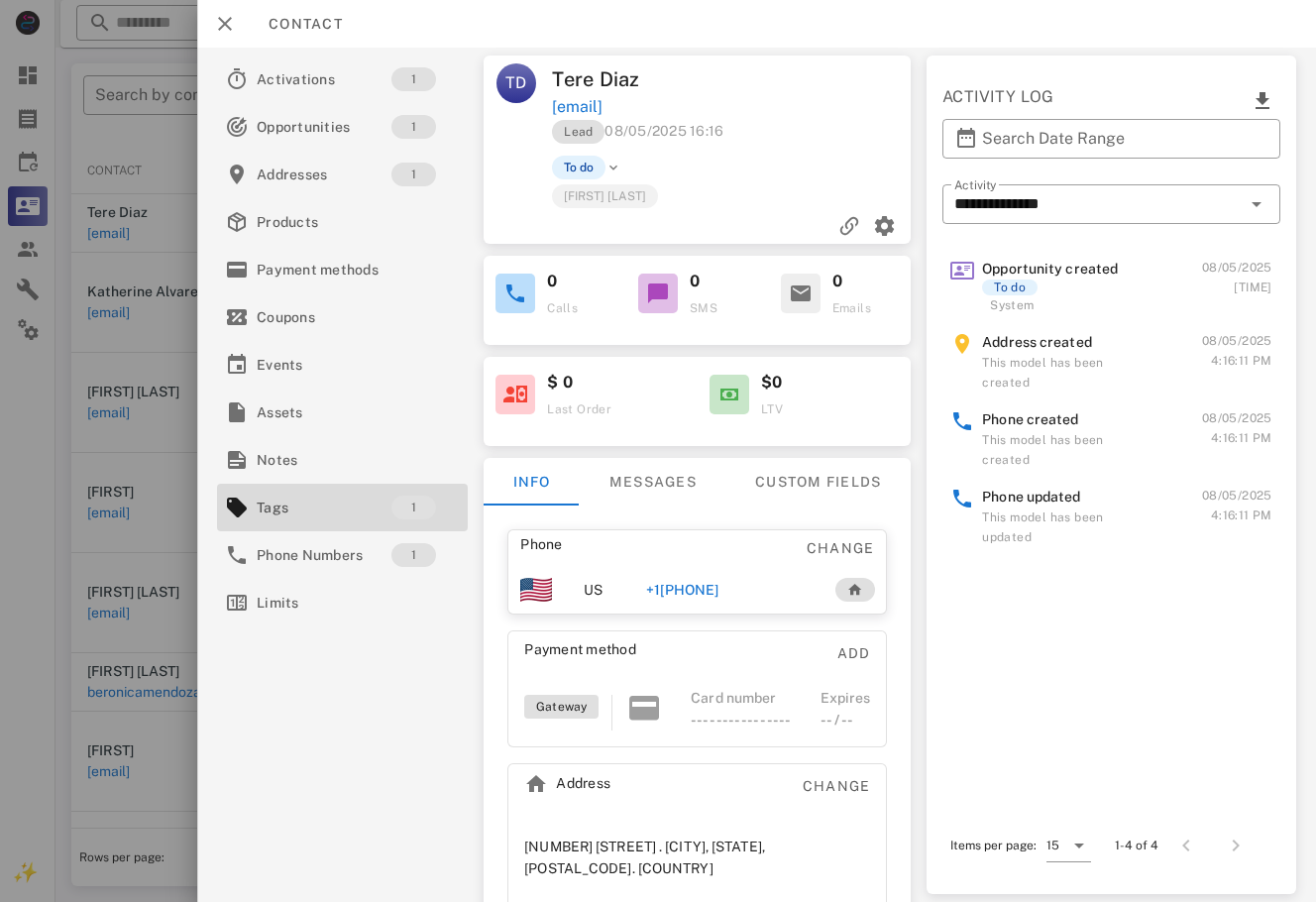 click on "+18064630255" at bounding box center (683, 590) 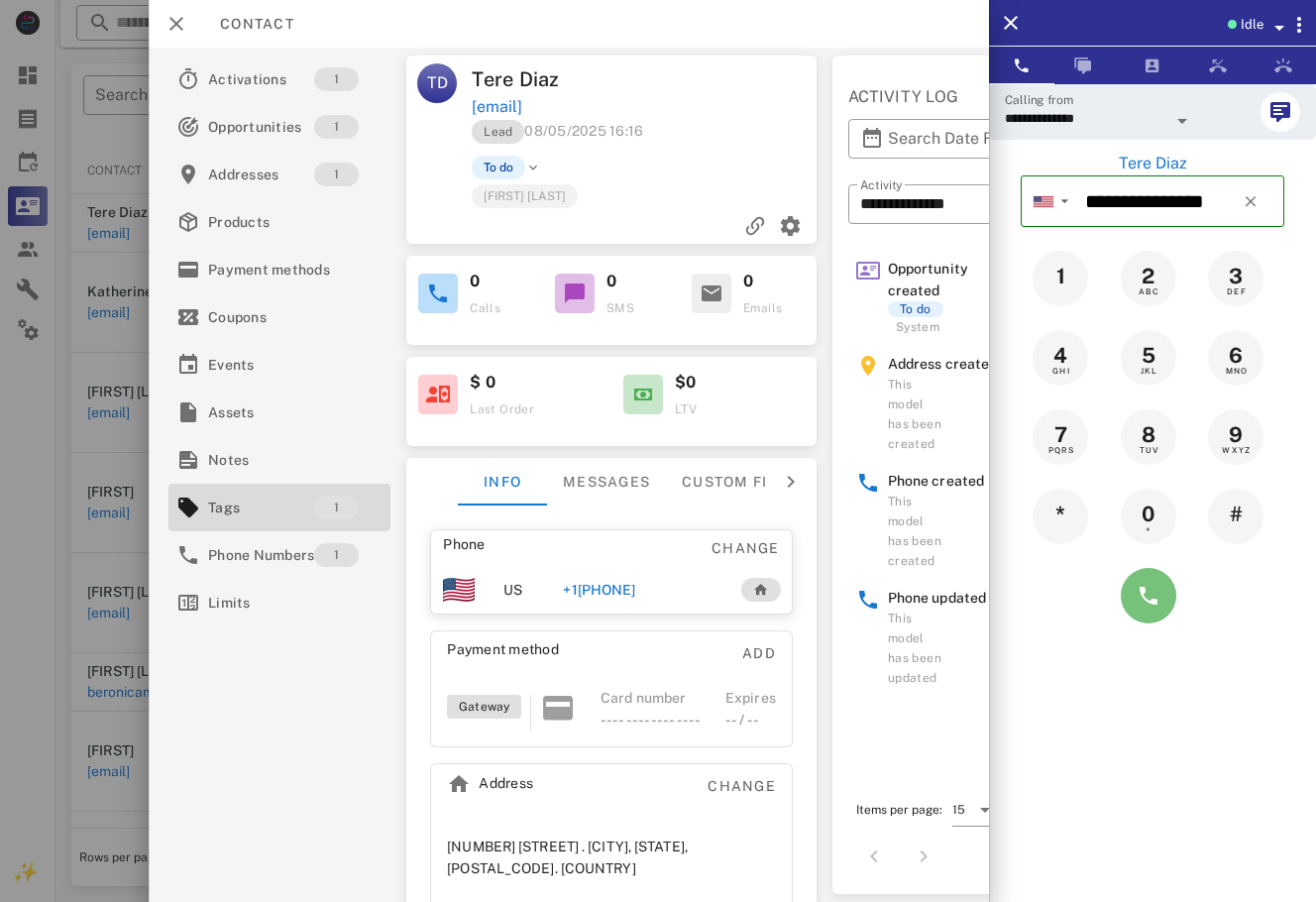 click at bounding box center [1149, 596] 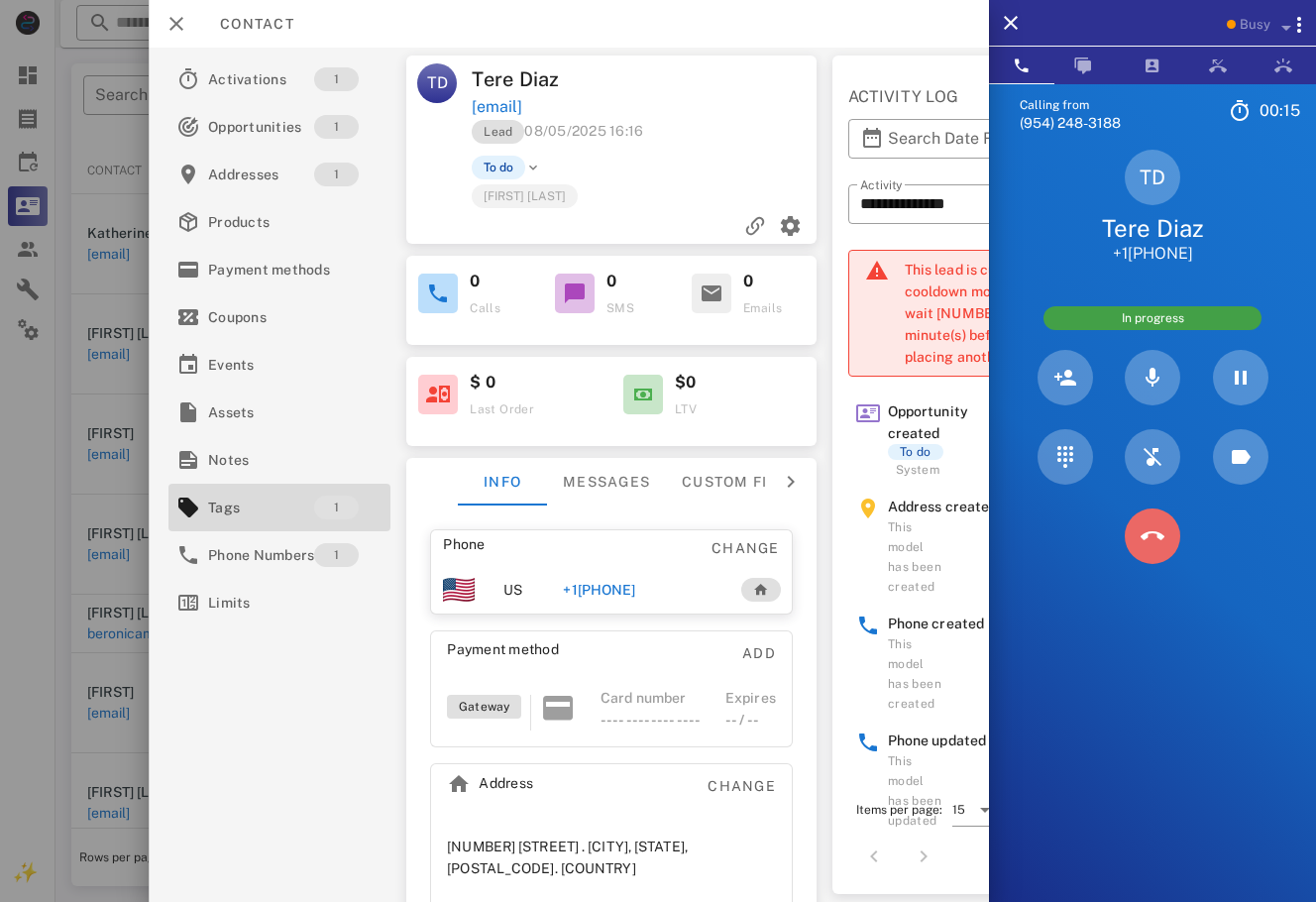 click at bounding box center (1152, 536) 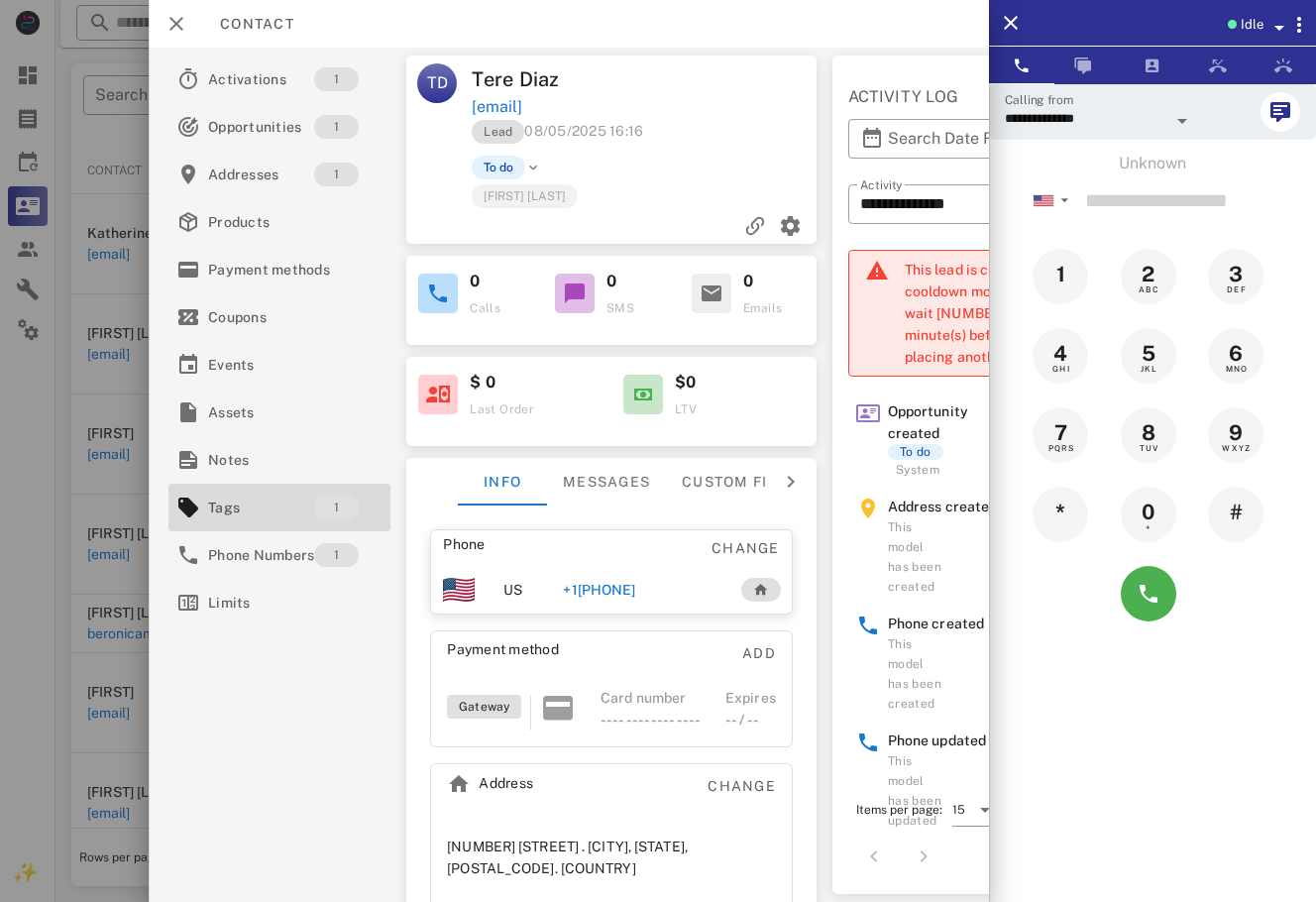 click on "+18064630255" at bounding box center [599, 590] 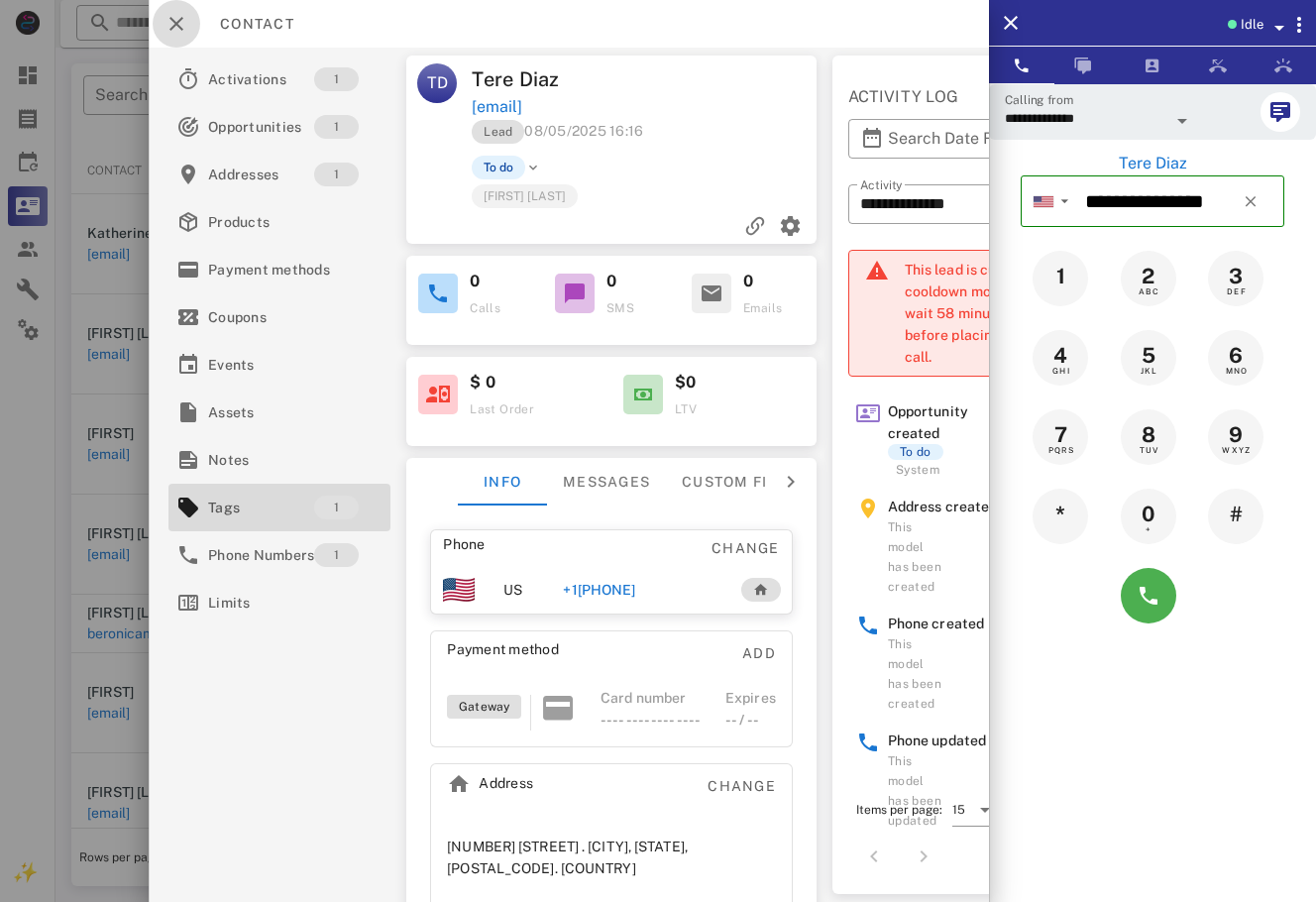 click at bounding box center (176, 24) 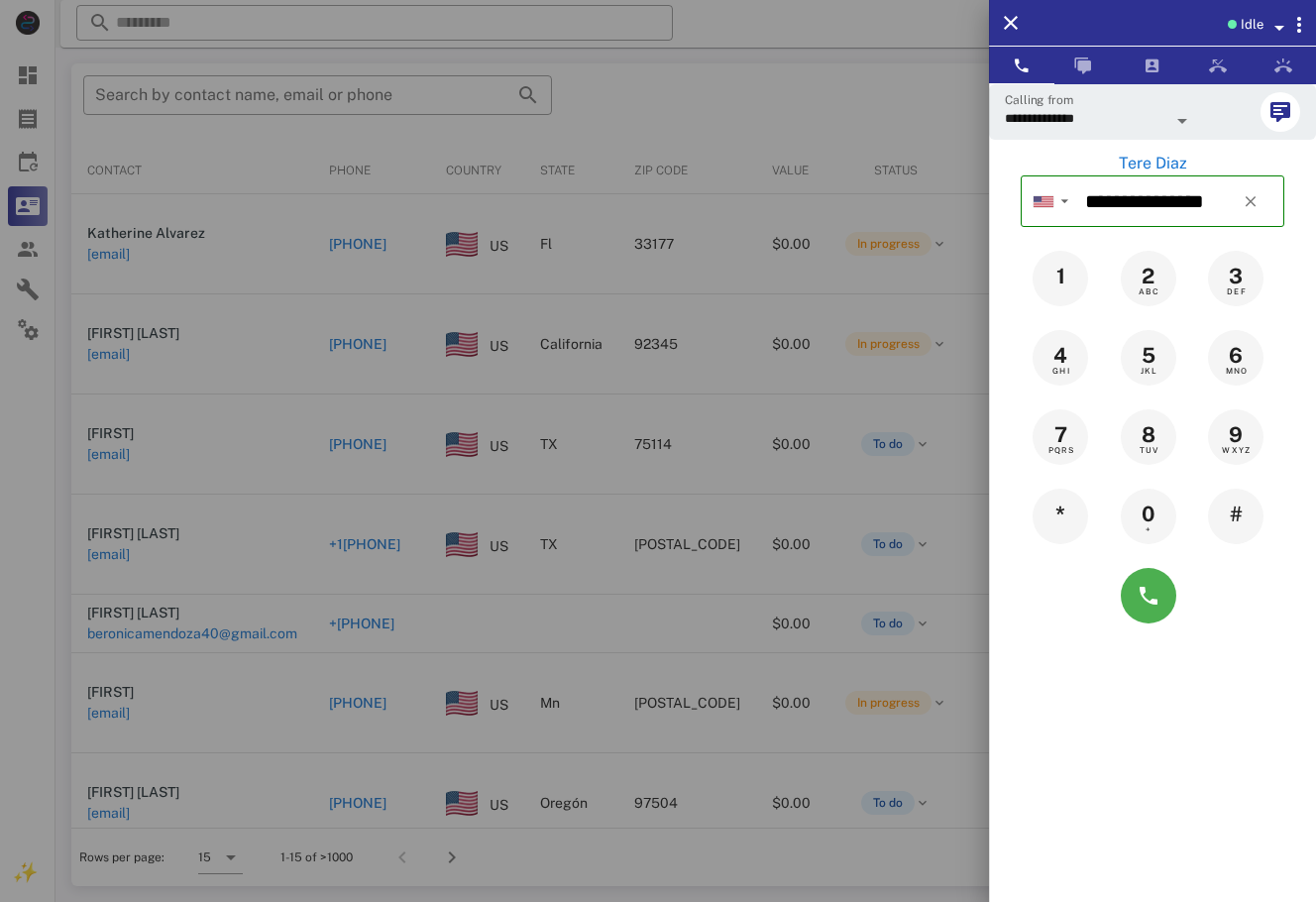 click at bounding box center [658, 451] 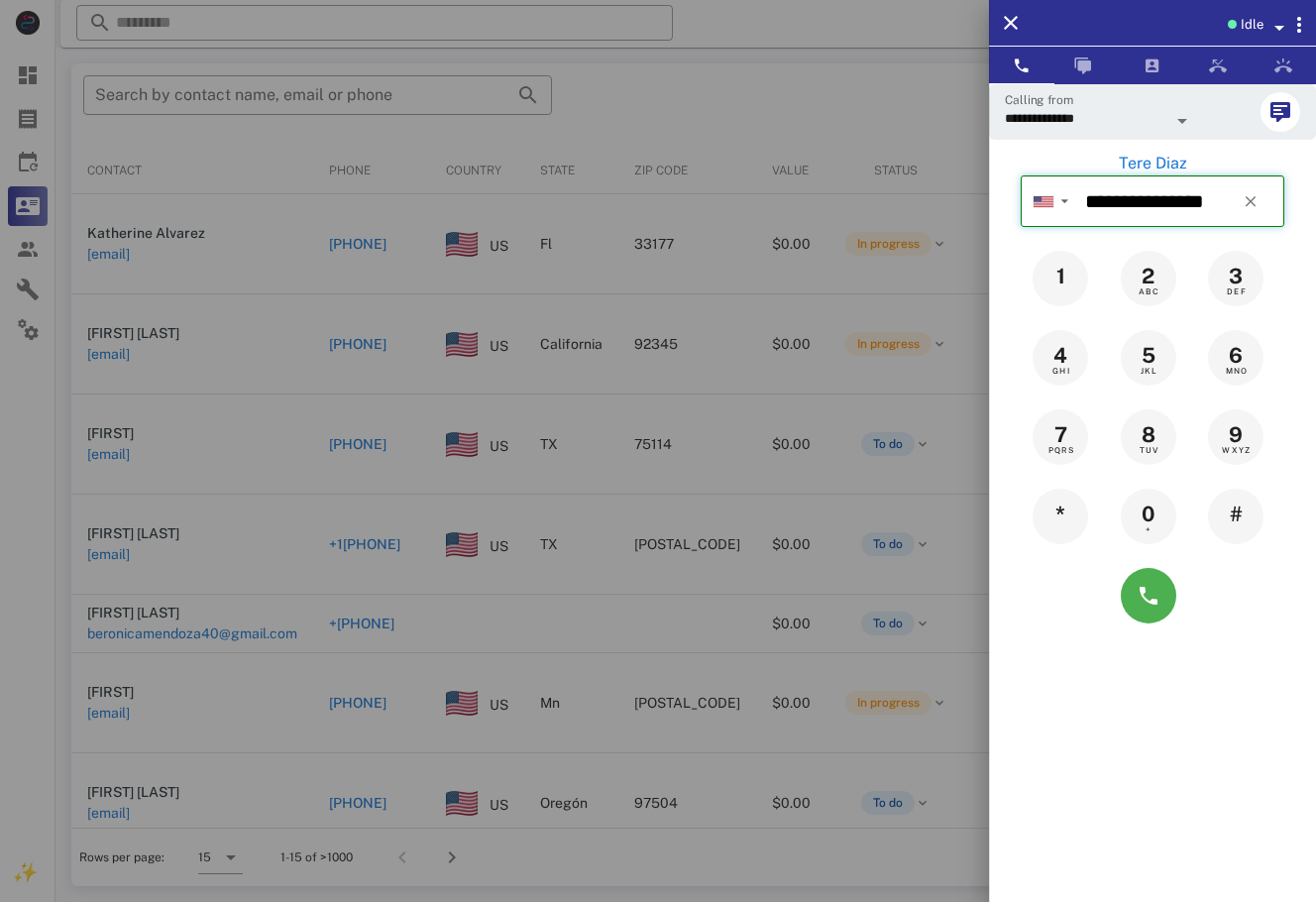 type 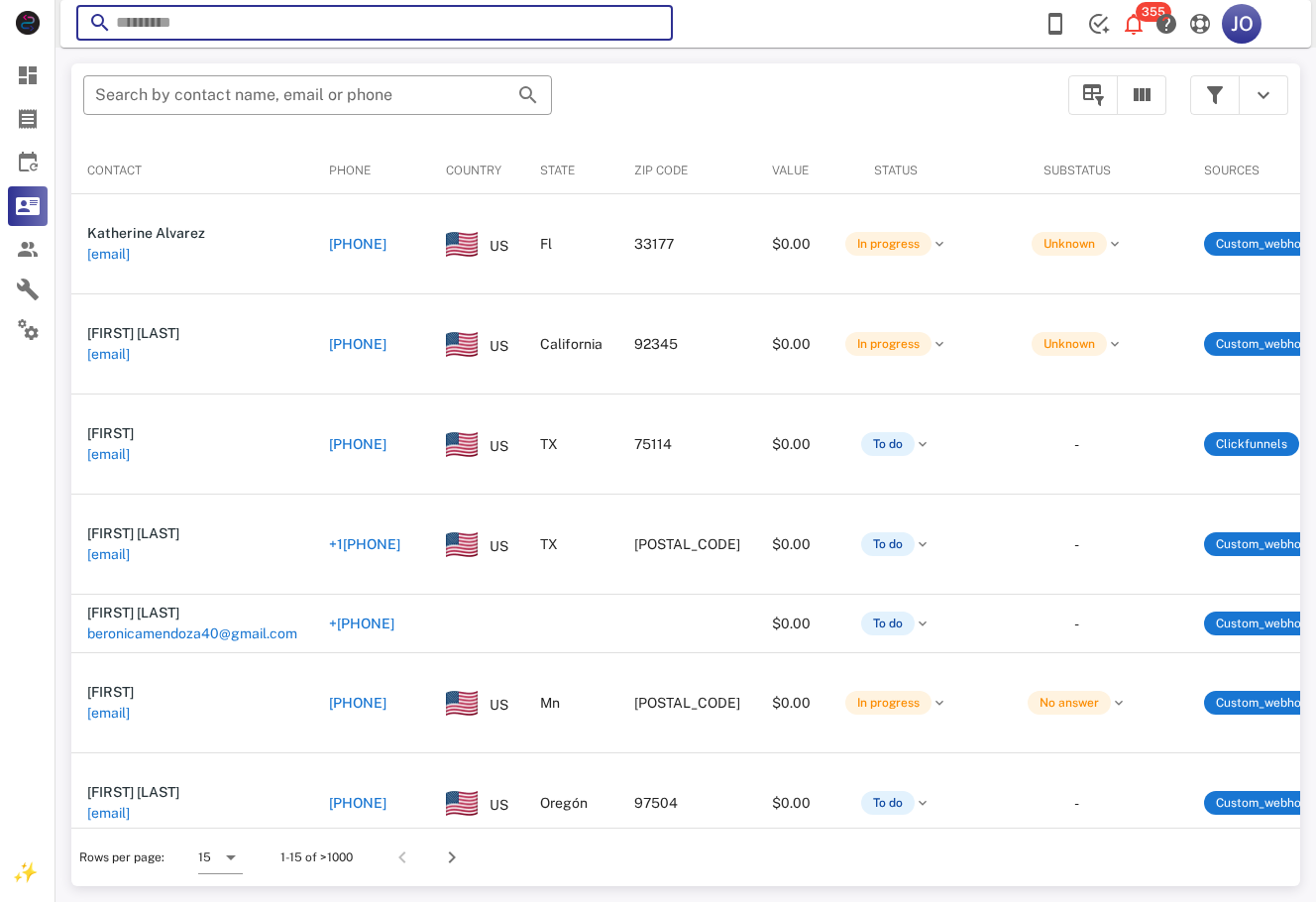 click at bounding box center (375, 23) 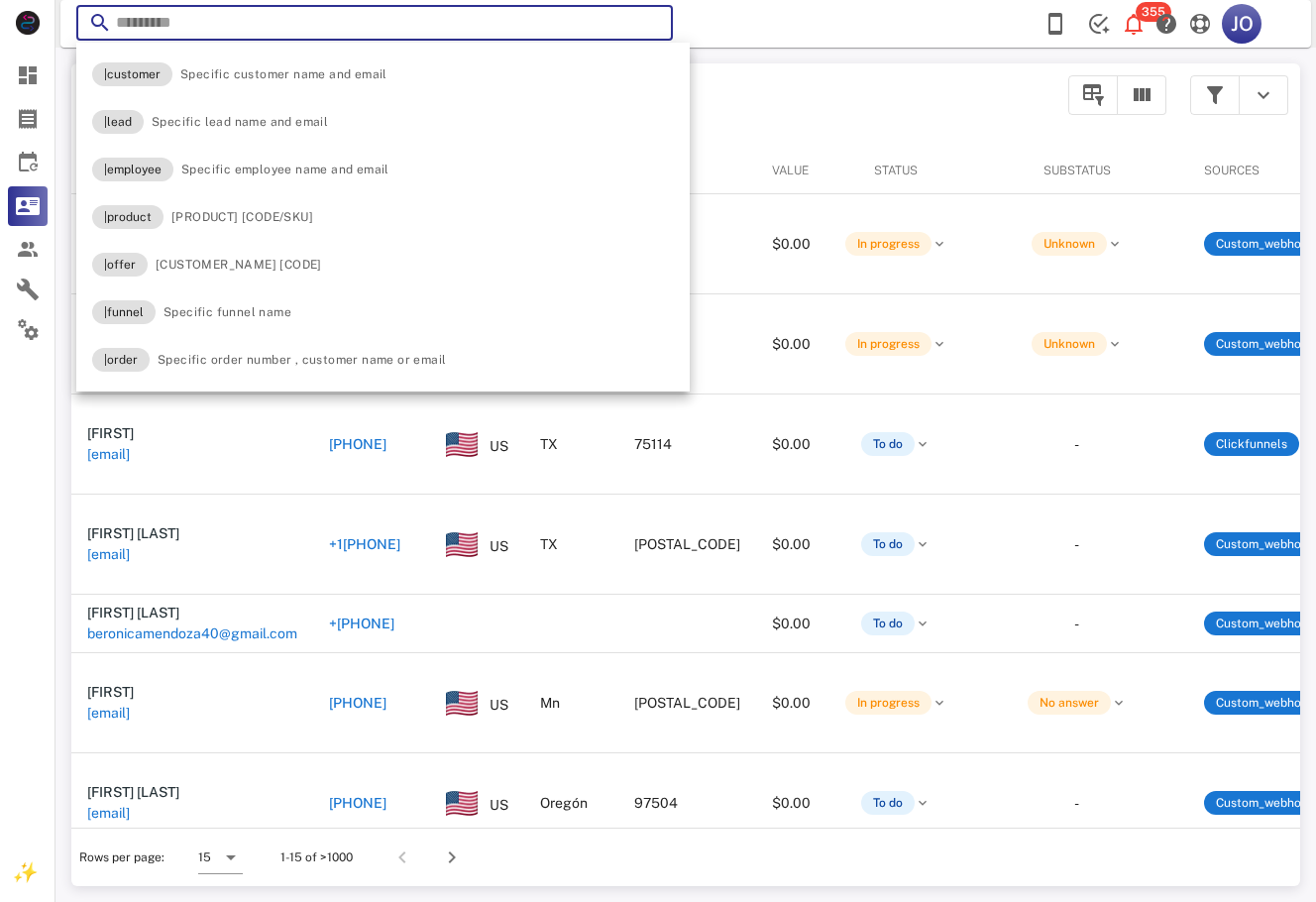 paste on "**********" 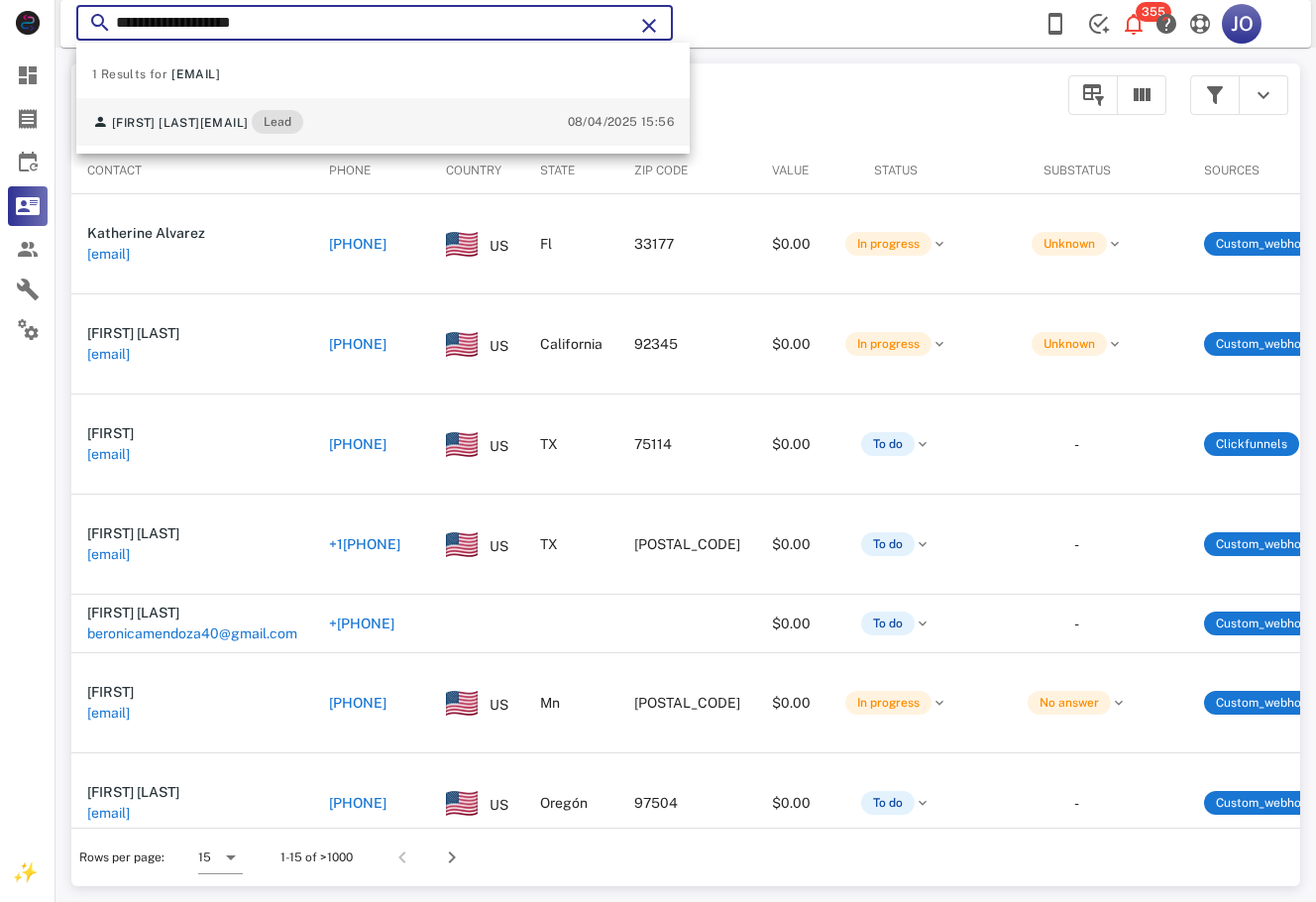 type on "**********" 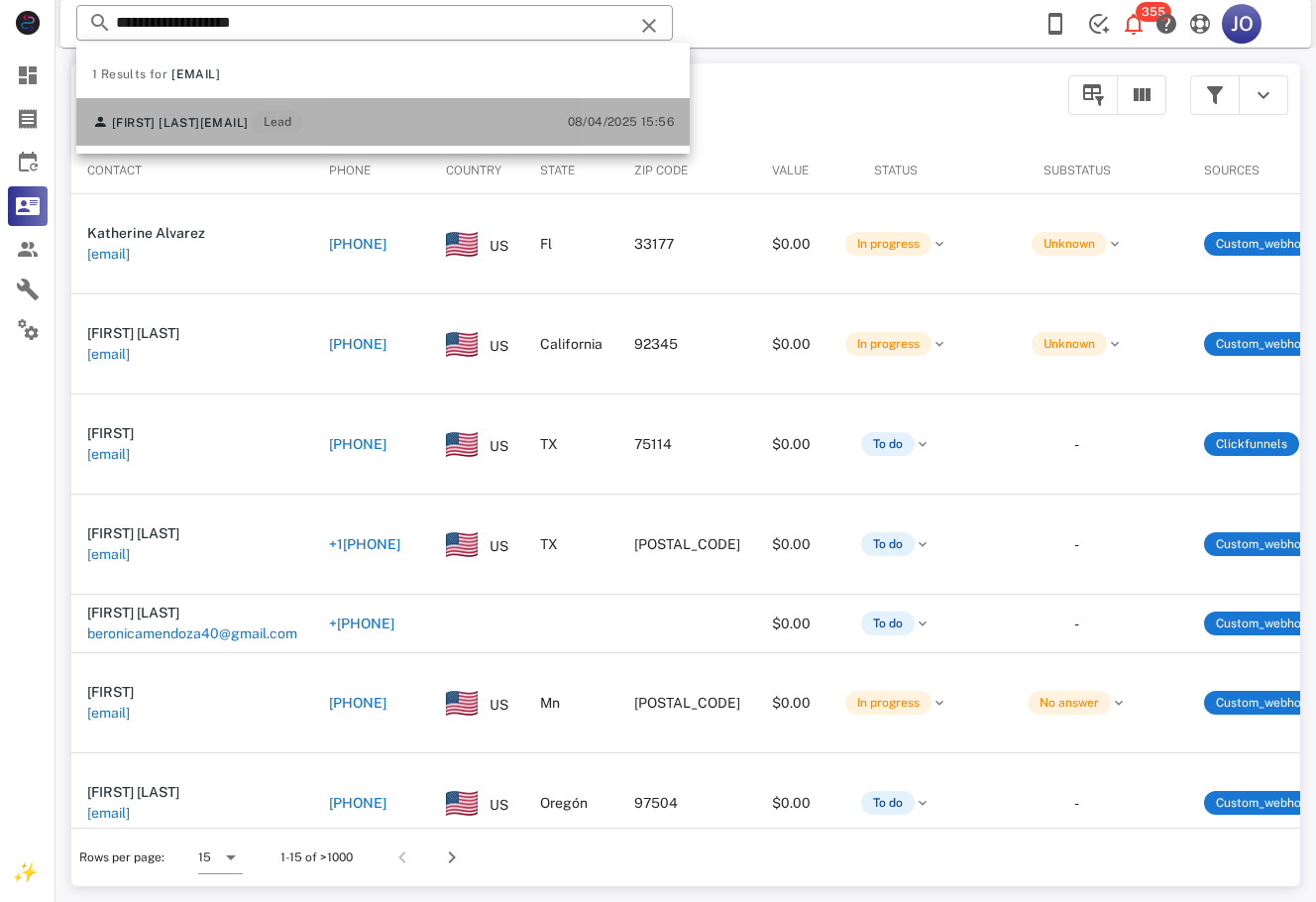 click on "guiovaros@gmail.com" at bounding box center [224, 123] 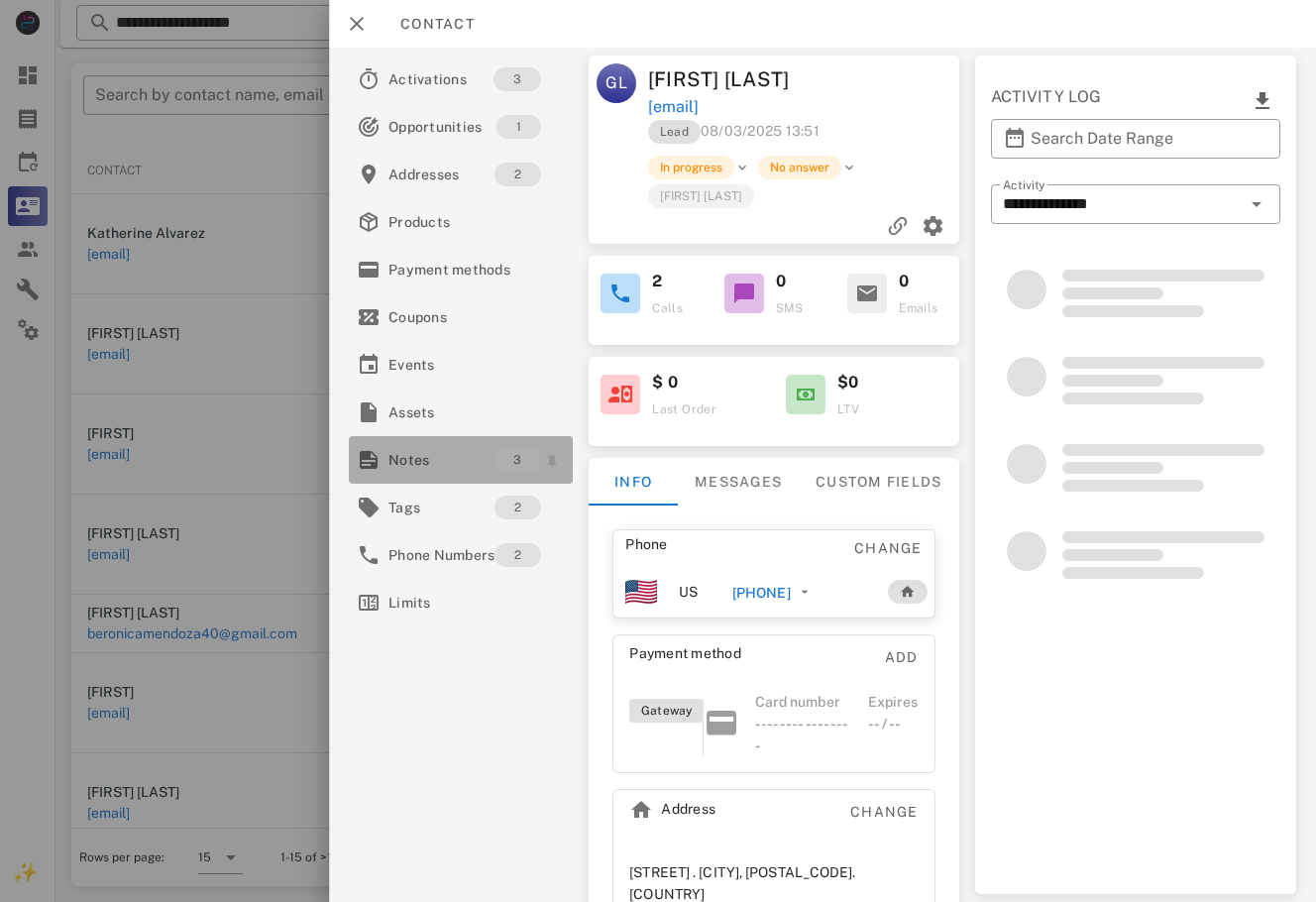 click on "Notes" at bounding box center [441, 460] 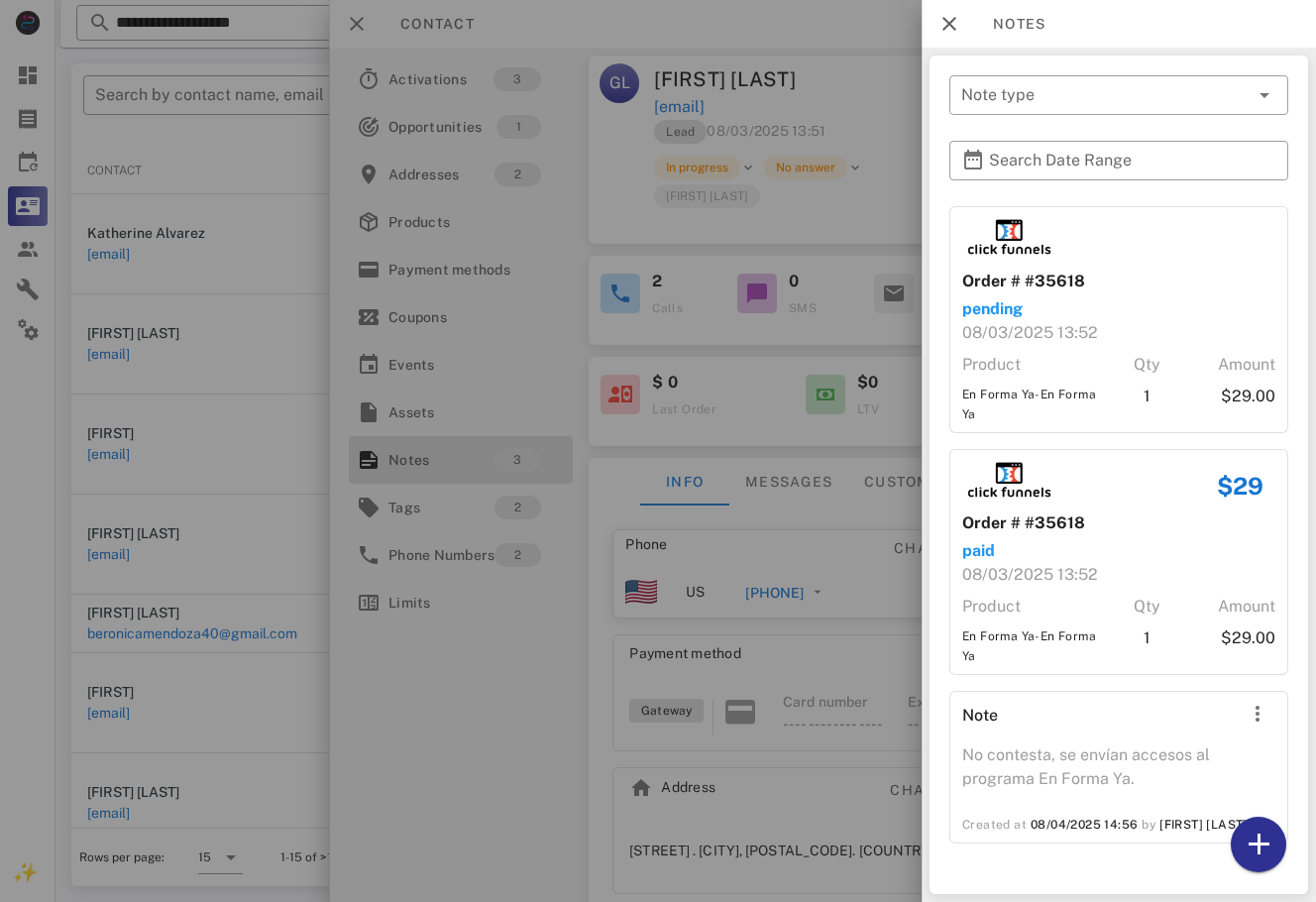 scroll, scrollTop: 4, scrollLeft: 0, axis: vertical 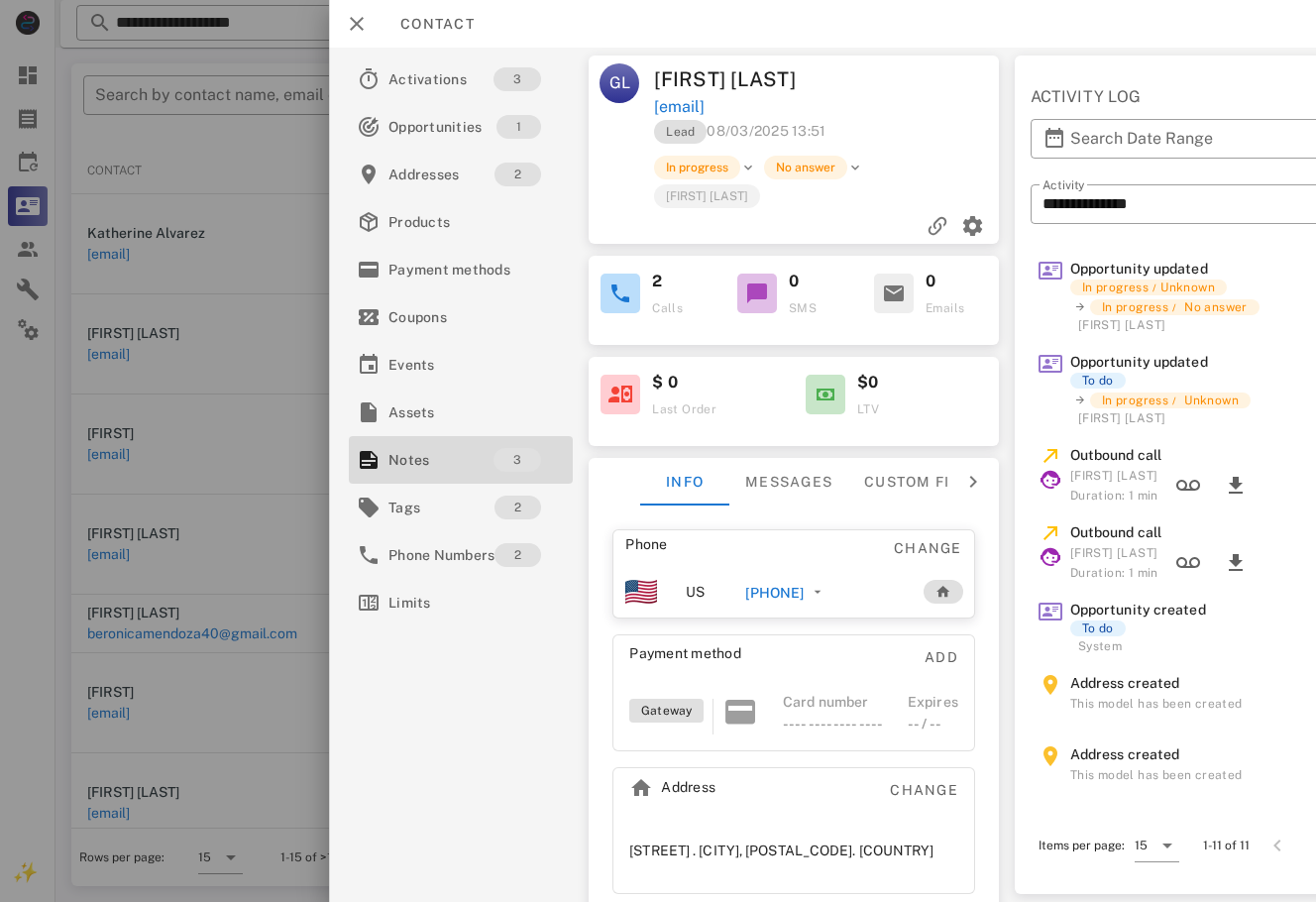 click on "+50762817576" at bounding box center [774, 593] 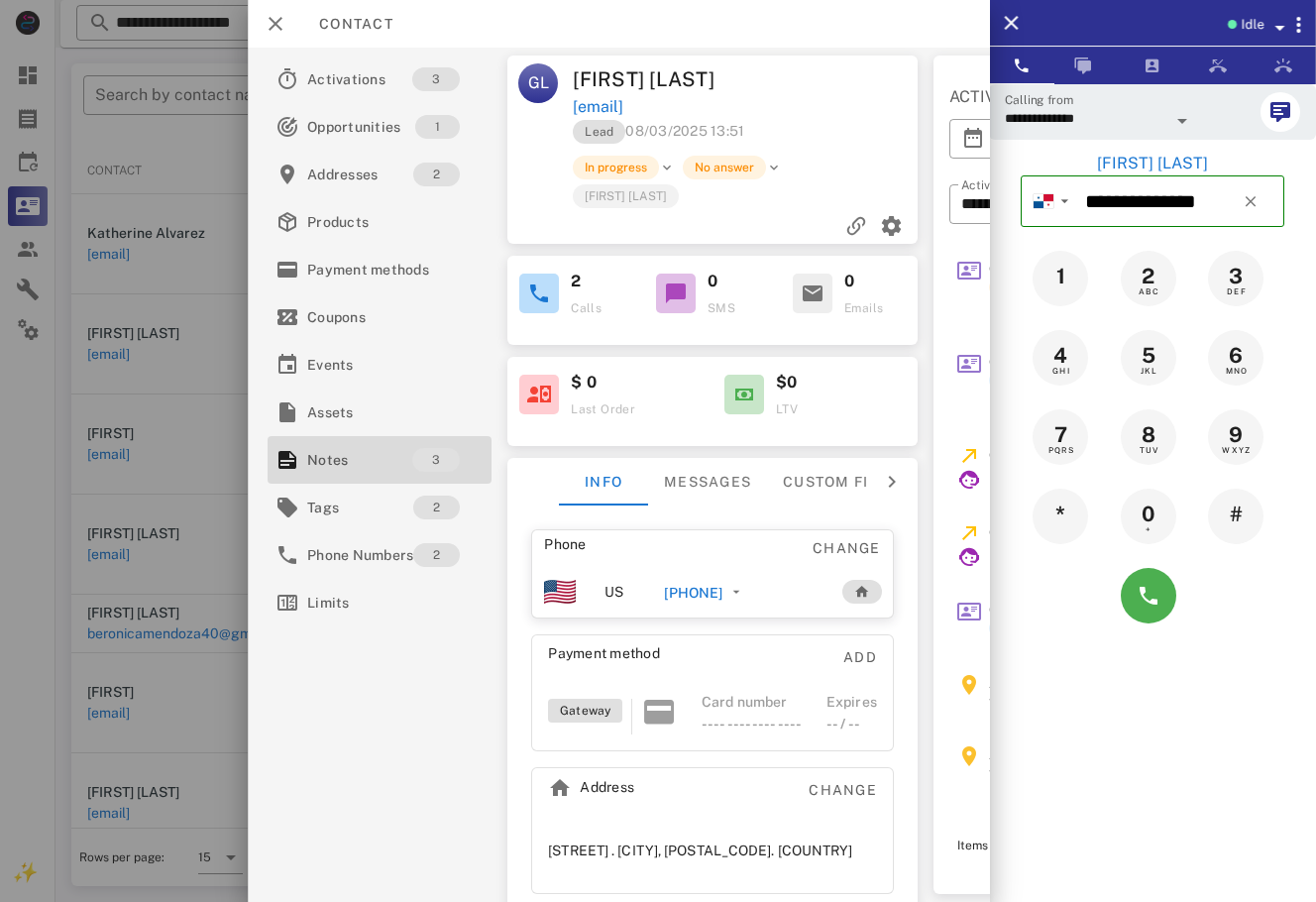 click on "**********" at bounding box center (1152, 534) 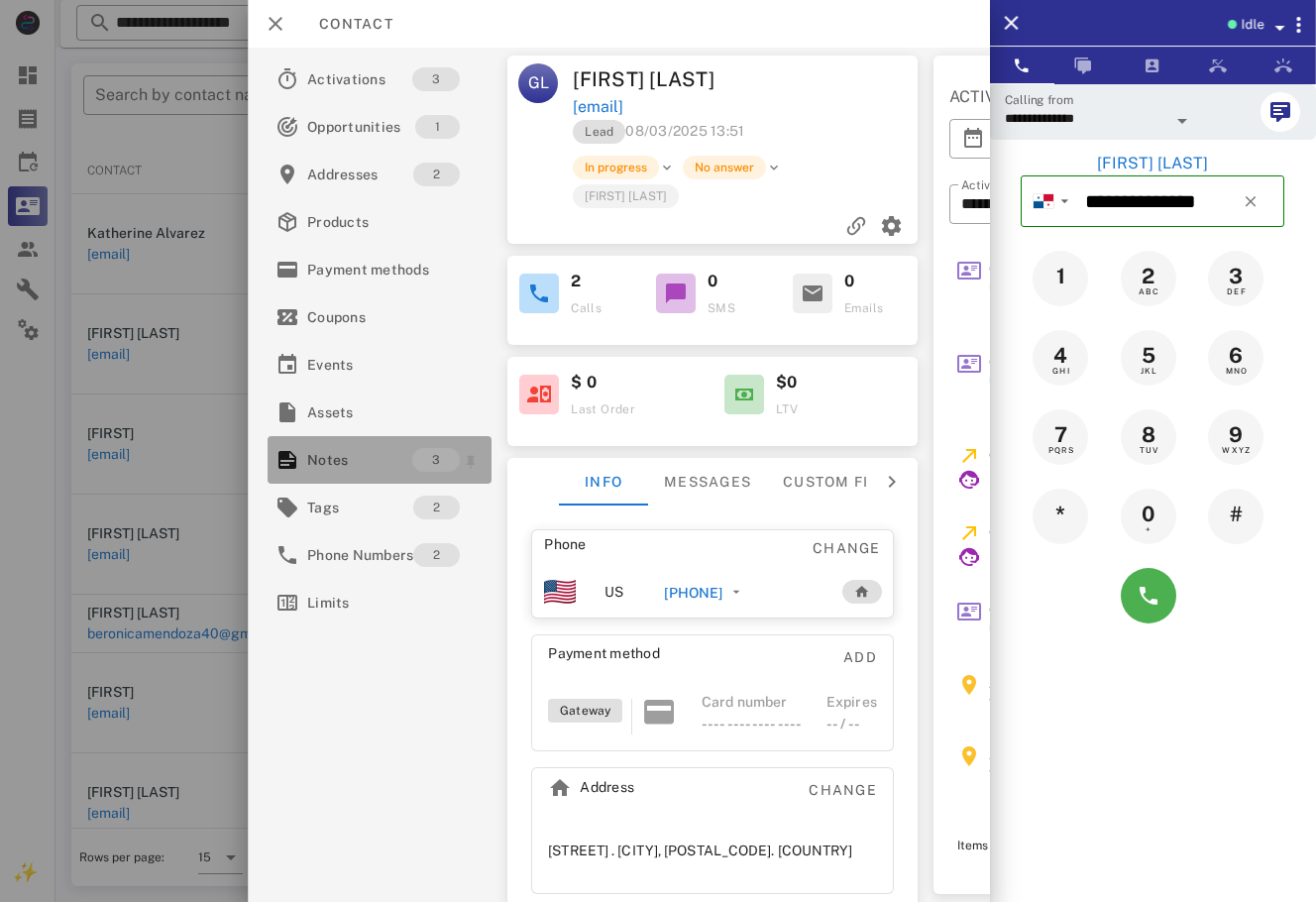 click on "Notes" at bounding box center [360, 460] 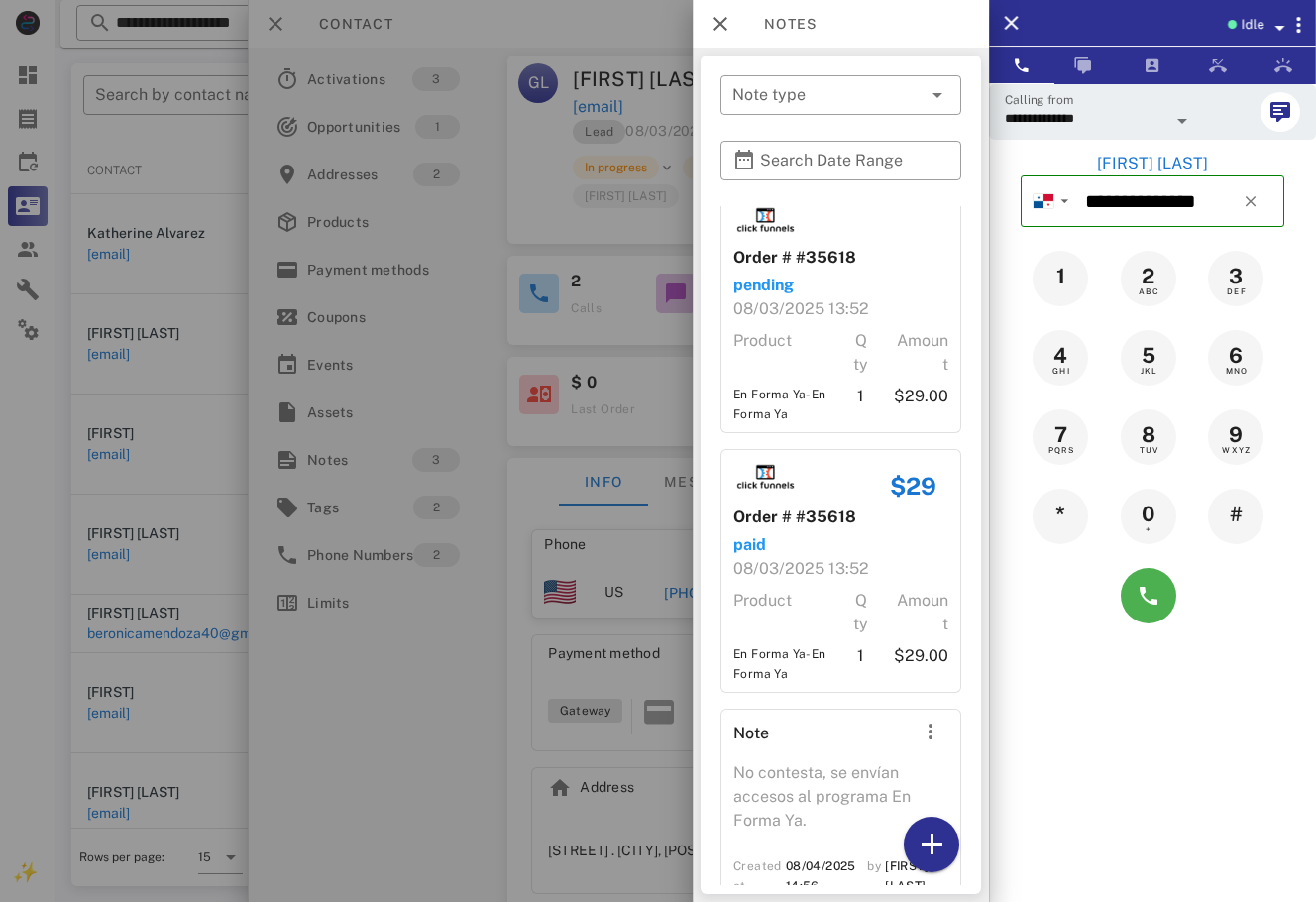 scroll, scrollTop: 0, scrollLeft: 0, axis: both 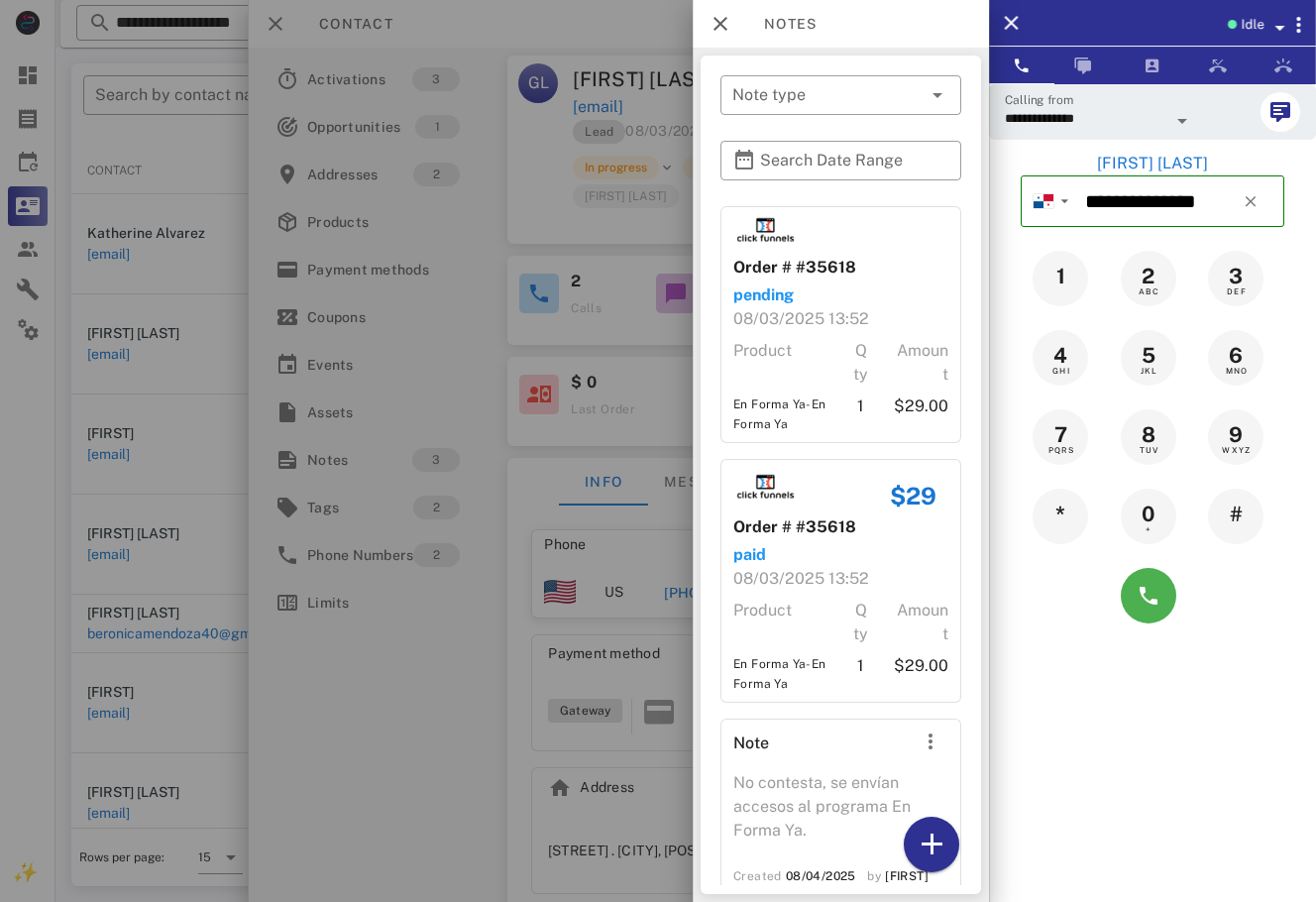 click at bounding box center [658, 451] 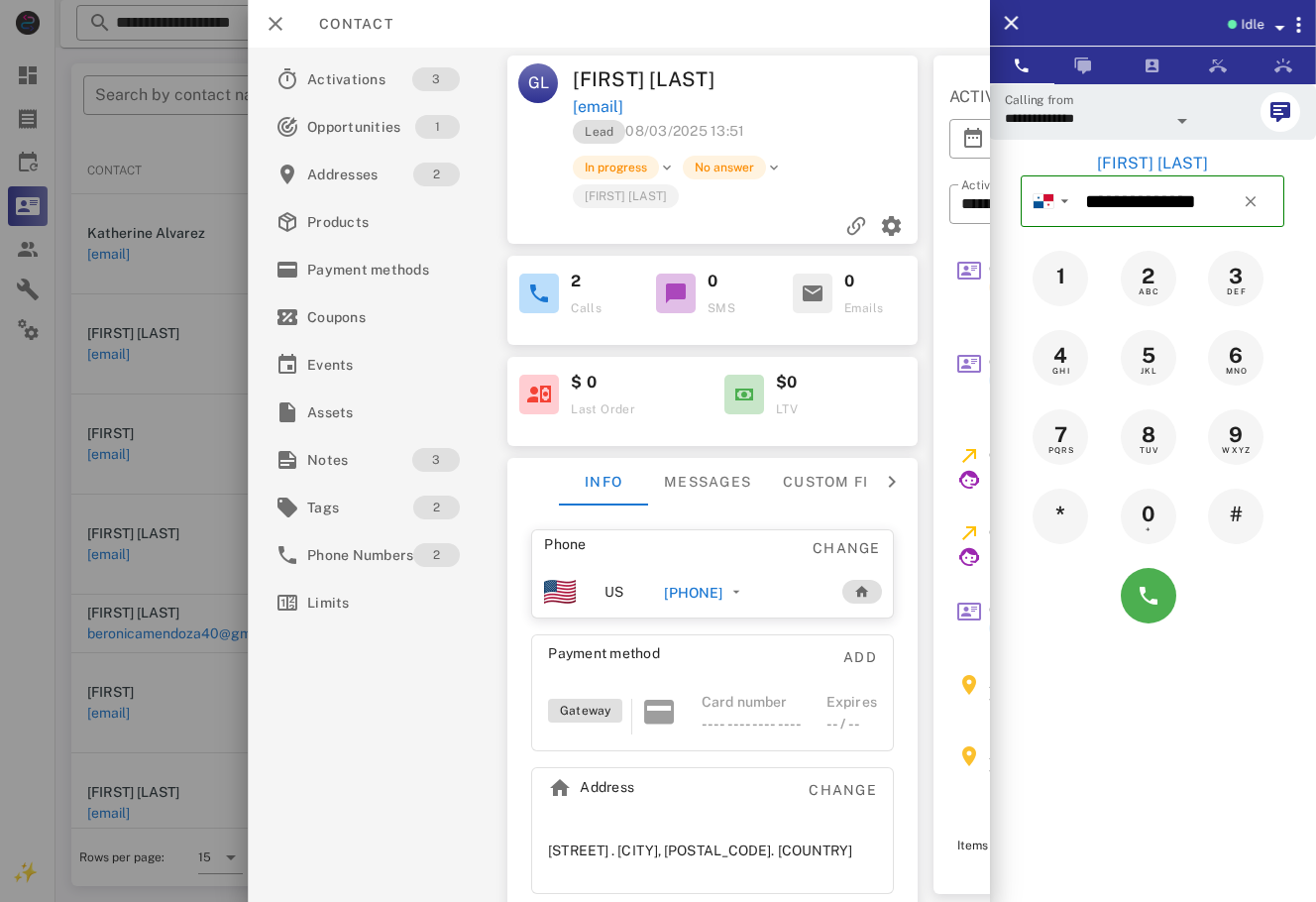 scroll, scrollTop: 79, scrollLeft: 0, axis: vertical 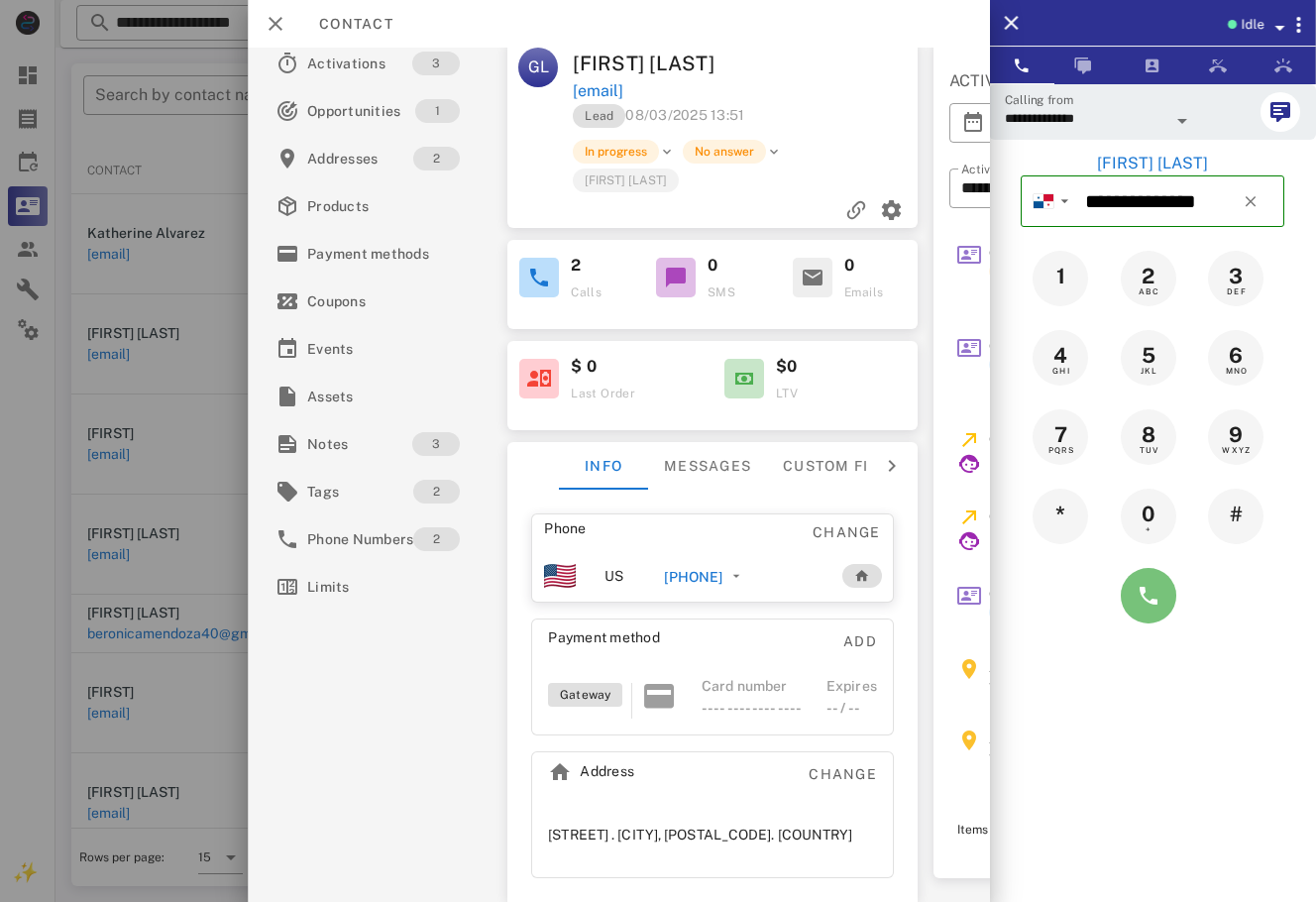 click at bounding box center (1149, 596) 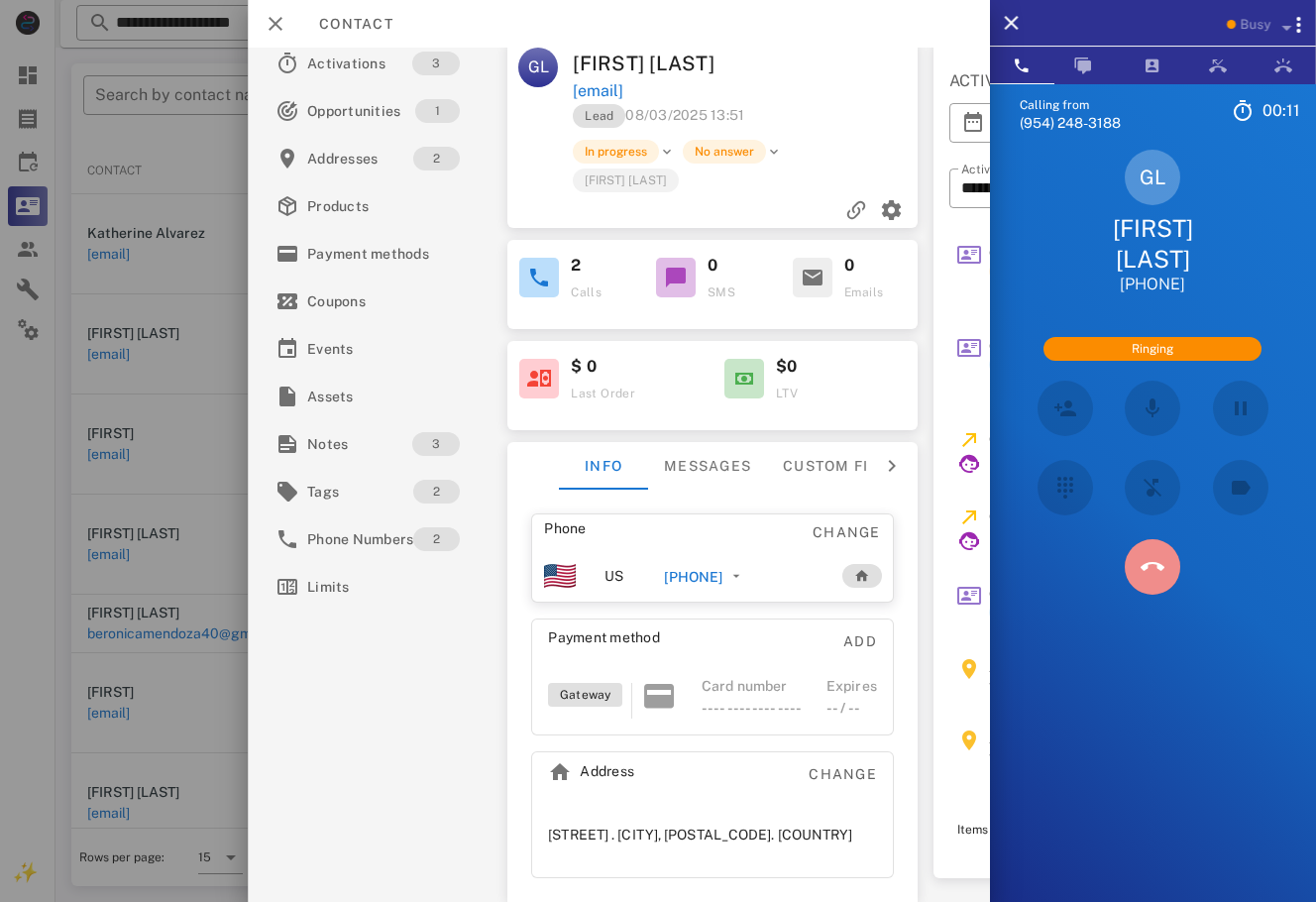 click at bounding box center (1152, 567) 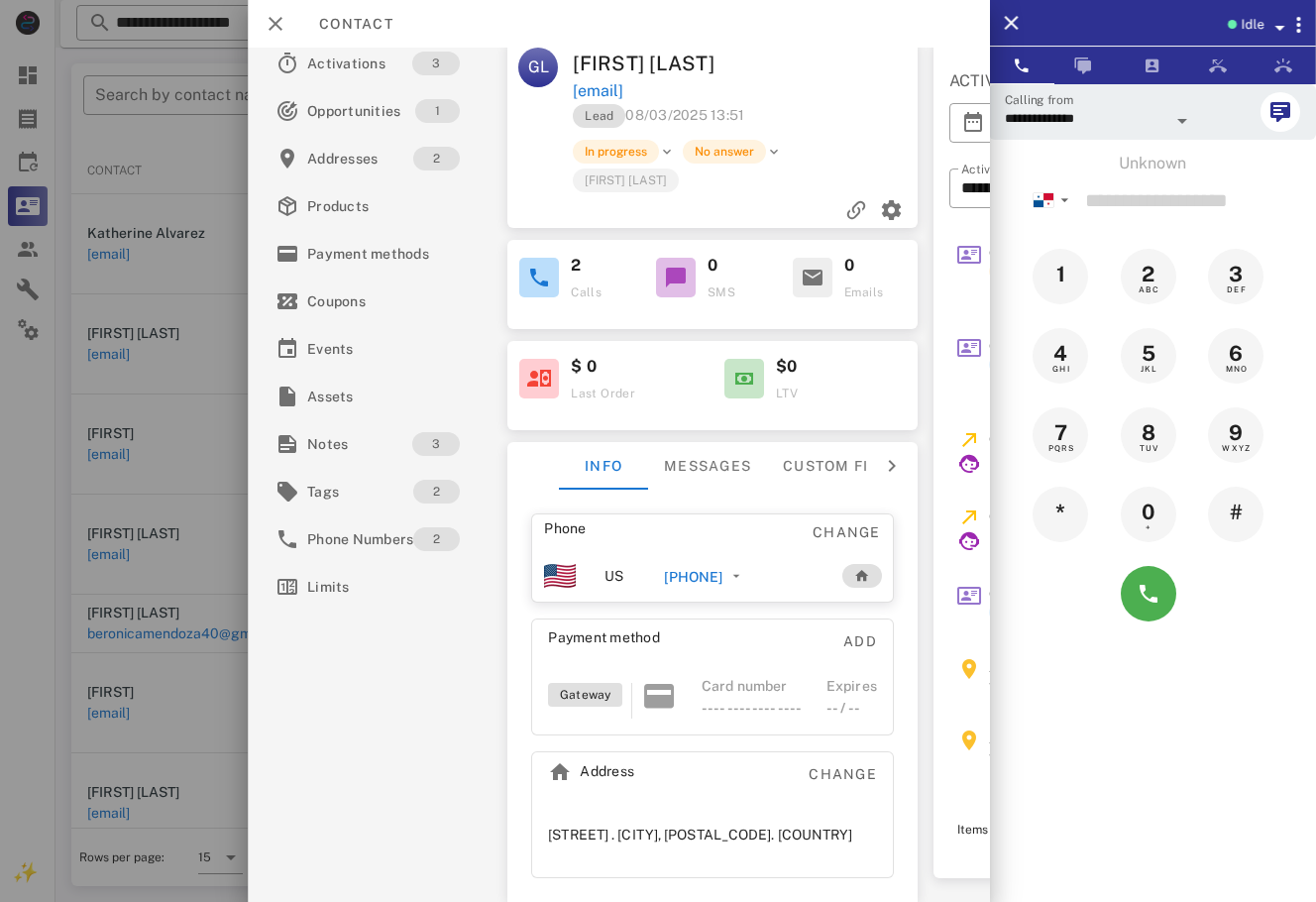 scroll, scrollTop: 0, scrollLeft: 0, axis: both 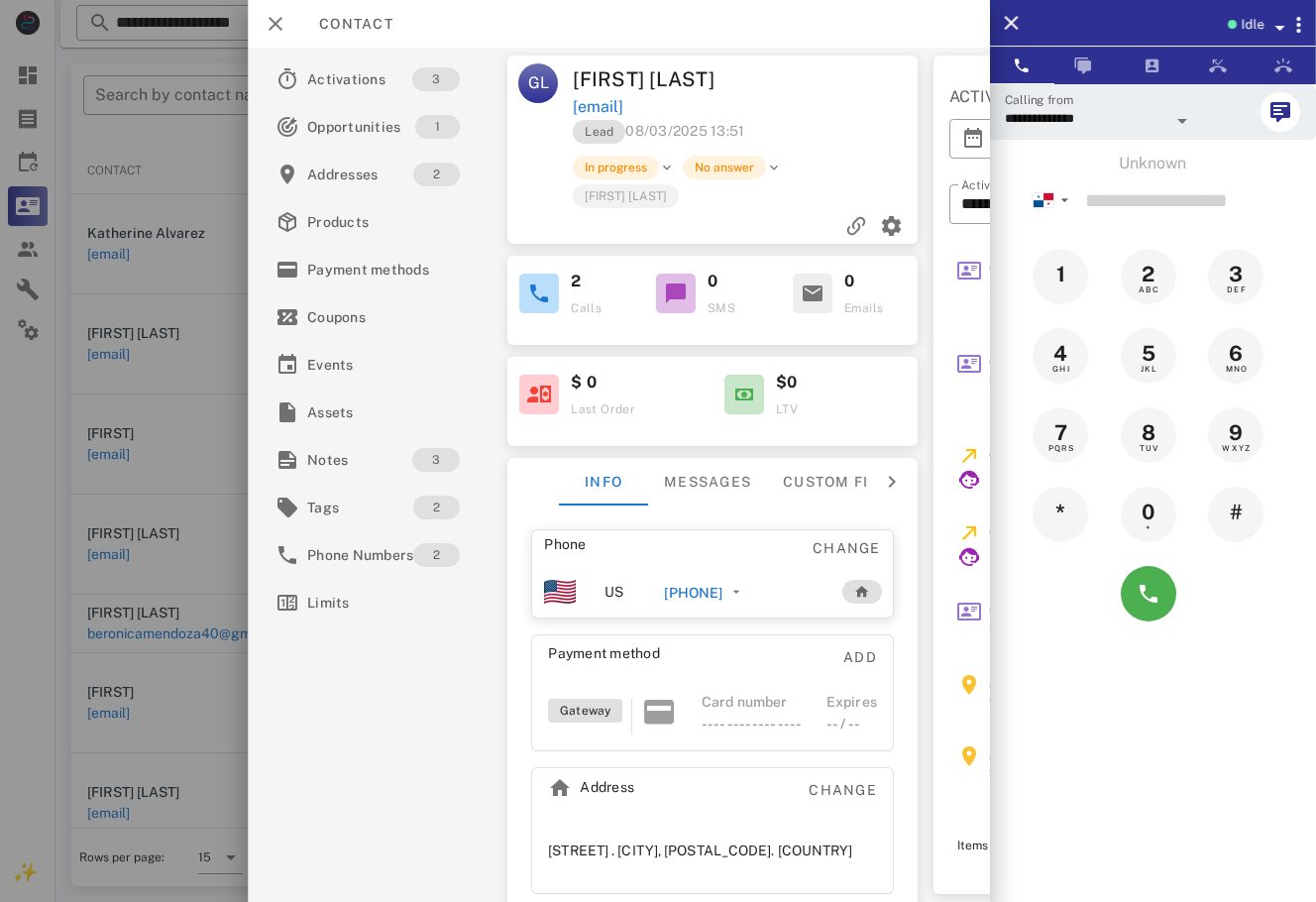 click at bounding box center (658, 451) 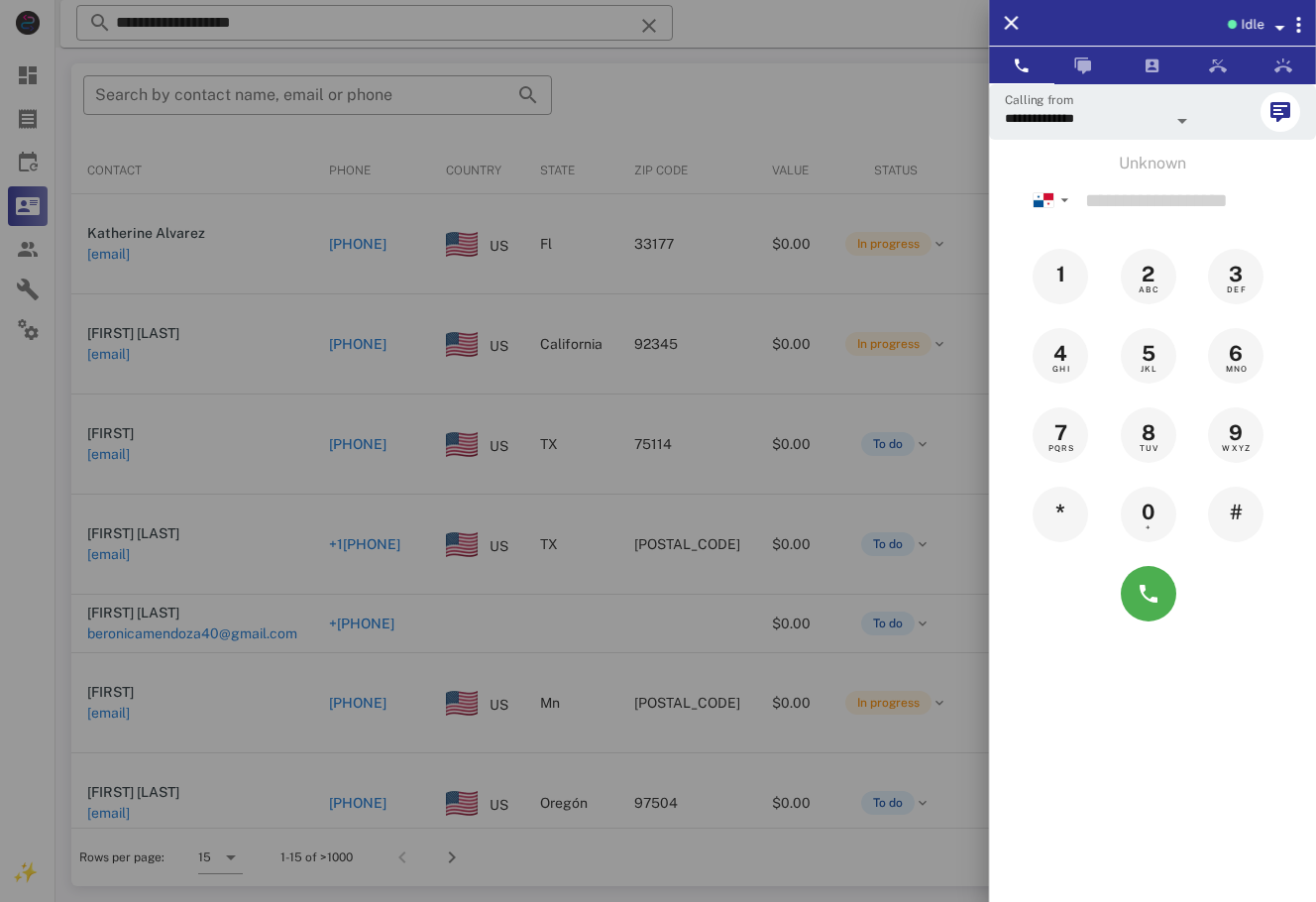 click at bounding box center (658, 451) 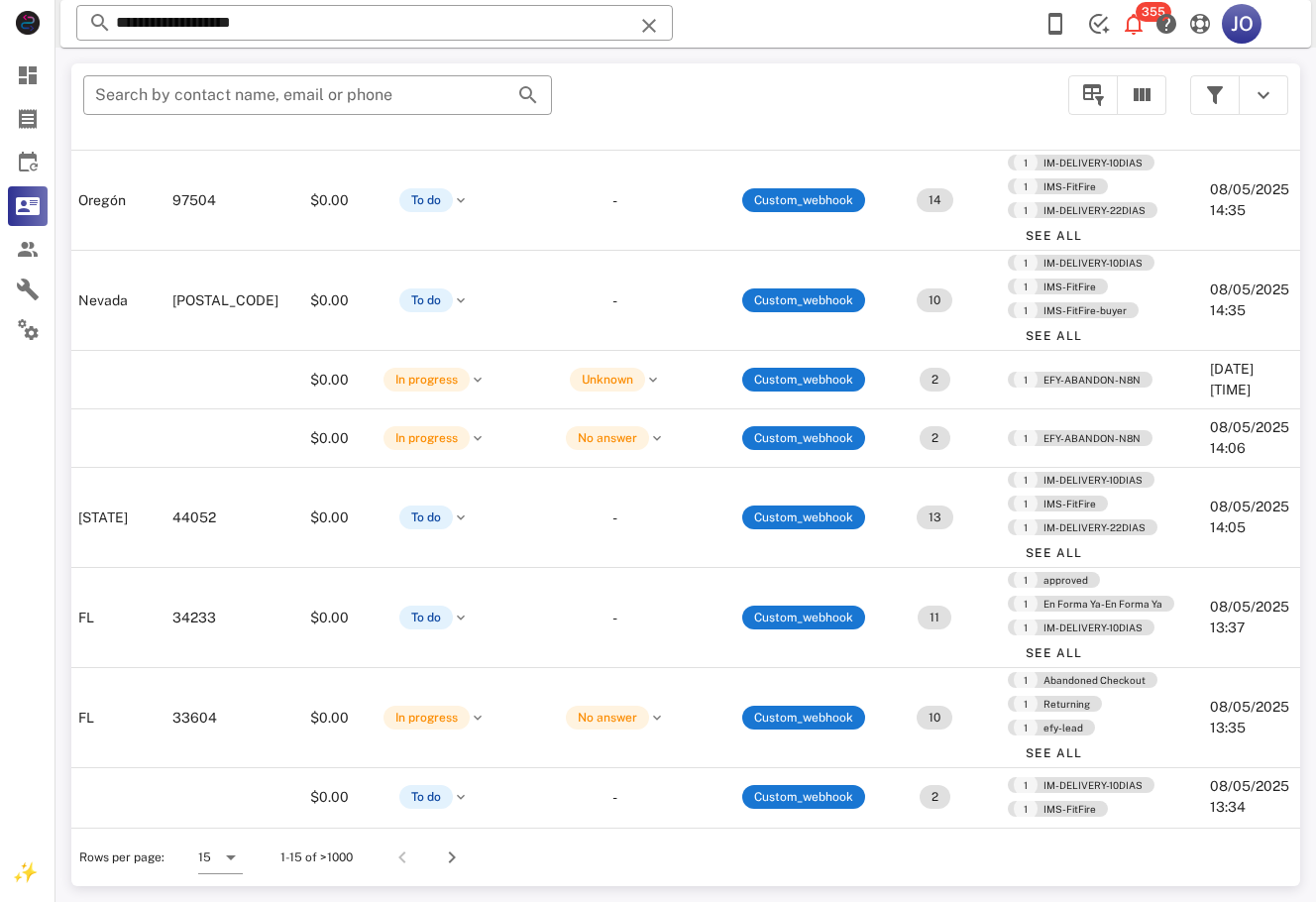 scroll, scrollTop: 613, scrollLeft: 0, axis: vertical 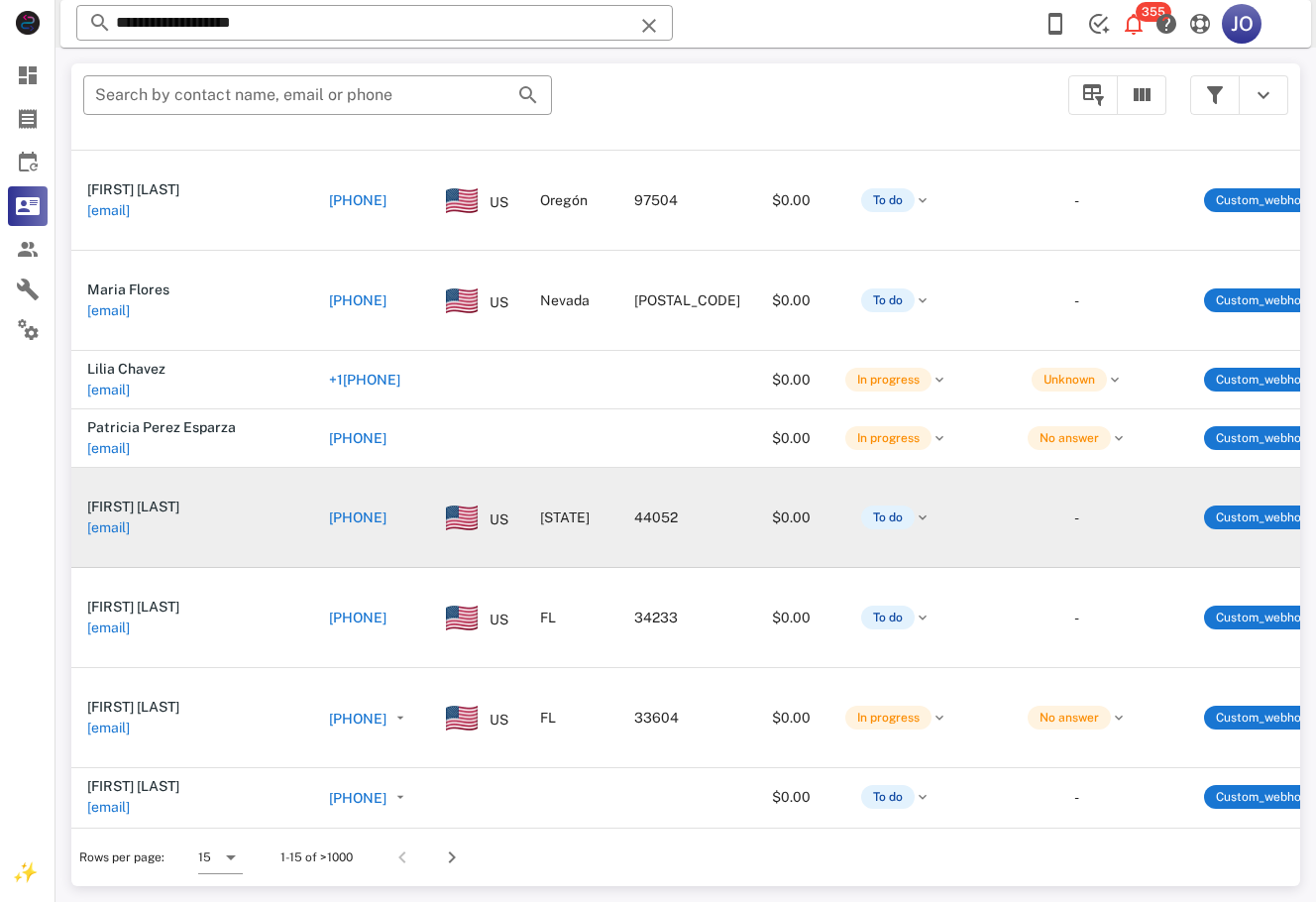 click on "[EMAIL]" at bounding box center (108, 527) 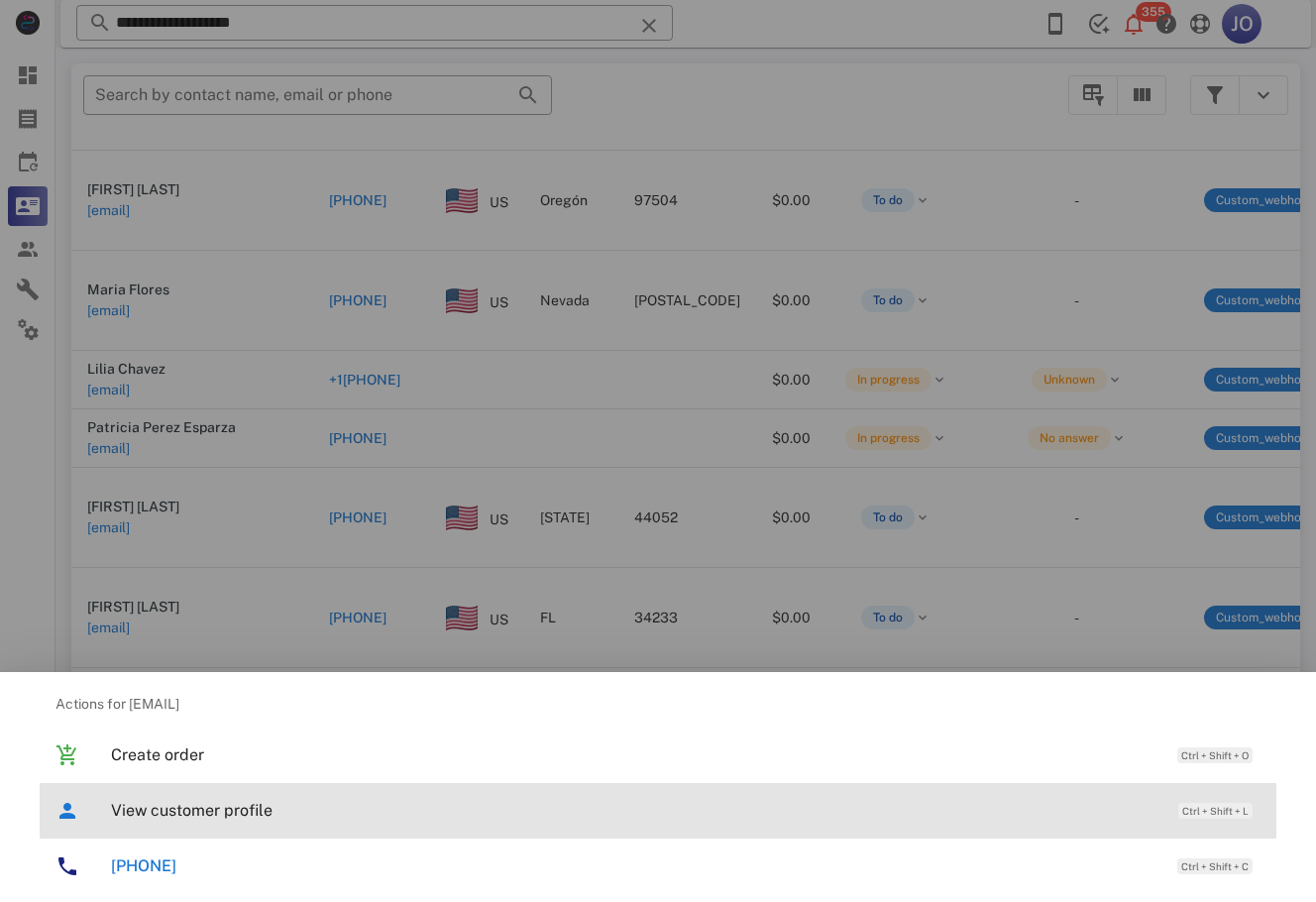 click on "View customer profile" at bounding box center [634, 810] 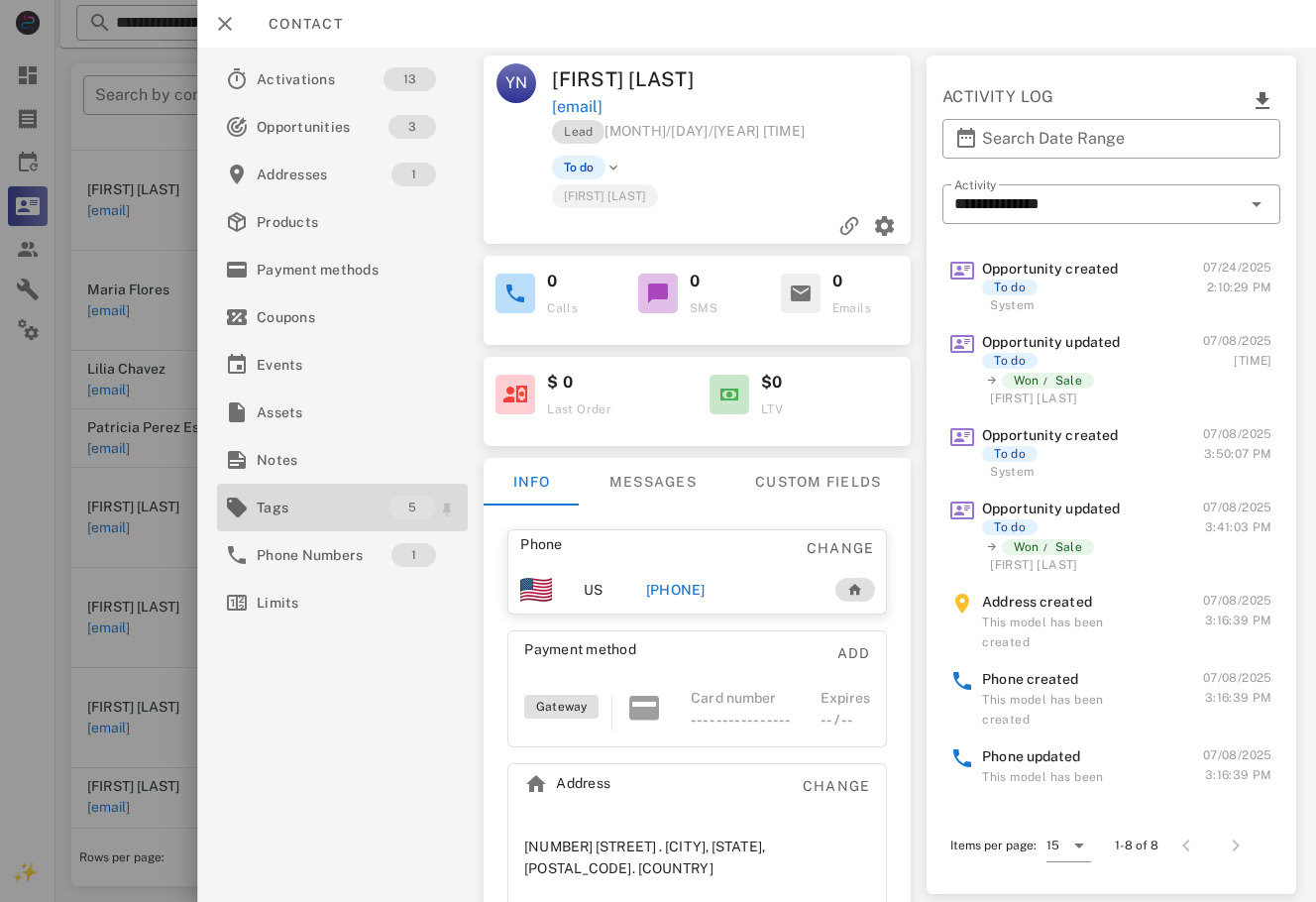click on "Tags" at bounding box center (322, 507) 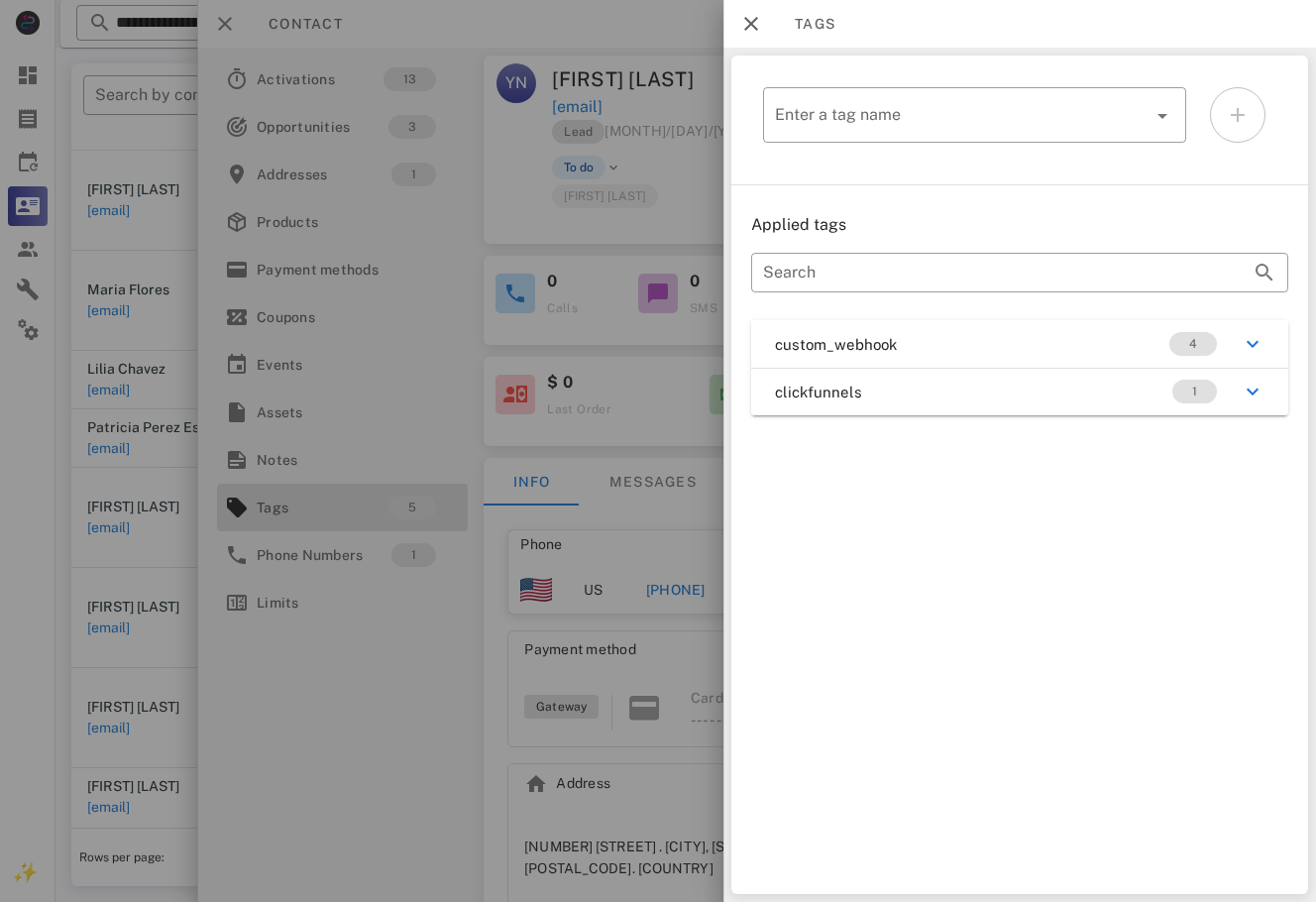 click at bounding box center [658, 451] 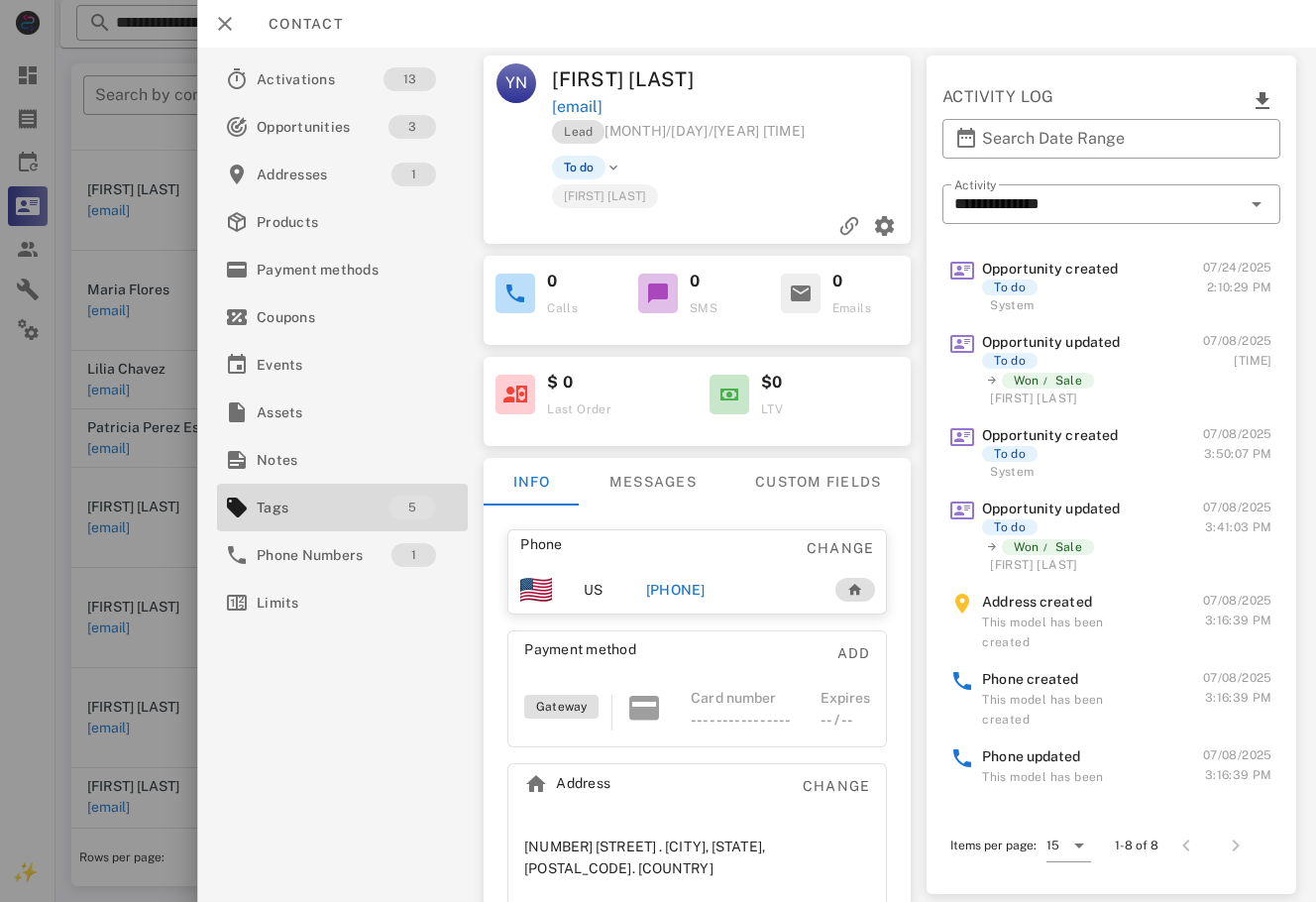 click on "[PHONE]" at bounding box center [676, 590] 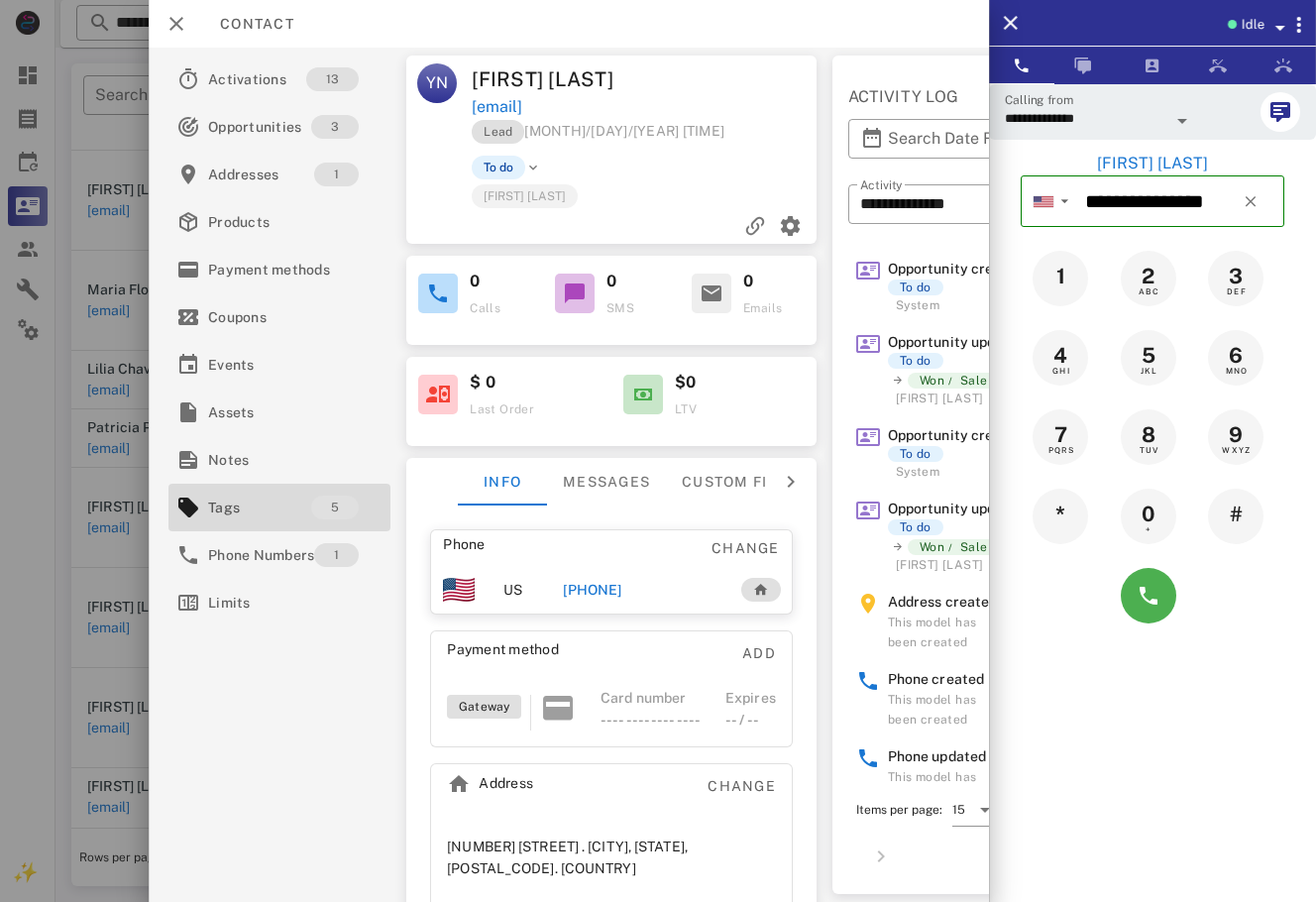 scroll, scrollTop: 0, scrollLeft: 184, axis: horizontal 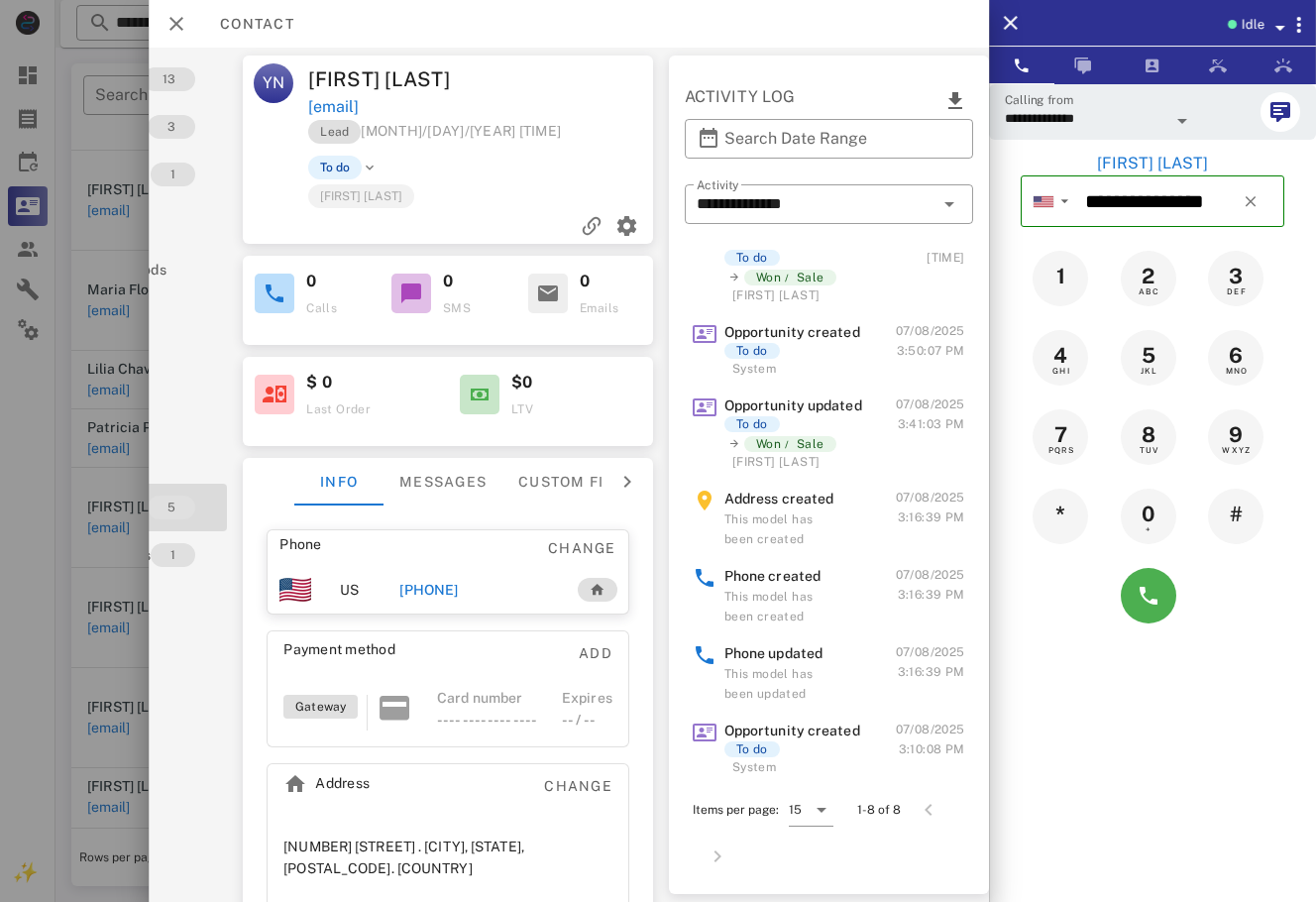 click on "[PHONE]" at bounding box center [428, 590] 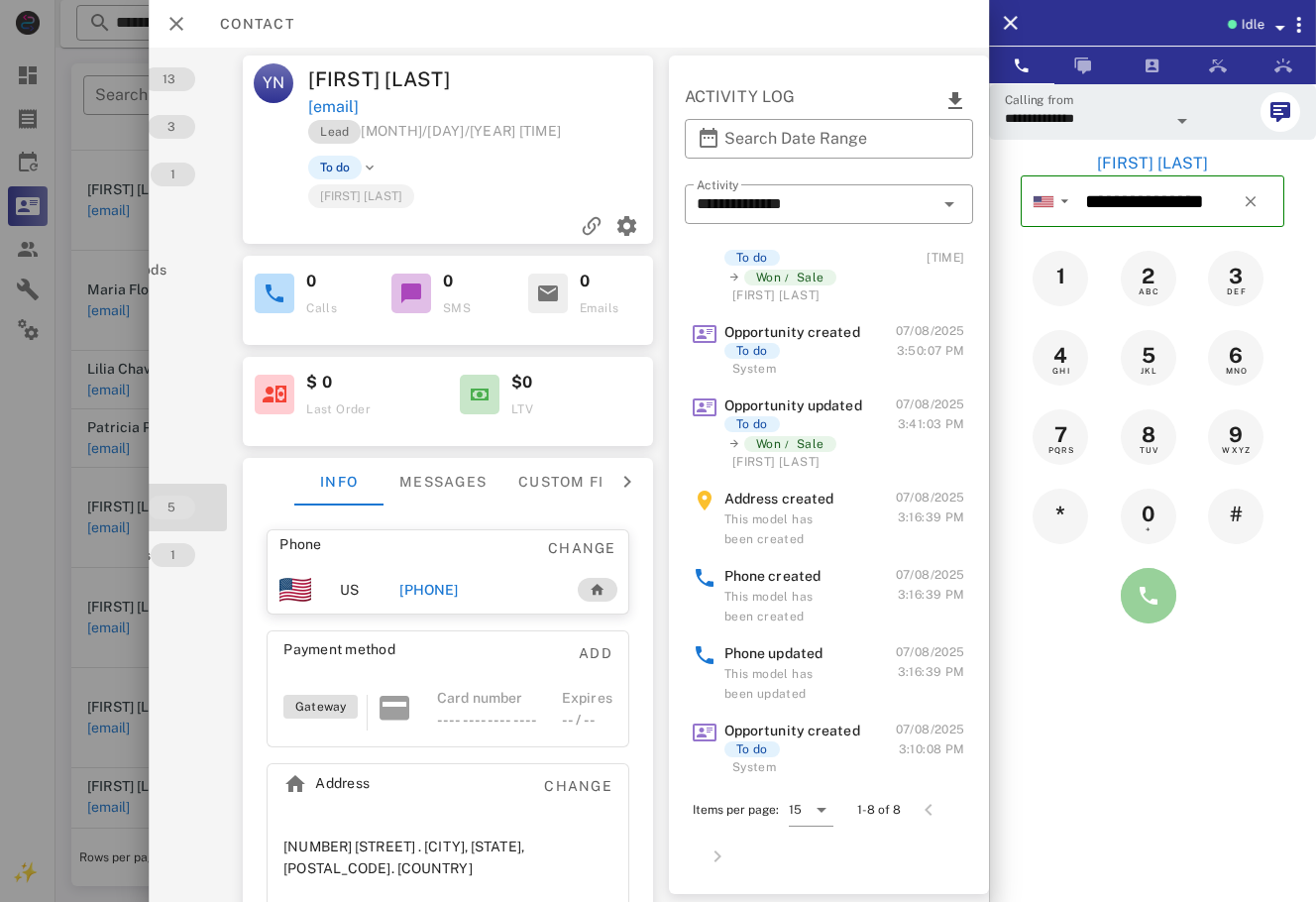 click at bounding box center [1149, 596] 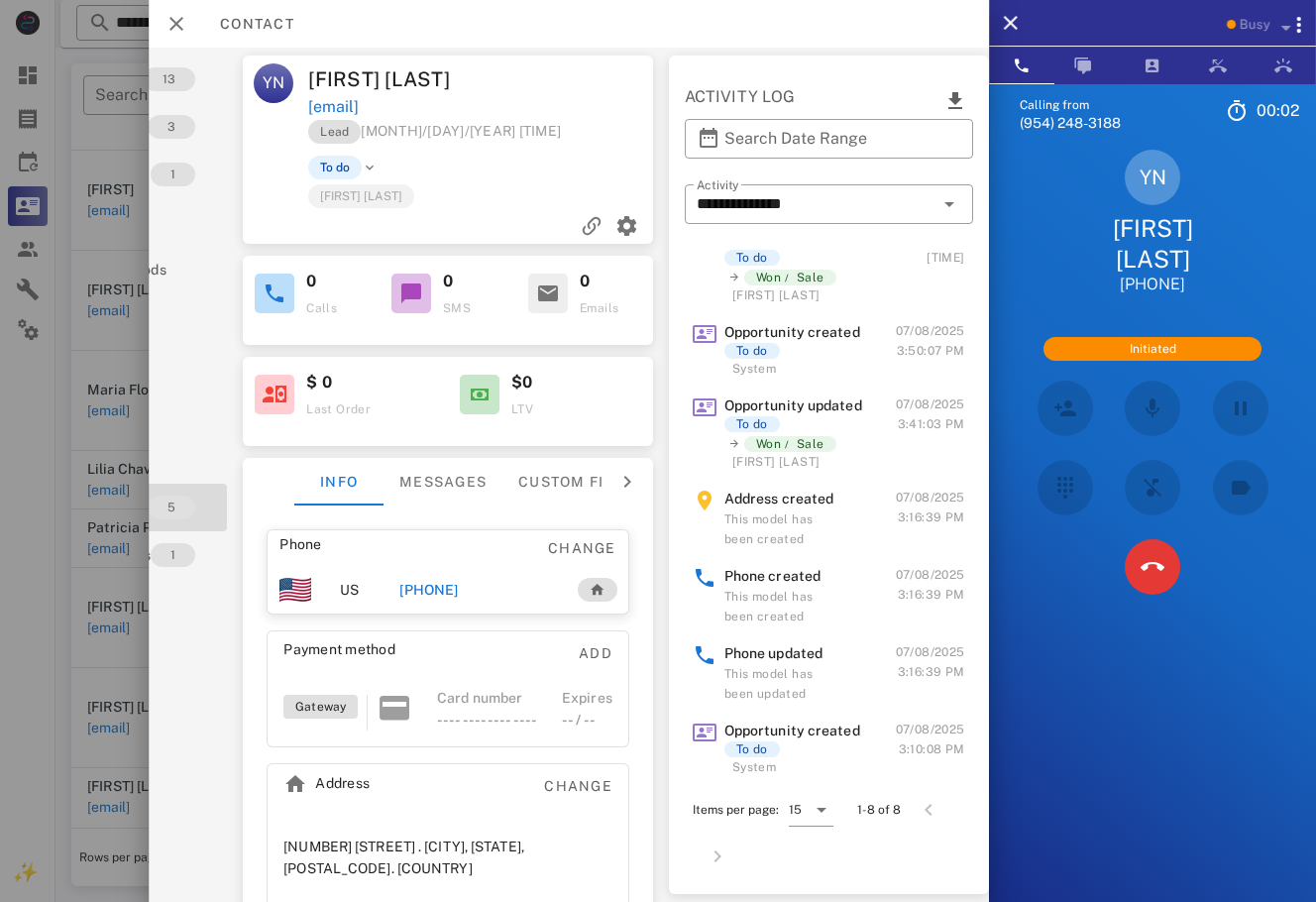 scroll, scrollTop: 512, scrollLeft: 0, axis: vertical 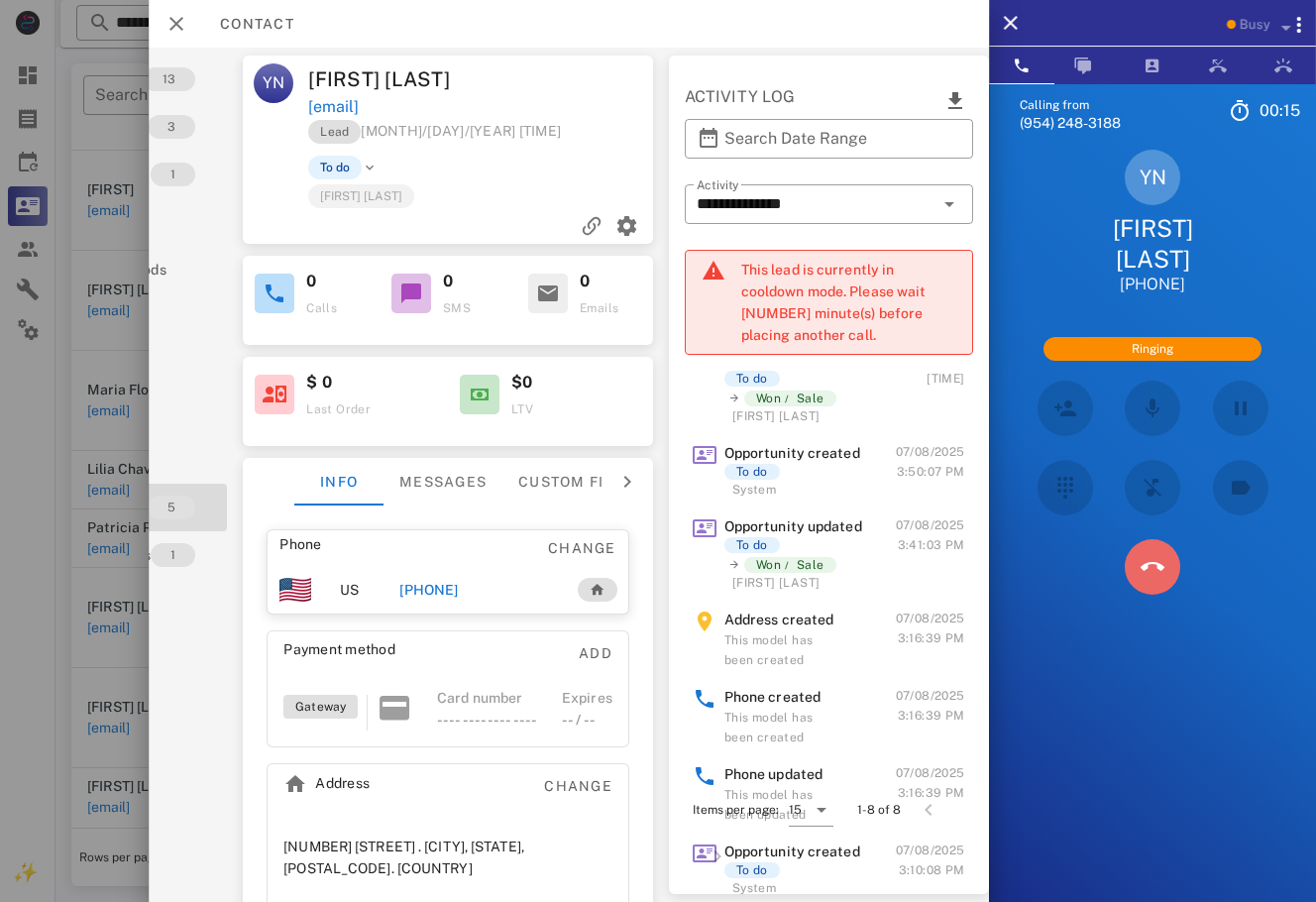click at bounding box center (1152, 567) 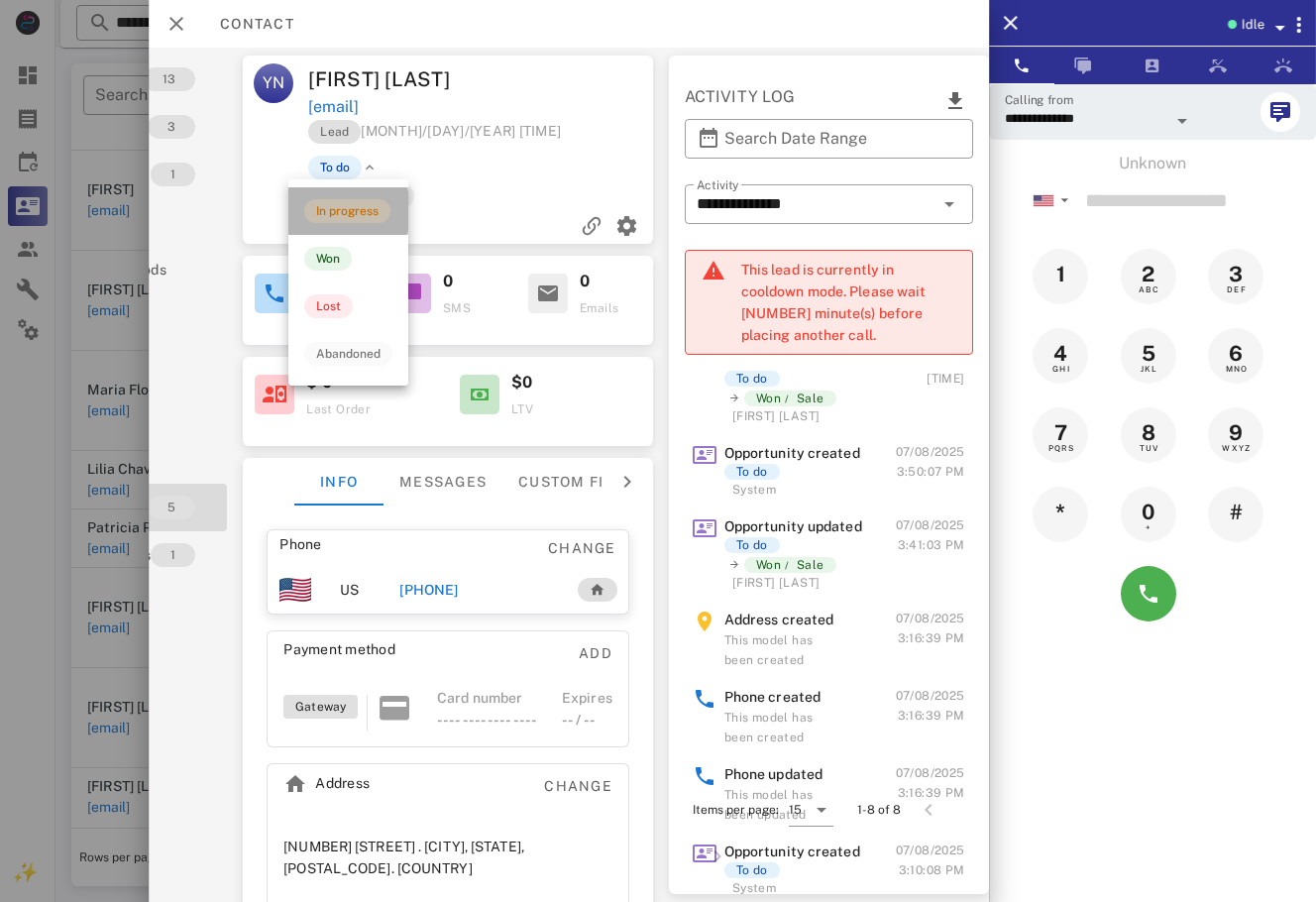 click on "In progress" at bounding box center (348, 211) 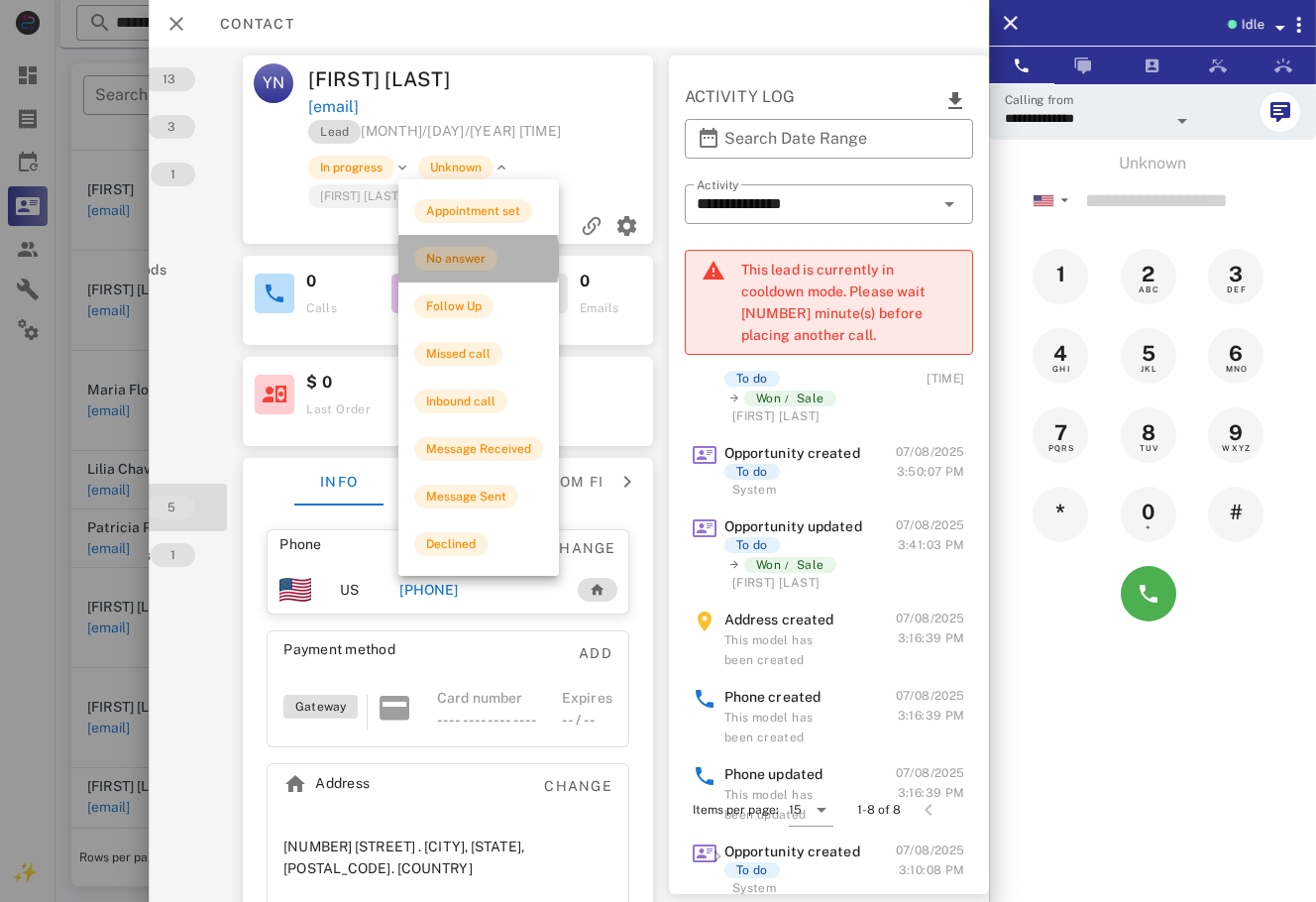click on "No answer" at bounding box center (456, 259) 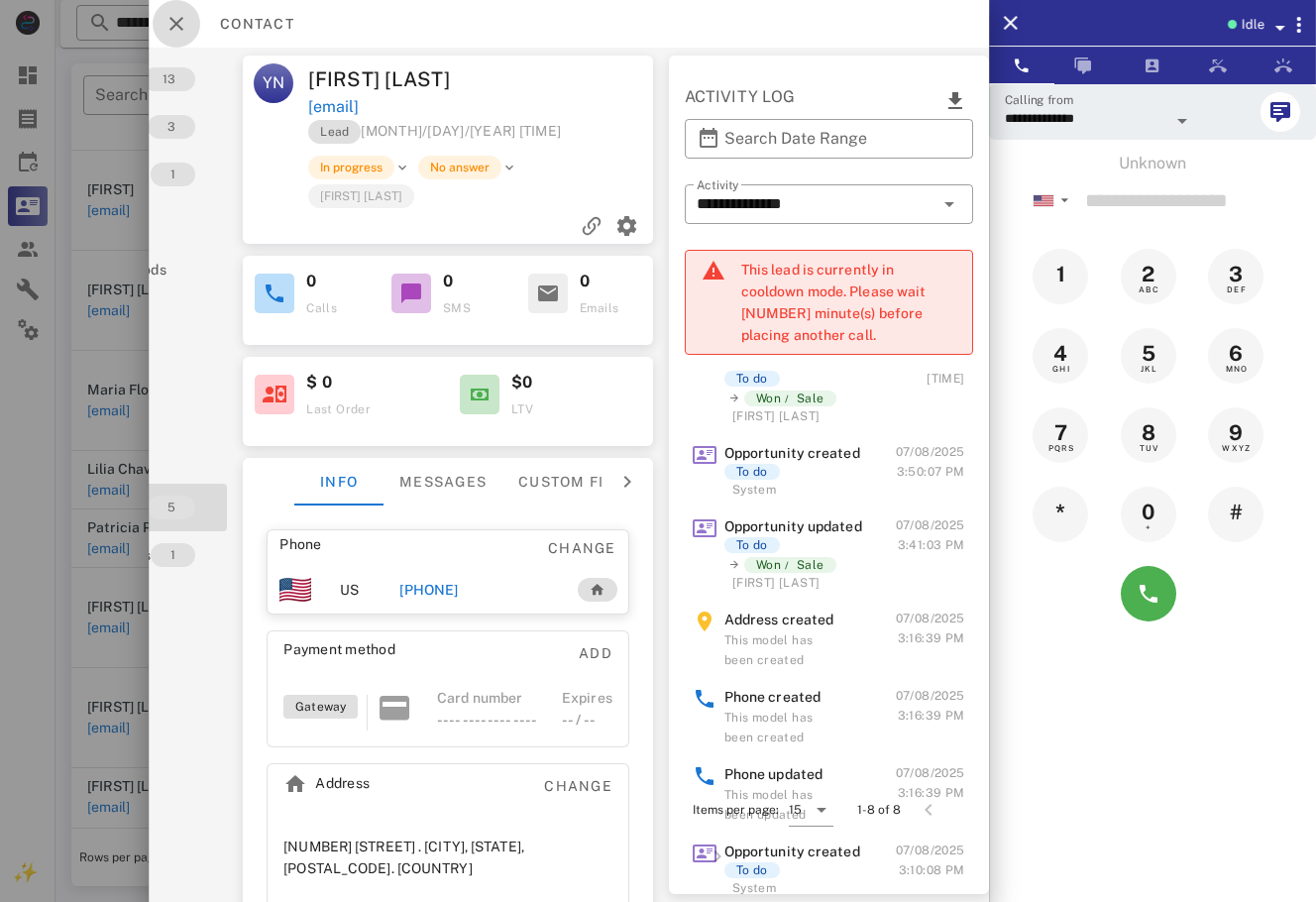click at bounding box center (176, 24) 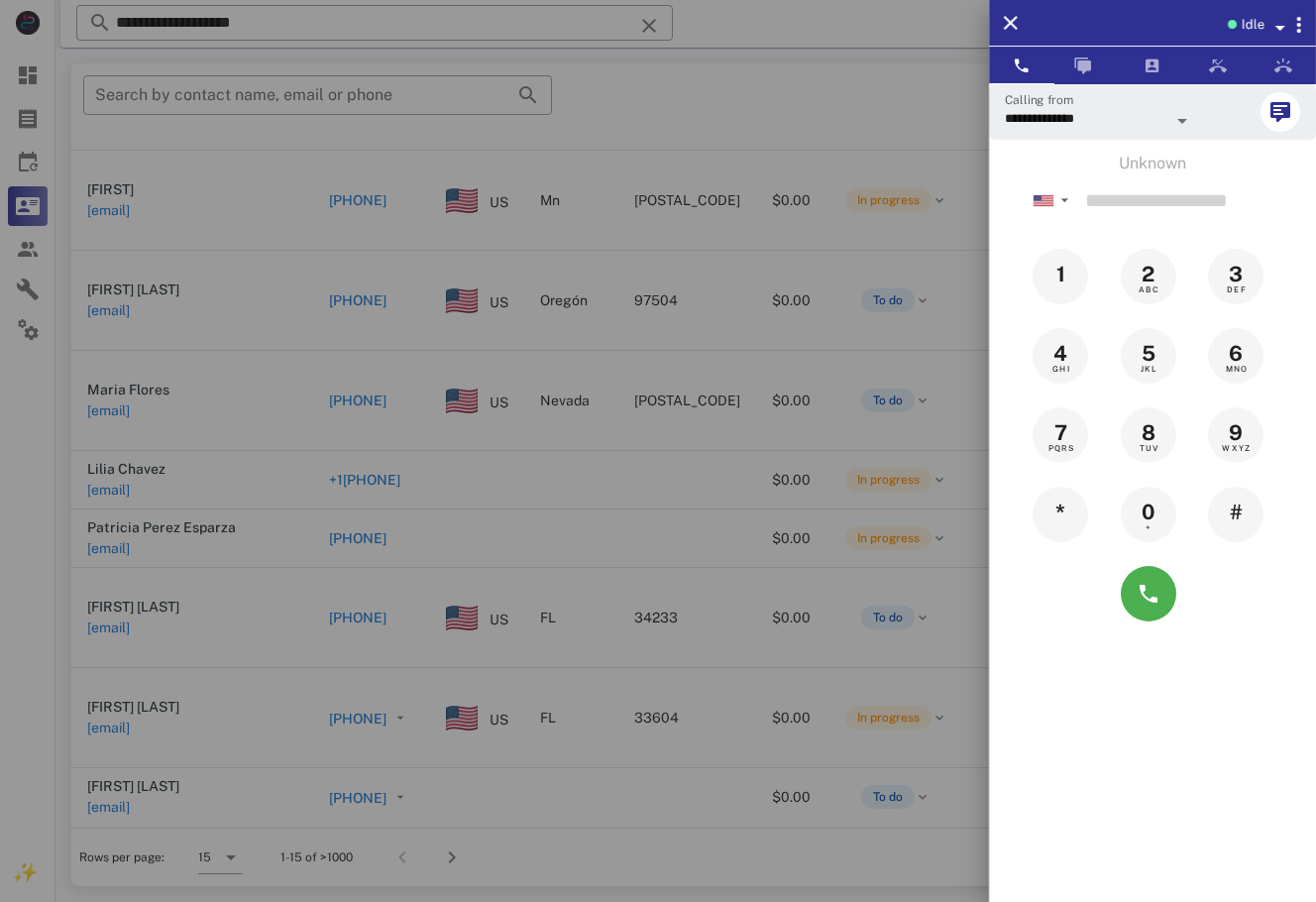 click at bounding box center [658, 451] 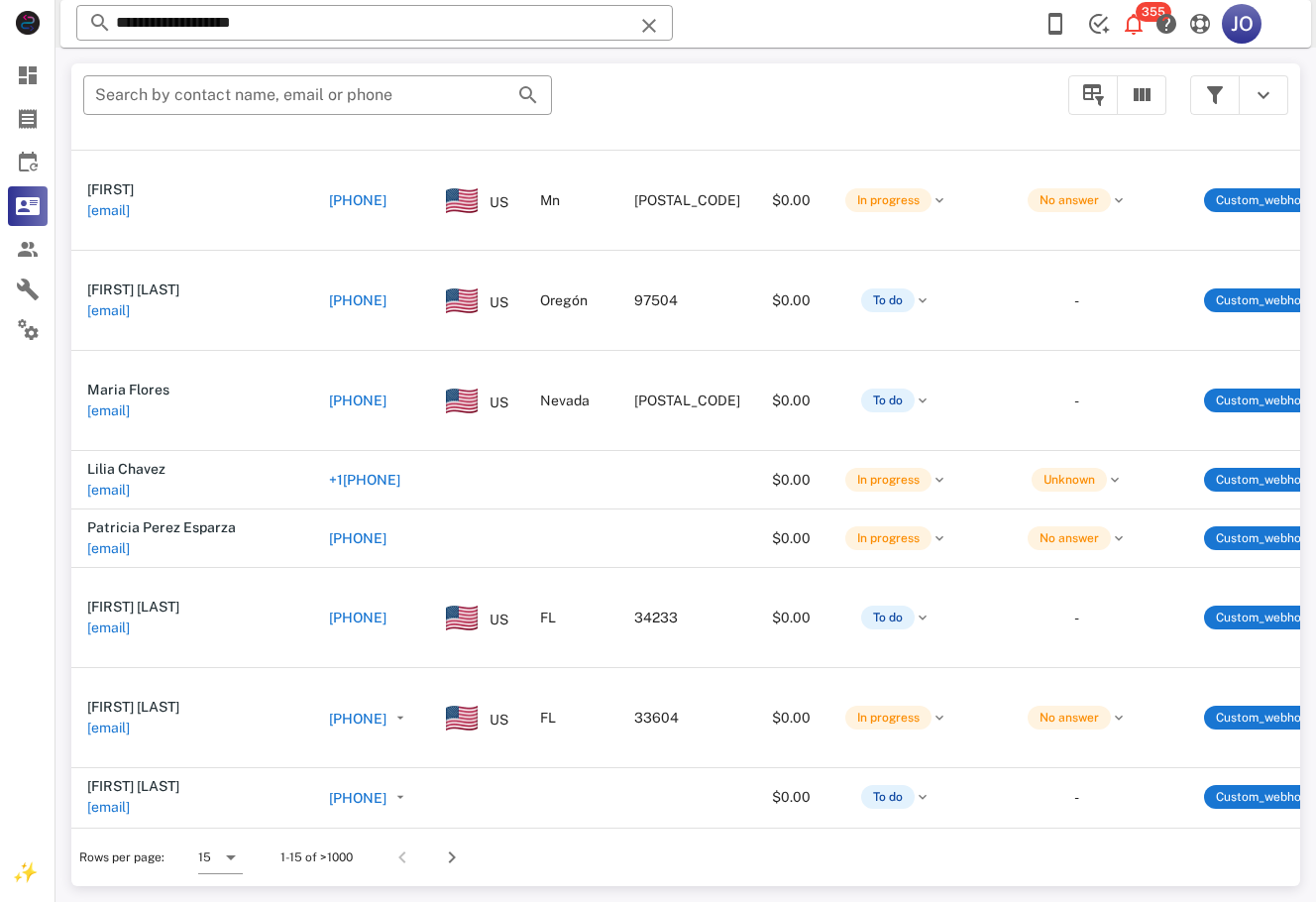 scroll, scrollTop: 512, scrollLeft: 462, axis: both 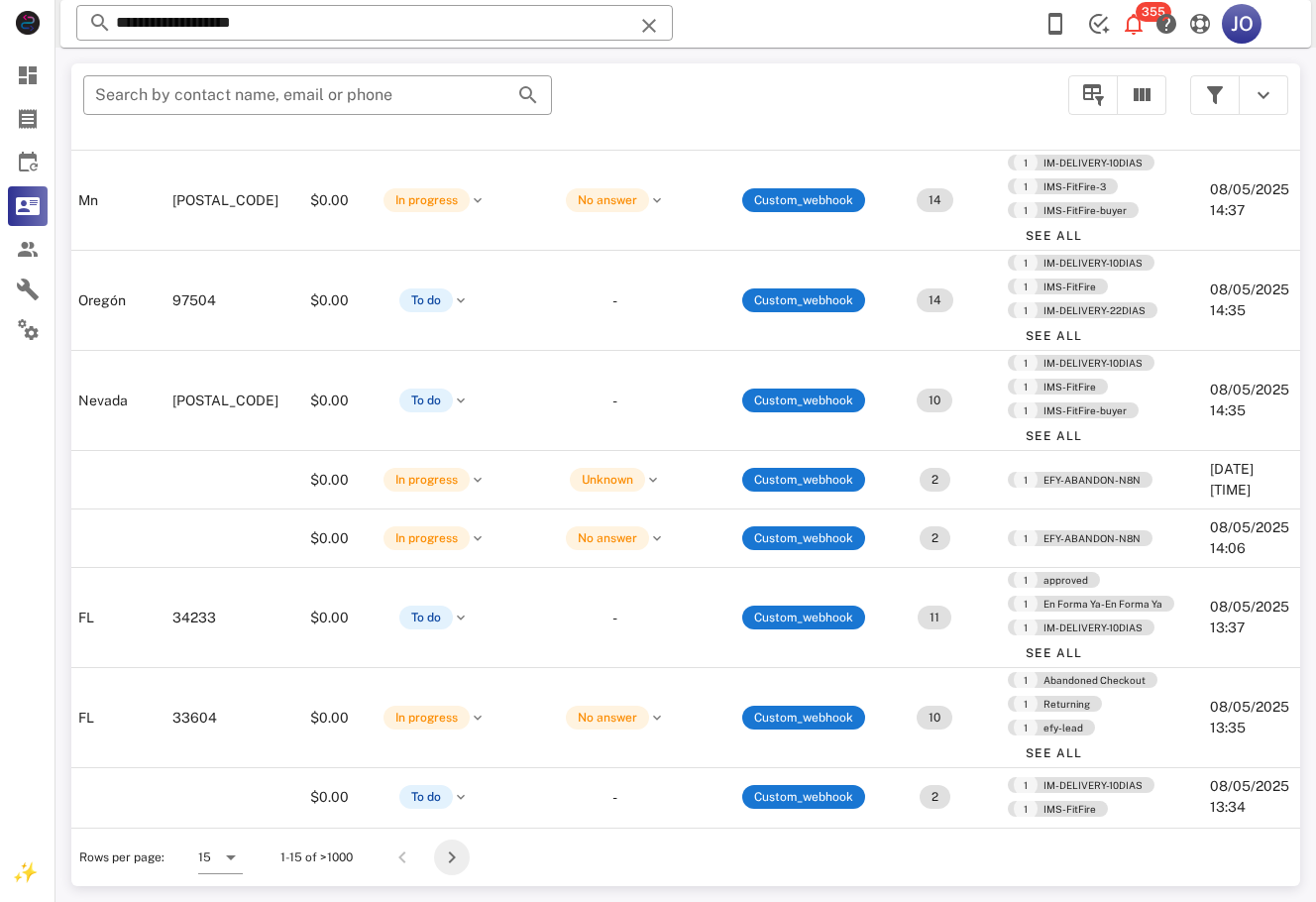 click at bounding box center [452, 857] 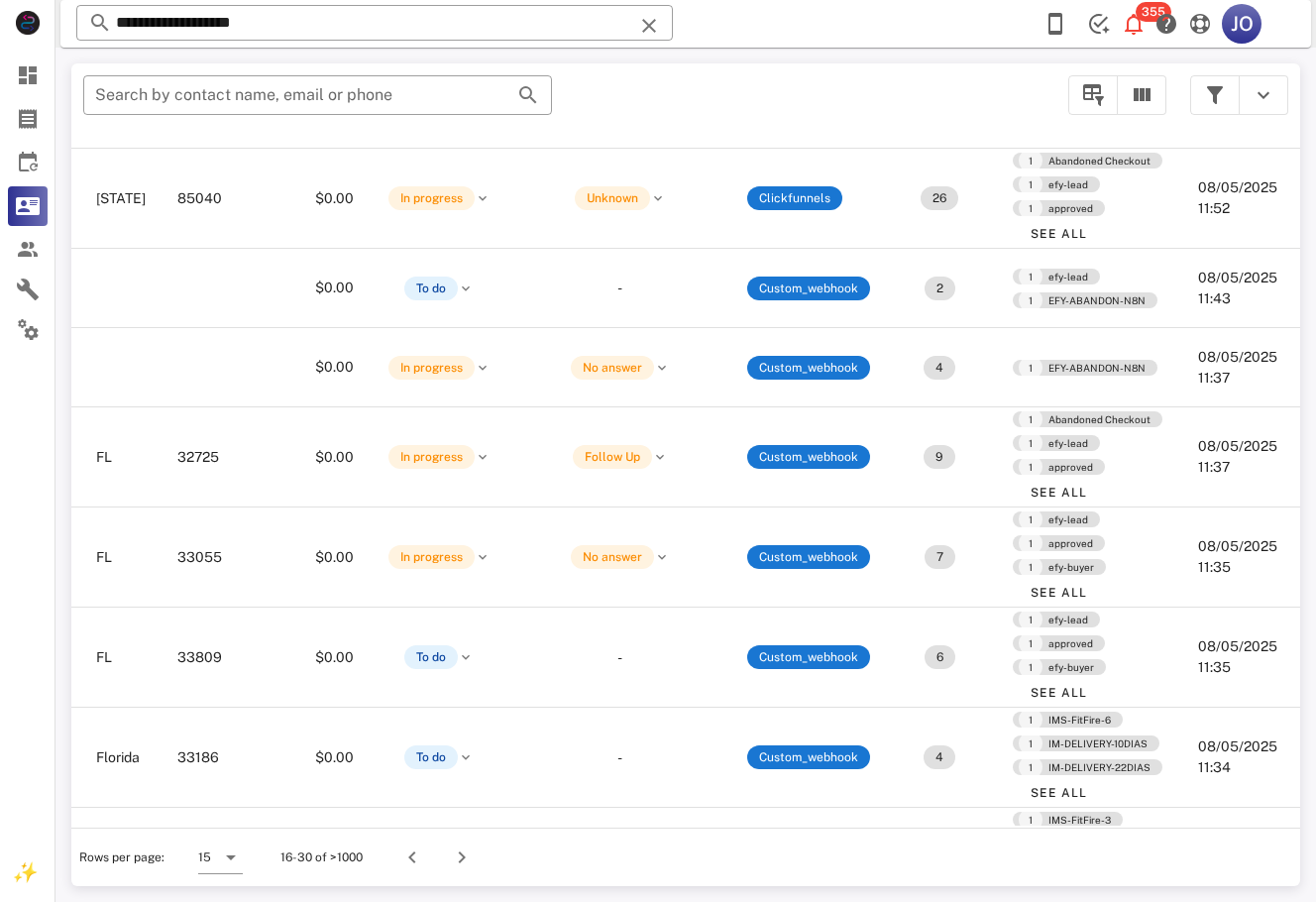scroll, scrollTop: 727, scrollLeft: 522, axis: both 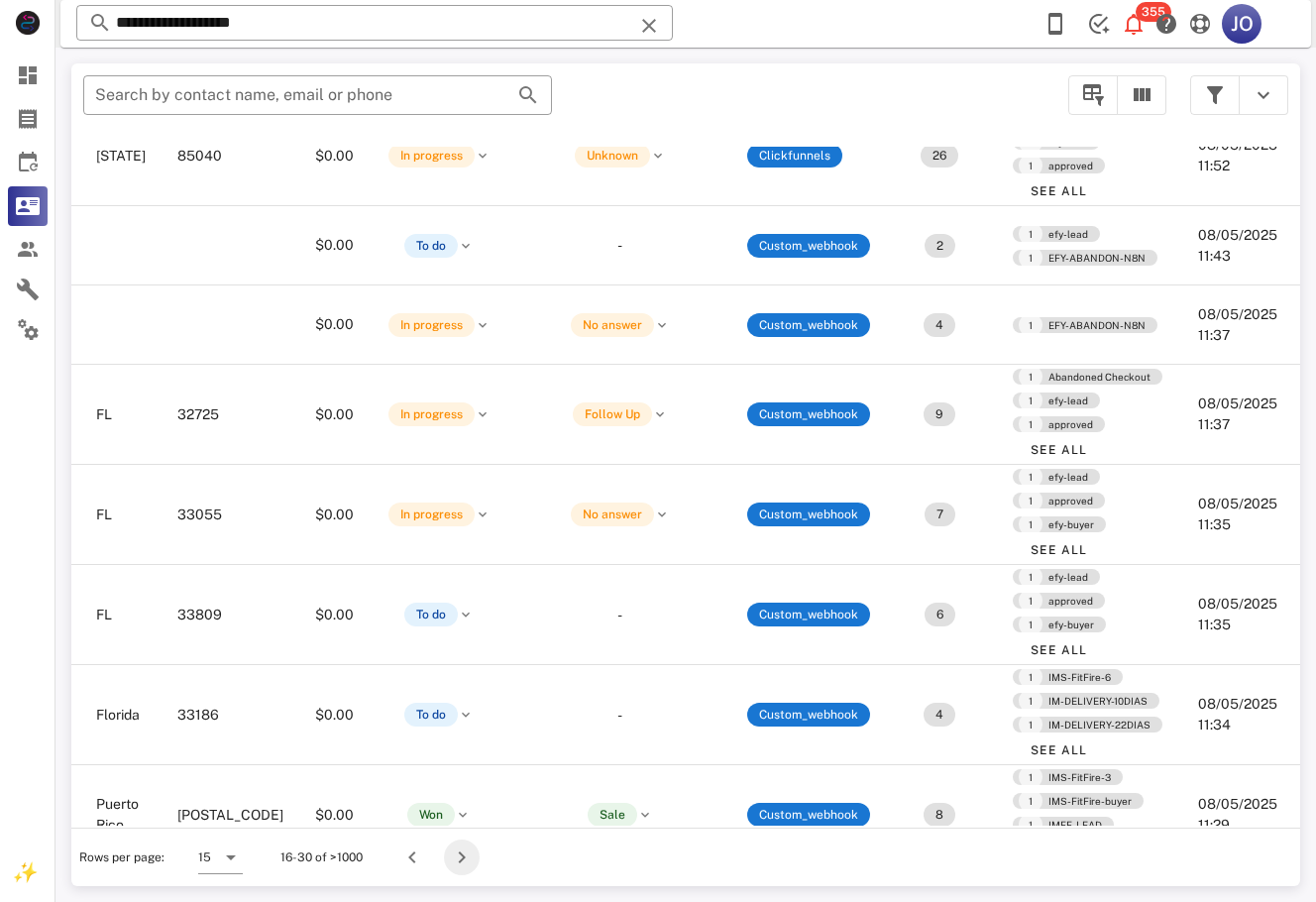 click at bounding box center (462, 857) 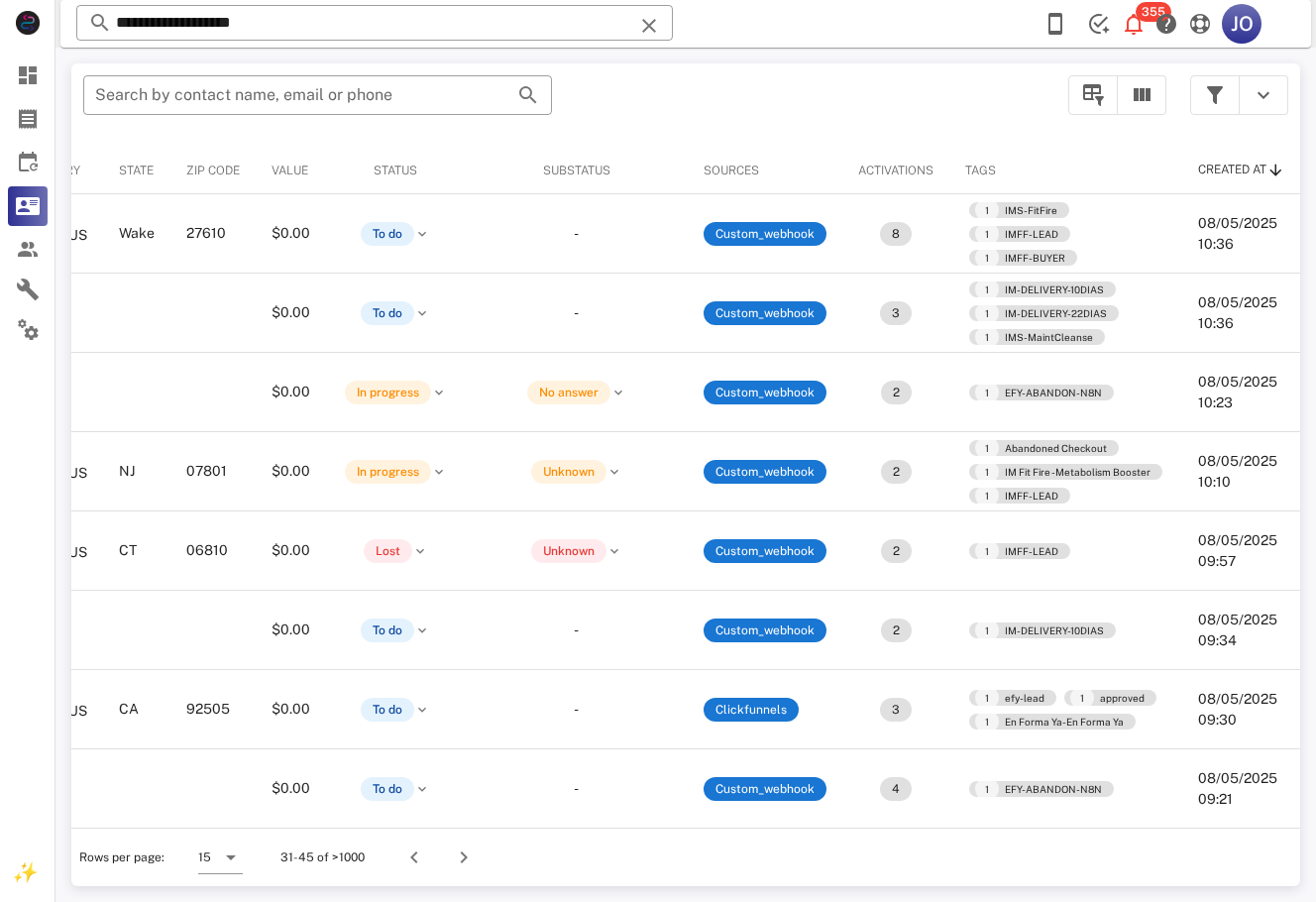 scroll, scrollTop: 0, scrollLeft: 0, axis: both 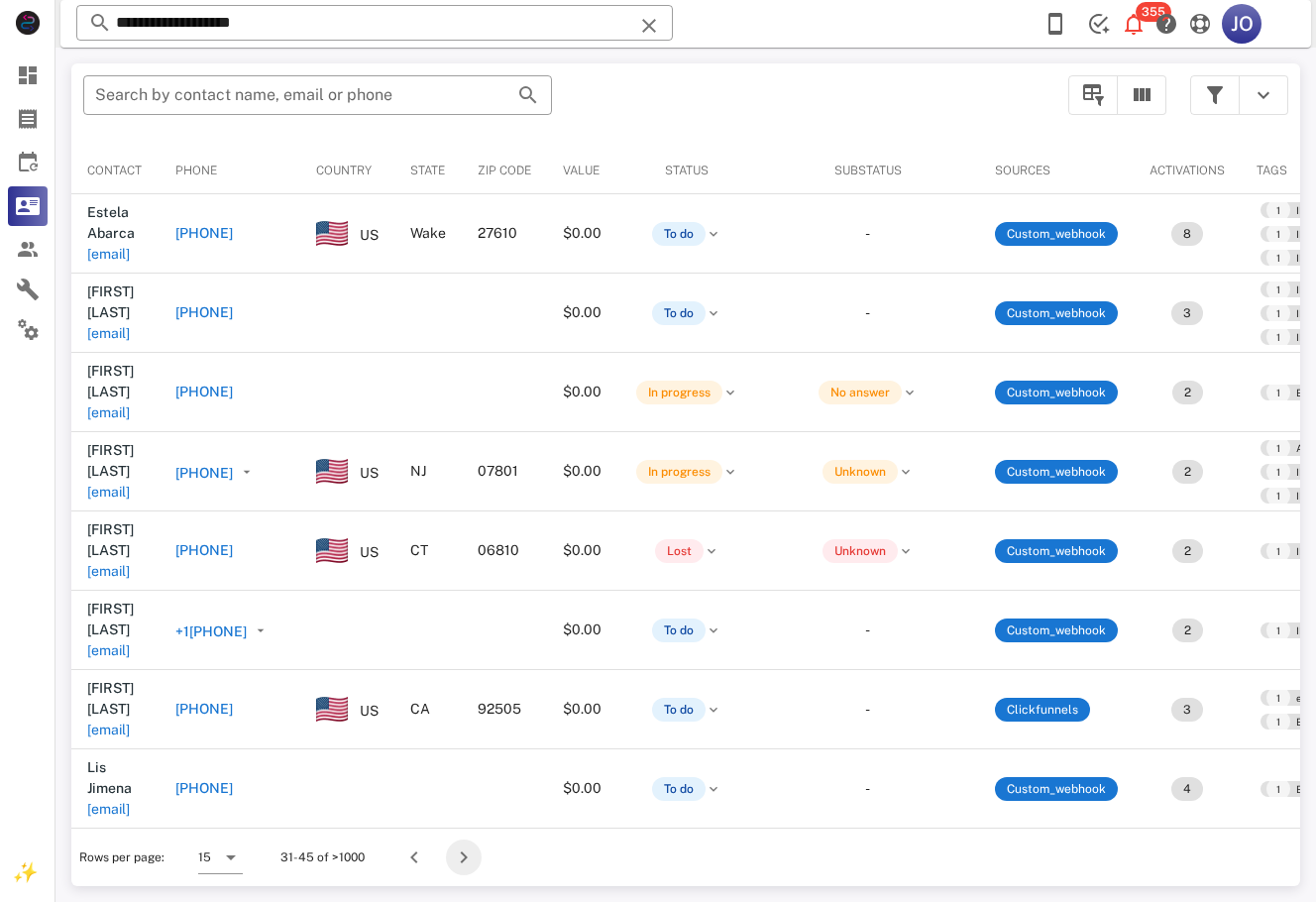 click at bounding box center [464, 857] 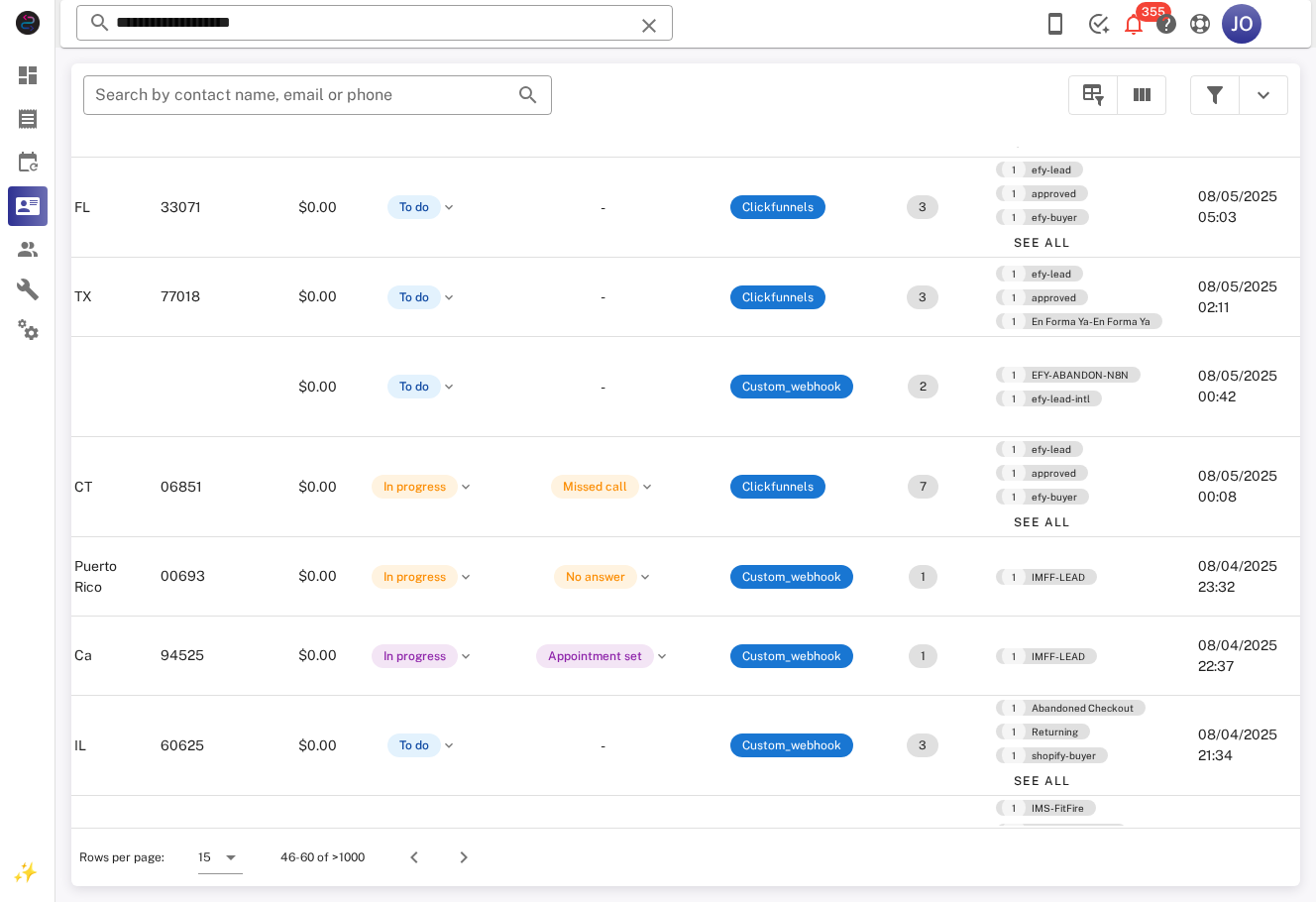 scroll, scrollTop: 560, scrollLeft: 491, axis: both 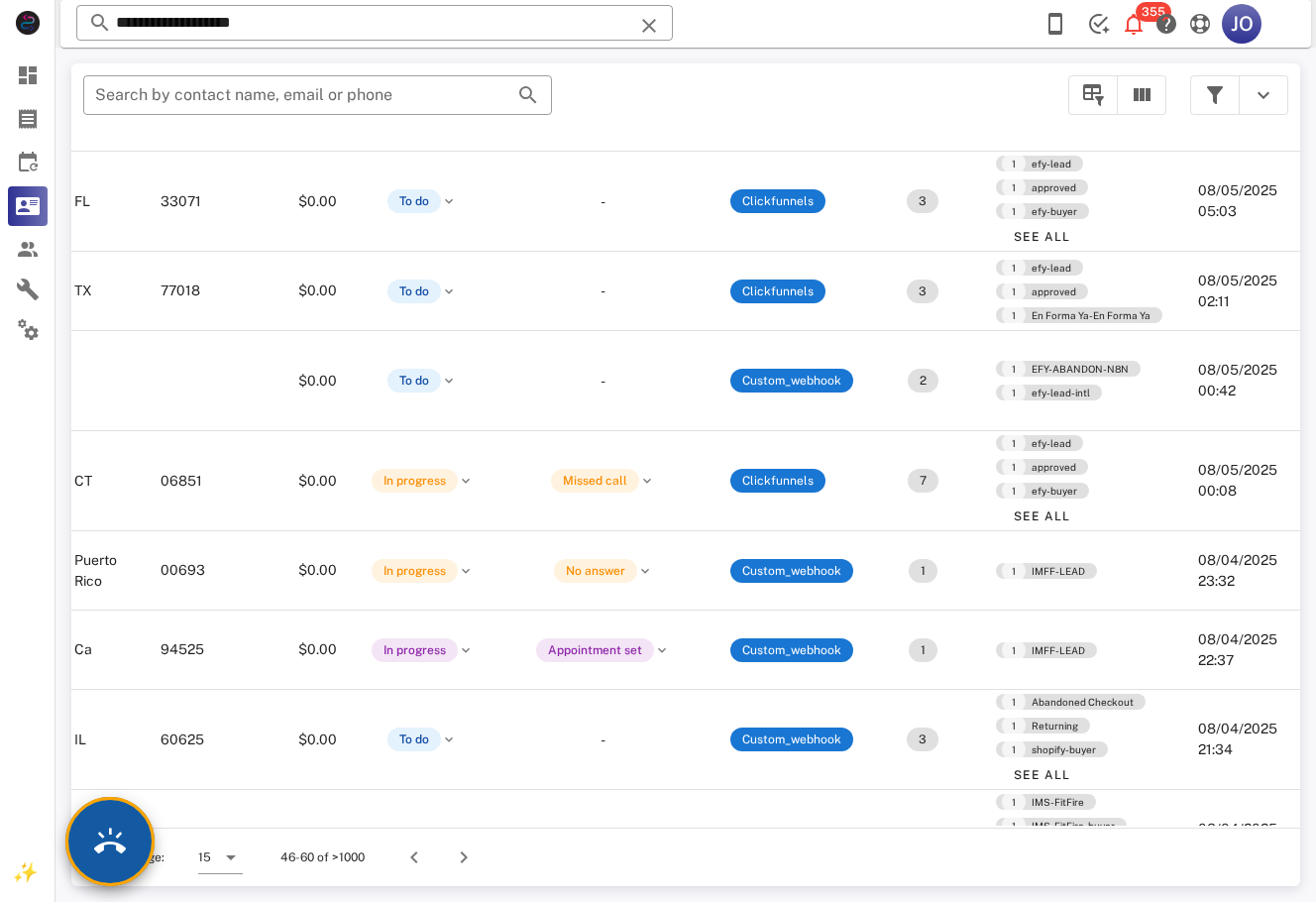 click at bounding box center (110, 842) 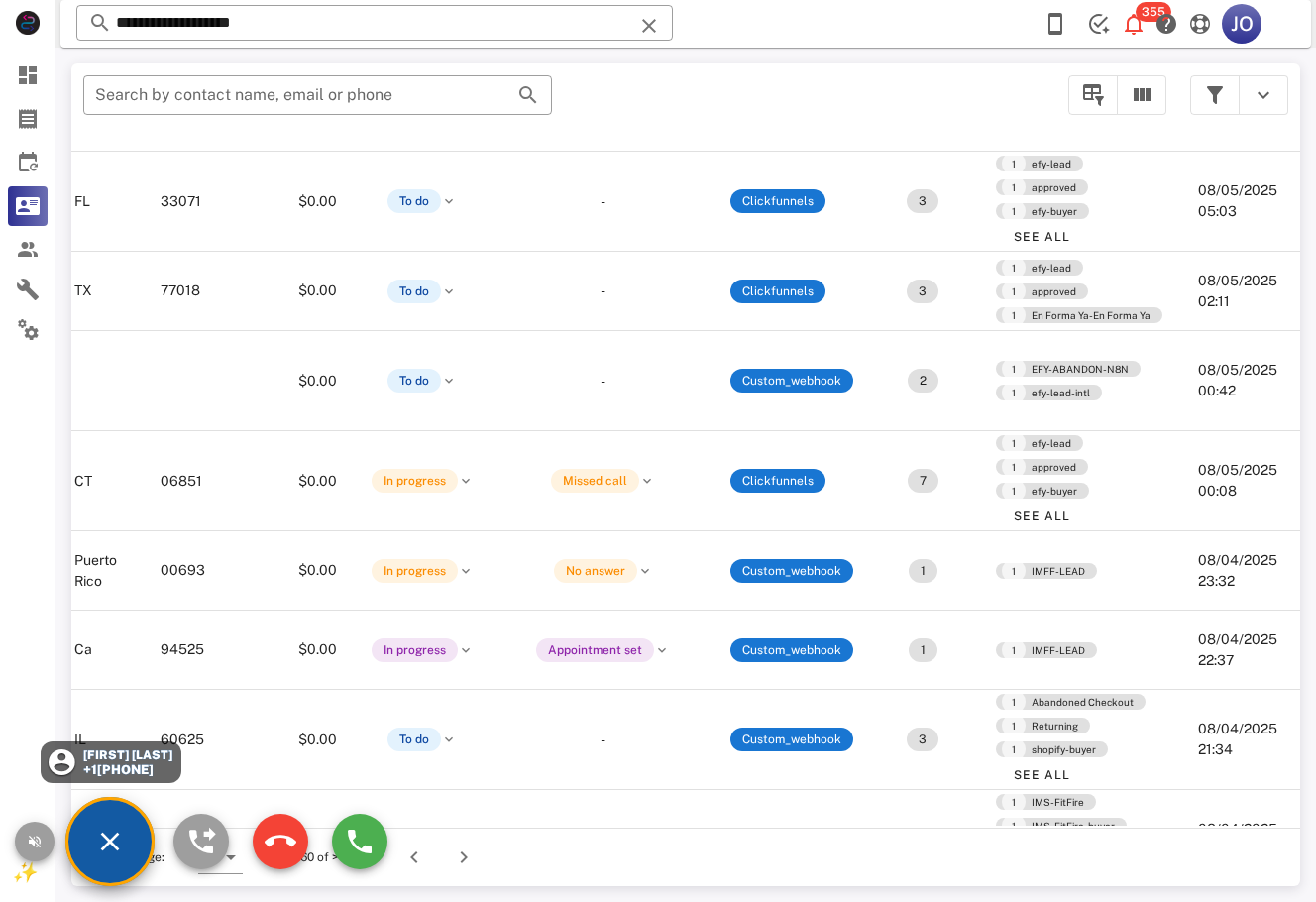 click on "Lina Lina" at bounding box center (126, 755) 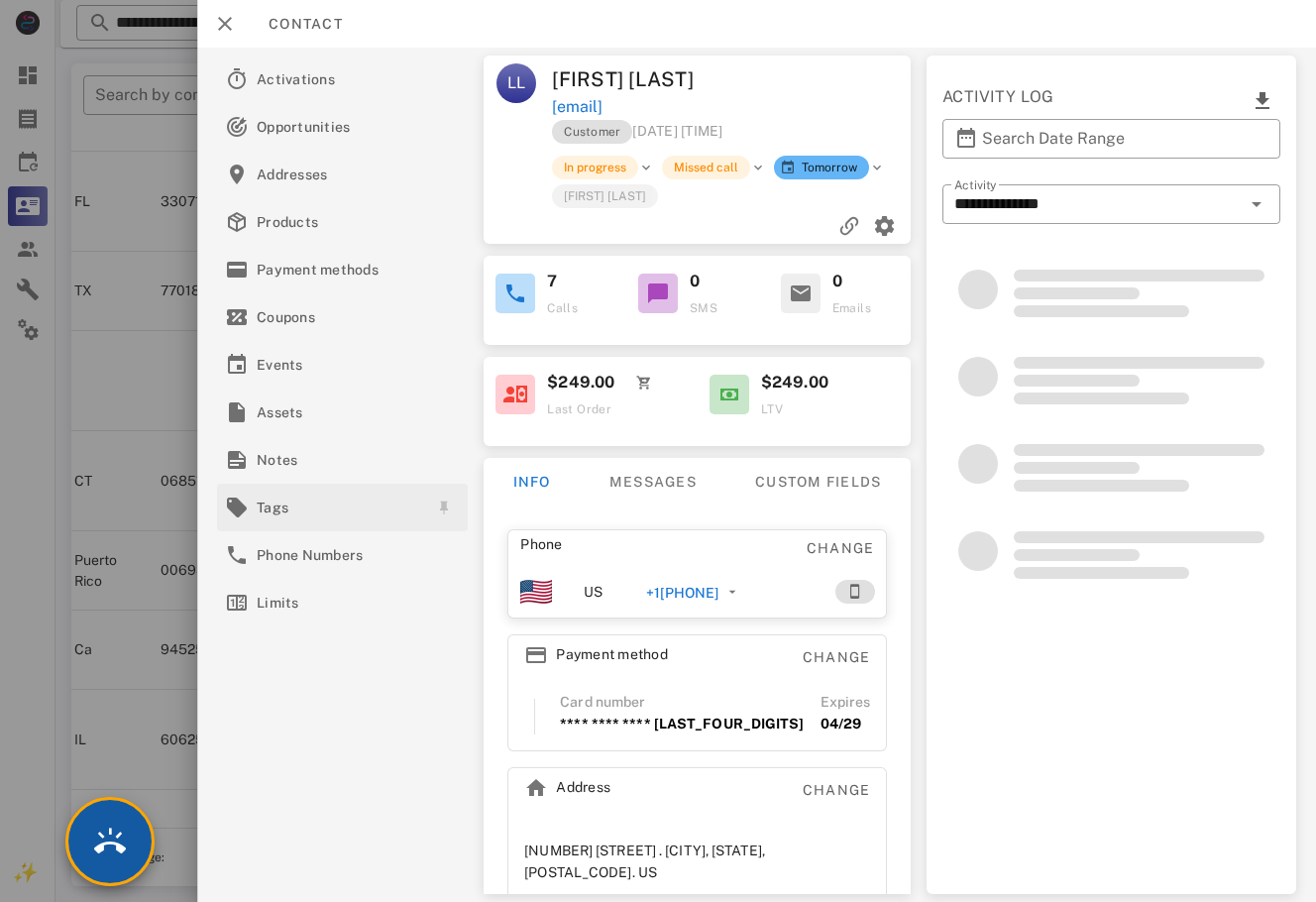 scroll, scrollTop: 560, scrollLeft: 237, axis: both 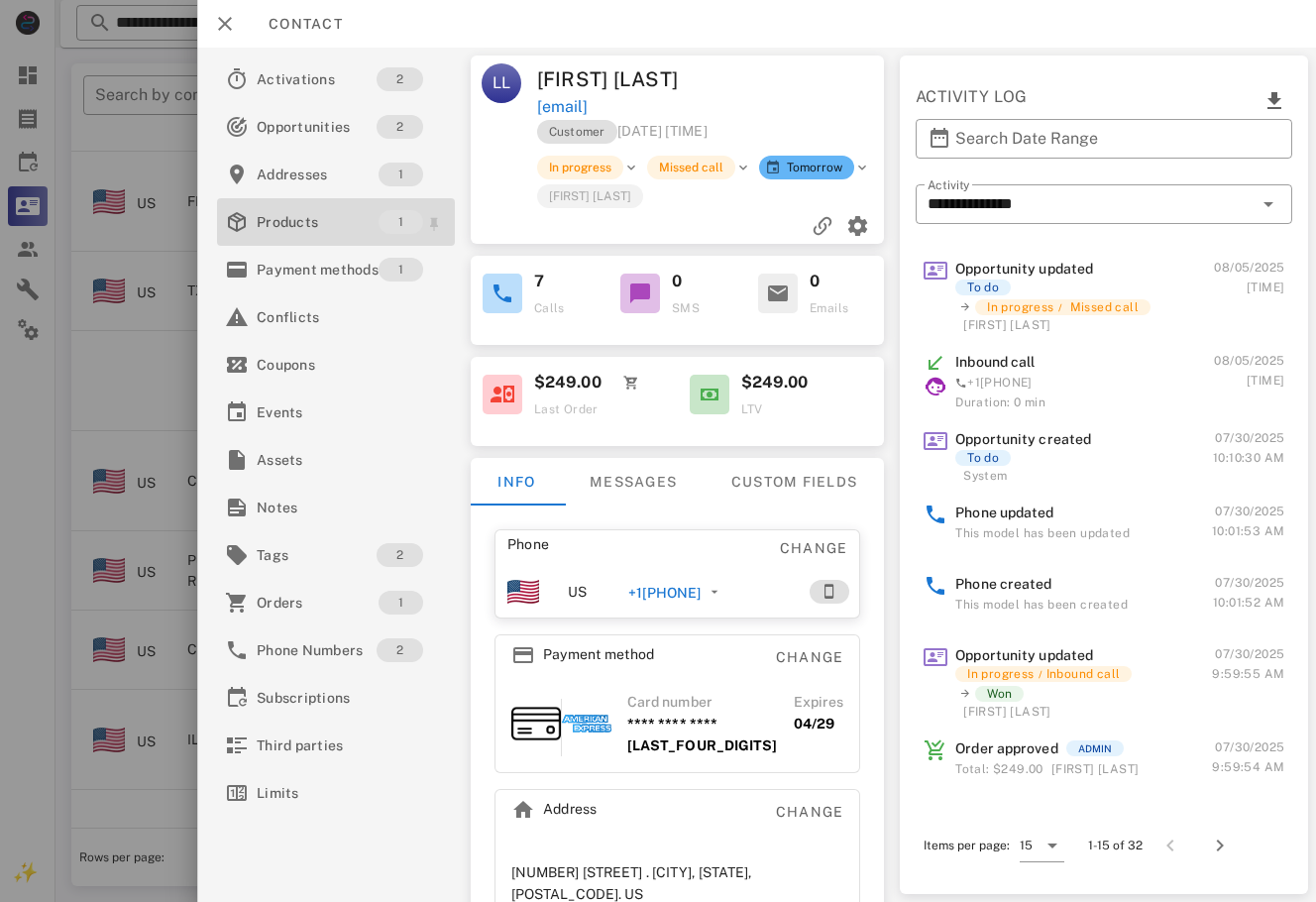 click on "Products" at bounding box center [317, 222] 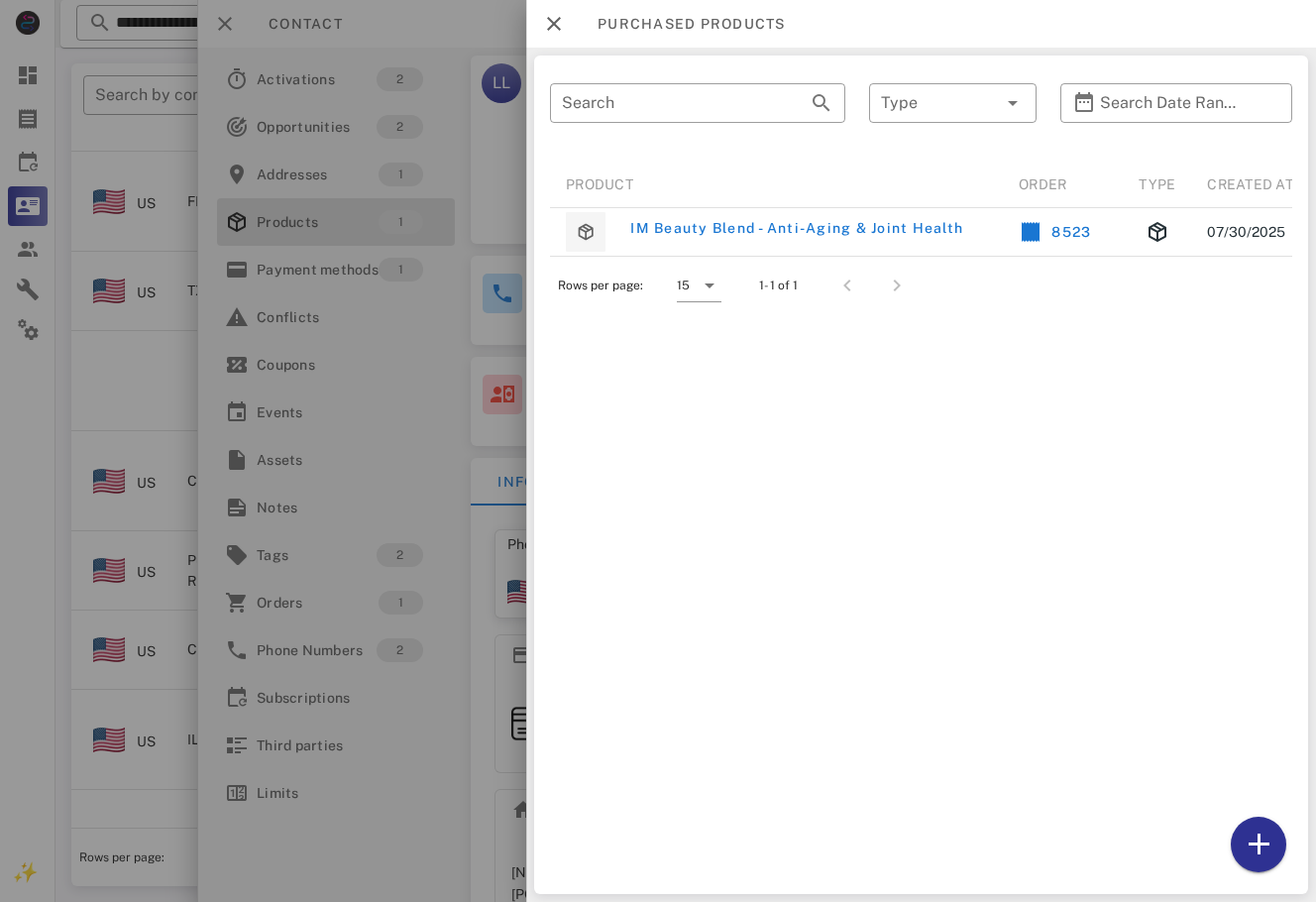 scroll, scrollTop: 0, scrollLeft: 48, axis: horizontal 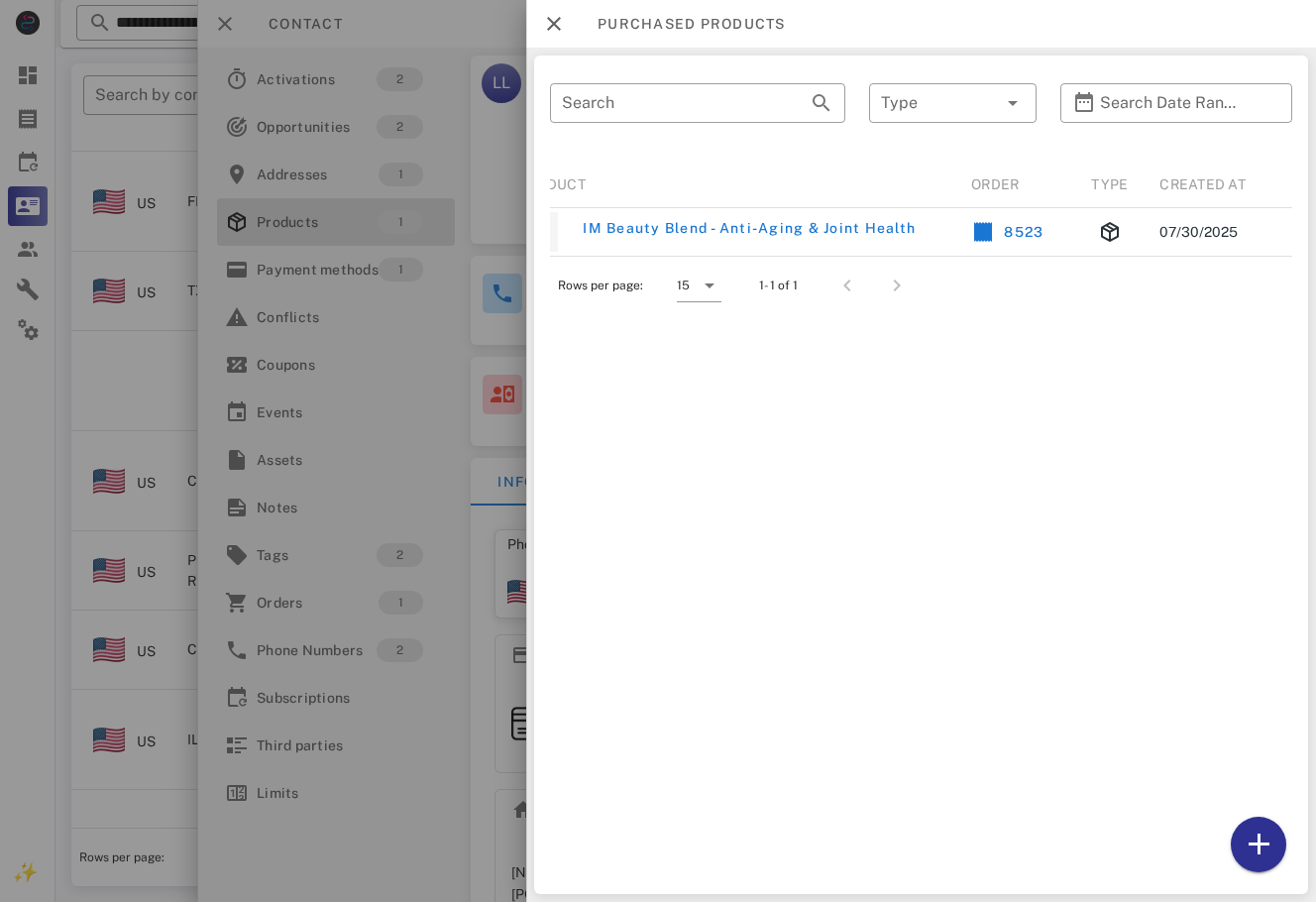 click at bounding box center (526, 451) 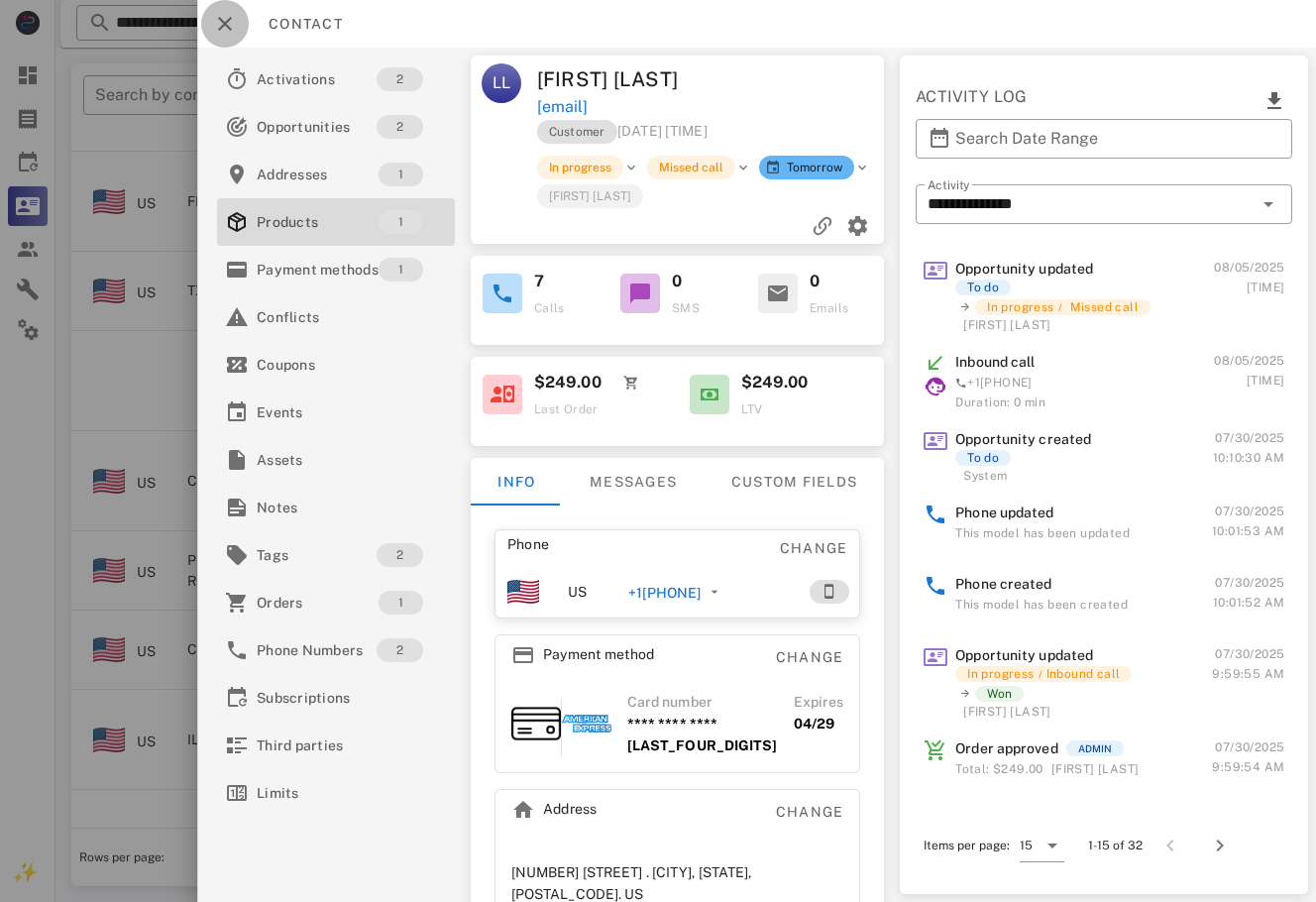 click at bounding box center [225, 24] 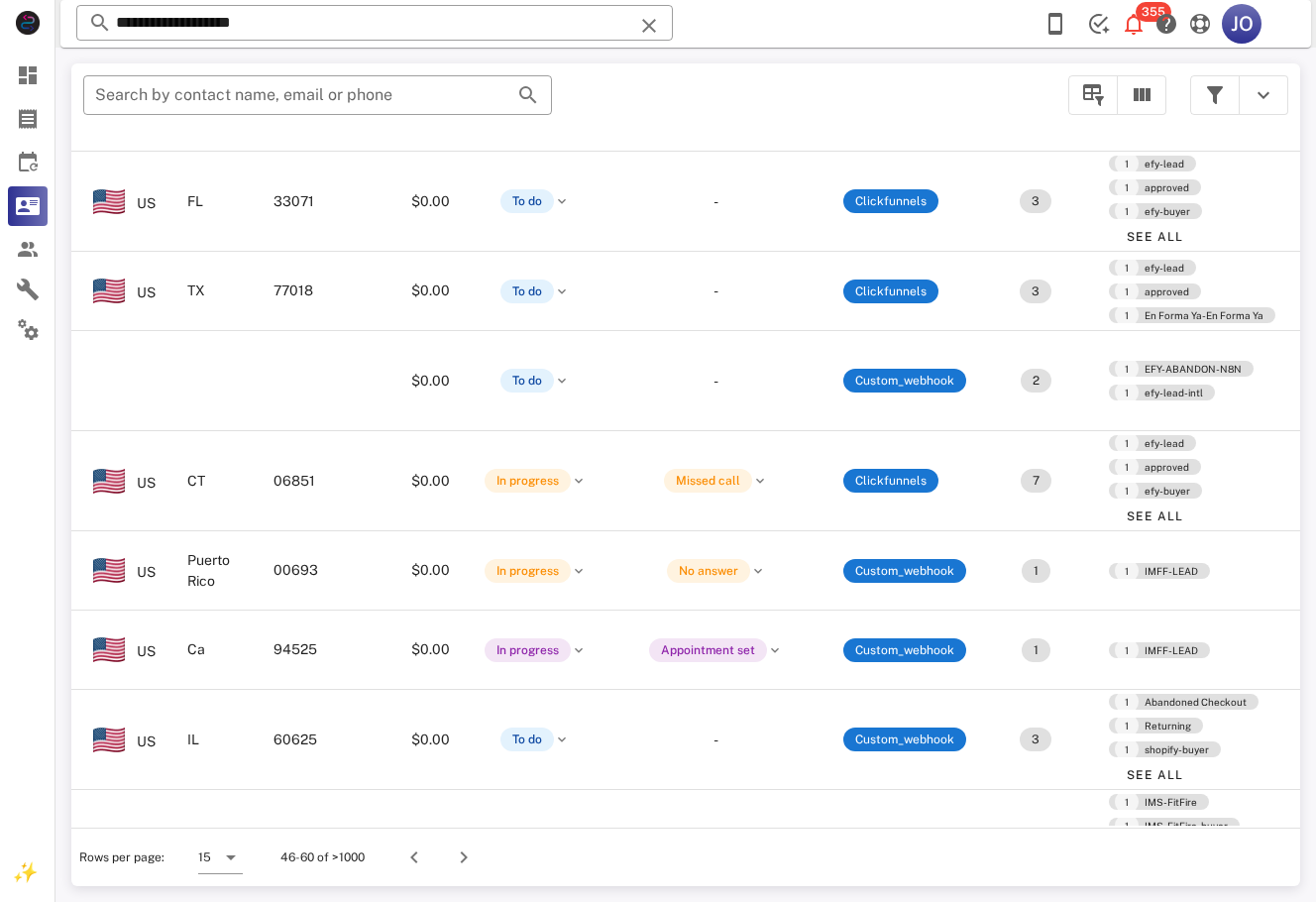click on "Search by contact name, email or phone" at bounding box center (564, 105) 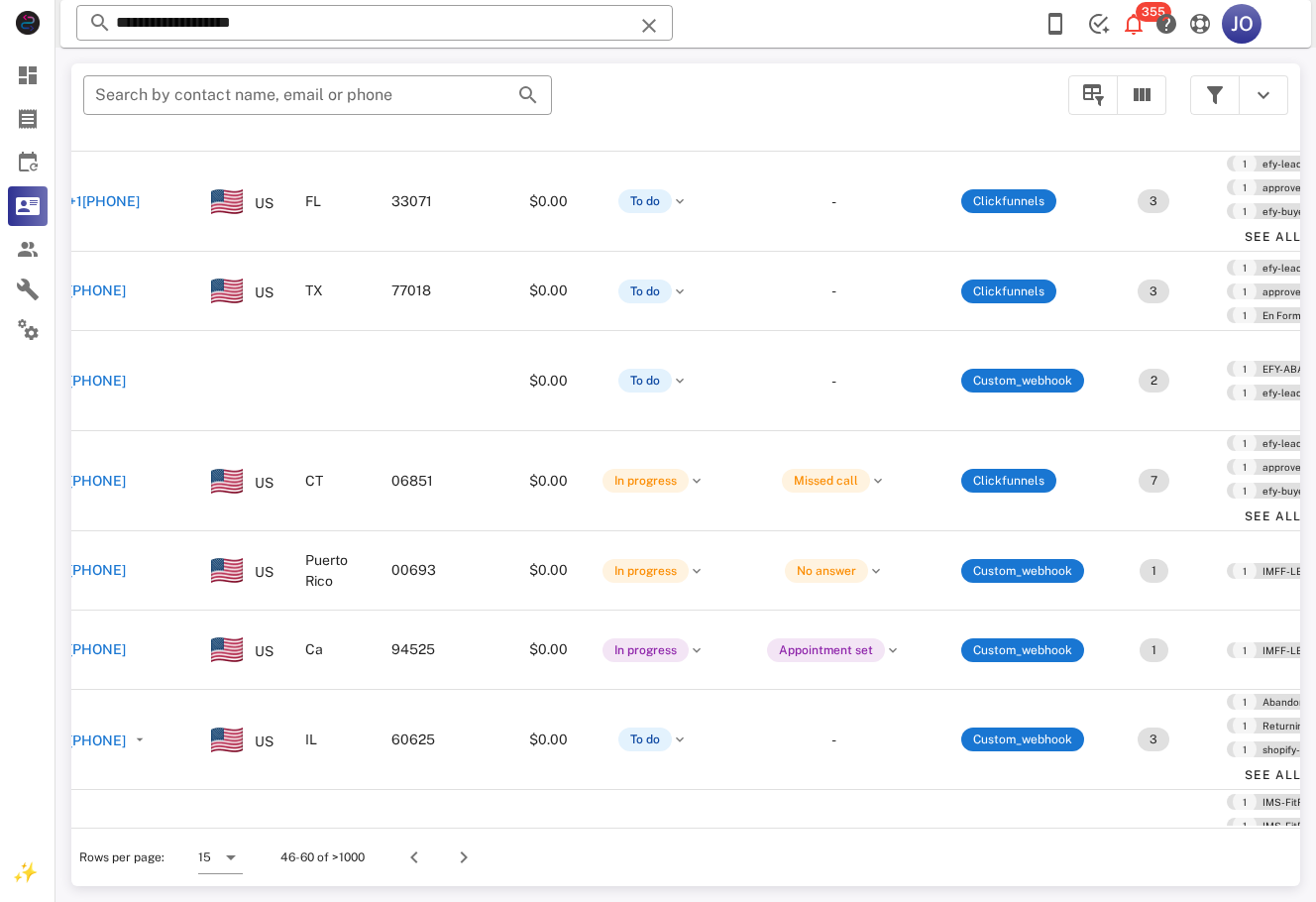 scroll, scrollTop: 560, scrollLeft: 115, axis: both 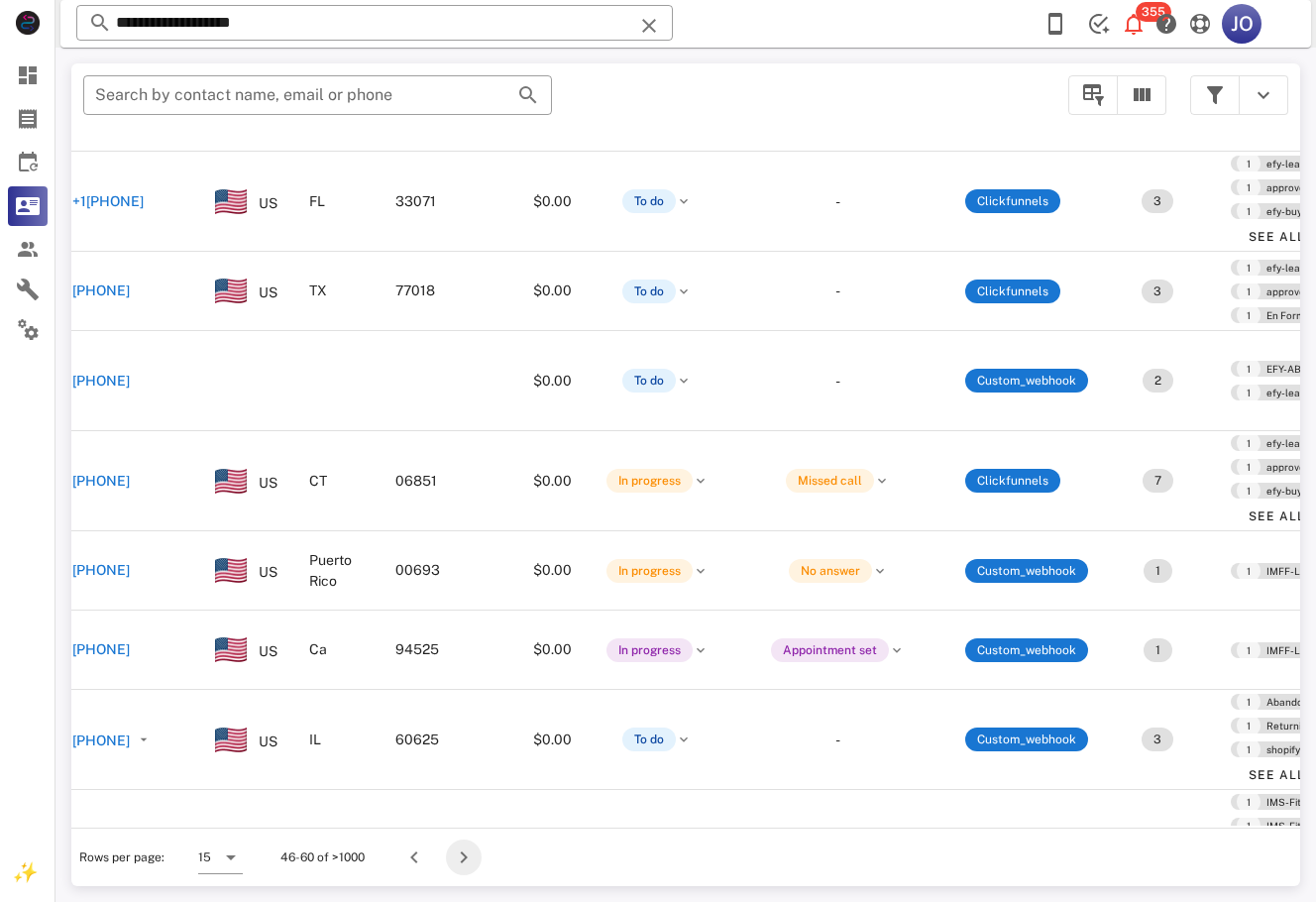 click at bounding box center [464, 857] 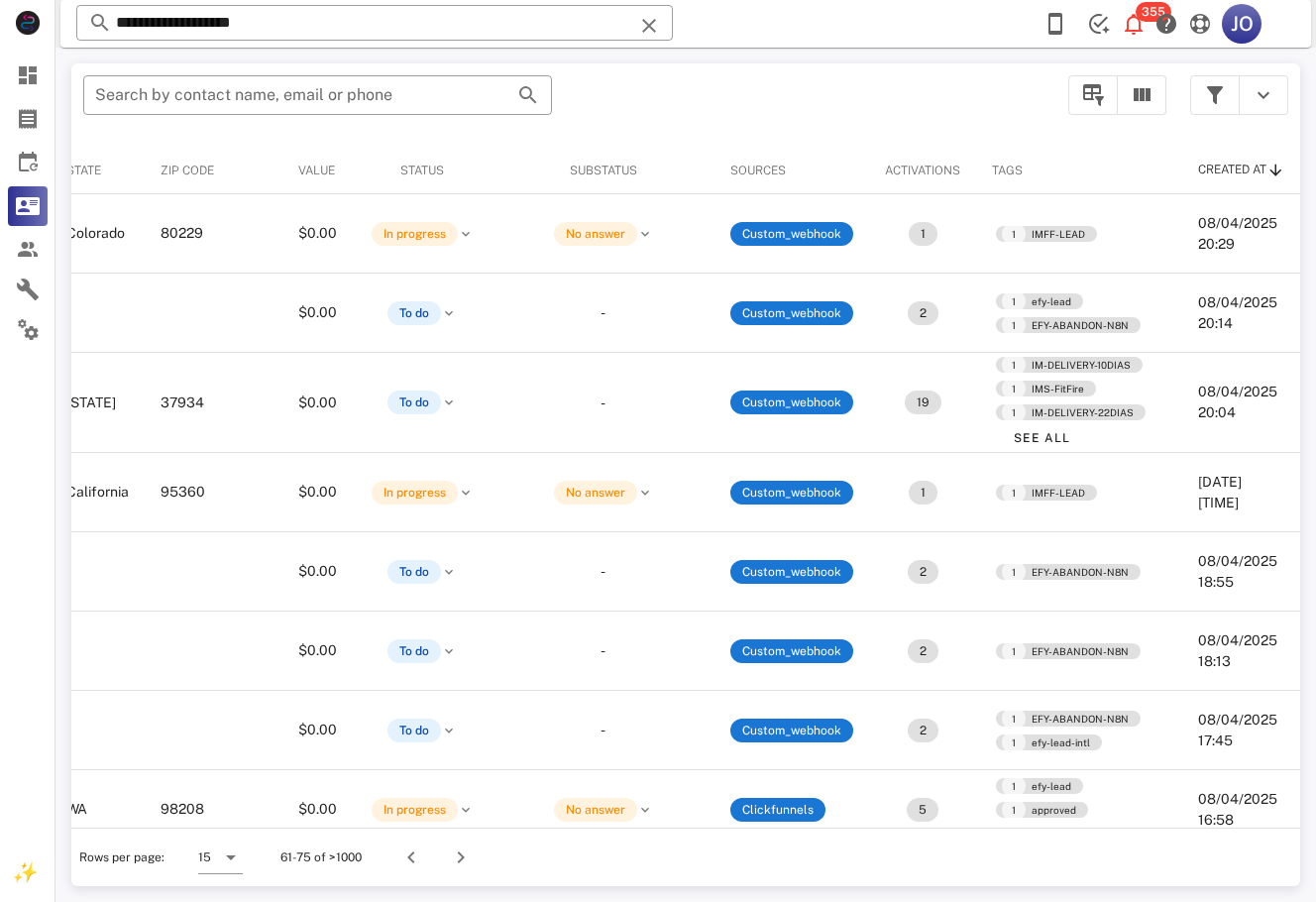 scroll, scrollTop: 0, scrollLeft: 0, axis: both 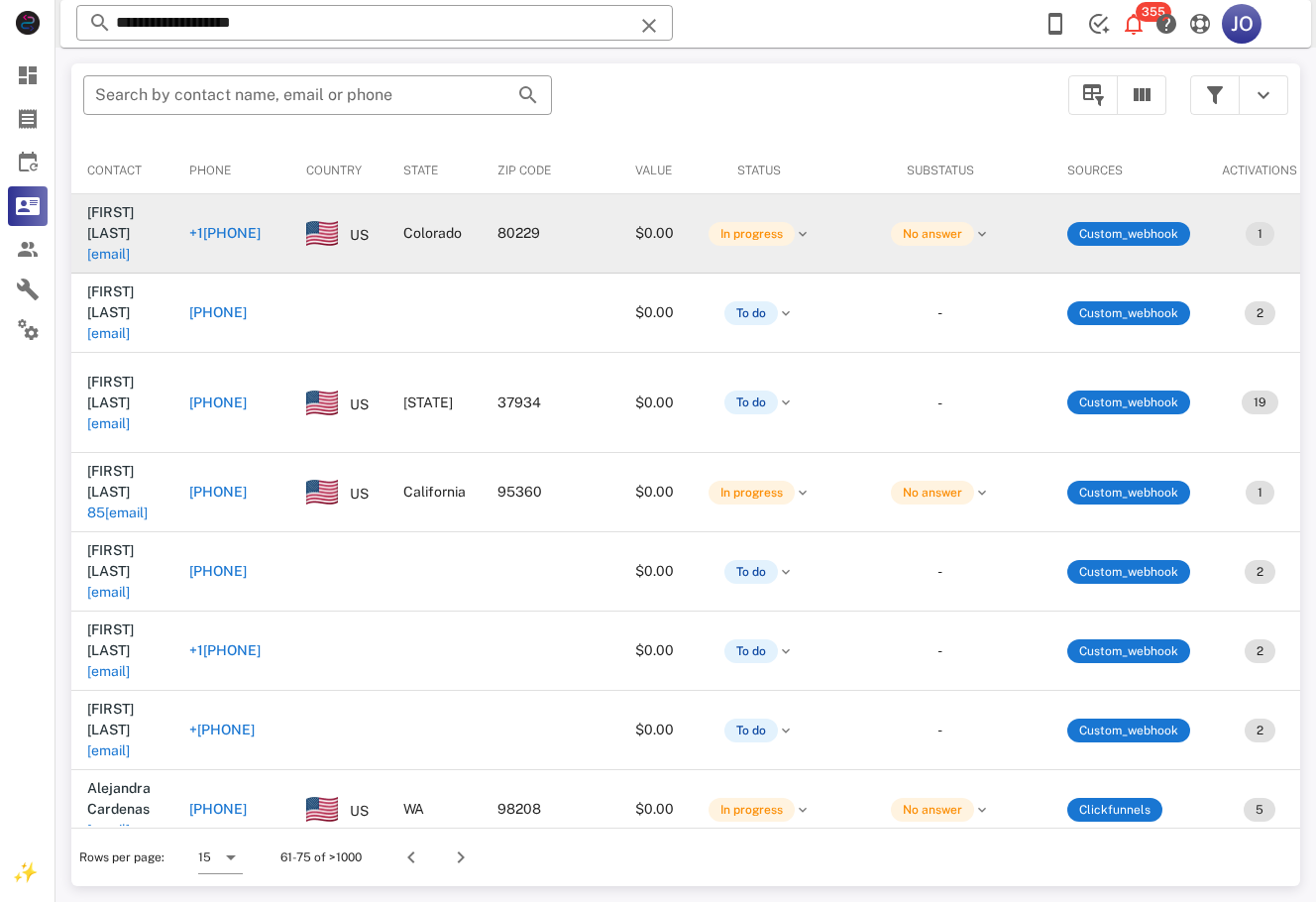 click on "kristygutierrez76@gmail.com" at bounding box center (108, 254) 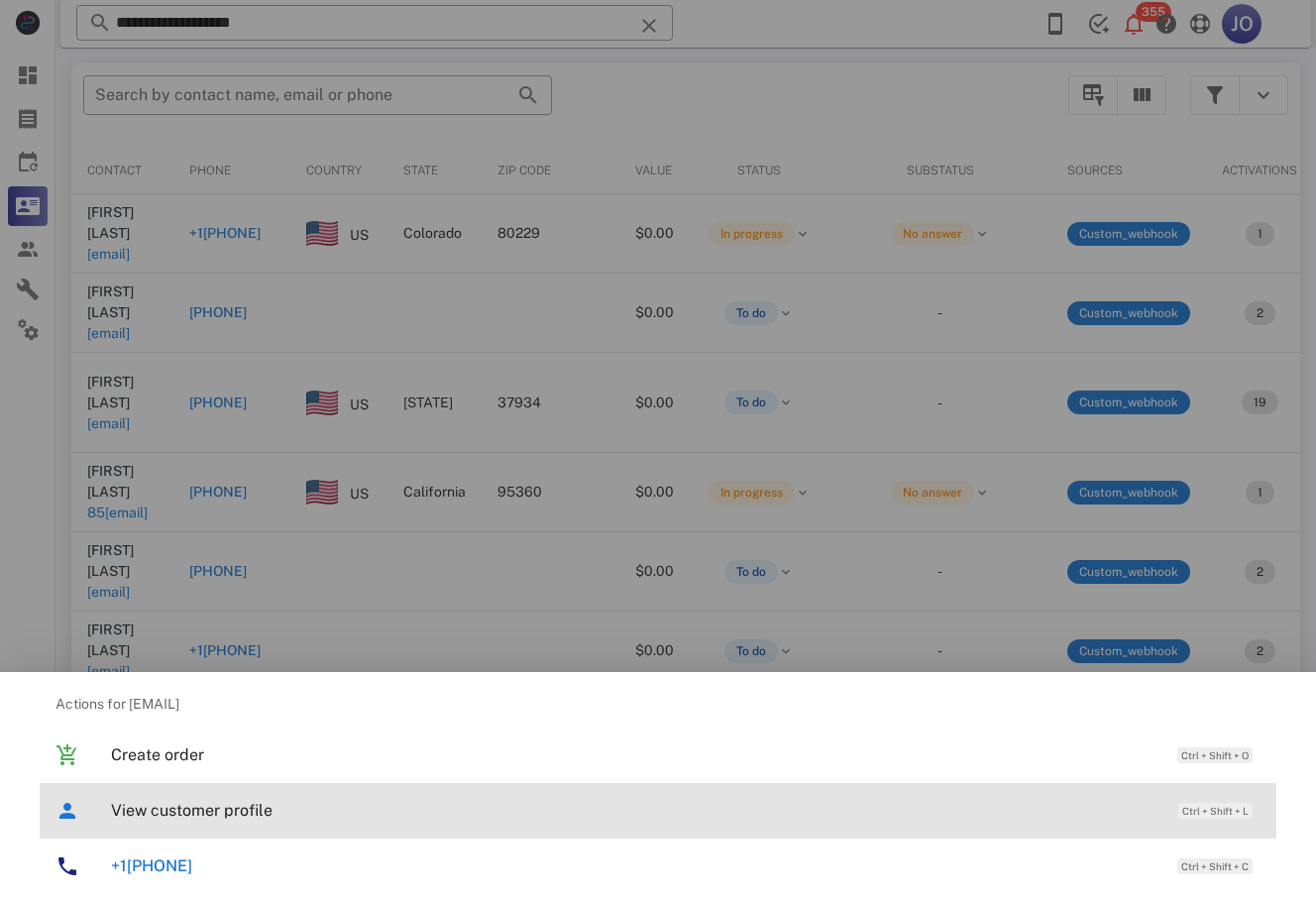 click on "View customer profile Ctrl + Shift + L" at bounding box center (686, 810) 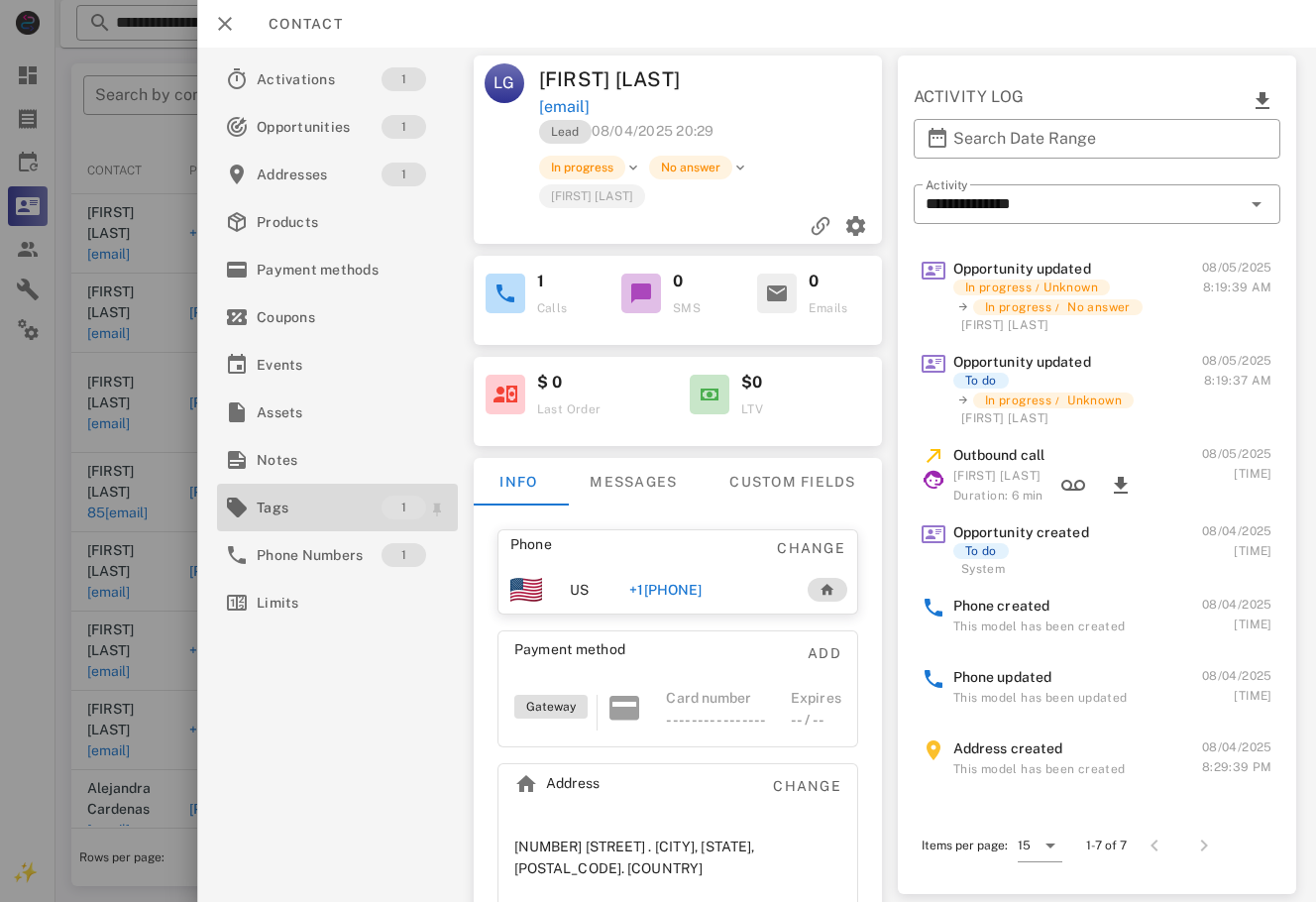 click on "Tags" at bounding box center (319, 507) 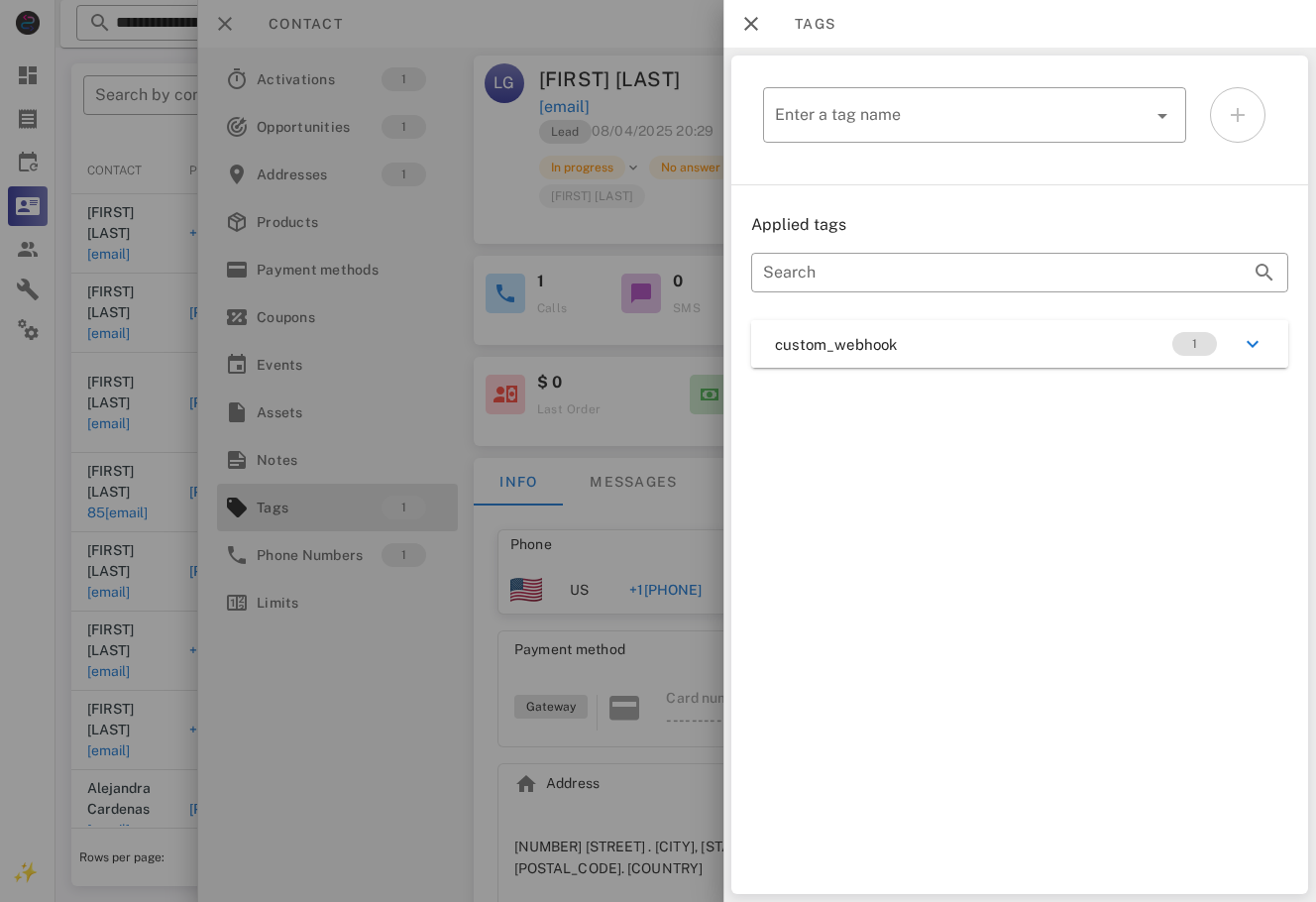 click on "custom_webhook  1" at bounding box center (1020, 344) 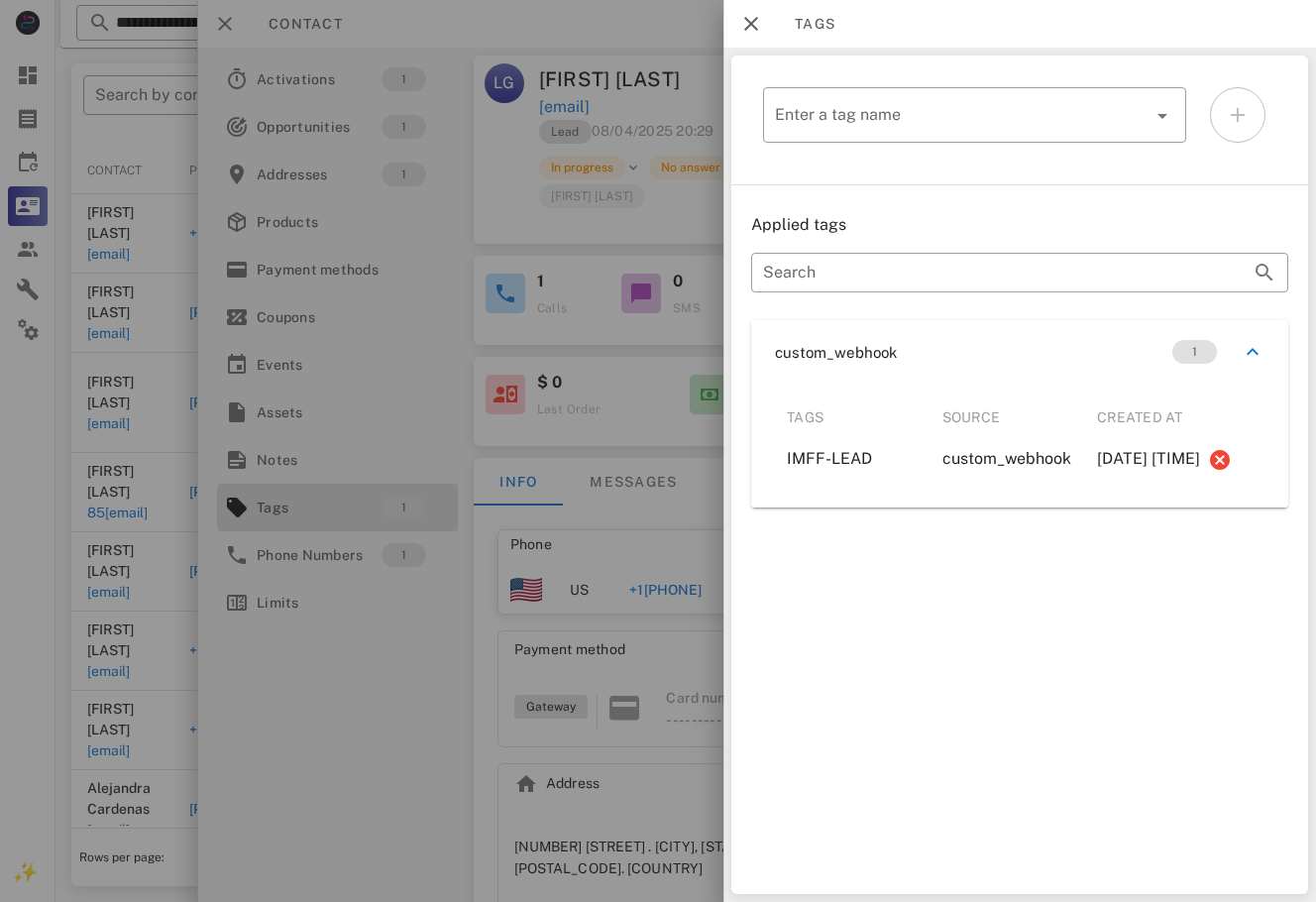 click at bounding box center [658, 451] 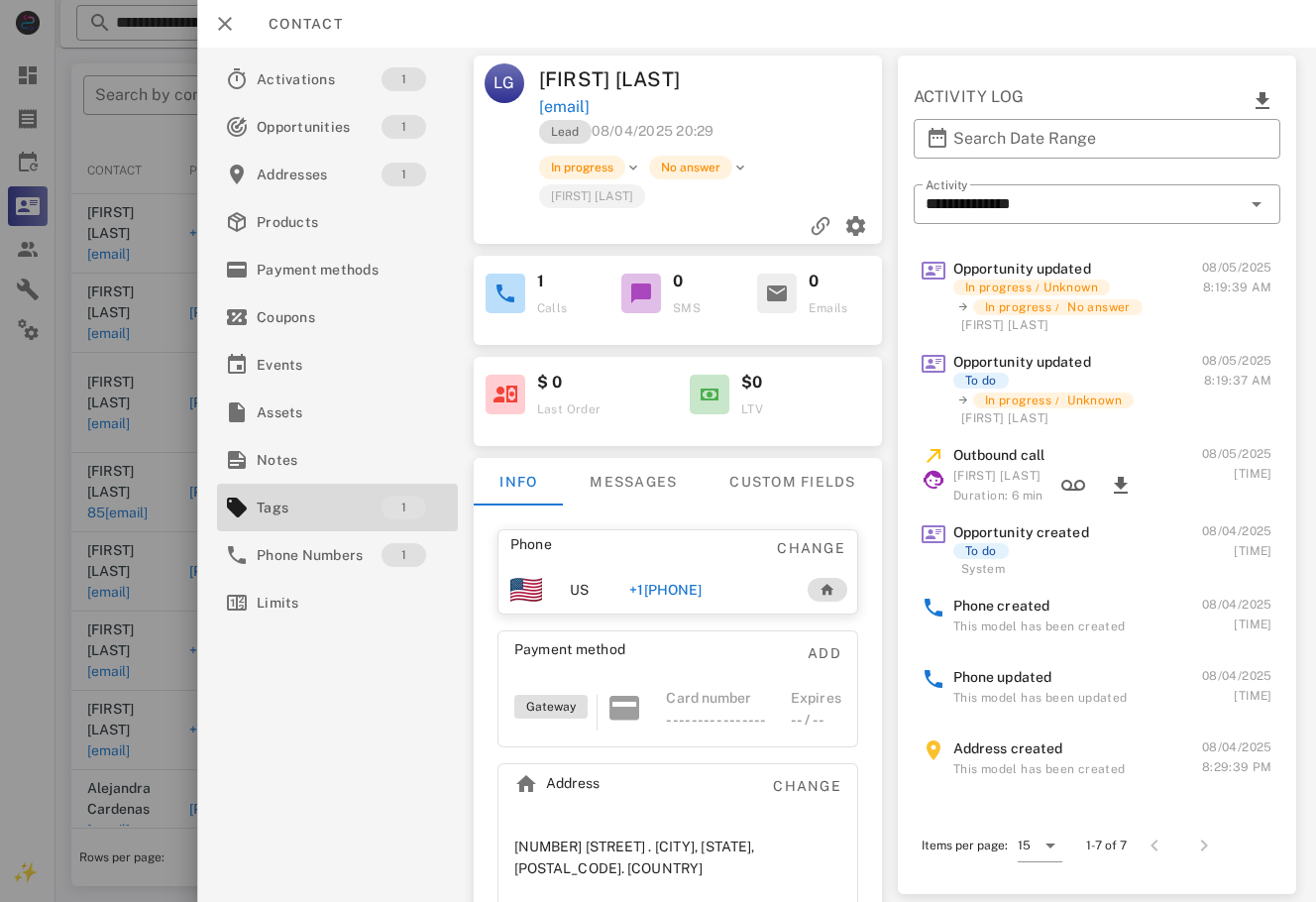 click on "+17205694477" at bounding box center [666, 590] 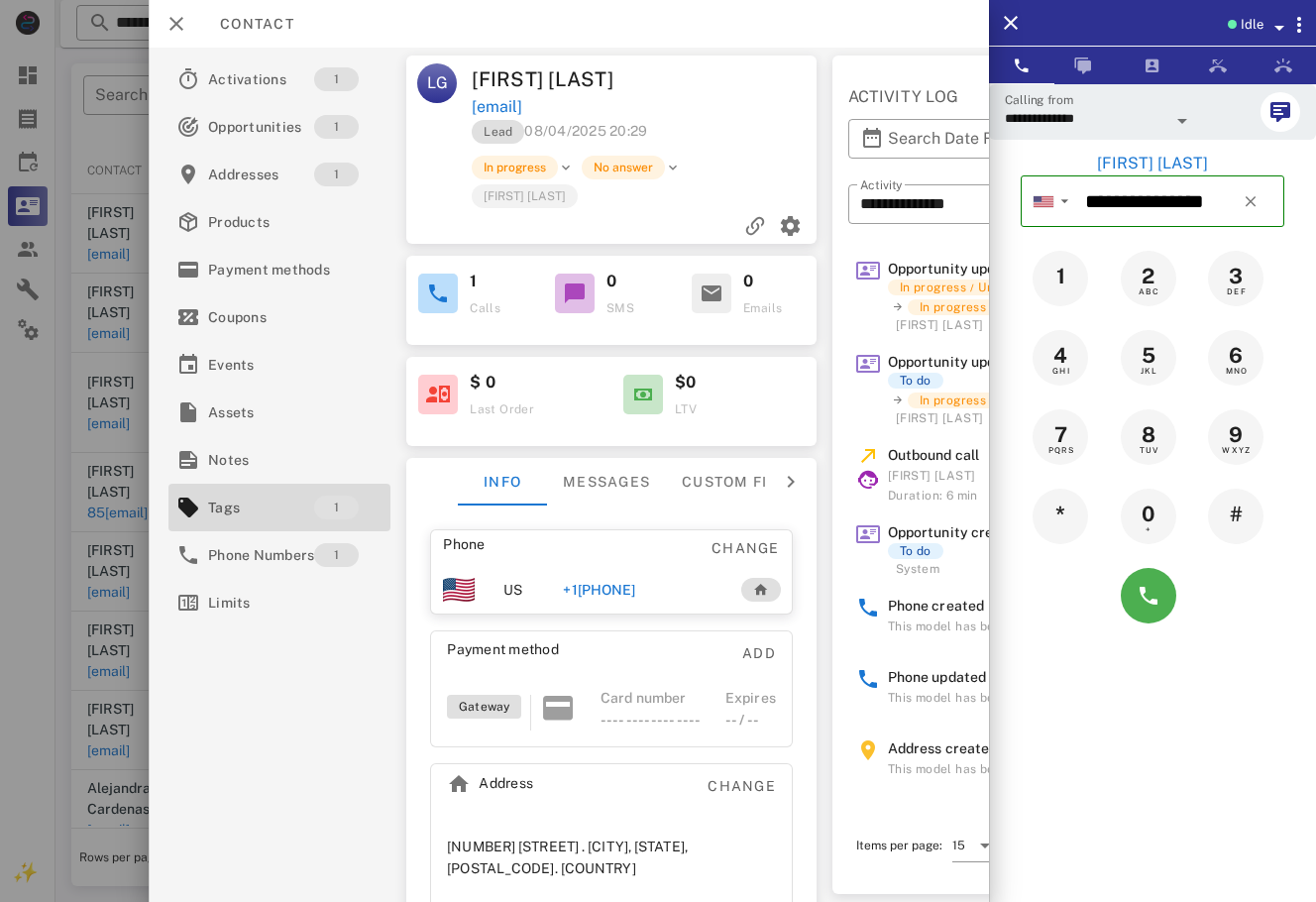 click on "**********" at bounding box center (1152, 534) 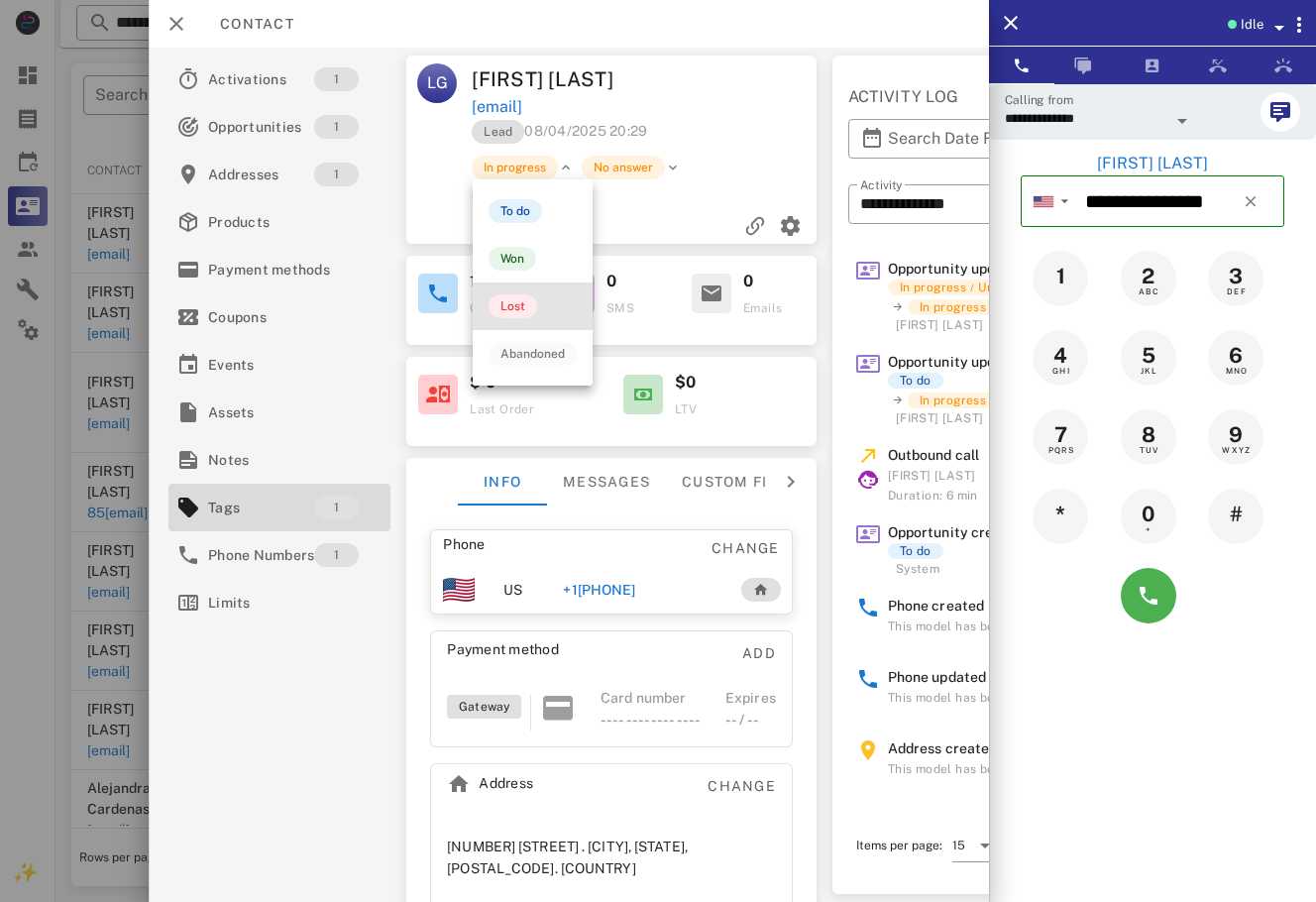 click on "Lost" at bounding box center [532, 306] 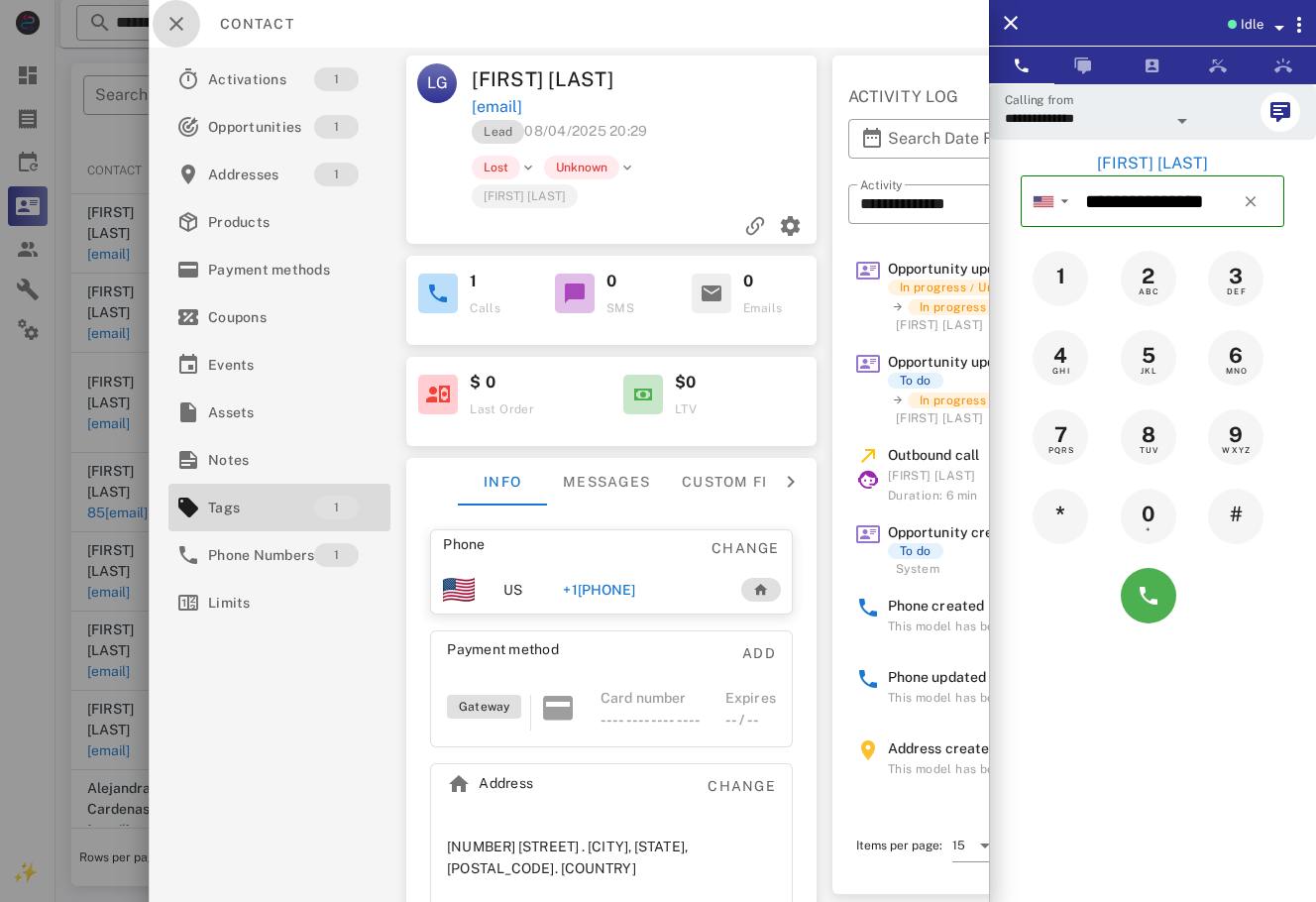 click at bounding box center [176, 24] 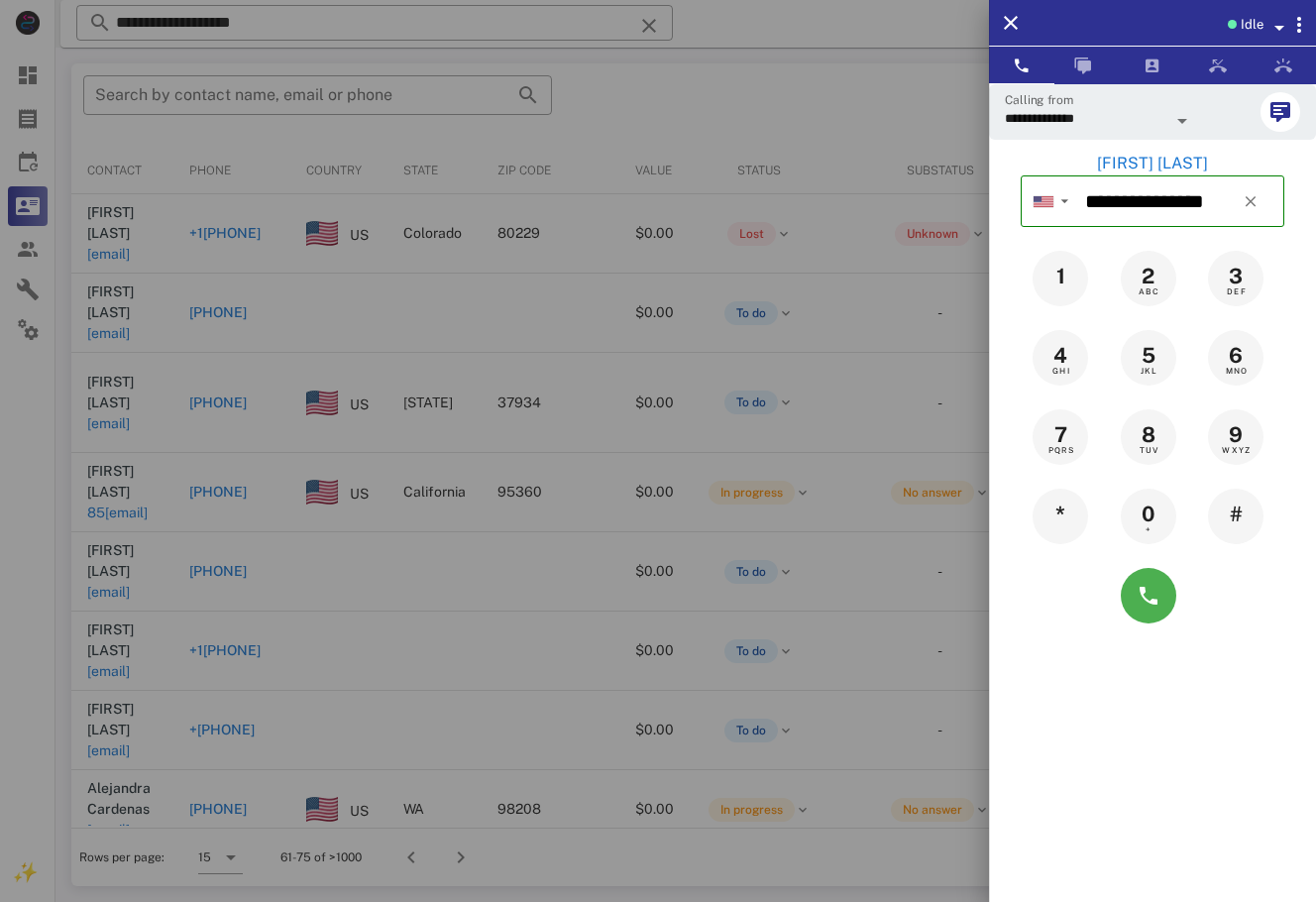 click at bounding box center [658, 451] 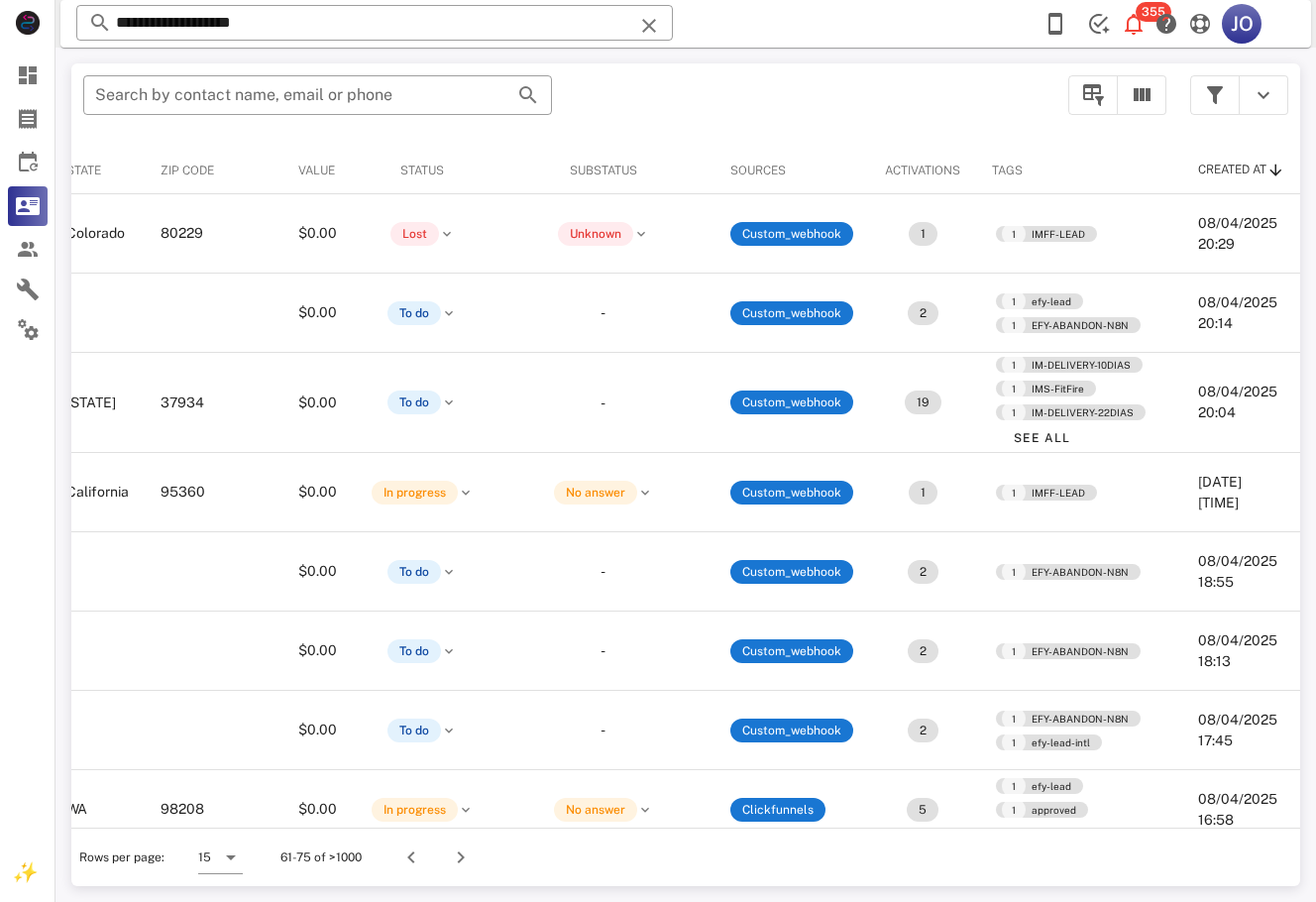 scroll, scrollTop: 0, scrollLeft: 0, axis: both 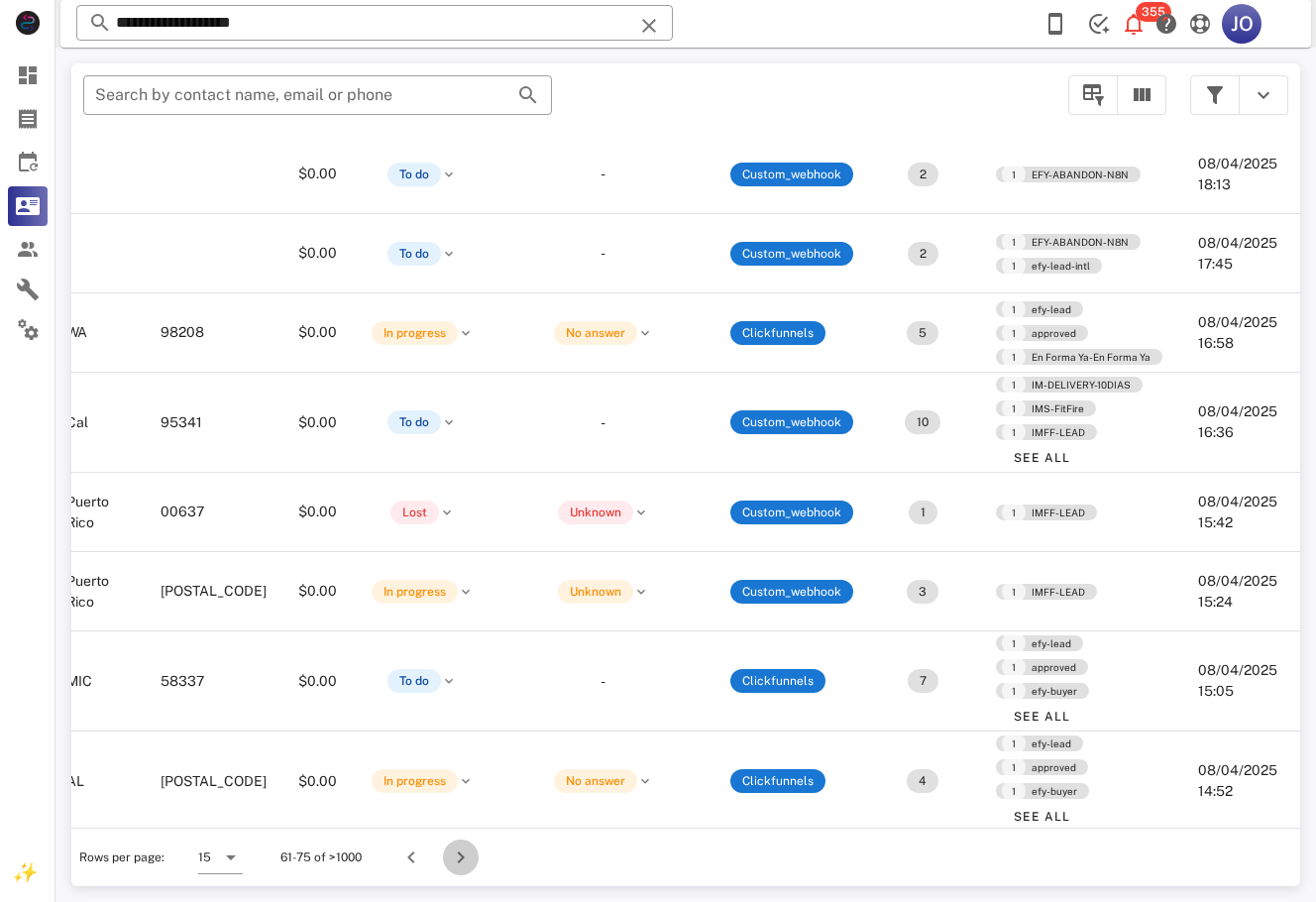 click at bounding box center (461, 857) 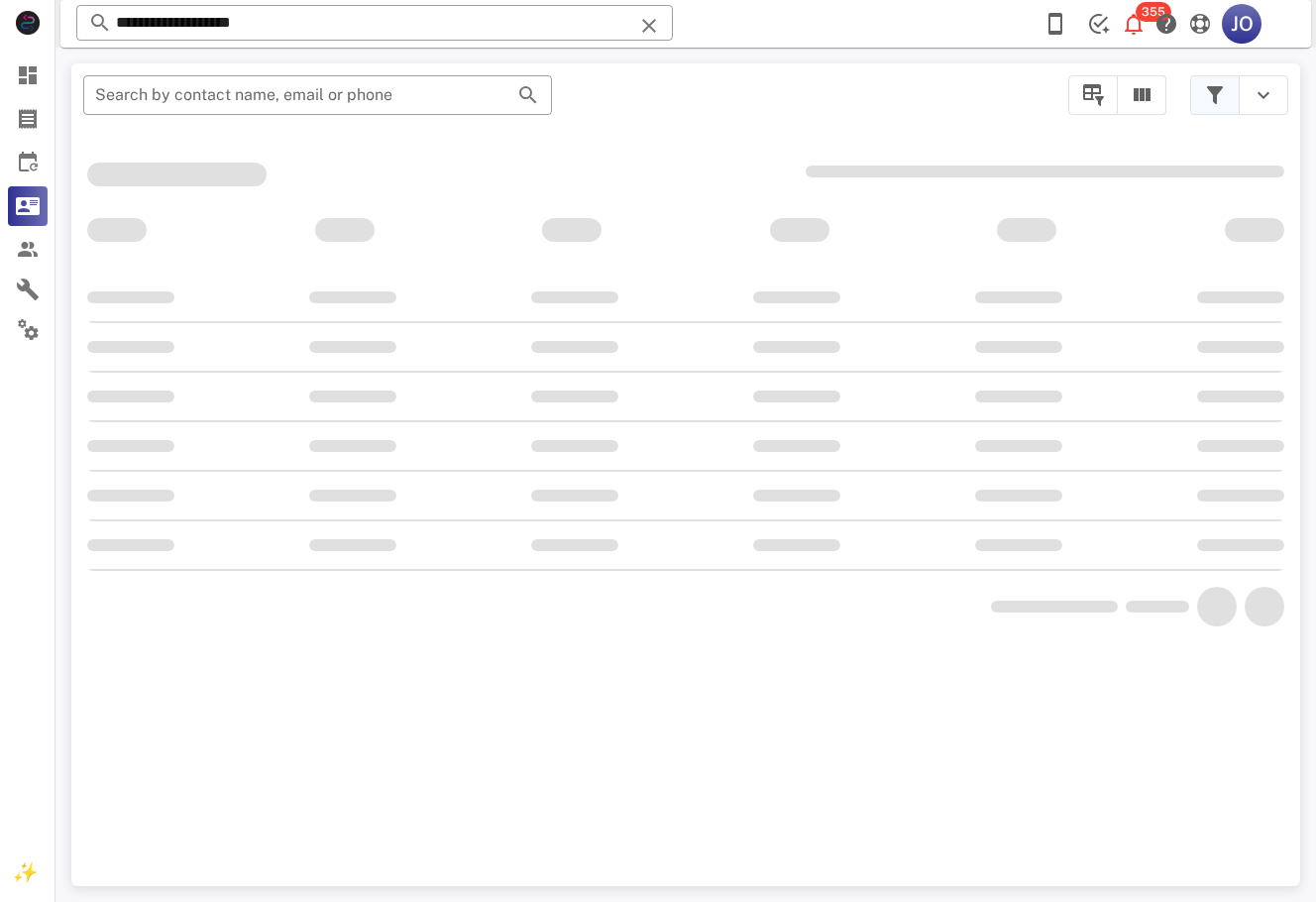 click at bounding box center [1215, 95] 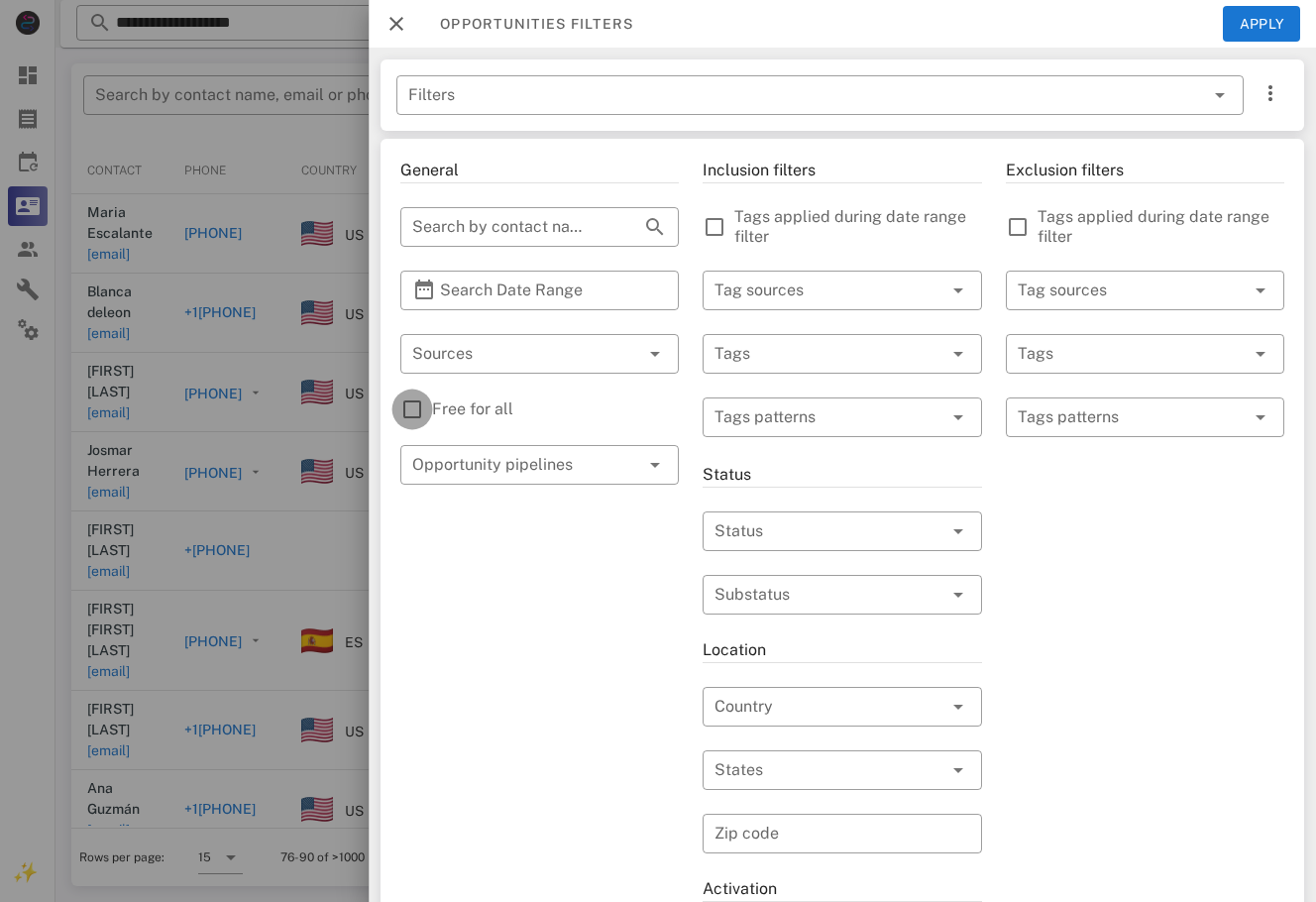 click at bounding box center (412, 409) 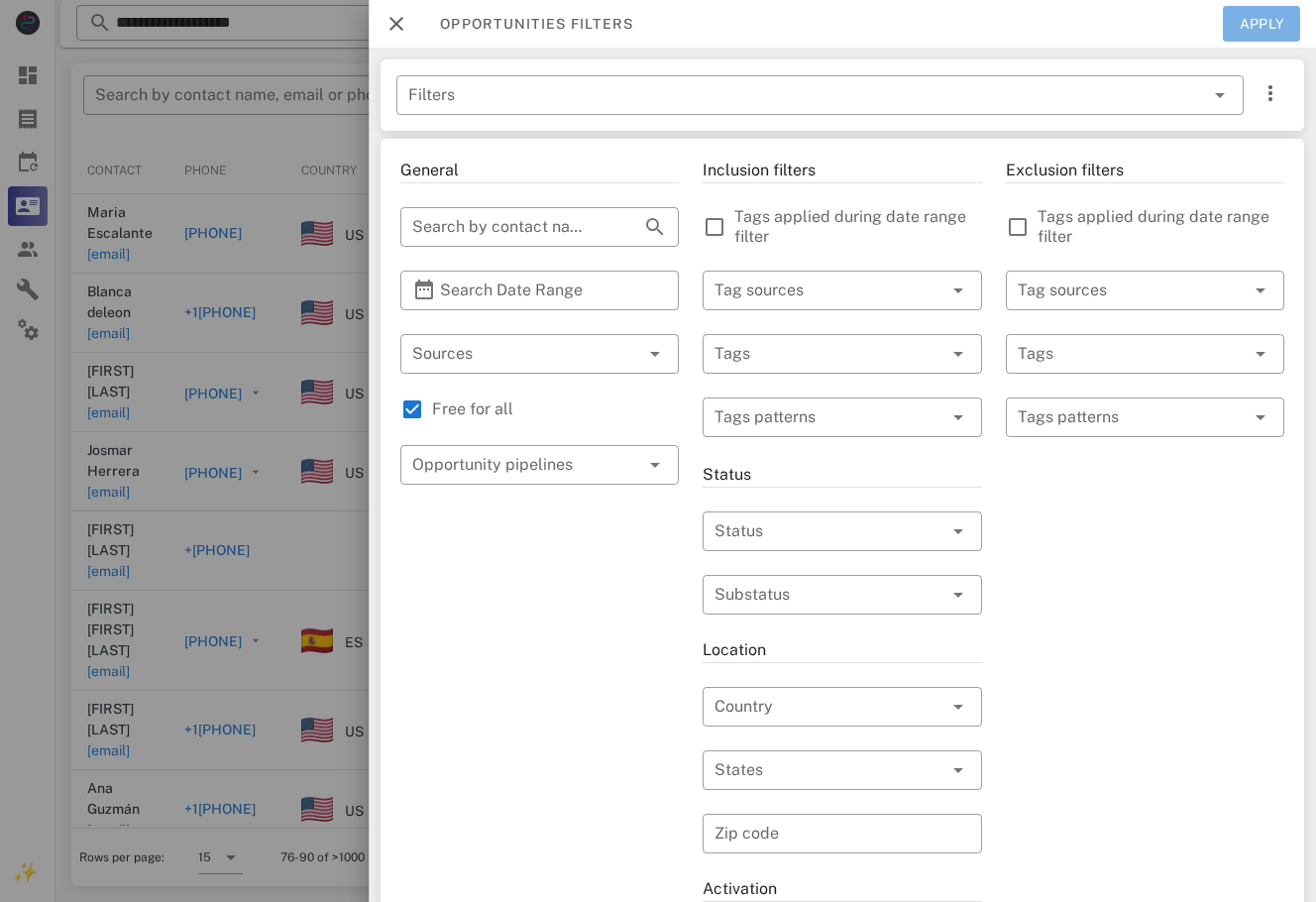 click on "Apply" at bounding box center [1261, 24] 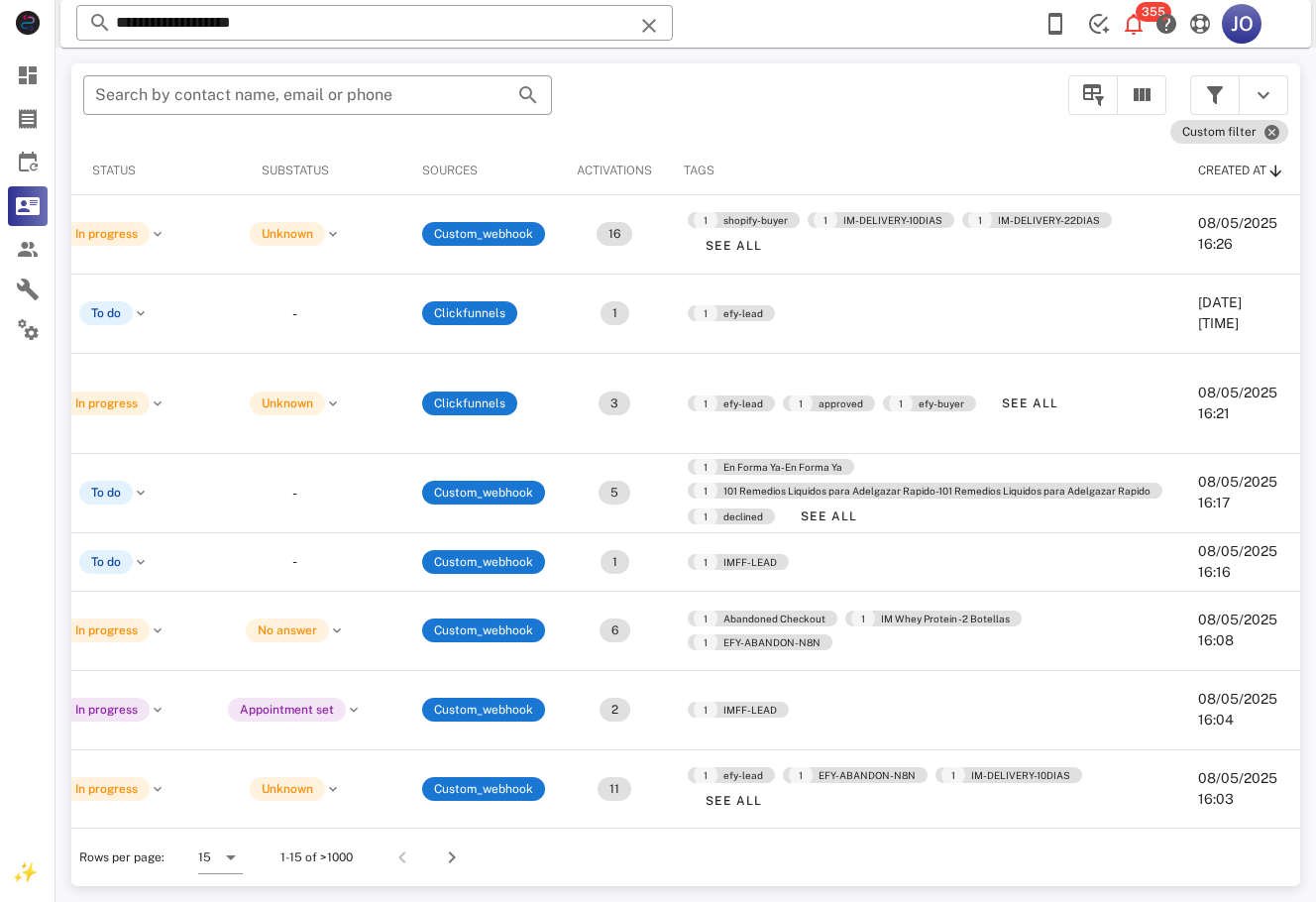 scroll, scrollTop: 0, scrollLeft: 0, axis: both 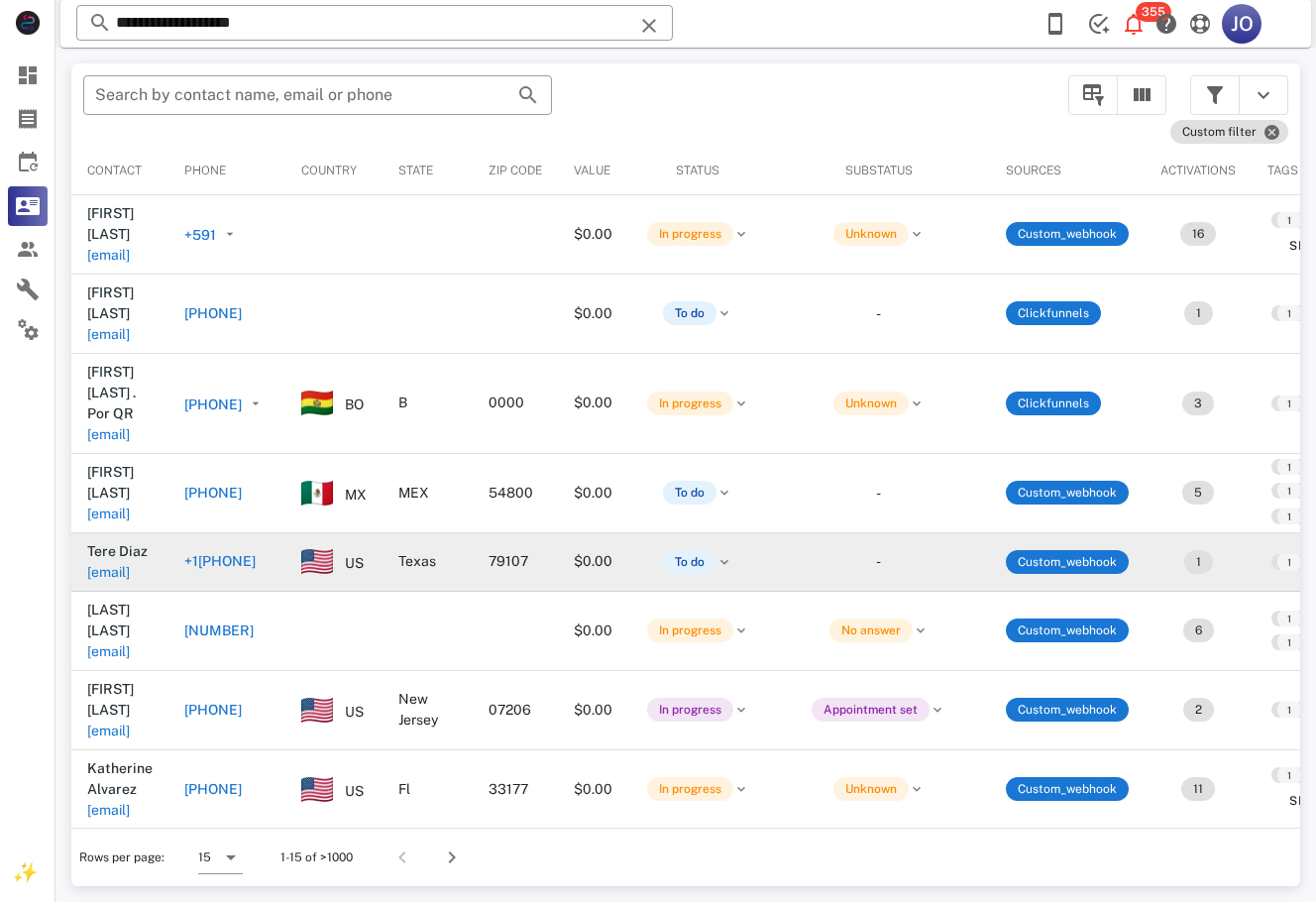 click on "diazlopez@yahoo.com" at bounding box center [108, 572] 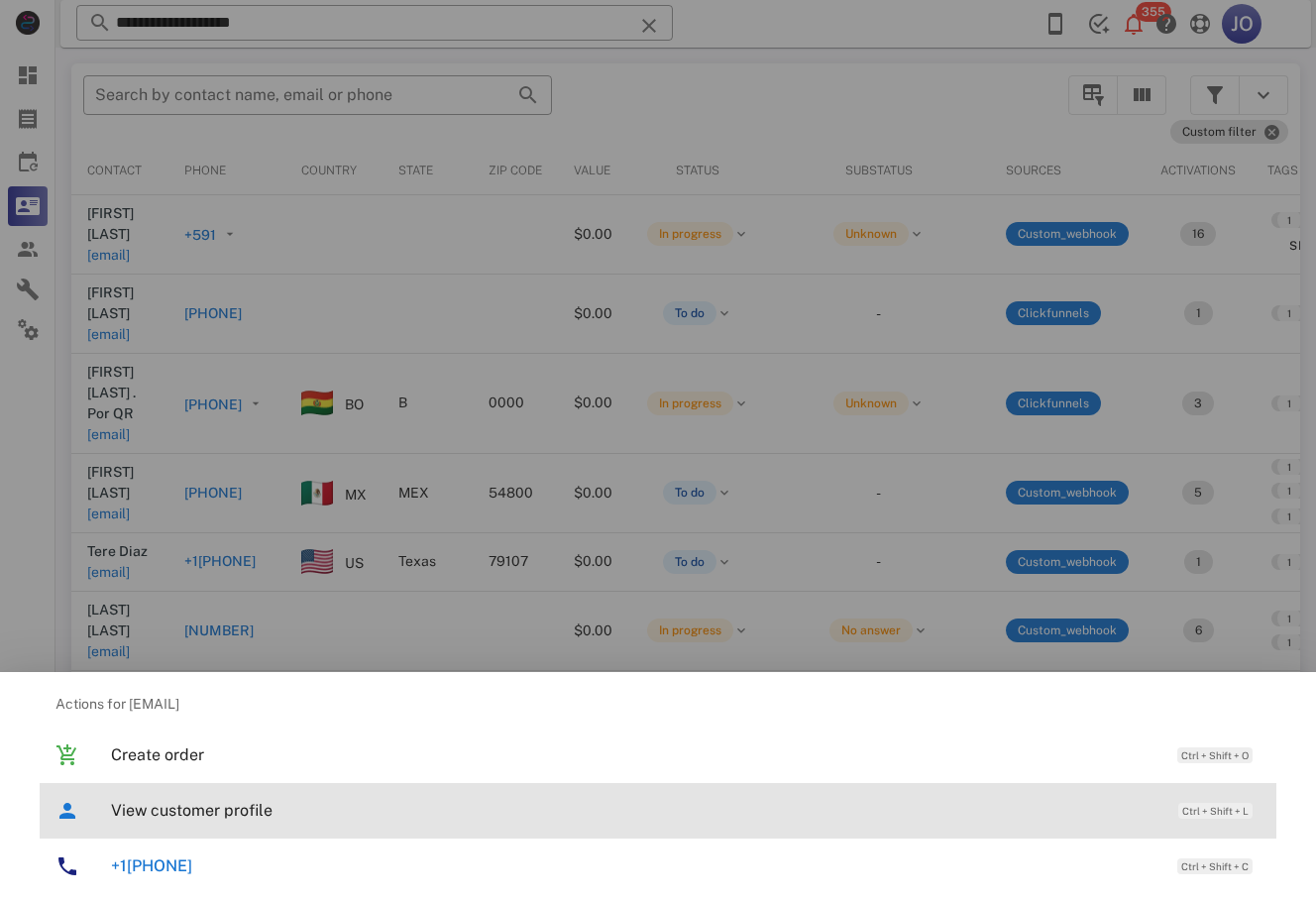 click on "View customer profile" at bounding box center (634, 810) 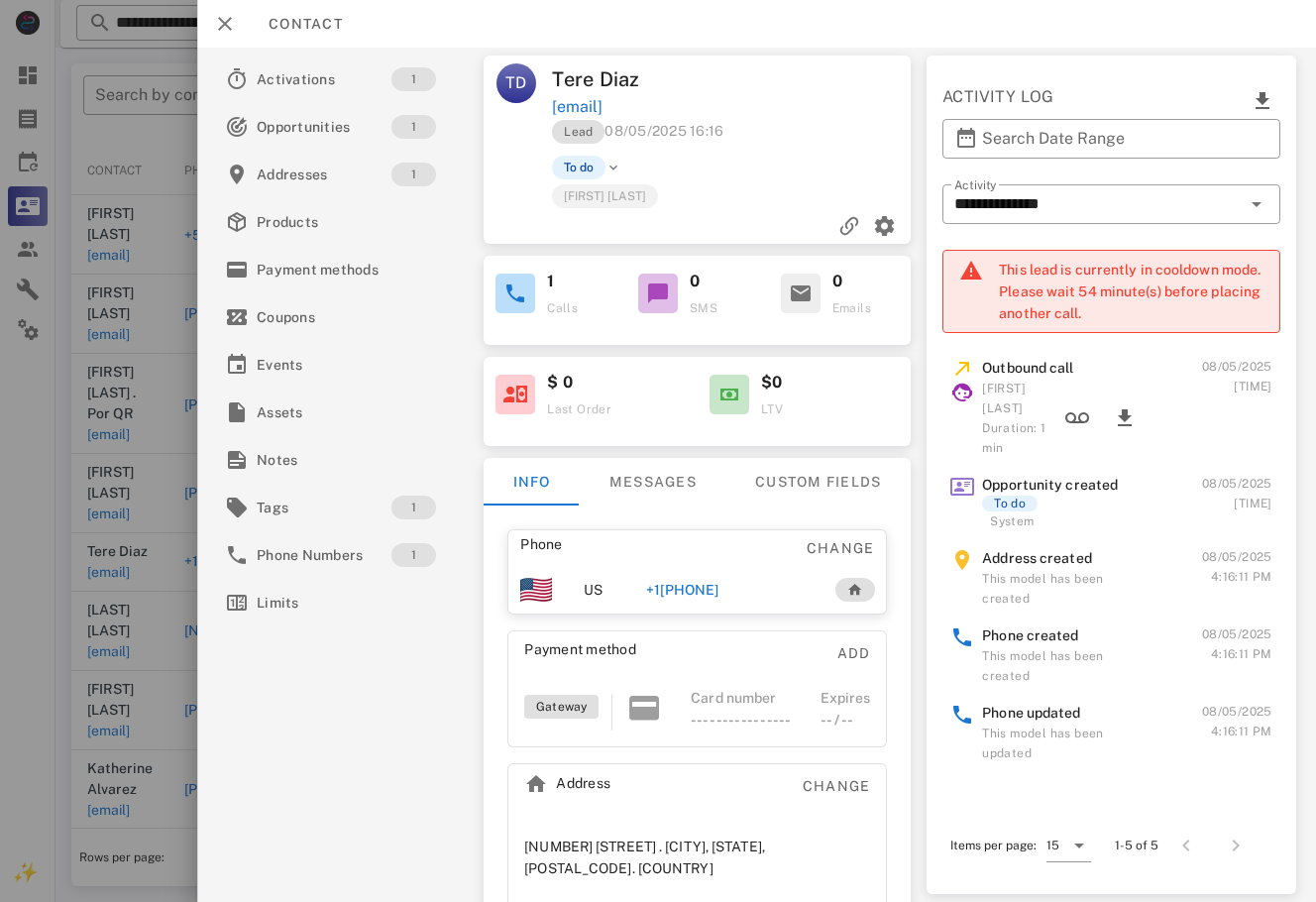 click on "+18064630255" at bounding box center [683, 590] 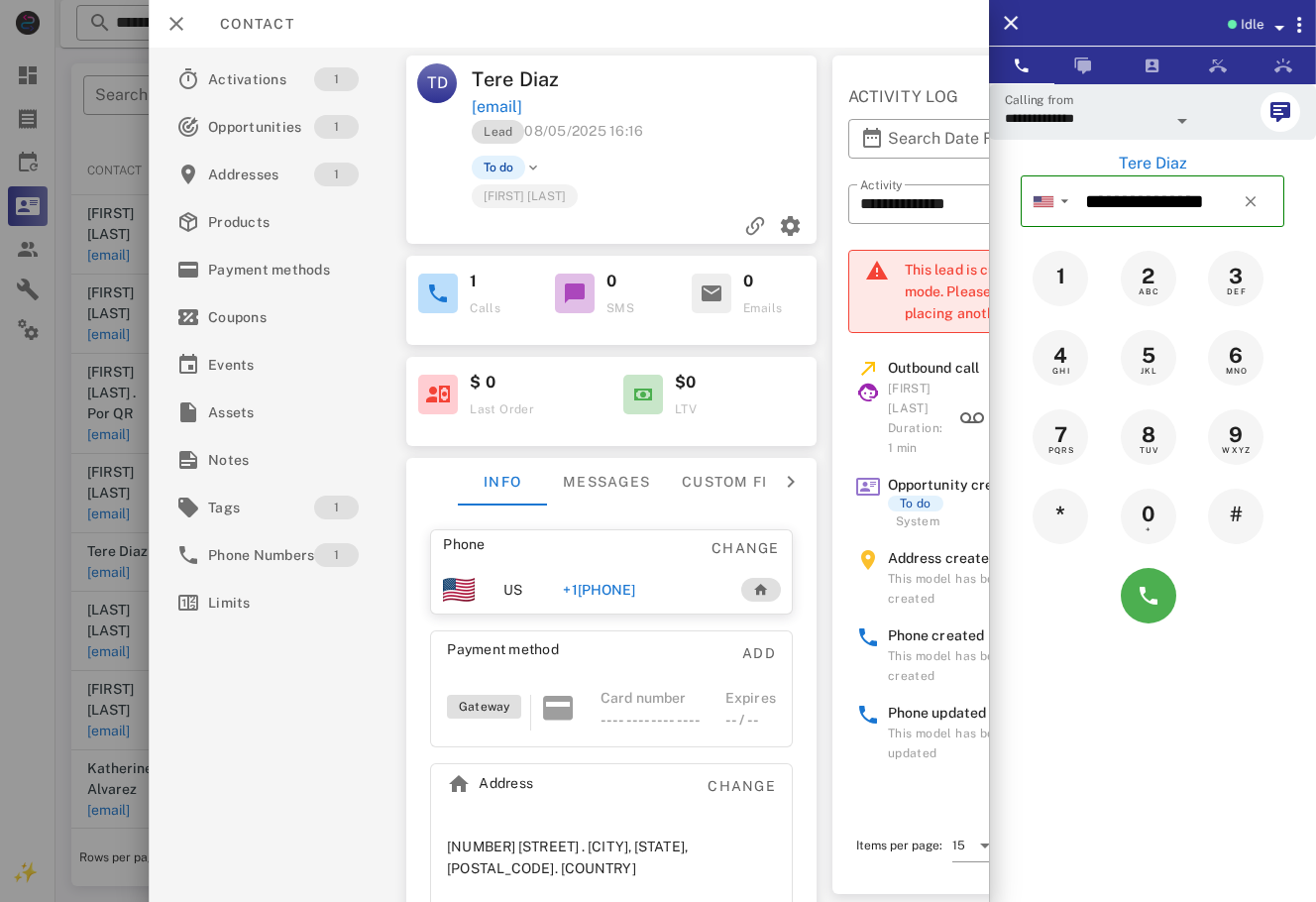 click at bounding box center [1152, 596] 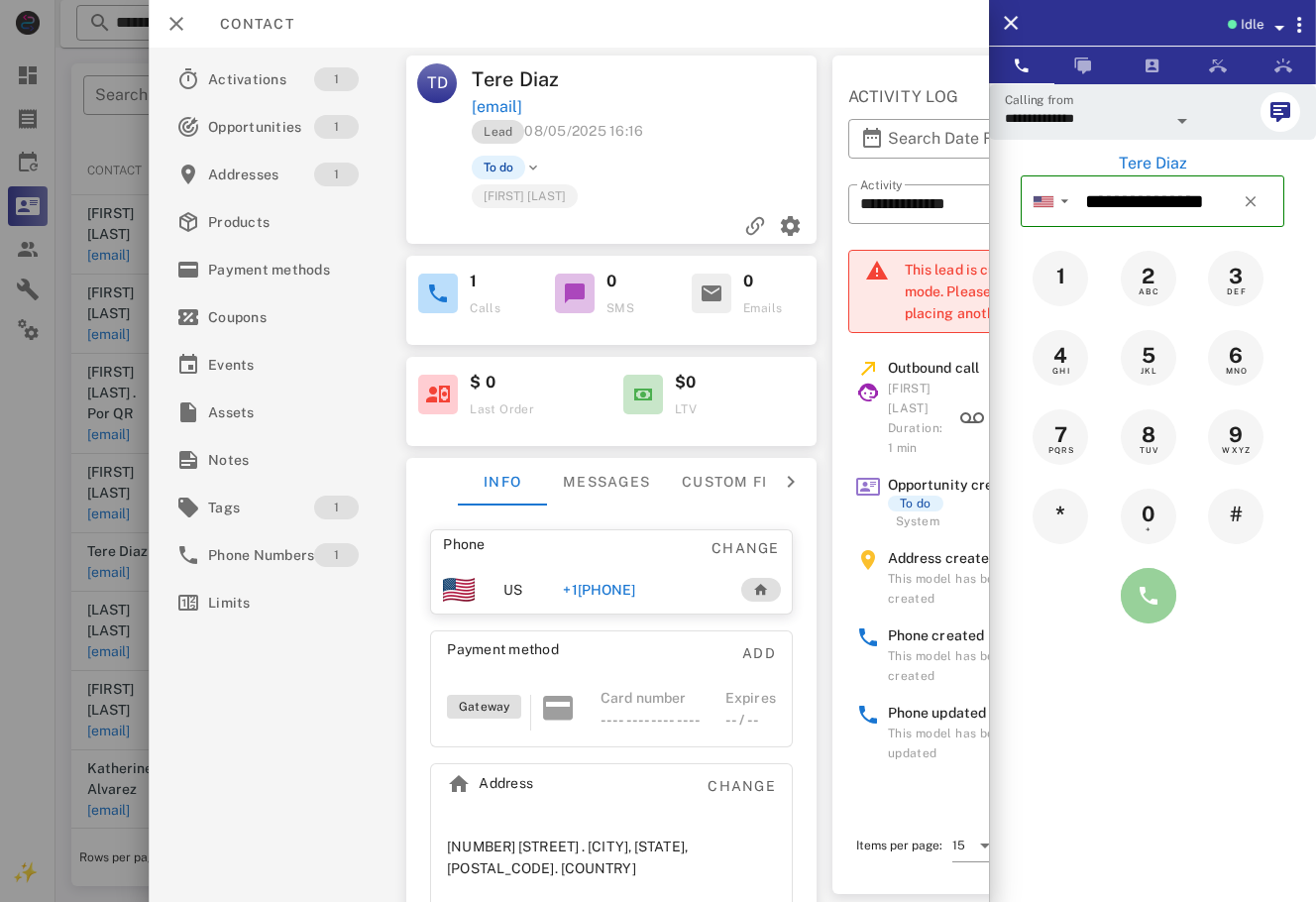 click at bounding box center (1149, 596) 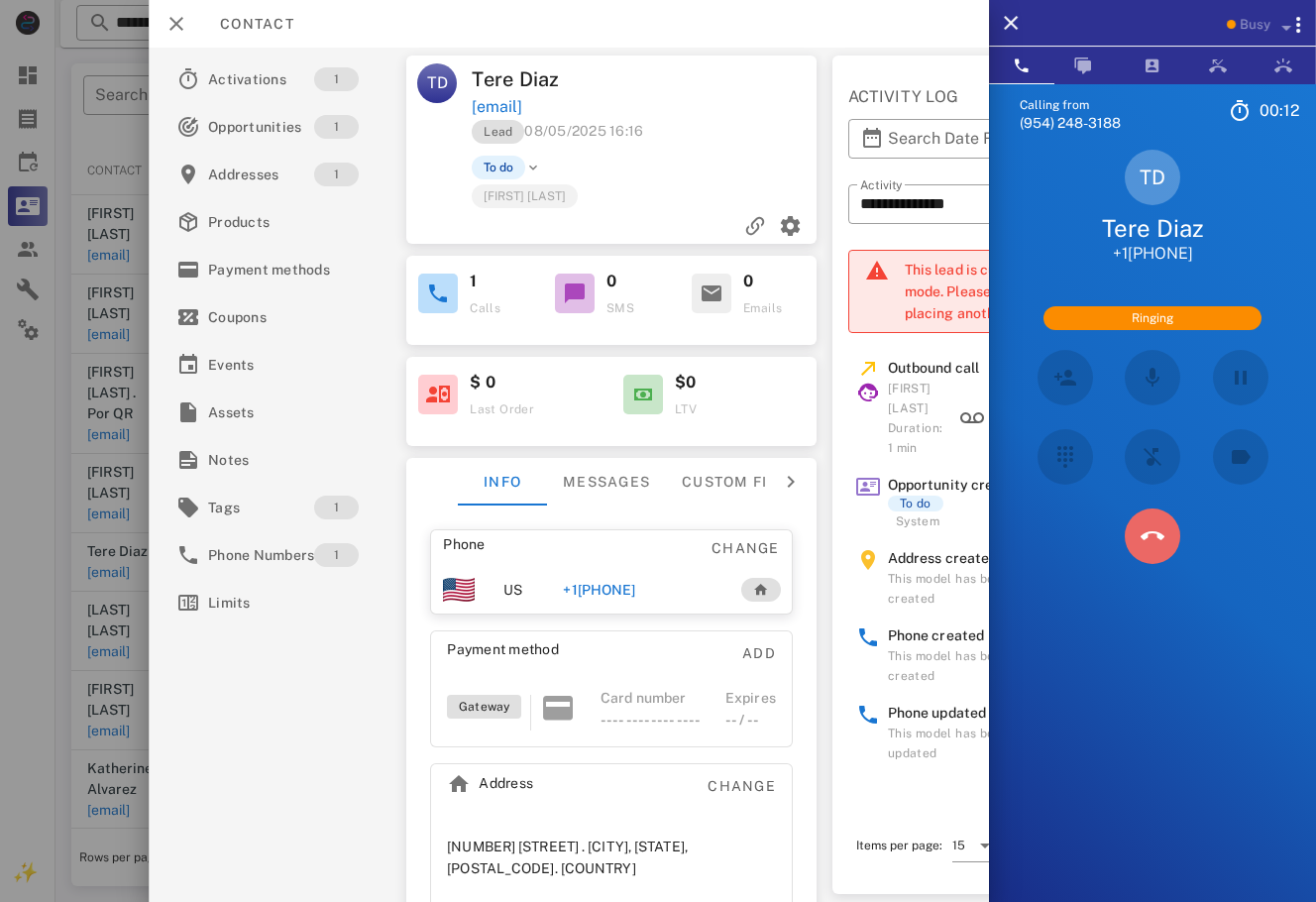 click at bounding box center [1152, 535] 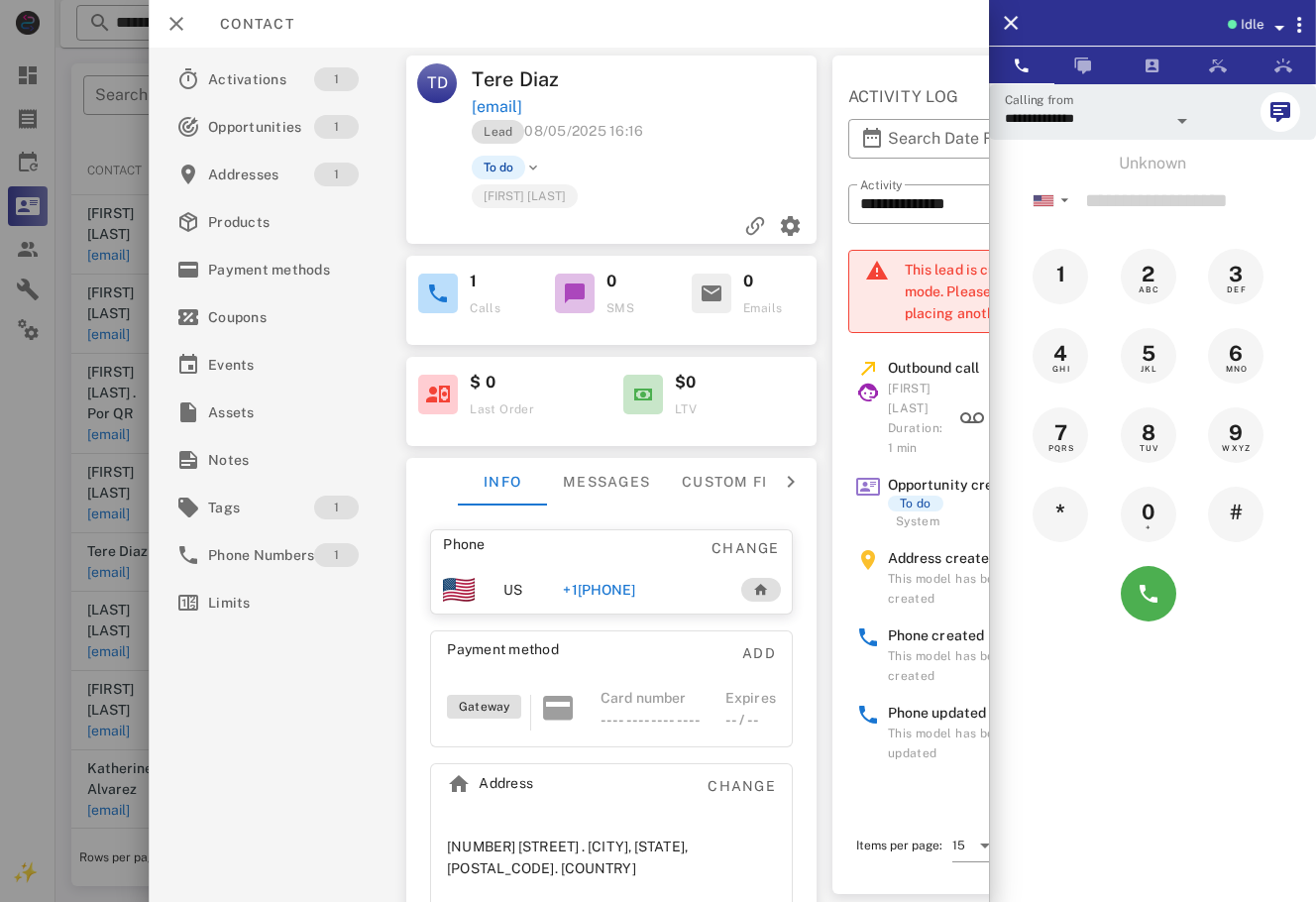 click on "+18064630255" at bounding box center [599, 590] 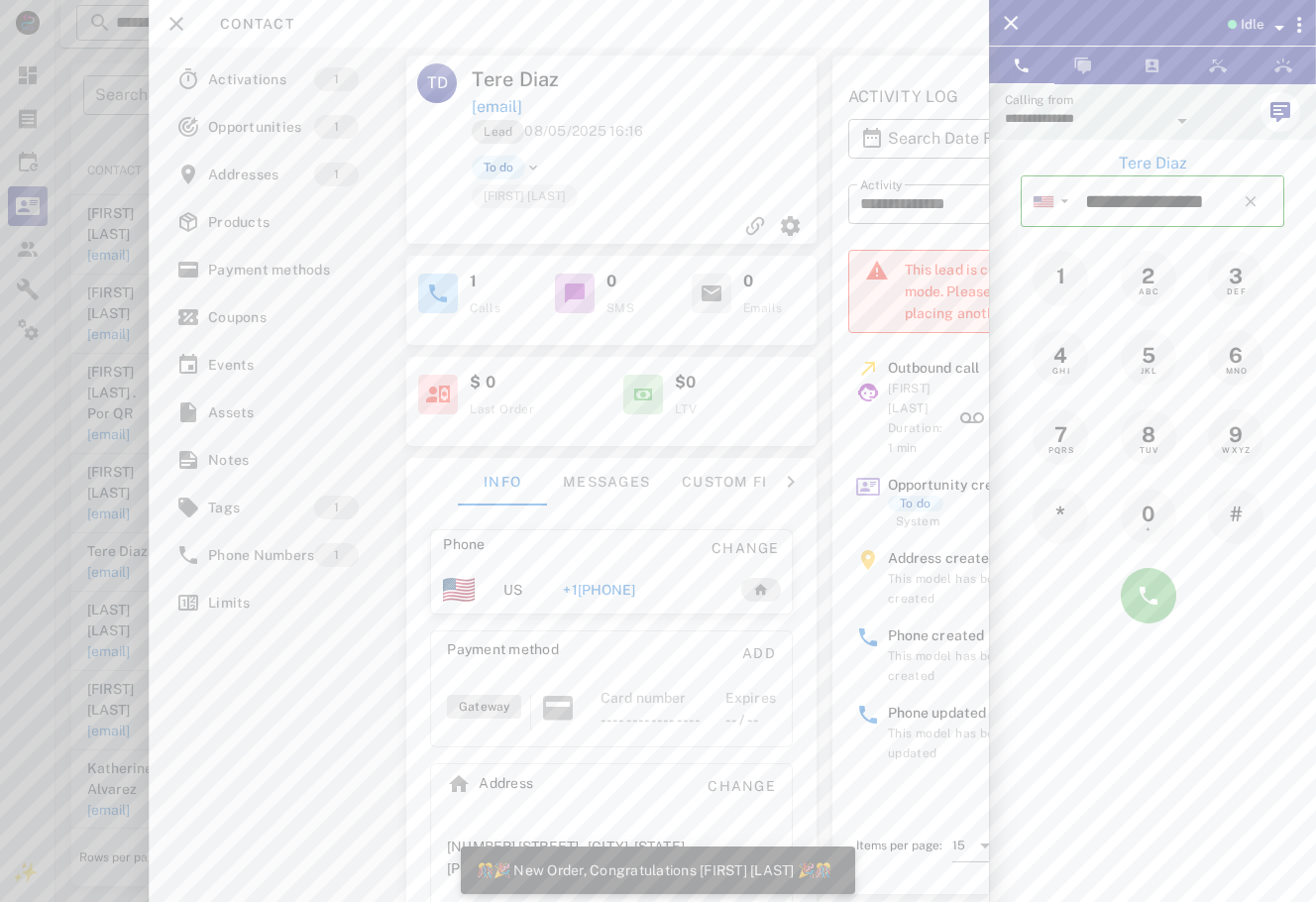 click at bounding box center [1149, 596] 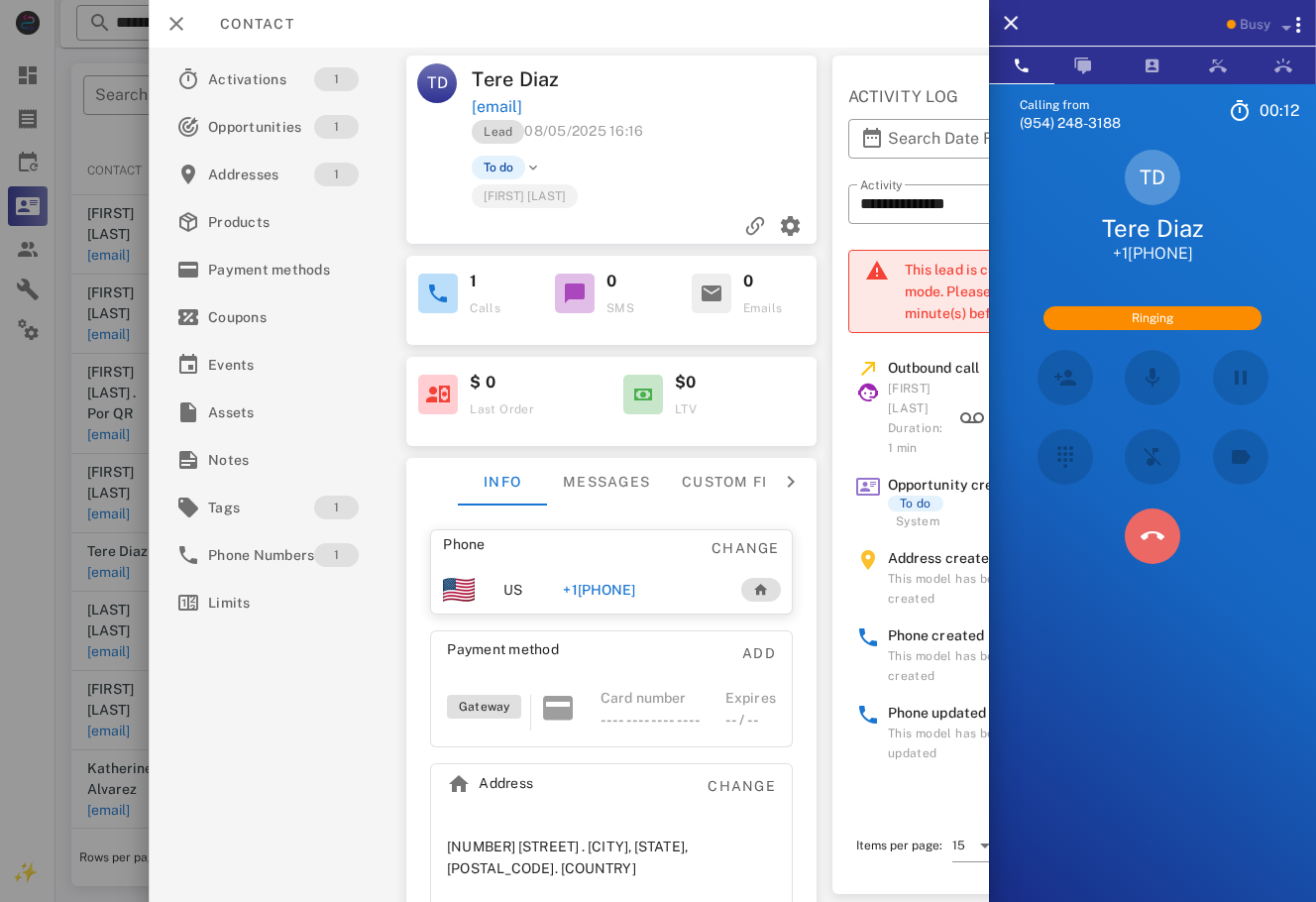 click at bounding box center (1152, 536) 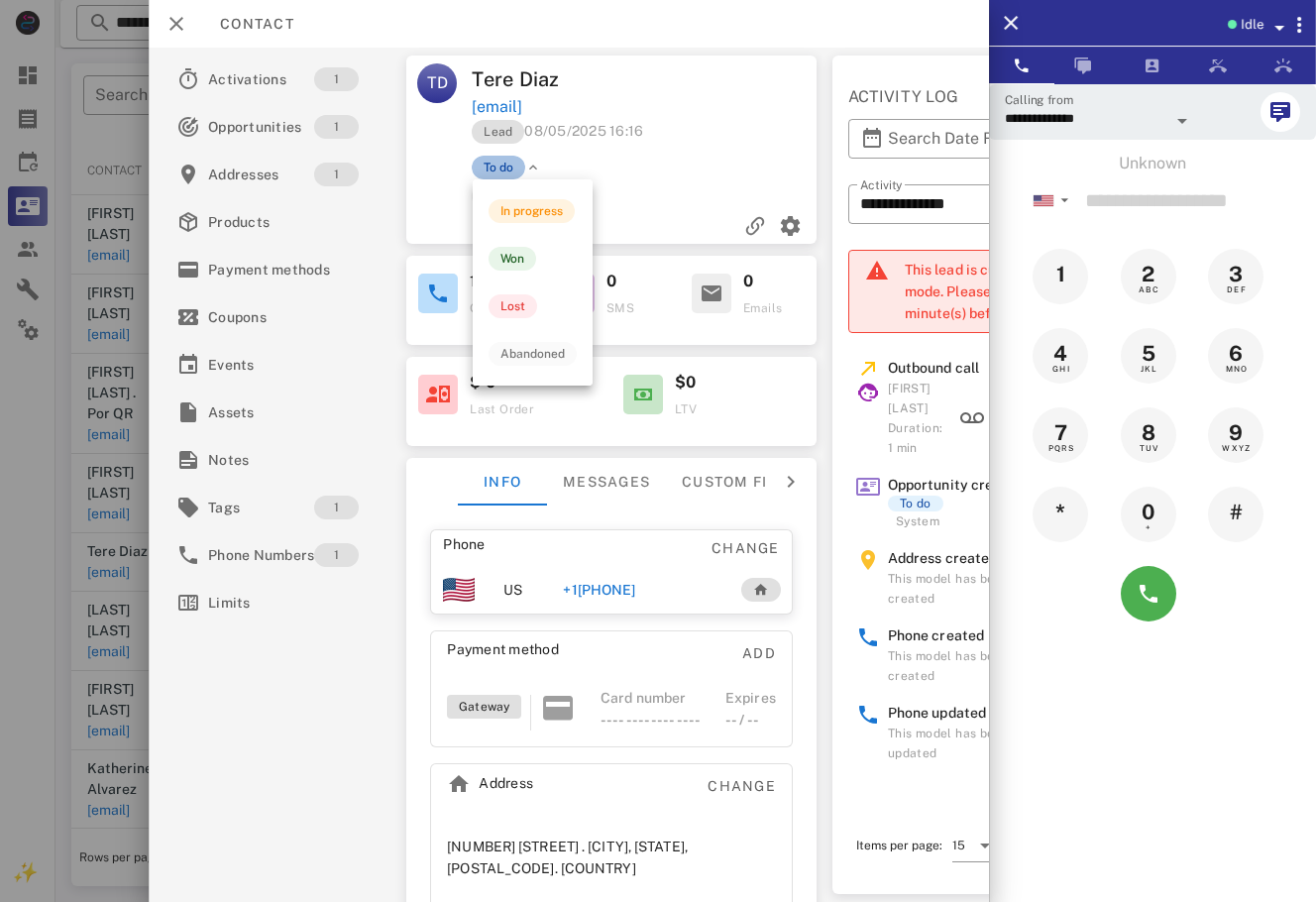 click on "To do" at bounding box center [498, 168] 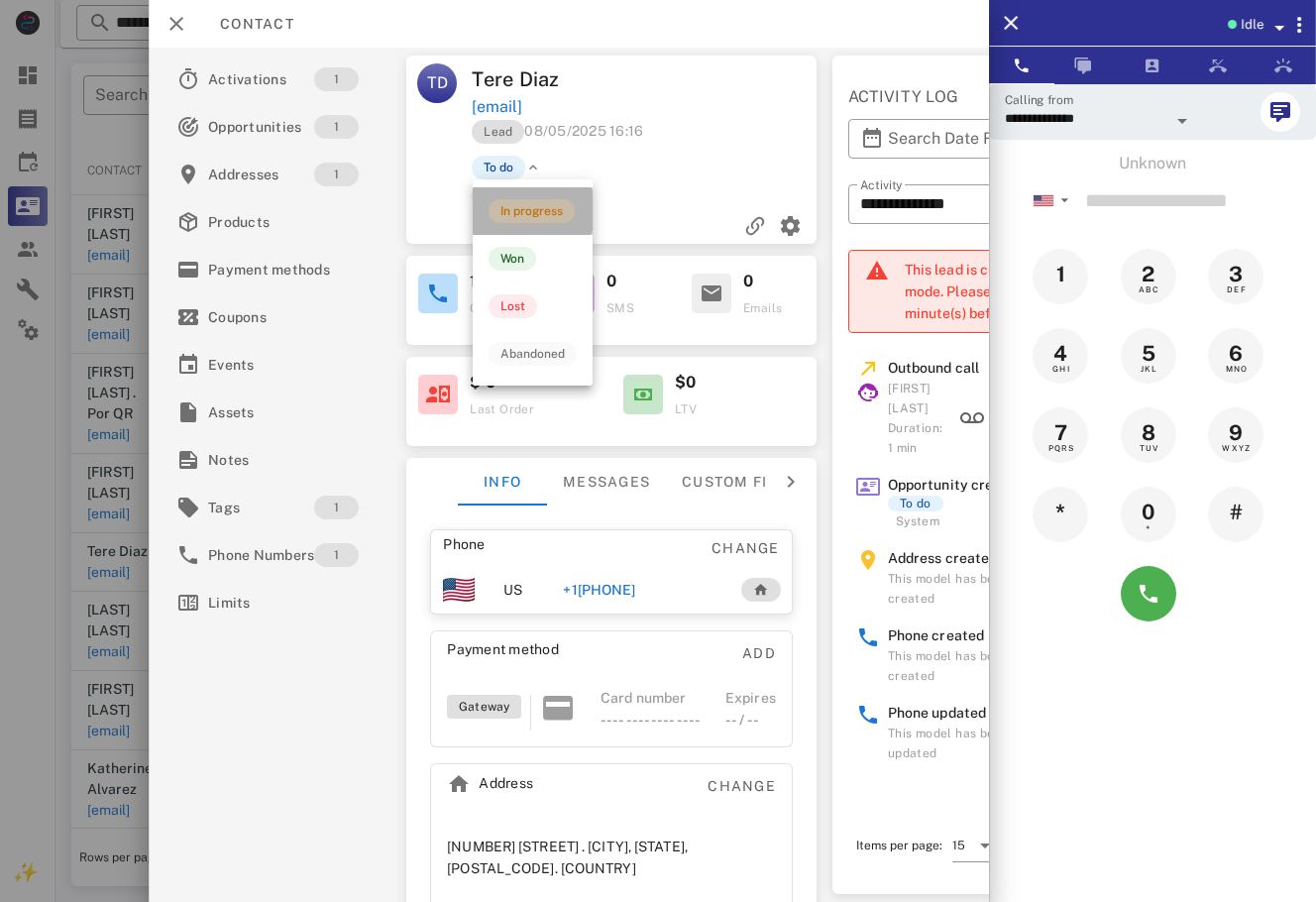 click on "In progress" at bounding box center [531, 211] 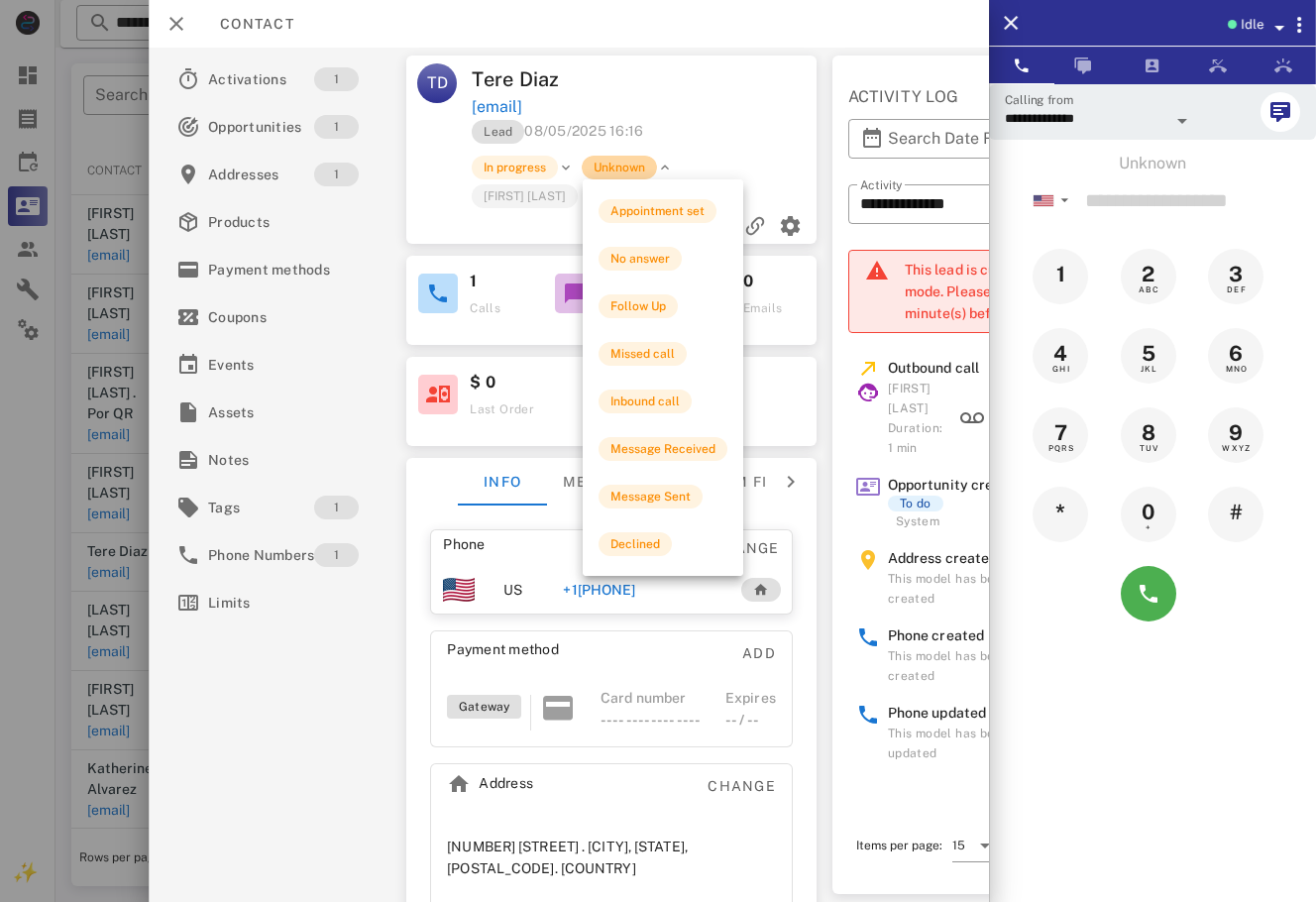 click on "Unknown" at bounding box center (619, 168) 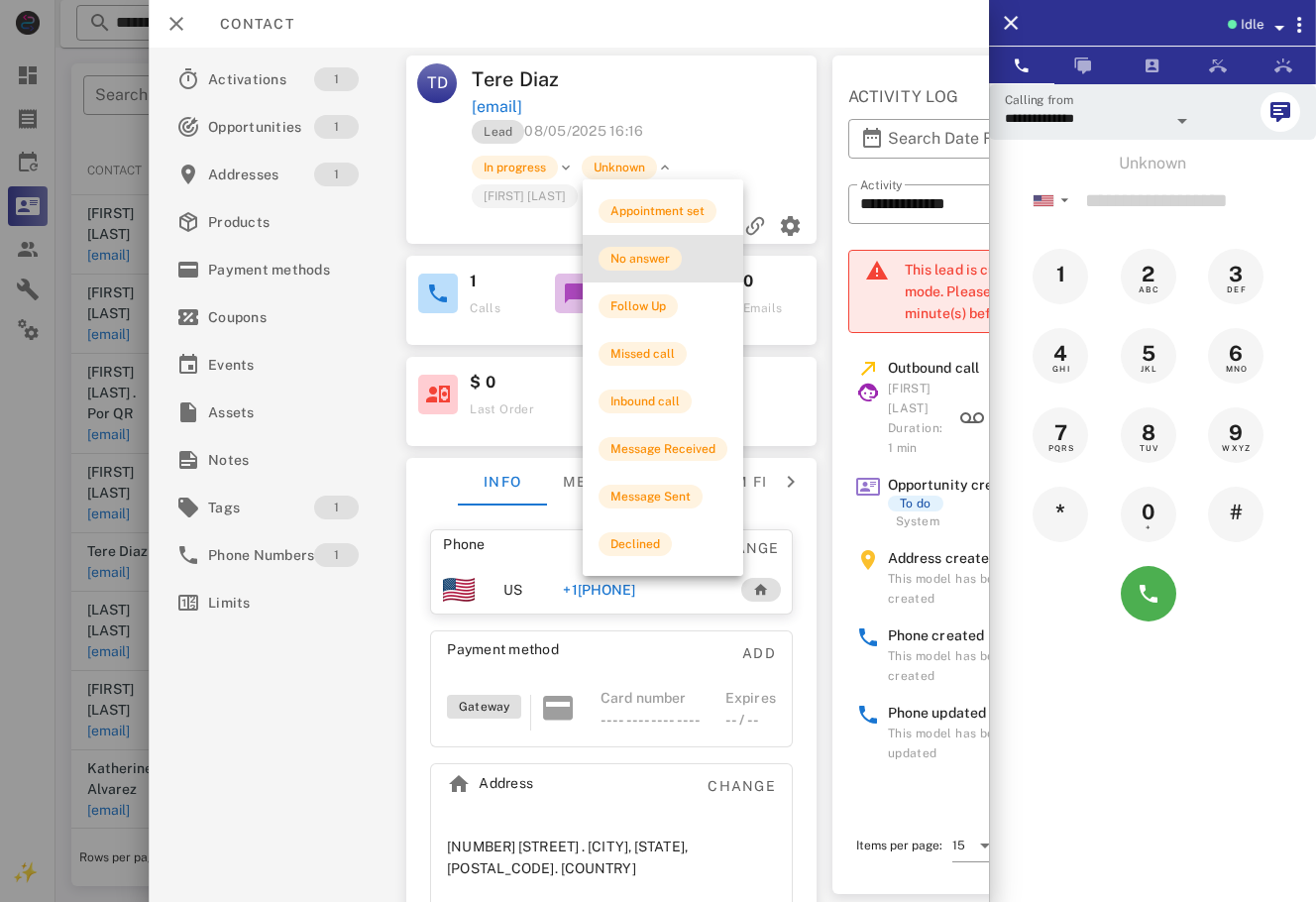 click on "No answer" at bounding box center (640, 259) 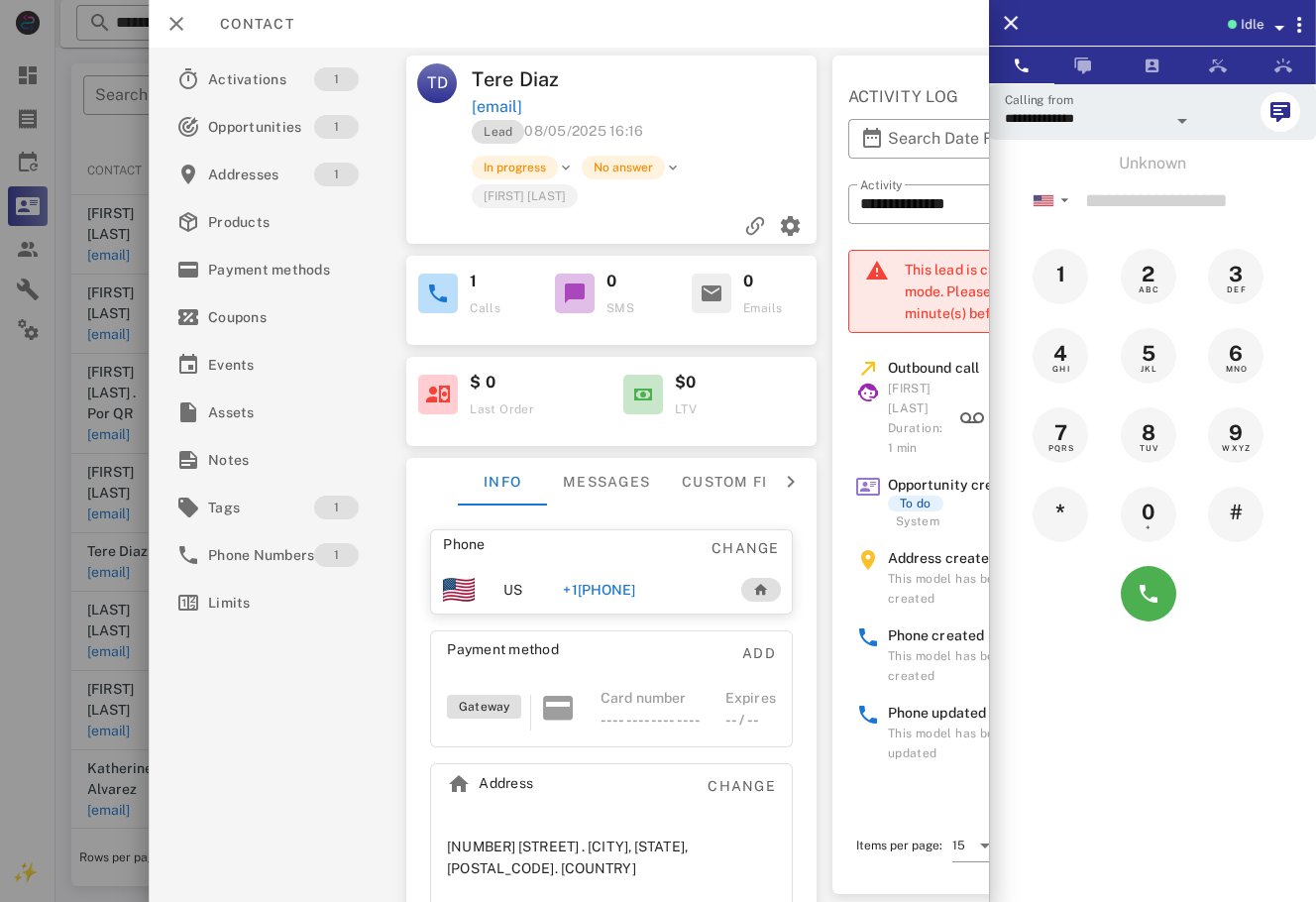 click on "Contact" at bounding box center (247, 24) 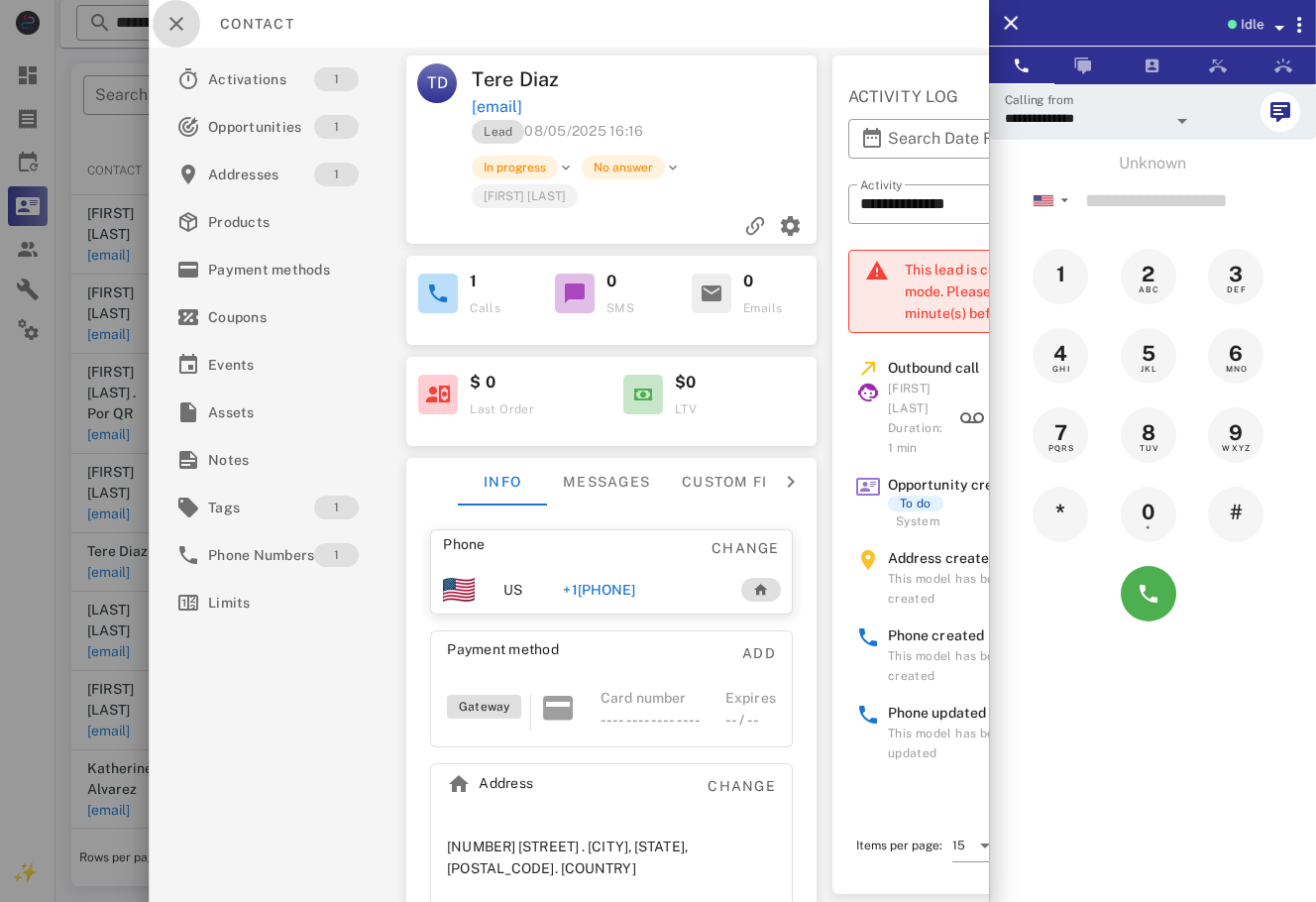 click at bounding box center (176, 24) 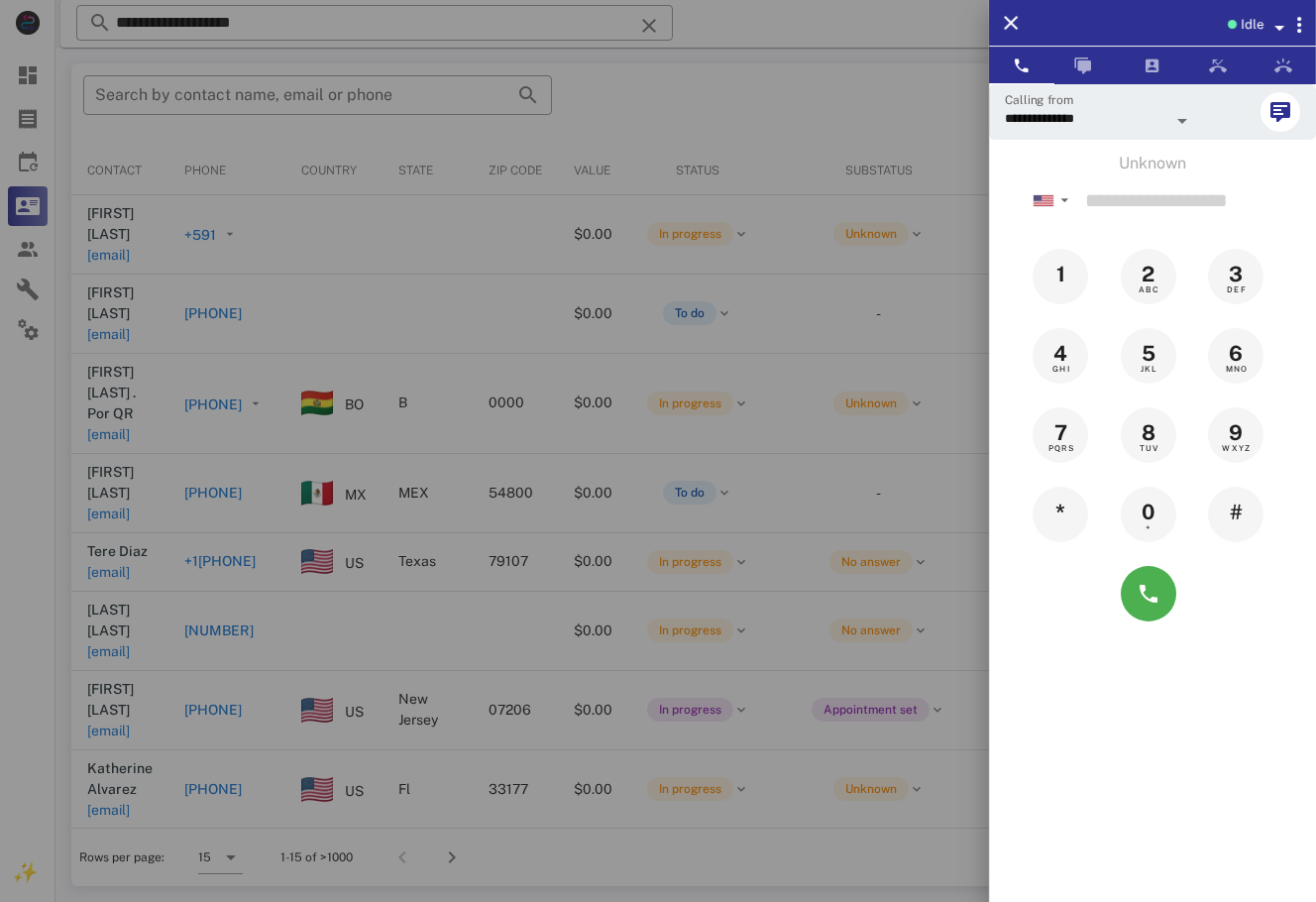 click at bounding box center (658, 451) 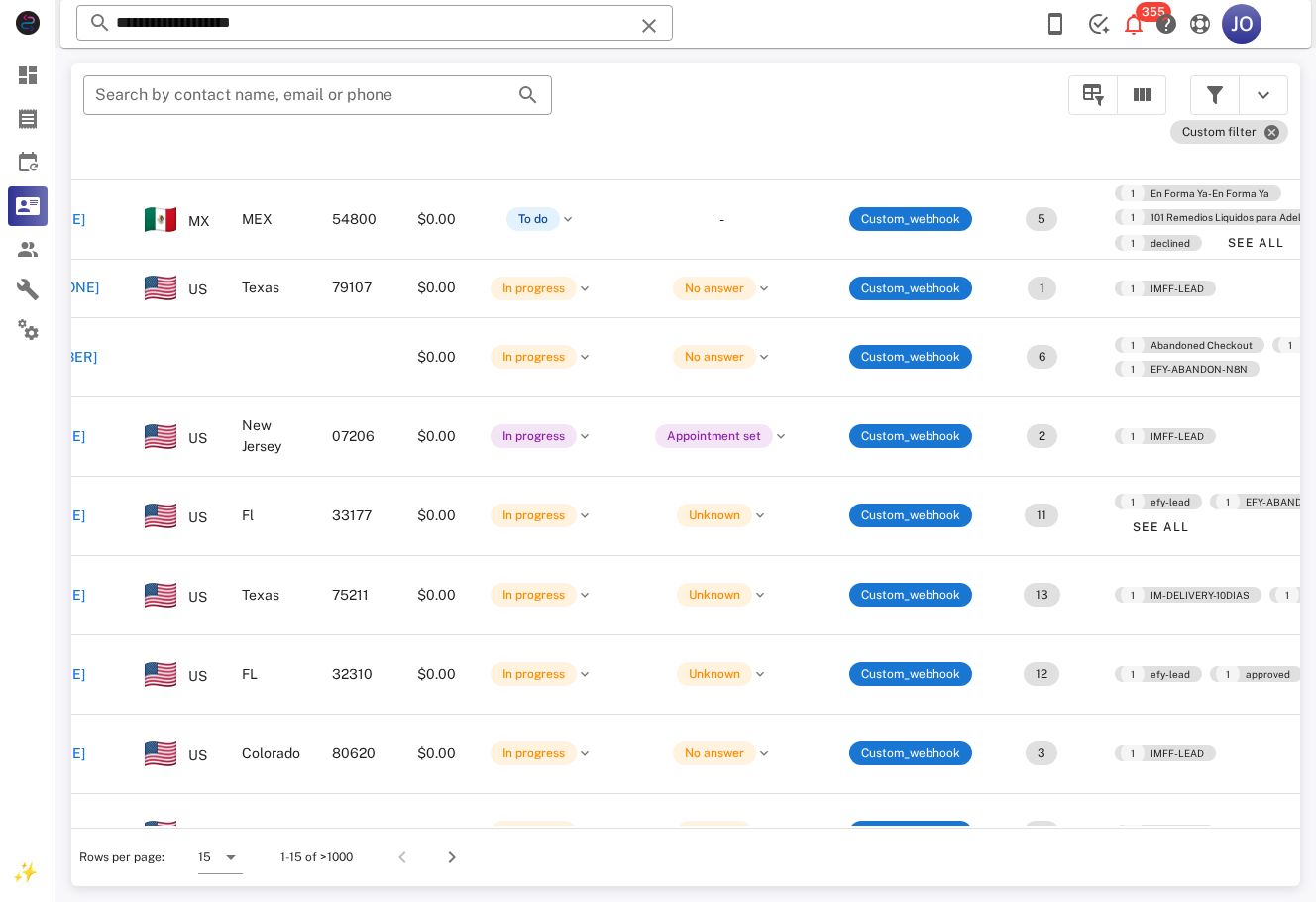 scroll, scrollTop: 274, scrollLeft: 0, axis: vertical 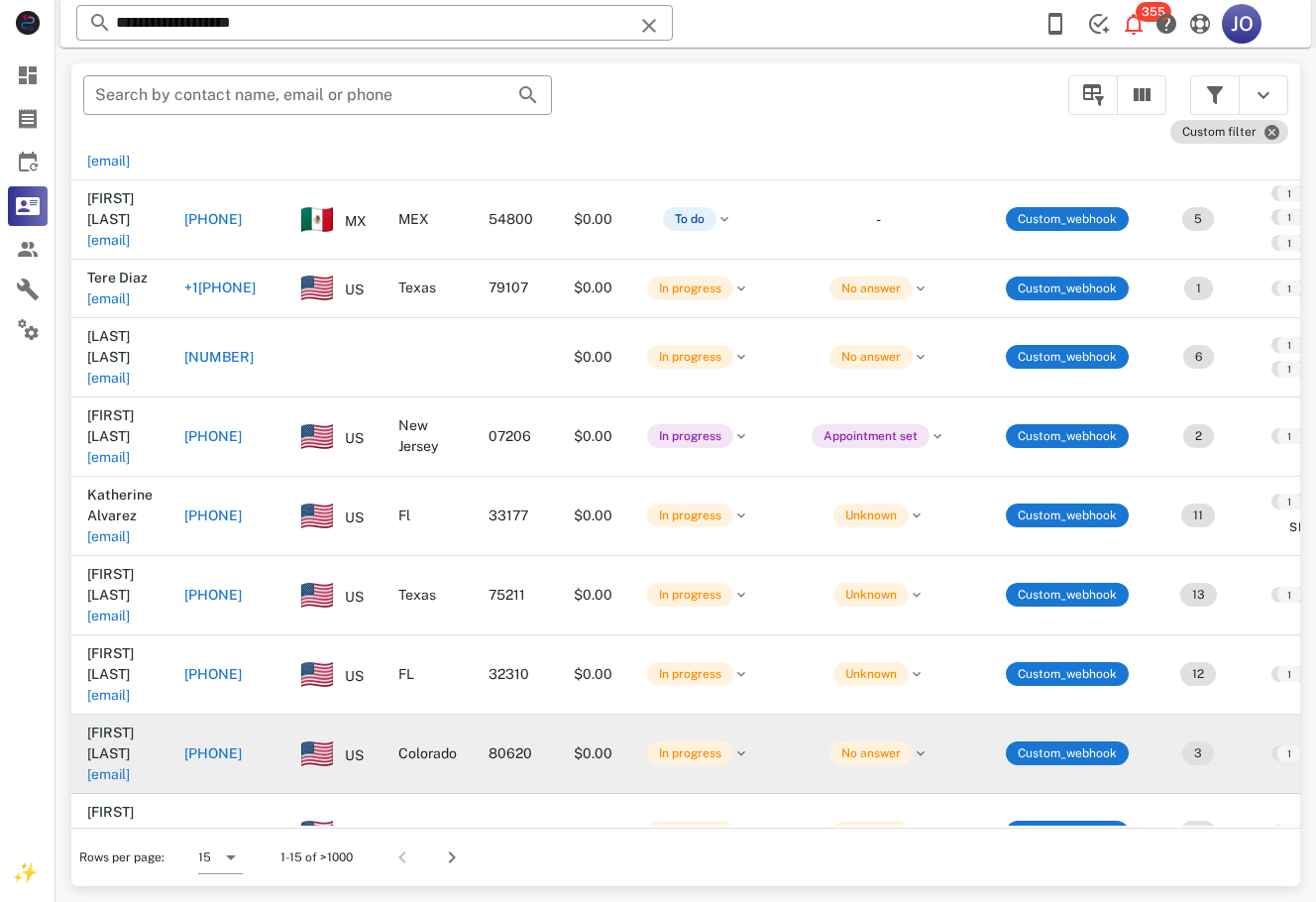 click on "madrigal1024@hotmail.com" at bounding box center (108, 774) 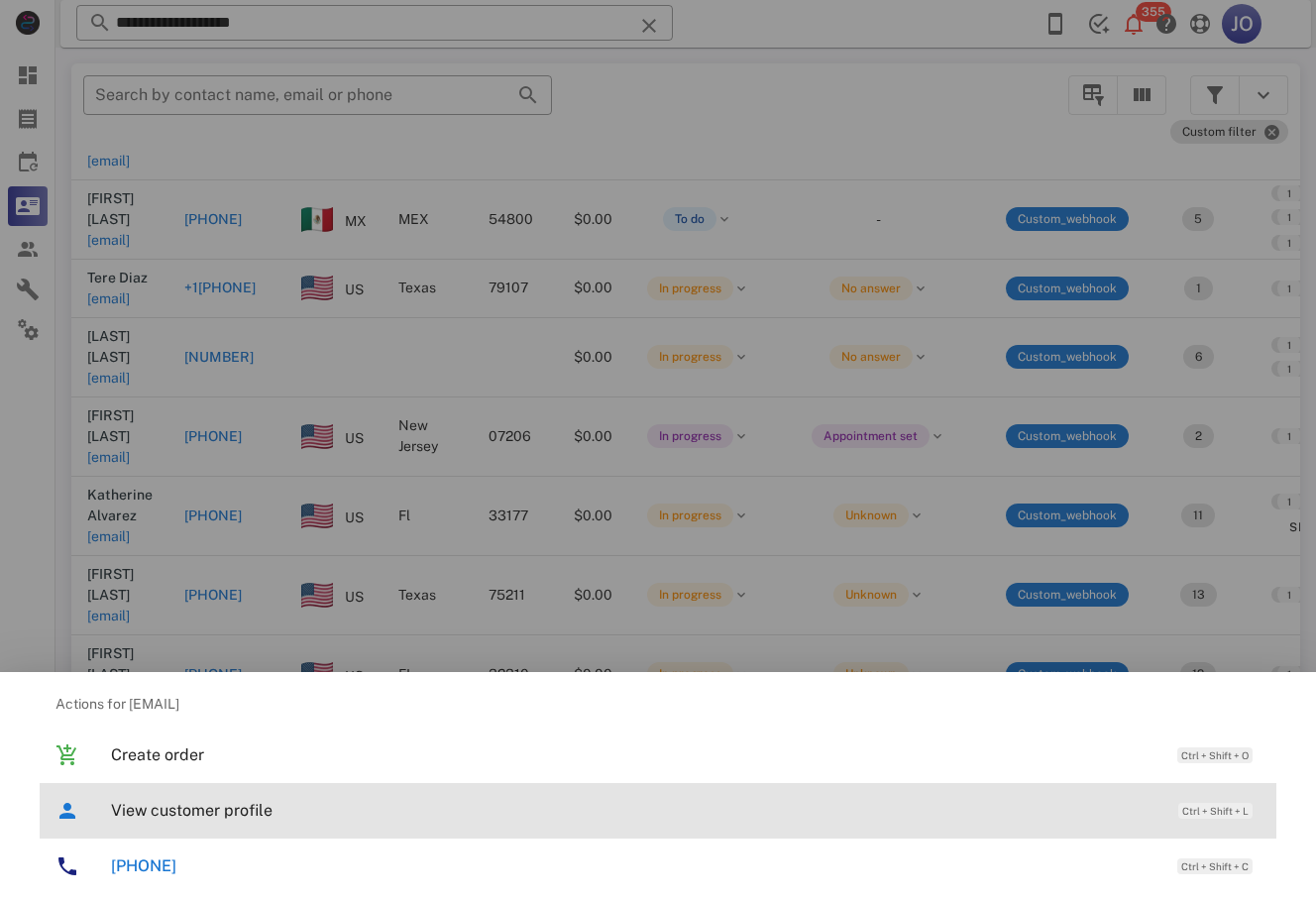 click on "View customer profile Ctrl + Shift + L" at bounding box center (686, 810) 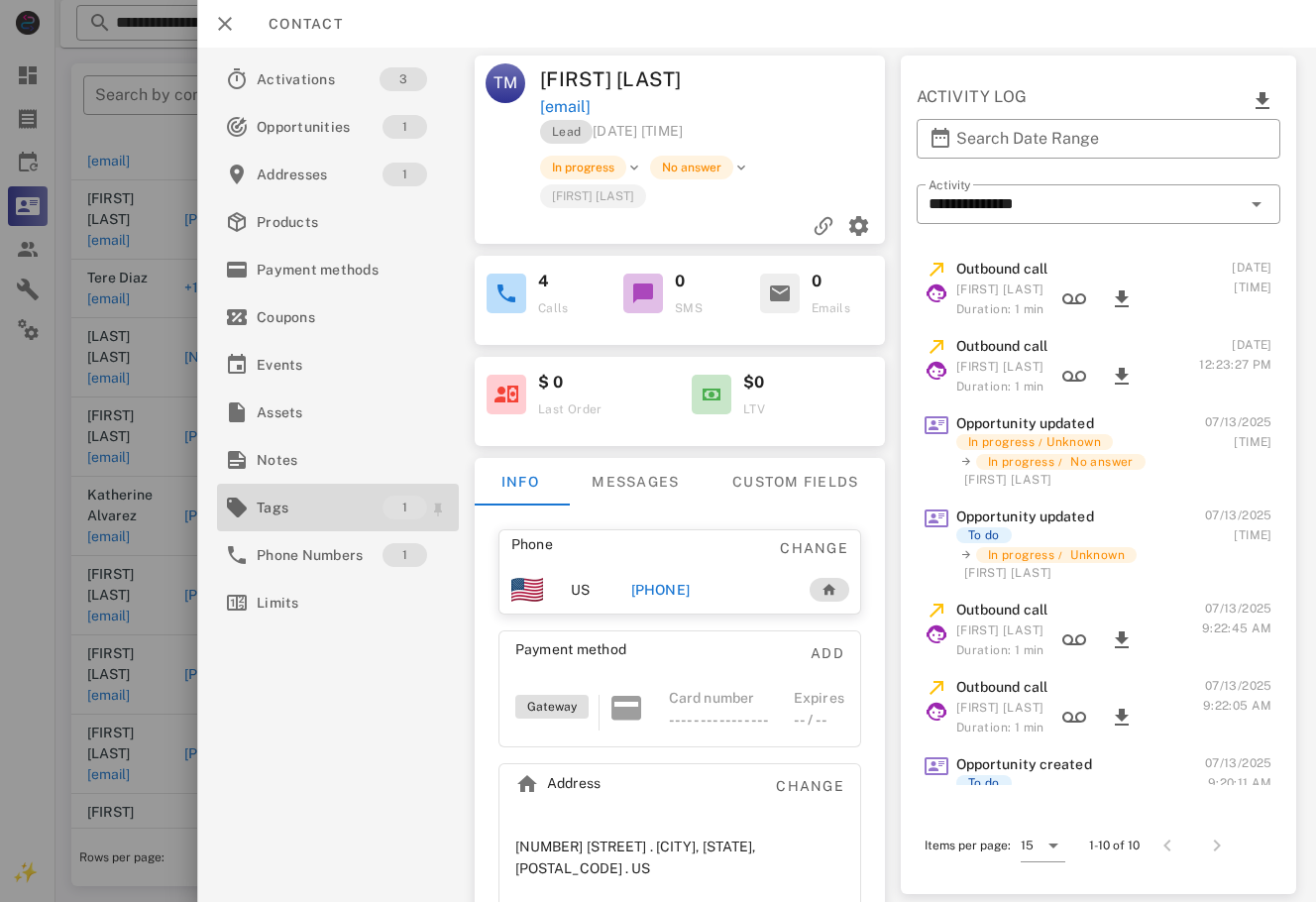 click on "Tags" at bounding box center [319, 507] 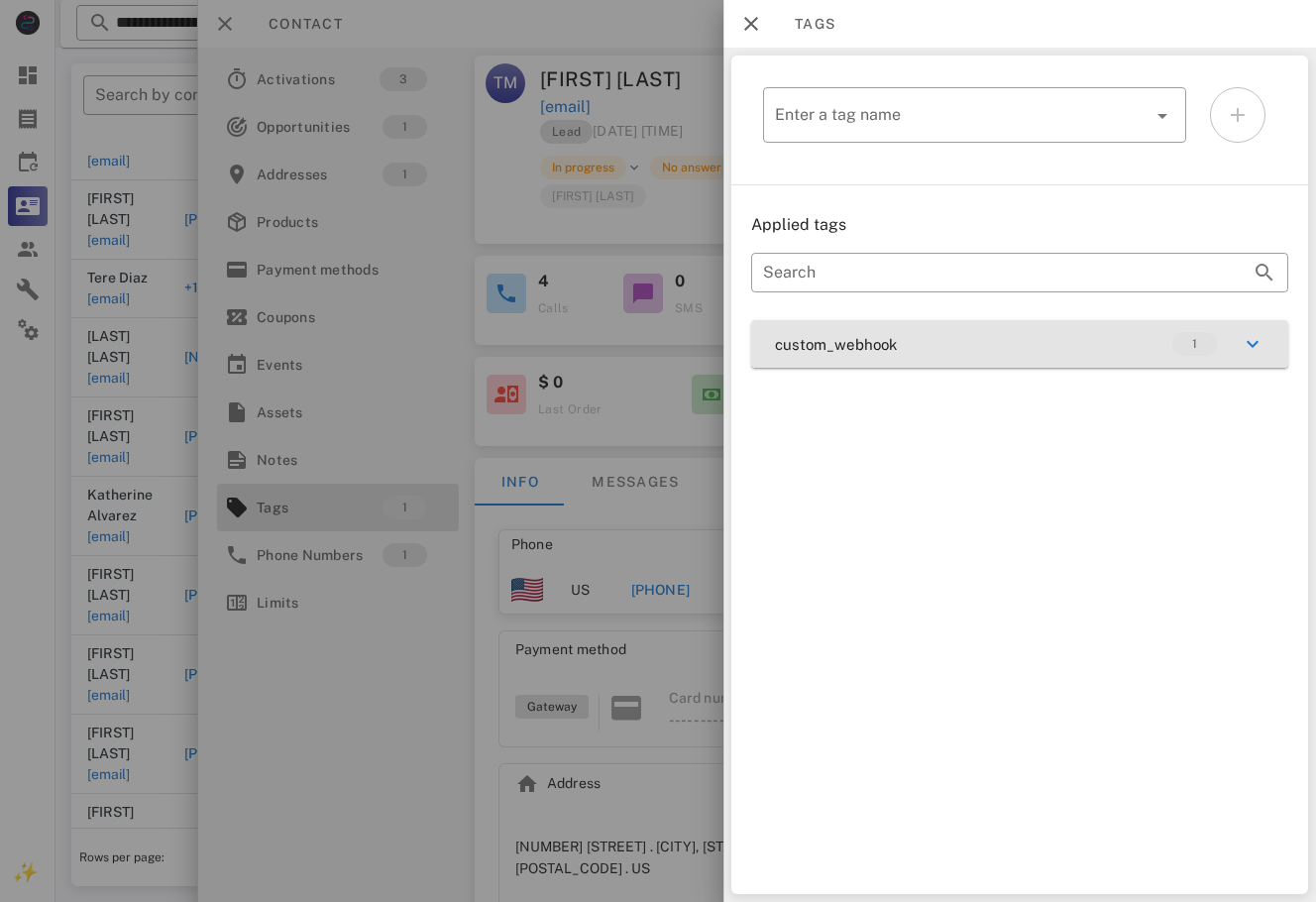 click on "custom_webhook  1" at bounding box center (1020, 344) 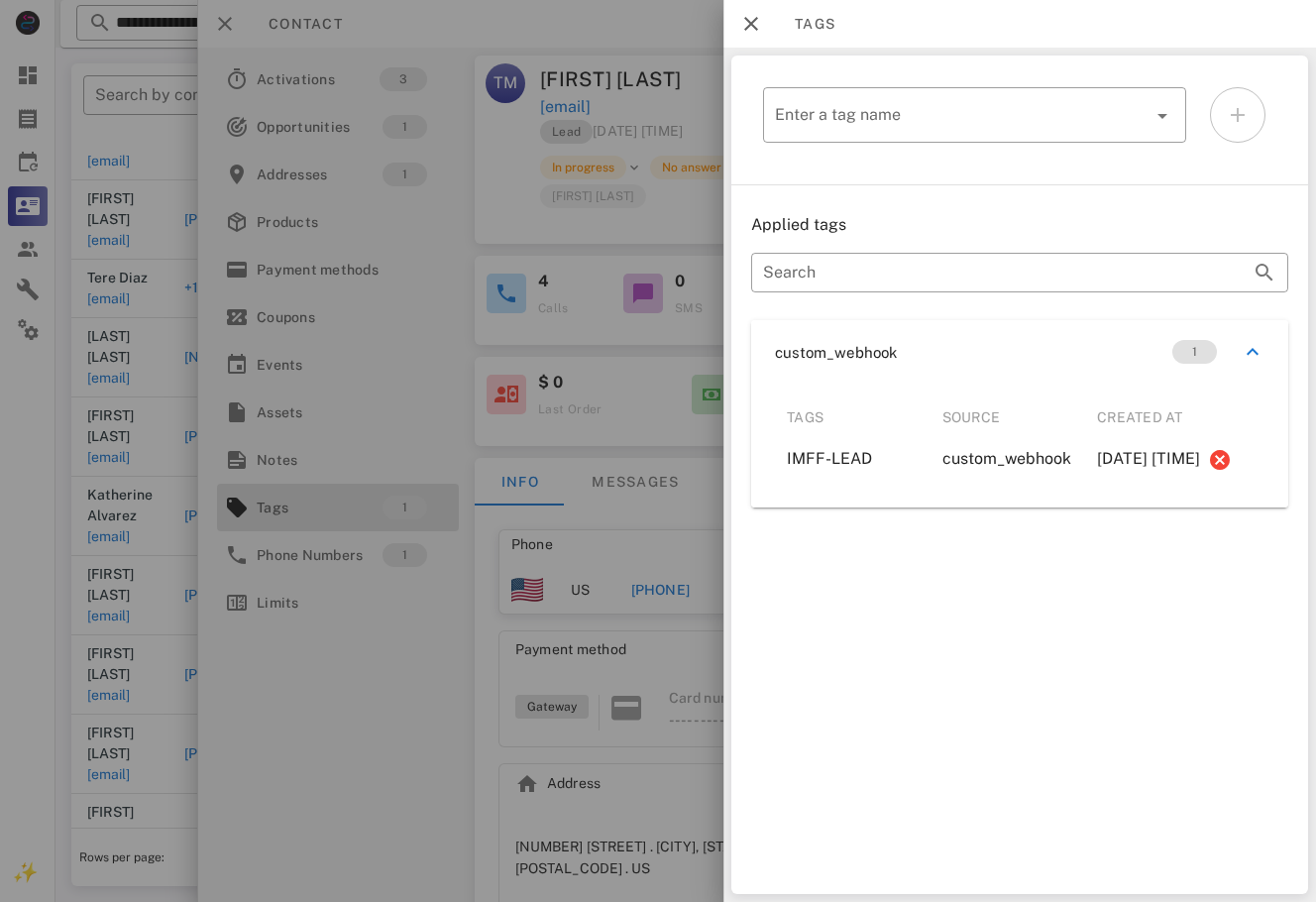 click at bounding box center [658, 451] 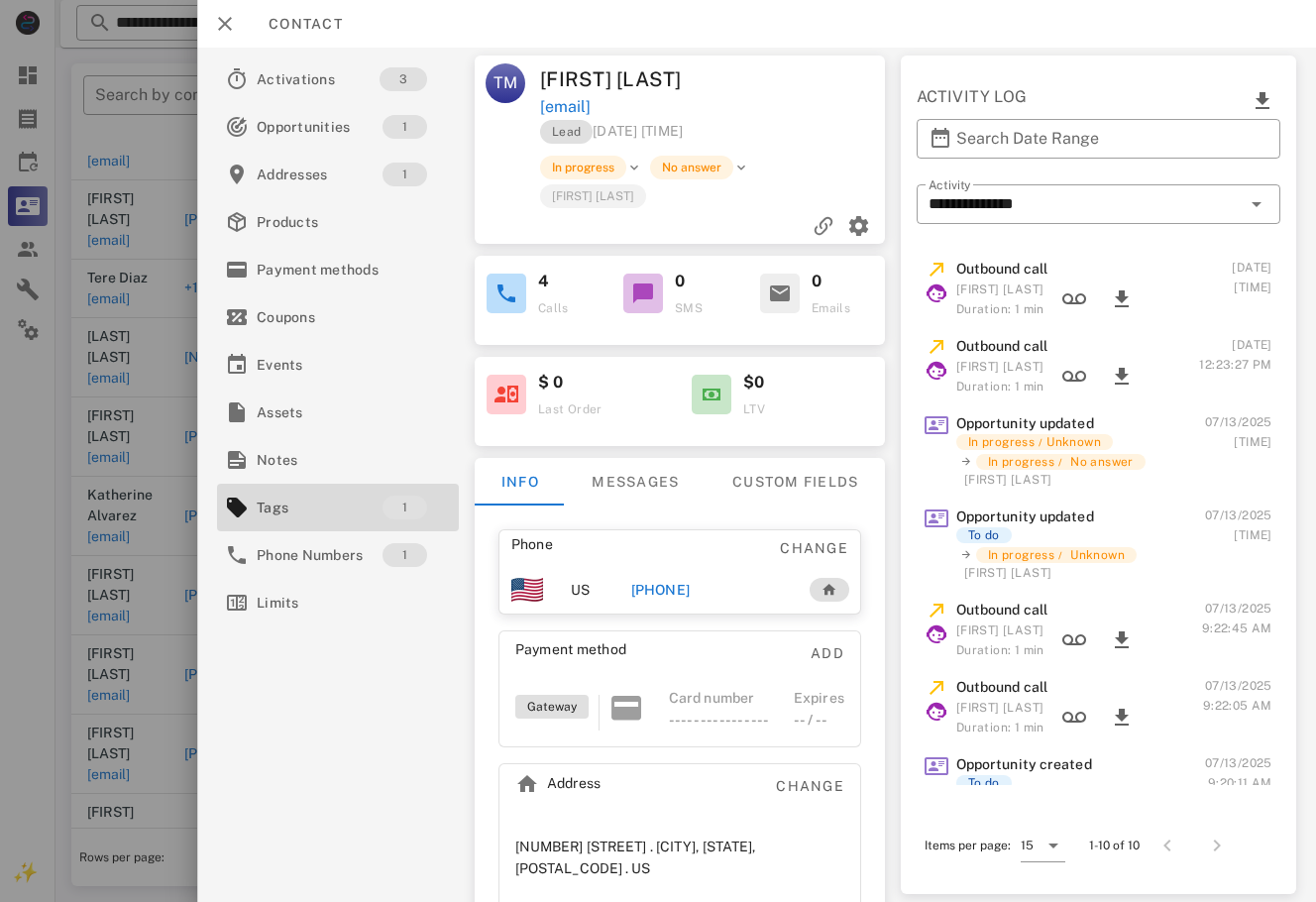 click on "+19707792186" at bounding box center [660, 590] 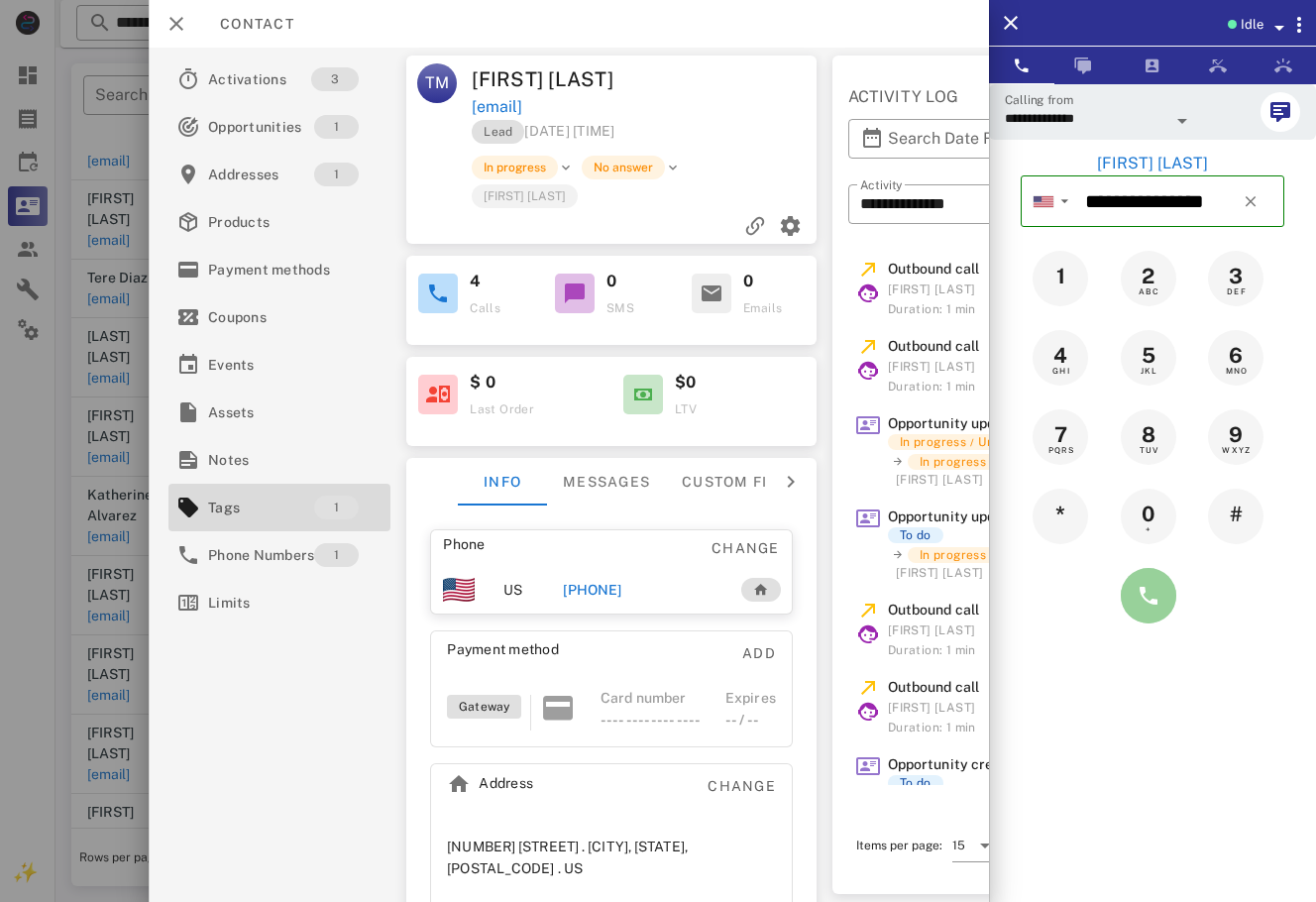 click at bounding box center [1149, 596] 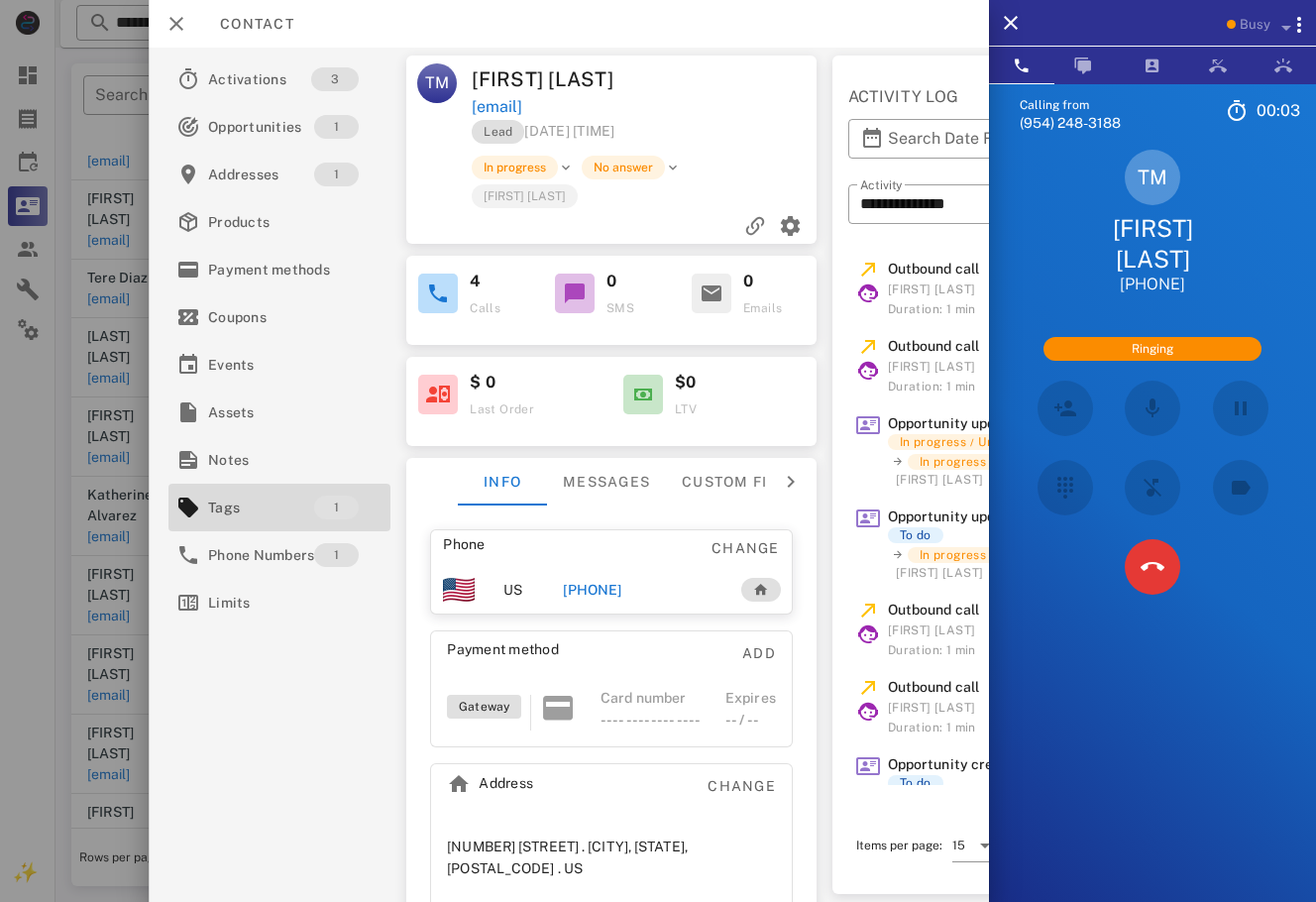 scroll, scrollTop: 215, scrollLeft: 0, axis: vertical 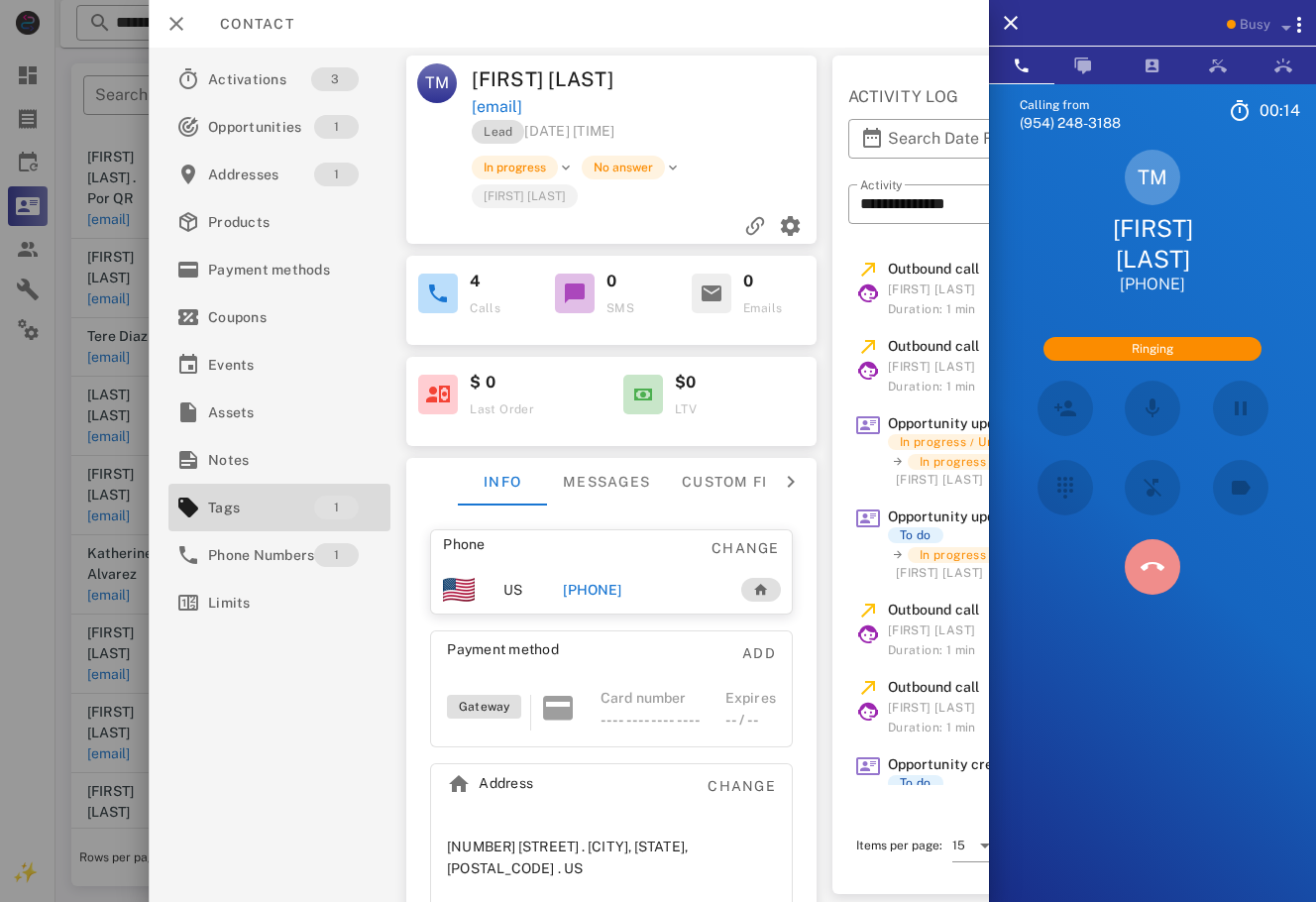click at bounding box center [1152, 567] 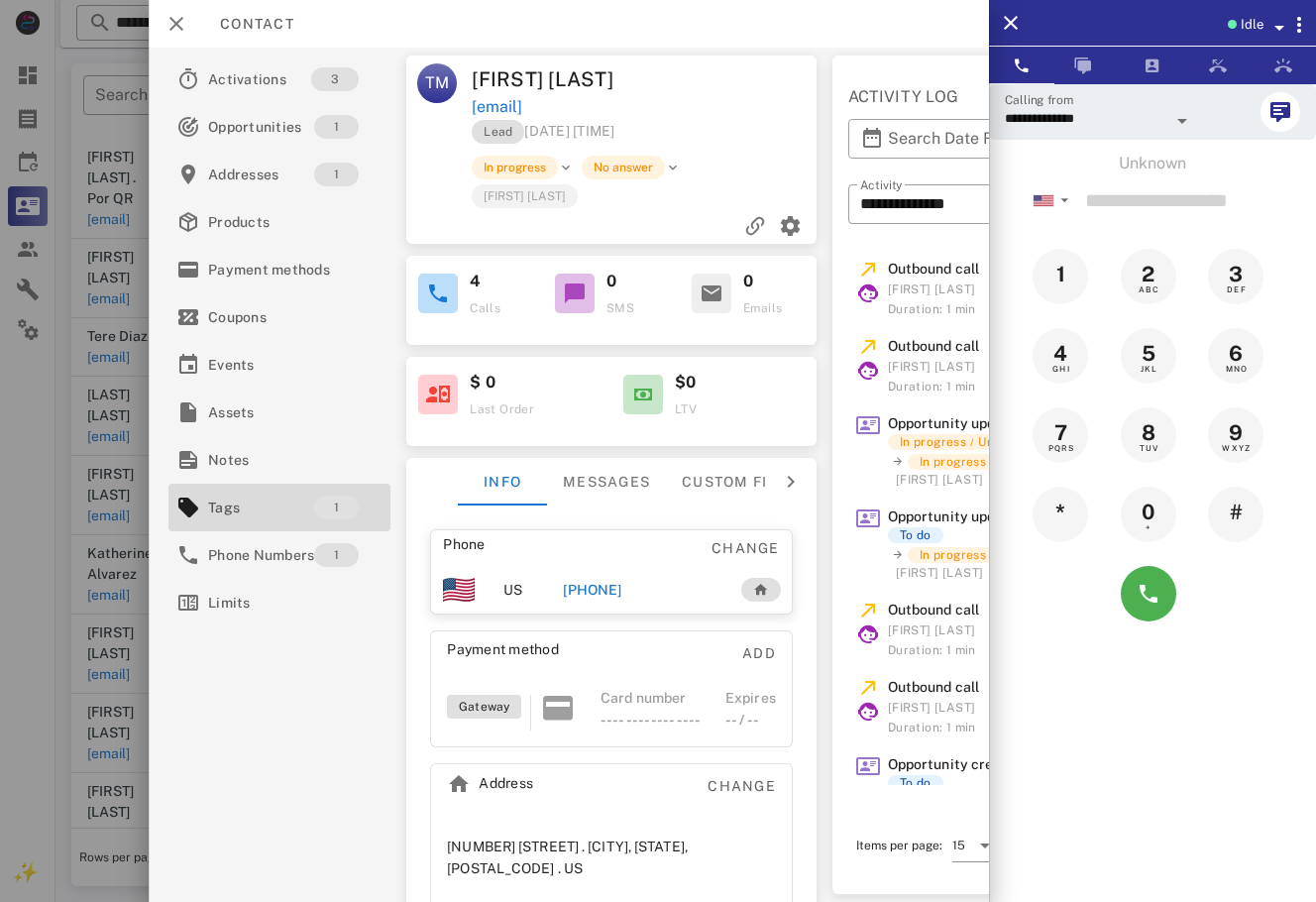 click at bounding box center (658, 451) 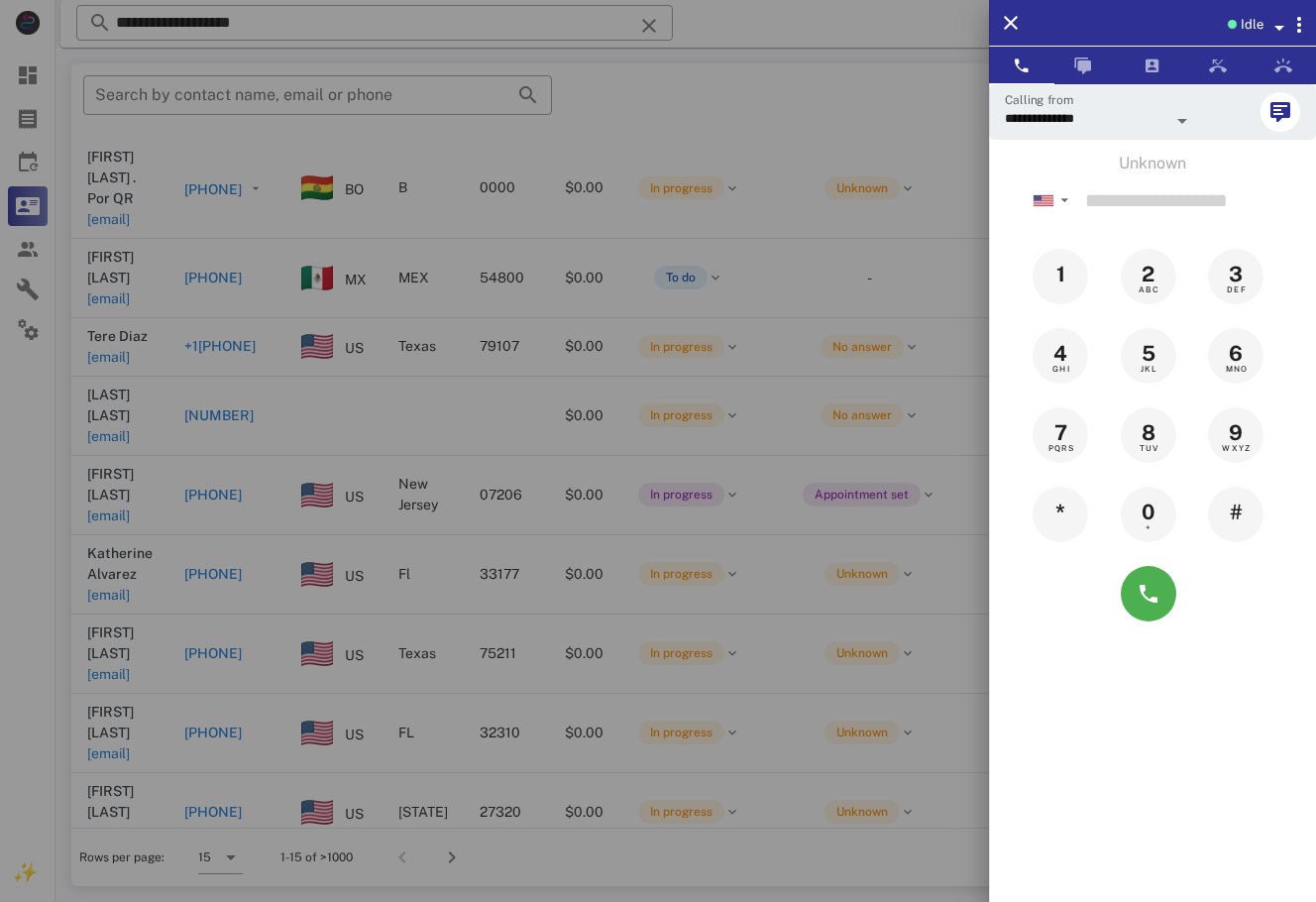 click at bounding box center (658, 451) 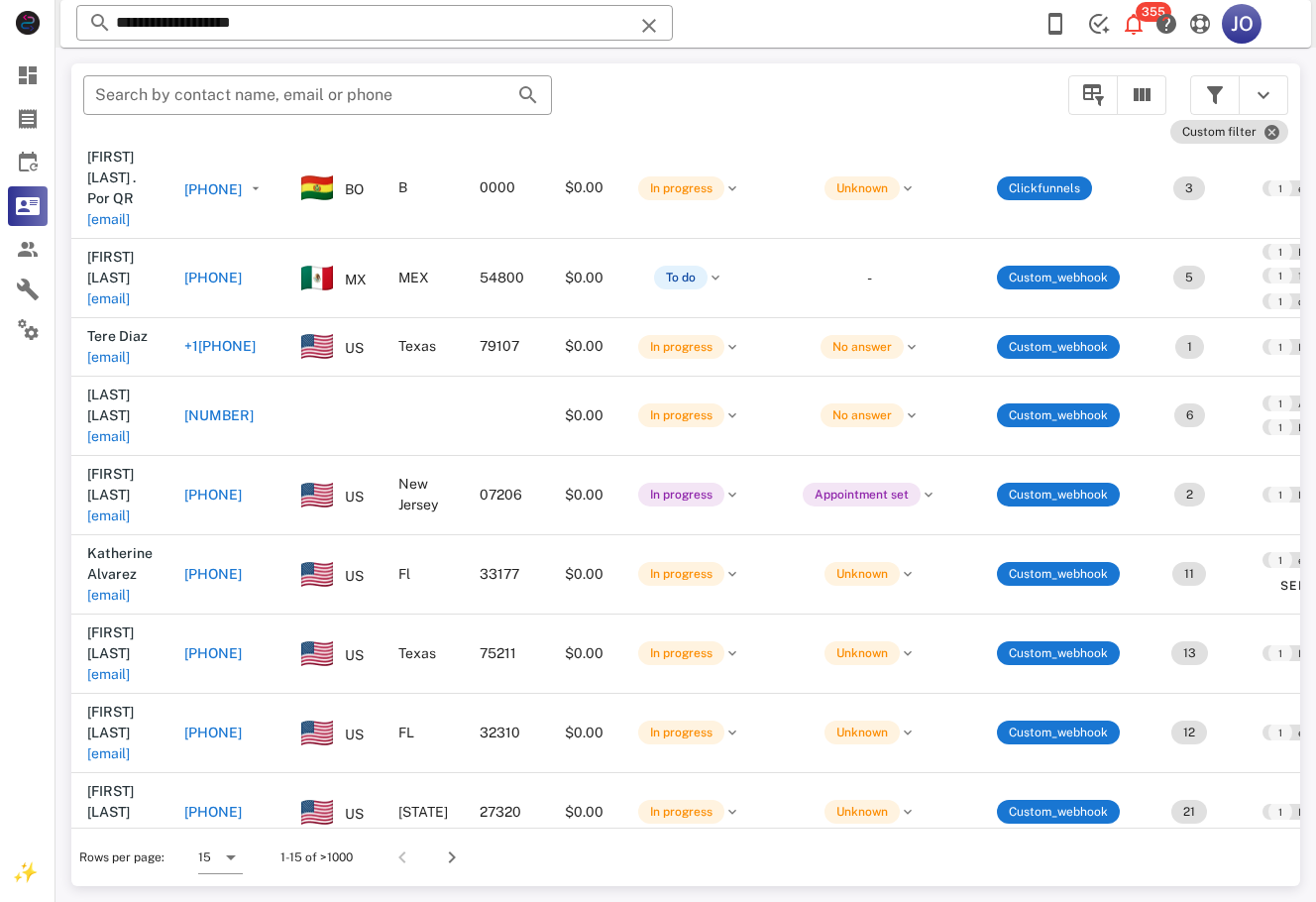 click on "Search by contact name, email or phone" at bounding box center (564, 105) 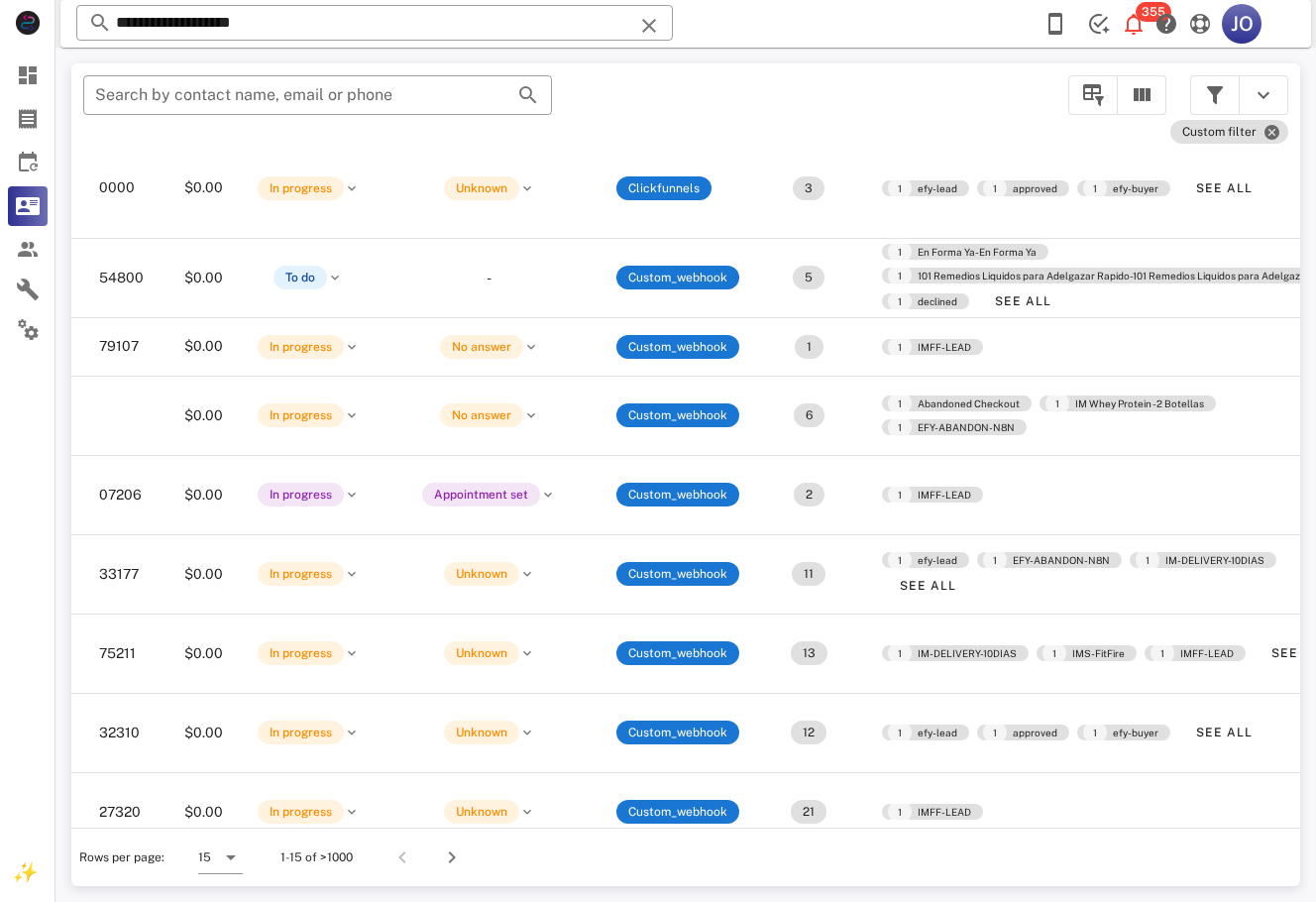 scroll, scrollTop: 215, scrollLeft: 0, axis: vertical 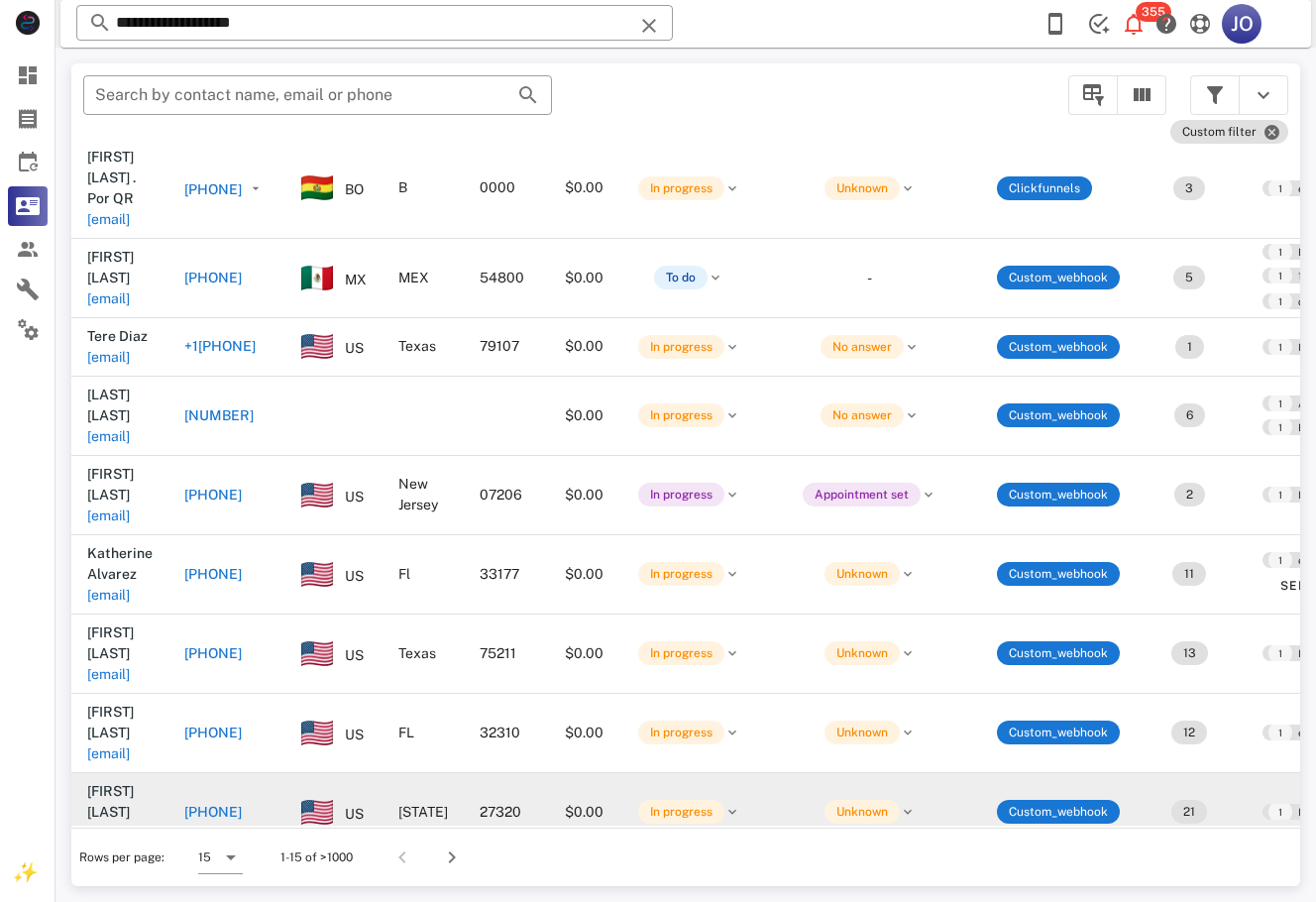 click on "escalera.hilda@icloud.com" at bounding box center [108, 833] 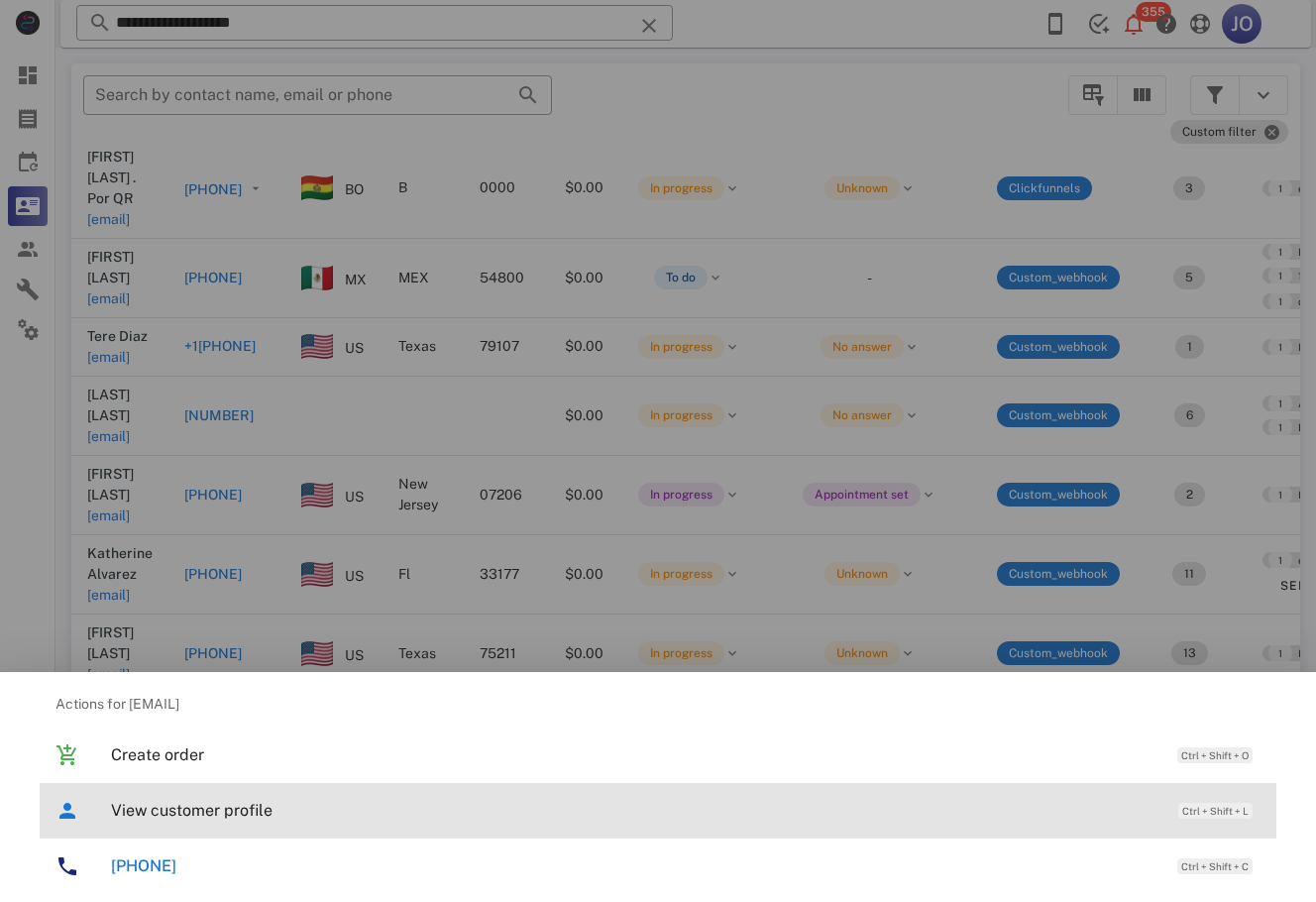click on "View customer profile" at bounding box center [634, 810] 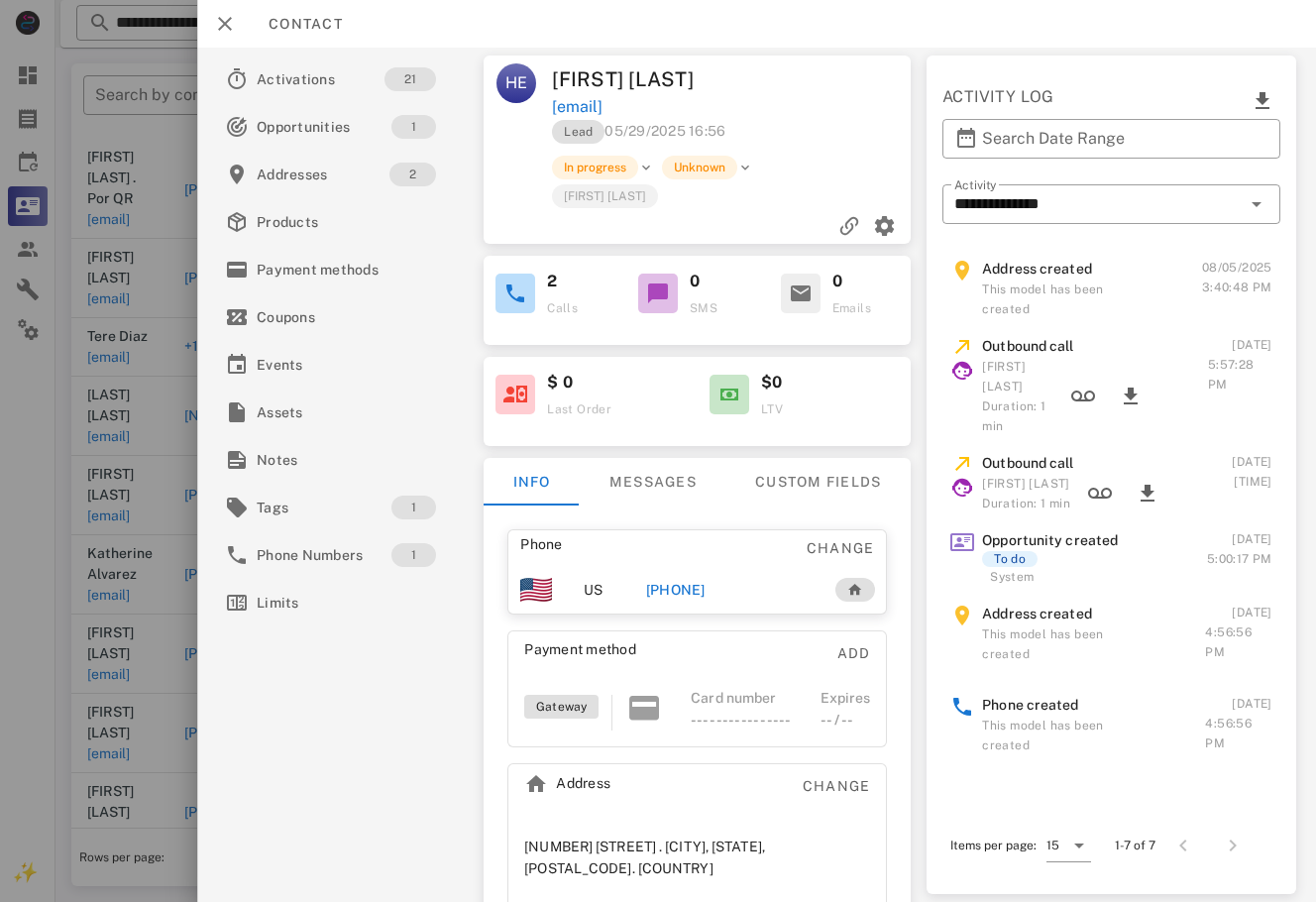 click on "+19512612556" at bounding box center (676, 590) 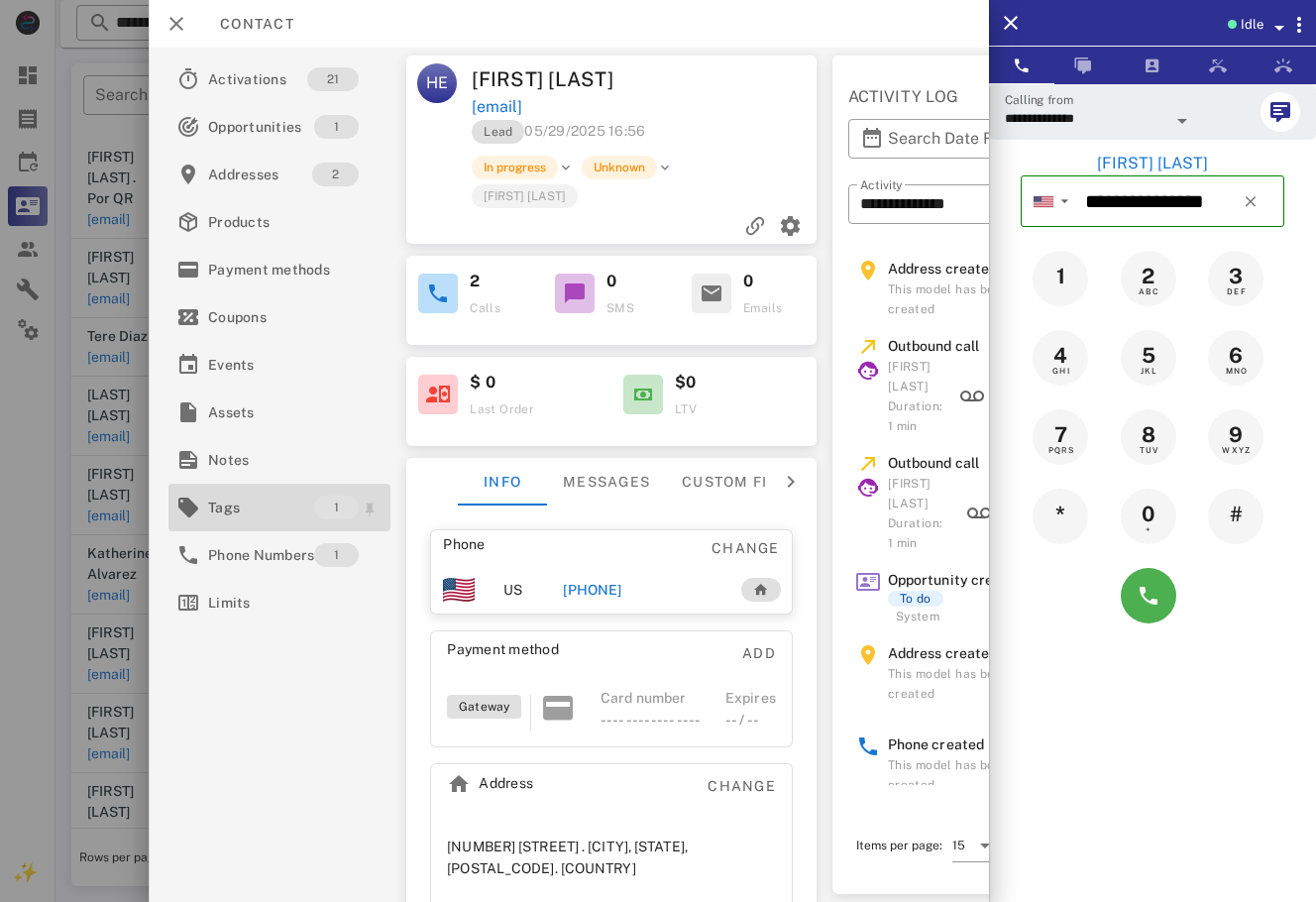 click on "Tags" at bounding box center (261, 507) 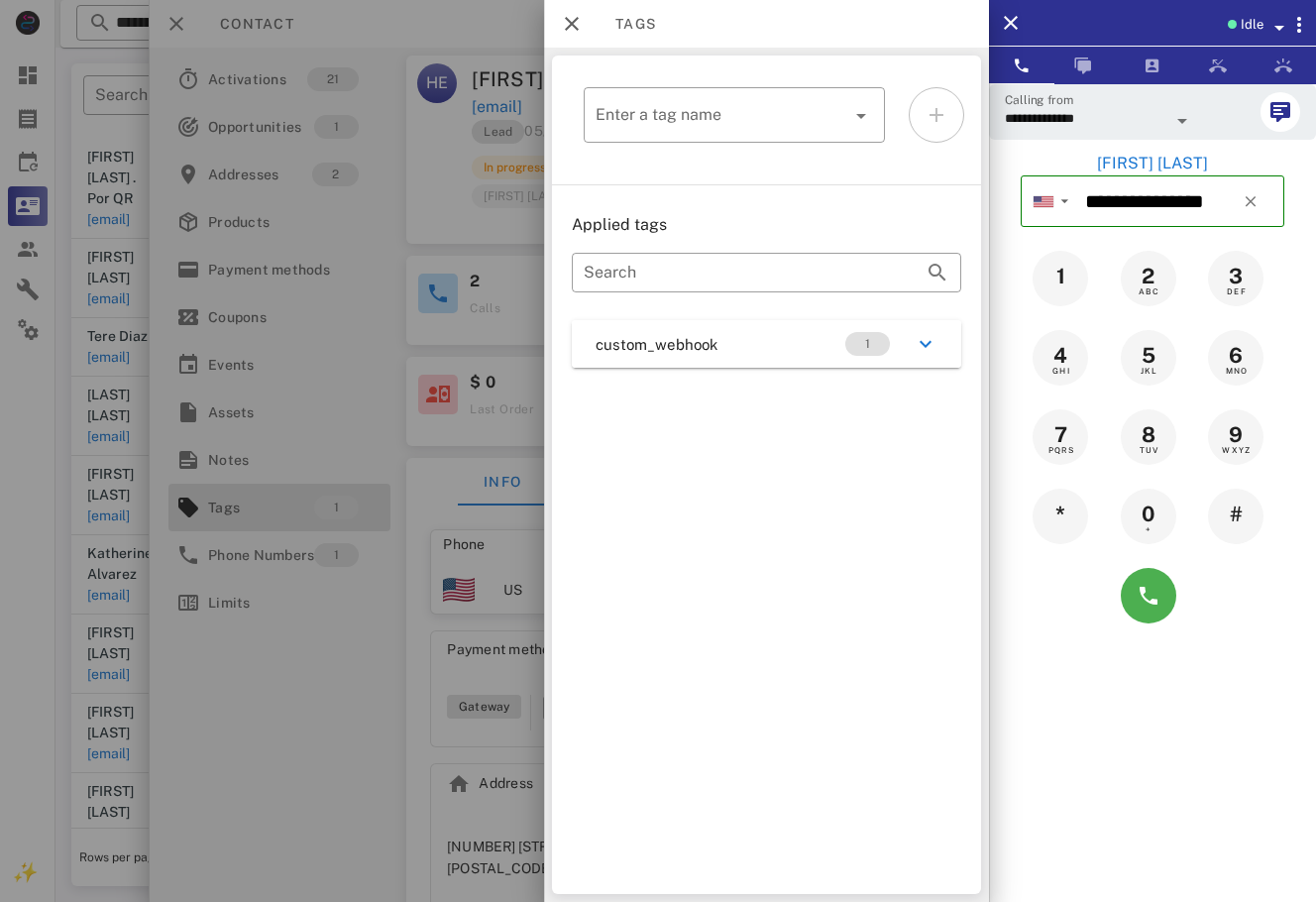 click on "custom_webhook  1" at bounding box center [766, 344] 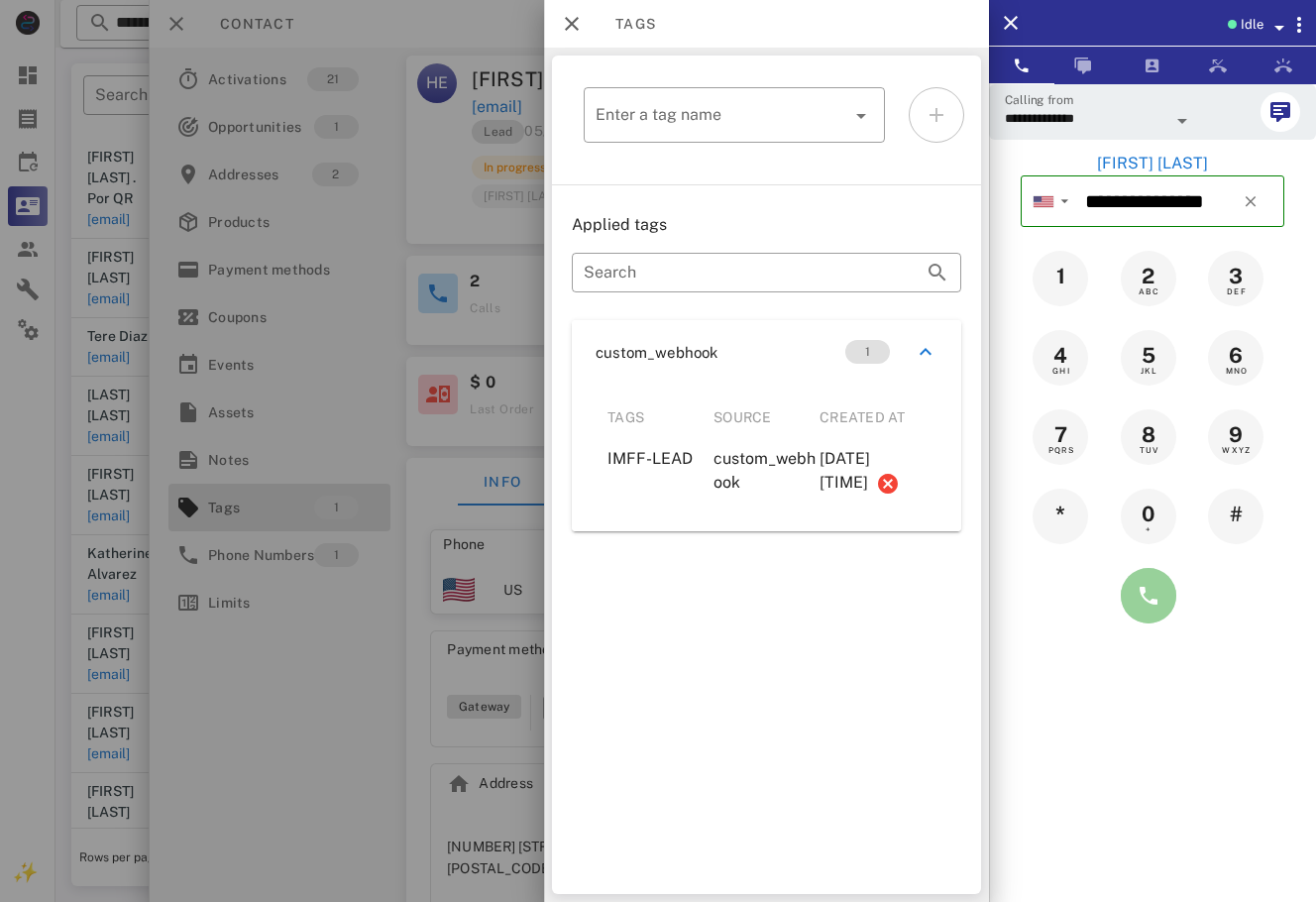 click at bounding box center (1149, 596) 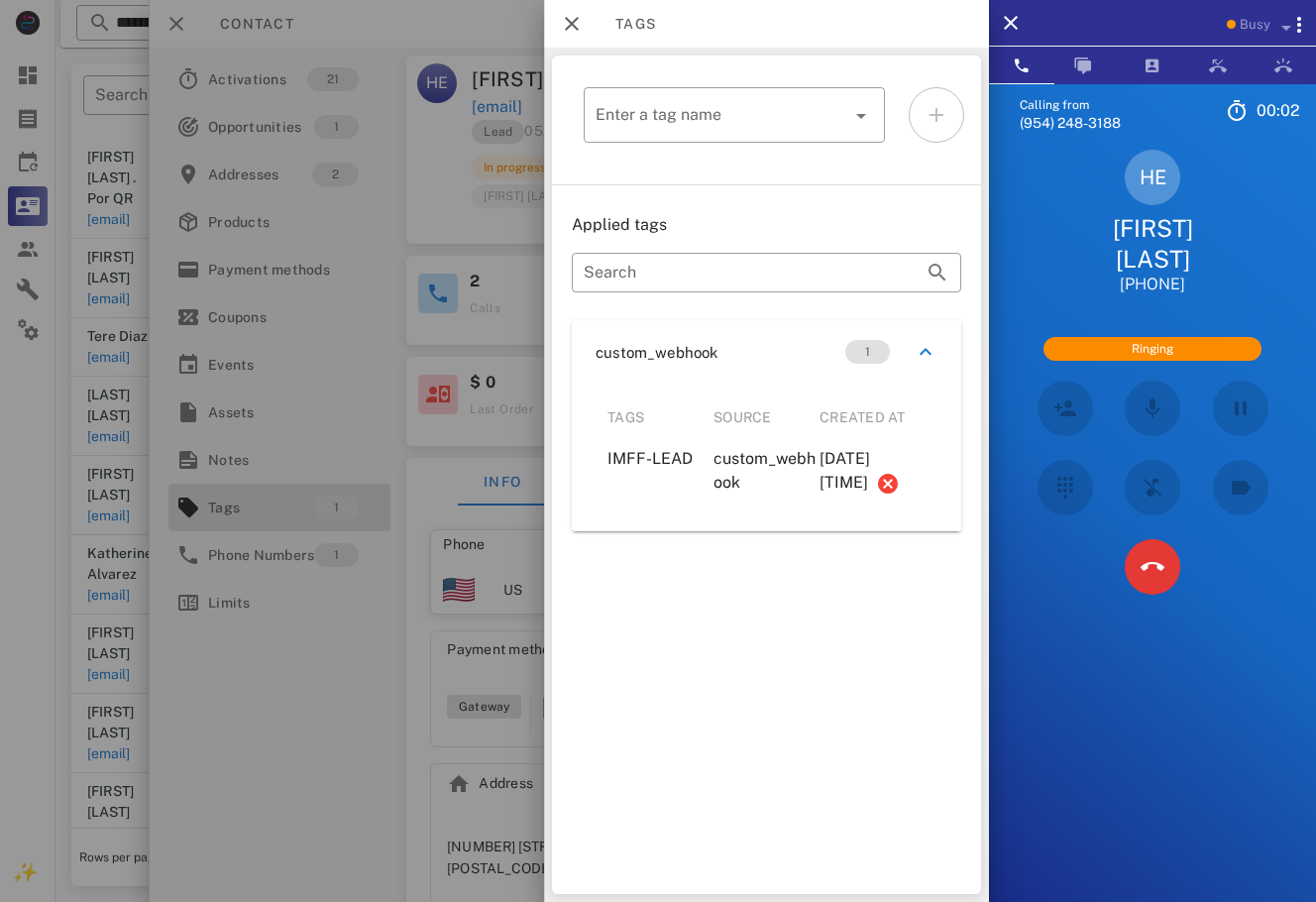 scroll, scrollTop: 157, scrollLeft: 0, axis: vertical 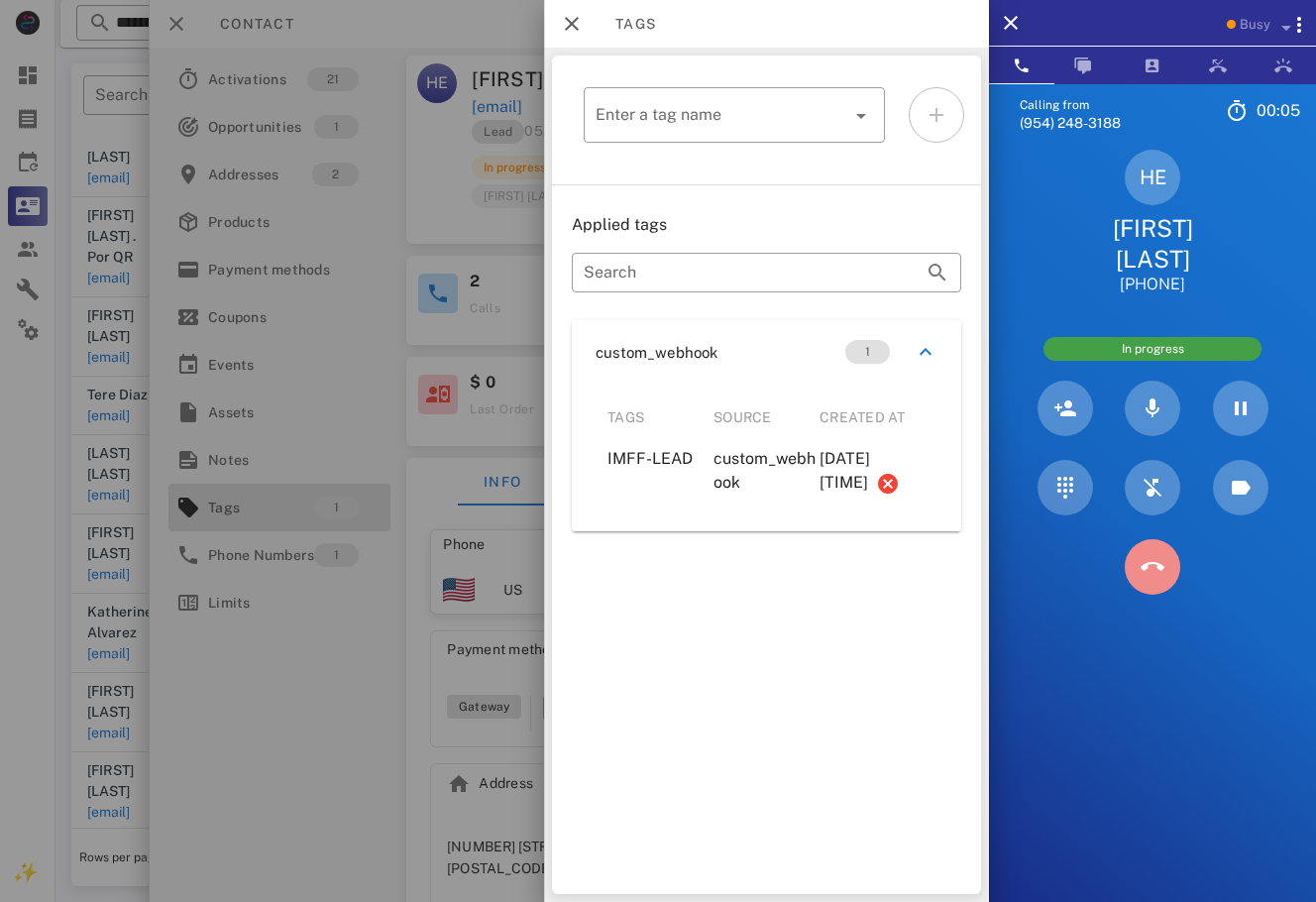 click at bounding box center [1152, 567] 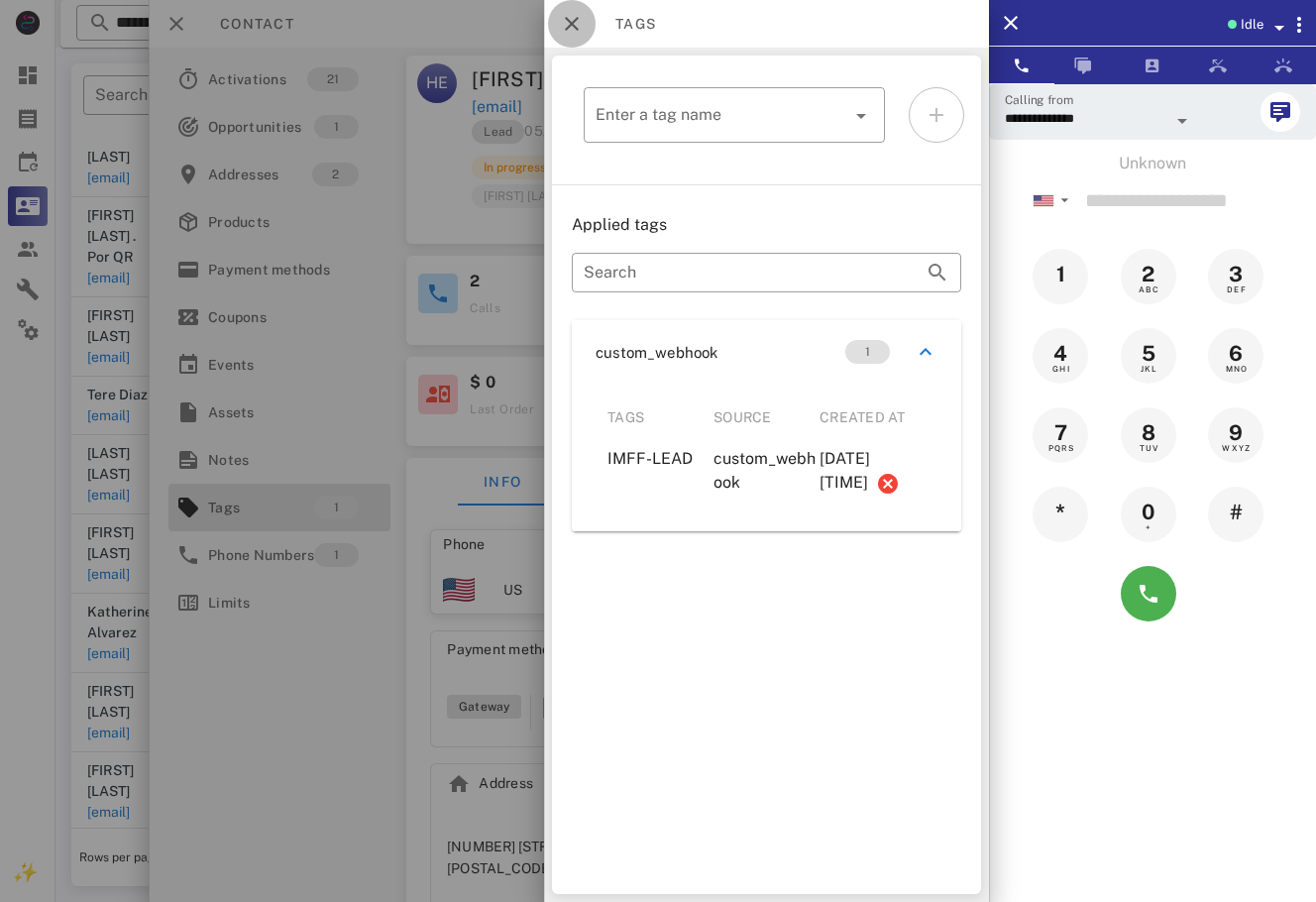 click at bounding box center [572, 24] 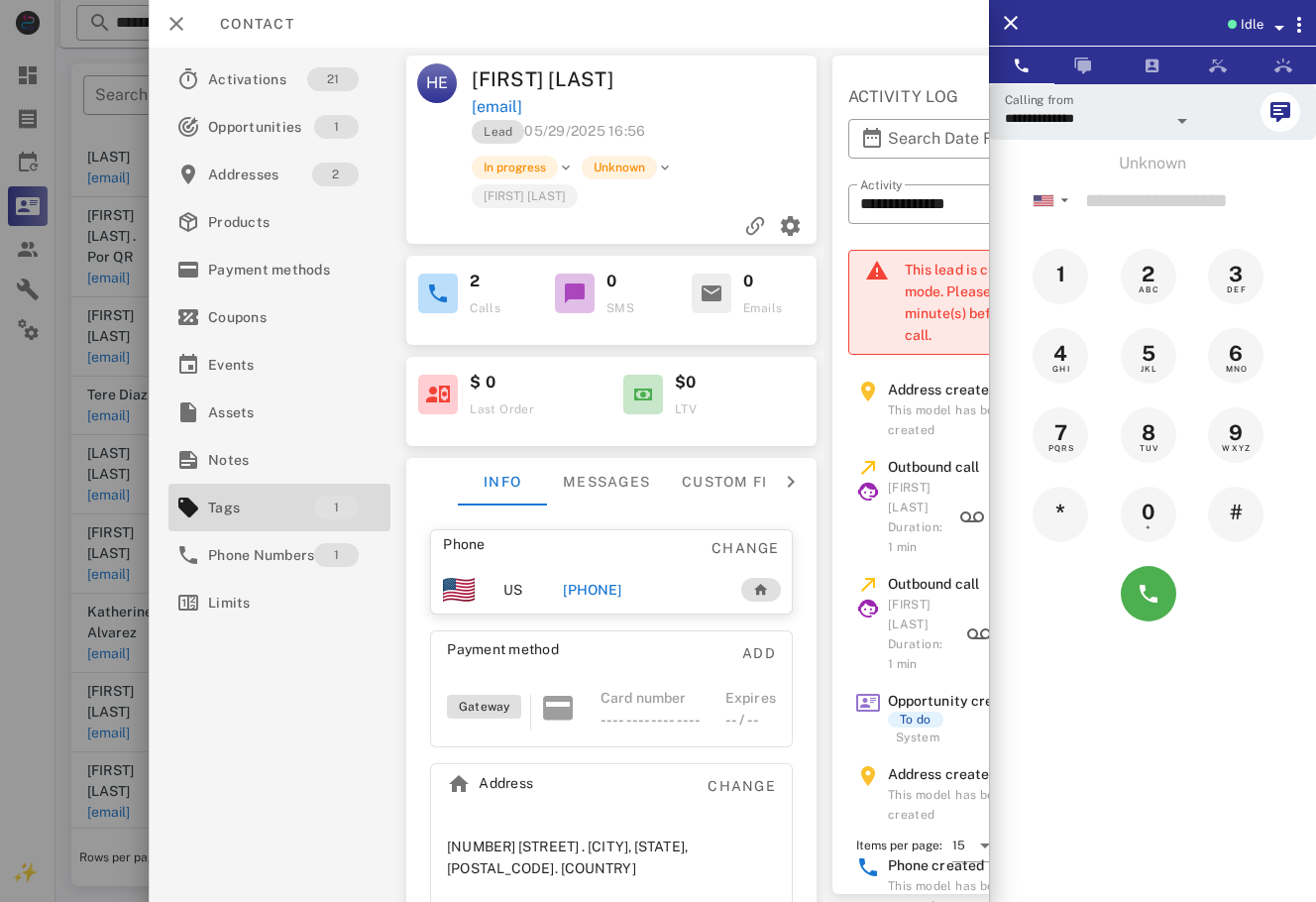 click on "escalera.hilda@icloud.com" at bounding box center (645, 107) 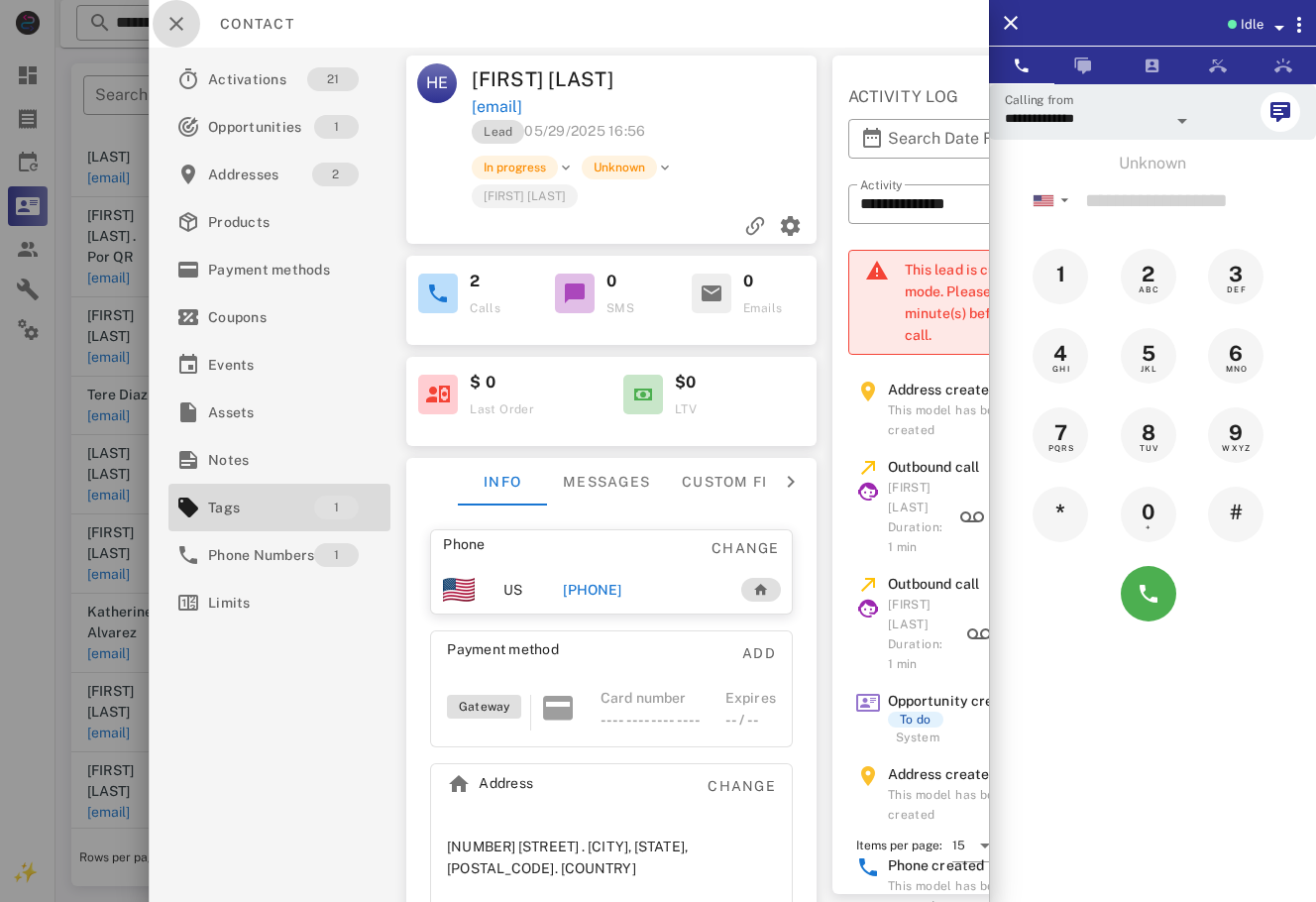click at bounding box center [176, 24] 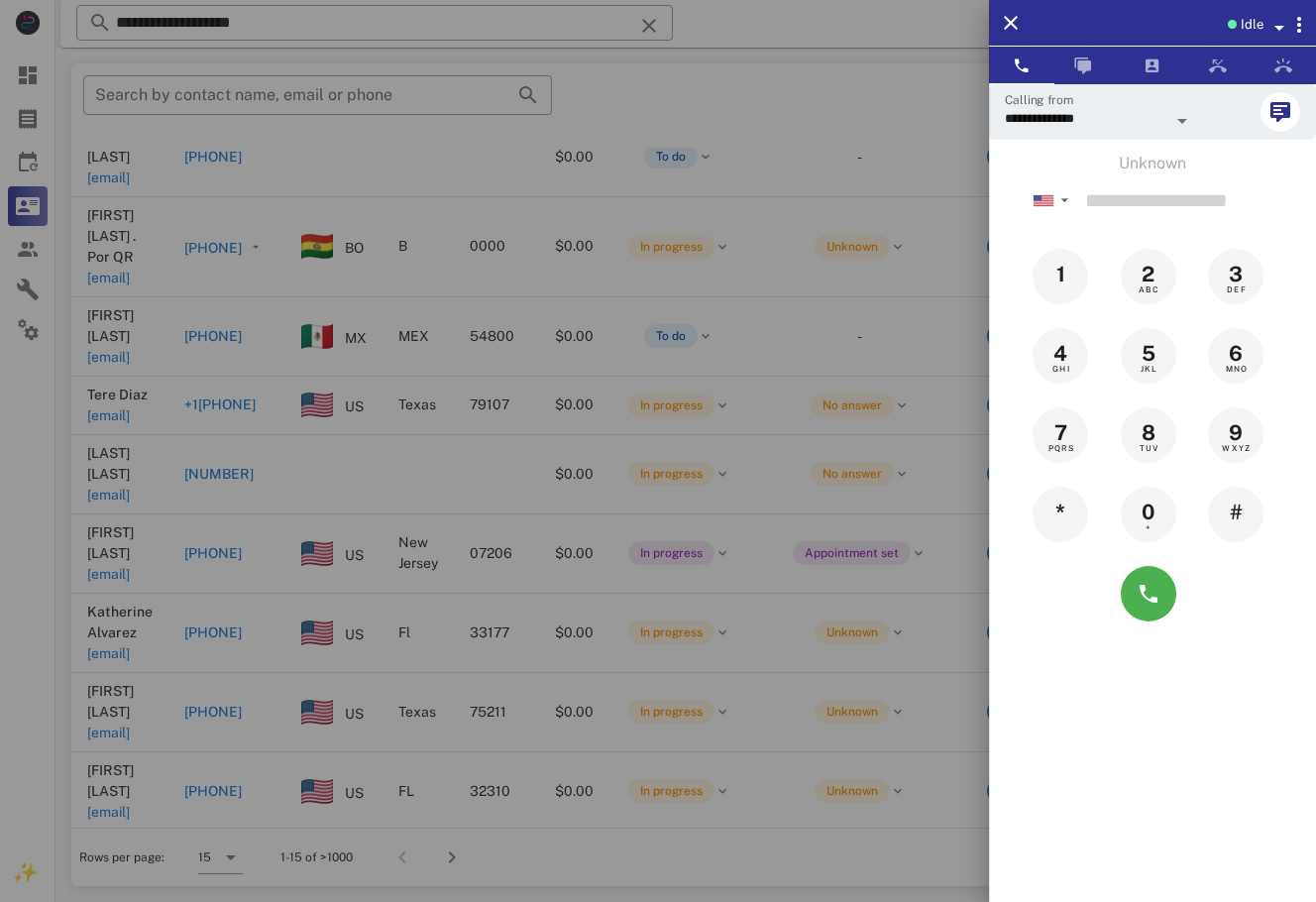 click at bounding box center [658, 451] 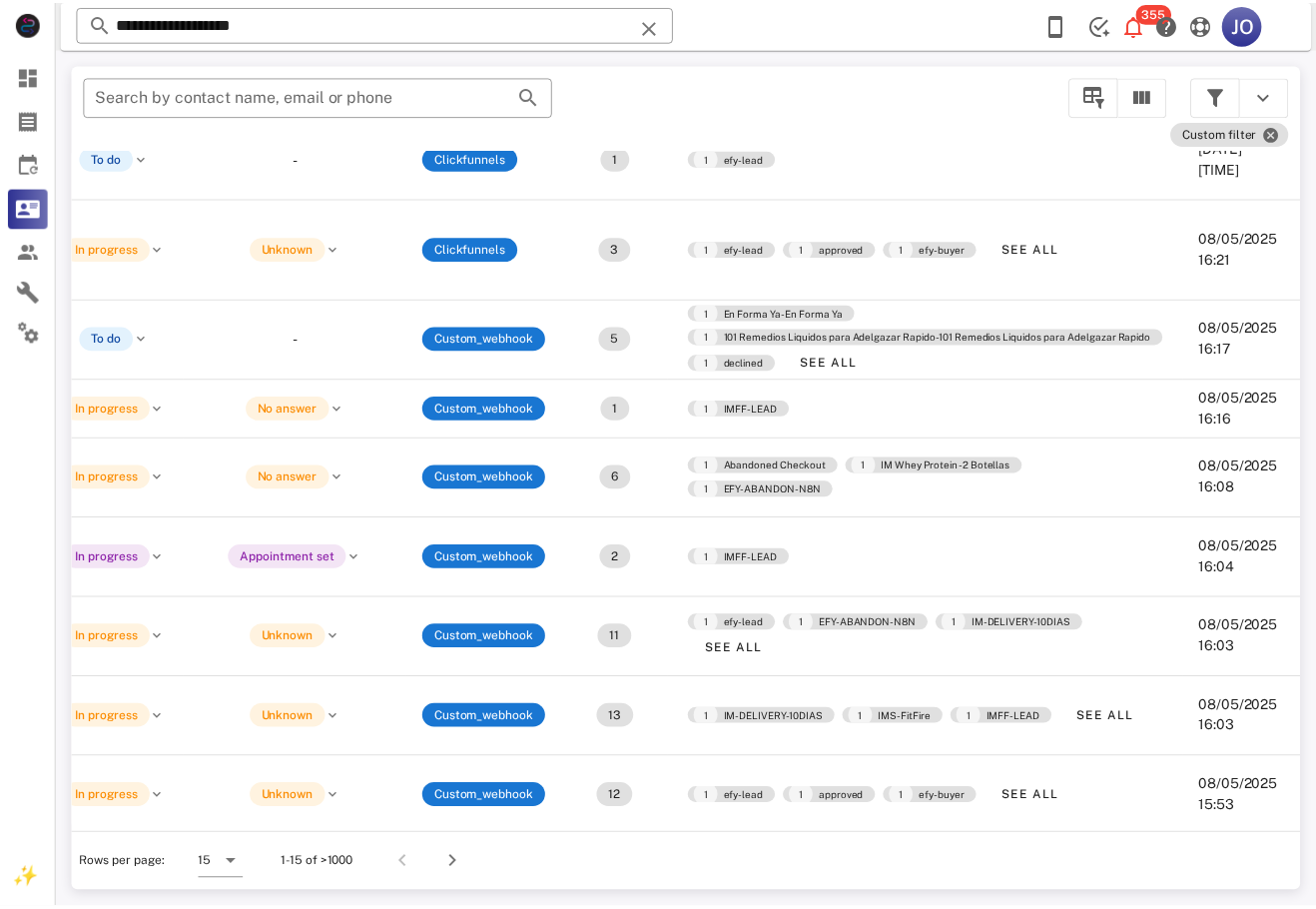 scroll, scrollTop: 158, scrollLeft: 0, axis: vertical 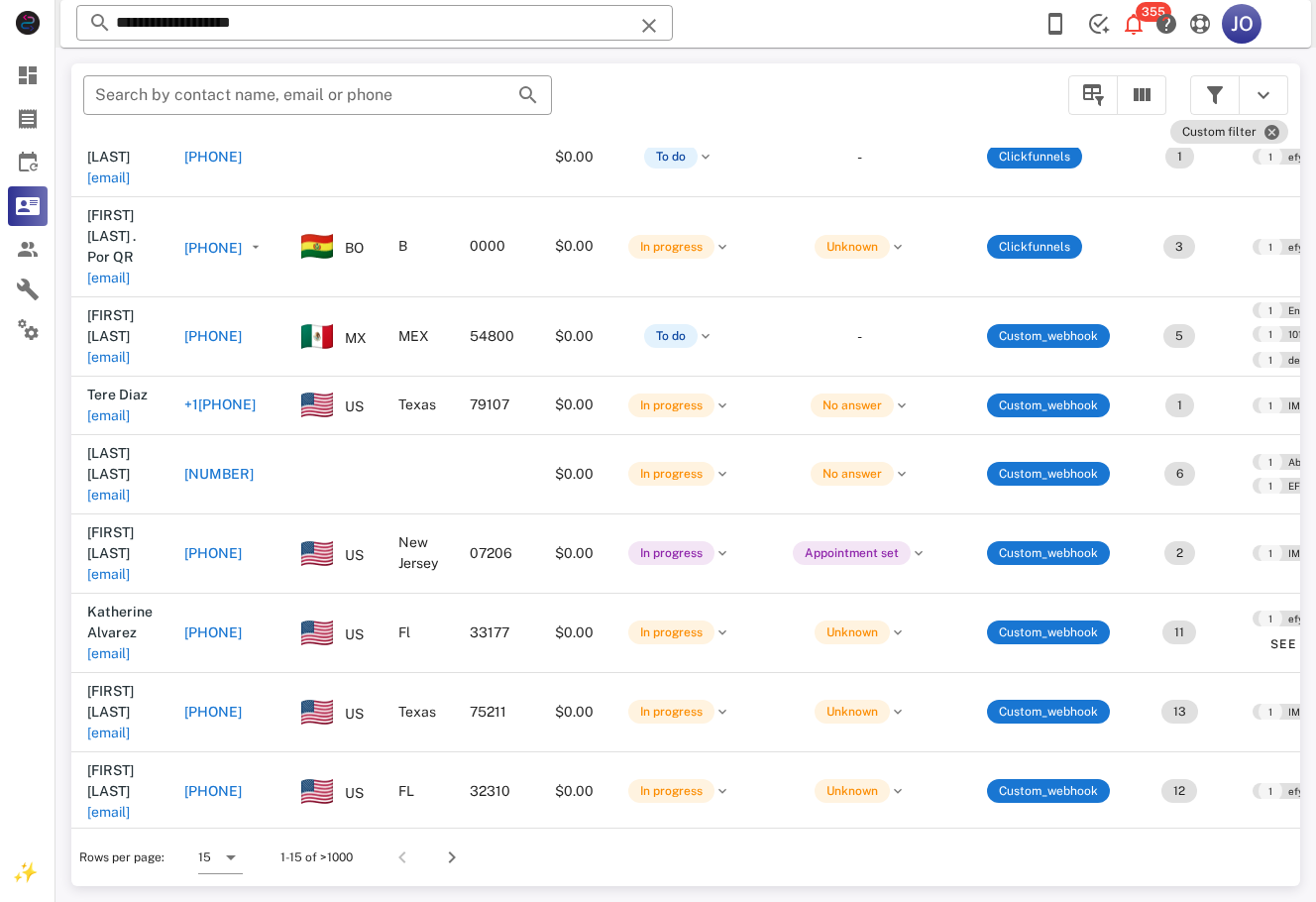 click on "Isabel Rodríguez  mrisabelrodriguez12@gmail.com" at bounding box center [120, 870] 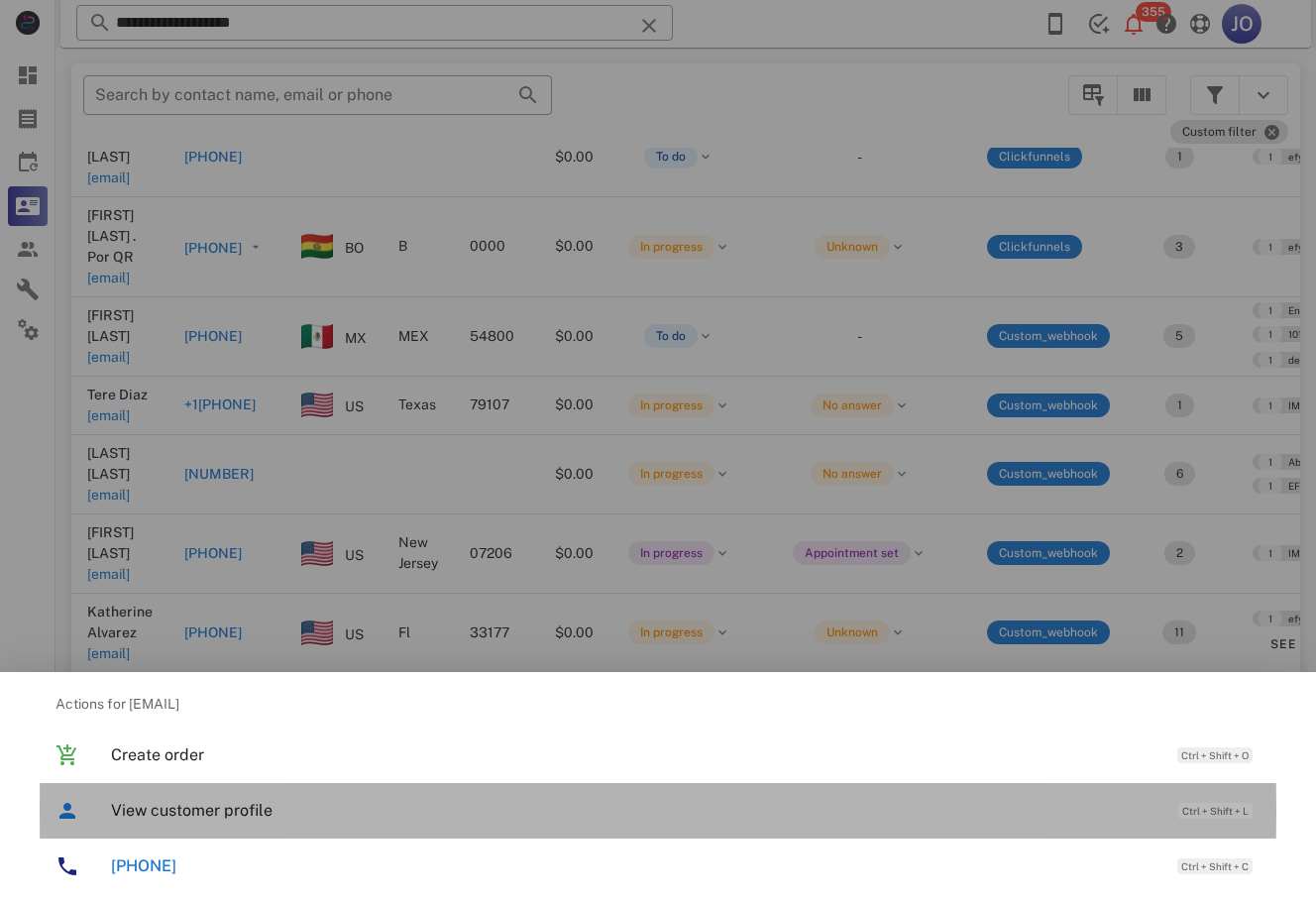 click on "View customer profile Ctrl + Shift + L" at bounding box center (686, 810) 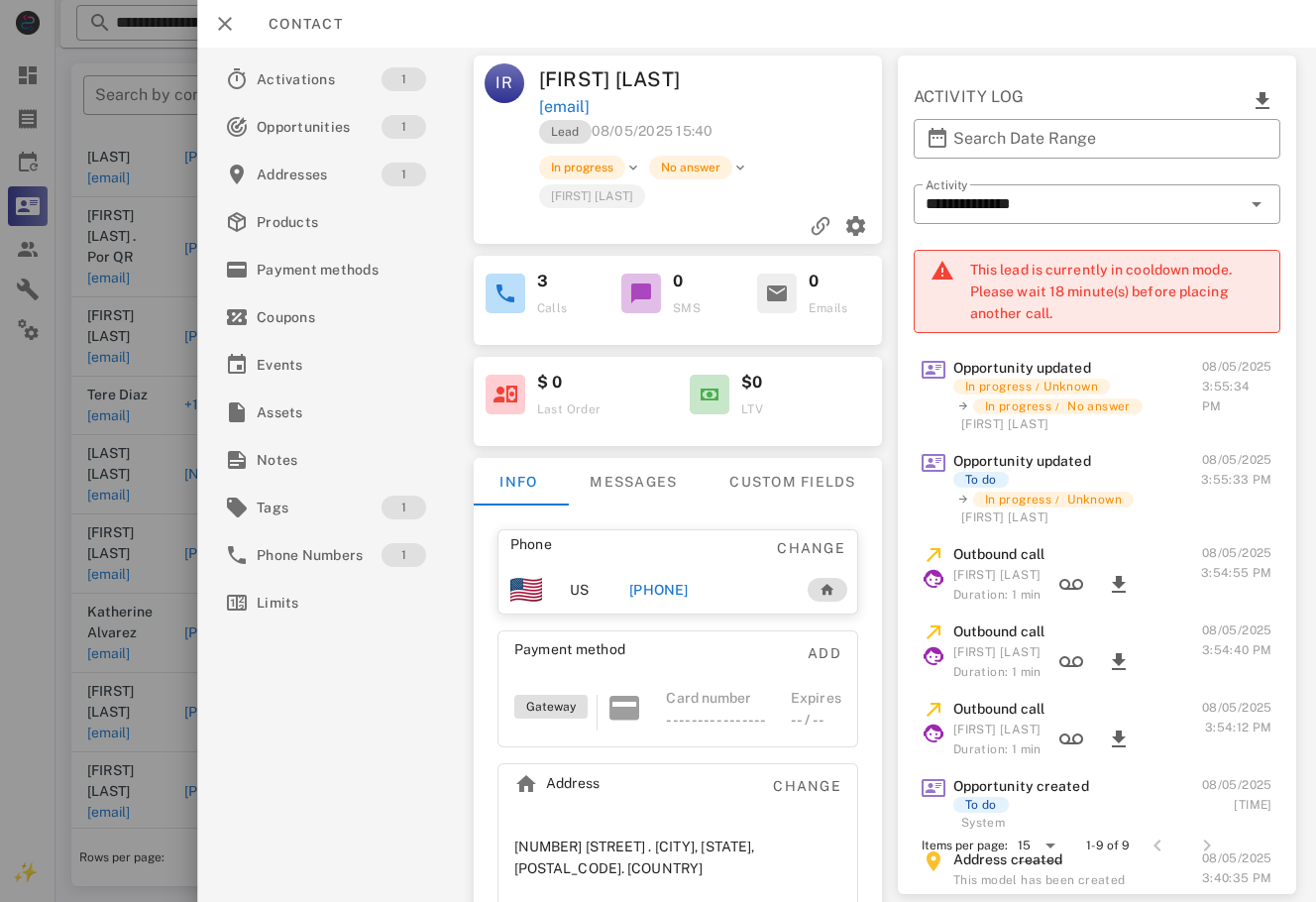 click on "+14237081209" at bounding box center [659, 590] 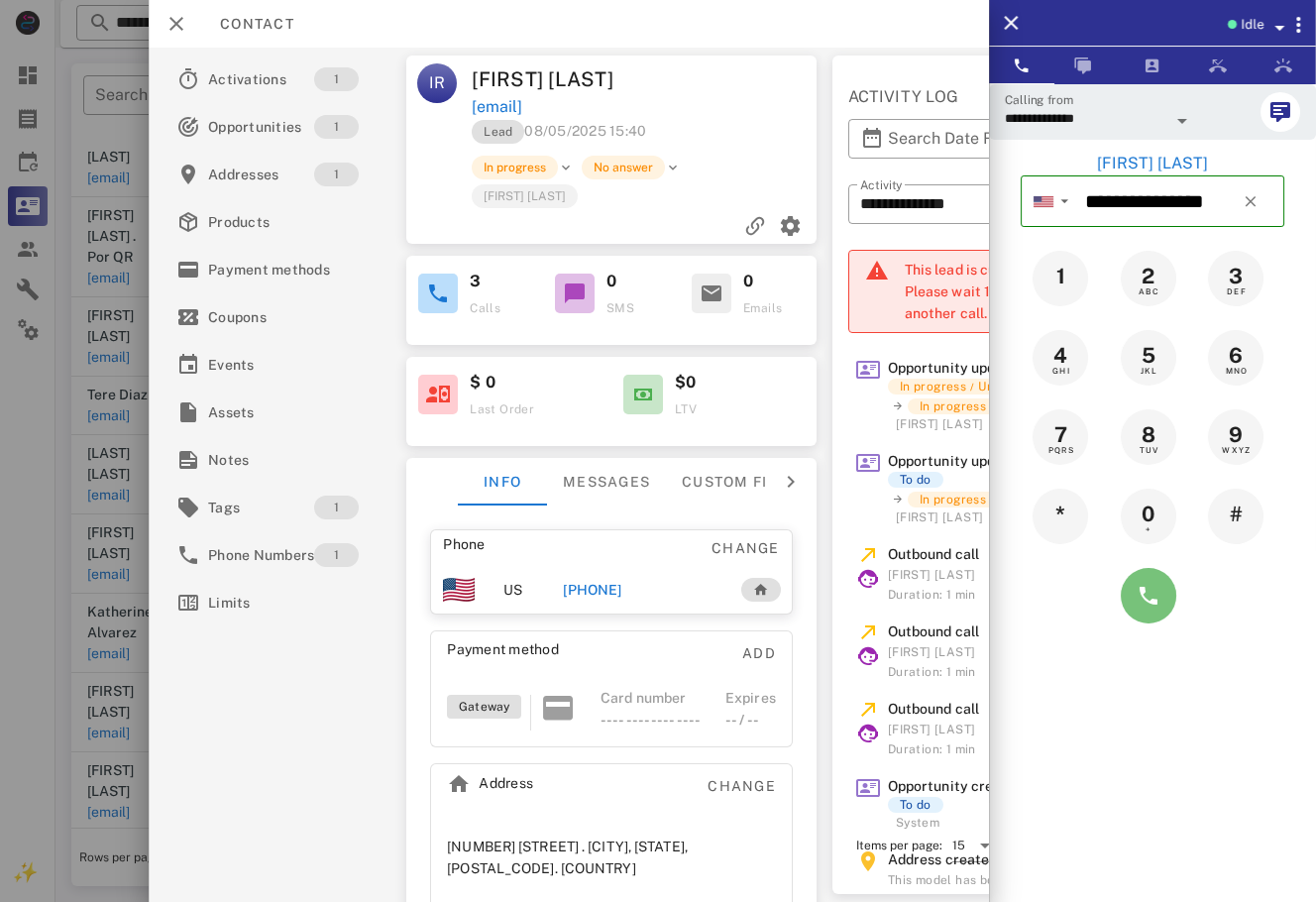 click at bounding box center [1149, 596] 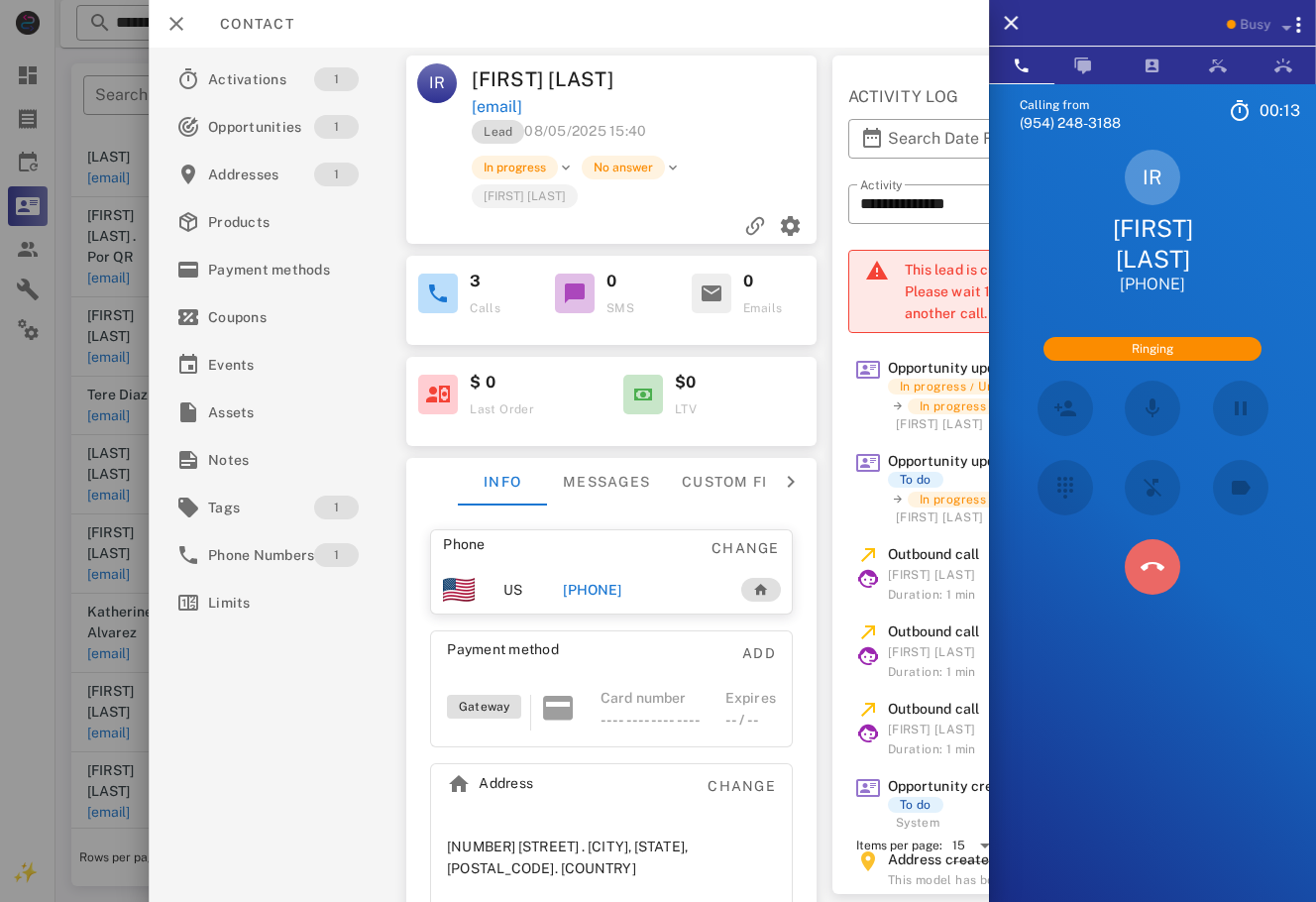 click at bounding box center (1152, 567) 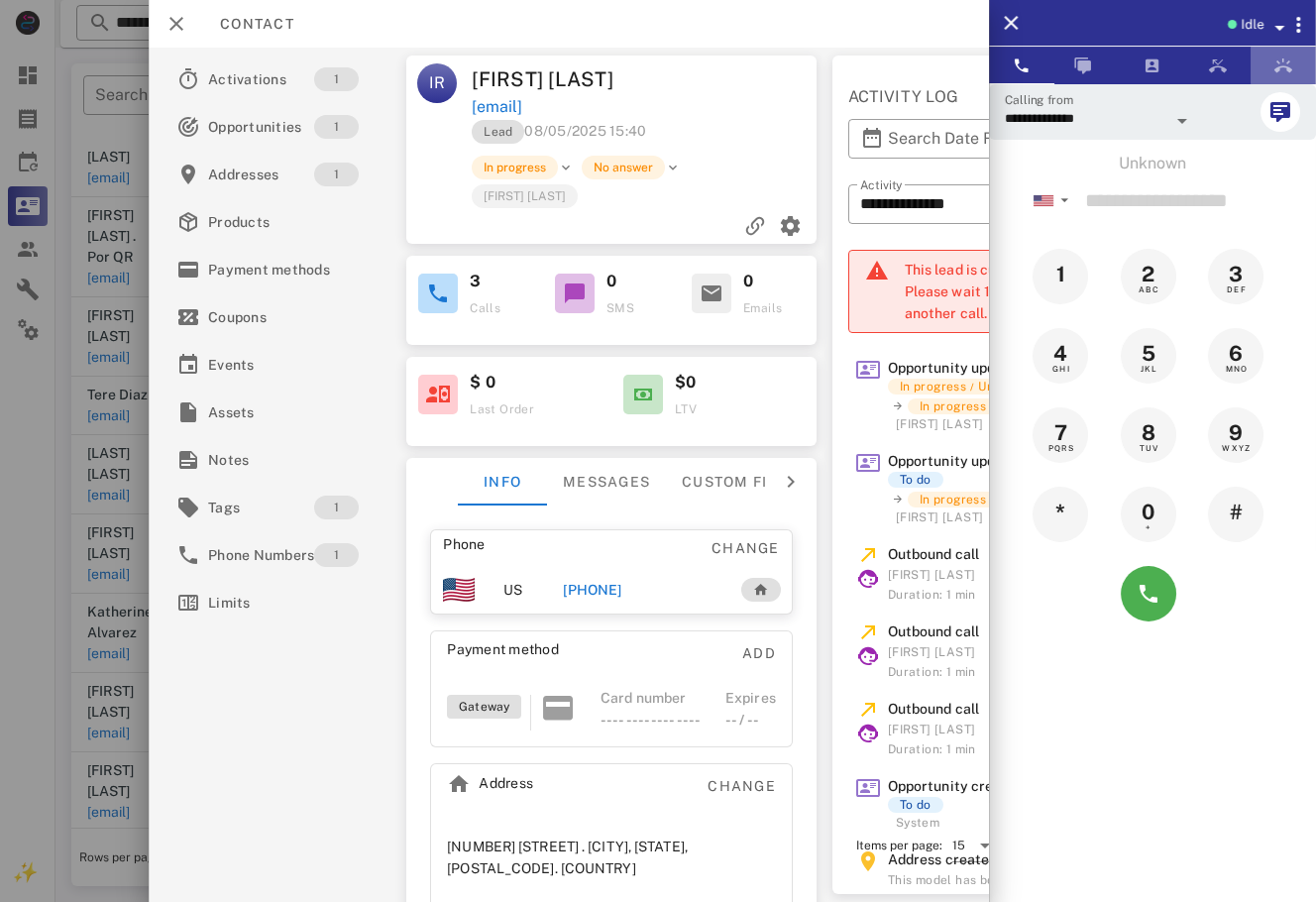 click at bounding box center [1283, 65] 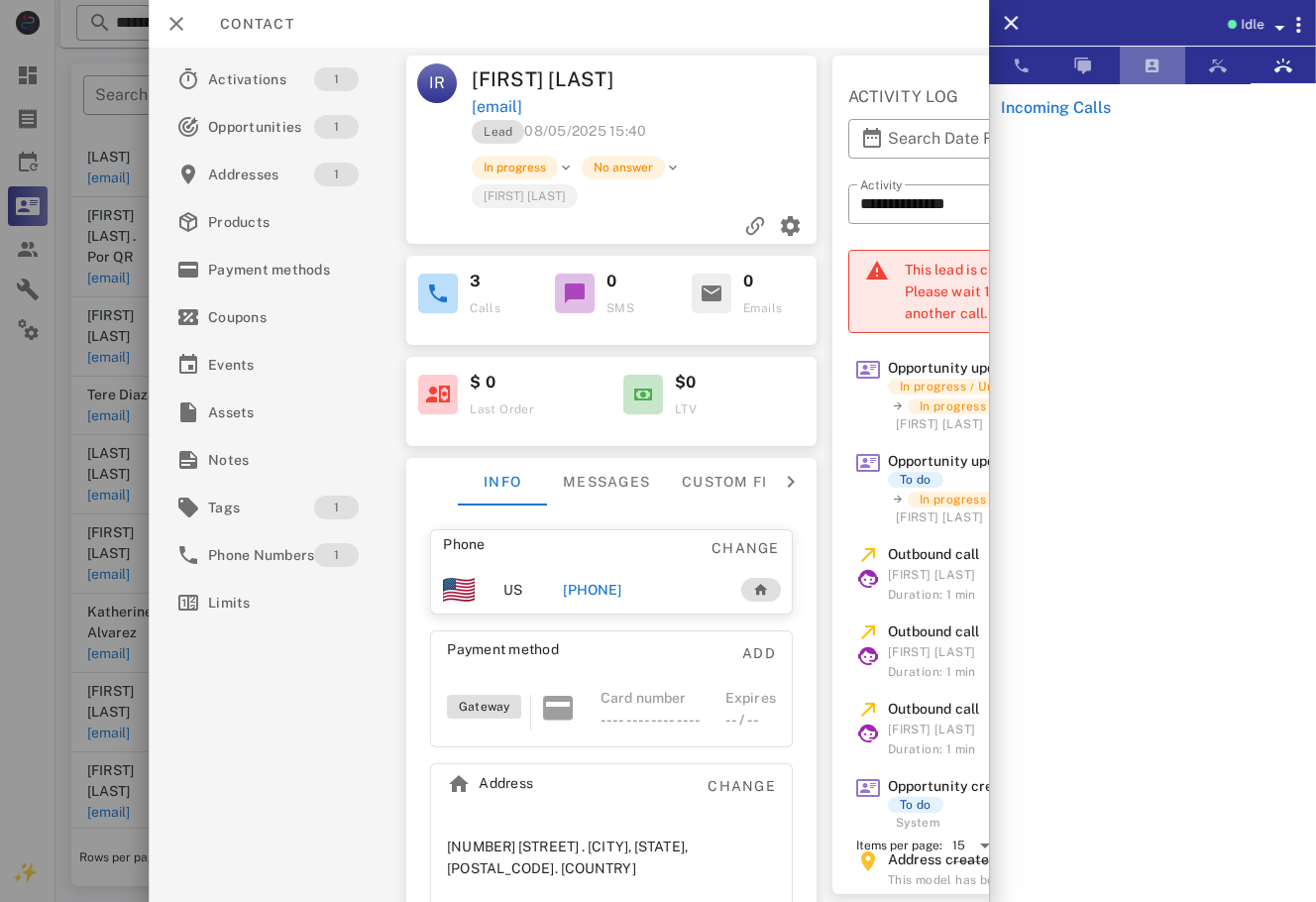 click at bounding box center [1152, 65] 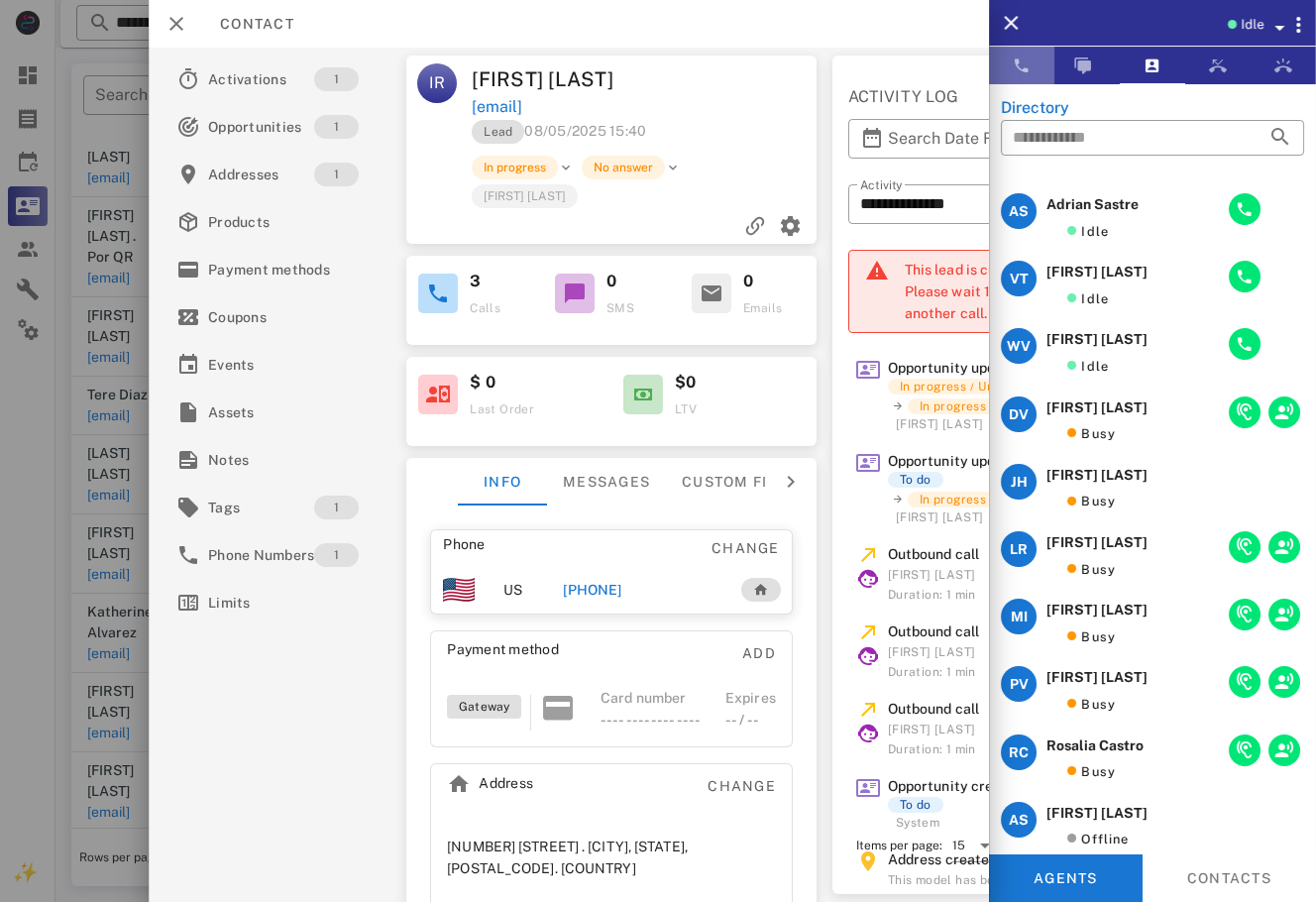 click at bounding box center [1022, 65] 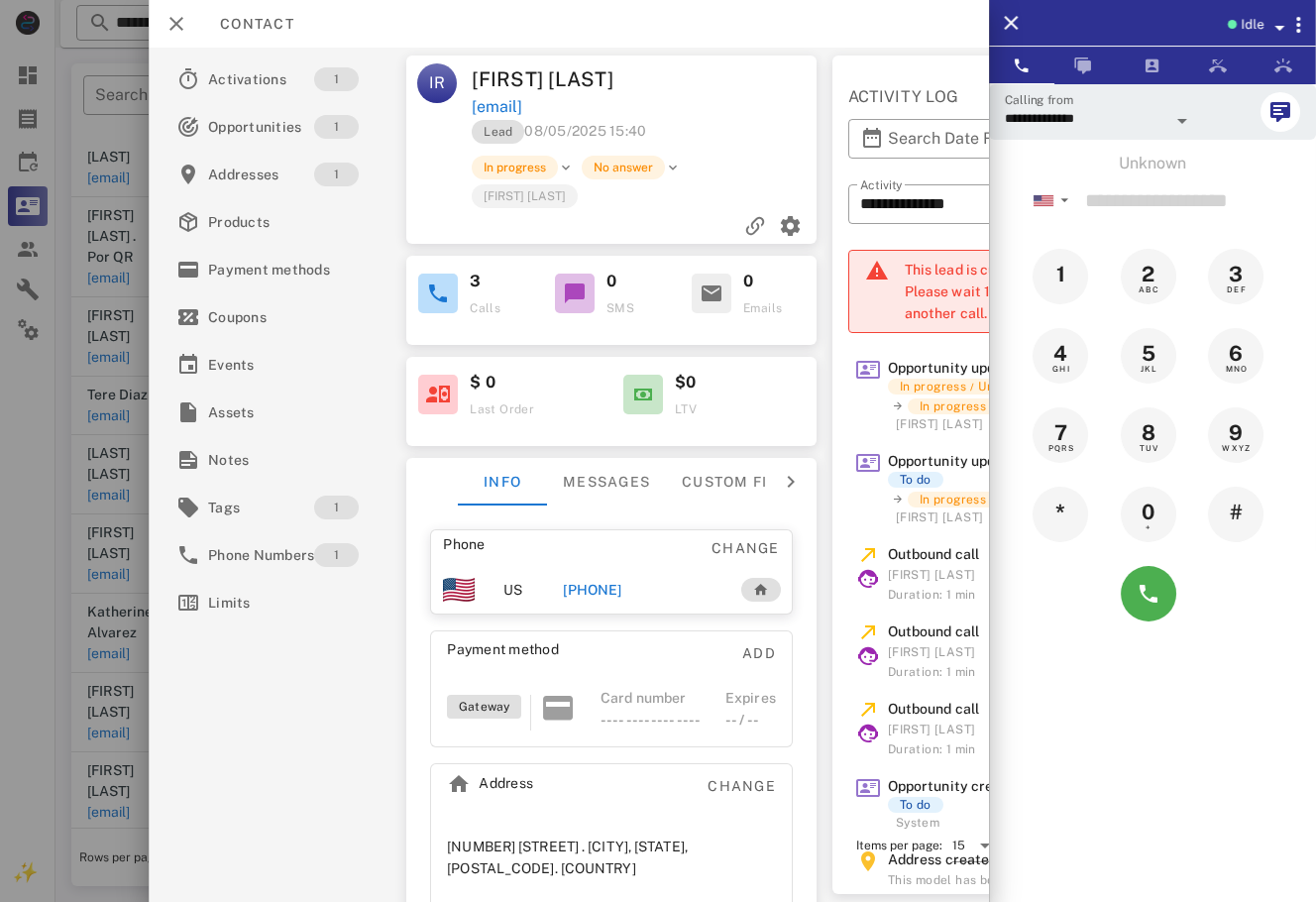 click on "[FIRST] [LAST]" at bounding box center [681, 195] 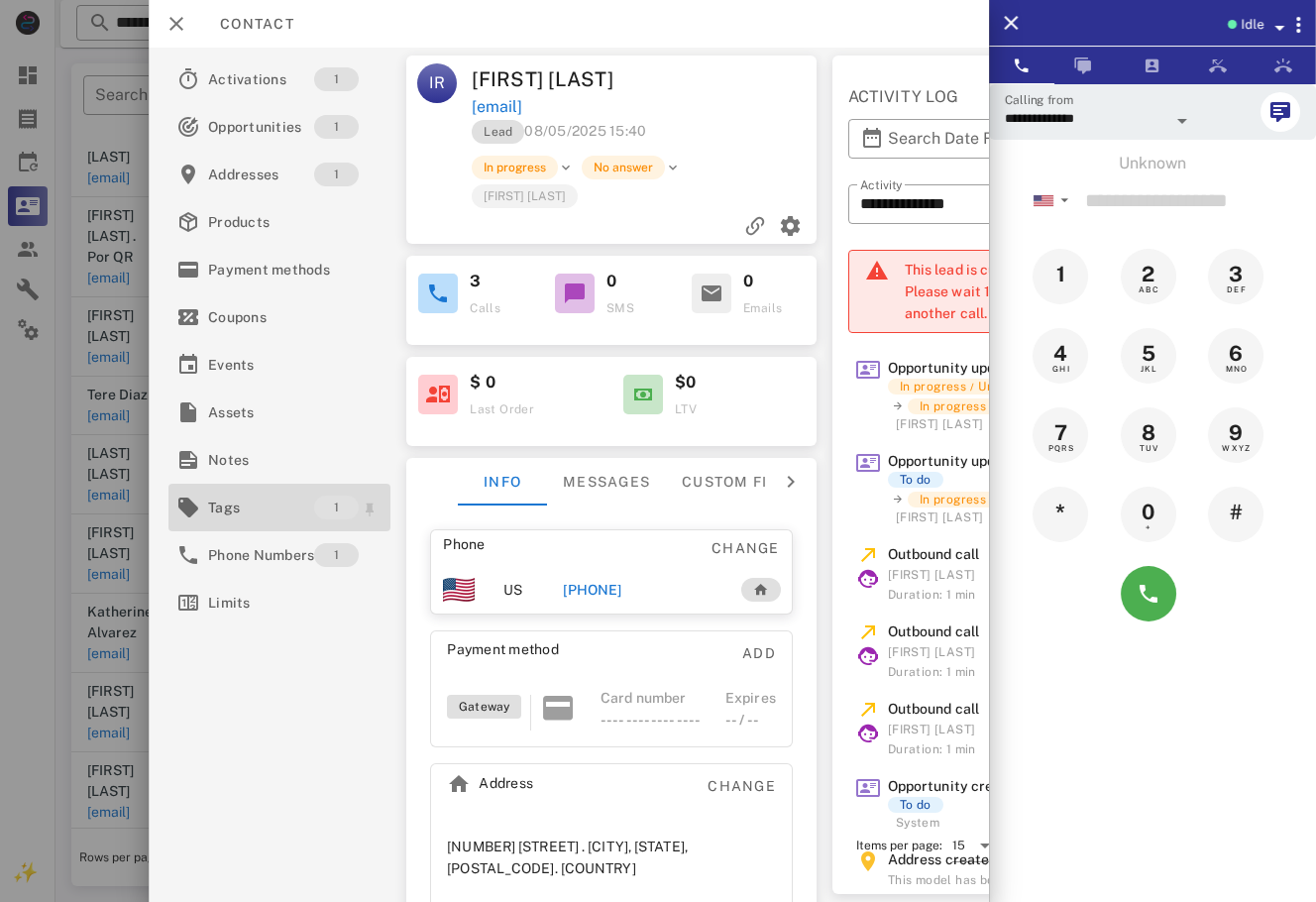 click on "Tags" at bounding box center (261, 507) 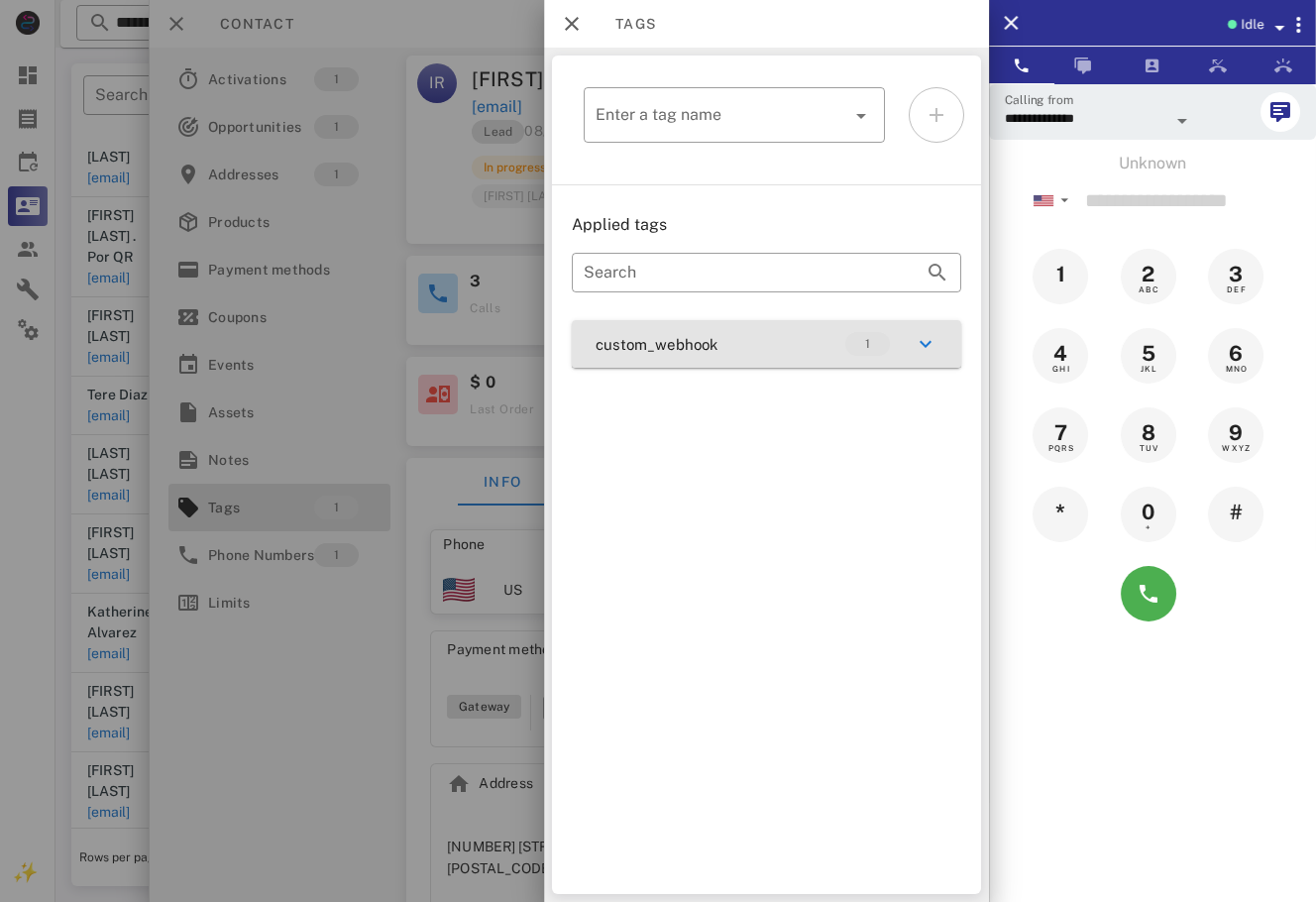 click on "custom_webhook  1" at bounding box center (766, 344) 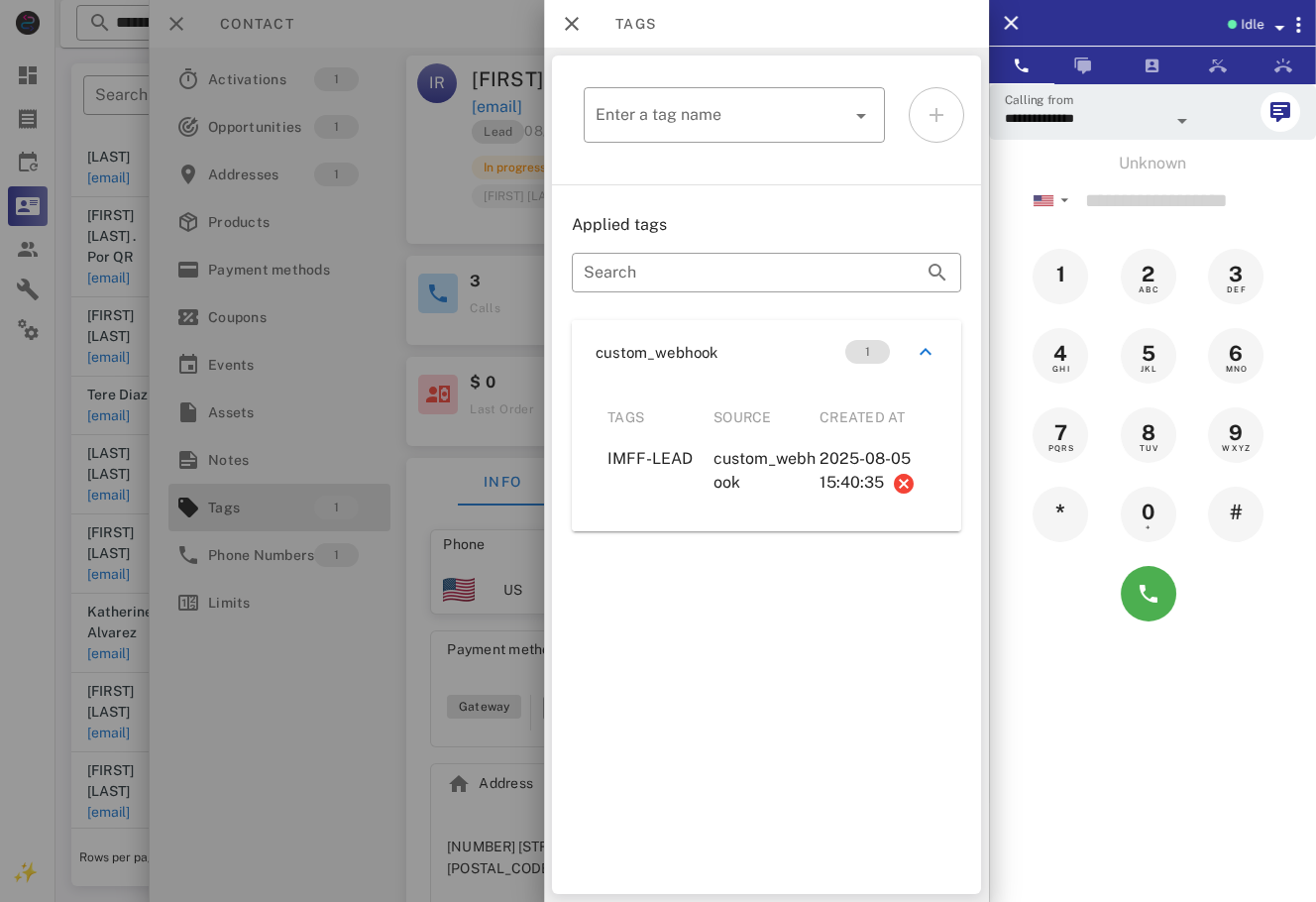 click at bounding box center (658, 451) 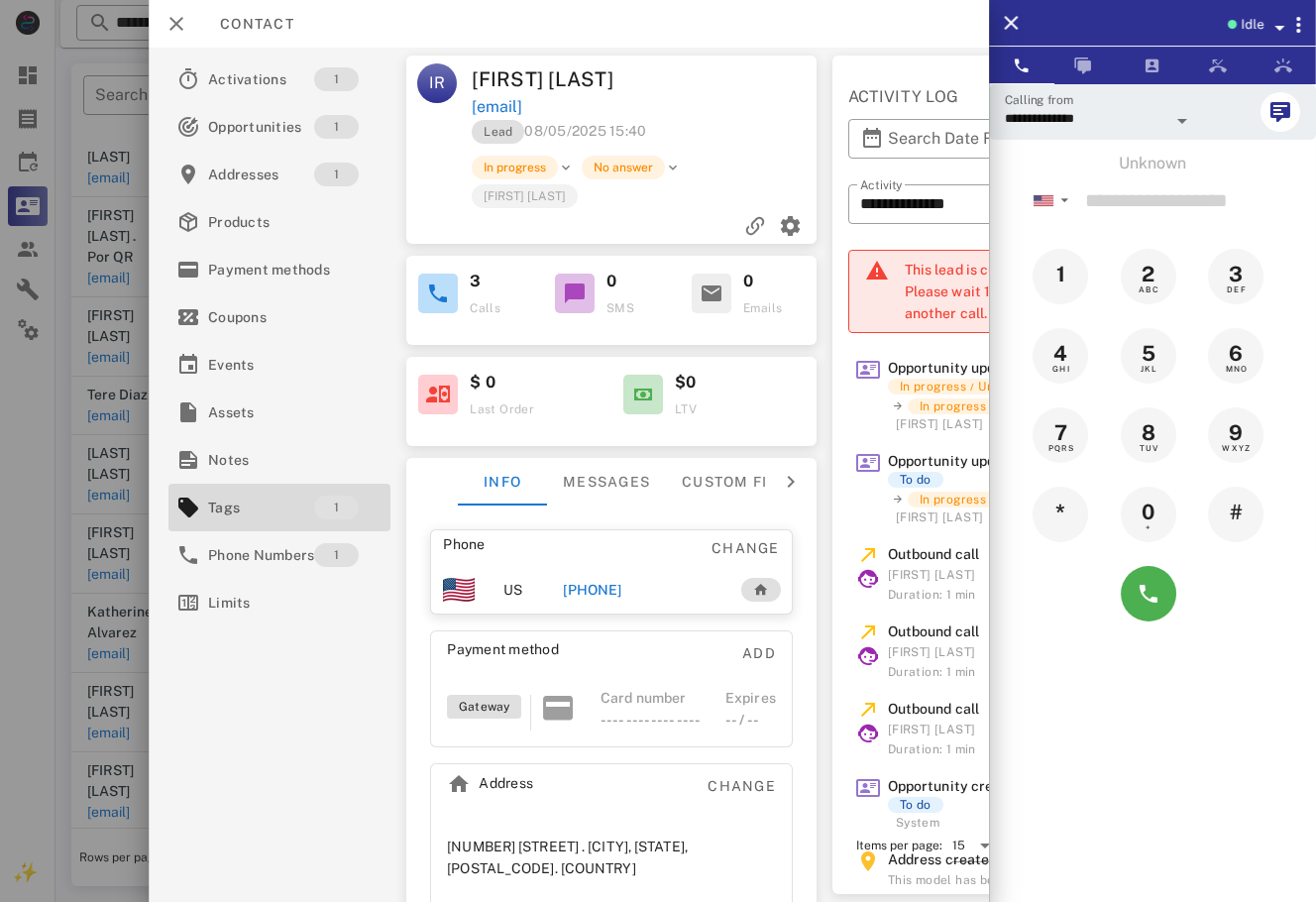 click on "+14237081209" at bounding box center [592, 590] 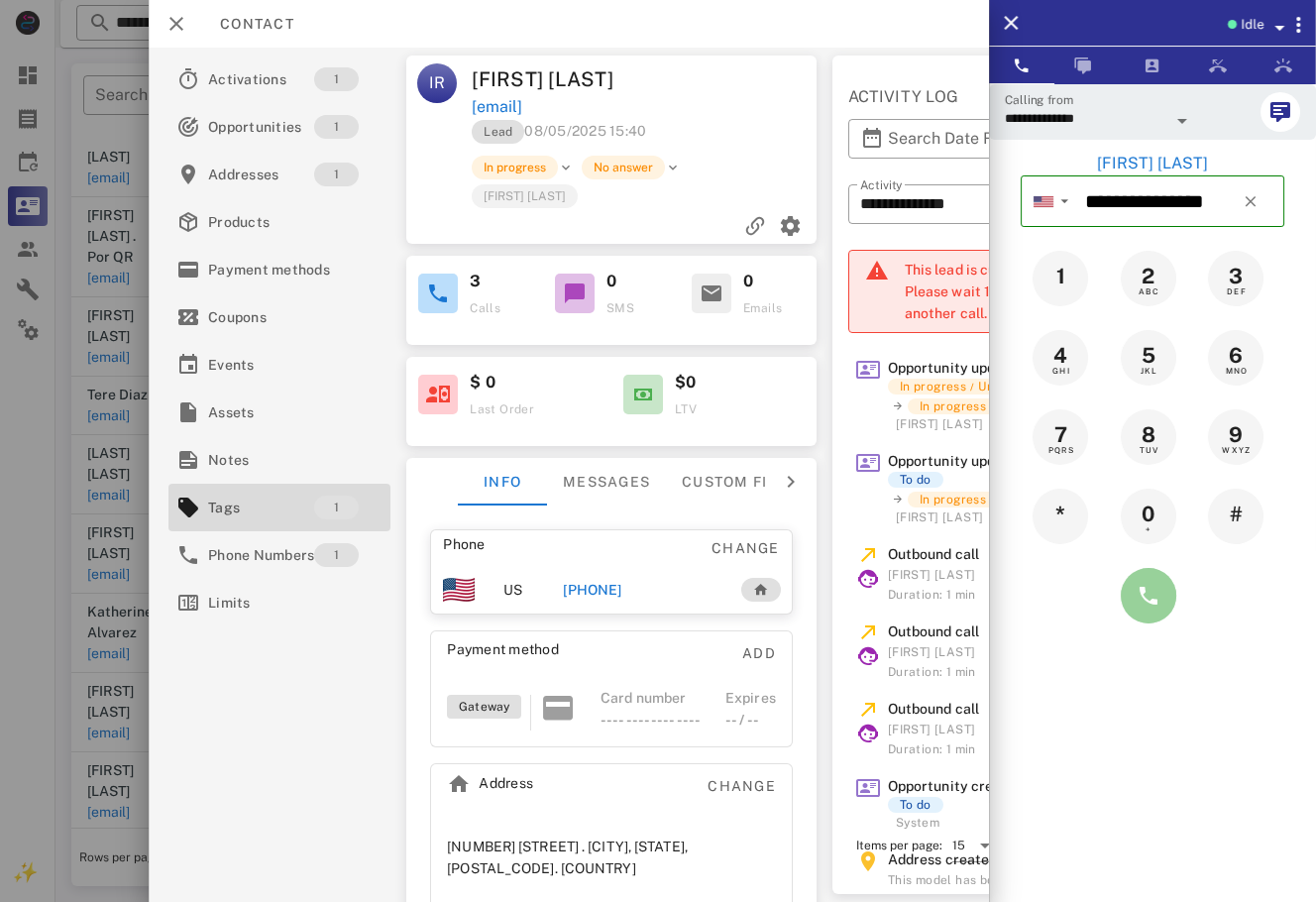 click at bounding box center (1149, 596) 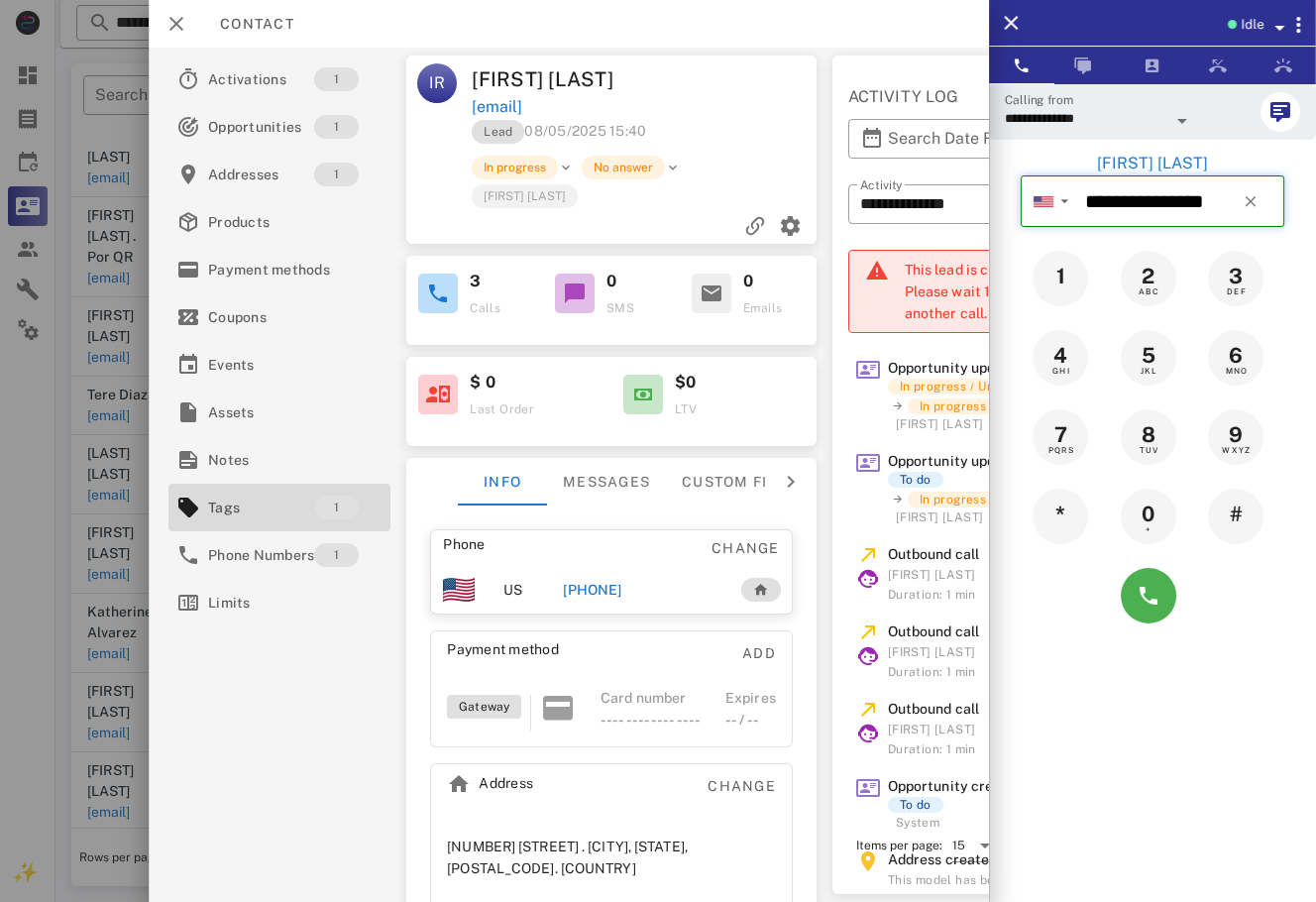 type 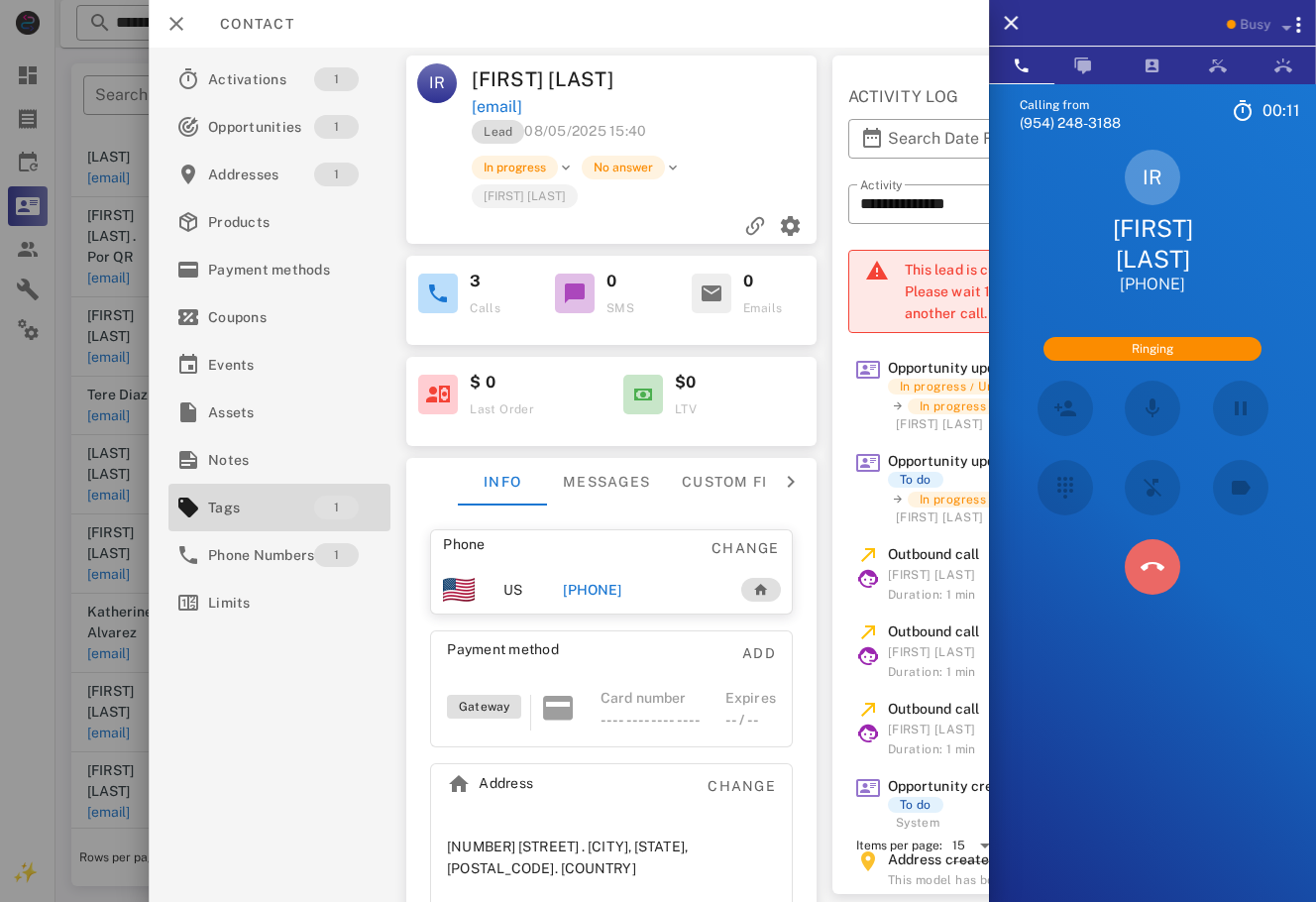drag, startPoint x: 1169, startPoint y: 583, endPoint x: 986, endPoint y: 356, distance: 291.5785 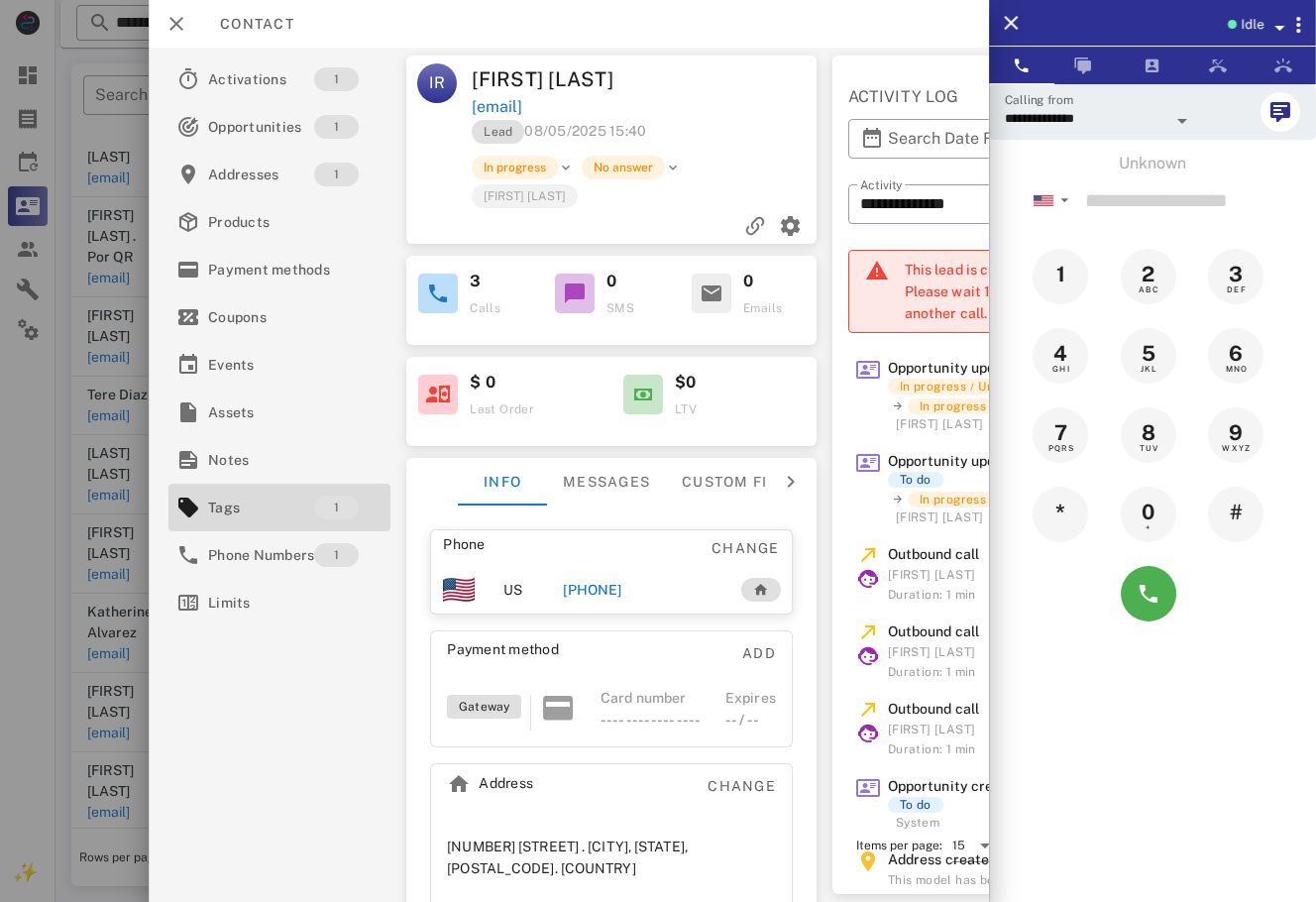 click at bounding box center (658, 451) 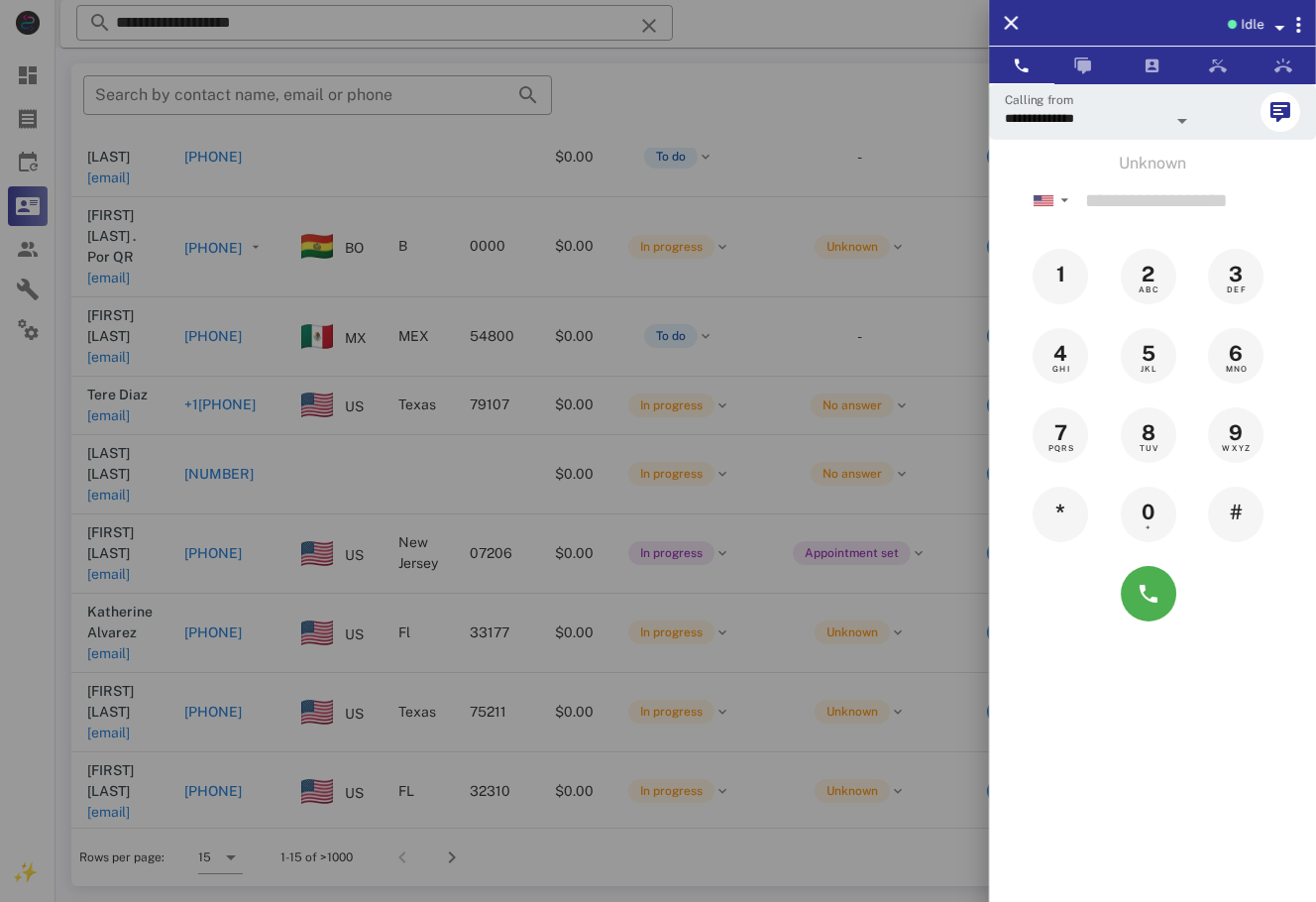 click at bounding box center [658, 451] 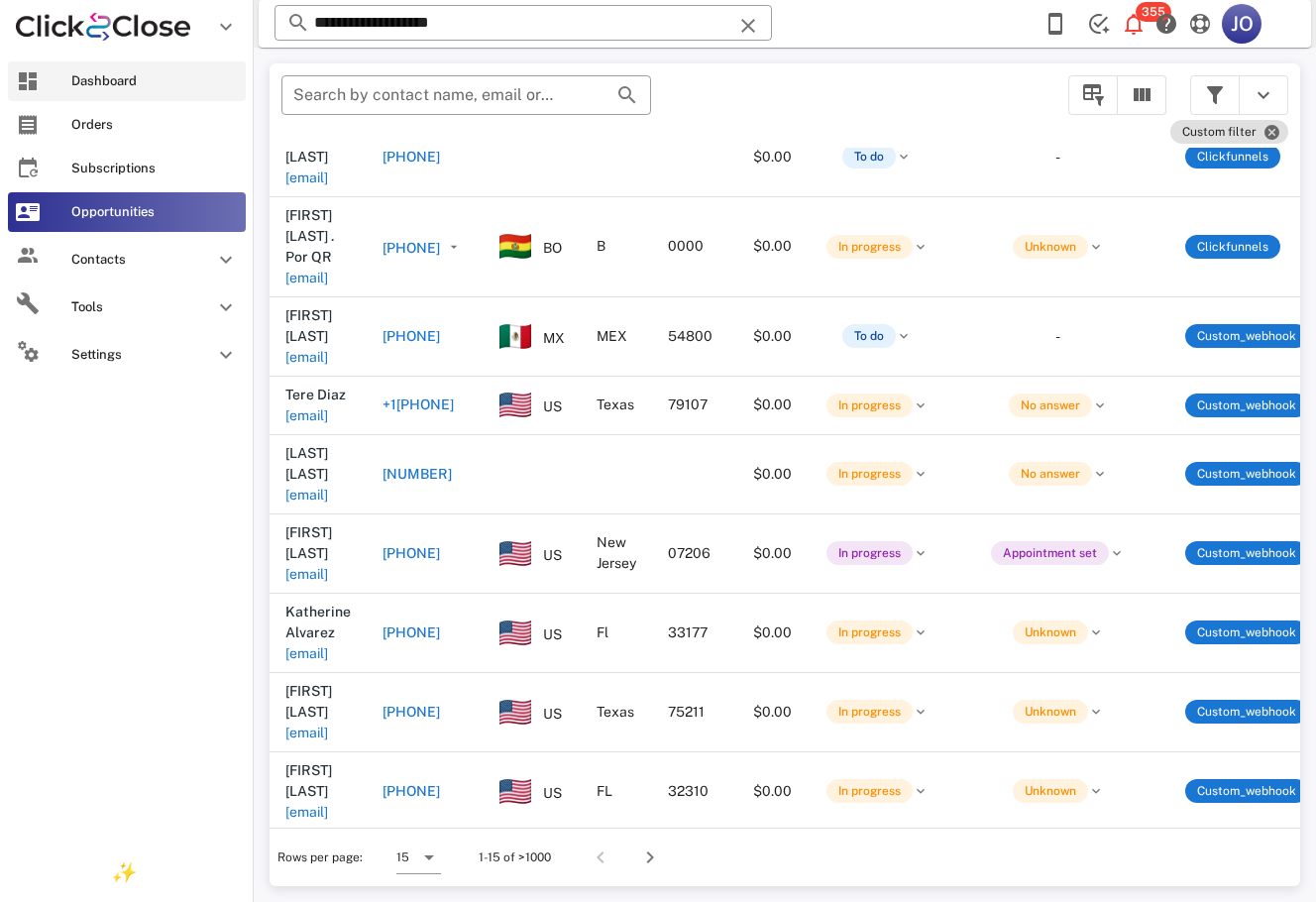 click on "Dashboard" at bounding box center (127, 81) 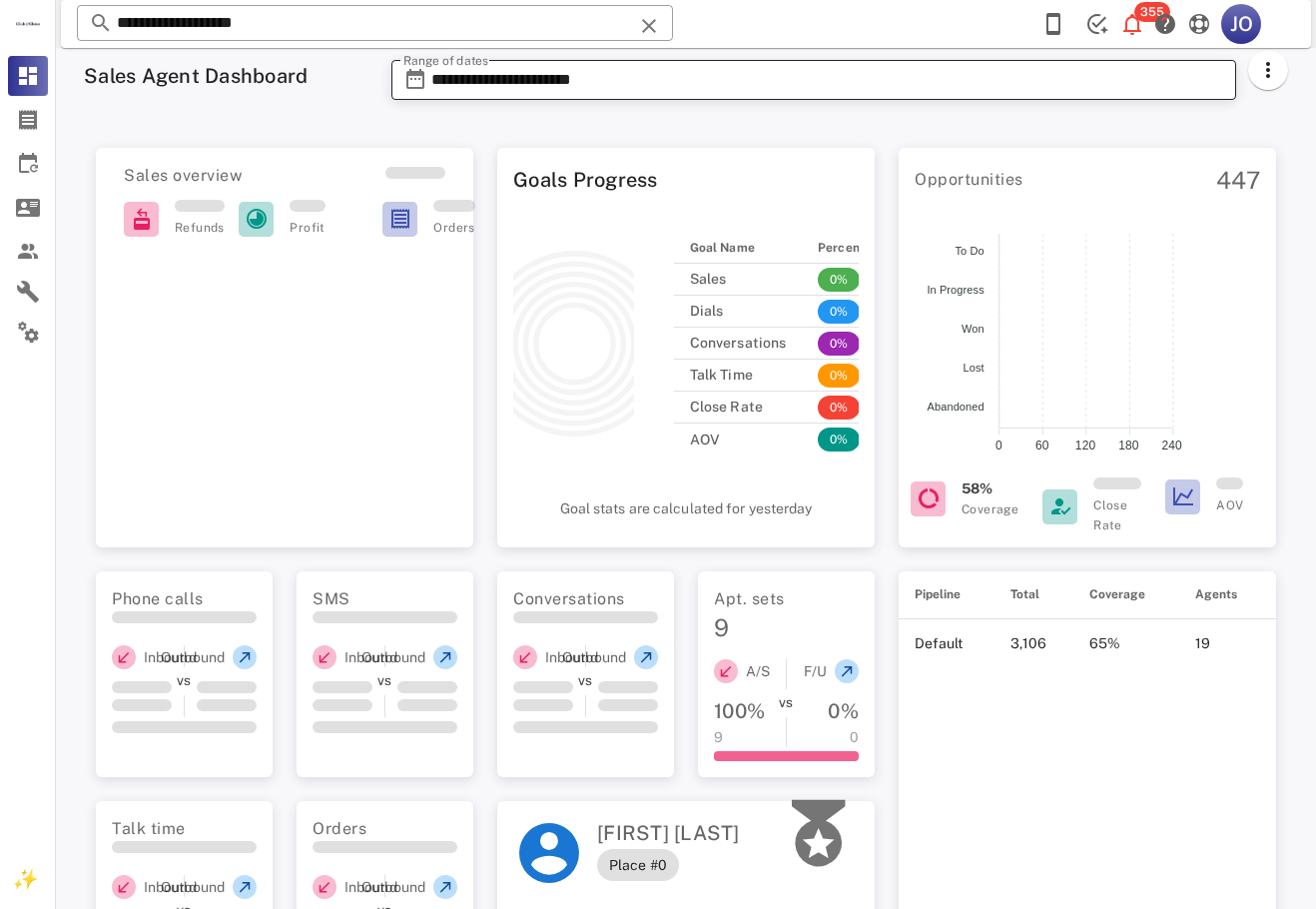 click on "**********" at bounding box center [828, 80] 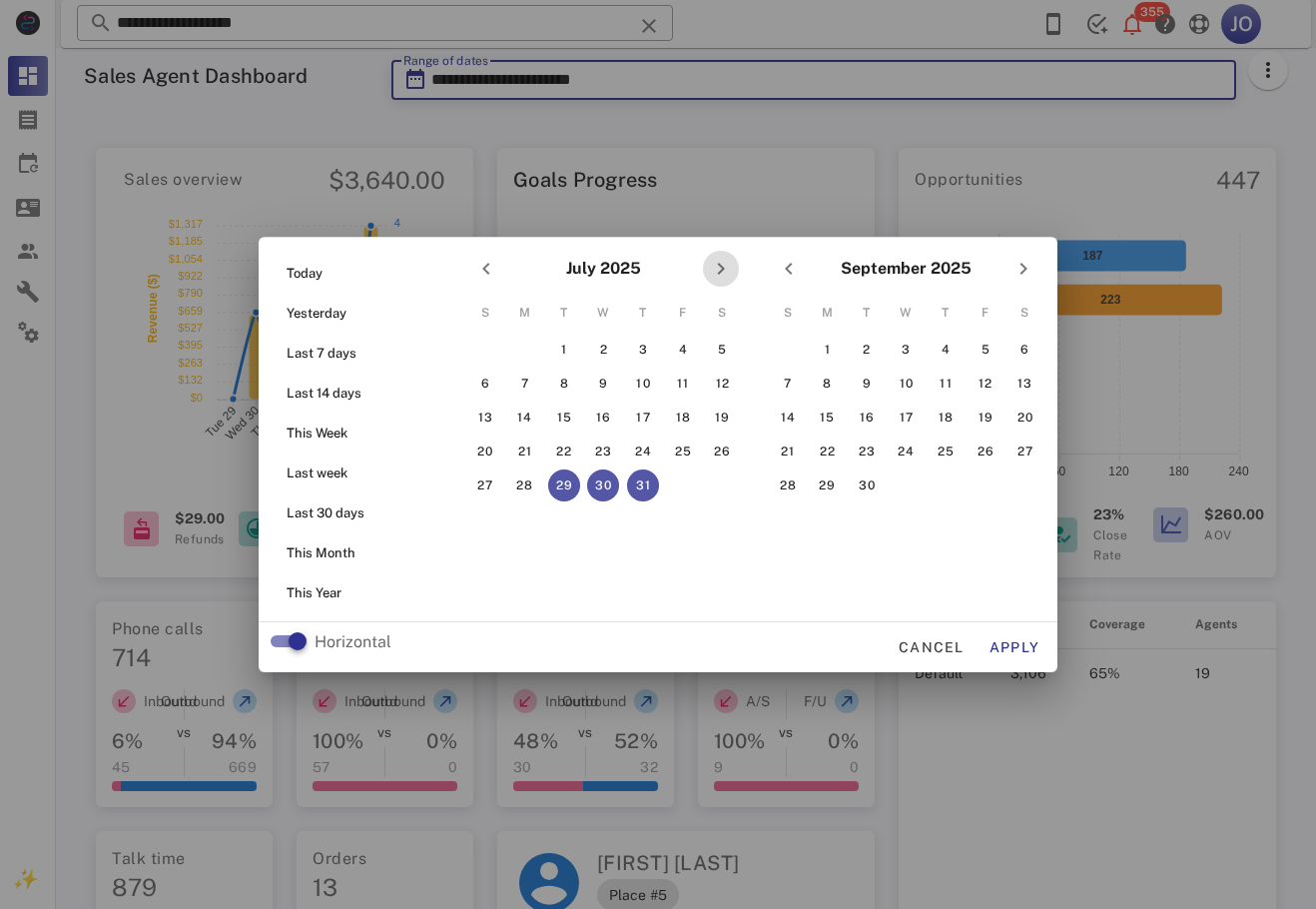 click at bounding box center [721, 269] 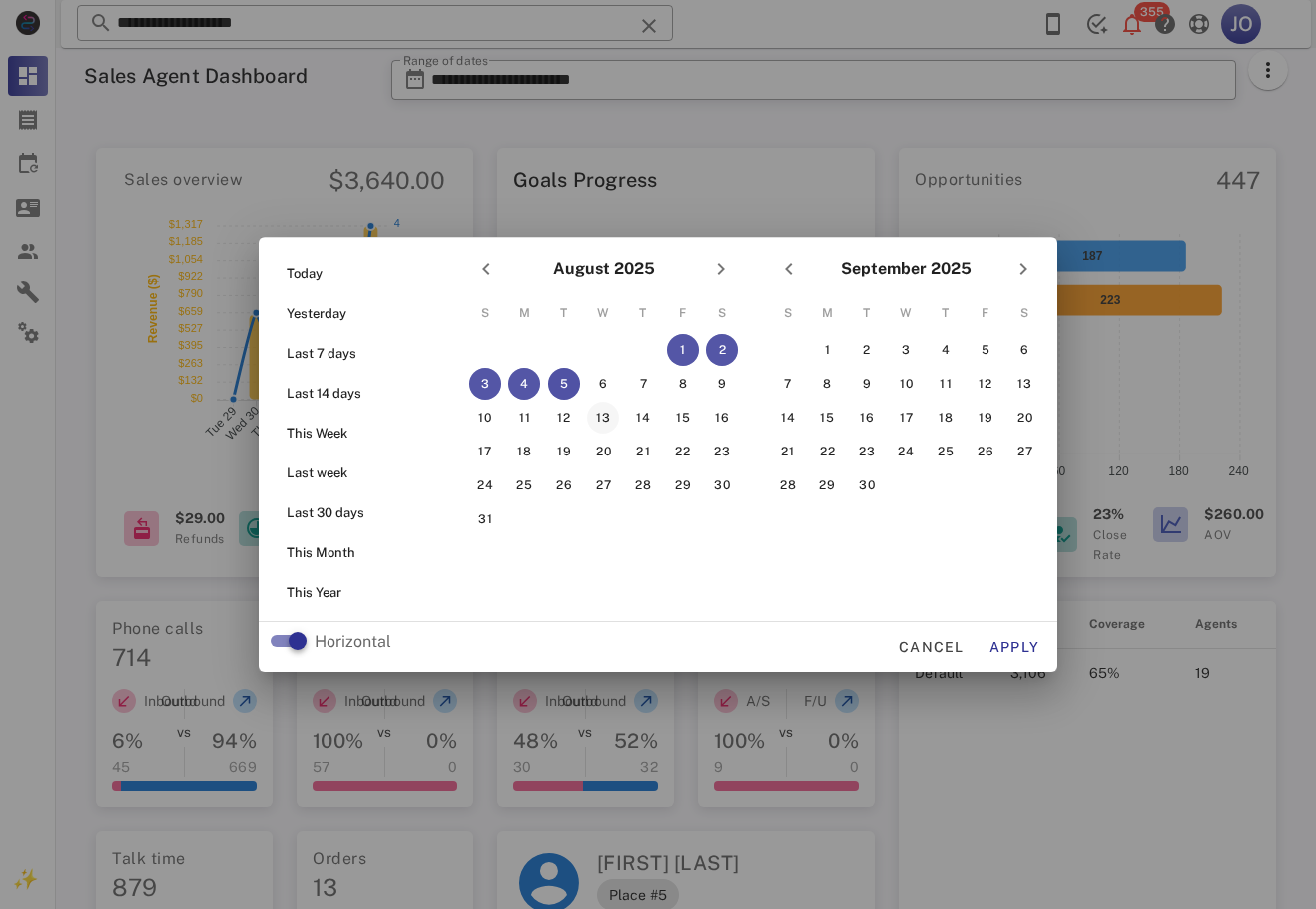 drag, startPoint x: 573, startPoint y: 391, endPoint x: 616, endPoint y: 413, distance: 48.30114 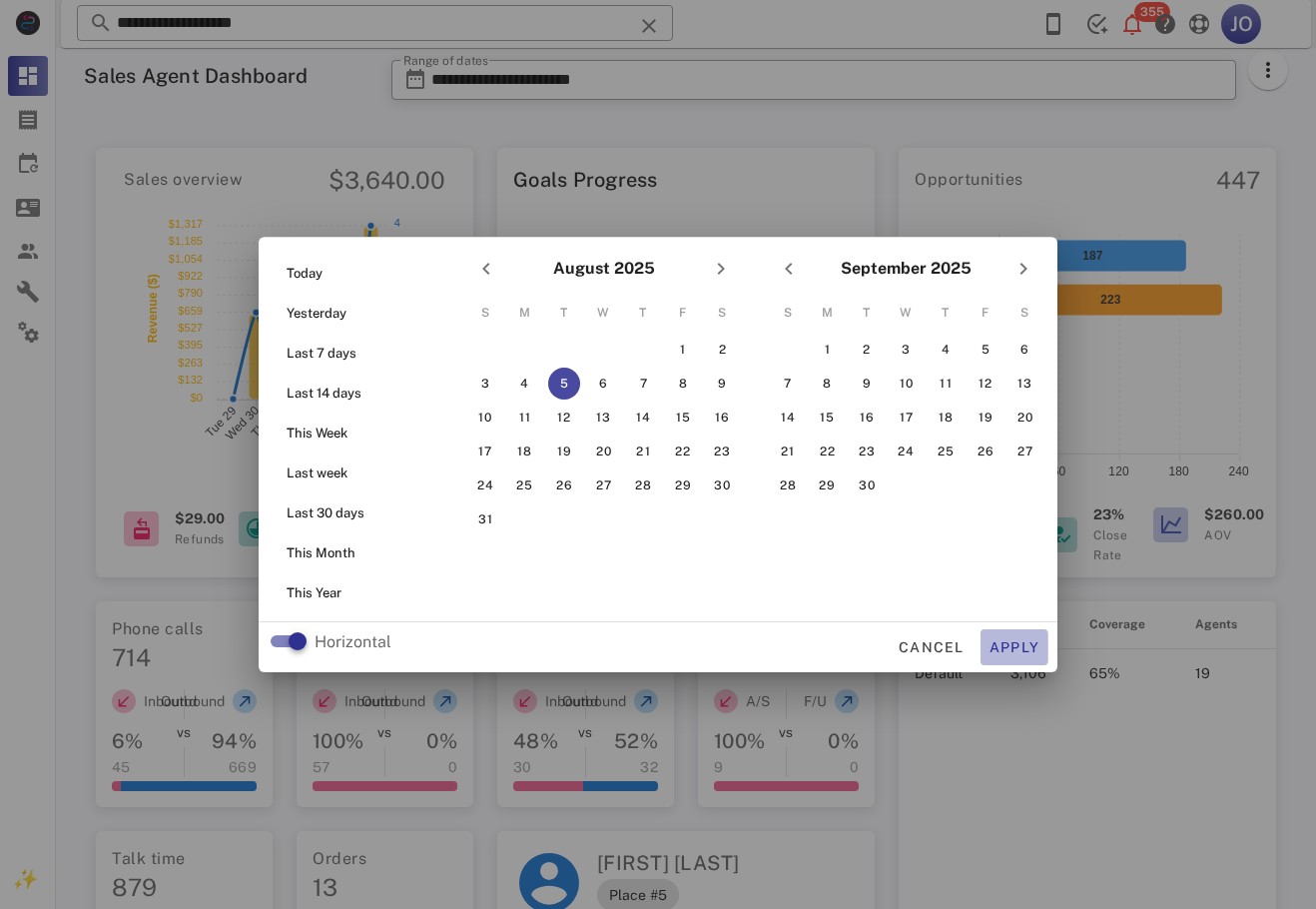 click on "Apply" at bounding box center [1014, 647] 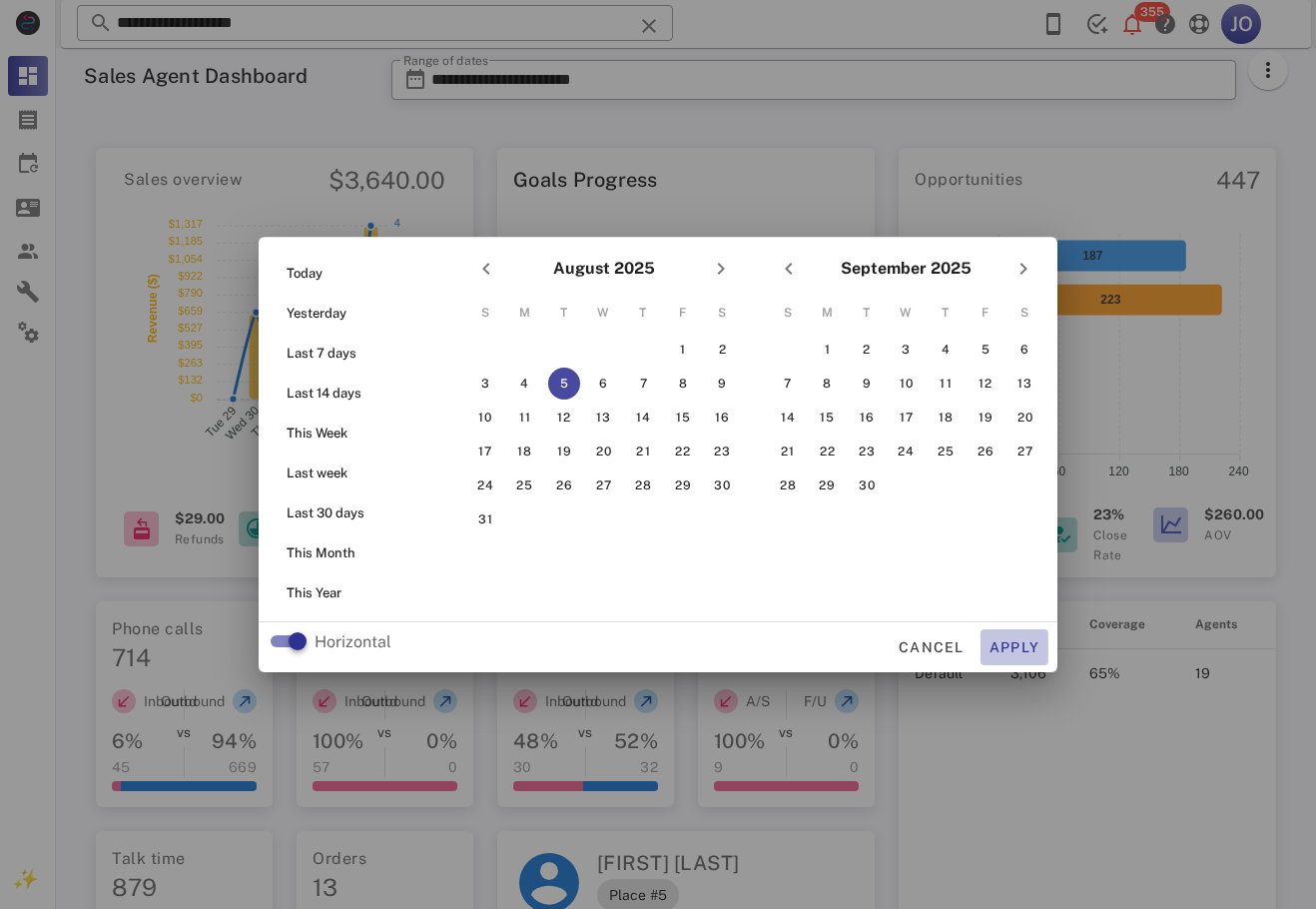 type on "**********" 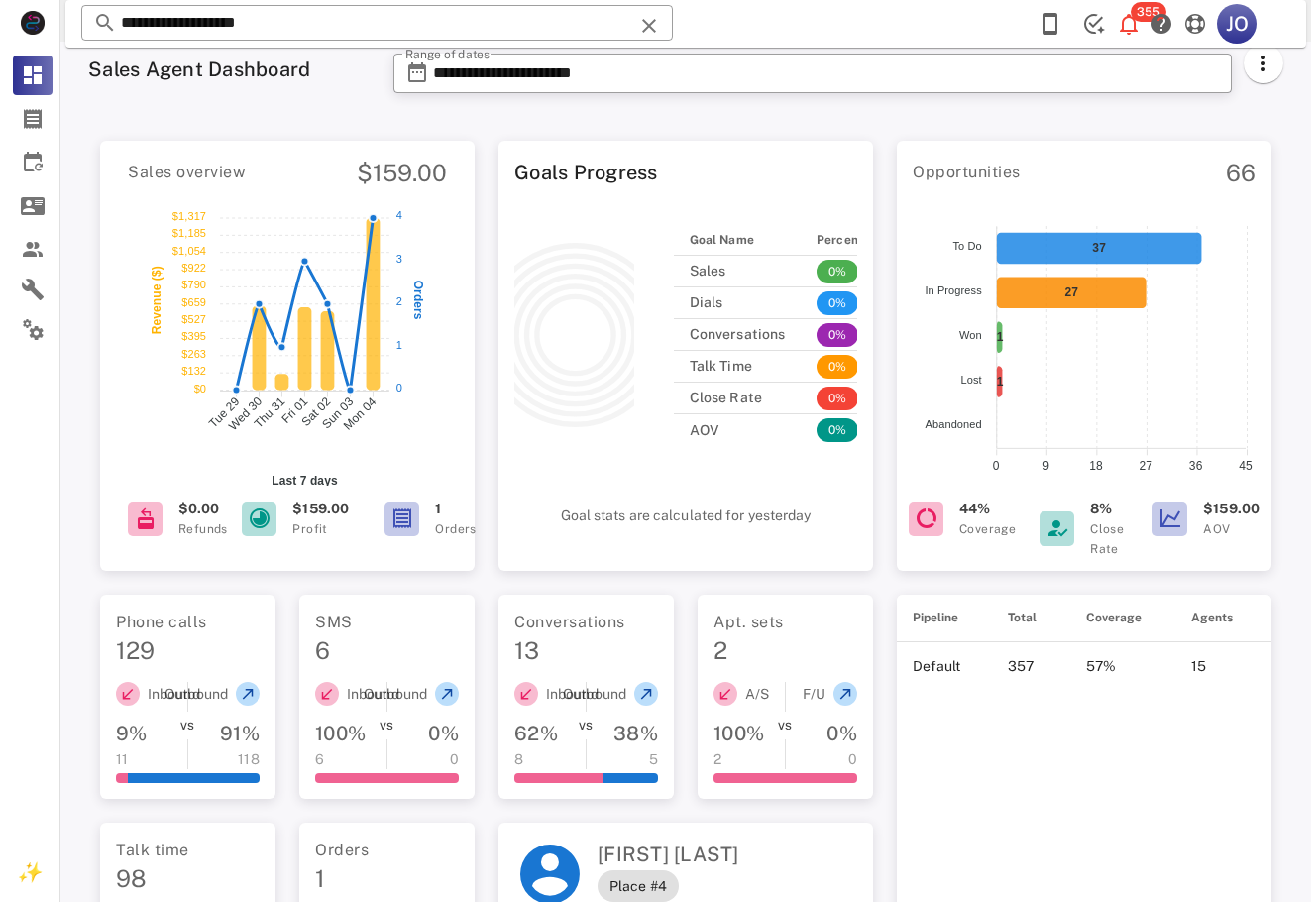 scroll, scrollTop: 0, scrollLeft: 0, axis: both 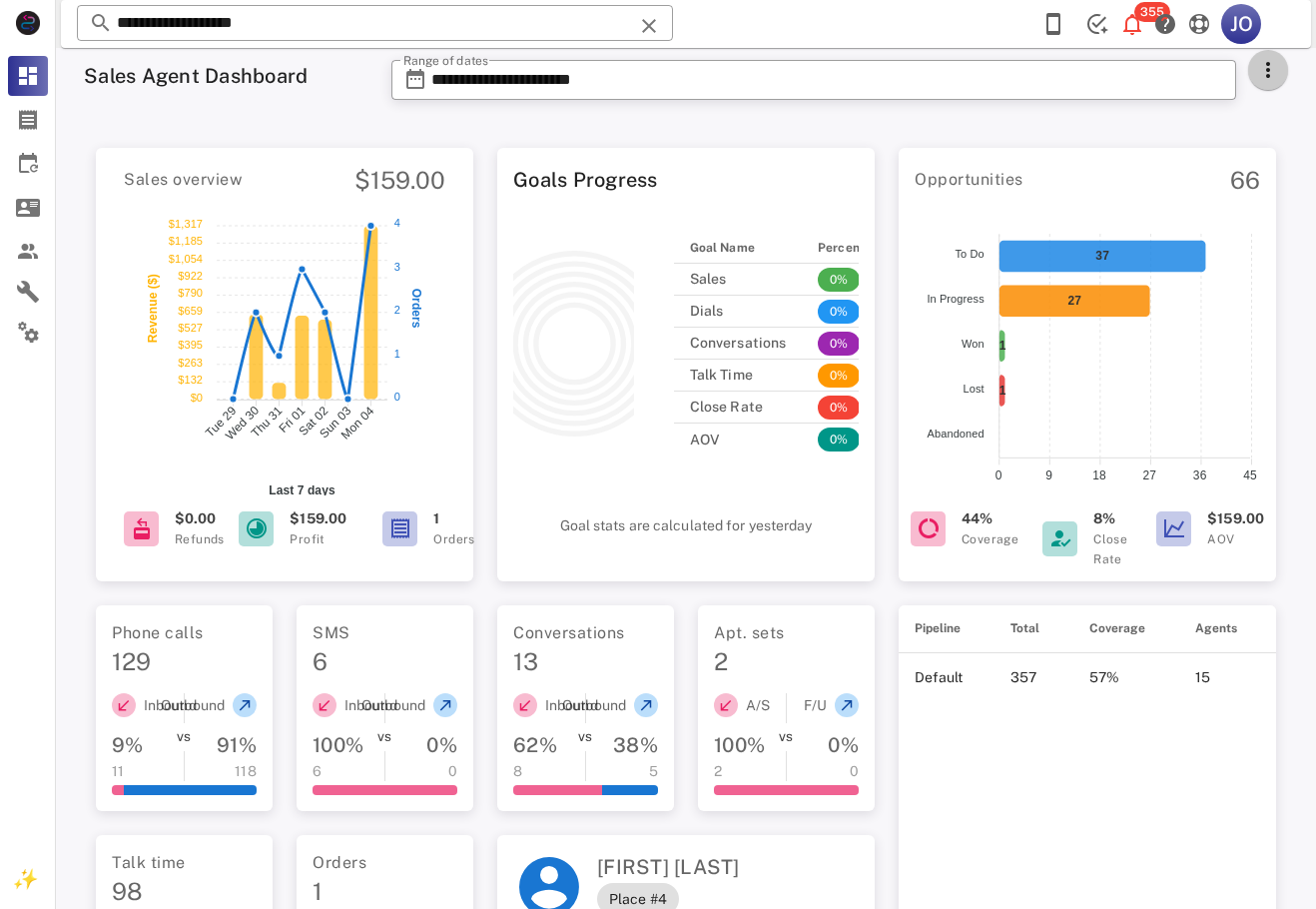 click at bounding box center (1268, 70) 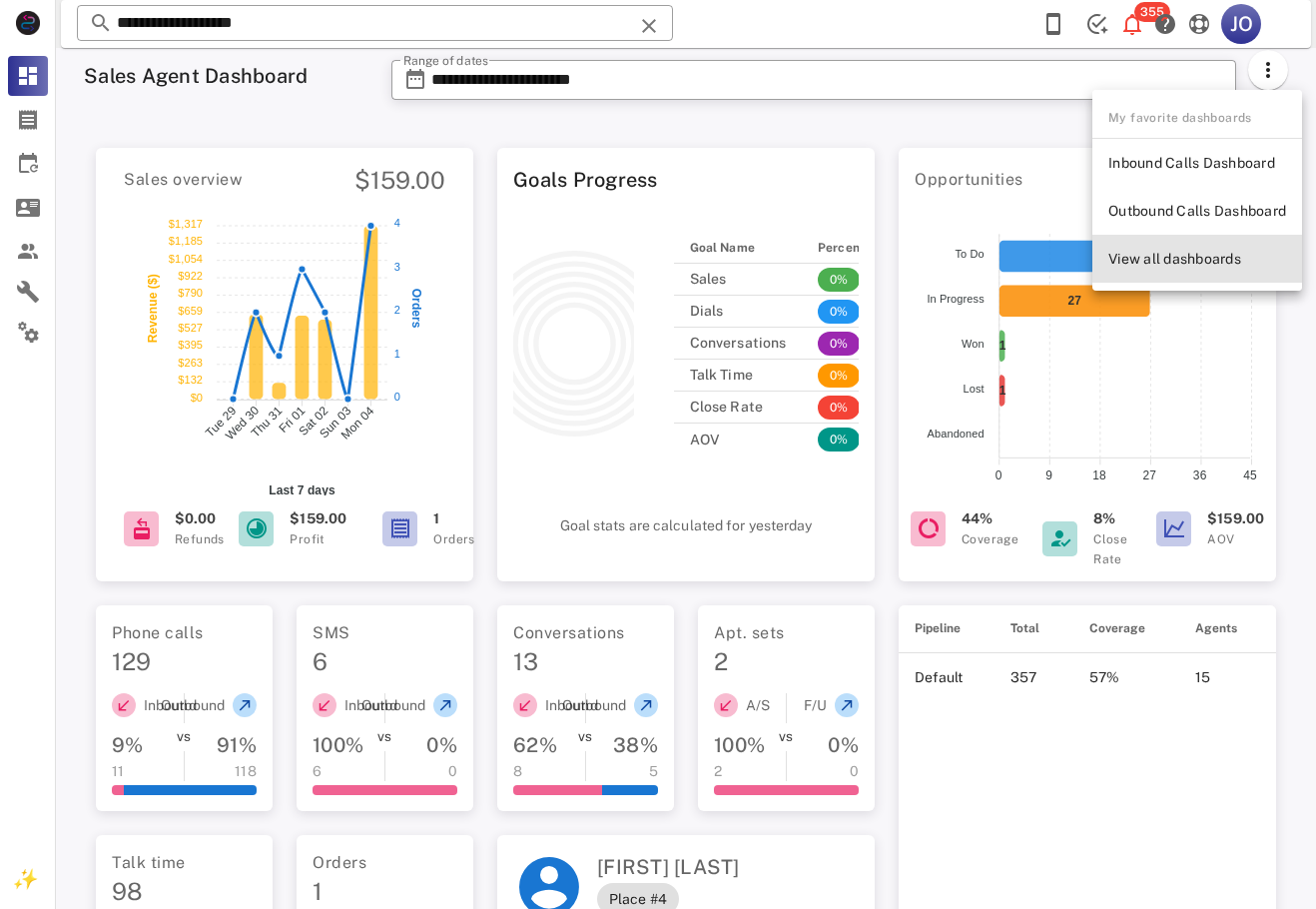 click on "View all dashboards" at bounding box center (1197, 259) 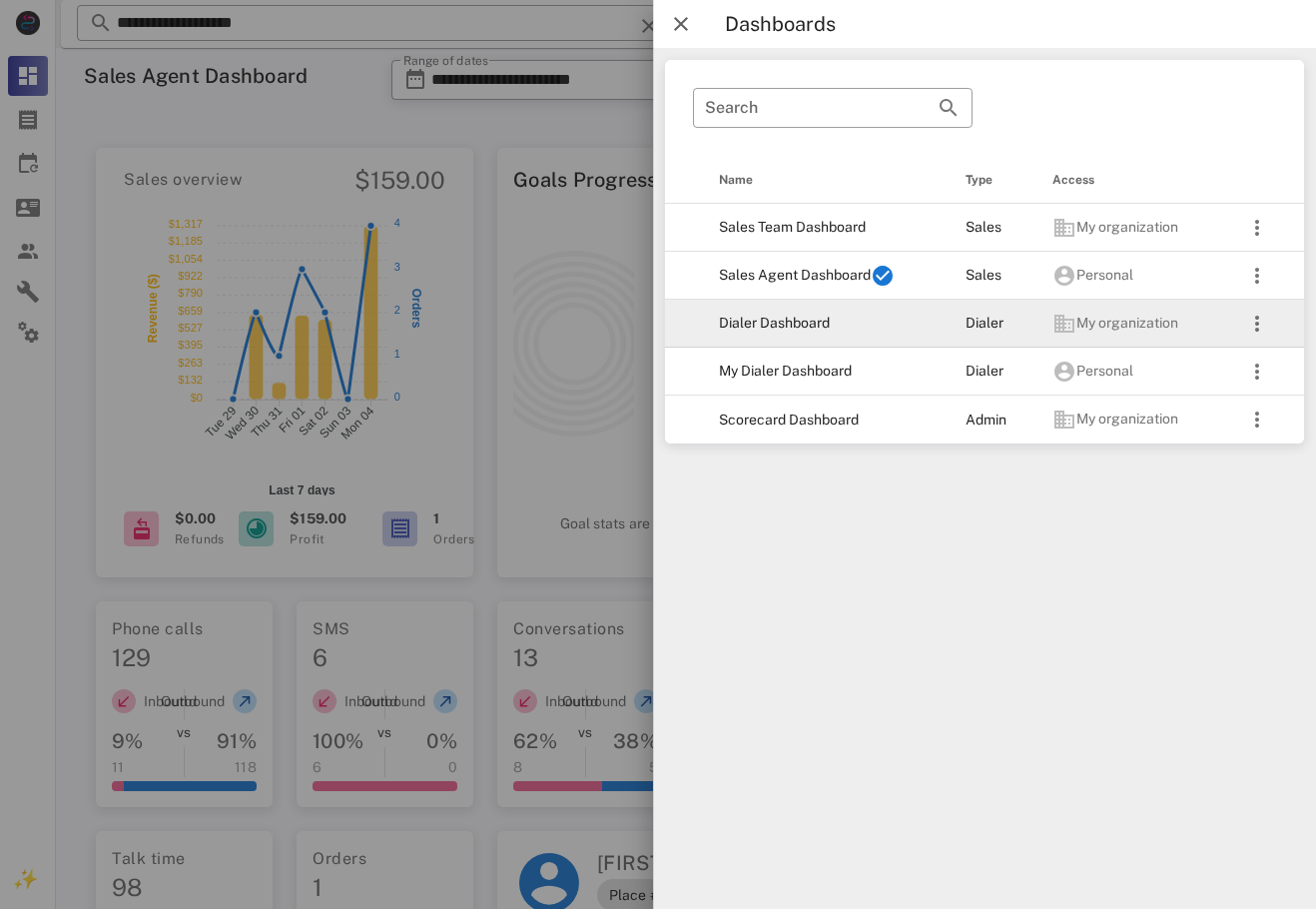 click on "Dialer Dashboard" at bounding box center (826, 324) 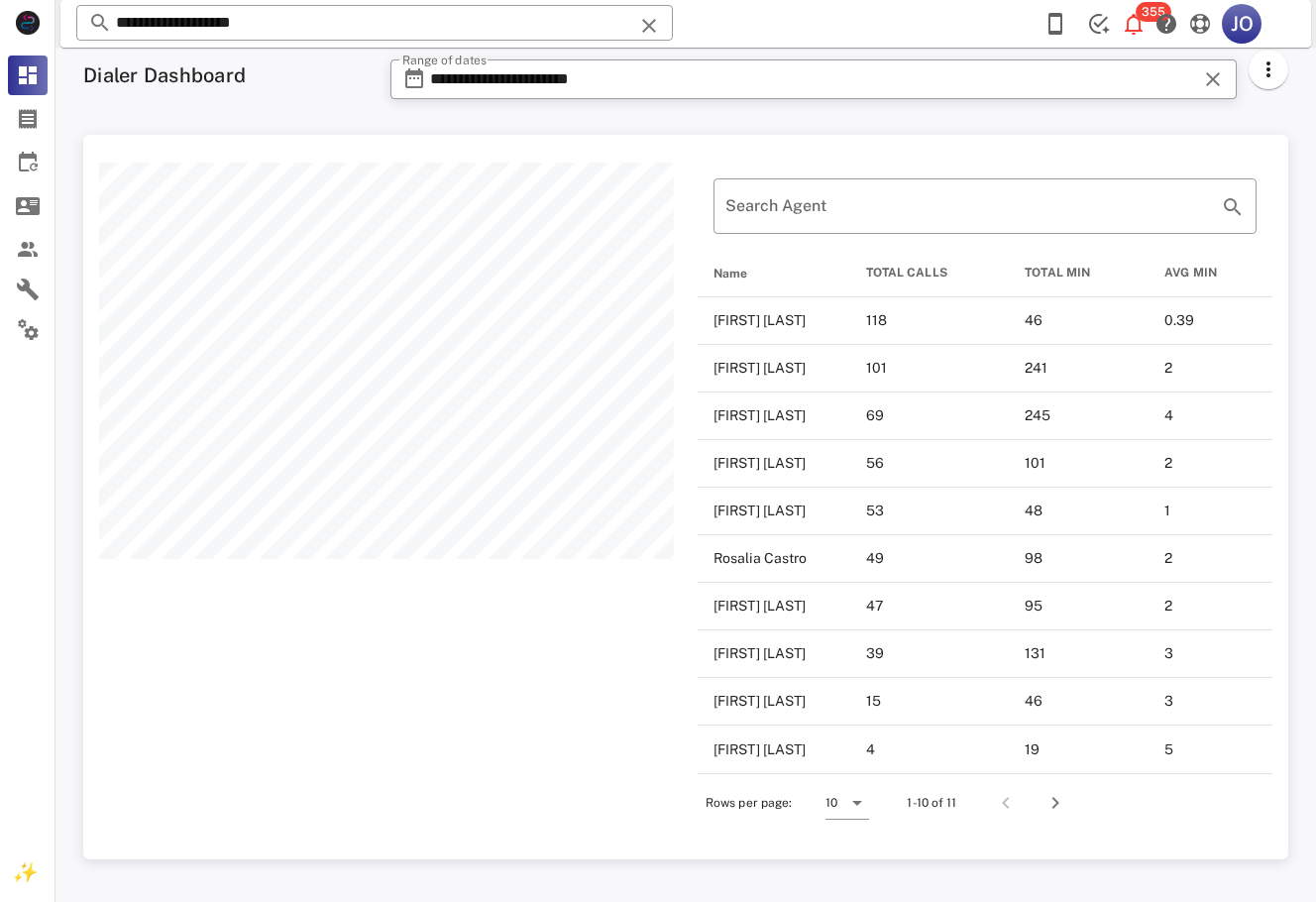 scroll, scrollTop: 990484, scrollLeft: 989759, axis: both 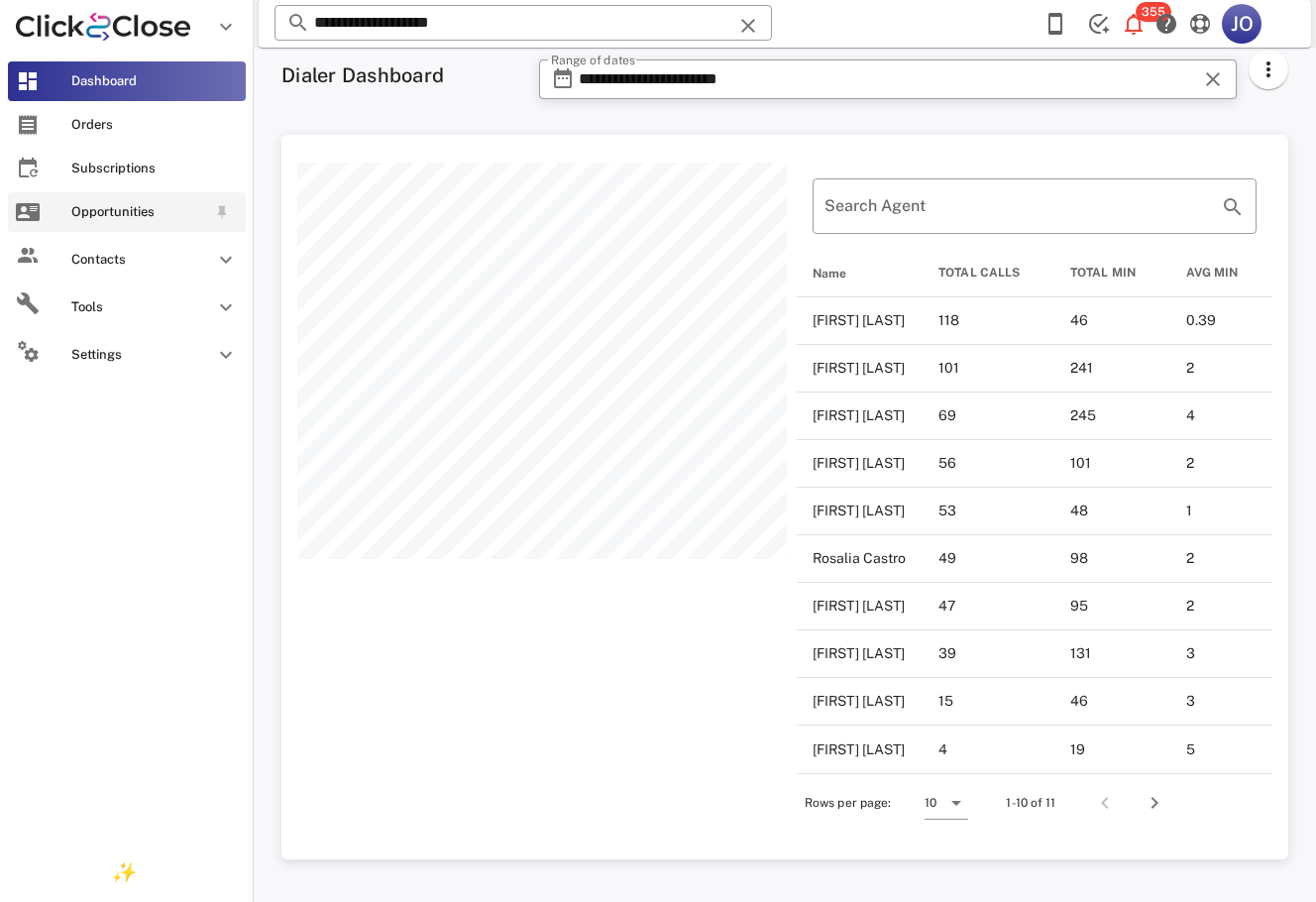 click at bounding box center [28, 212] 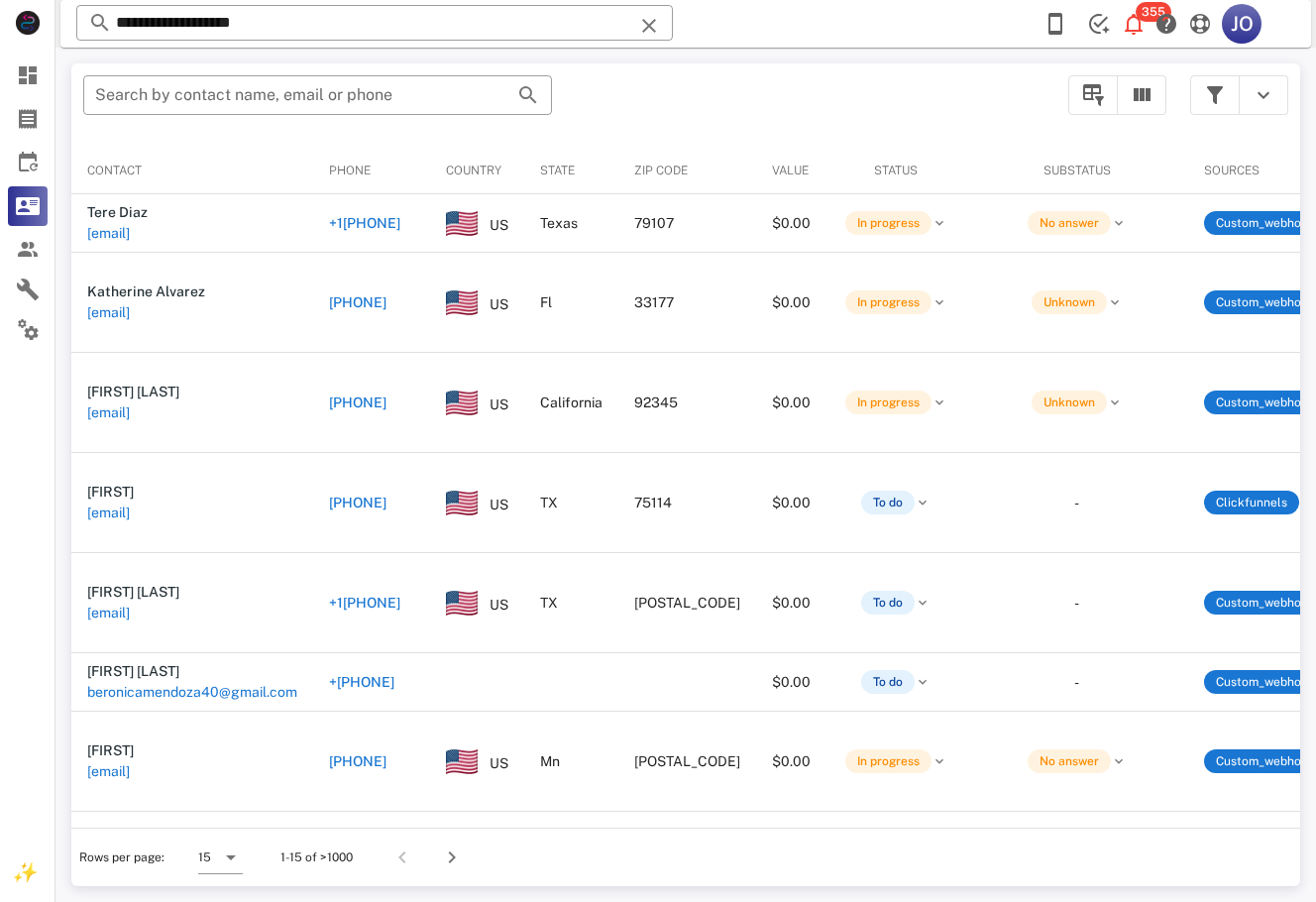 scroll, scrollTop: 0, scrollLeft: 462, axis: horizontal 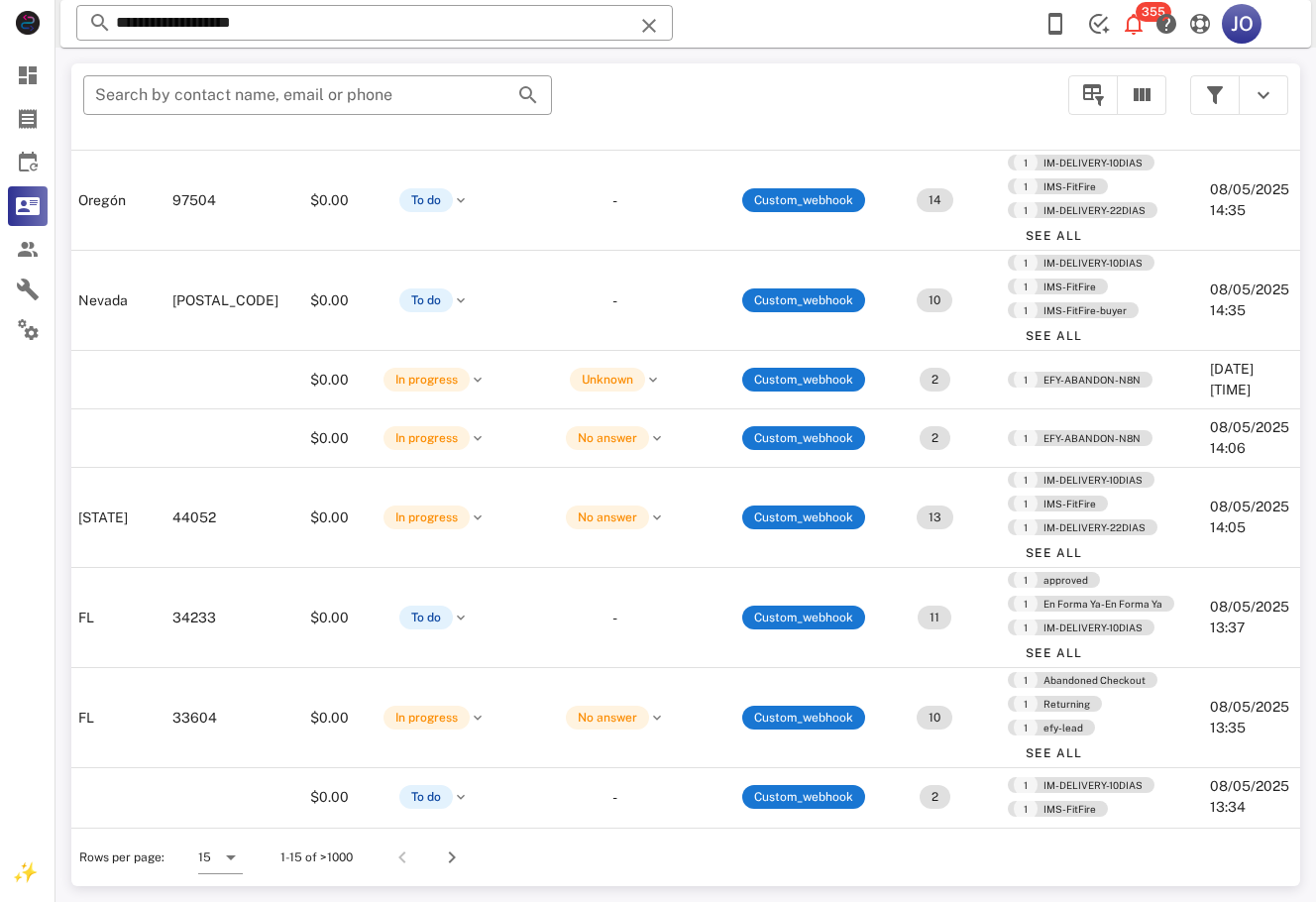 drag, startPoint x: 1295, startPoint y: 349, endPoint x: 17, endPoint y: 24, distance: 1318.677 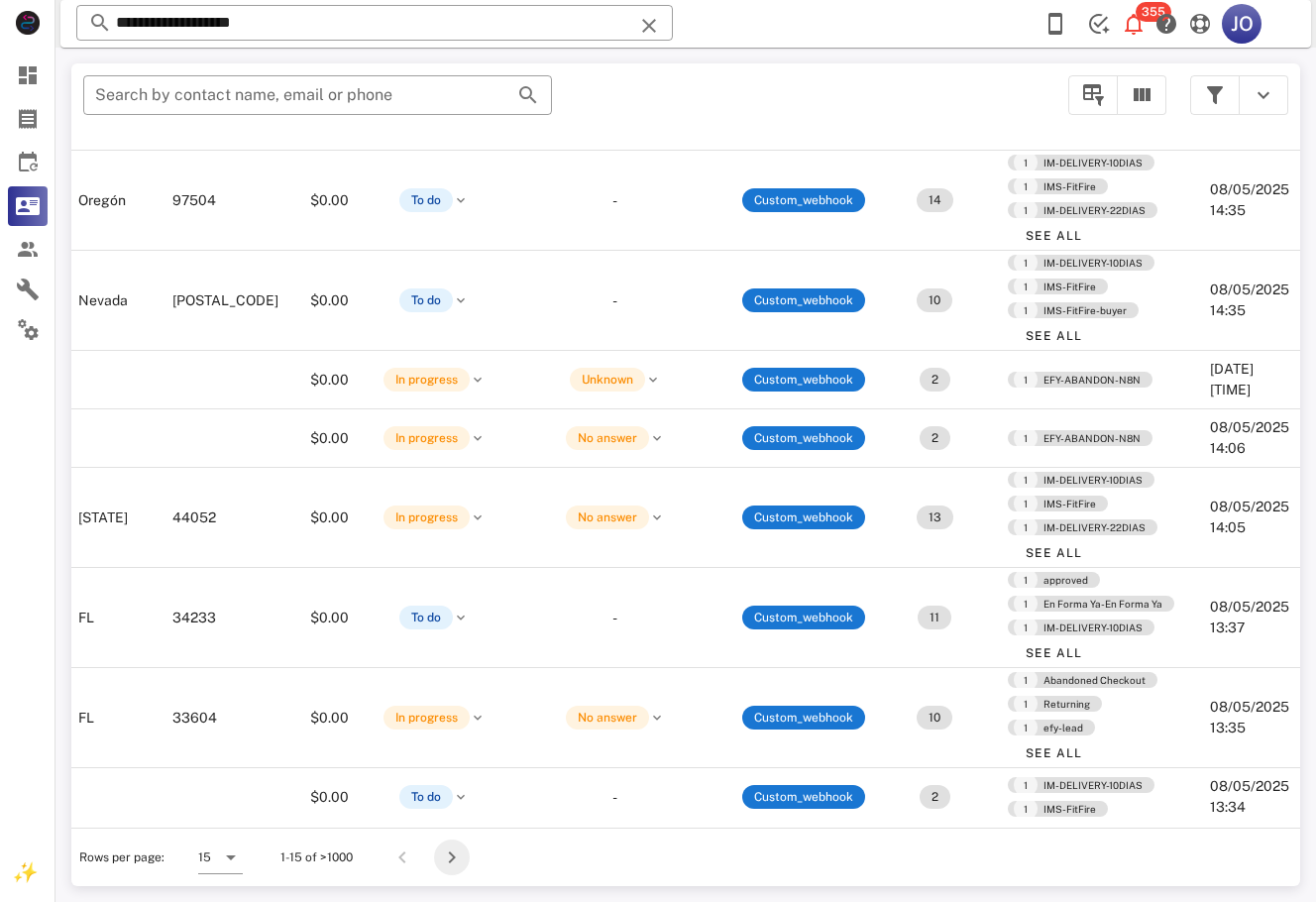 click at bounding box center (452, 857) 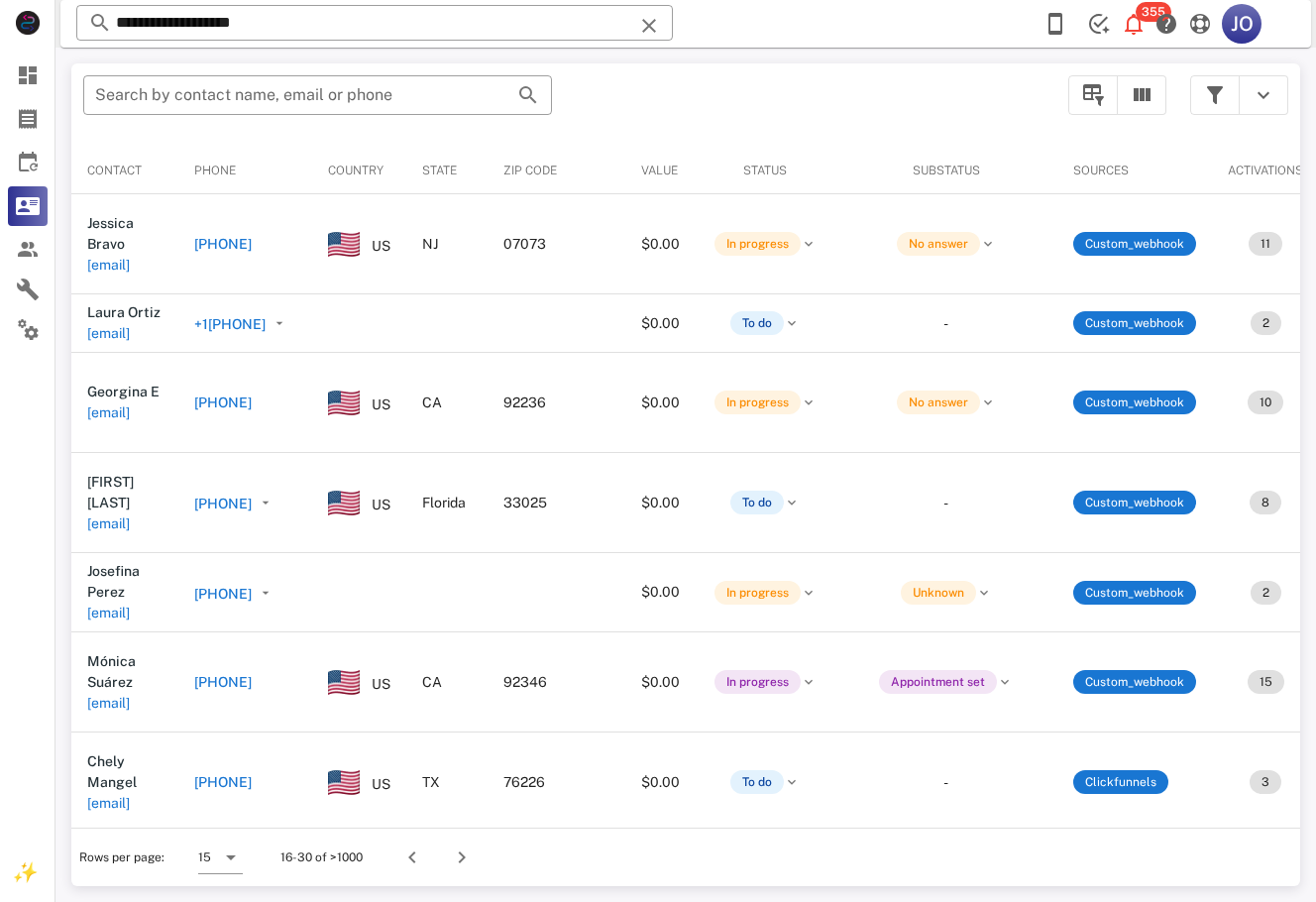 scroll, scrollTop: 0, scrollLeft: 522, axis: horizontal 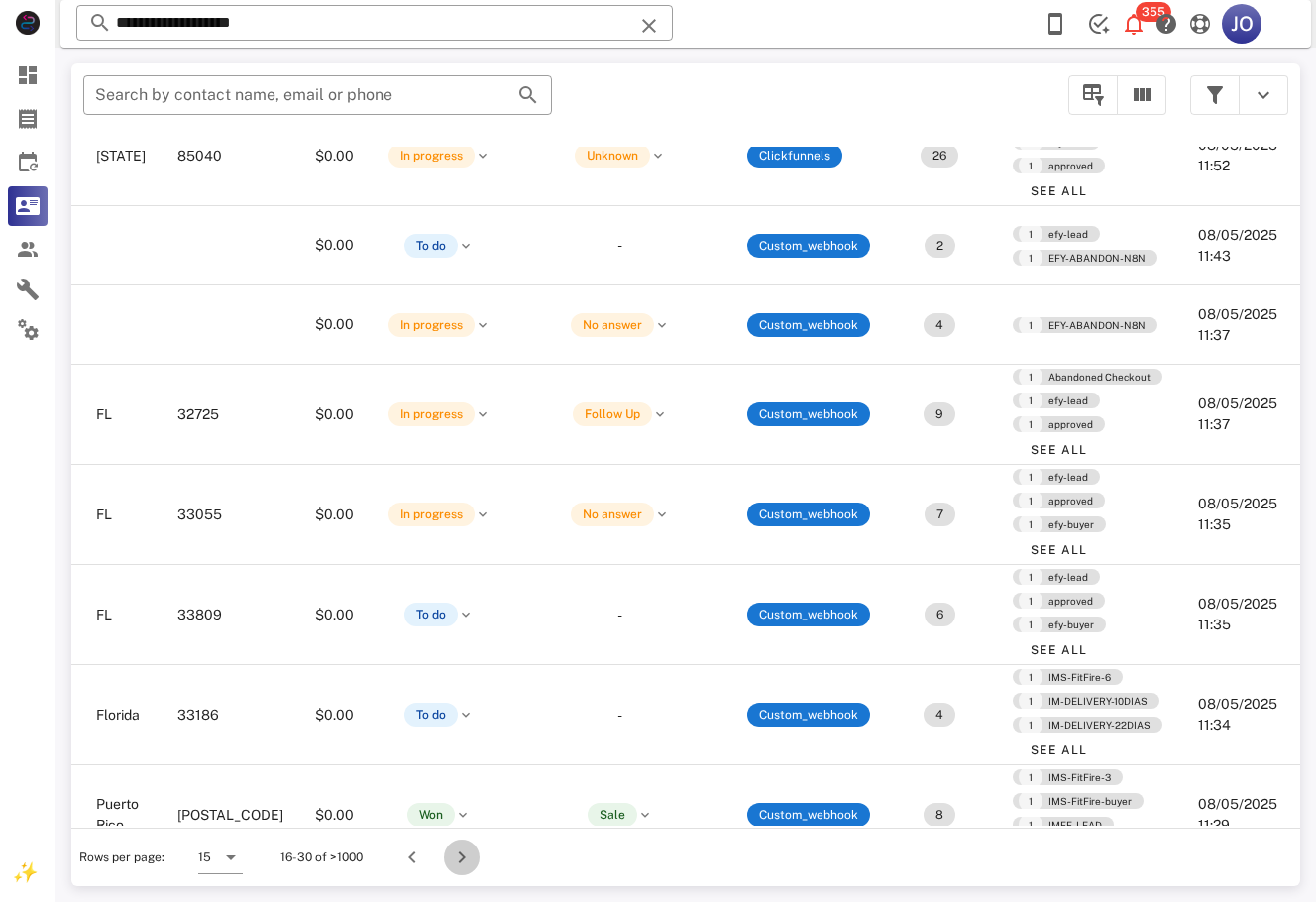 click at bounding box center [462, 857] 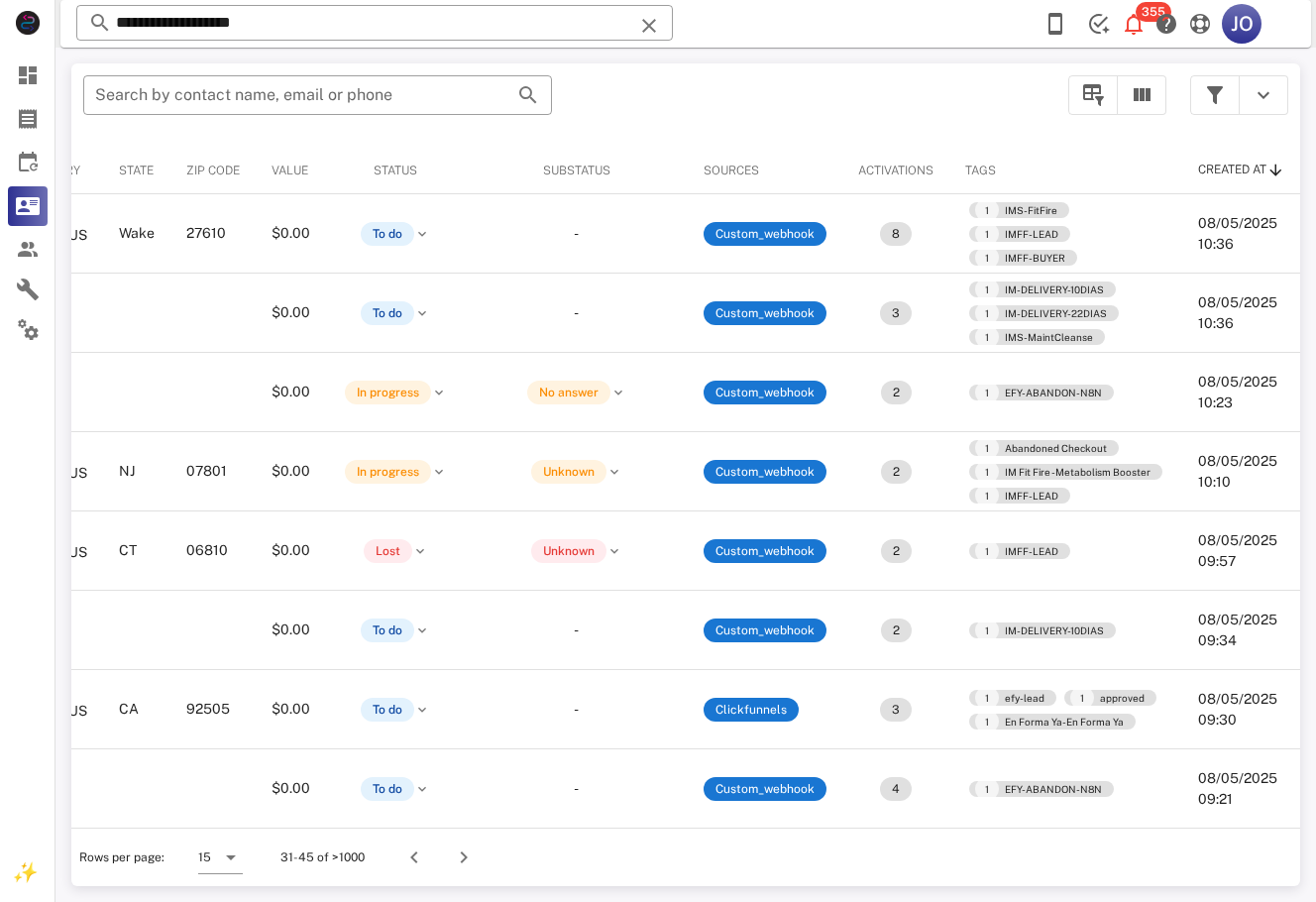 scroll, scrollTop: 0, scrollLeft: 0, axis: both 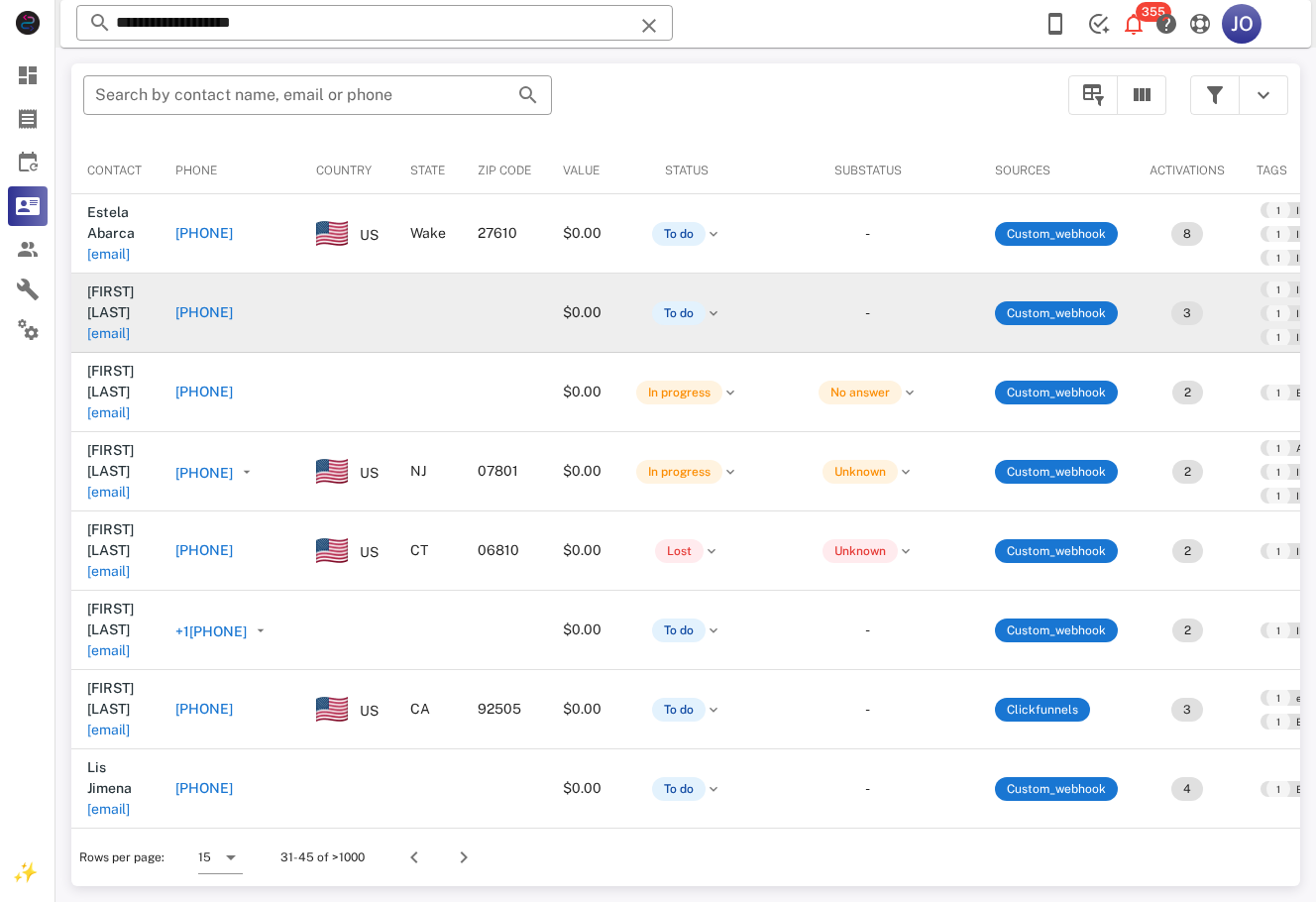 click on "[EMAIL]" at bounding box center (108, 333) 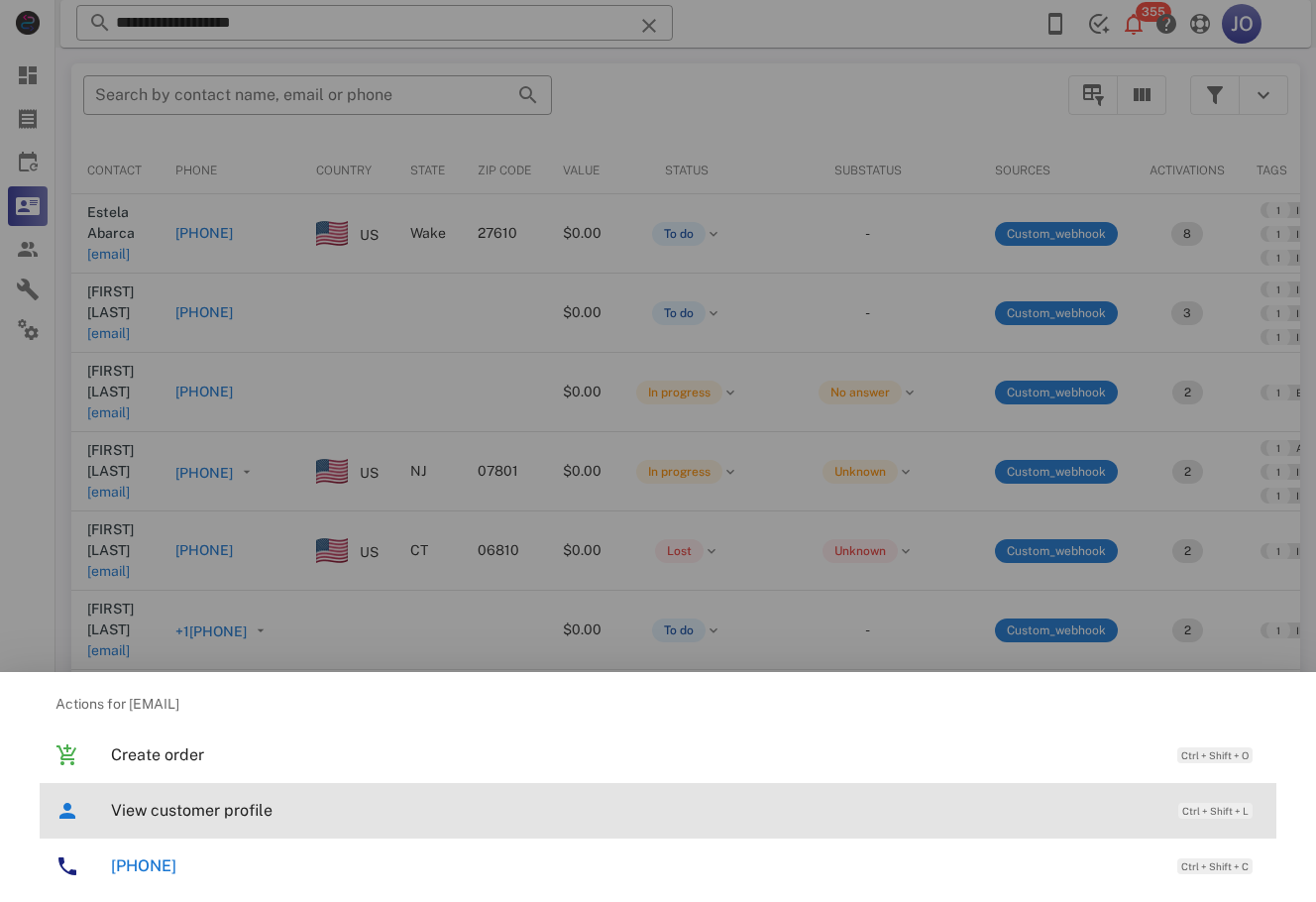 click on "View customer profile Ctrl + Shift + L" at bounding box center [686, 810] 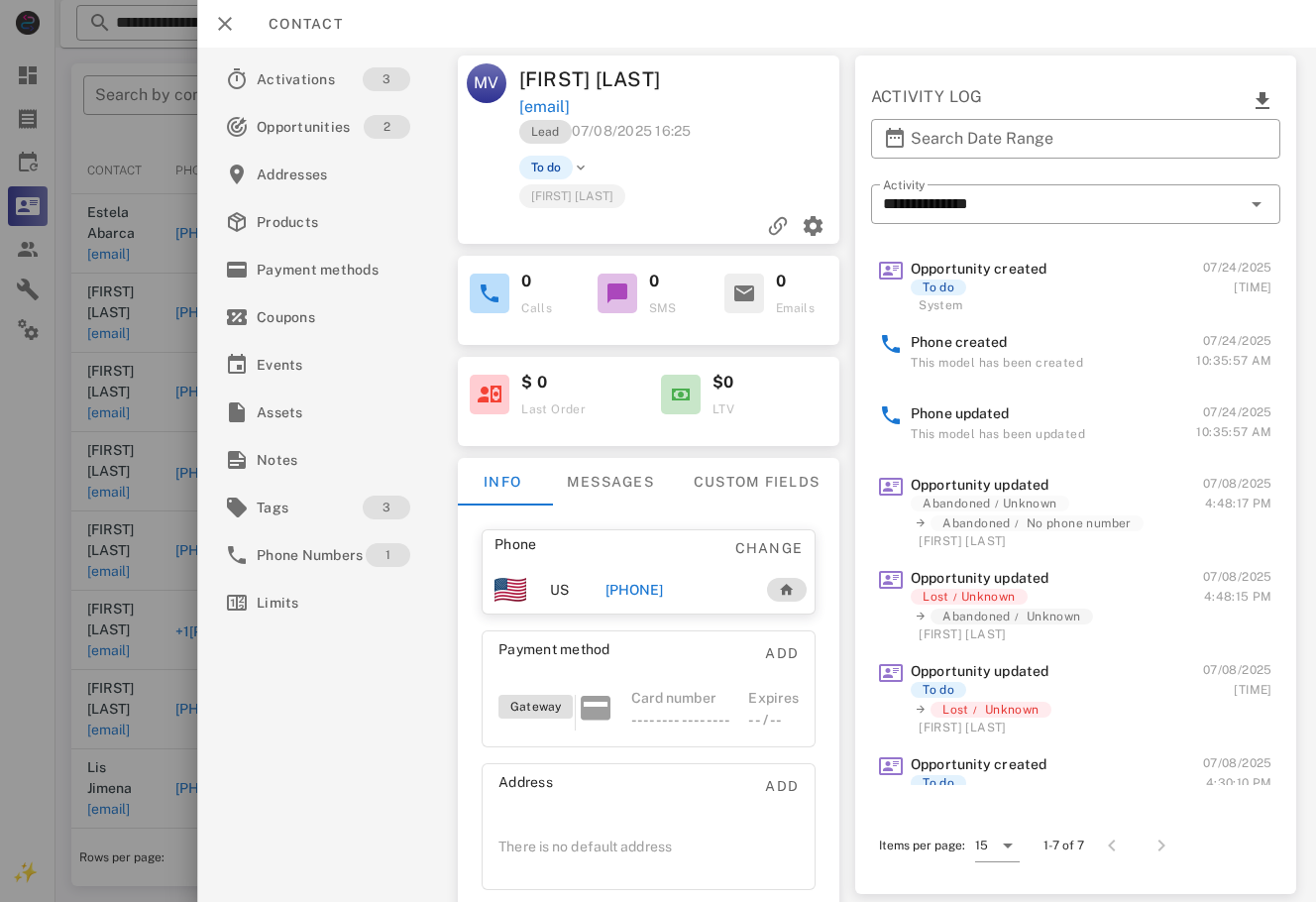 drag, startPoint x: 635, startPoint y: 596, endPoint x: 648, endPoint y: 617, distance: 24.698178 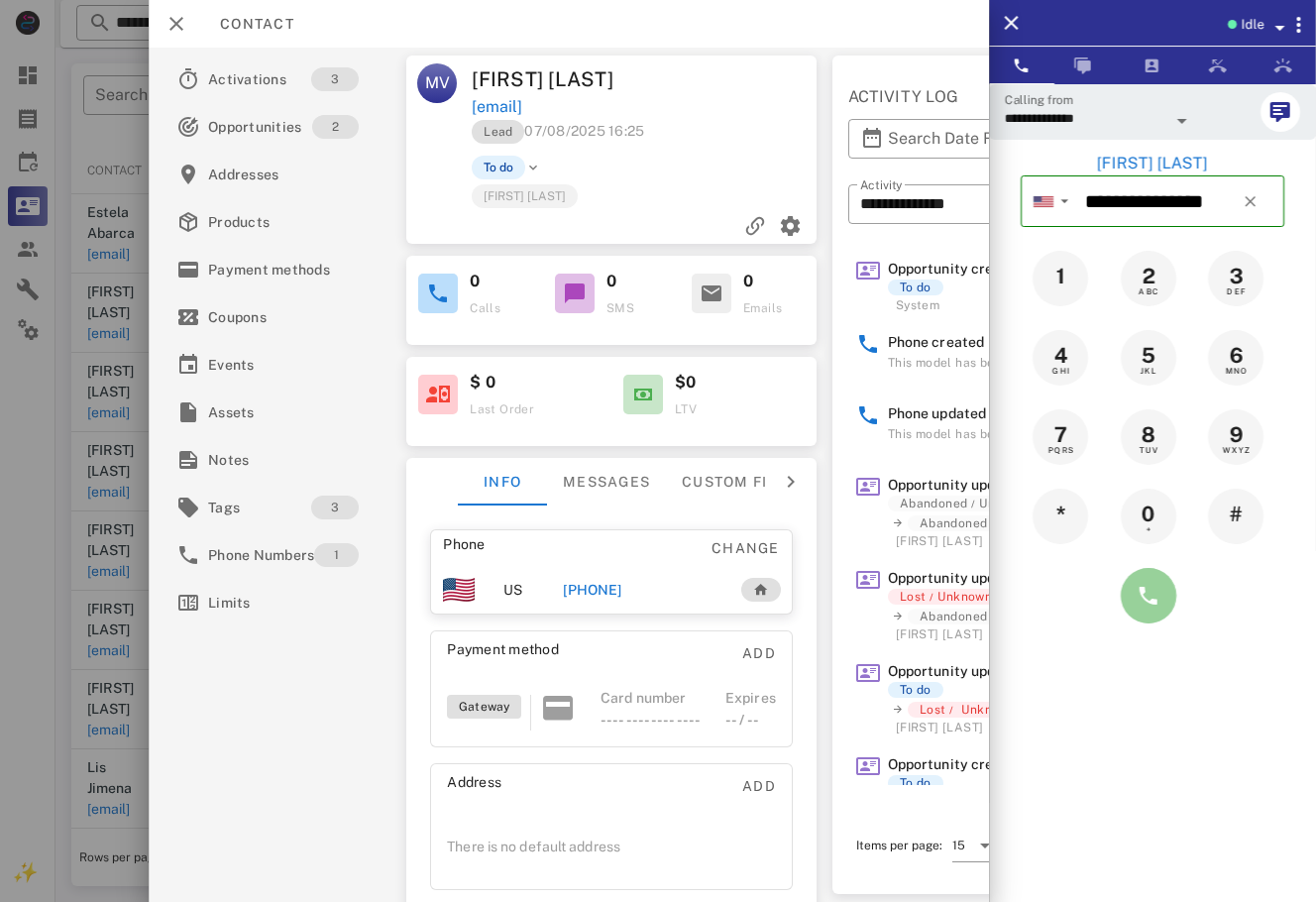 click at bounding box center [1149, 596] 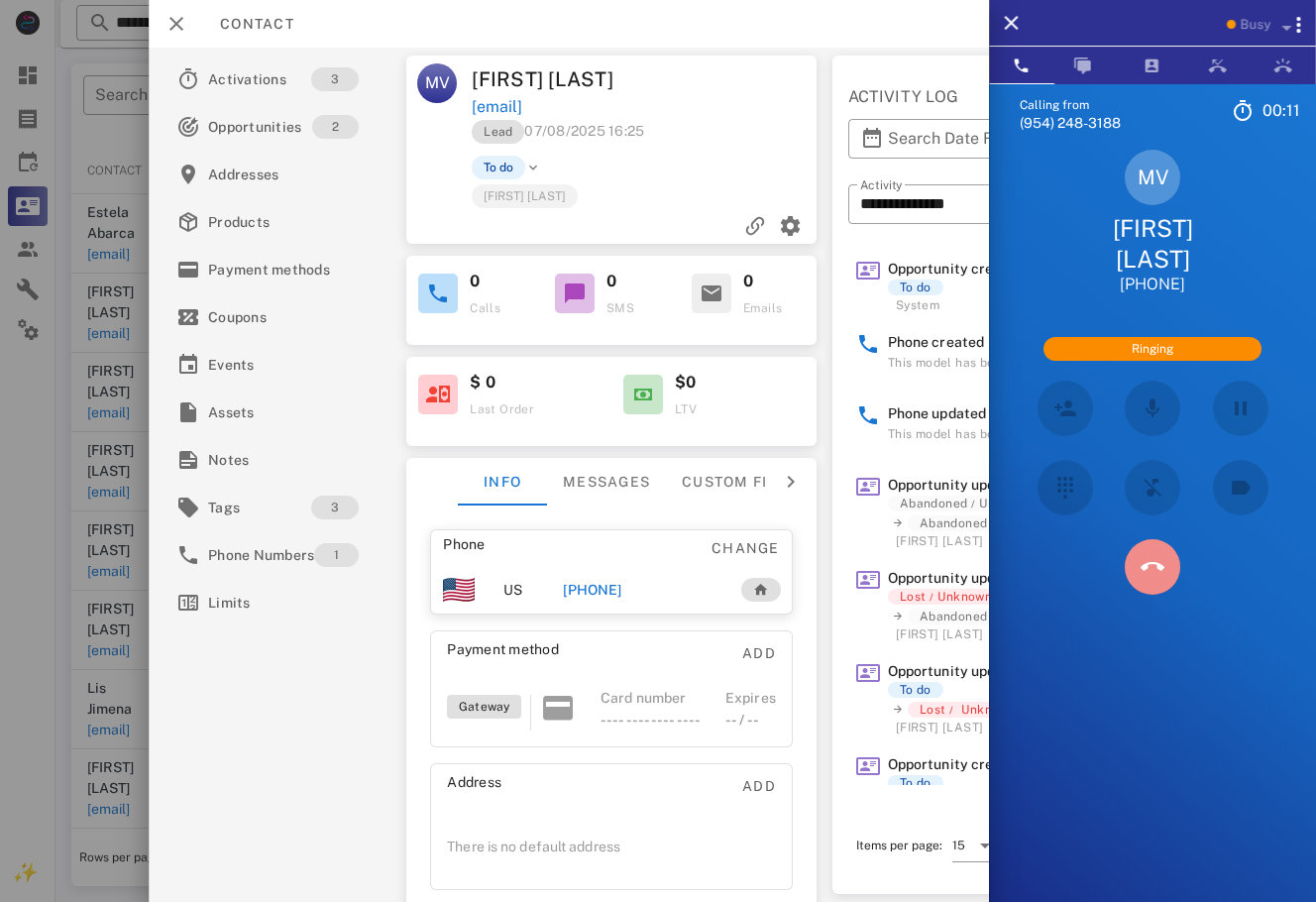 click at bounding box center [1152, 567] 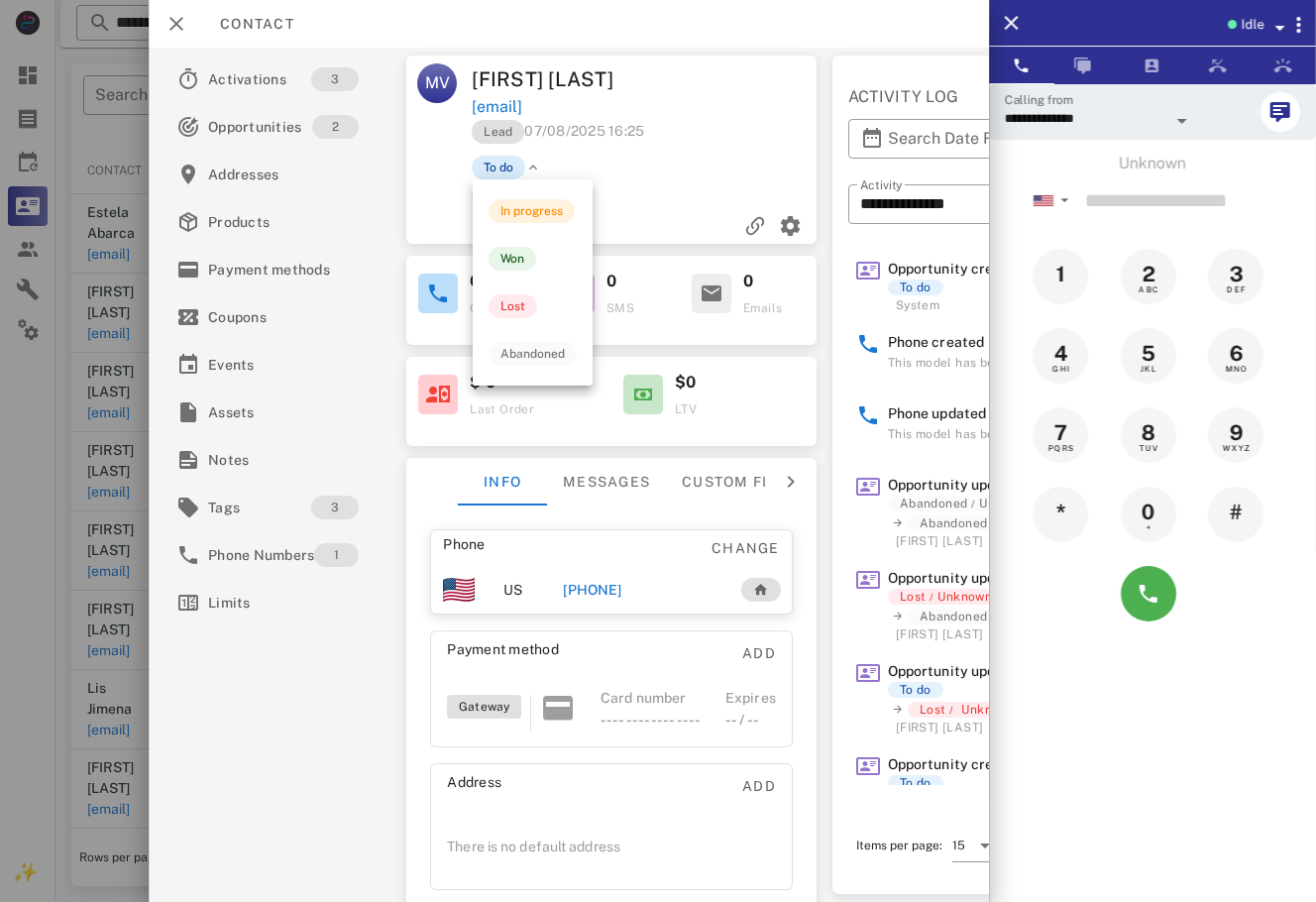 click on "To do" at bounding box center [498, 168] 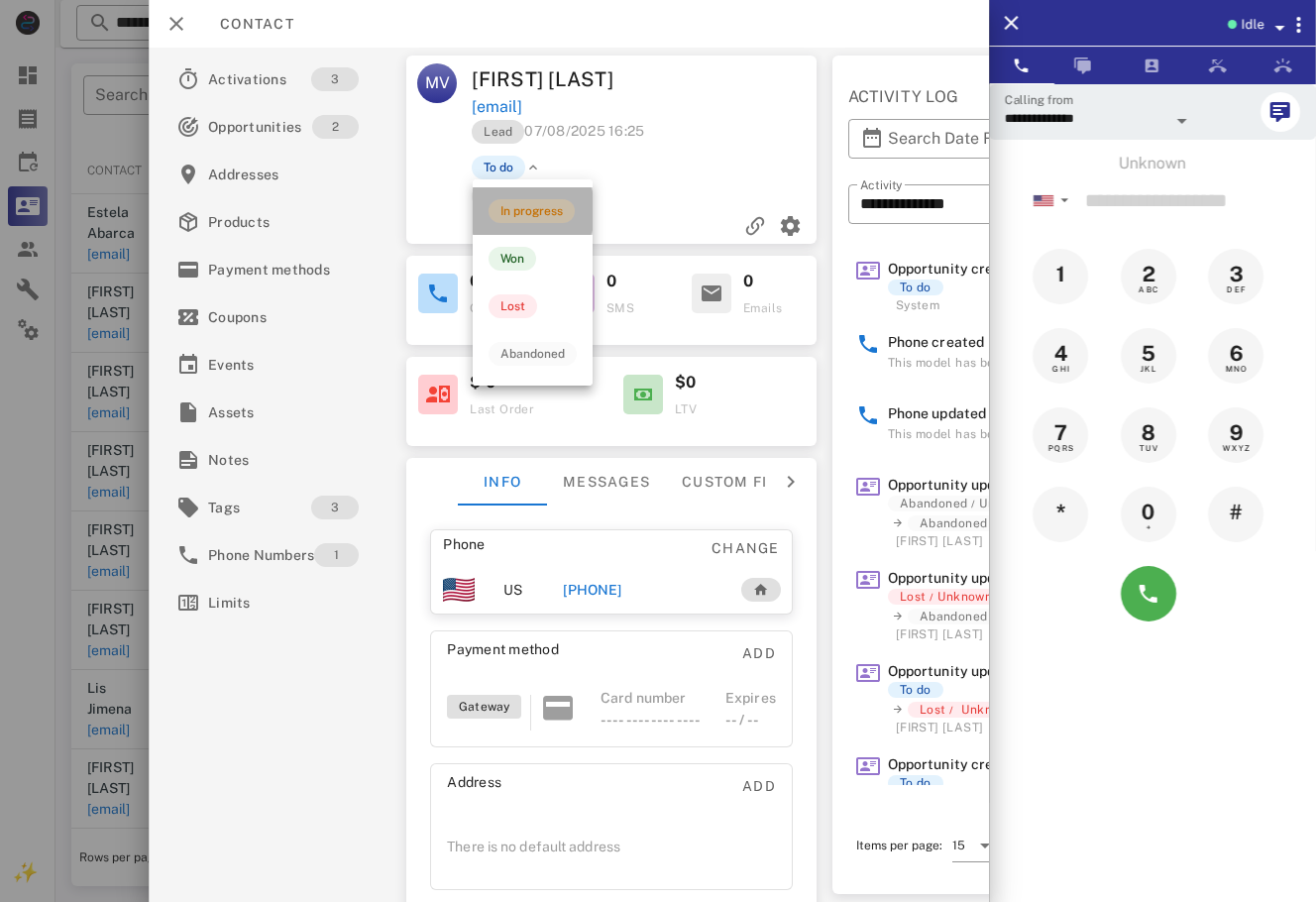 click on "In progress" at bounding box center (531, 211) 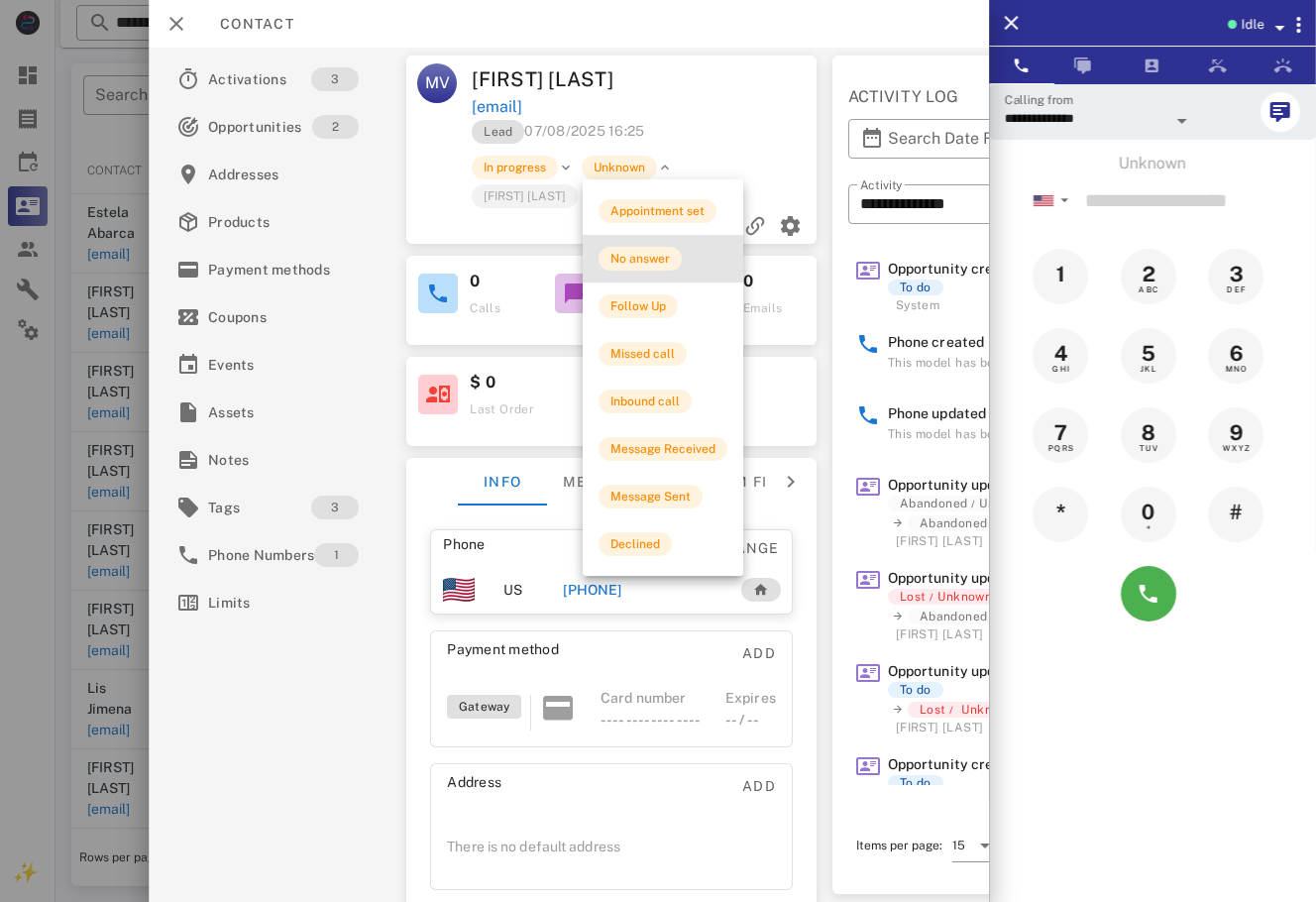 click on "No answer" at bounding box center (663, 259) 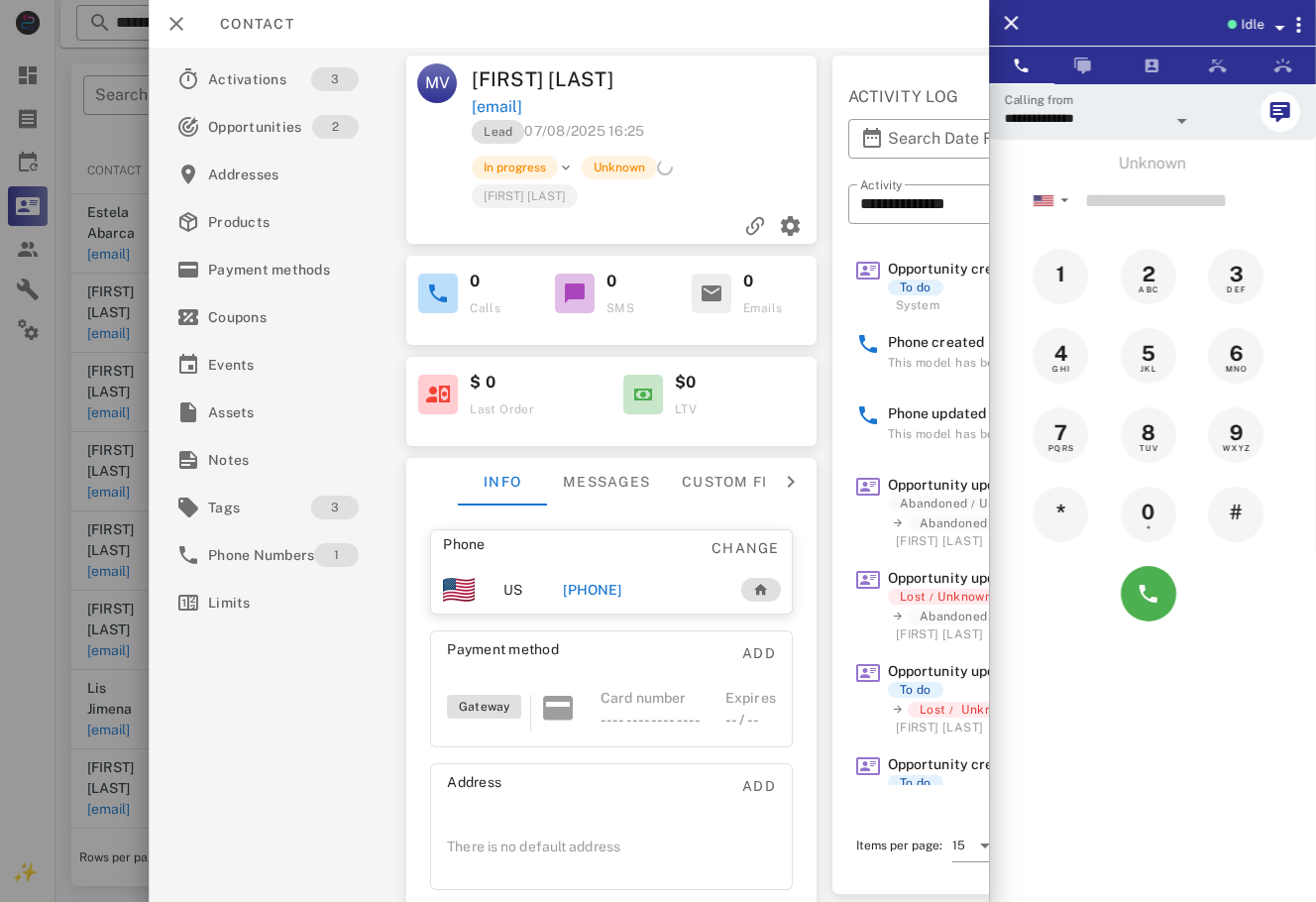 click at bounding box center [658, 451] 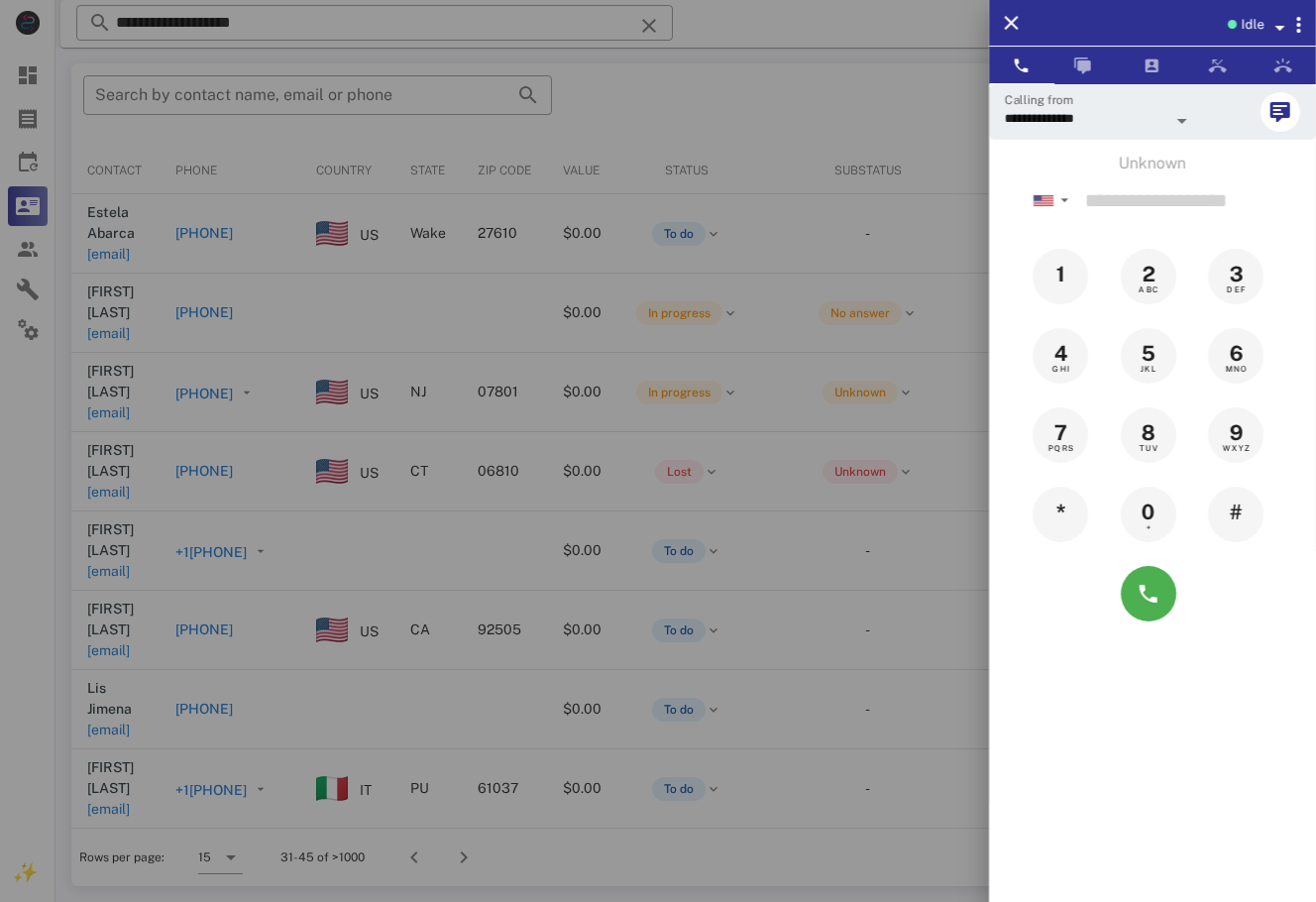 click at bounding box center [658, 451] 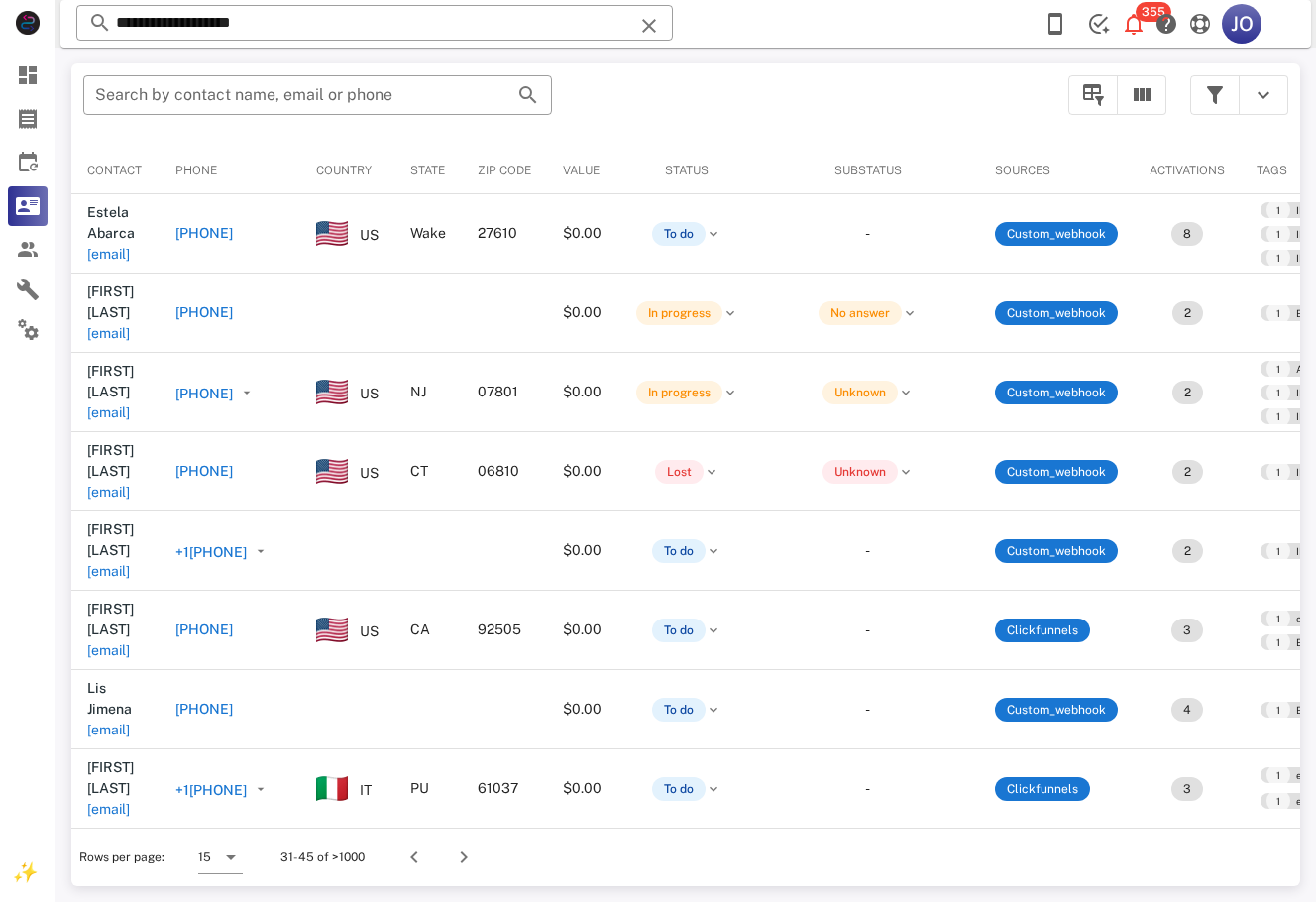 scroll, scrollTop: 0, scrollLeft: 527, axis: horizontal 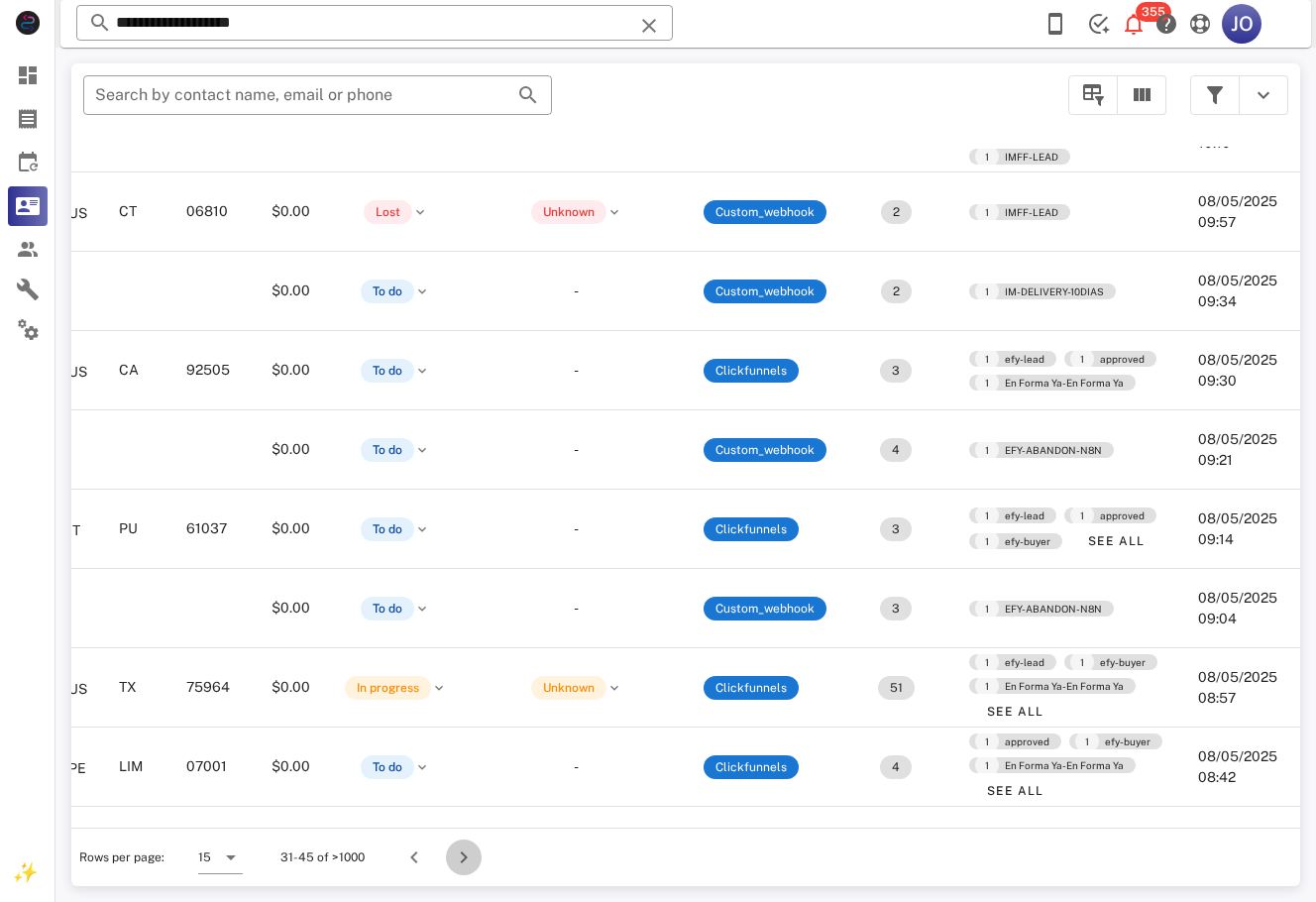 click at bounding box center [464, 857] 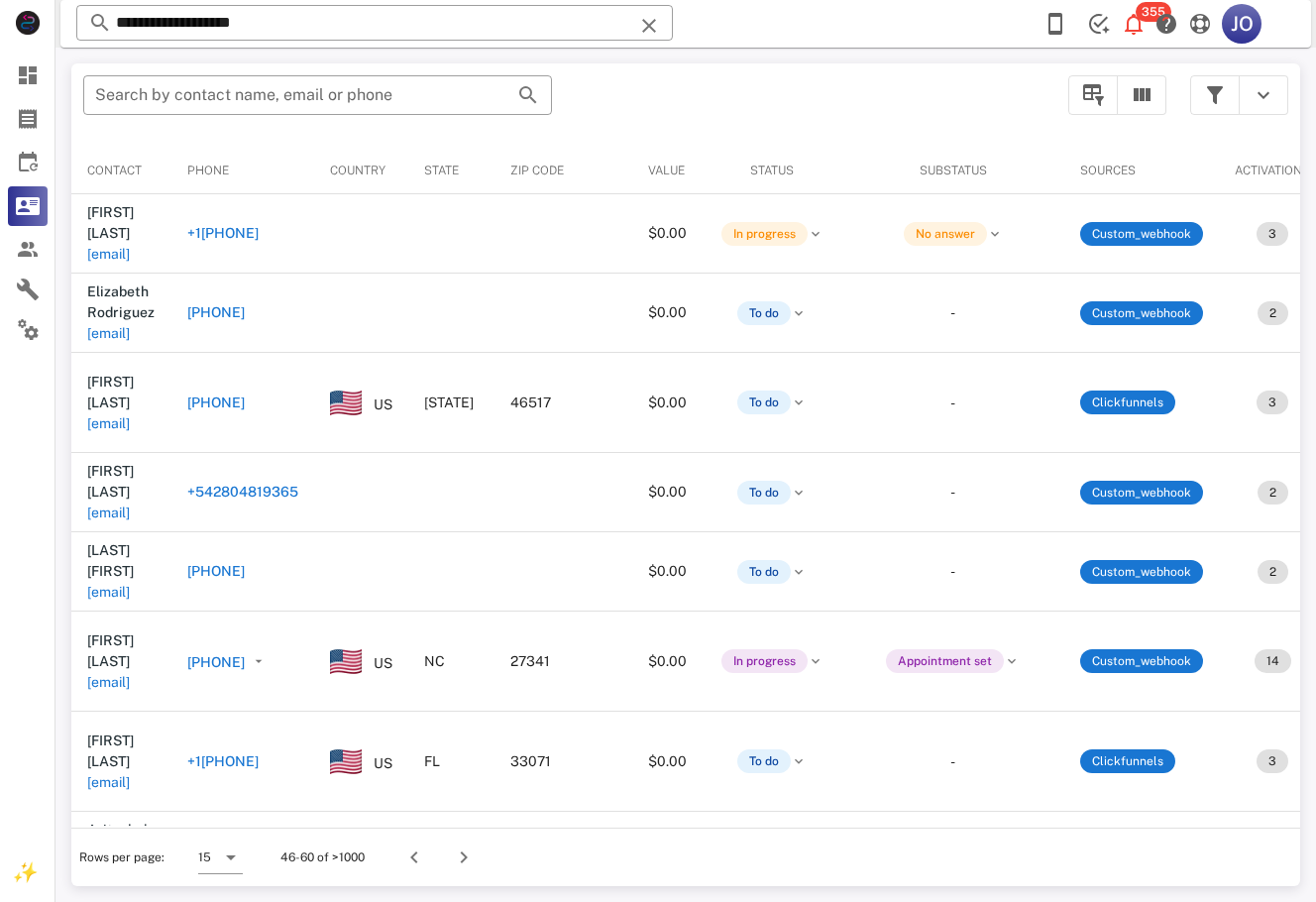 scroll, scrollTop: 0, scrollLeft: 491, axis: horizontal 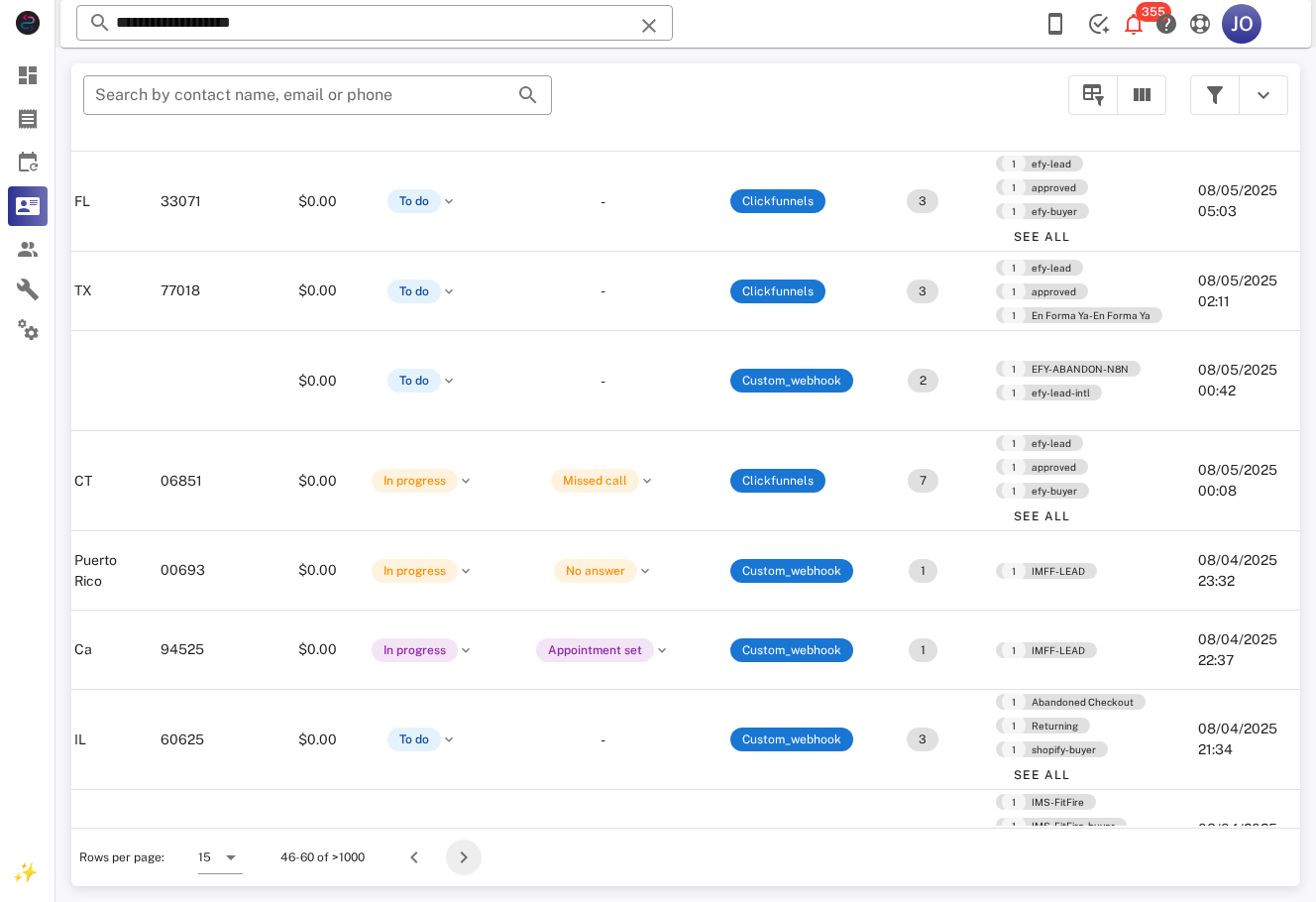 click at bounding box center (464, 857) 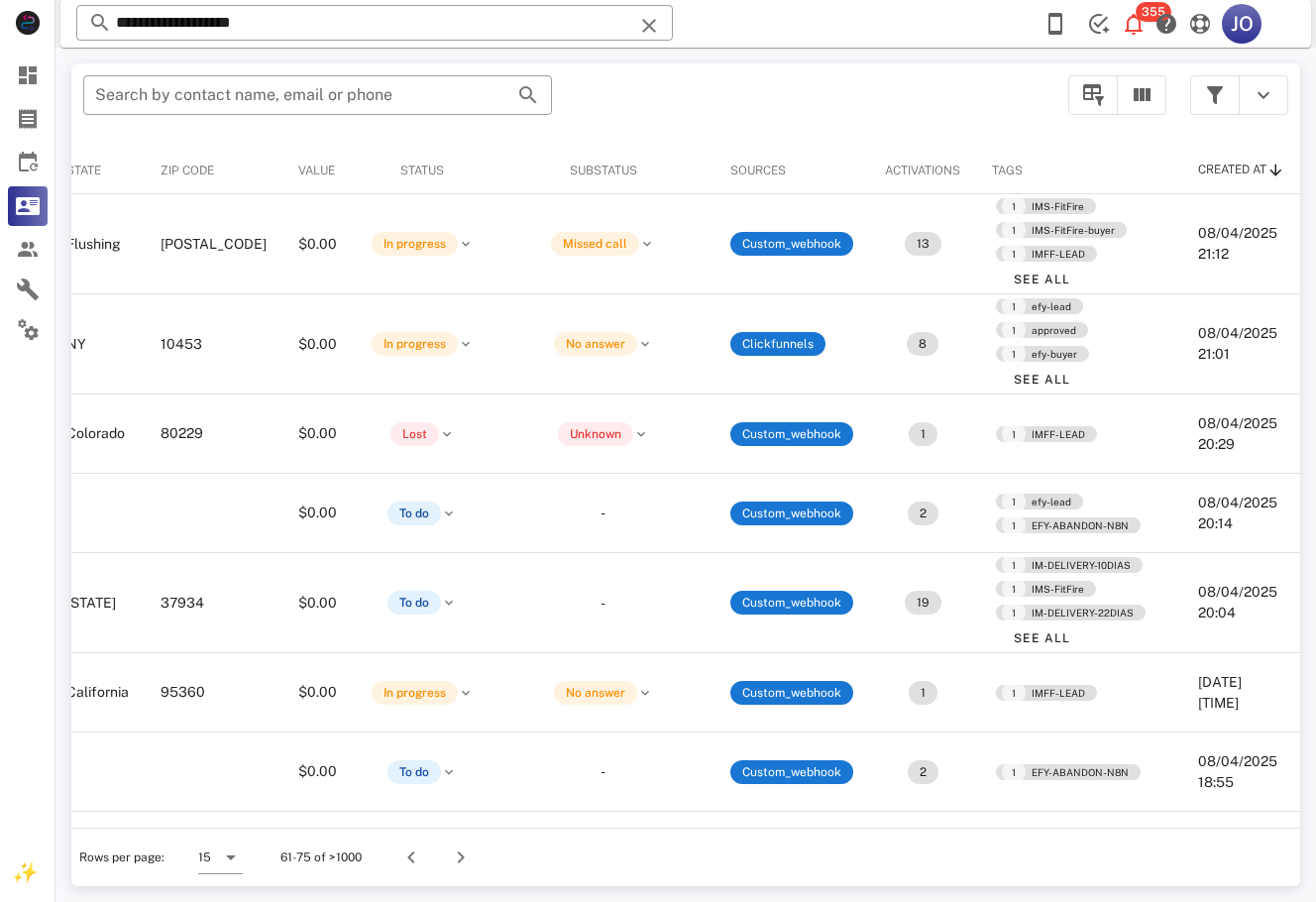 scroll, scrollTop: 0, scrollLeft: 529, axis: horizontal 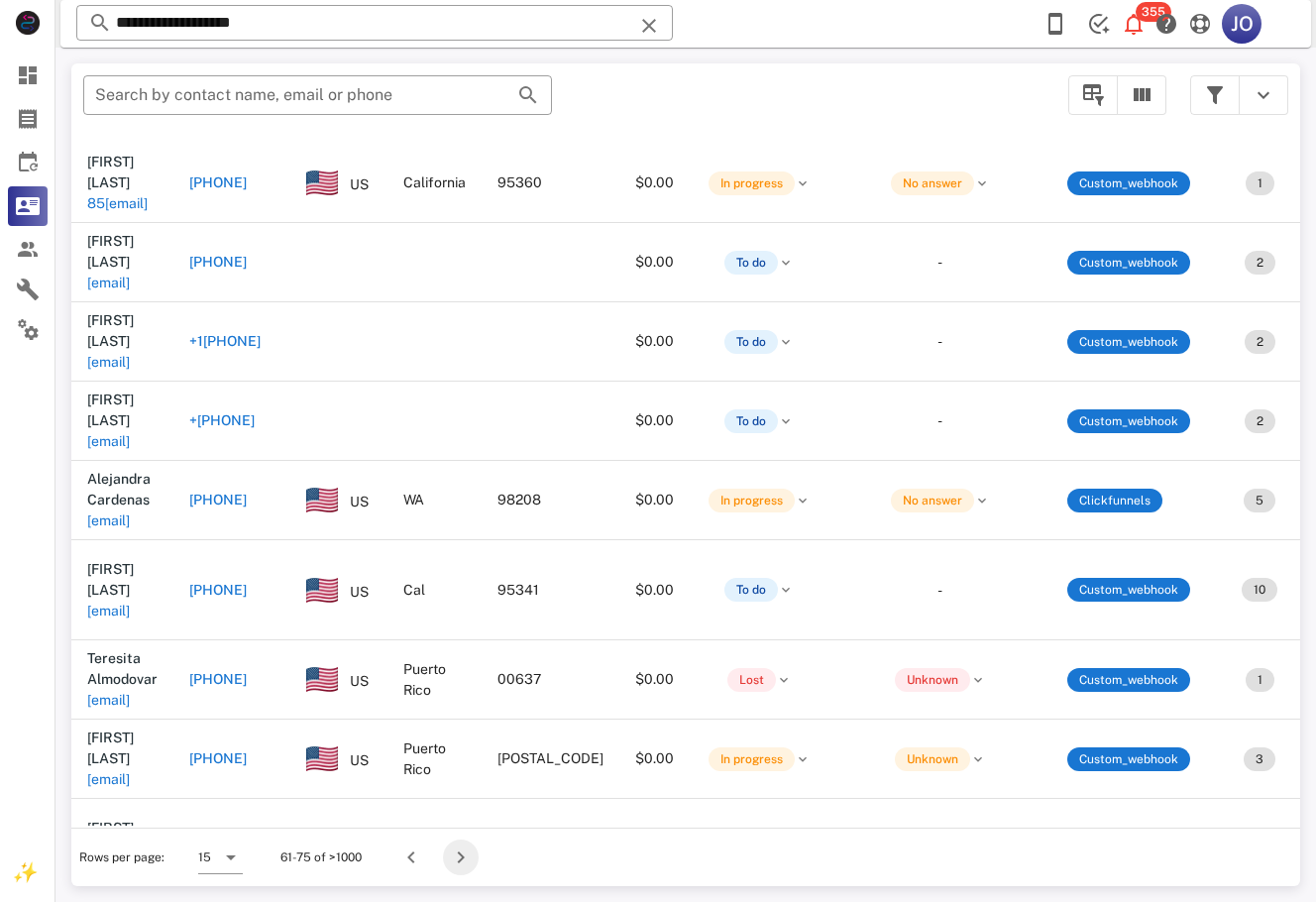click at bounding box center [461, 857] 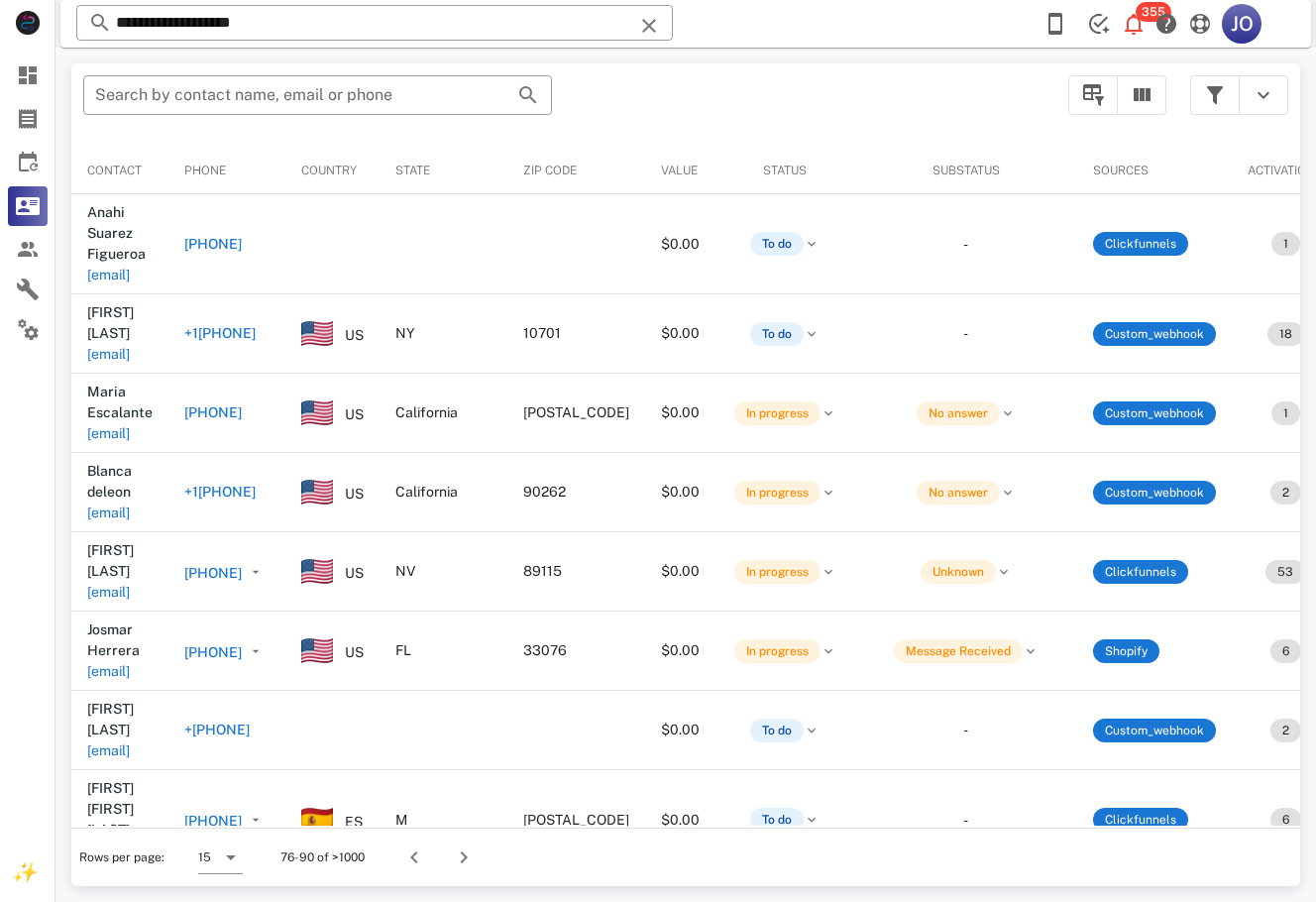 scroll, scrollTop: 0, scrollLeft: 559, axis: horizontal 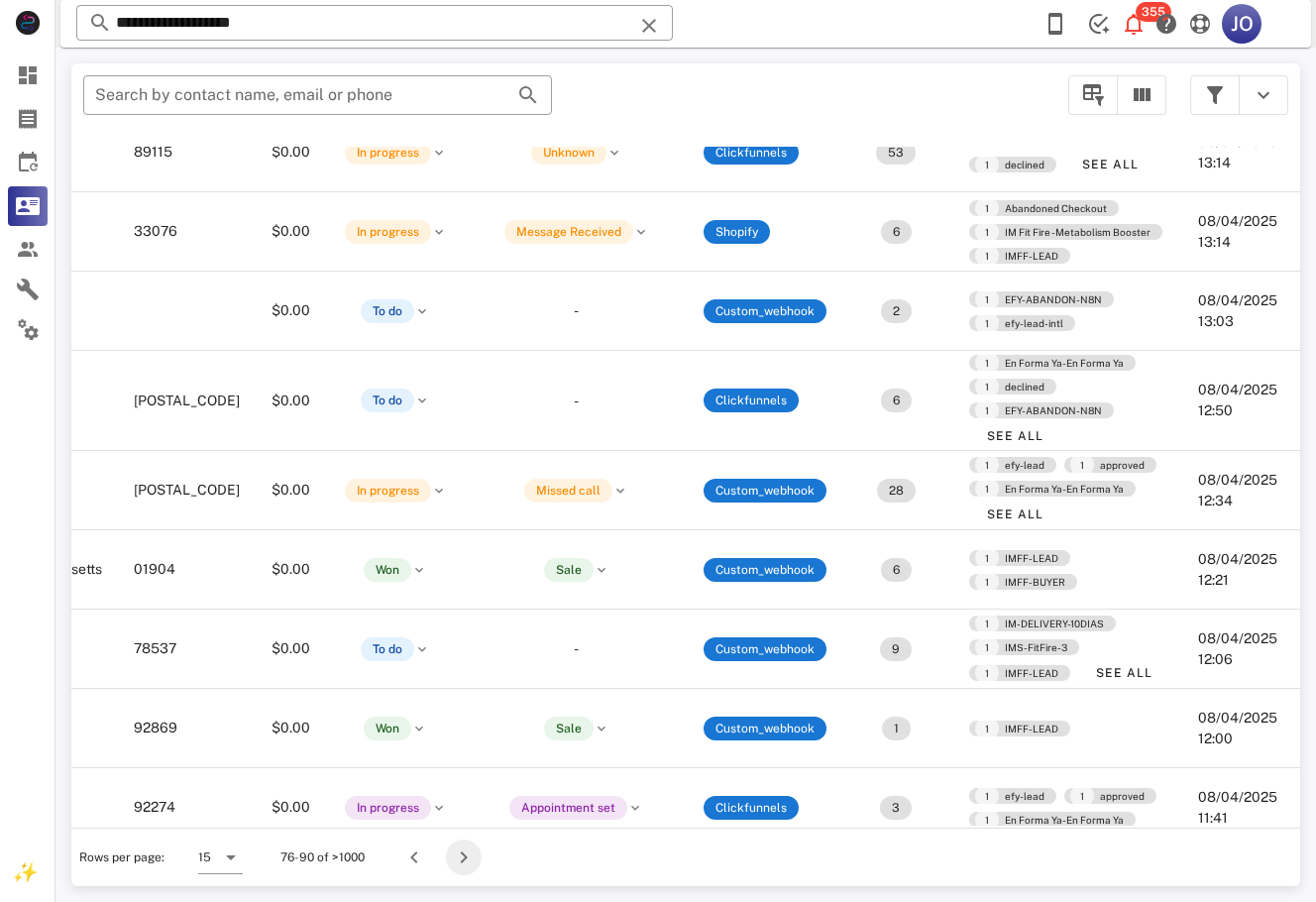 click at bounding box center (464, 857) 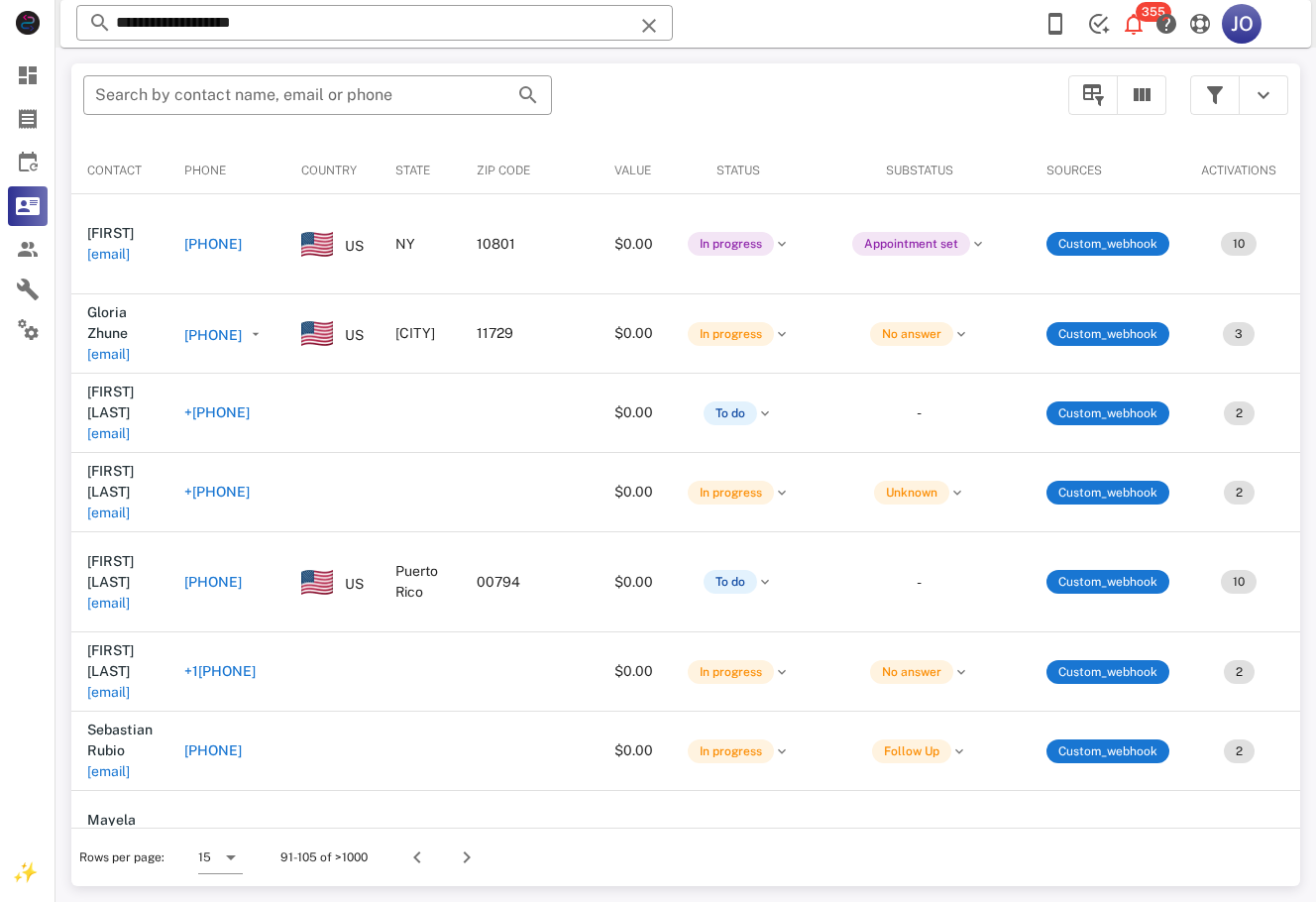 scroll, scrollTop: 0, scrollLeft: 492, axis: horizontal 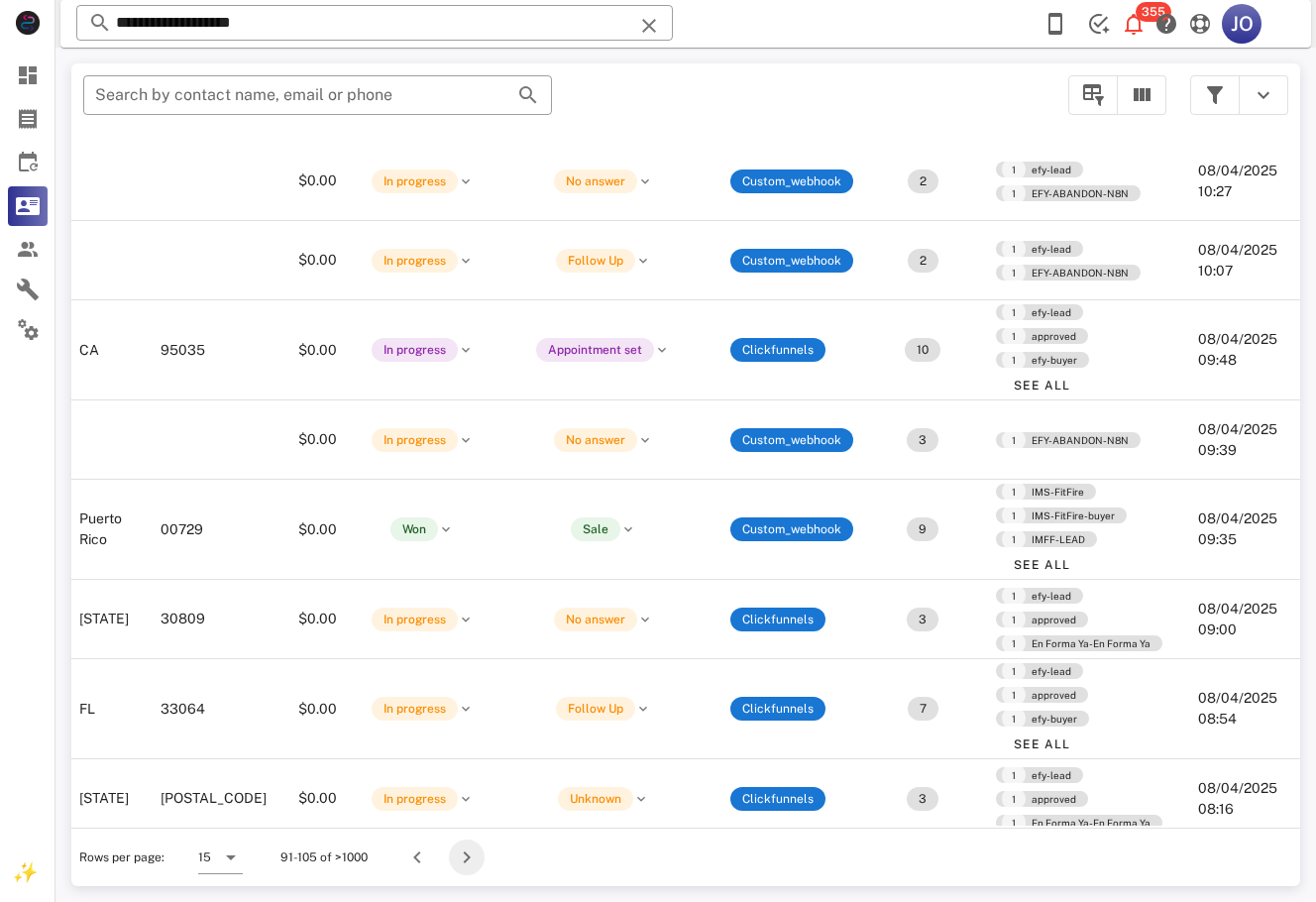 click at bounding box center [467, 857] 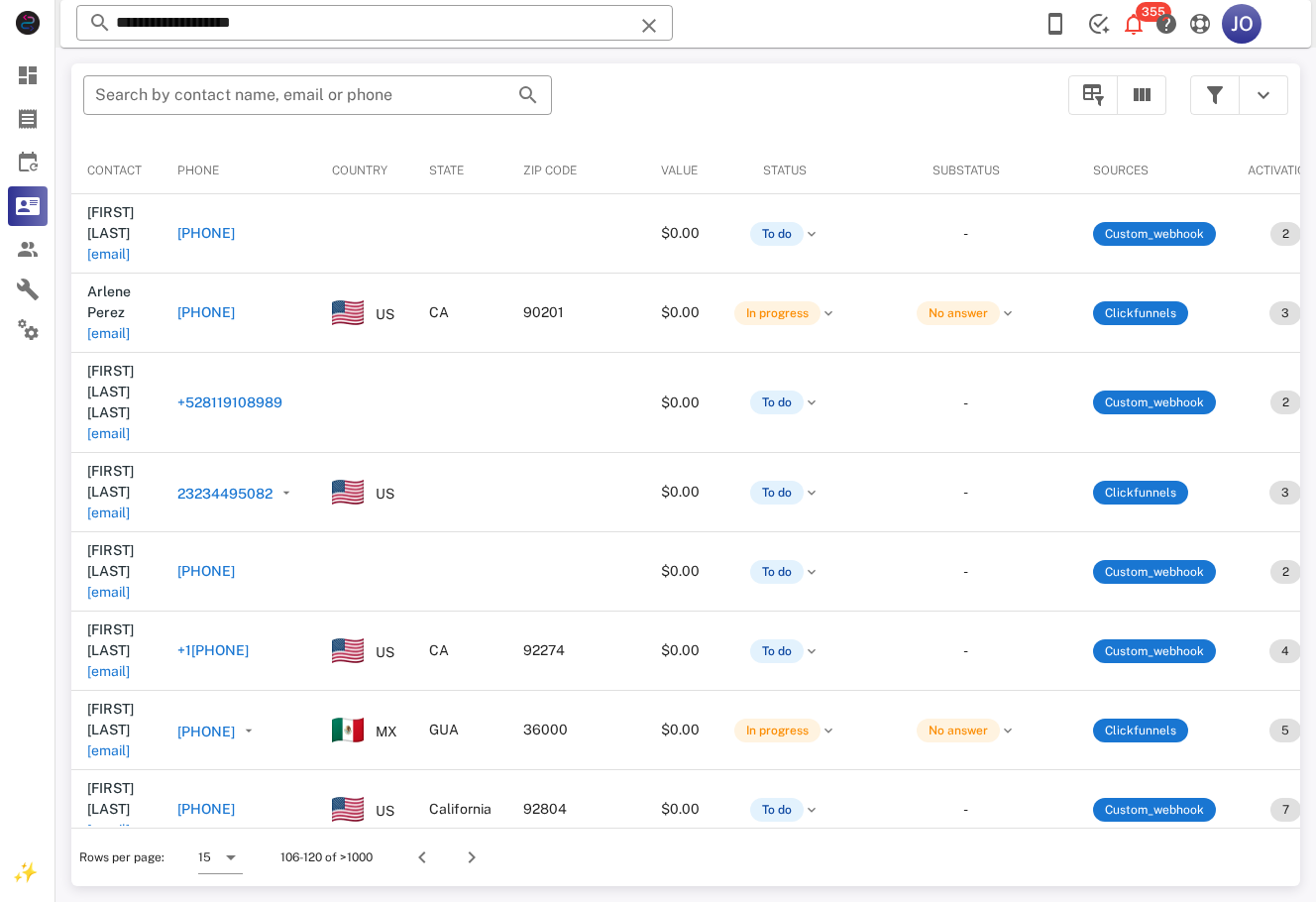 scroll, scrollTop: 0, scrollLeft: 503, axis: horizontal 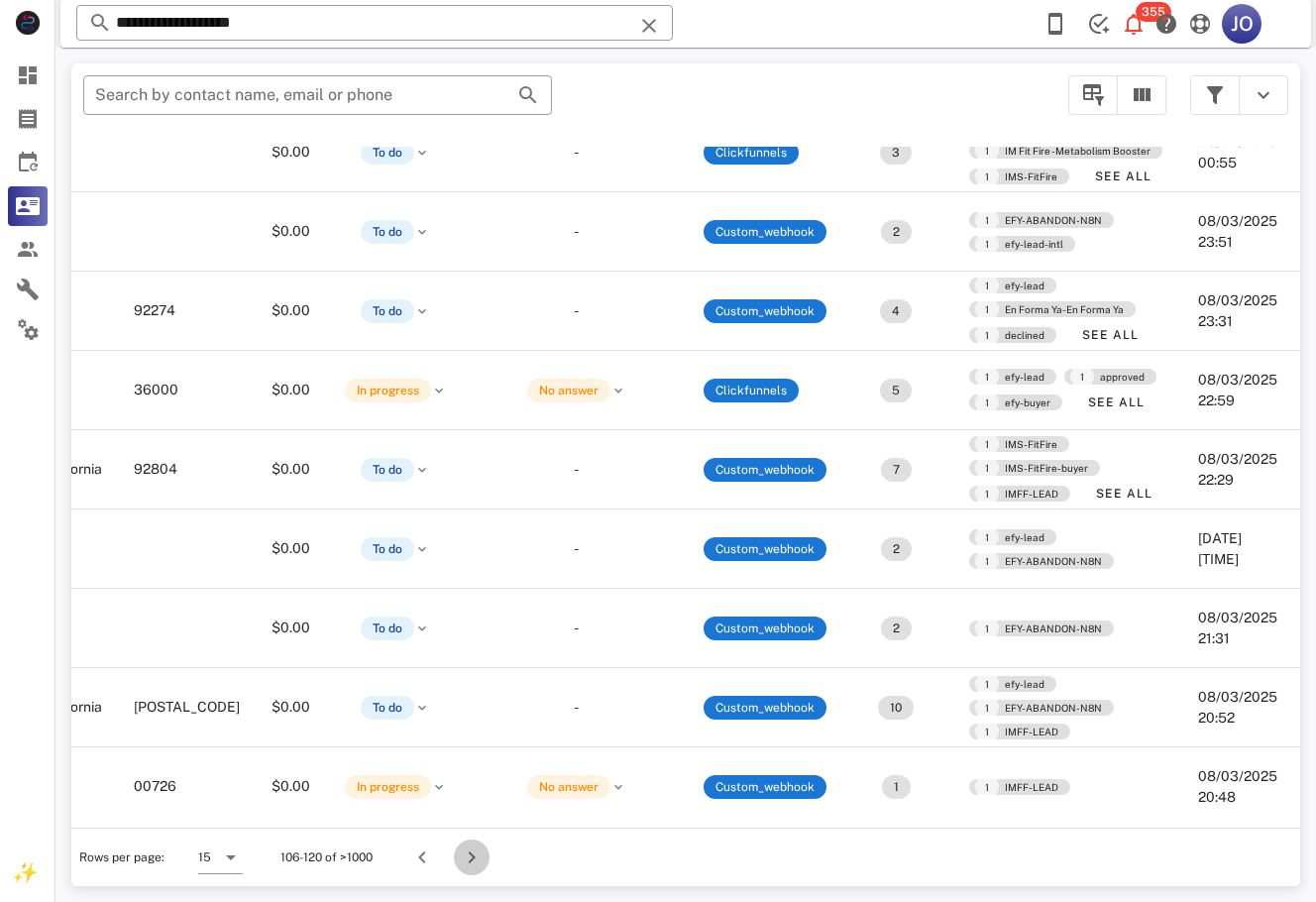 click at bounding box center [472, 857] 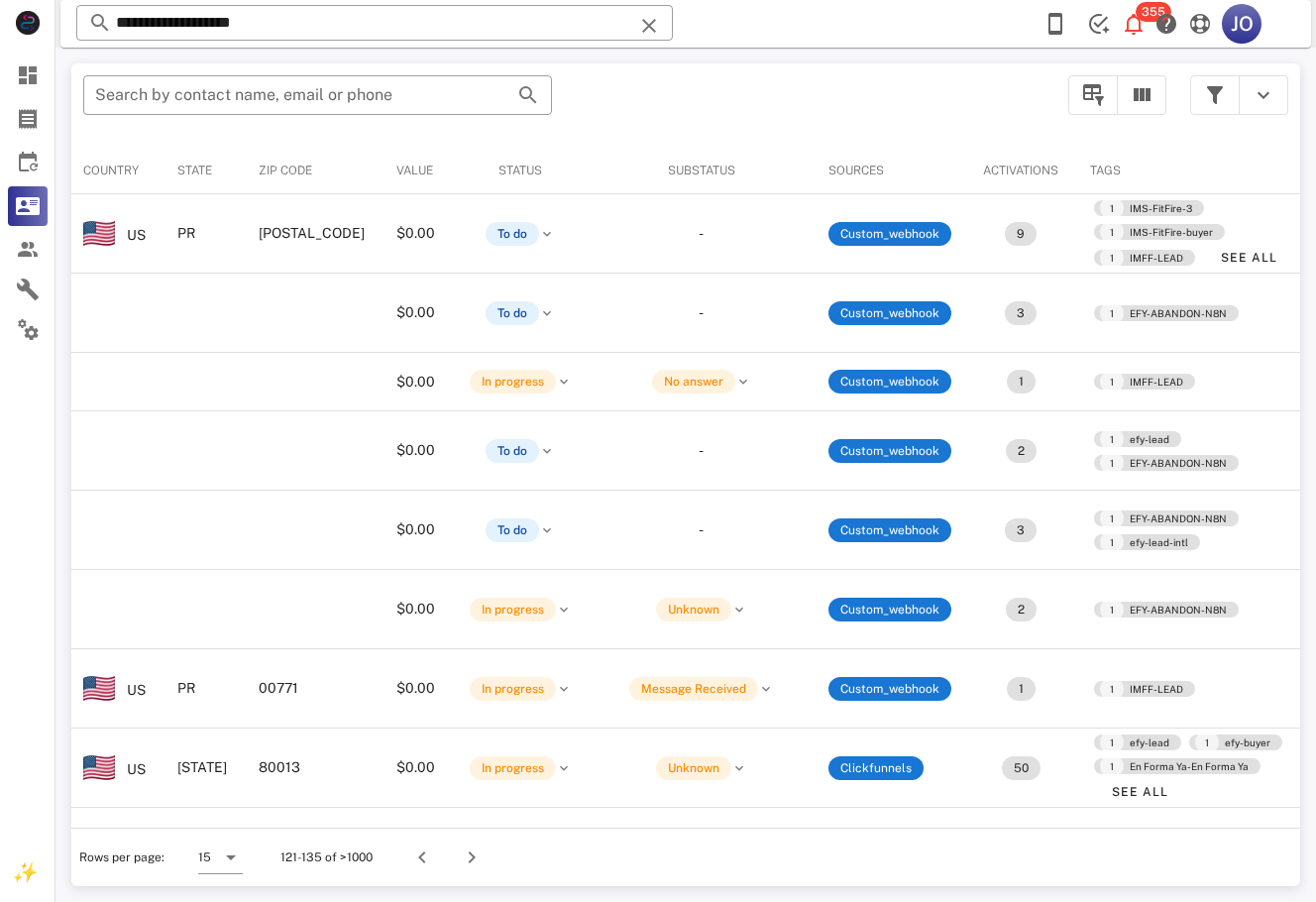 scroll, scrollTop: 0, scrollLeft: 573, axis: horizontal 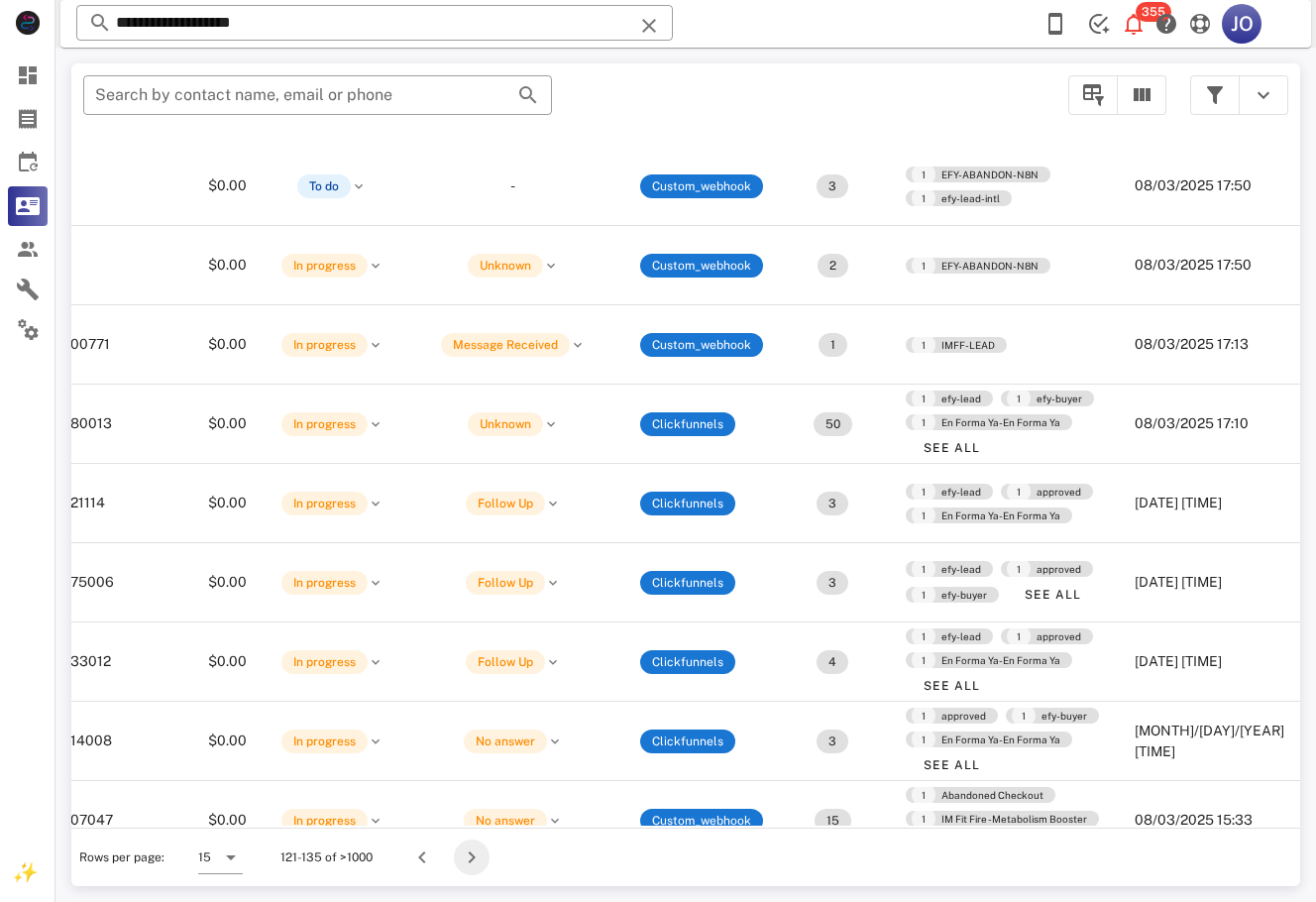 click at bounding box center [472, 857] 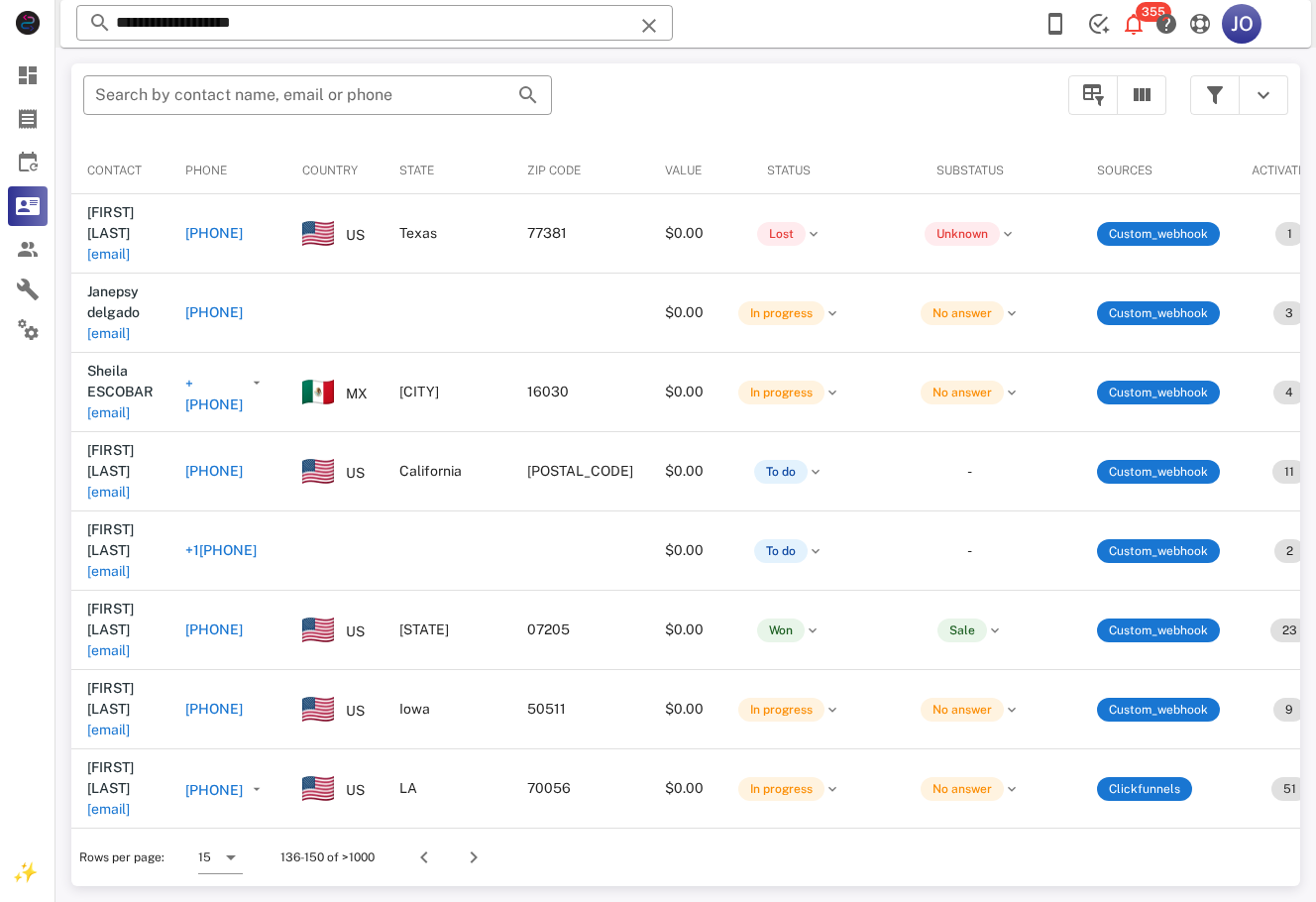 scroll, scrollTop: 0, scrollLeft: 826, axis: horizontal 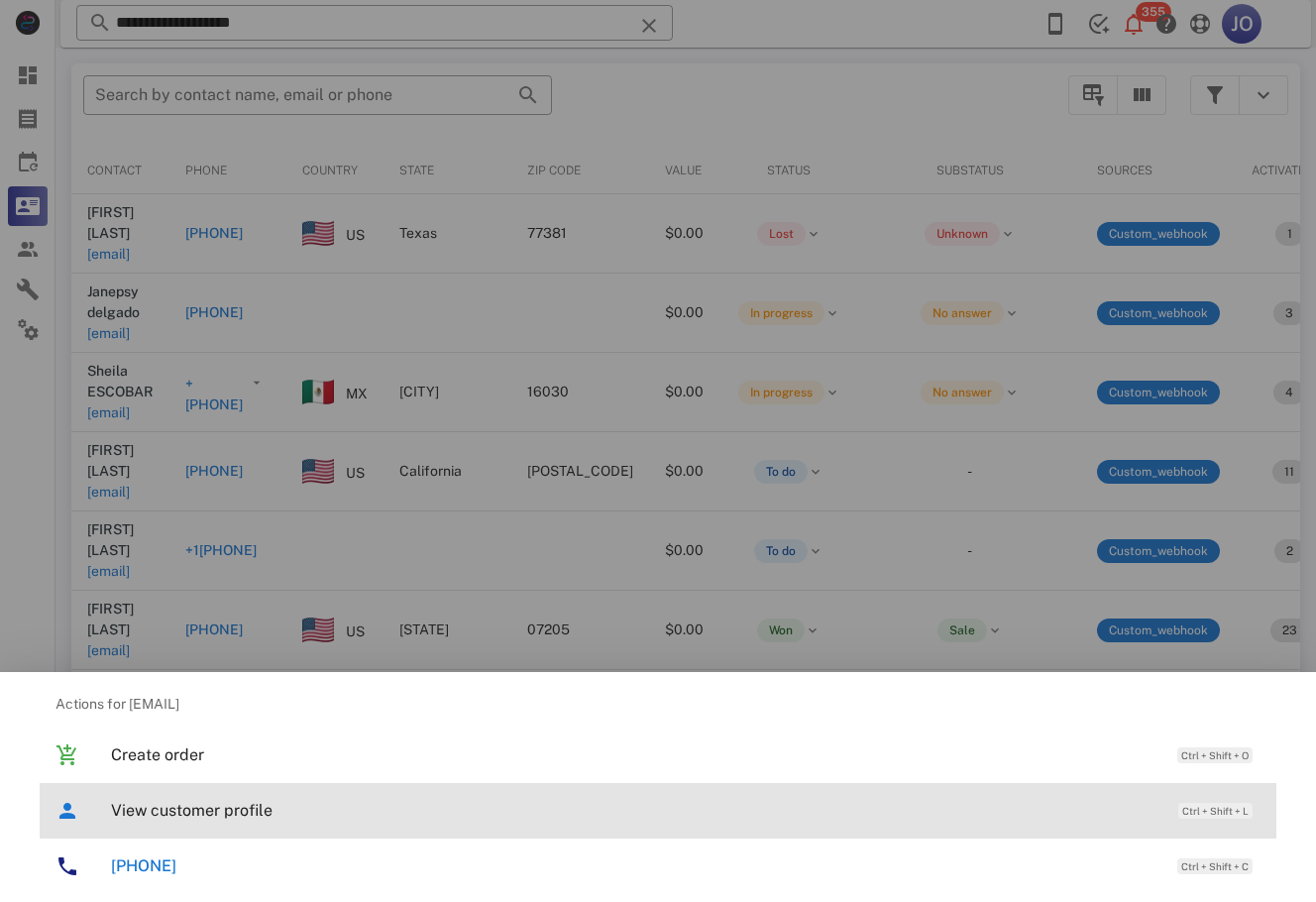 click on "View customer profile" at bounding box center [634, 810] 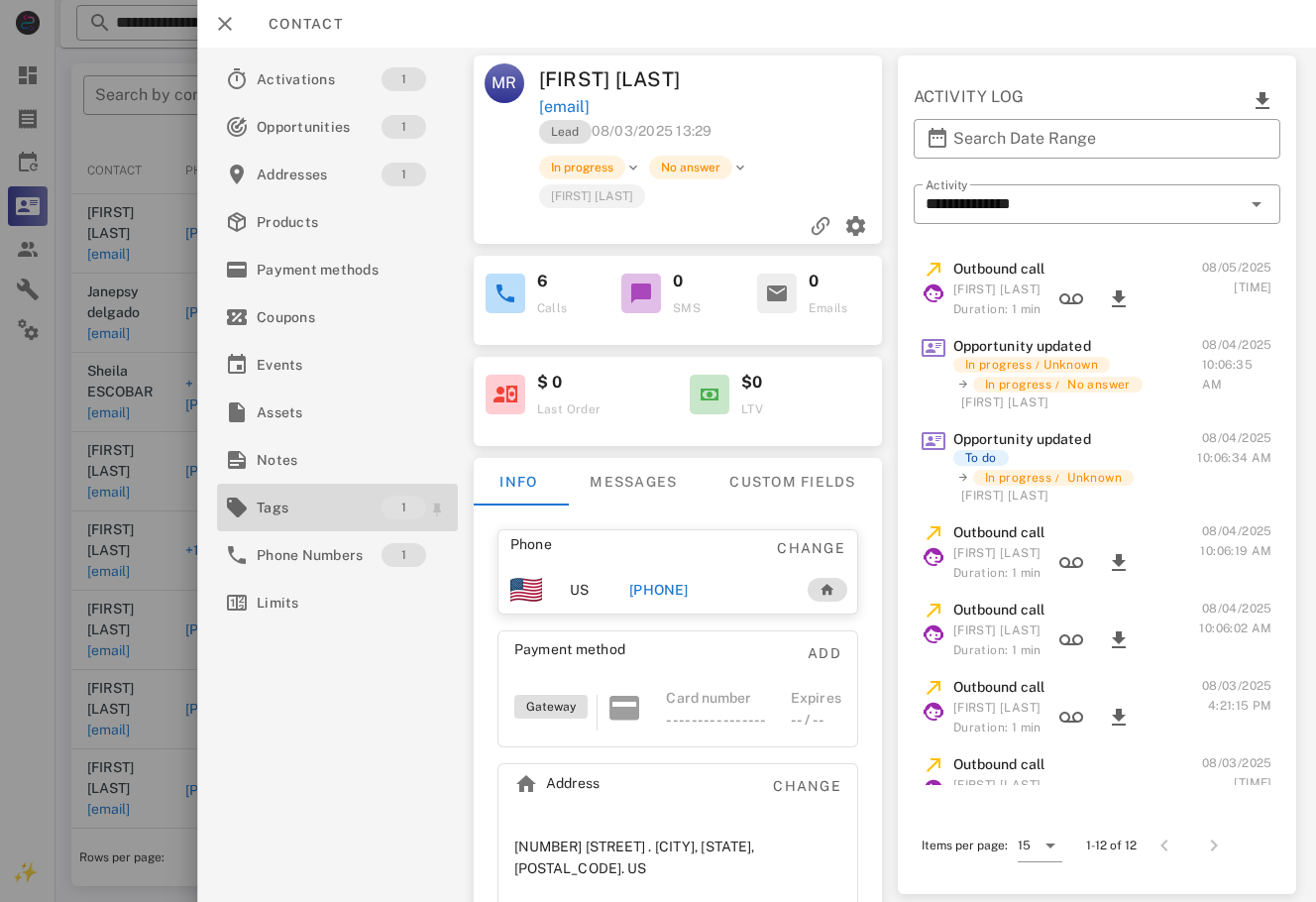 click on "Tags" at bounding box center [319, 507] 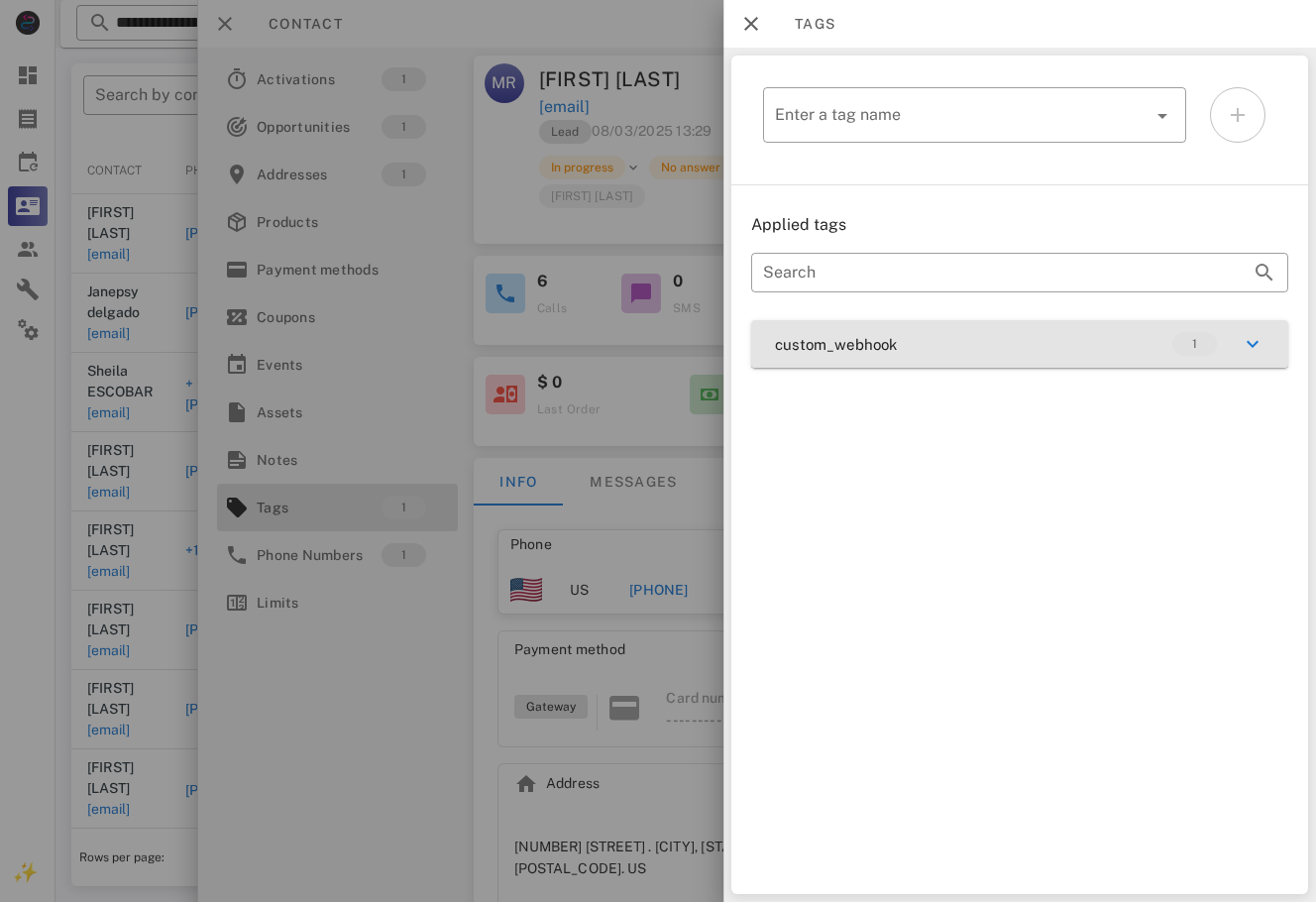 click on "custom_webhook  1" at bounding box center [1020, 344] 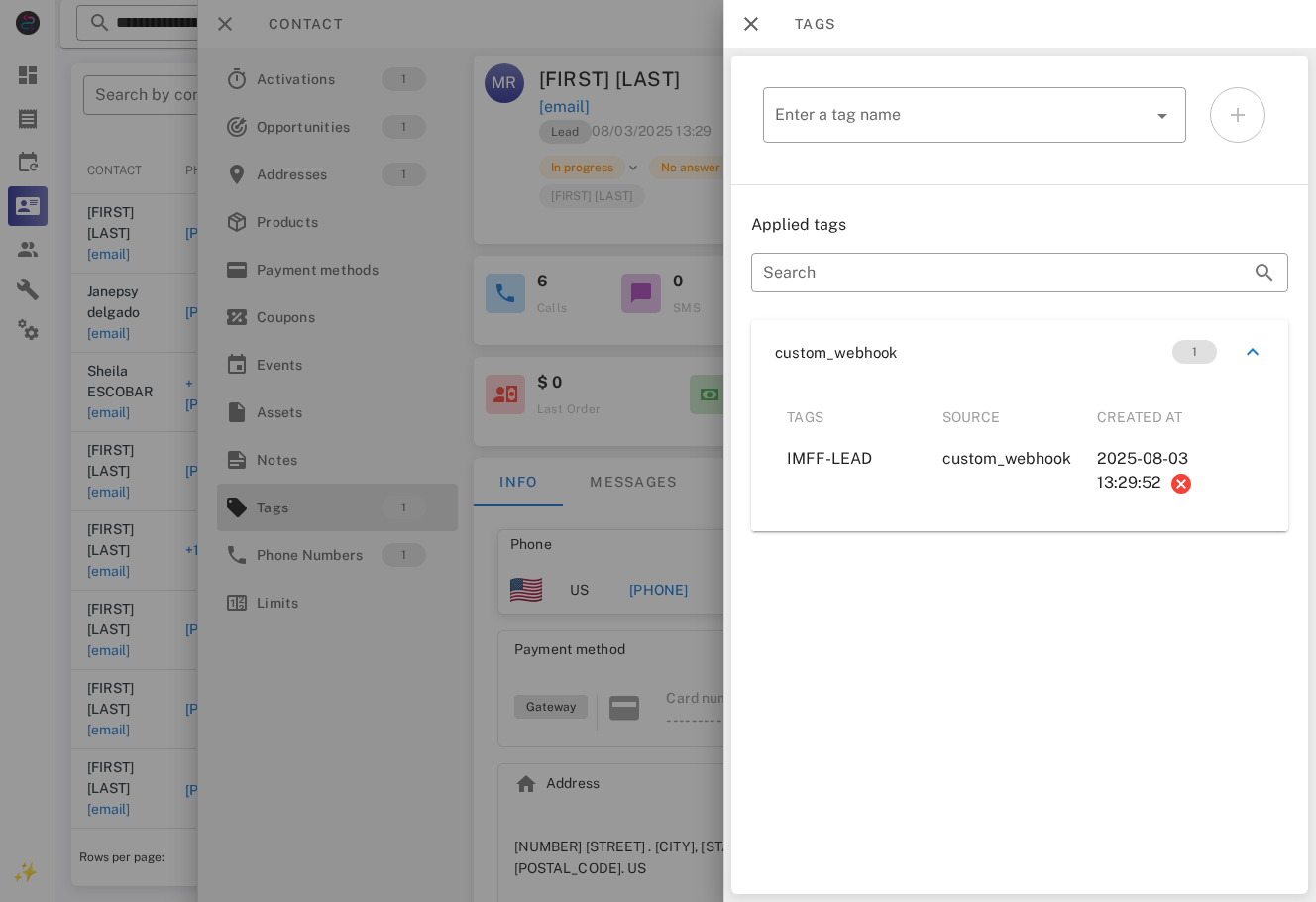 click at bounding box center (658, 451) 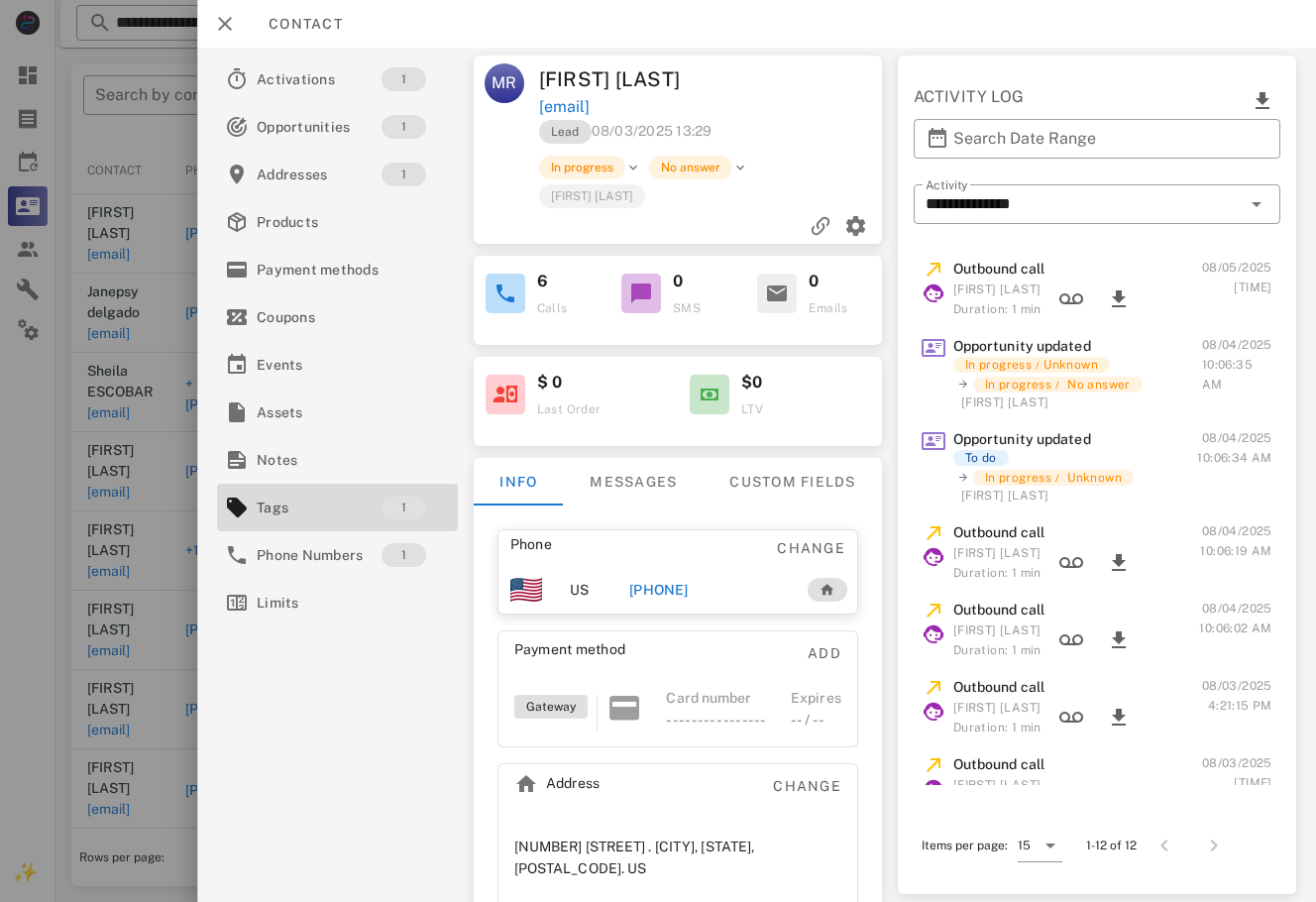 click on "+16032037855" at bounding box center (708, 590) 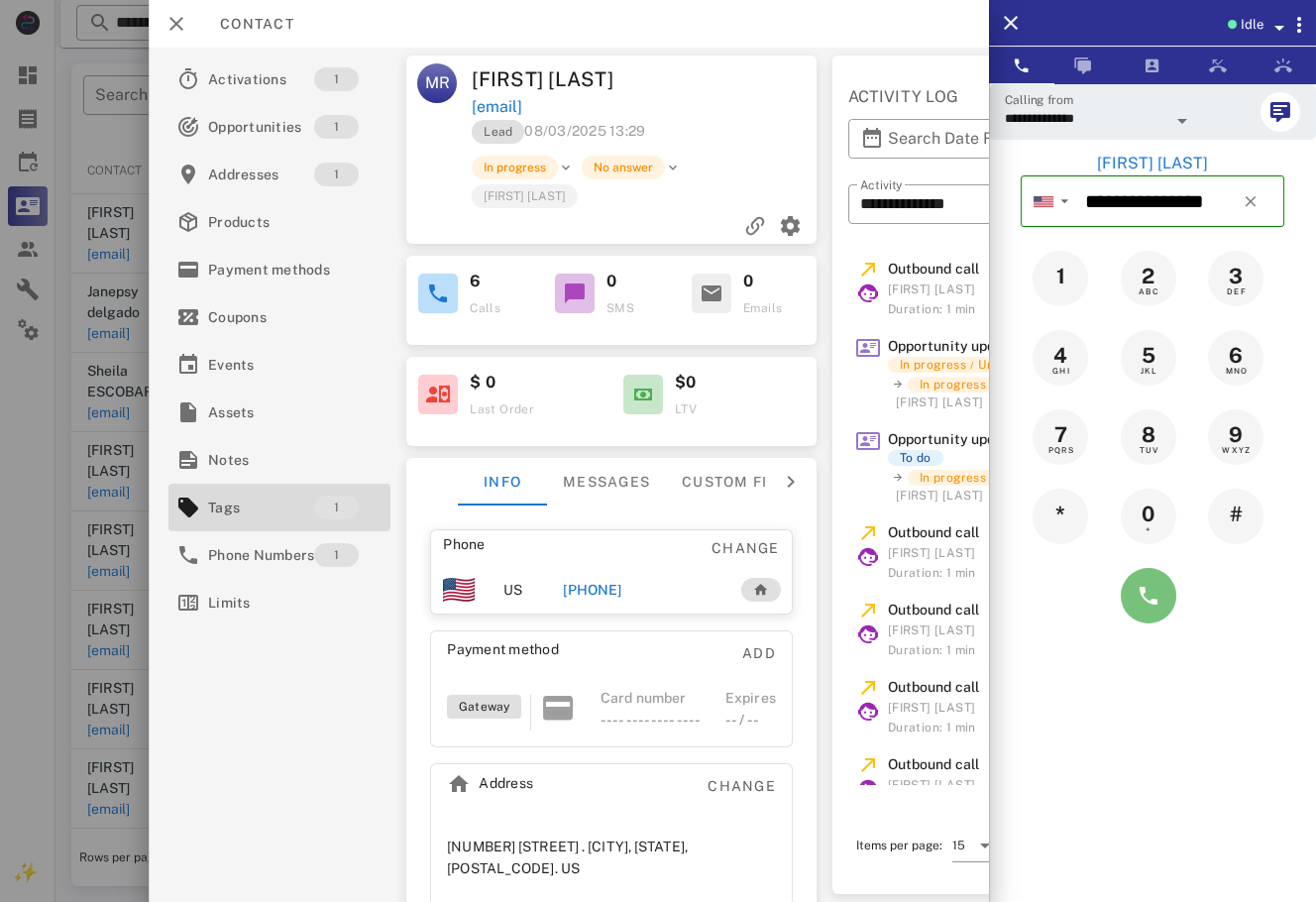 click at bounding box center [1149, 596] 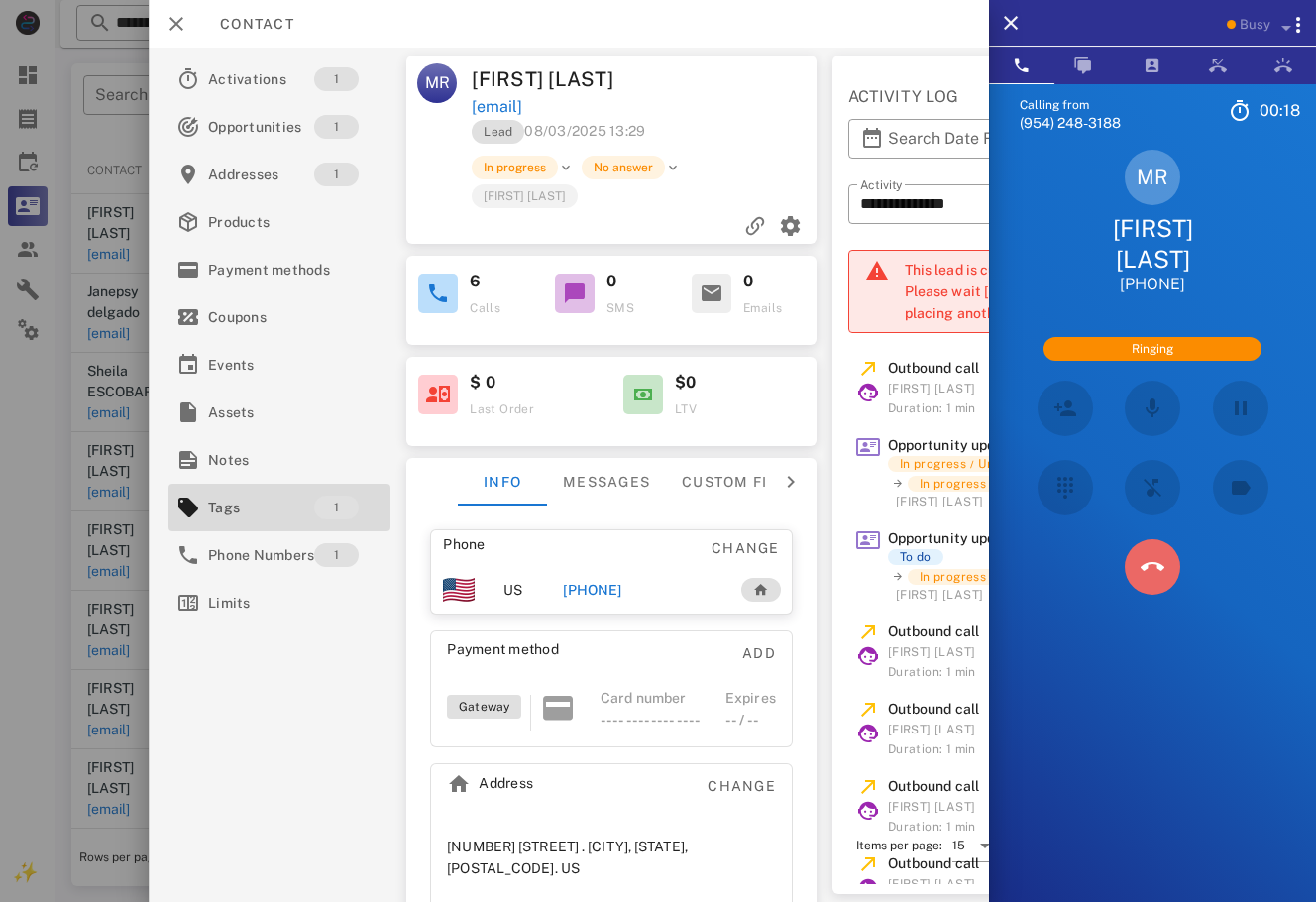 click at bounding box center [1152, 567] 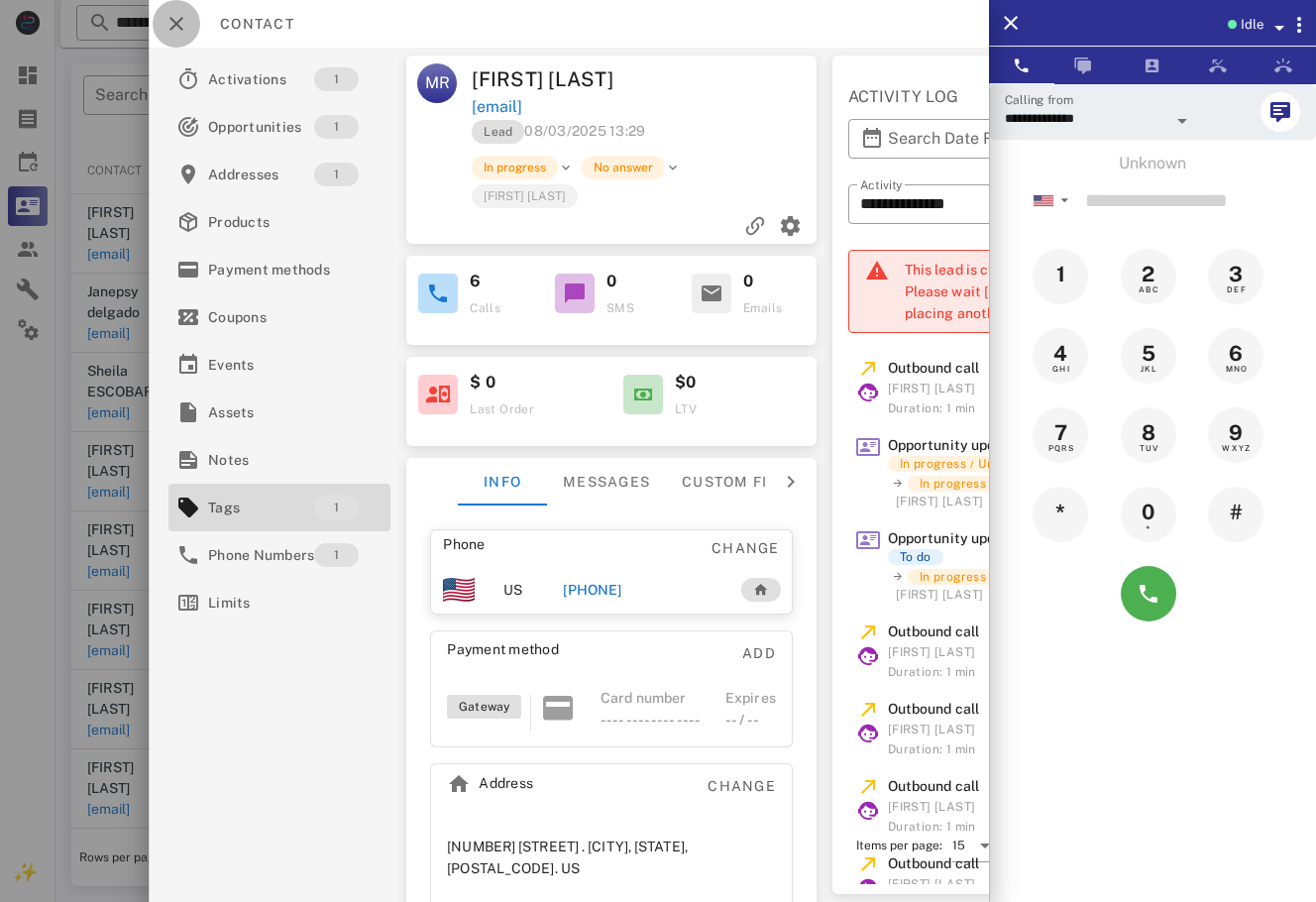 click at bounding box center [176, 24] 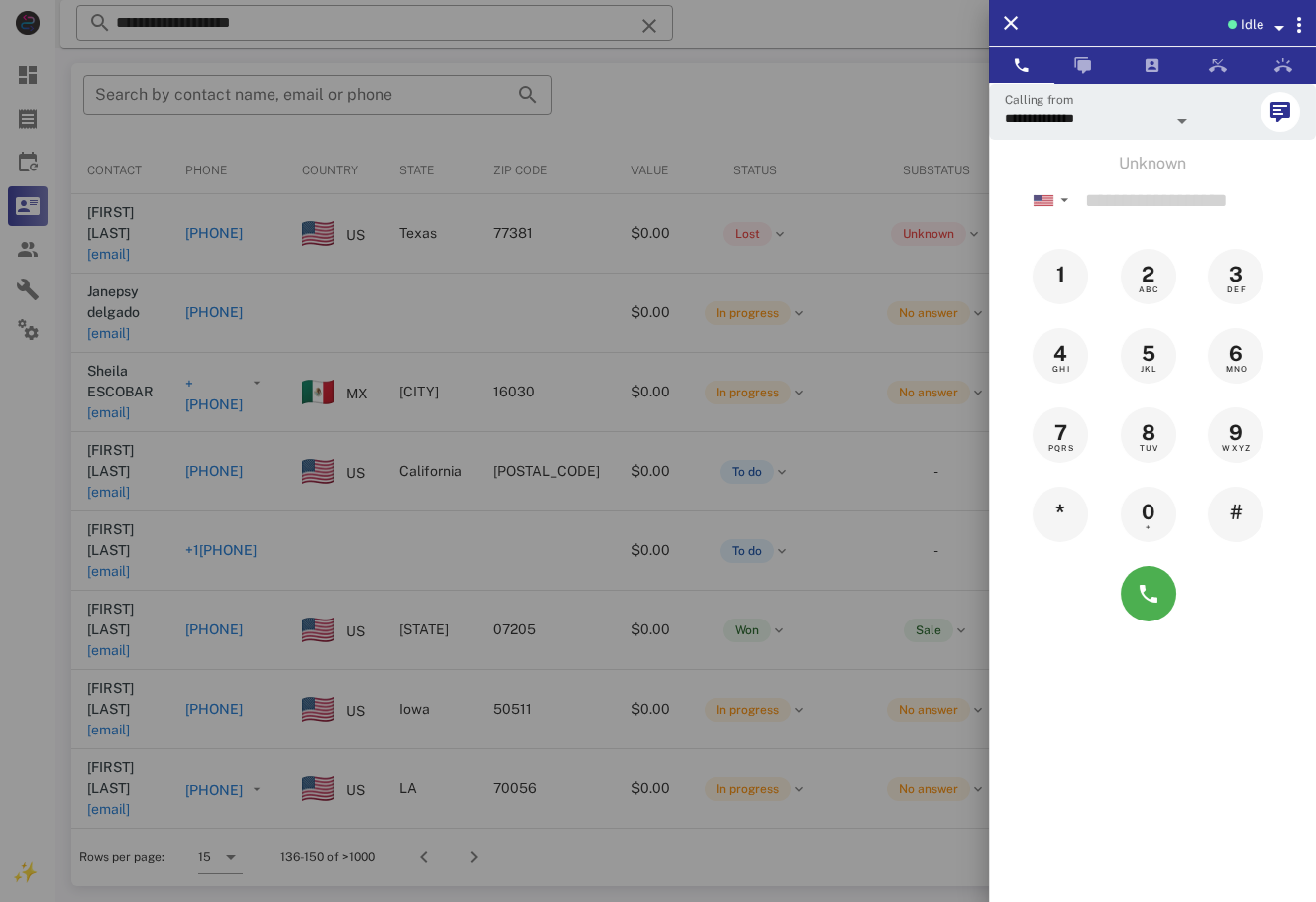 click at bounding box center [658, 451] 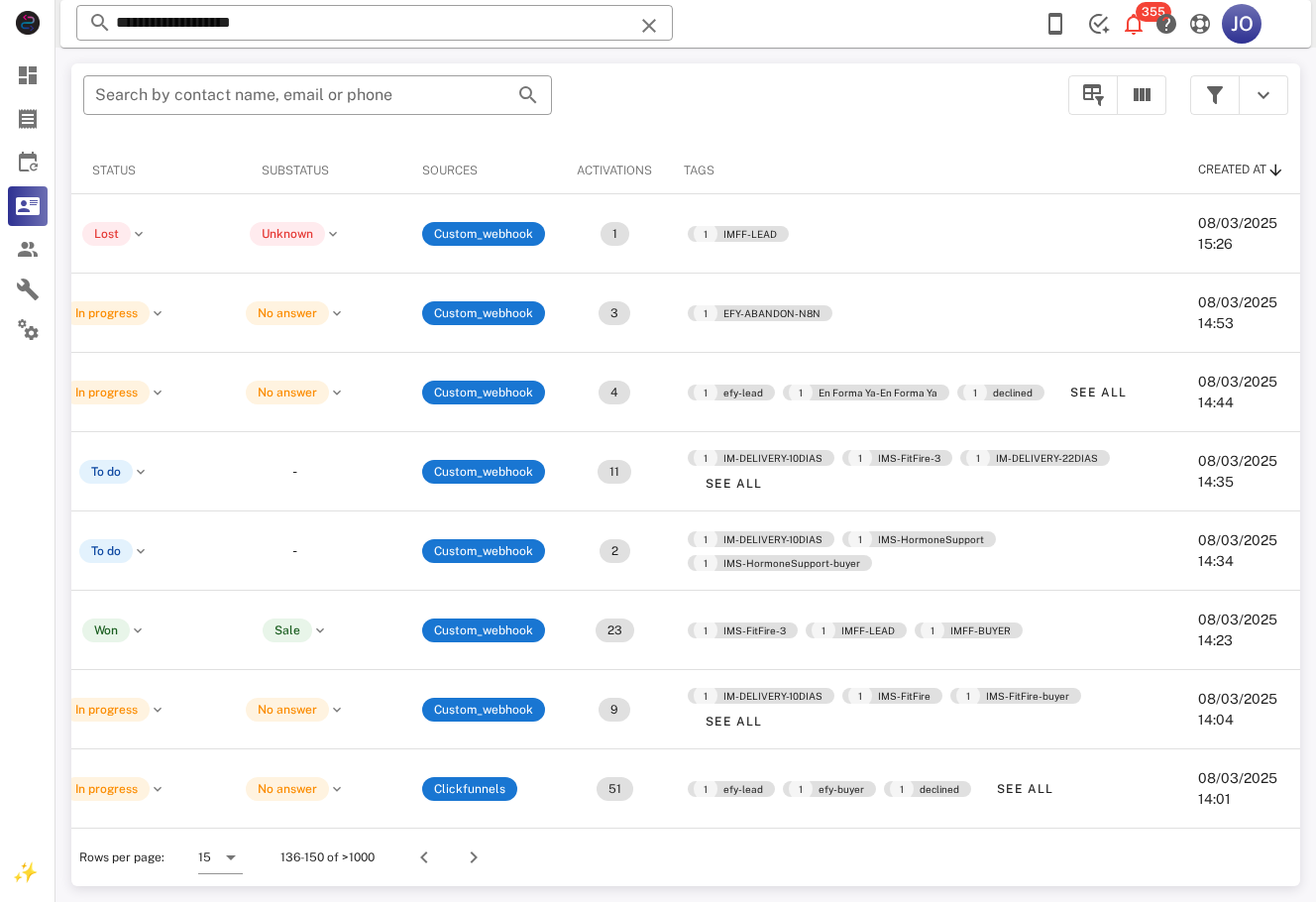 scroll, scrollTop: 214, scrollLeft: 793, axis: both 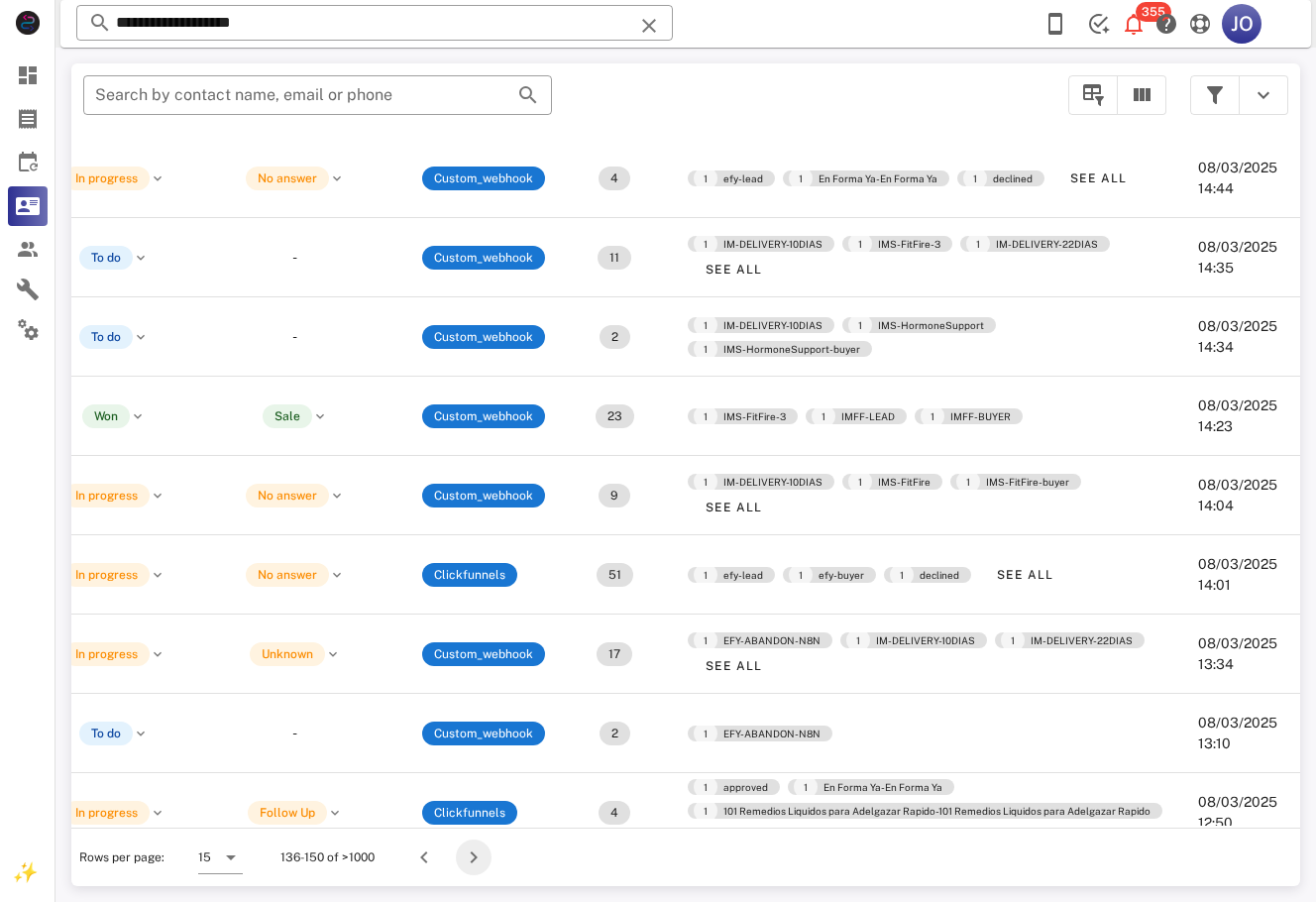 click at bounding box center (474, 857) 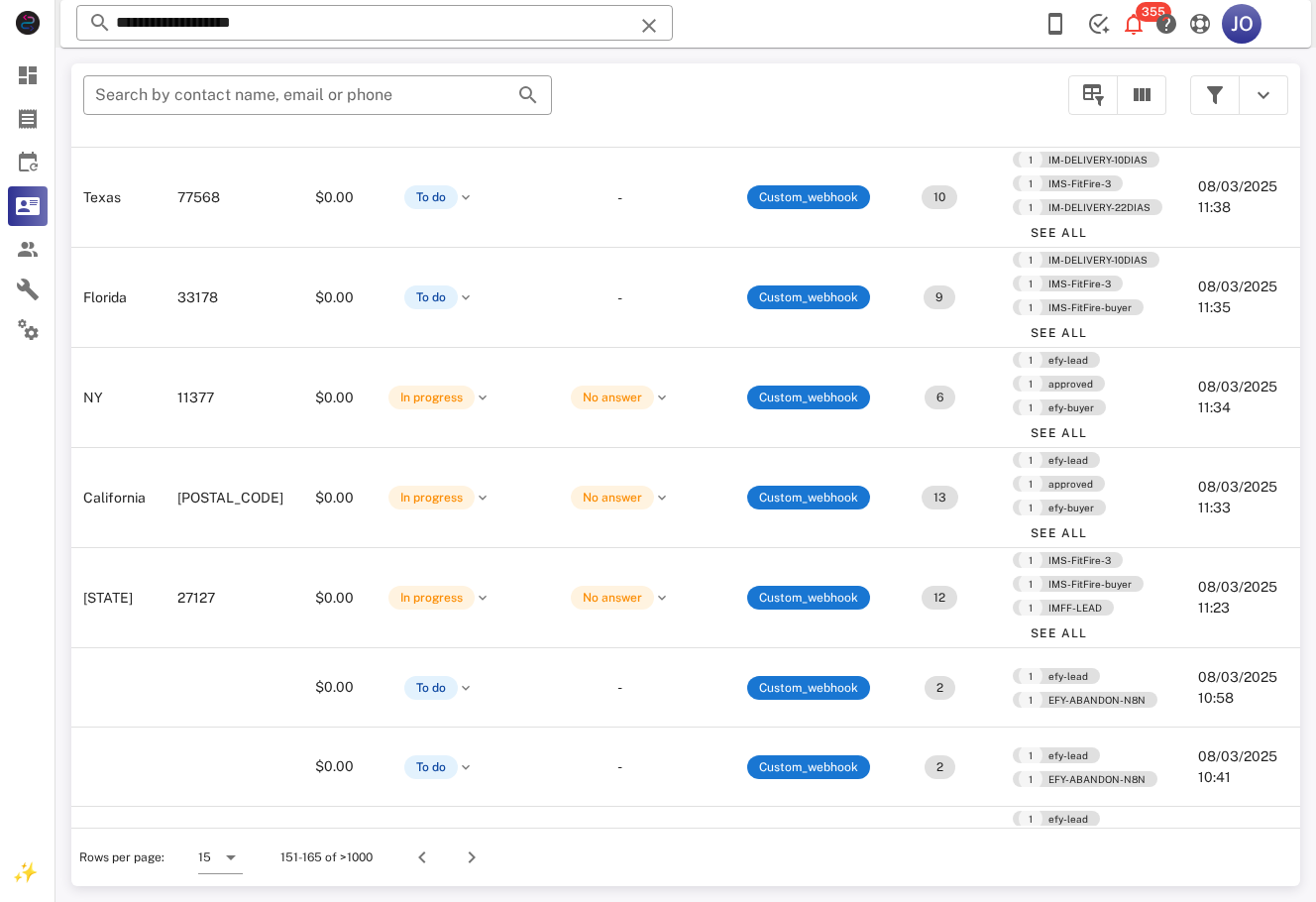 scroll, scrollTop: 699, scrollLeft: 468, axis: both 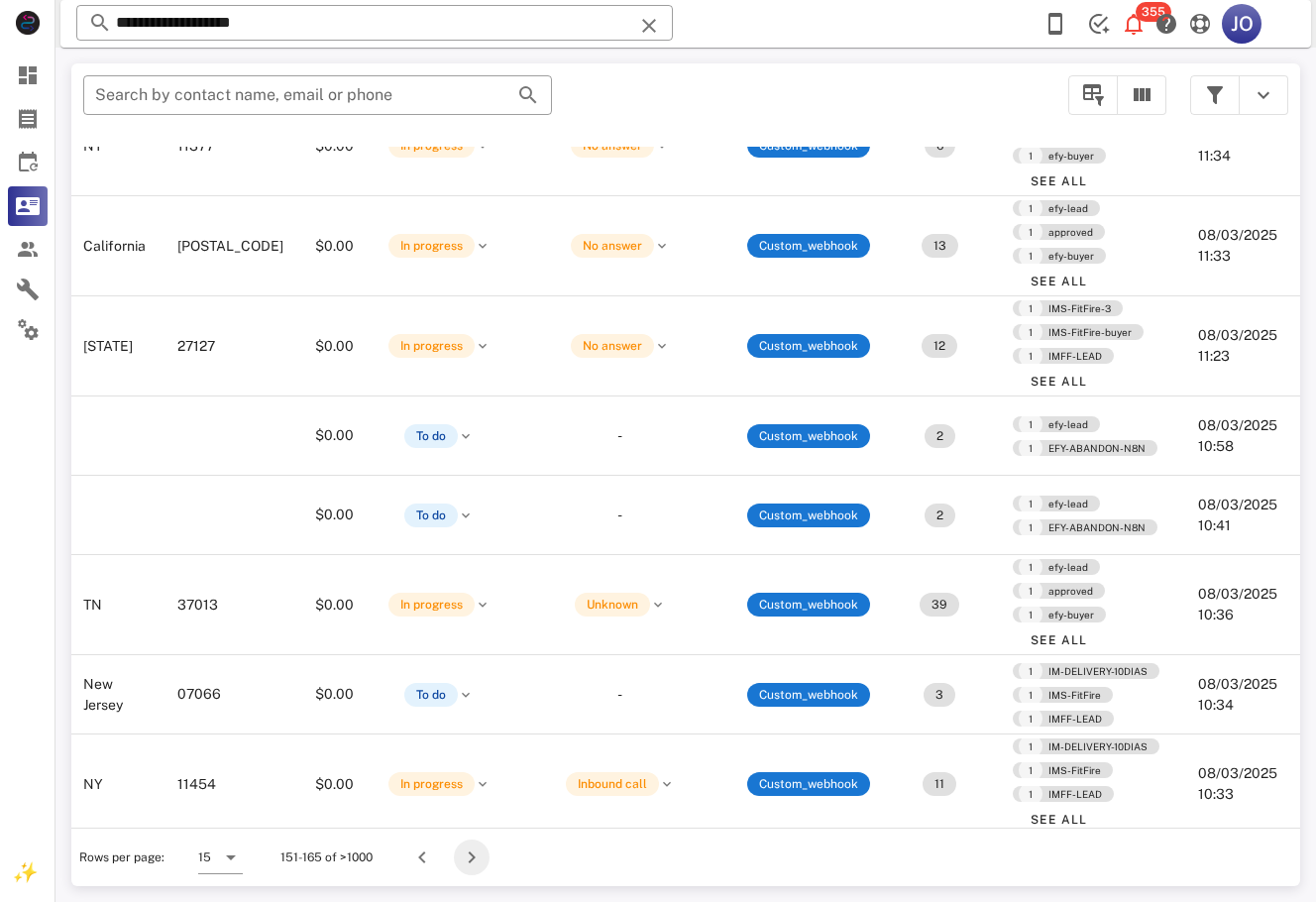 click at bounding box center [472, 857] 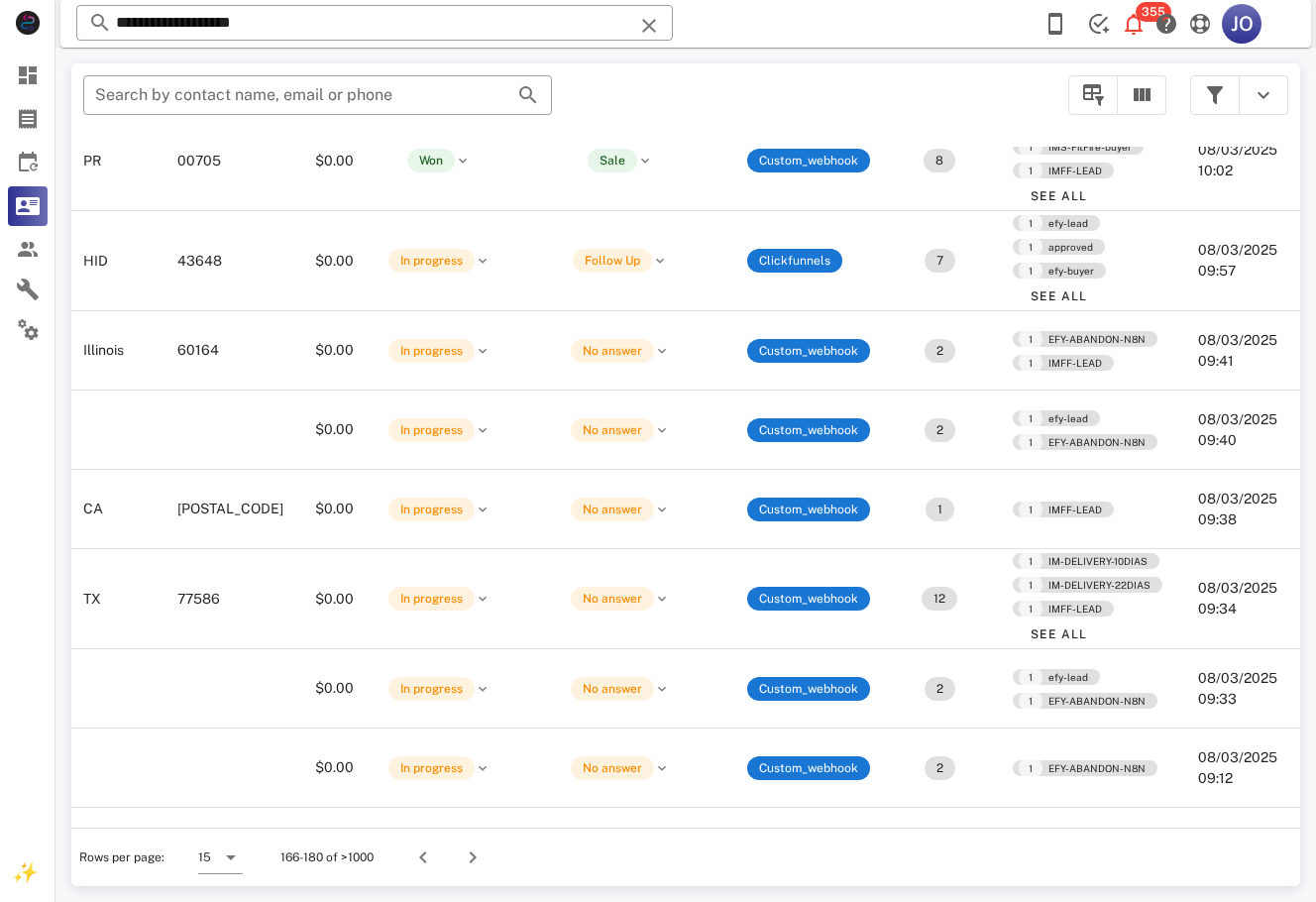scroll, scrollTop: 421, scrollLeft: 0, axis: vertical 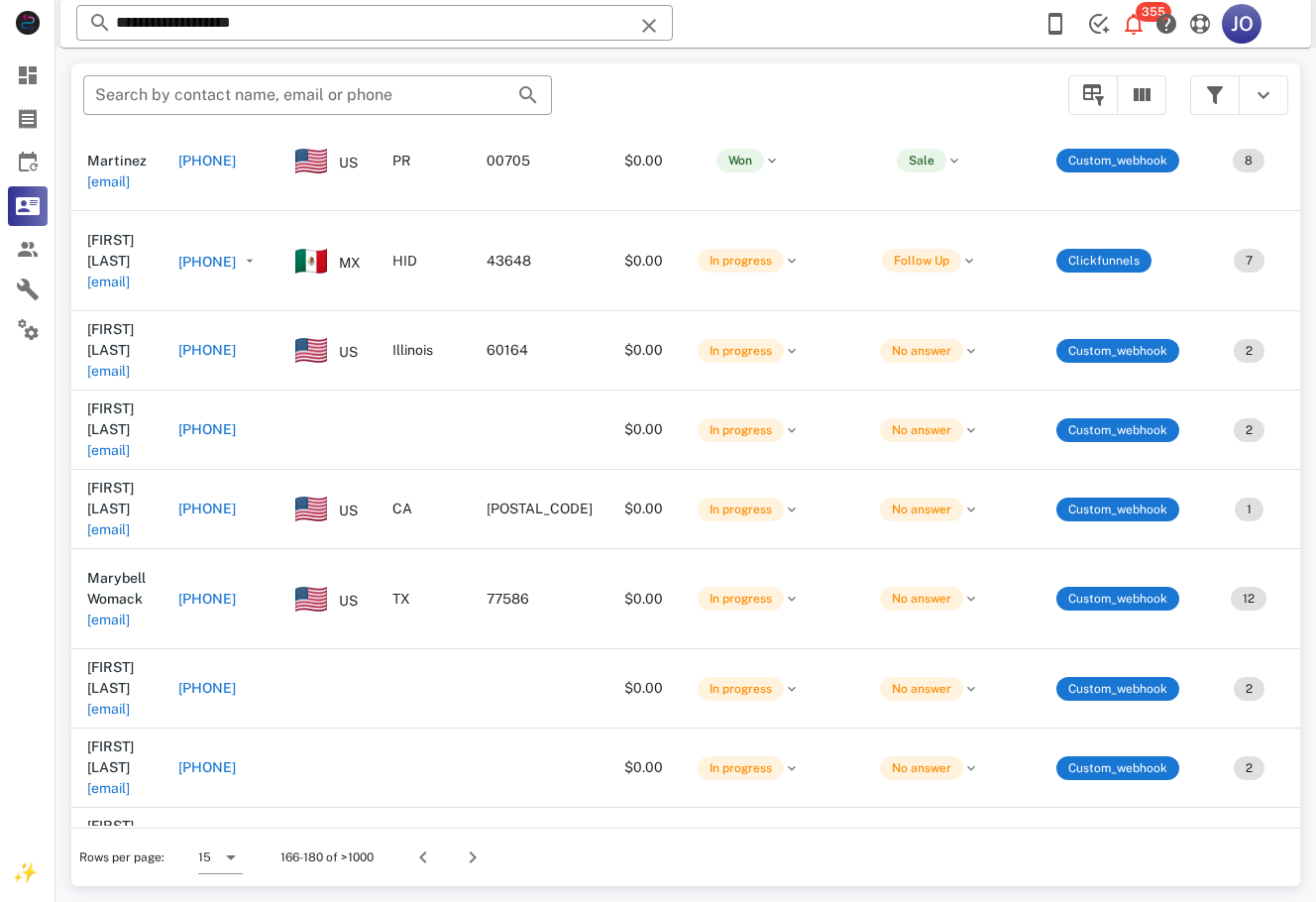 click on "example@example.com" at bounding box center [108, 1068] 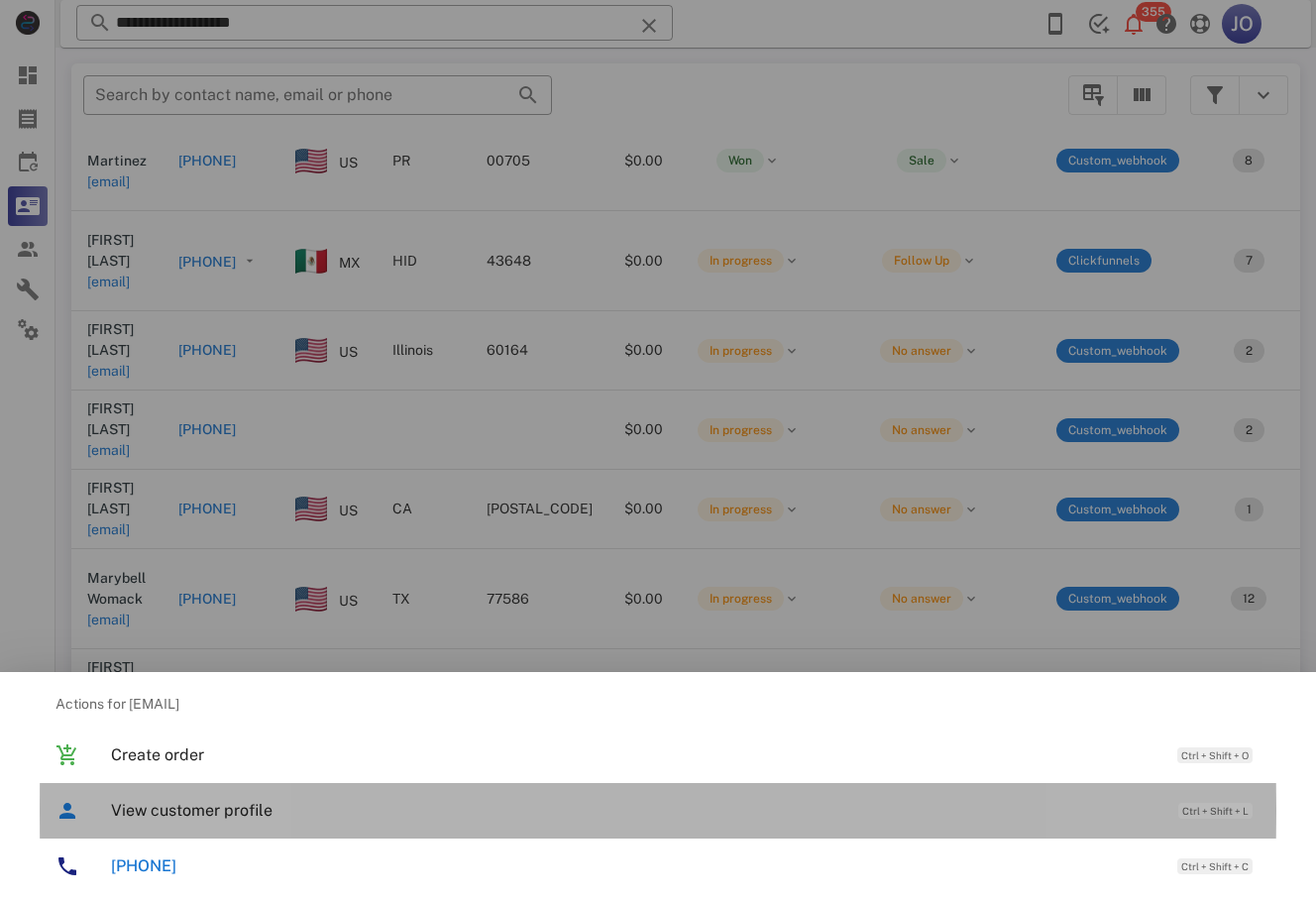 click on "View customer profile" at bounding box center [634, 810] 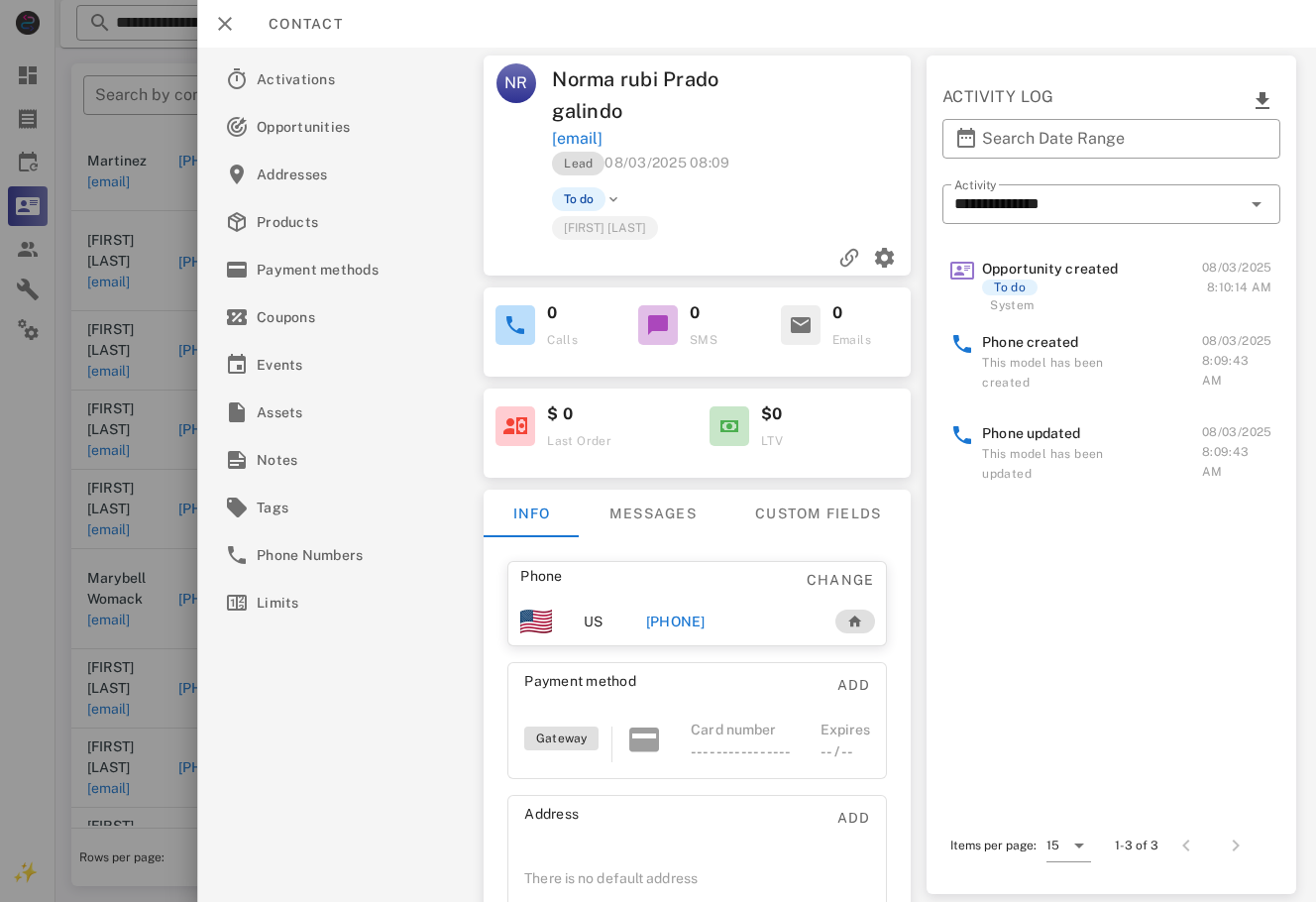 click on "[PHONE]" at bounding box center [676, 621] 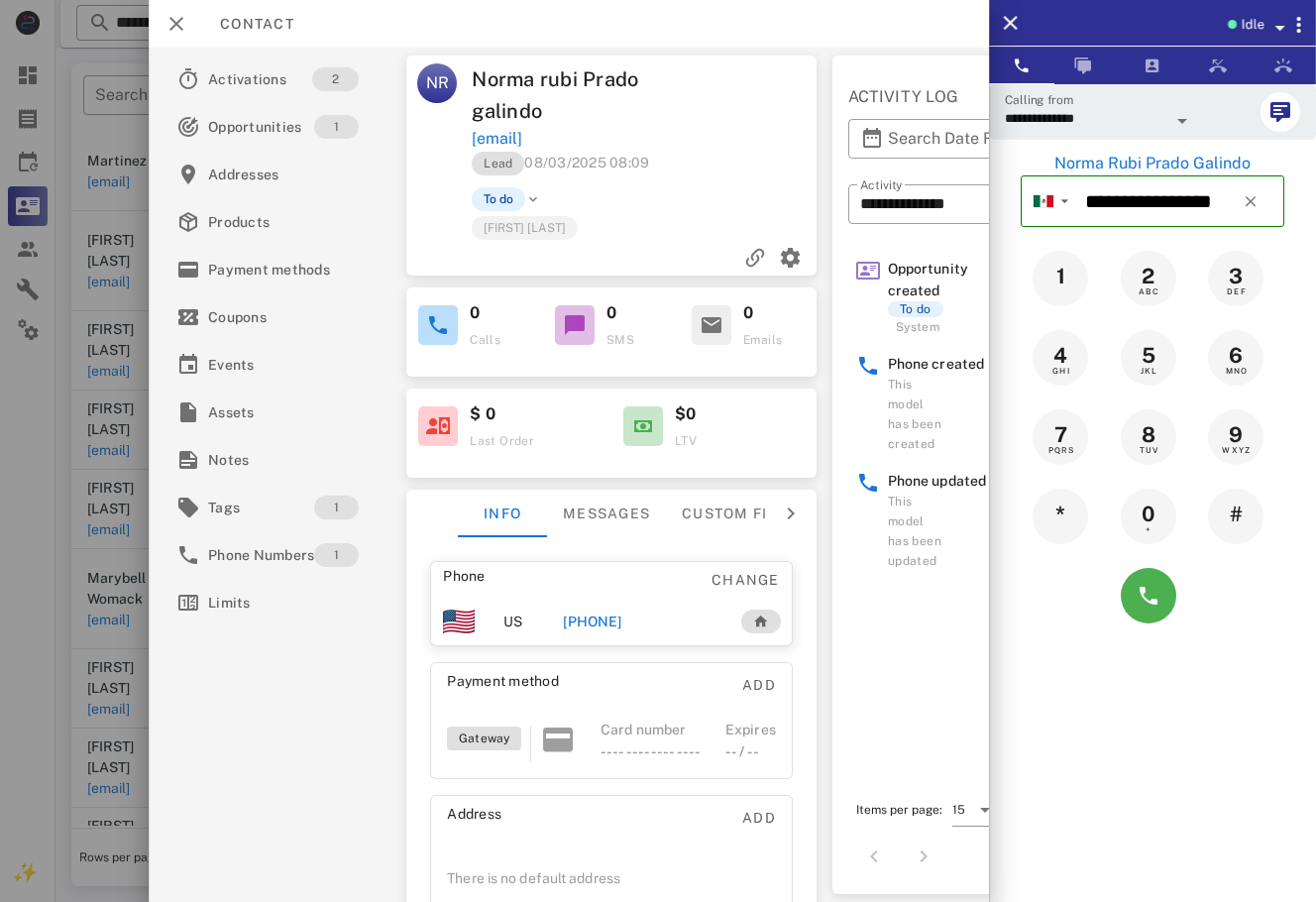 click on "**********" at bounding box center (1152, 534) 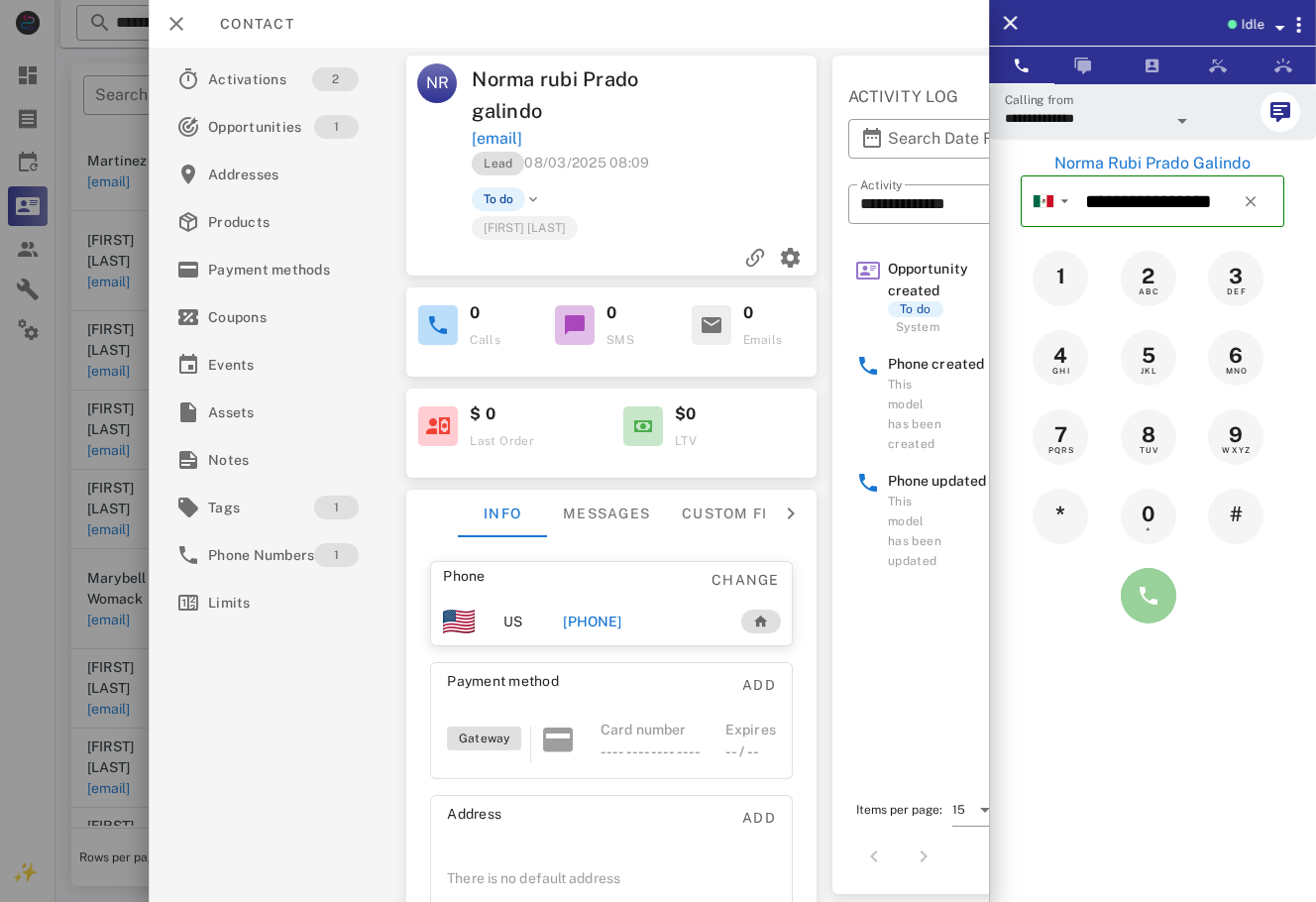 click at bounding box center [1149, 596] 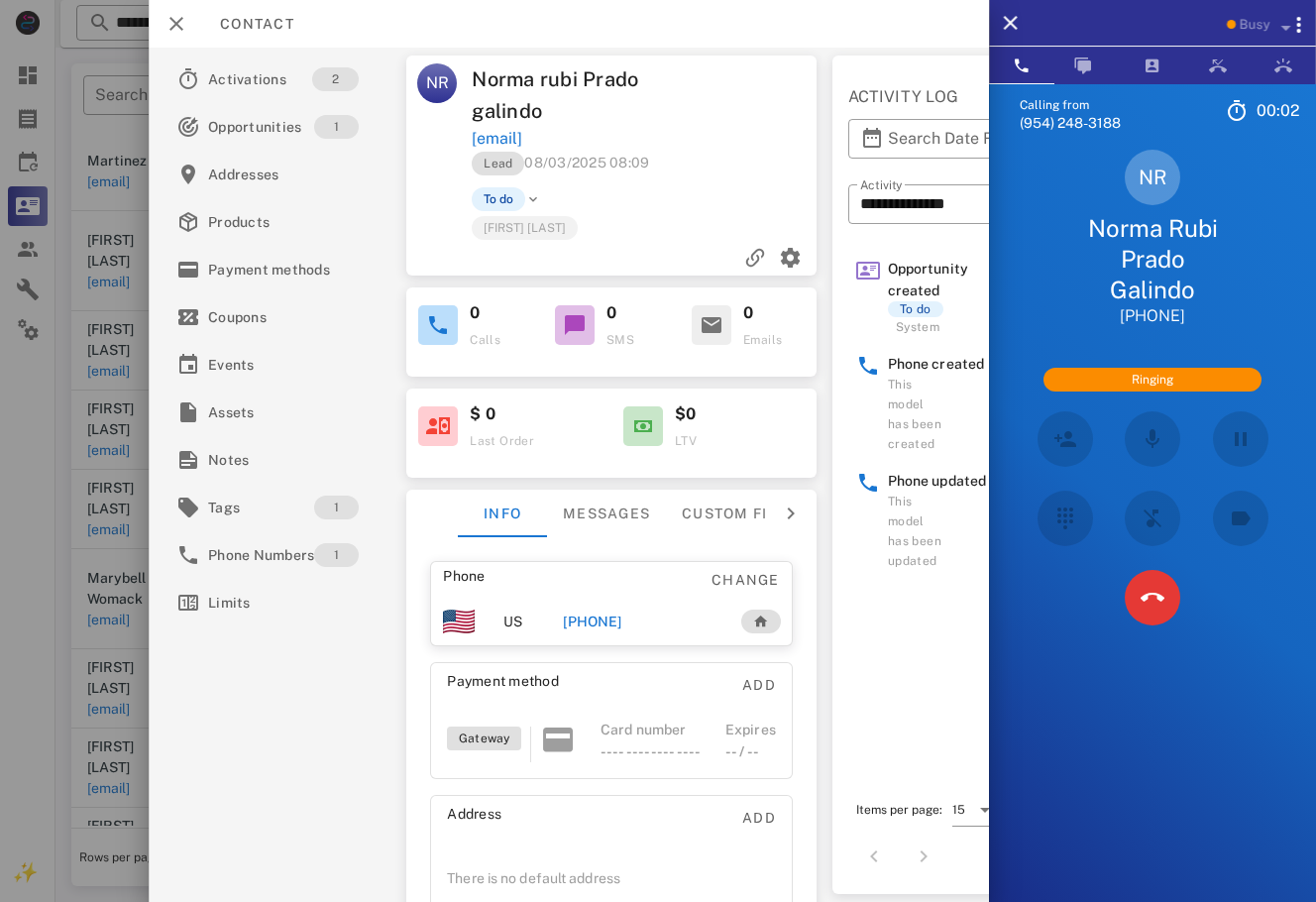 scroll, scrollTop: 363, scrollLeft: 0, axis: vertical 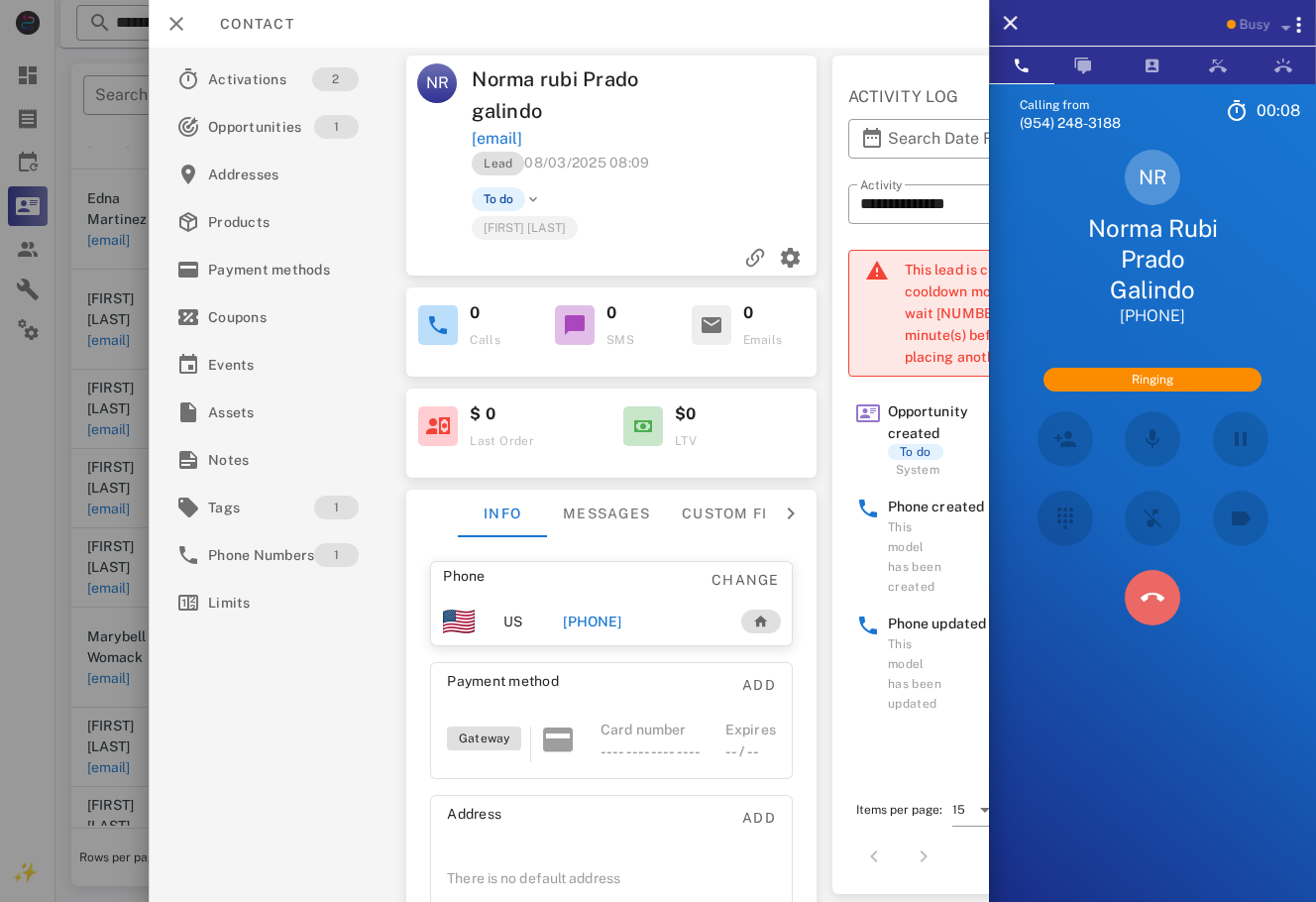 click at bounding box center (1152, 598) 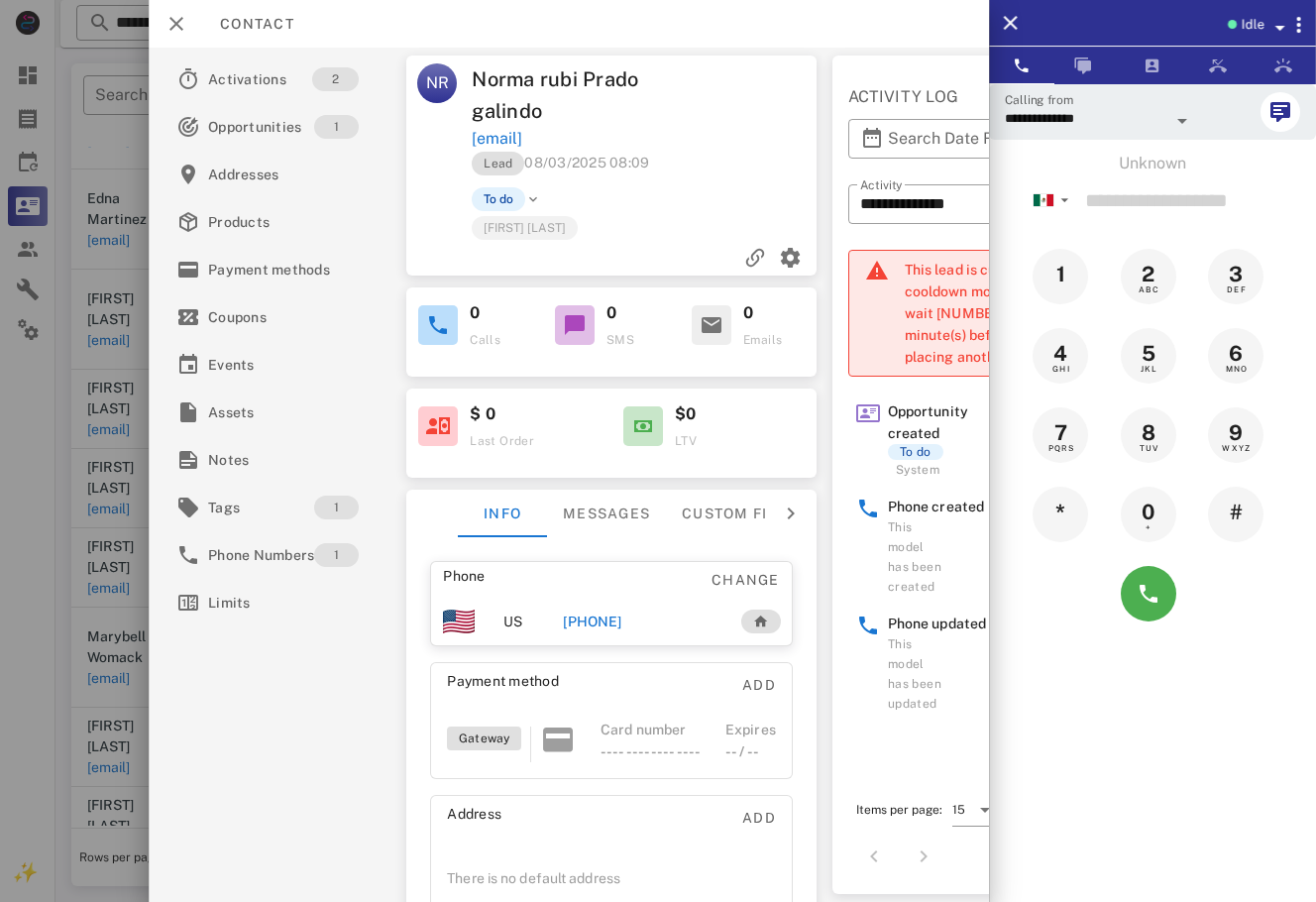 click on "[PHONE]" at bounding box center (592, 621) 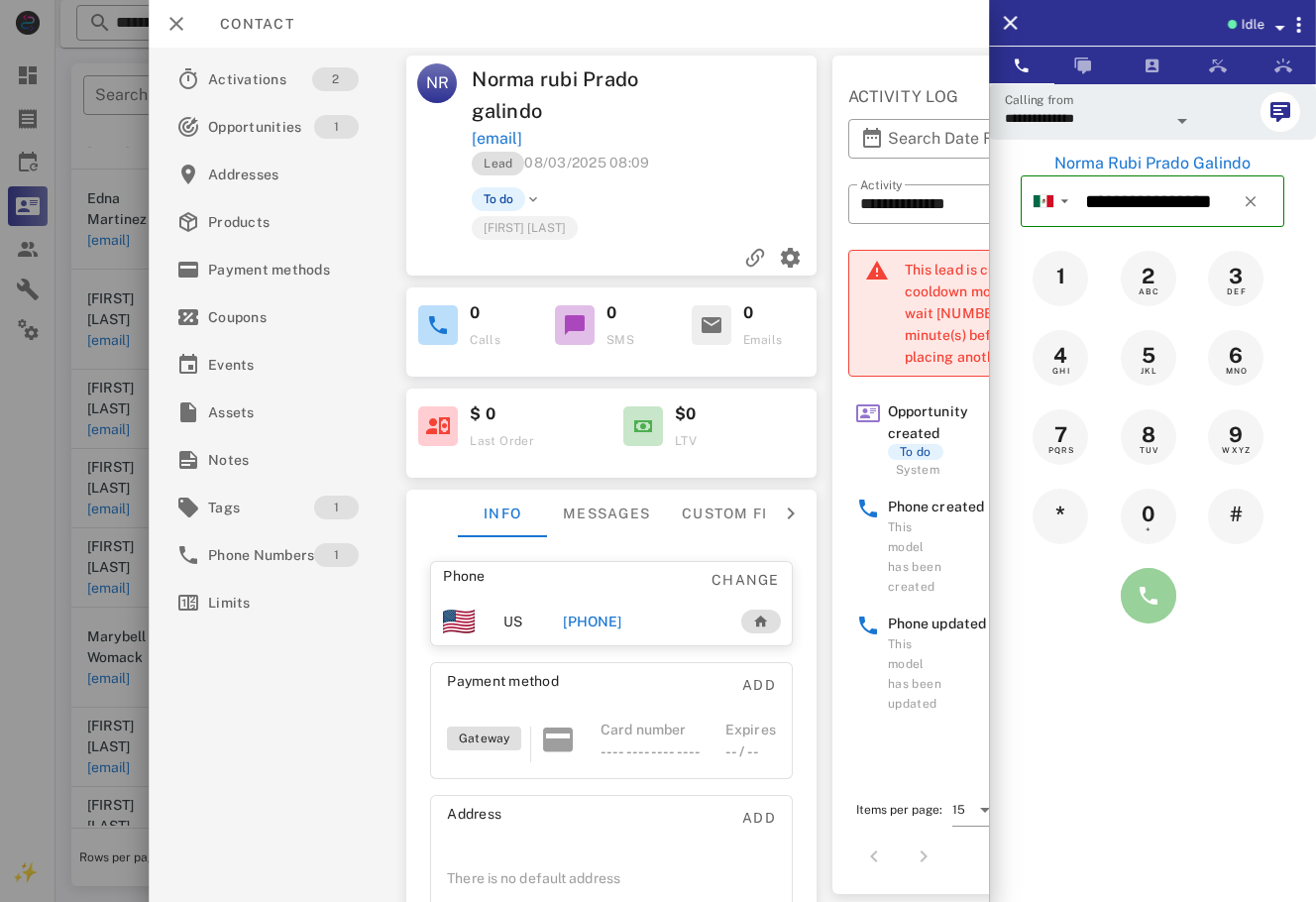 click at bounding box center (1149, 596) 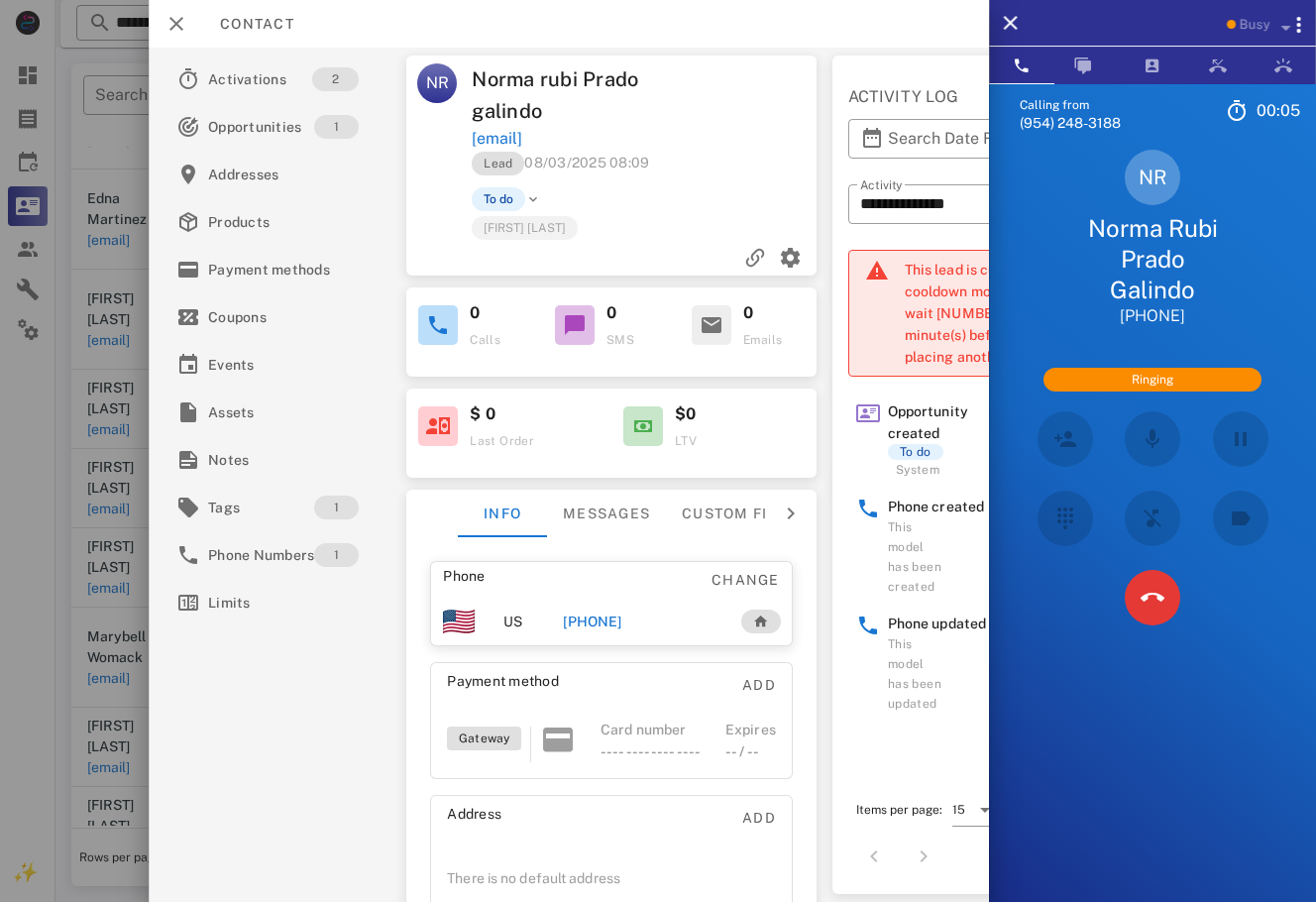 drag, startPoint x: 1234, startPoint y: 733, endPoint x: 1218, endPoint y: 631, distance: 103.24728 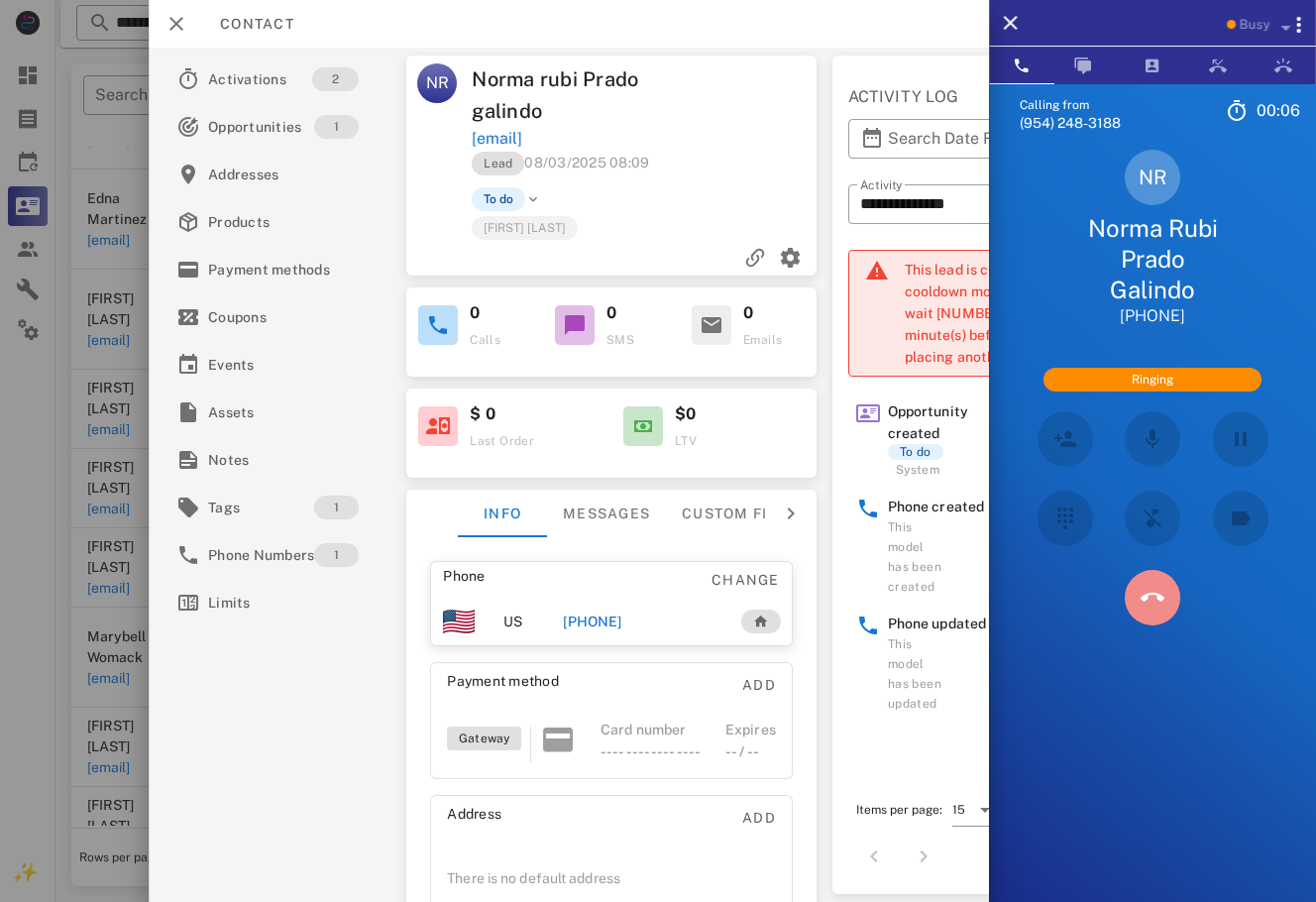 click at bounding box center [1152, 598] 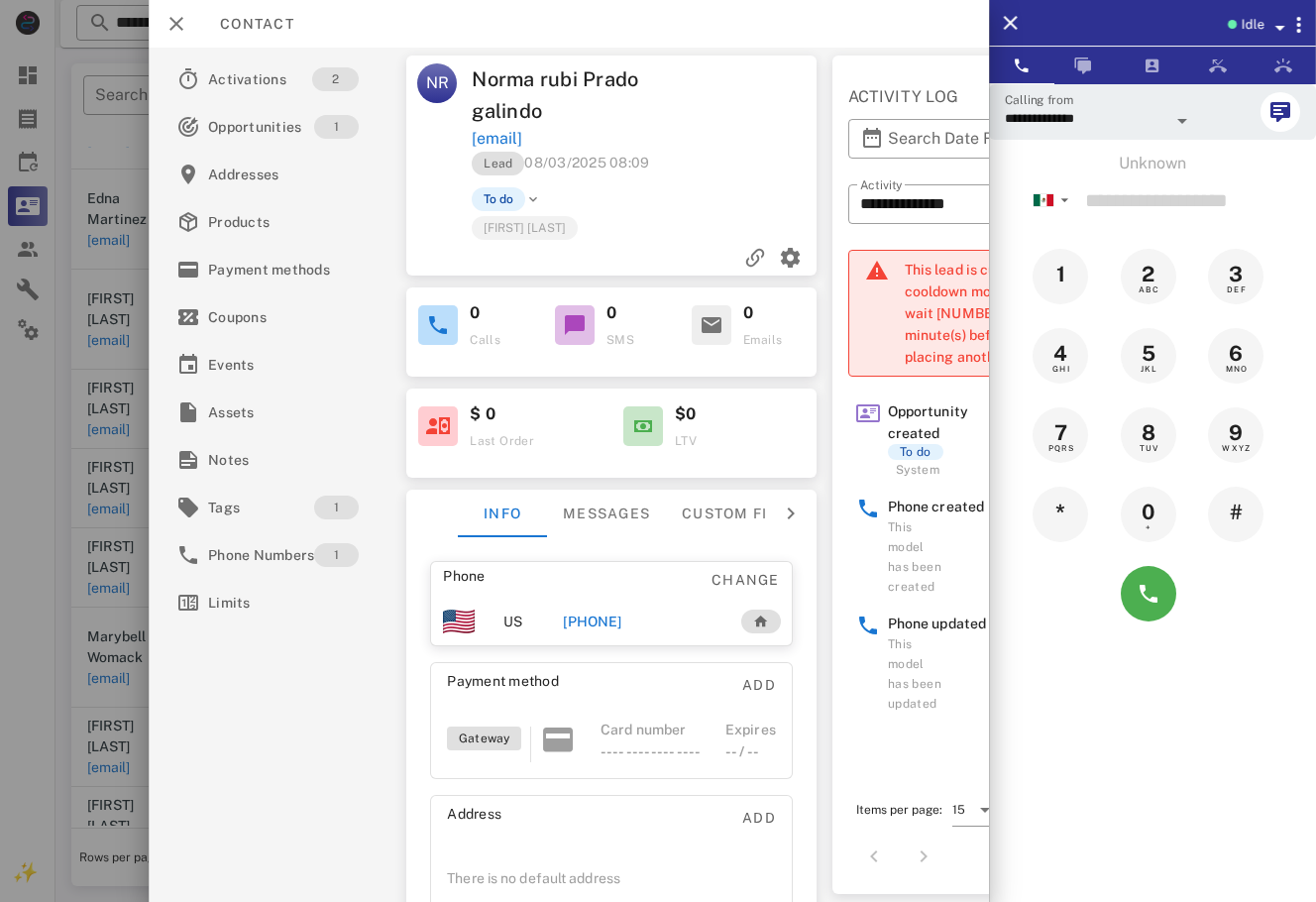 click on "**********" at bounding box center (1152, 534) 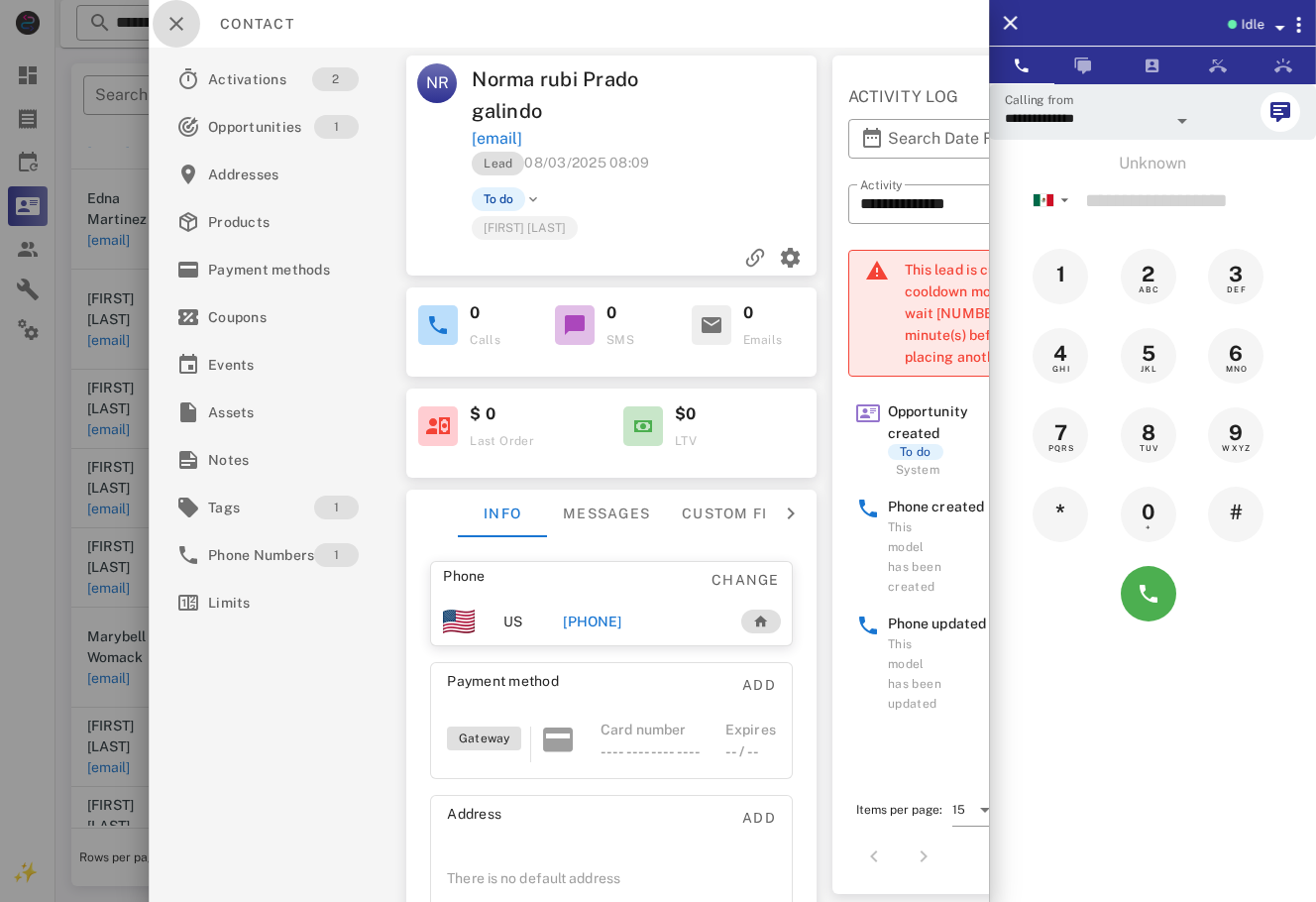 click at bounding box center (176, 24) 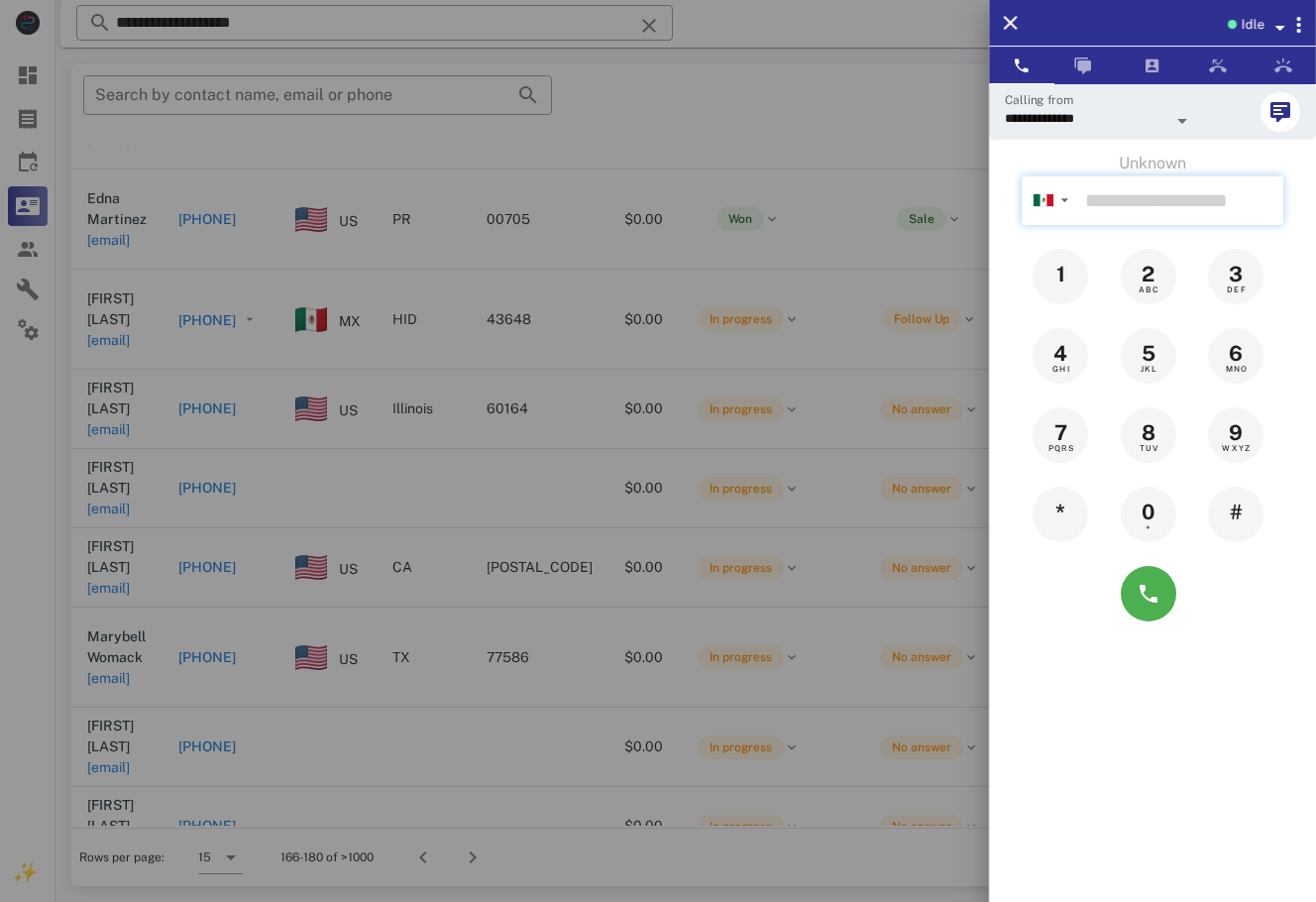 click at bounding box center (1180, 200) 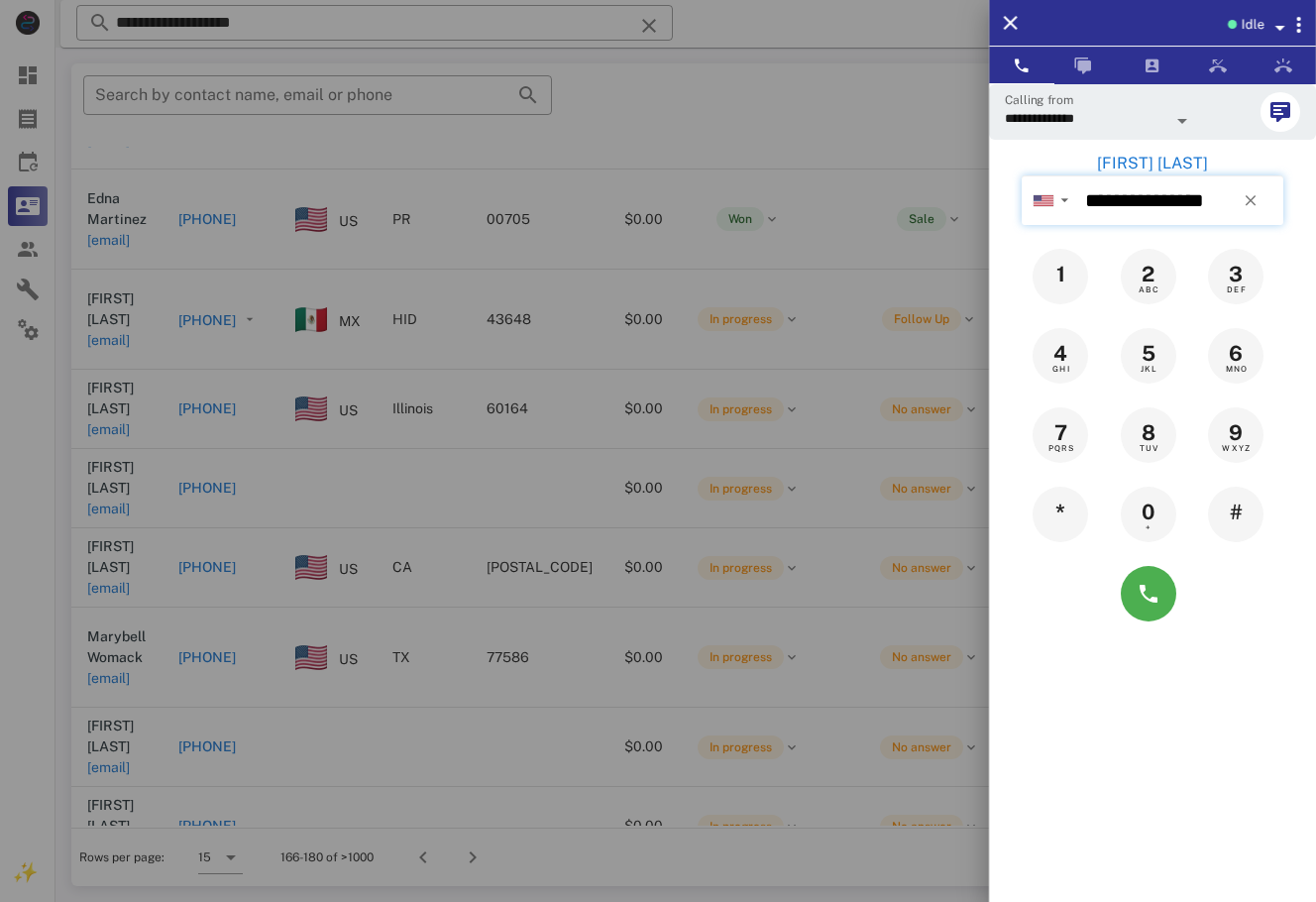 type on "**********" 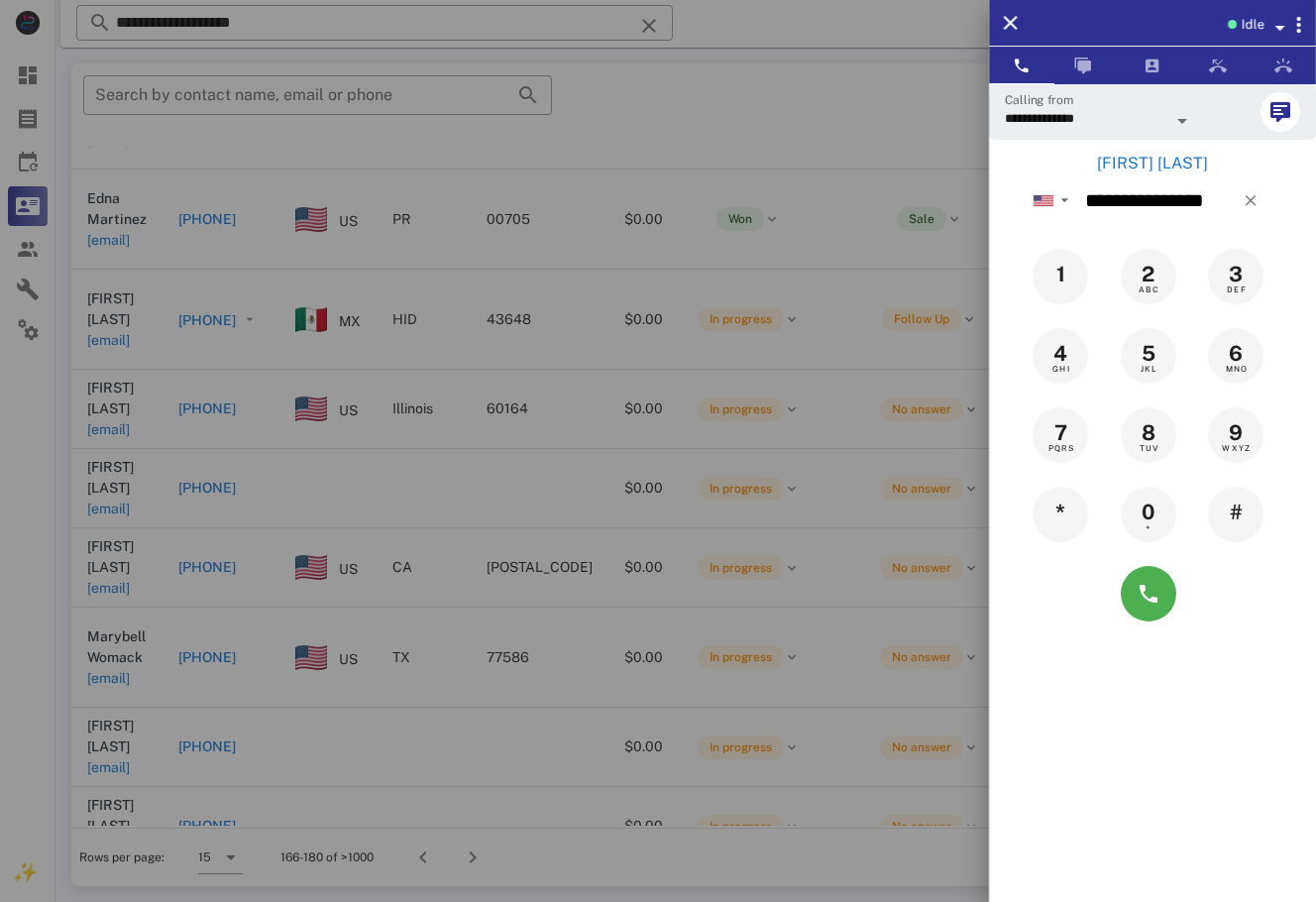 click on "Patricia Cervantes" at bounding box center [1152, 164] 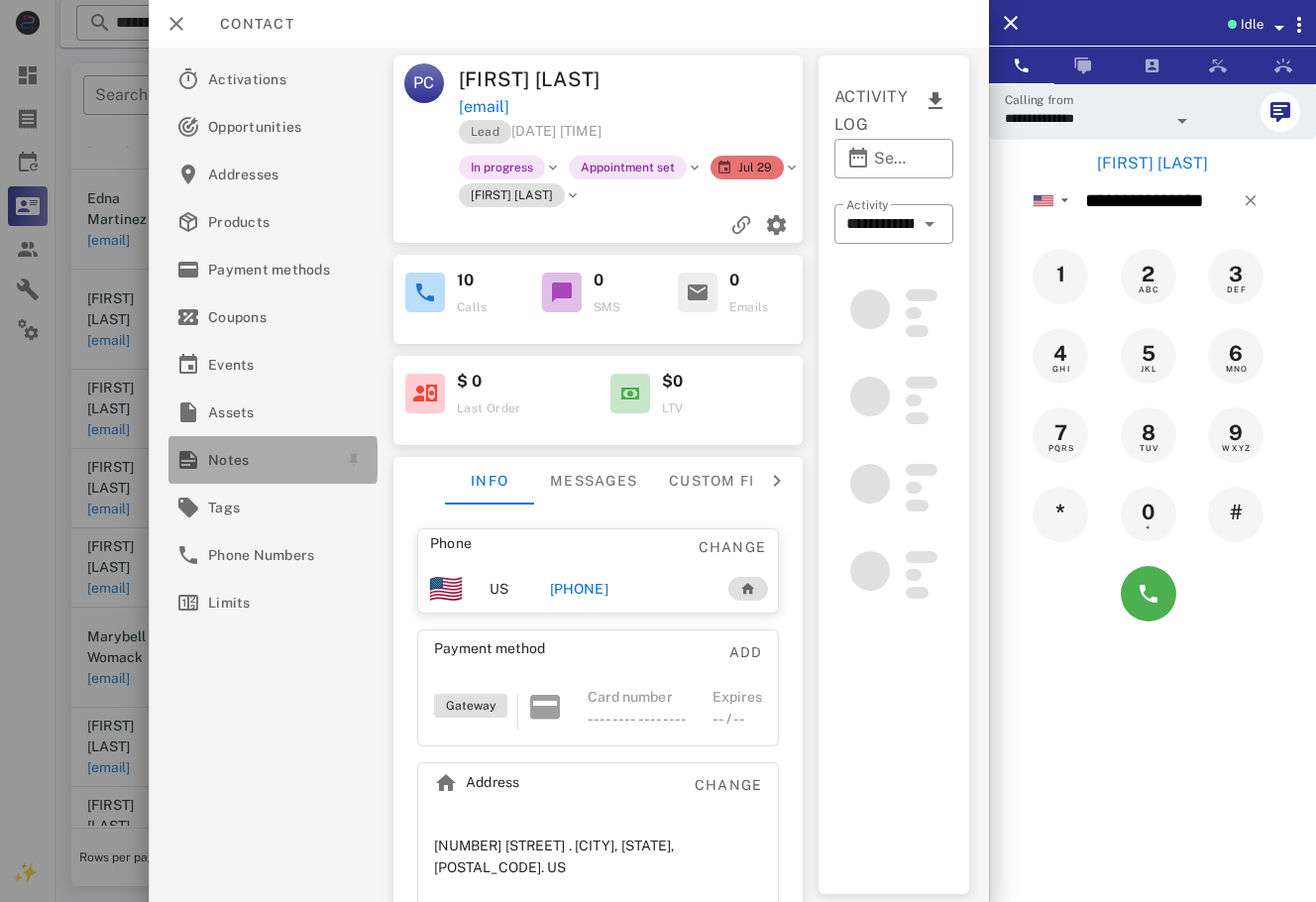 click on "Notes" at bounding box center (269, 460) 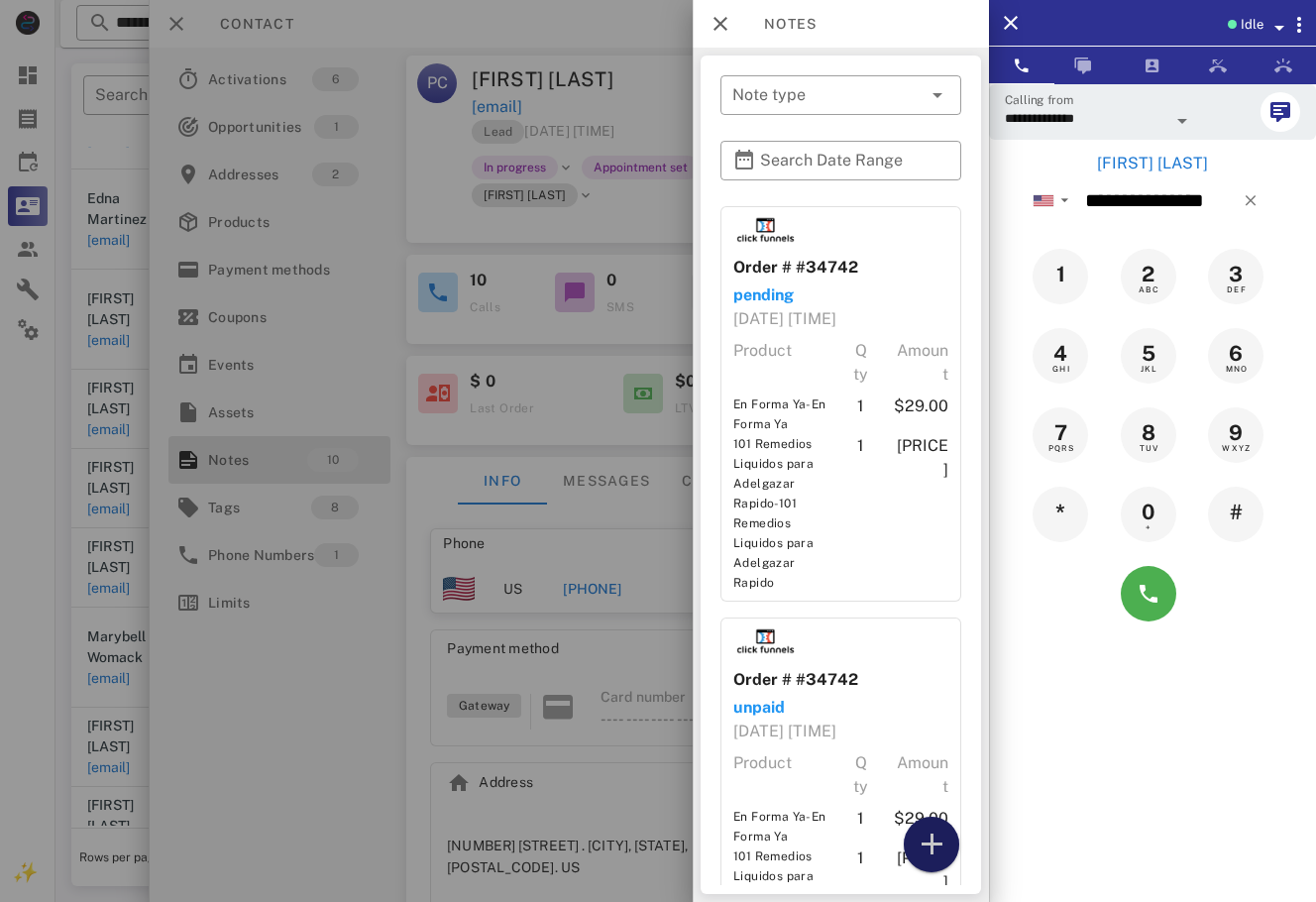 click at bounding box center (932, 845) 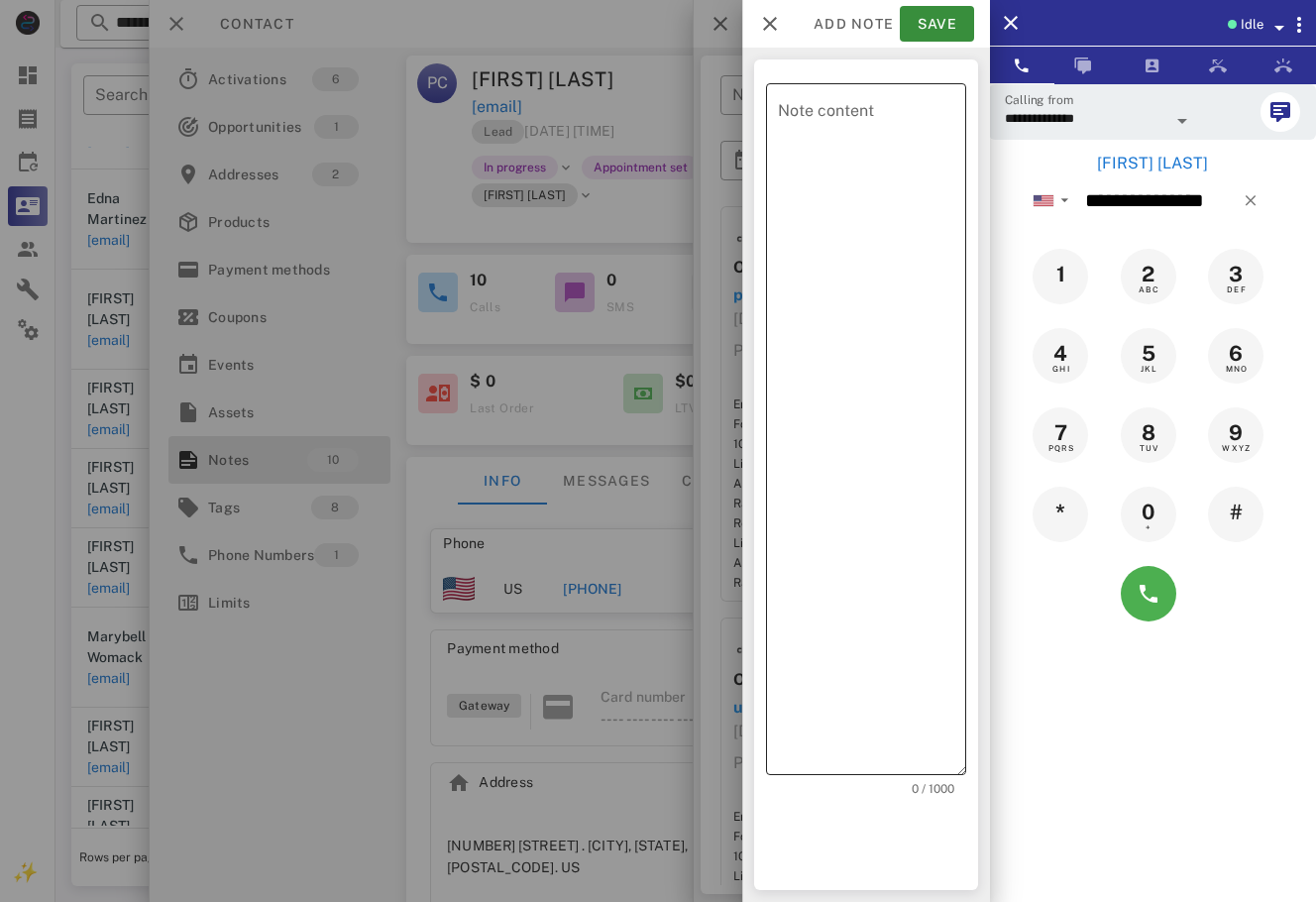 click on "Note content" at bounding box center (872, 434) 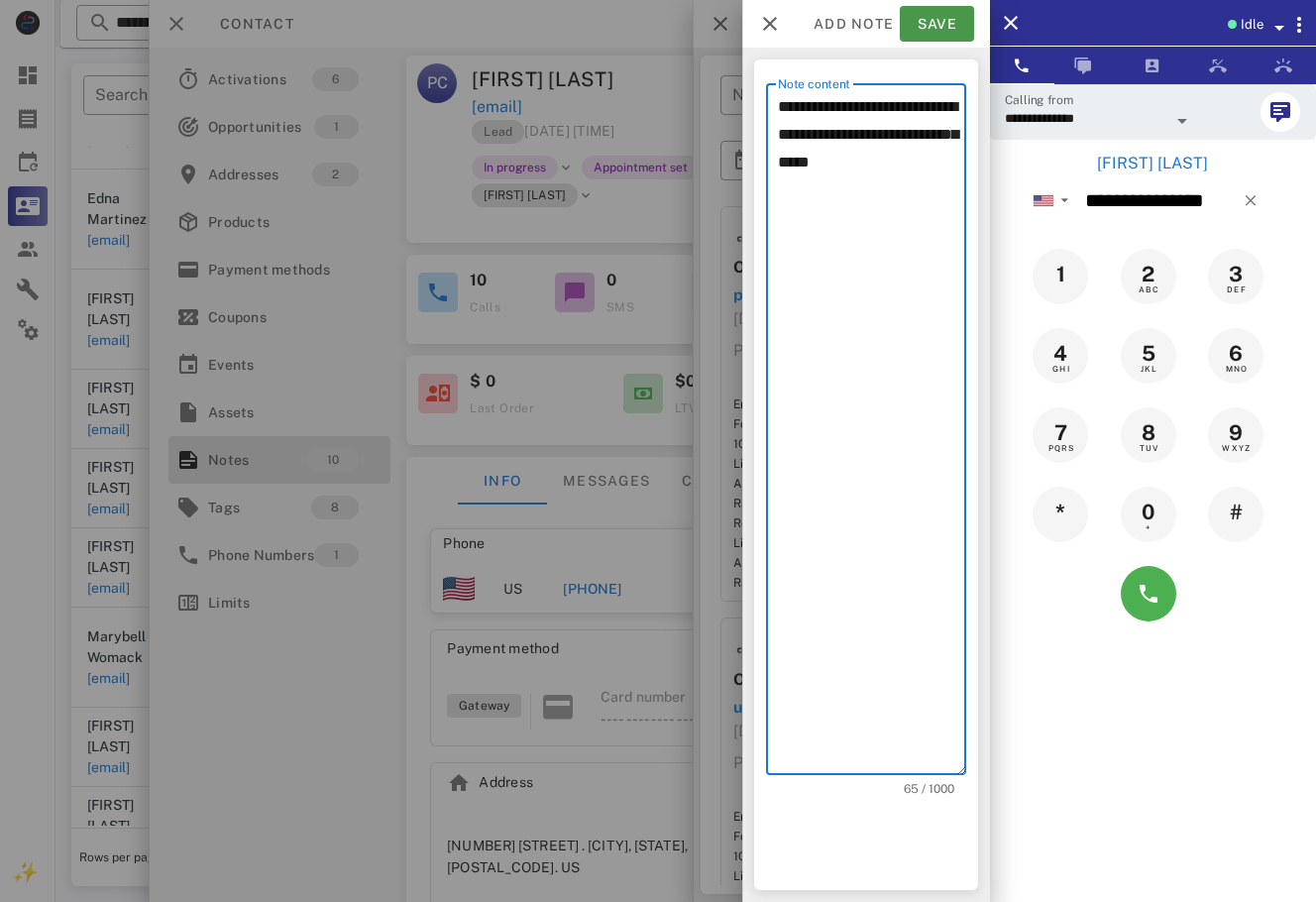 type on "**********" 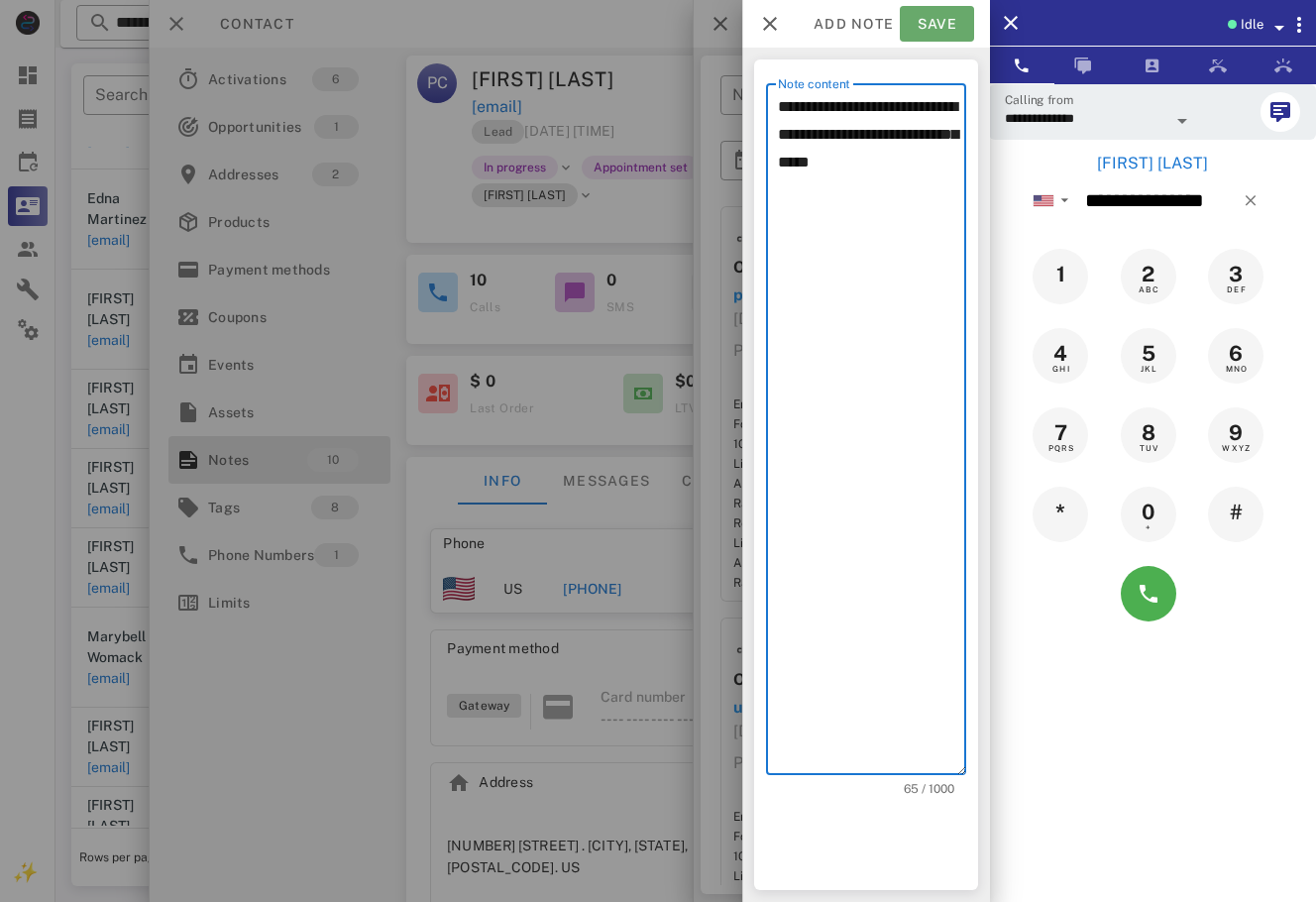 click on "Save" at bounding box center (936, 24) 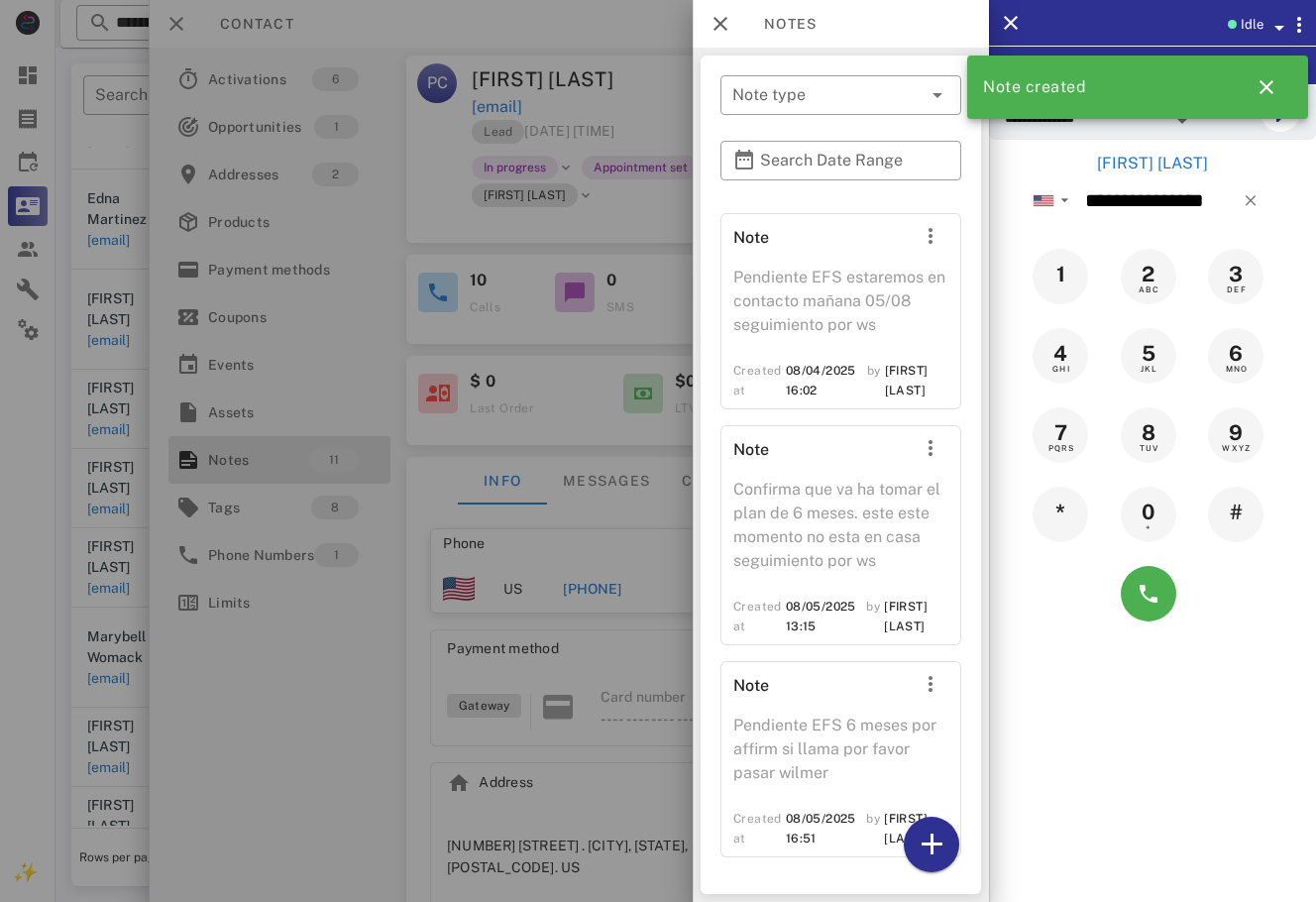 scroll, scrollTop: 2499, scrollLeft: 0, axis: vertical 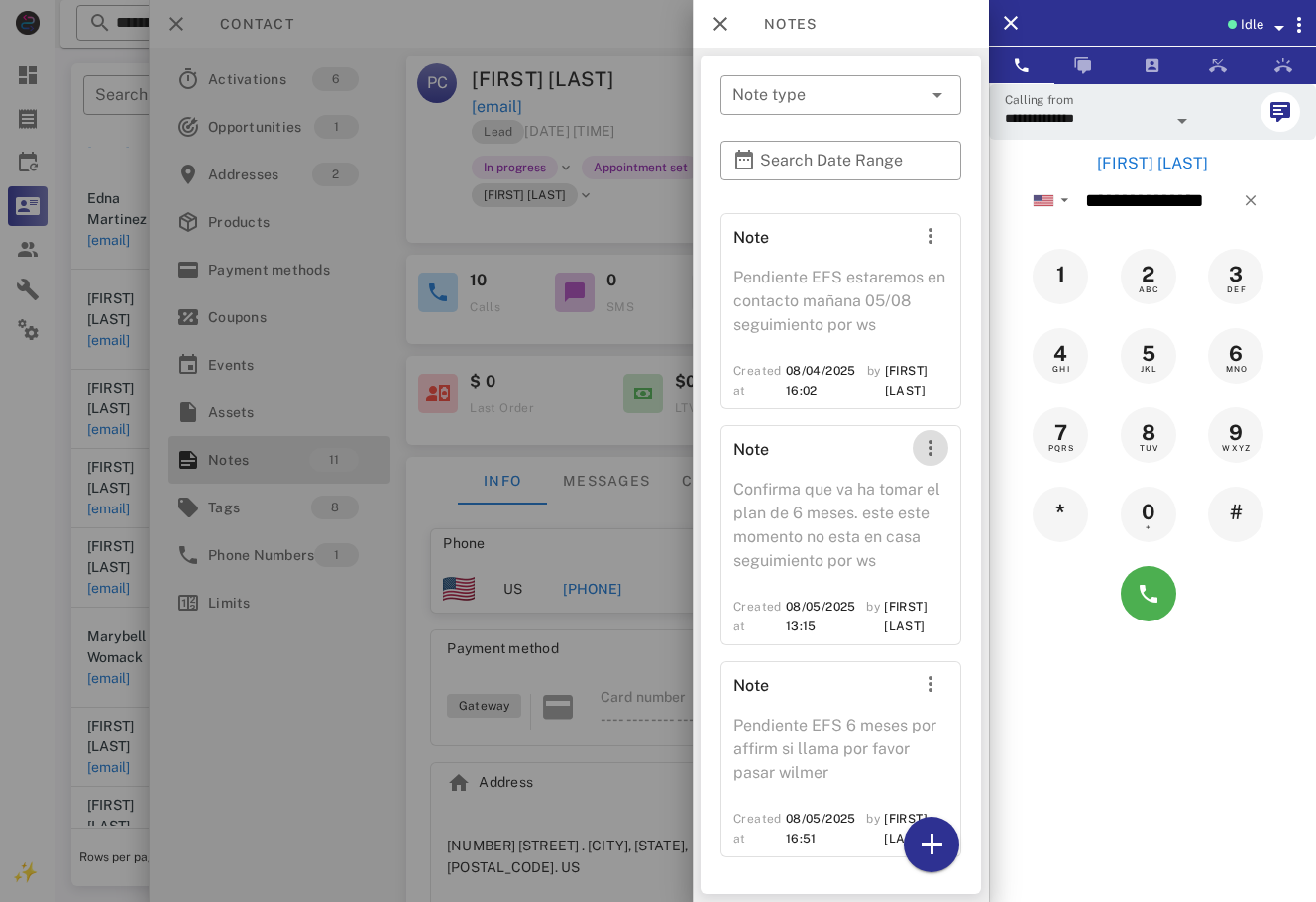 click at bounding box center [931, 448] 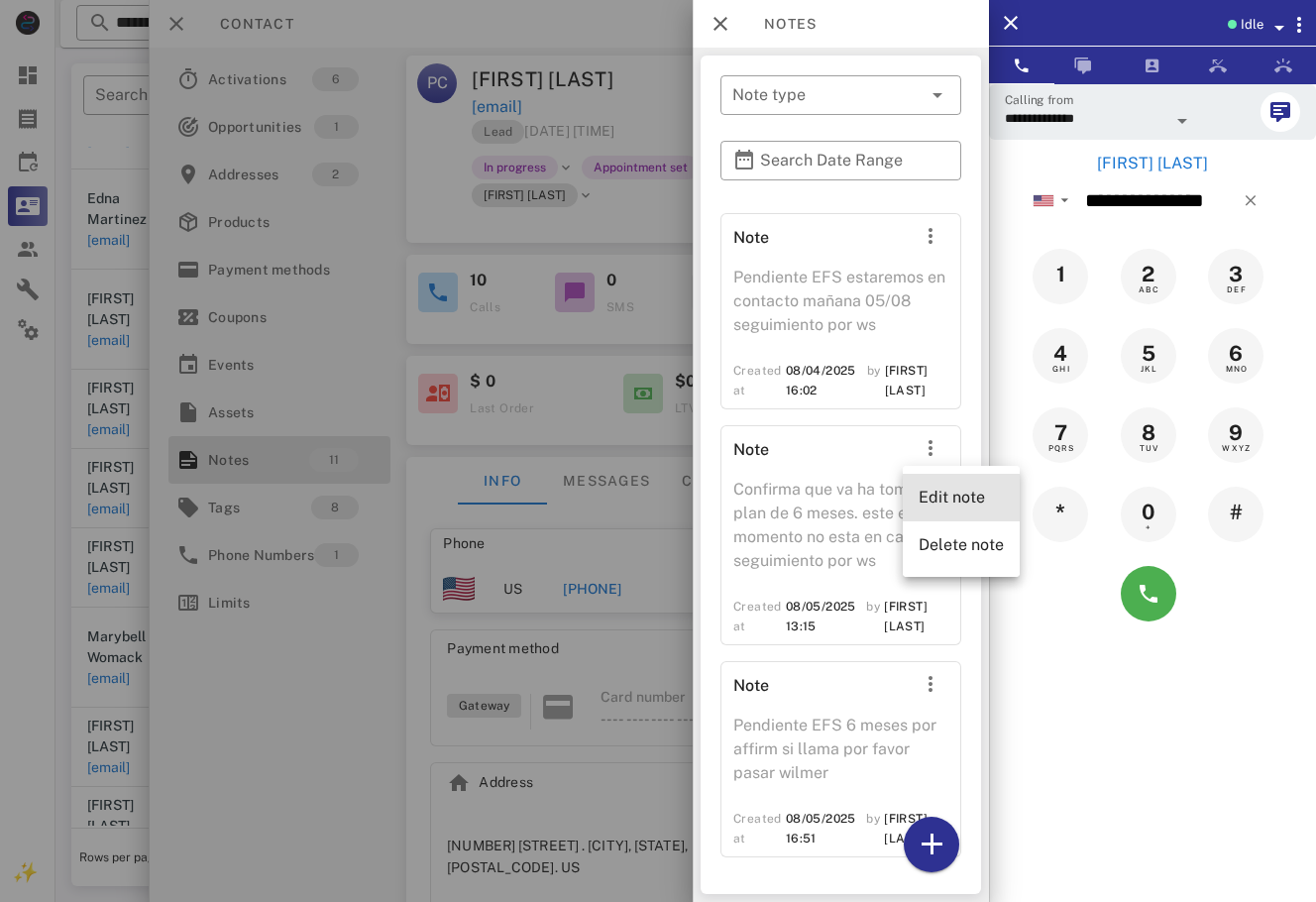 click on "Edit note" at bounding box center (961, 497) 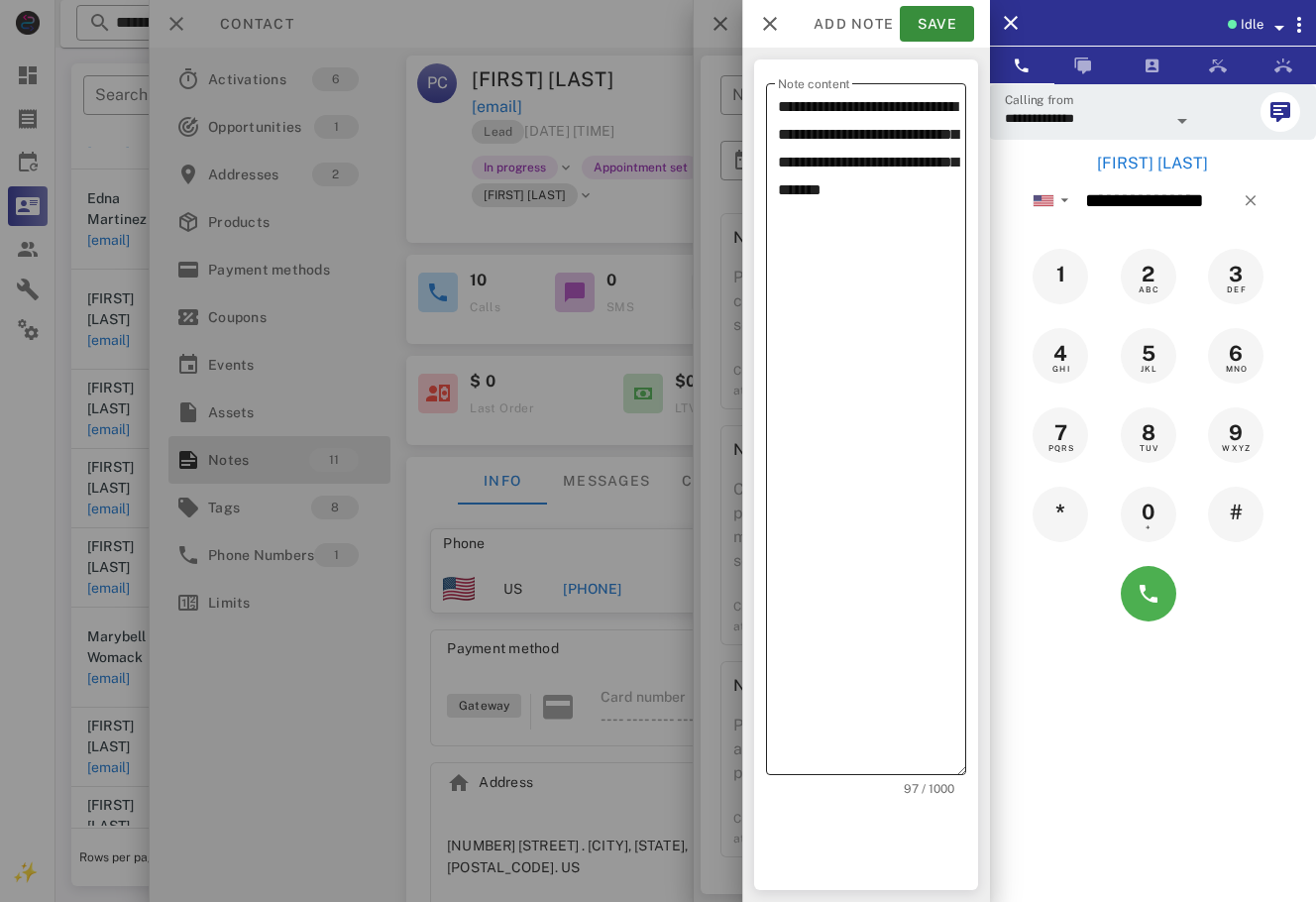 click on "**********" at bounding box center [872, 434] 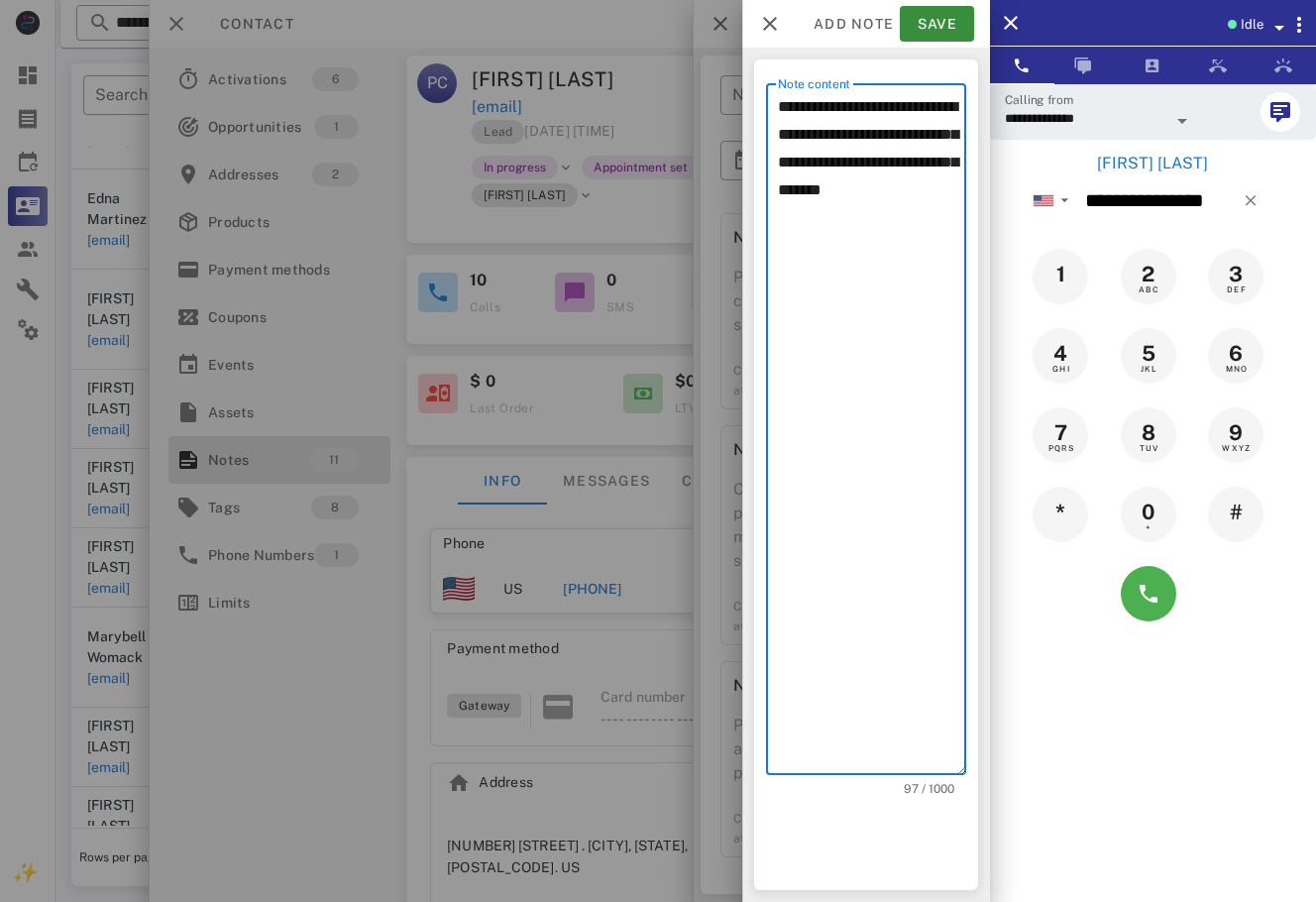 click on "**********" at bounding box center (872, 434) 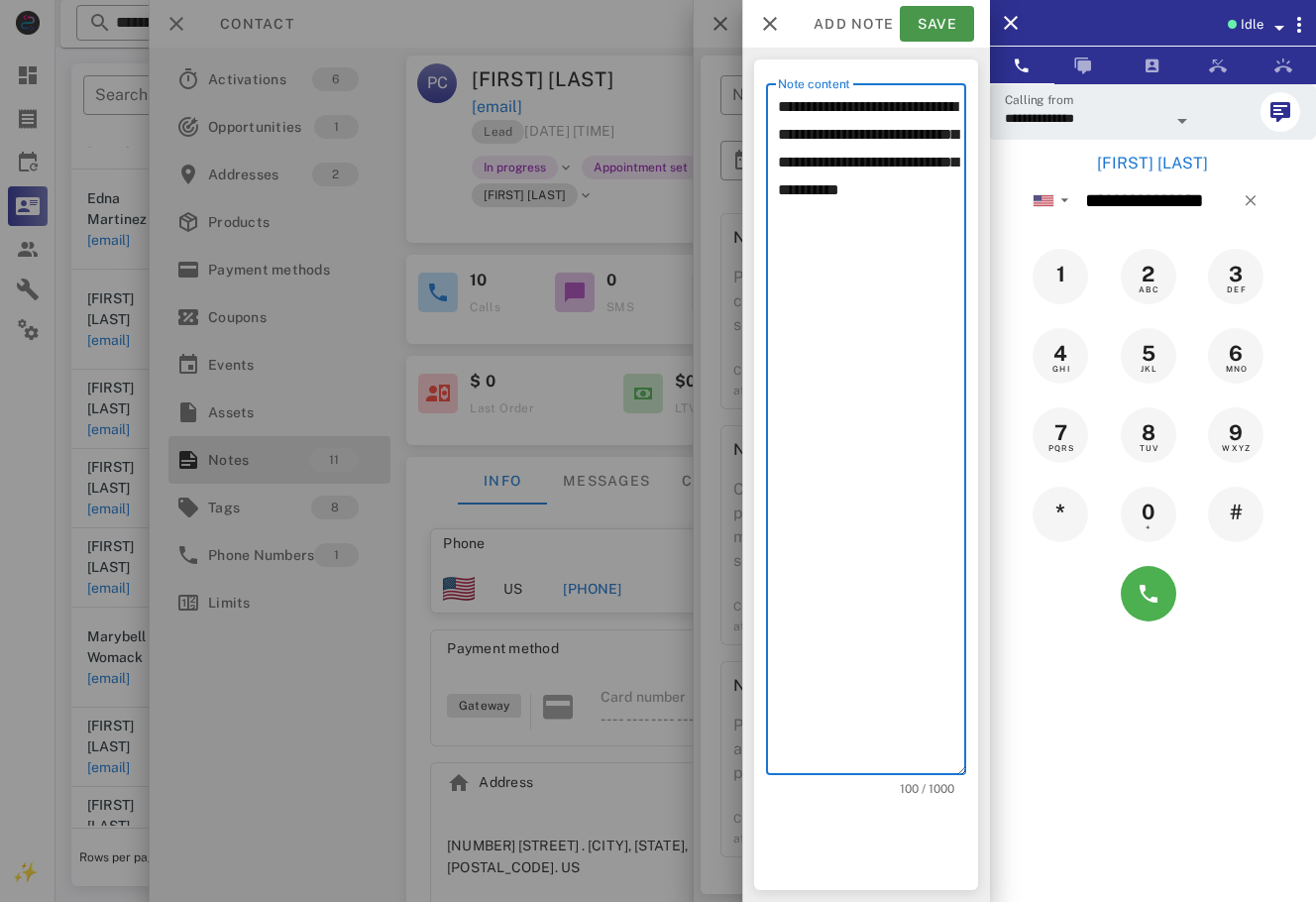 type on "**********" 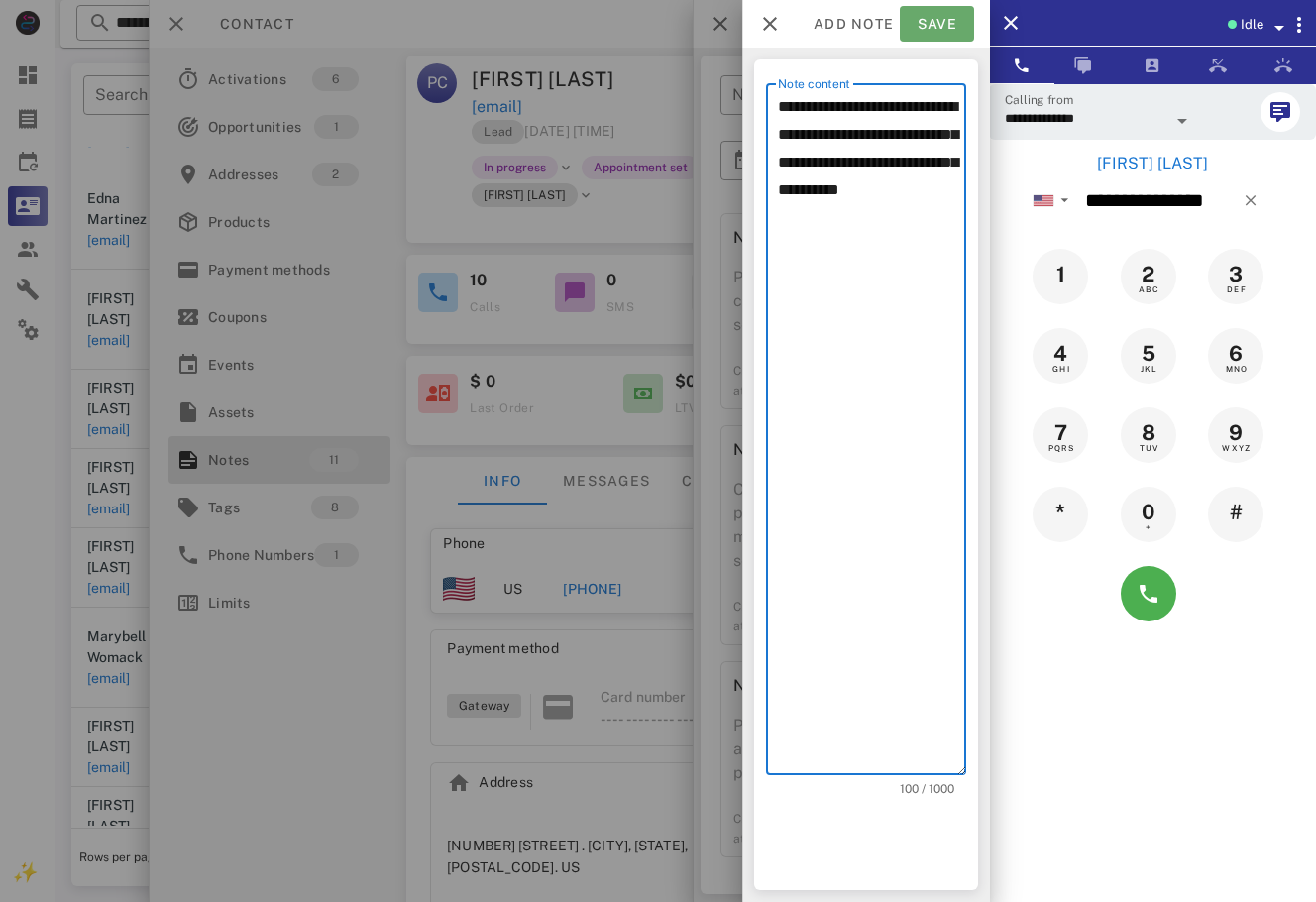 click on "Save" at bounding box center (936, 24) 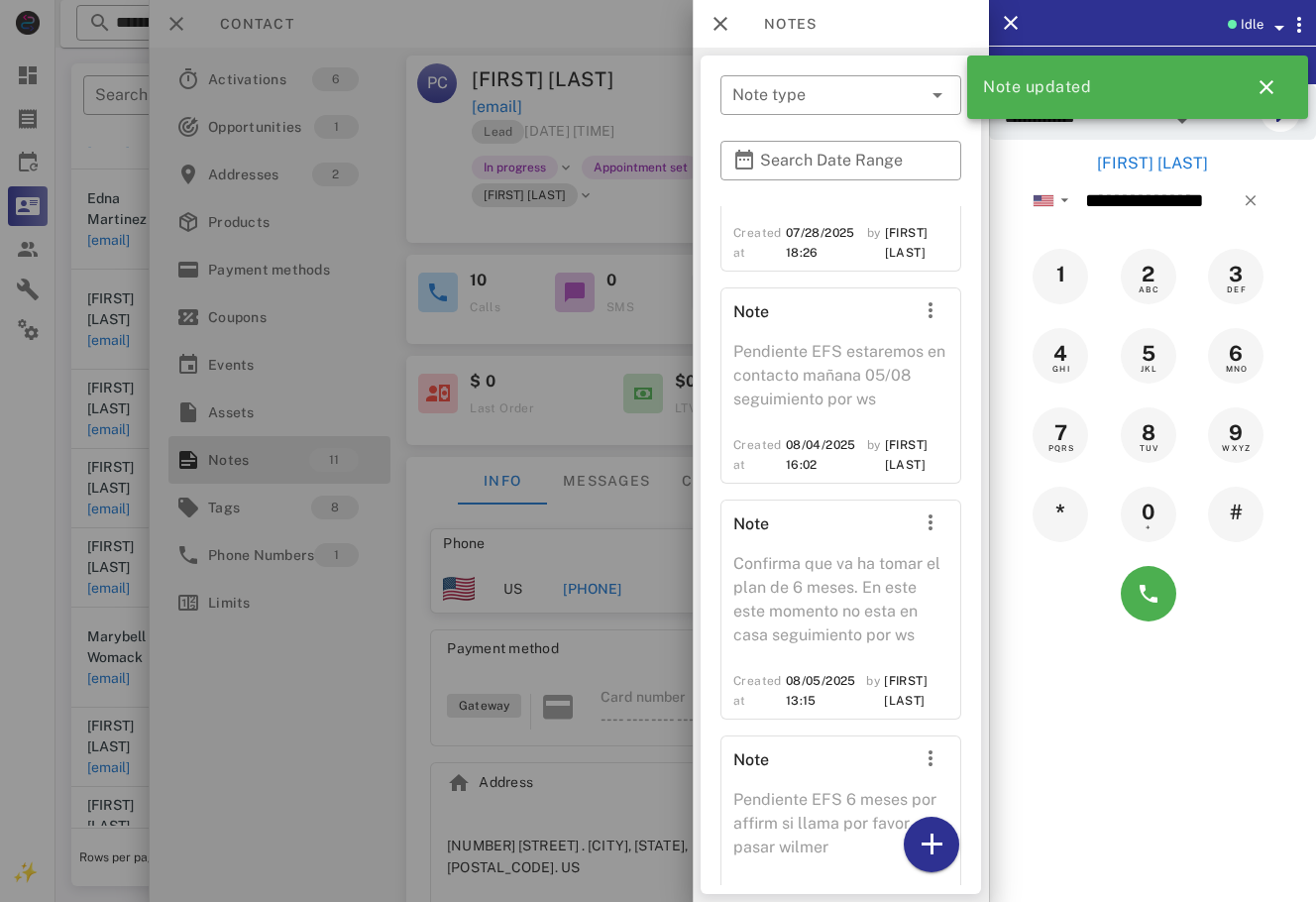 scroll, scrollTop: 2316, scrollLeft: 0, axis: vertical 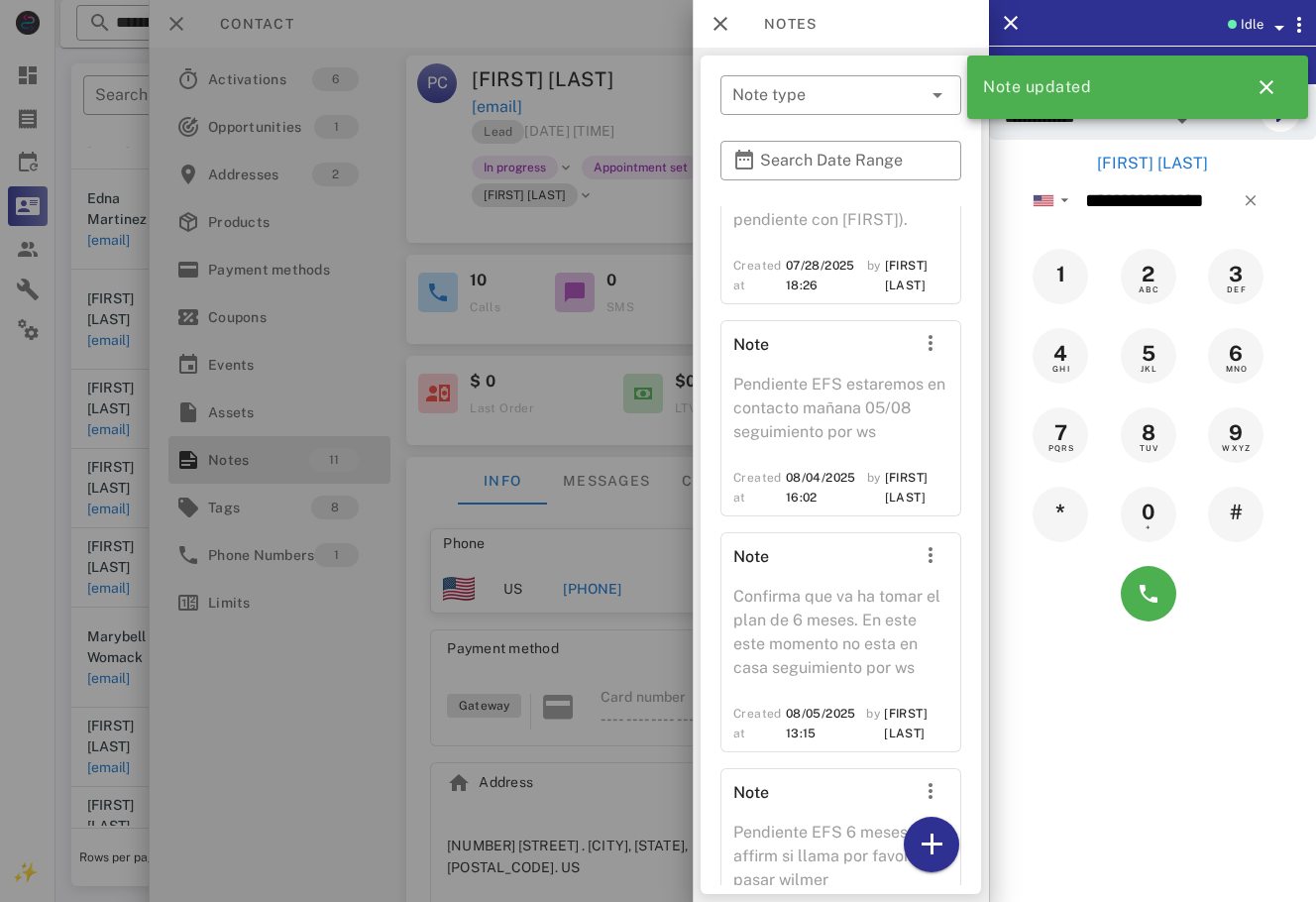 click at bounding box center [658, 451] 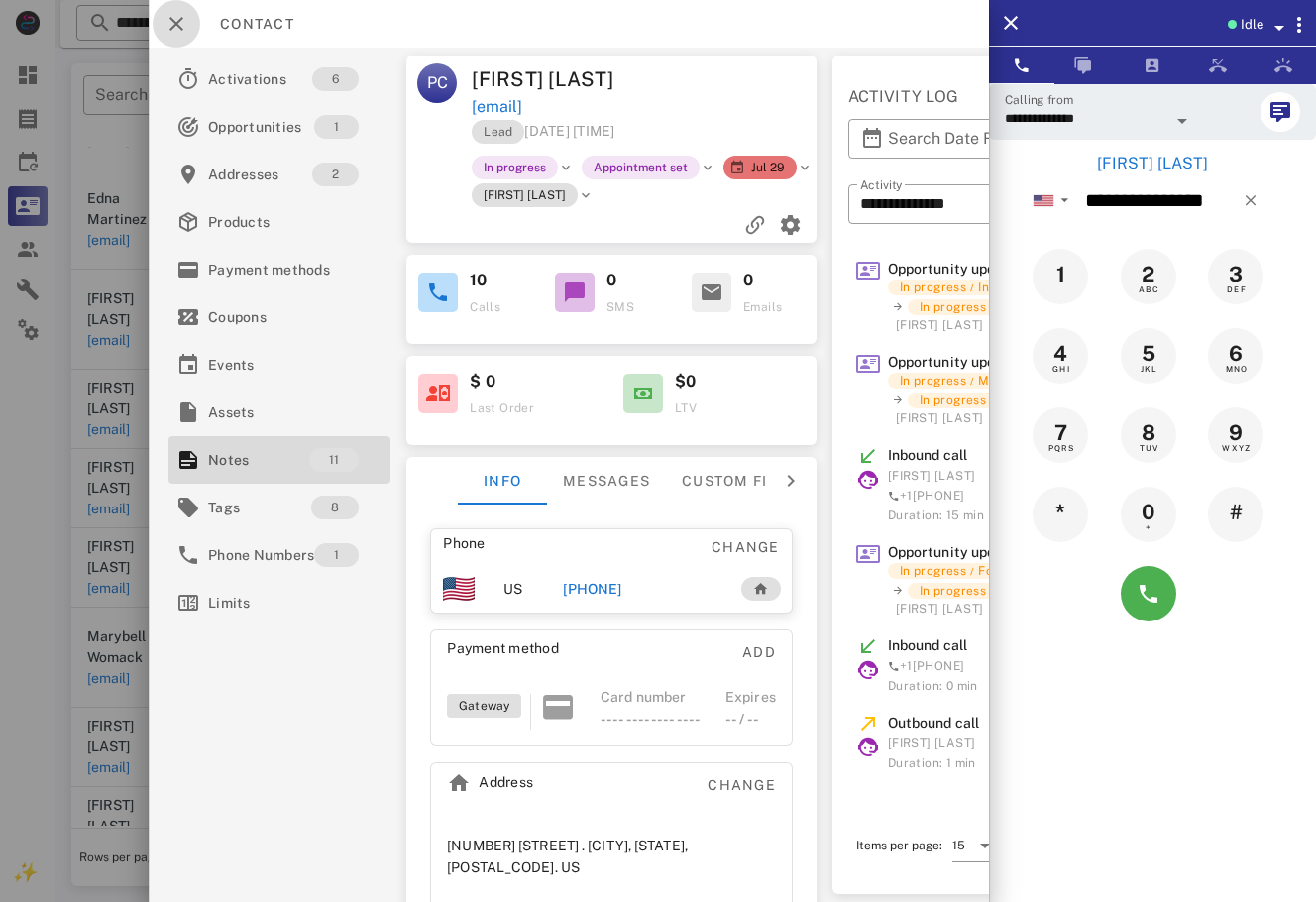 click at bounding box center (176, 24) 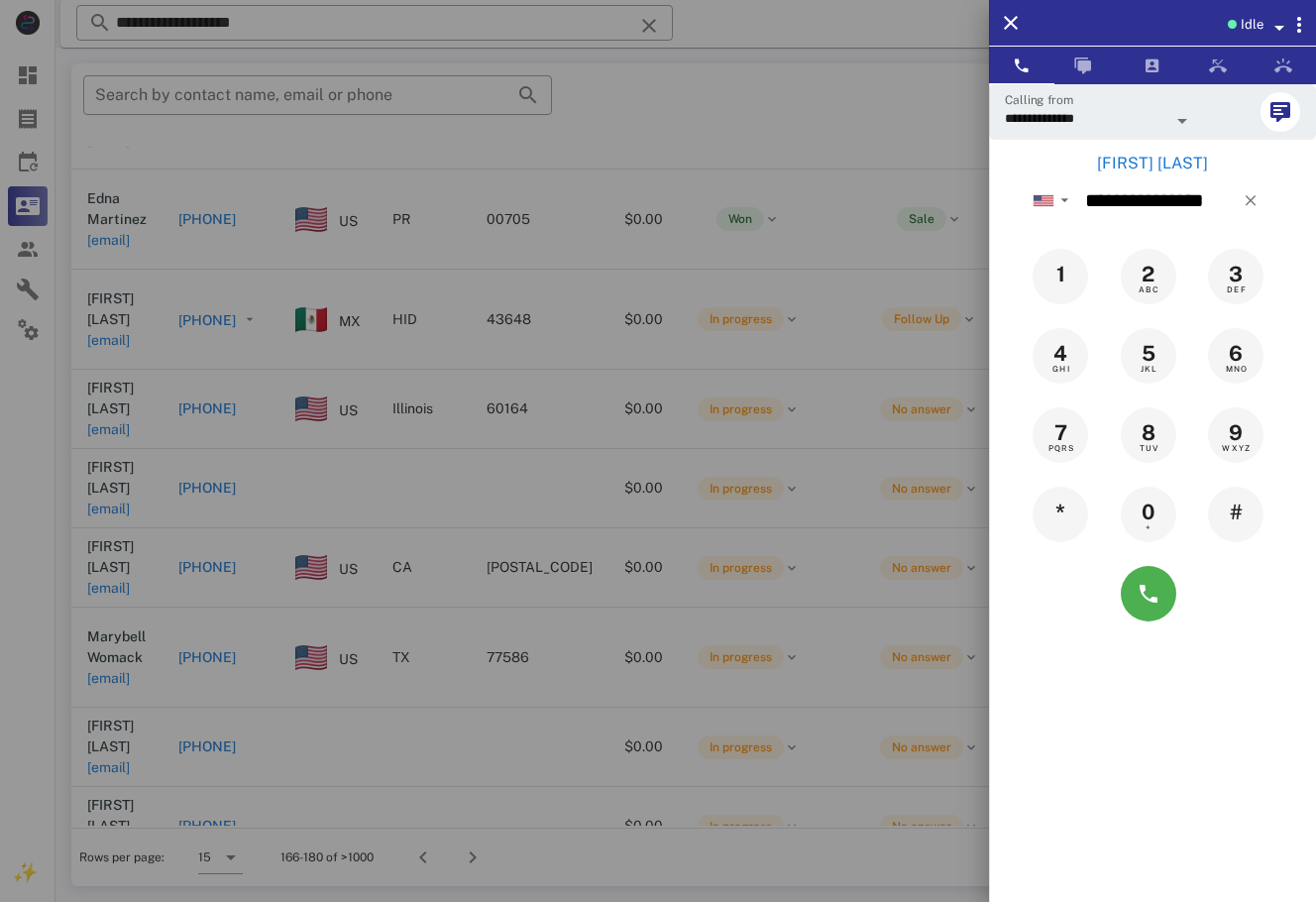 click at bounding box center [658, 451] 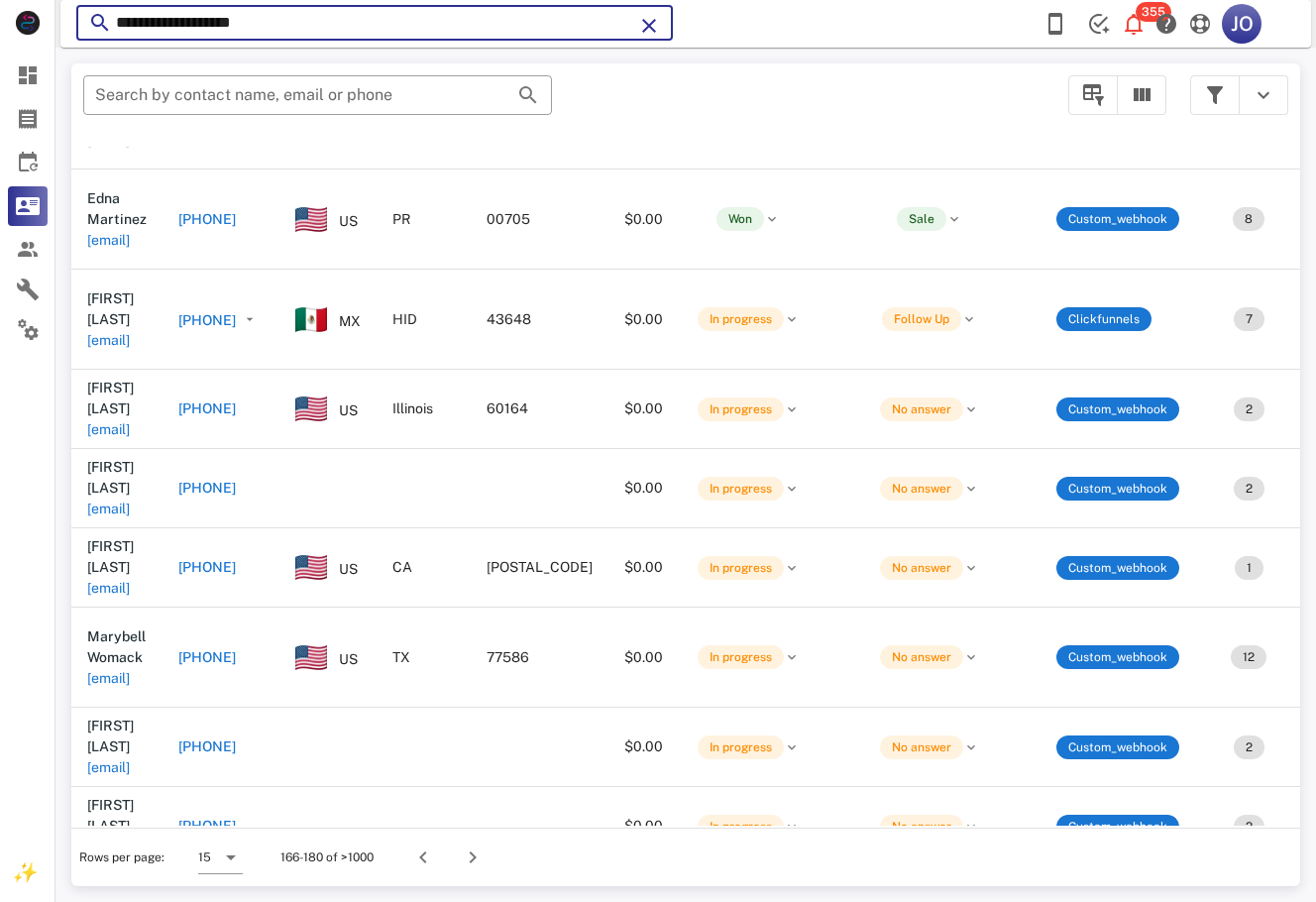 drag, startPoint x: 316, startPoint y: 31, endPoint x: 58, endPoint y: 31, distance: 258 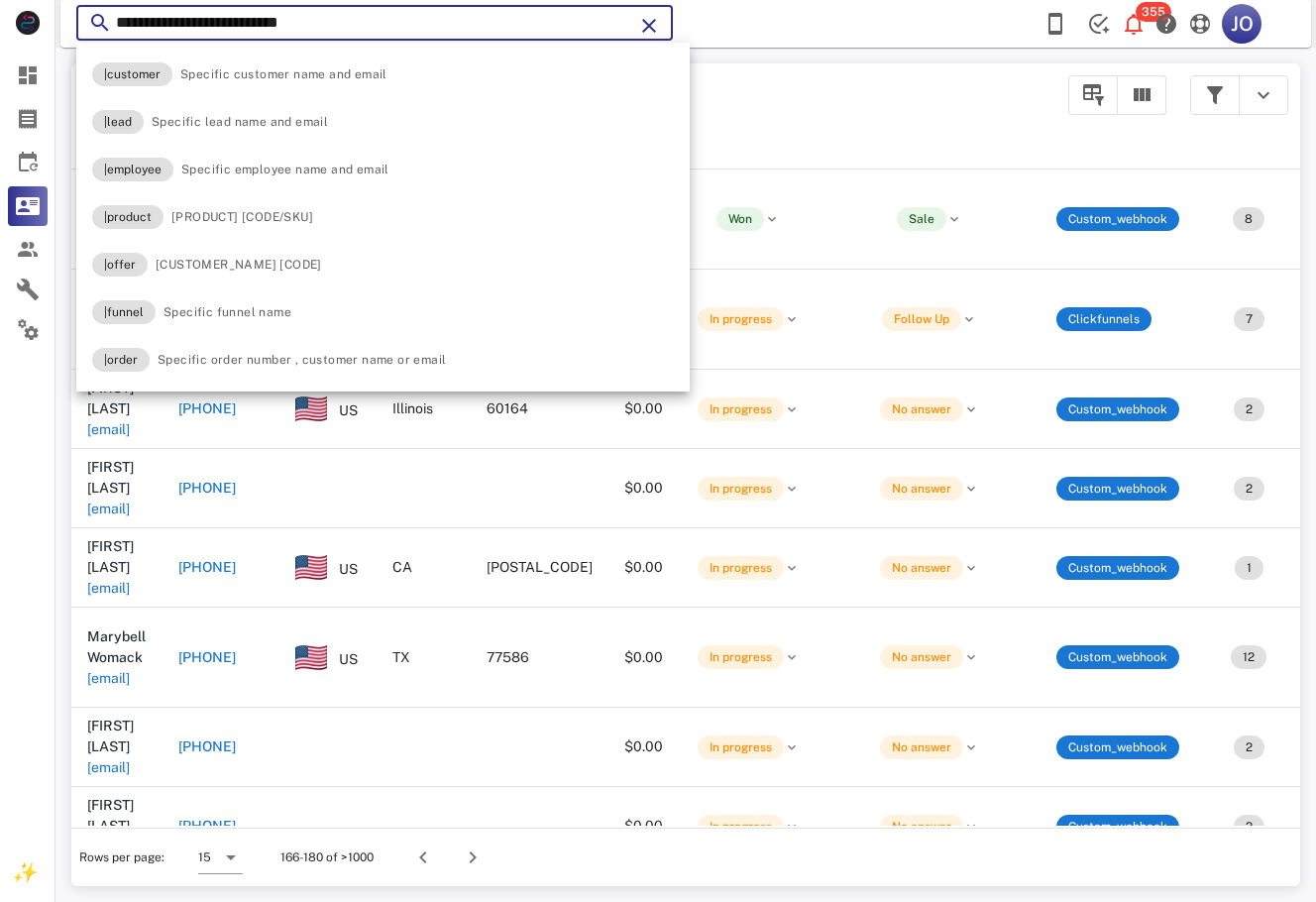 click on "**********" at bounding box center [375, 23] 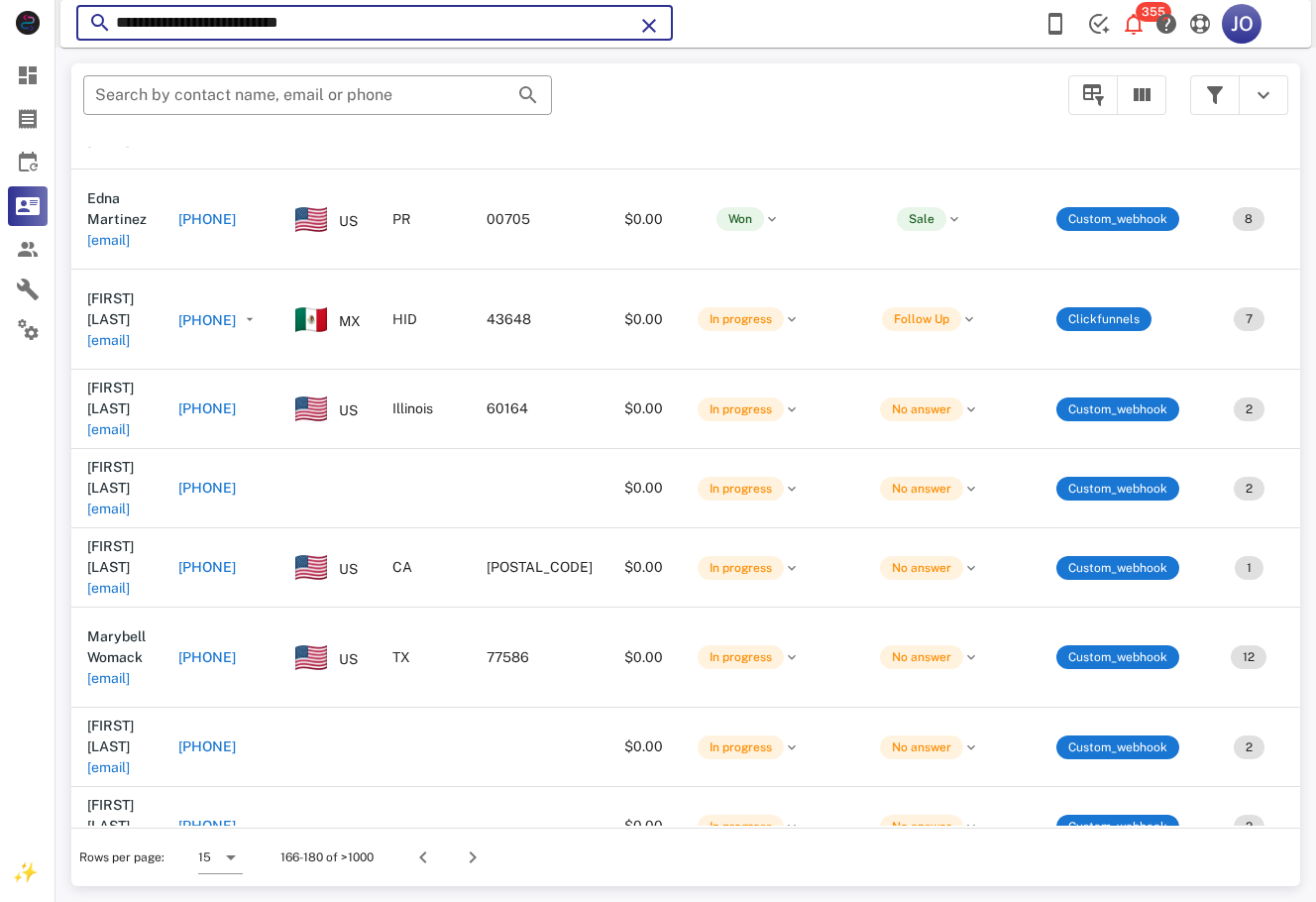 click on "**********" at bounding box center (375, 23) 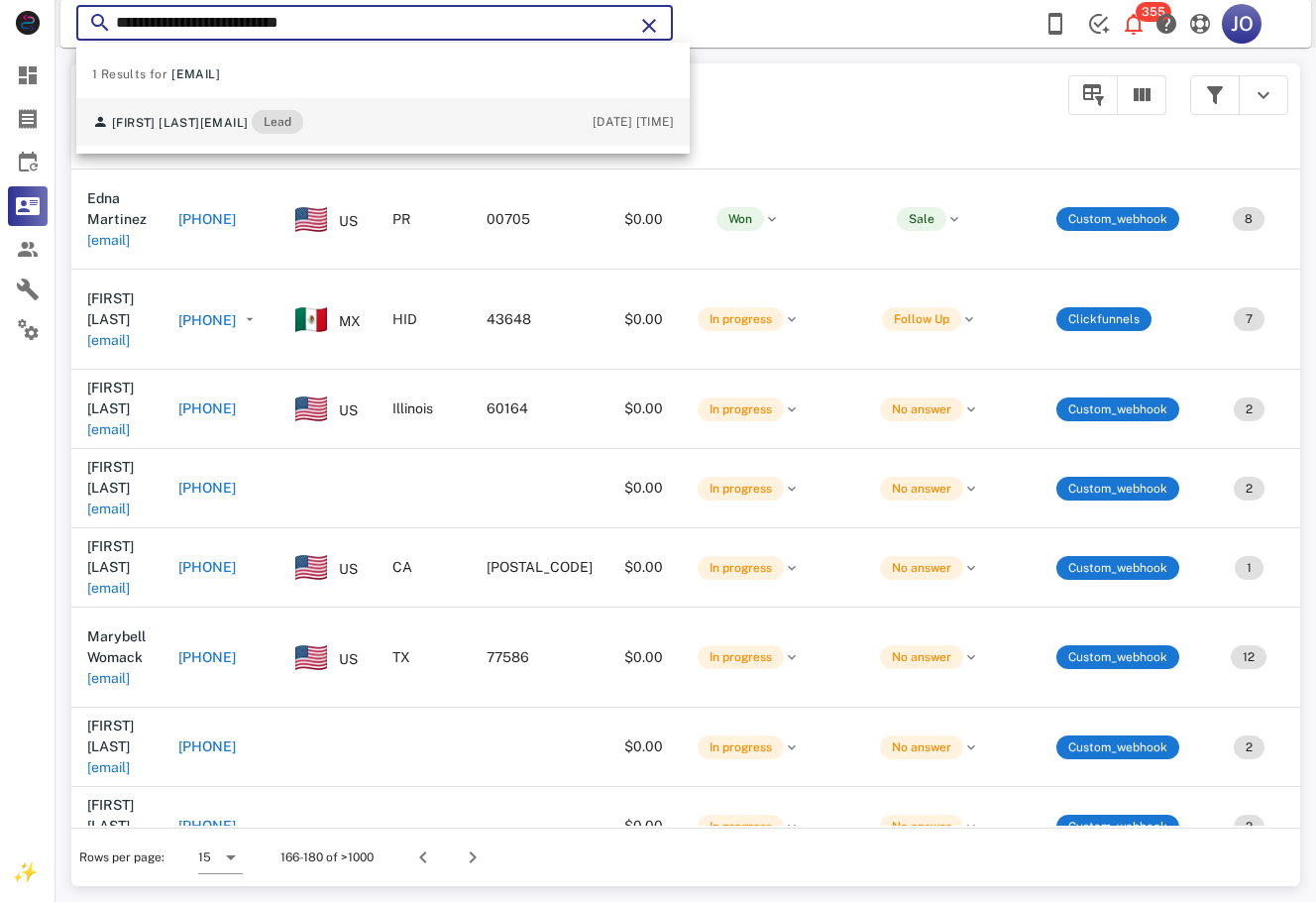 type on "**********" 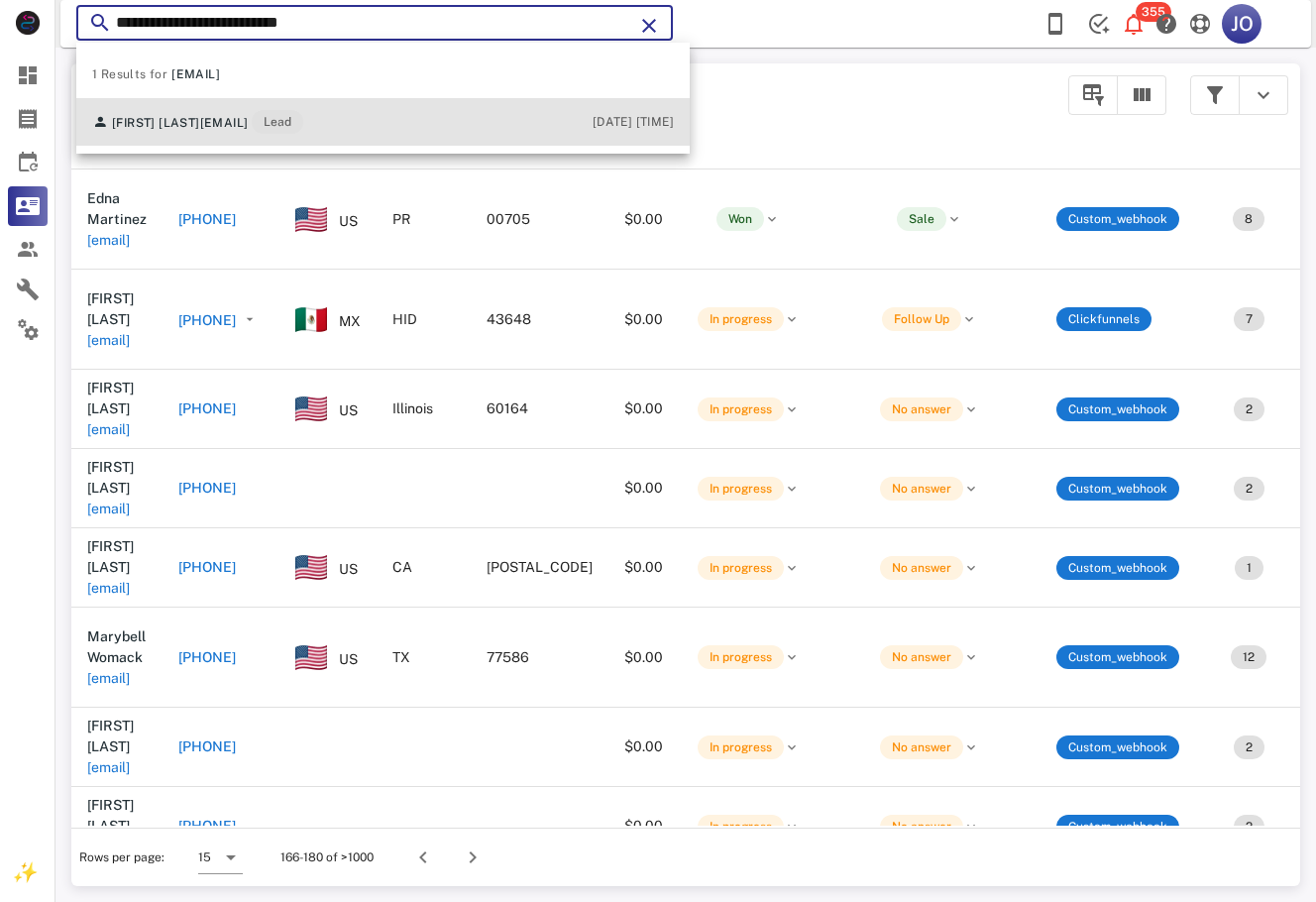 click on "Monica Aguirre   monicaguirre2005@gmail.com   Lead" at bounding box center [197, 122] 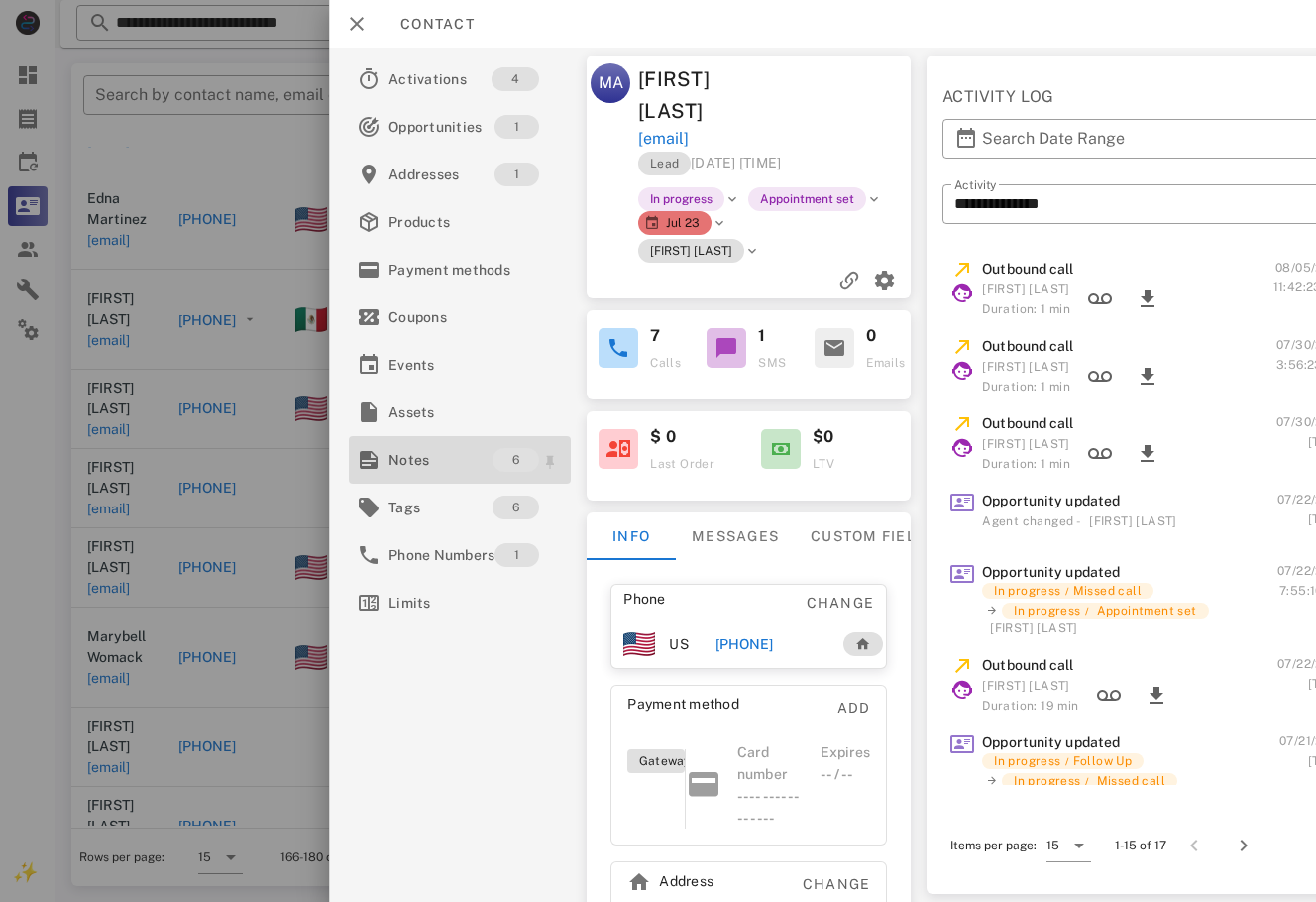 click on "Notes  6" at bounding box center [460, 460] 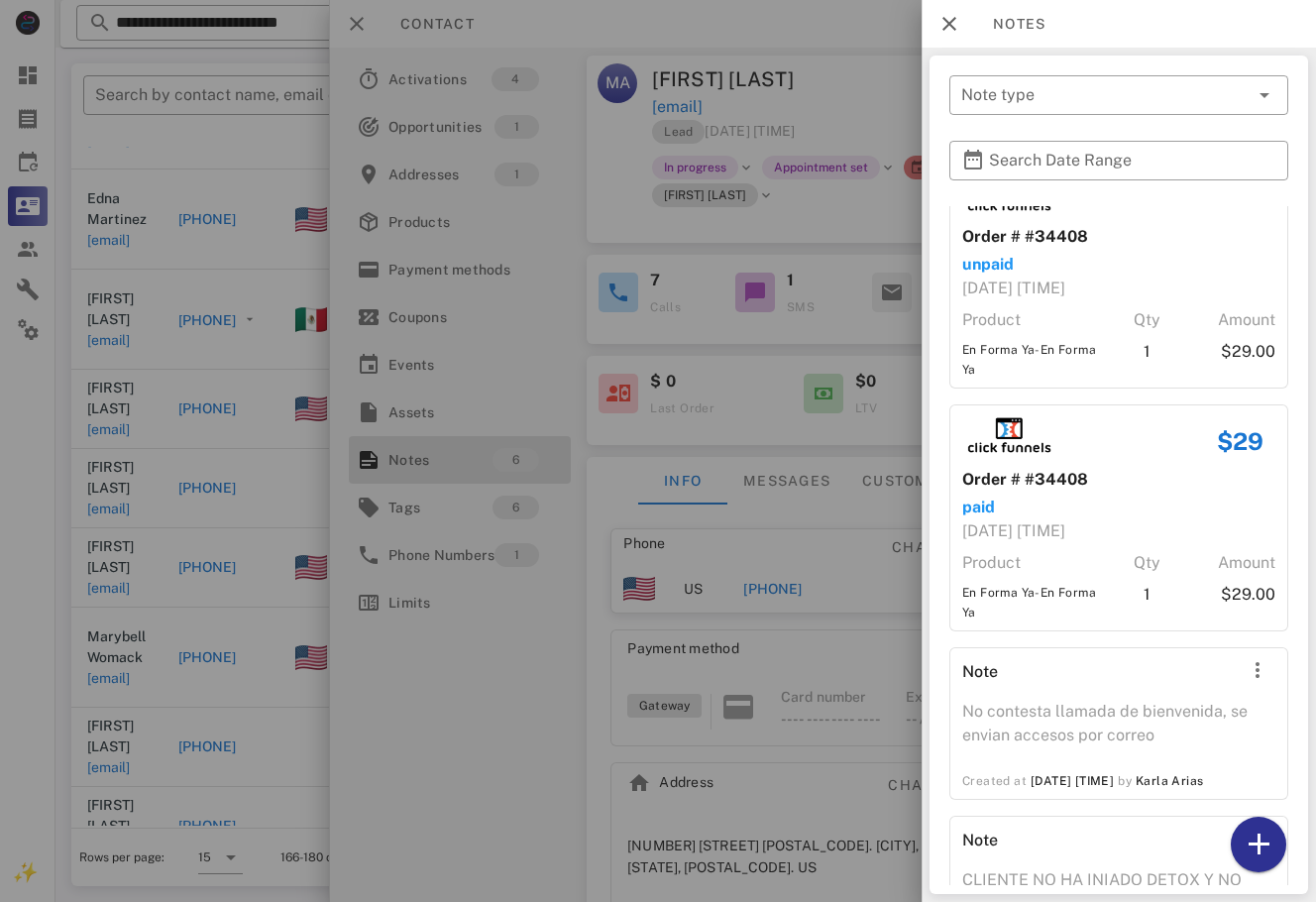 scroll, scrollTop: 748, scrollLeft: 0, axis: vertical 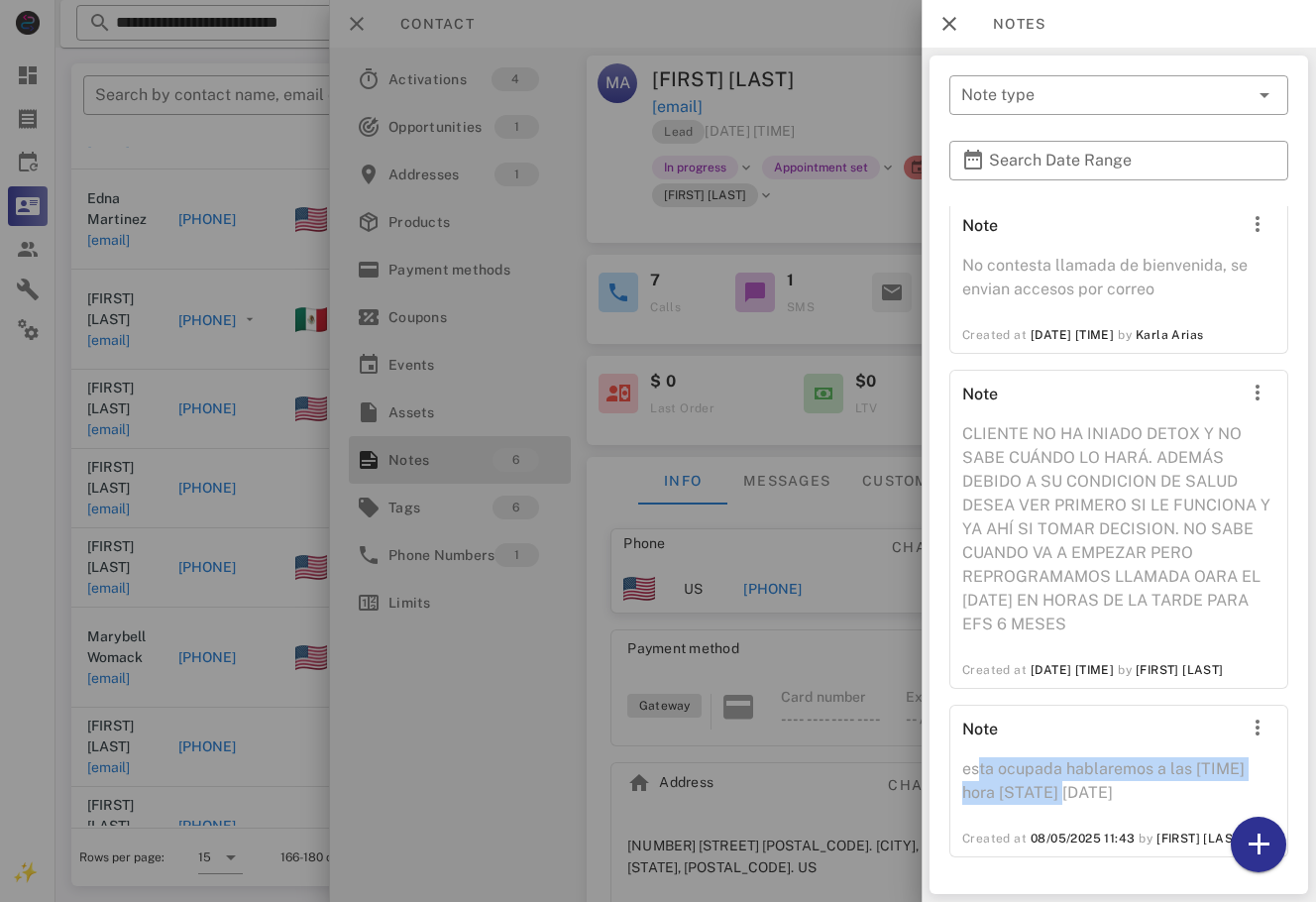 drag, startPoint x: 975, startPoint y: 762, endPoint x: 1170, endPoint y: 794, distance: 197.6082 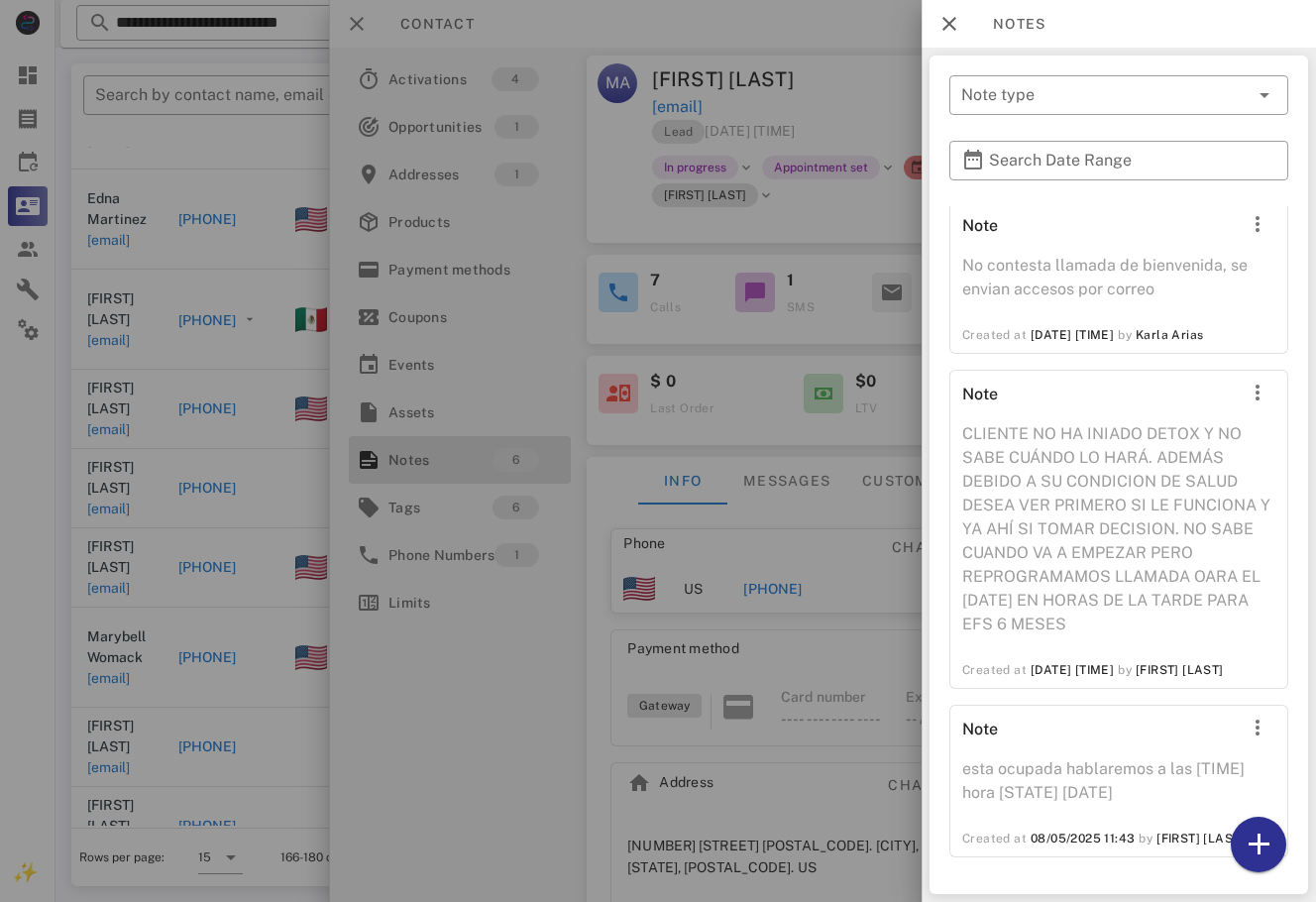 click at bounding box center (658, 451) 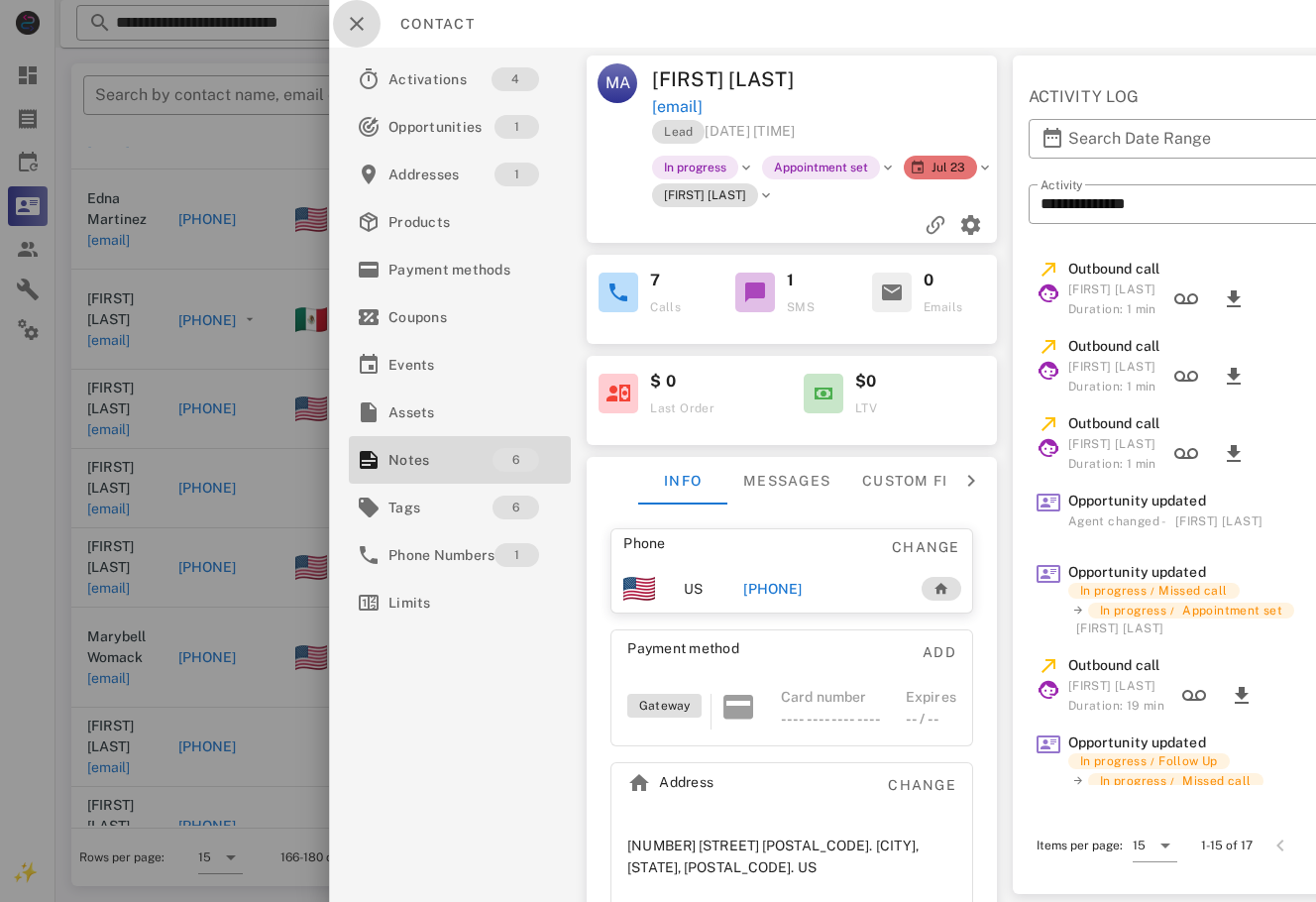 click at bounding box center [357, 24] 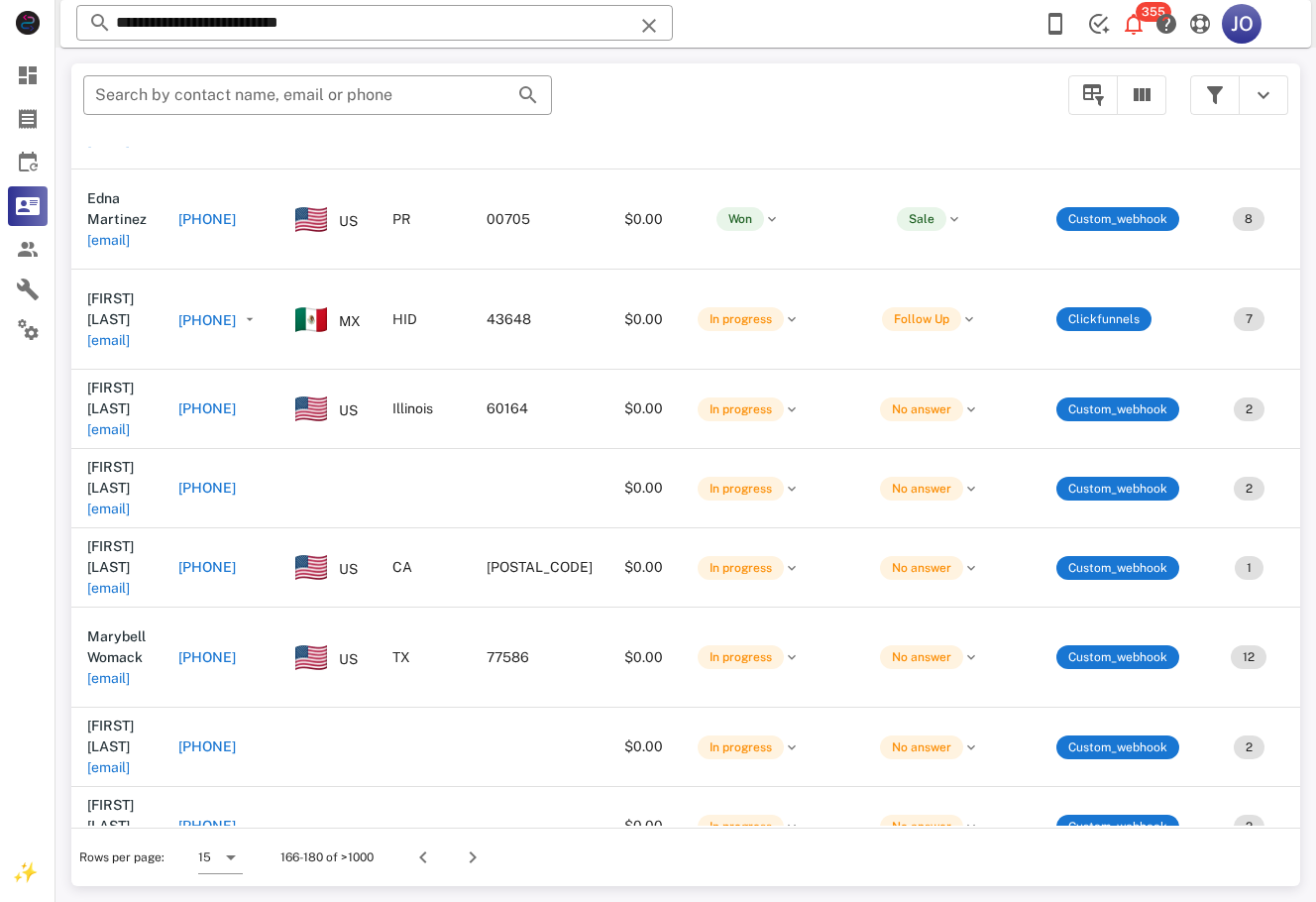 click on "**********" at bounding box center [686, 475] 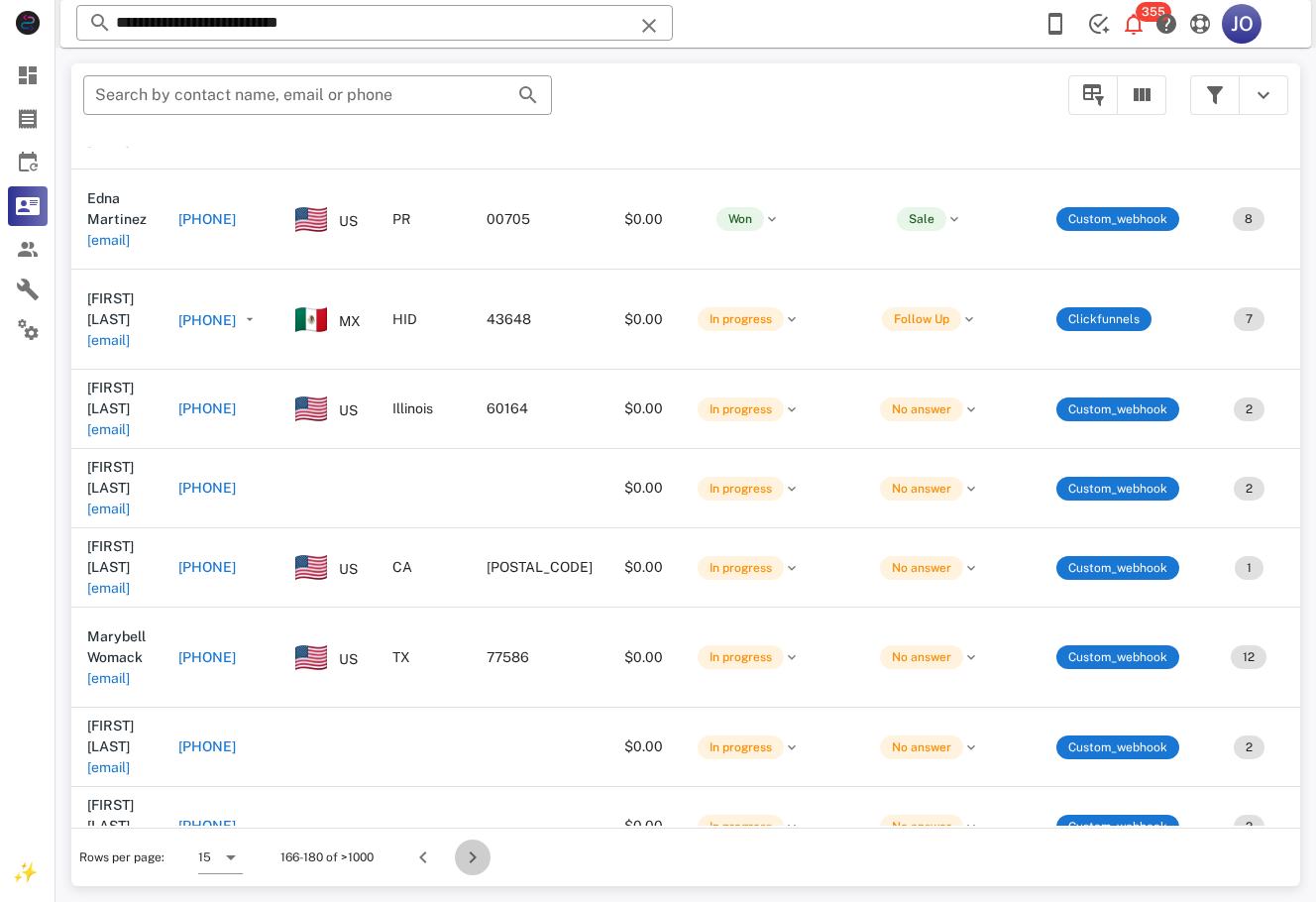 drag, startPoint x: 466, startPoint y: 844, endPoint x: 456, endPoint y: 778, distance: 66.75328 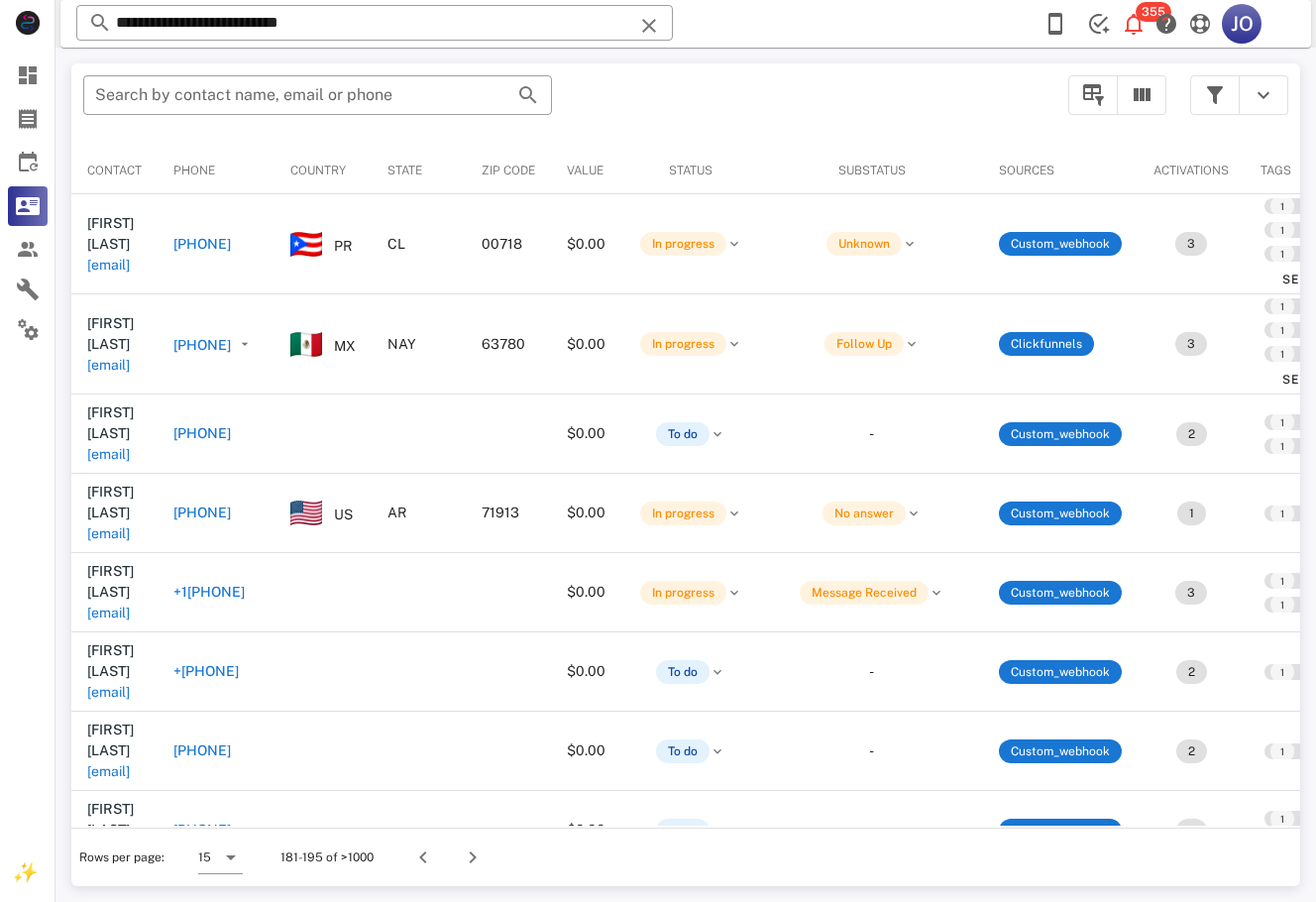 click at bounding box center [323, 989] 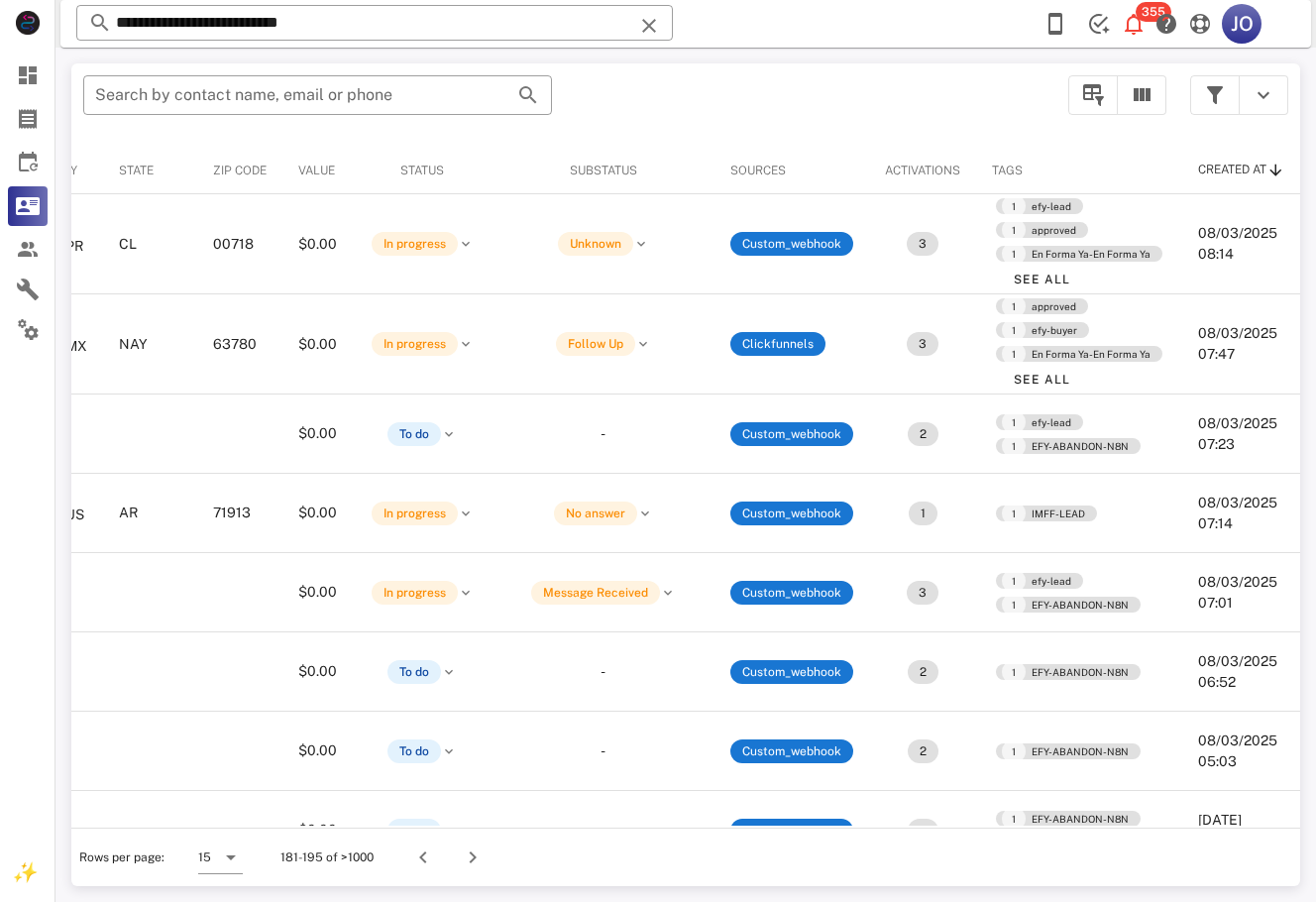 scroll, scrollTop: 380, scrollLeft: 471, axis: both 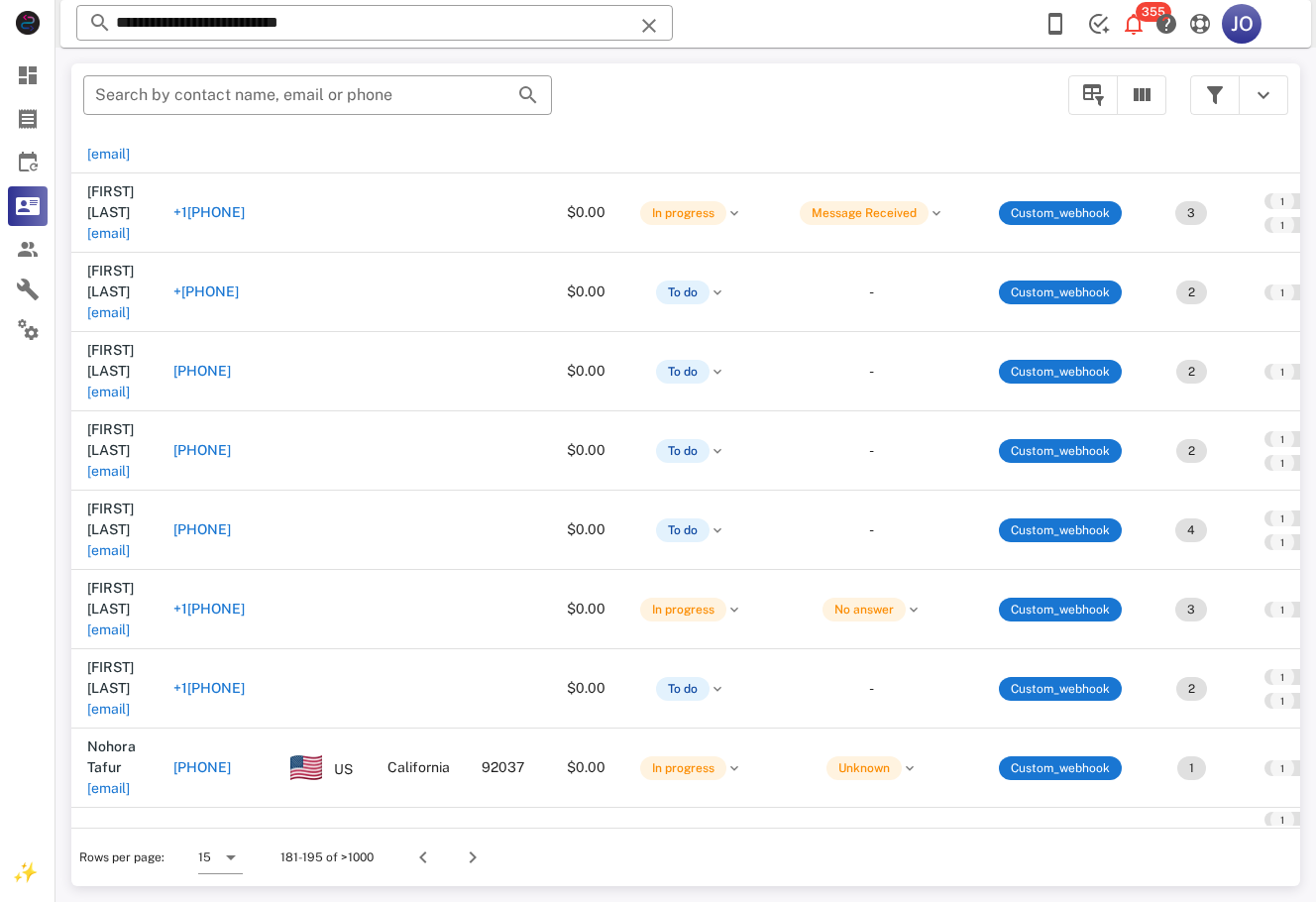click on "m.maza1972@yahoo.com" at bounding box center [108, 1047] 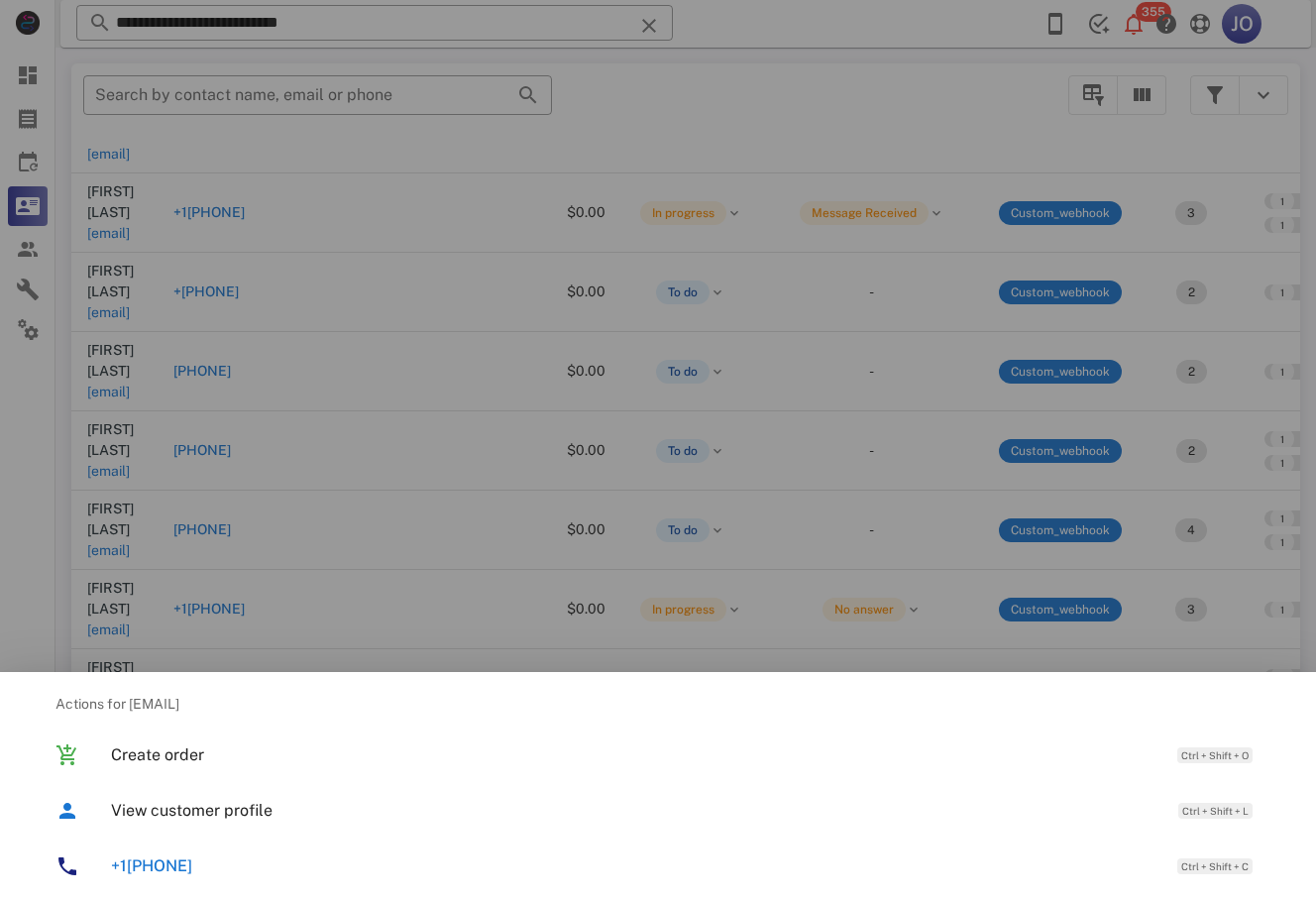 click at bounding box center [658, 451] 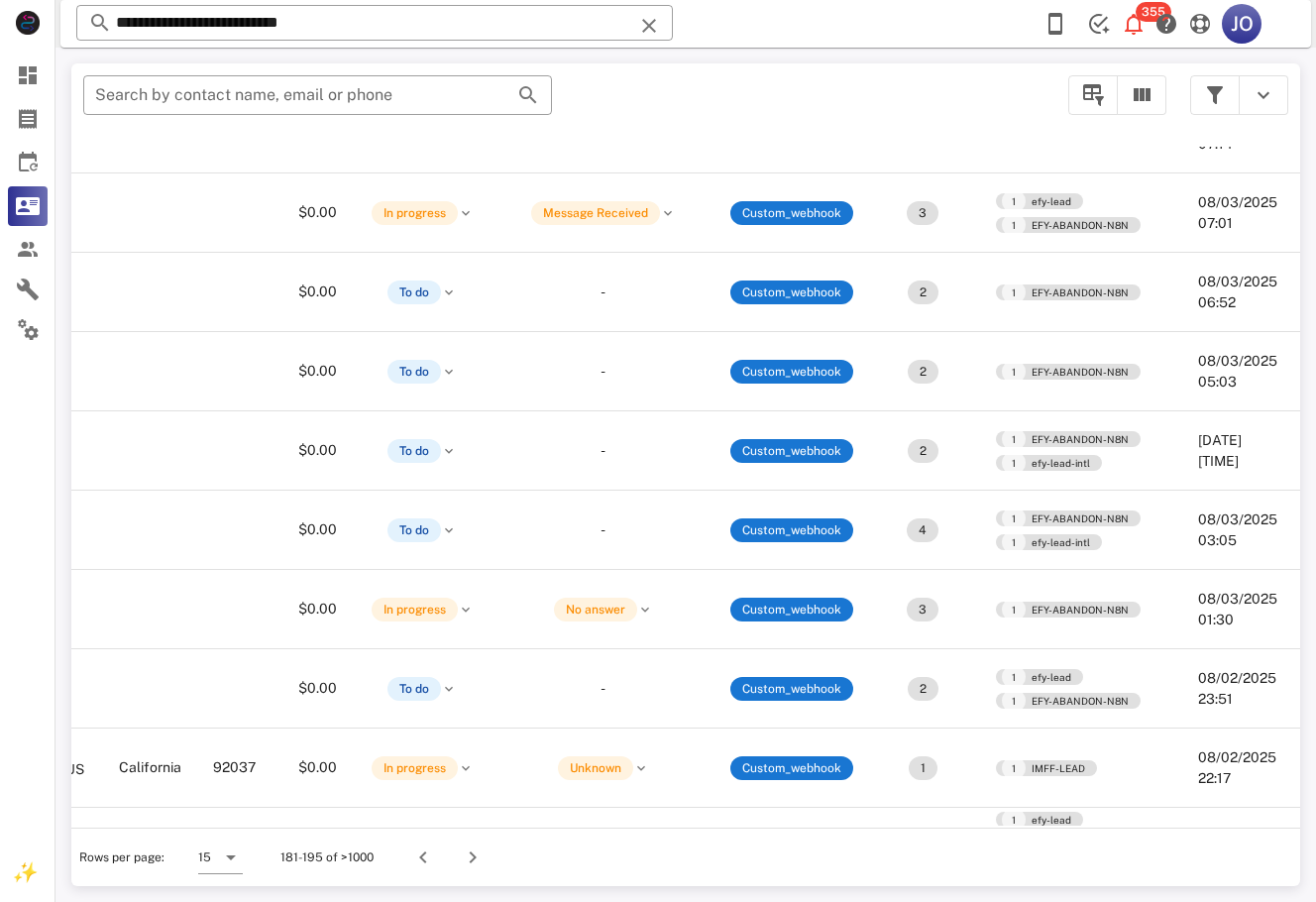 scroll, scrollTop: 380, scrollLeft: 0, axis: vertical 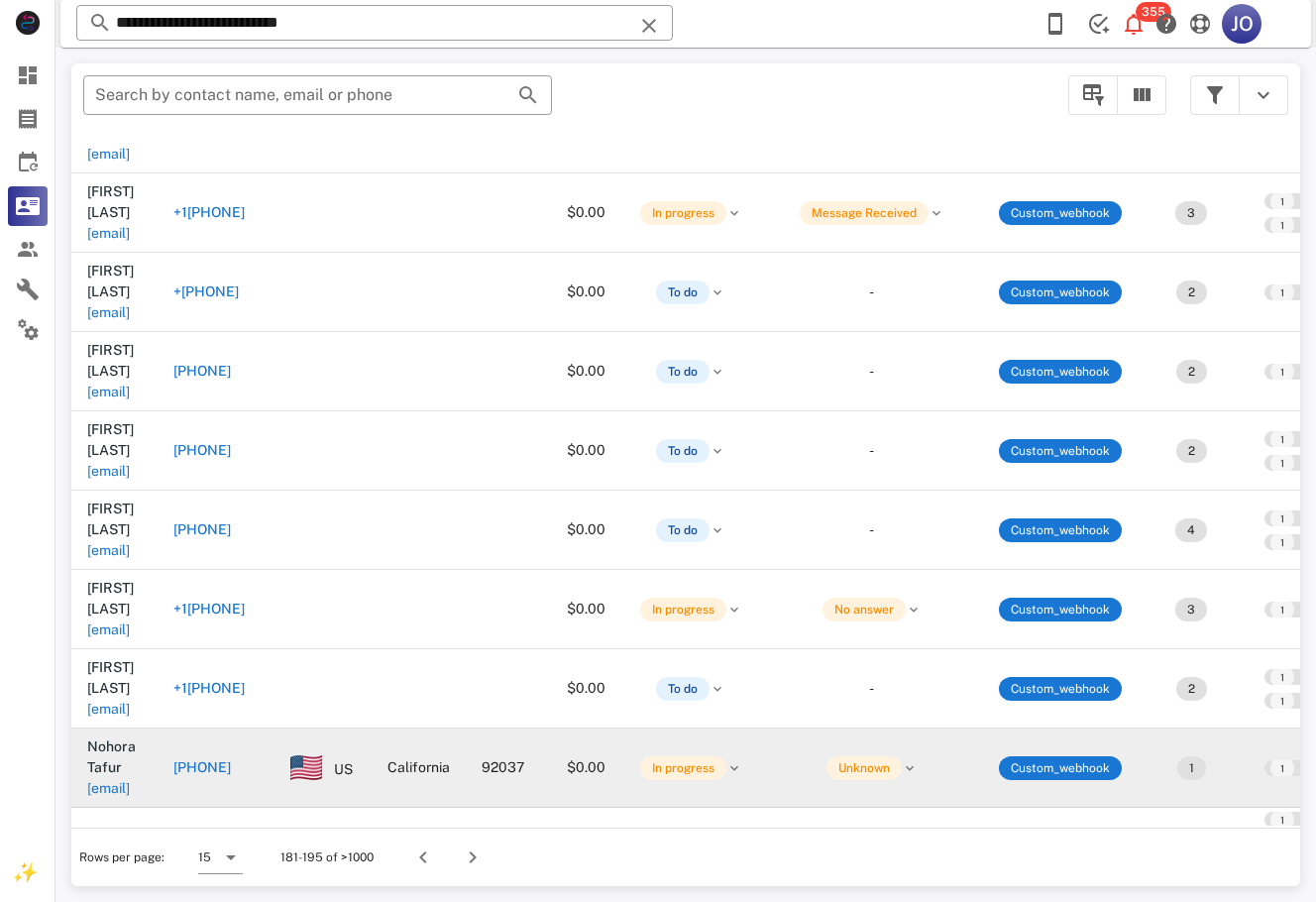 click on "tafurqnorita@icloud.com" at bounding box center [108, 788] 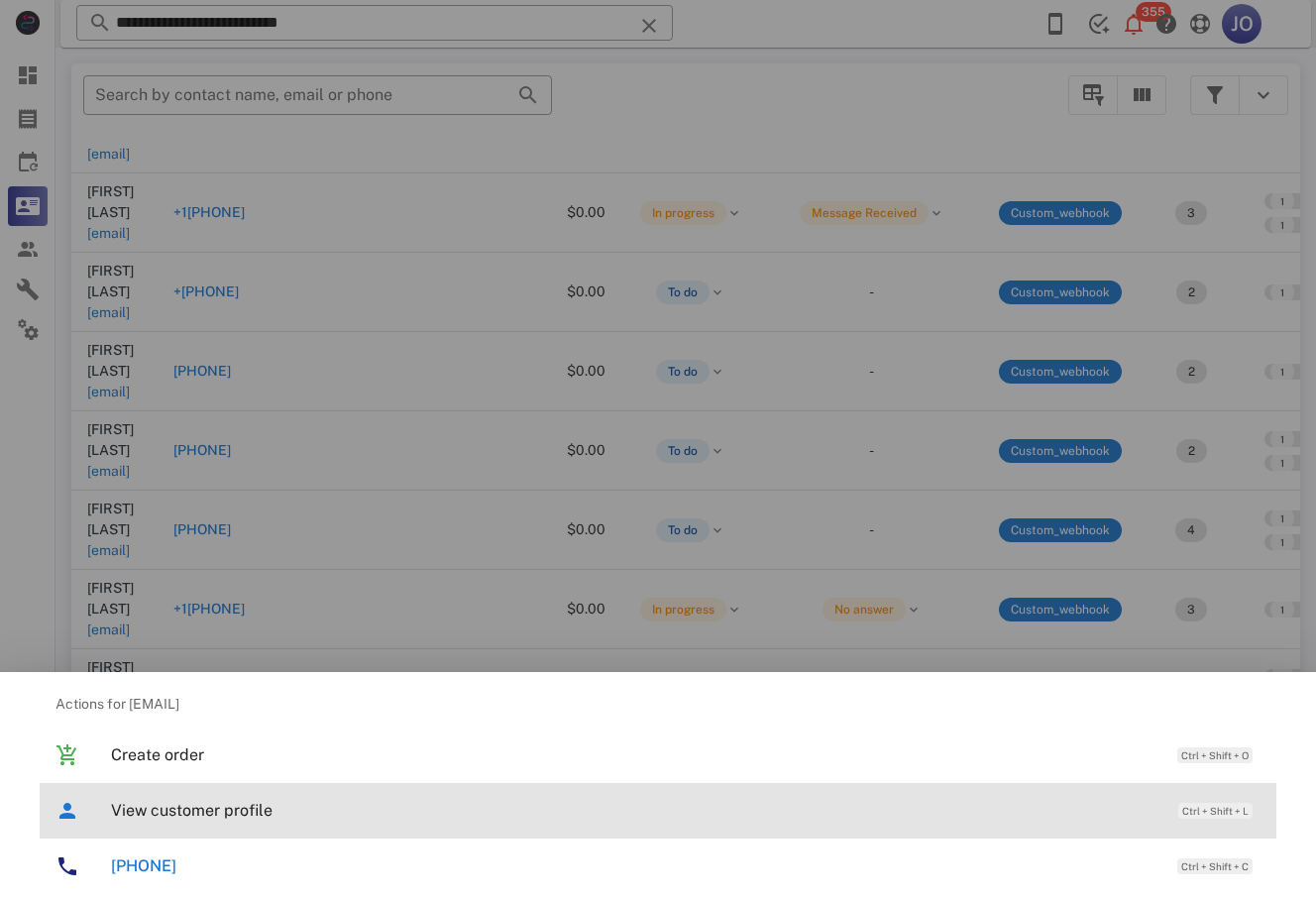 click on "View customer profile" at bounding box center (634, 810) 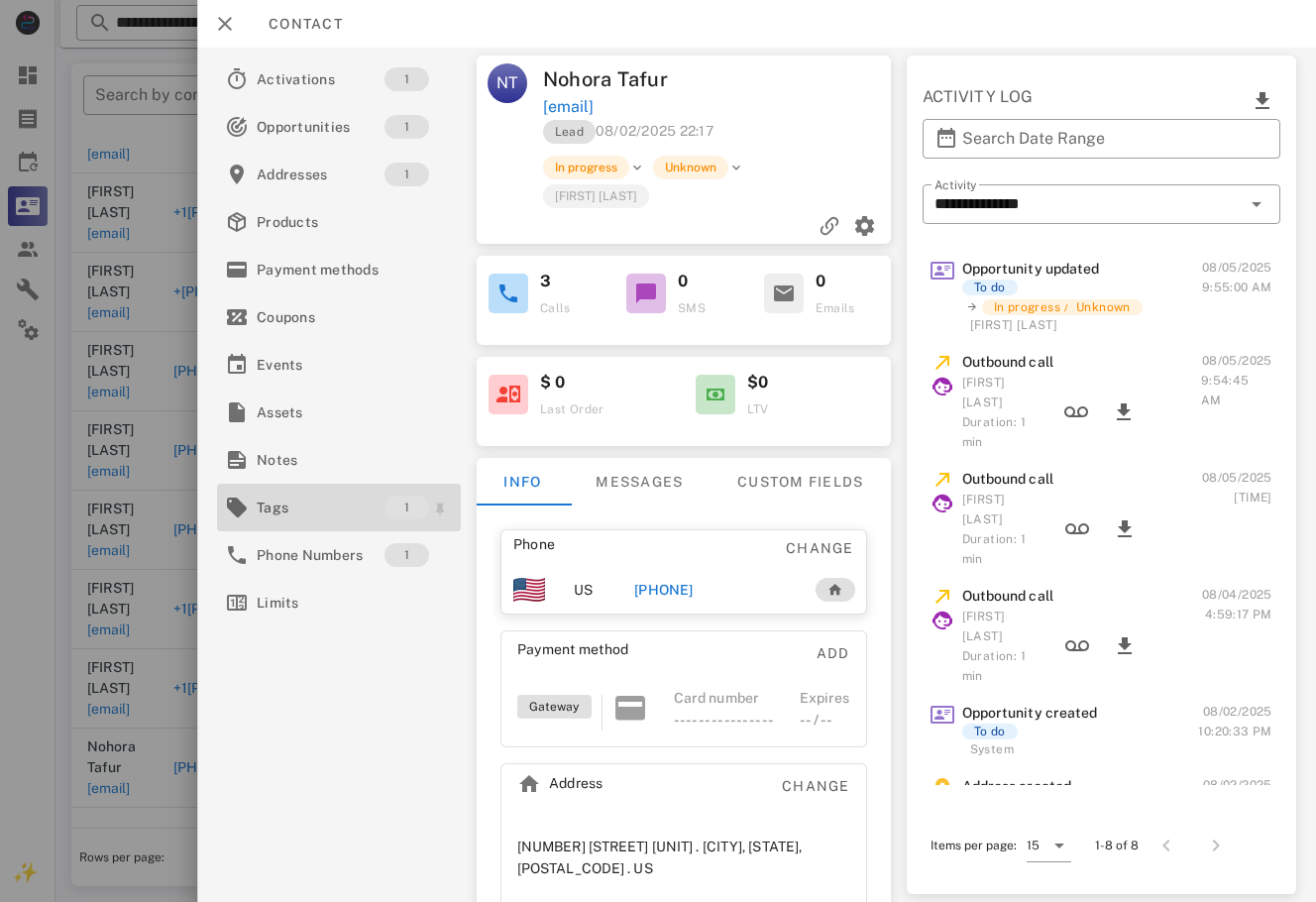click on "Tags" at bounding box center (320, 507) 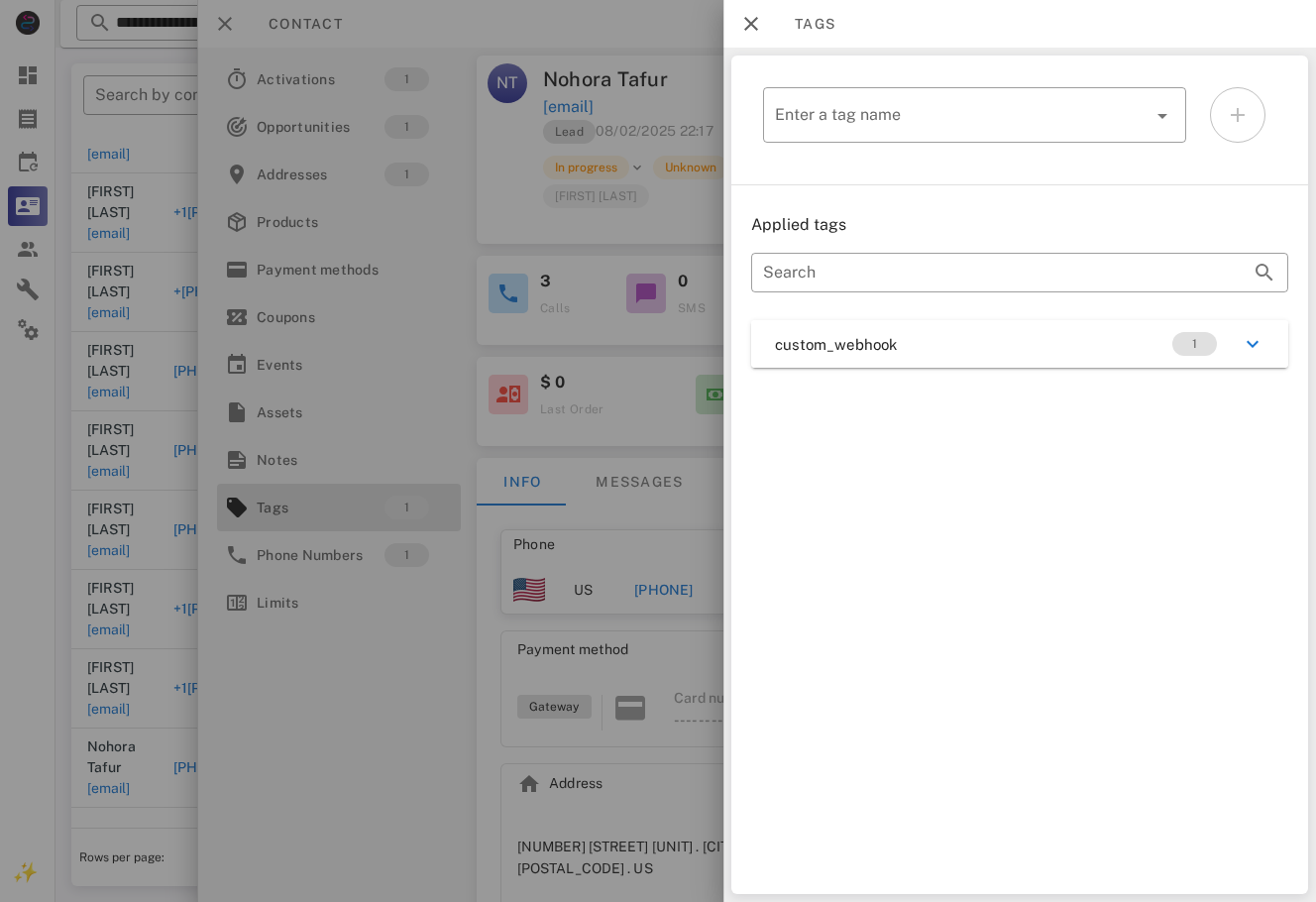 click on "​ Enter a tag name Applied tags ​ Search  custom_webhook  1" at bounding box center (1020, 475) 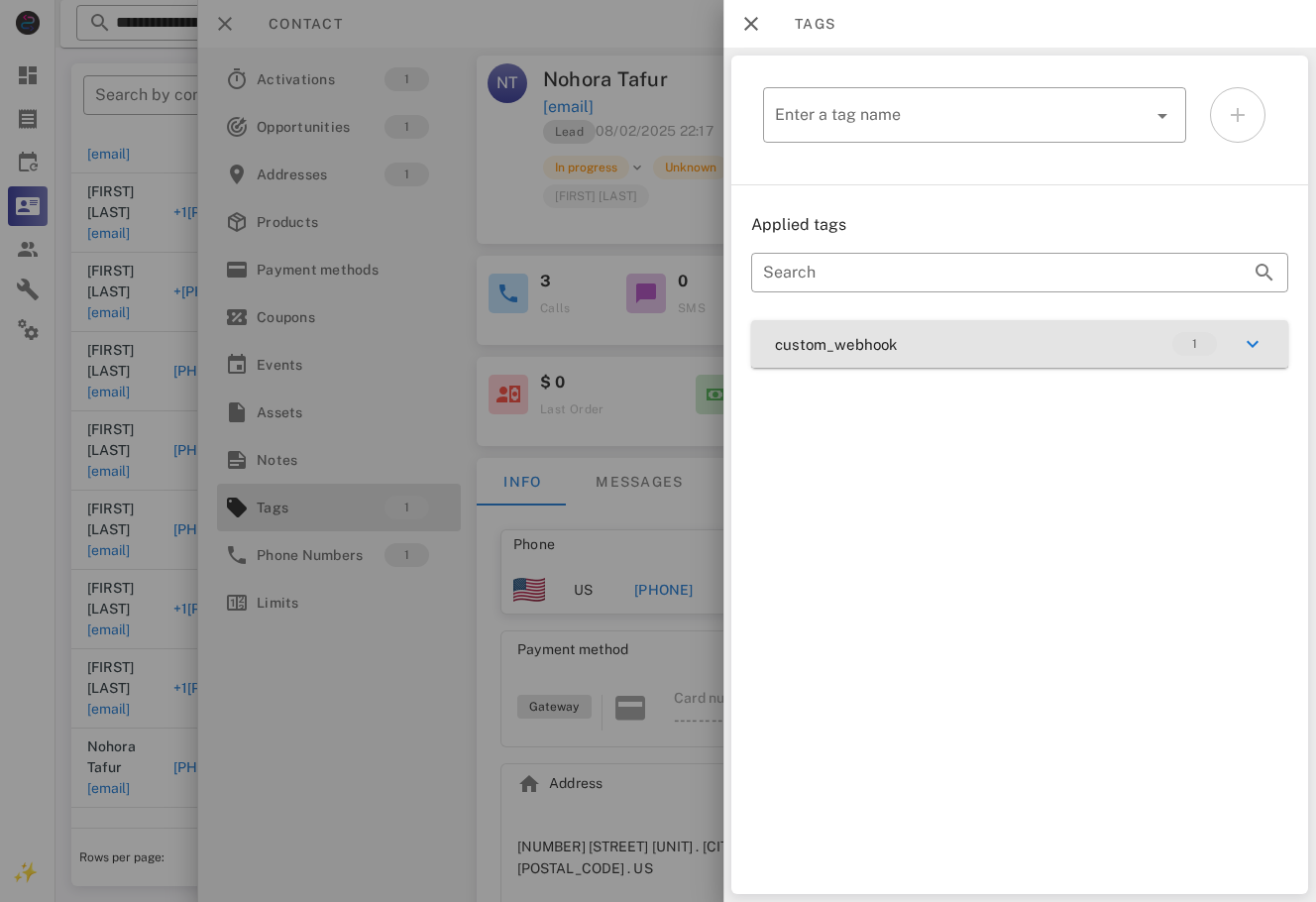 click on "custom_webhook  1" at bounding box center [1020, 344] 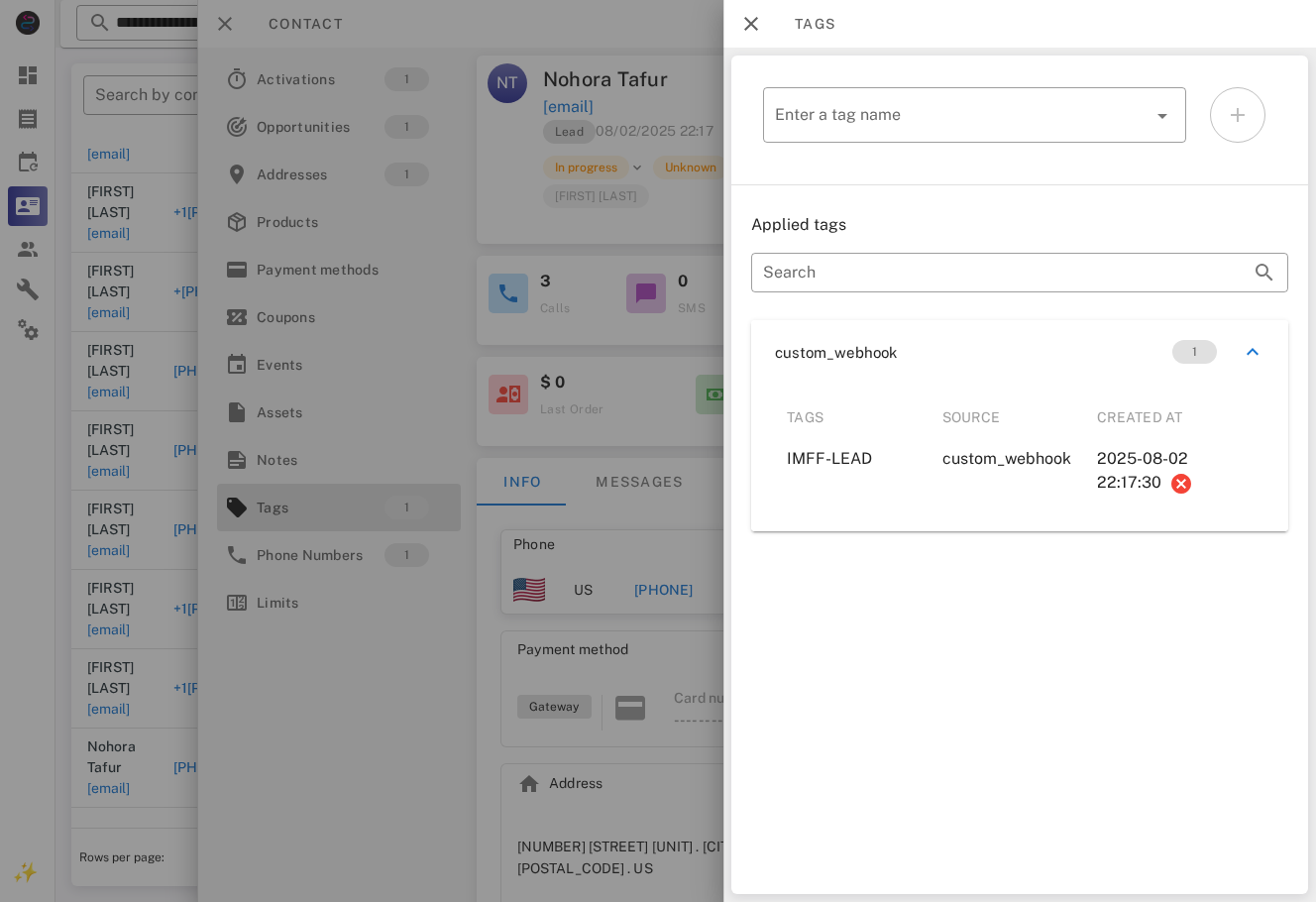 click at bounding box center (658, 451) 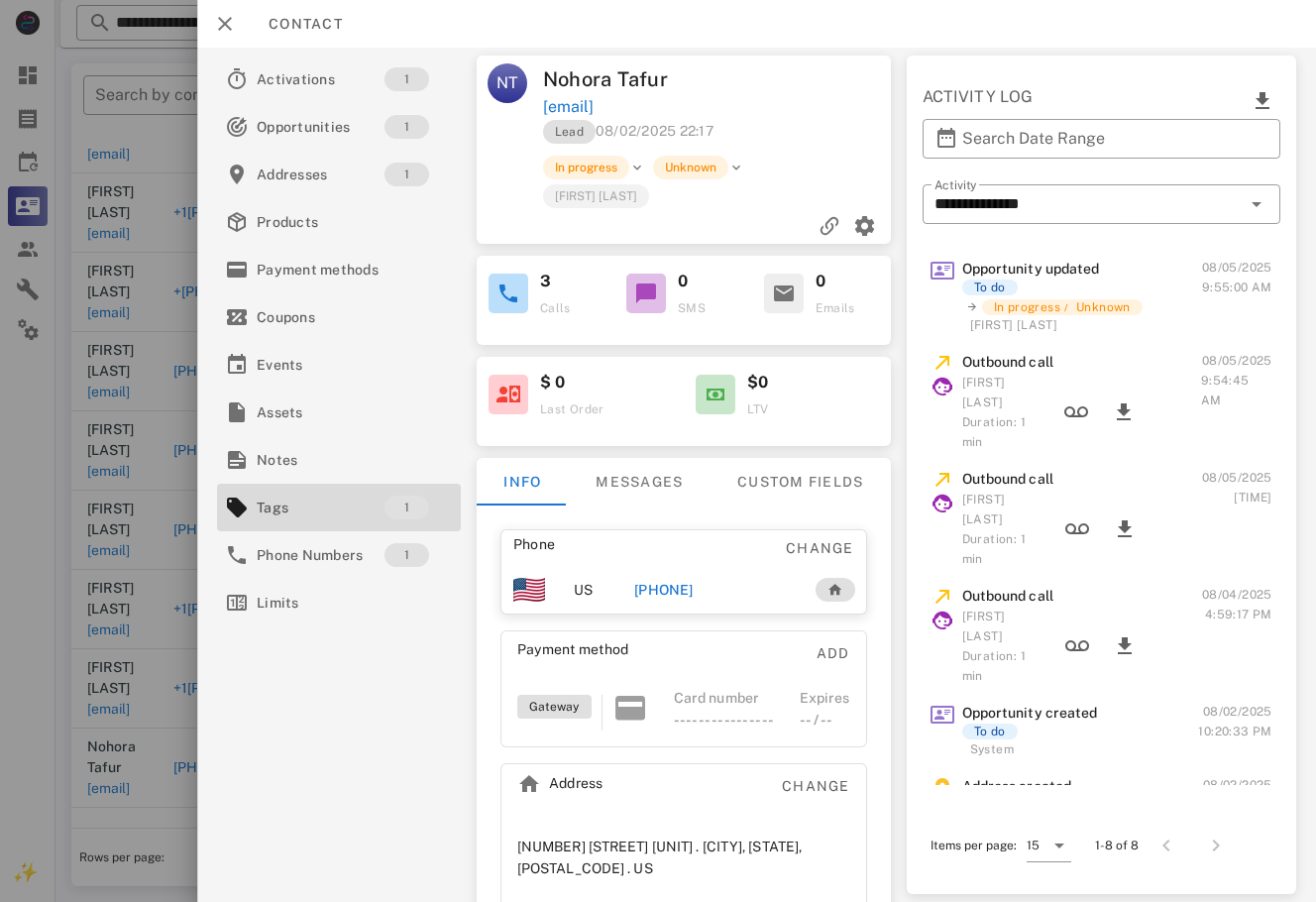 click on "+17026839949" at bounding box center [664, 590] 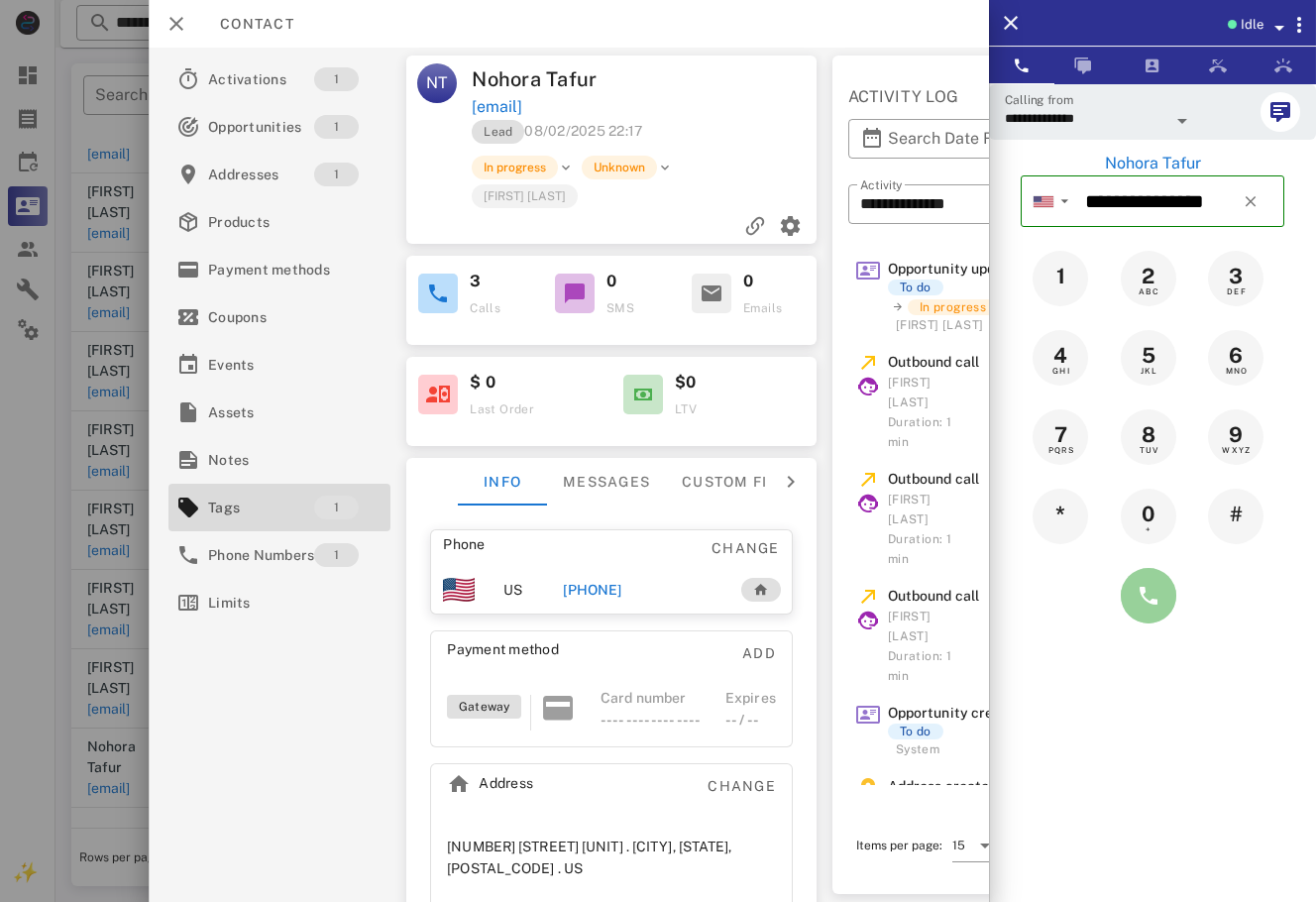 click at bounding box center [1149, 596] 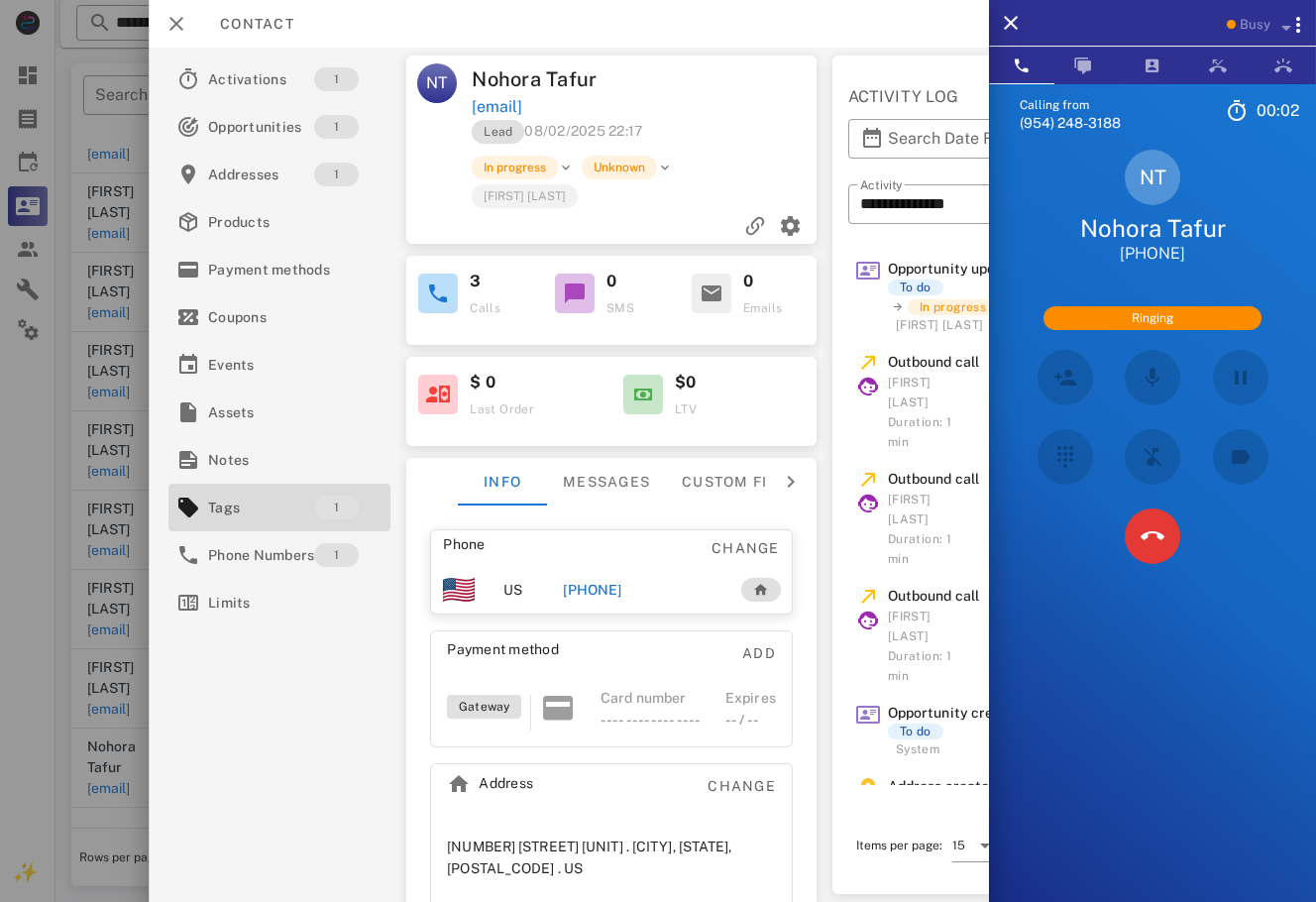 scroll, scrollTop: 321, scrollLeft: 0, axis: vertical 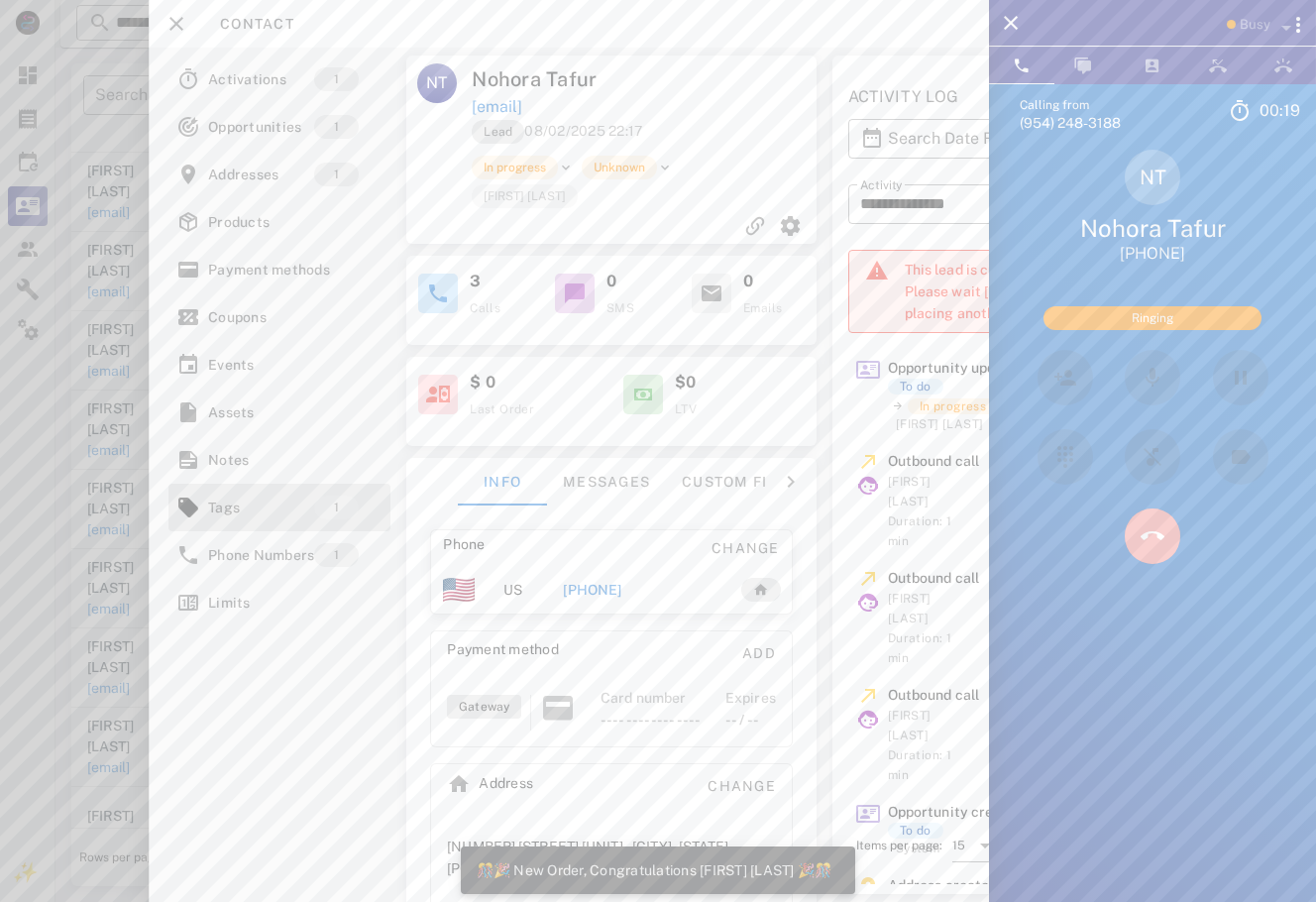 click at bounding box center [1152, 536] 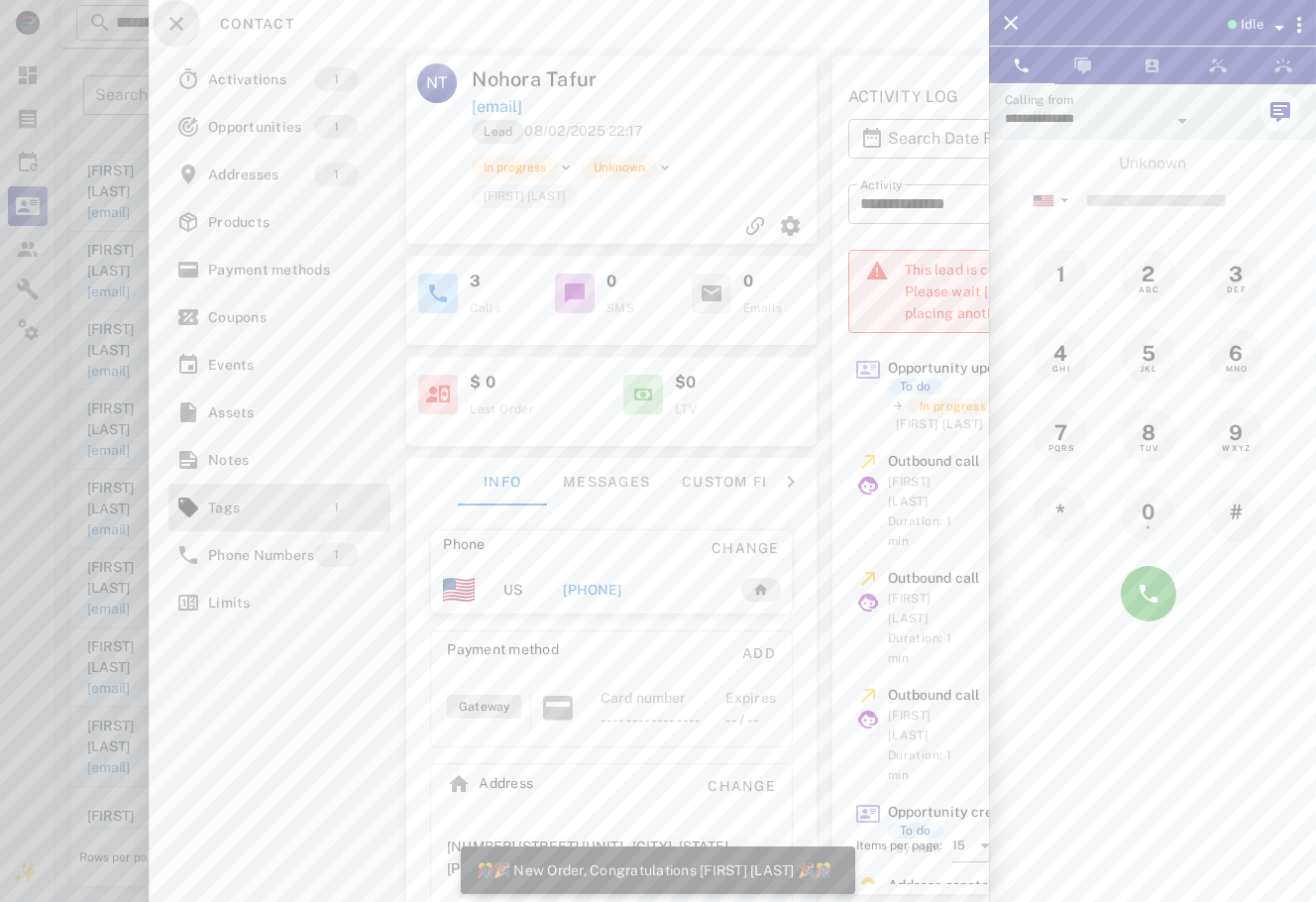 click at bounding box center (176, 24) 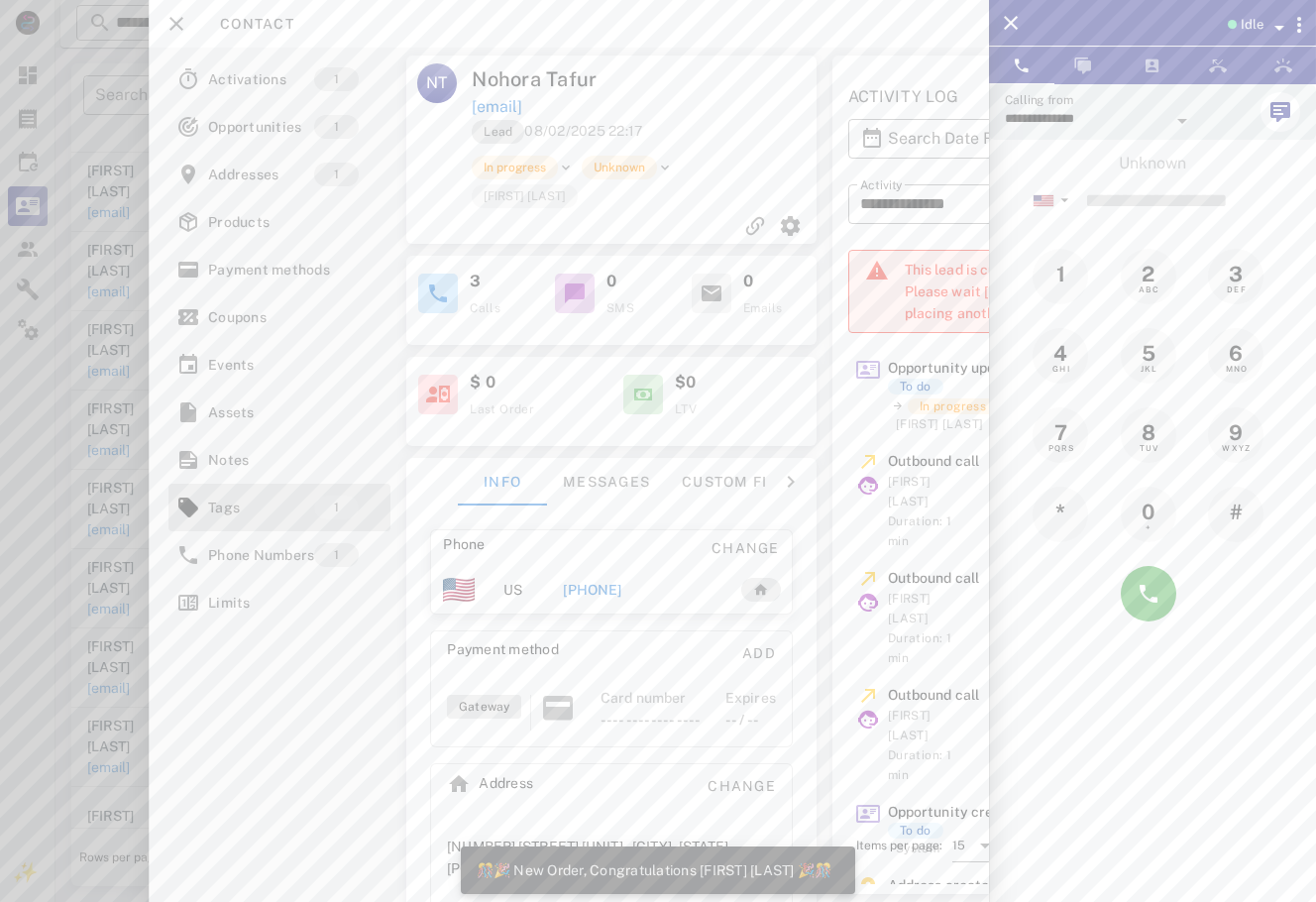 click at bounding box center [658, 451] 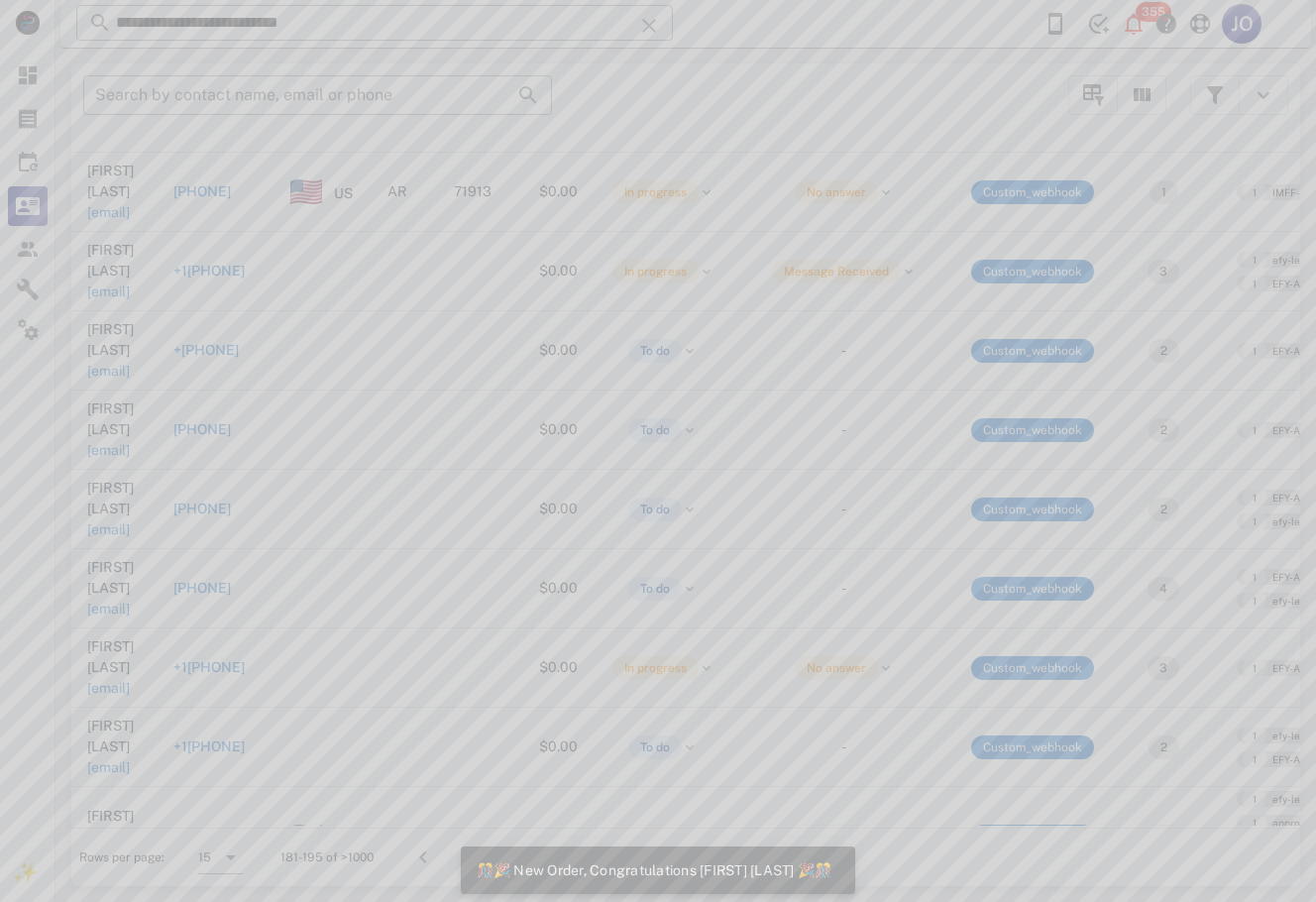 click at bounding box center [658, 451] 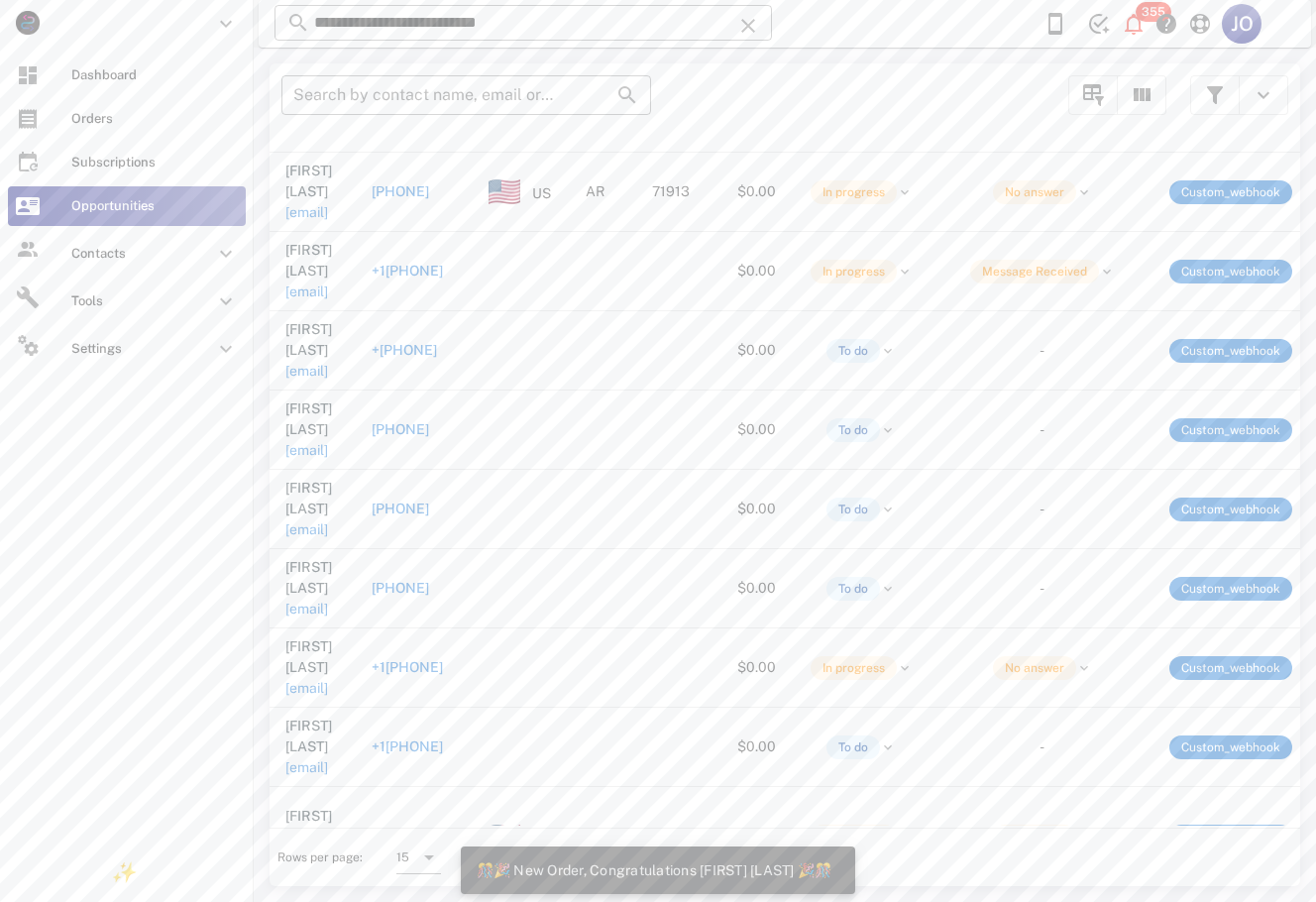 click at bounding box center (28, 119) 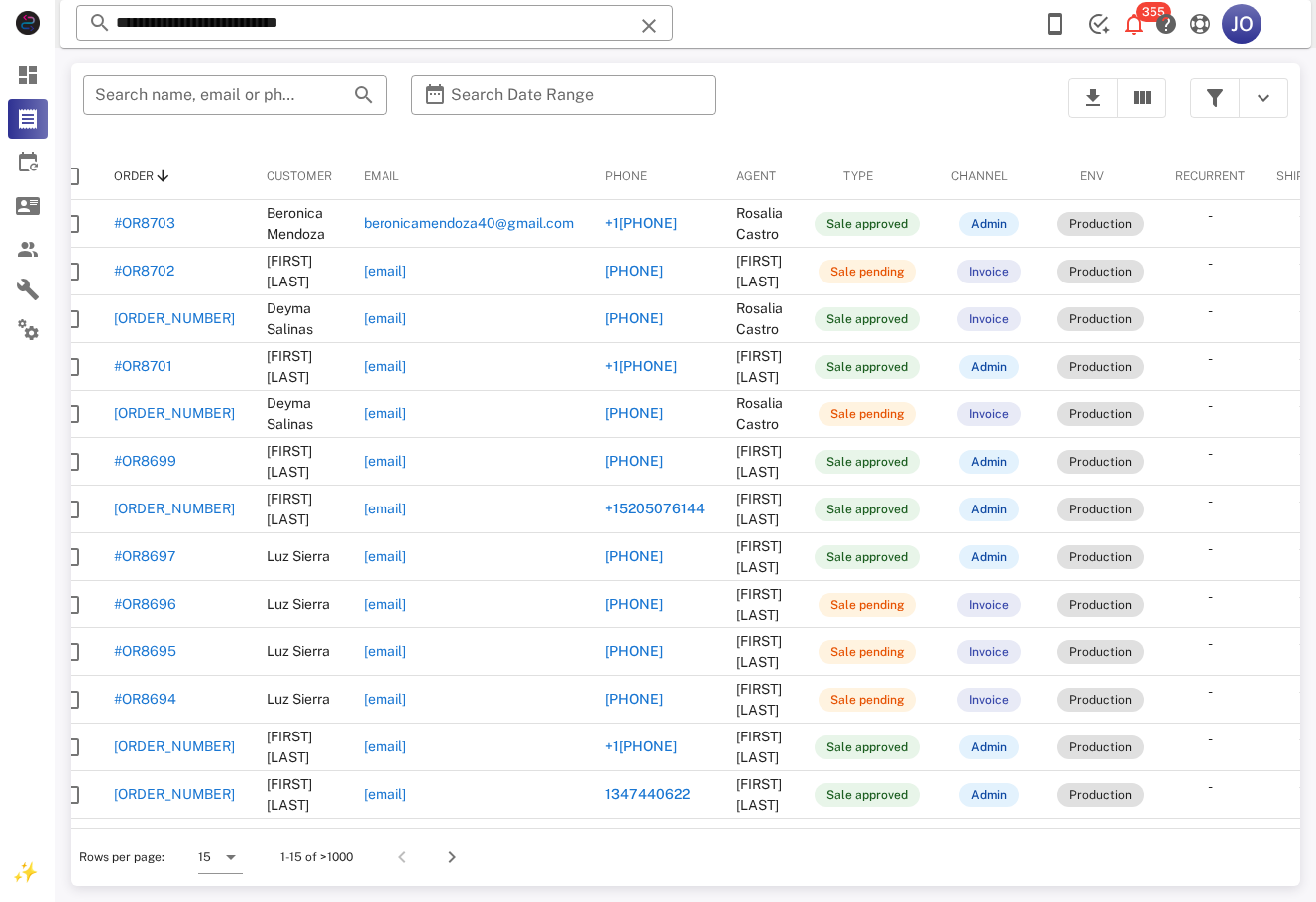 scroll, scrollTop: 0, scrollLeft: 0, axis: both 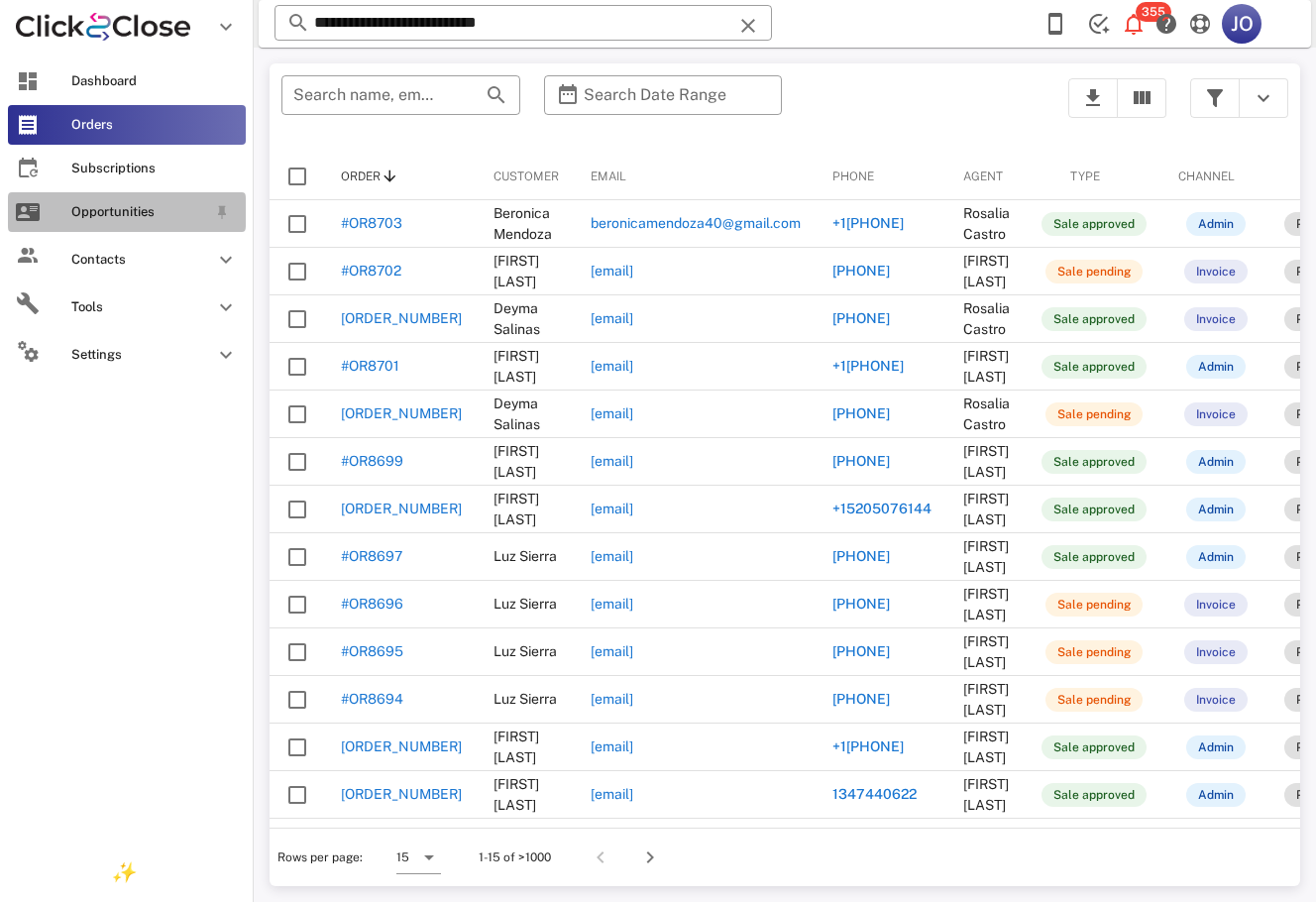 click on "Opportunities" at bounding box center (139, 212) 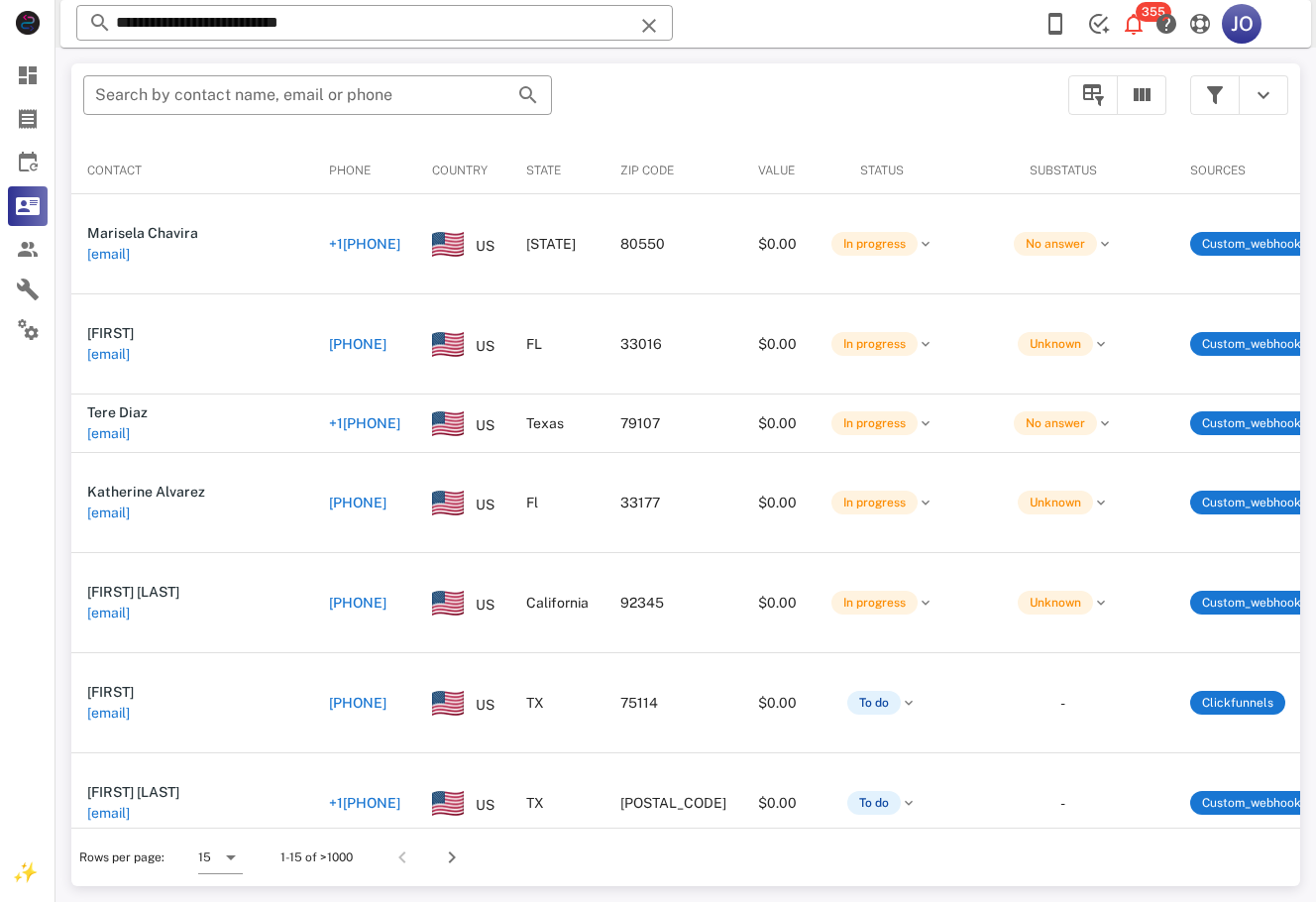 click on "​ Search by contact name, email or phone Contact Phone Country State Zip code Value Status Substatus Sources Activations Tags Created at Marisela Chavira  marisela0418@yahoo.com   +19152565898   US CO 80550  $0.00   In progress   No answer   Custom_webhook  17 1  efy-lead  1  approved  1  efy-buyer   See All   08/05/2025 16:33  Yamile  yamilesantosgonzalez@gmail.com   +17863030167   US FL 33016  $0.00   In progress   Unknown   Custom_webhook  7 1  efy-lead  1  approved  1  efy-buyer   See All   08/05/2025 16:33  Tere Diaz  diazlopez@yahoo.com   +18064630255   US Texas 79107  $0.00   In progress   No answer   Custom_webhook  1 1  IMFF-LEAD   08/05/2025 16:16  Katherine Alvarez  kathyalvarez4life@hotmail.com   +17863576207   US Fl 33177  $0.00   In progress   Unknown   Custom_webhook  11 1  efy-lead  1  EFY-ABANDON-N8N  1  IM-DELIVERY-10DIAS   See All   08/05/2025 16:03  Maria Villasano  jose_villasano@yahoo.com   +12109960054   US California 92345  $0.00   In progress   Unknown   Custom_webhook  11 1 1 1  US" at bounding box center [686, 475] 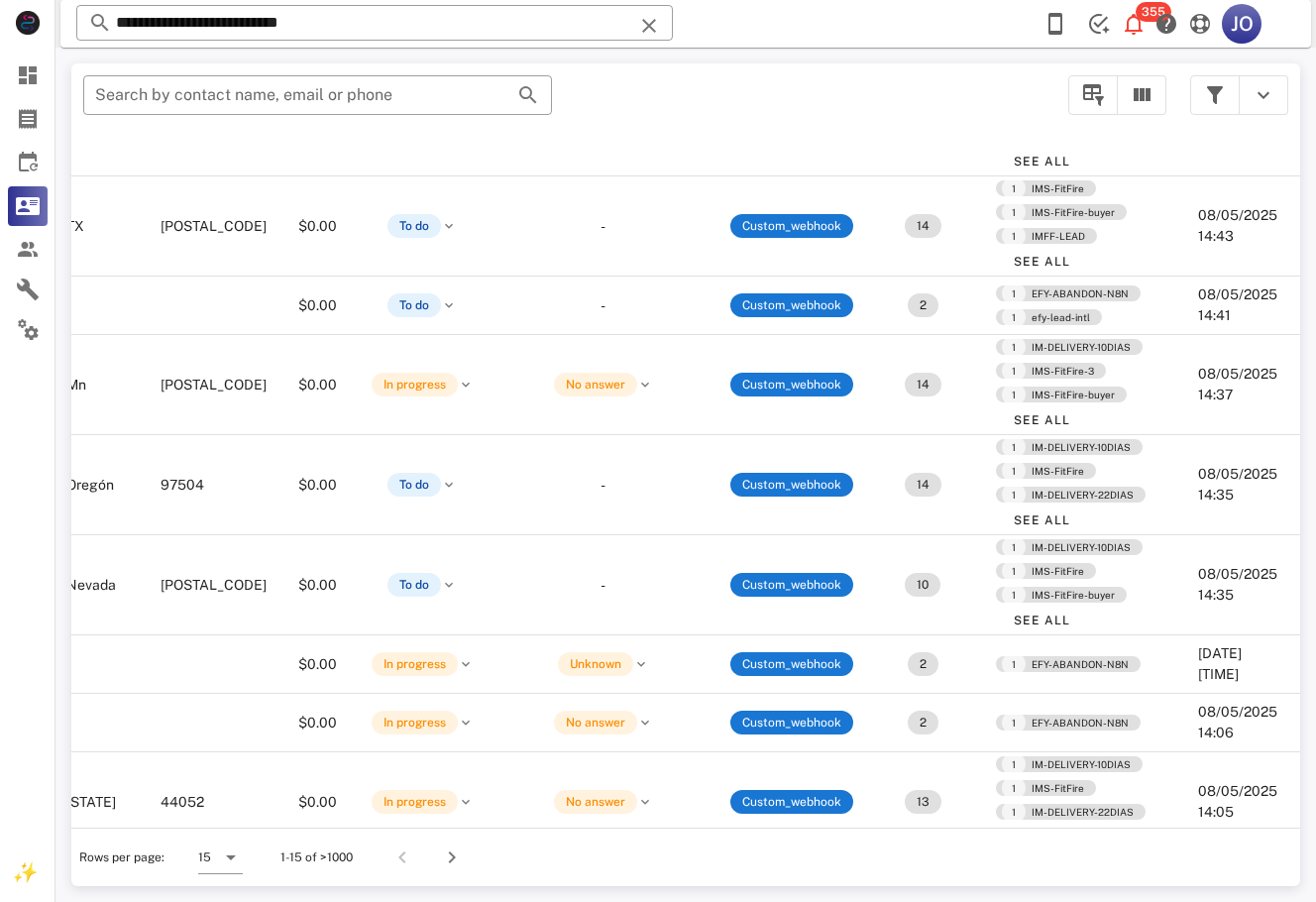 scroll, scrollTop: 713, scrollLeft: 468, axis: both 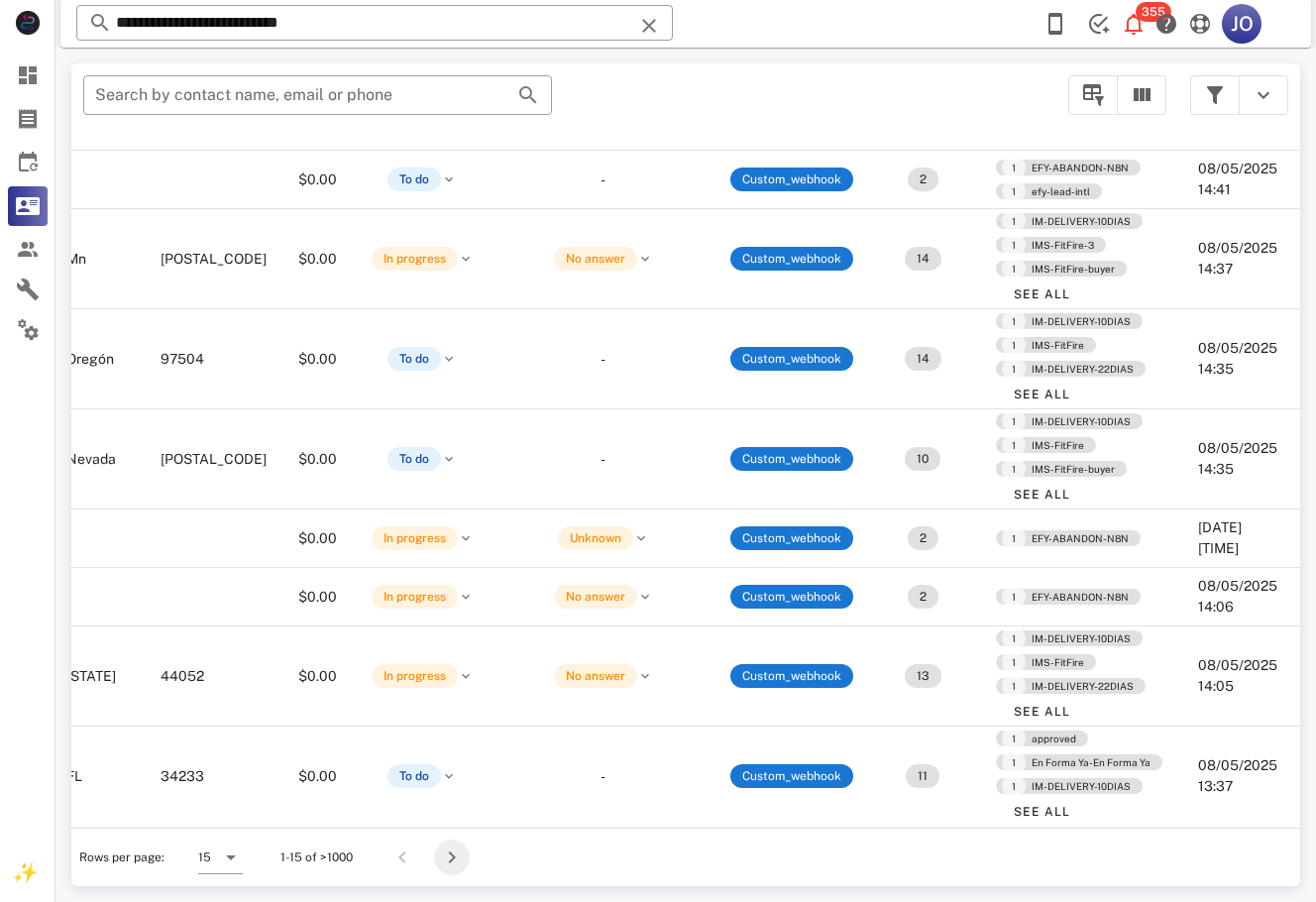 click at bounding box center [452, 857] 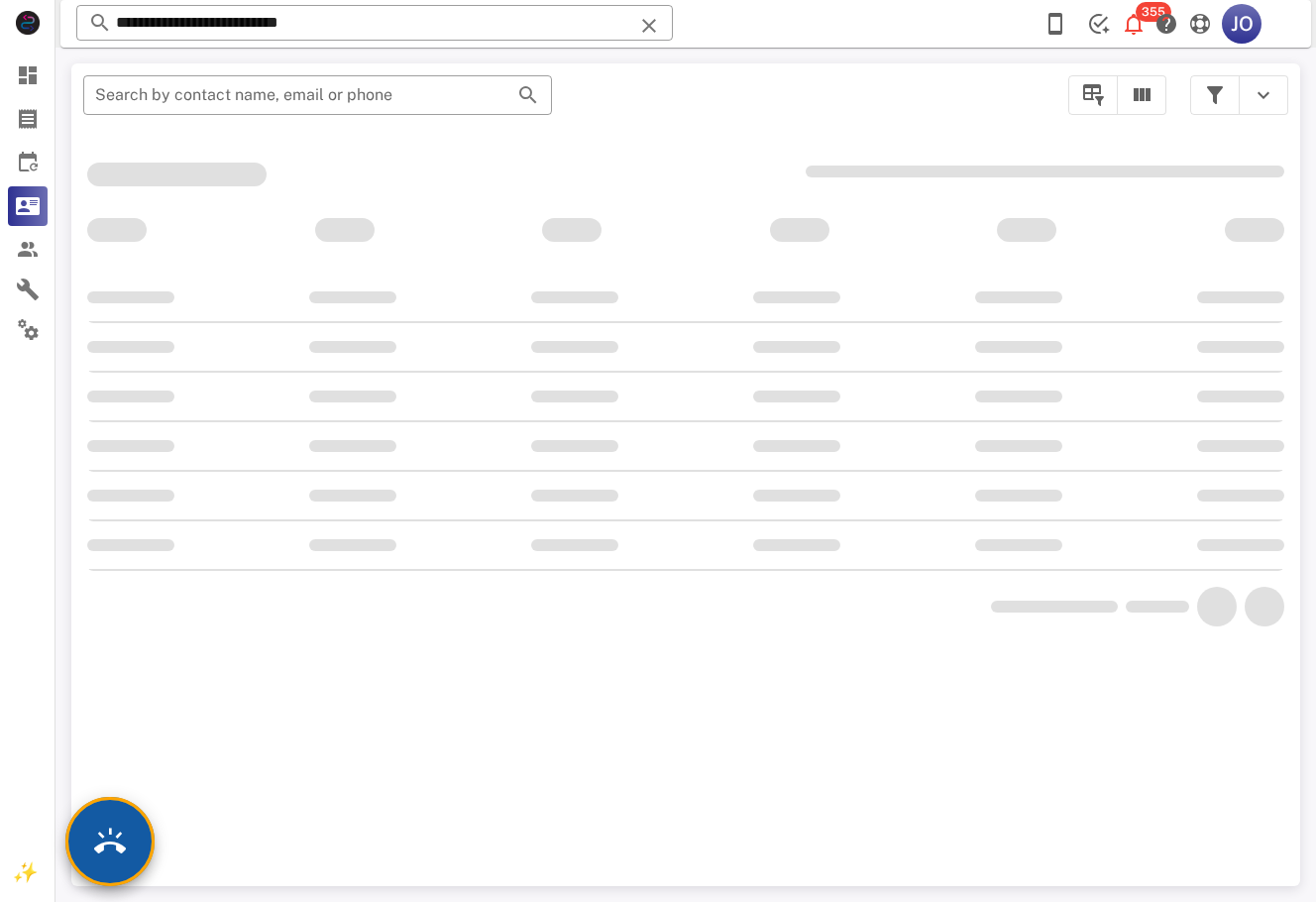 click at bounding box center (110, 842) 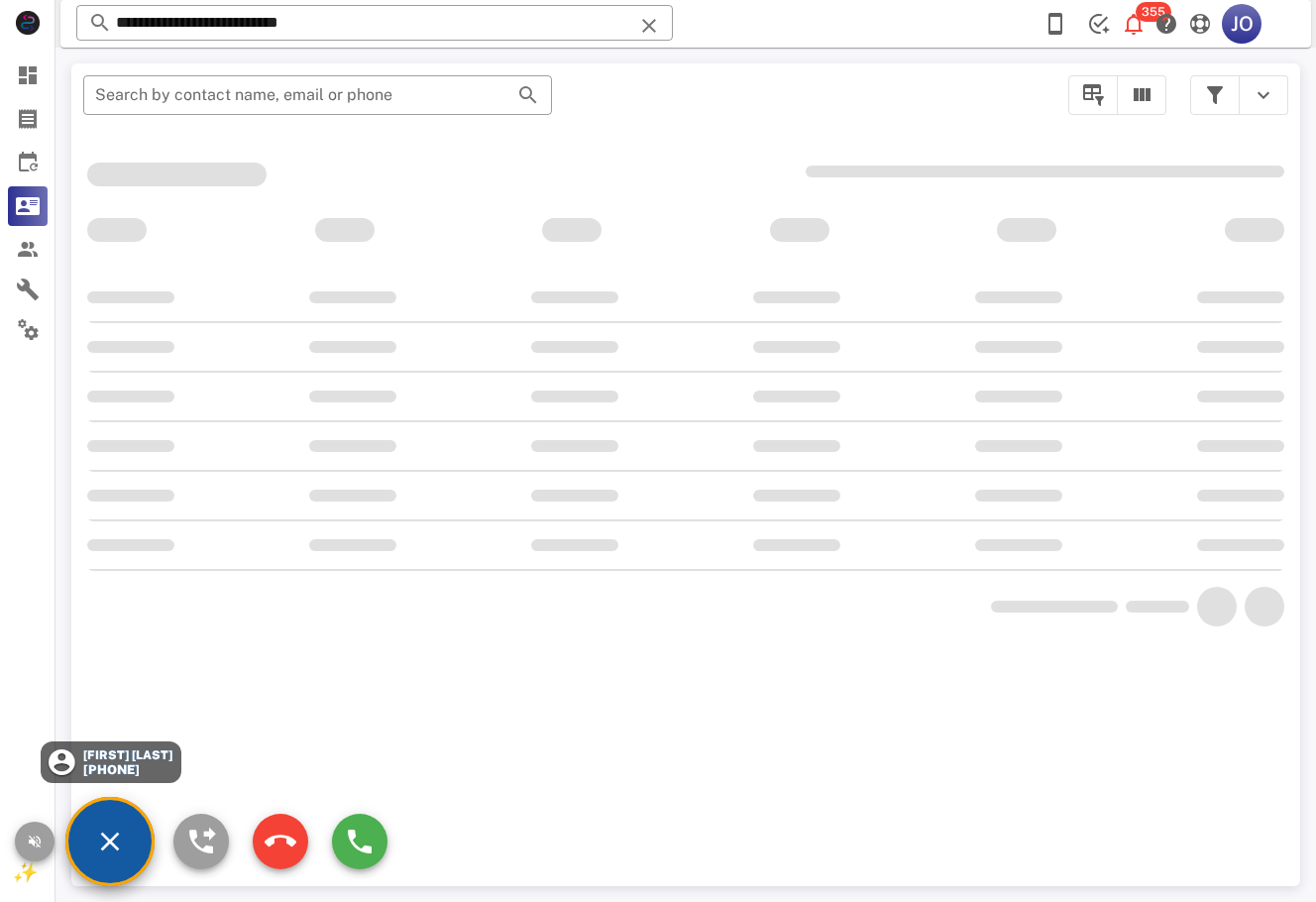 click on "Deysi Vergara" at bounding box center (126, 755) 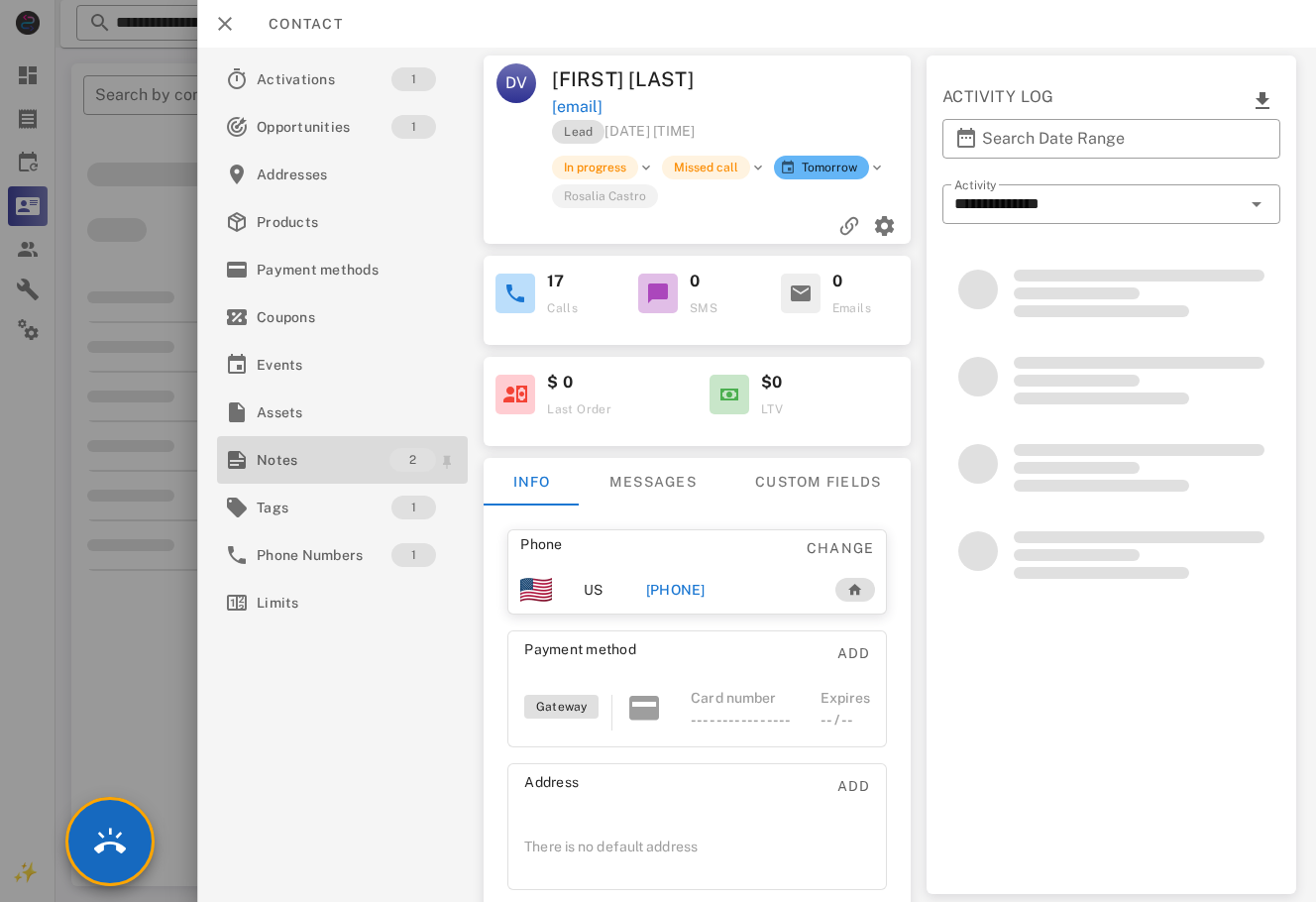 click on "Notes" at bounding box center [323, 460] 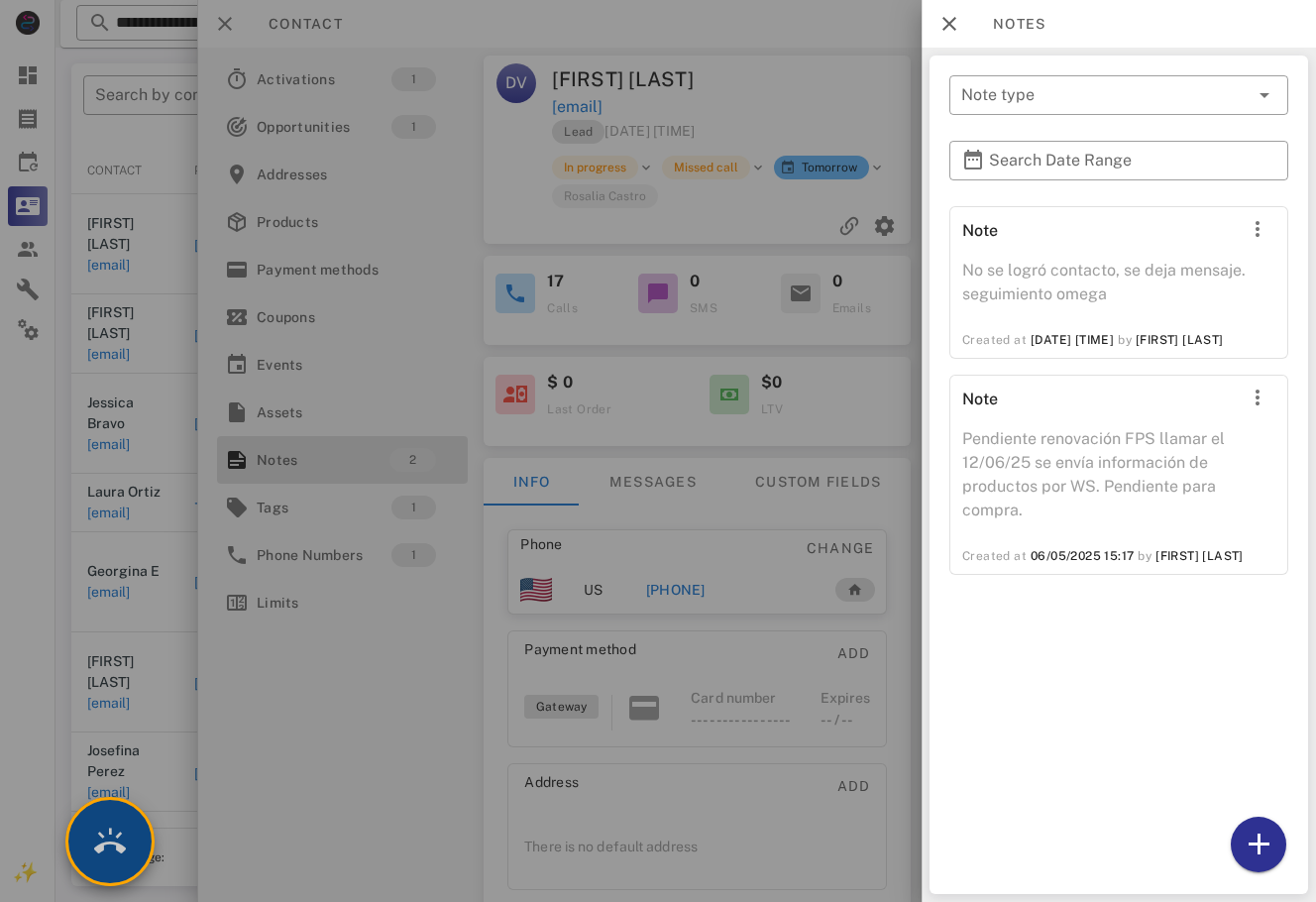 click at bounding box center [110, 842] 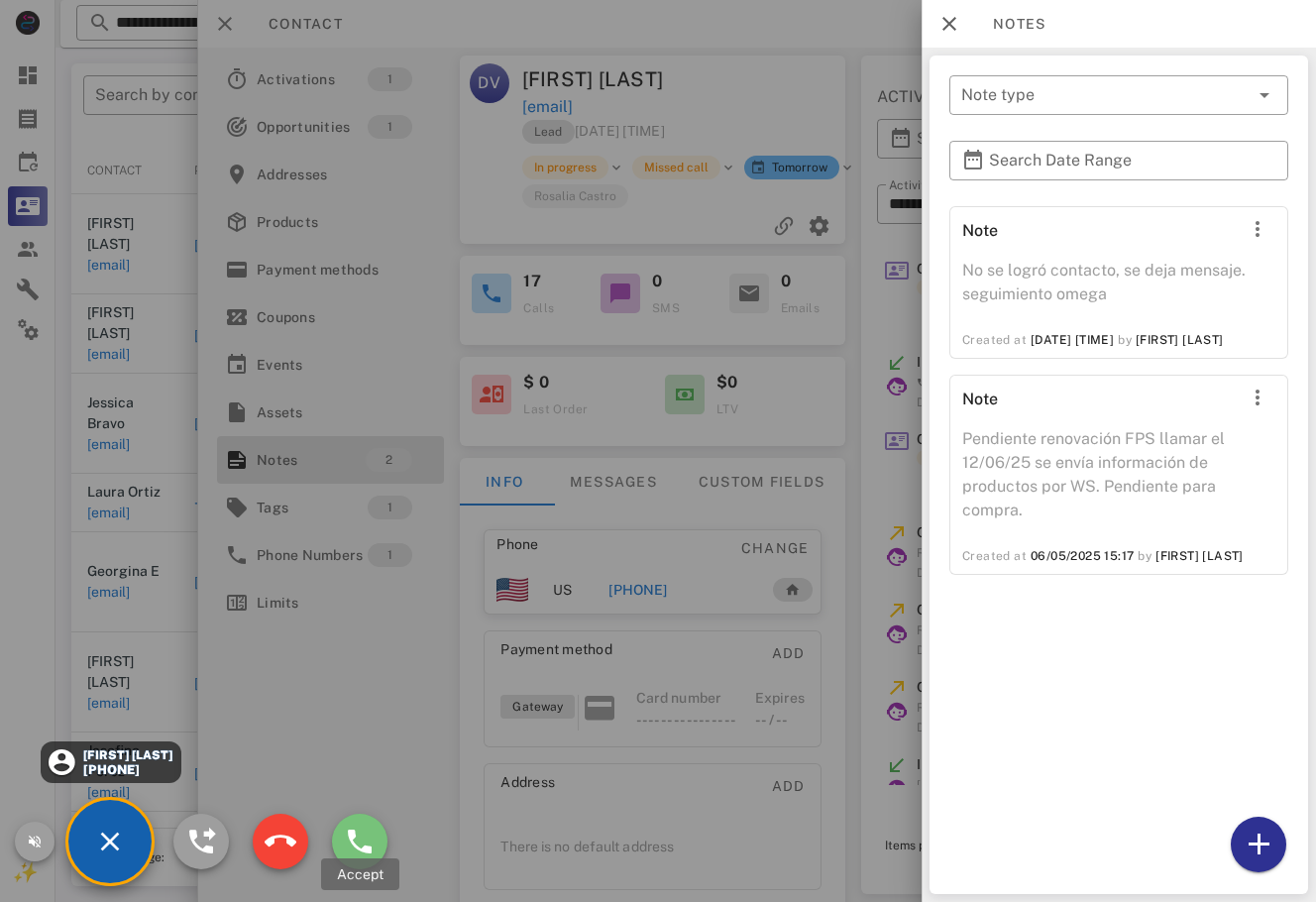 click at bounding box center (360, 842) 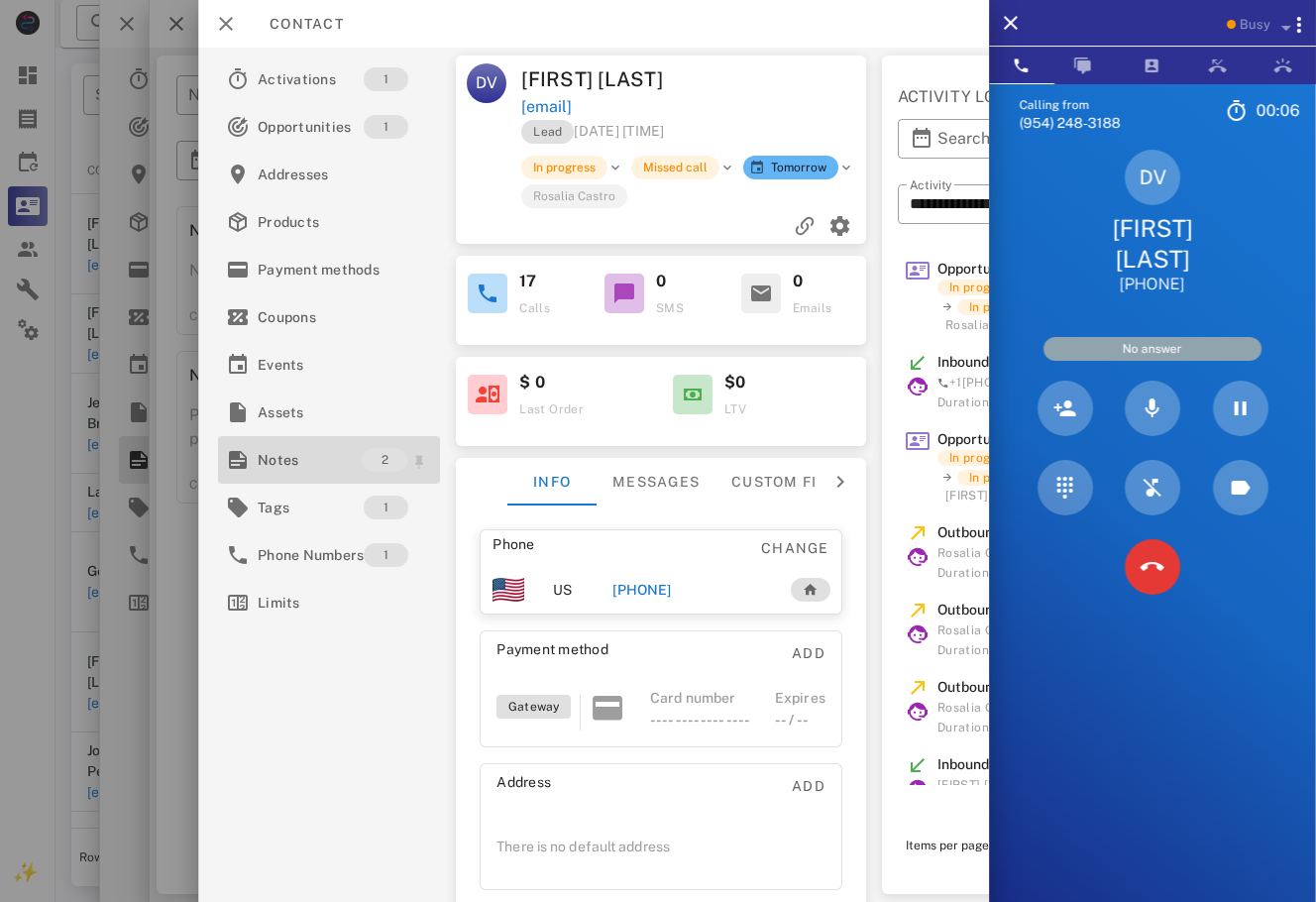 click on "Notes" at bounding box center (309, 460) 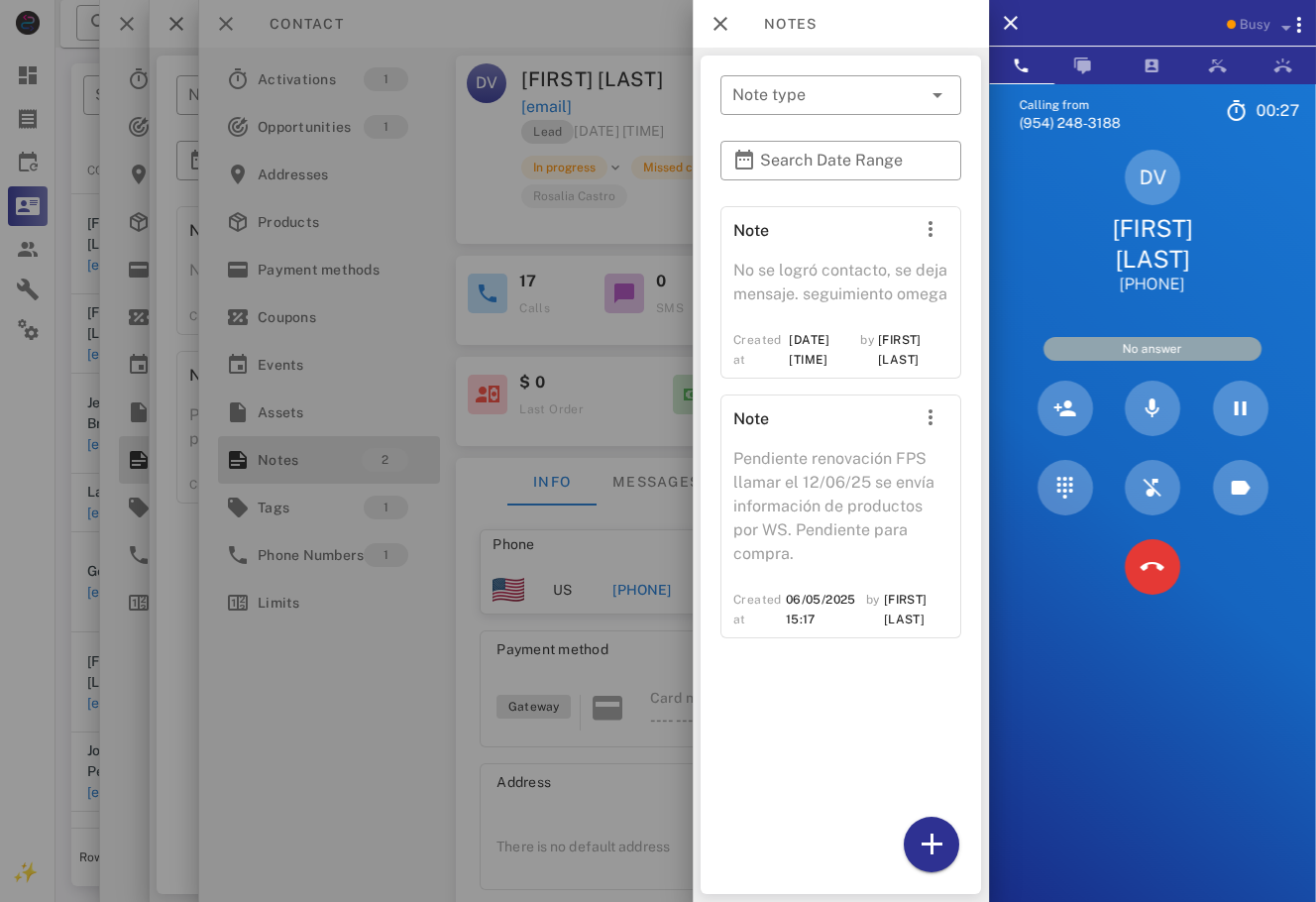 click at bounding box center [658, 451] 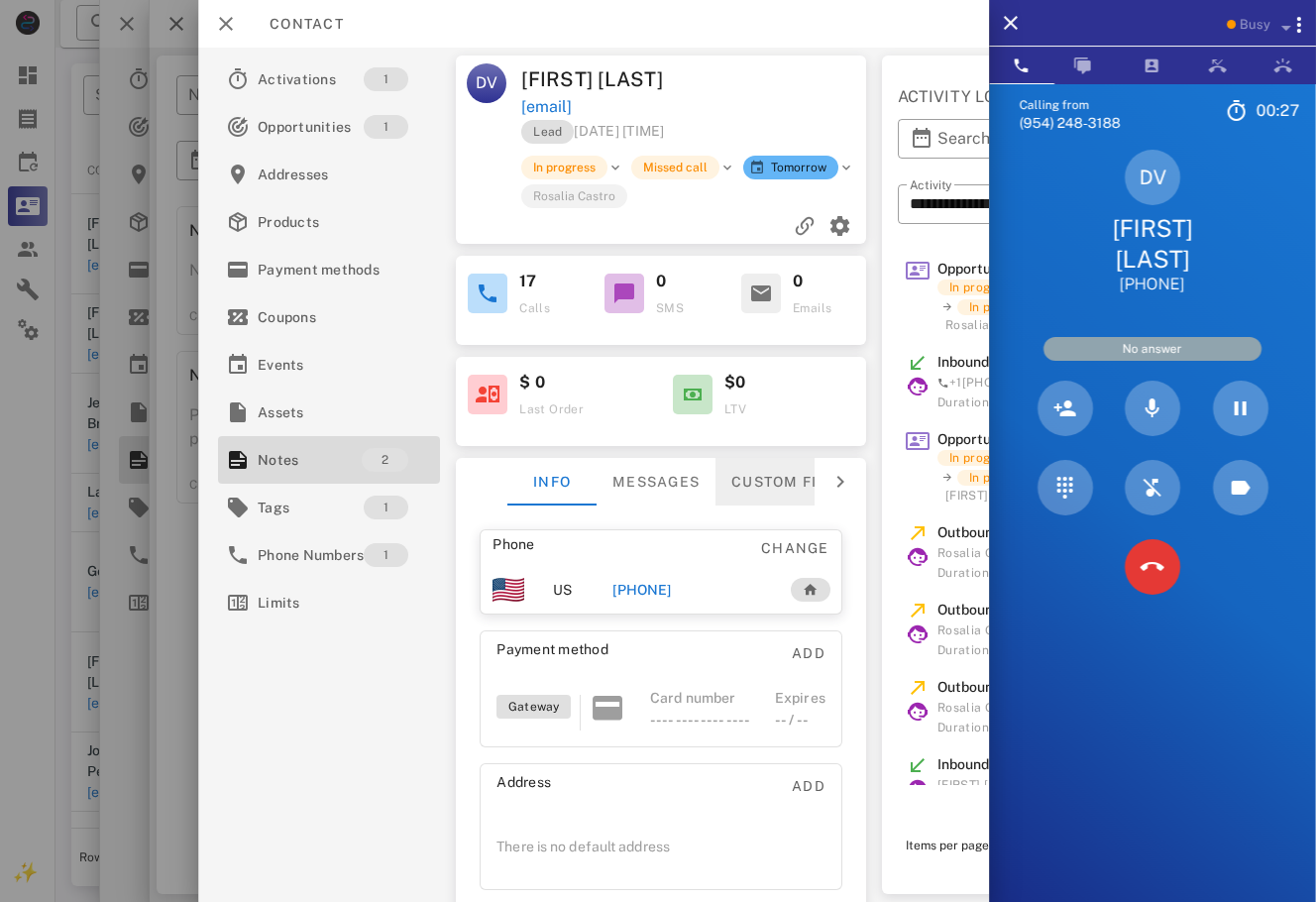 click on "Custom fields" at bounding box center [794, 482] 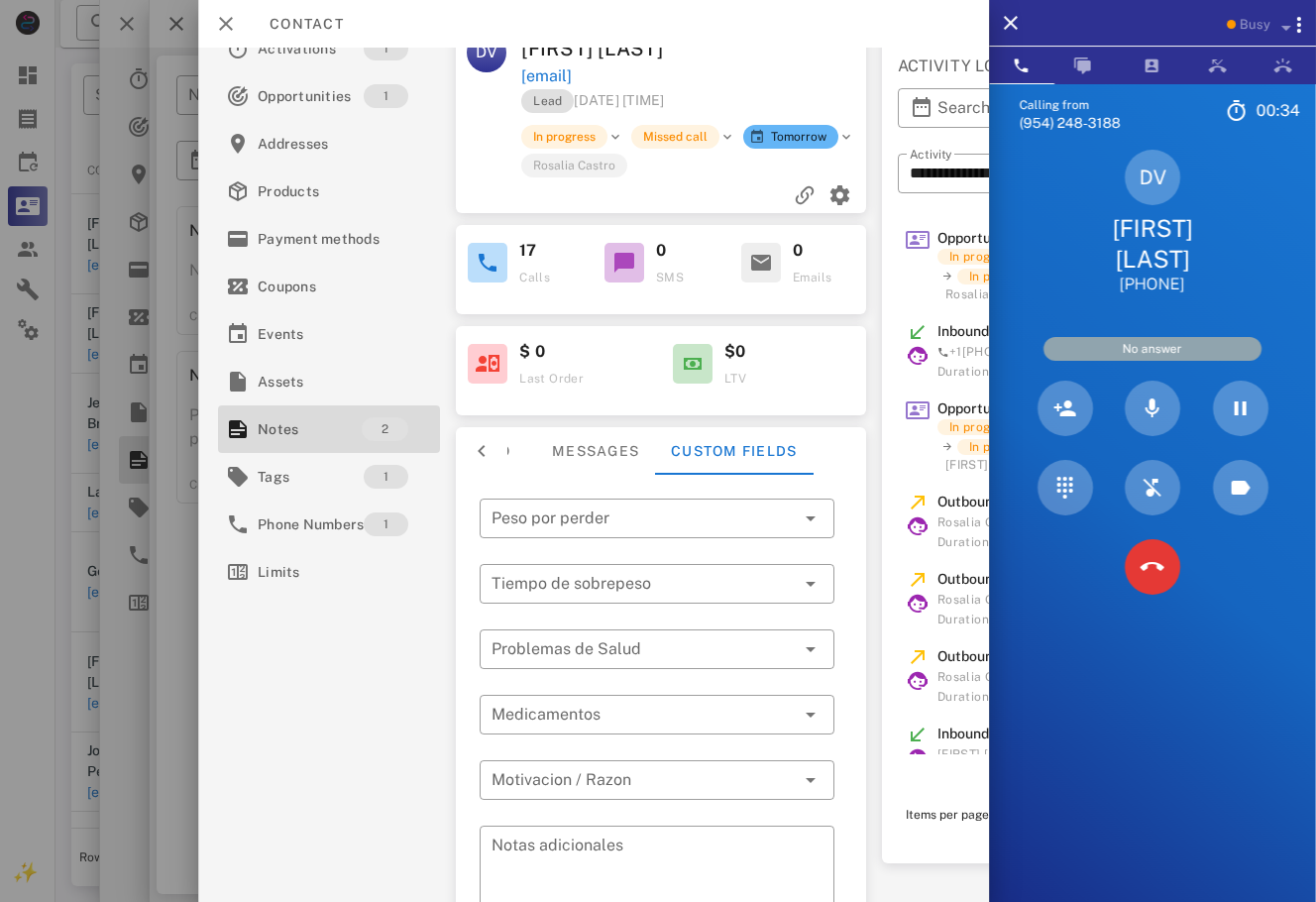 scroll, scrollTop: 20, scrollLeft: 0, axis: vertical 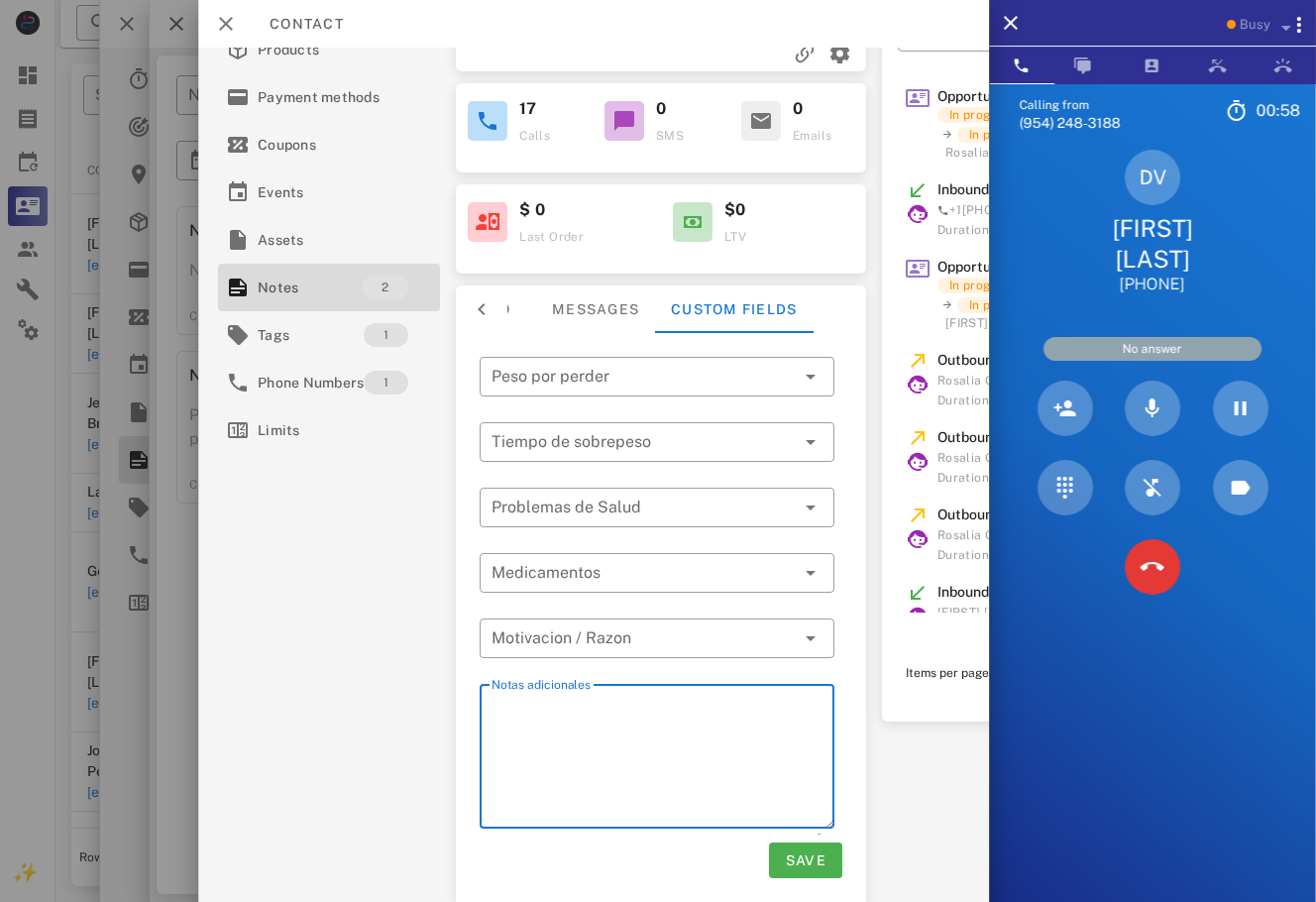 click on "Notas adicionales" at bounding box center [663, 759] 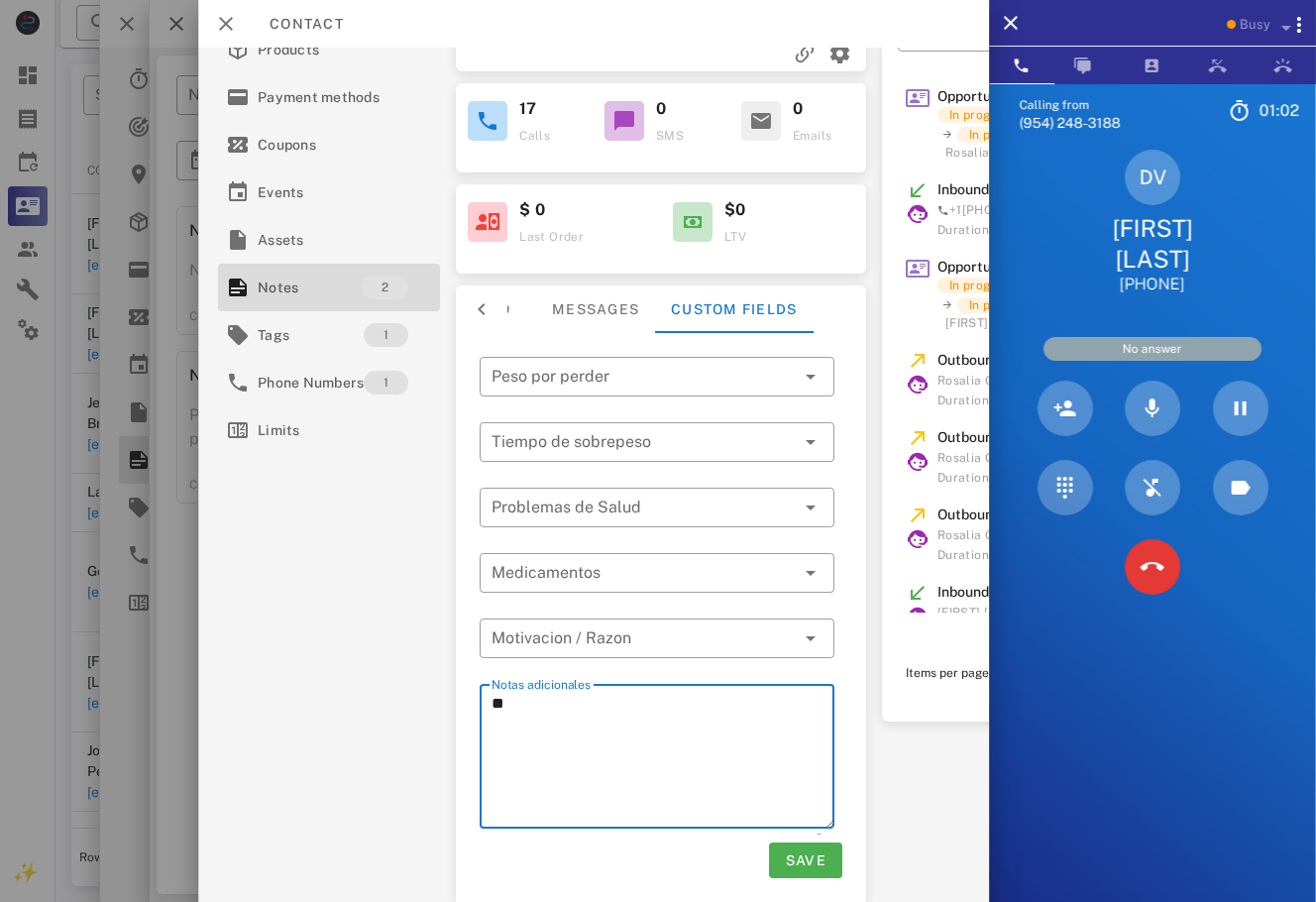 type on "*" 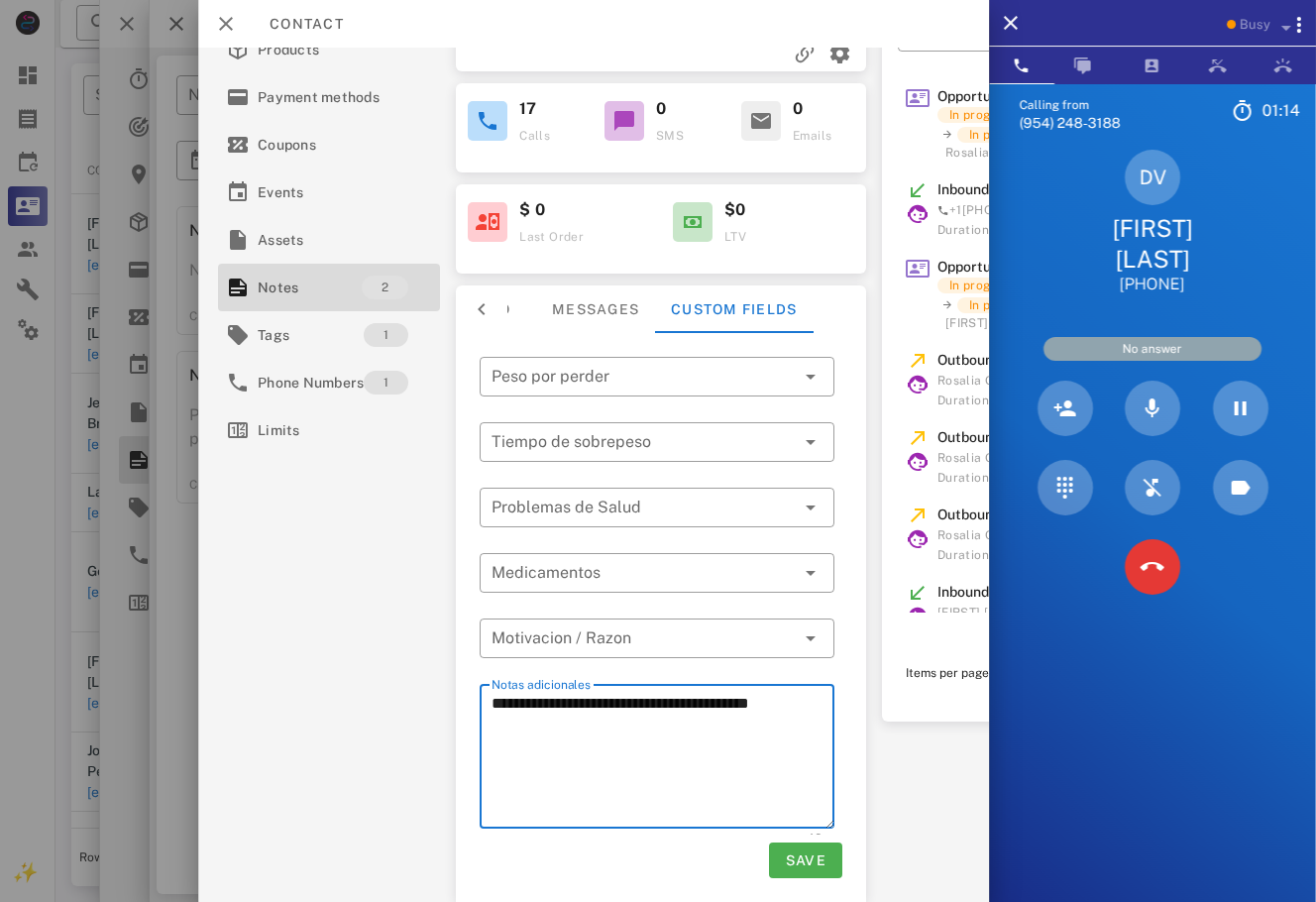 drag, startPoint x: 768, startPoint y: 686, endPoint x: 808, endPoint y: 696, distance: 41.231056 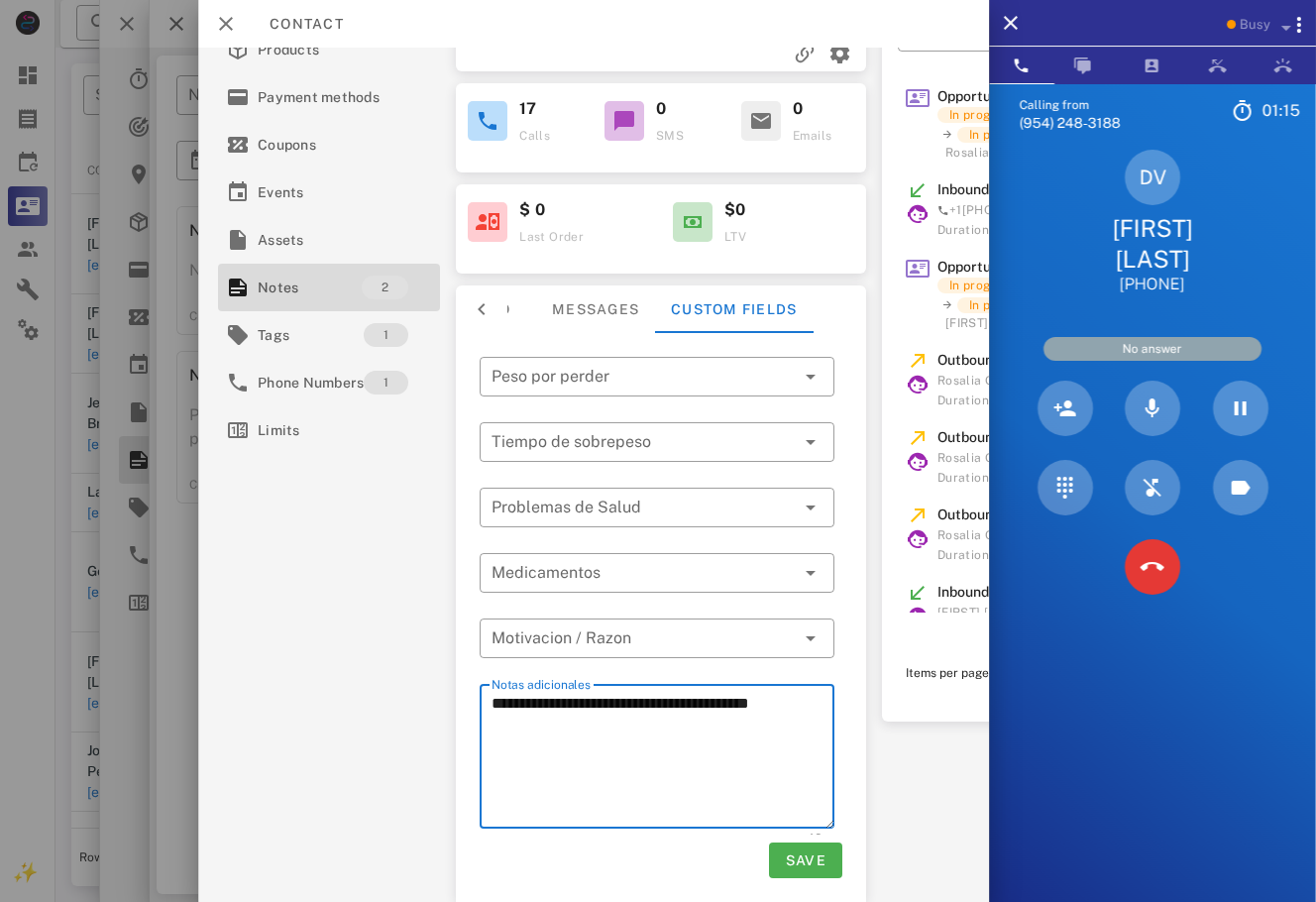 drag, startPoint x: 808, startPoint y: 694, endPoint x: 764, endPoint y: 693, distance: 44.011362 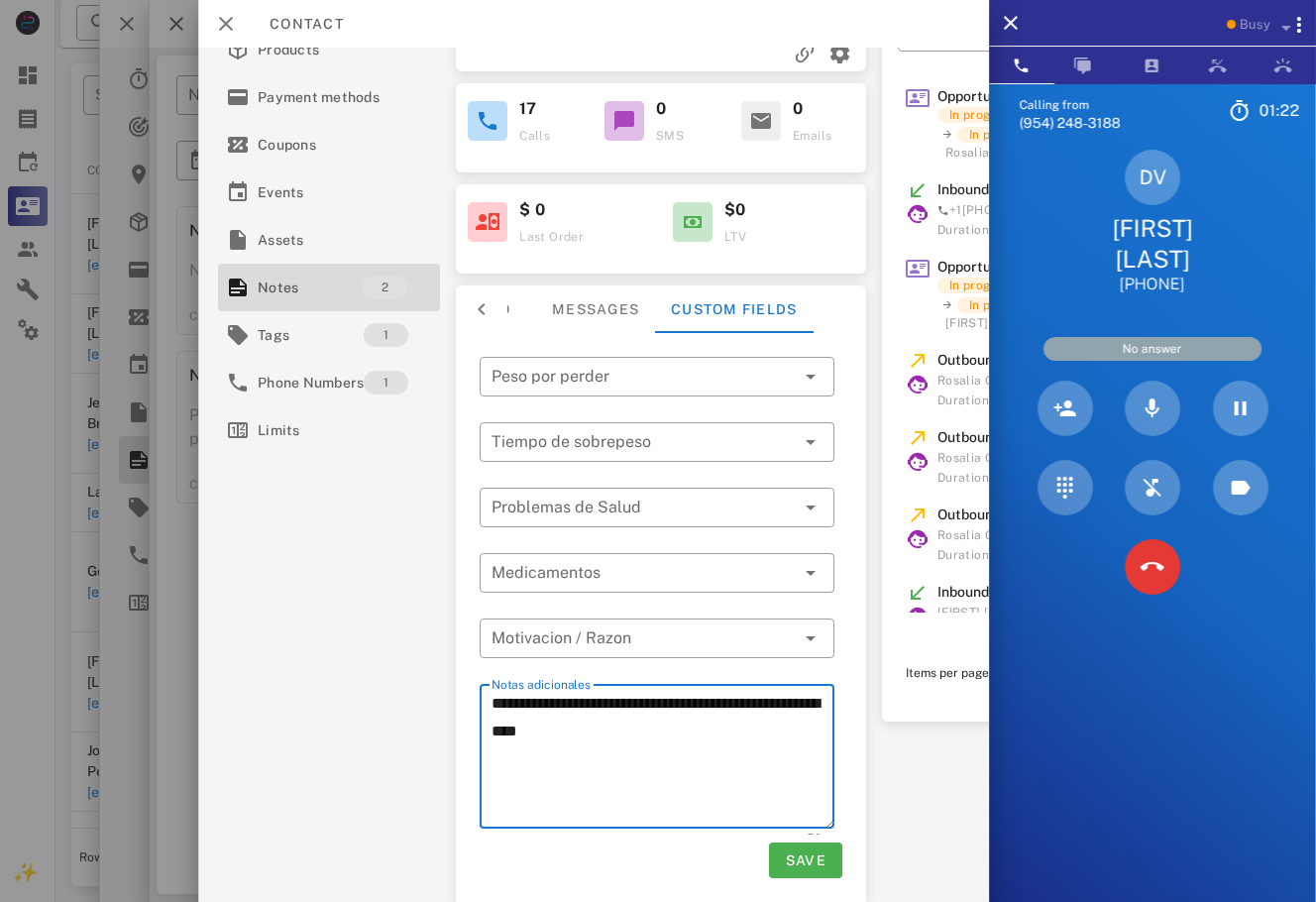 click on "**********" at bounding box center (663, 759) 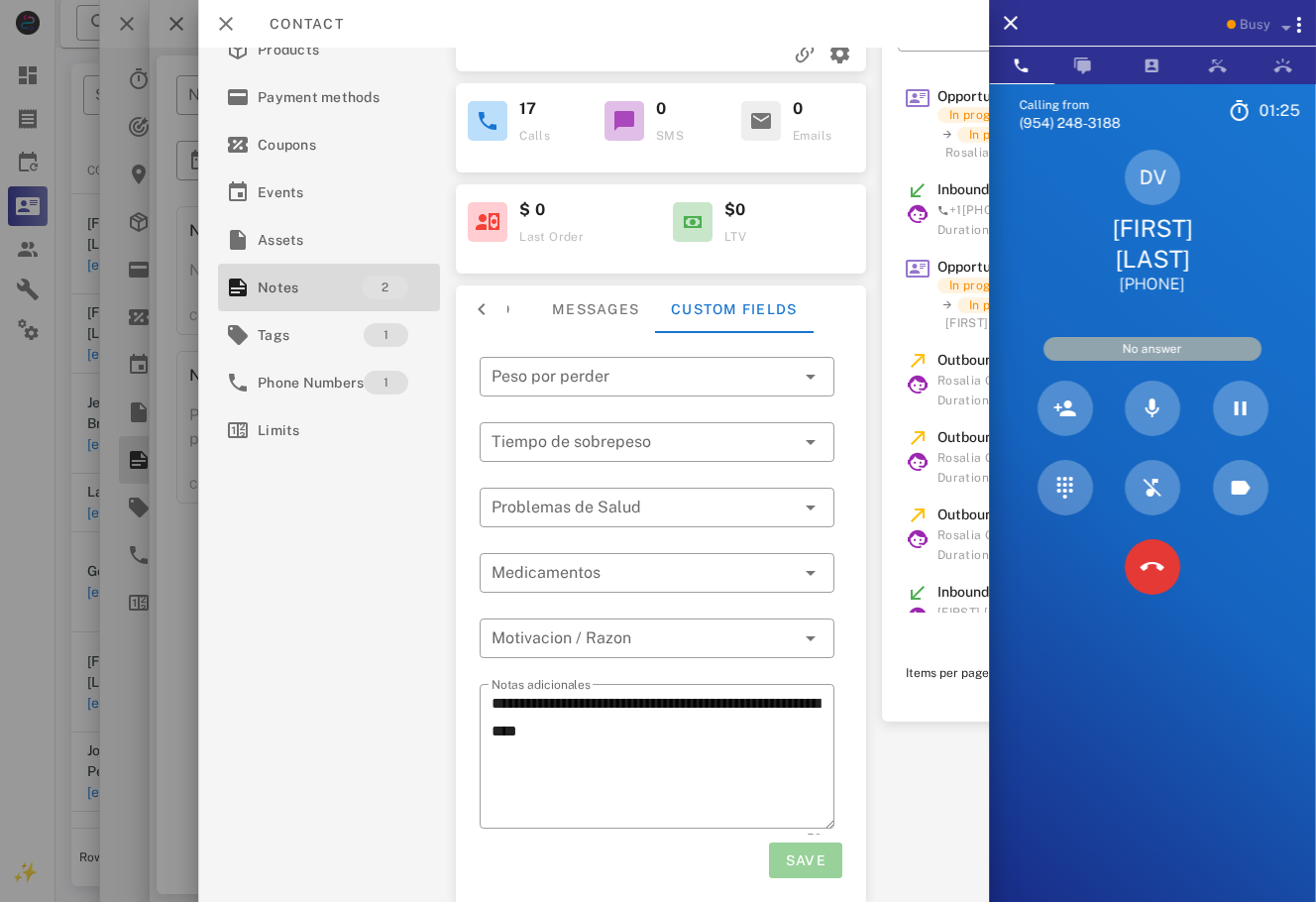 click on "Save" at bounding box center (805, 860) 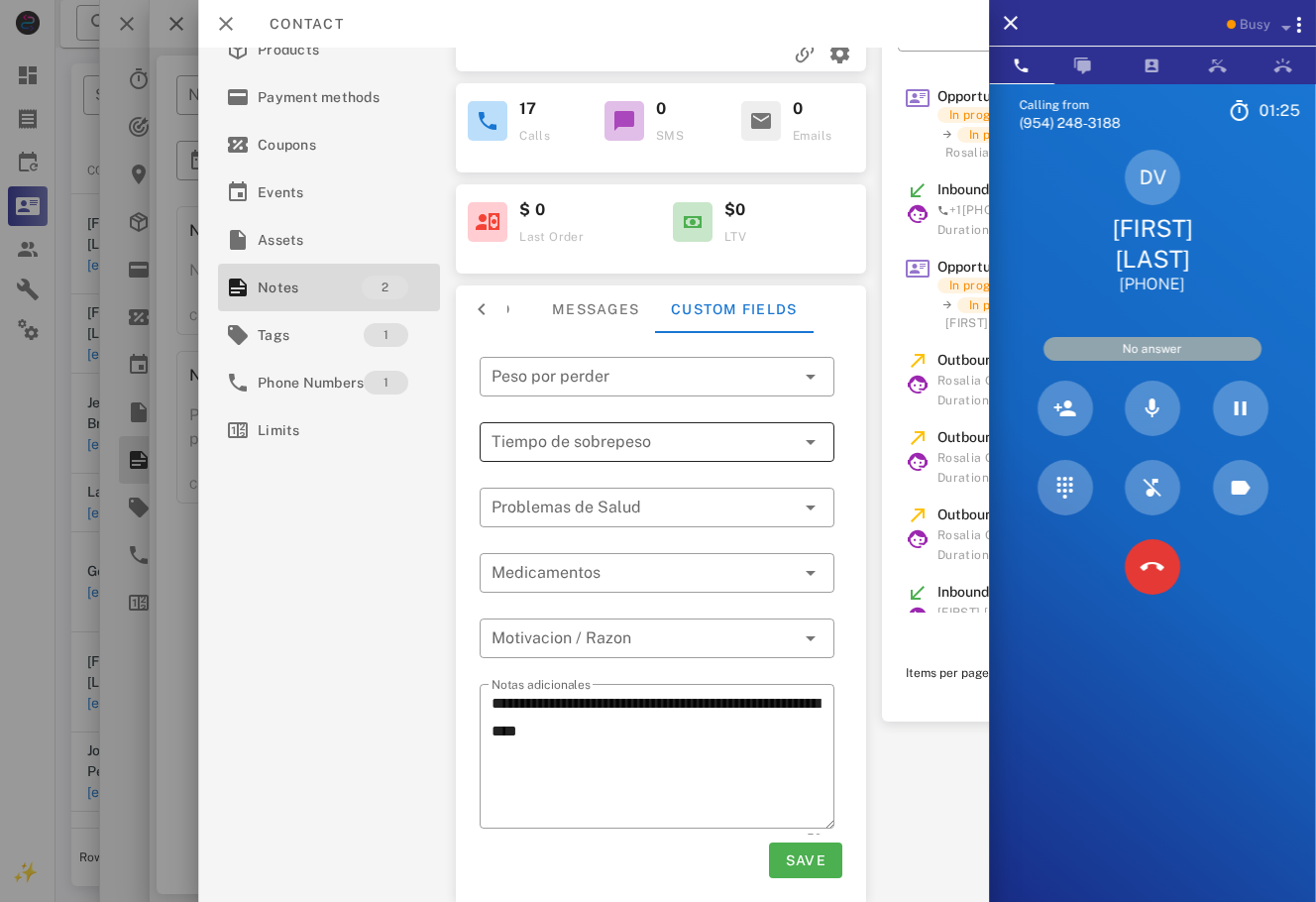 click at bounding box center [629, 442] 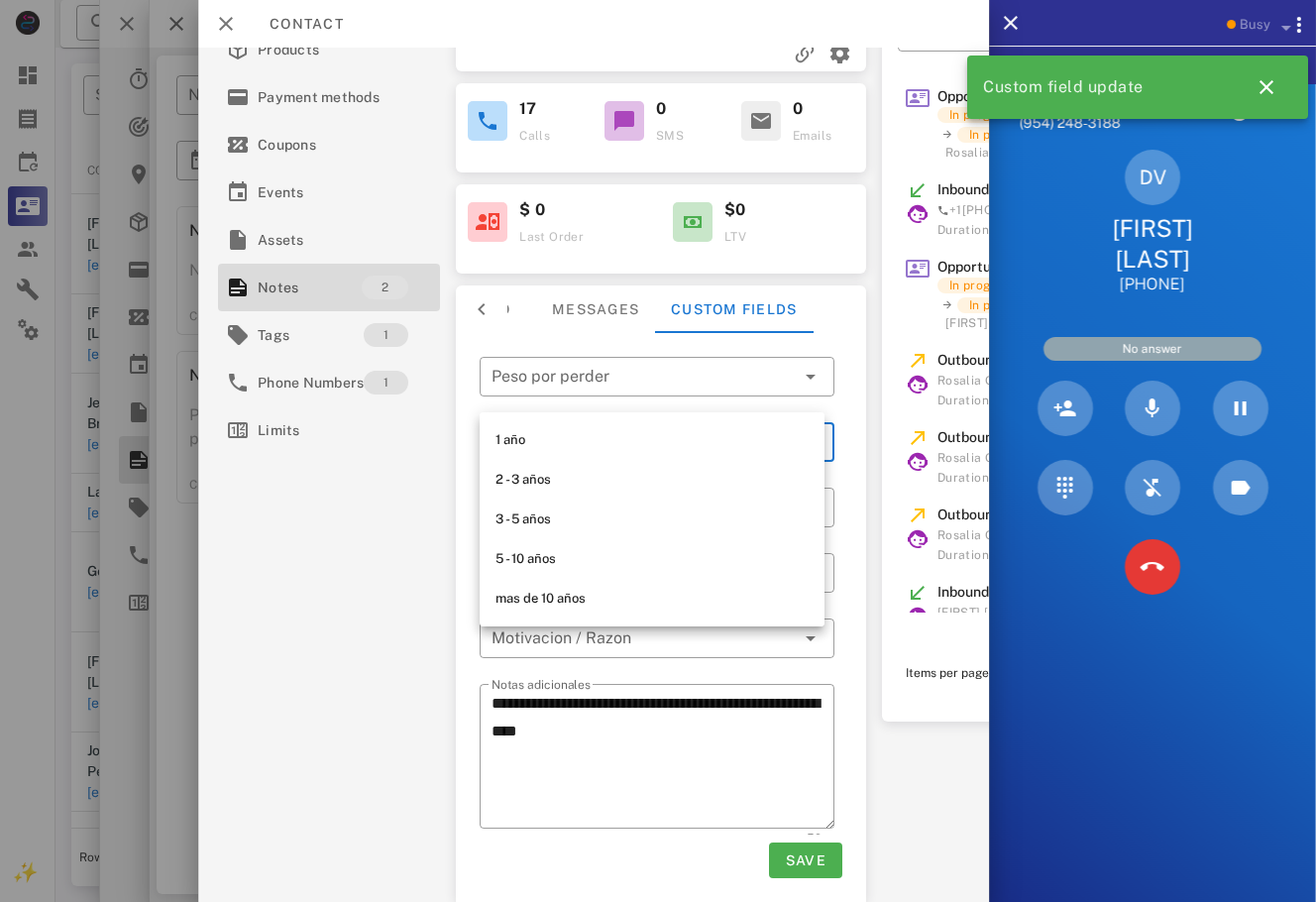 click on "**********" at bounding box center [661, 302] 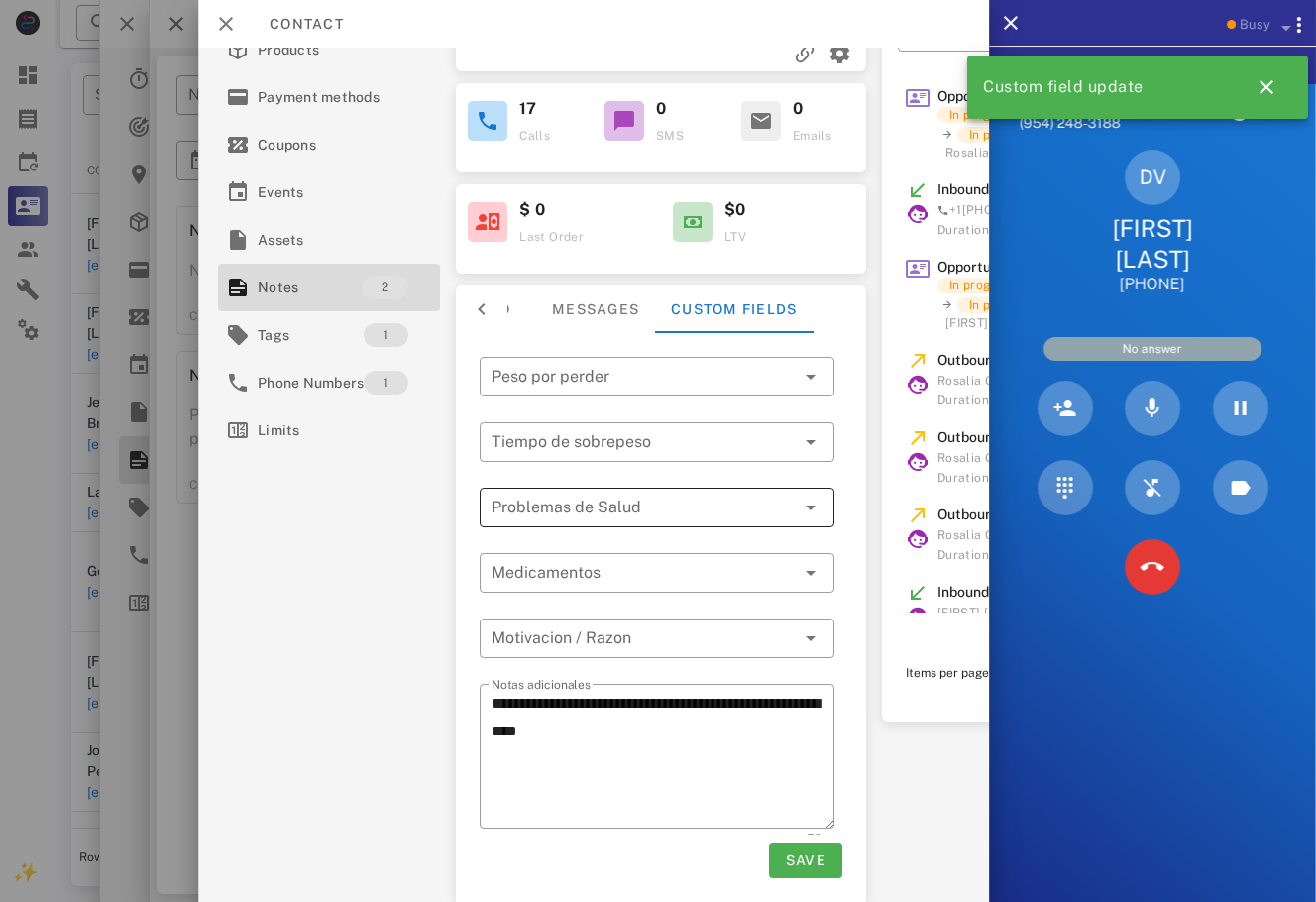 click at bounding box center (643, 507) 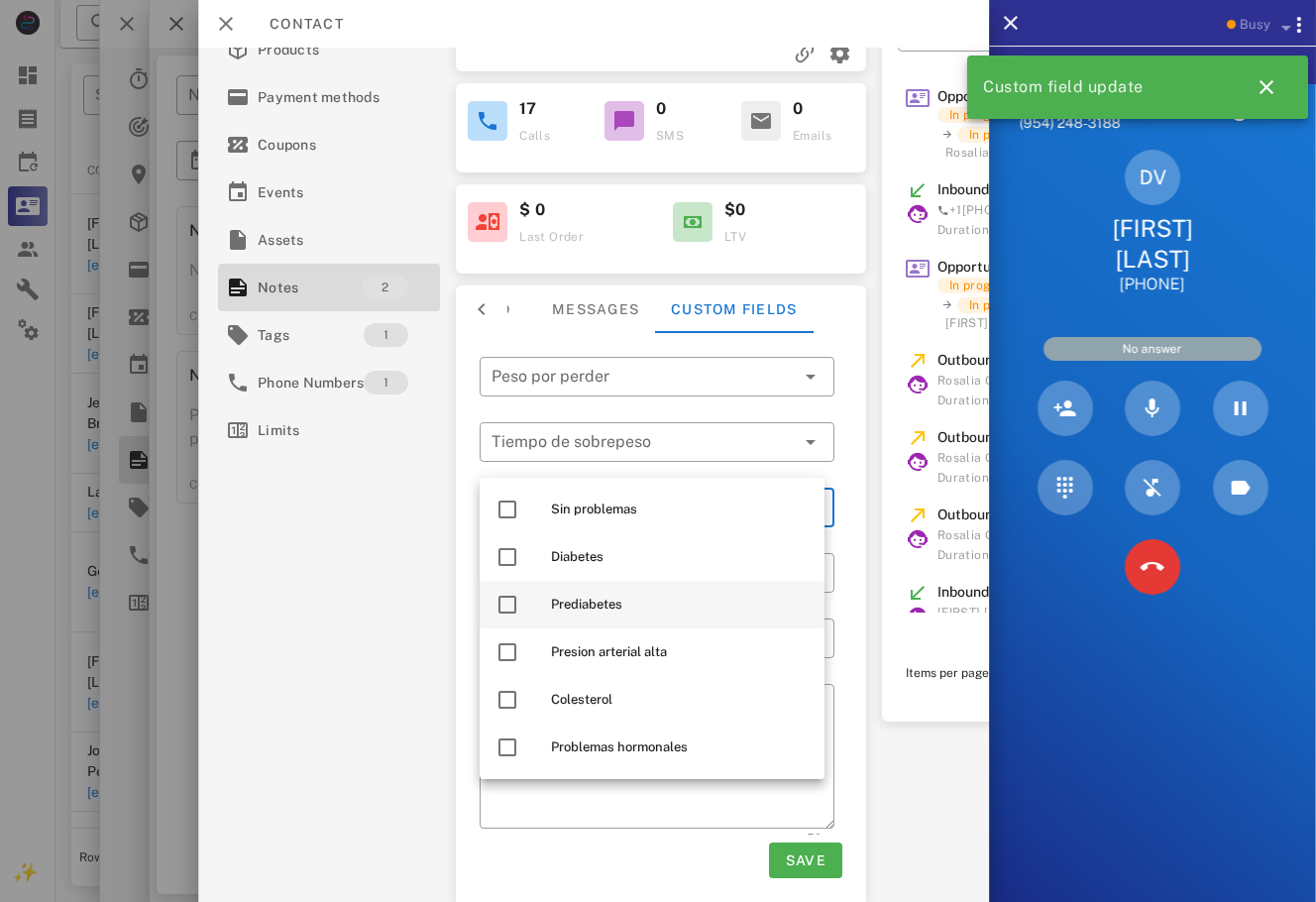 click on "Prediabetes" at bounding box center (680, 605) 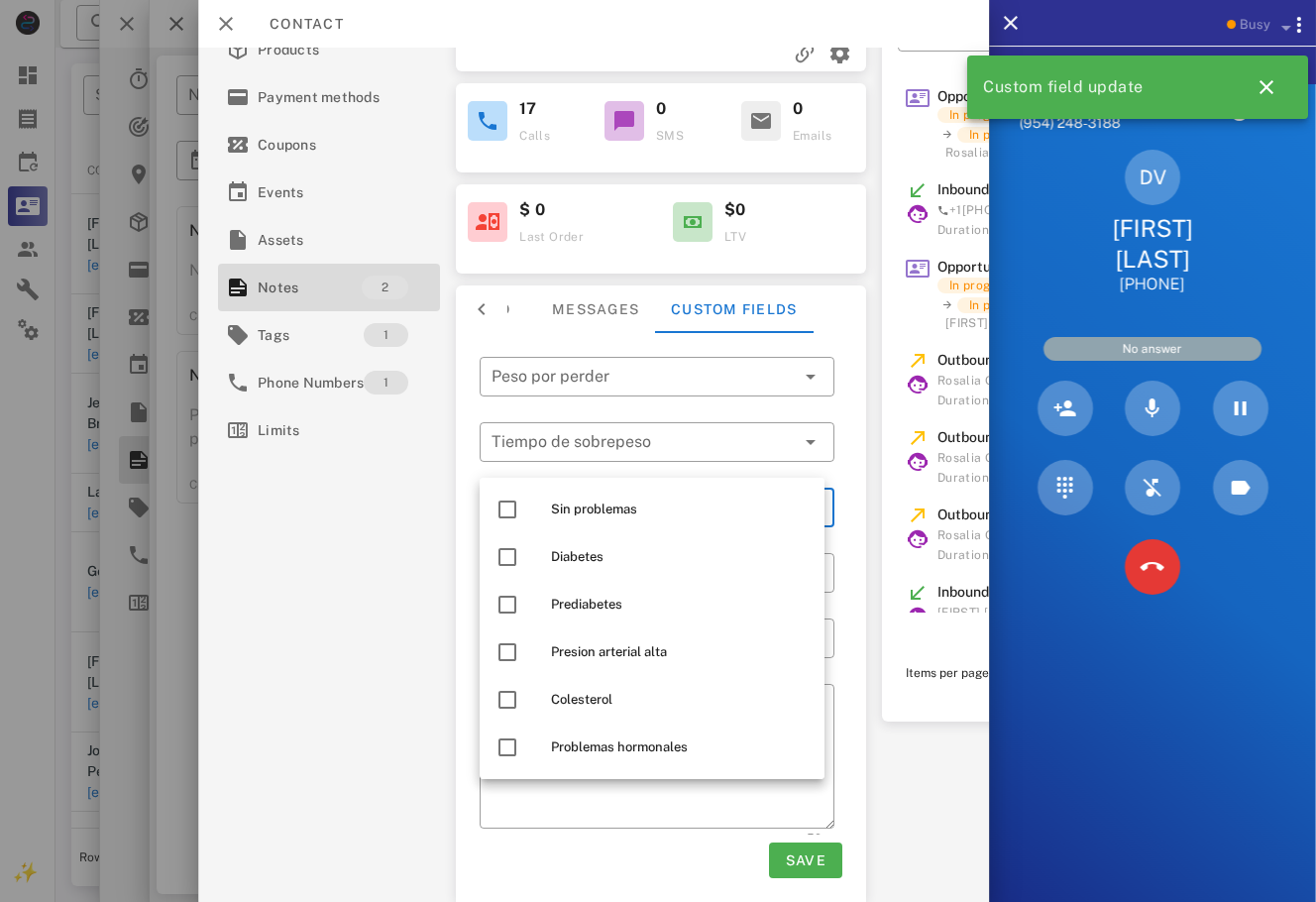 click on "Activations  1  Opportunities  1  Addresses Products Payment methods Coupons Events Assets Notes  2  Tags  1  Phone Numbers  1  Limits" at bounding box center [329, 302] 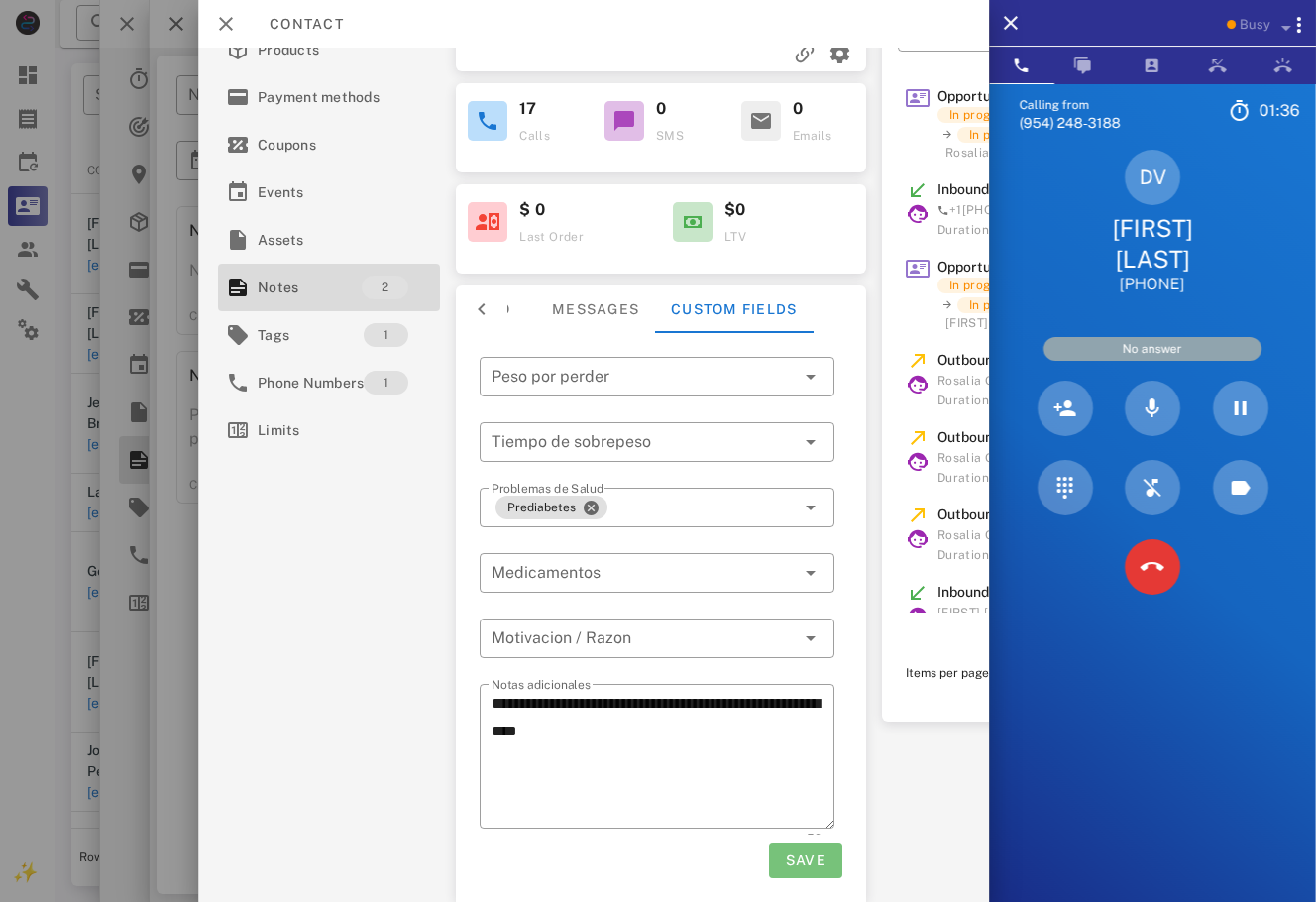 click on "Save" at bounding box center [805, 860] 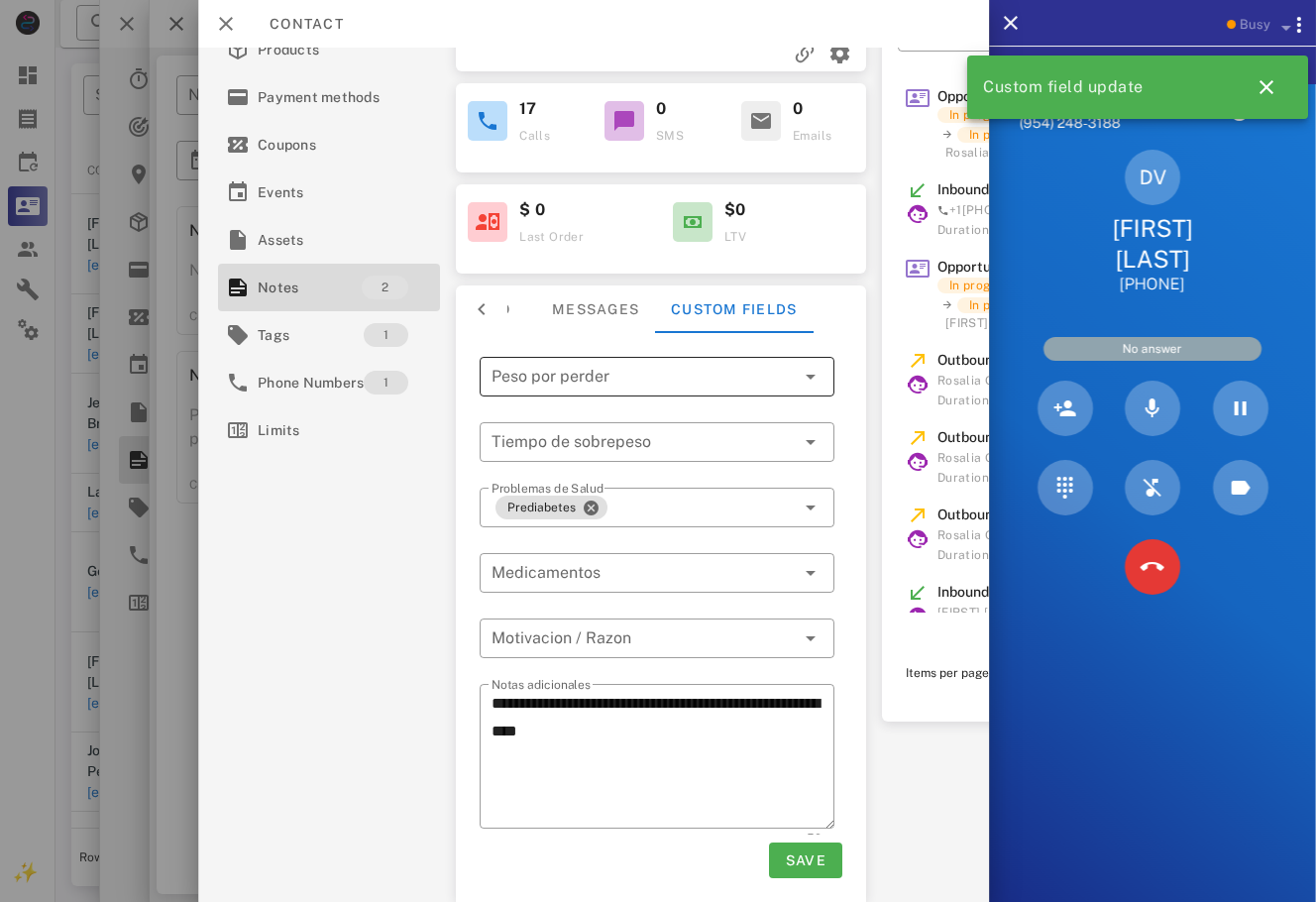 click at bounding box center [643, 377] 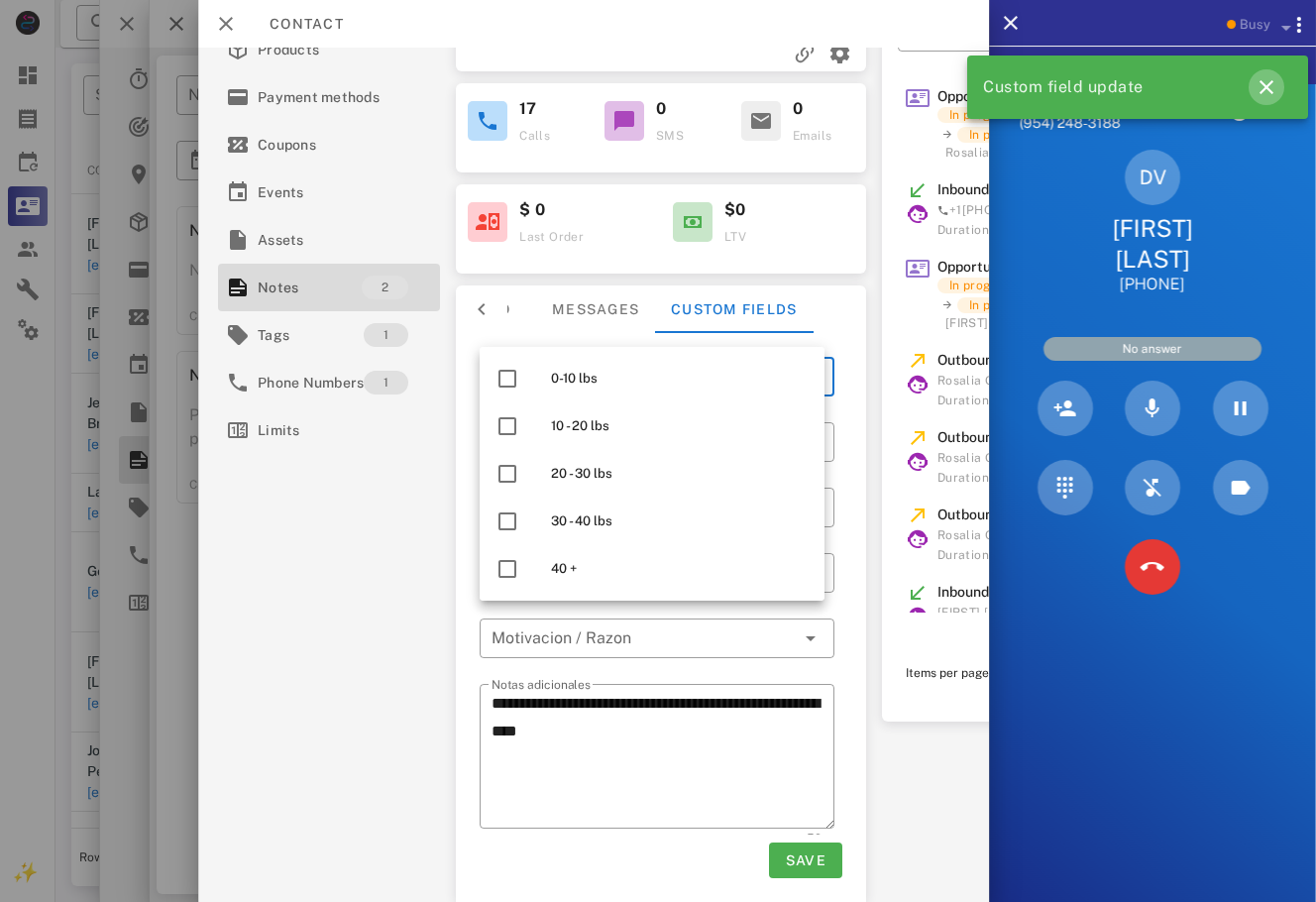 click at bounding box center (1266, 87) 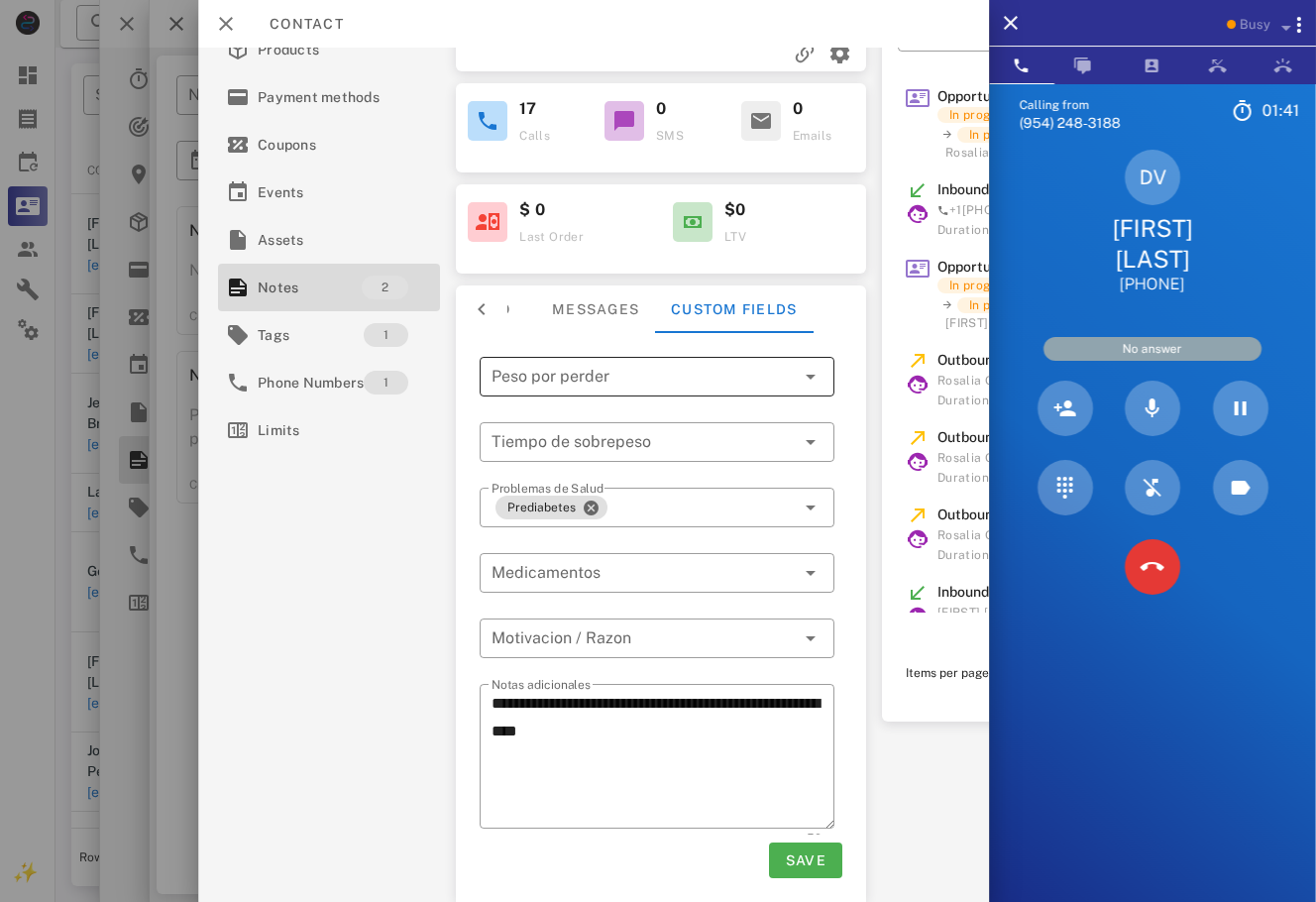click at bounding box center (643, 377) 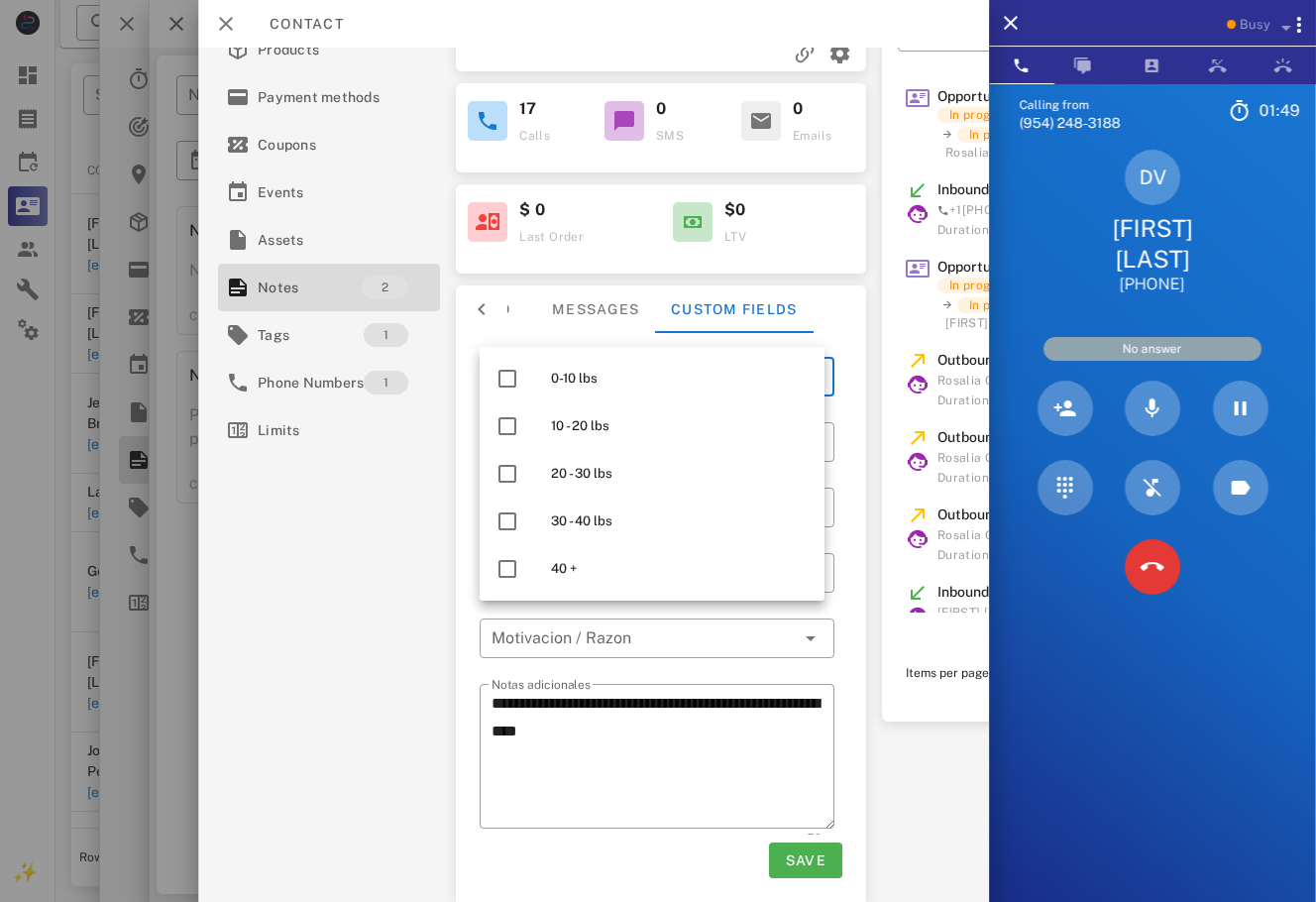 click on "**********" at bounding box center (594, 475) 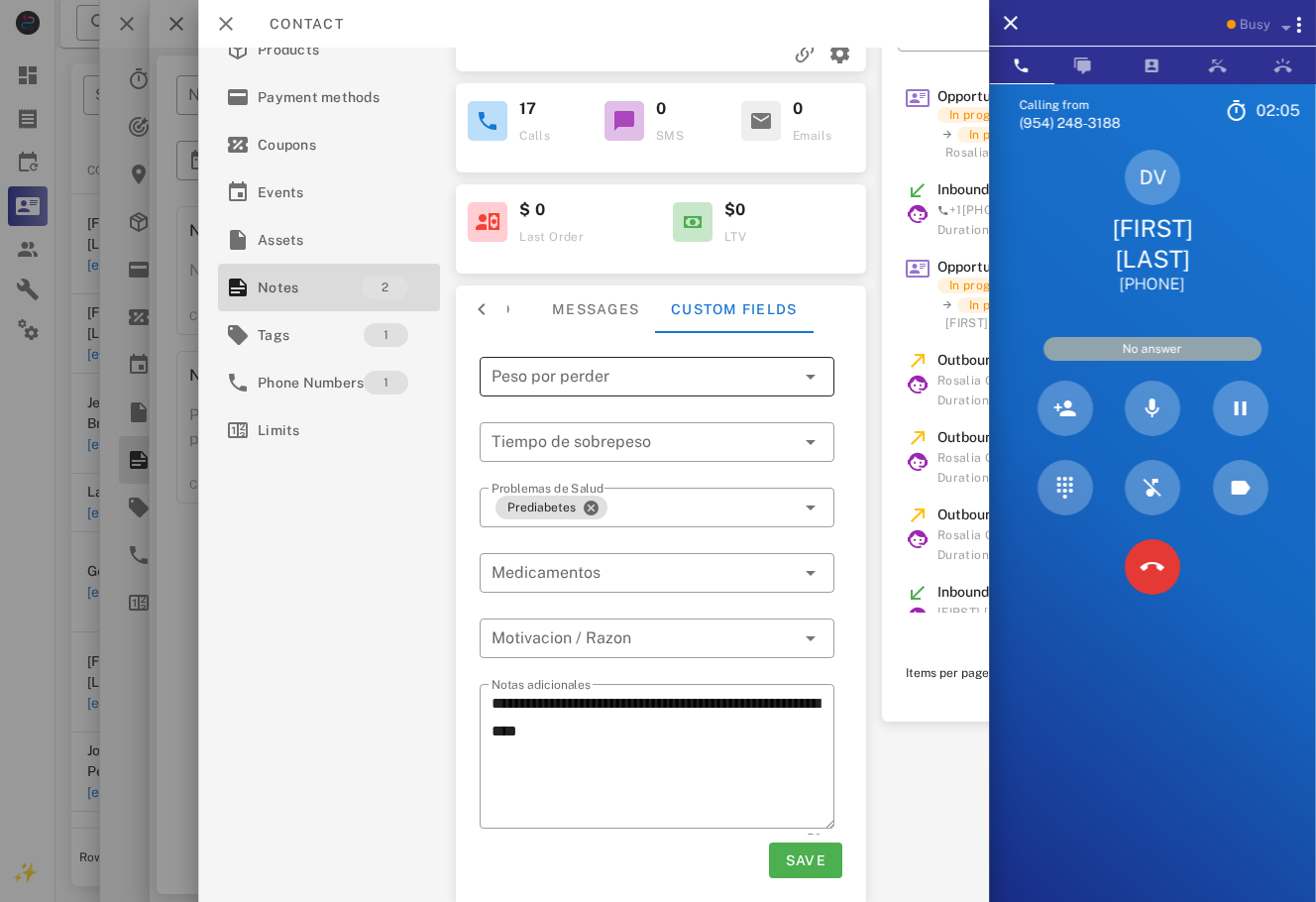 click at bounding box center [643, 377] 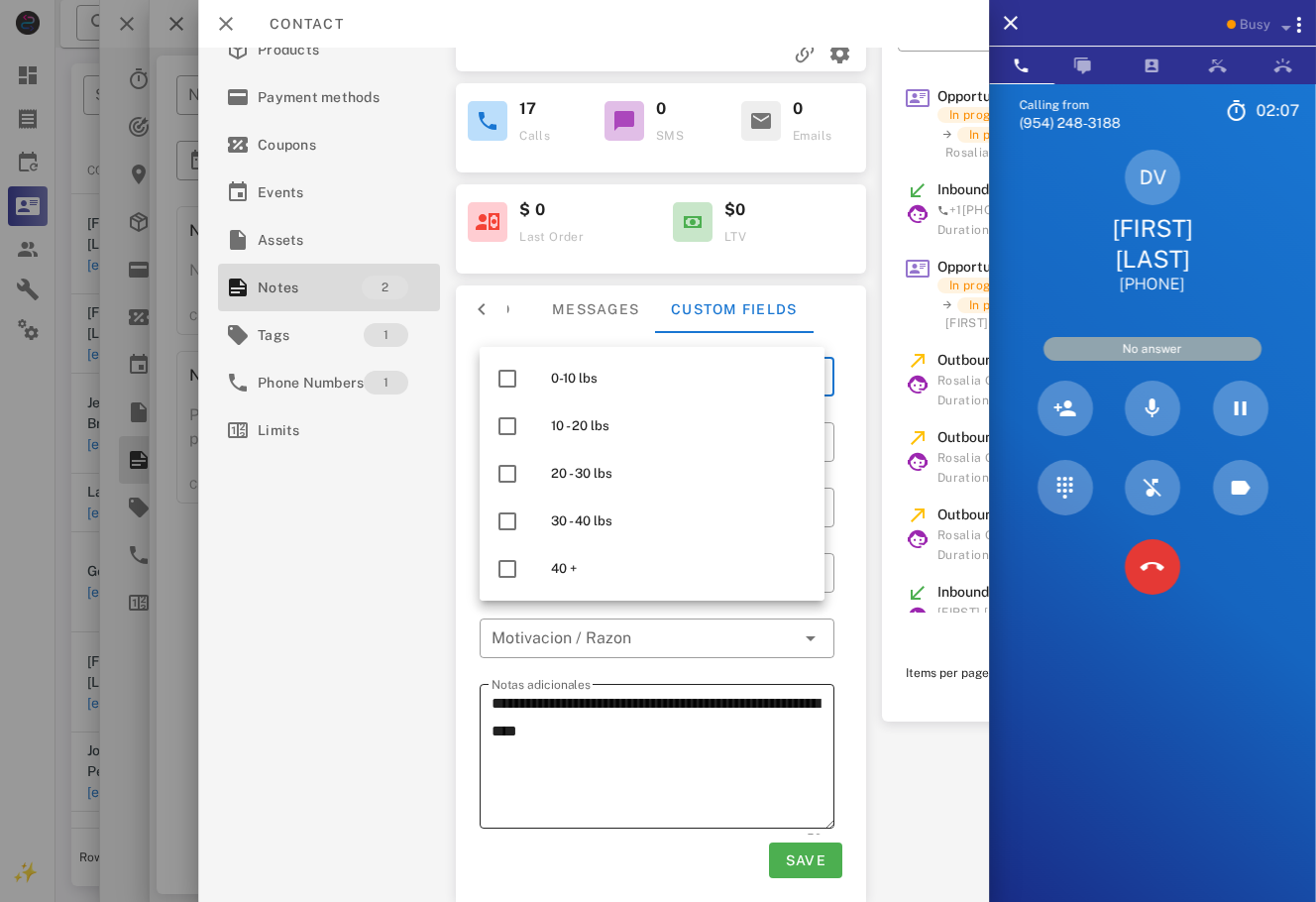 click on "40 +" at bounding box center [652, 569] 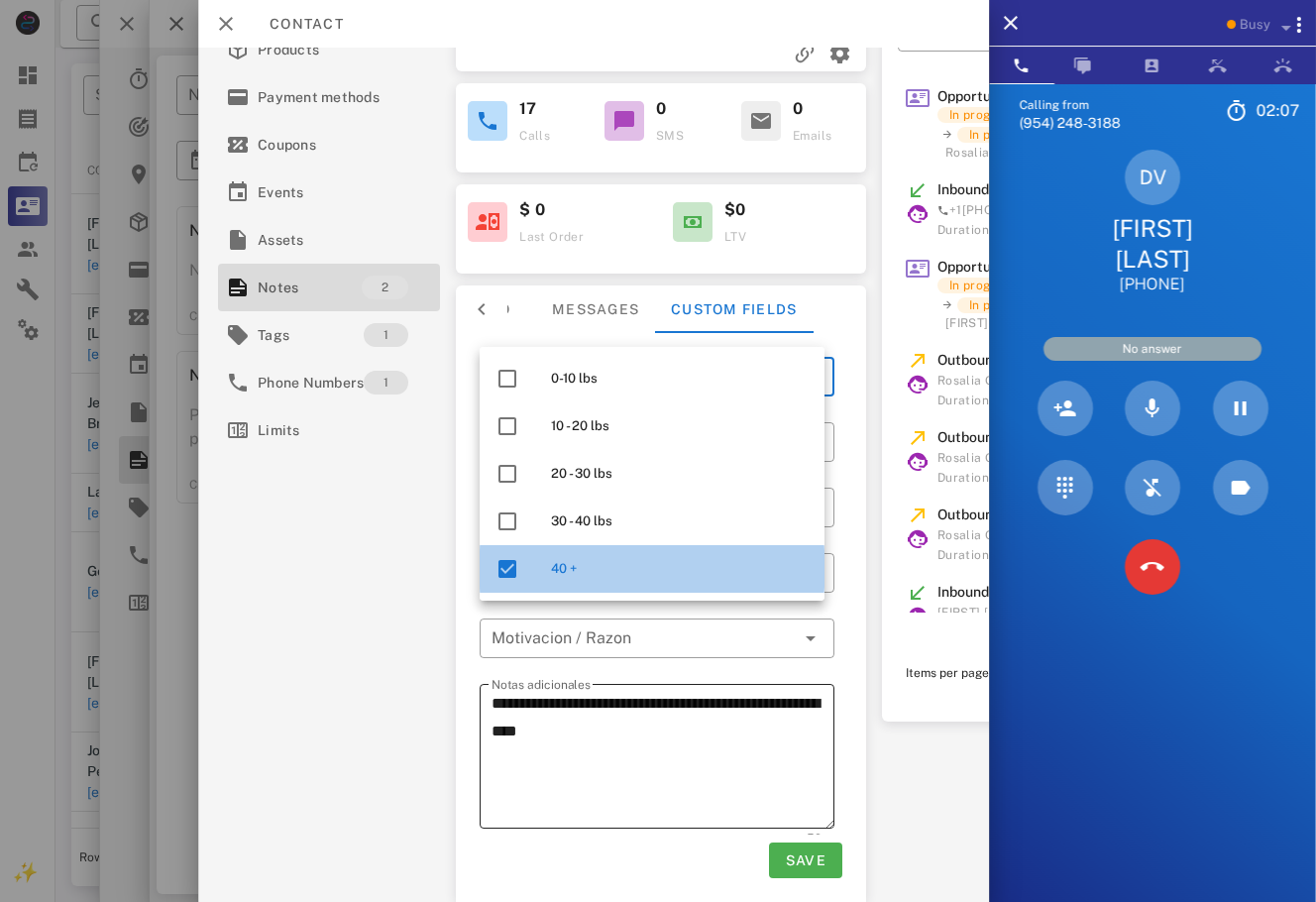 click on "**********" at bounding box center (663, 759) 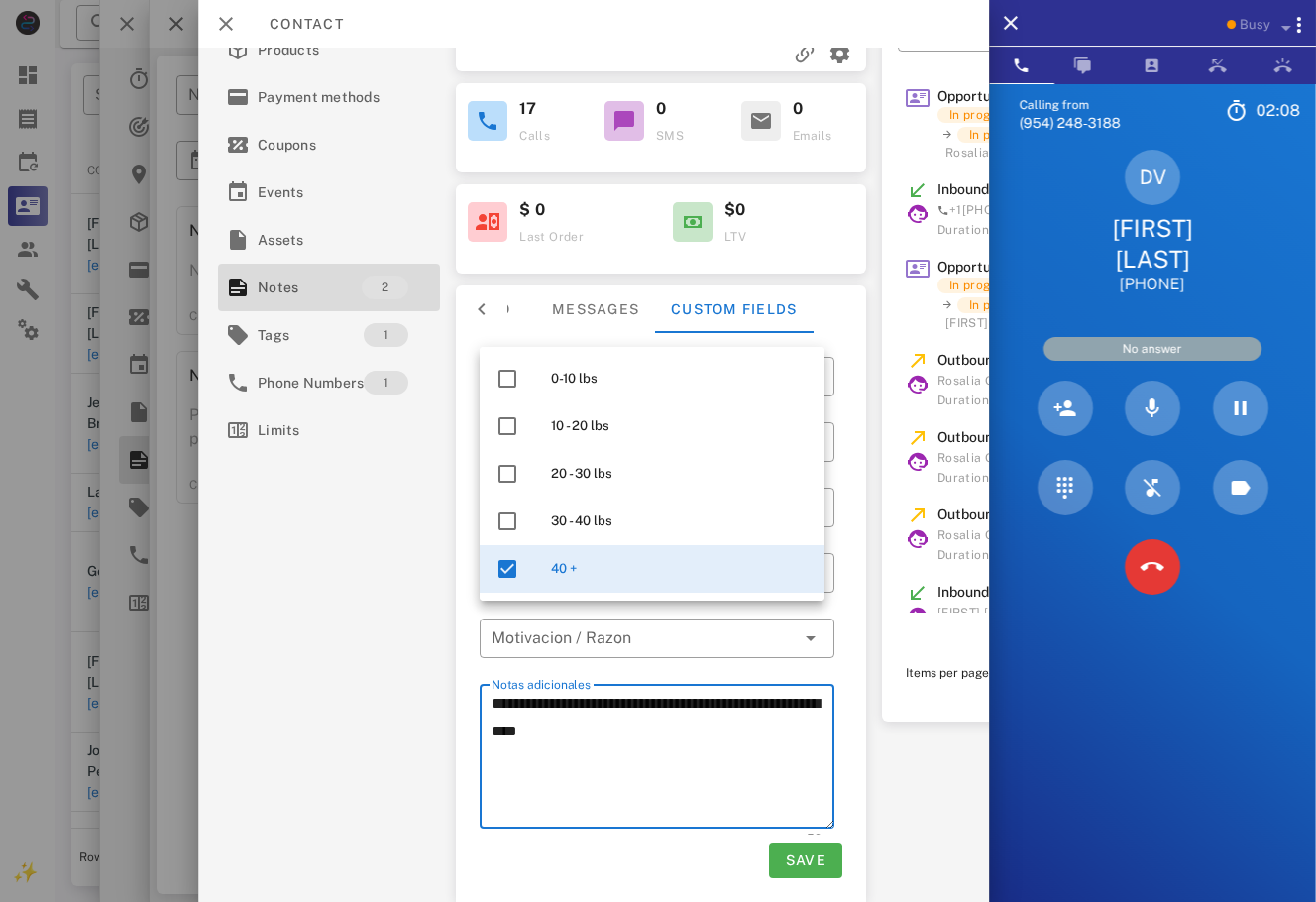 click on "**********" at bounding box center (663, 759) 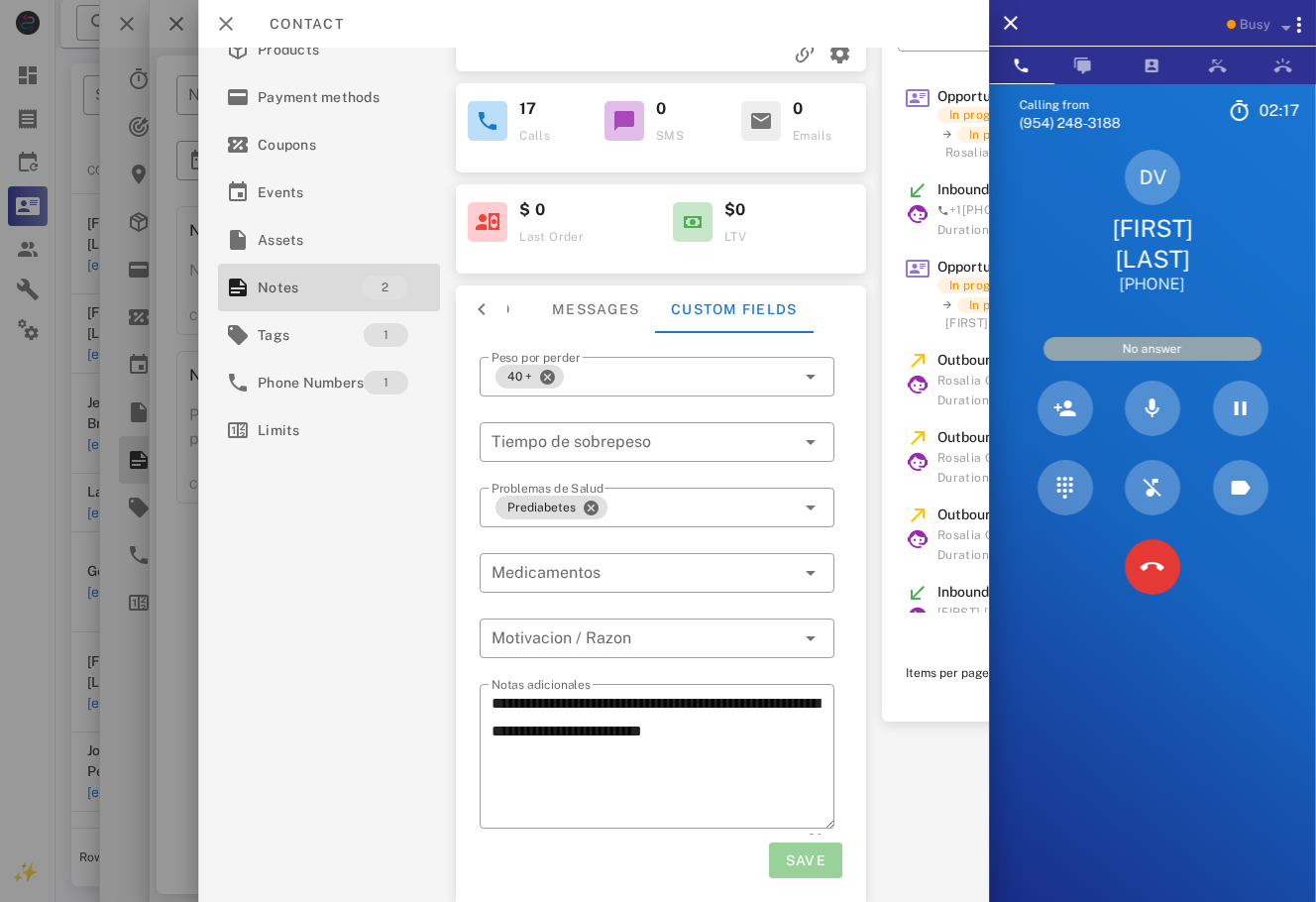 click on "Save" at bounding box center [805, 860] 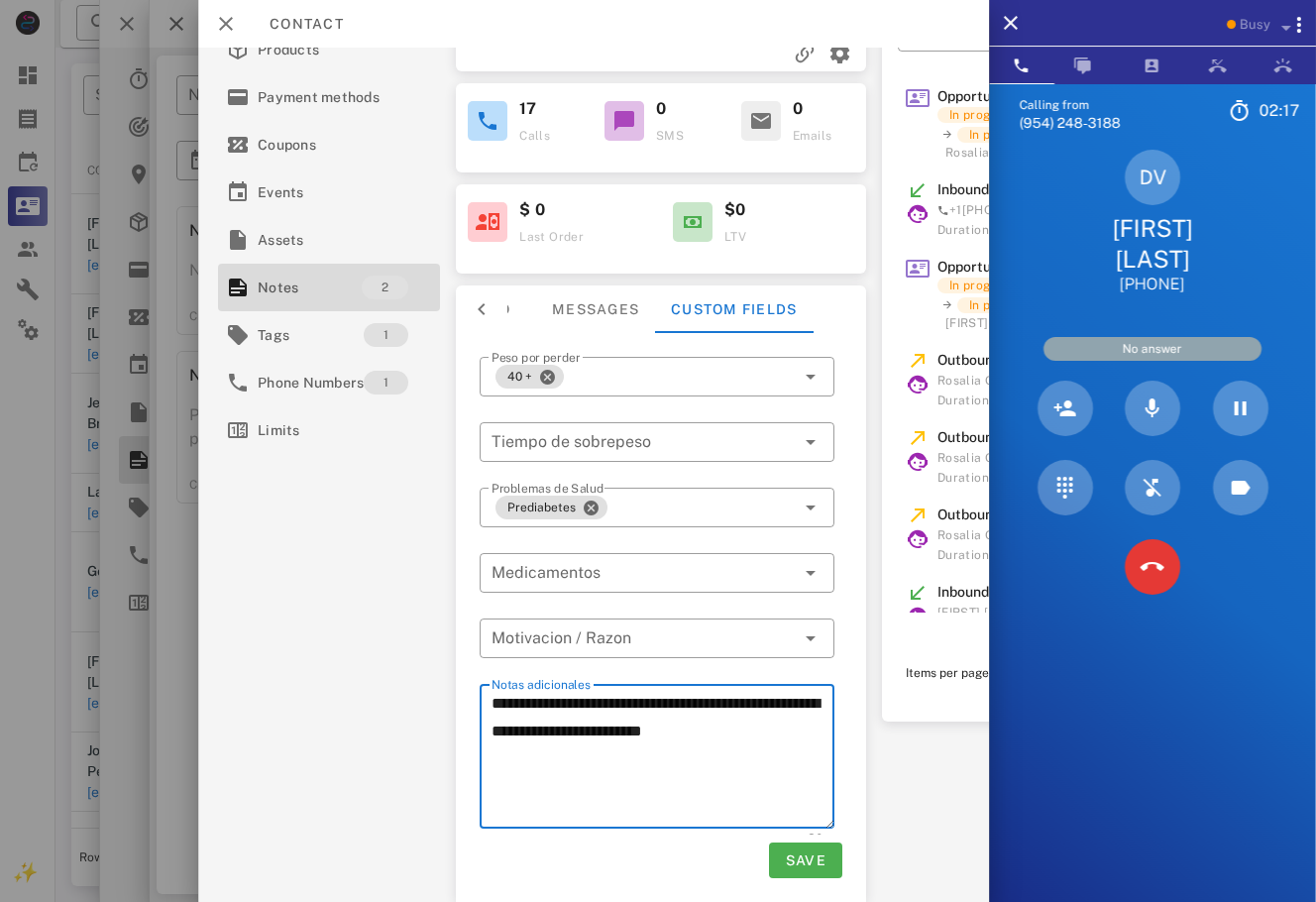 click on "**********" at bounding box center [663, 759] 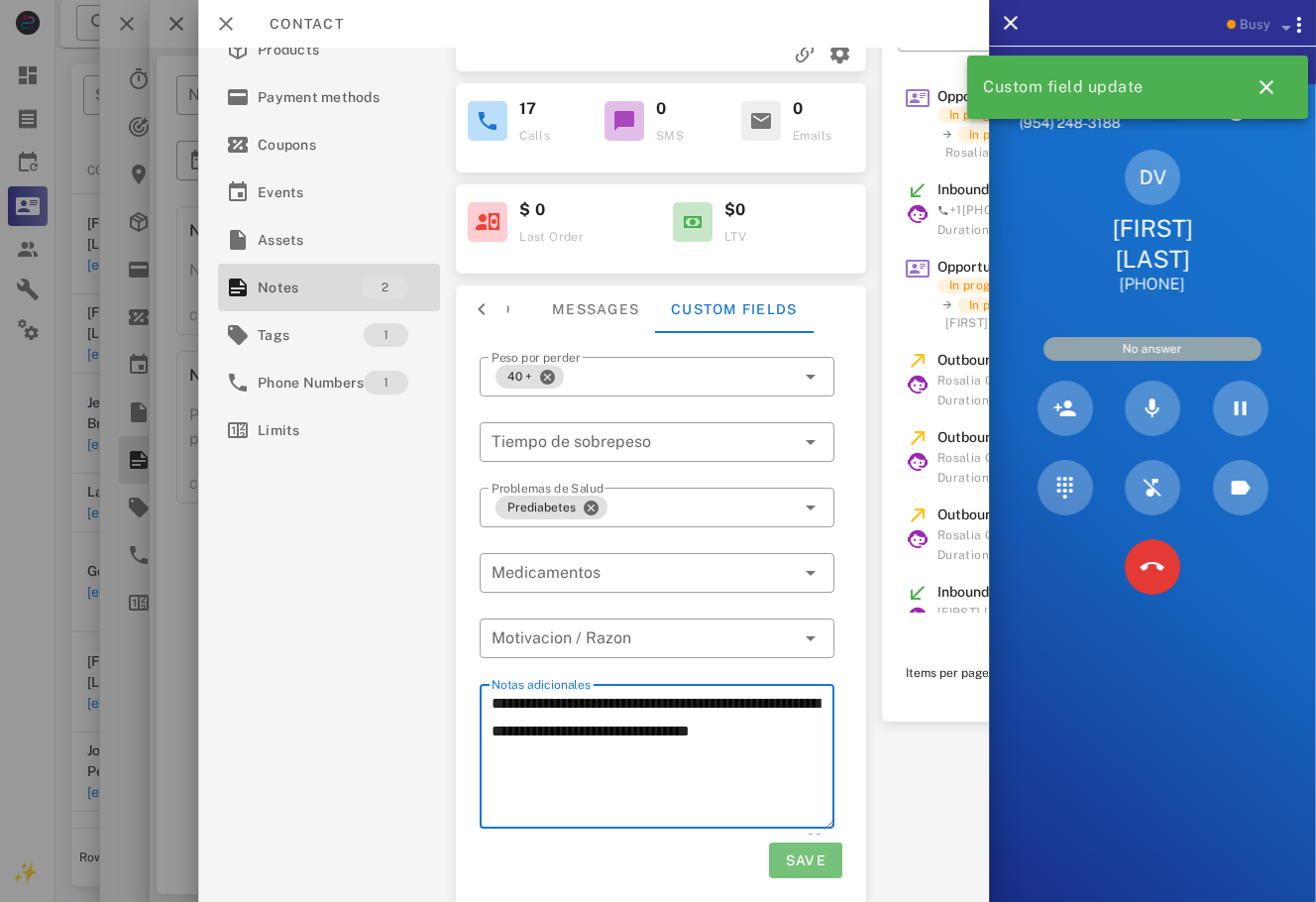click on "Save" at bounding box center [805, 860] 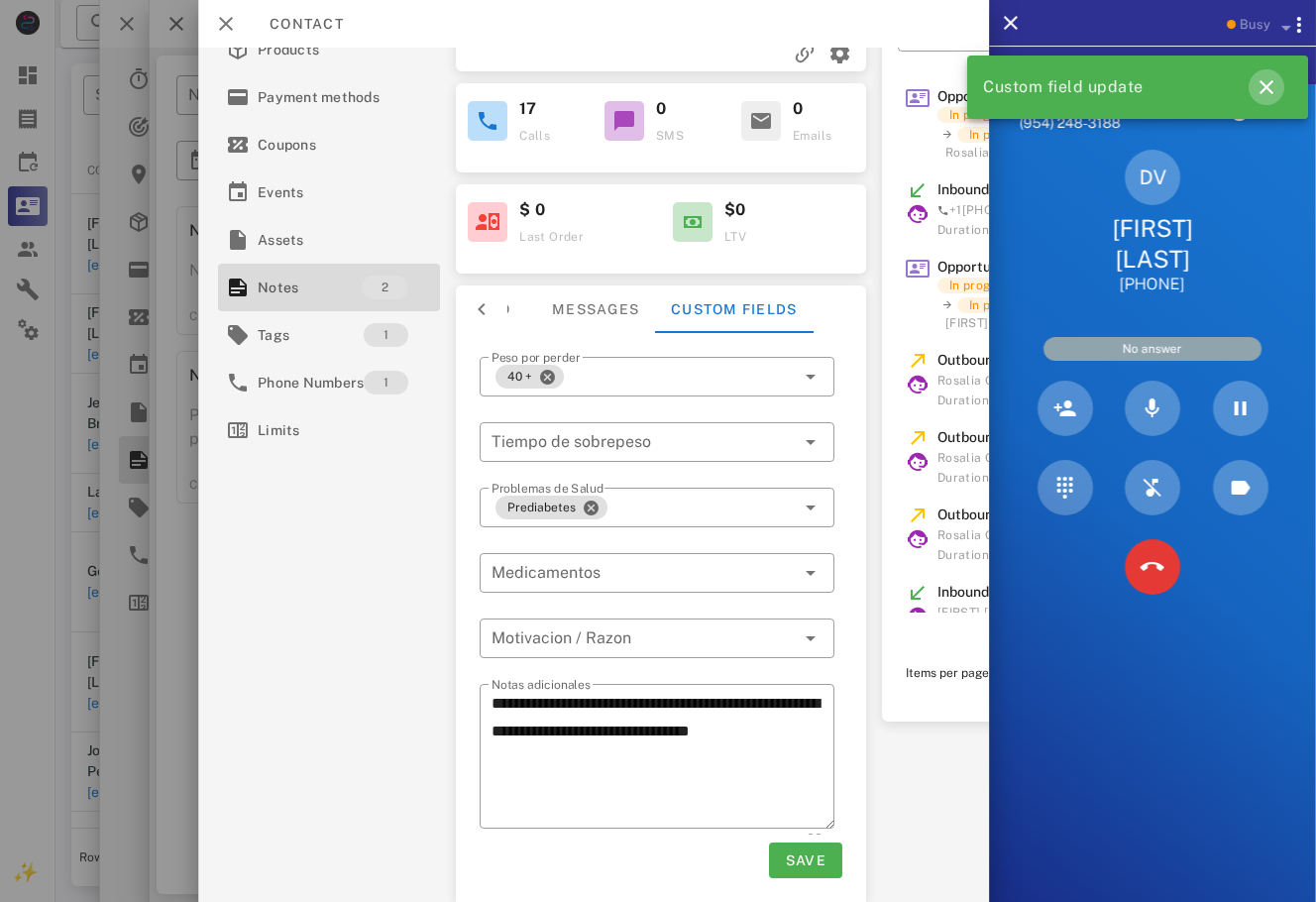 click at bounding box center (1266, 87) 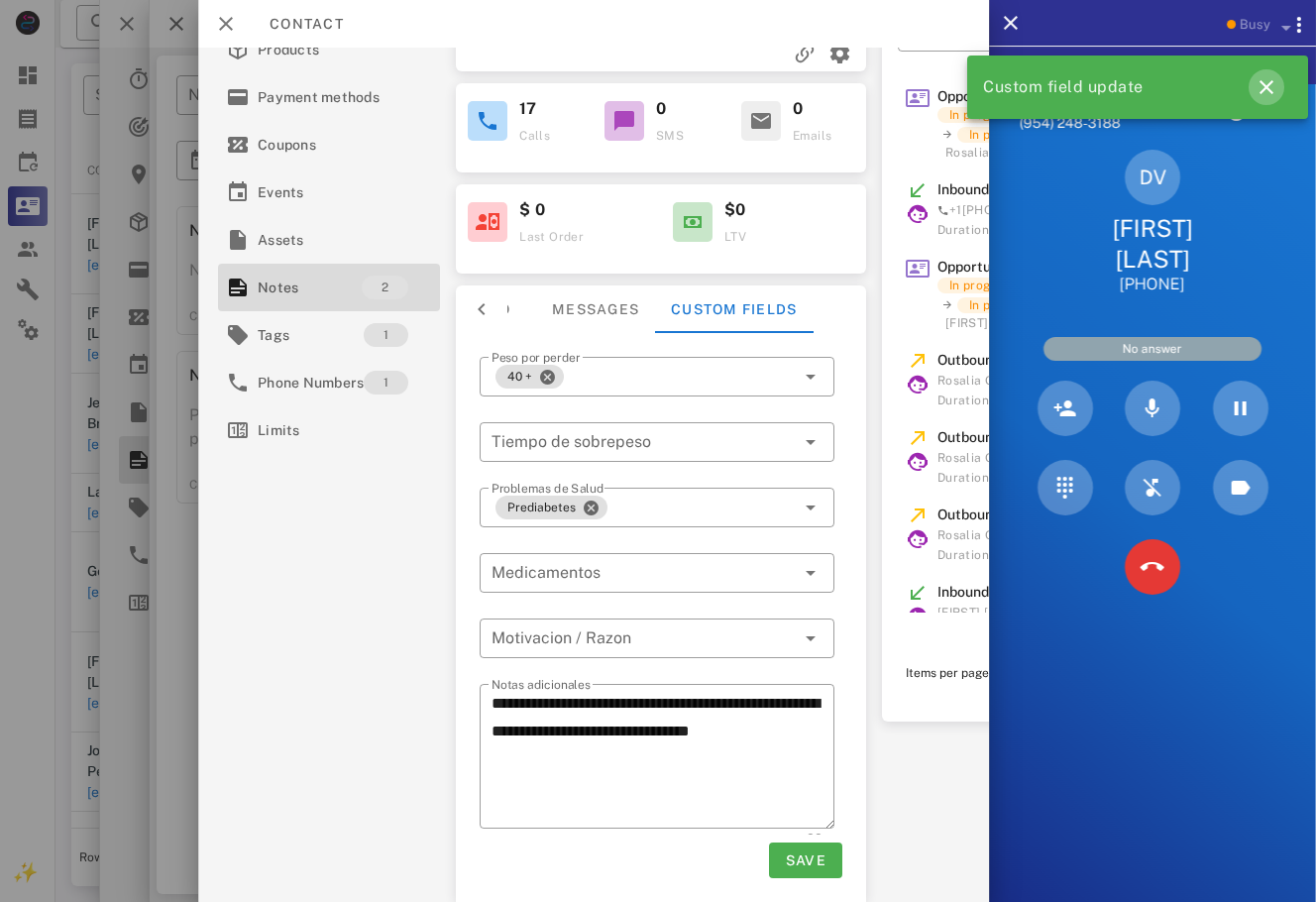 click at bounding box center [1266, 87] 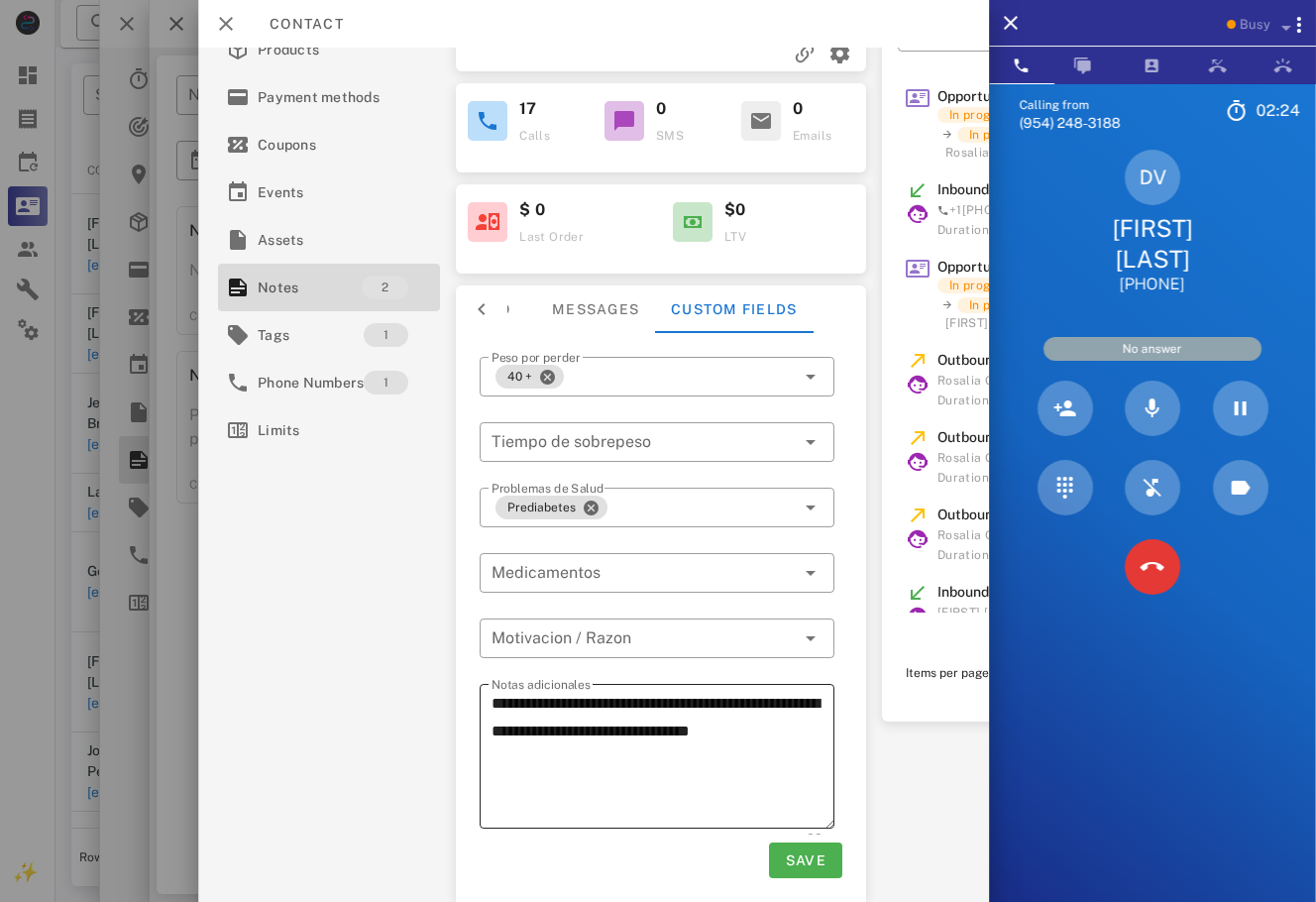 click on "**********" at bounding box center (663, 759) 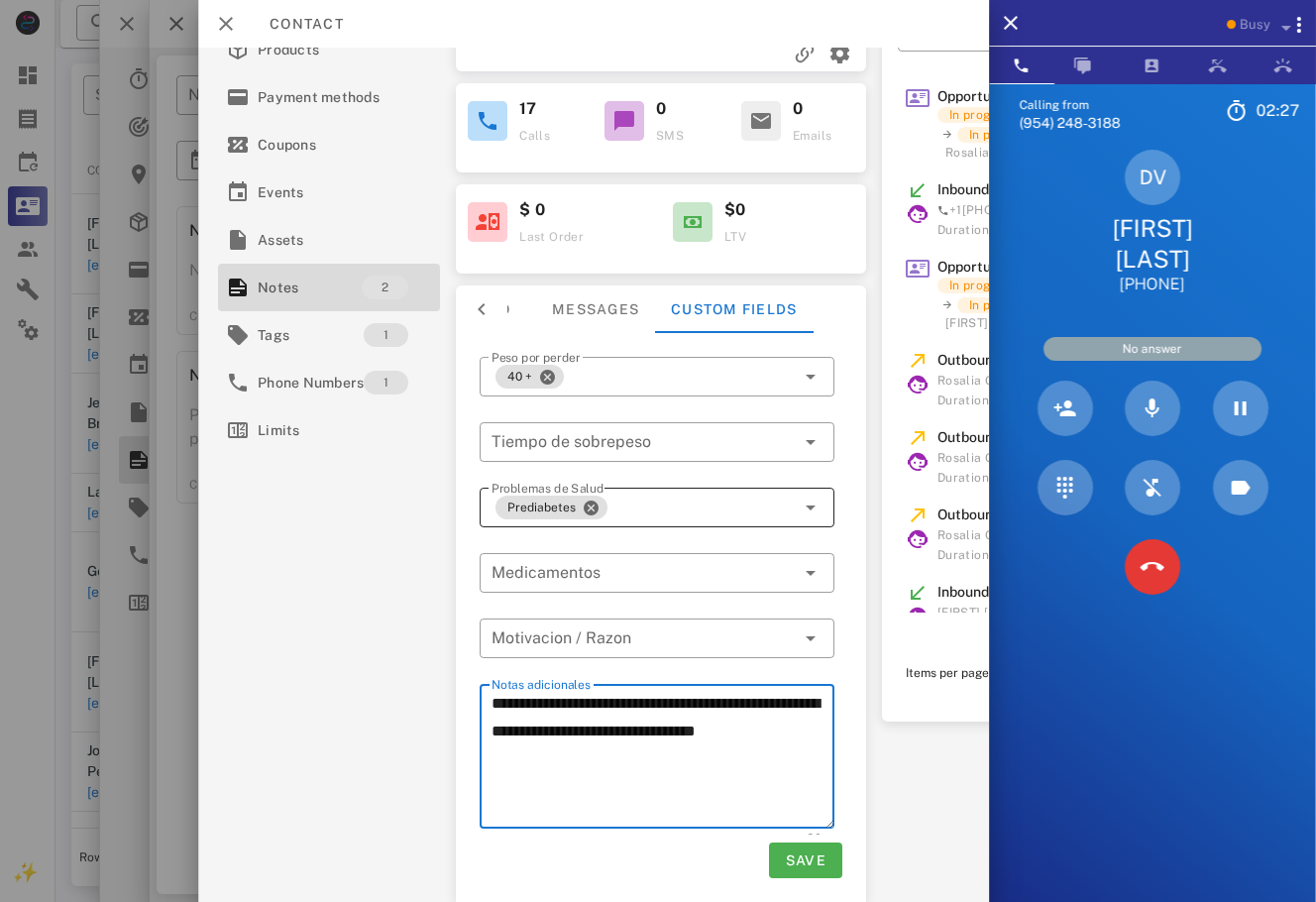 type on "**********" 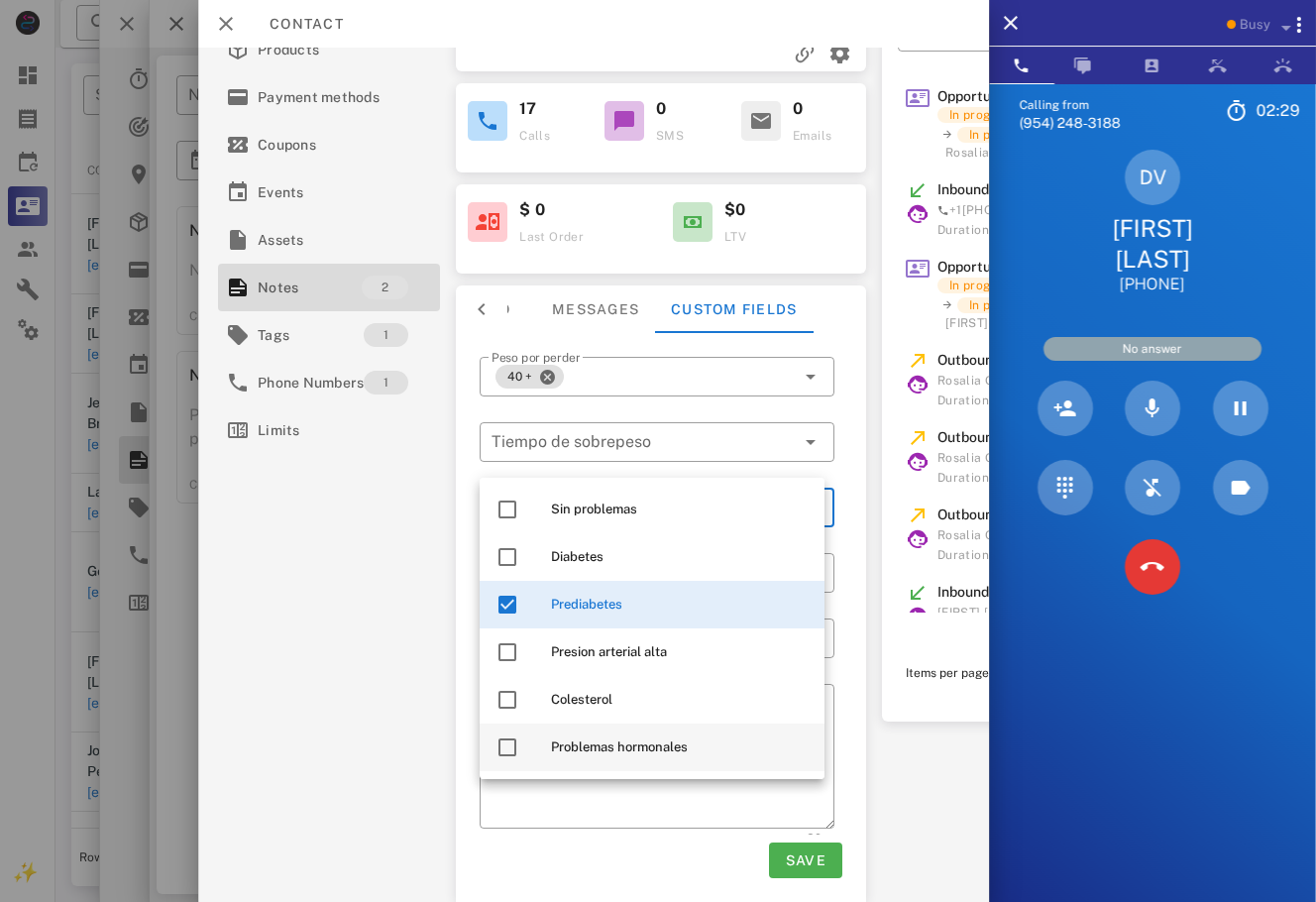 click on "Problemas hormonales" at bounding box center (680, 747) 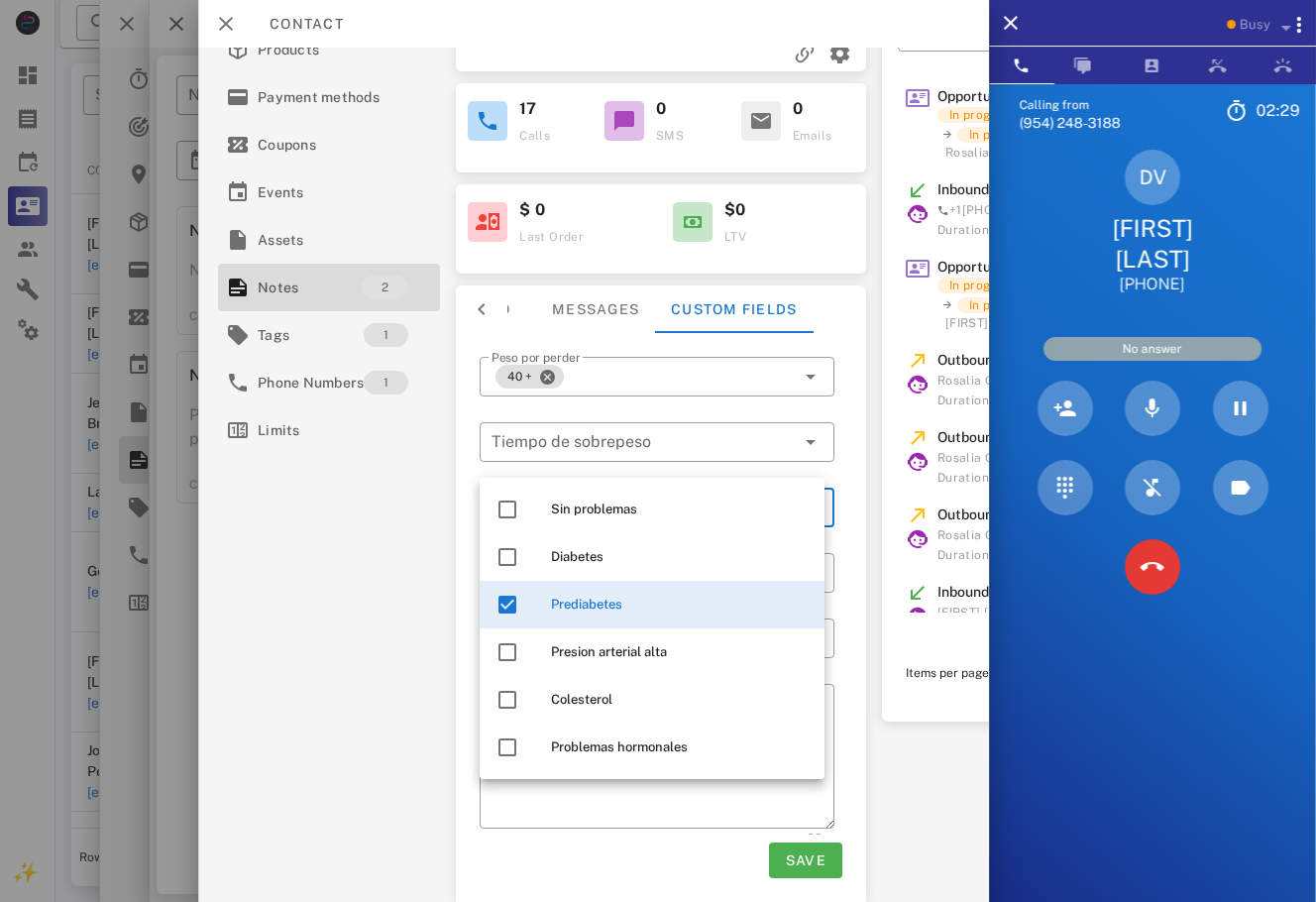 click on "**********" at bounding box center [594, 475] 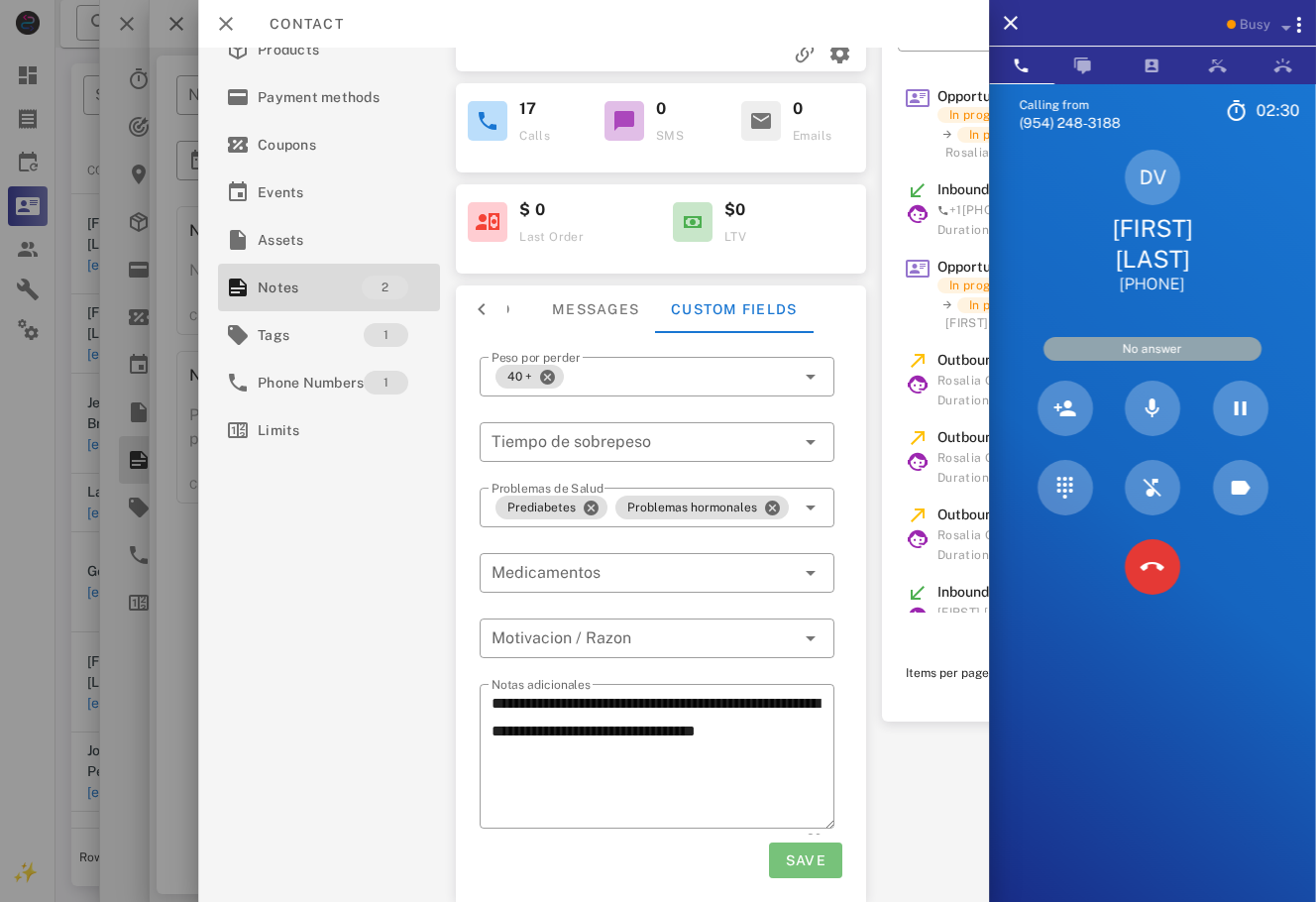 click on "Save" at bounding box center (805, 860) 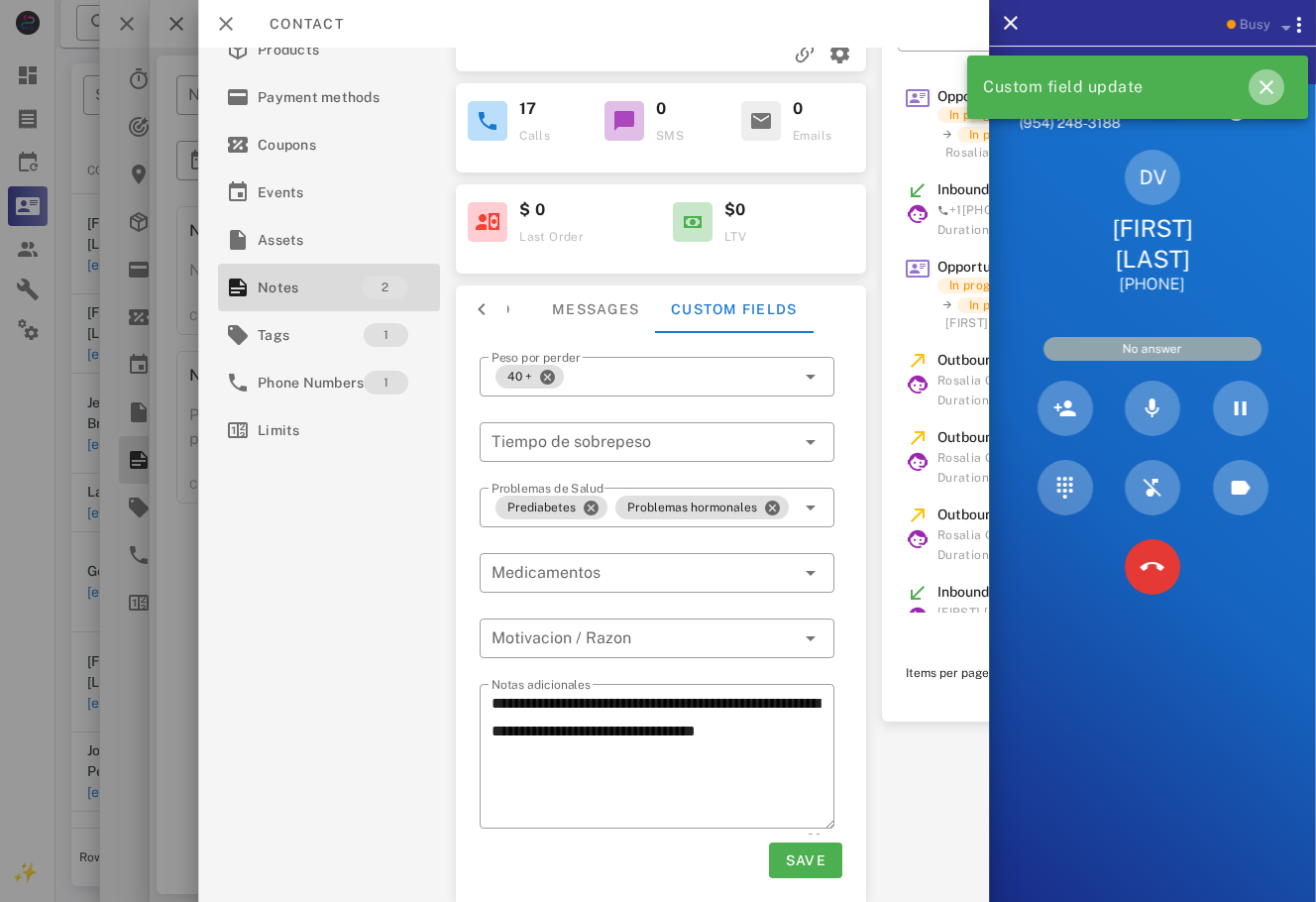 click at bounding box center (1266, 87) 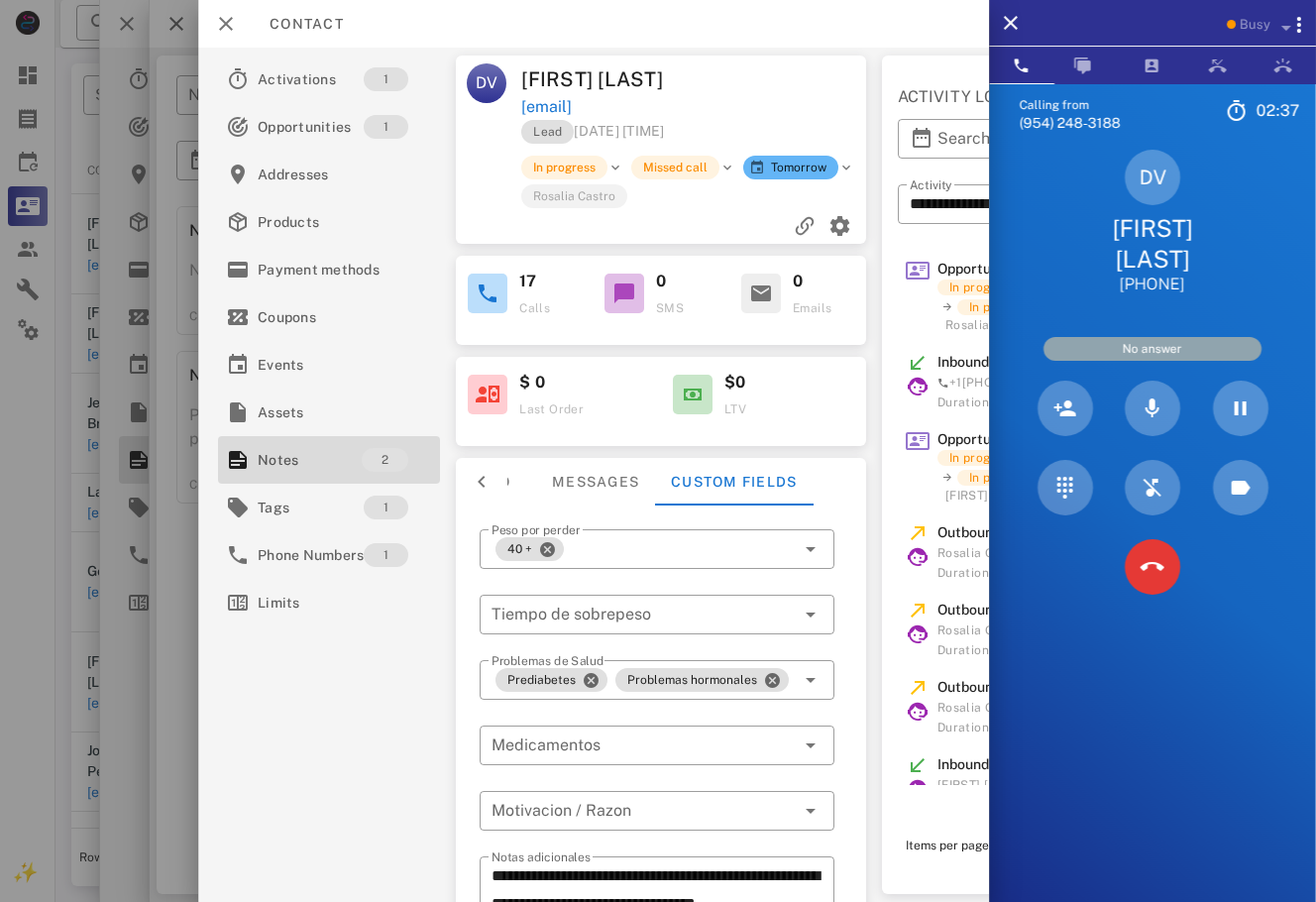 scroll, scrollTop: 182, scrollLeft: 0, axis: vertical 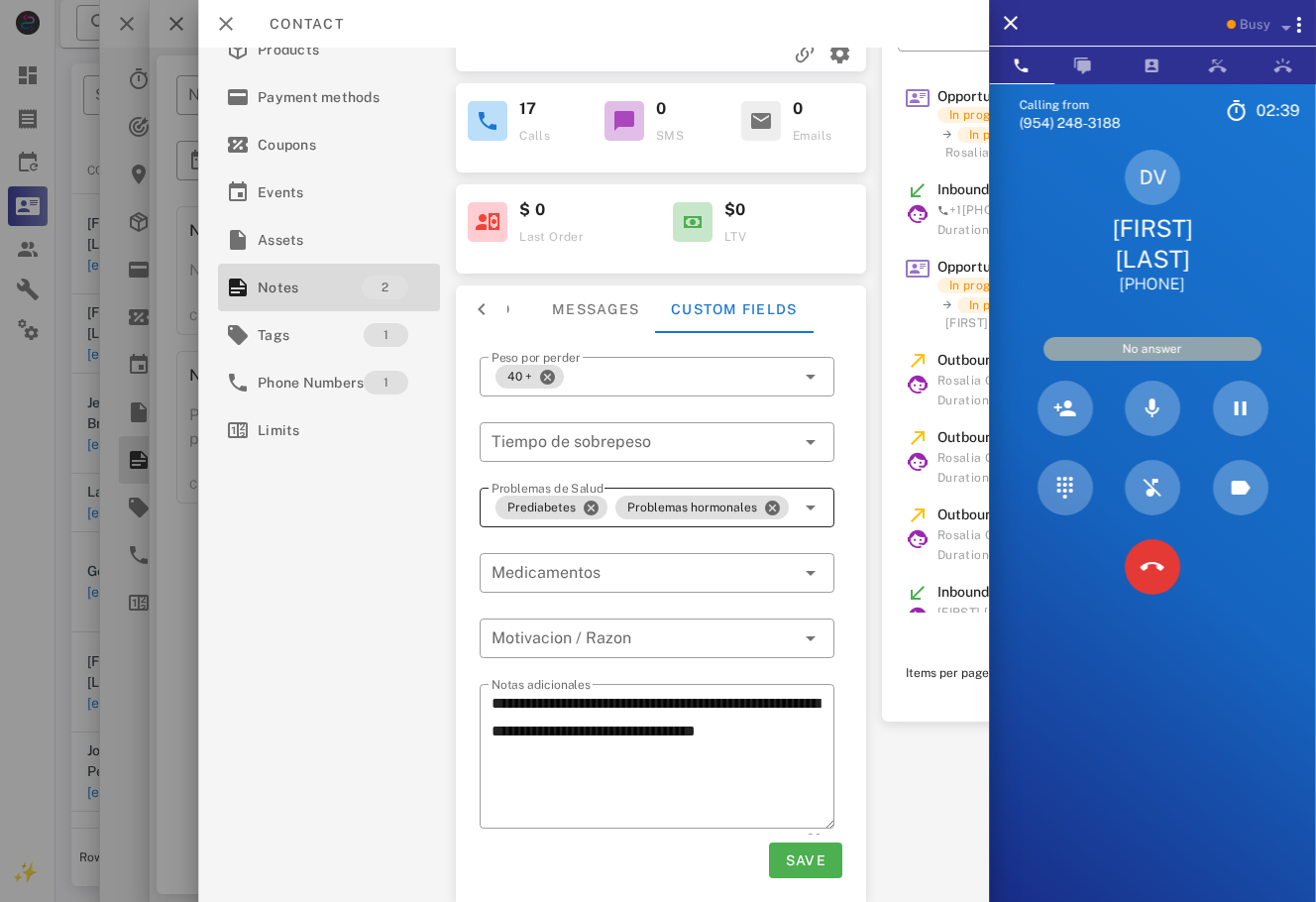 click on "Prediabetes Problemas hormonales" at bounding box center [643, 507] 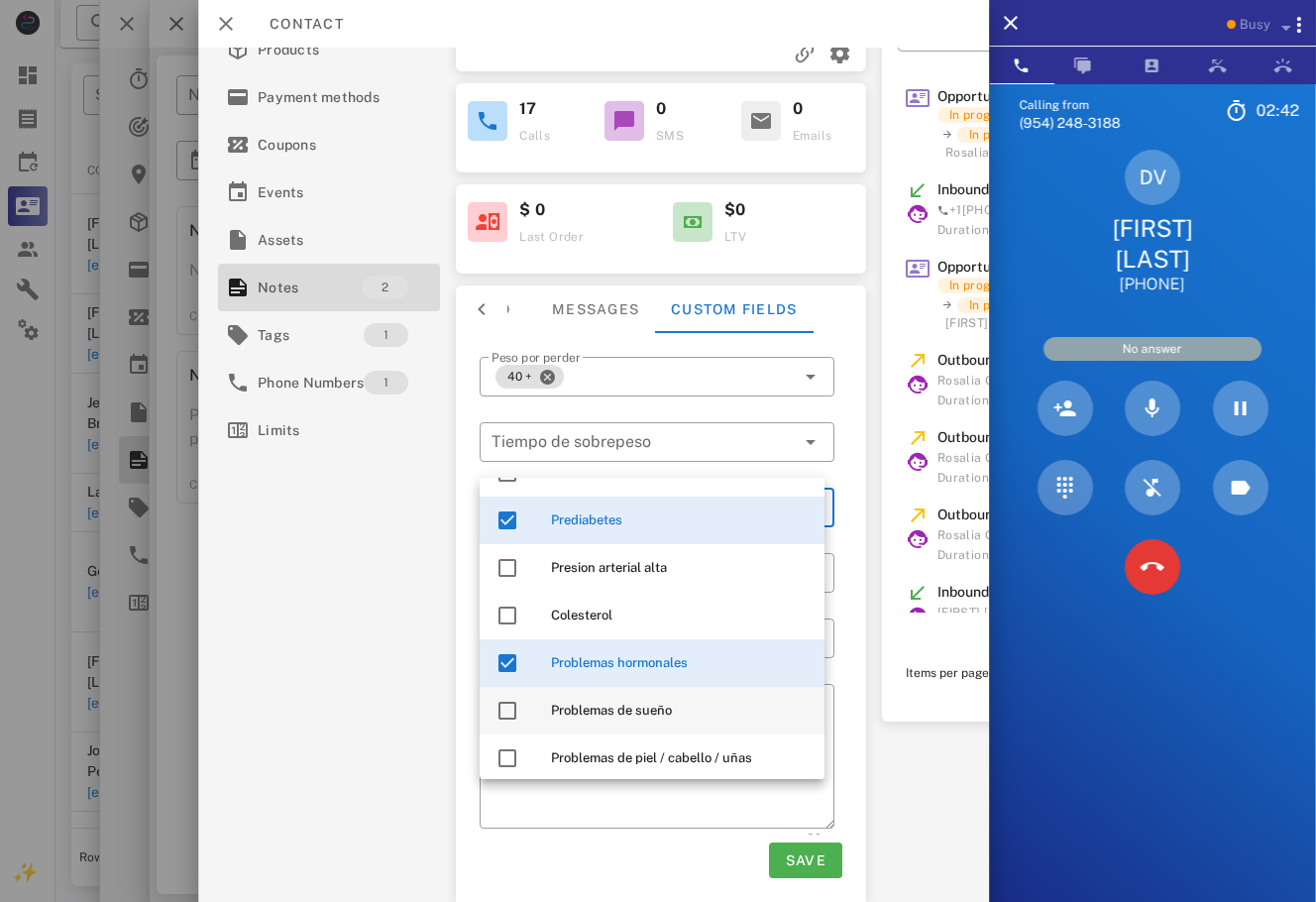 scroll, scrollTop: 92, scrollLeft: 0, axis: vertical 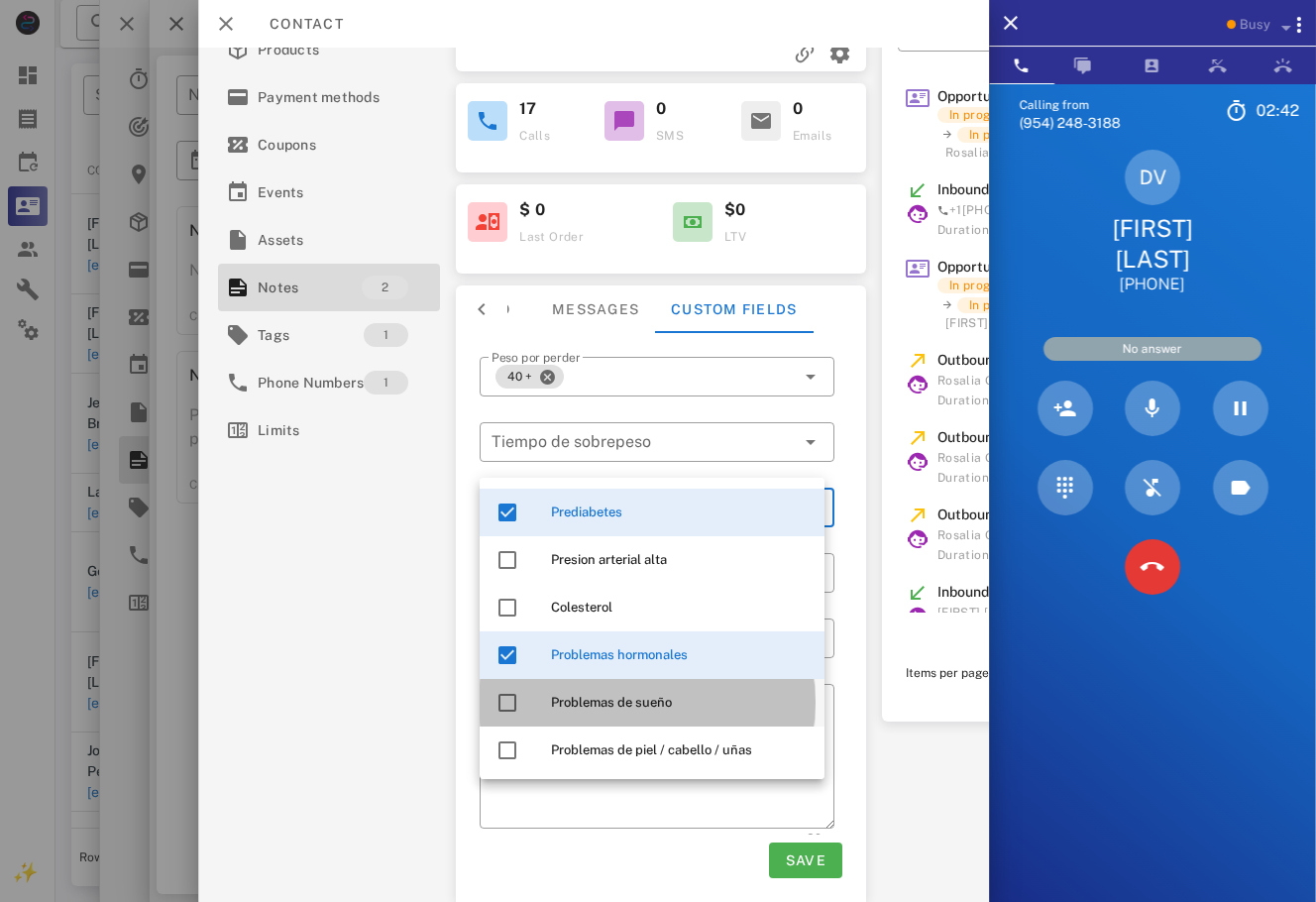 click on "Problemas de sueño" at bounding box center (680, 703) 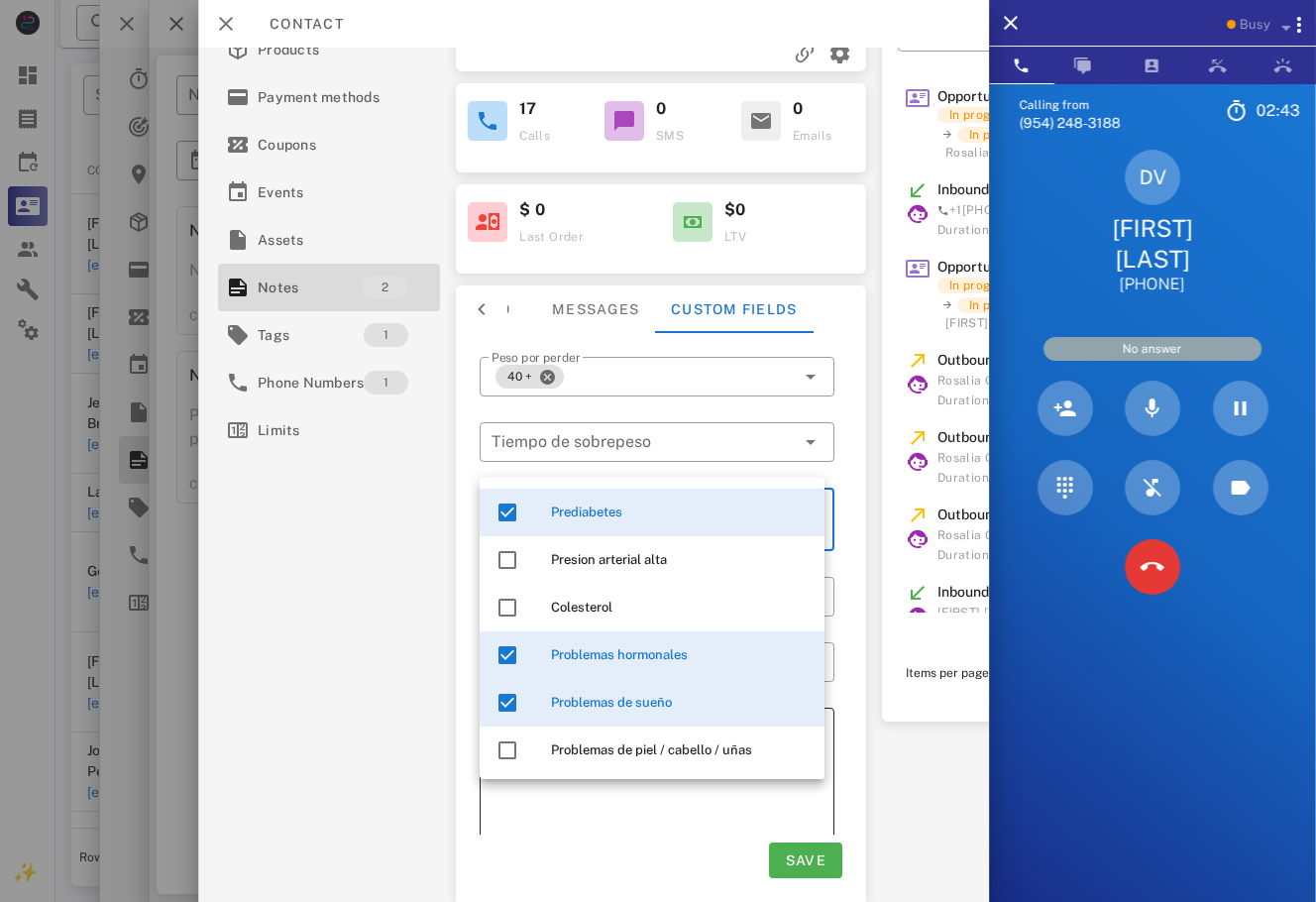 click on "**********" at bounding box center (594, 475) 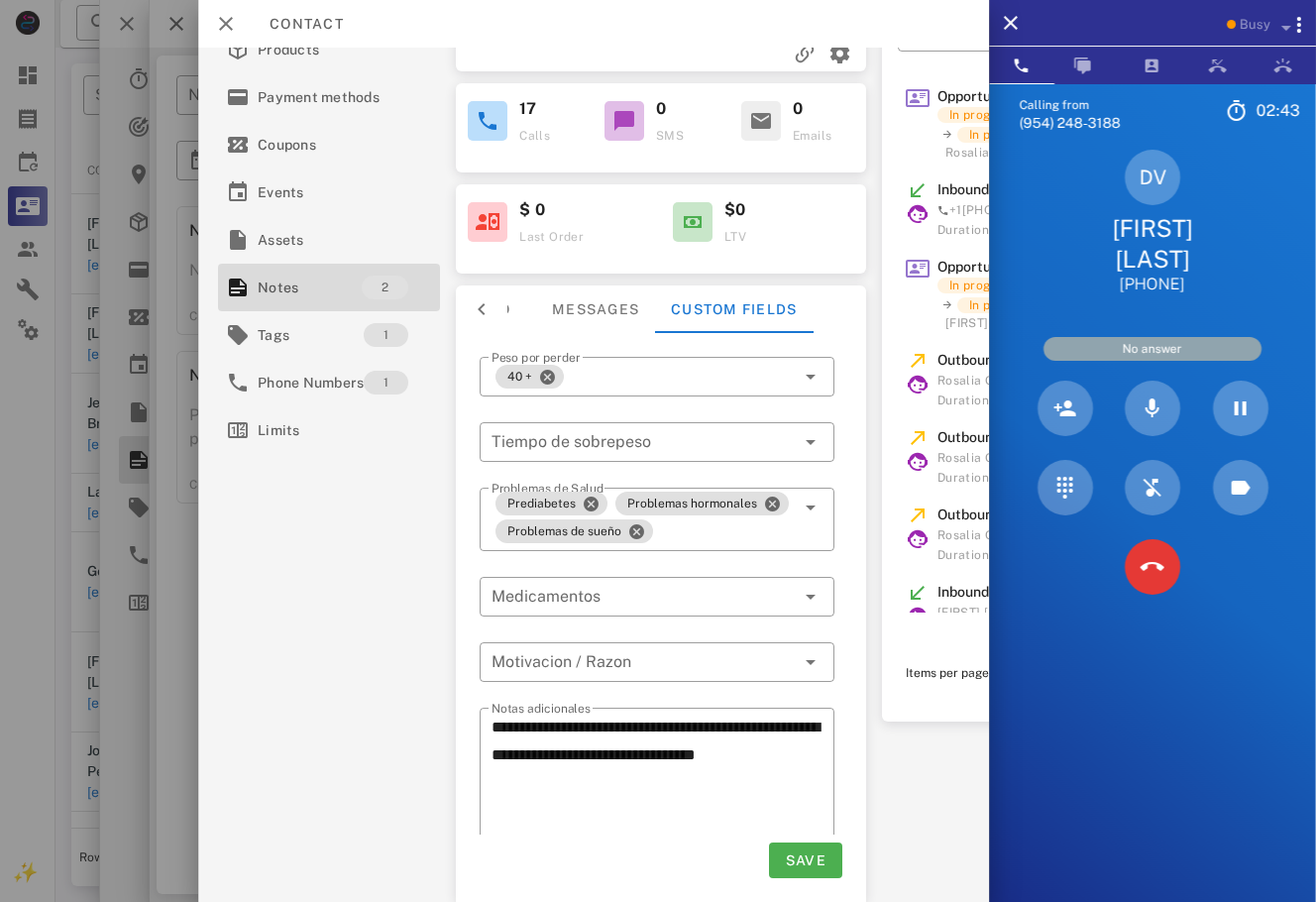 click on "**********" at bounding box center (661, 618) 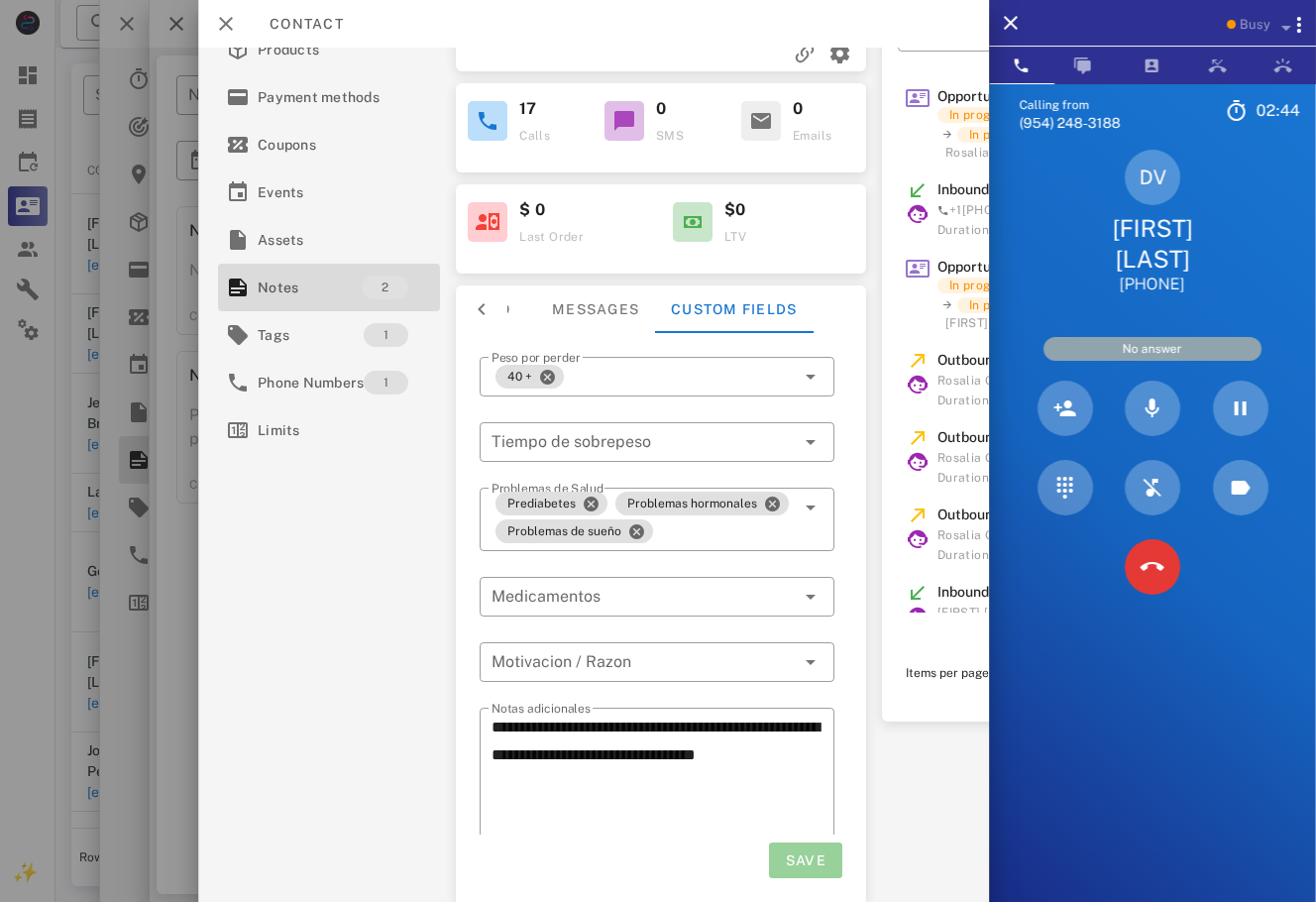 click on "Save" at bounding box center [805, 860] 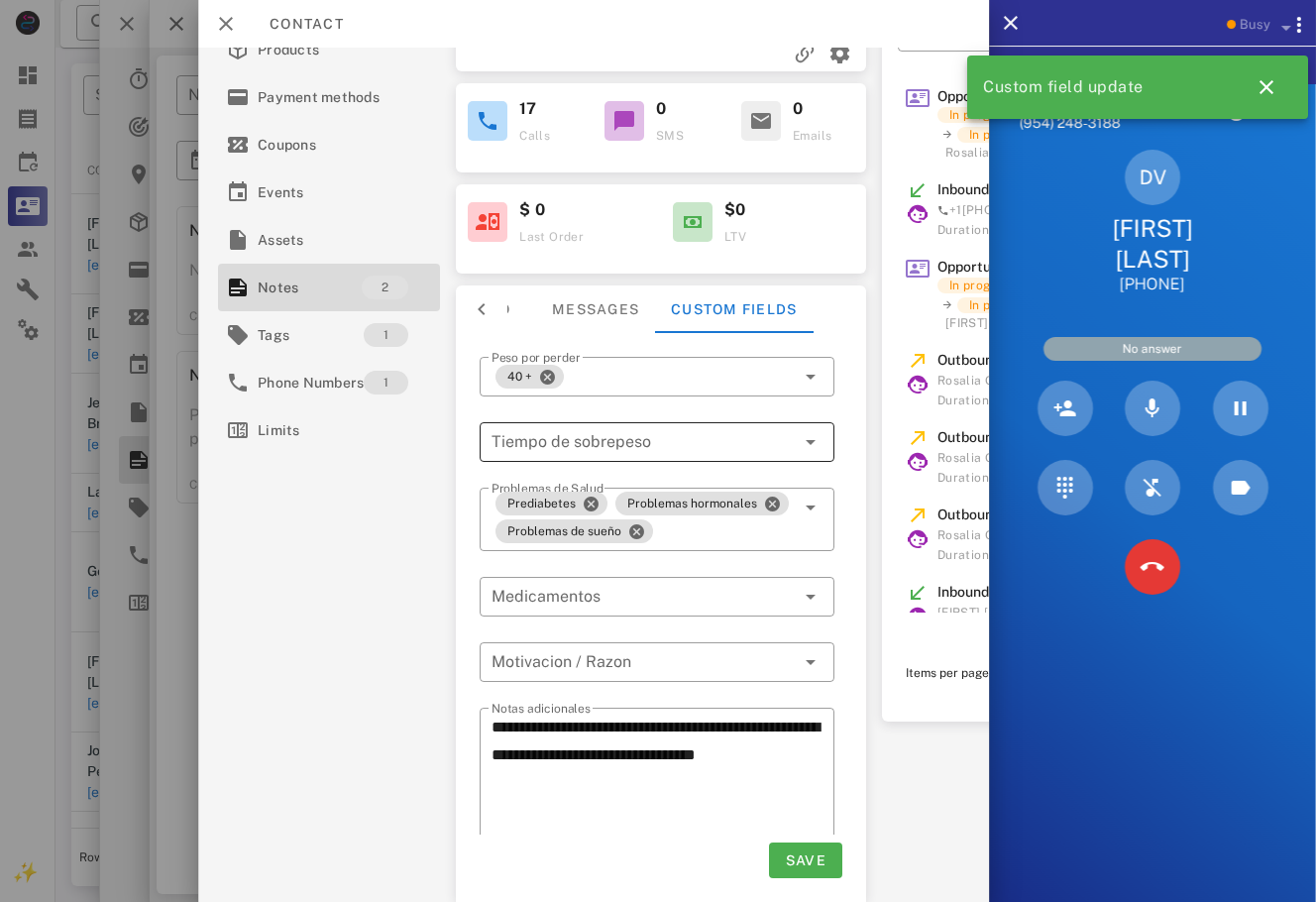 click at bounding box center [629, 442] 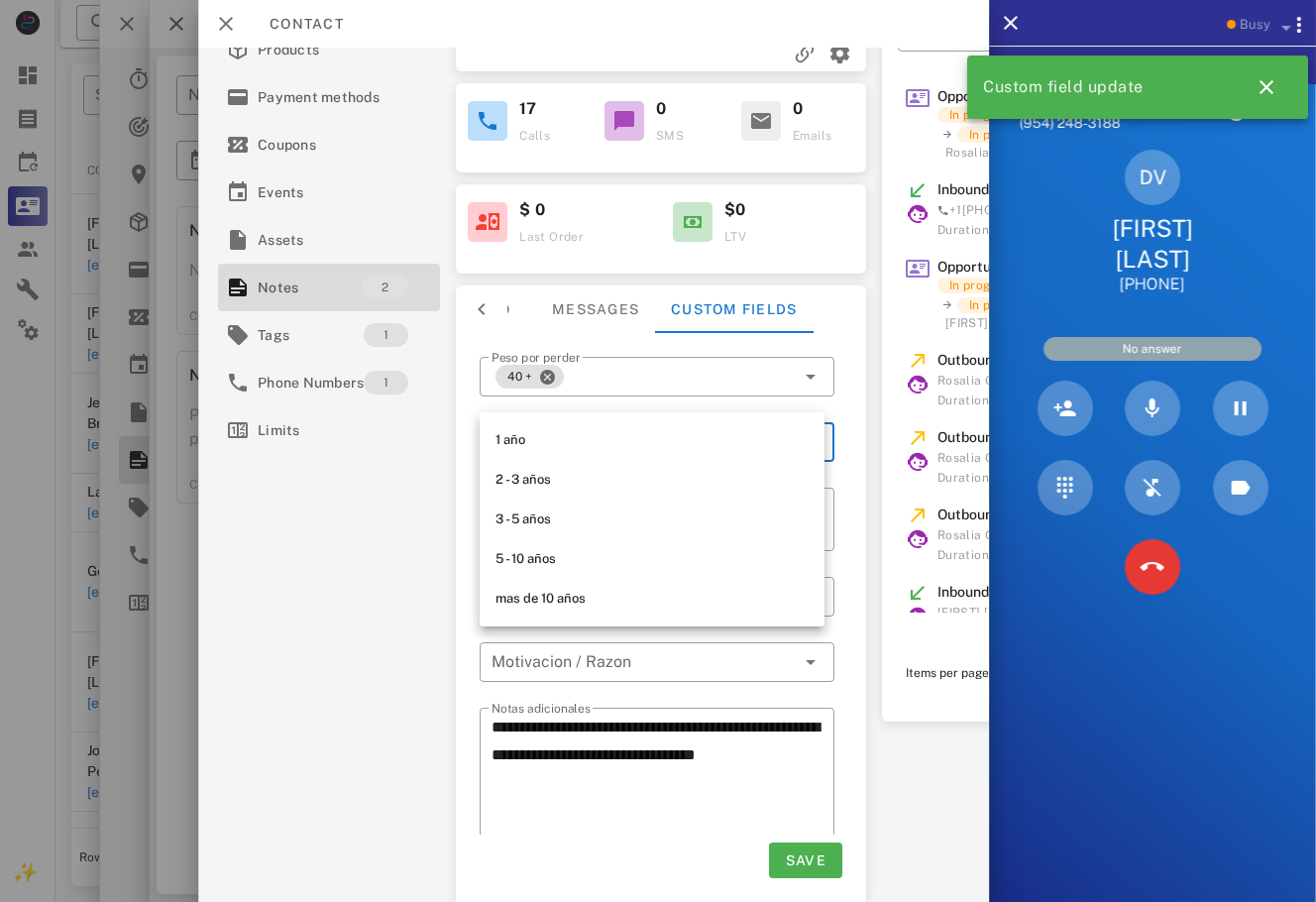 drag, startPoint x: 354, startPoint y: 739, endPoint x: 487, endPoint y: 651, distance: 159.4773 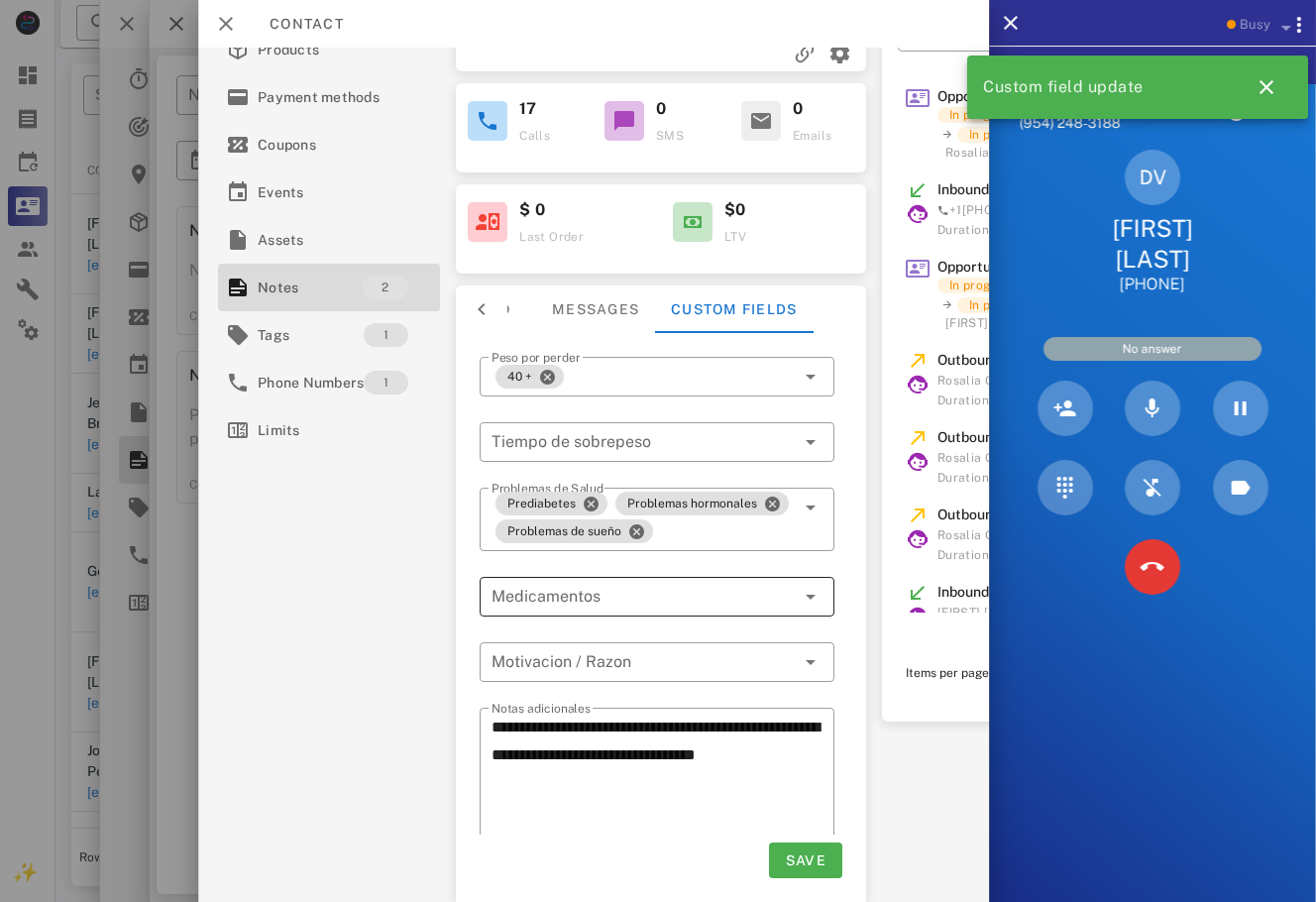 click at bounding box center [643, 597] 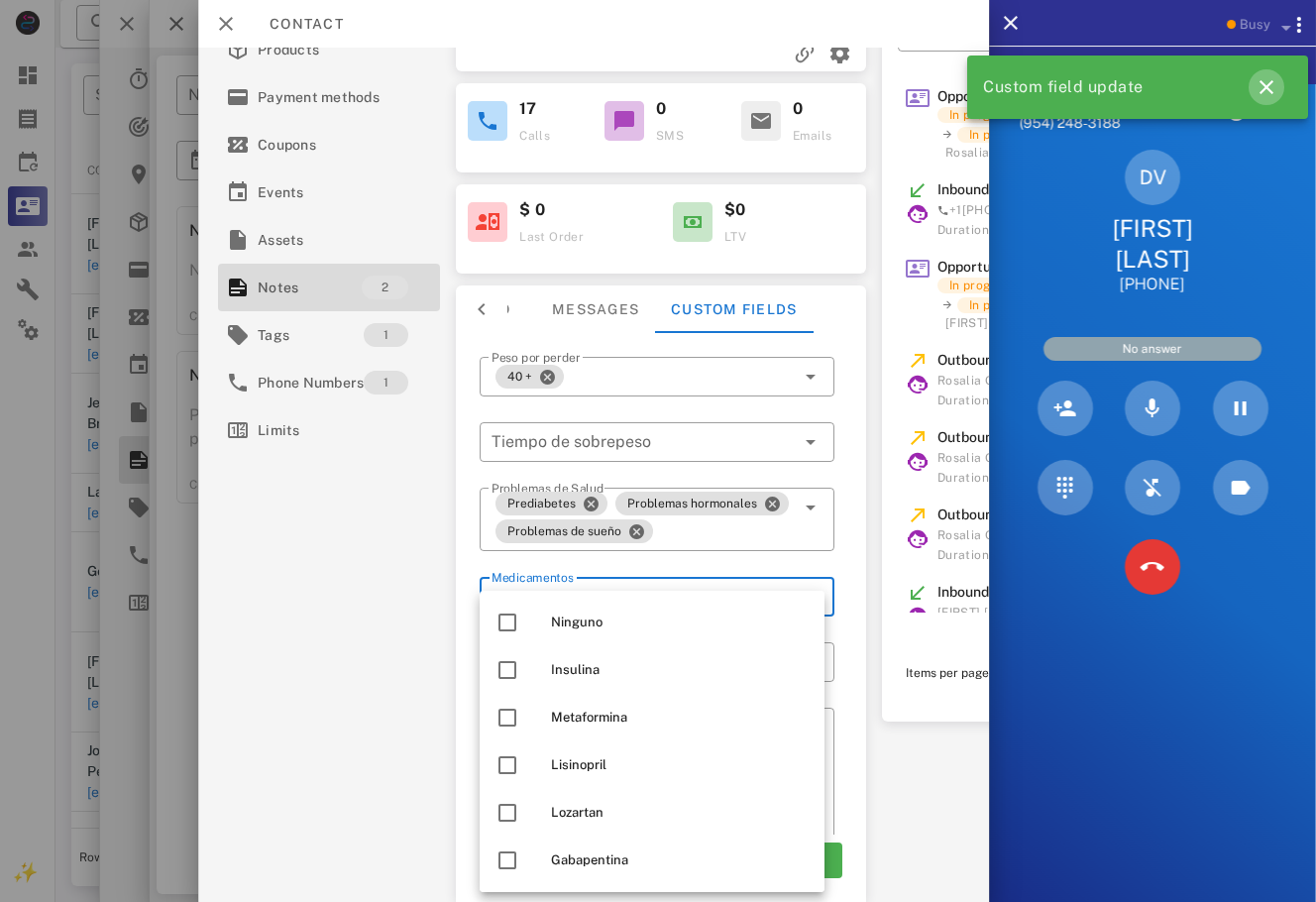 click at bounding box center [1266, 87] 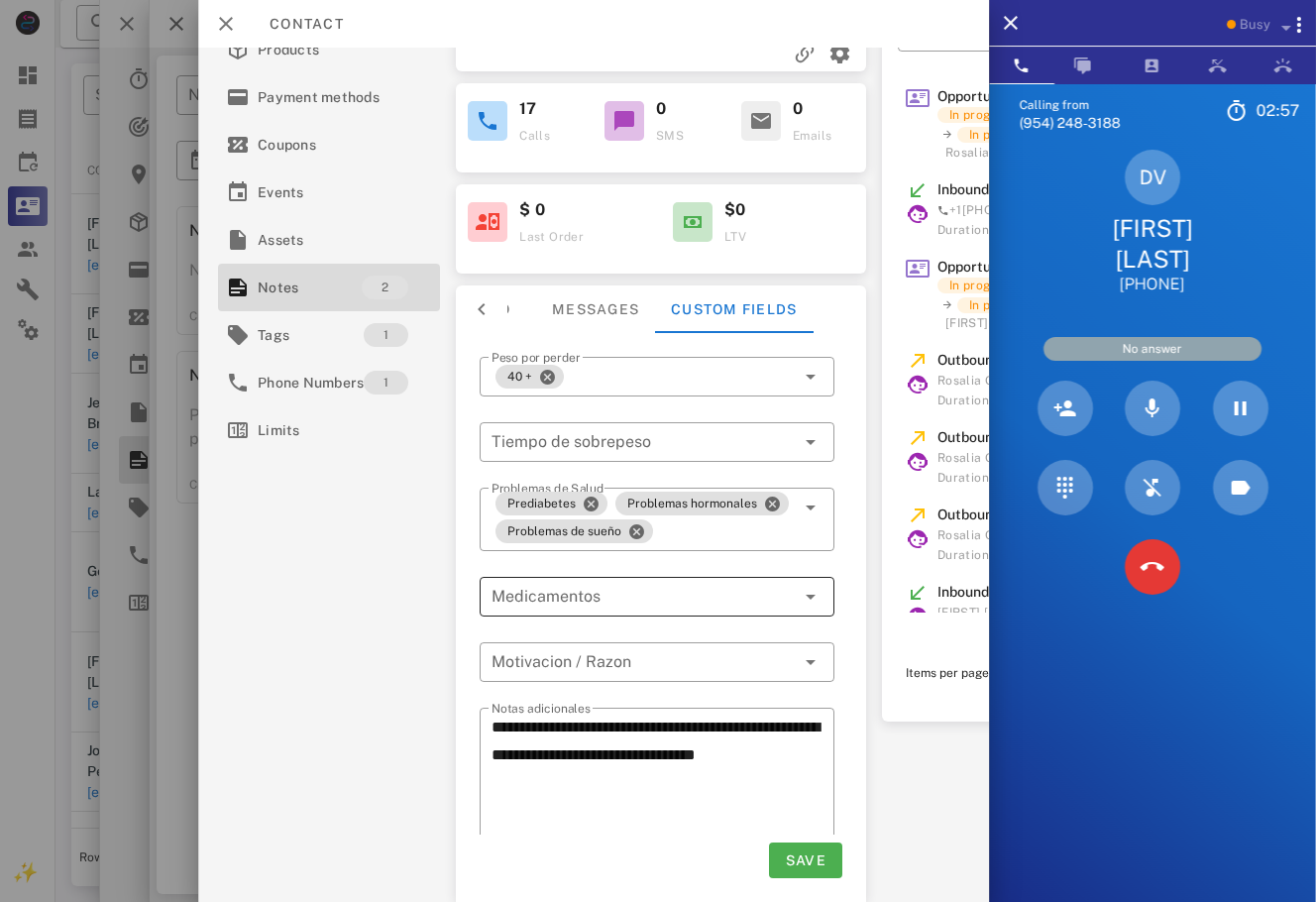 click at bounding box center [643, 597] 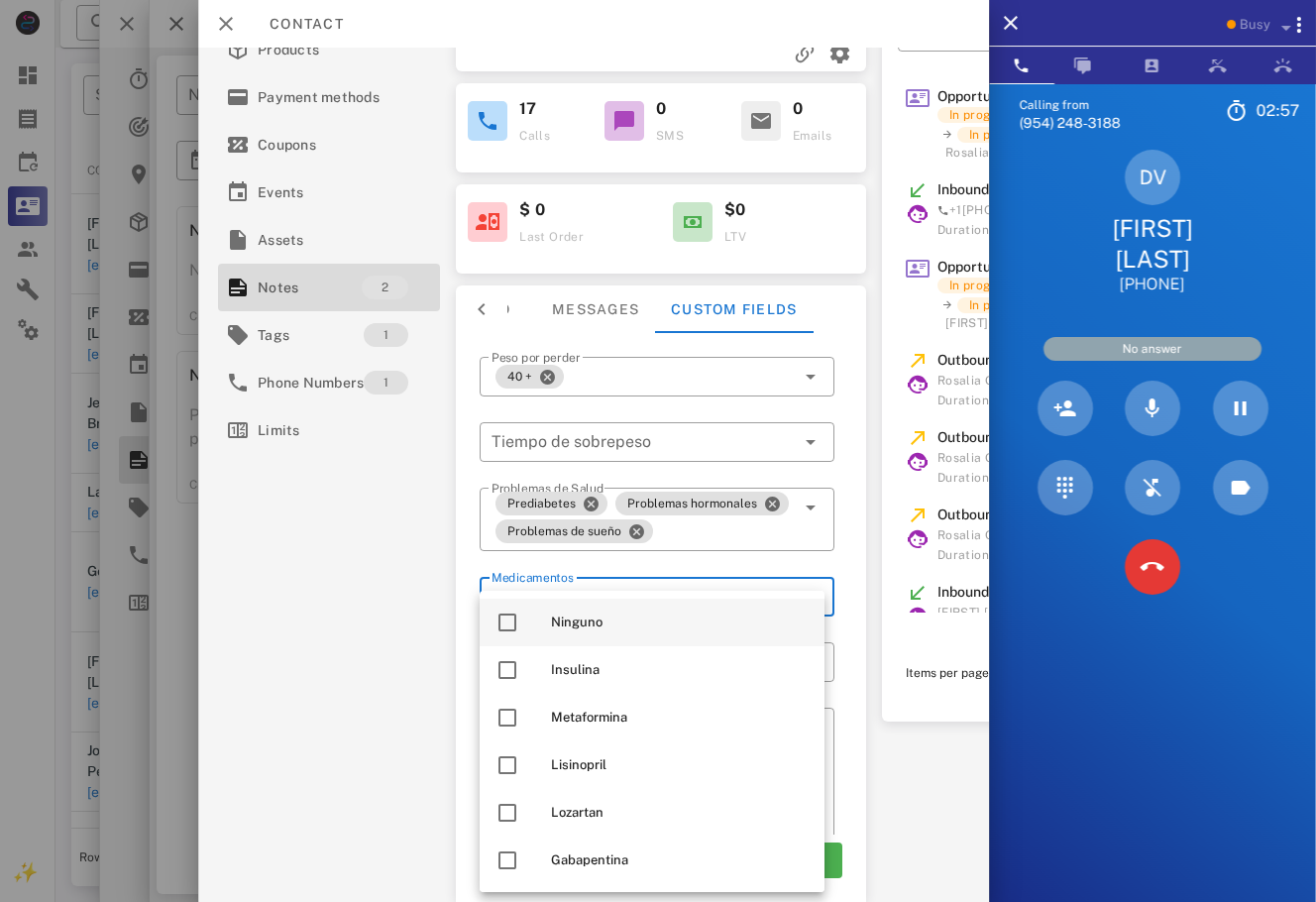 click on "Ninguno" at bounding box center [680, 622] 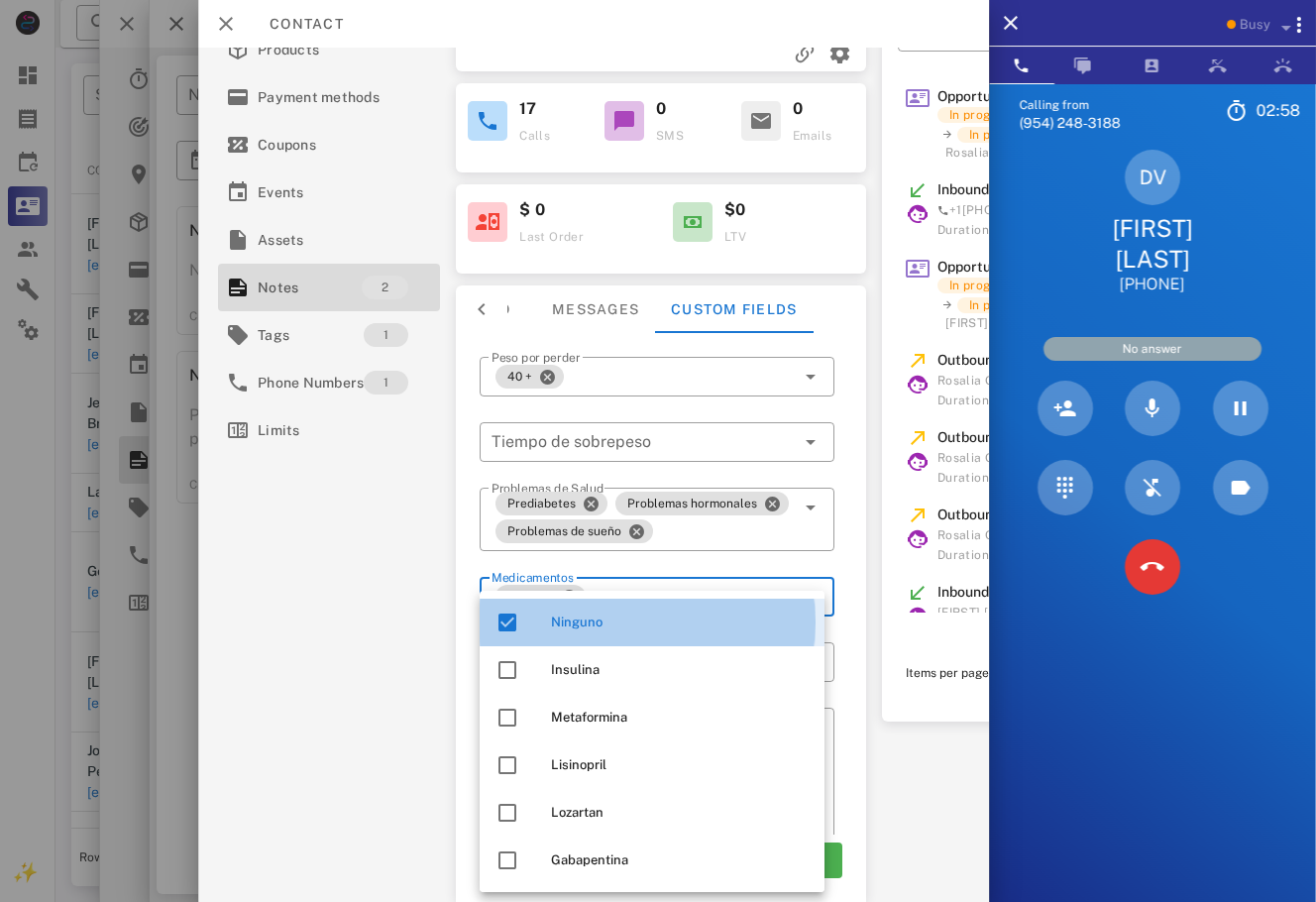click on "**********" at bounding box center [661, 302] 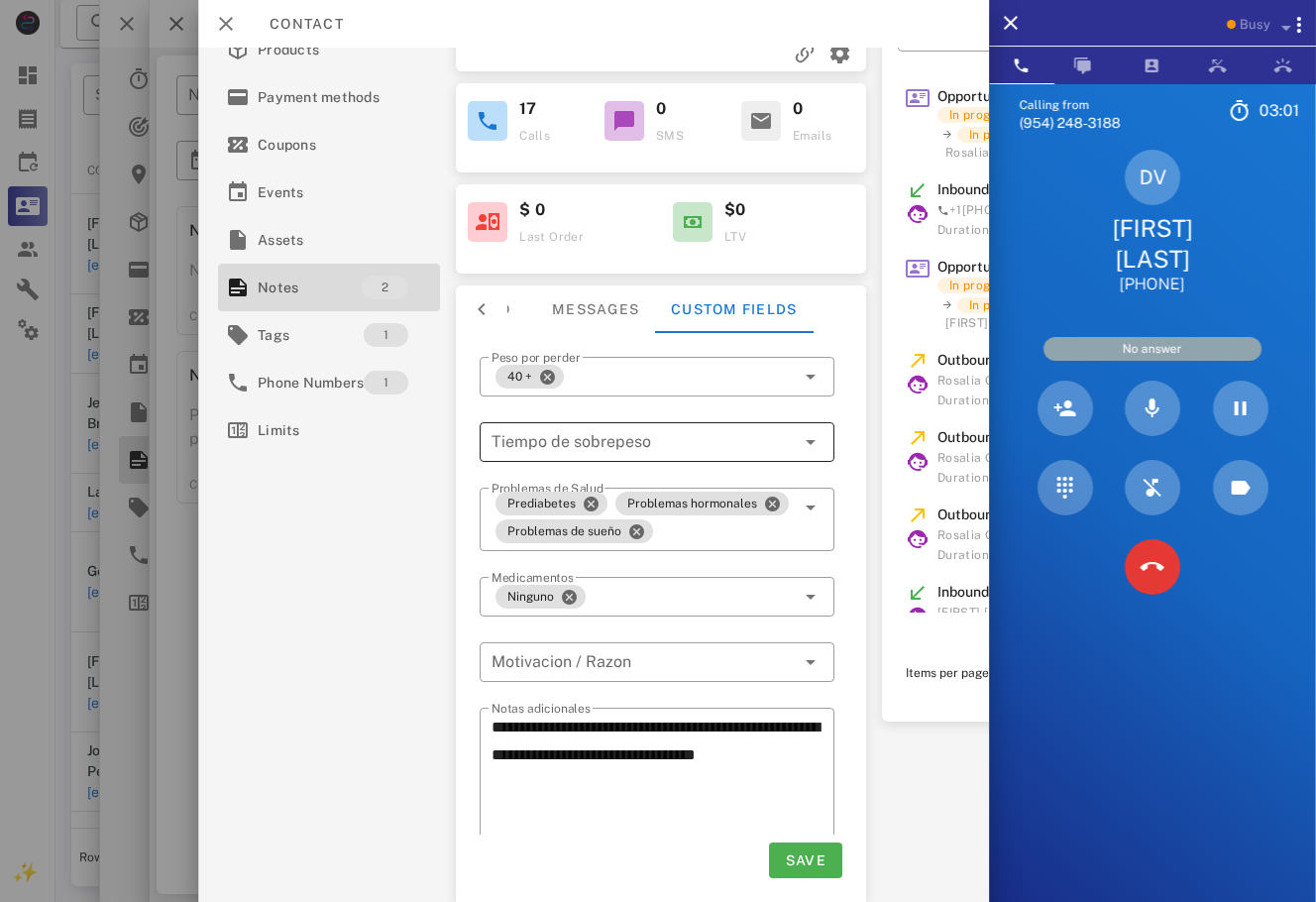 click at bounding box center [780, 442] 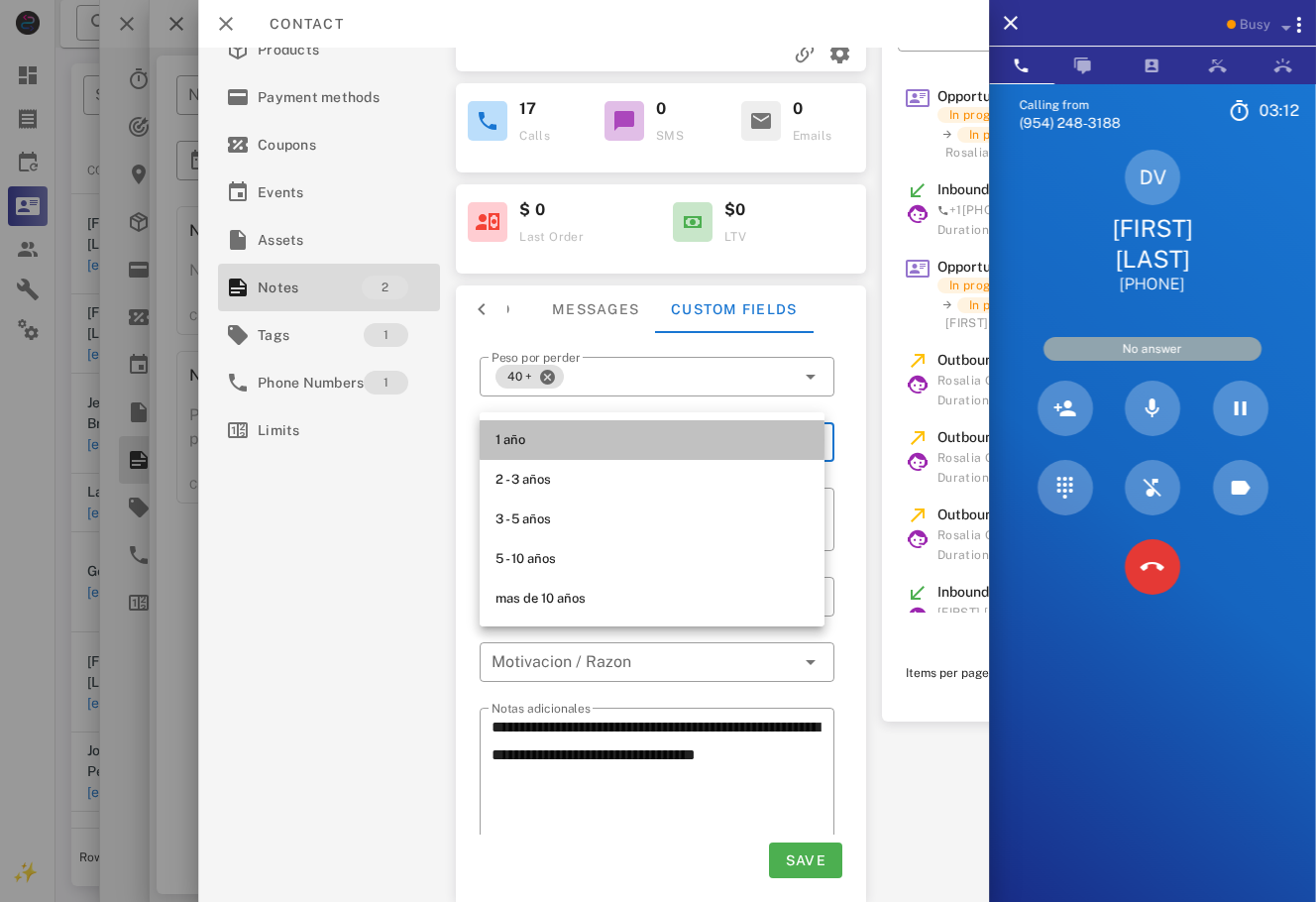 click on "1 año" at bounding box center [652, 440] 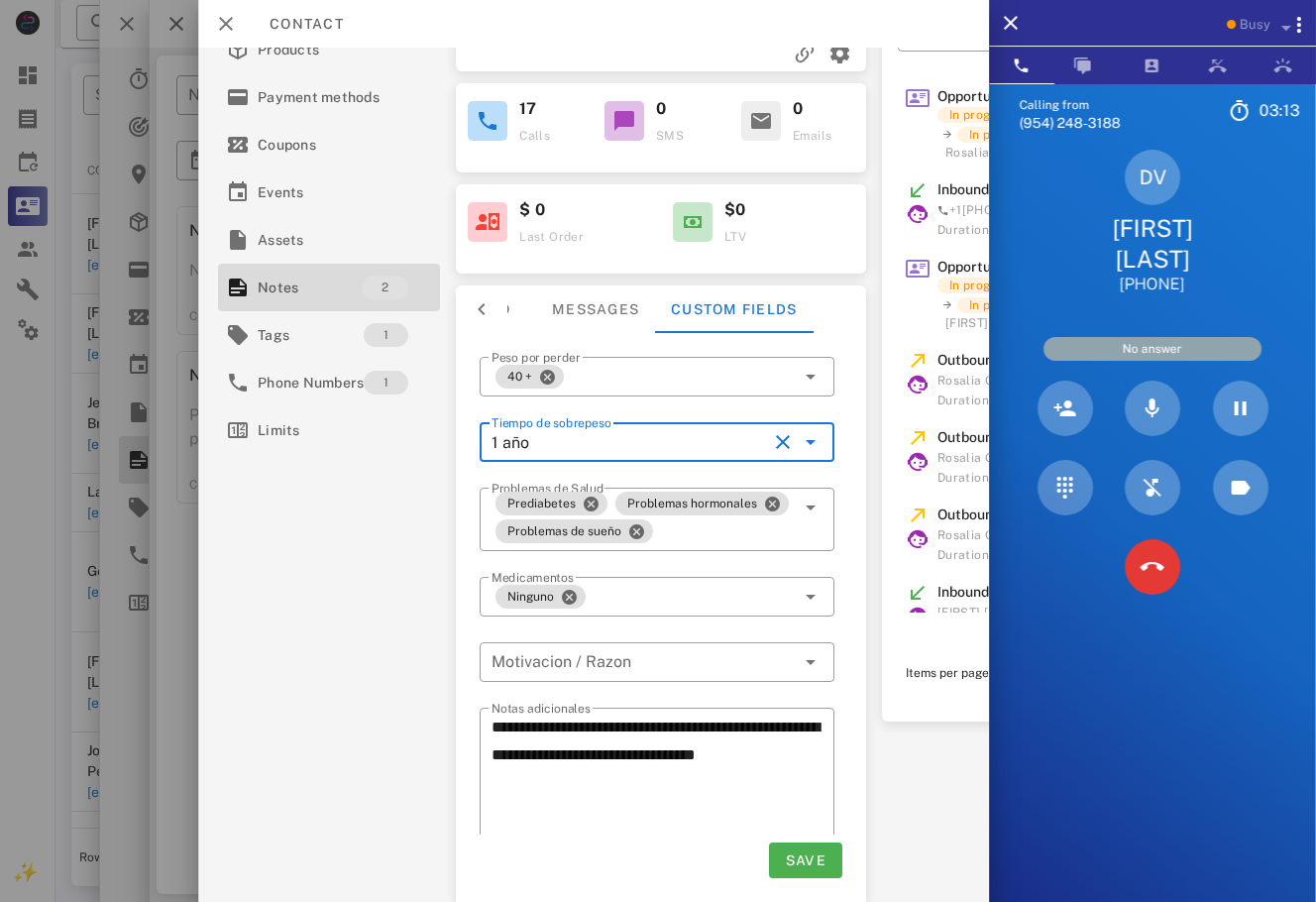 click on "Activations  1  Opportunities  1  Addresses Products Payment methods Coupons Events Assets Notes  2  Tags  1  Phone Numbers  1  Limits" at bounding box center [329, 302] 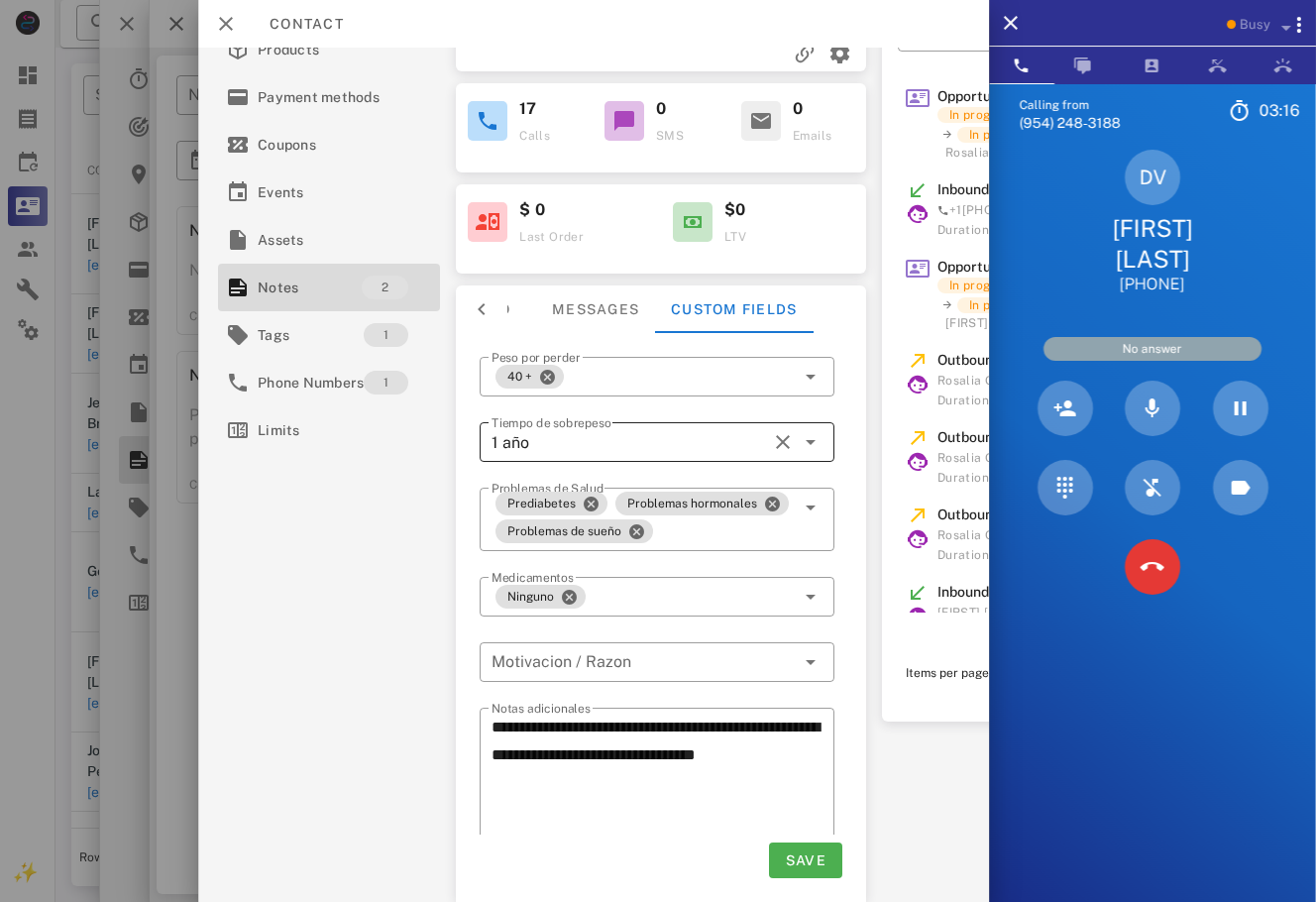 click at bounding box center (782, 442) 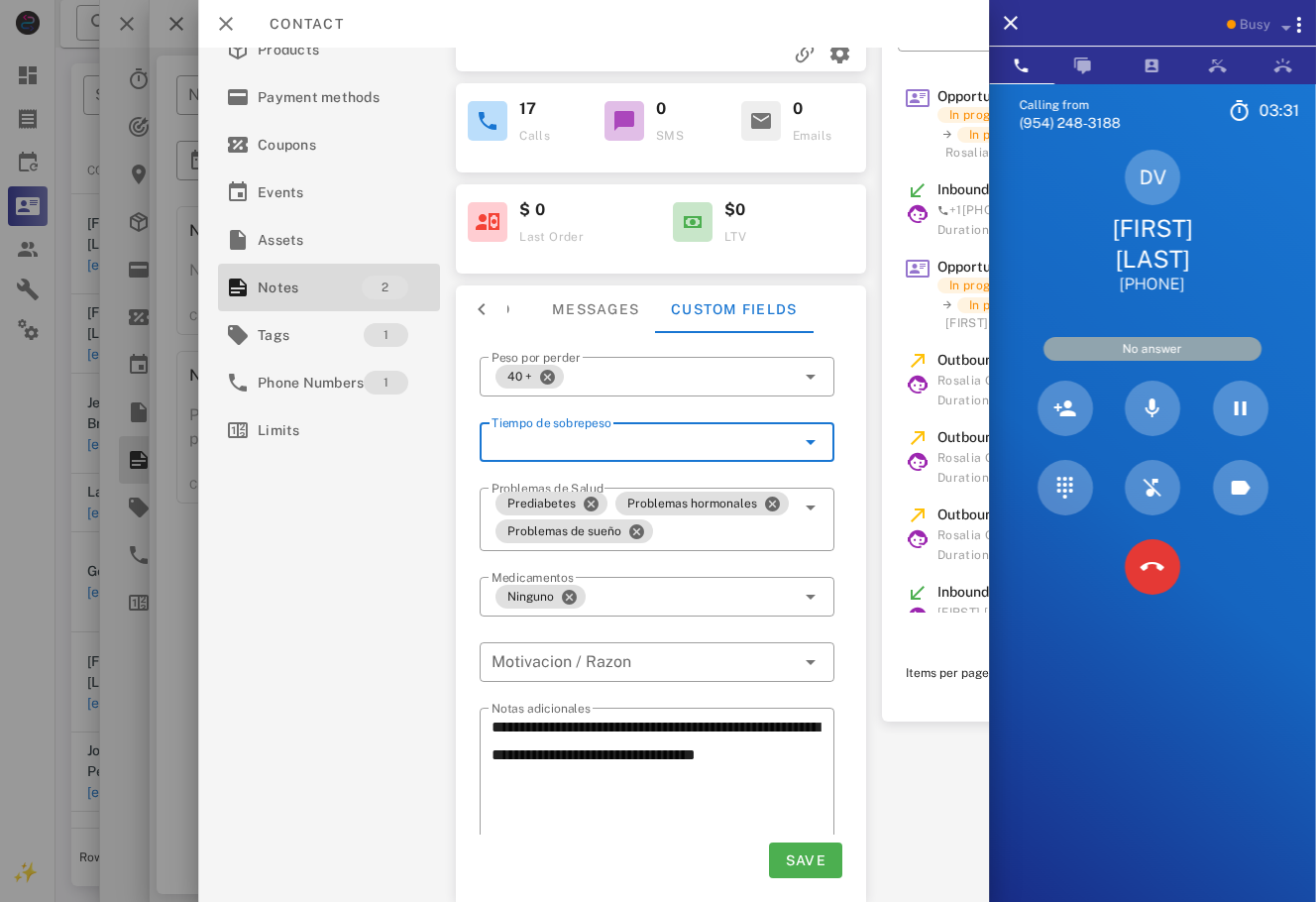 click at bounding box center (629, 442) 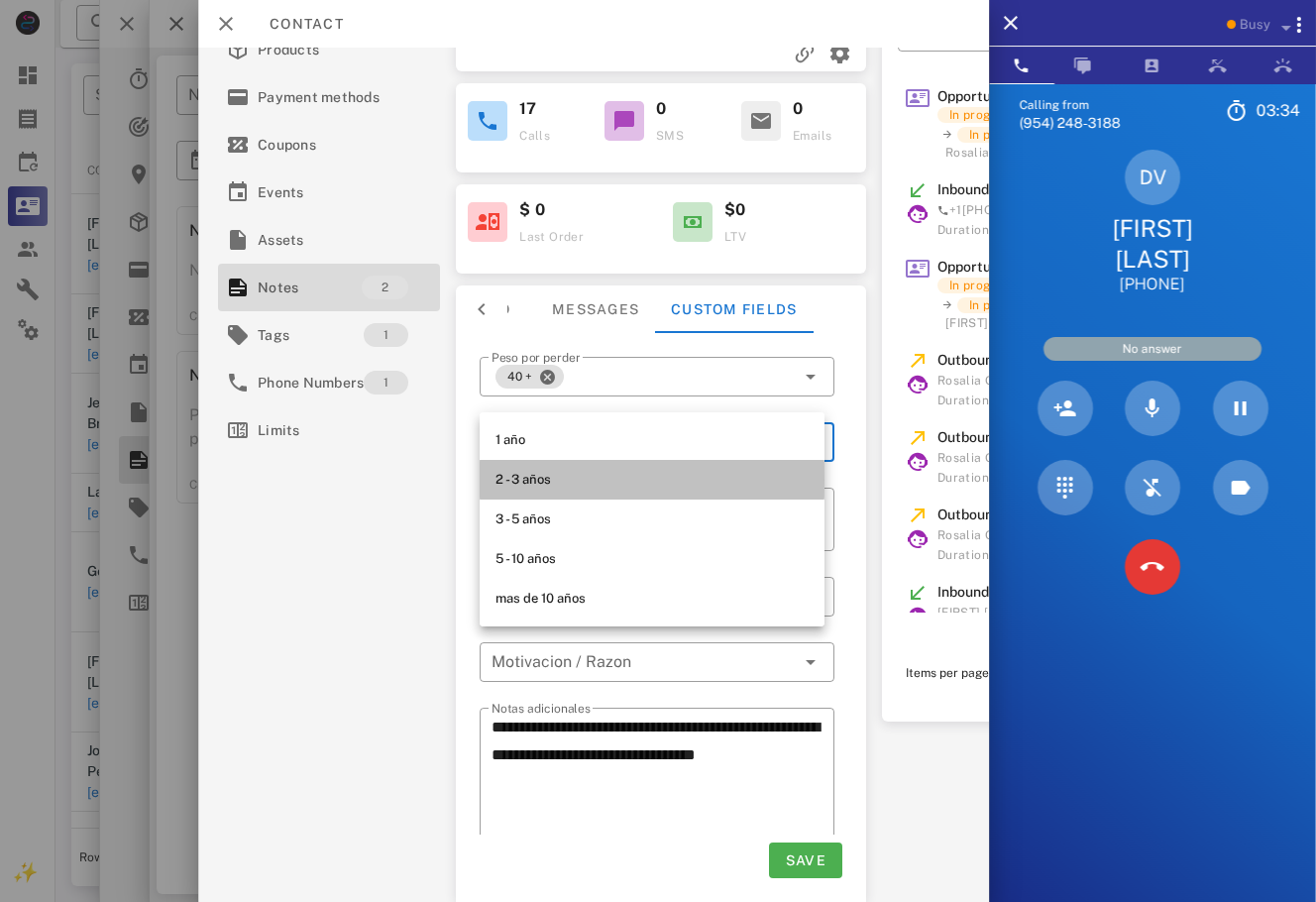 click on "2 - 3 años" at bounding box center (652, 480) 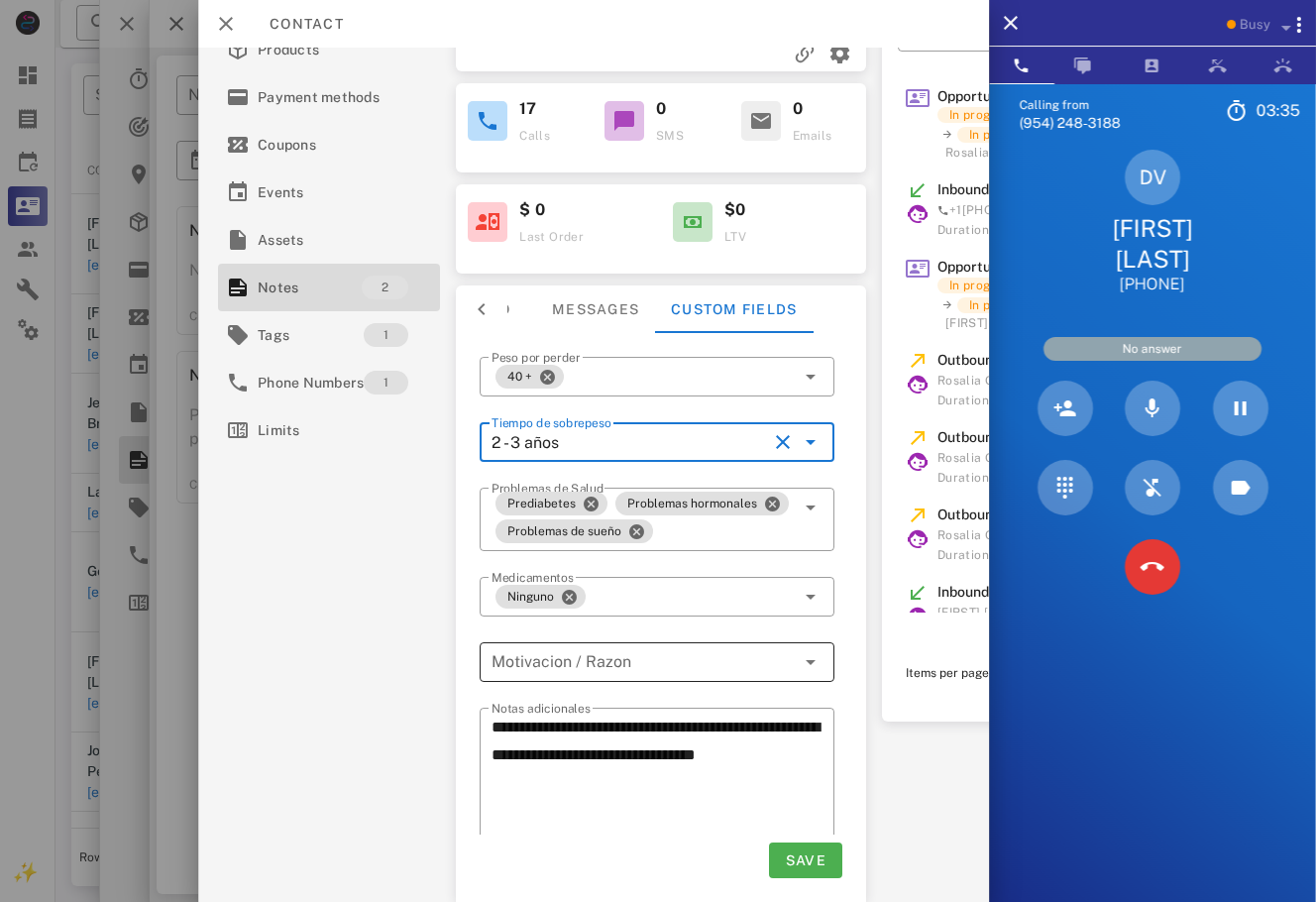 drag, startPoint x: 291, startPoint y: 675, endPoint x: 720, endPoint y: 669, distance: 429.04196 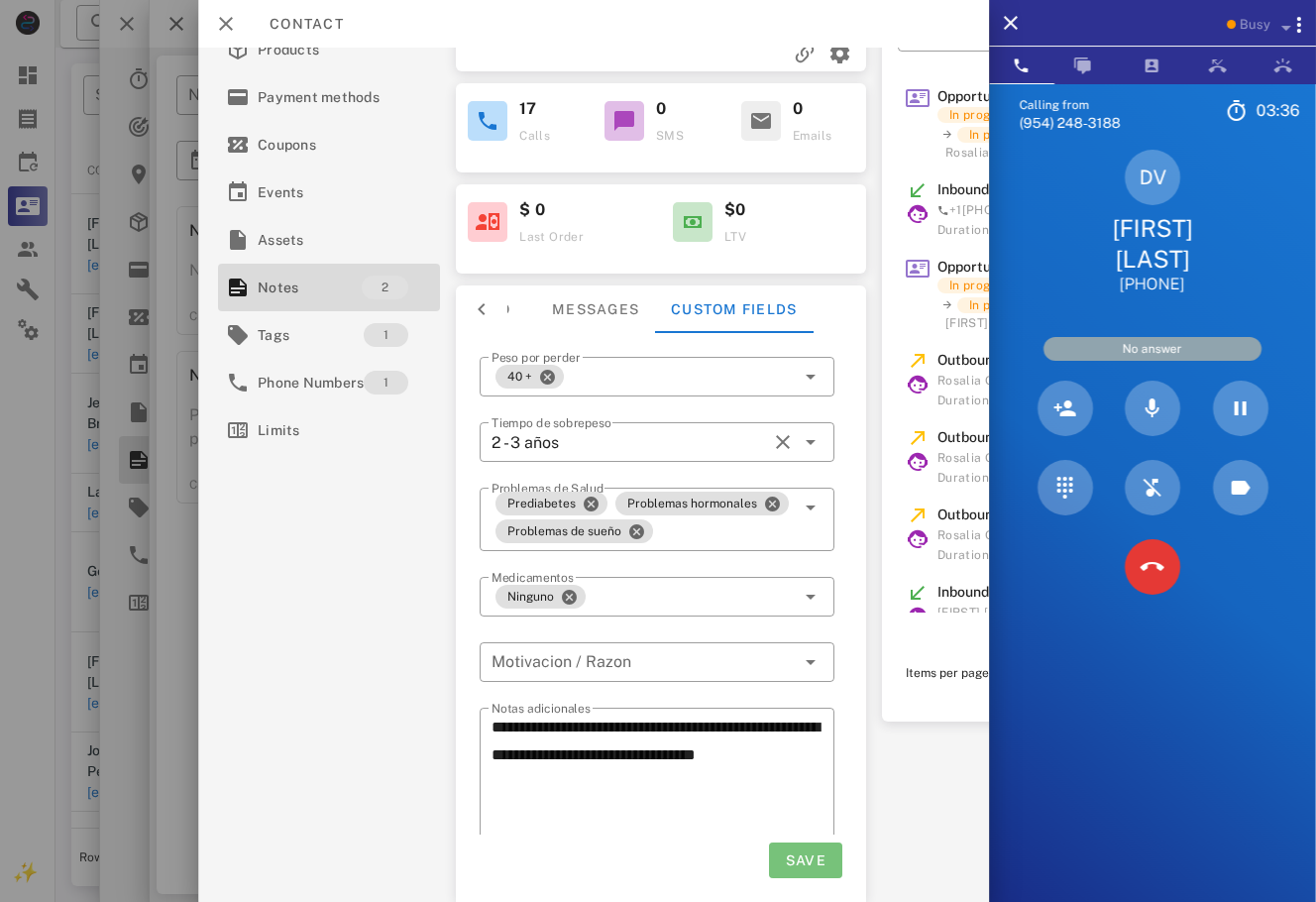 click on "Save" at bounding box center (805, 860) 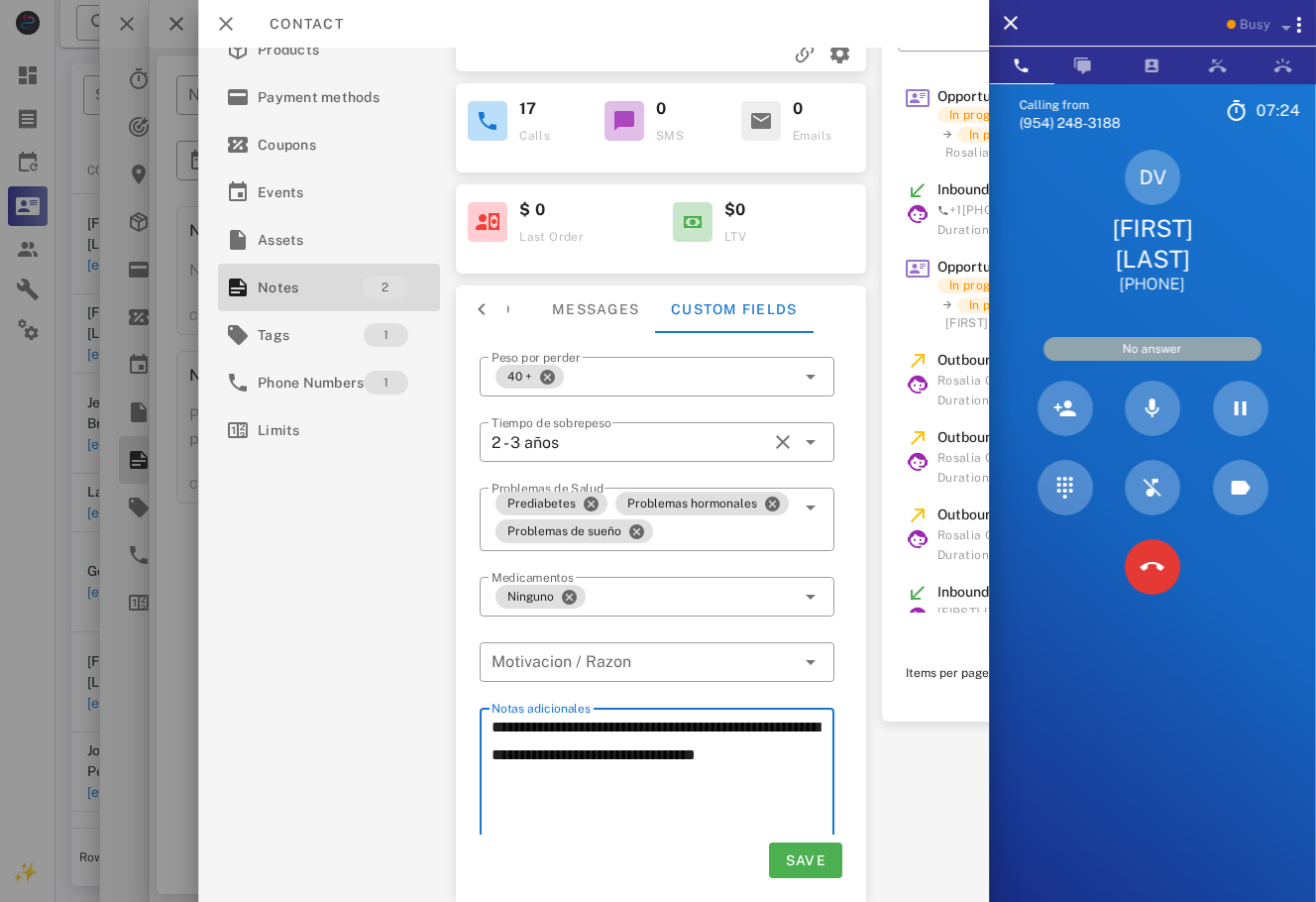 drag, startPoint x: 616, startPoint y: 764, endPoint x: 638, endPoint y: 767, distance: 22.203603 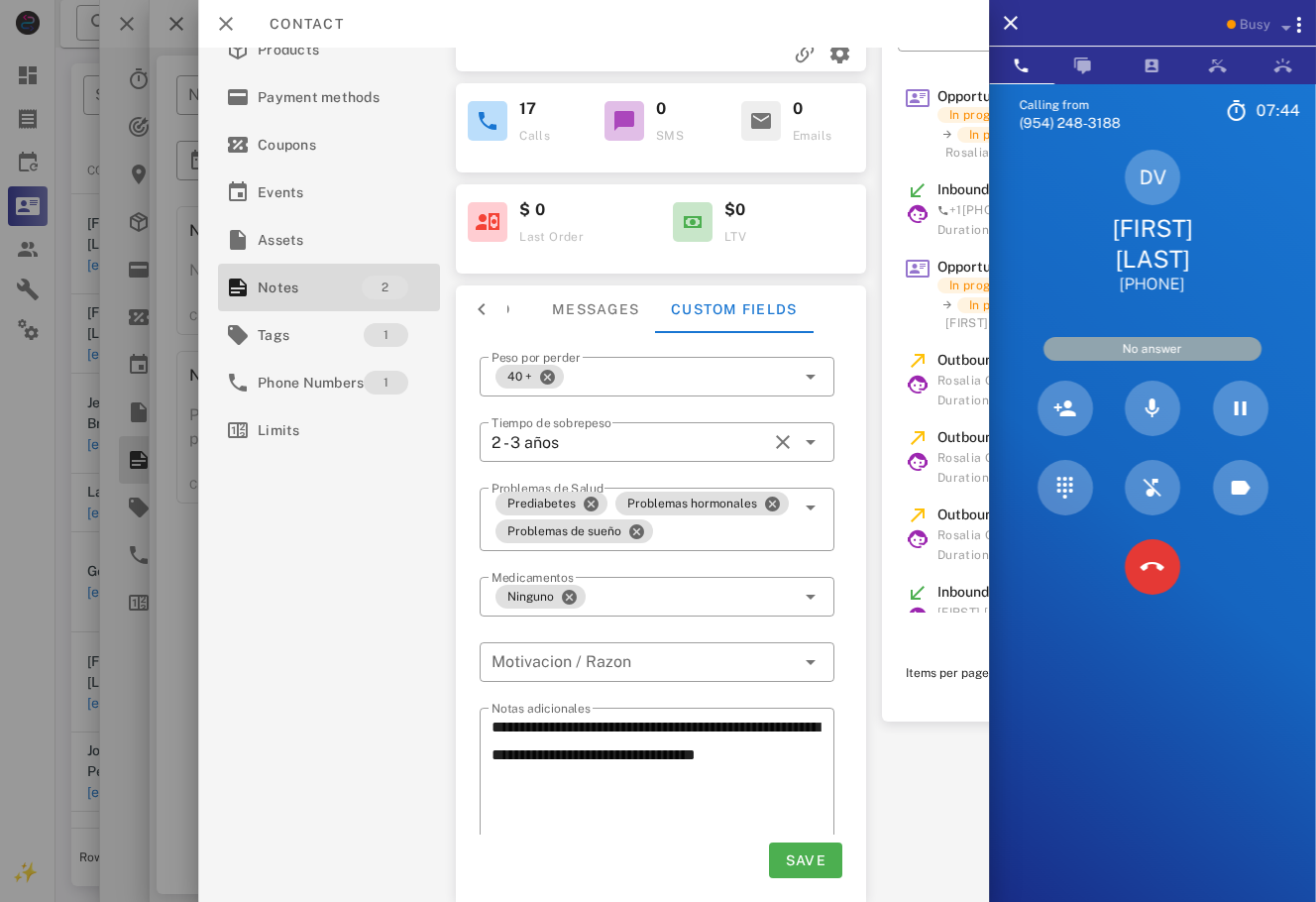 click on "**********" at bounding box center (1098, 256) 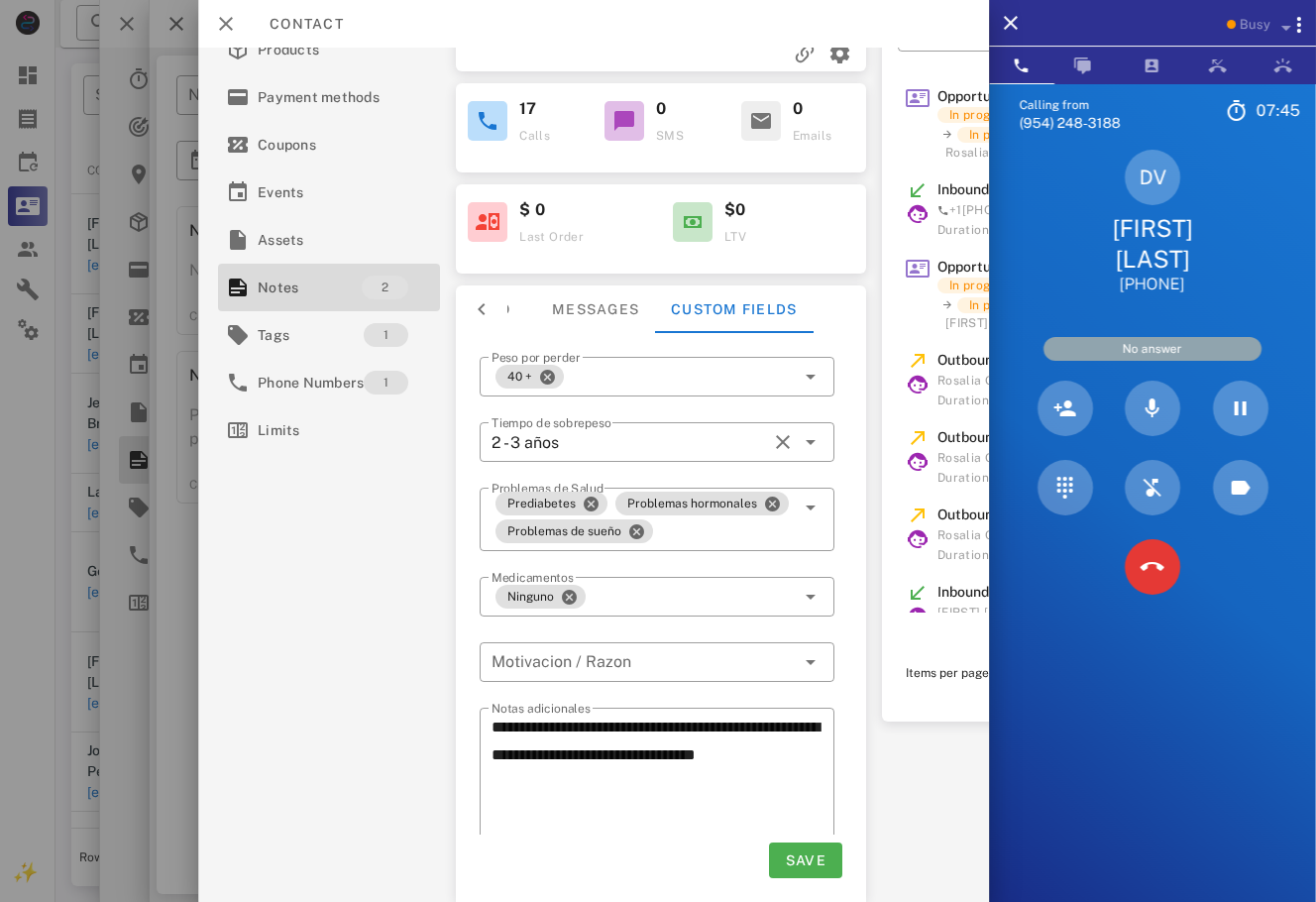 scroll, scrollTop: 0, scrollLeft: 0, axis: both 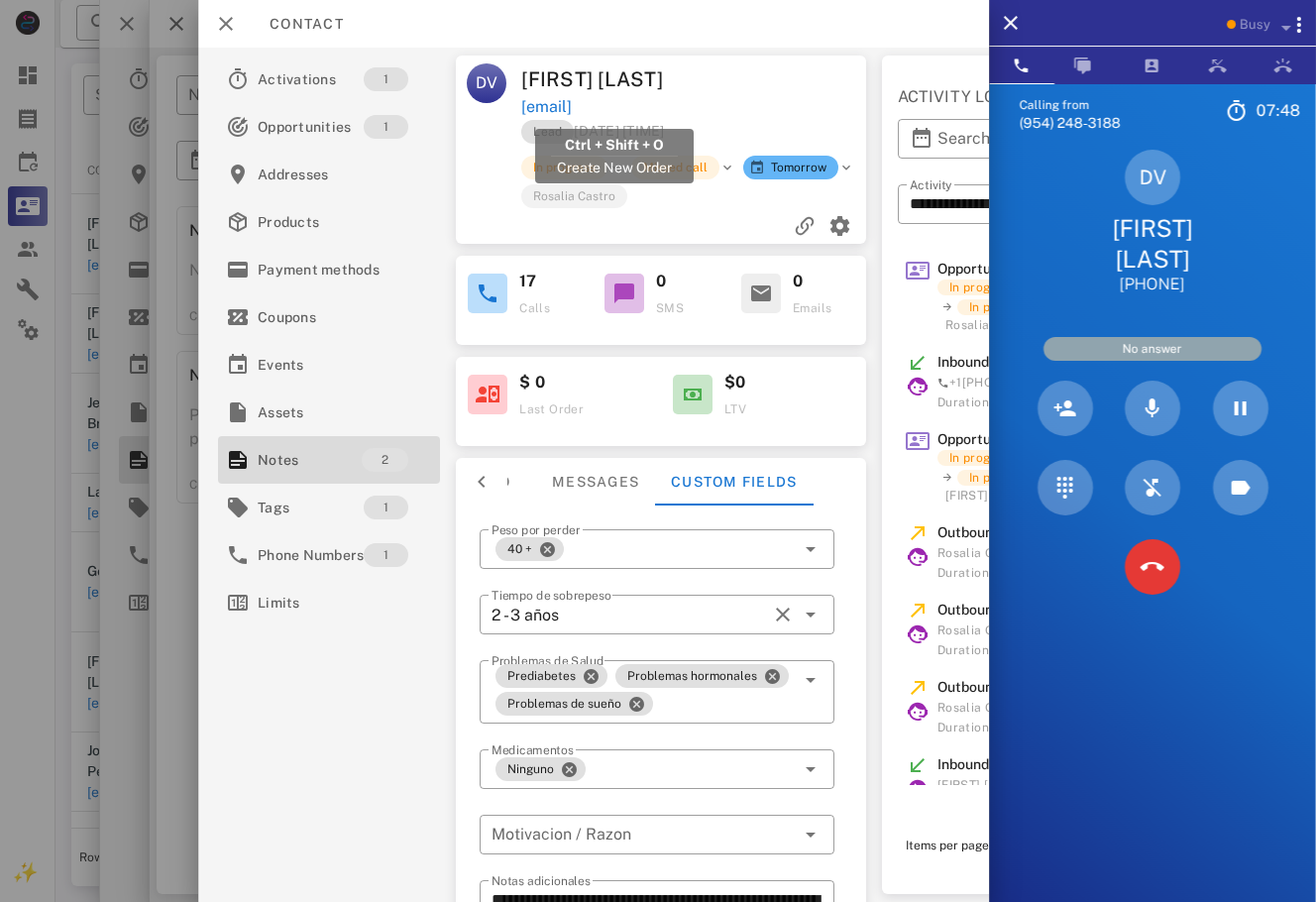 click on "deysiverga@hotmail.com" at bounding box center (546, 107) 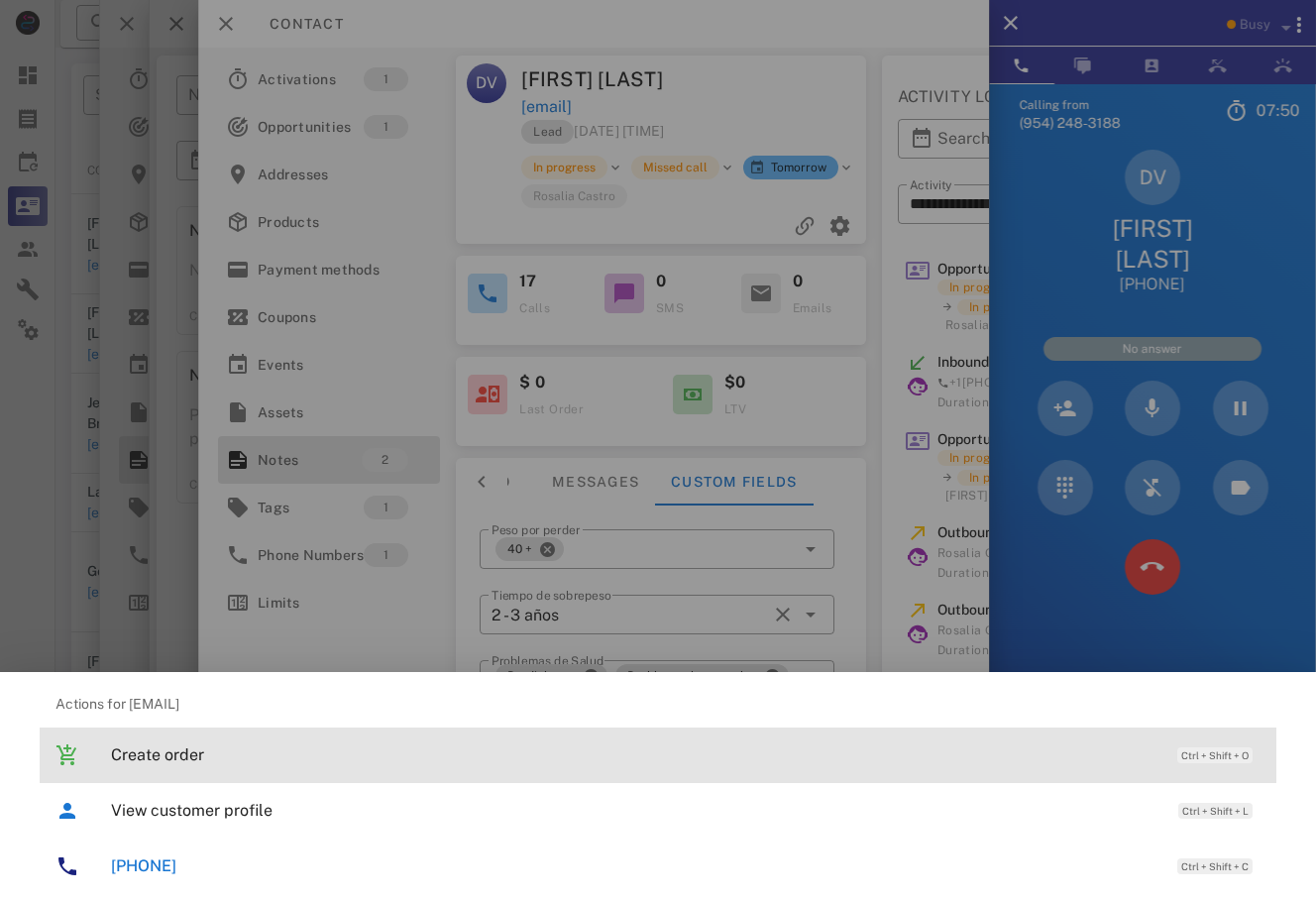 click on "Create order" at bounding box center [634, 754] 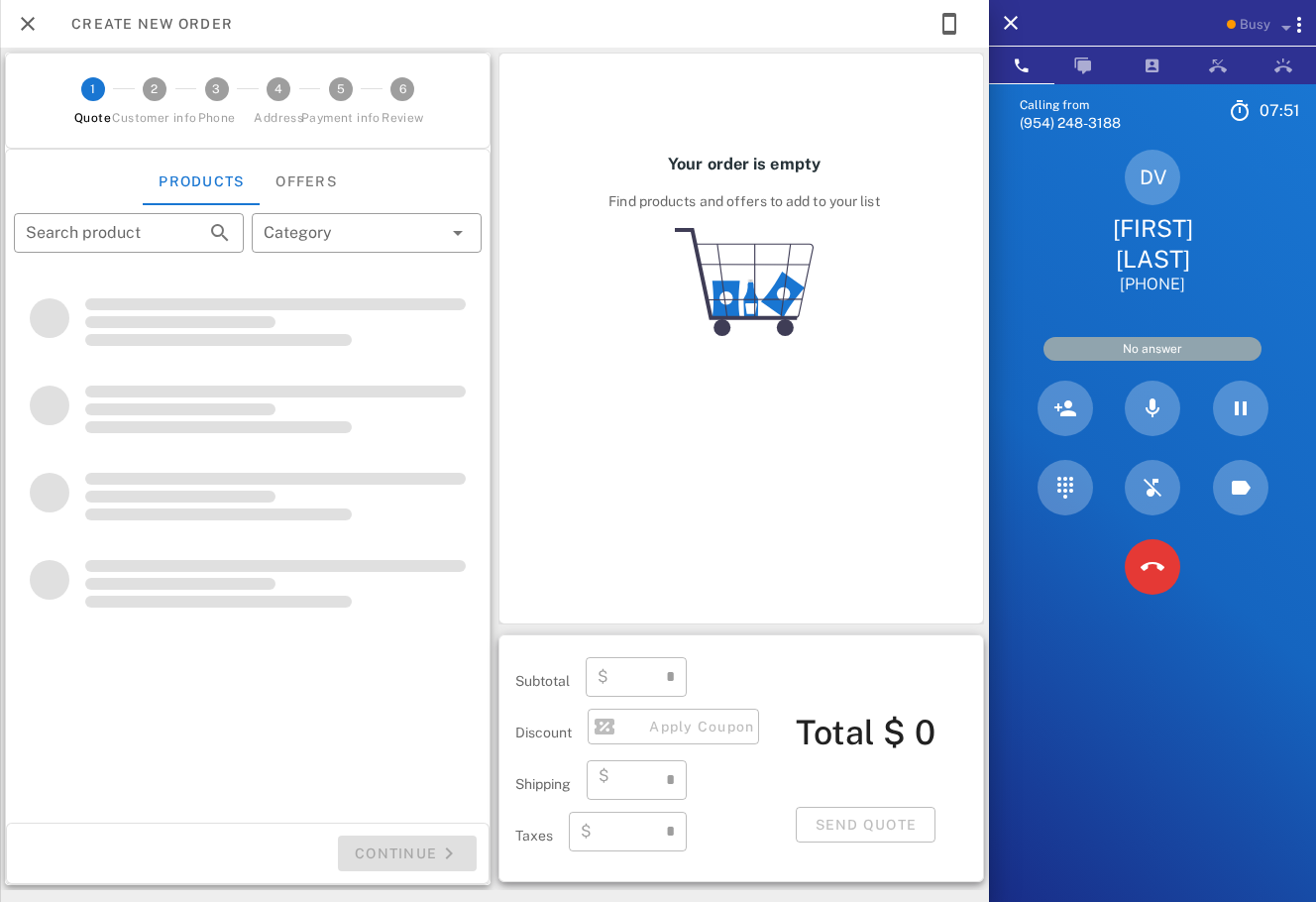type on "**********" 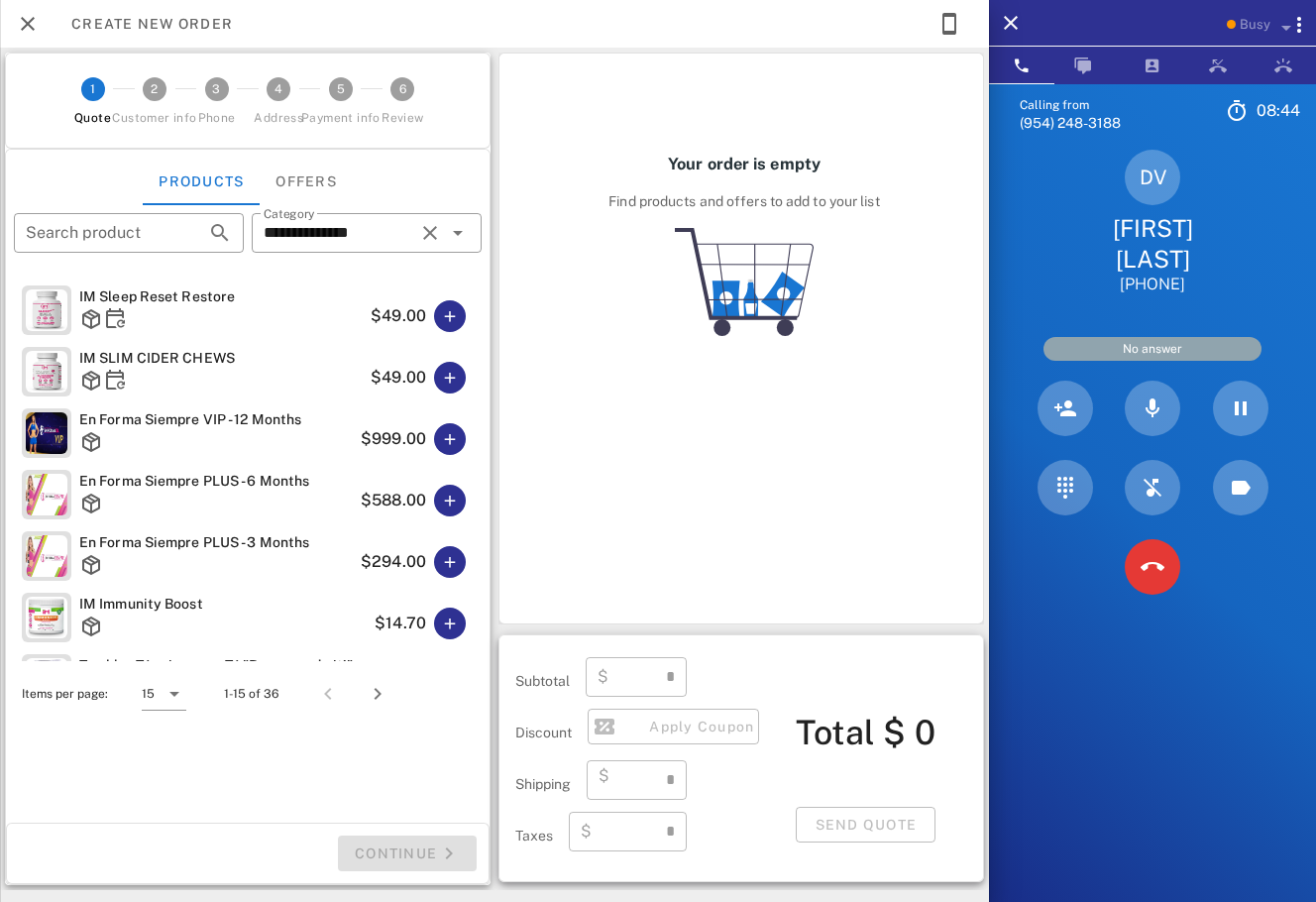 scroll, scrollTop: 318, scrollLeft: 0, axis: vertical 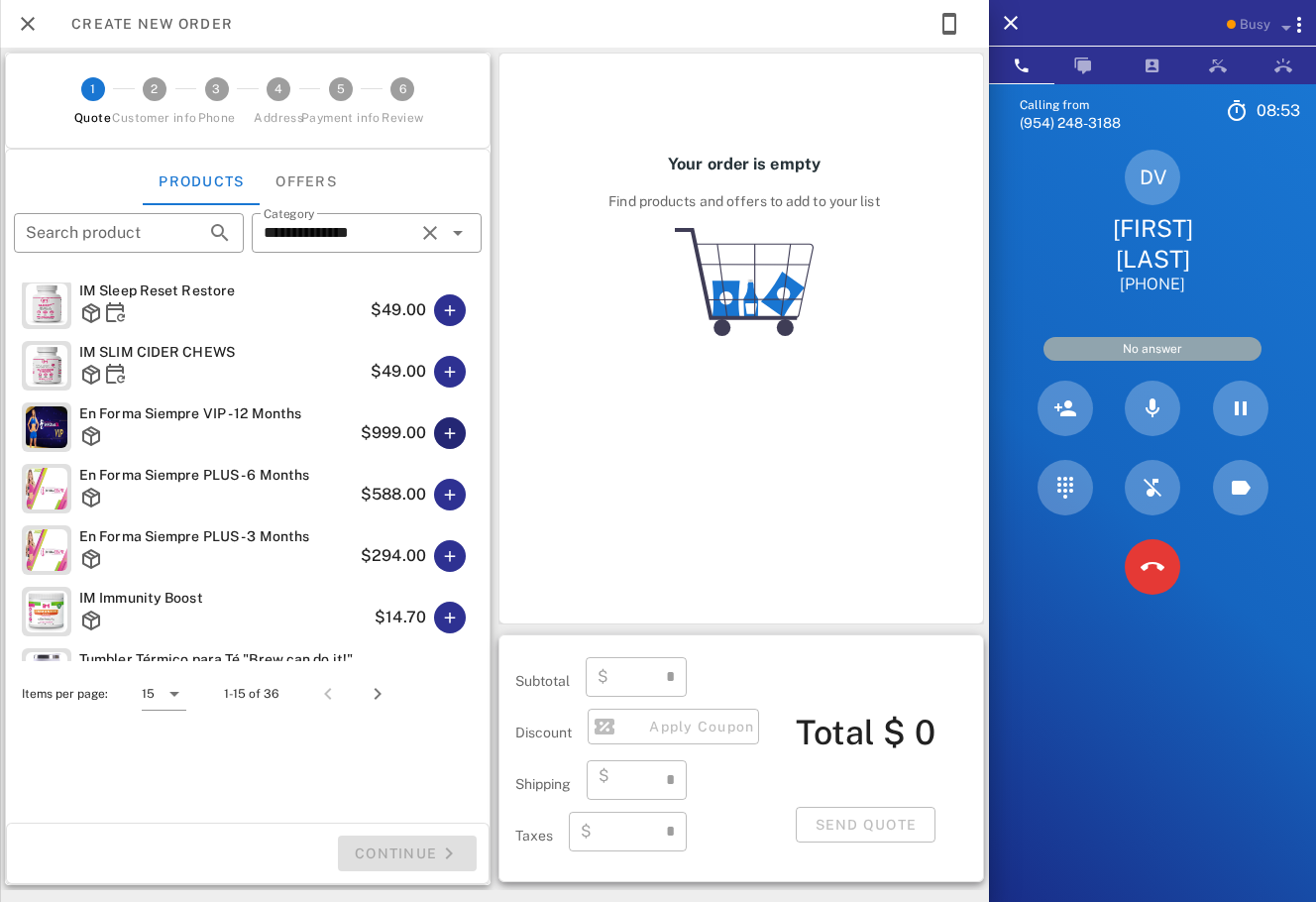 click at bounding box center (450, 433) 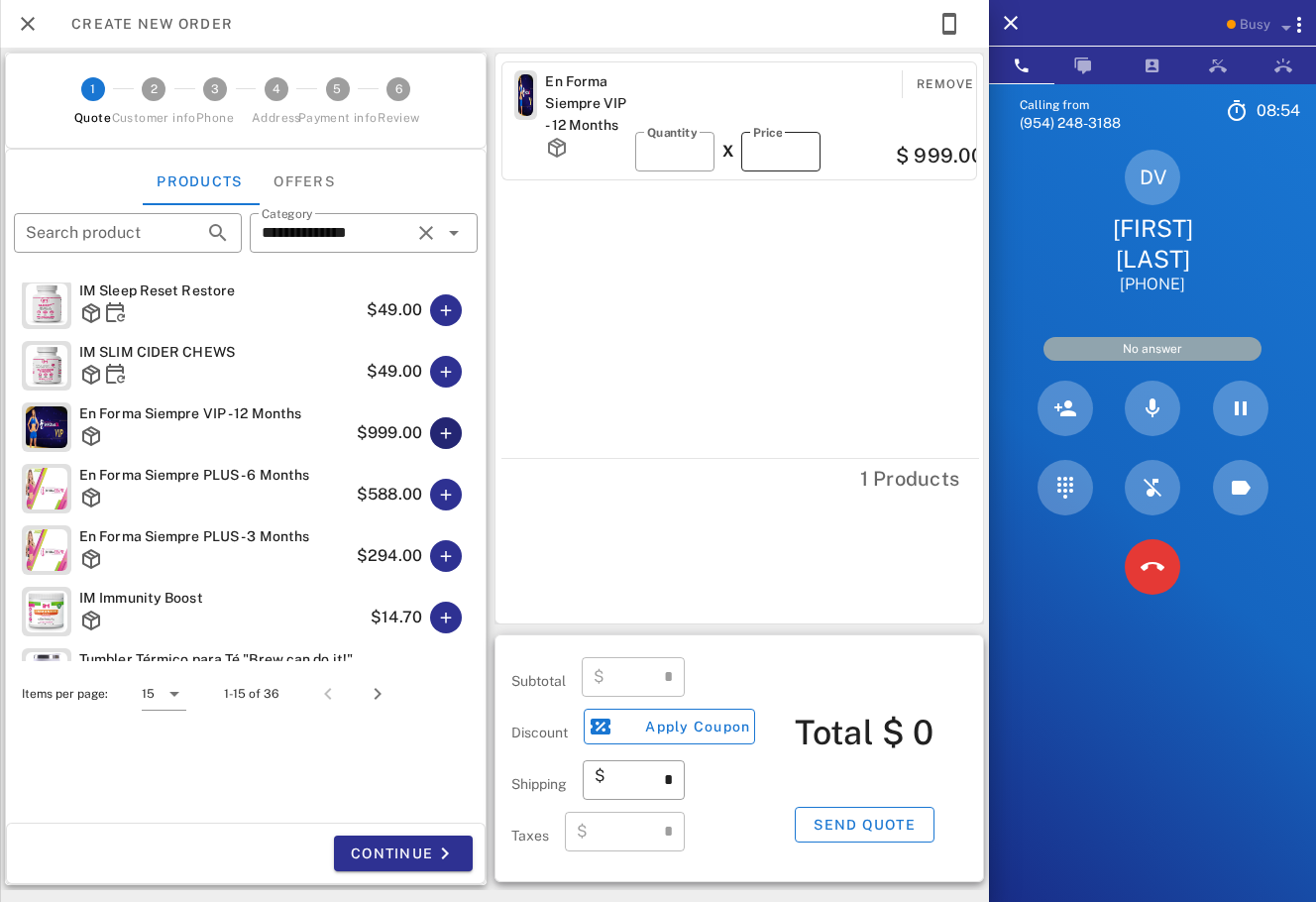 type on "******" 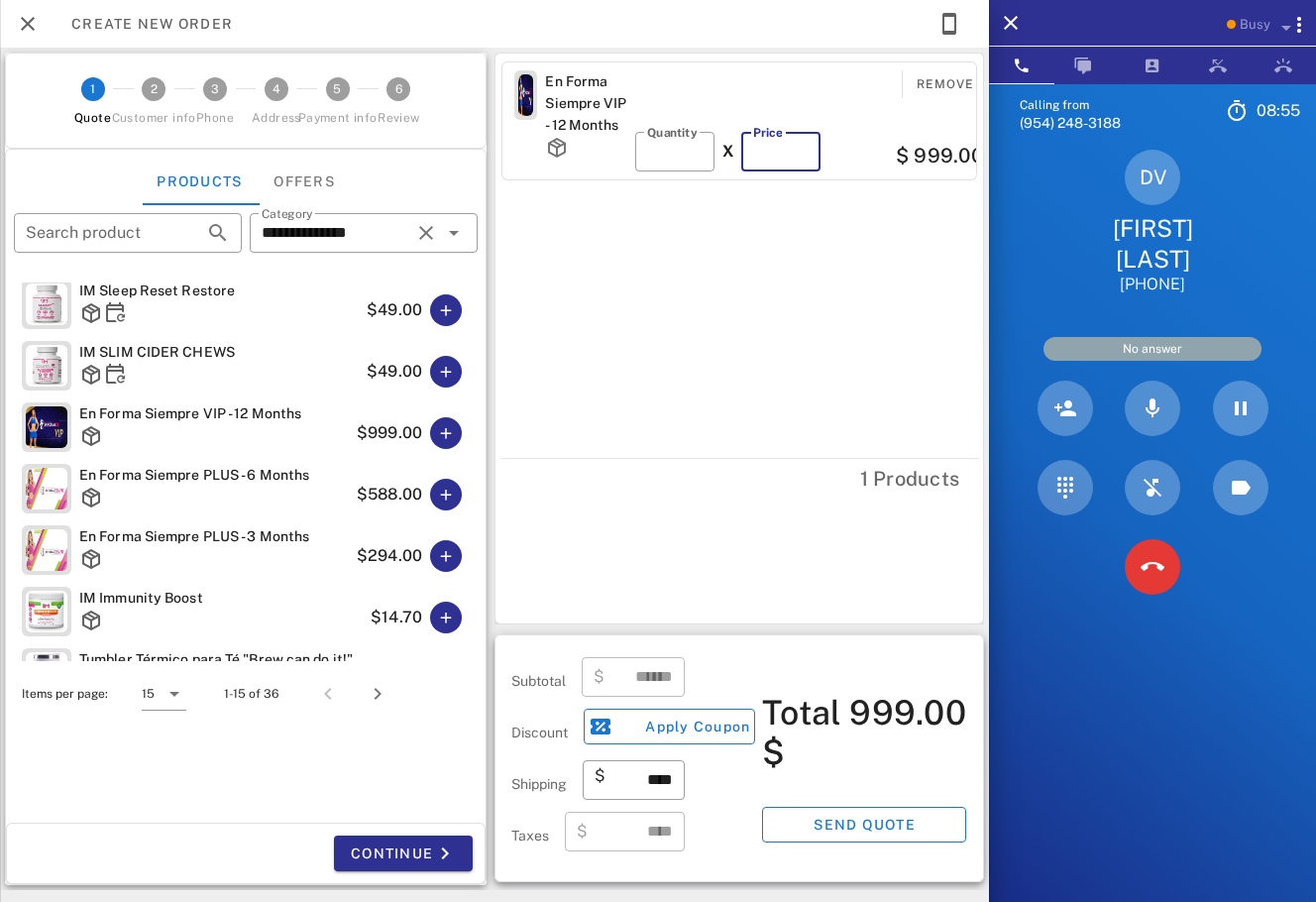 drag, startPoint x: 789, startPoint y: 152, endPoint x: 753, endPoint y: 153, distance: 36.013886 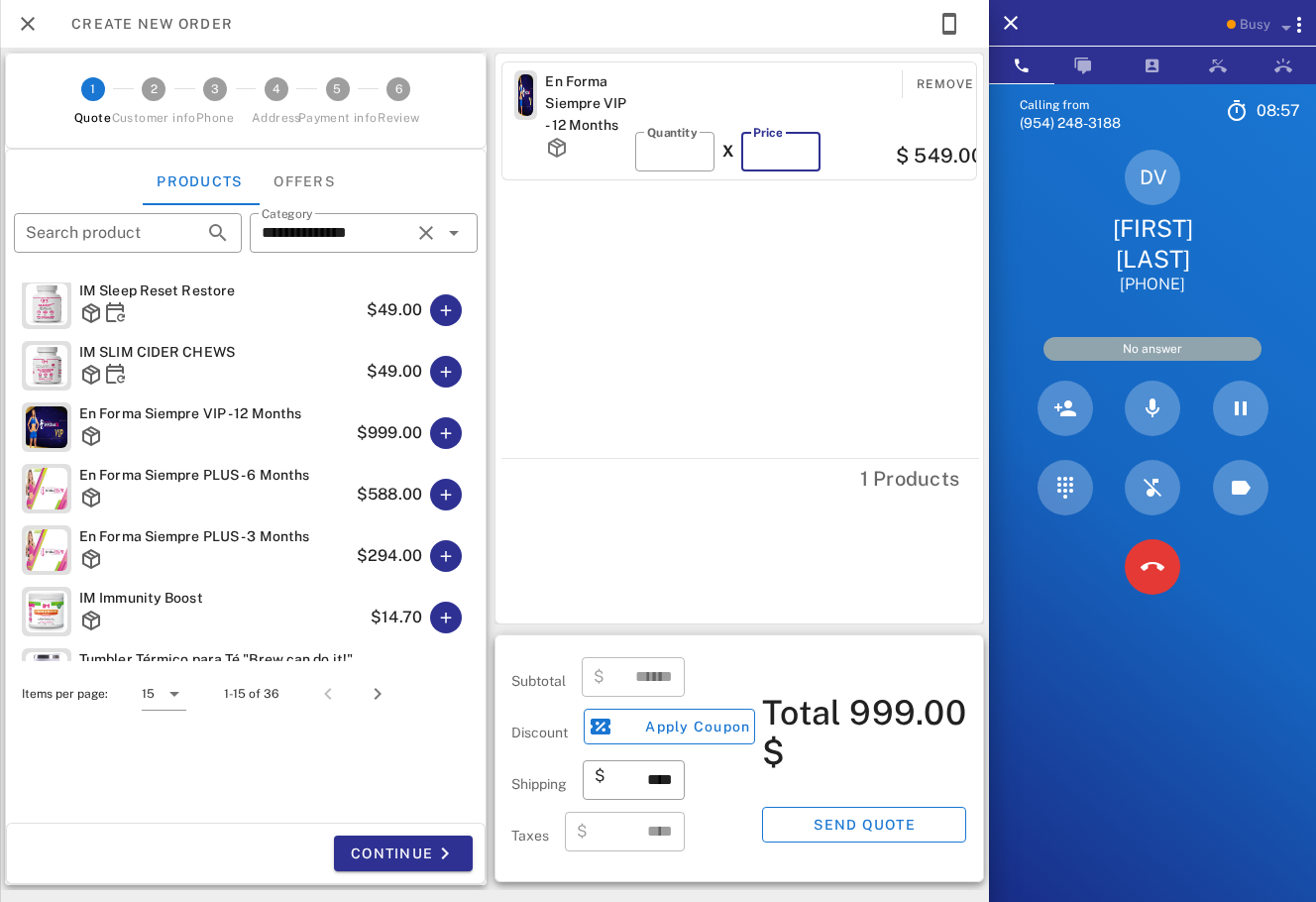 type on "***" 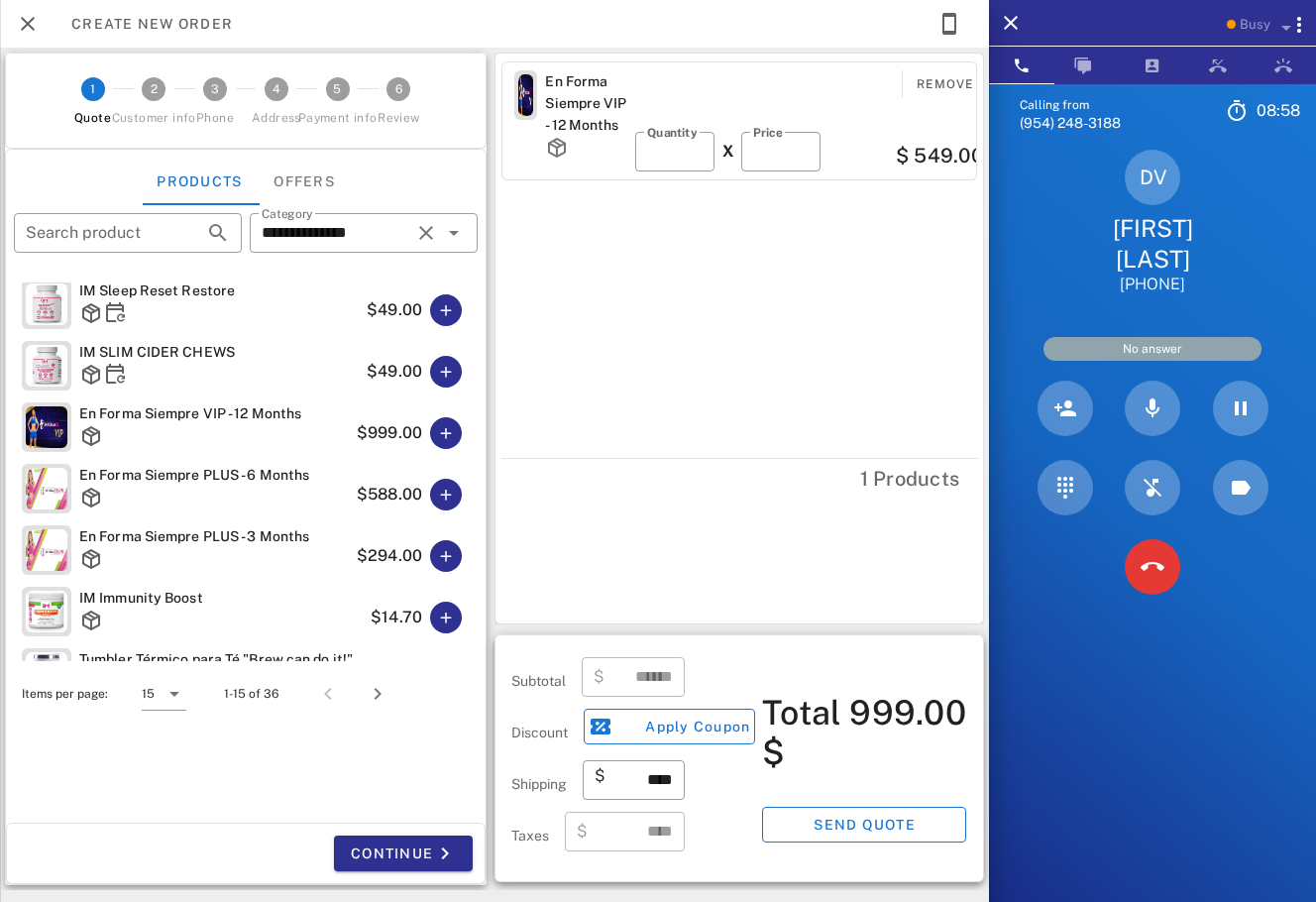 type on "******" 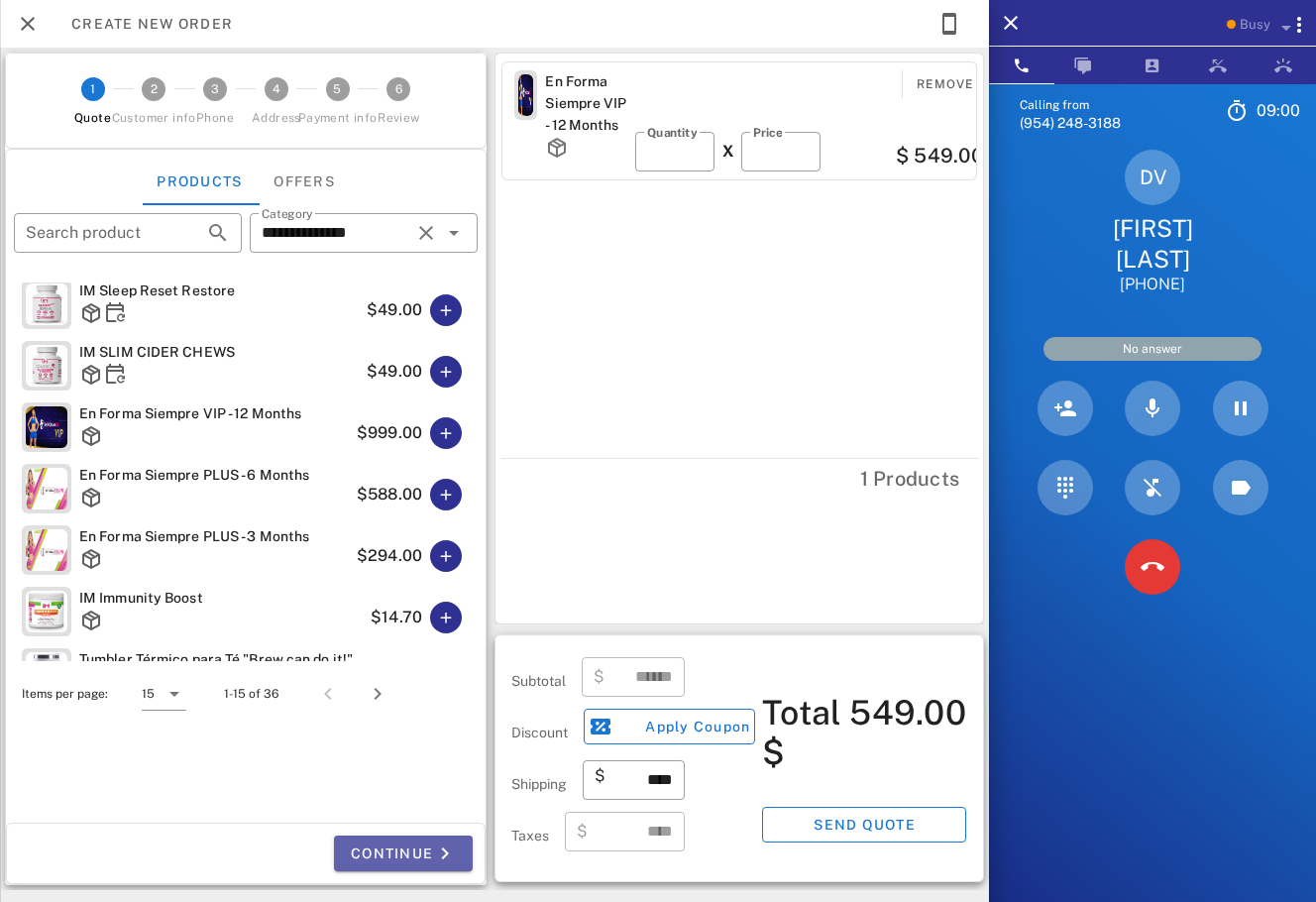 click on "Continue" at bounding box center [403, 853] 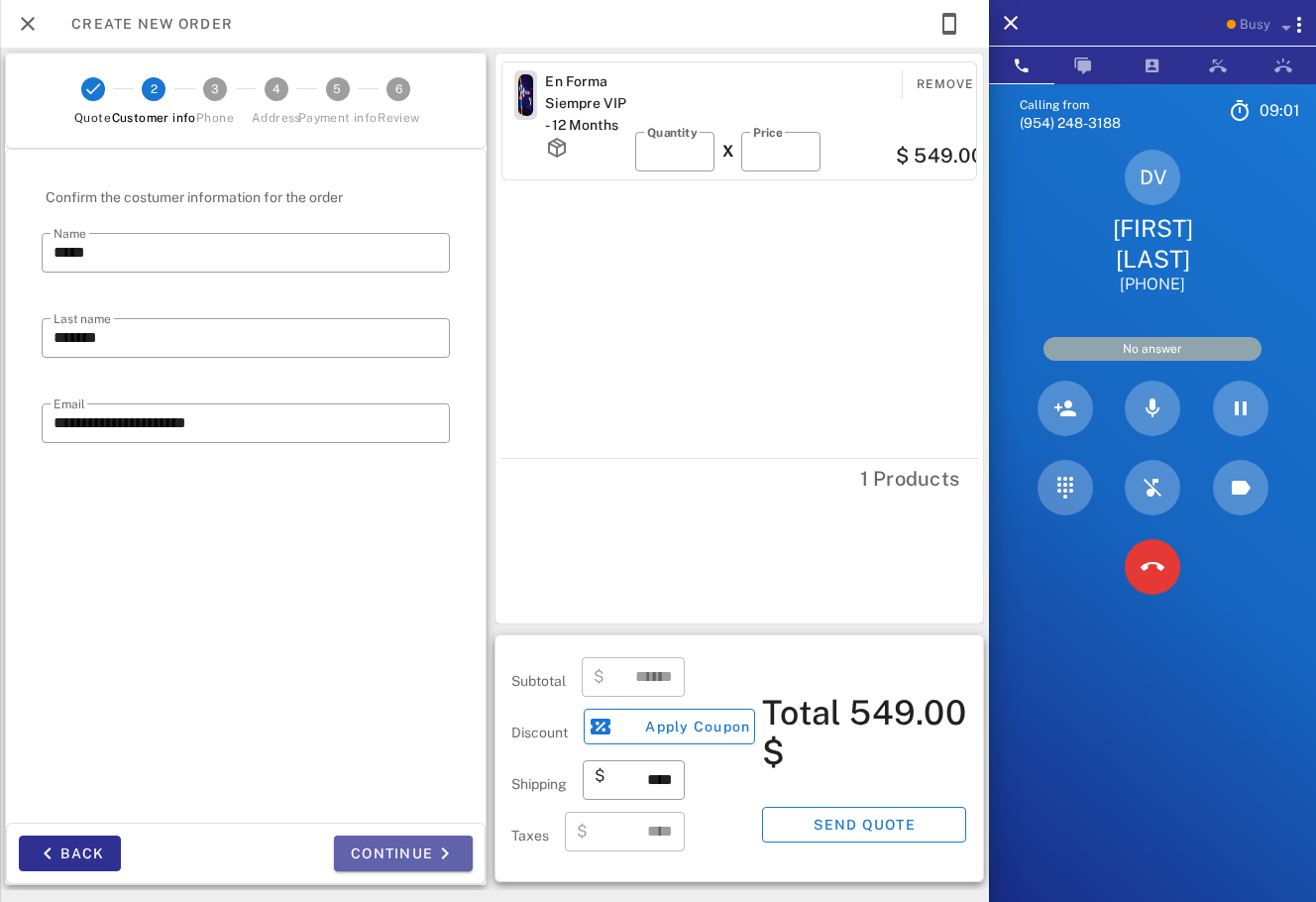 click on "Continue" at bounding box center (403, 853) 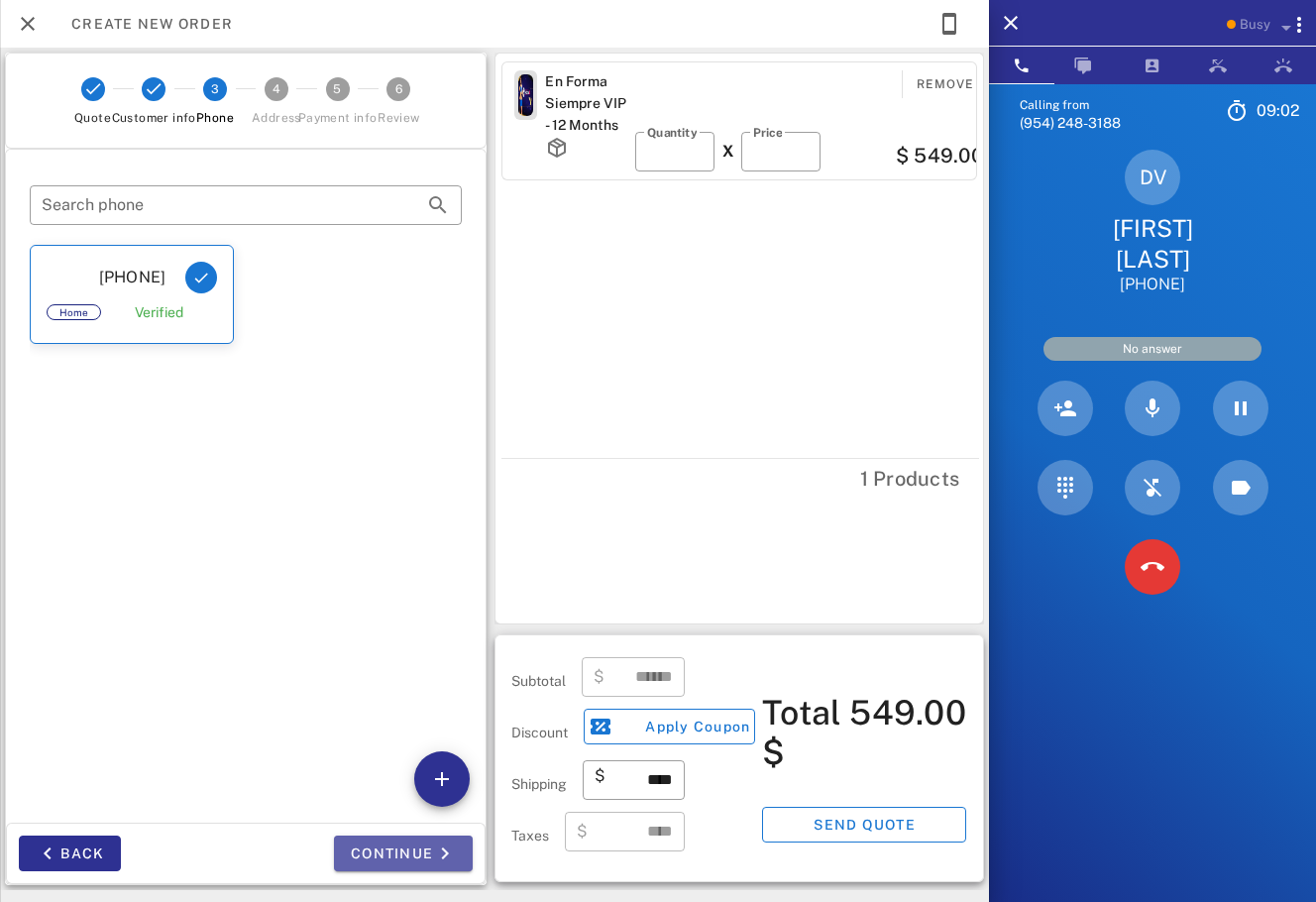 click on "Continue" at bounding box center [403, 853] 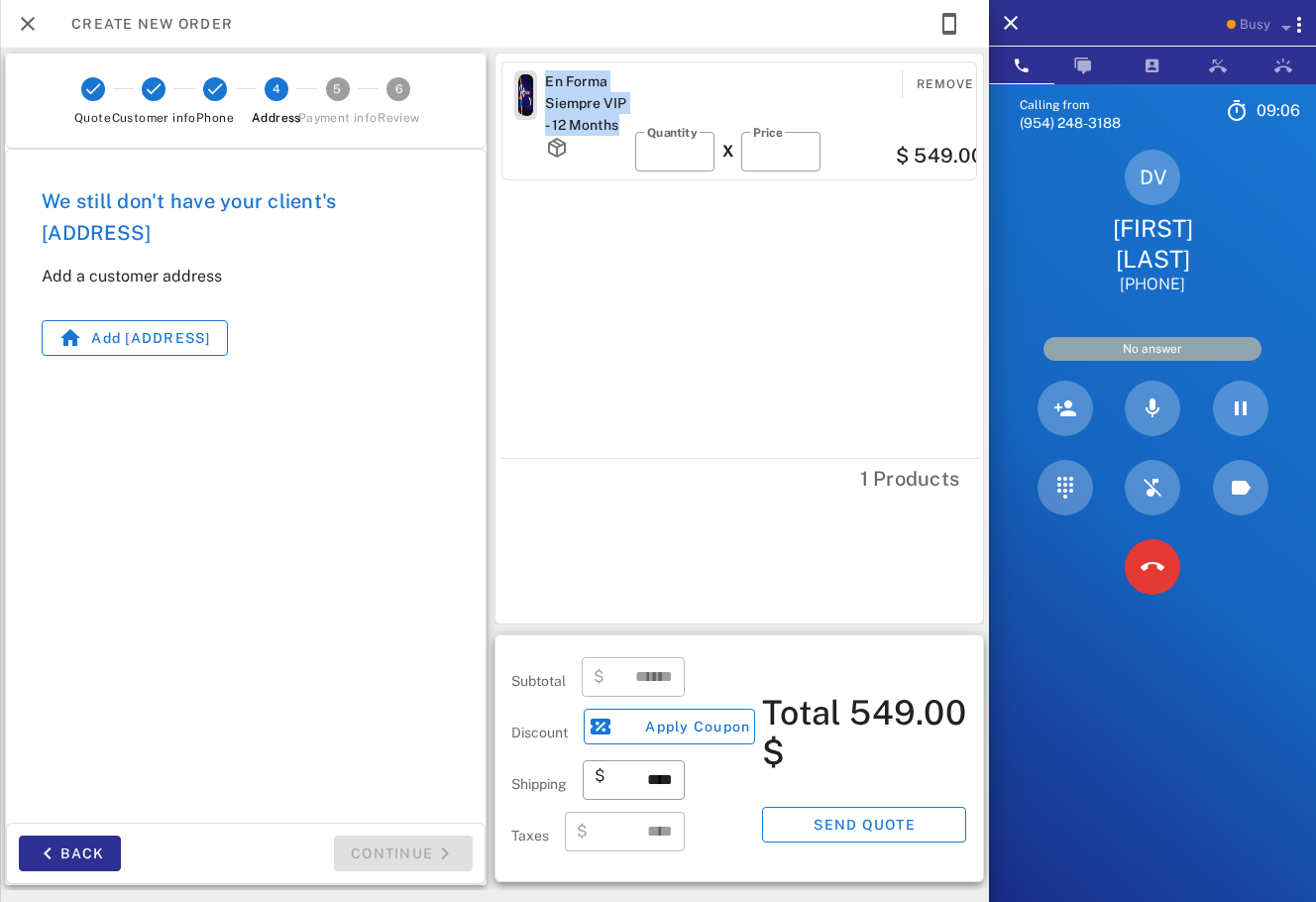 drag, startPoint x: 633, startPoint y: 125, endPoint x: 541, endPoint y: 79, distance: 102.85913 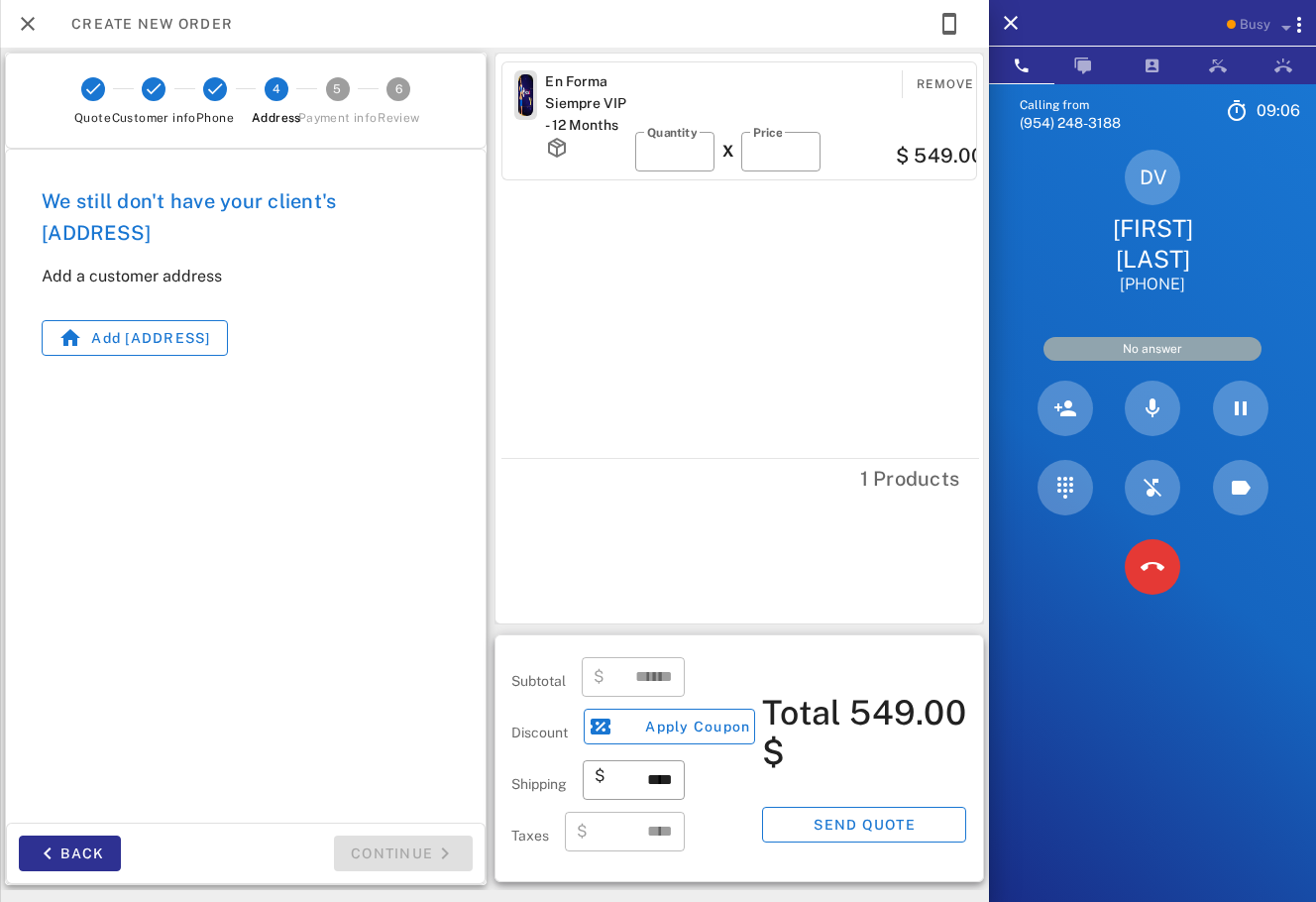 click on "En Forma Siempre VIP - 12 Months  Remove  ​ Quantity * X ​ Price ***  $ 549.00" at bounding box center [742, 256] 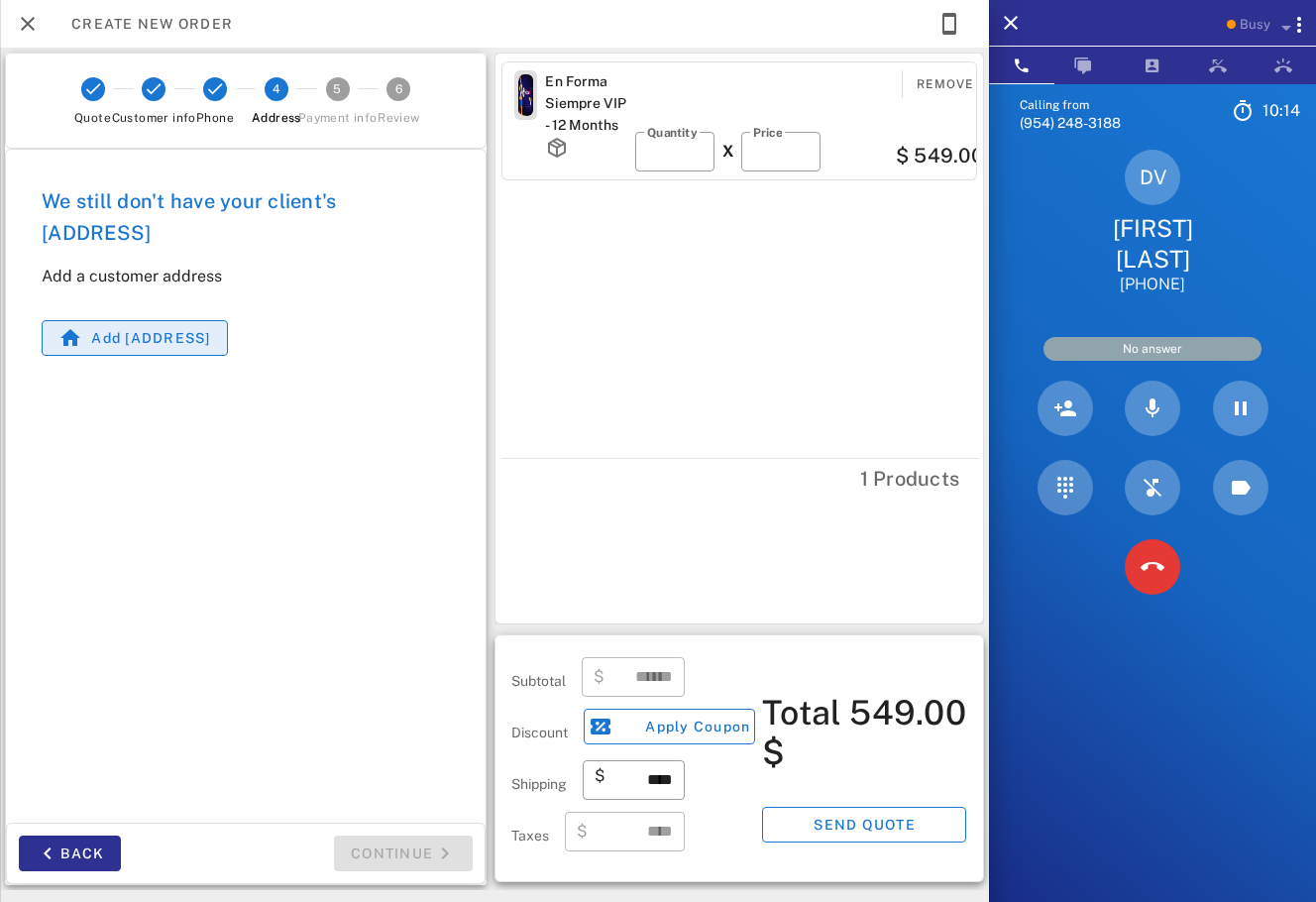 click on "Add address" at bounding box center (135, 338) 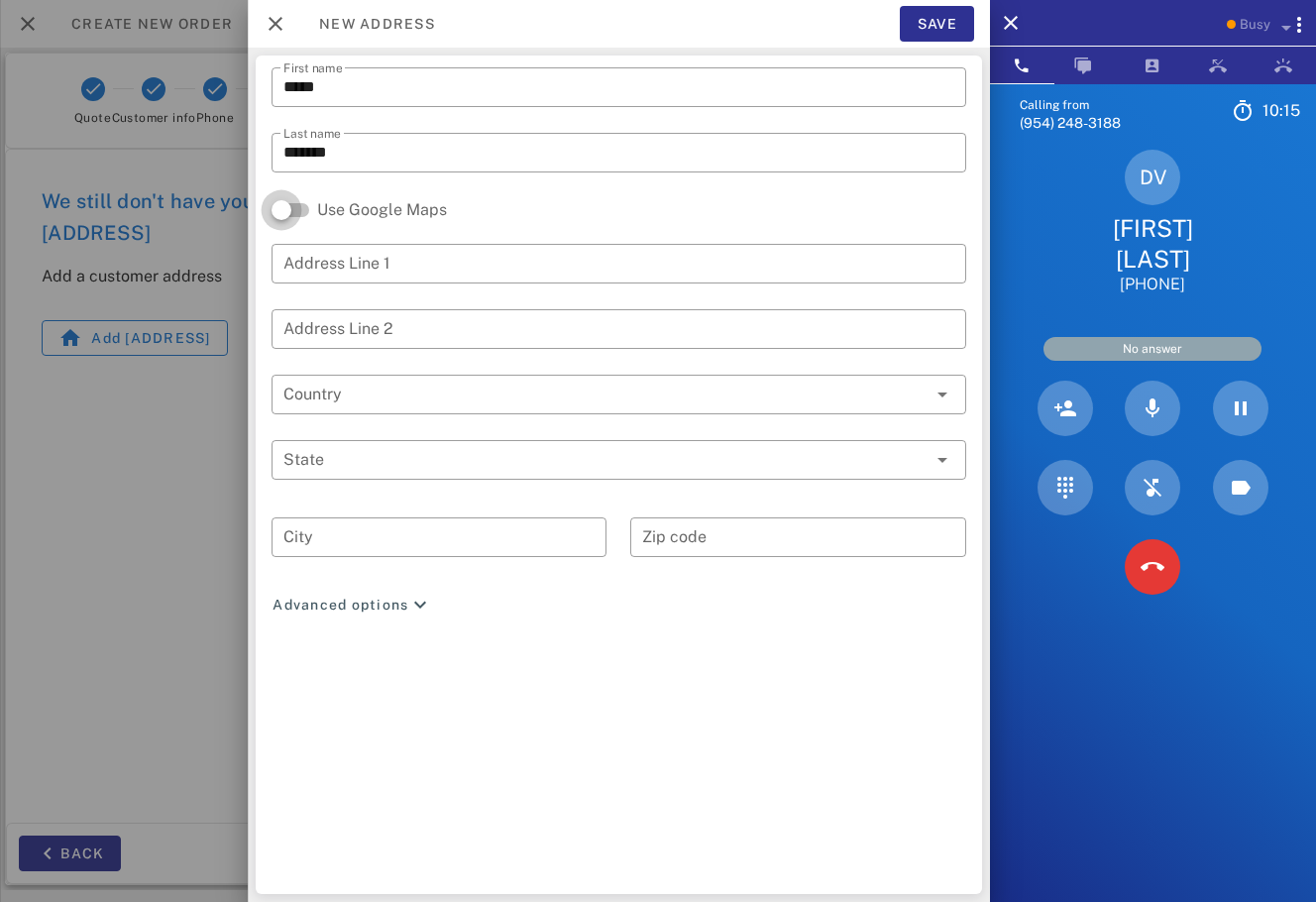 click at bounding box center (281, 210) 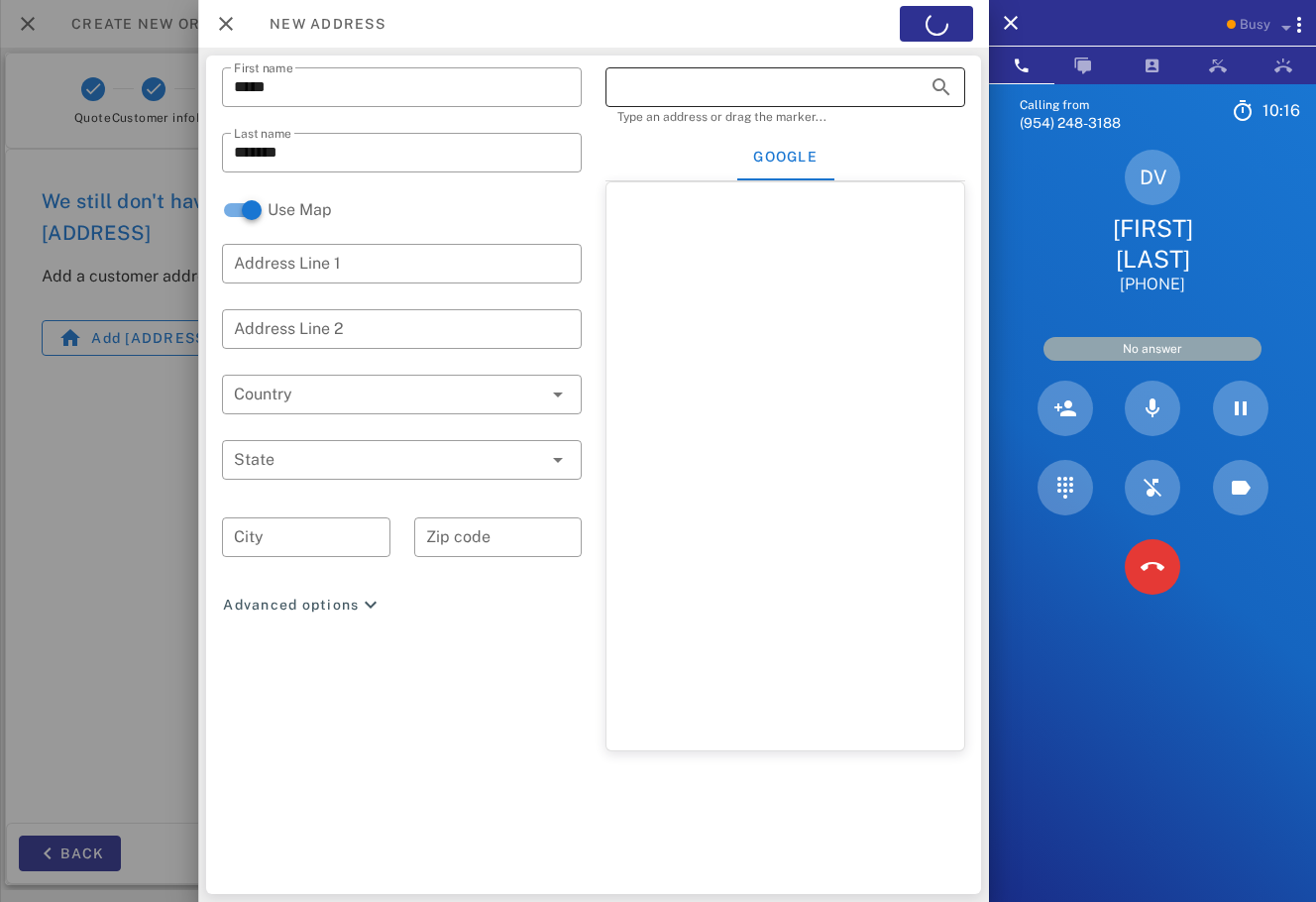 click at bounding box center [757, 87] 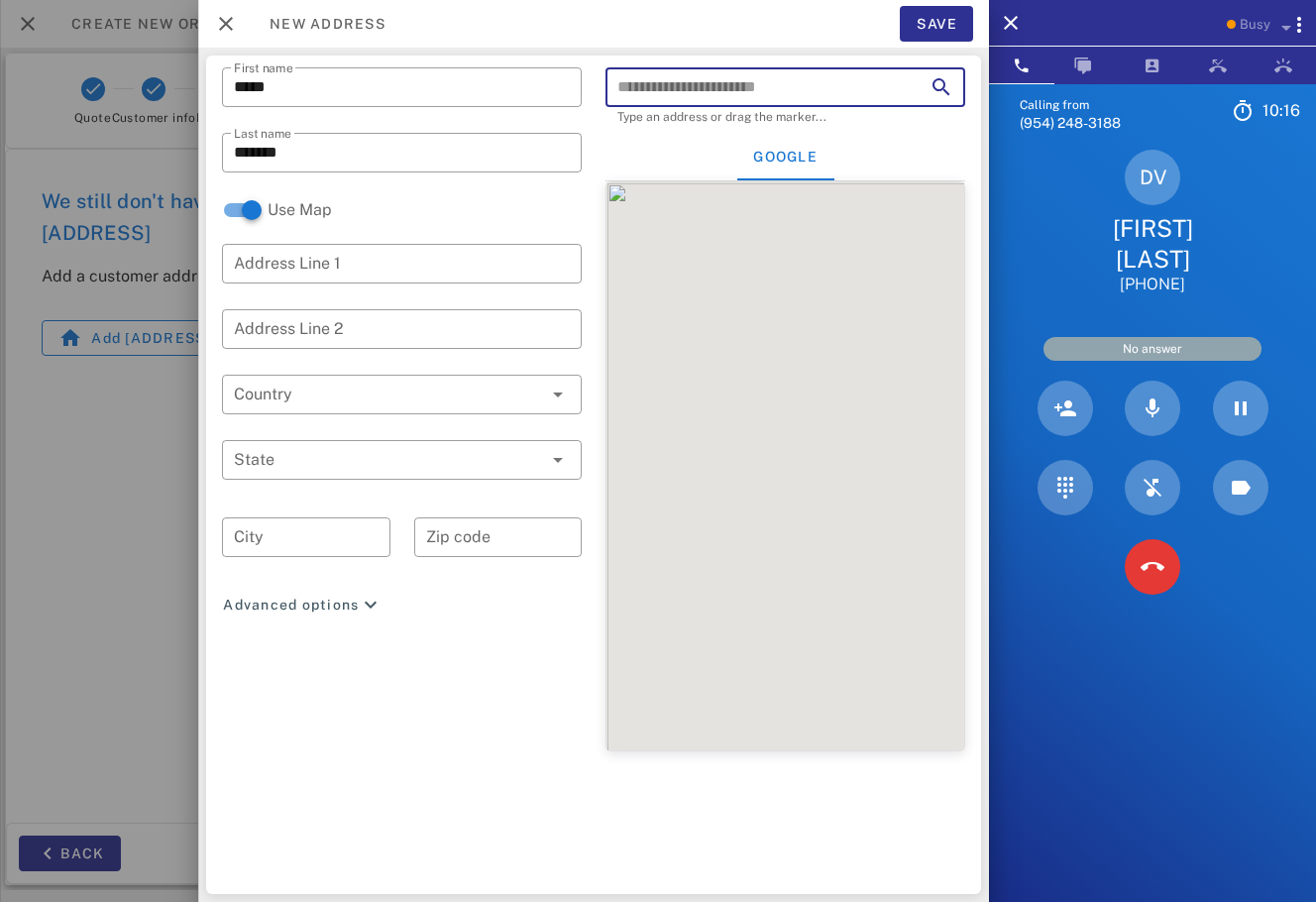 paste on "**********" 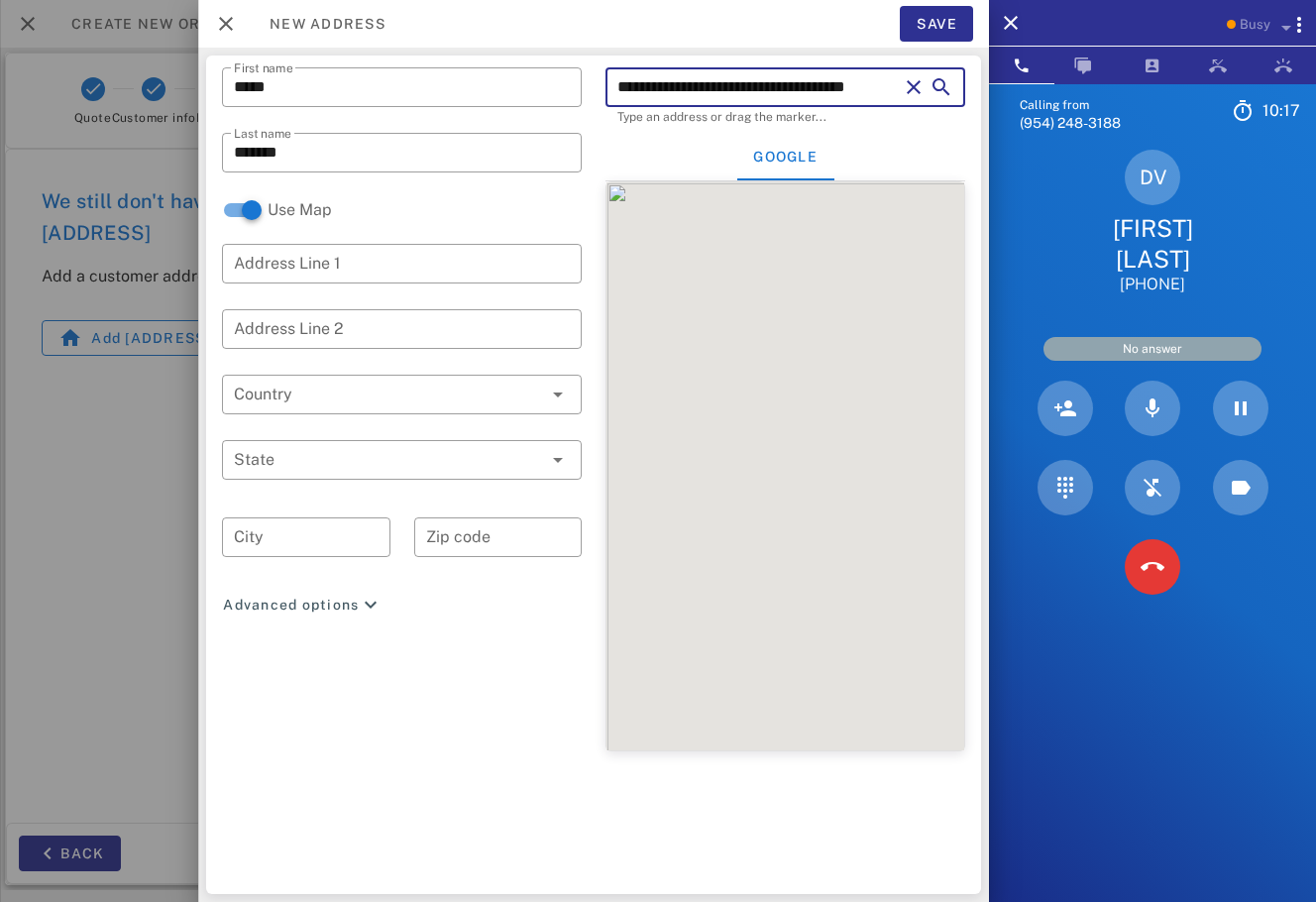 scroll, scrollTop: 0, scrollLeft: 21, axis: horizontal 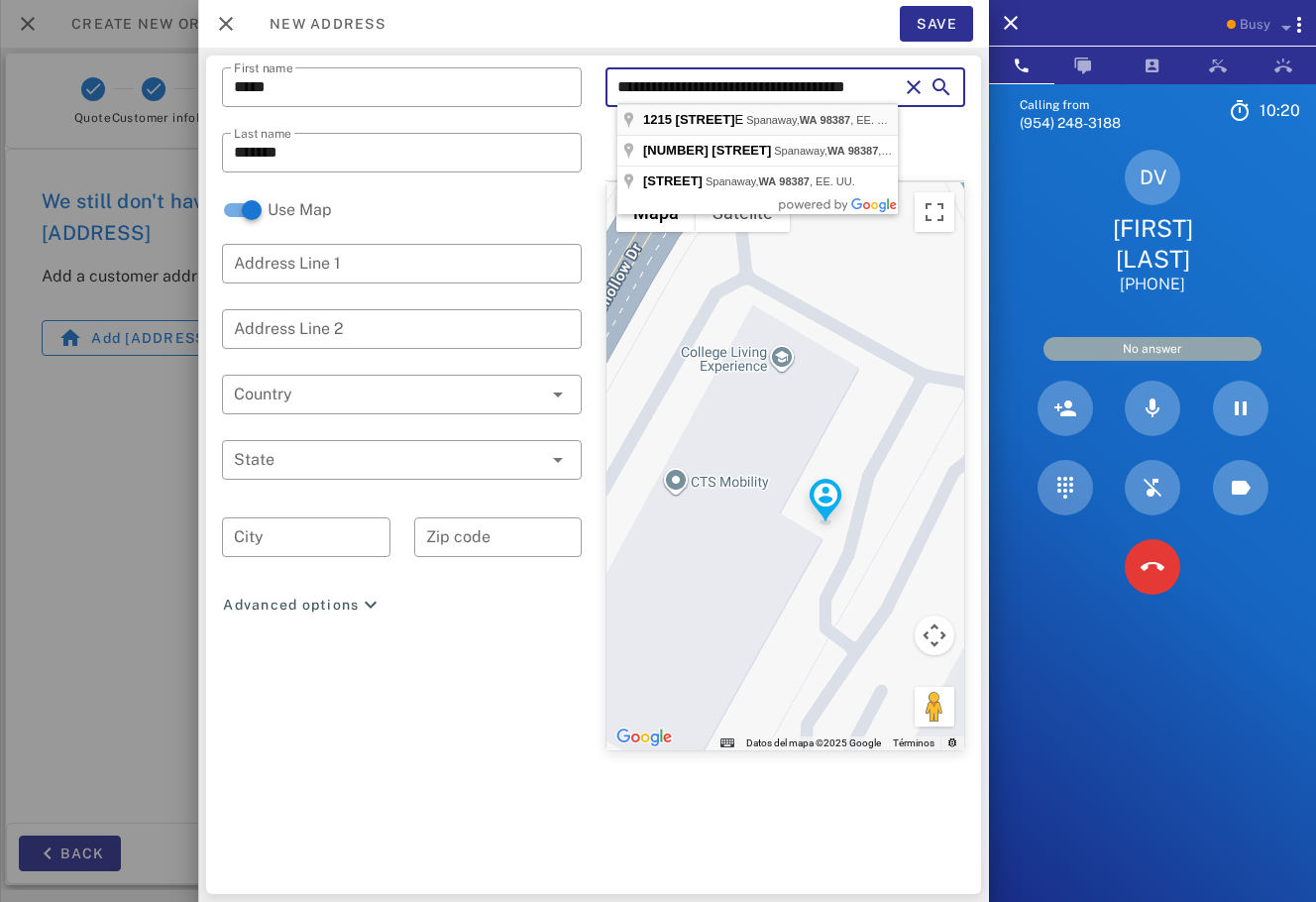 type on "**********" 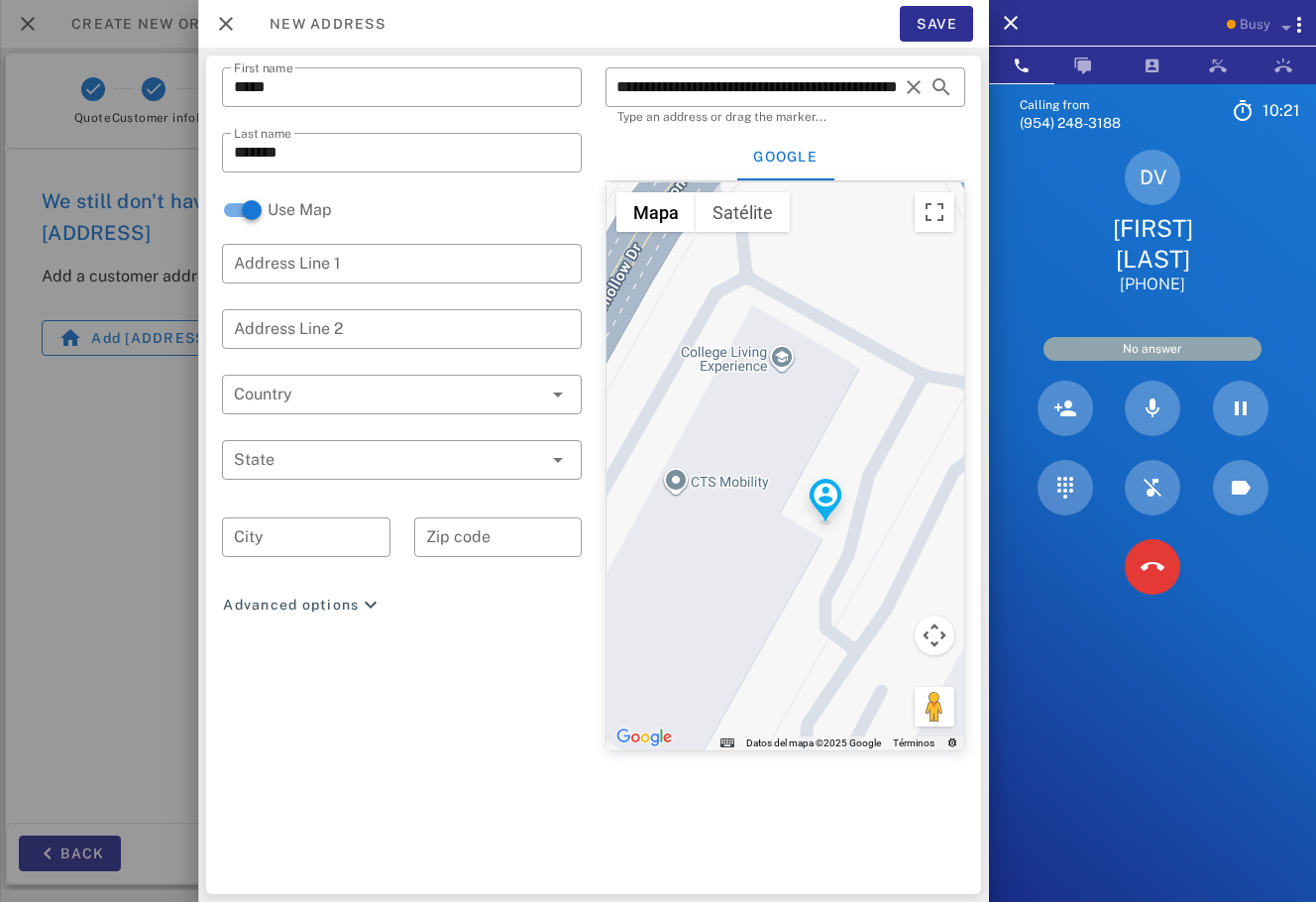 scroll, scrollTop: 0, scrollLeft: 0, axis: both 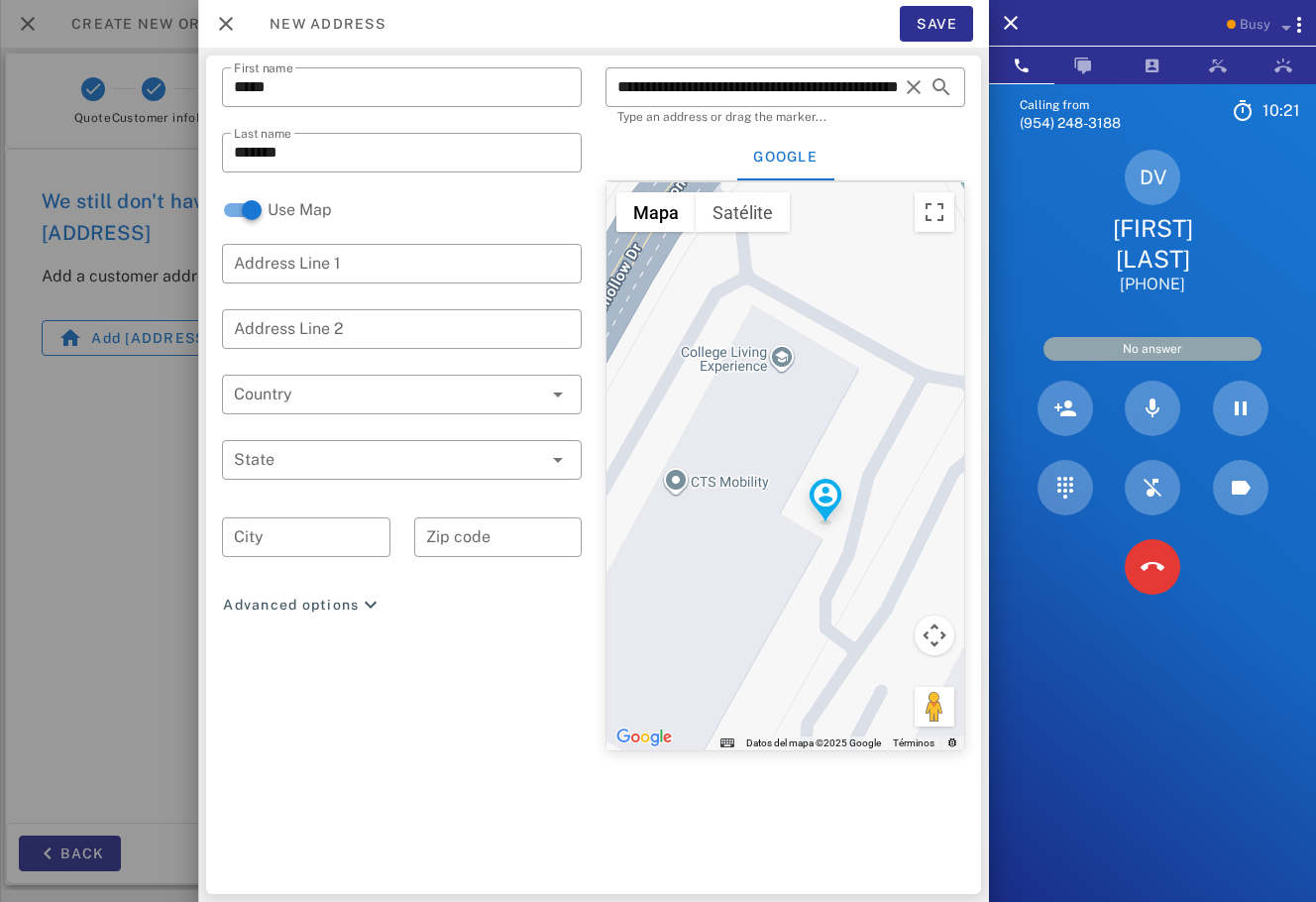 type on "**********" 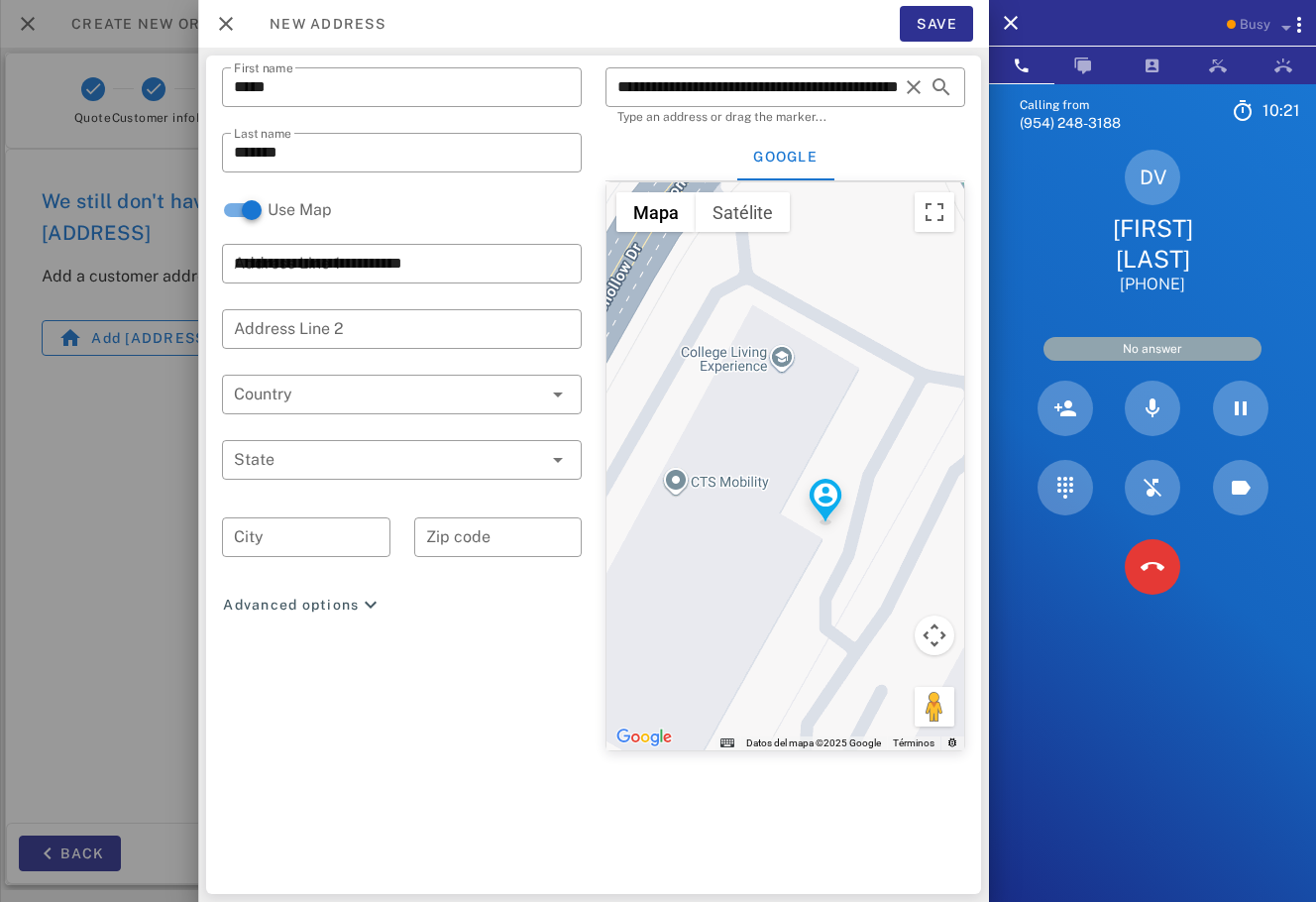 type on "**********" 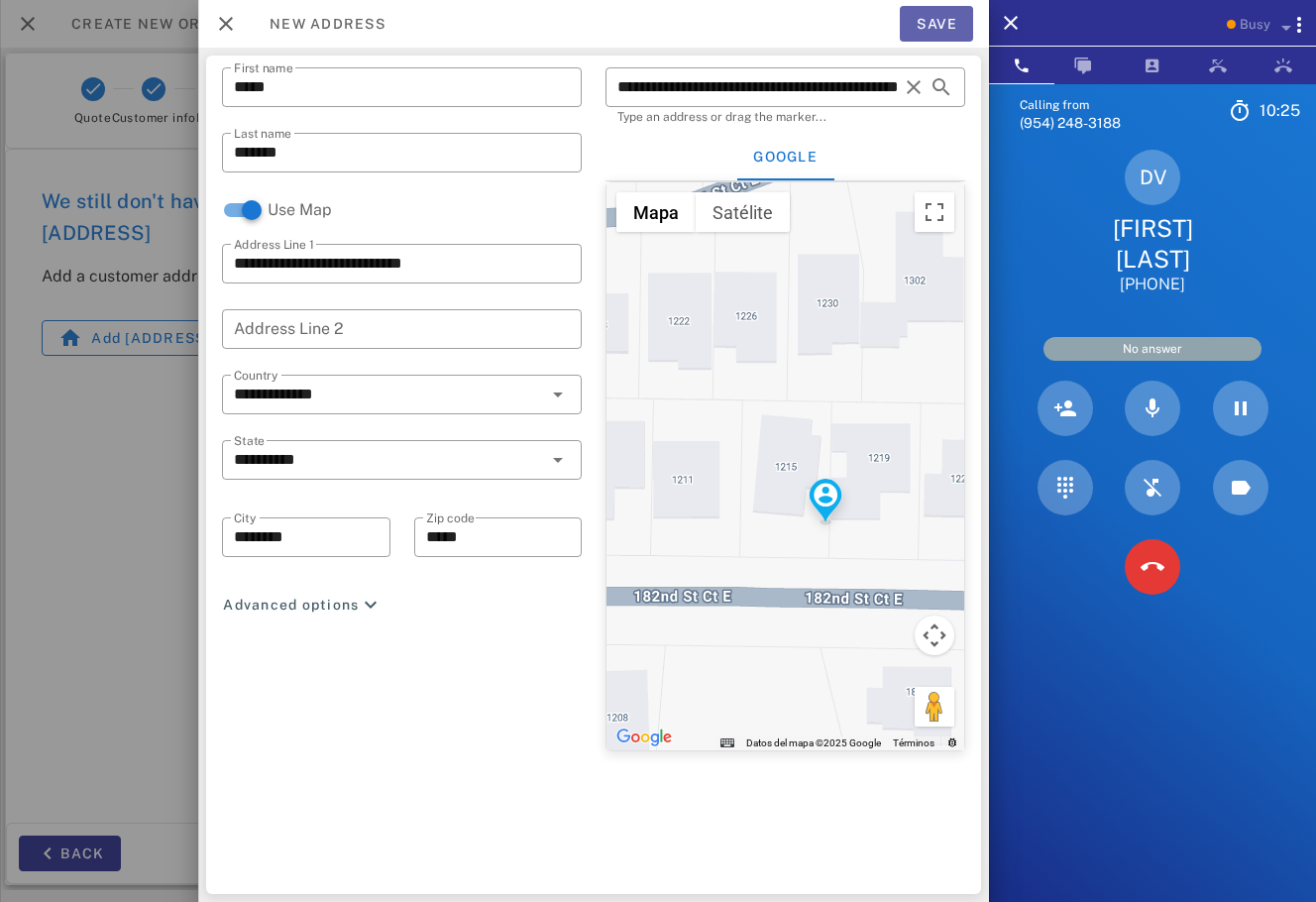 click on "Save" at bounding box center [936, 24] 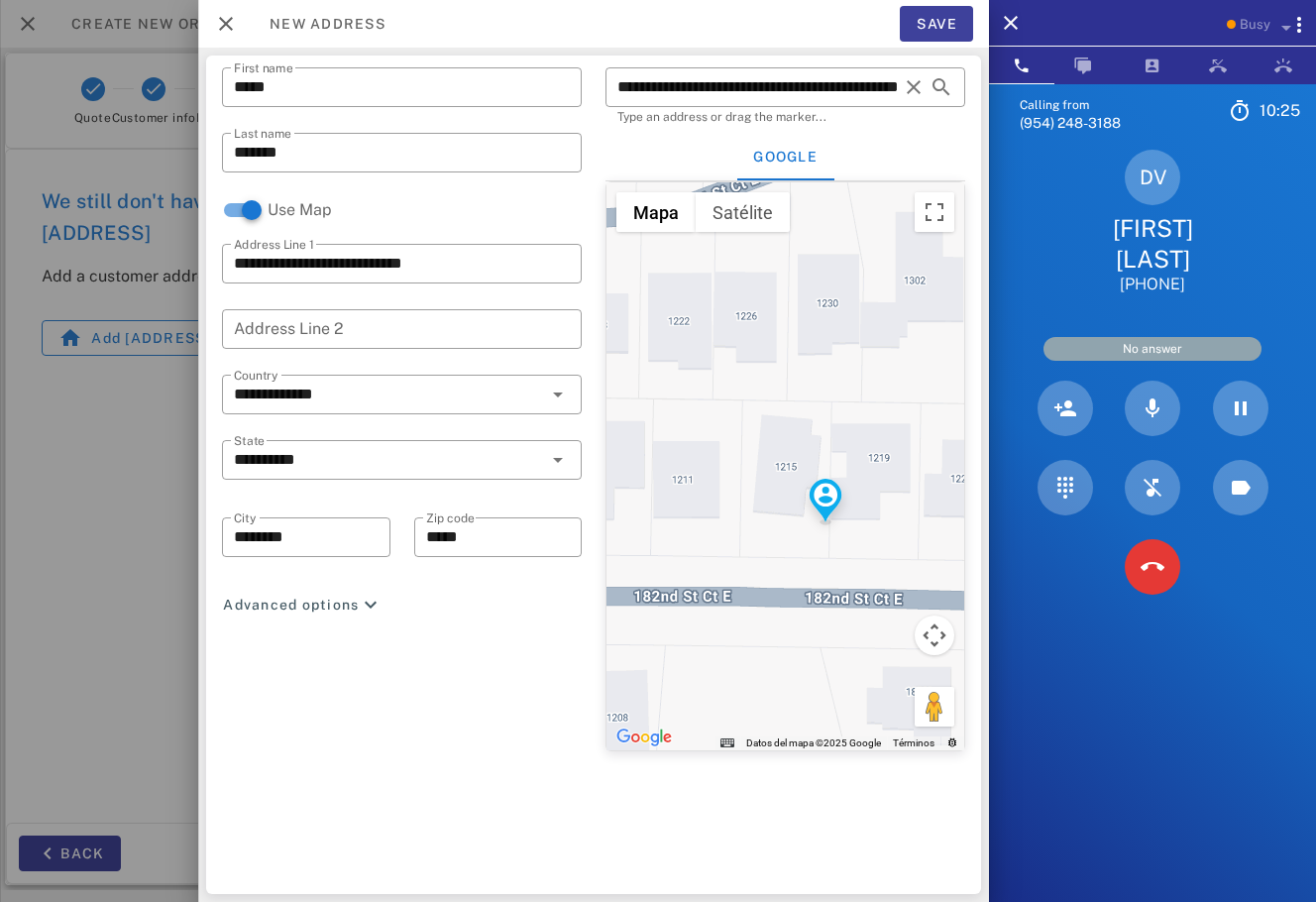 type on "**********" 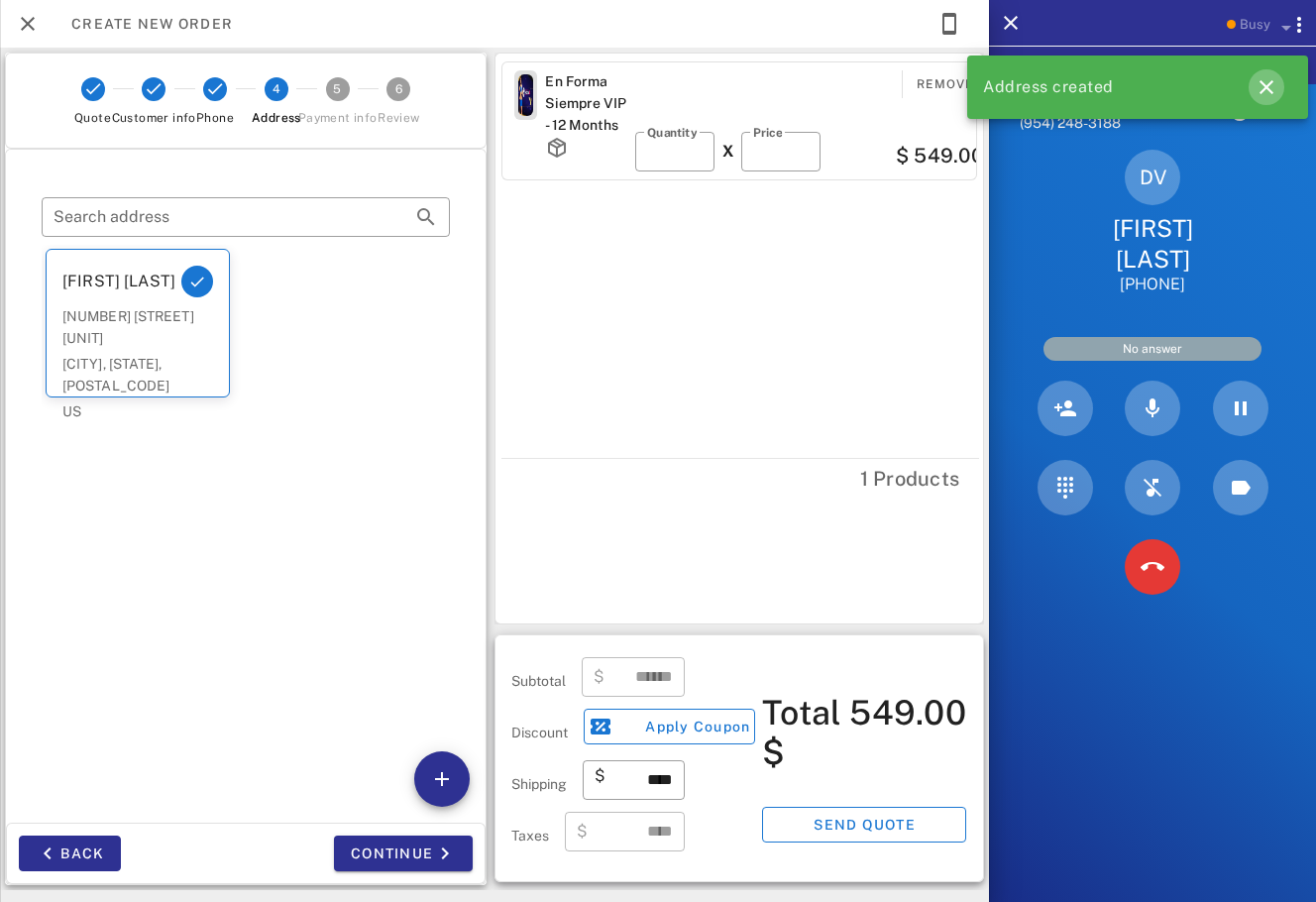 click at bounding box center [1266, 87] 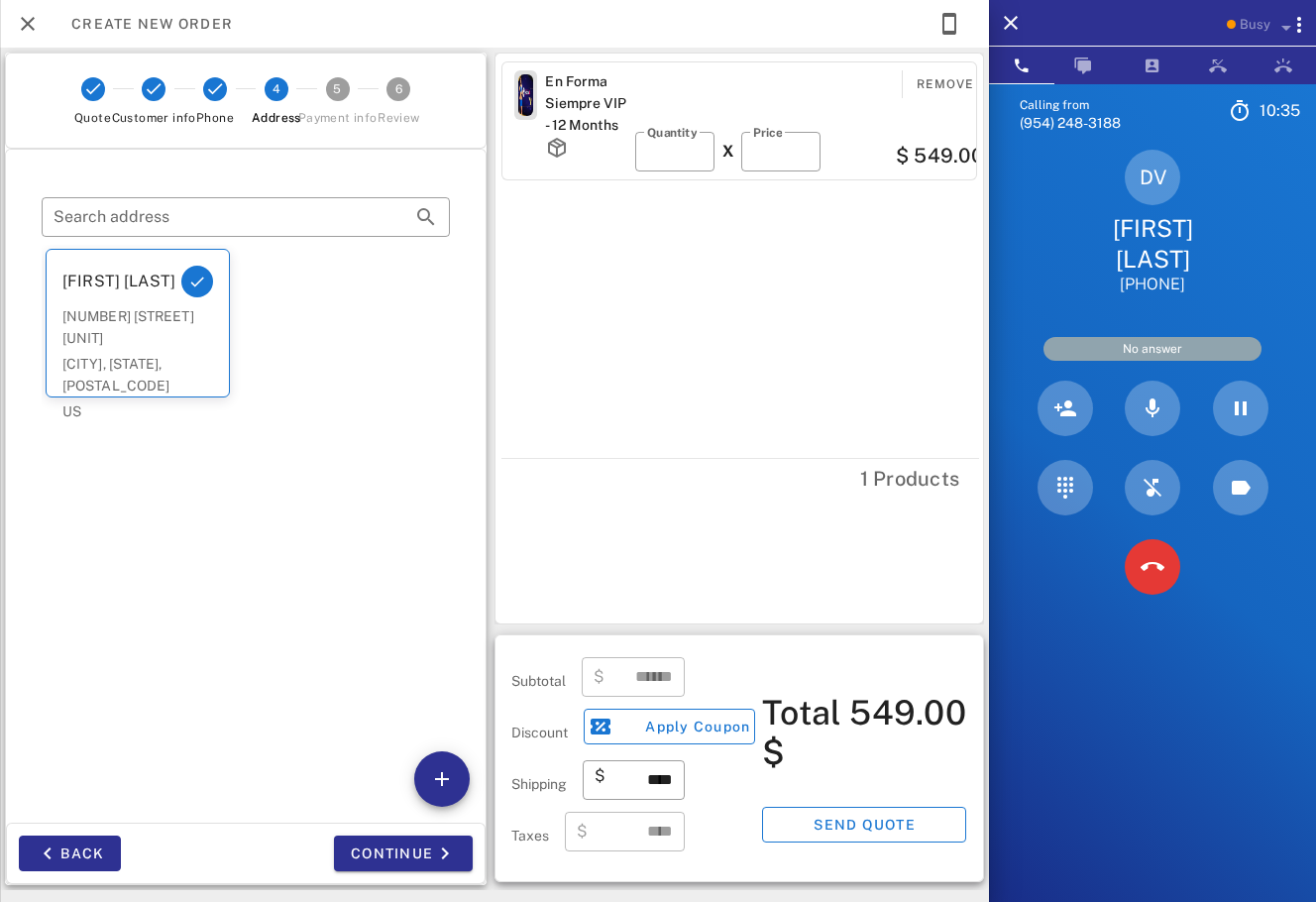 drag, startPoint x: 1257, startPoint y: 278, endPoint x: 1059, endPoint y: 212, distance: 208.71033 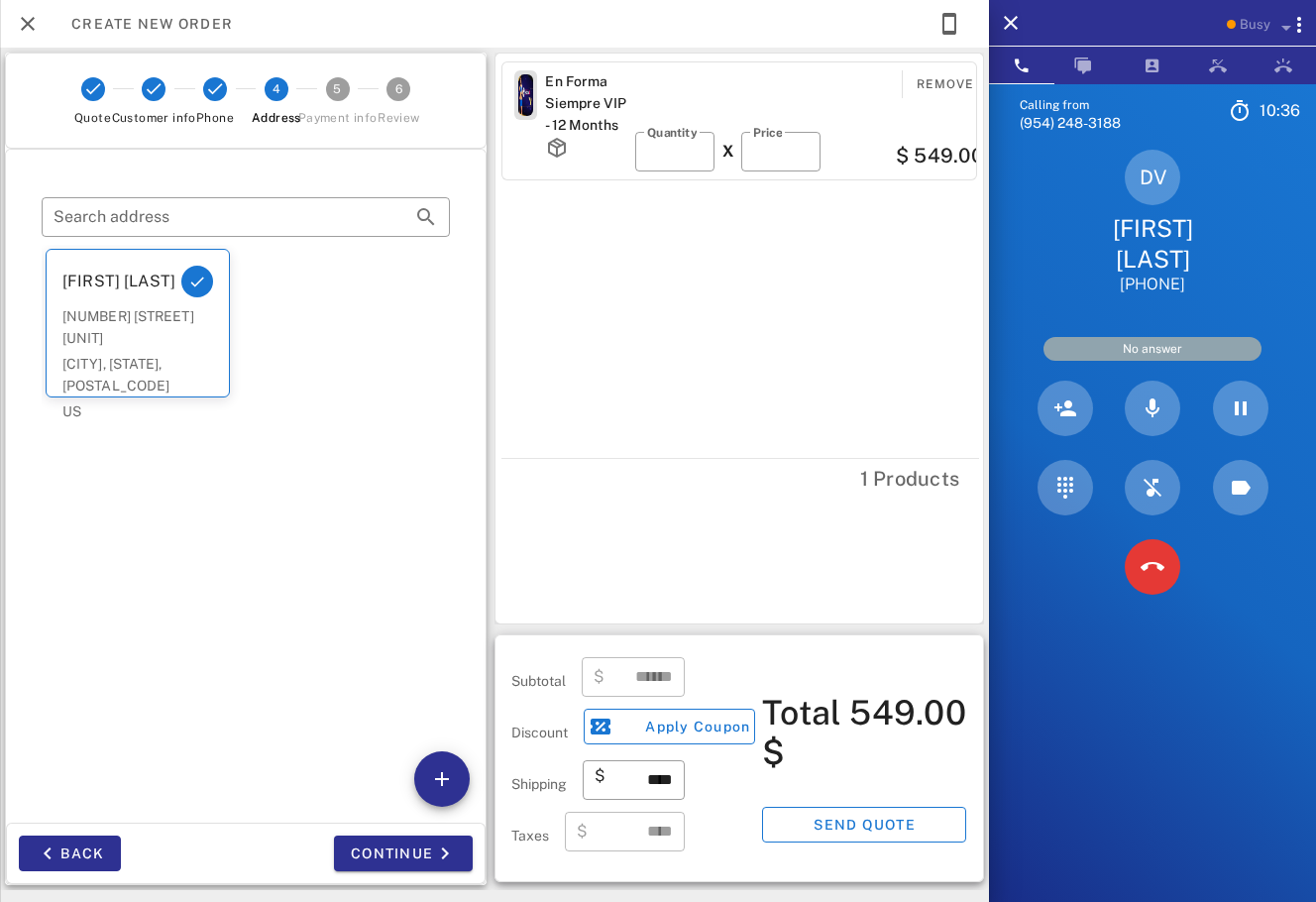 click on "DV   Deysi Vergara  +12532324040" at bounding box center [1152, 222] 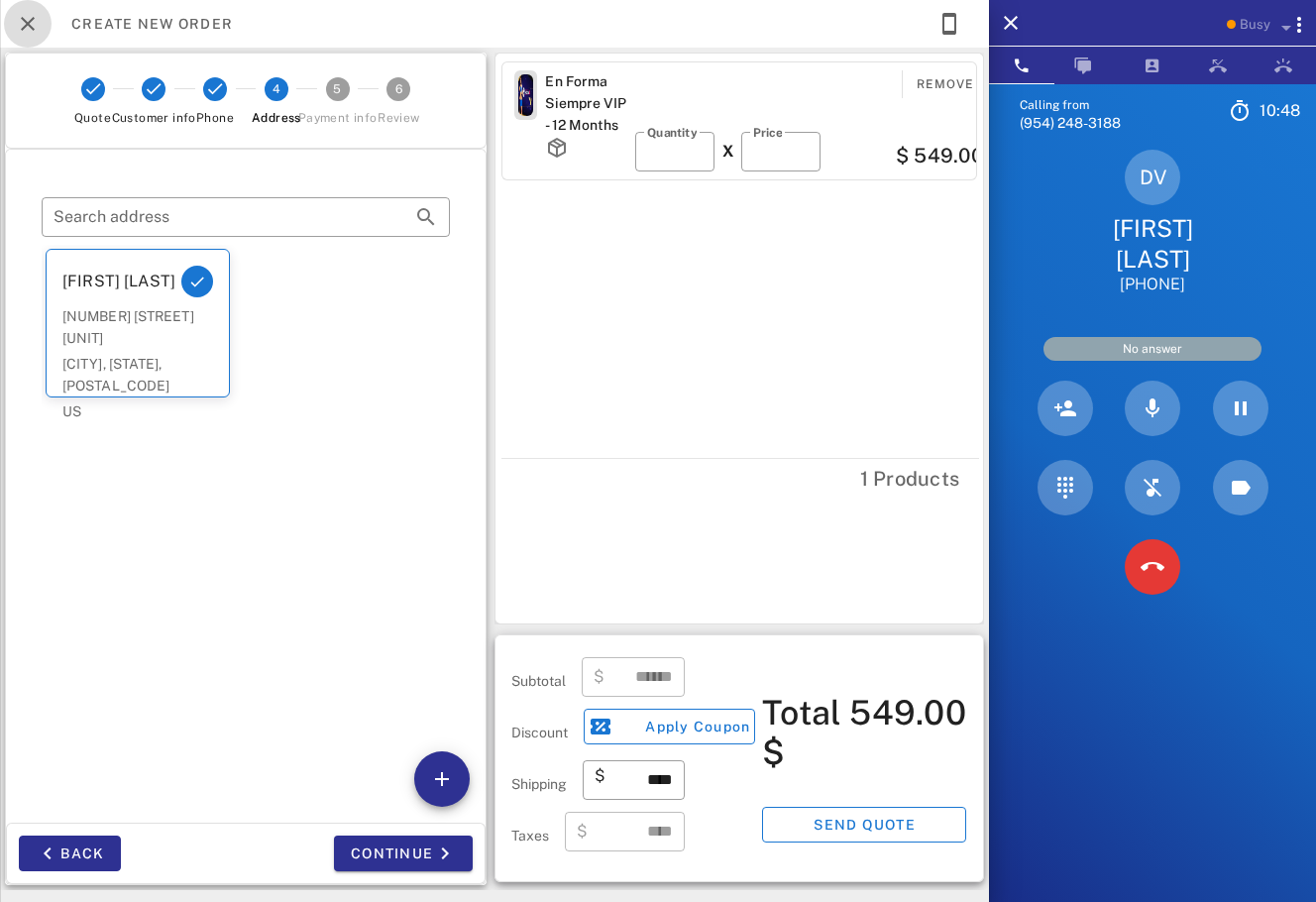 click at bounding box center (28, 24) 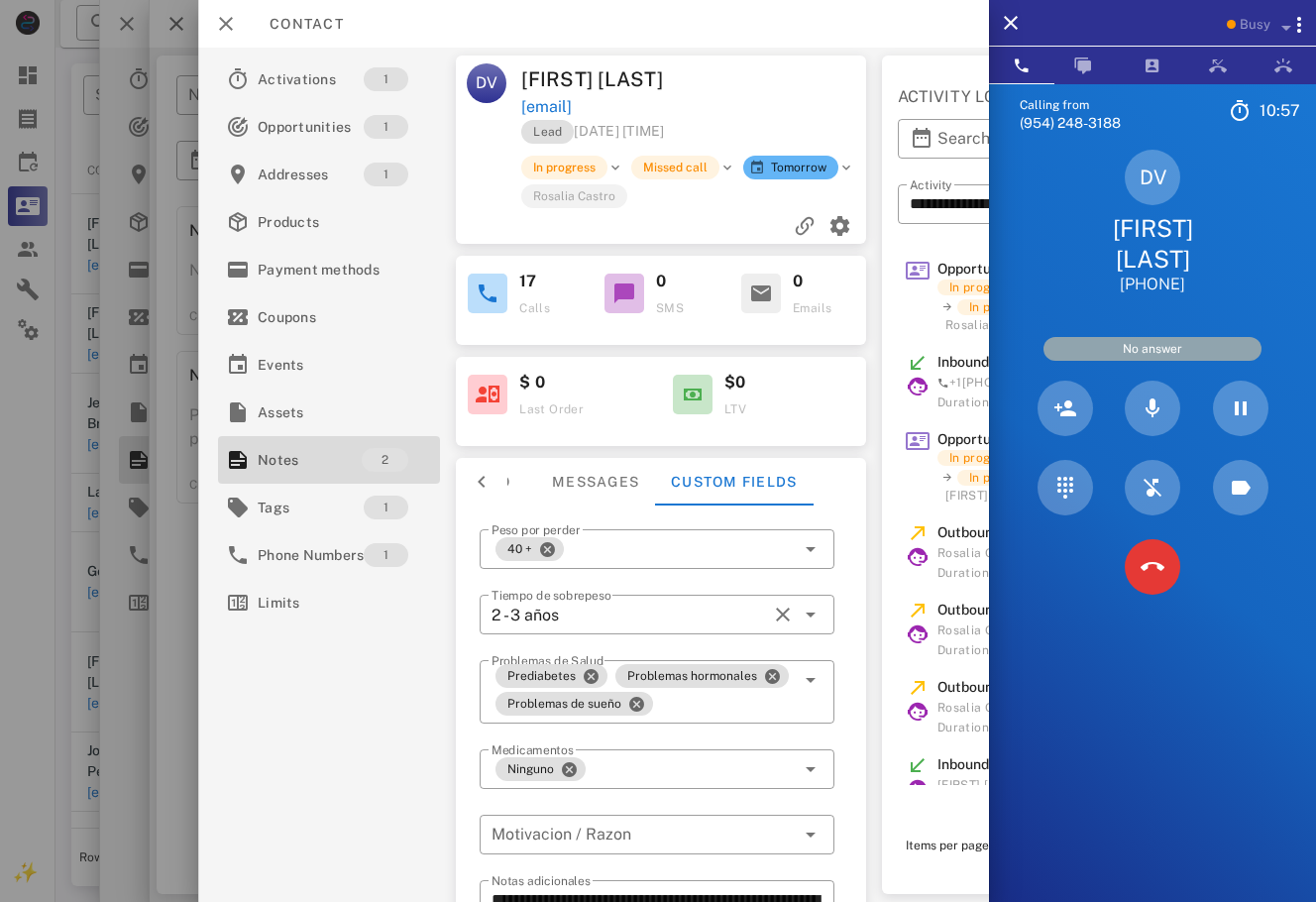 drag, startPoint x: 735, startPoint y: 107, endPoint x: 523, endPoint y: 104, distance: 212.02123 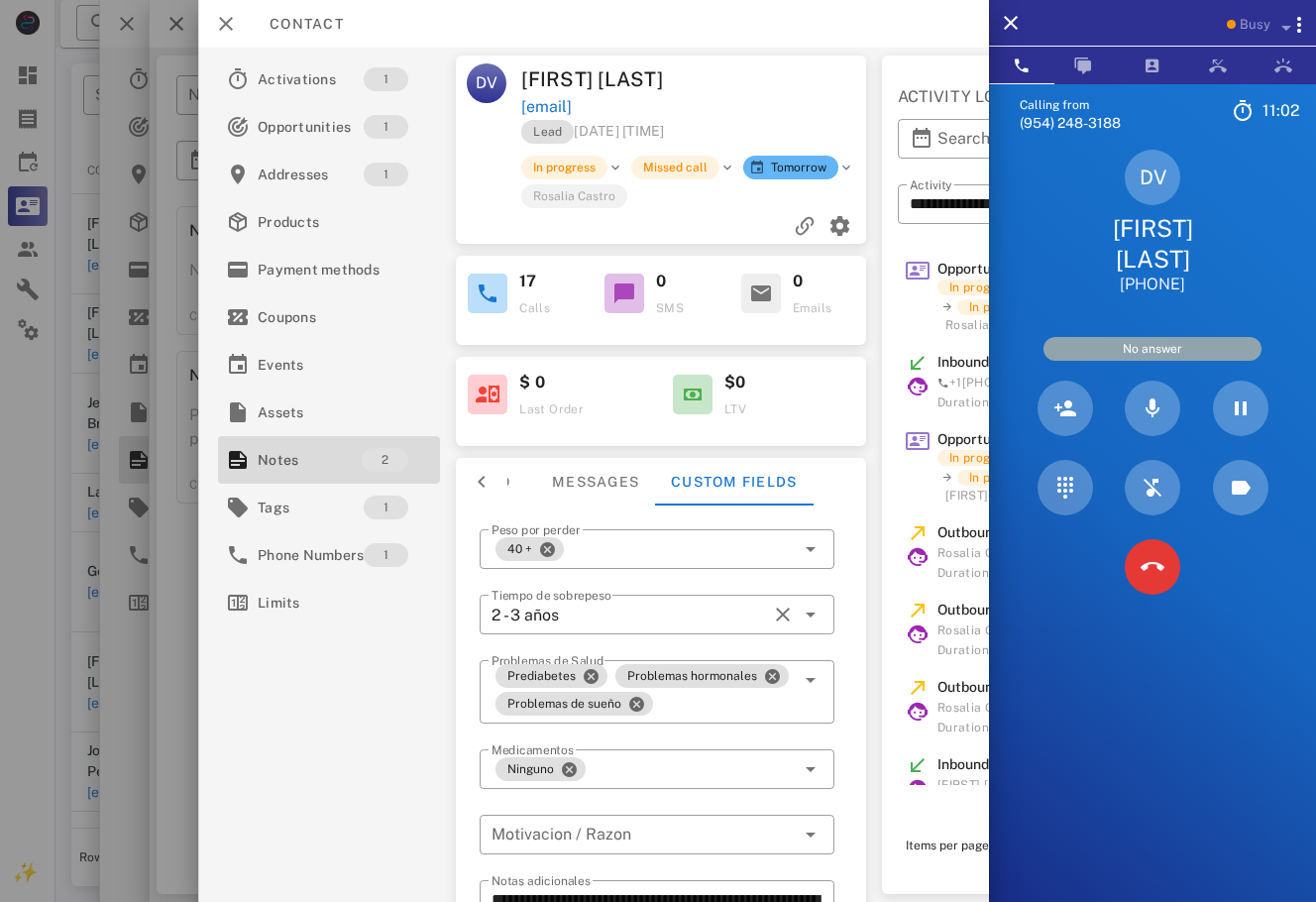 copy on "deysiverga@hotmail.com" 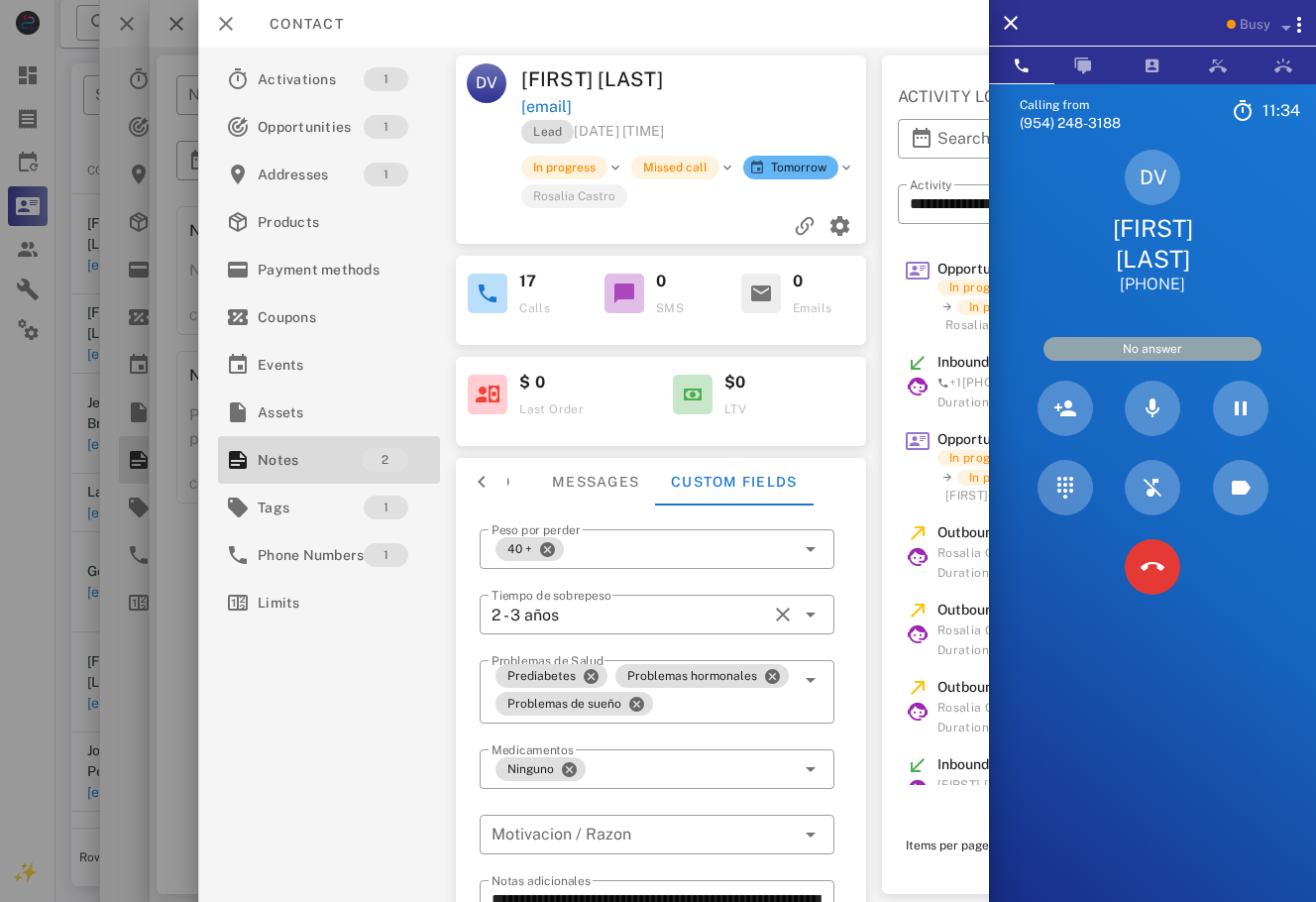 click on "Lead   07/26/2024 16:28" at bounding box center [695, 137] 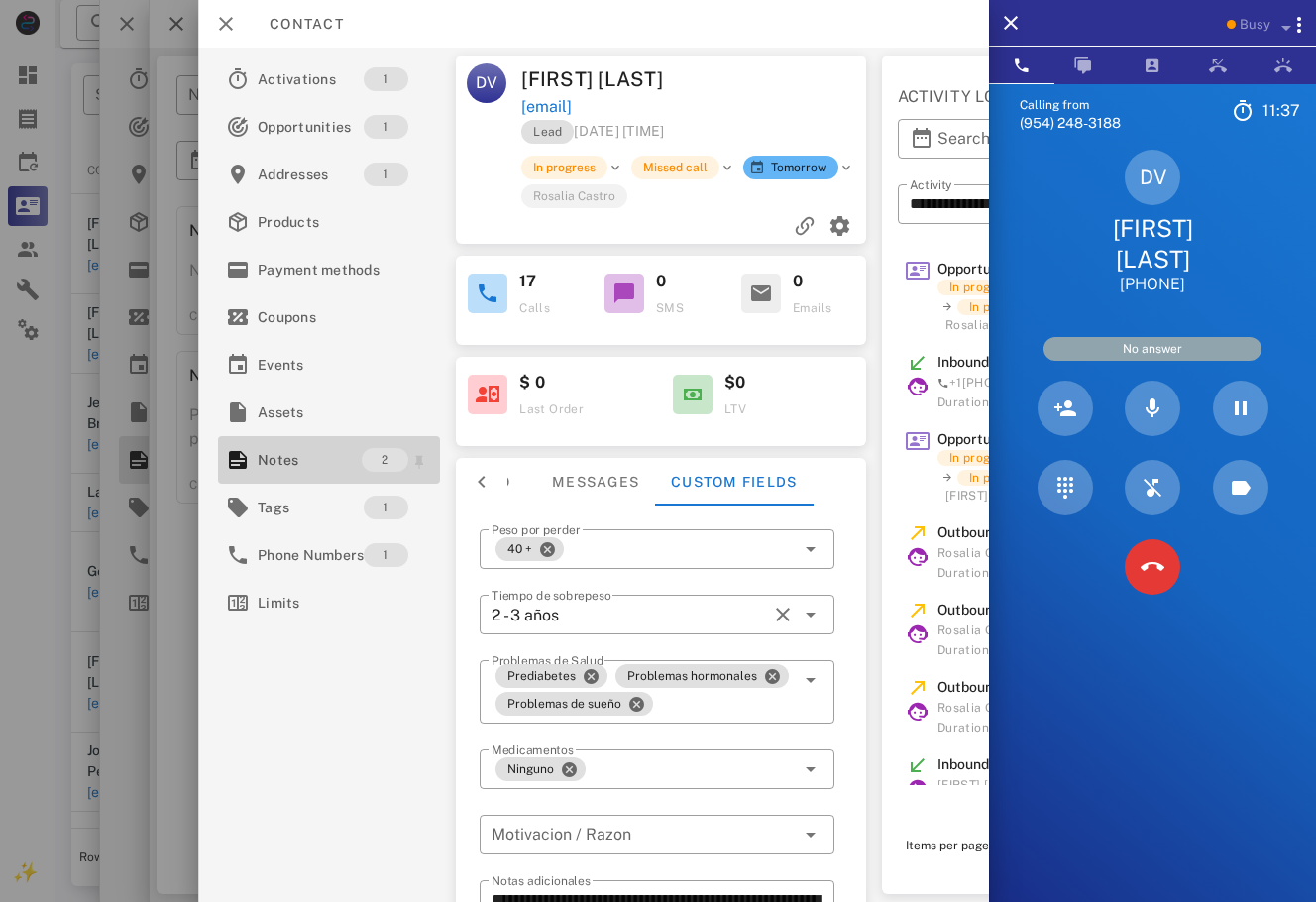 click on "Notes" at bounding box center [309, 460] 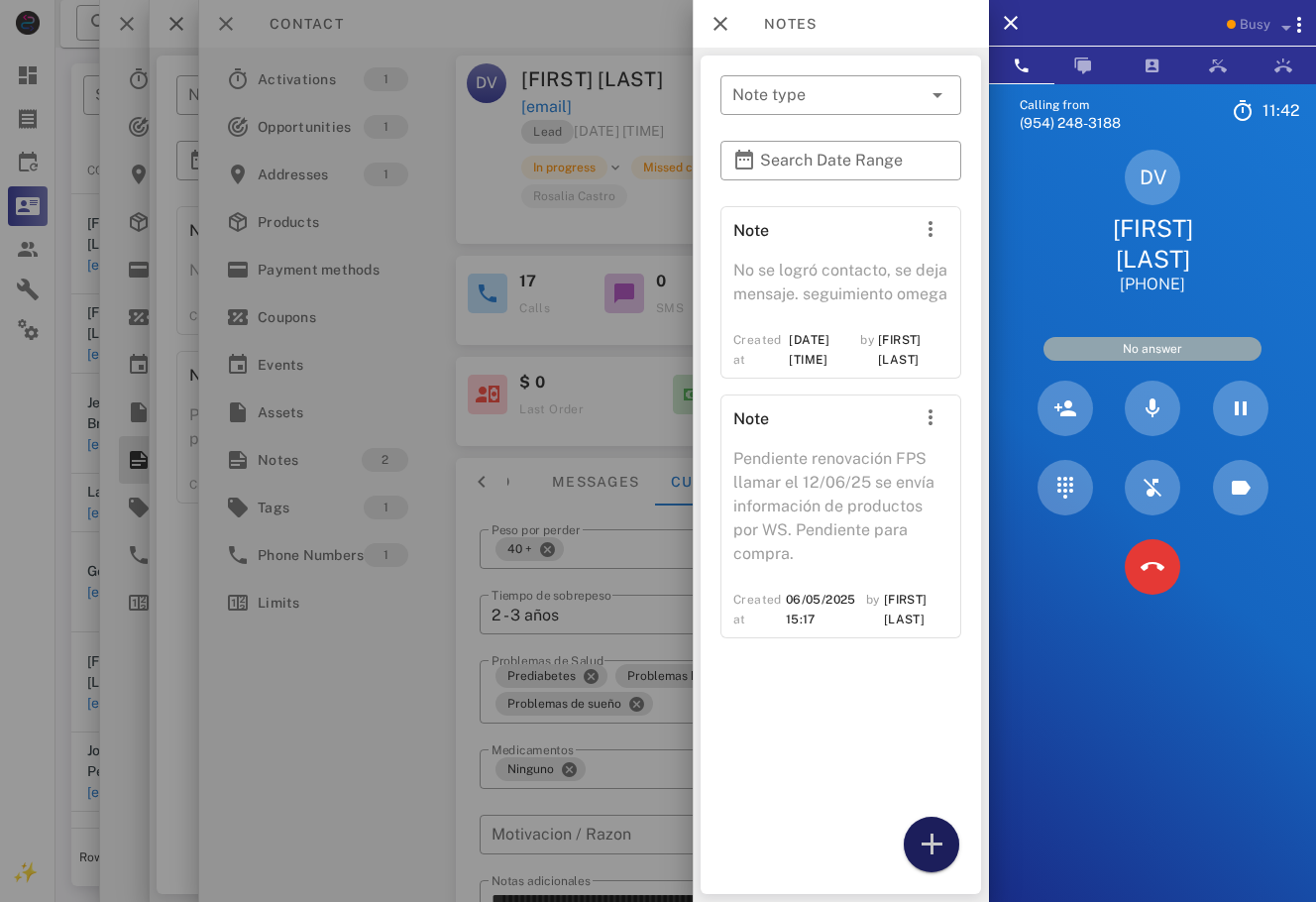 click at bounding box center [932, 845] 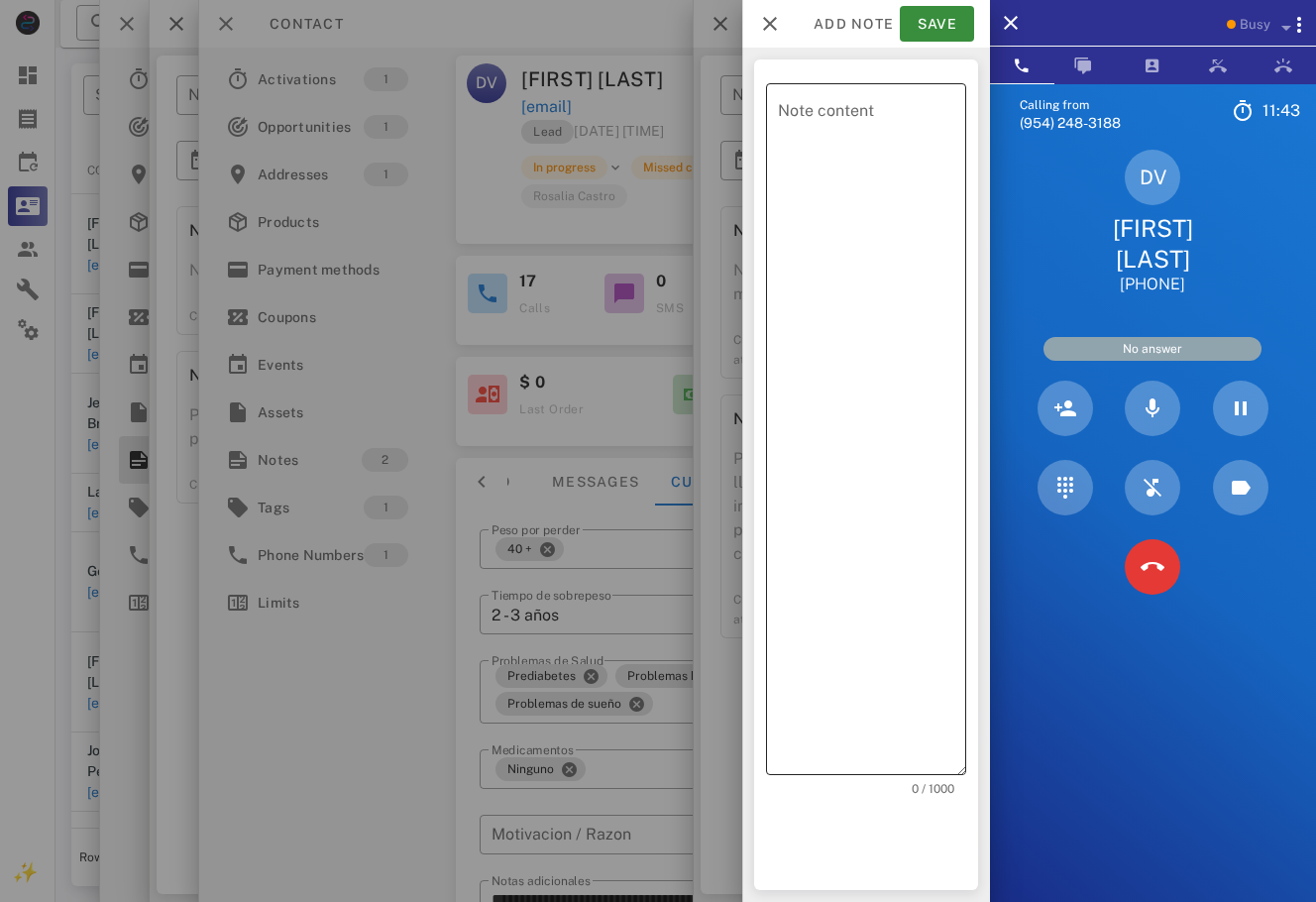 click on "Note content" at bounding box center [872, 434] 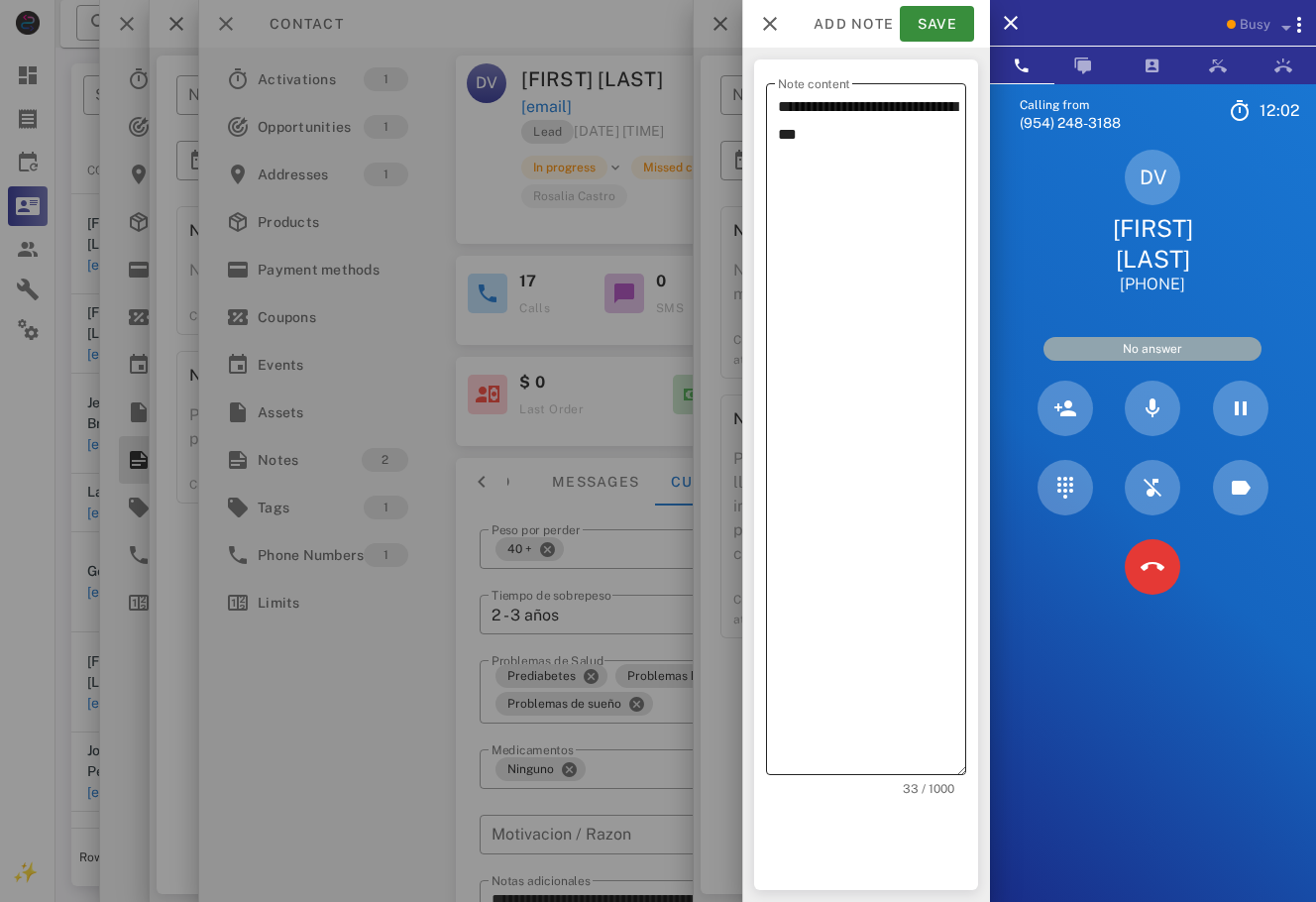 click on "**********" at bounding box center [872, 434] 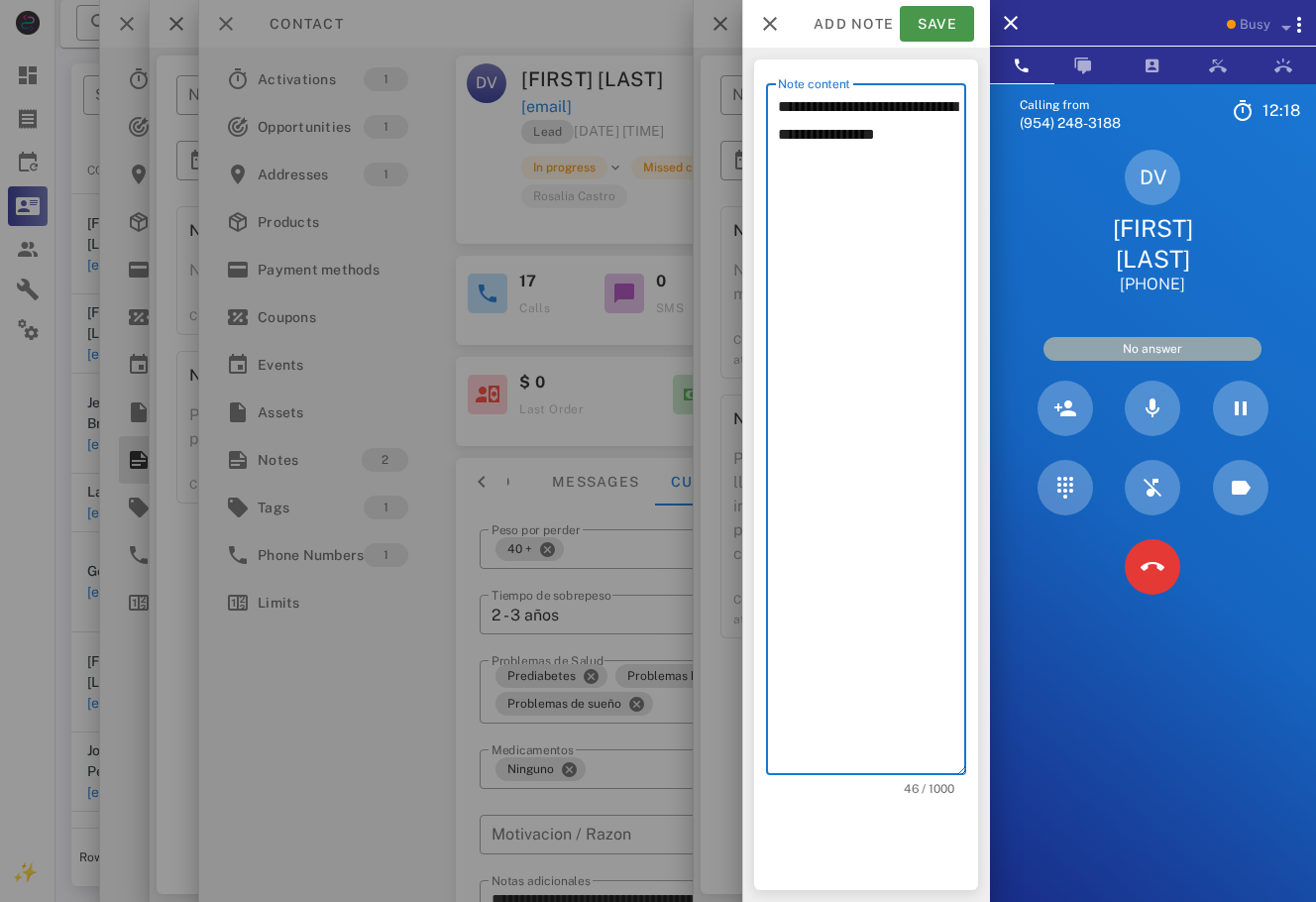 type on "**********" 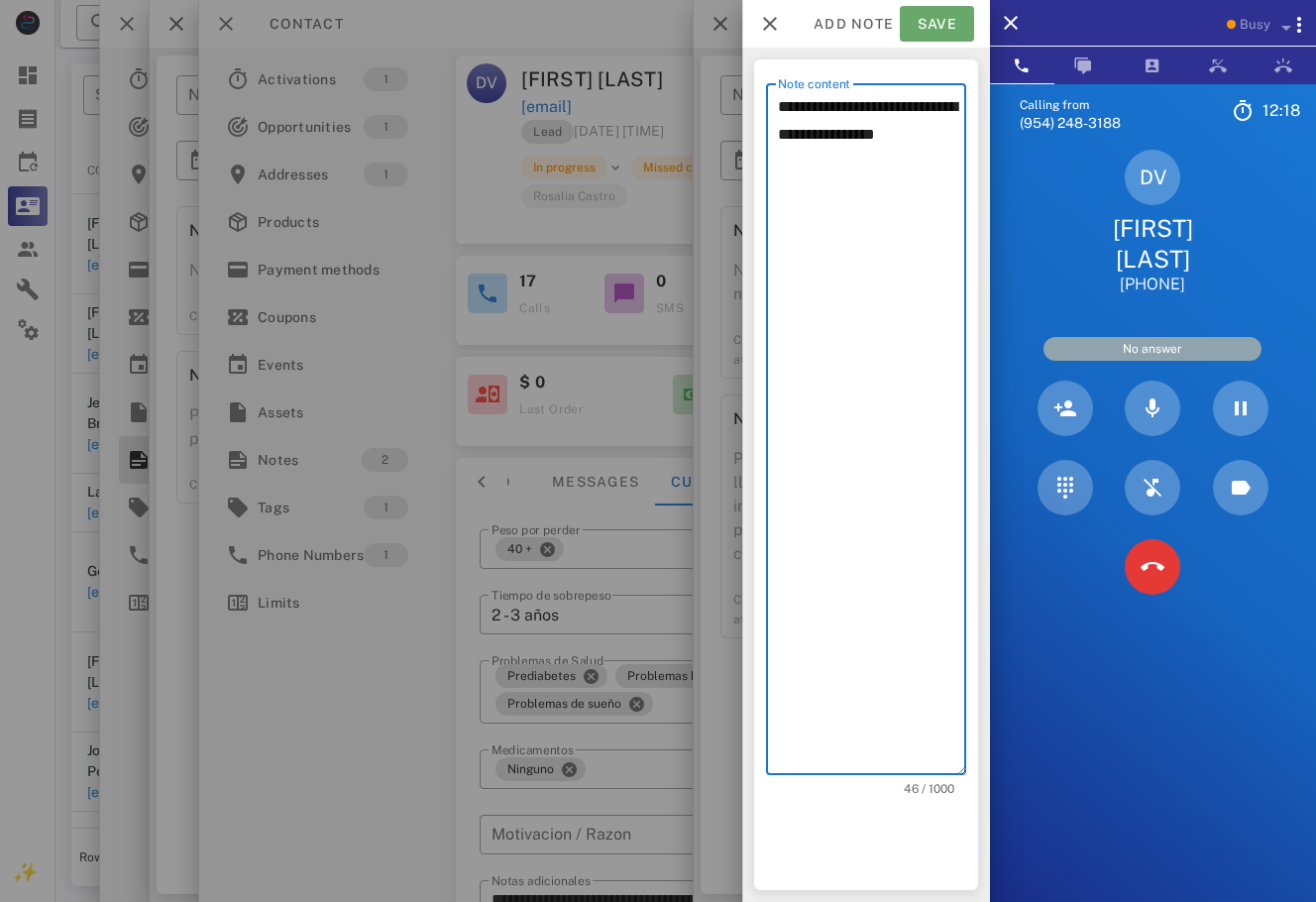 drag, startPoint x: 933, startPoint y: 20, endPoint x: 899, endPoint y: 37, distance: 38.013156 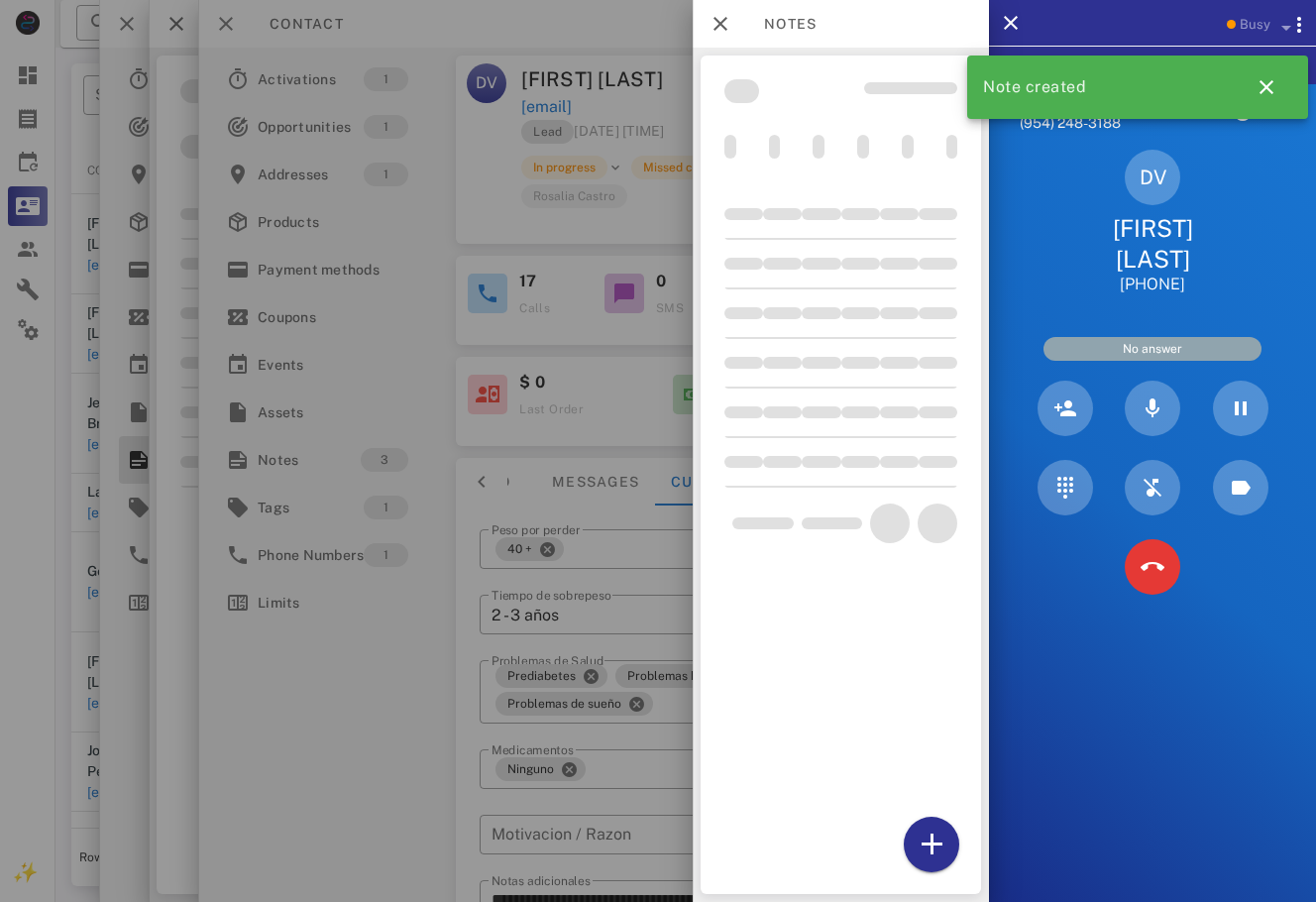 click at bounding box center (840, 475) 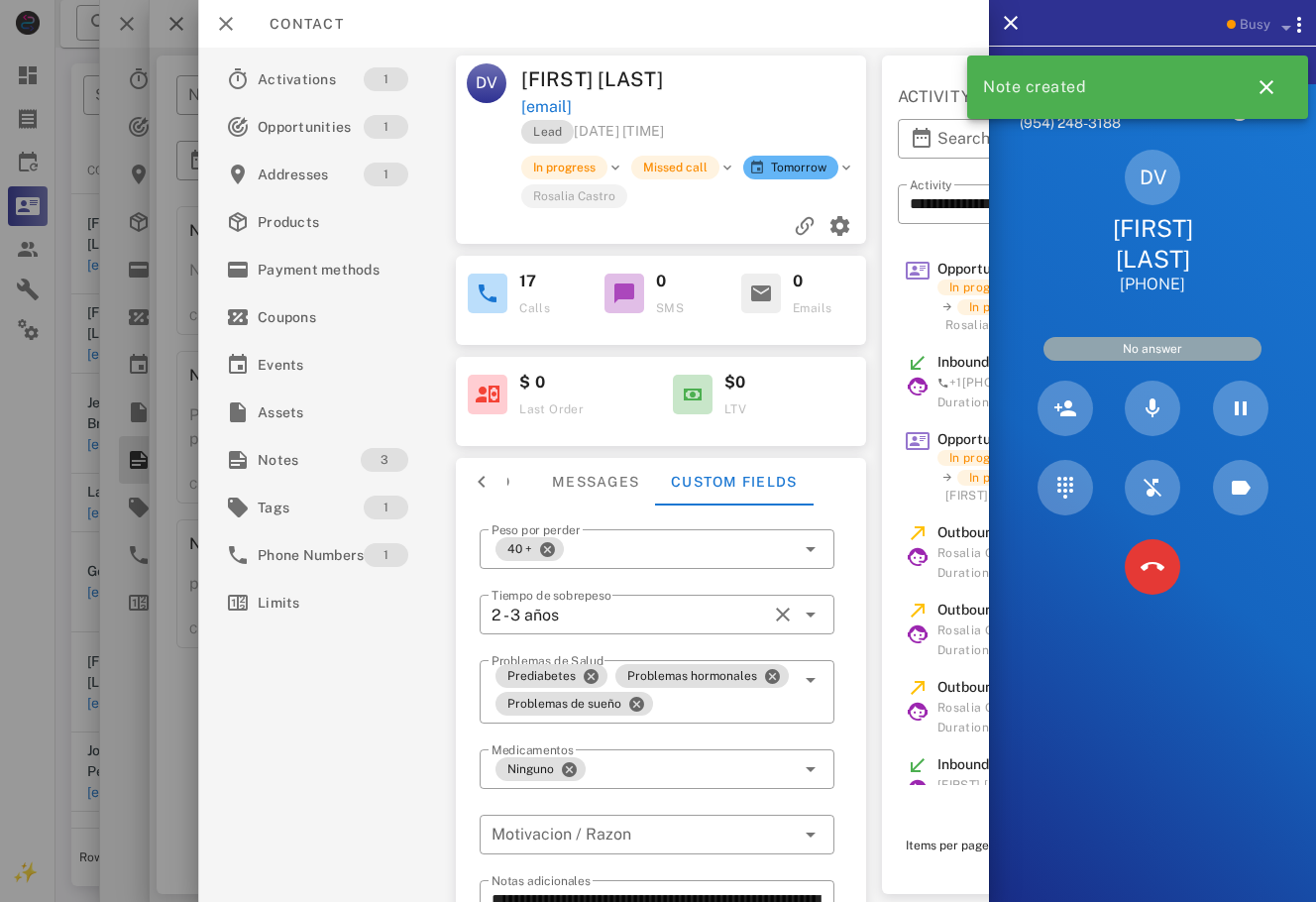 drag, startPoint x: 734, startPoint y: 117, endPoint x: 522, endPoint y: 113, distance: 212.03773 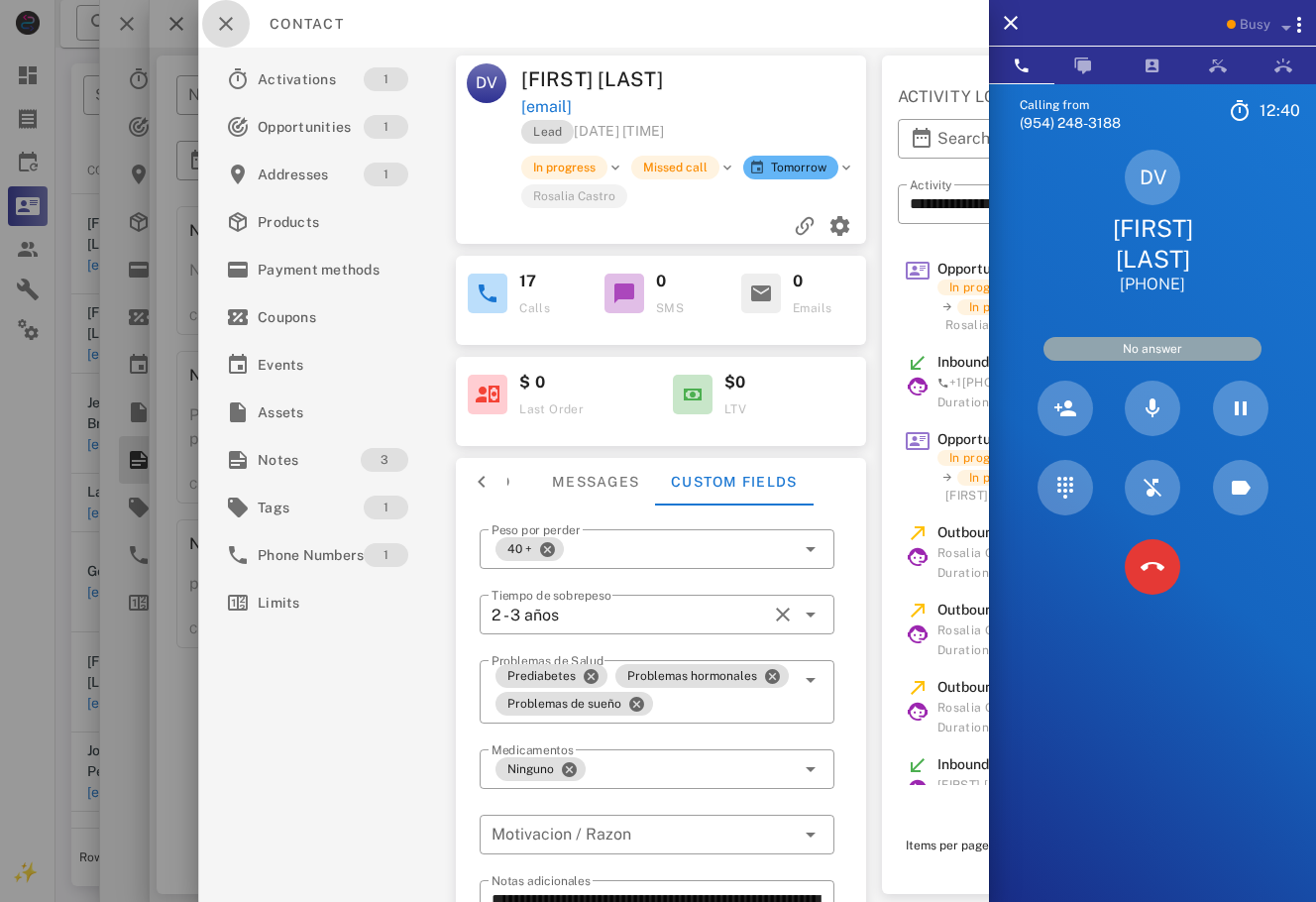 click at bounding box center (226, 24) 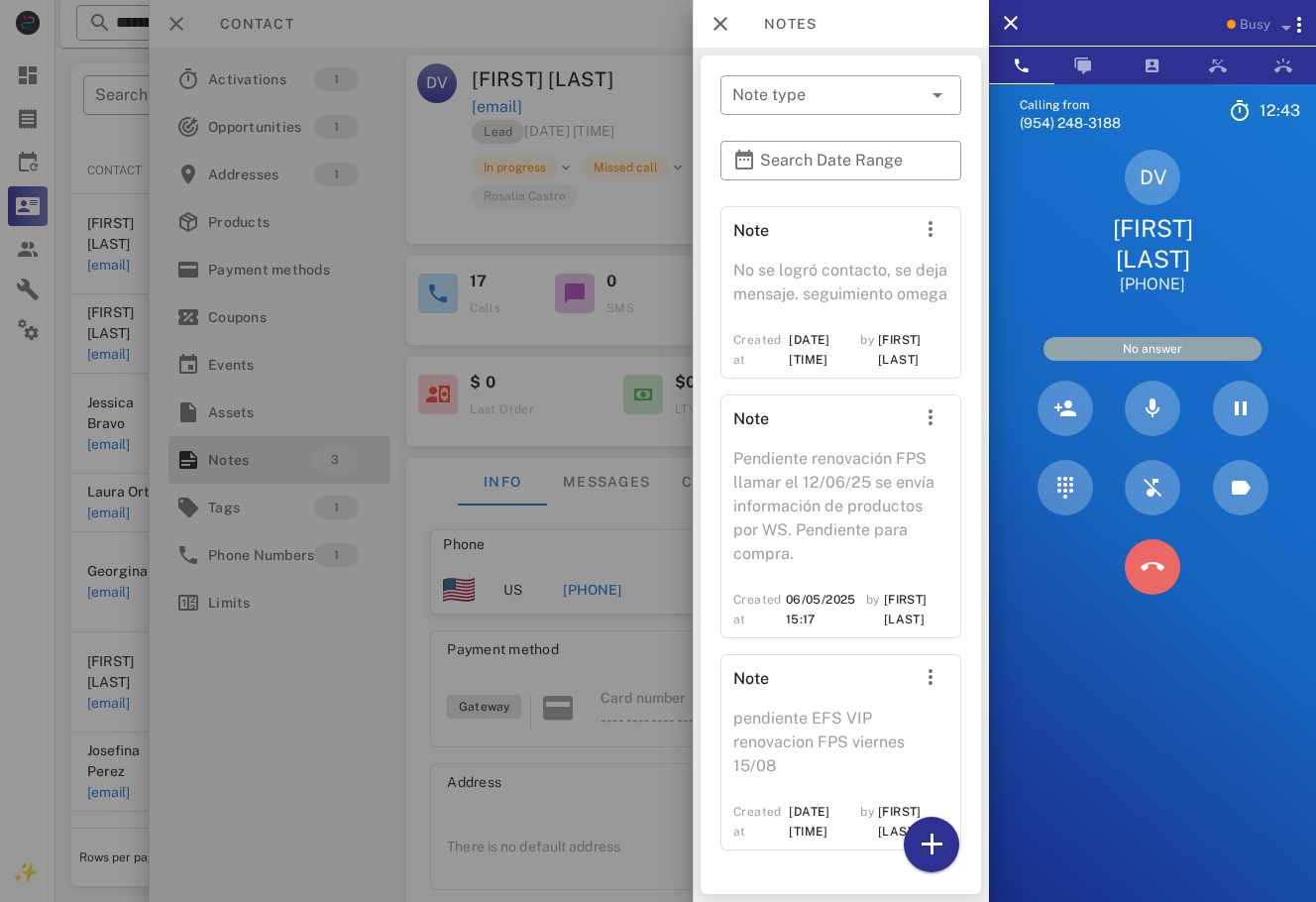 click at bounding box center [1152, 567] 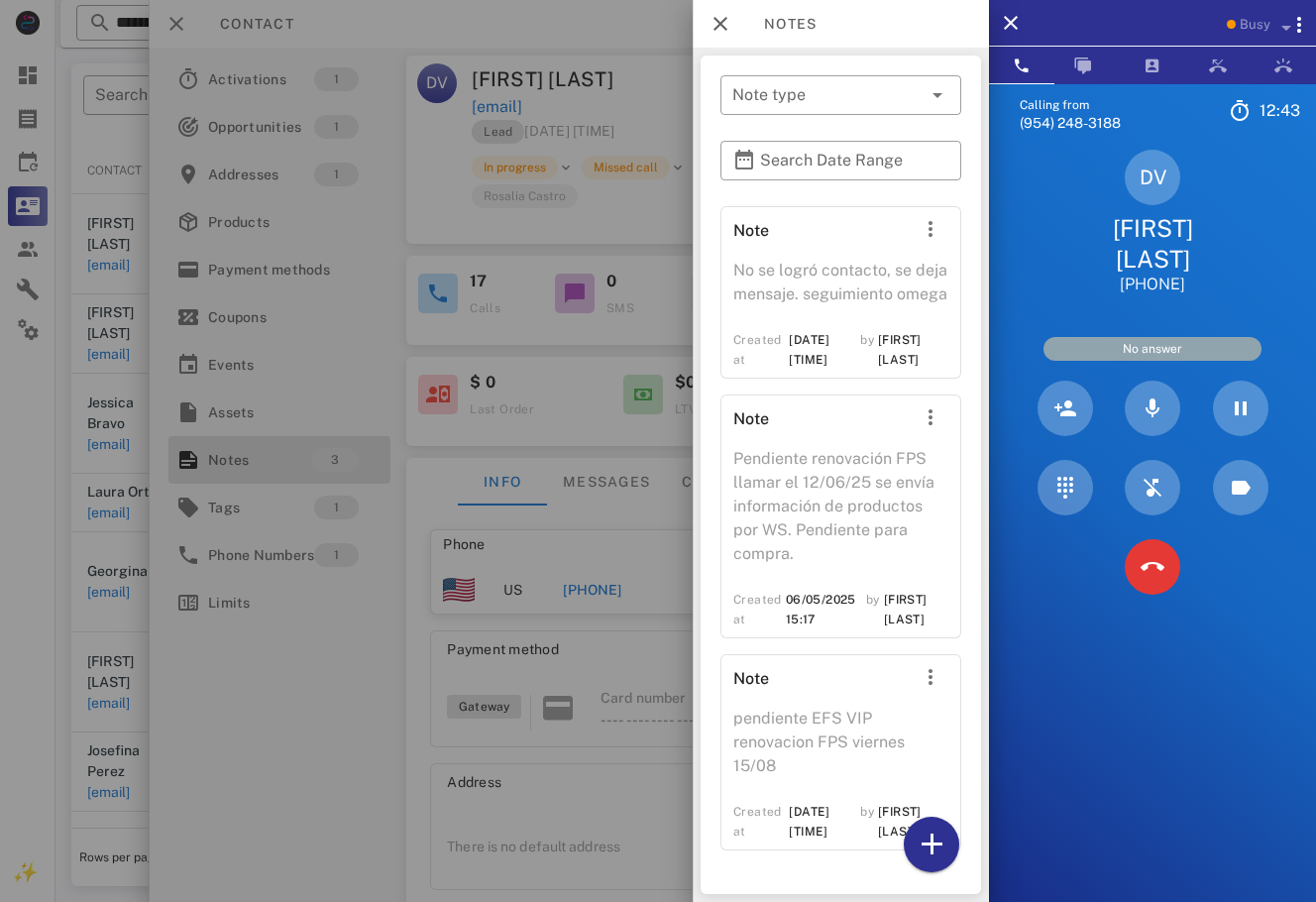 click at bounding box center [658, 451] 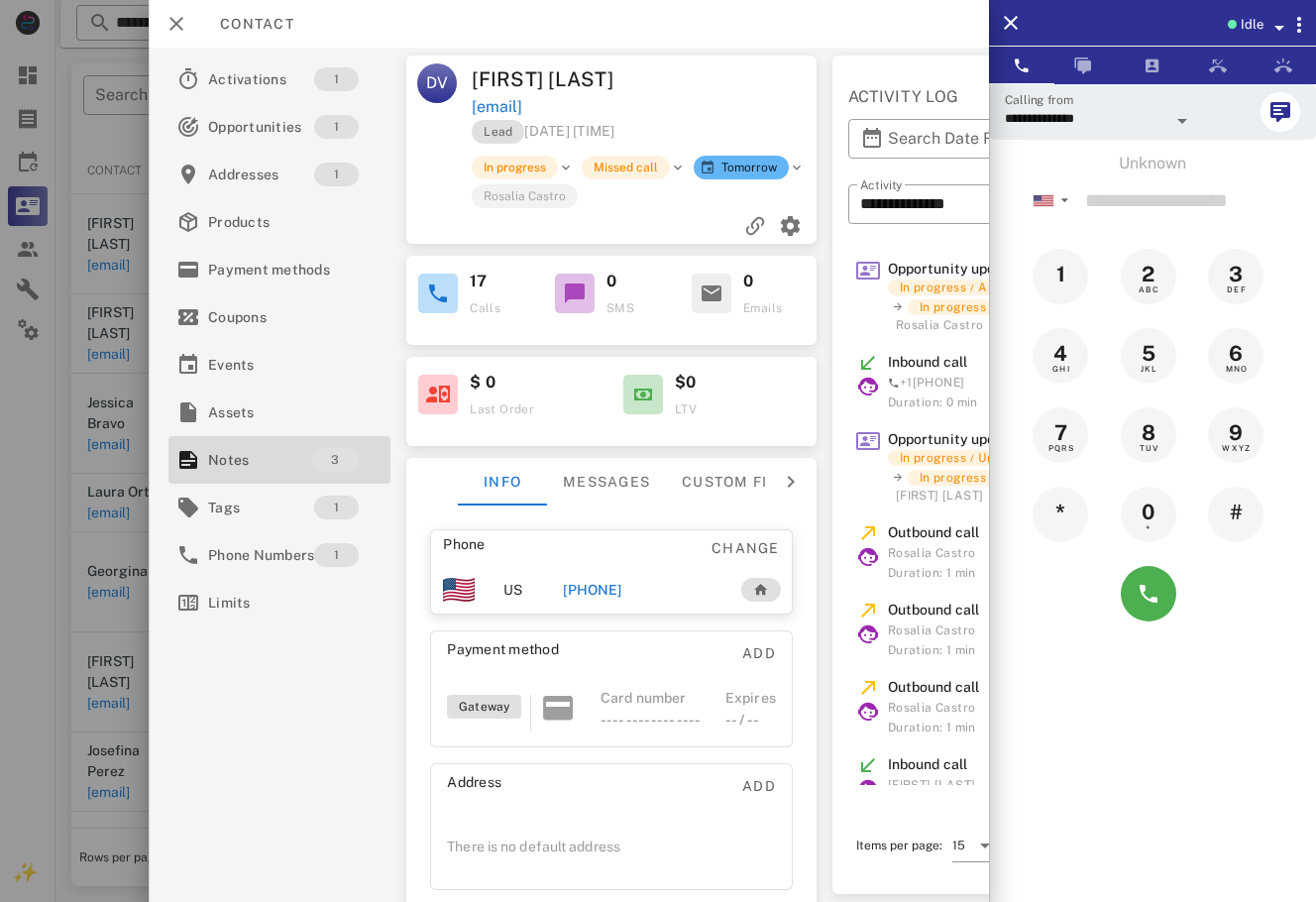 click on "Address   Add" at bounding box center [611, 792] 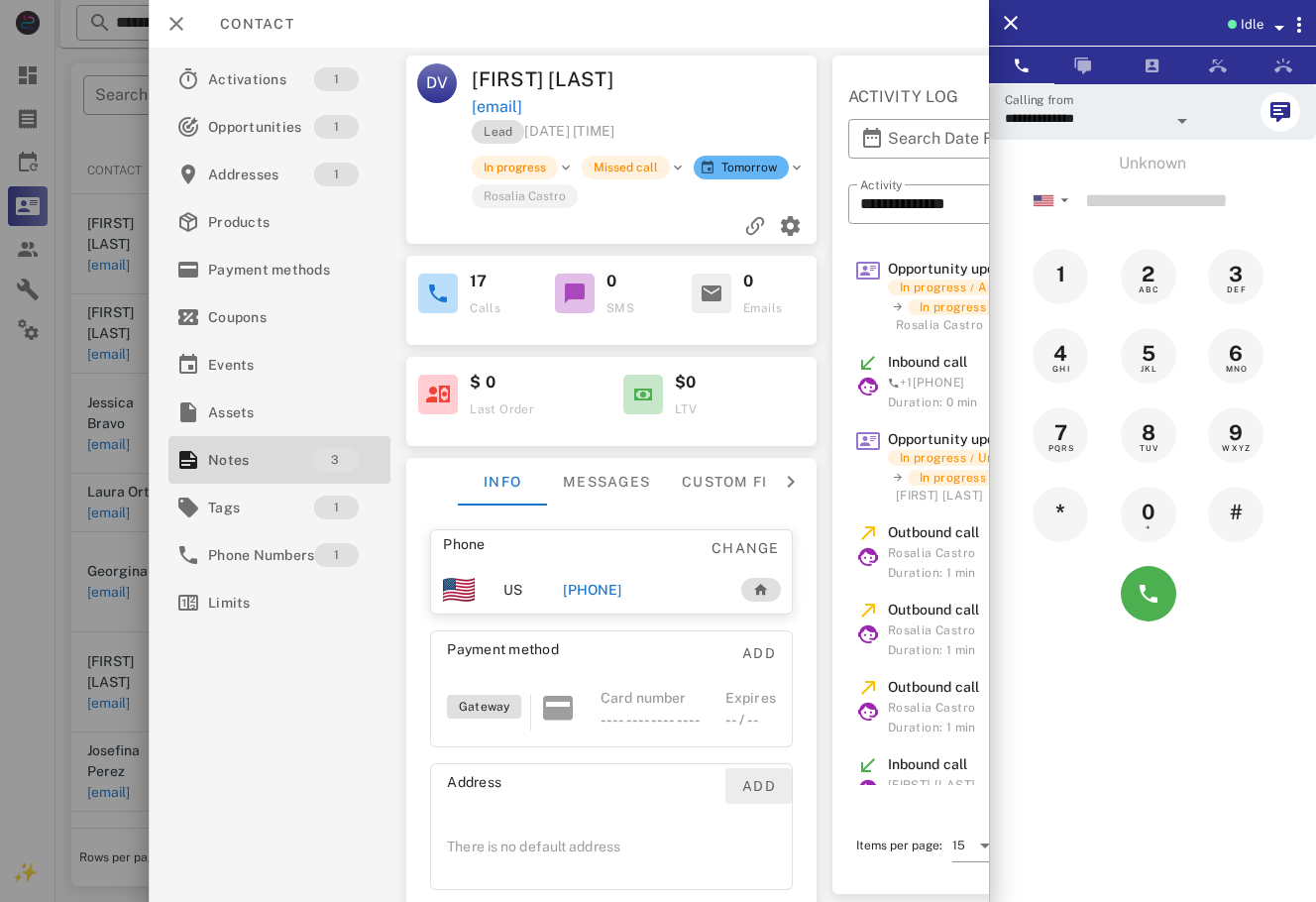 click on "Add" at bounding box center (757, 786) 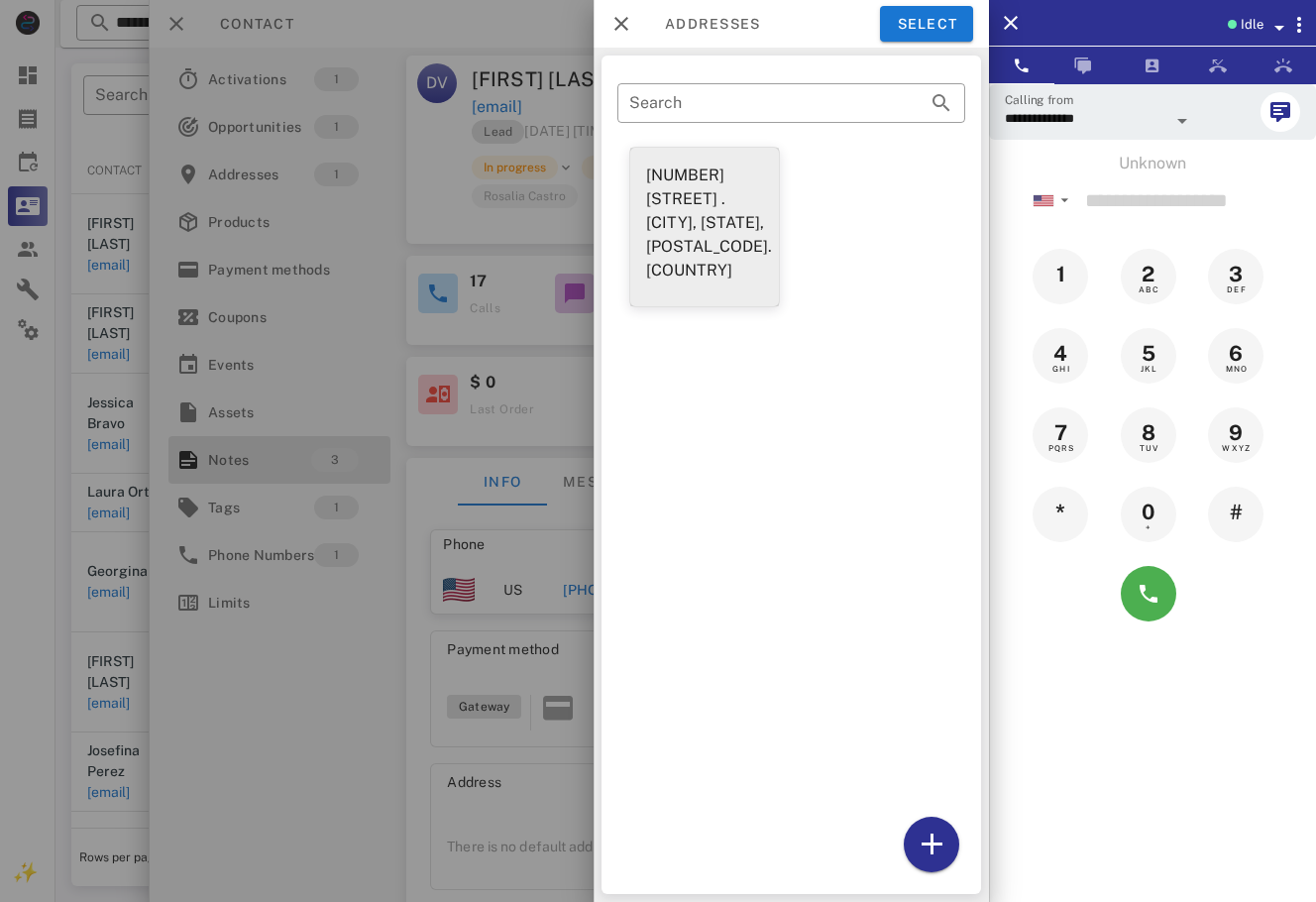 click on "1215 182nd Street Court East.
Spanaway, WA, 98387.
US" at bounding box center [705, 223] 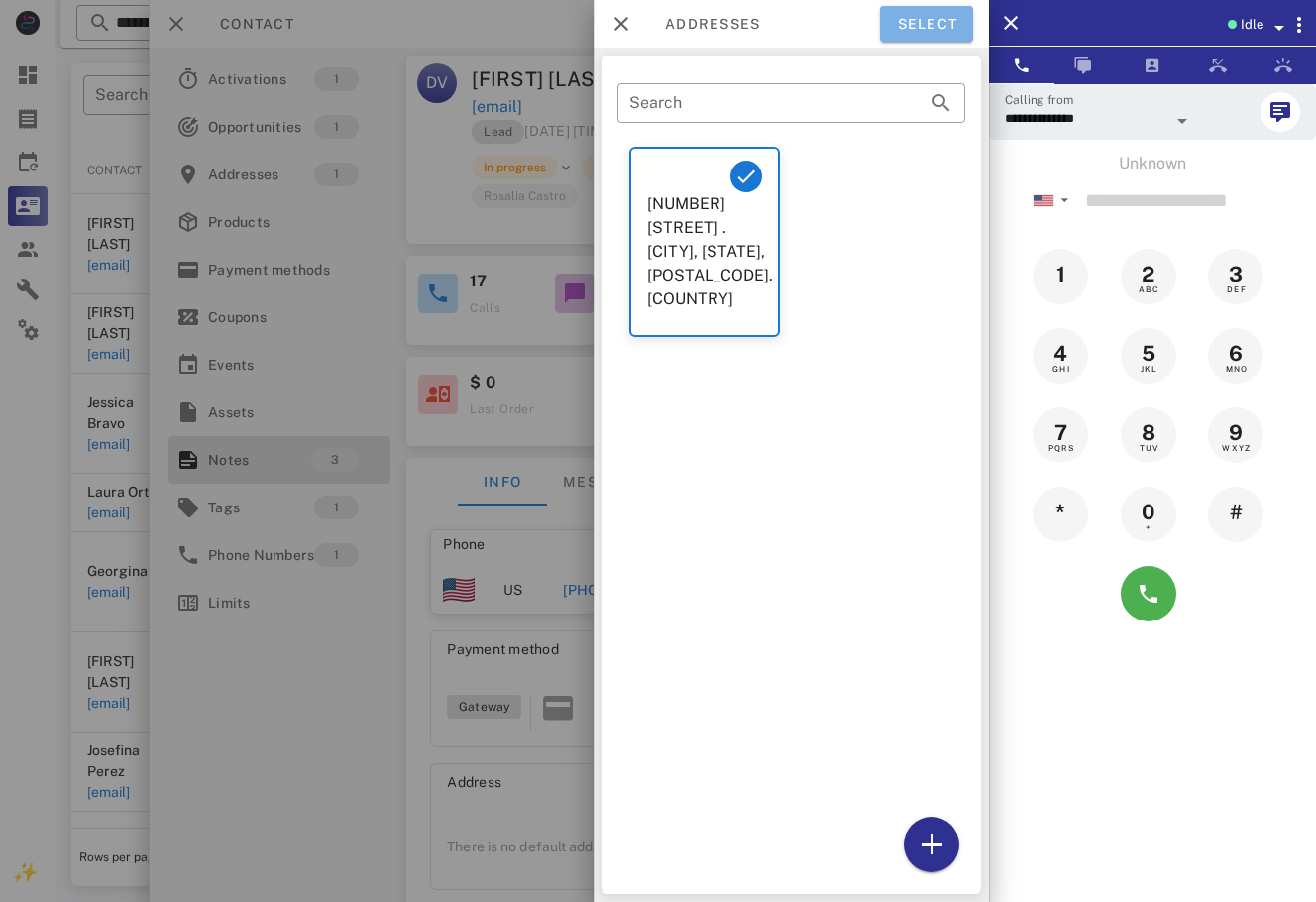 click on "Select" at bounding box center [927, 24] 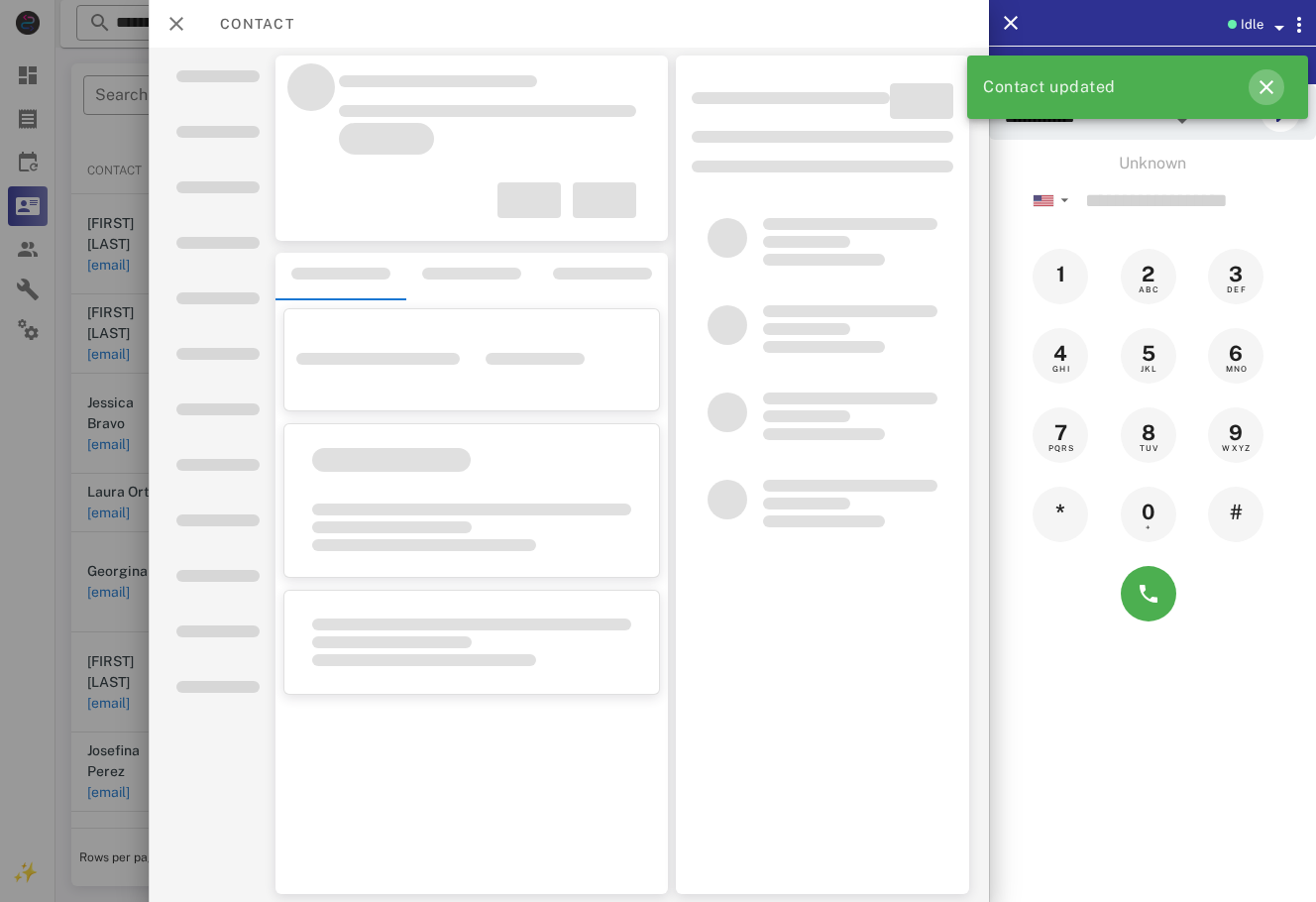 click at bounding box center [1266, 87] 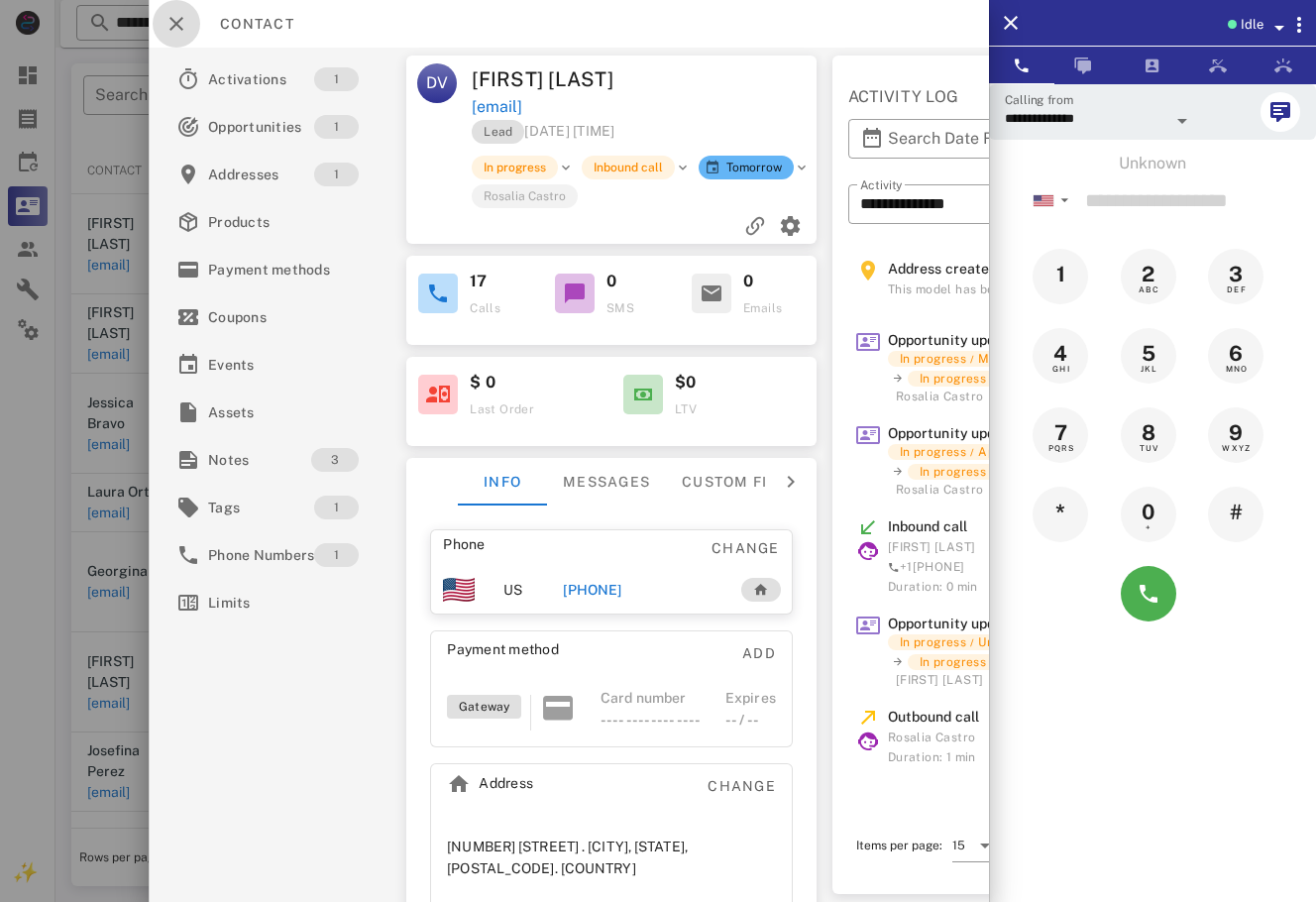 click at bounding box center (176, 24) 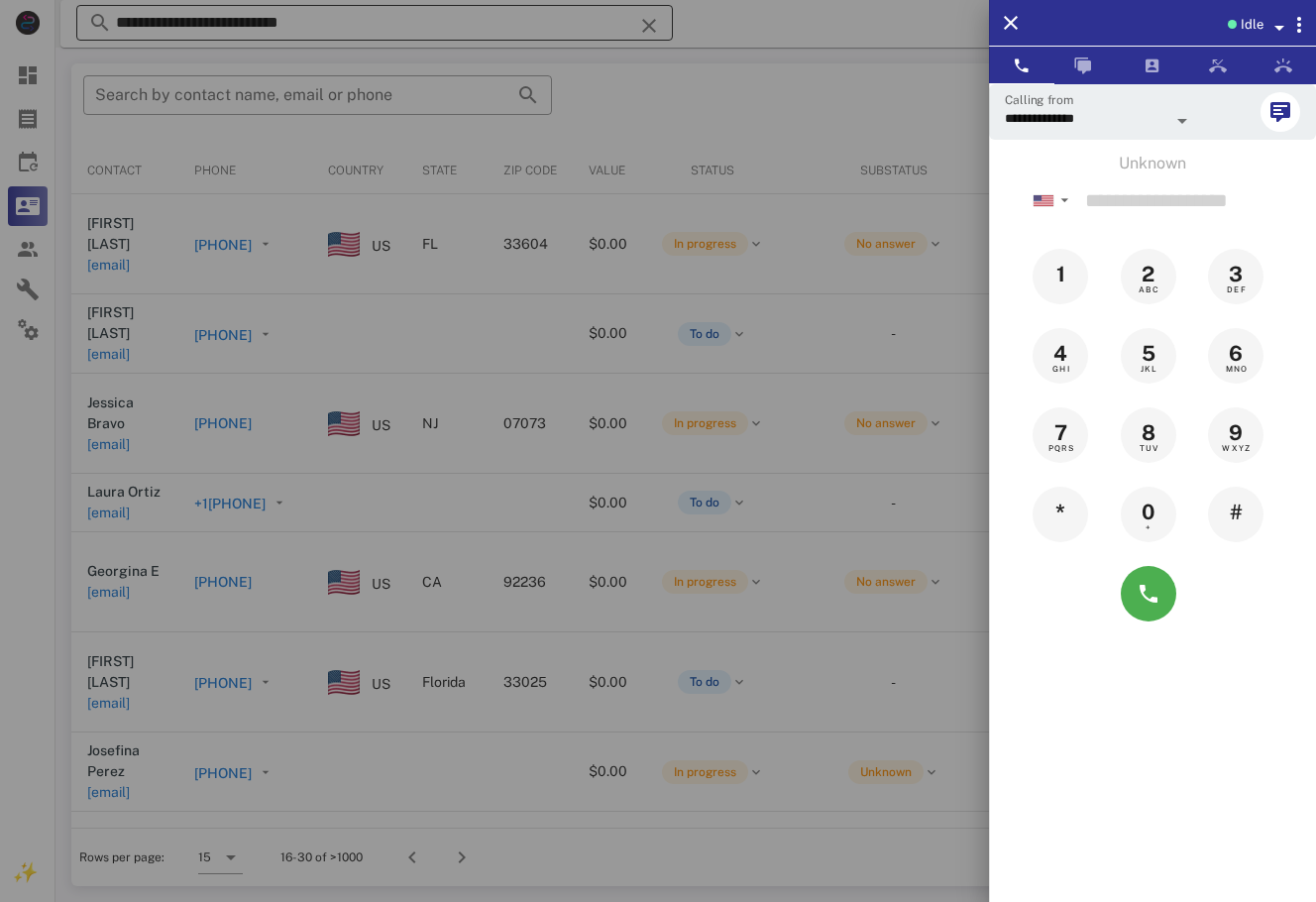 click at bounding box center [658, 451] 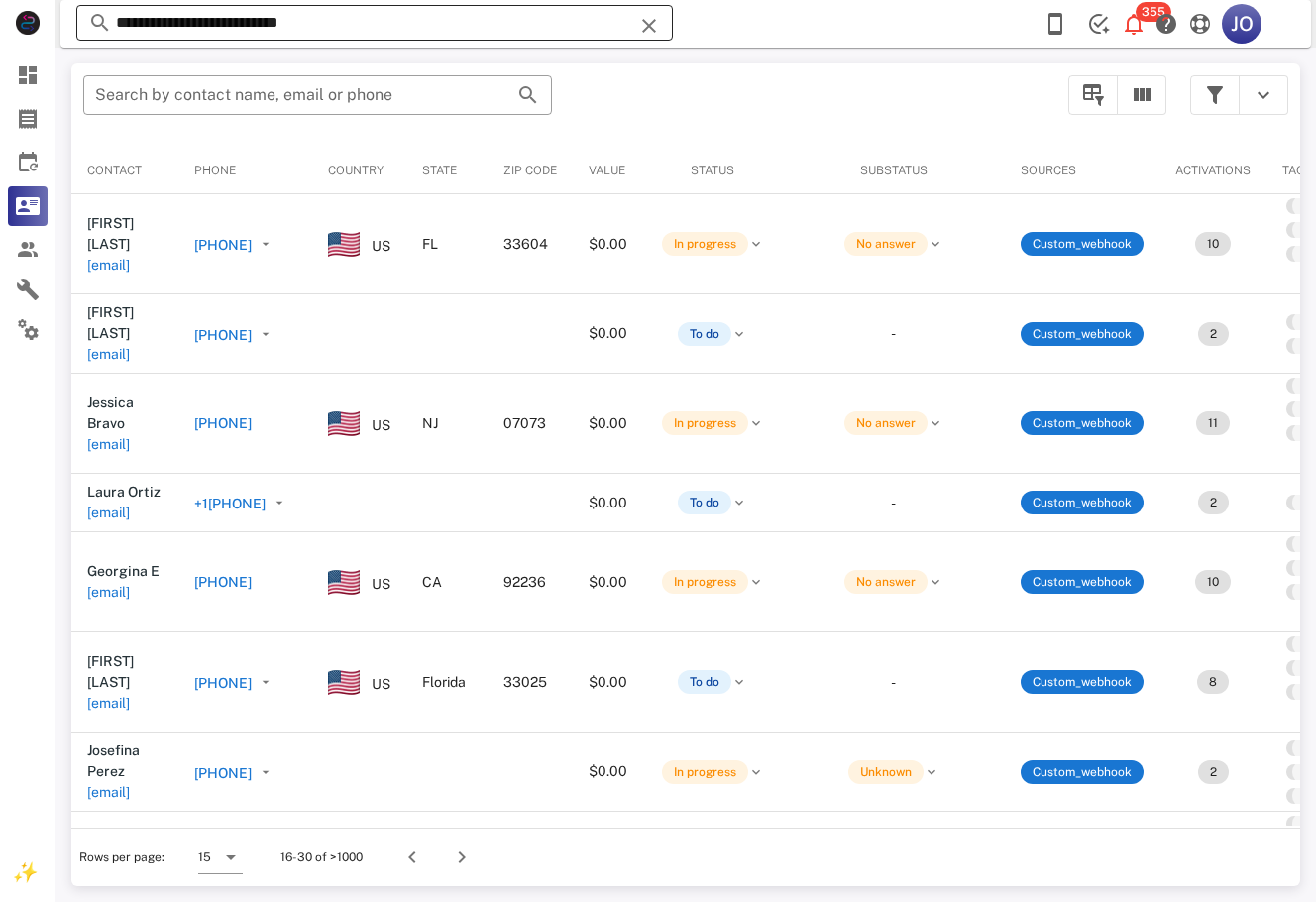 drag, startPoint x: 54, startPoint y: 31, endPoint x: 218, endPoint y: 33, distance: 164.01219 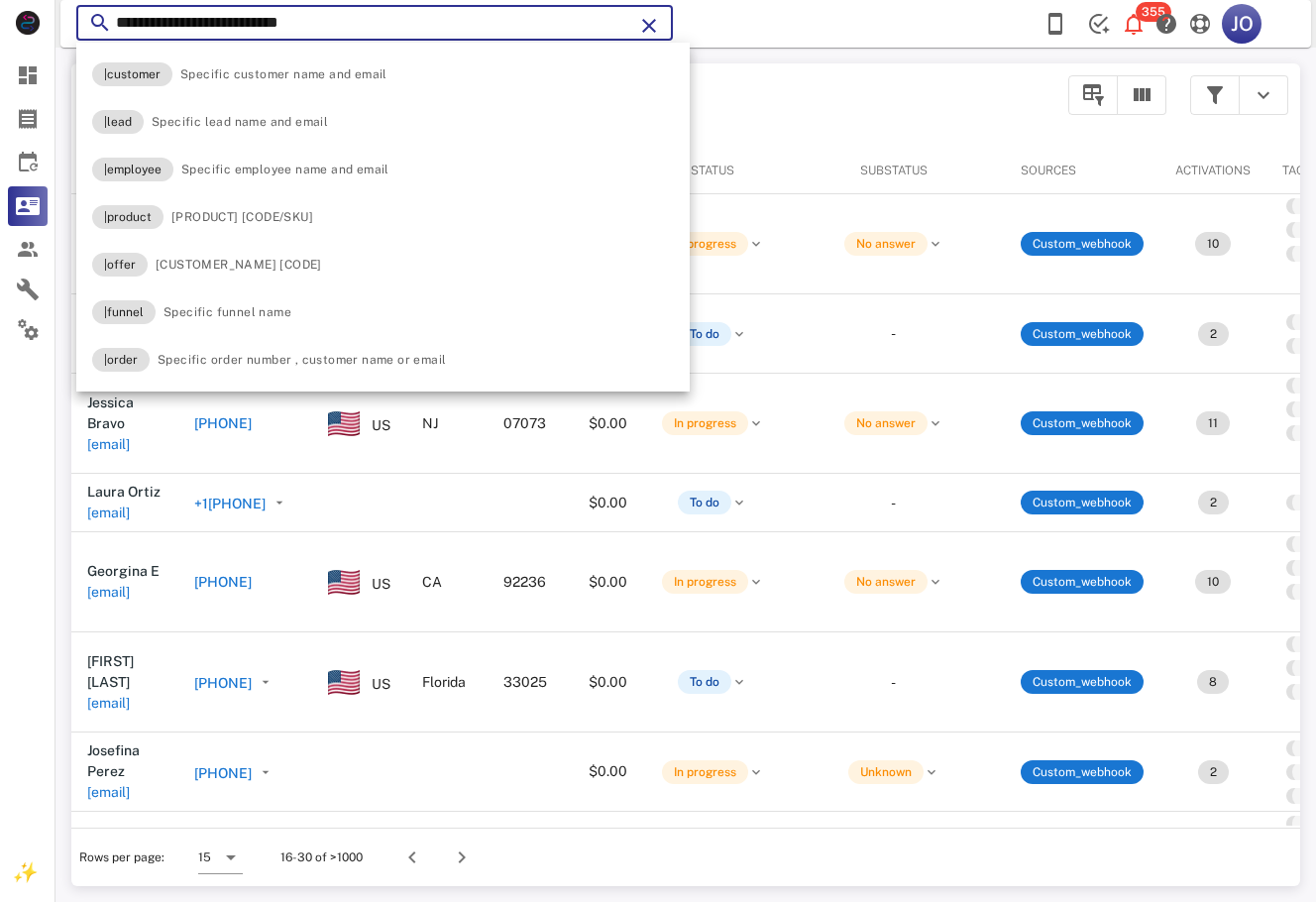 click on "**********" at bounding box center (375, 23) 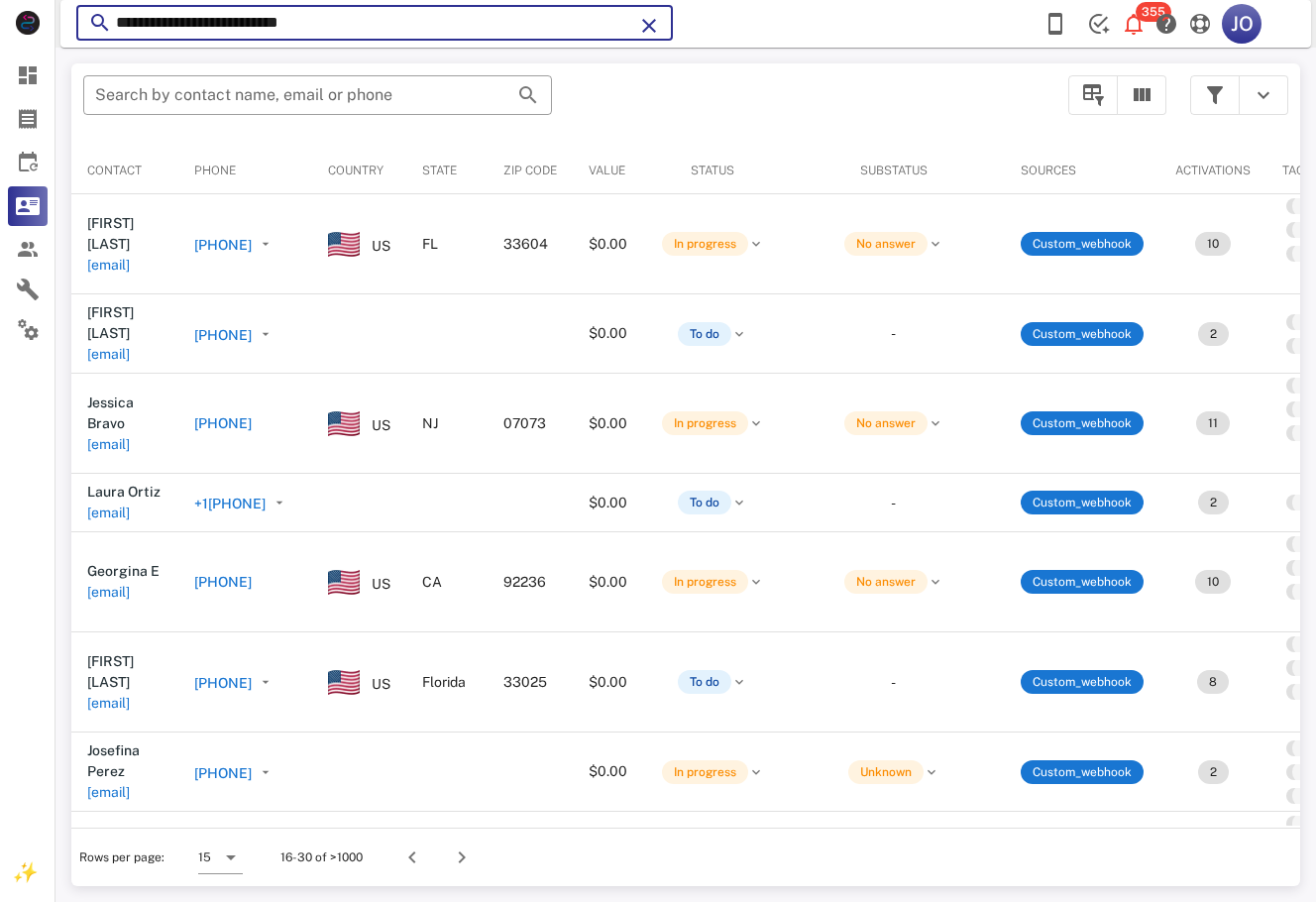 click on "**********" at bounding box center (375, 23) 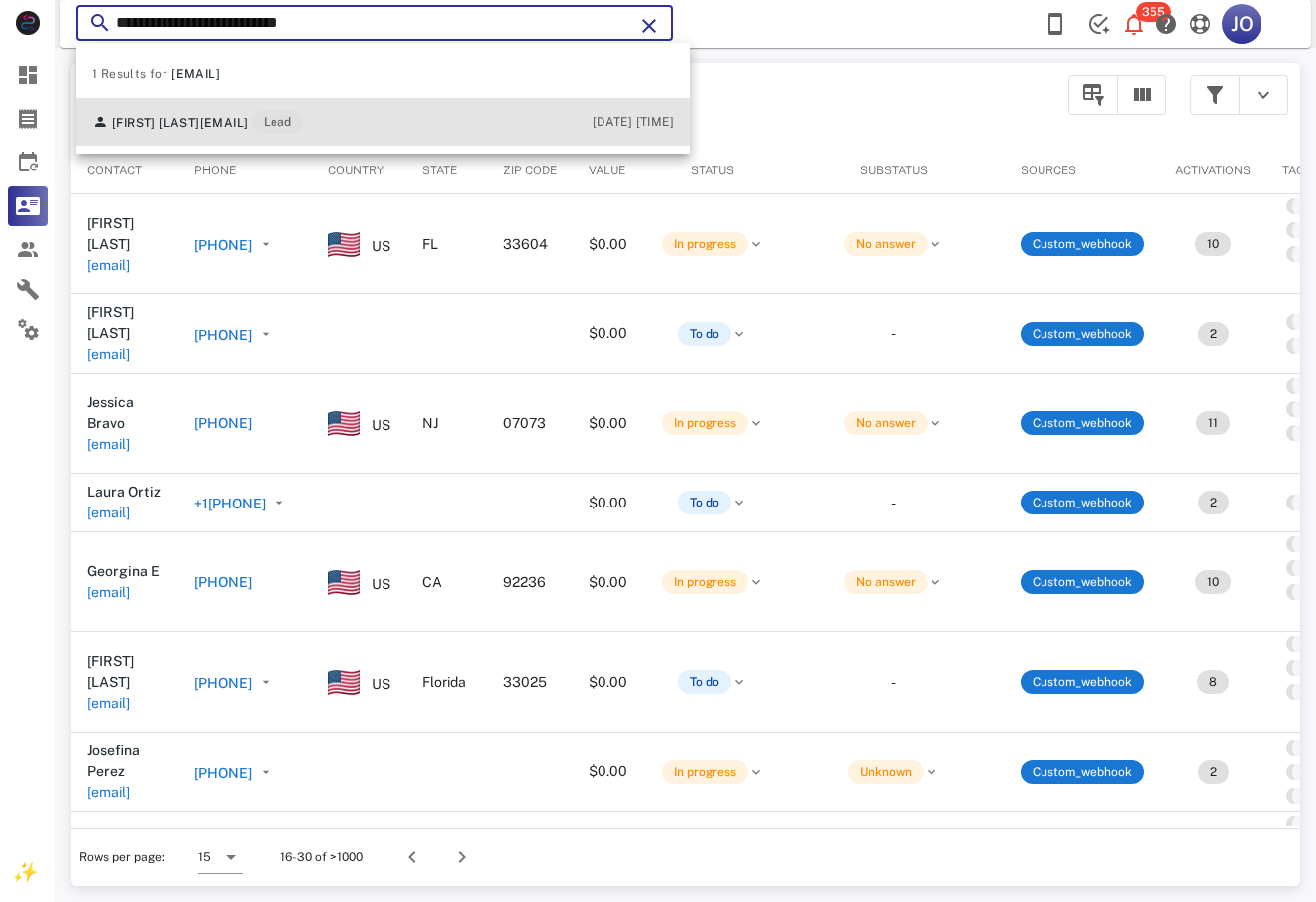 click on "Monica Aguirre   monicaguirre2005@gmail.com   Lead" at bounding box center [197, 122] 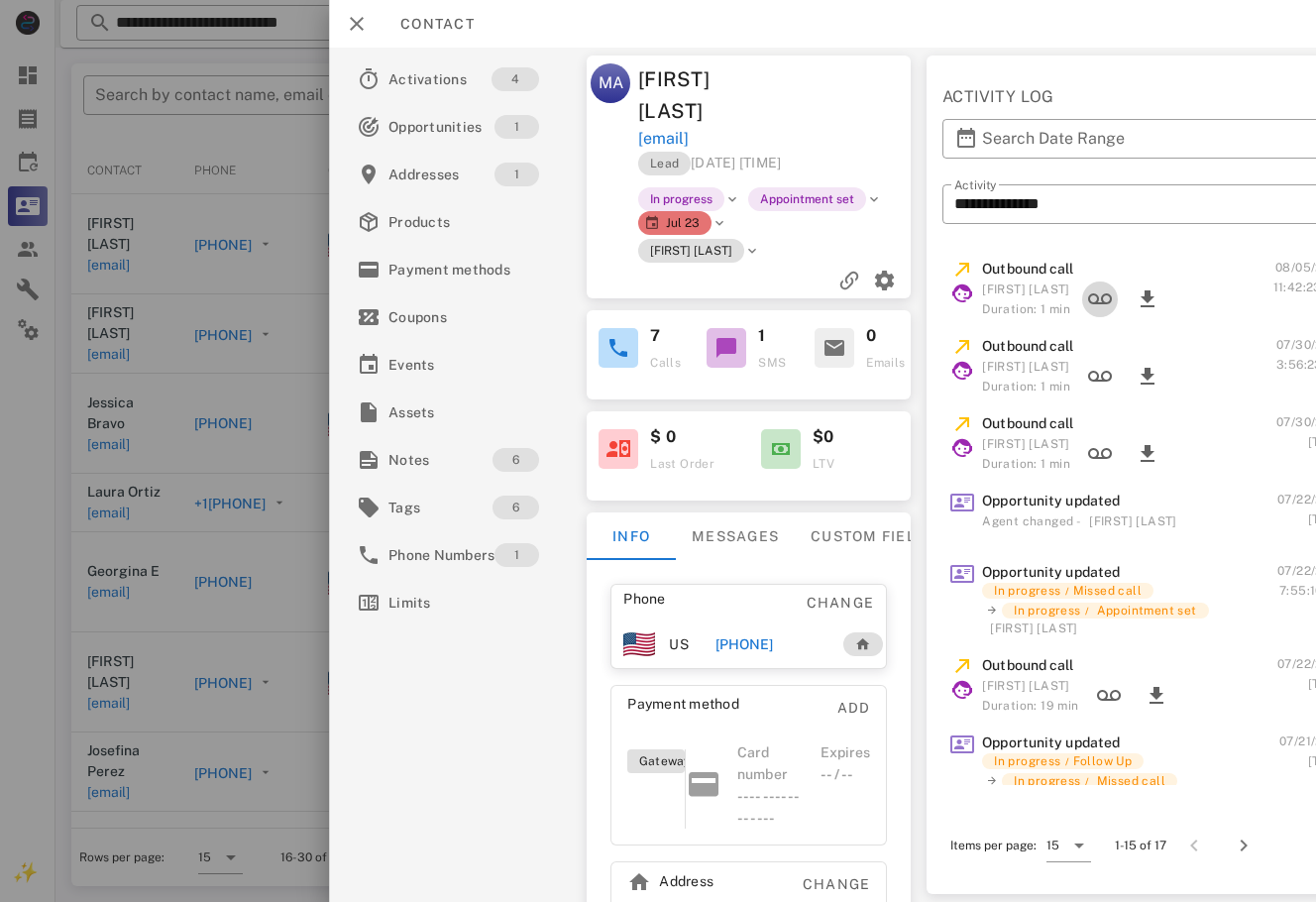 click at bounding box center (1100, 299) 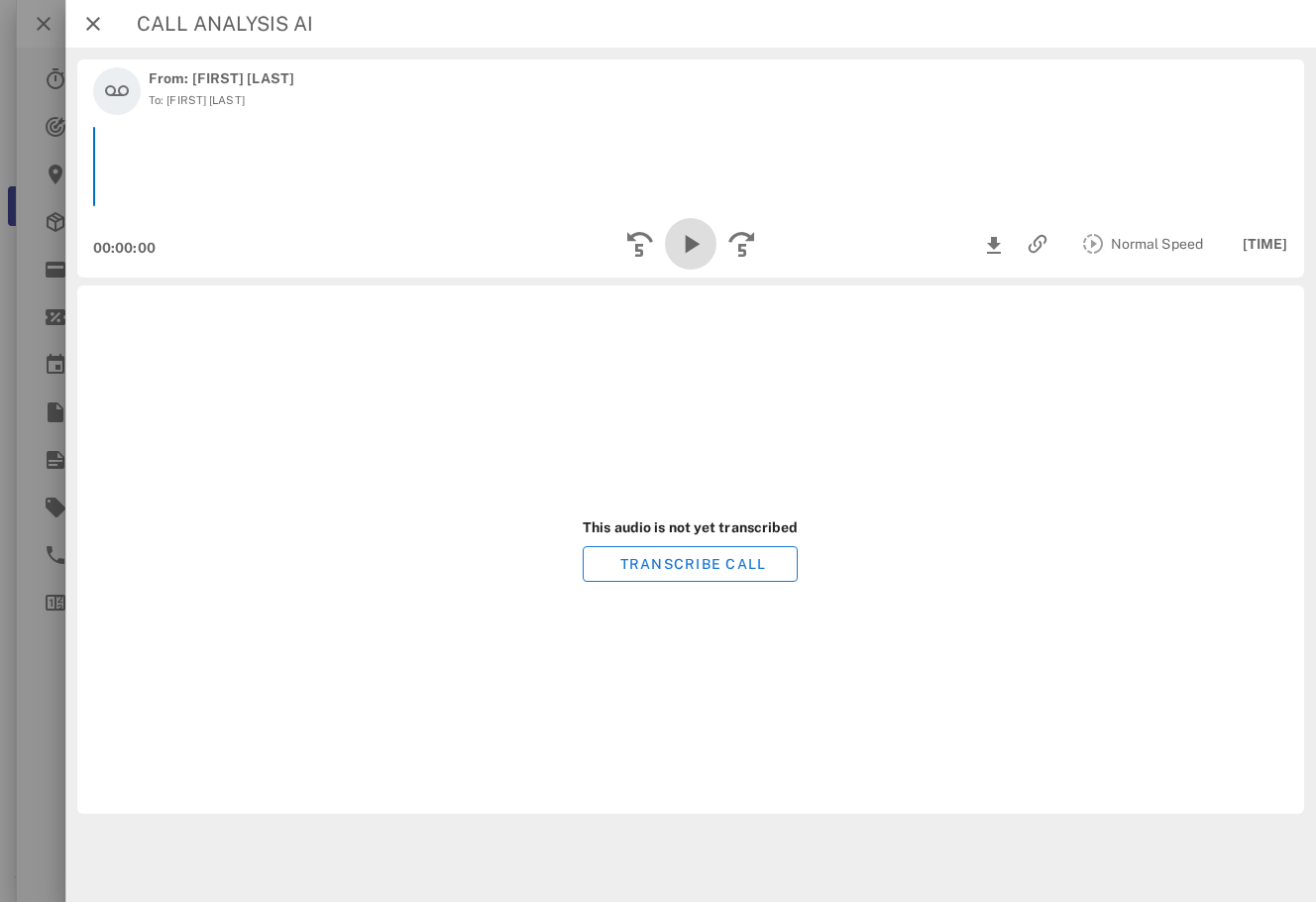 click at bounding box center [691, 244] 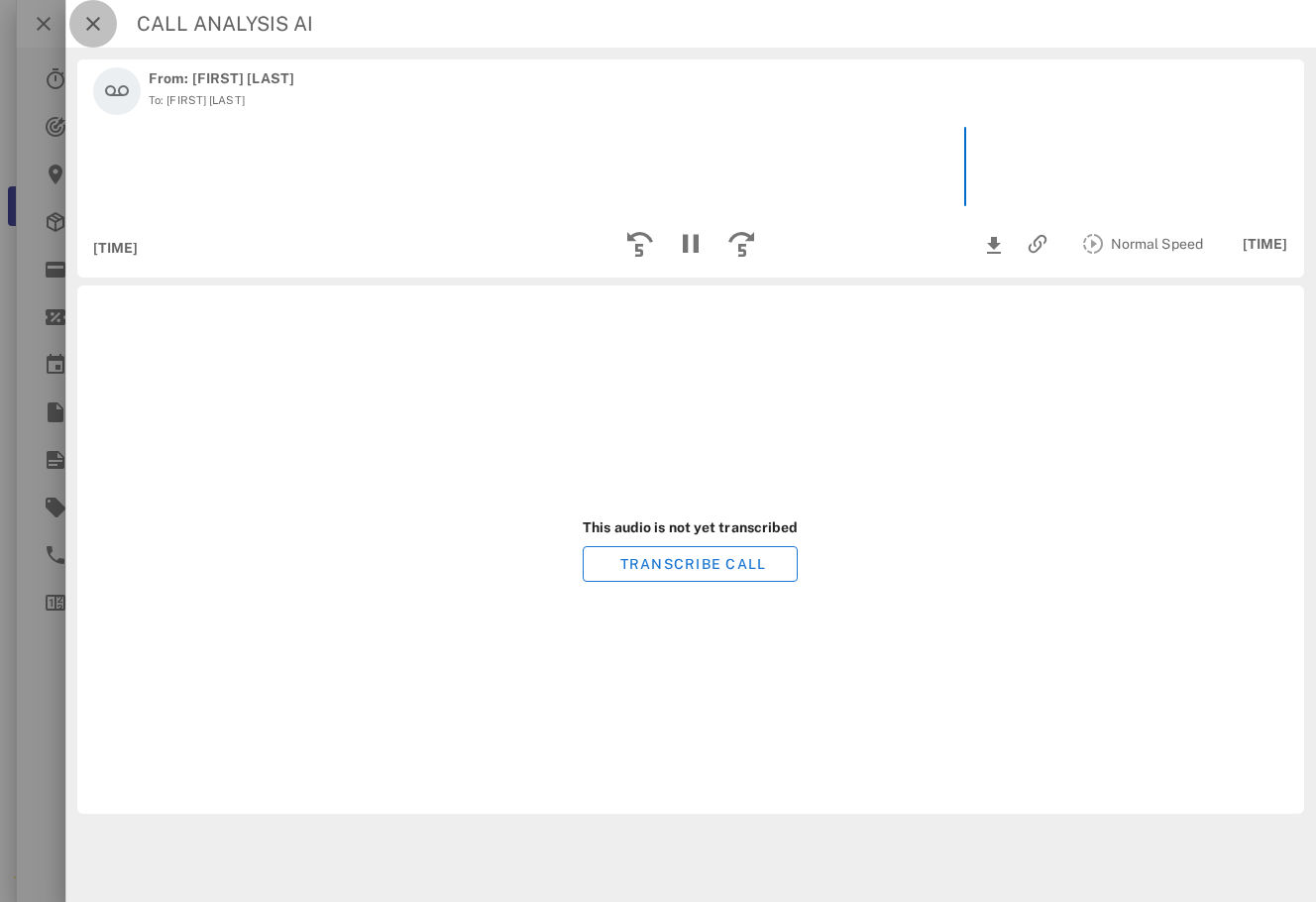 click at bounding box center [93, 24] 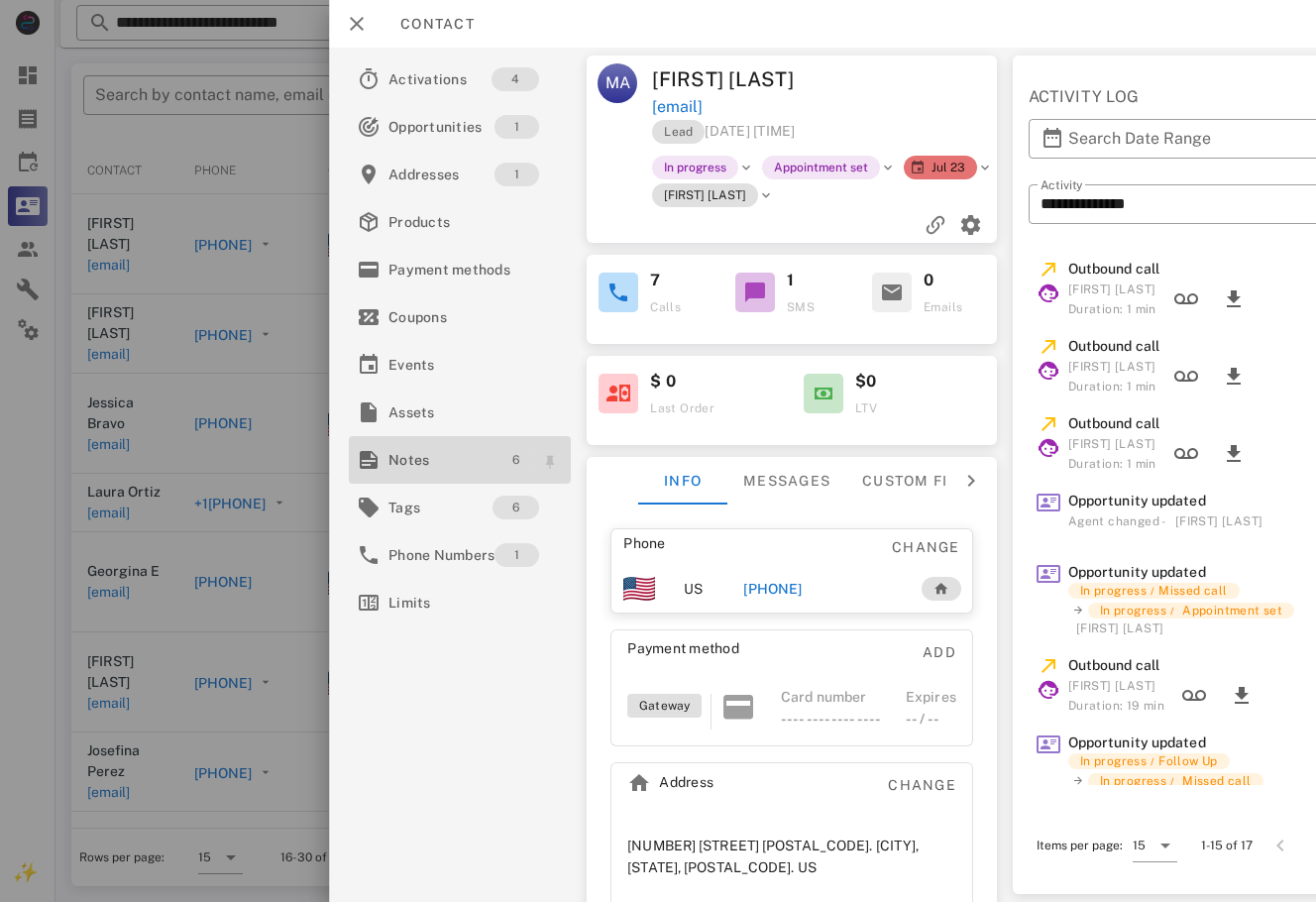 drag, startPoint x: 449, startPoint y: 444, endPoint x: 523, endPoint y: 451, distance: 74.33034 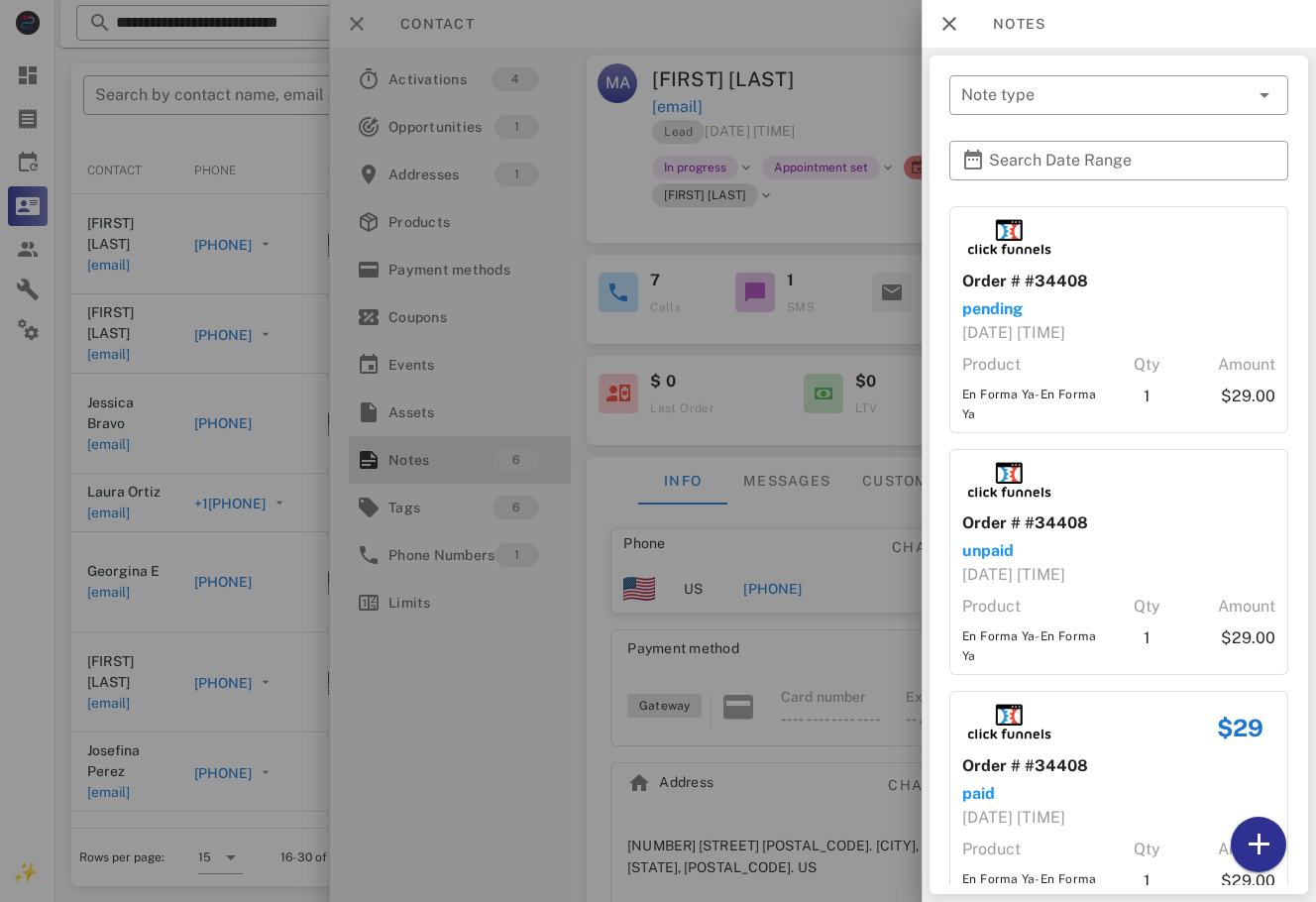 scroll, scrollTop: 748, scrollLeft: 0, axis: vertical 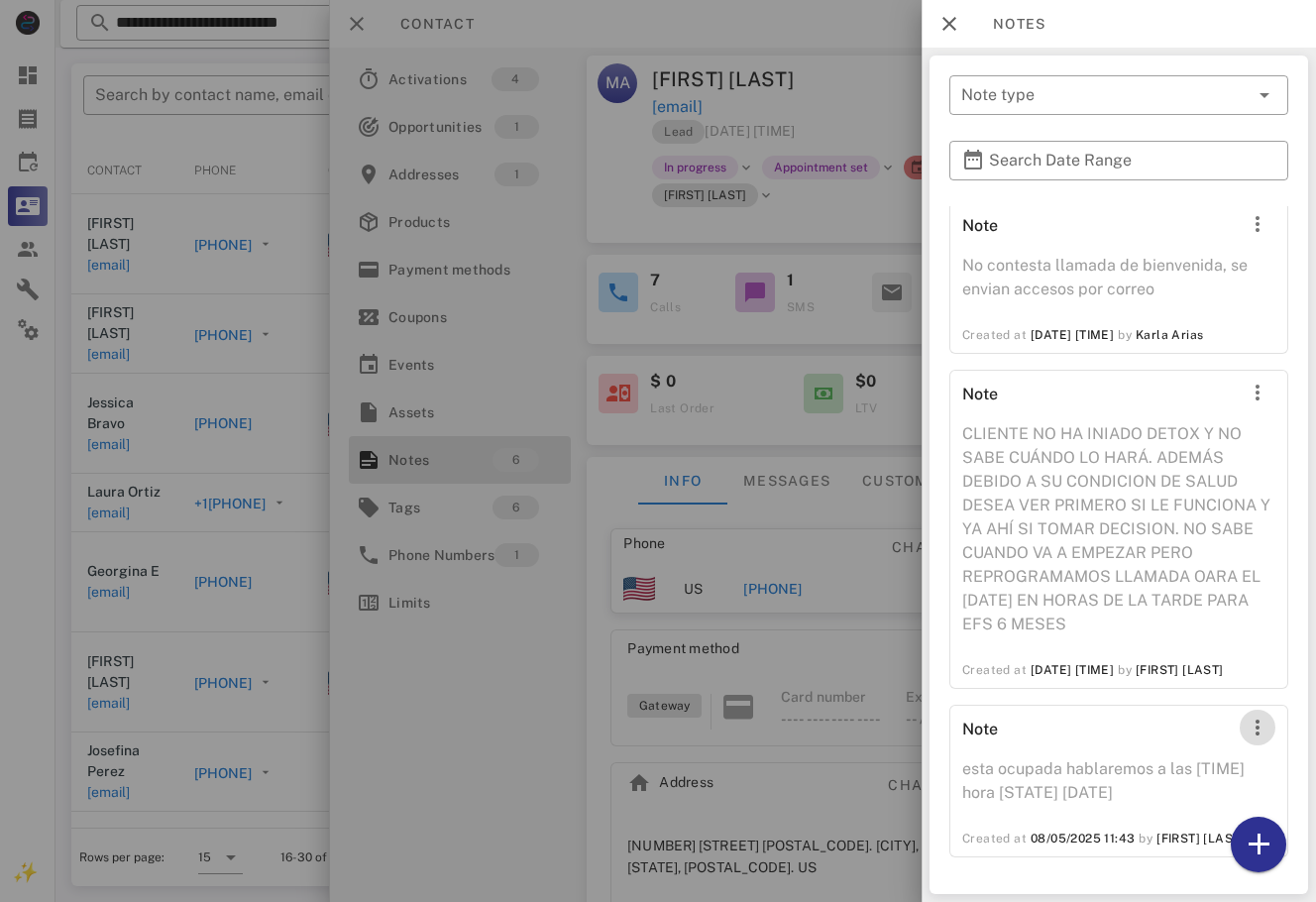 click at bounding box center [1258, 728] 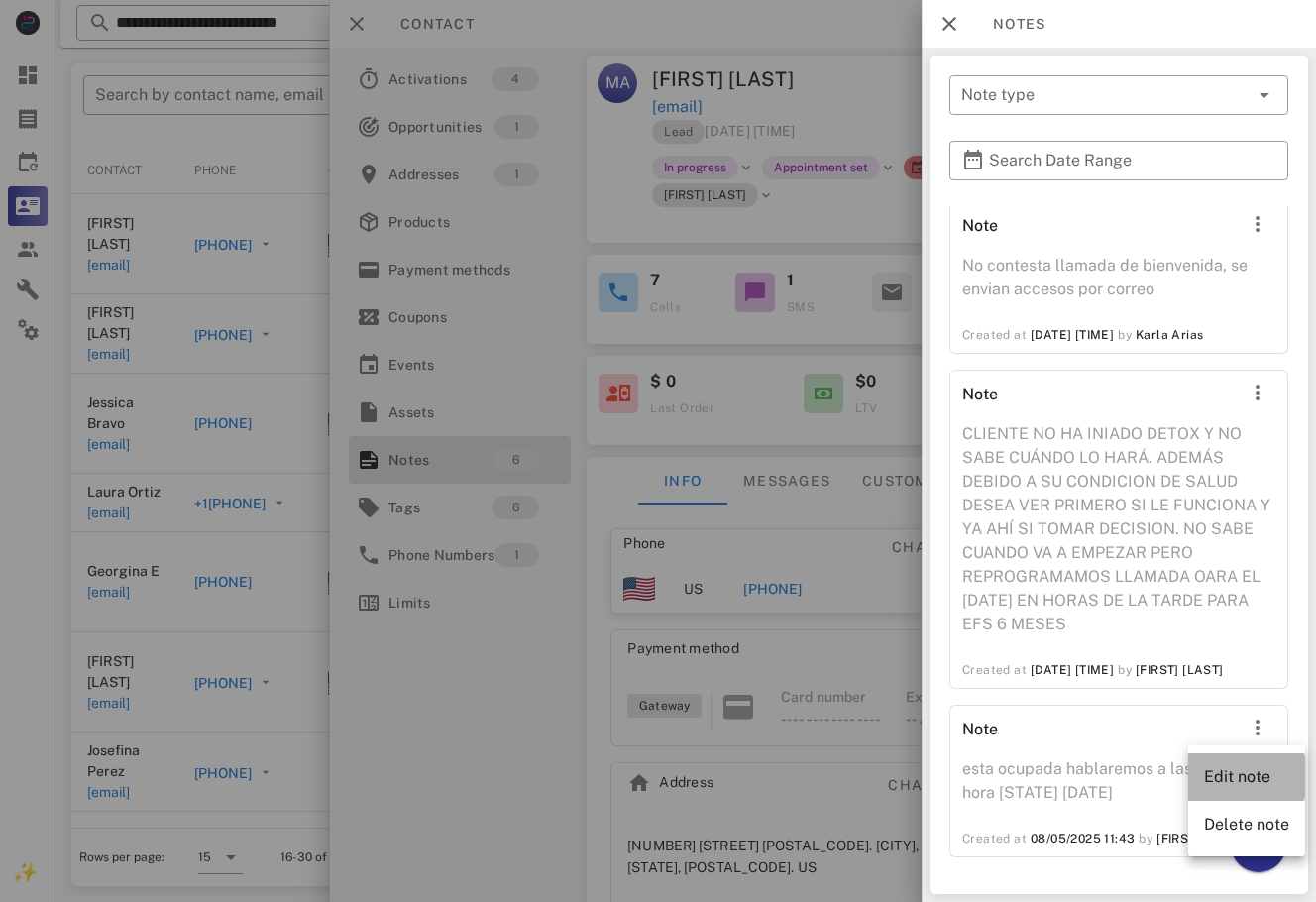 click on "Edit note" at bounding box center [1247, 776] 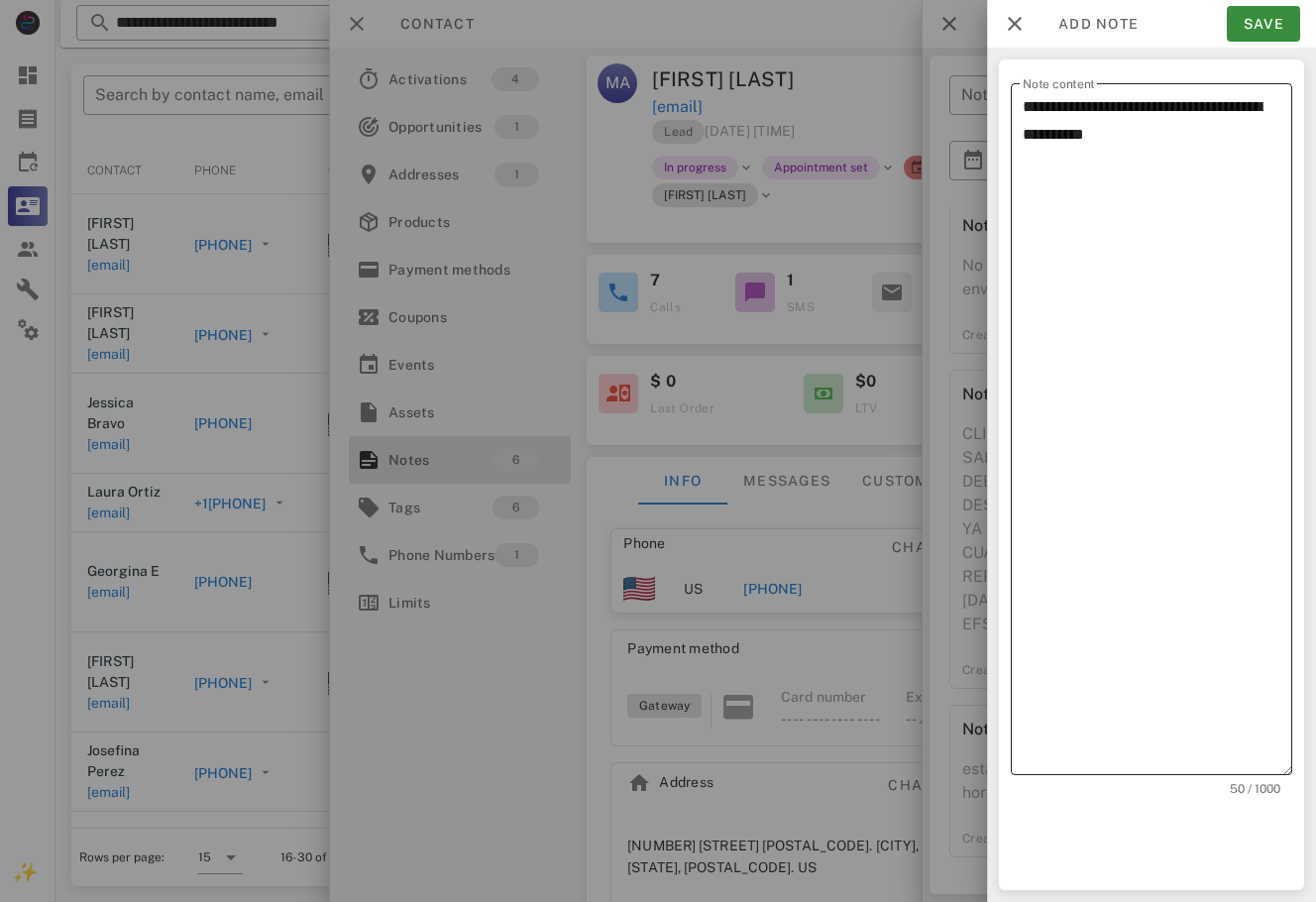 click on "**********" at bounding box center [1157, 434] 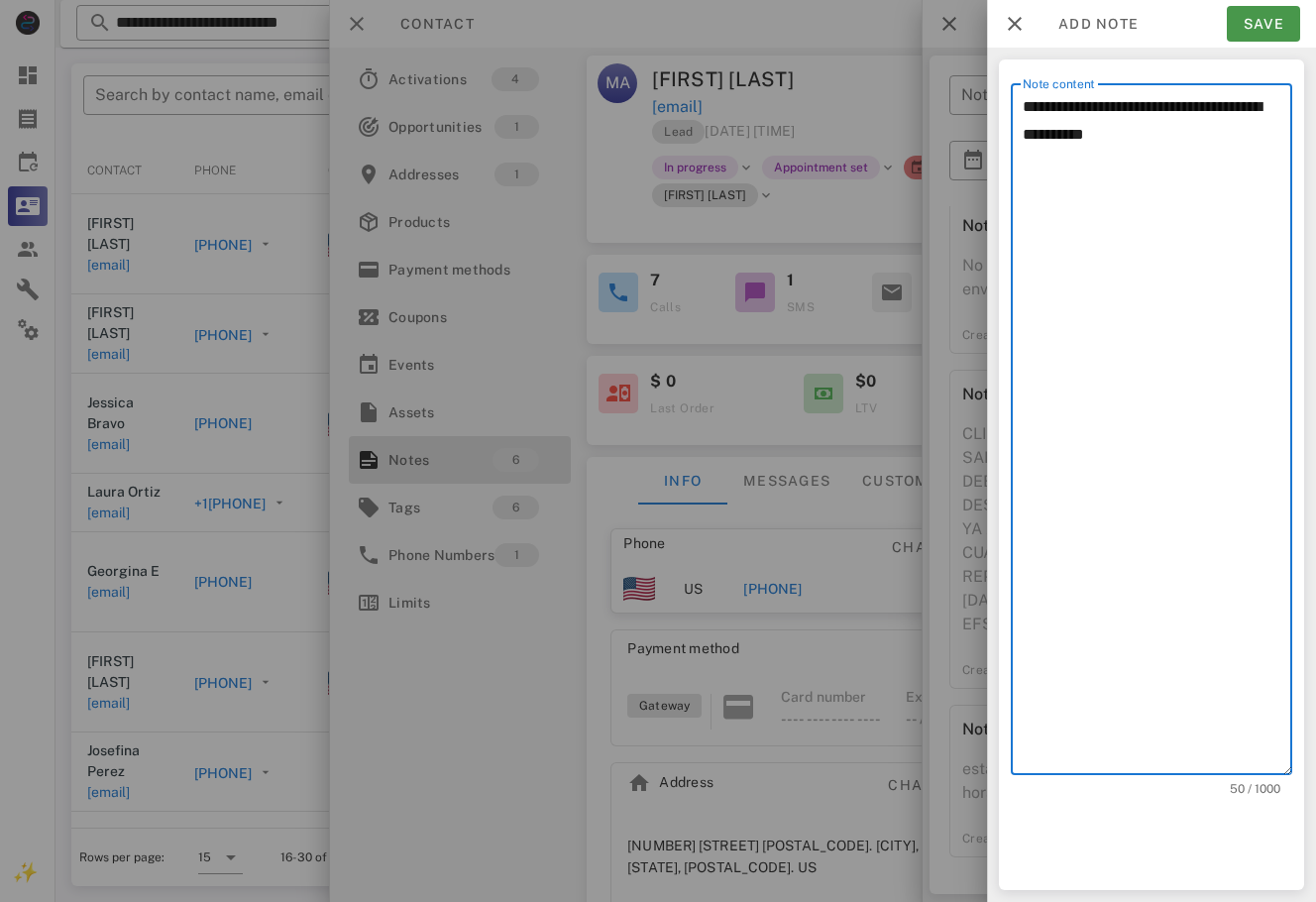 type on "**********" 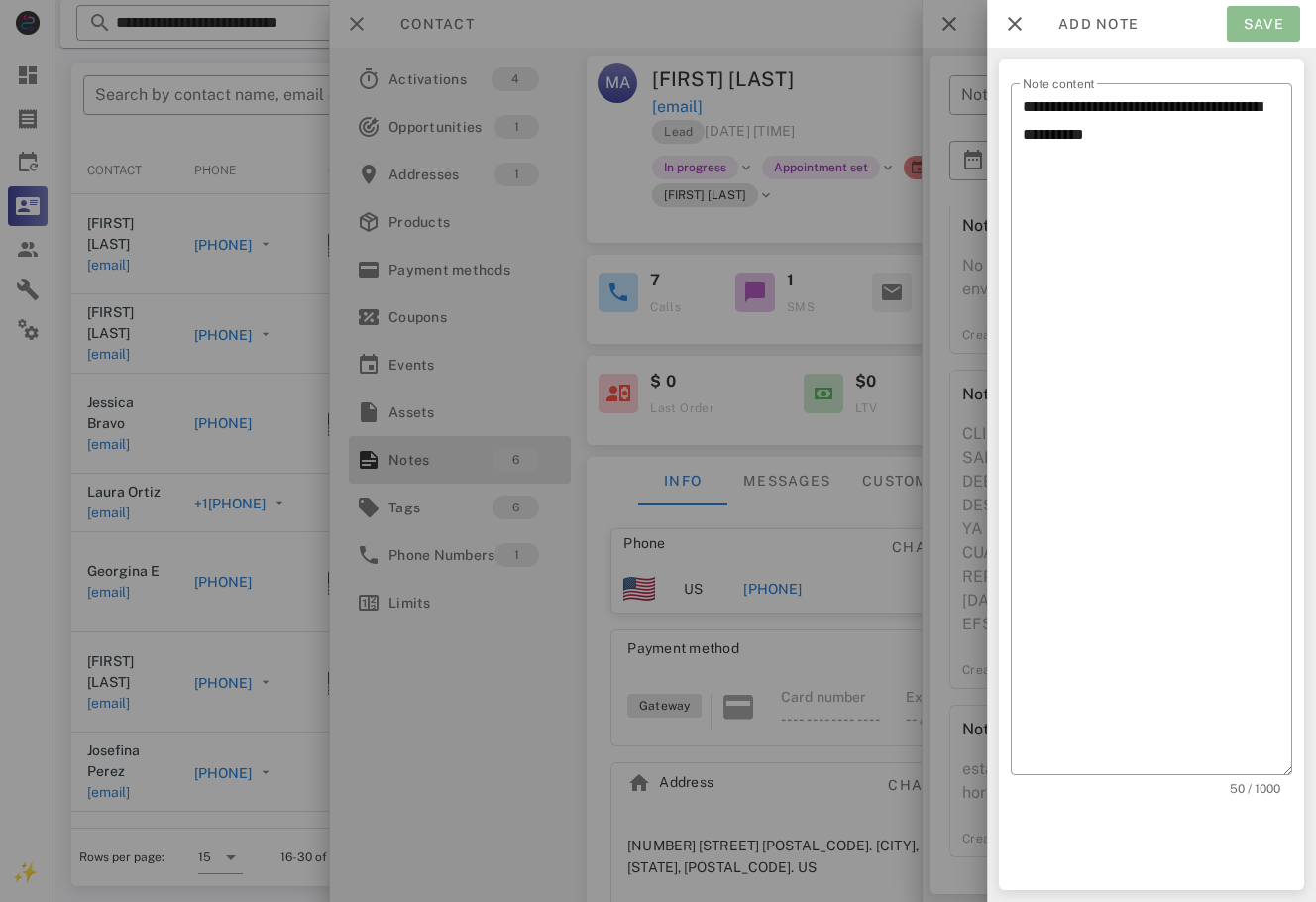 click on "Save" at bounding box center (1263, 24) 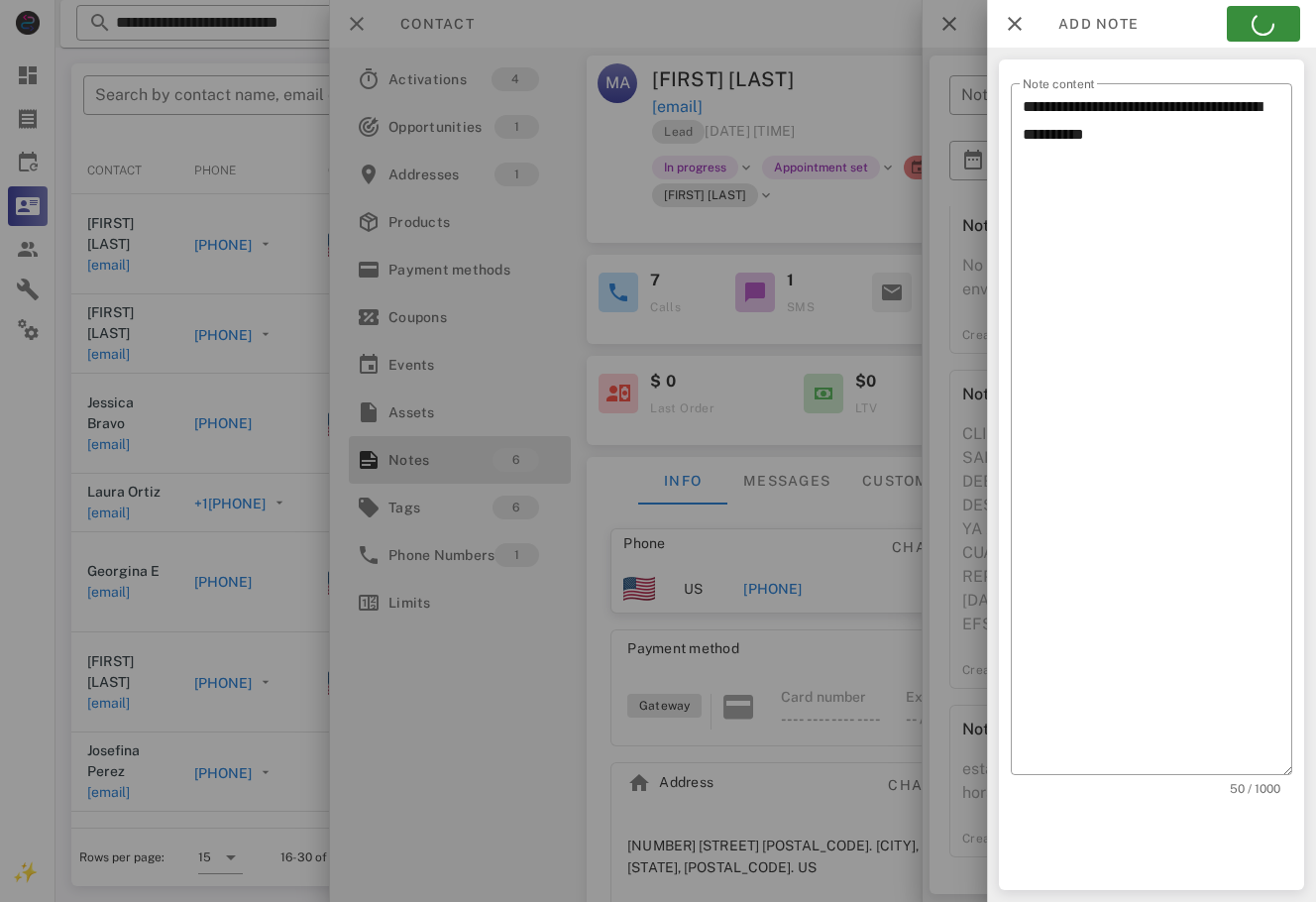 click at bounding box center (658, 451) 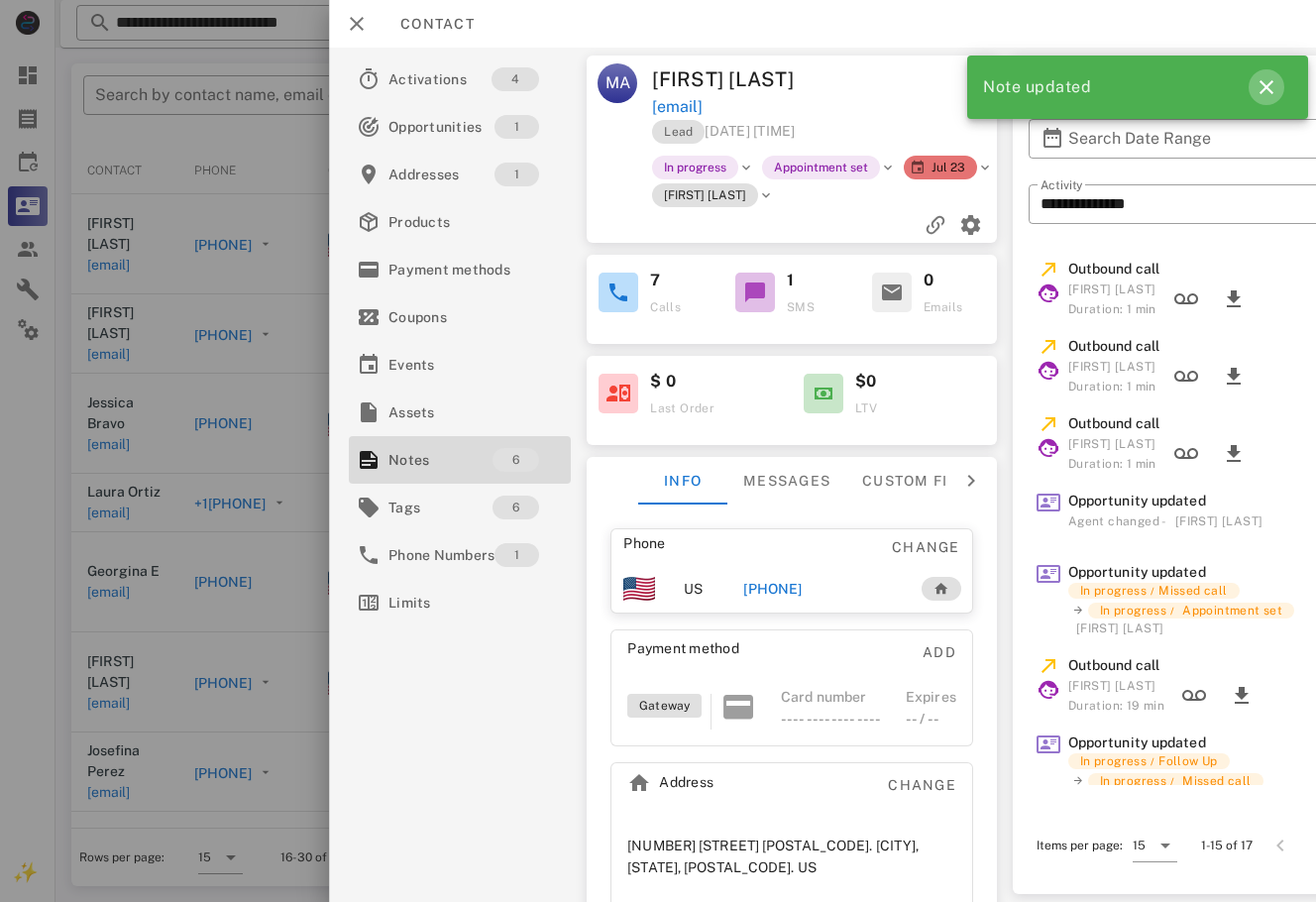 click at bounding box center [1266, 87] 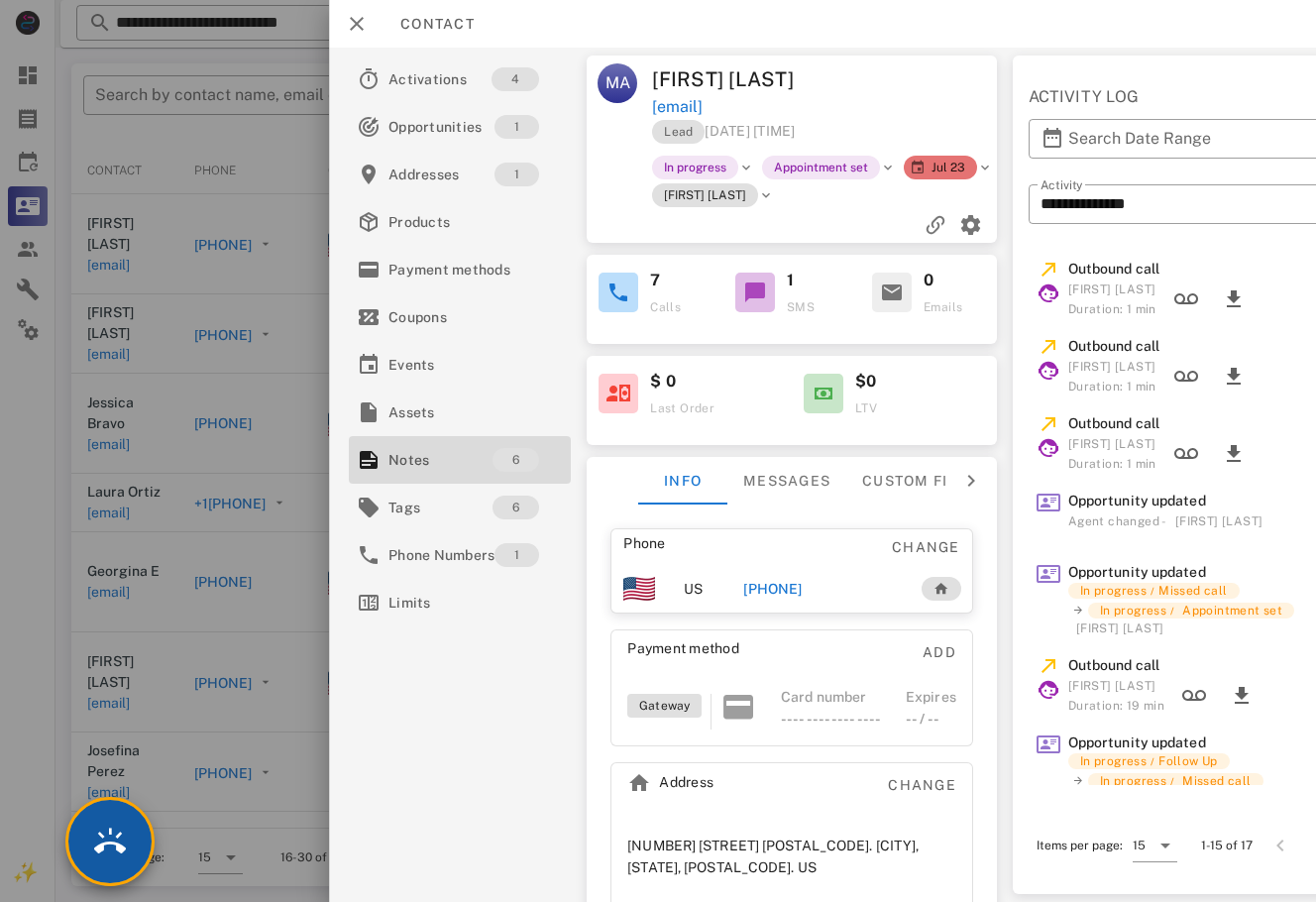 click at bounding box center (110, 842) 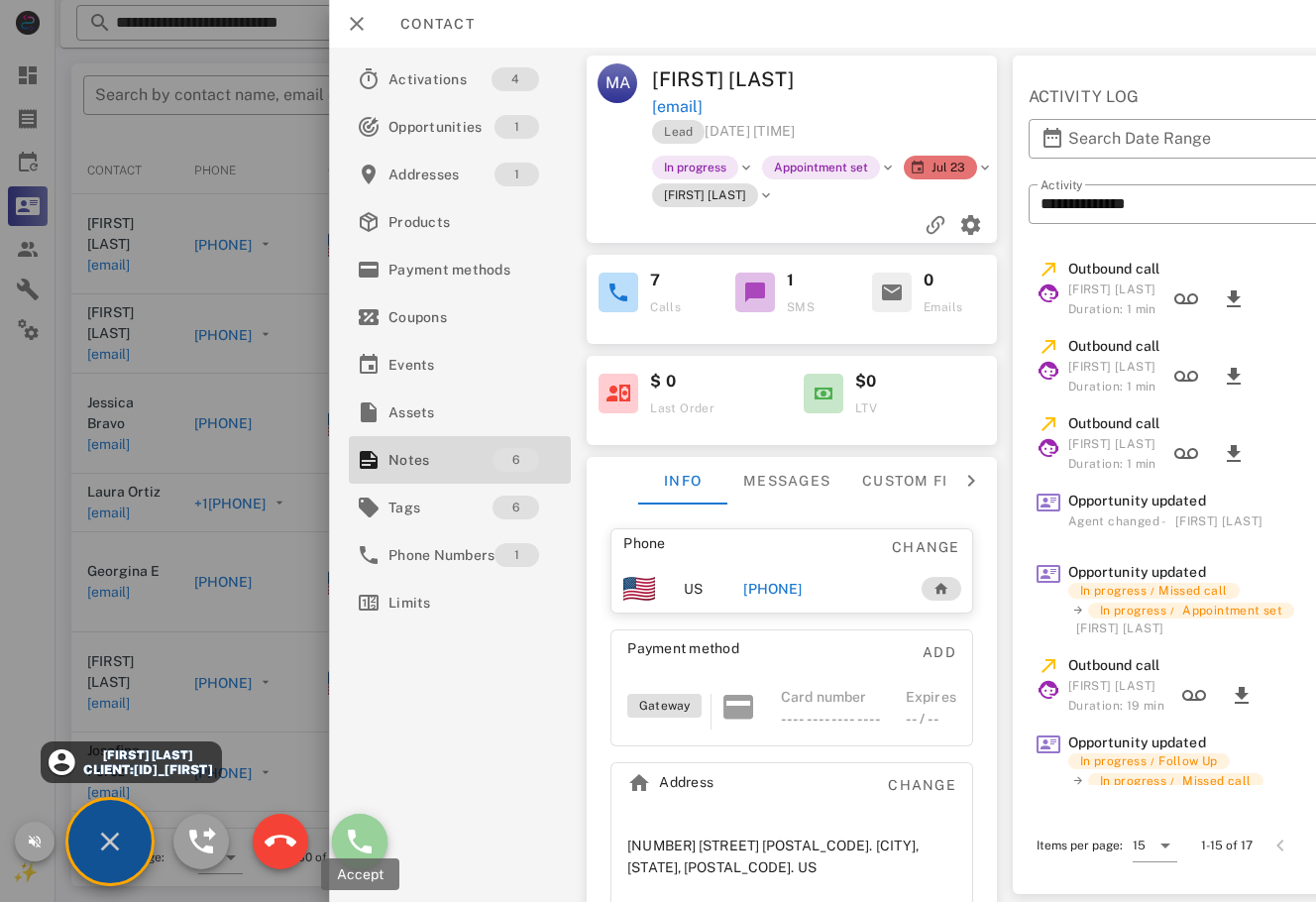 click at bounding box center (360, 842) 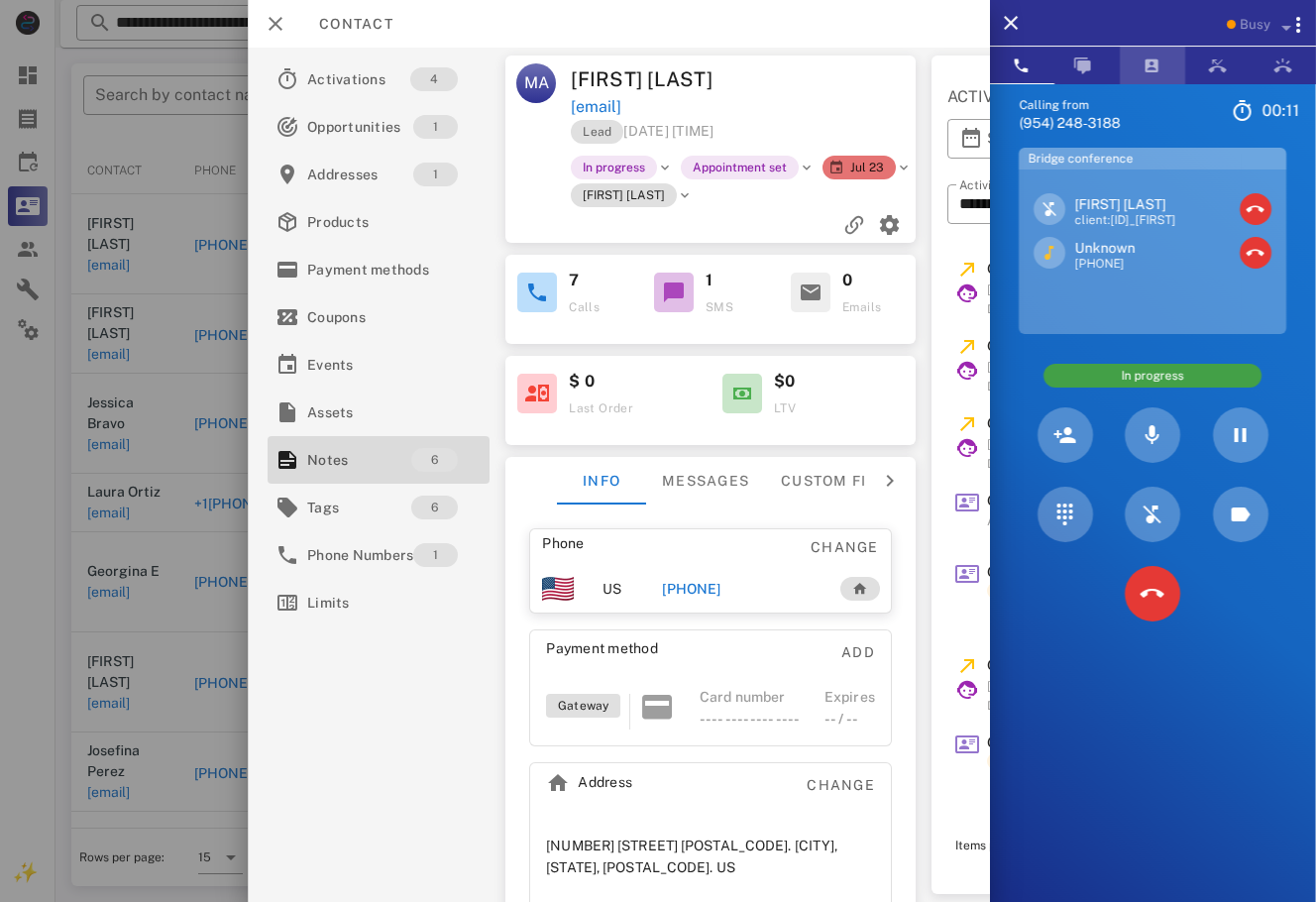 click at bounding box center (1152, 65) 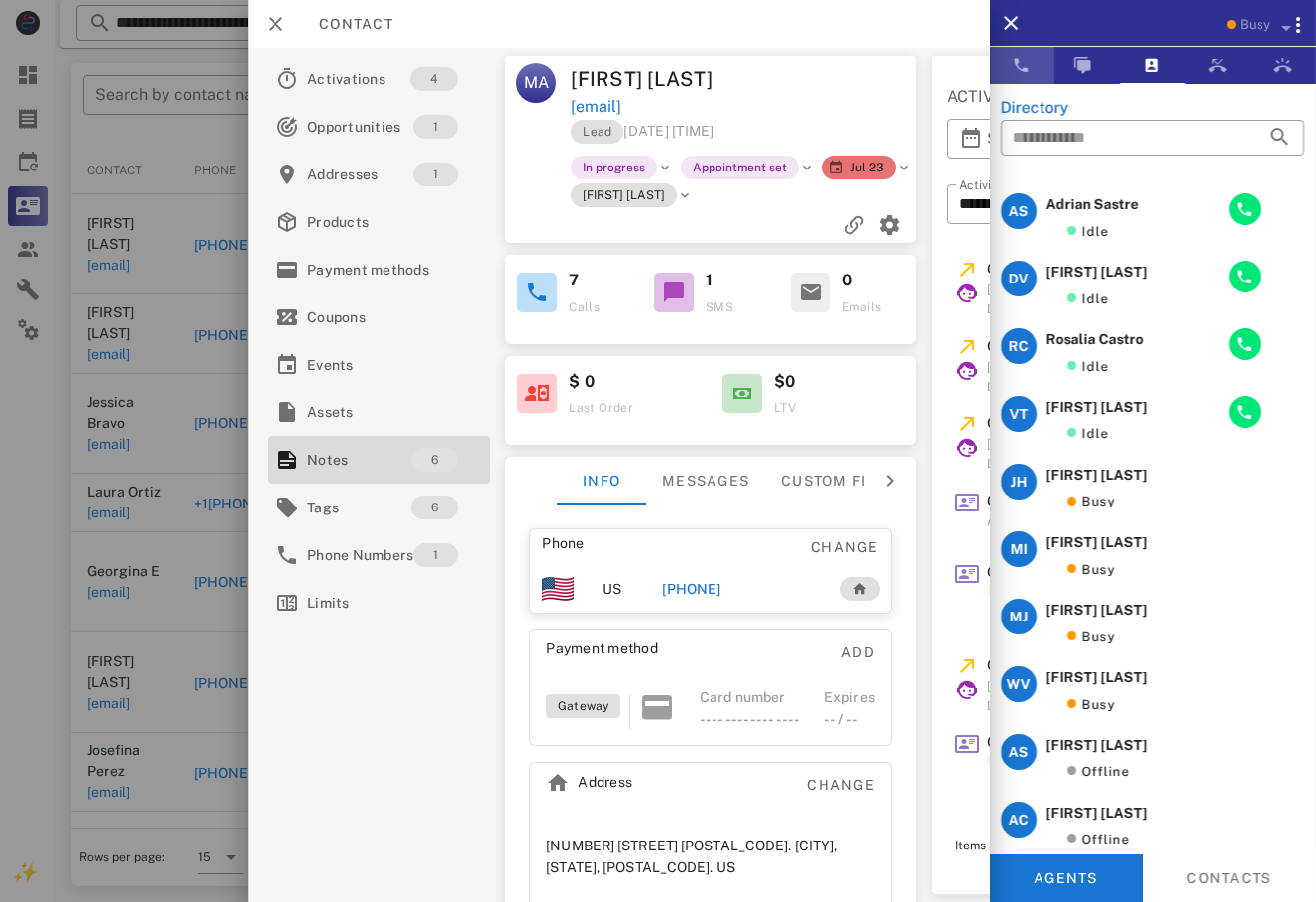 click at bounding box center (1022, 65) 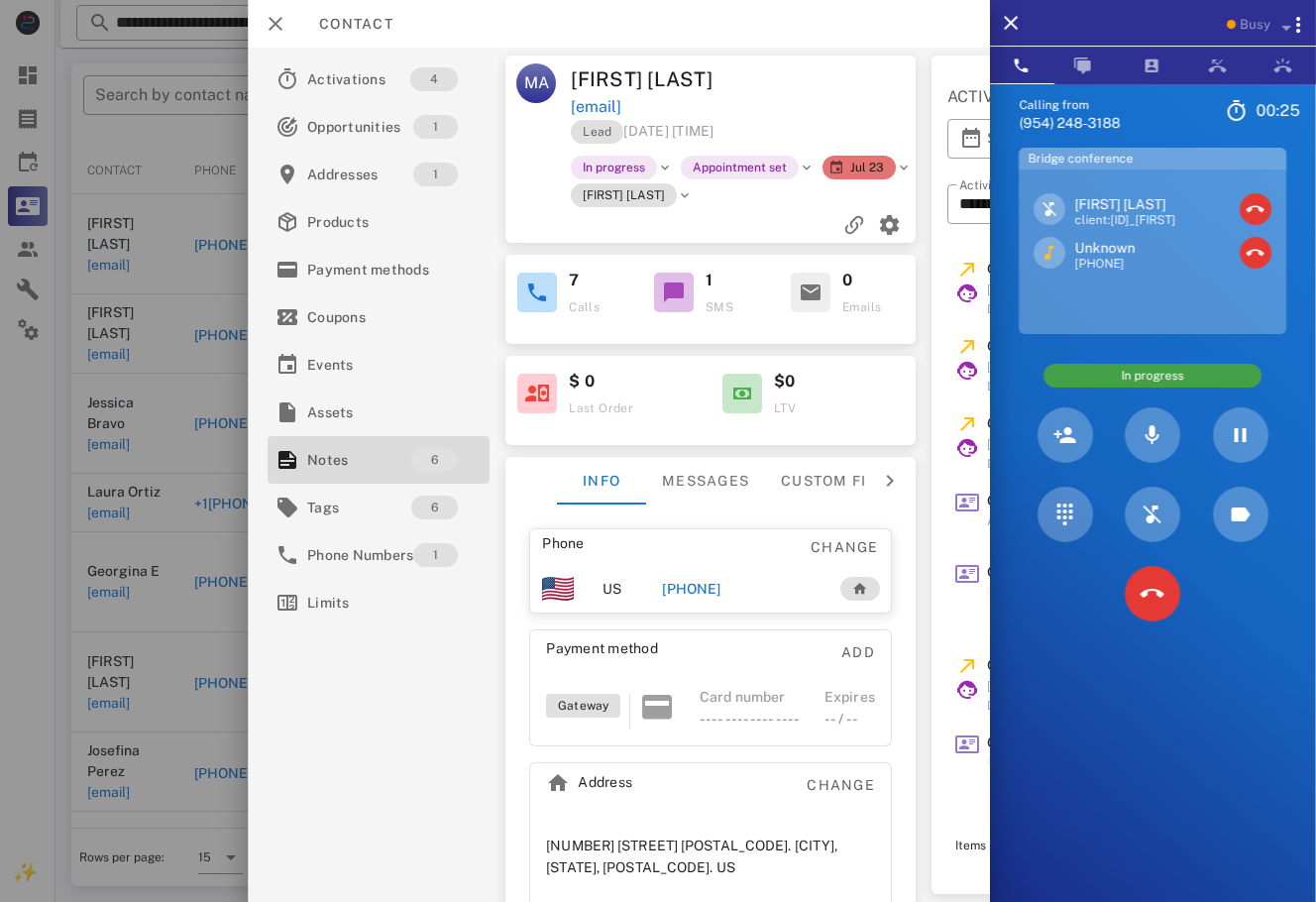 click on "Calling from (954) 248-3188 00: 25  Unknown      ▼     Andorra
+376
Argentina
+54
Aruba
+297
Australia
+61
Belgium (België)
+32
Bolivia
+591
Brazil (Brasil)
+55
Canada
+1
Chile
+56
Colombia
+57
Costa Rica
+506
Dominican Republic (República Dominicana)
+1
Ecuador
+593
El Salvador
+503
France
+33
Germany (Deutschland)
+49
Guadeloupe
+590
Guatemala
+502
Honduras
+504
Iceland (Ísland)
+354
India (भारत)
+91
Israel (‫ישראל‬‎)
+972
Italy (Italia)
+39" at bounding box center (1152, 534) 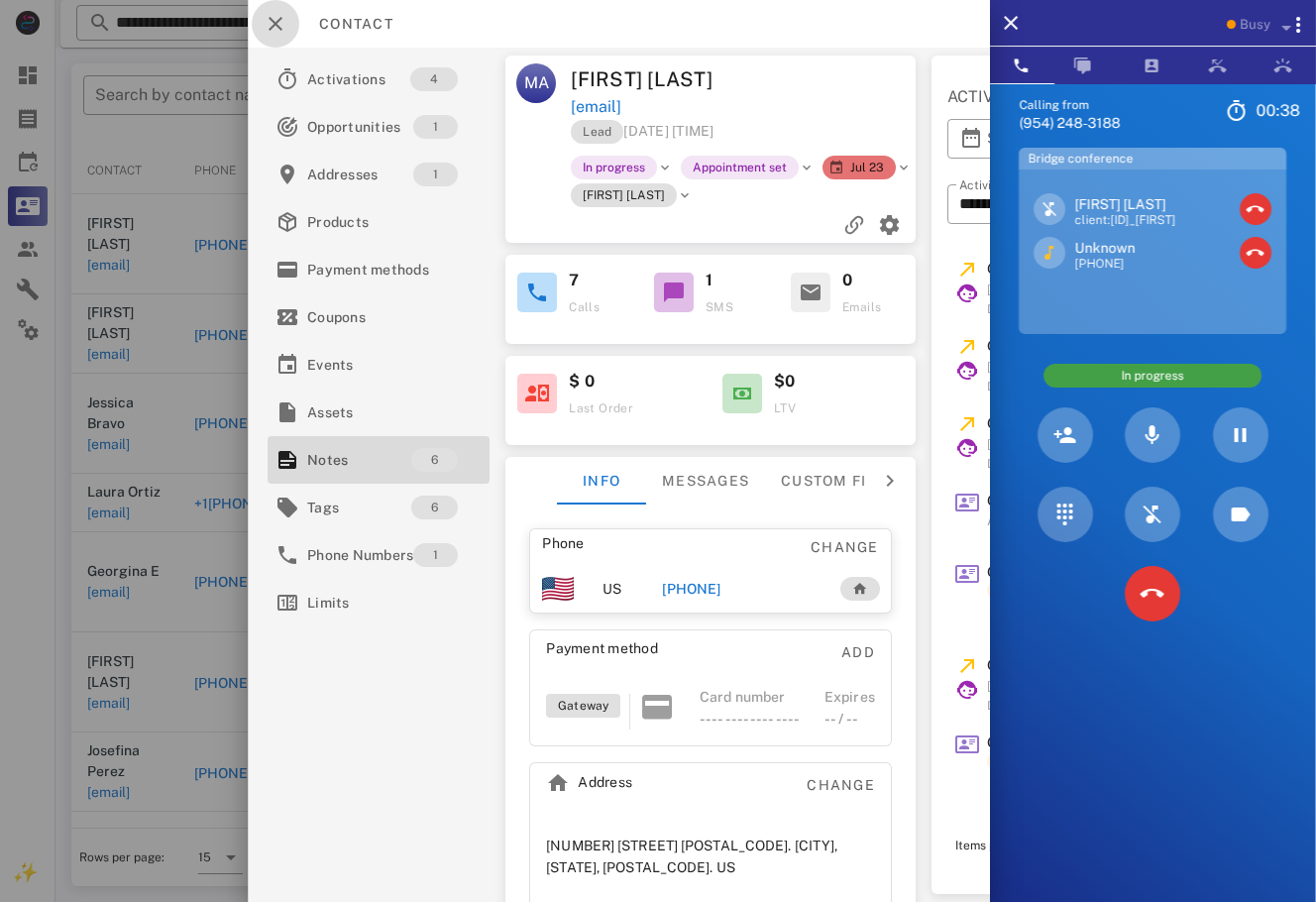 click at bounding box center (275, 24) 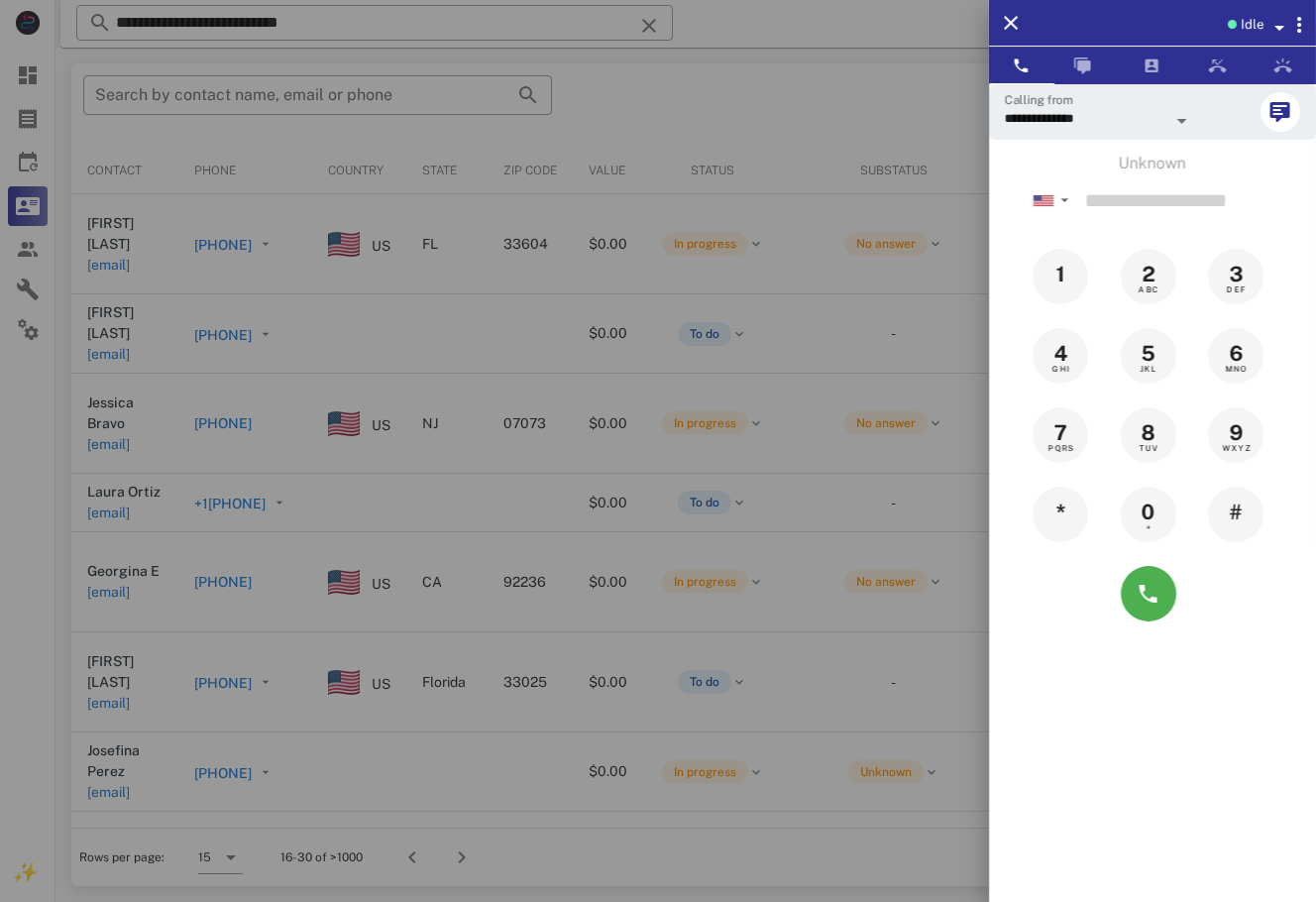 click at bounding box center [658, 451] 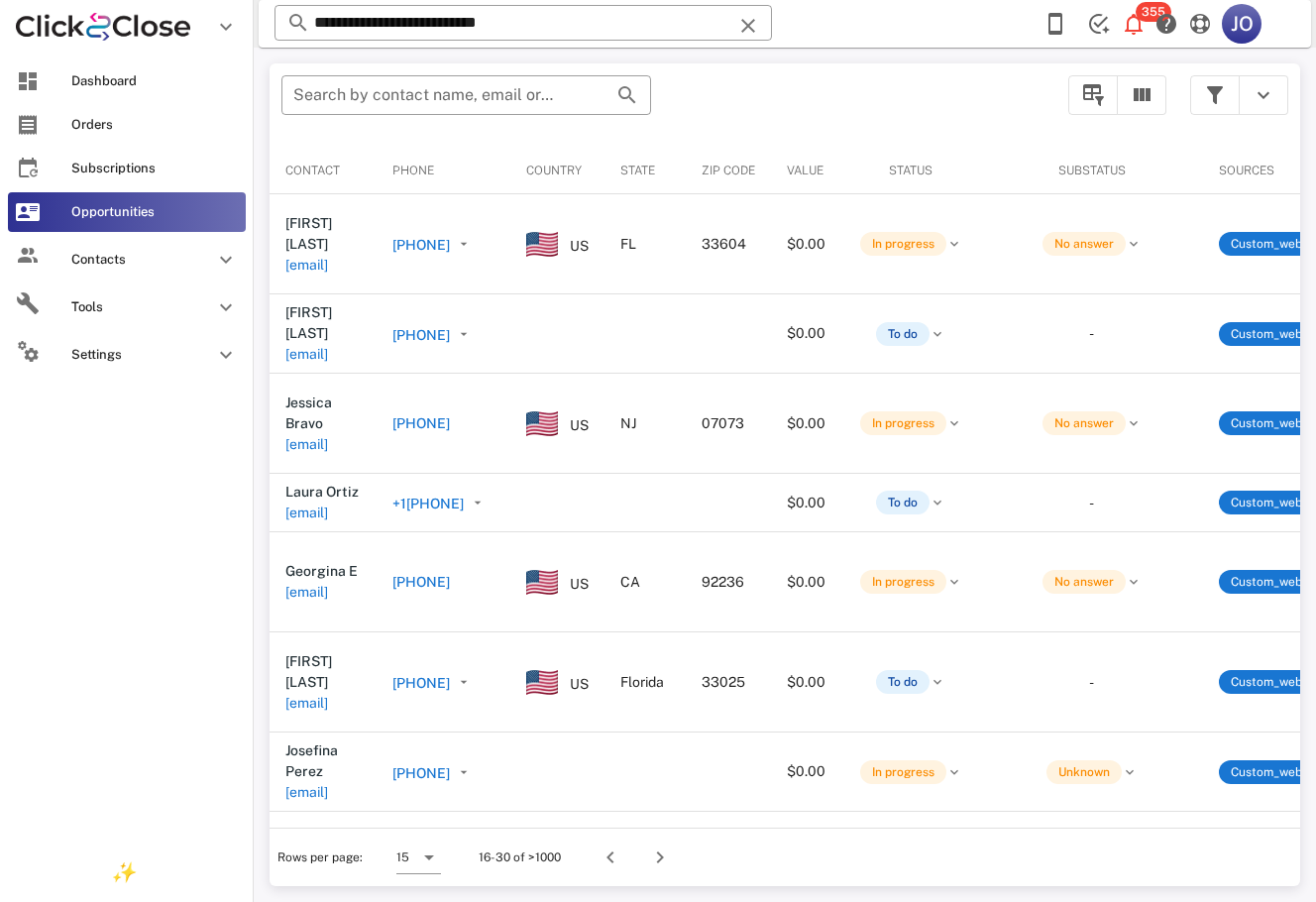 click at bounding box center [28, 125] 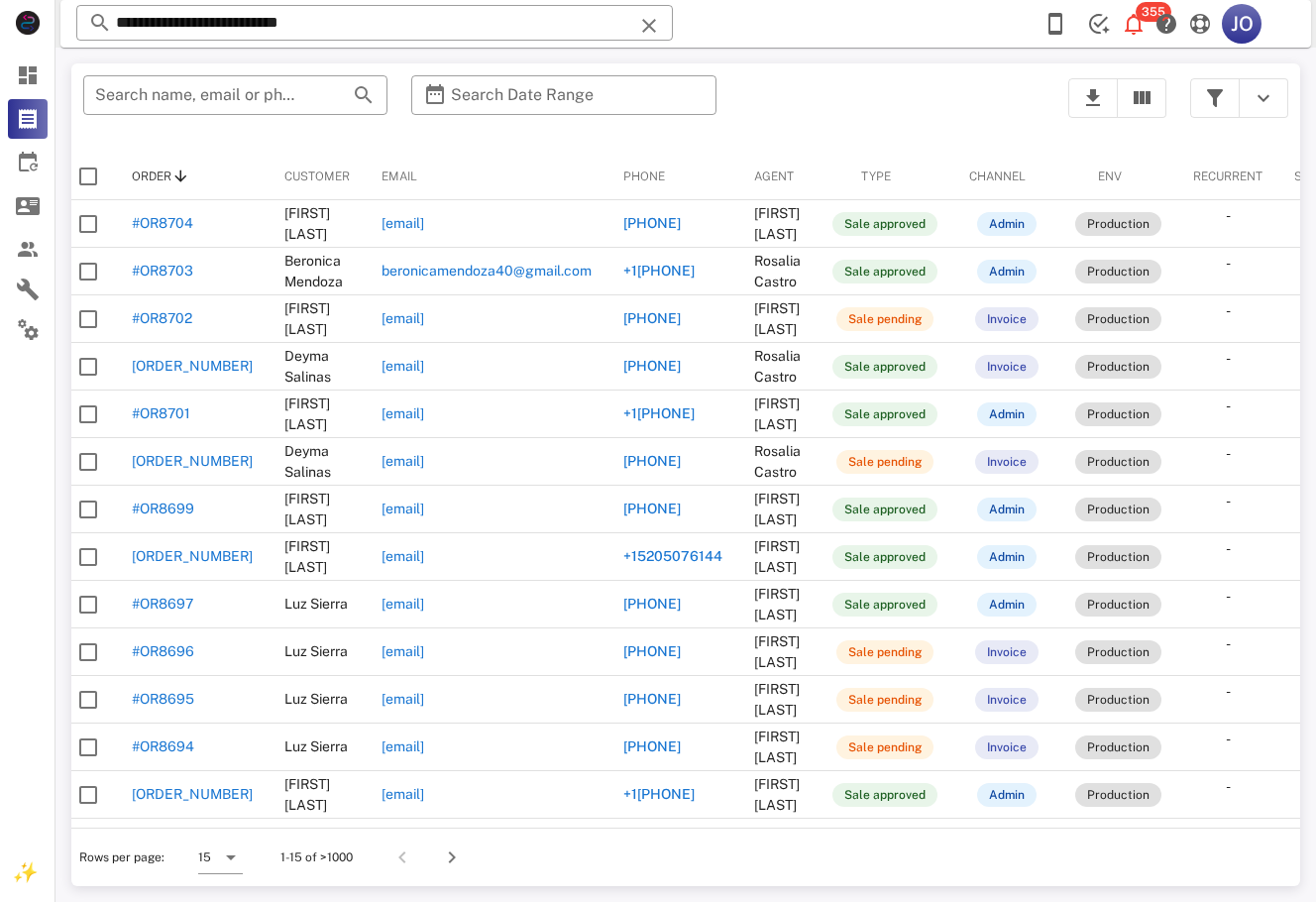 scroll, scrollTop: 0, scrollLeft: 0, axis: both 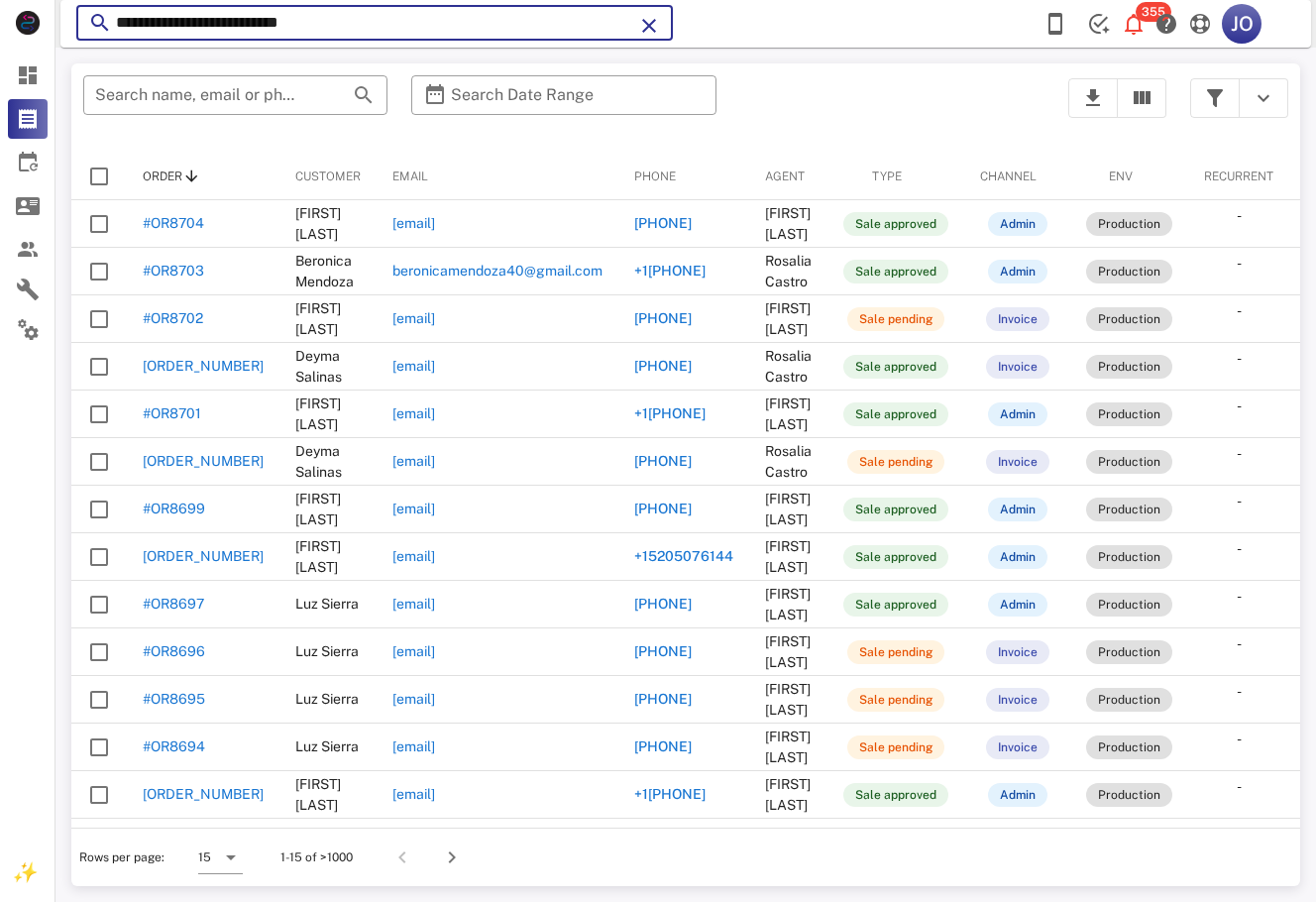 drag, startPoint x: 370, startPoint y: 26, endPoint x: 94, endPoint y: 34, distance: 276.11592 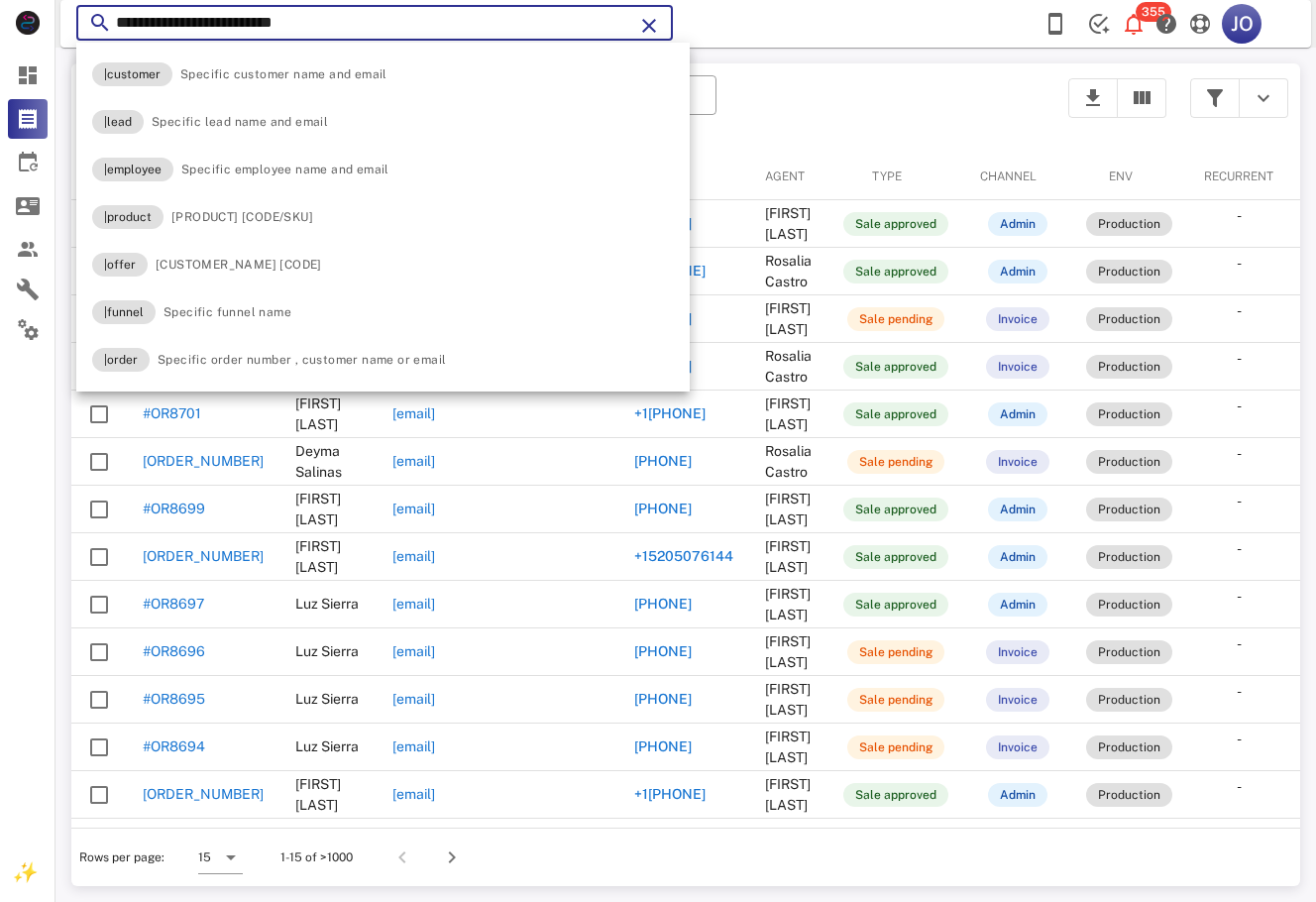 click on "**********" at bounding box center (375, 23) 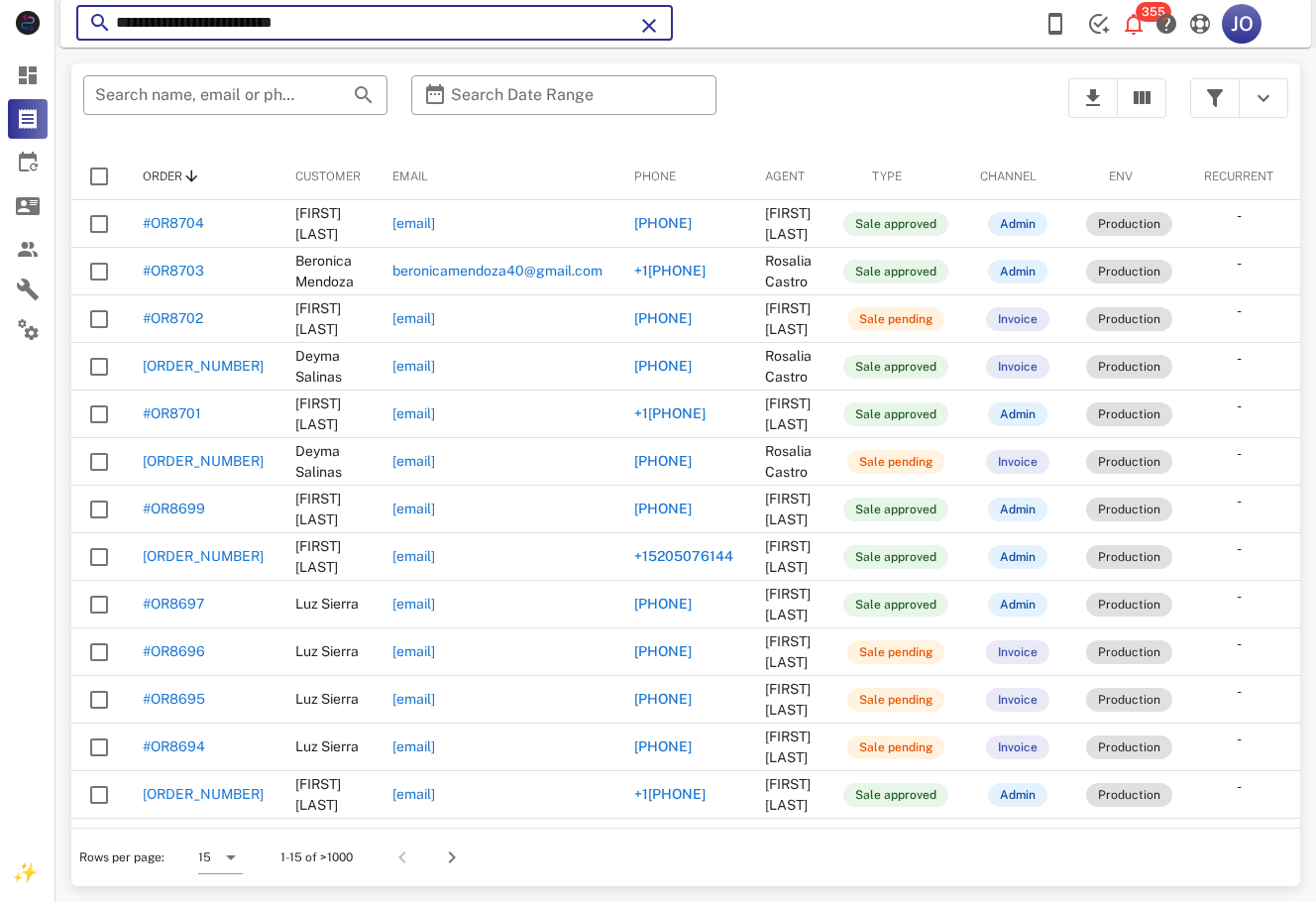 click on "**********" at bounding box center (375, 23) 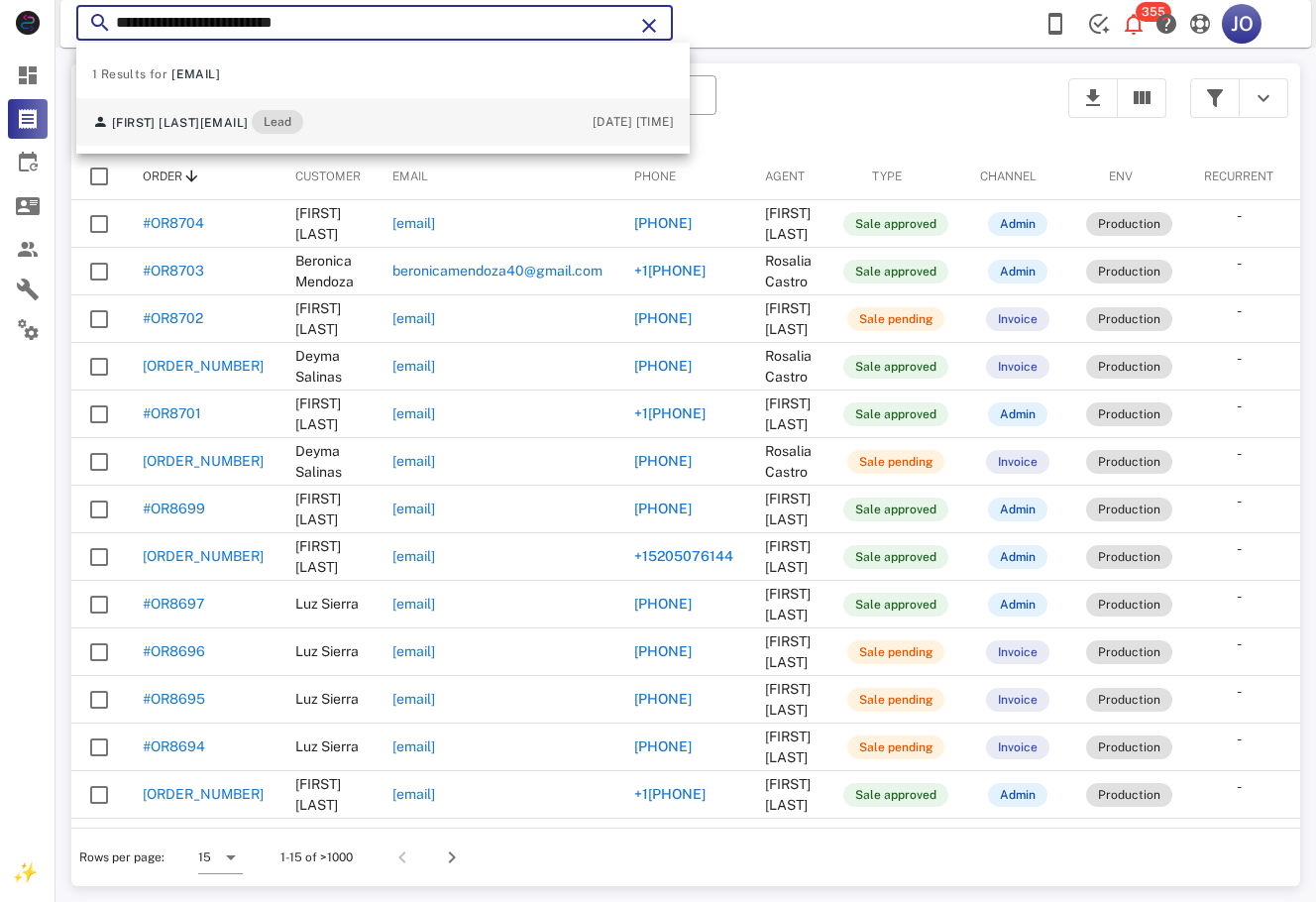 type on "**********" 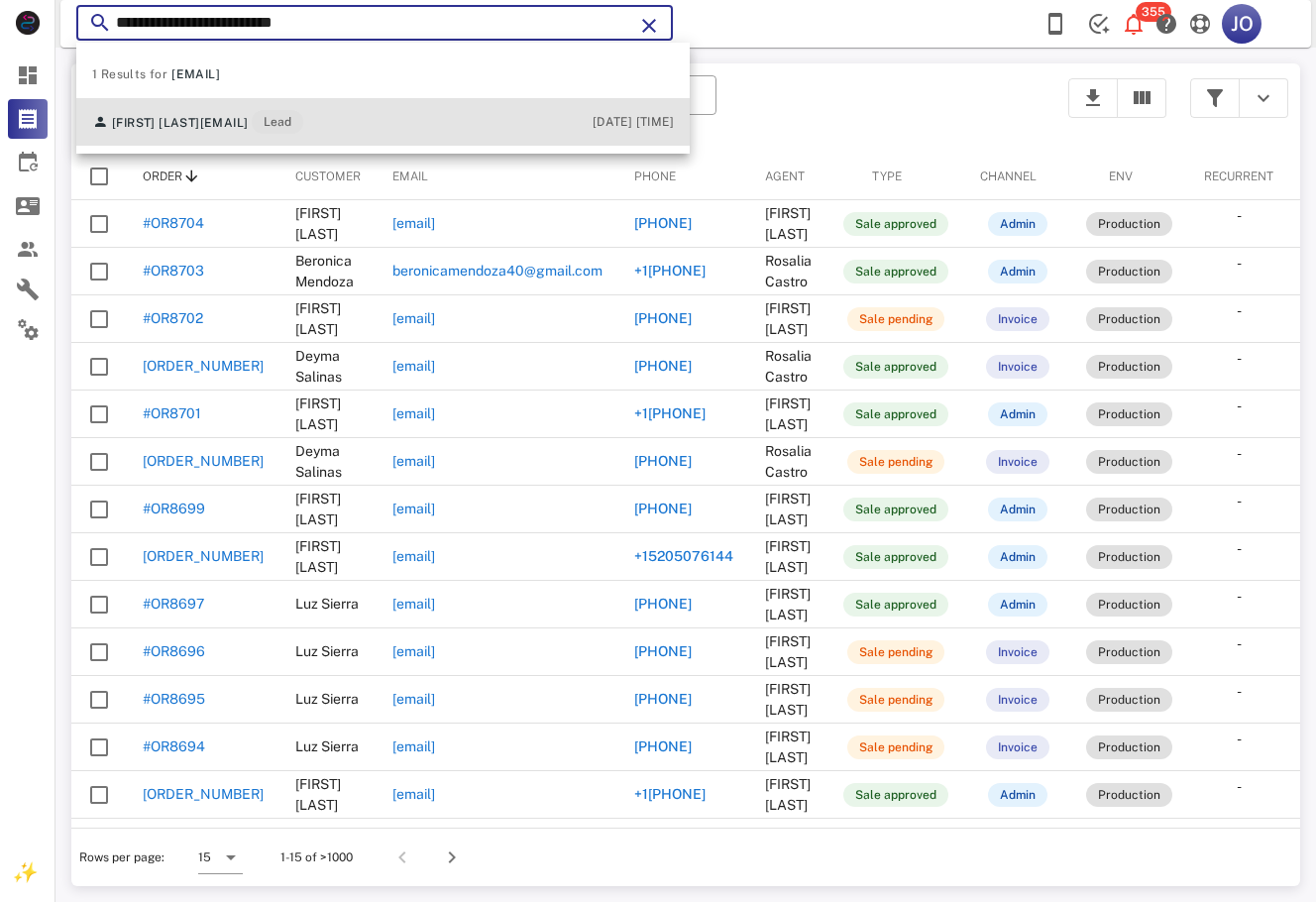 click on "Monica Aguirre   monicaguirre2005@gmail.com   Lead   08/05/2025 12:42" at bounding box center (383, 122) 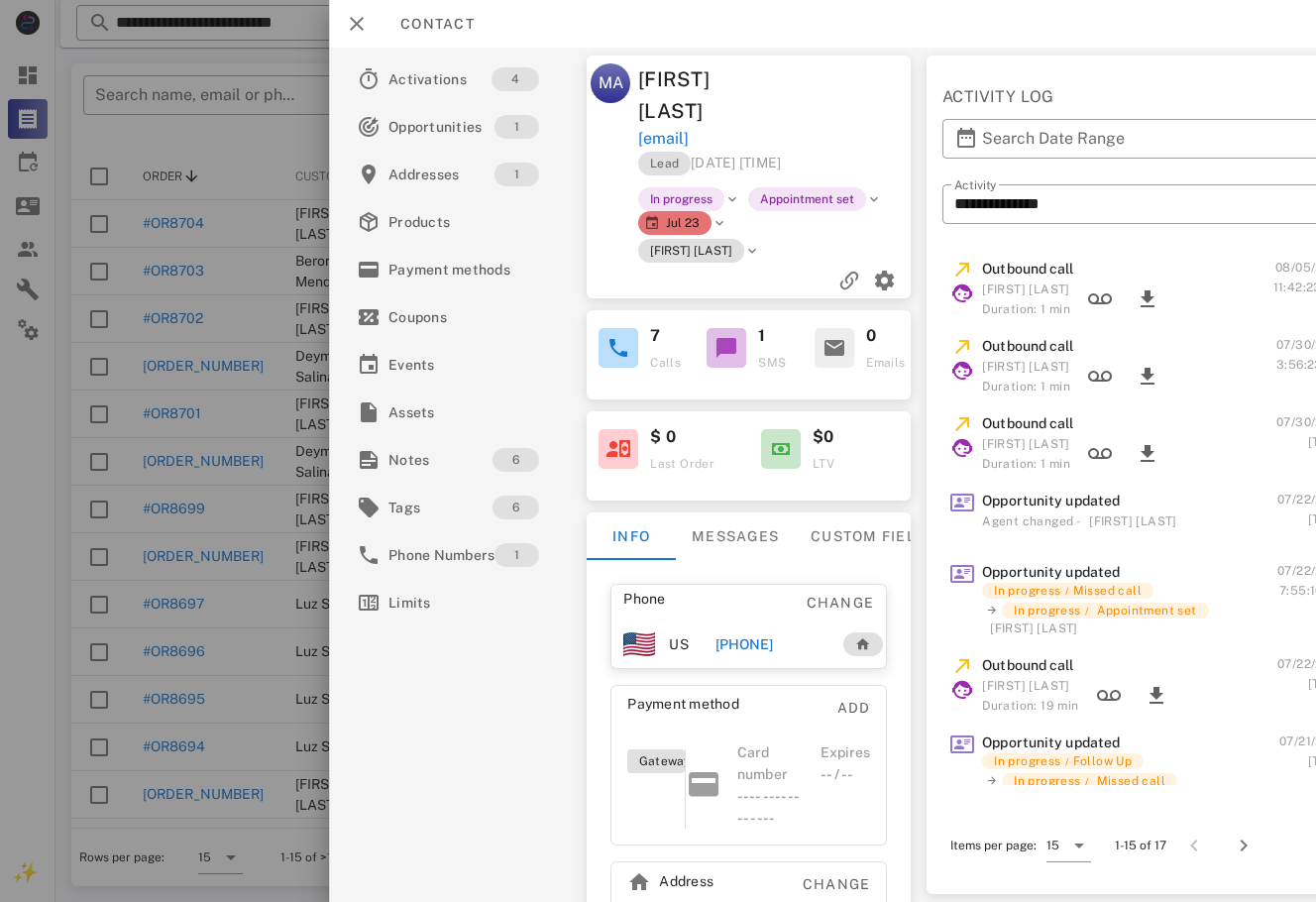 click on "[PHONE]" at bounding box center [744, 644] 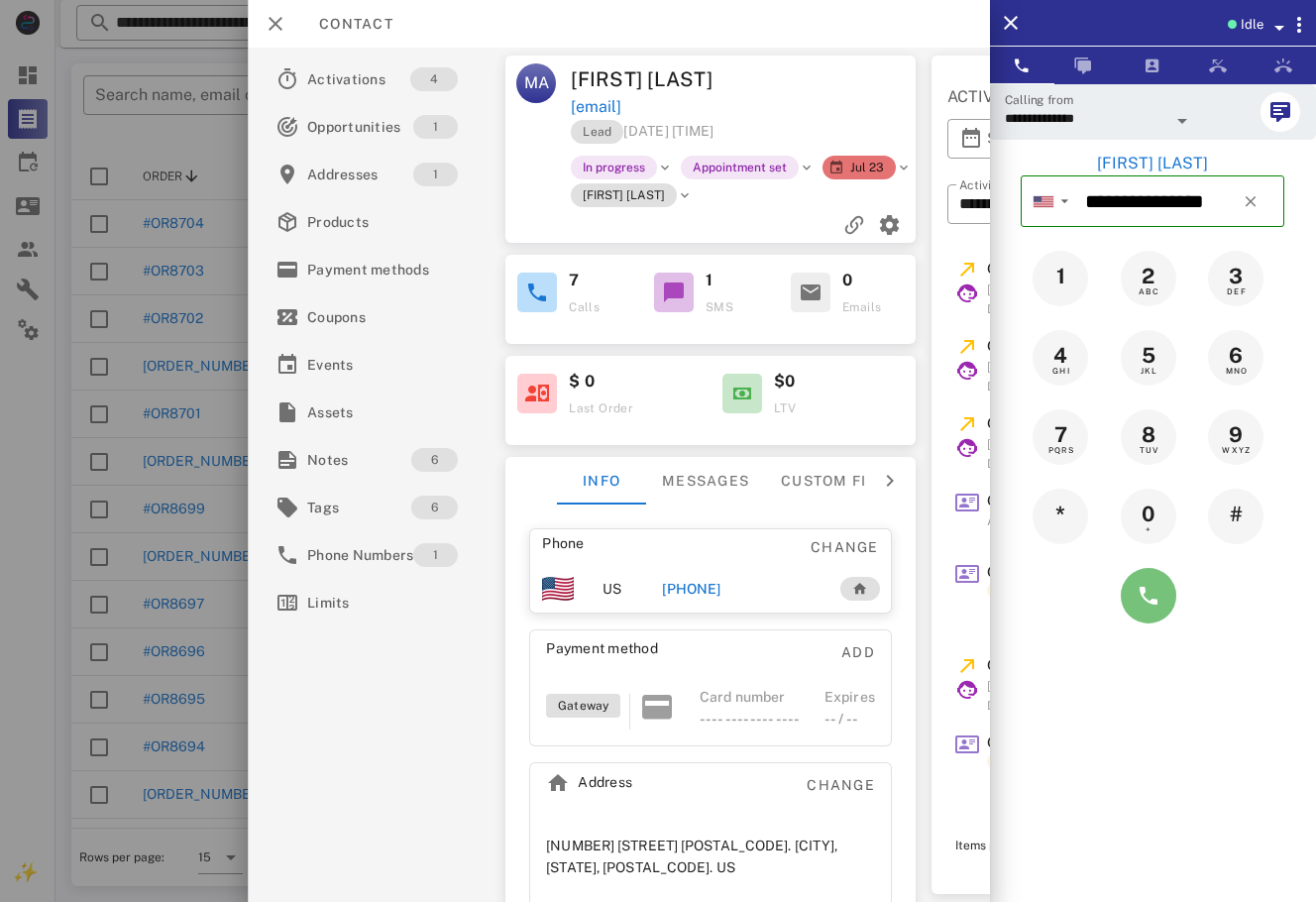 click at bounding box center (1149, 596) 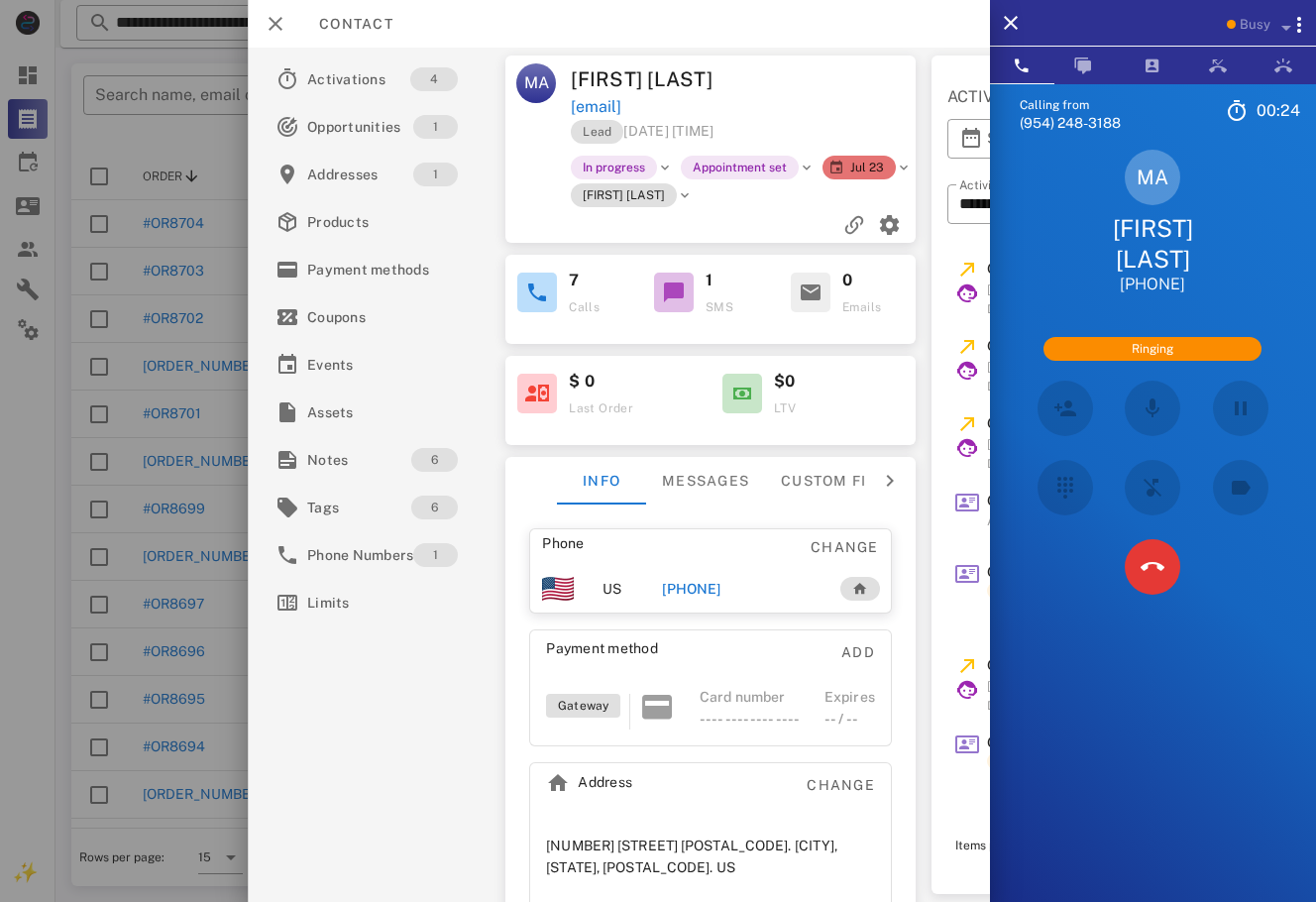 click on "Calling from (954) 248-3188 00: 24  Unknown      ▼     Andorra
+376
Argentina
+54
Aruba
+297
Australia
+61
Belgium (België)
+32
Bolivia
+591
Brazil (Brasil)
+55
Canada
+1
Chile
+56
Colombia
+57
Costa Rica
+506
Dominican Republic (República Dominicana)
+1
Ecuador
+593
El Salvador
+503
France
+33
Germany (Deutschland)
+49
Guadeloupe
+590
Guatemala
+502
Honduras
+504
Iceland (Ísland)
+354
India (भारत)
+91
Israel (‫ישראל‬‎)
+972
Italy (Italia)
+39" at bounding box center [1152, 534] 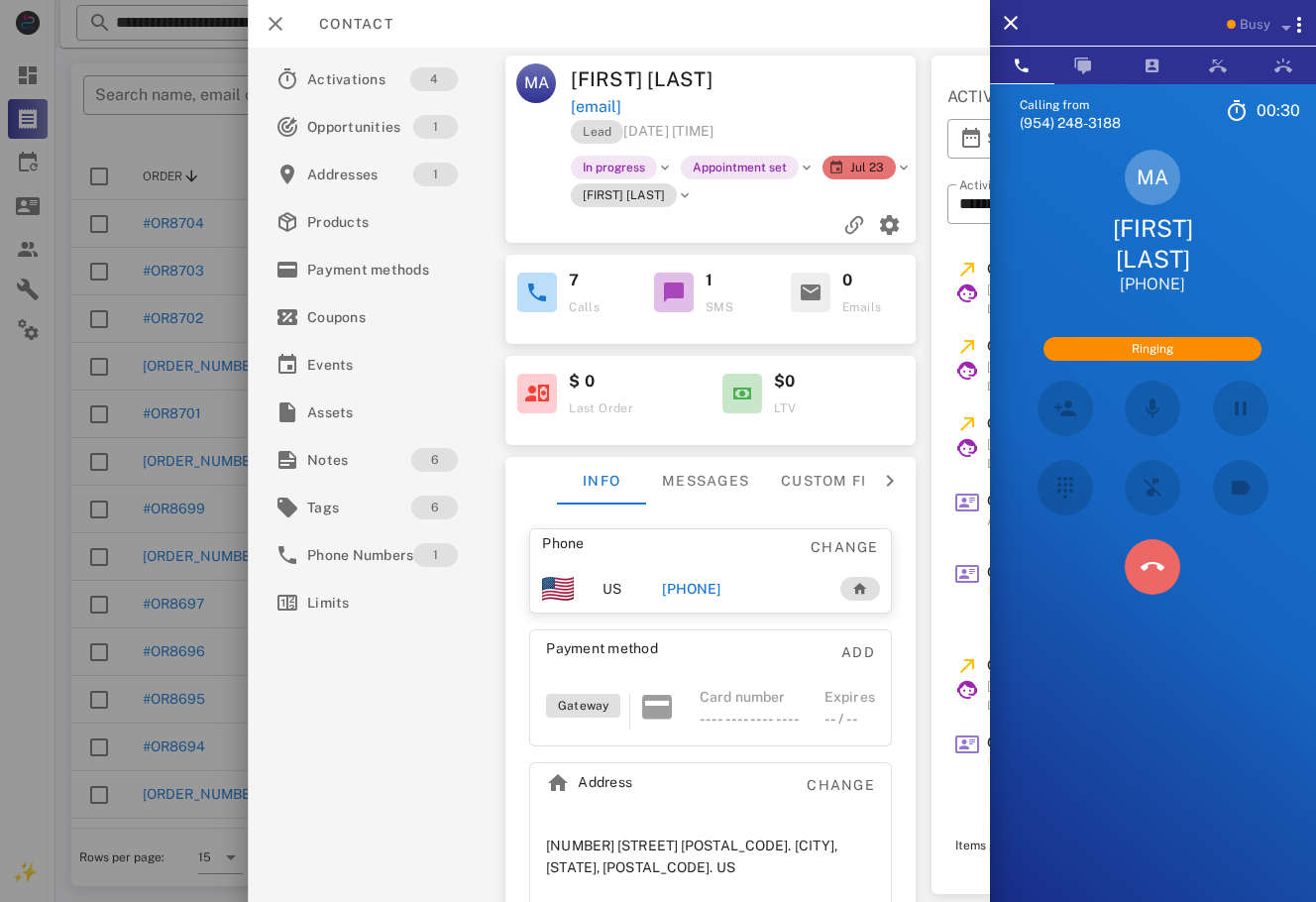 click at bounding box center (1152, 567) 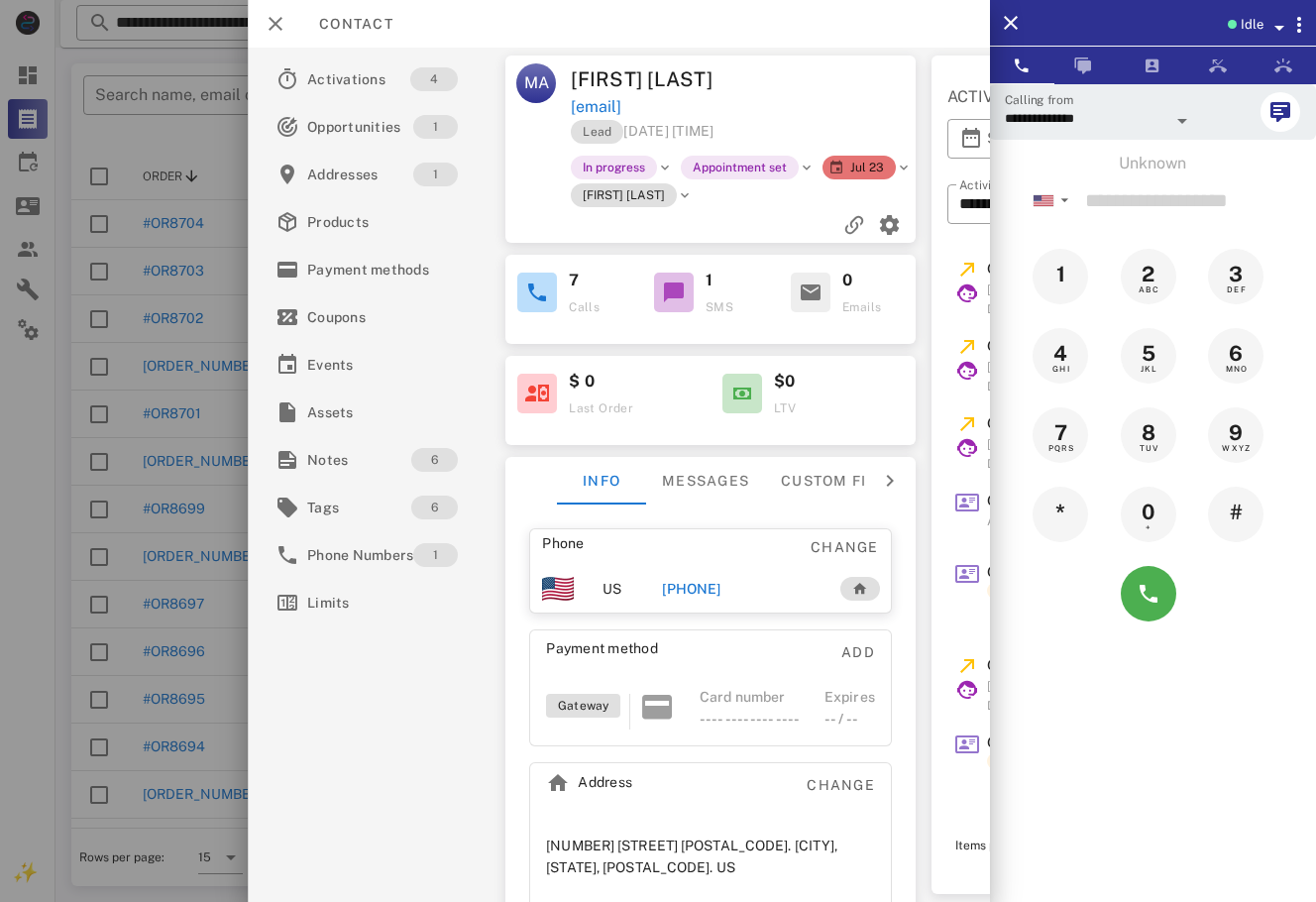 click at bounding box center [1279, 28] 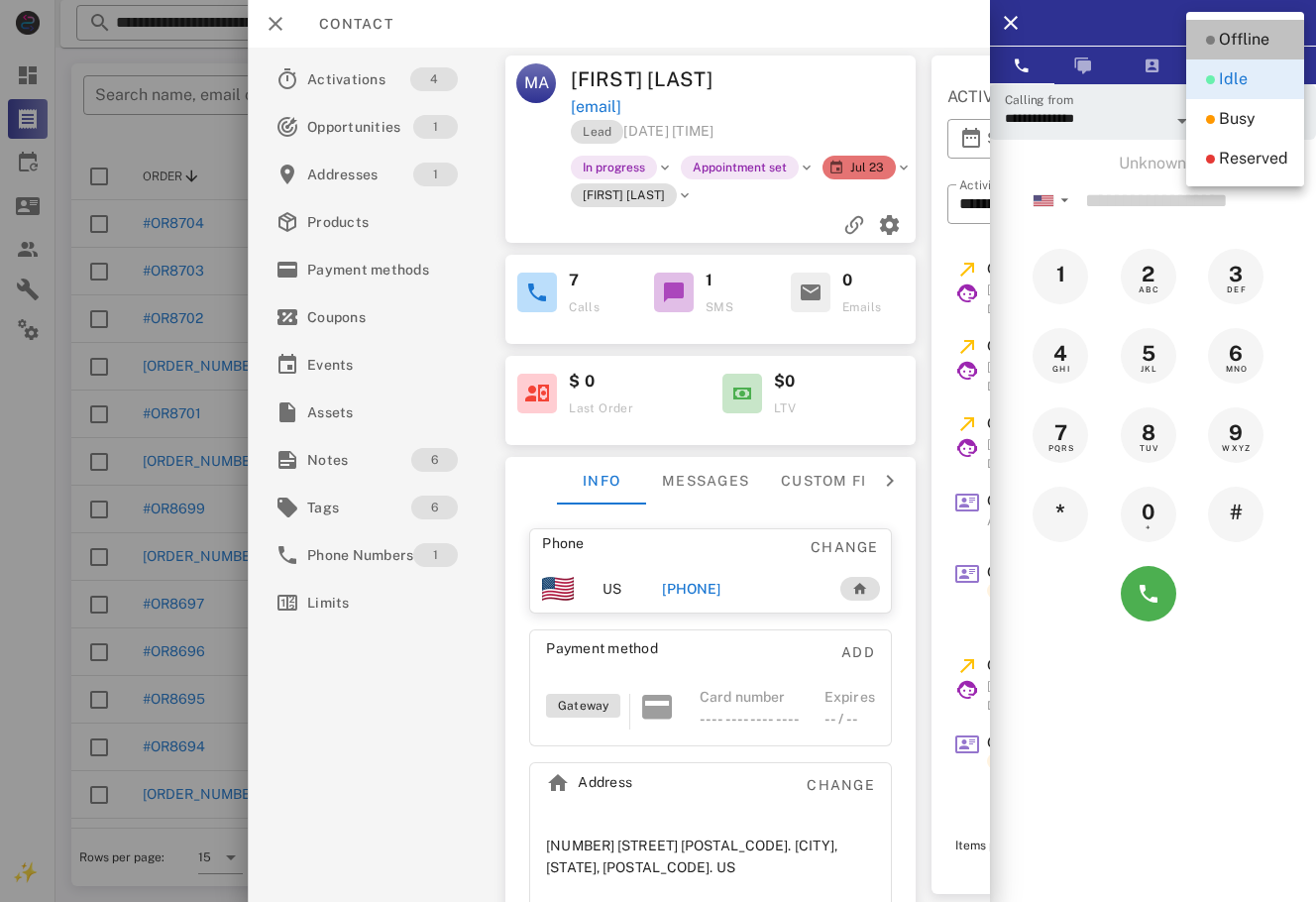 click on "Offline" at bounding box center [1244, 40] 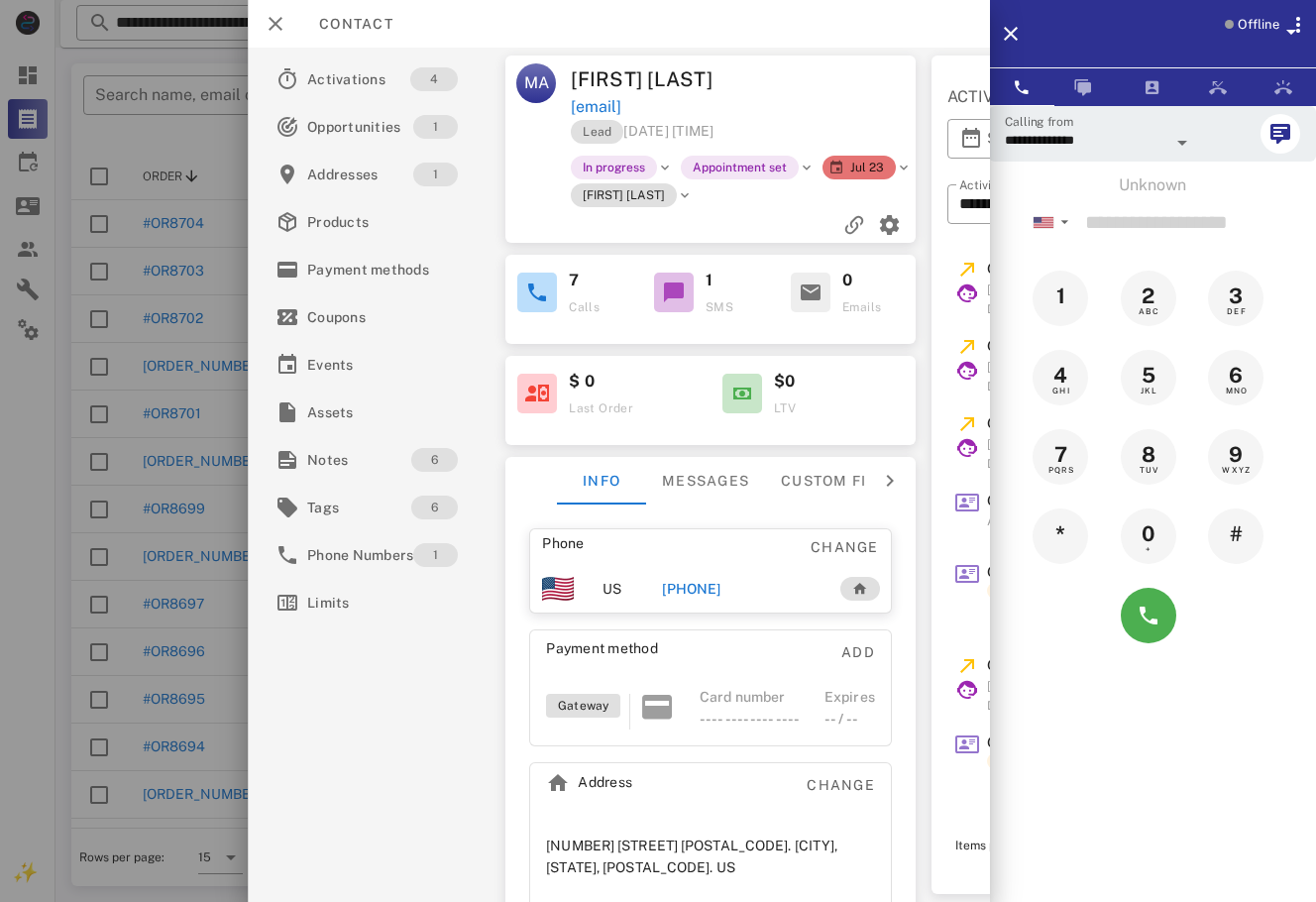 click at bounding box center (1152, 616) 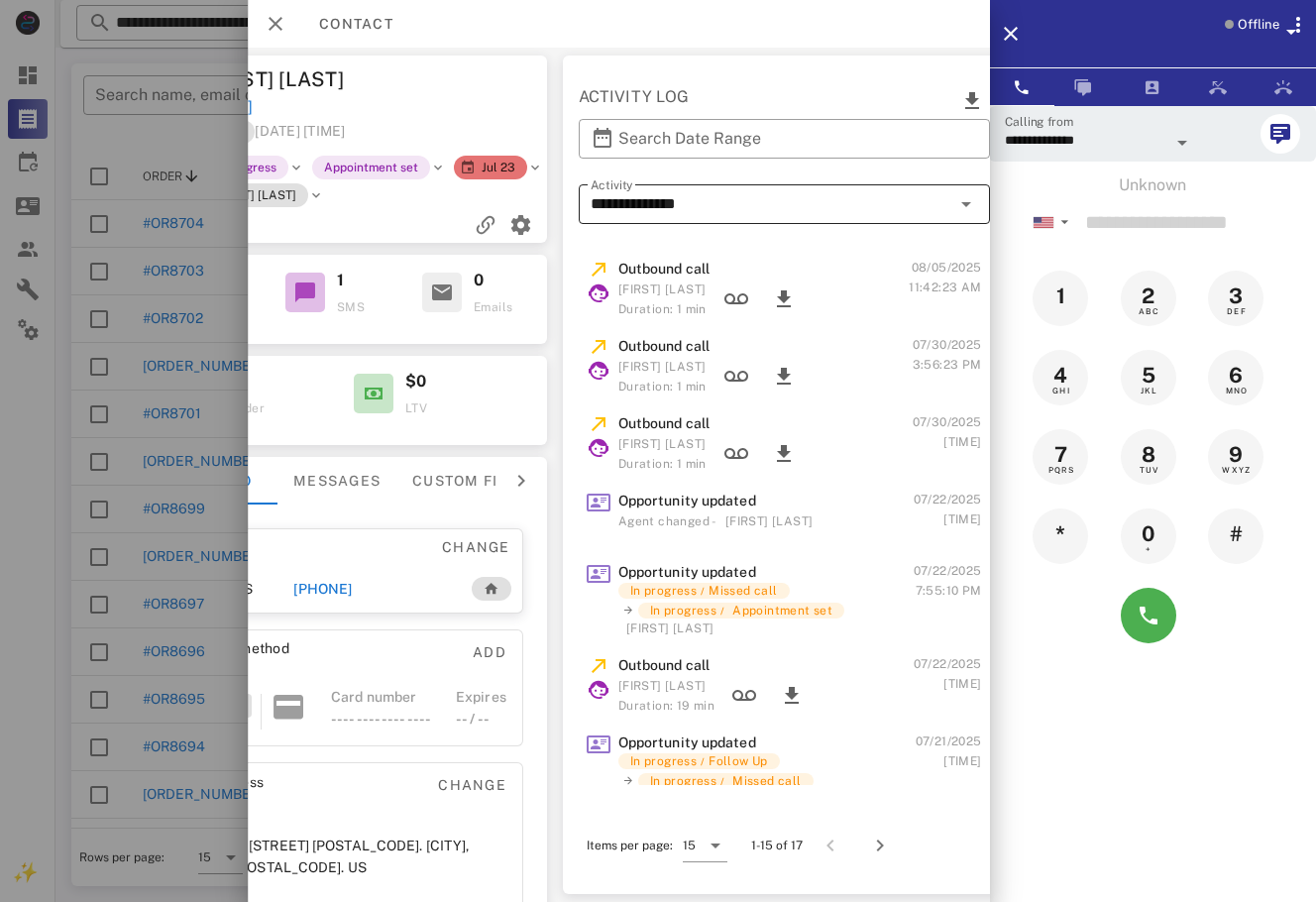 click on "**********" at bounding box center [769, 204] 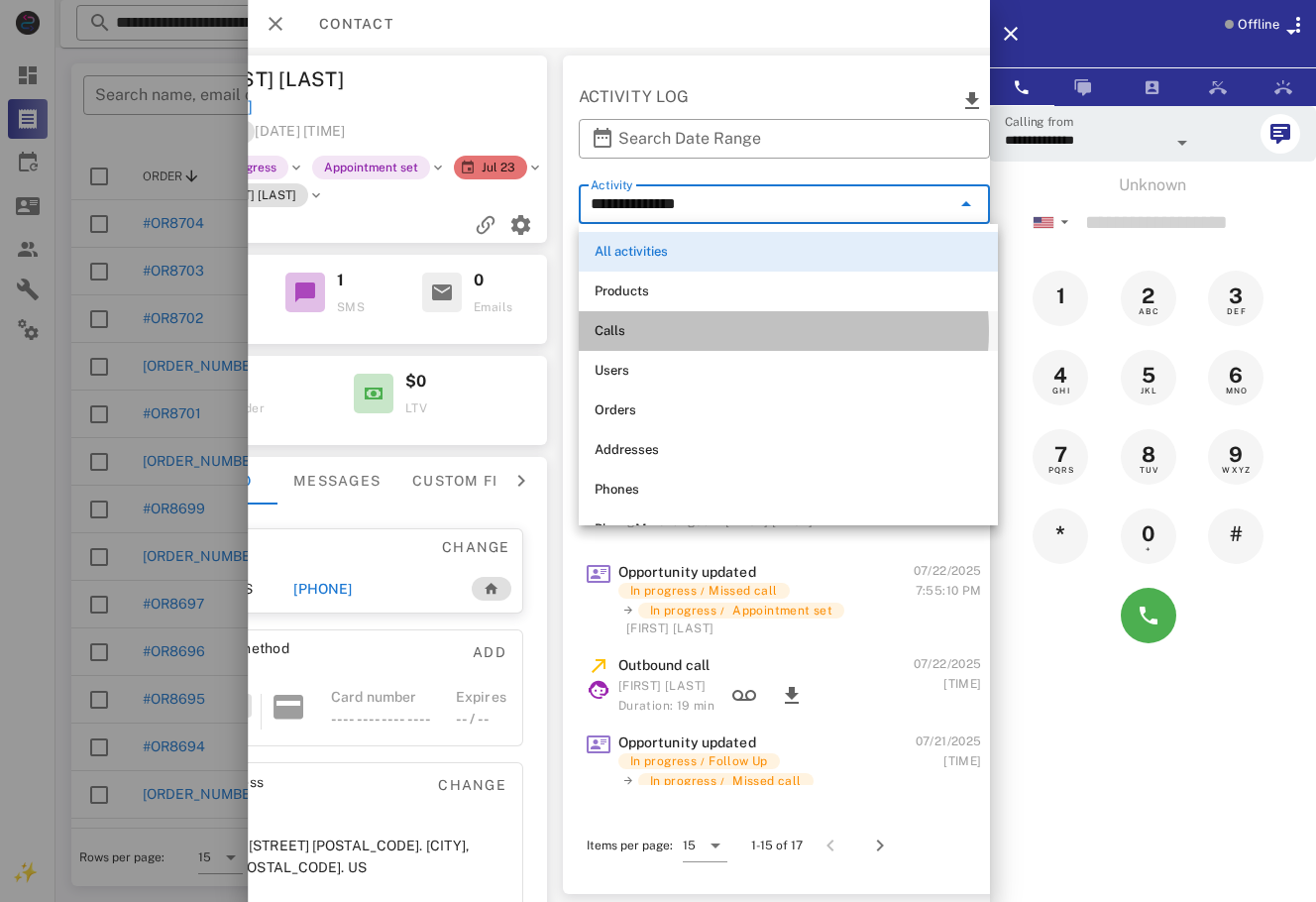click on "Calls" at bounding box center [788, 331] 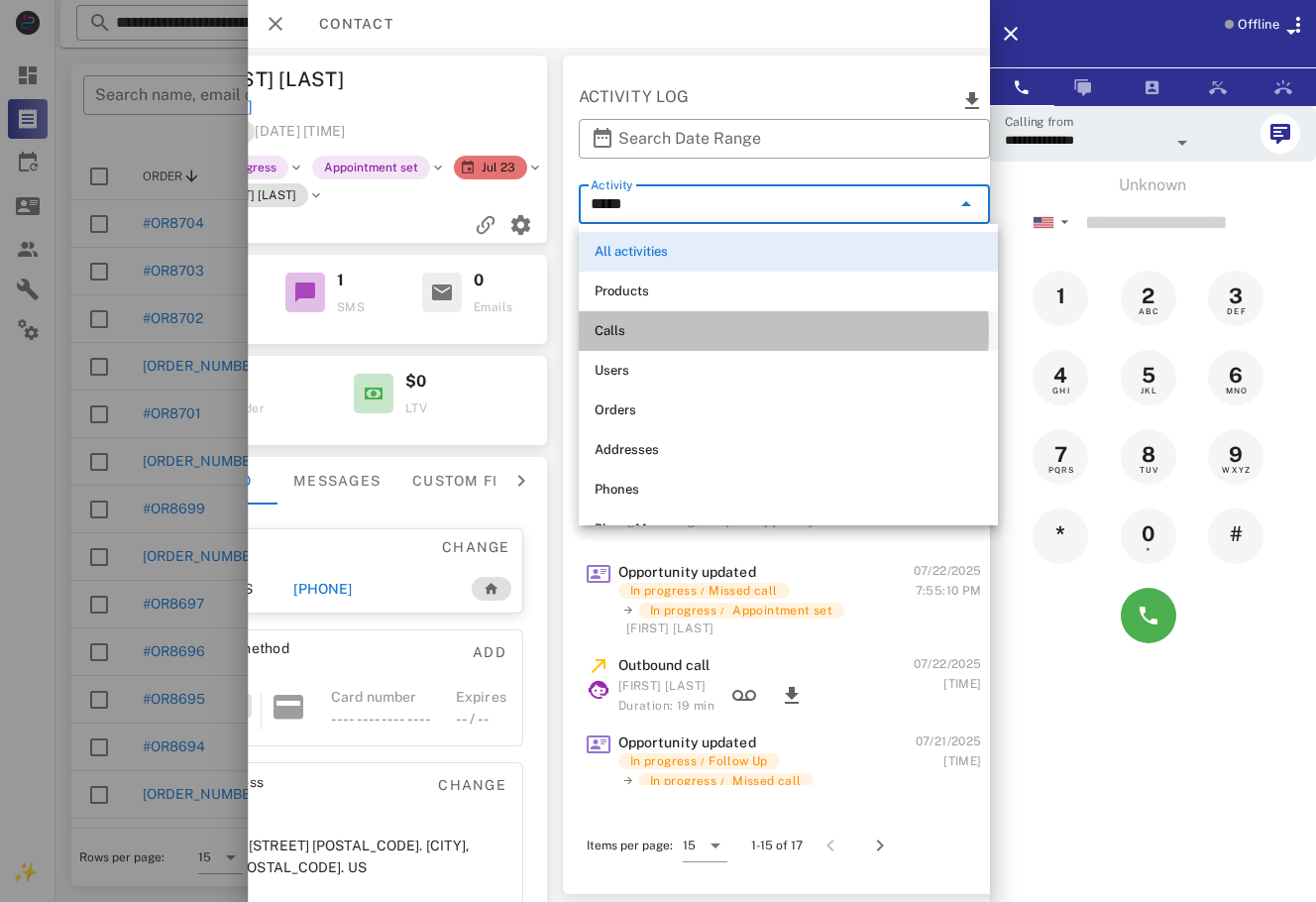 scroll, scrollTop: 0, scrollLeft: 99, axis: horizontal 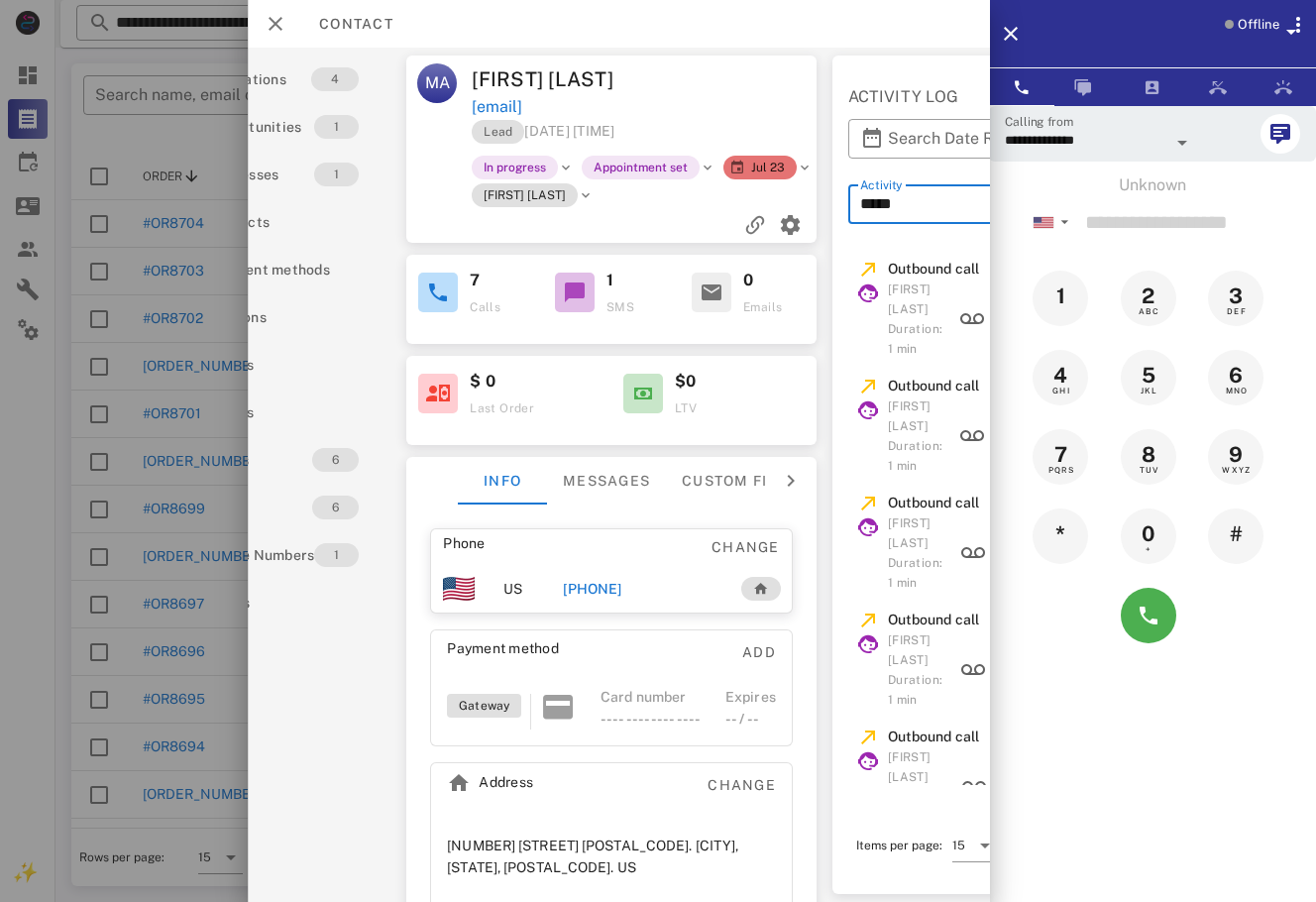 click on "**********" at bounding box center [1152, 556] 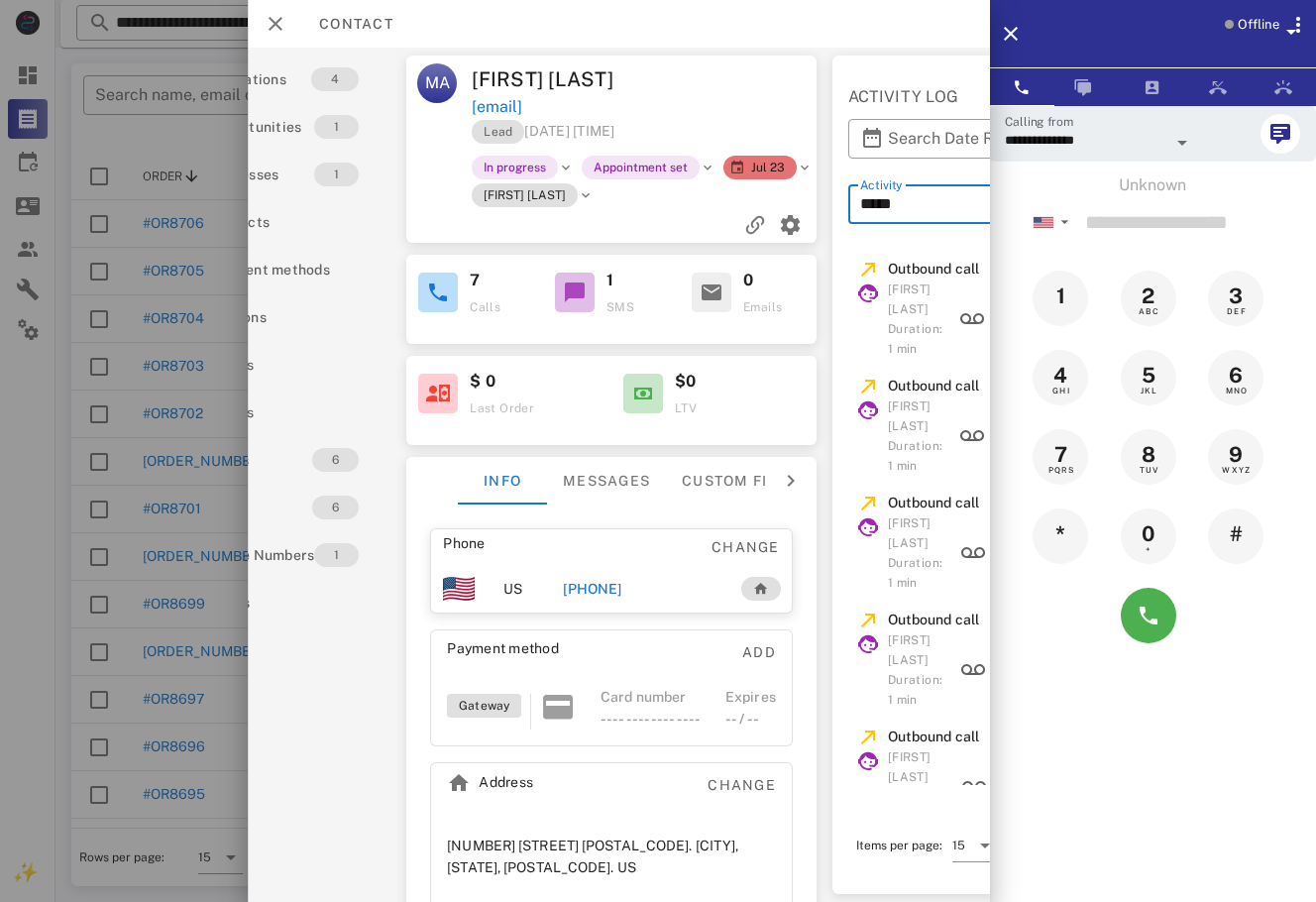 click on "*****" at bounding box center [997, 204] 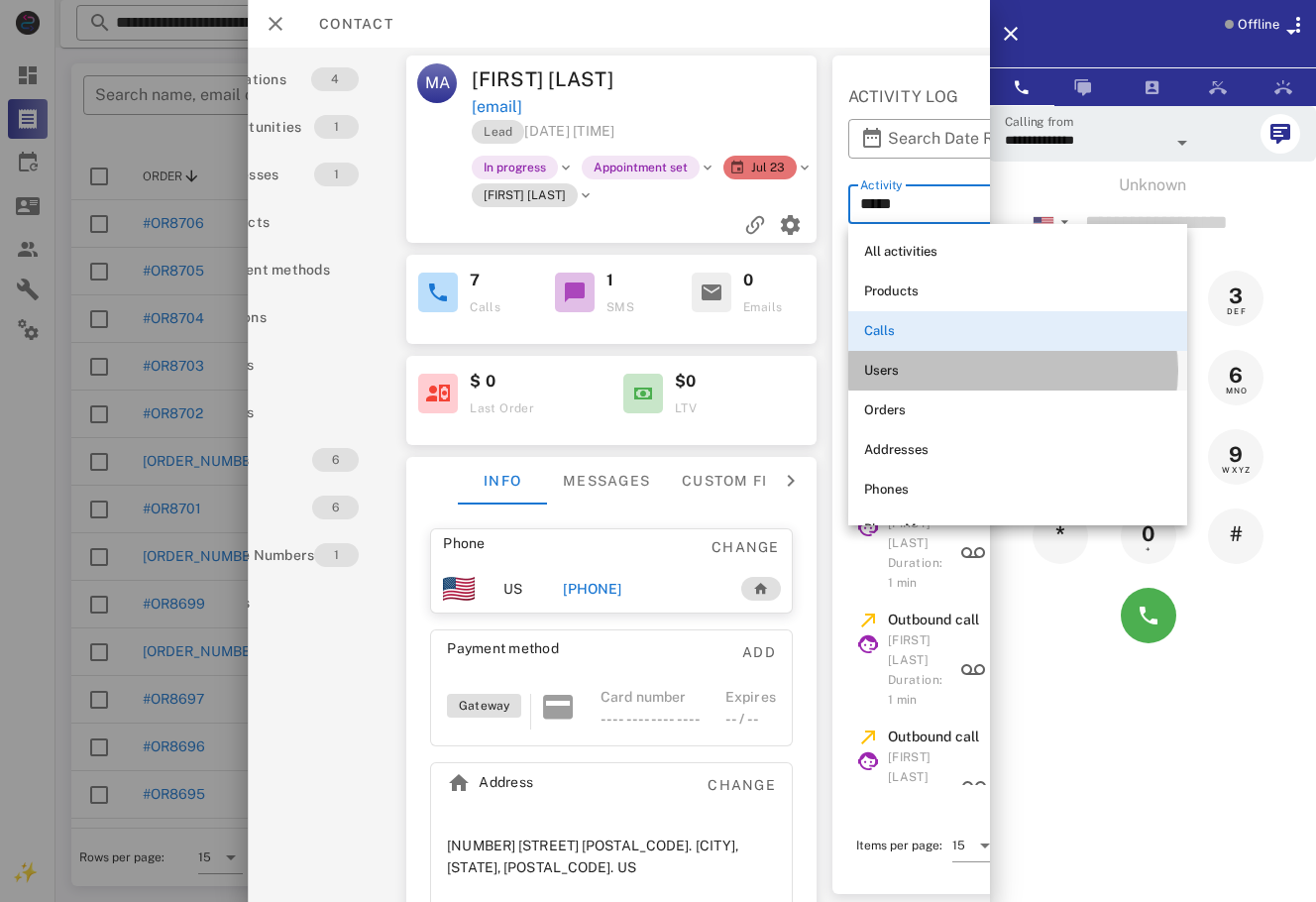 click on "Users" at bounding box center (1018, 371) 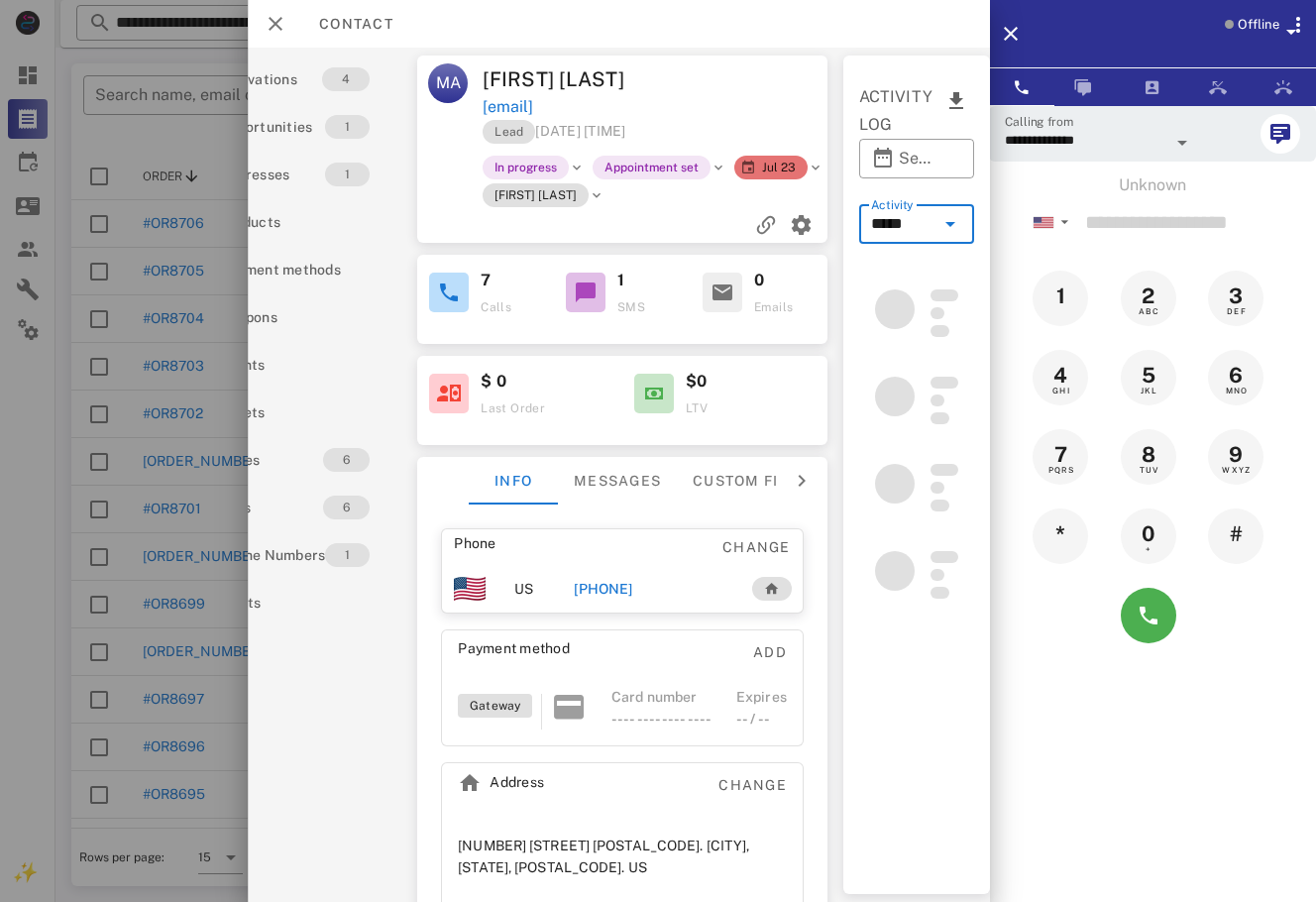 click on "Activity *****" at bounding box center (916, 224) 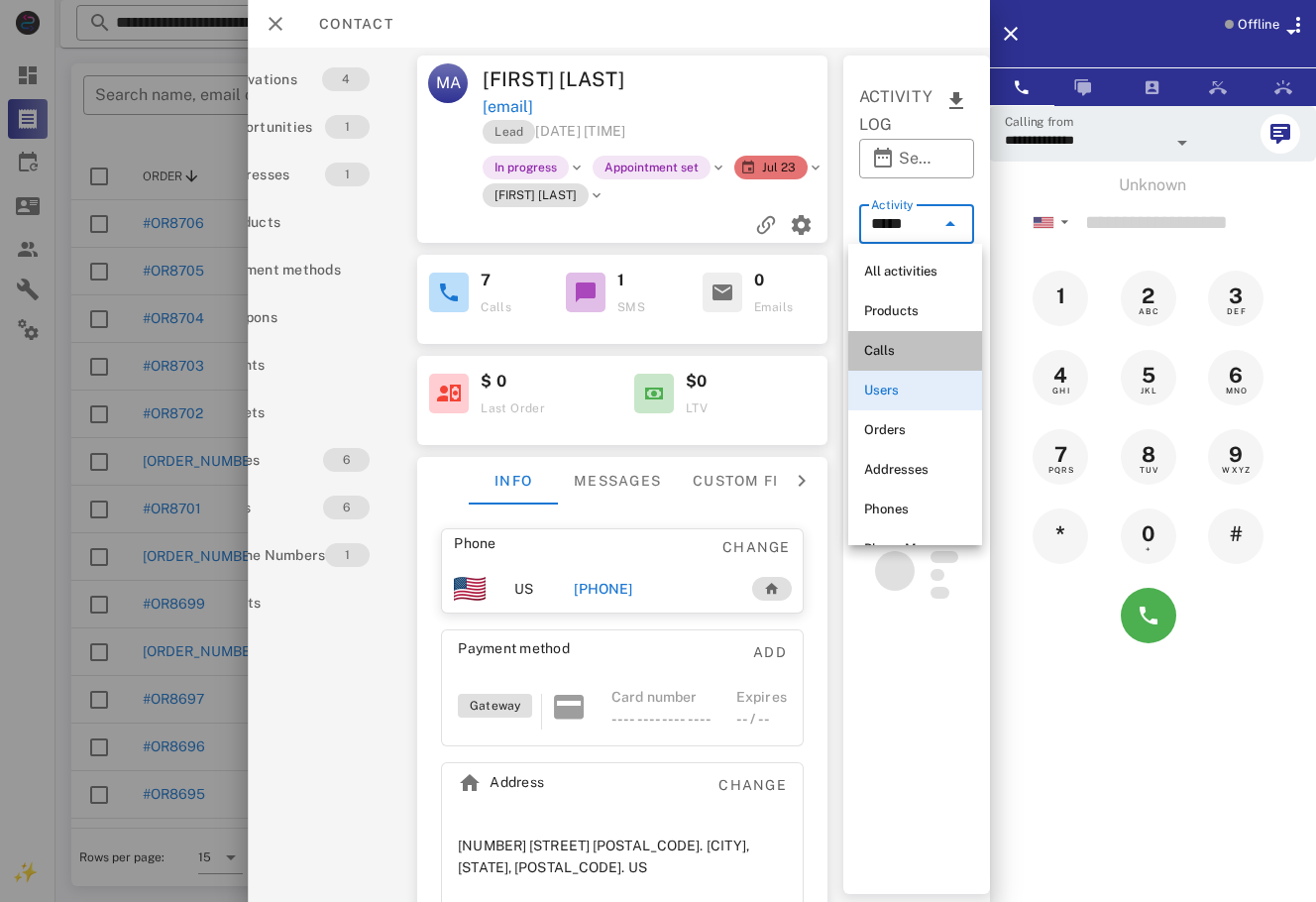 click on "Calls" at bounding box center [915, 351] 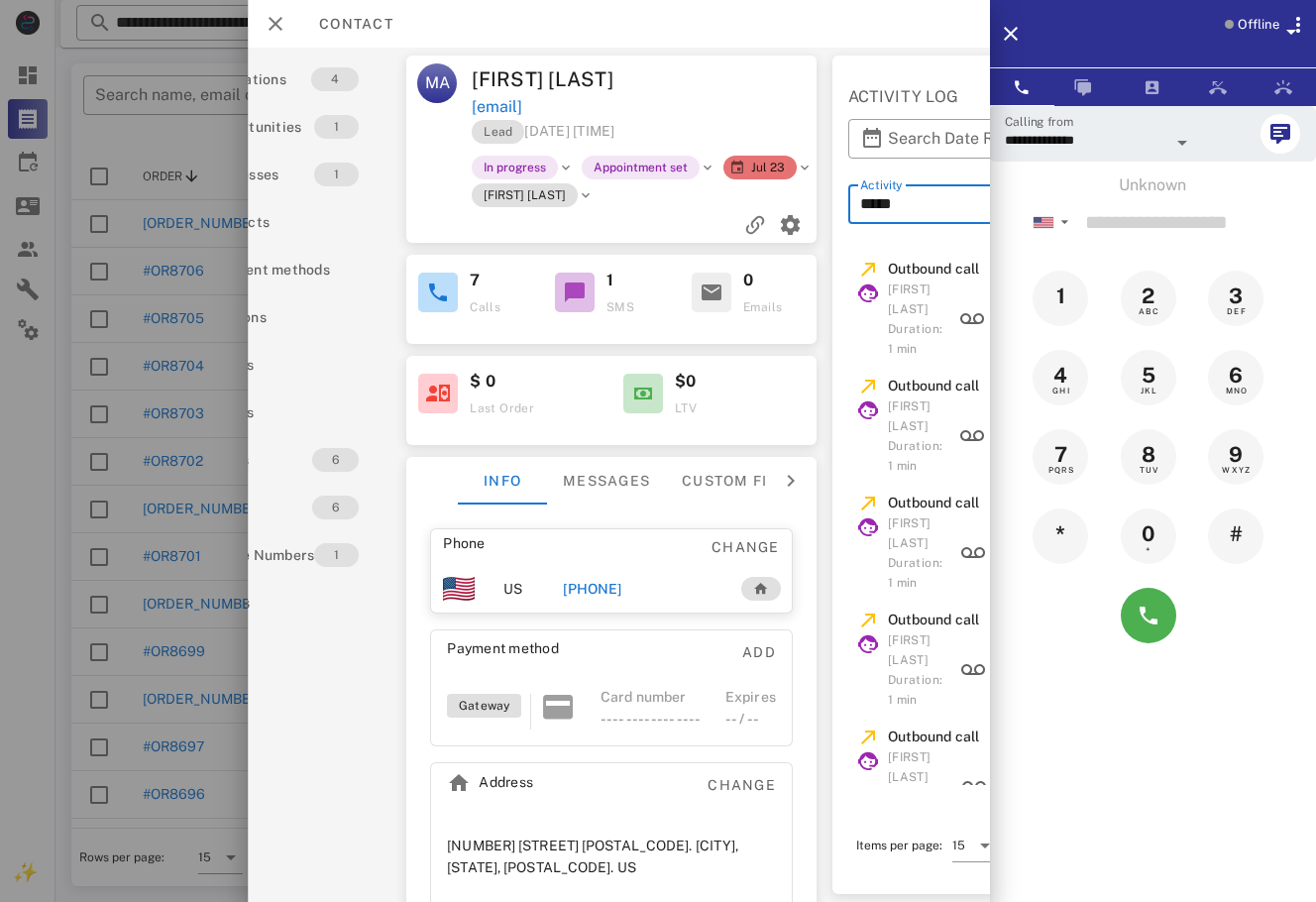 click on "*****" at bounding box center (997, 204) 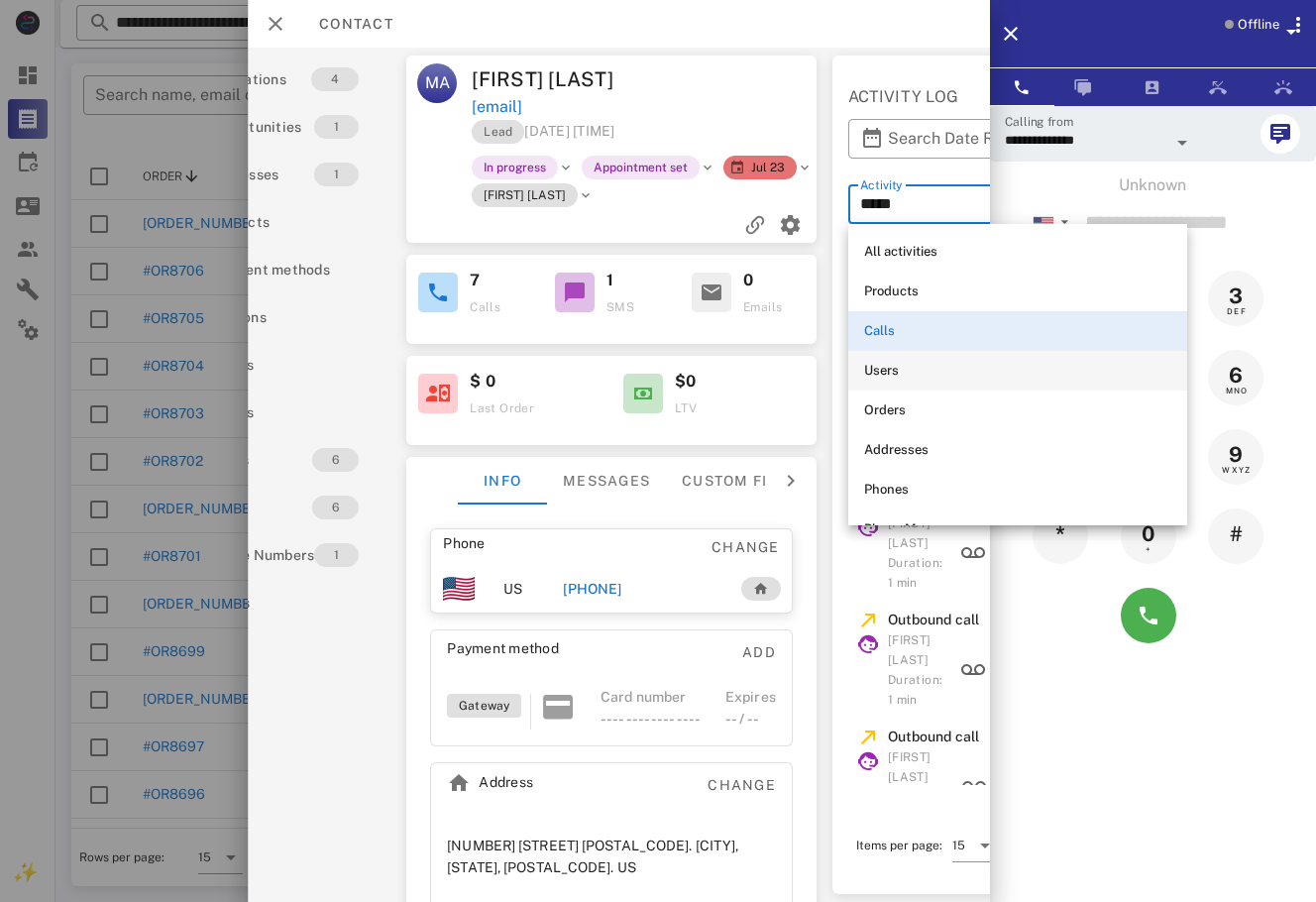 click on "Users" at bounding box center (1018, 371) 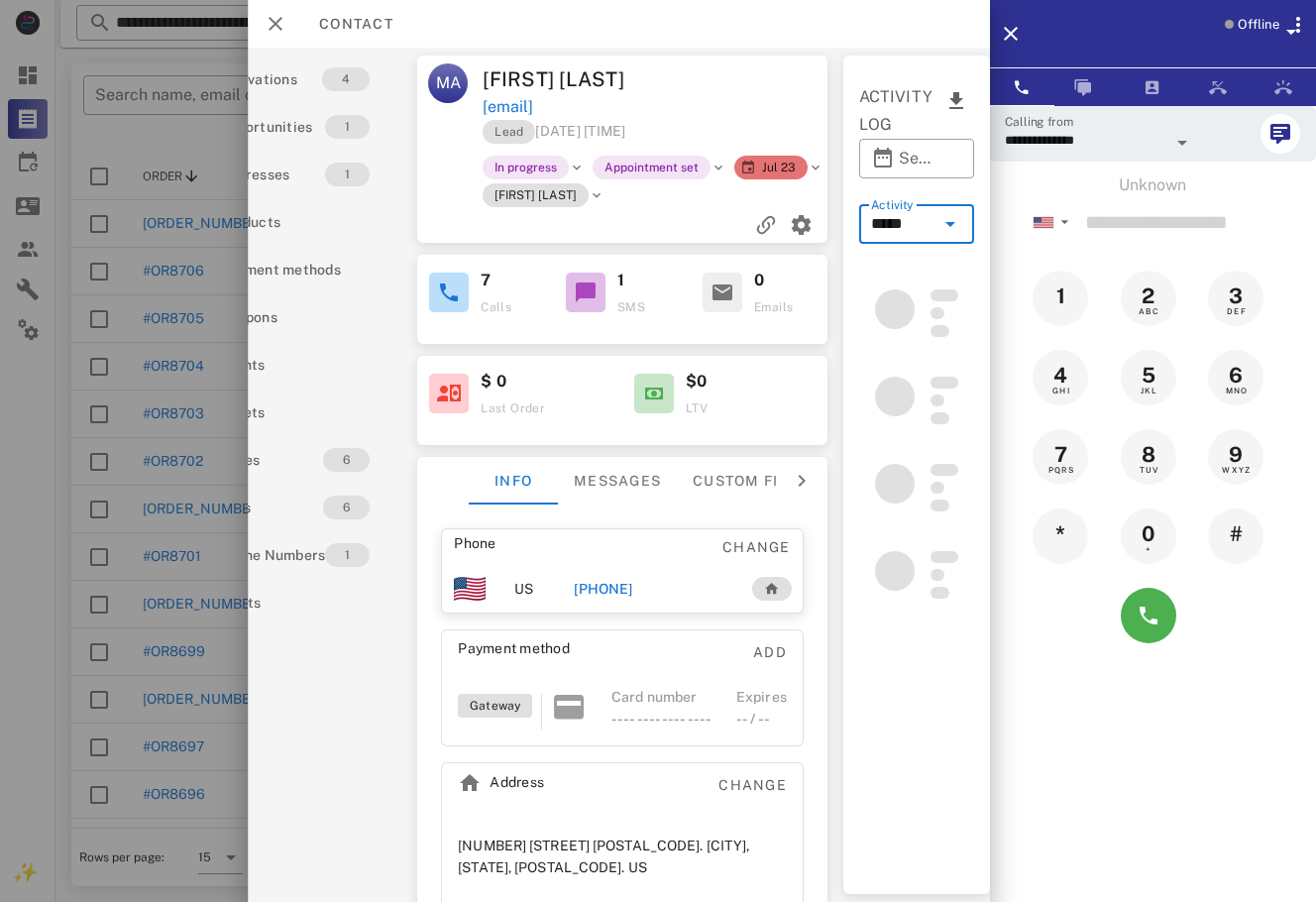 click on "​ Search Date Range" at bounding box center [916, 171] 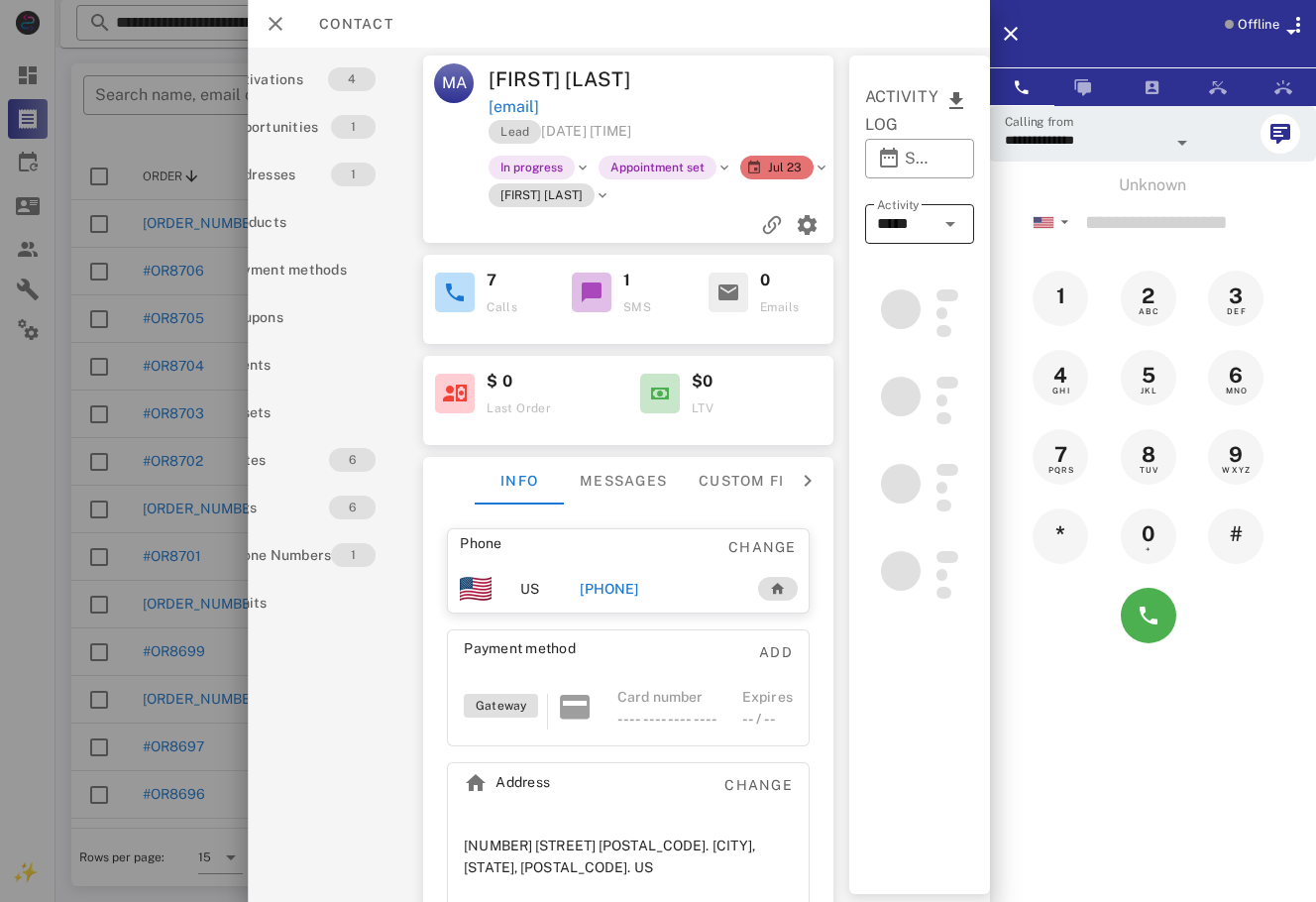 click at bounding box center [947, 224] 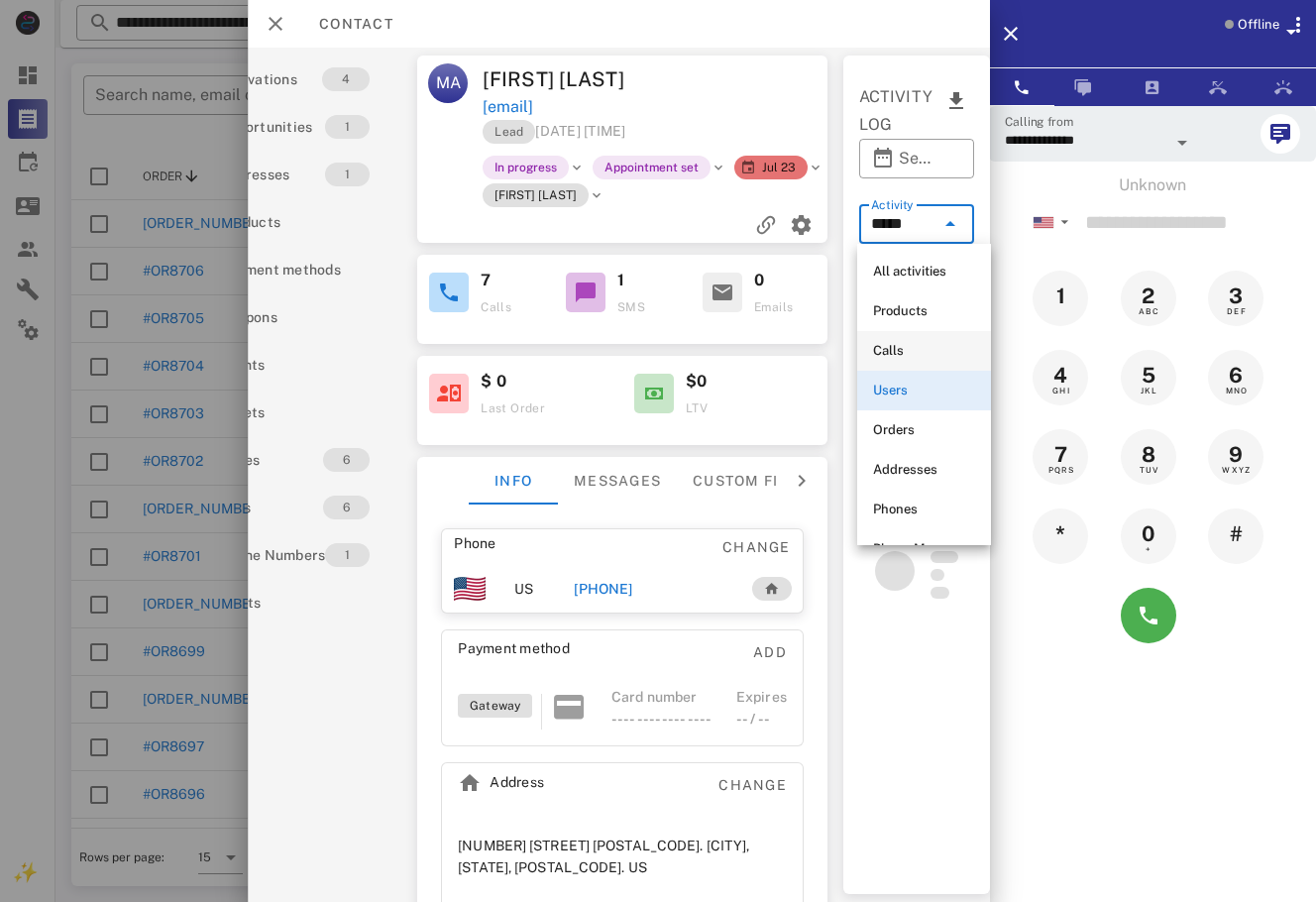 click on "Calls" at bounding box center [924, 351] 